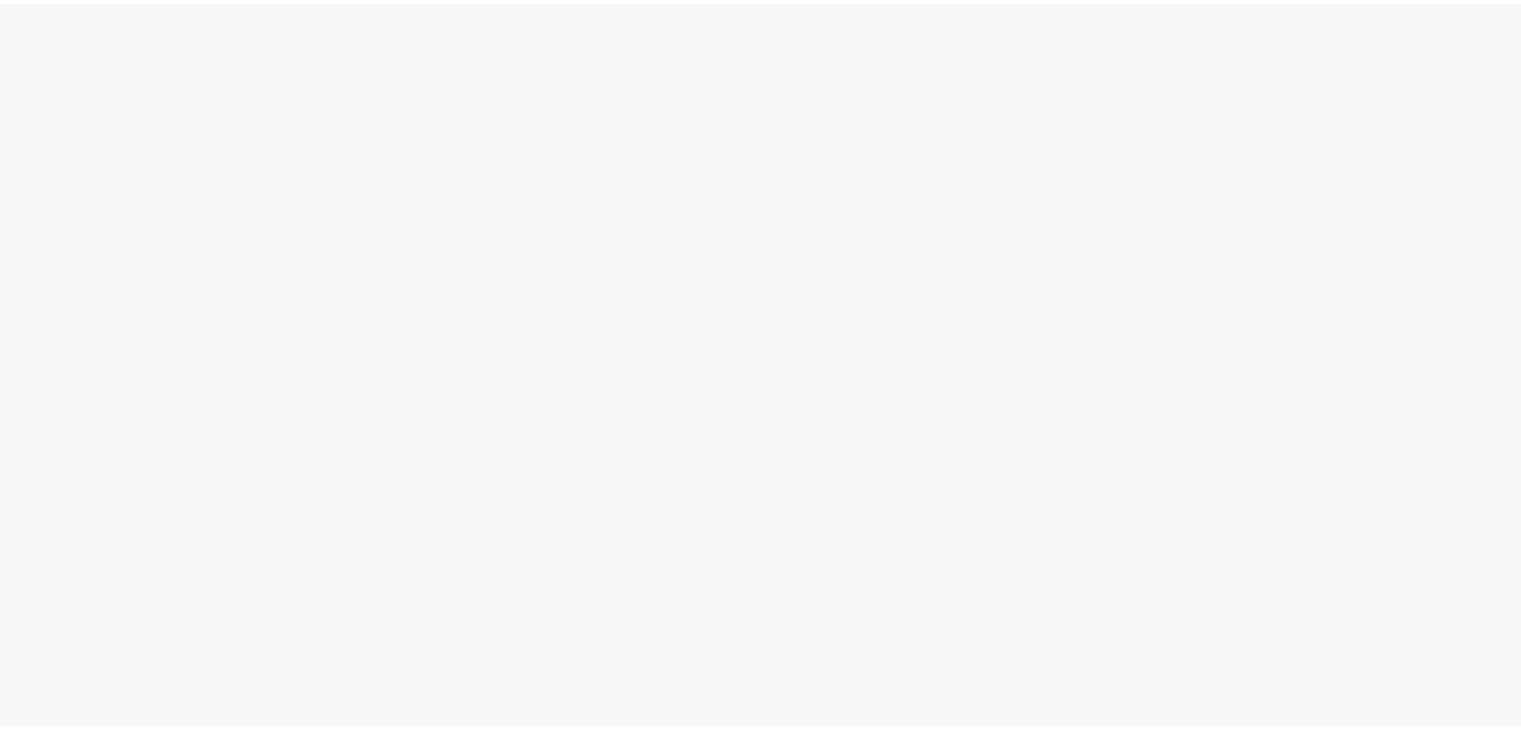 scroll, scrollTop: 0, scrollLeft: 0, axis: both 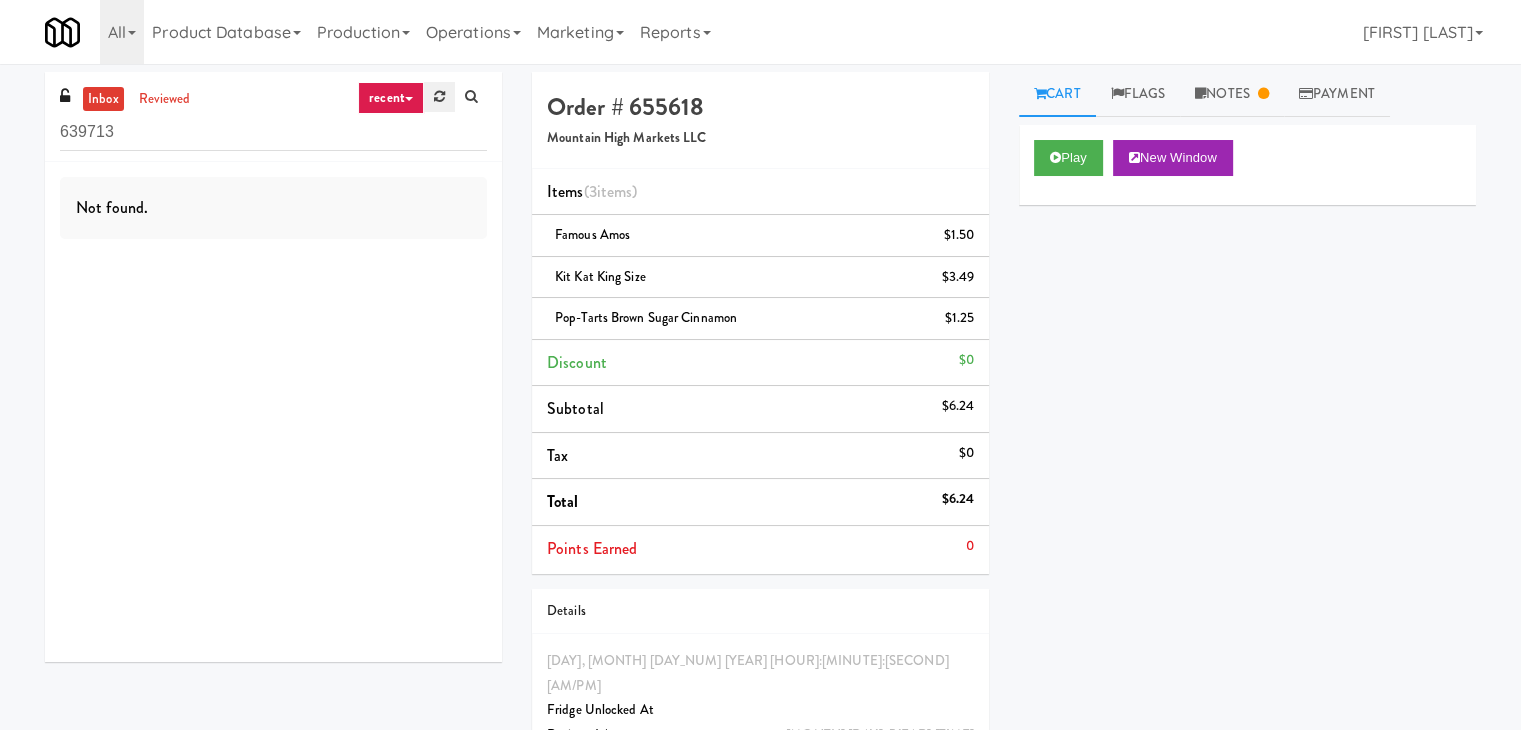 click at bounding box center (439, 96) 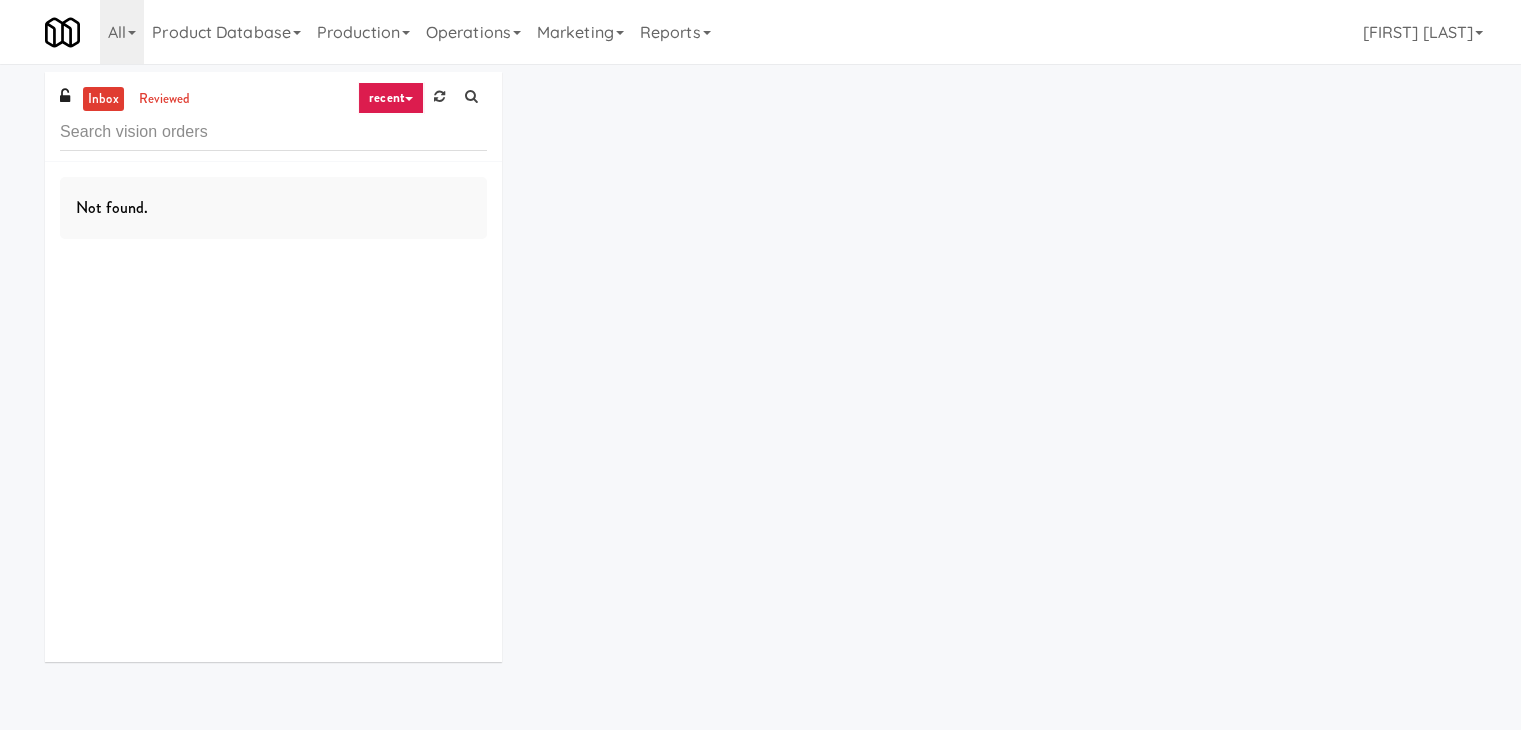 click at bounding box center [409, 99] 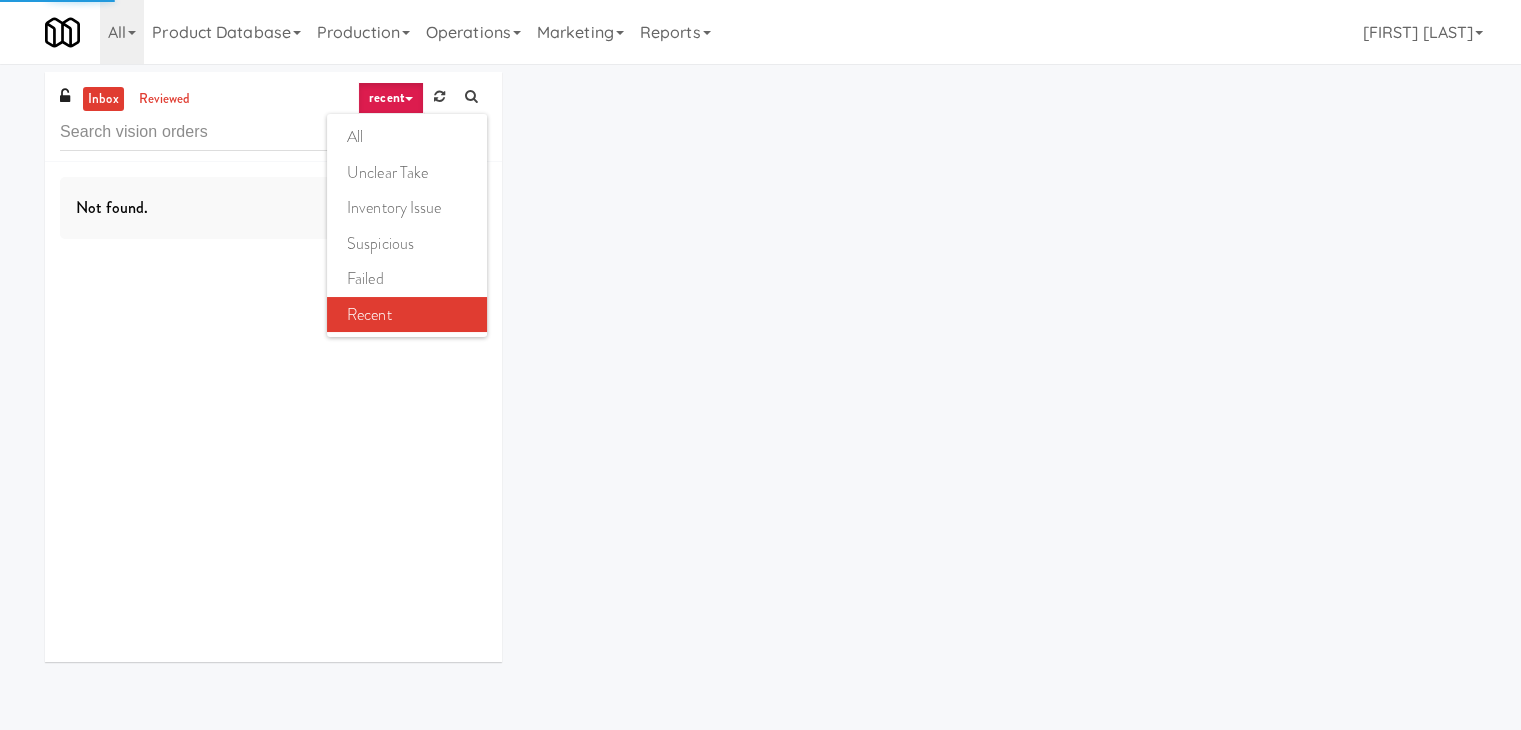 click on "all     unclear take     inventory issue     suspicious     failed     recent" at bounding box center [407, 225] 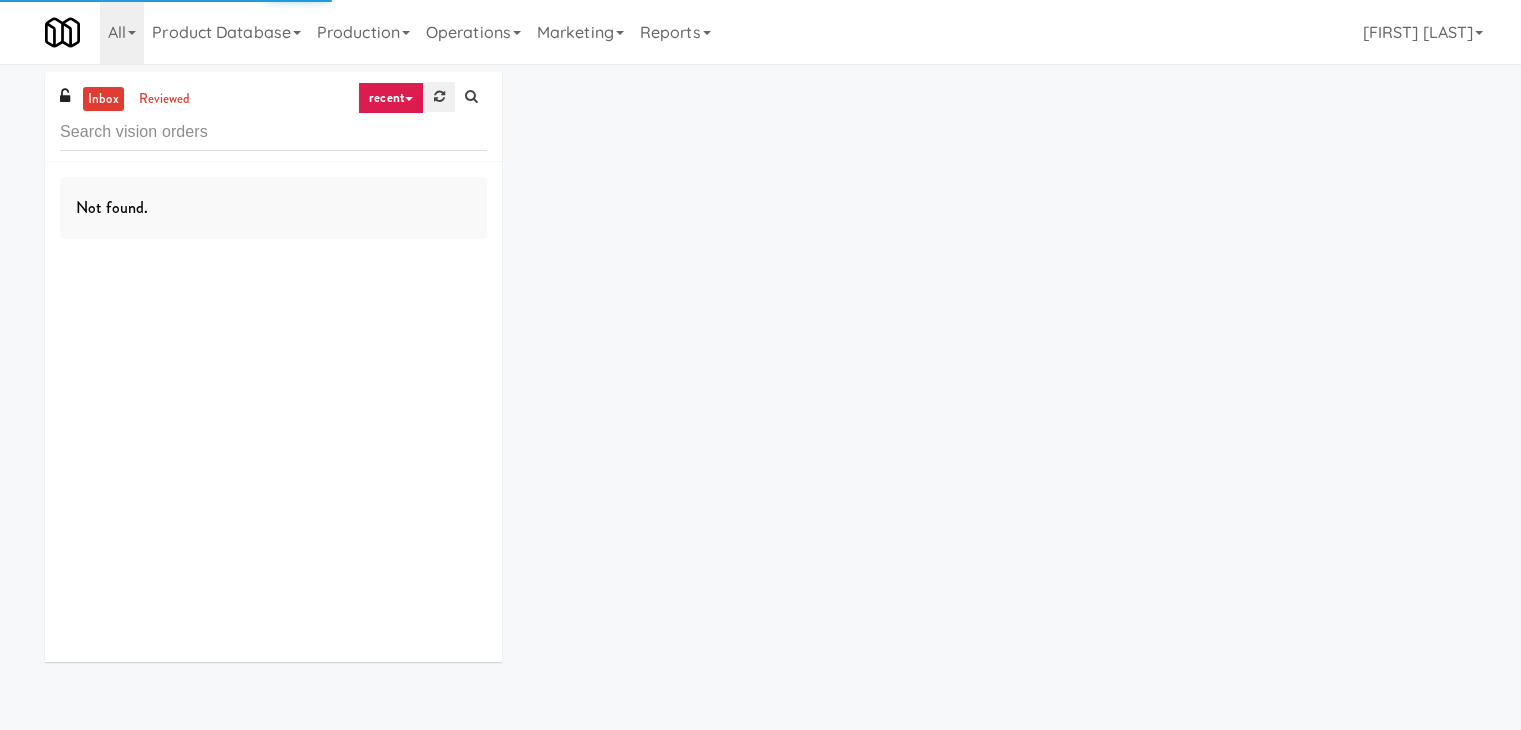 click at bounding box center [439, 96] 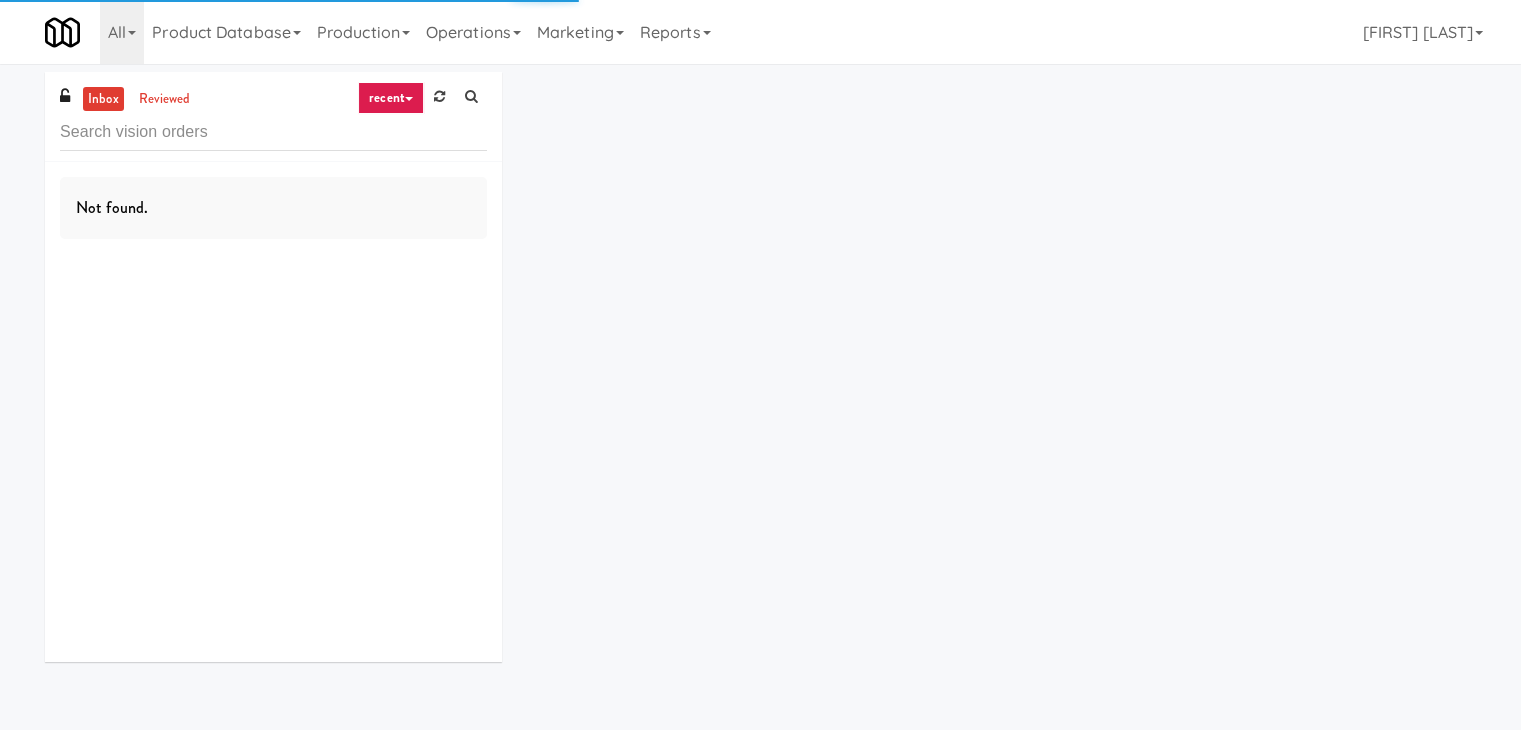 click on "recent" at bounding box center [391, 98] 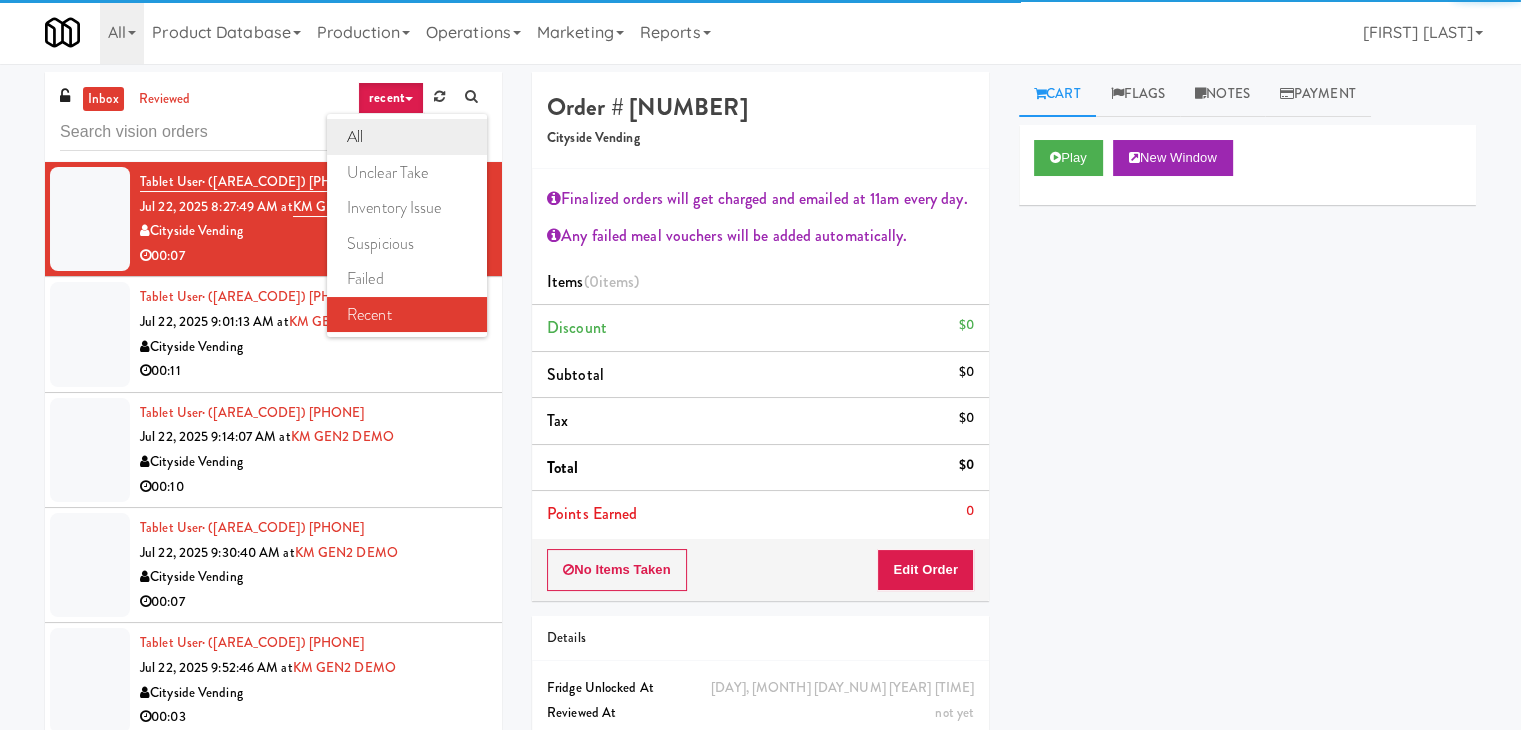 click on "all" at bounding box center [407, 137] 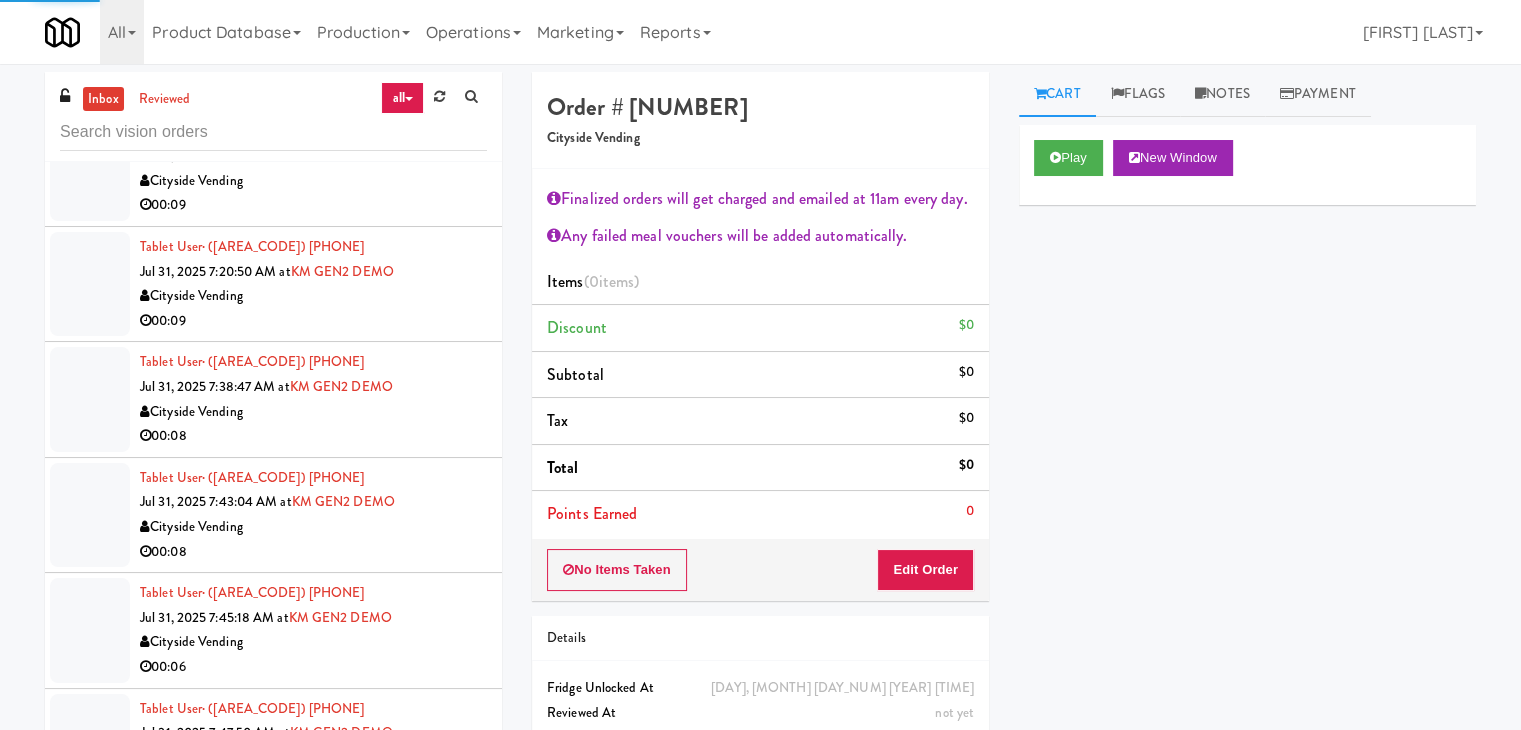 scroll, scrollTop: 8717, scrollLeft: 0, axis: vertical 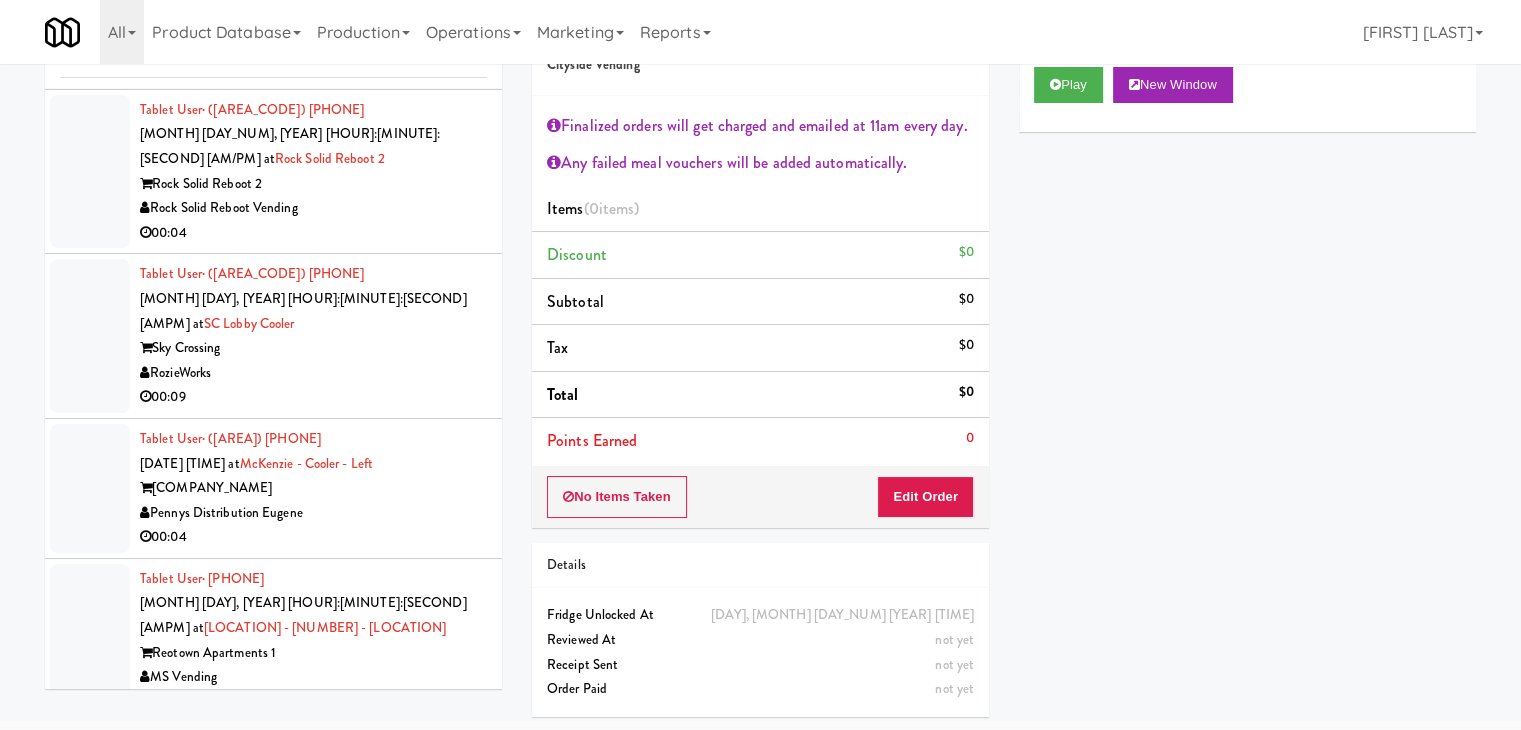click on "The Vending Corner" at bounding box center [313, 1262] 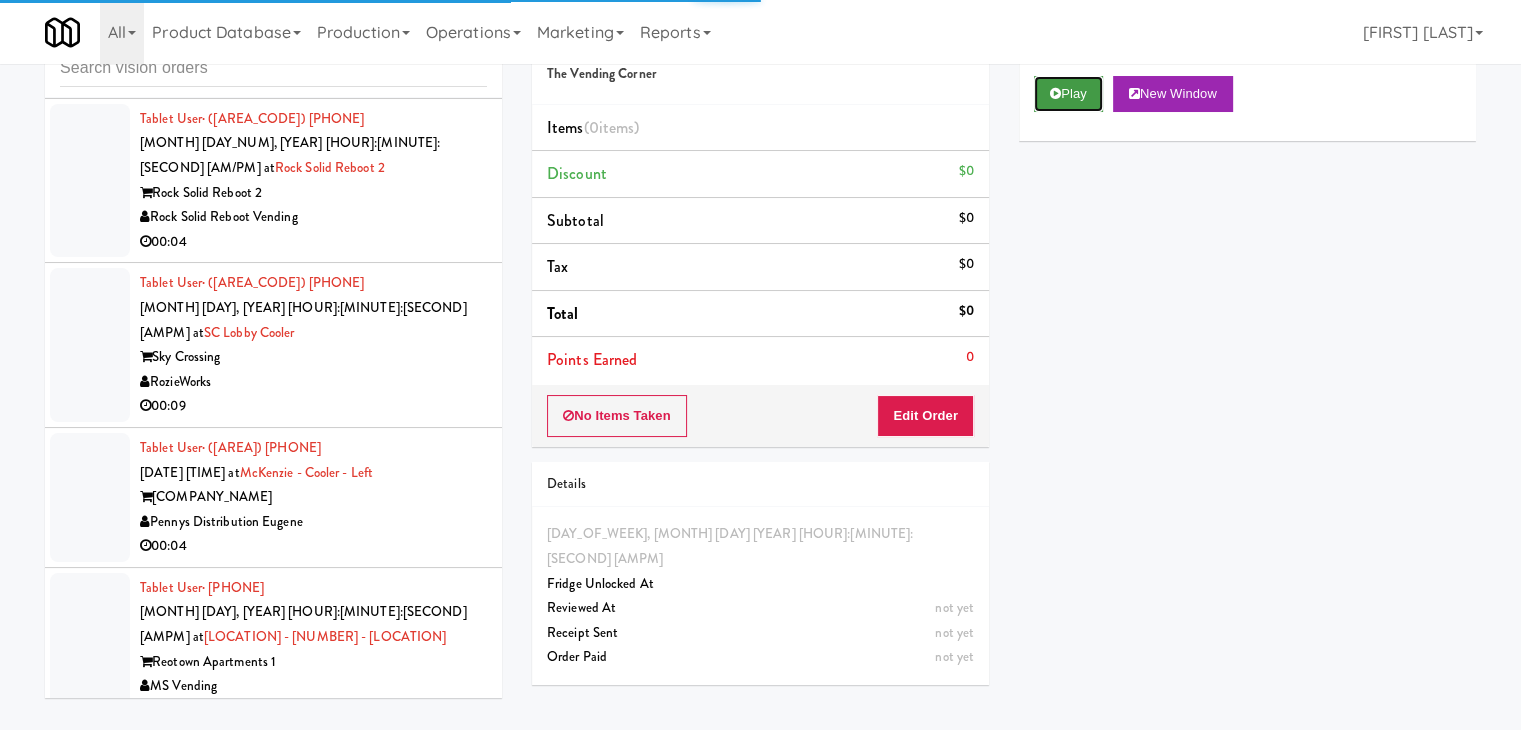 click on "Play" at bounding box center (1068, 94) 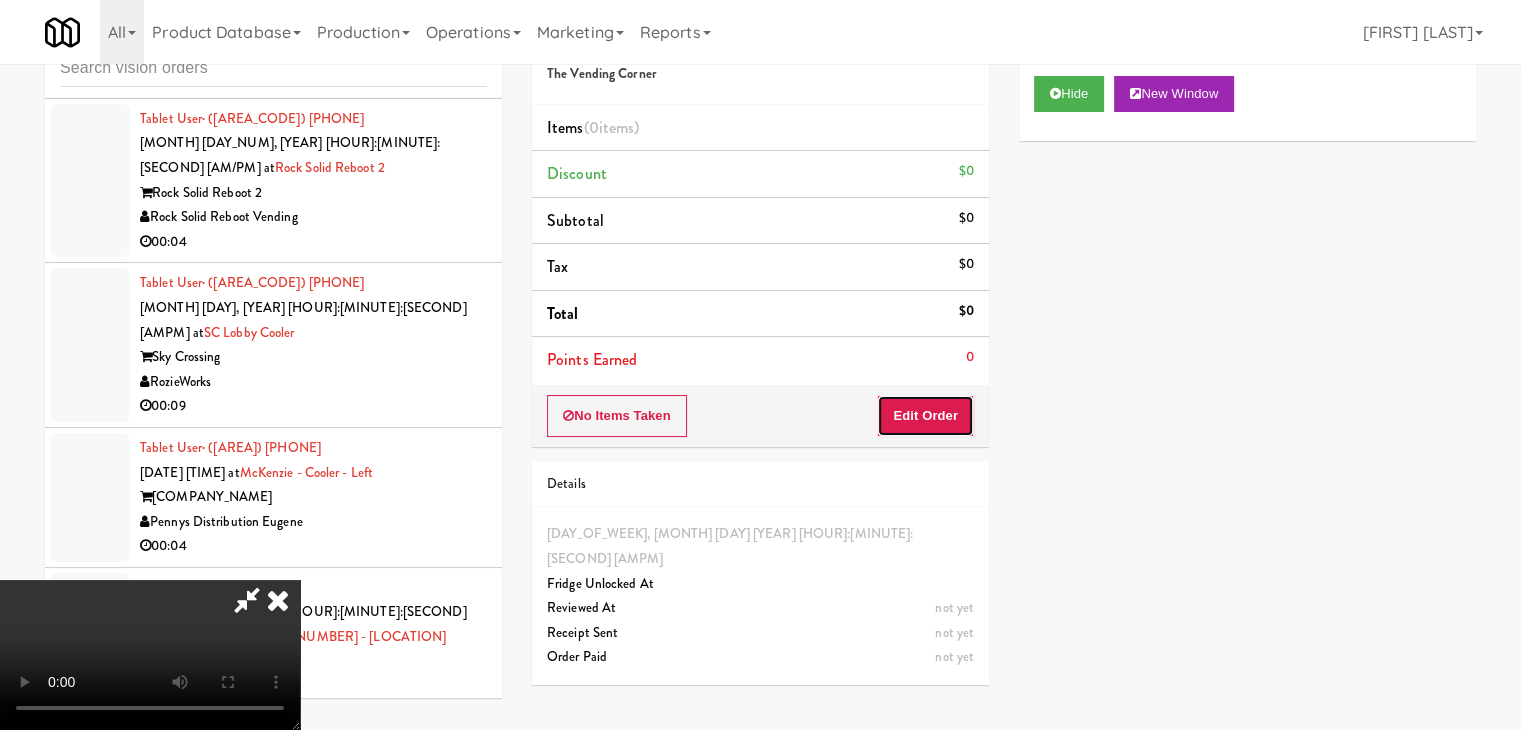 click on "Edit Order" at bounding box center [925, 416] 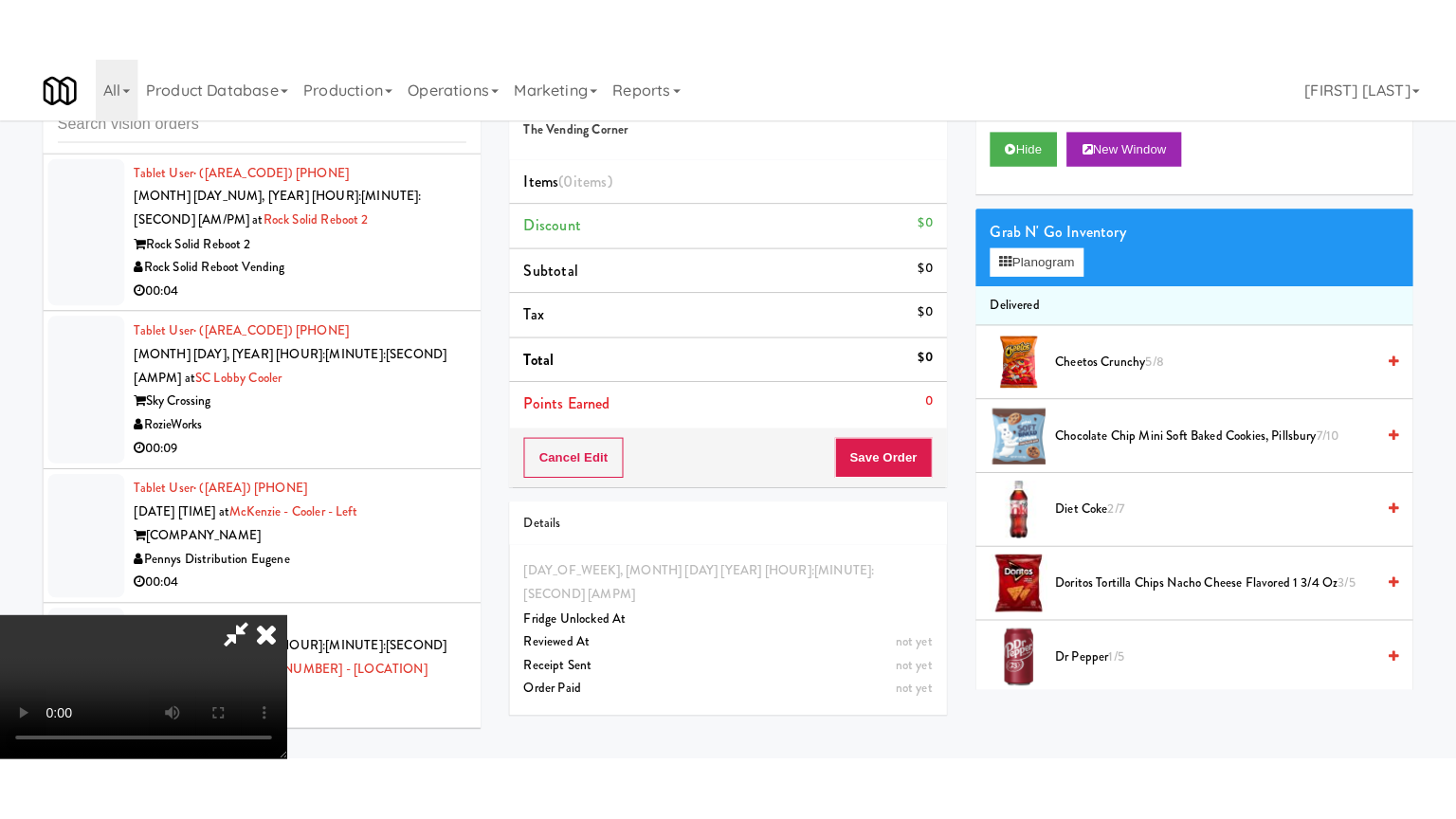 scroll, scrollTop: 266, scrollLeft: 0, axis: vertical 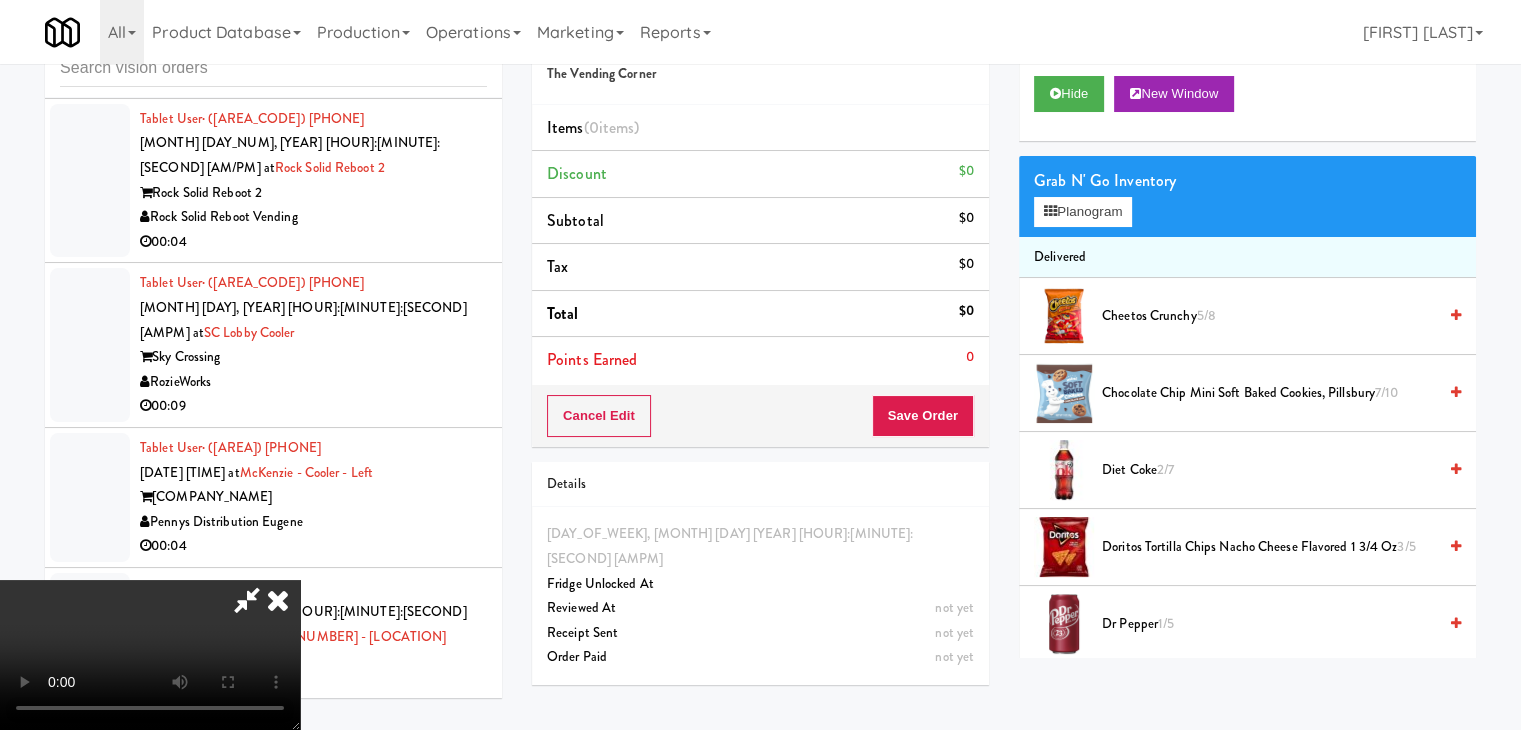 type 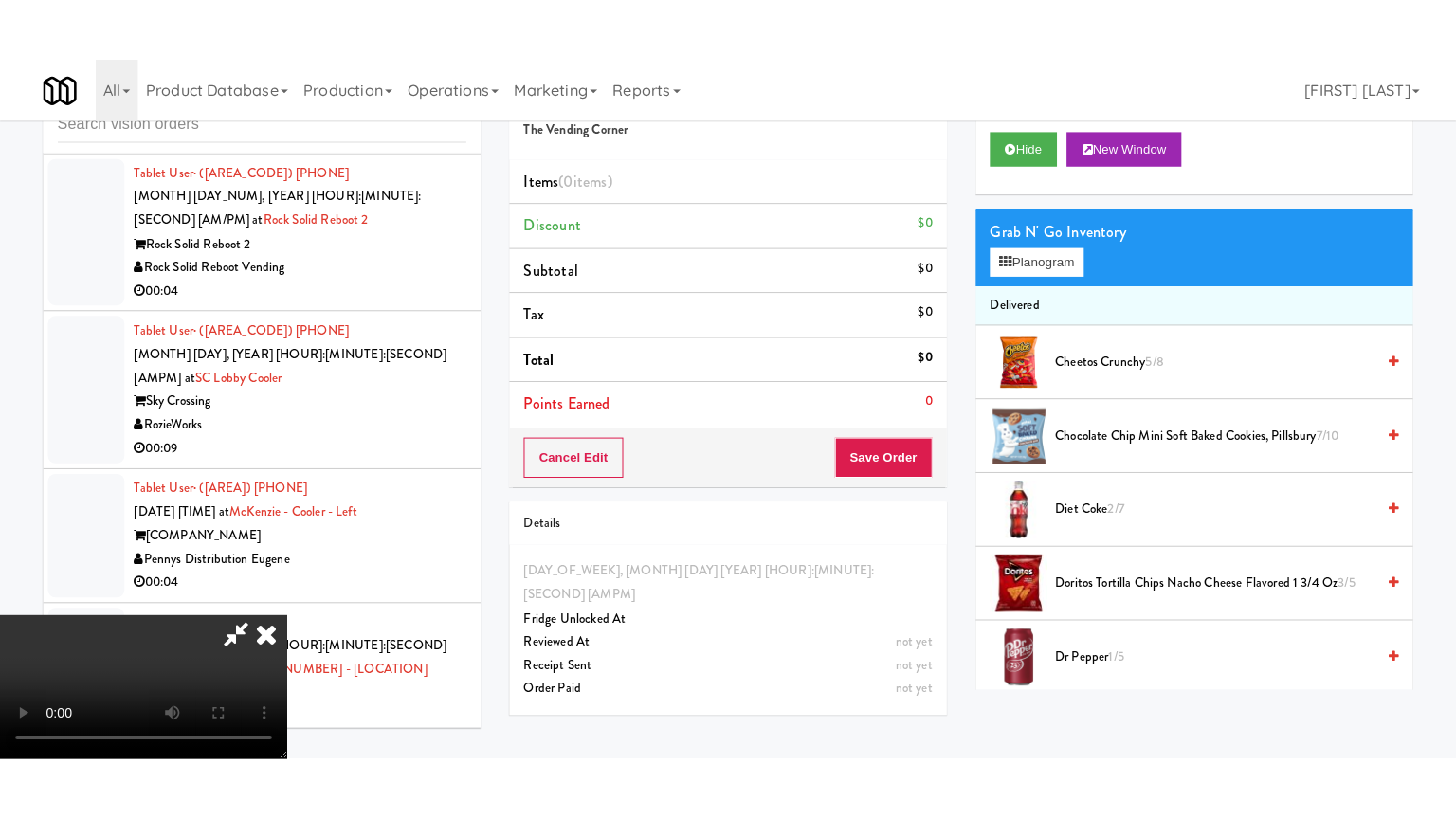 scroll, scrollTop: 0, scrollLeft: 0, axis: both 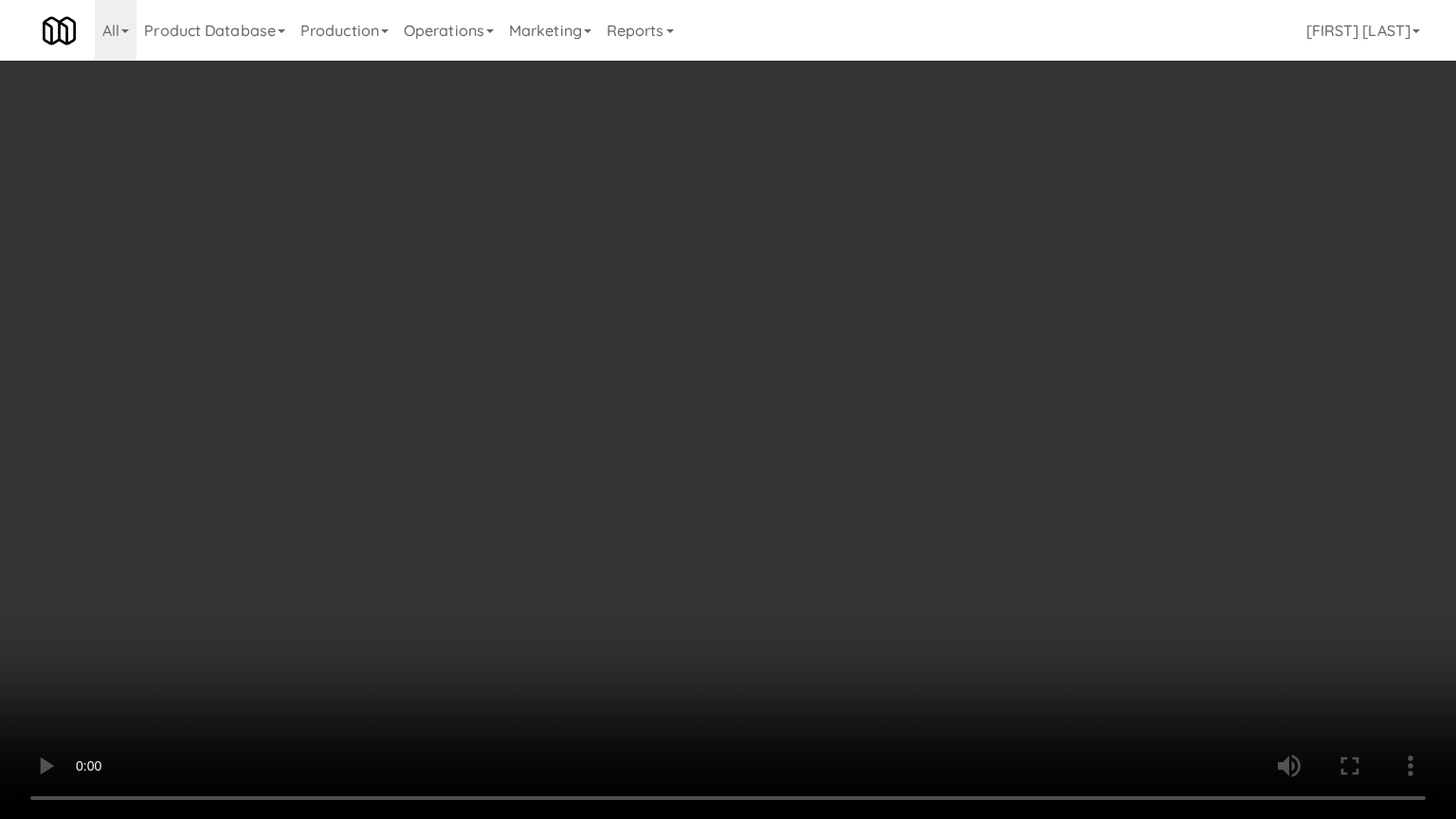 click at bounding box center (728, 410) 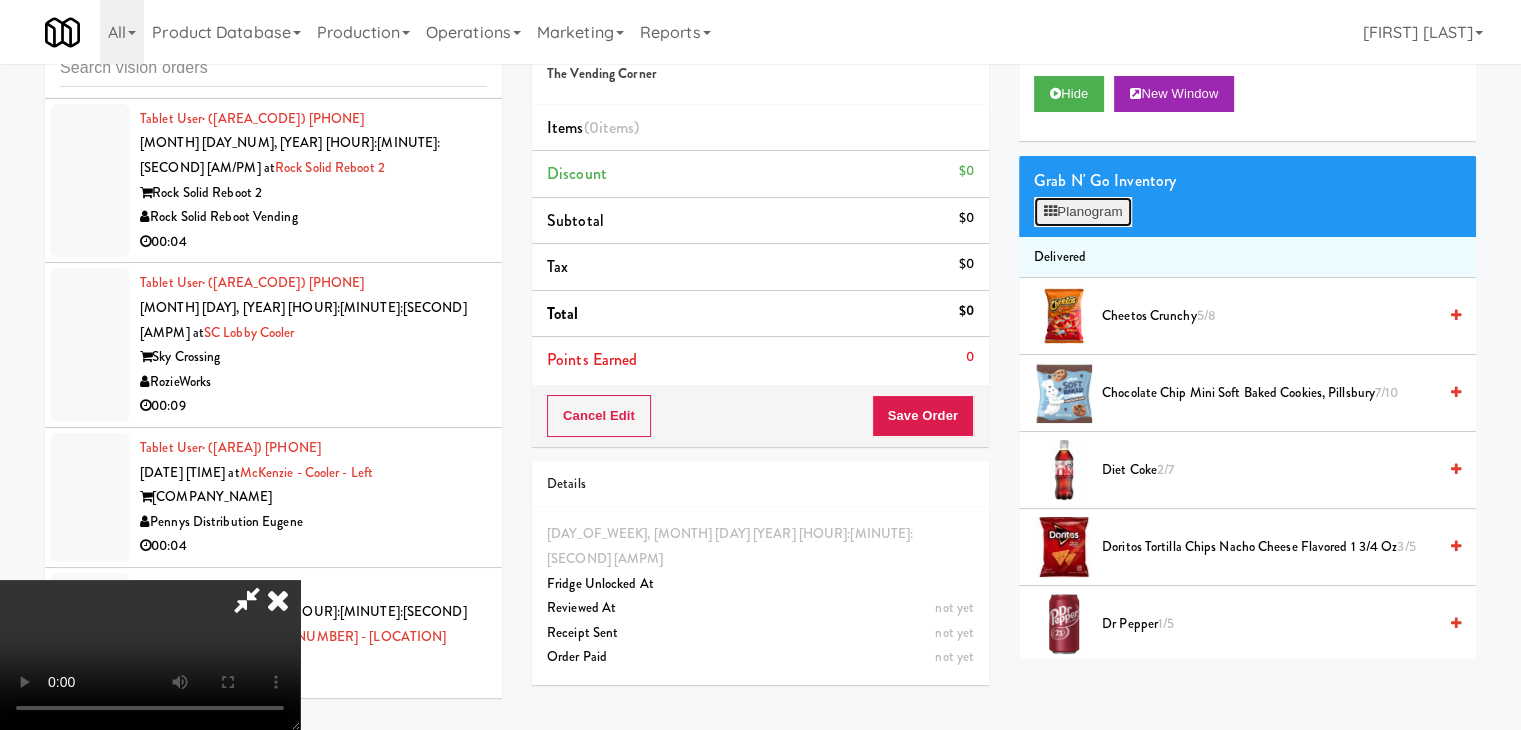 click on "Planogram" at bounding box center [1083, 212] 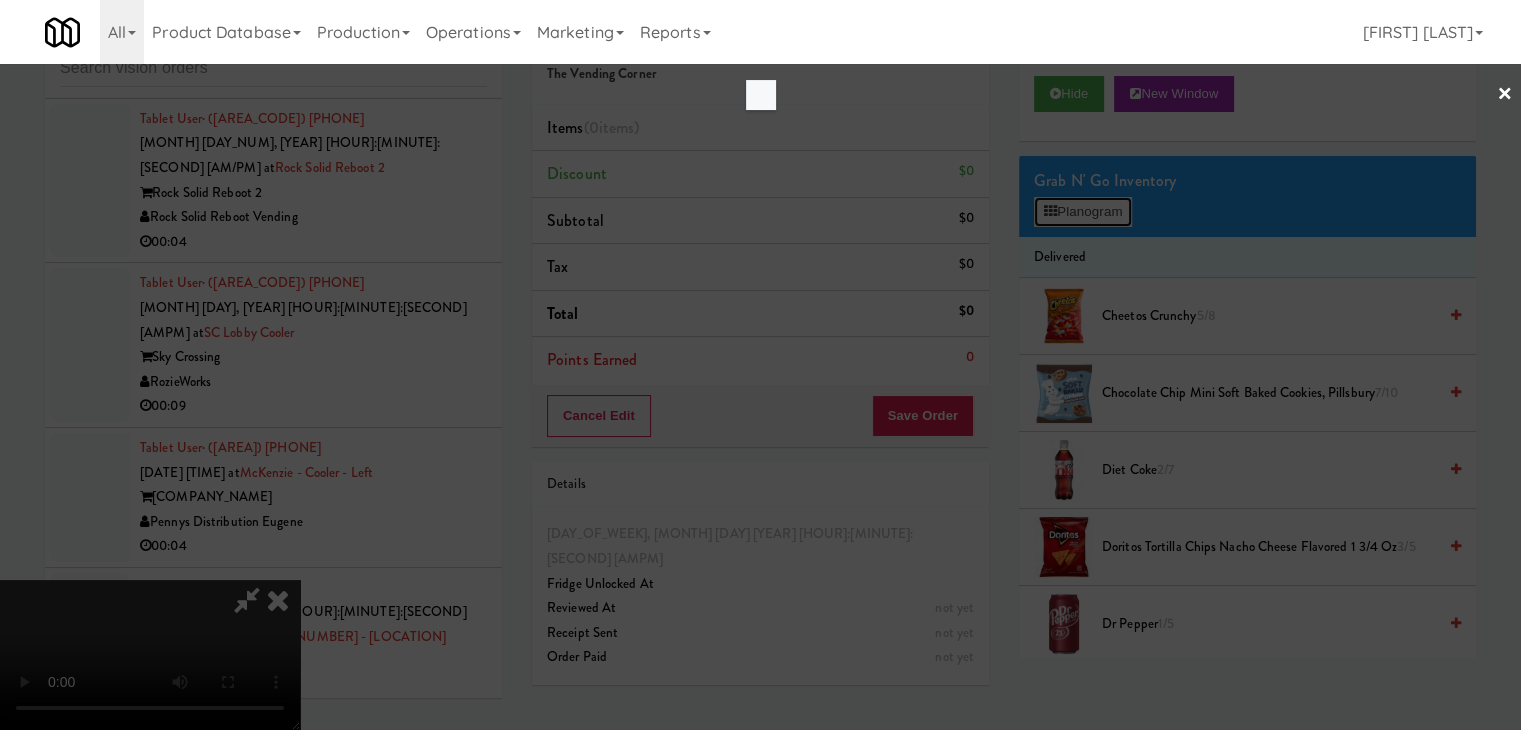 scroll, scrollTop: 19020, scrollLeft: 0, axis: vertical 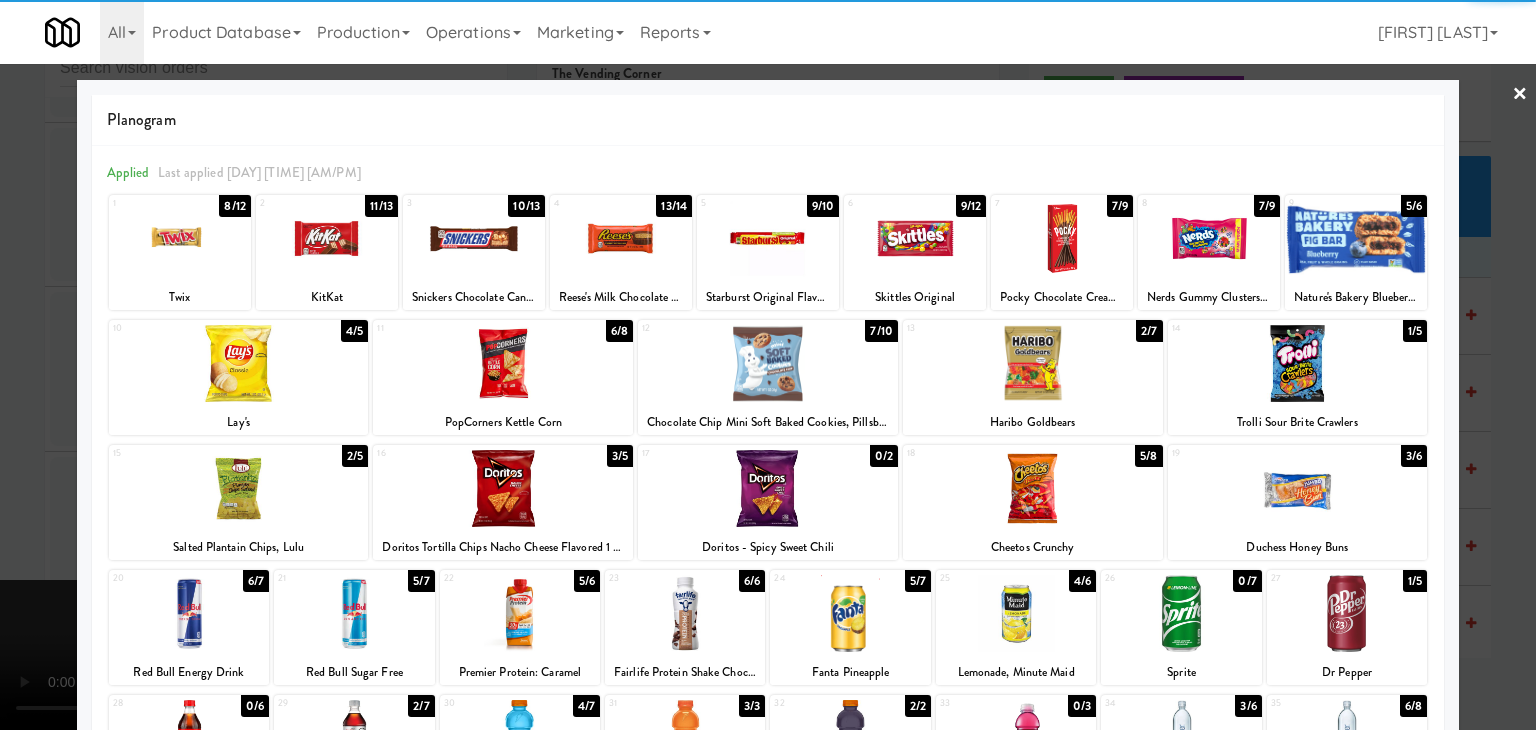 click at bounding box center (474, 238) 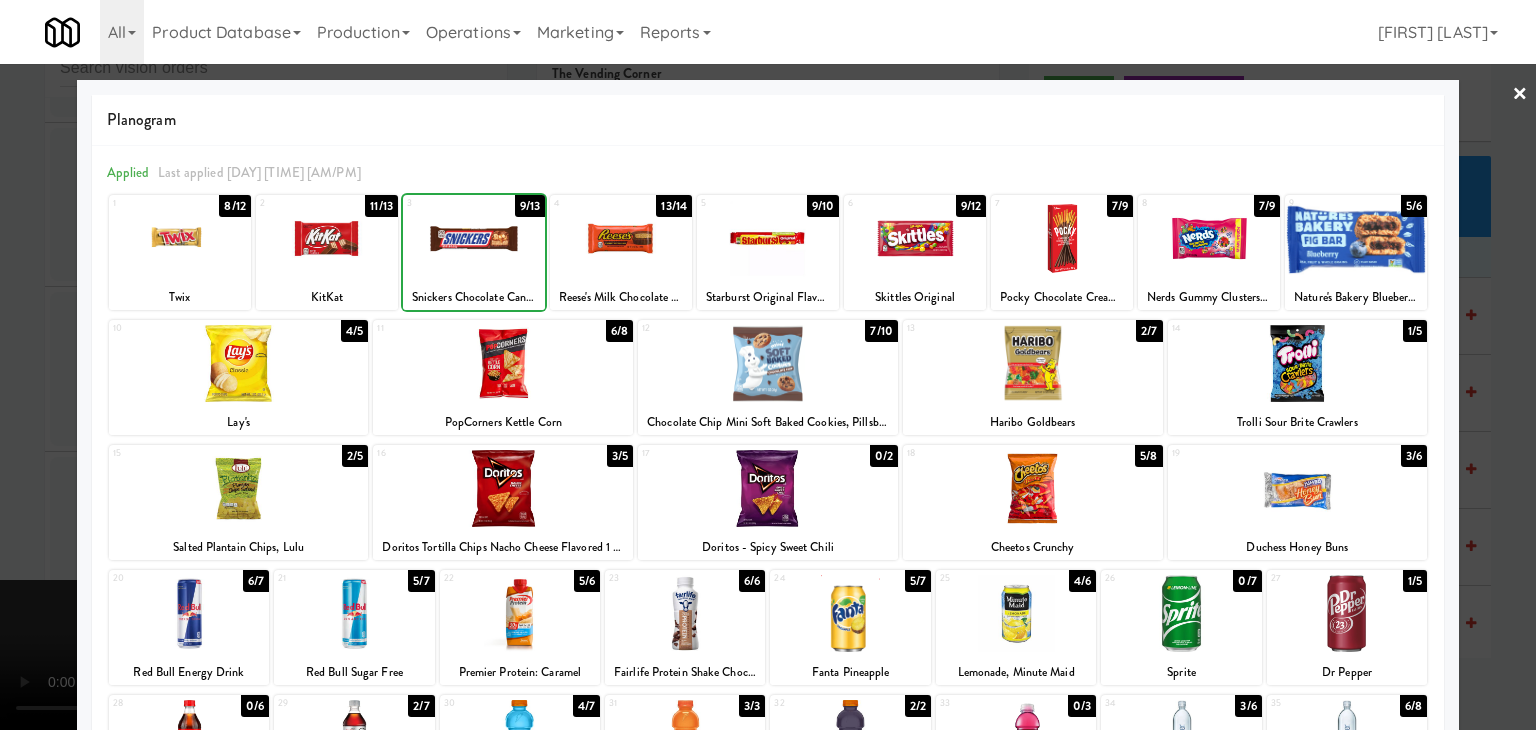 click at bounding box center [503, 363] 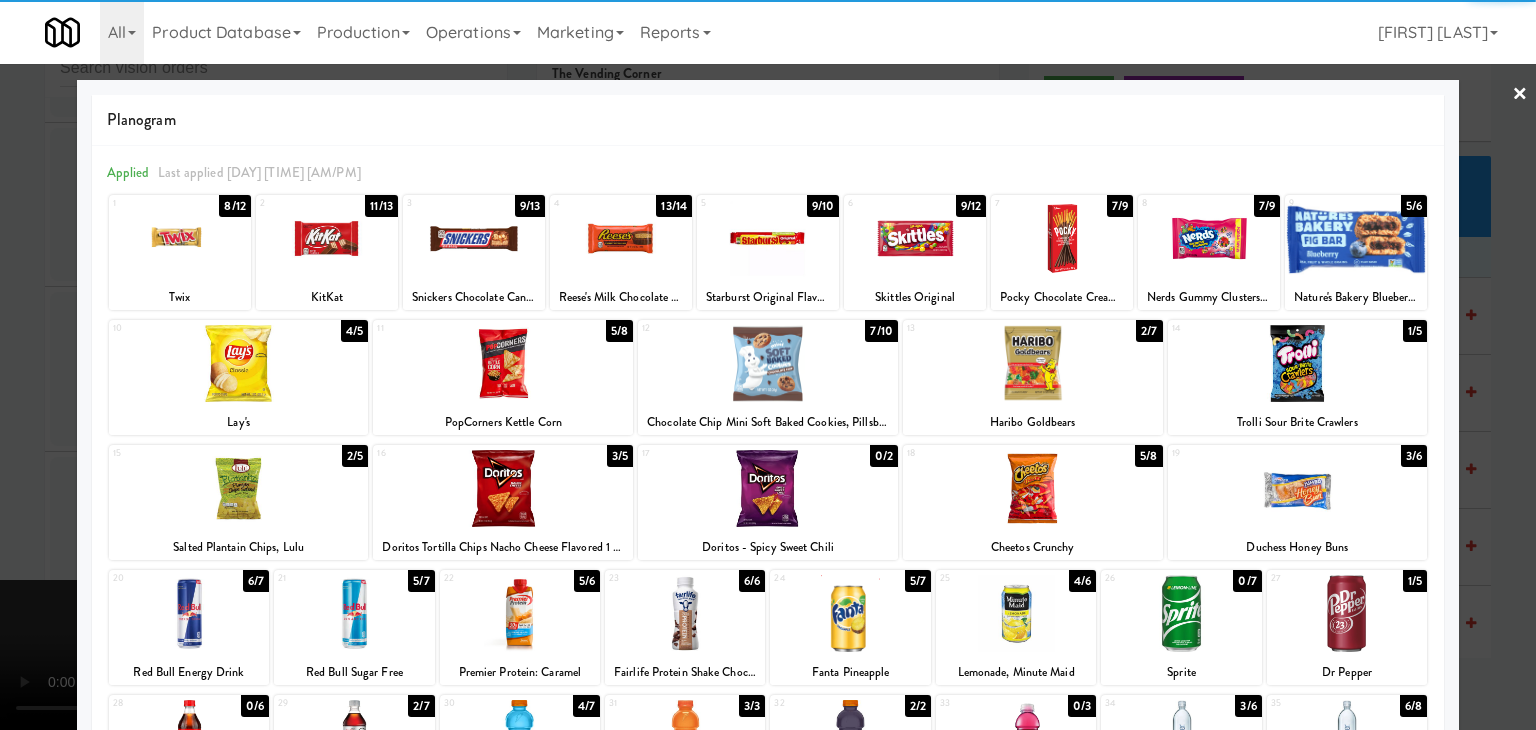 drag, startPoint x: 1, startPoint y: 338, endPoint x: 684, endPoint y: 429, distance: 689.0356 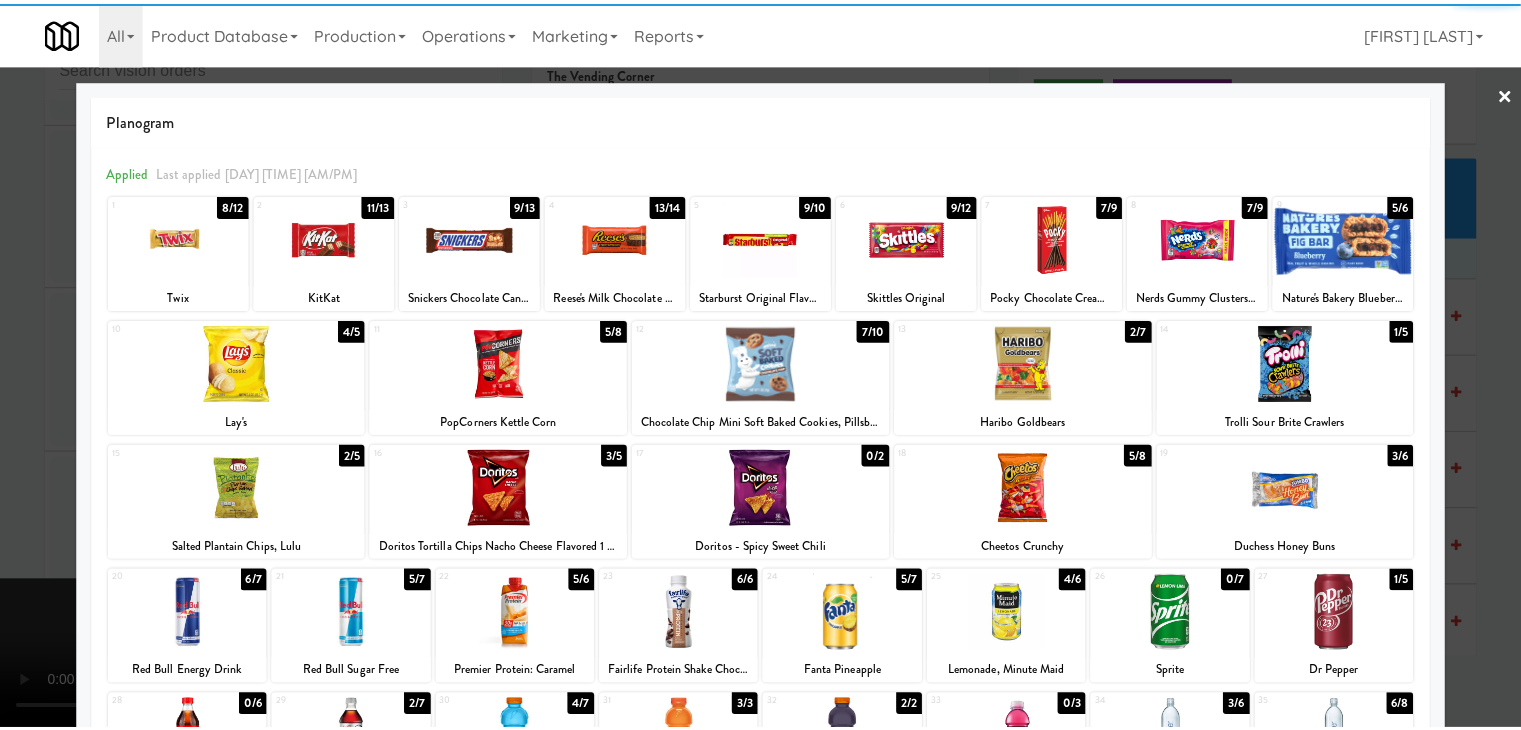 scroll, scrollTop: 19044, scrollLeft: 0, axis: vertical 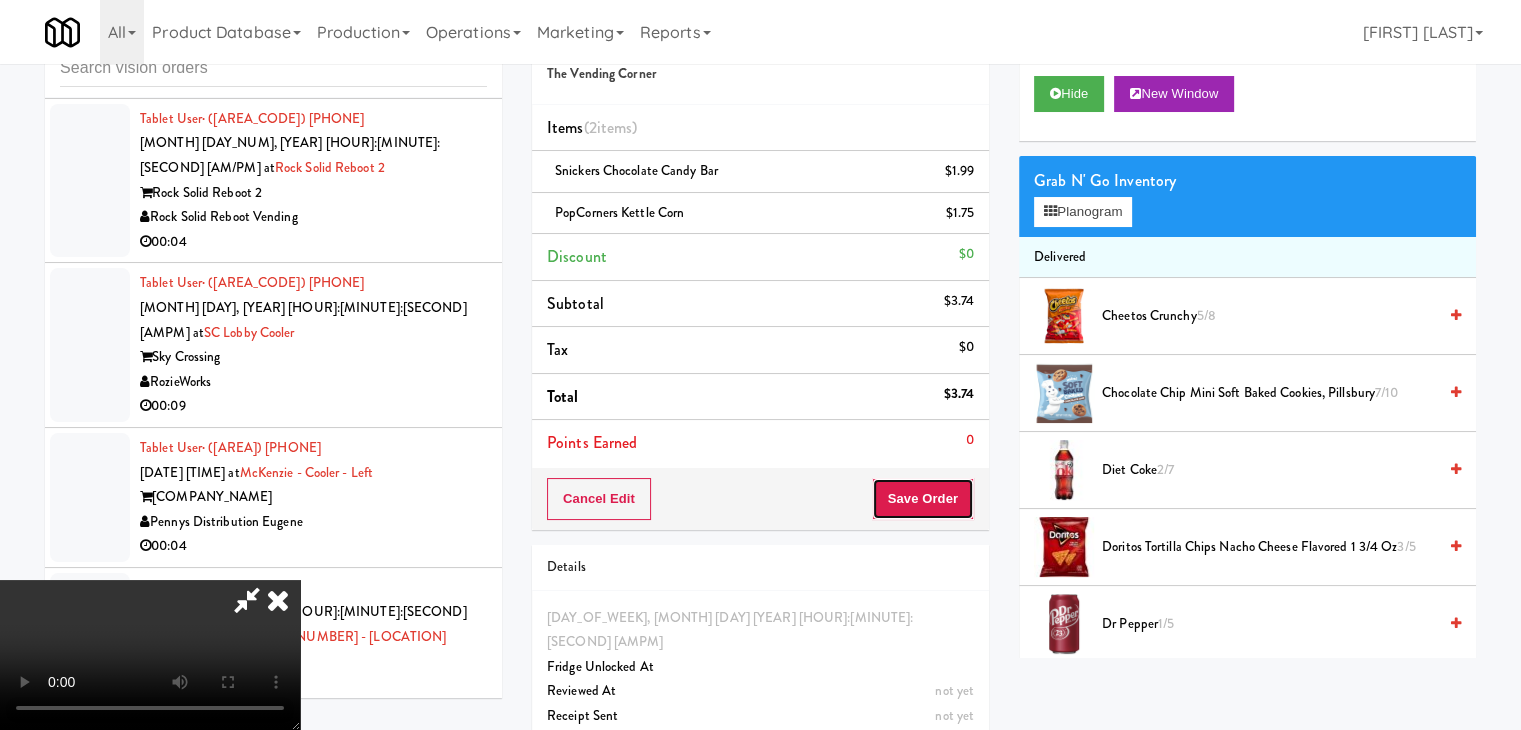 click on "Save Order" at bounding box center [923, 499] 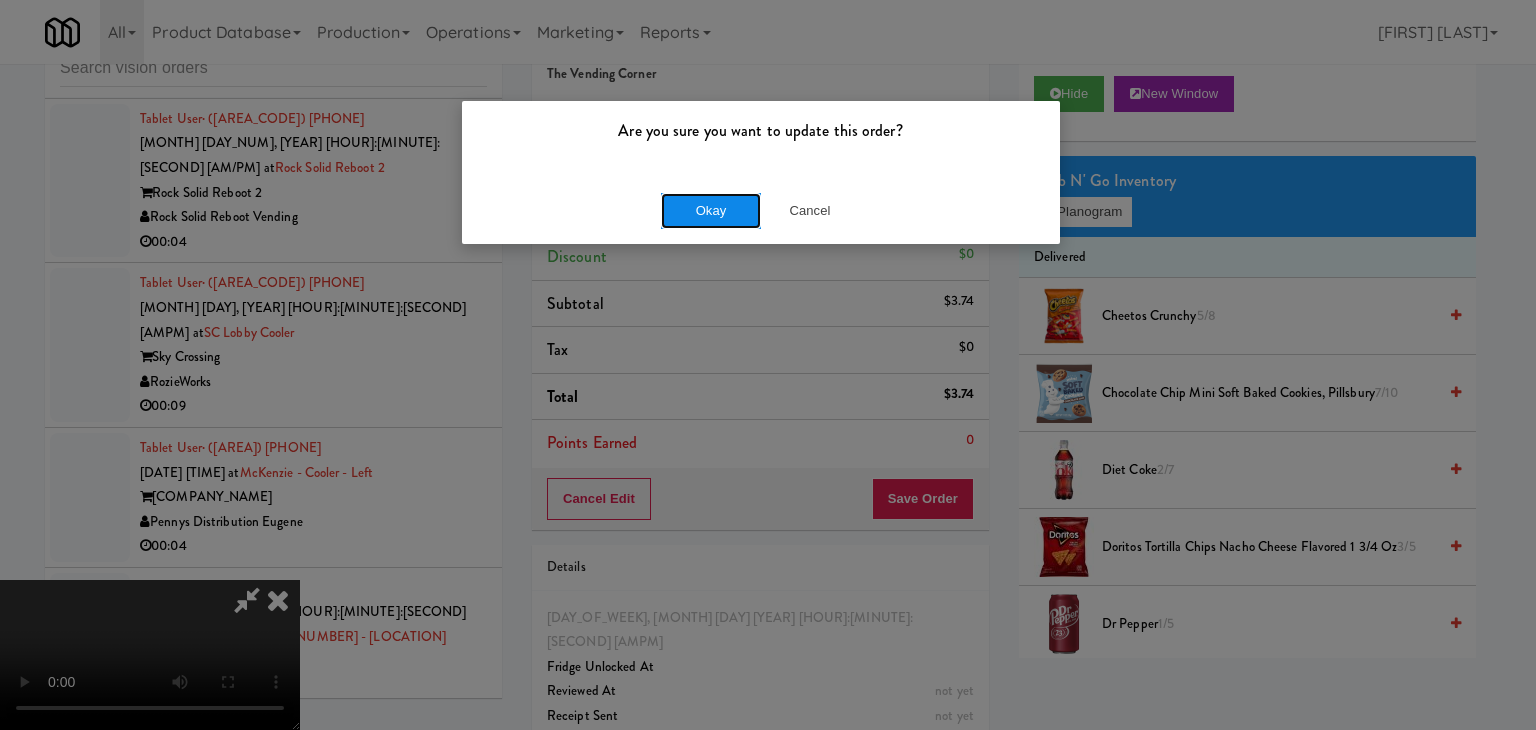 click on "Okay" at bounding box center (711, 211) 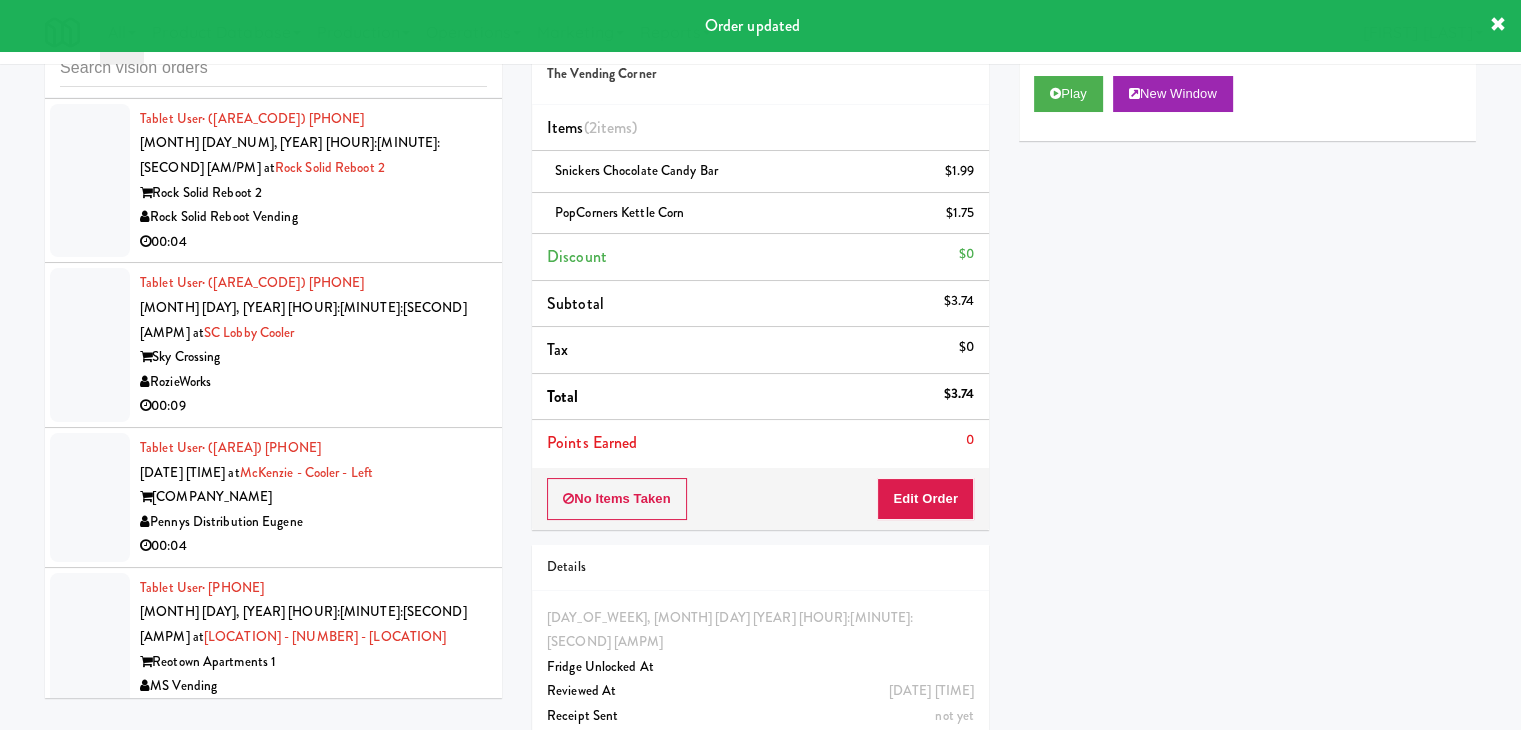 click on "00:05" at bounding box center (313, 1155) 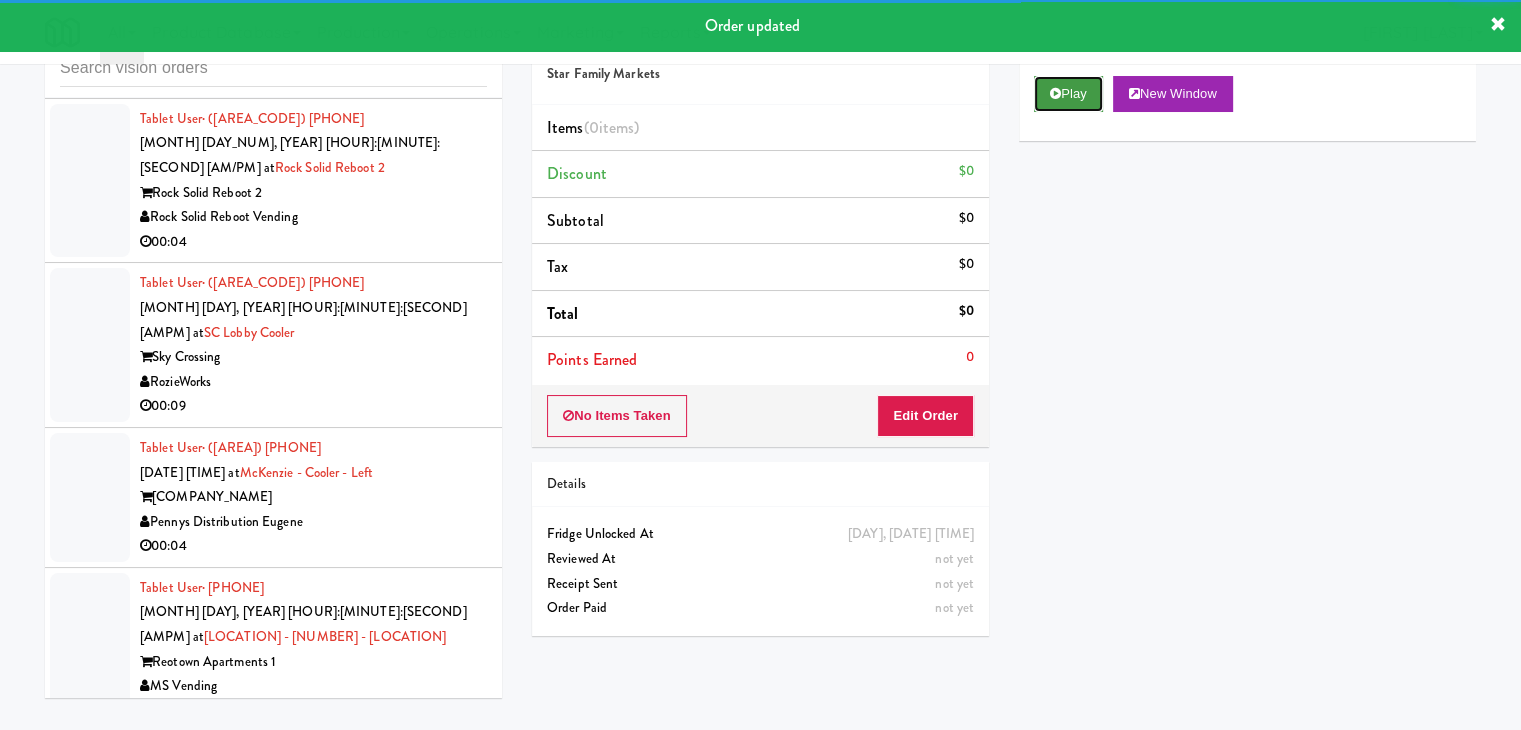 click on "Play" at bounding box center [1068, 94] 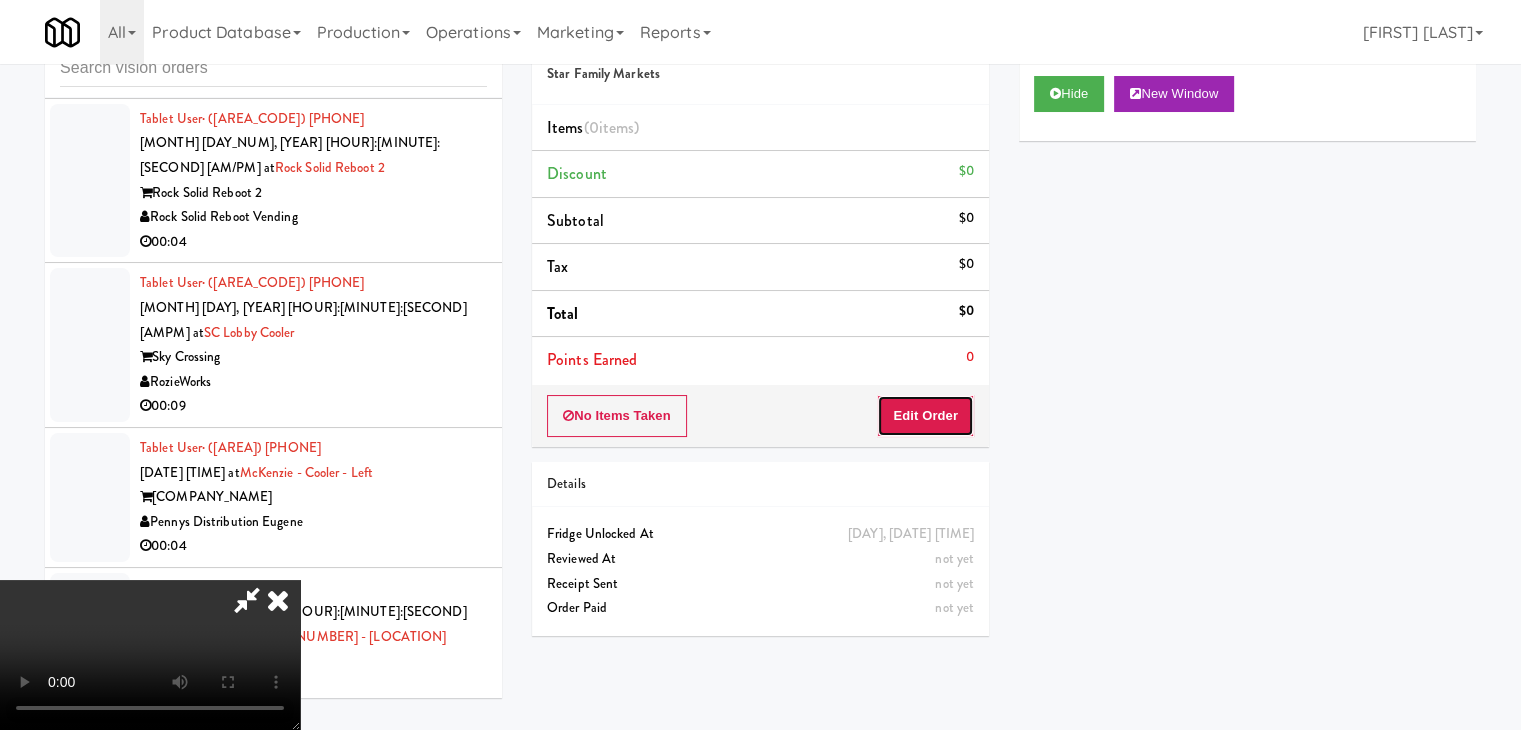 click on "Edit Order" at bounding box center [925, 416] 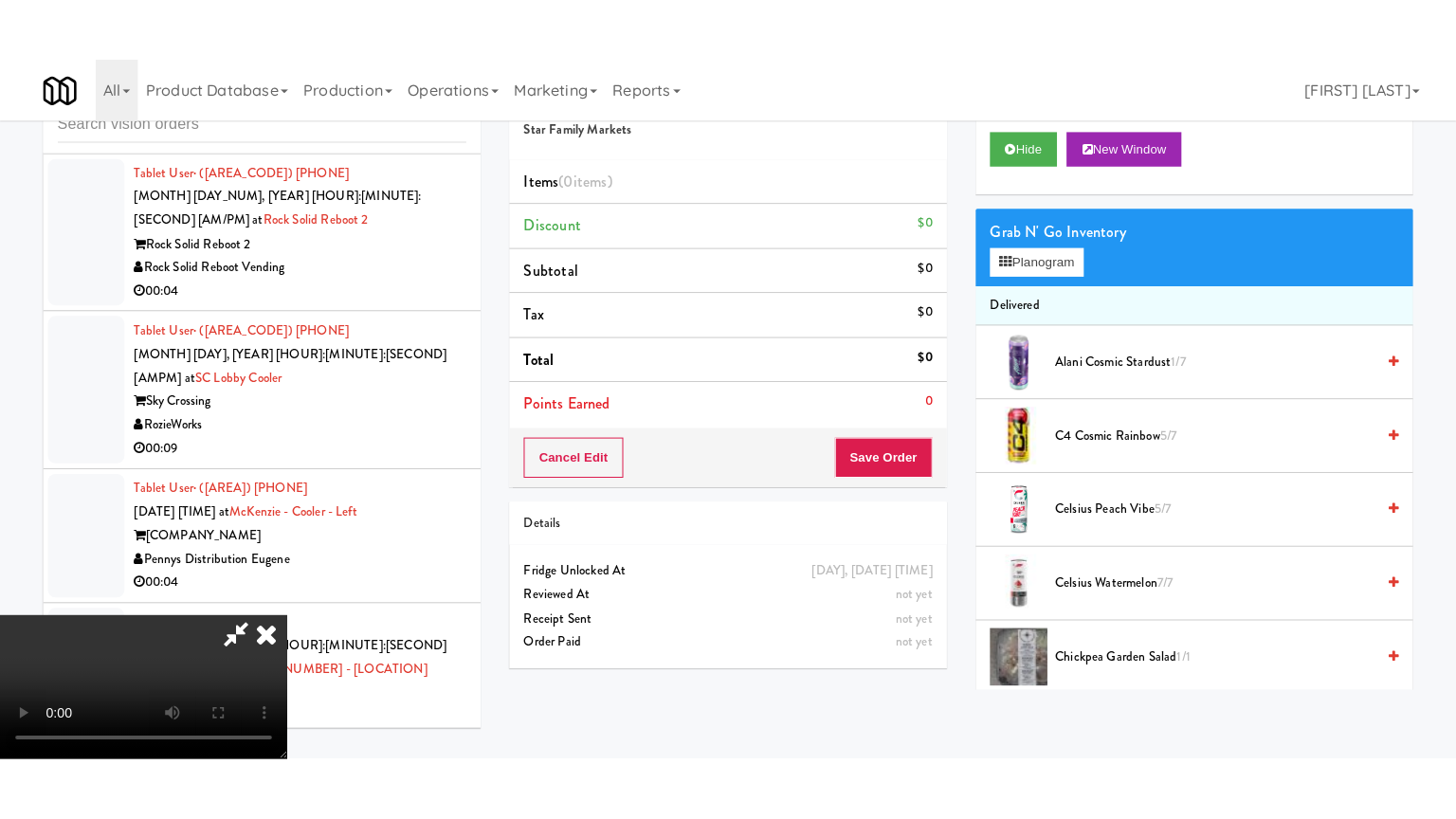 scroll, scrollTop: 266, scrollLeft: 0, axis: vertical 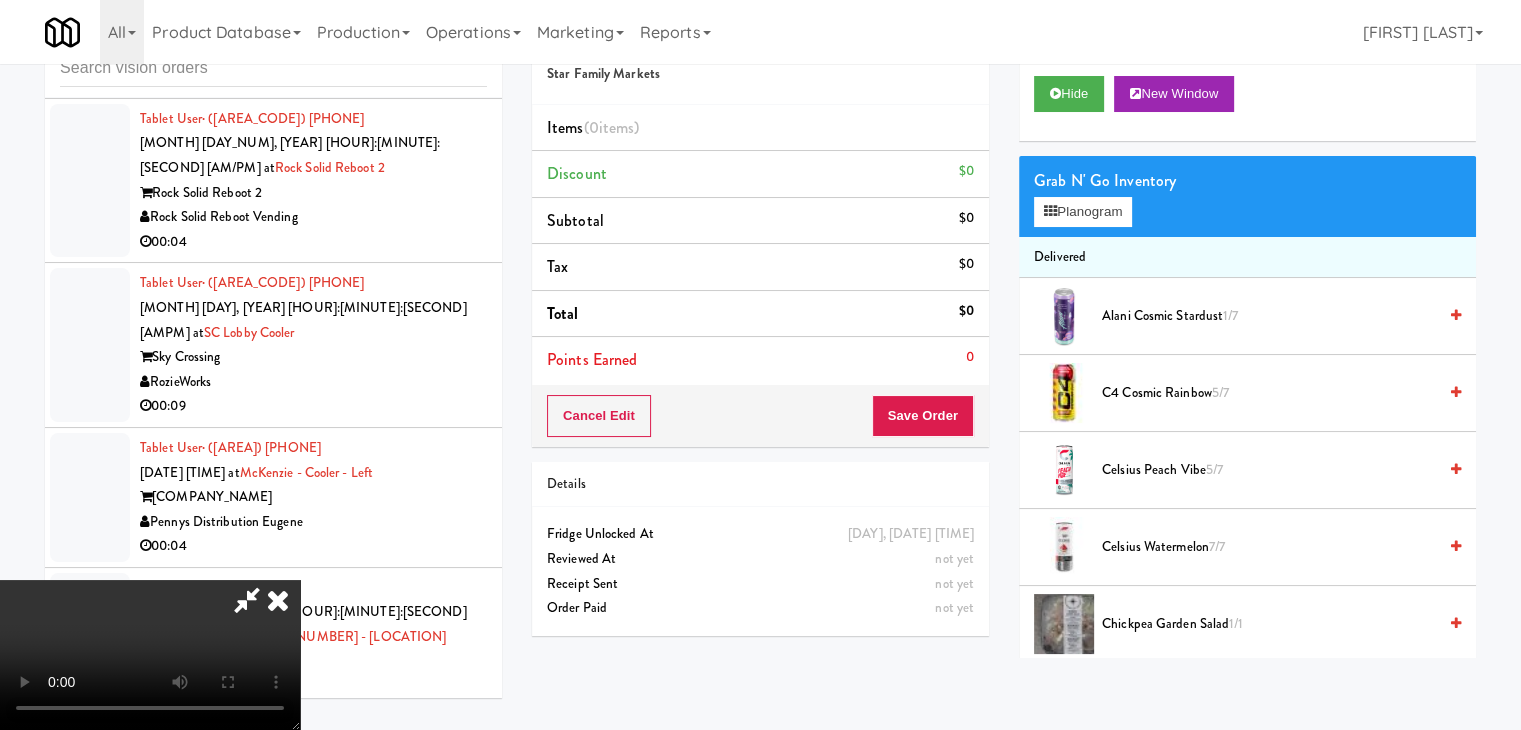 type 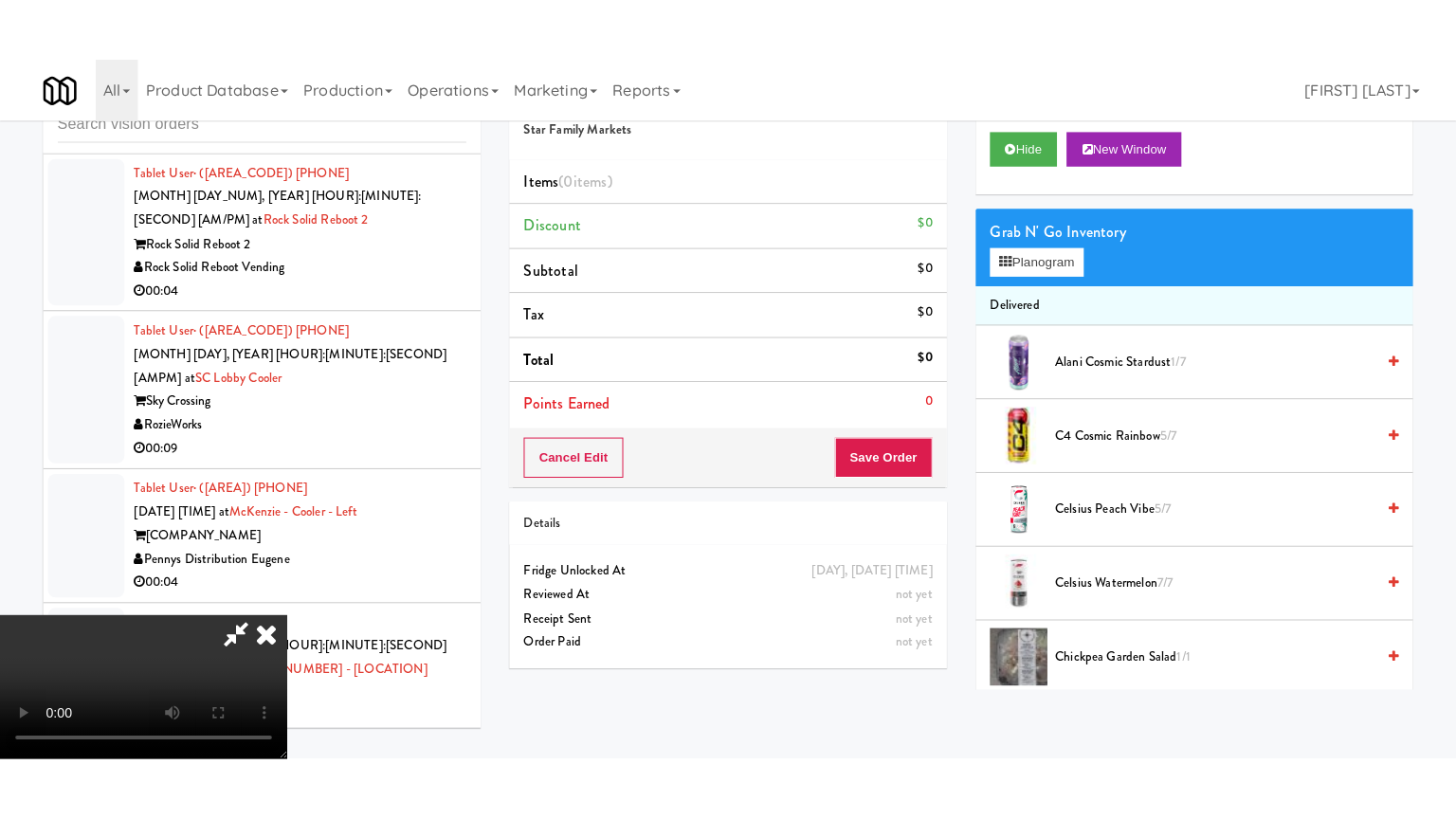 scroll, scrollTop: 0, scrollLeft: 0, axis: both 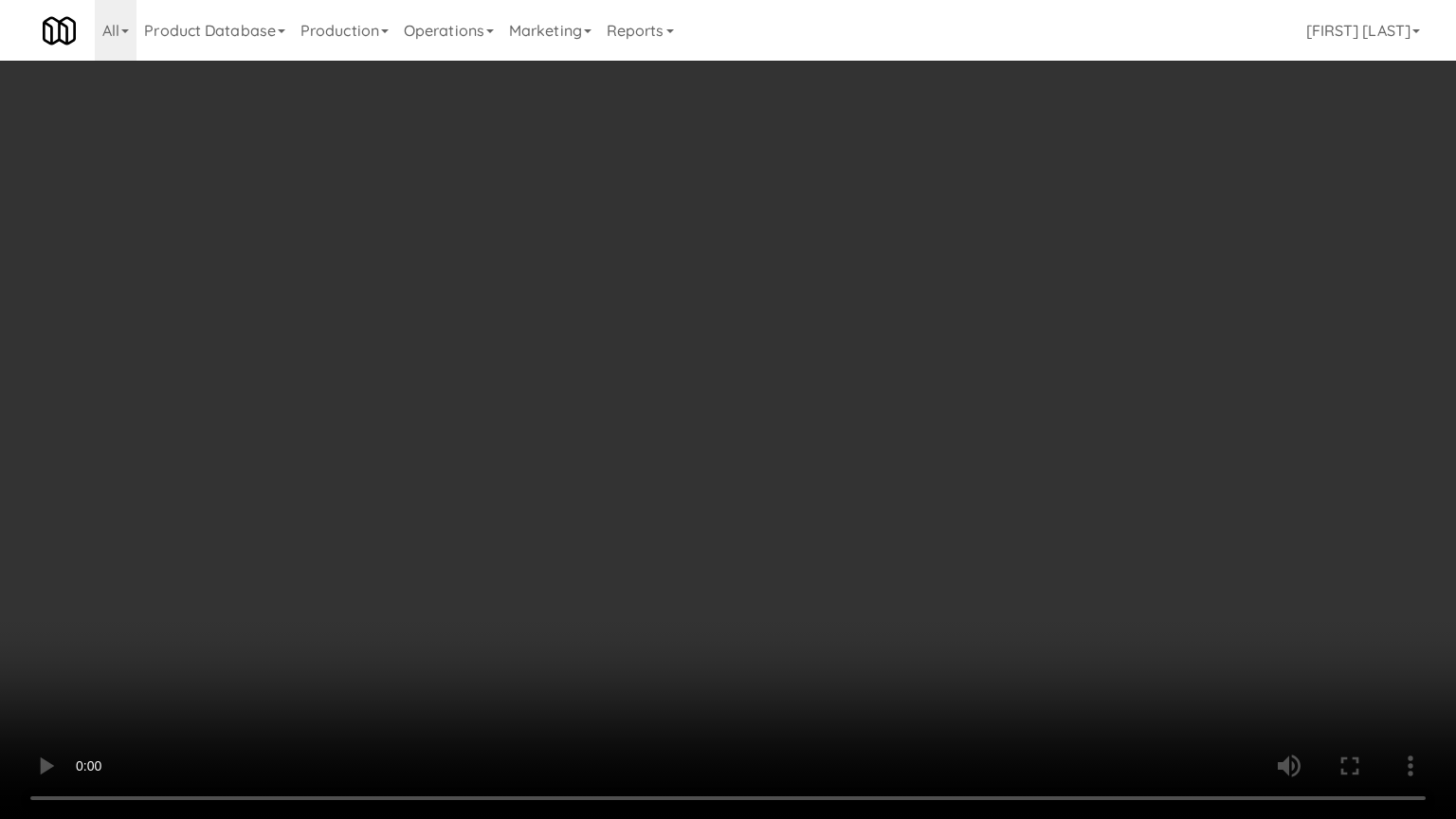 click at bounding box center [728, 410] 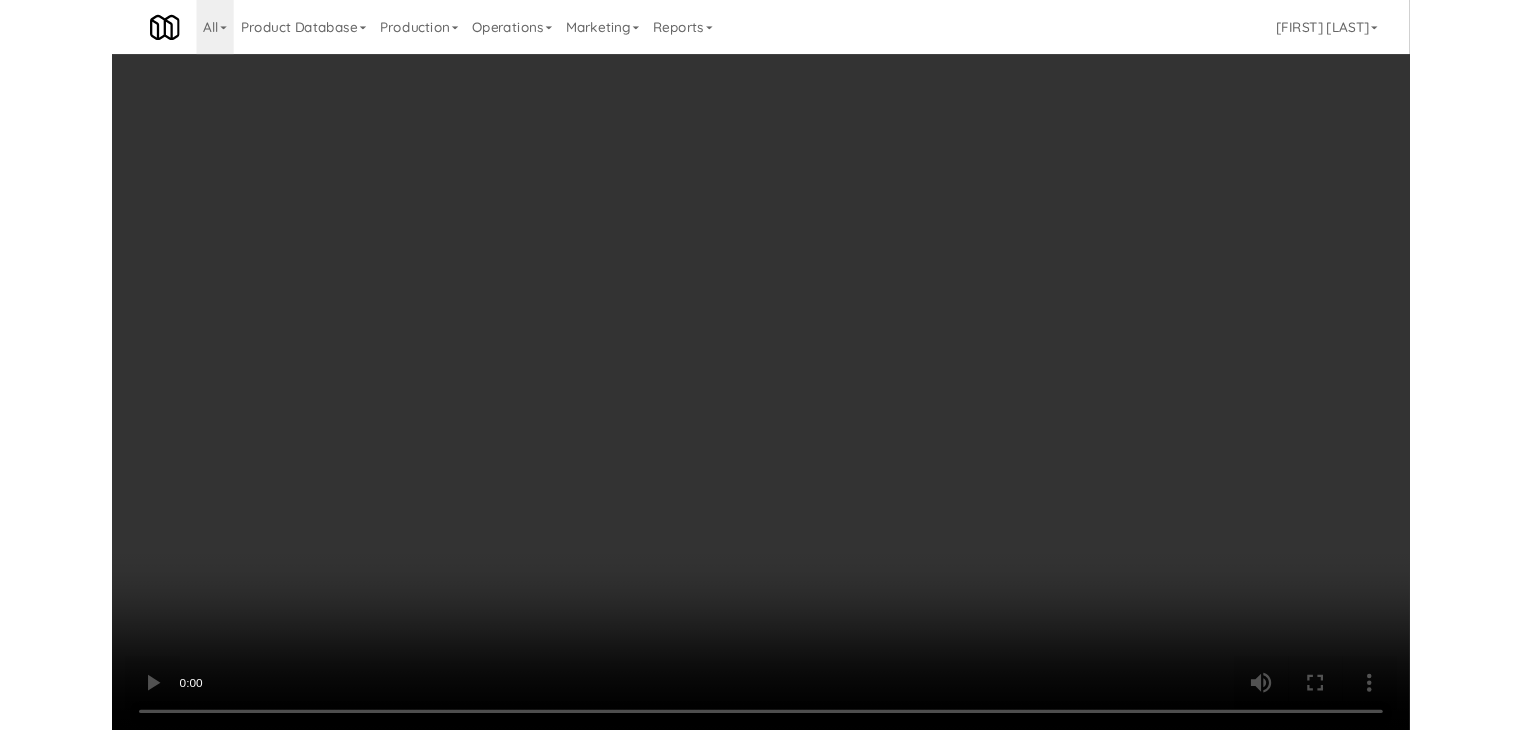scroll, scrollTop: 19044, scrollLeft: 0, axis: vertical 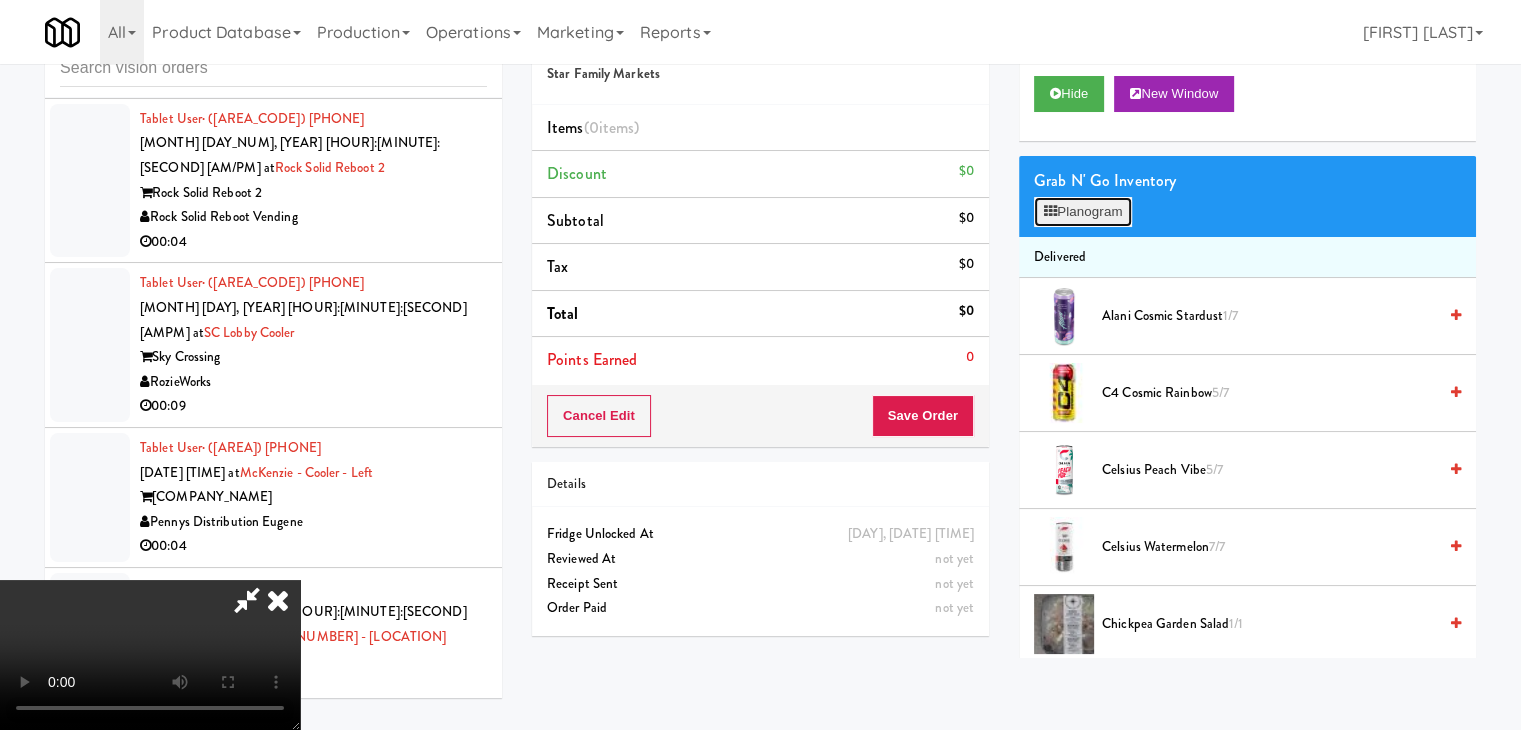 click on "Planogram" at bounding box center (1083, 212) 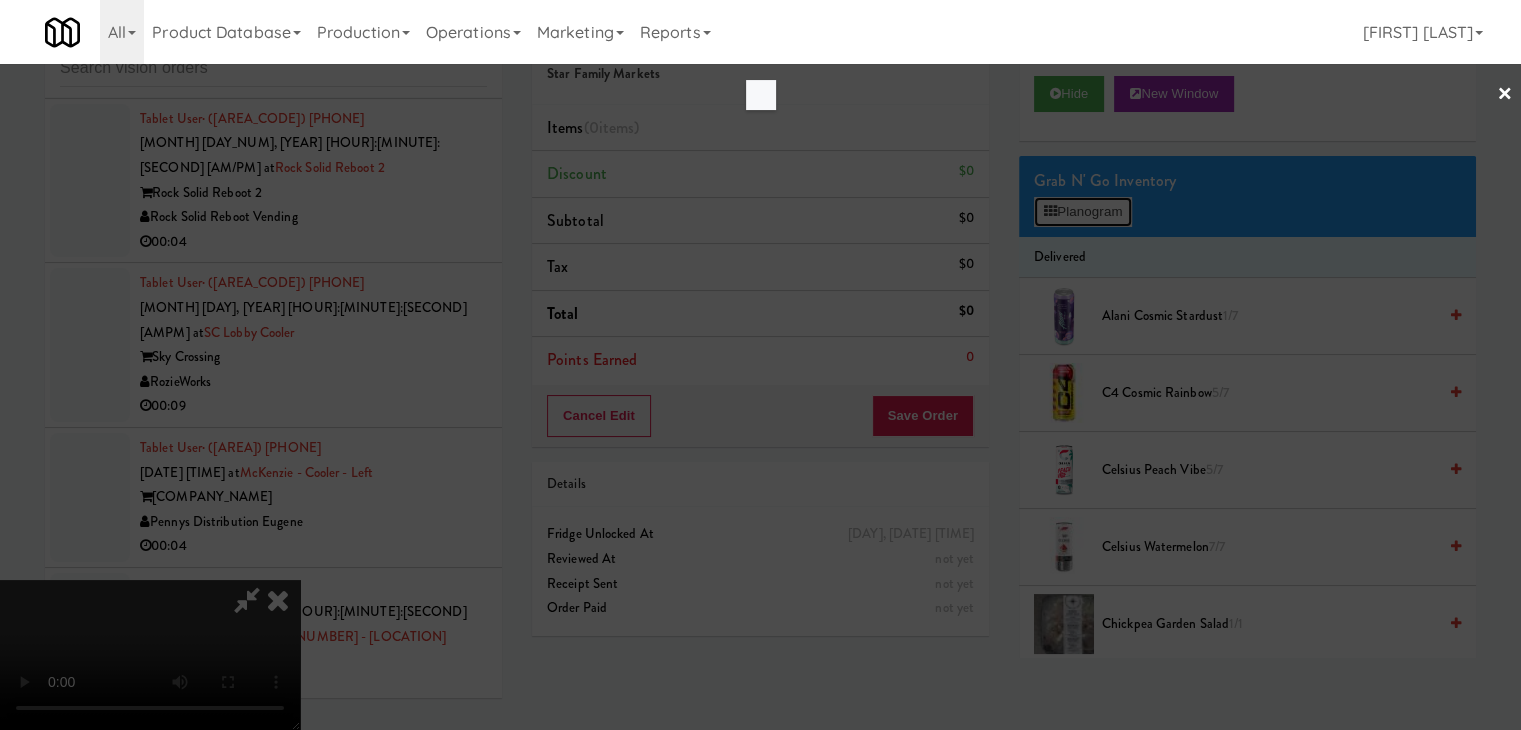 scroll, scrollTop: 19020, scrollLeft: 0, axis: vertical 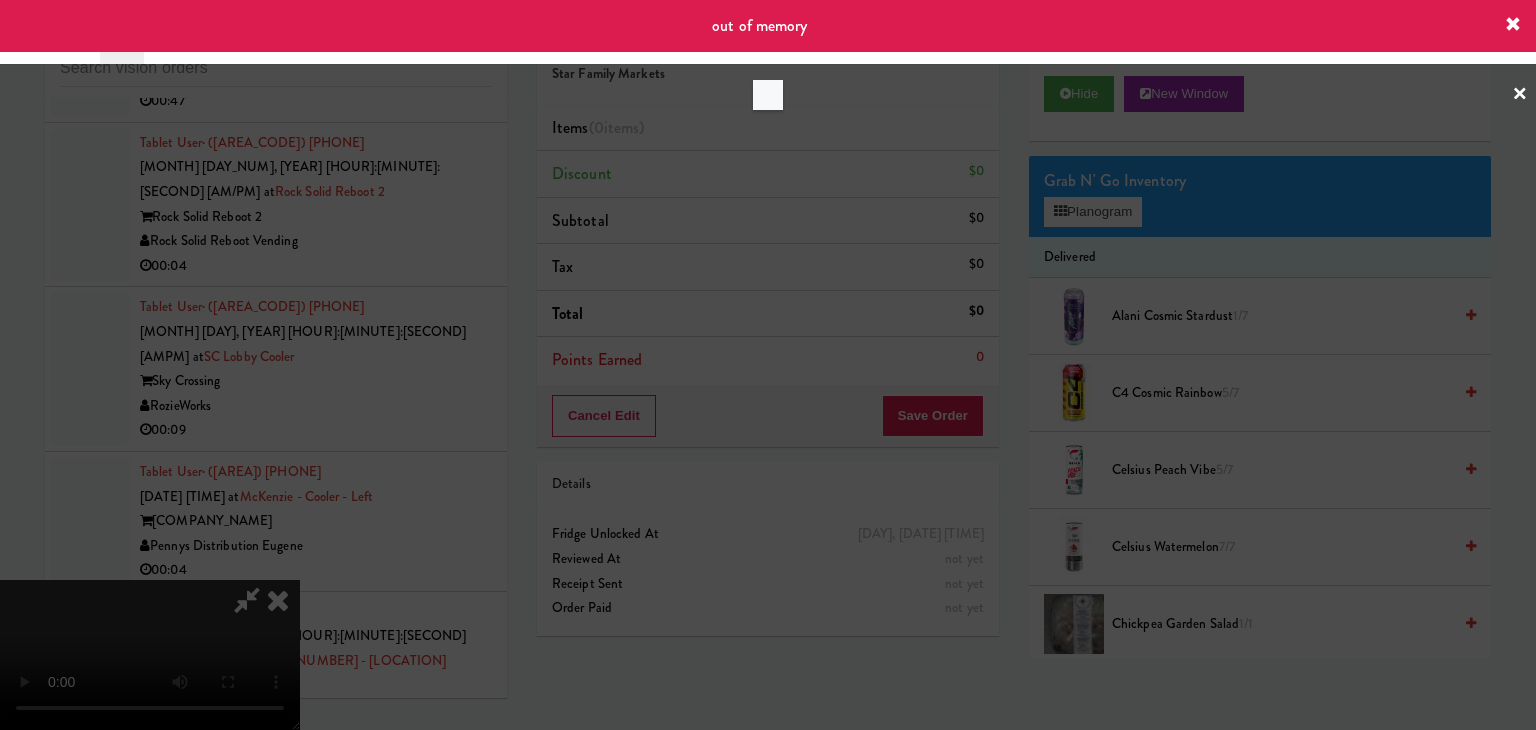 click at bounding box center [768, 365] 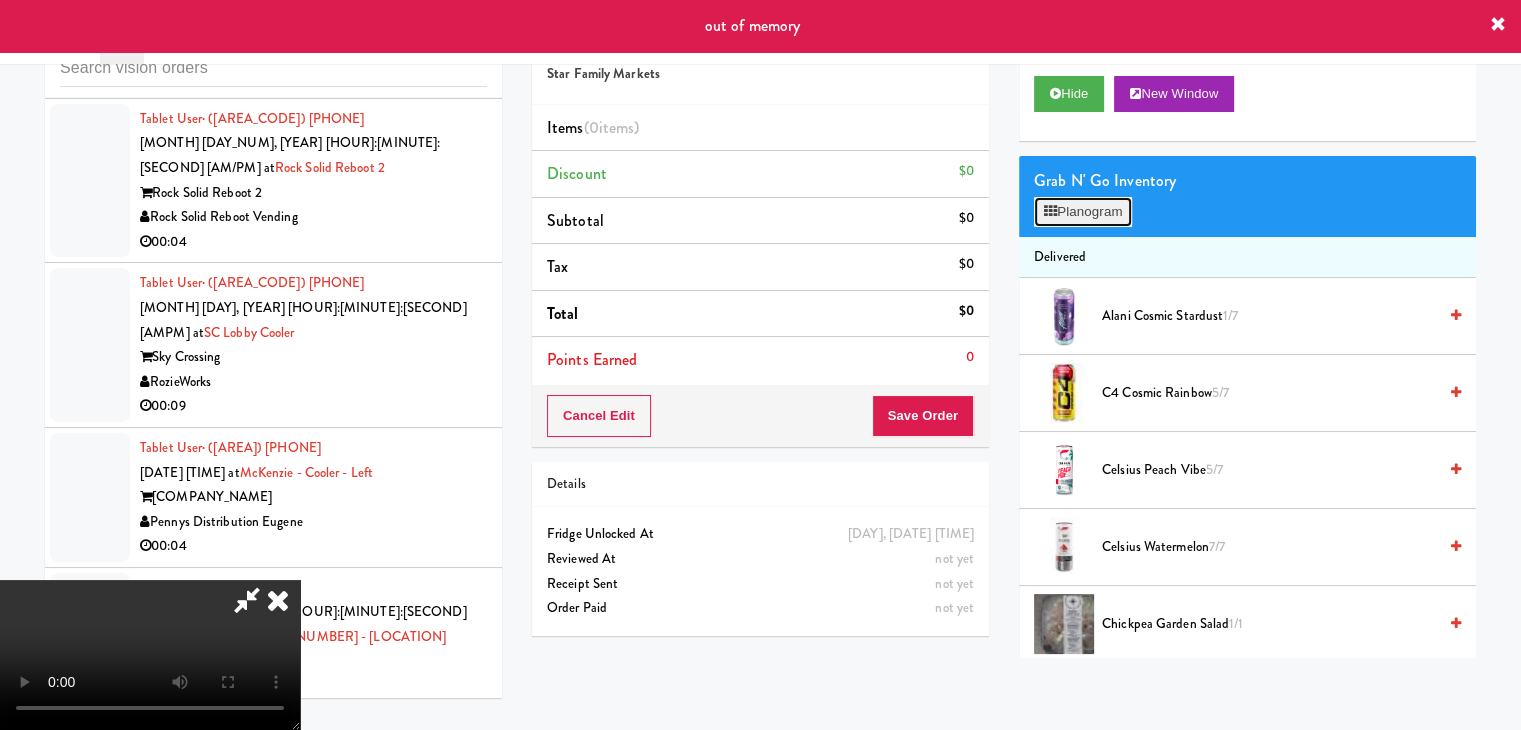 click on "Planogram" at bounding box center (1083, 212) 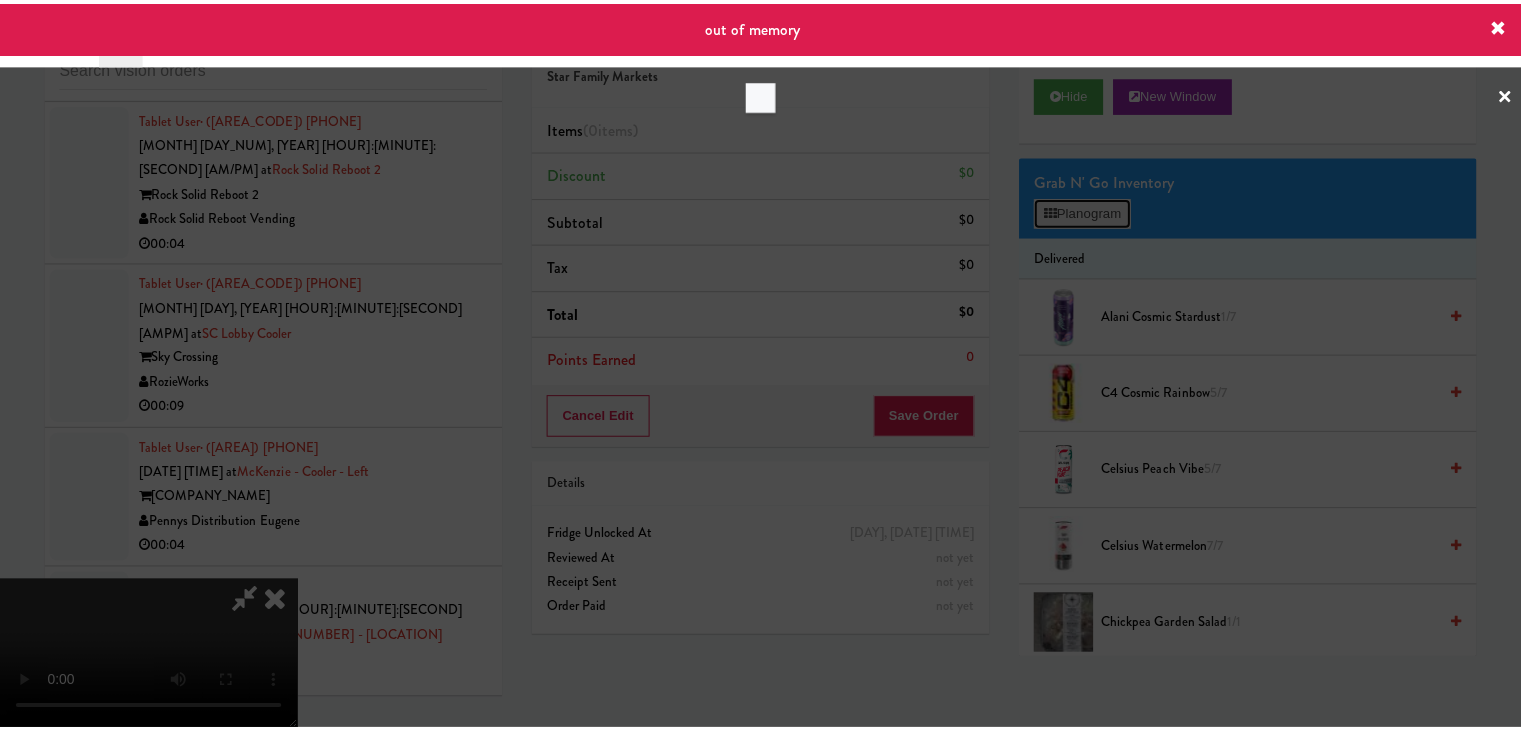 scroll, scrollTop: 19020, scrollLeft: 0, axis: vertical 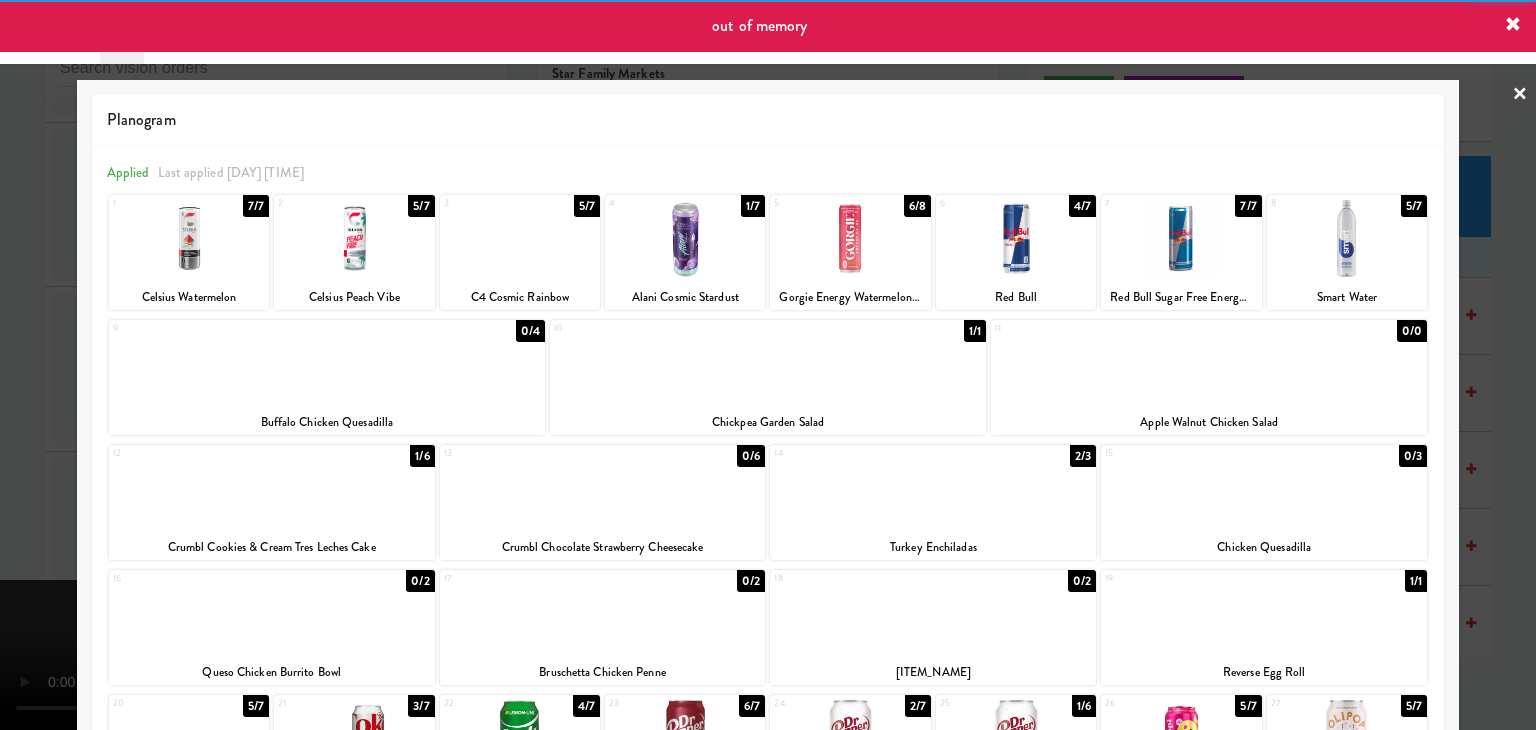 click at bounding box center [685, 238] 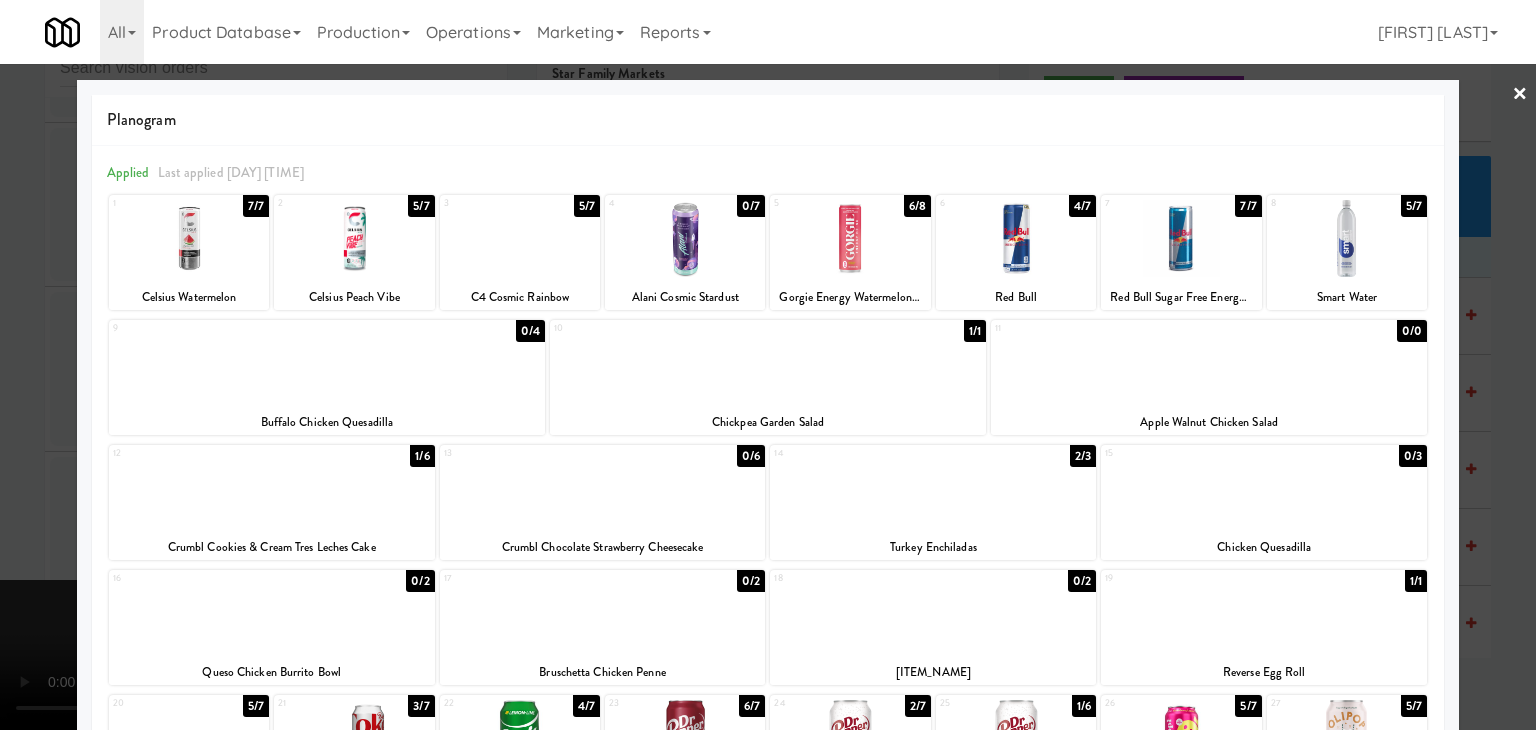 drag, startPoint x: 0, startPoint y: 299, endPoint x: 559, endPoint y: 346, distance: 560.97235 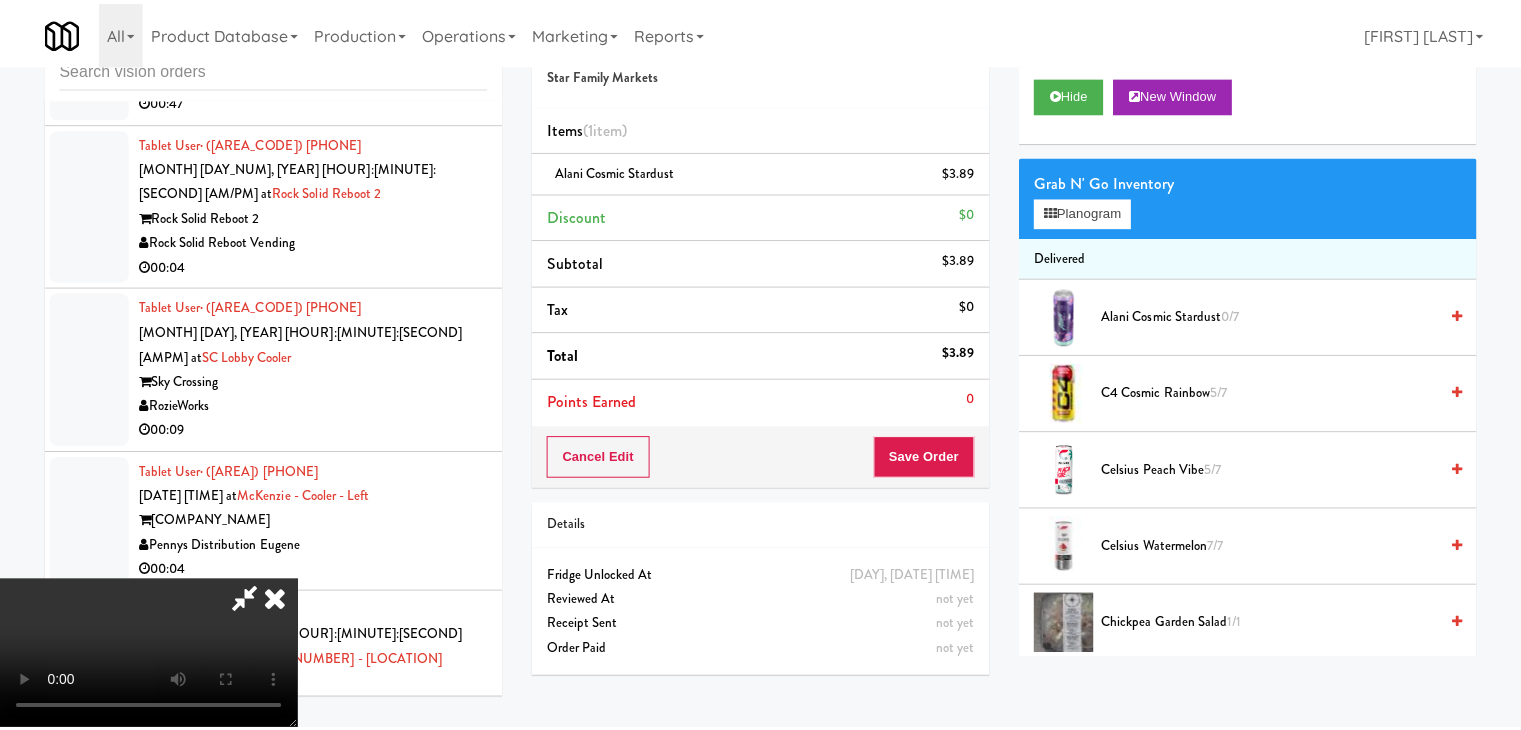 scroll, scrollTop: 19044, scrollLeft: 0, axis: vertical 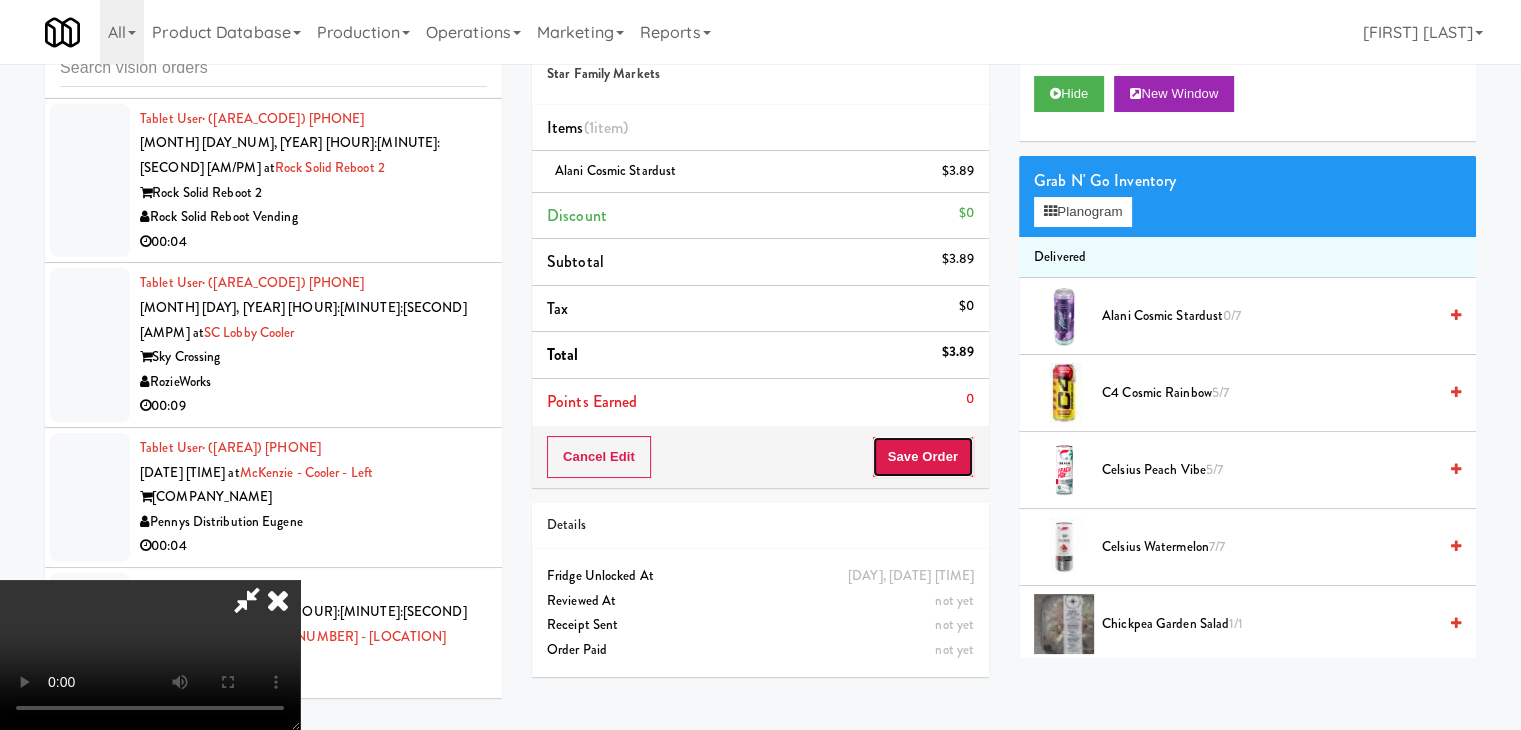 click on "Save Order" at bounding box center (923, 457) 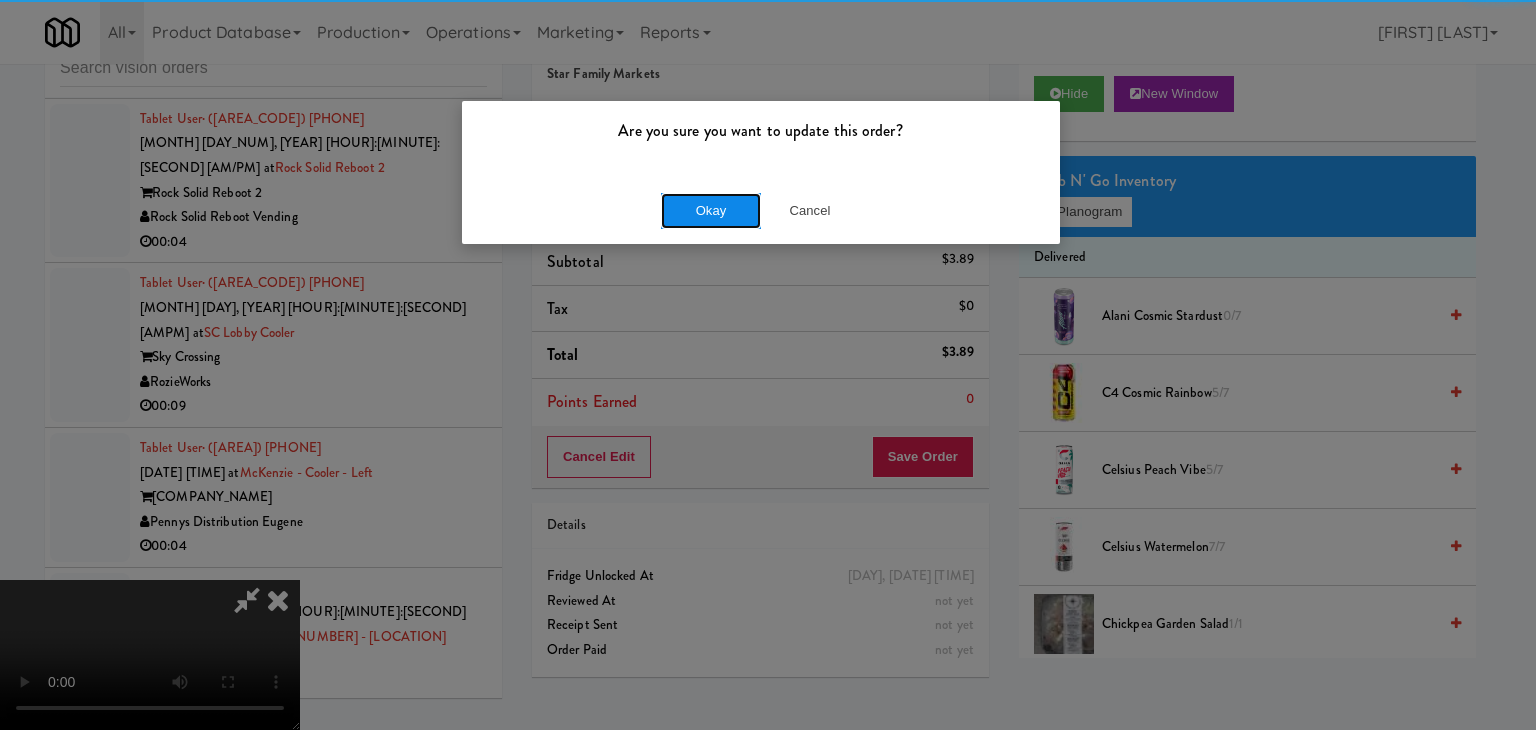 click on "Okay" at bounding box center [711, 211] 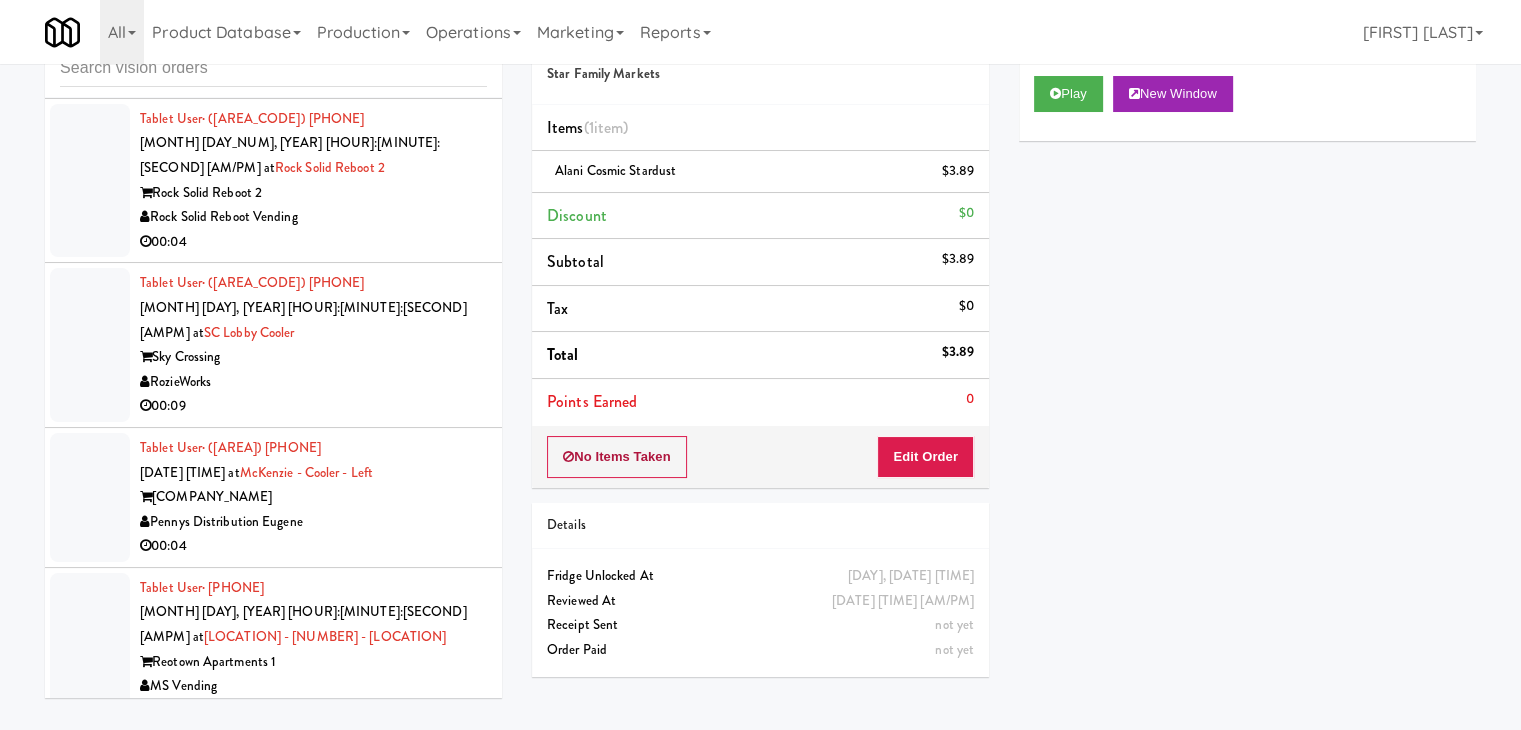 scroll, scrollTop: 0, scrollLeft: 0, axis: both 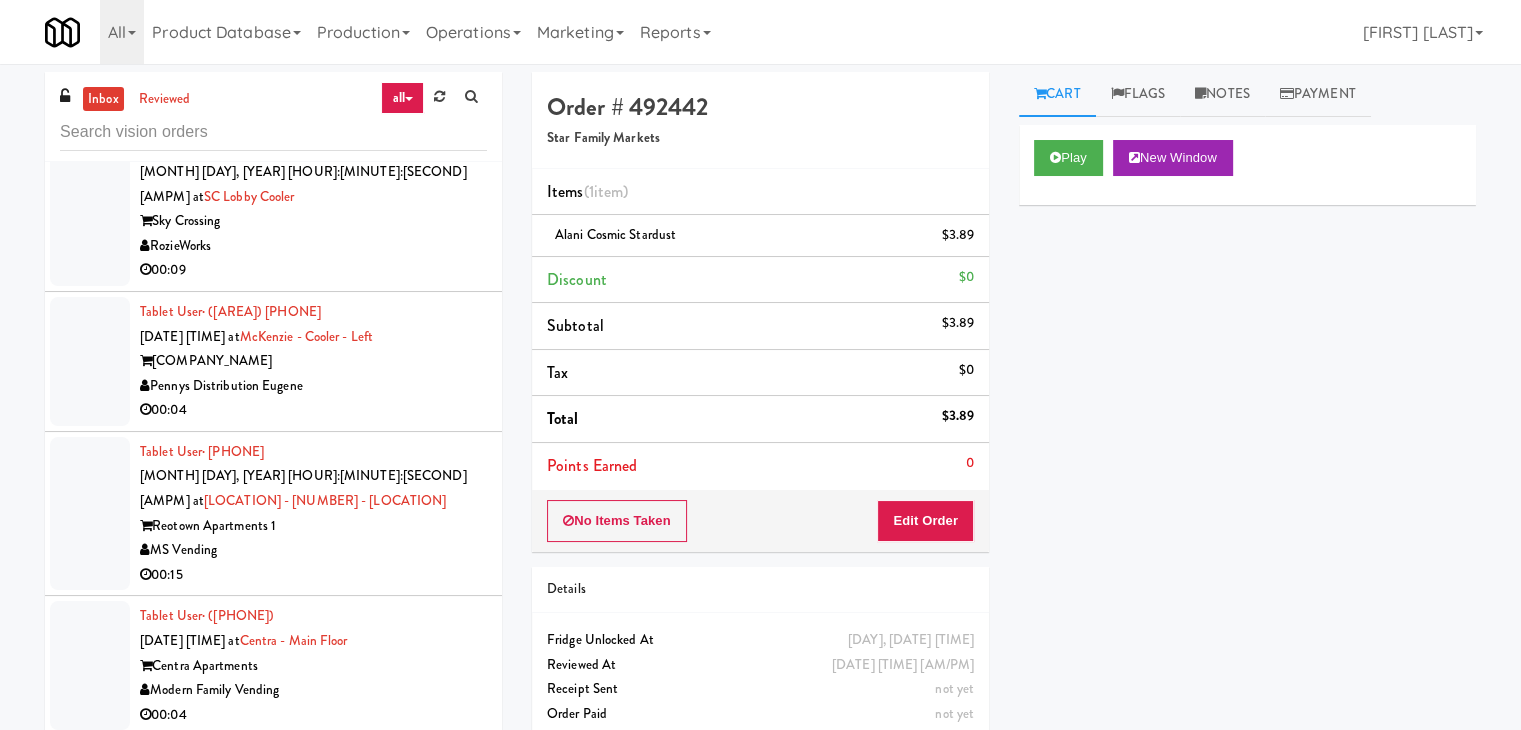 click on "Tablet User  · ([PHONE]) [DATE] [TIME] at  [LOCATION]  [LOCATION]  [COMPANY]  00:07 reviewed by [INITIALS] [LASTNAME]  order created" at bounding box center (313, 1148) 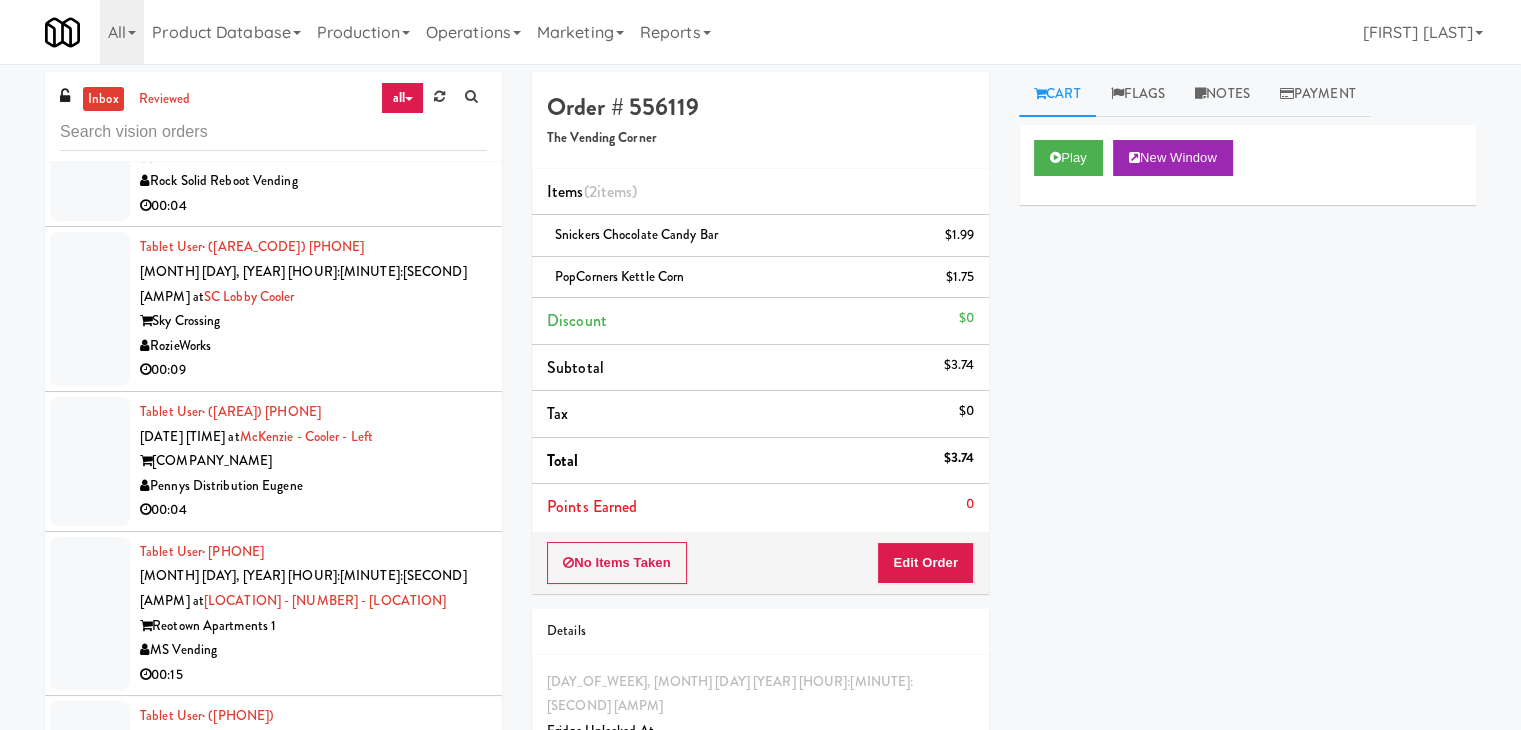 click on "00:05" at bounding box center (313, 1119) 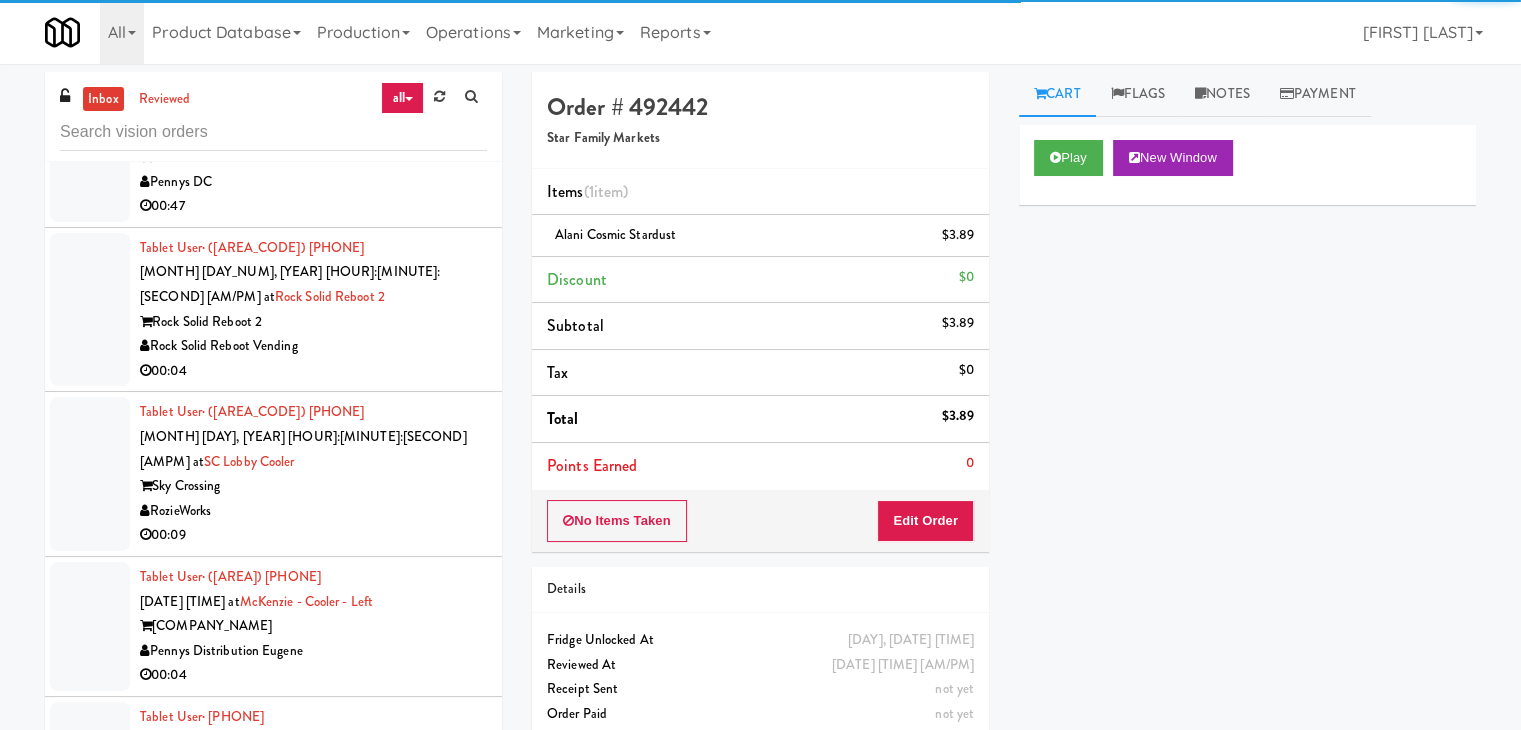 scroll, scrollTop: 18944, scrollLeft: 0, axis: vertical 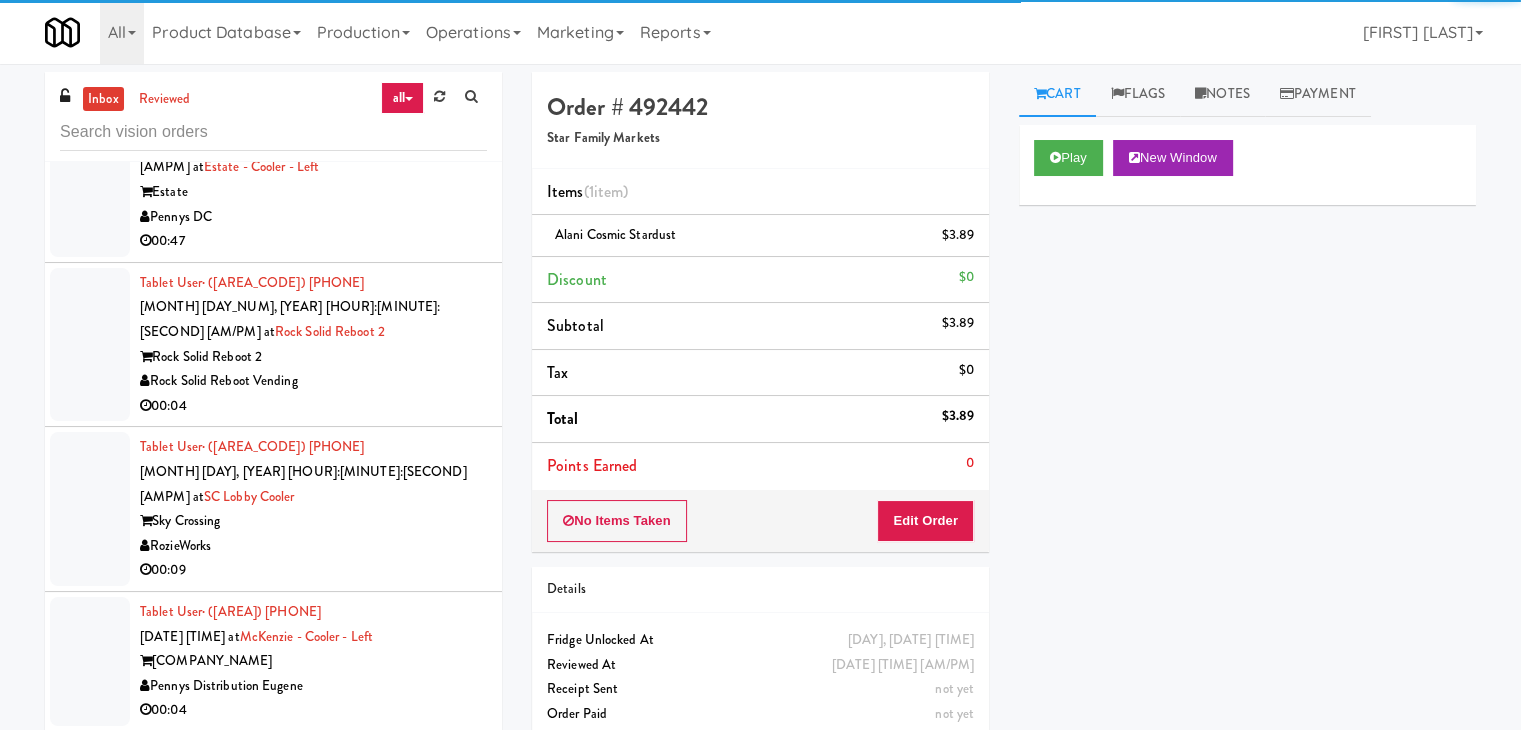 click on "RK Vends" at bounding box center [313, 1130] 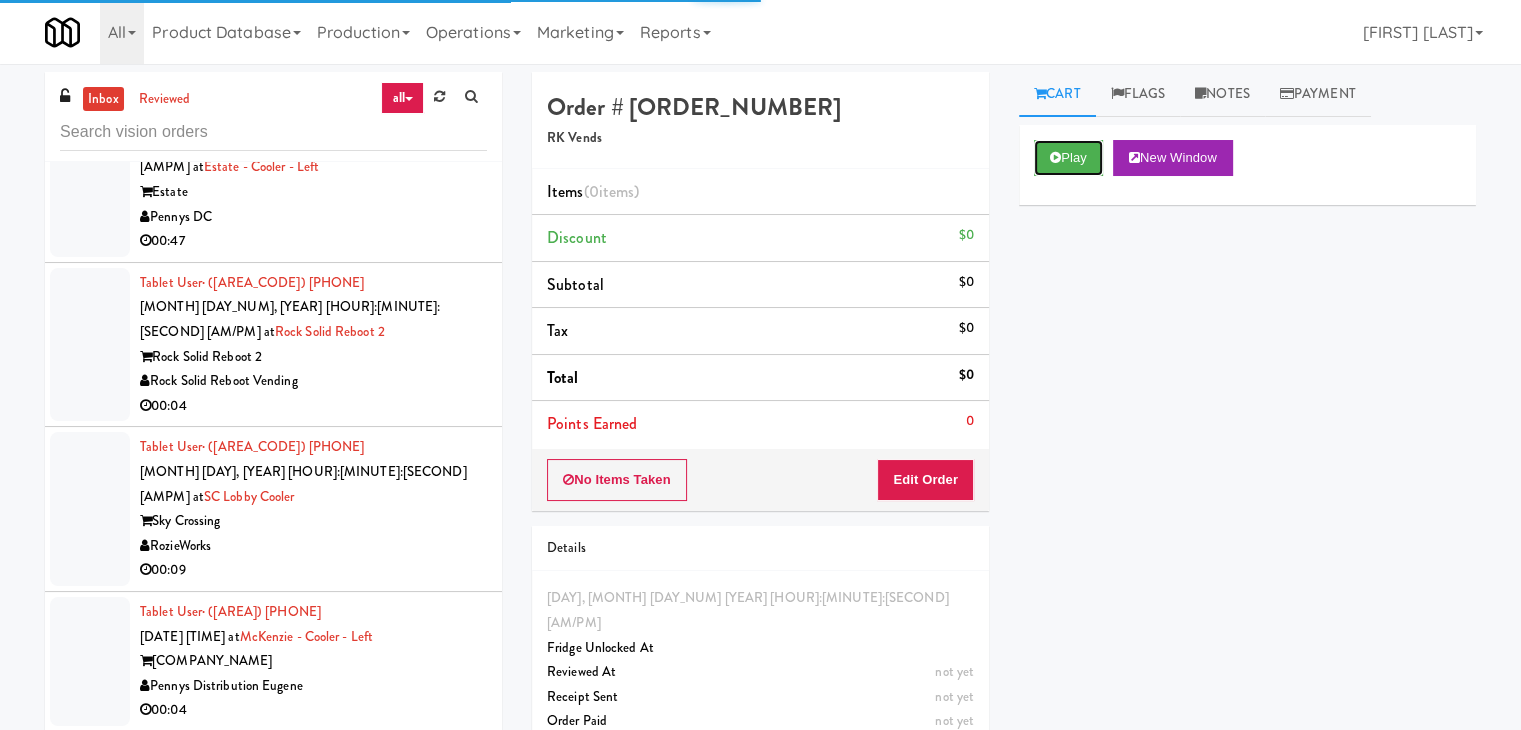 drag, startPoint x: 1060, startPoint y: 157, endPoint x: 1049, endPoint y: 177, distance: 22.825424 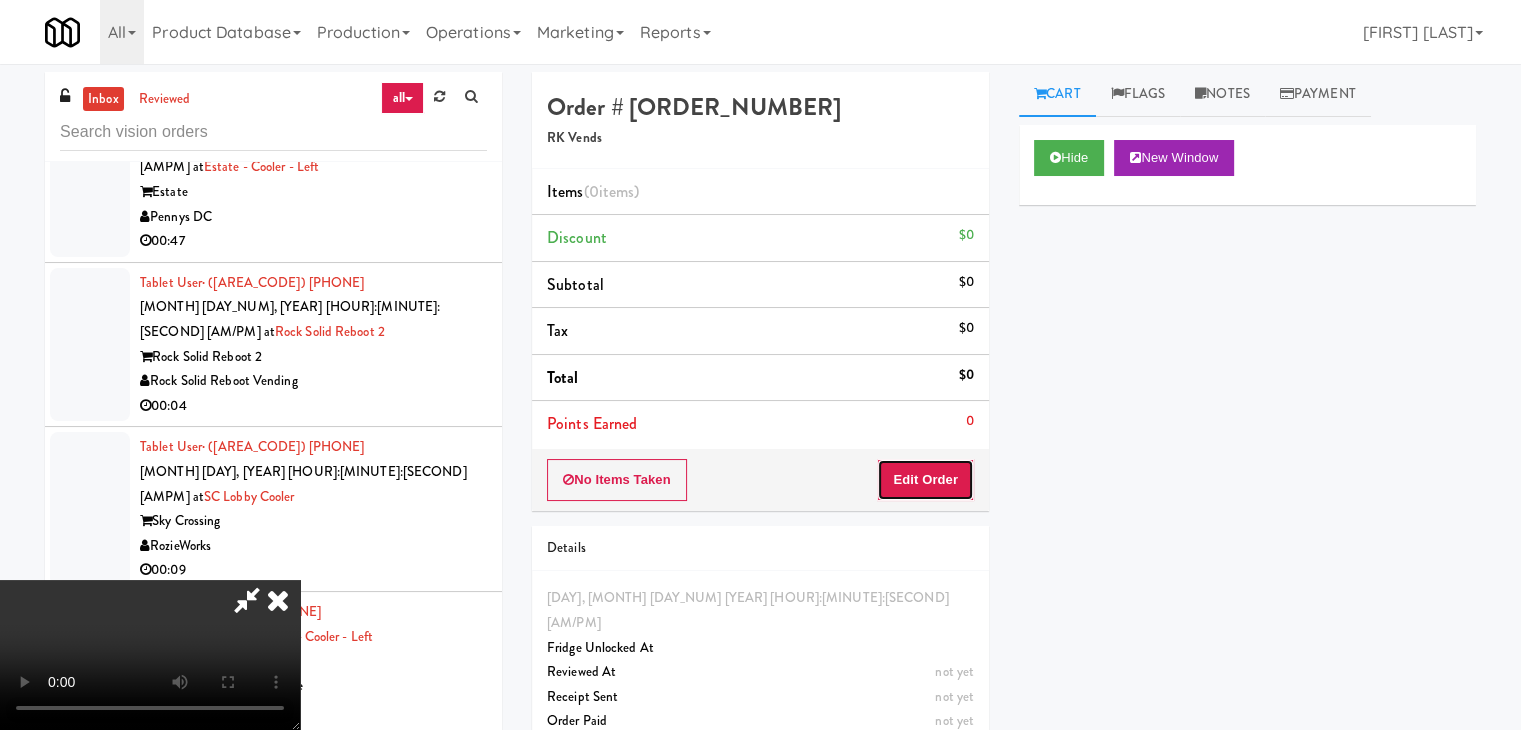 click on "Edit Order" at bounding box center (925, 480) 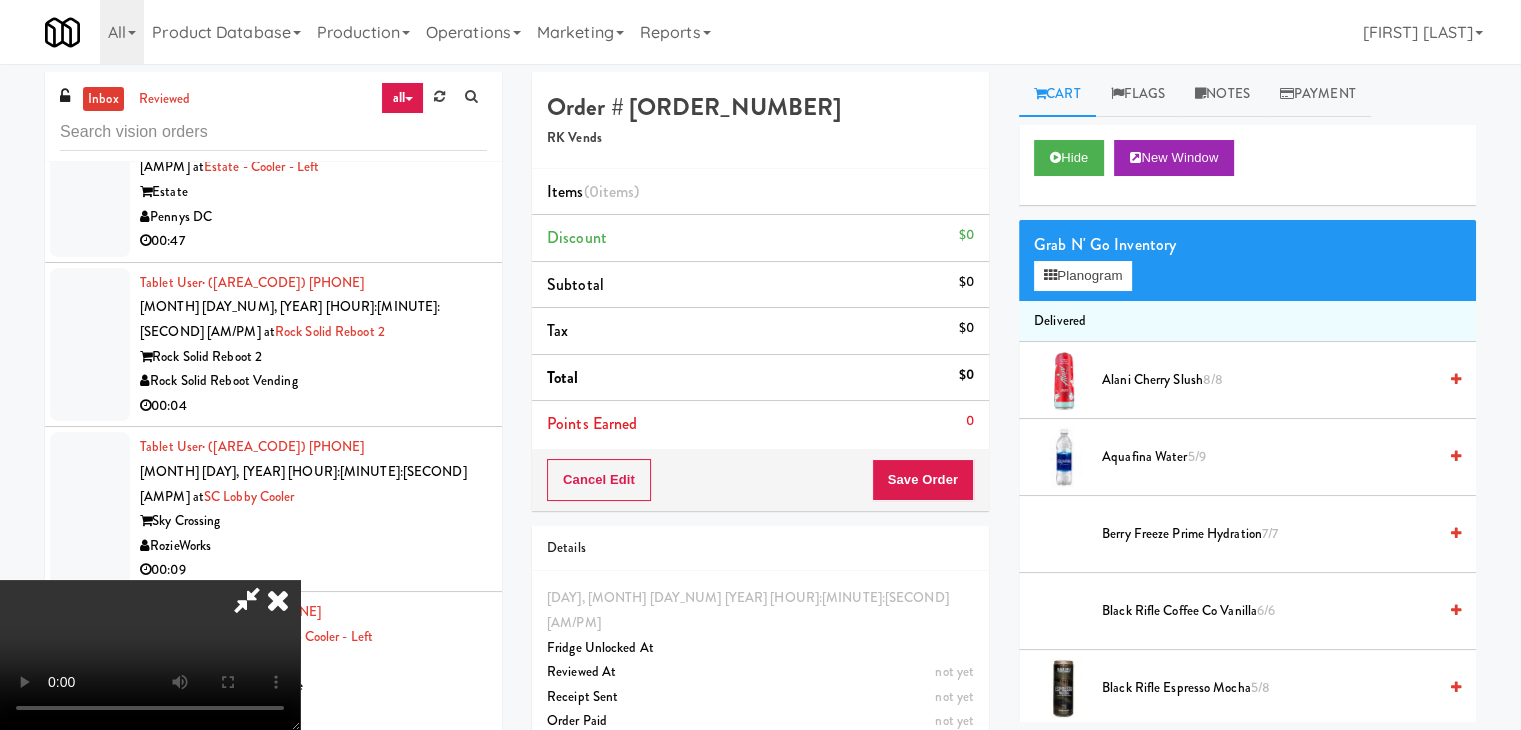 scroll, scrollTop: 64, scrollLeft: 0, axis: vertical 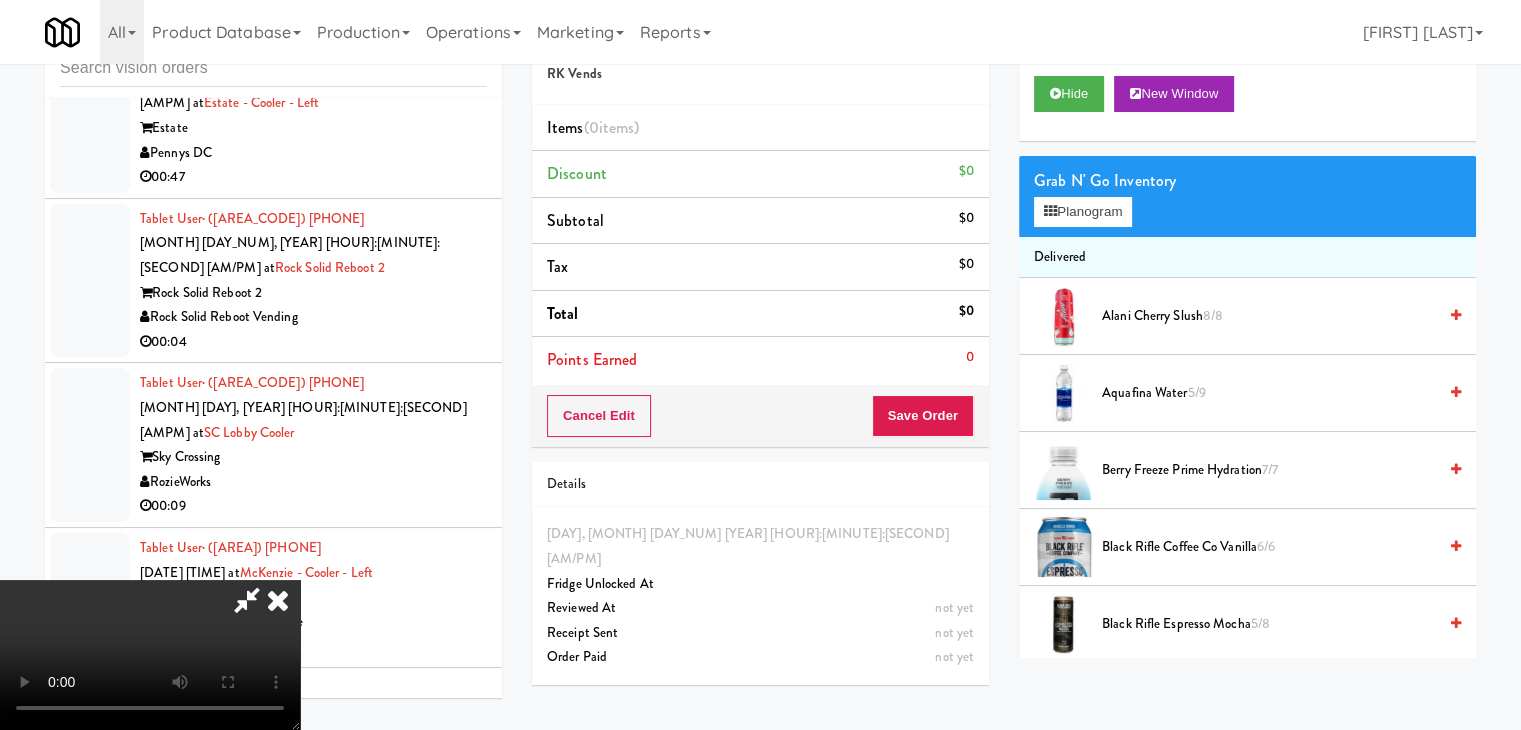 type 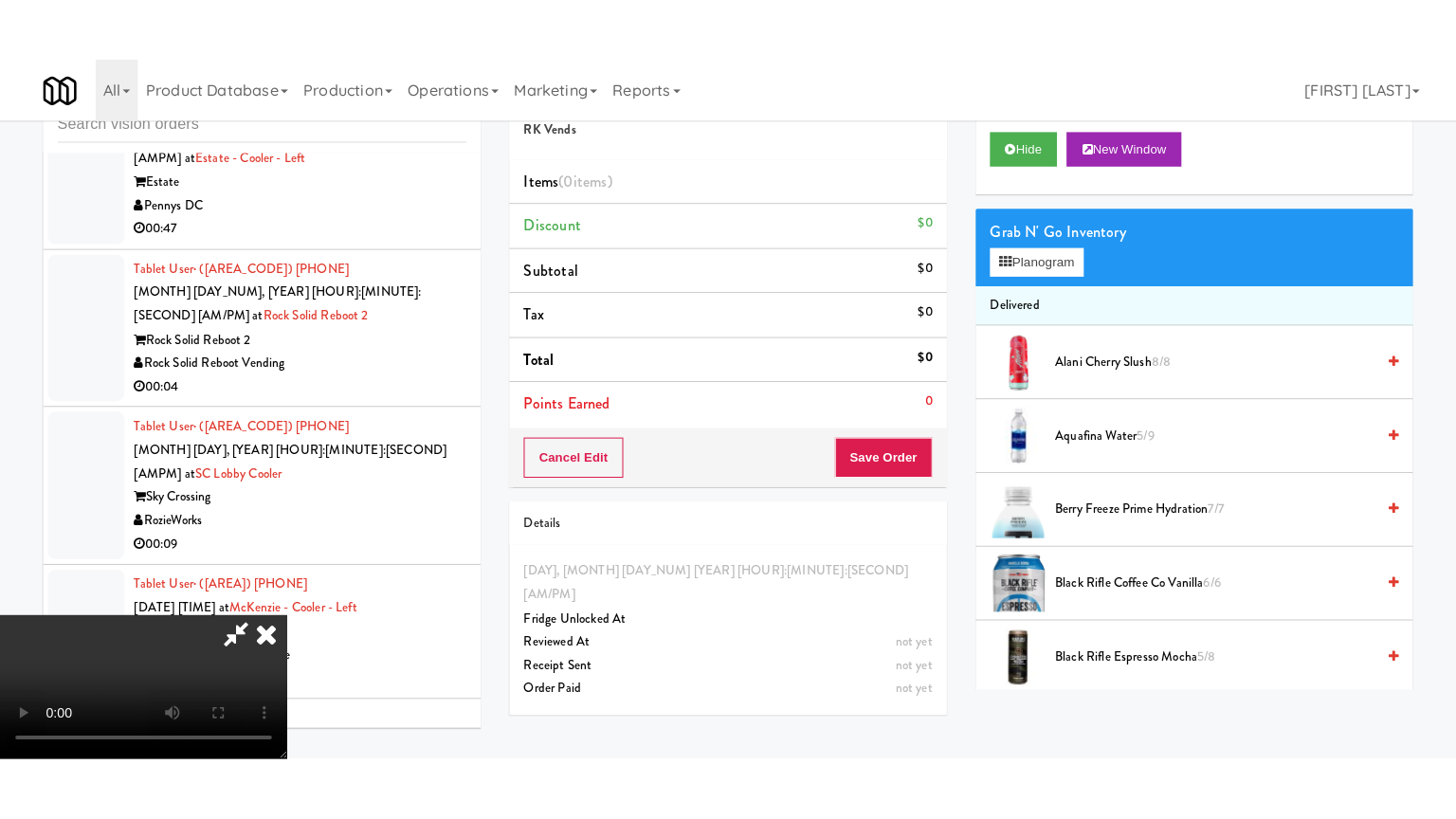scroll, scrollTop: 0, scrollLeft: 0, axis: both 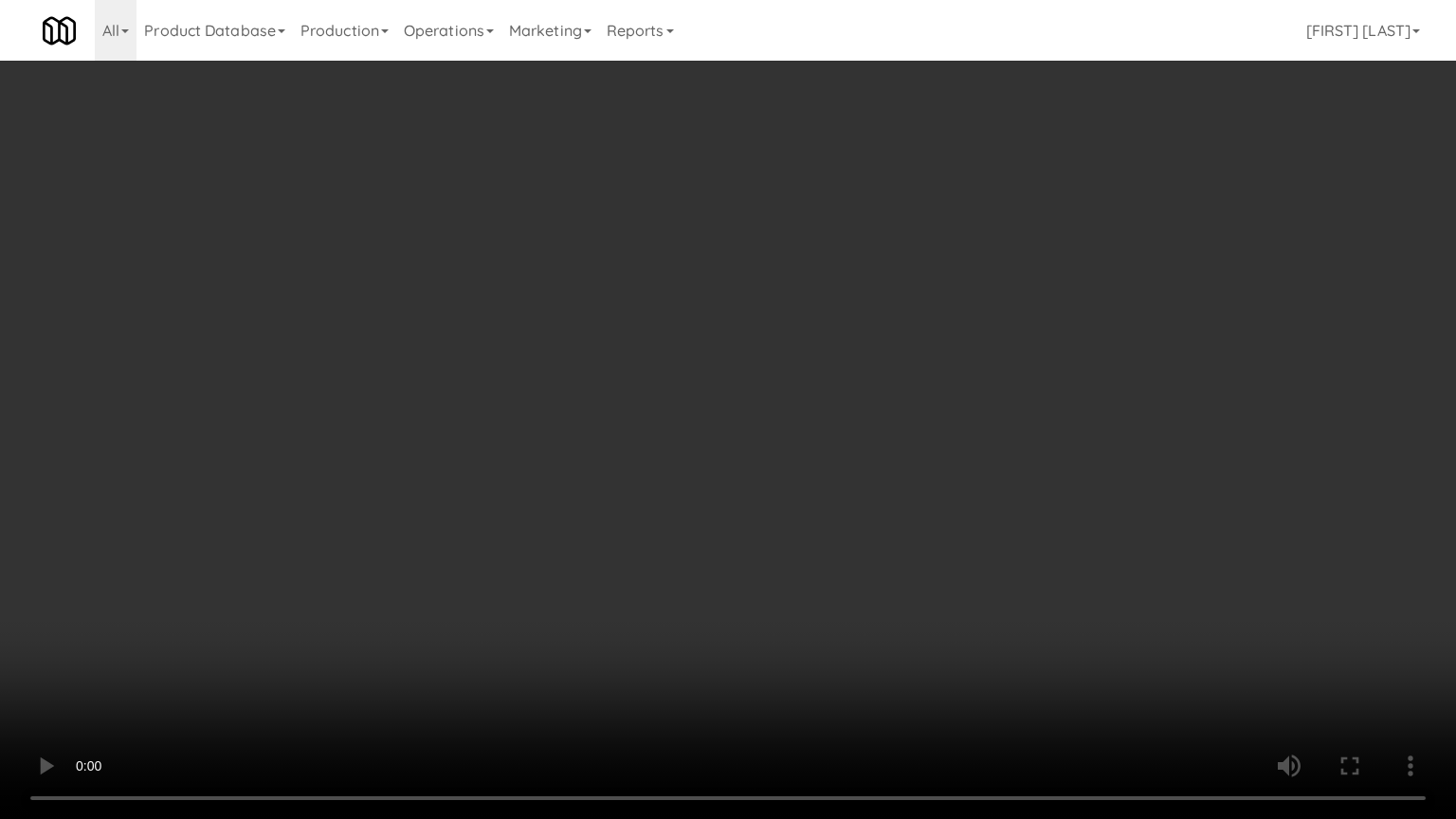 click at bounding box center (728, 410) 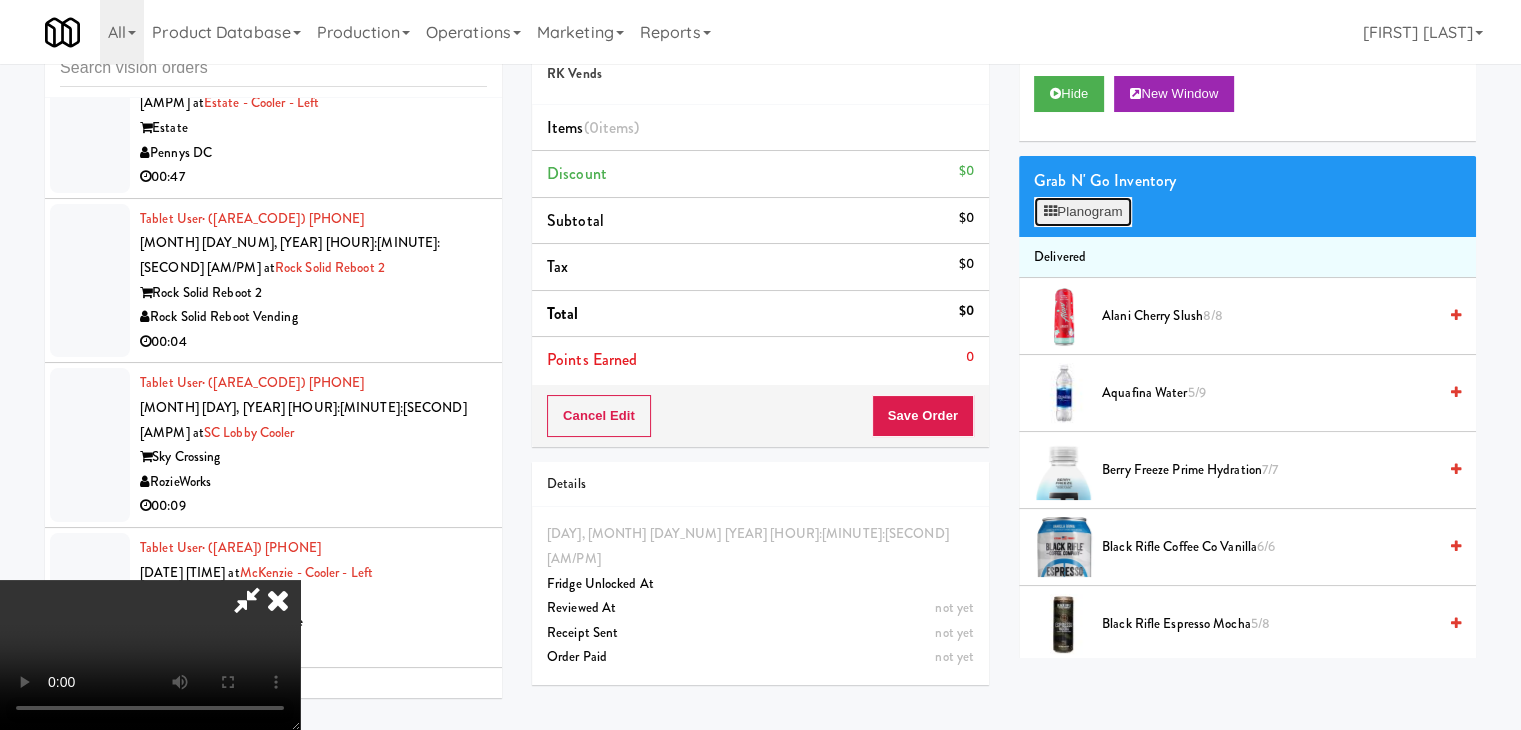 click on "Planogram" at bounding box center [1083, 212] 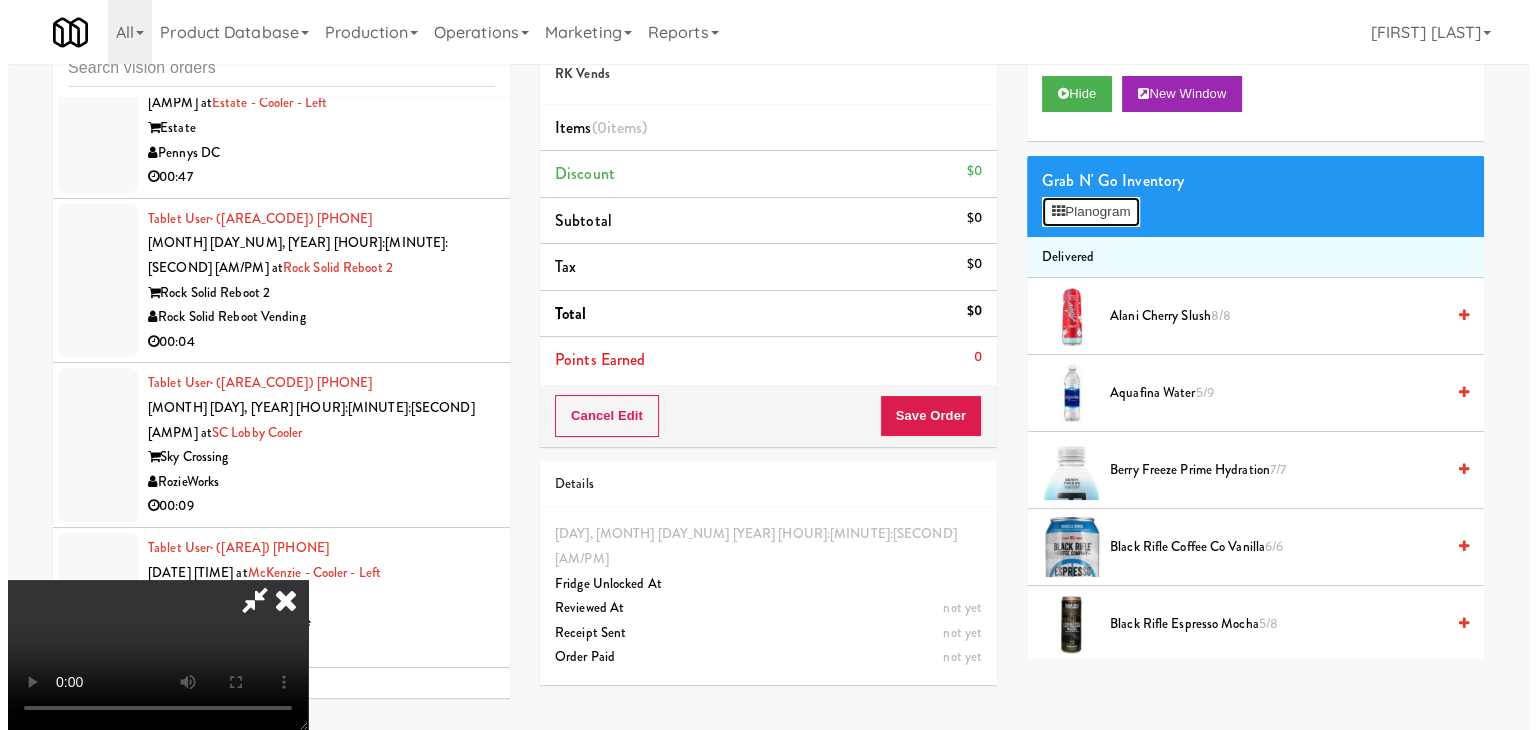 scroll, scrollTop: 18920, scrollLeft: 0, axis: vertical 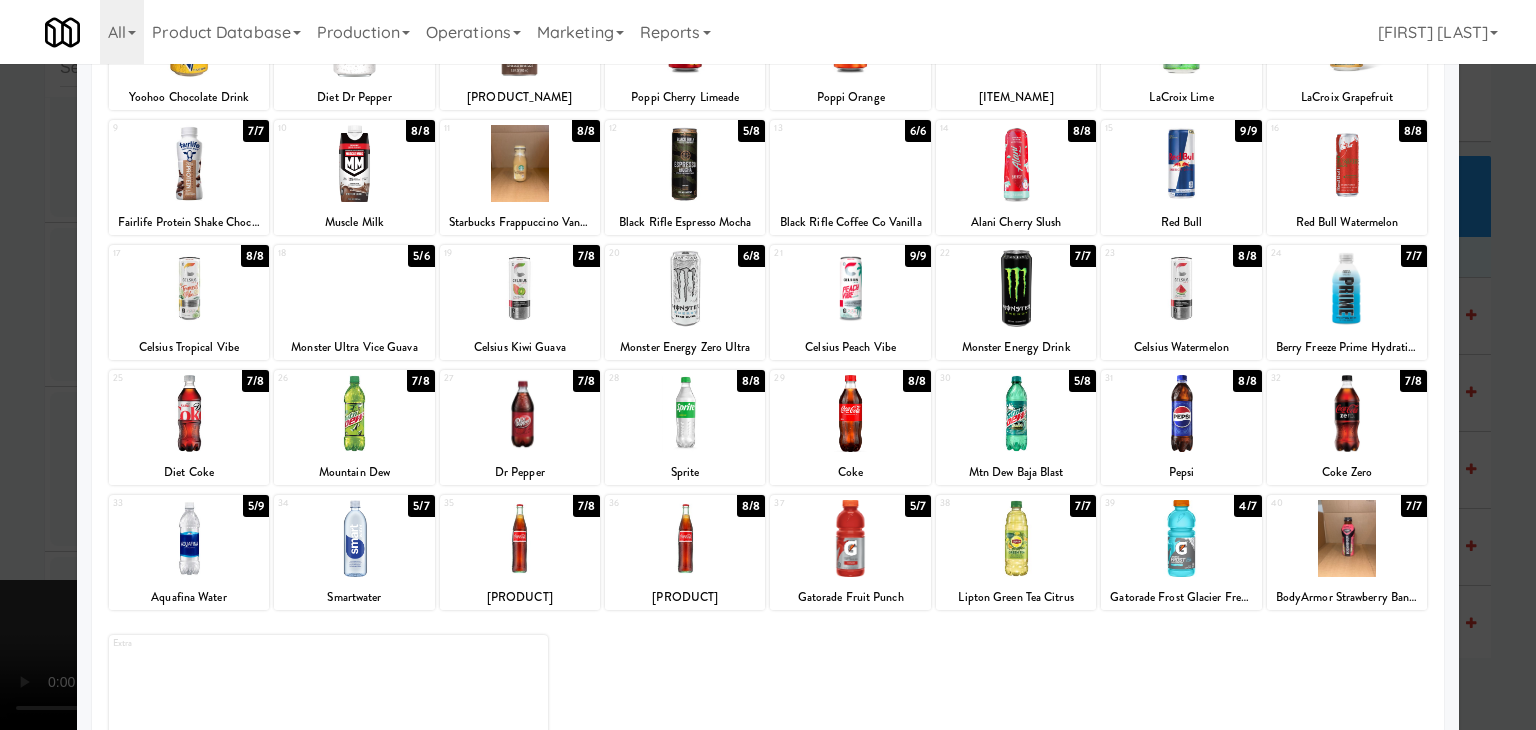 click at bounding box center [685, 413] 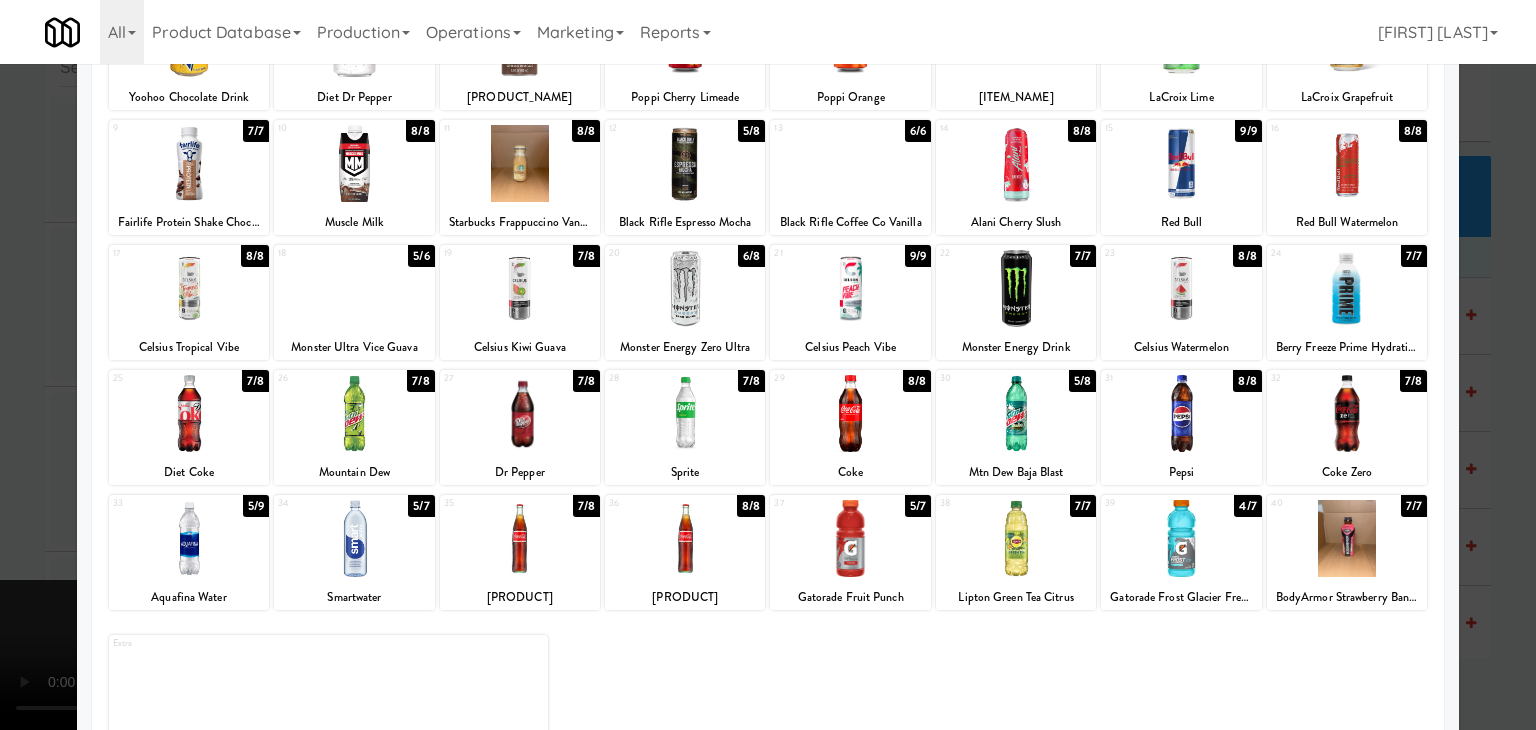 click at bounding box center (189, 538) 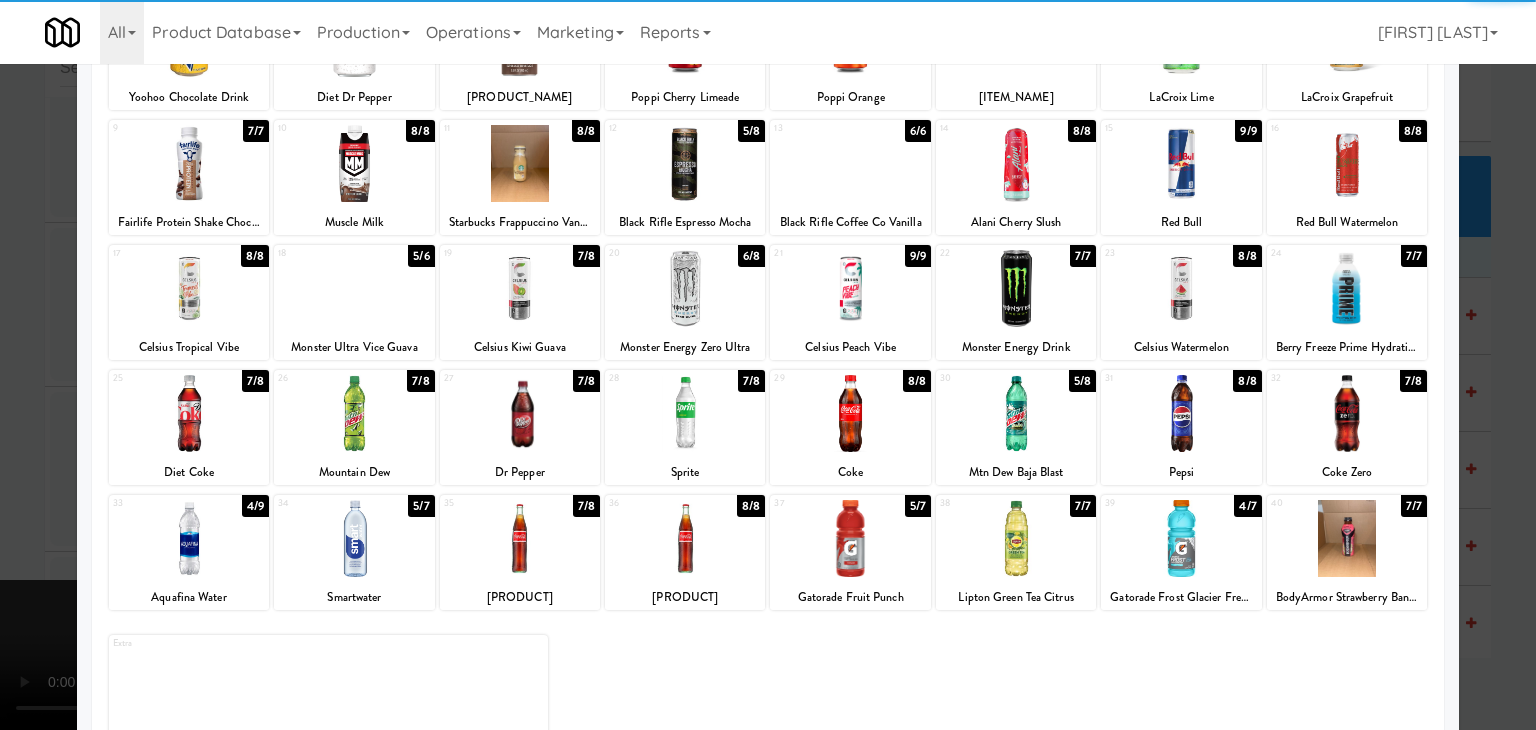 click at bounding box center (685, 413) 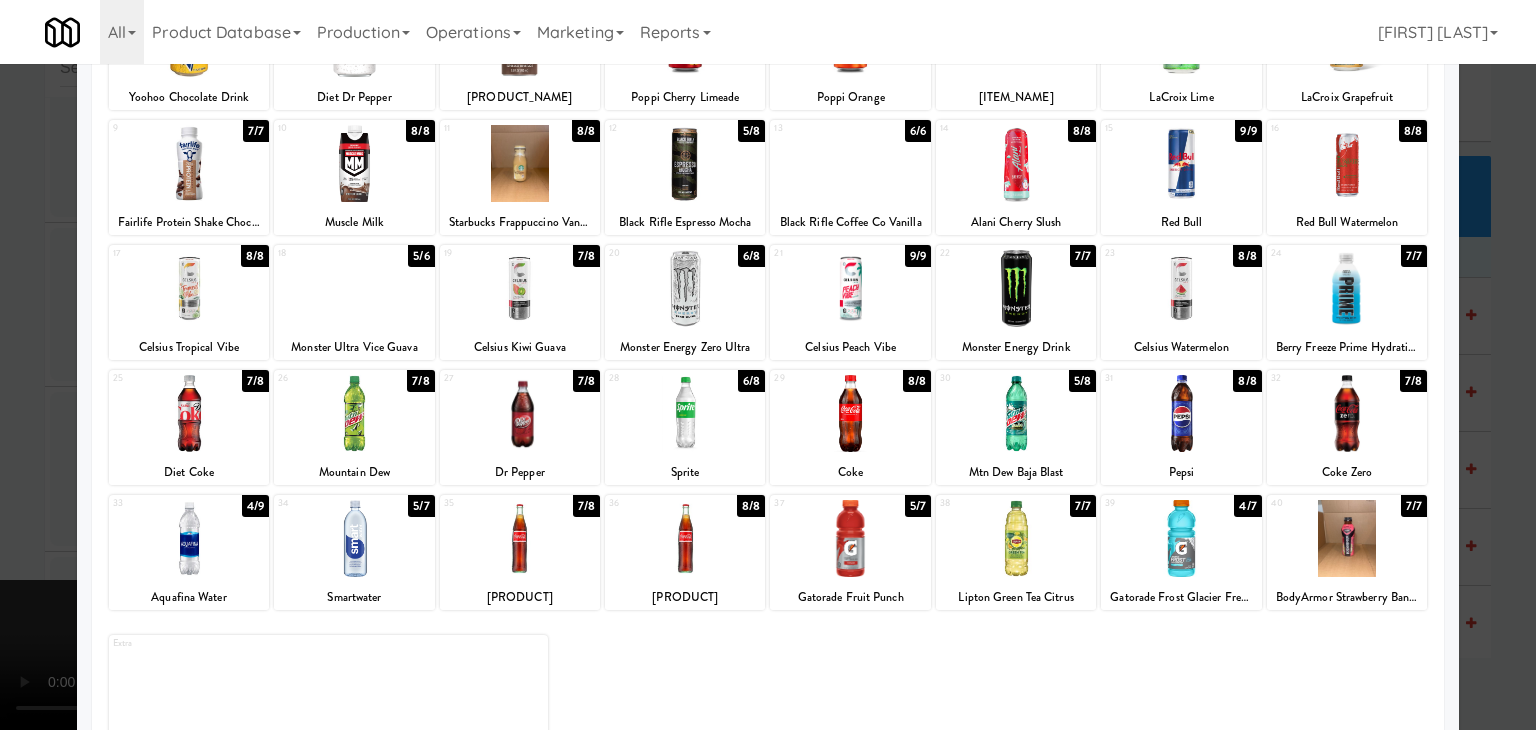 drag, startPoint x: 0, startPoint y: 435, endPoint x: 830, endPoint y: 414, distance: 830.2656 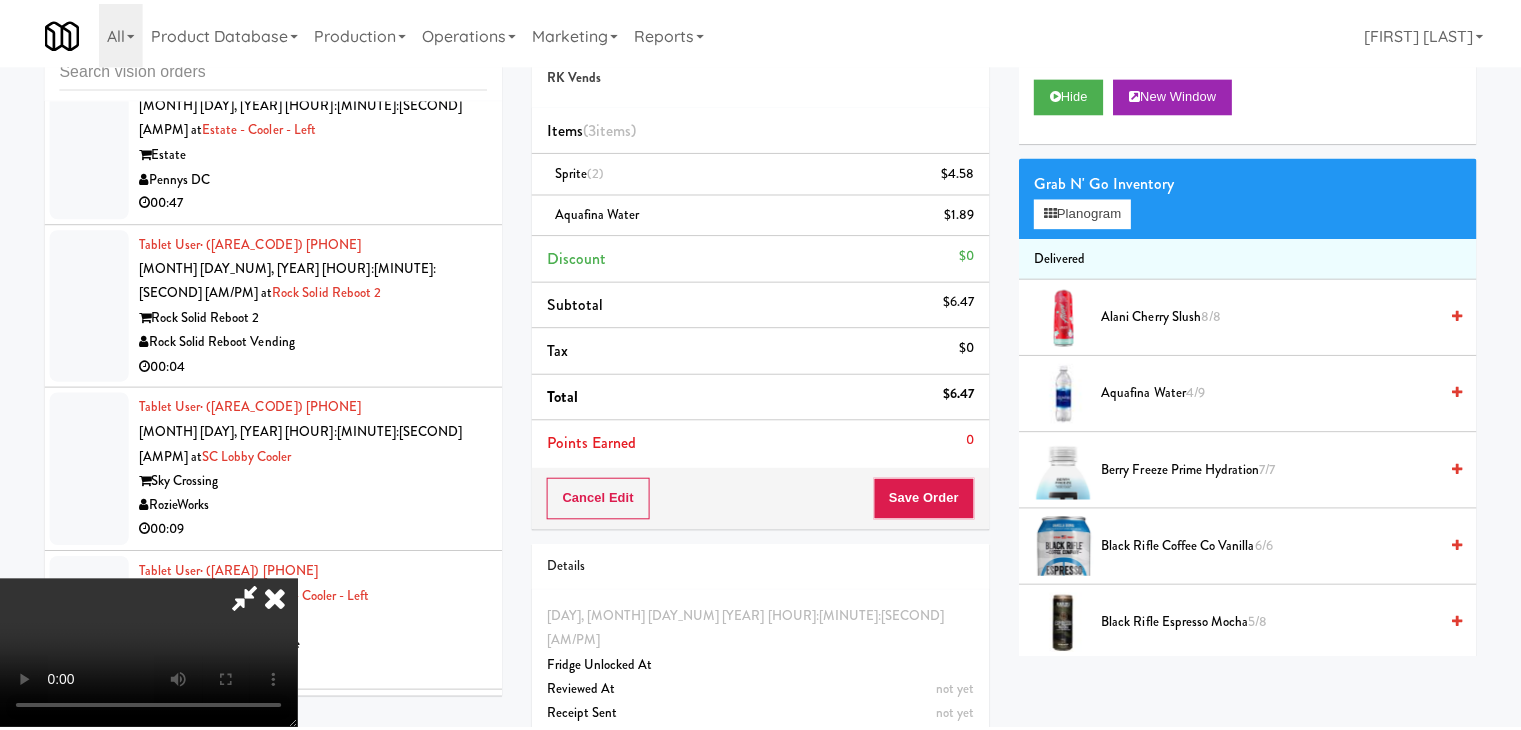scroll, scrollTop: 18944, scrollLeft: 0, axis: vertical 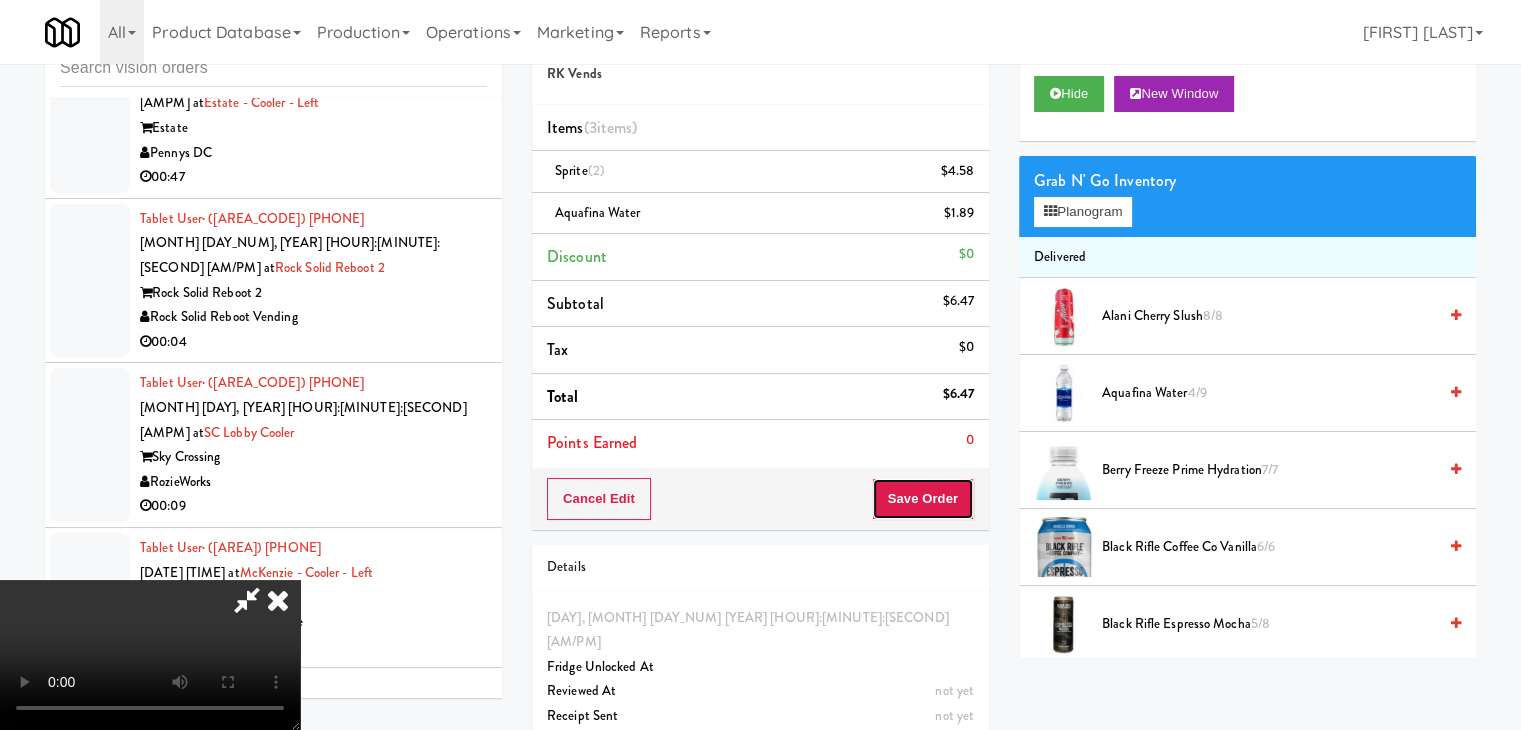 click on "Save Order" at bounding box center (923, 499) 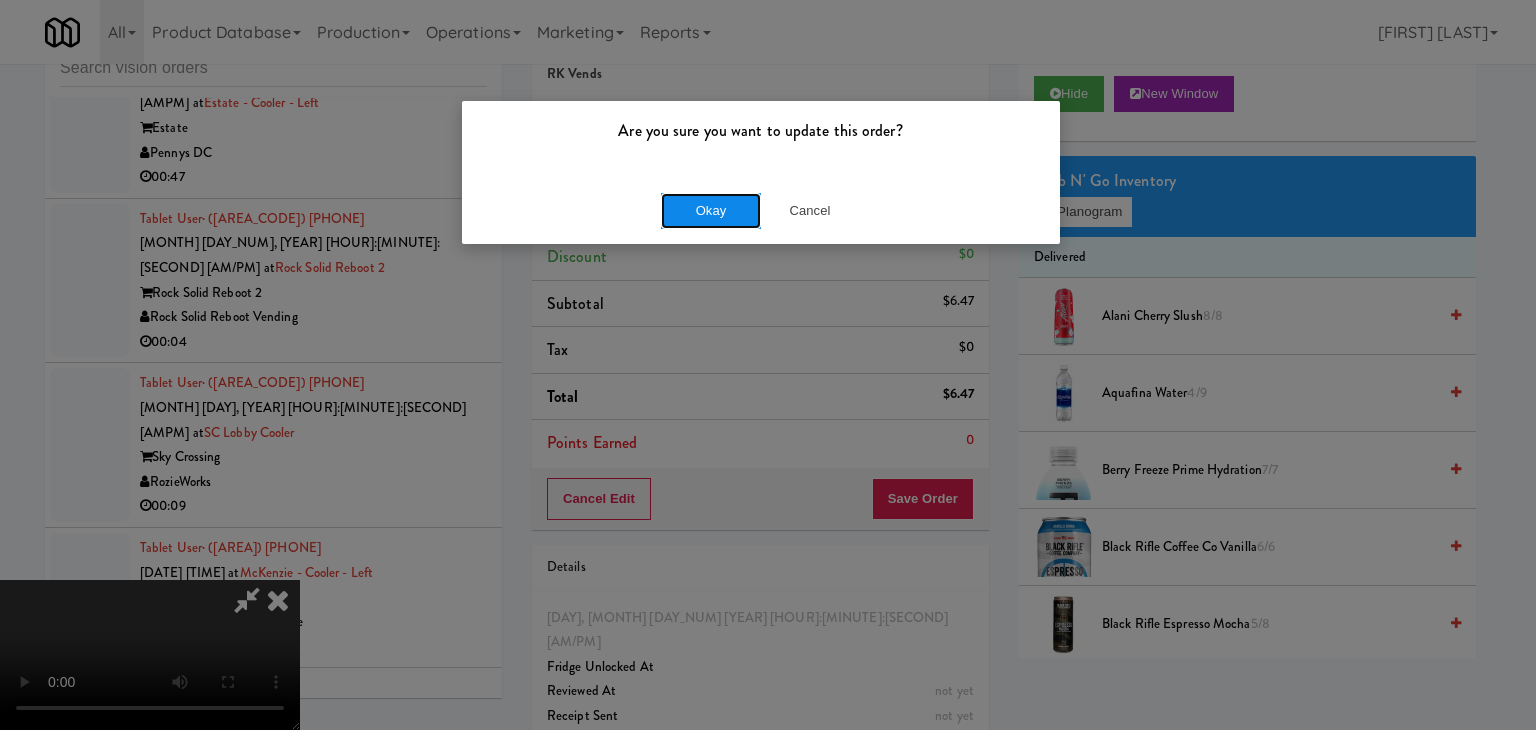 click on "Okay" at bounding box center (711, 211) 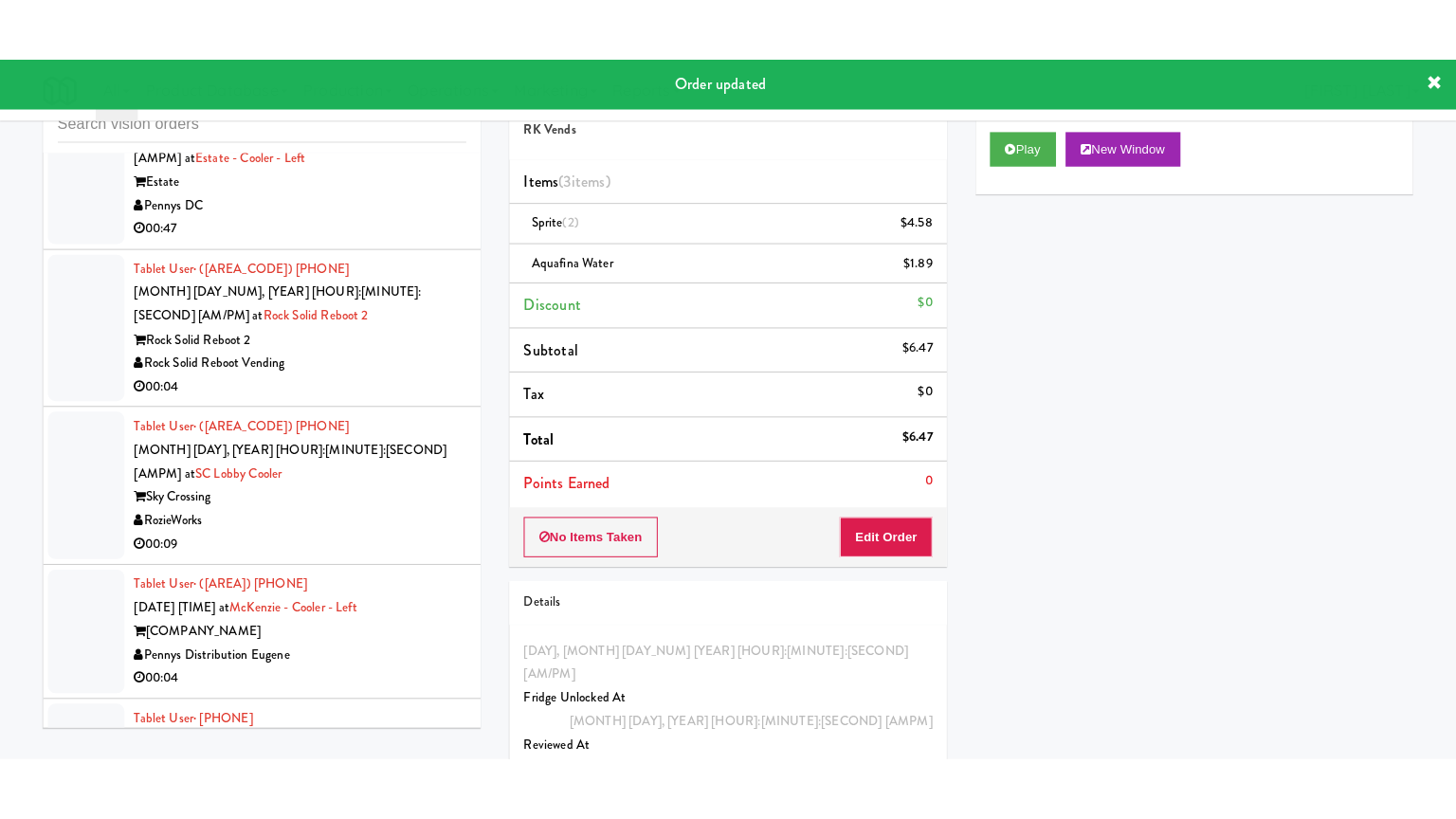 scroll, scrollTop: 17768, scrollLeft: 0, axis: vertical 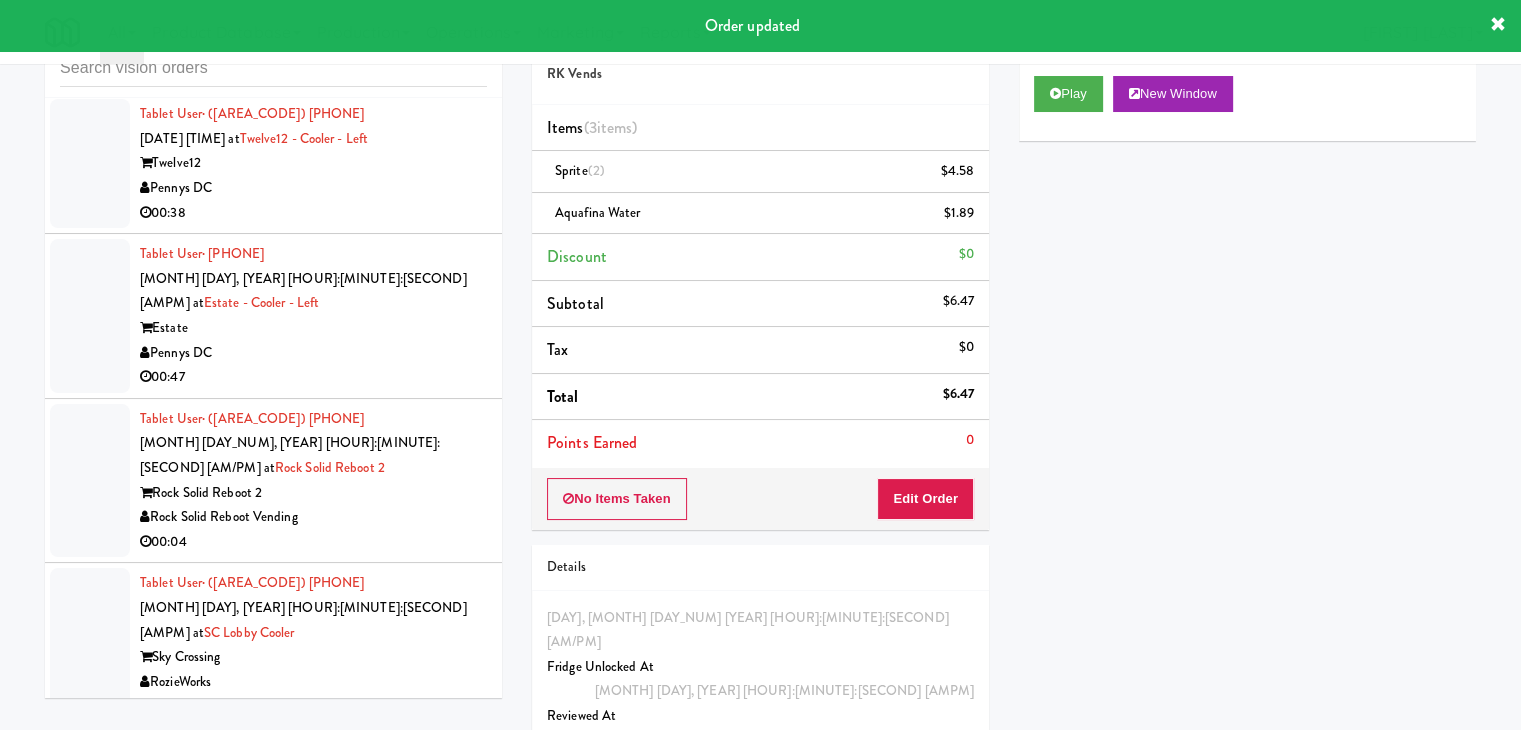 click on "Modern Family Vending" at bounding box center [313, 1126] 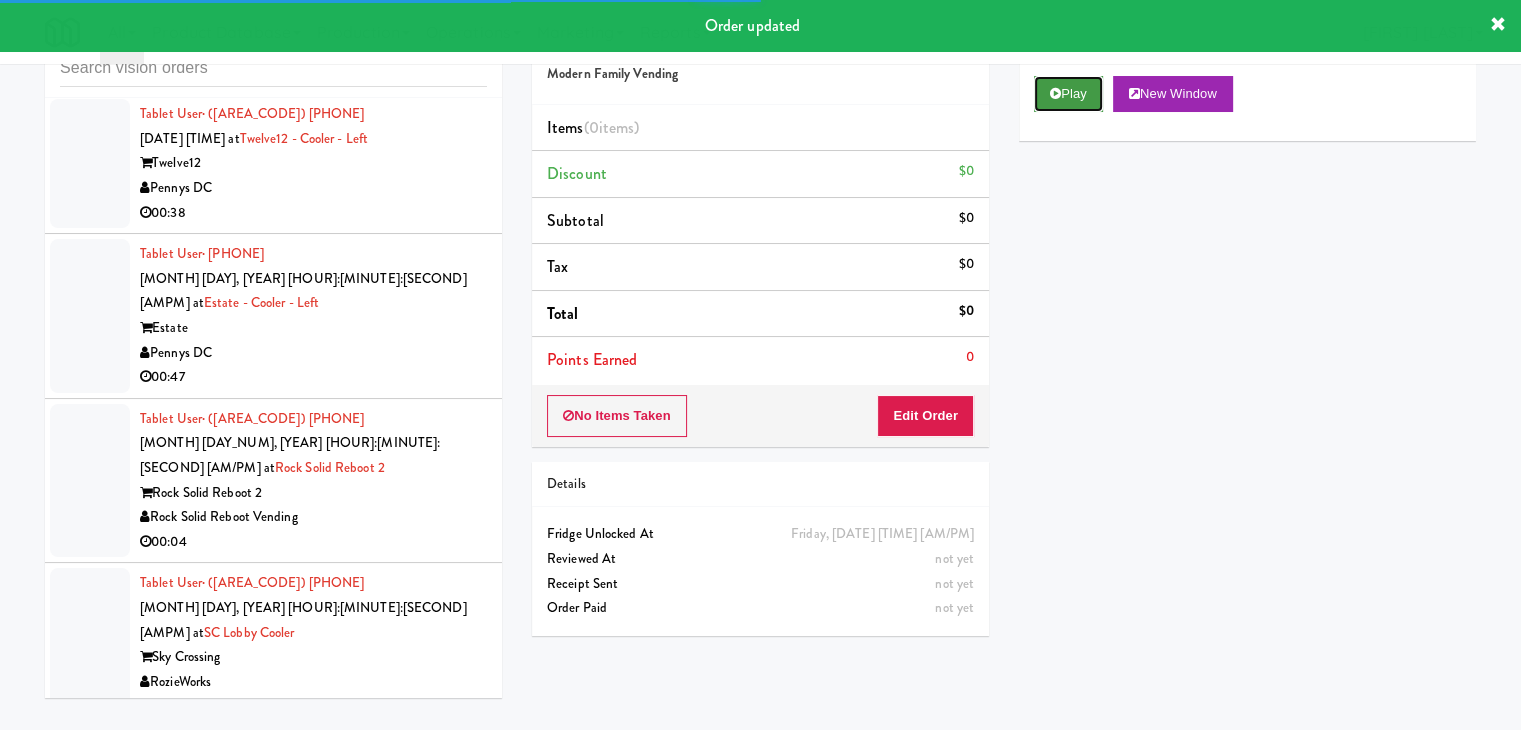 click on "Play" at bounding box center (1068, 94) 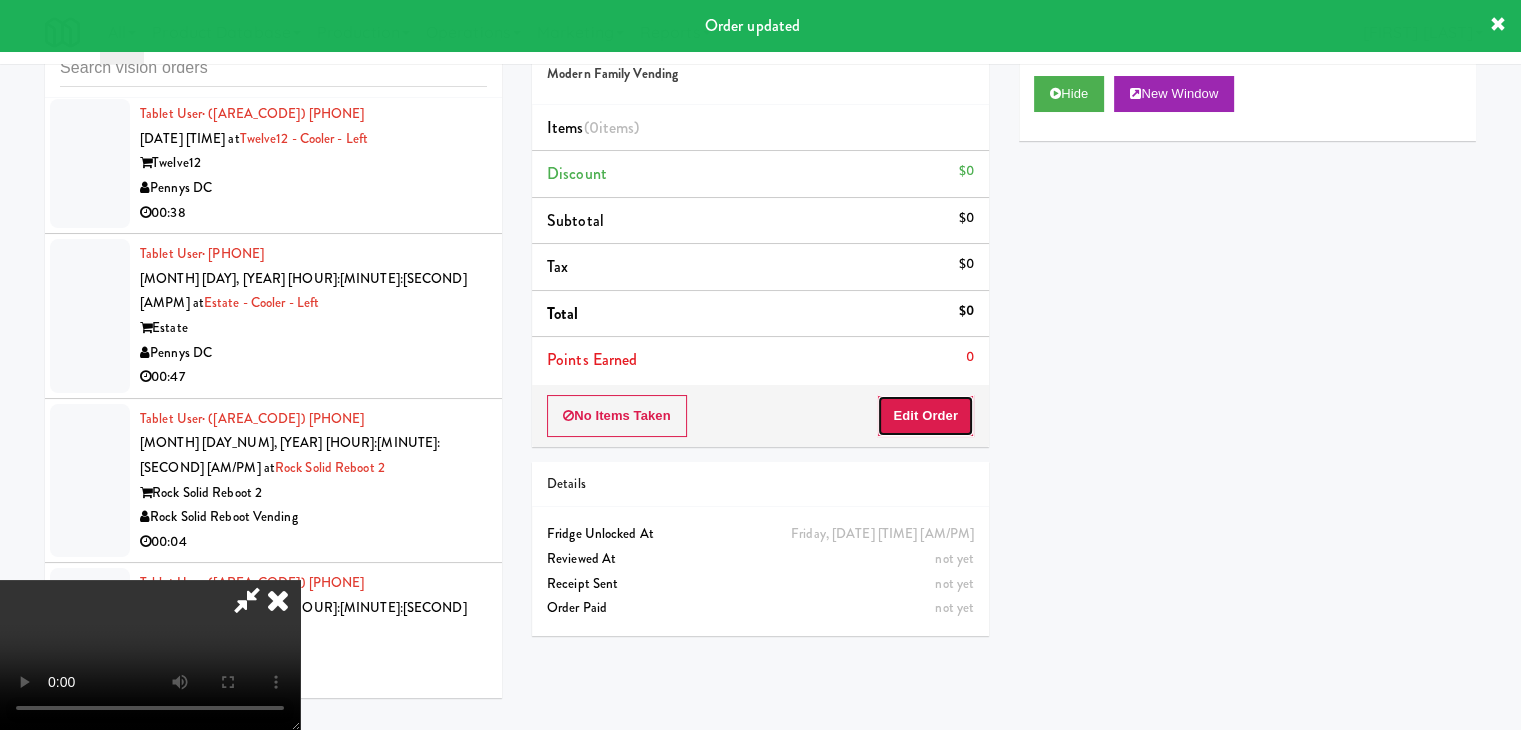 click on "Edit Order" at bounding box center [925, 416] 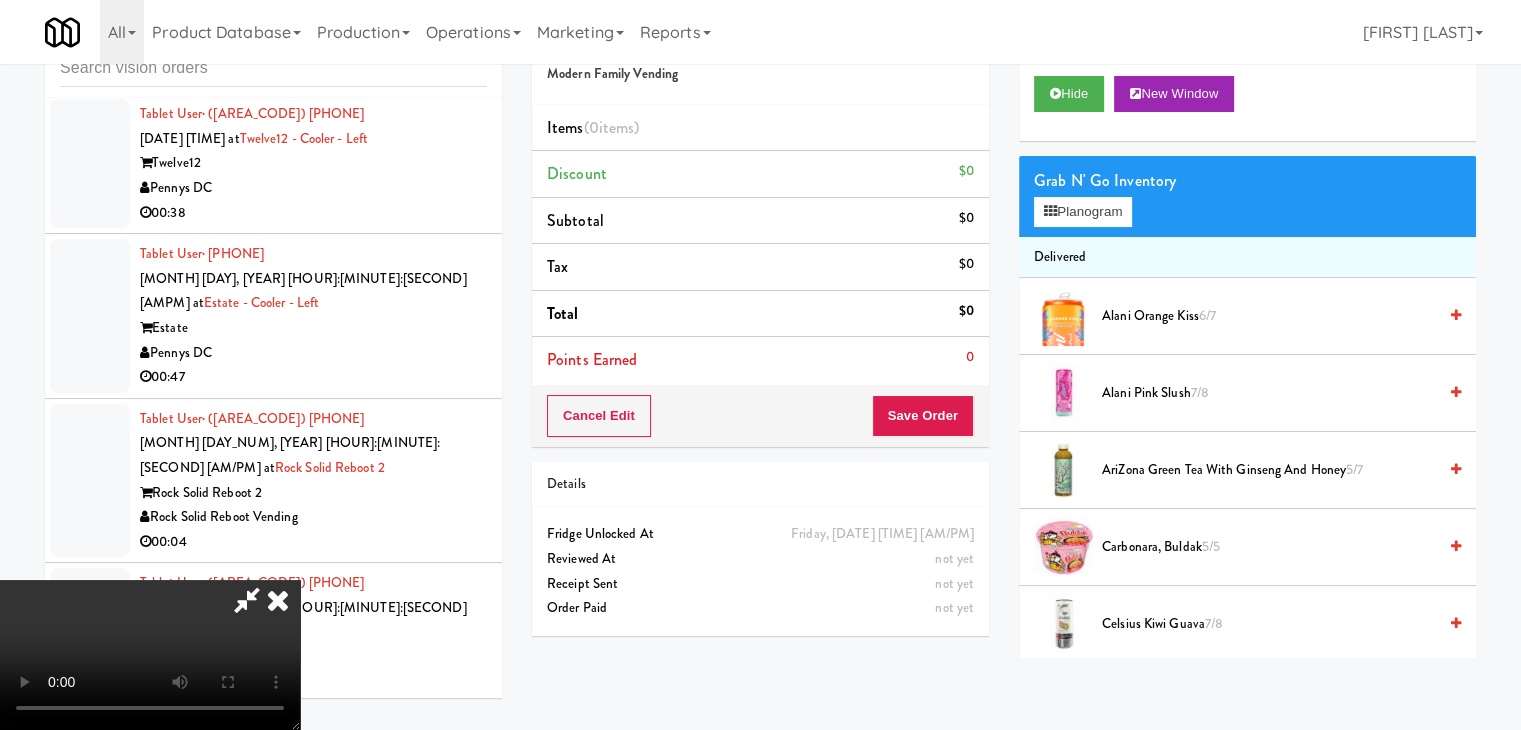 type 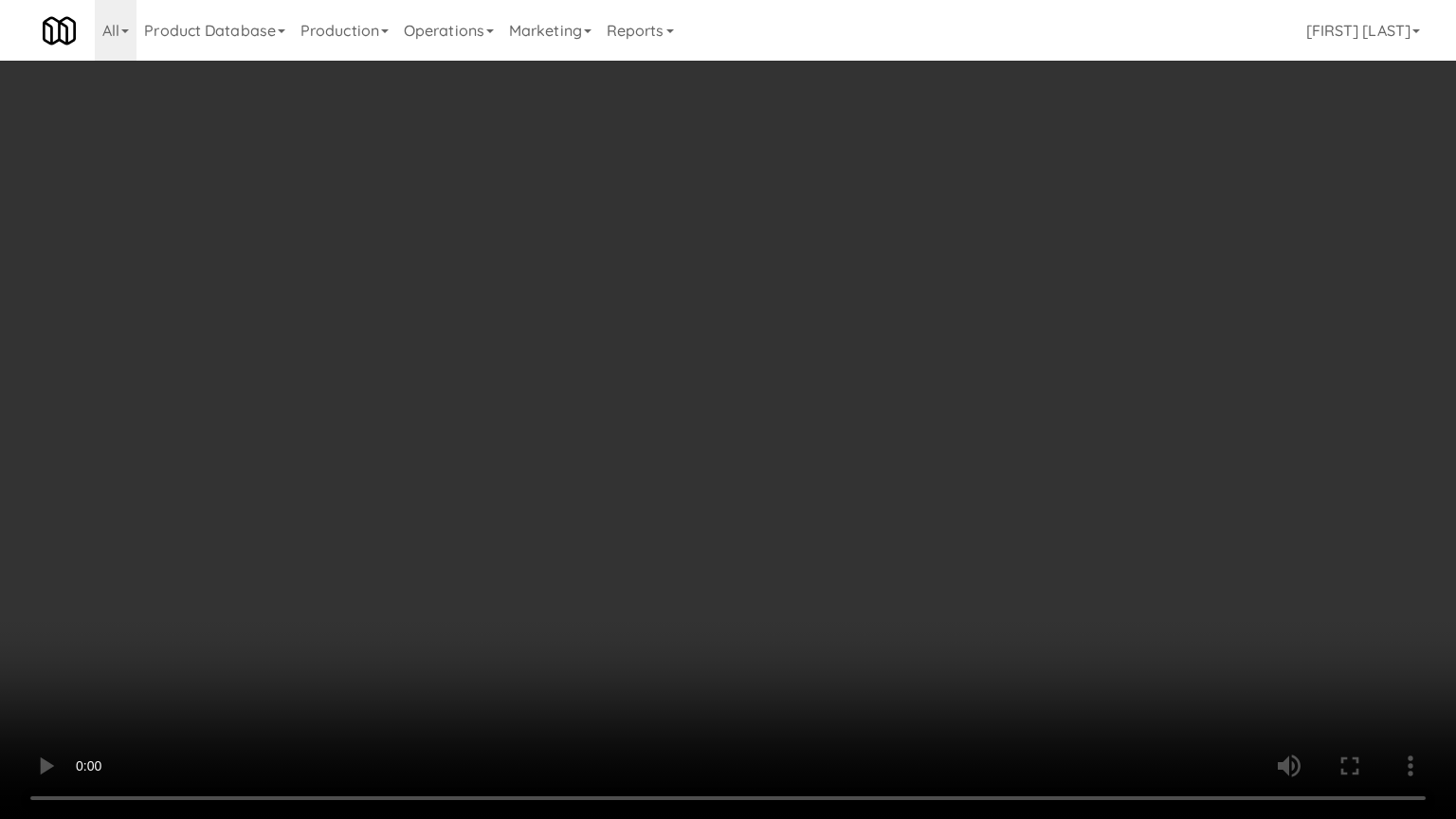 click at bounding box center (728, 410) 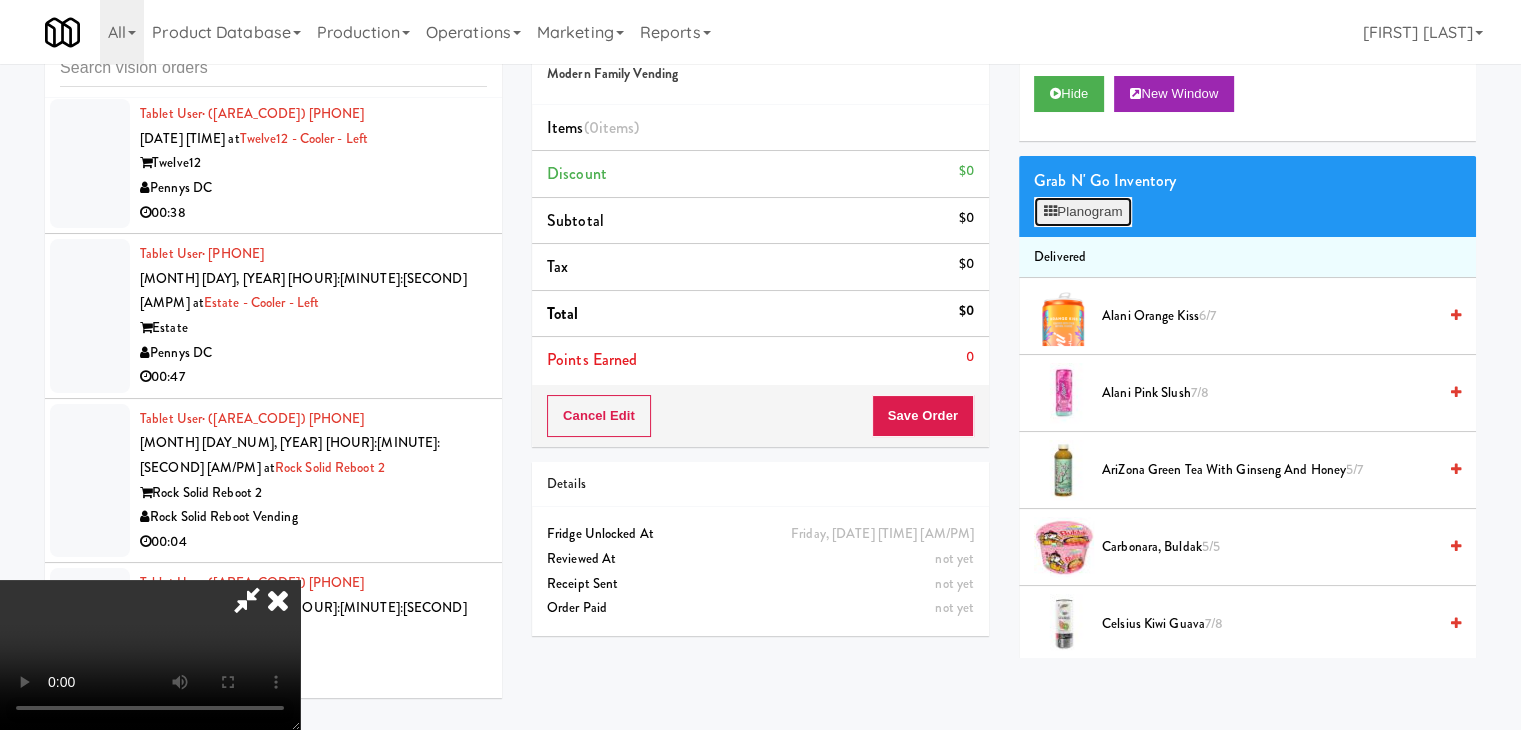 click on "Planogram" at bounding box center [1083, 212] 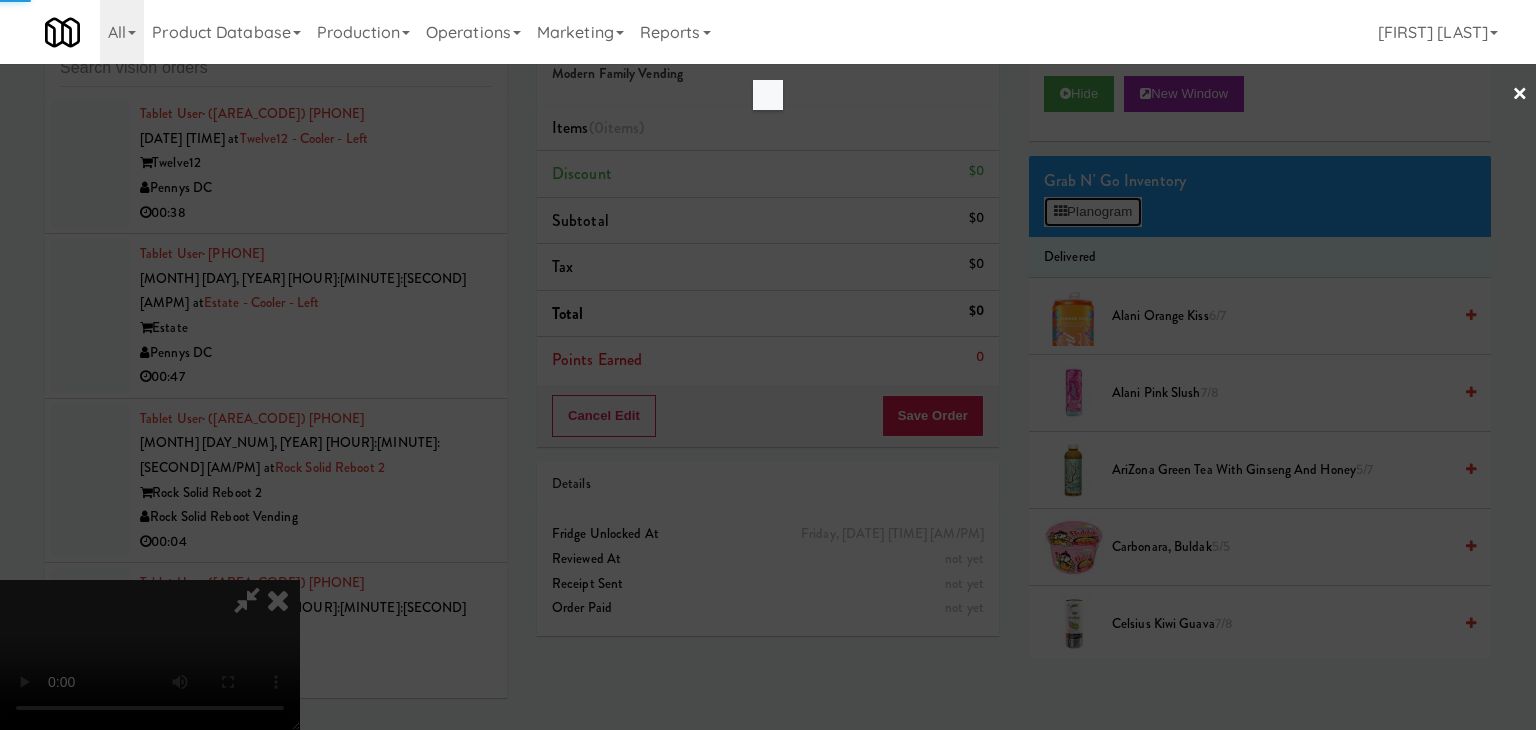 scroll, scrollTop: 18720, scrollLeft: 0, axis: vertical 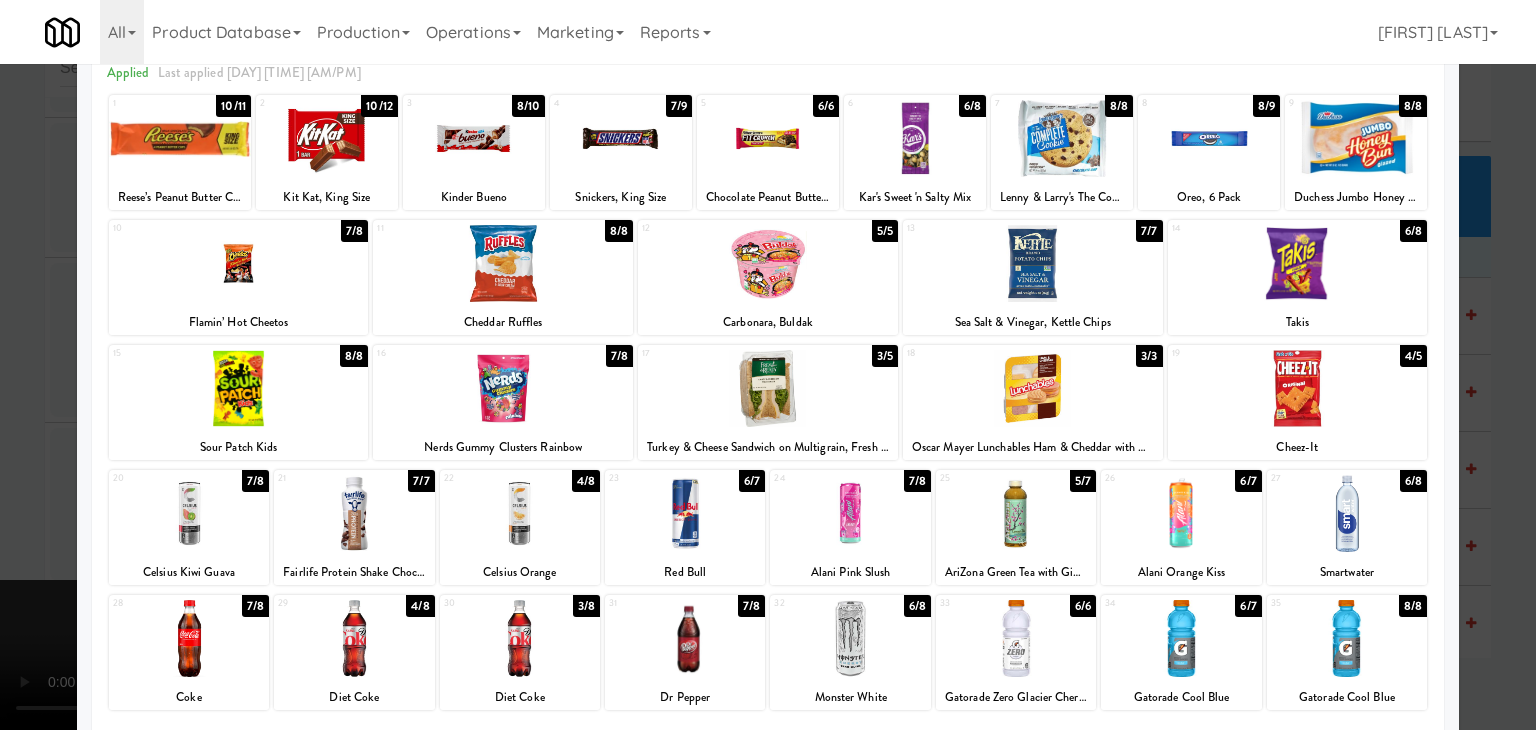 drag, startPoint x: 504, startPoint y: 629, endPoint x: 428, endPoint y: 634, distance: 76.1643 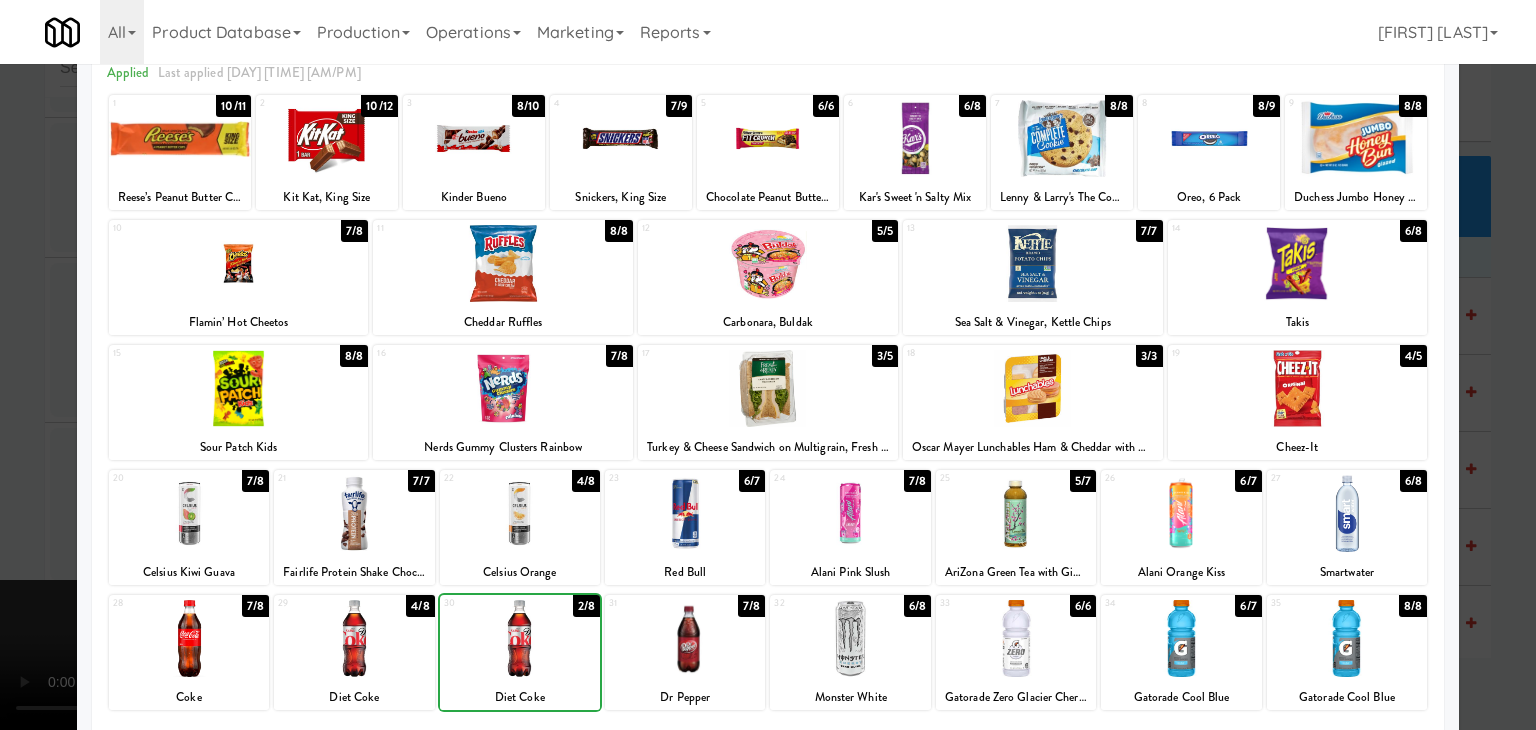 click at bounding box center (354, 638) 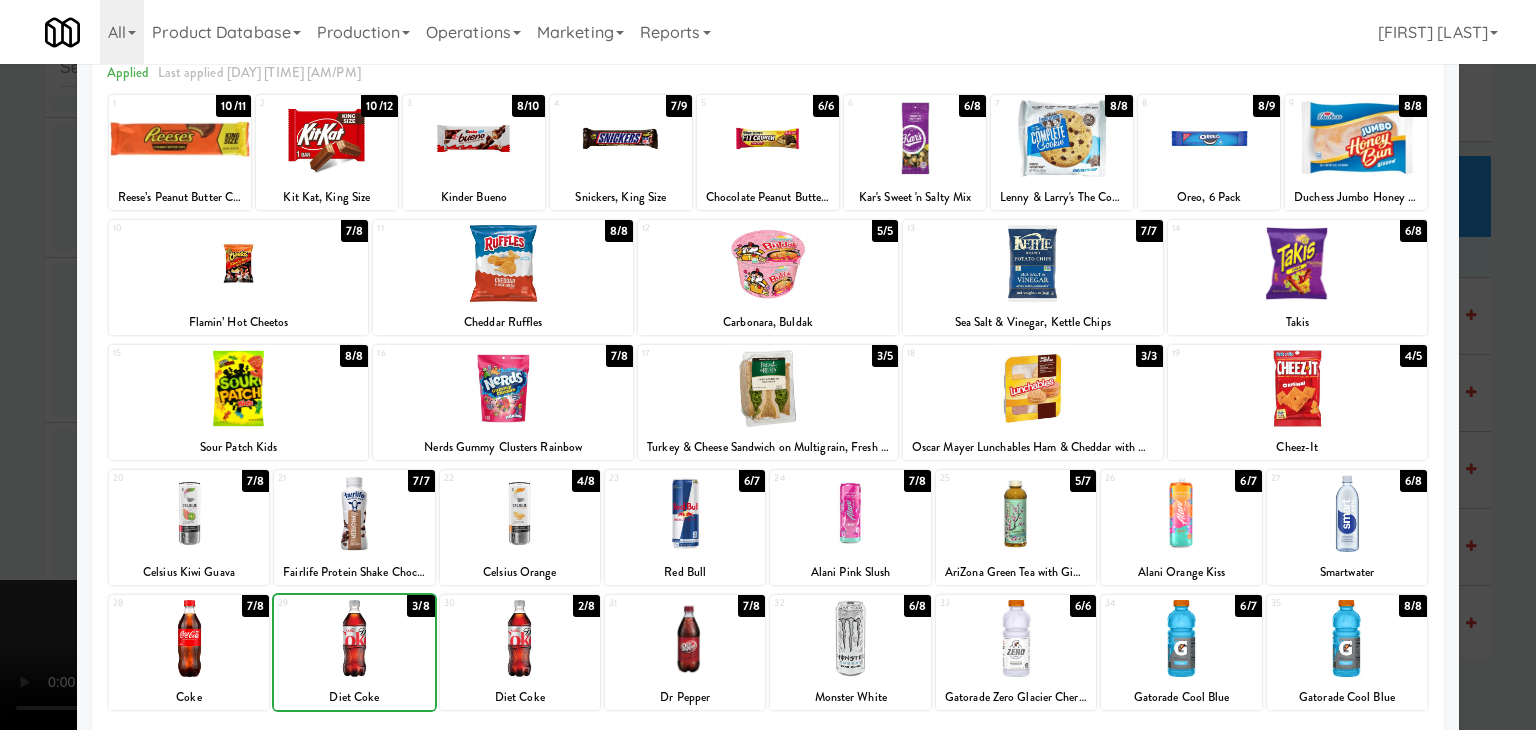click at bounding box center [768, 365] 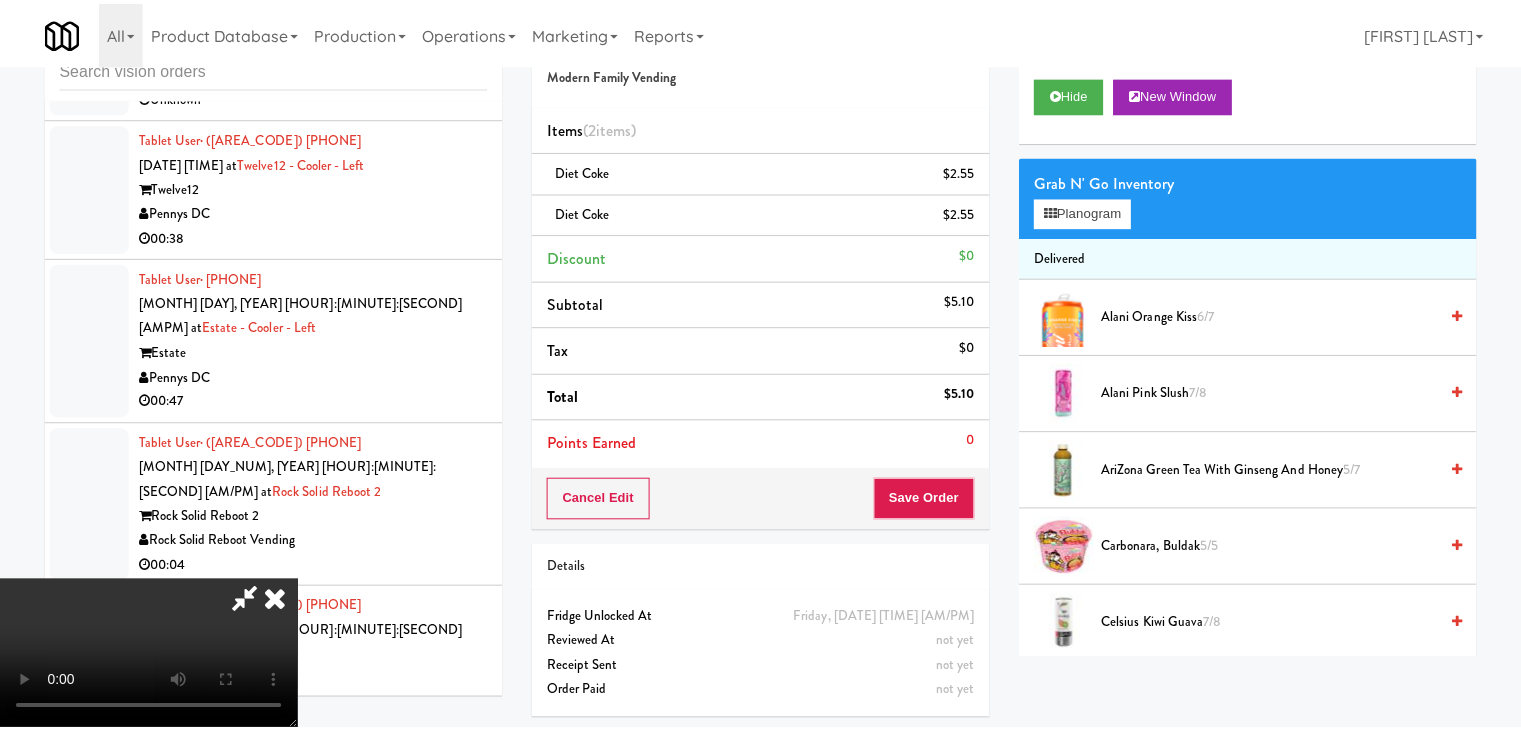 scroll, scrollTop: 18744, scrollLeft: 0, axis: vertical 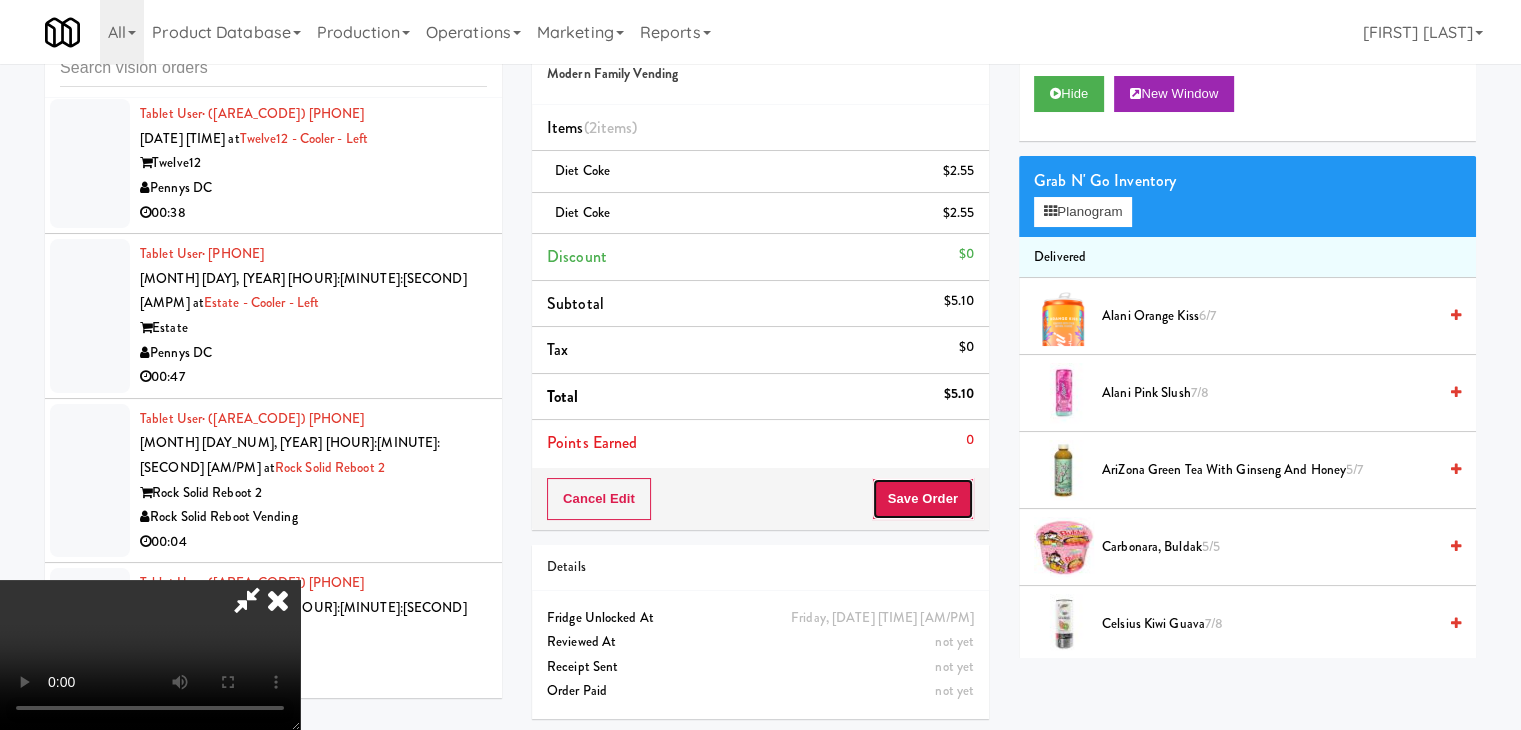 click on "Save Order" at bounding box center [923, 499] 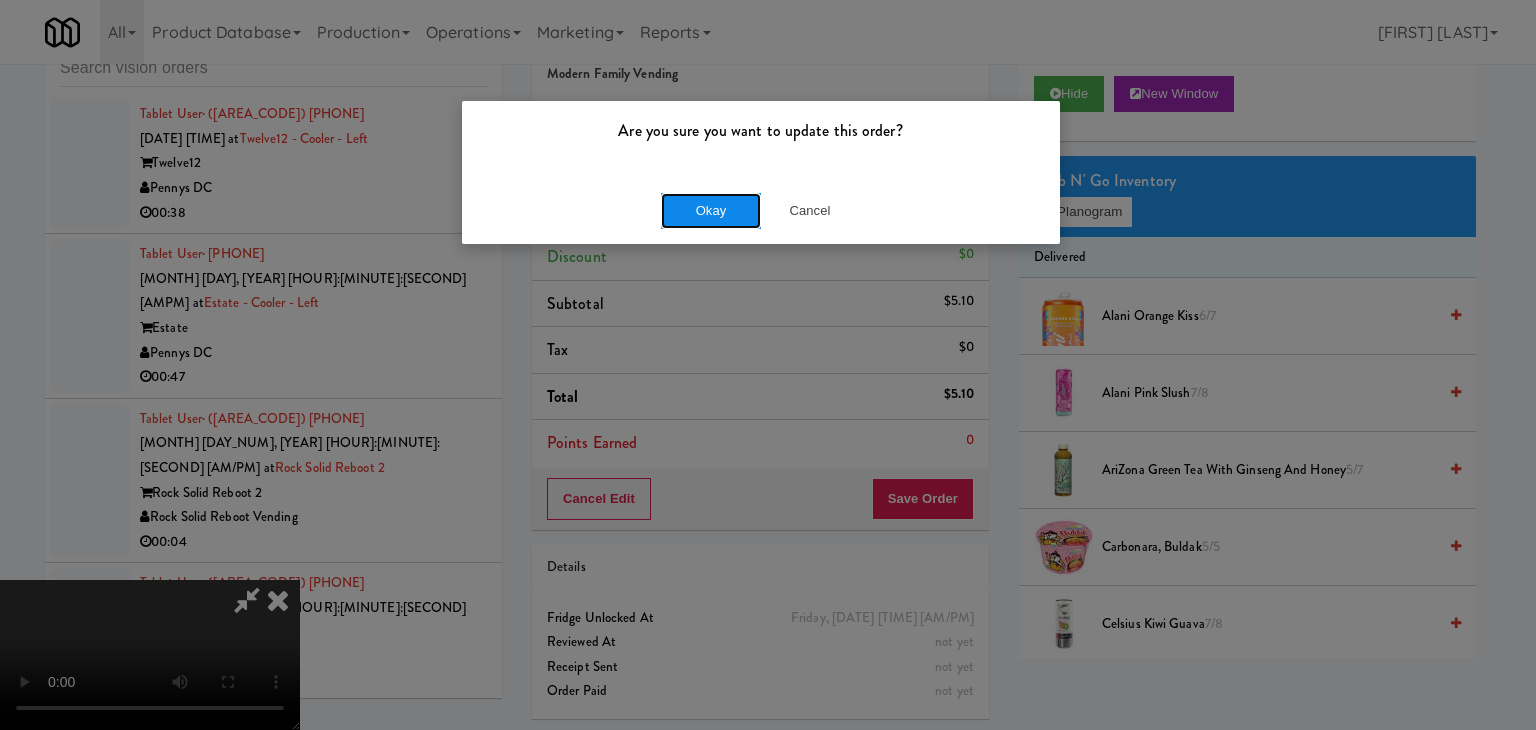 click on "Okay" at bounding box center [711, 211] 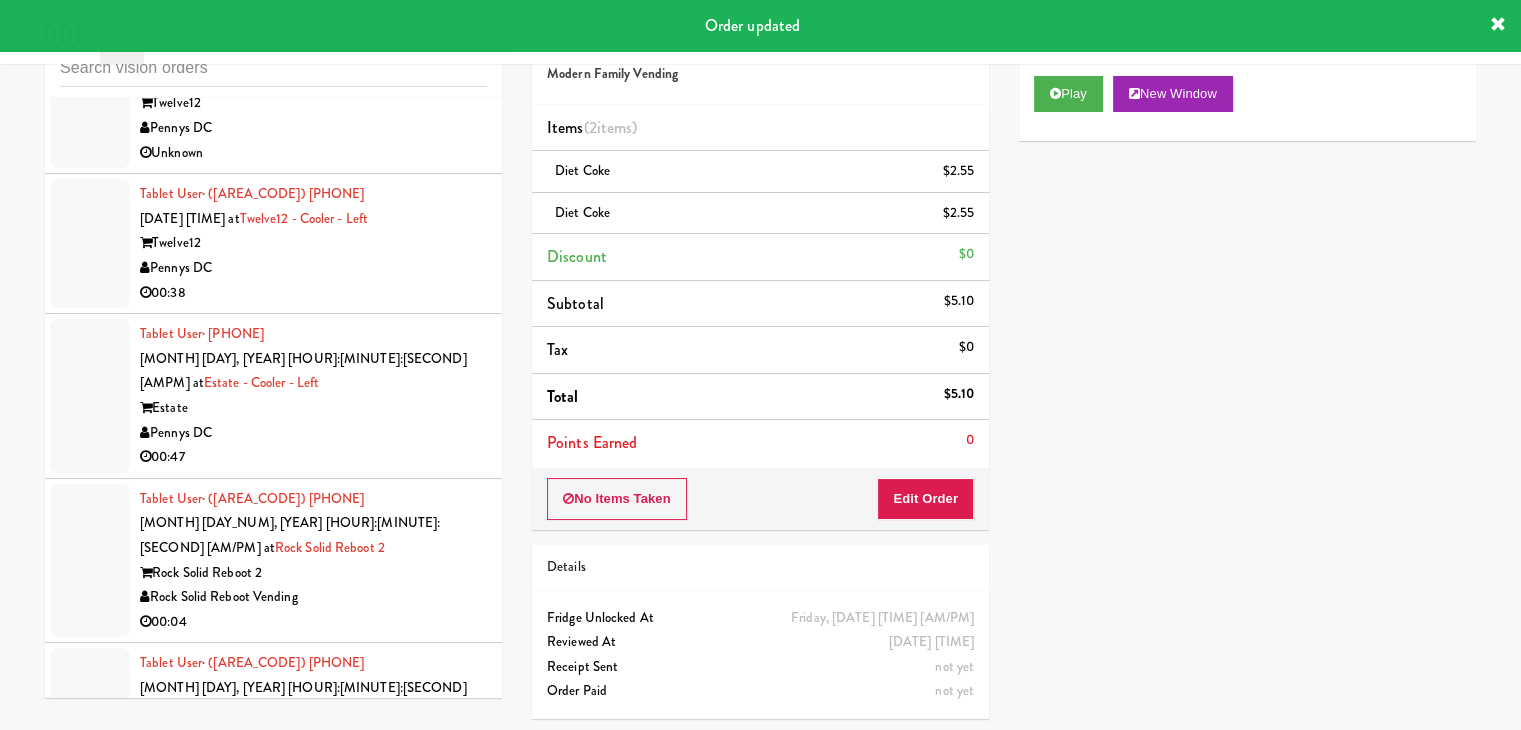 scroll, scrollTop: 18544, scrollLeft: 0, axis: vertical 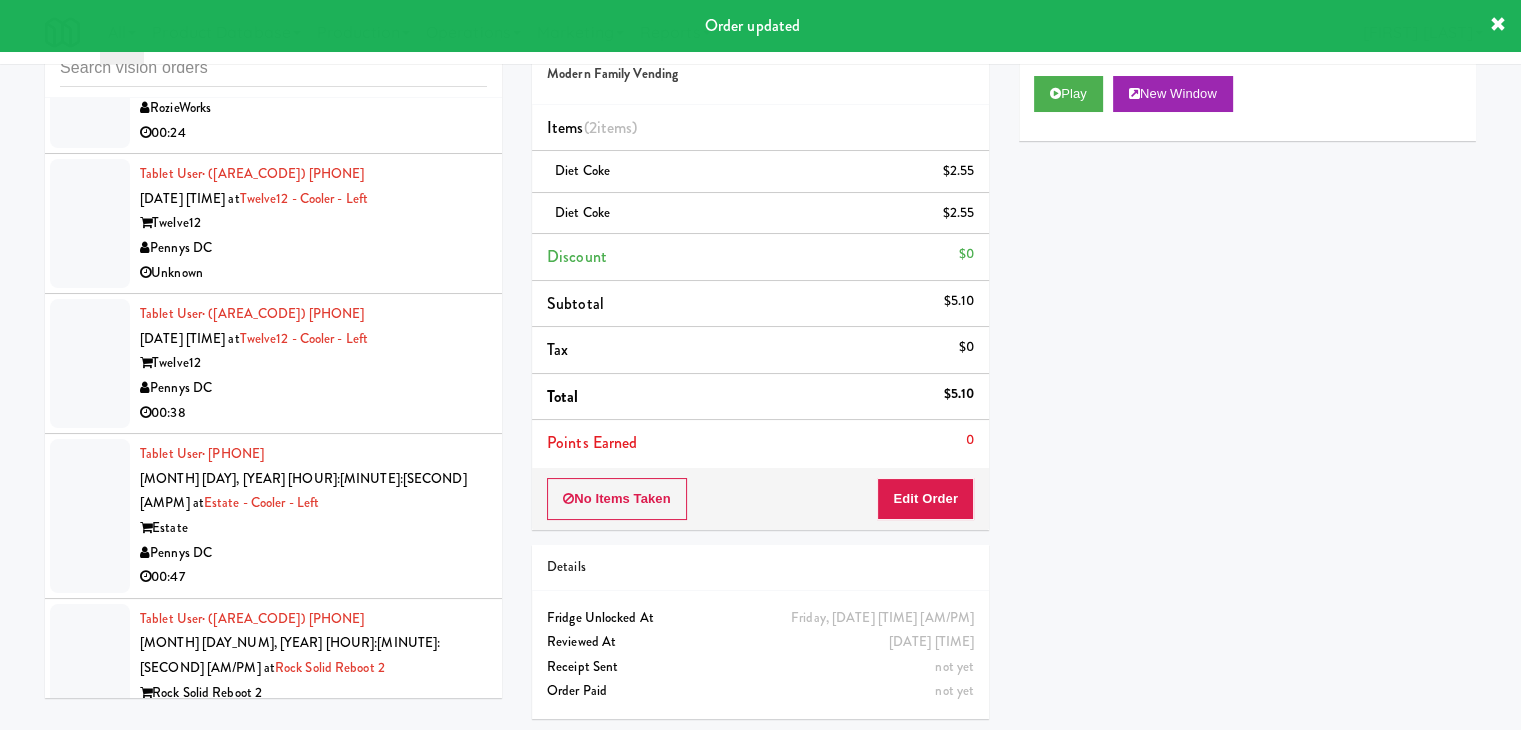 click on "00:15" at bounding box center (313, 1211) 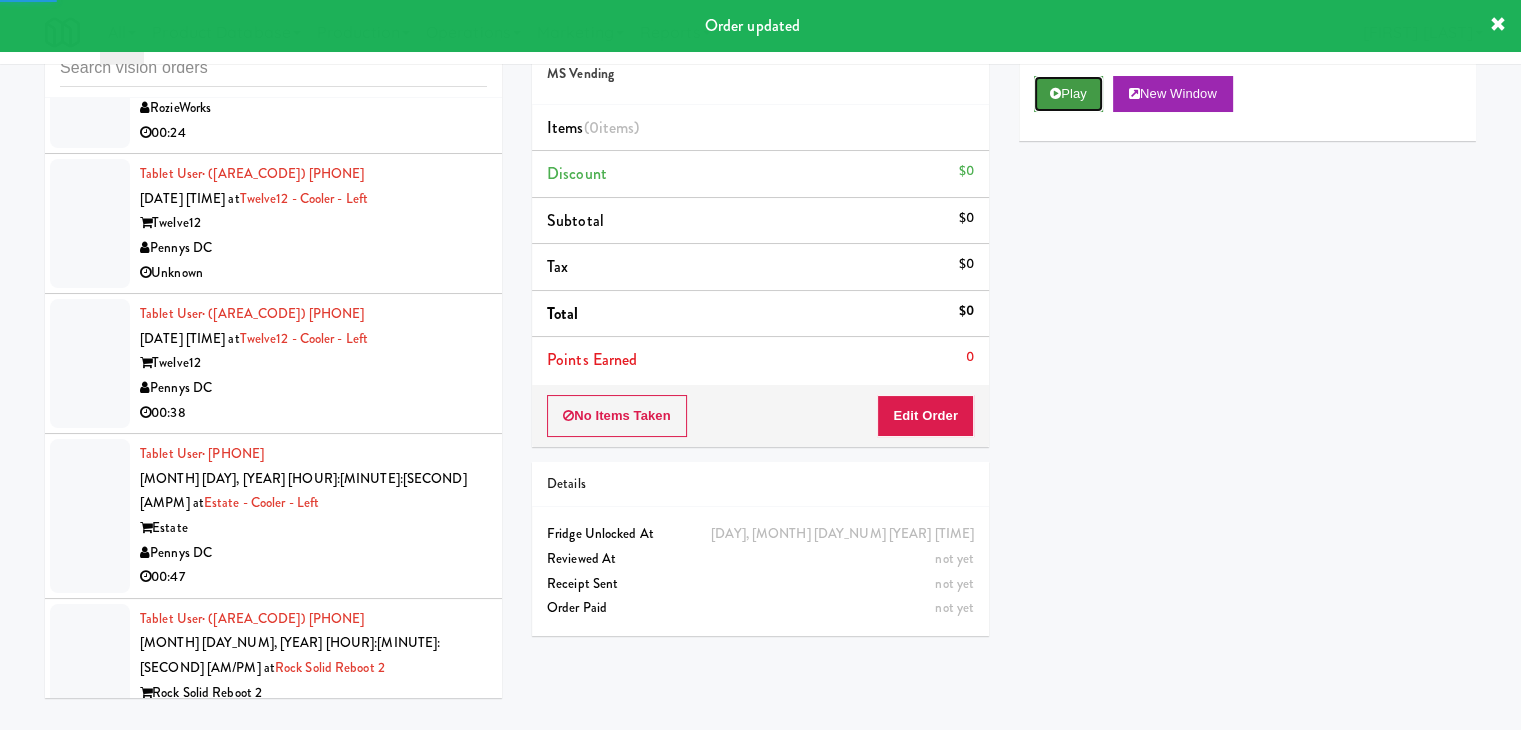 click at bounding box center (1055, 93) 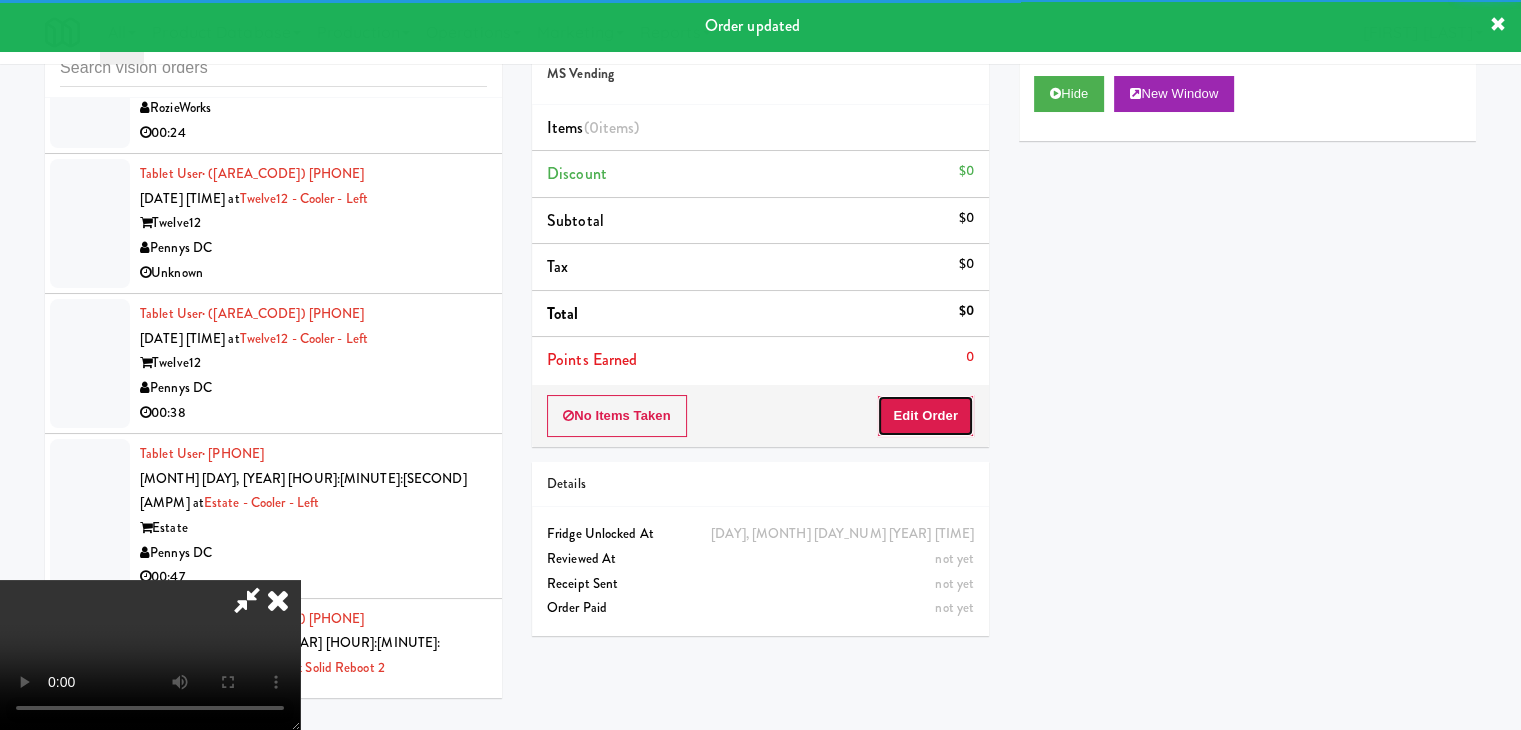click on "Edit Order" at bounding box center (925, 416) 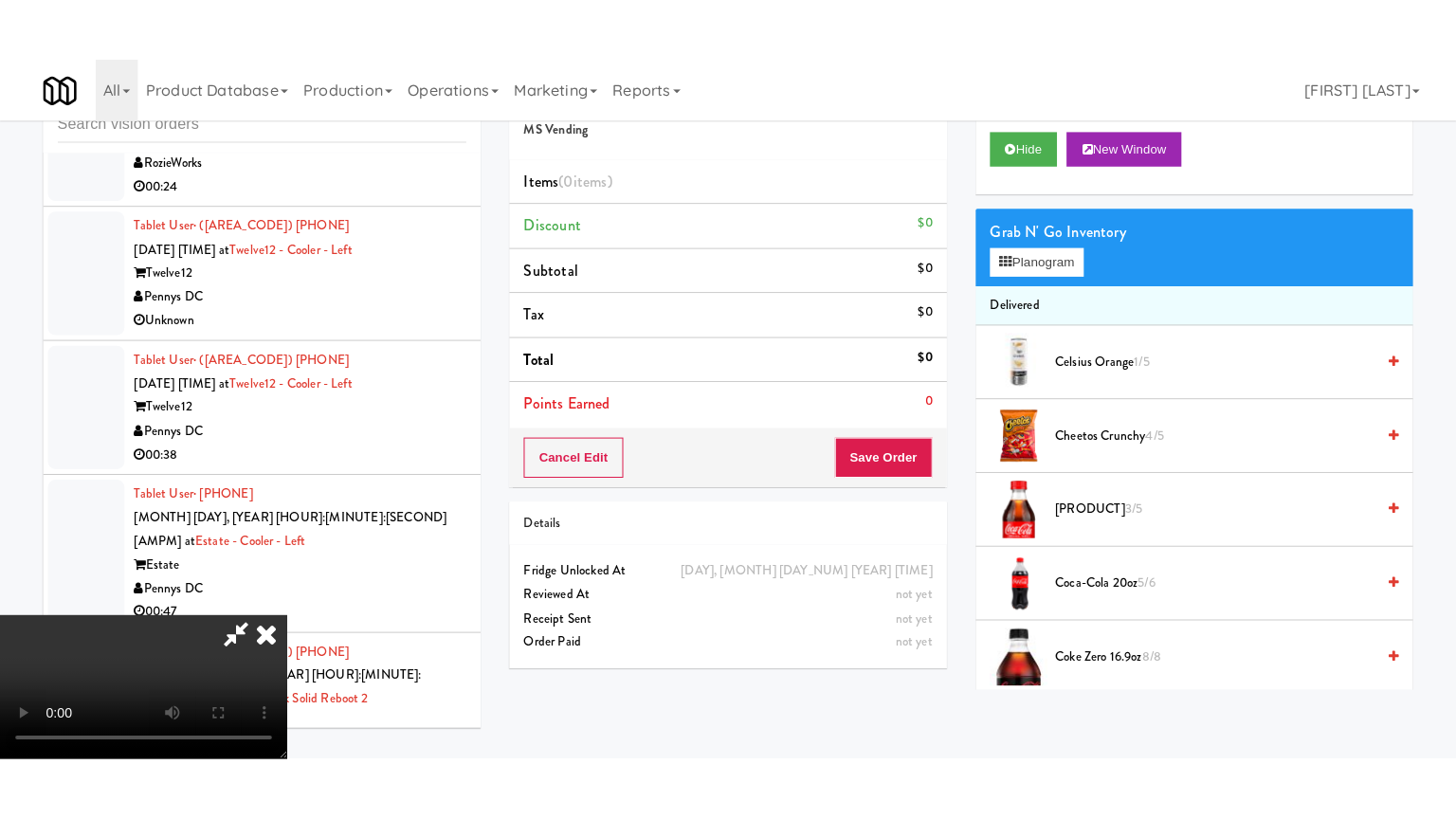 scroll, scrollTop: 266, scrollLeft: 0, axis: vertical 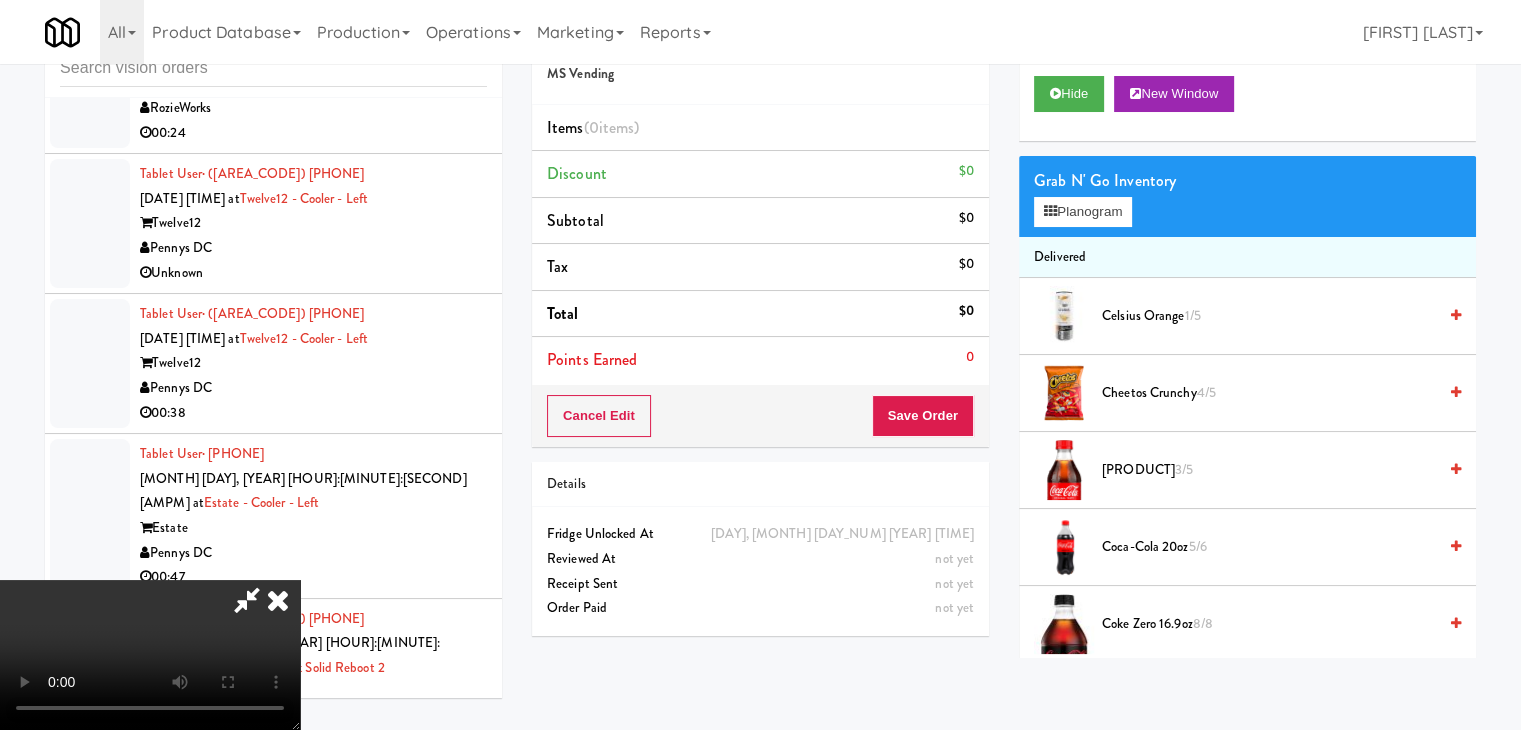 type 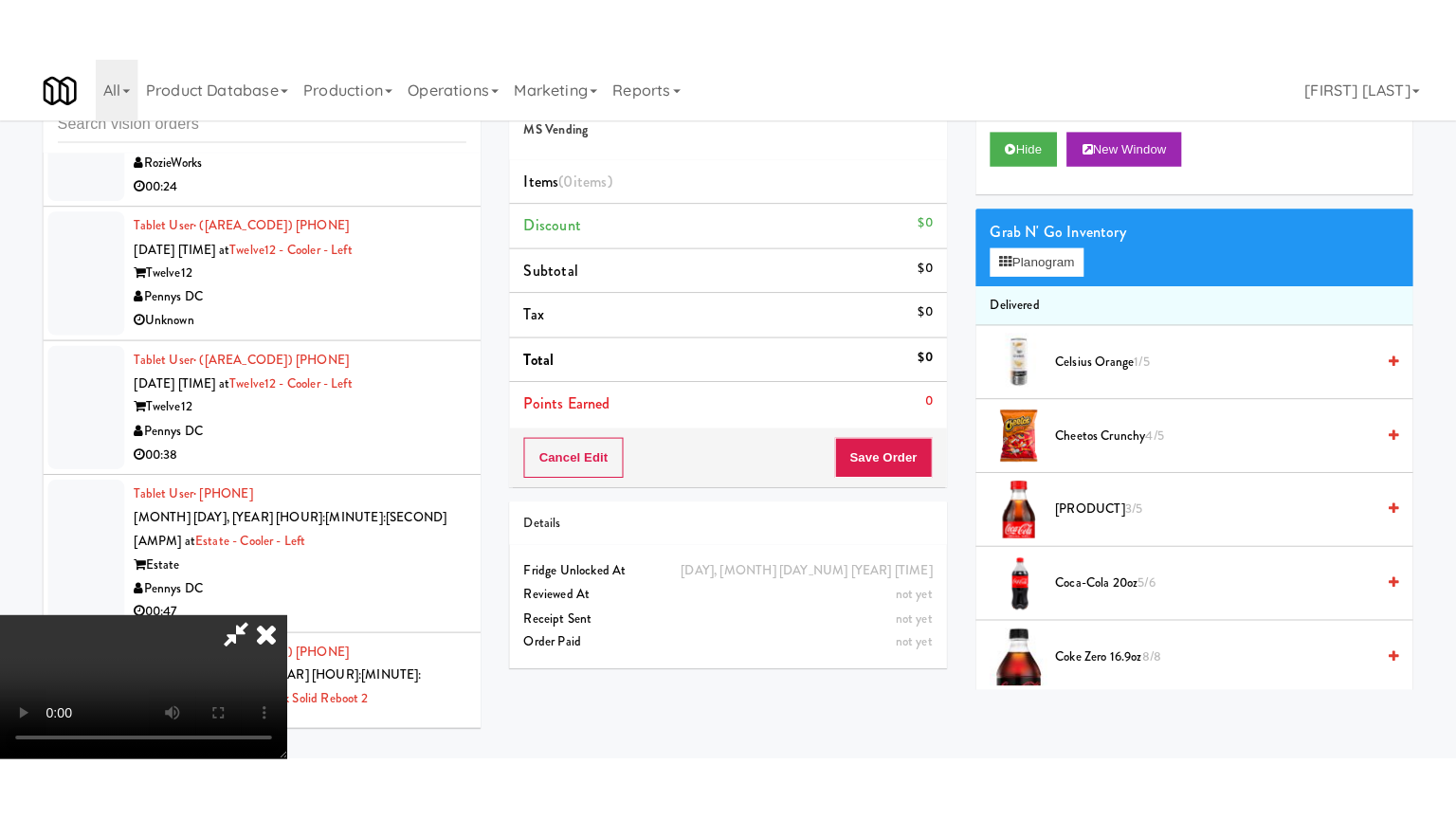 scroll, scrollTop: 0, scrollLeft: 0, axis: both 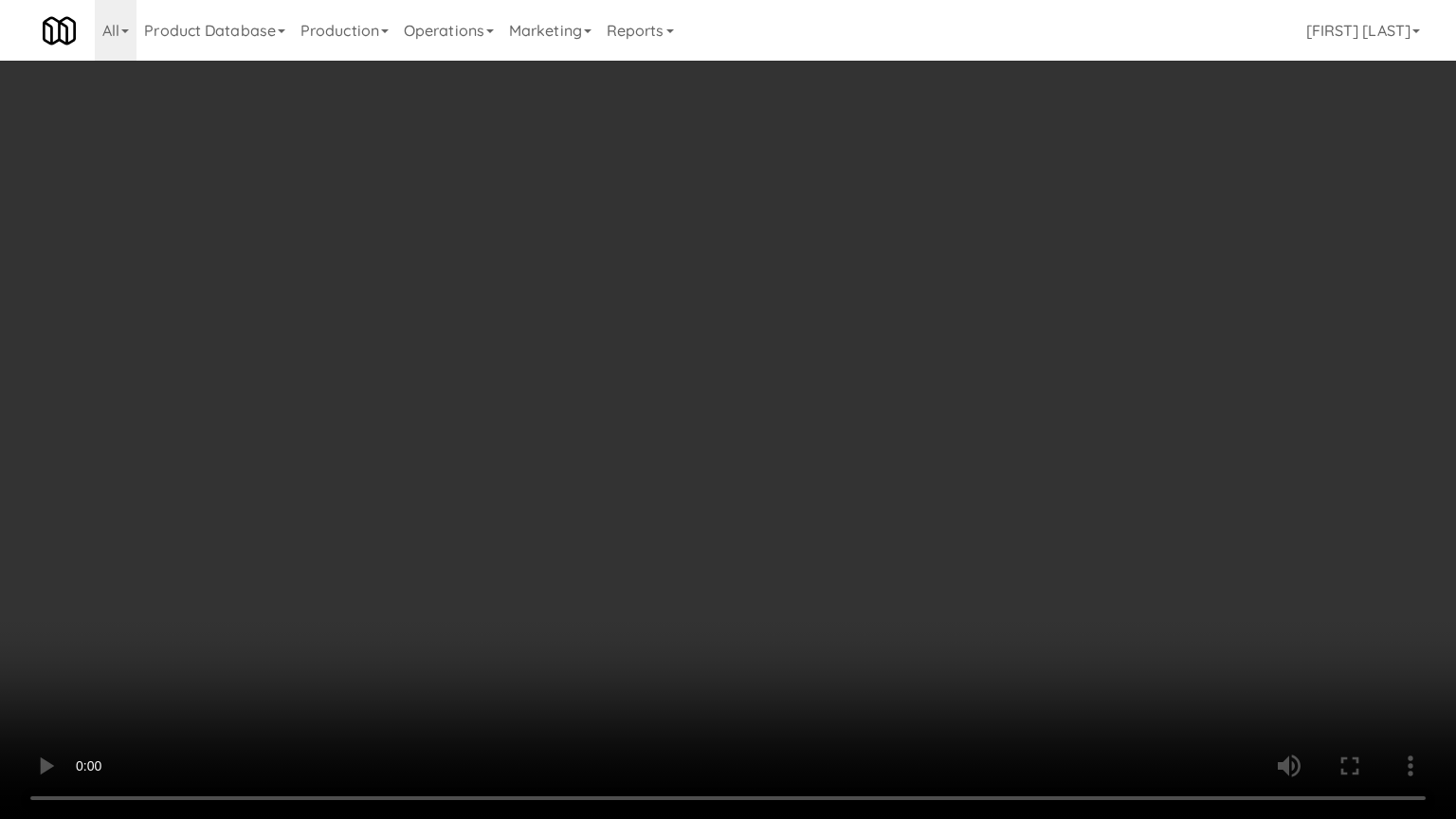 click at bounding box center [728, 410] 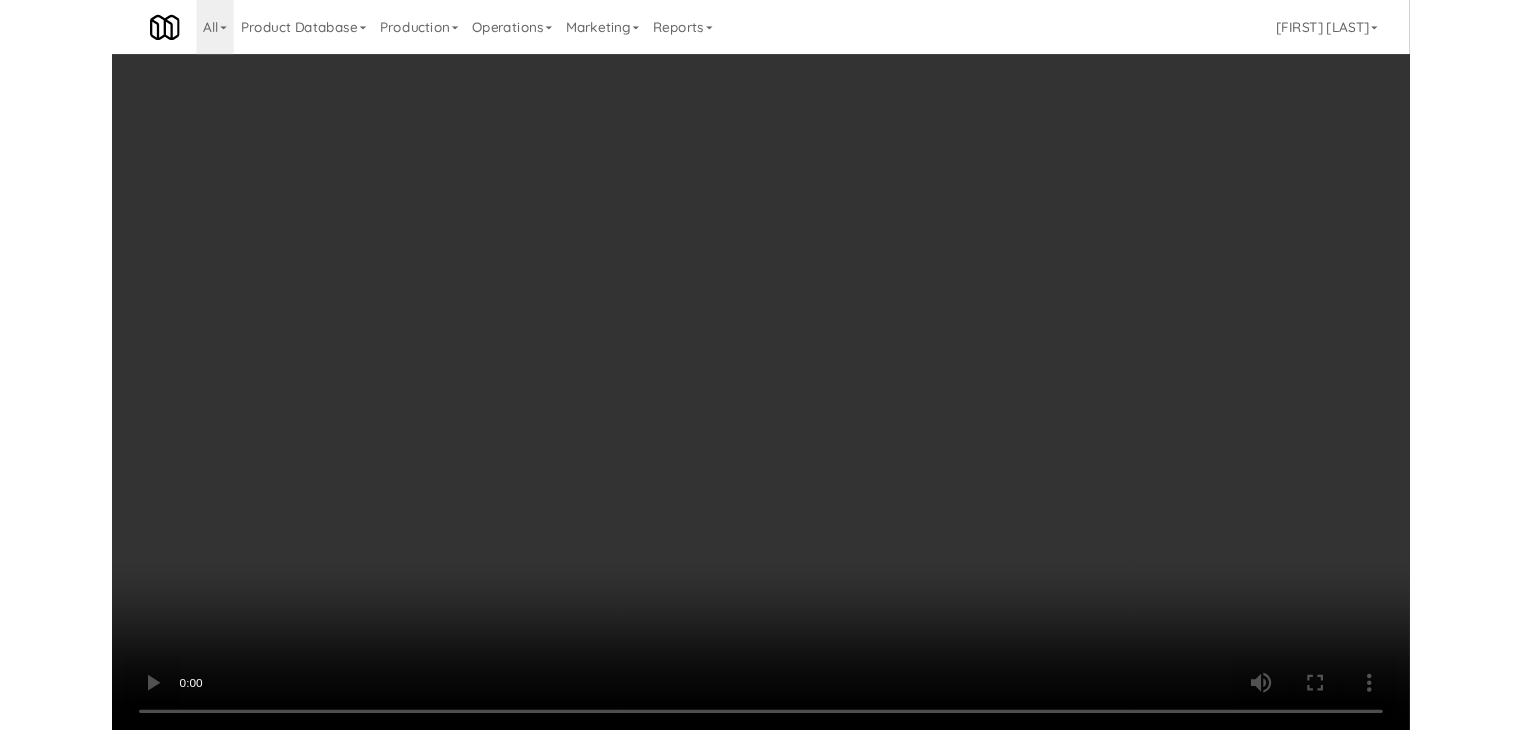 scroll, scrollTop: 18544, scrollLeft: 0, axis: vertical 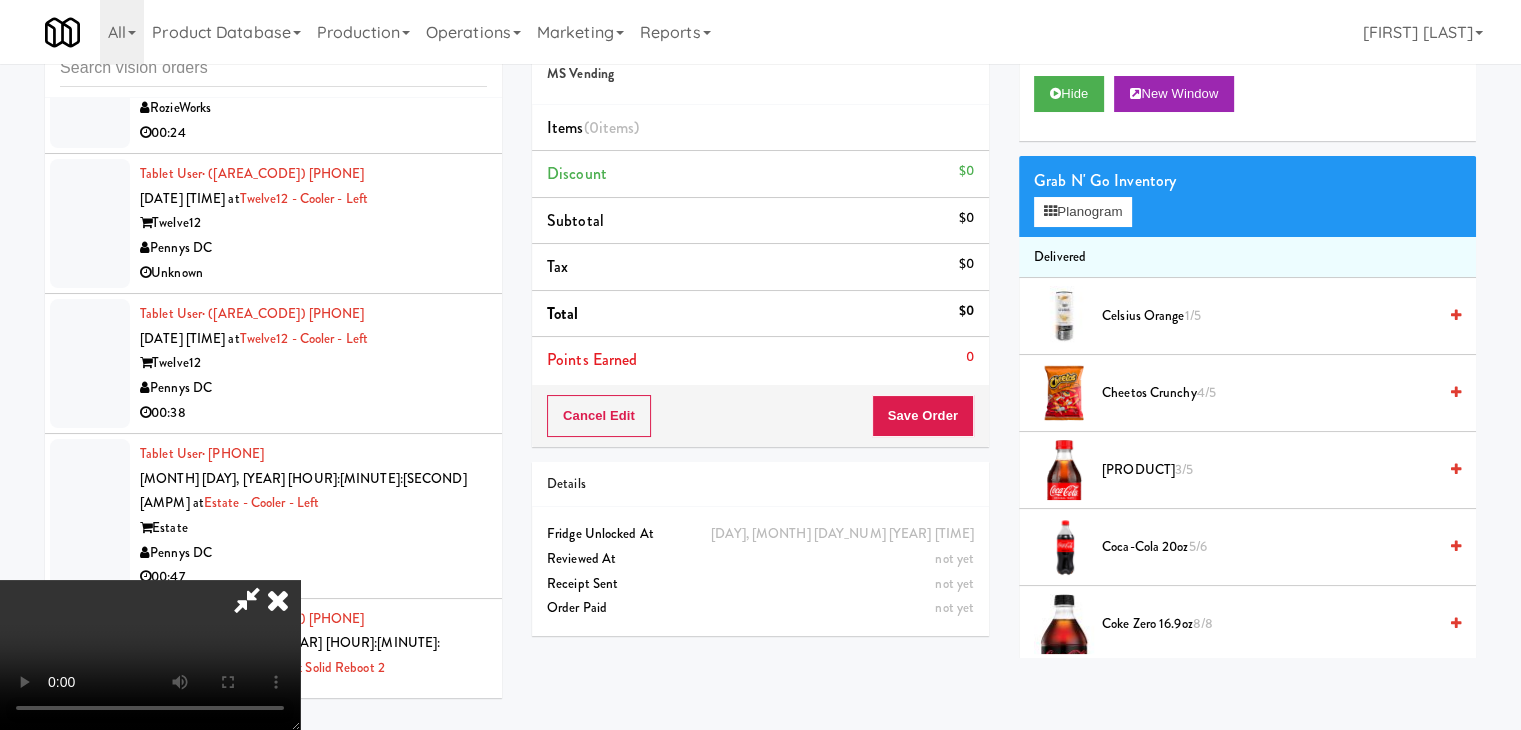 click at bounding box center [150, 655] 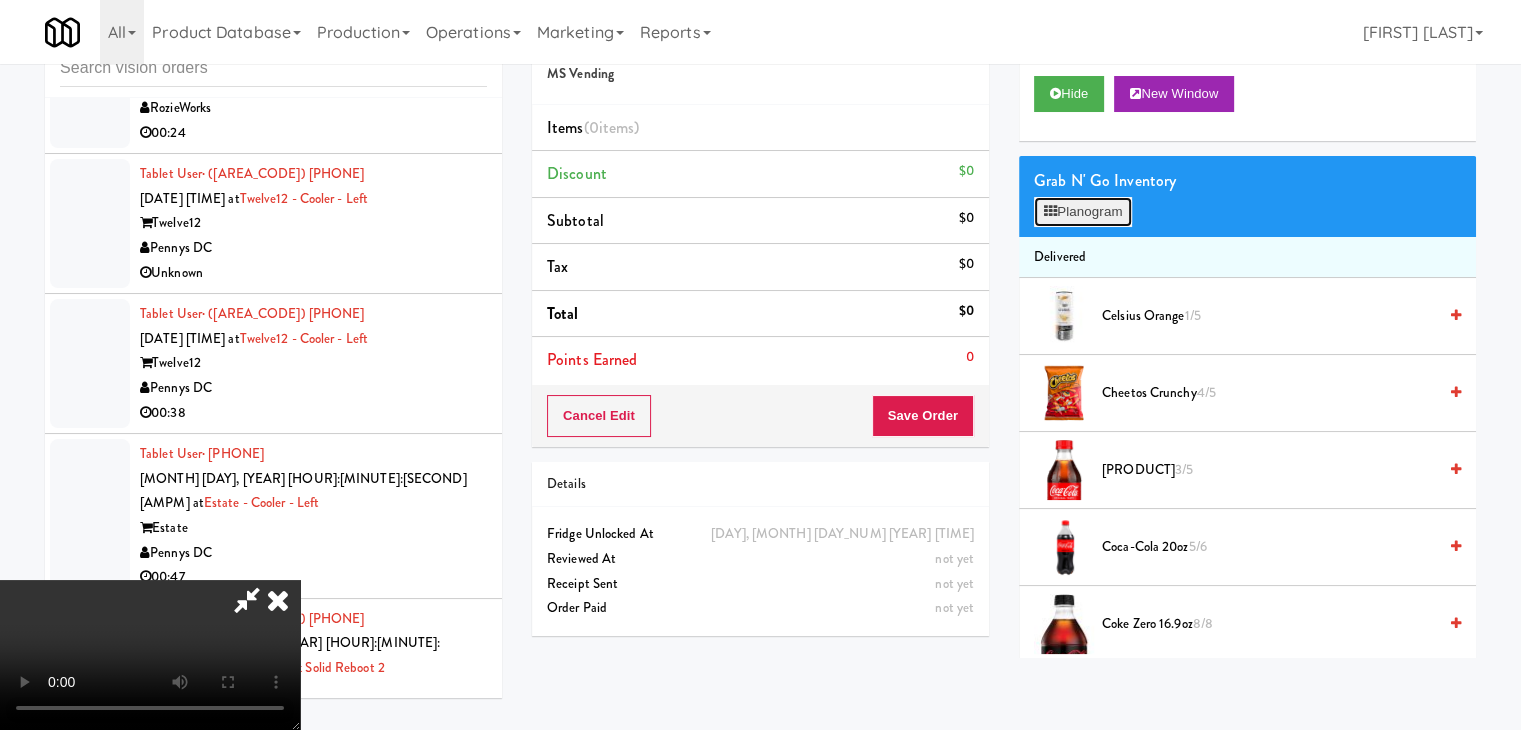 click on "Planogram" at bounding box center [1083, 212] 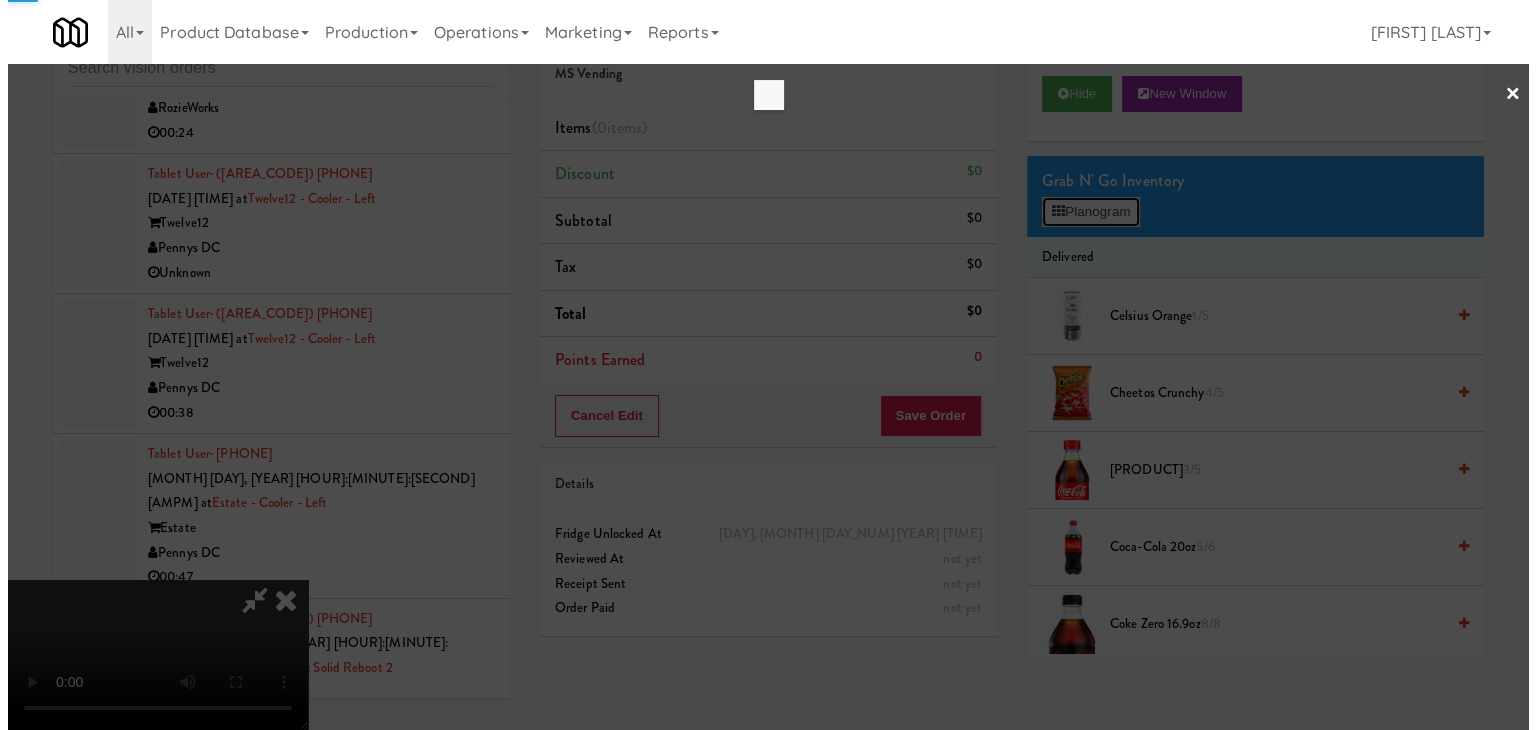 scroll, scrollTop: 18520, scrollLeft: 0, axis: vertical 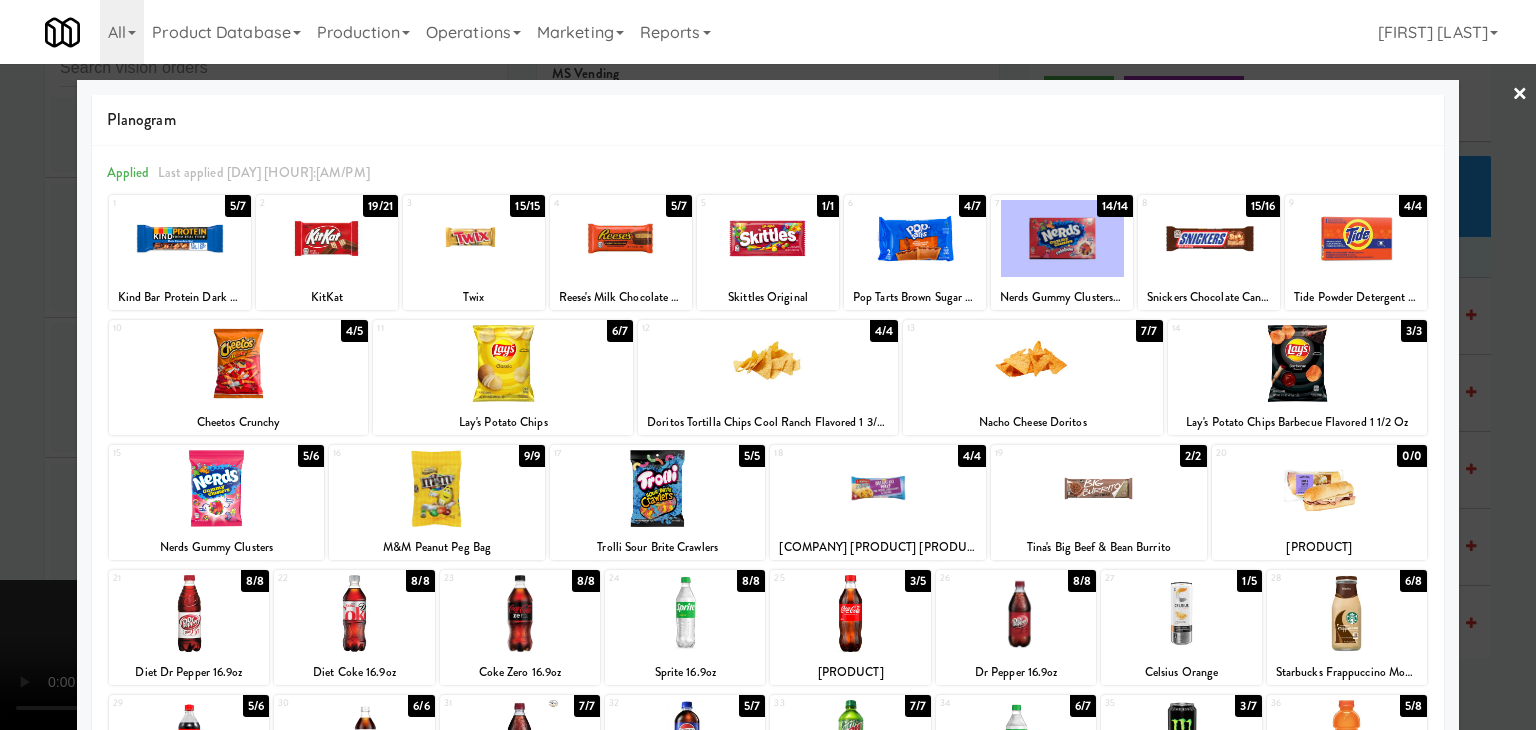 click at bounding box center (1033, 363) 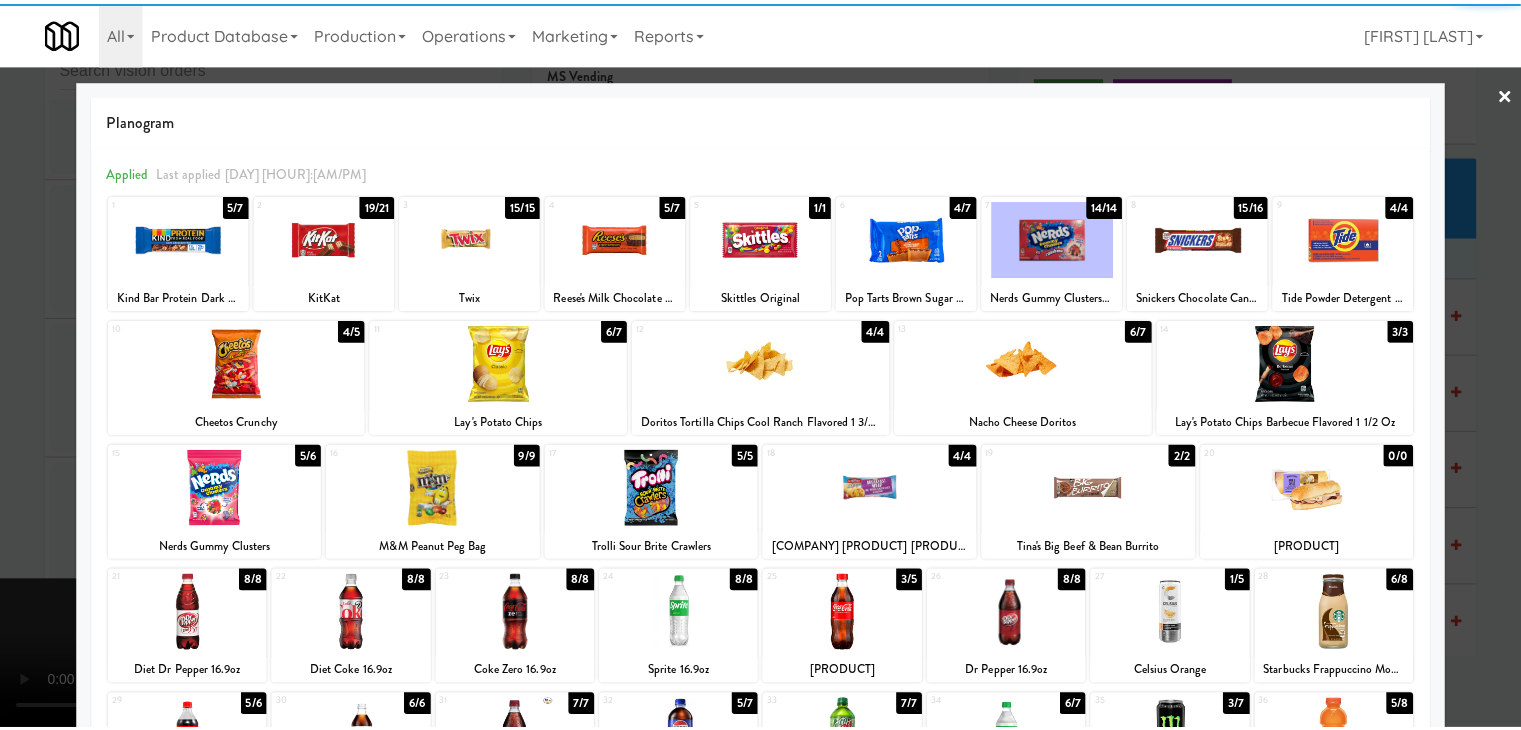 scroll, scrollTop: 252, scrollLeft: 0, axis: vertical 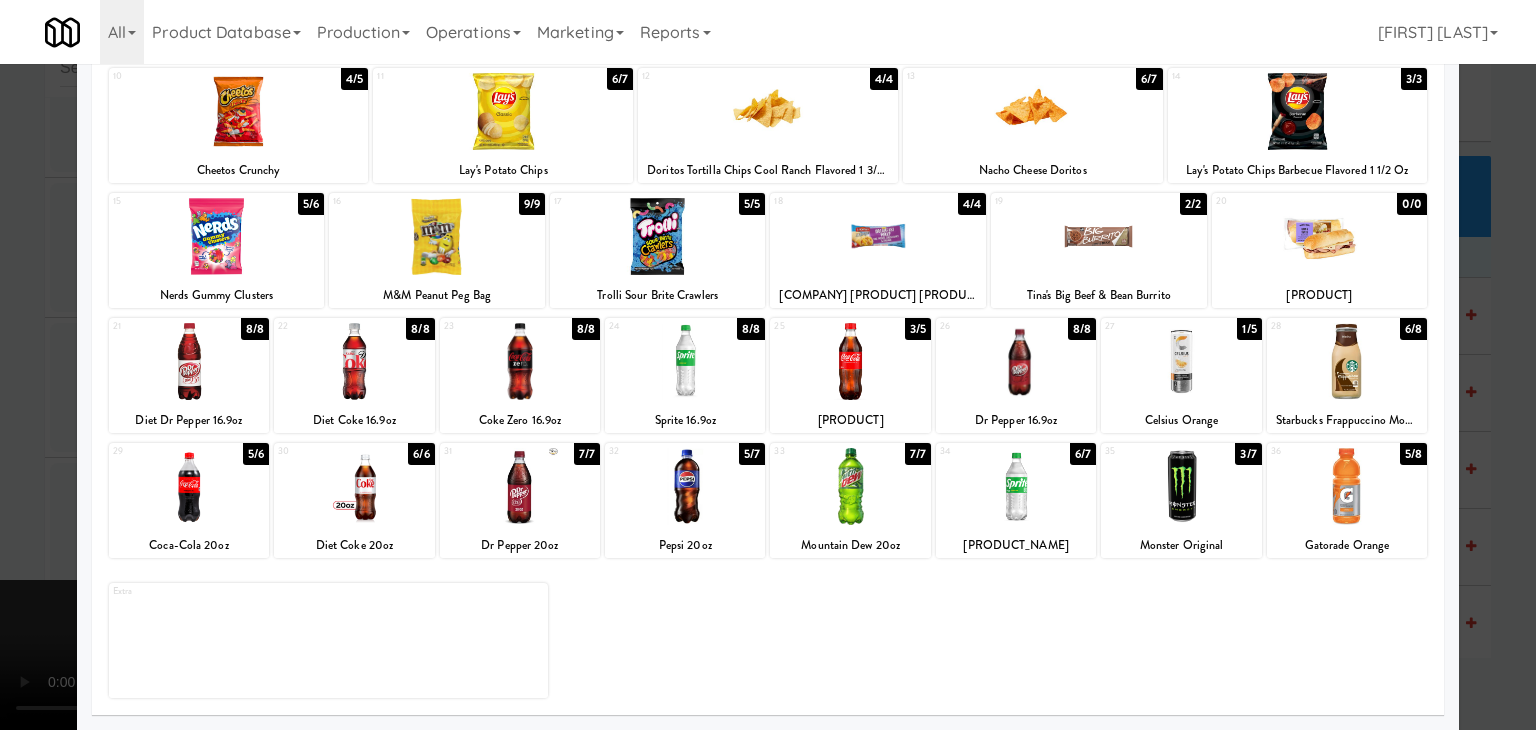 drag, startPoint x: 694, startPoint y: 381, endPoint x: 646, endPoint y: 384, distance: 48.09366 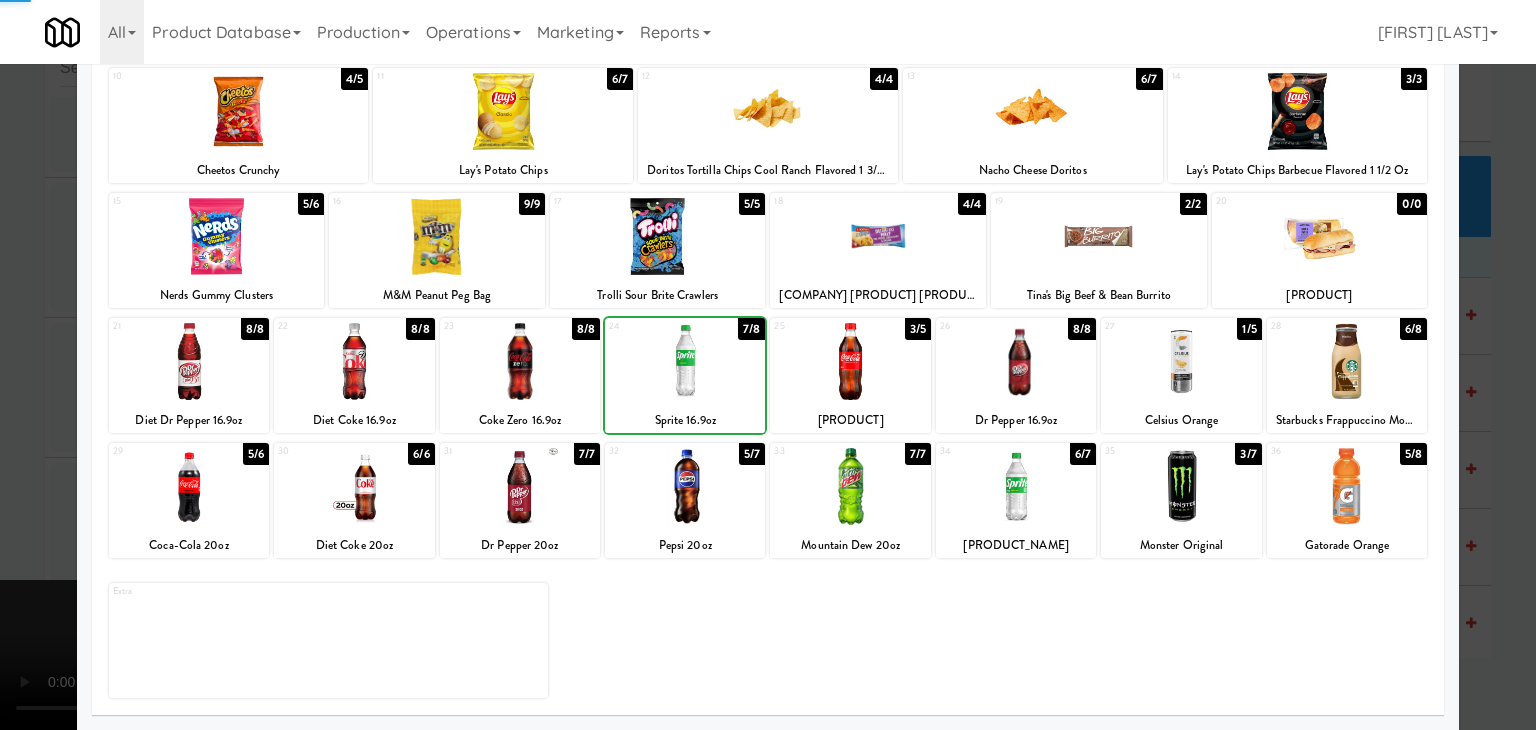 click at bounding box center [768, 365] 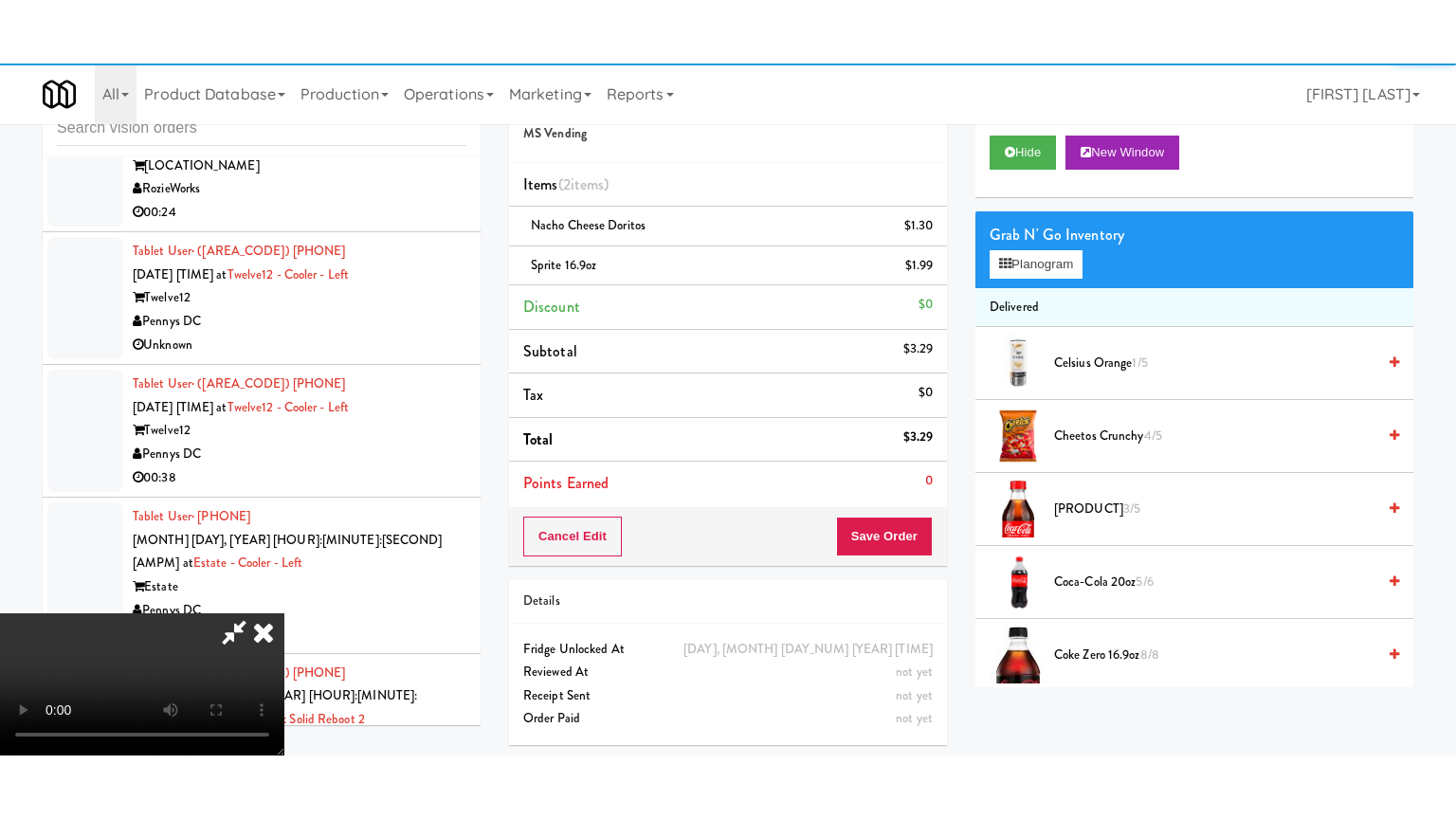 scroll, scrollTop: 17578, scrollLeft: 0, axis: vertical 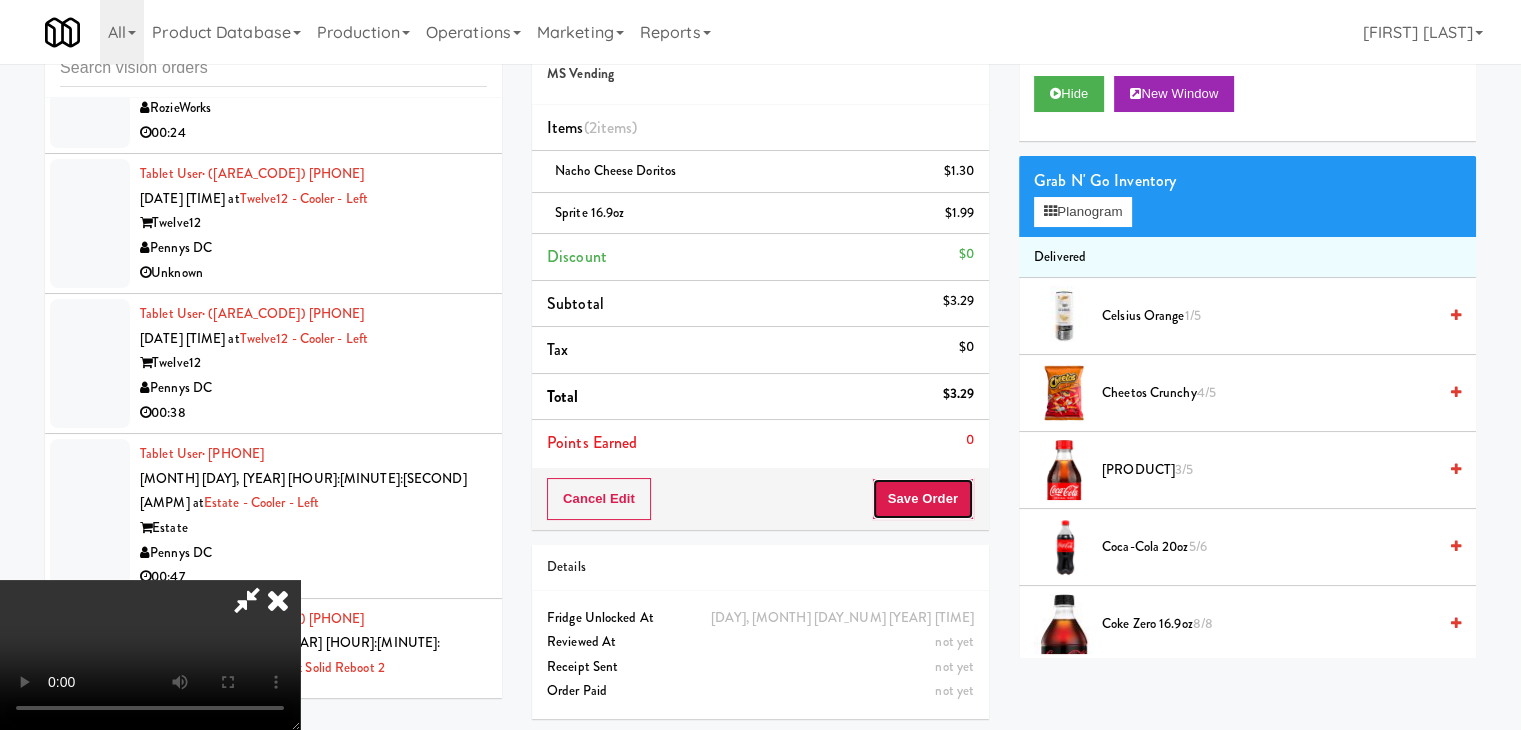 click on "Save Order" at bounding box center [923, 499] 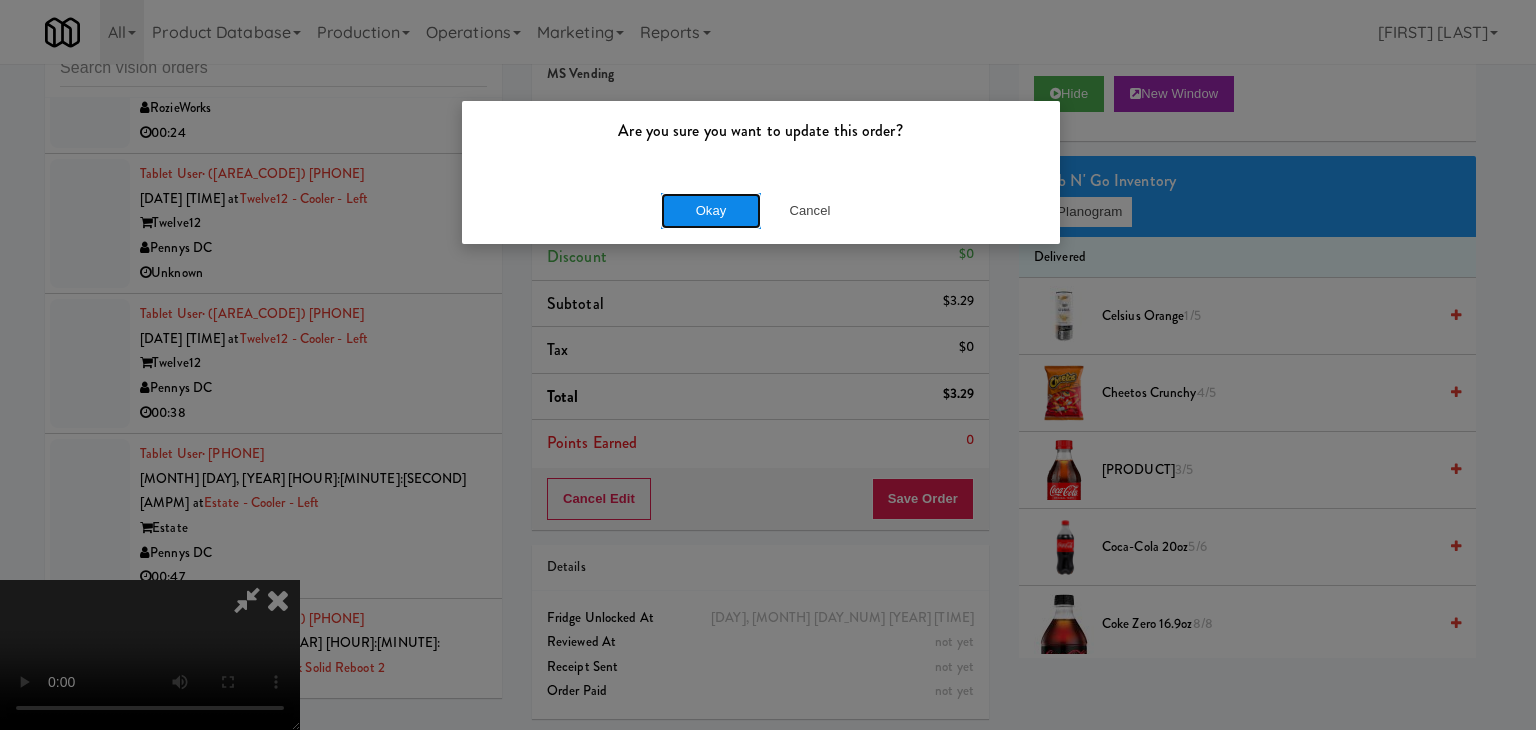 click on "Okay" at bounding box center [711, 211] 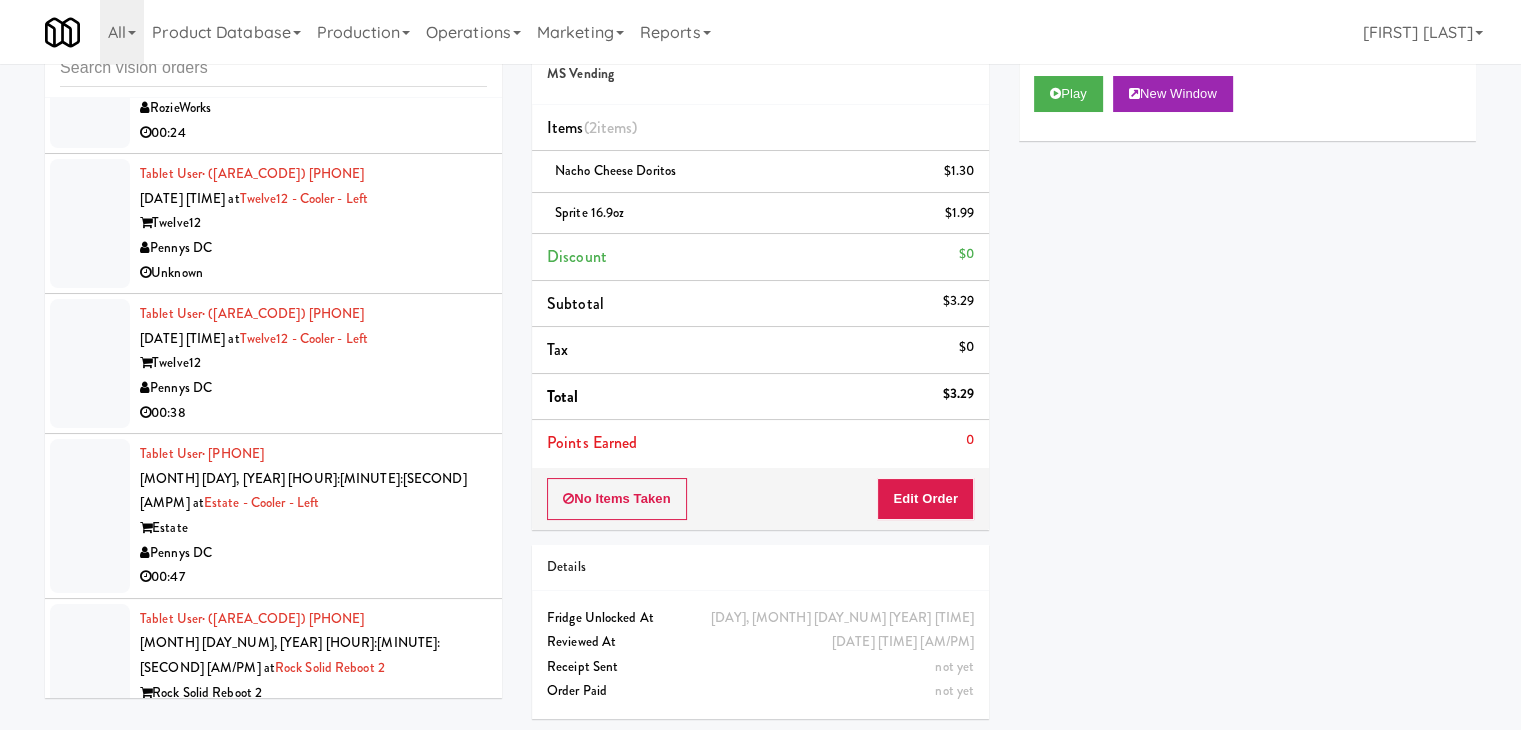 click on "00:04" at bounding box center (313, 1046) 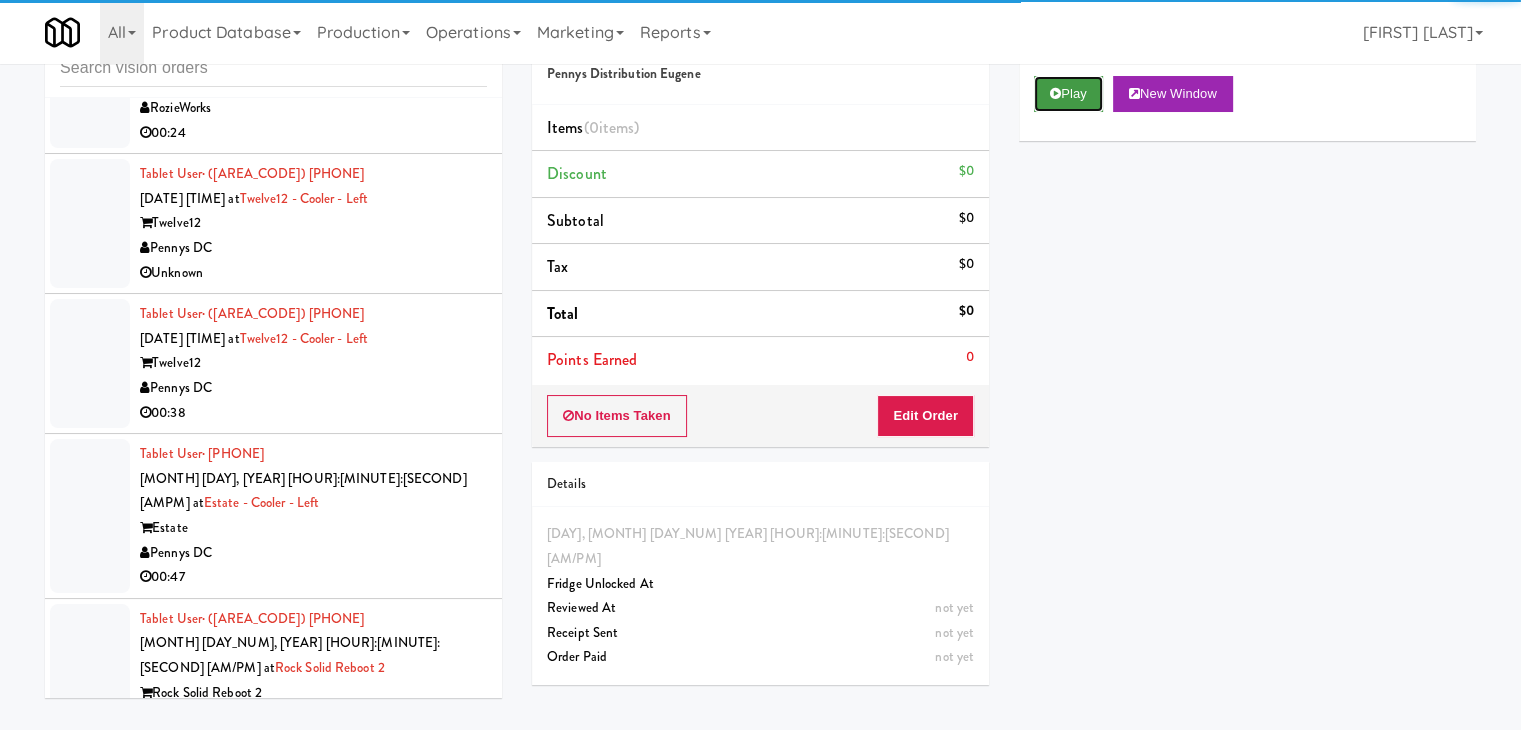 click on "Play" at bounding box center (1068, 94) 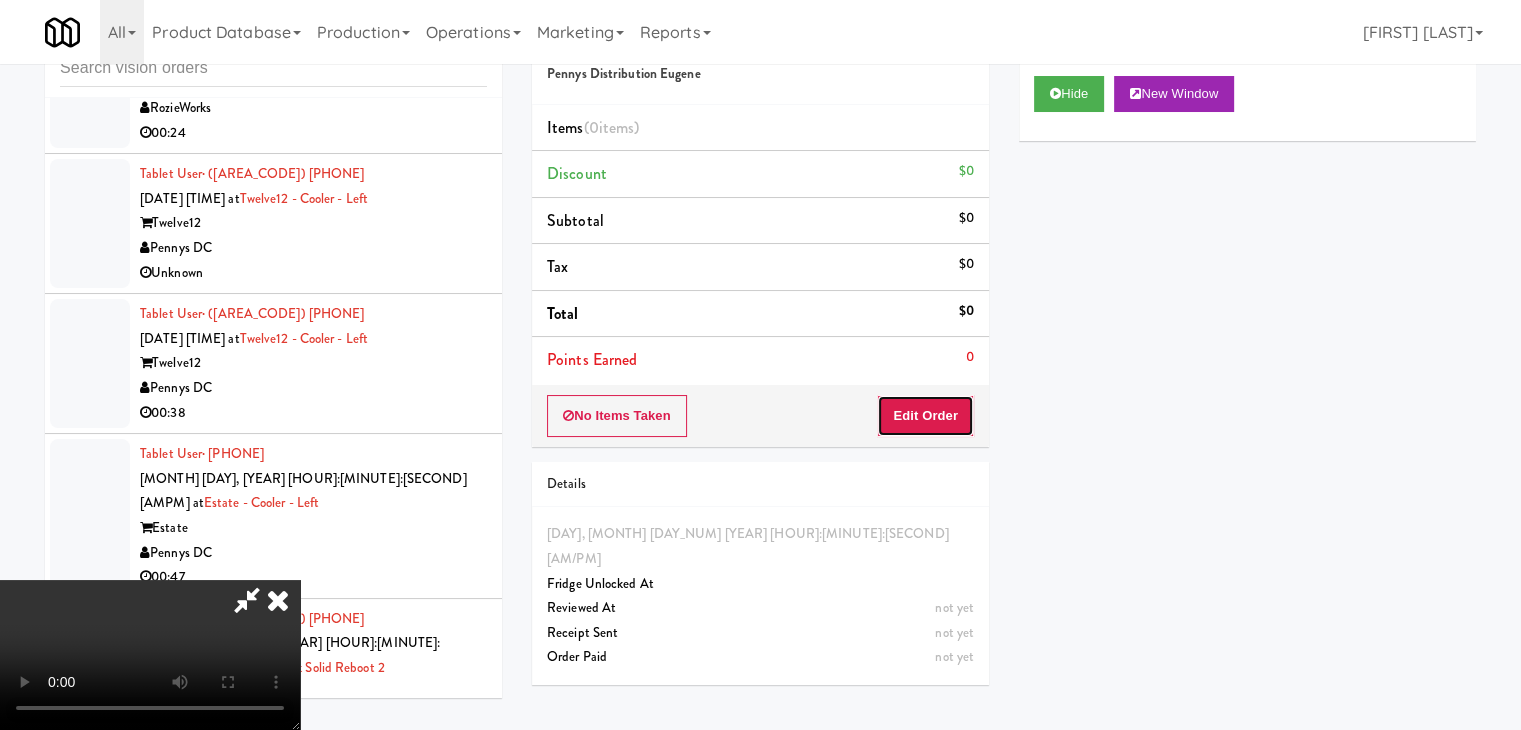 click on "Edit Order" at bounding box center [925, 416] 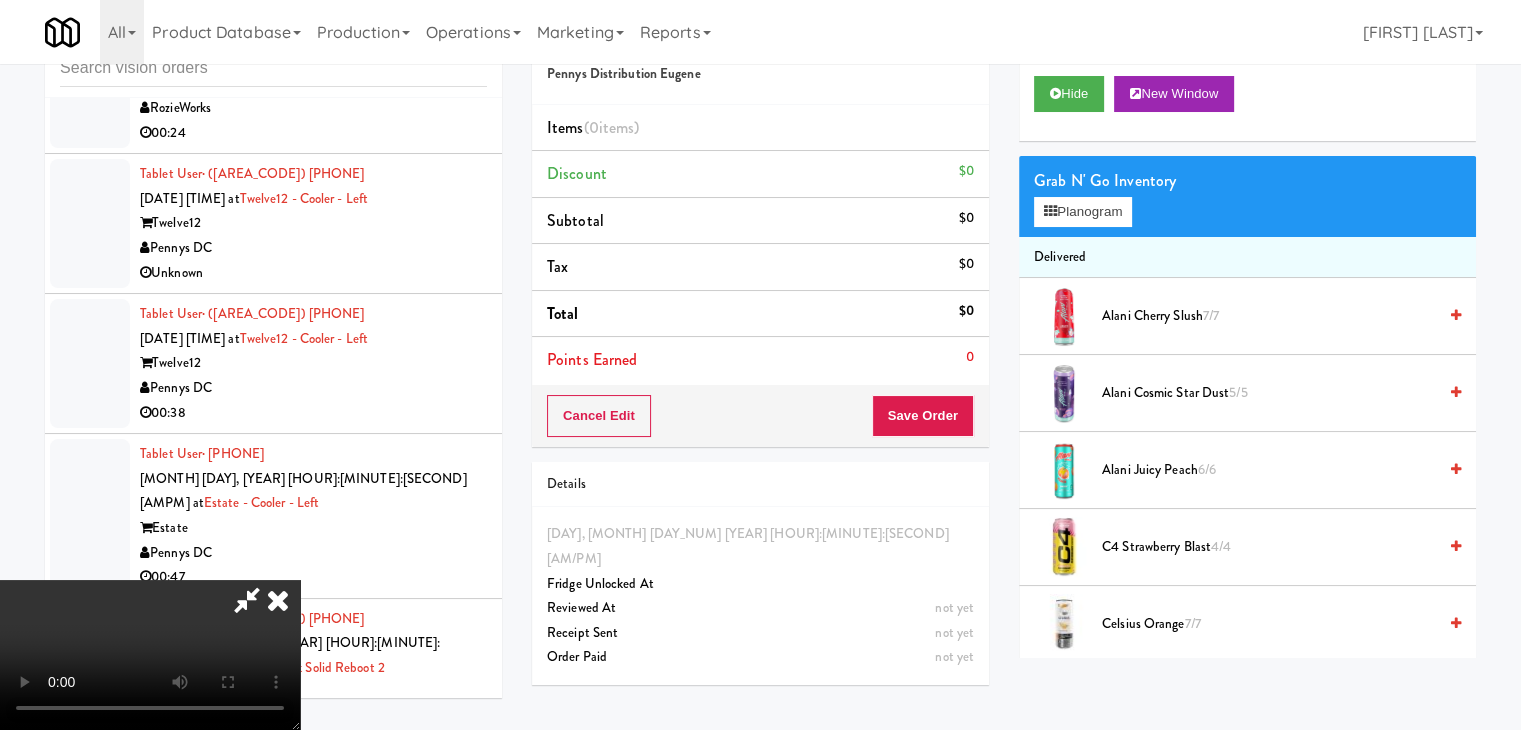 type 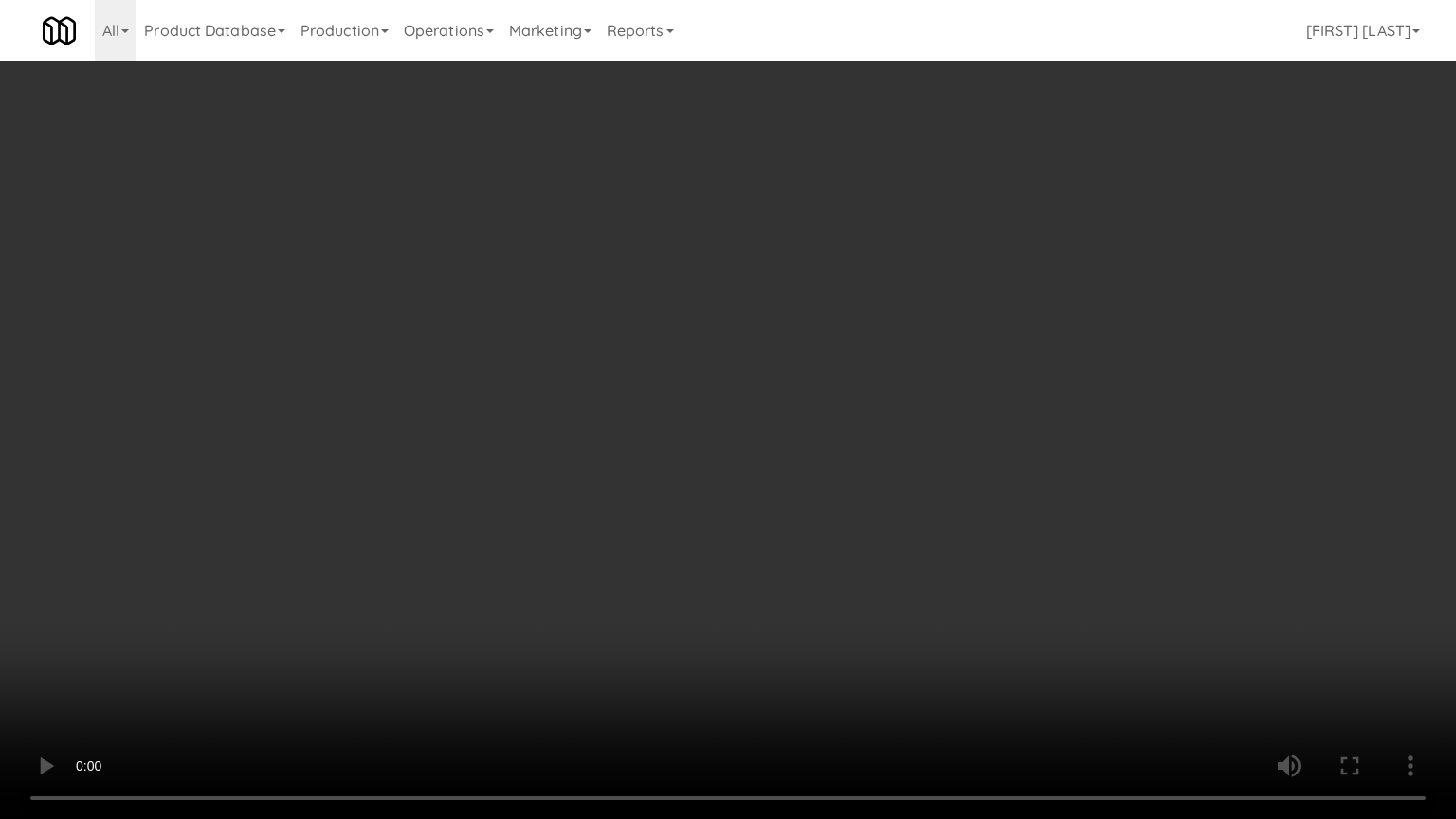 click at bounding box center [728, 410] 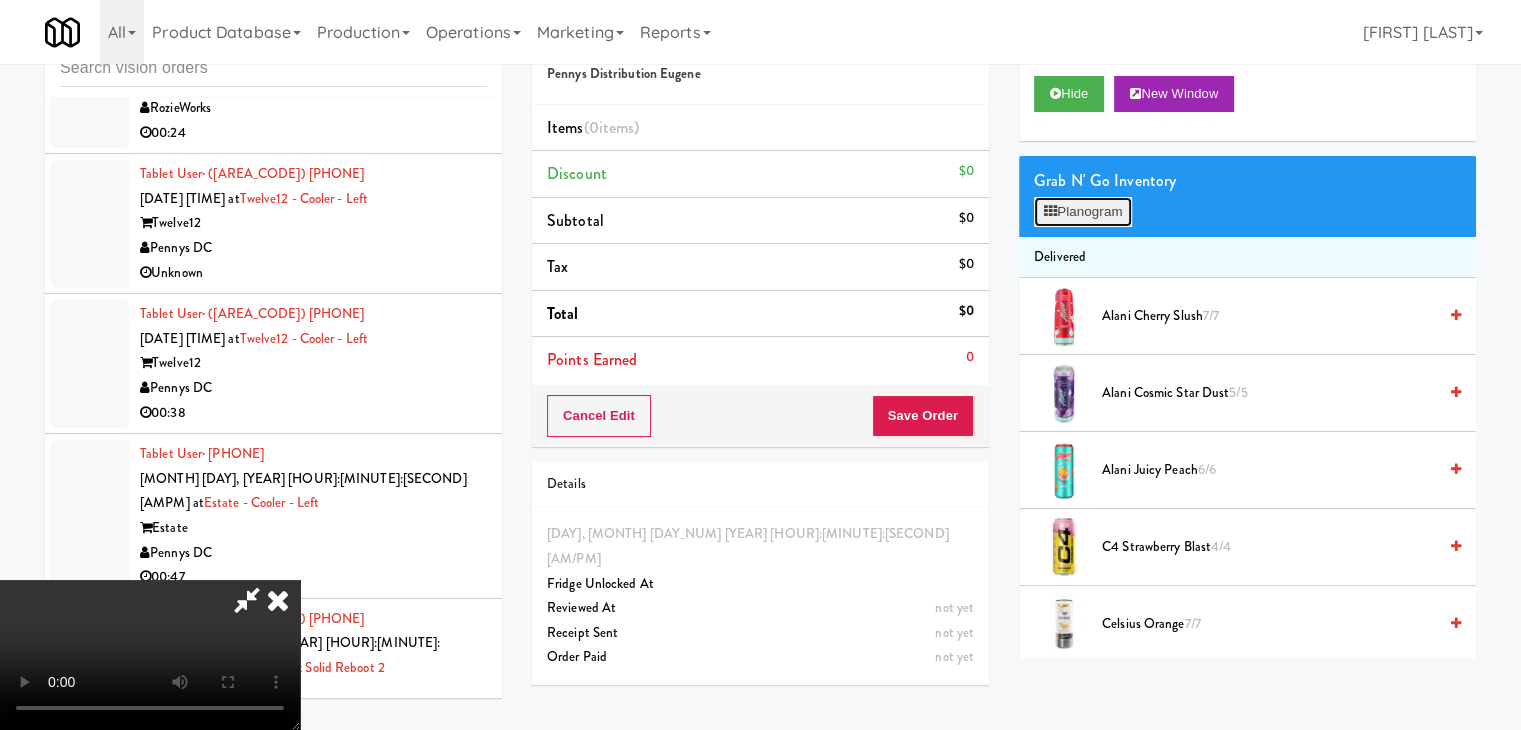 click on "Planogram" at bounding box center [1083, 212] 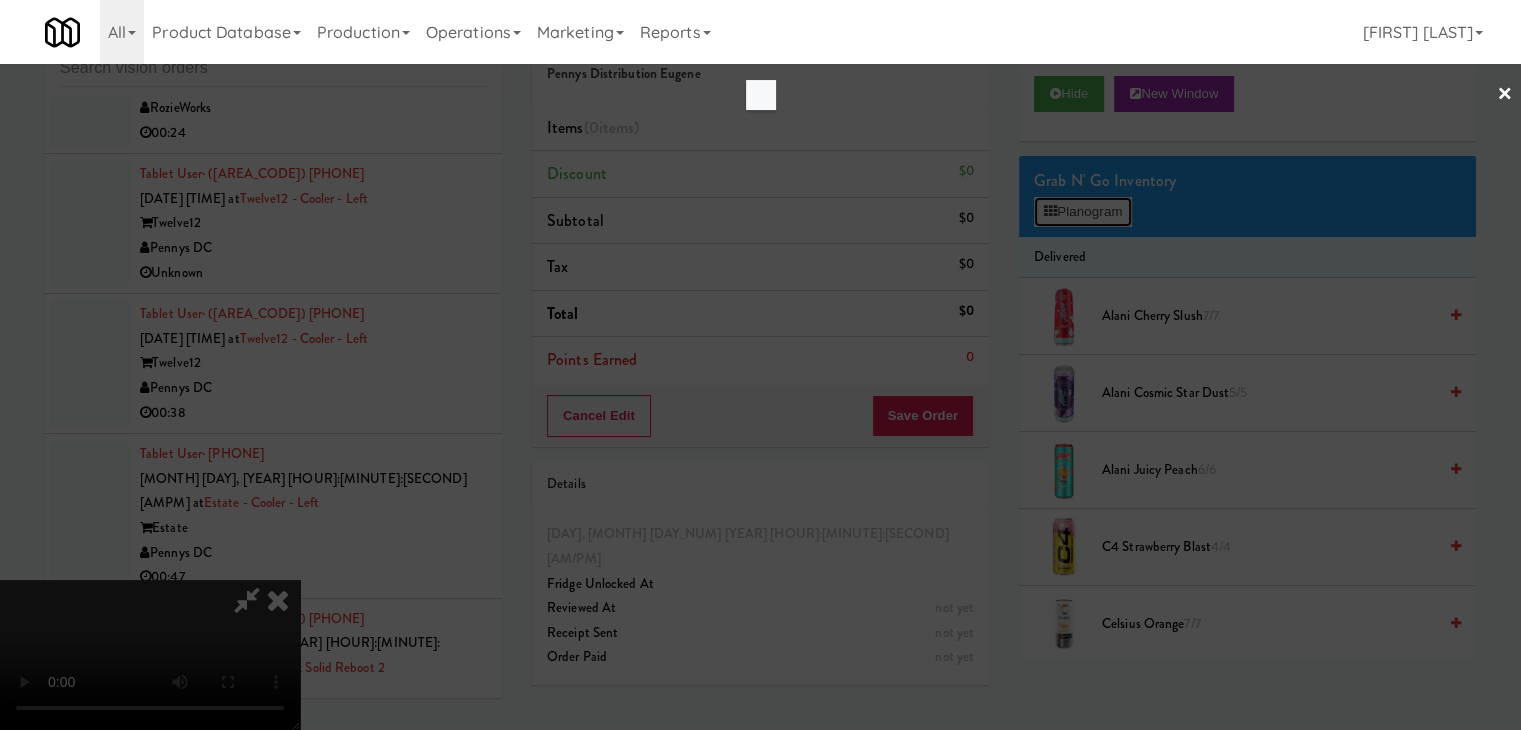 scroll, scrollTop: 18520, scrollLeft: 0, axis: vertical 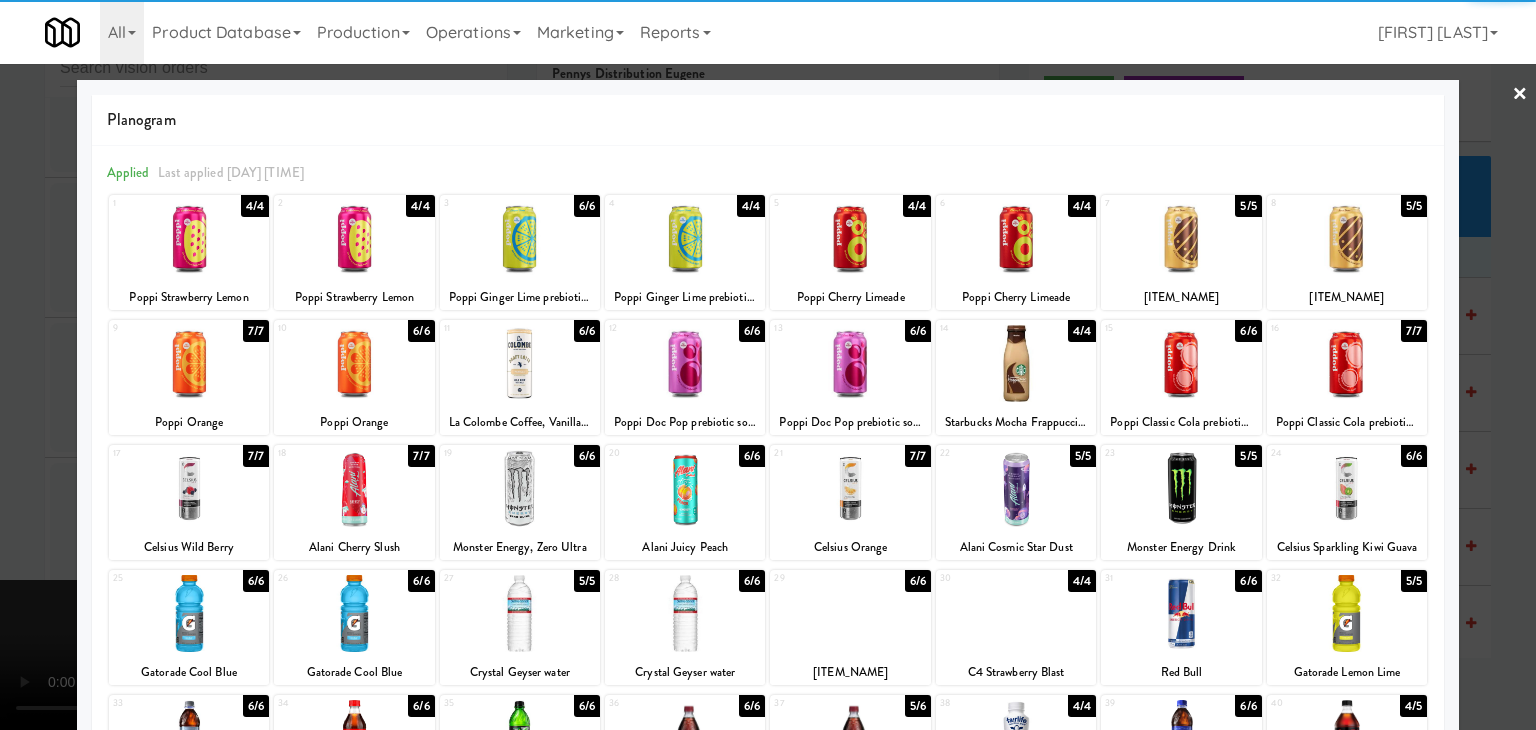 click at bounding box center (1347, 613) 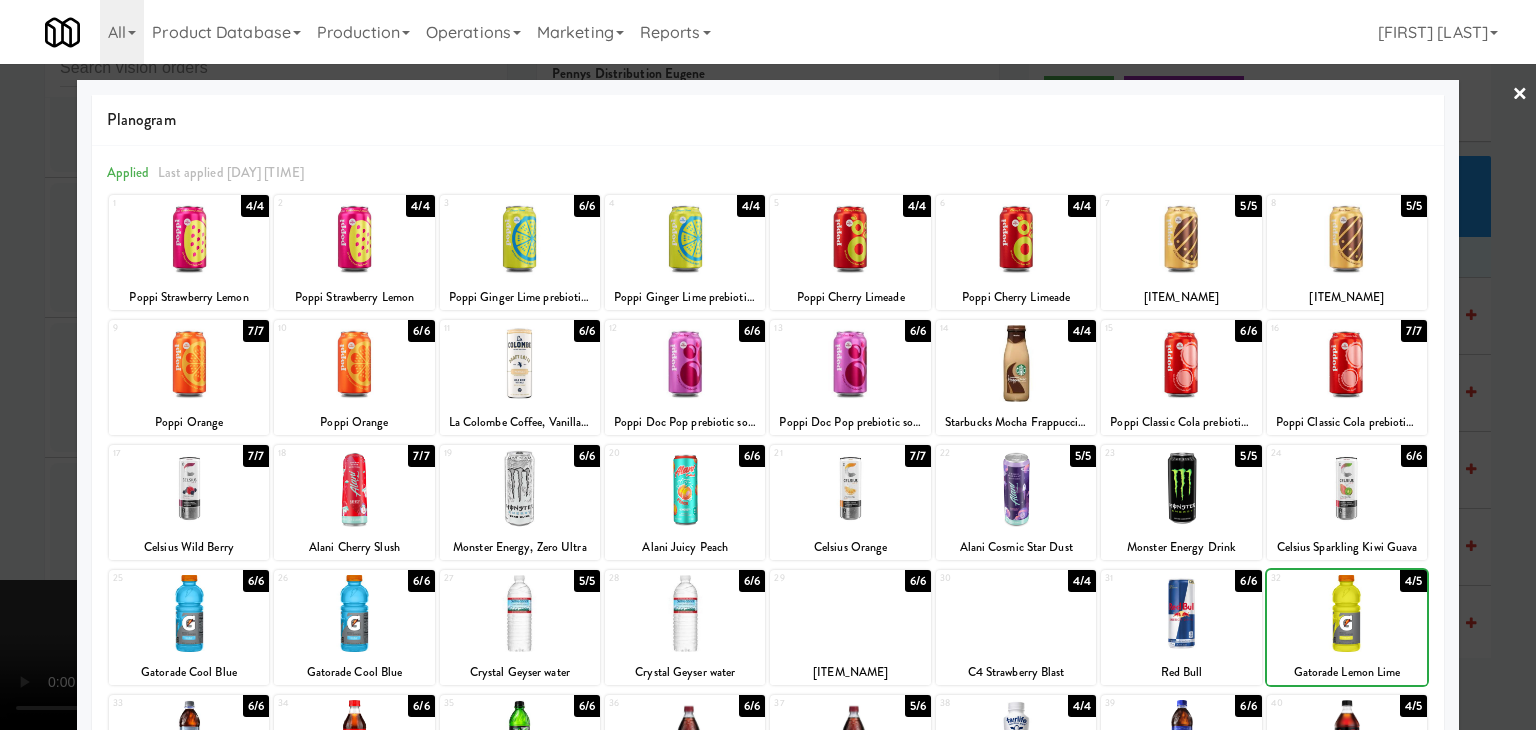 click at bounding box center (768, 365) 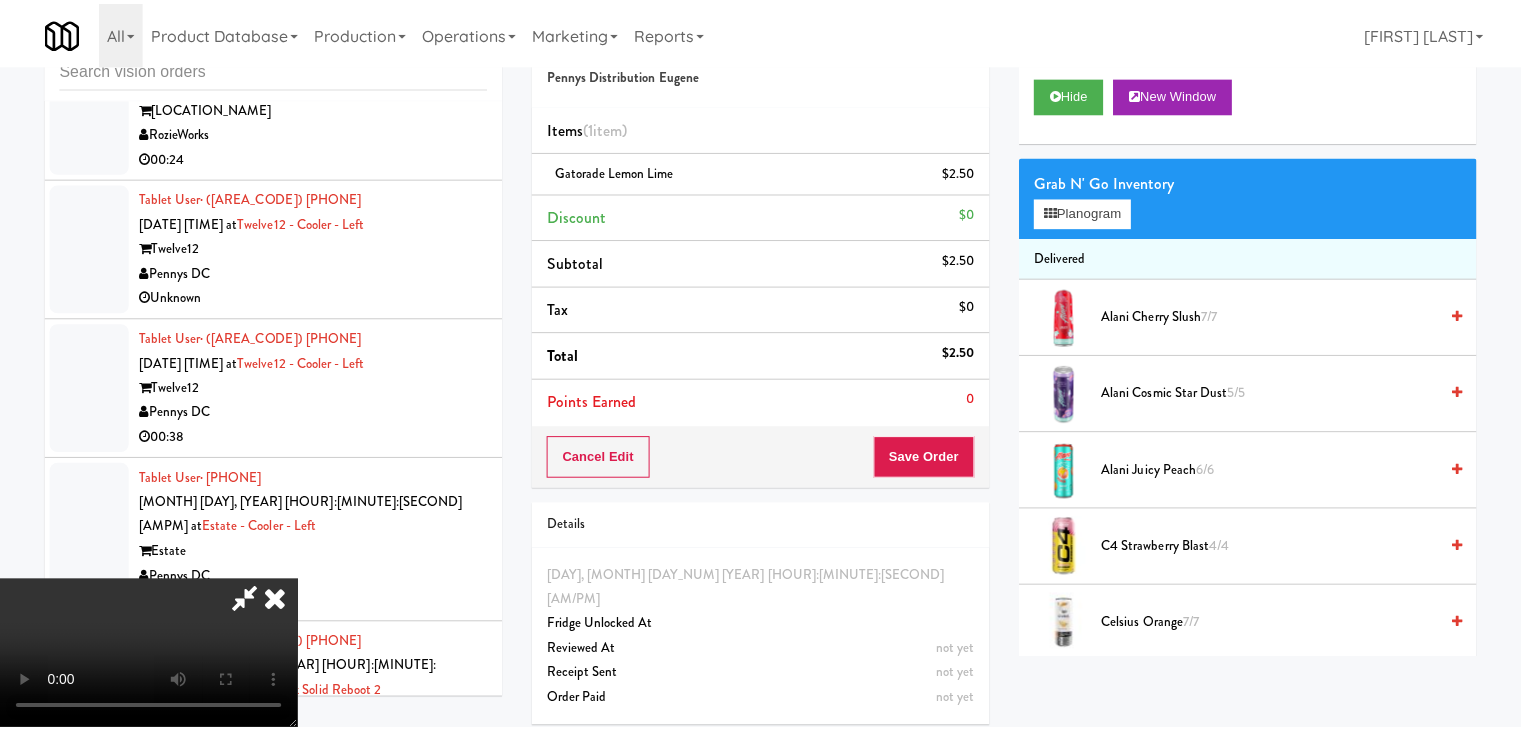 scroll, scrollTop: 18544, scrollLeft: 0, axis: vertical 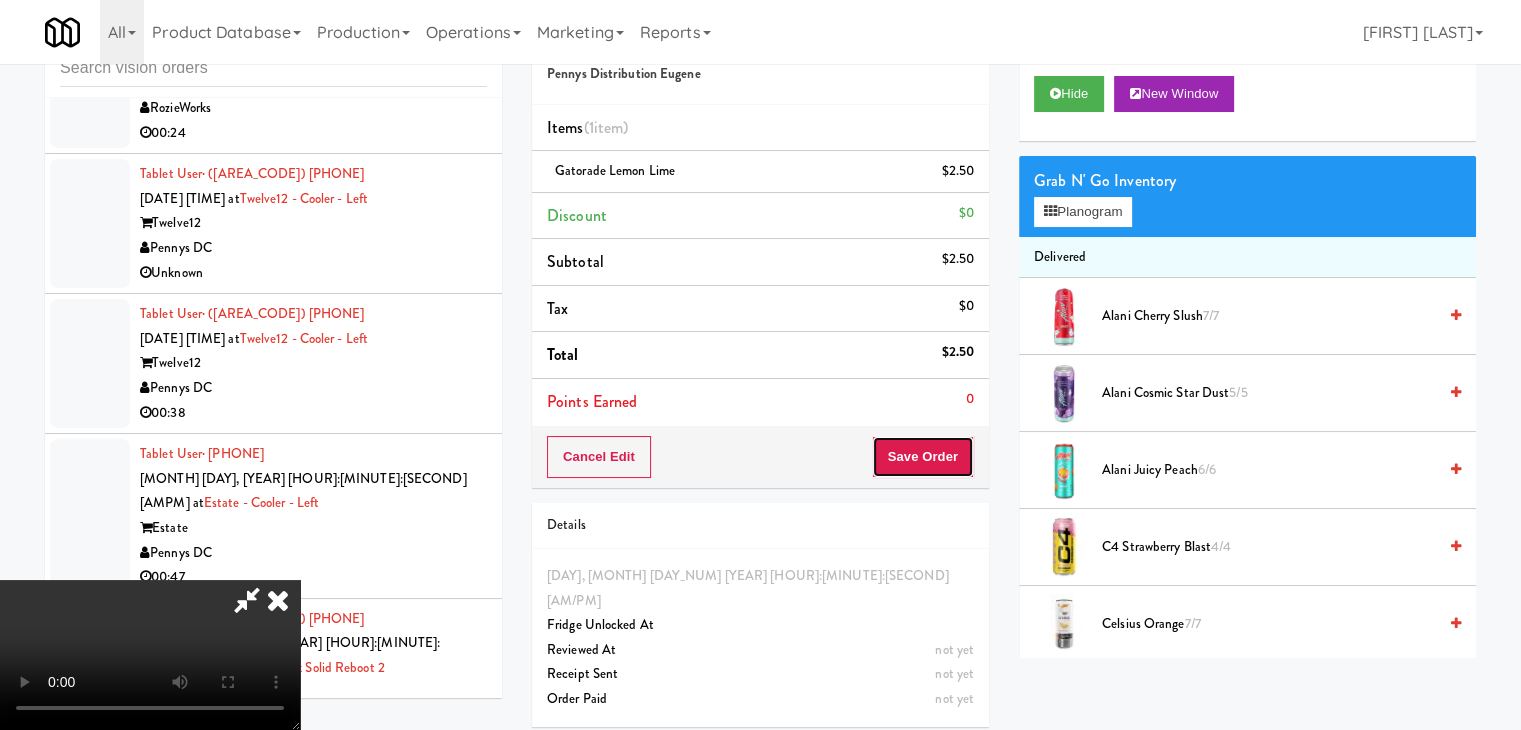 click on "Save Order" at bounding box center (923, 457) 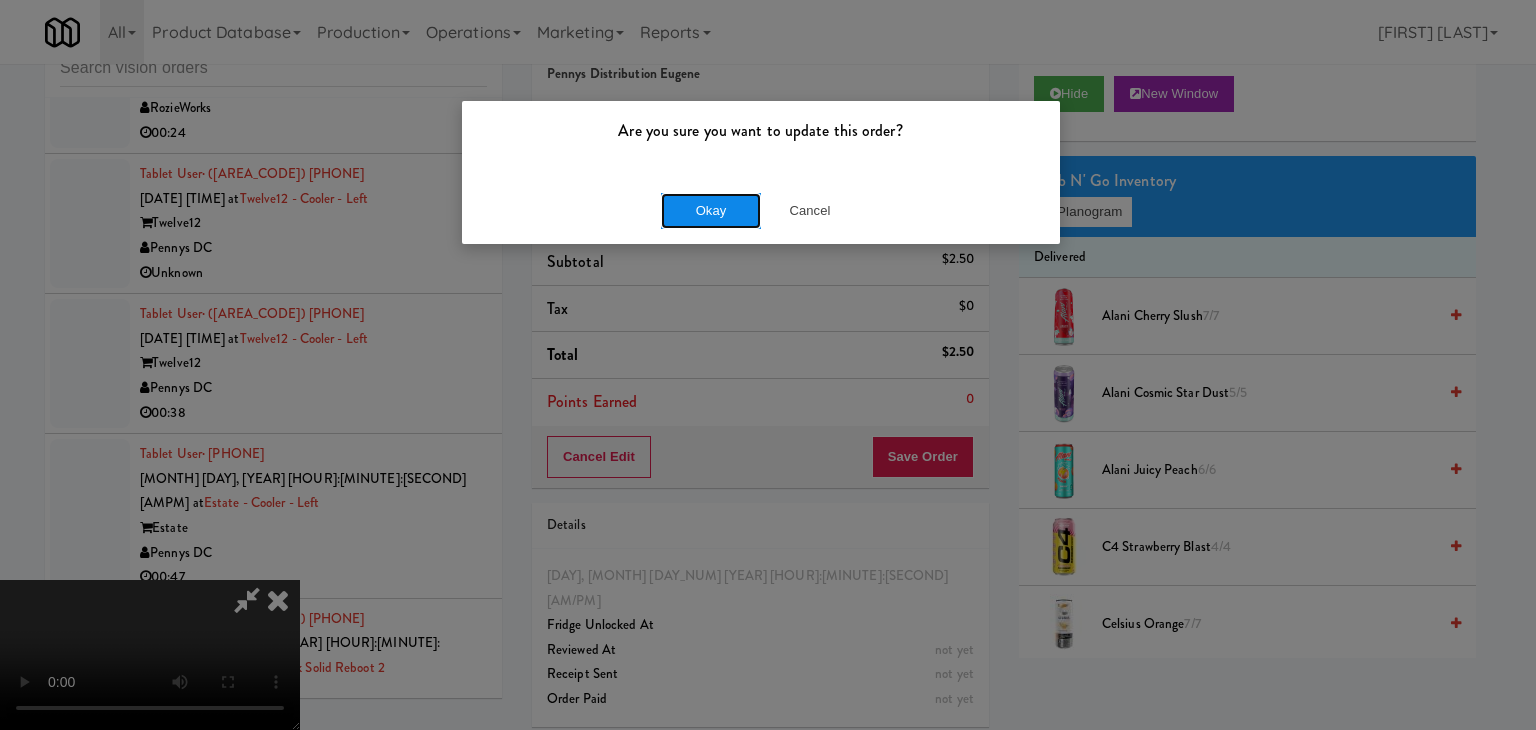 click on "Okay" at bounding box center (711, 211) 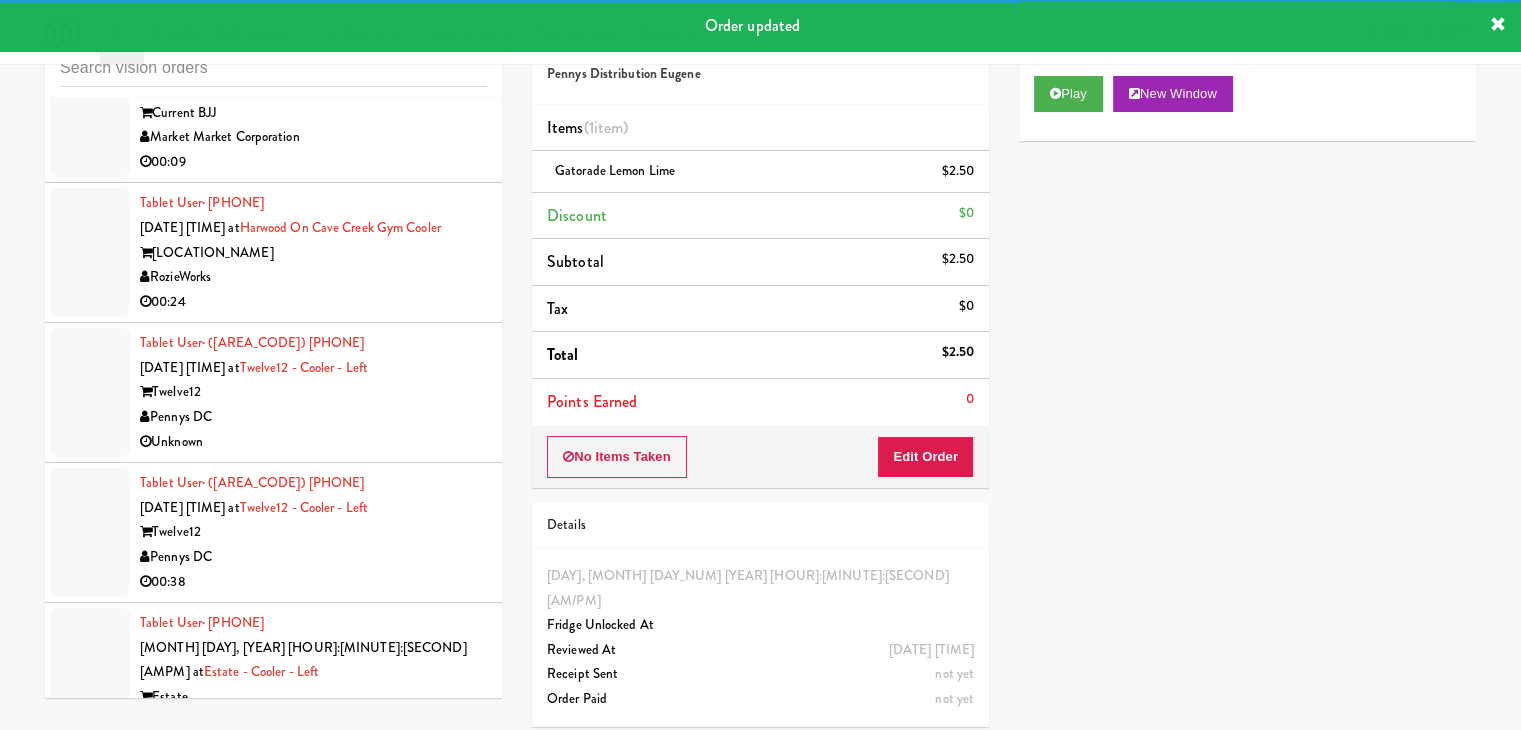 scroll, scrollTop: 18344, scrollLeft: 0, axis: vertical 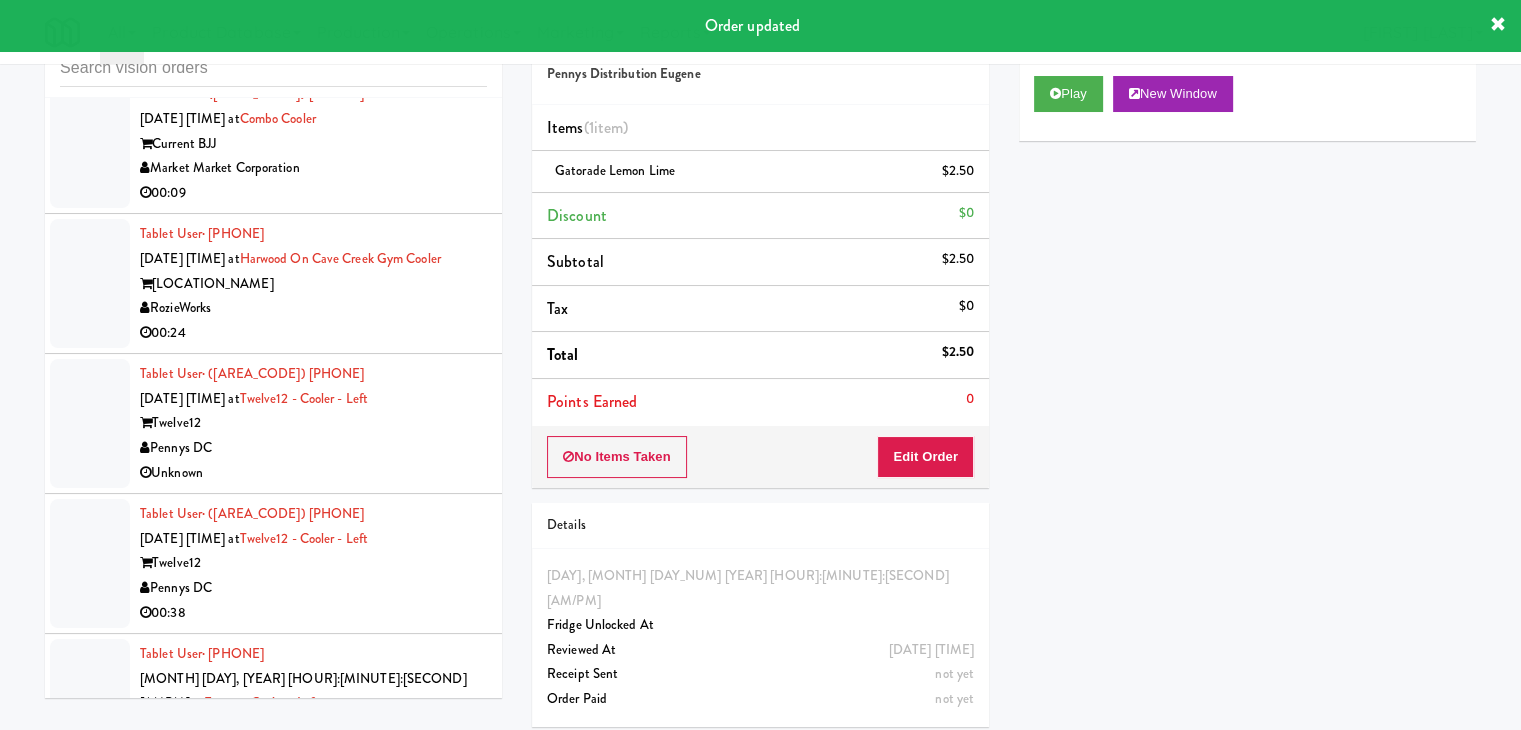 click on "Sky Crossing" at bounding box center [313, 1057] 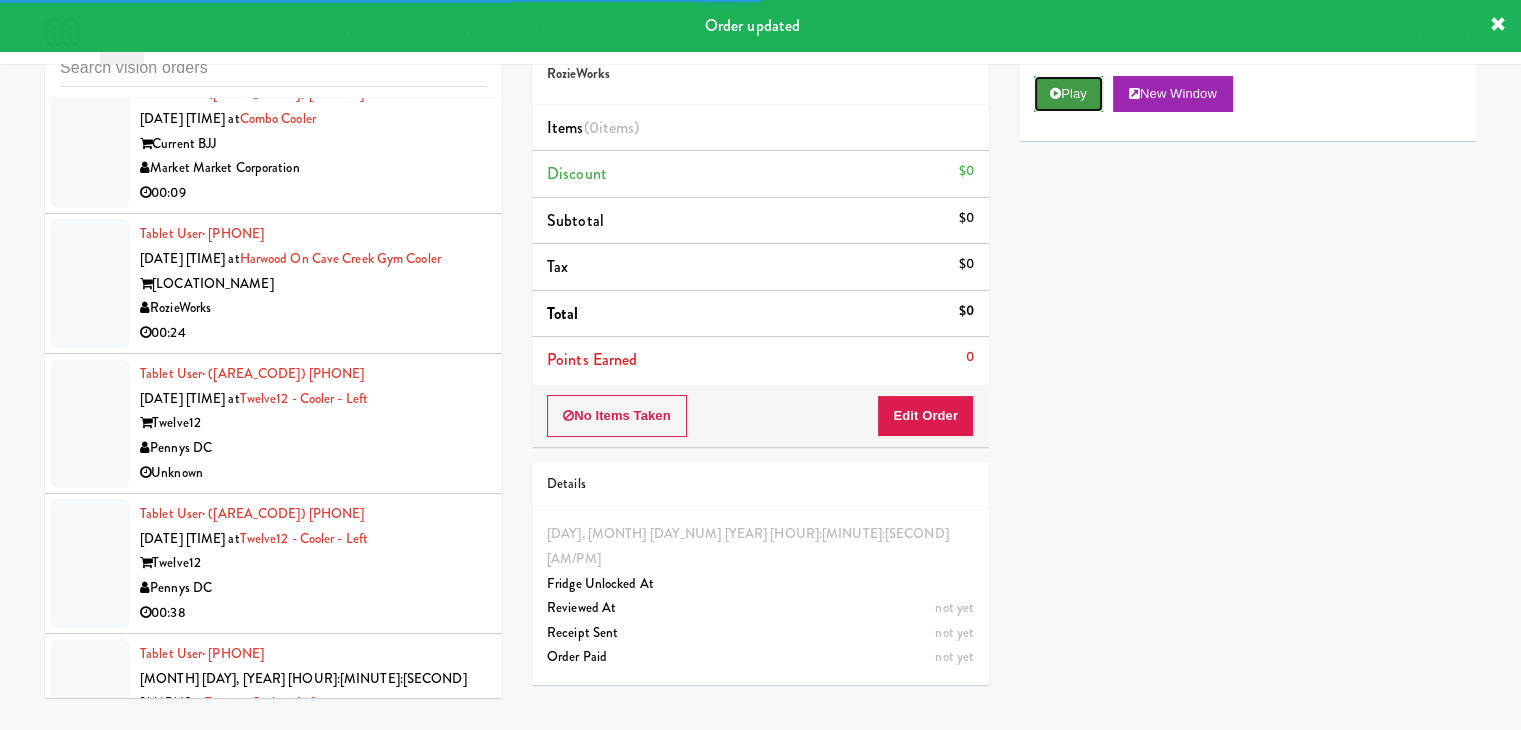 click on "Play" at bounding box center [1068, 94] 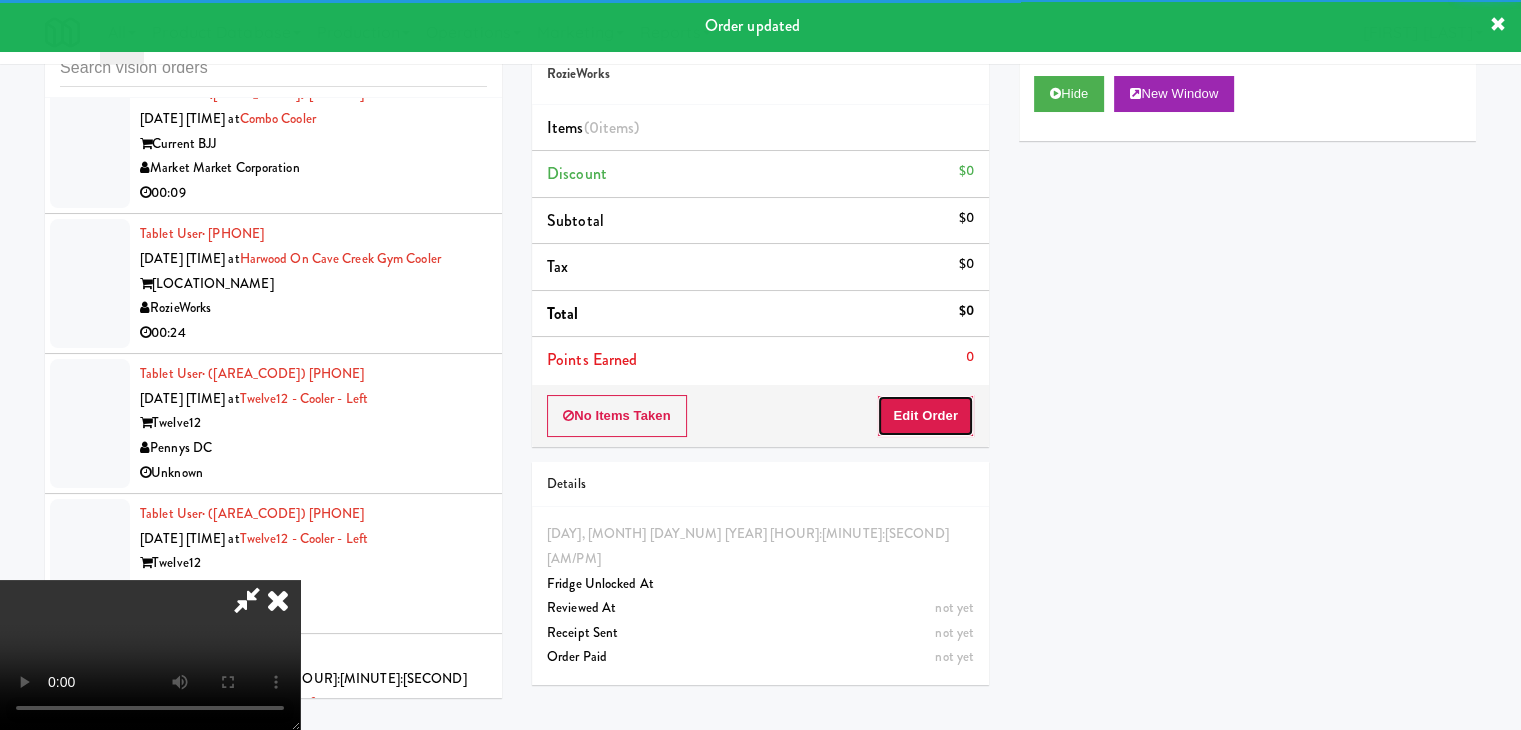 click on "Edit Order" at bounding box center [925, 416] 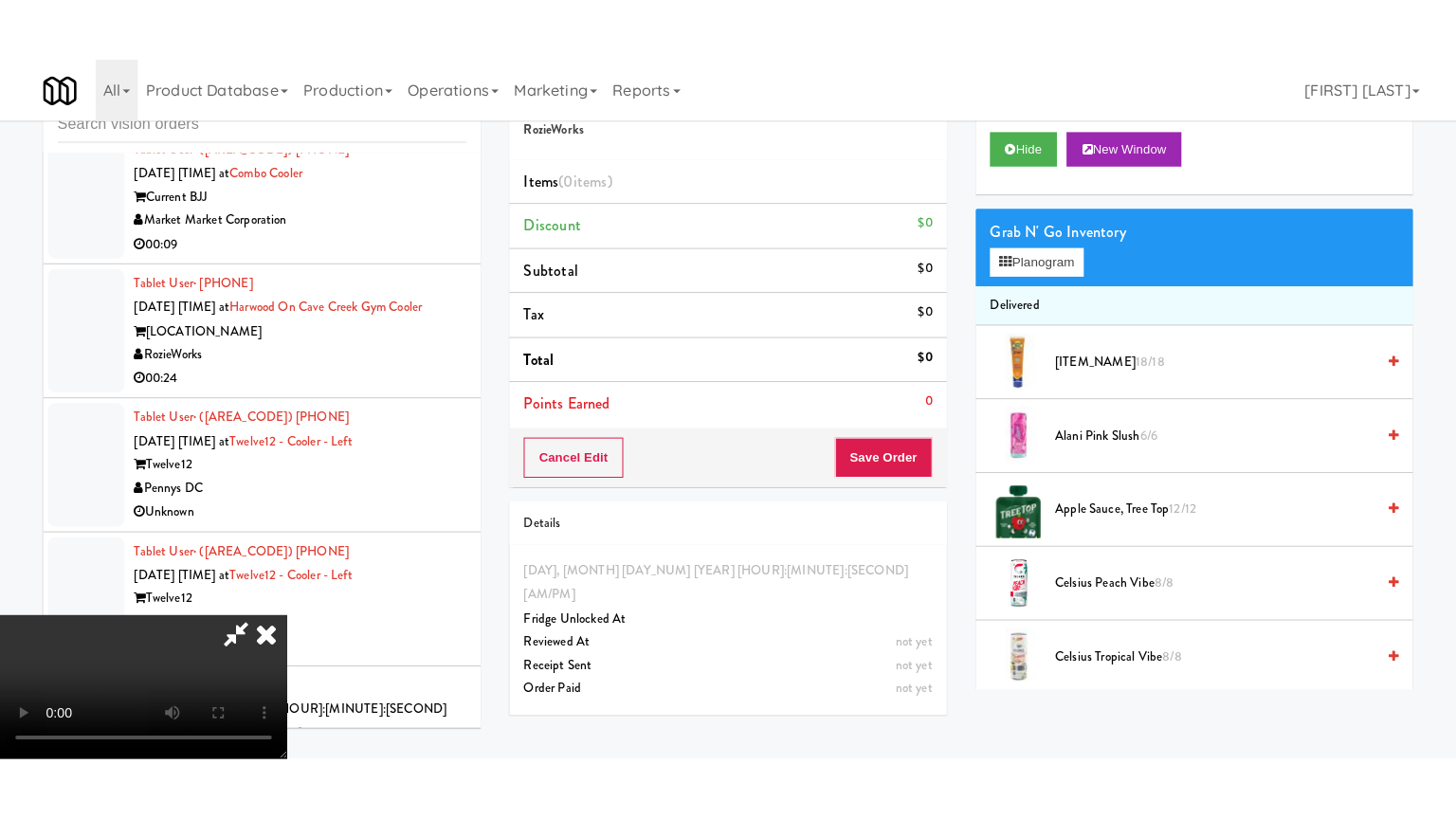 scroll, scrollTop: 266, scrollLeft: 0, axis: vertical 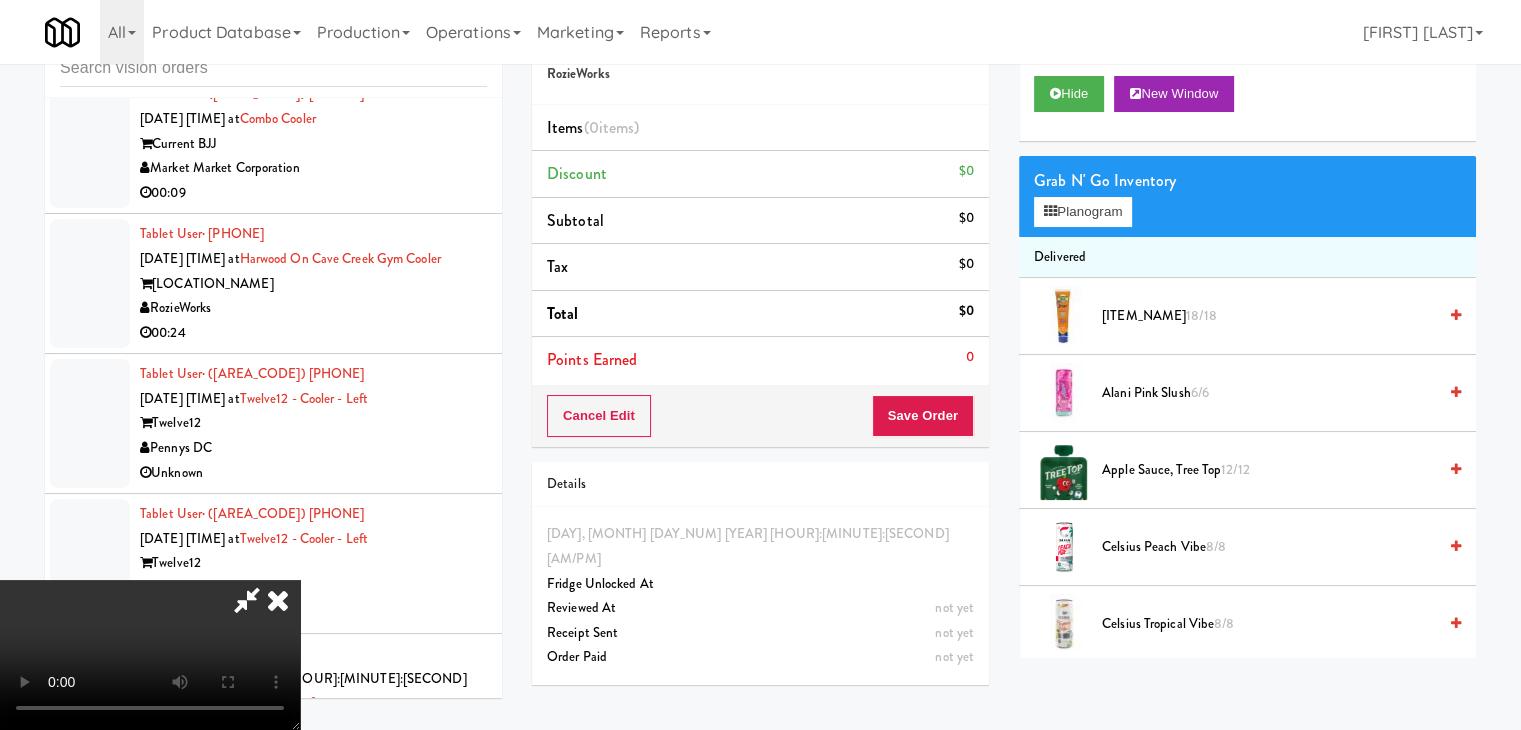 type 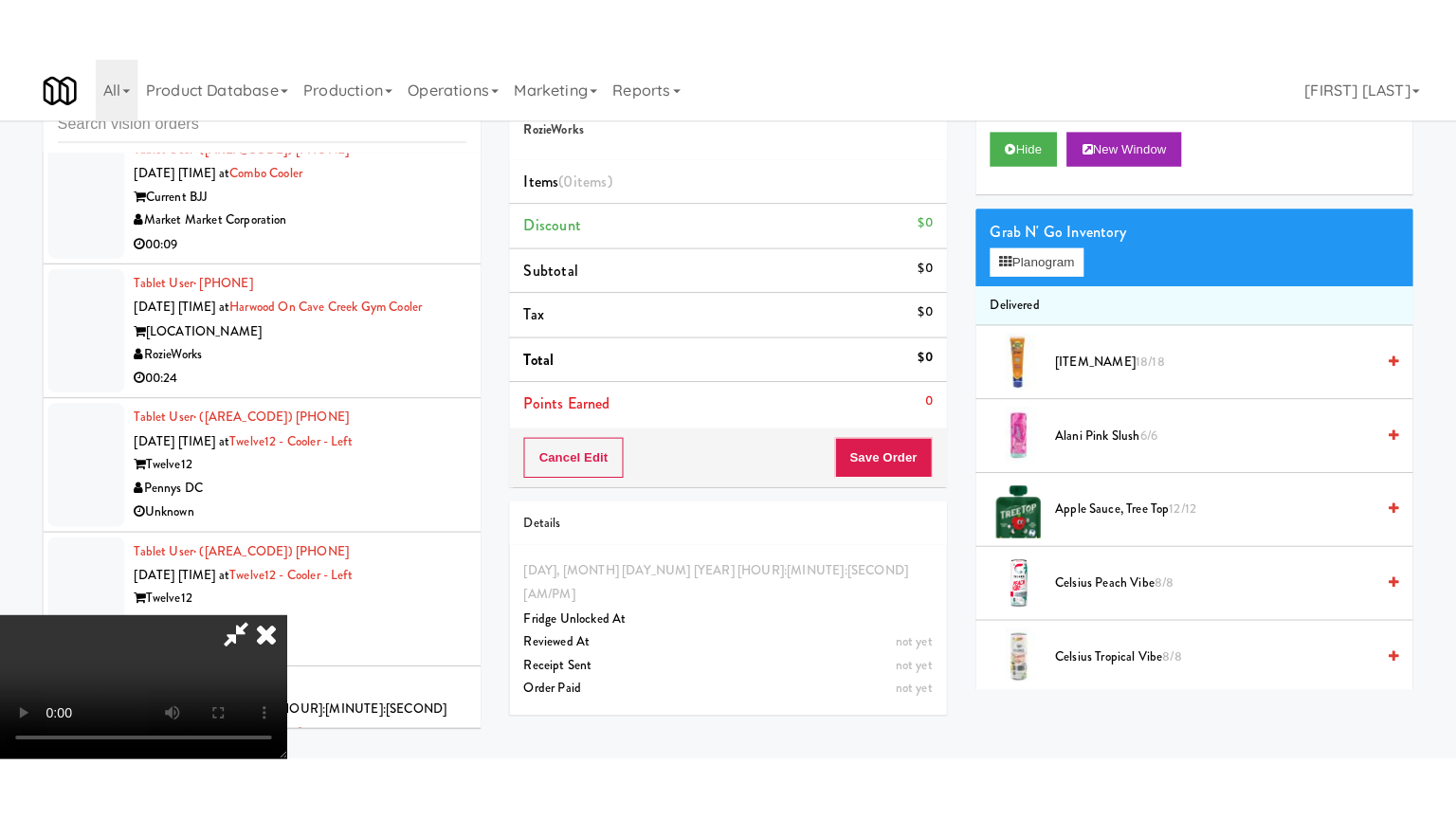 scroll, scrollTop: 0, scrollLeft: 0, axis: both 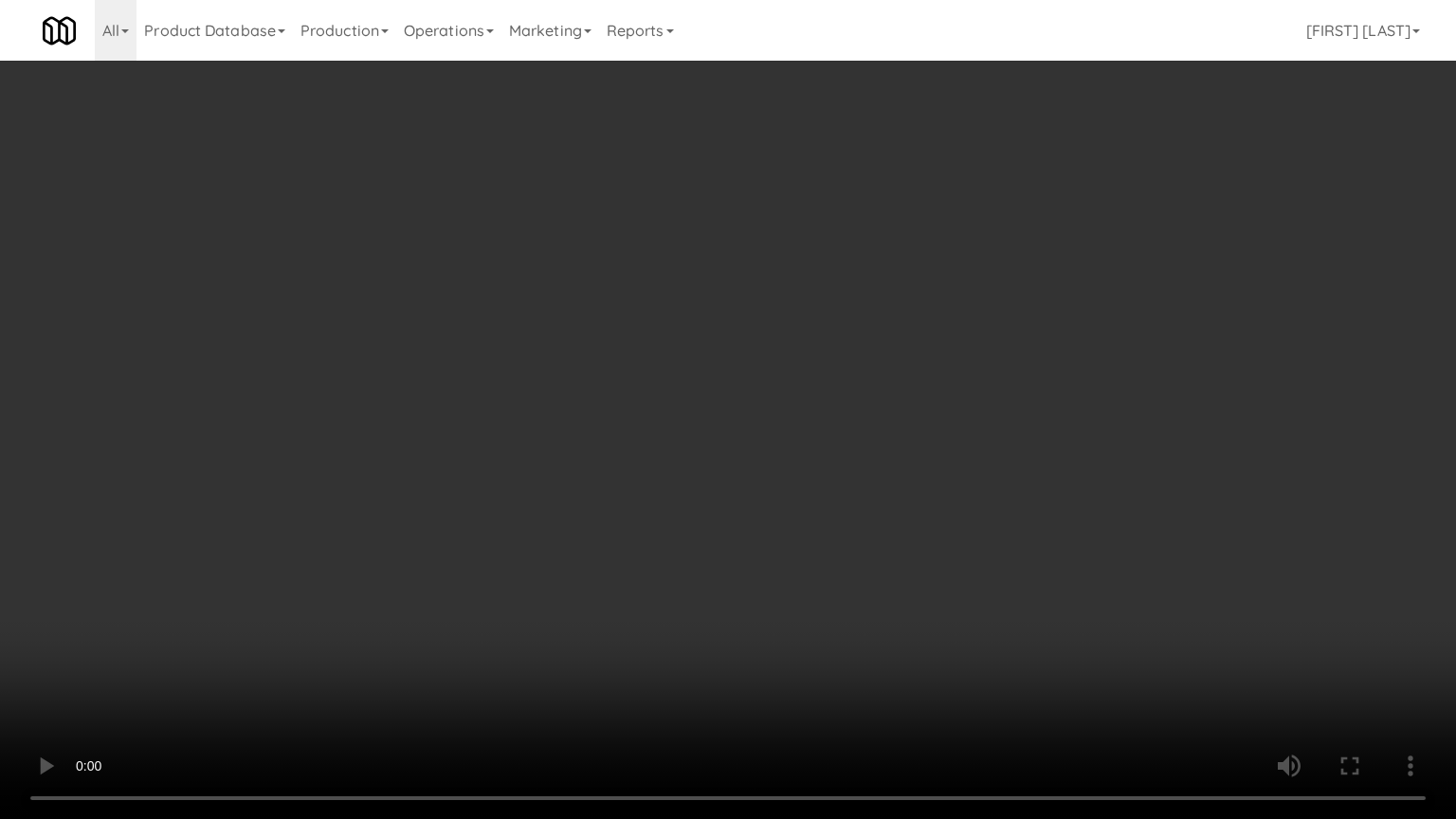 click at bounding box center [728, 410] 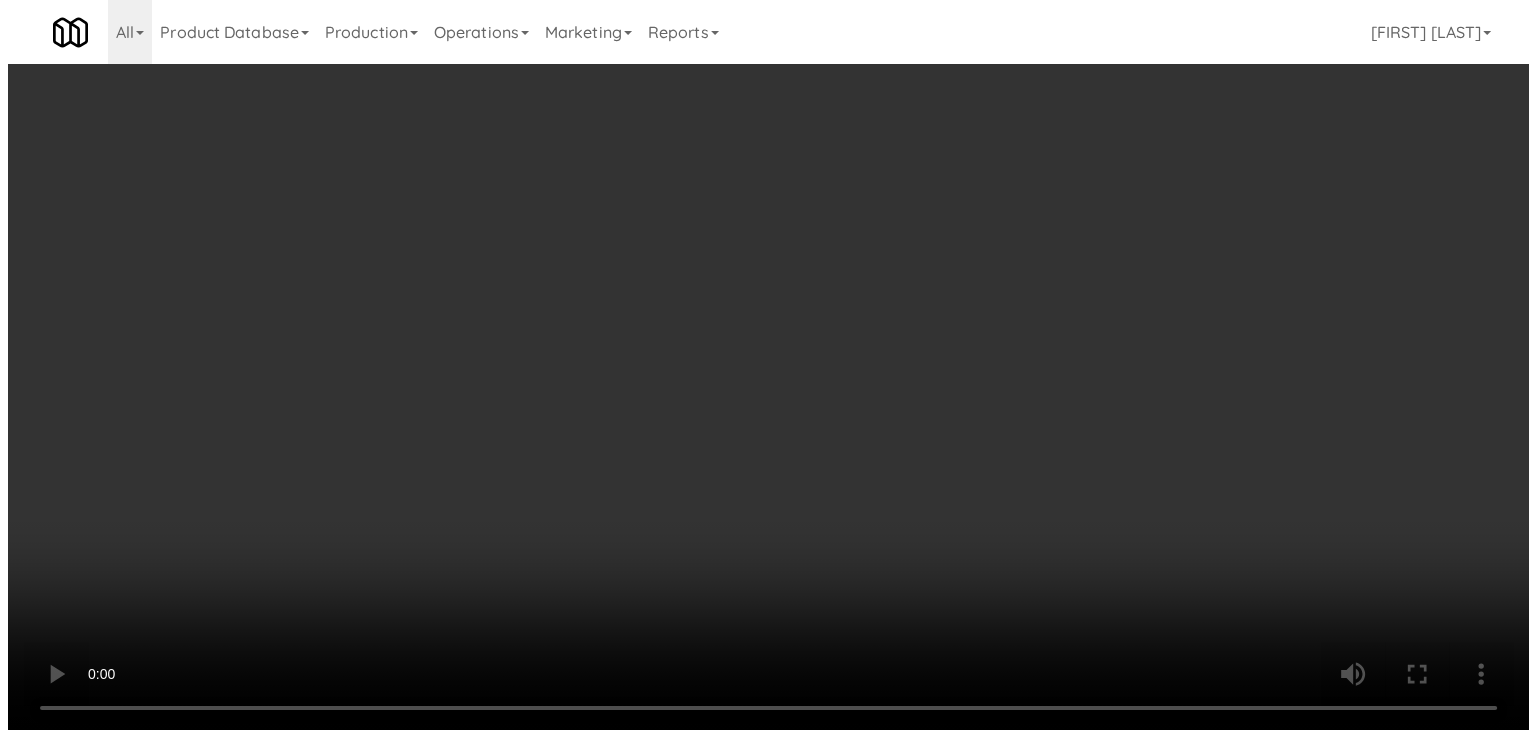 scroll, scrollTop: 18344, scrollLeft: 0, axis: vertical 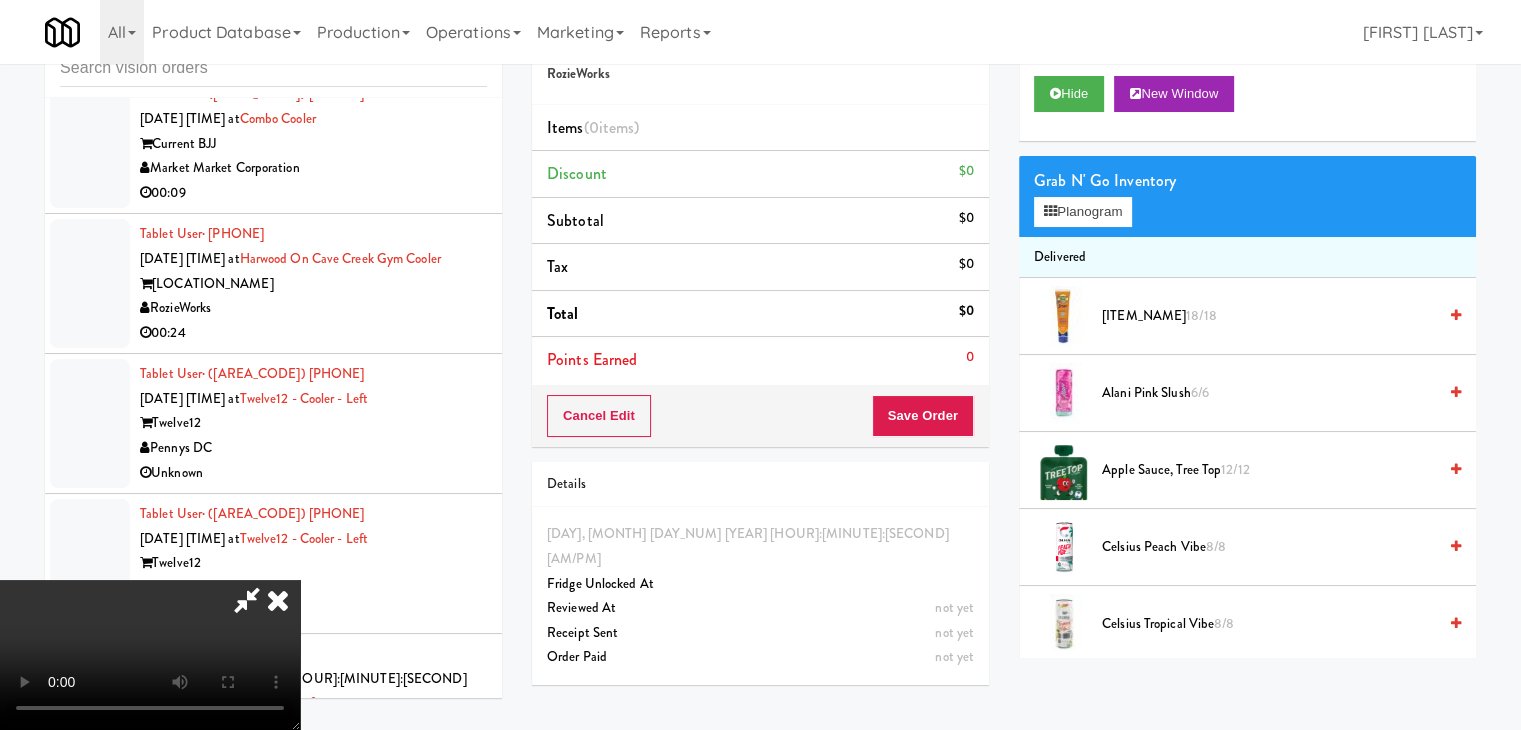 click on "Grab N' Go Inventory  Planogram" at bounding box center [1247, 196] 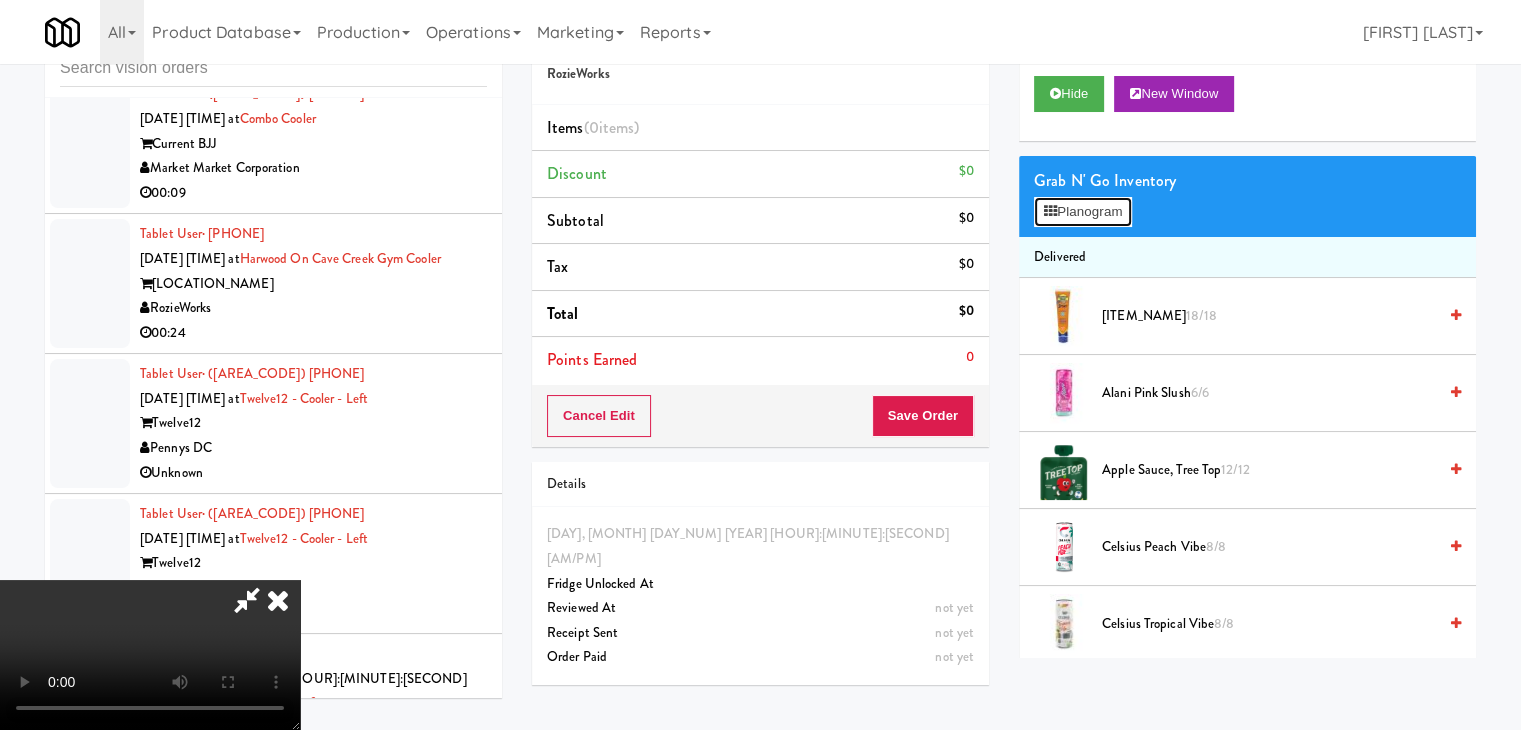 click on "Planogram" at bounding box center [1083, 212] 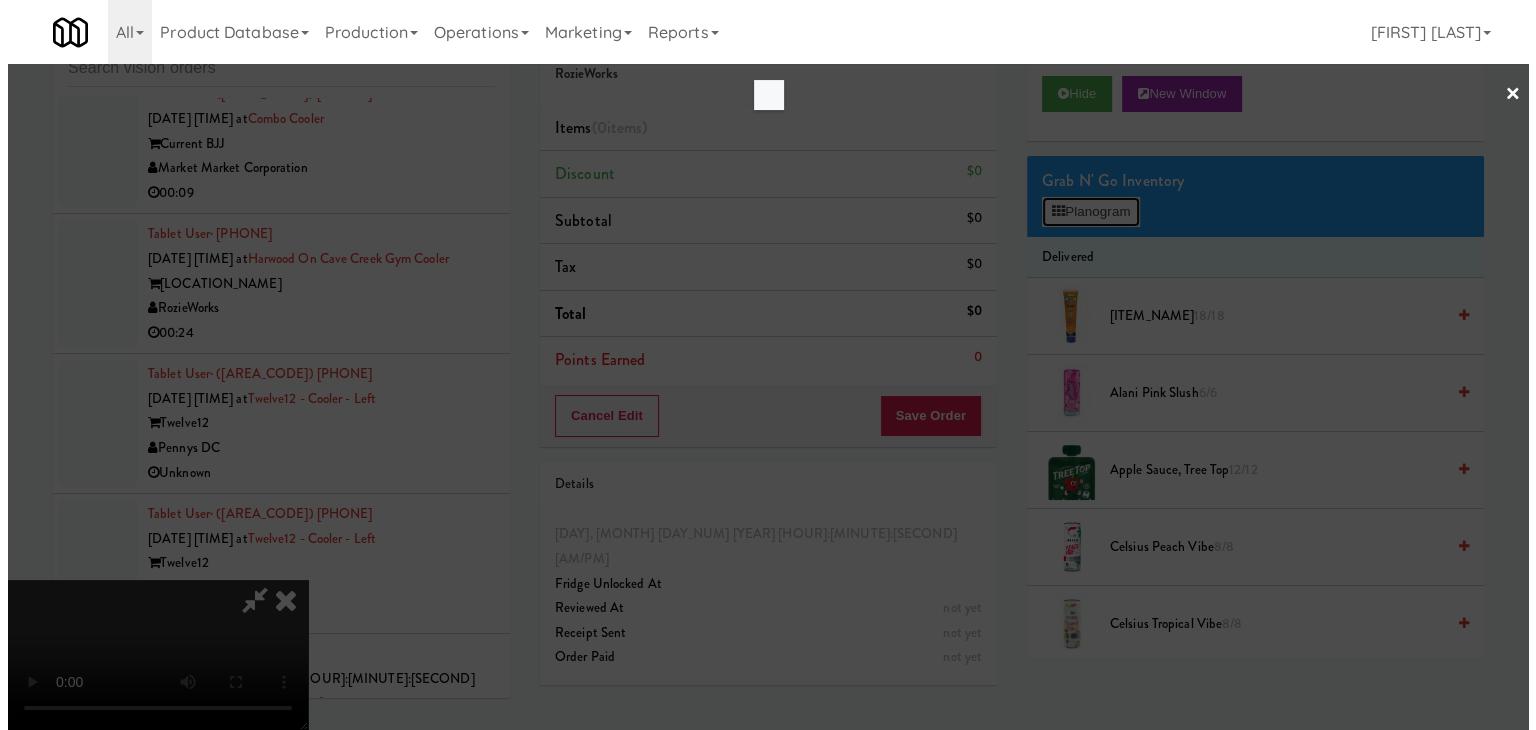 scroll, scrollTop: 18320, scrollLeft: 0, axis: vertical 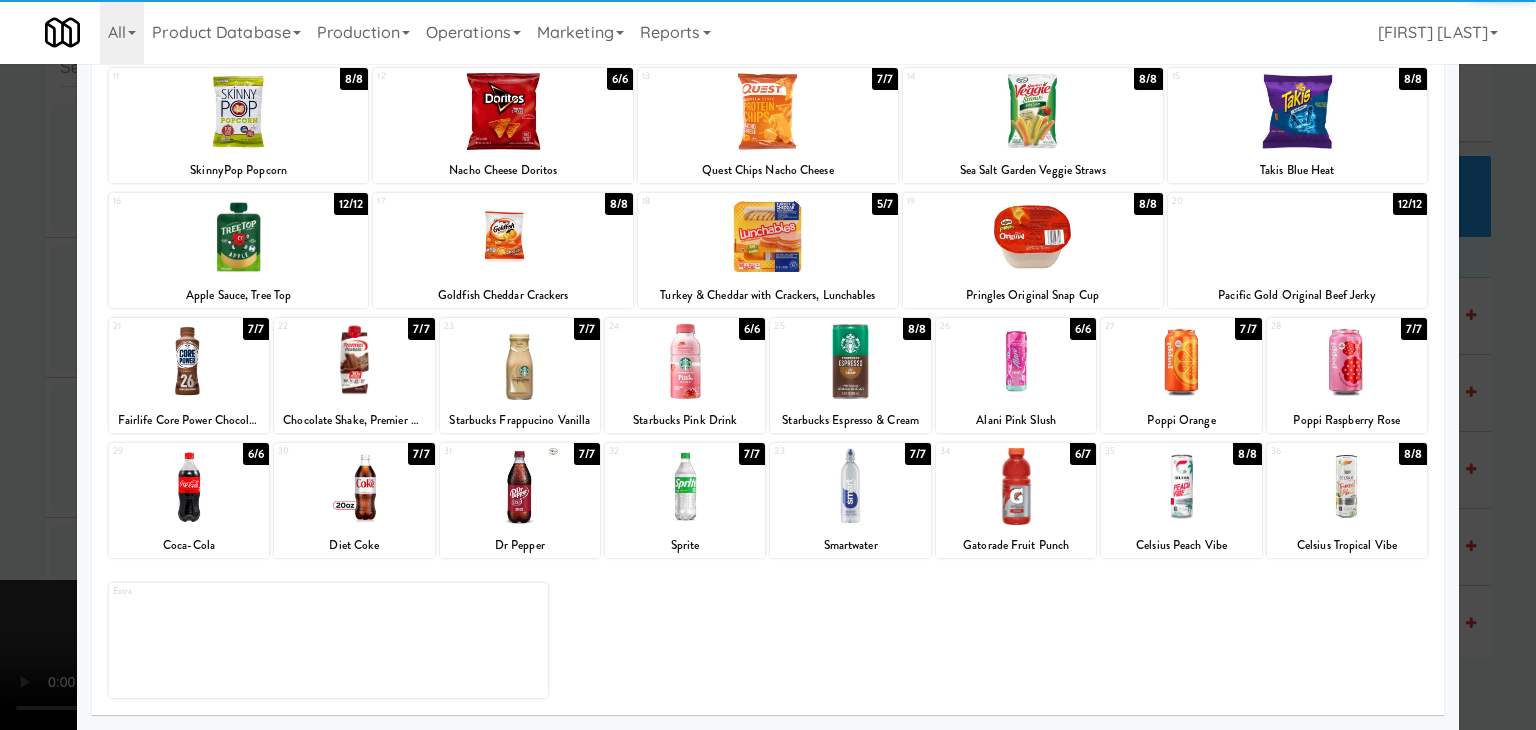 click at bounding box center [850, 486] 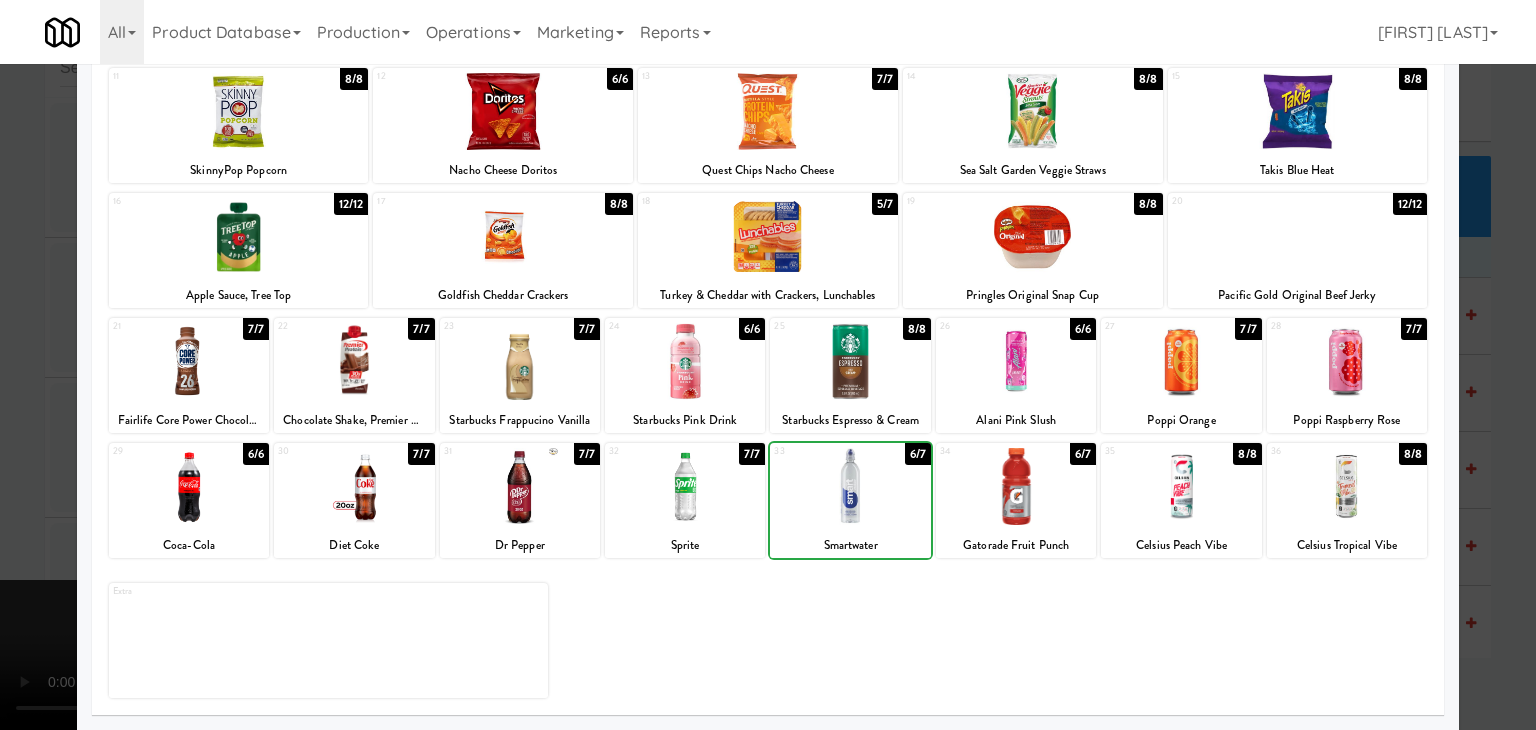 drag, startPoint x: 0, startPoint y: 487, endPoint x: 176, endPoint y: 482, distance: 176.07101 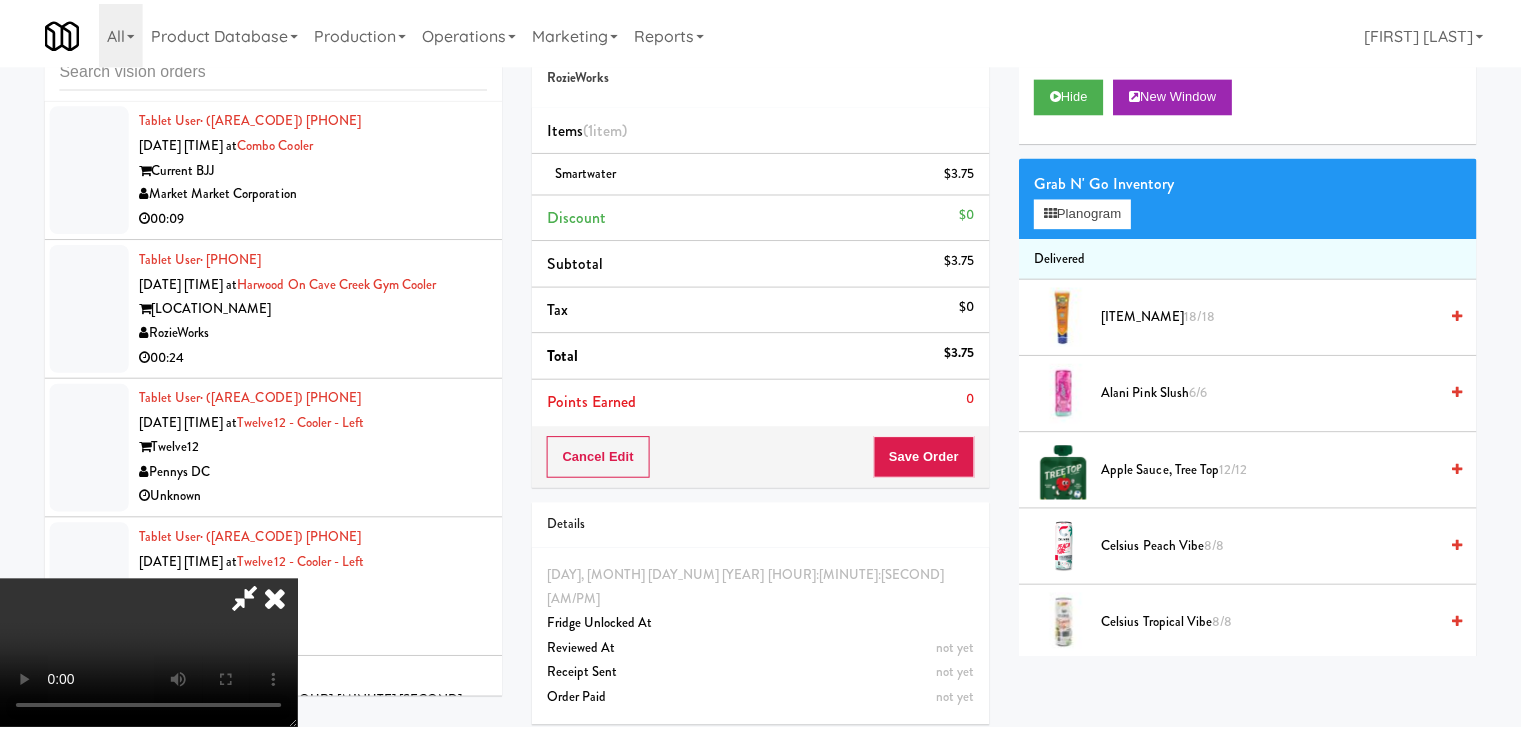 scroll, scrollTop: 18344, scrollLeft: 0, axis: vertical 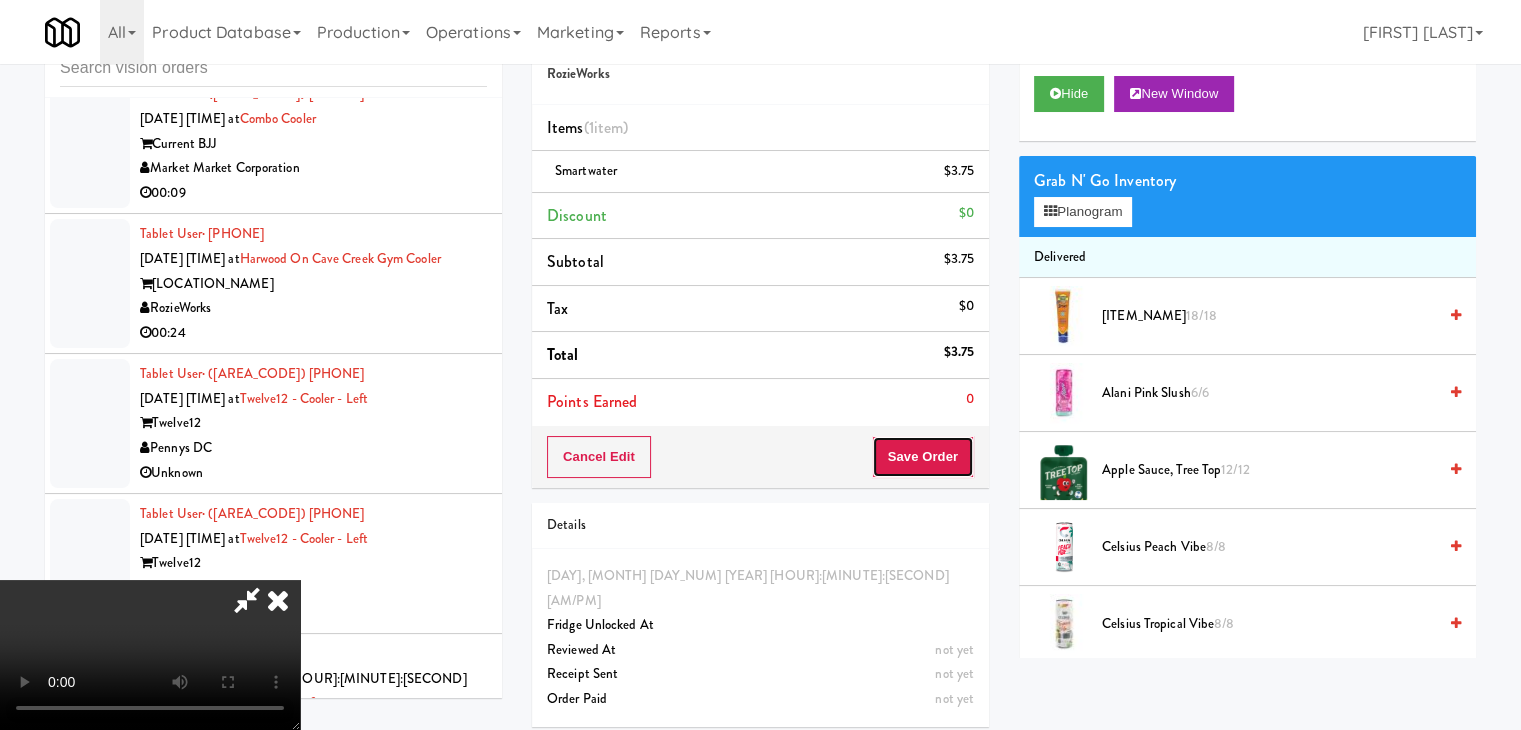 click on "Save Order" at bounding box center (923, 457) 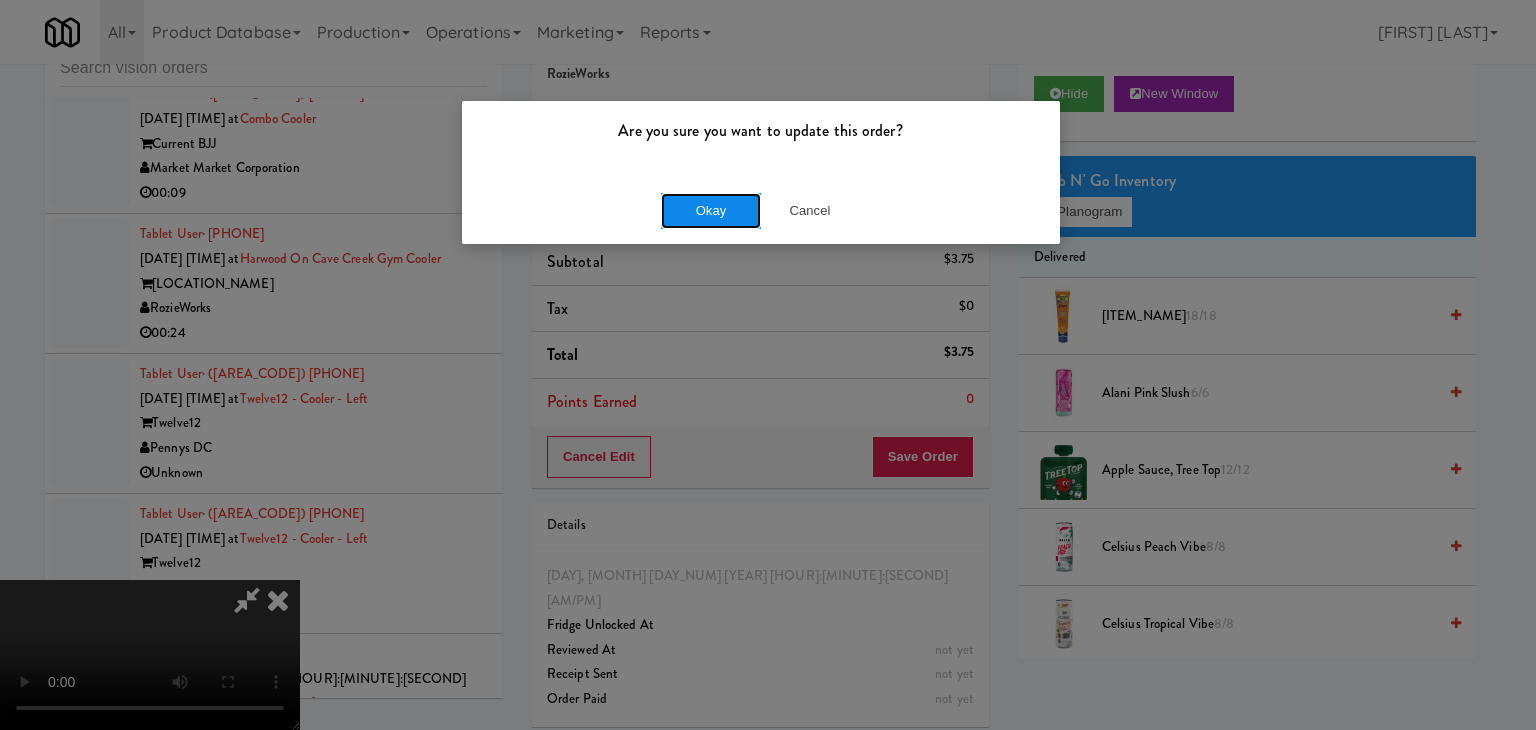 click on "Okay" at bounding box center (711, 211) 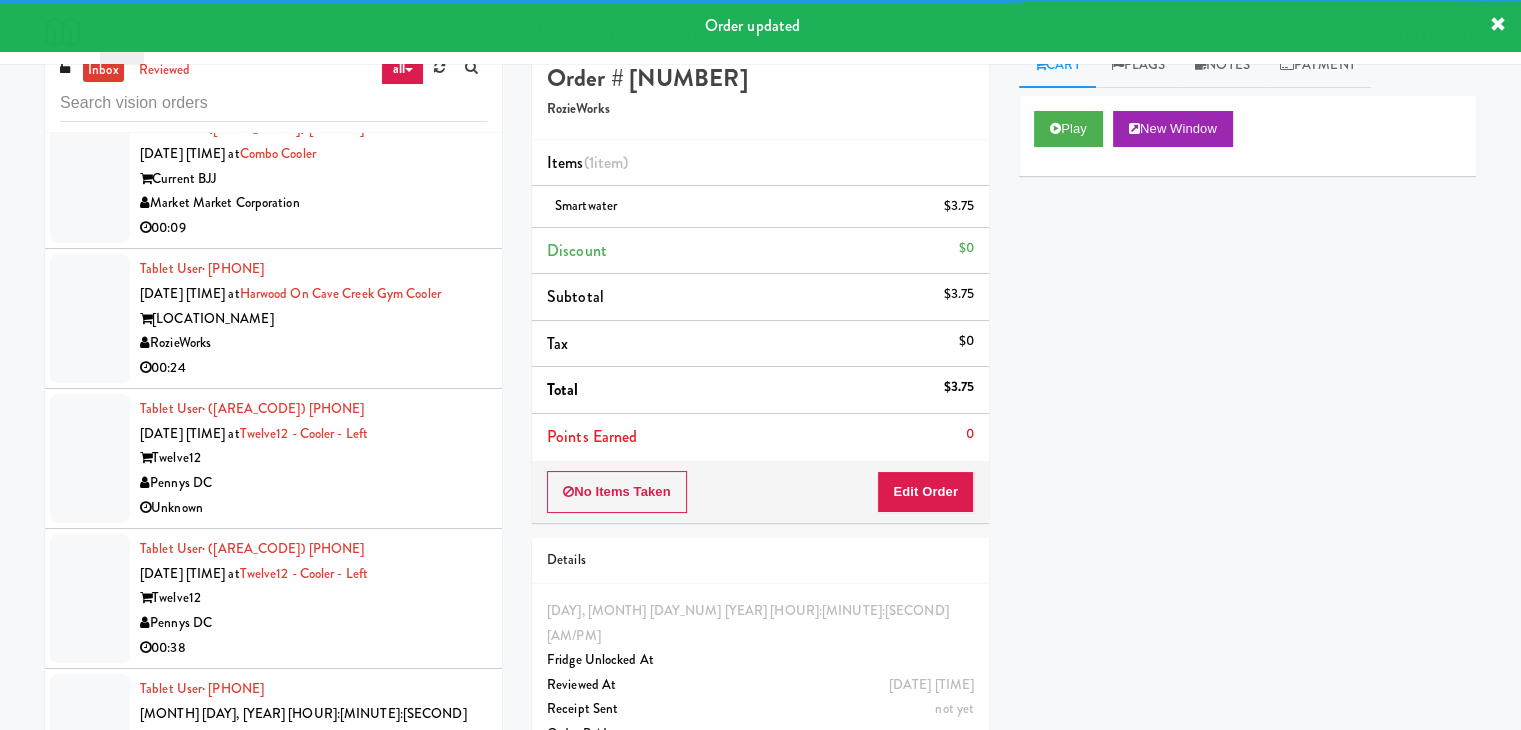 scroll, scrollTop: 0, scrollLeft: 0, axis: both 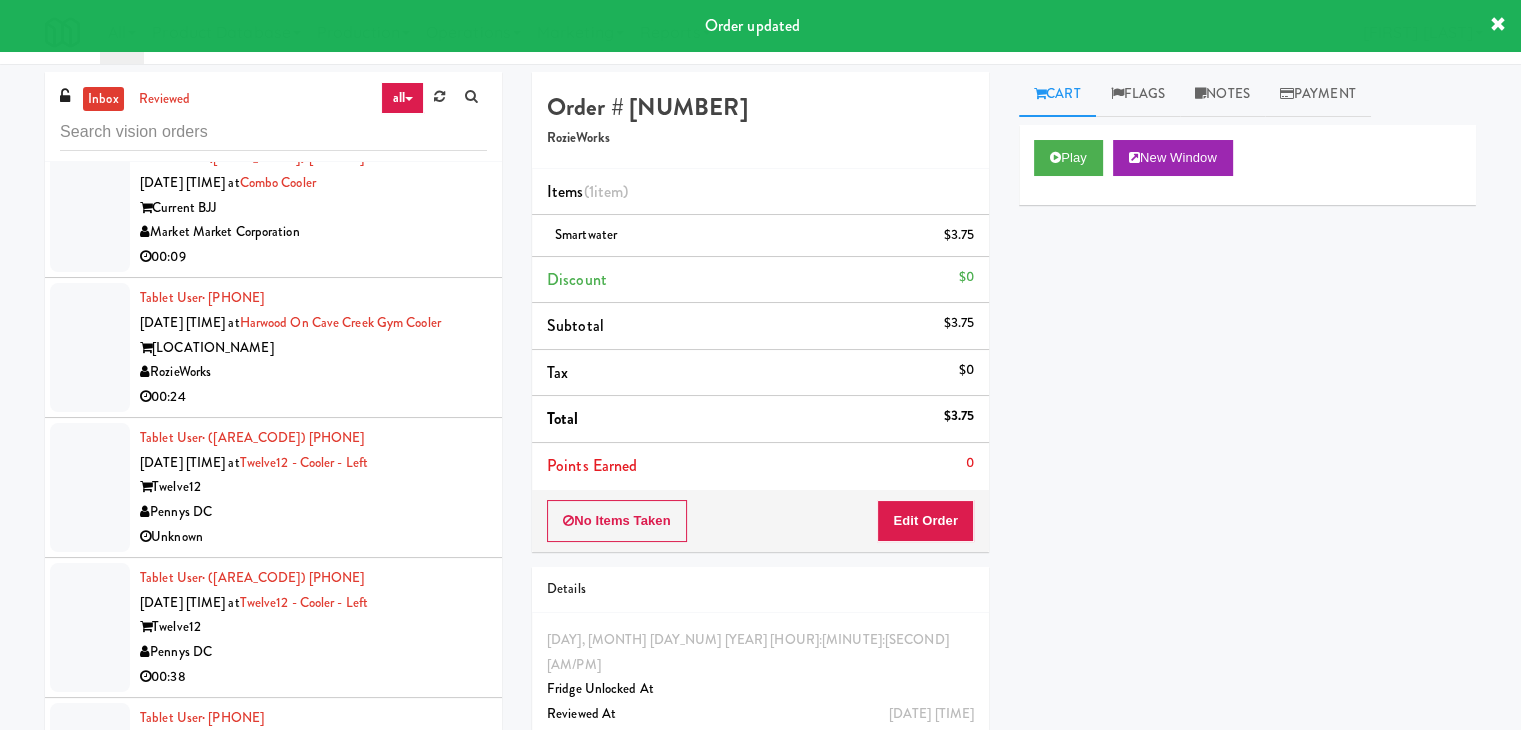 click on "Rock Solid Reboot Vending" at bounding box center (313, 981) 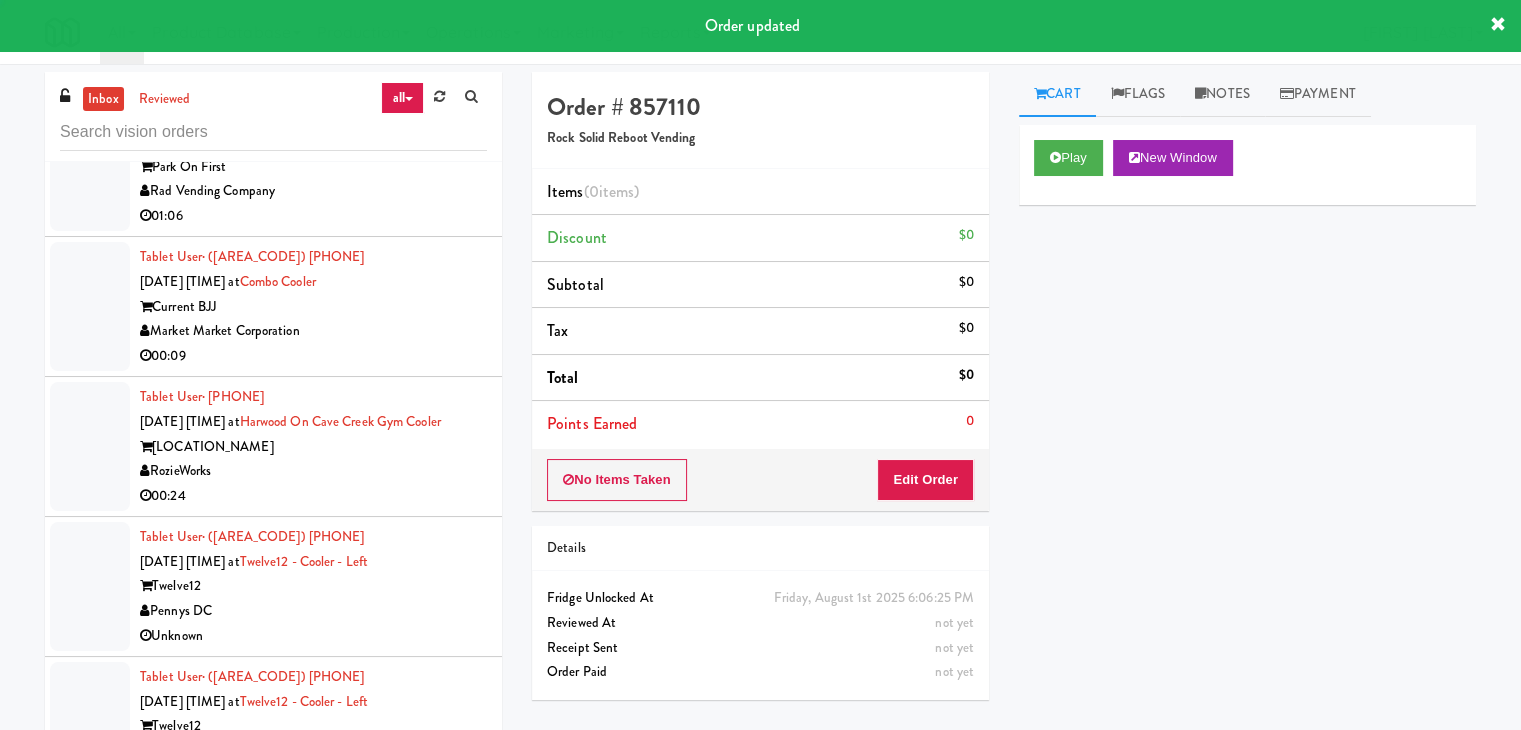 scroll, scrollTop: 18044, scrollLeft: 0, axis: vertical 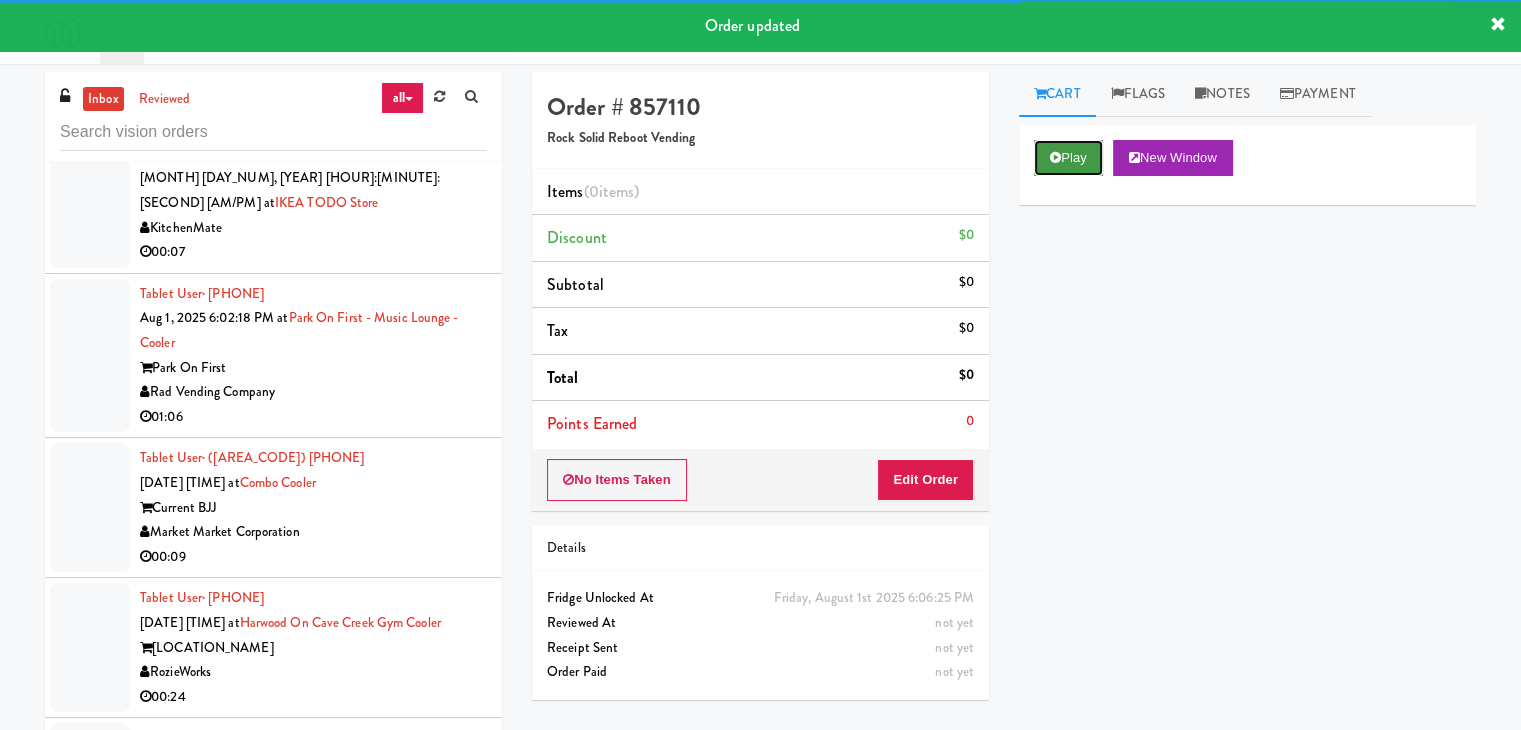 click on "Play" at bounding box center (1068, 158) 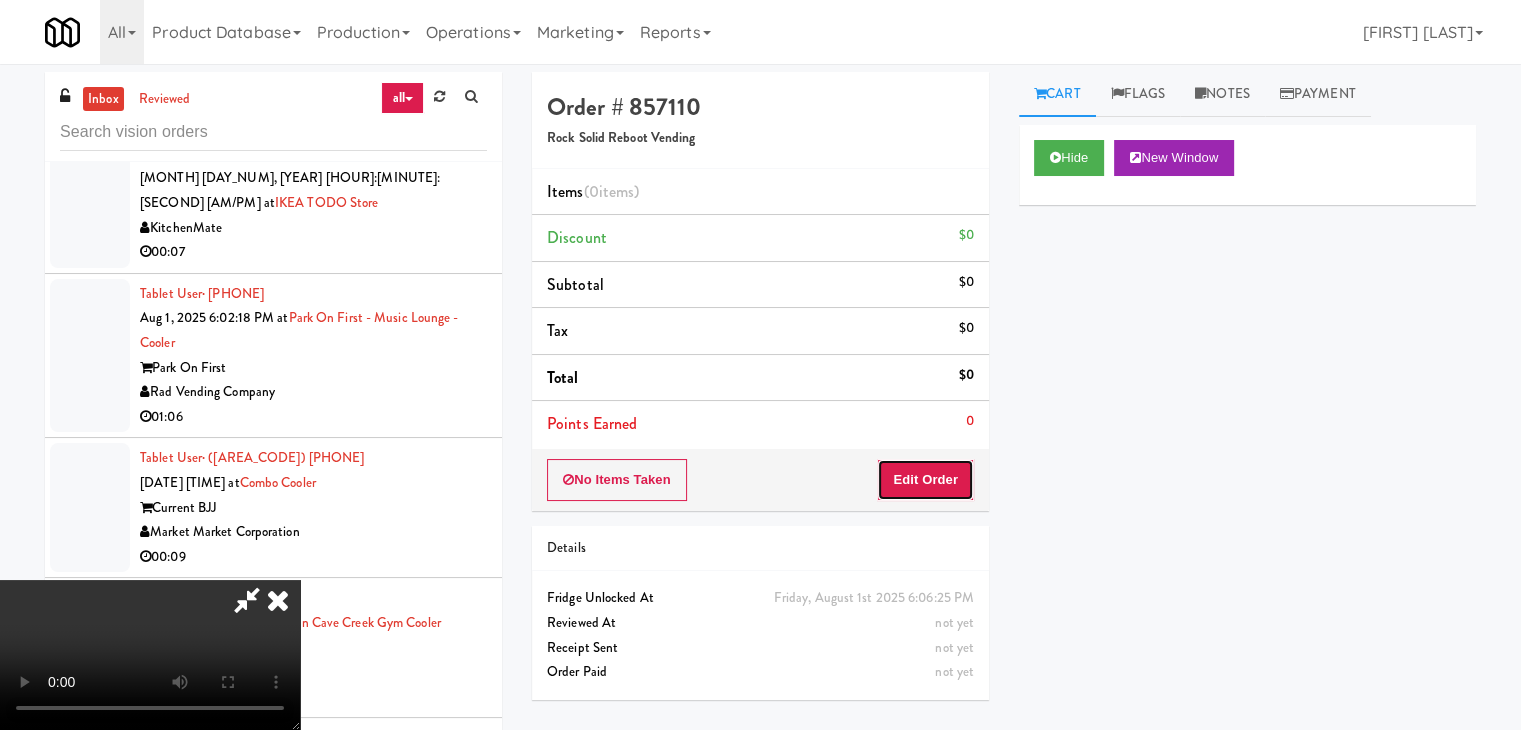 click on "Edit Order" at bounding box center [925, 480] 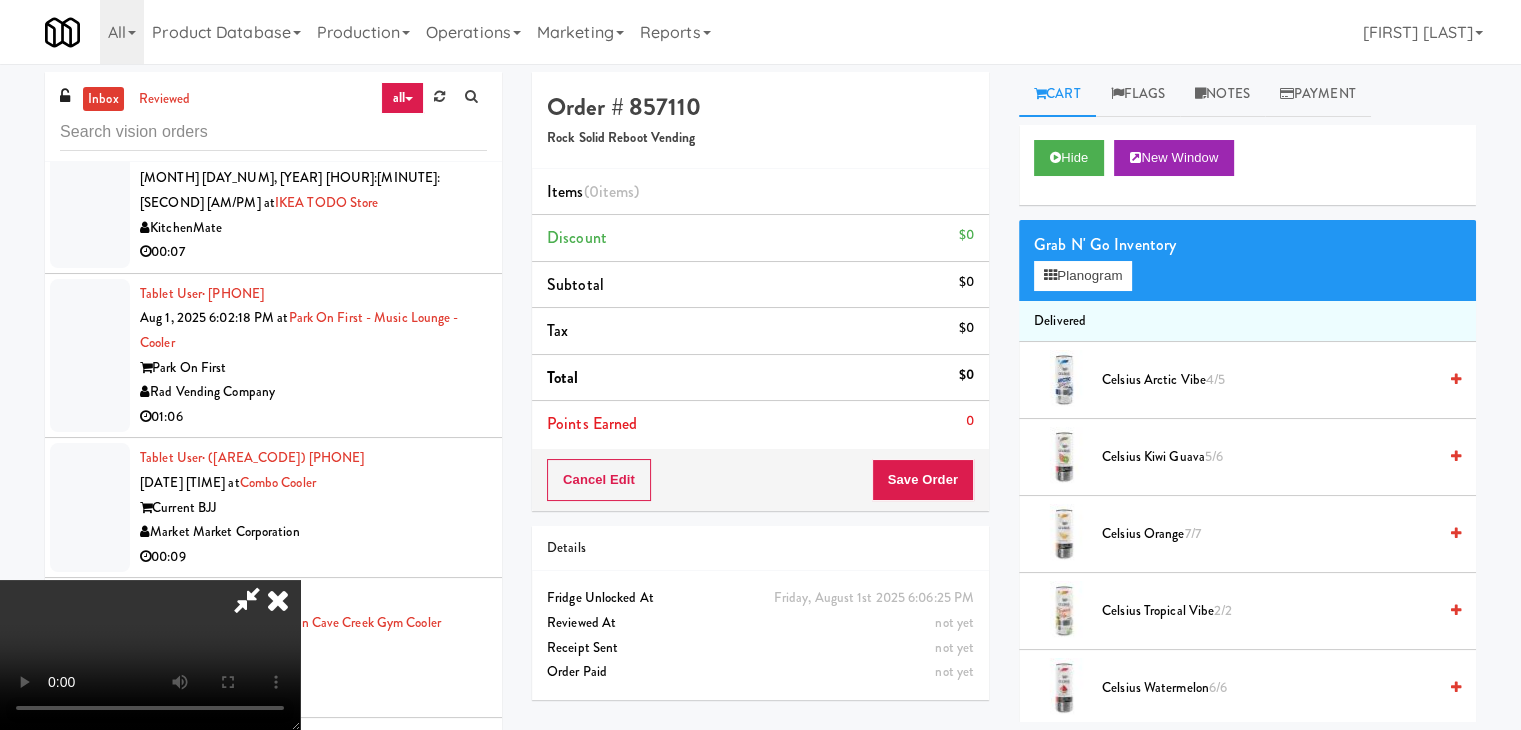 scroll, scrollTop: 281, scrollLeft: 0, axis: vertical 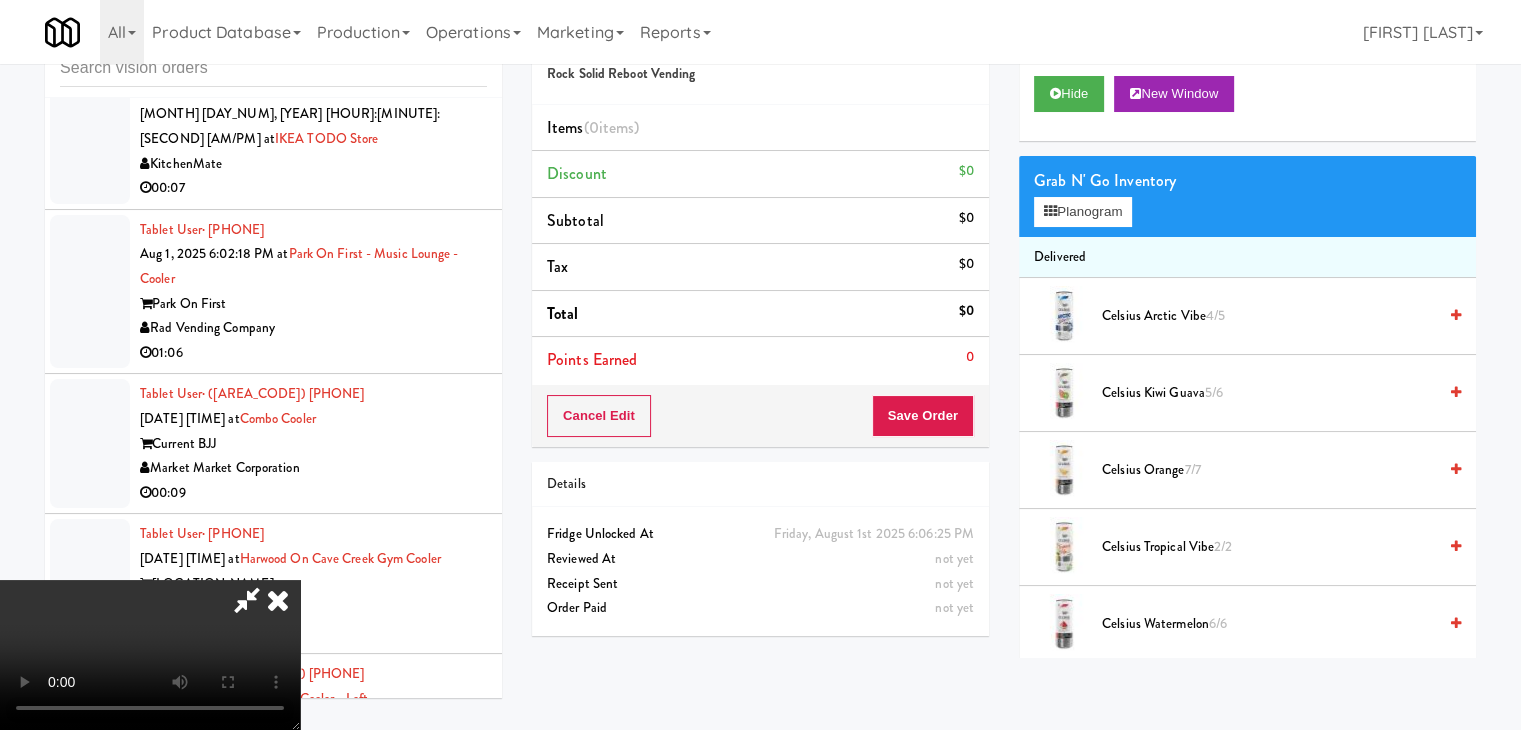 type 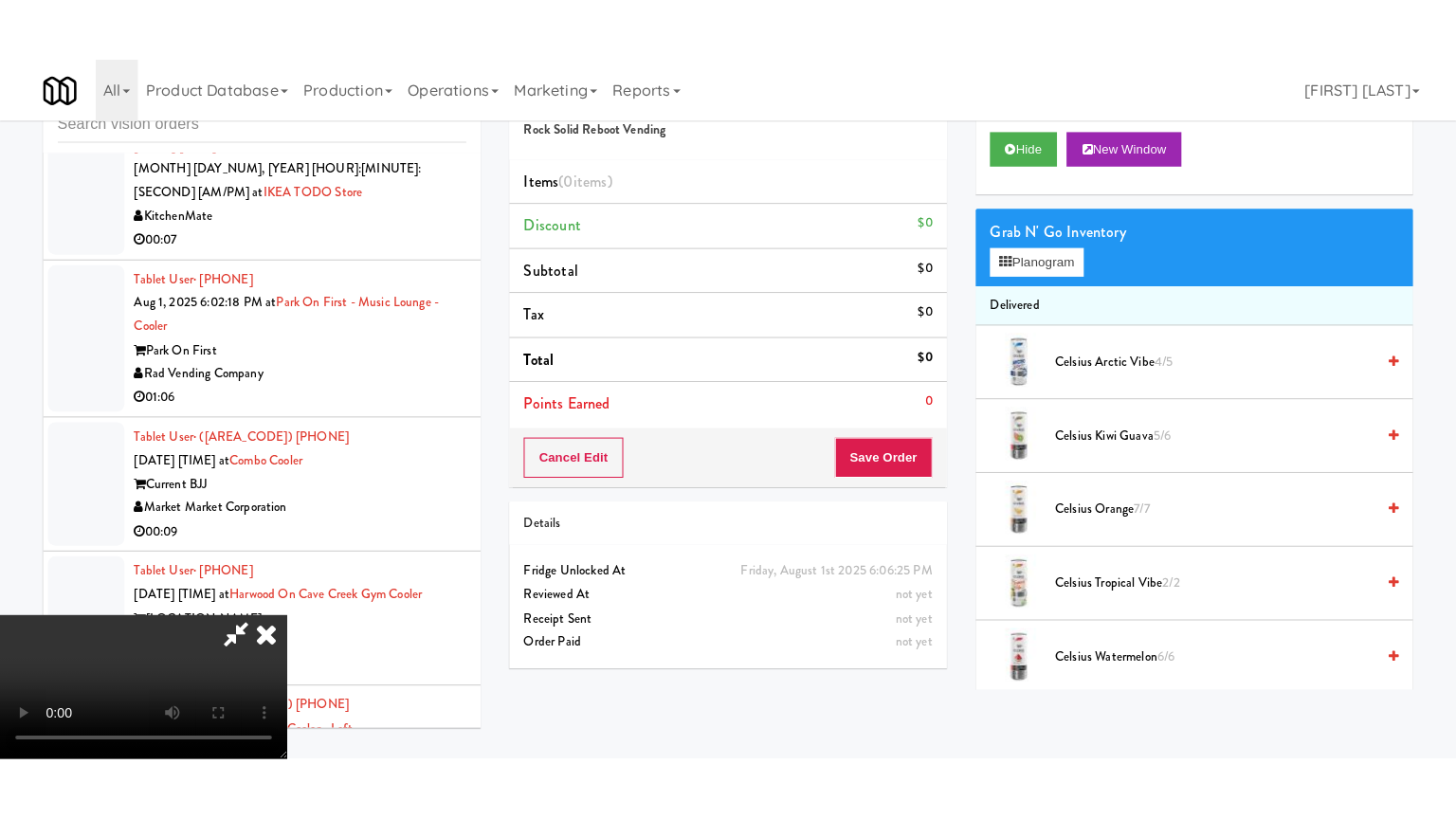 scroll, scrollTop: 0, scrollLeft: 0, axis: both 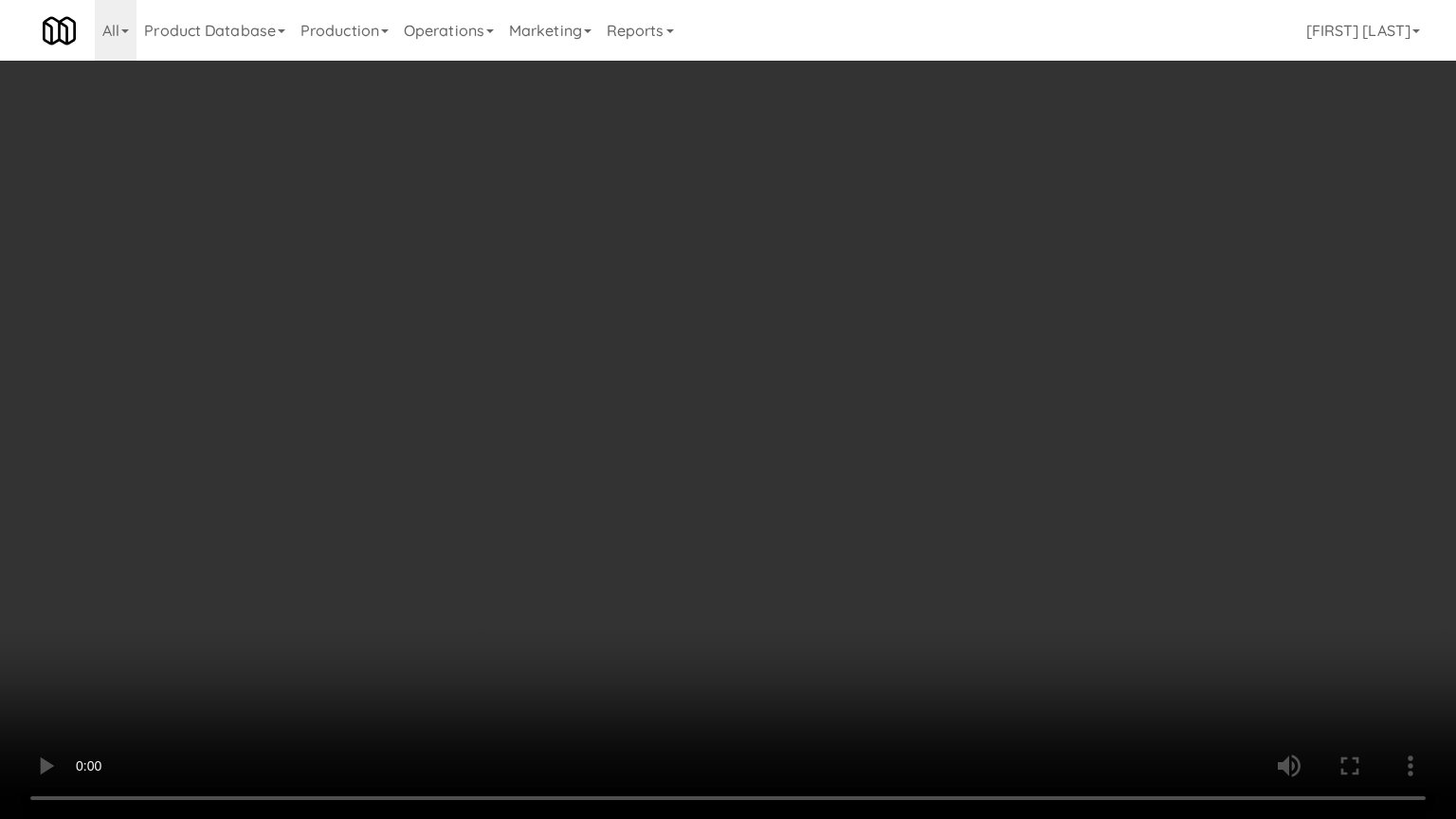 click at bounding box center [728, 410] 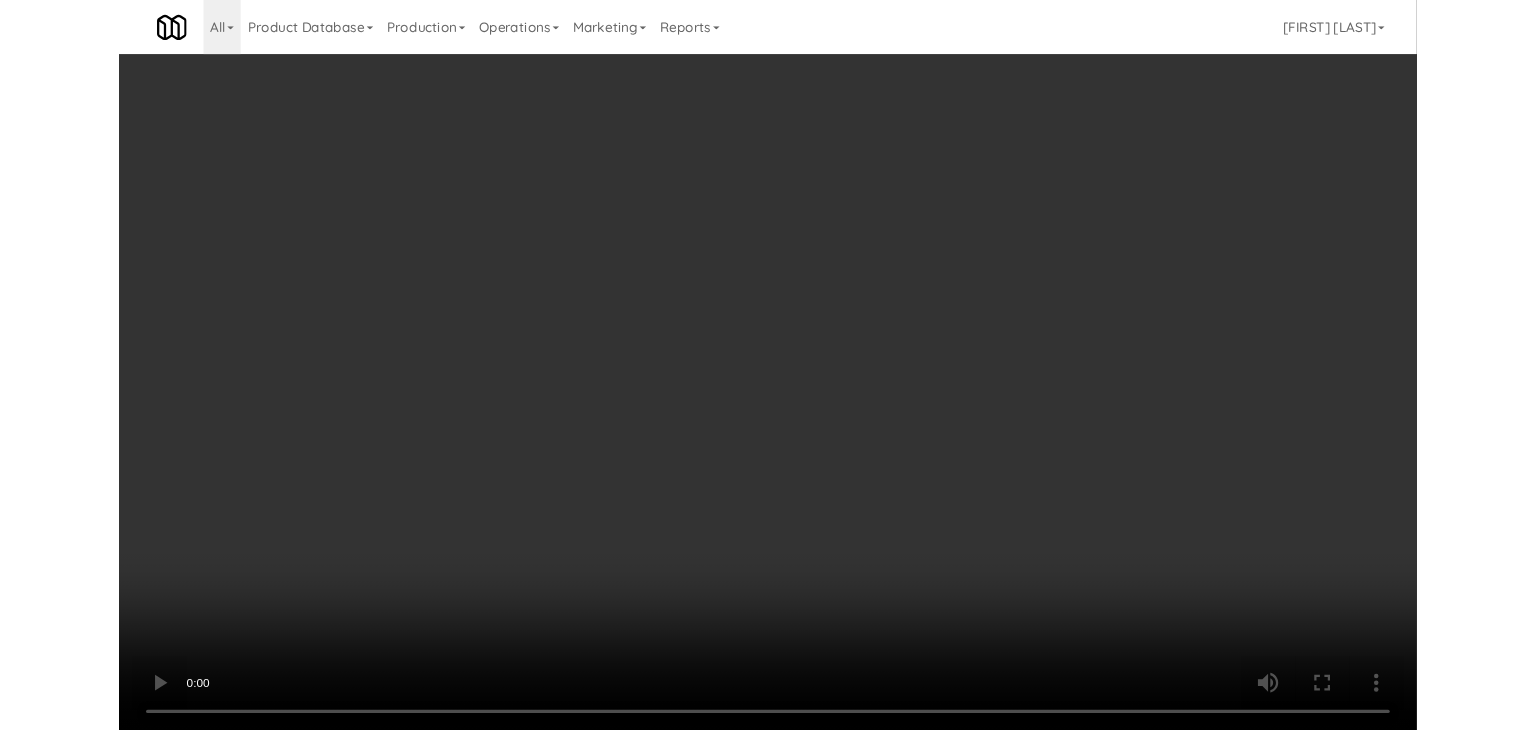 scroll, scrollTop: 18044, scrollLeft: 0, axis: vertical 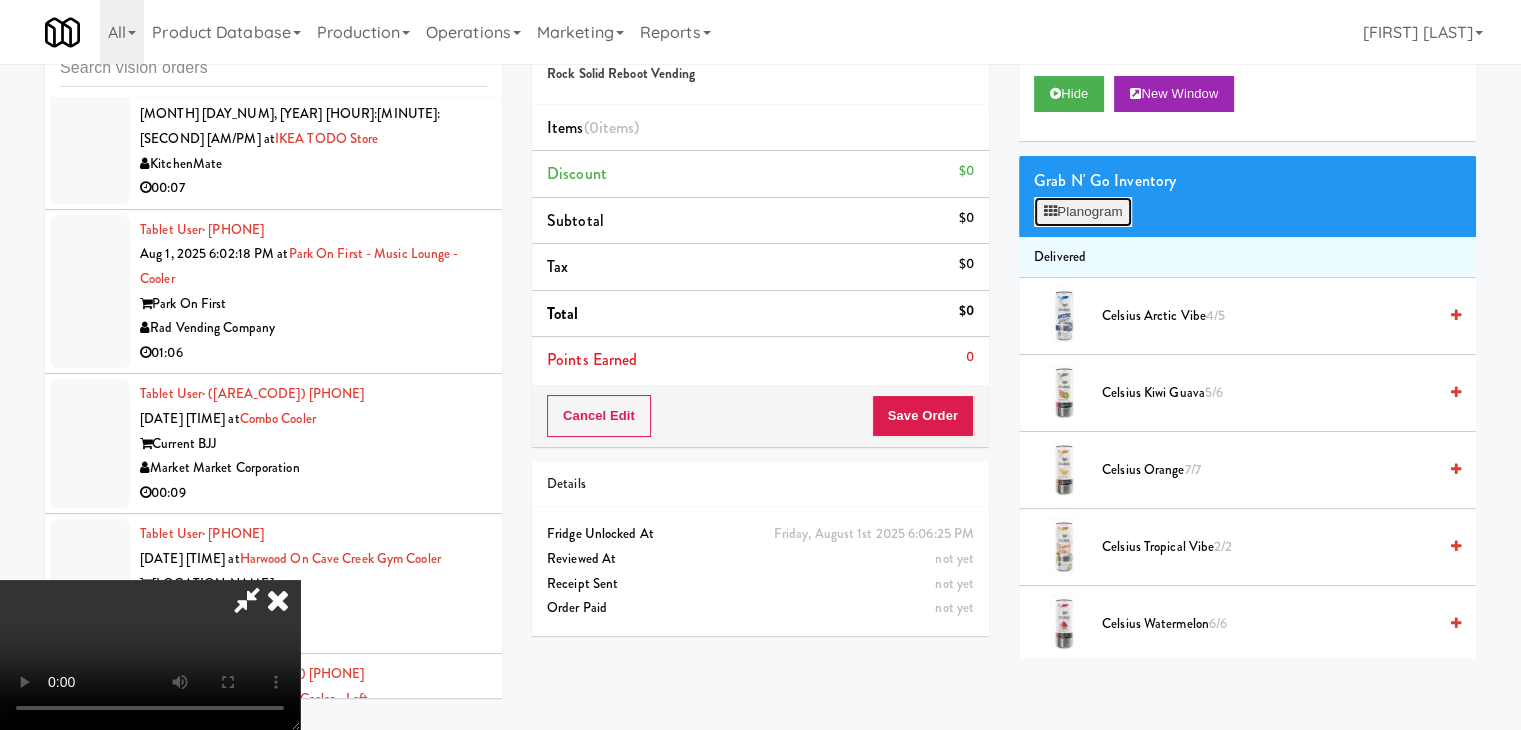 click on "Planogram" at bounding box center [1083, 212] 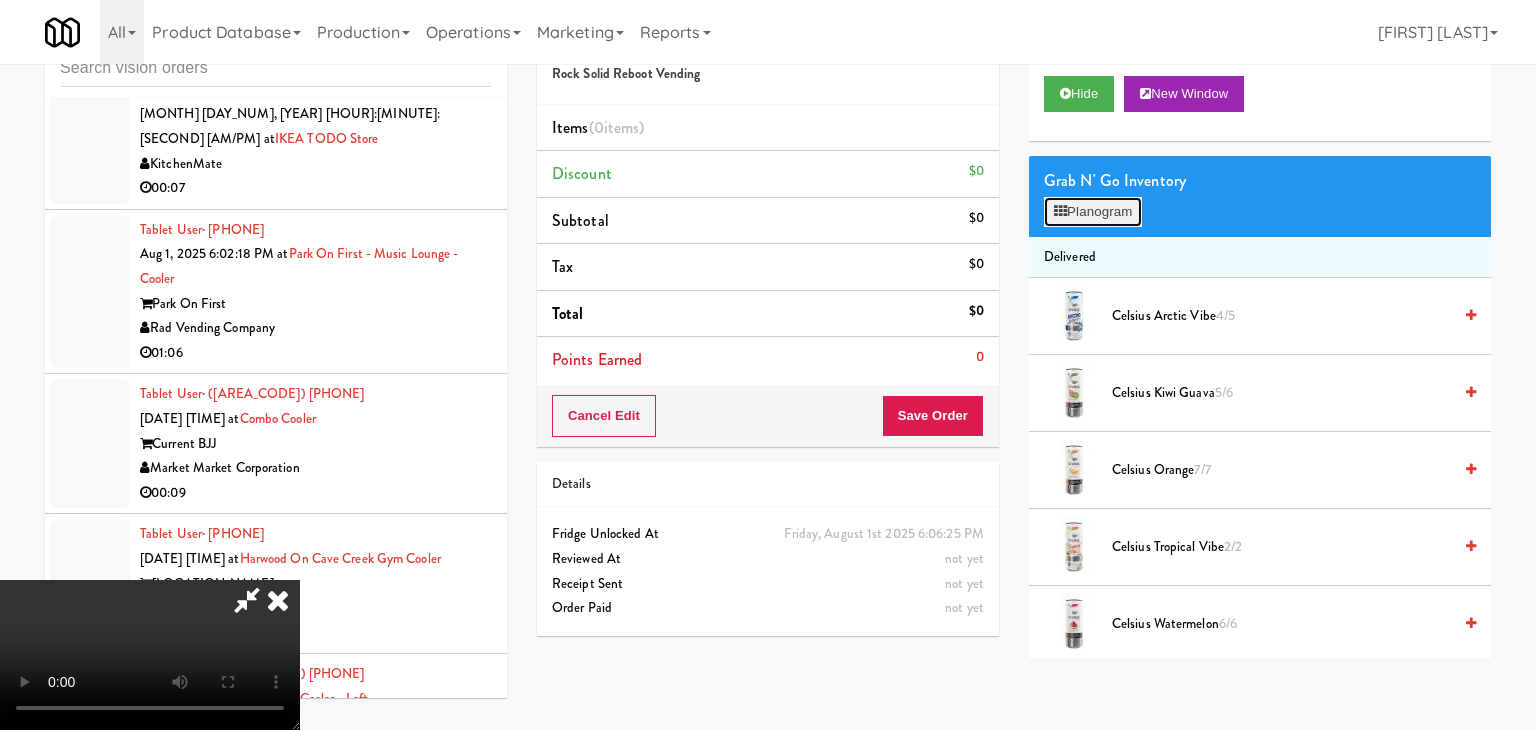 scroll, scrollTop: 18020, scrollLeft: 0, axis: vertical 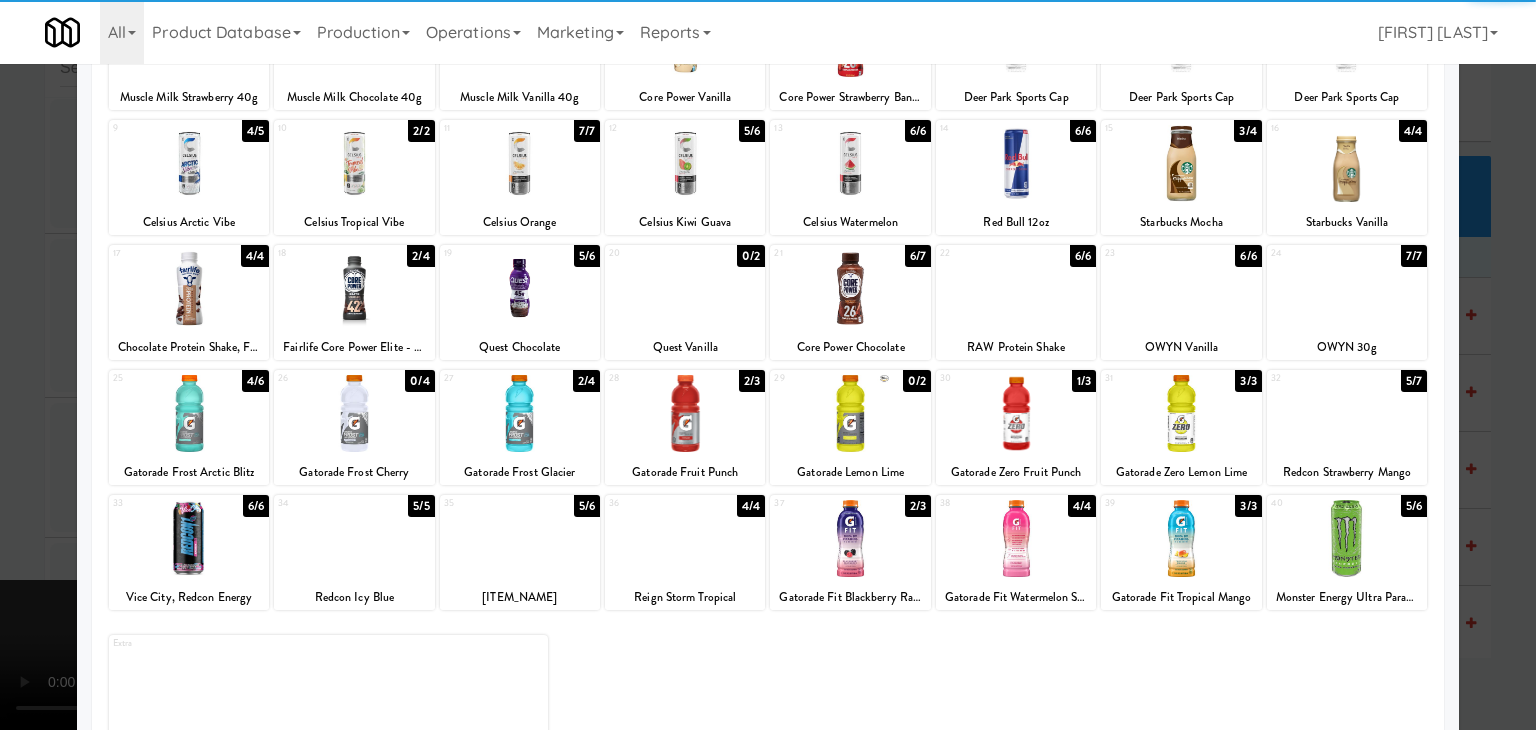 click at bounding box center [189, 413] 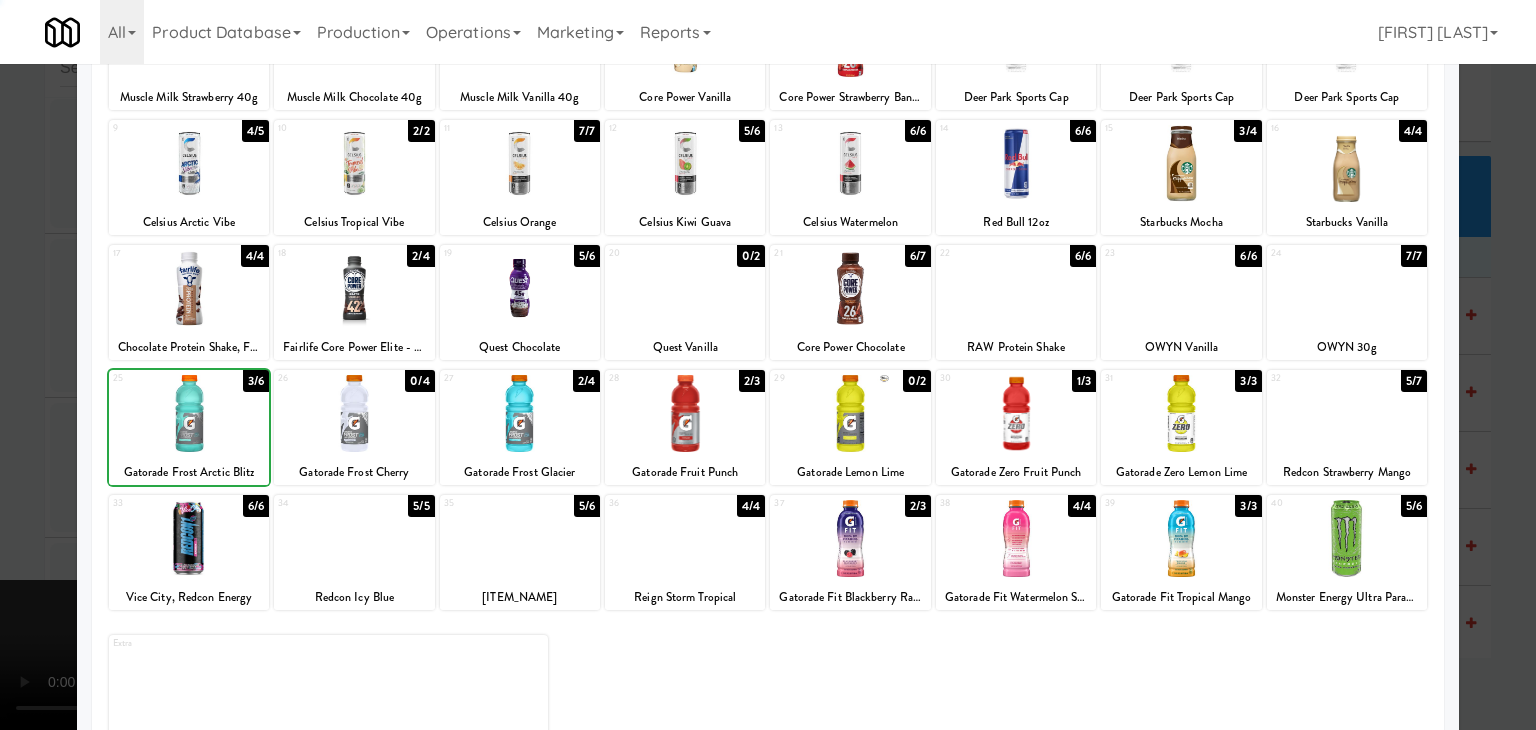 drag, startPoint x: 0, startPoint y: 437, endPoint x: 398, endPoint y: 453, distance: 398.32147 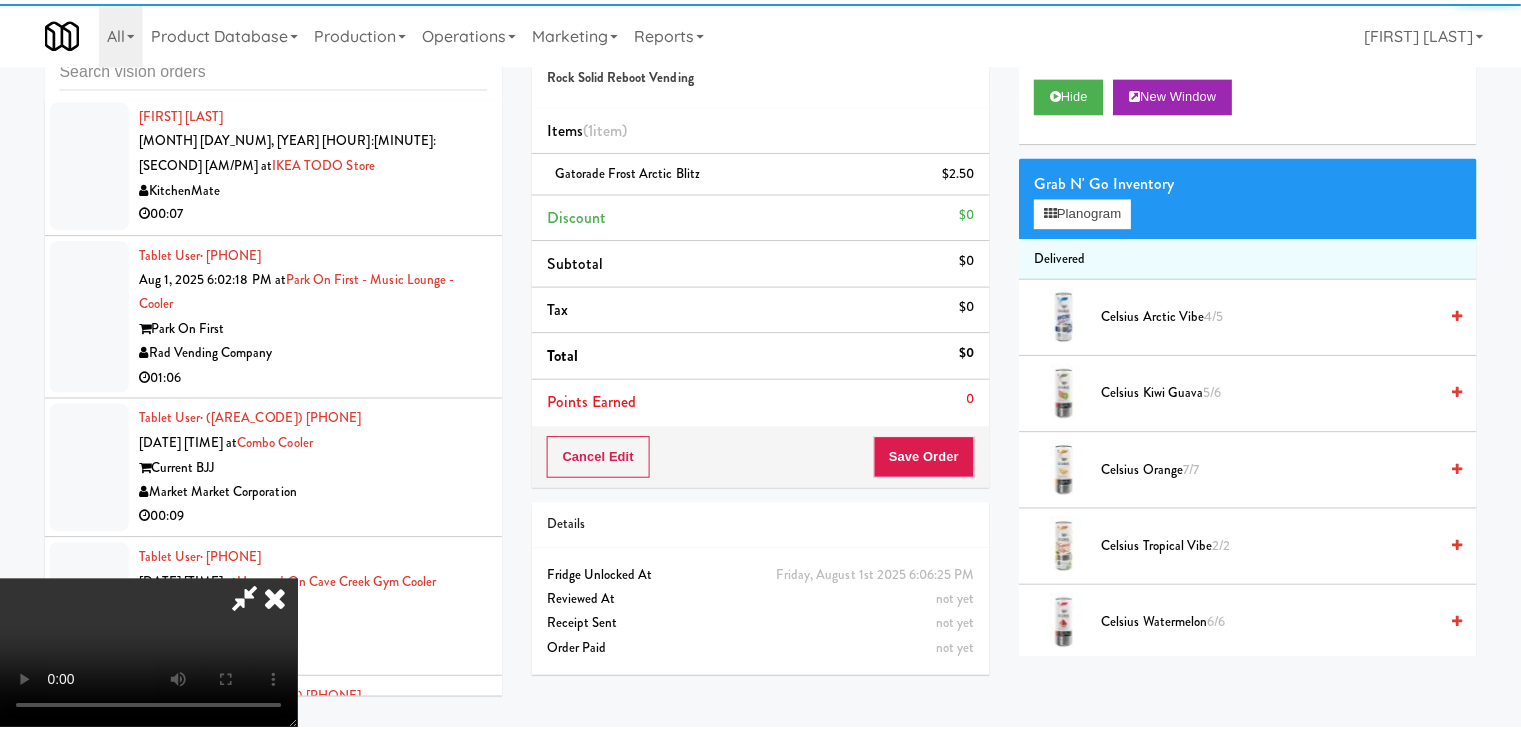 scroll, scrollTop: 18044, scrollLeft: 0, axis: vertical 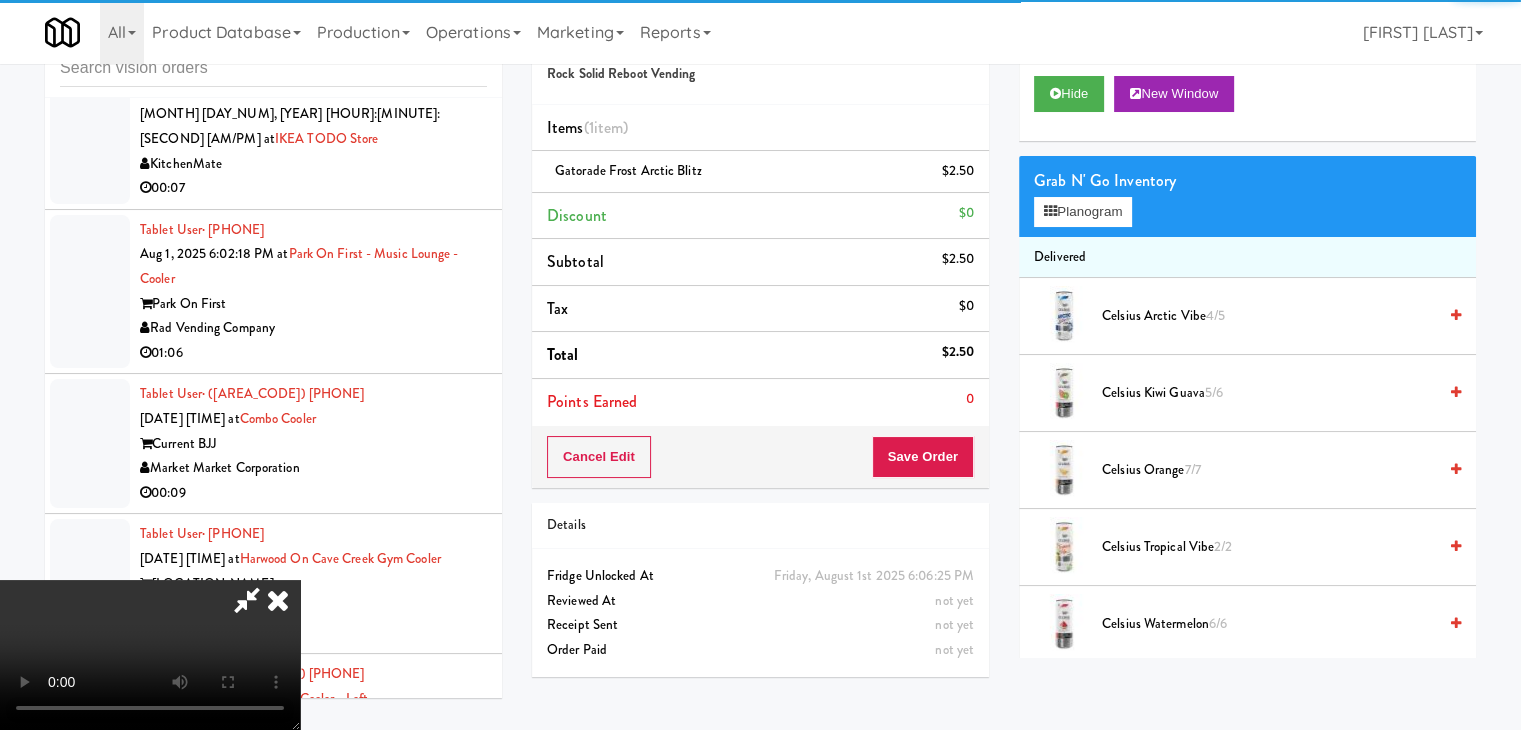 drag, startPoint x: 981, startPoint y: 458, endPoint x: 968, endPoint y: 459, distance: 13.038404 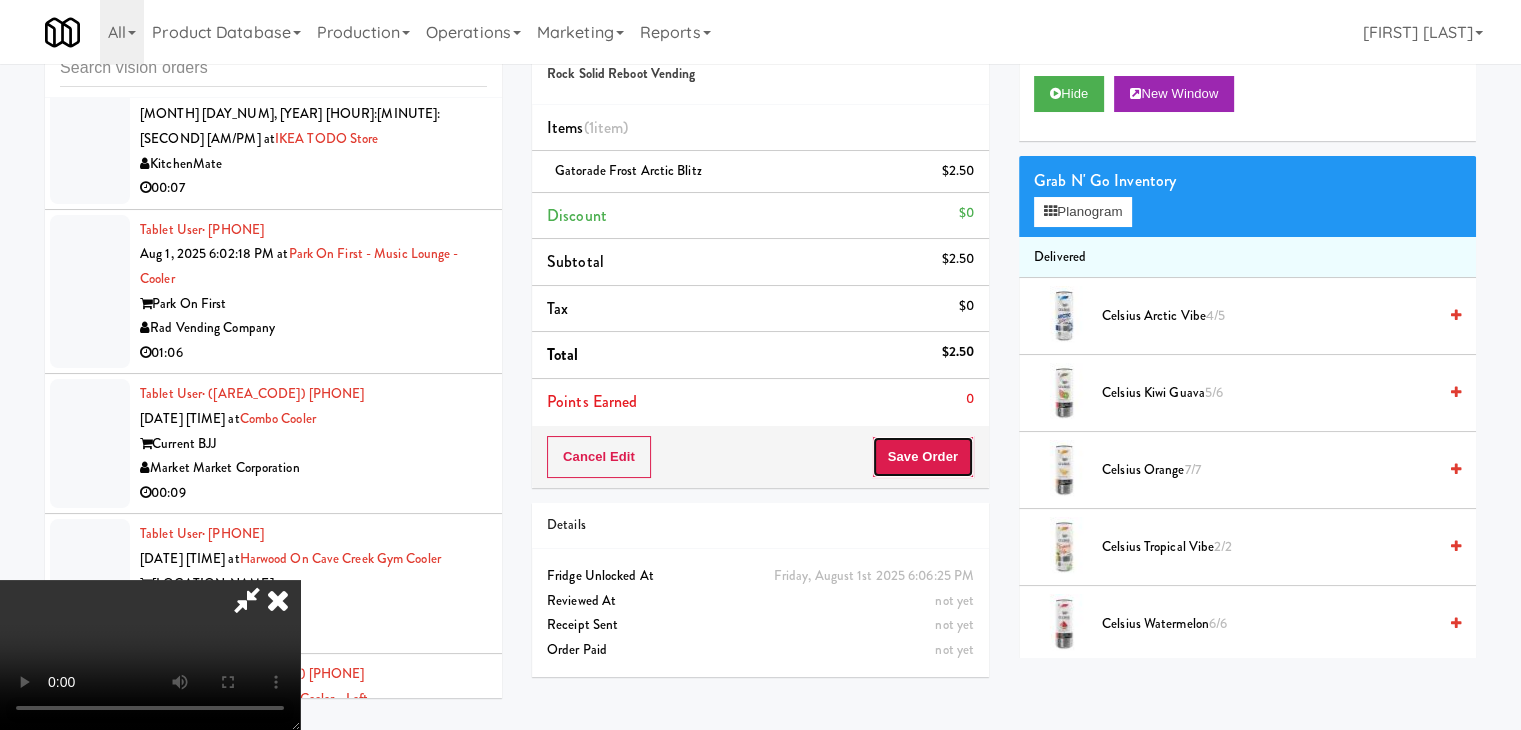 click on "Save Order" at bounding box center [923, 457] 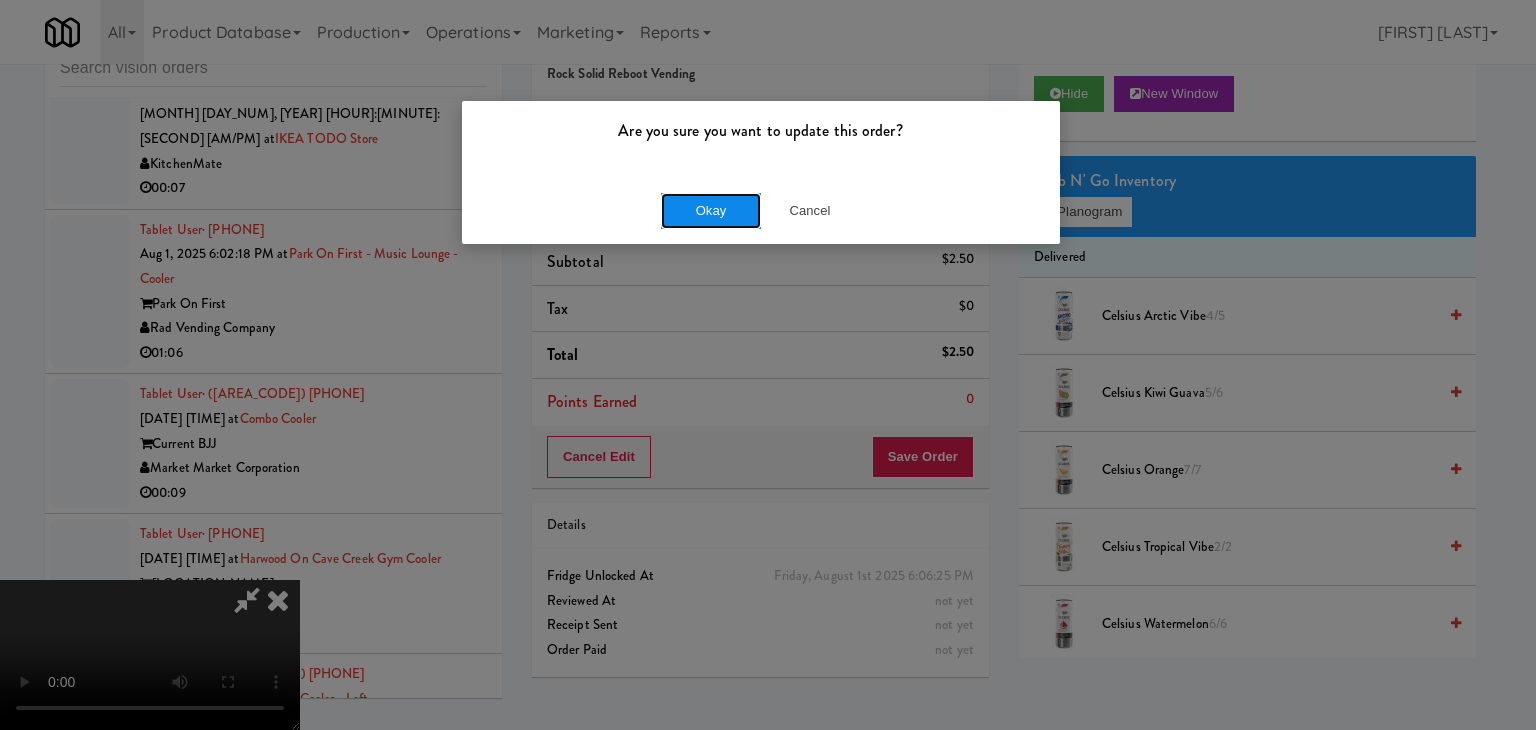 click on "Okay" at bounding box center (711, 211) 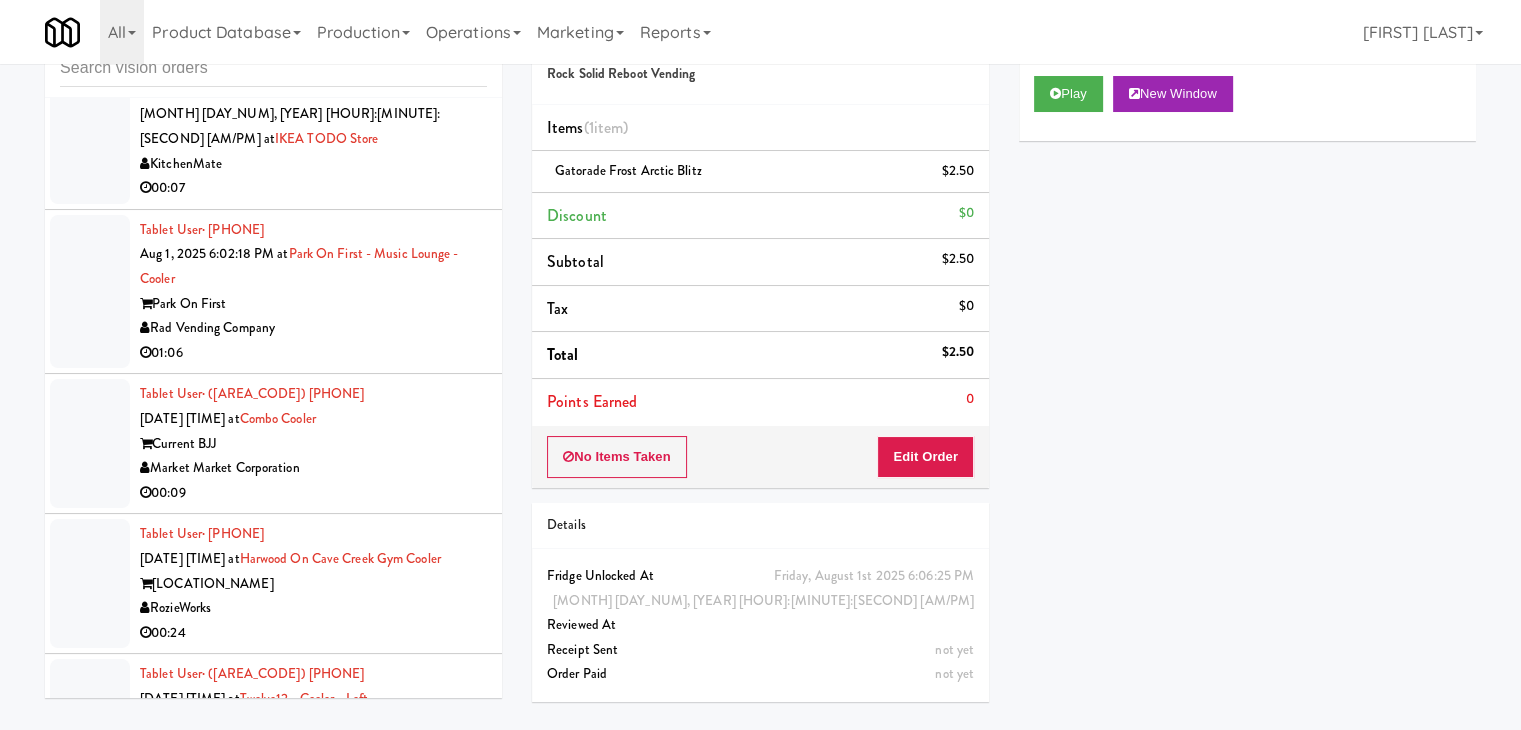 click on "Discount  $0" at bounding box center [760, 216] 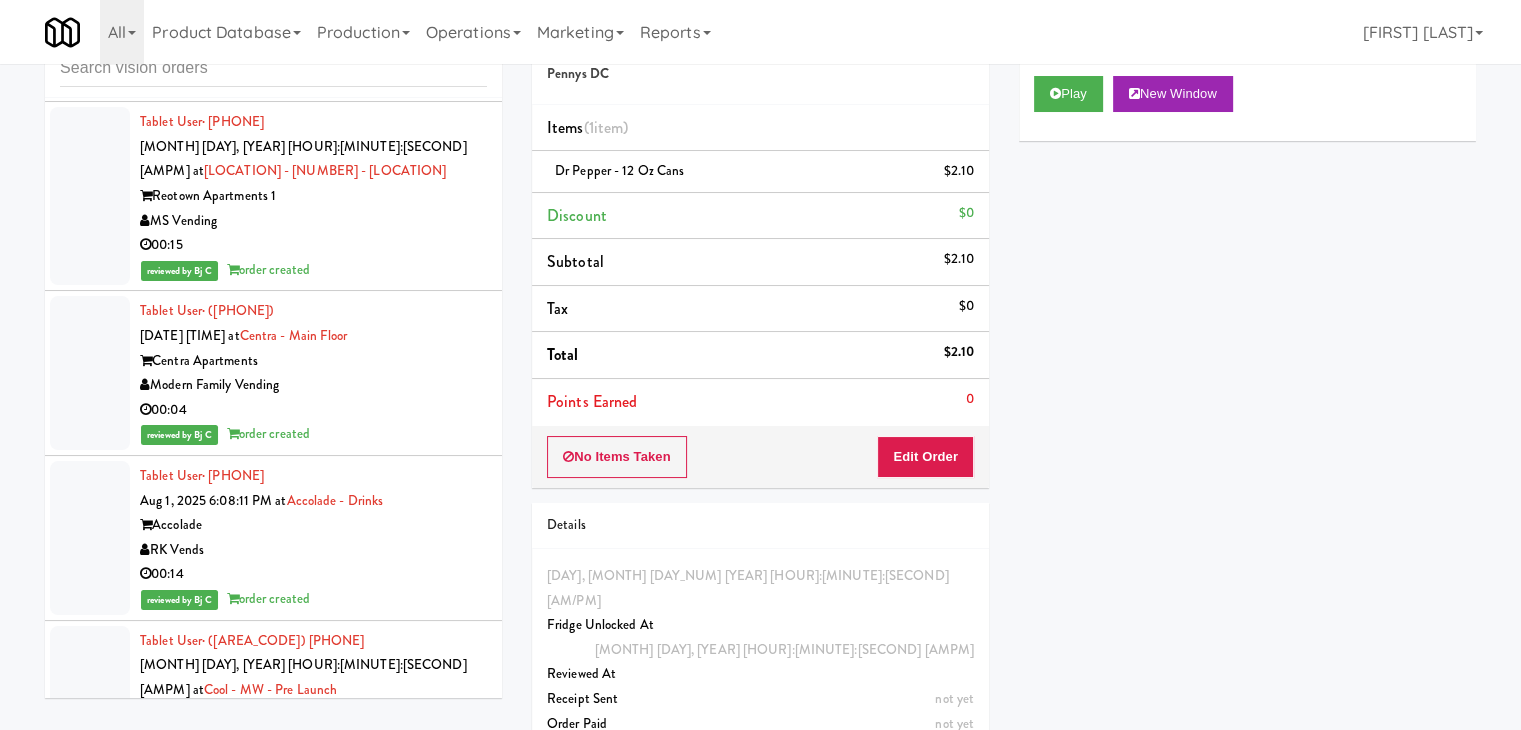 scroll, scrollTop: 19644, scrollLeft: 0, axis: vertical 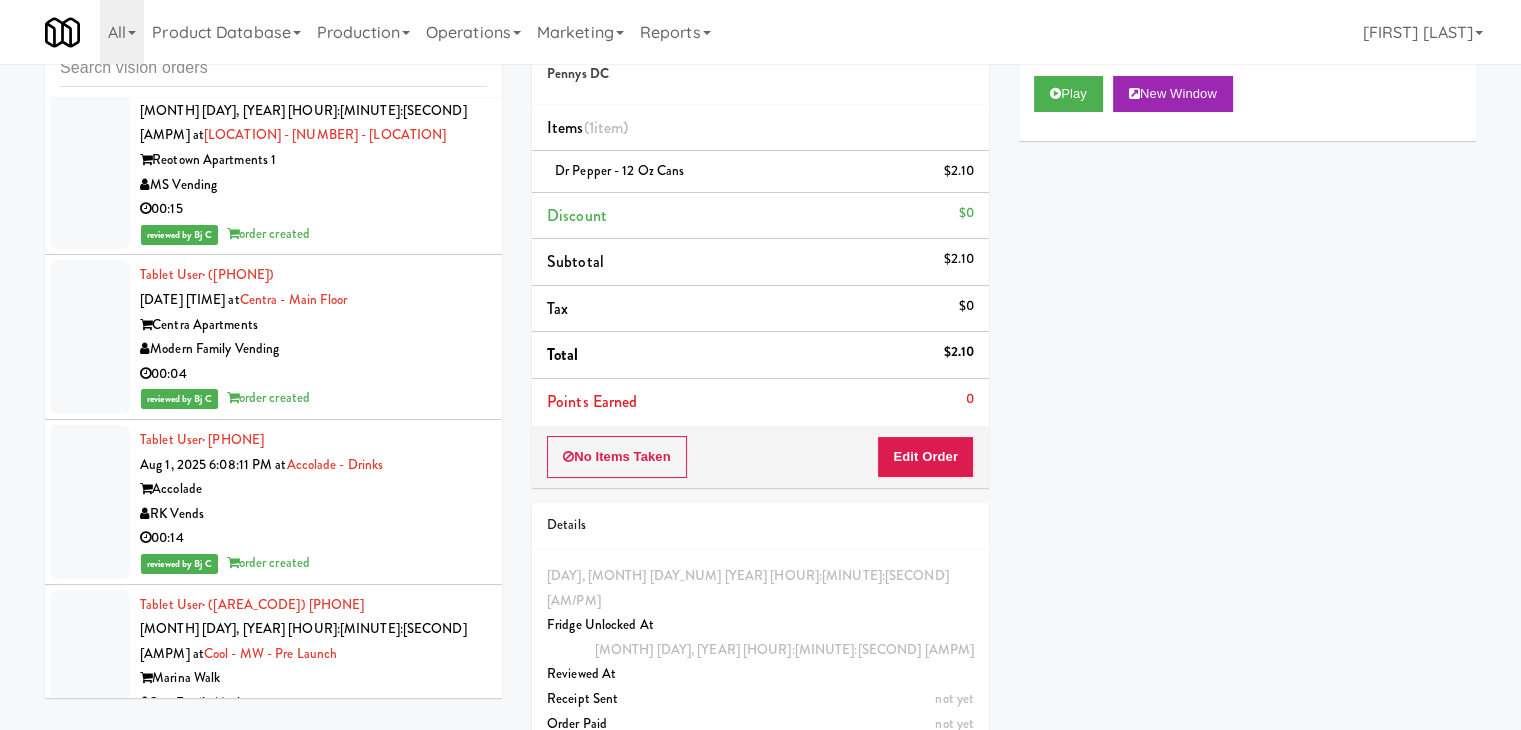 drag, startPoint x: 352, startPoint y: 251, endPoint x: 356, endPoint y: 261, distance: 10.770329 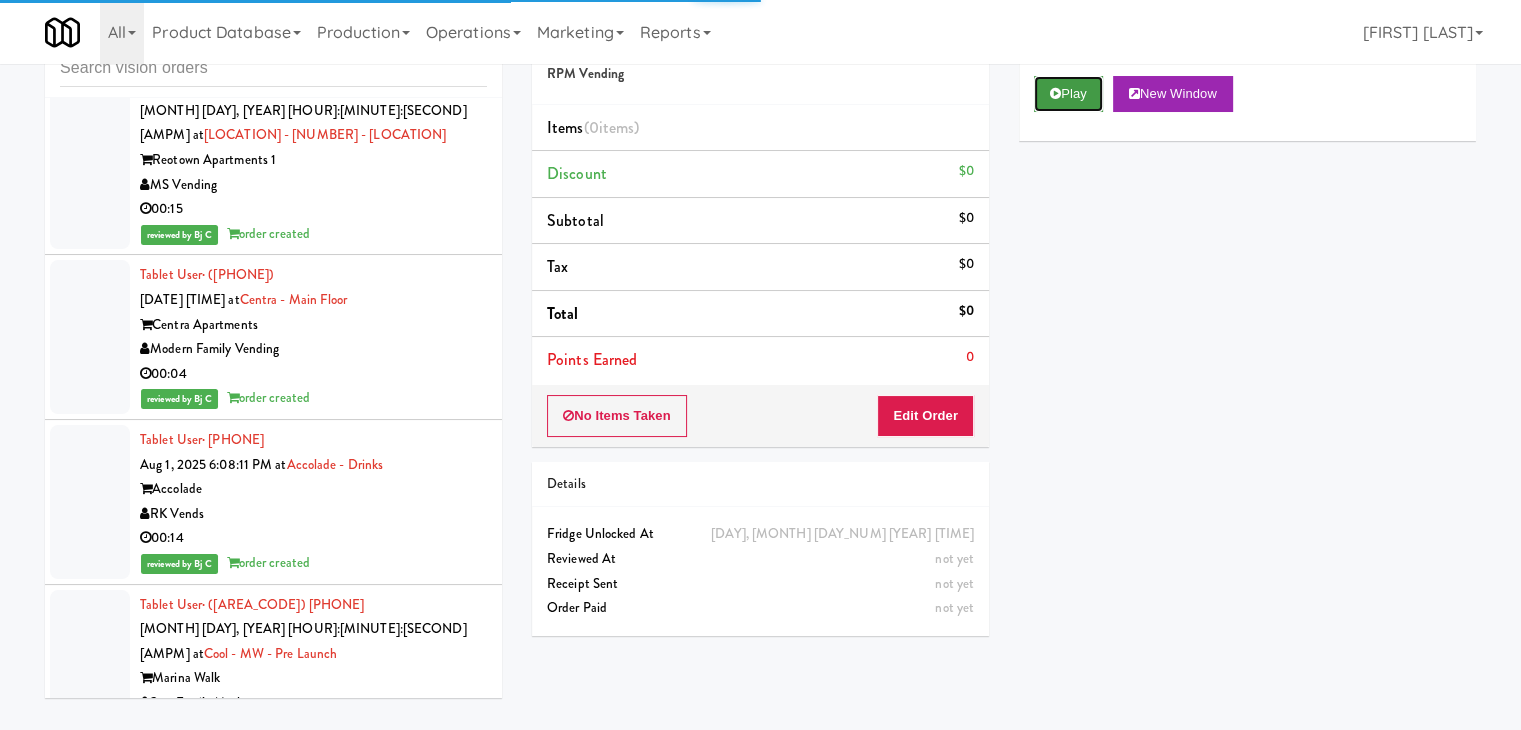 click on "Play" at bounding box center (1068, 94) 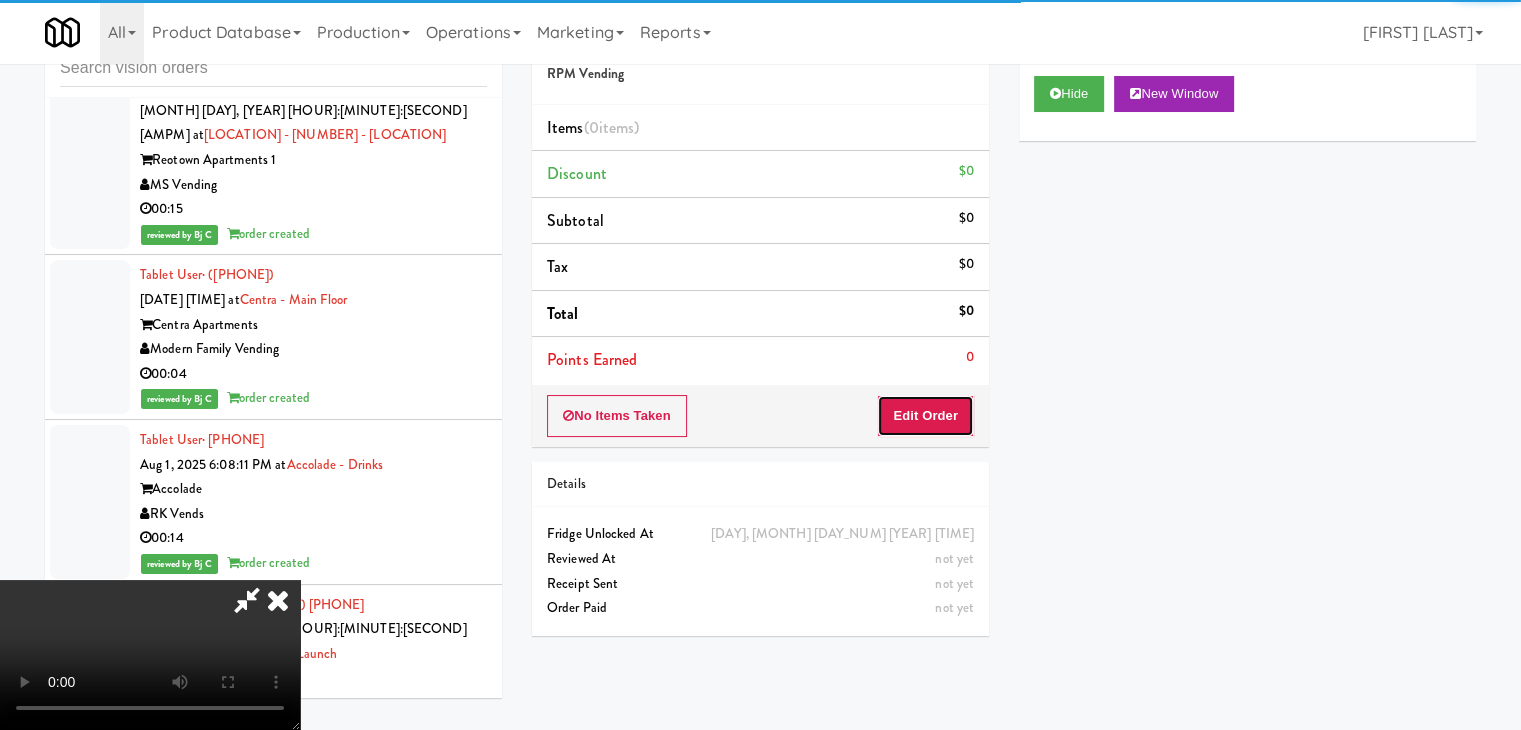 click on "Edit Order" at bounding box center [925, 416] 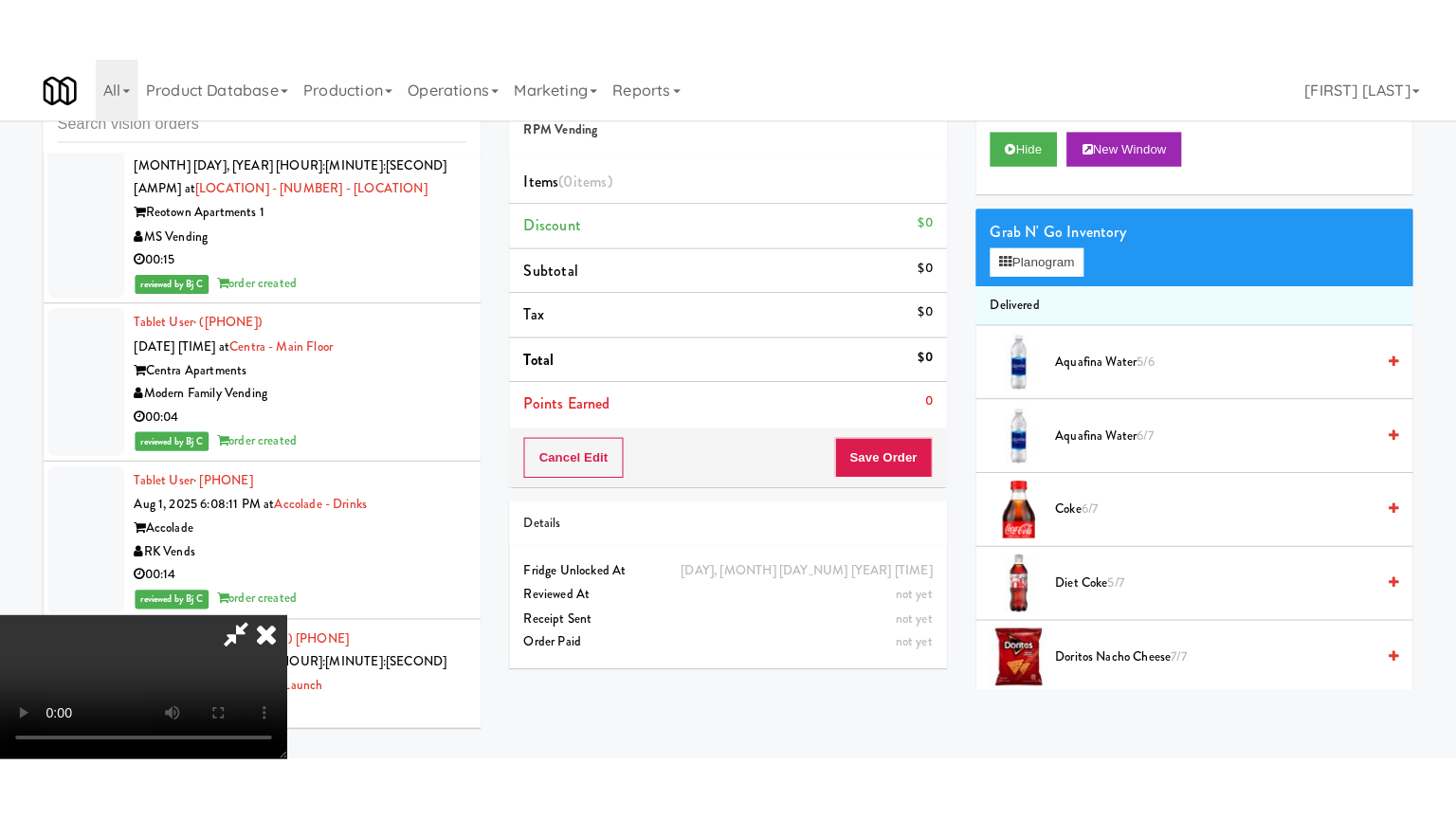 scroll, scrollTop: 266, scrollLeft: 0, axis: vertical 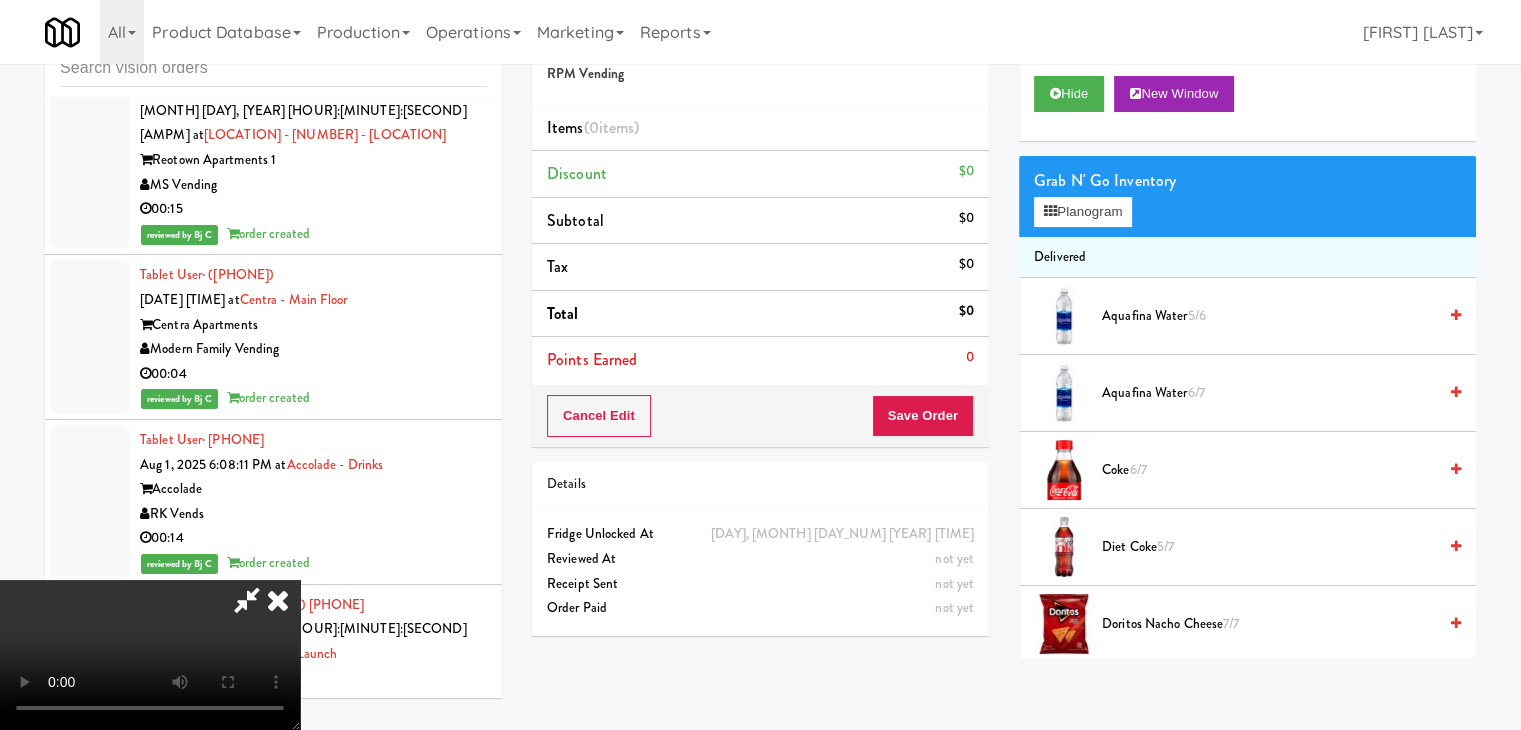 type 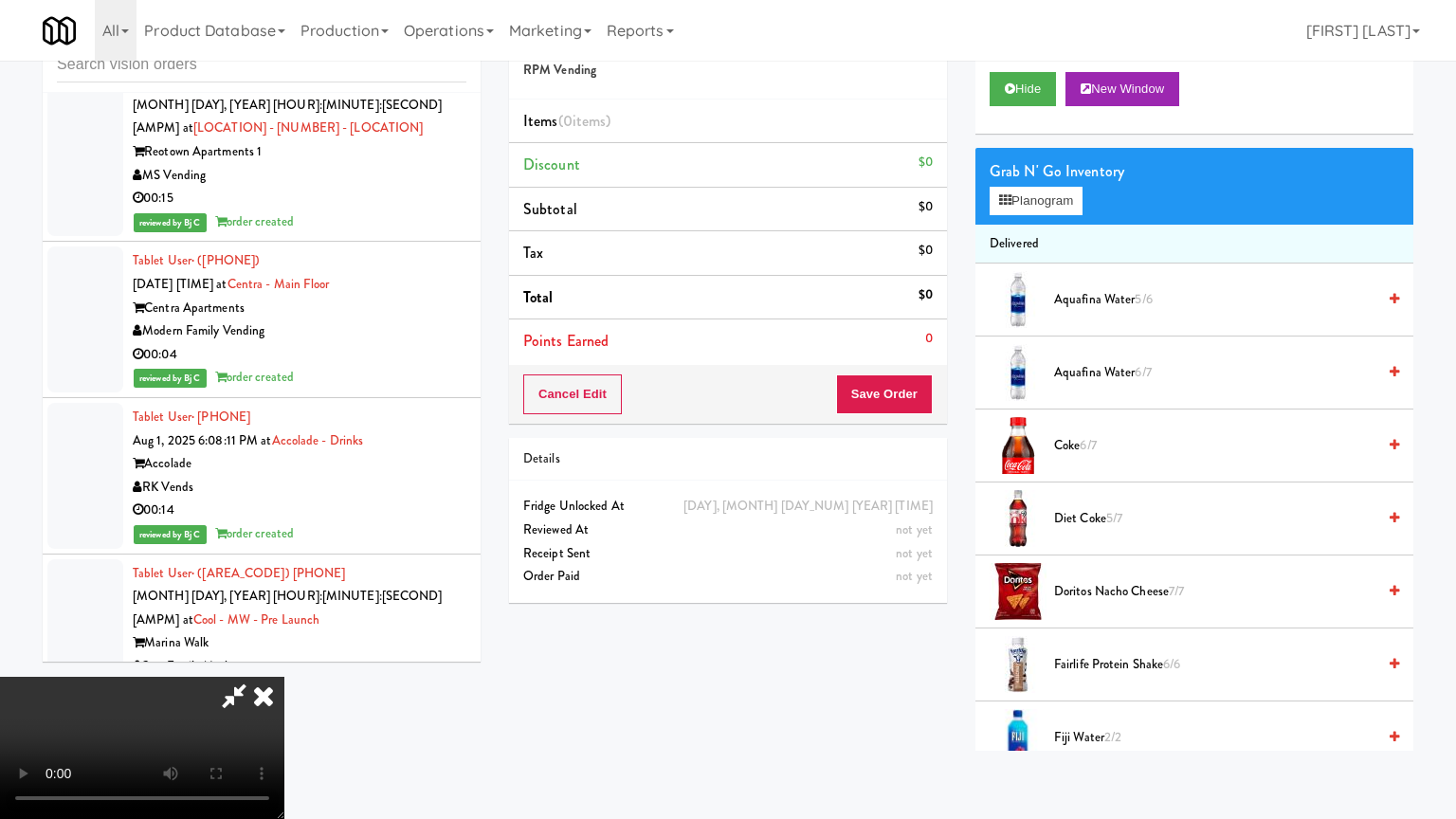 scroll, scrollTop: 0, scrollLeft: 0, axis: both 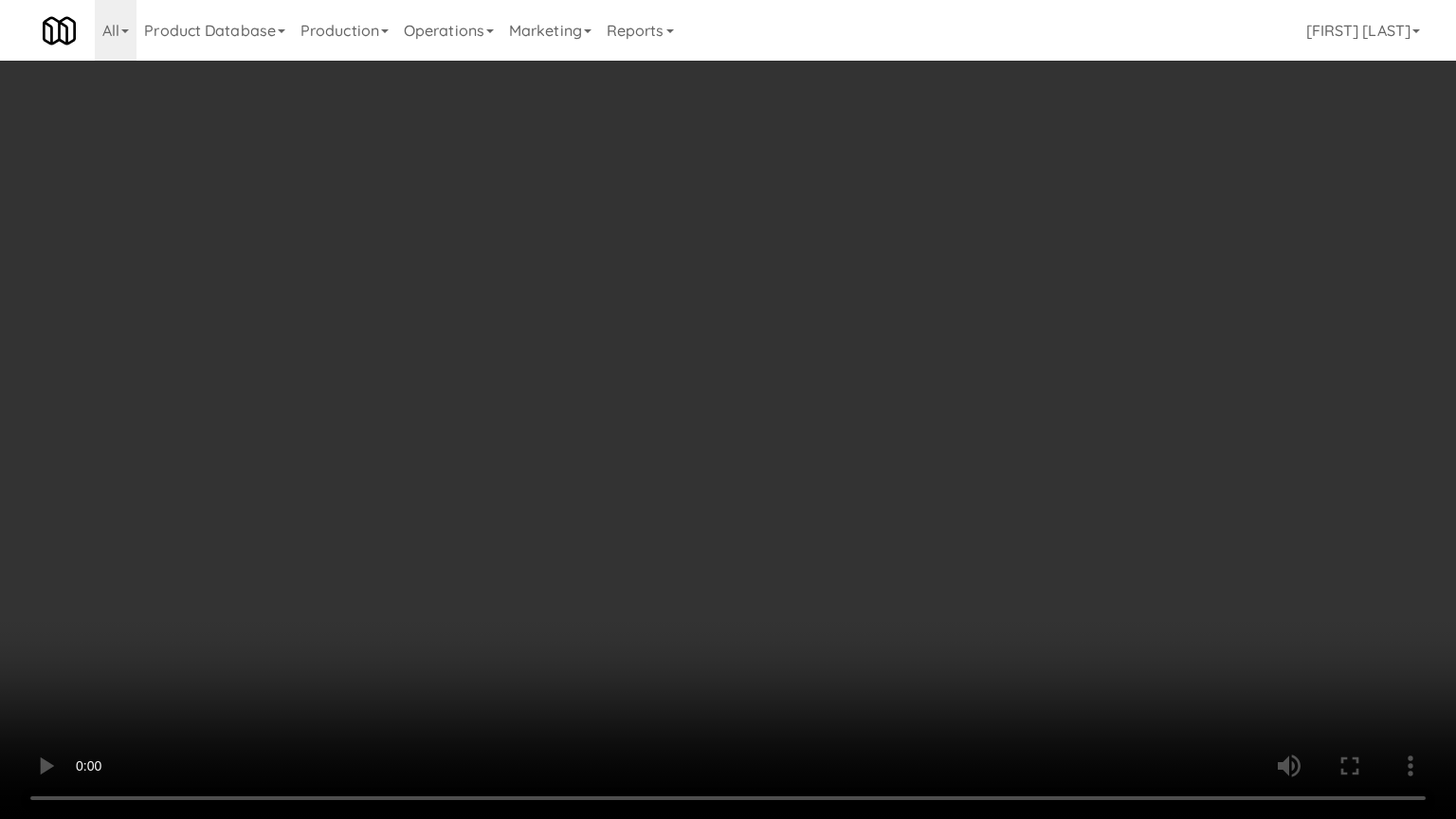 click at bounding box center [728, 410] 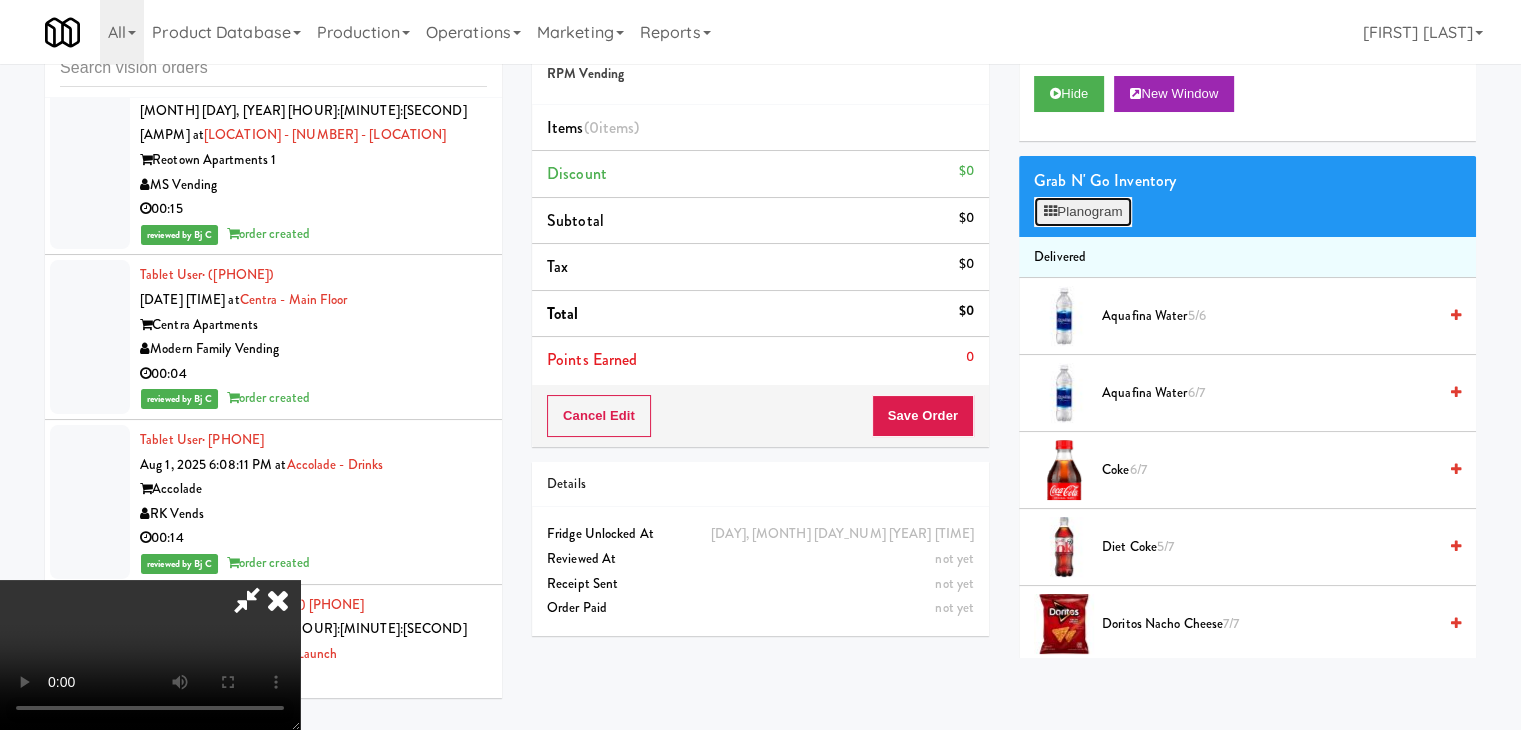 click on "Planogram" at bounding box center (1083, 212) 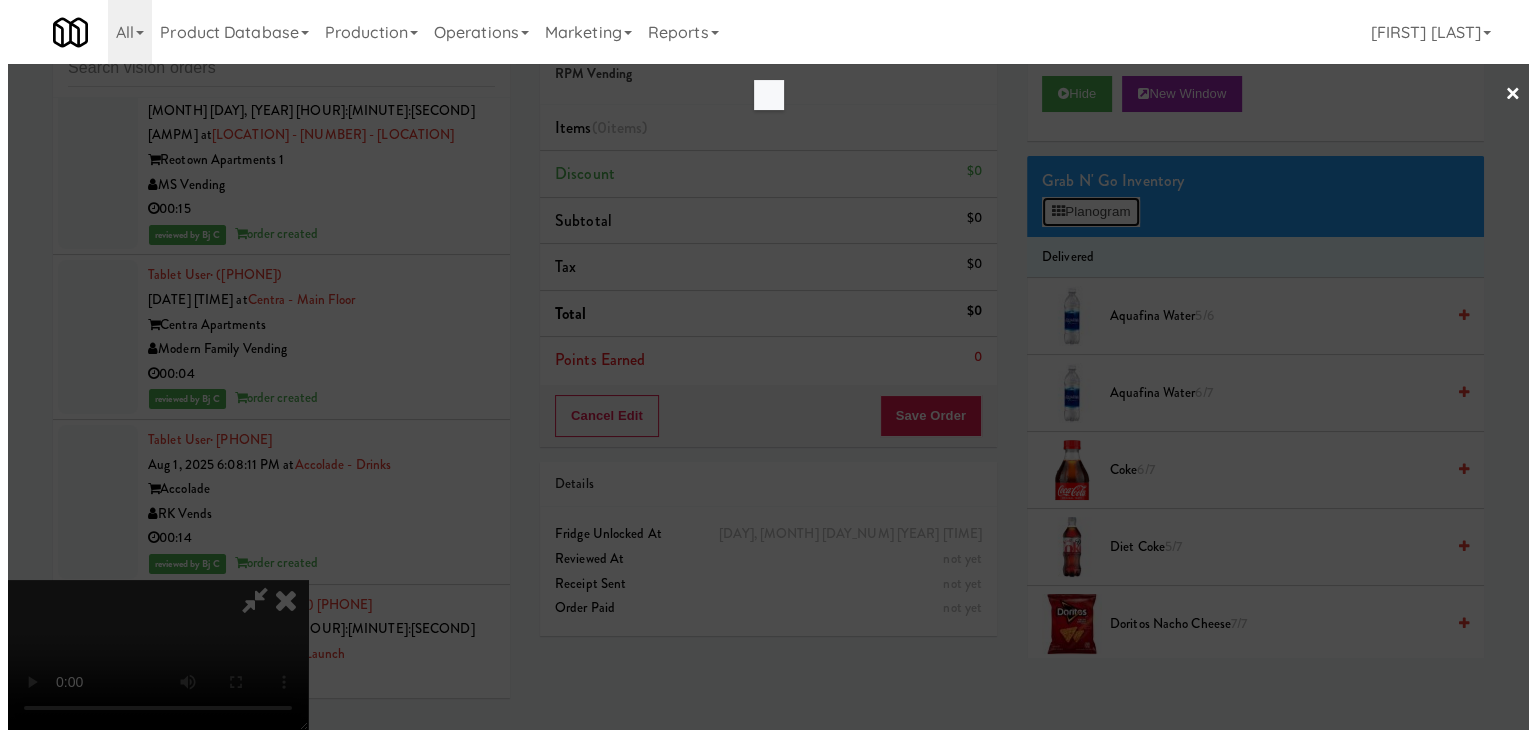 scroll, scrollTop: 19620, scrollLeft: 0, axis: vertical 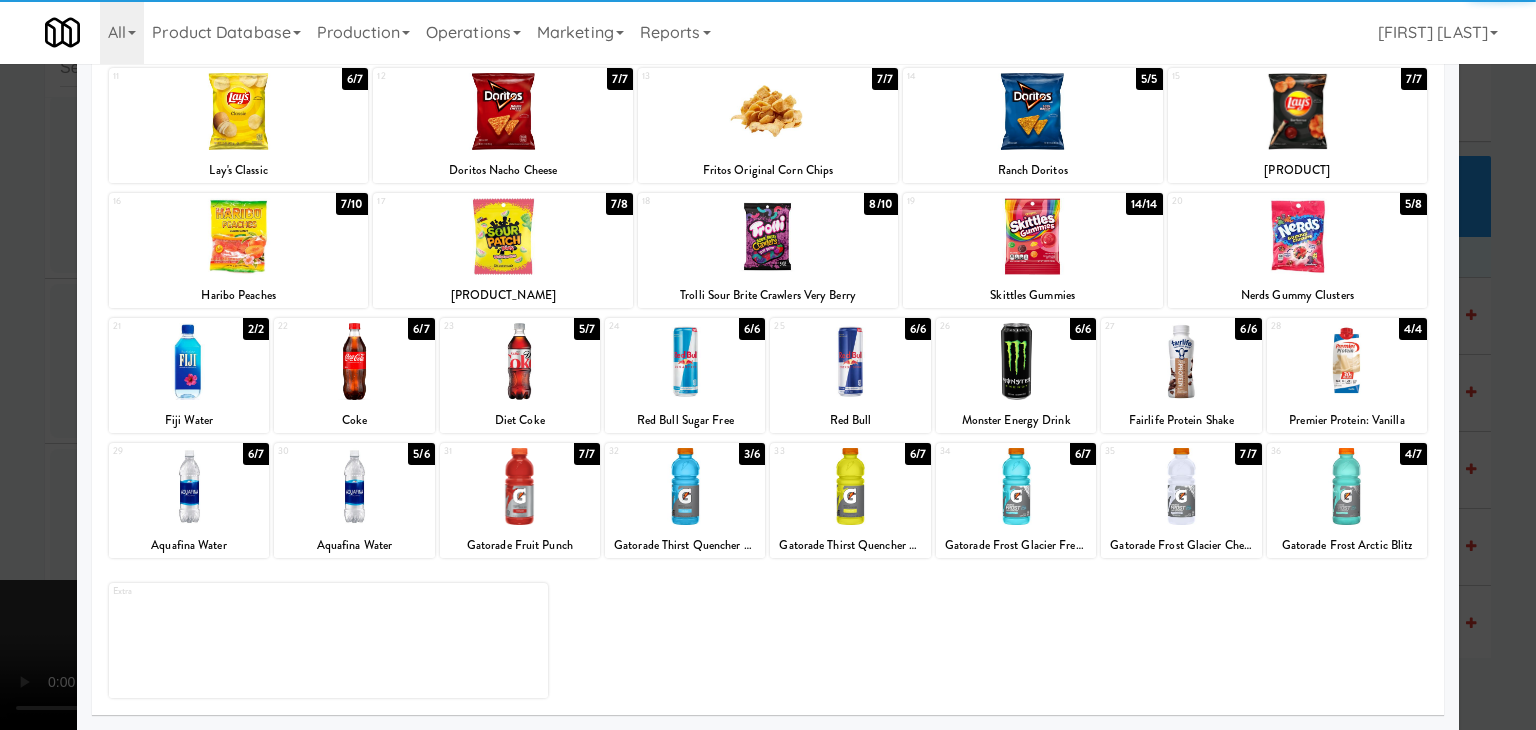 click at bounding box center (1016, 486) 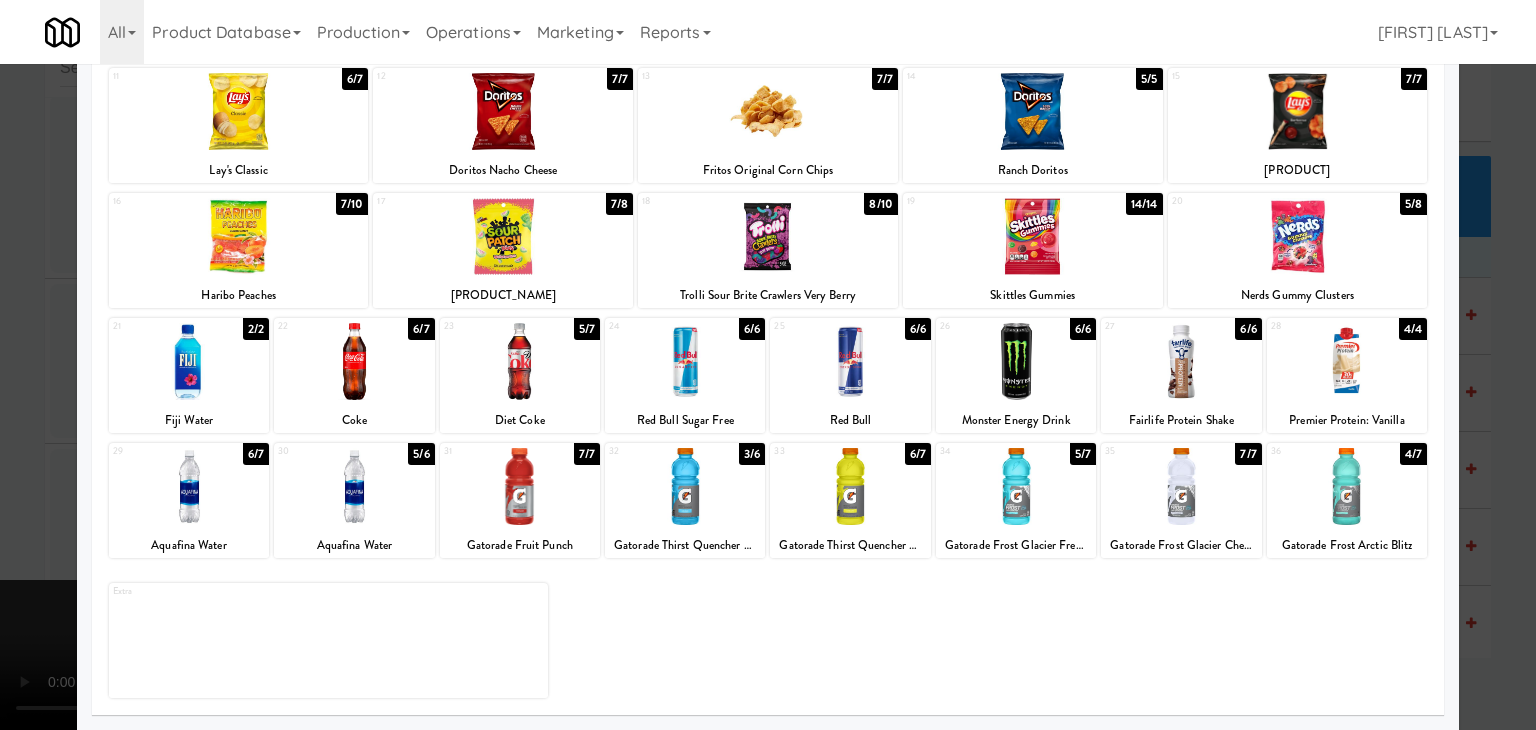 drag, startPoint x: 0, startPoint y: 457, endPoint x: 713, endPoint y: 509, distance: 714.8937 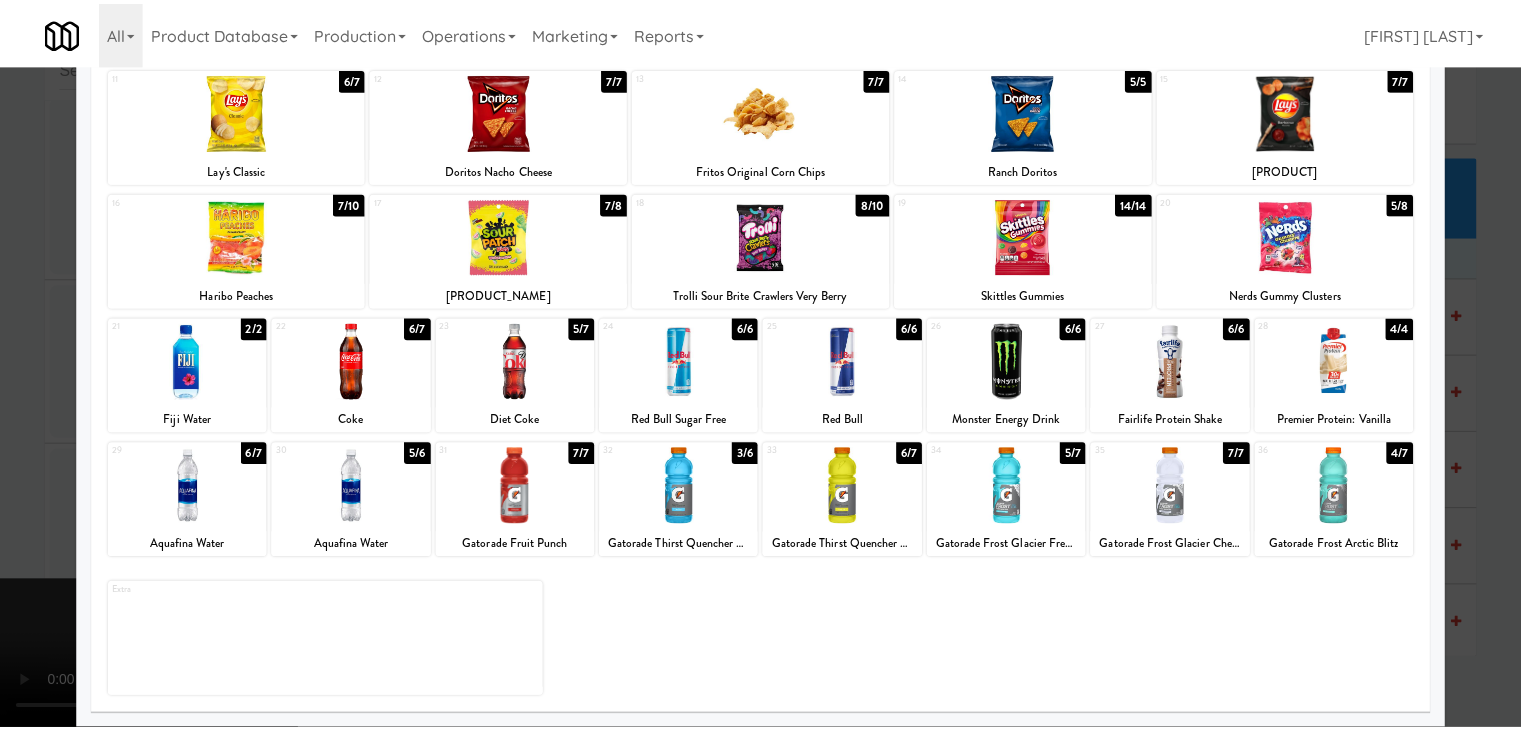 scroll, scrollTop: 19644, scrollLeft: 0, axis: vertical 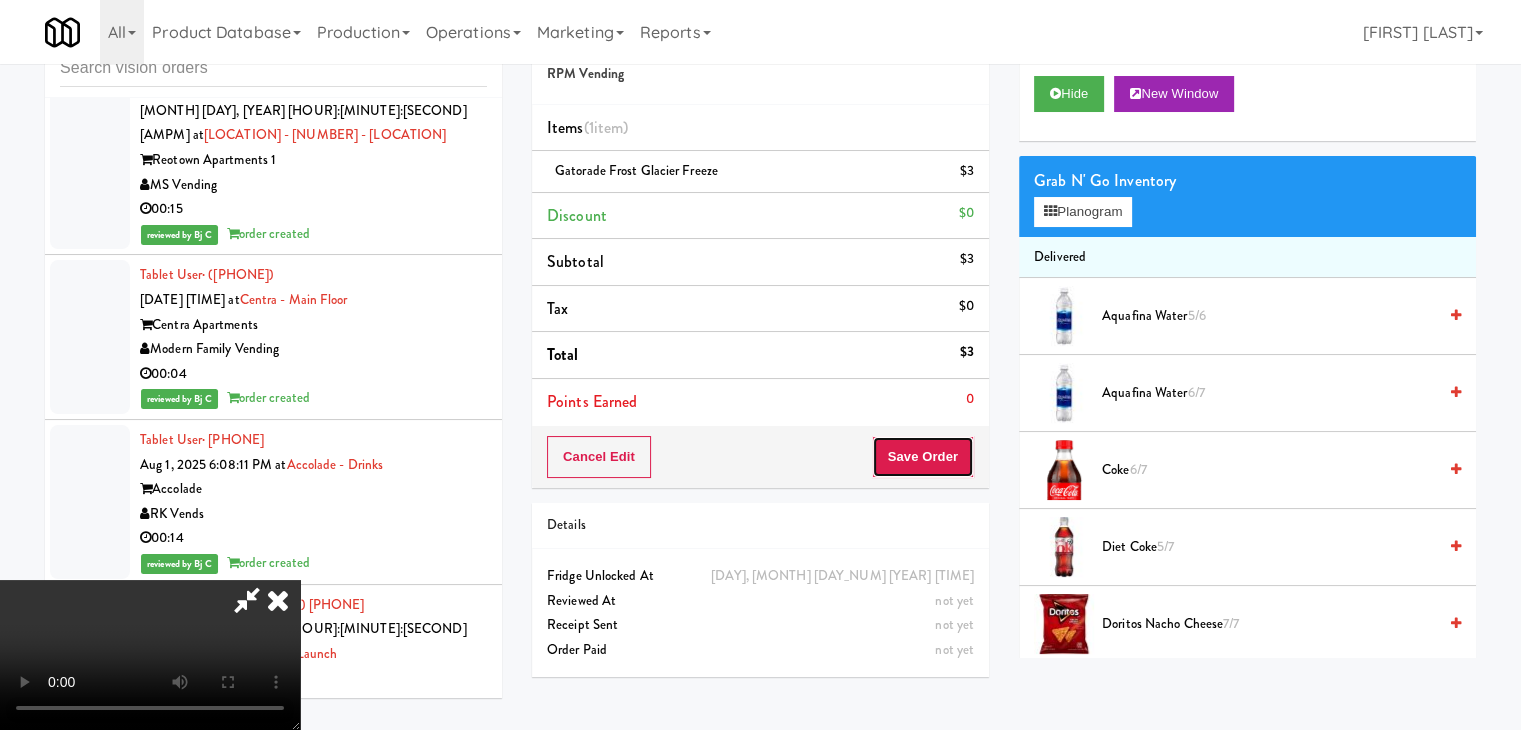 click on "Save Order" at bounding box center [923, 457] 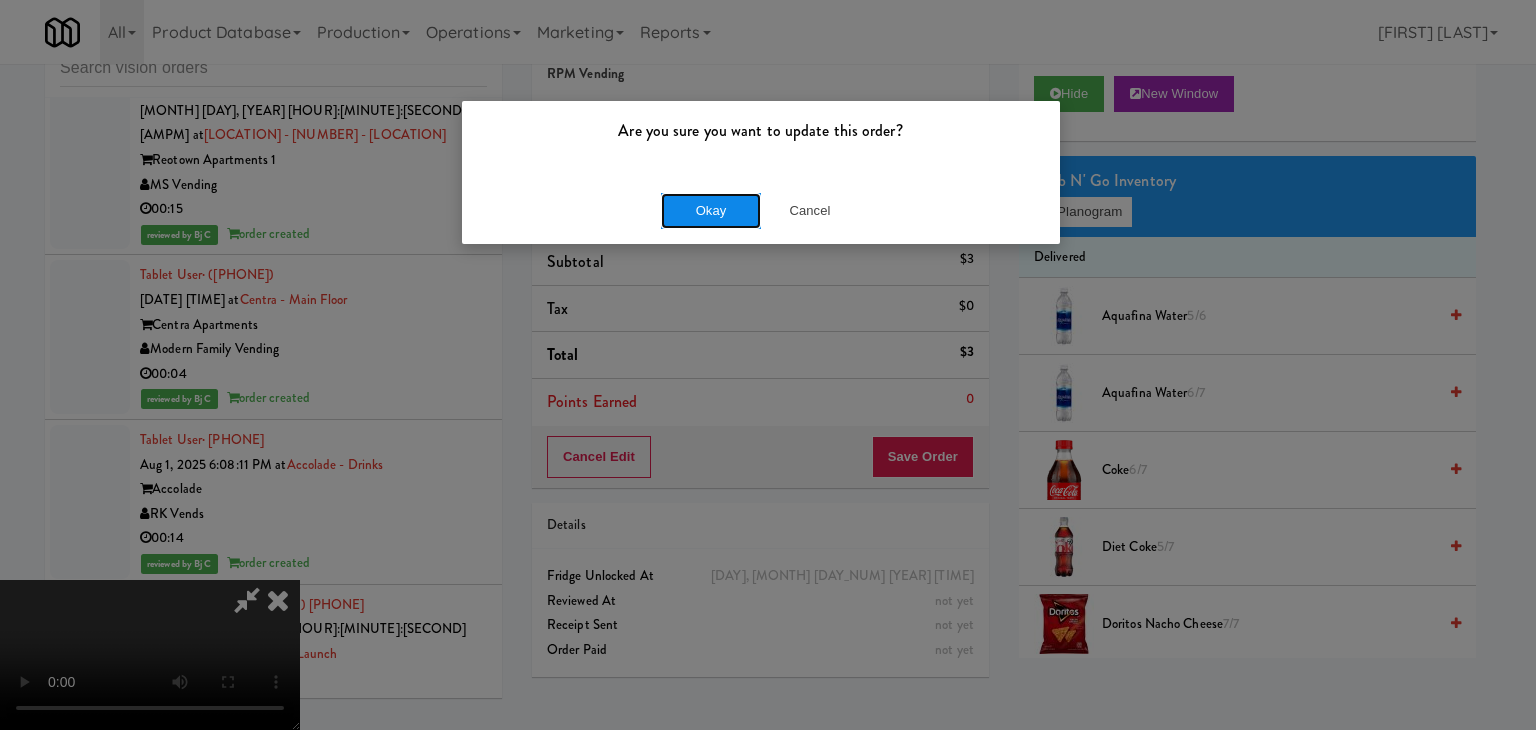 click on "Okay" at bounding box center (711, 211) 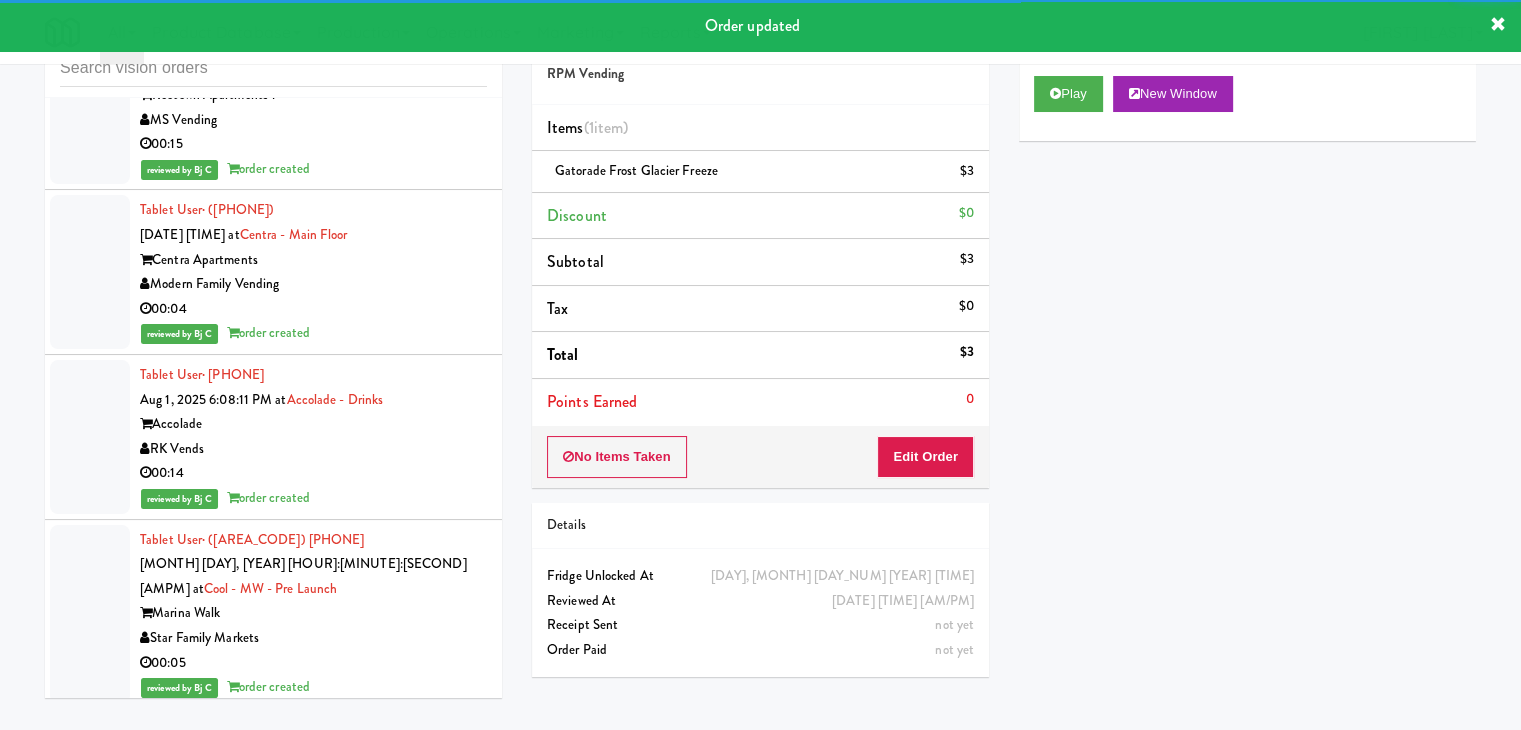 scroll, scrollTop: 19744, scrollLeft: 0, axis: vertical 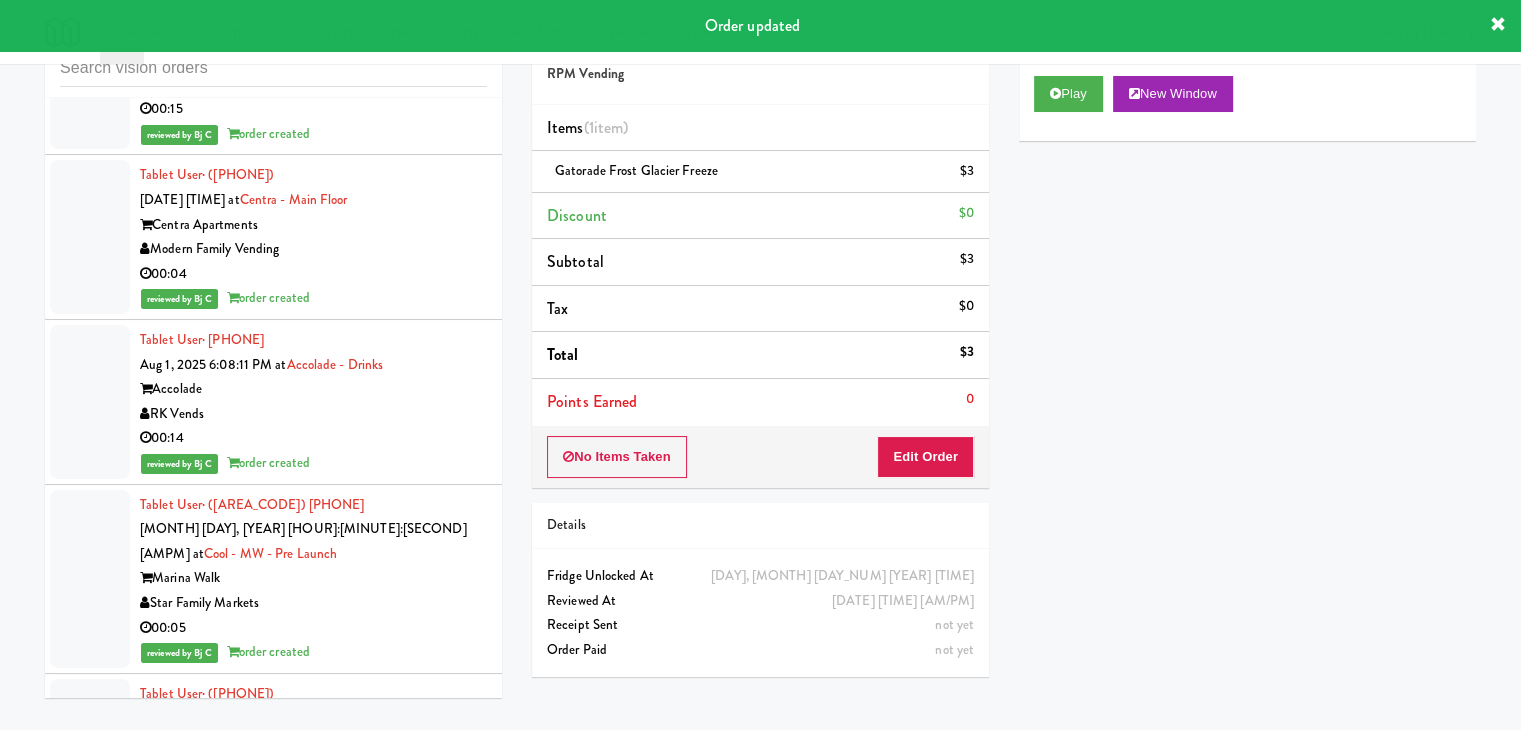 click on "BiteCraft Markets" at bounding box center [313, 1146] 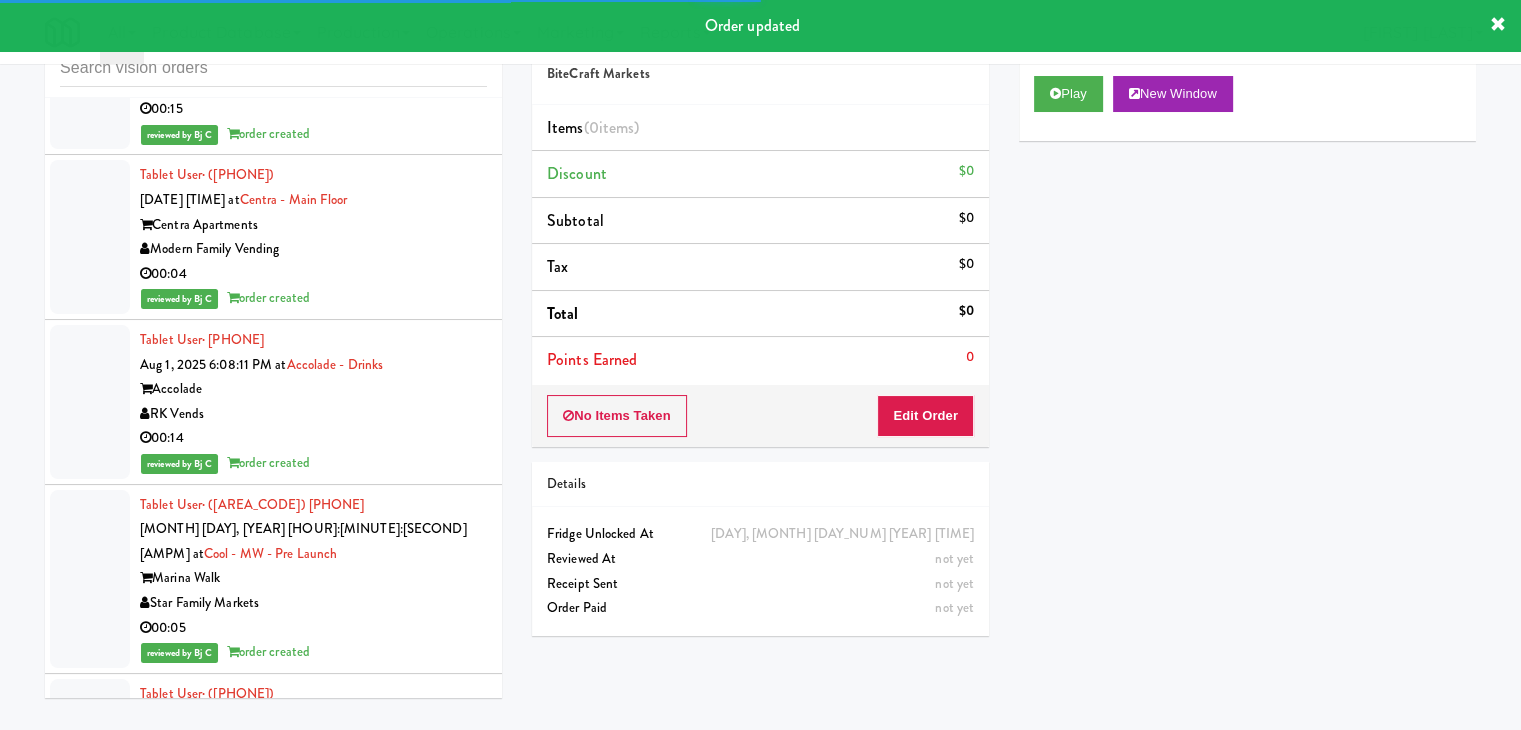 click on "Play  New Window" at bounding box center (1247, 101) 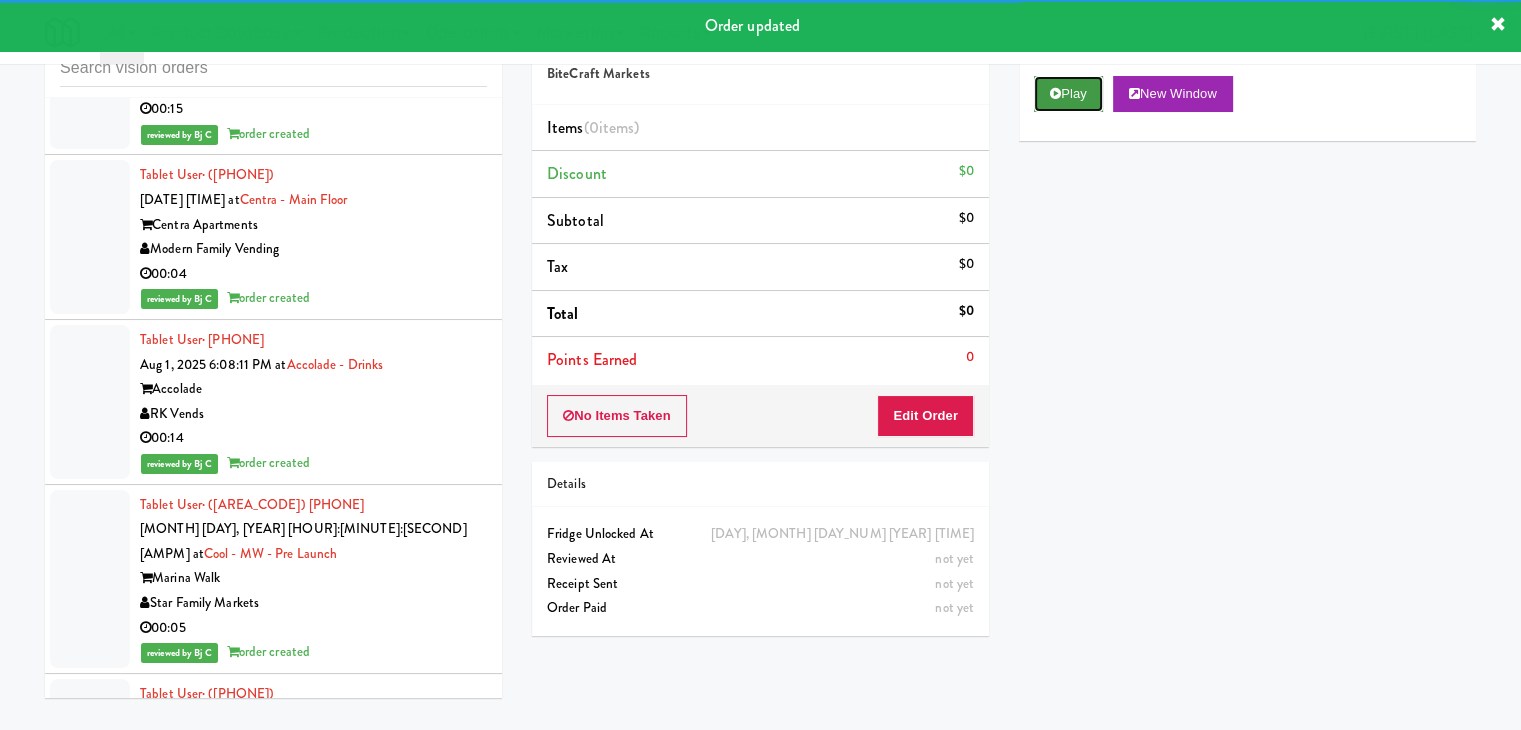 click on "Play" at bounding box center (1068, 94) 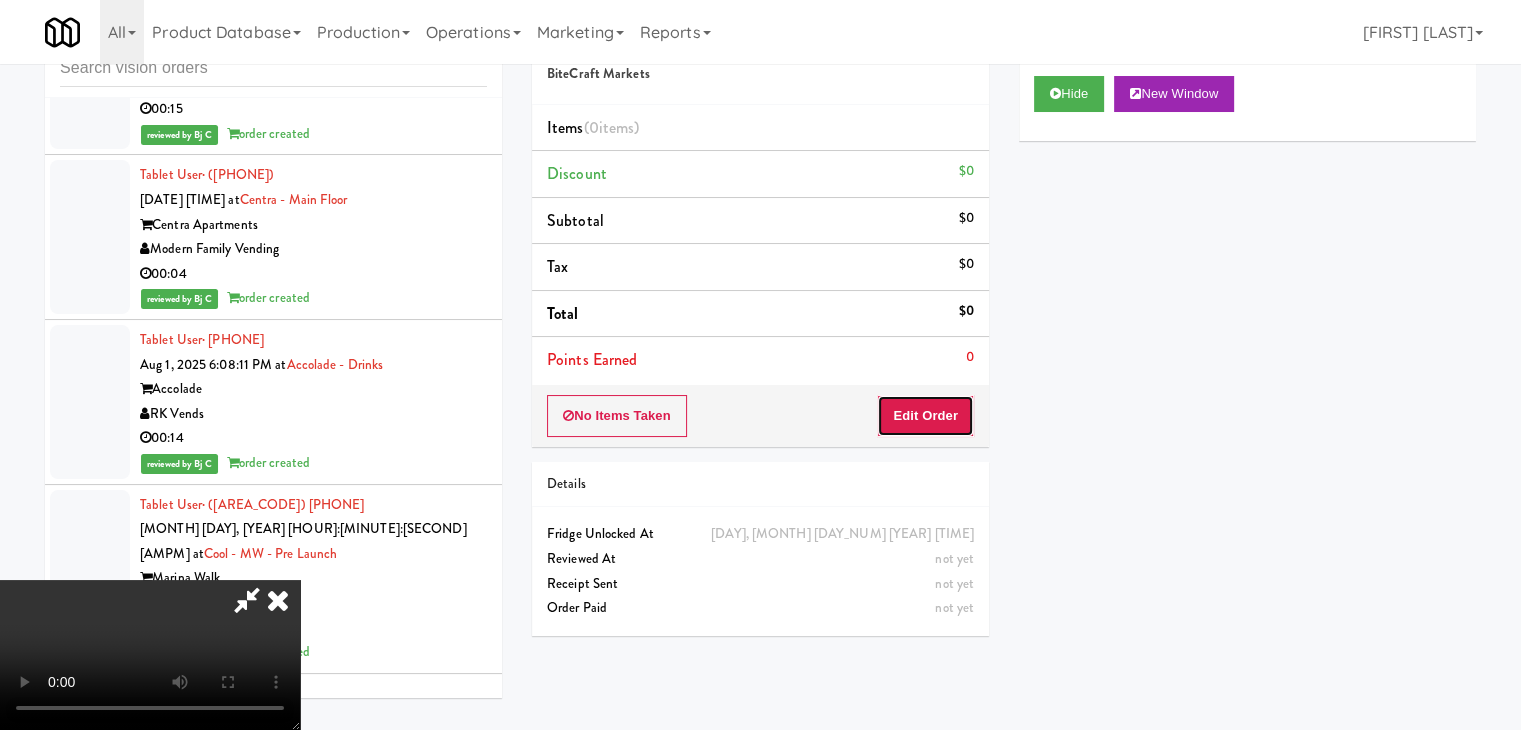click on "Edit Order" at bounding box center [925, 416] 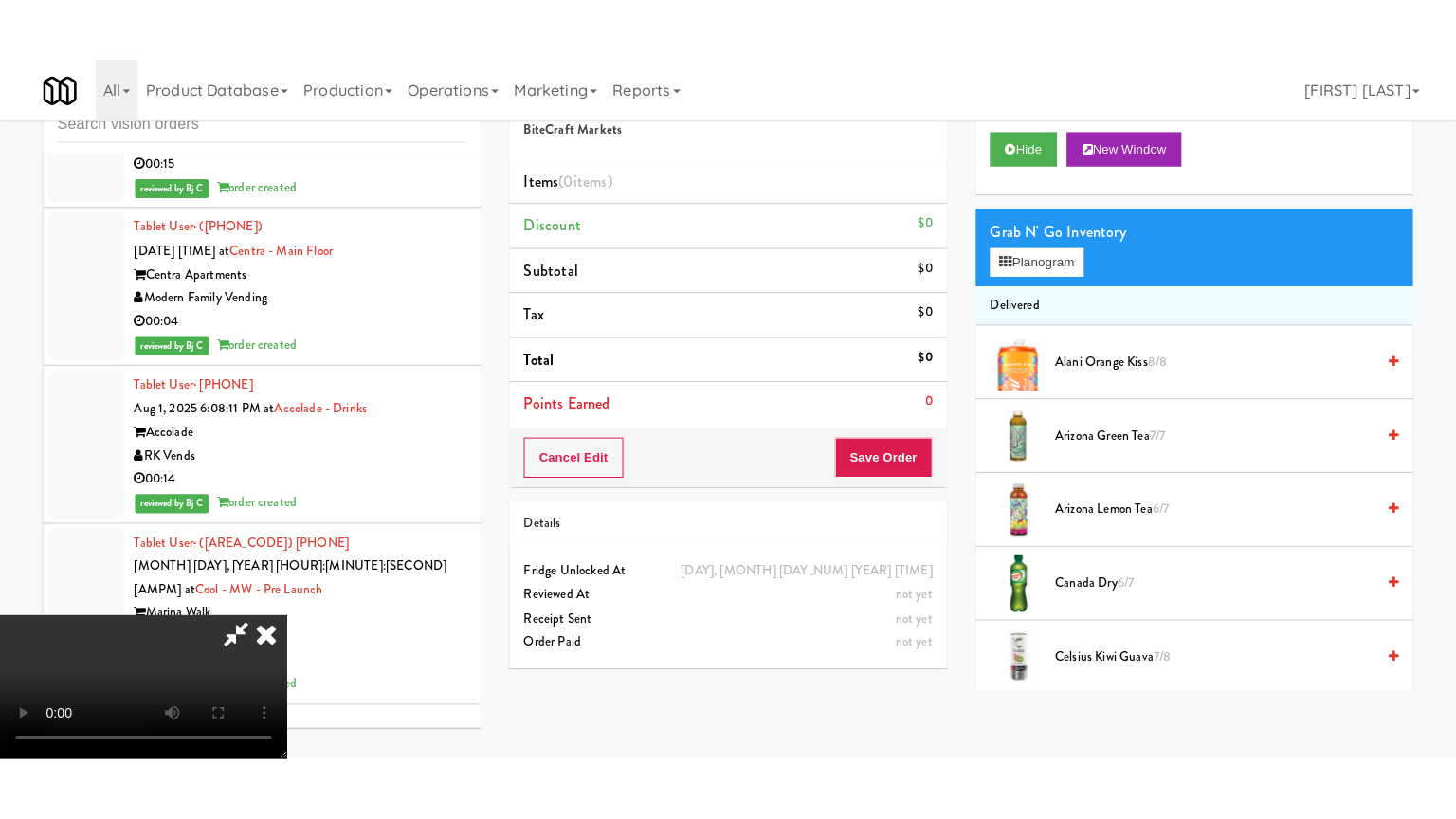 scroll, scrollTop: 266, scrollLeft: 0, axis: vertical 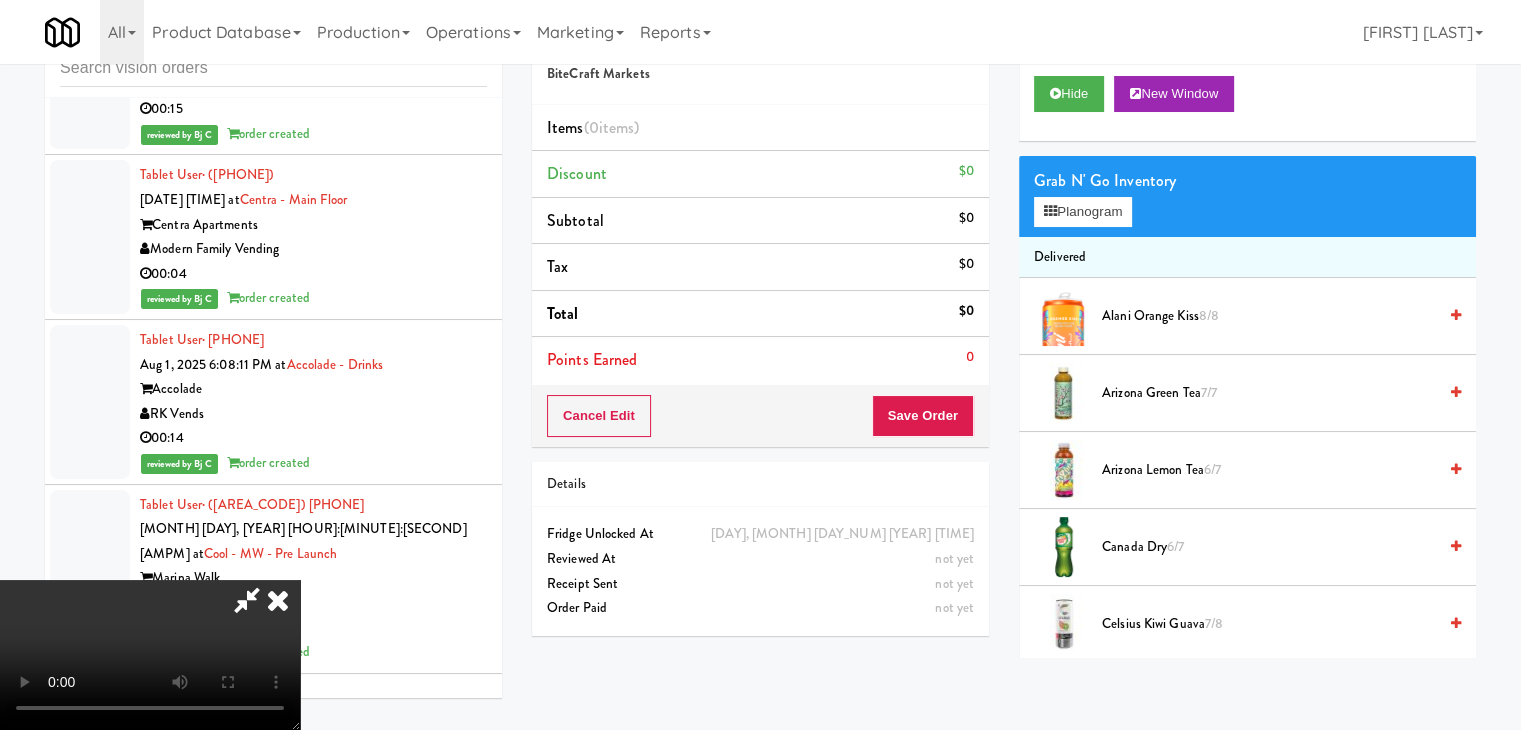 type 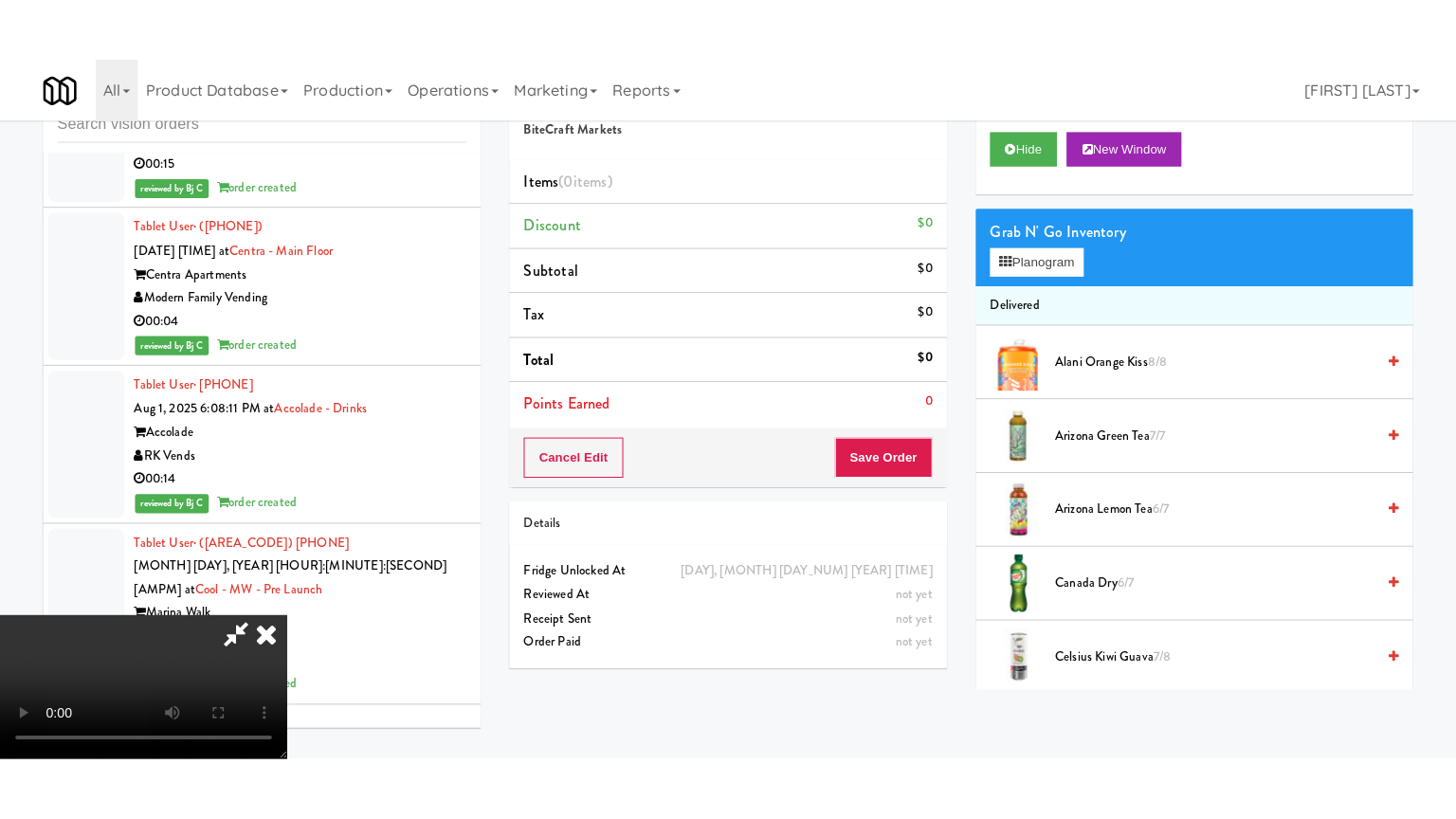 scroll, scrollTop: 0, scrollLeft: 0, axis: both 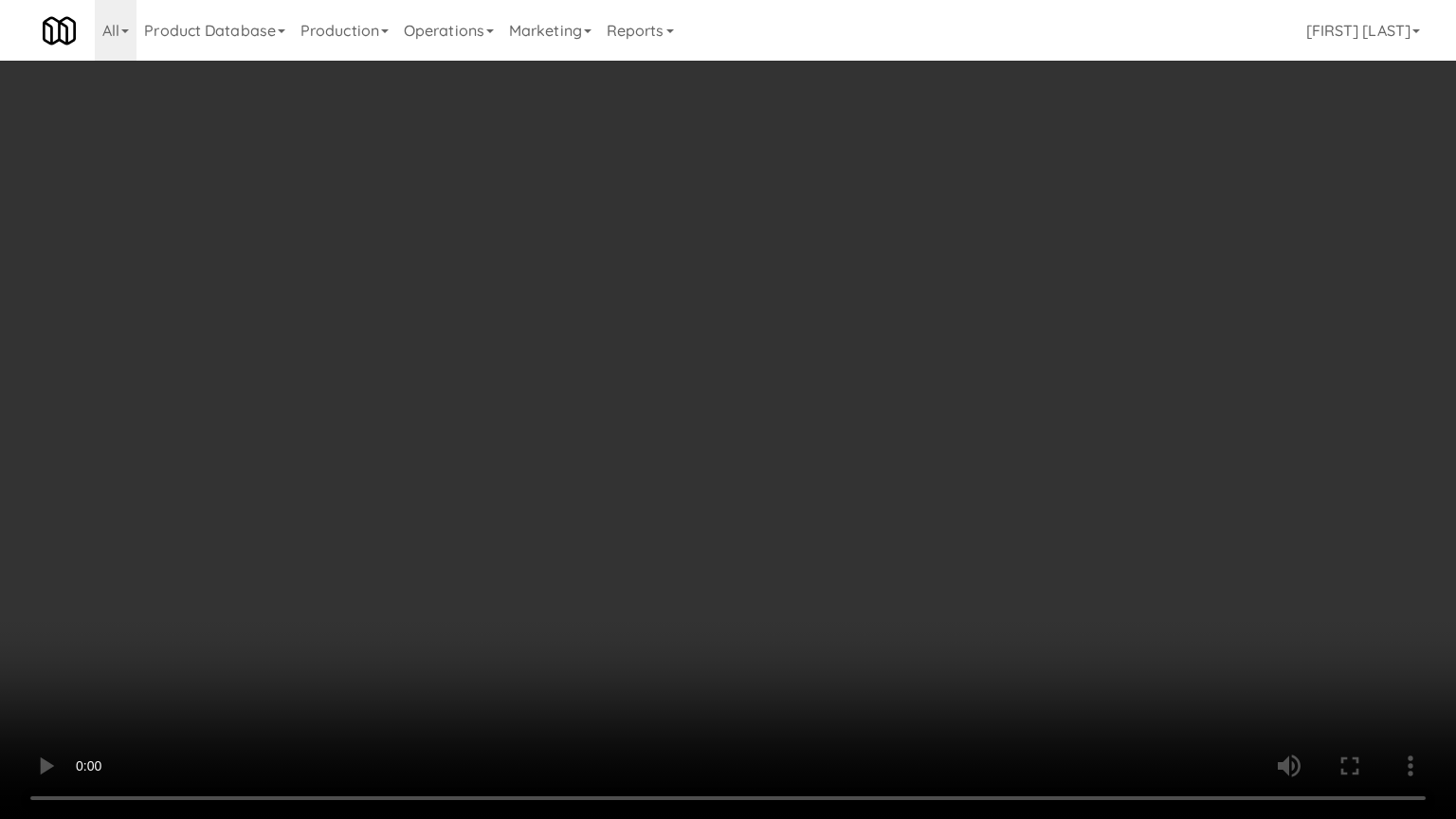 click at bounding box center (728, 410) 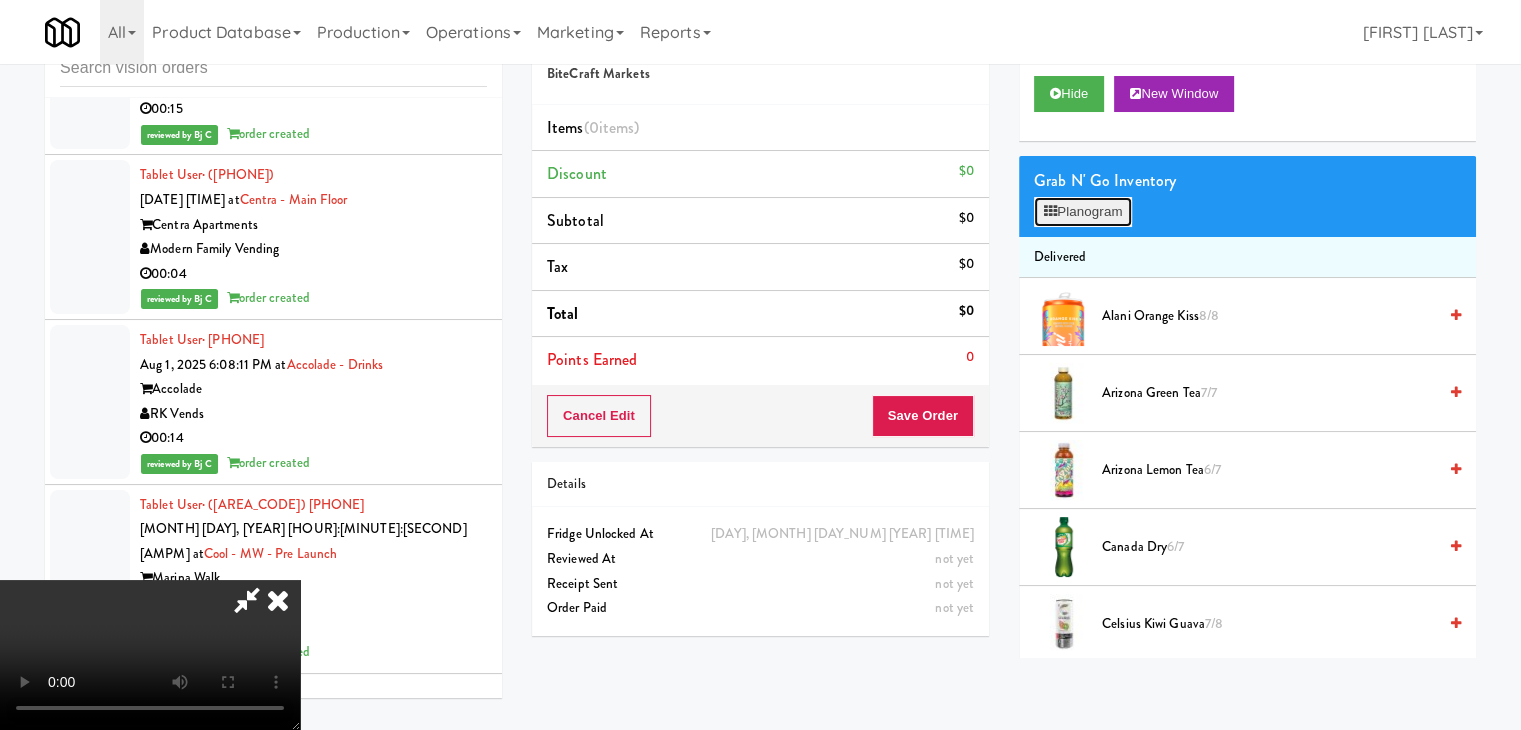 click on "Planogram" at bounding box center [1083, 212] 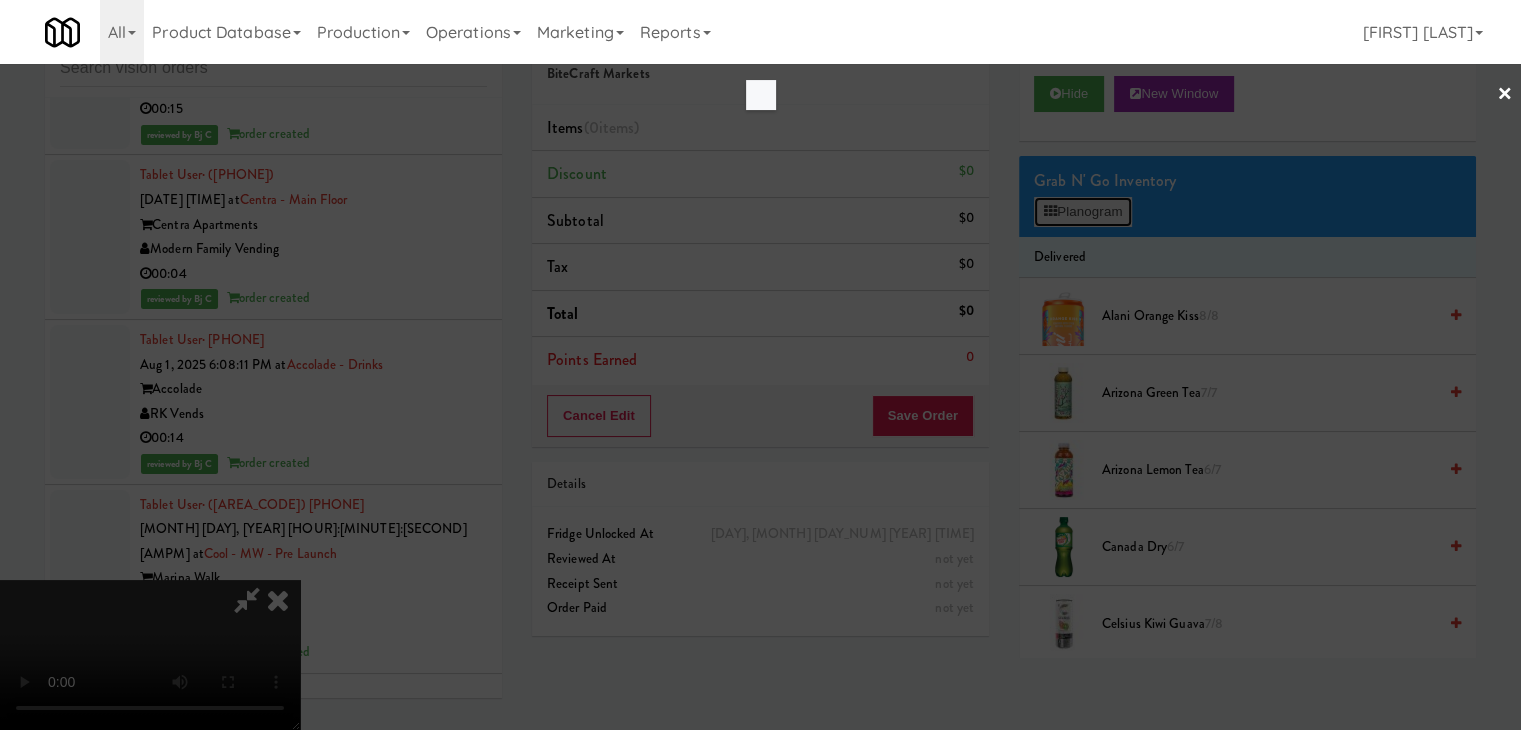 scroll, scrollTop: 19720, scrollLeft: 0, axis: vertical 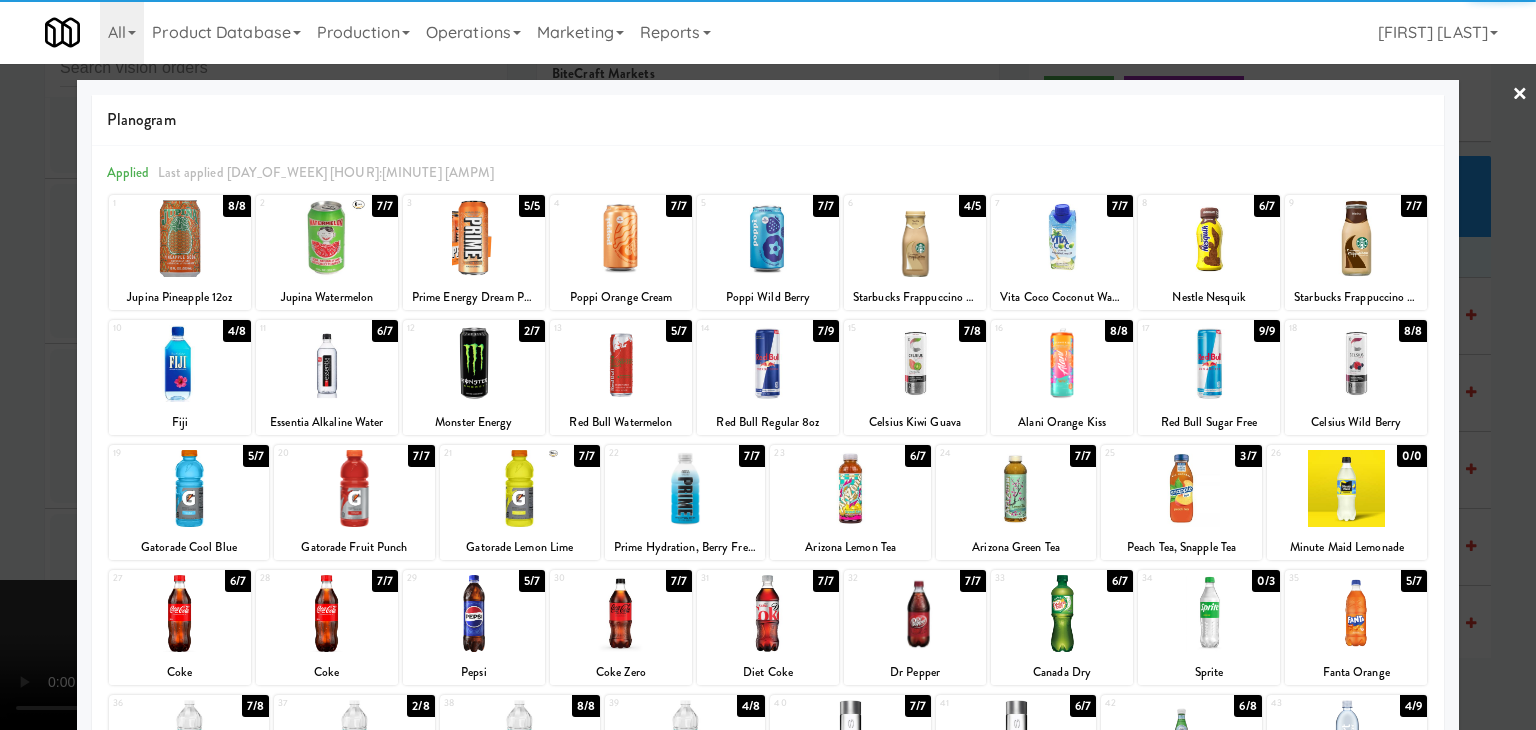 click at bounding box center (1016, 488) 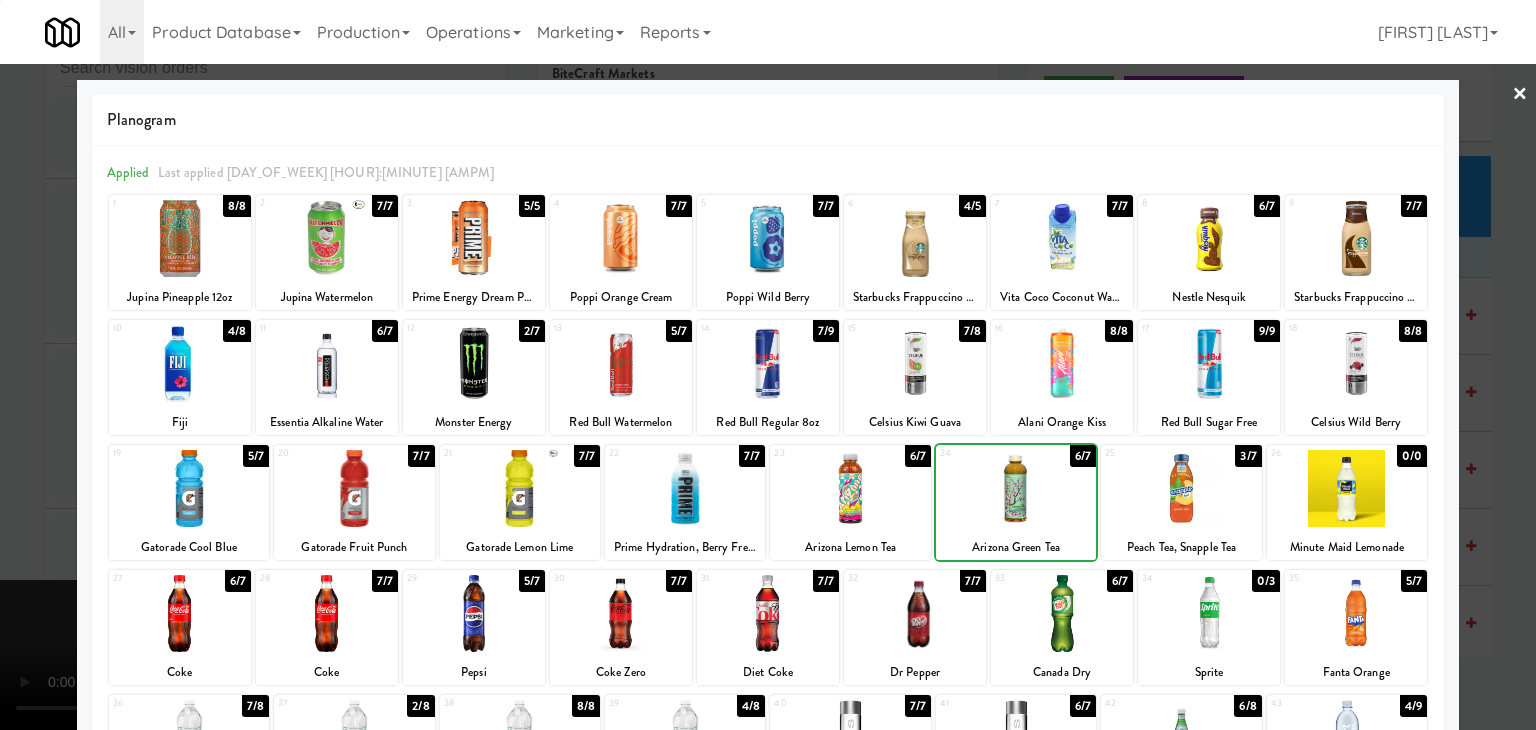 click at bounding box center [768, 365] 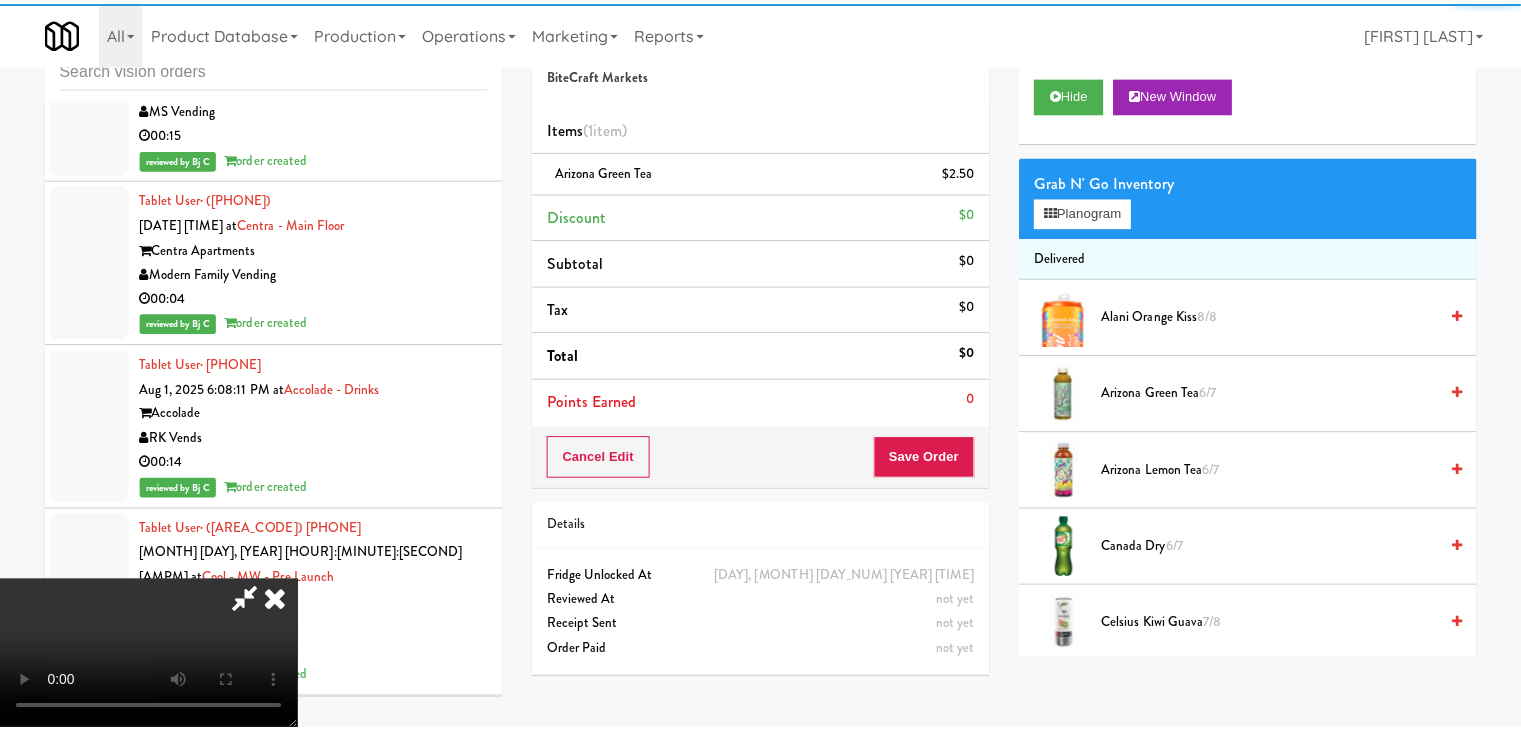 scroll, scrollTop: 19744, scrollLeft: 0, axis: vertical 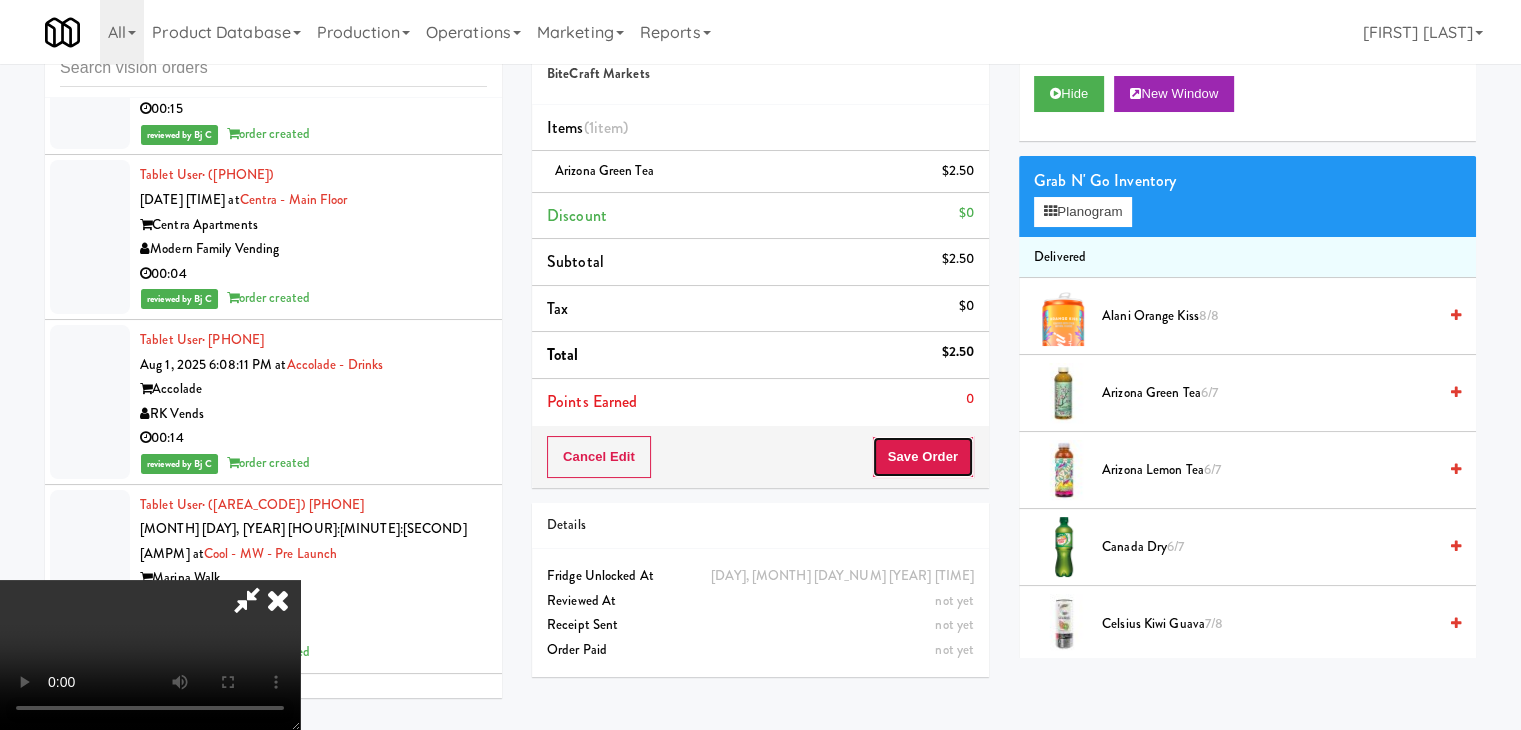 click on "Save Order" at bounding box center [923, 457] 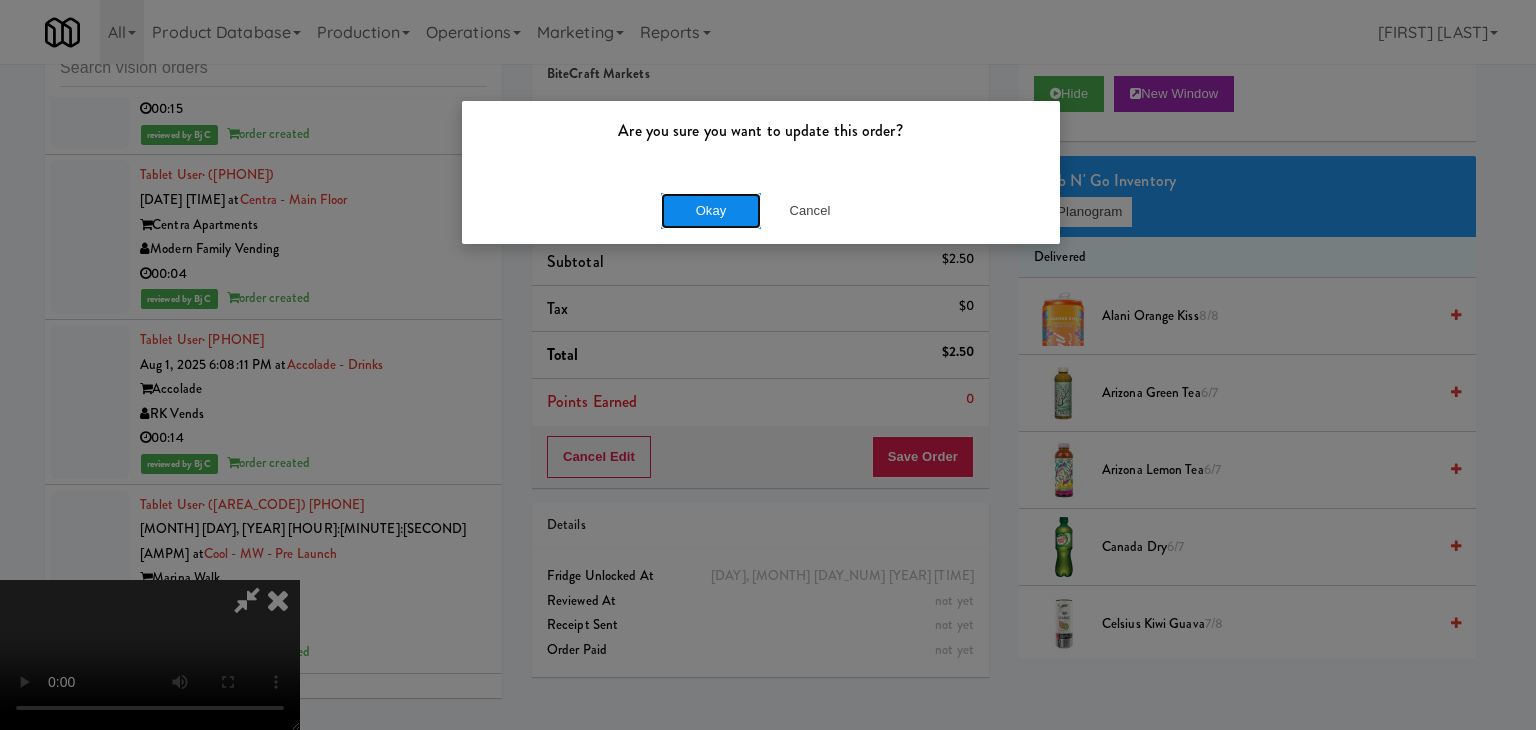 click on "Okay" at bounding box center (711, 211) 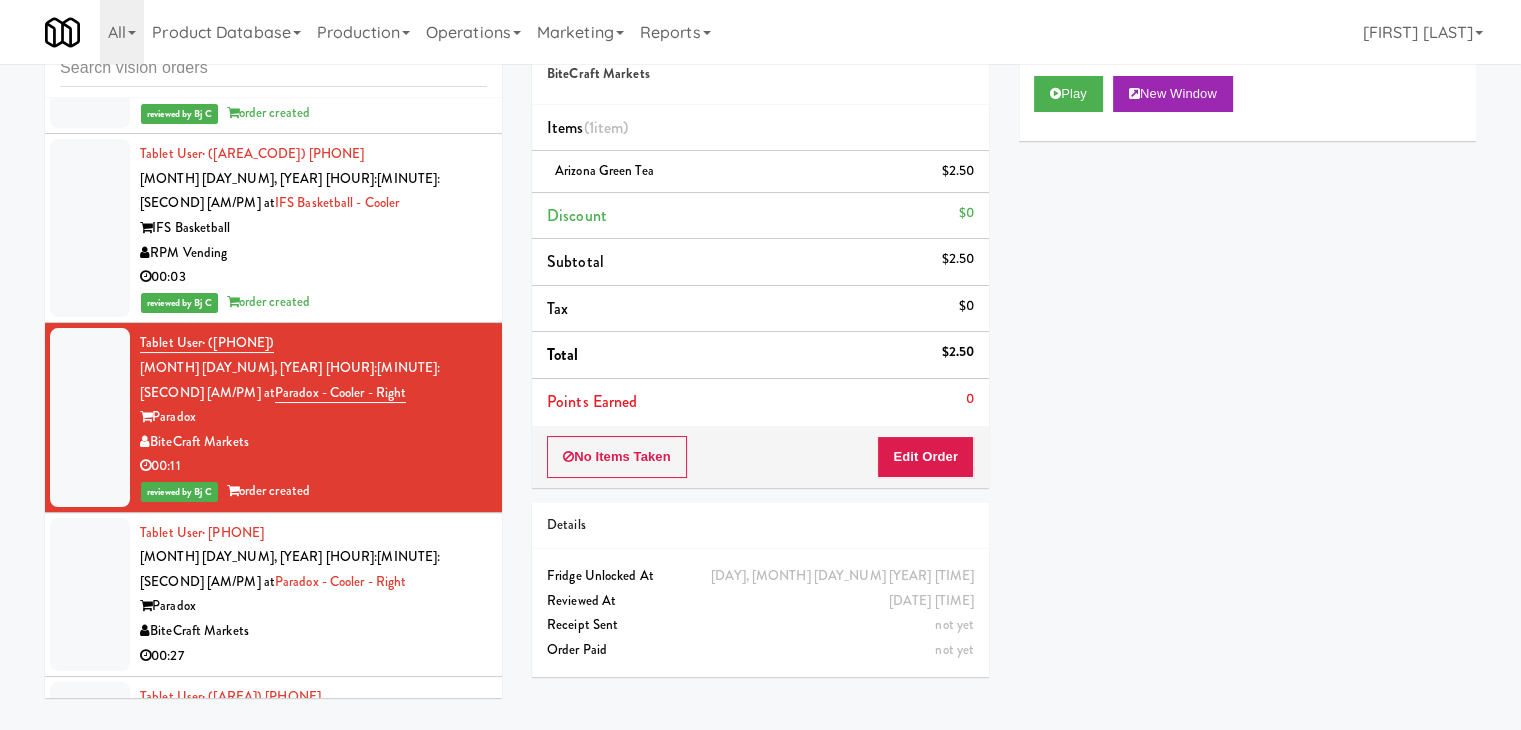 scroll, scrollTop: 20569, scrollLeft: 0, axis: vertical 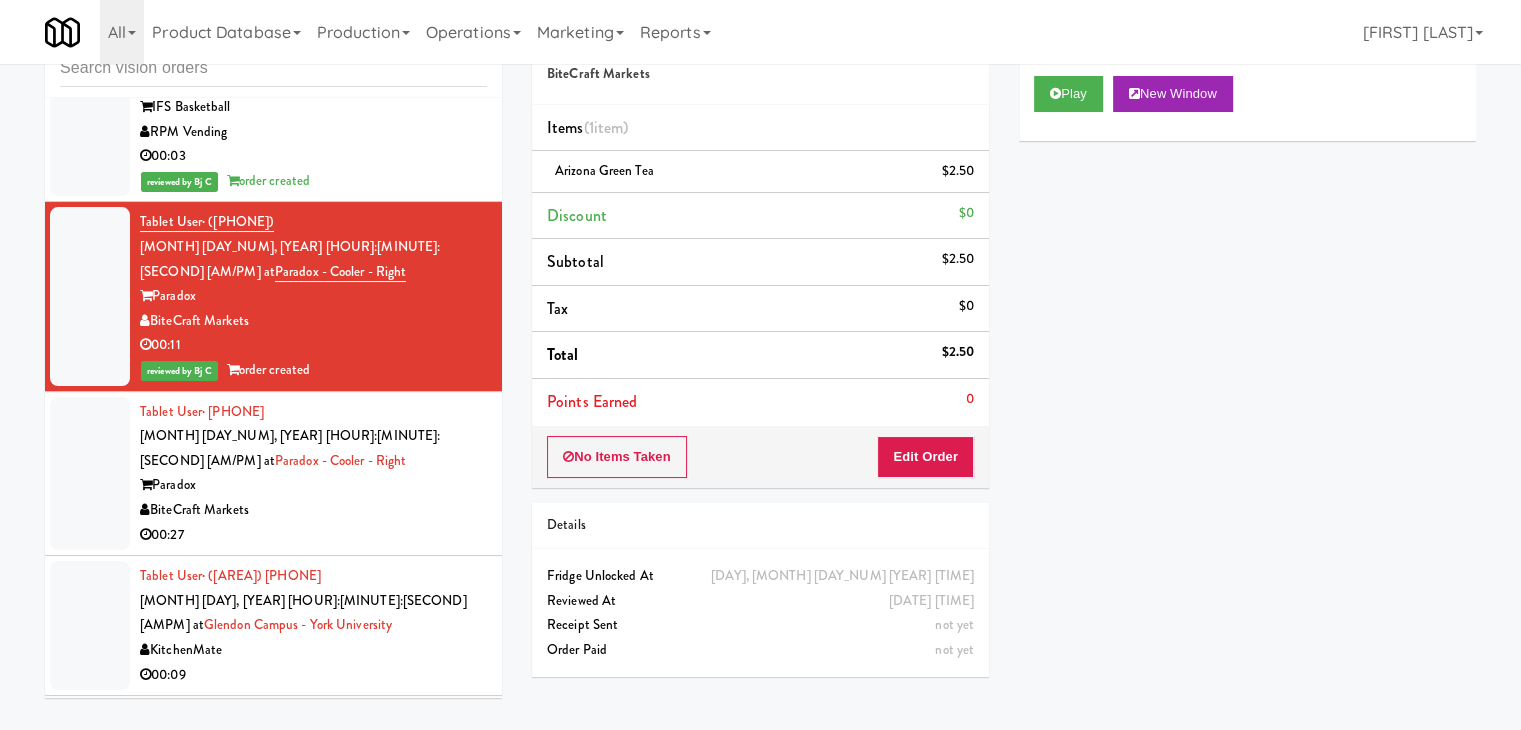 click on "00:05" at bounding box center (313, 1234) 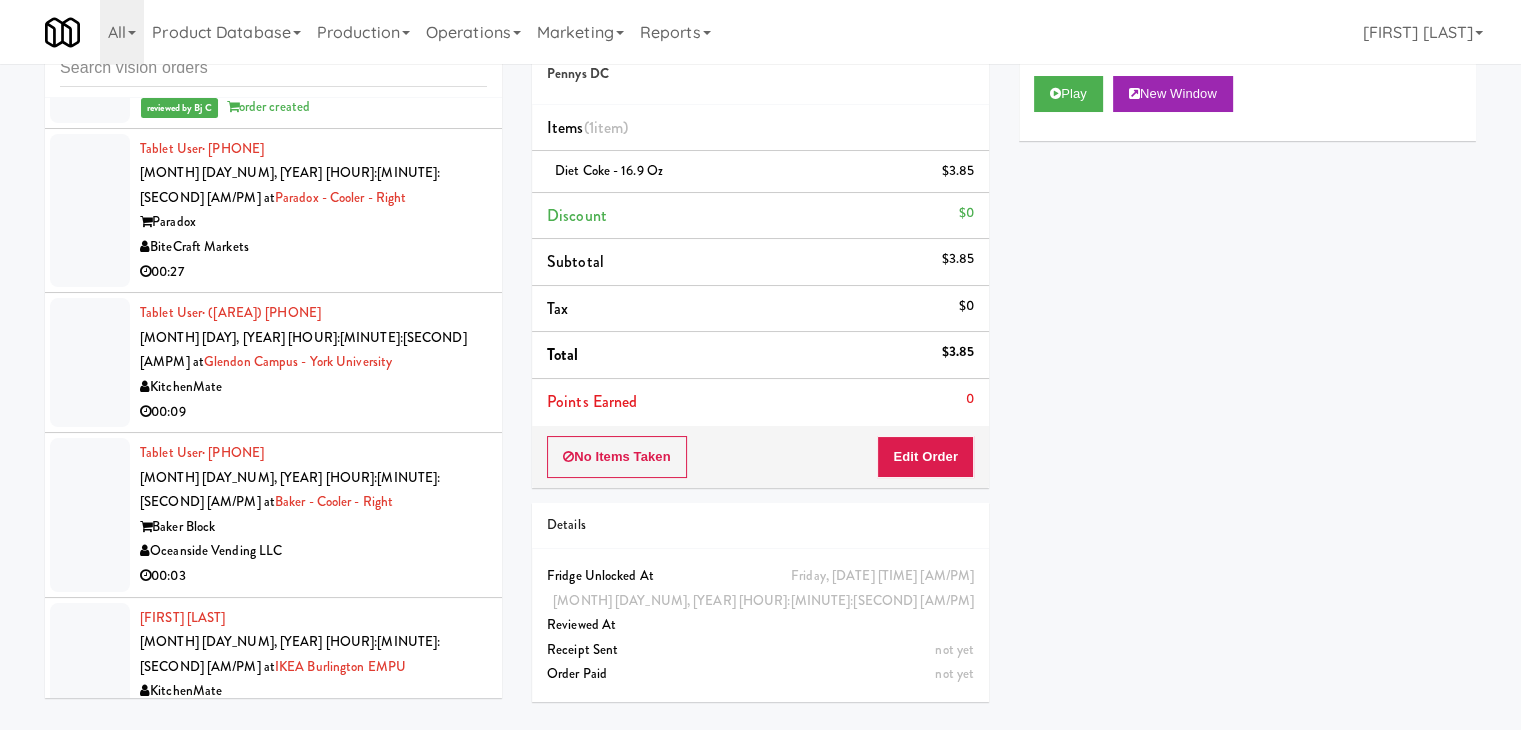 scroll, scrollTop: 20869, scrollLeft: 0, axis: vertical 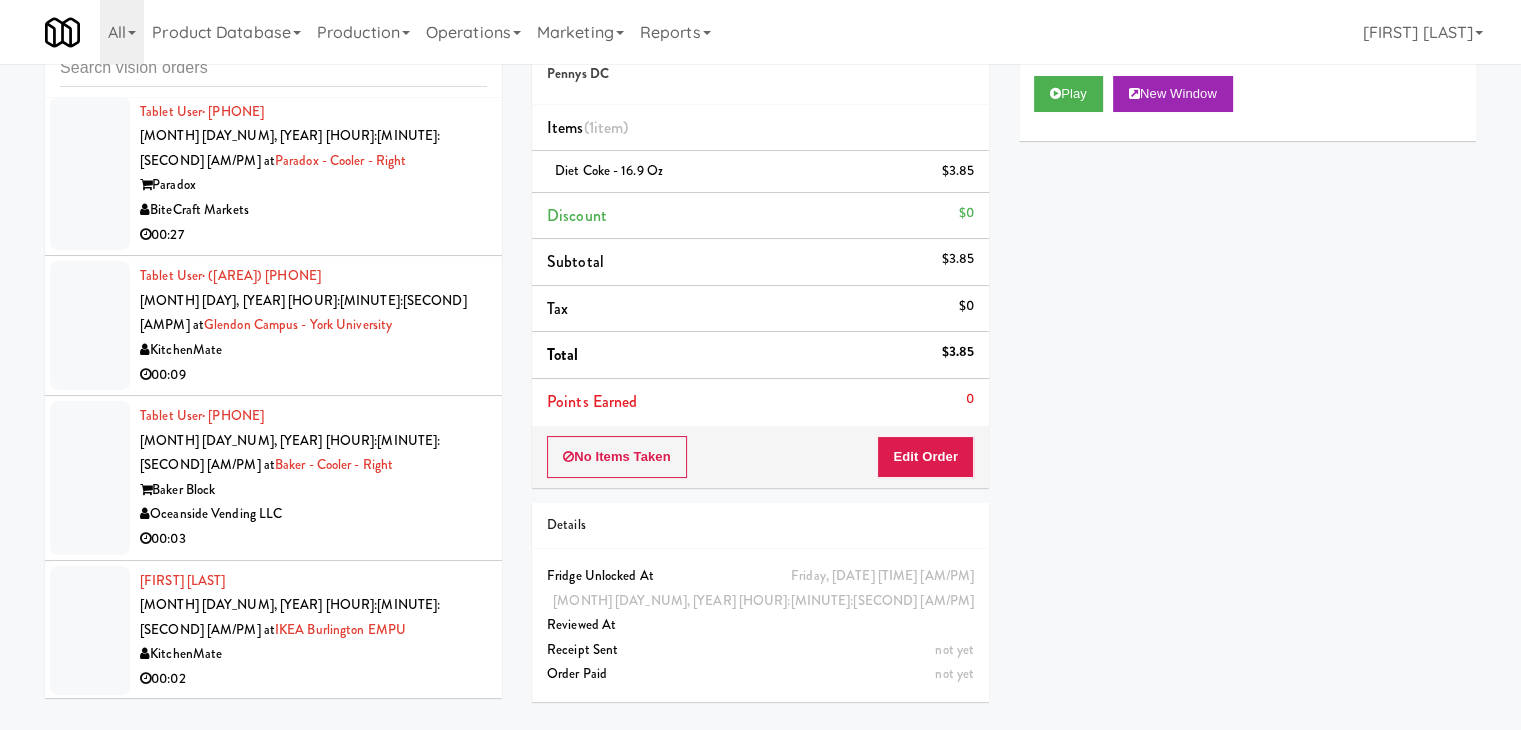 click on "Pennys DC" at bounding box center (313, 1074) 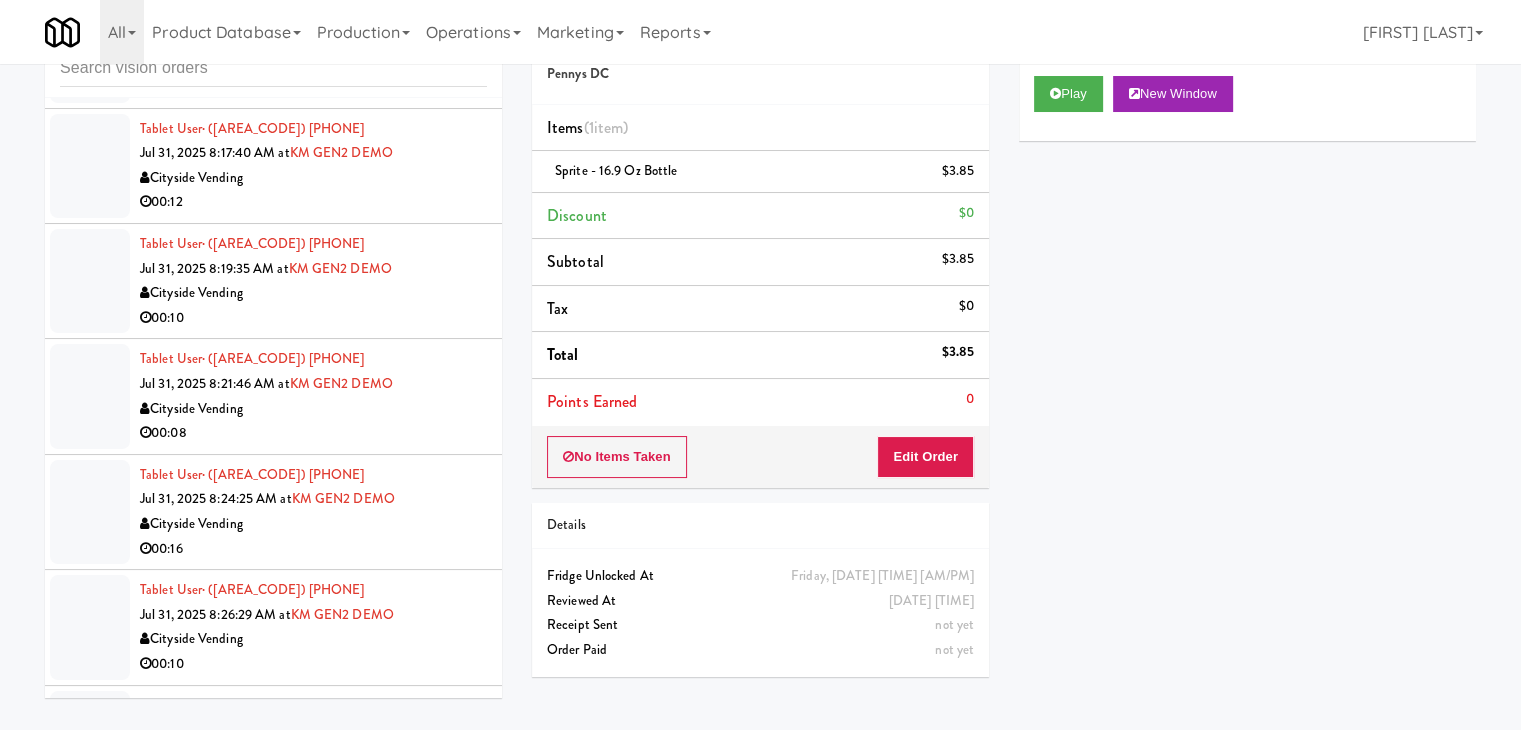 scroll, scrollTop: 0, scrollLeft: 0, axis: both 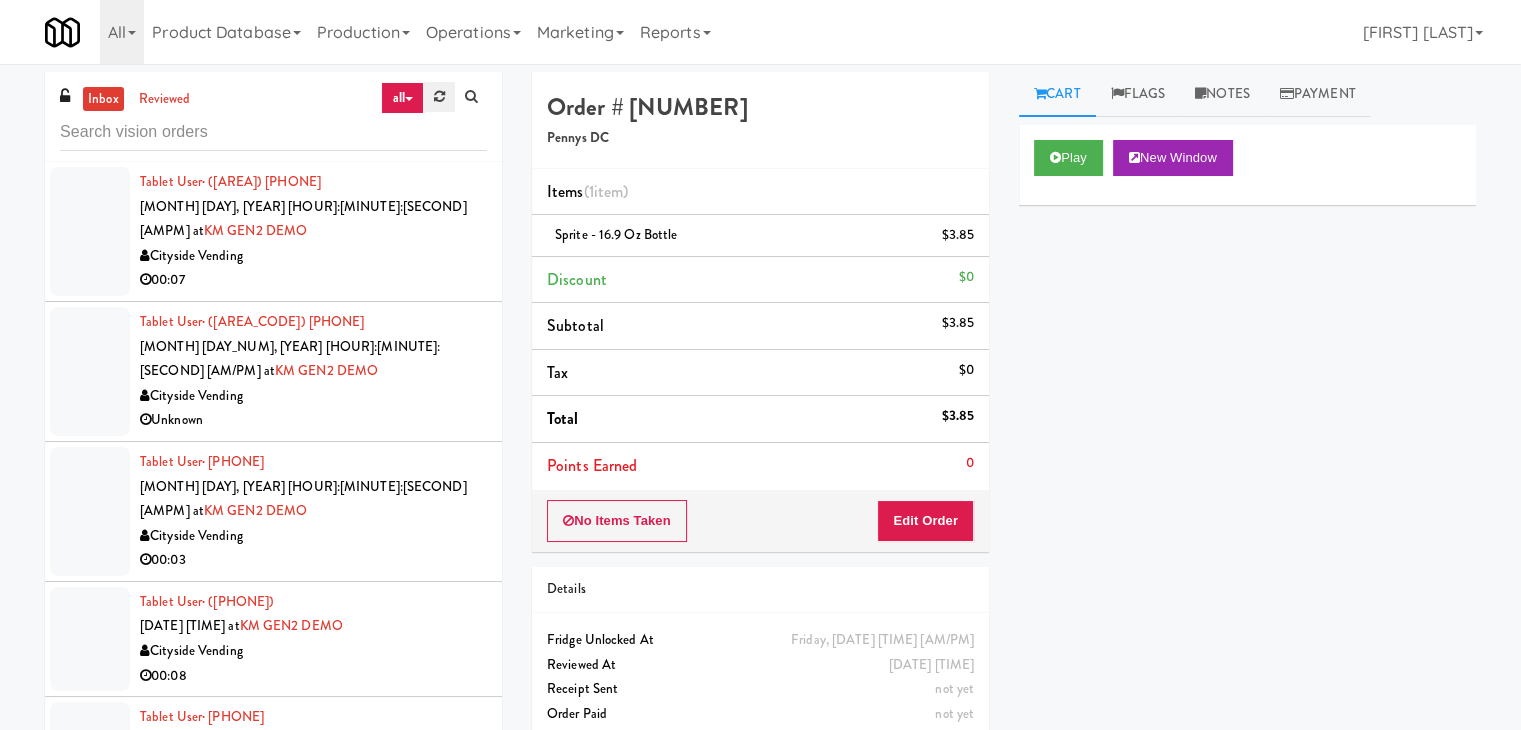 click at bounding box center (439, 96) 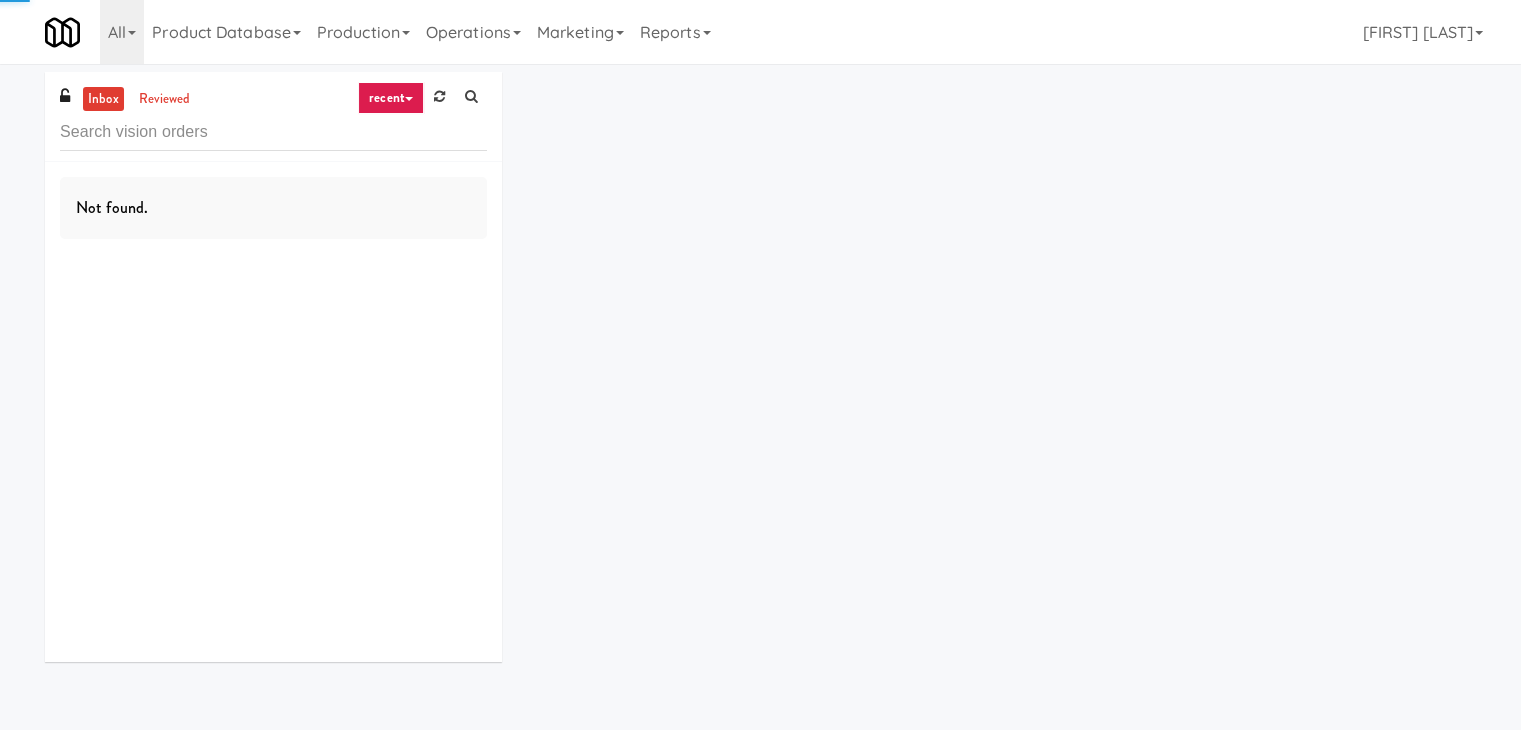 click on "recent" at bounding box center [391, 98] 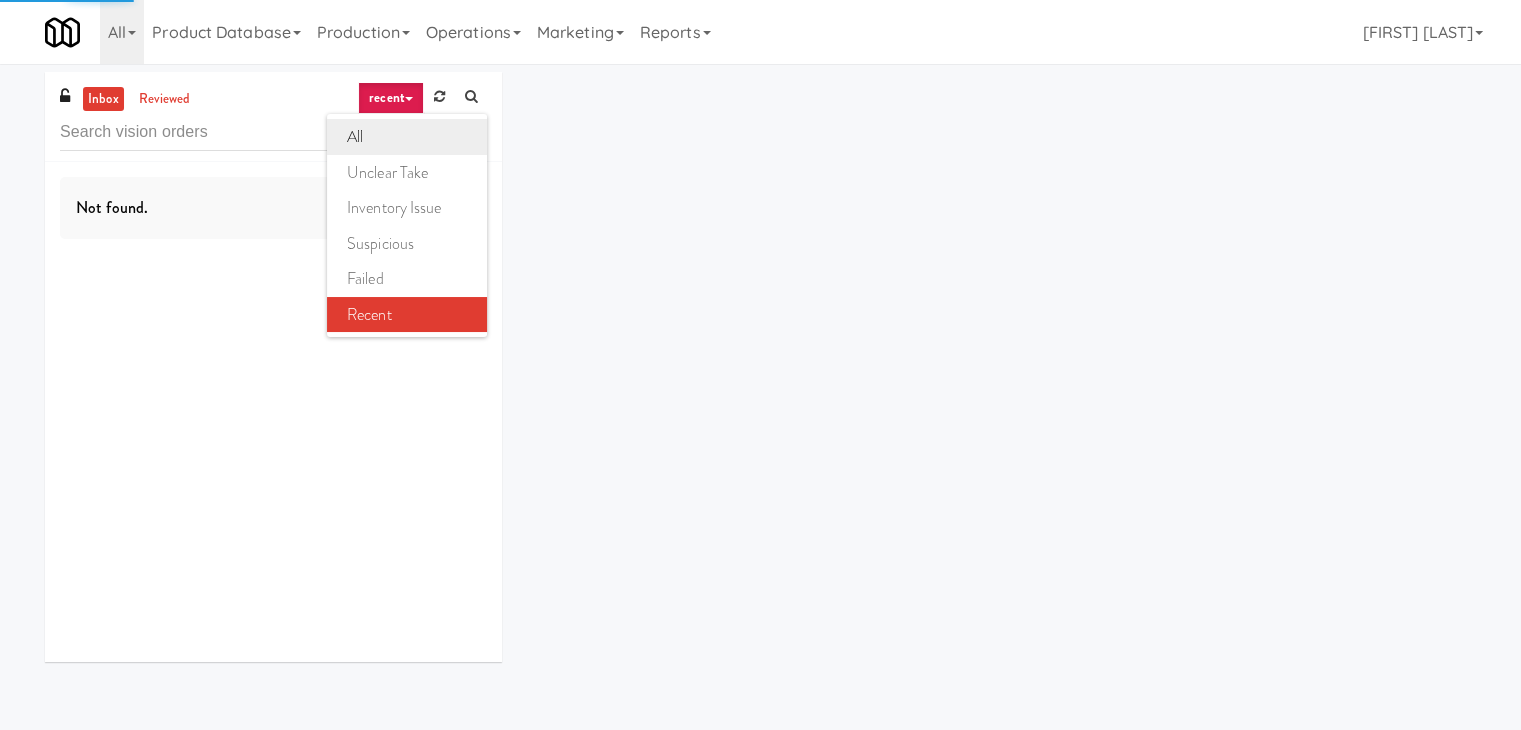 click on "all" at bounding box center (407, 137) 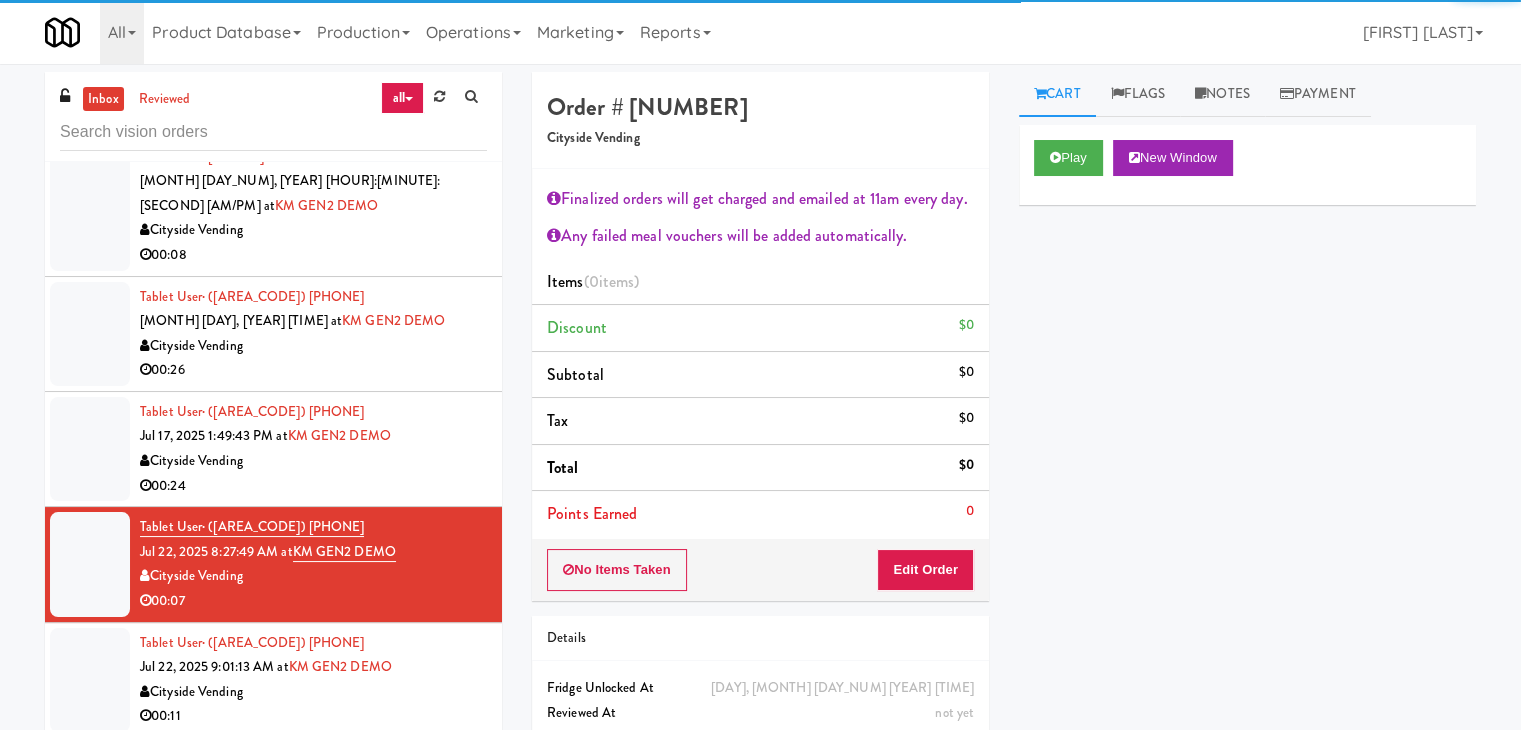 scroll, scrollTop: 2936, scrollLeft: 0, axis: vertical 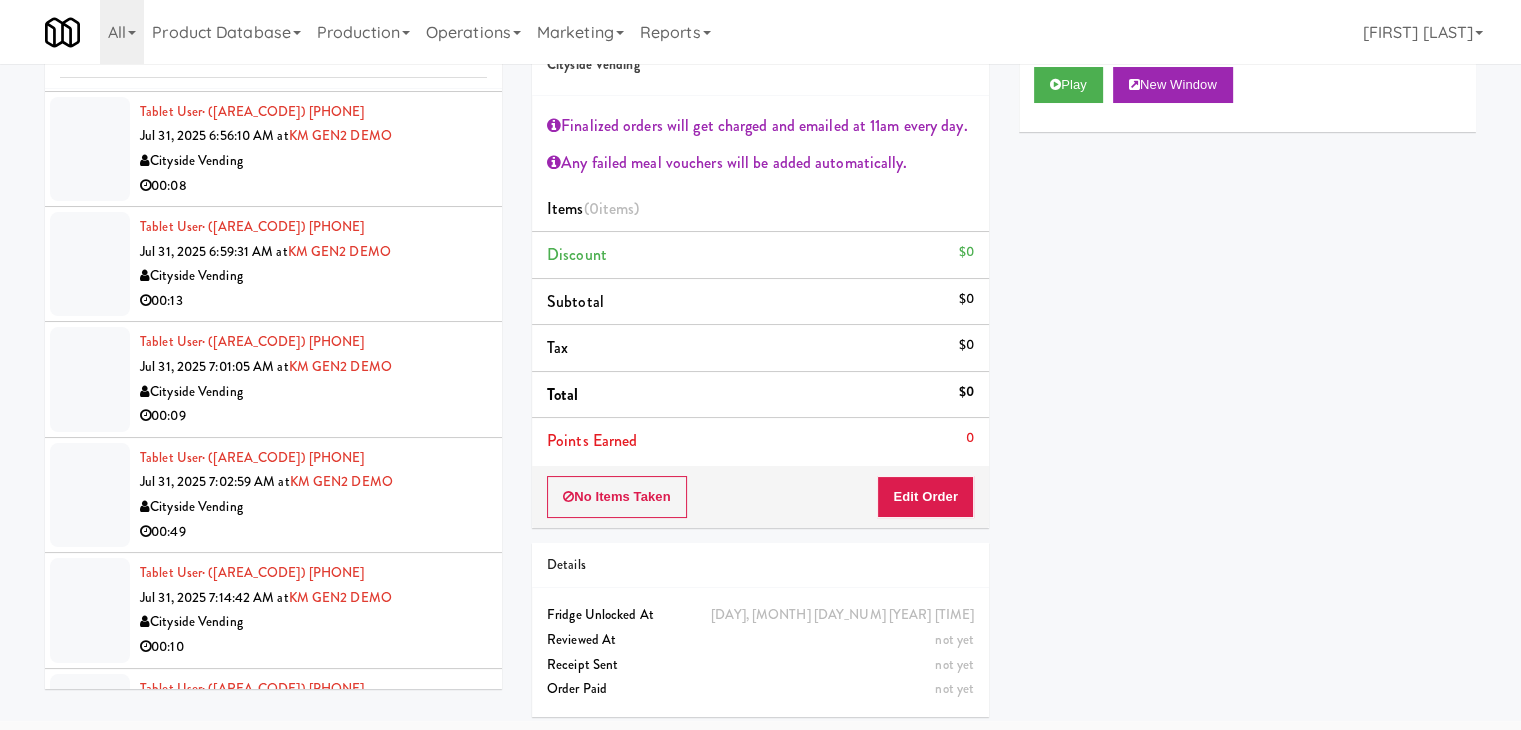 click on "00:10" at bounding box center [313, 647] 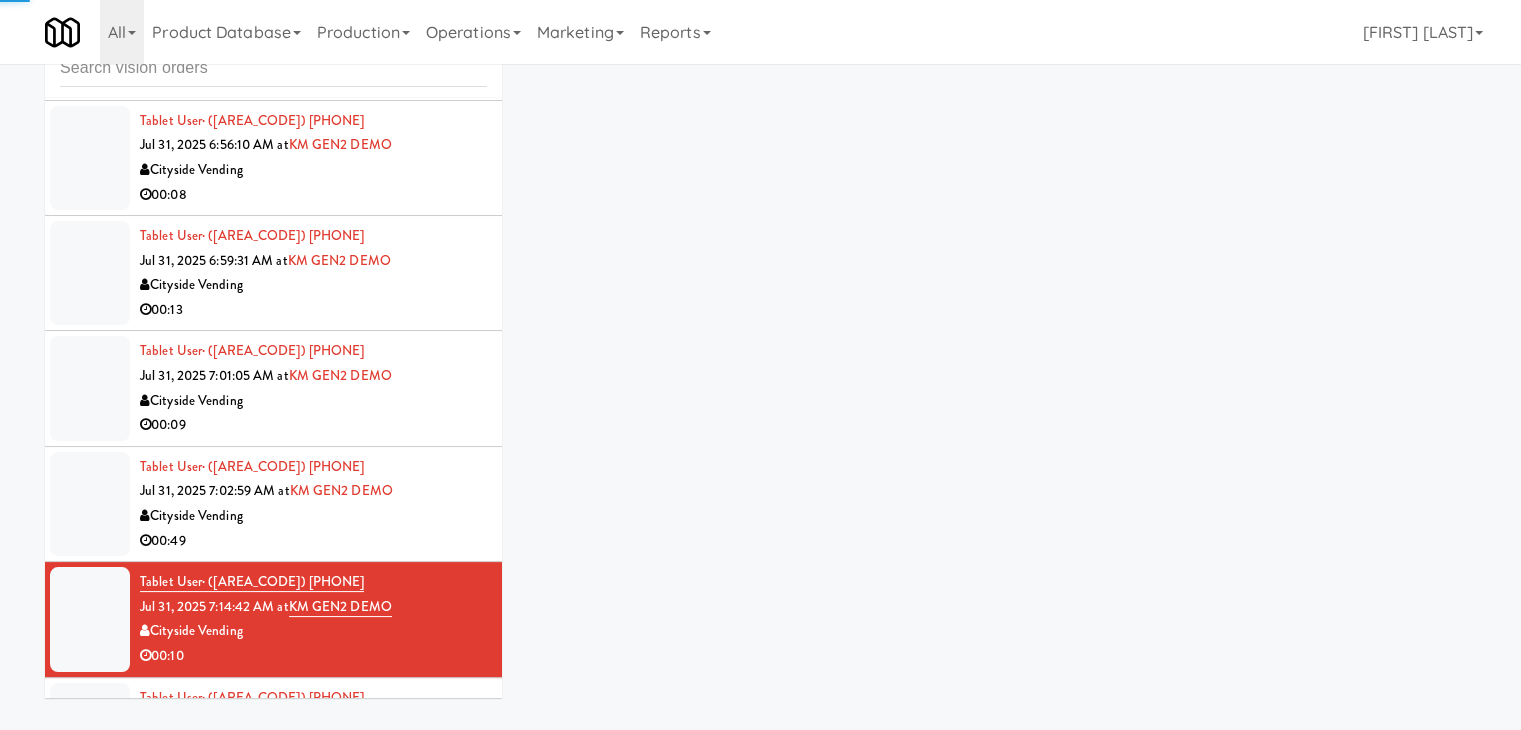 scroll, scrollTop: 73, scrollLeft: 0, axis: vertical 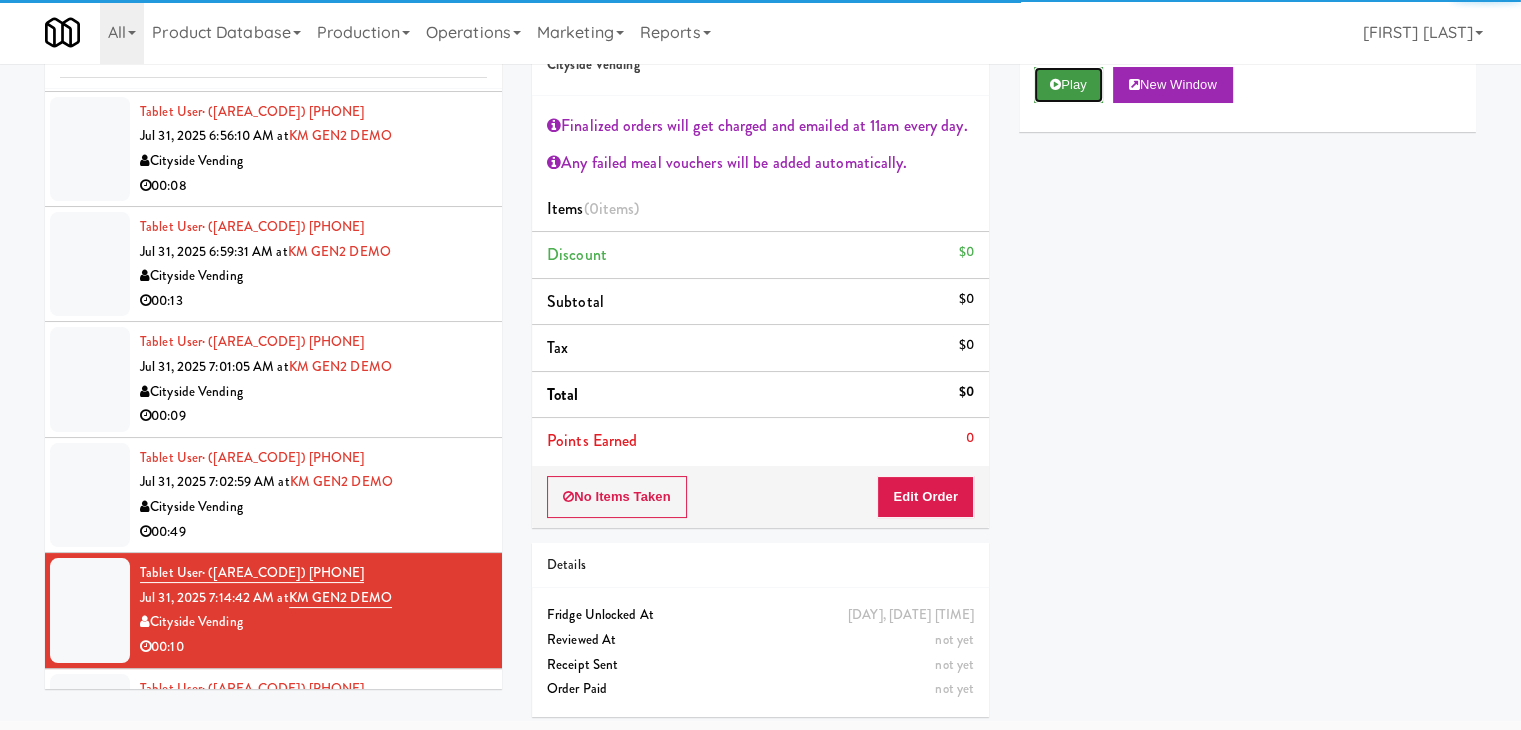 click on "Play" at bounding box center [1068, 85] 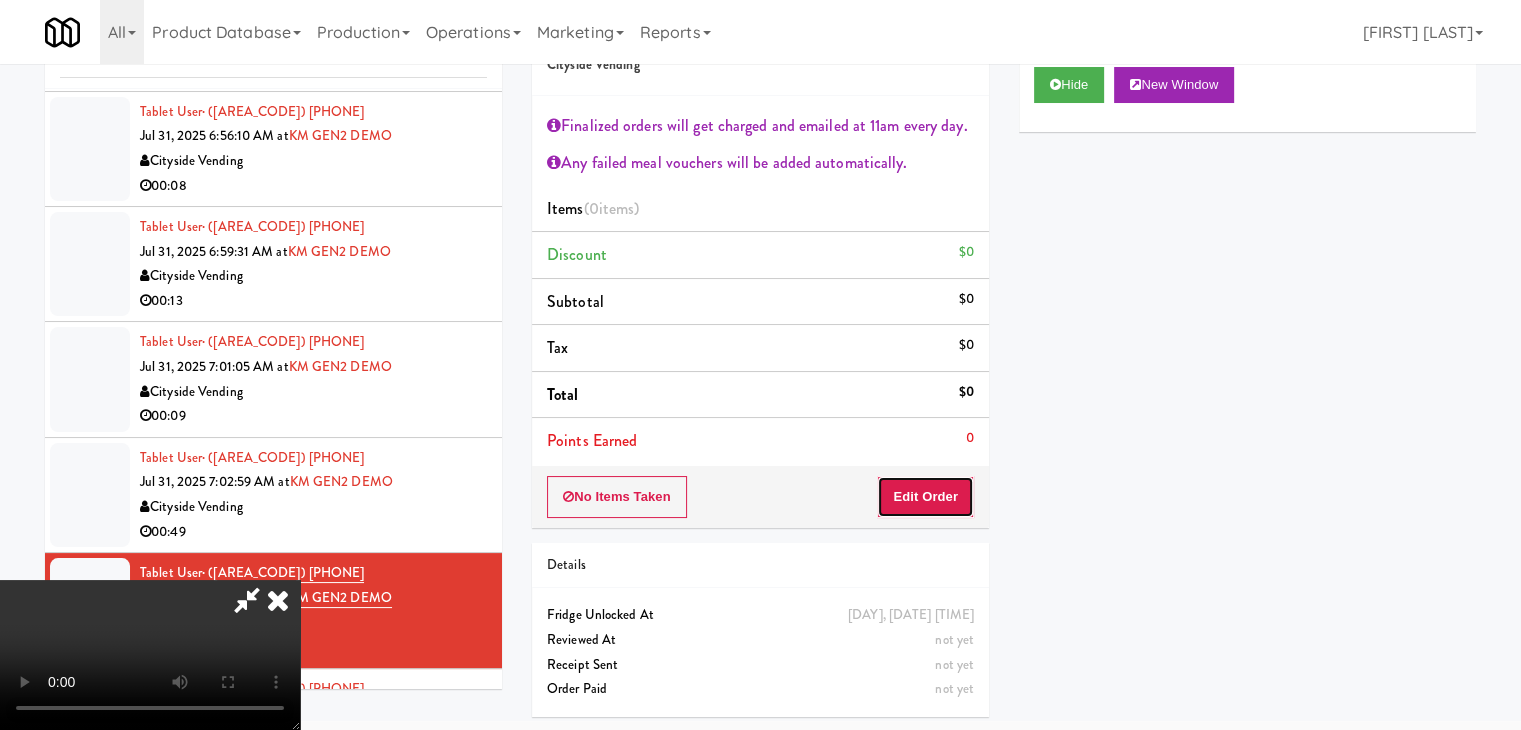 click on "Edit Order" at bounding box center (925, 497) 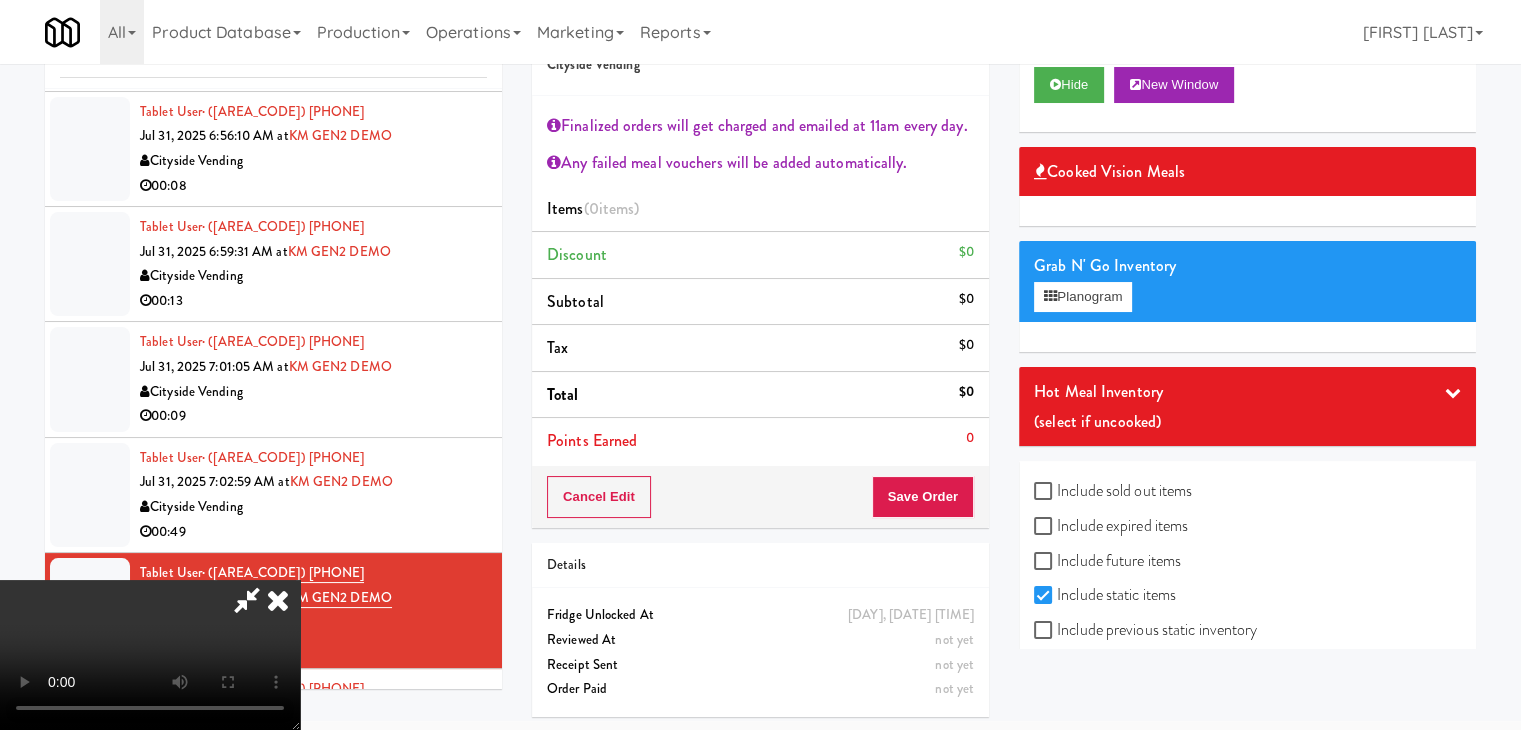 scroll, scrollTop: 281, scrollLeft: 0, axis: vertical 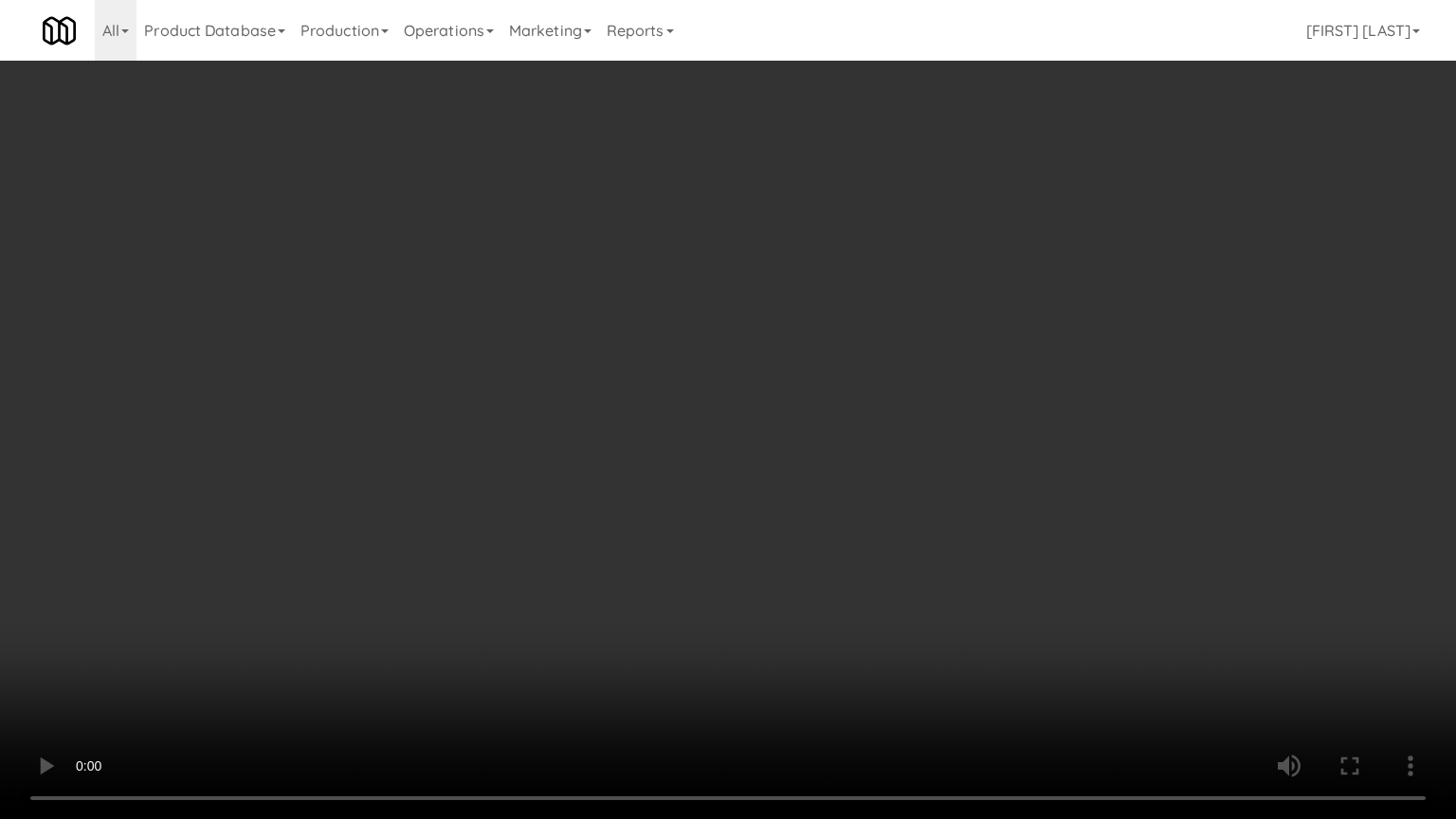 click at bounding box center [728, 410] 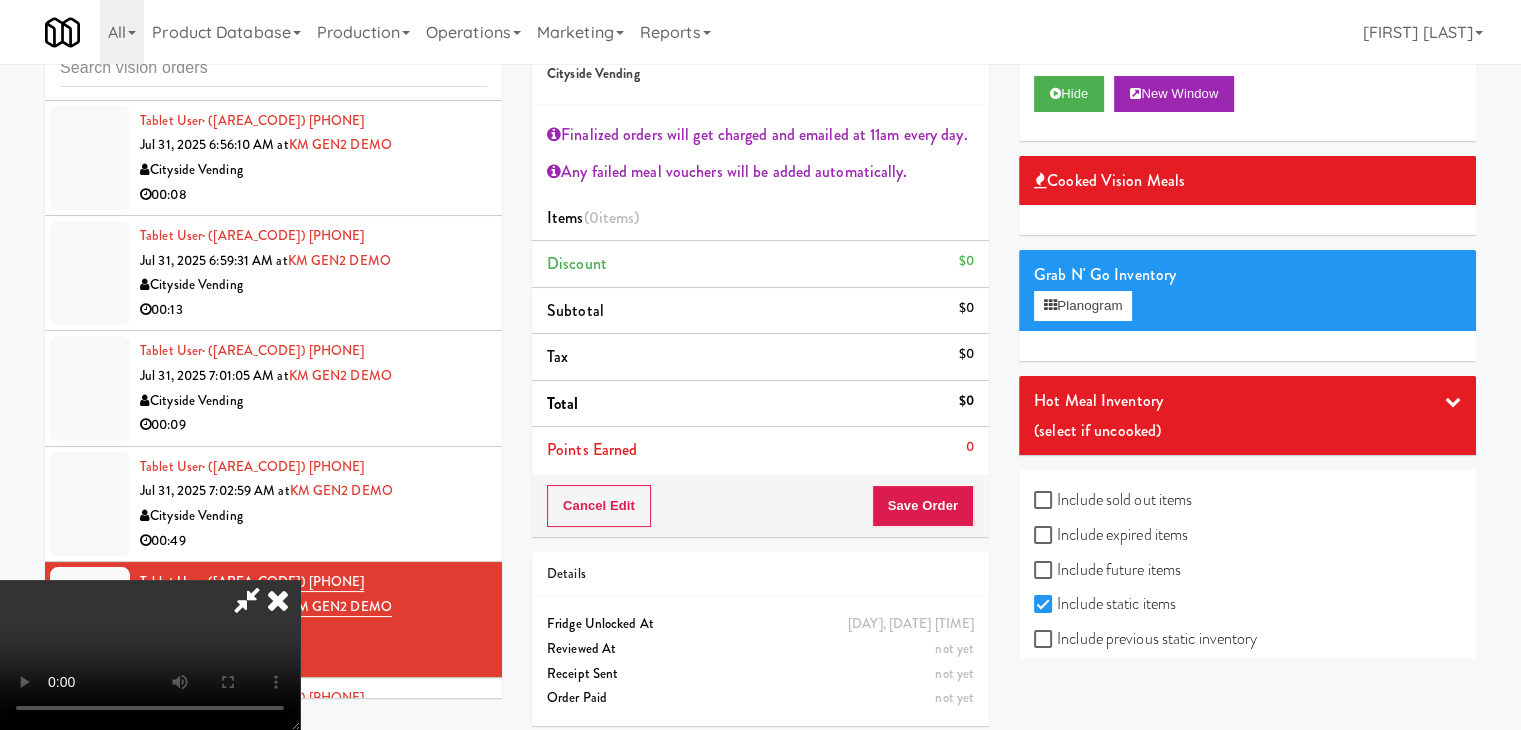 click at bounding box center (278, 600) 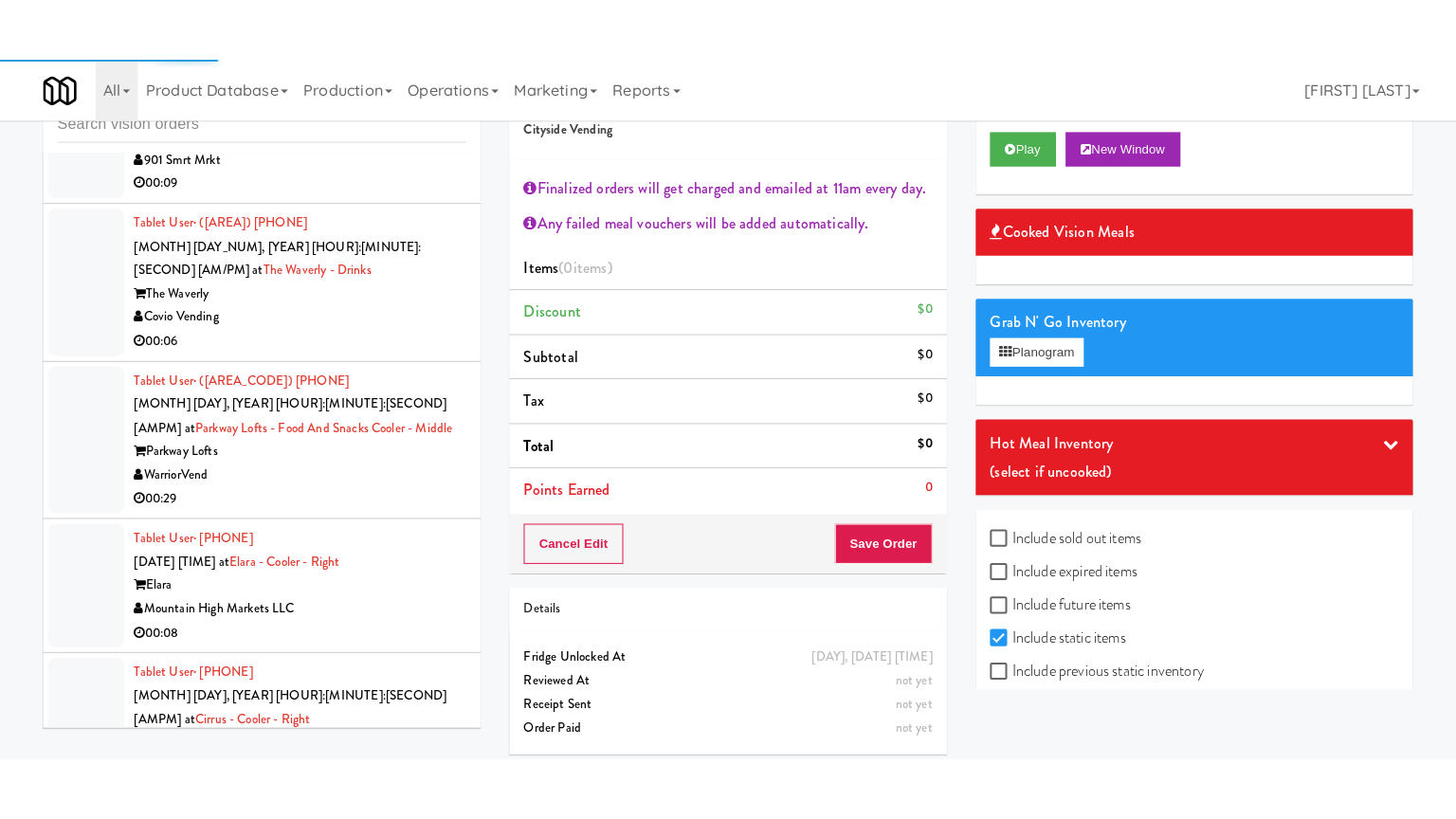scroll, scrollTop: 22841, scrollLeft: 0, axis: vertical 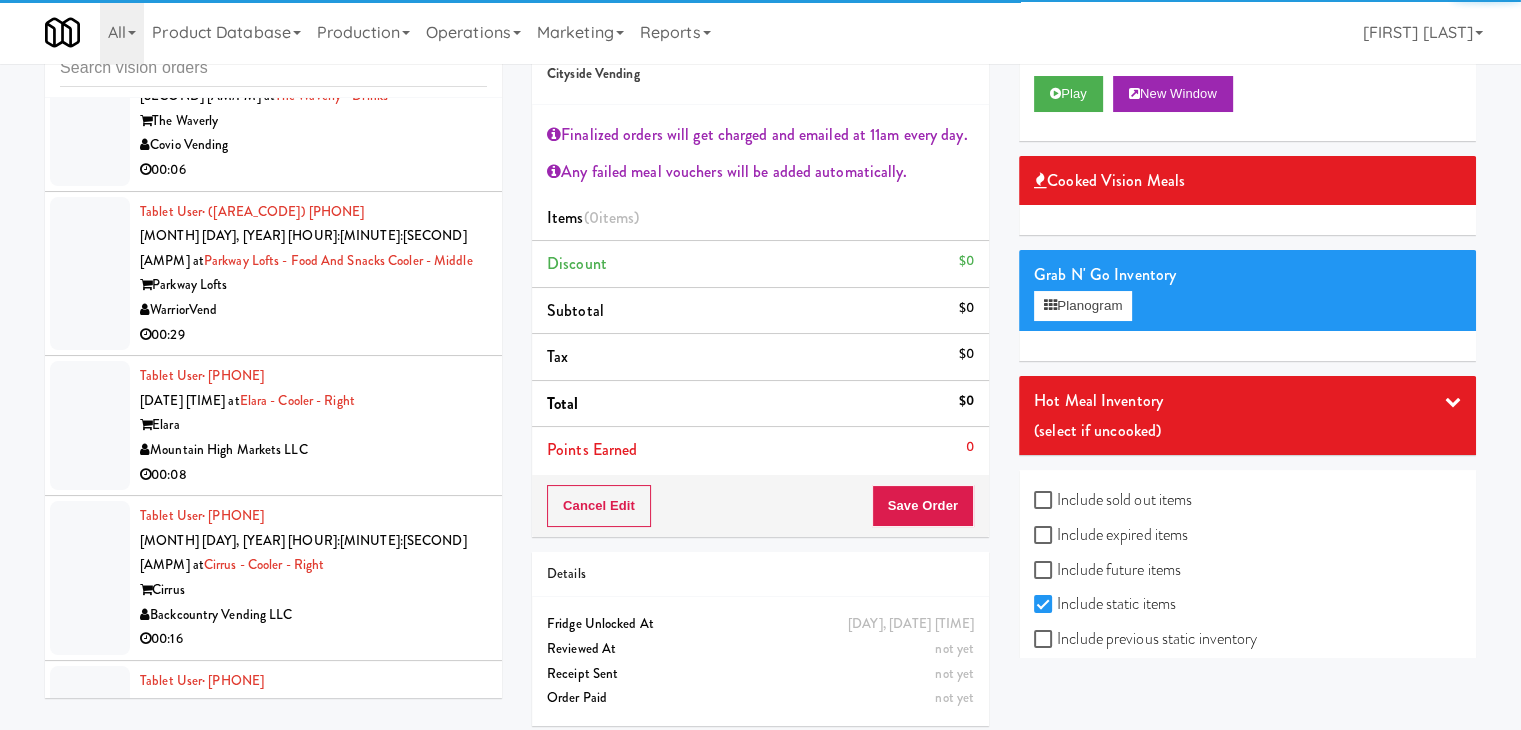 click on "00:07" at bounding box center (313, 1339) 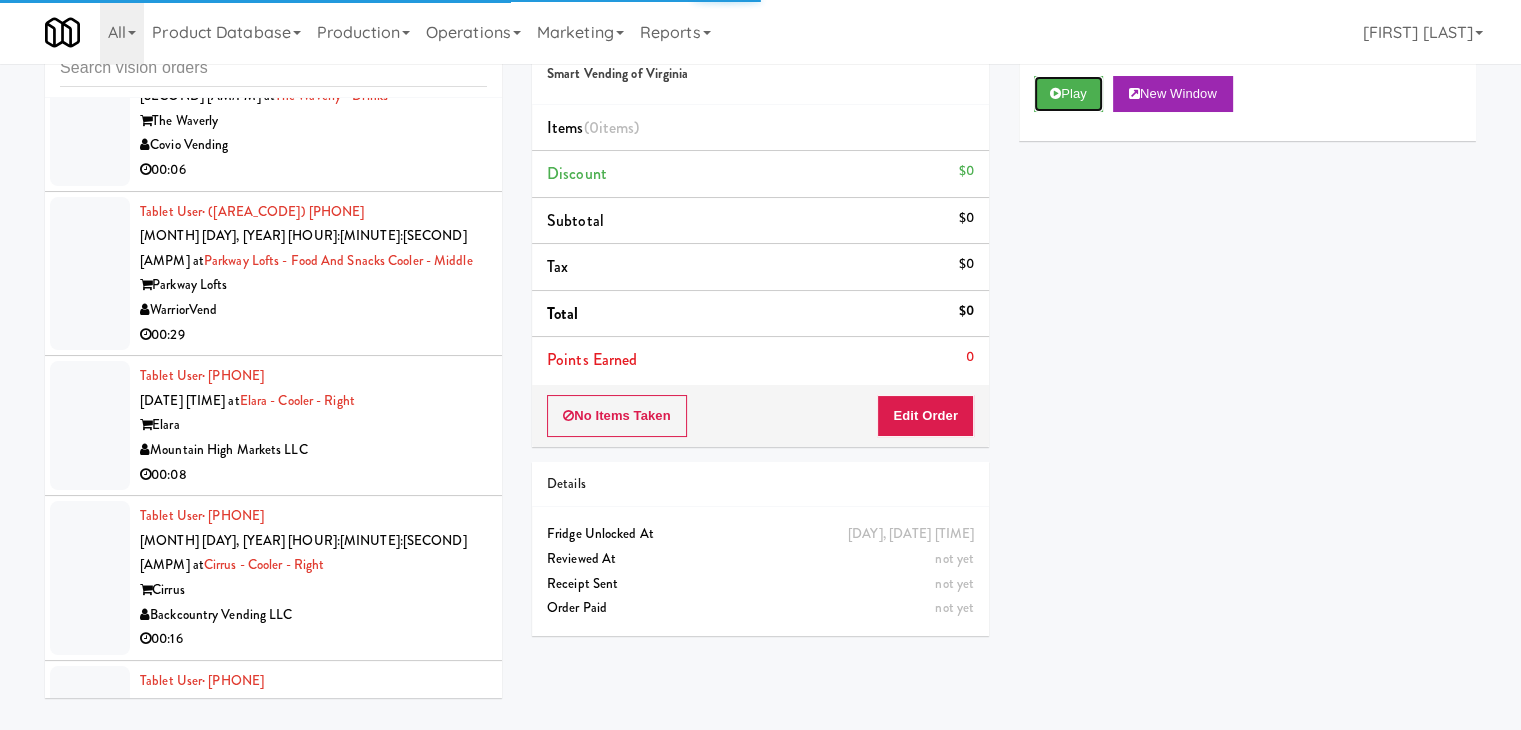 drag, startPoint x: 1072, startPoint y: 104, endPoint x: 1058, endPoint y: 121, distance: 22.022715 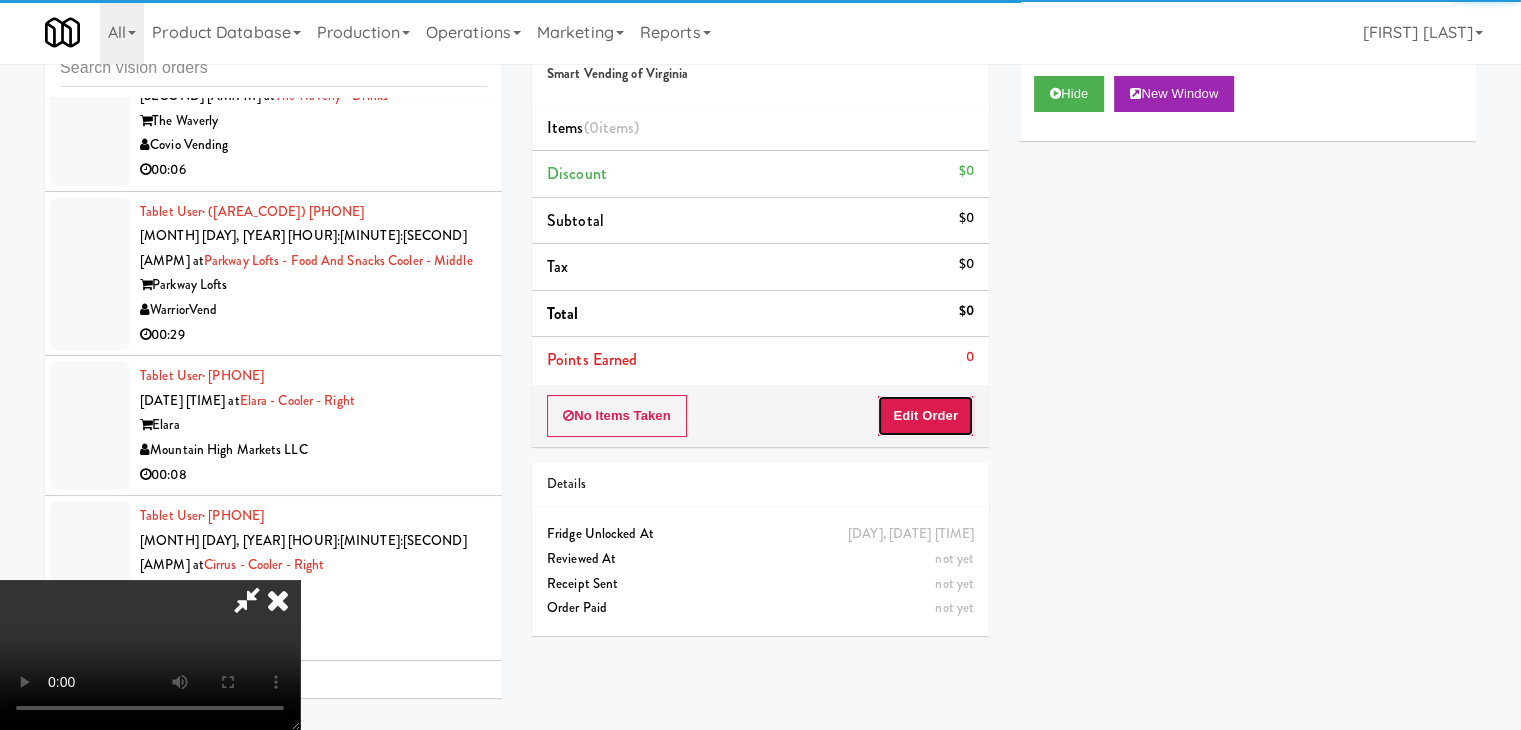 click on "Edit Order" at bounding box center [925, 416] 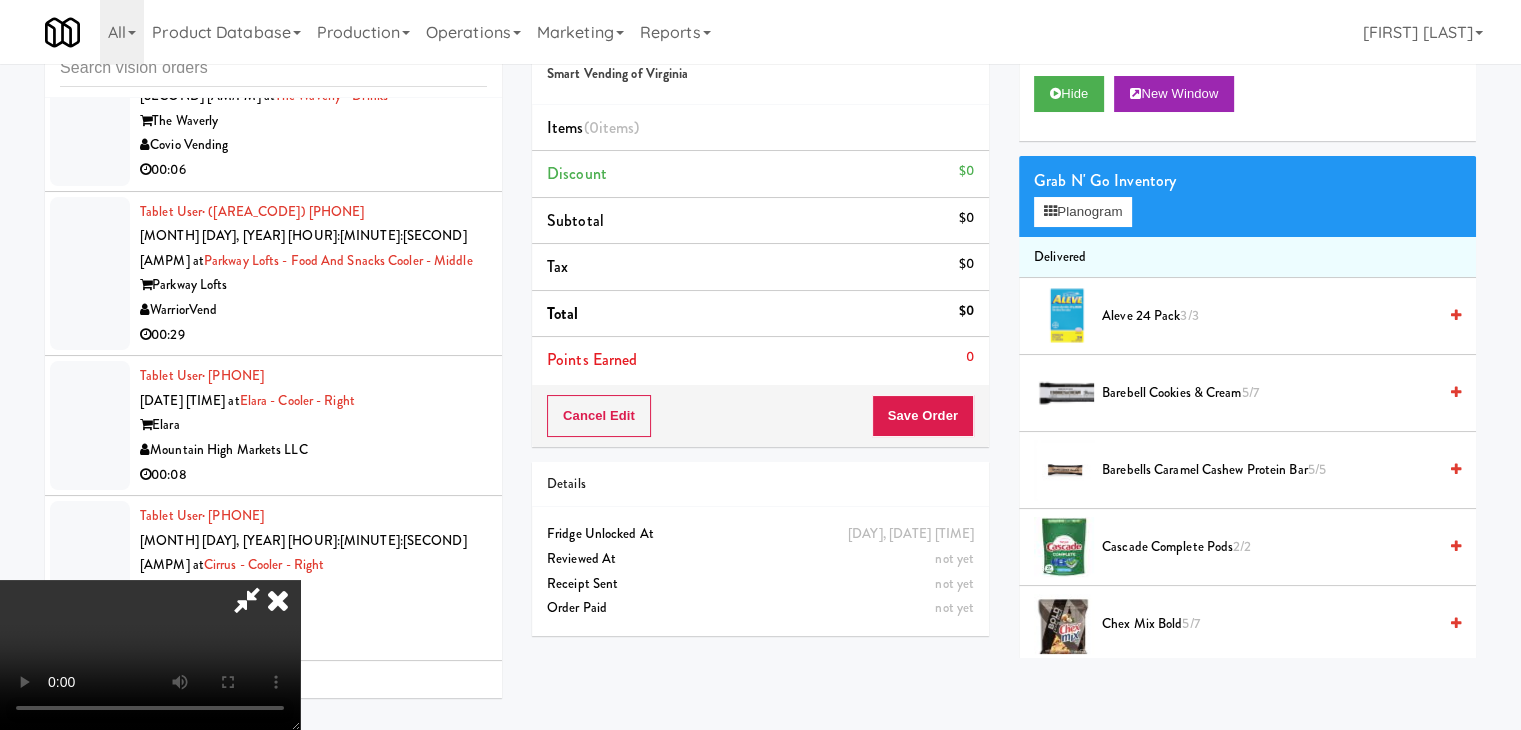 type 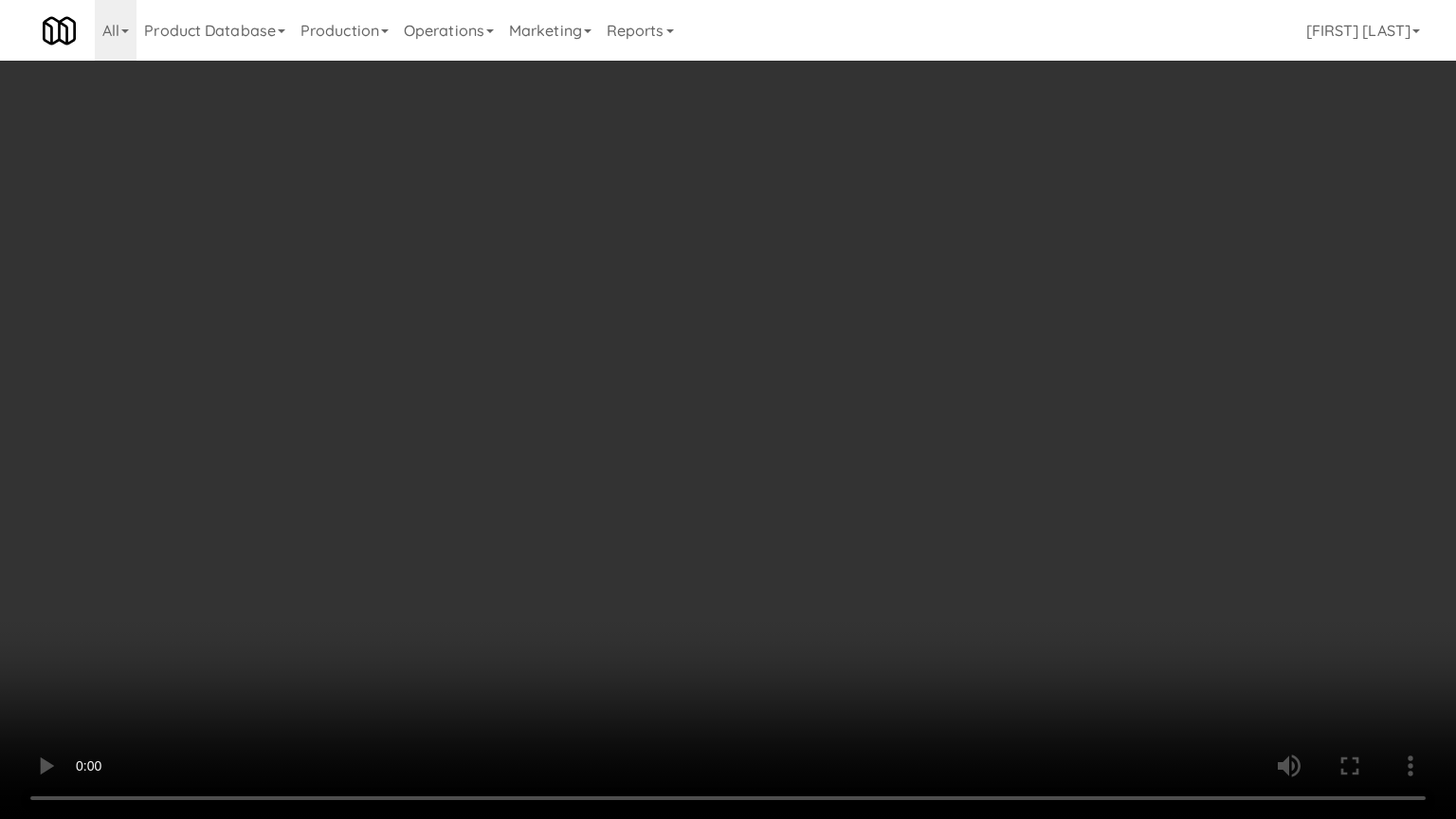 click at bounding box center [728, 410] 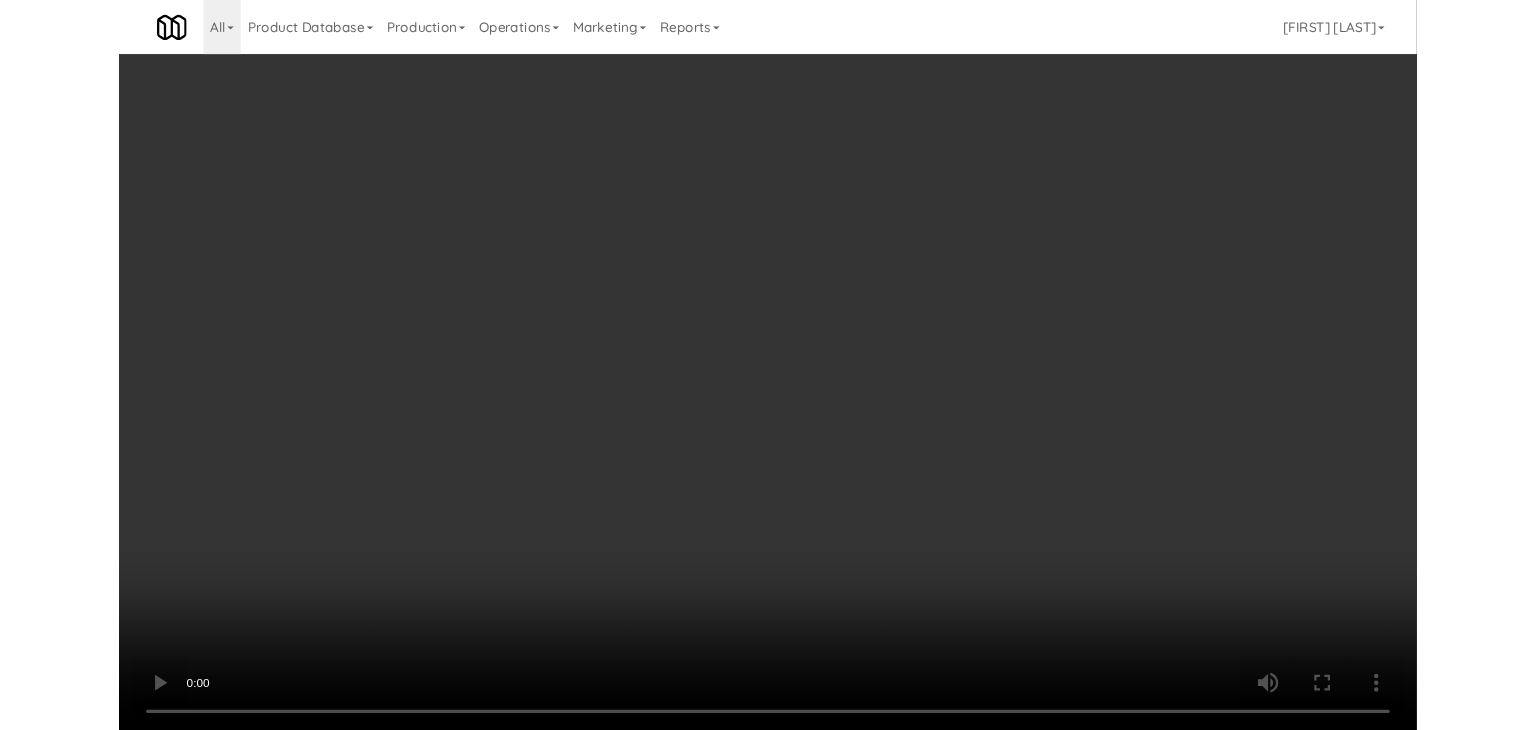 scroll, scrollTop: 24096, scrollLeft: 0, axis: vertical 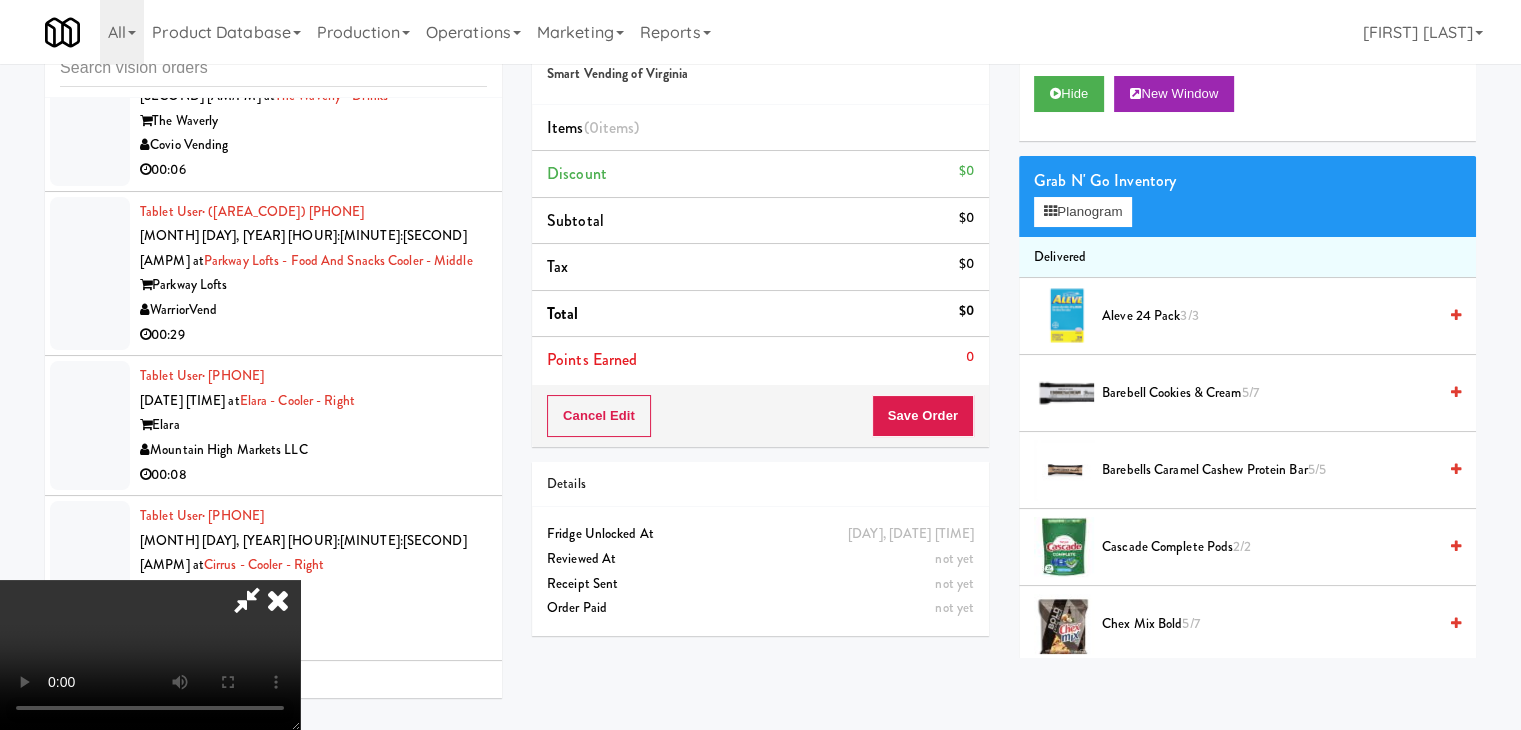 click at bounding box center (150, 655) 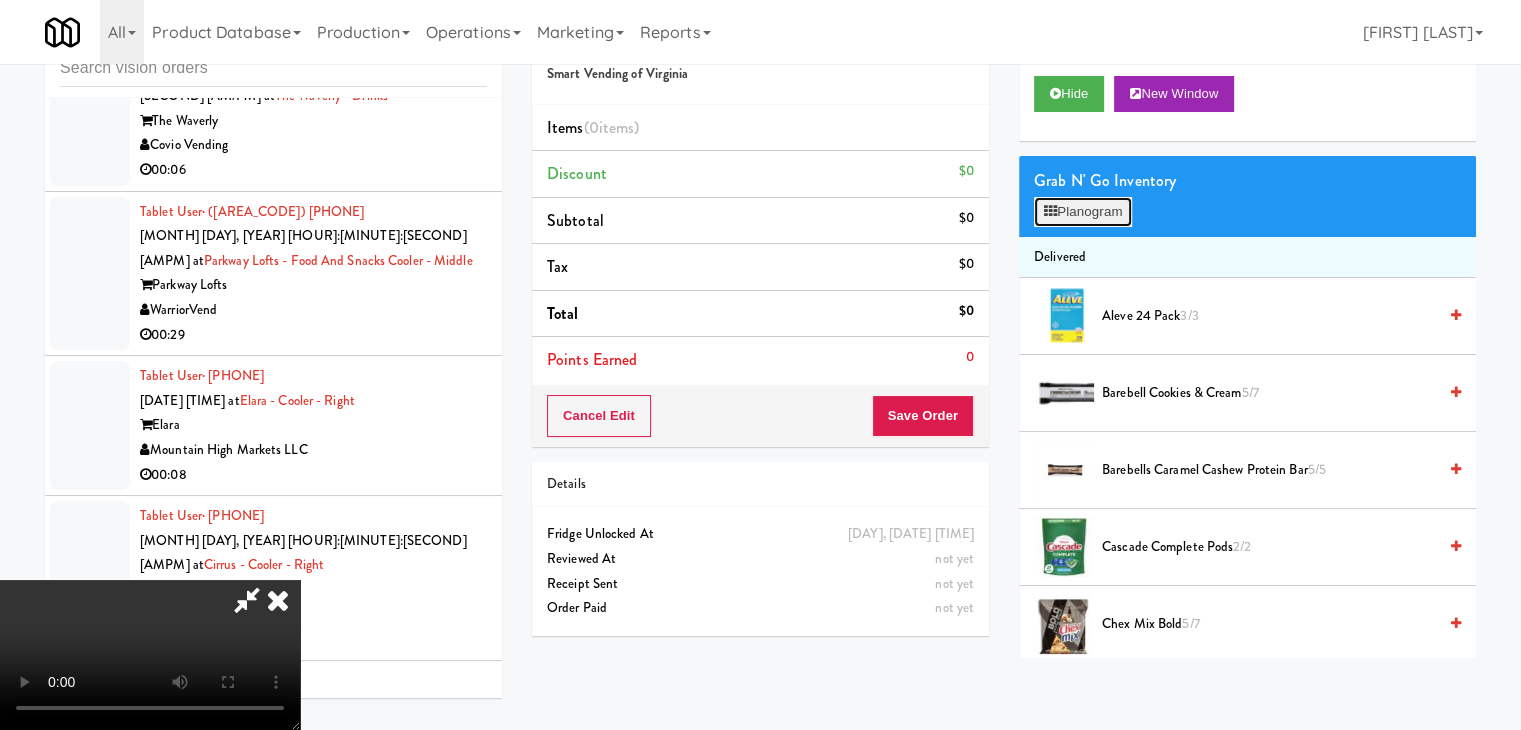 click on "Planogram" at bounding box center (1083, 212) 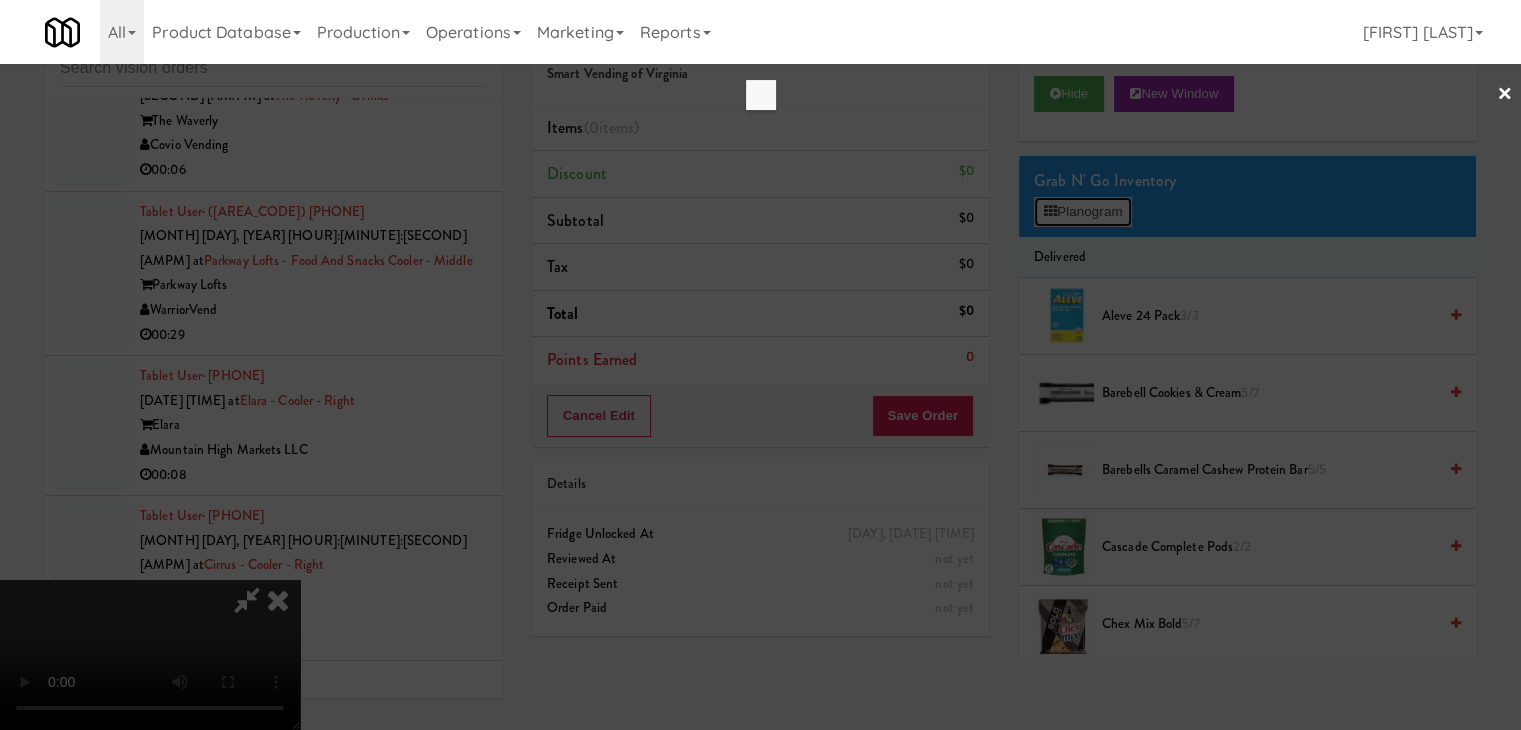 scroll, scrollTop: 24072, scrollLeft: 0, axis: vertical 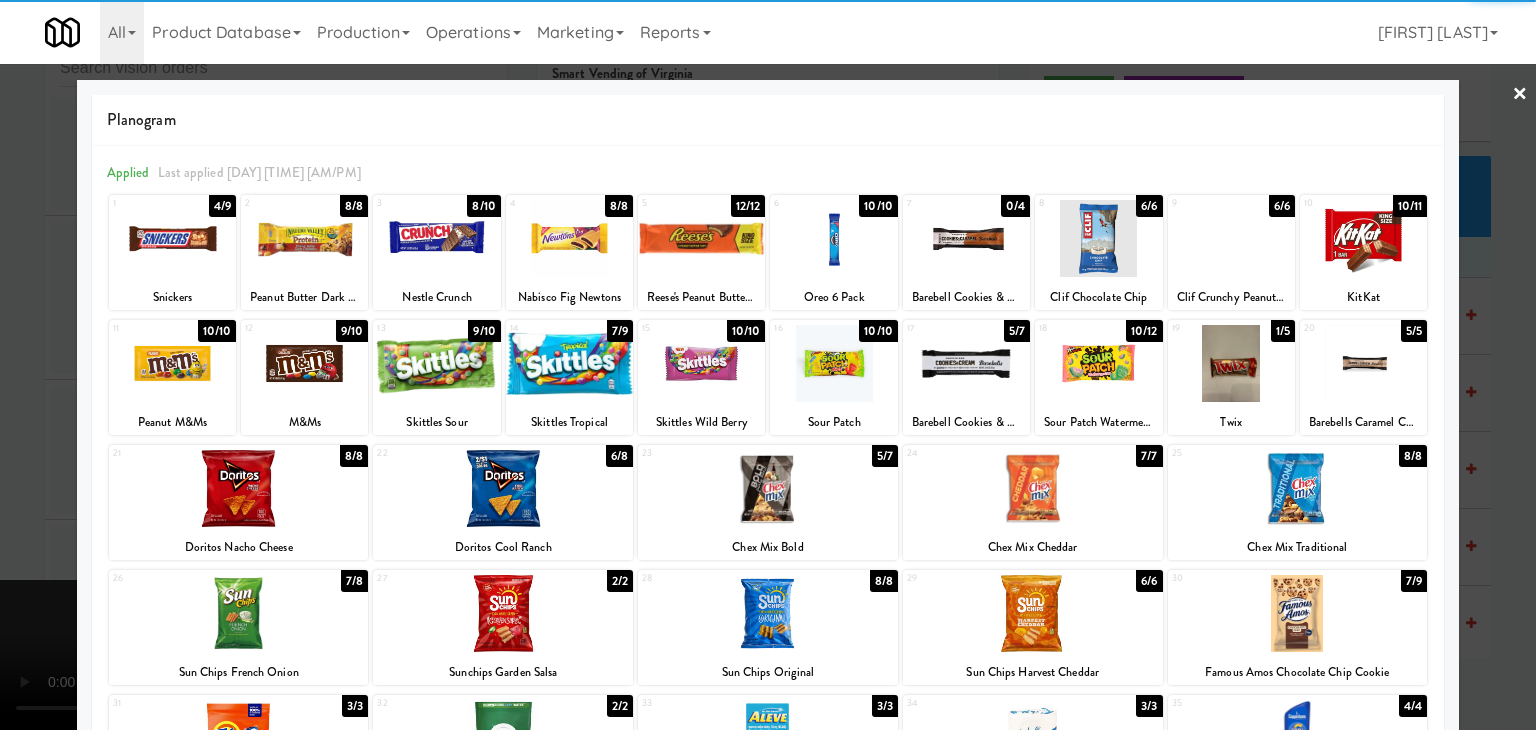 click at bounding box center (436, 238) 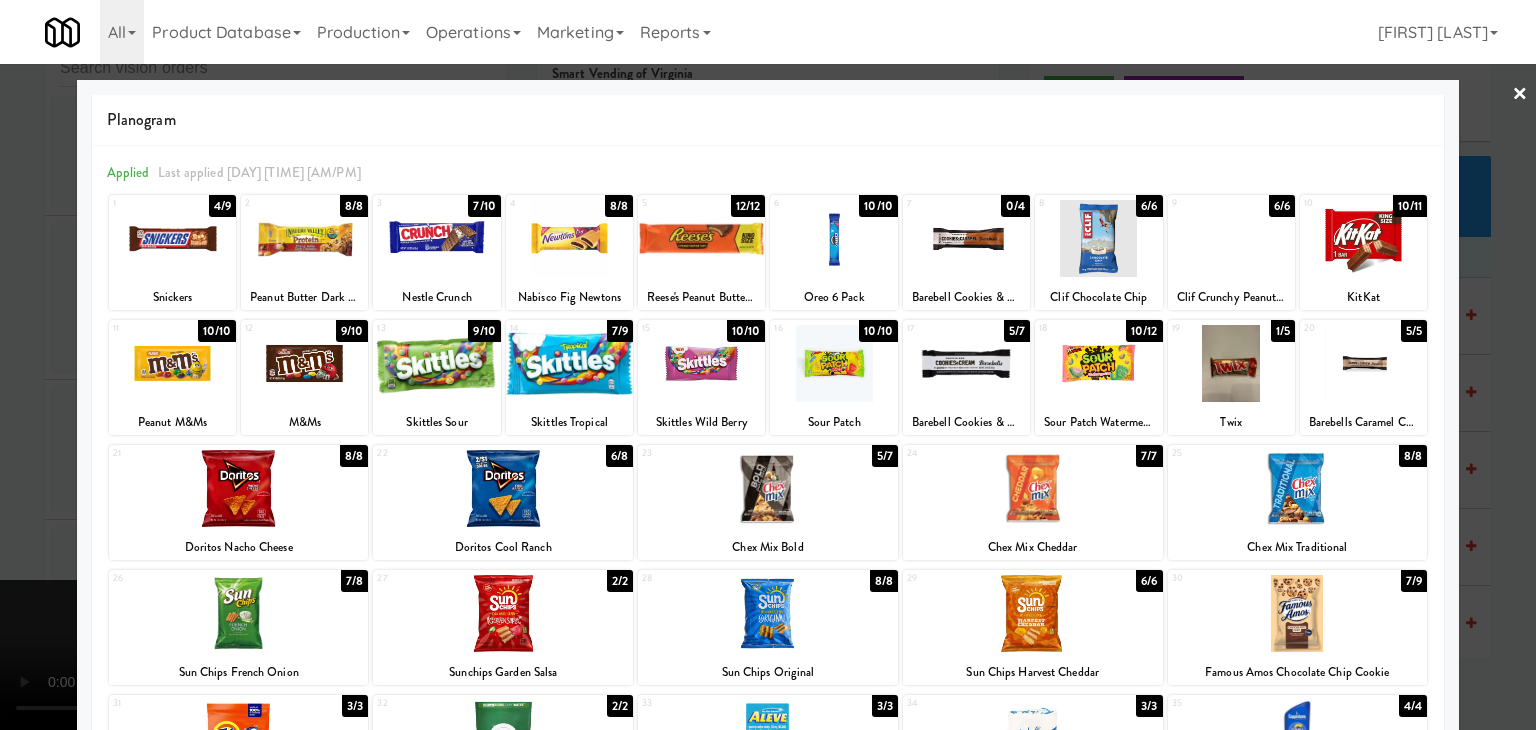 click at bounding box center (1363, 238) 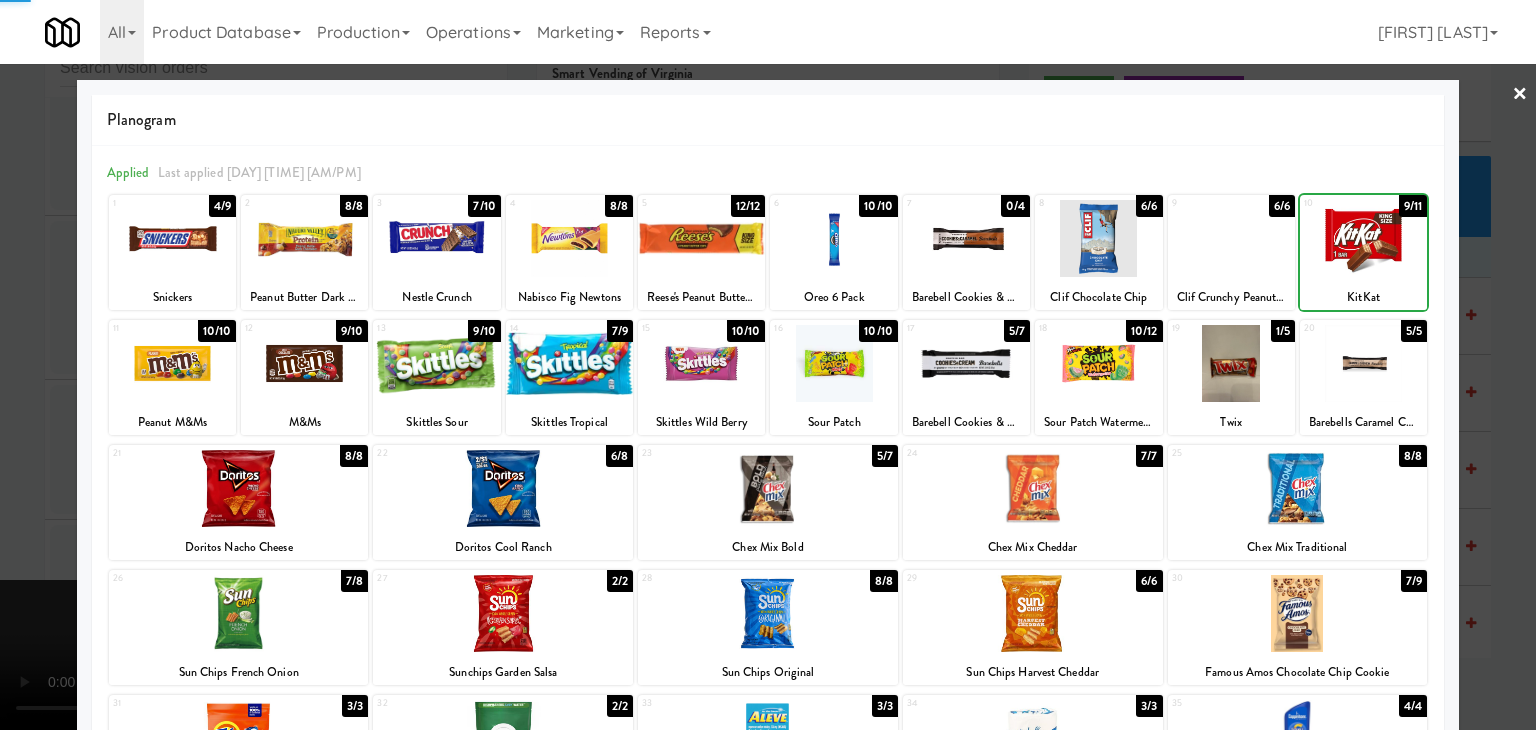 drag, startPoint x: 1499, startPoint y: 407, endPoint x: 1312, endPoint y: 451, distance: 192.10674 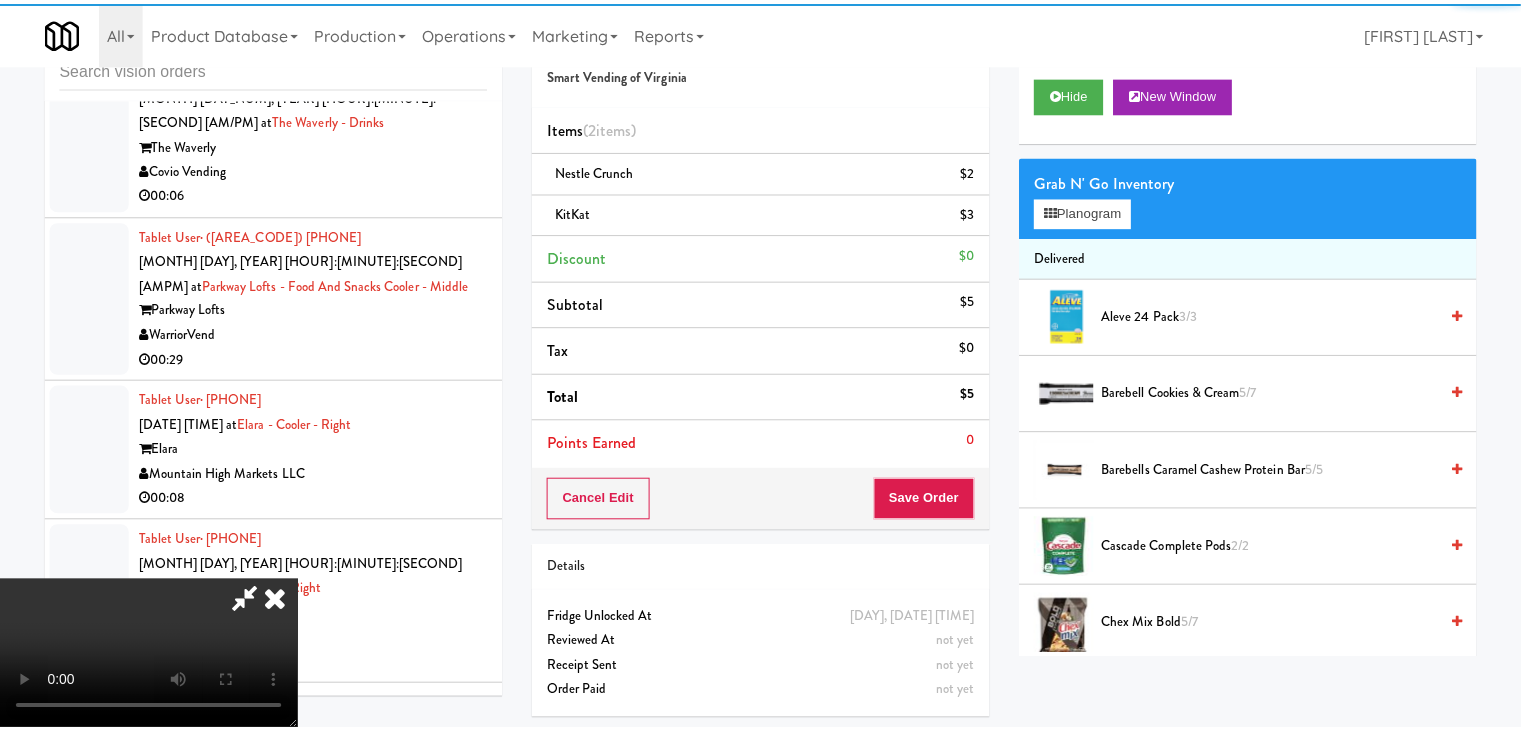 scroll, scrollTop: 24096, scrollLeft: 0, axis: vertical 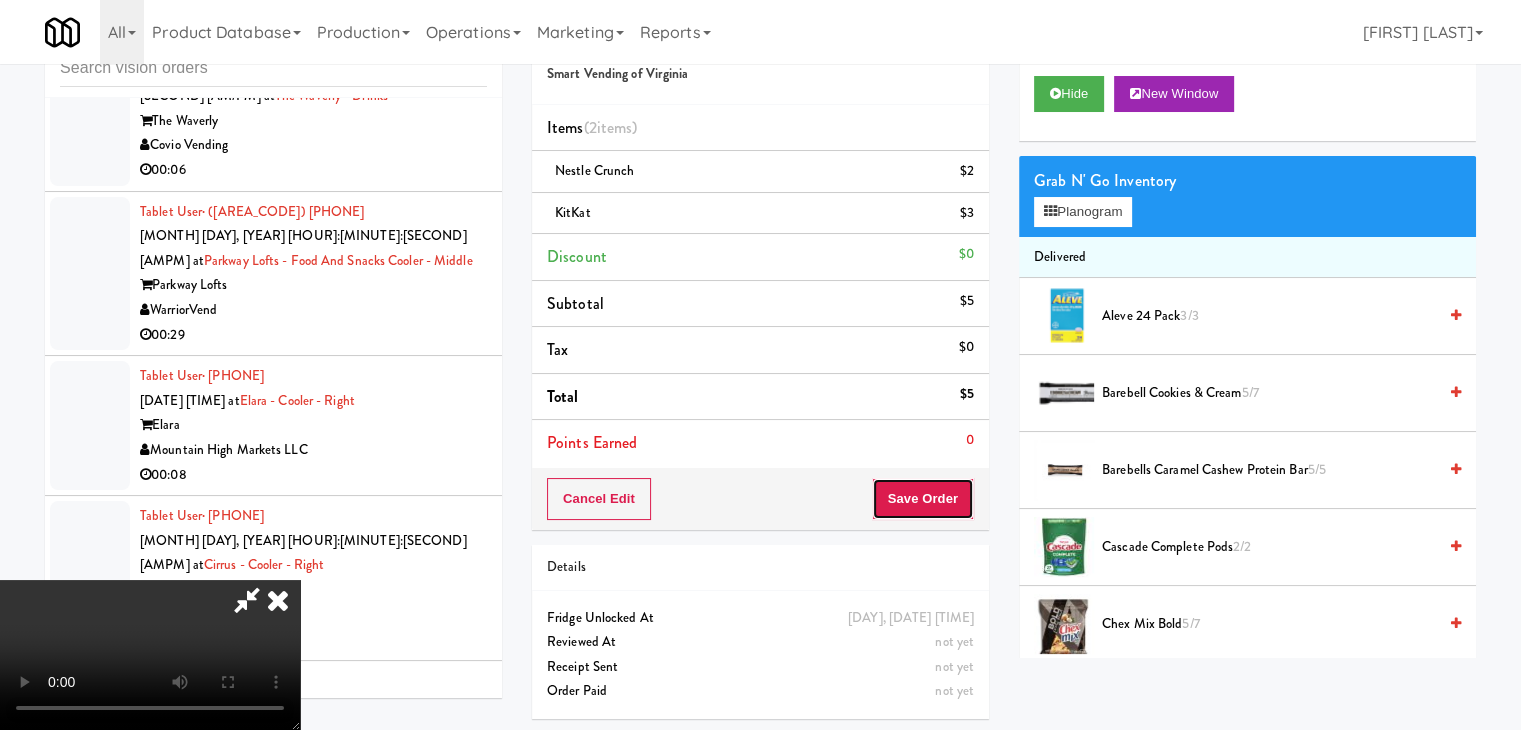 click on "Save Order" at bounding box center [923, 499] 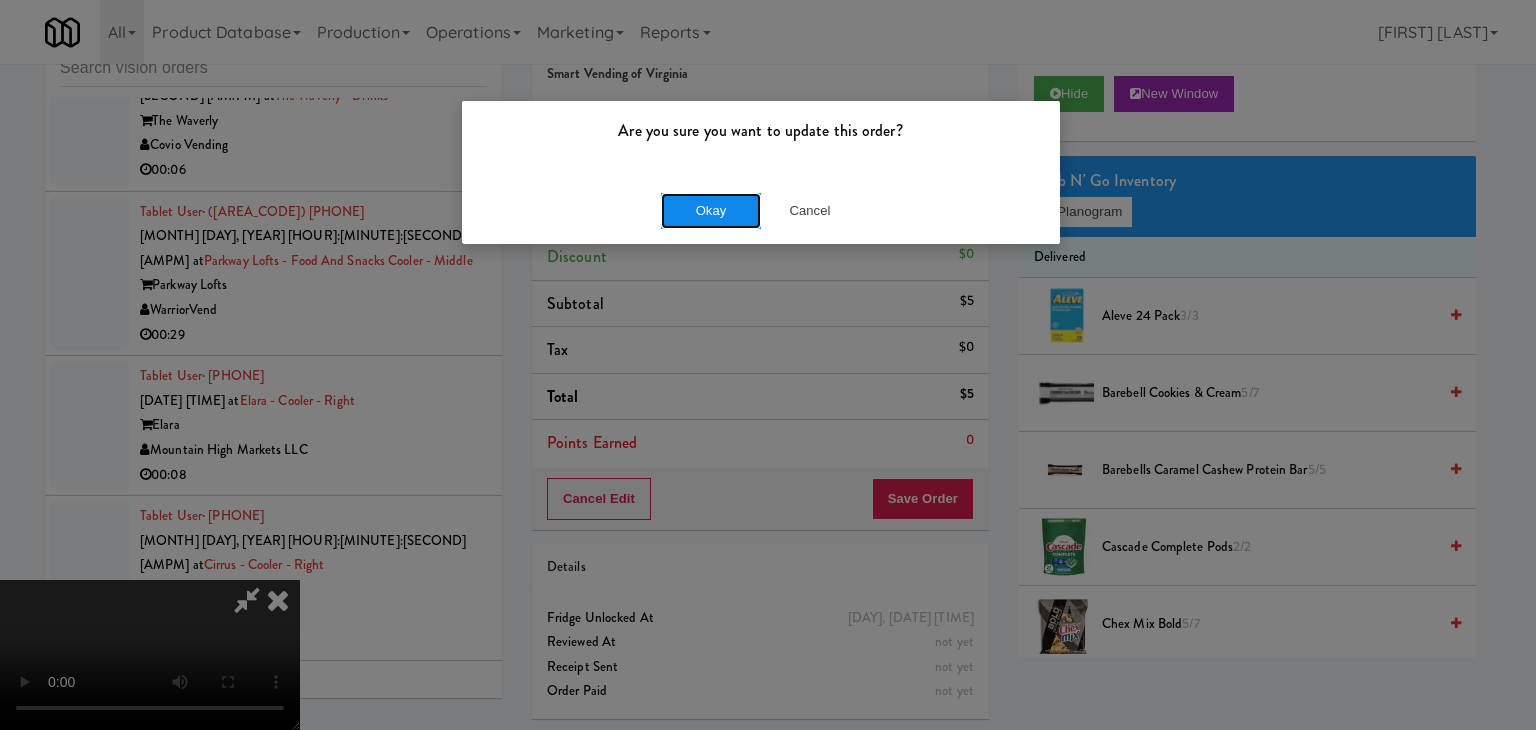 click on "Okay" at bounding box center (711, 211) 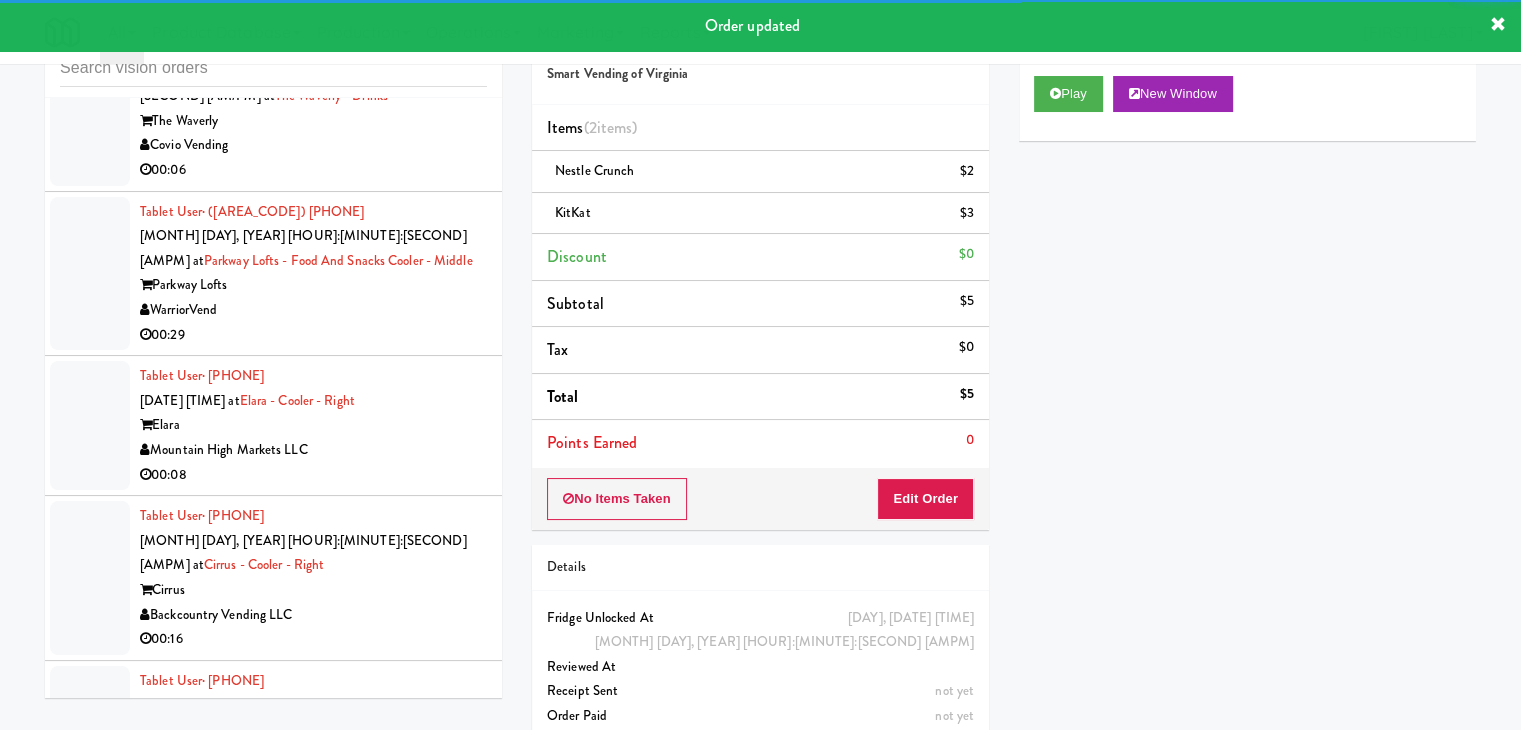 click on "Elevated Vending Solutions" at bounding box center (313, 1504) 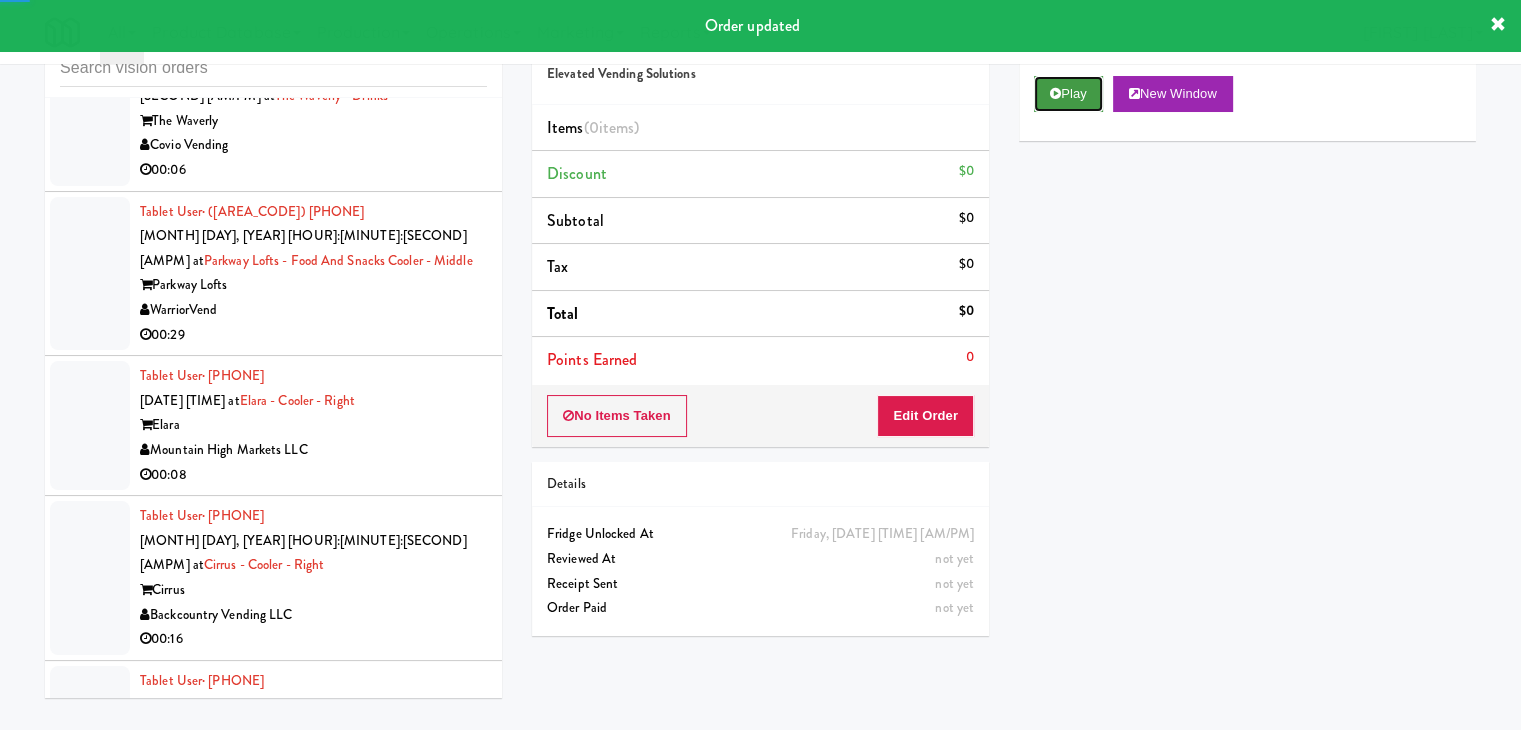 click on "Play" at bounding box center [1068, 94] 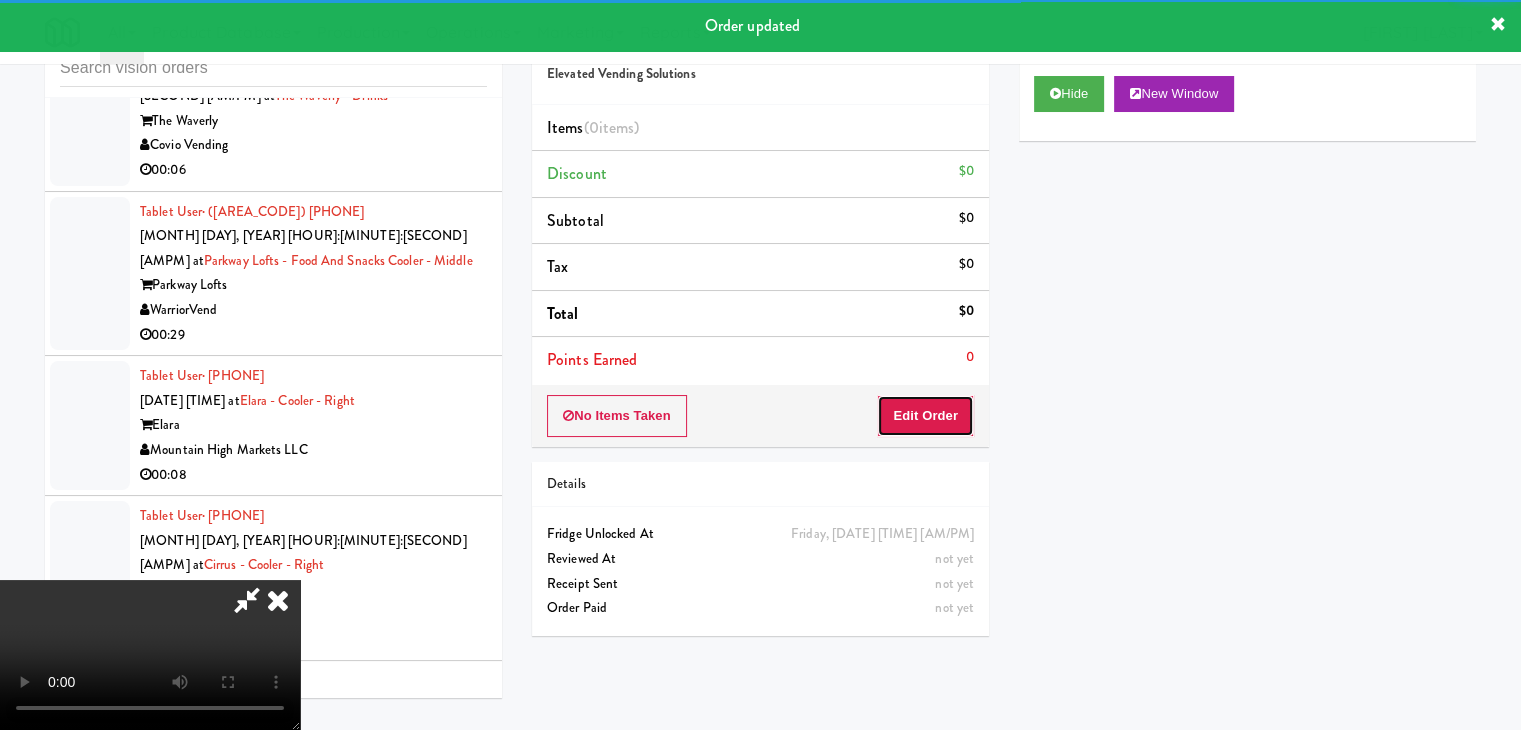 click on "Edit Order" at bounding box center [925, 416] 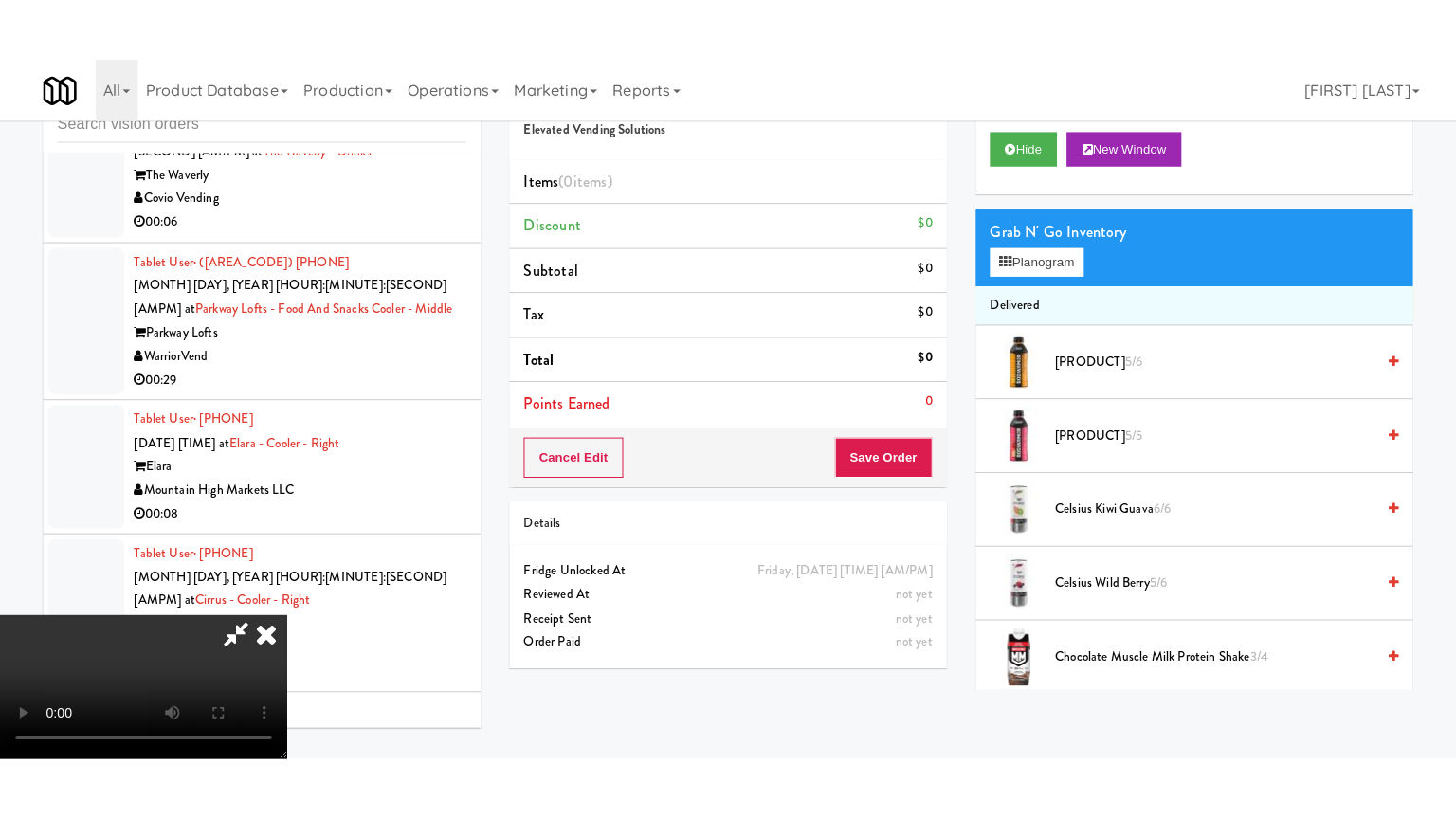 scroll, scrollTop: 266, scrollLeft: 0, axis: vertical 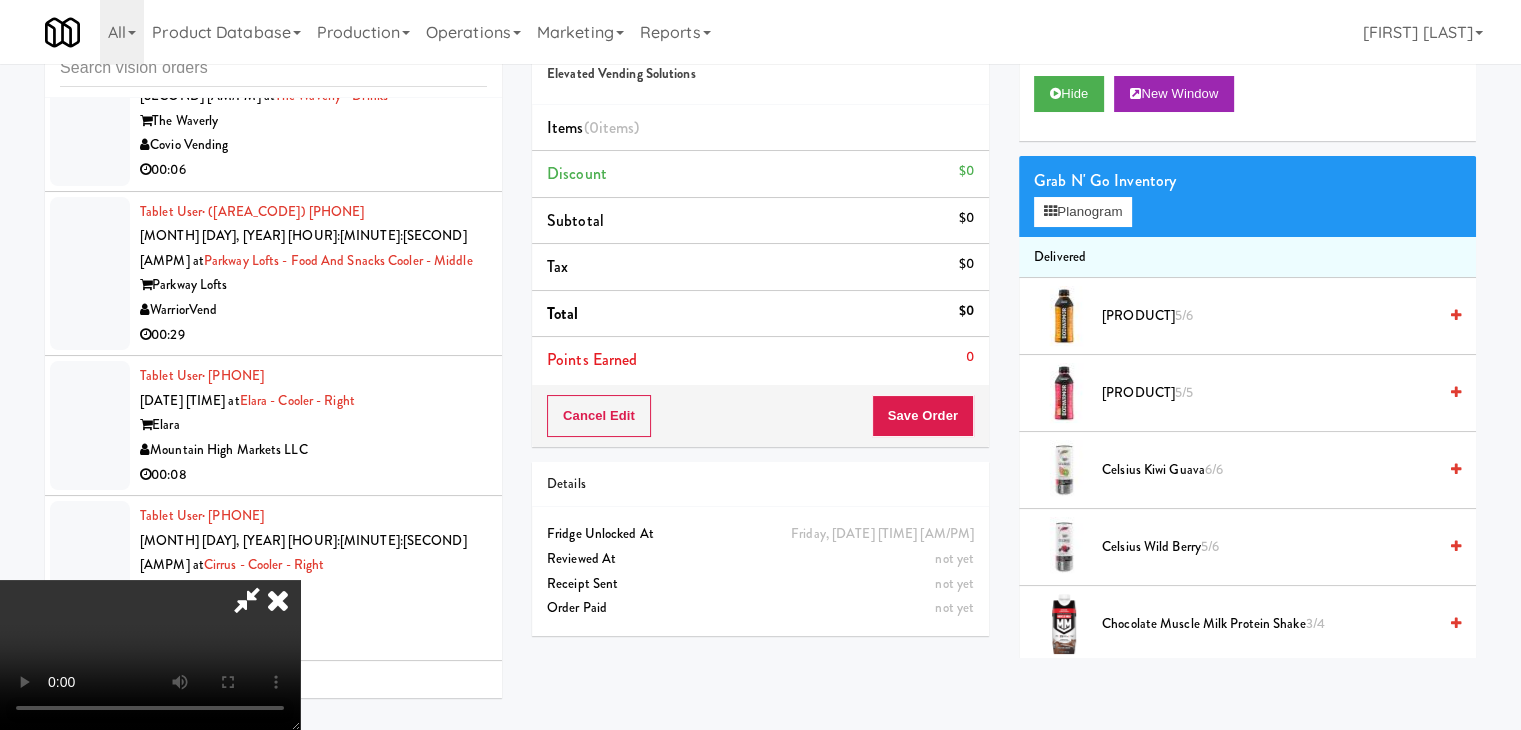 type 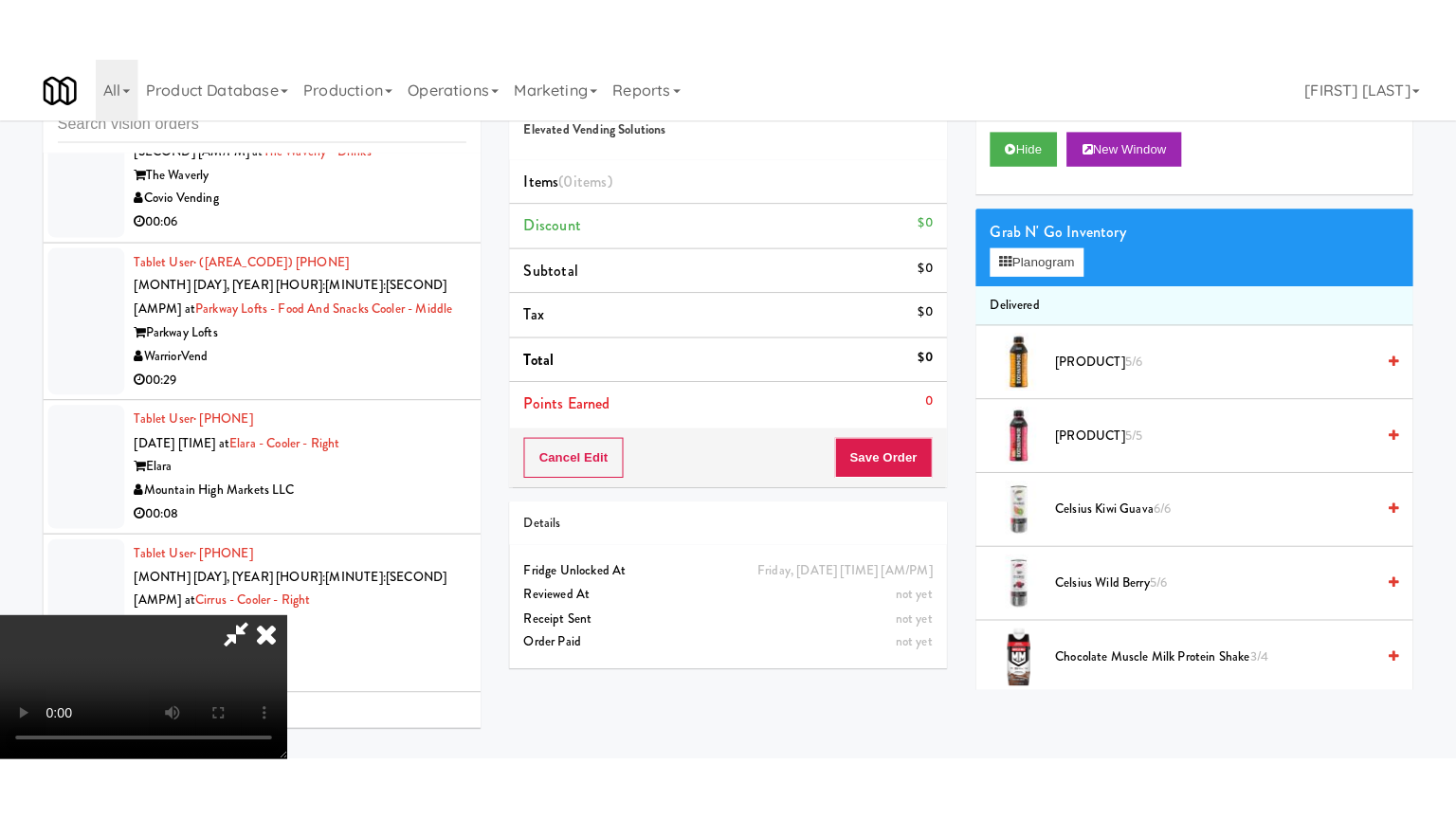scroll, scrollTop: 0, scrollLeft: 0, axis: both 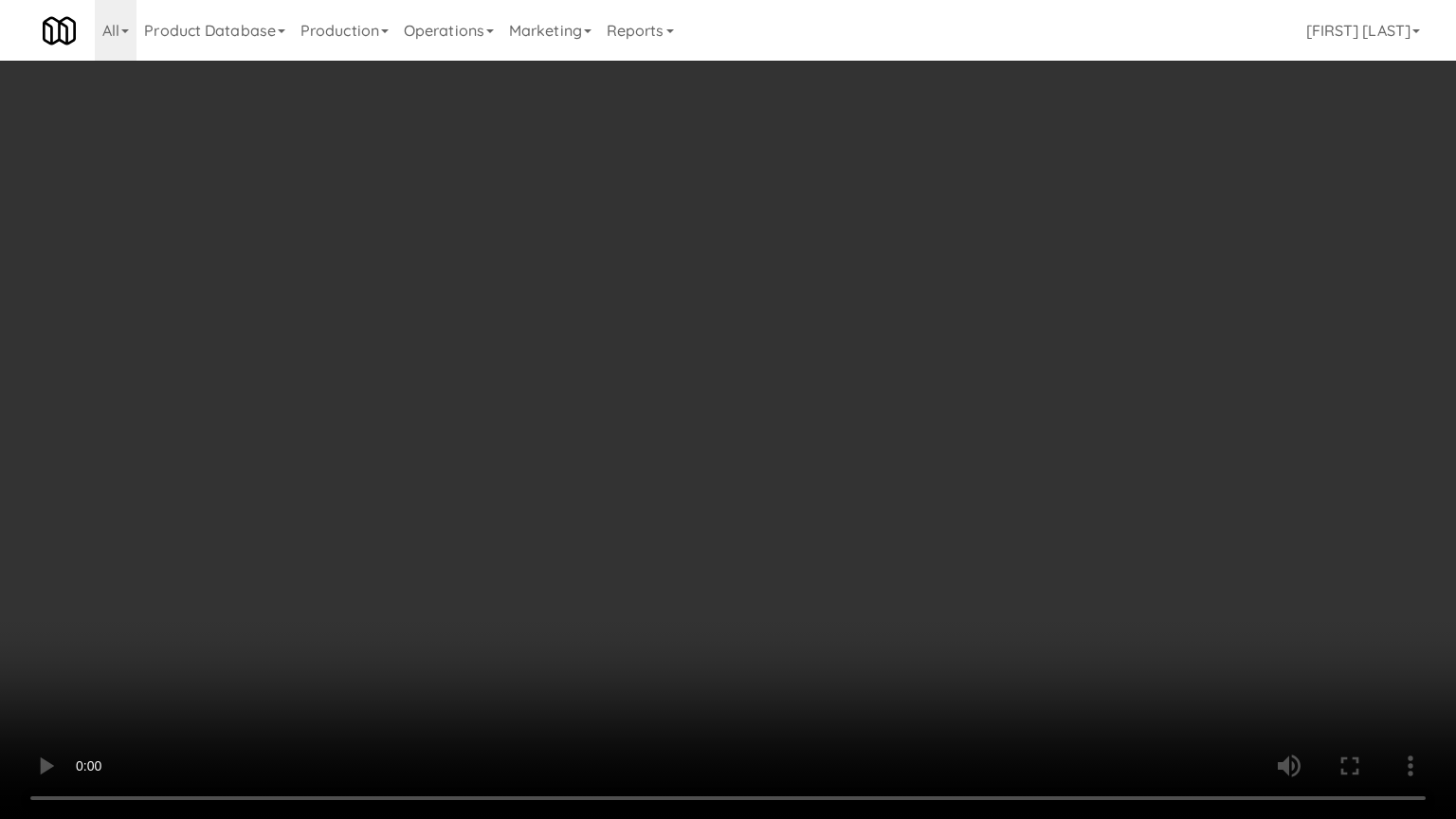 click at bounding box center (728, 410) 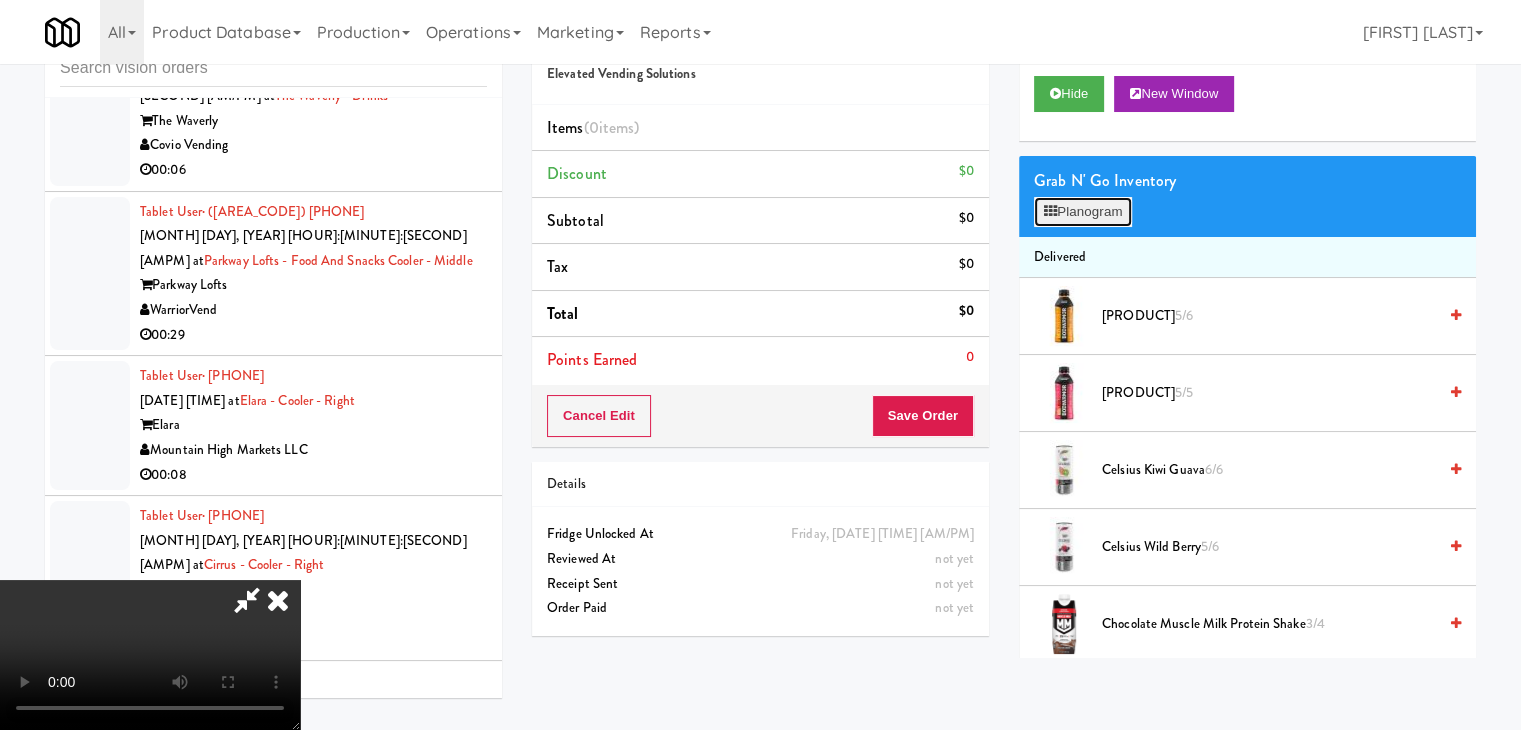 click on "Planogram" at bounding box center (1083, 212) 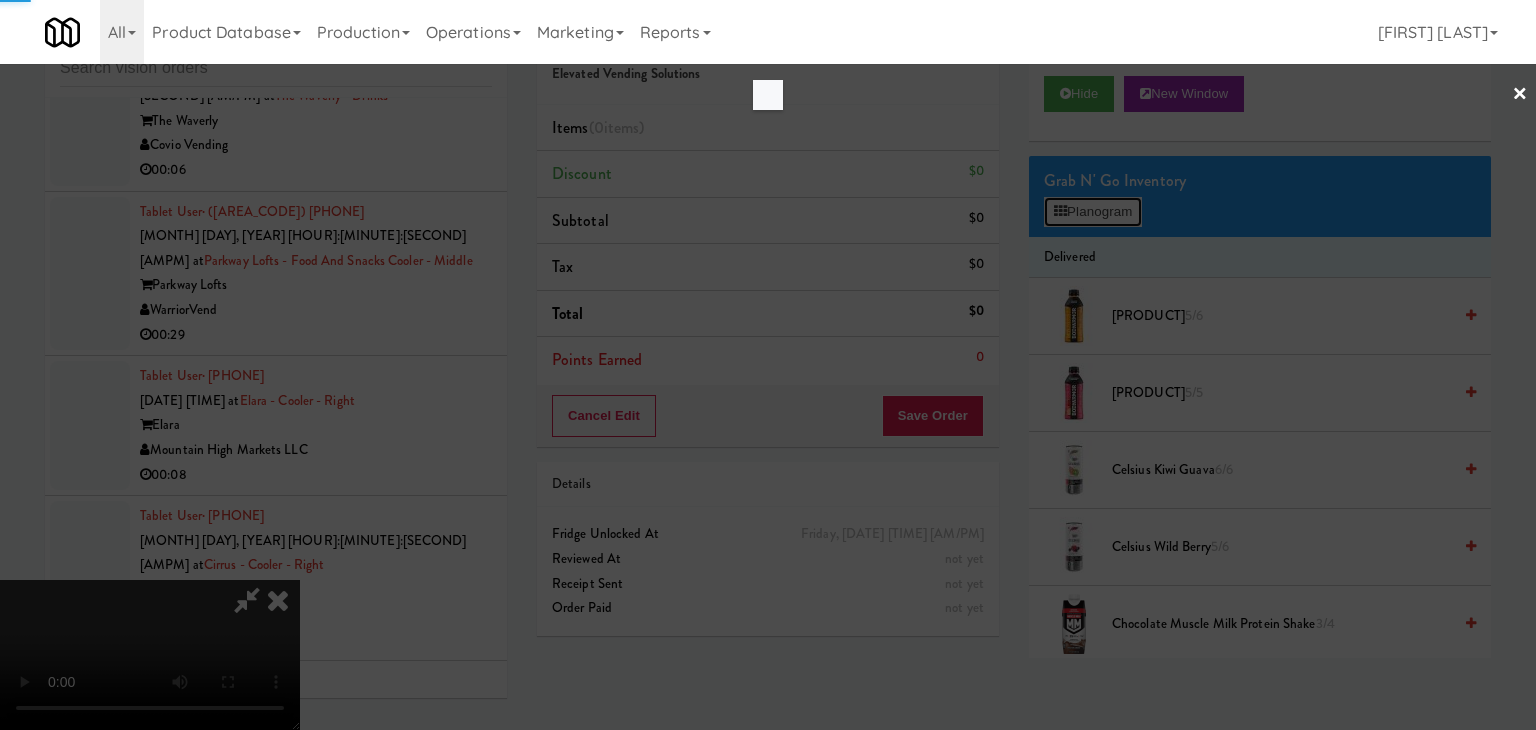 scroll, scrollTop: 24072, scrollLeft: 0, axis: vertical 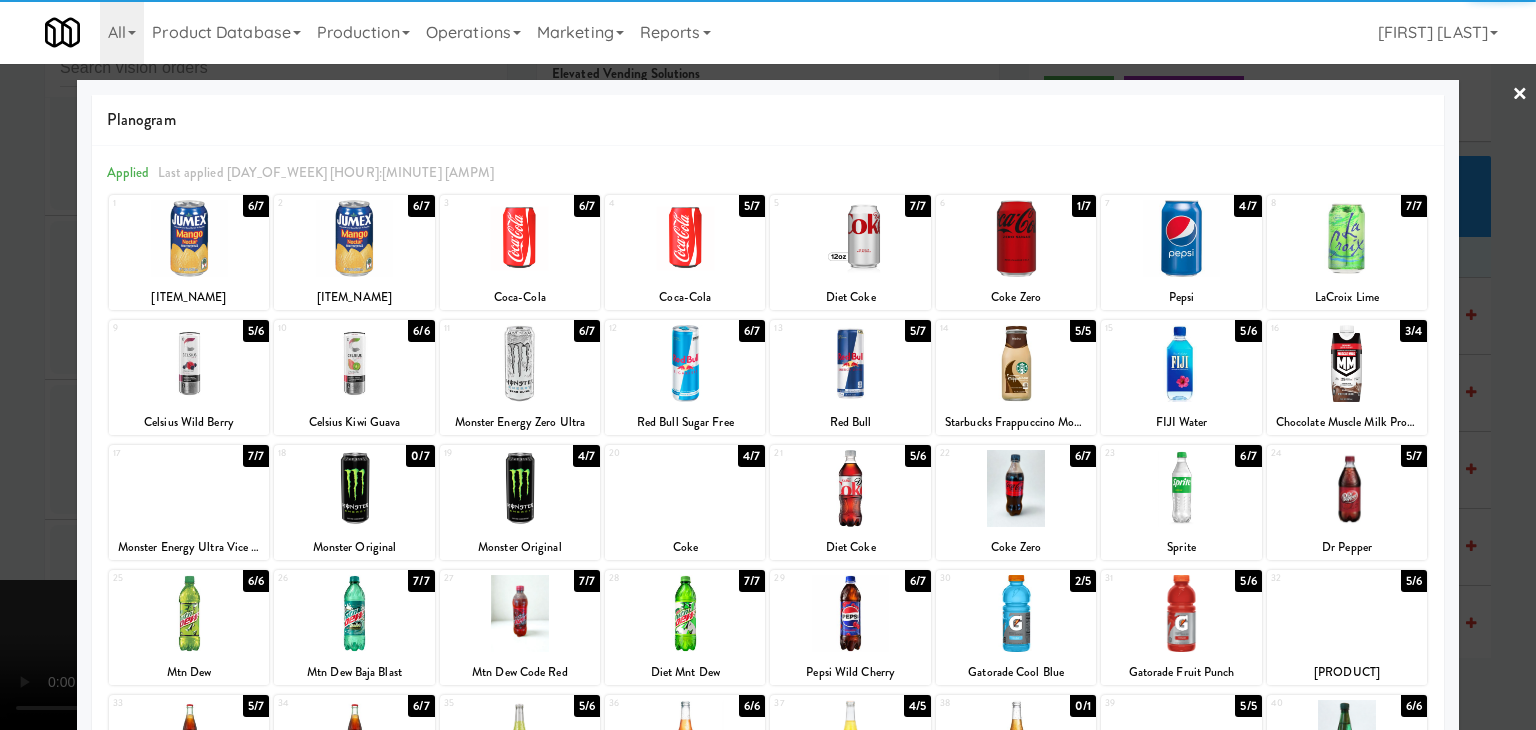 click at bounding box center (1181, 488) 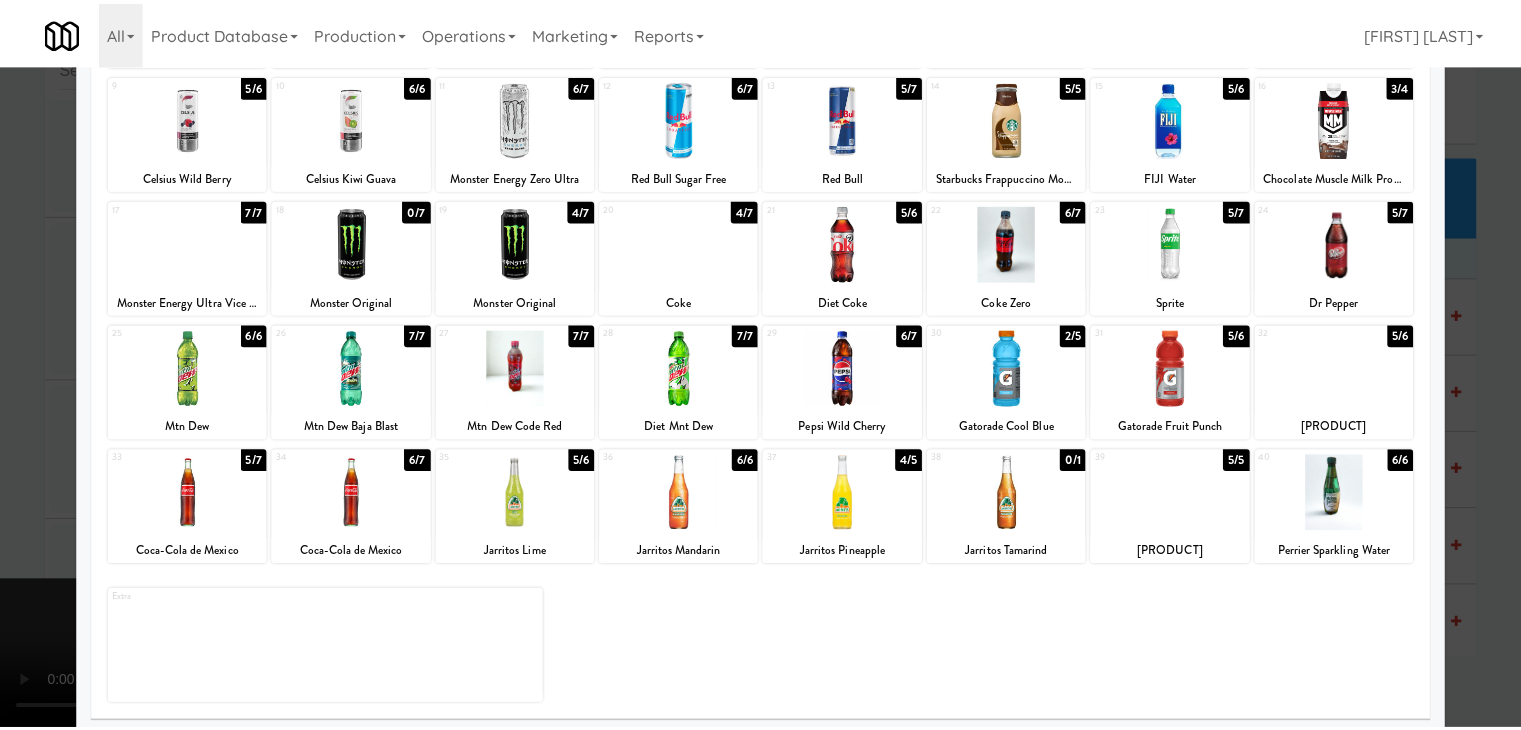 scroll, scrollTop: 252, scrollLeft: 0, axis: vertical 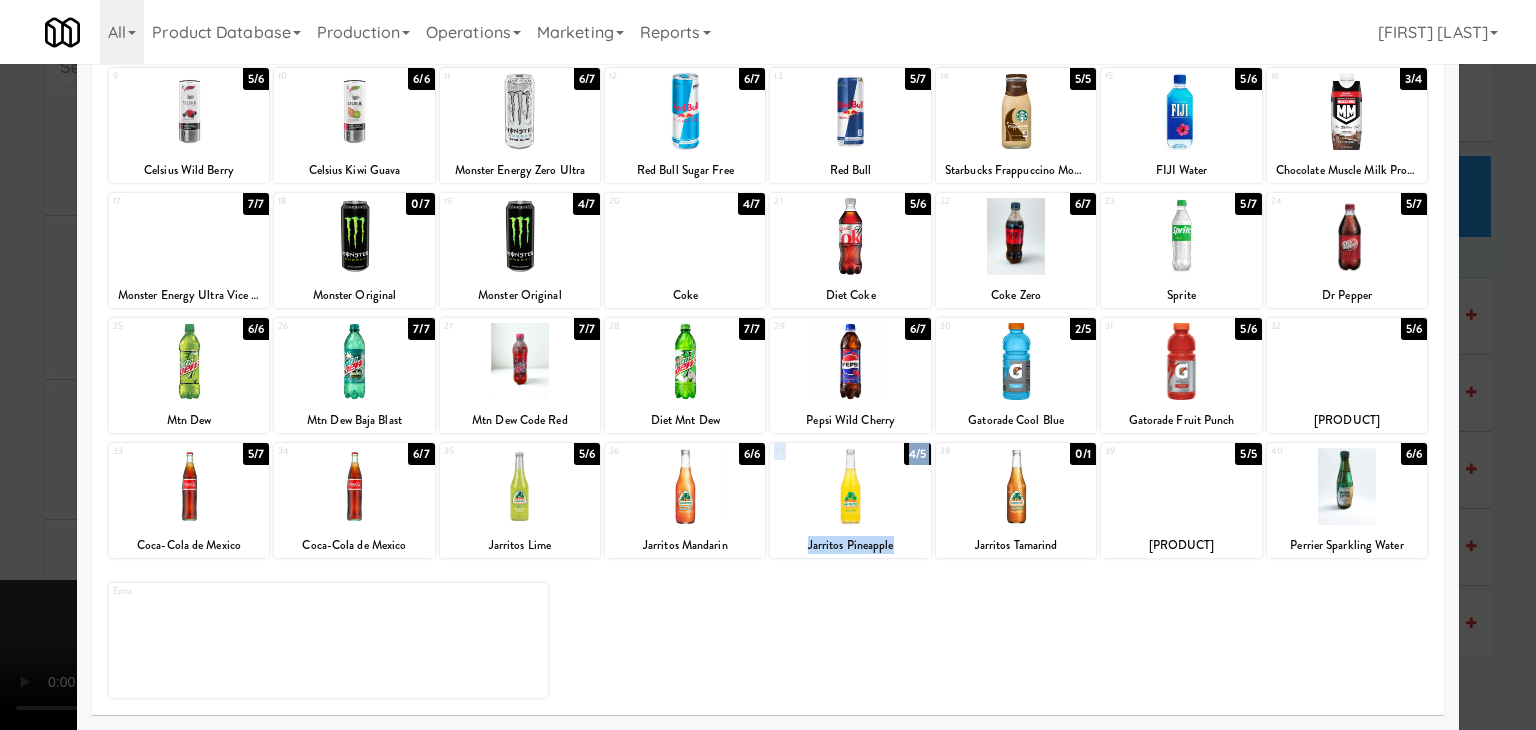 drag, startPoint x: 965, startPoint y: 477, endPoint x: 828, endPoint y: 513, distance: 141.65099 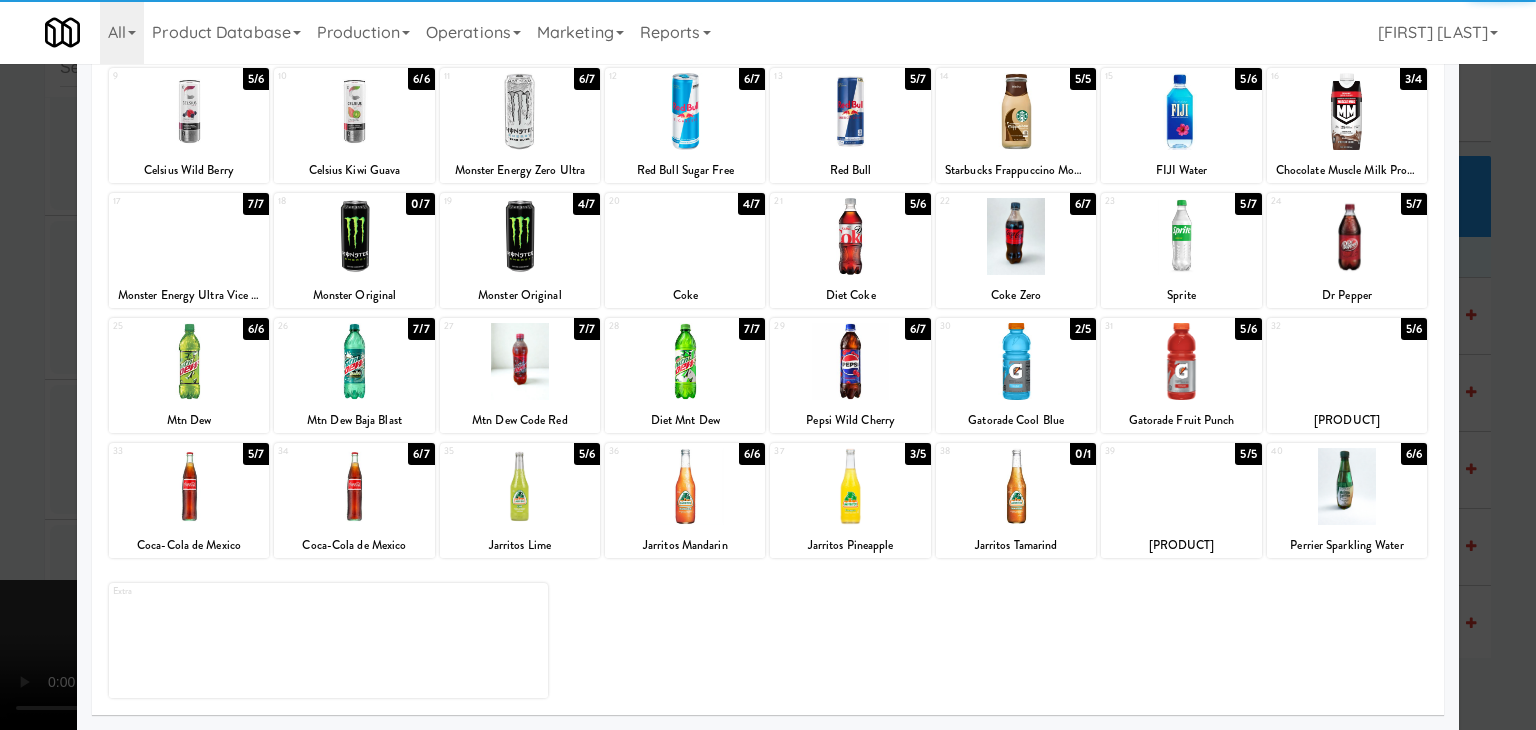 drag, startPoint x: 0, startPoint y: 517, endPoint x: 319, endPoint y: 508, distance: 319.12692 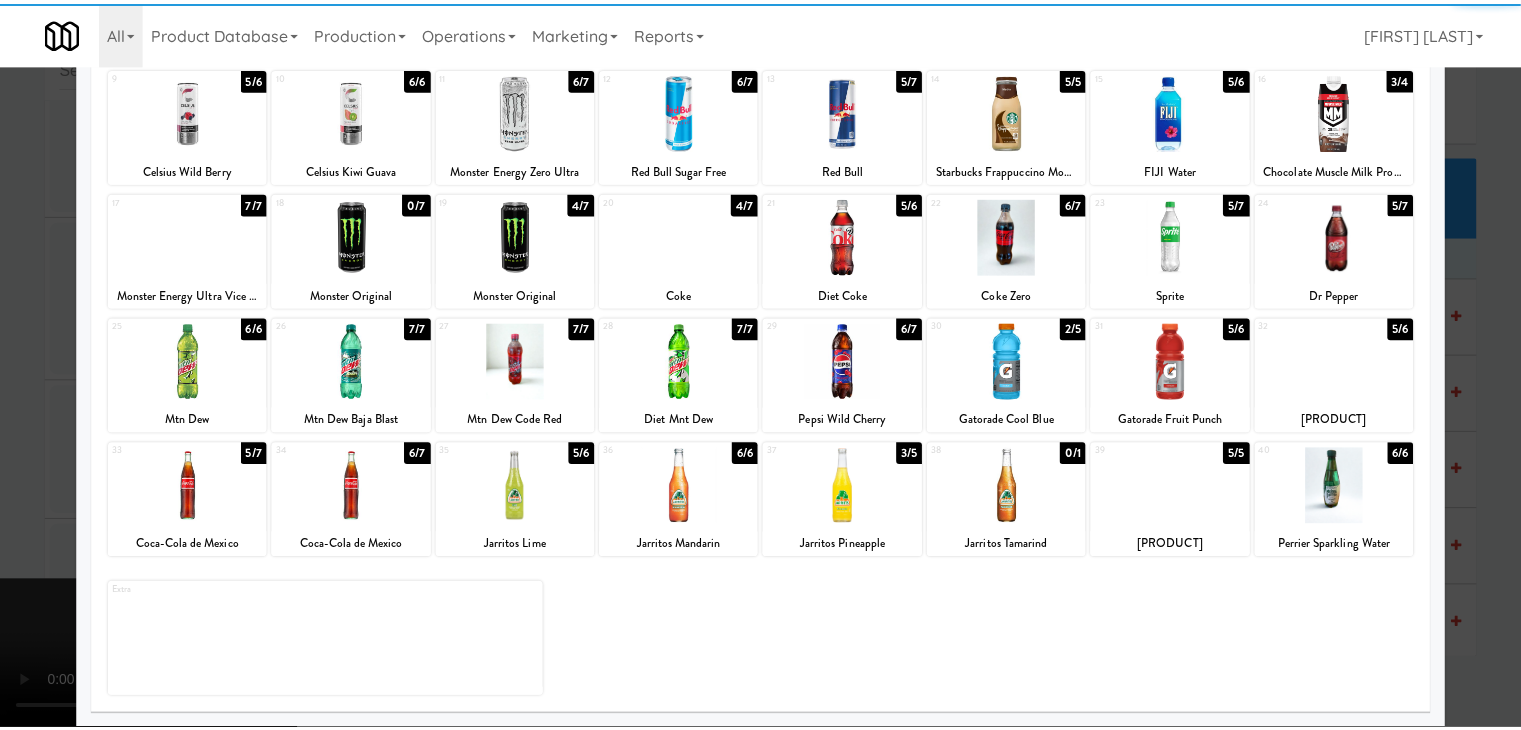 scroll, scrollTop: 24096, scrollLeft: 0, axis: vertical 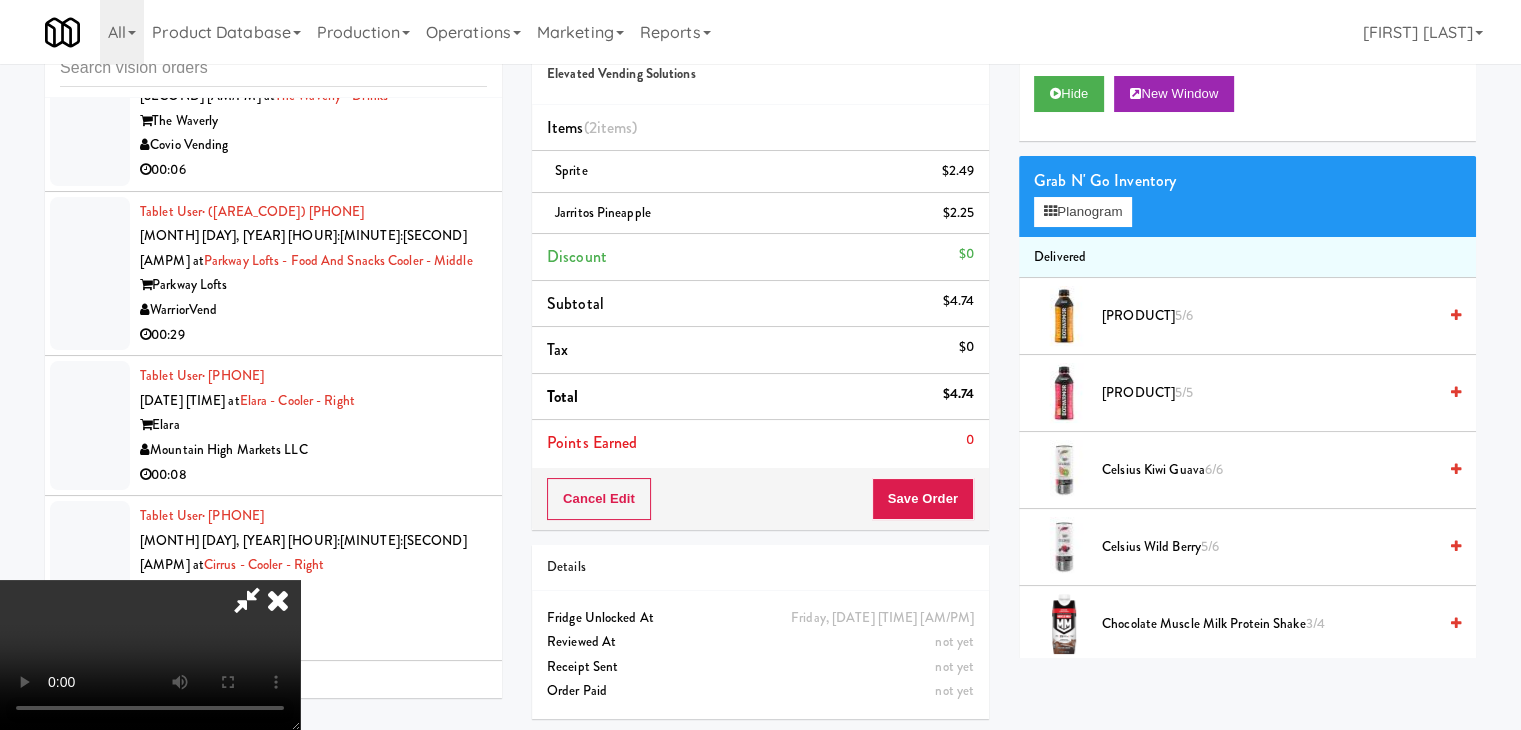click at bounding box center [150, 655] 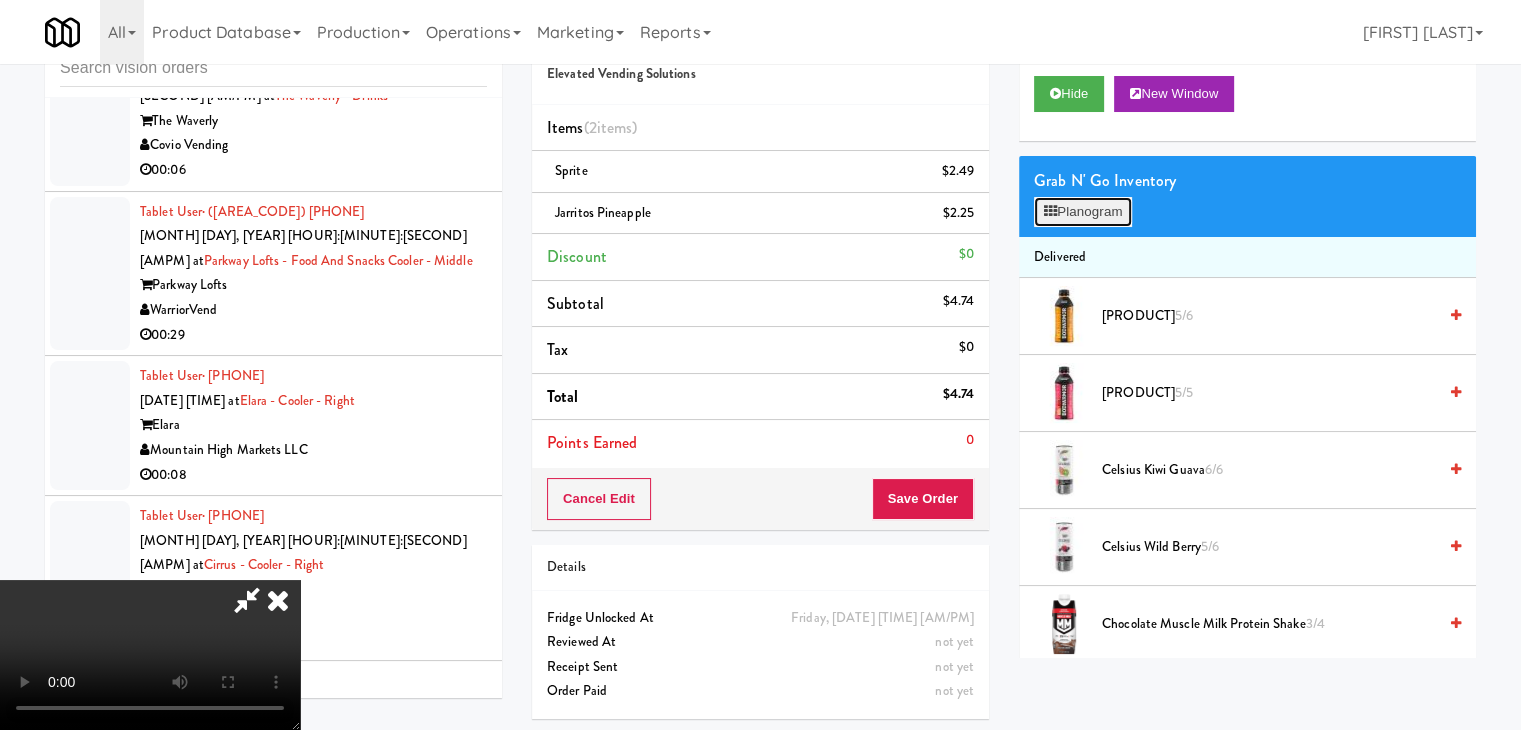 click on "Planogram" at bounding box center (1083, 212) 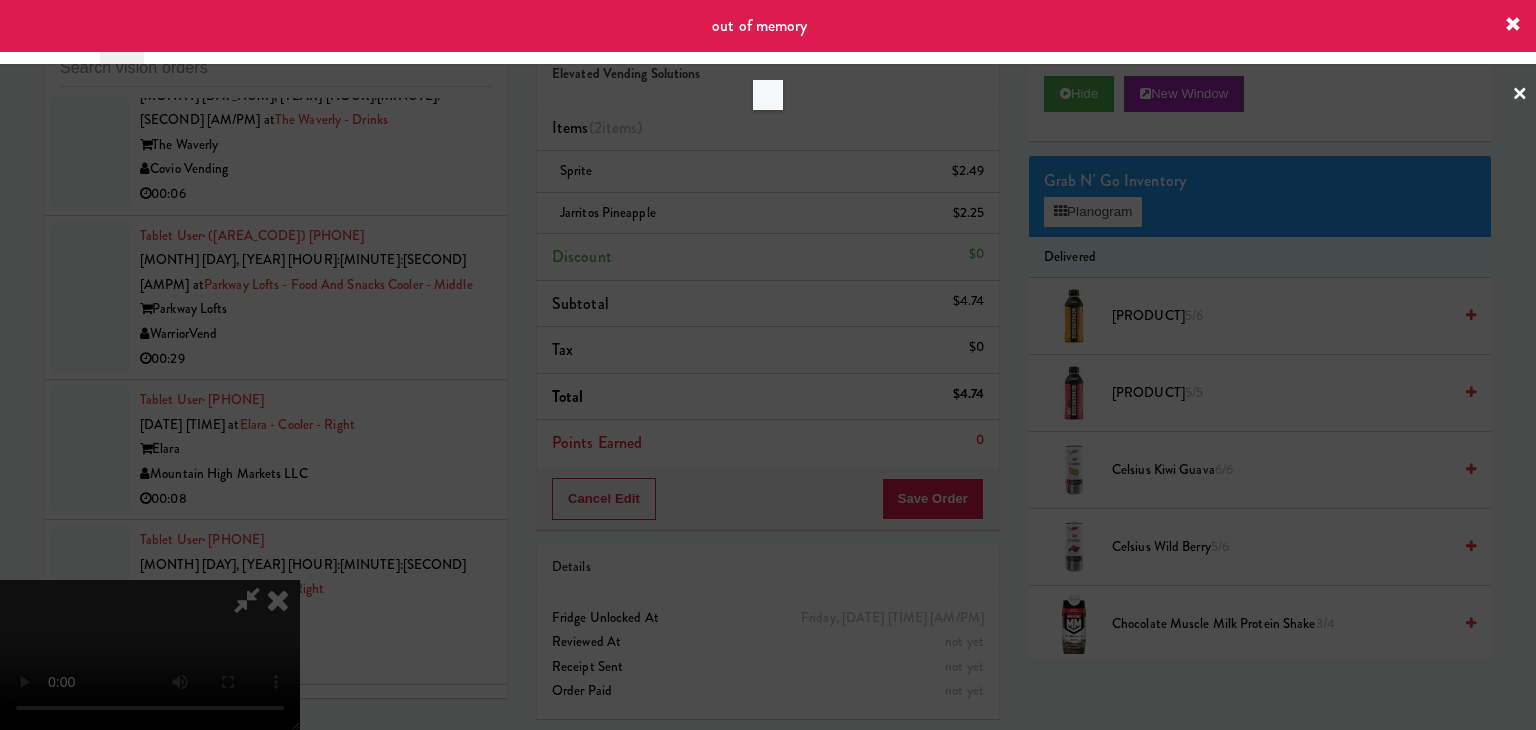 click at bounding box center (768, 365) 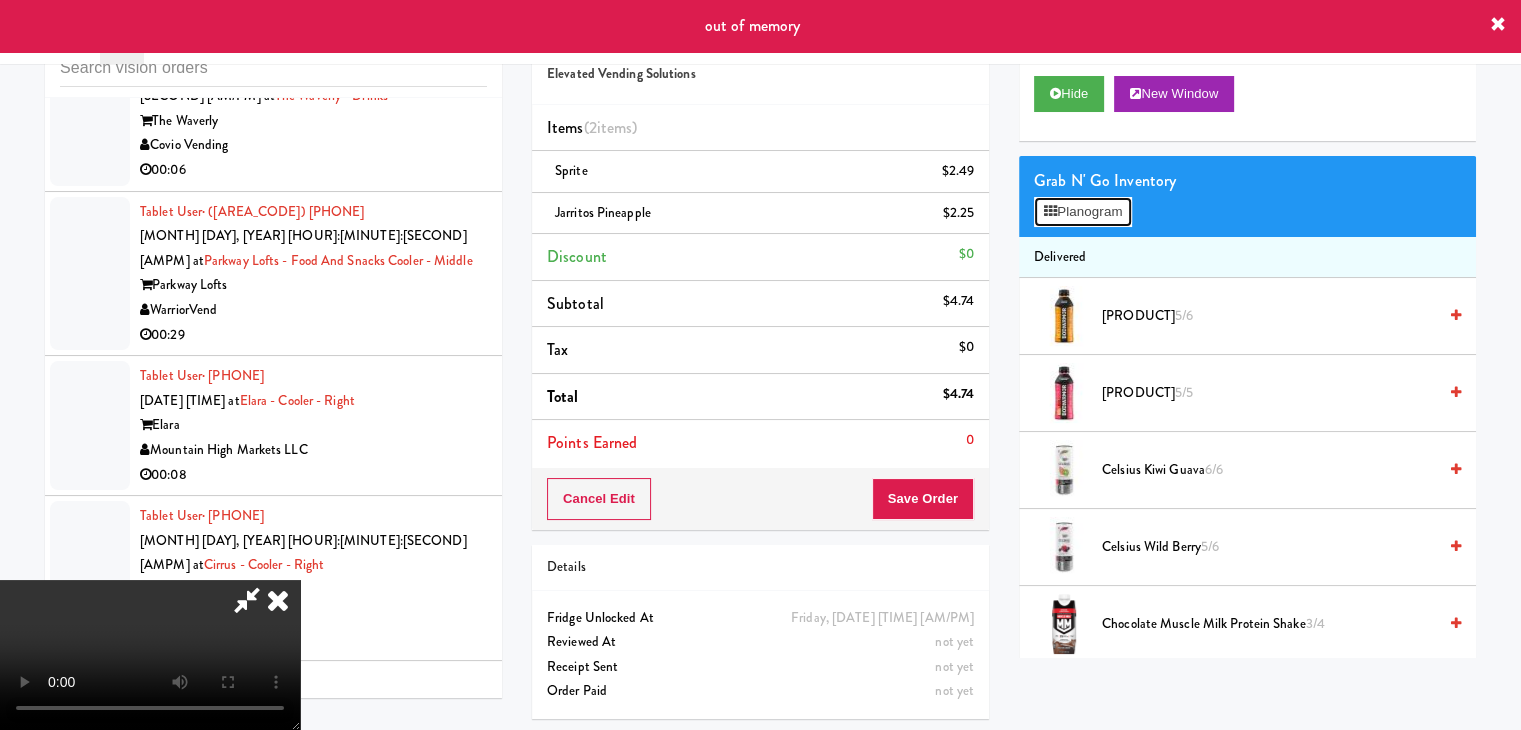click on "Planogram" at bounding box center (1083, 212) 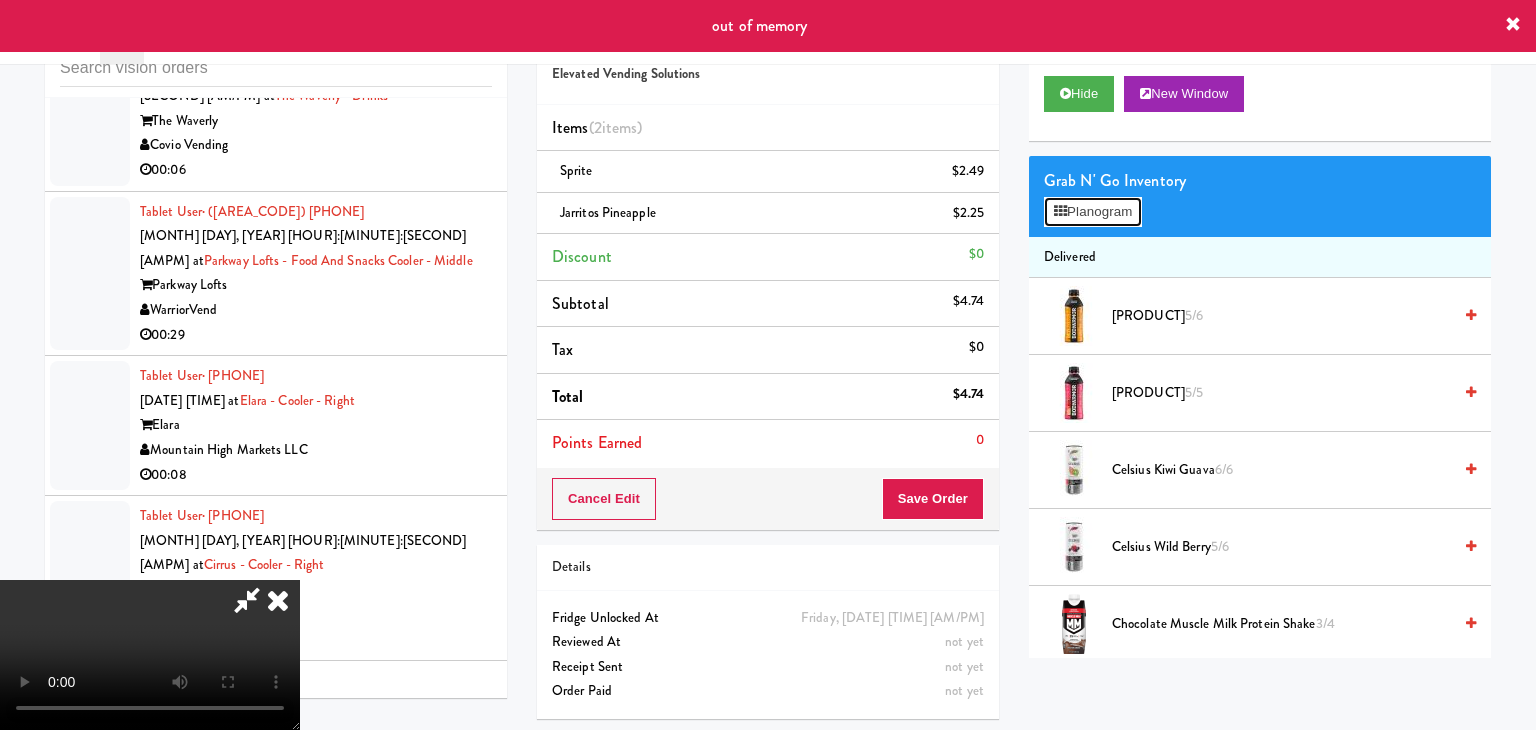 scroll, scrollTop: 24072, scrollLeft: 0, axis: vertical 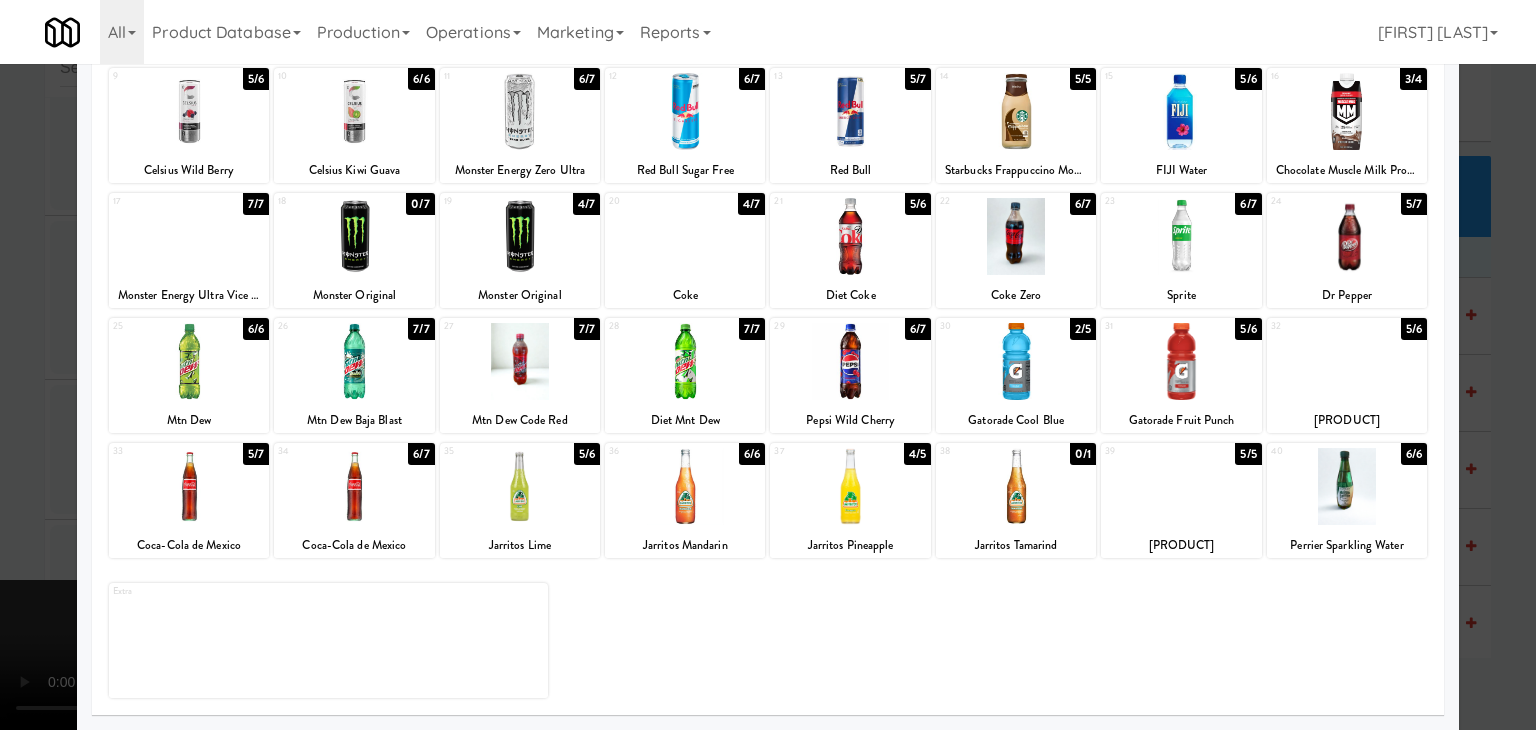 click at bounding box center [768, 365] 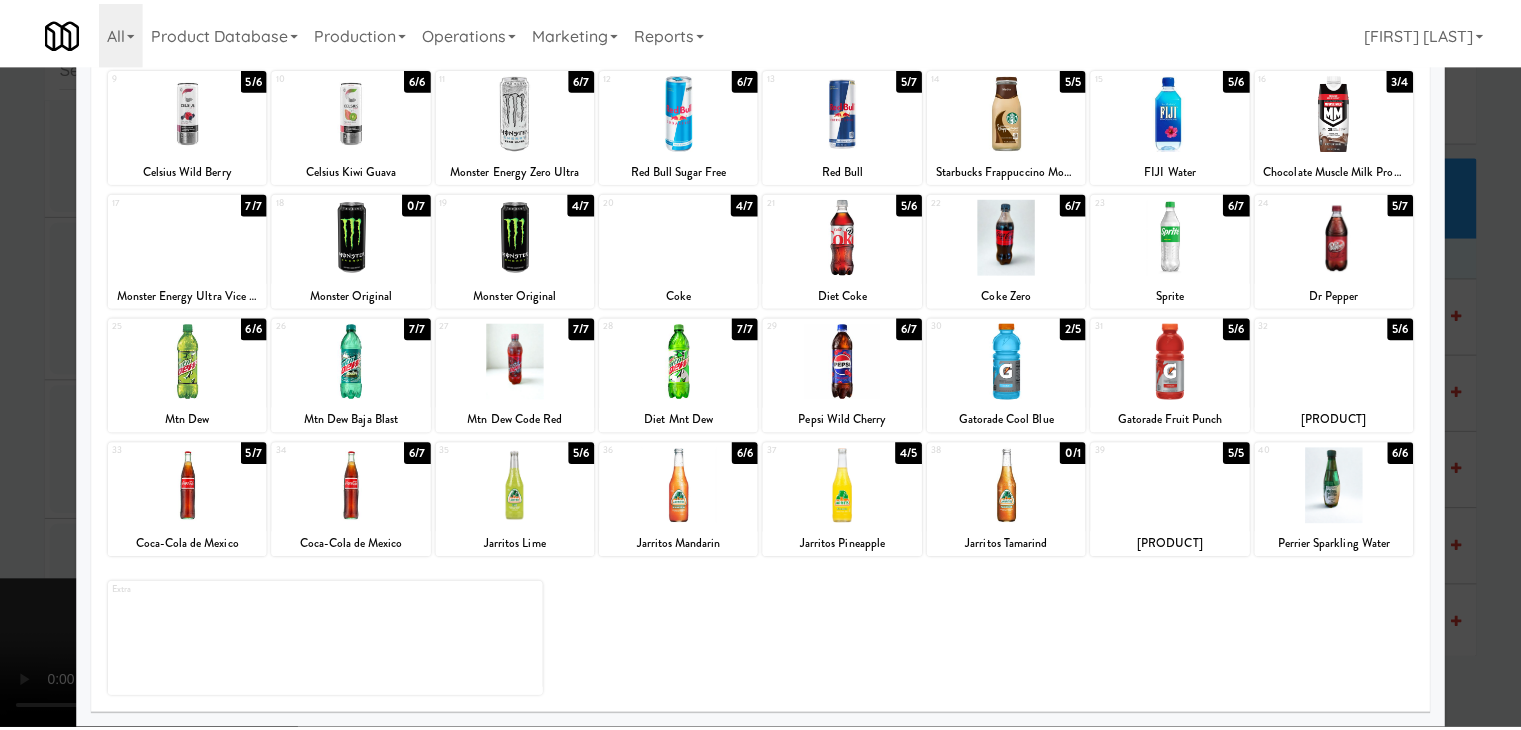 scroll, scrollTop: 24096, scrollLeft: 0, axis: vertical 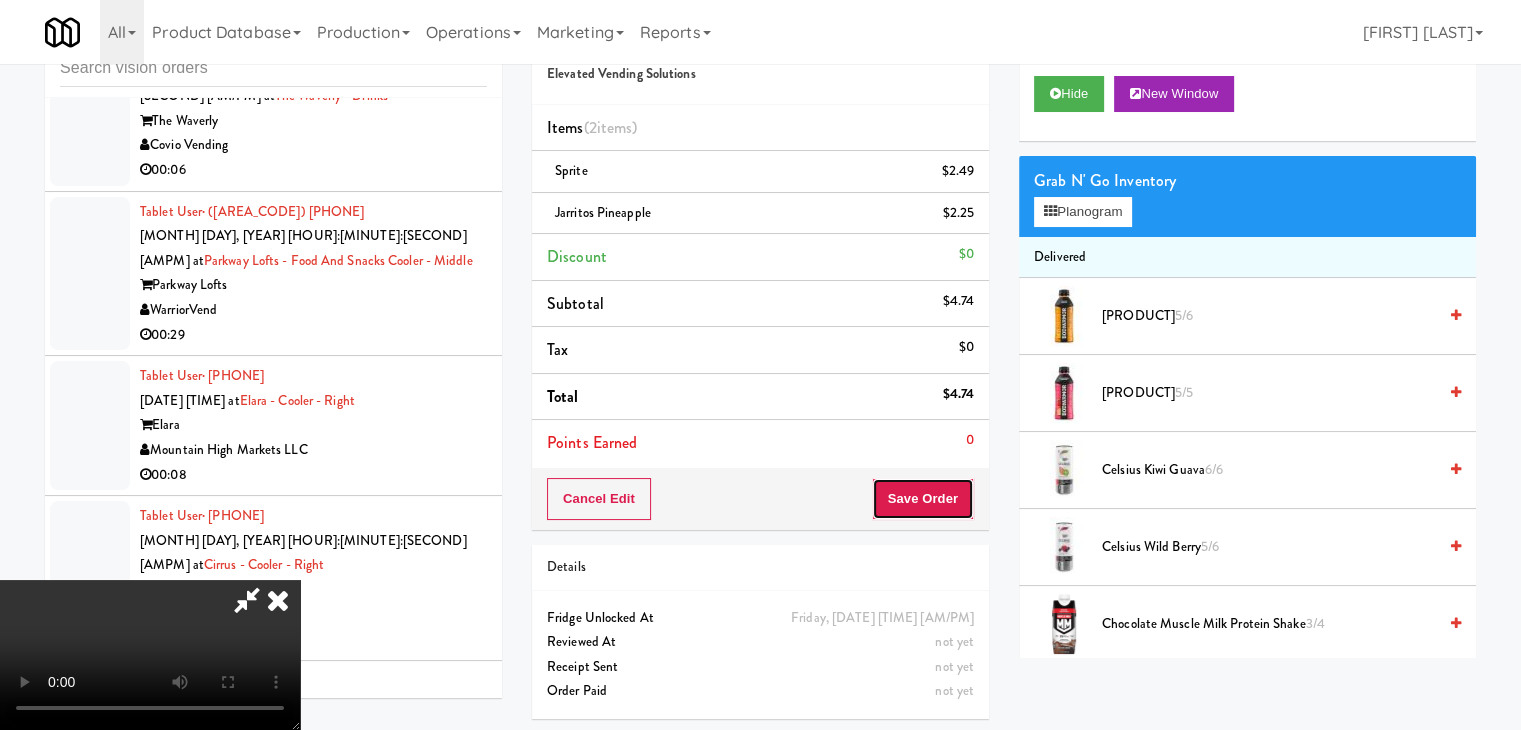 click on "Save Order" at bounding box center (923, 499) 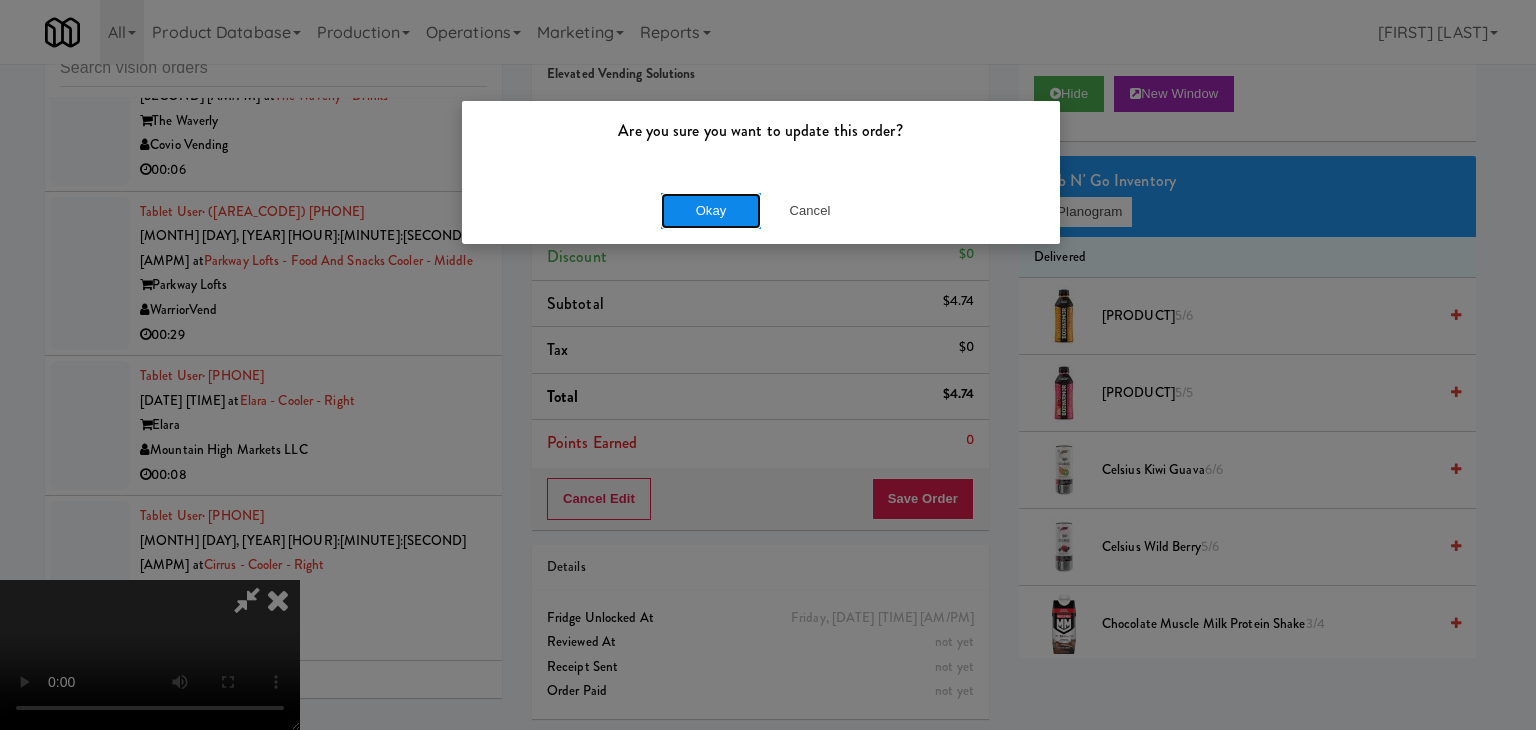 click on "Okay" at bounding box center [711, 211] 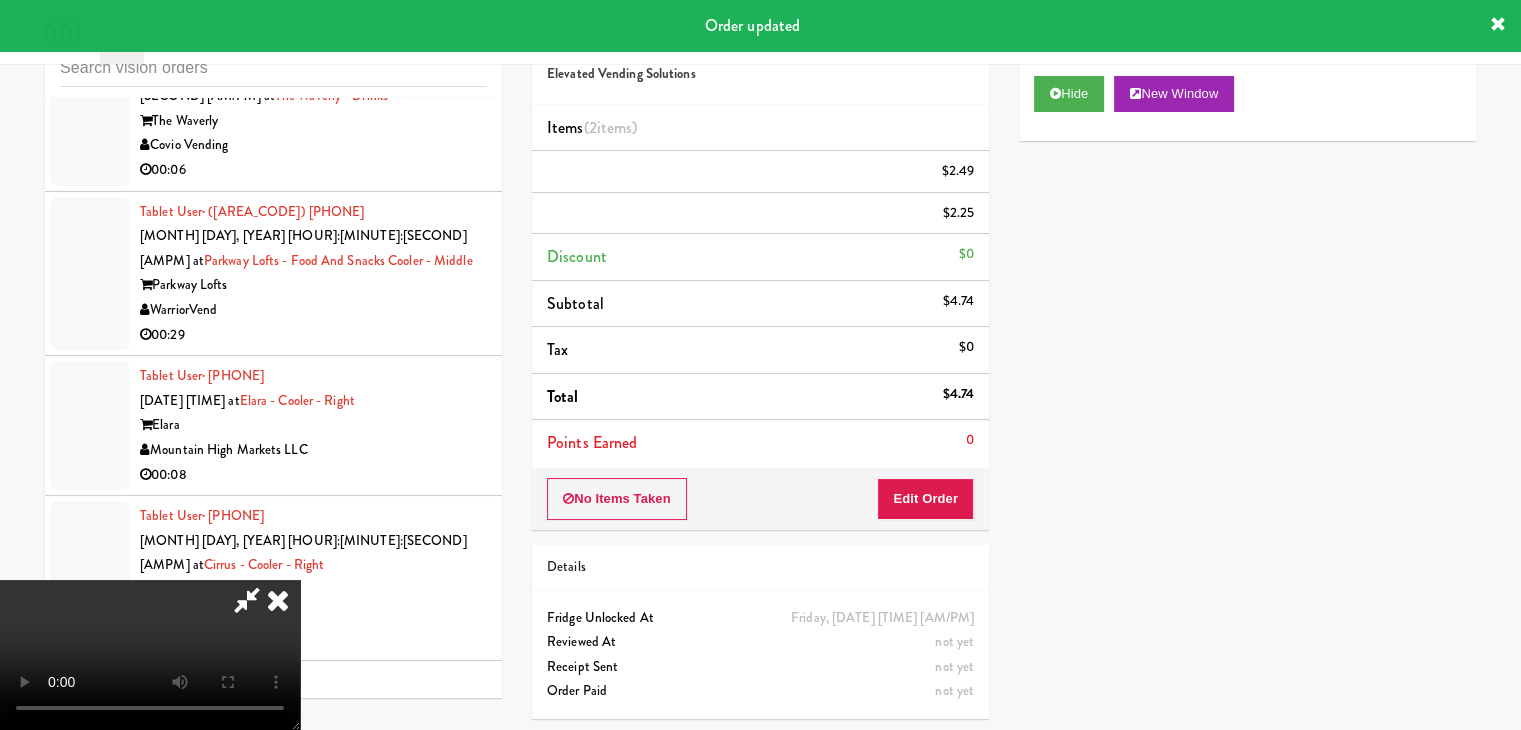 scroll, scrollTop: 0, scrollLeft: 0, axis: both 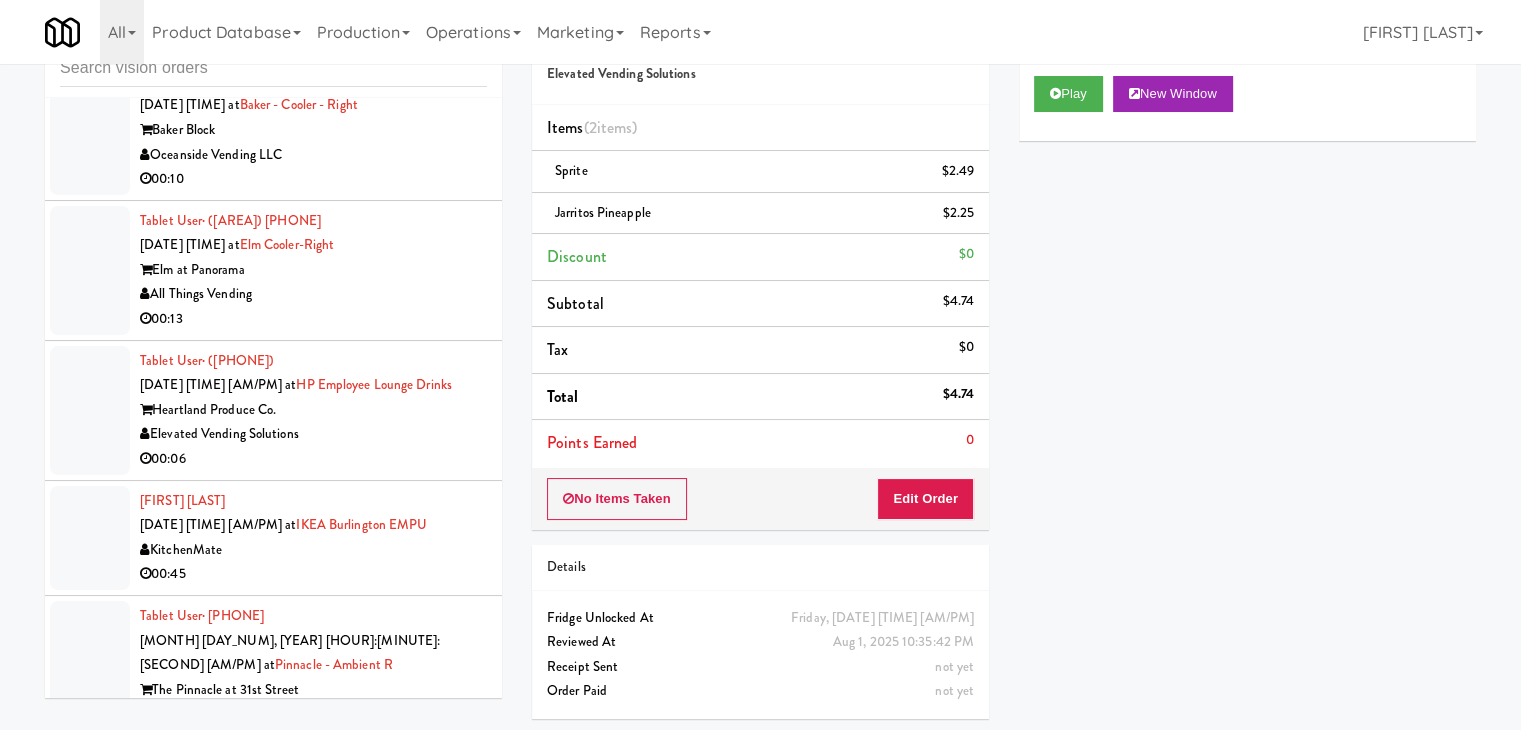 click on "00:36" at bounding box center [313, 1282] 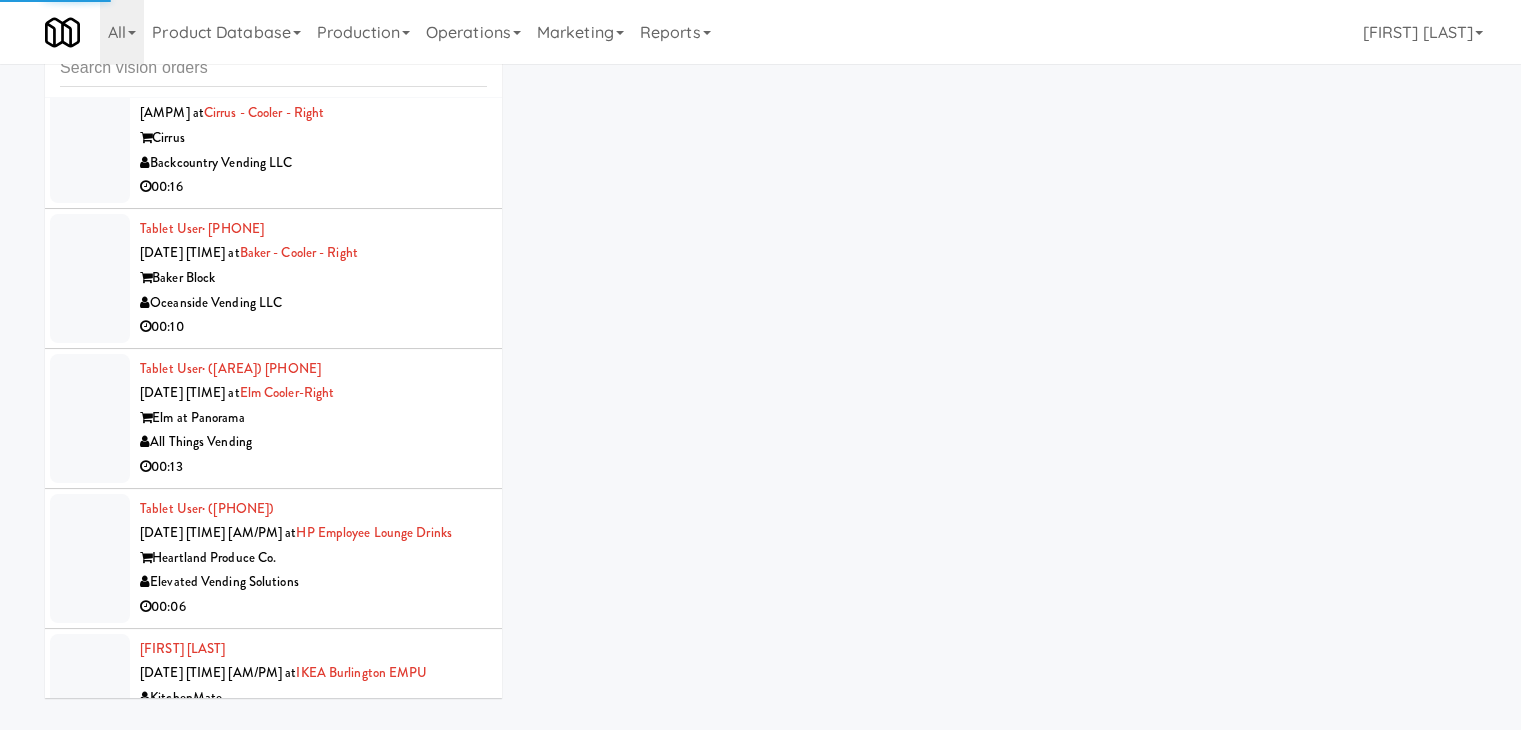 scroll, scrollTop: 24396, scrollLeft: 0, axis: vertical 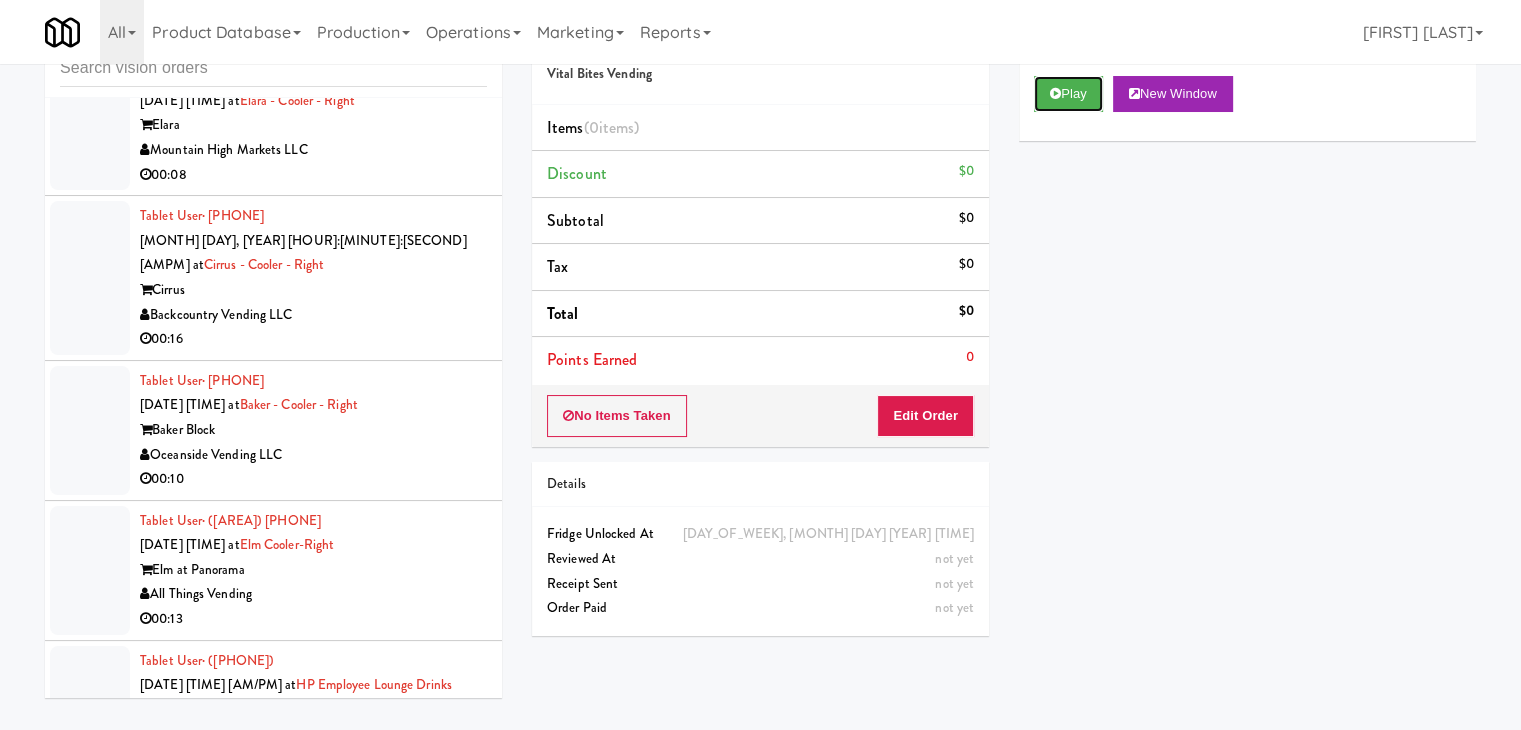 drag, startPoint x: 1084, startPoint y: 93, endPoint x: 1064, endPoint y: 156, distance: 66.09841 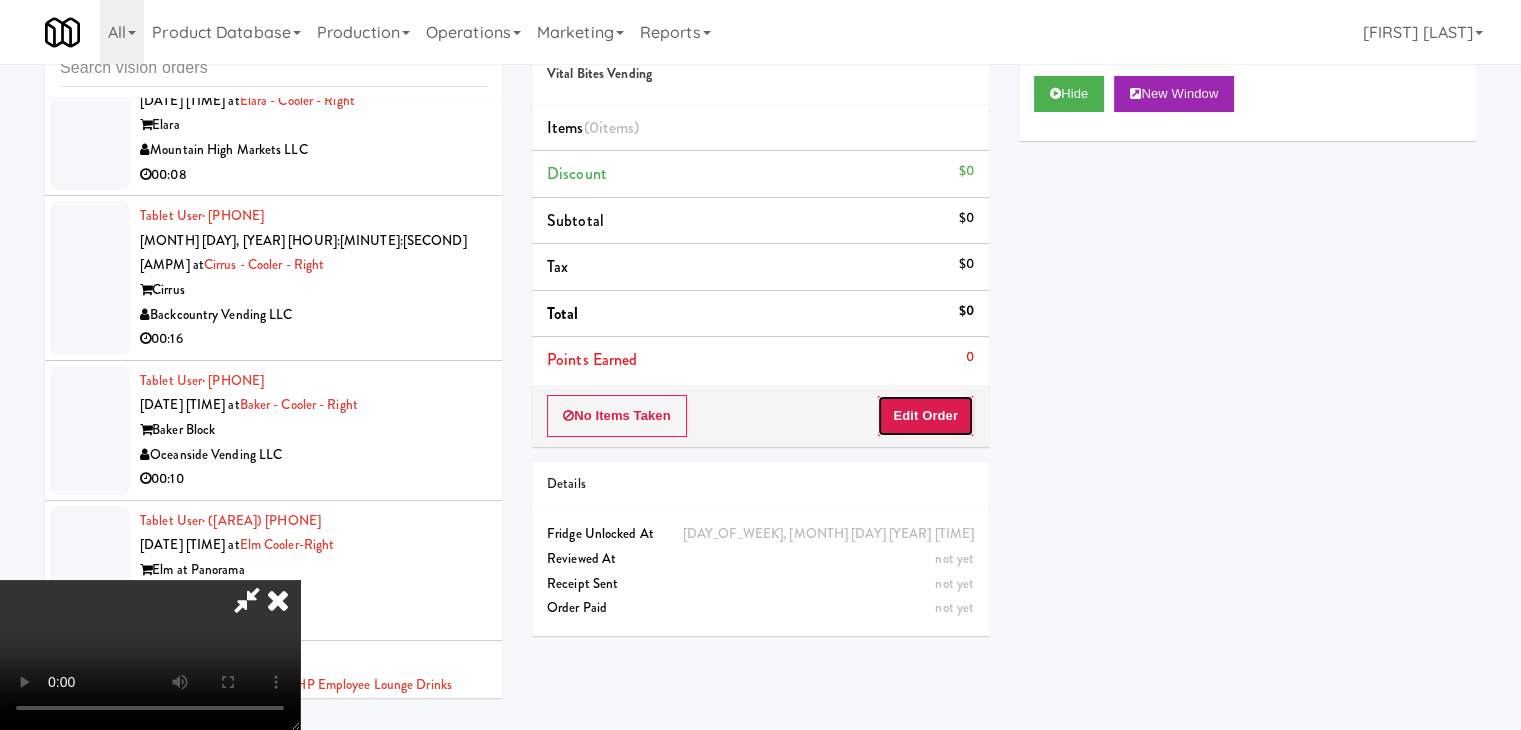 click on "Edit Order" at bounding box center (925, 416) 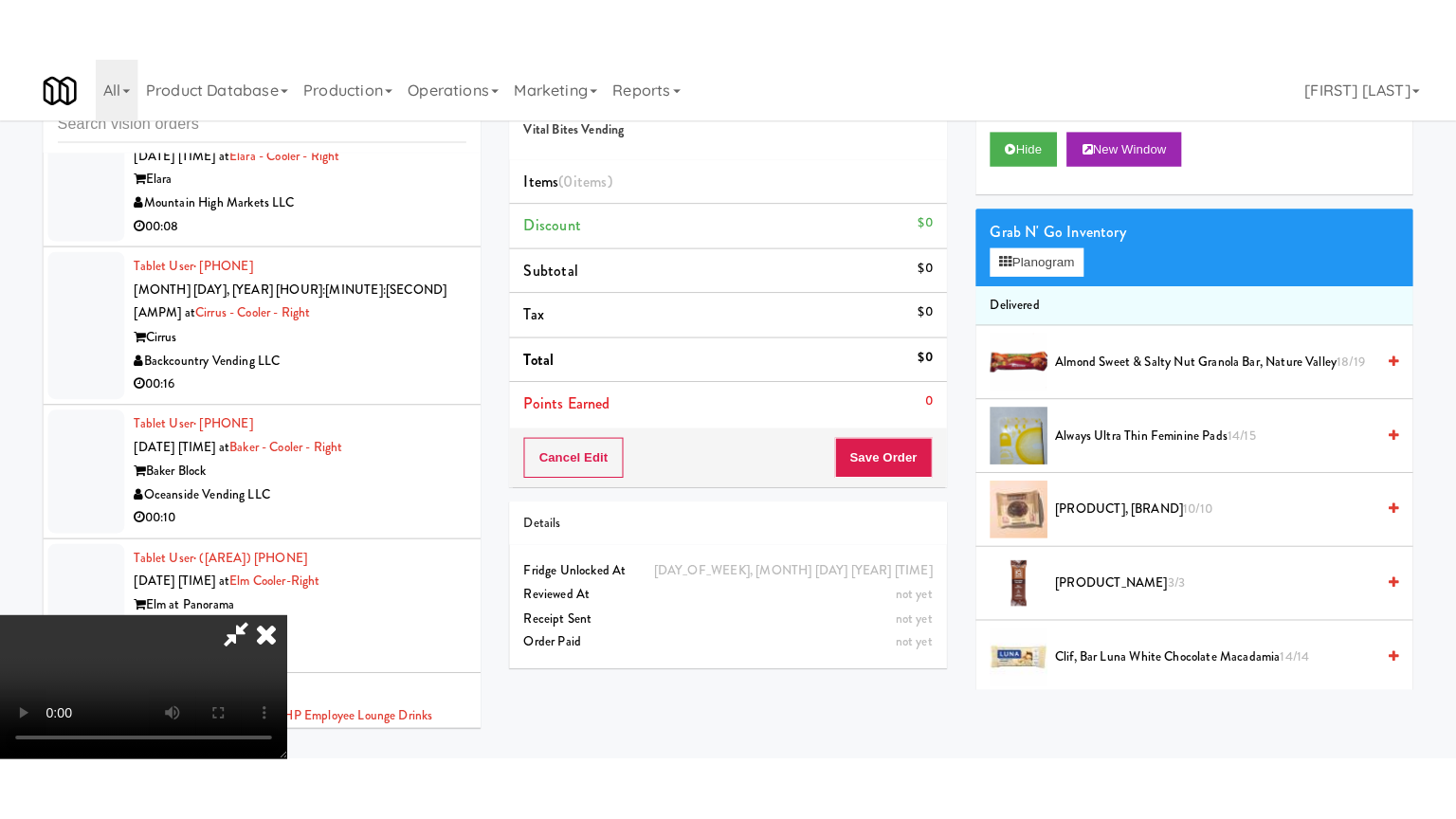 scroll, scrollTop: 266, scrollLeft: 0, axis: vertical 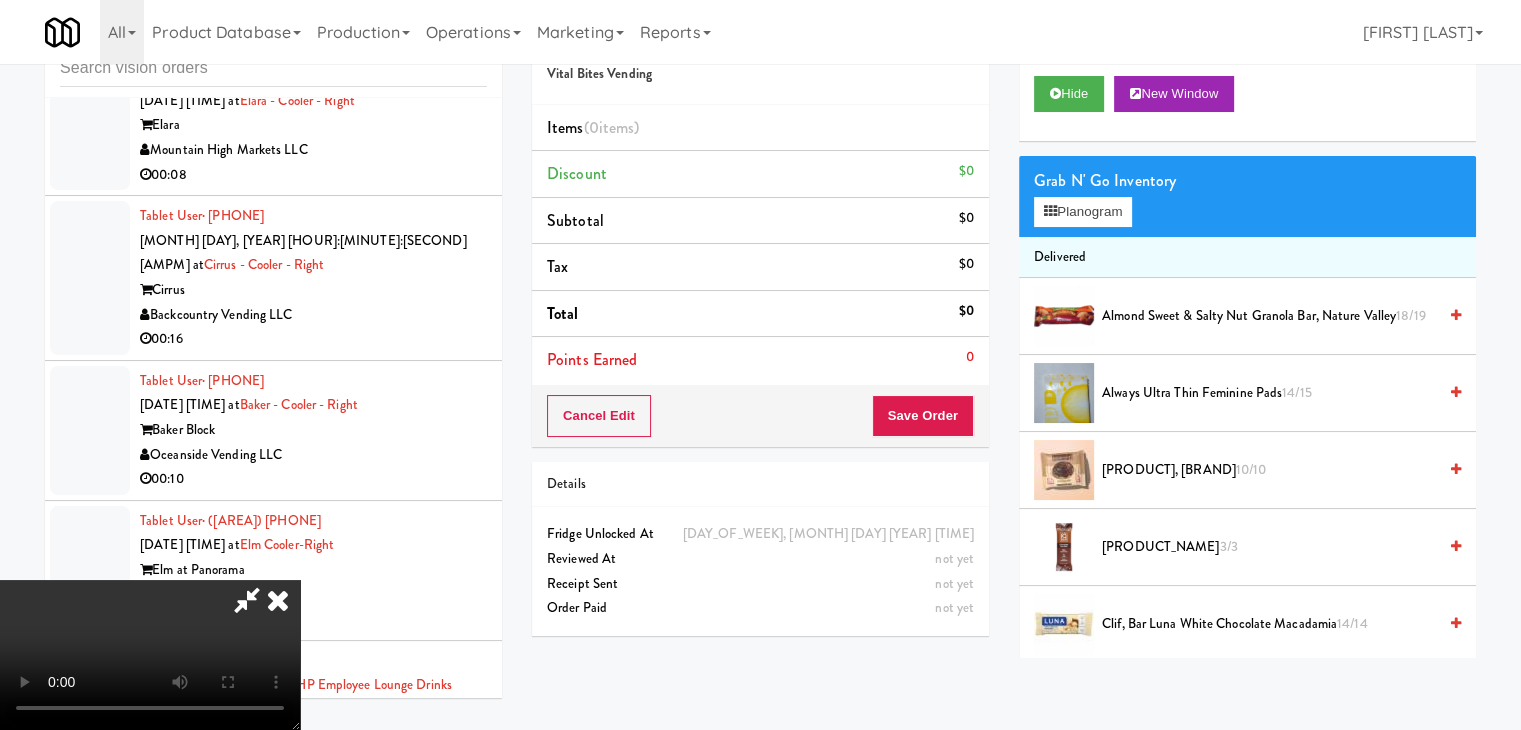 type 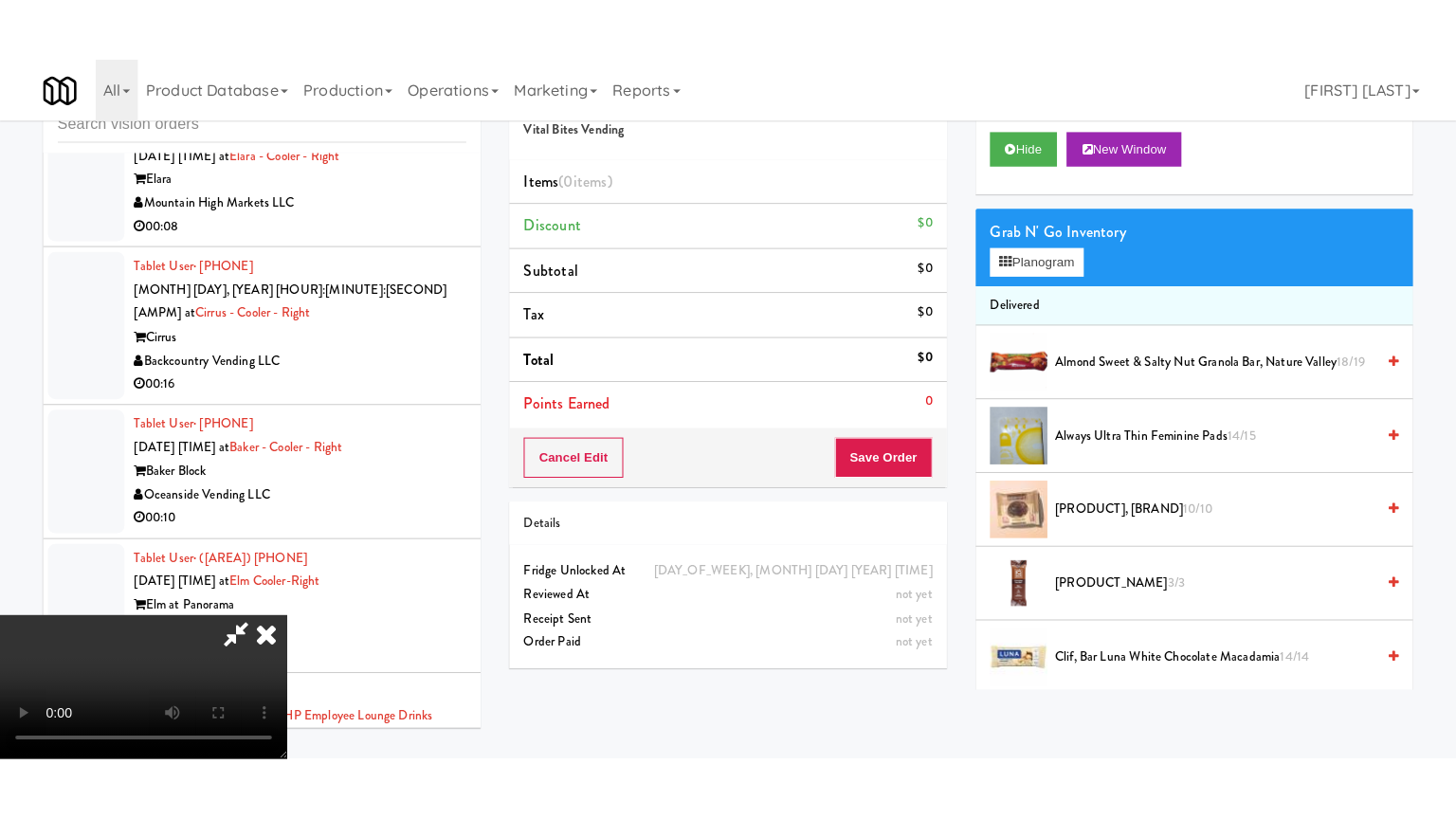 scroll, scrollTop: 0, scrollLeft: 0, axis: both 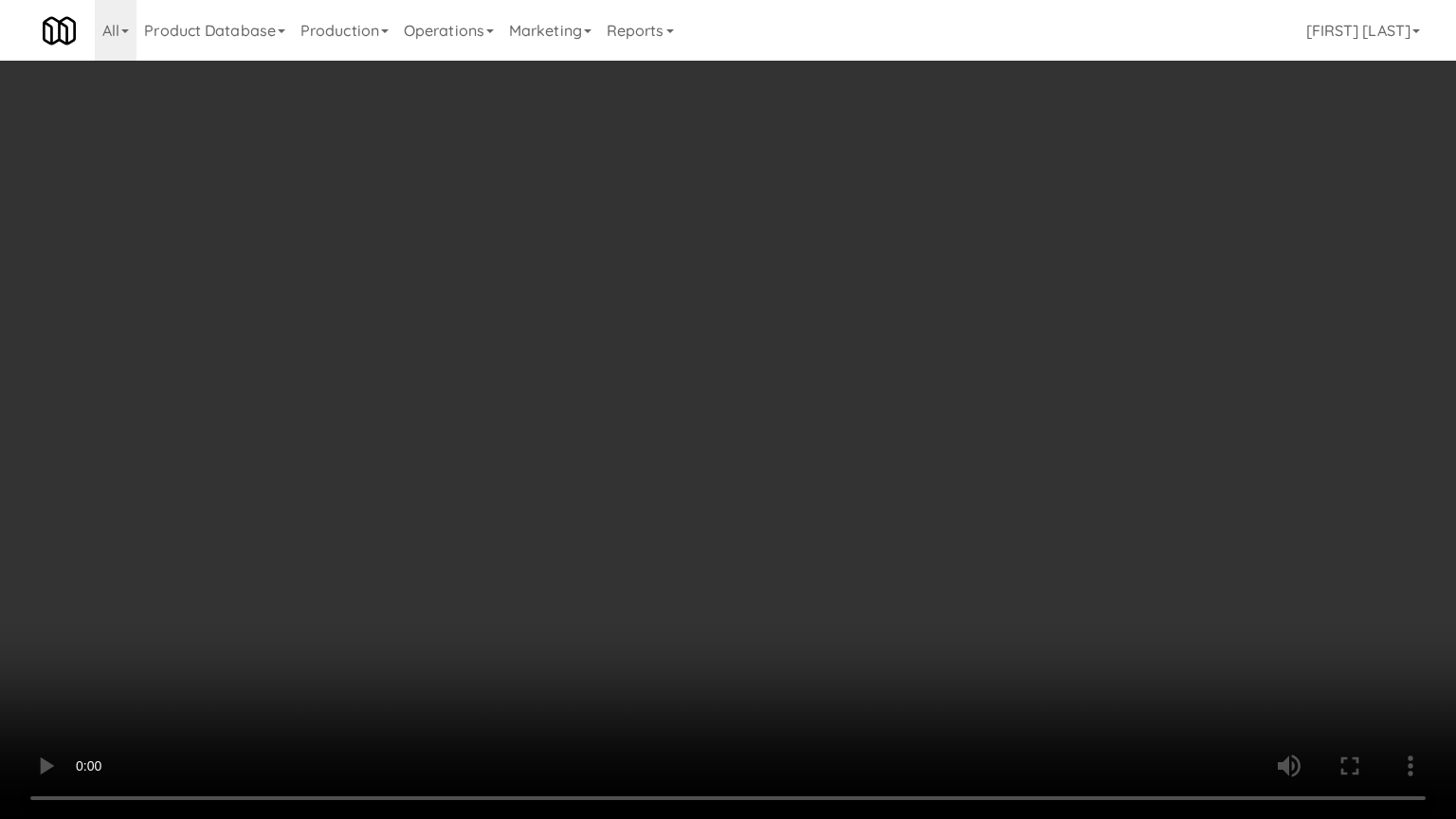 click at bounding box center (728, 410) 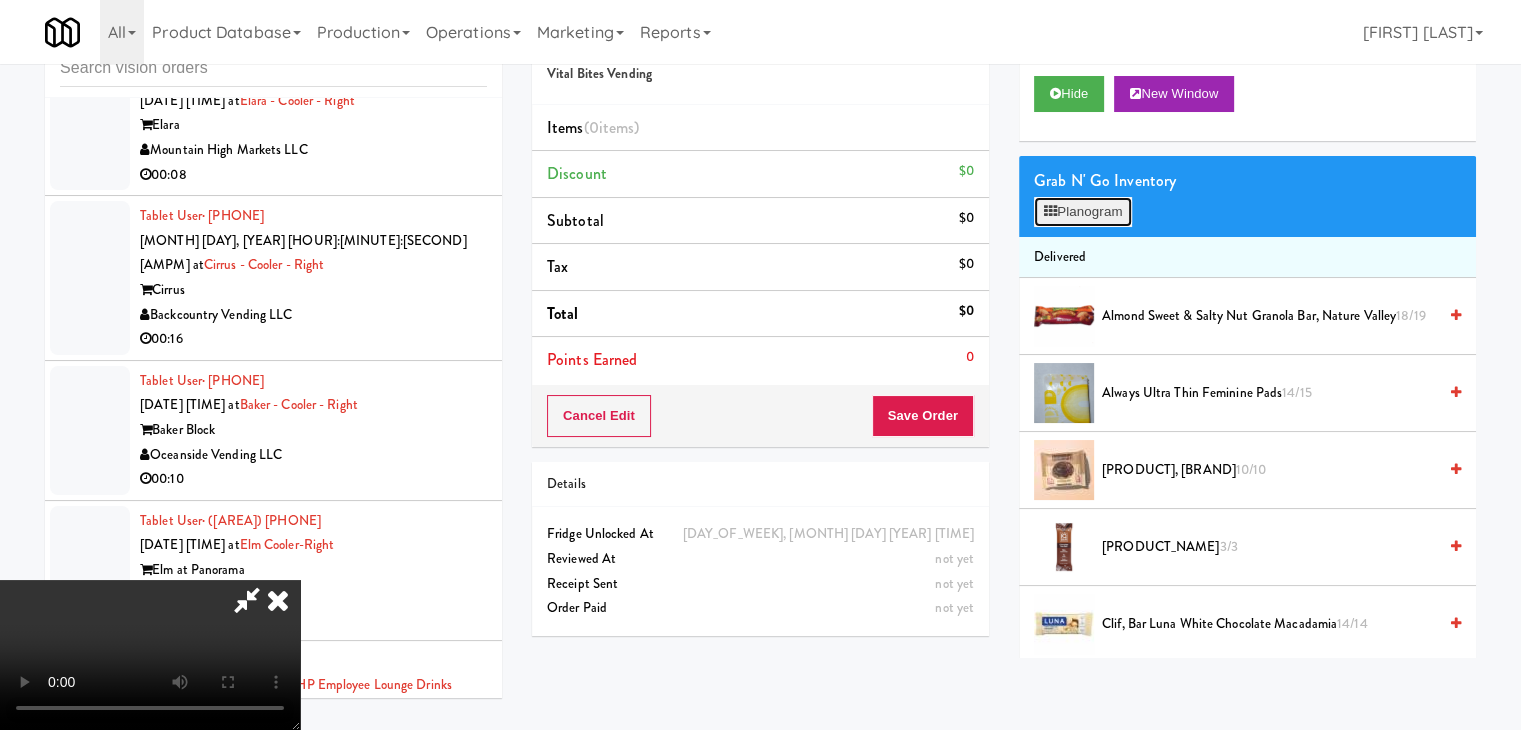 click on "Planogram" at bounding box center (1083, 212) 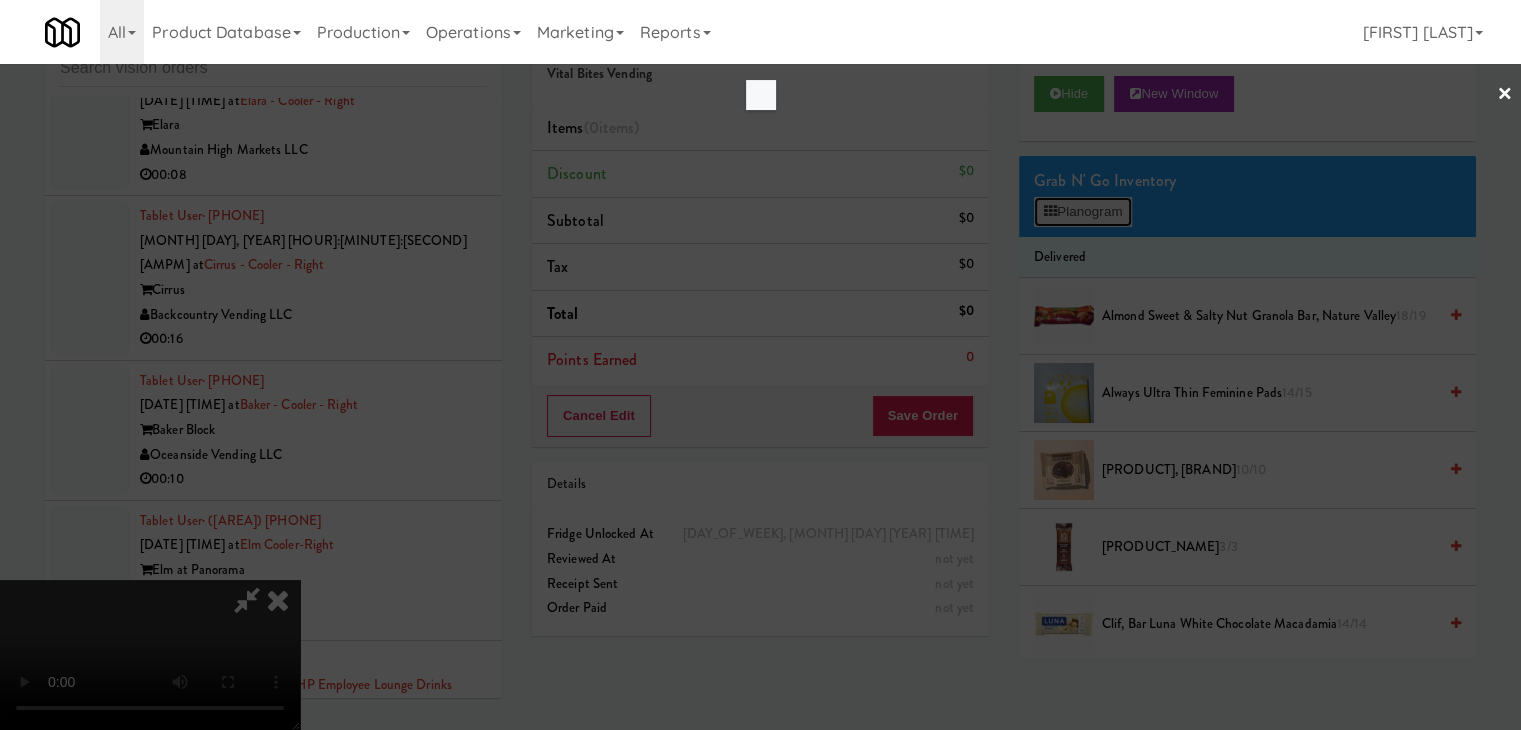 scroll, scrollTop: 24371, scrollLeft: 0, axis: vertical 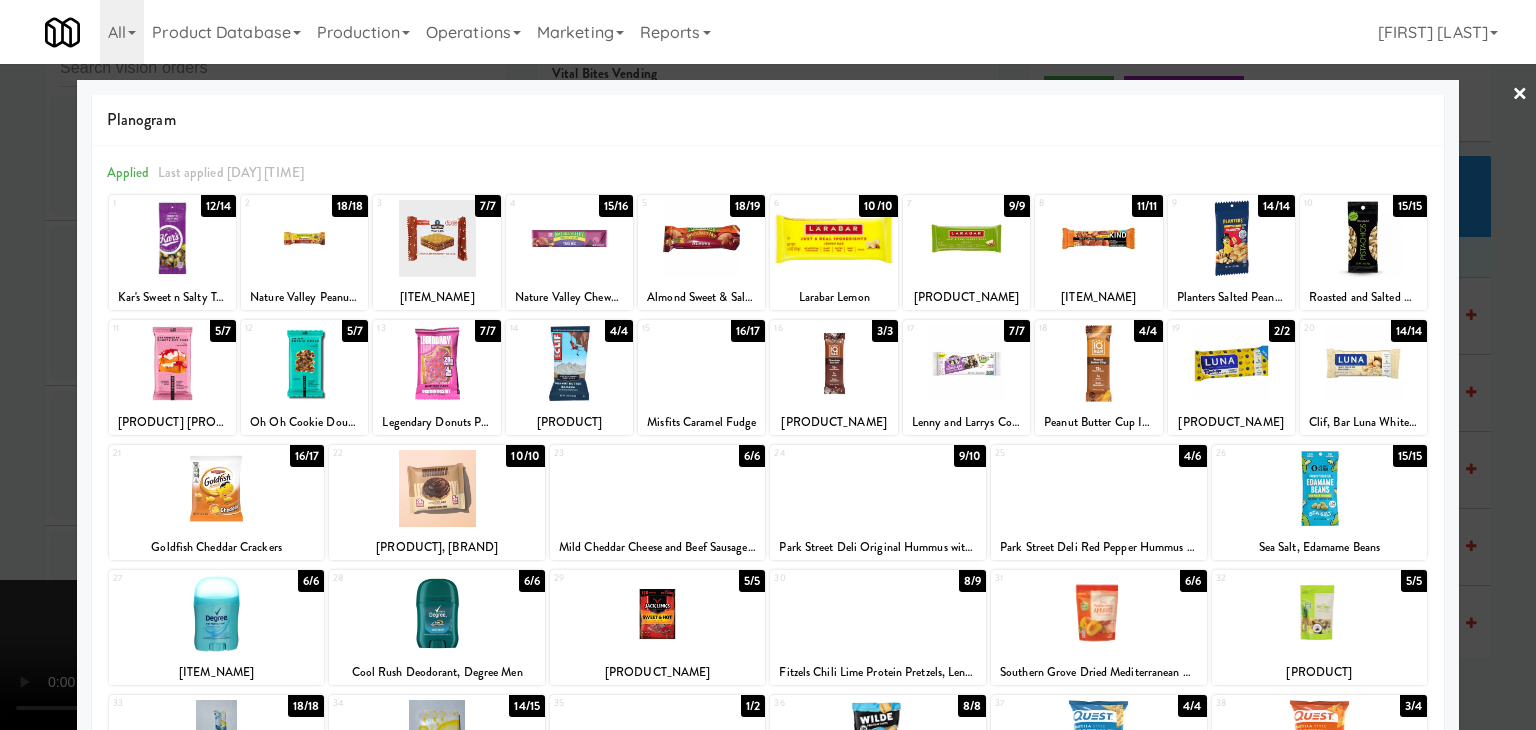 click at bounding box center [966, 238] 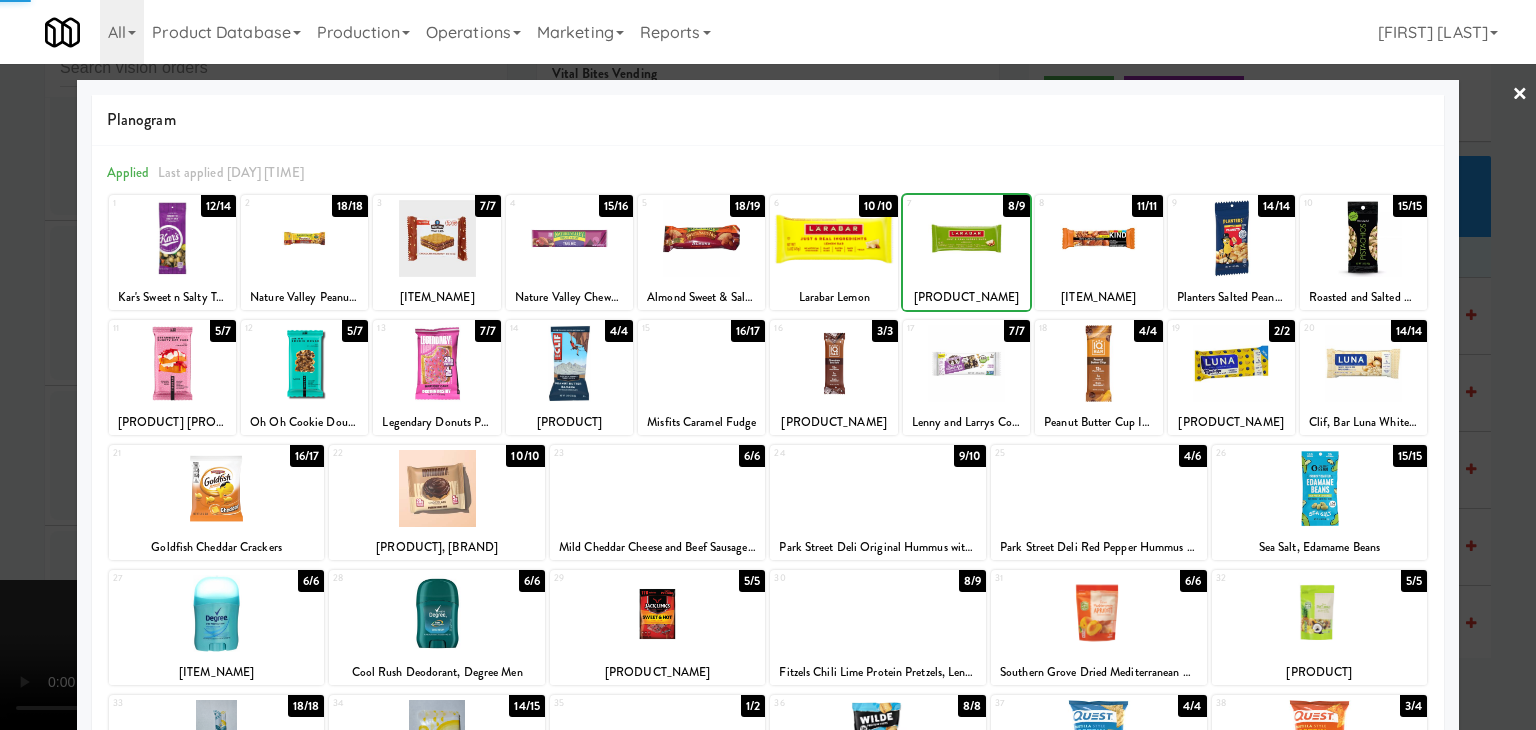 drag, startPoint x: 1104, startPoint y: 254, endPoint x: 1189, endPoint y: 293, distance: 93.52005 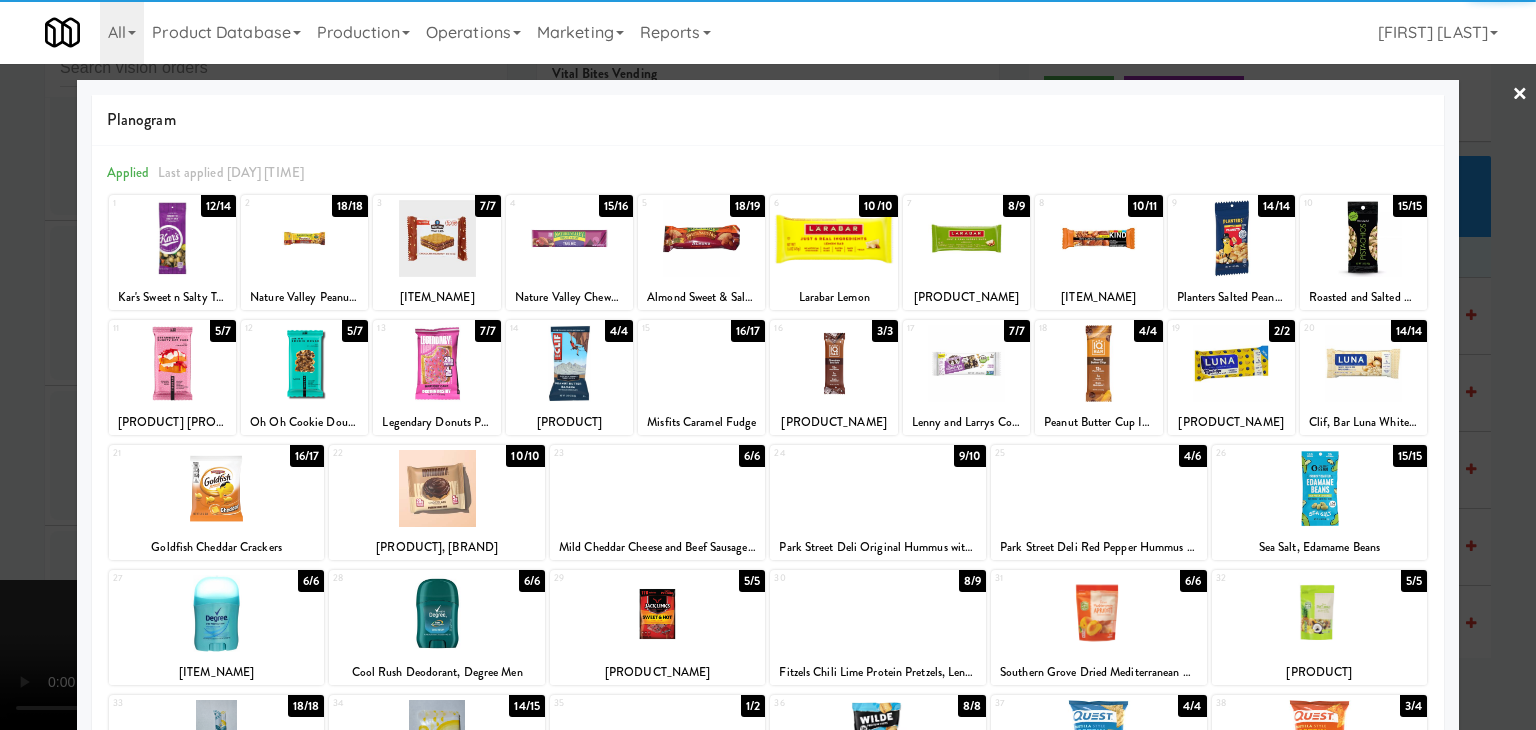 click at bounding box center (768, 365) 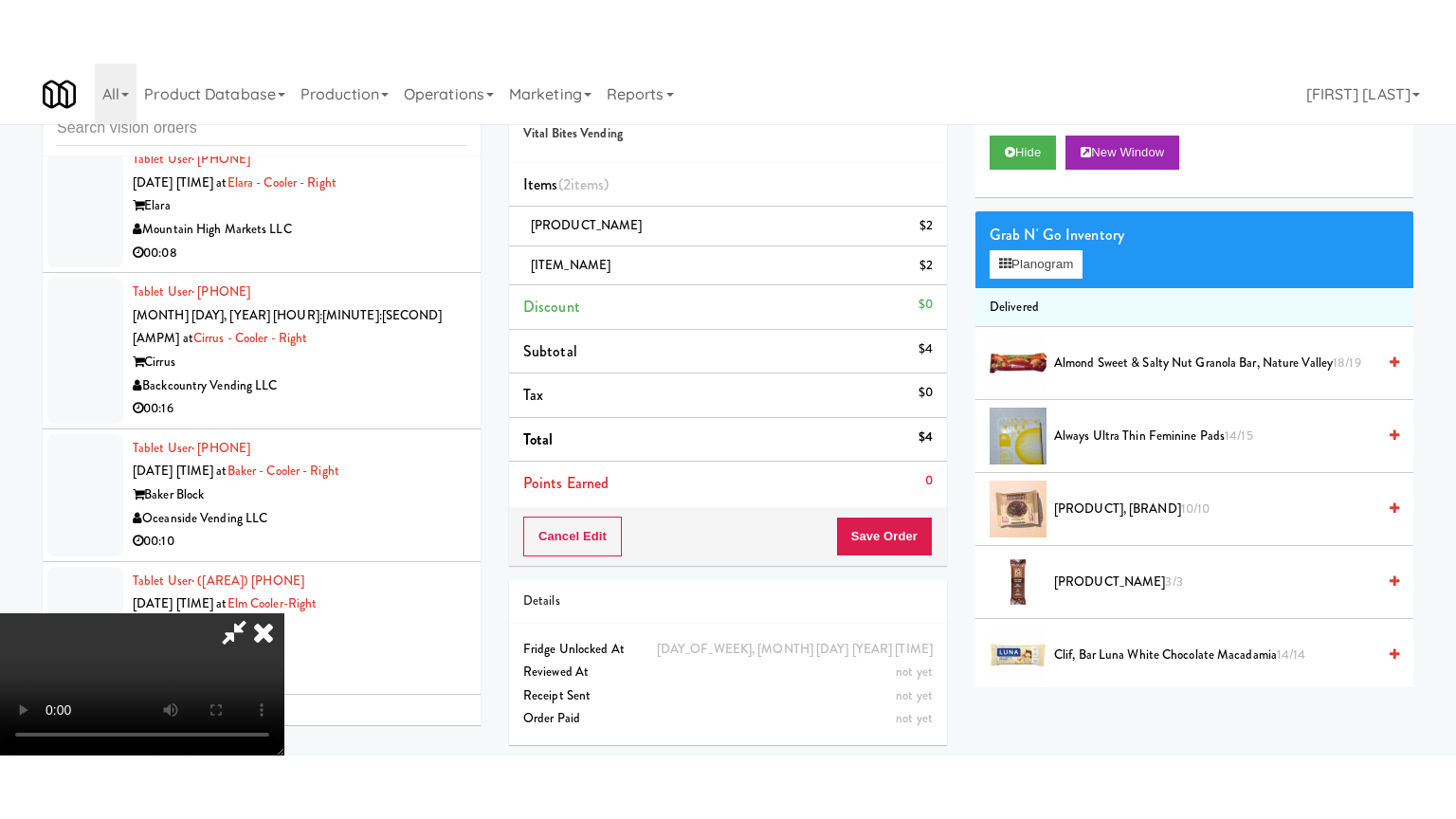 scroll, scrollTop: 23125, scrollLeft: 0, axis: vertical 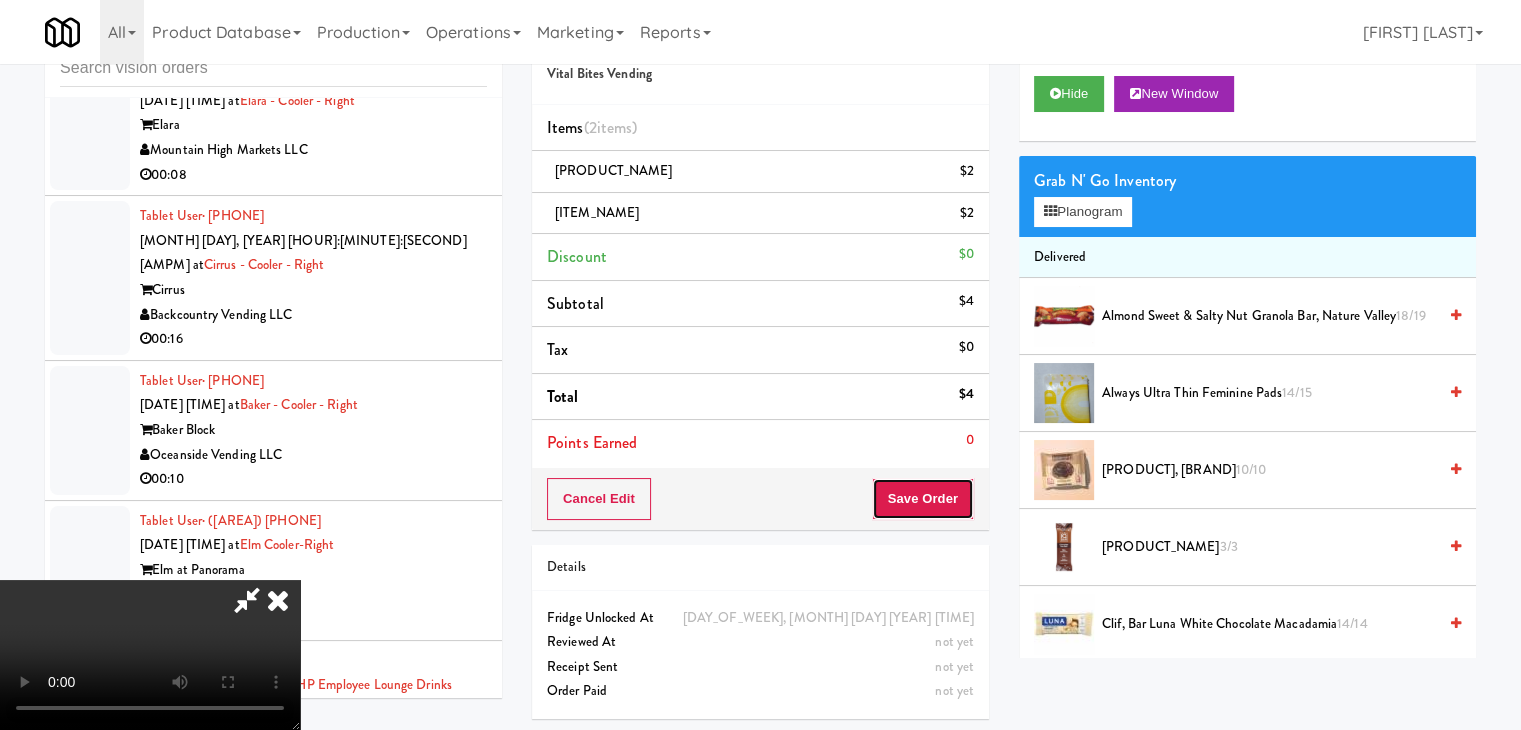 click on "Save Order" at bounding box center (923, 499) 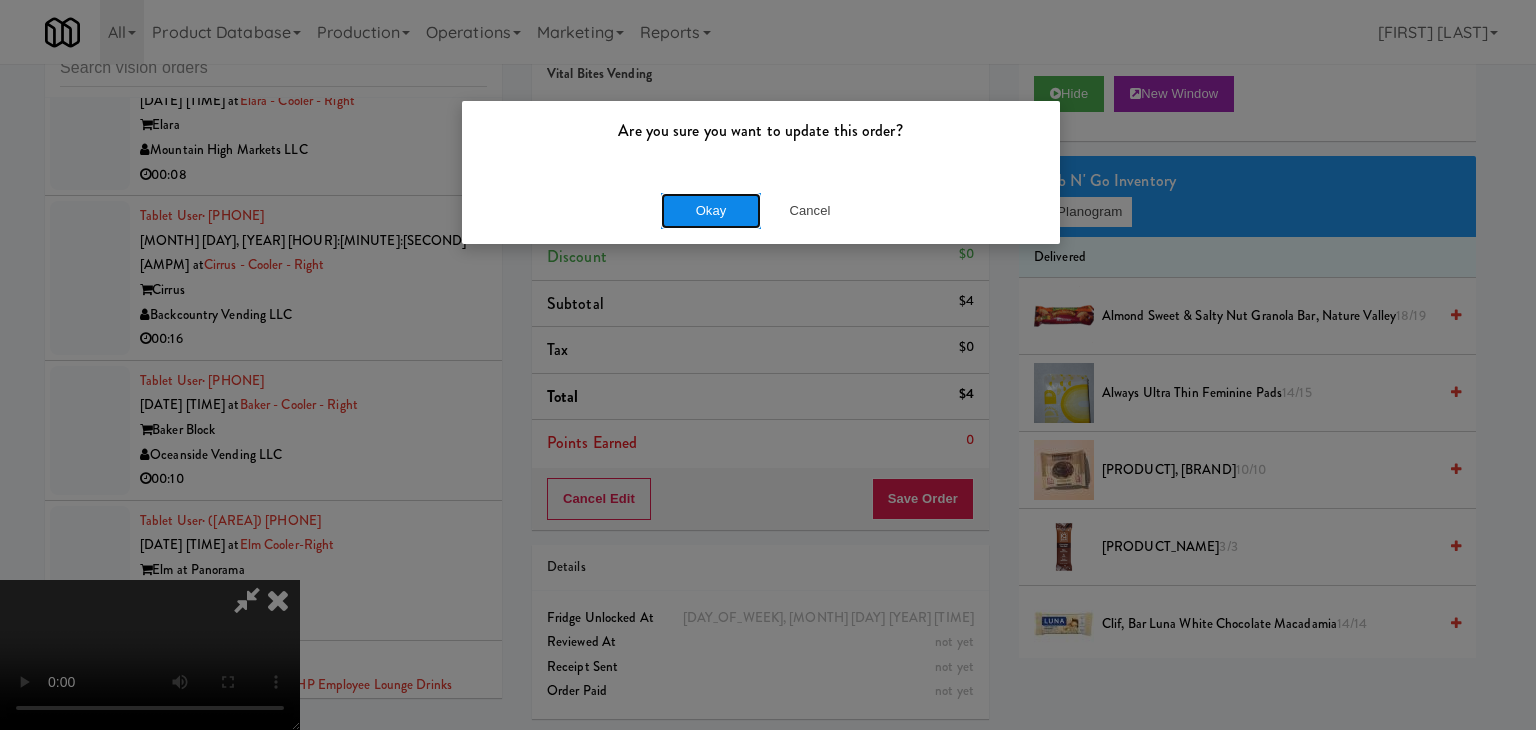 click on "Okay" at bounding box center (711, 211) 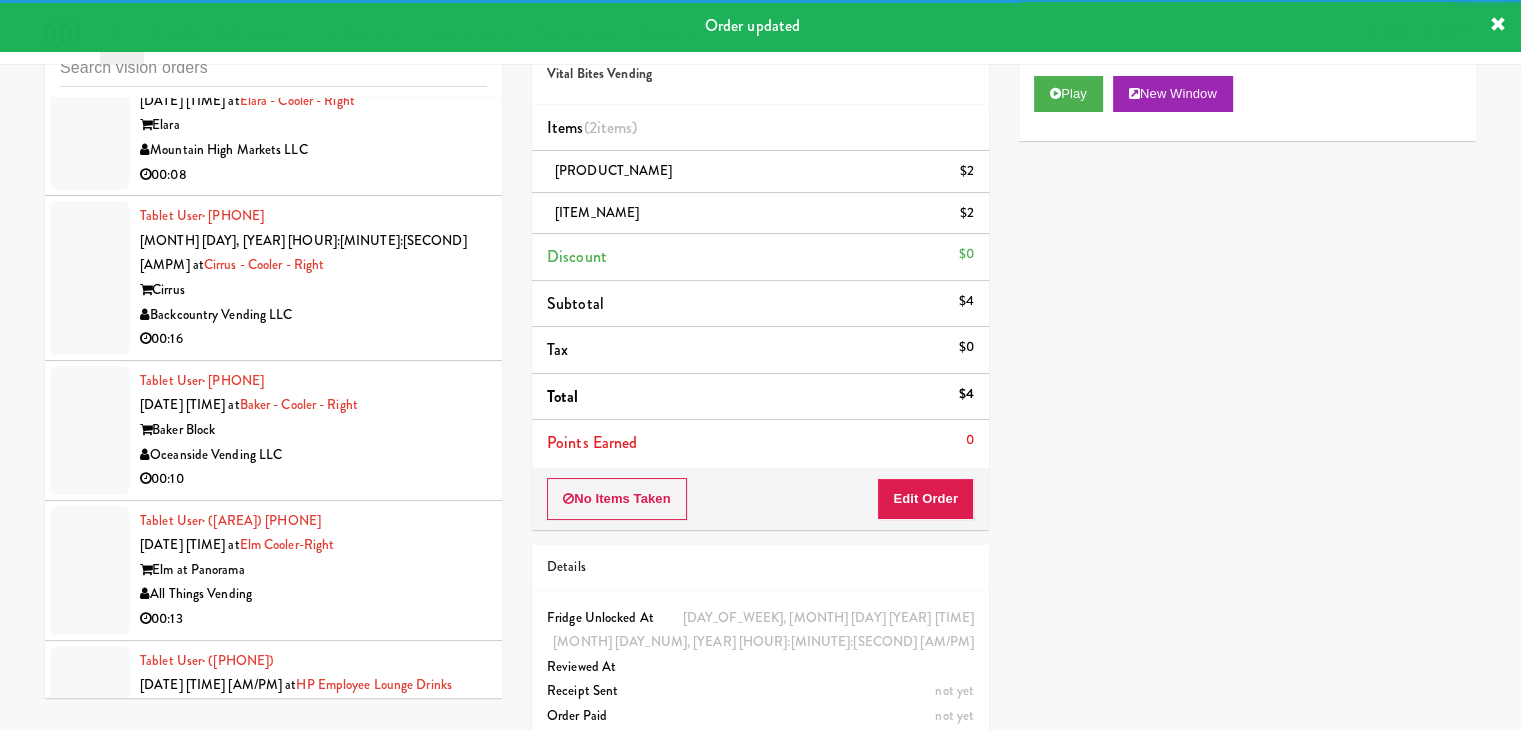 click on "Smart Vending of Virginia" at bounding box center (313, 1393) 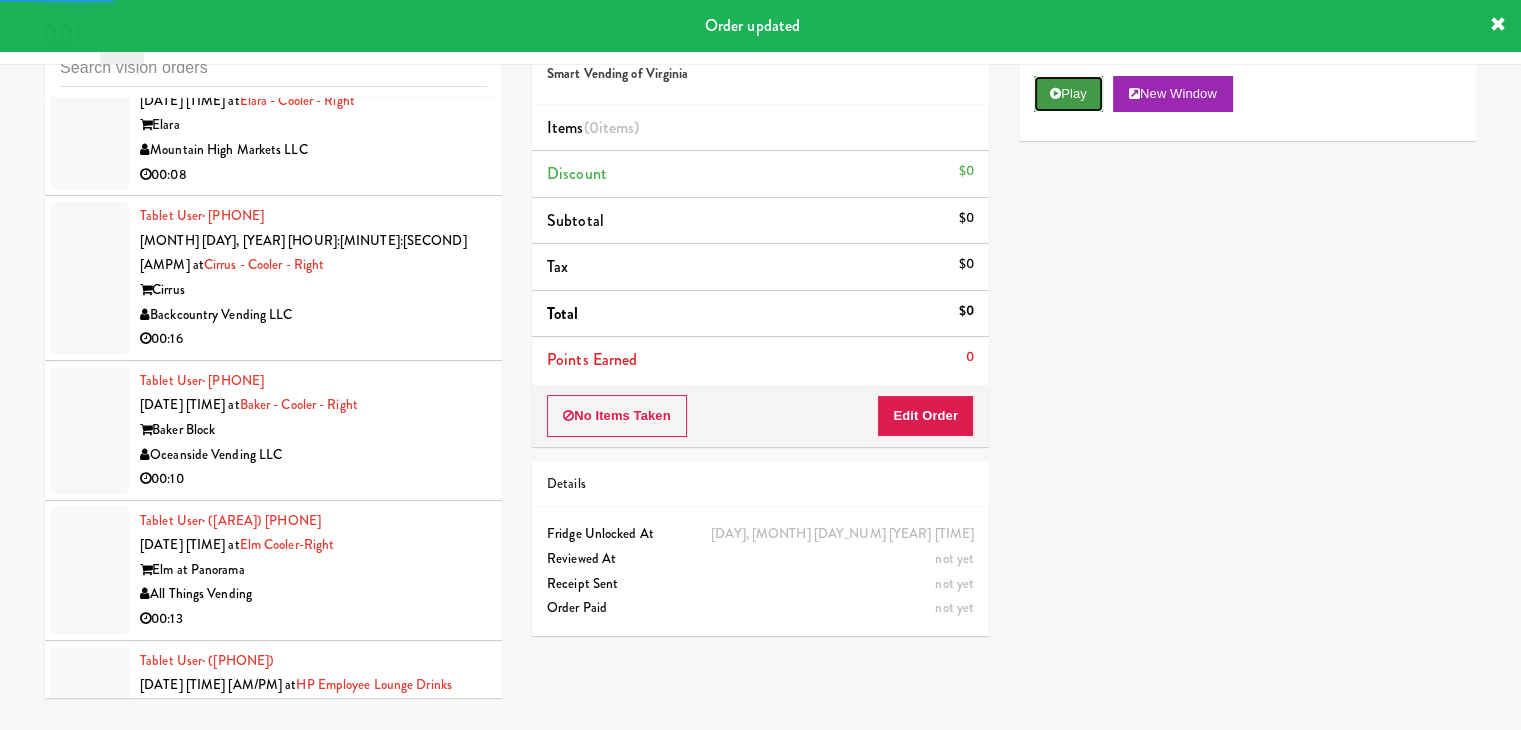 click on "Play" at bounding box center [1068, 94] 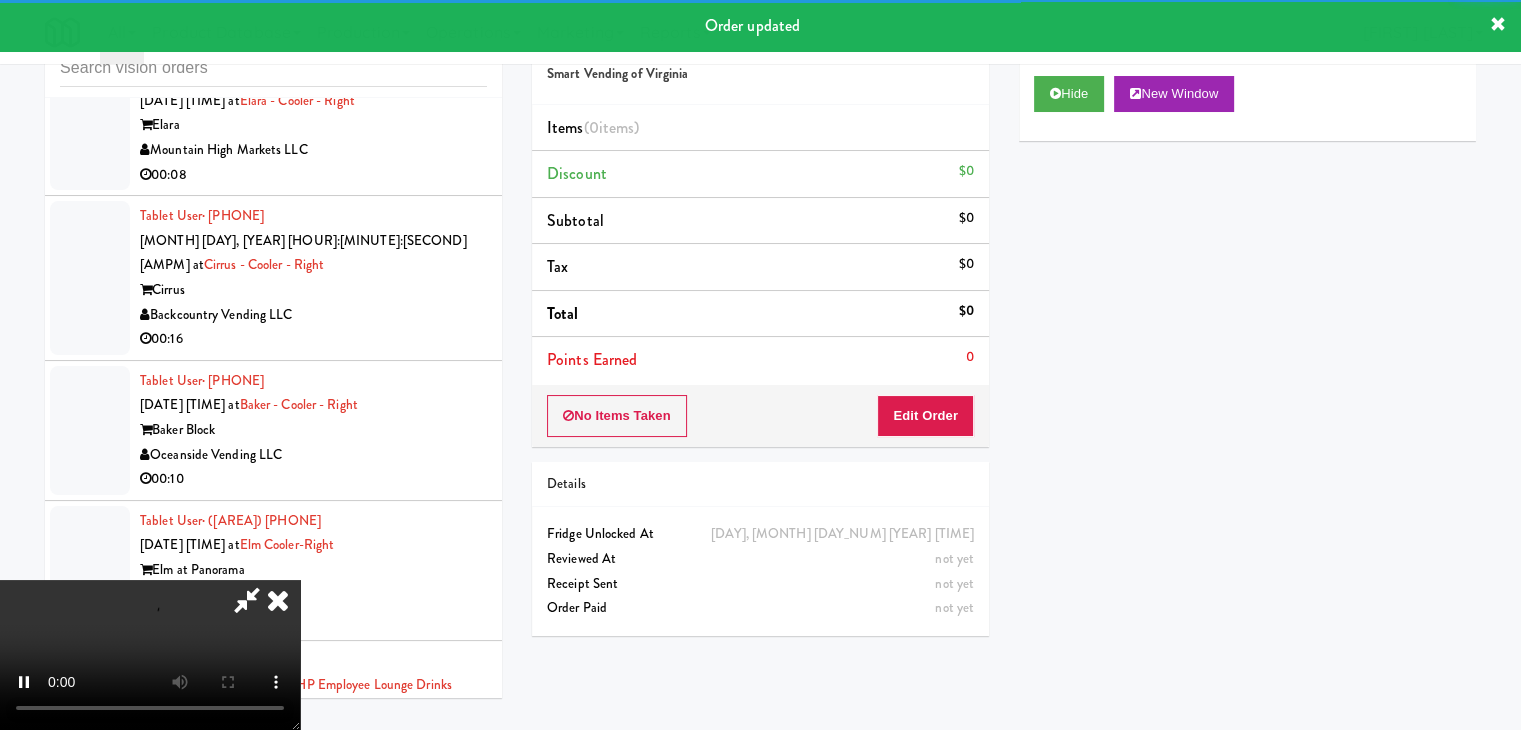 click on "No Items Taken Edit Order" at bounding box center [760, 416] 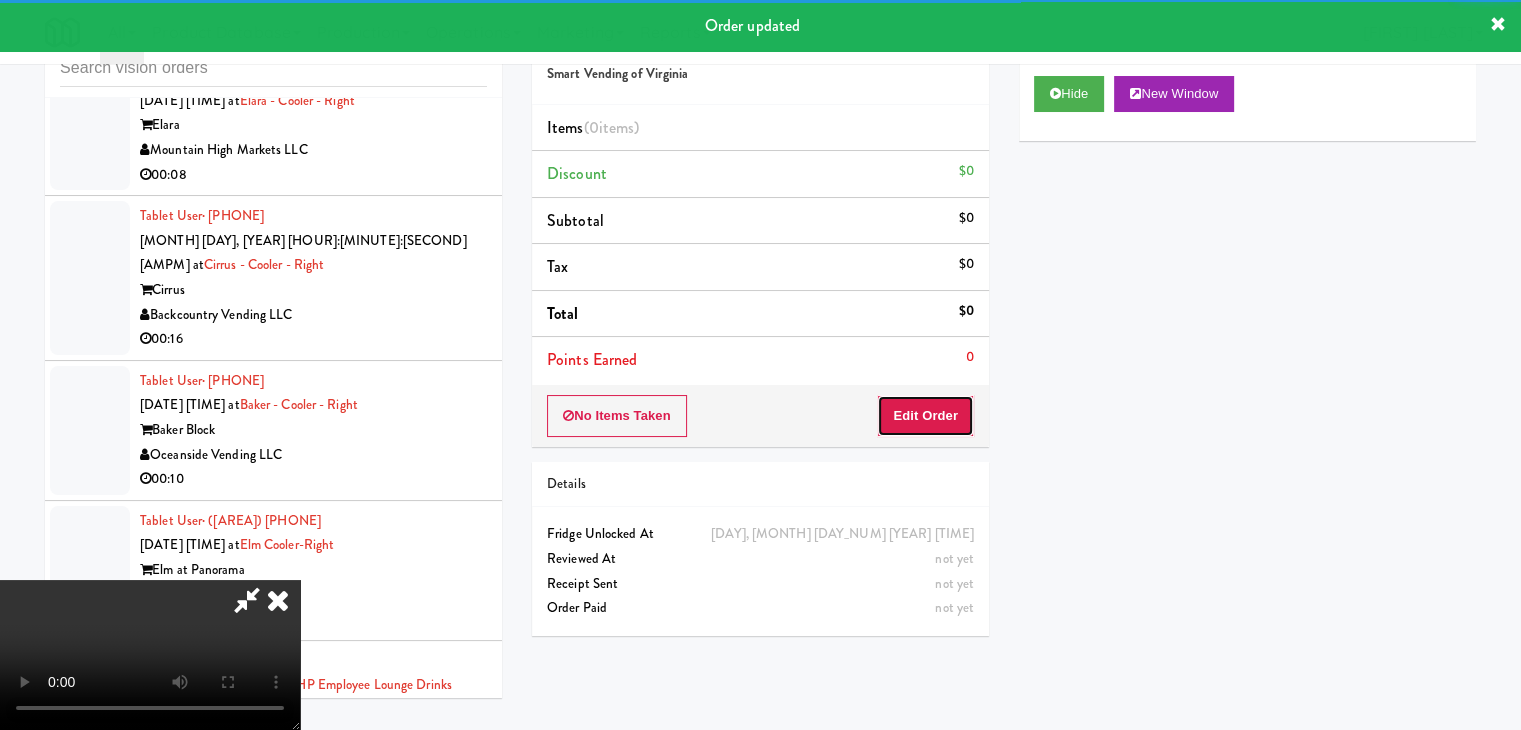 click on "Edit Order" at bounding box center (925, 416) 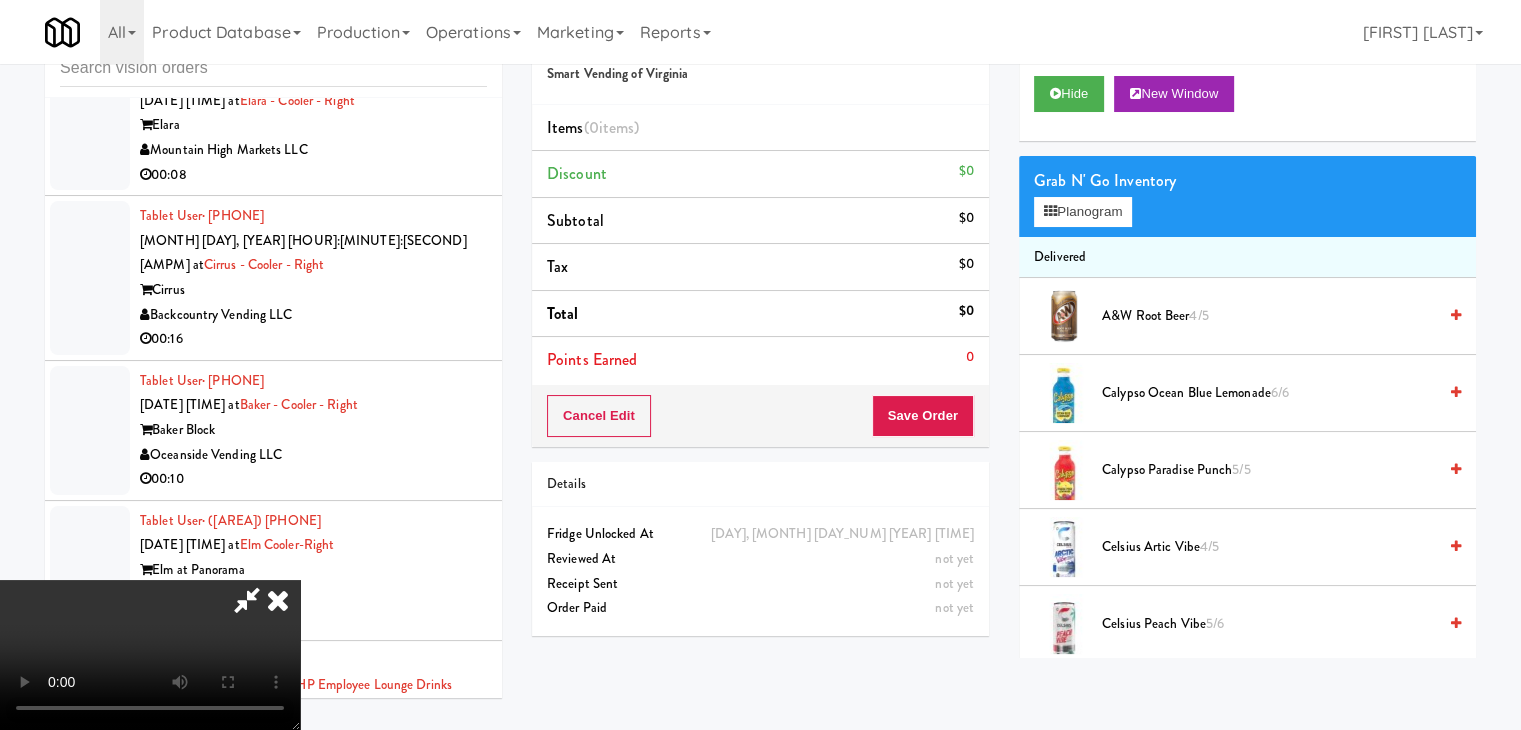 type 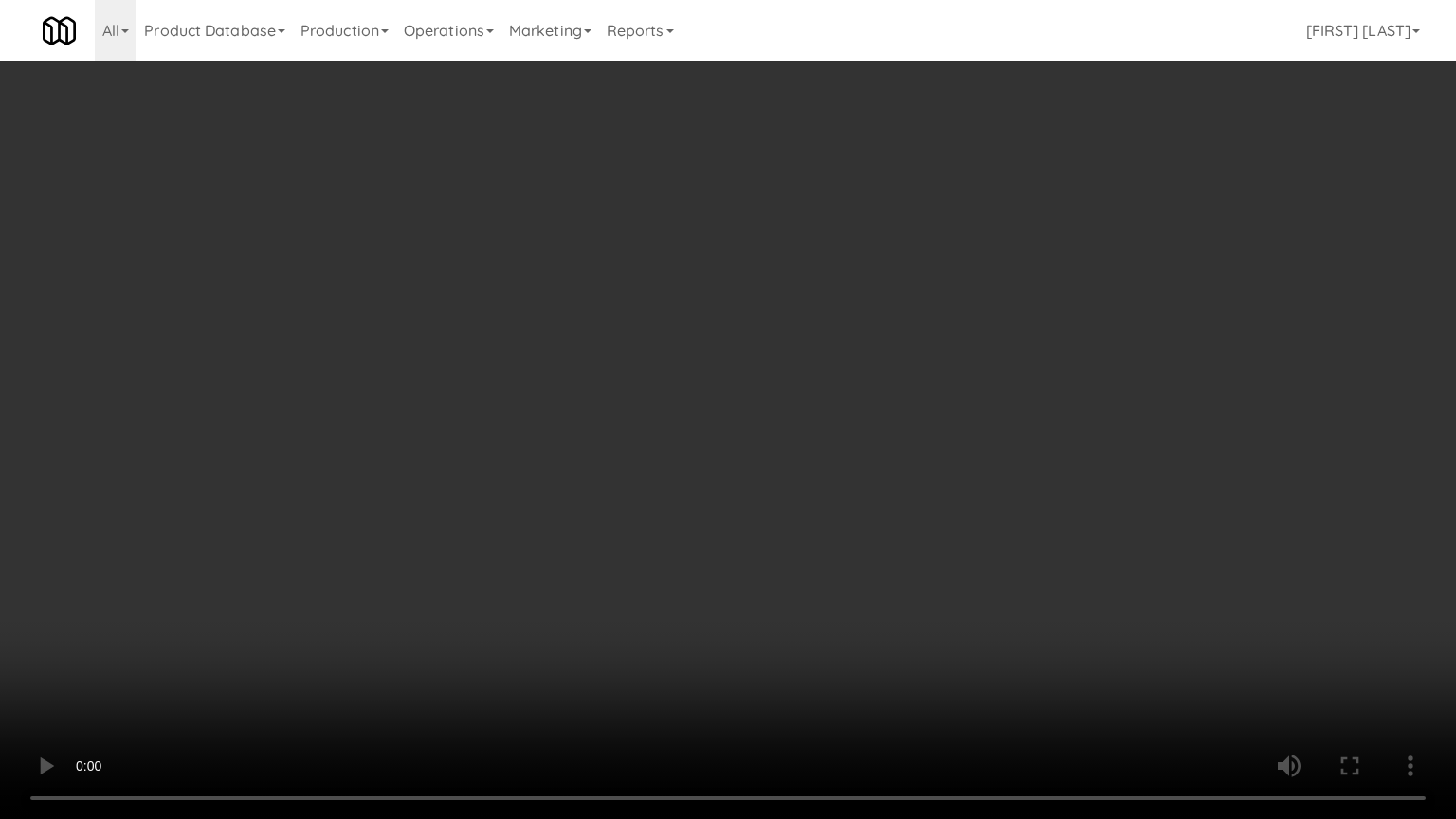 click at bounding box center (728, 410) 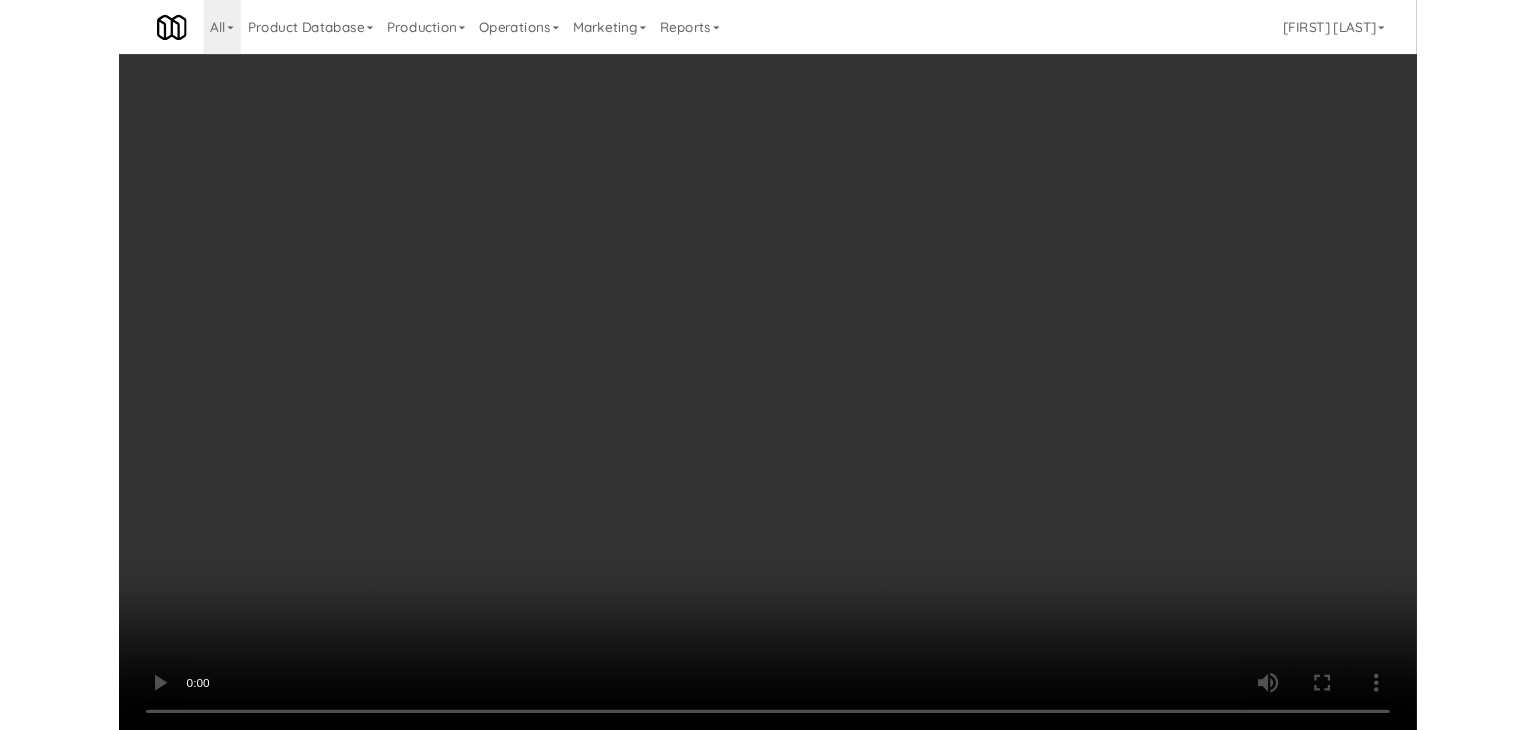 scroll, scrollTop: 24396, scrollLeft: 0, axis: vertical 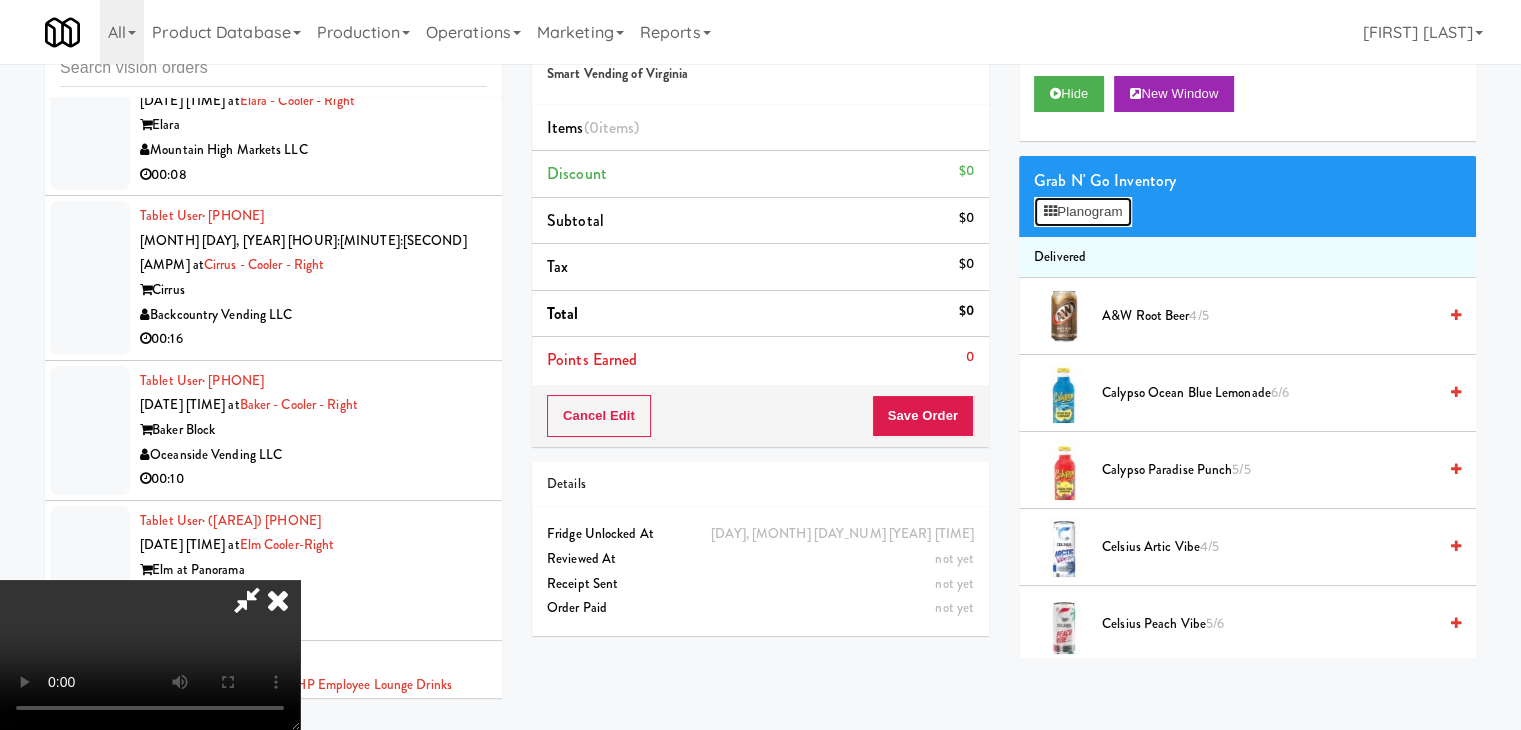 drag, startPoint x: 1109, startPoint y: 212, endPoint x: 1035, endPoint y: 289, distance: 106.7942 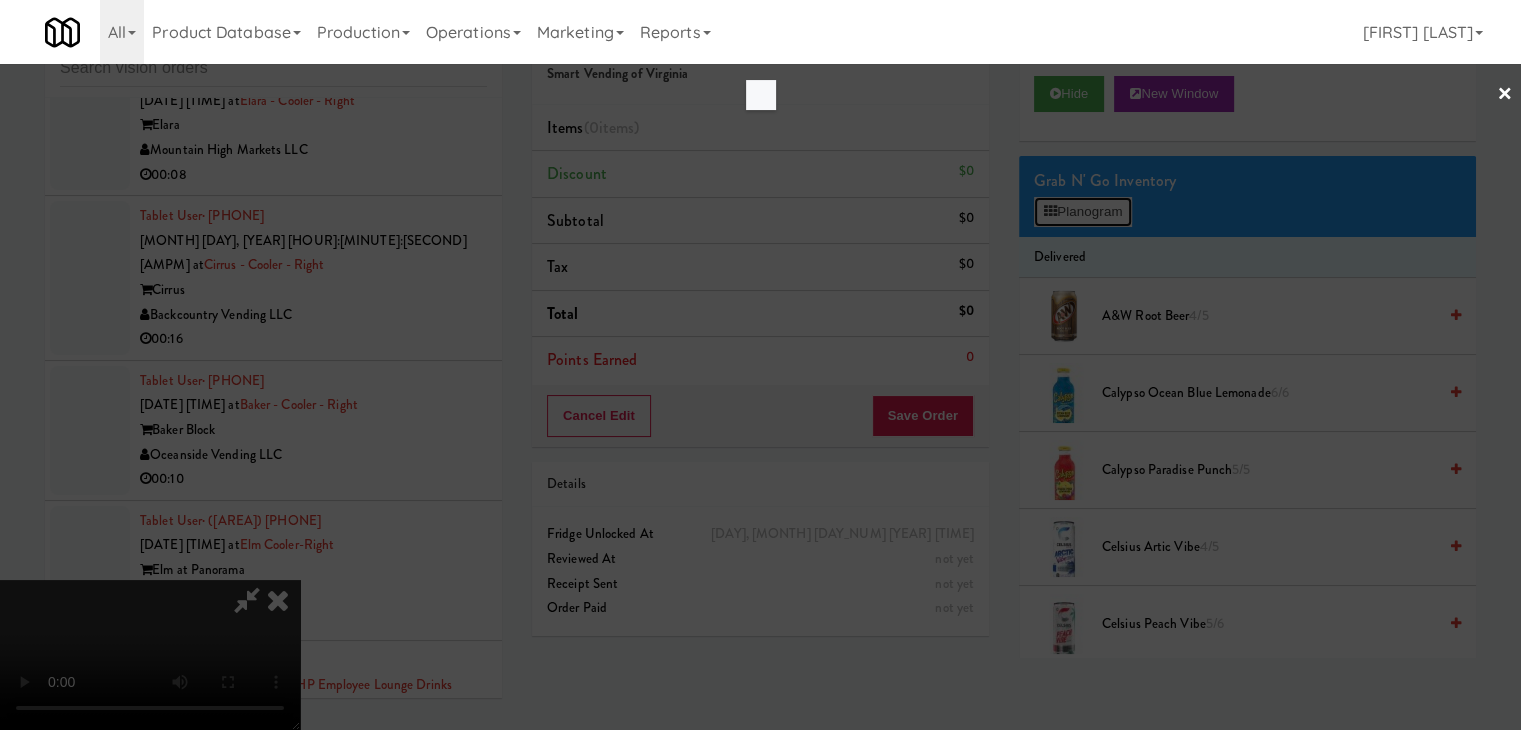 scroll, scrollTop: 24371, scrollLeft: 0, axis: vertical 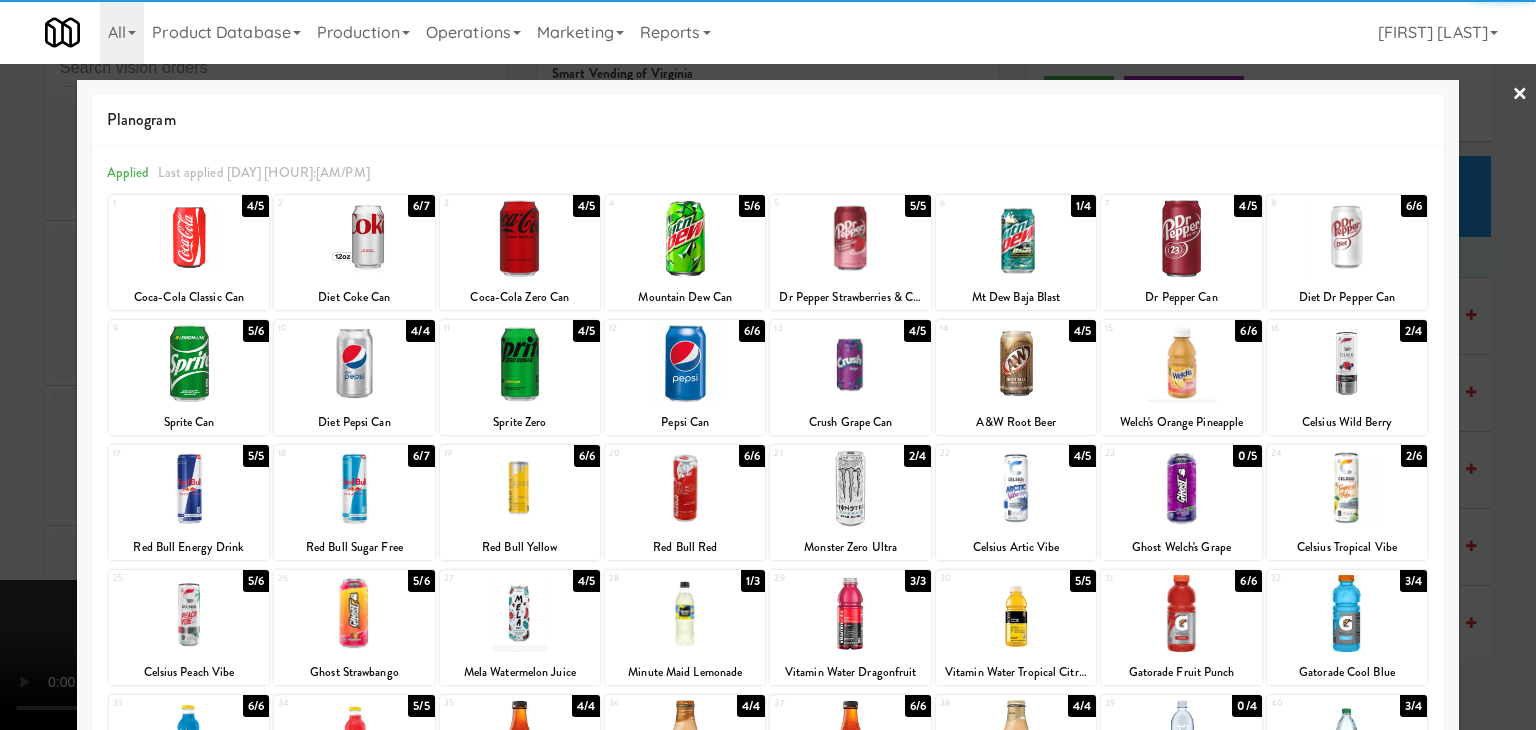 click at bounding box center (685, 238) 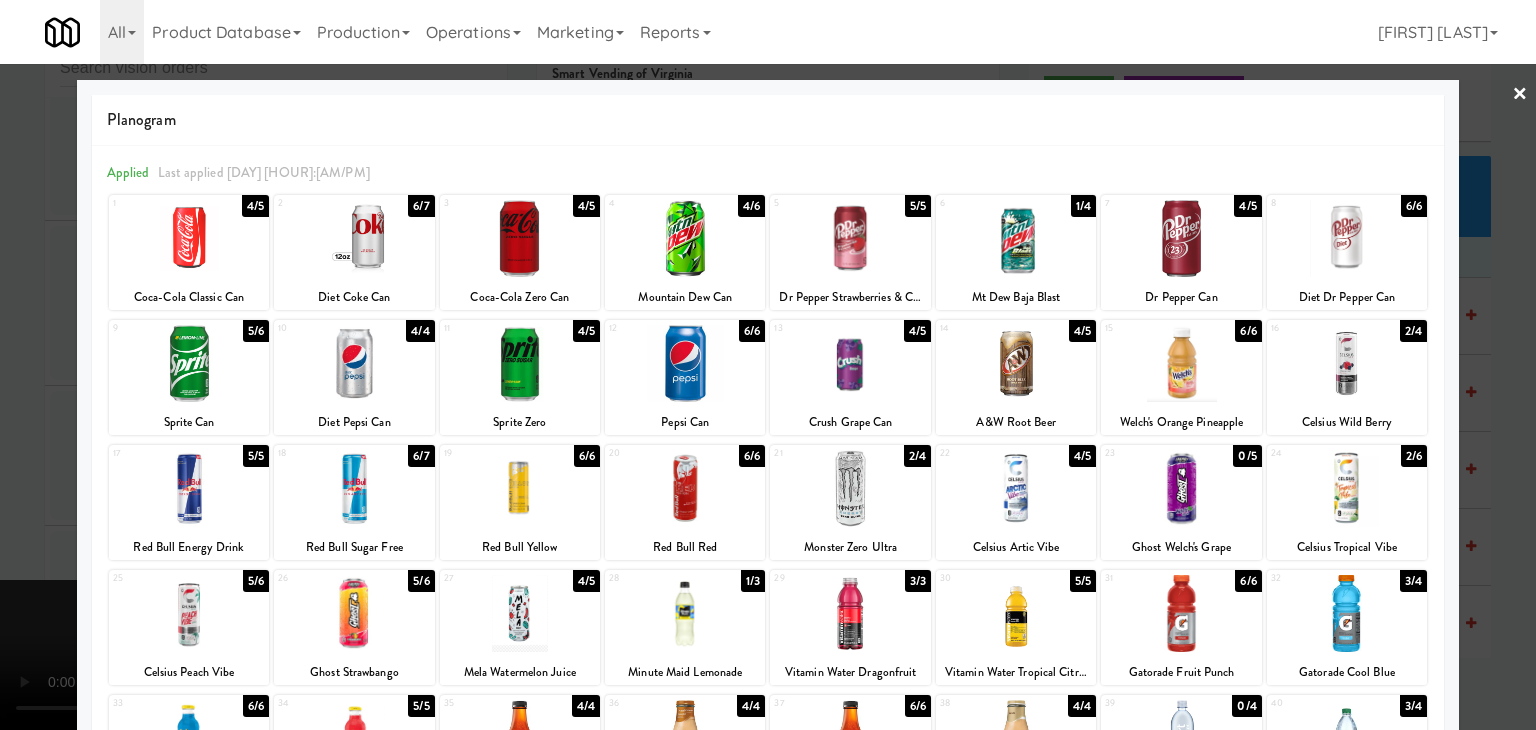 drag, startPoint x: 0, startPoint y: 348, endPoint x: 563, endPoint y: 400, distance: 565.3963 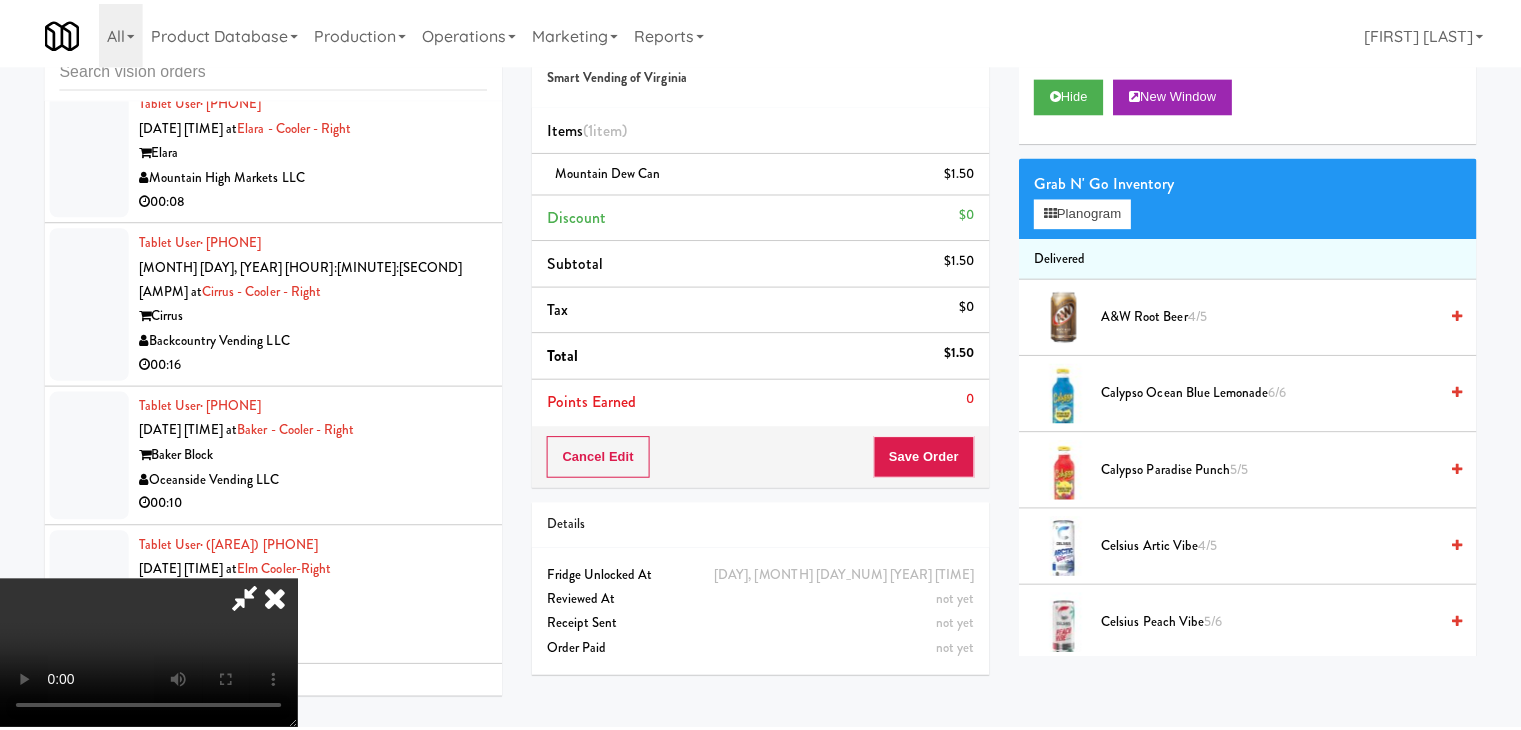 scroll, scrollTop: 24396, scrollLeft: 0, axis: vertical 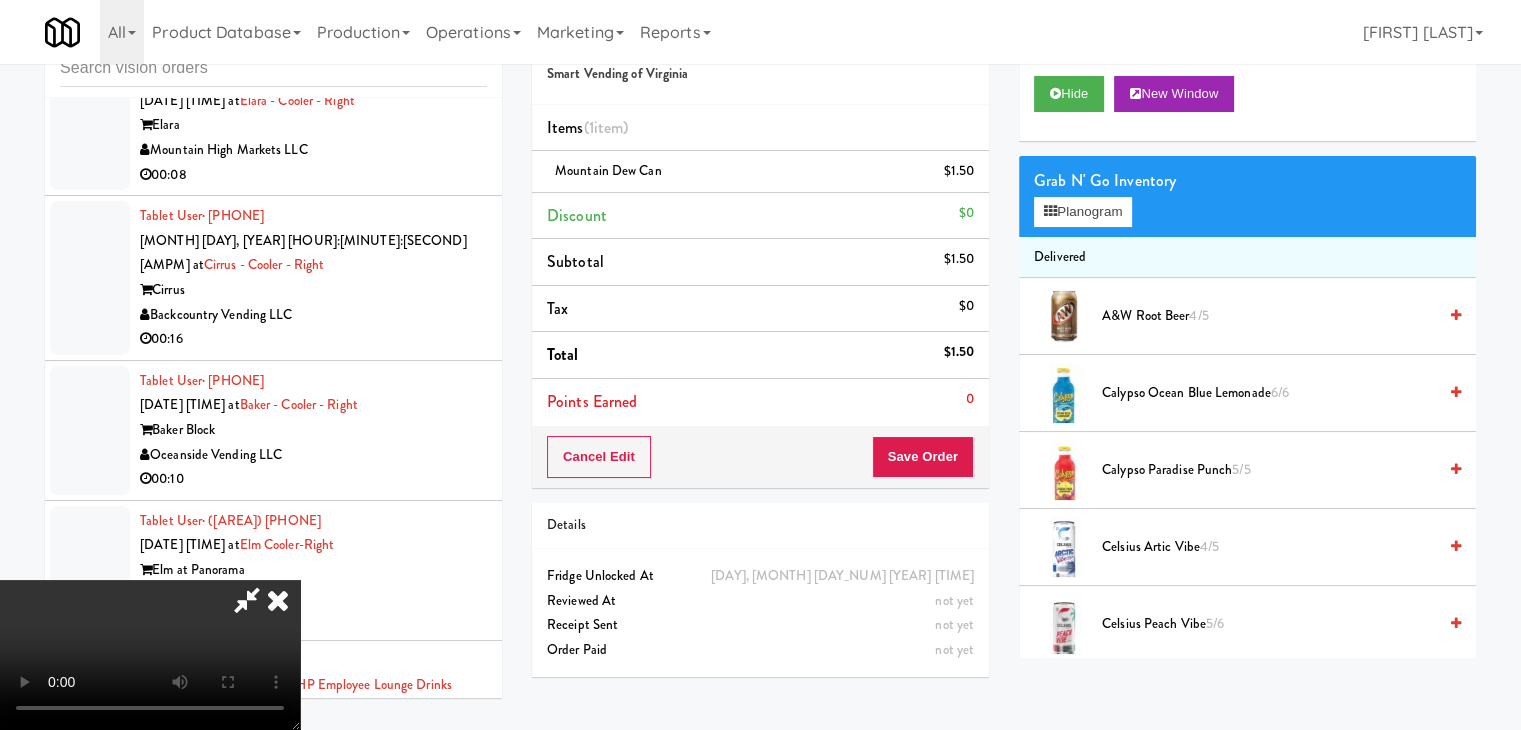 click at bounding box center [150, 655] 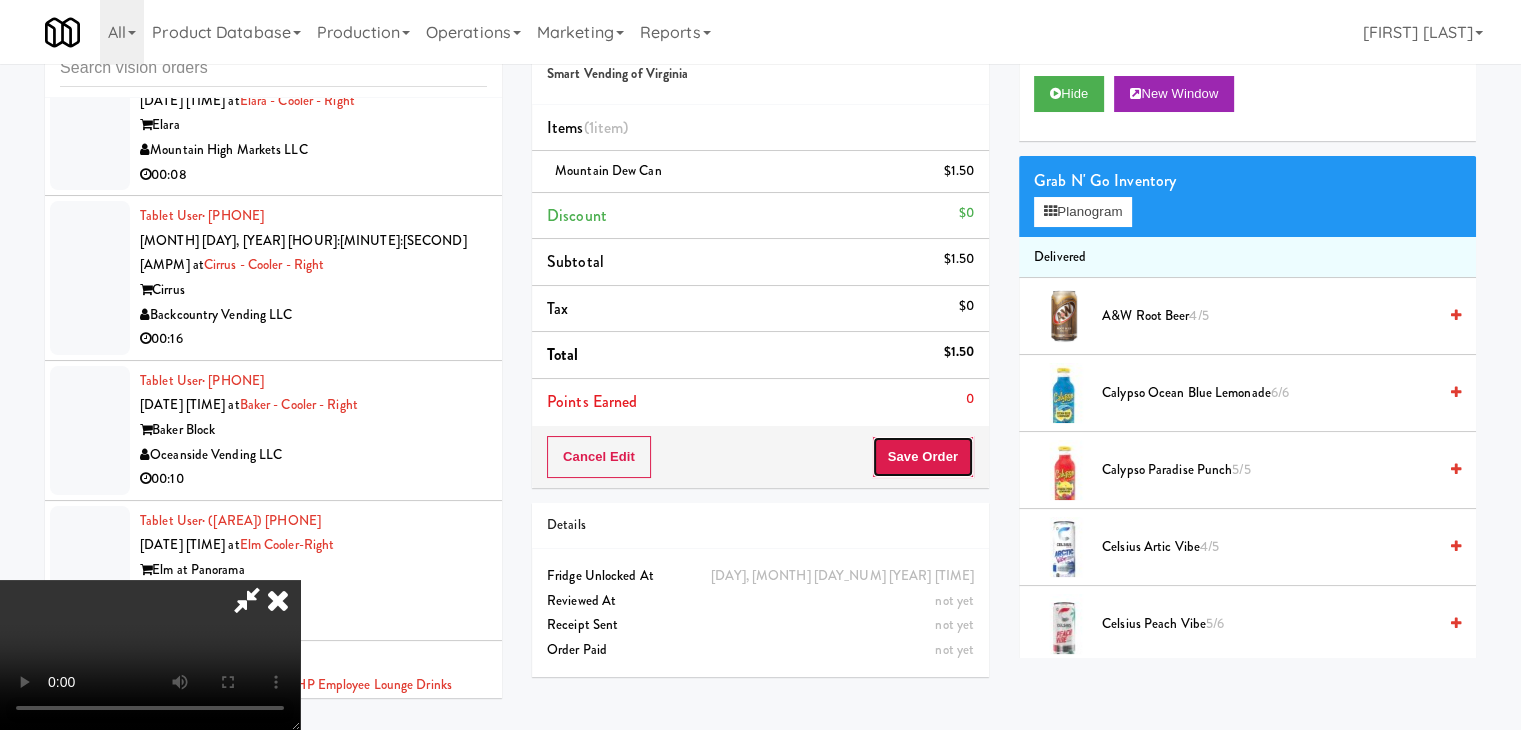 click on "Save Order" at bounding box center [923, 457] 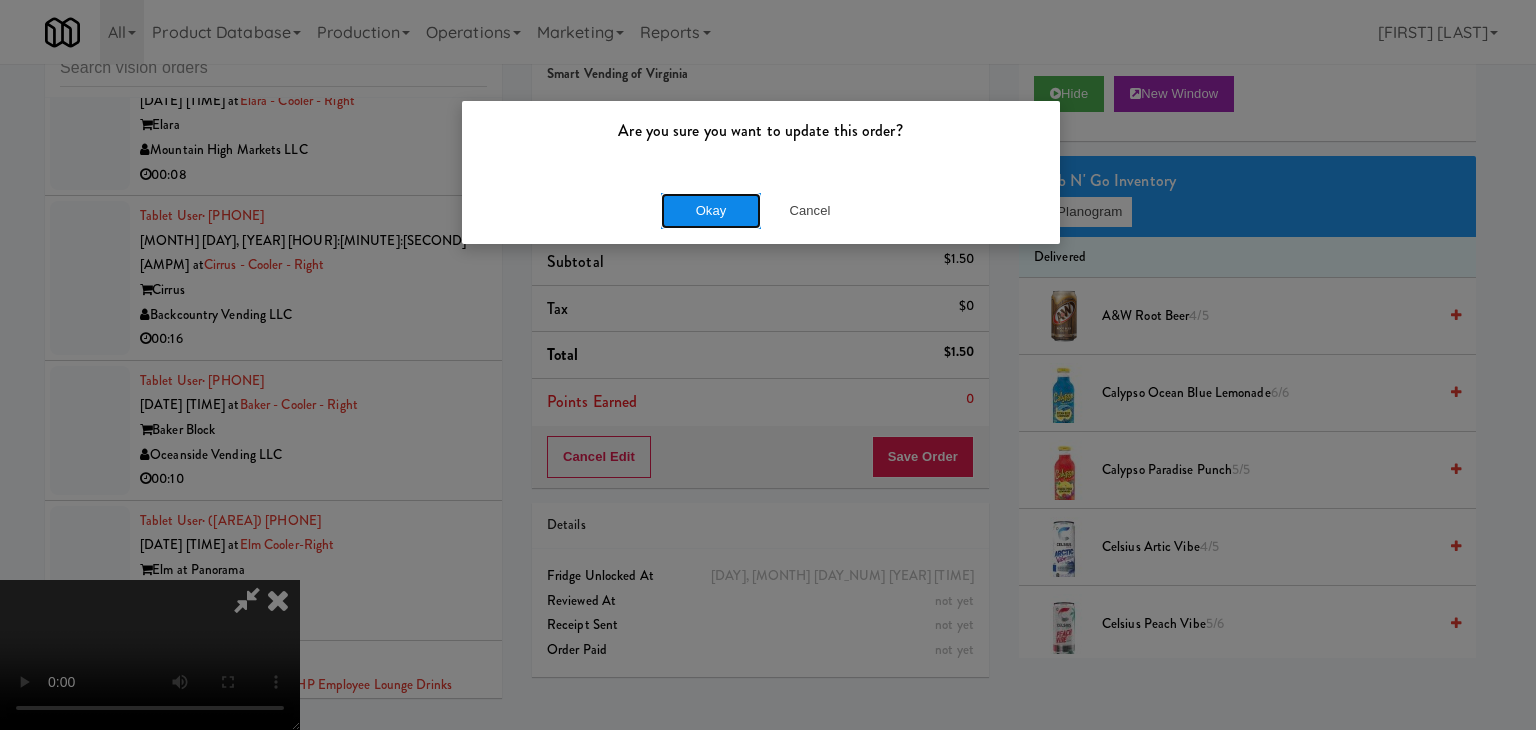 click on "Okay" at bounding box center [711, 211] 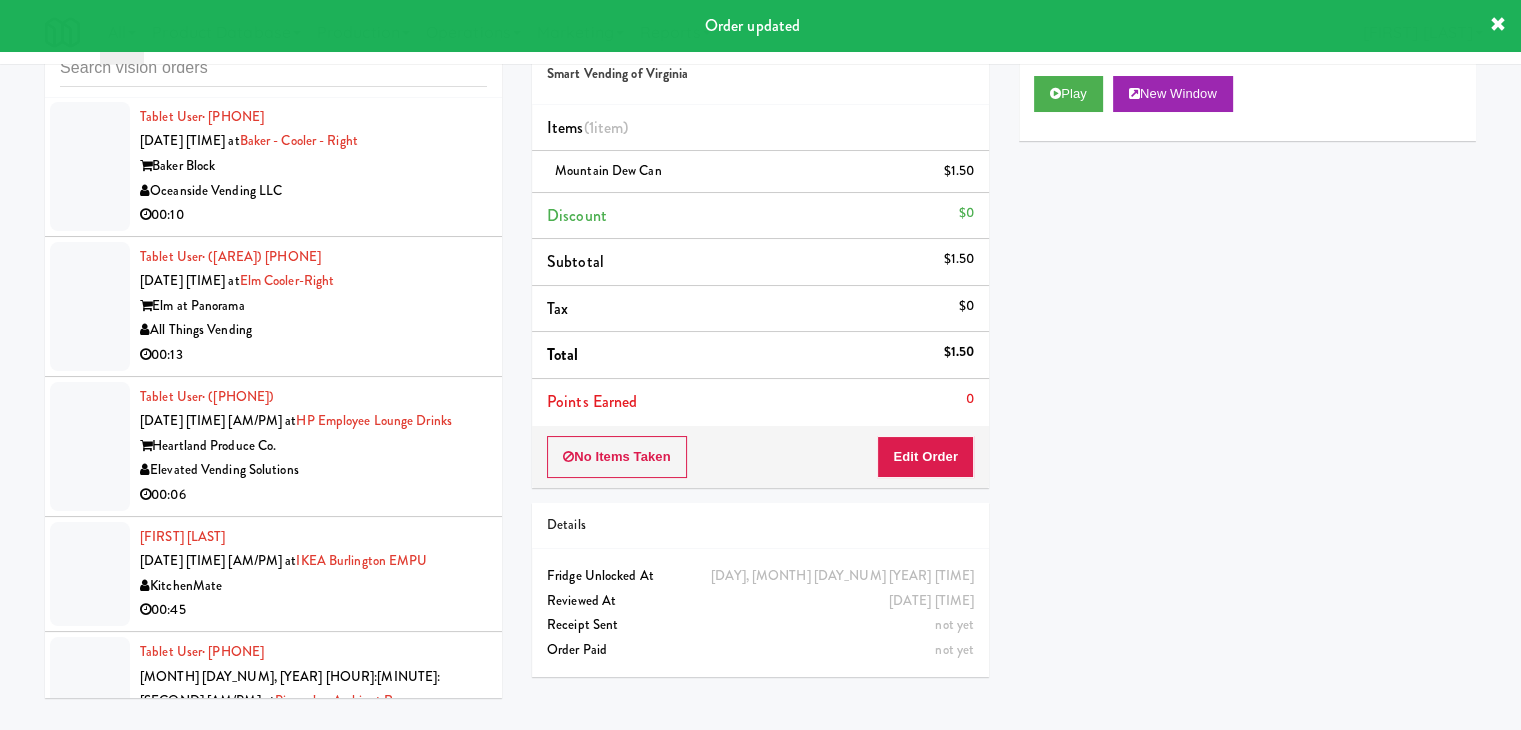 scroll, scrollTop: 24696, scrollLeft: 0, axis: vertical 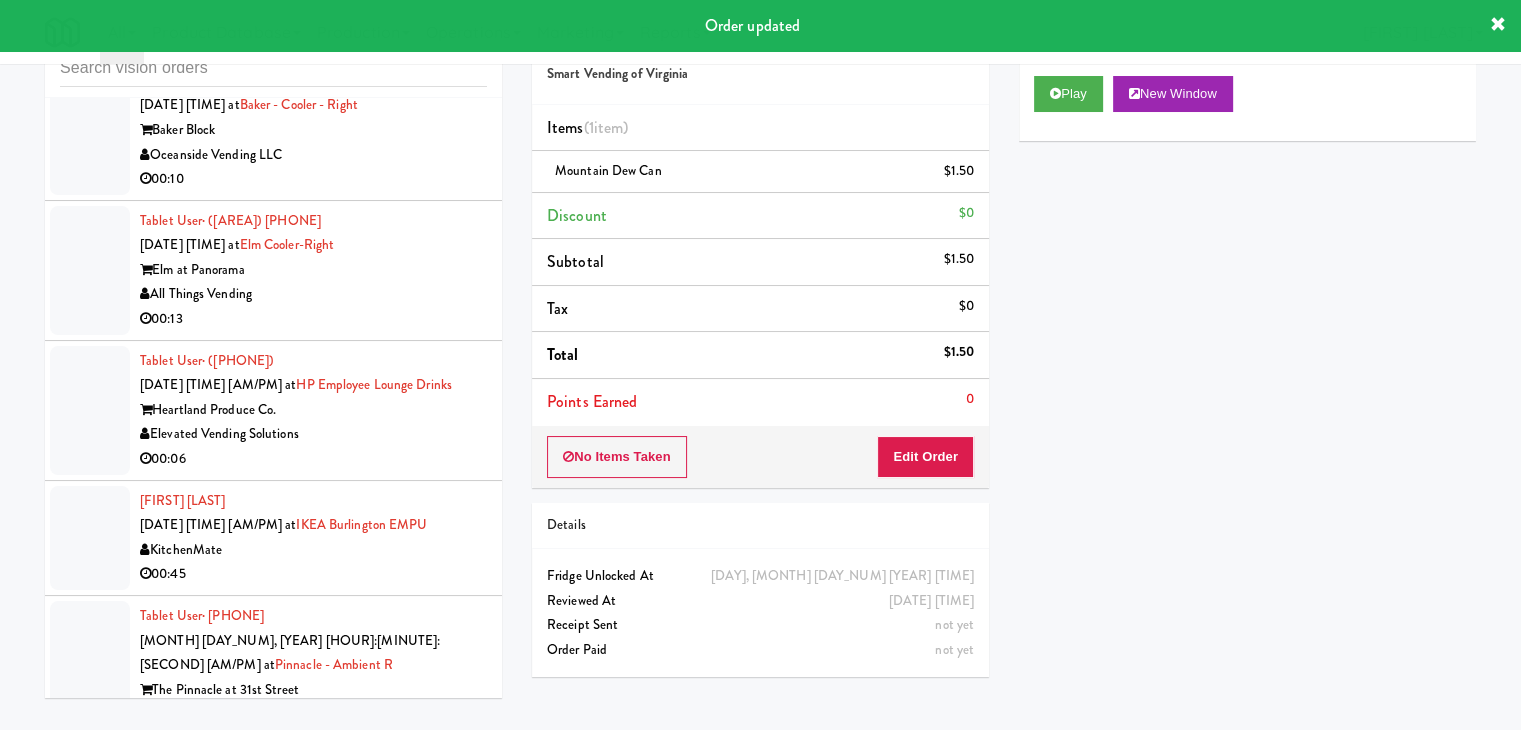 click on "TopVendCo" at bounding box center [313, 1446] 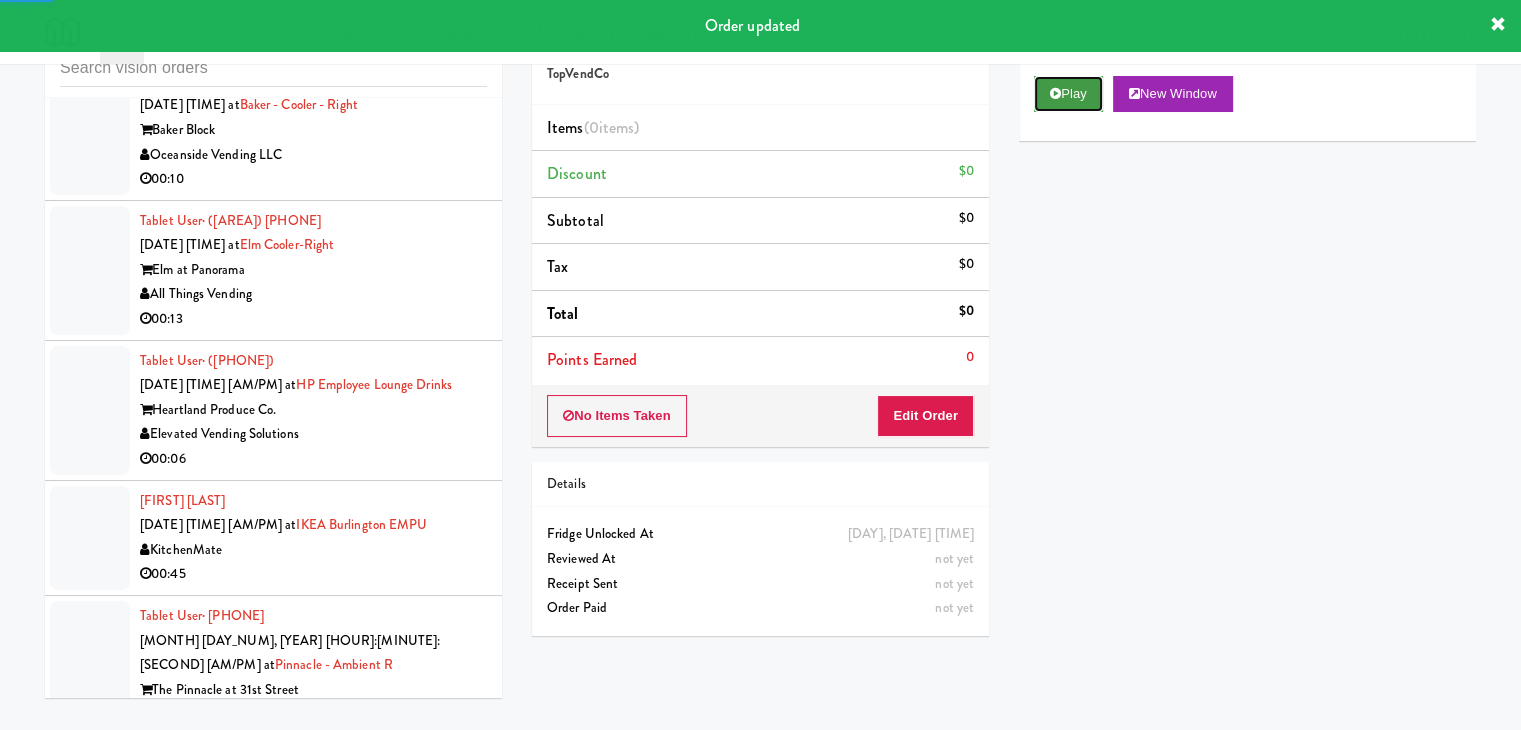 click on "Play" at bounding box center [1068, 94] 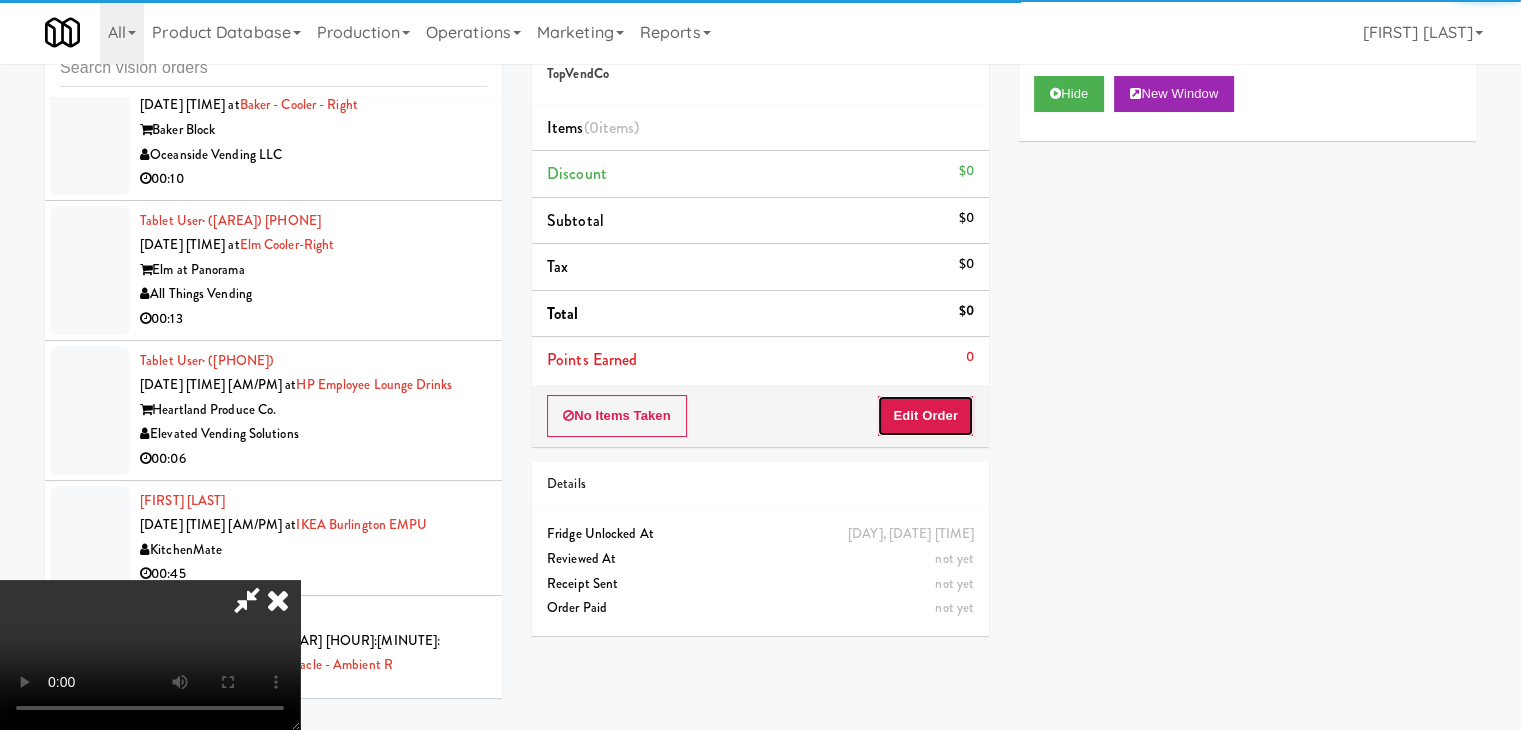 click on "Edit Order" at bounding box center (925, 416) 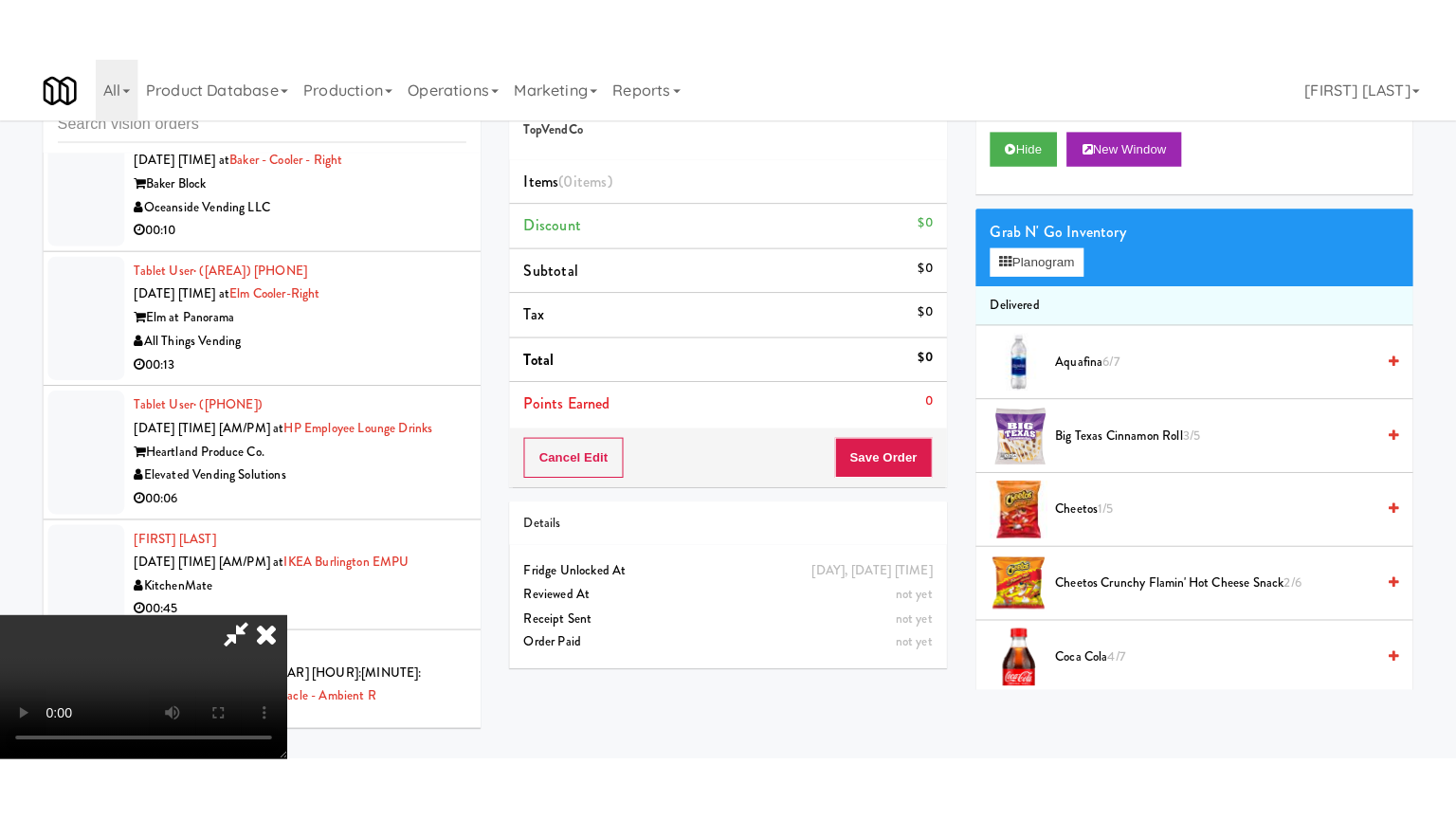 scroll, scrollTop: 266, scrollLeft: 0, axis: vertical 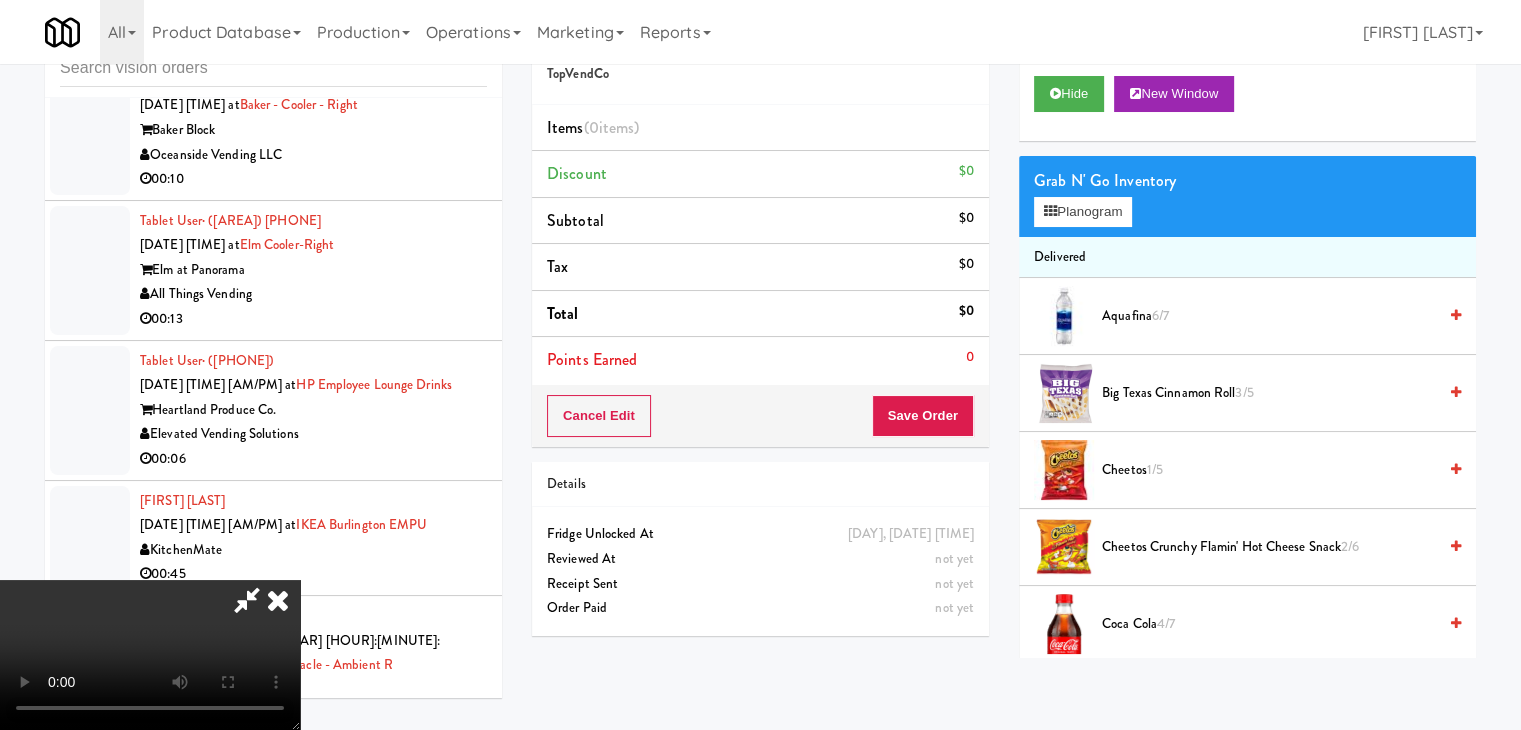 type 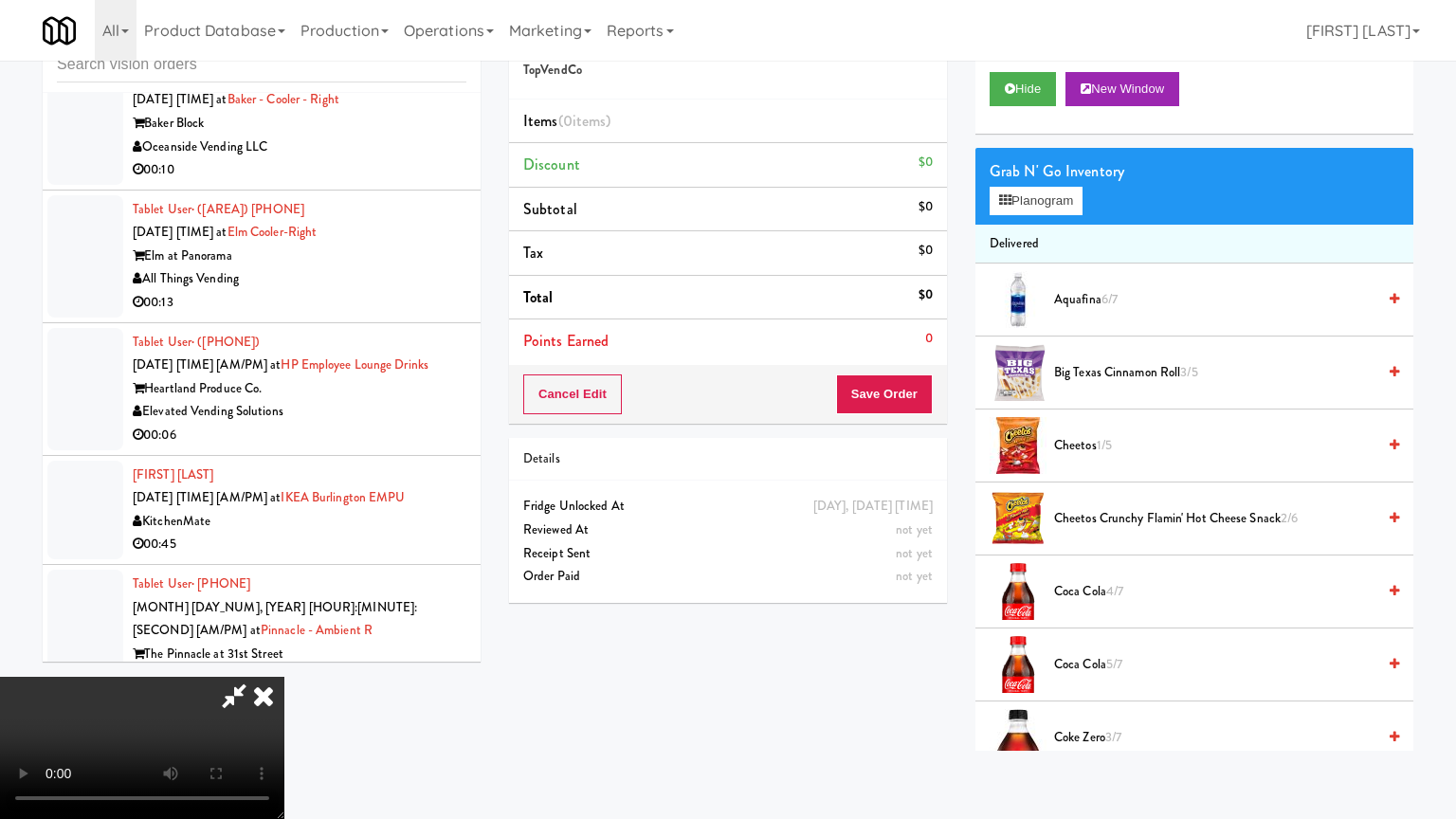 scroll, scrollTop: 0, scrollLeft: 0, axis: both 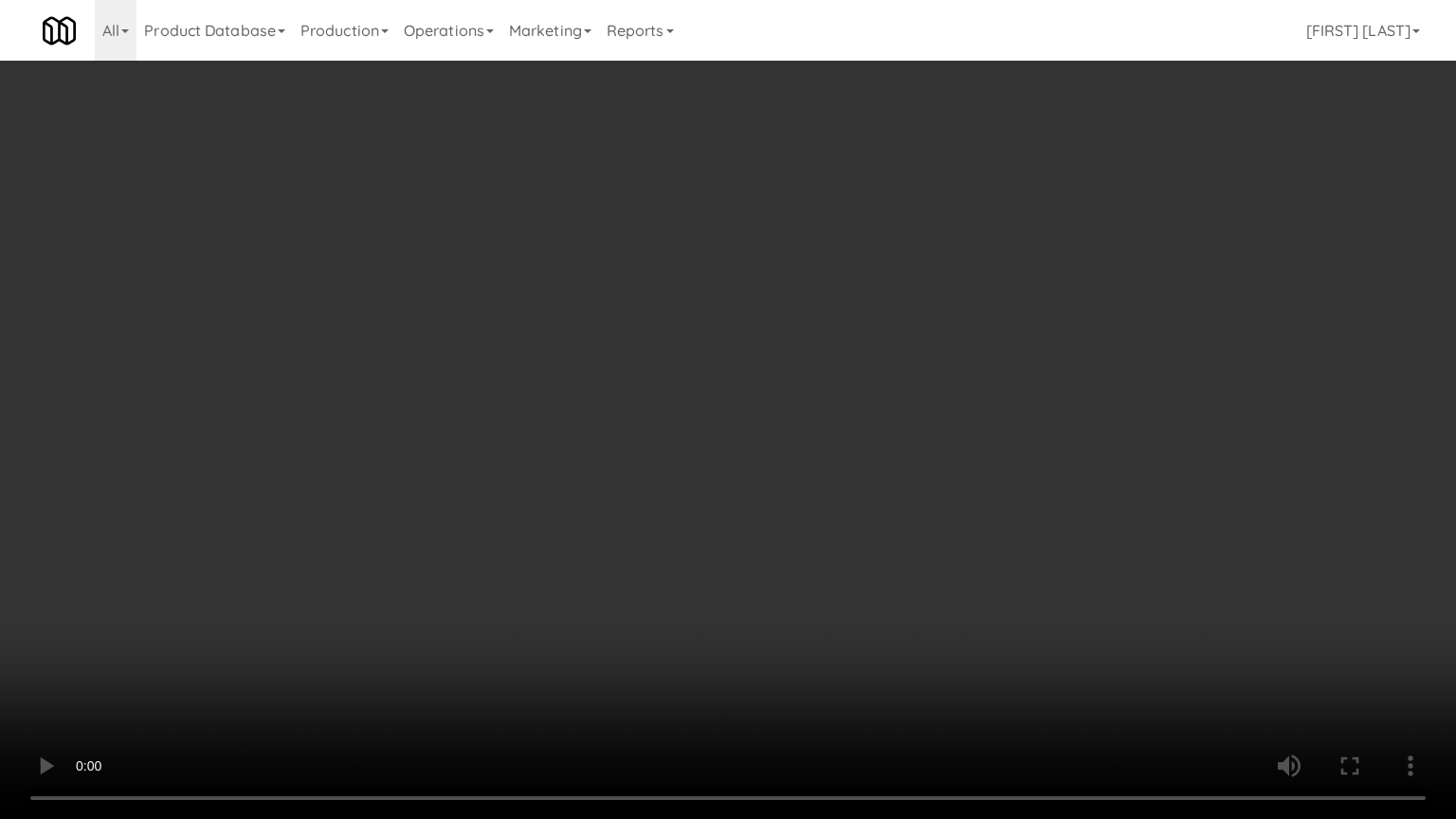 click at bounding box center (728, 410) 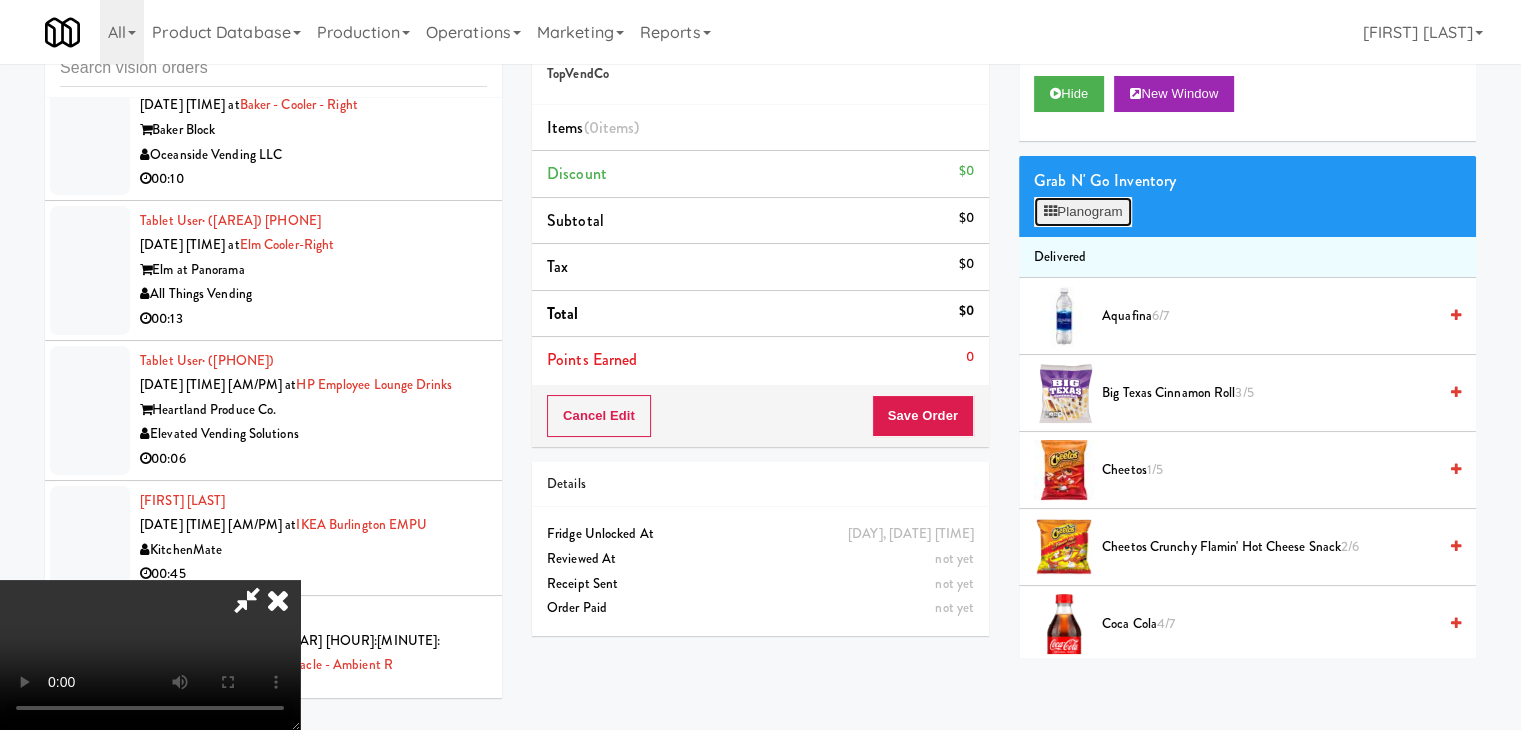 click on "Planogram" at bounding box center (1083, 212) 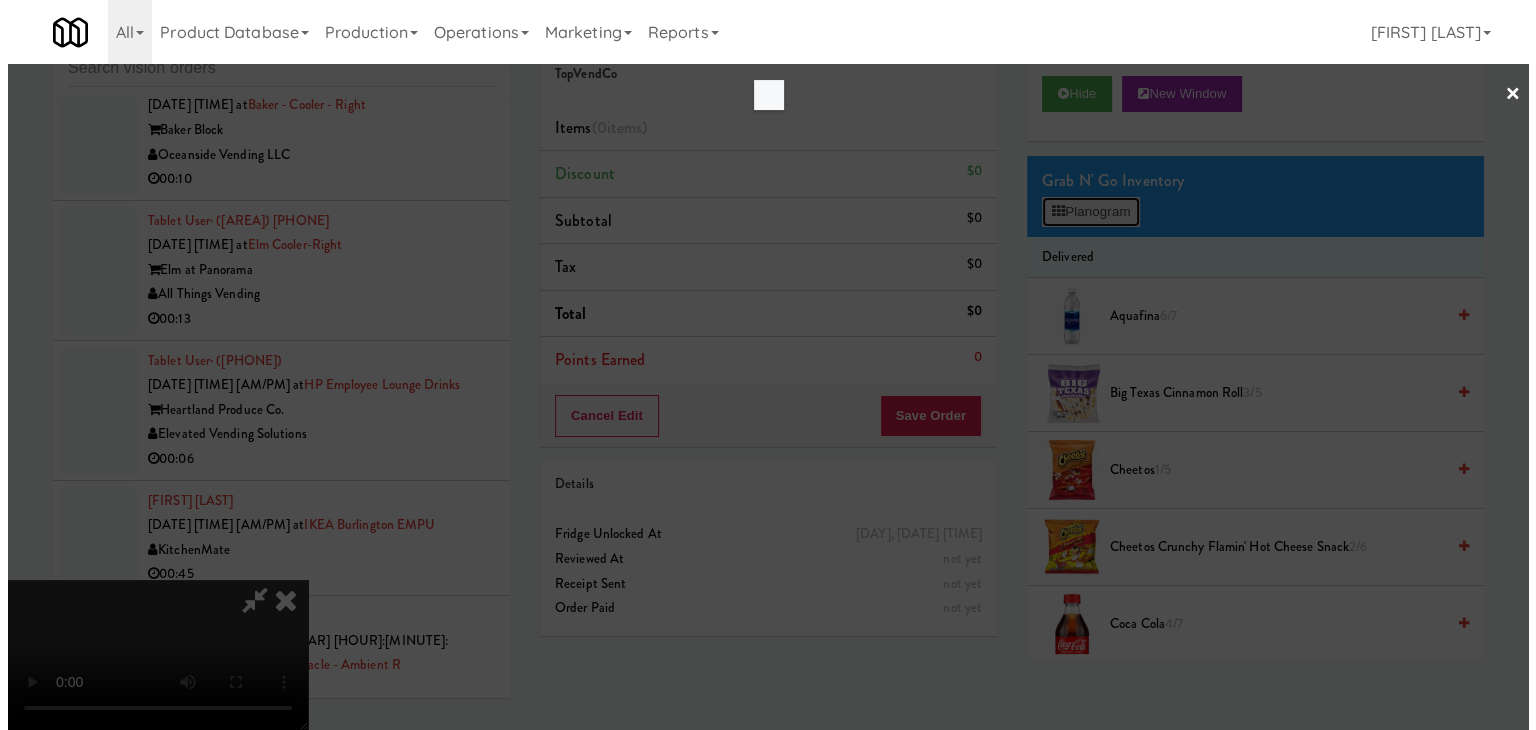 scroll, scrollTop: 24672, scrollLeft: 0, axis: vertical 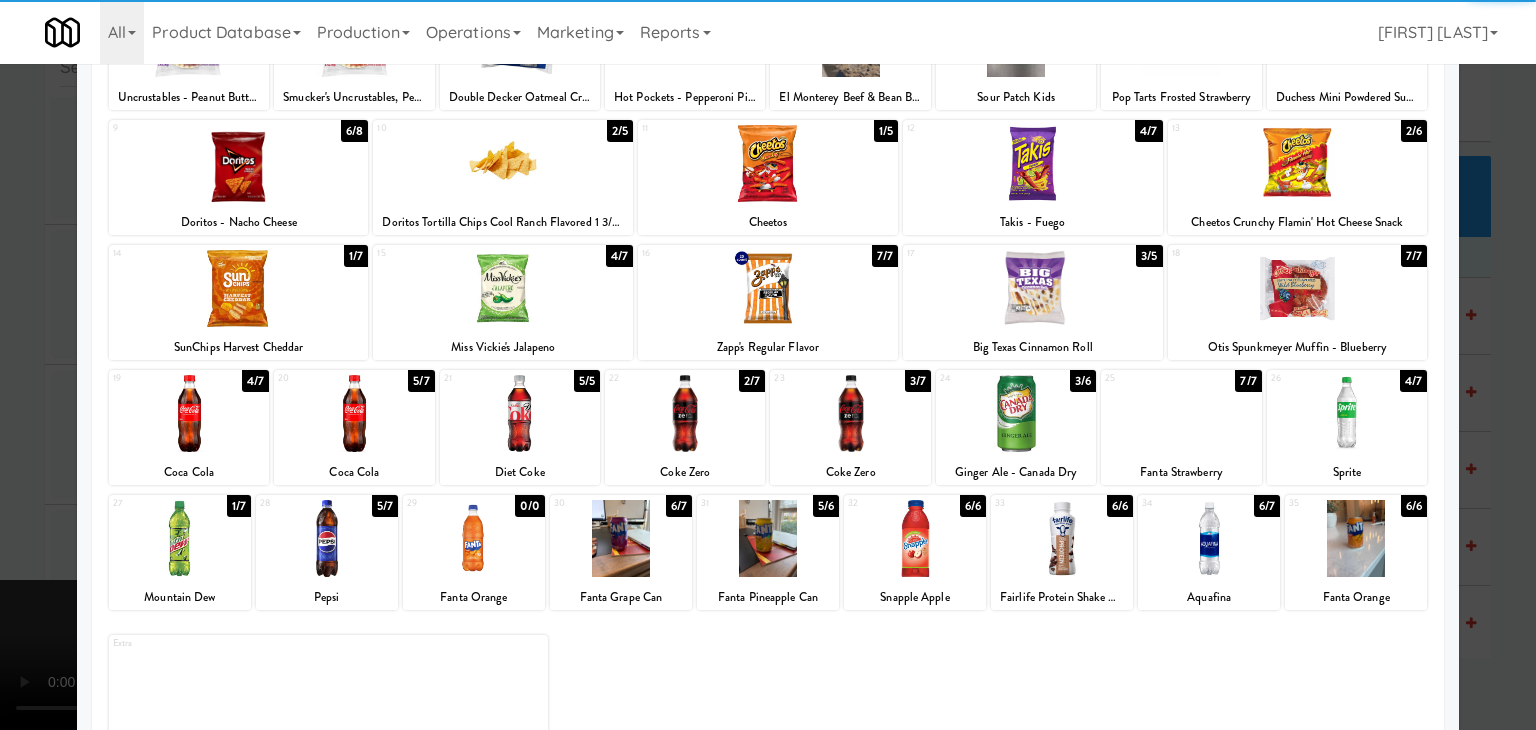 click at bounding box center [520, 413] 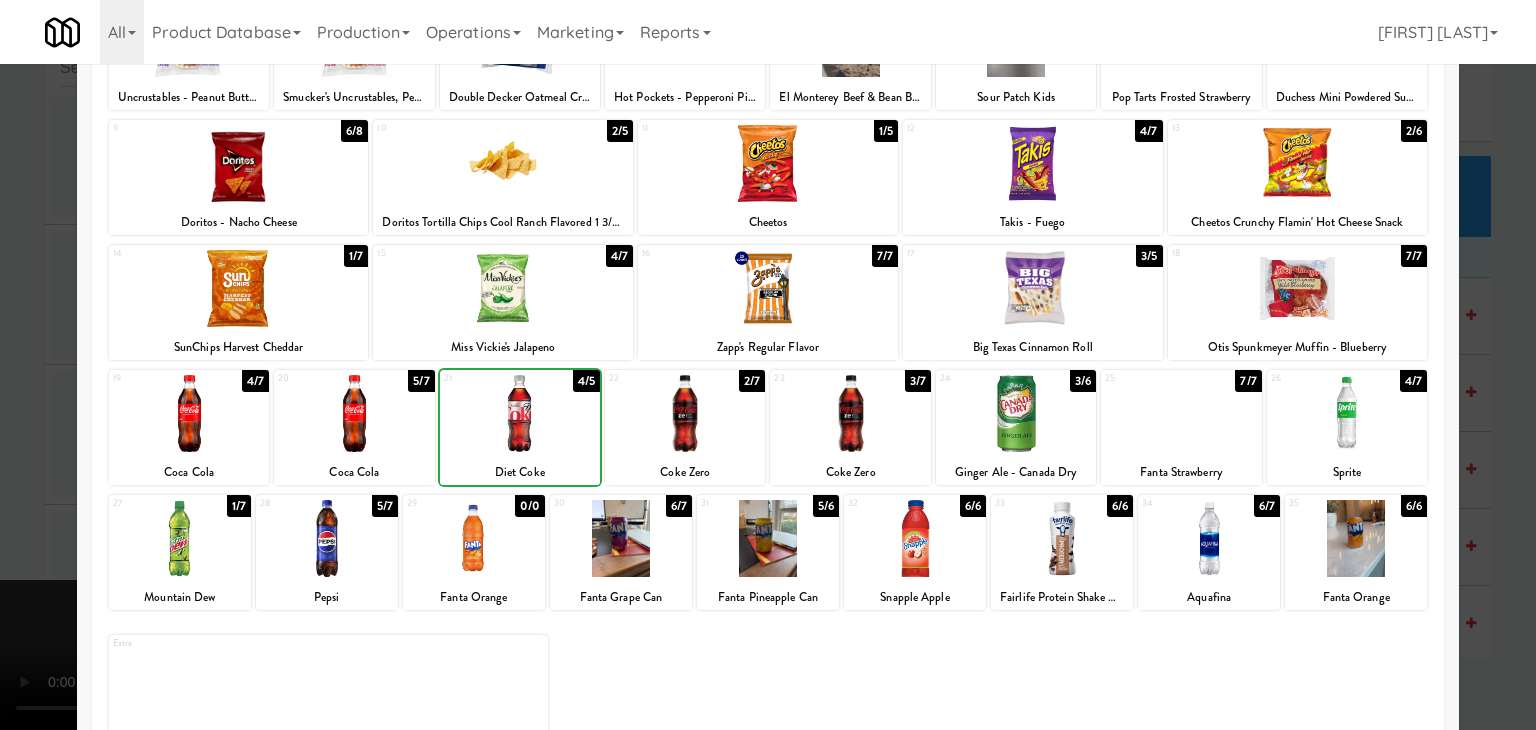 click at bounding box center (768, 365) 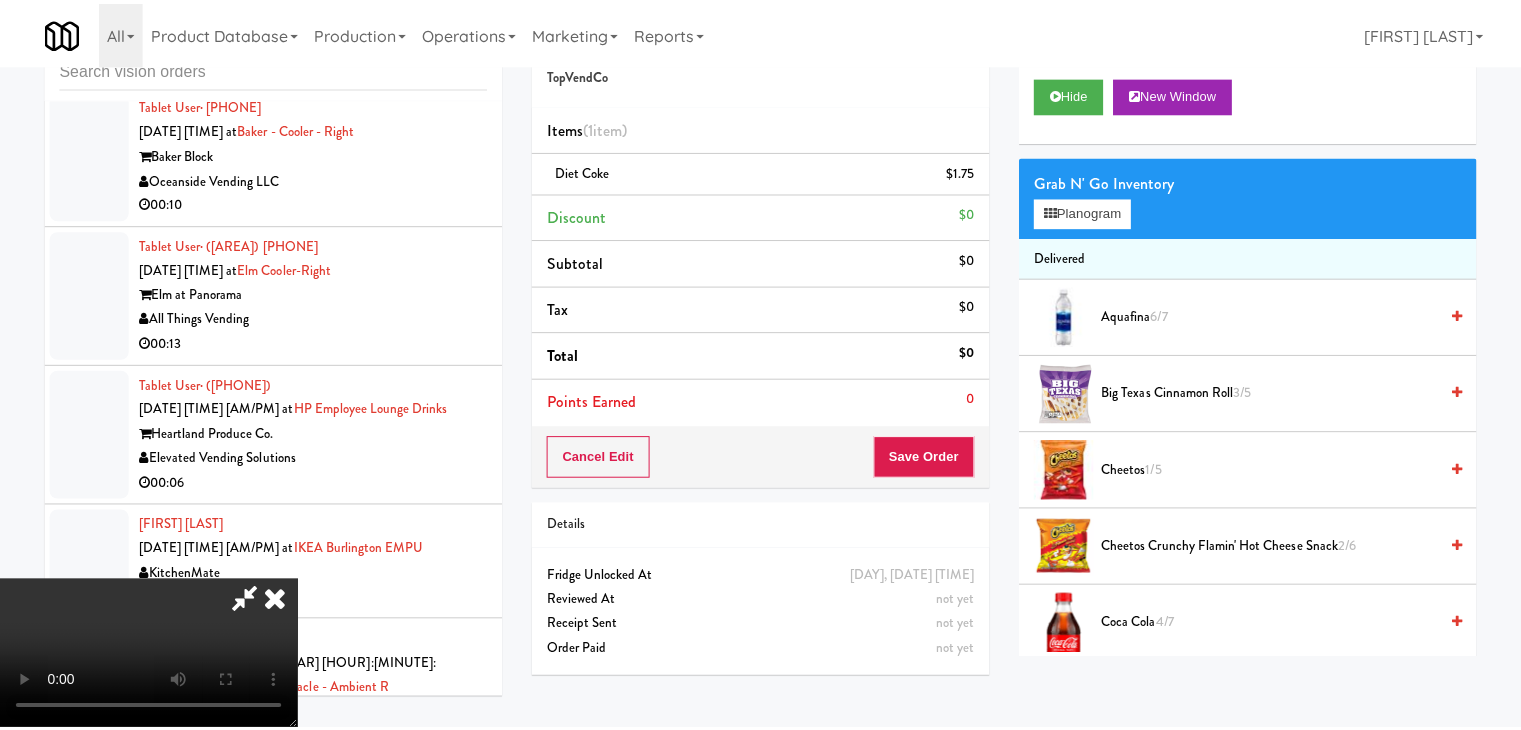 scroll, scrollTop: 24696, scrollLeft: 0, axis: vertical 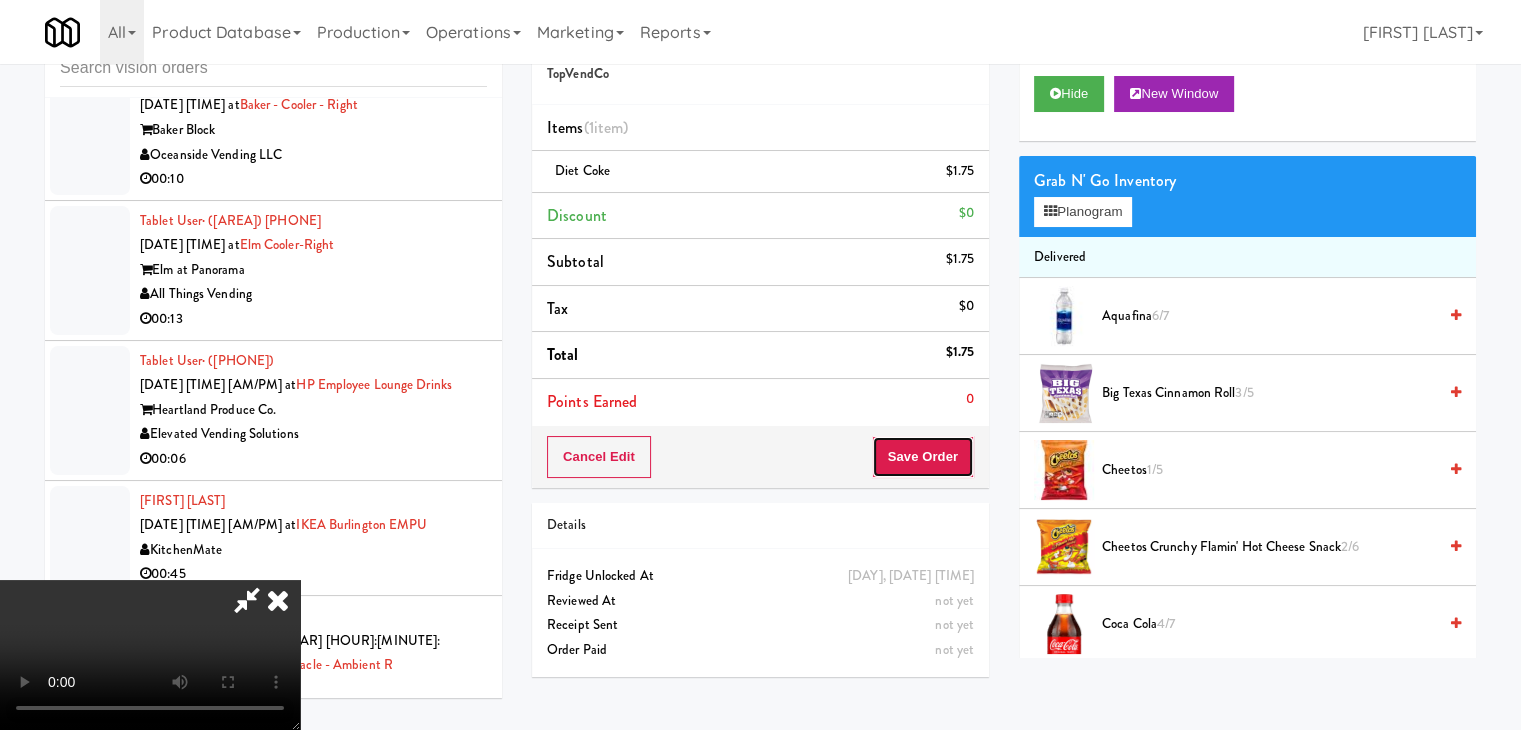 click on "Save Order" at bounding box center (923, 457) 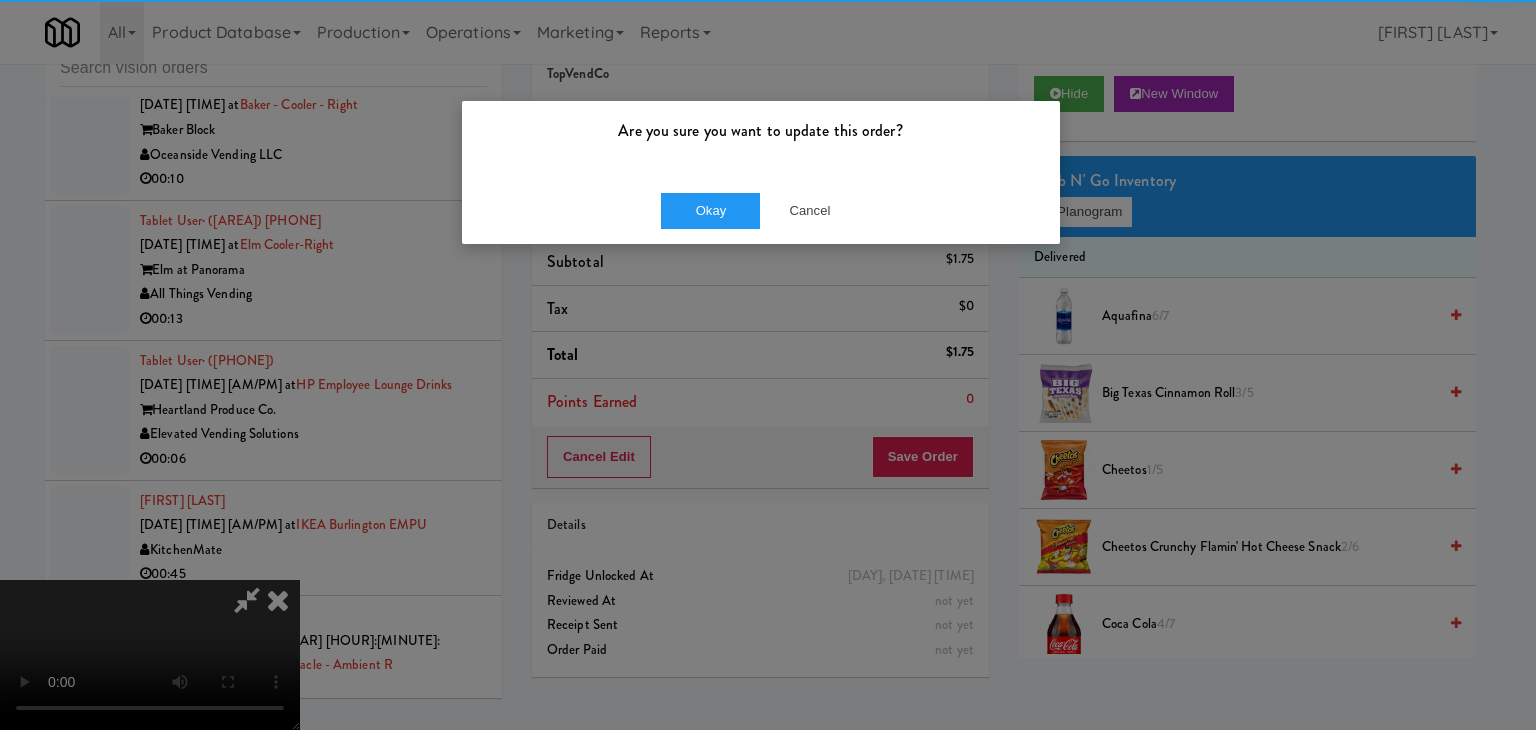 click on "Okay Cancel" at bounding box center (761, 210) 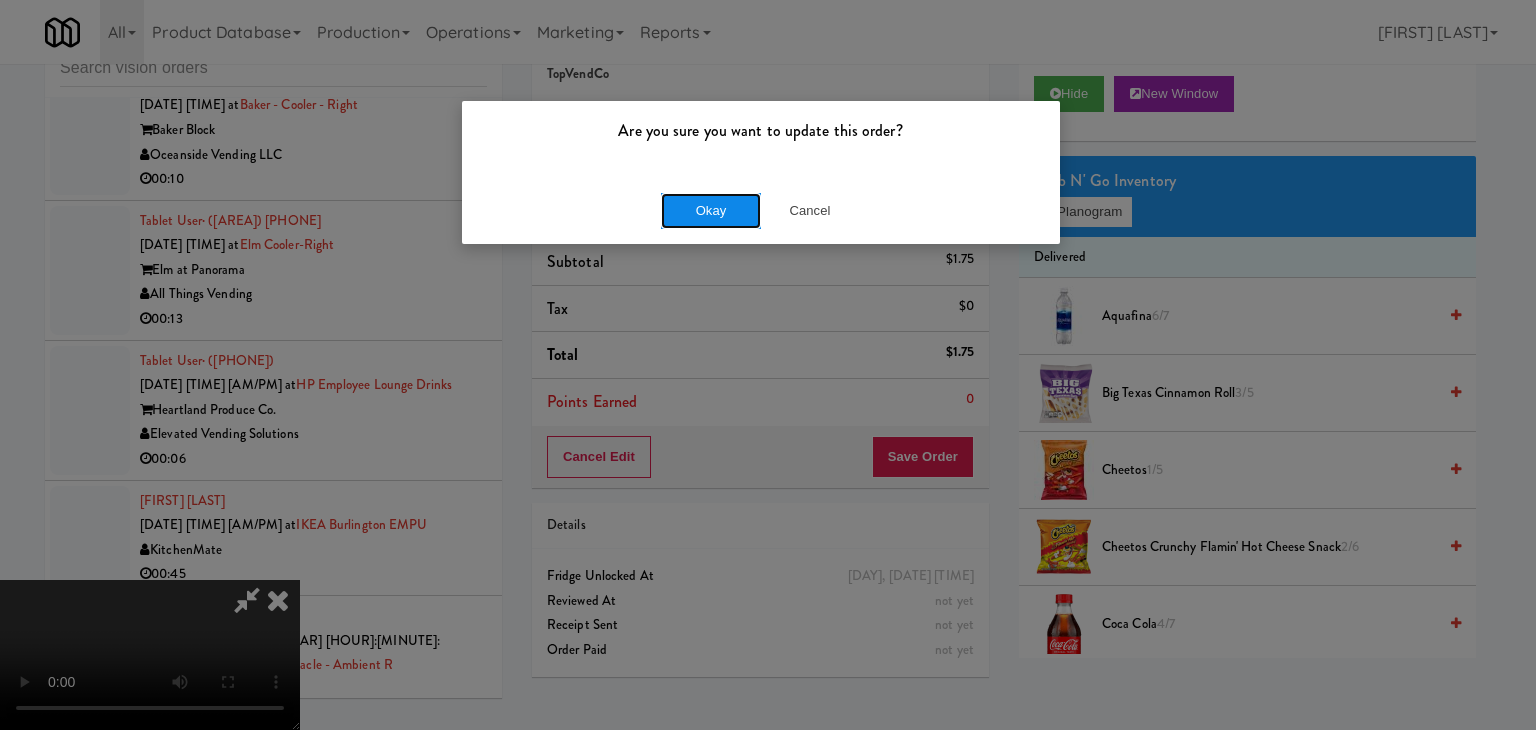 click on "Okay" at bounding box center (711, 211) 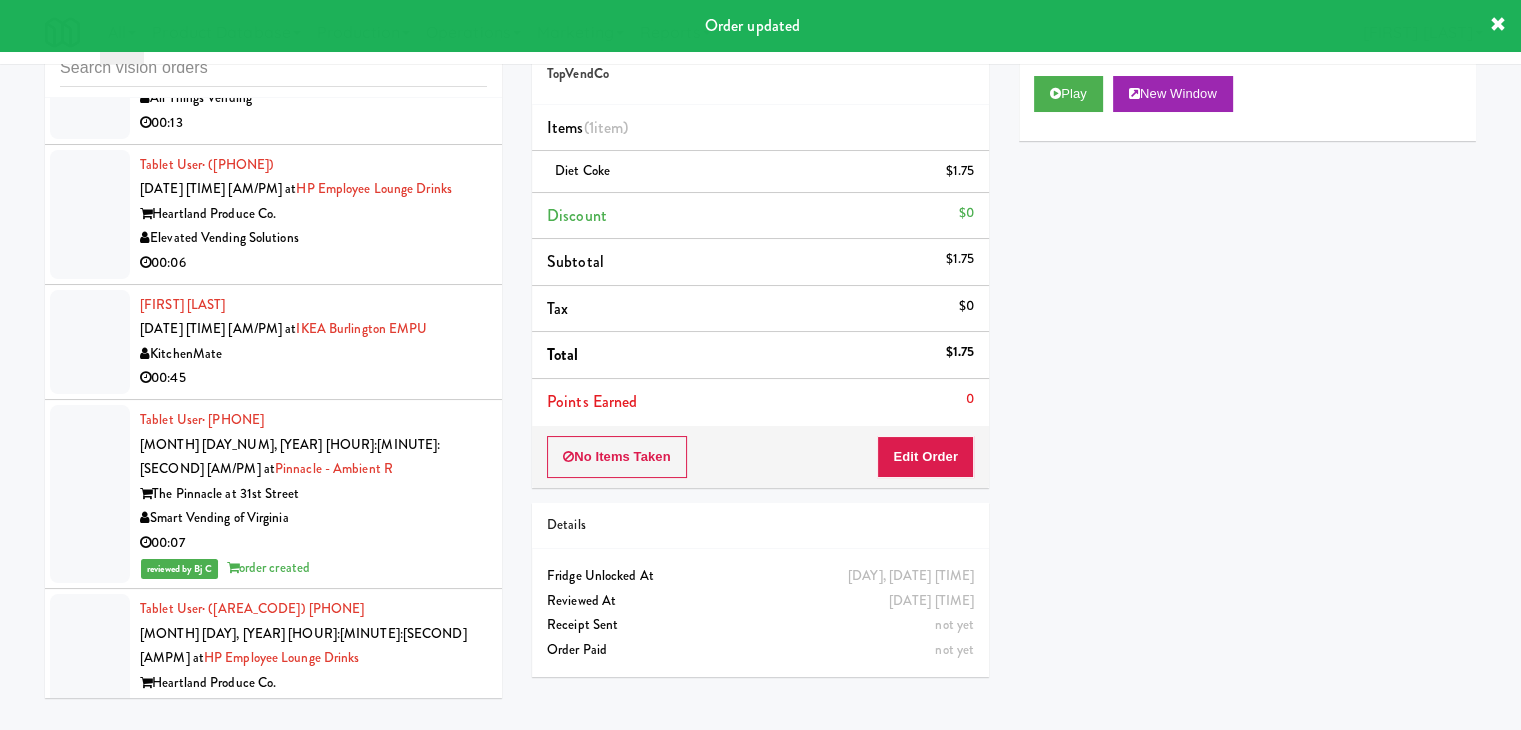 scroll, scrollTop: 24896, scrollLeft: 0, axis: vertical 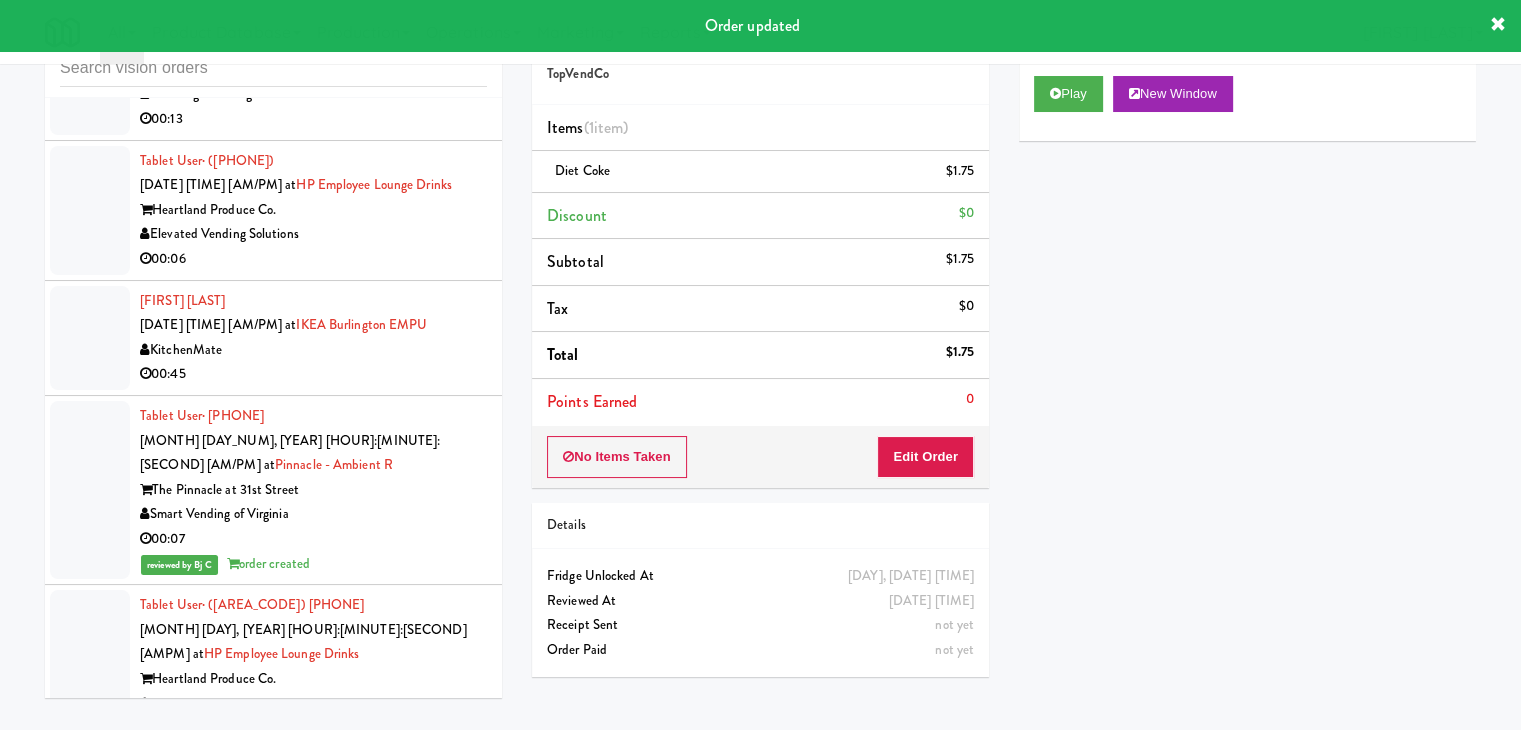 click on "KitchenMate" at bounding box center [313, 1386] 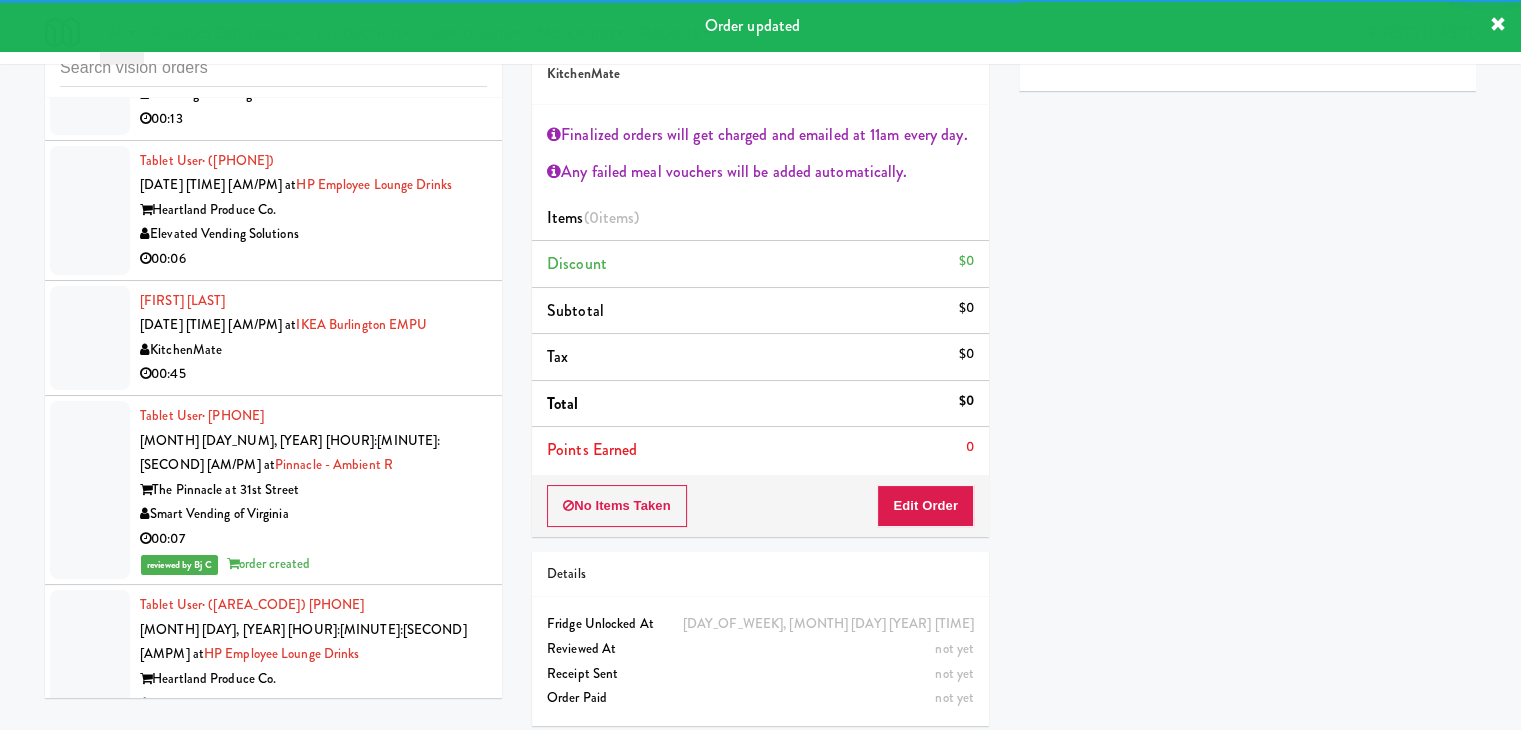 click on "Heartland Produce Co." at bounding box center (313, 1526) 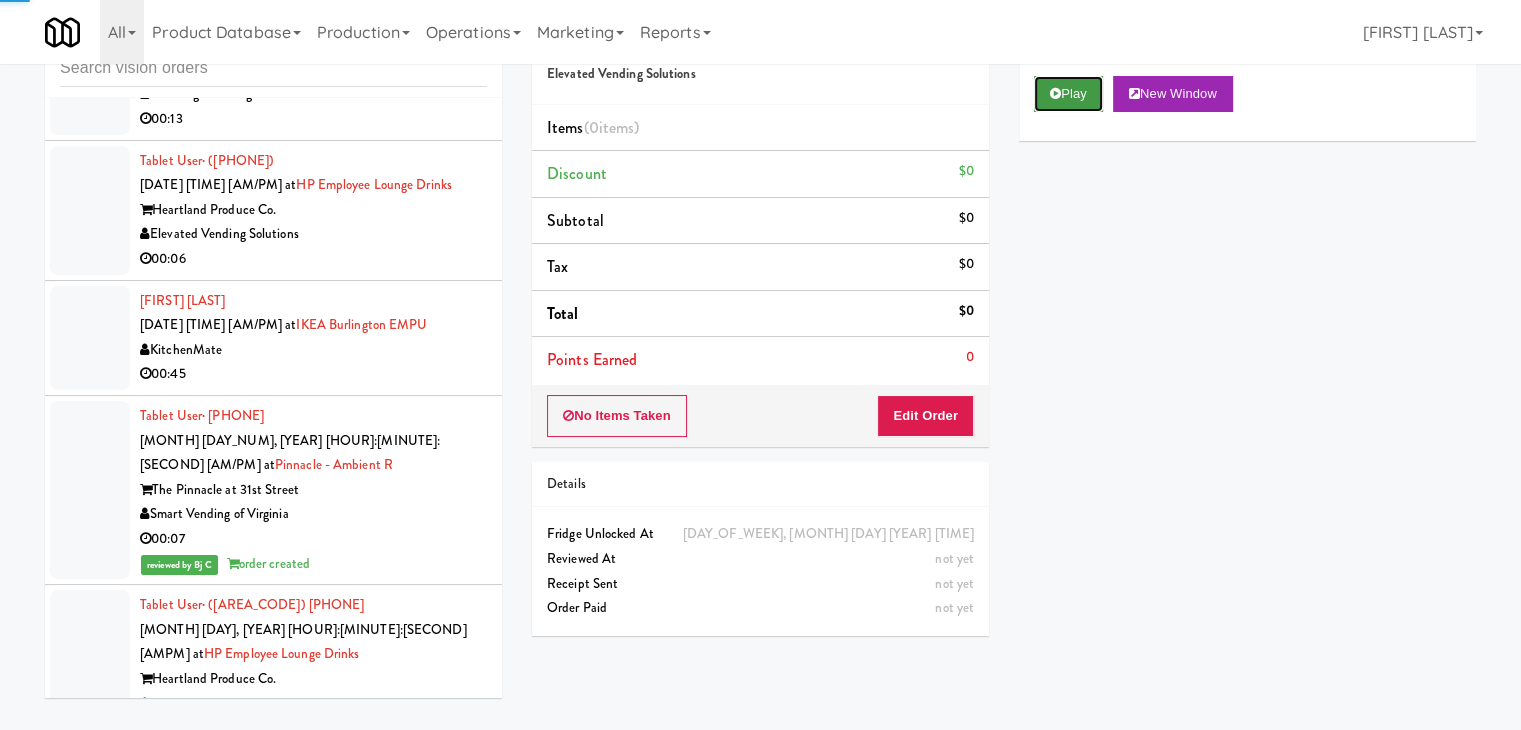 click on "Play" at bounding box center [1068, 94] 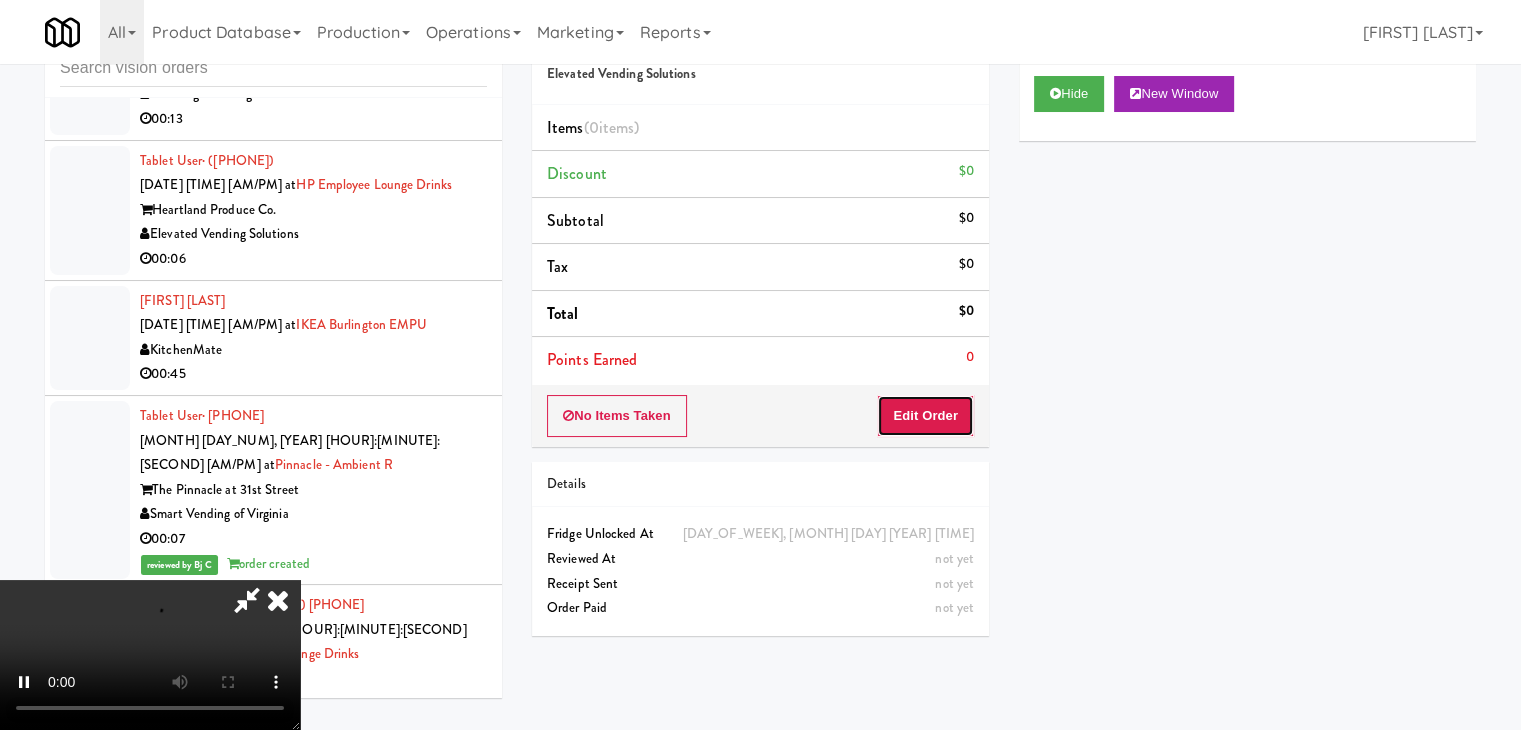 click on "Edit Order" at bounding box center (925, 416) 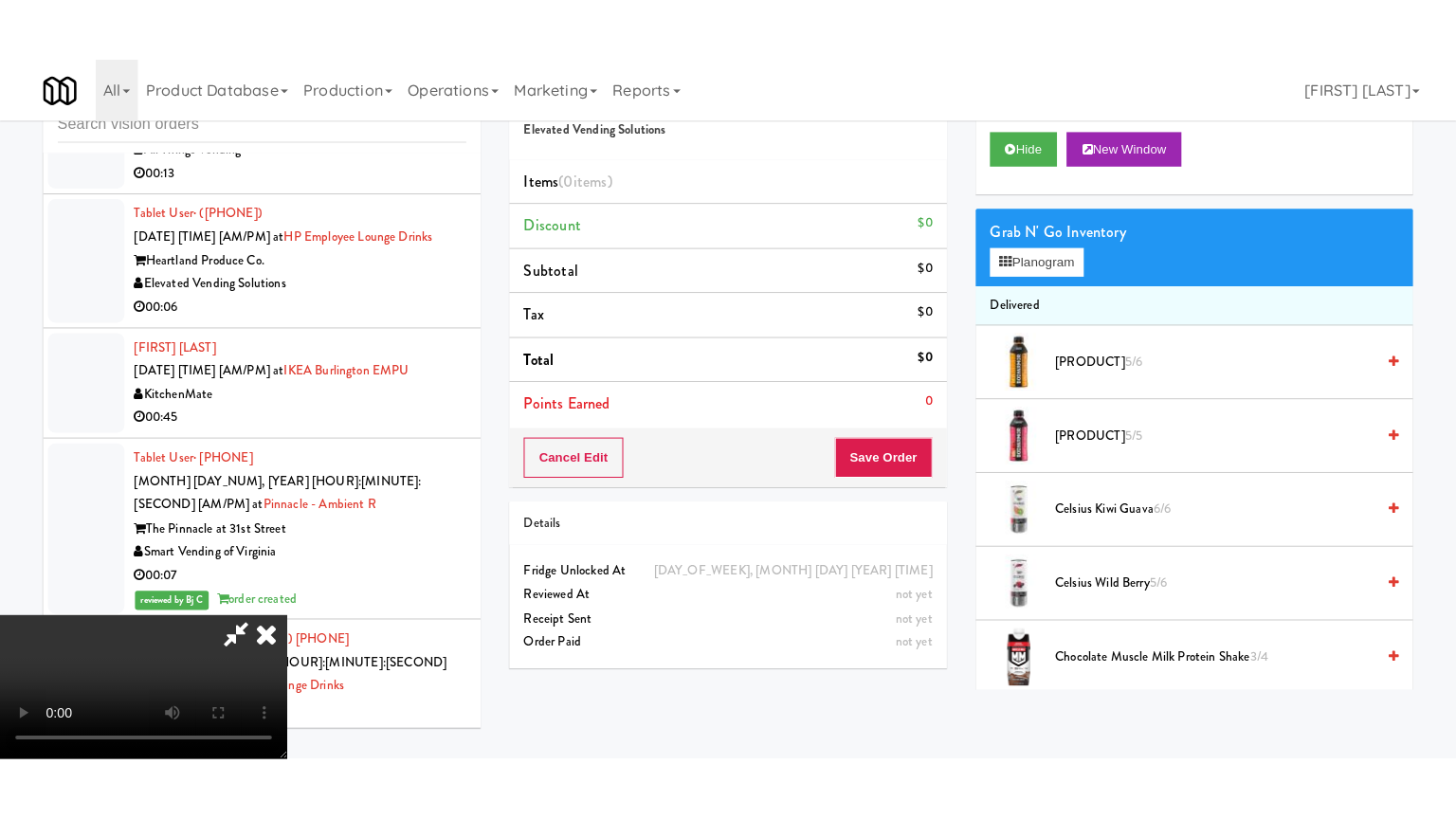 scroll, scrollTop: 266, scrollLeft: 0, axis: vertical 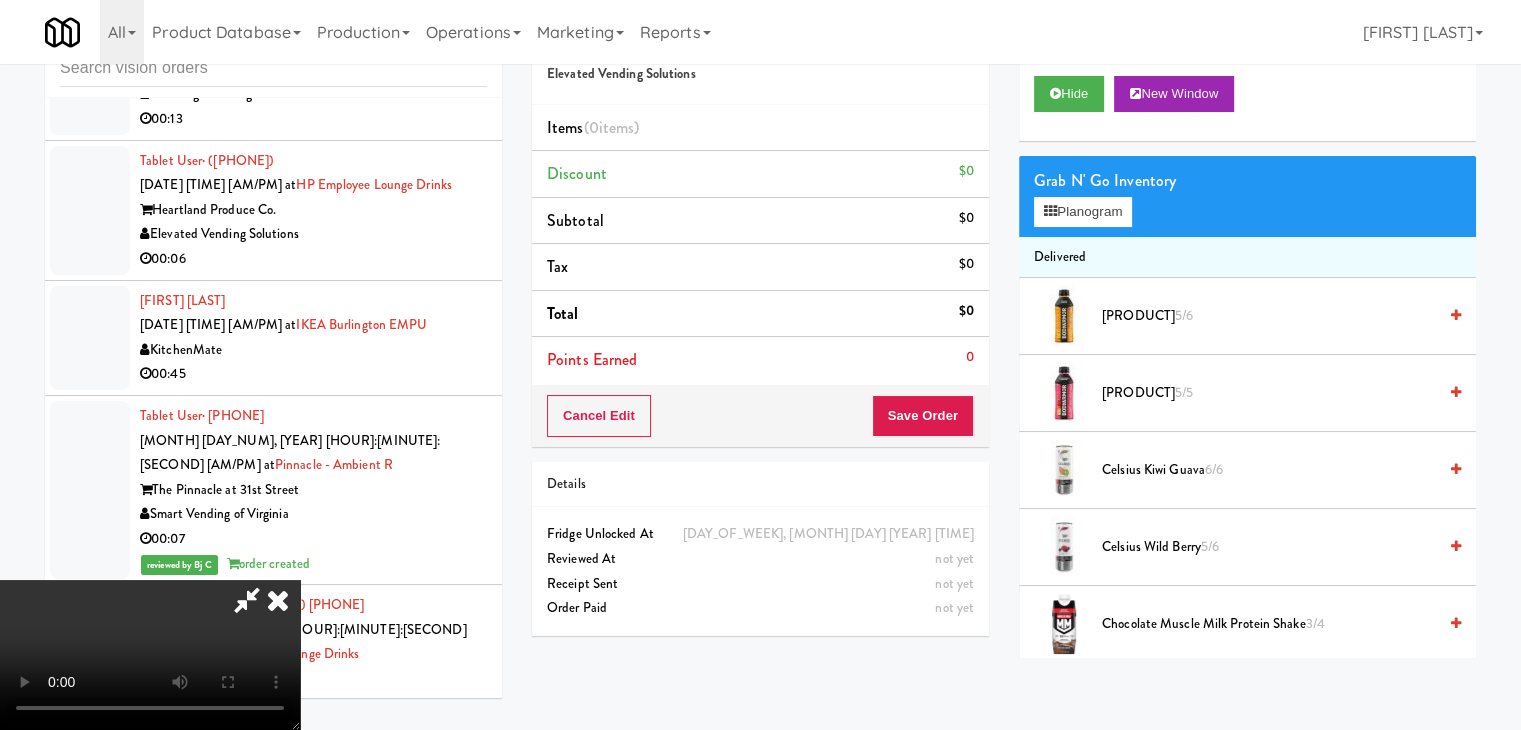 type 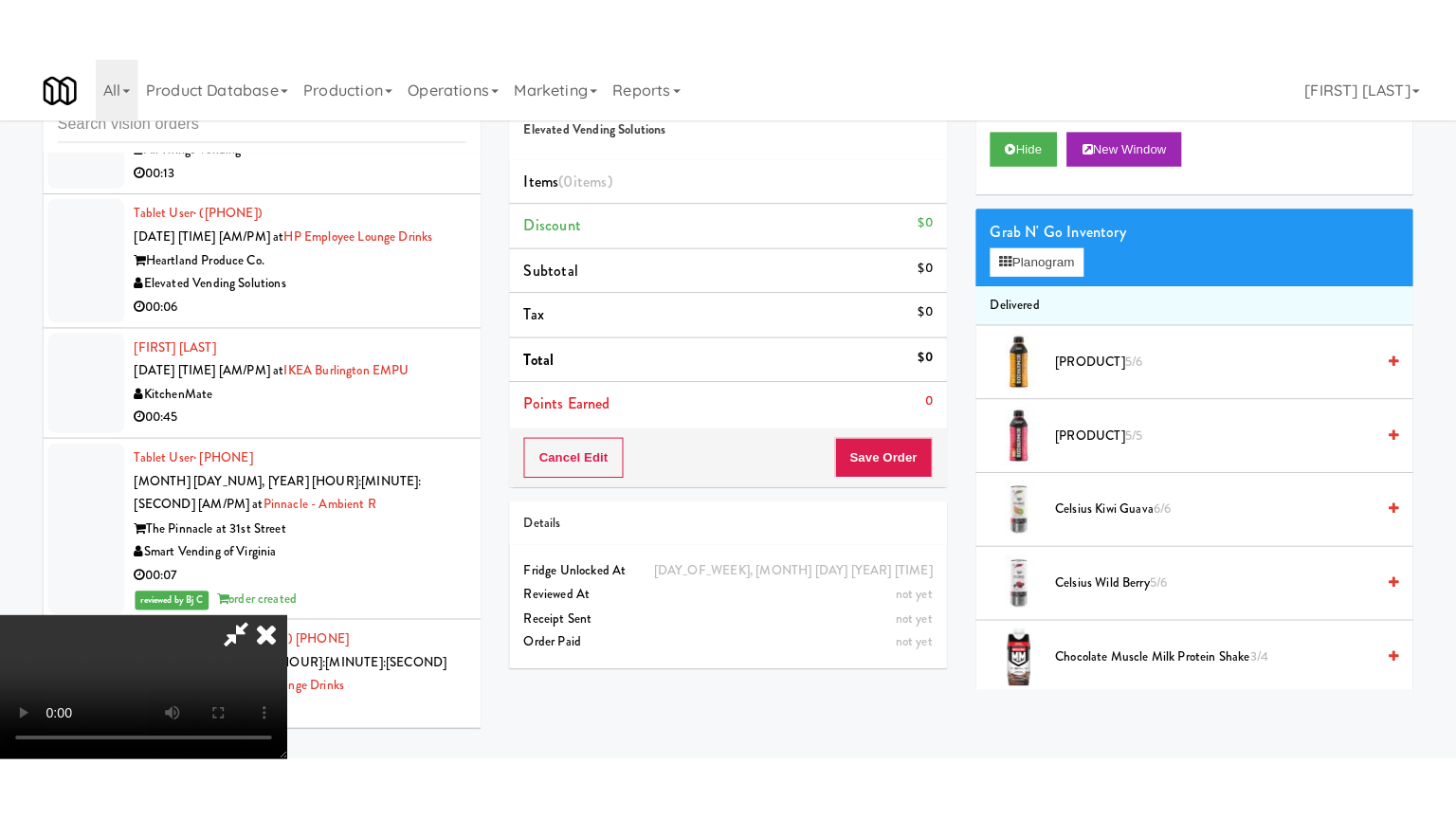 scroll, scrollTop: 0, scrollLeft: 0, axis: both 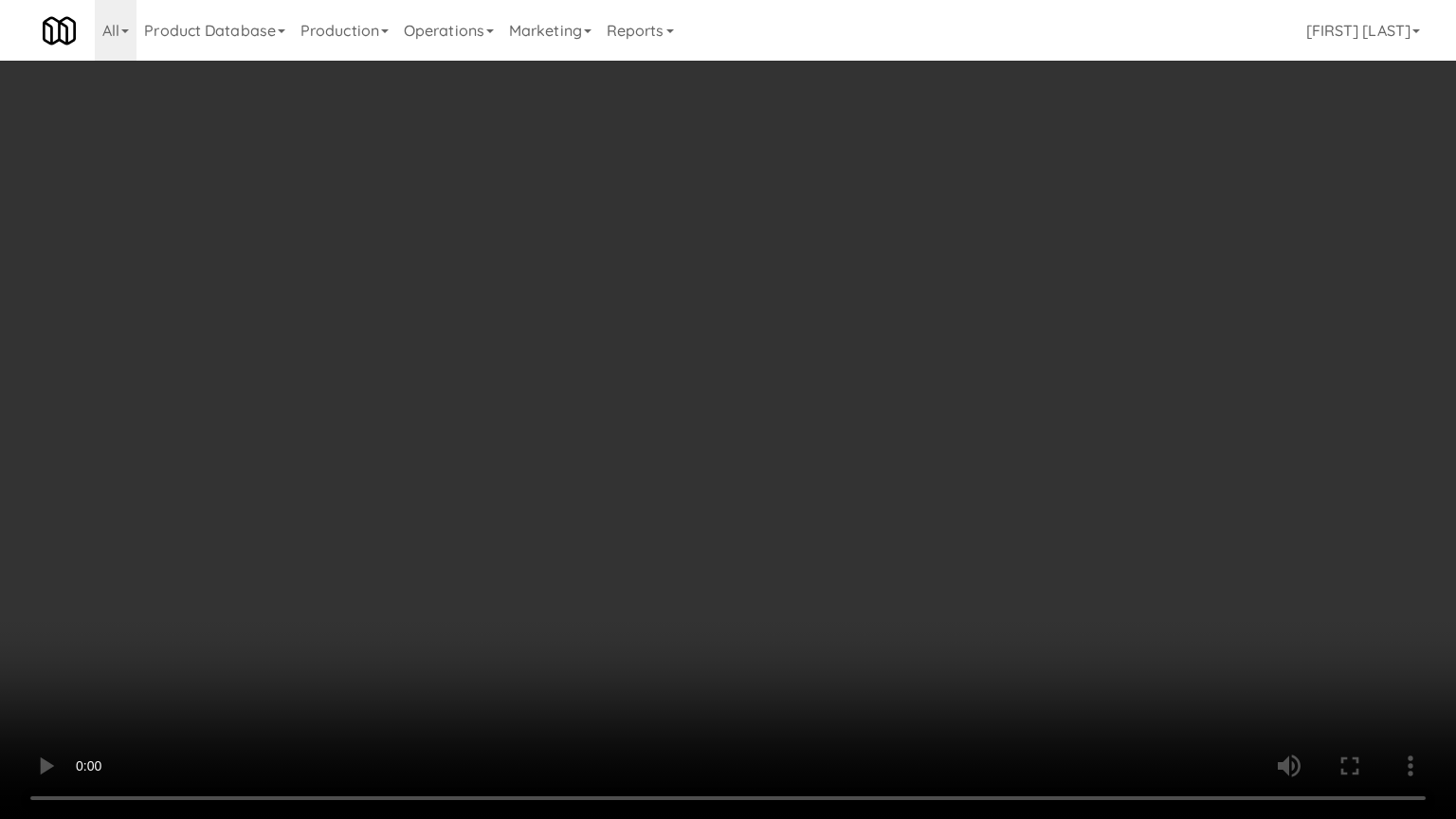 click at bounding box center (728, 410) 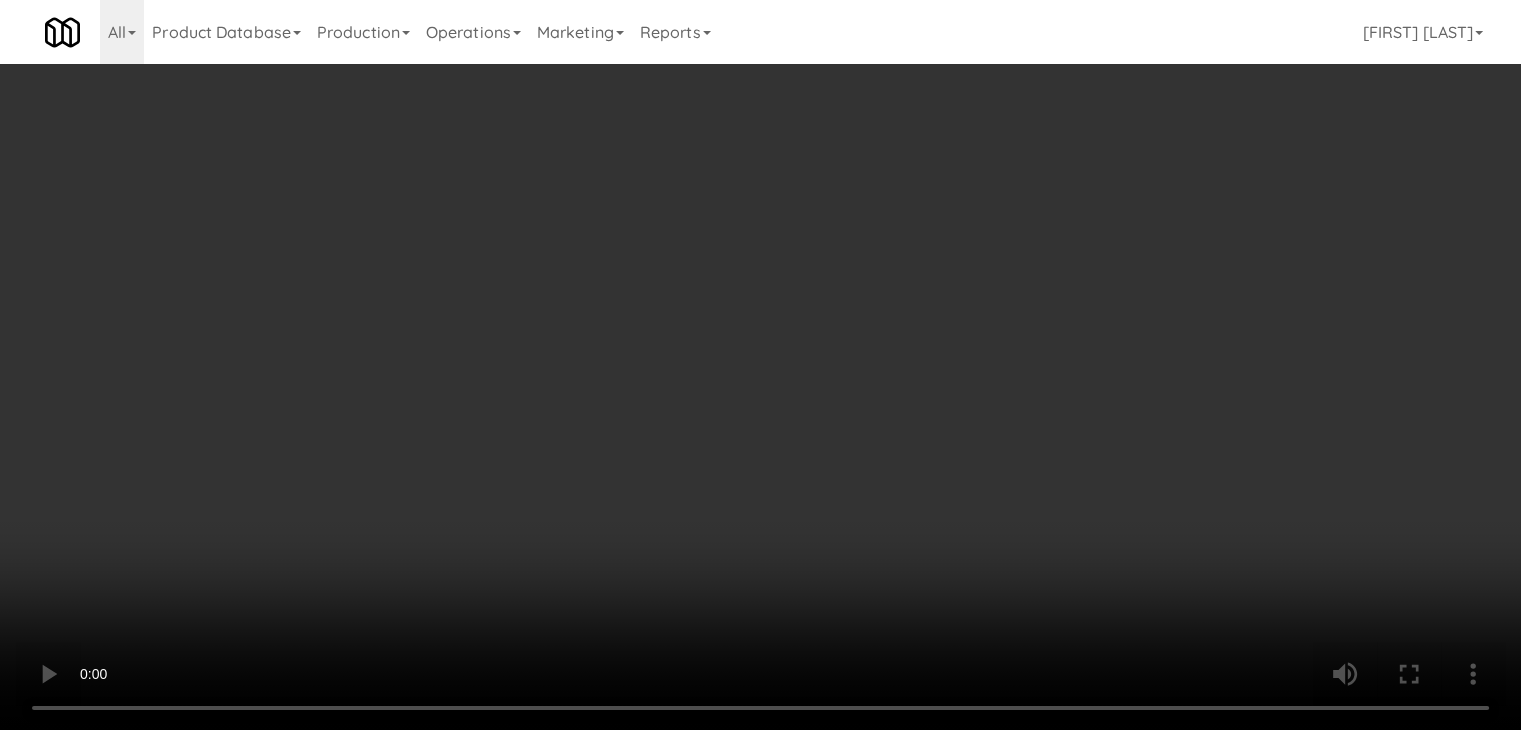 click on "Planogram" at bounding box center (1083, 212) 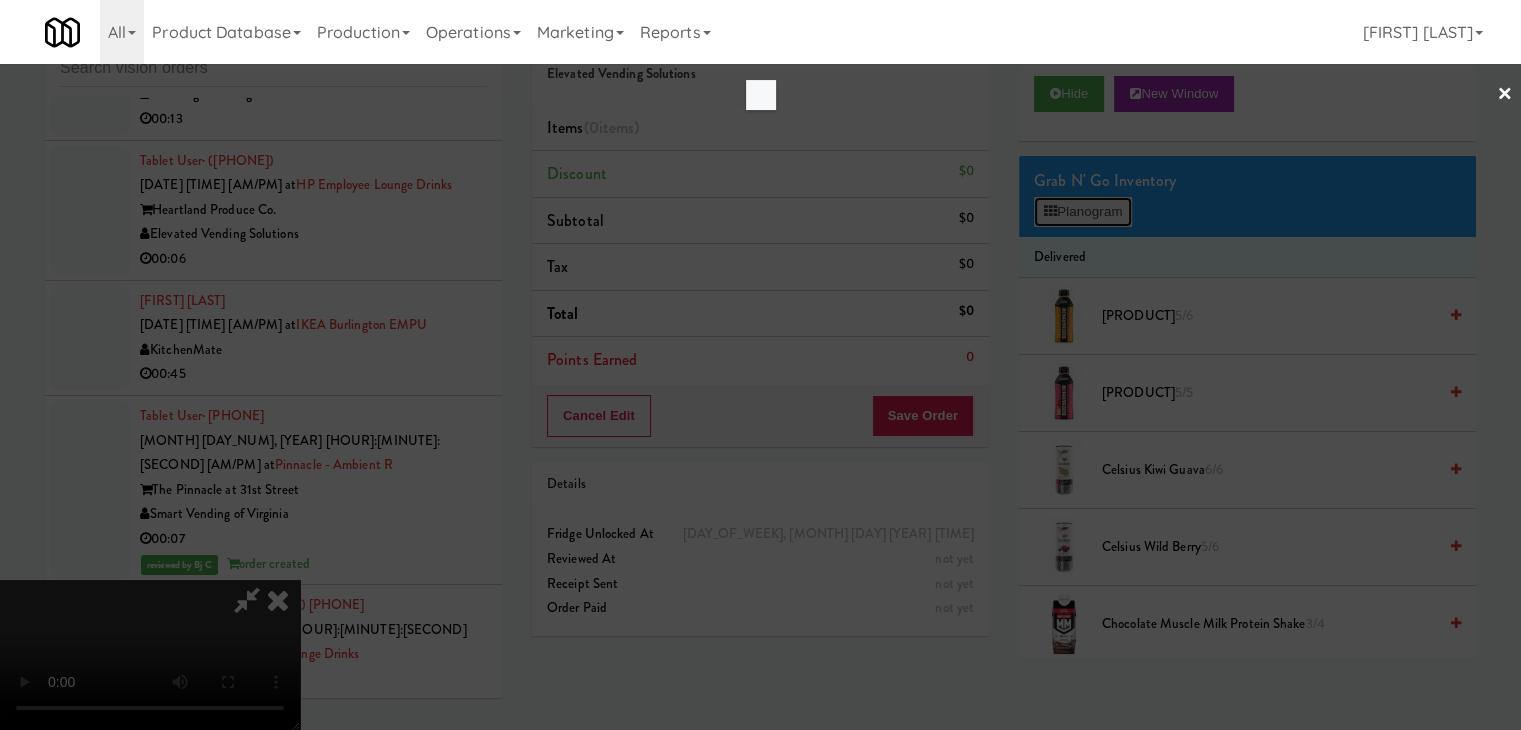 scroll, scrollTop: 24871, scrollLeft: 0, axis: vertical 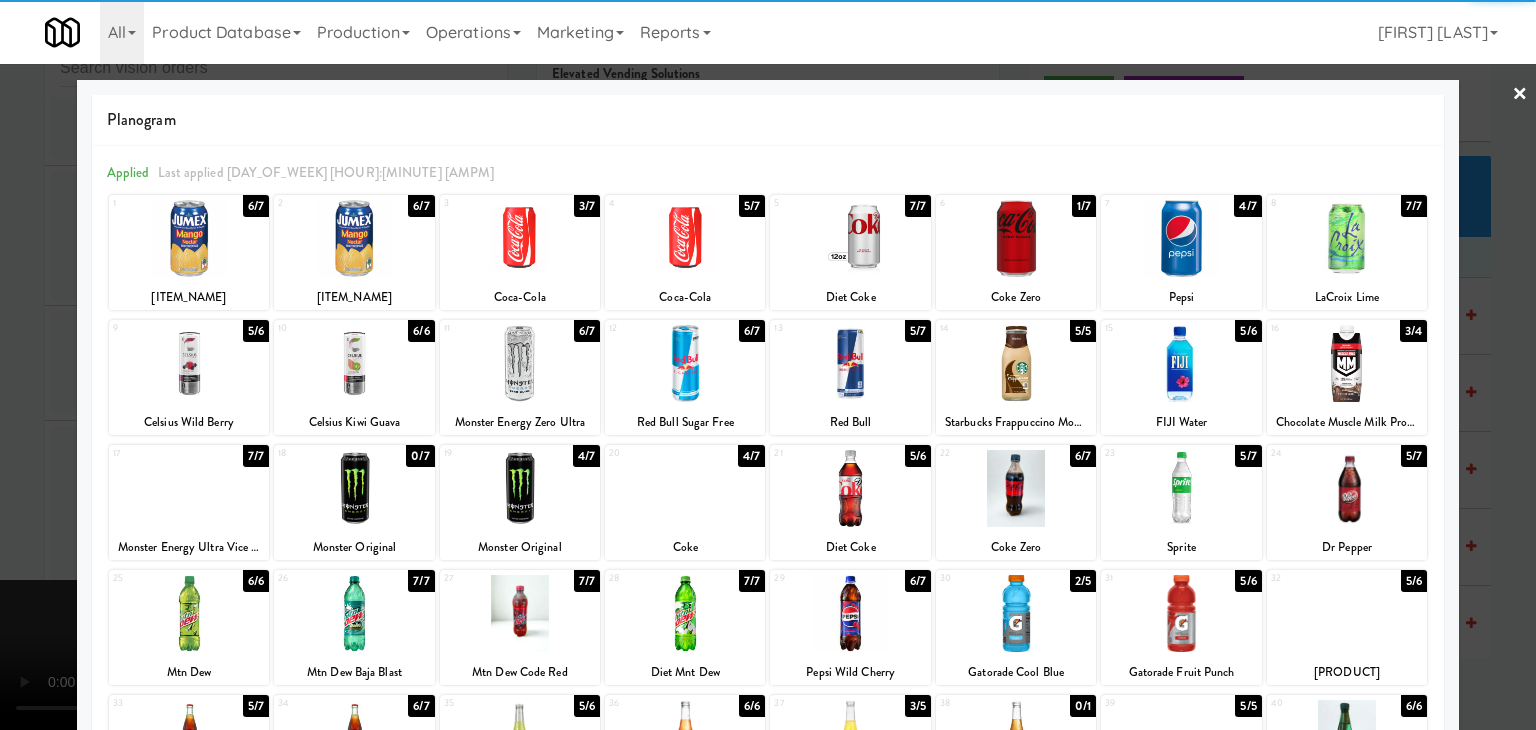 click at bounding box center (685, 488) 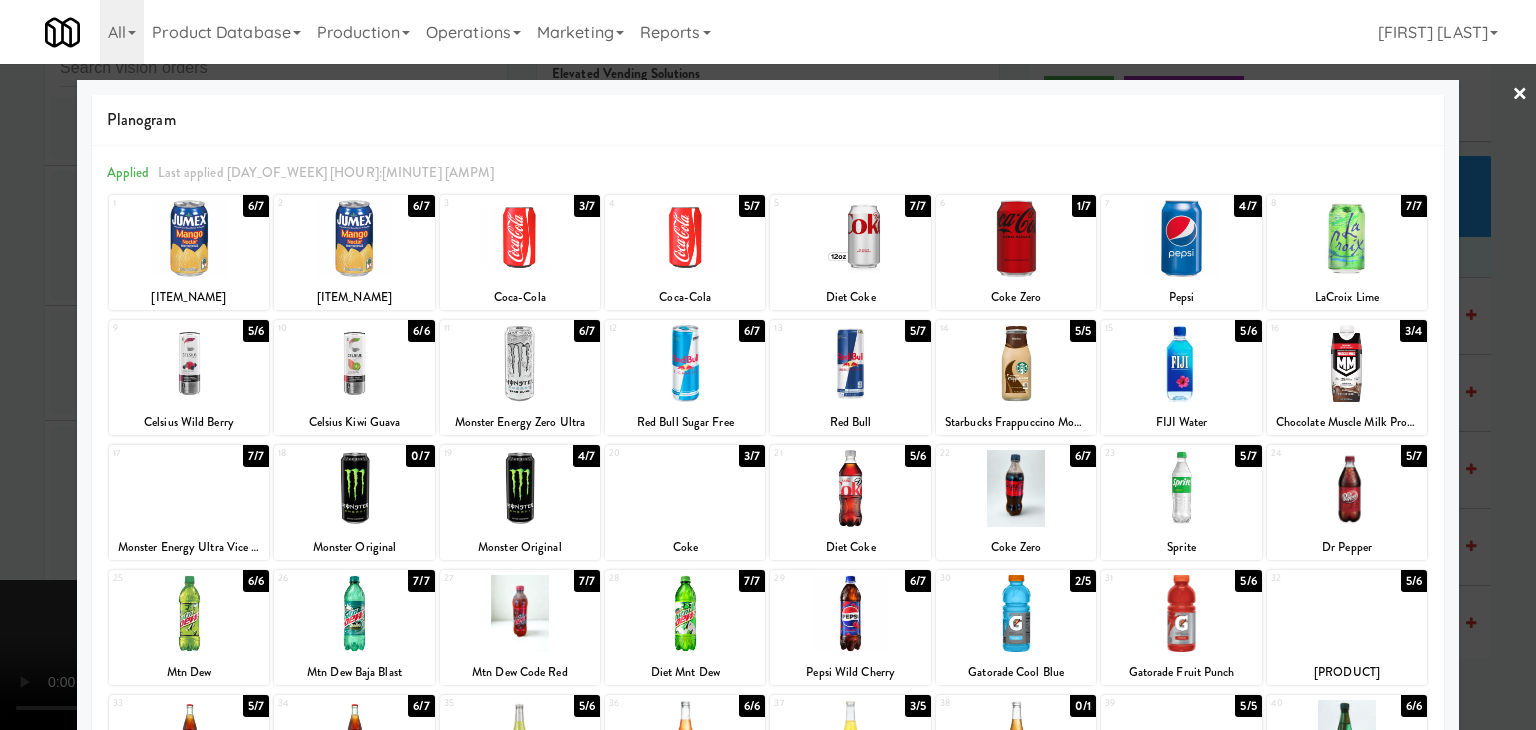 drag, startPoint x: 0, startPoint y: 487, endPoint x: 880, endPoint y: 468, distance: 880.2051 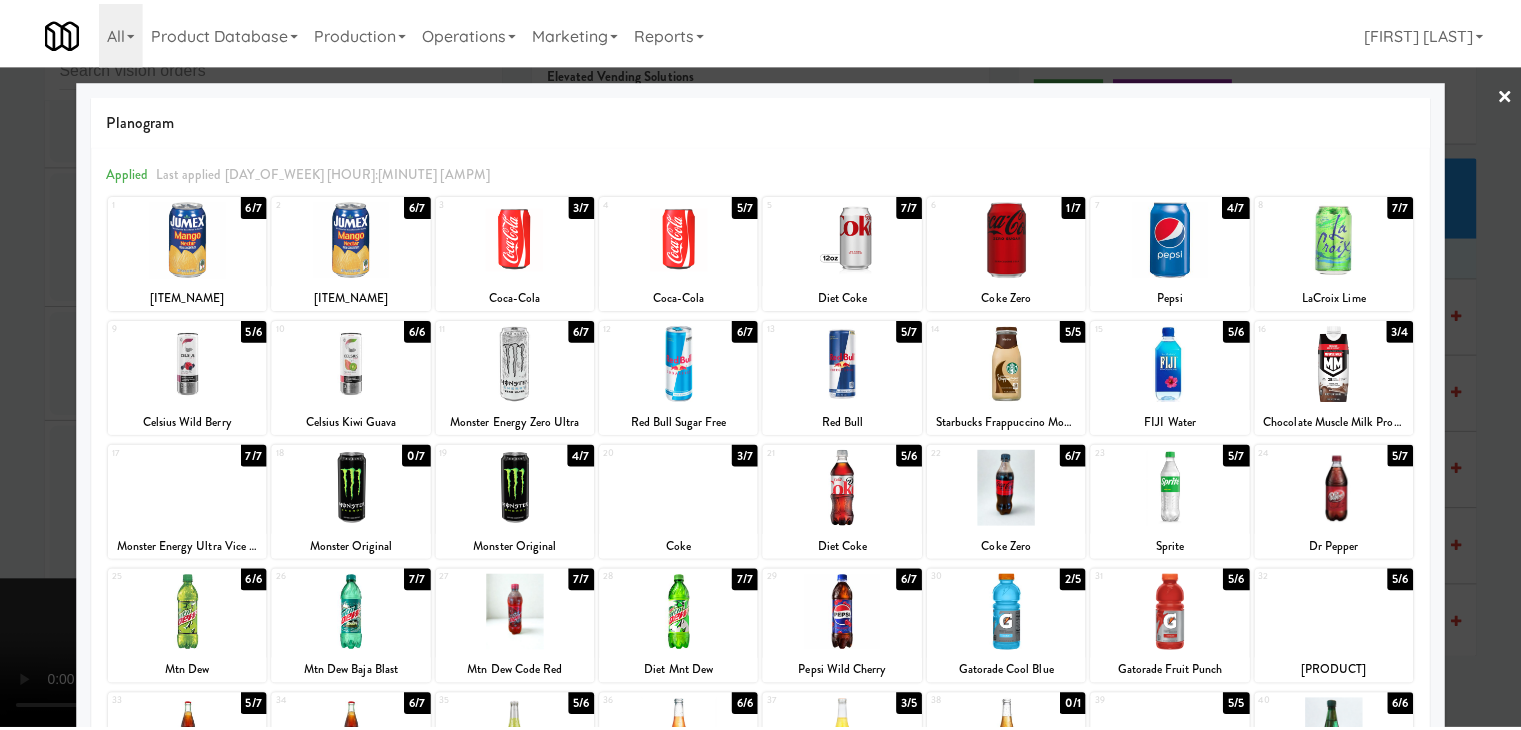 scroll, scrollTop: 24896, scrollLeft: 0, axis: vertical 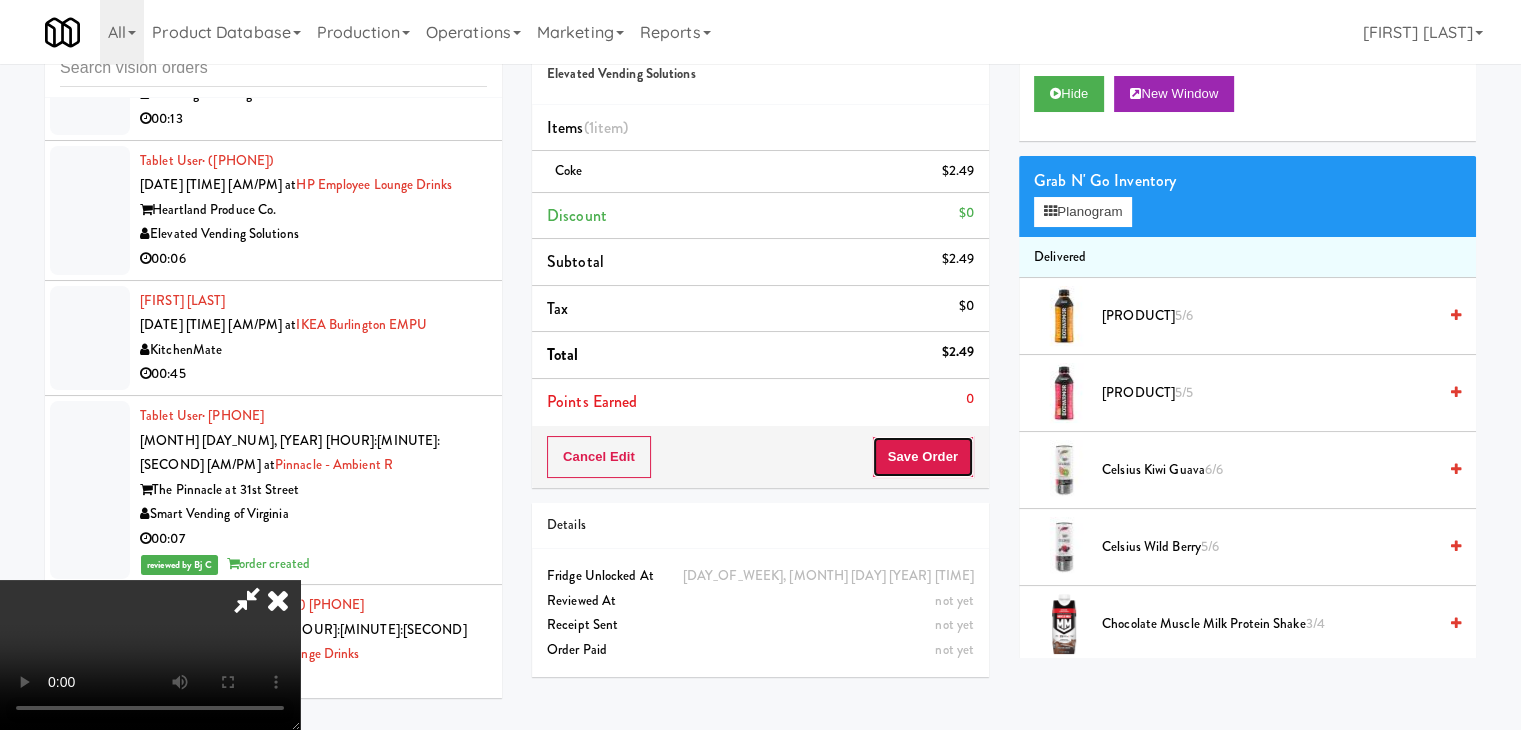 click on "Save Order" at bounding box center [923, 457] 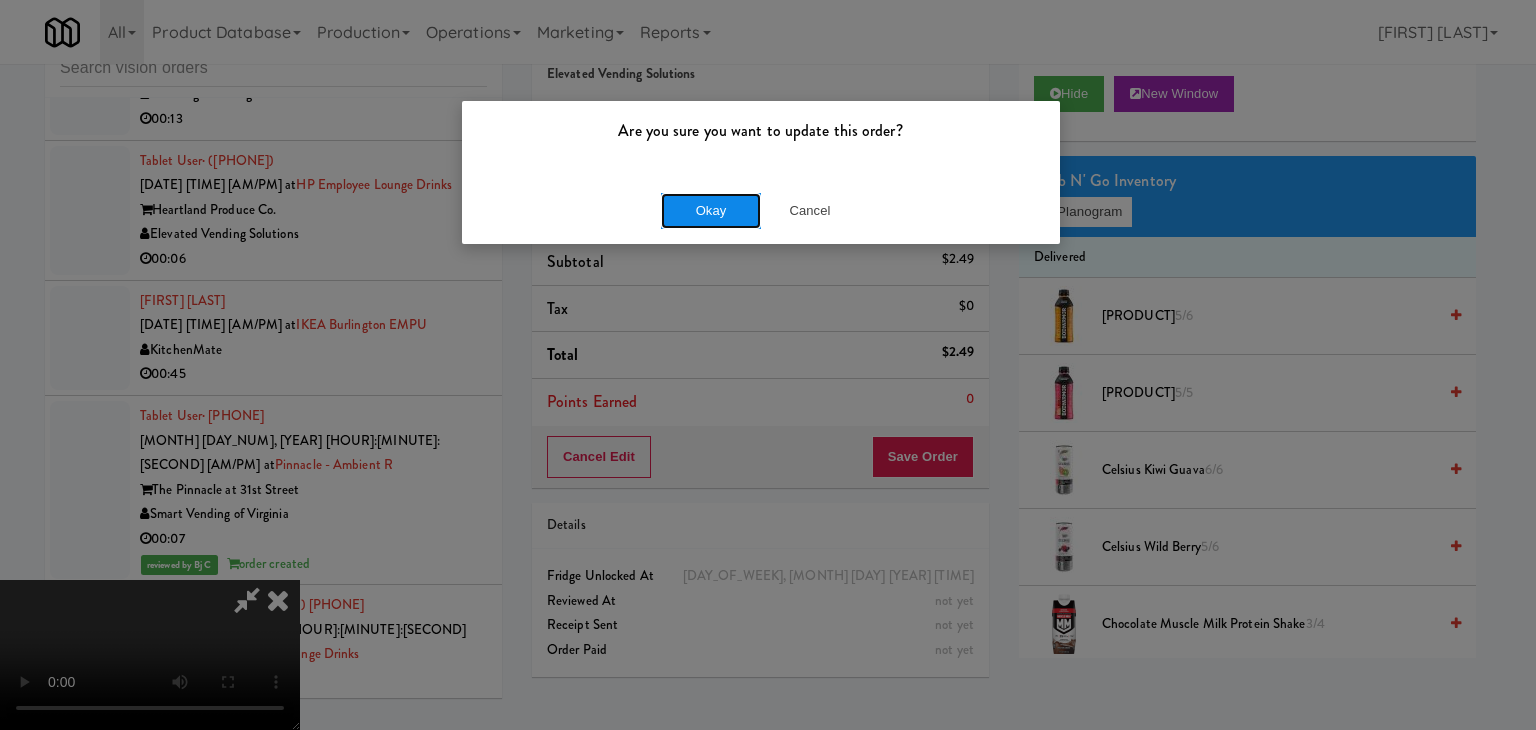 click on "Okay" at bounding box center [711, 211] 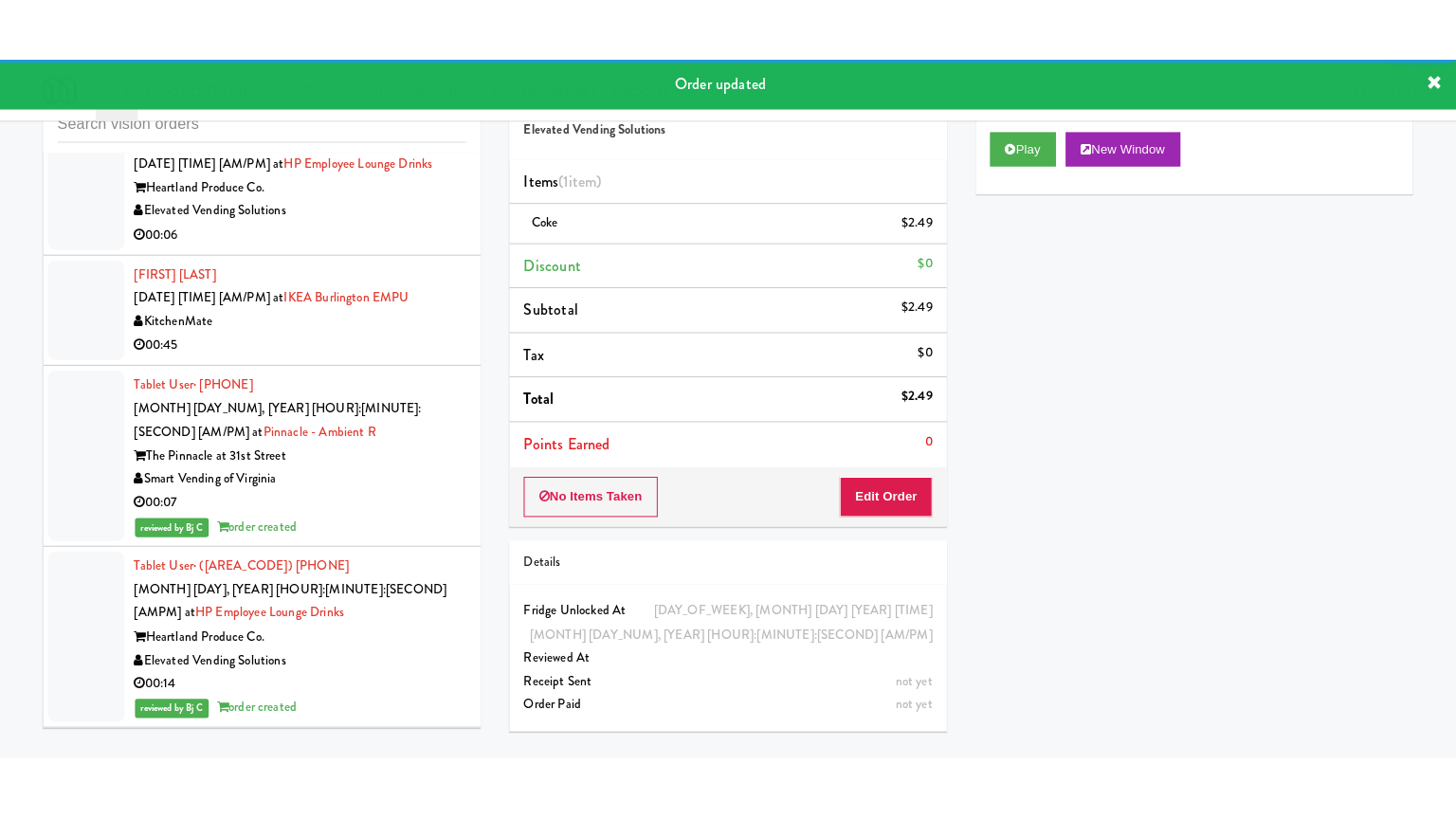 scroll, scrollTop: 23789, scrollLeft: 0, axis: vertical 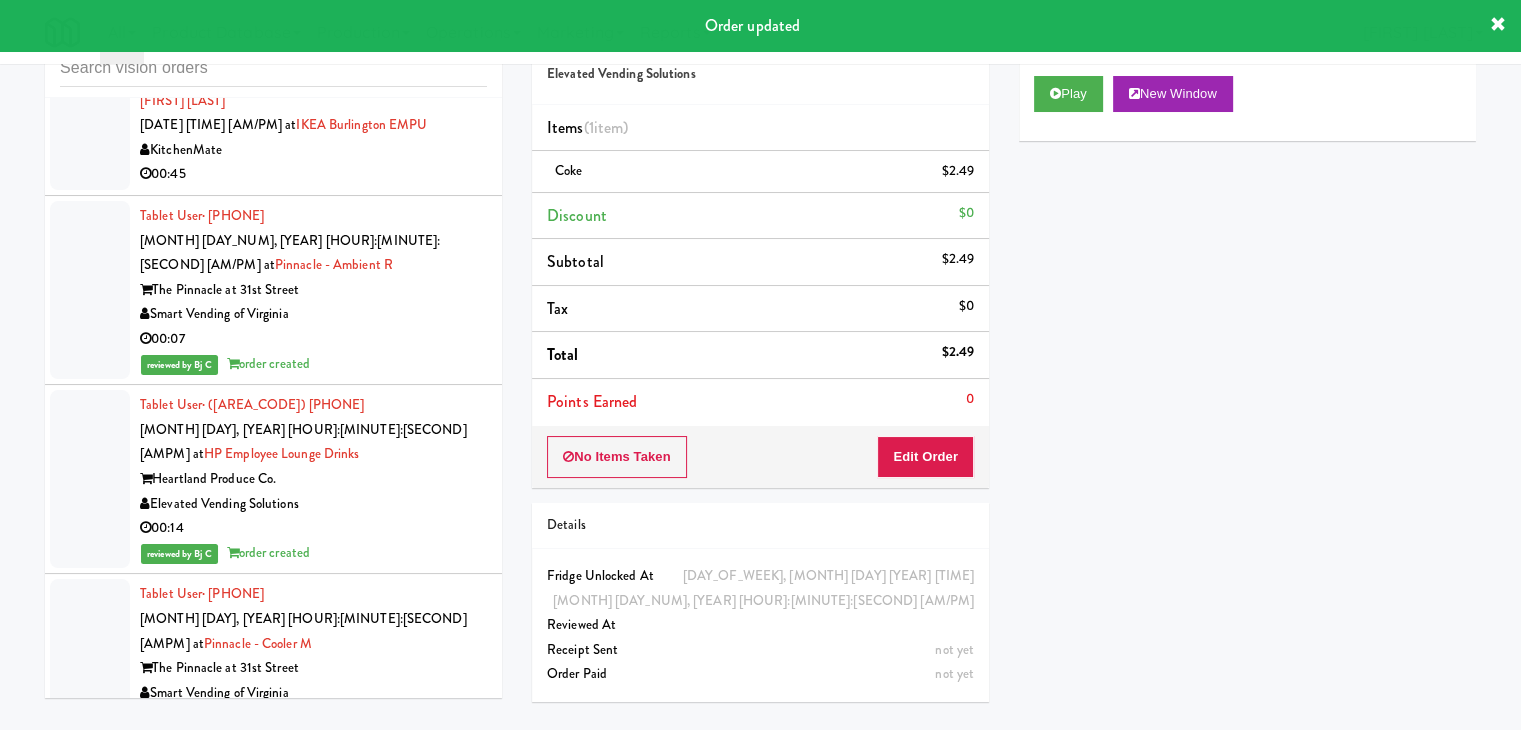 click on "Tablet User  · ([PHONE]) Aug 1, 2025 7:44:21 PM at (Food, Snack & Drink) EWR 1-TB-MAIN BREAK ROOM (Food, Snack & Drink) EWR 1-TB-MAIN BREAK ROOM Feed The Blue 00:24" at bounding box center (273, 1504) 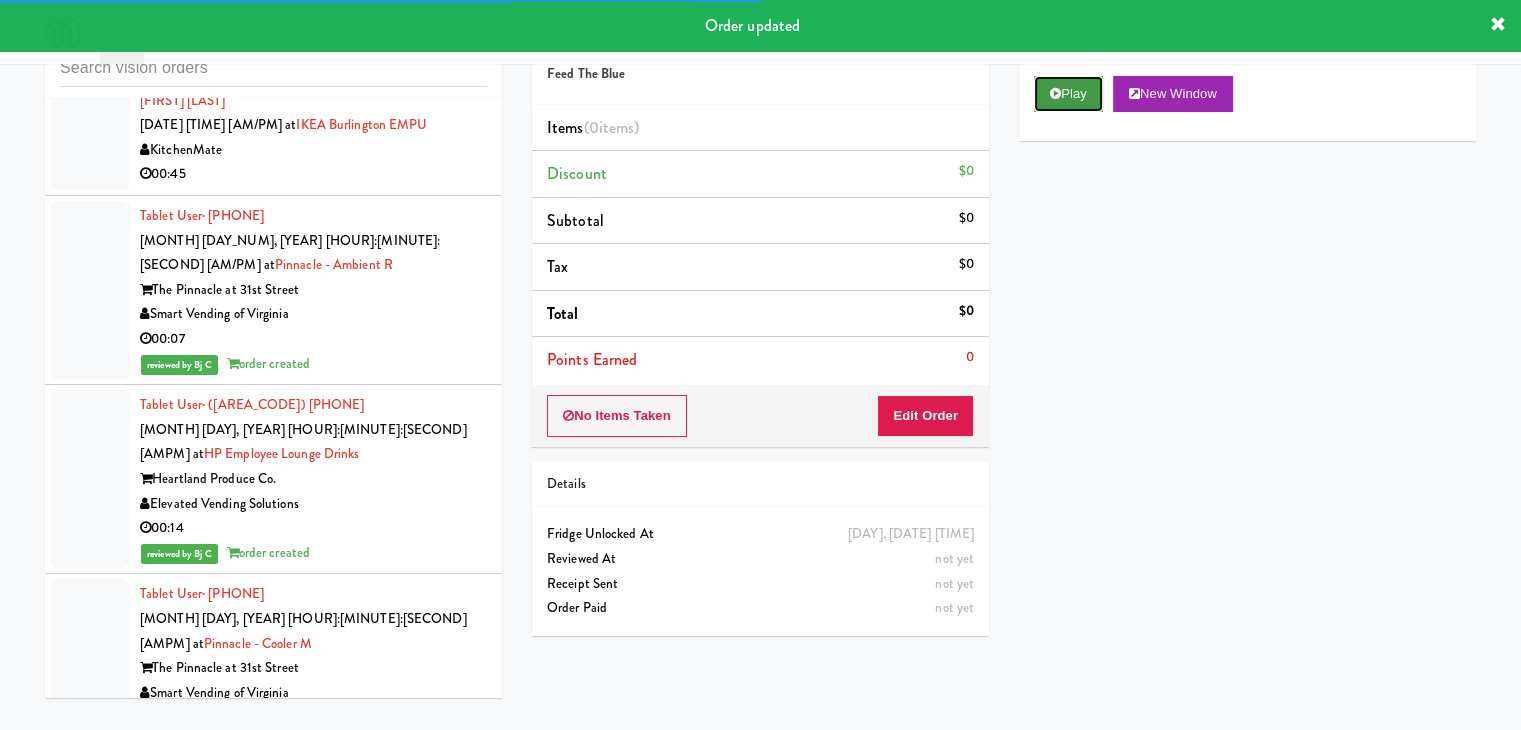 click at bounding box center (1055, 93) 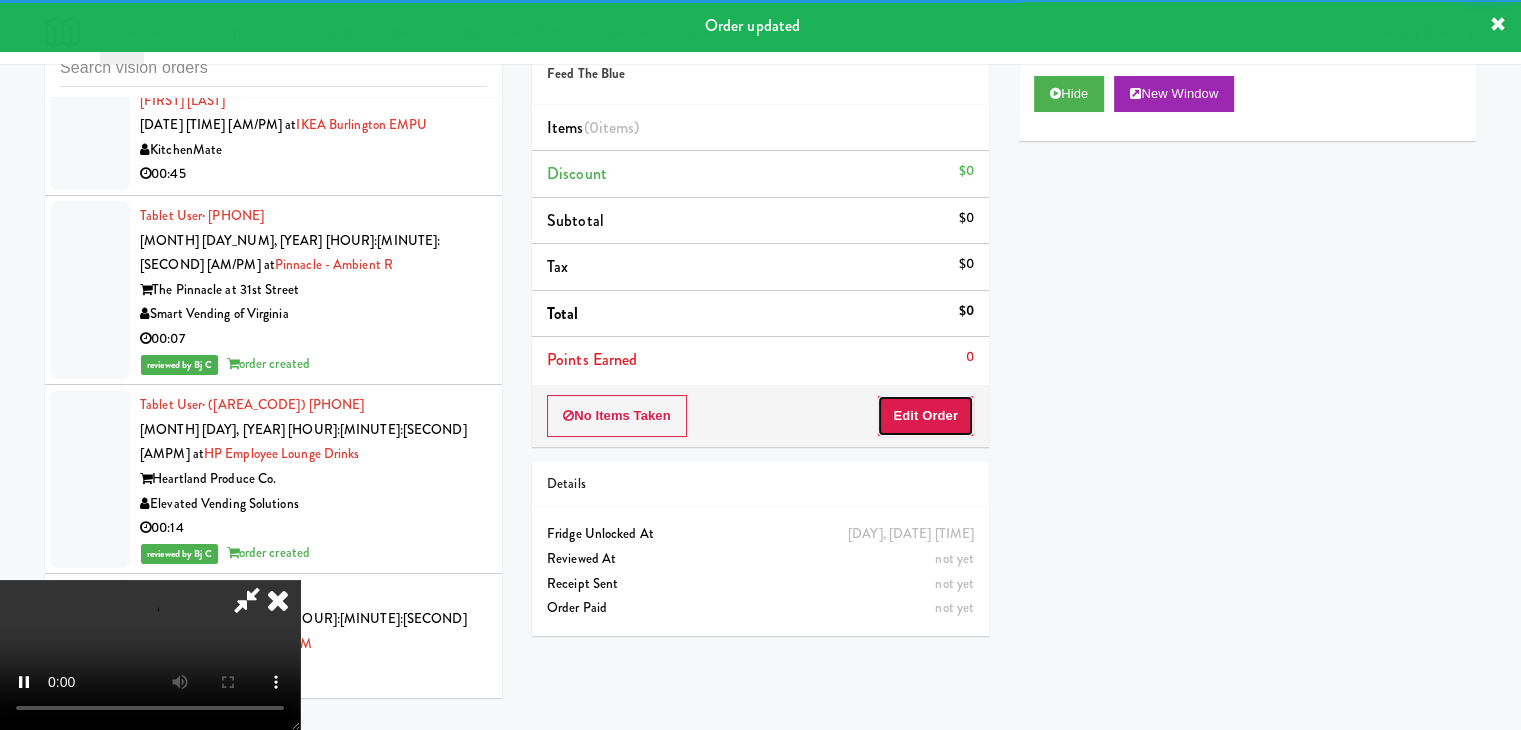 click on "Edit Order" at bounding box center (925, 416) 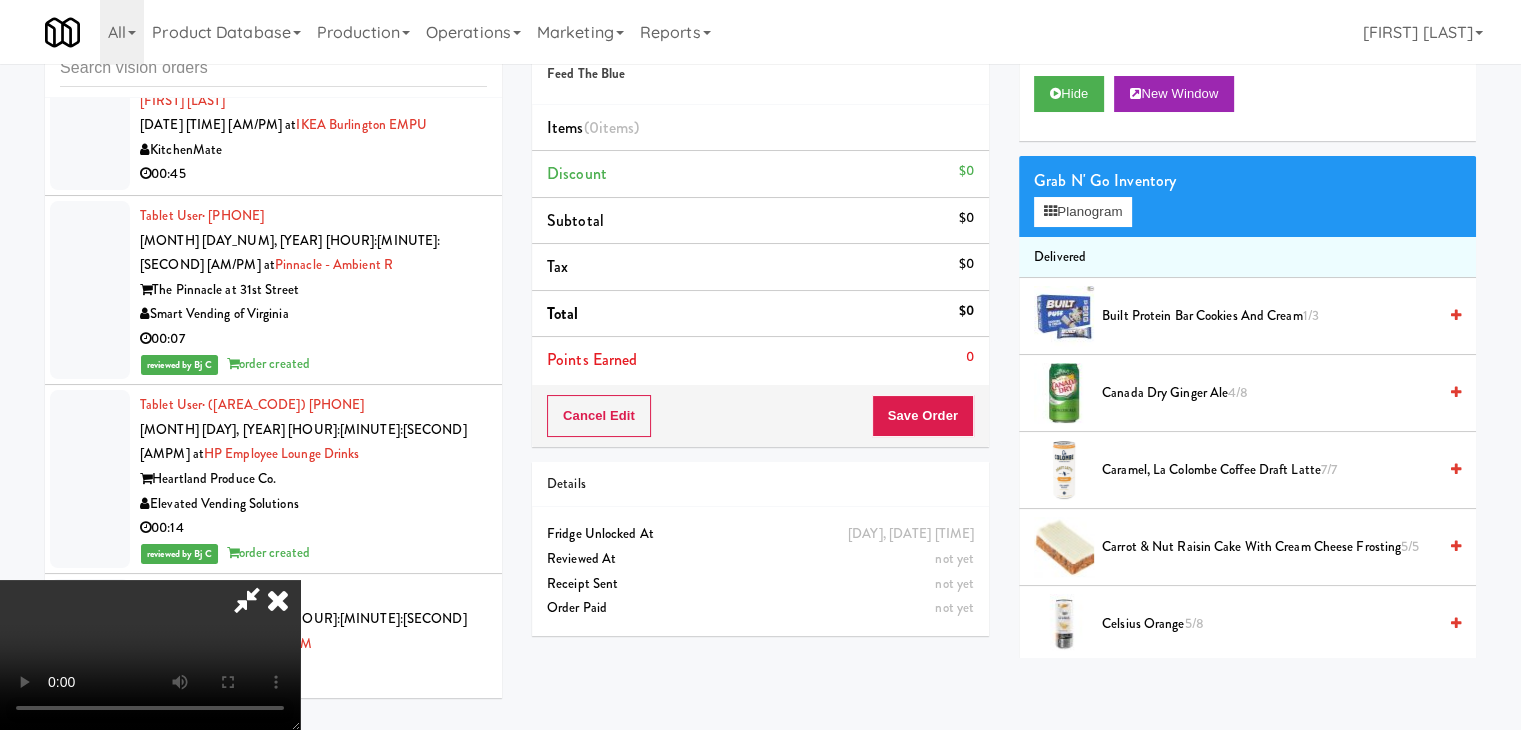 type 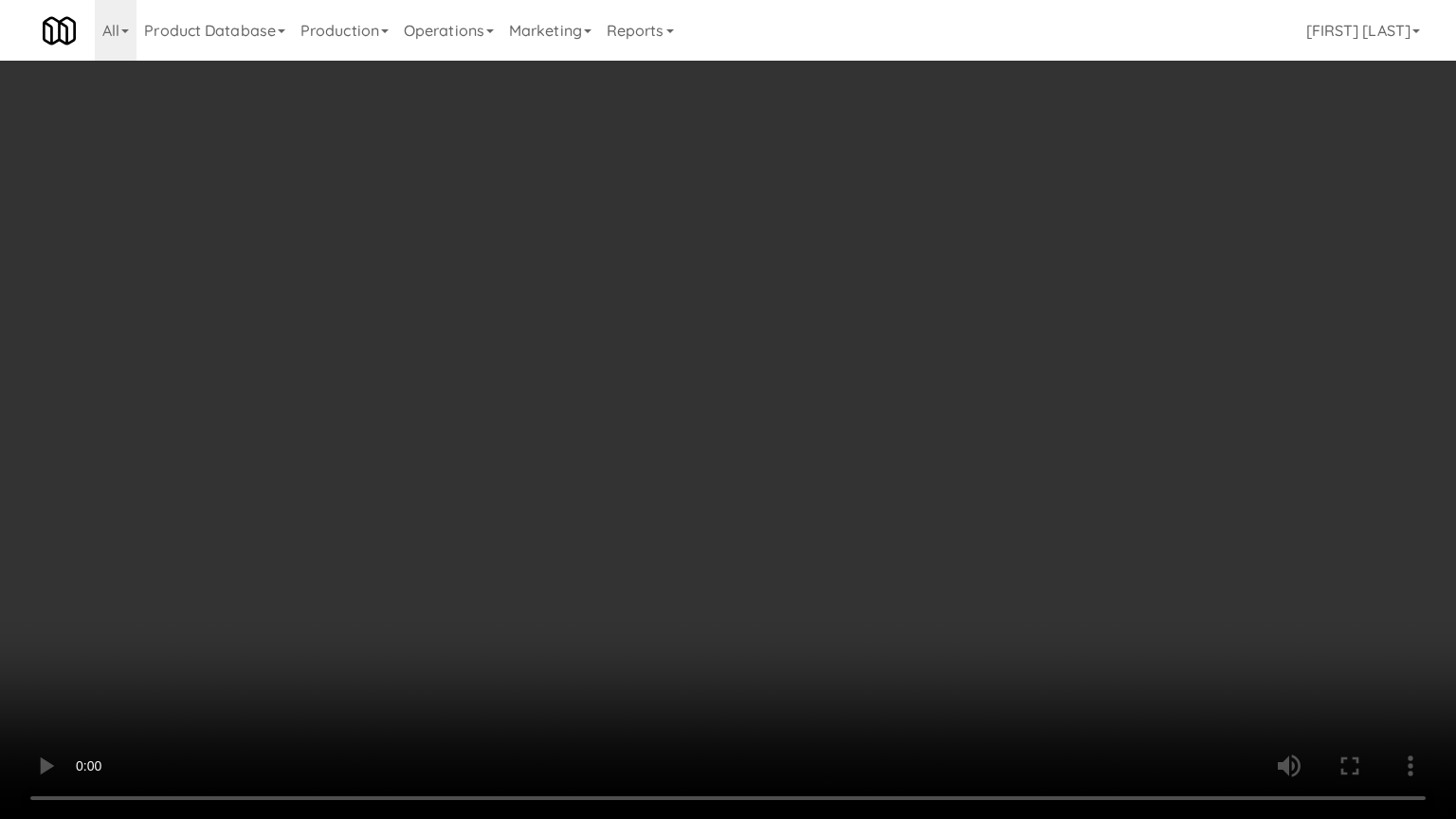 click at bounding box center (728, 410) 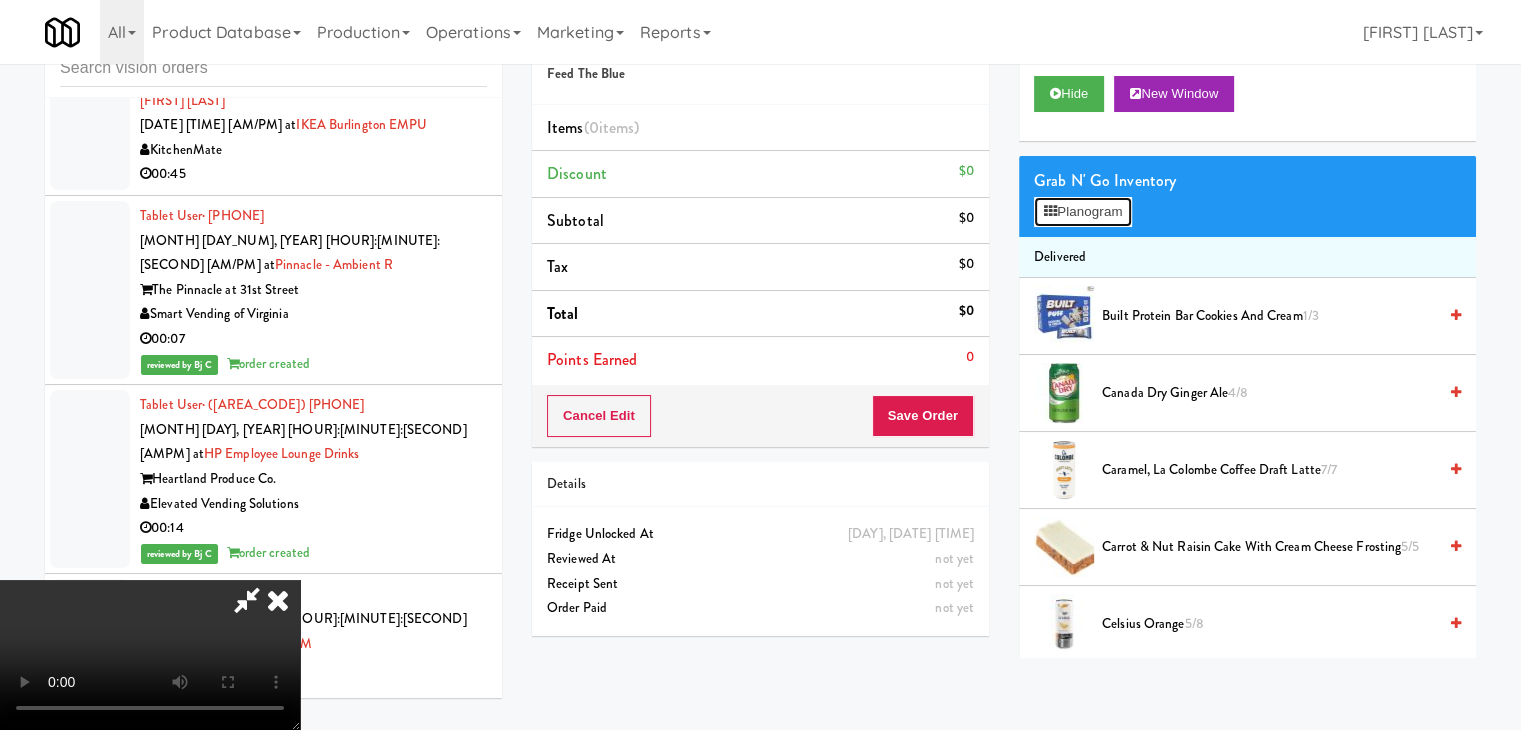 click on "Planogram" at bounding box center [1083, 212] 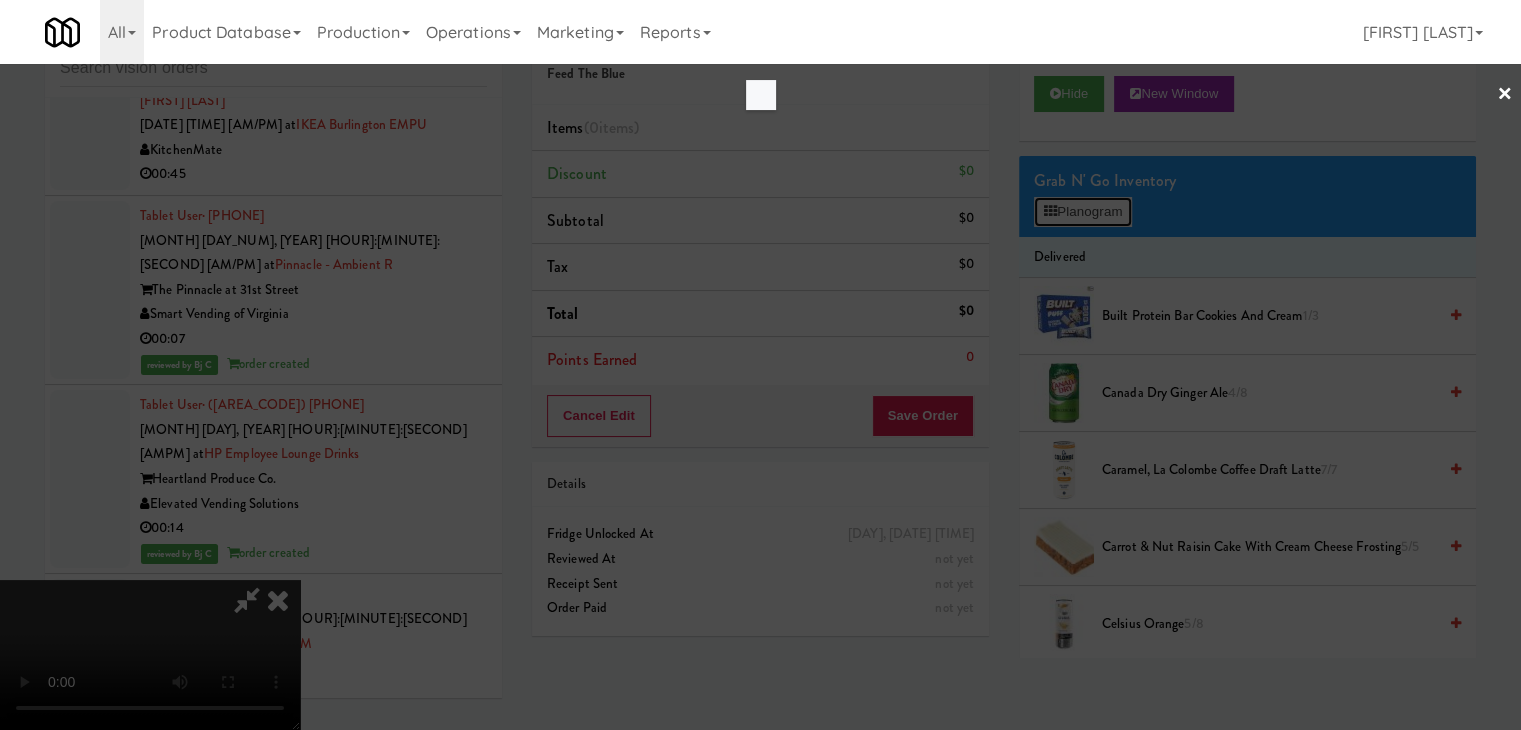 scroll, scrollTop: 25071, scrollLeft: 0, axis: vertical 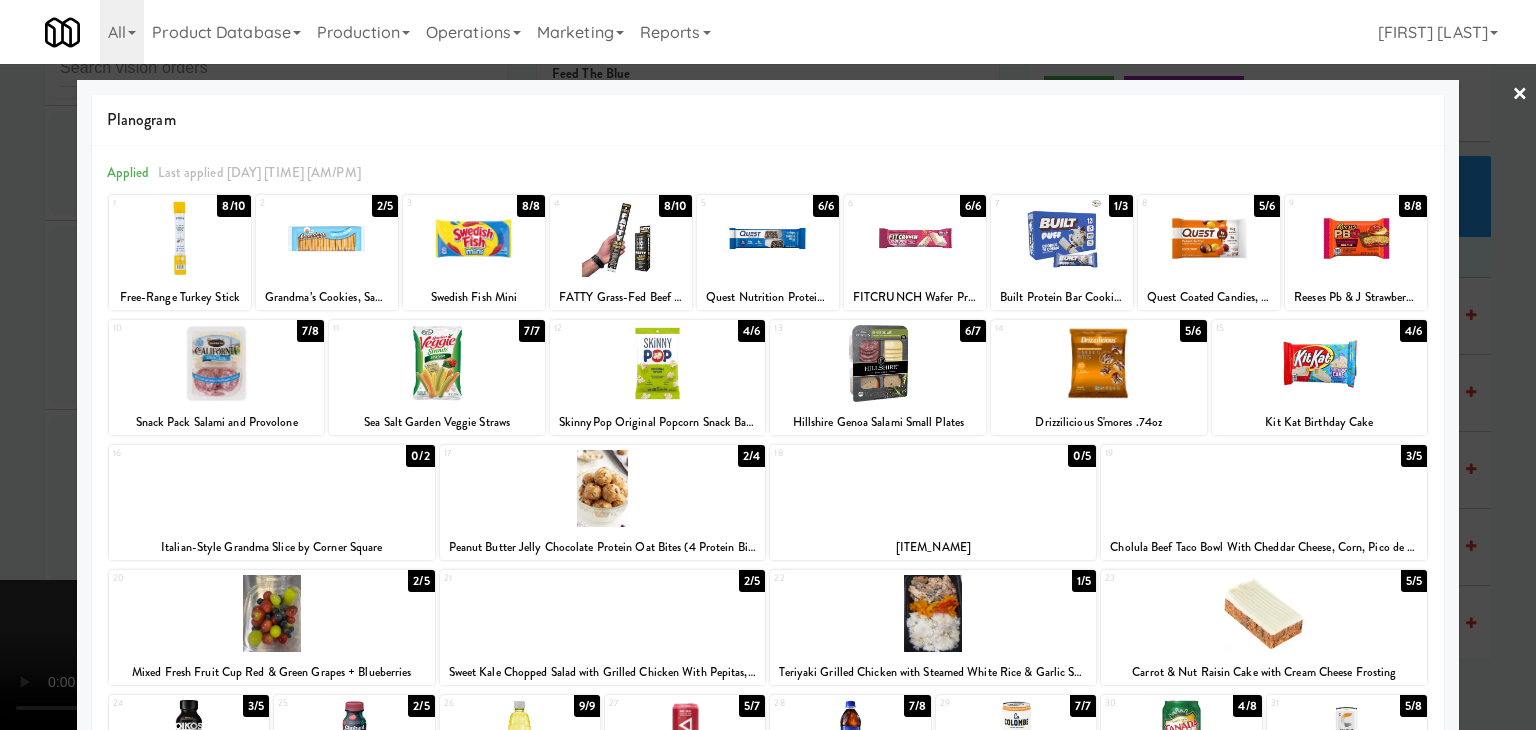 click at bounding box center [1209, 238] 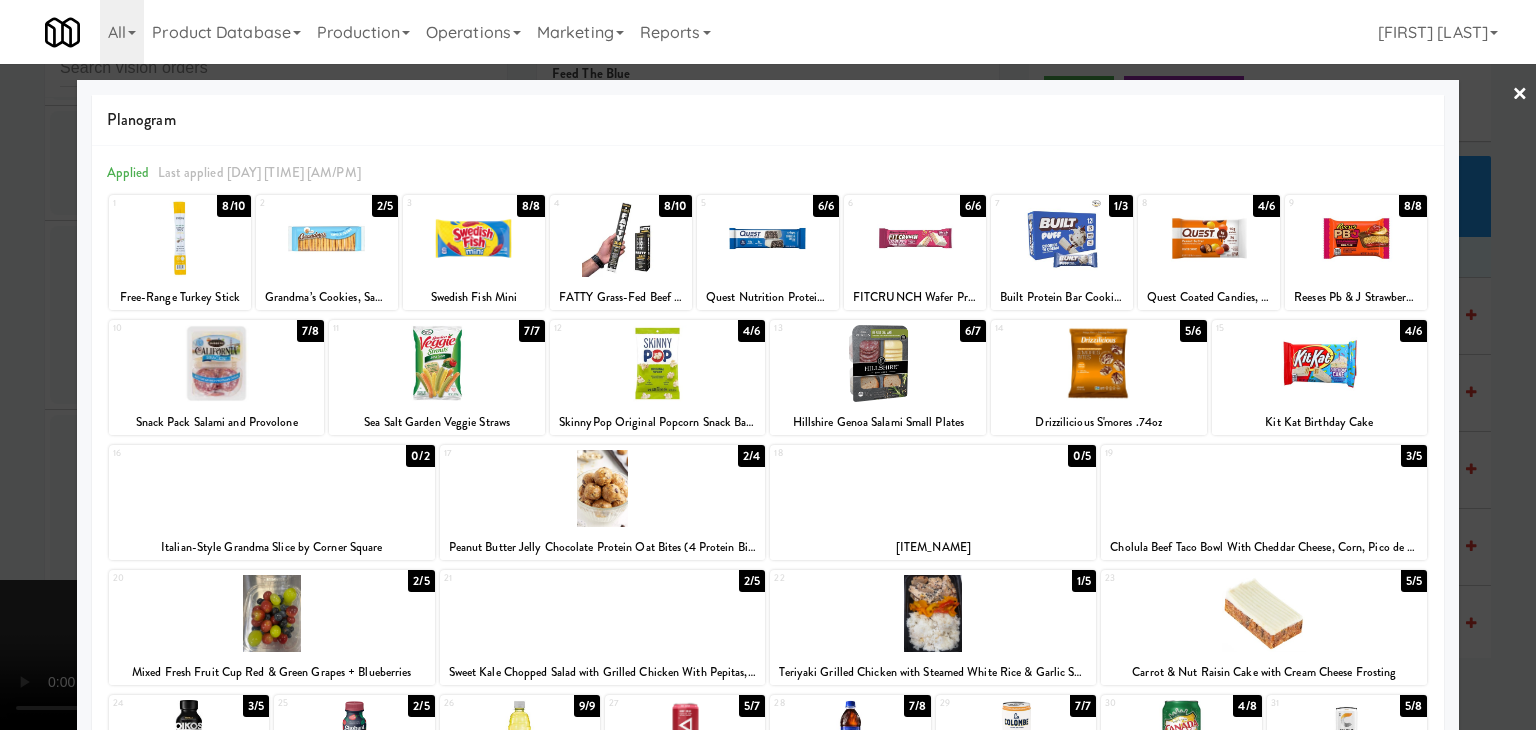 click at bounding box center (915, 238) 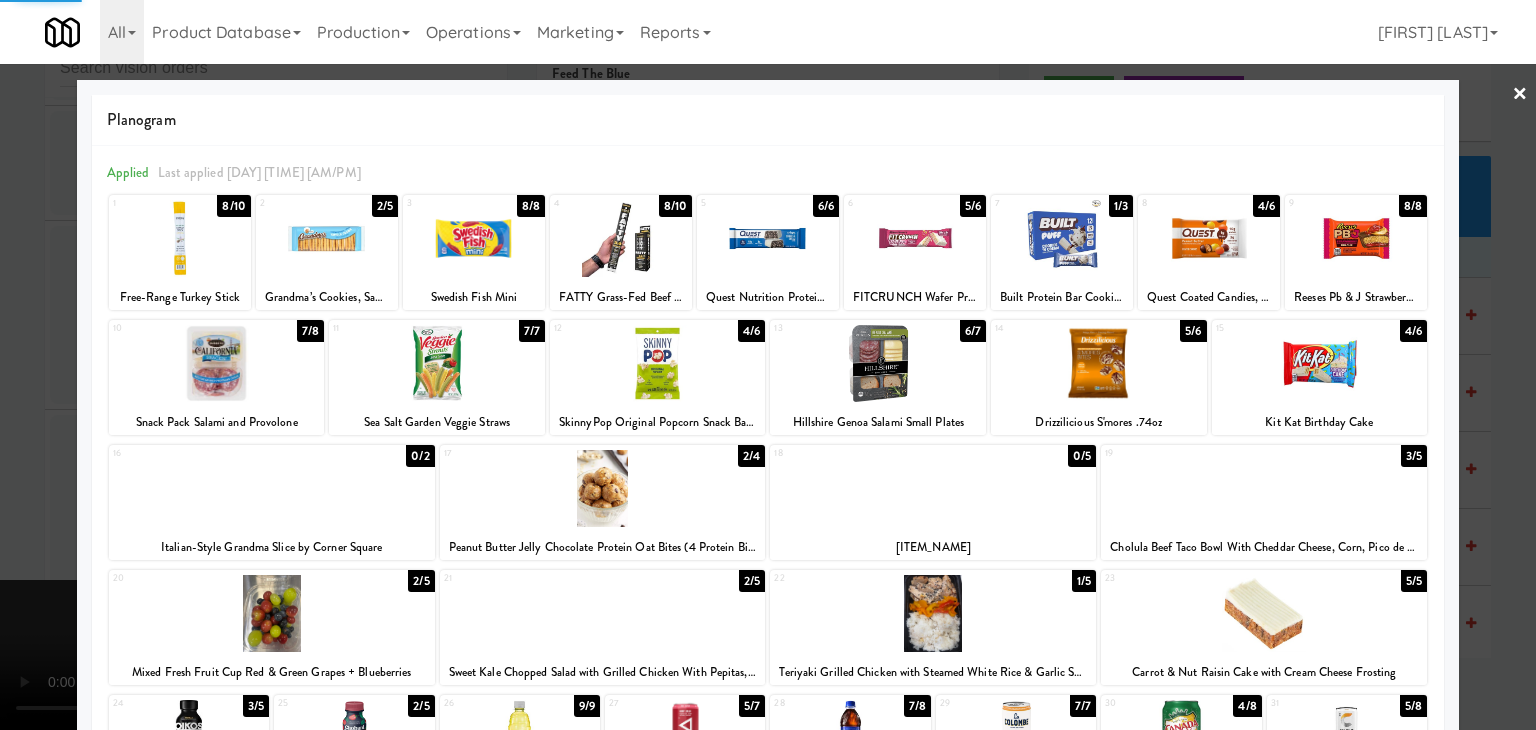 click at bounding box center (768, 365) 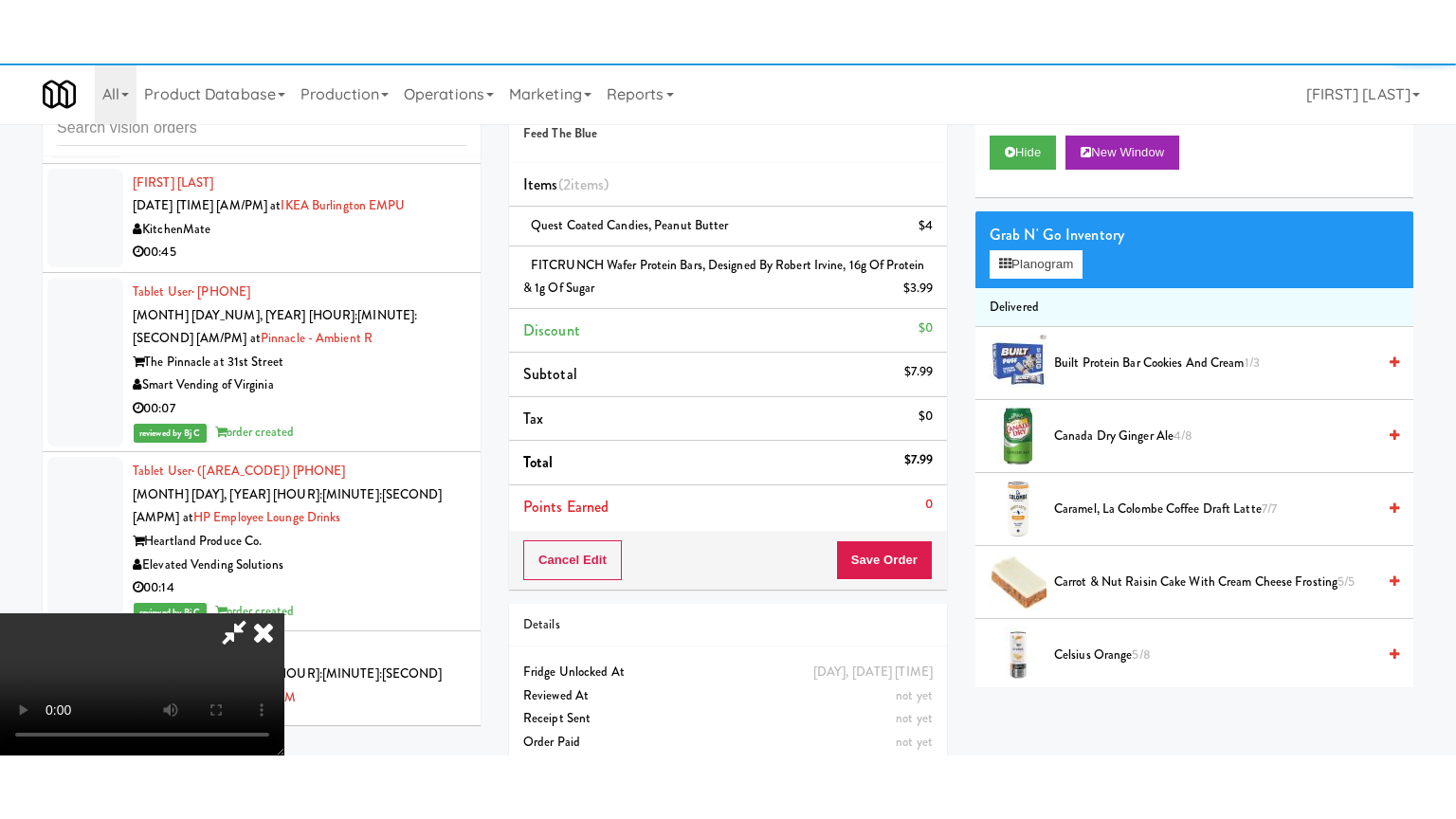 scroll, scrollTop: 23789, scrollLeft: 0, axis: vertical 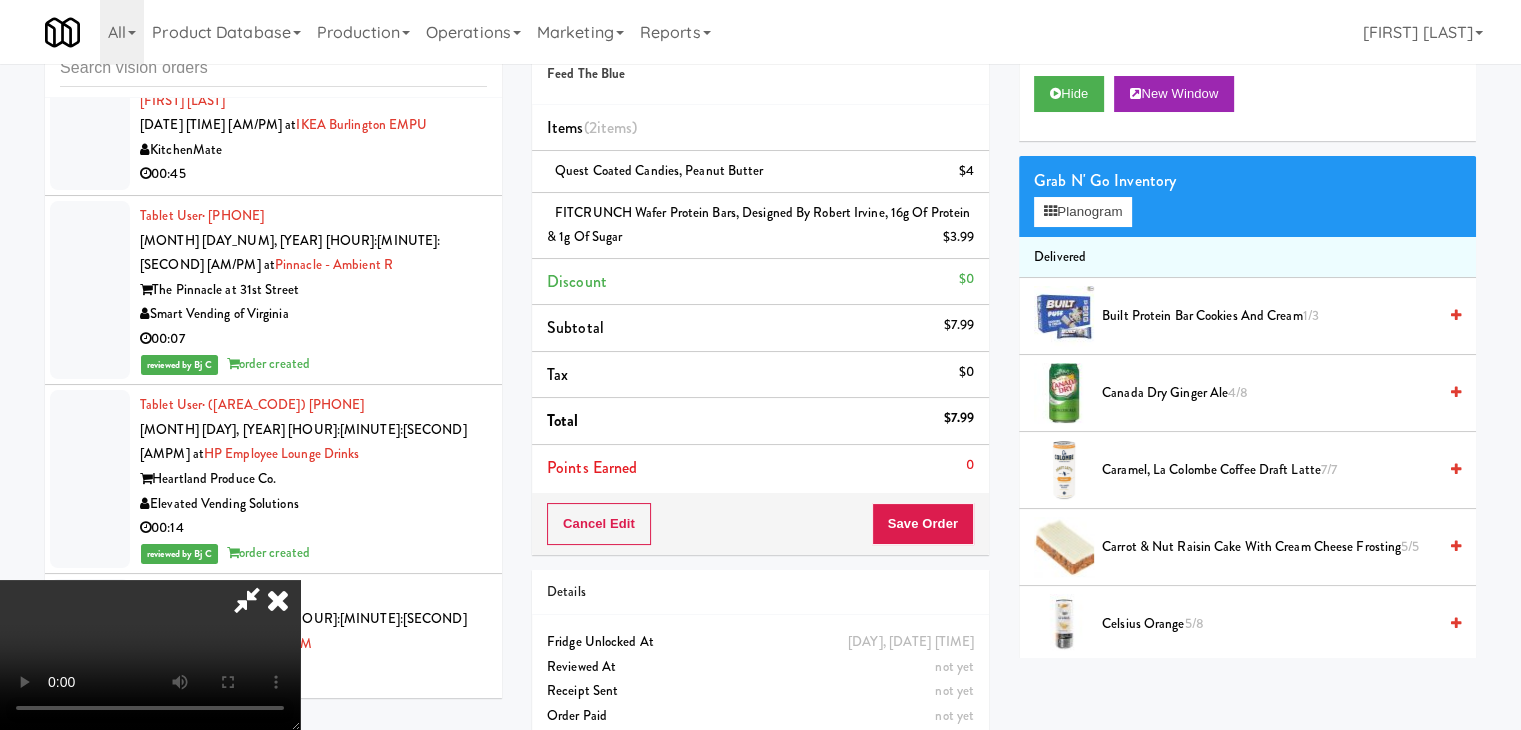 click at bounding box center [150, 655] 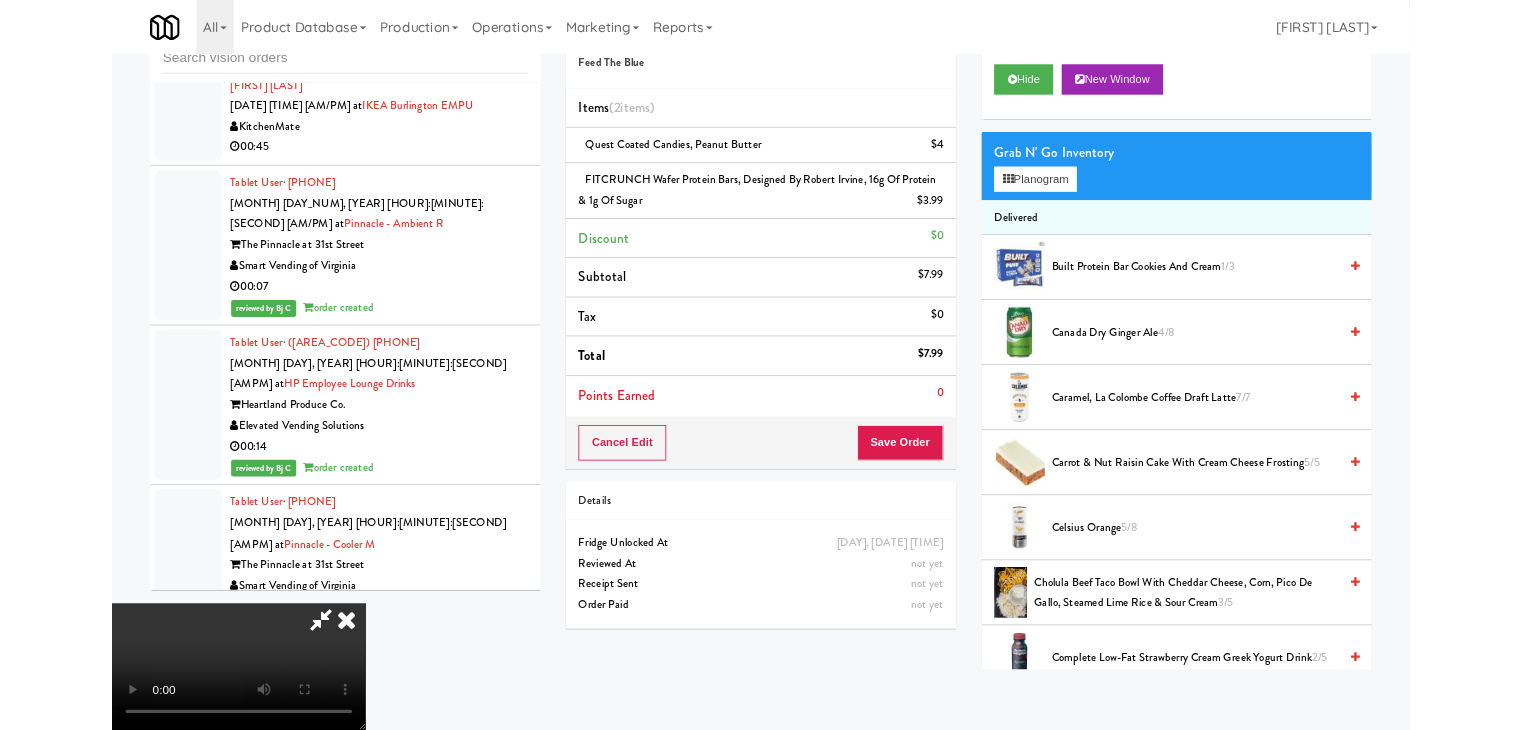 scroll, scrollTop: 25071, scrollLeft: 0, axis: vertical 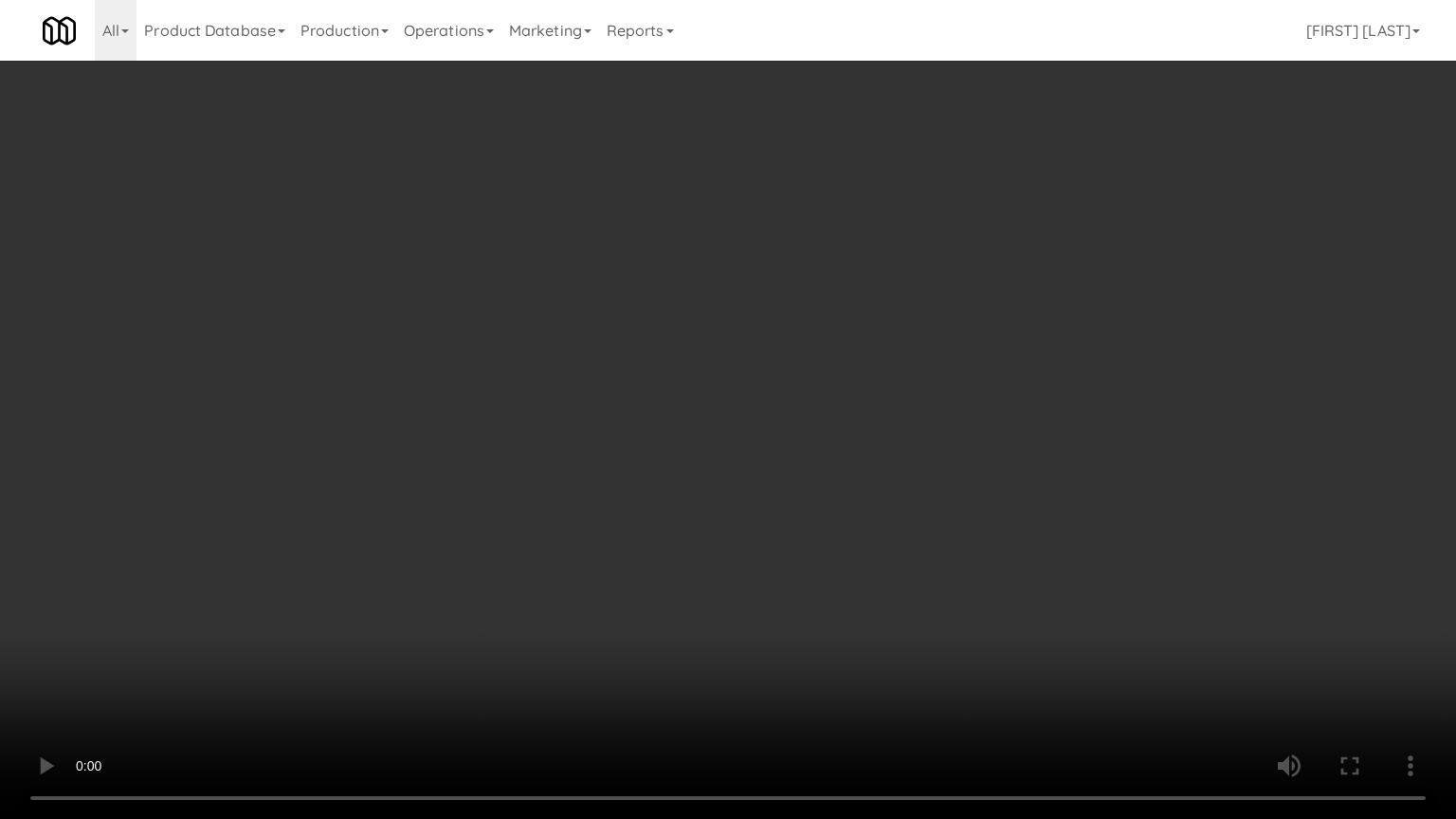 click at bounding box center [728, 410] 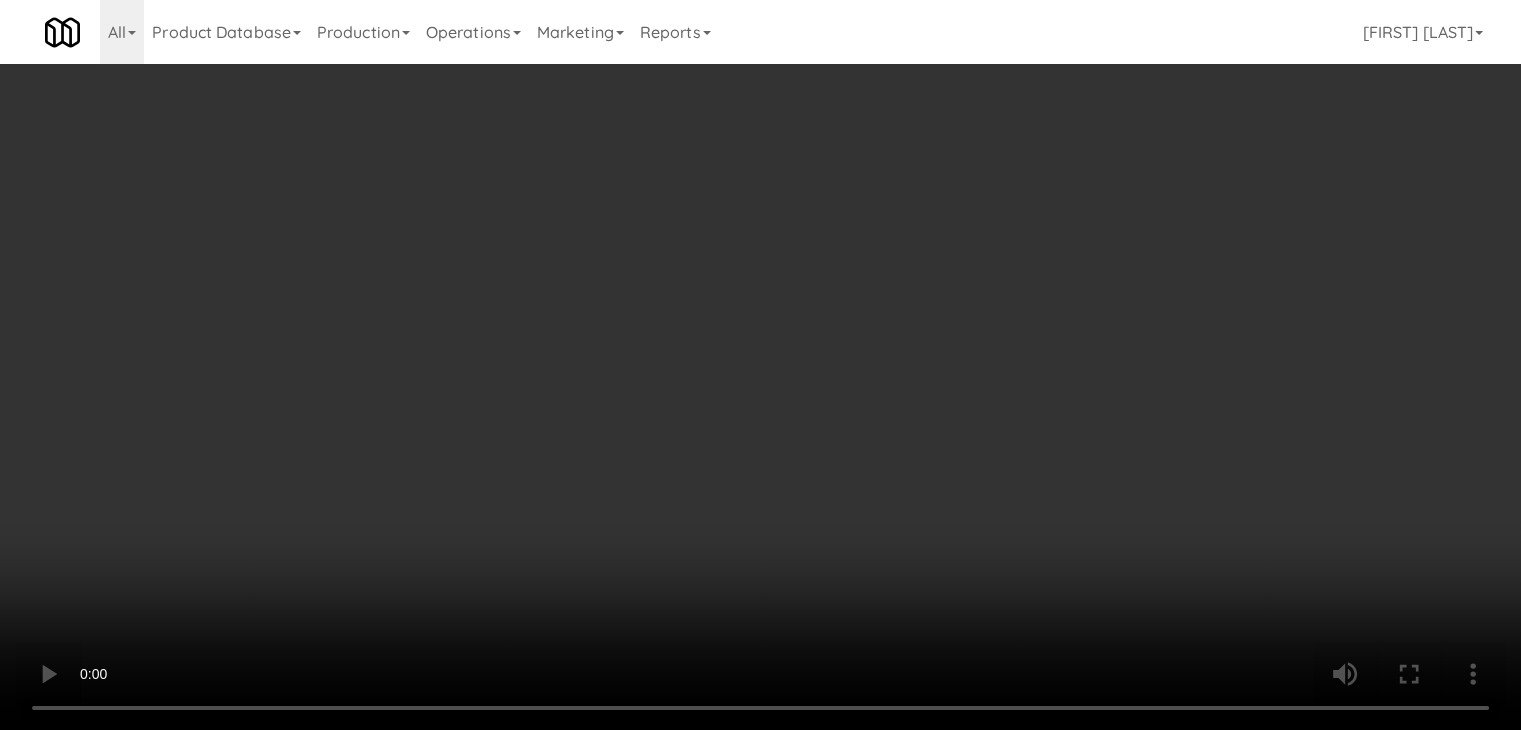 scroll, scrollTop: 25096, scrollLeft: 0, axis: vertical 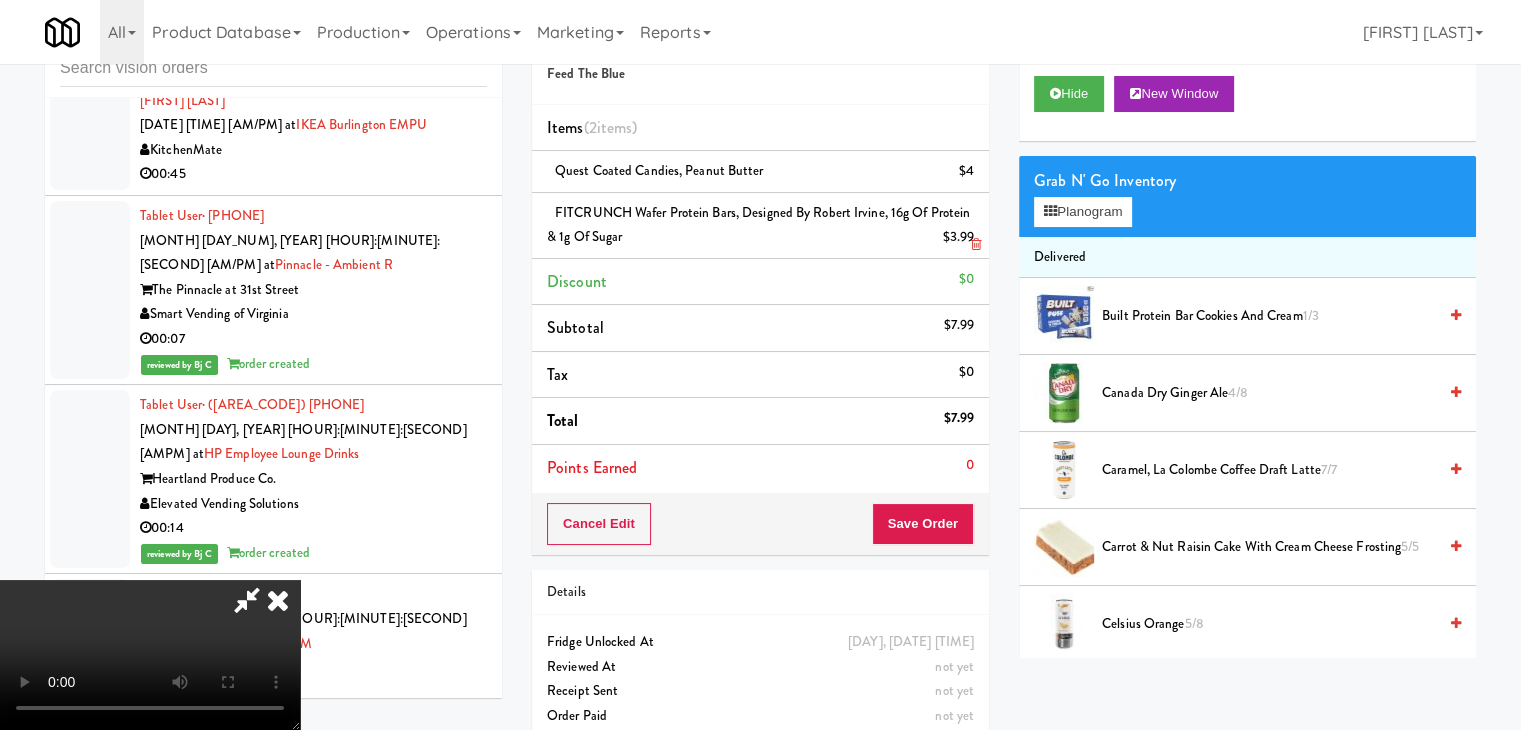 click at bounding box center [972, 245] 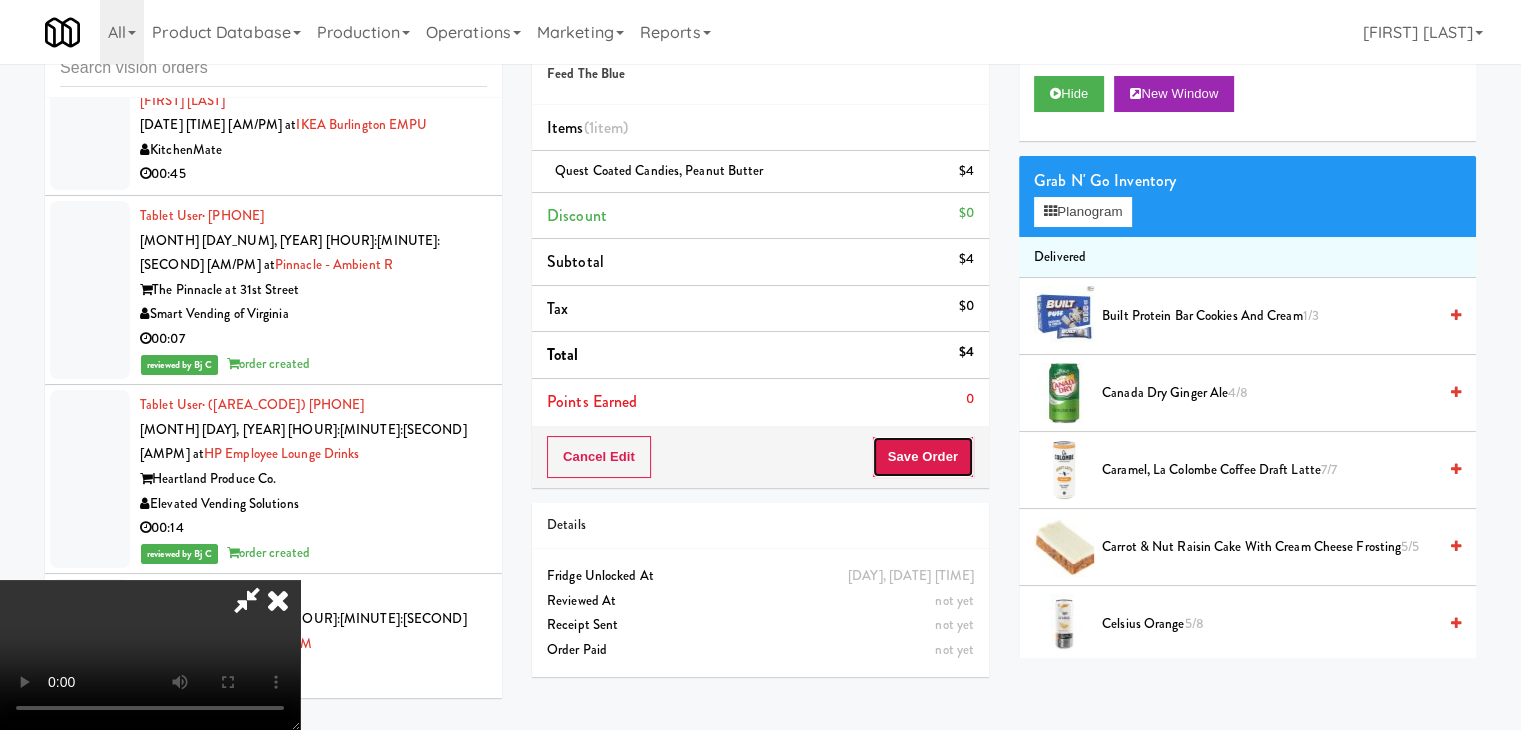 click on "Save Order" at bounding box center [923, 457] 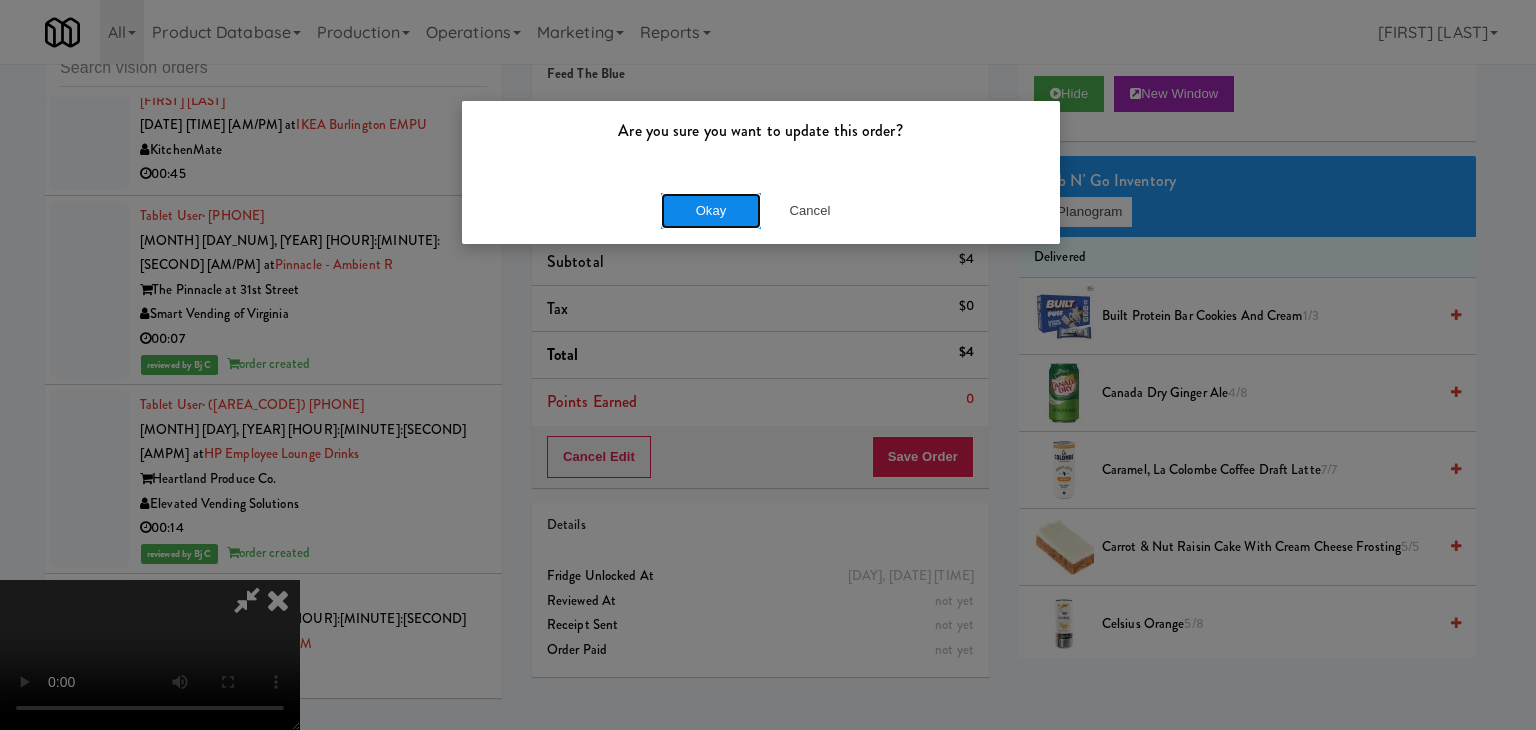 click on "Okay" at bounding box center [711, 211] 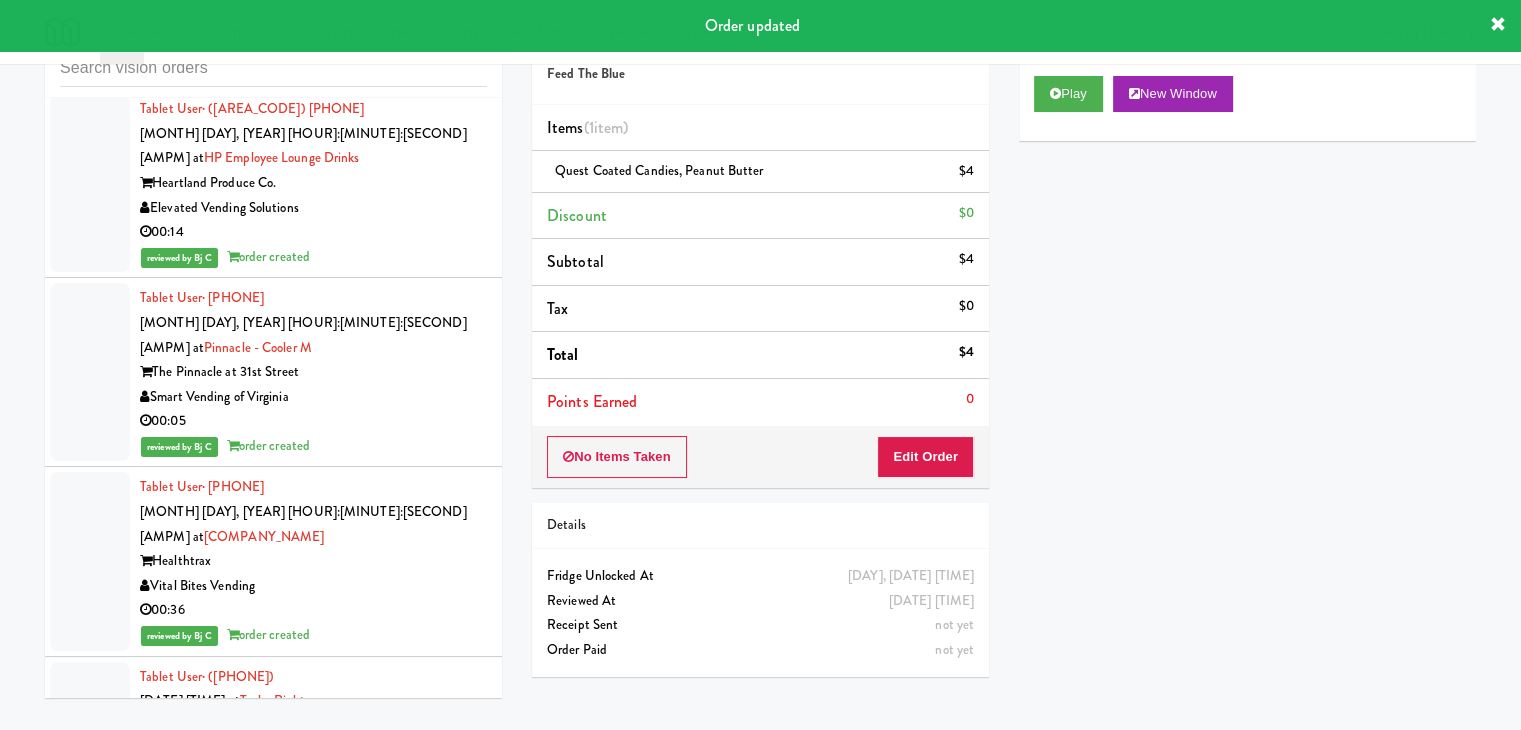 scroll, scrollTop: 25396, scrollLeft: 0, axis: vertical 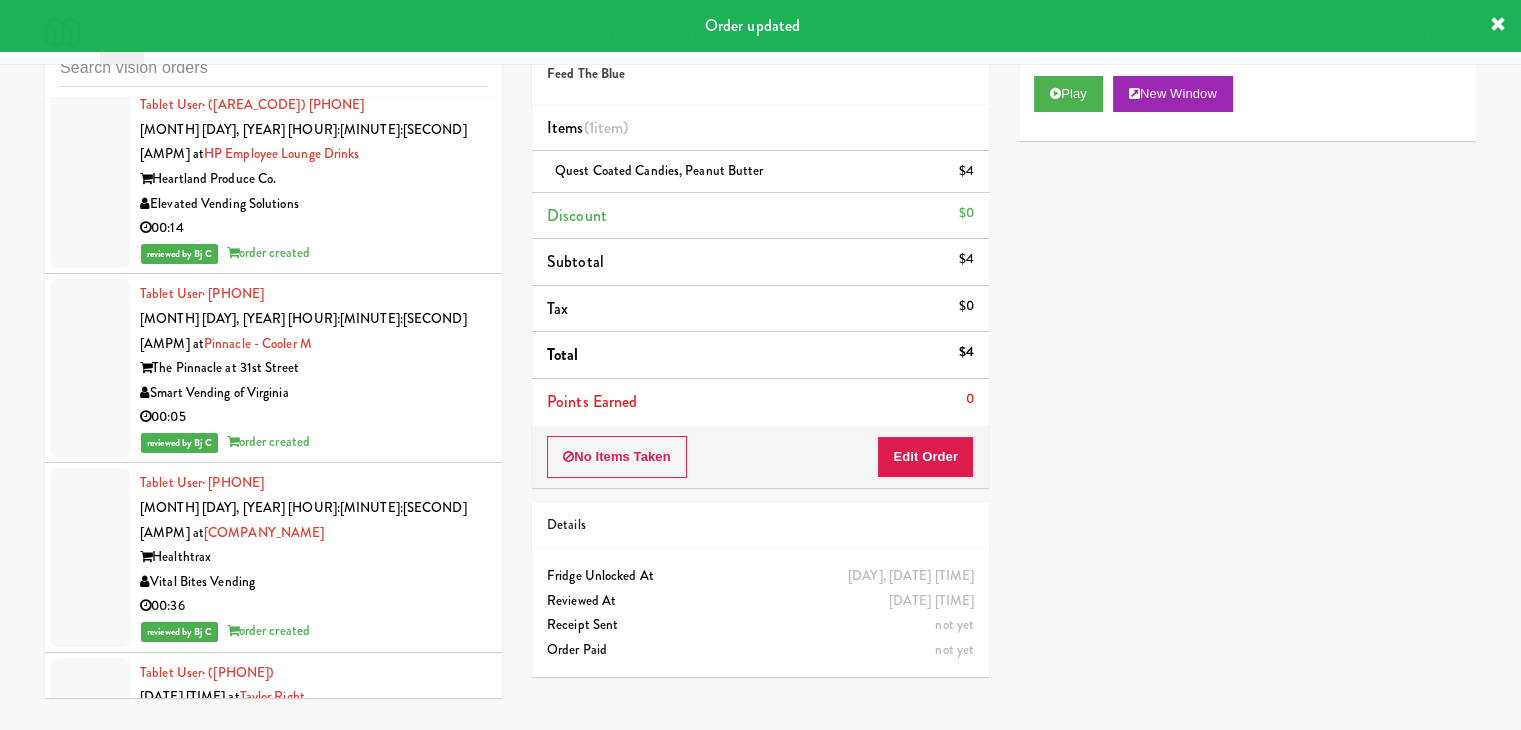 click on "00:05" at bounding box center (313, 1454) 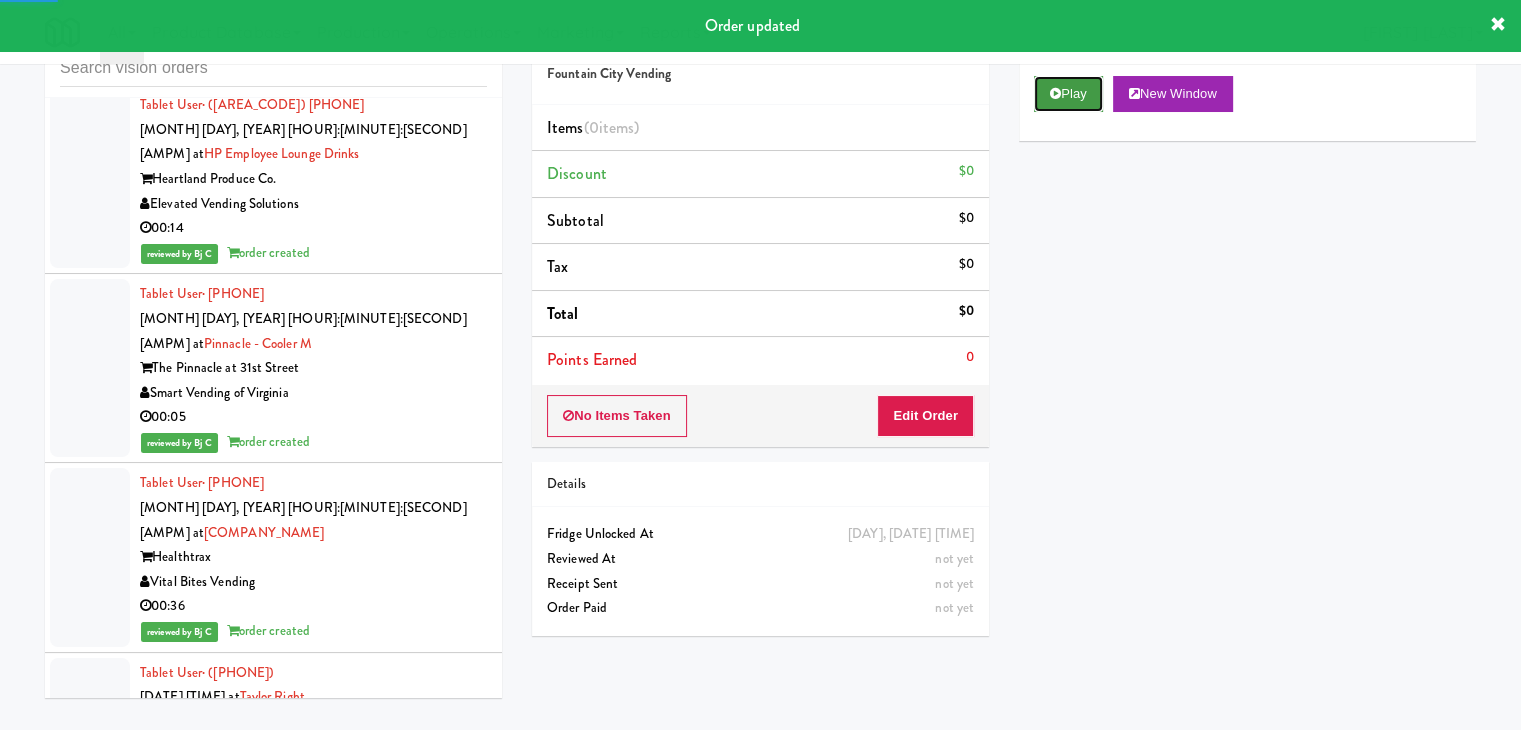 click on "Play" at bounding box center [1068, 94] 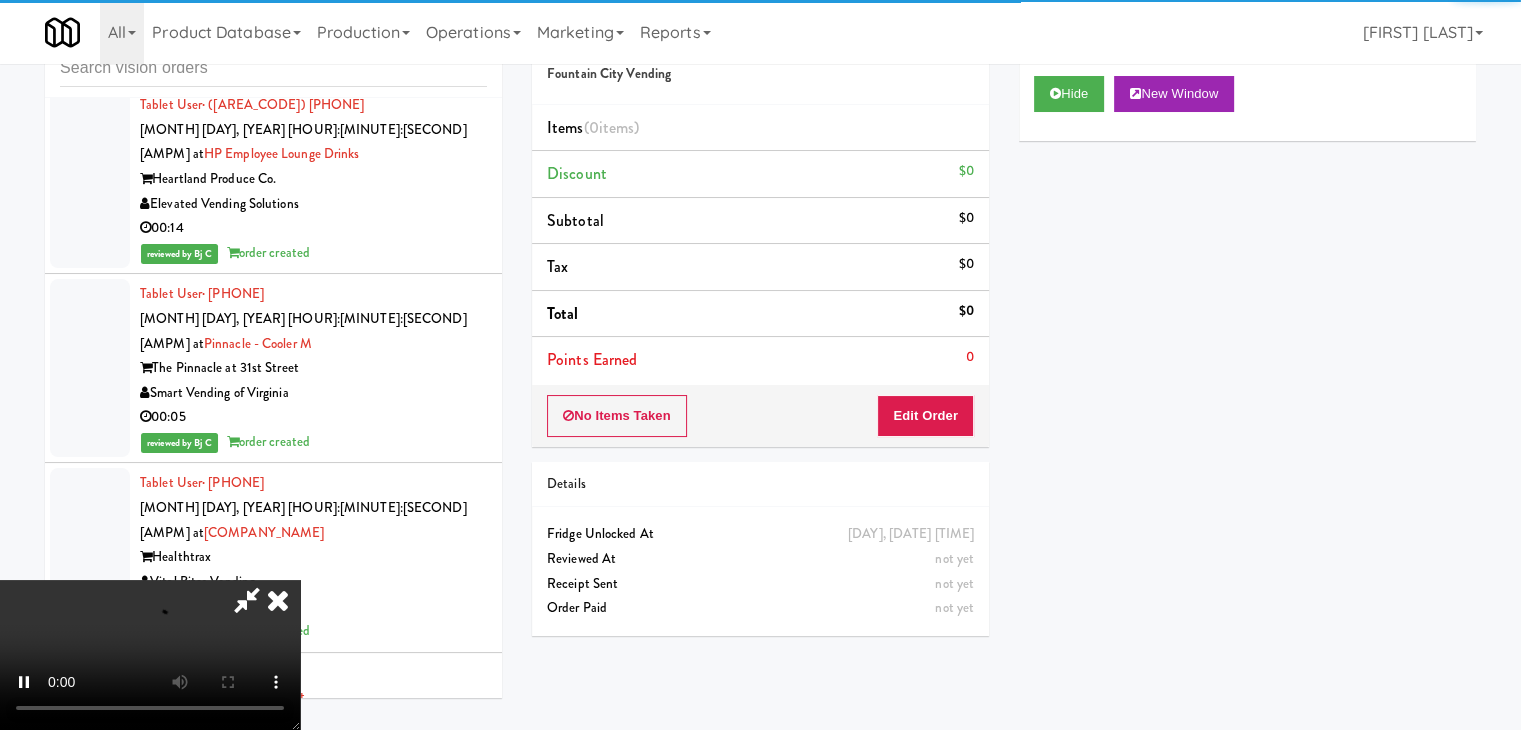 click on "No Items Taken Edit Order" at bounding box center [760, 416] 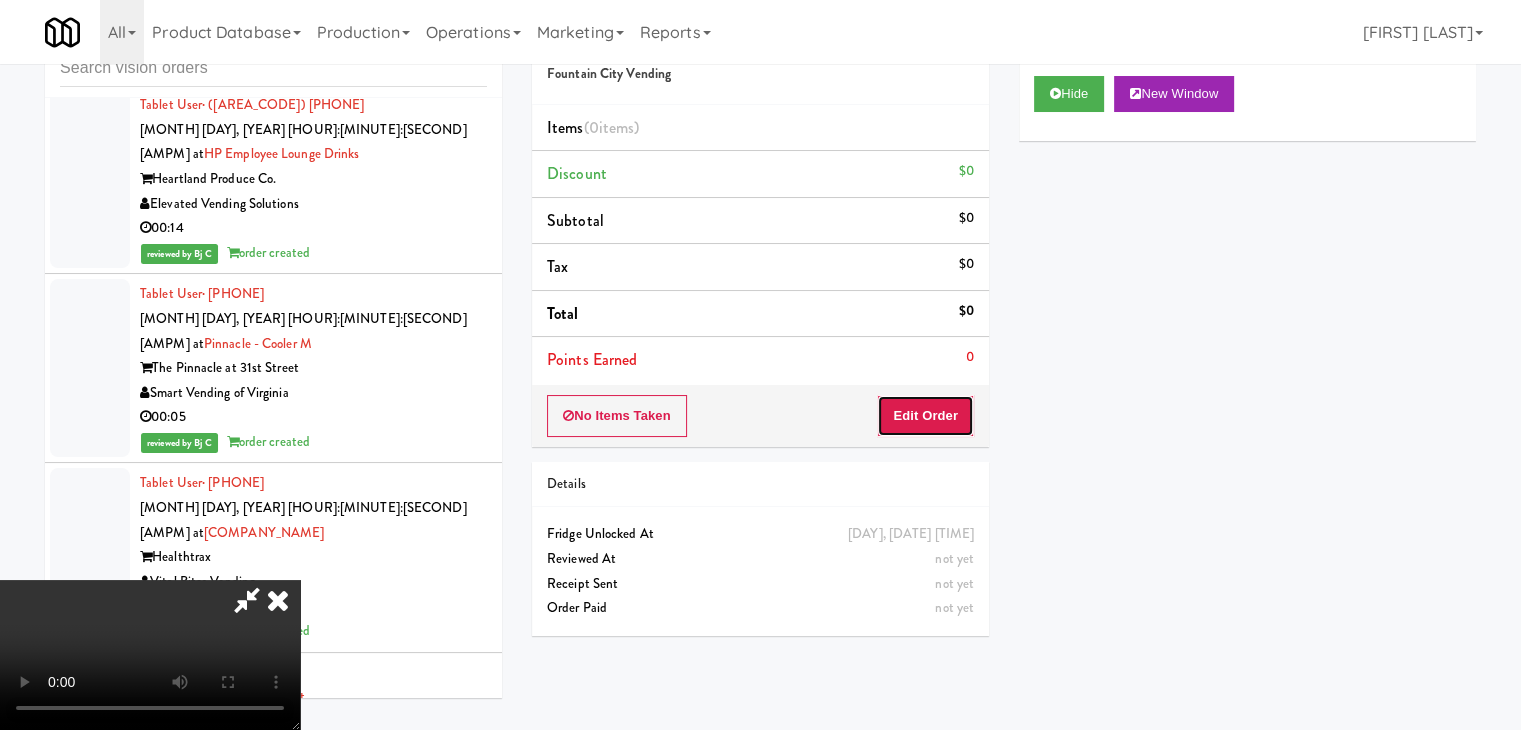click on "Edit Order" at bounding box center [925, 416] 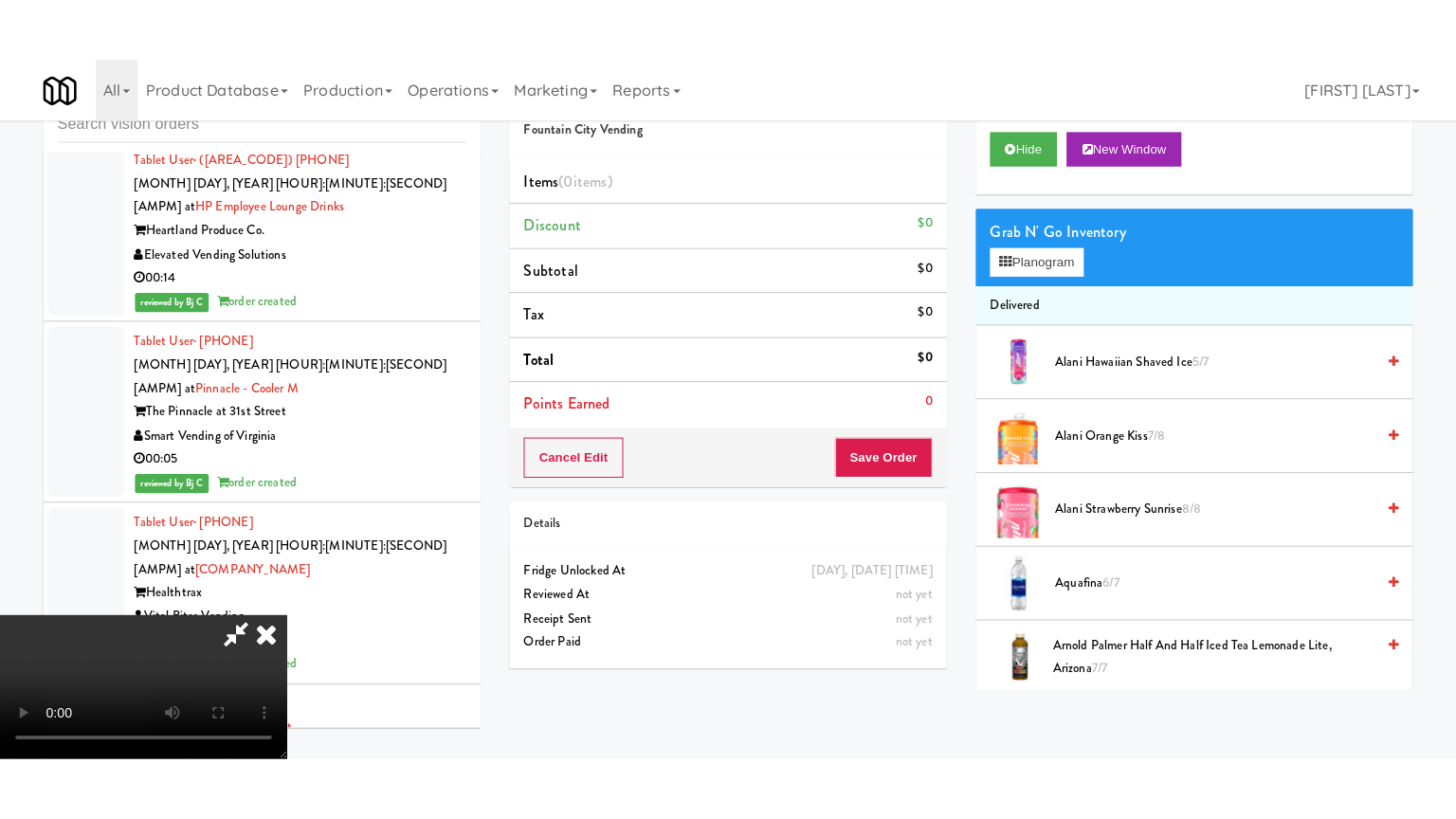 scroll, scrollTop: 266, scrollLeft: 0, axis: vertical 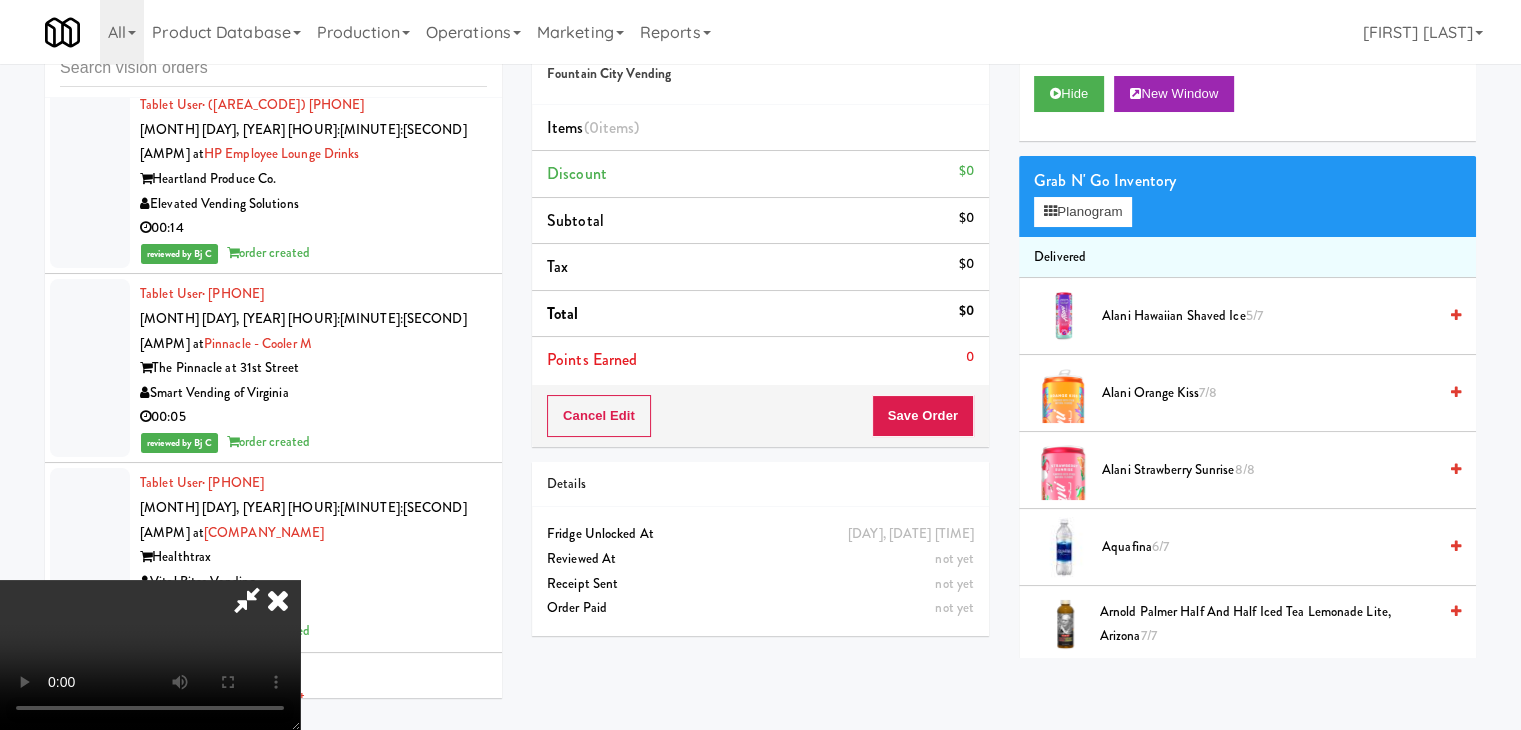 type 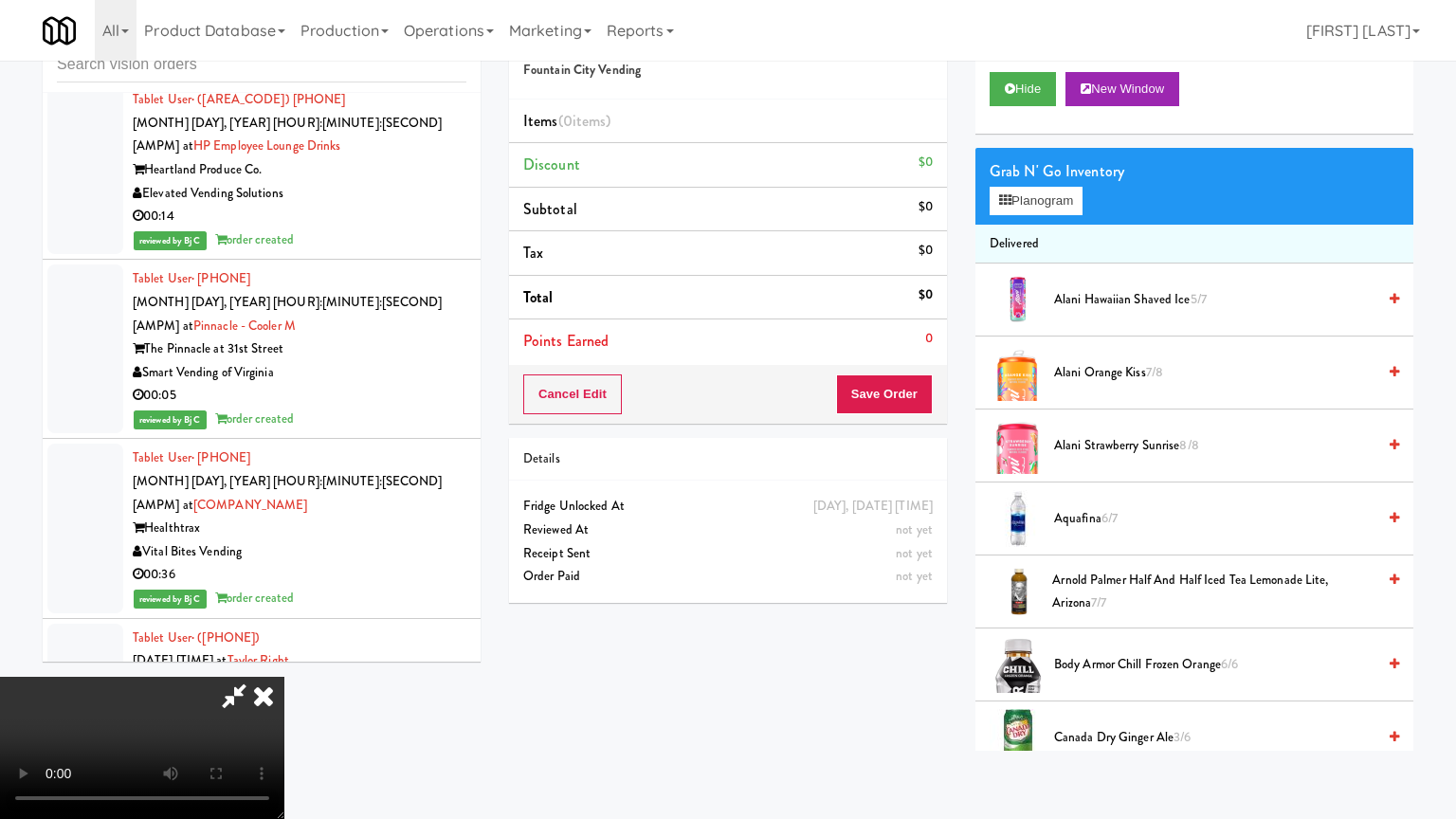 scroll, scrollTop: 0, scrollLeft: 0, axis: both 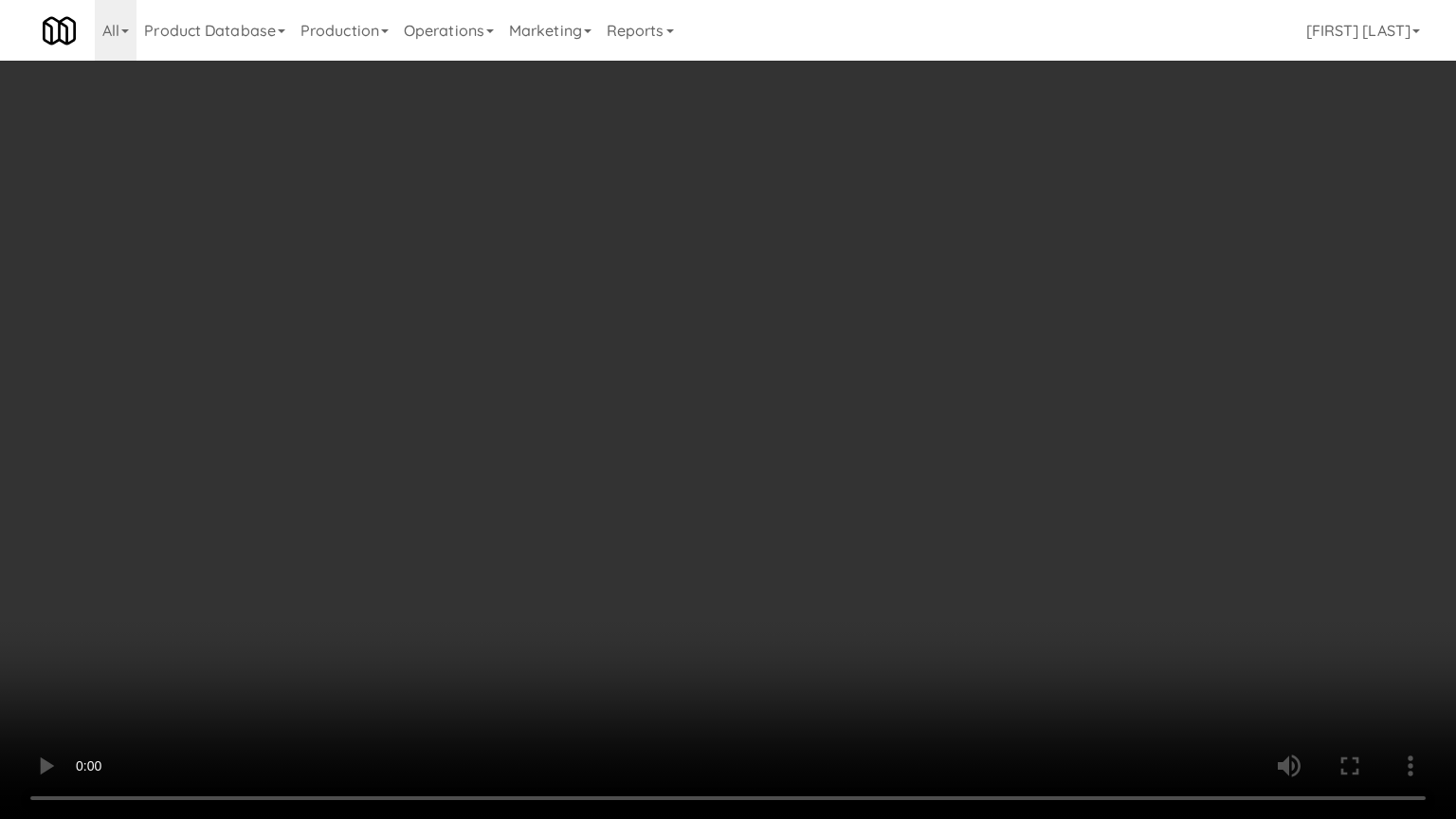 click at bounding box center (728, 410) 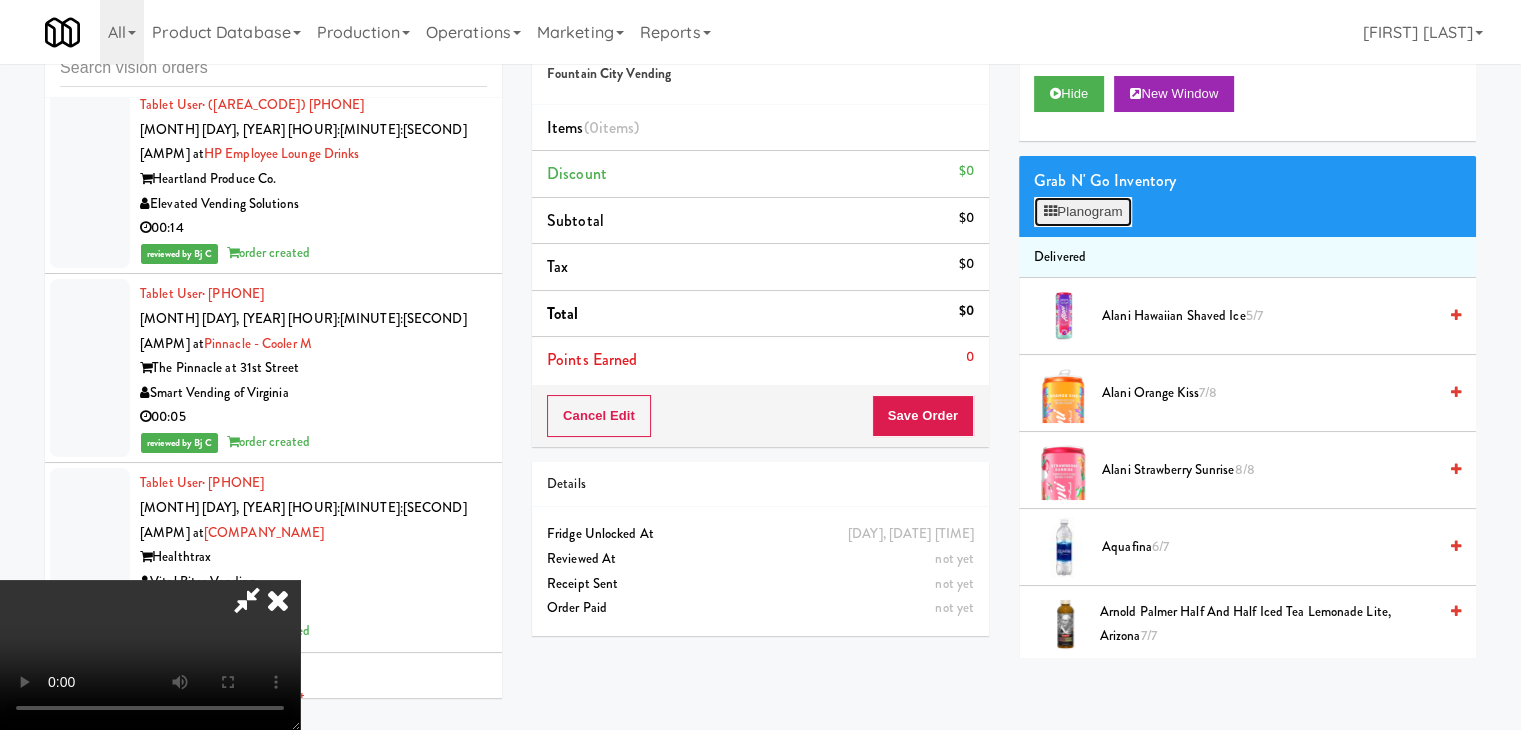 click on "Planogram" at bounding box center (1083, 212) 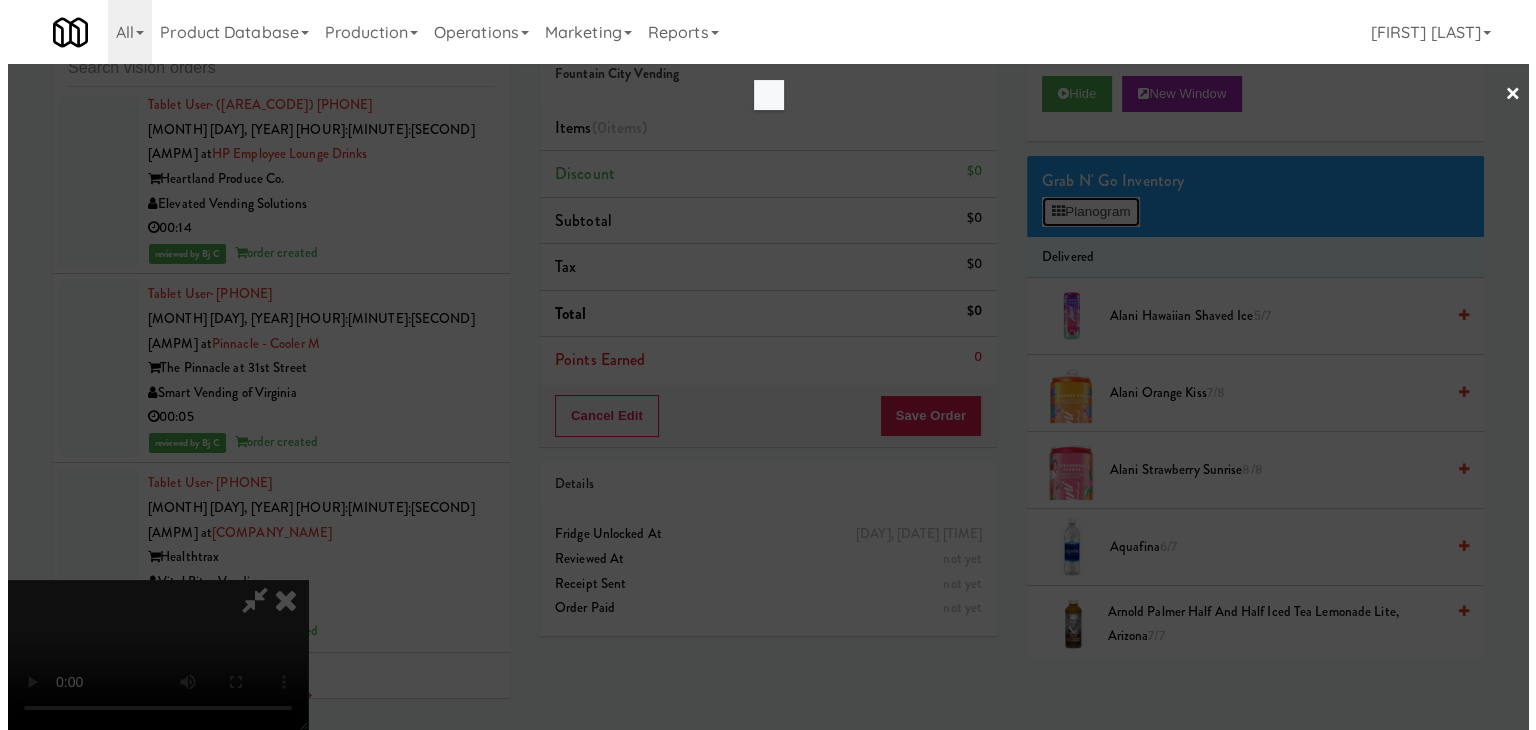 scroll, scrollTop: 25372, scrollLeft: 0, axis: vertical 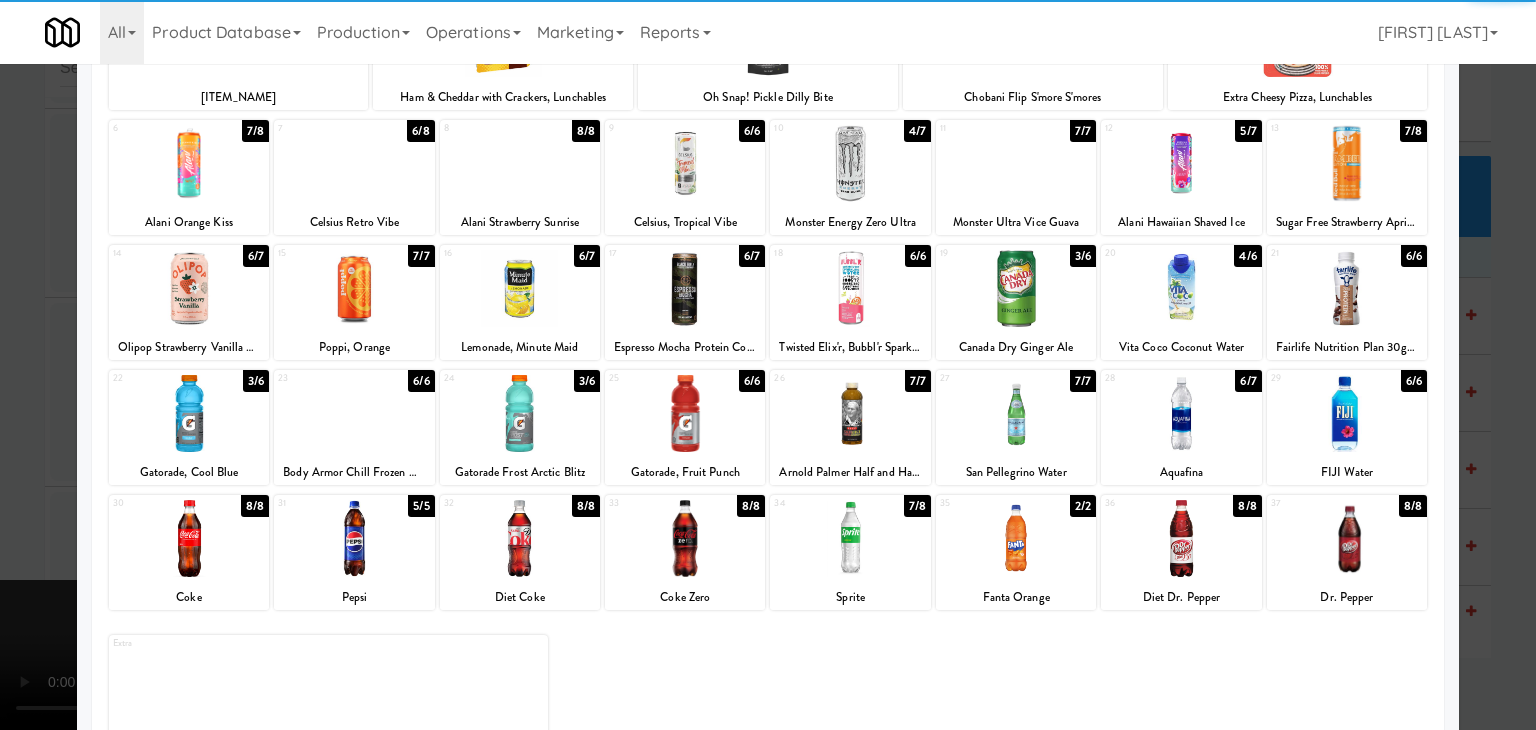 click at bounding box center (1181, 413) 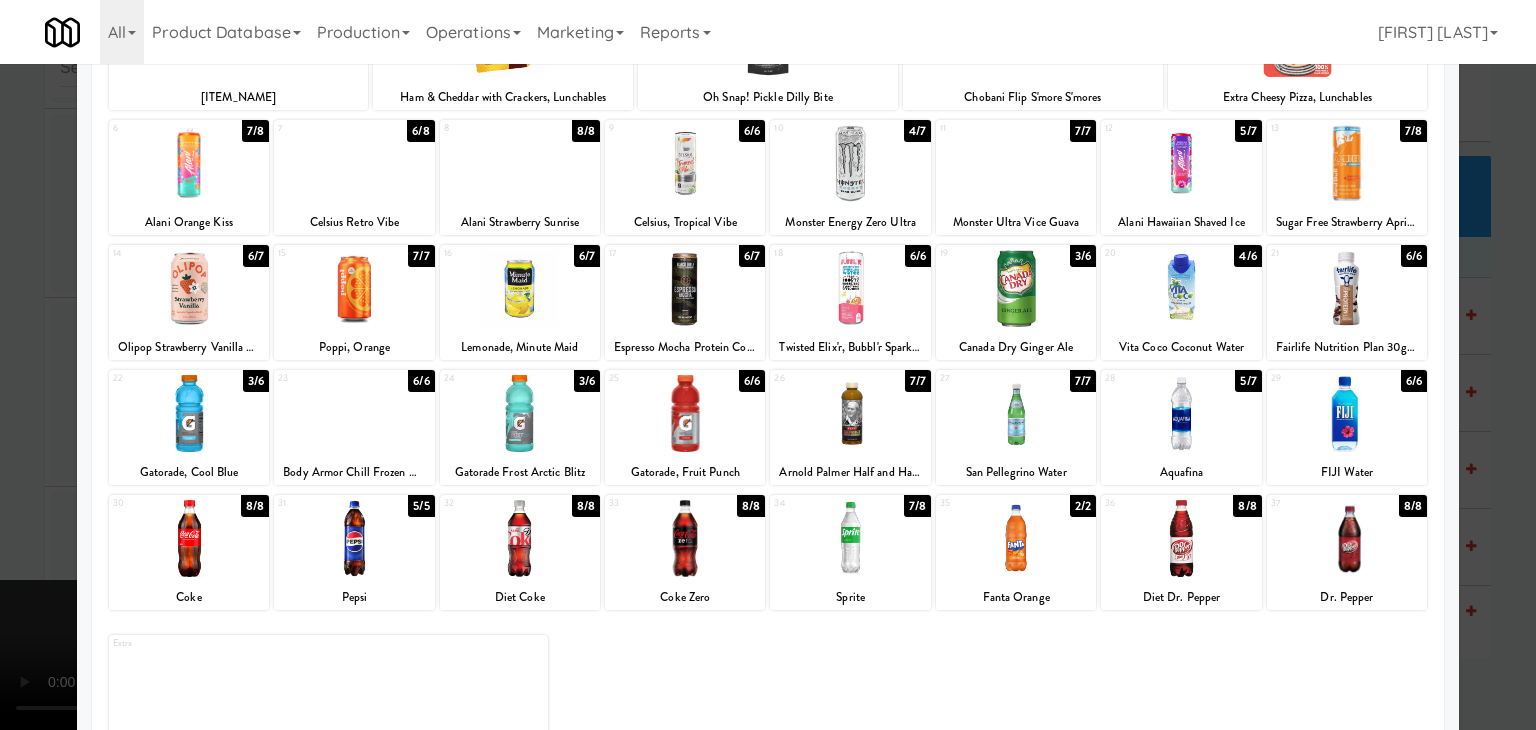 drag, startPoint x: 0, startPoint y: 447, endPoint x: 668, endPoint y: 471, distance: 668.43097 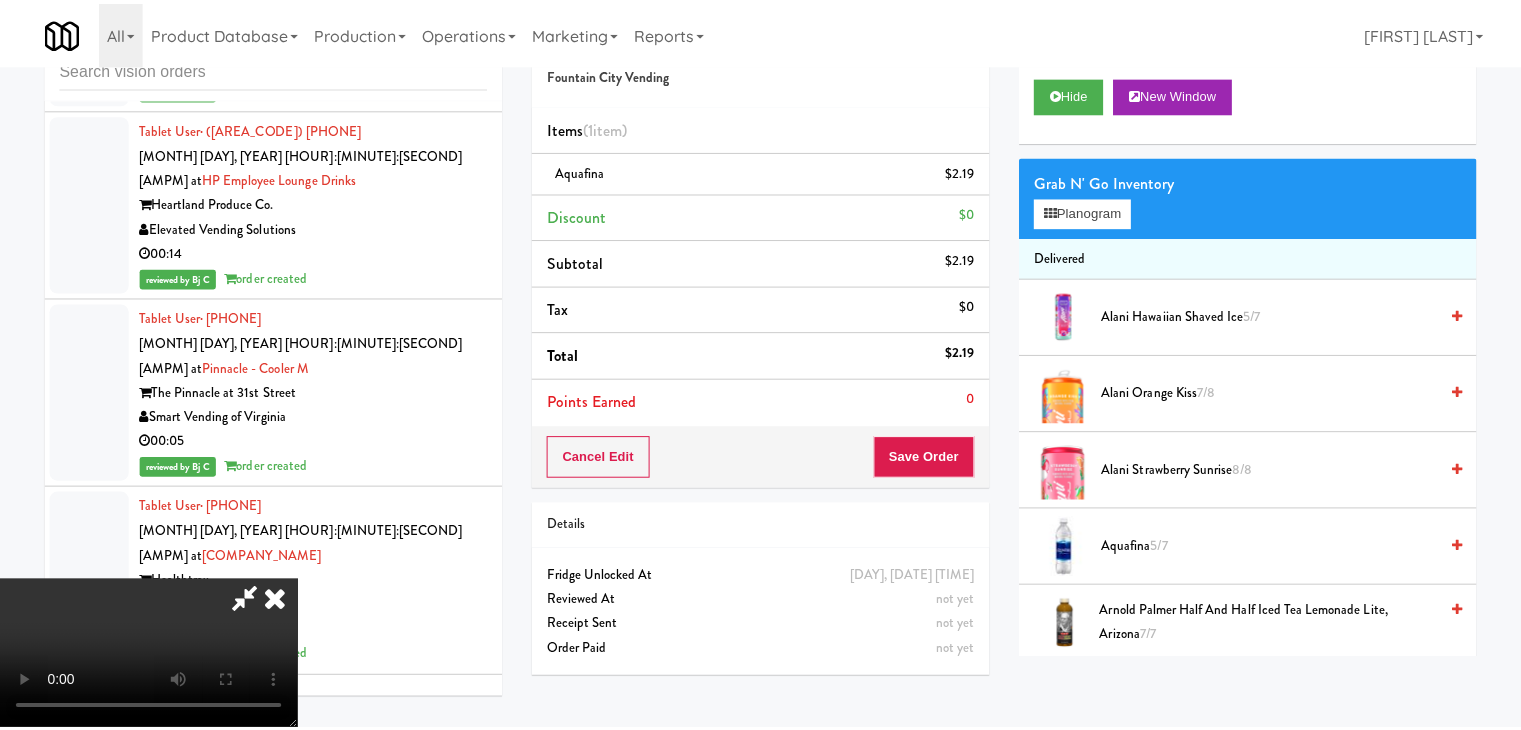 scroll, scrollTop: 25396, scrollLeft: 0, axis: vertical 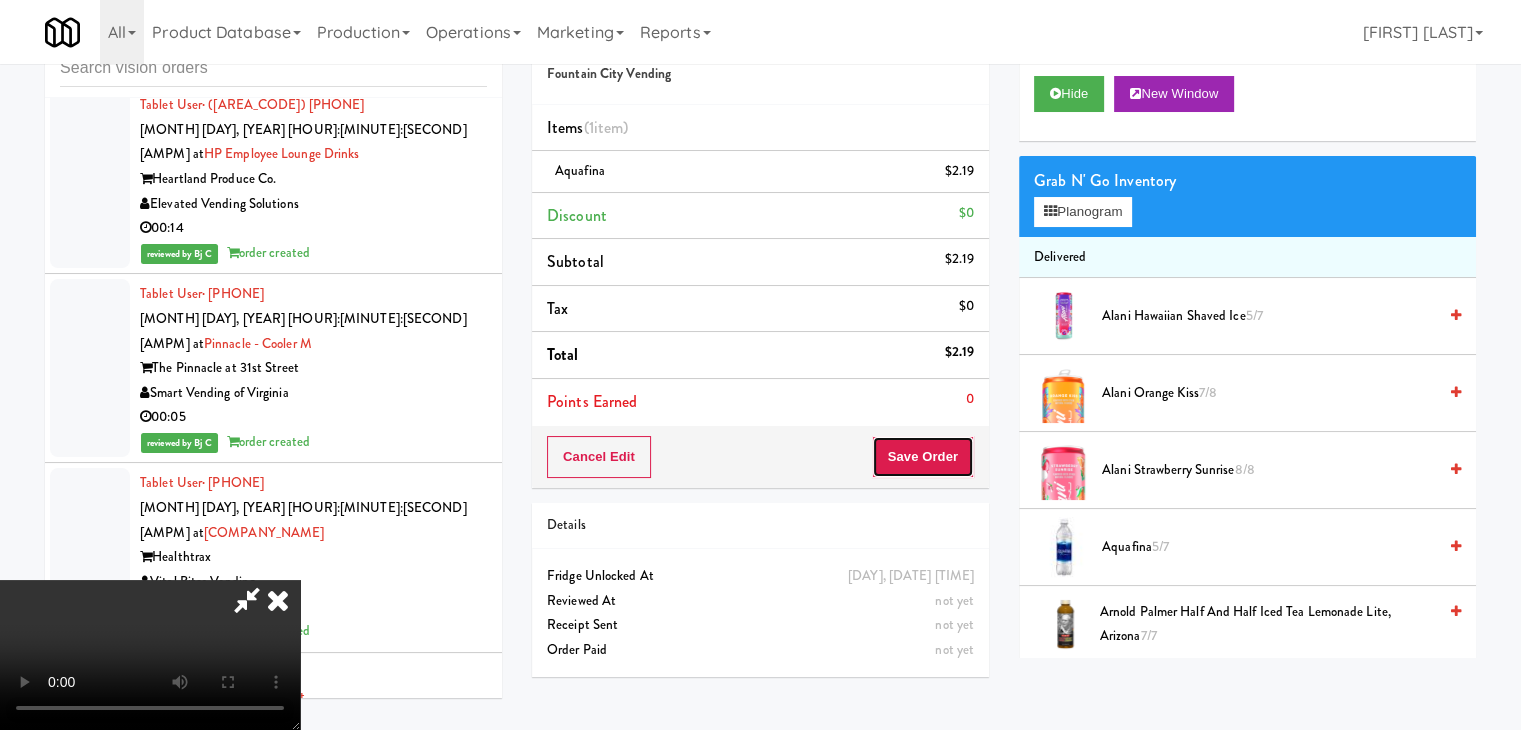 click on "Save Order" at bounding box center (923, 457) 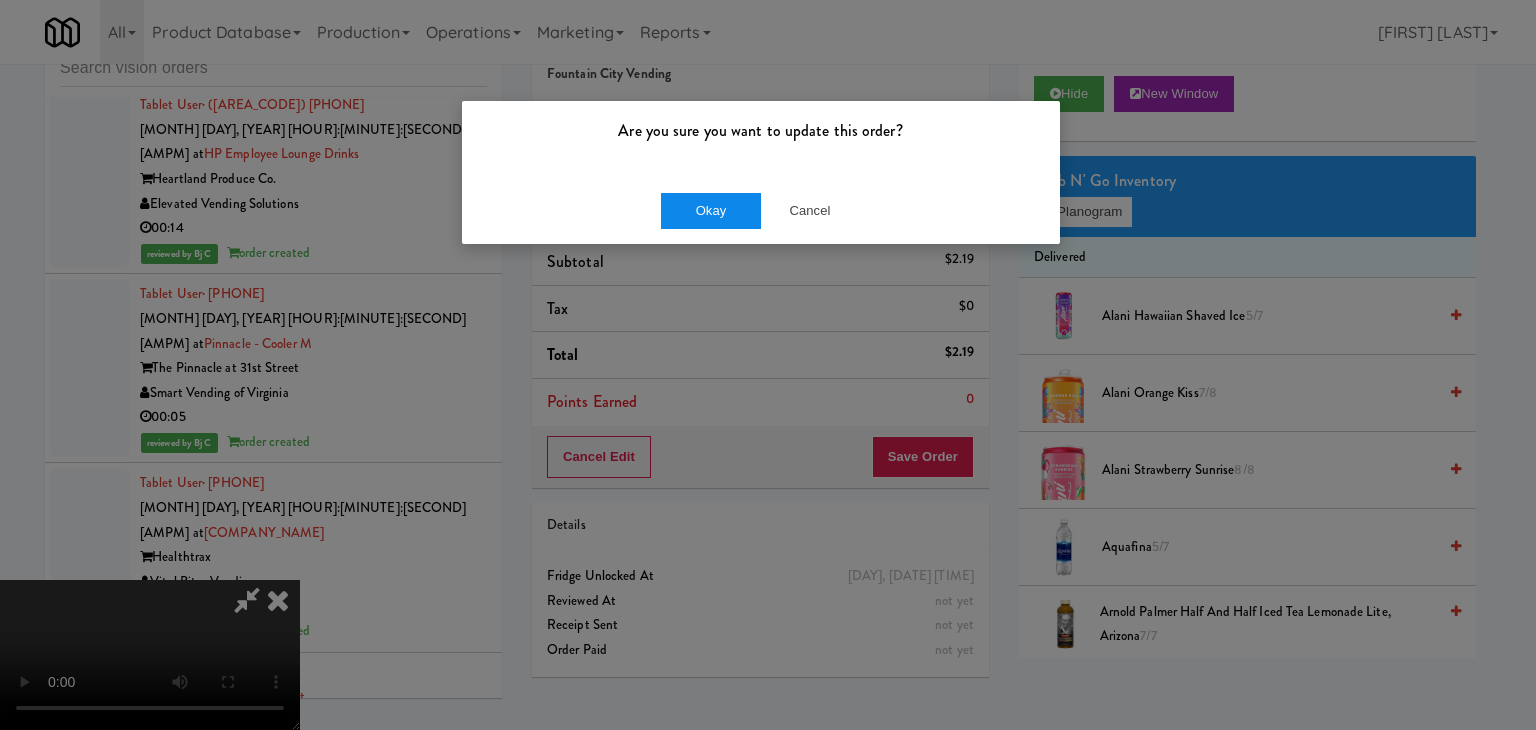 drag, startPoint x: 703, startPoint y: 186, endPoint x: 701, endPoint y: 196, distance: 10.198039 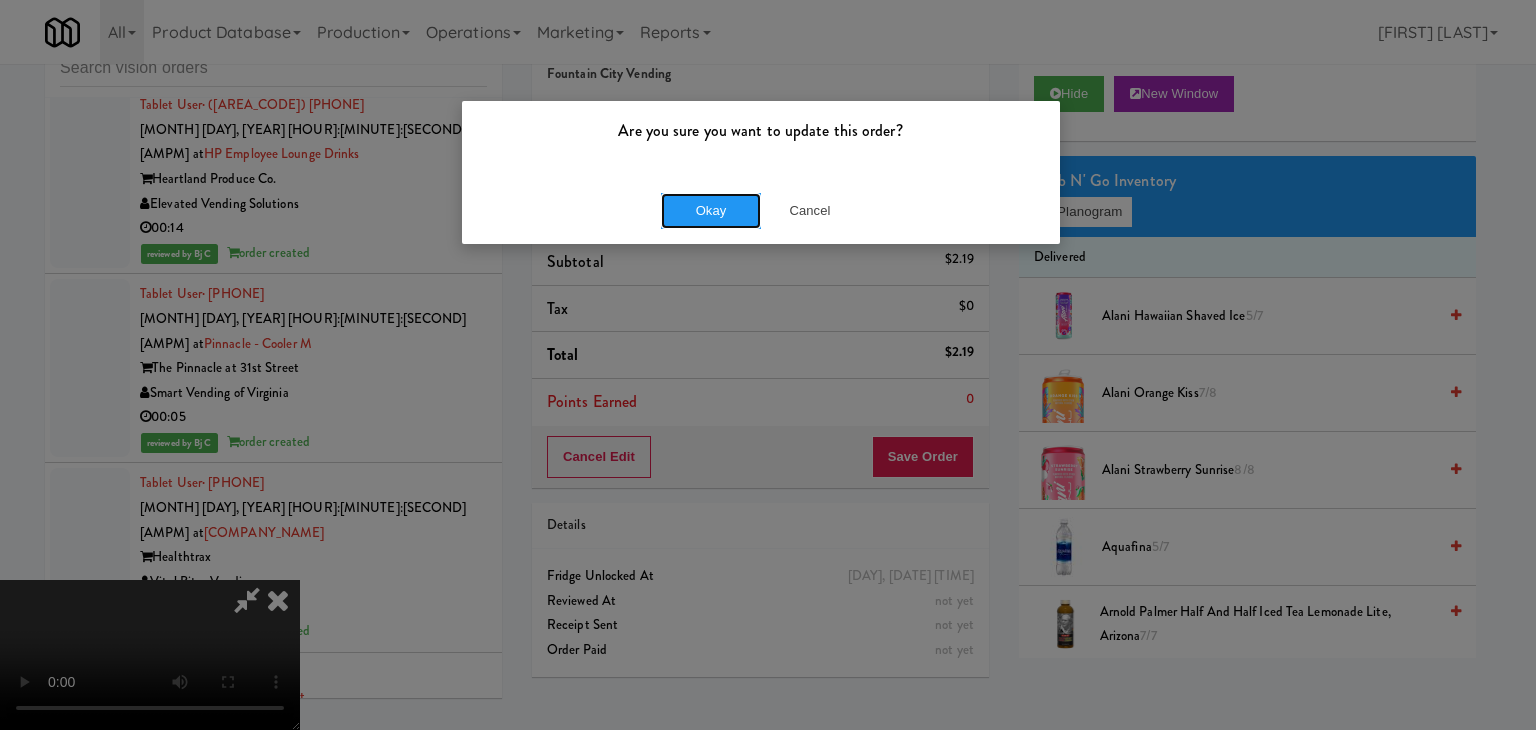 drag, startPoint x: 701, startPoint y: 196, endPoint x: 696, endPoint y: 218, distance: 22.561028 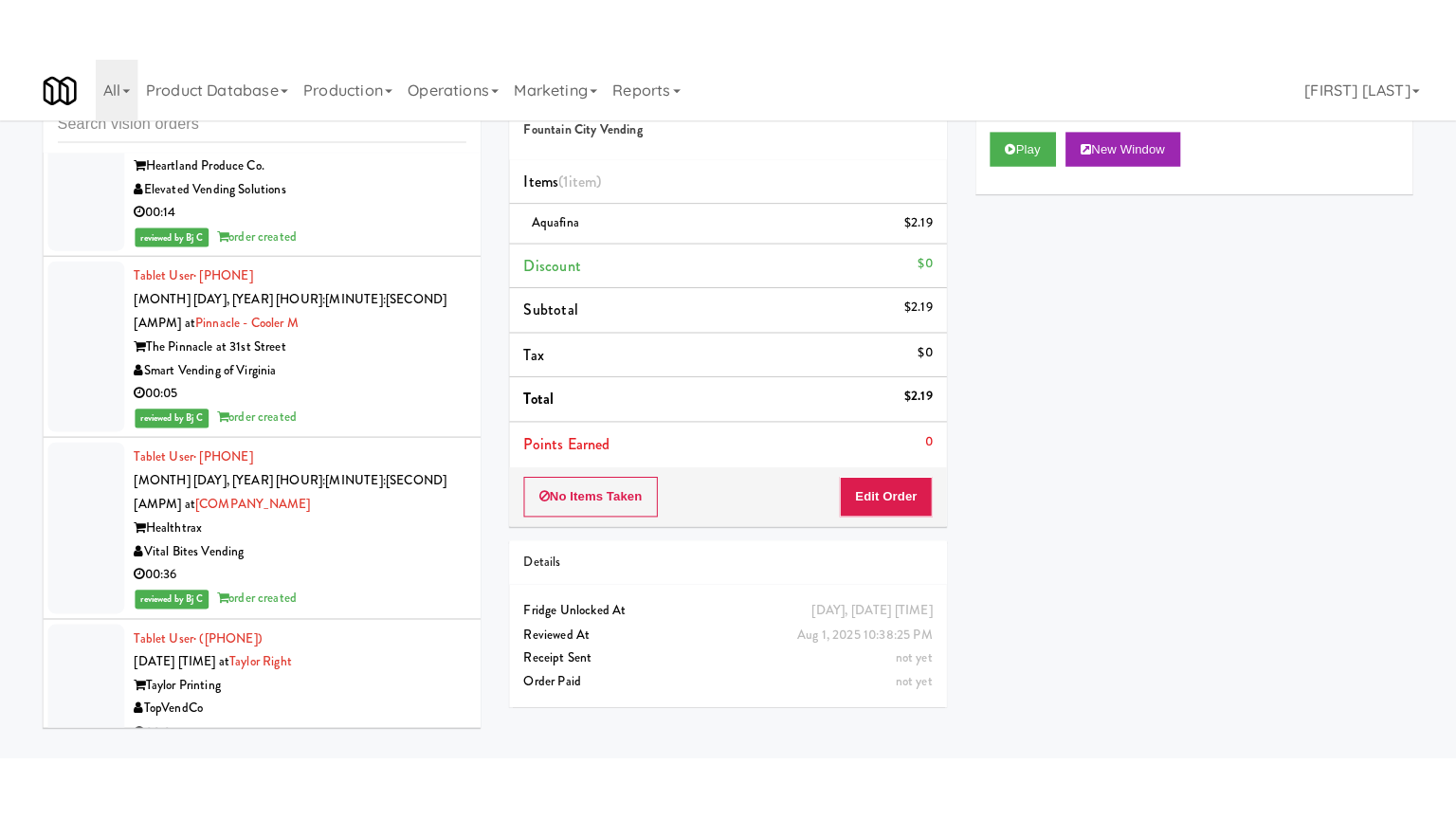 scroll, scrollTop: 24168, scrollLeft: 0, axis: vertical 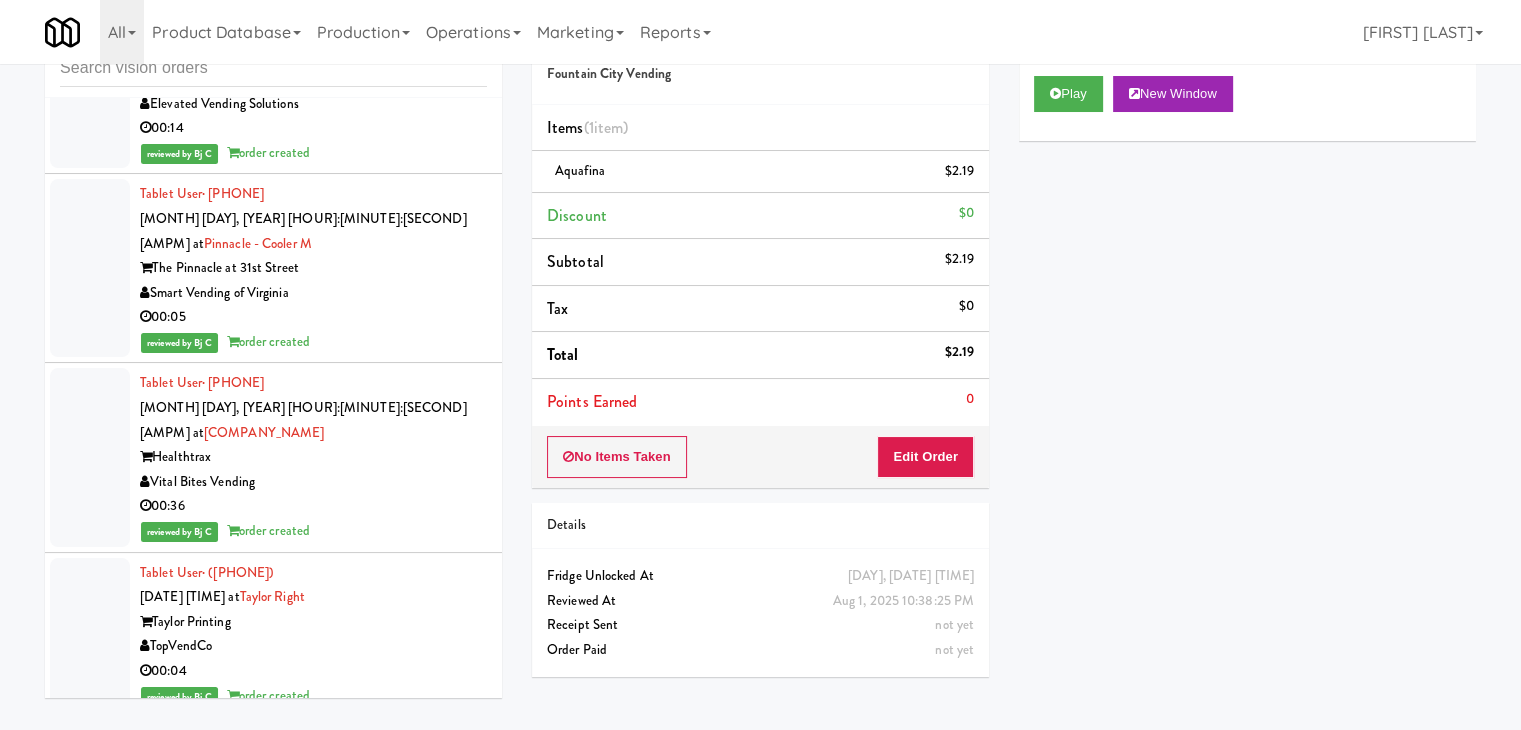 click on "H&H Vending" at bounding box center [313, 1518] 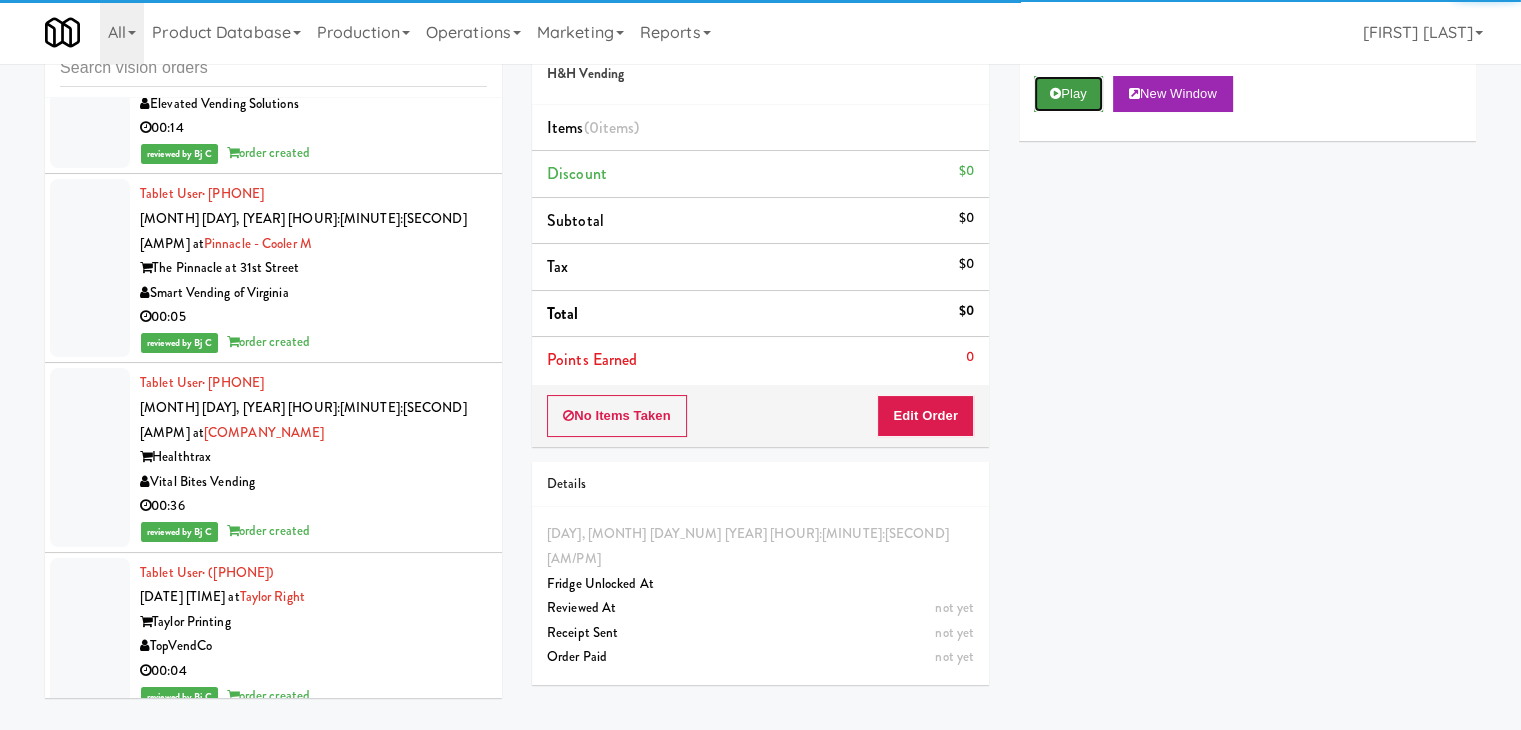 click on "Play" at bounding box center [1068, 94] 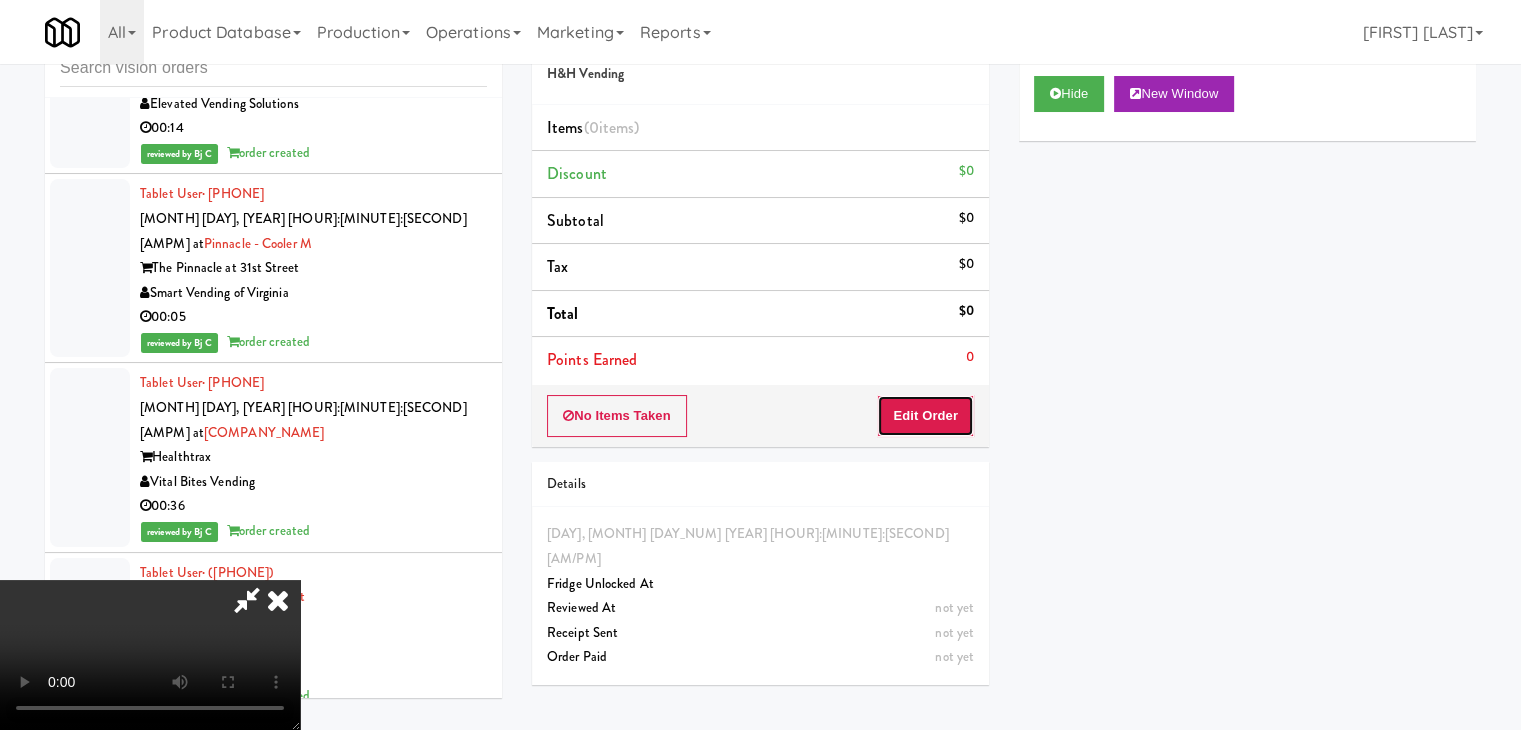 click on "Edit Order" at bounding box center [925, 416] 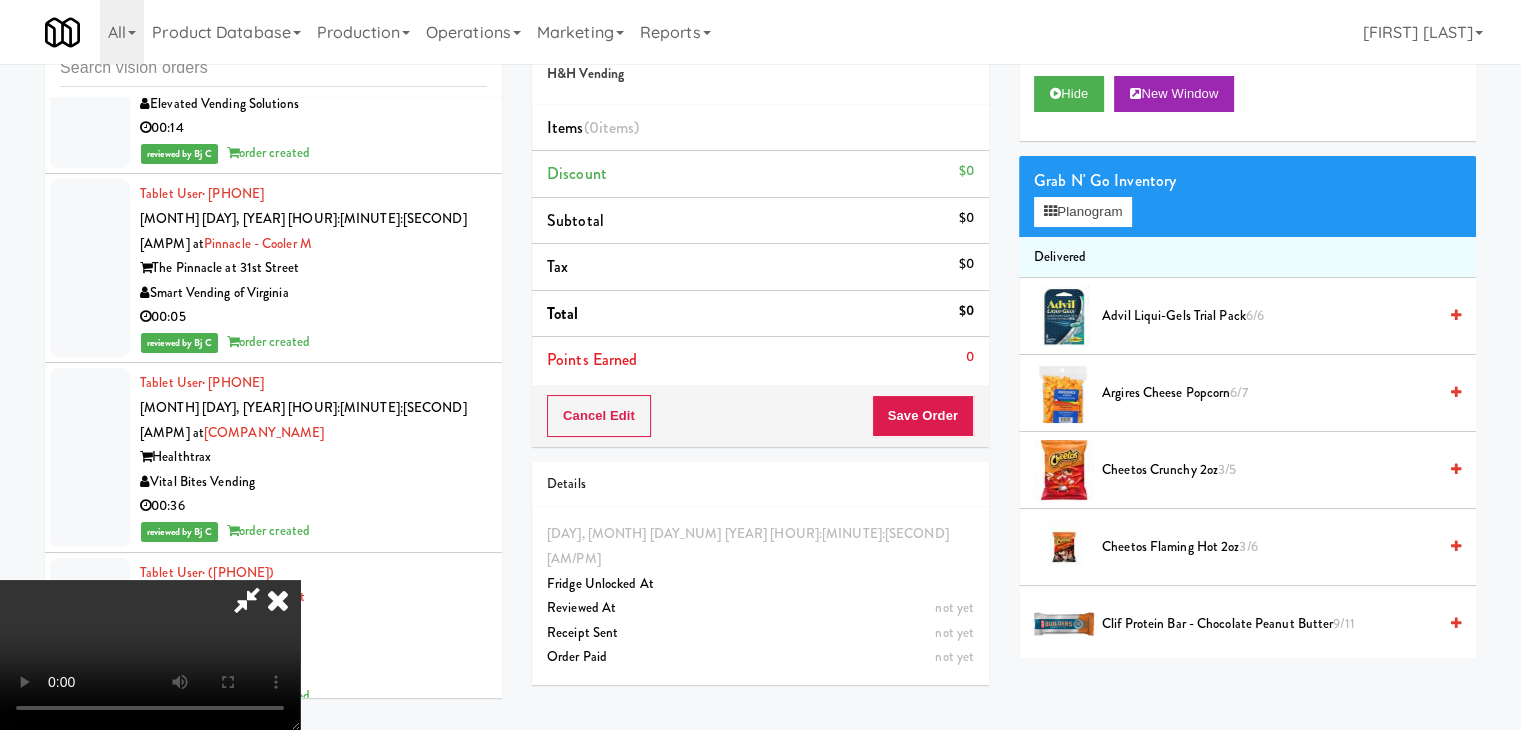 type 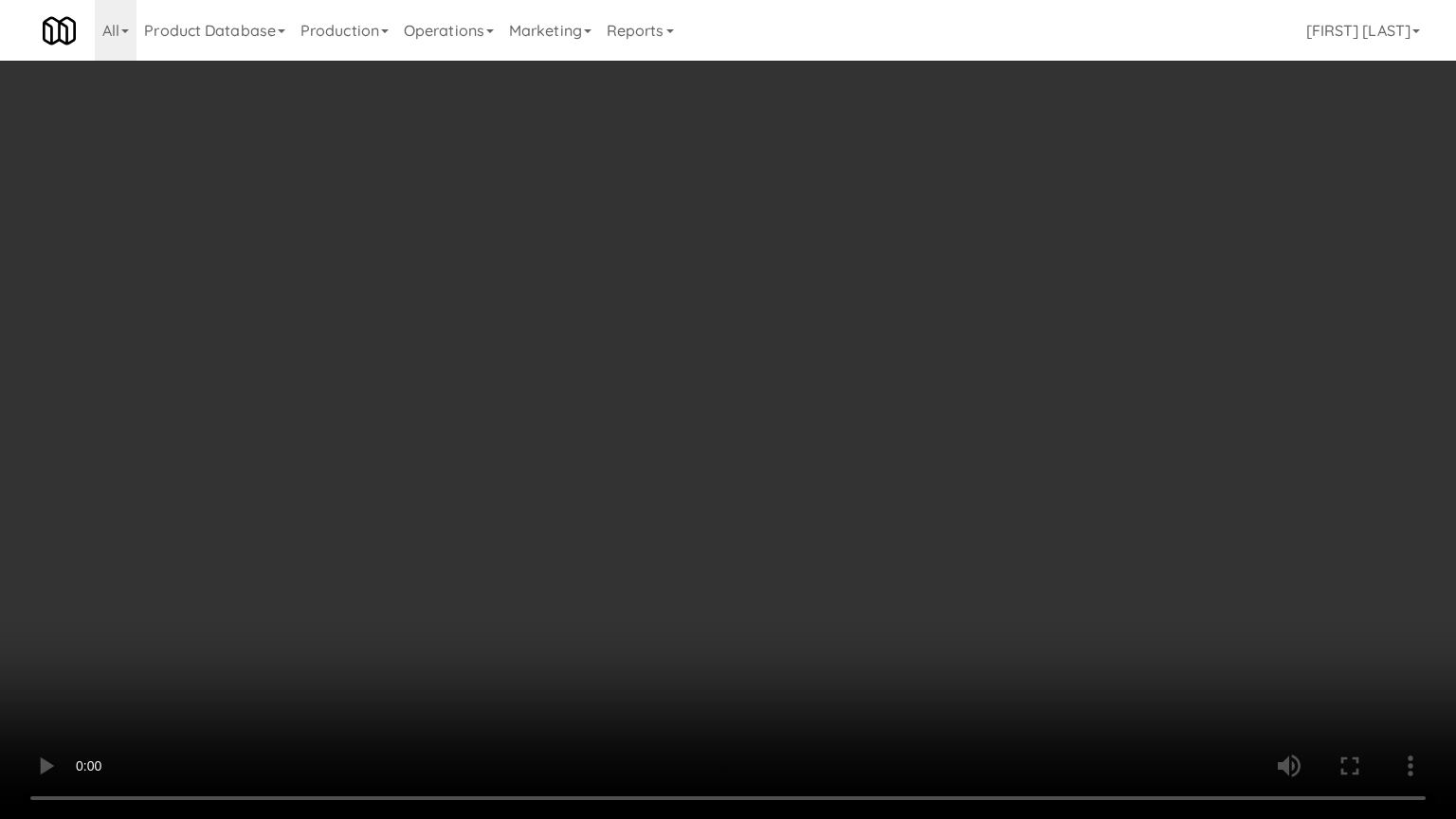 click at bounding box center (728, 410) 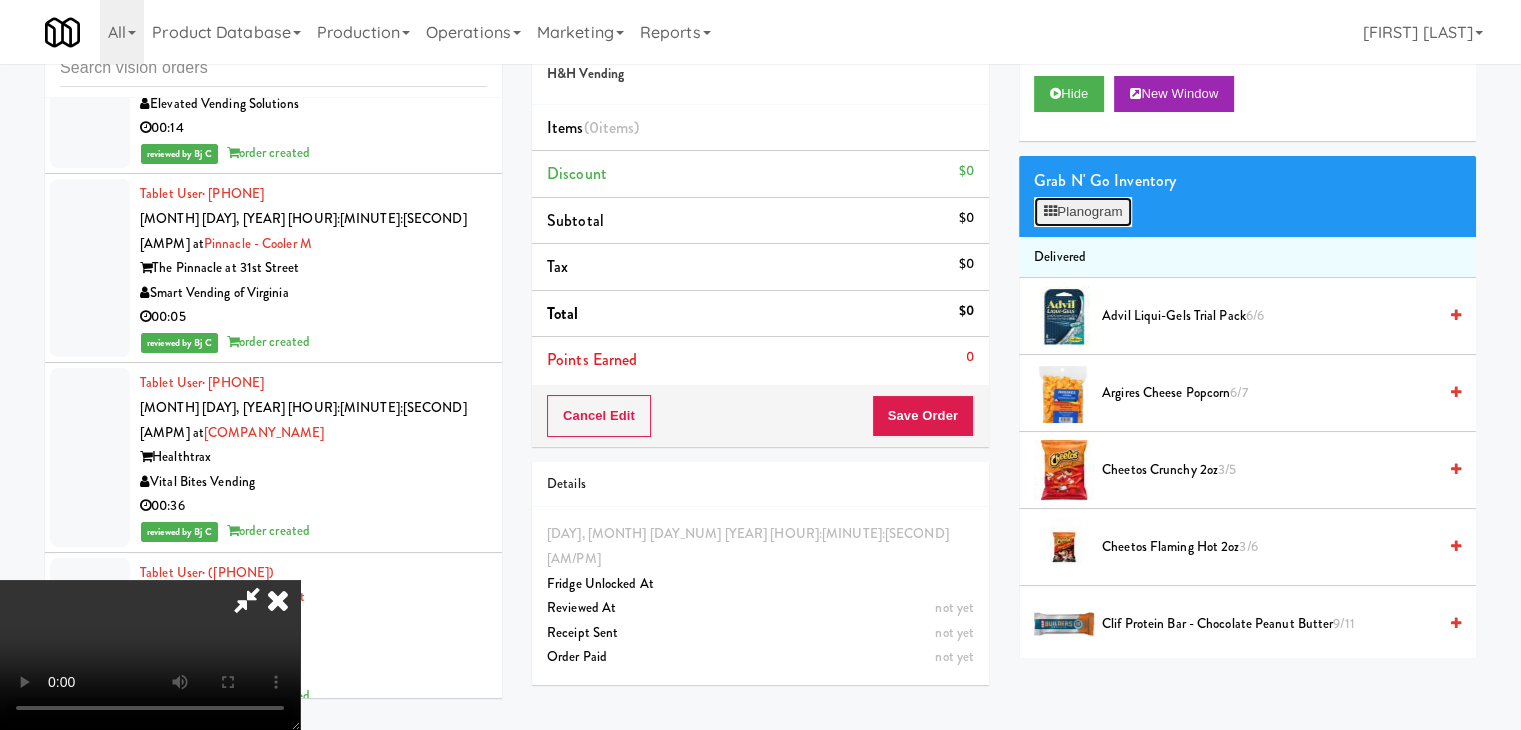 click on "Planogram" at bounding box center [1083, 212] 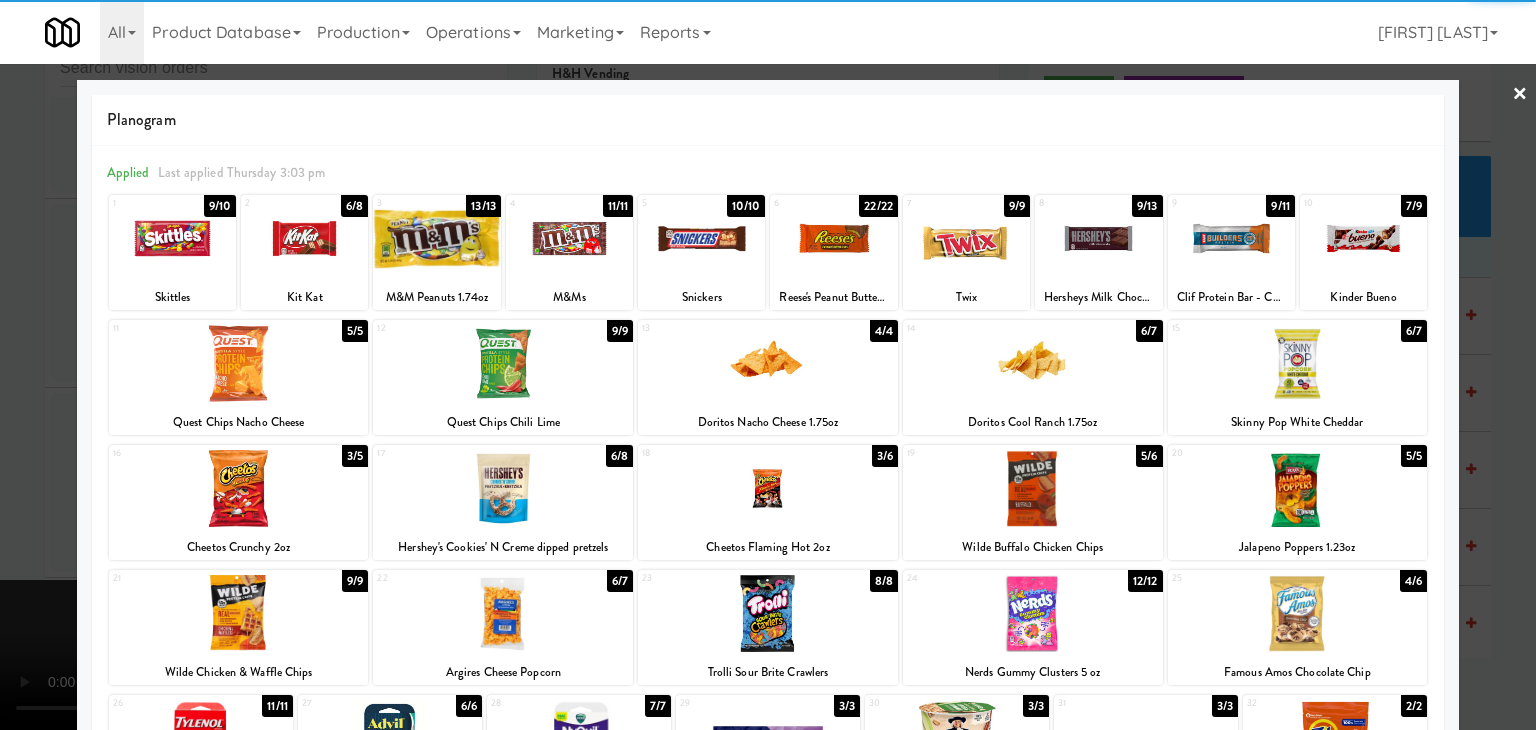 drag, startPoint x: 1300, startPoint y: 496, endPoint x: 1388, endPoint y: 491, distance: 88.14193 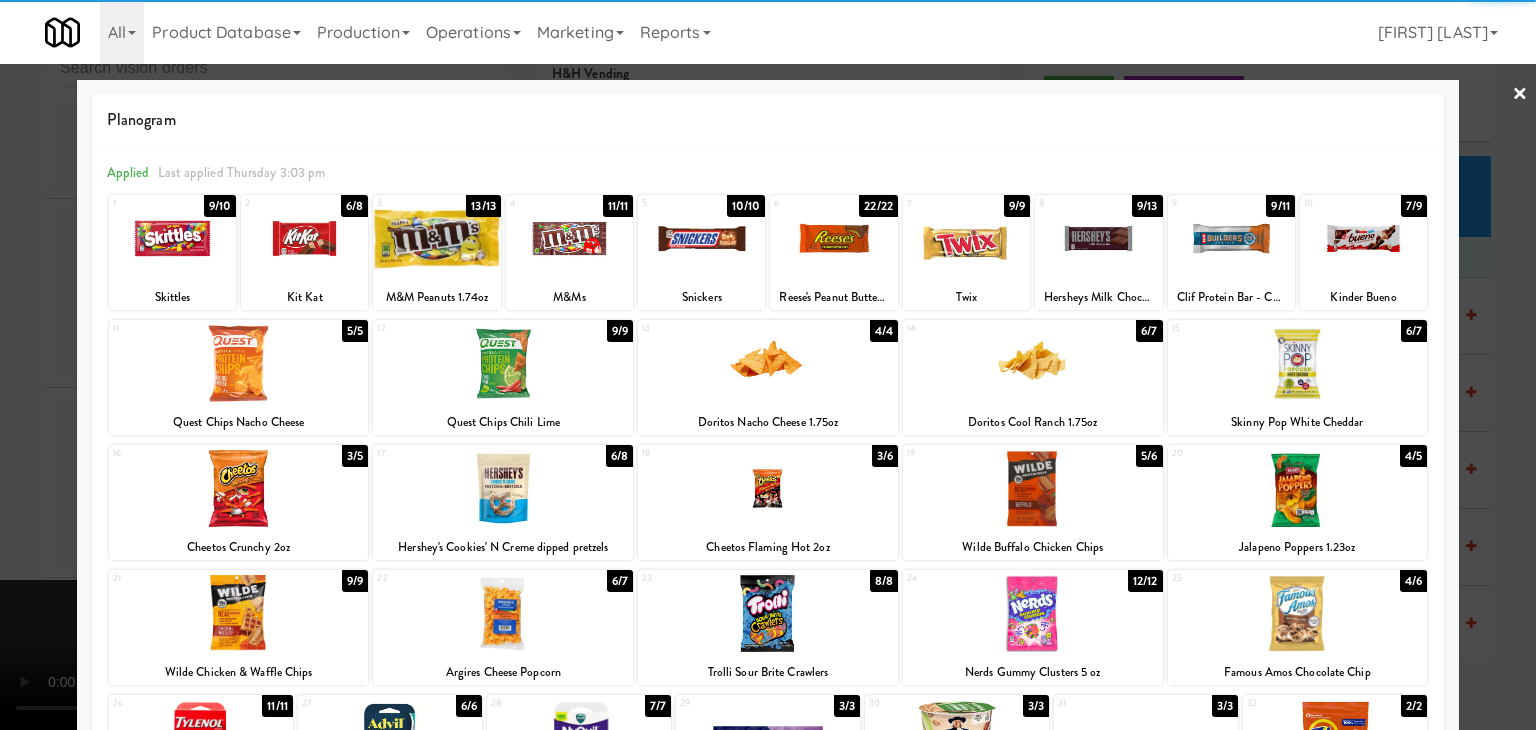 click at bounding box center [768, 365] 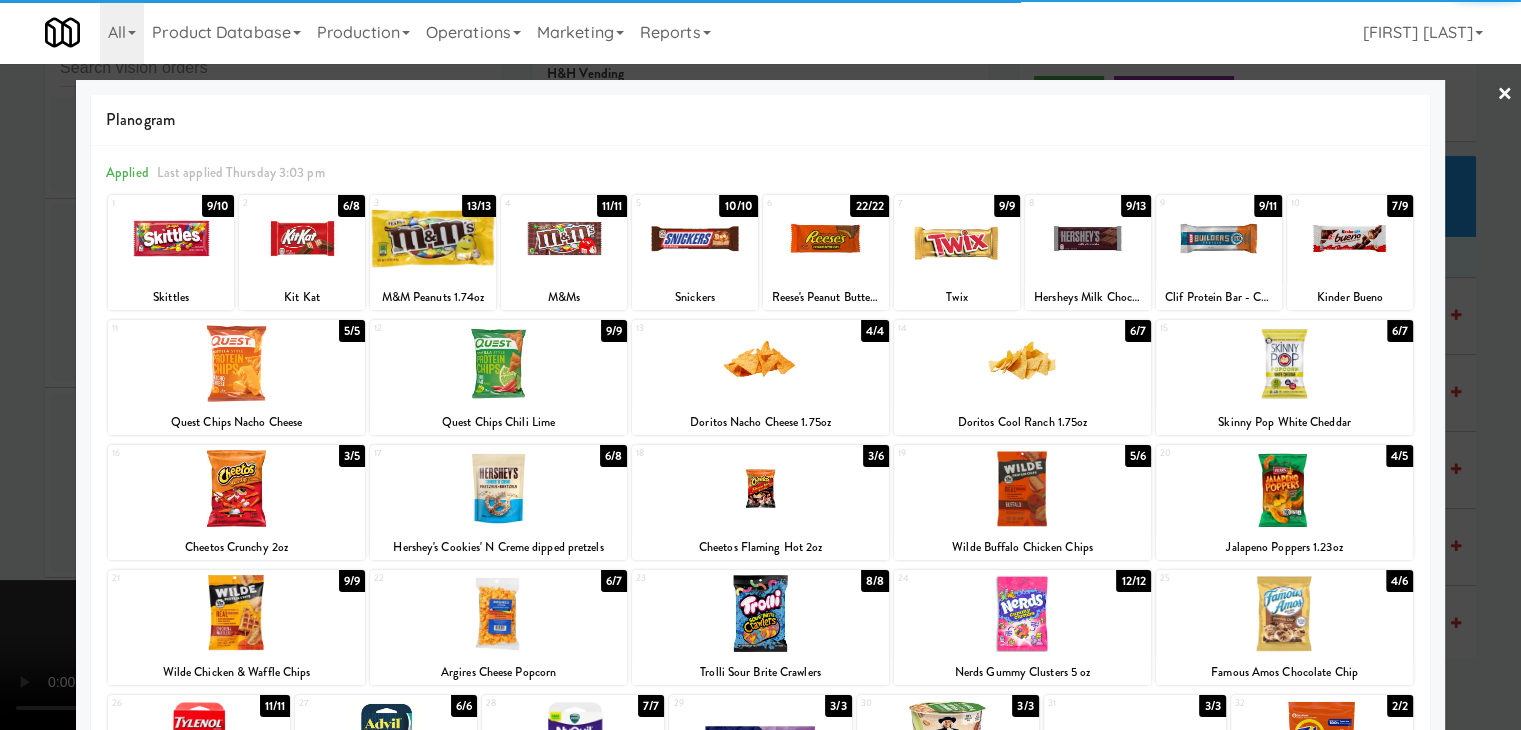scroll, scrollTop: 25496, scrollLeft: 0, axis: vertical 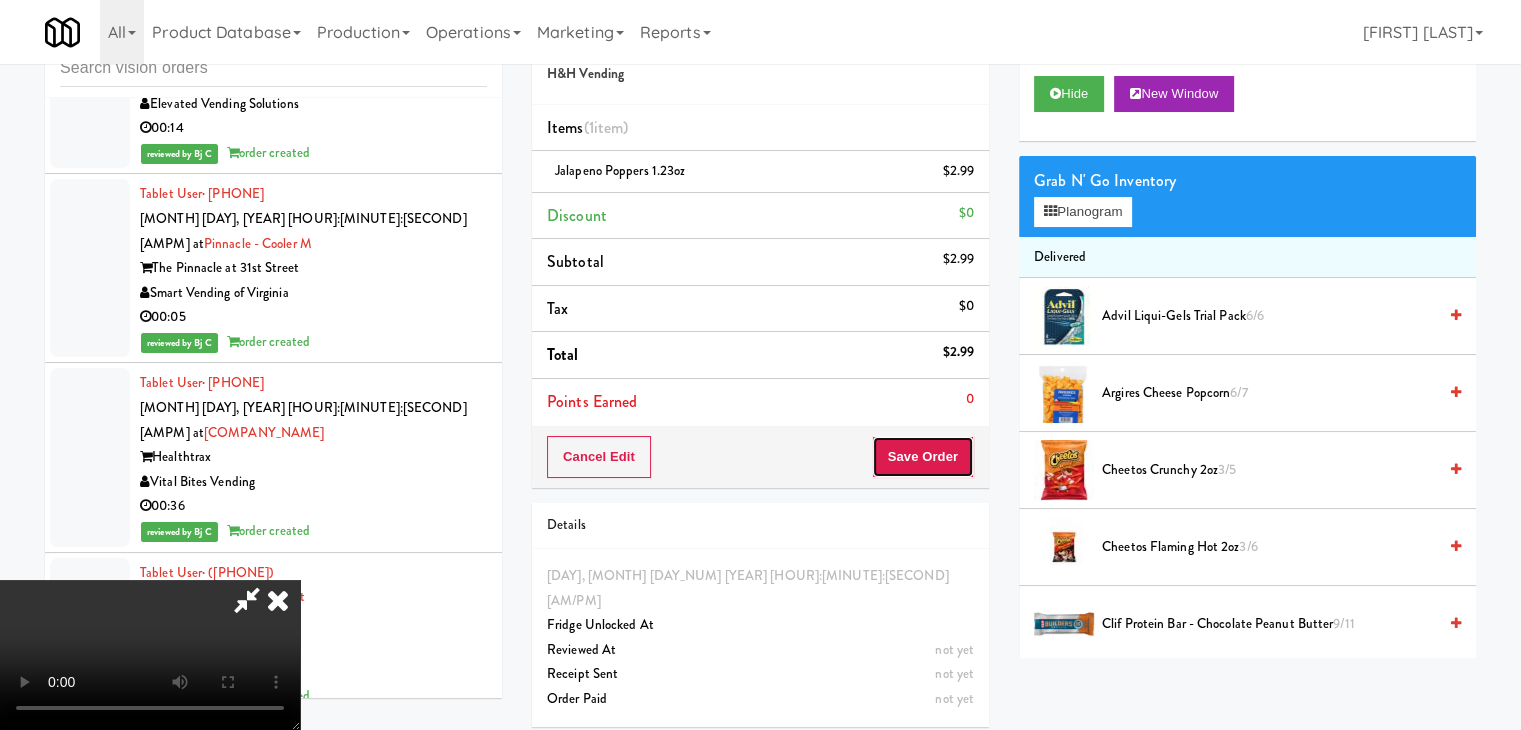click on "Save Order" at bounding box center (923, 457) 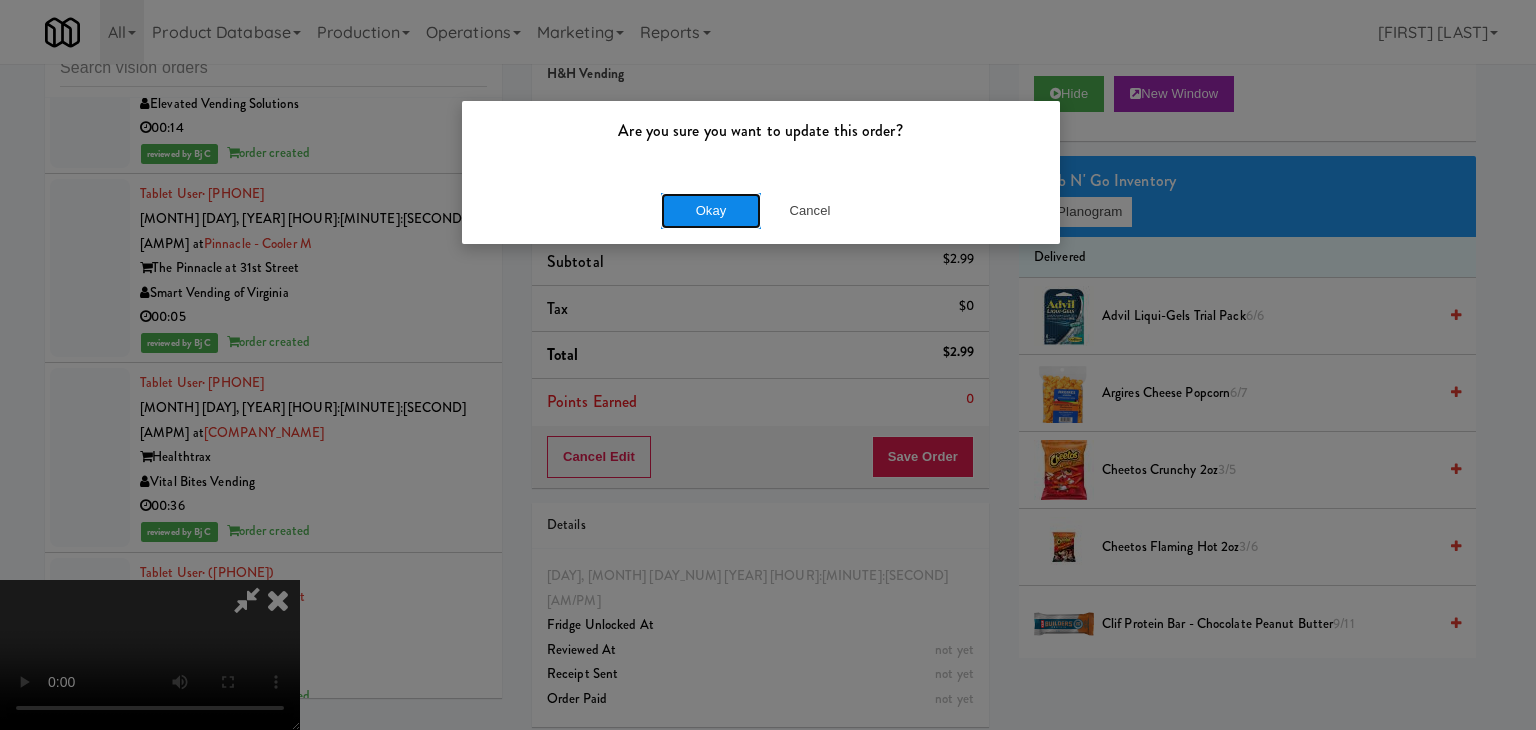 click on "Okay" at bounding box center [711, 211] 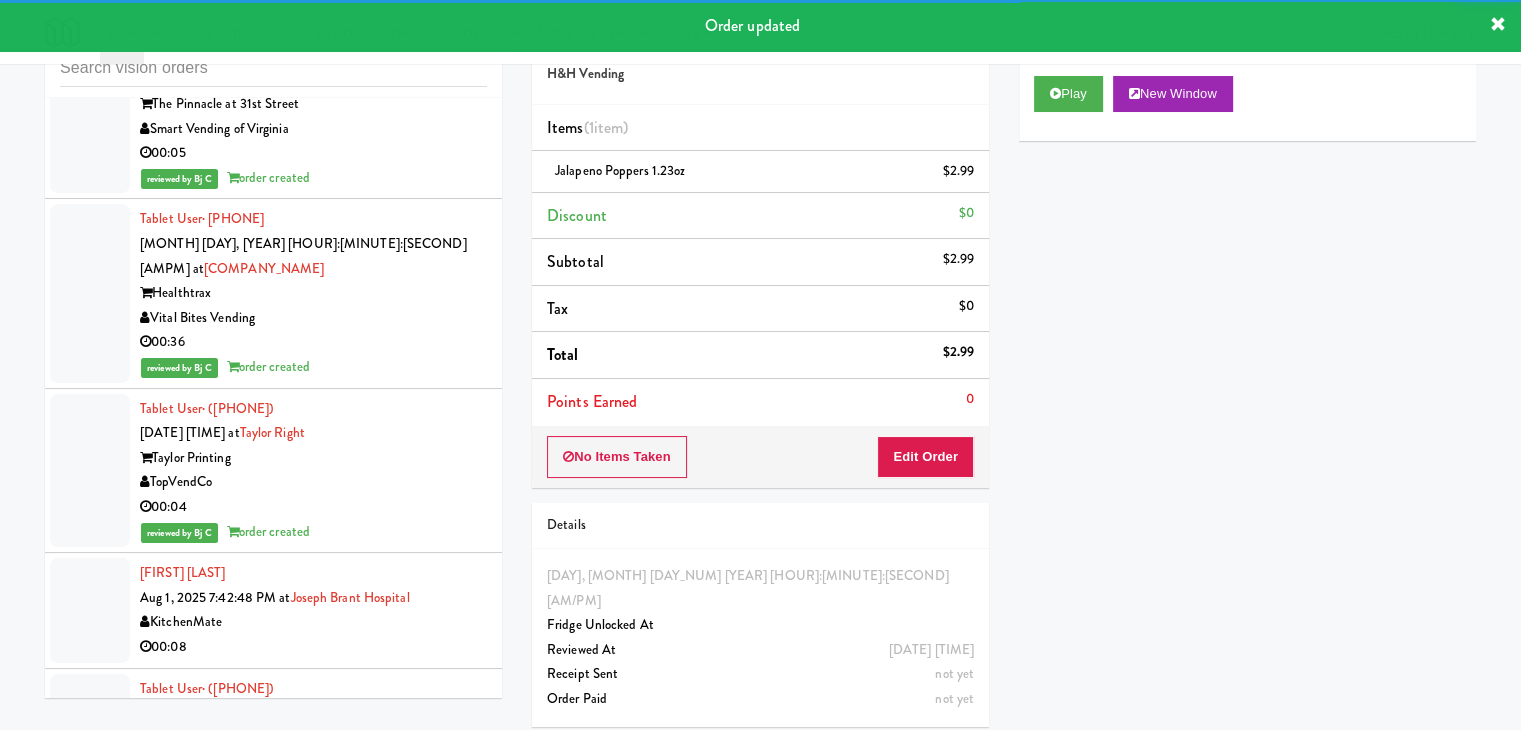 scroll, scrollTop: 25796, scrollLeft: 0, axis: vertical 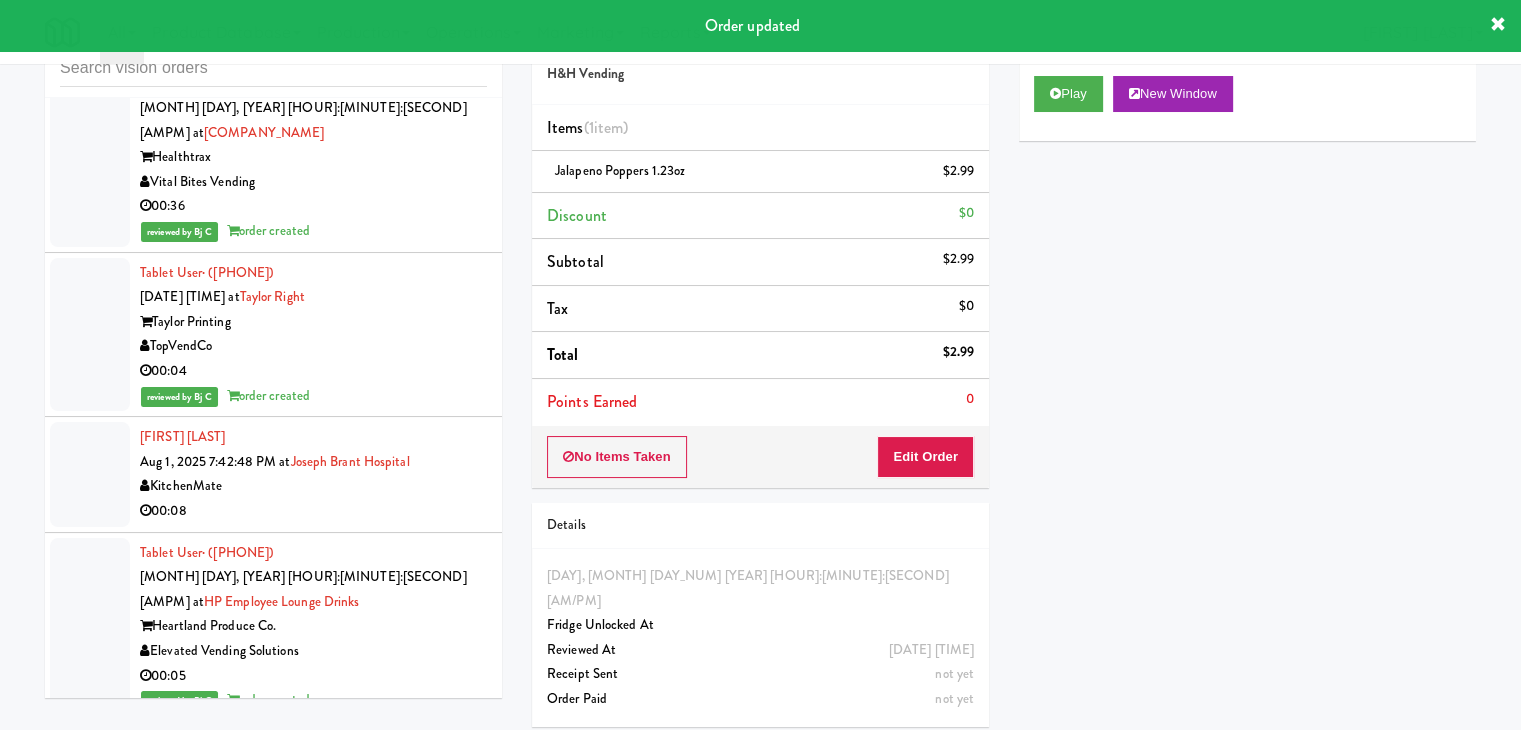 click on "Fountain City Vending" at bounding box center [313, 1408] 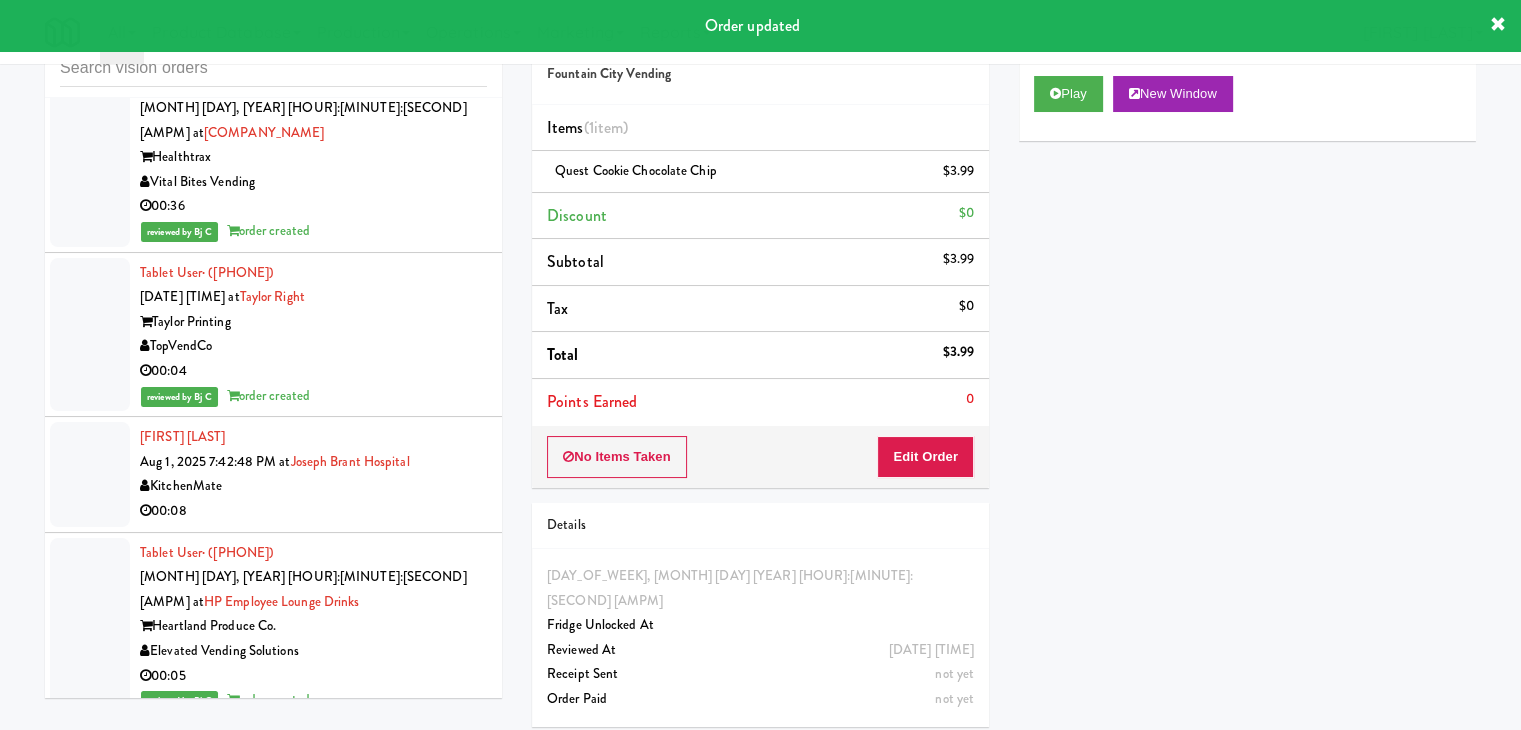 click on "Pennys DC" at bounding box center [313, 1572] 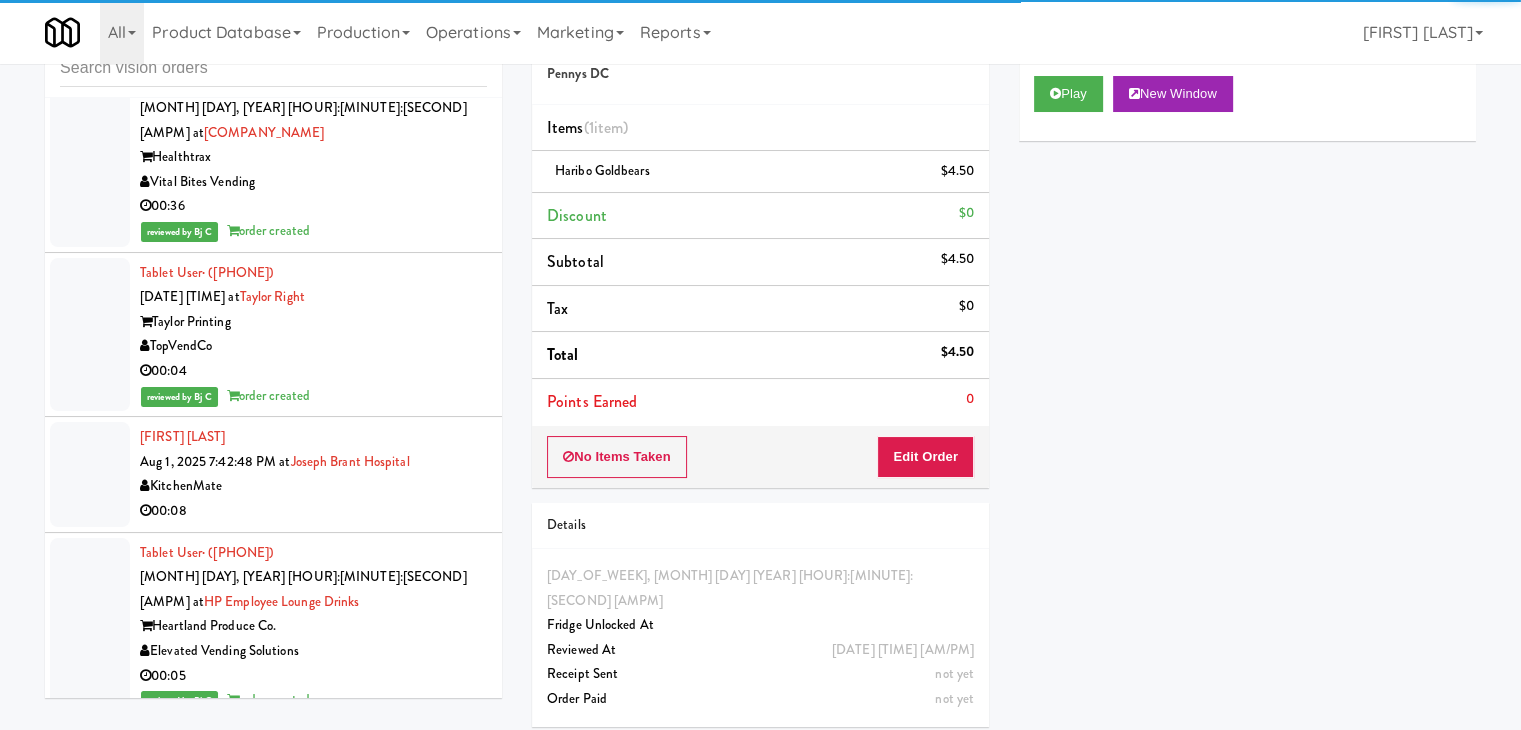 scroll, scrollTop: 25996, scrollLeft: 0, axis: vertical 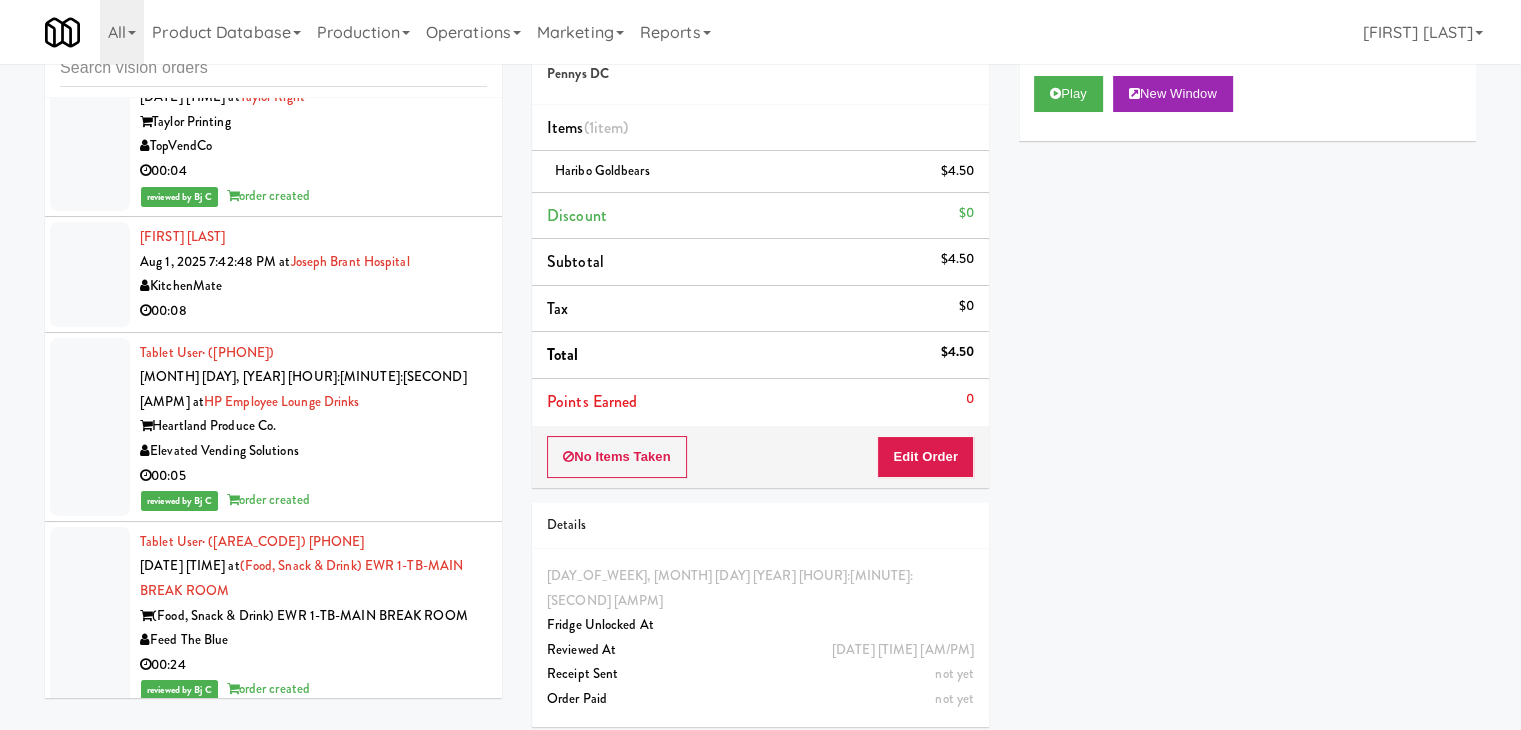 click on "00:51" at bounding box center [313, 1561] 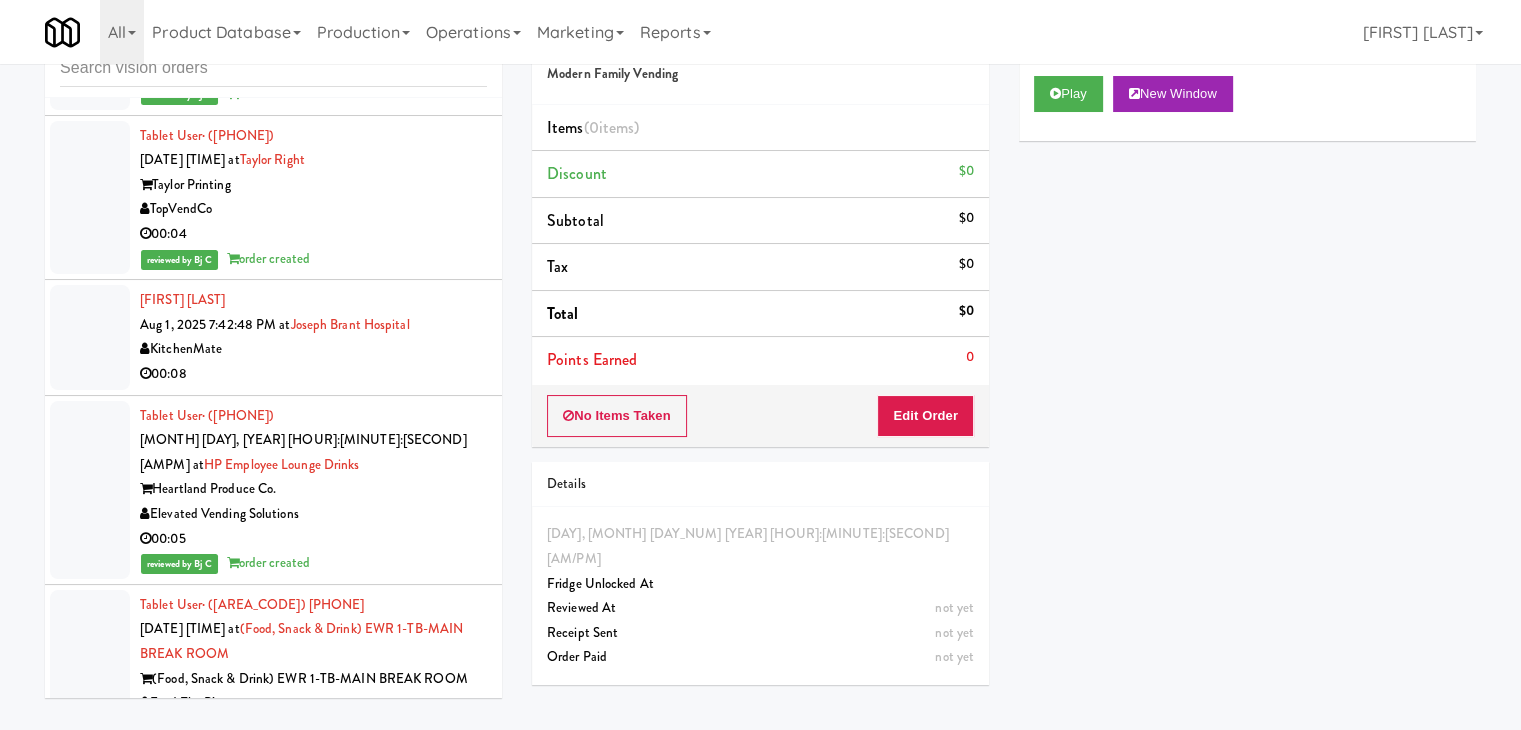 scroll, scrollTop: 25996, scrollLeft: 0, axis: vertical 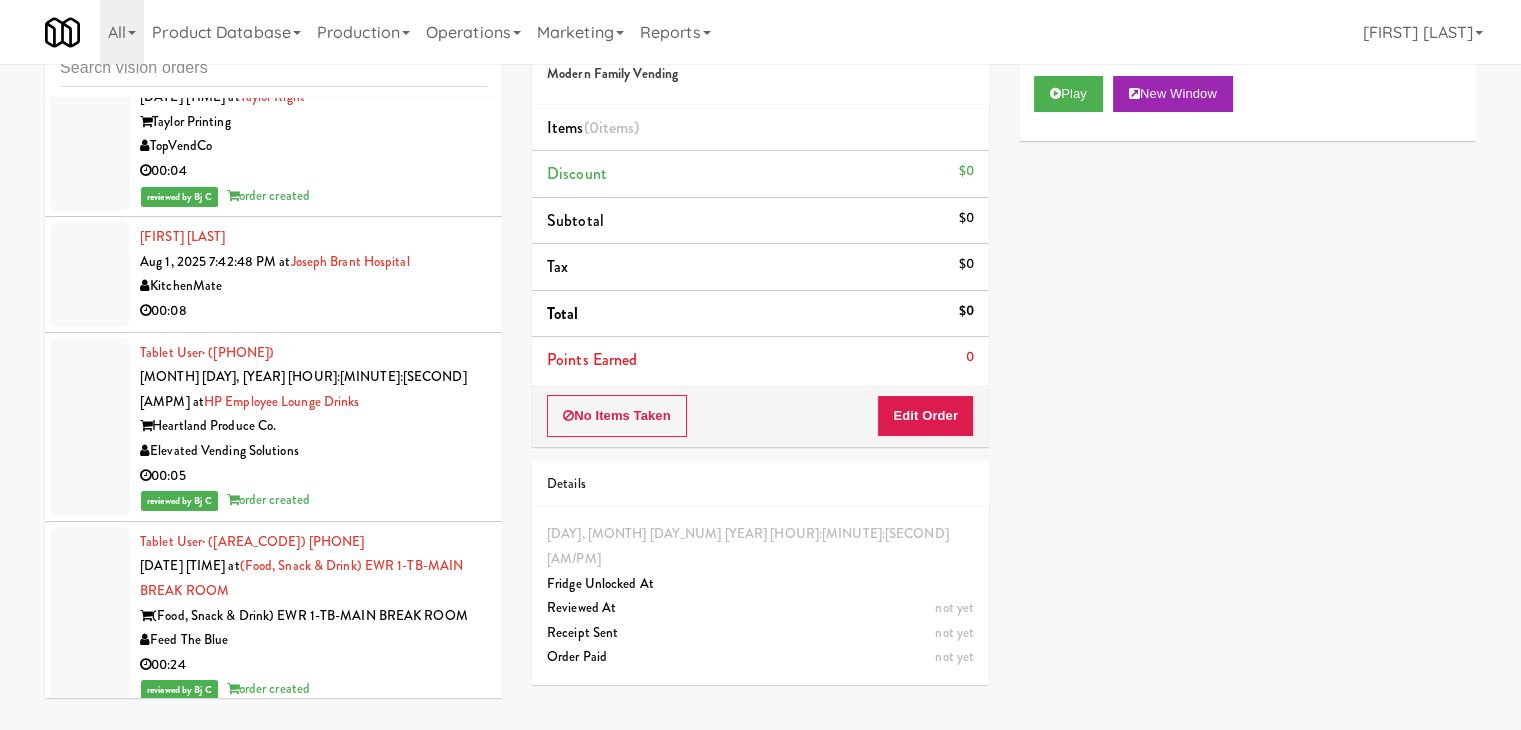 click on "Rocky Mountain Vend" at bounding box center (313, 1701) 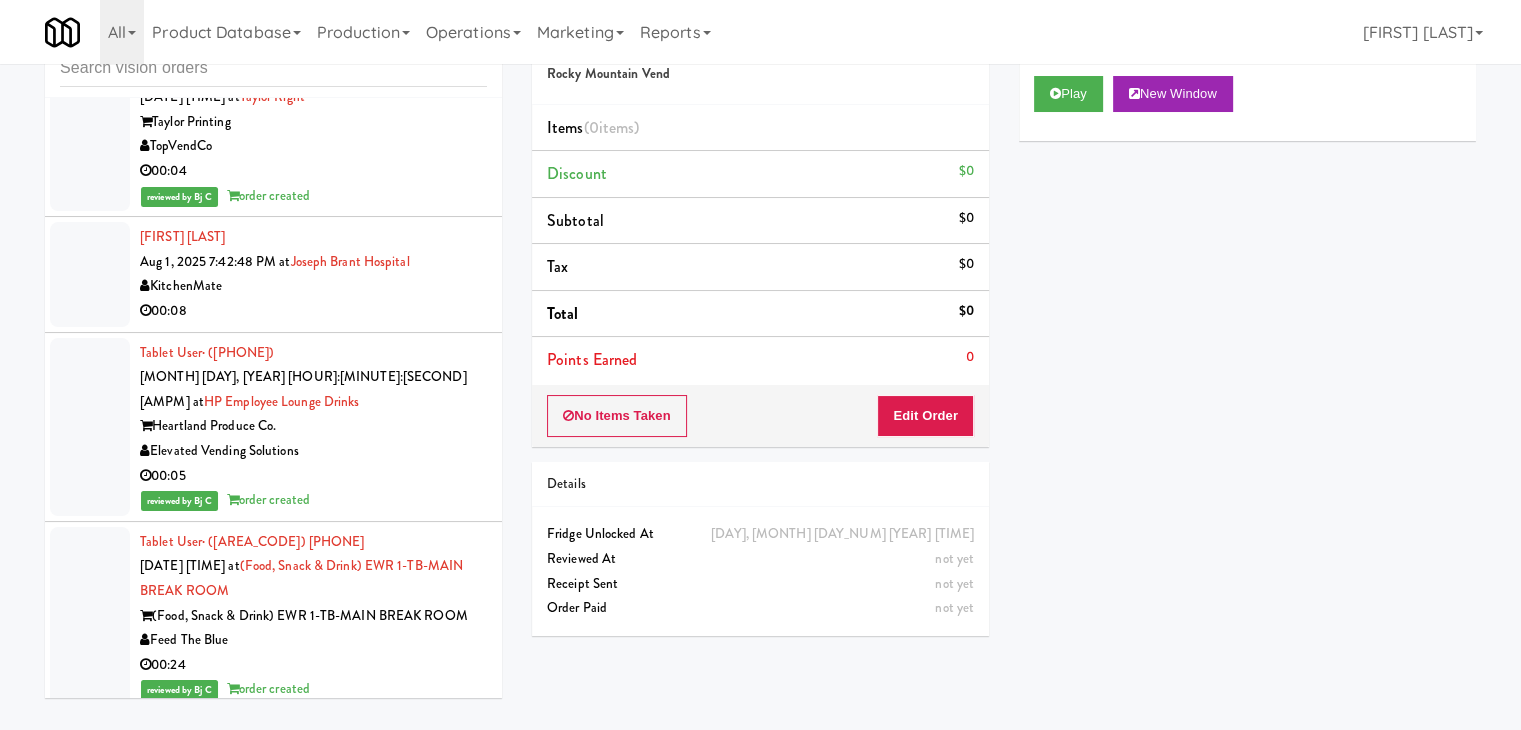 scroll, scrollTop: 26096, scrollLeft: 0, axis: vertical 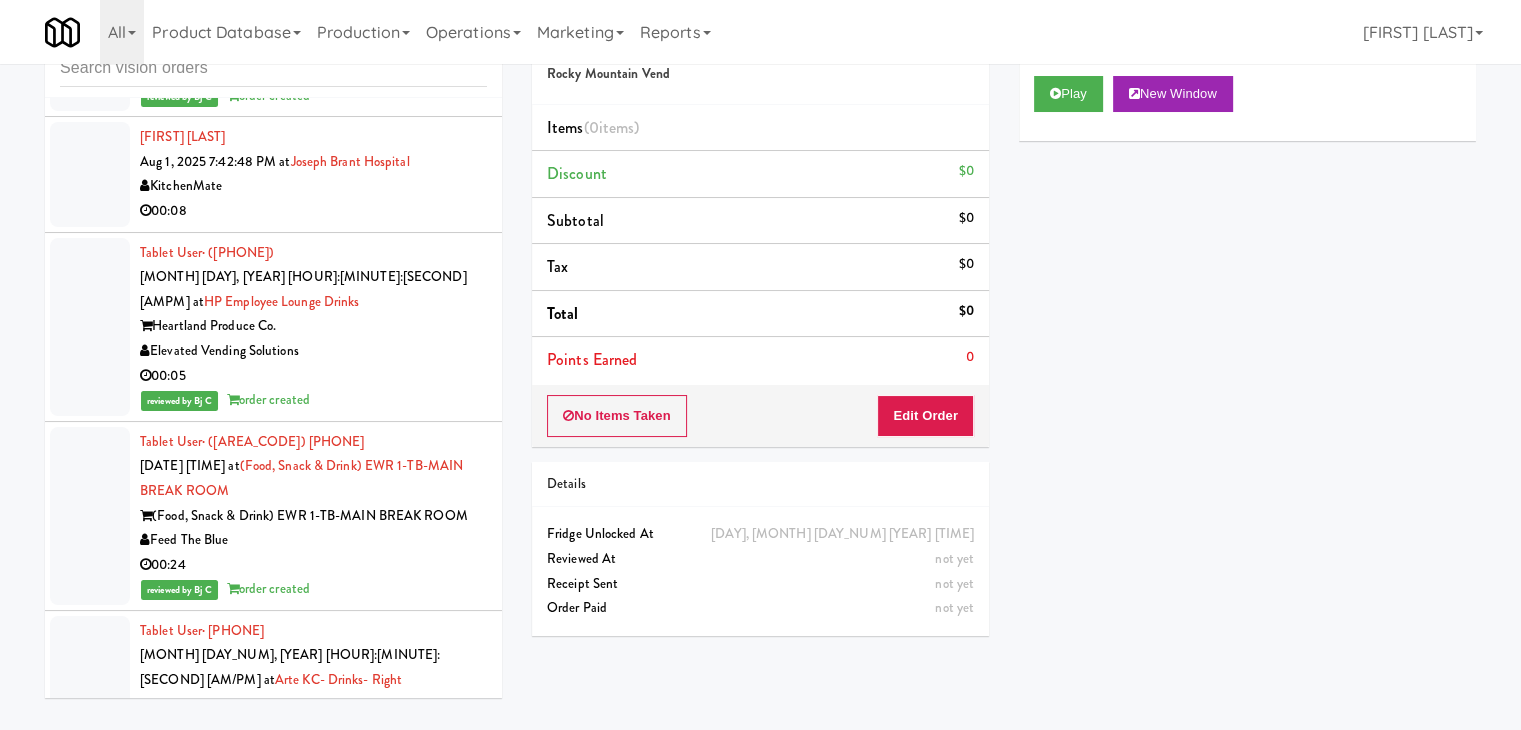 click on "00:21" at bounding box center (313, 1790) 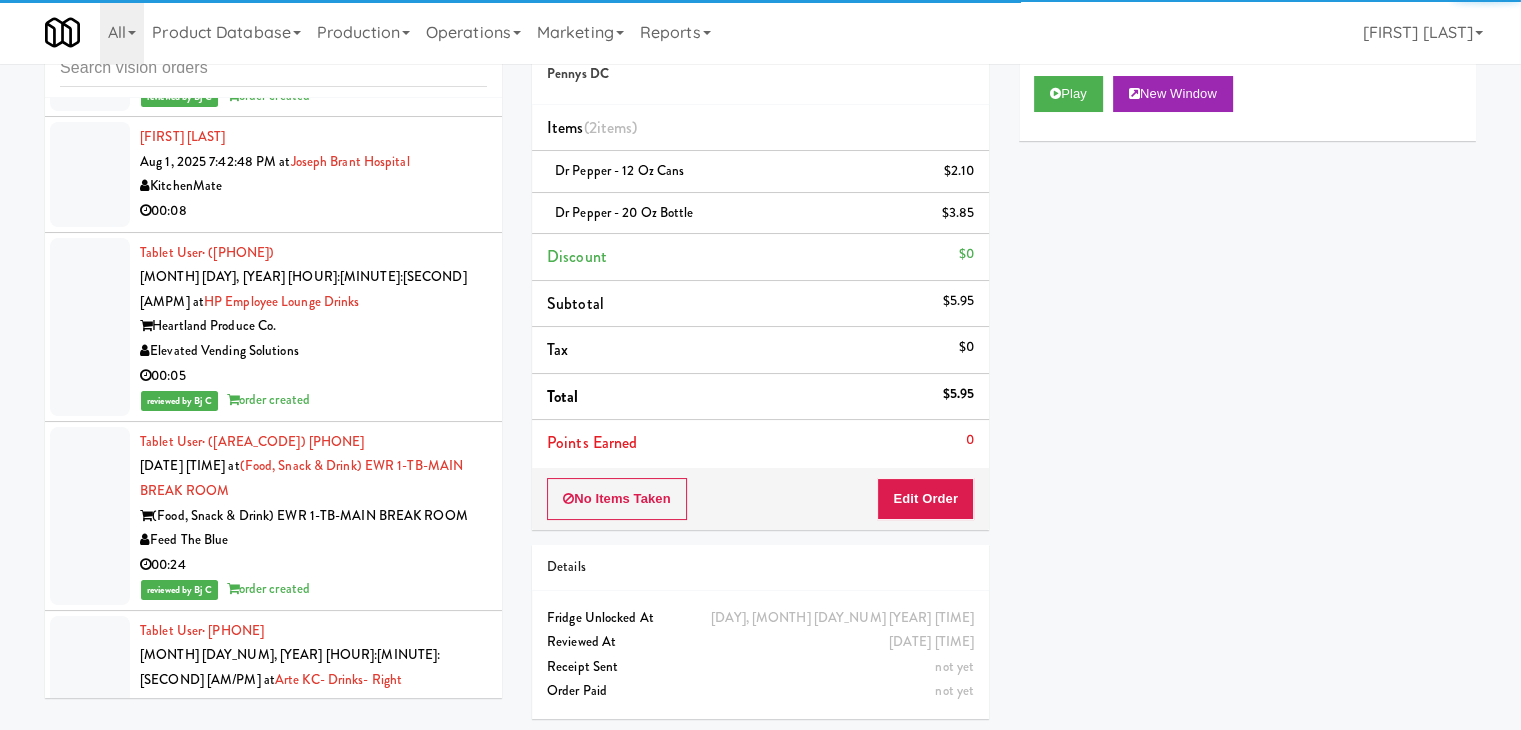 click on "Rocky Mountain Vend" at bounding box center [313, 1601] 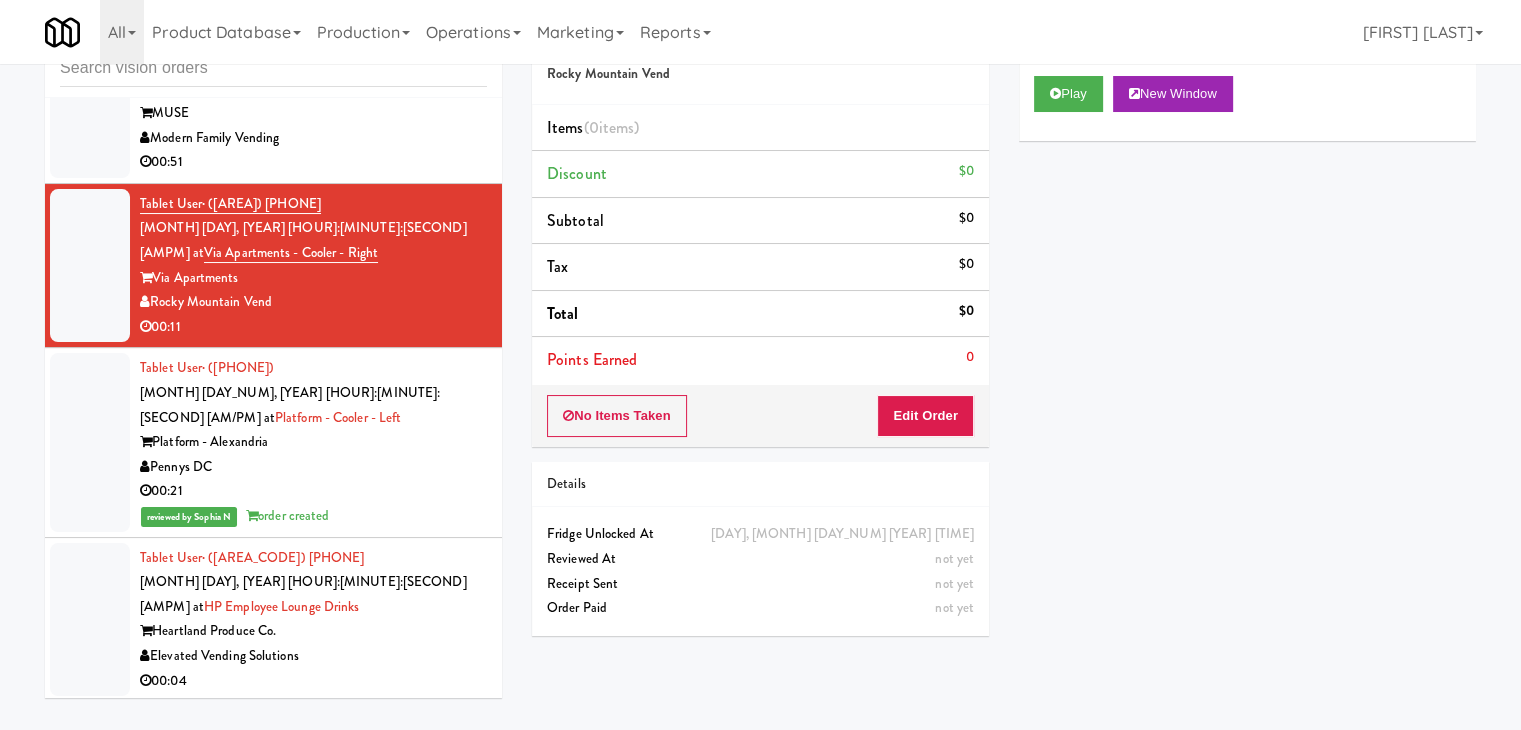 scroll, scrollTop: 27396, scrollLeft: 0, axis: vertical 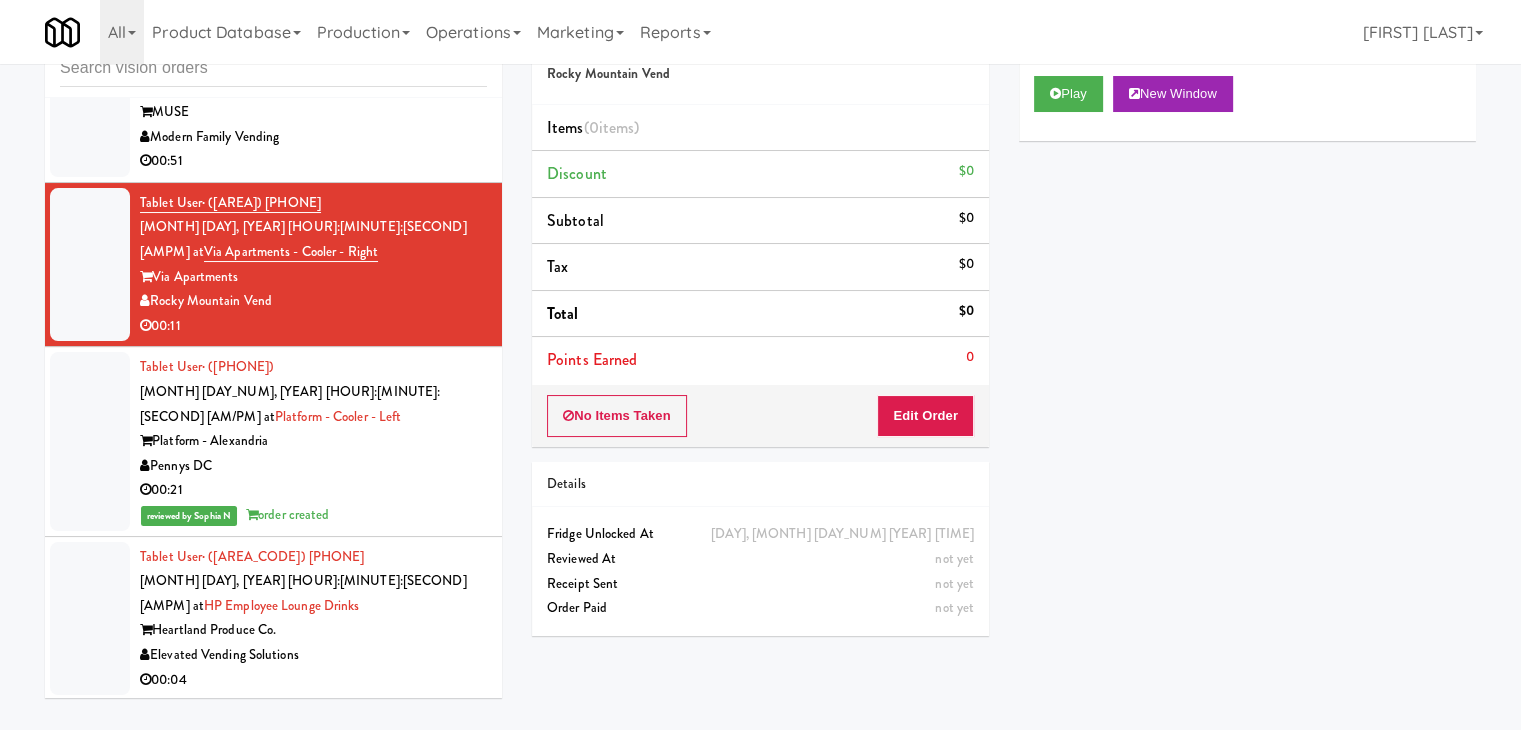 click on "00:06" at bounding box center [313, 1544] 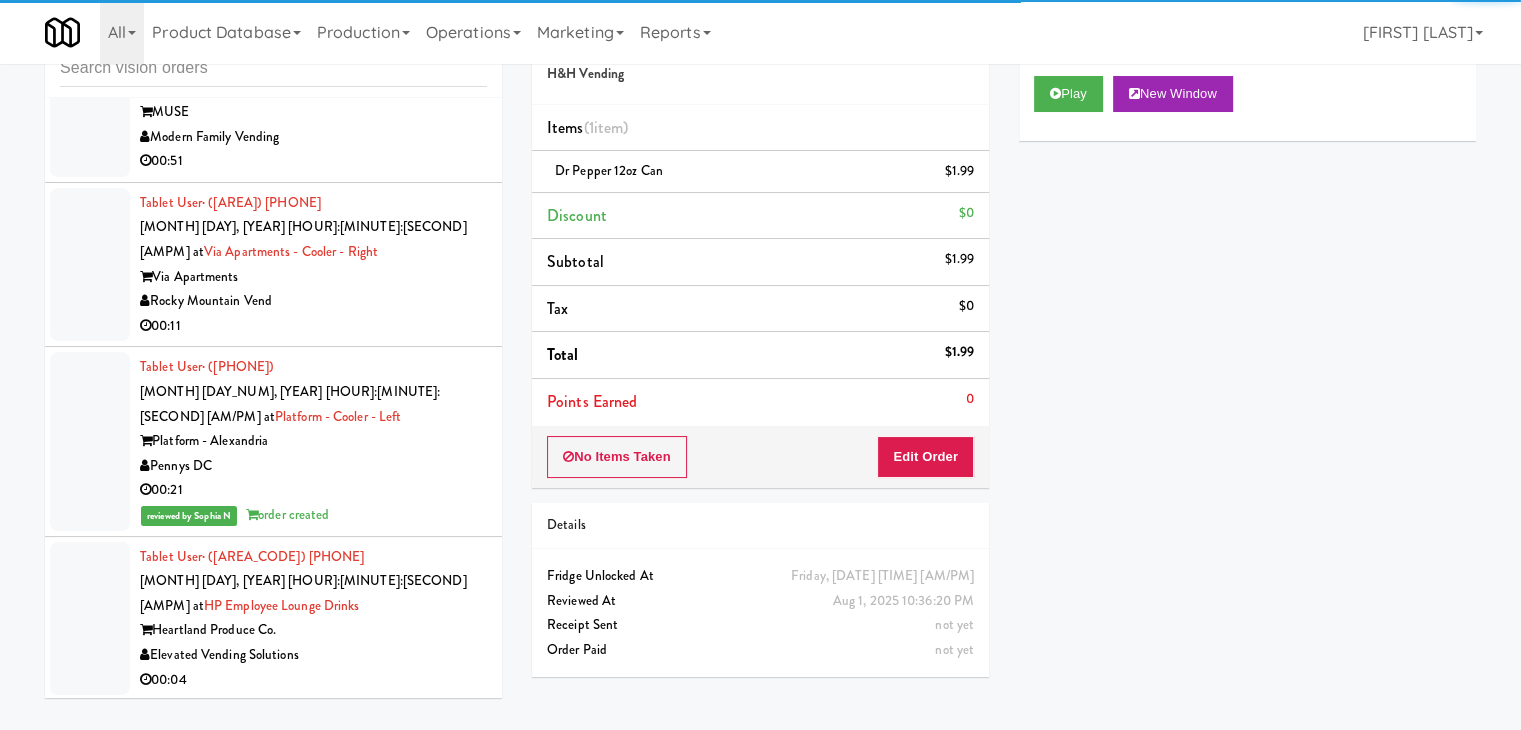 click on "H&H Vending" at bounding box center [313, 1519] 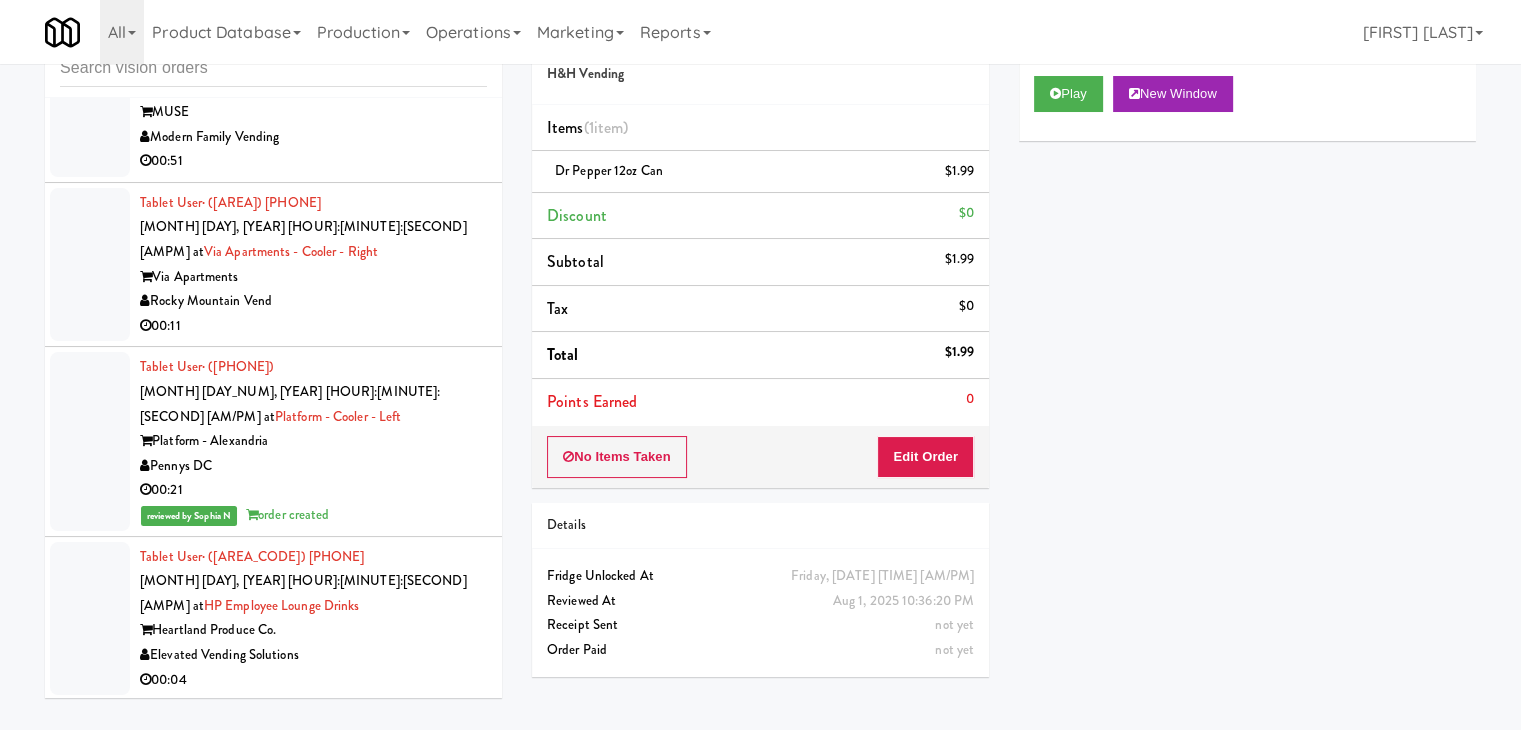 scroll, scrollTop: 27496, scrollLeft: 0, axis: vertical 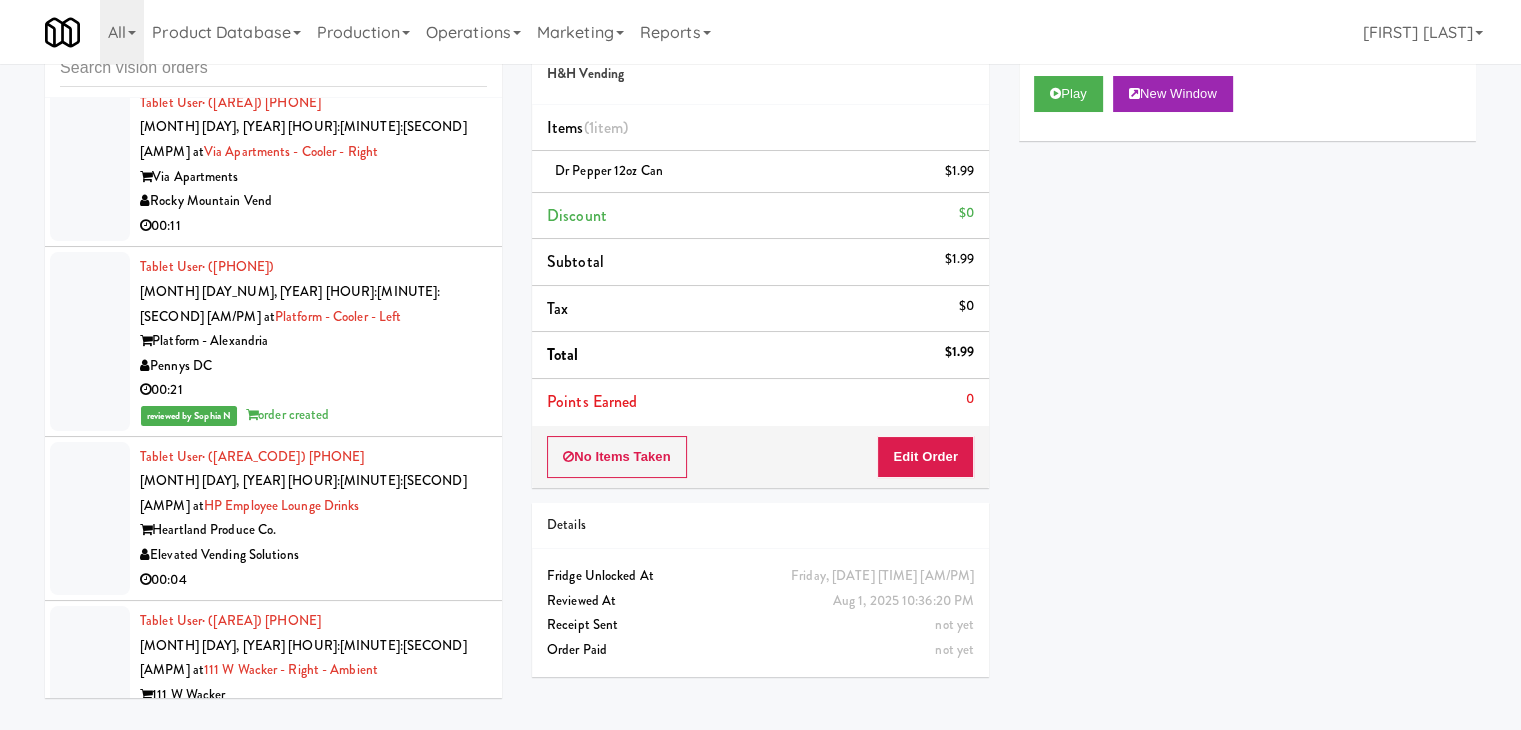 click on "00:22" at bounding box center [313, 1609] 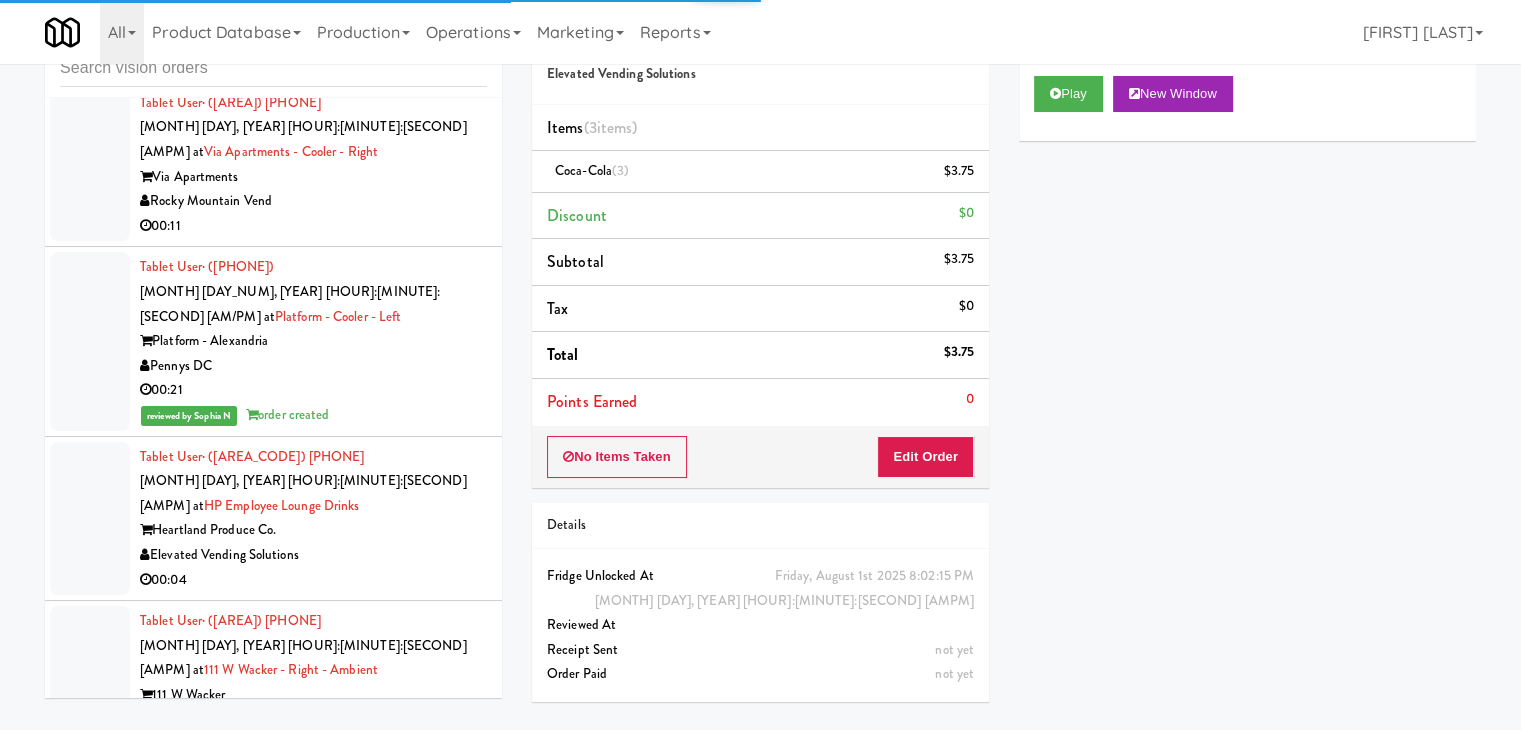 click on "[USER_ID]  · ([AREA_CODE]) [PHONE] [DATE] [TIME] at  [LOCATION]   [LOCATION]  [LOCATION]  [TIME]" at bounding box center (313, 1724) 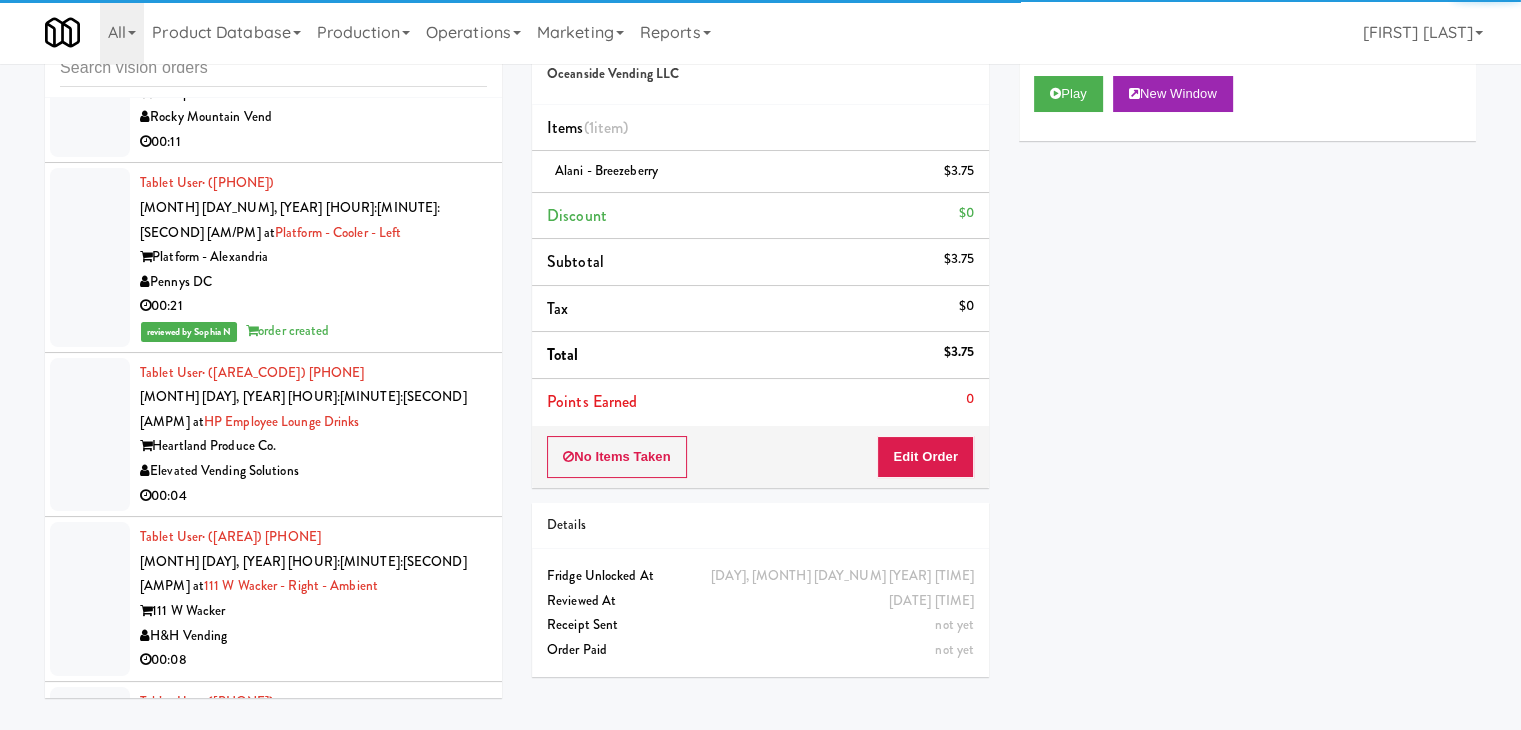 scroll, scrollTop: 27796, scrollLeft: 0, axis: vertical 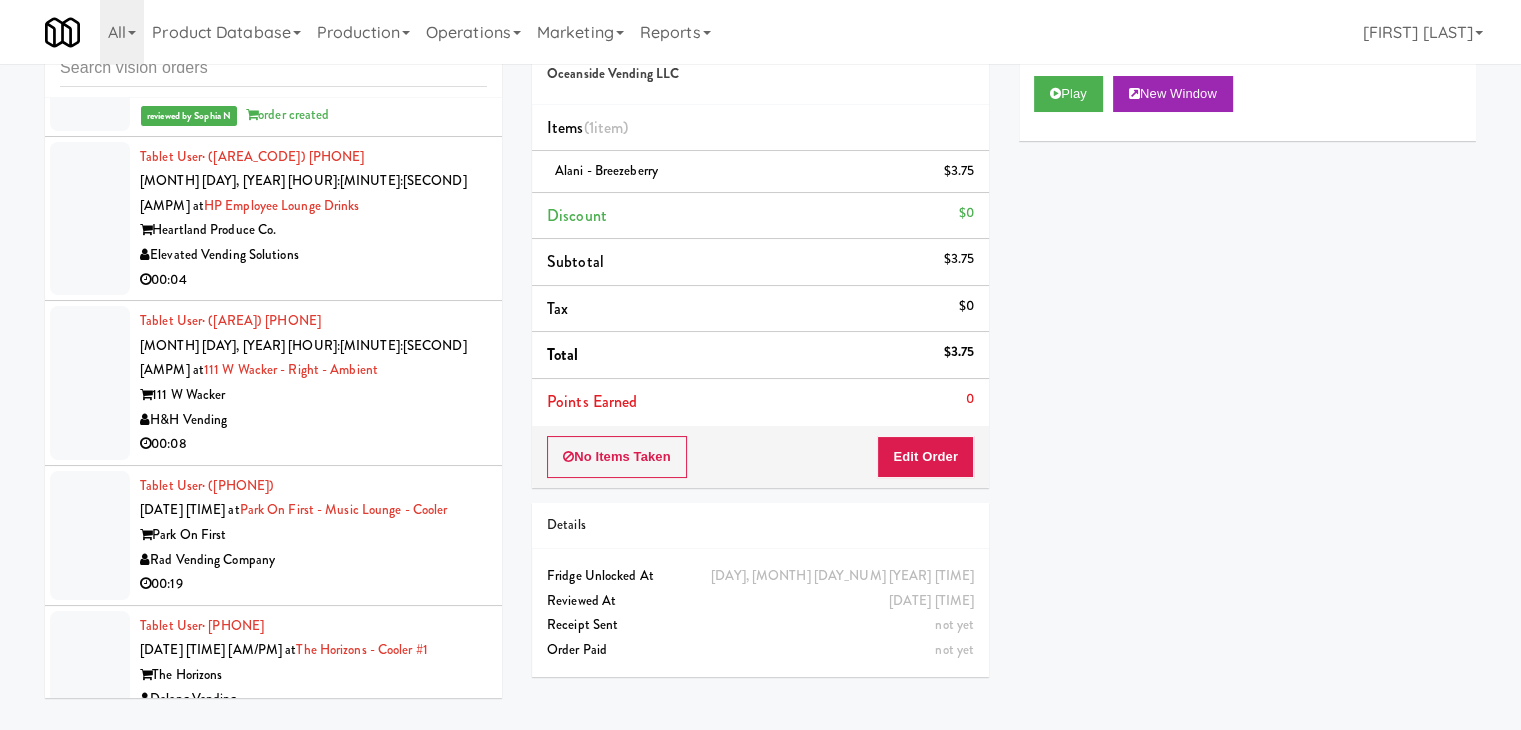 click on "KitchenMate" at bounding box center [313, 1588] 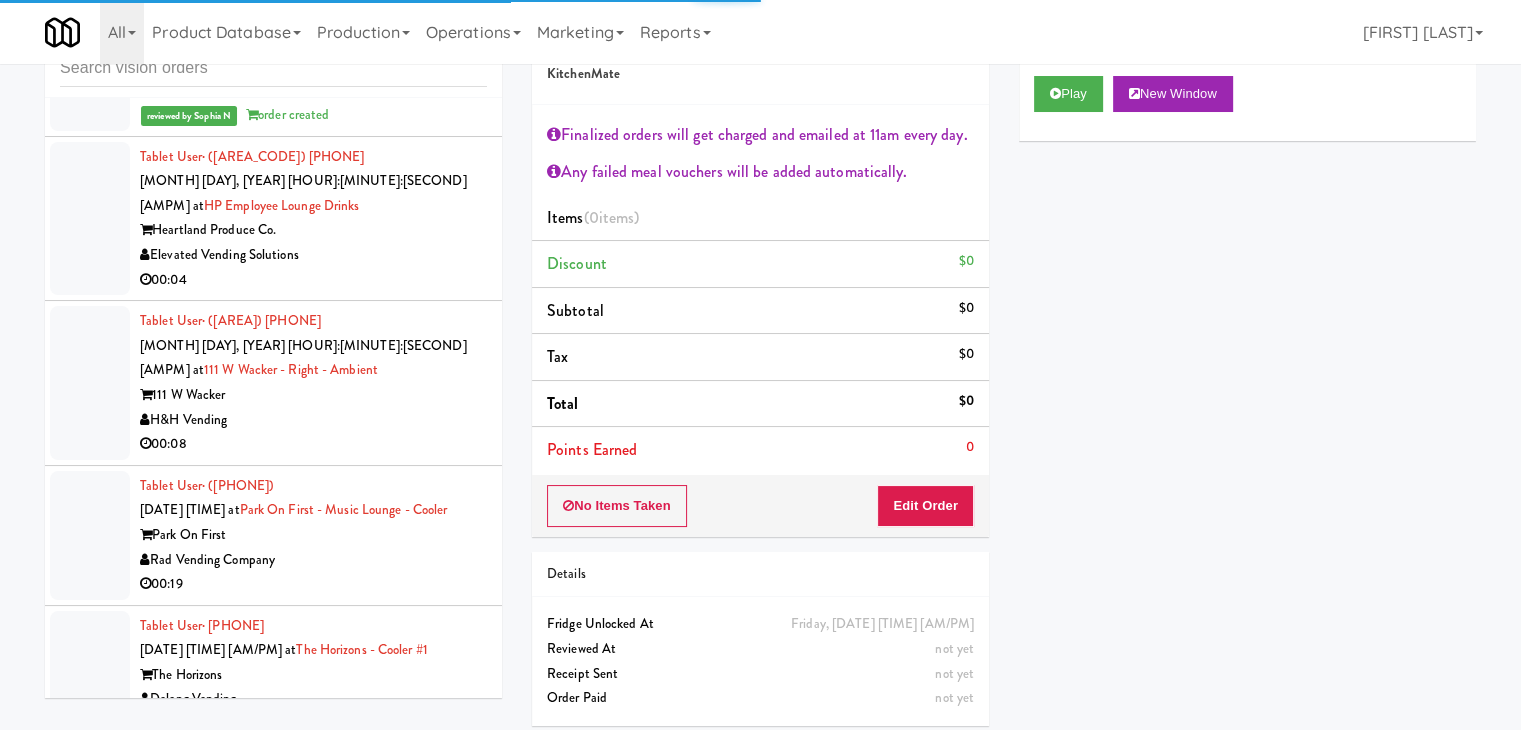 click on "H&H Vending" at bounding box center (313, 1753) 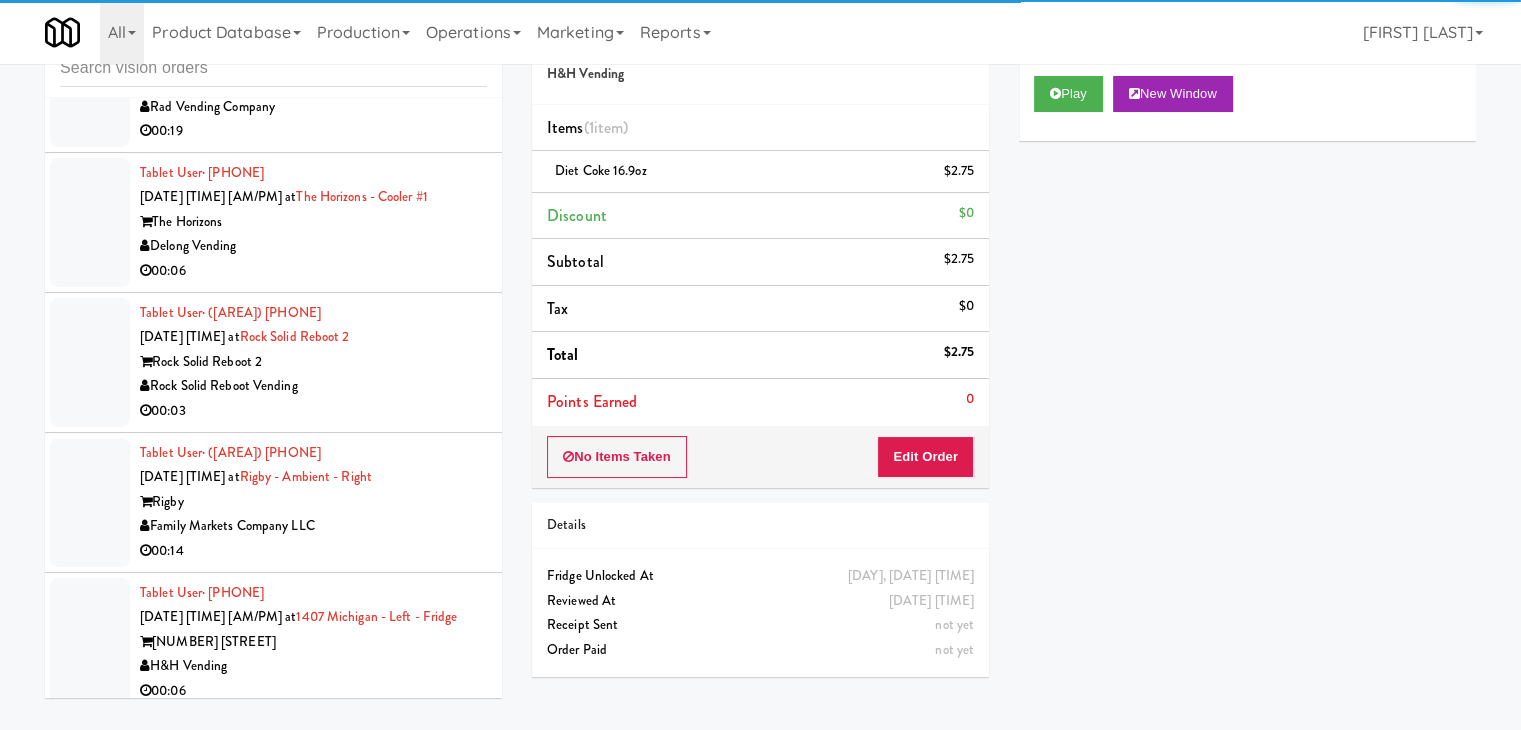 scroll, scrollTop: 28296, scrollLeft: 0, axis: vertical 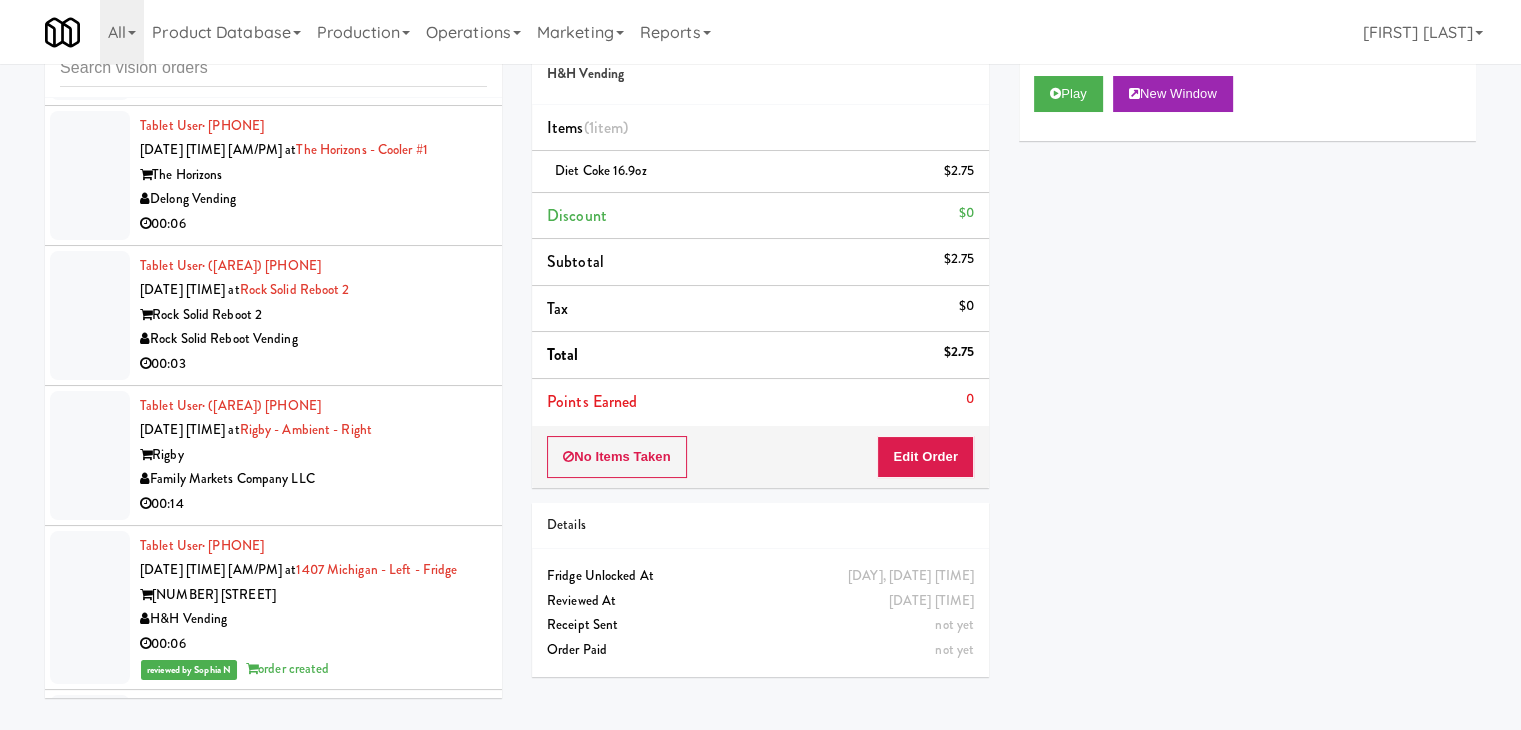 click on "901 Smrt Mrkt" at bounding box center [313, 1582] 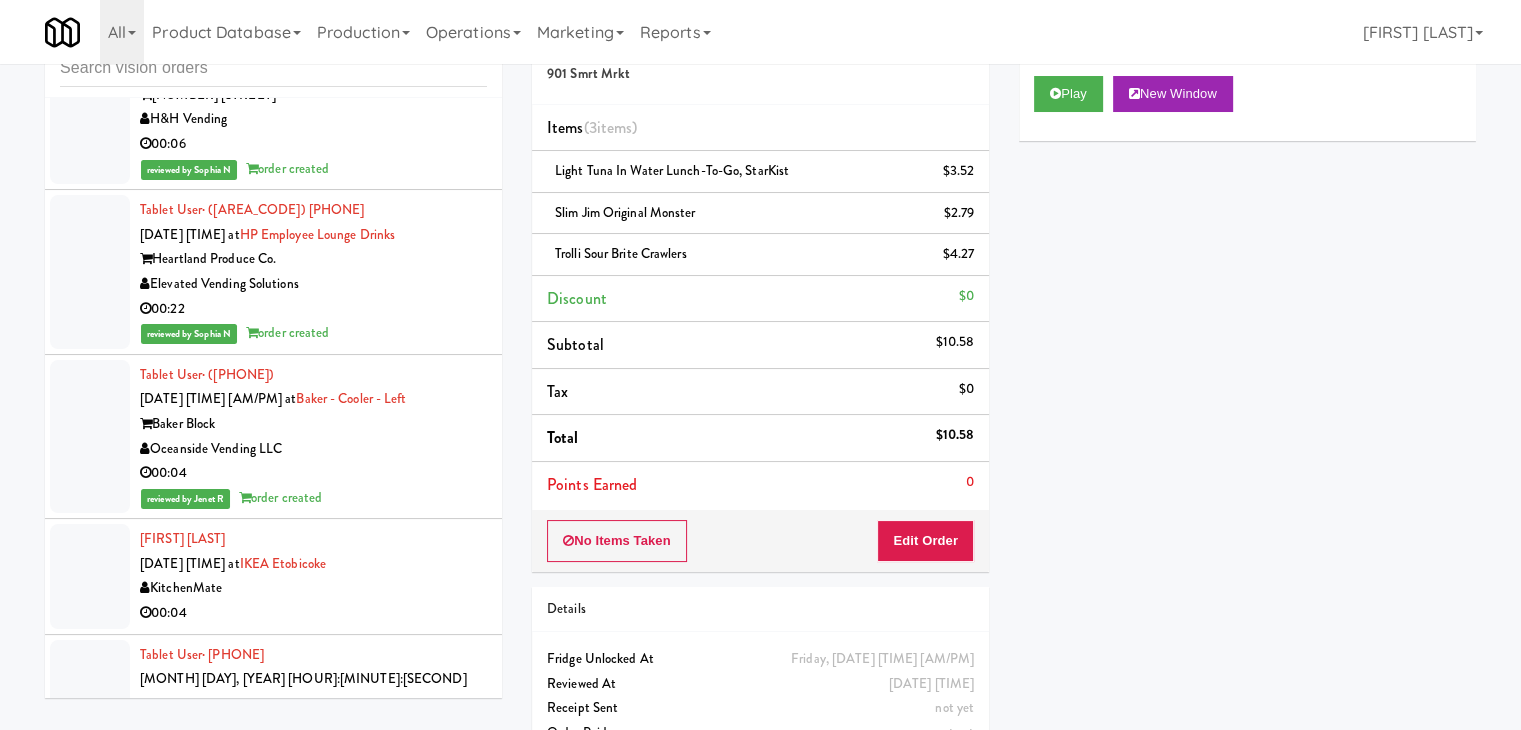 scroll, scrollTop: 29496, scrollLeft: 0, axis: vertical 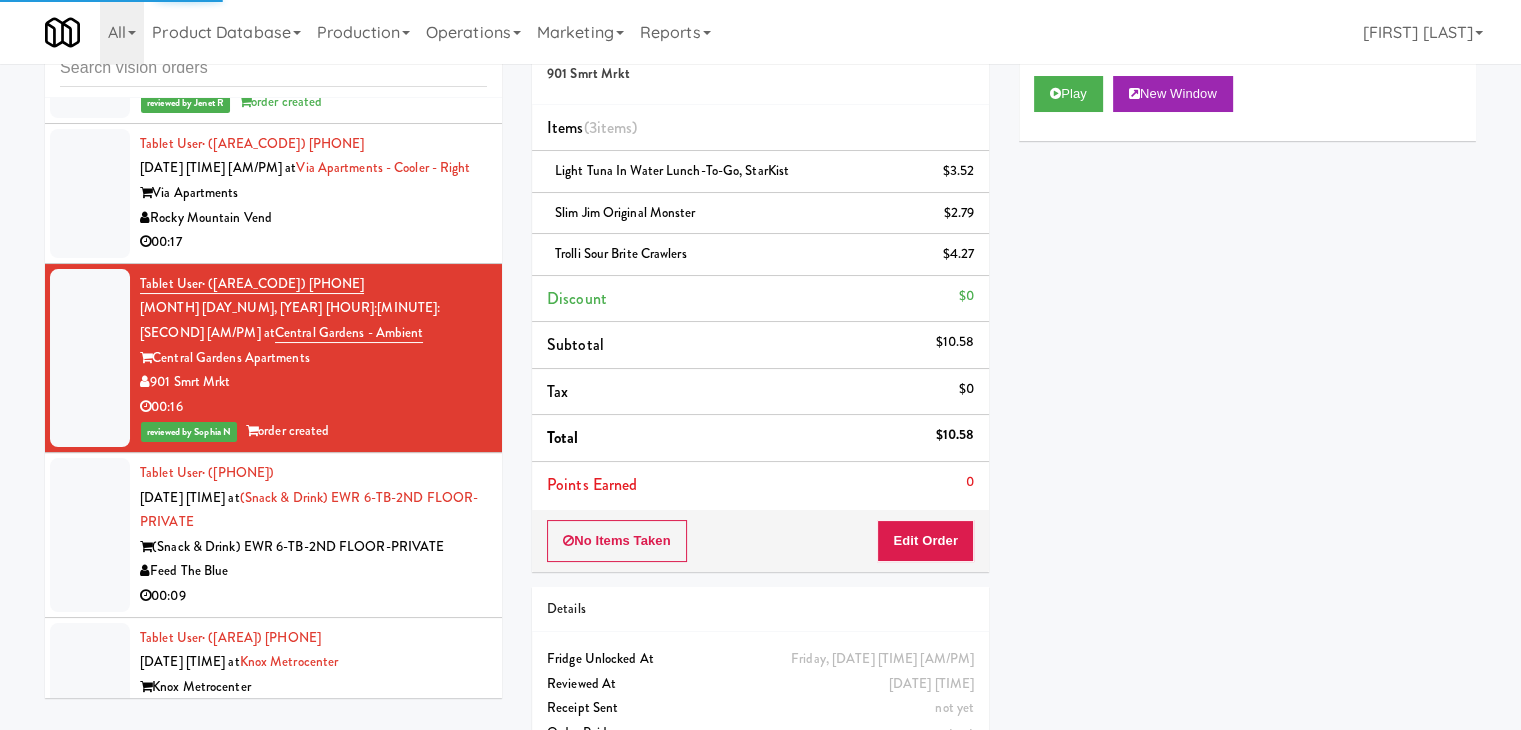 click on "00:19" at bounding box center (313, 1929) 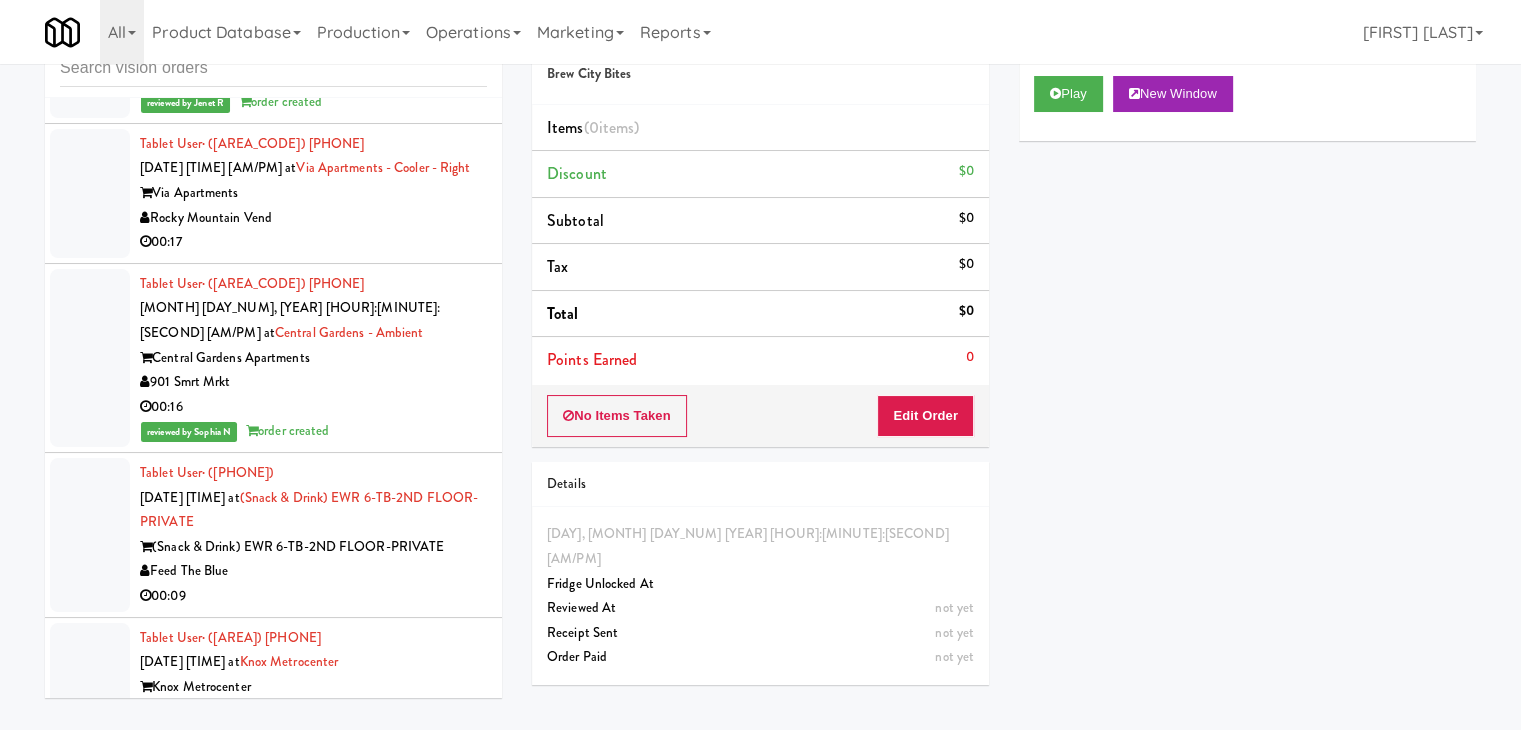 type 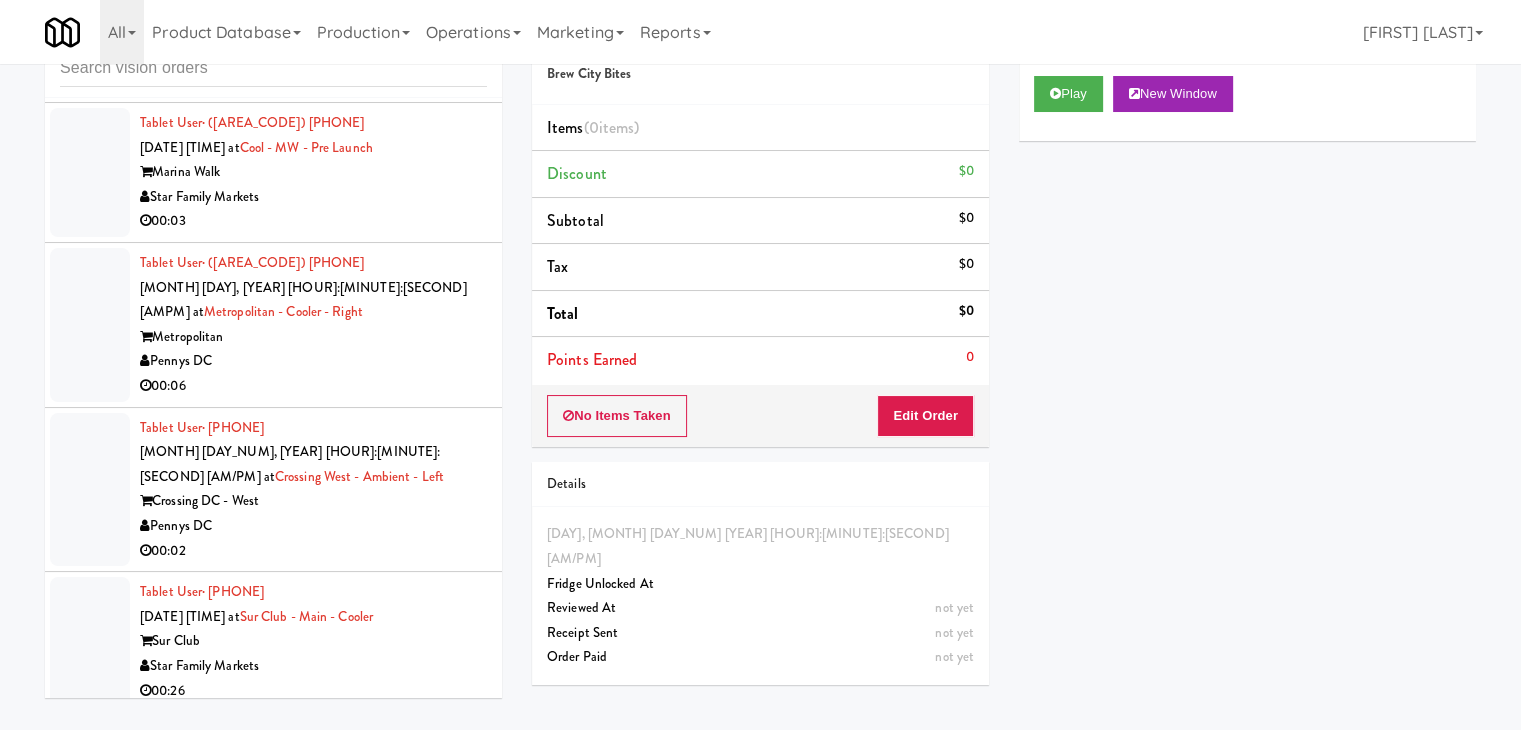 scroll, scrollTop: 23096, scrollLeft: 0, axis: vertical 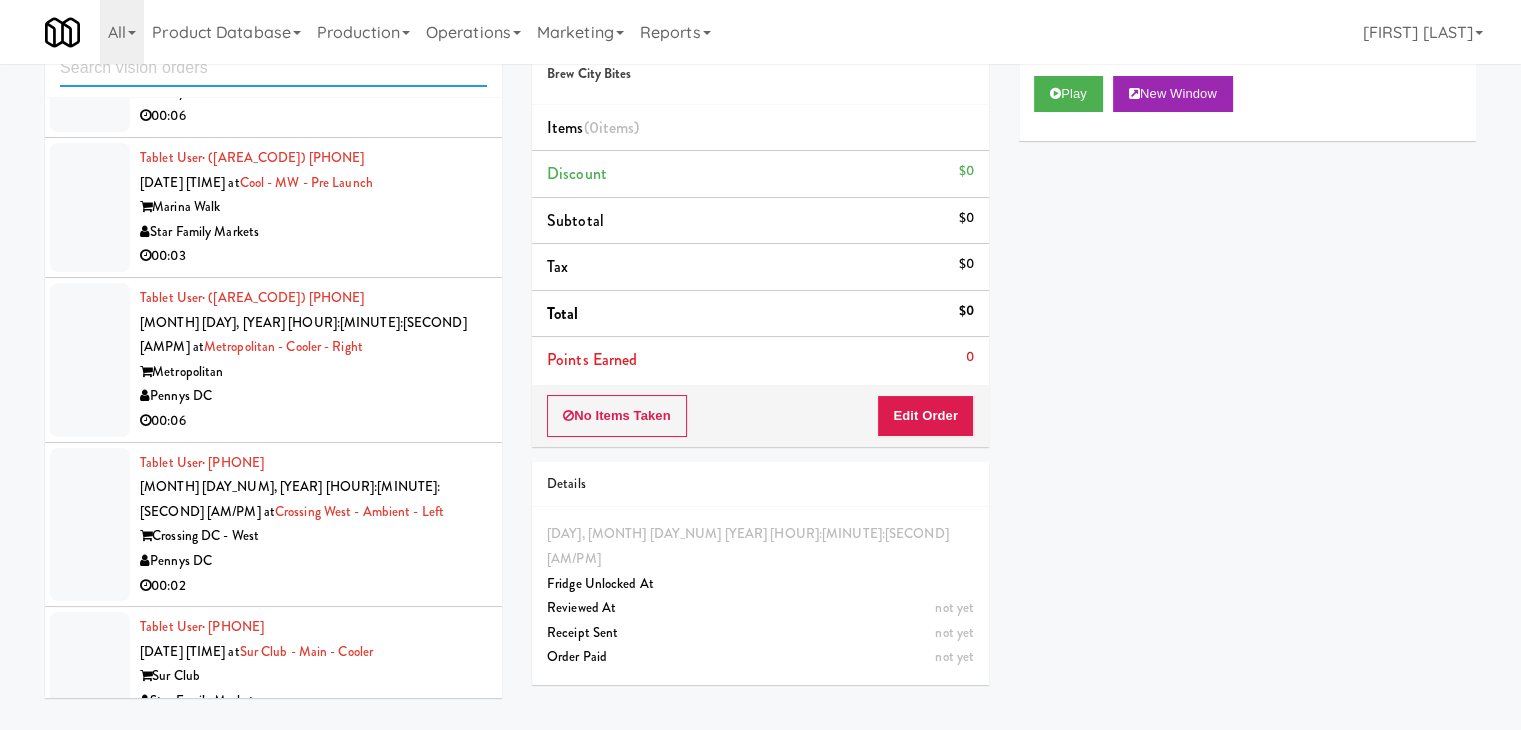 click at bounding box center (273, 68) 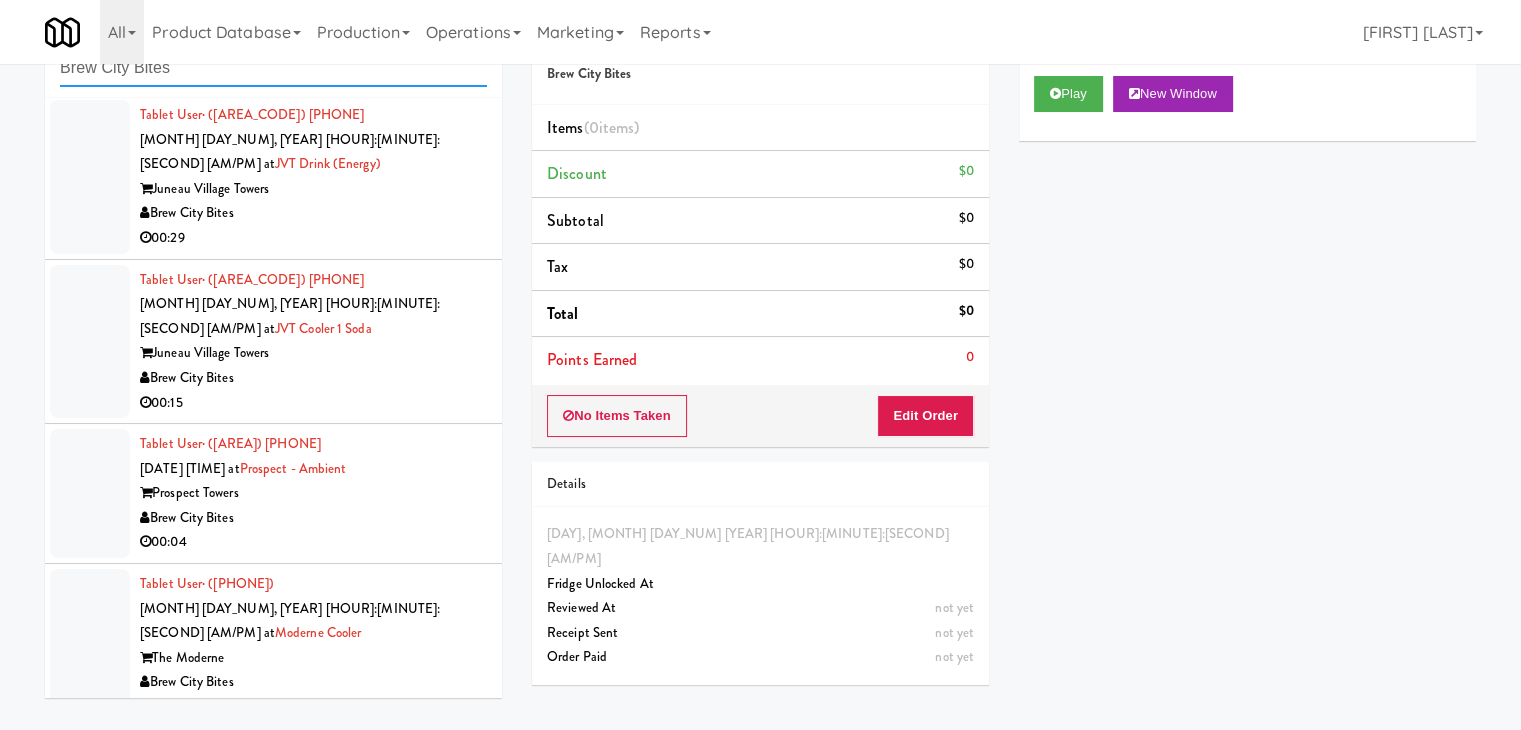 scroll, scrollTop: 0, scrollLeft: 0, axis: both 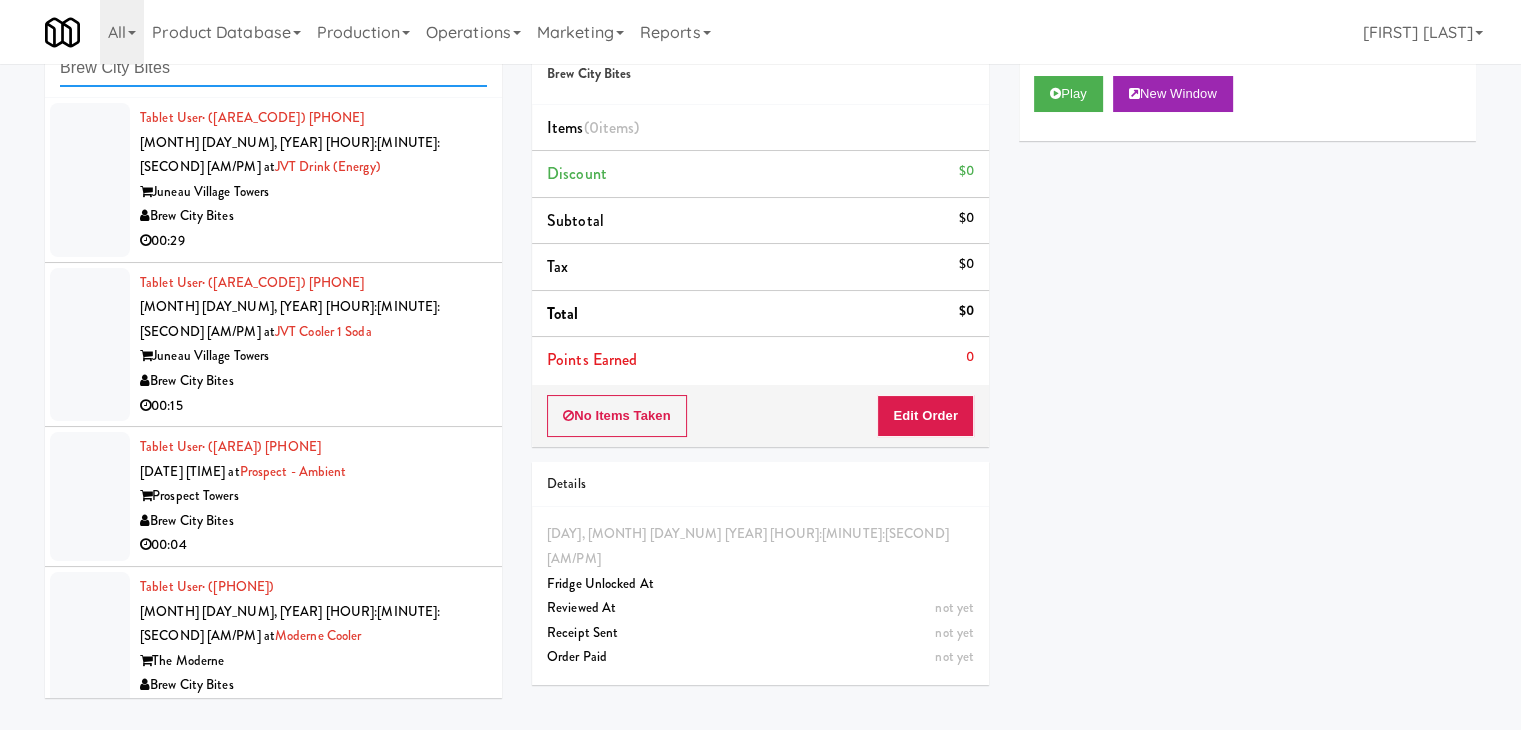 type on "Brew City Bites" 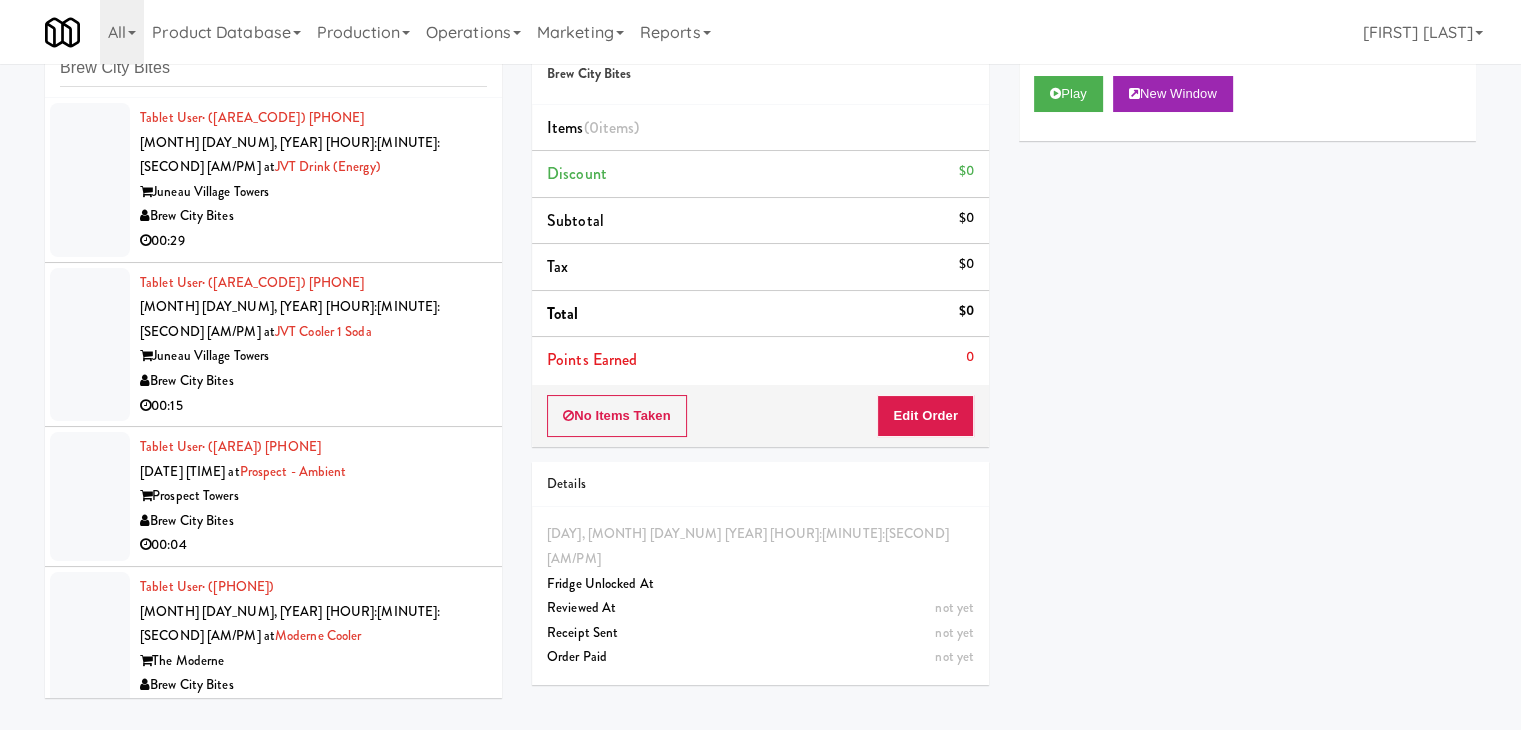 click on "00:29" at bounding box center [313, 241] 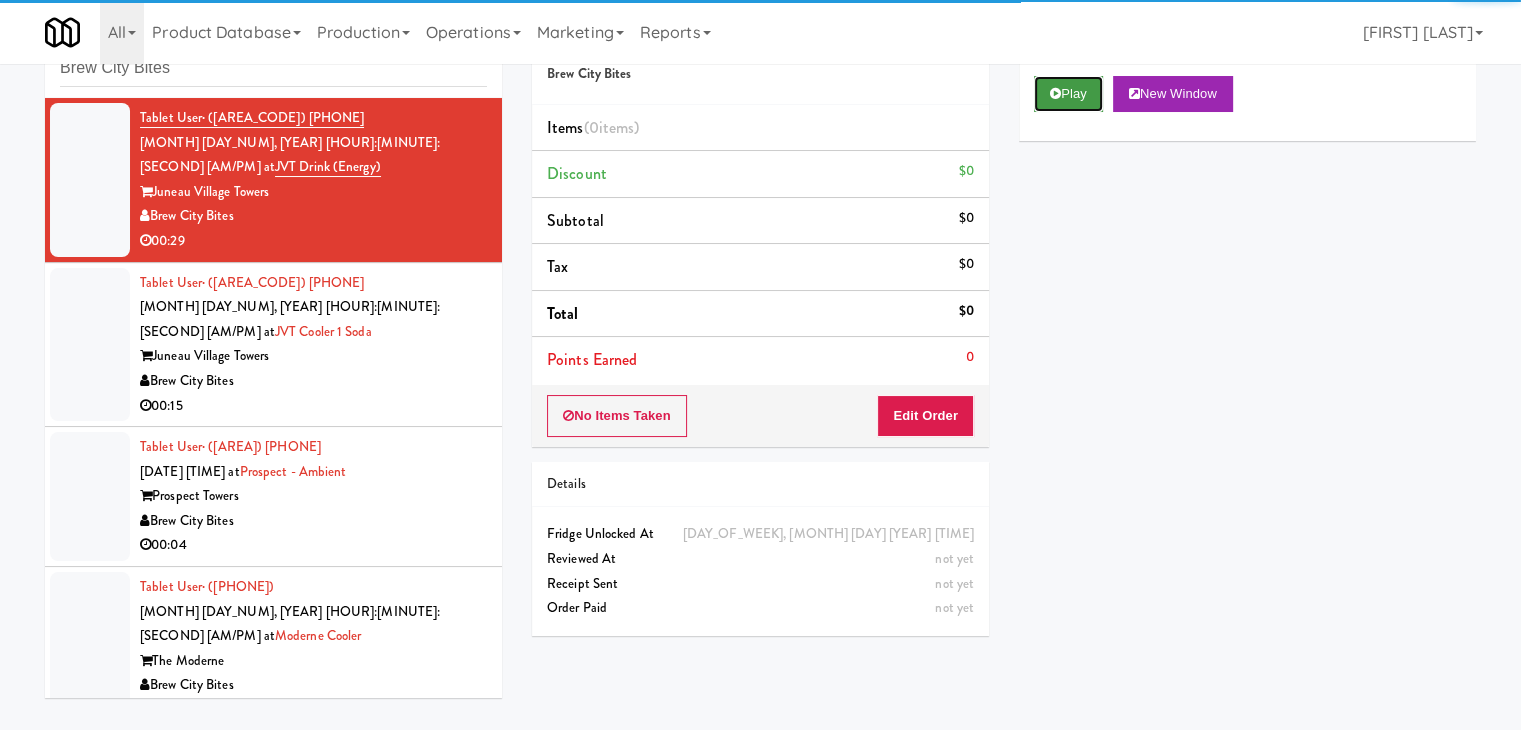 click at bounding box center [1055, 93] 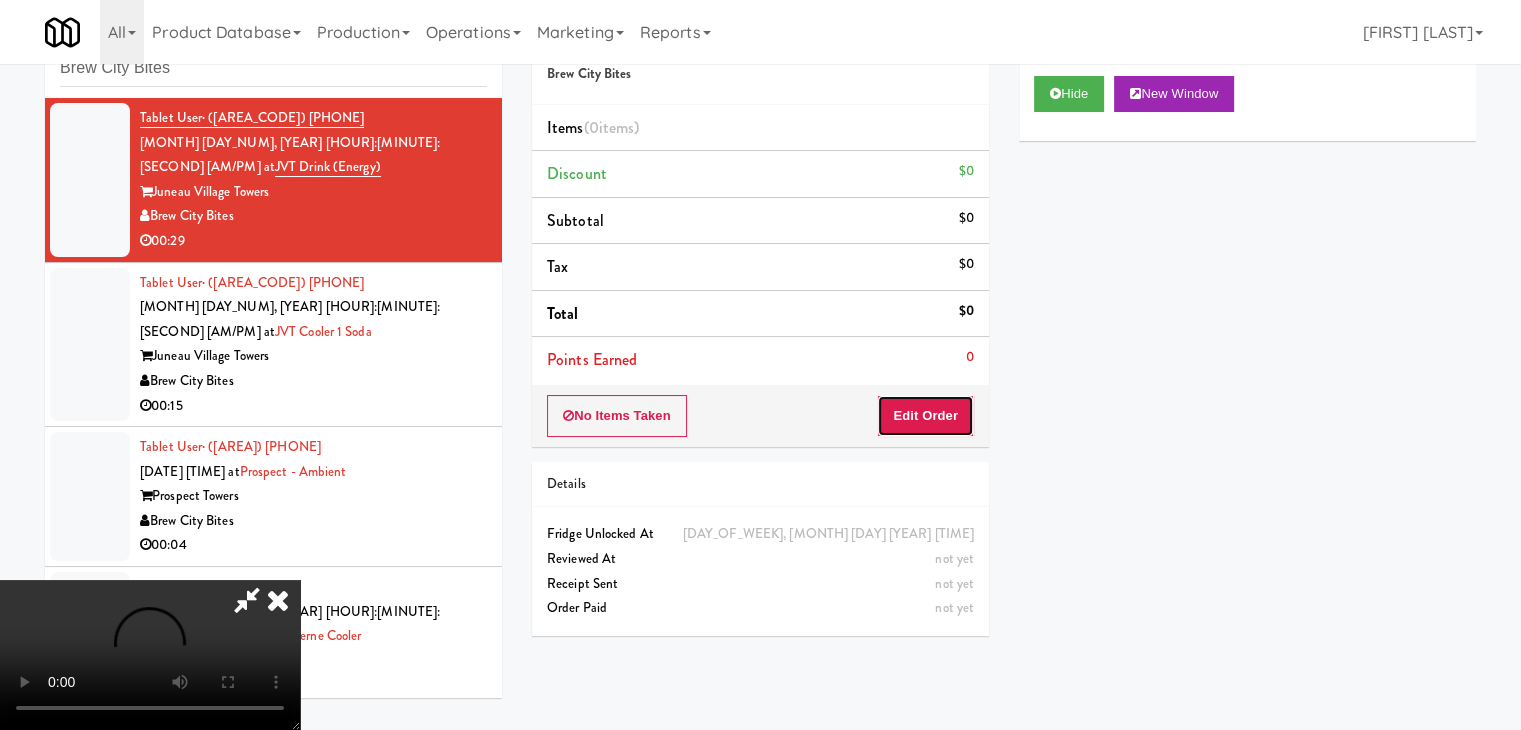 click on "Edit Order" at bounding box center [925, 416] 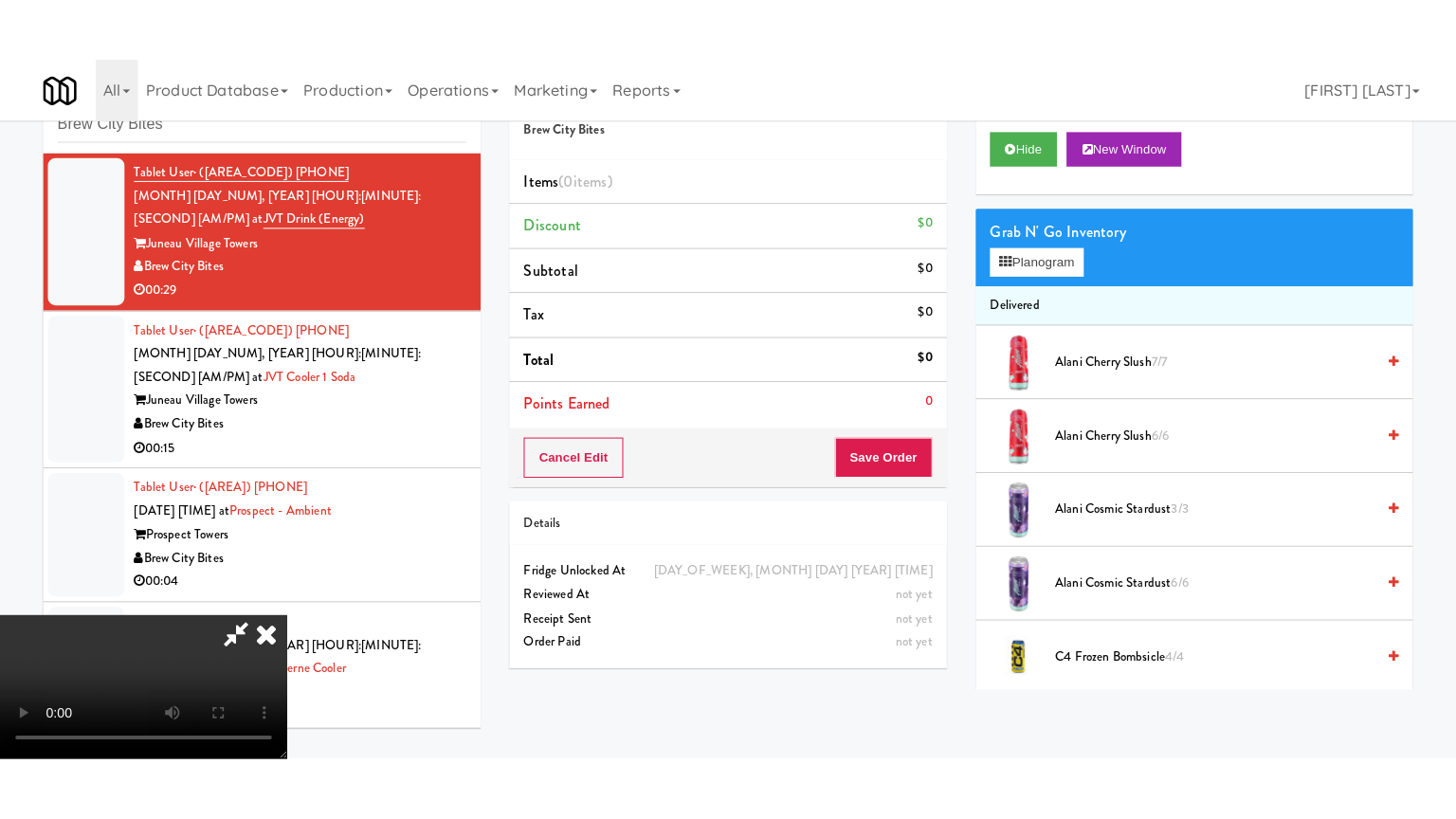 scroll, scrollTop: 266, scrollLeft: 0, axis: vertical 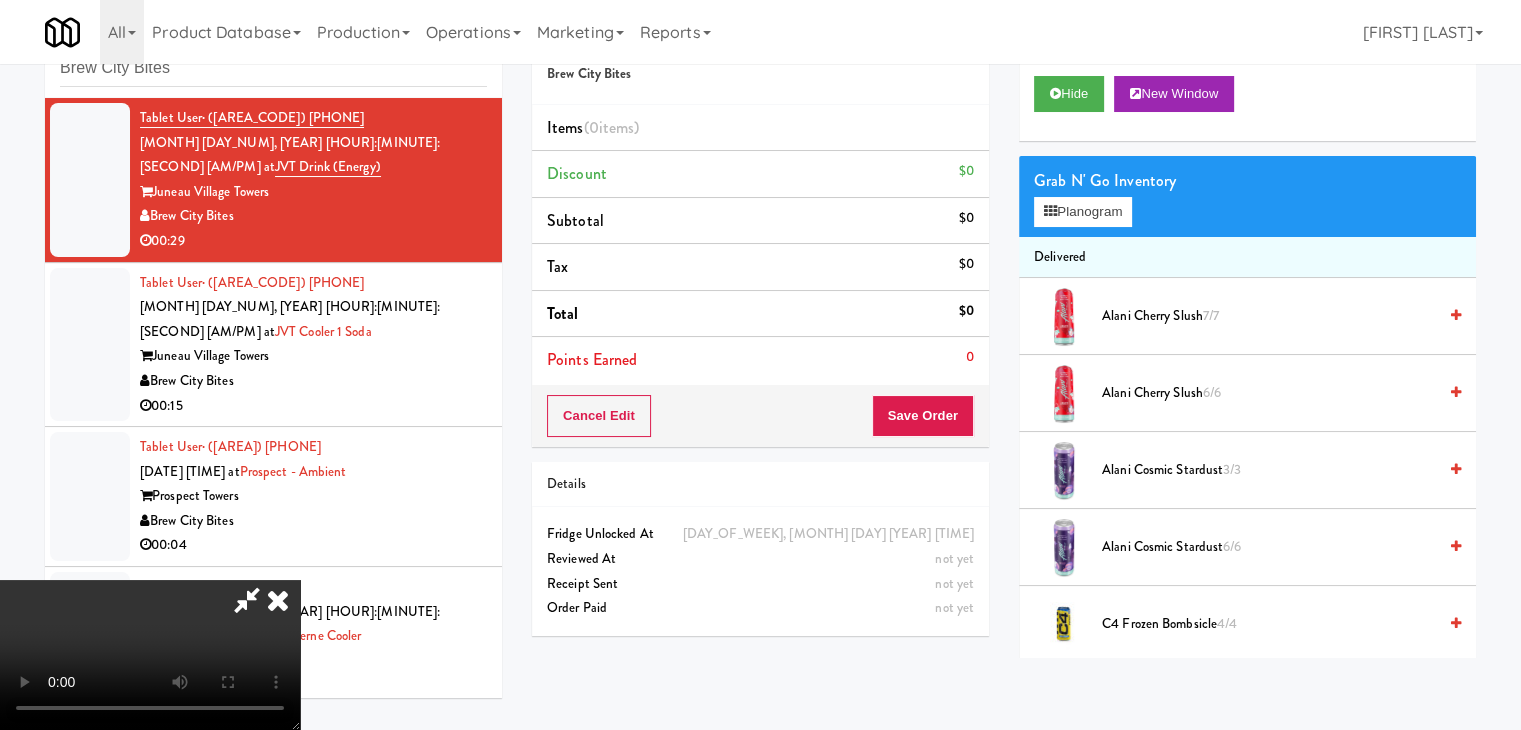 type 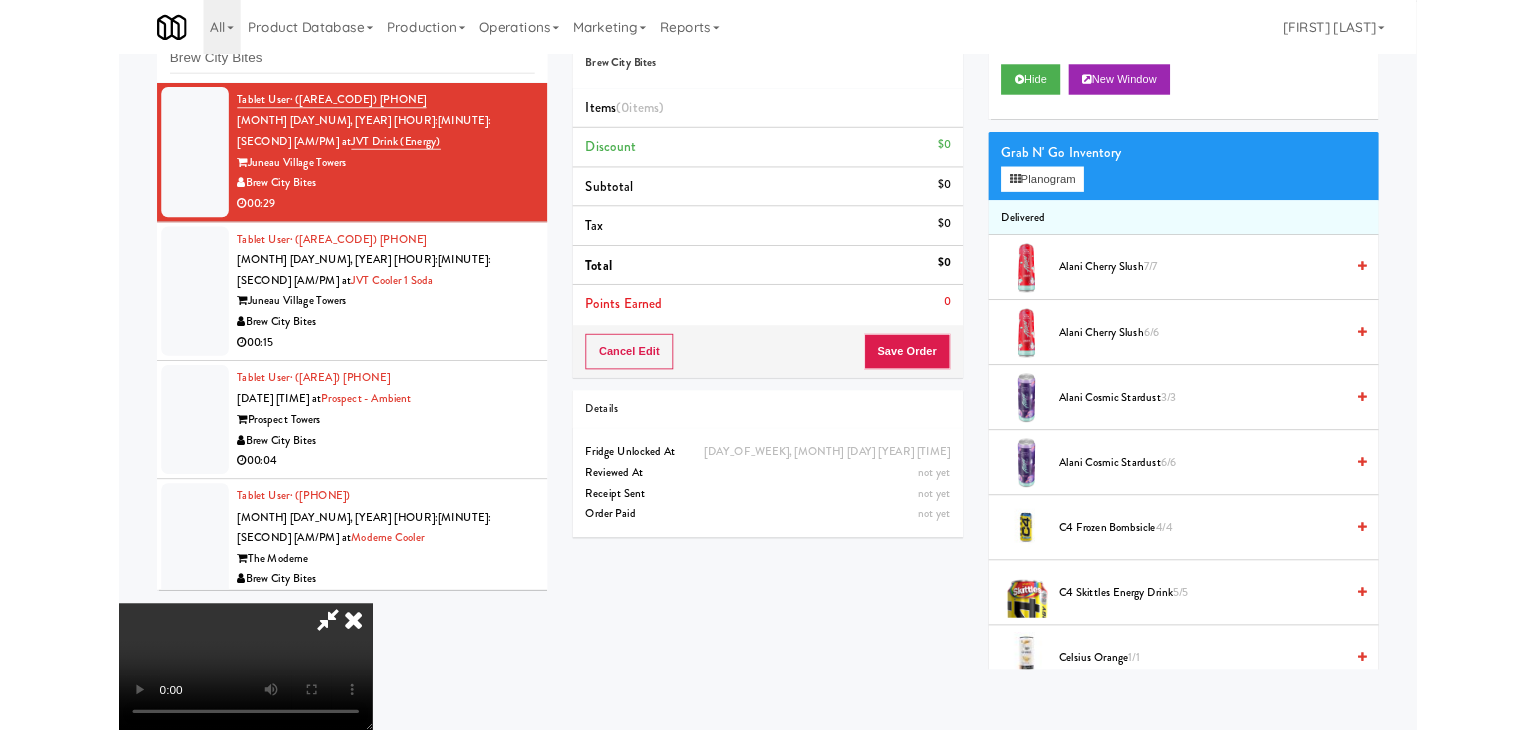 scroll, scrollTop: 0, scrollLeft: 0, axis: both 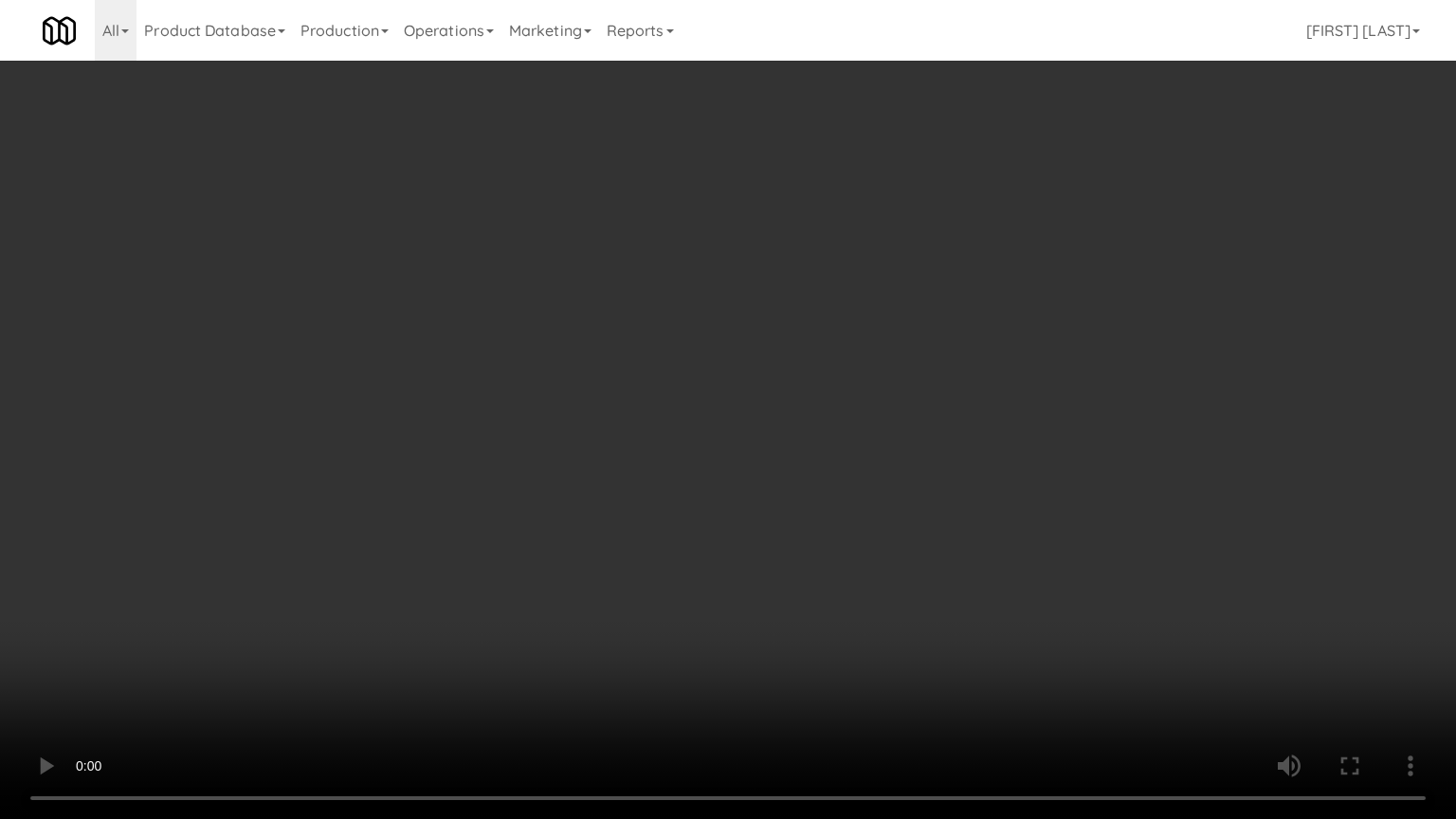 click at bounding box center [728, 410] 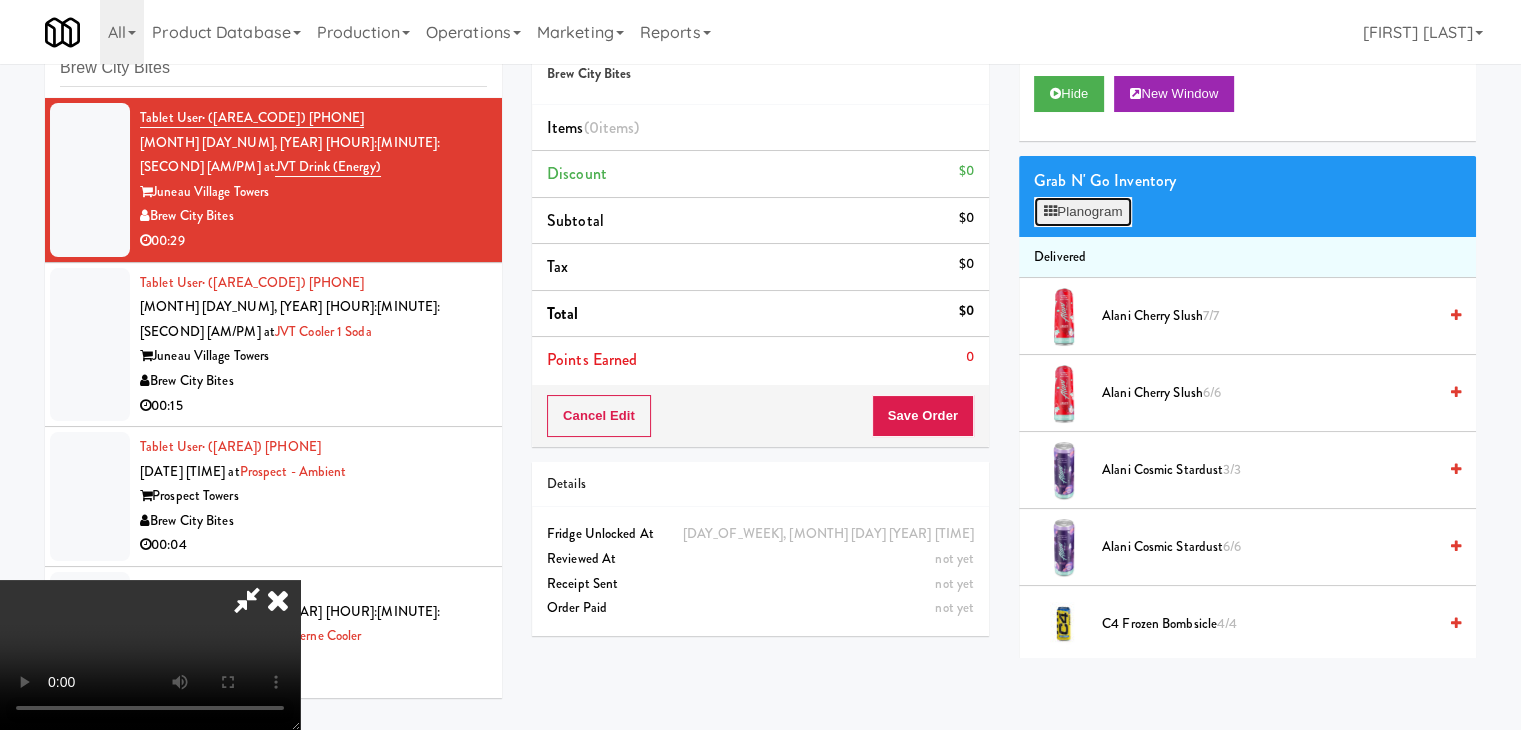 click on "Planogram" at bounding box center [1083, 212] 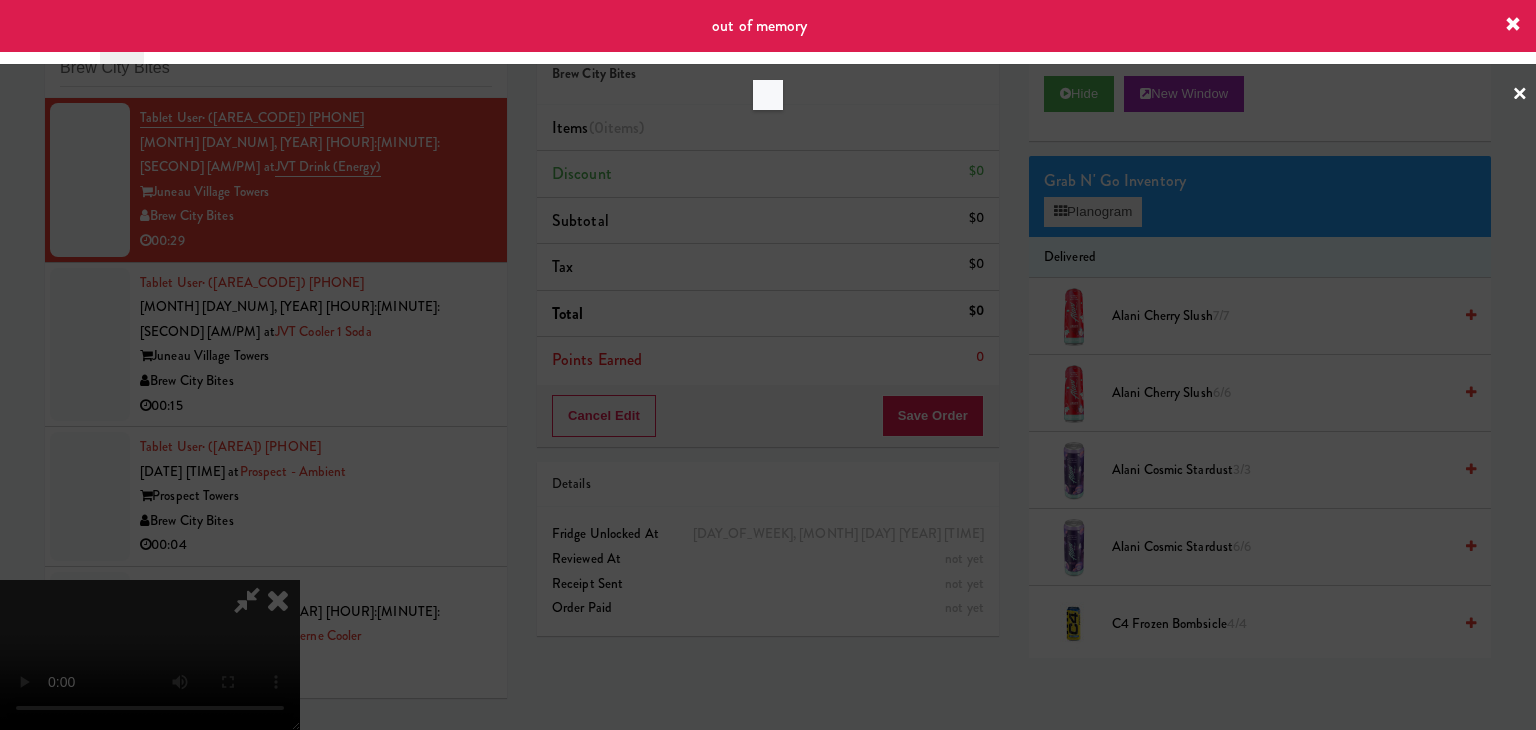 click at bounding box center [768, 365] 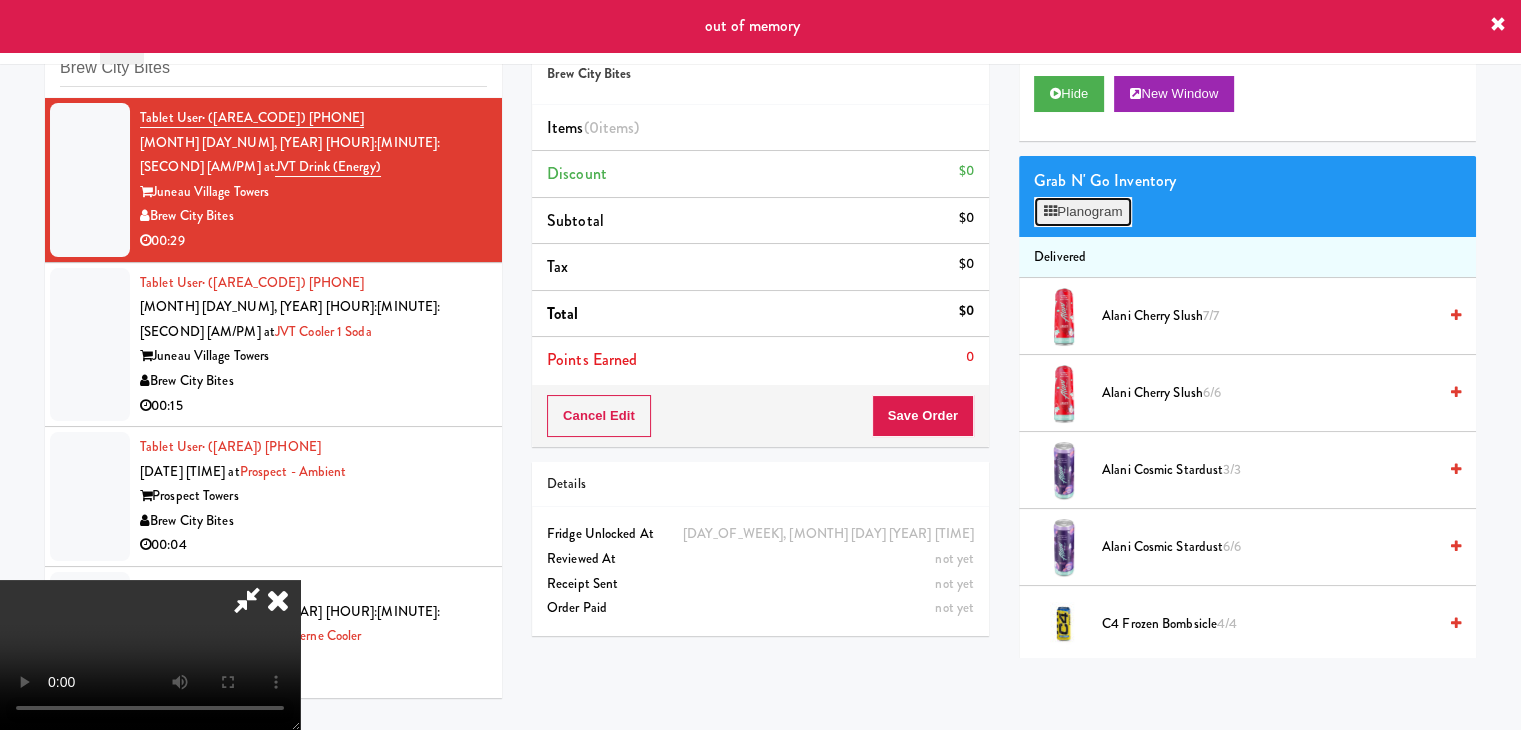 click on "Planogram" at bounding box center (1083, 212) 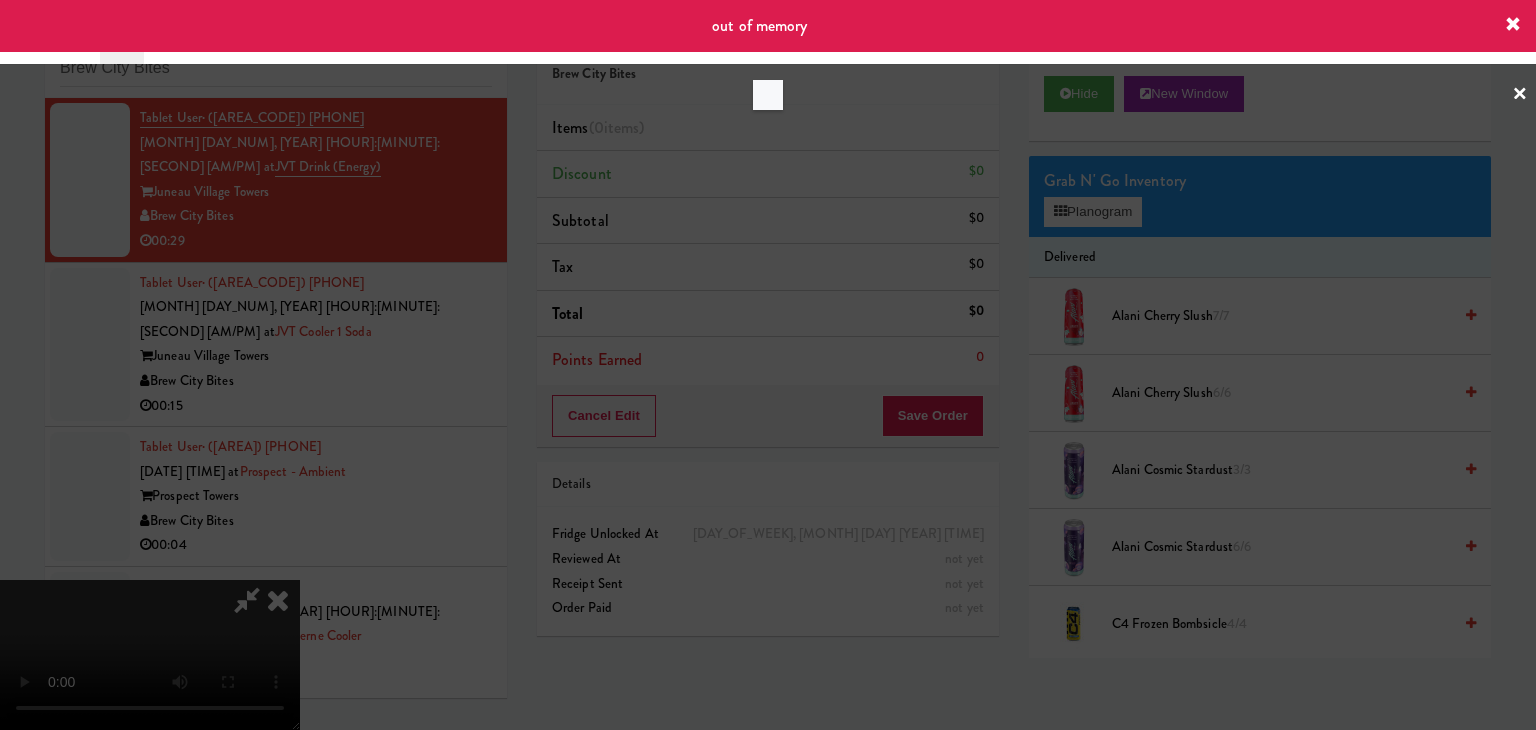 click at bounding box center [768, 365] 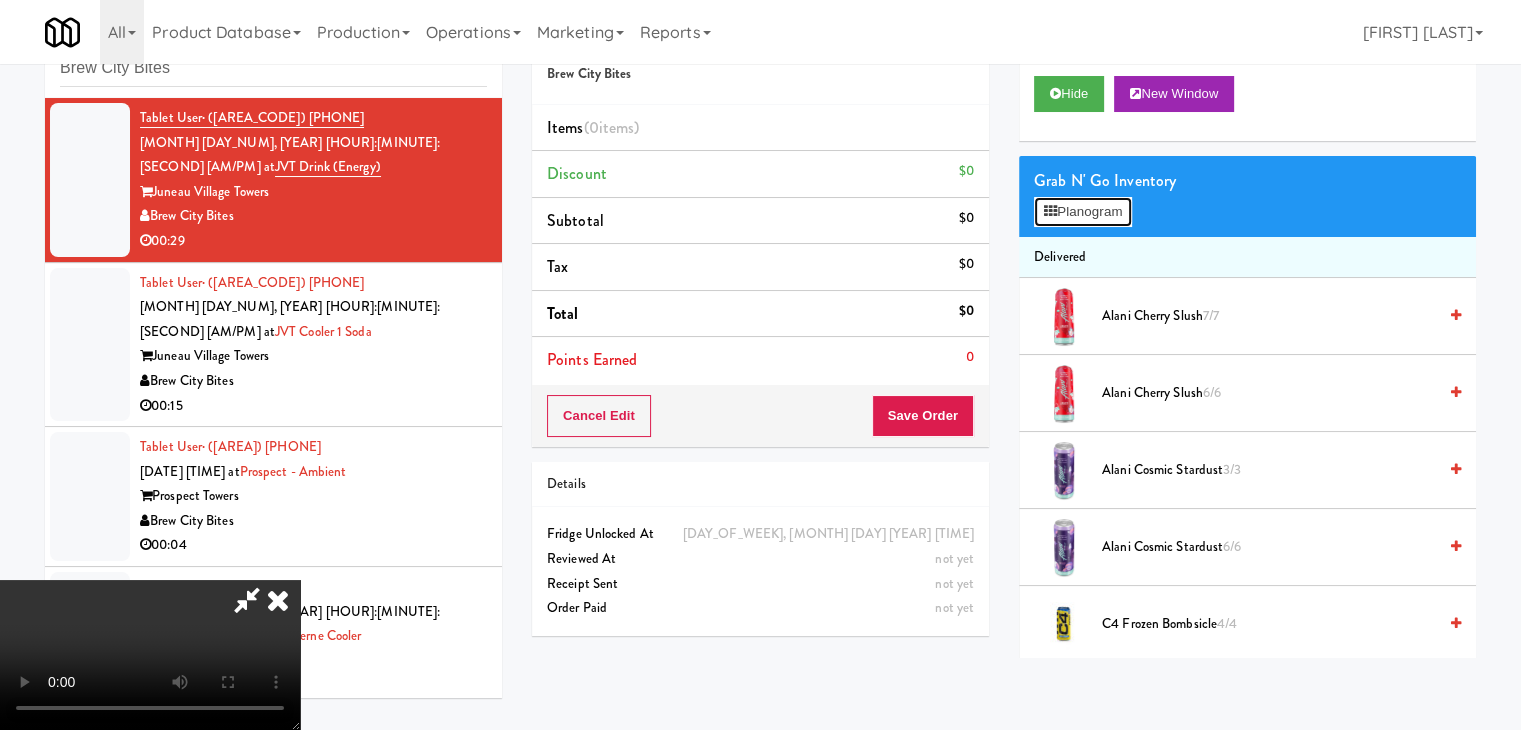 click on "Planogram" at bounding box center [1083, 212] 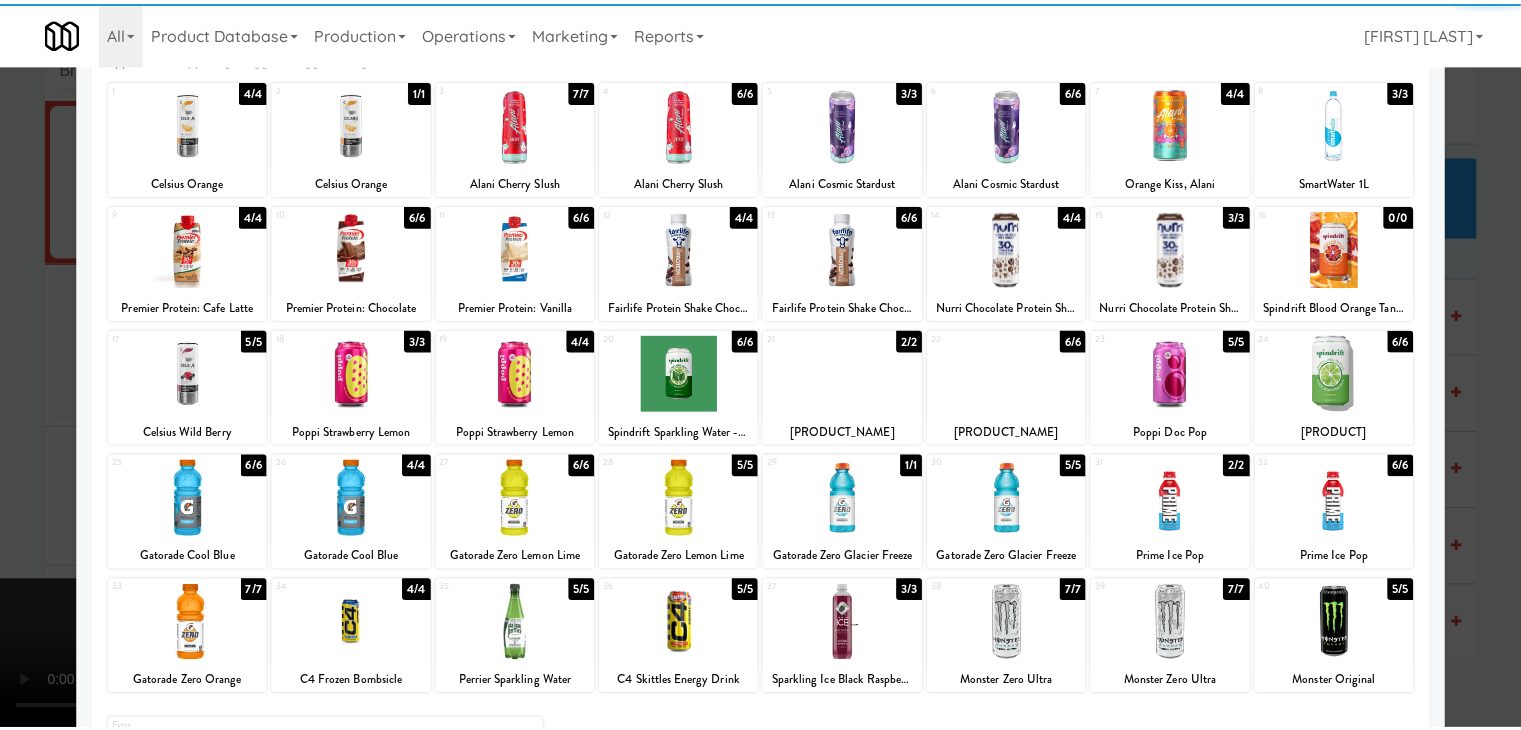 scroll, scrollTop: 252, scrollLeft: 0, axis: vertical 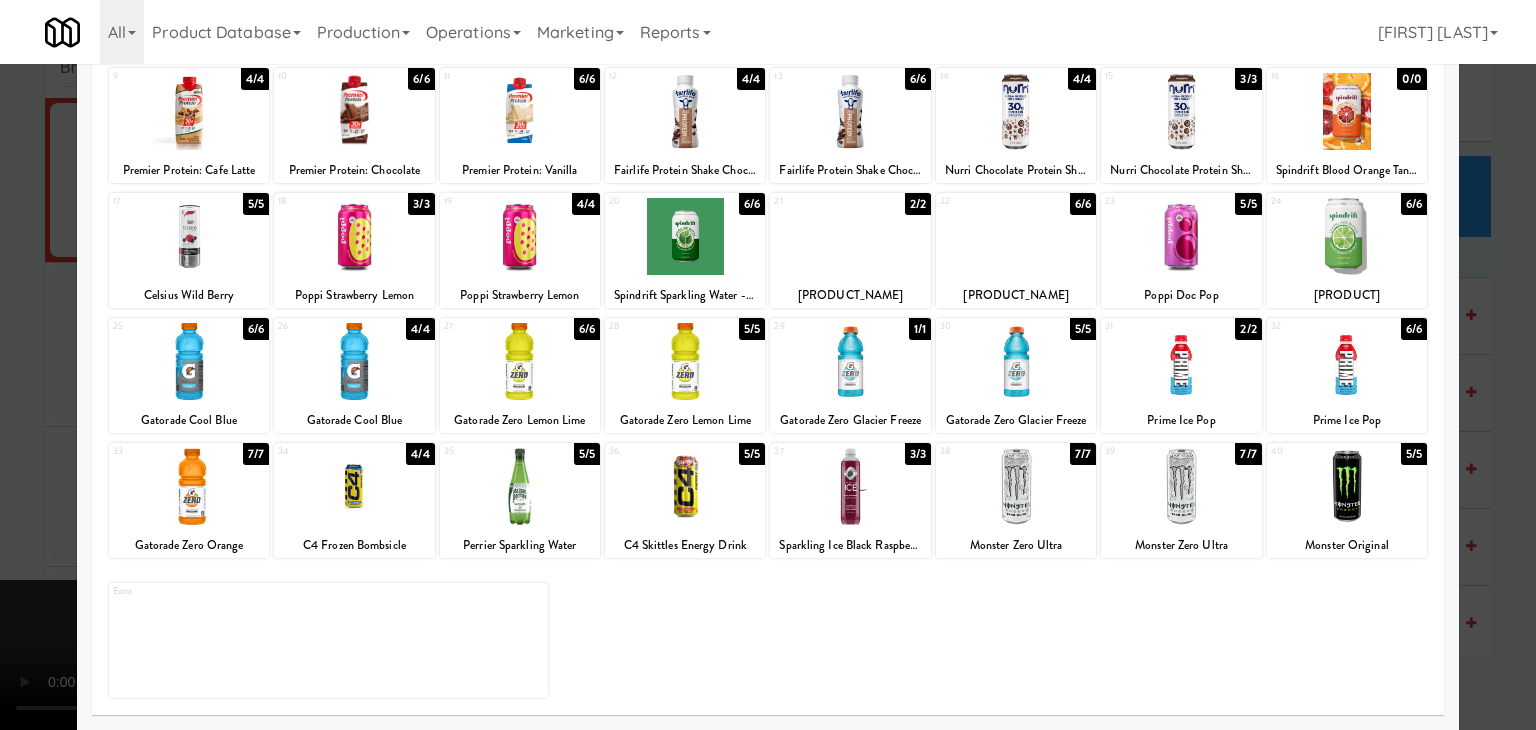 click at bounding box center [1347, 486] 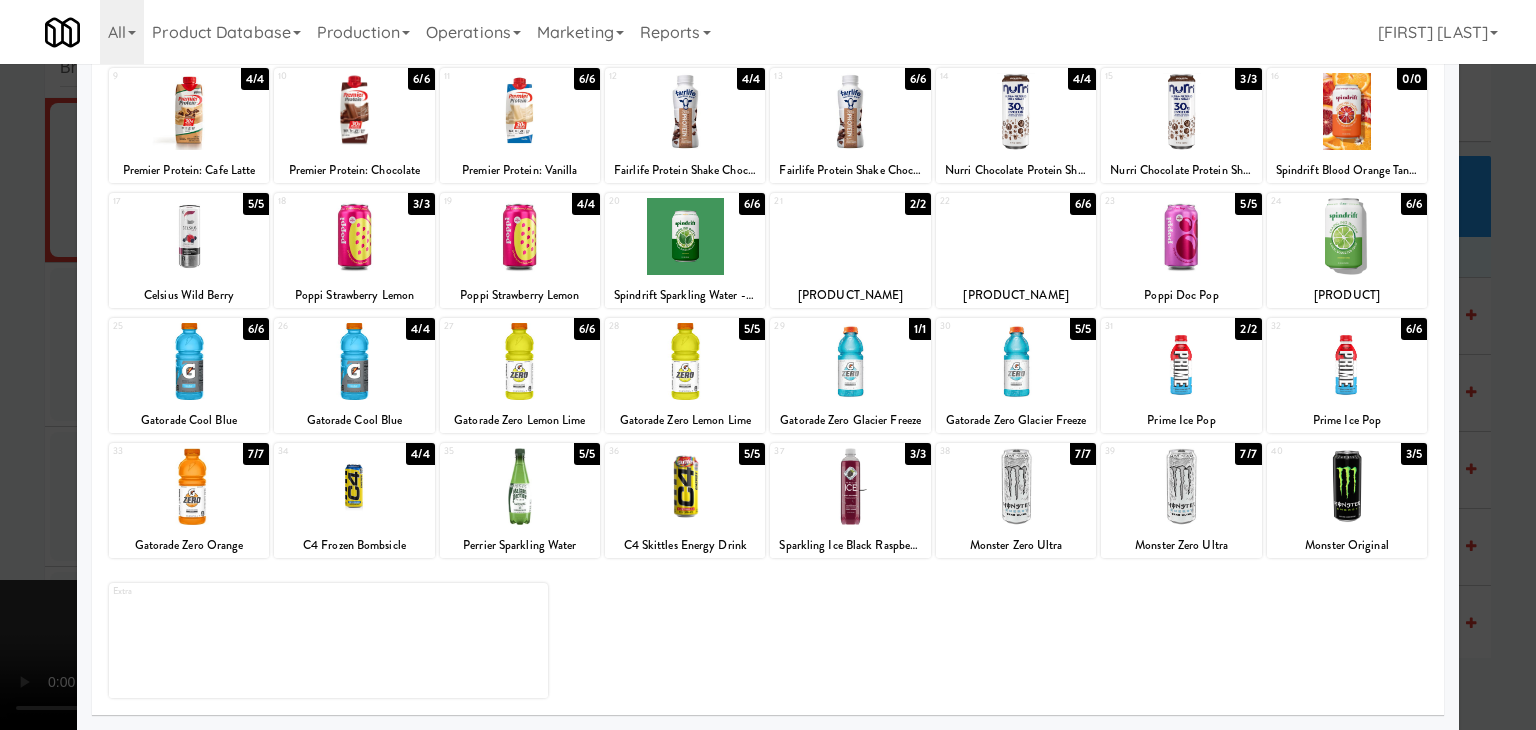 drag, startPoint x: 1496, startPoint y: 497, endPoint x: 1456, endPoint y: 499, distance: 40.04997 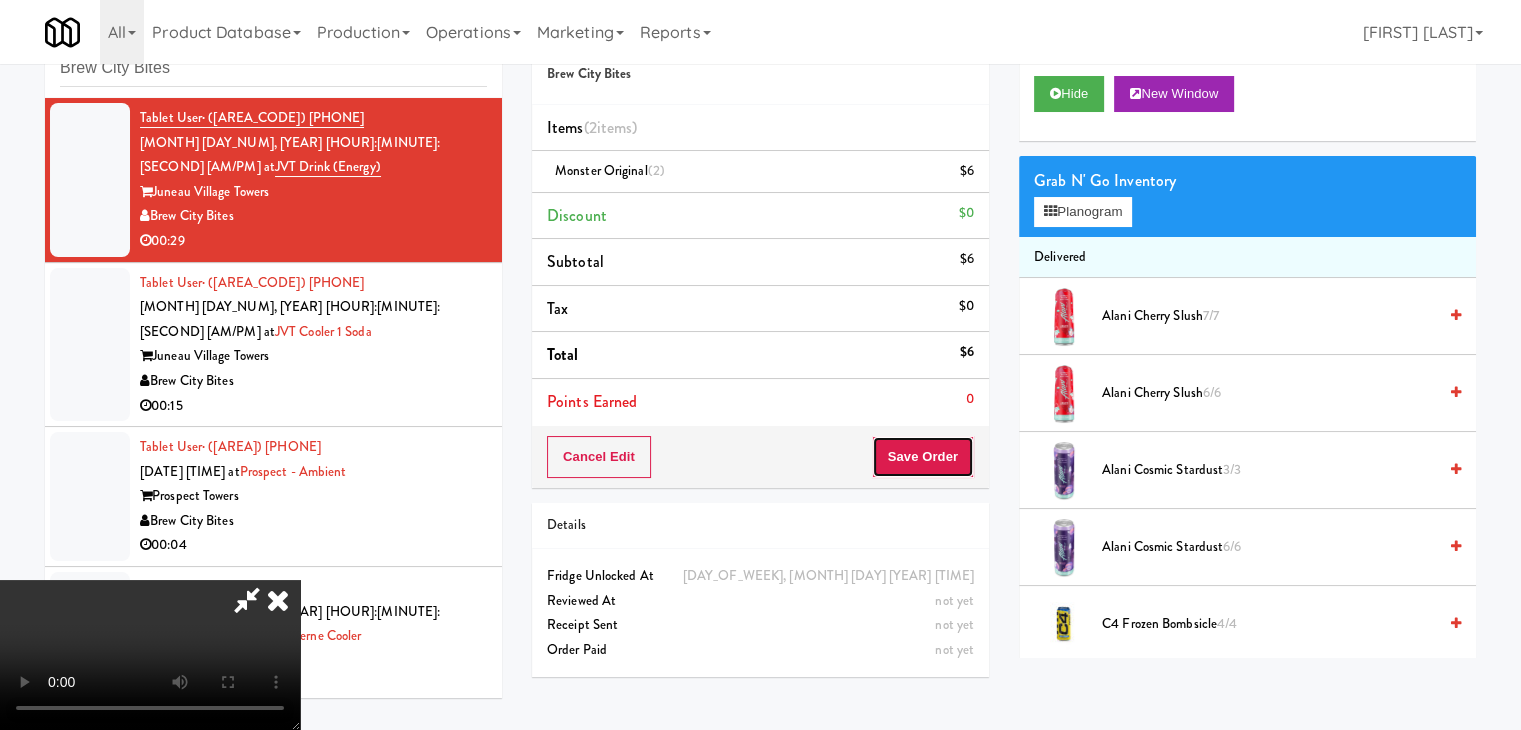 click on "Save Order" at bounding box center (923, 457) 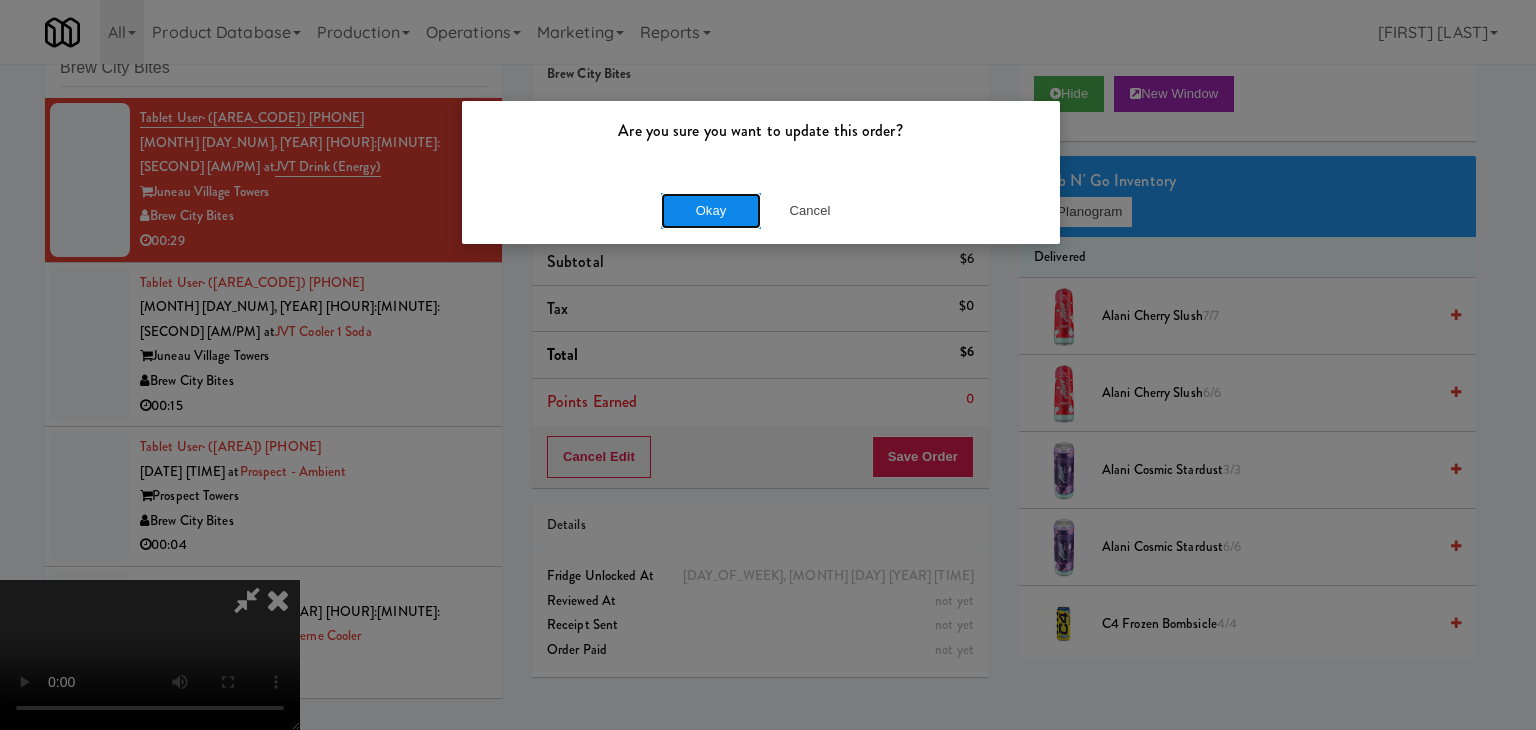 click on "Okay" at bounding box center [711, 211] 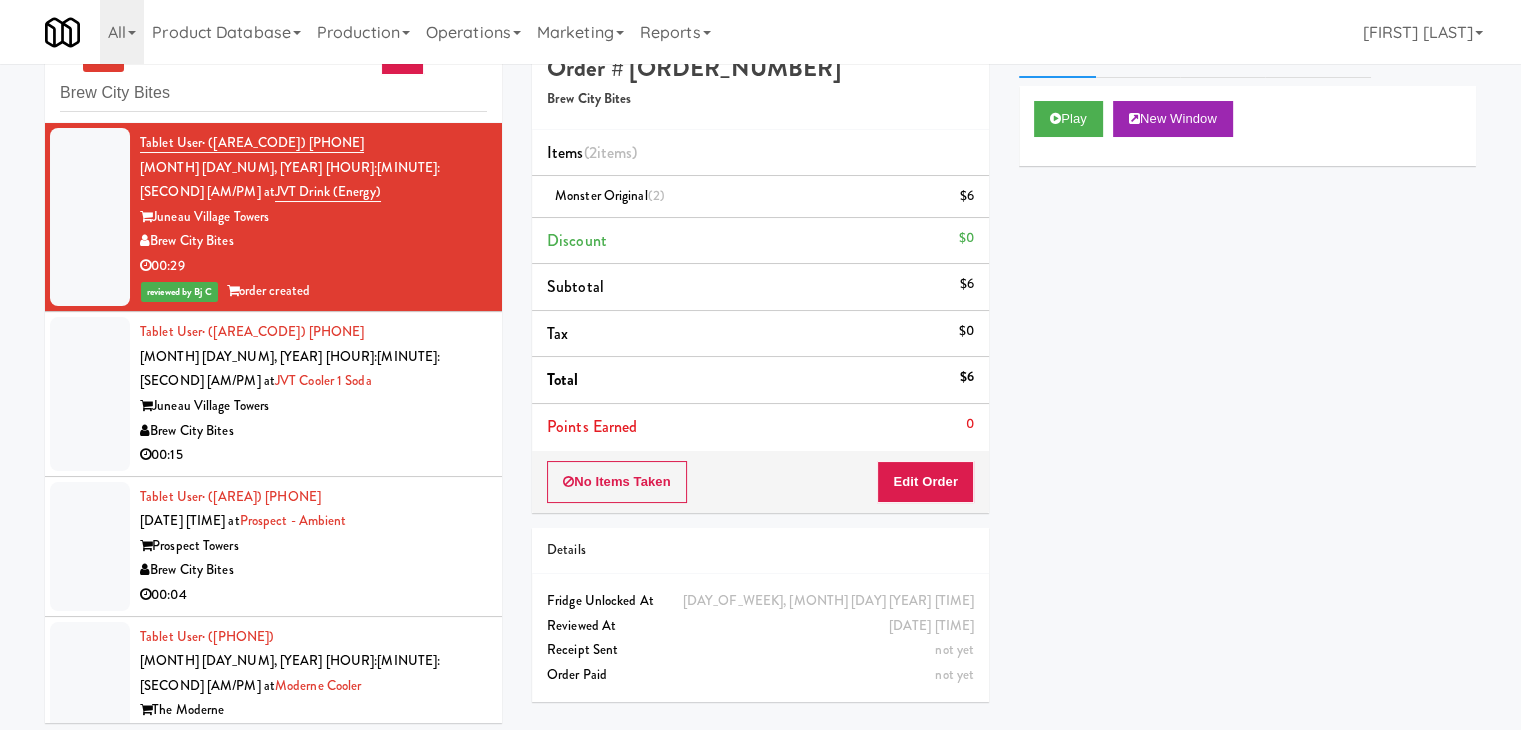scroll, scrollTop: 0, scrollLeft: 0, axis: both 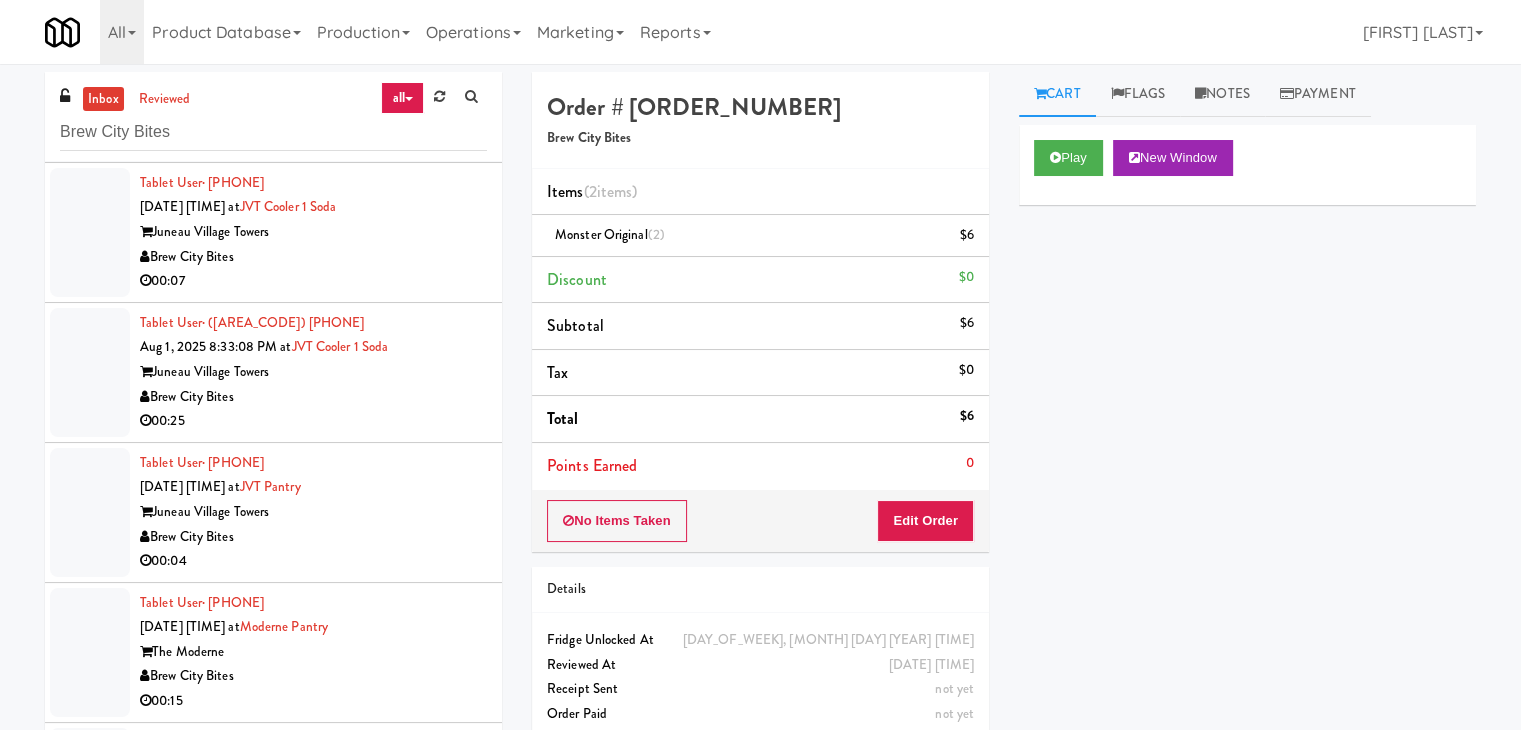 click on "Brew City Bites" at bounding box center [313, 841] 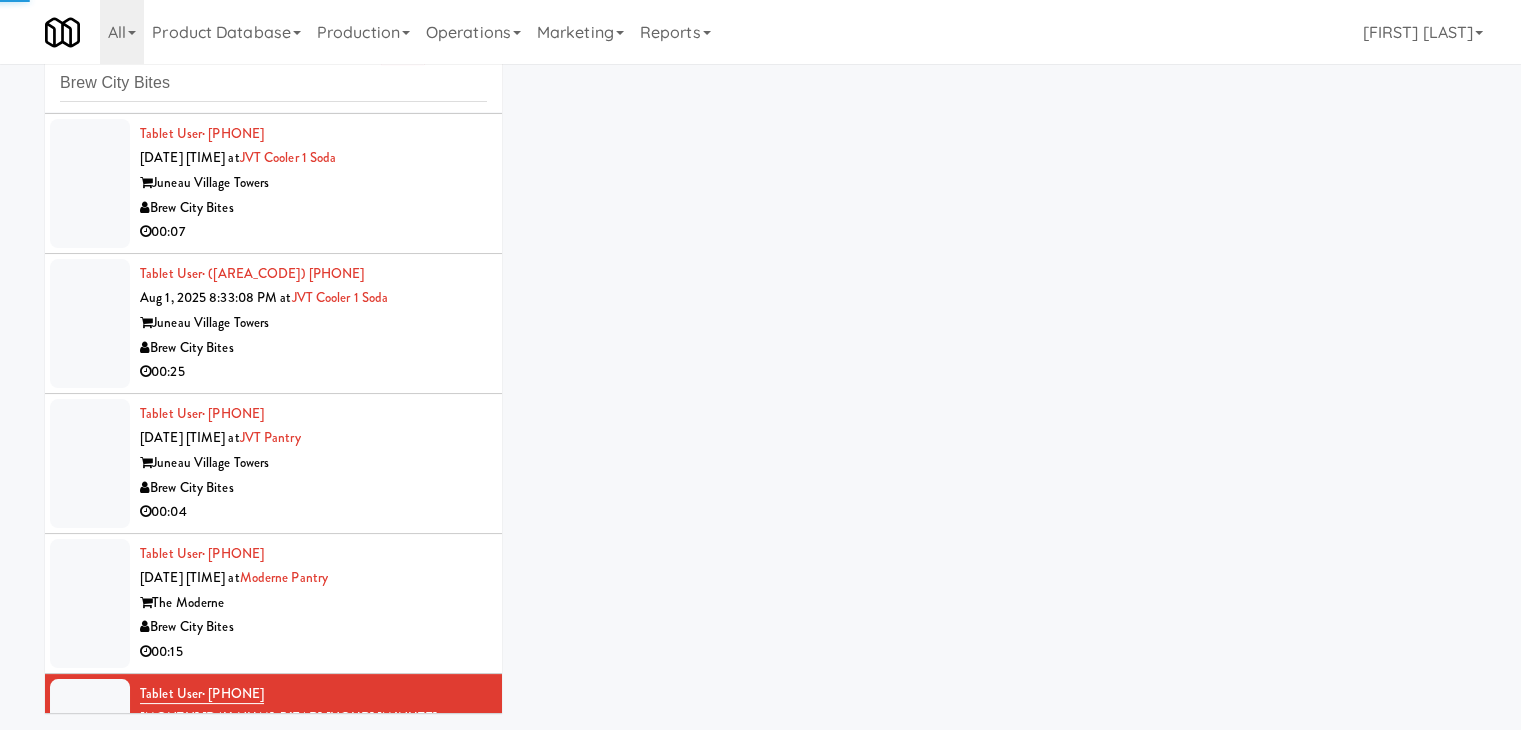 scroll, scrollTop: 64, scrollLeft: 0, axis: vertical 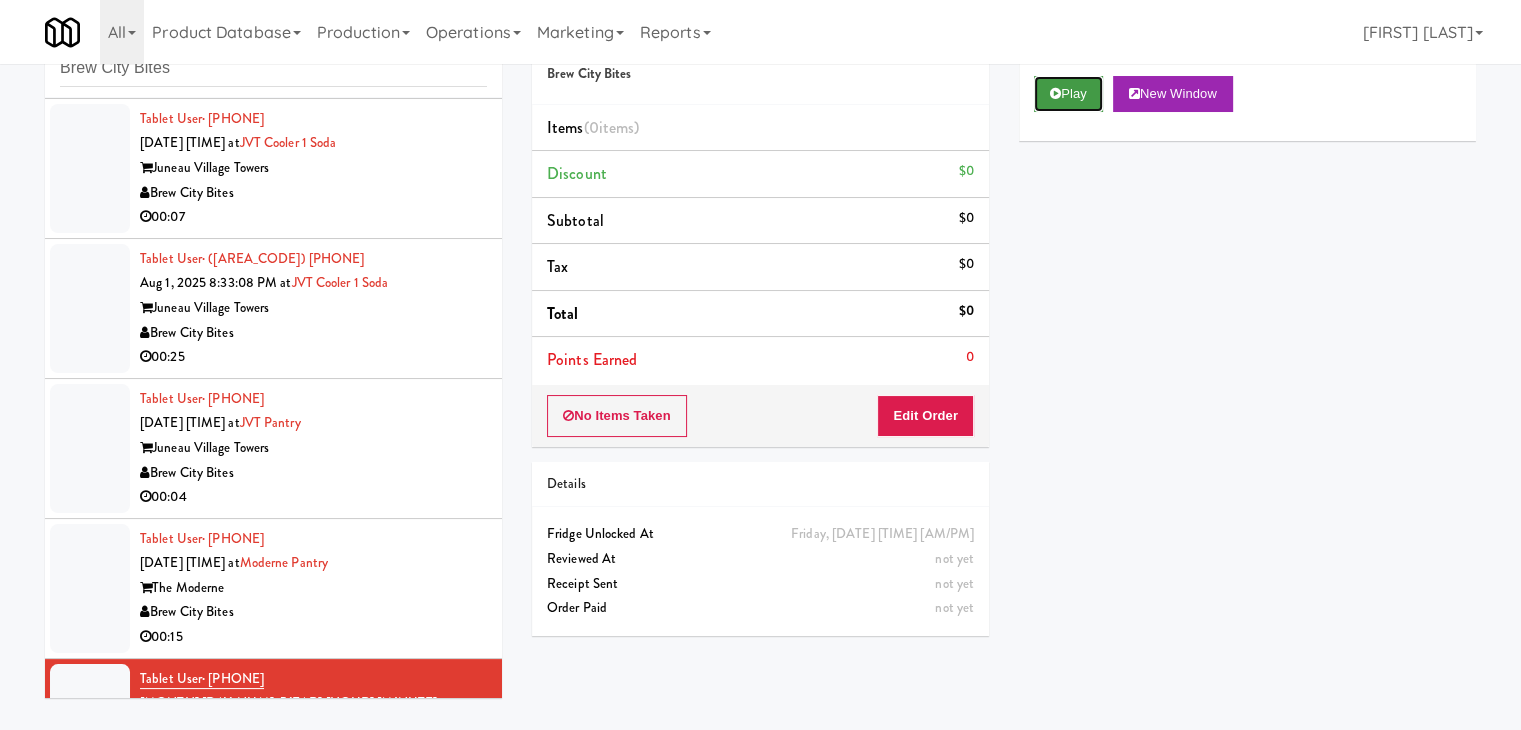 click on "Play" at bounding box center (1068, 94) 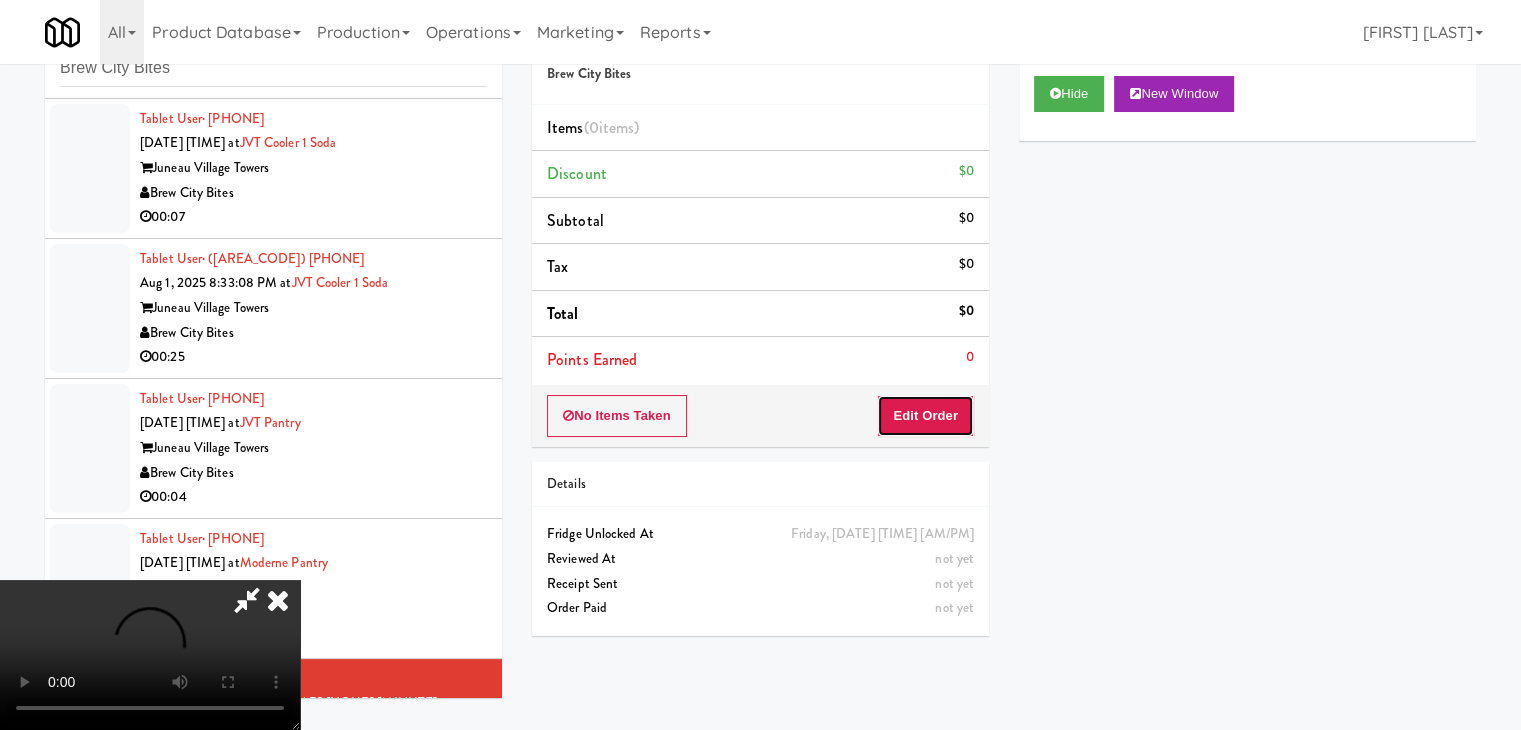 click on "Edit Order" at bounding box center [925, 416] 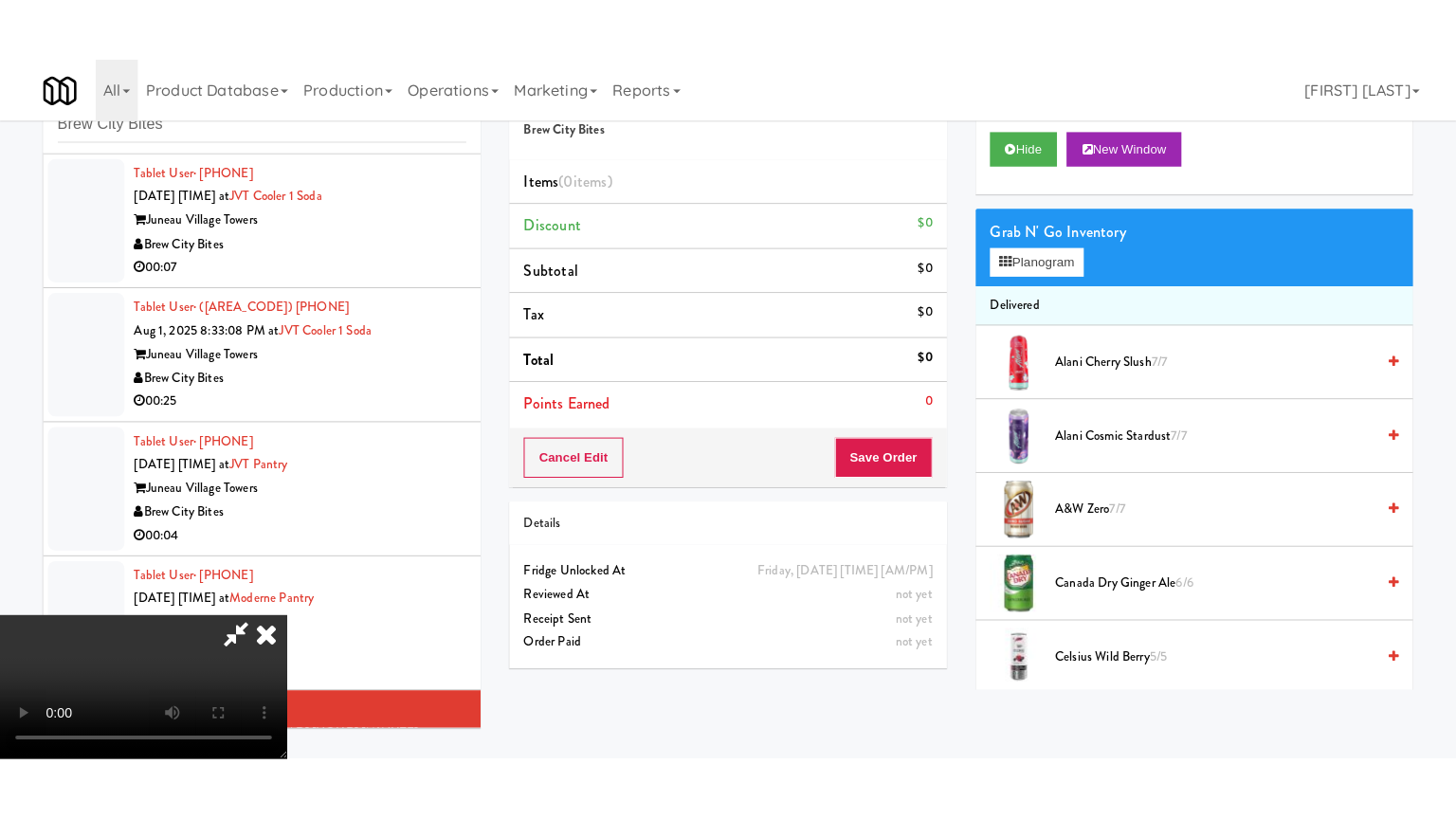 scroll, scrollTop: 266, scrollLeft: 0, axis: vertical 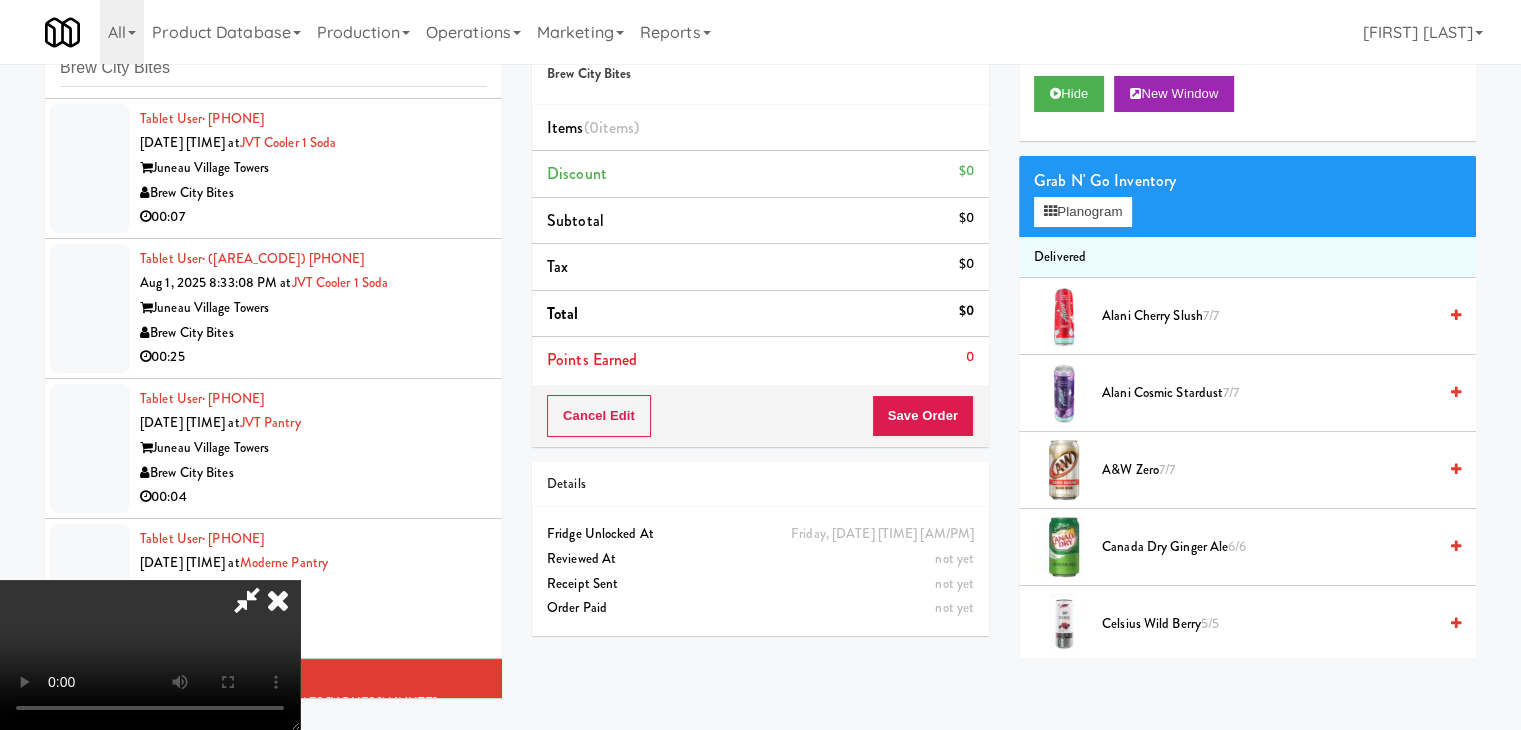 type 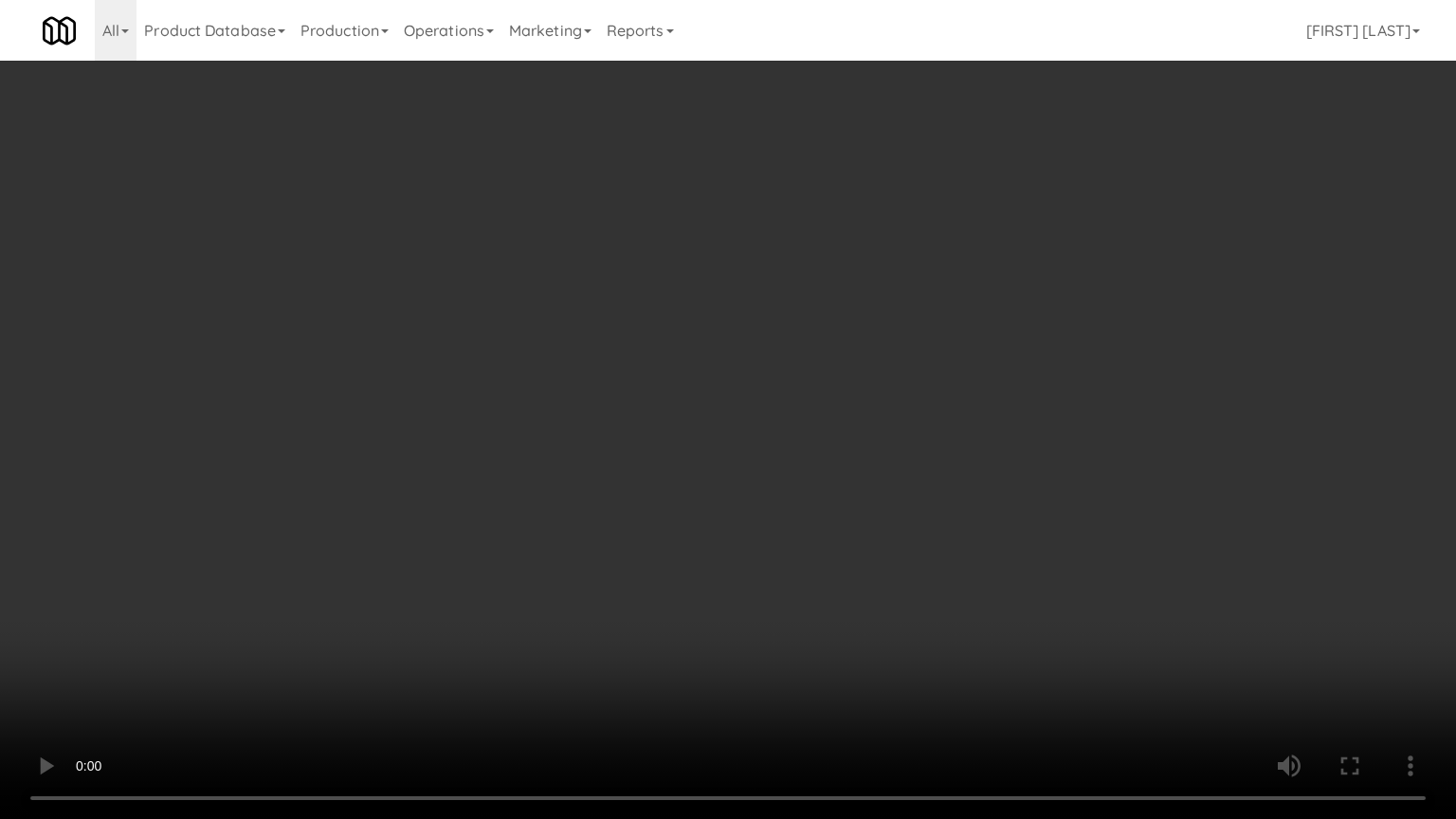click at bounding box center [728, 410] 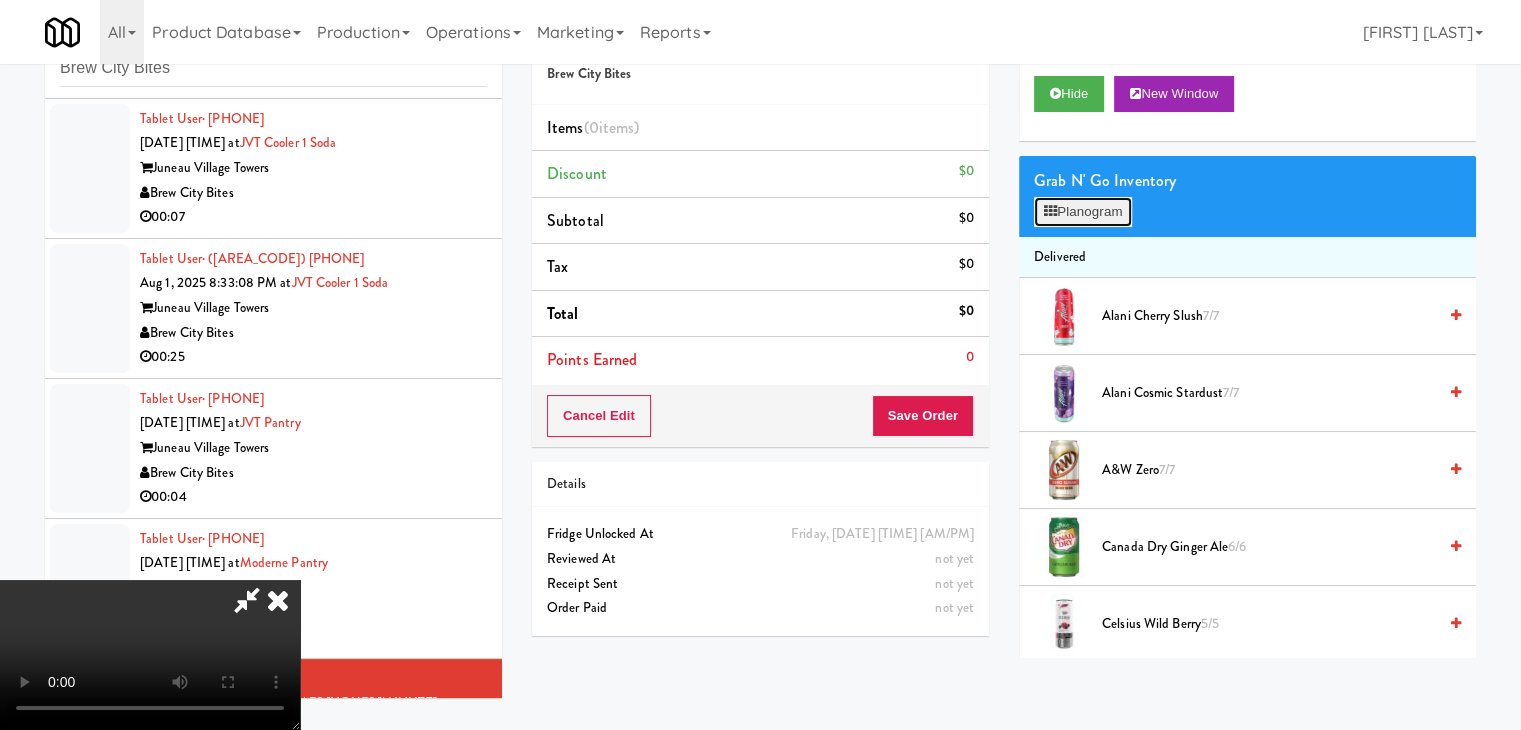 click on "Planogram" at bounding box center [1083, 212] 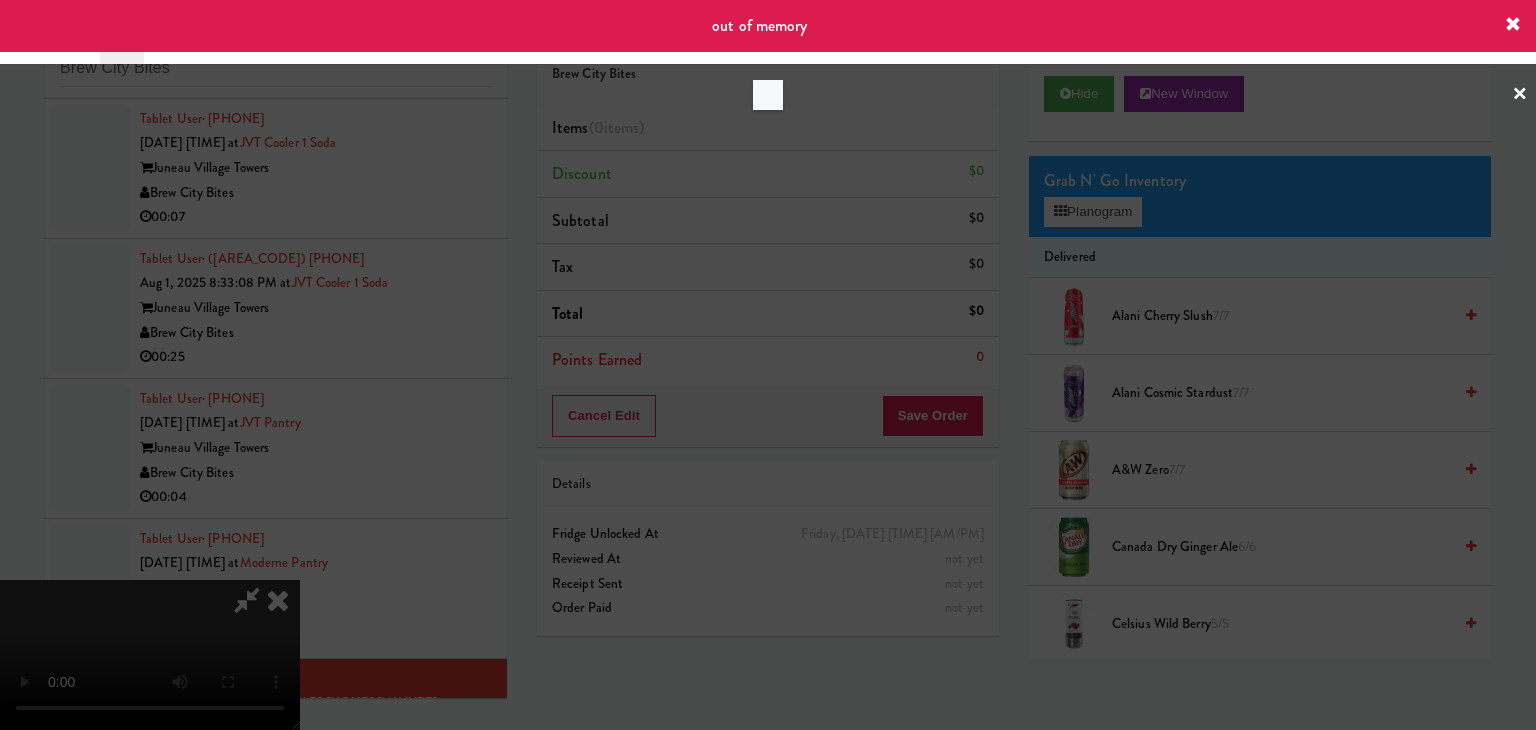 drag, startPoint x: 1054, startPoint y: 213, endPoint x: 1073, endPoint y: 213, distance: 19 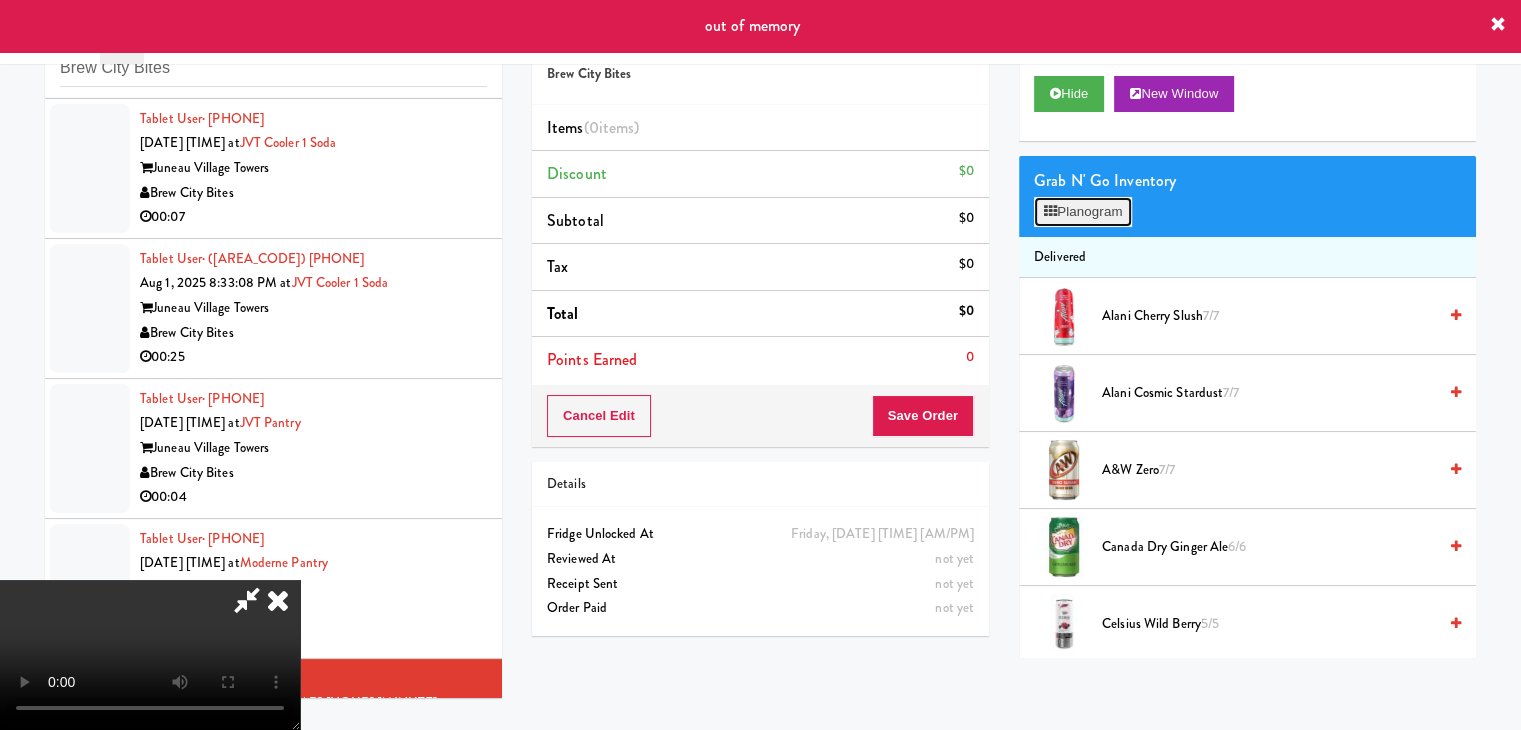 click on "Planogram" at bounding box center [1083, 212] 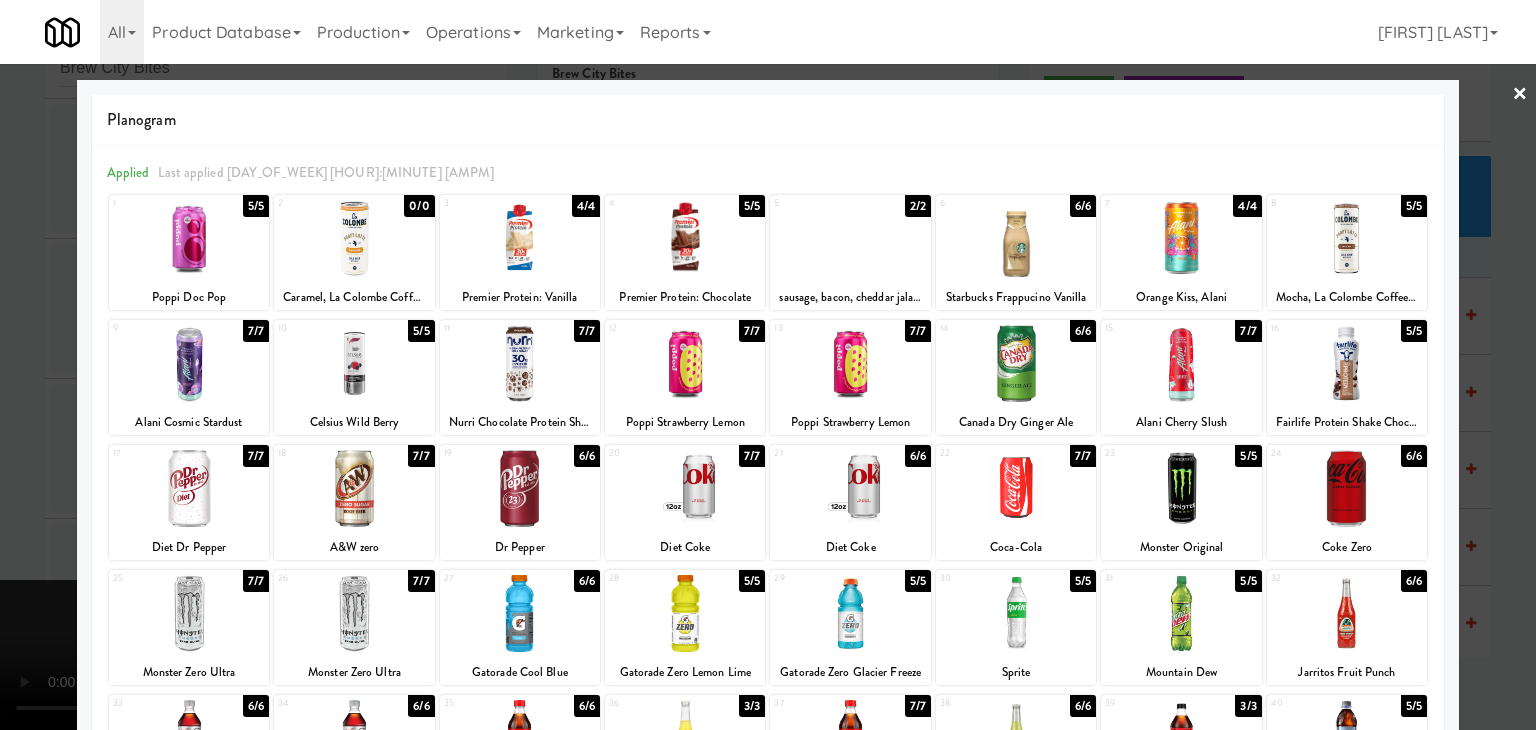 click at bounding box center (354, 363) 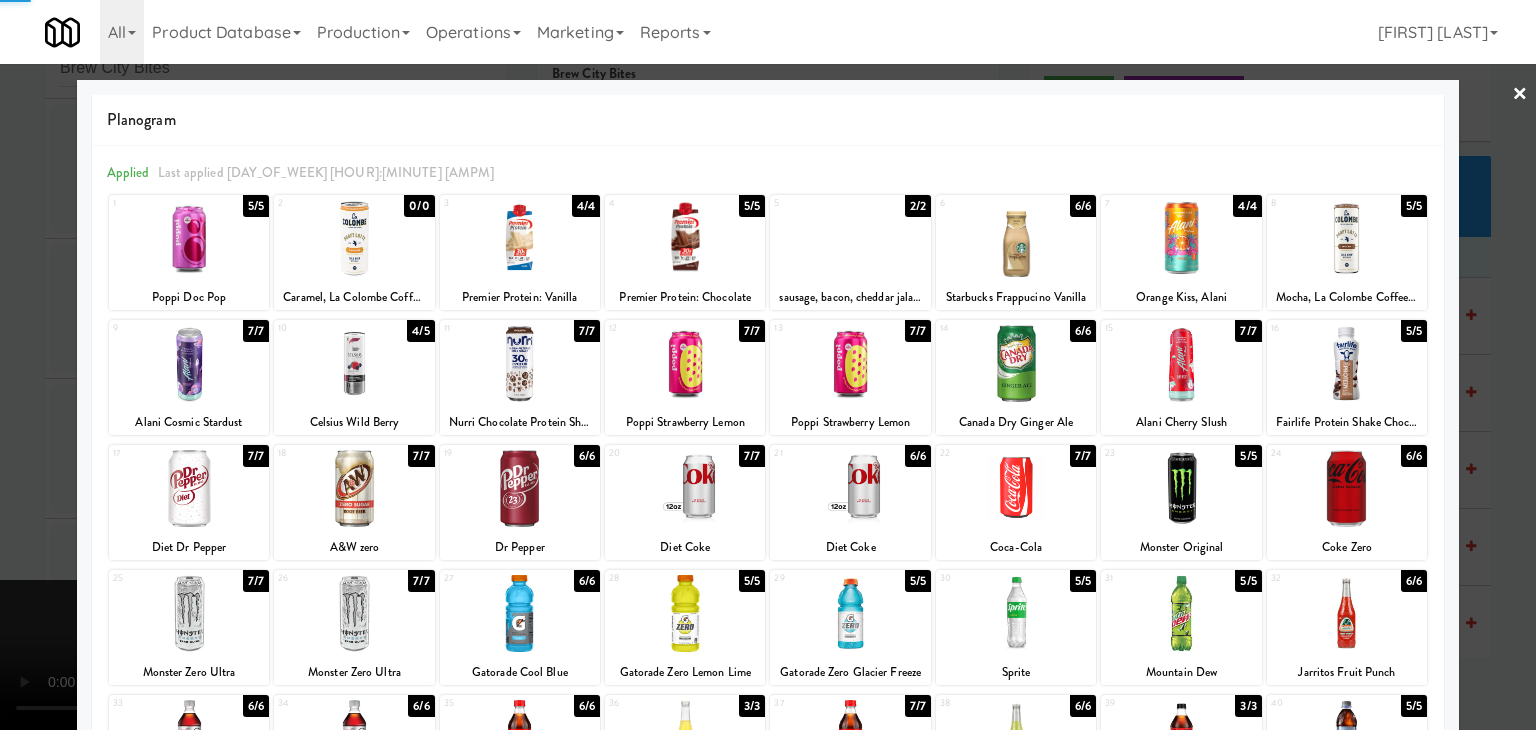 drag, startPoint x: 0, startPoint y: 393, endPoint x: 71, endPoint y: 400, distance: 71.34424 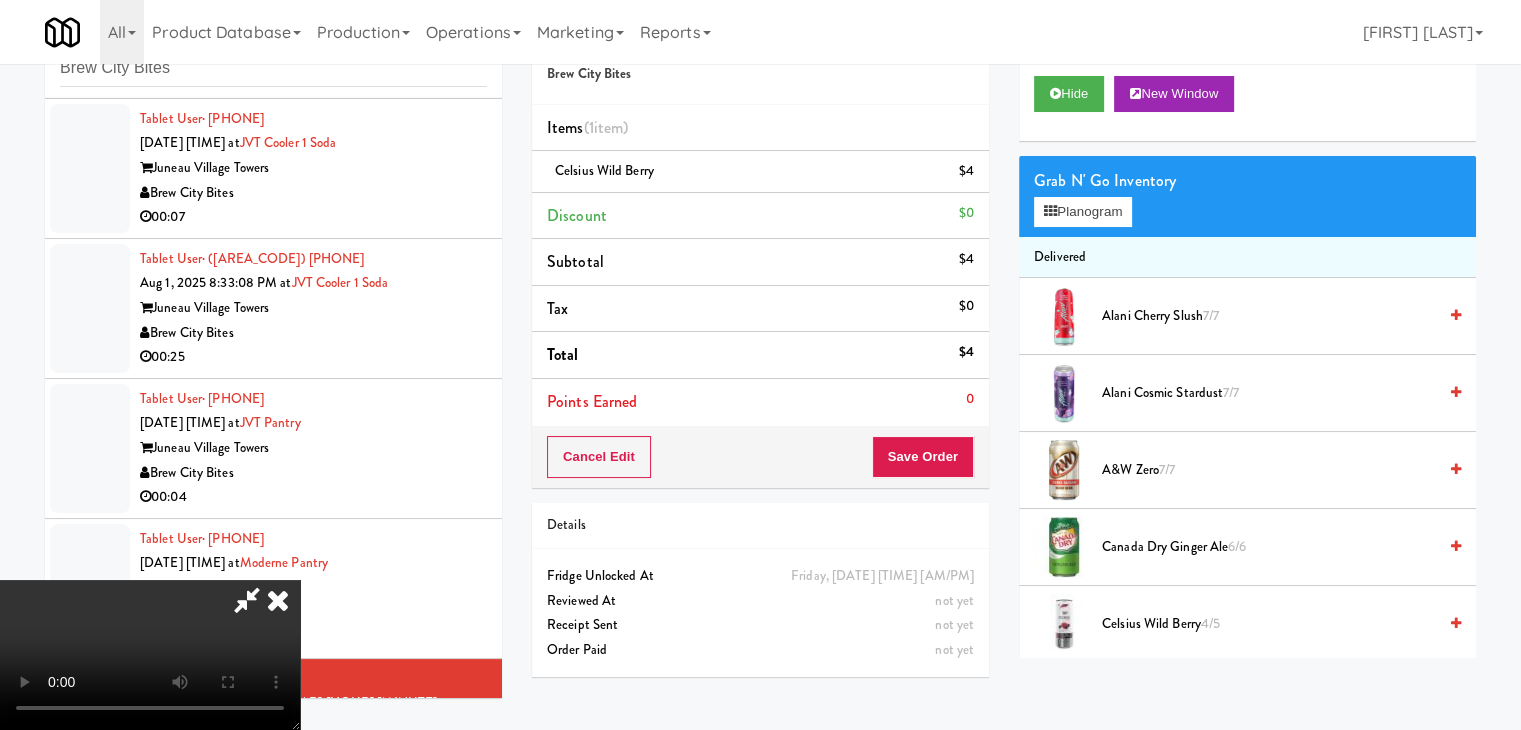 click at bounding box center (150, 655) 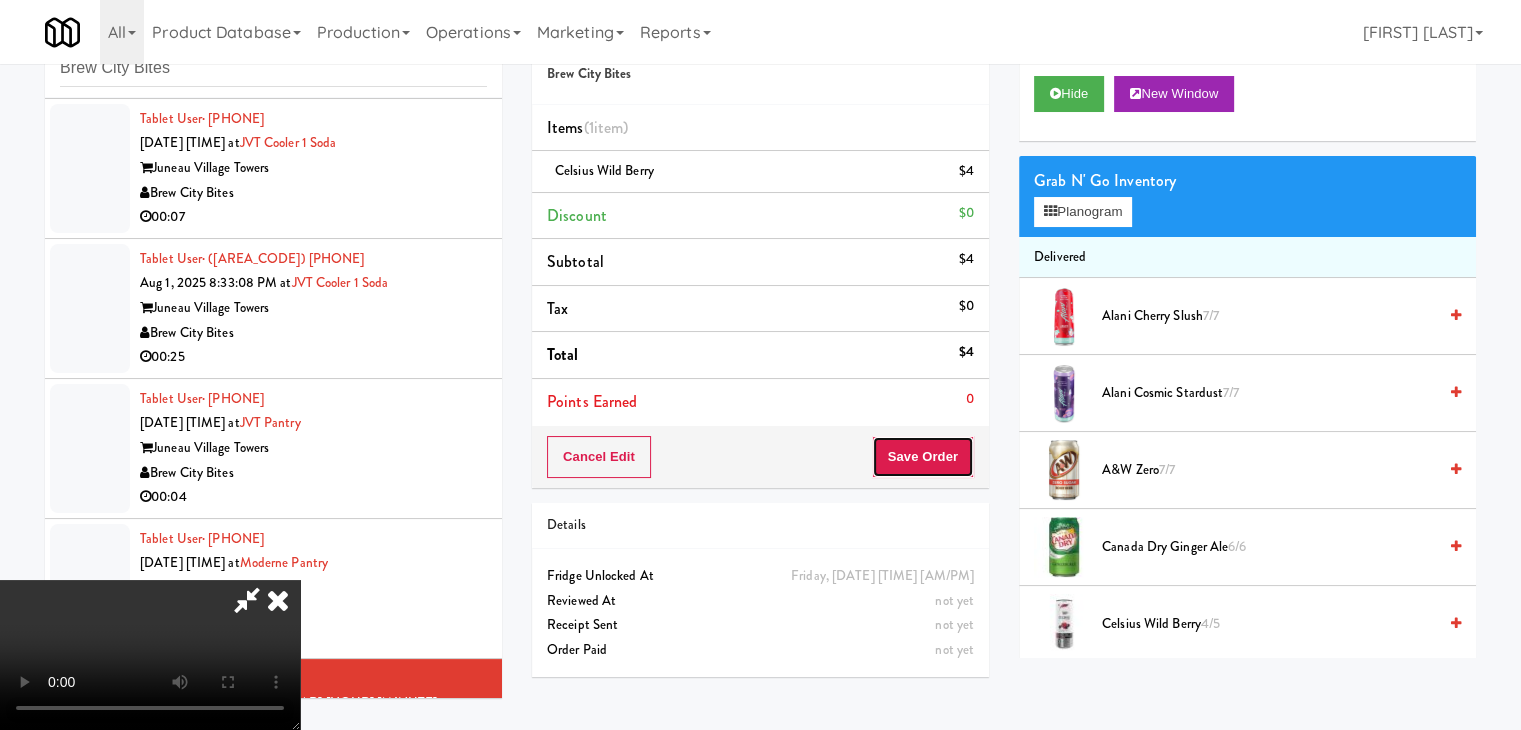 click on "Save Order" at bounding box center (923, 457) 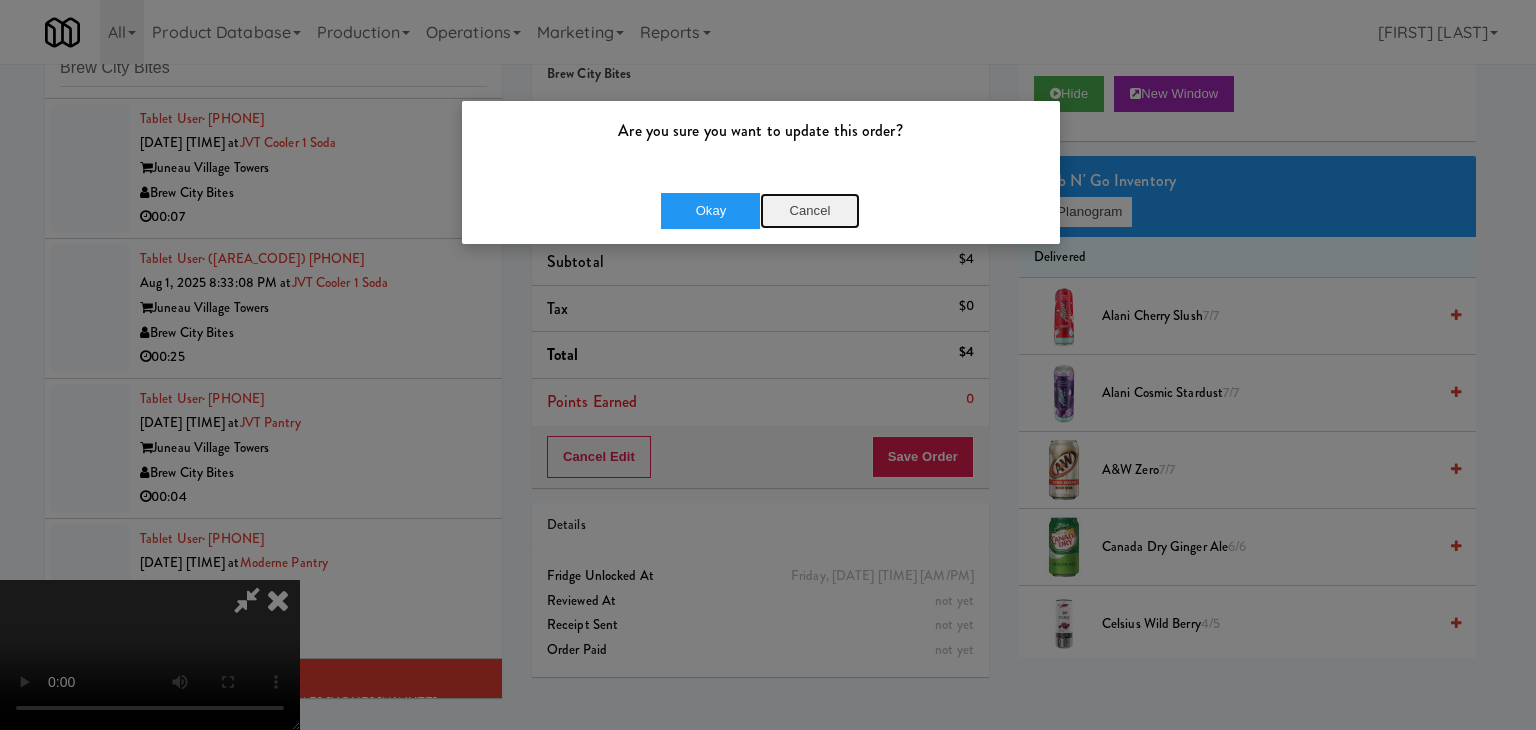 click on "Cancel" at bounding box center (810, 211) 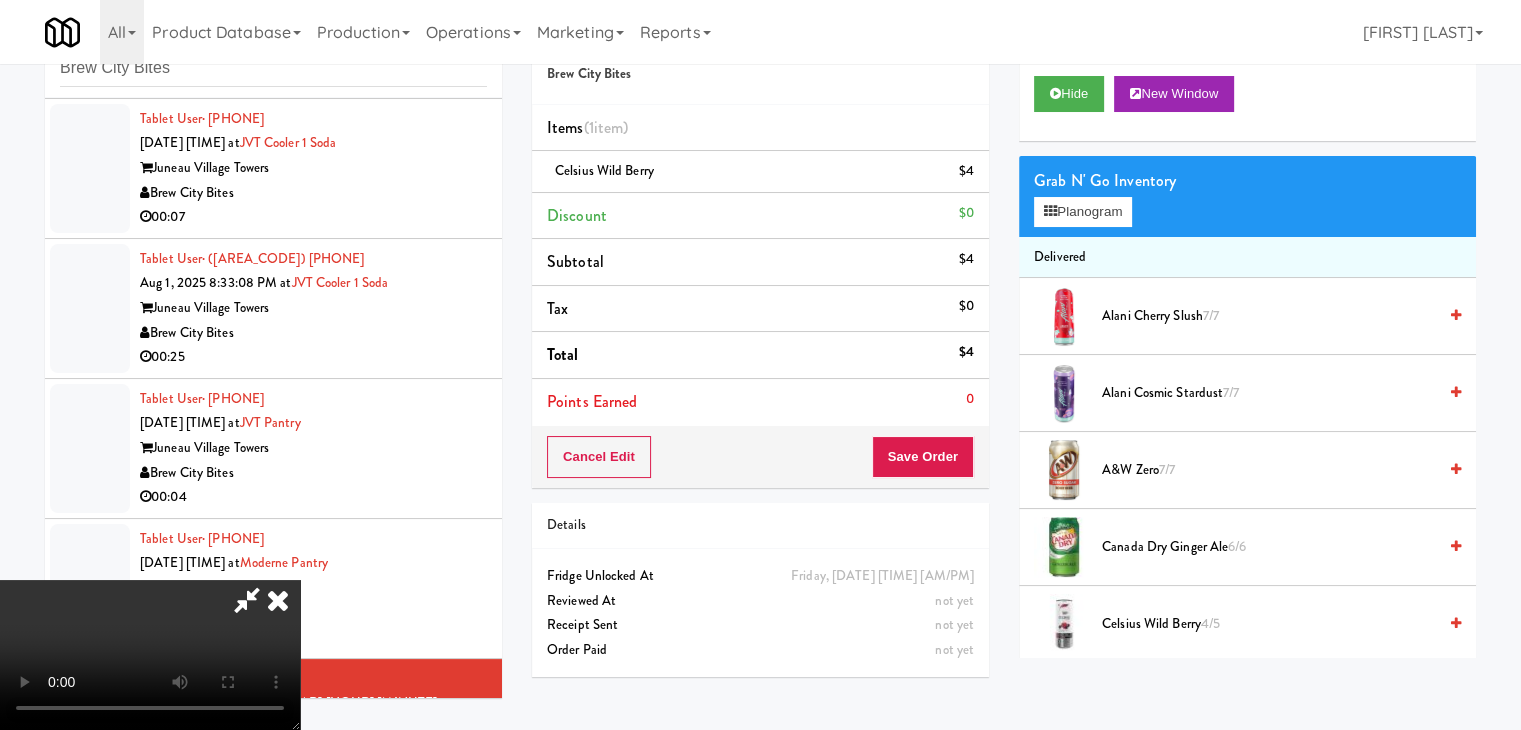 scroll, scrollTop: 281, scrollLeft: 0, axis: vertical 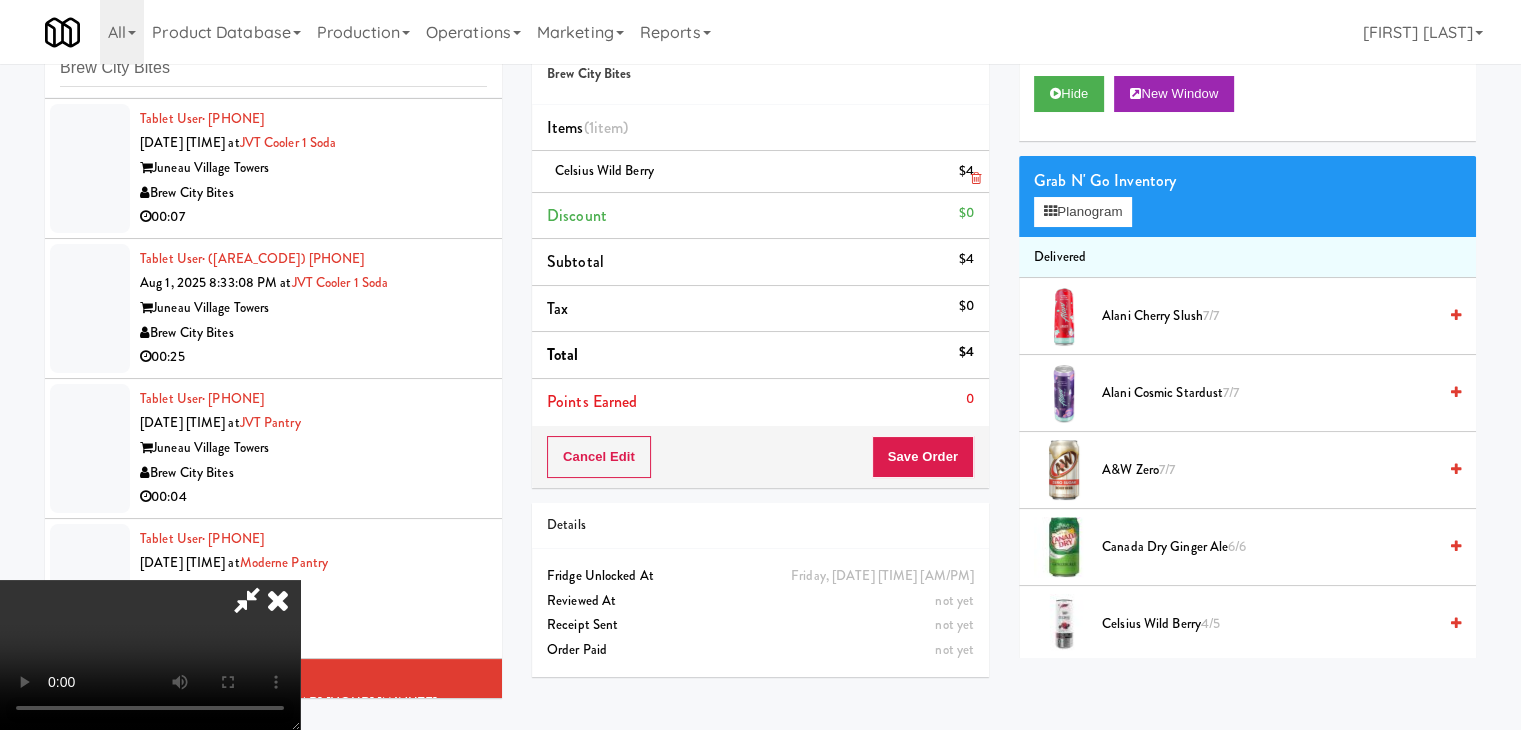 click at bounding box center [976, 178] 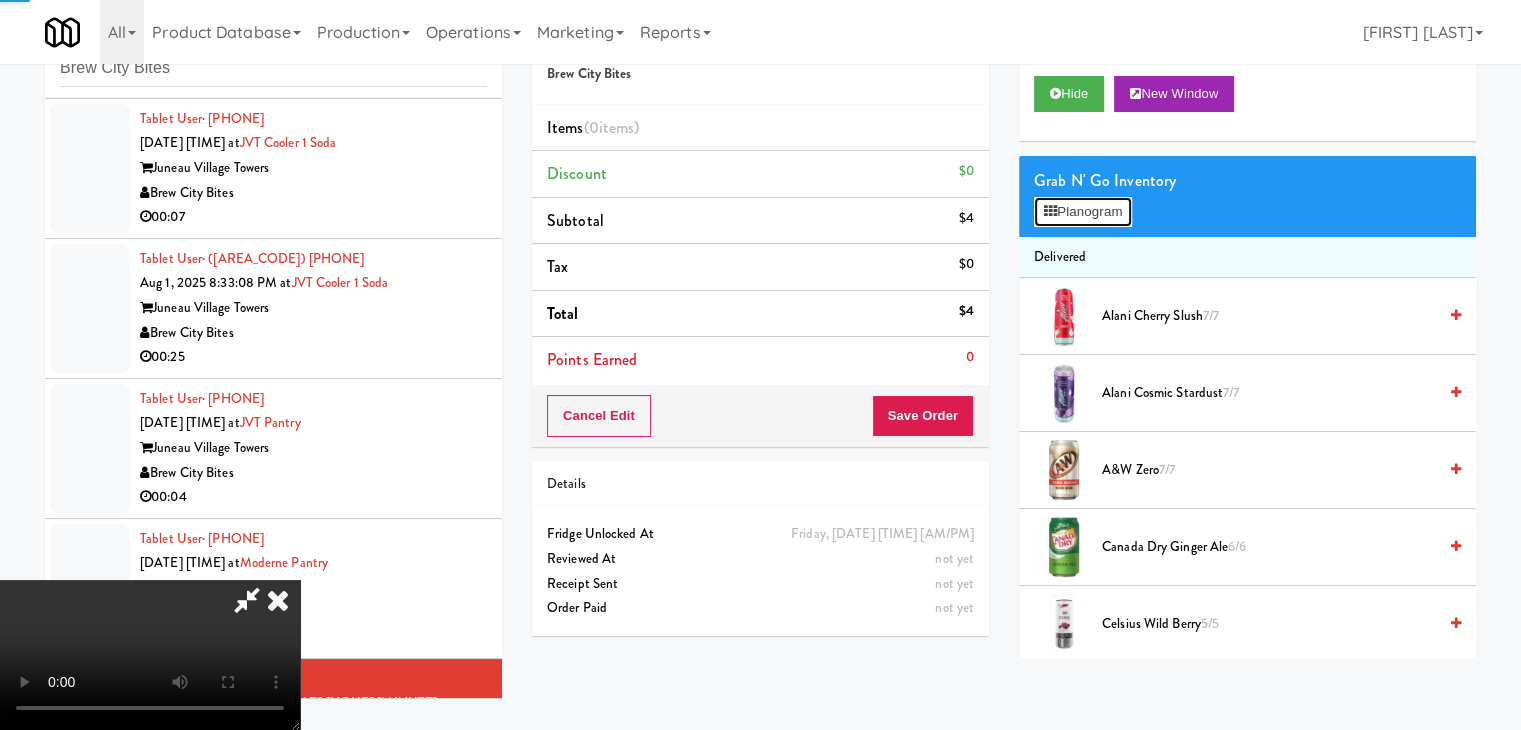 click on "Planogram" at bounding box center [1083, 212] 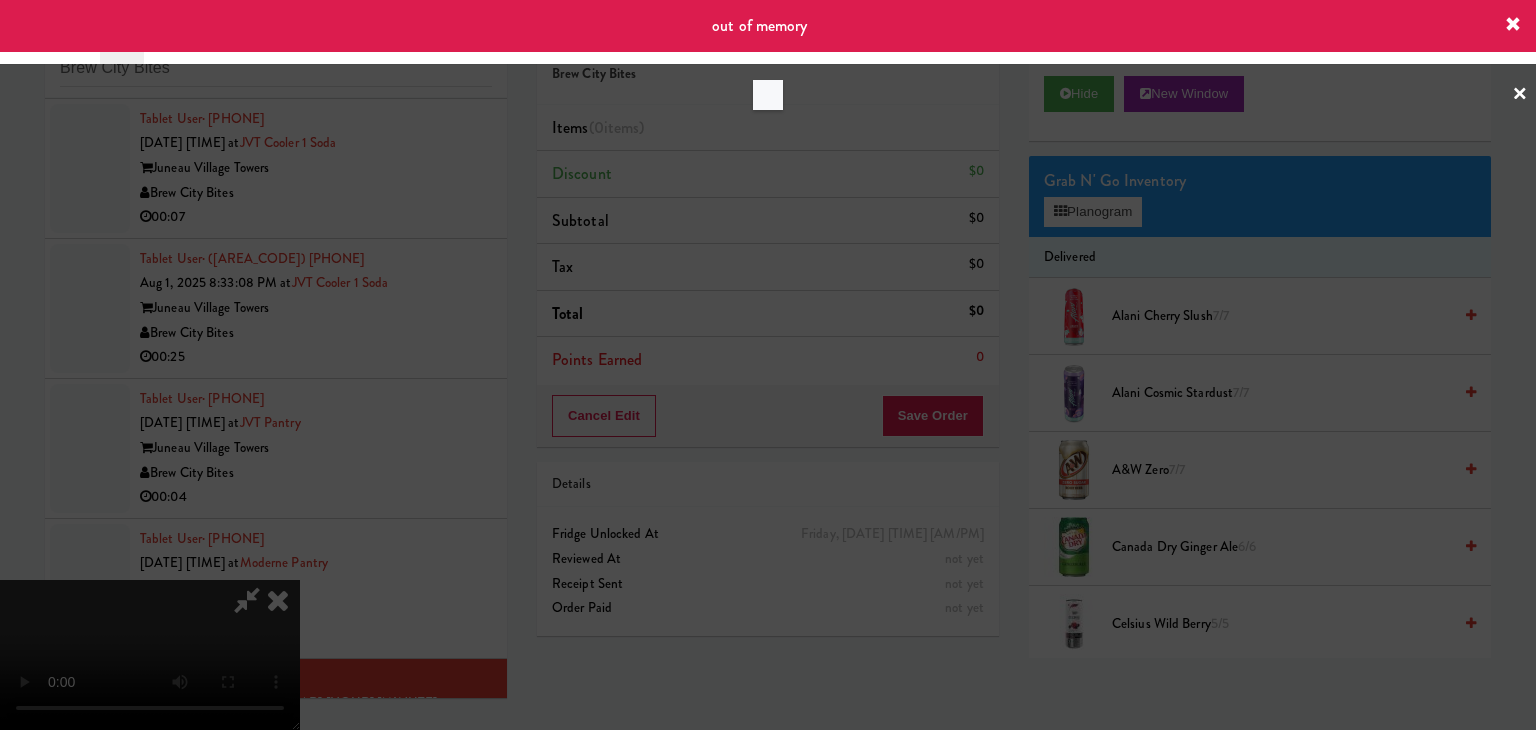 click at bounding box center [768, 365] 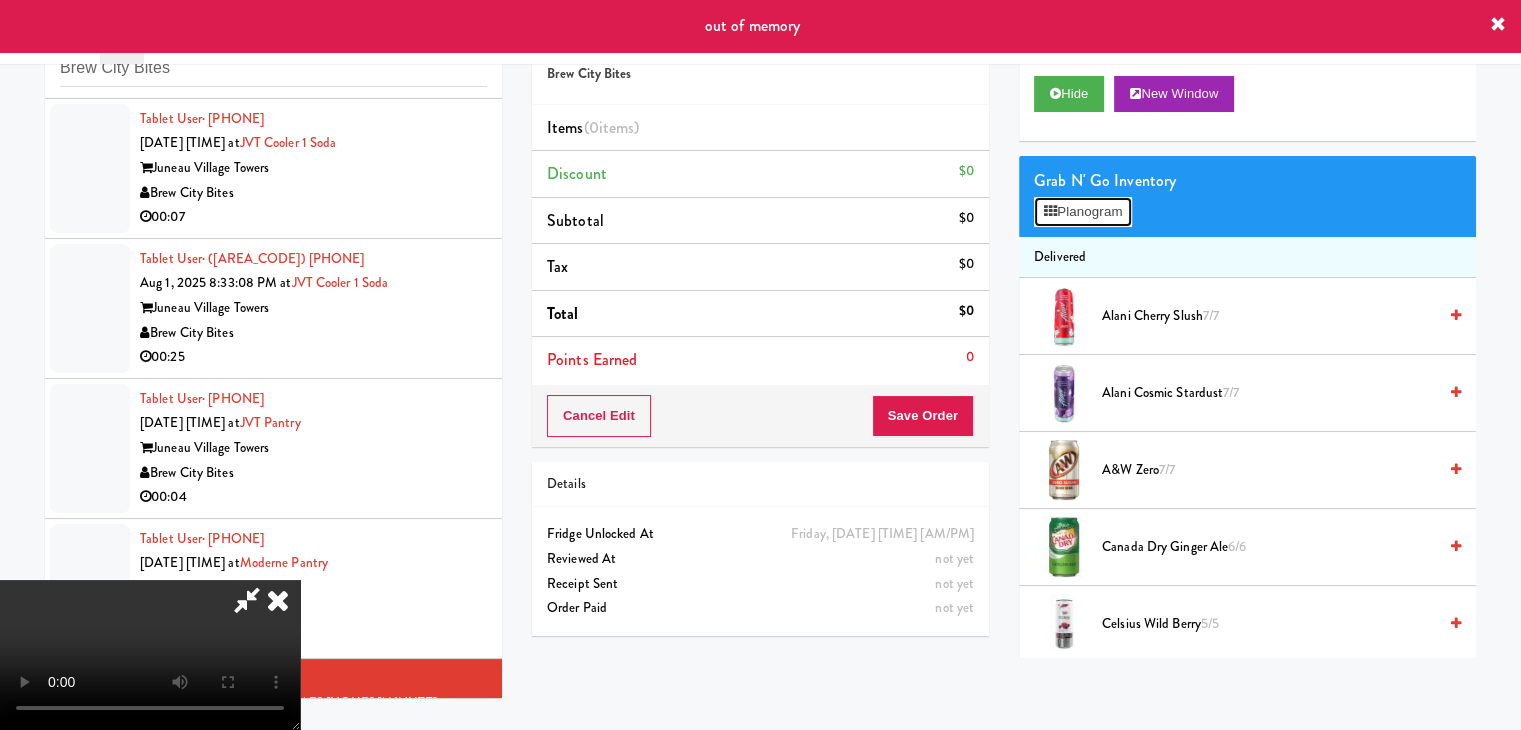 click on "Planogram" at bounding box center (1083, 212) 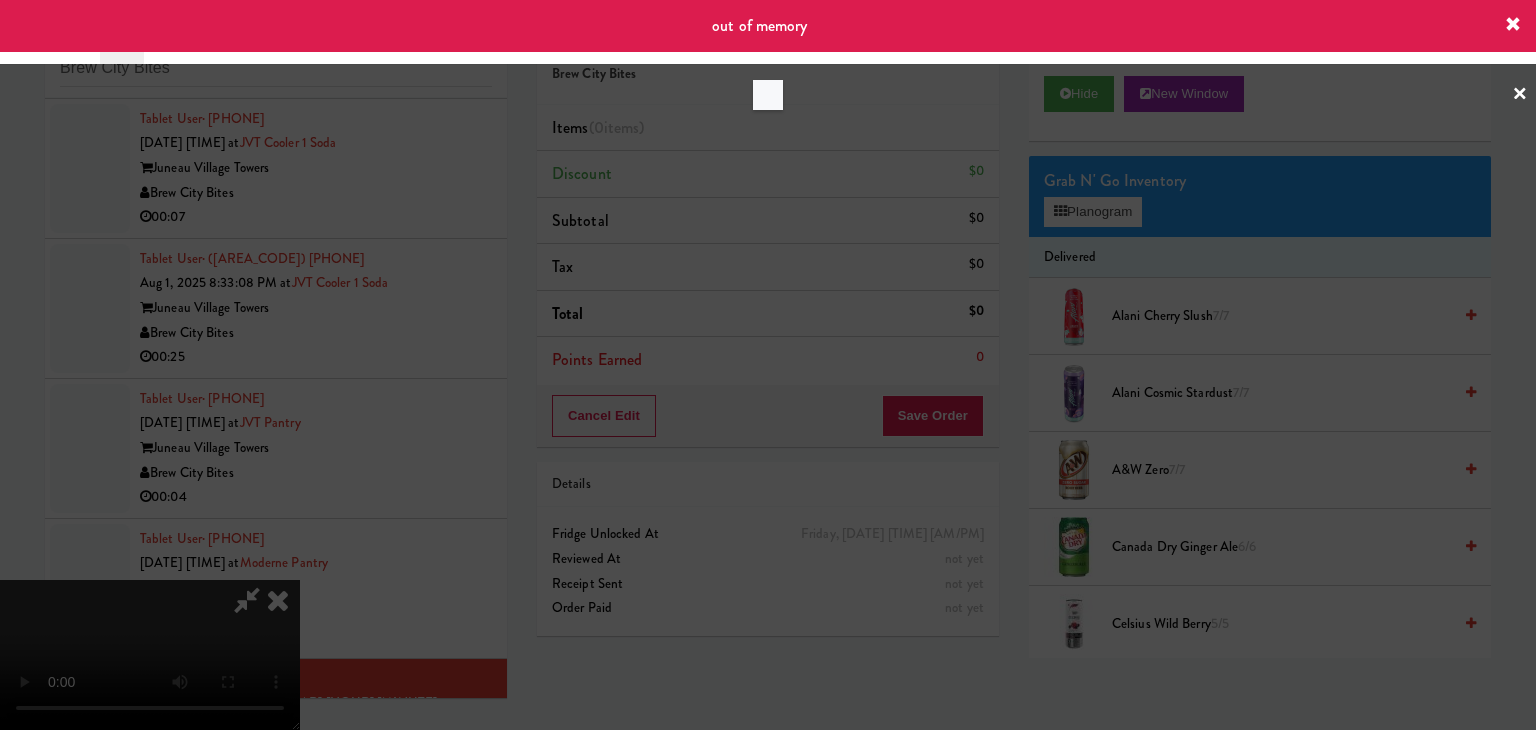 click at bounding box center (768, 365) 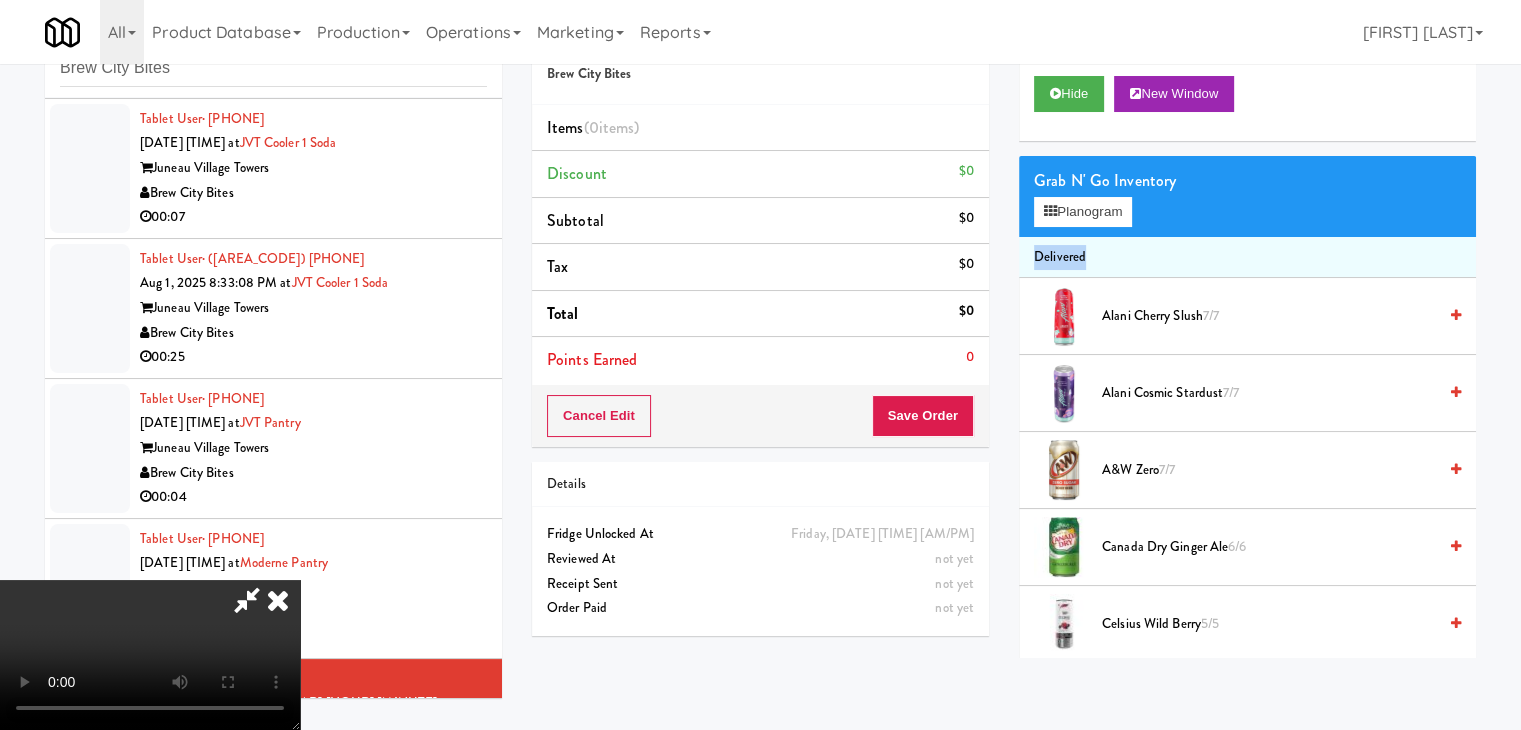 click on "Grab N' Go Inventory  Planogram" at bounding box center (1247, 196) 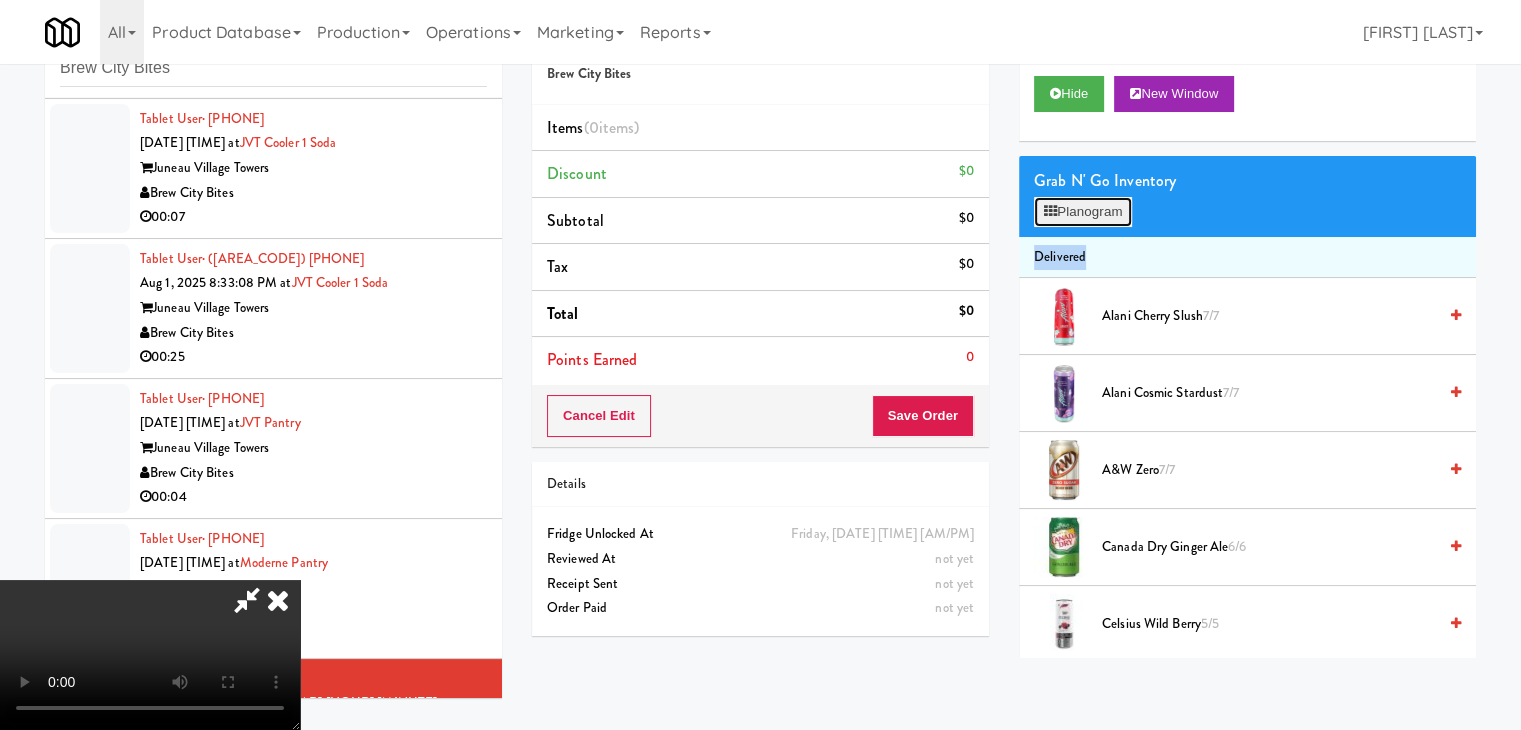 click on "Planogram" at bounding box center [1083, 212] 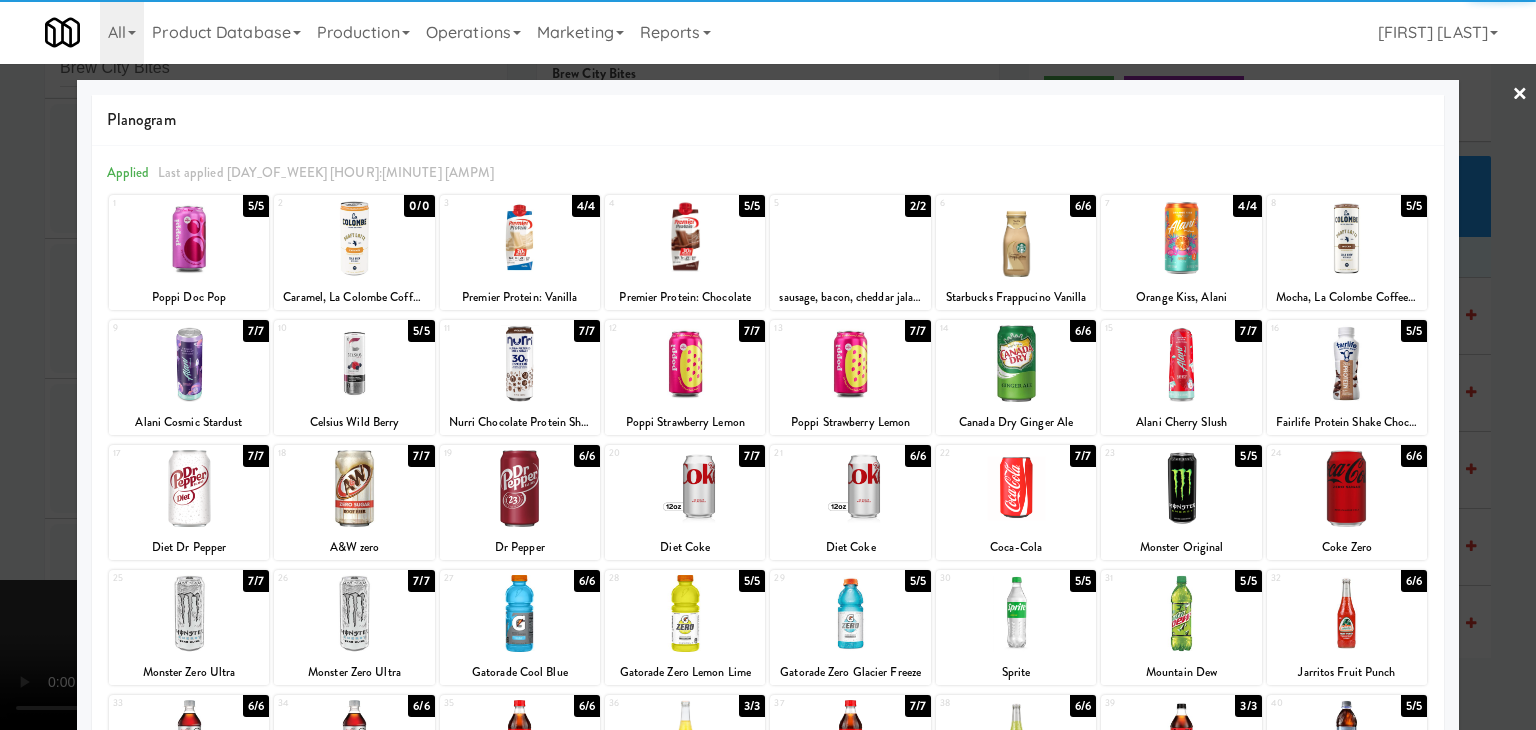 click at bounding box center [520, 363] 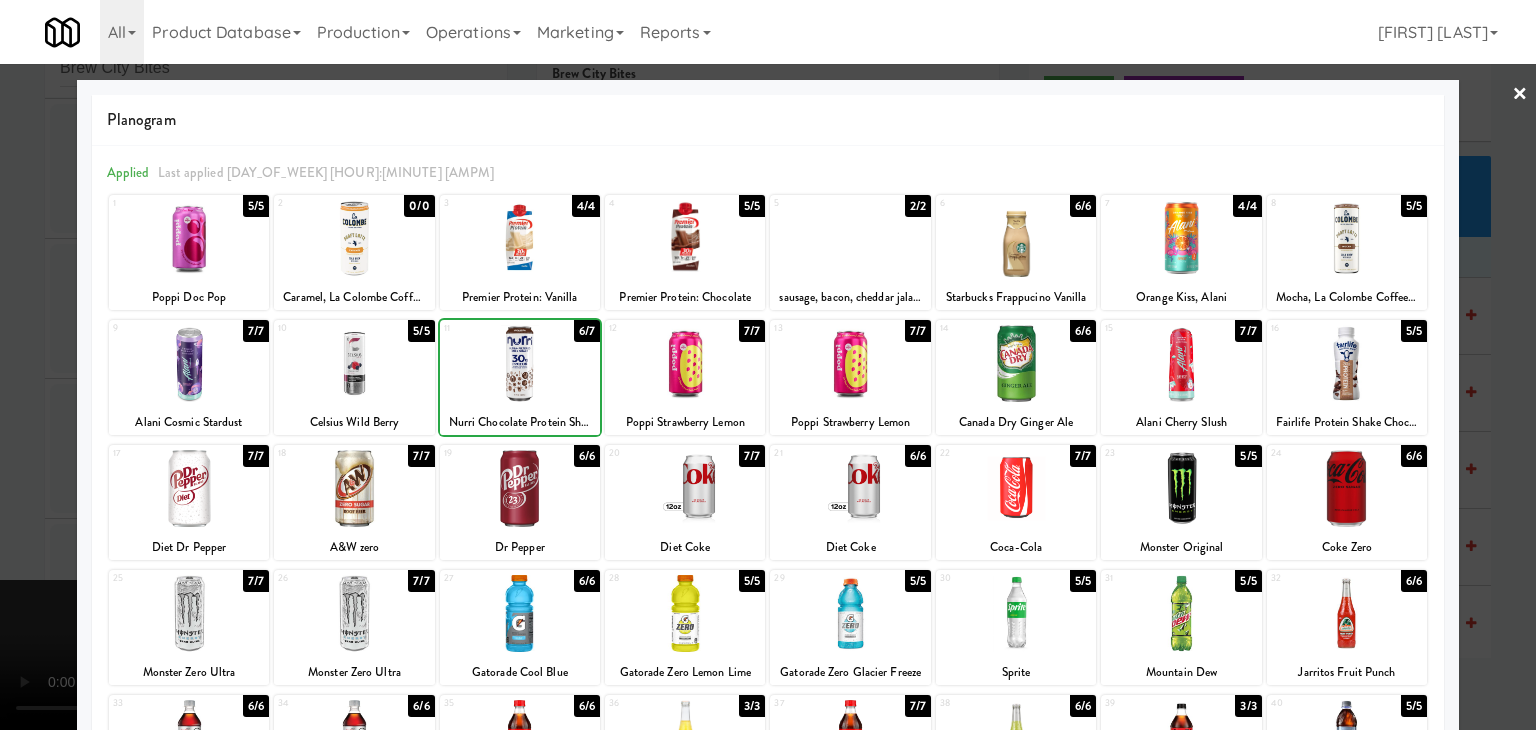 click at bounding box center [768, 365] 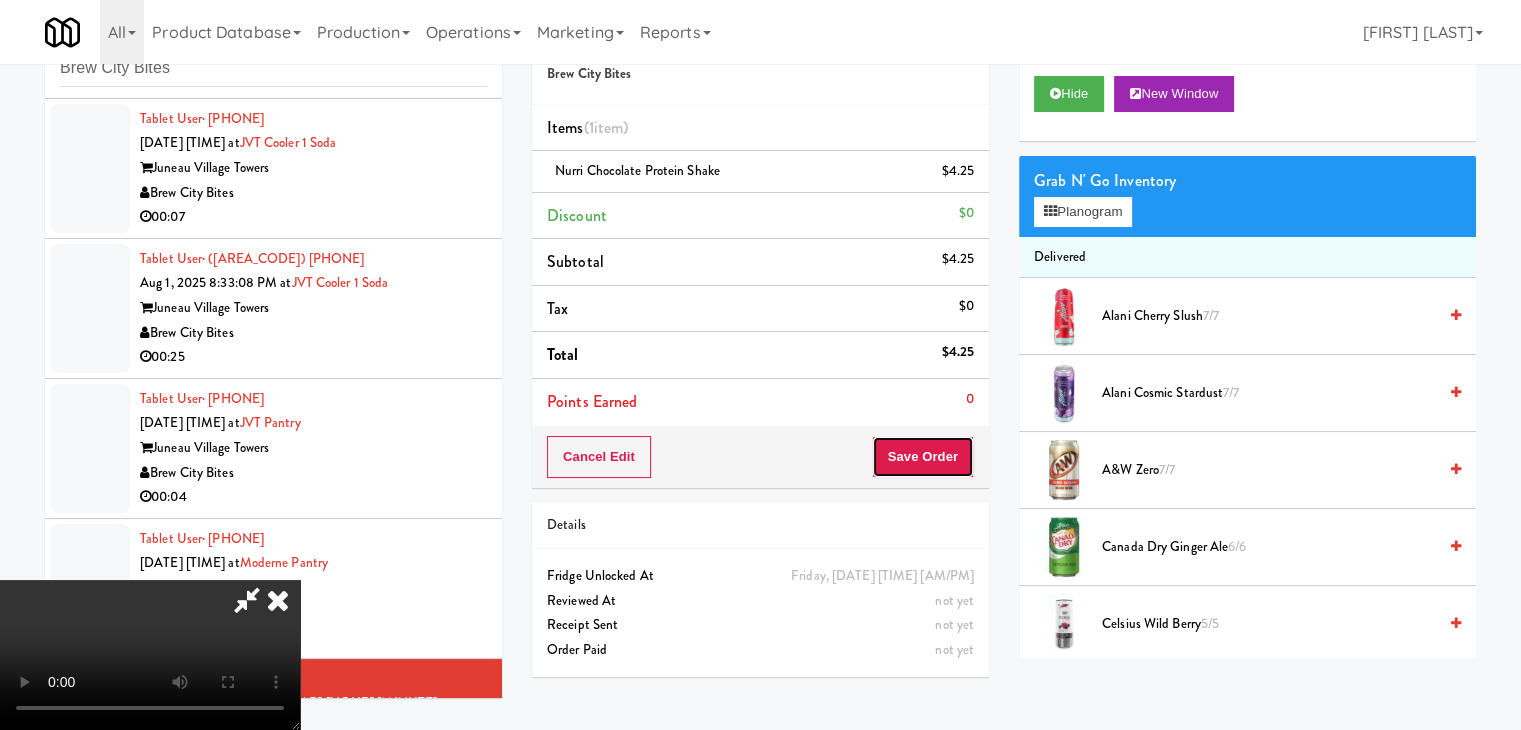 click on "Save Order" at bounding box center (923, 457) 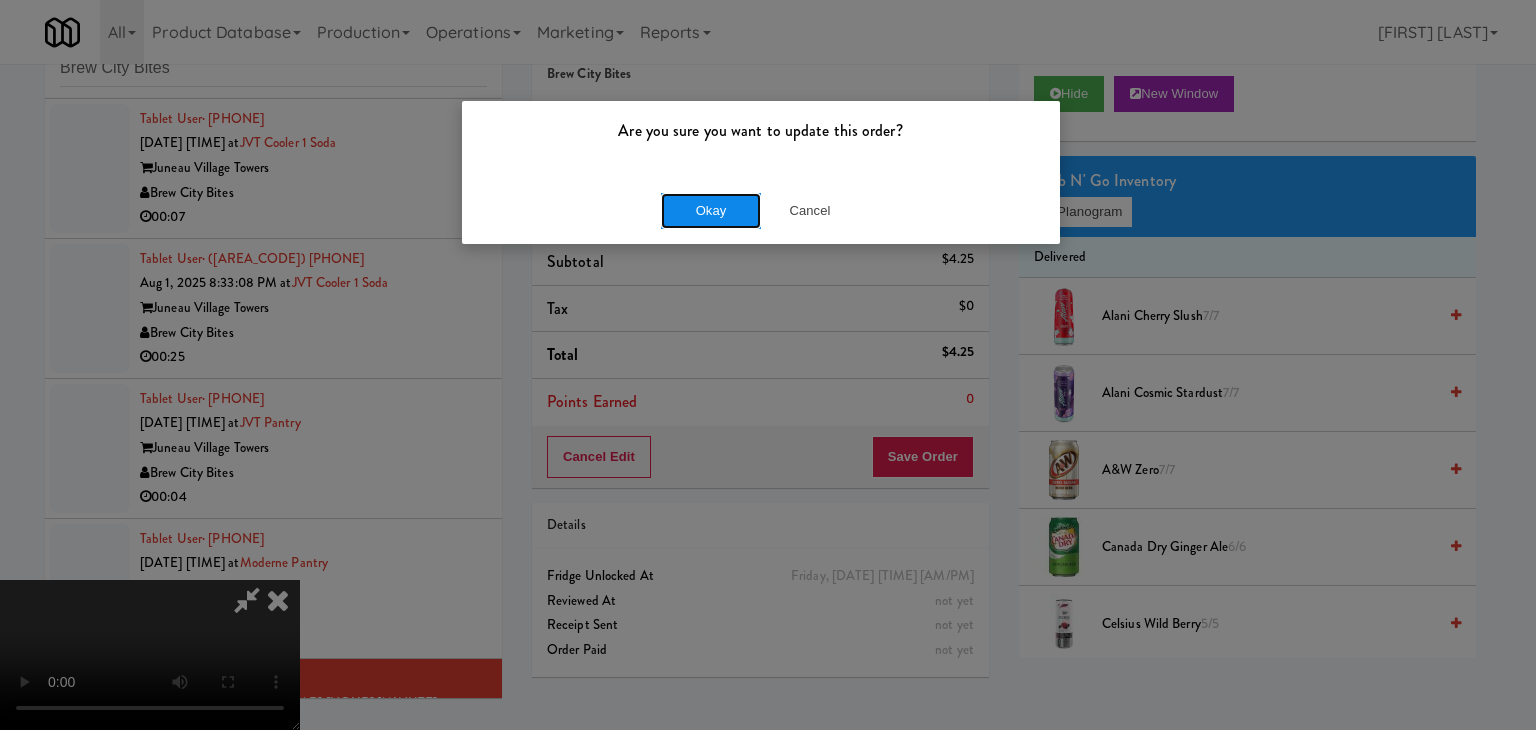 click on "Okay" at bounding box center [711, 211] 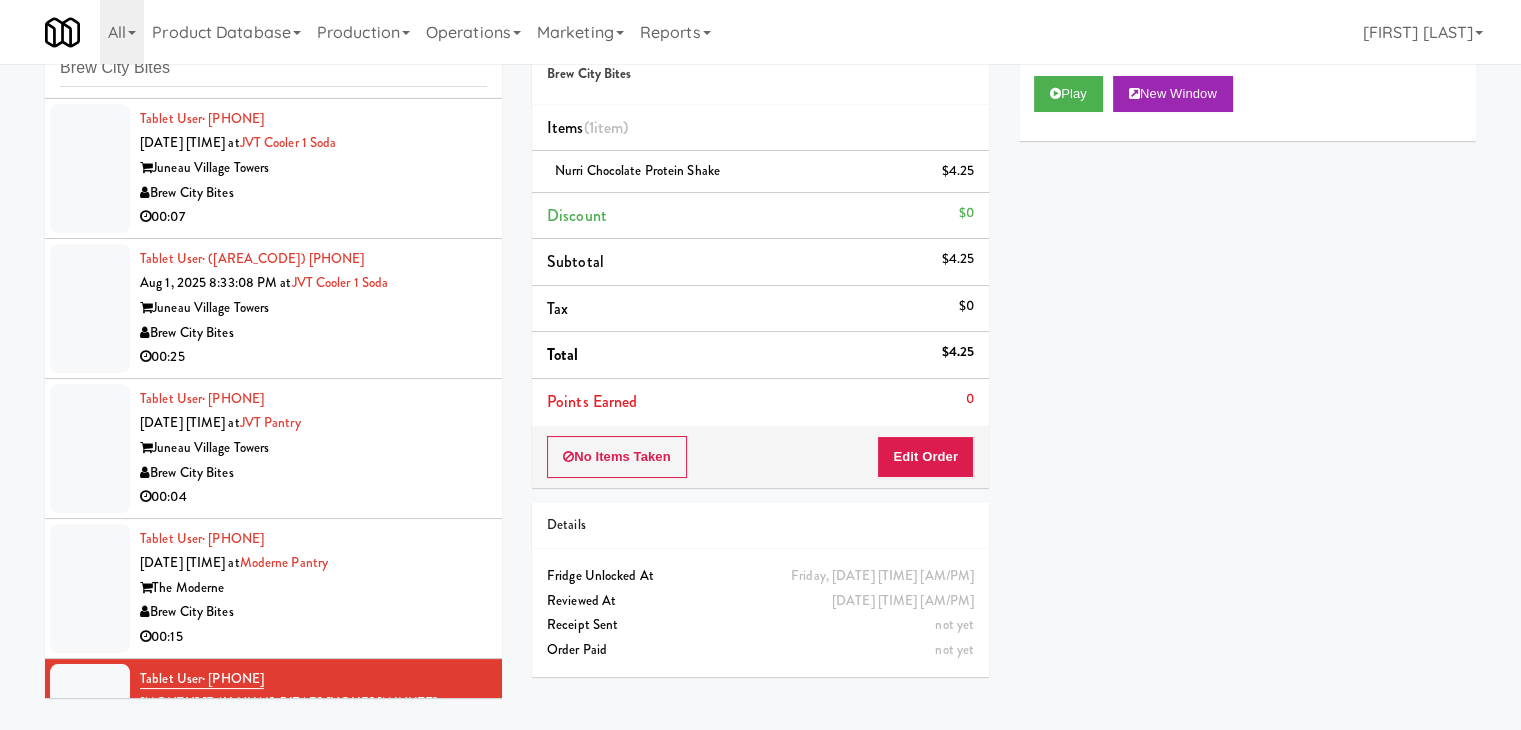 click on "Brew City Bites" at bounding box center (313, 612) 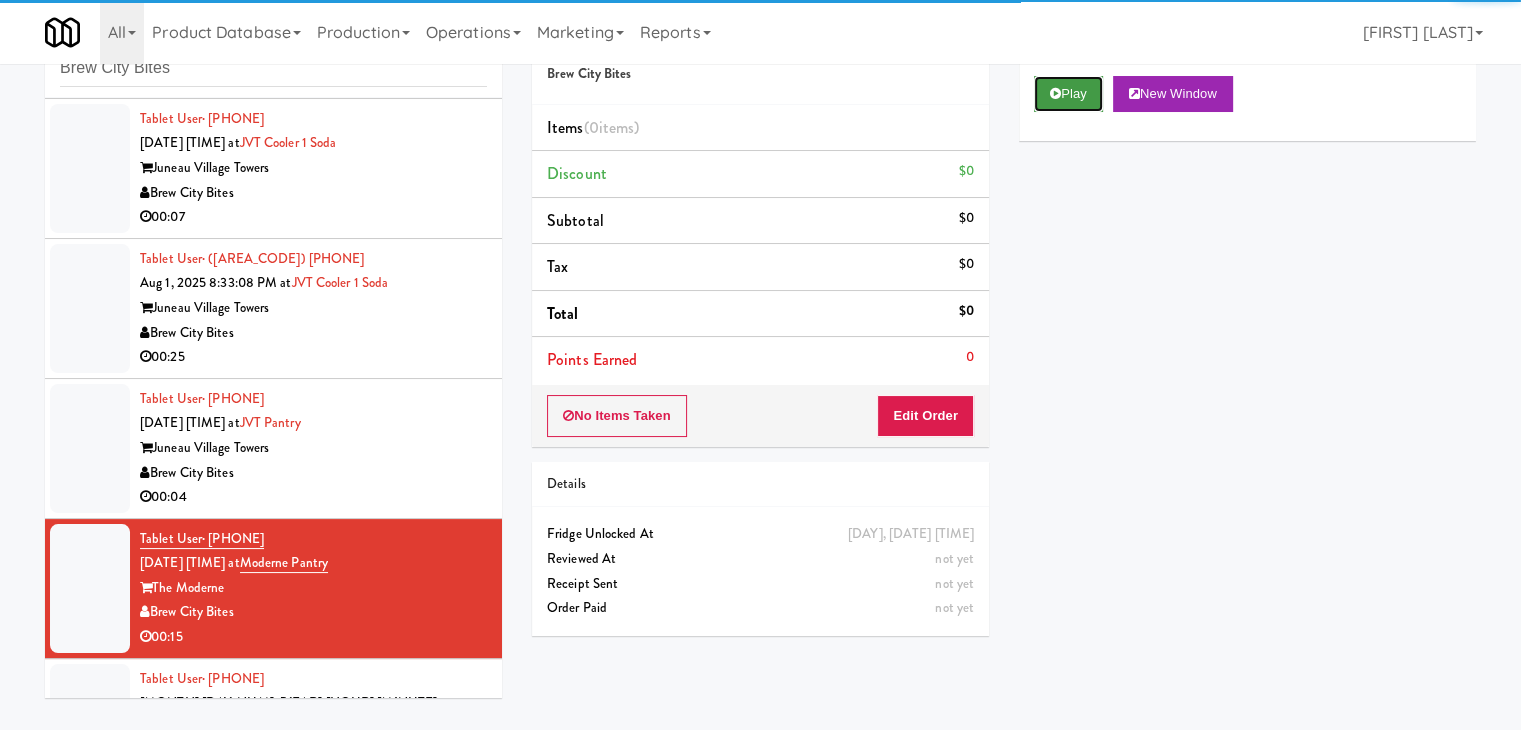 click at bounding box center (1055, 93) 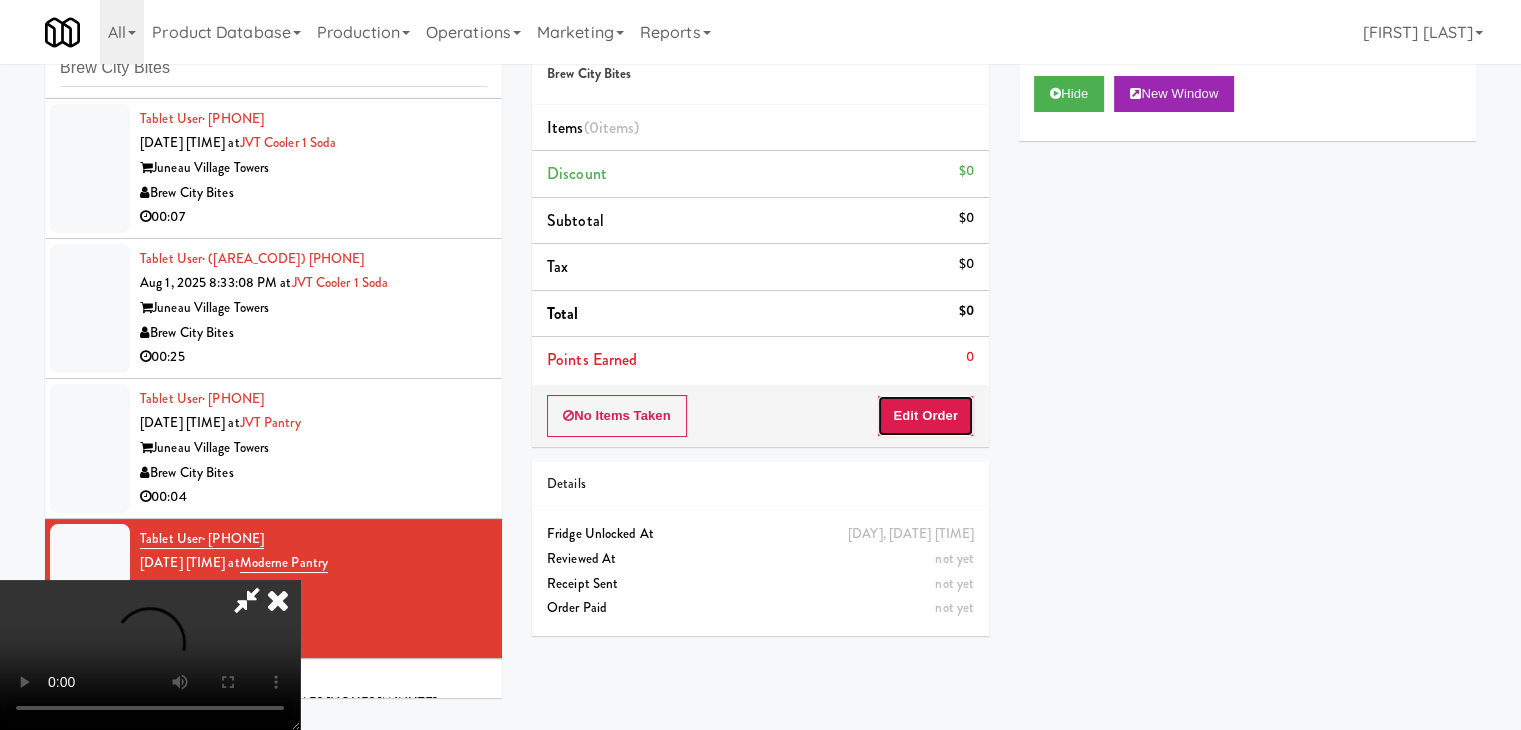 click on "Edit Order" at bounding box center (925, 416) 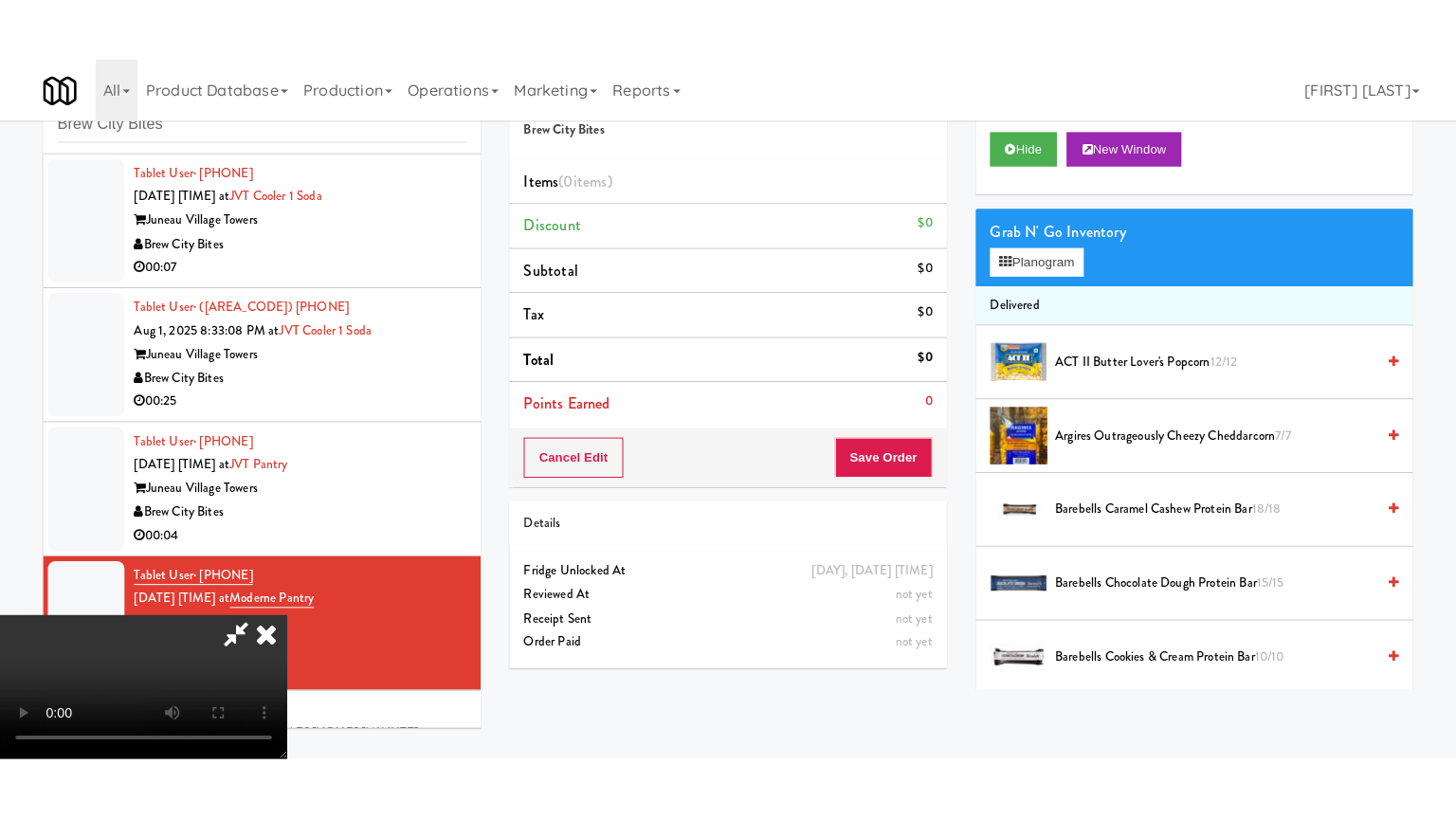 scroll, scrollTop: 266, scrollLeft: 0, axis: vertical 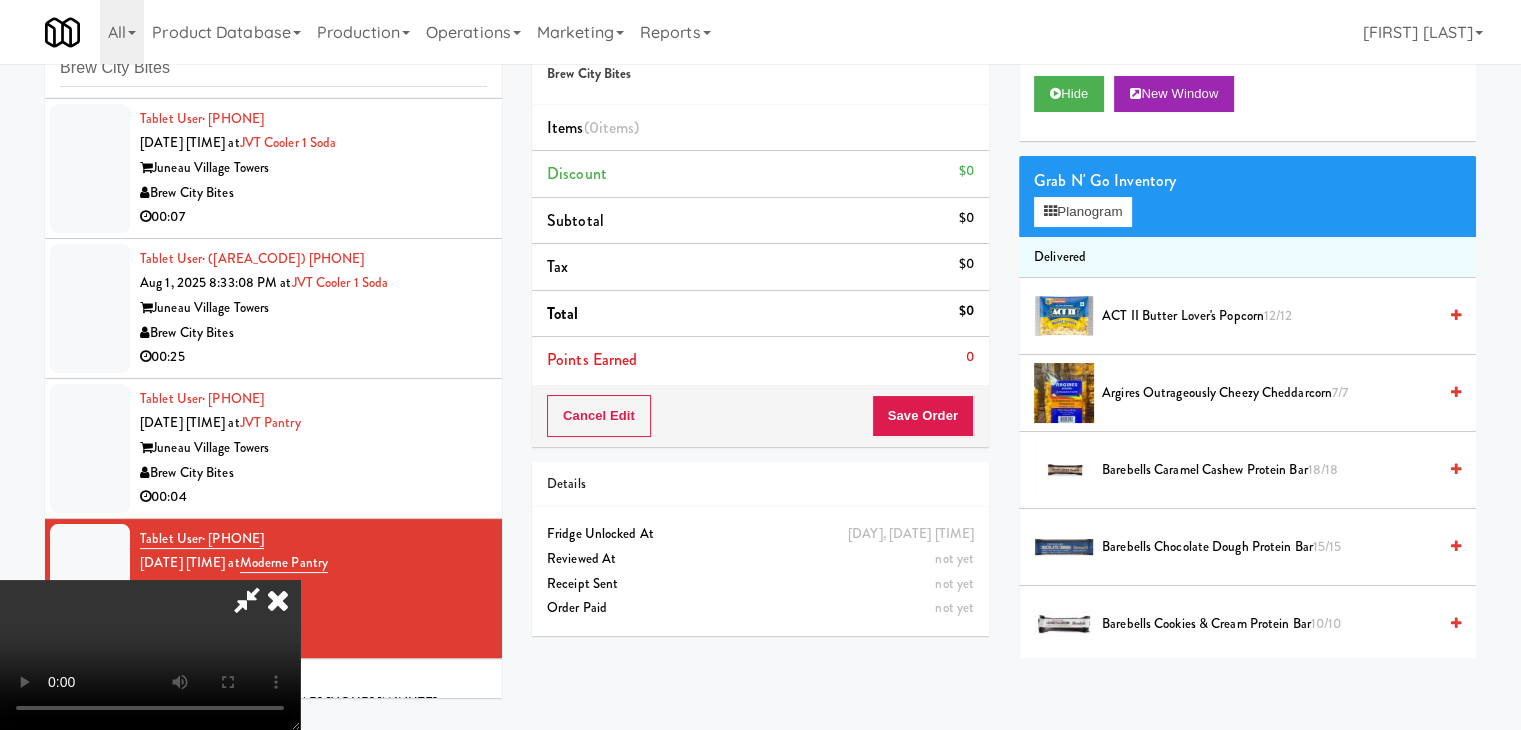 type 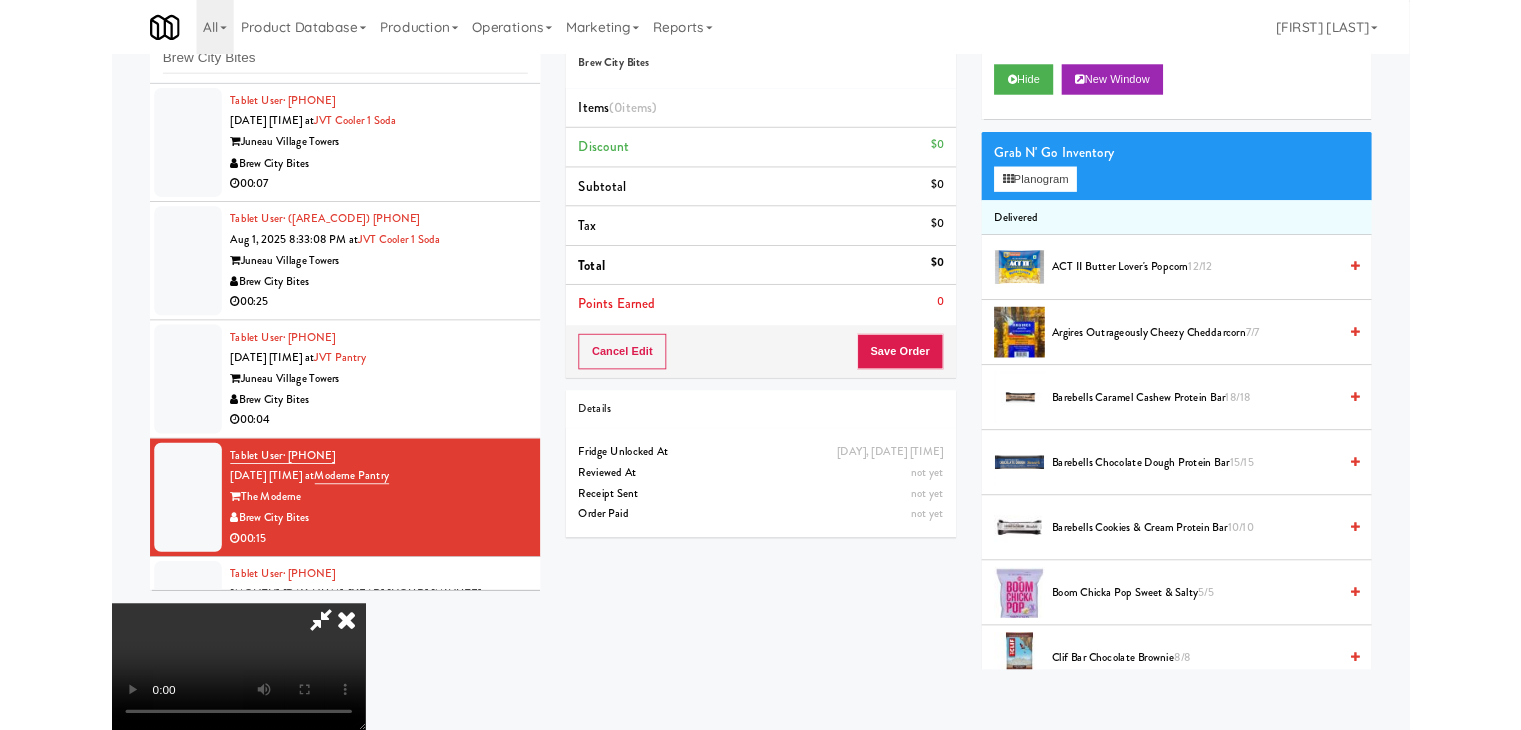 scroll, scrollTop: 0, scrollLeft: 0, axis: both 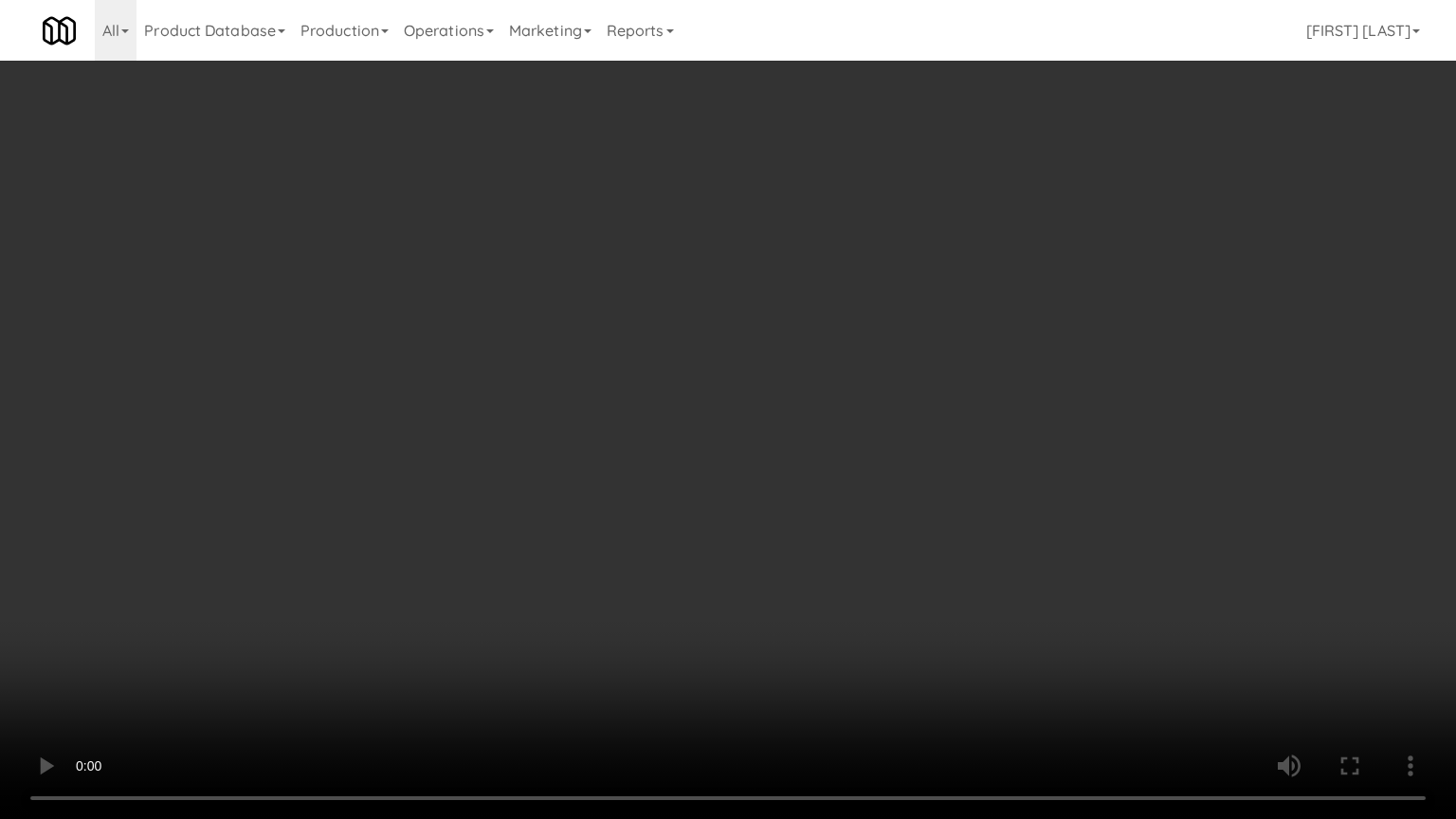 click at bounding box center (728, 410) 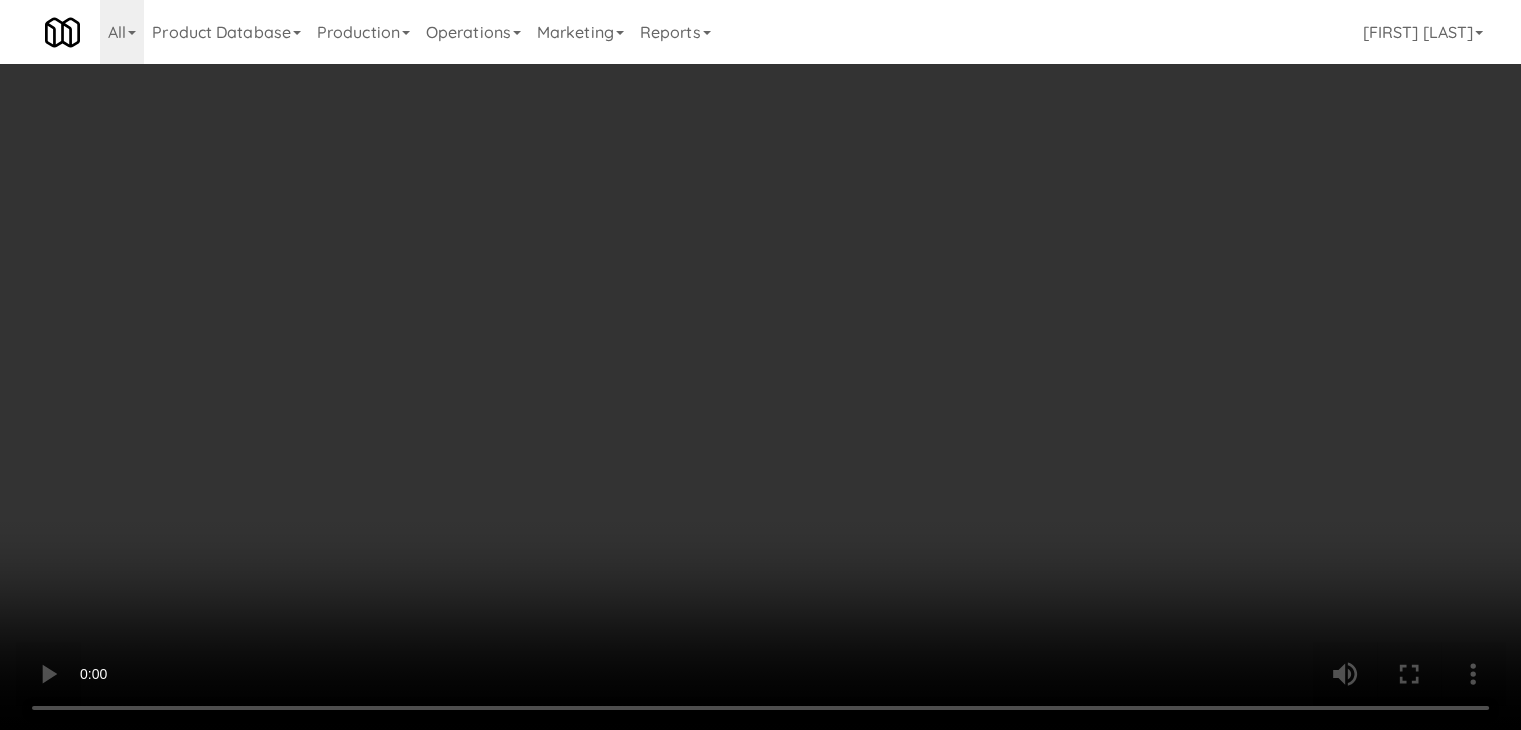 drag, startPoint x: 1102, startPoint y: 193, endPoint x: 1095, endPoint y: 206, distance: 14.764823 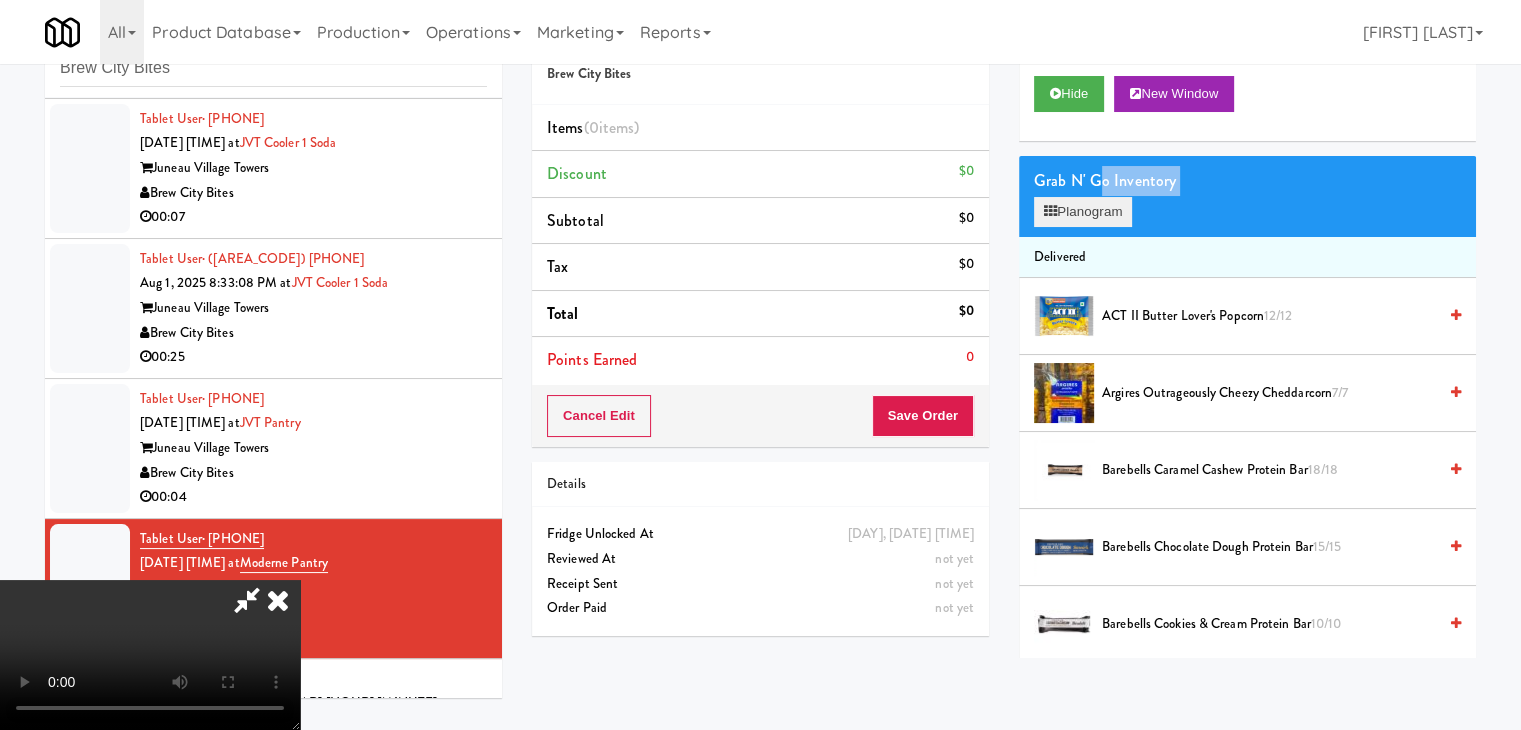 click on "Grab N' Go Inventory  Planogram" at bounding box center [1247, 196] 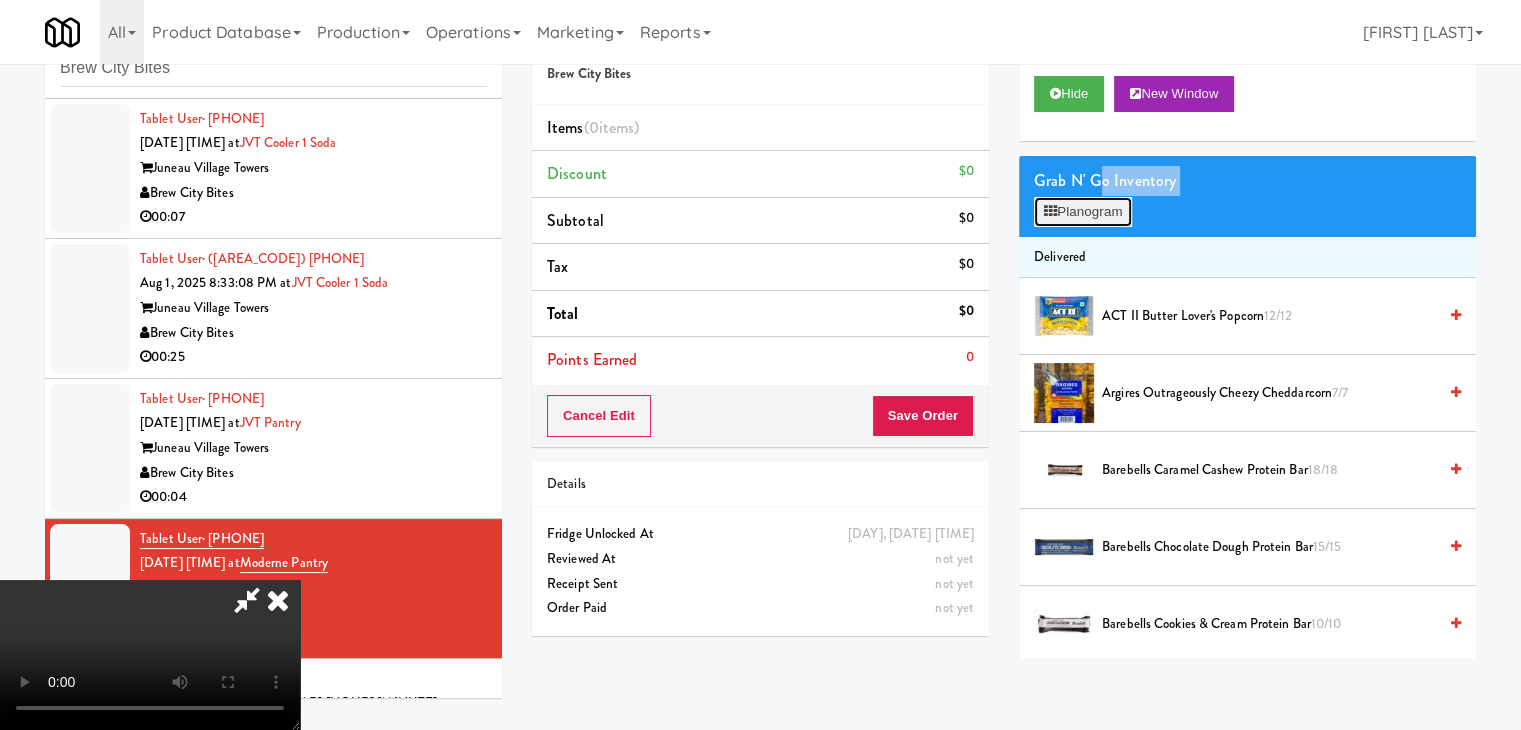 click on "Planogram" at bounding box center [1083, 212] 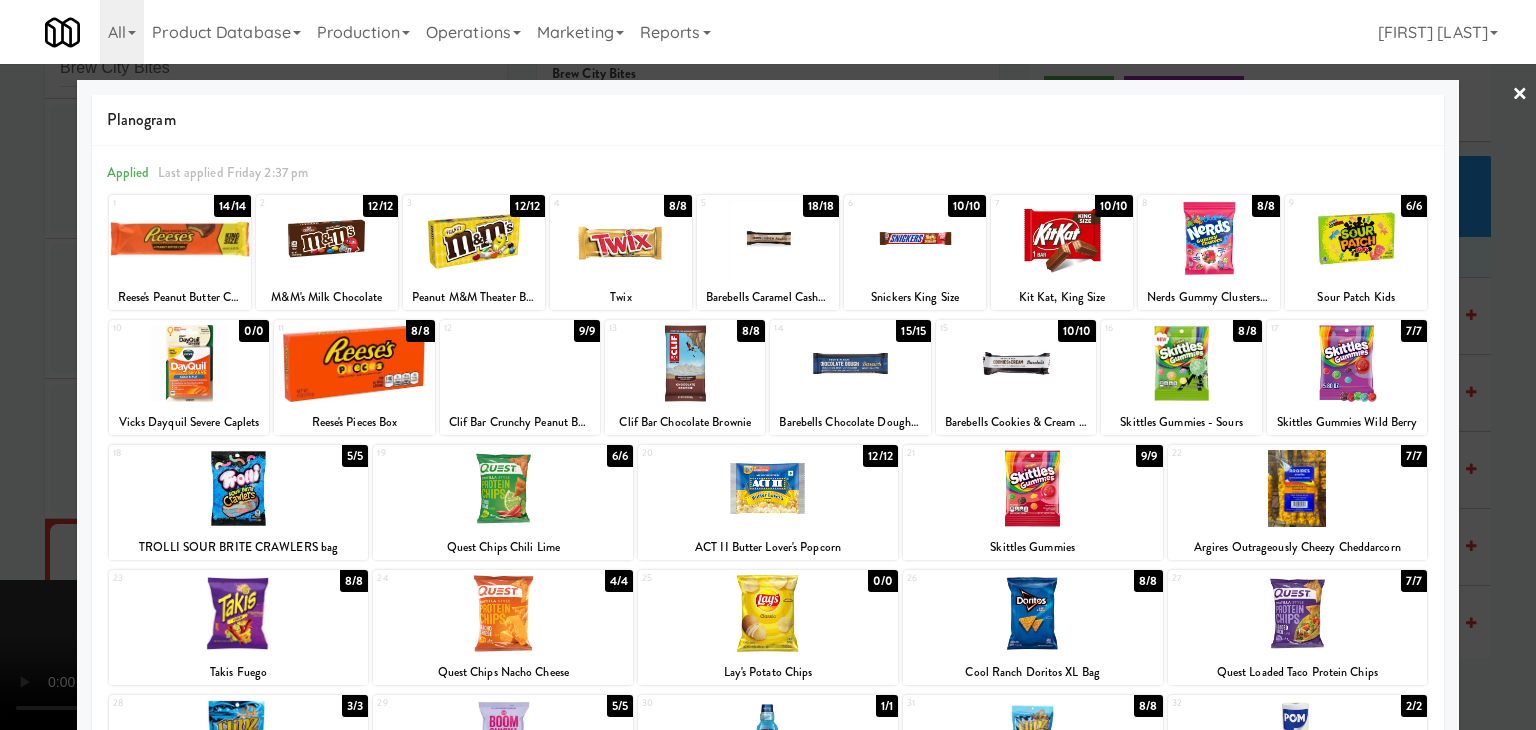 click at bounding box center (1298, 613) 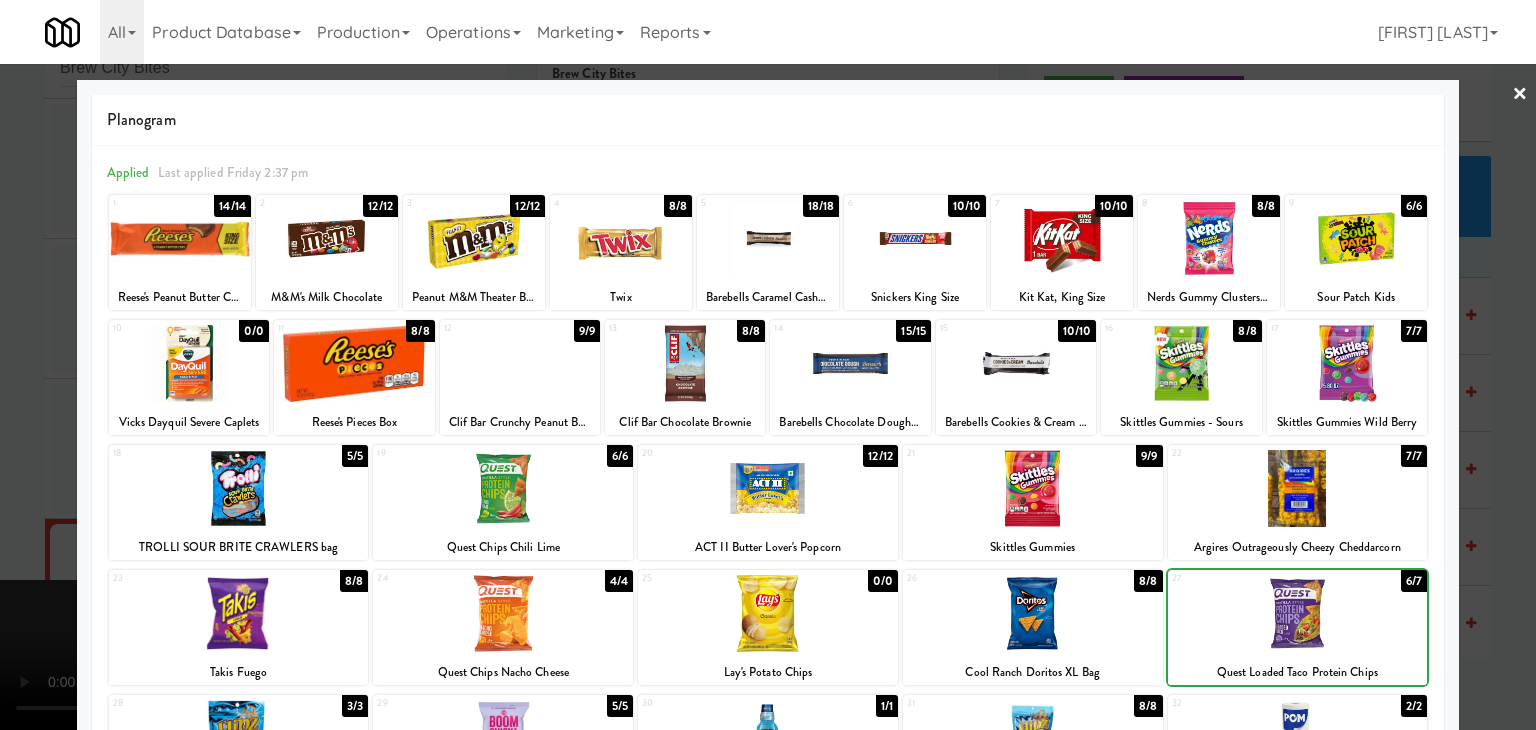 click at bounding box center (768, 365) 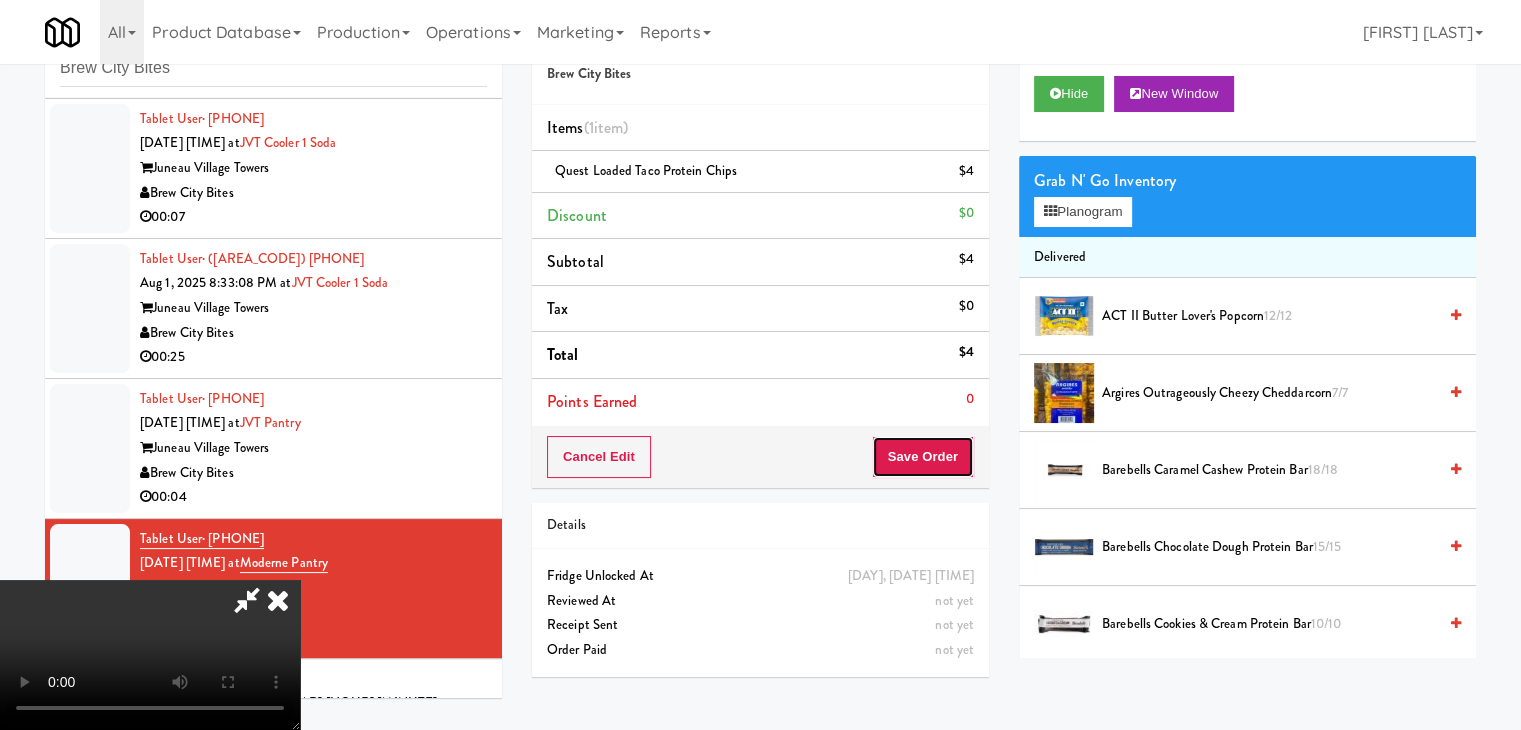 drag, startPoint x: 937, startPoint y: 457, endPoint x: 921, endPoint y: 469, distance: 20 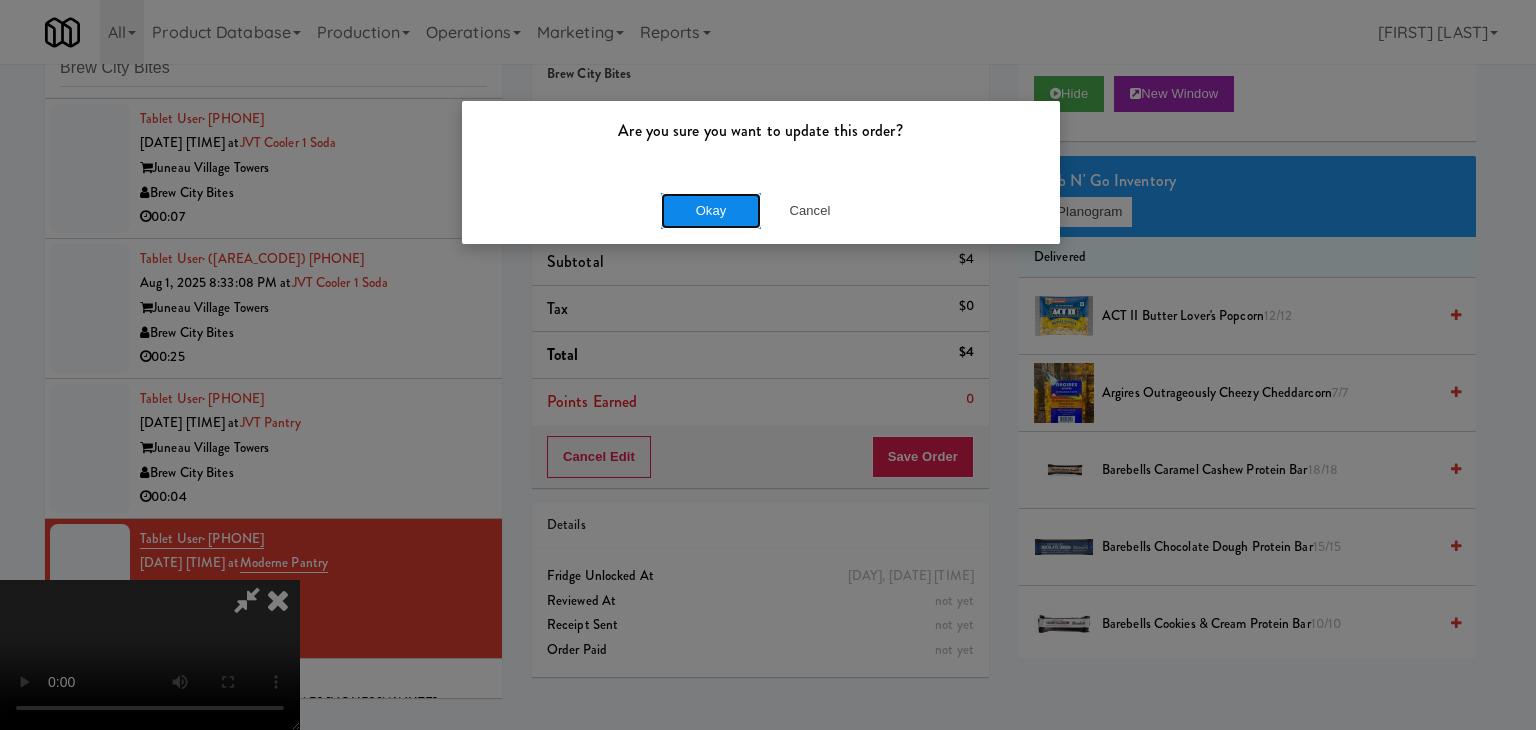 click on "Okay" at bounding box center (711, 211) 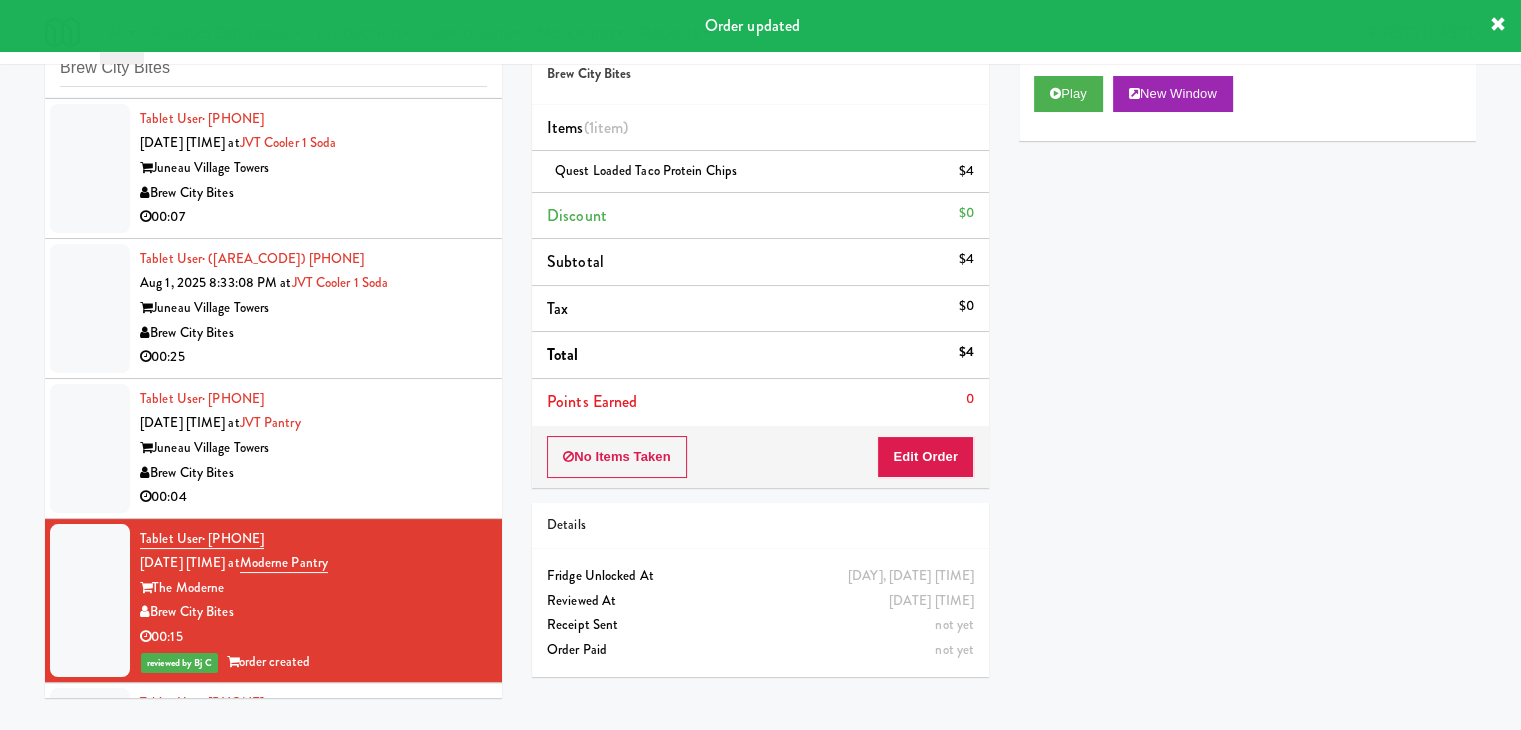 click on "Brew City Bites" at bounding box center (313, 473) 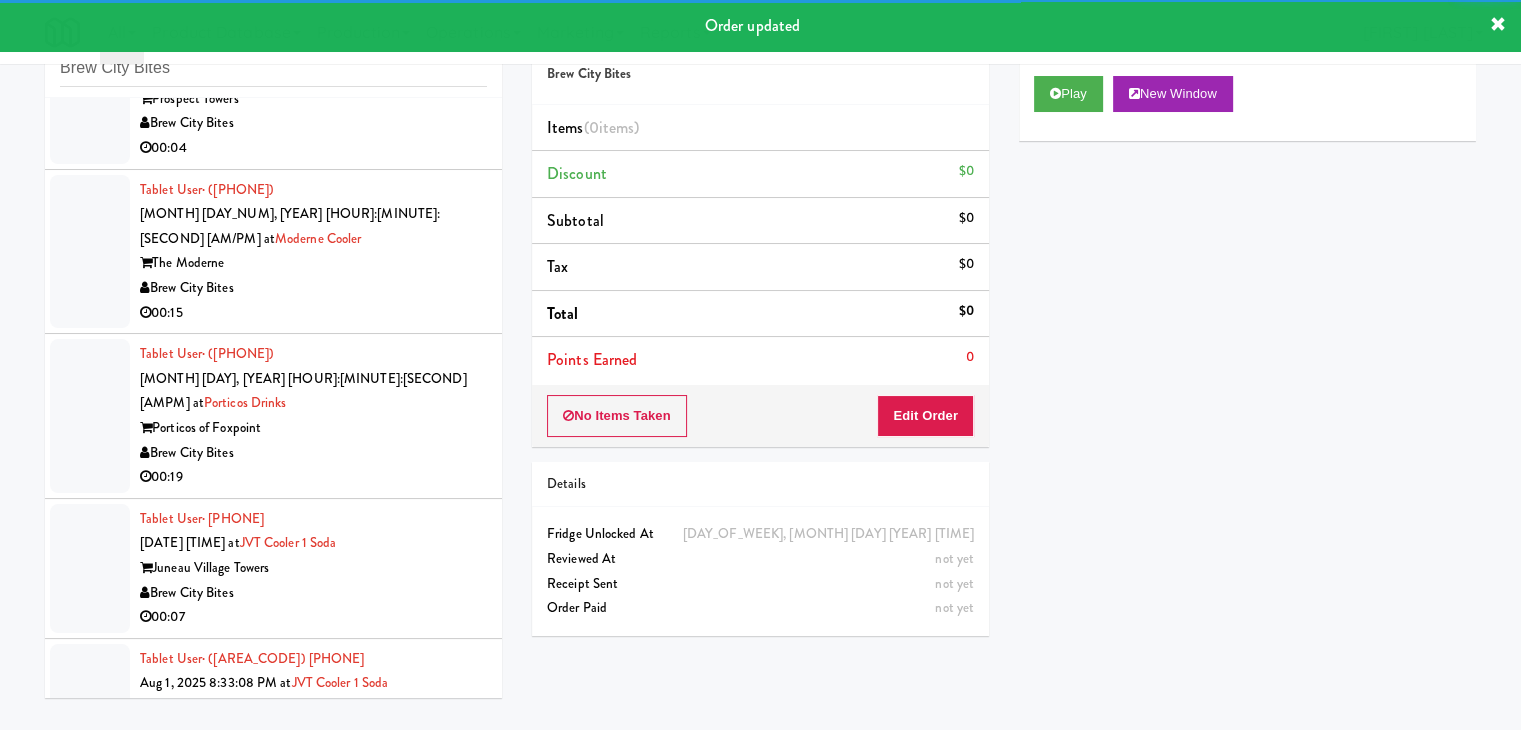 scroll, scrollTop: 522, scrollLeft: 0, axis: vertical 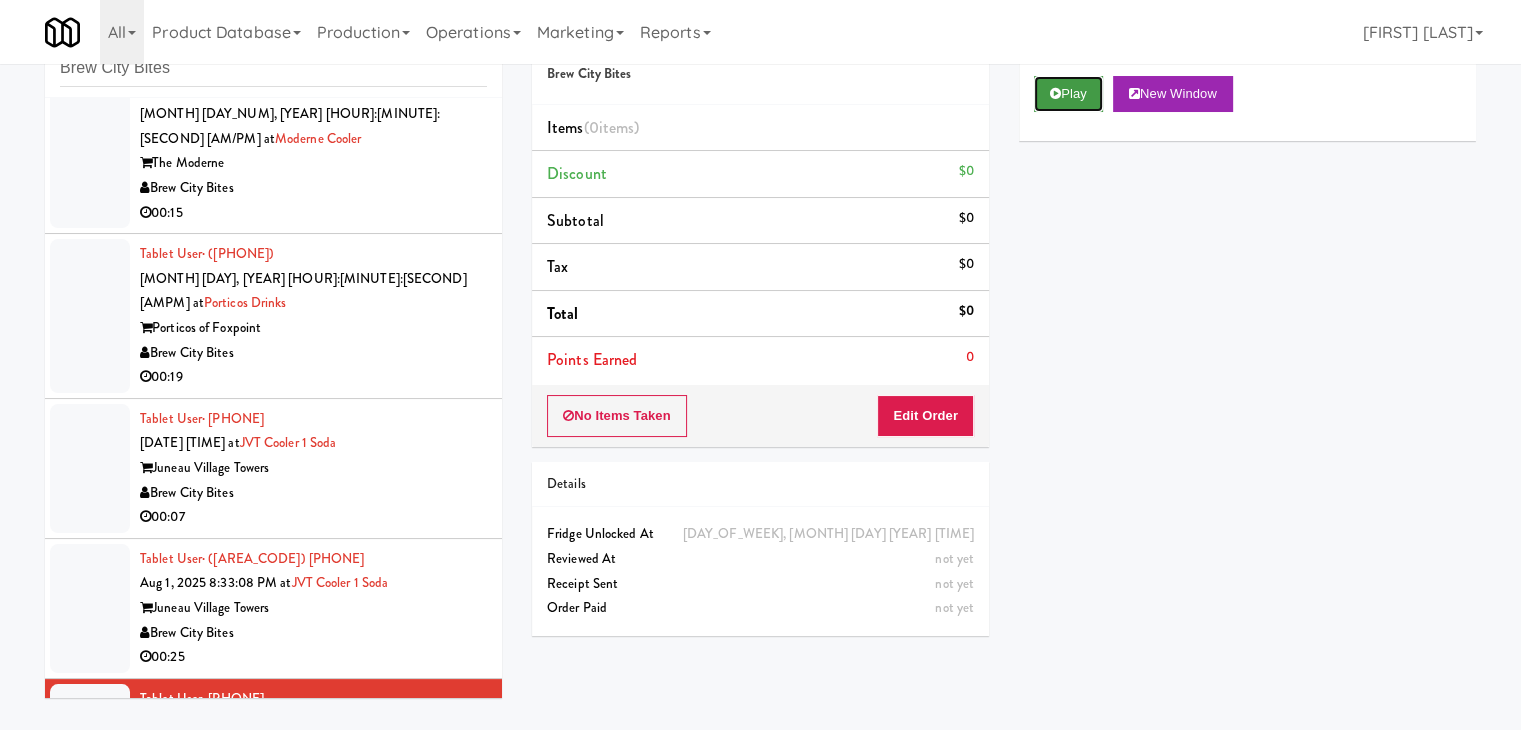 click on "Play" at bounding box center [1068, 94] 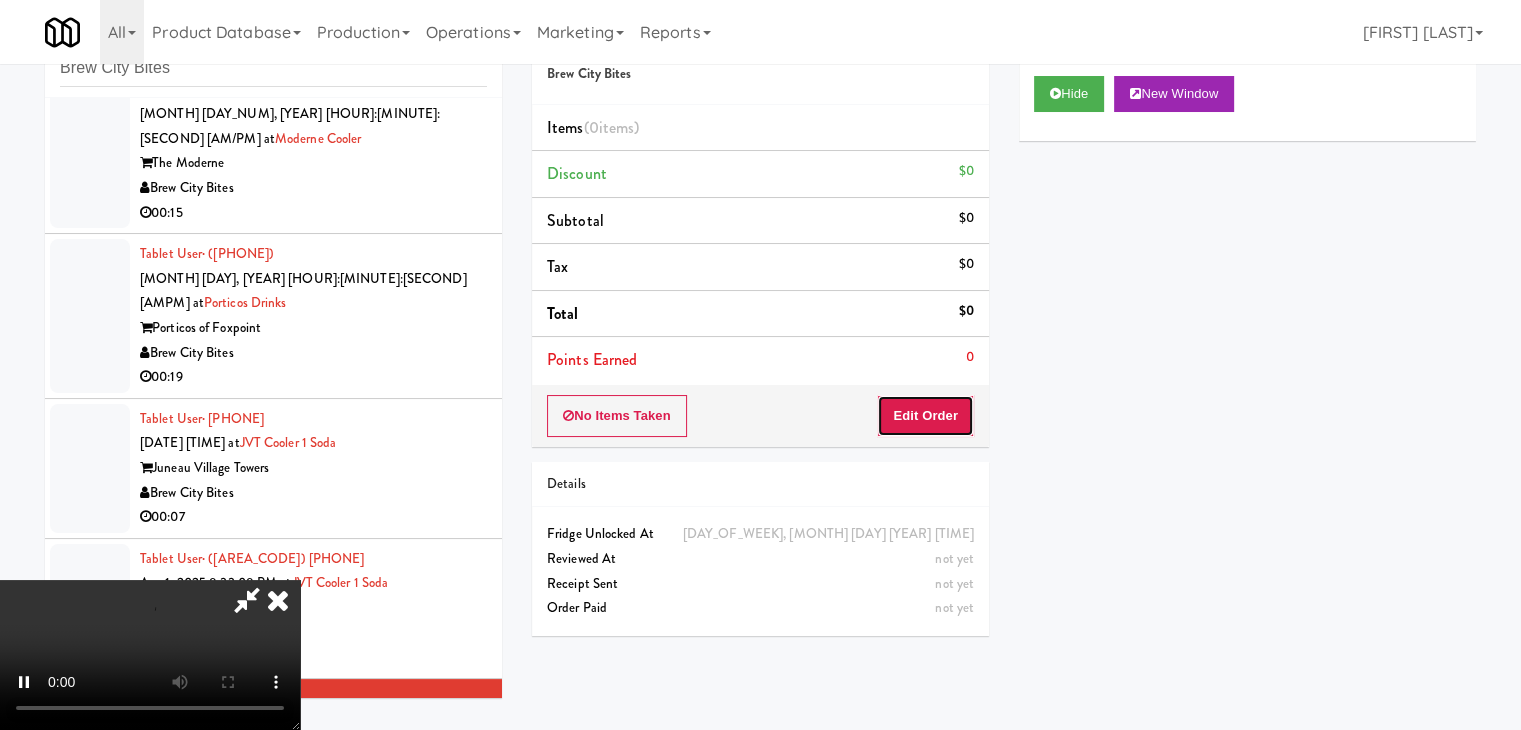 click on "Edit Order" at bounding box center [925, 416] 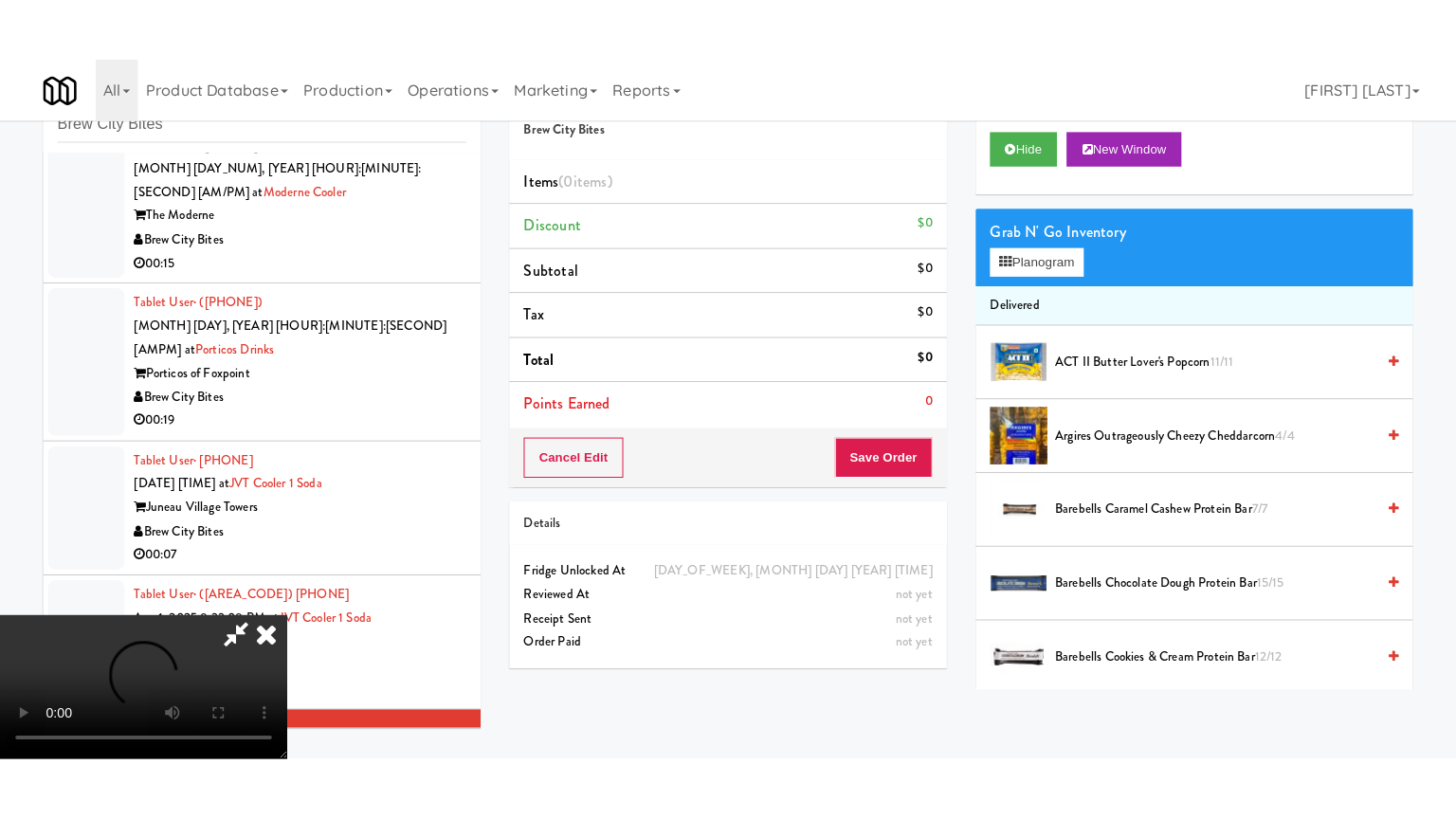 scroll, scrollTop: 266, scrollLeft: 0, axis: vertical 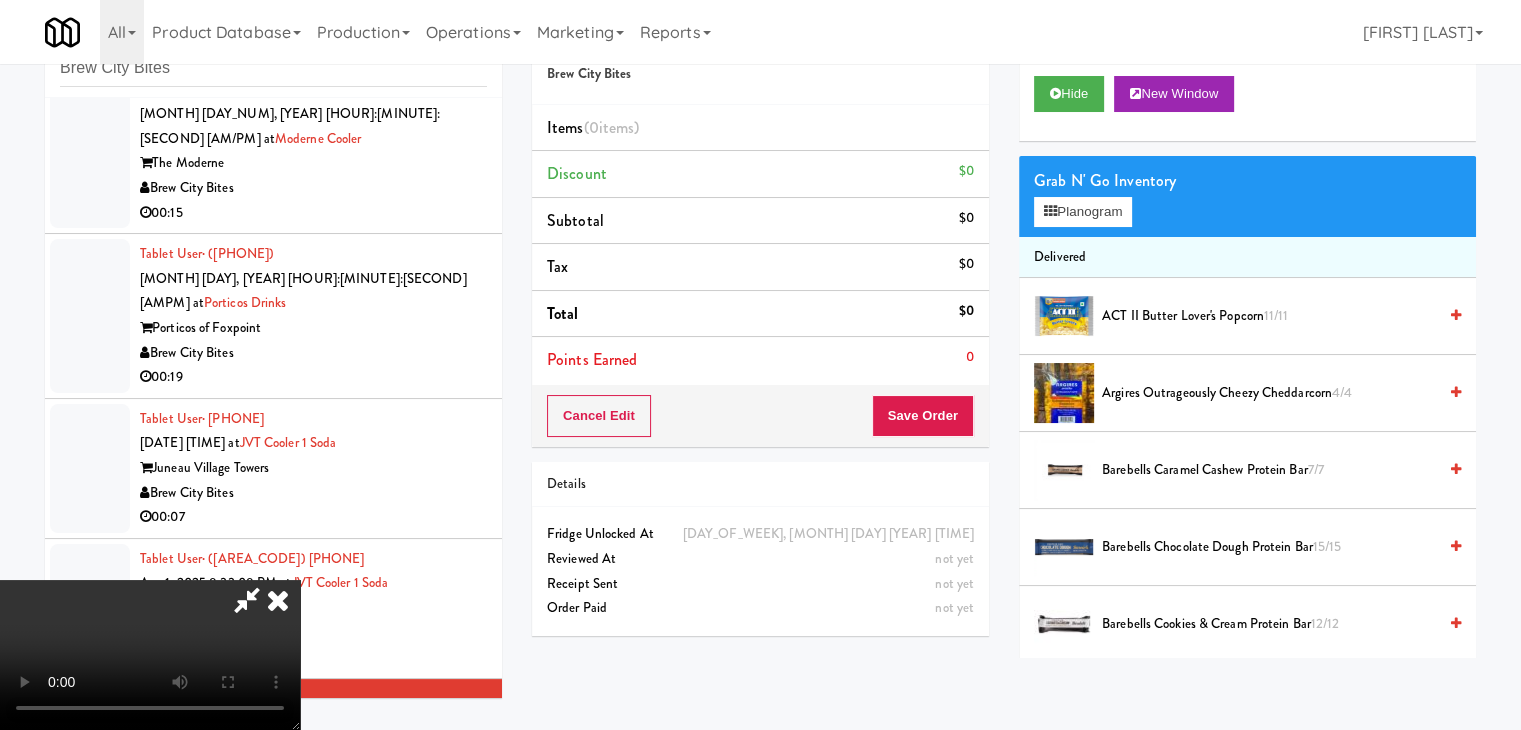 type 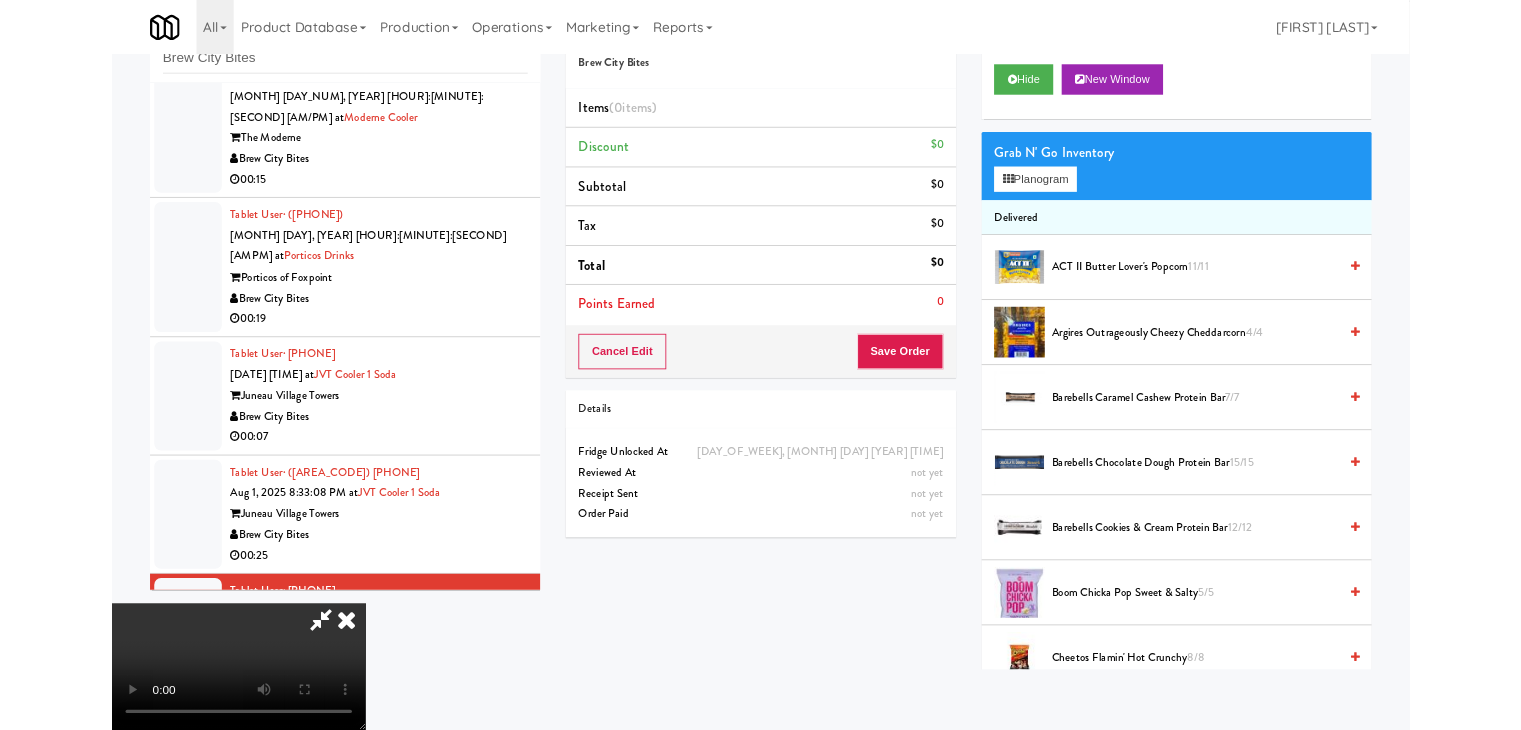 scroll, scrollTop: 0, scrollLeft: 0, axis: both 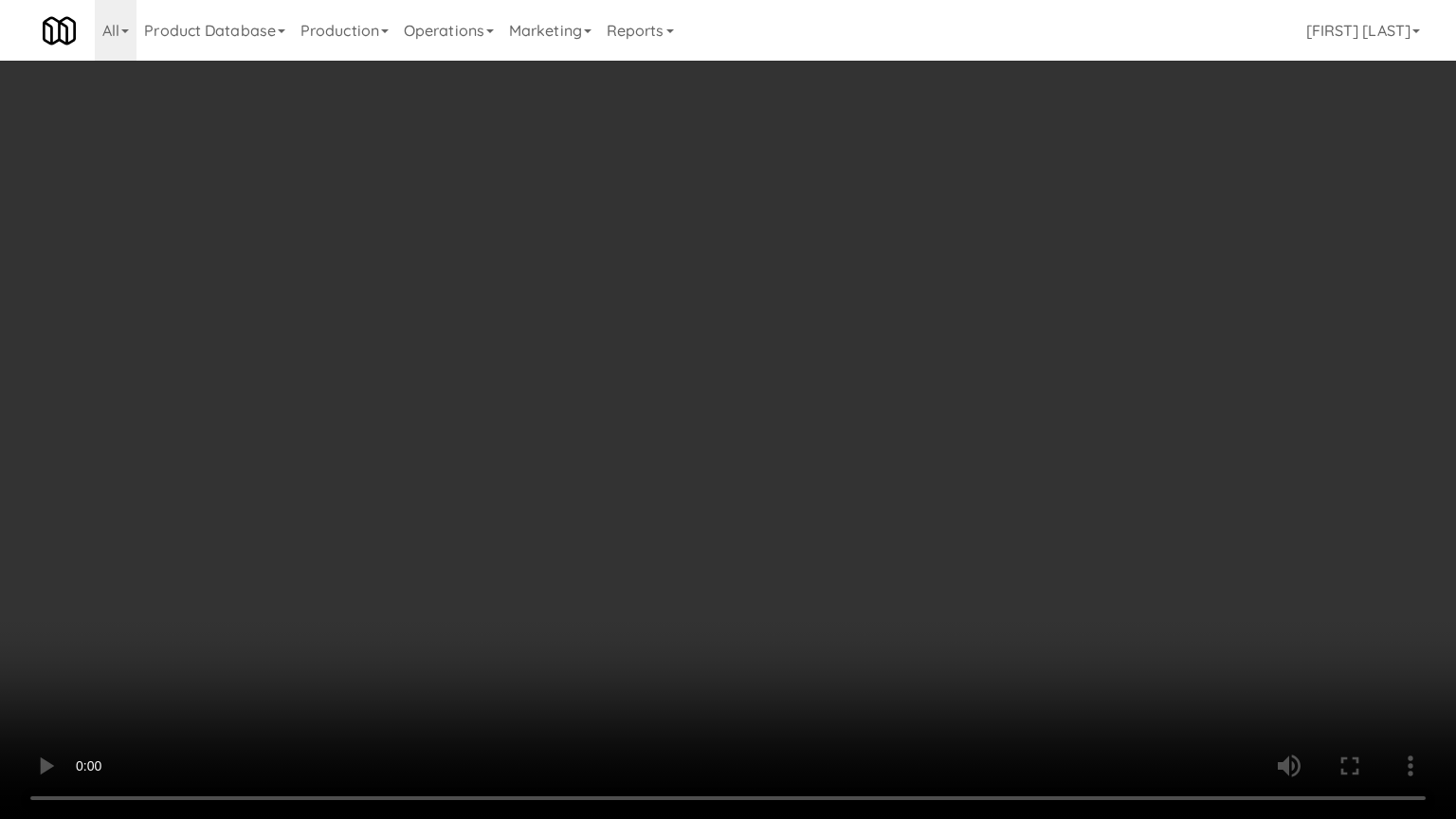 click at bounding box center [728, 410] 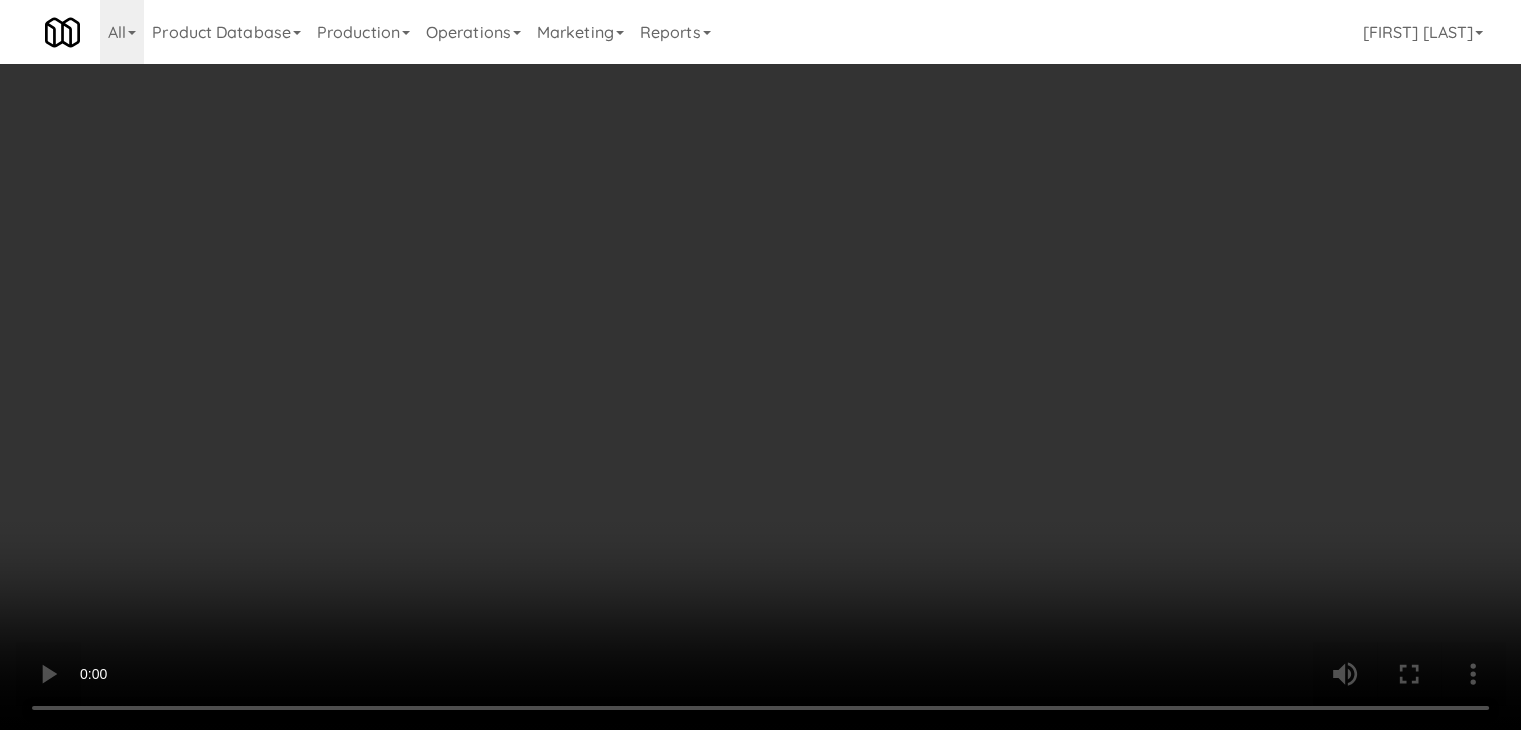 click on "Planogram" at bounding box center [1083, 212] 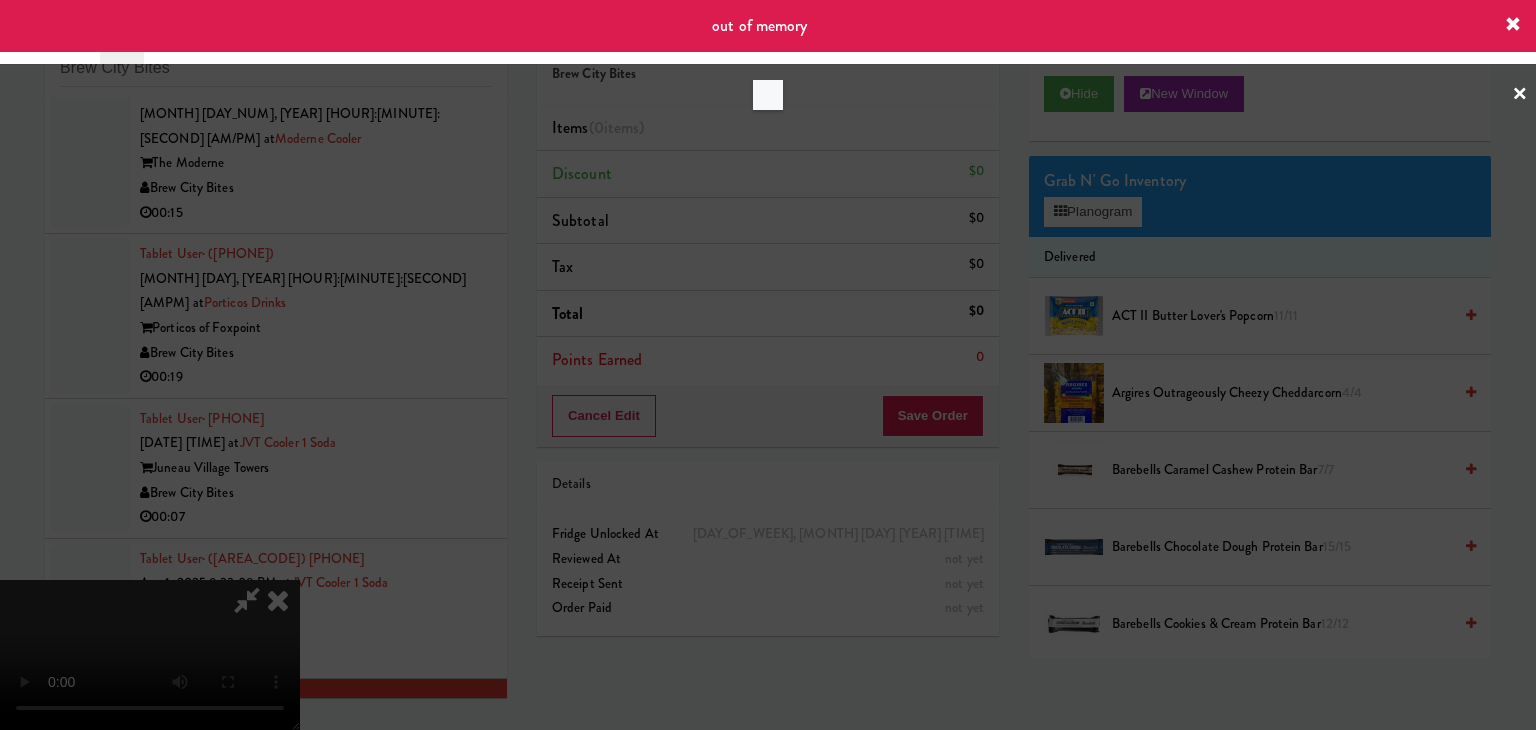 drag, startPoint x: 1046, startPoint y: 177, endPoint x: 1067, endPoint y: 192, distance: 25.806976 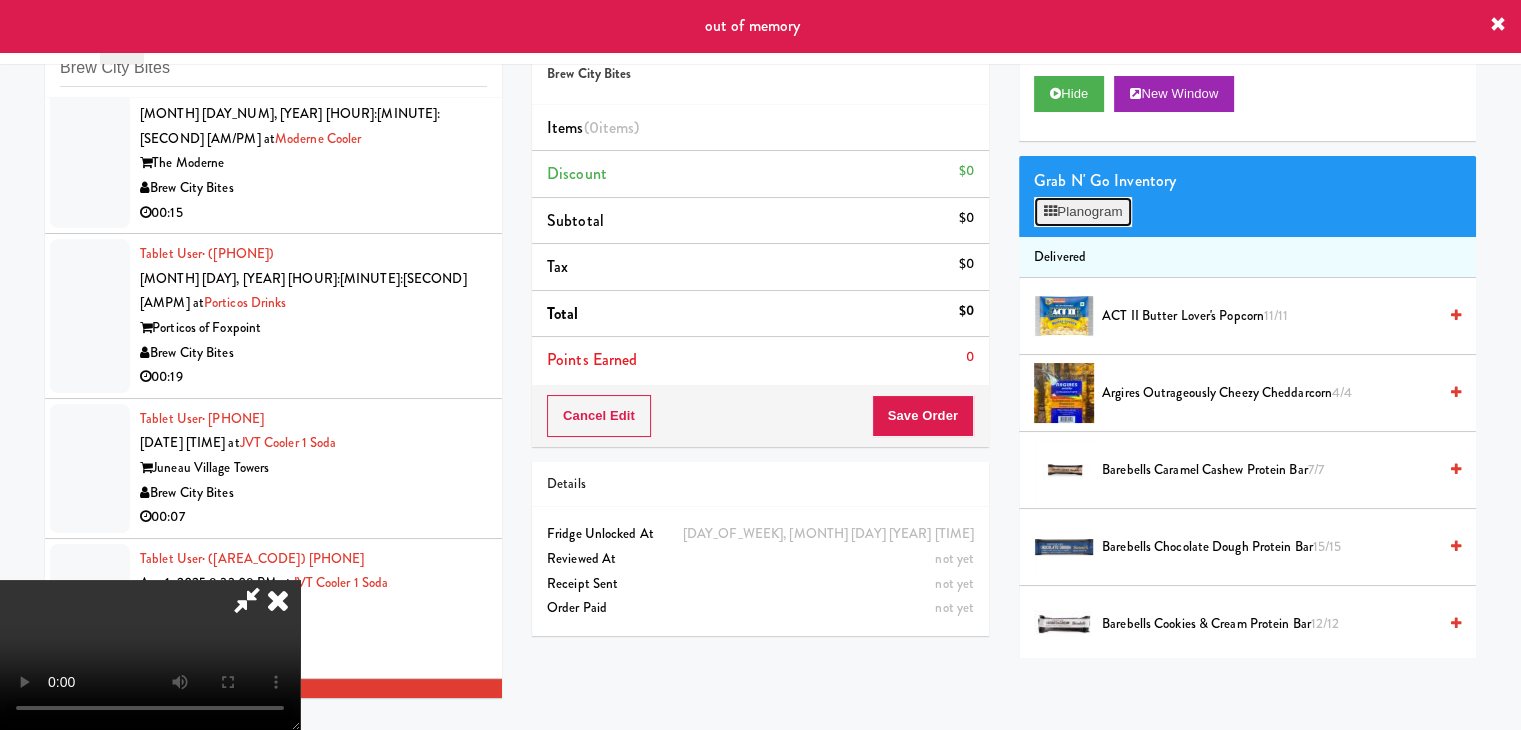 click on "Planogram" at bounding box center [1083, 212] 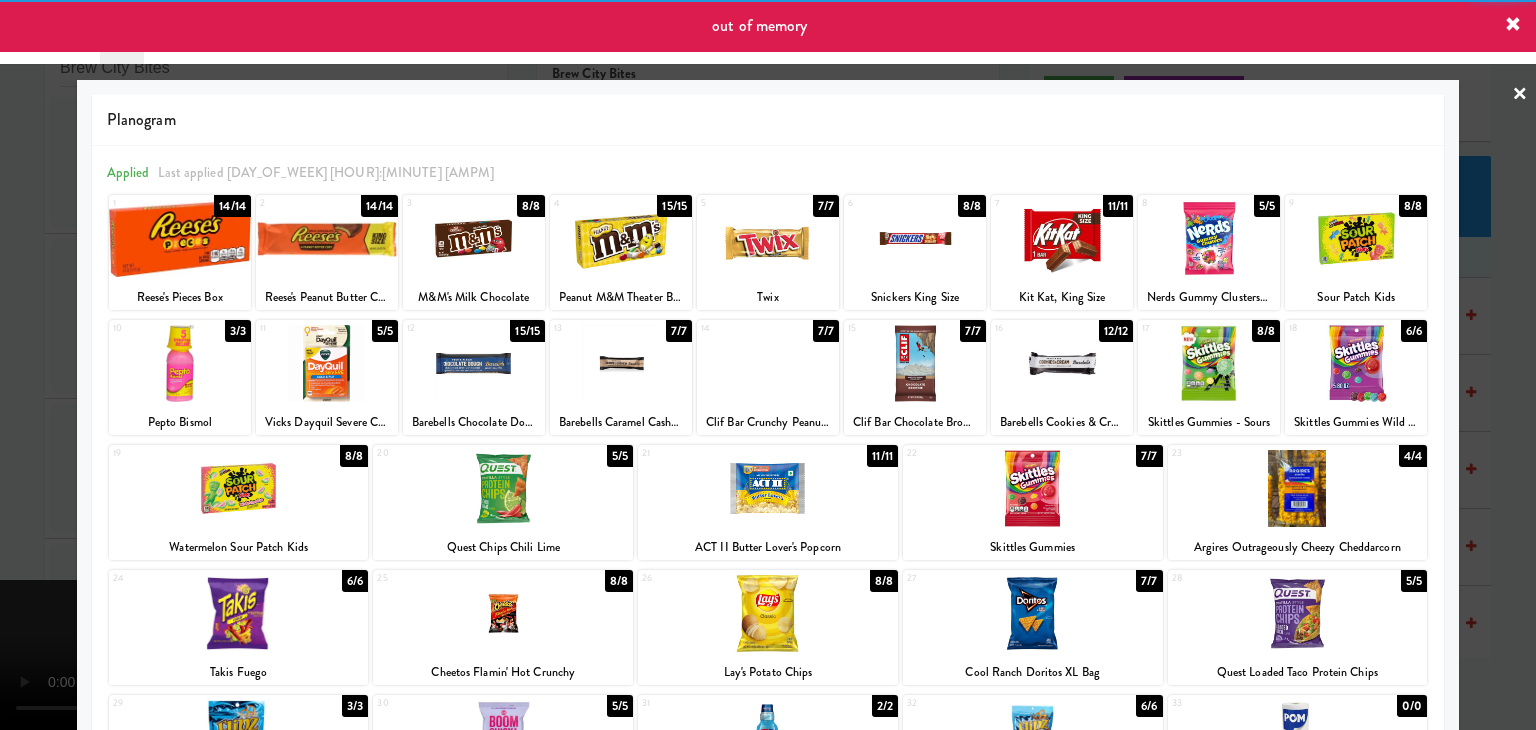 click at bounding box center [327, 238] 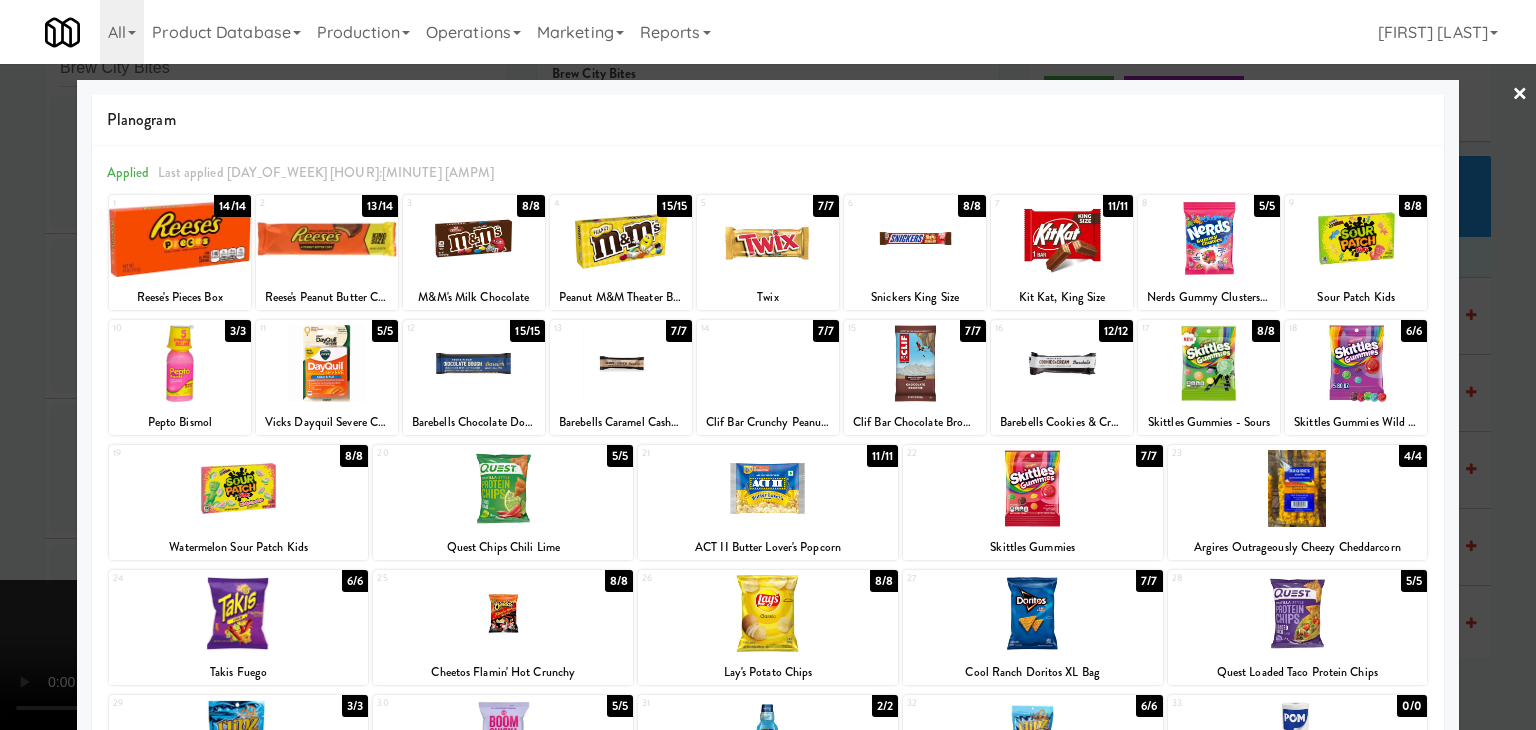 drag, startPoint x: 1, startPoint y: 321, endPoint x: 113, endPoint y: 336, distance: 113 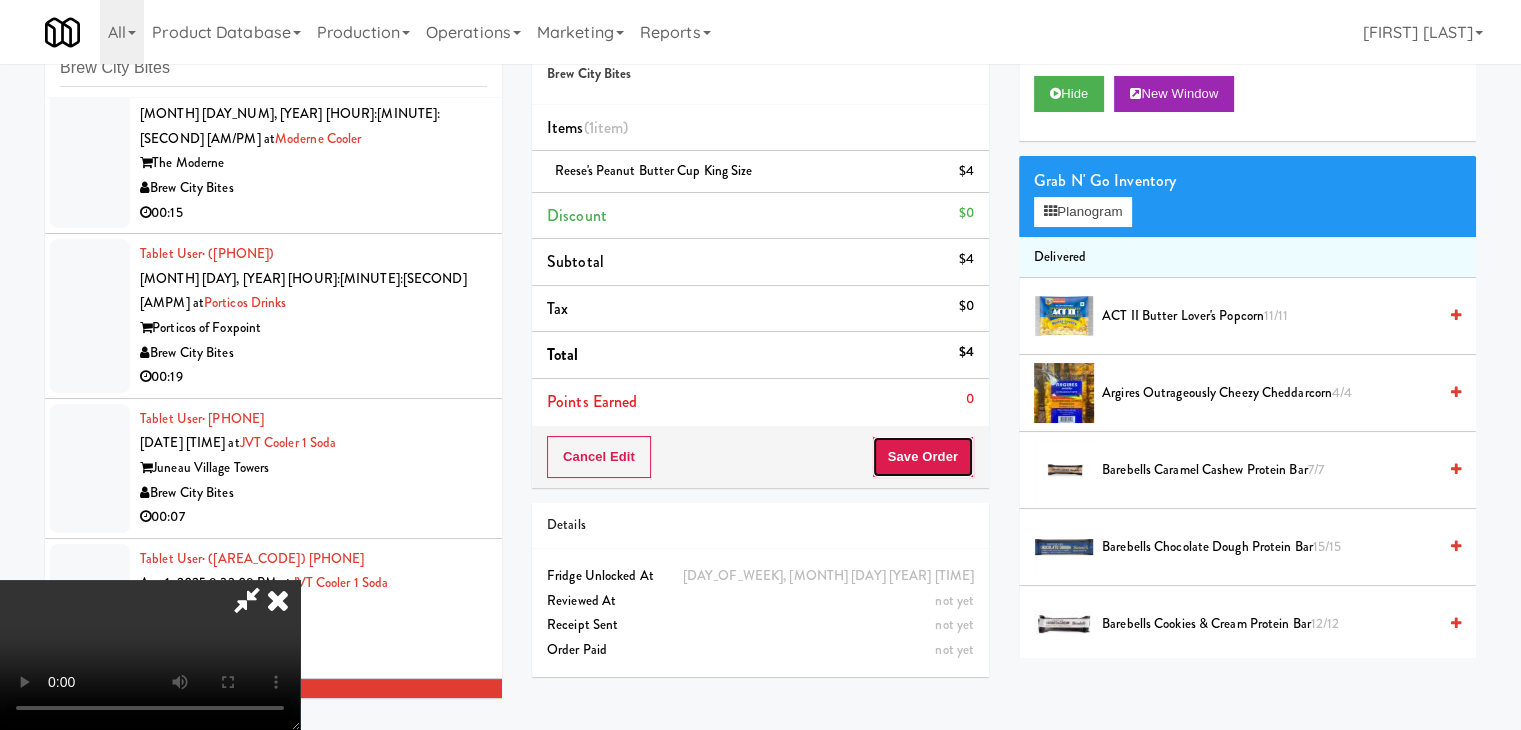 click on "Save Order" at bounding box center [923, 457] 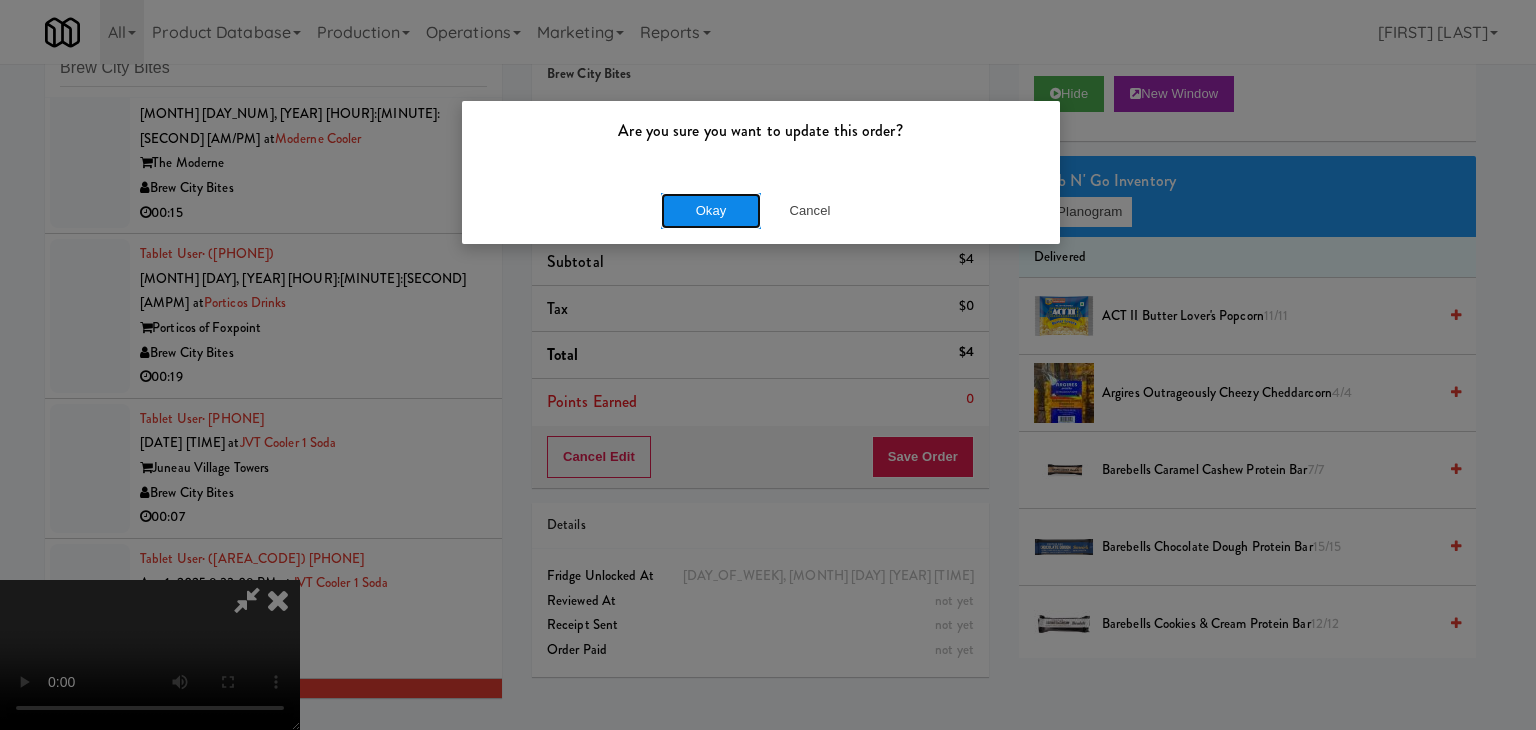 click on "Okay" at bounding box center (711, 211) 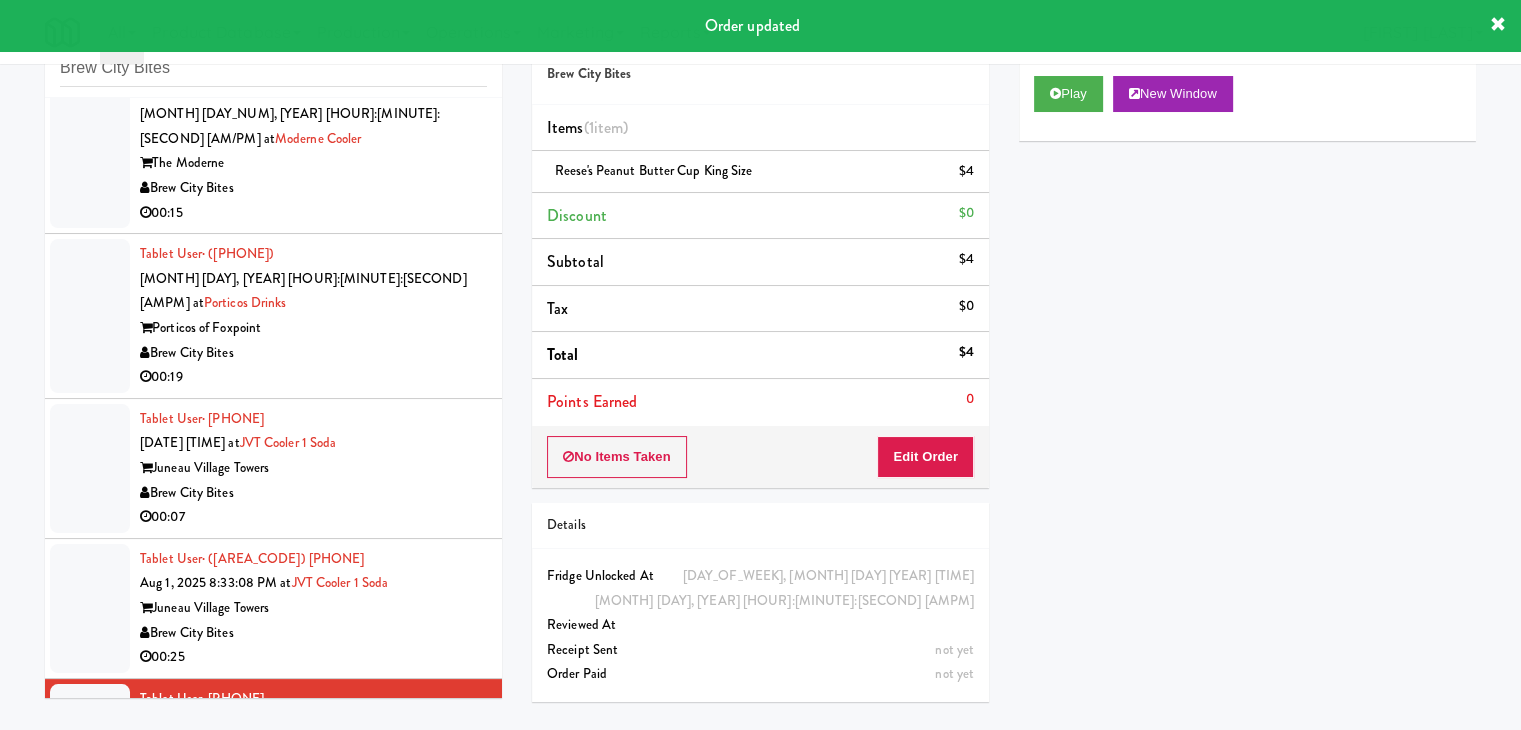 click on "Brew City Bites" at bounding box center (313, 633) 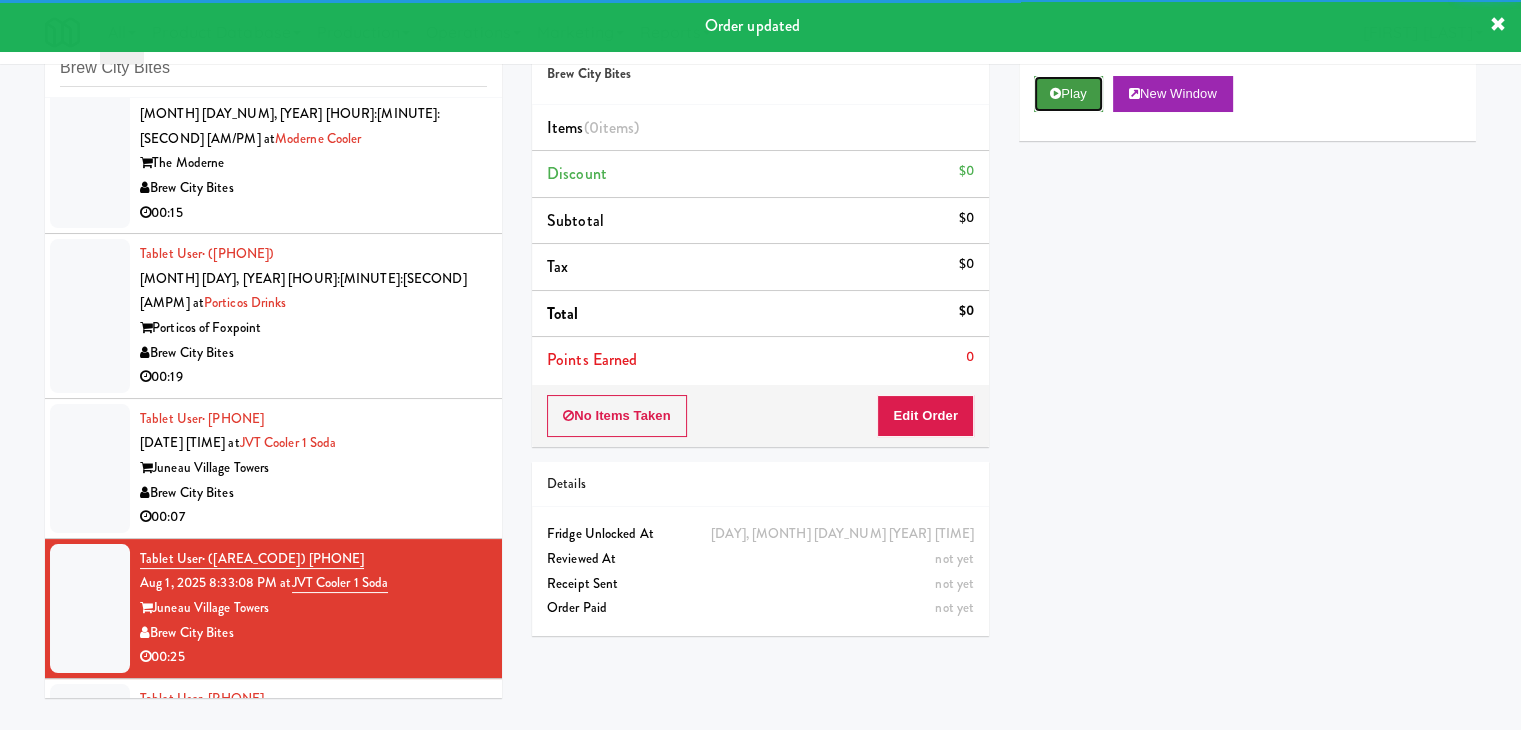 click on "Play" at bounding box center (1068, 94) 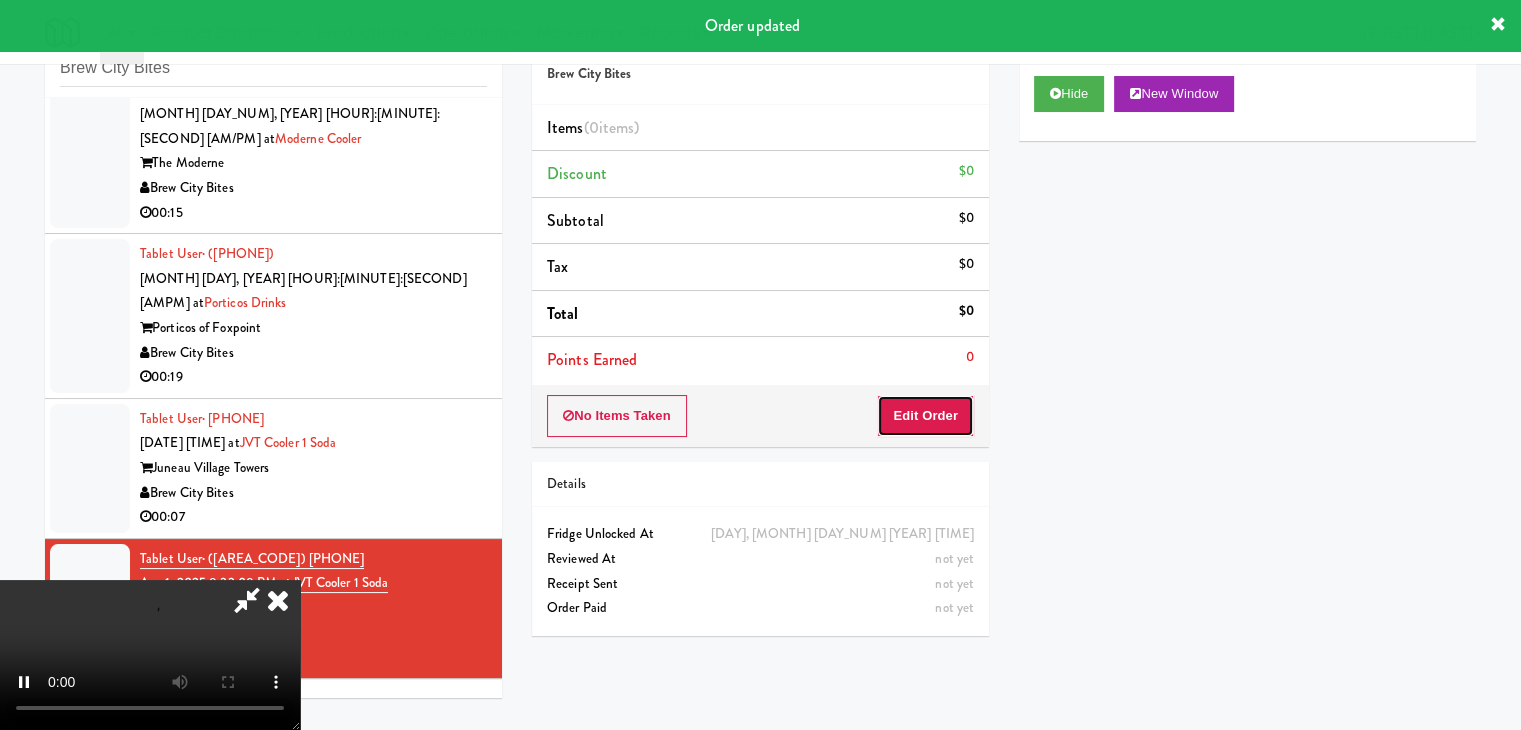 click on "Edit Order" at bounding box center (925, 416) 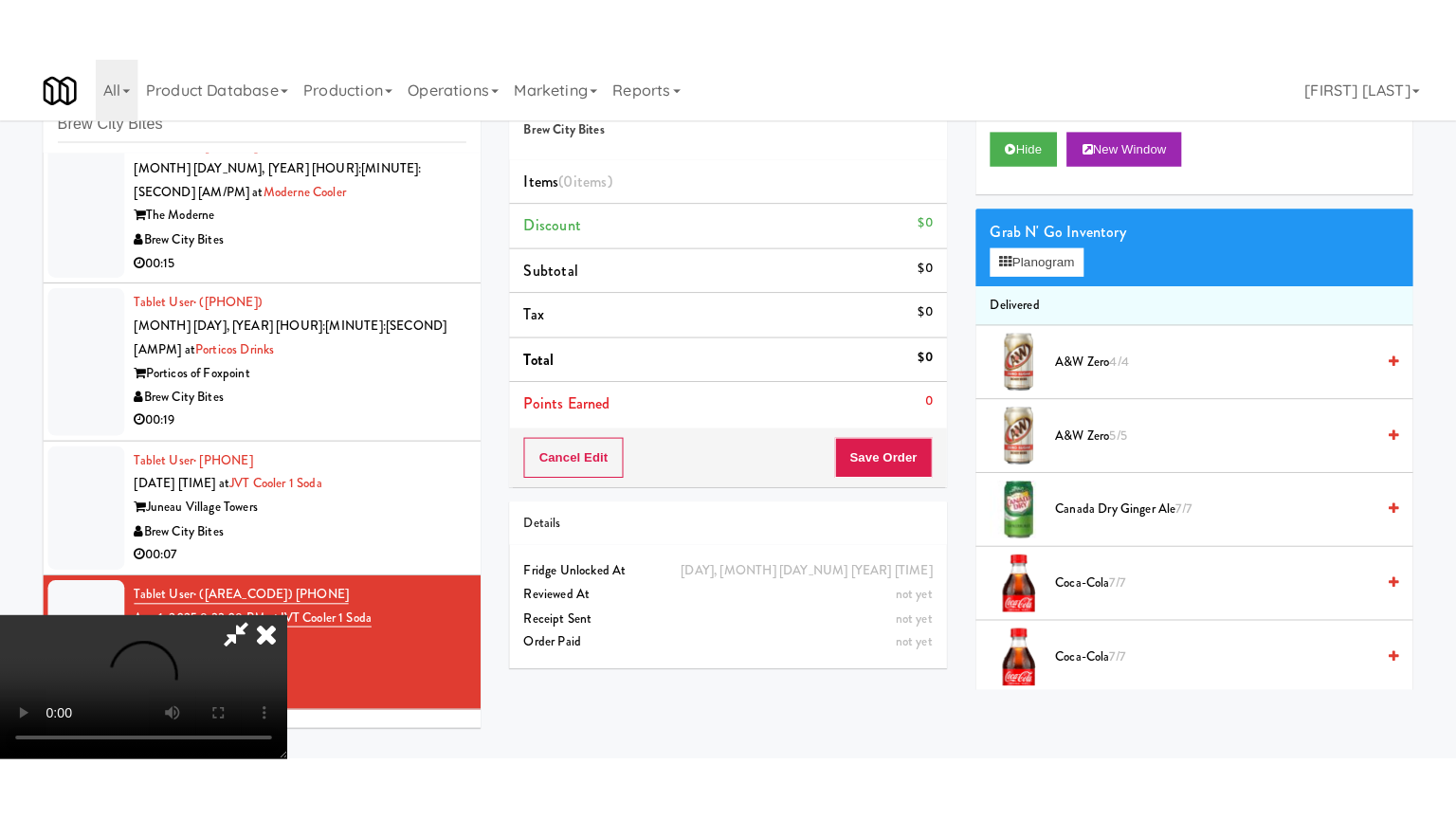 scroll, scrollTop: 266, scrollLeft: 0, axis: vertical 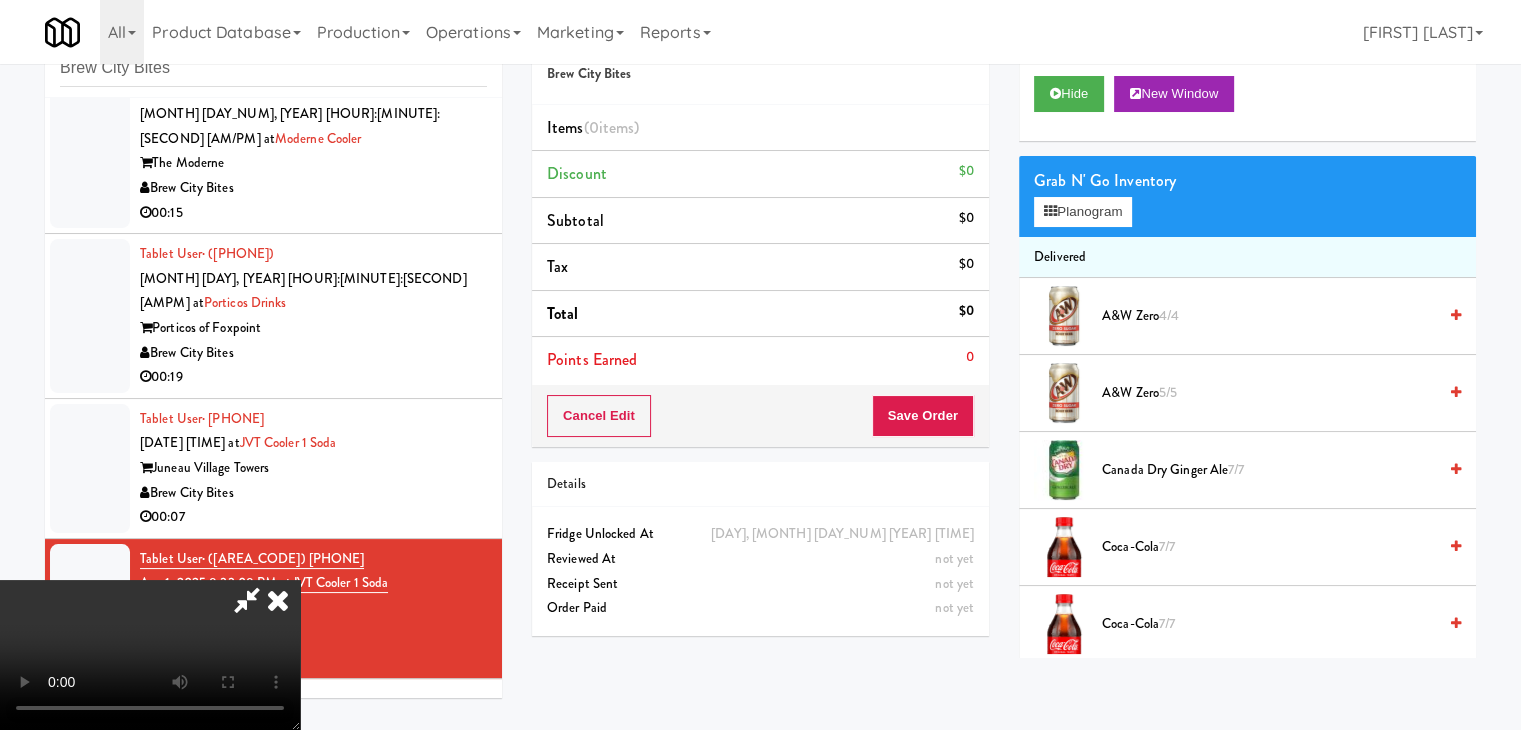 type 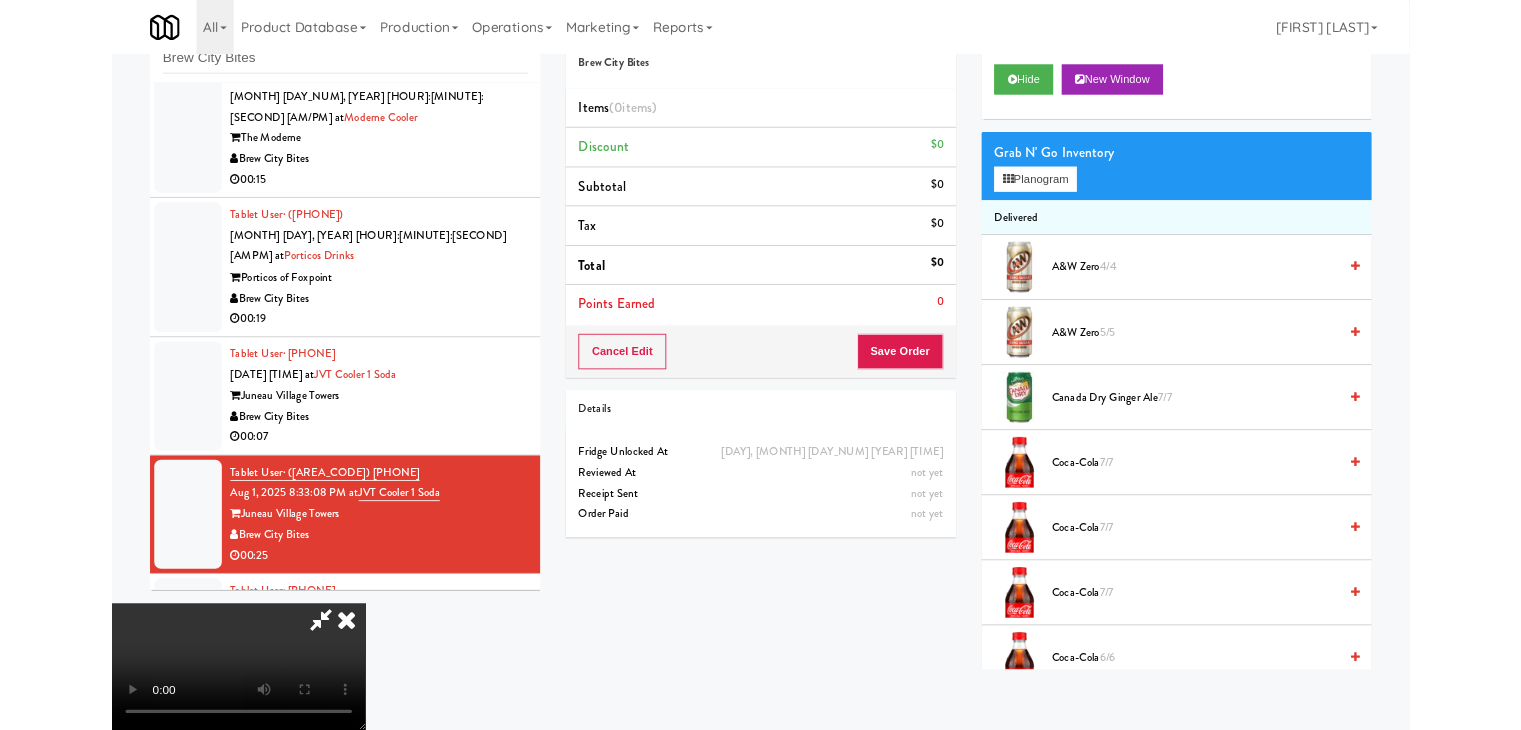 scroll, scrollTop: 0, scrollLeft: 0, axis: both 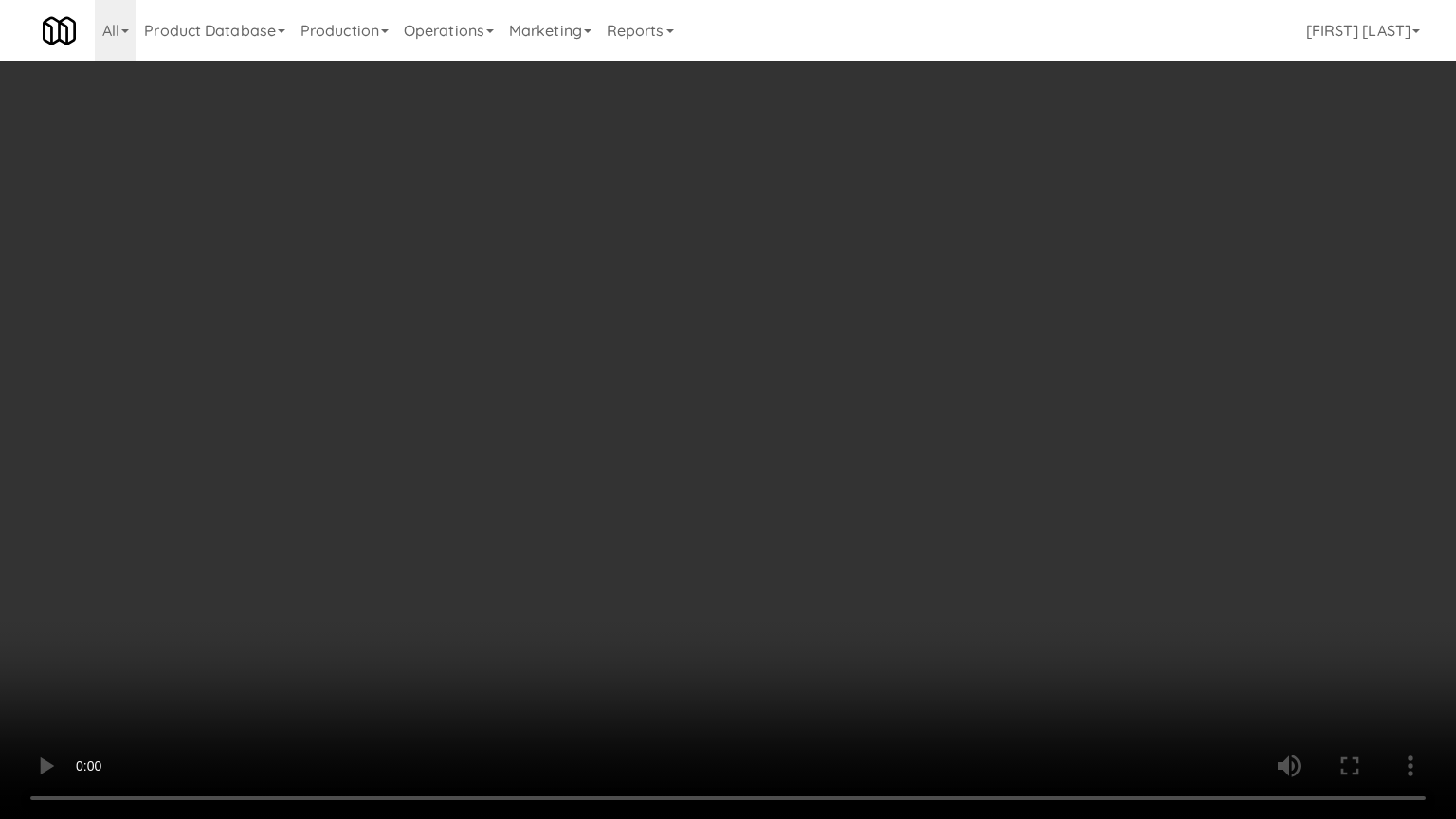 click at bounding box center (728, 410) 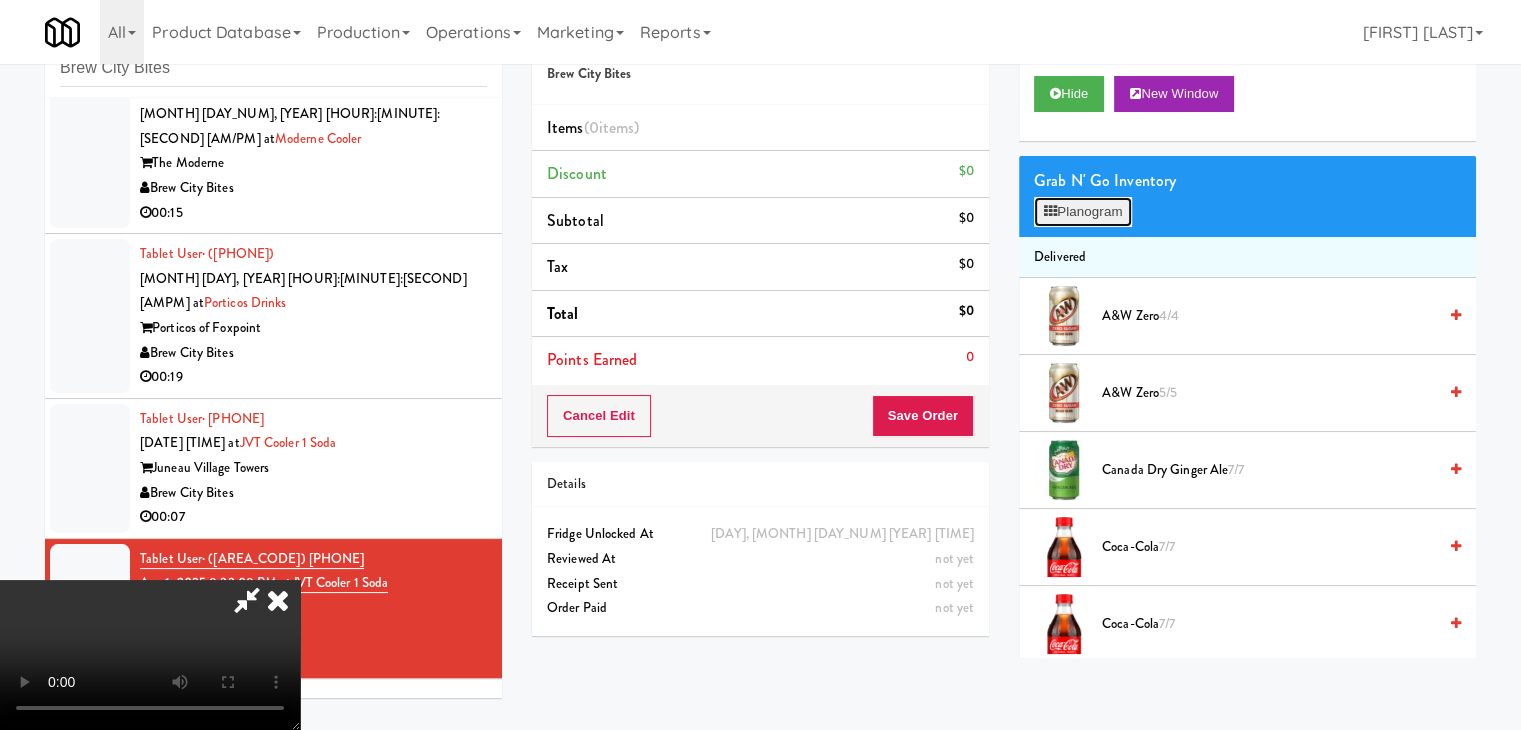 click on "Planogram" at bounding box center (1083, 212) 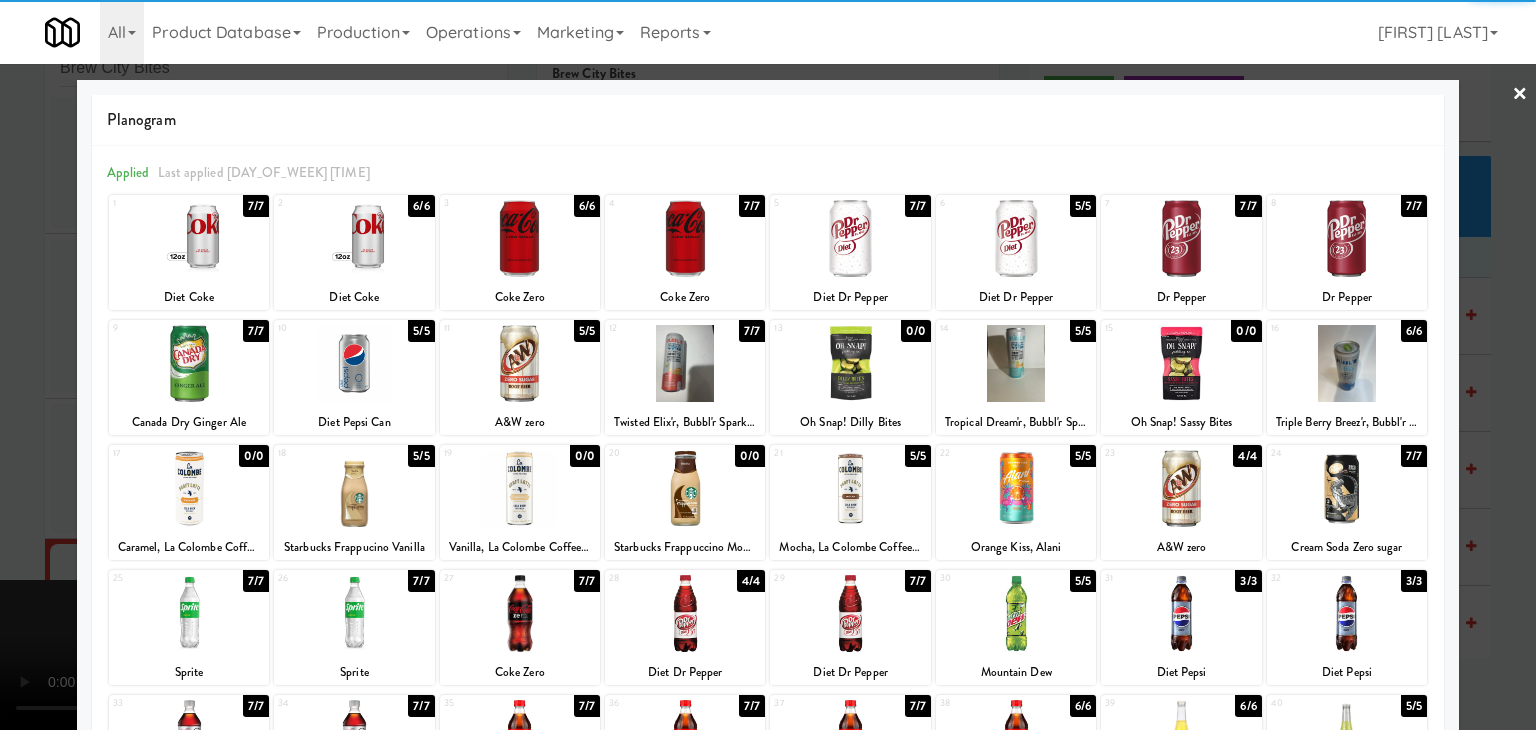 drag, startPoint x: 1372, startPoint y: 377, endPoint x: 1442, endPoint y: 380, distance: 70.064255 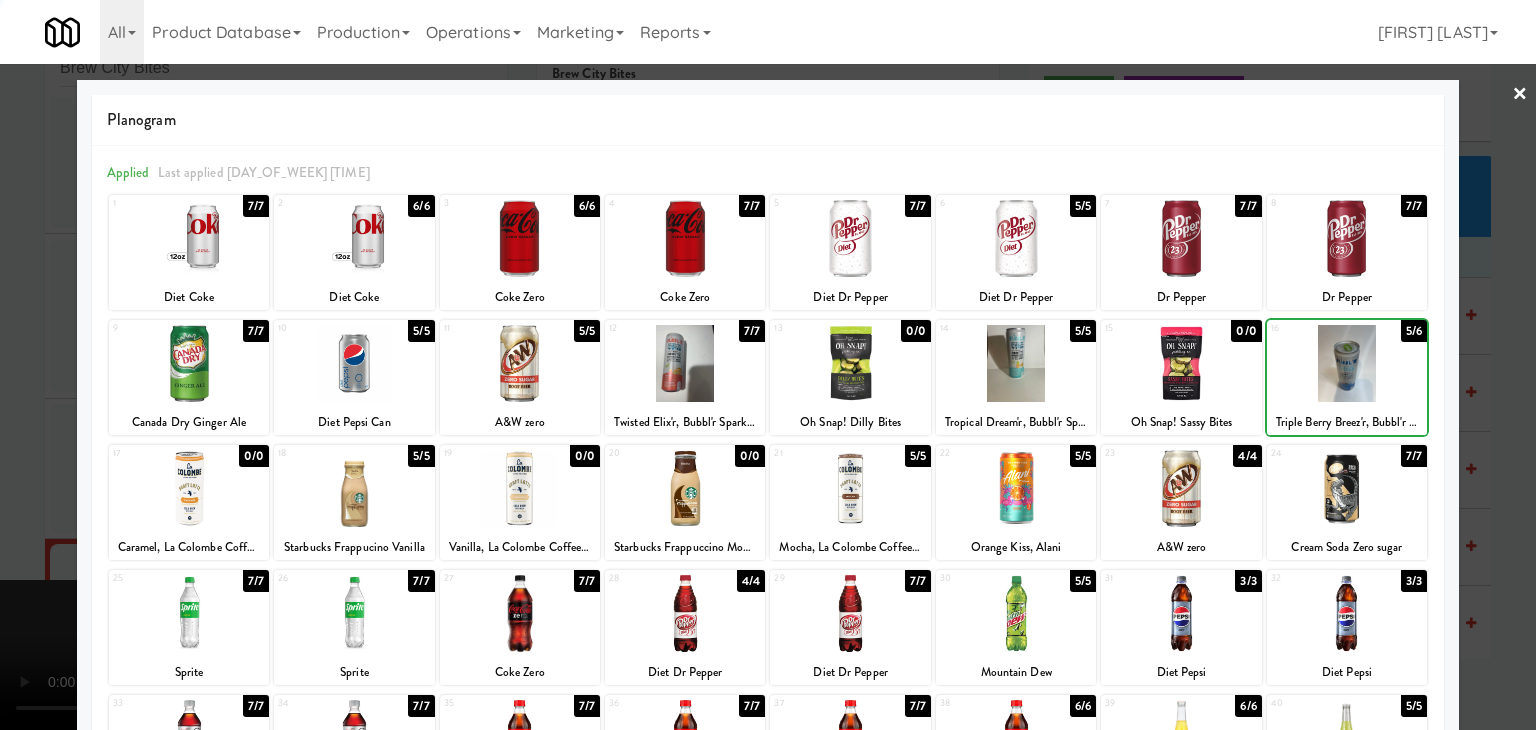 click at bounding box center [768, 365] 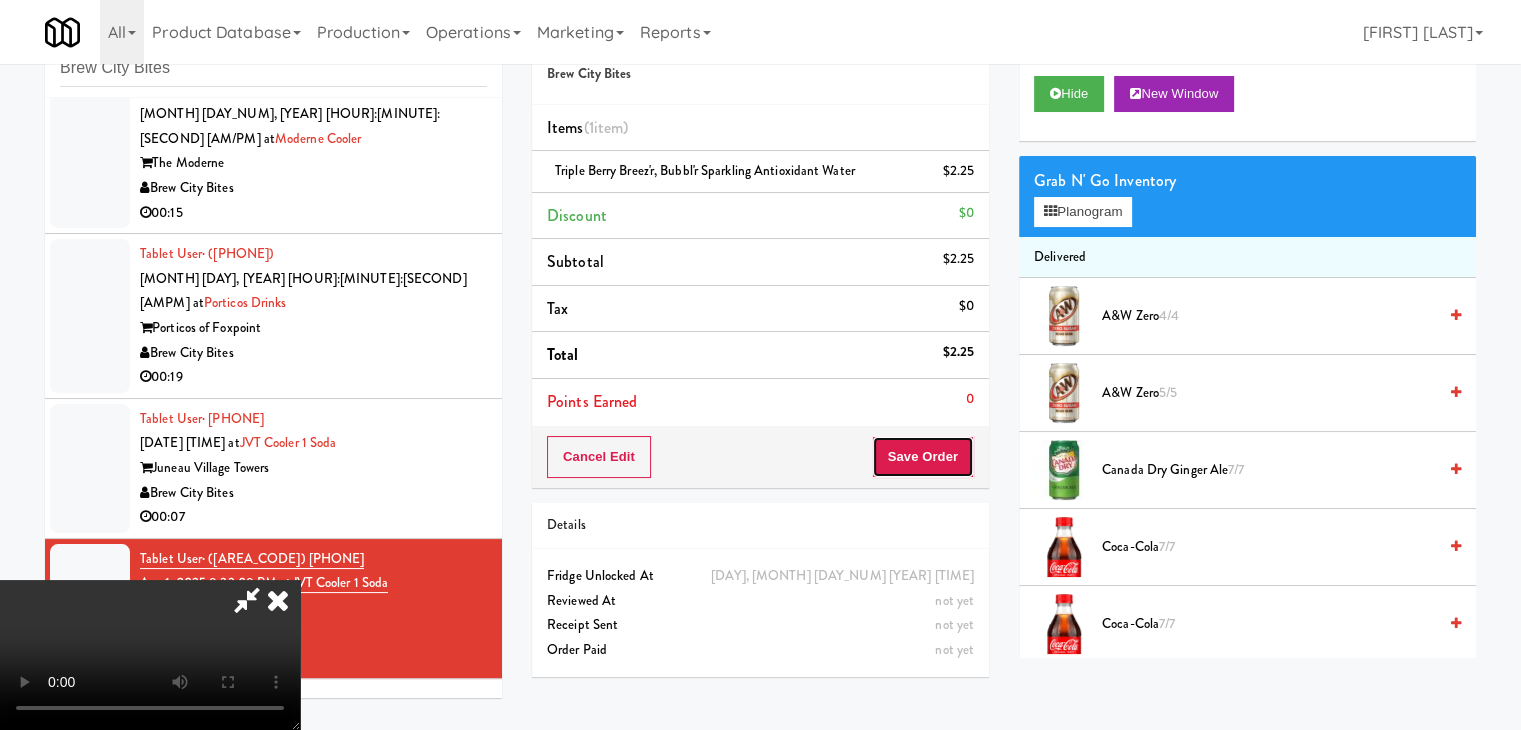 click on "Save Order" at bounding box center [923, 457] 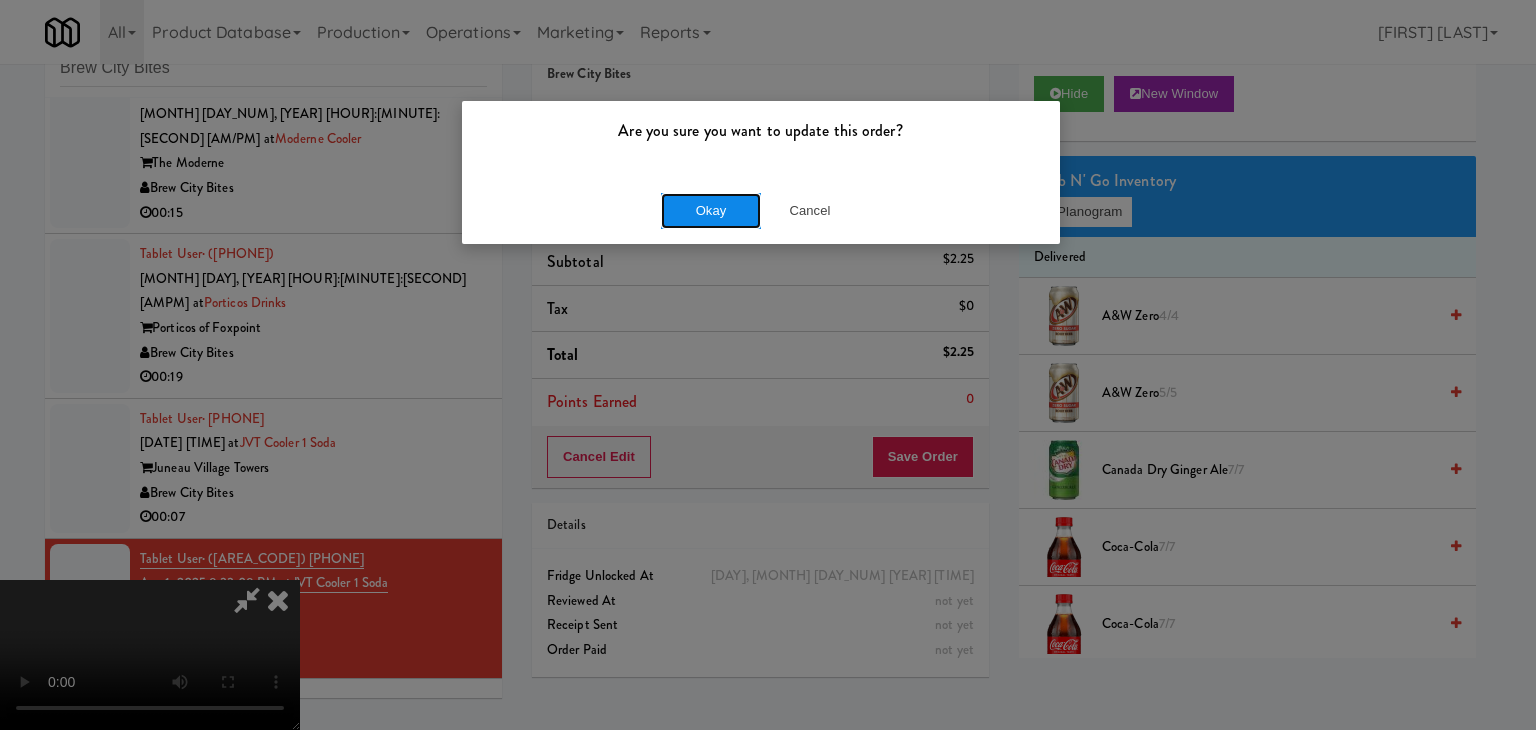 click on "Okay" at bounding box center (711, 211) 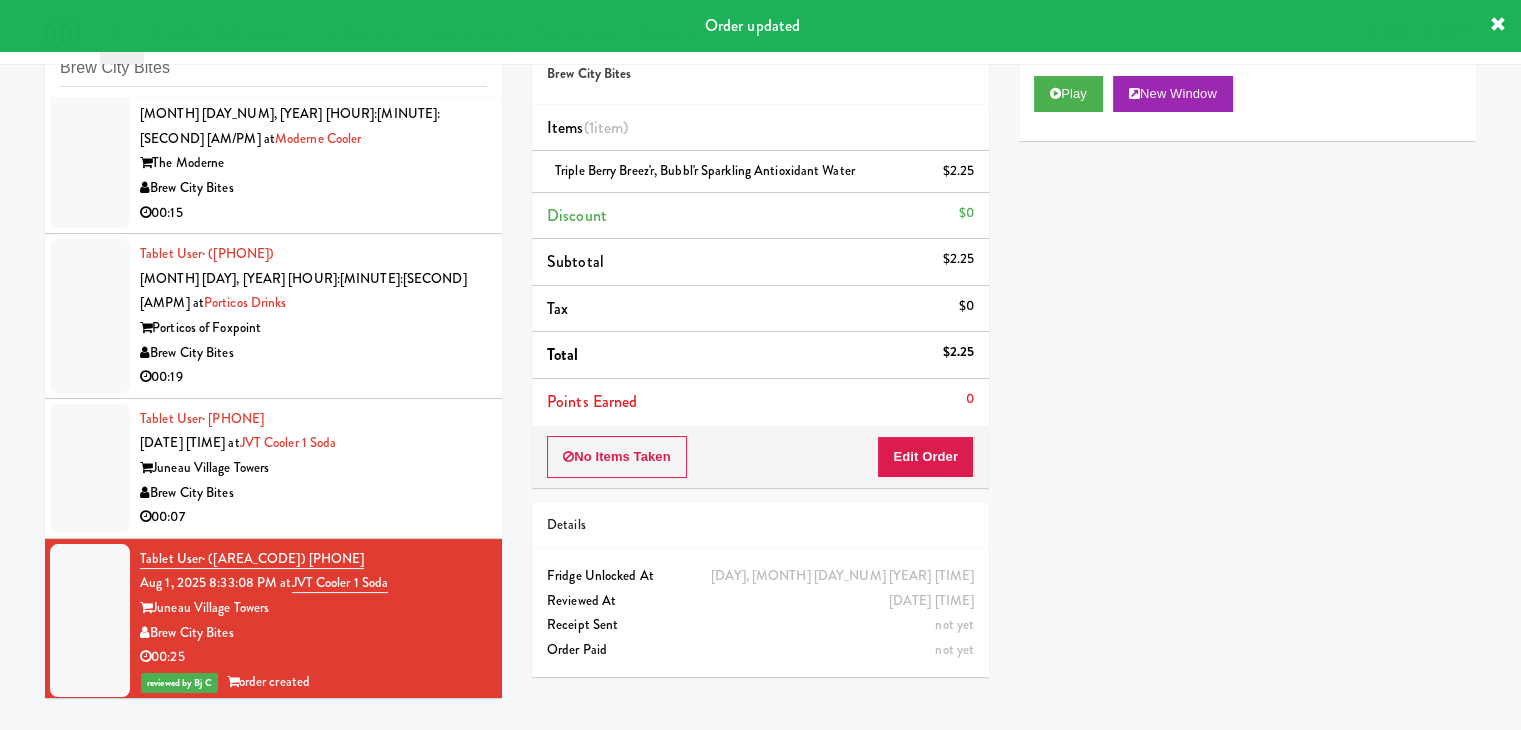 drag, startPoint x: 388, startPoint y: 393, endPoint x: 530, endPoint y: 333, distance: 154.15576 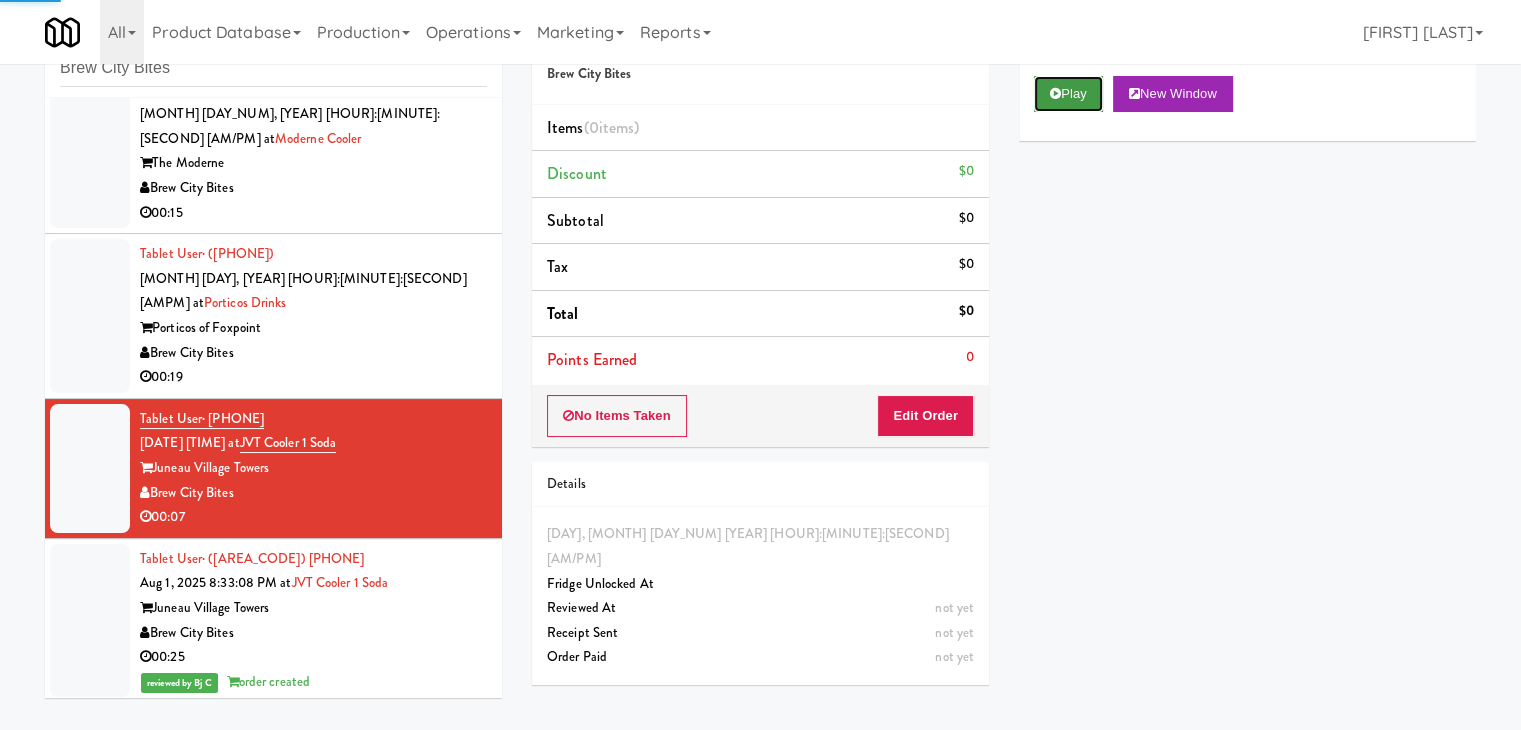 click on "Play" at bounding box center [1068, 94] 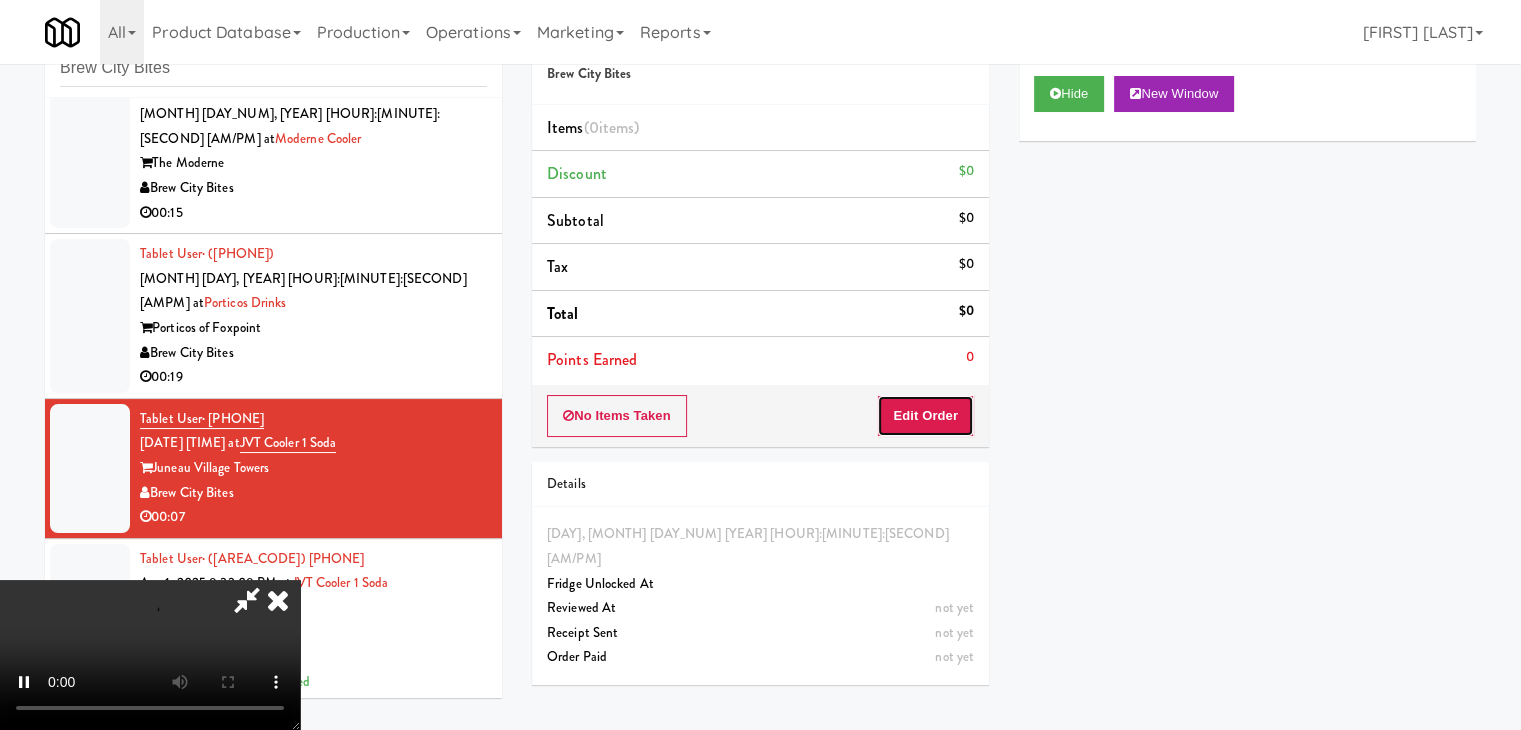 click on "Edit Order" at bounding box center [925, 416] 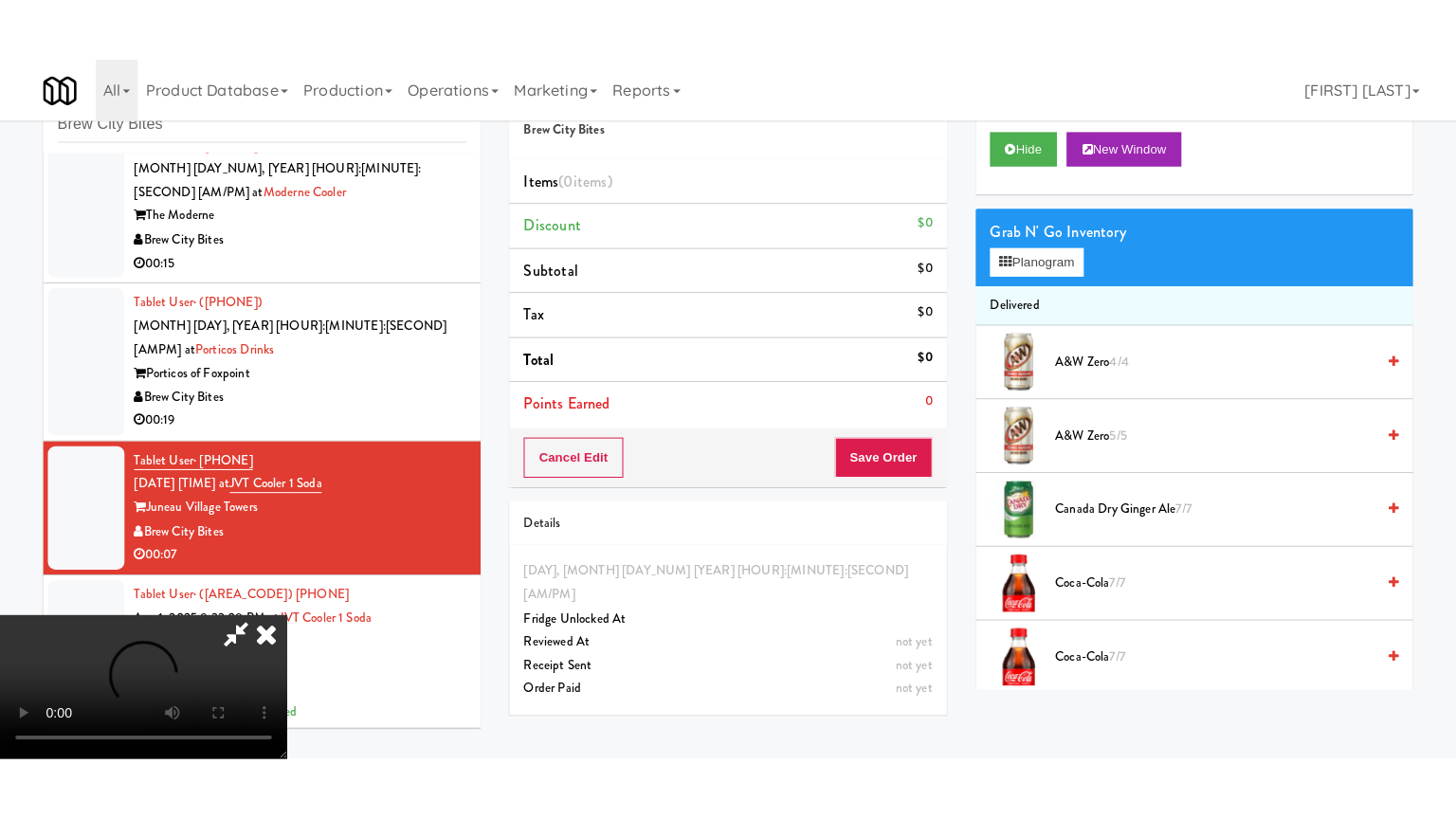 scroll, scrollTop: 266, scrollLeft: 0, axis: vertical 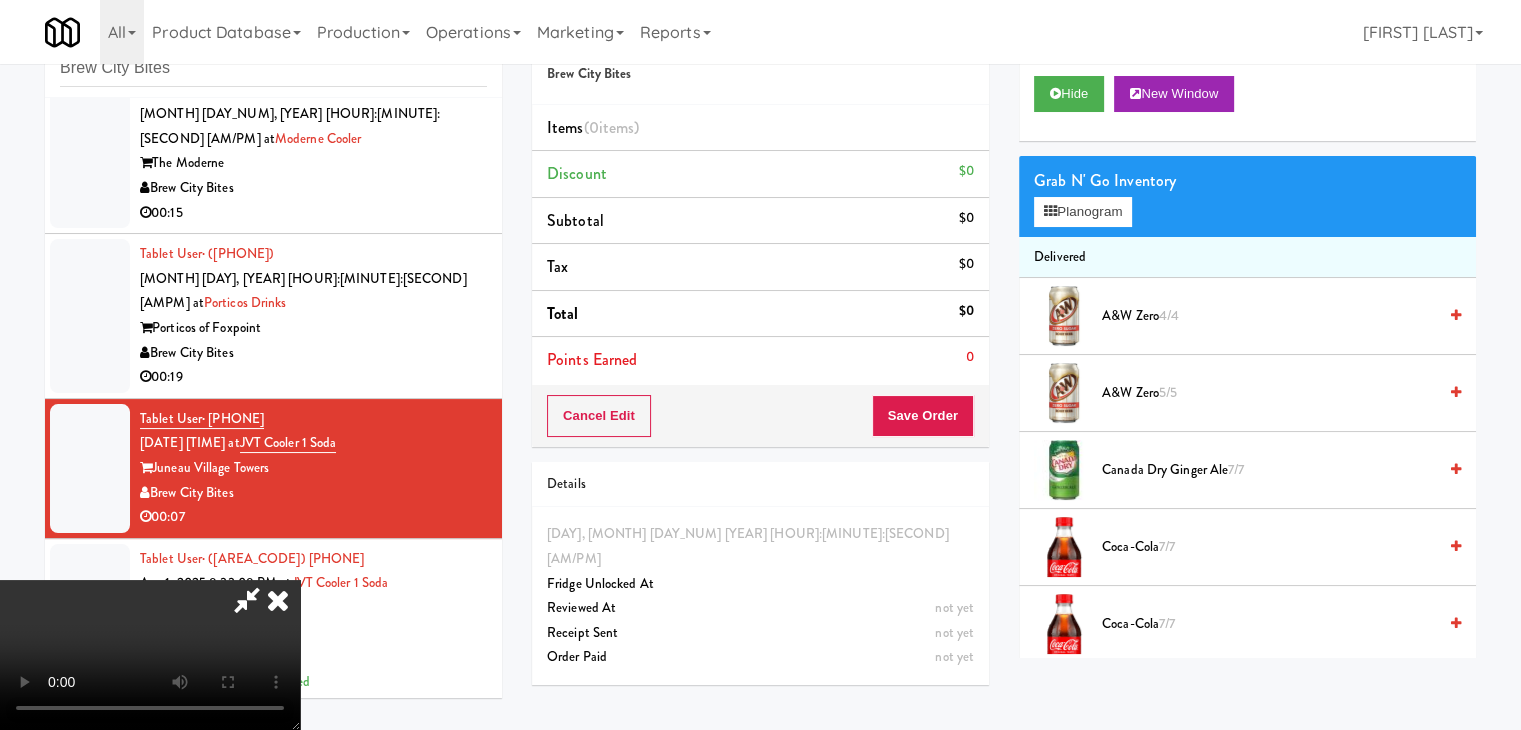 type 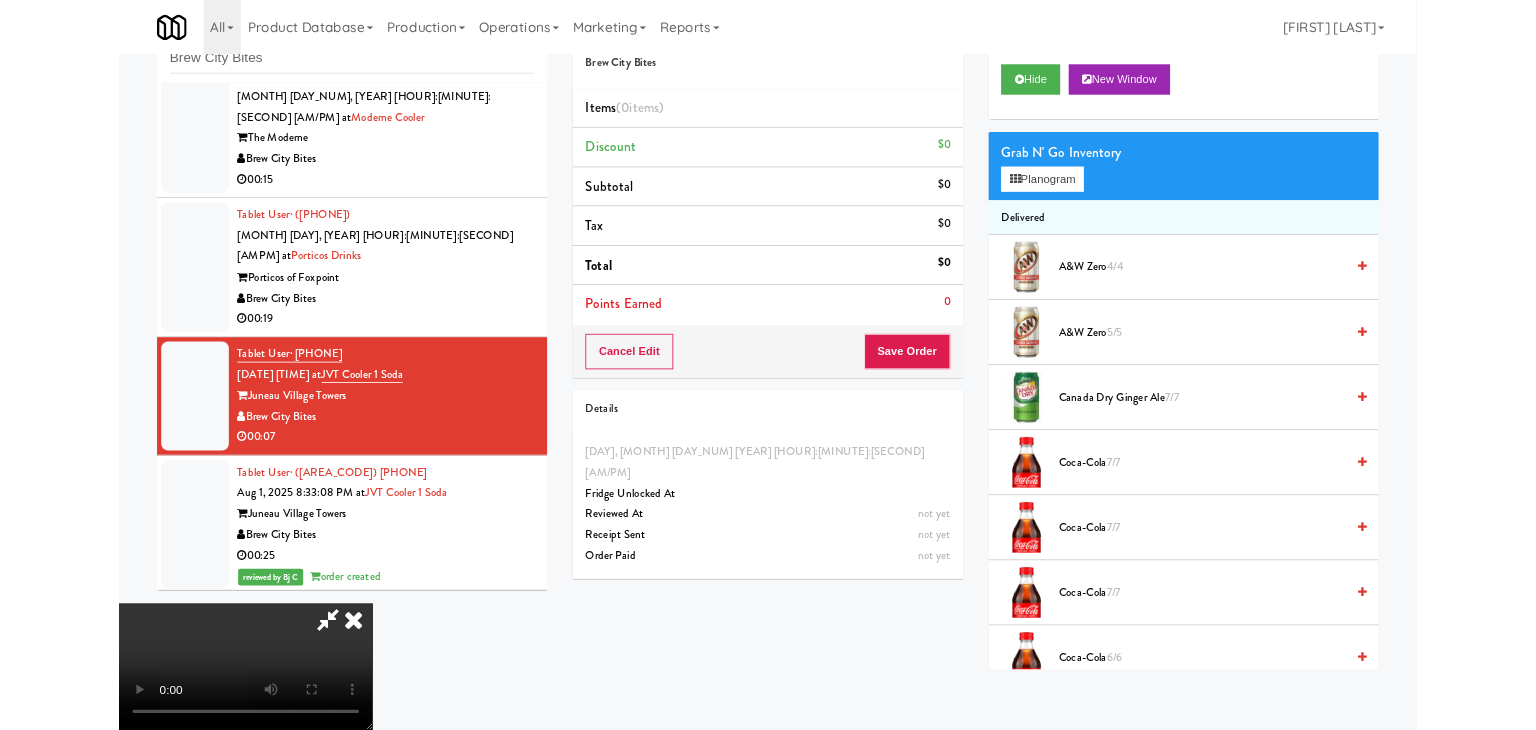 scroll, scrollTop: 0, scrollLeft: 0, axis: both 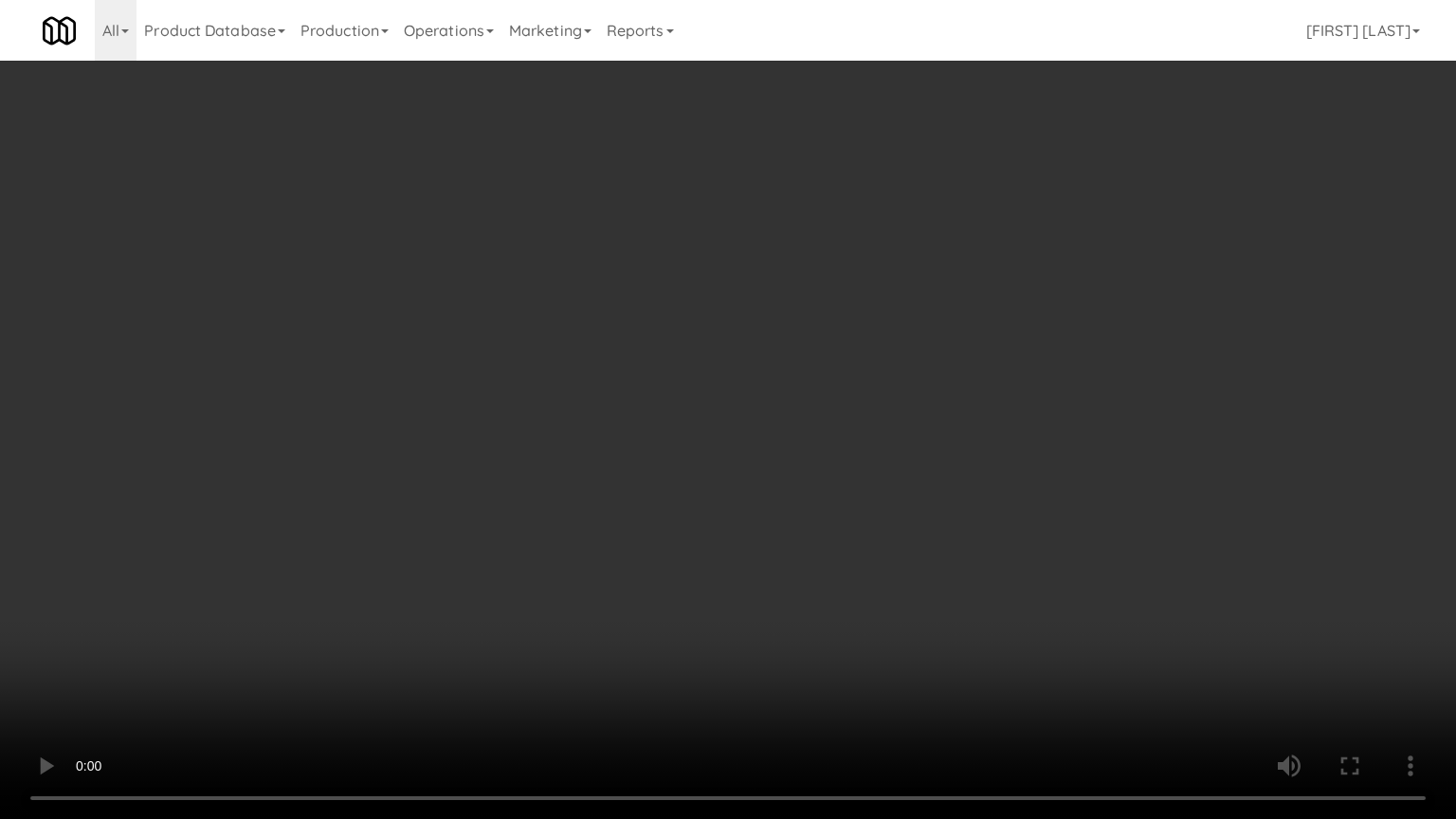click at bounding box center [728, 410] 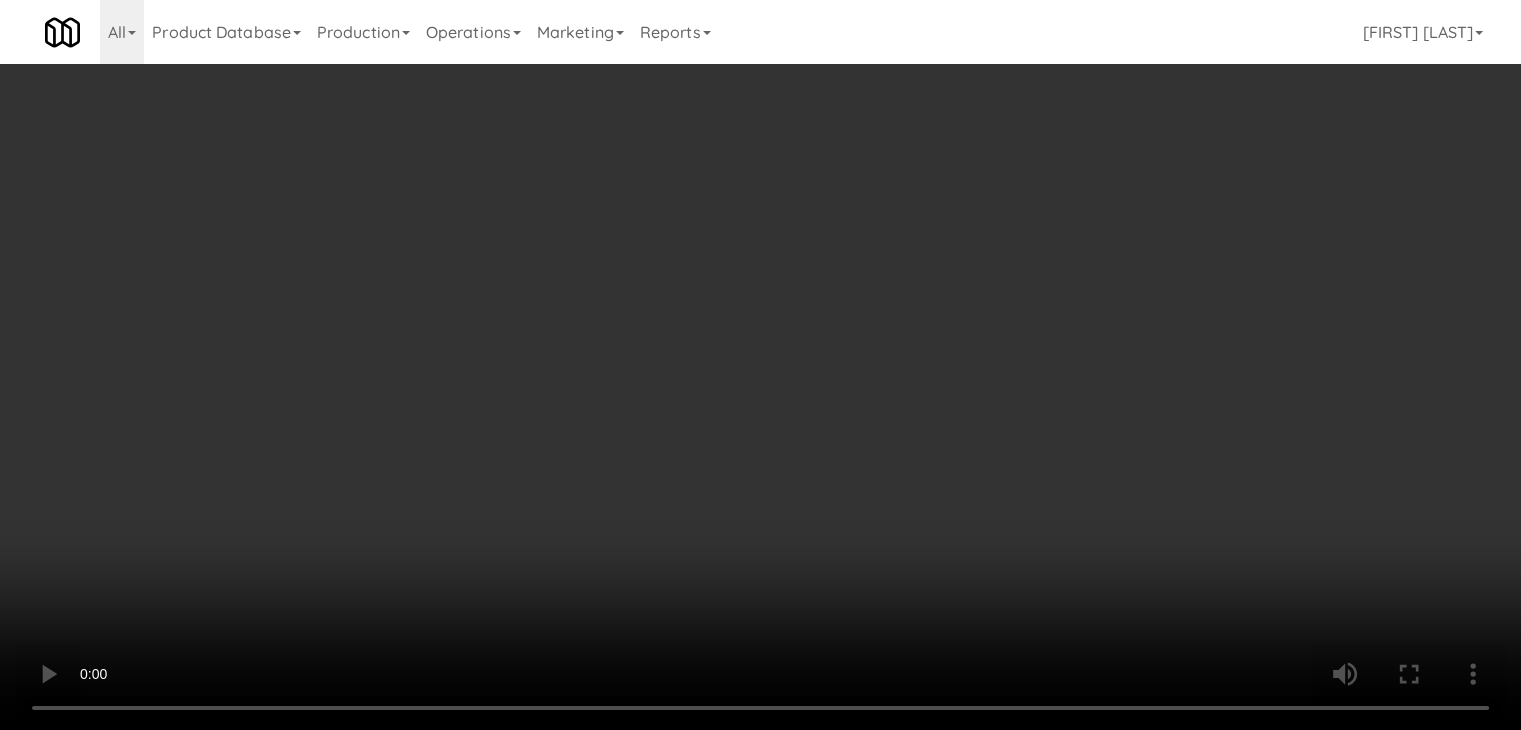 click on "Planogram" at bounding box center [1083, 212] 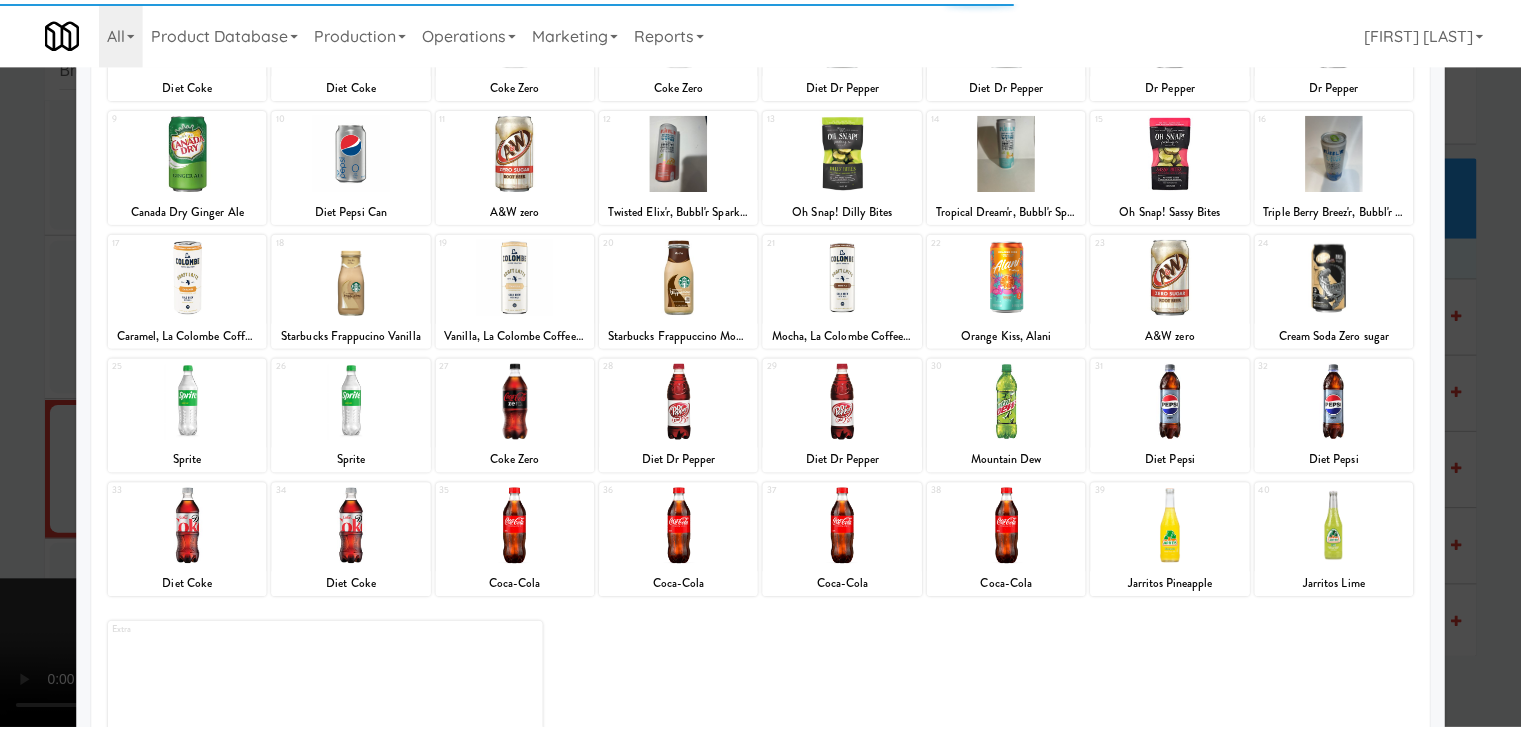 scroll, scrollTop: 252, scrollLeft: 0, axis: vertical 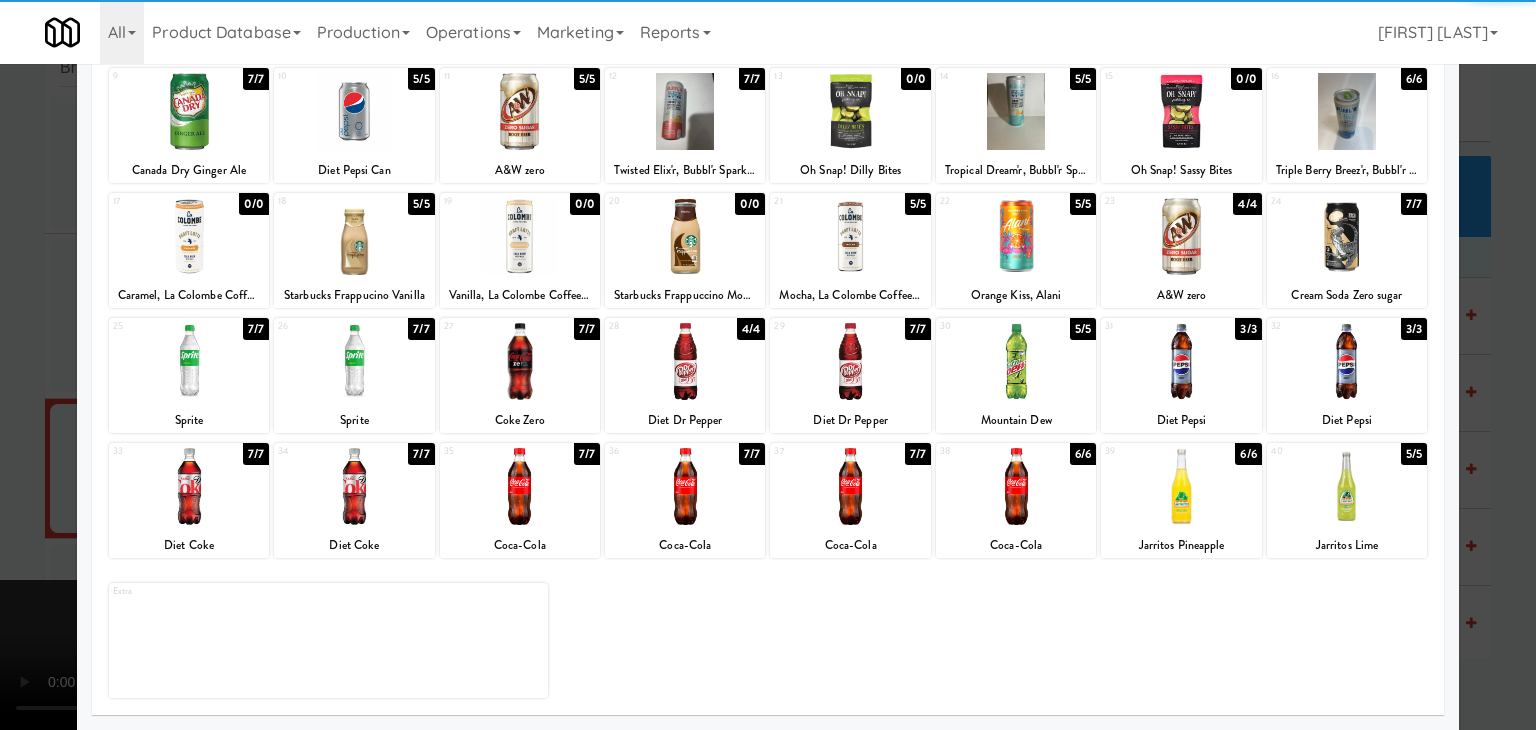click at bounding box center [1016, 486] 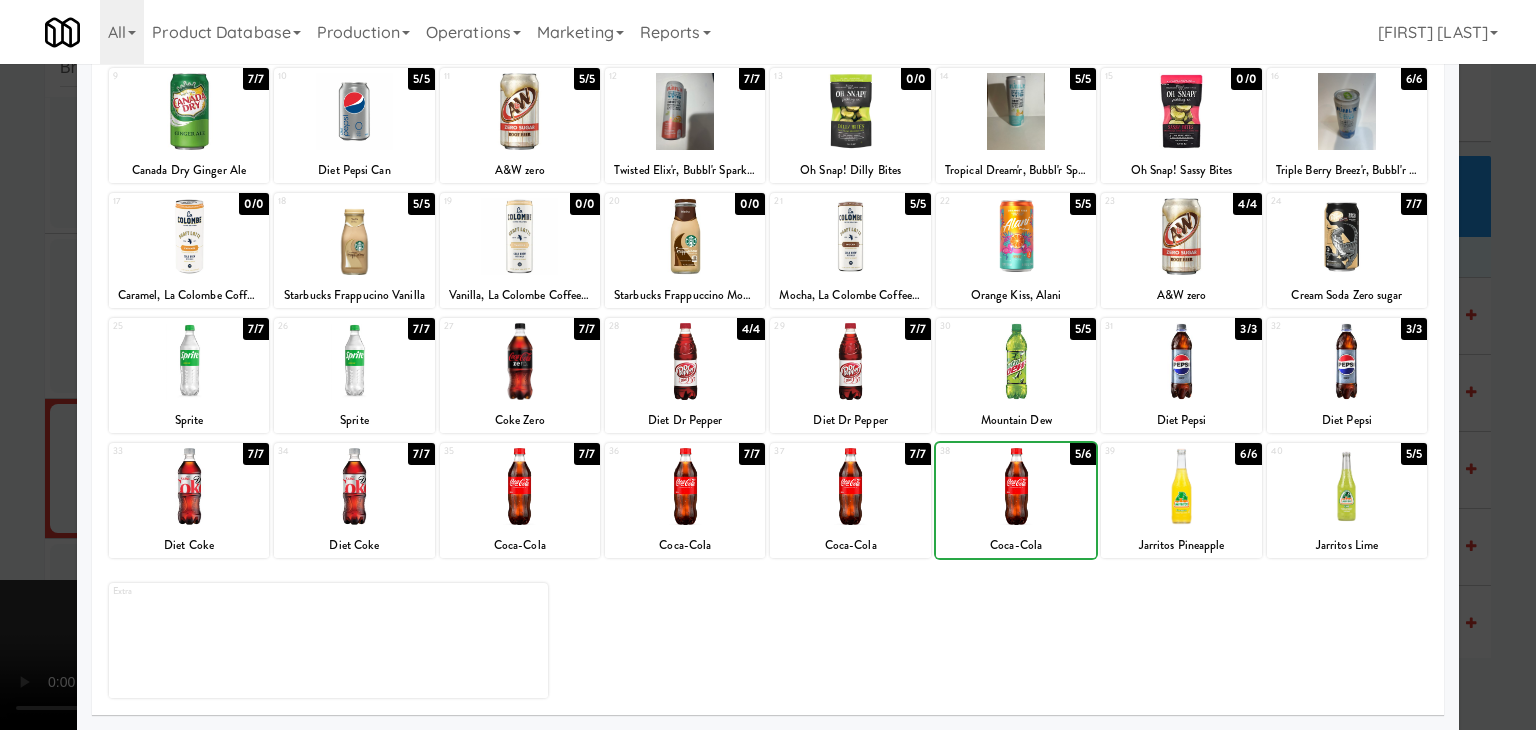 click at bounding box center [1016, 486] 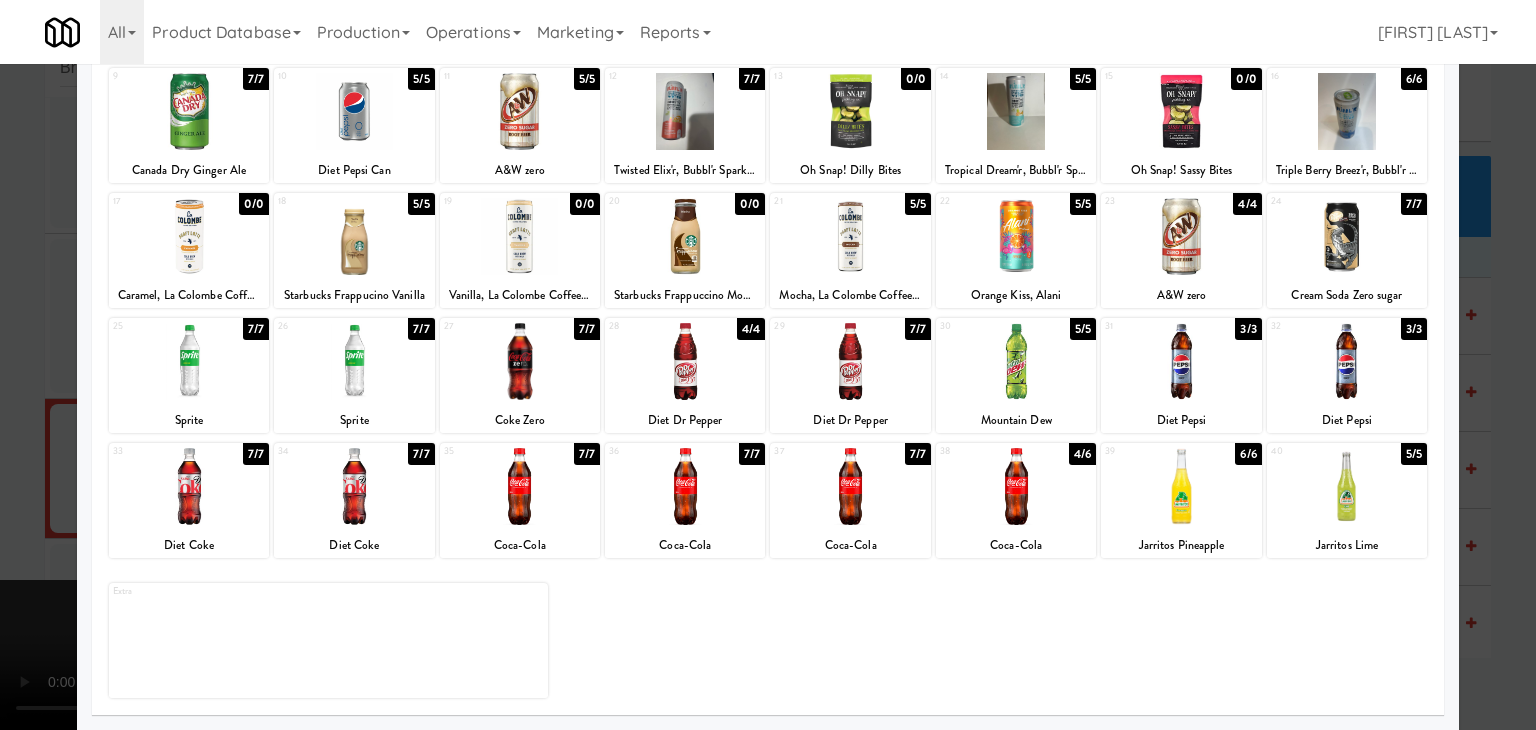 drag, startPoint x: 0, startPoint y: 503, endPoint x: 40, endPoint y: 505, distance: 40.04997 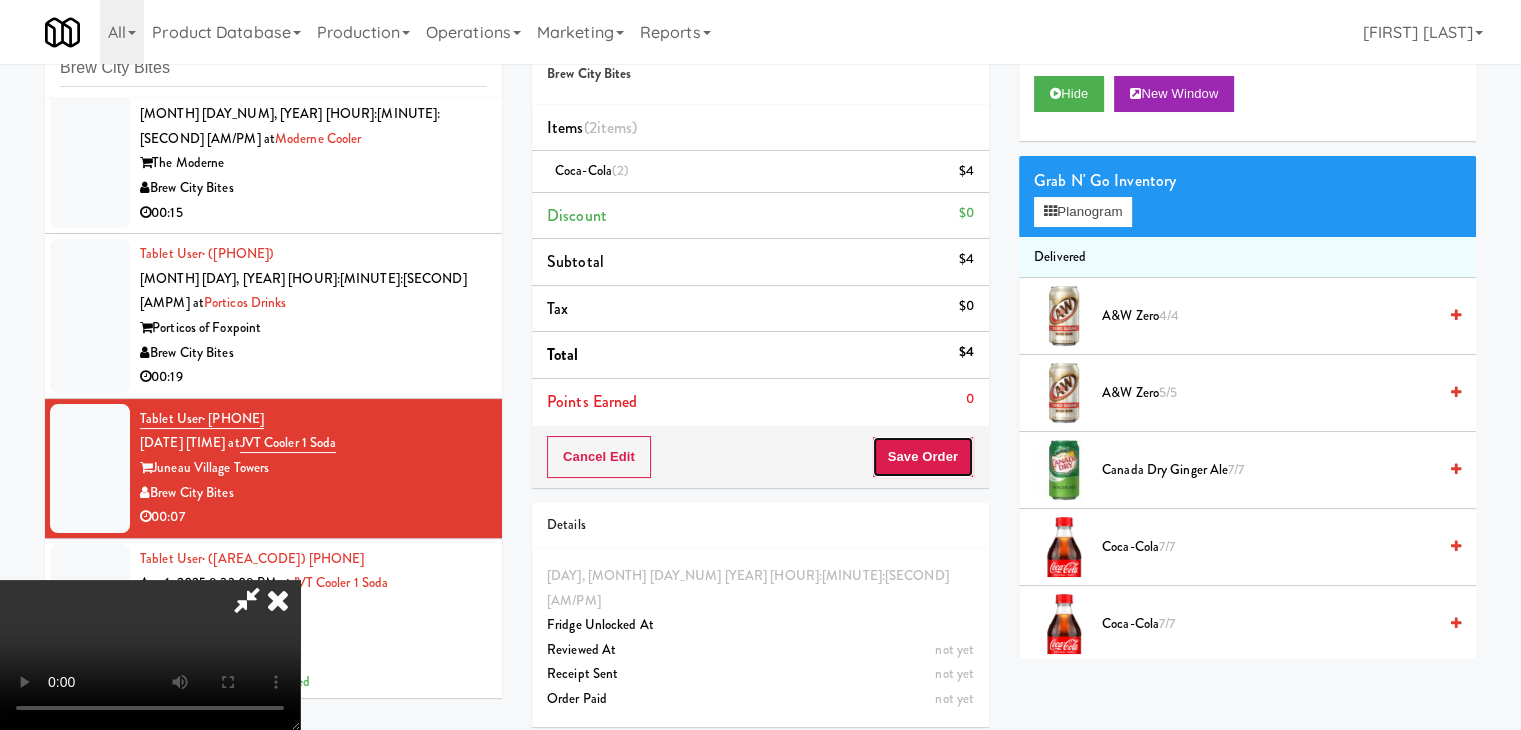 click on "Save Order" at bounding box center (923, 457) 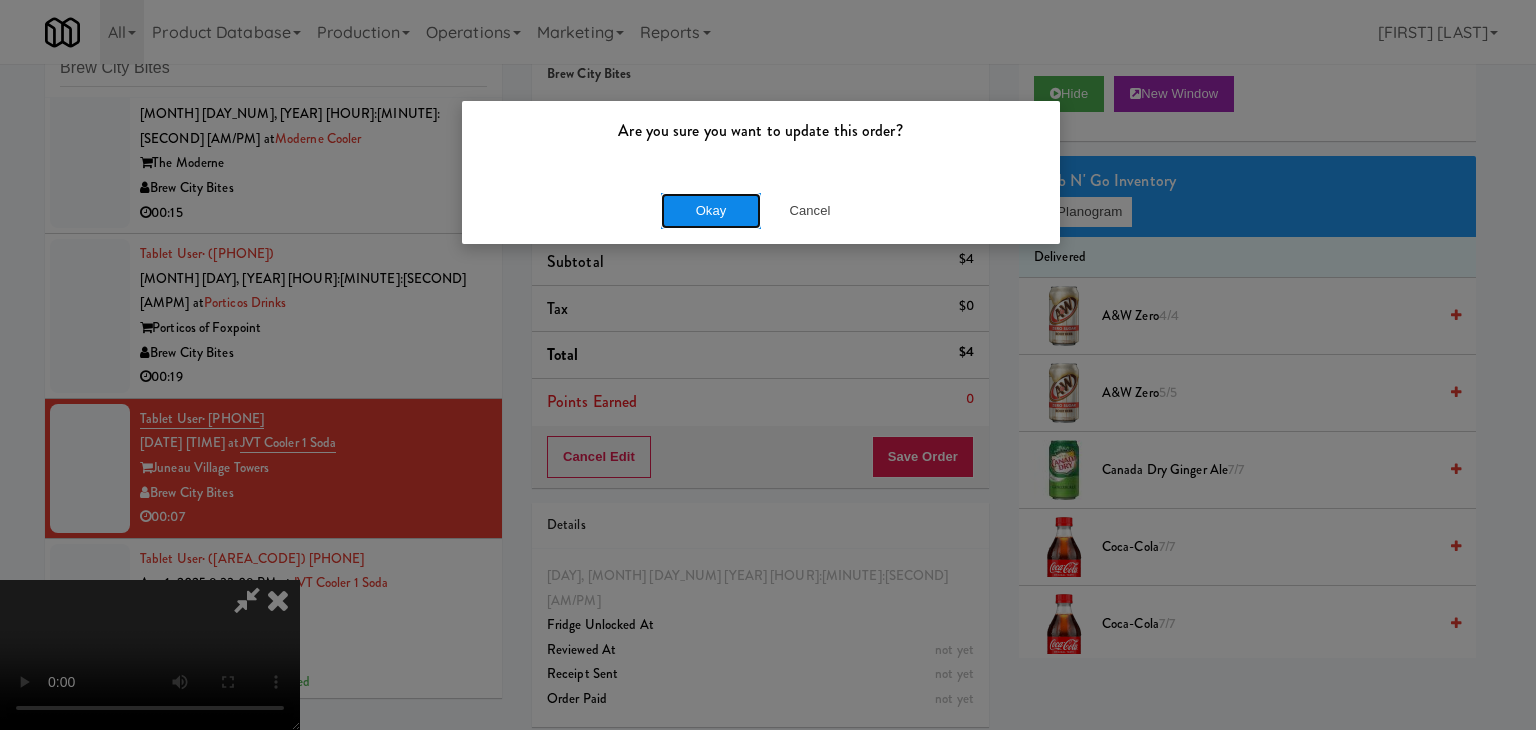 click on "Okay" at bounding box center [711, 211] 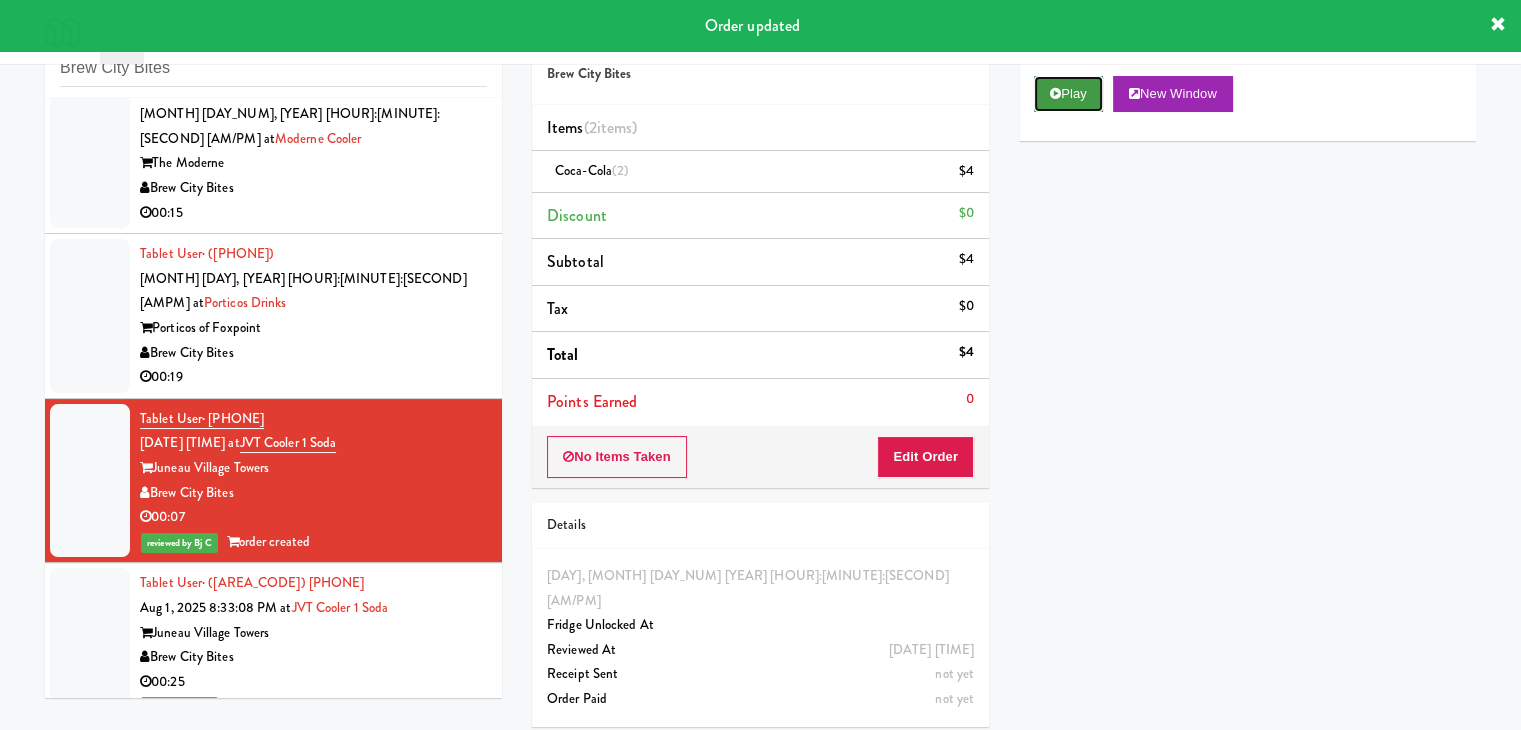 click on "Play" at bounding box center [1068, 94] 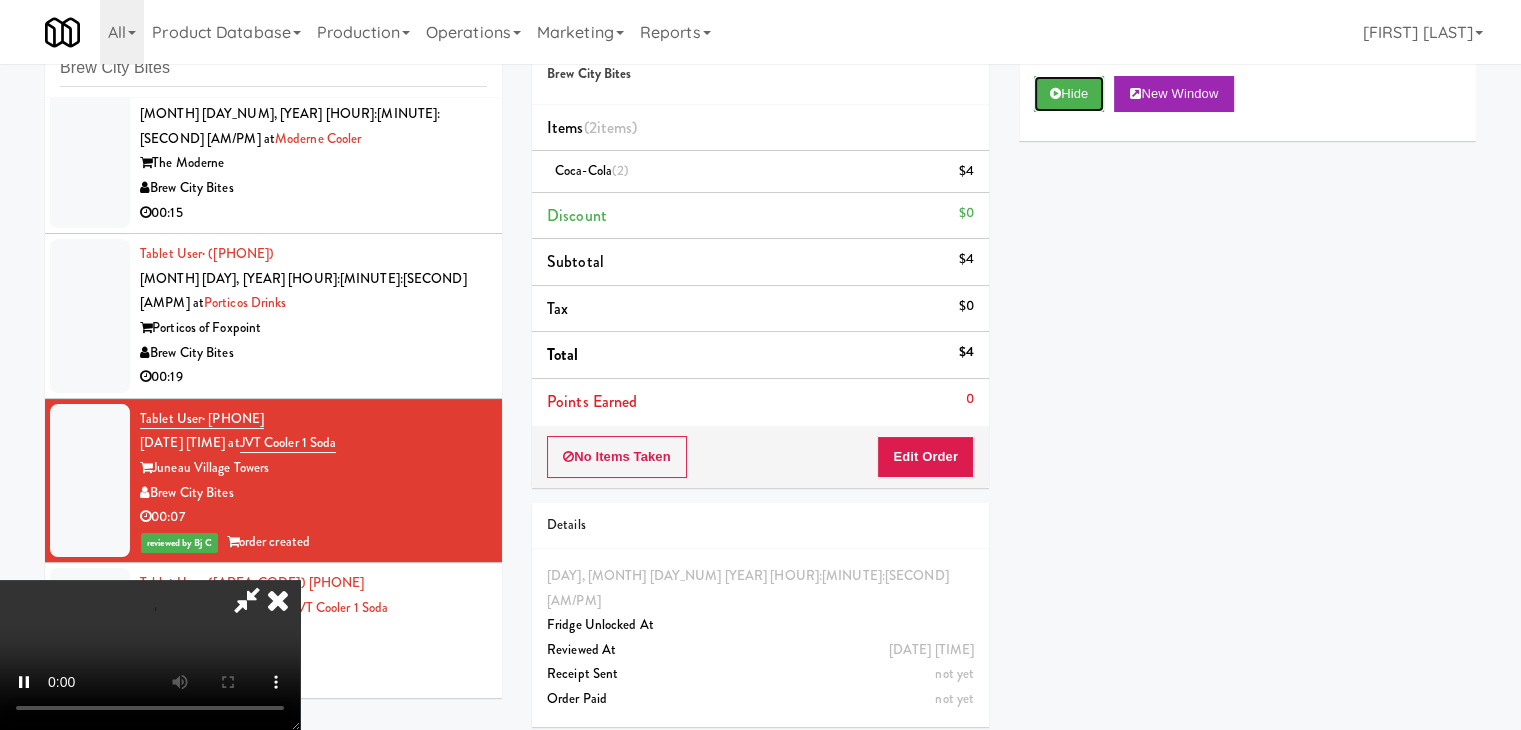 scroll, scrollTop: 0, scrollLeft: 0, axis: both 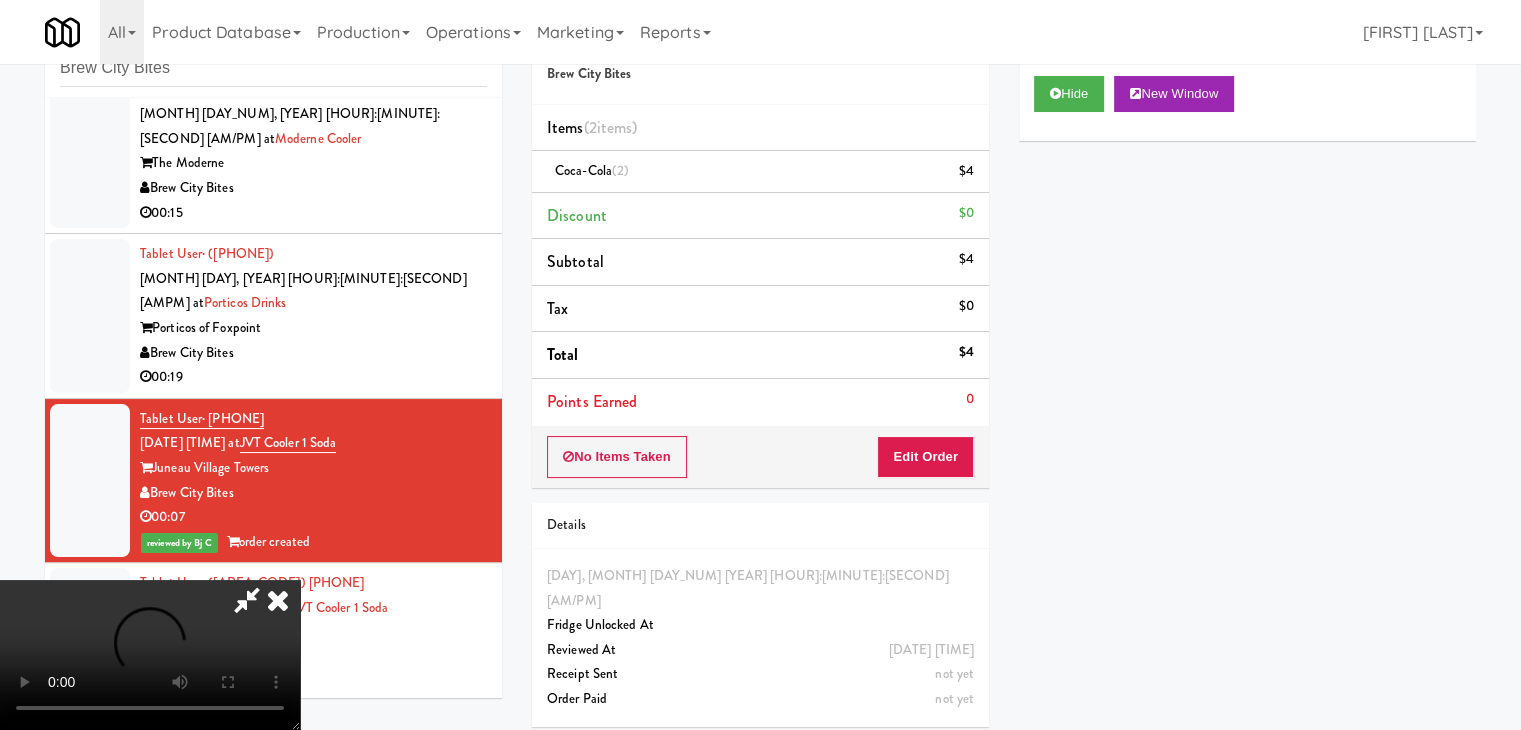 drag, startPoint x: 881, startPoint y: 80, endPoint x: 706, endPoint y: 216, distance: 221.63258 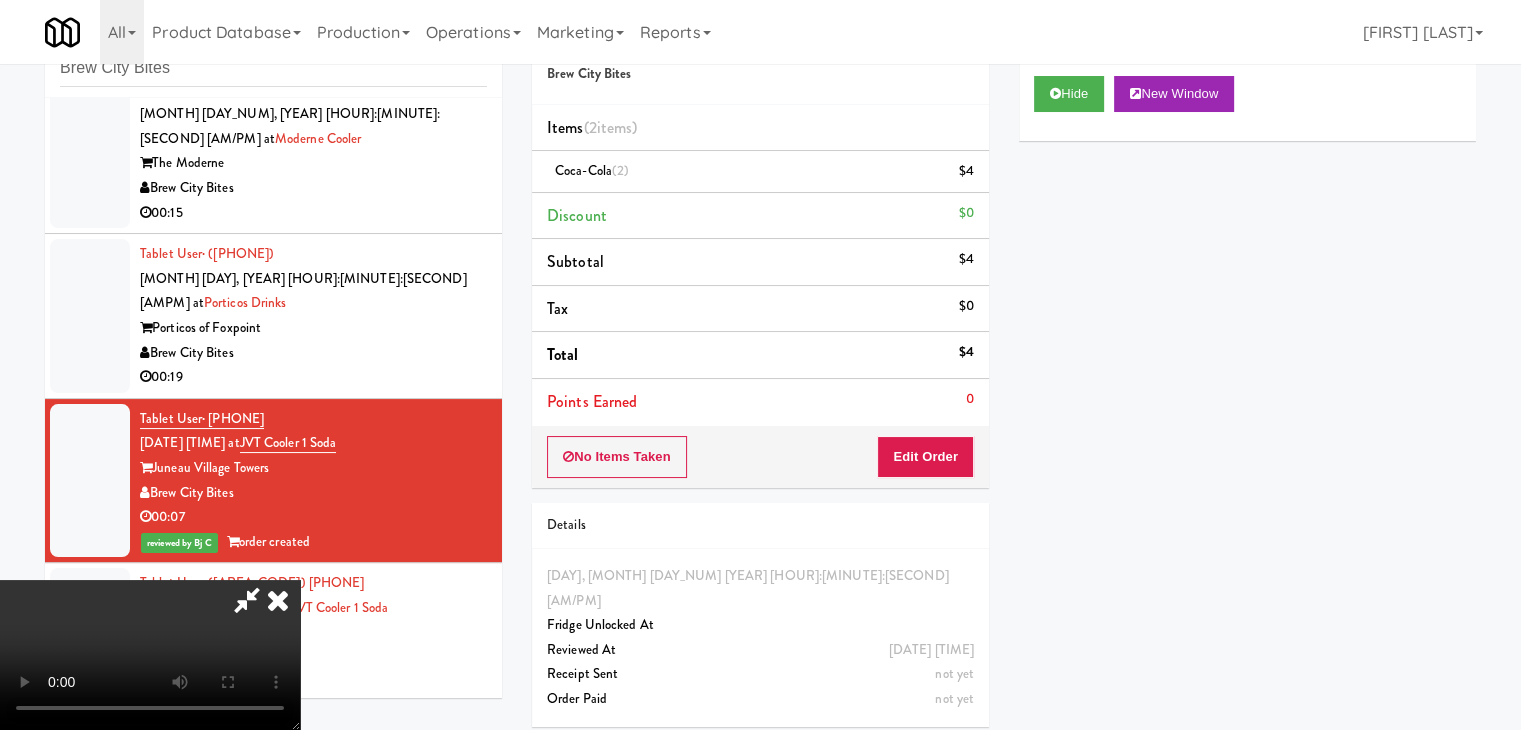 click at bounding box center [278, 600] 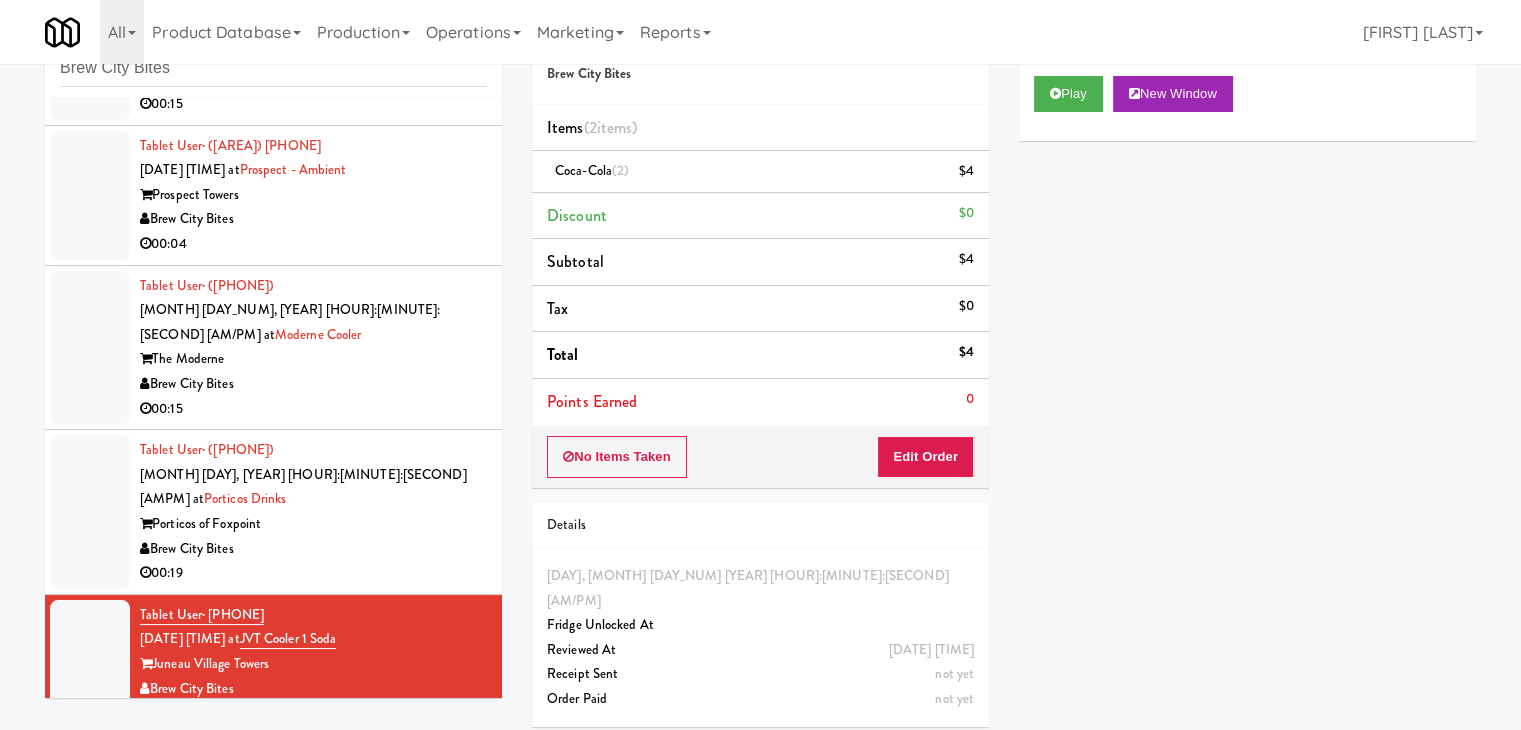 scroll, scrollTop: 322, scrollLeft: 0, axis: vertical 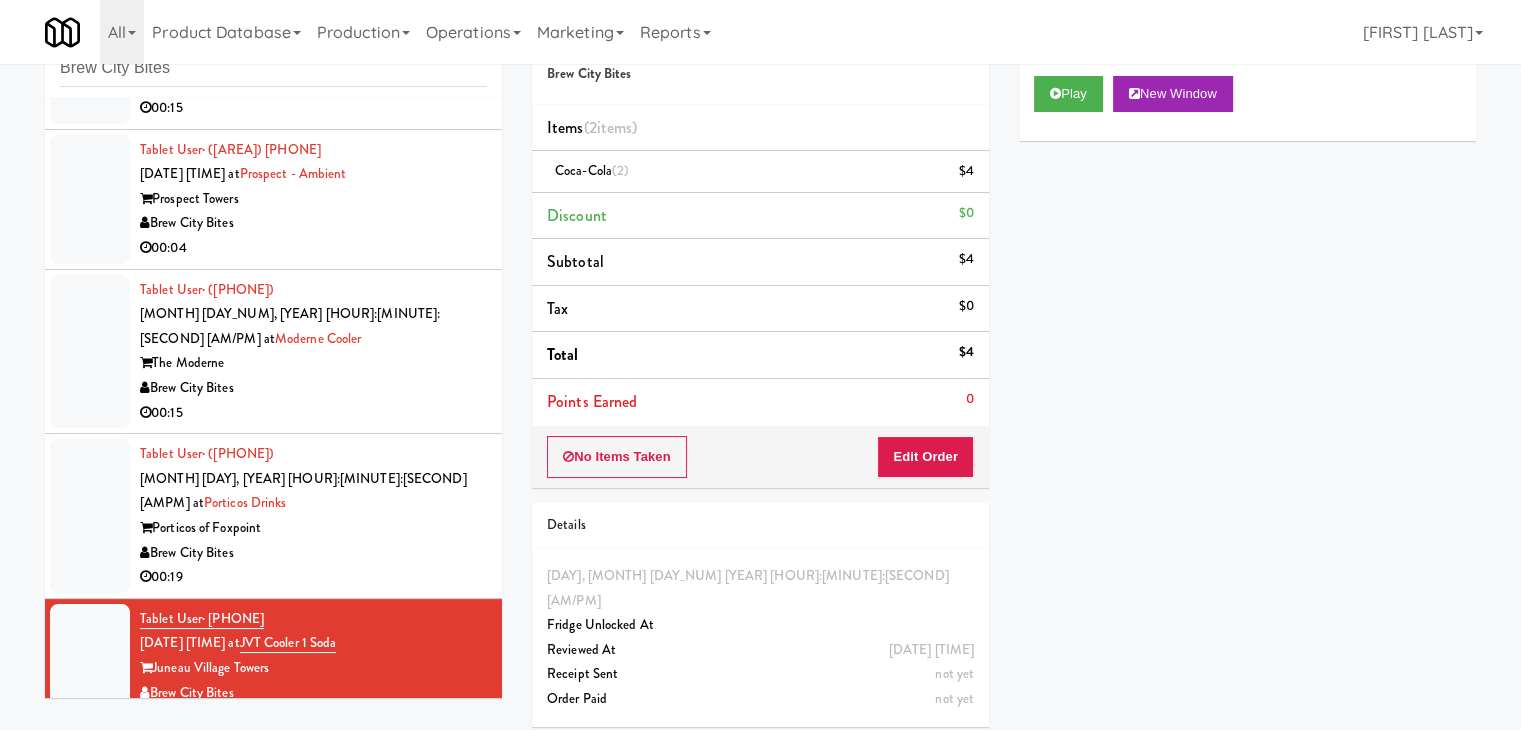 drag, startPoint x: 424, startPoint y: 438, endPoint x: 612, endPoint y: 360, distance: 203.5387 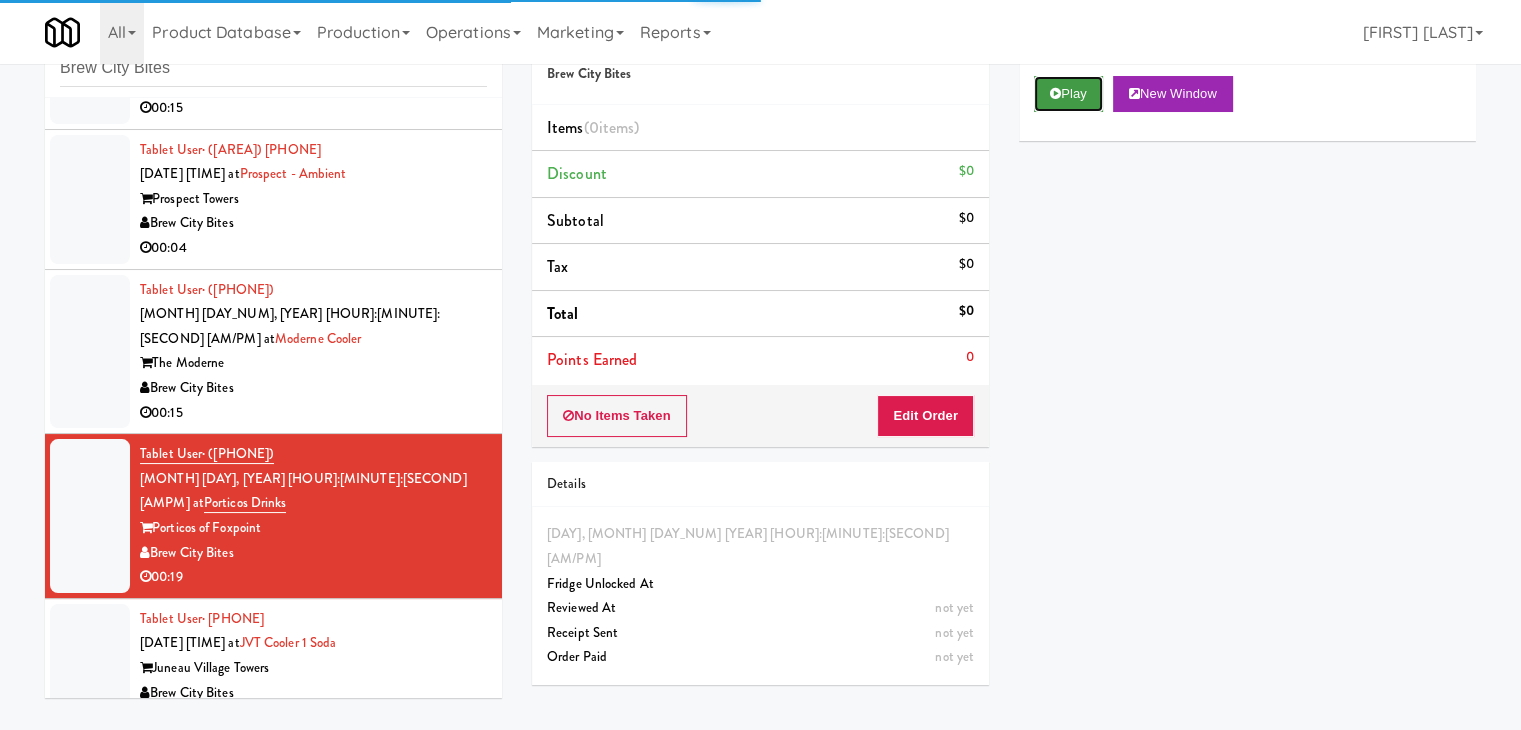 click on "Play" at bounding box center [1068, 94] 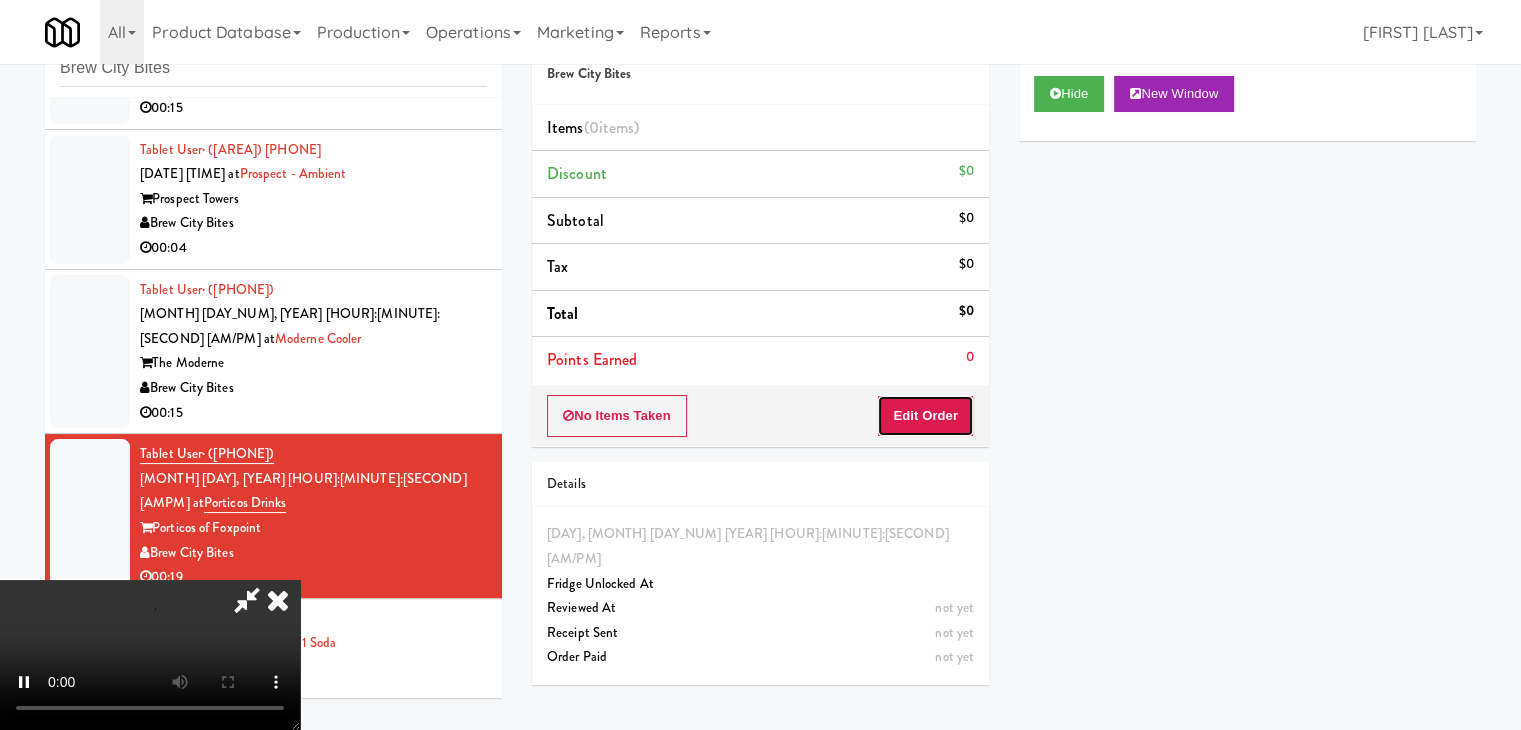 click on "Edit Order" at bounding box center (925, 416) 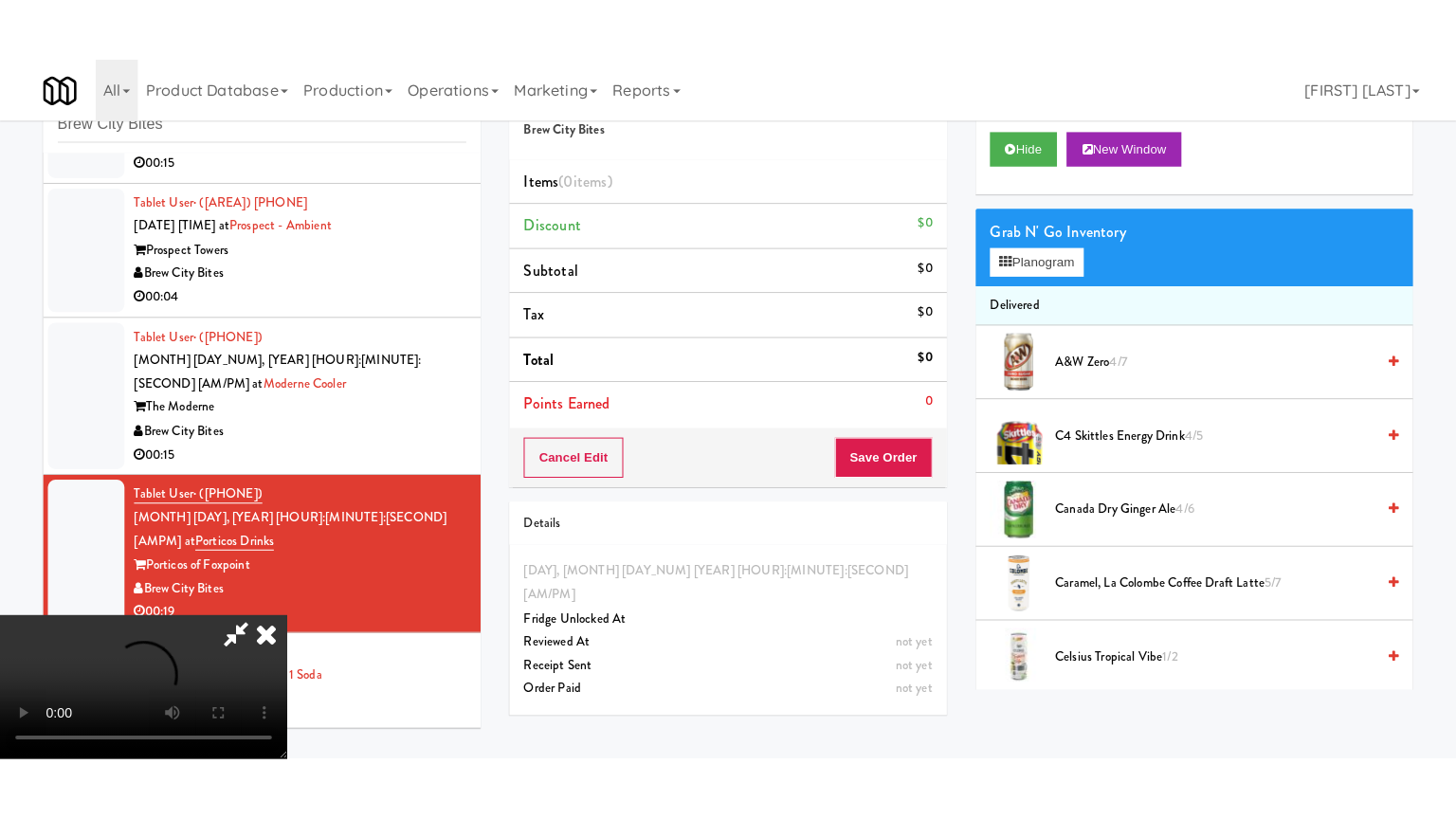 scroll, scrollTop: 266, scrollLeft: 0, axis: vertical 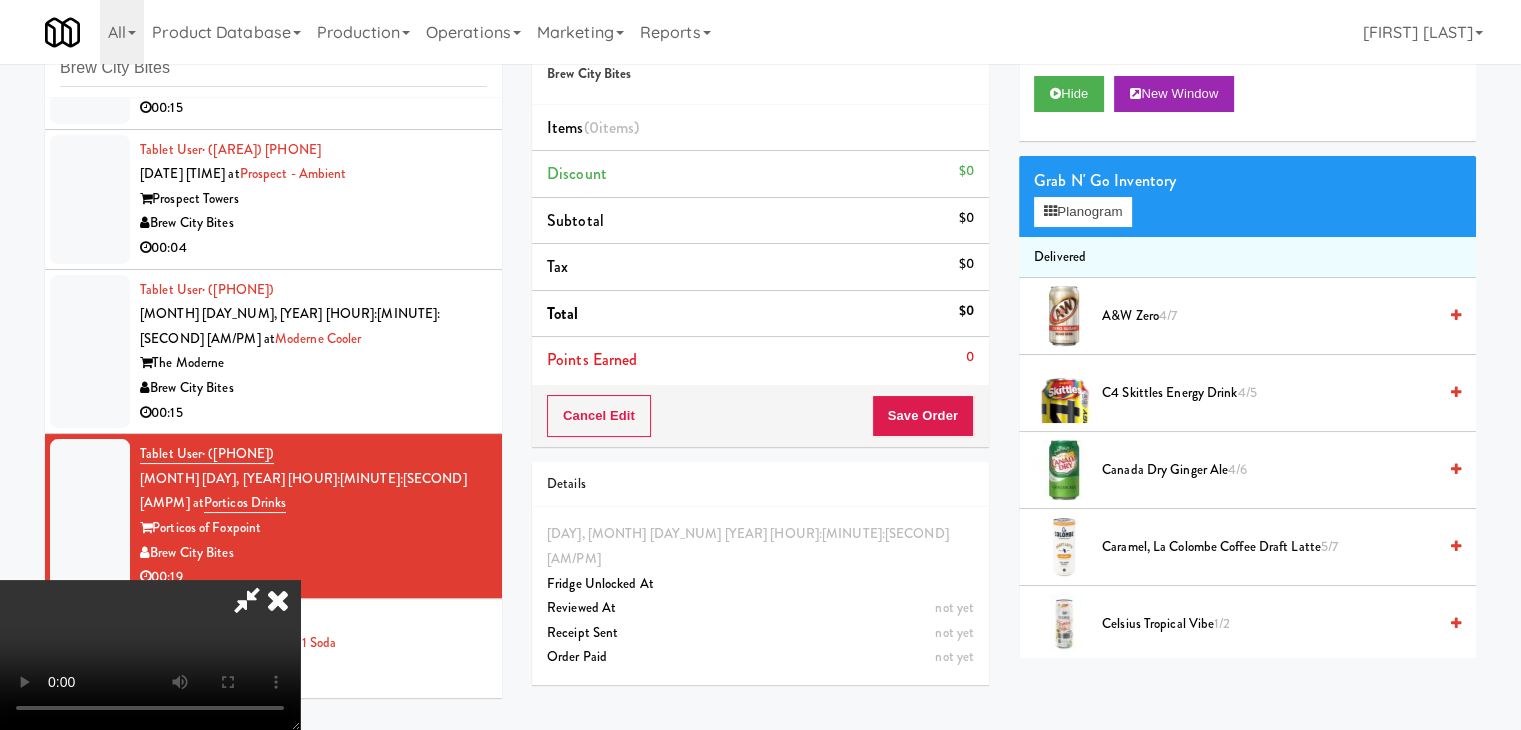 type 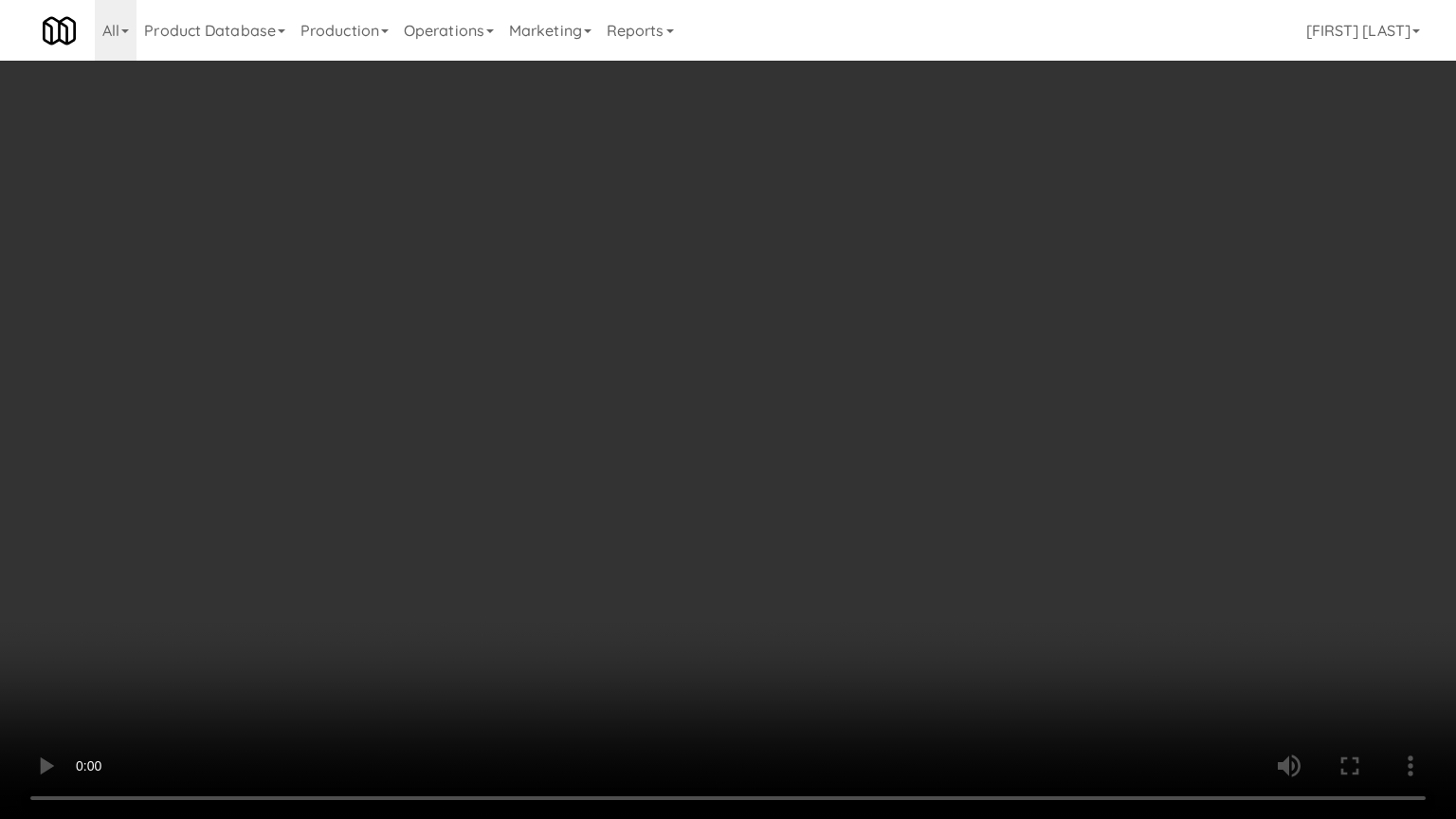 click at bounding box center [728, 410] 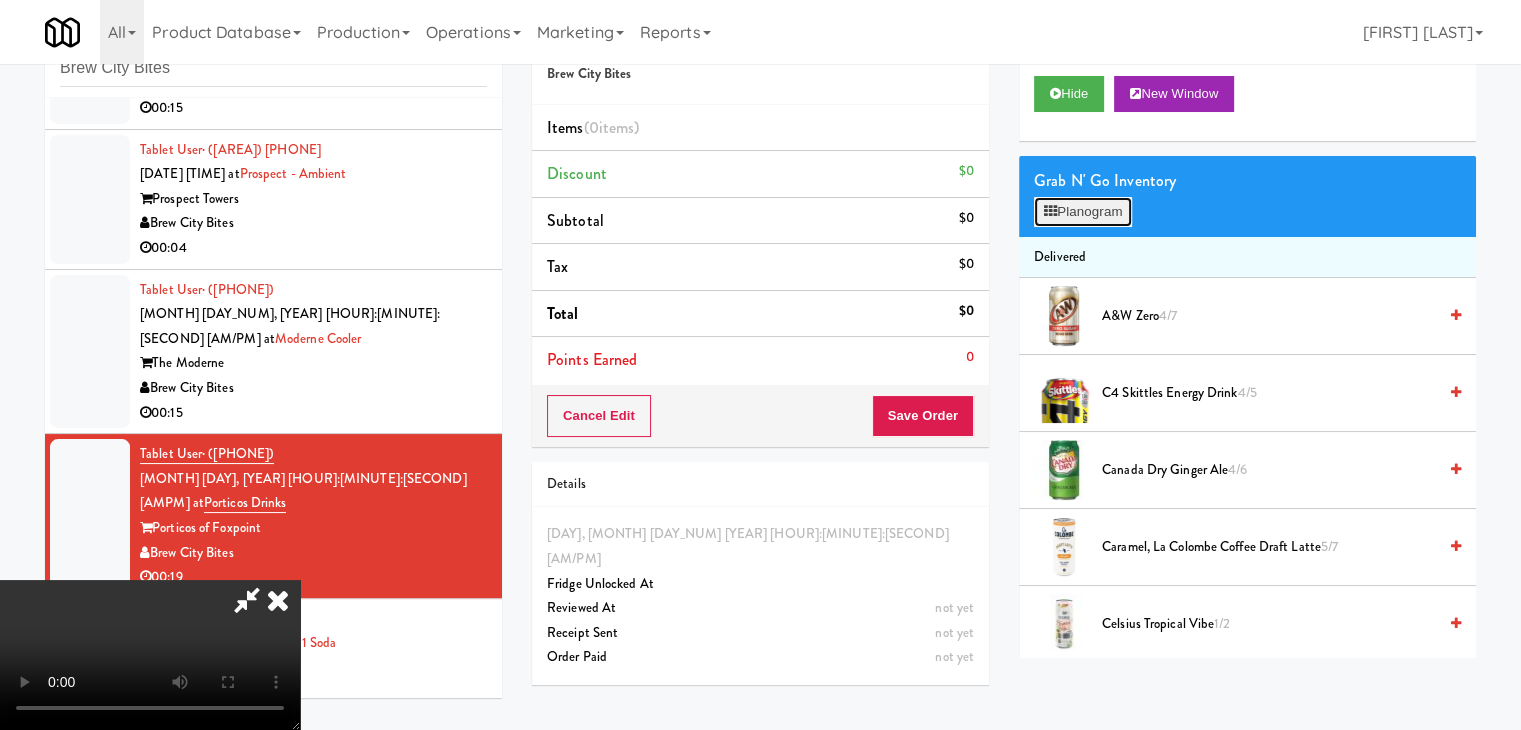 click on "Planogram" at bounding box center [1083, 212] 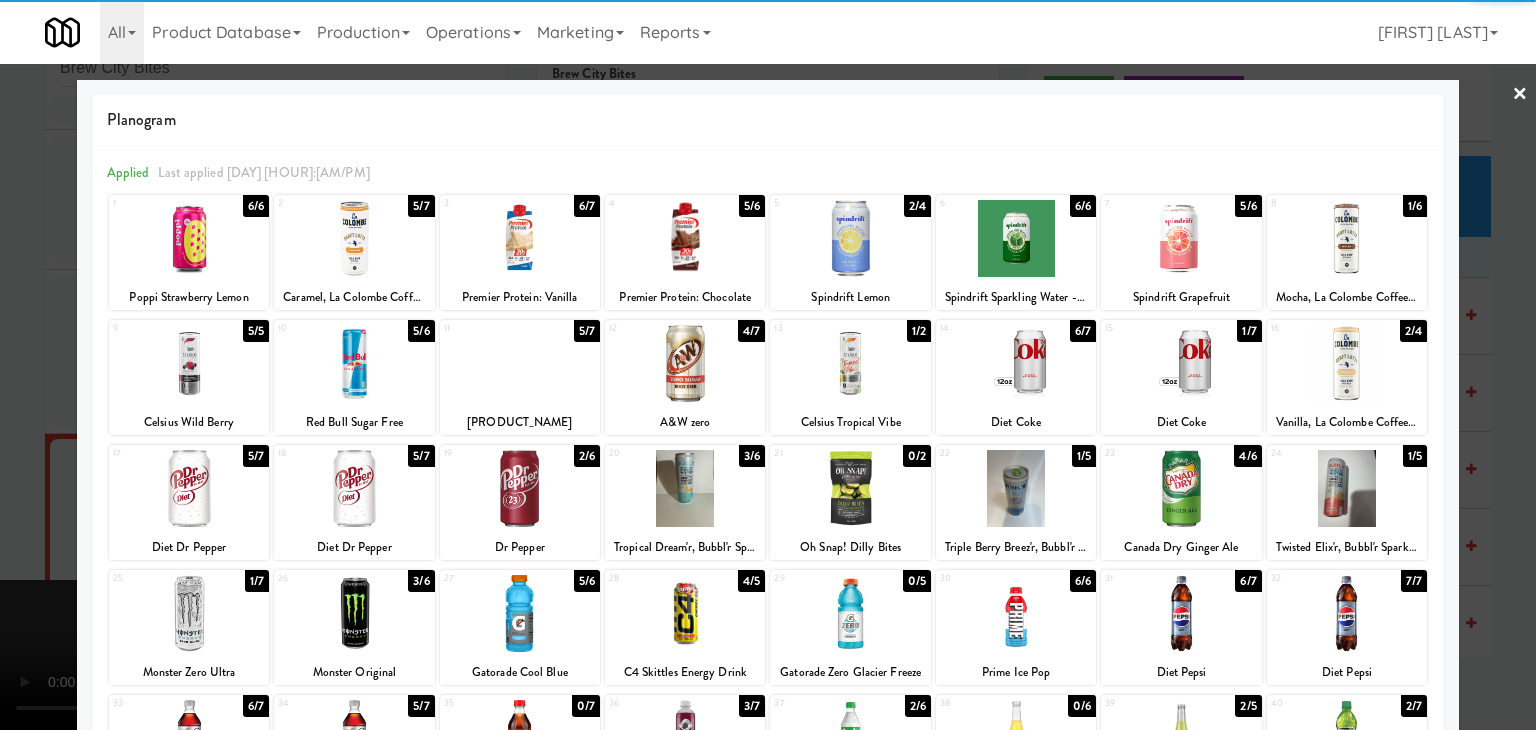 click at bounding box center [354, 363] 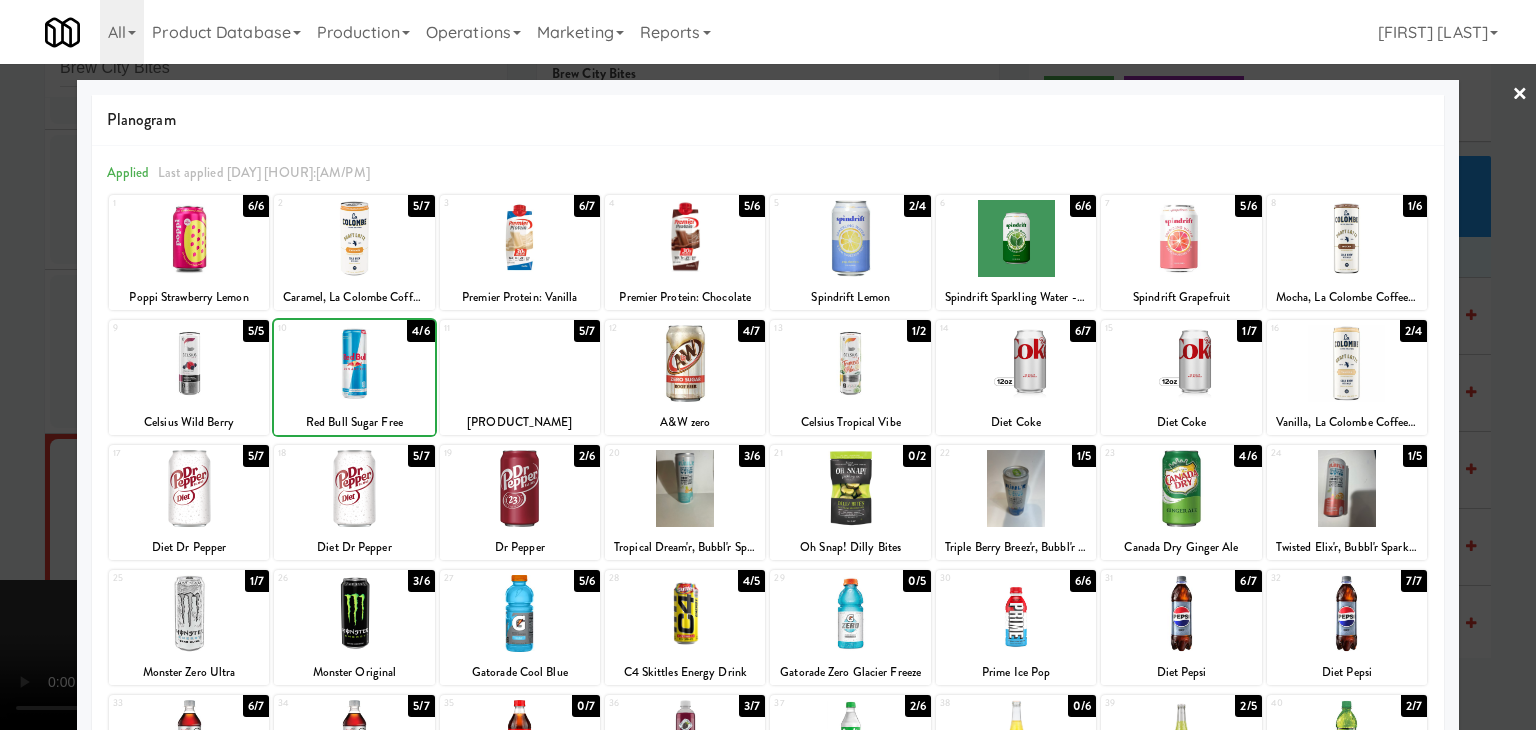 drag, startPoint x: 0, startPoint y: 388, endPoint x: 156, endPoint y: 381, distance: 156.15697 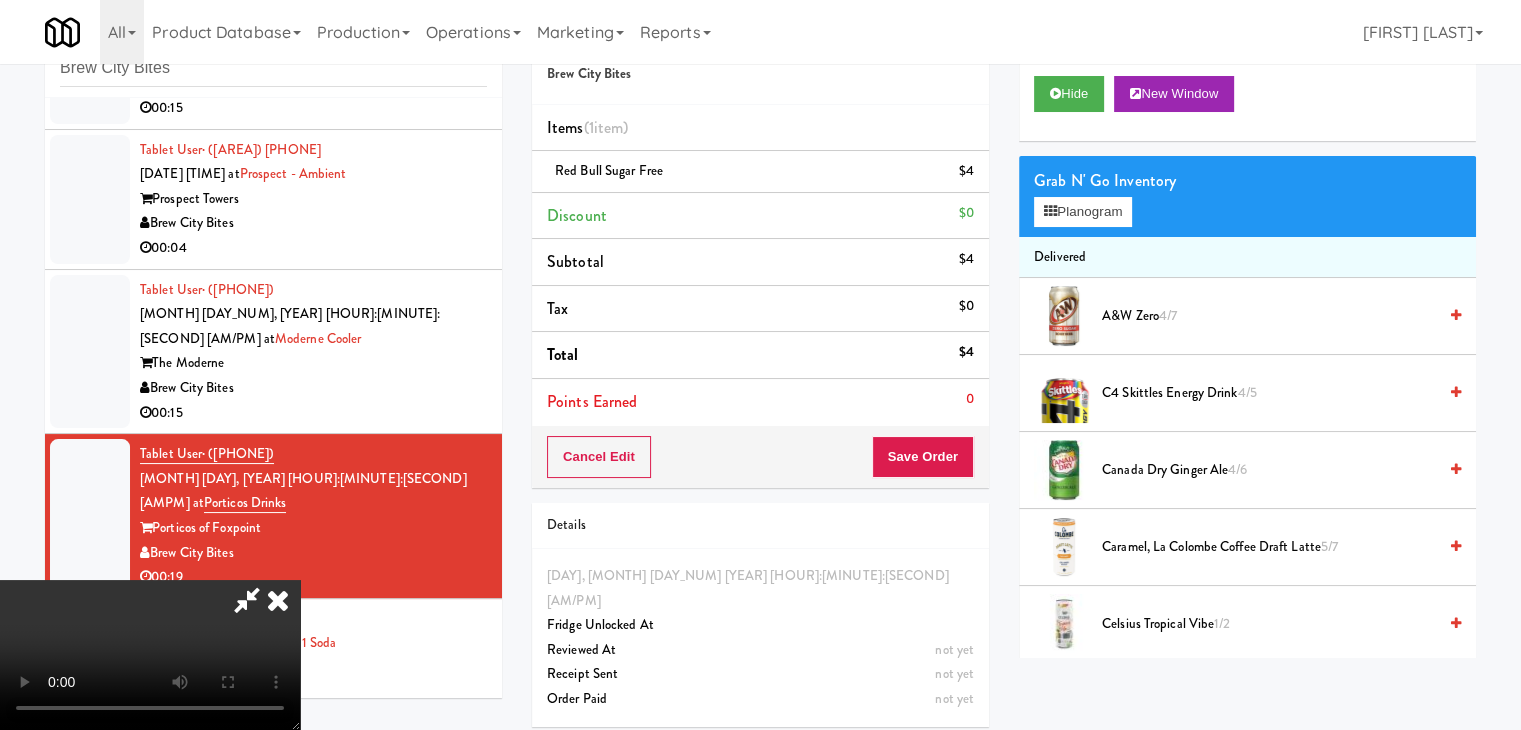 scroll, scrollTop: 281, scrollLeft: 0, axis: vertical 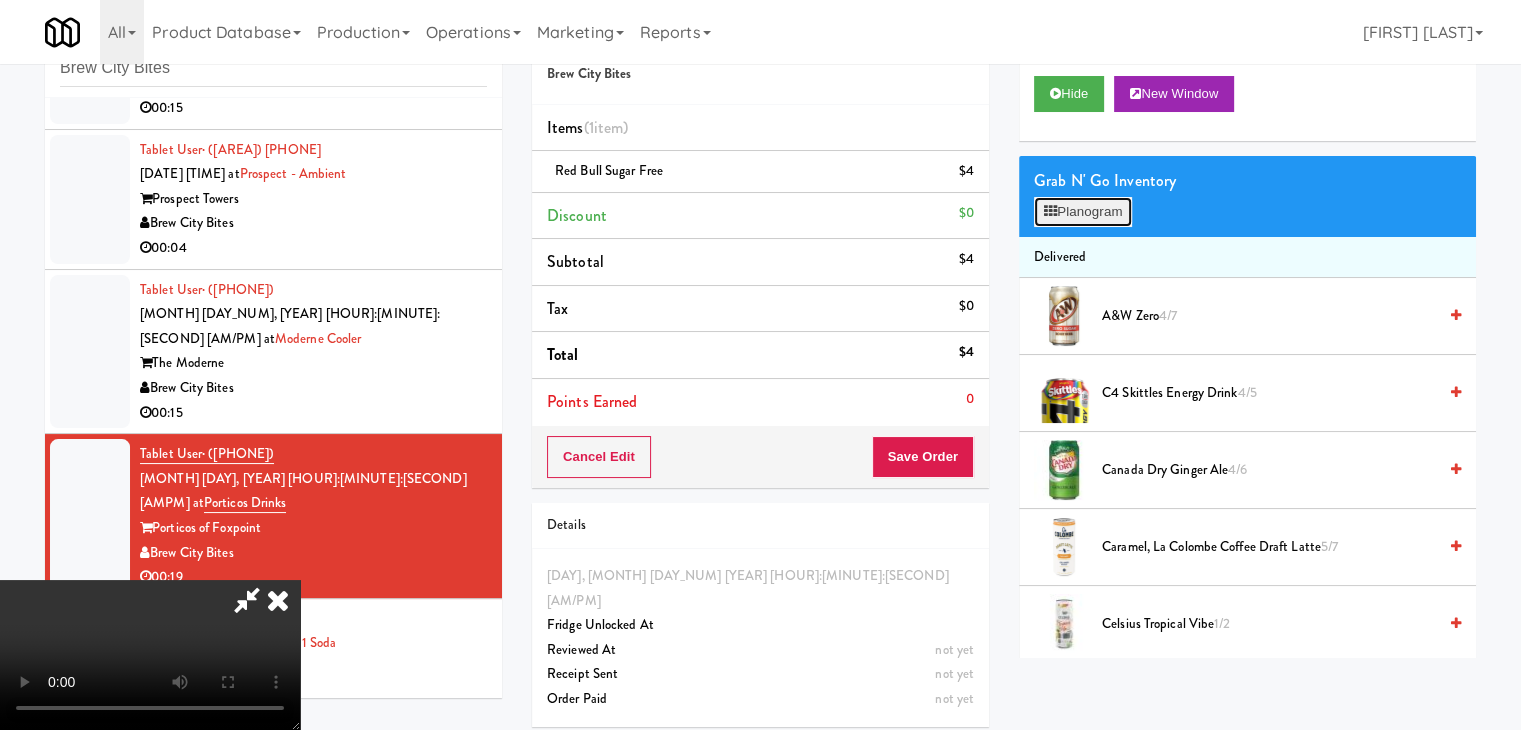 click on "Planogram" at bounding box center [1083, 212] 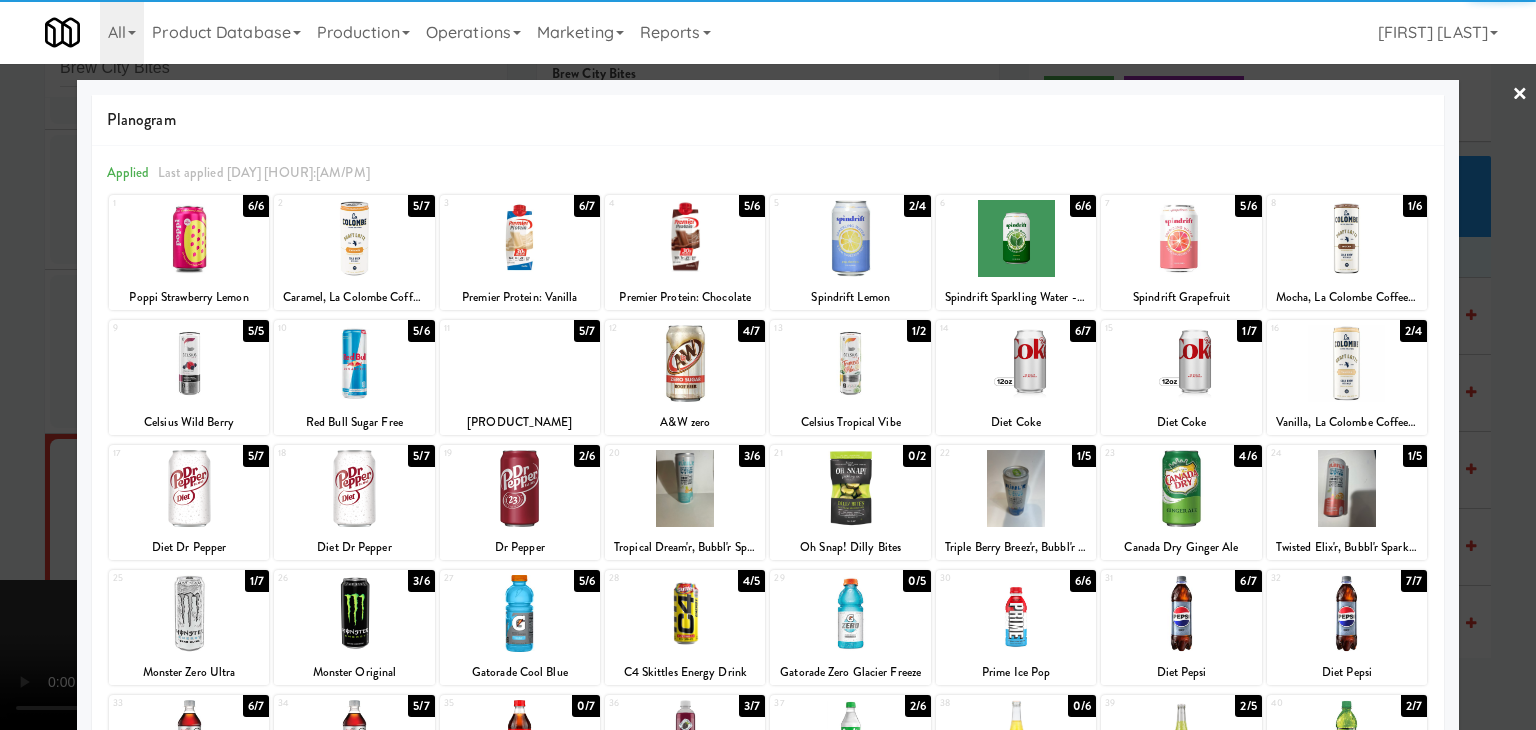 click at bounding box center [520, 613] 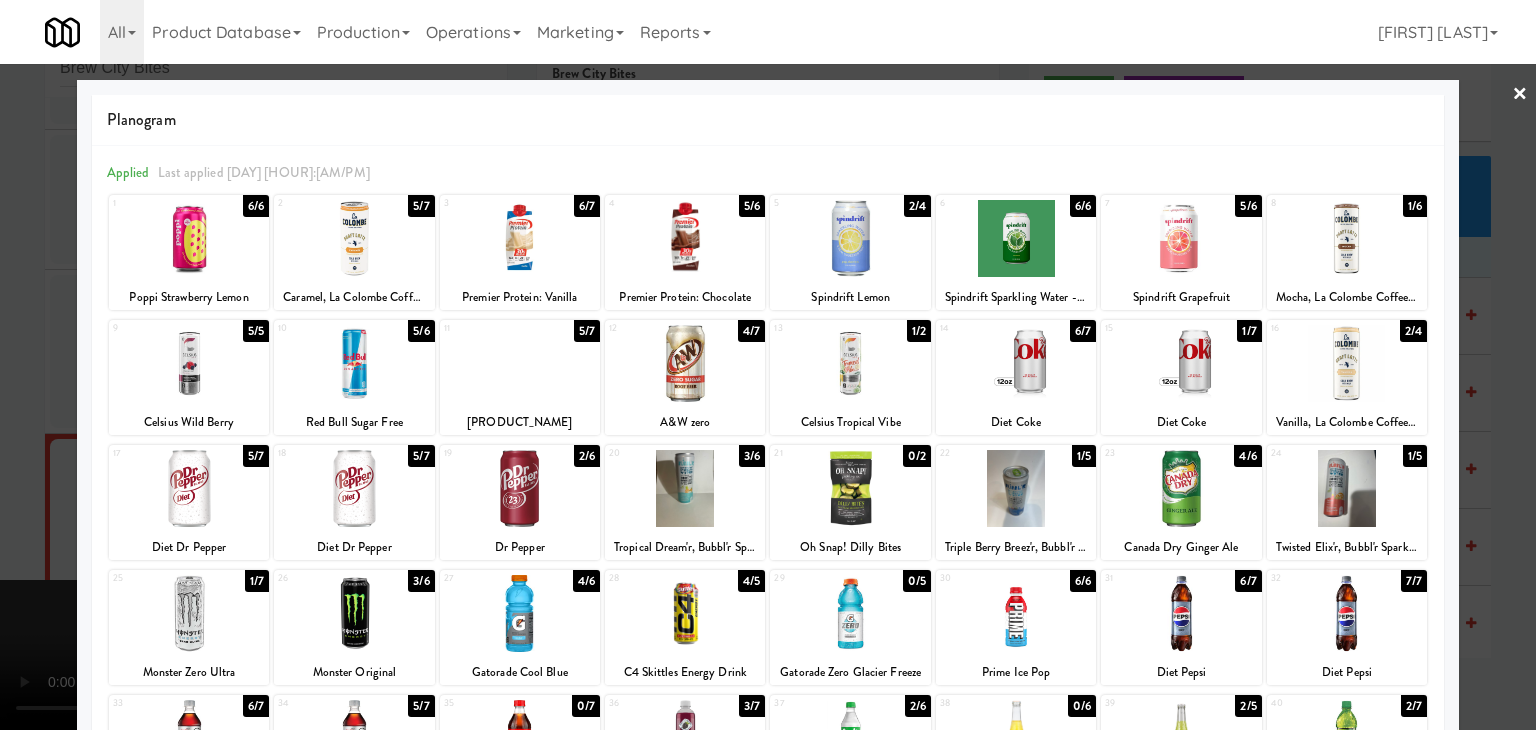 click at bounding box center (768, 365) 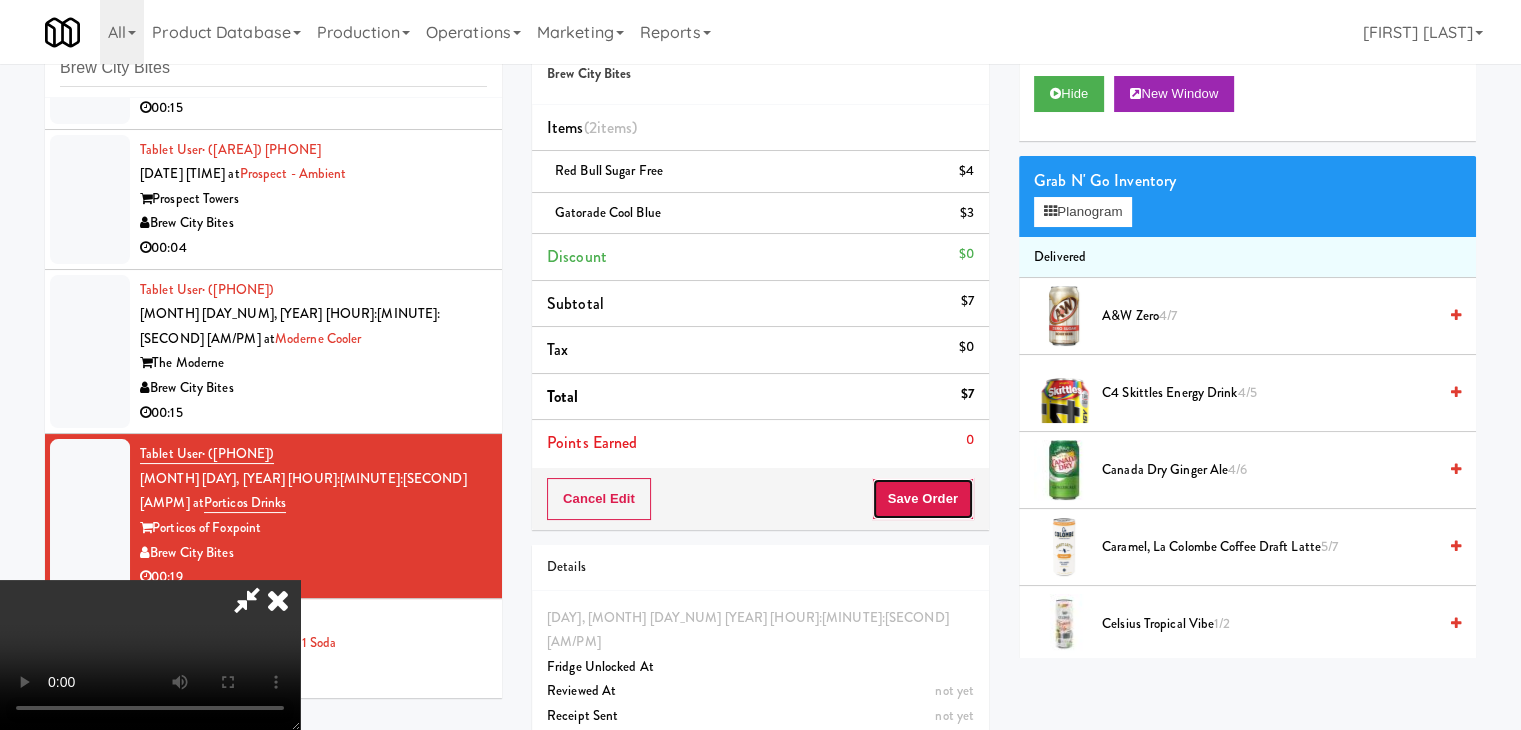 click on "Save Order" at bounding box center (923, 499) 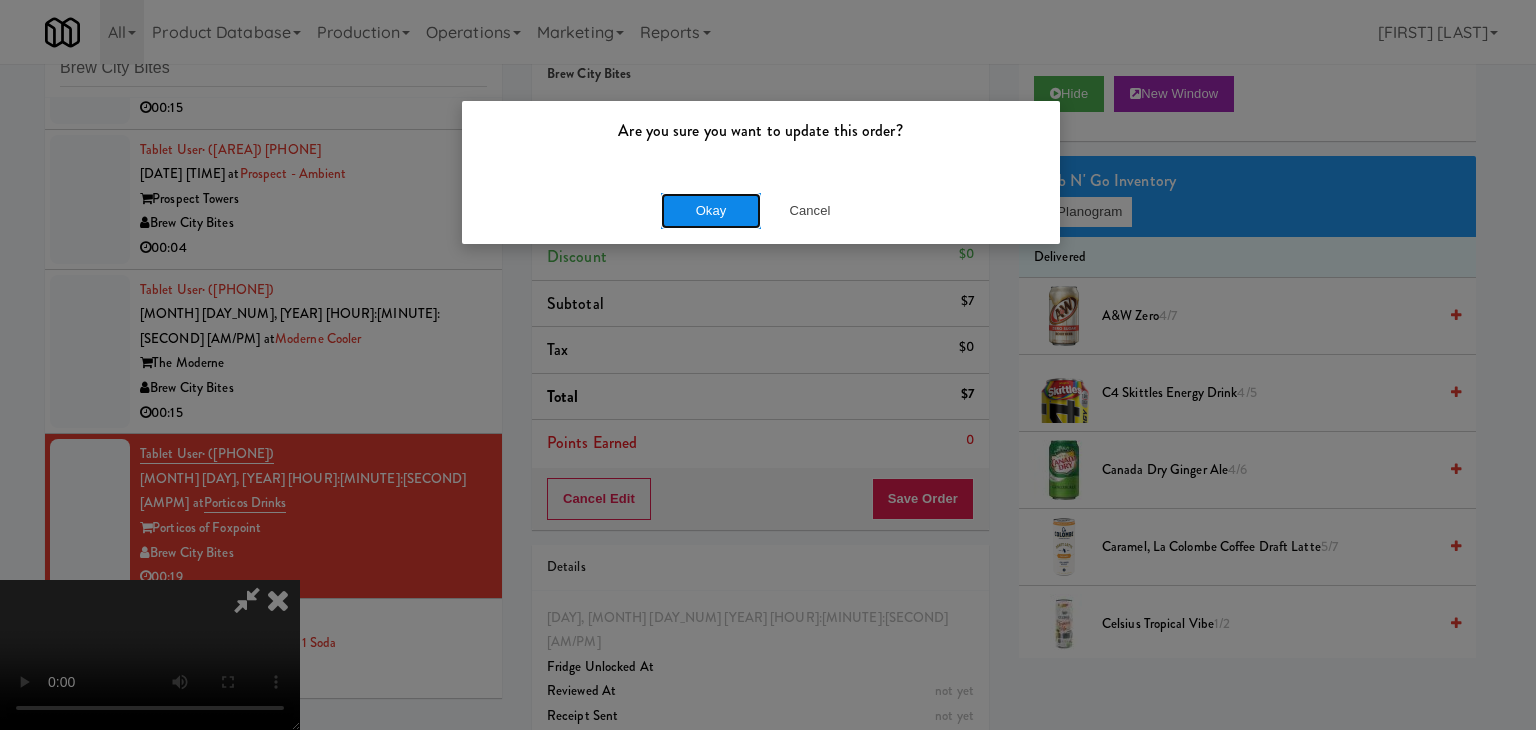 click on "Okay" at bounding box center (711, 211) 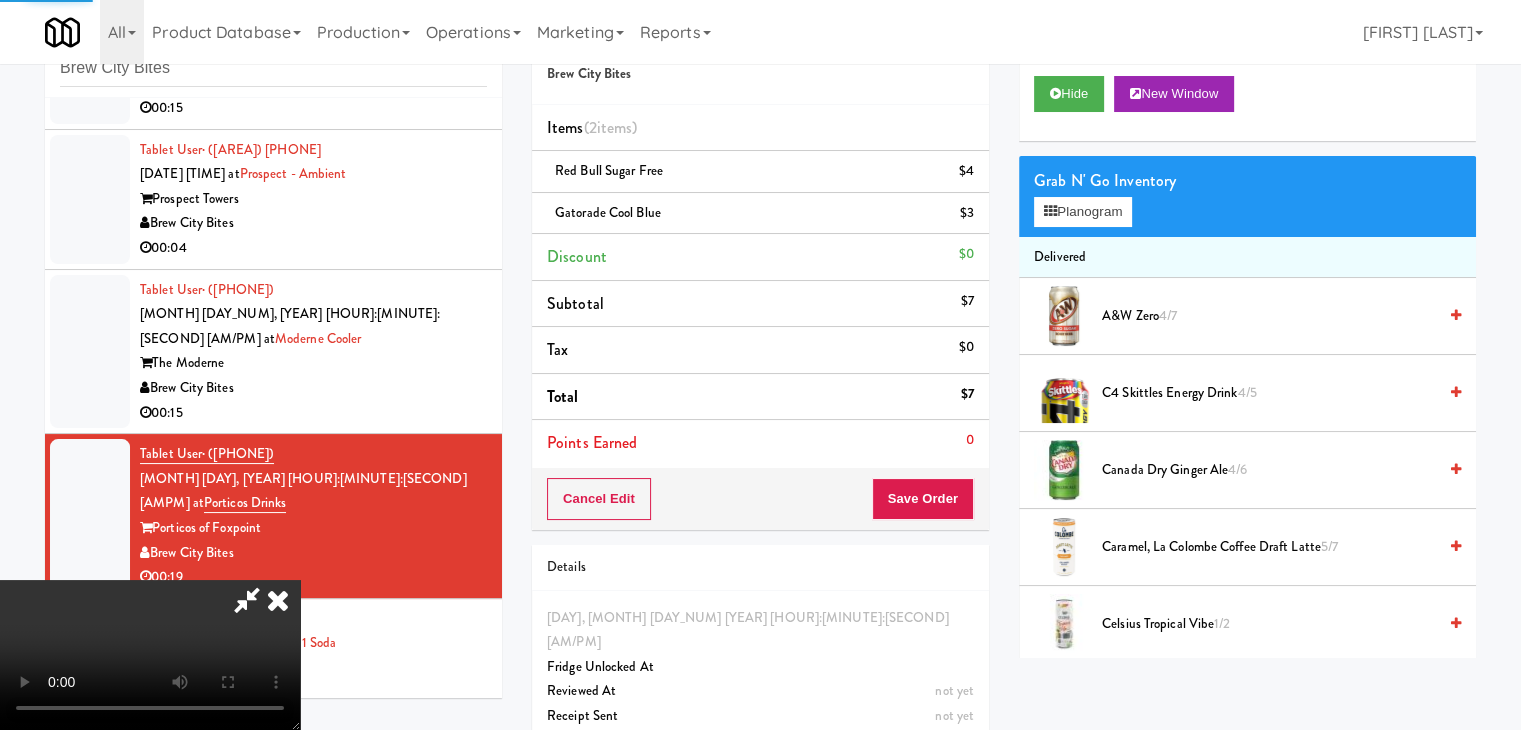 scroll, scrollTop: 0, scrollLeft: 0, axis: both 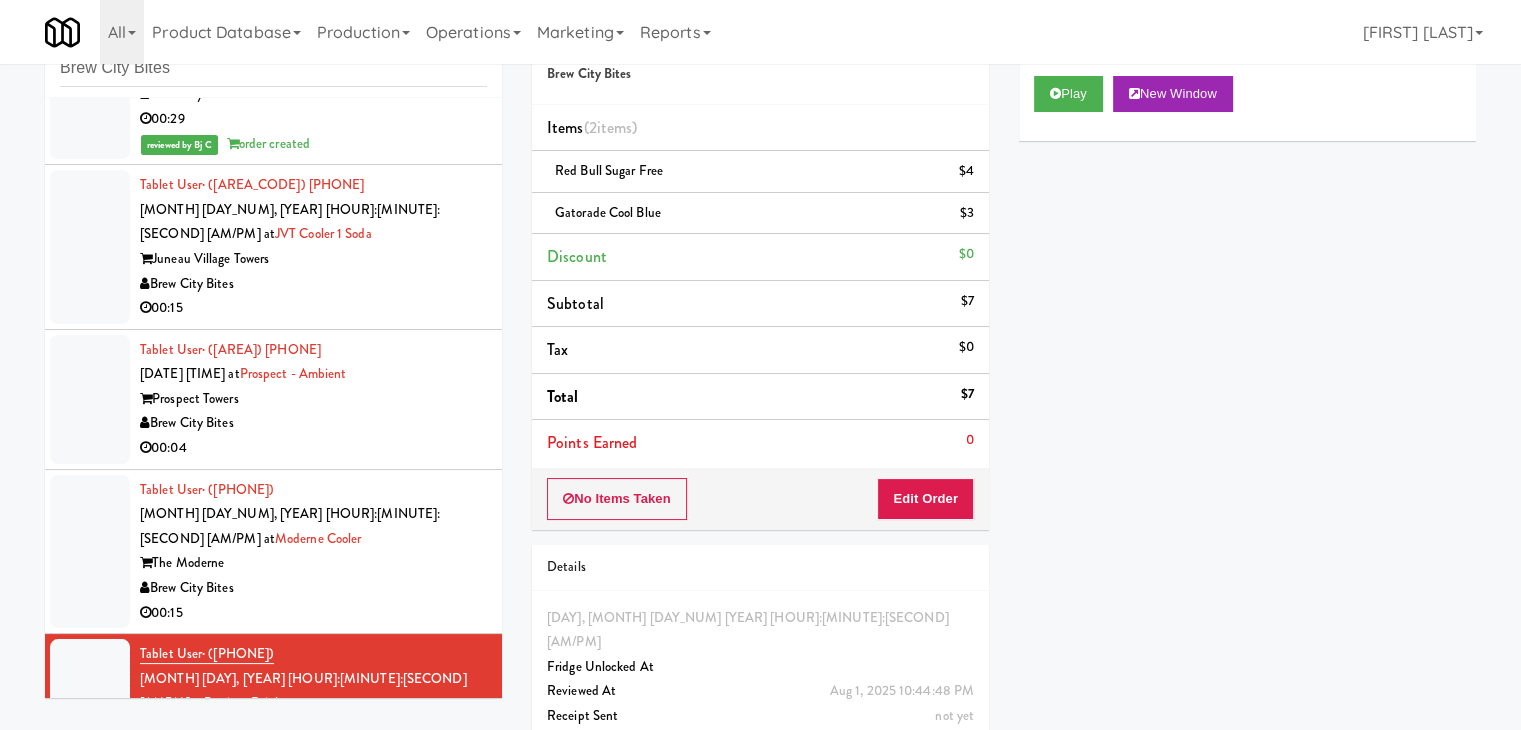 click on "Brew City Bites" at bounding box center (313, 588) 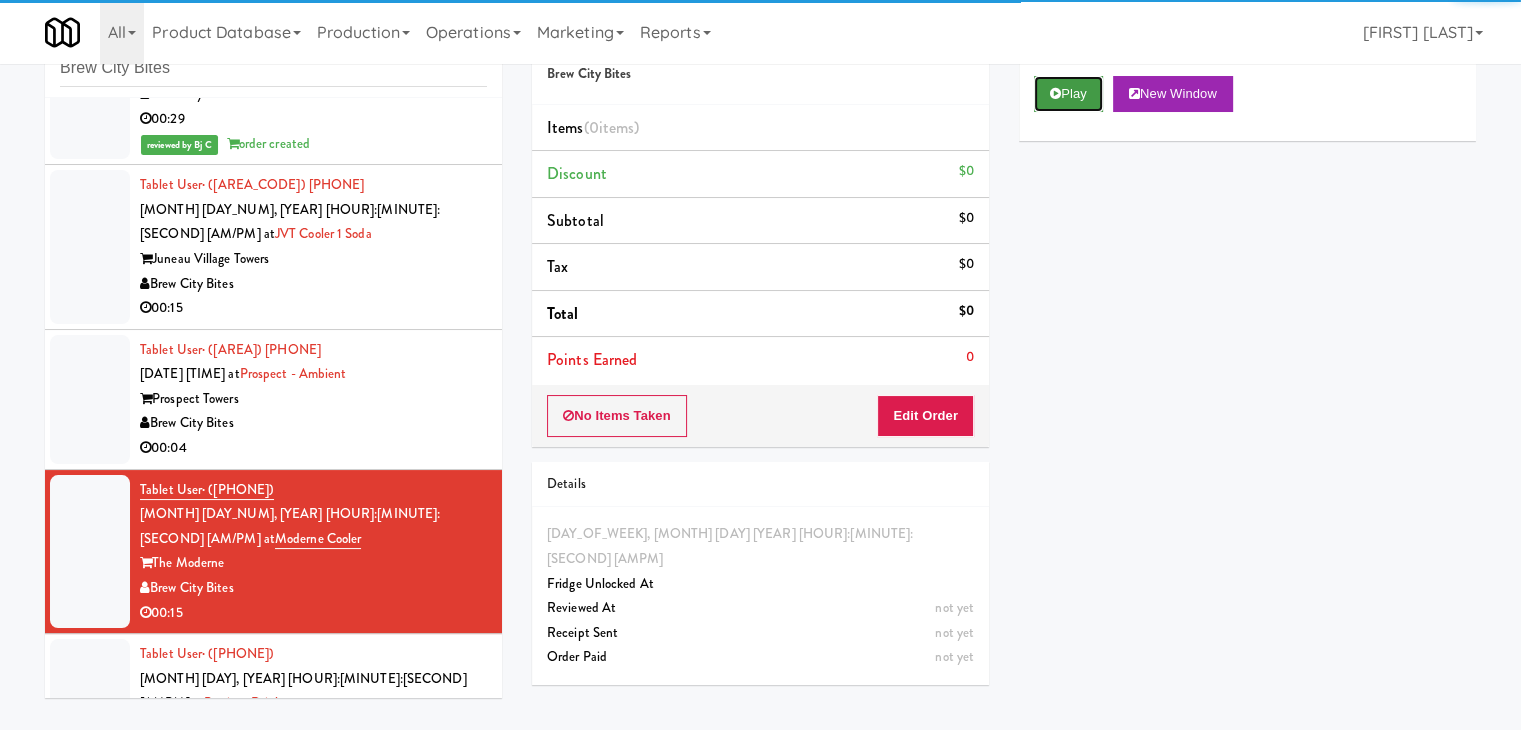 drag, startPoint x: 1080, startPoint y: 88, endPoint x: 979, endPoint y: 333, distance: 265.0019 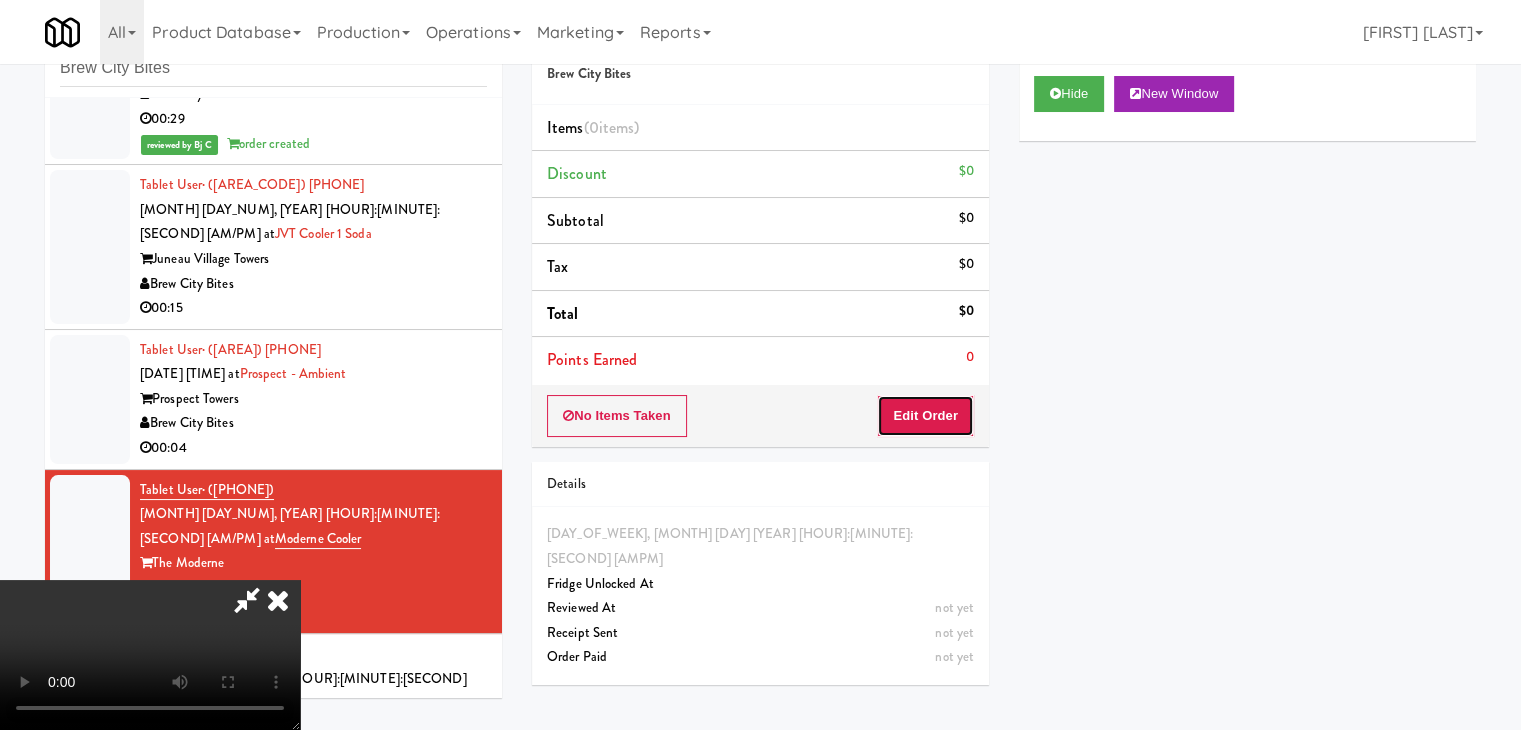 click on "Edit Order" at bounding box center [925, 416] 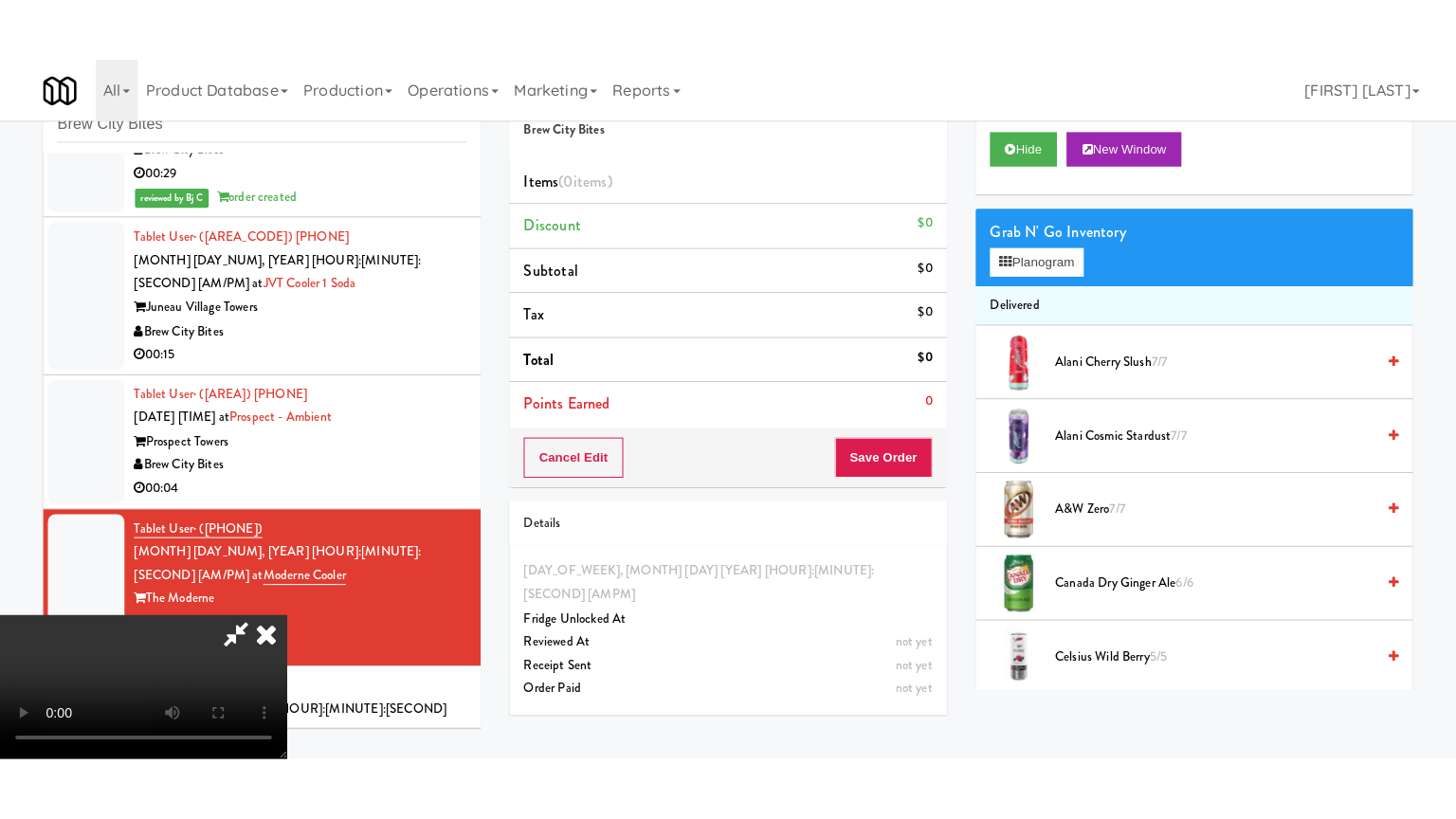 scroll, scrollTop: 266, scrollLeft: 0, axis: vertical 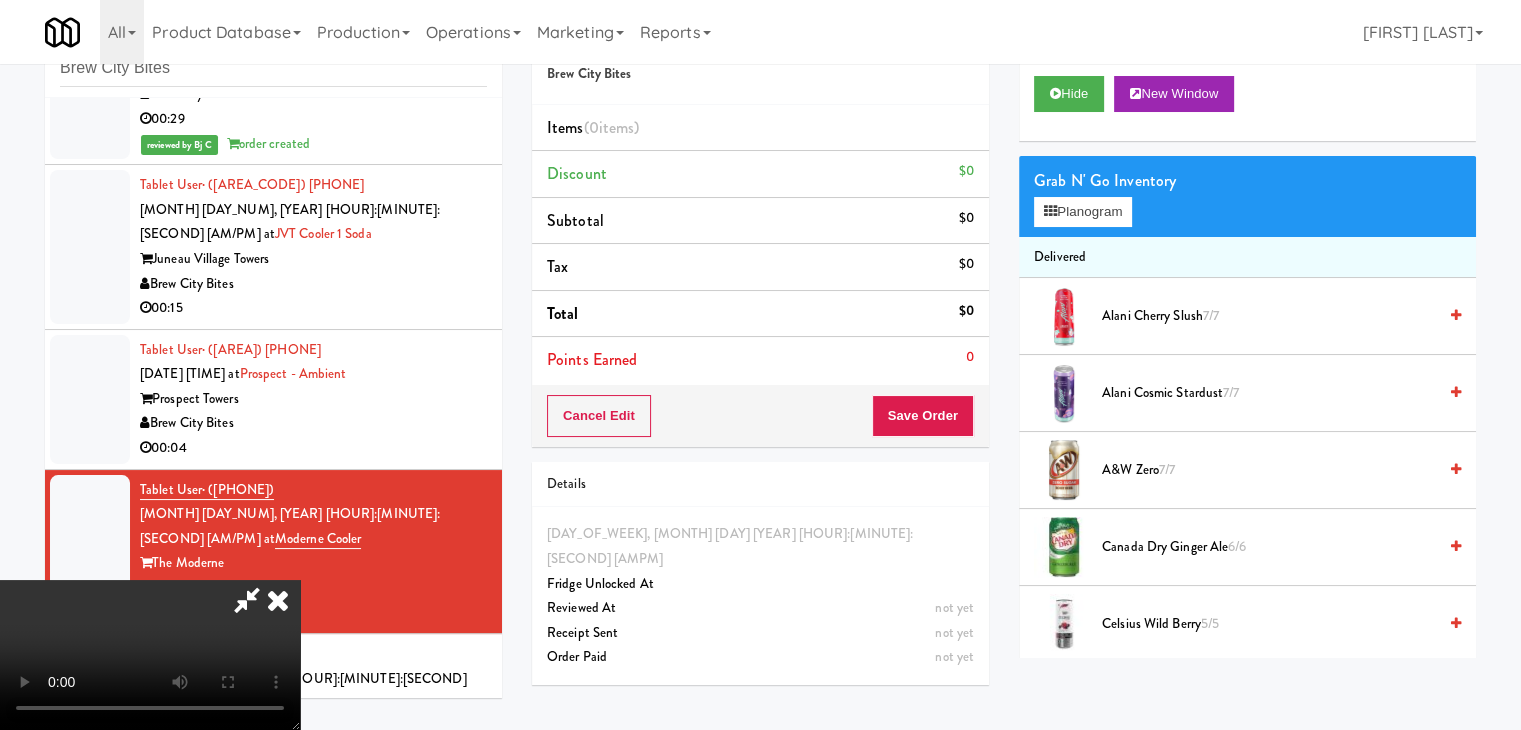 type 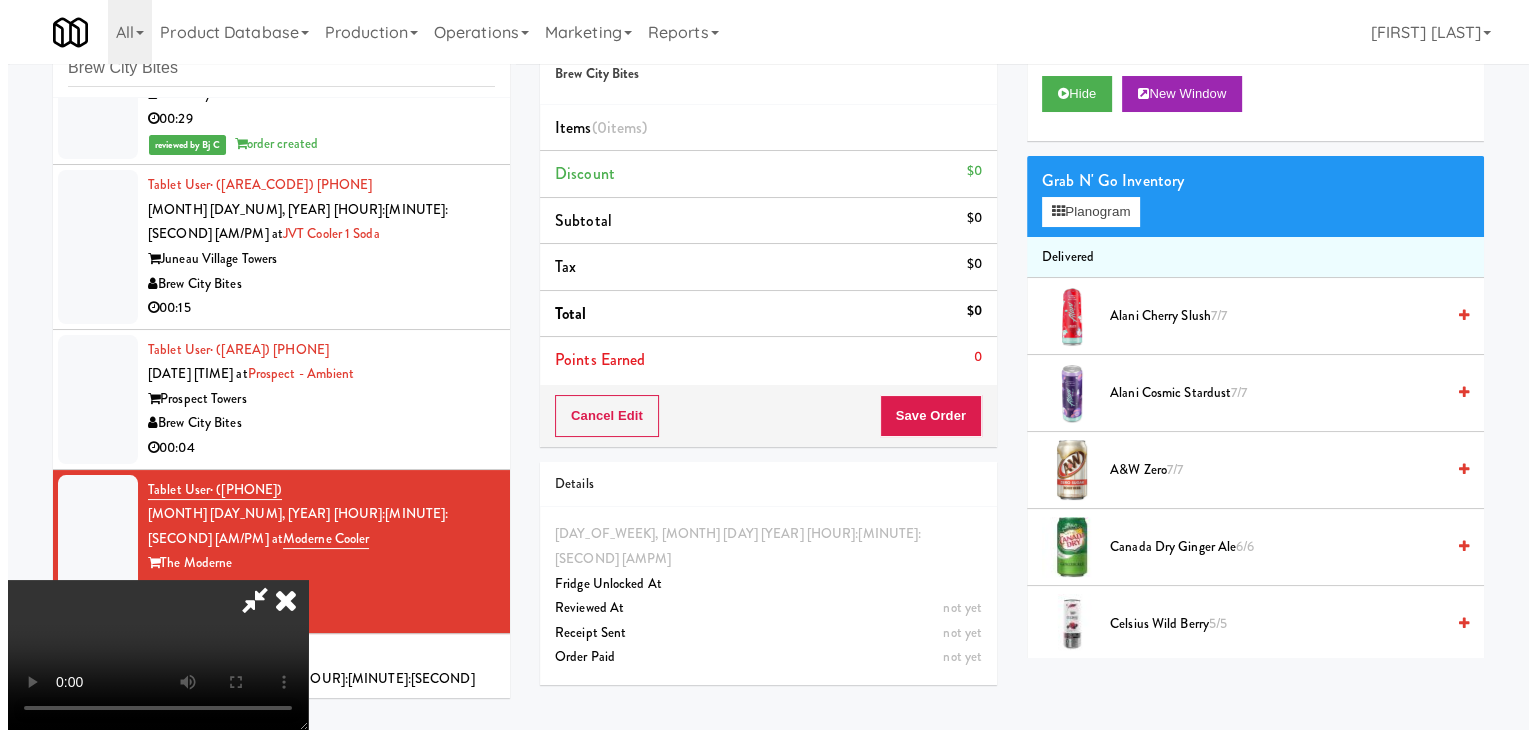 scroll, scrollTop: 0, scrollLeft: 0, axis: both 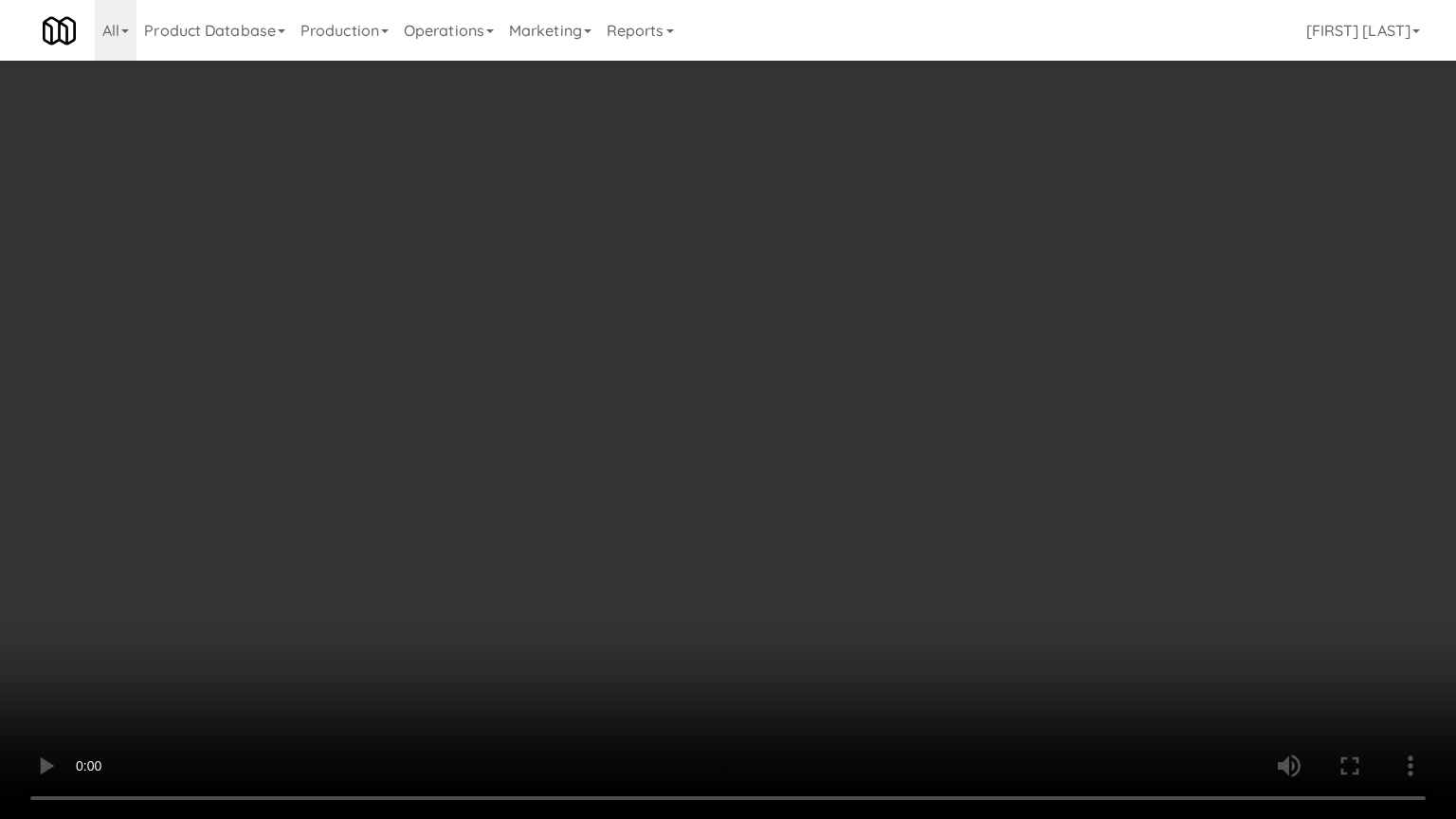 click at bounding box center (728, 410) 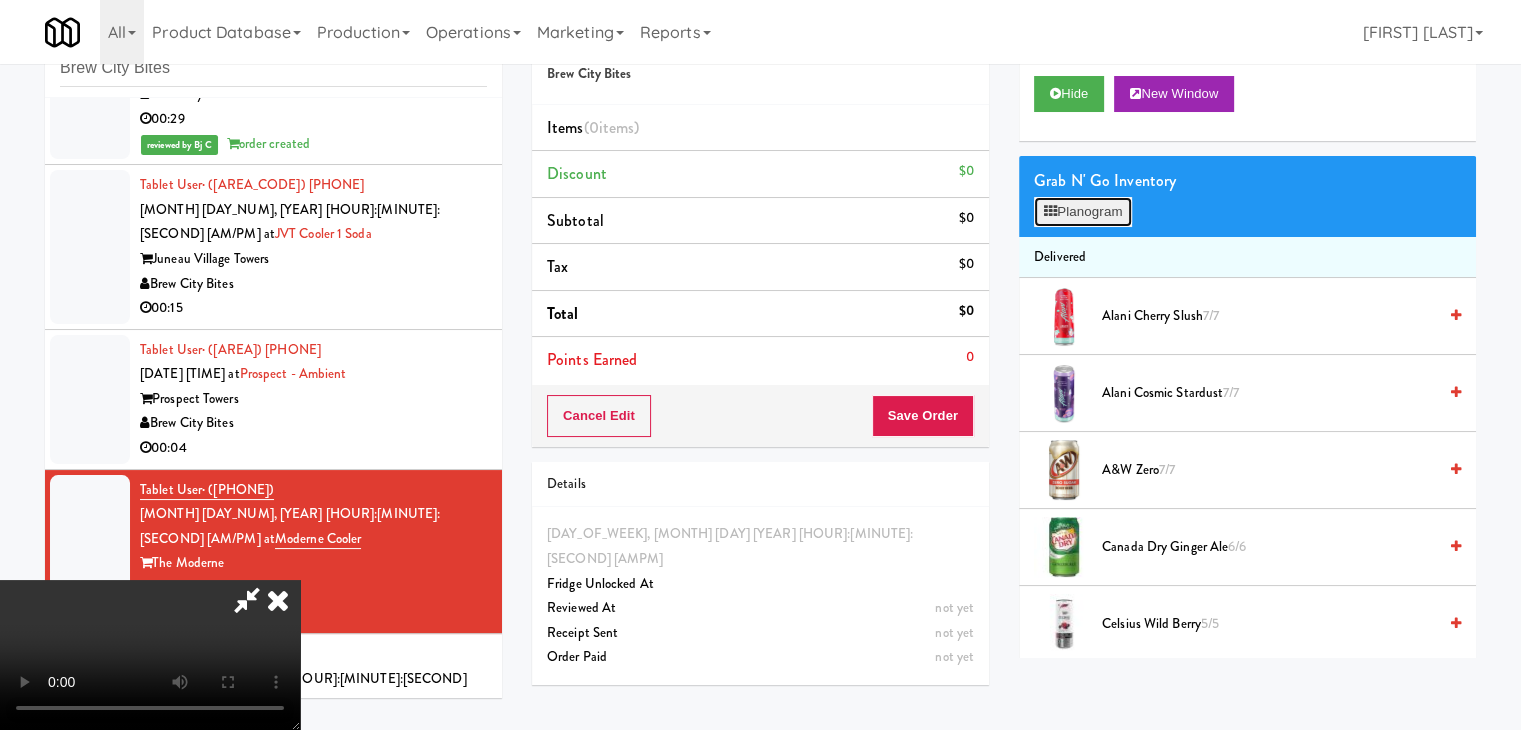 click on "Planogram" at bounding box center [1083, 212] 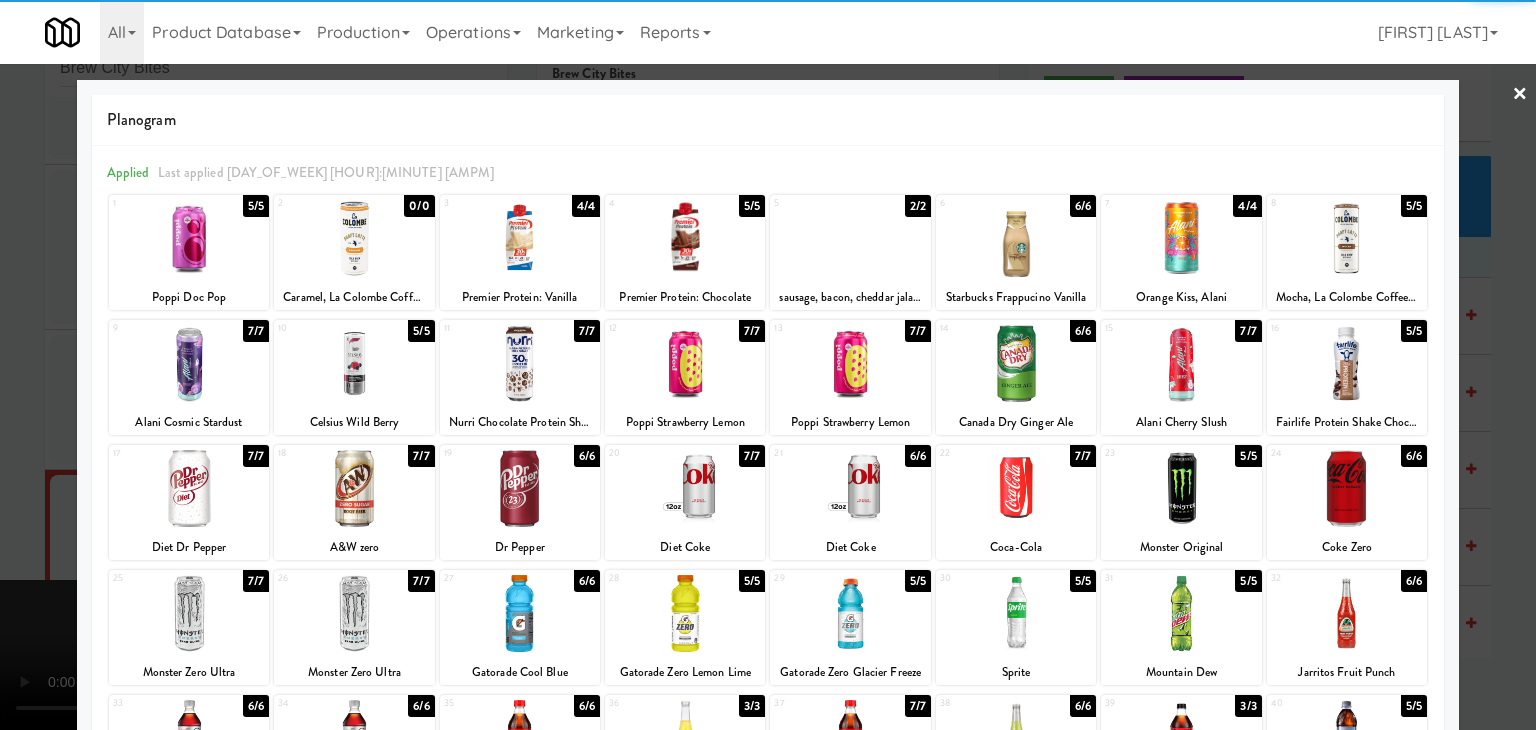 drag, startPoint x: 1009, startPoint y: 618, endPoint x: 1038, endPoint y: 623, distance: 29.427877 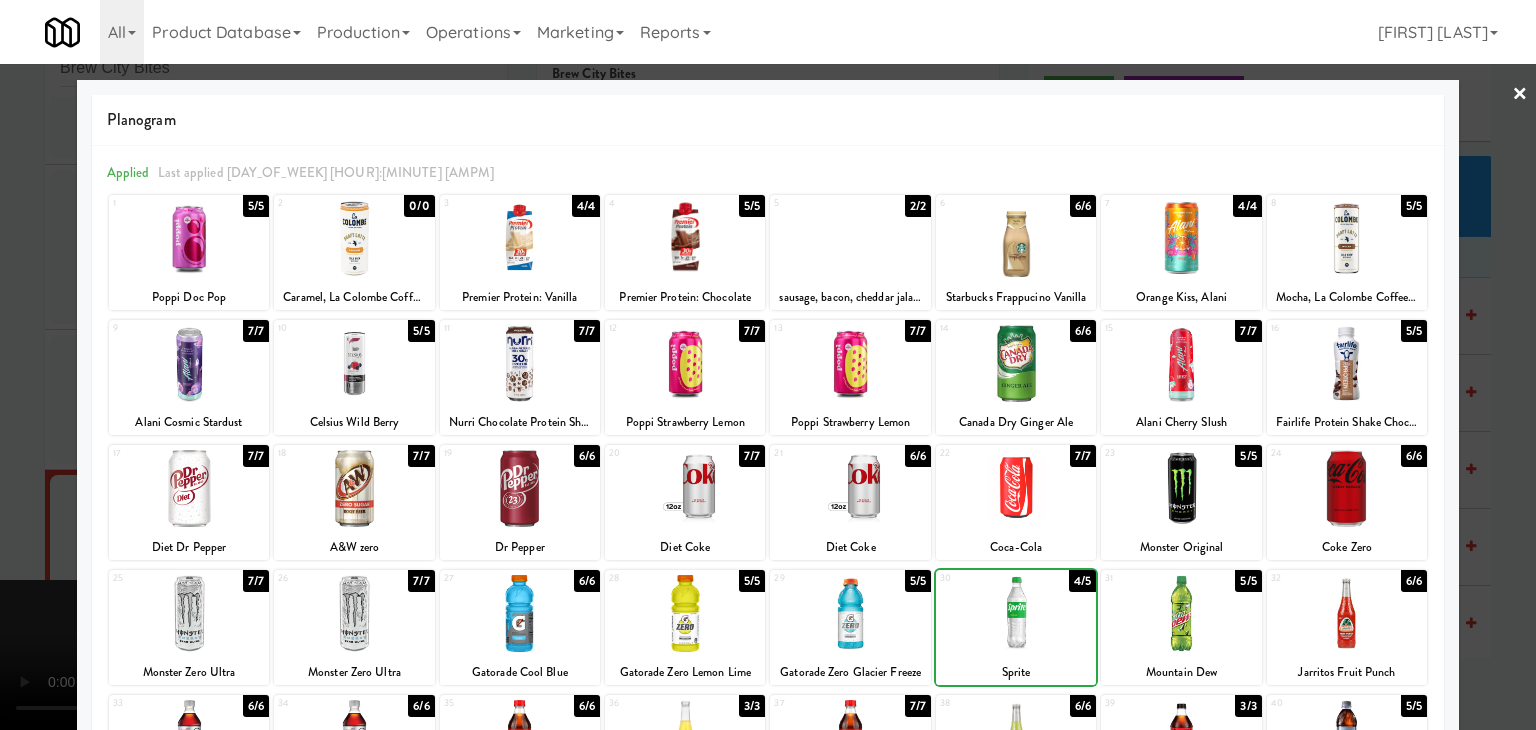 click at bounding box center [1181, 613] 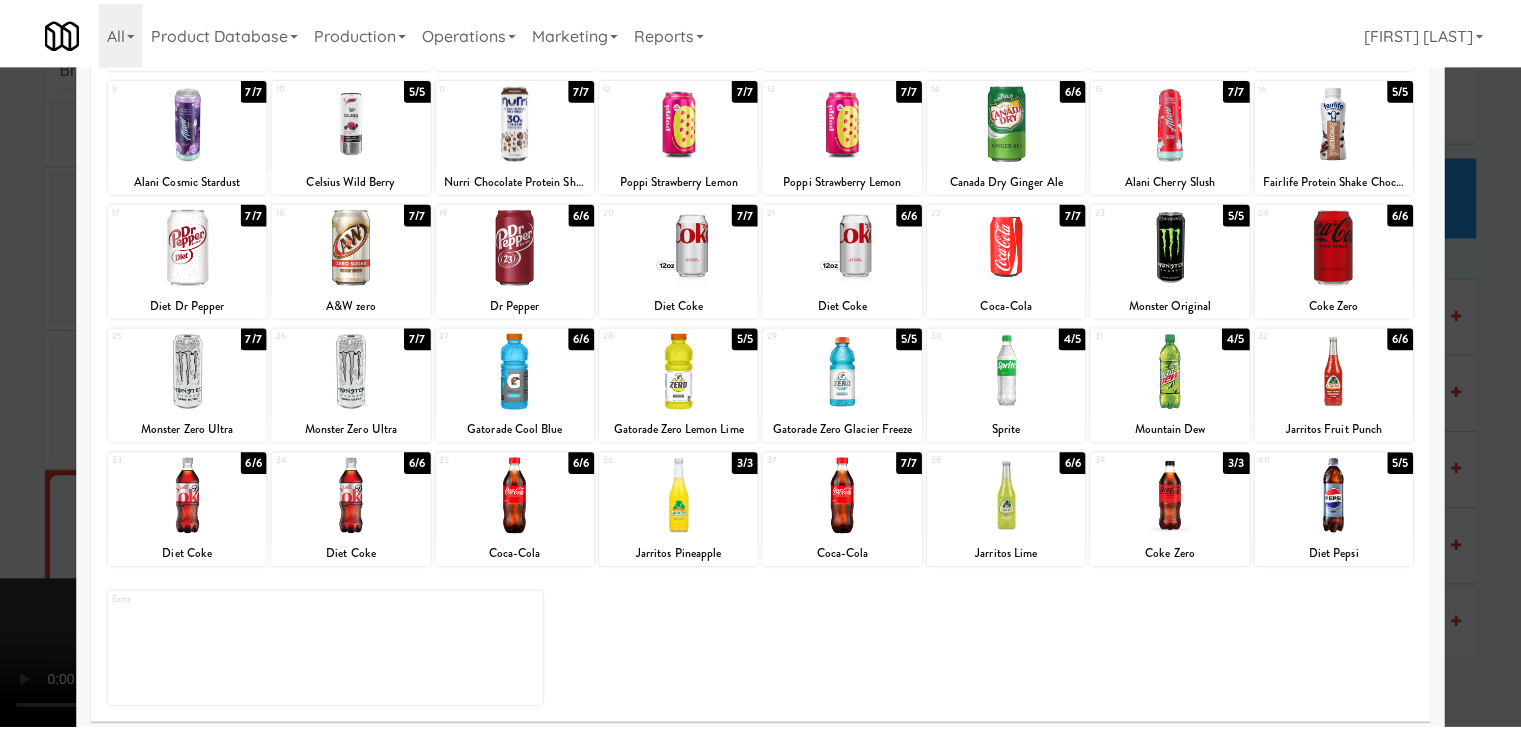 scroll, scrollTop: 252, scrollLeft: 0, axis: vertical 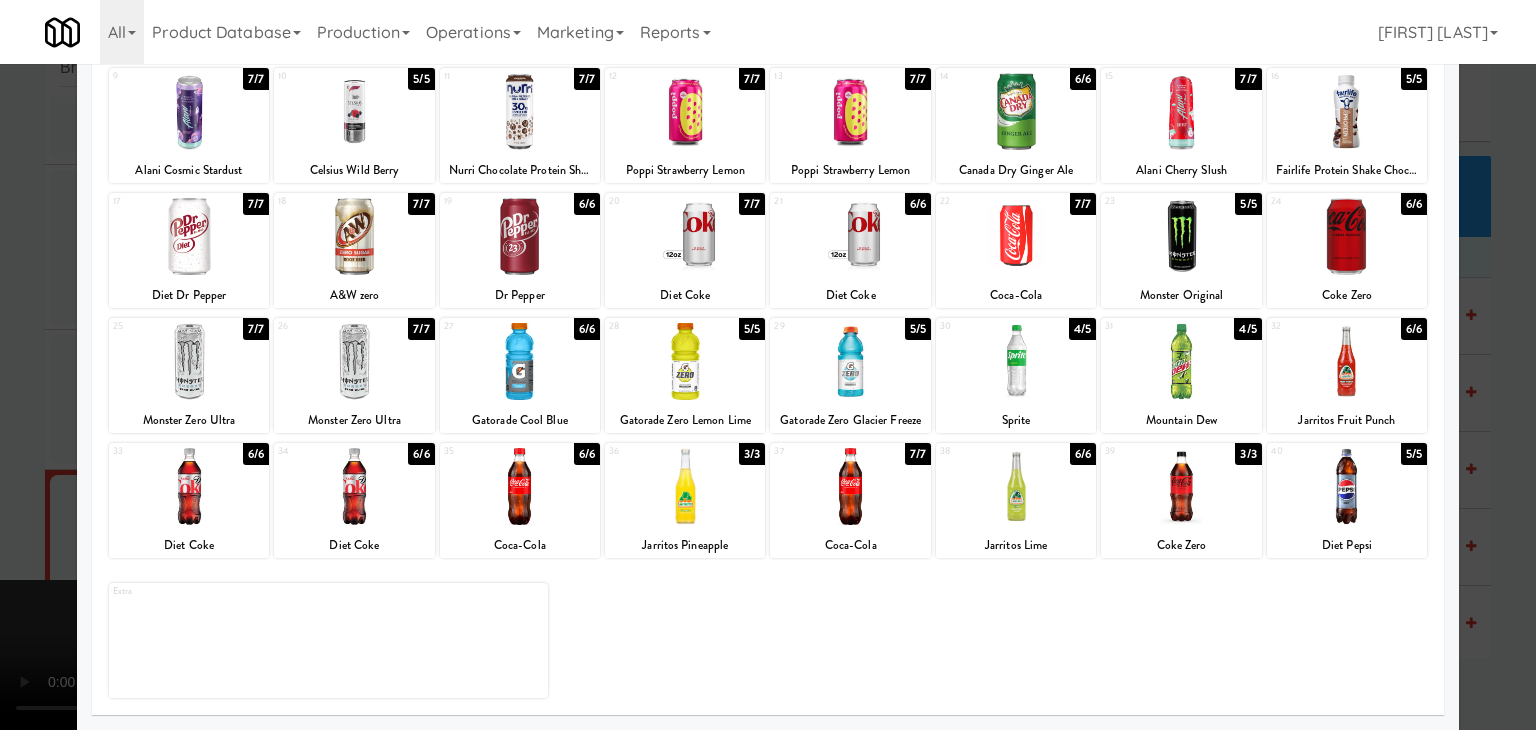 click at bounding box center [768, 365] 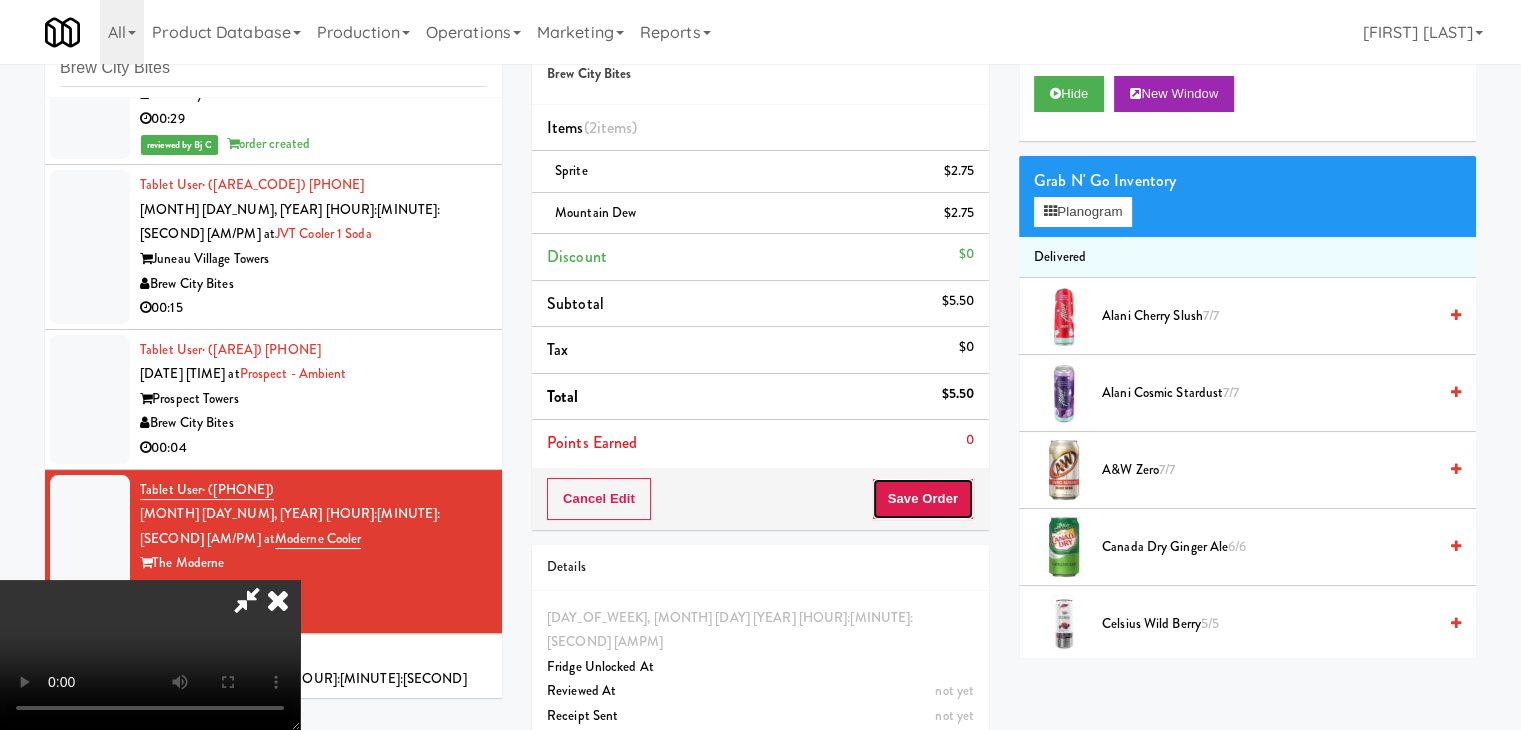 click on "Save Order" at bounding box center (923, 499) 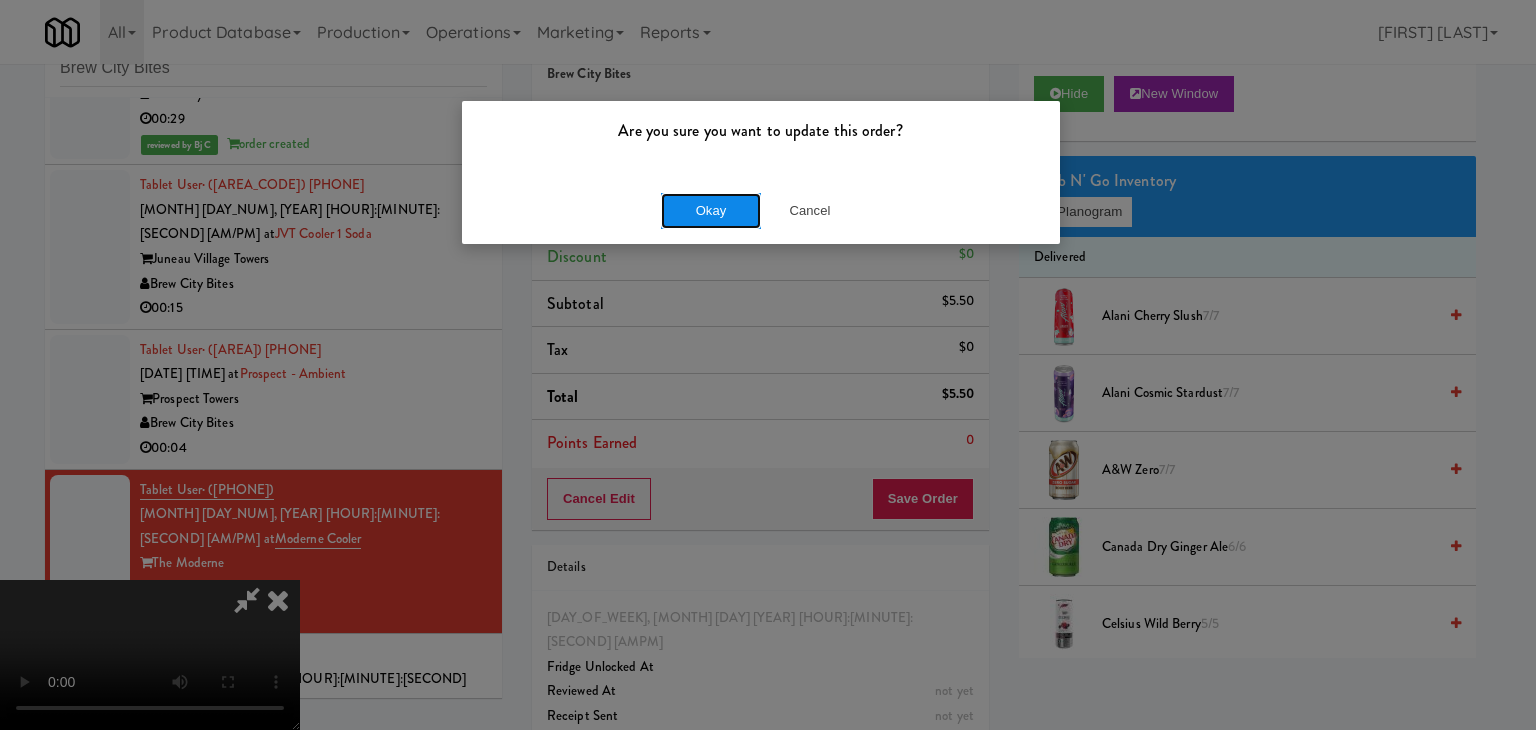 click on "Okay" at bounding box center [711, 211] 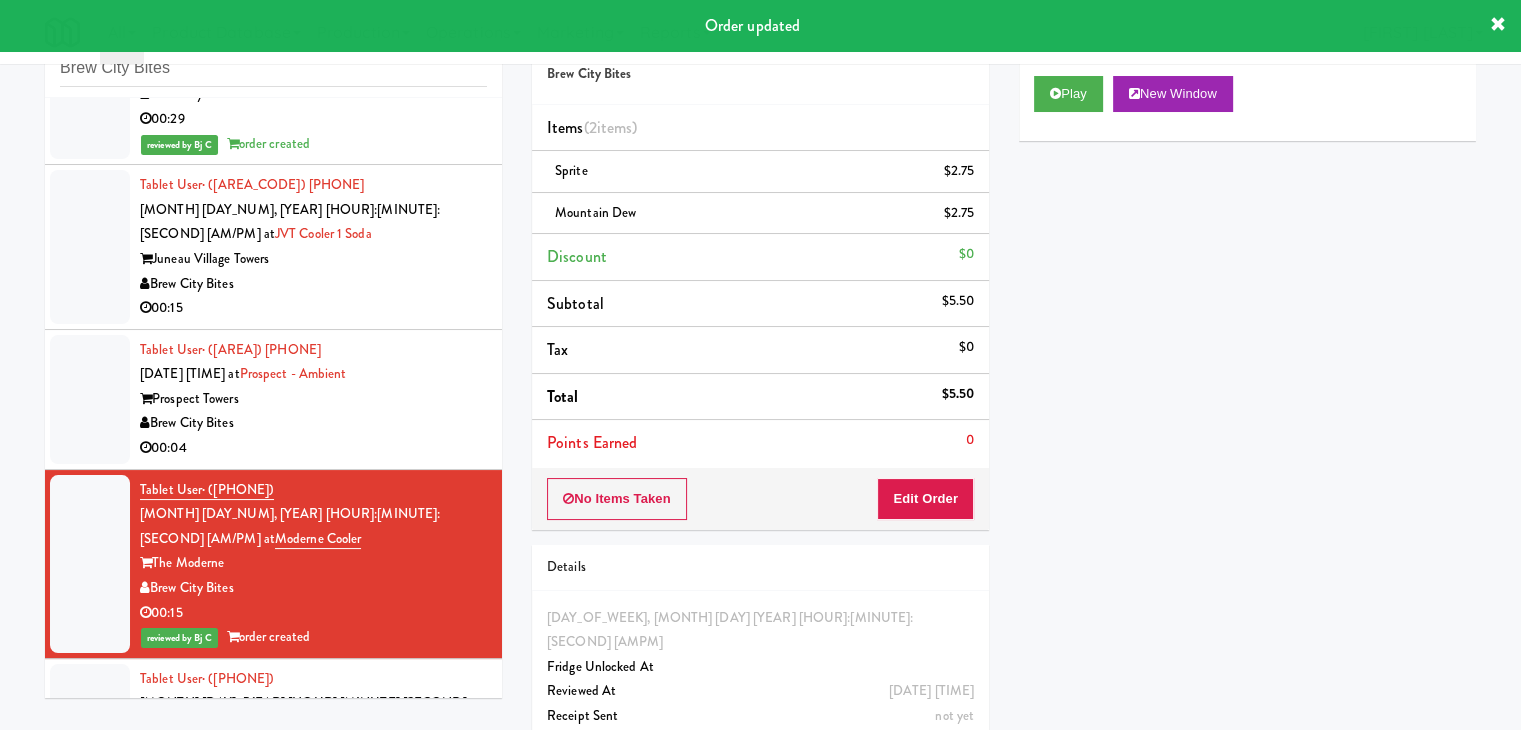 click on "Brew City Bites" at bounding box center [313, 423] 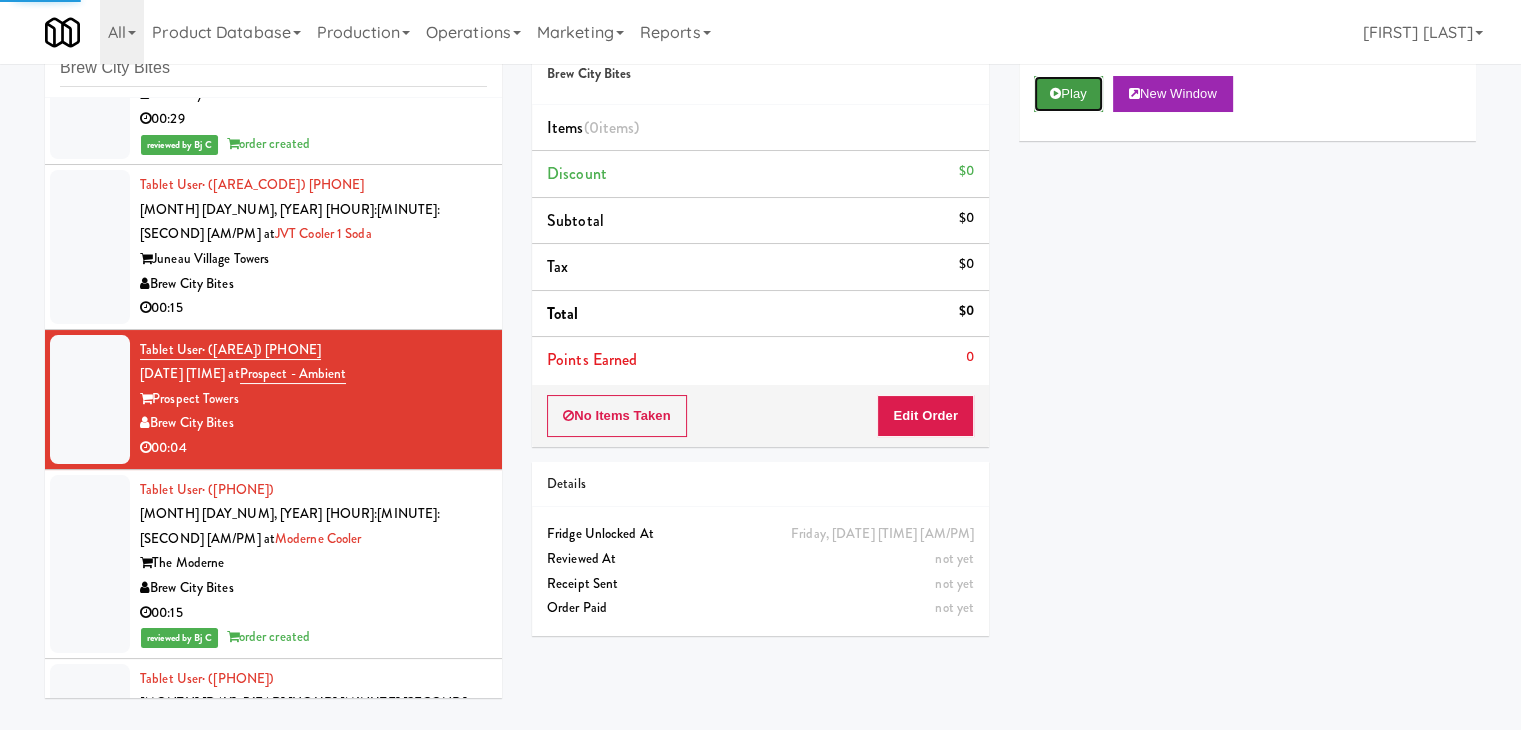 click on "Play" at bounding box center (1068, 94) 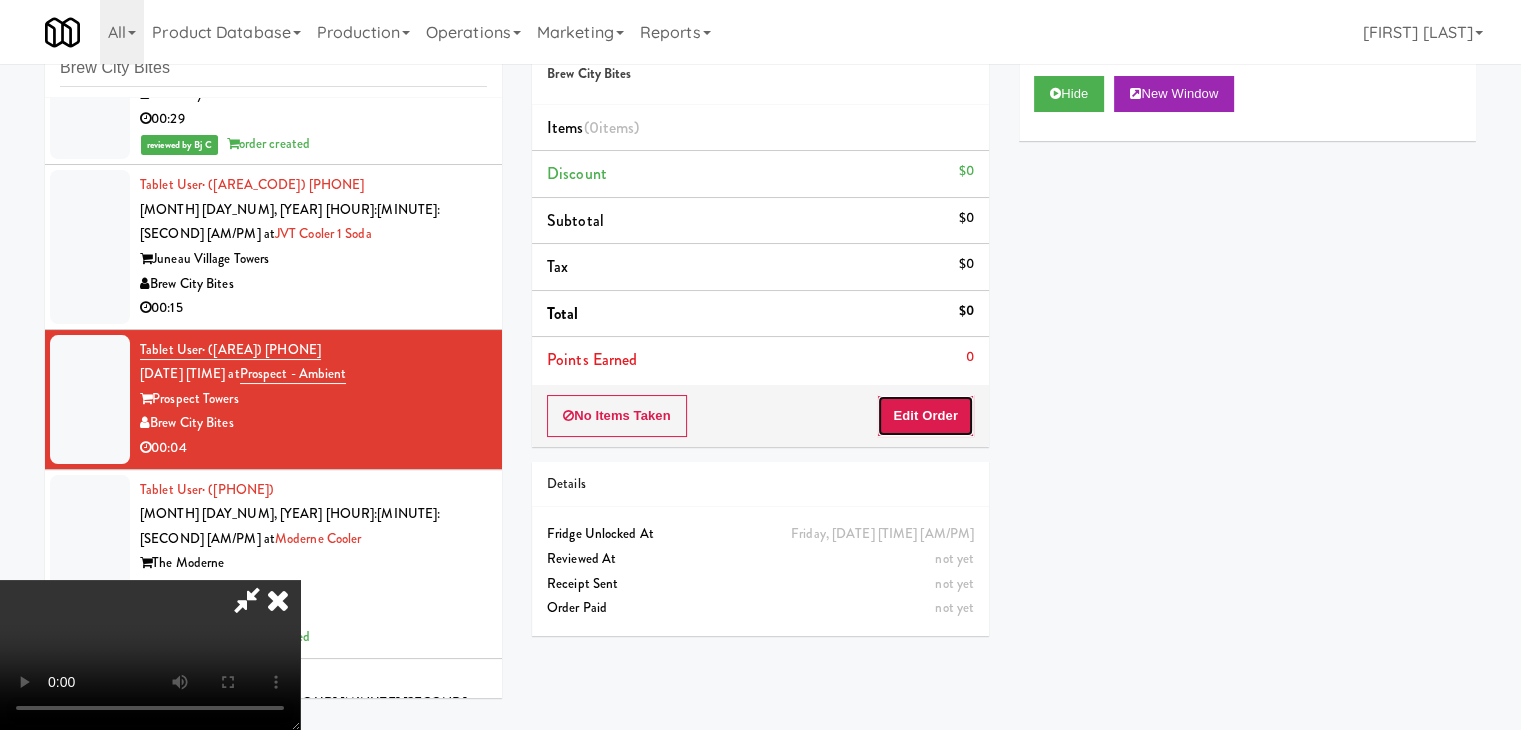 click on "Edit Order" at bounding box center [925, 416] 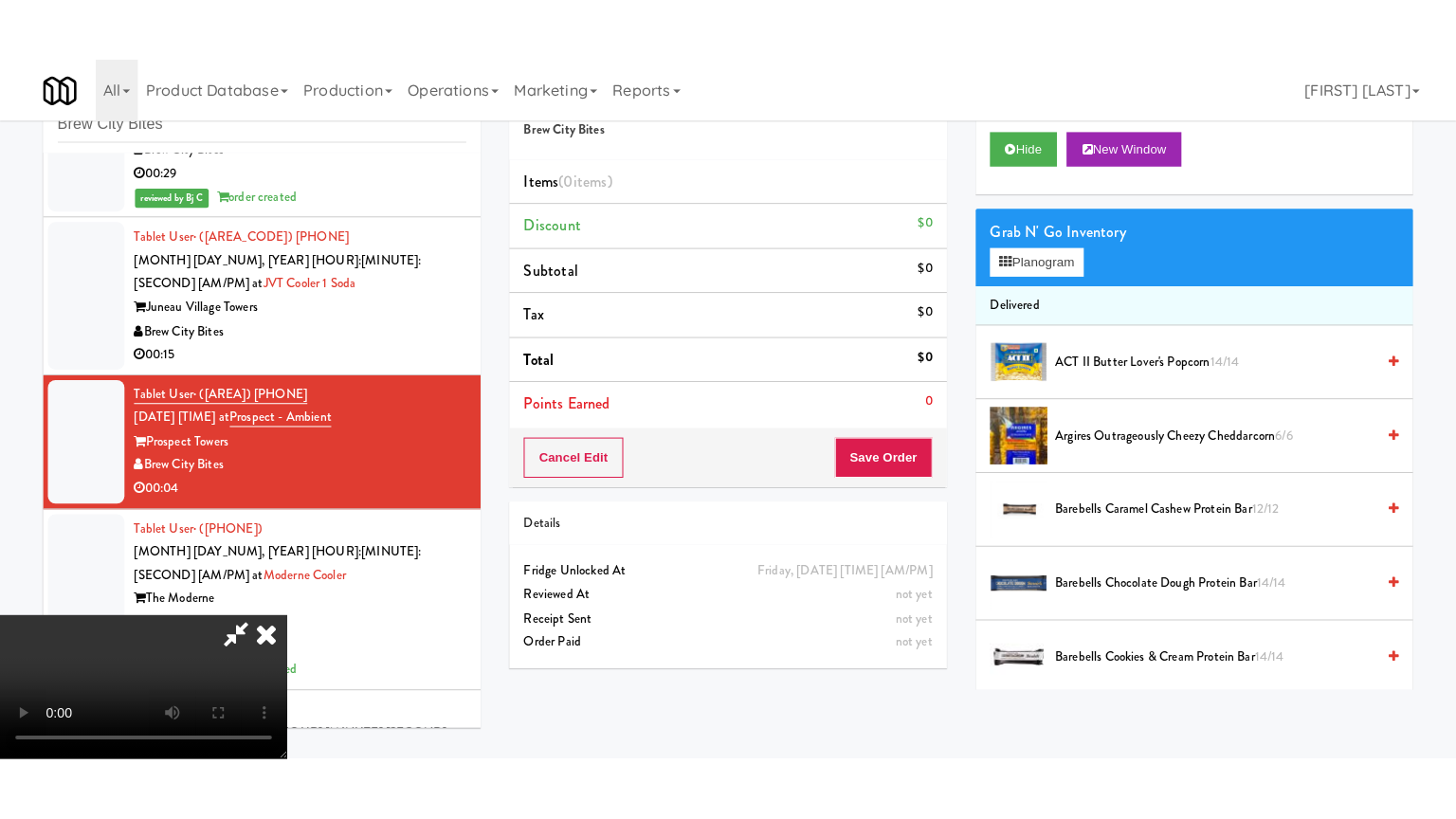 scroll, scrollTop: 266, scrollLeft: 0, axis: vertical 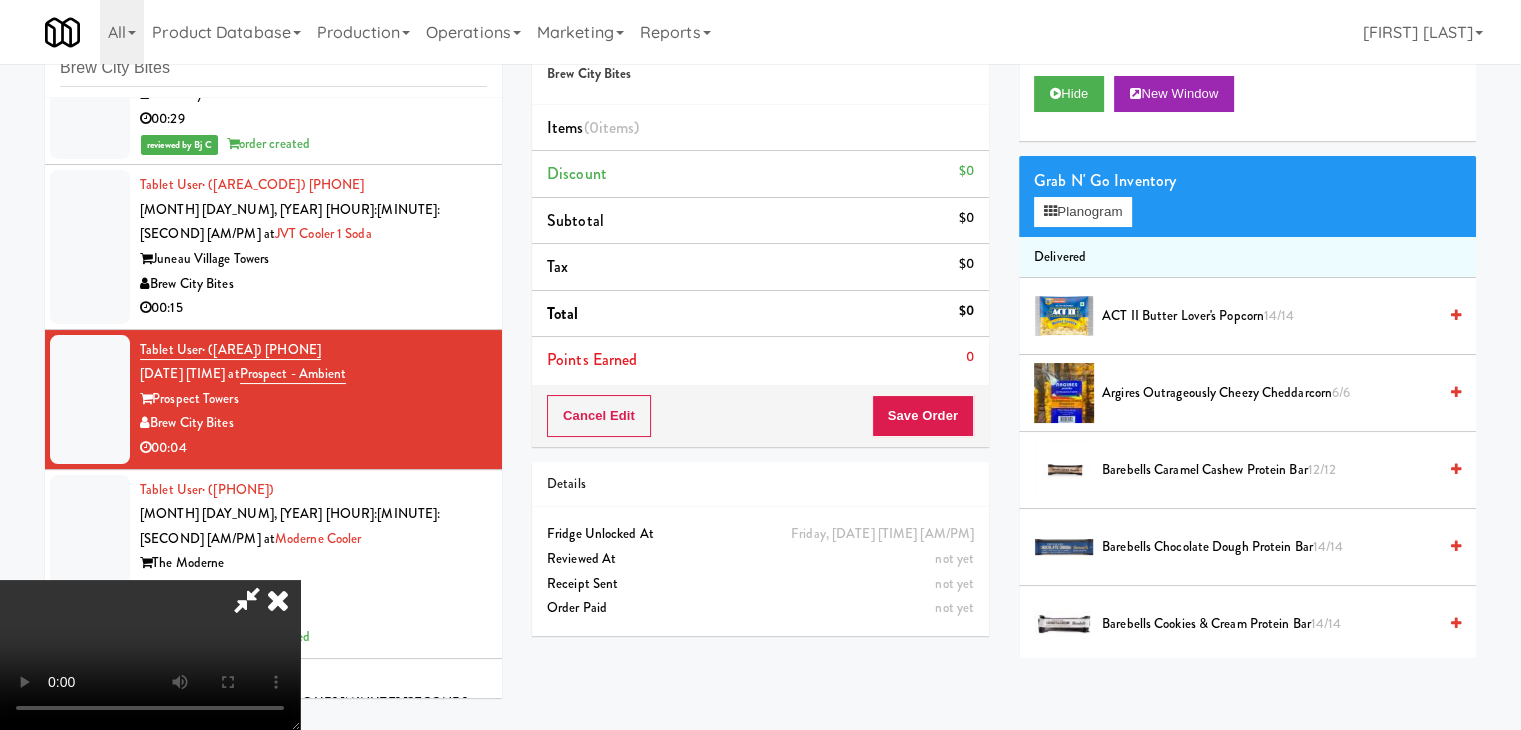 type 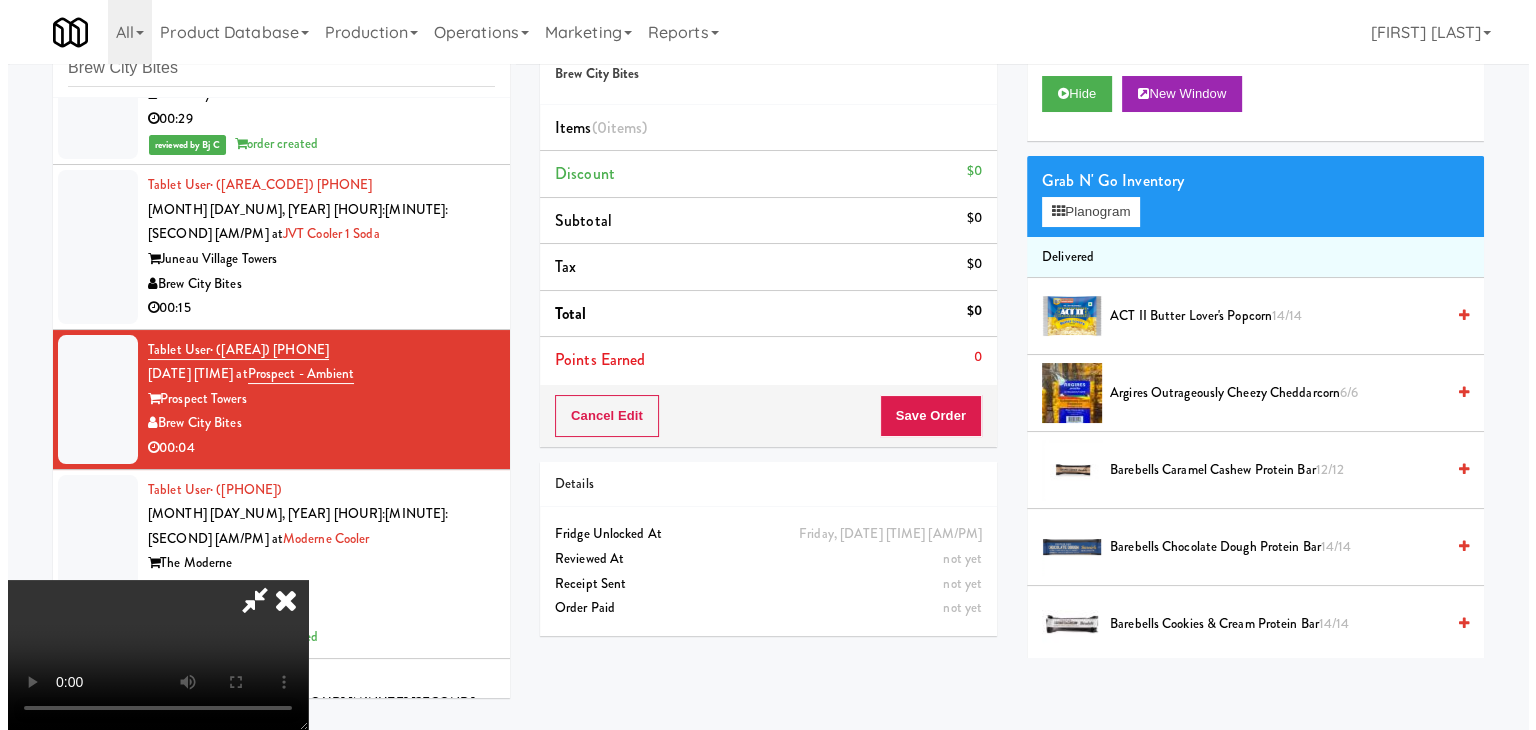 scroll, scrollTop: 0, scrollLeft: 0, axis: both 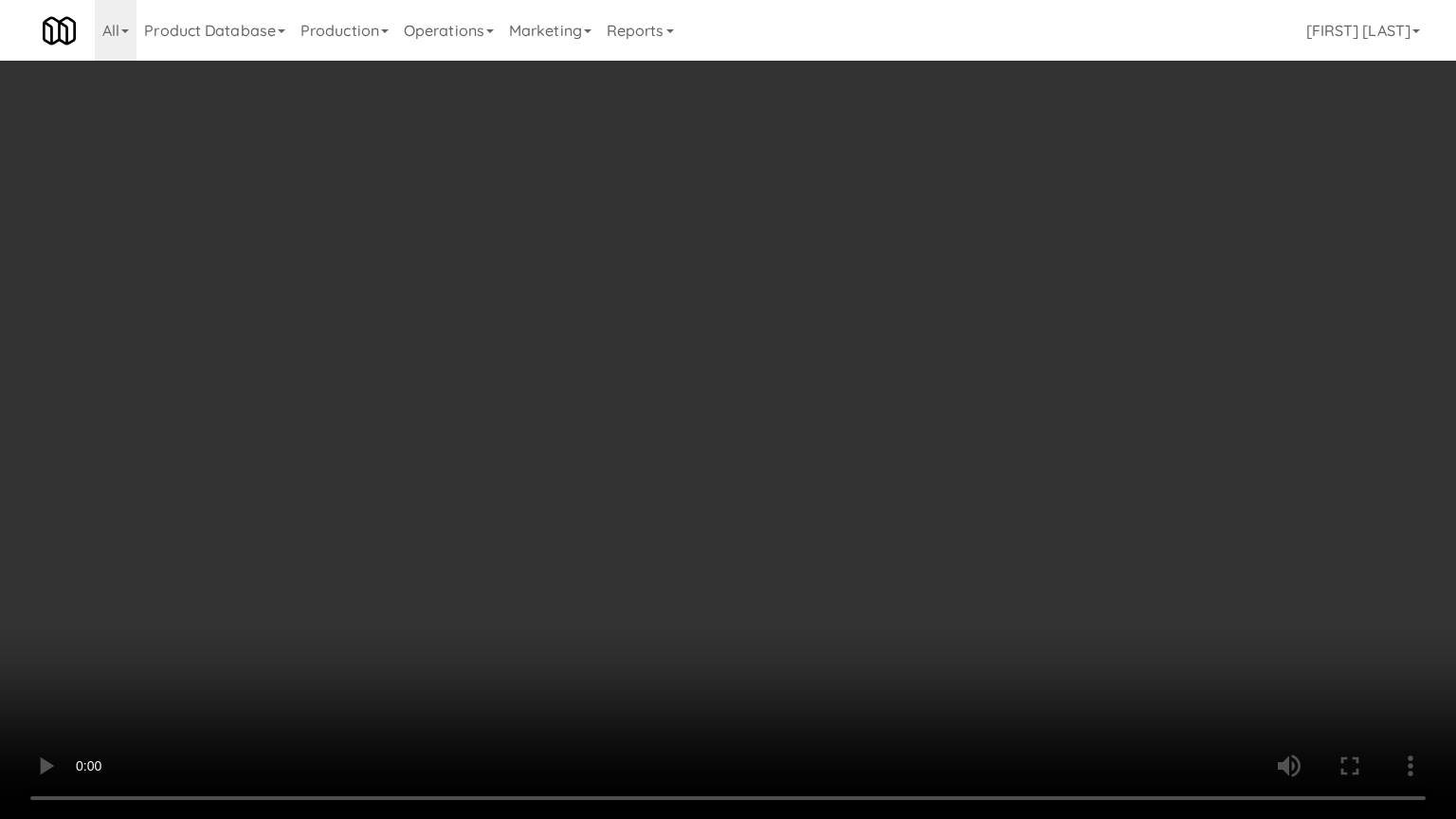 click at bounding box center [728, 410] 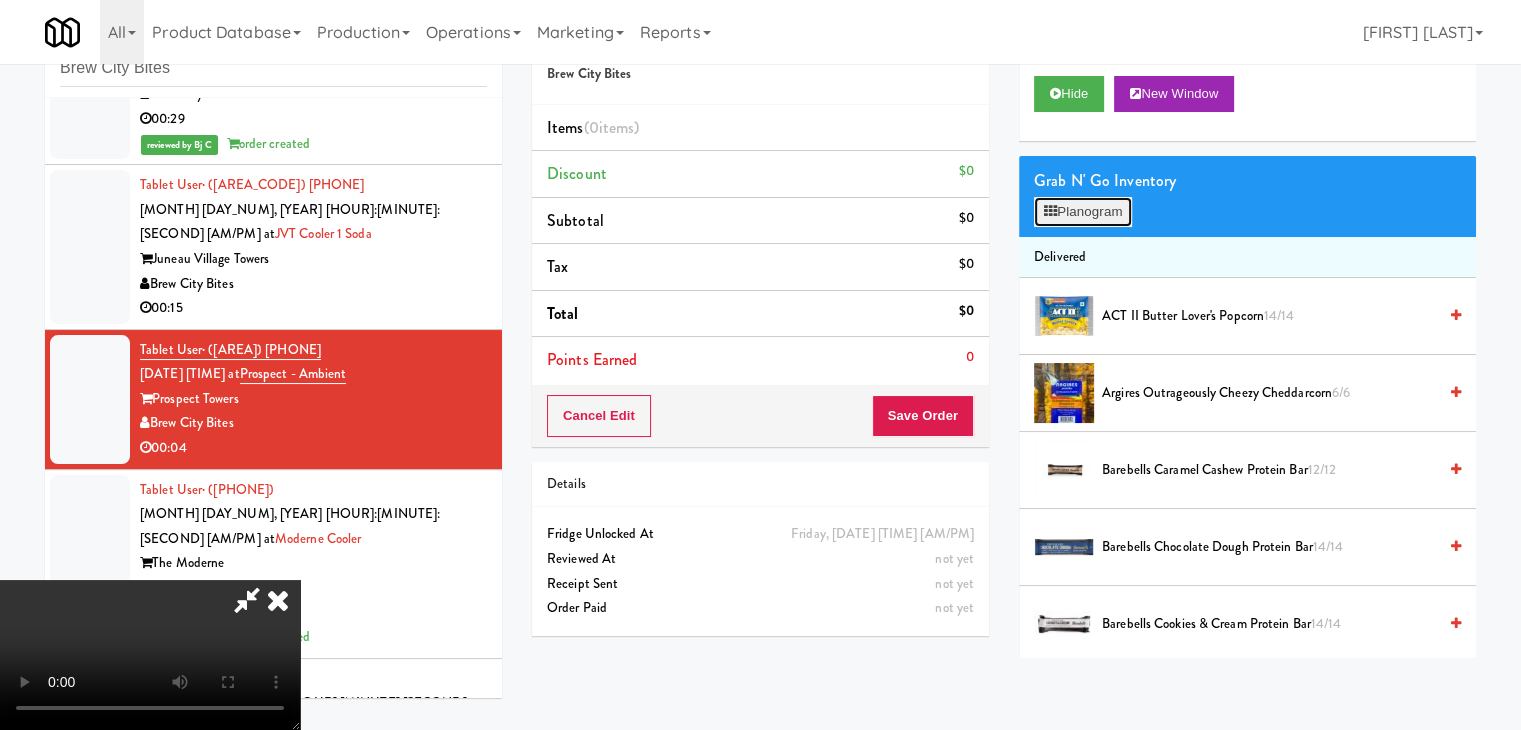 click on "Planogram" at bounding box center [1083, 212] 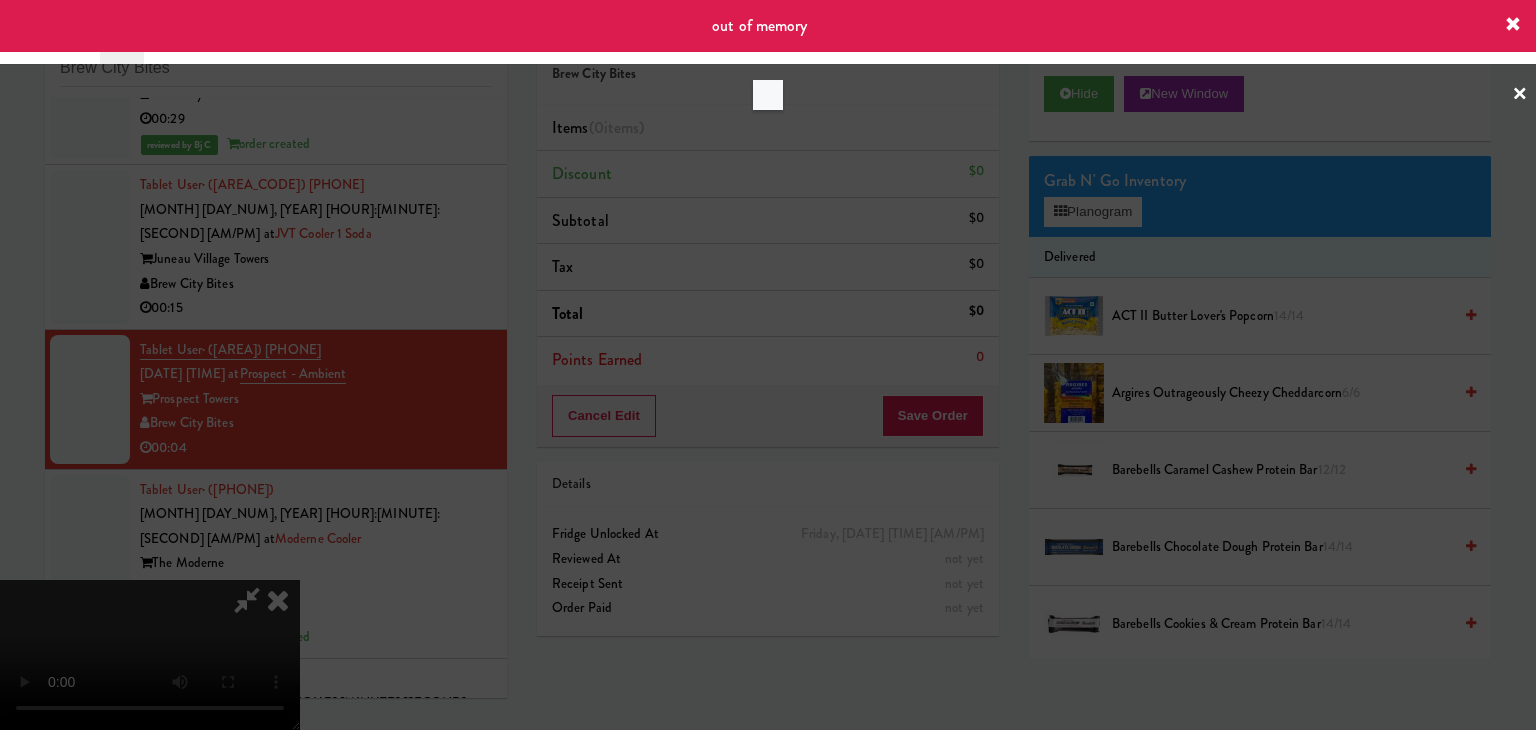 click at bounding box center (768, 365) 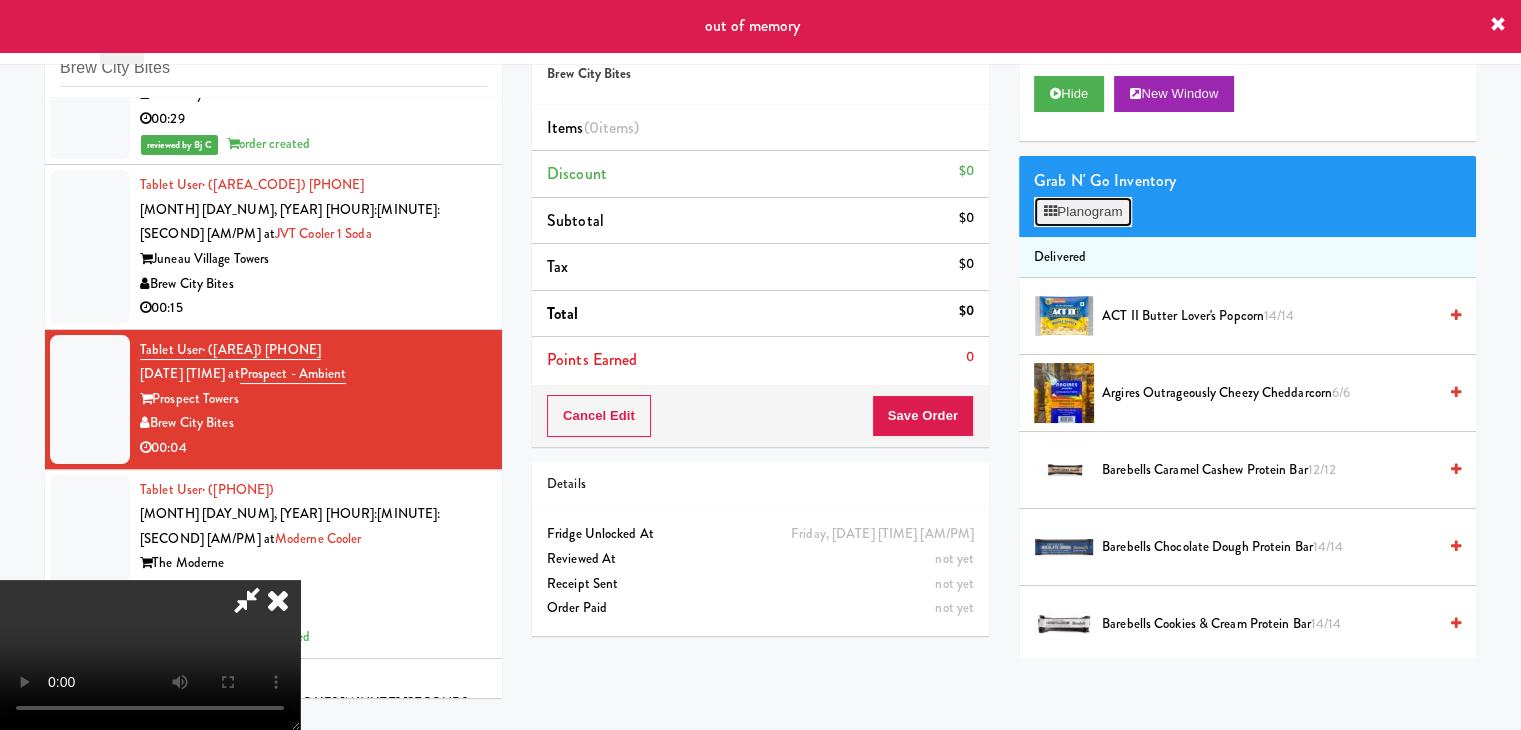 click on "Planogram" at bounding box center [1083, 212] 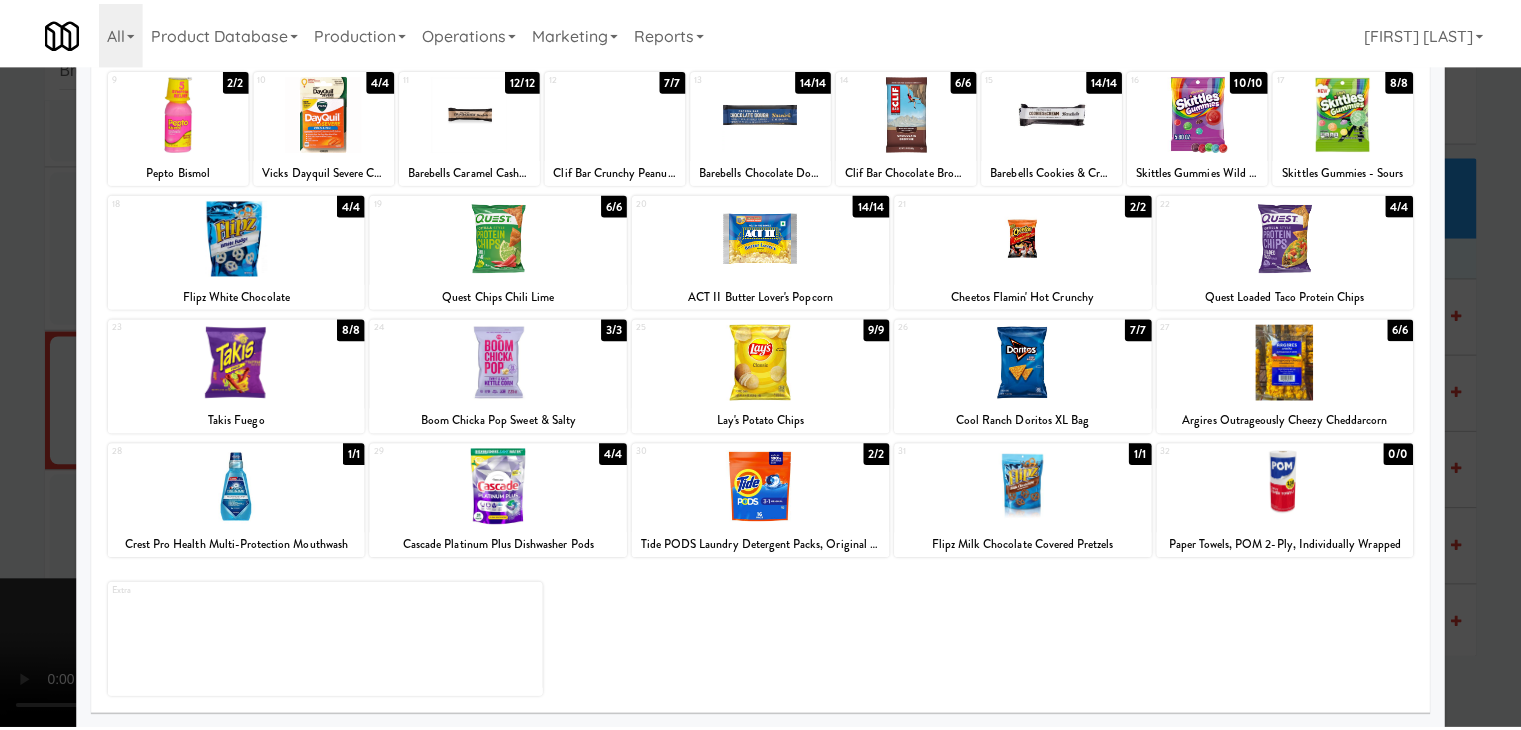 scroll, scrollTop: 252, scrollLeft: 0, axis: vertical 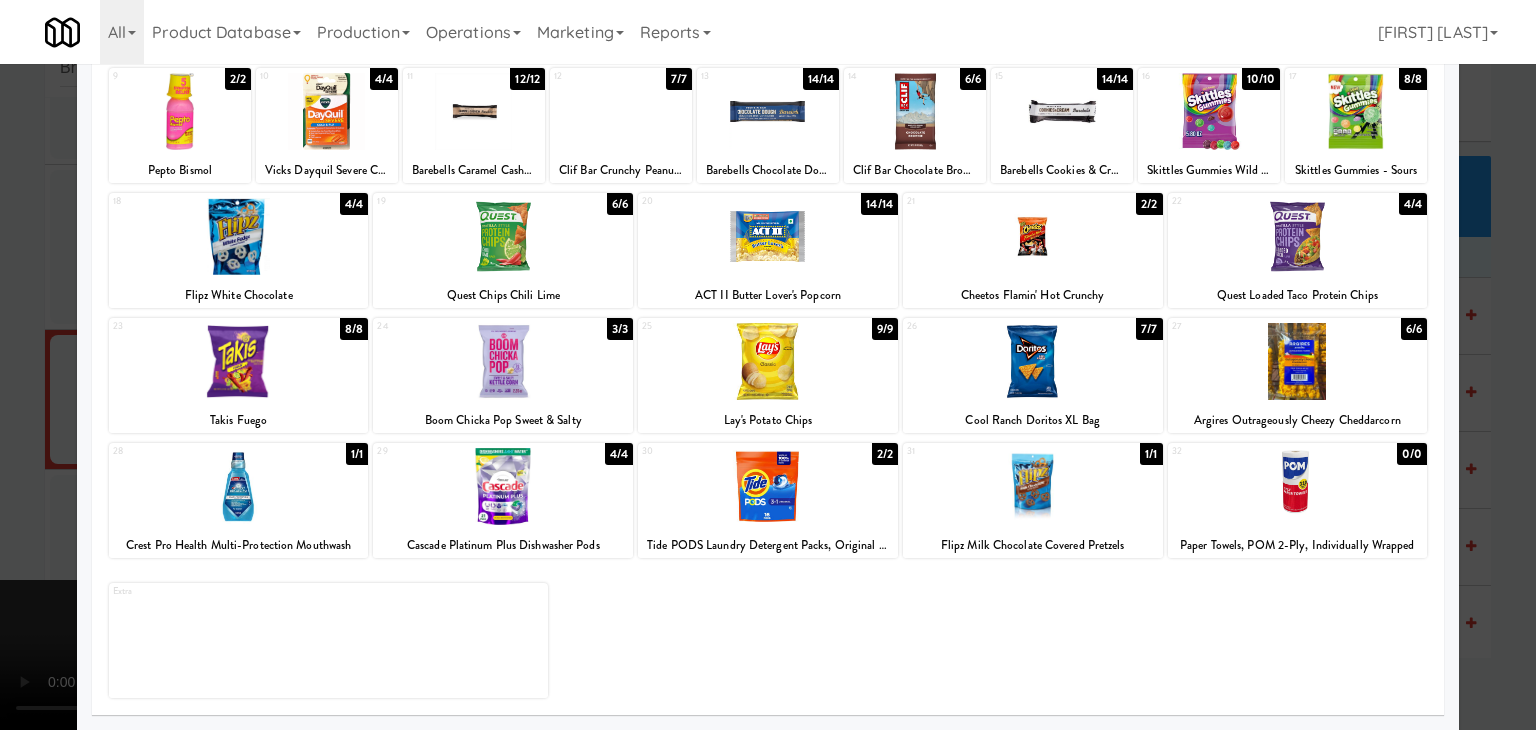 click at bounding box center (768, 486) 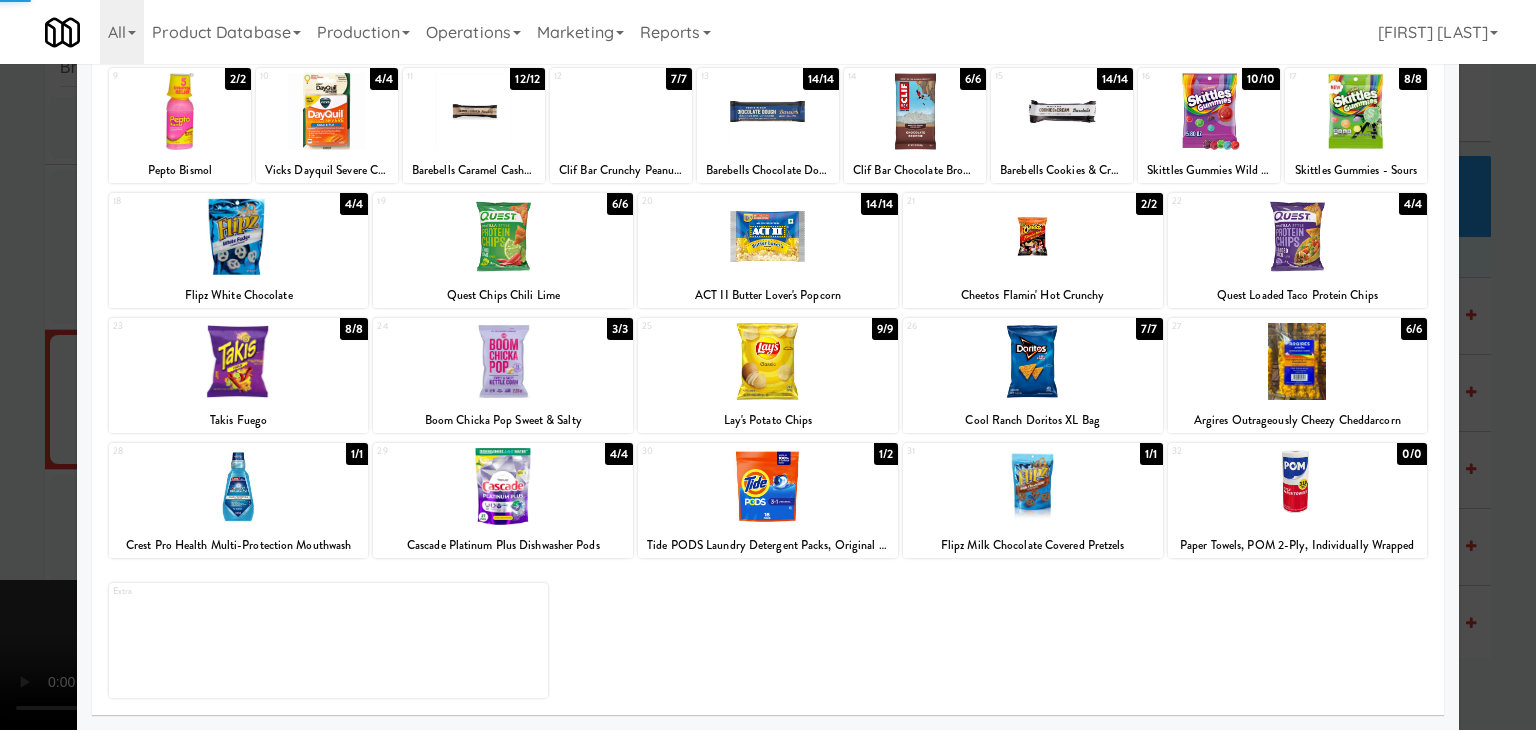 drag, startPoint x: 0, startPoint y: 503, endPoint x: 70, endPoint y: 497, distance: 70.256676 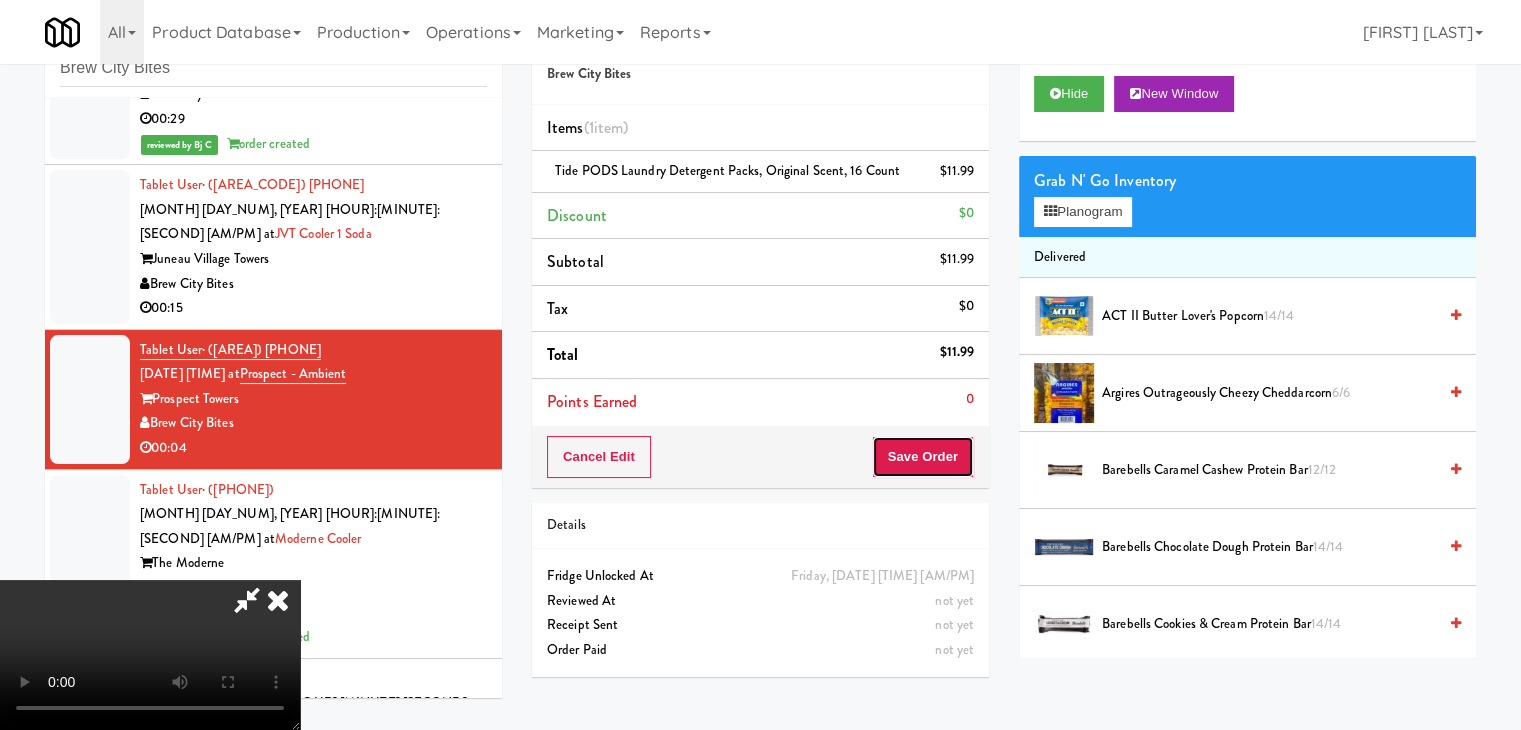 click on "Save Order" at bounding box center [923, 457] 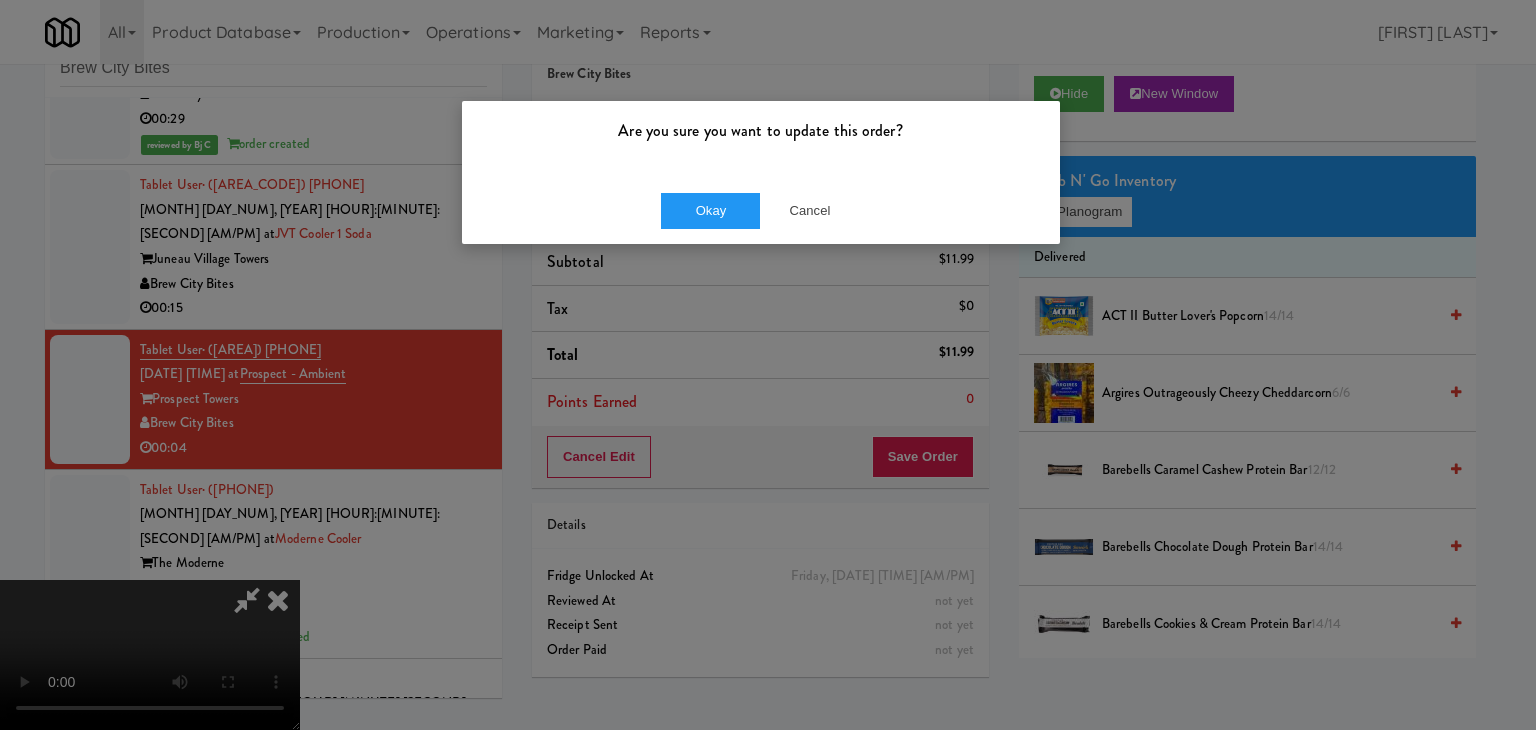 click on "Okay Cancel" at bounding box center [761, 210] 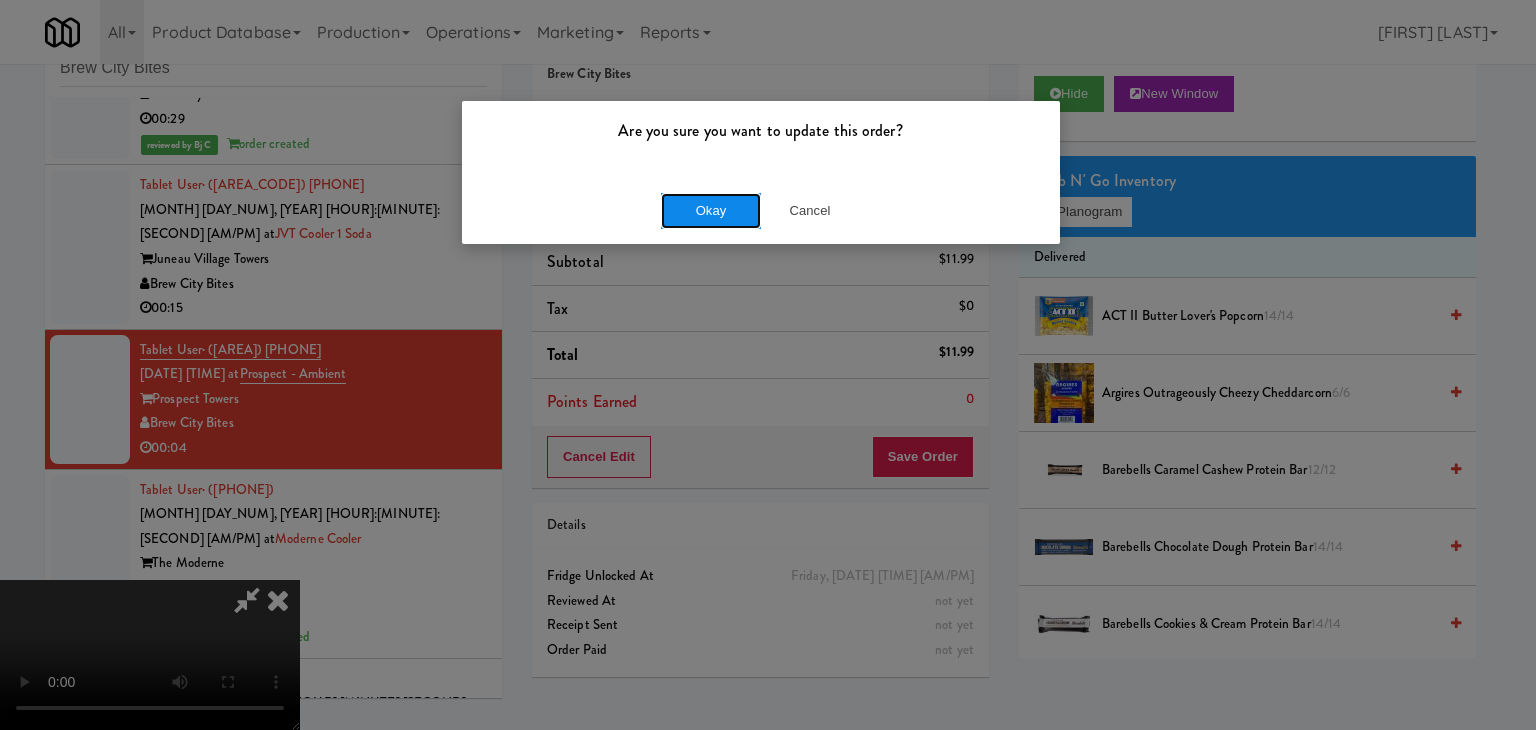 click on "Okay" at bounding box center (711, 211) 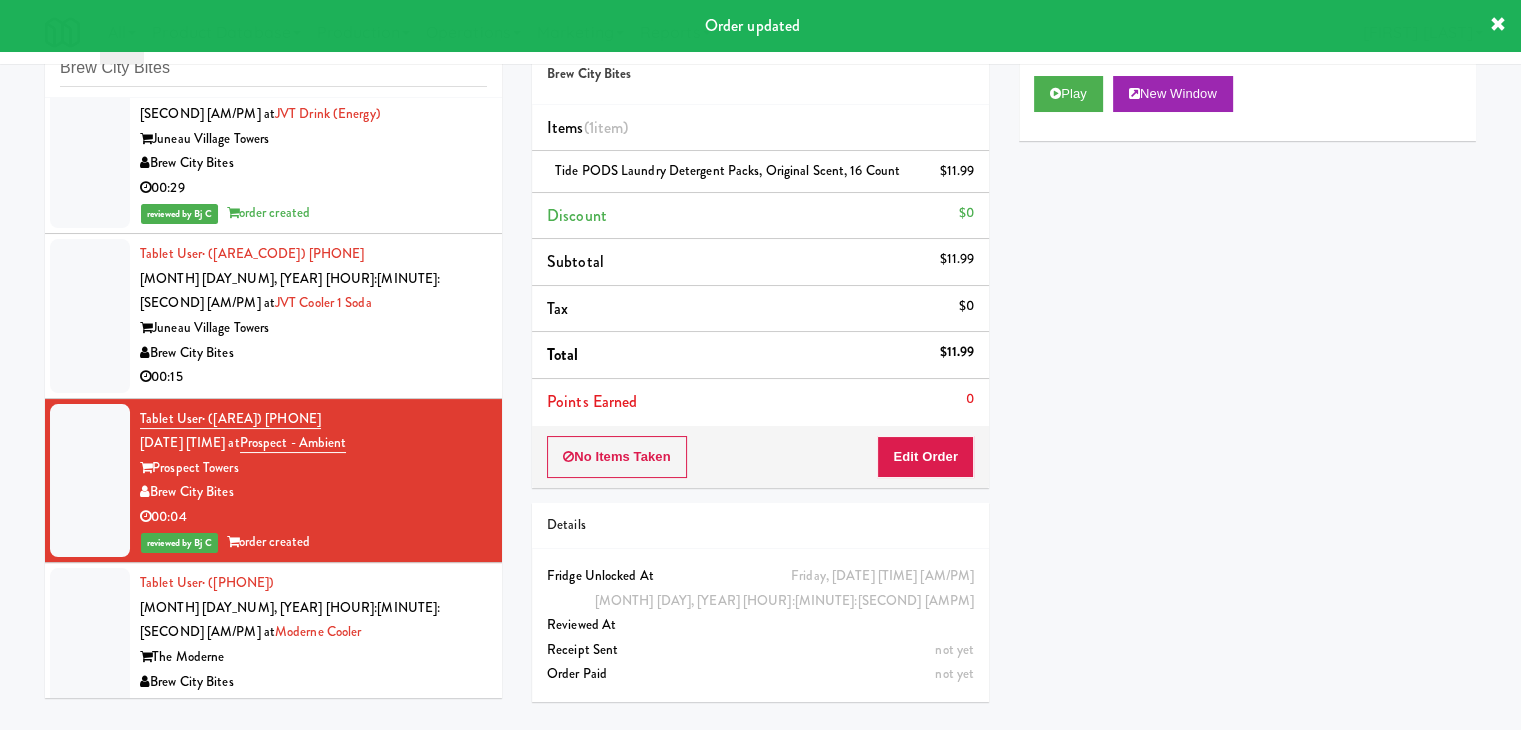 scroll, scrollTop: 22, scrollLeft: 0, axis: vertical 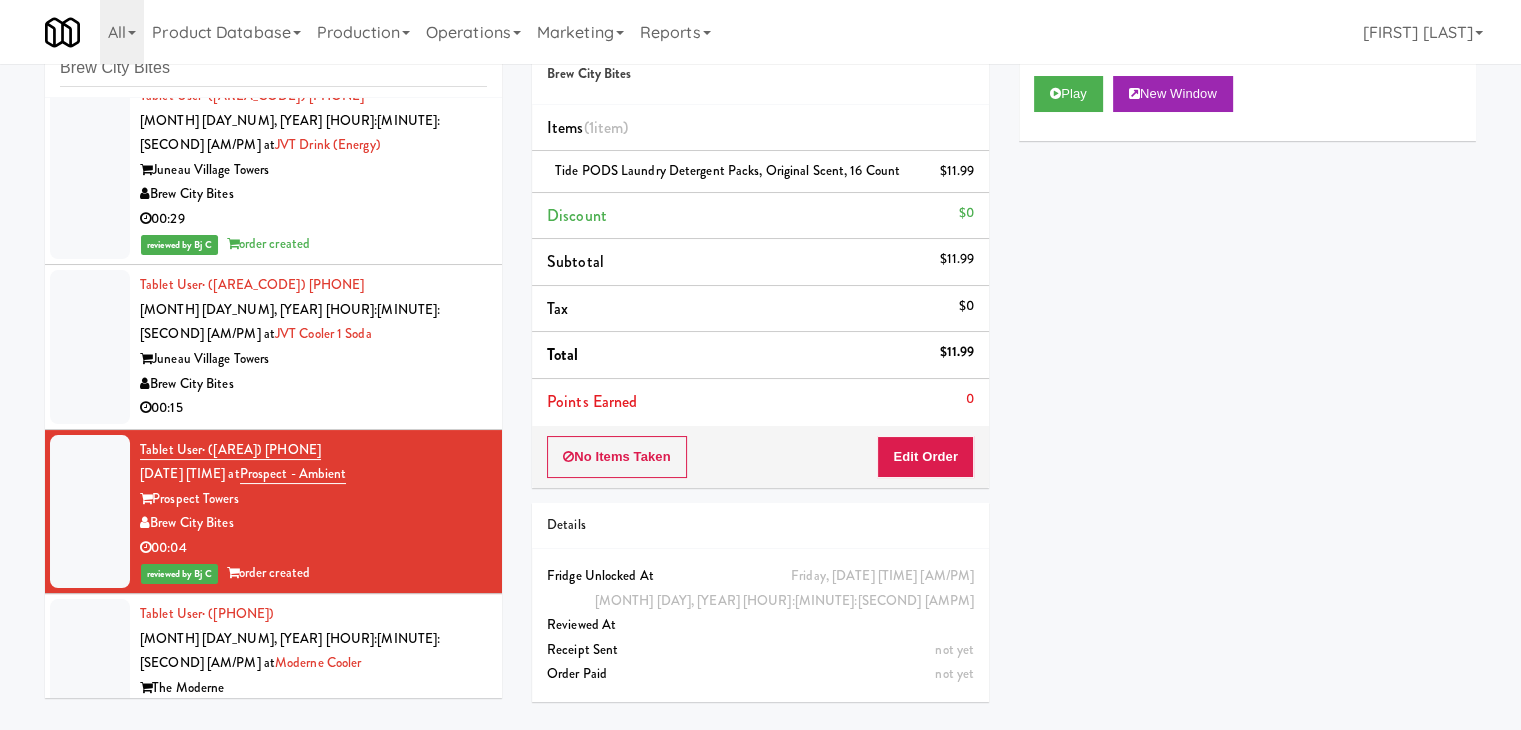 click on "Tablet User  · ([PHONE]) [DATE] [TIME] at  [LOCATION]  [LOCATION]  [COMPANY]  00:15" at bounding box center [273, 347] 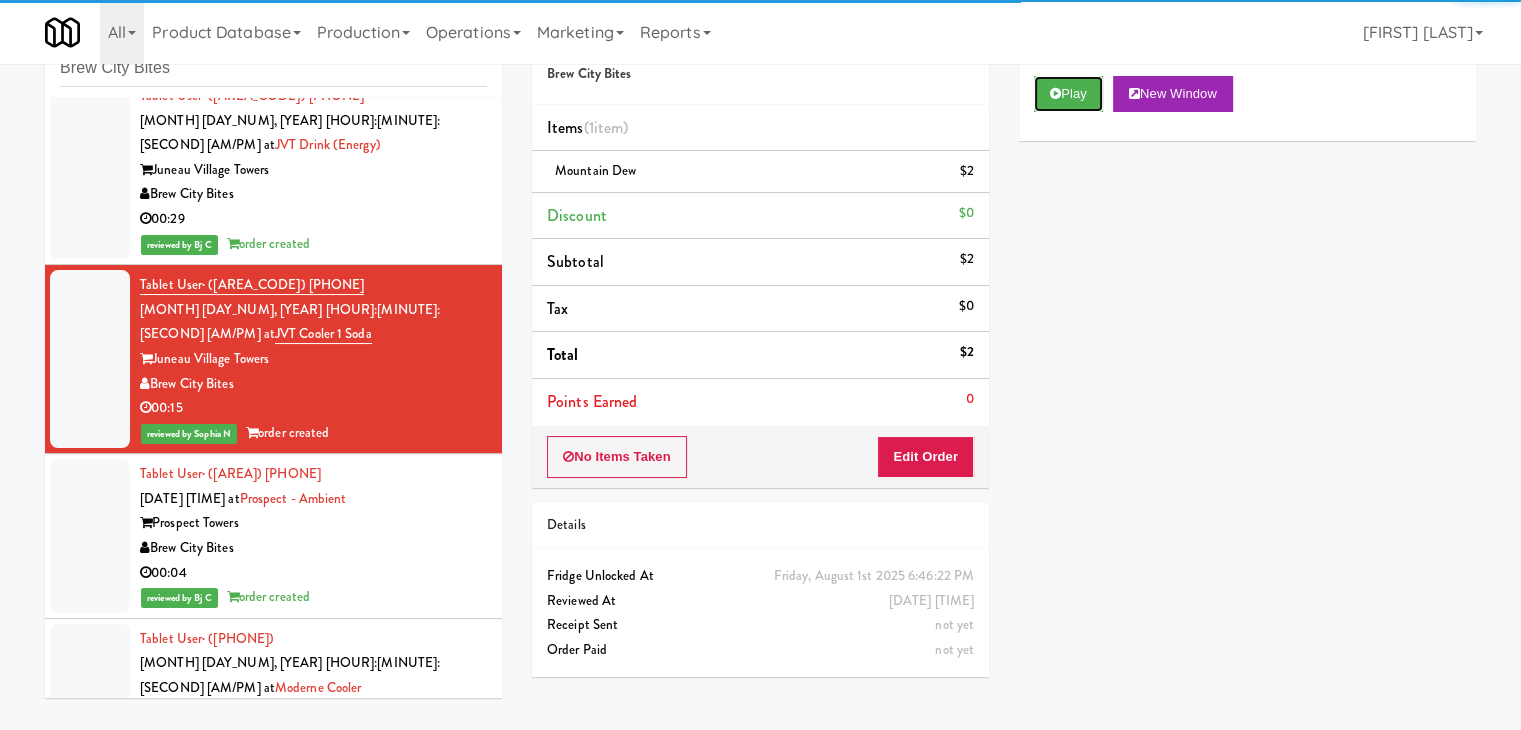 drag, startPoint x: 1065, startPoint y: 105, endPoint x: 444, endPoint y: 282, distance: 645.7321 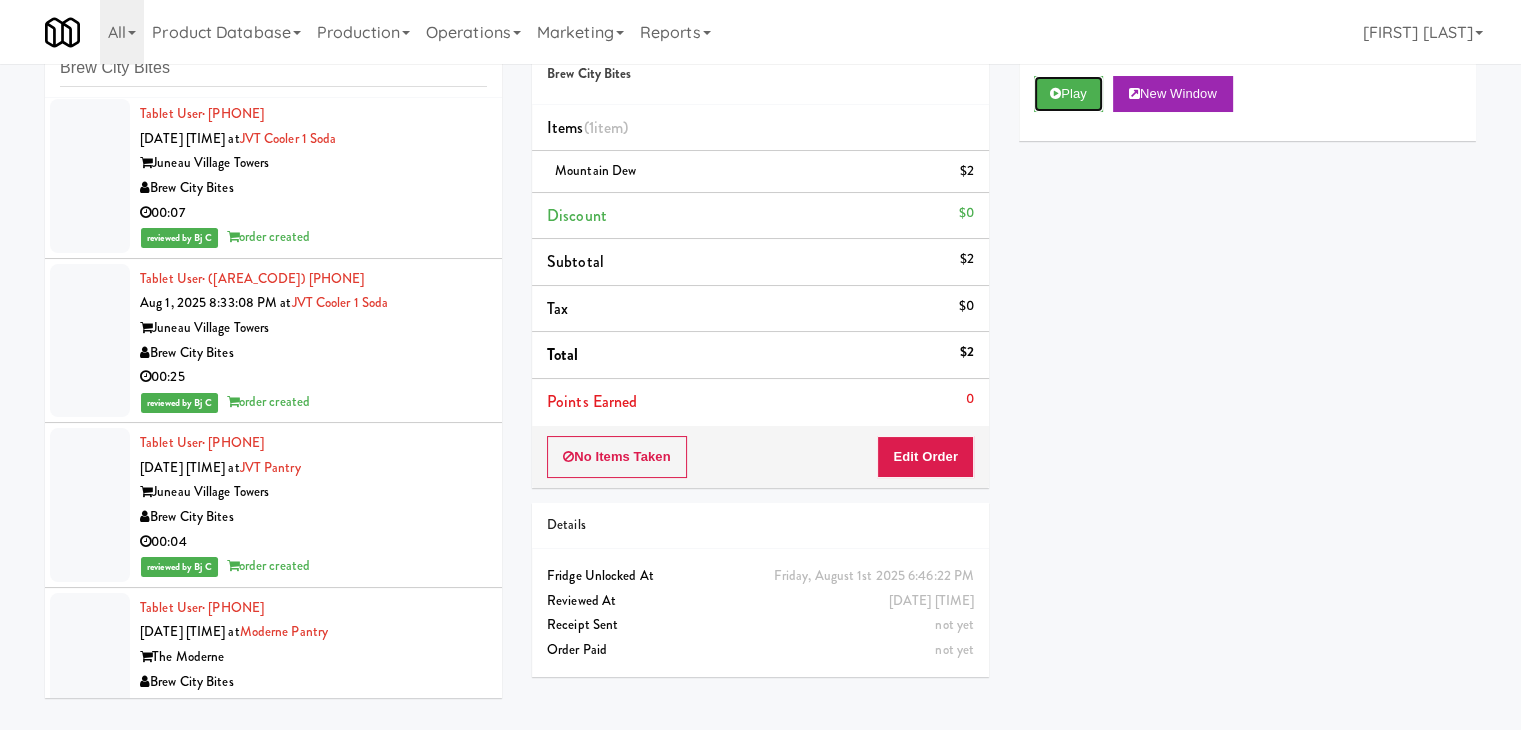 scroll, scrollTop: 1044, scrollLeft: 0, axis: vertical 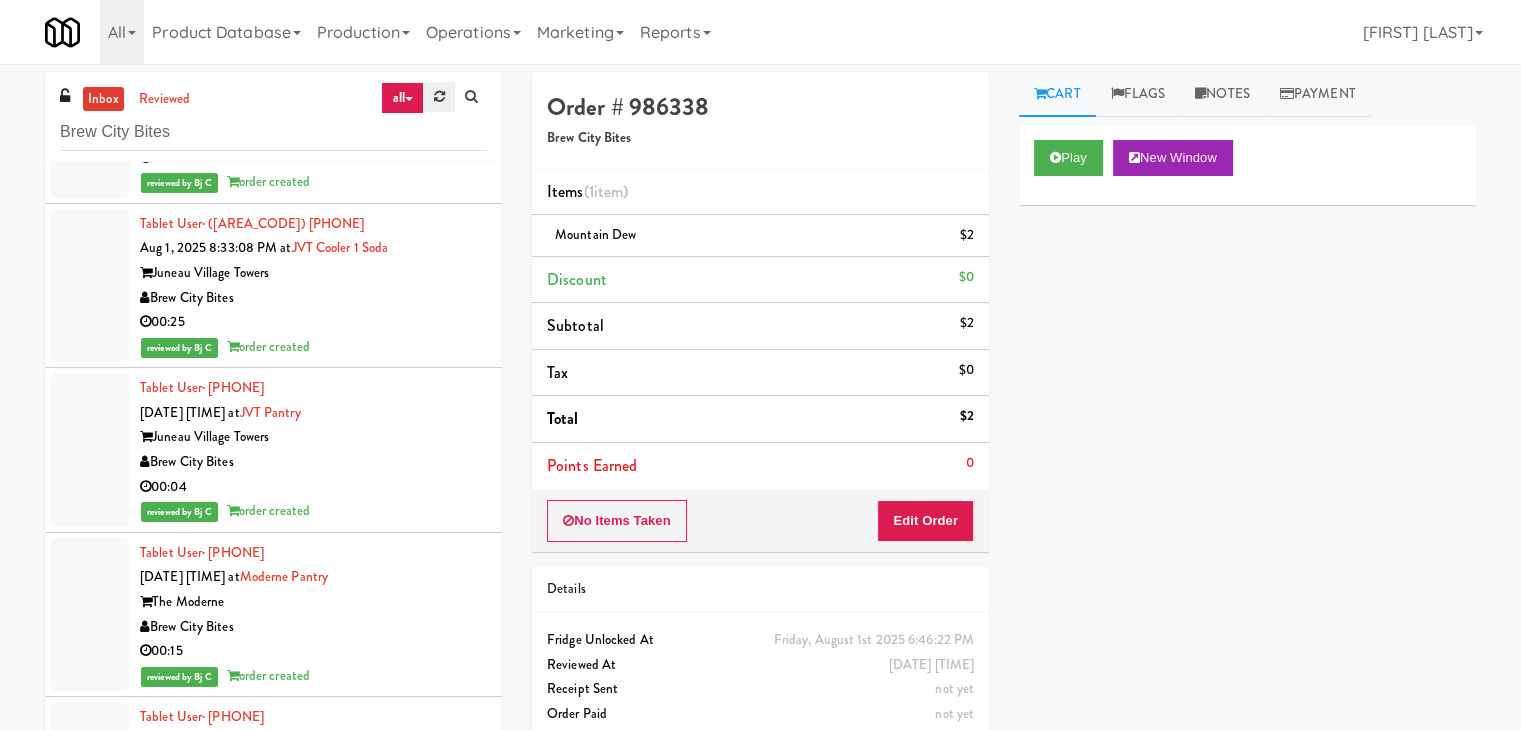 click at bounding box center [439, 97] 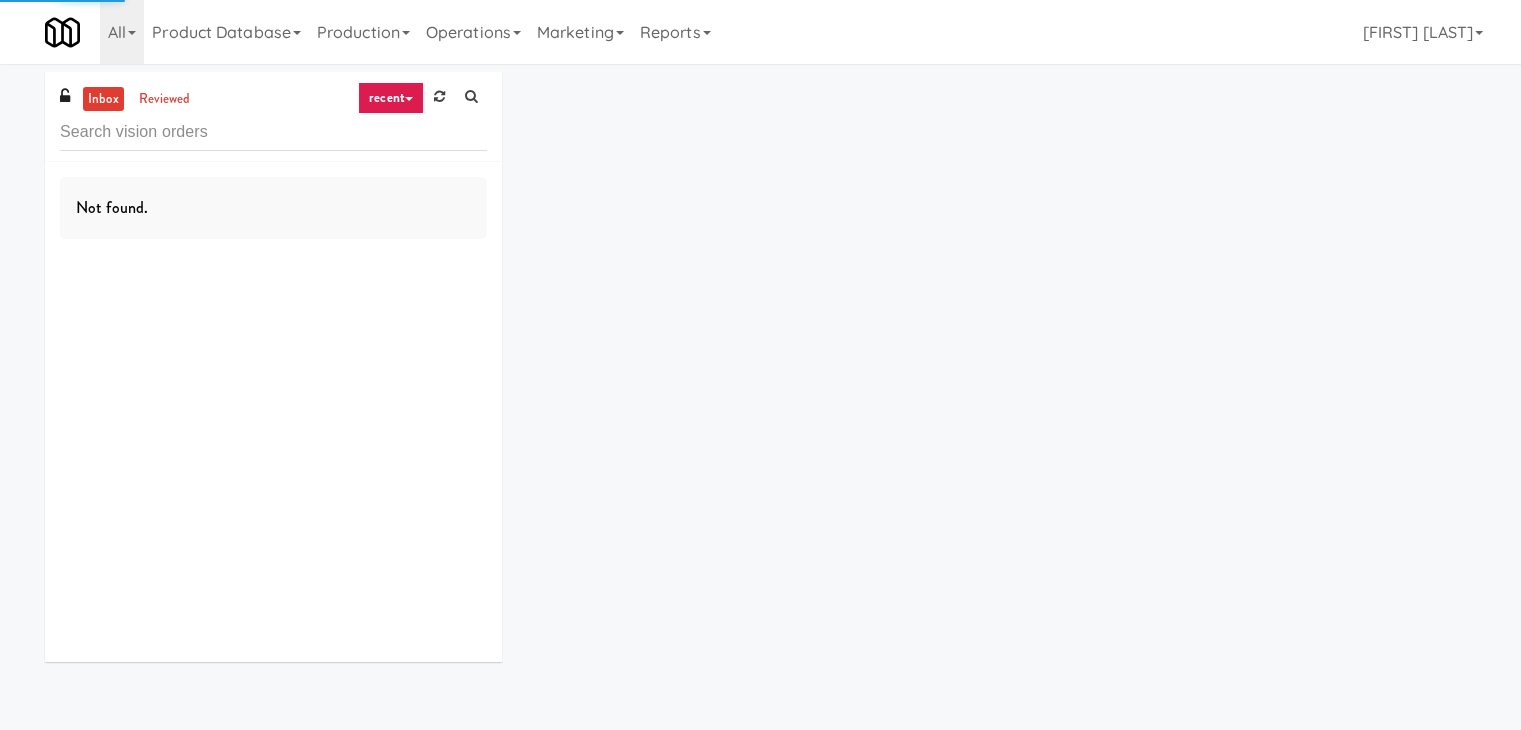 click on "recent" at bounding box center [391, 98] 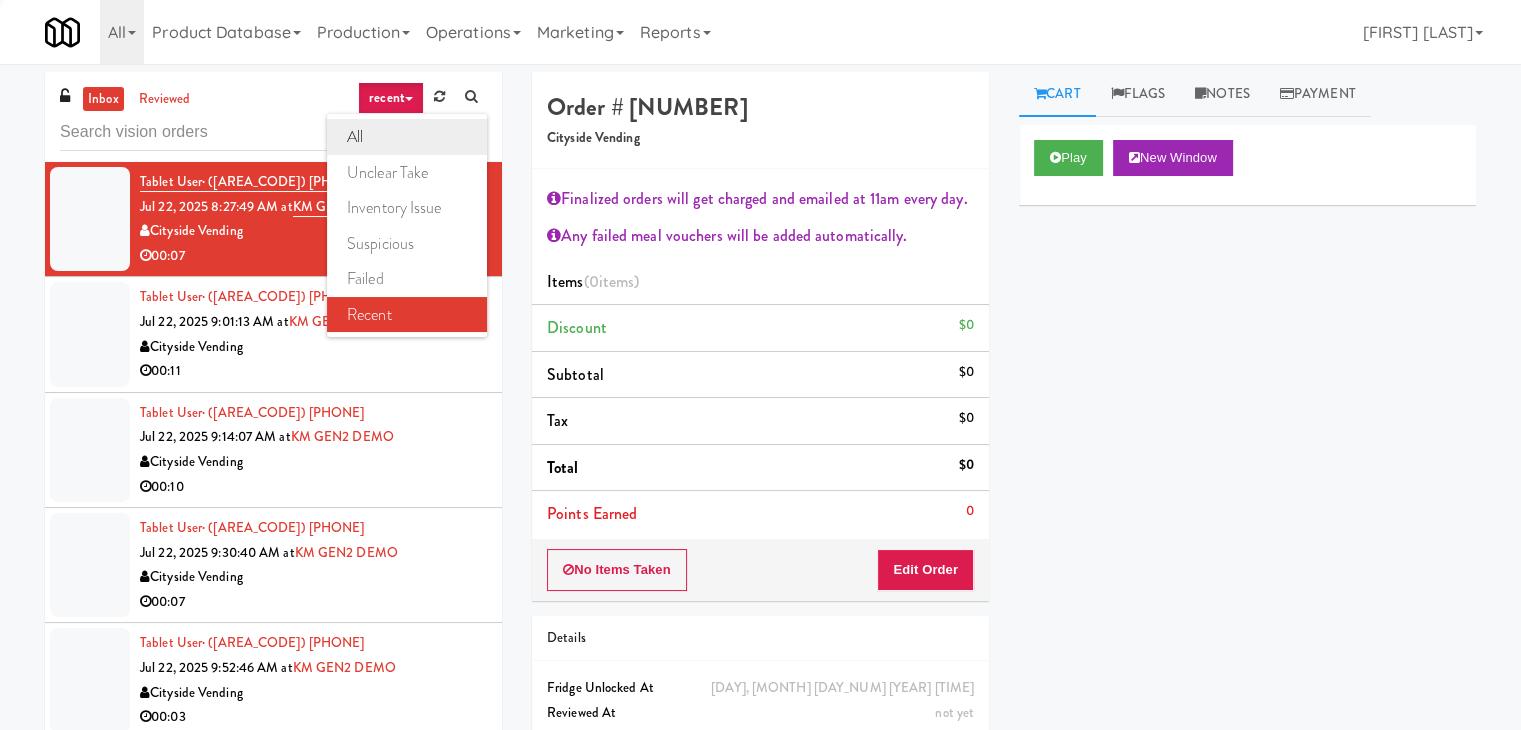 click on "all" at bounding box center (407, 137) 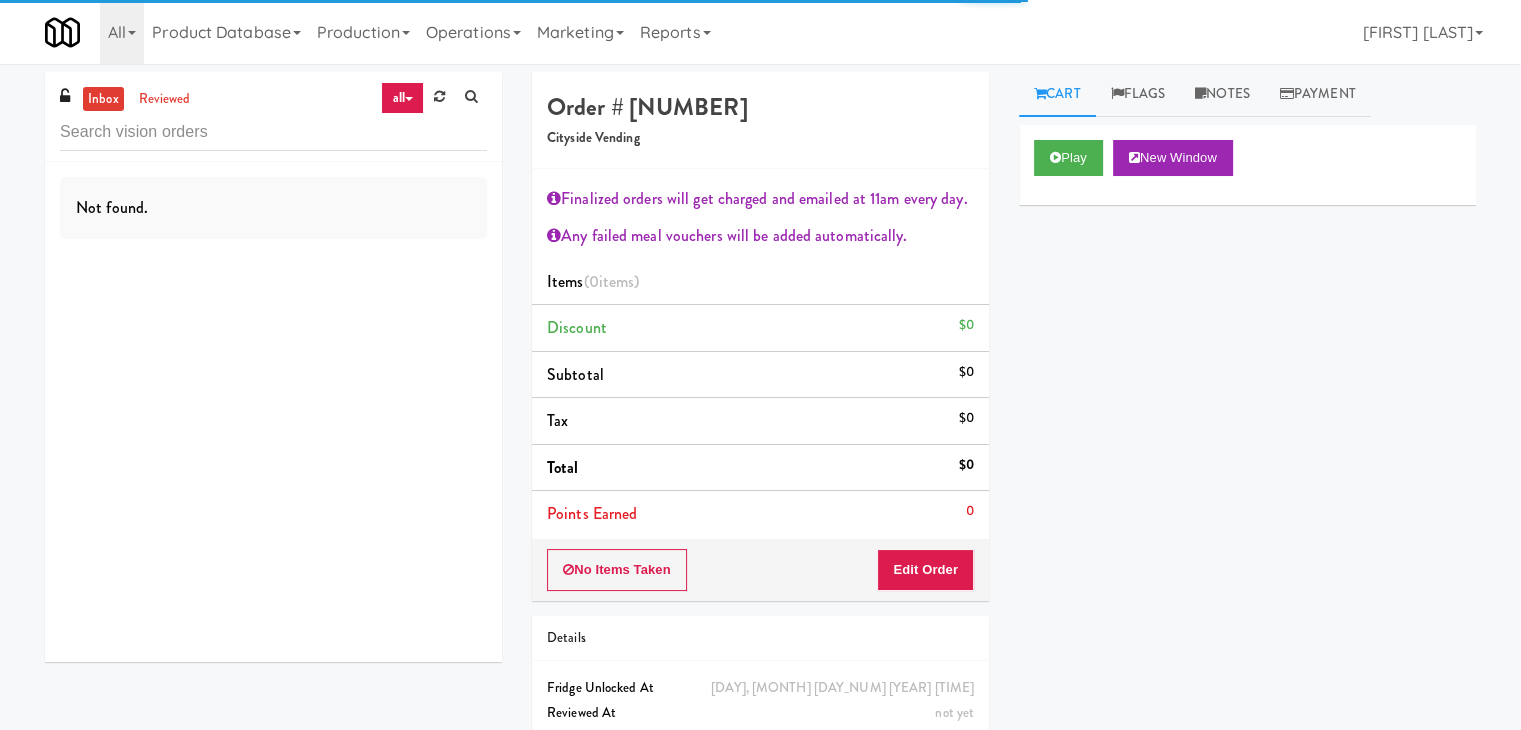 scroll, scrollTop: 73, scrollLeft: 0, axis: vertical 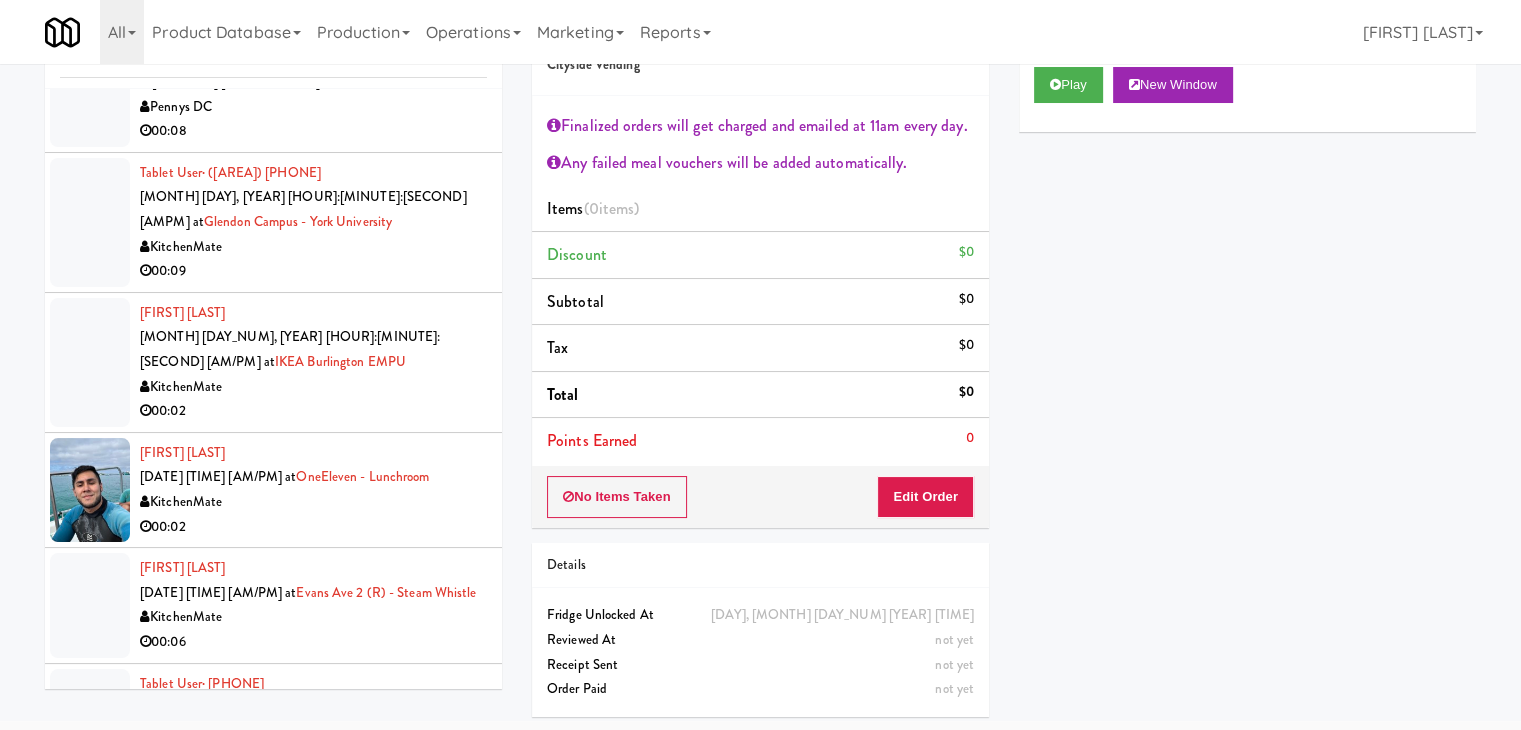 click on "KitchenMate" at bounding box center (313, 733) 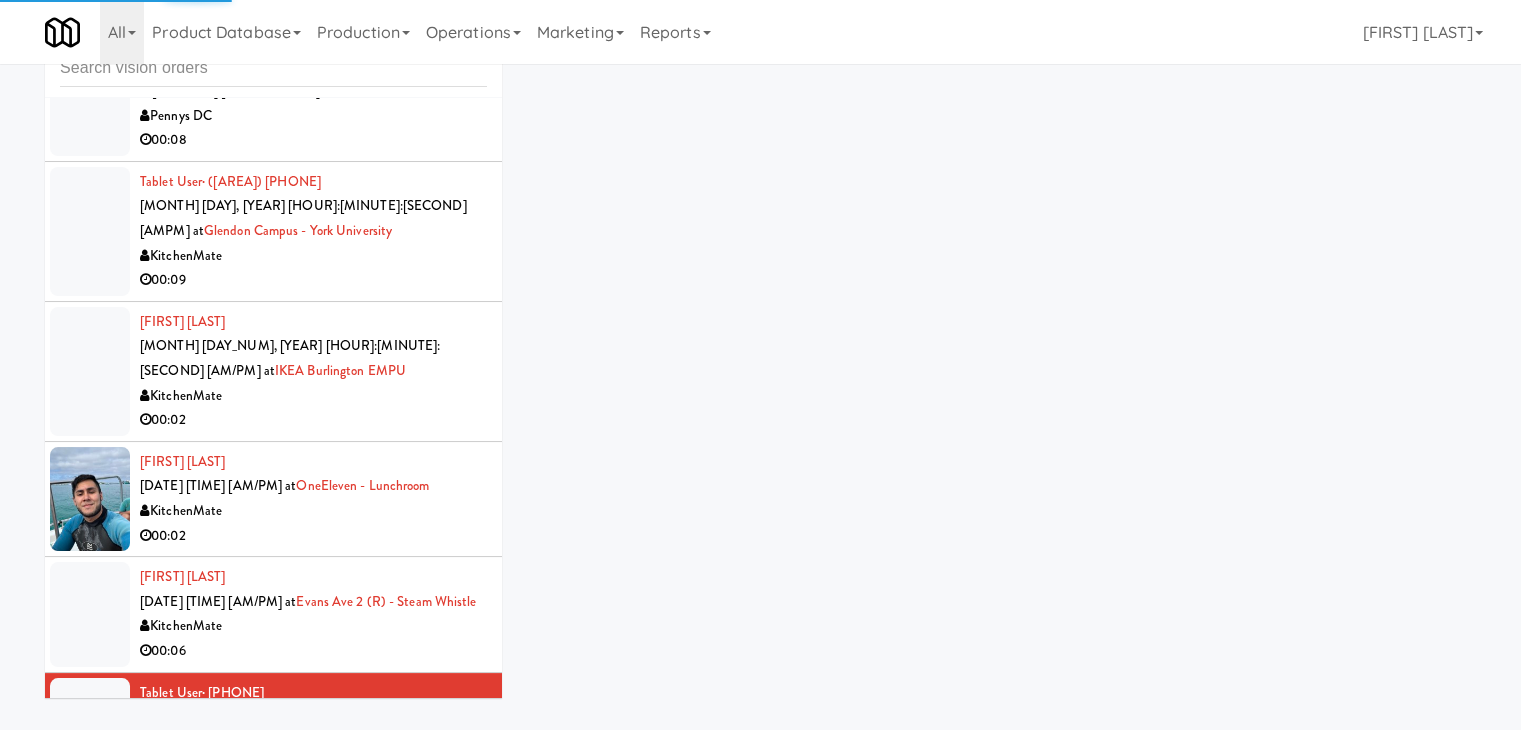 scroll, scrollTop: 73, scrollLeft: 0, axis: vertical 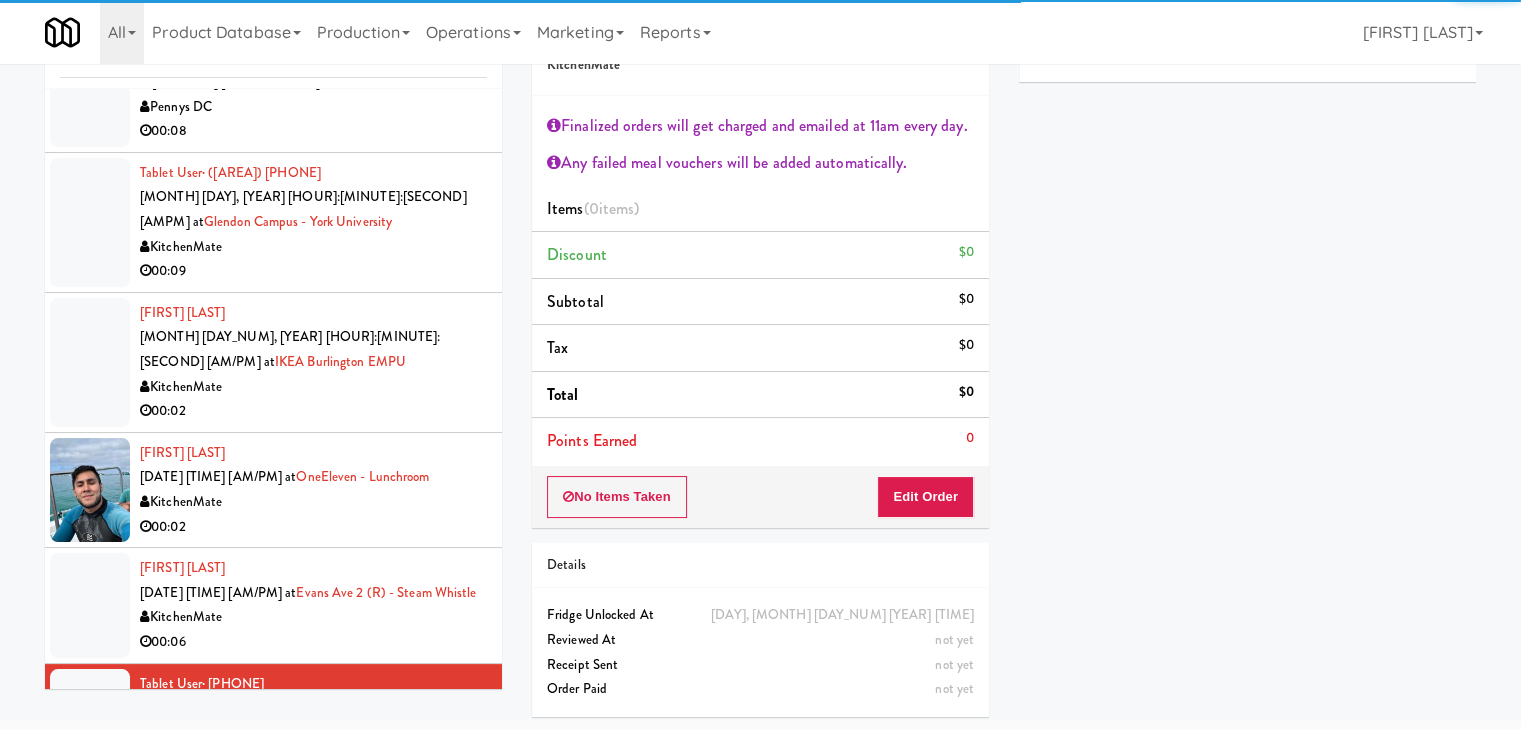 drag, startPoint x: 413, startPoint y: 488, endPoint x: 436, endPoint y: 478, distance: 25.079872 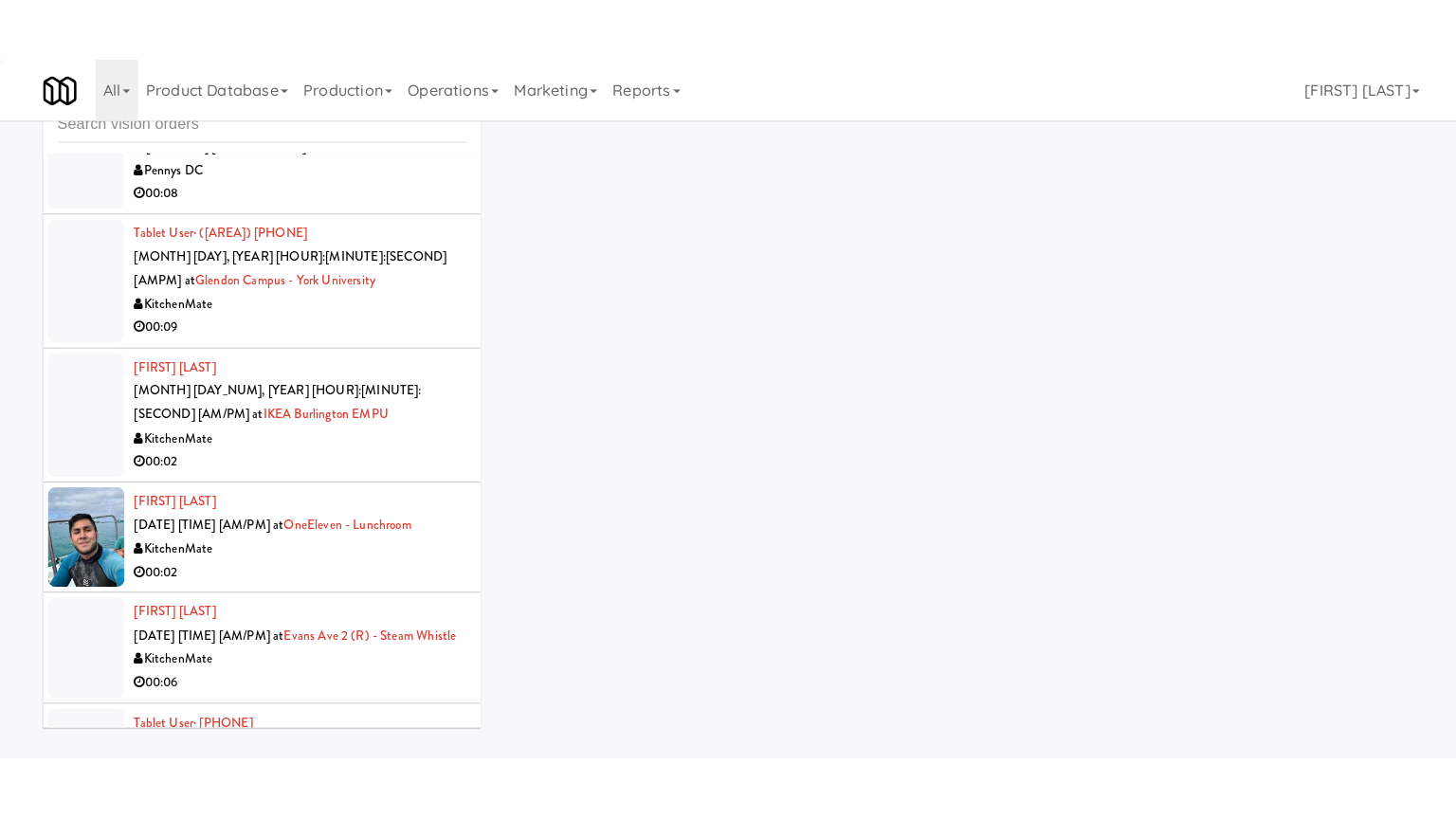 scroll, scrollTop: 61, scrollLeft: 0, axis: vertical 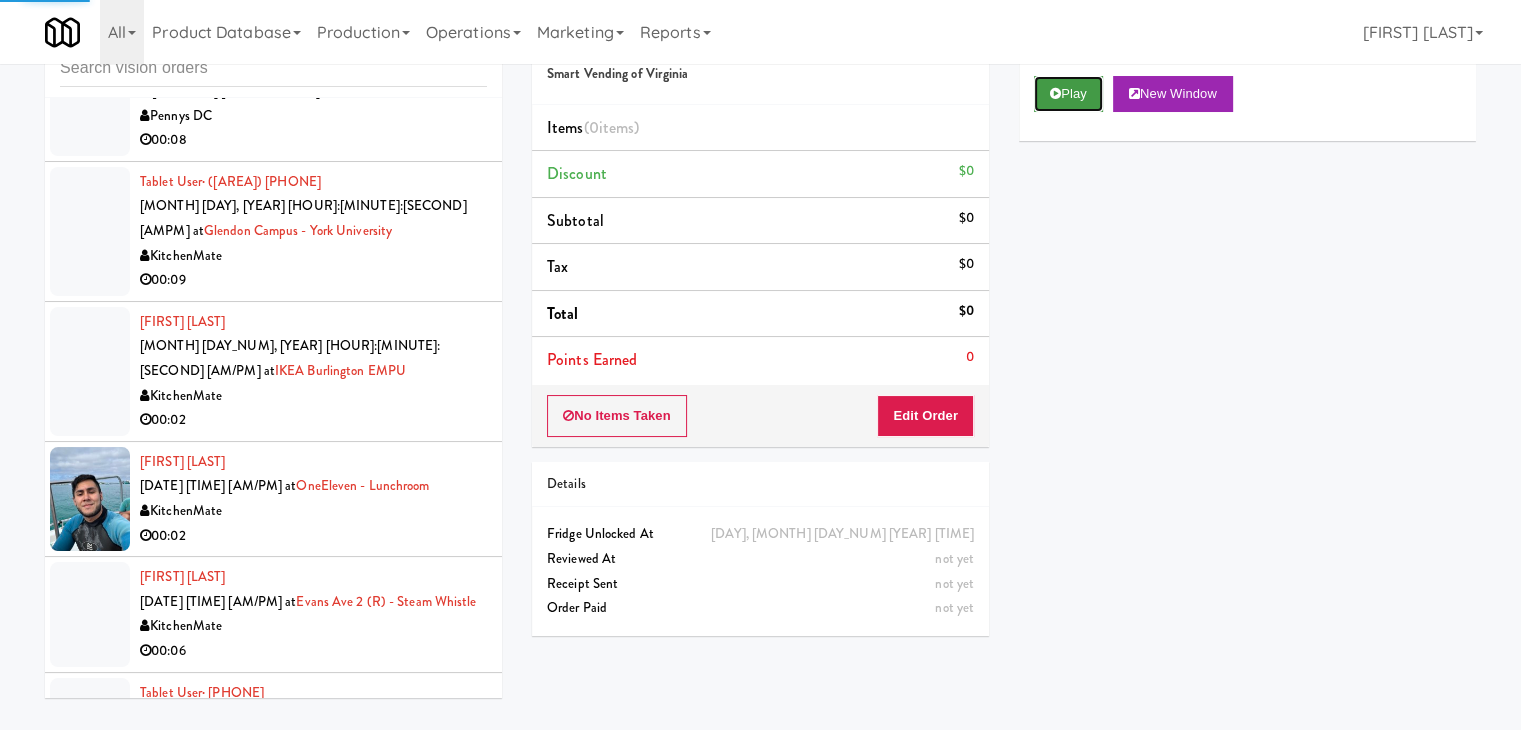click on "Play" at bounding box center [1068, 94] 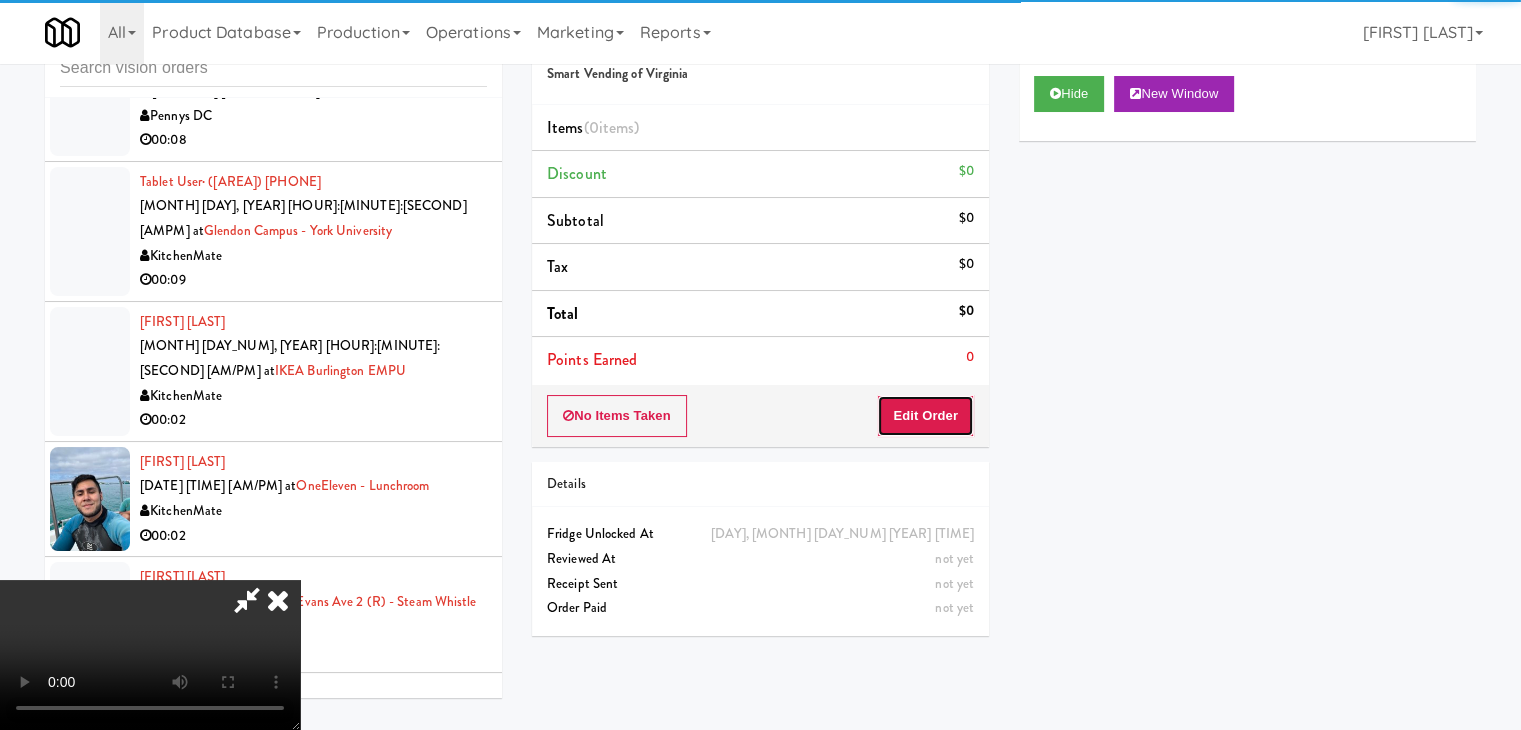 click on "Edit Order" at bounding box center (925, 416) 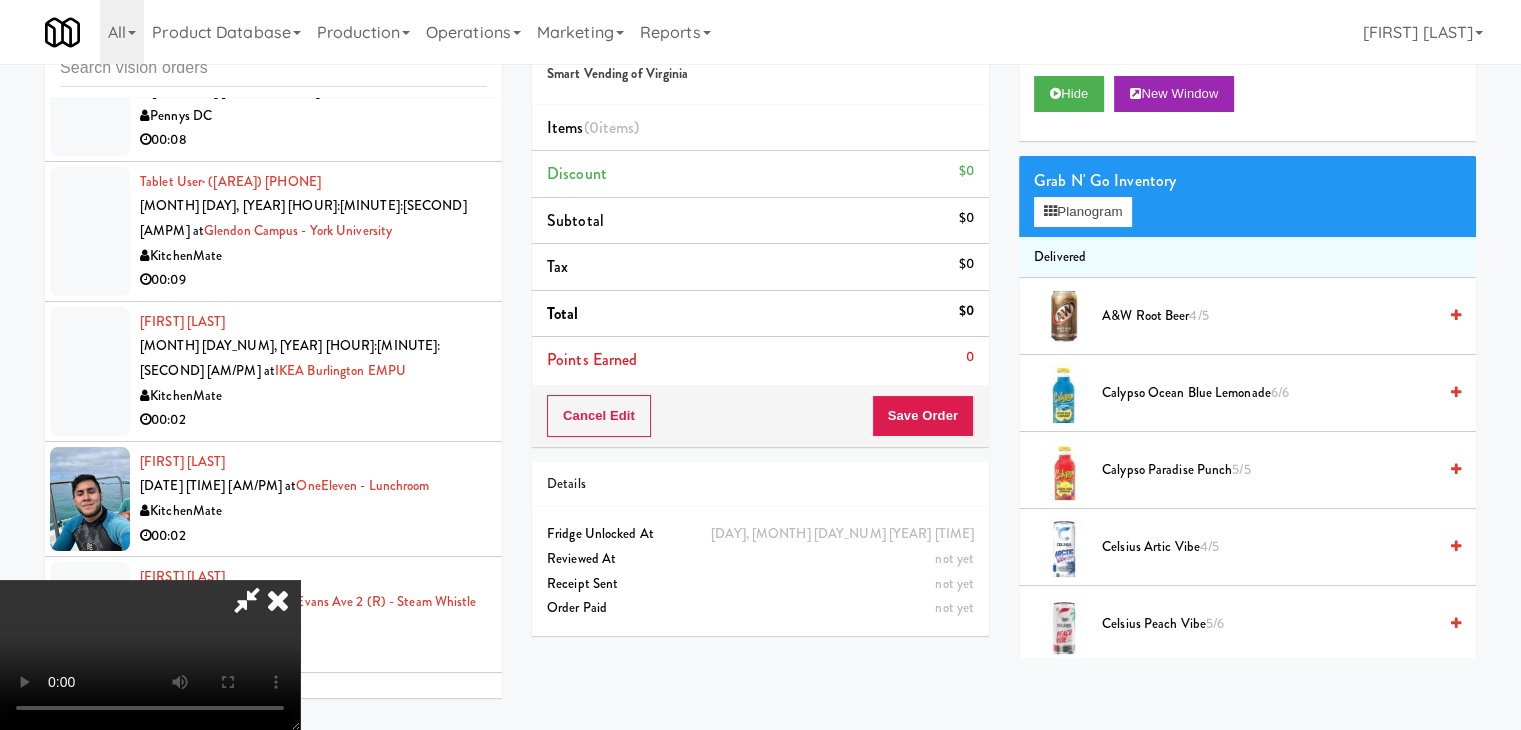 type 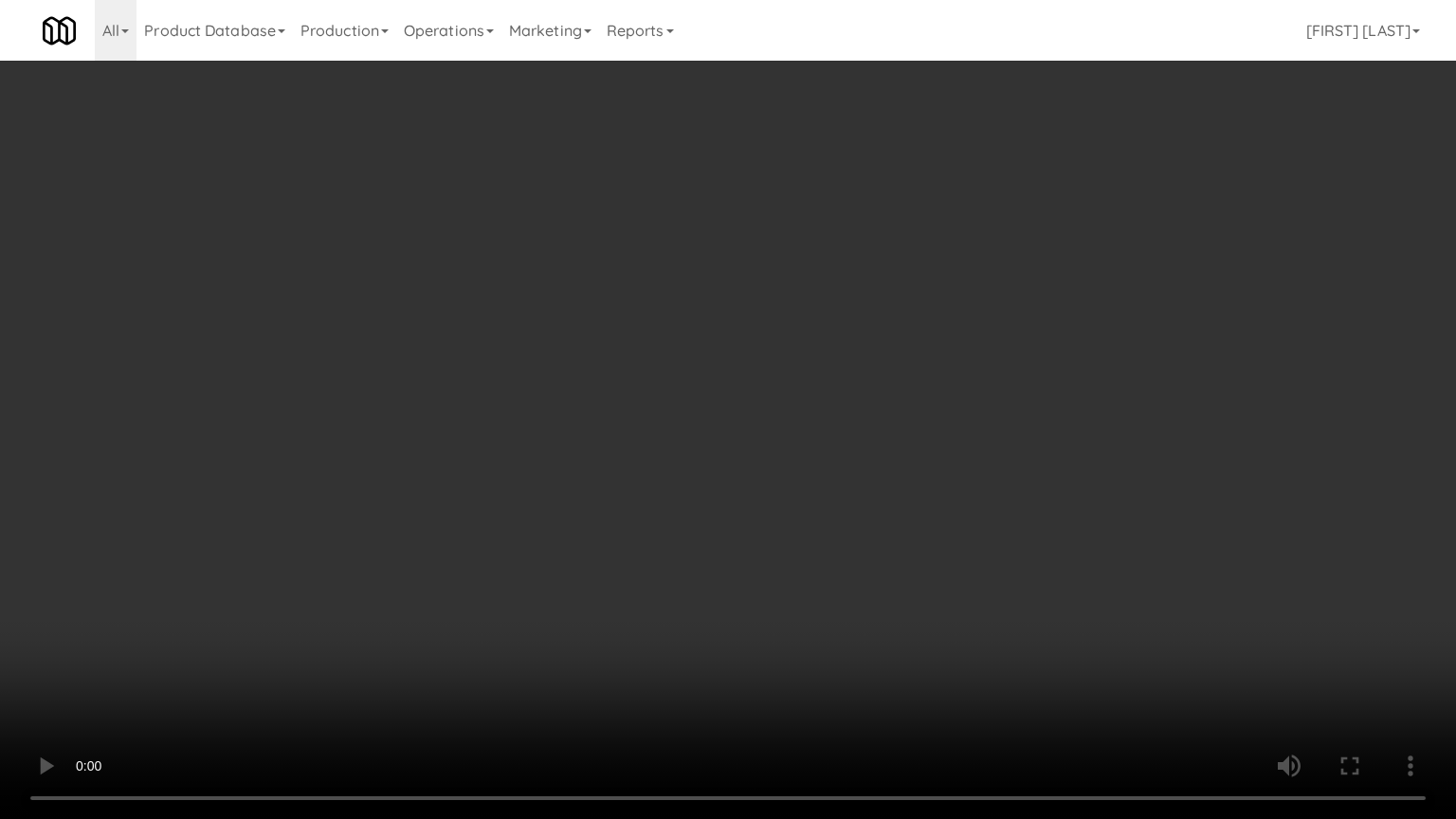 click at bounding box center [728, 410] 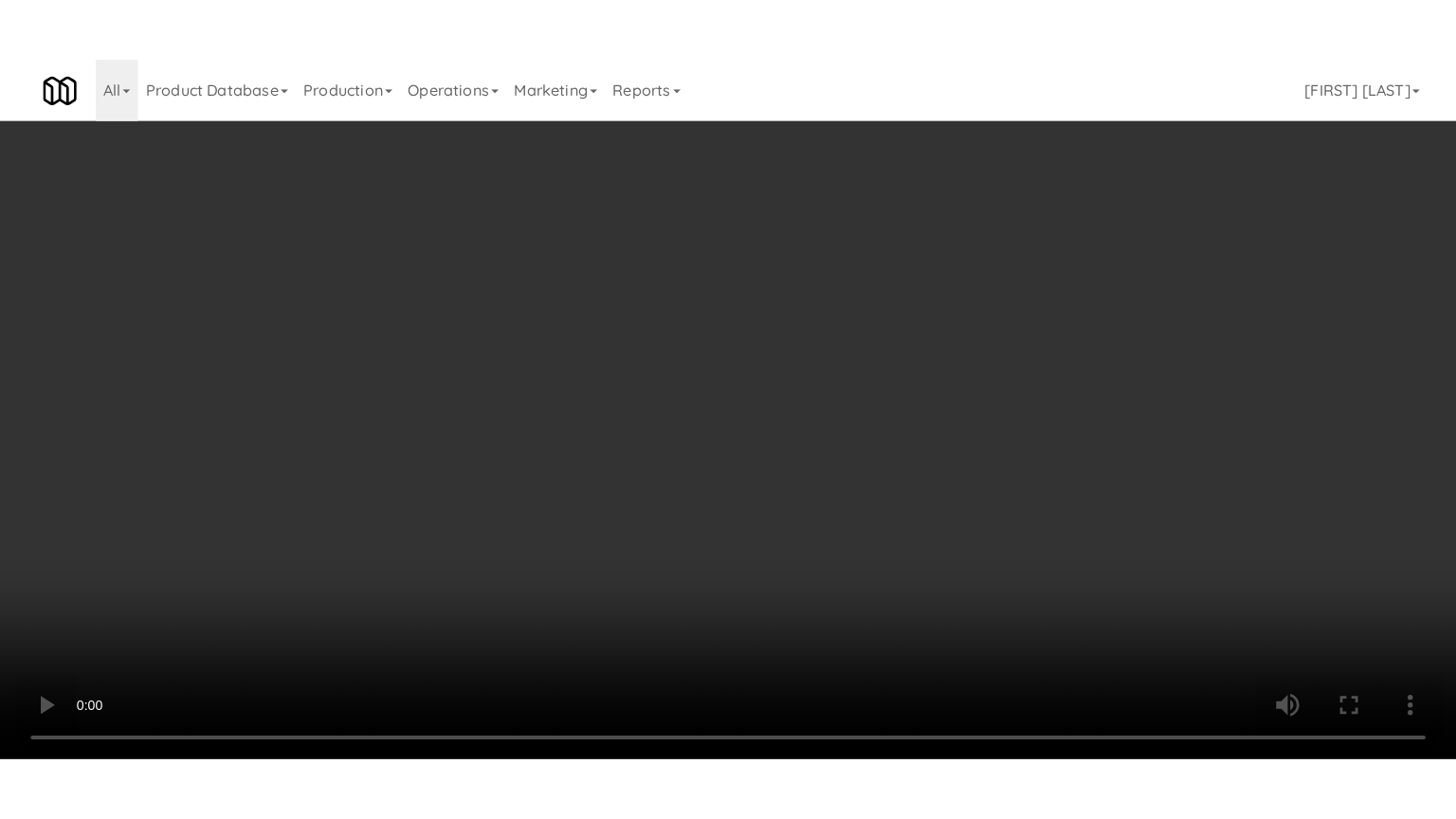 scroll, scrollTop: 12655, scrollLeft: 0, axis: vertical 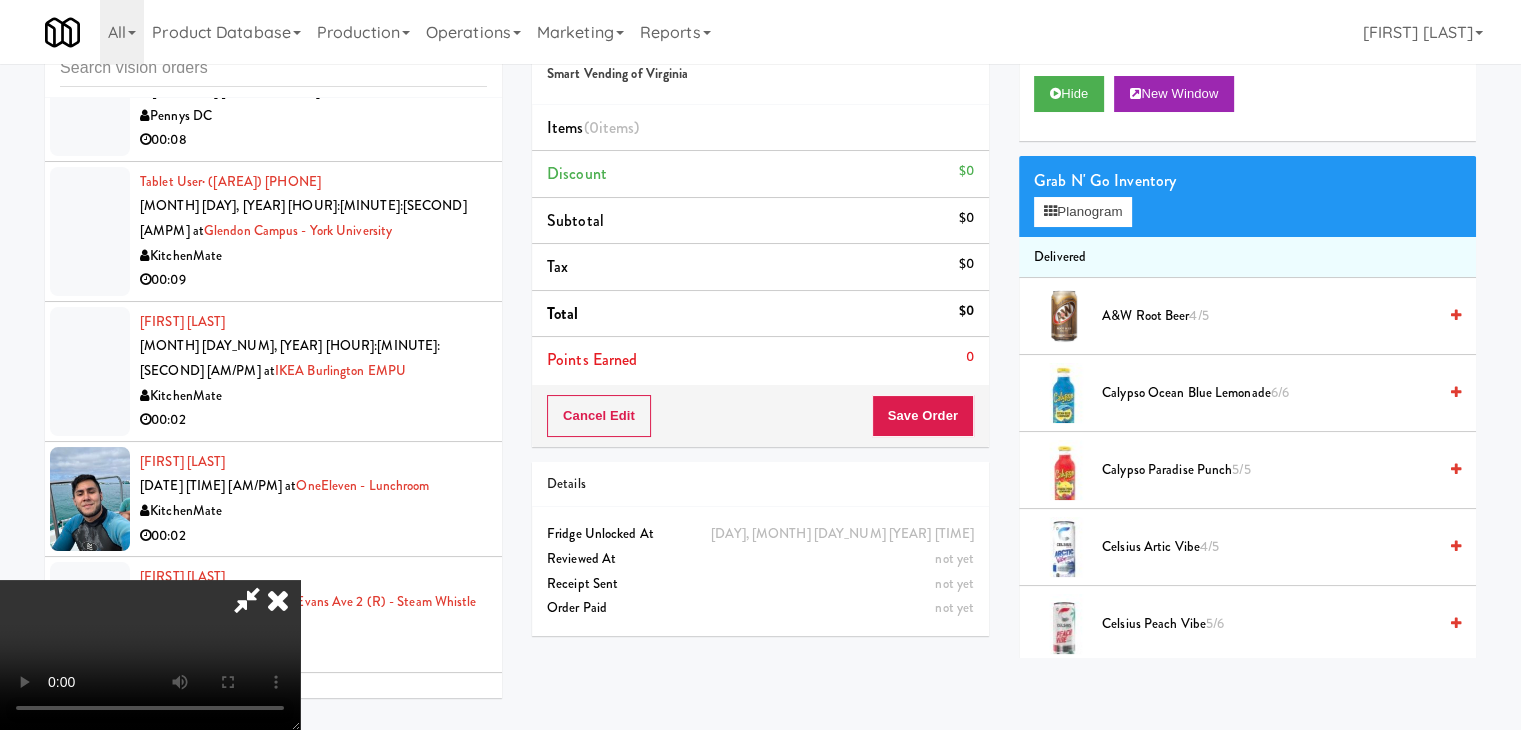 click at bounding box center (150, 655) 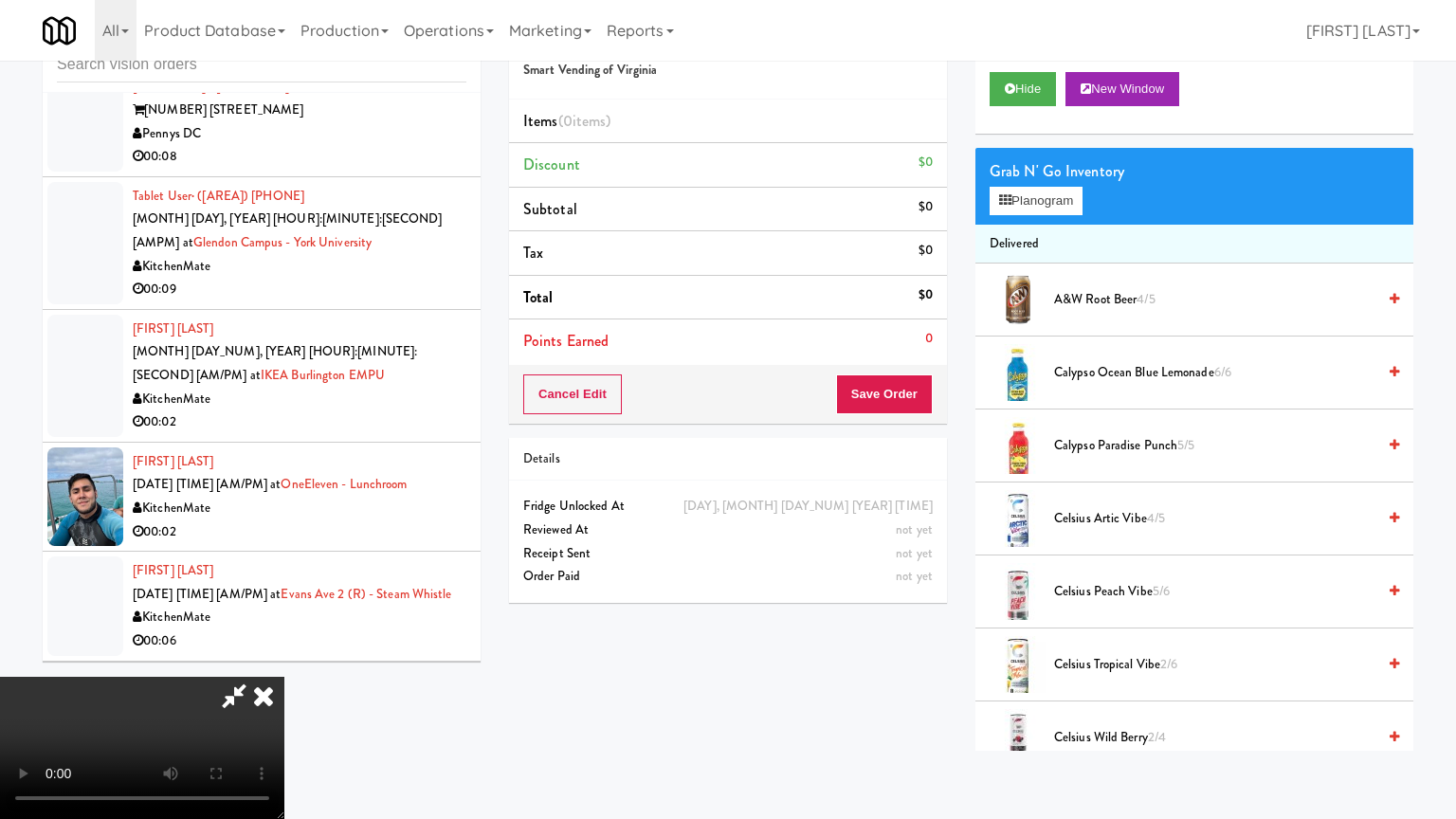 click at bounding box center (142, 748) 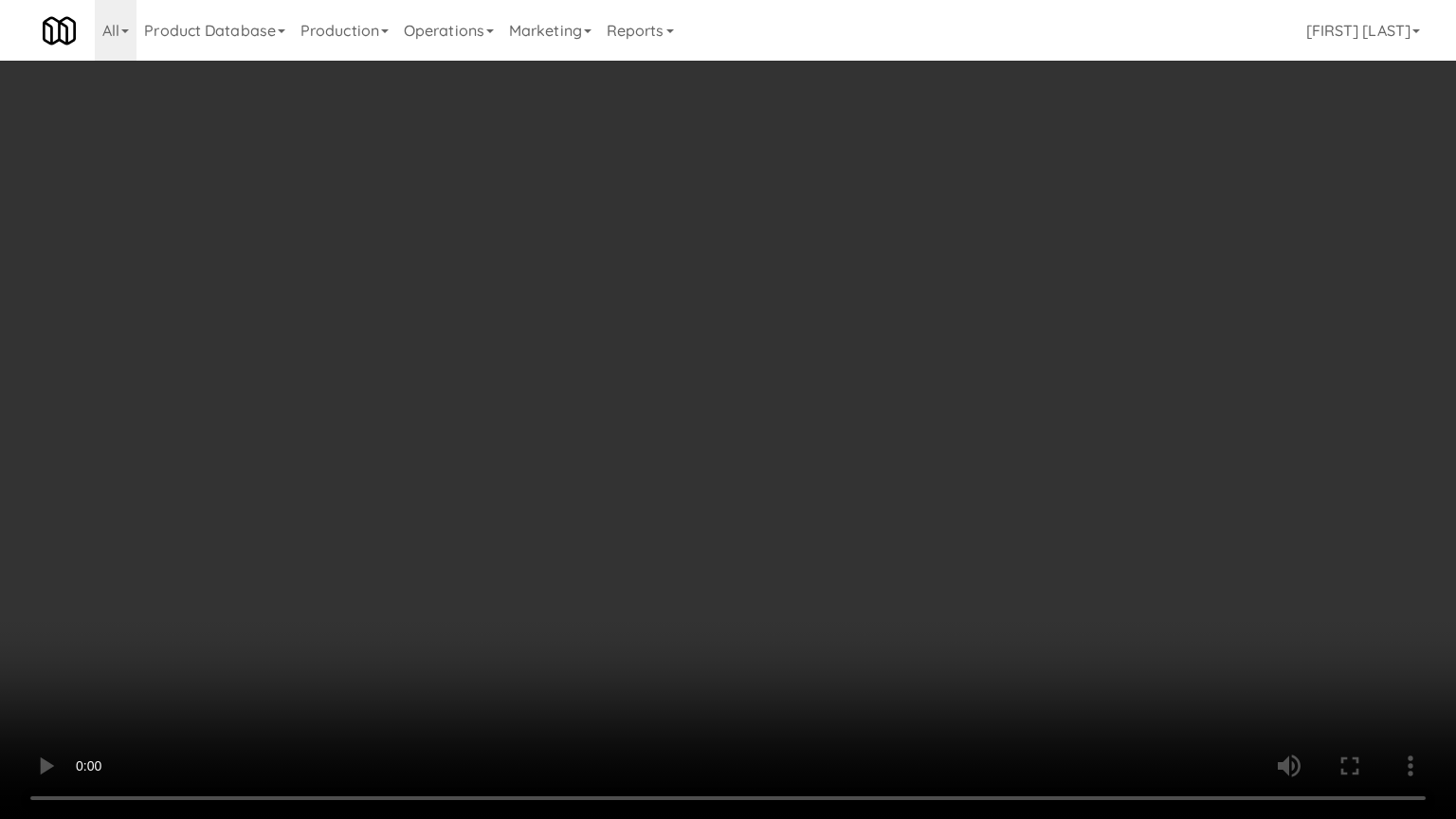 click at bounding box center (728, 410) 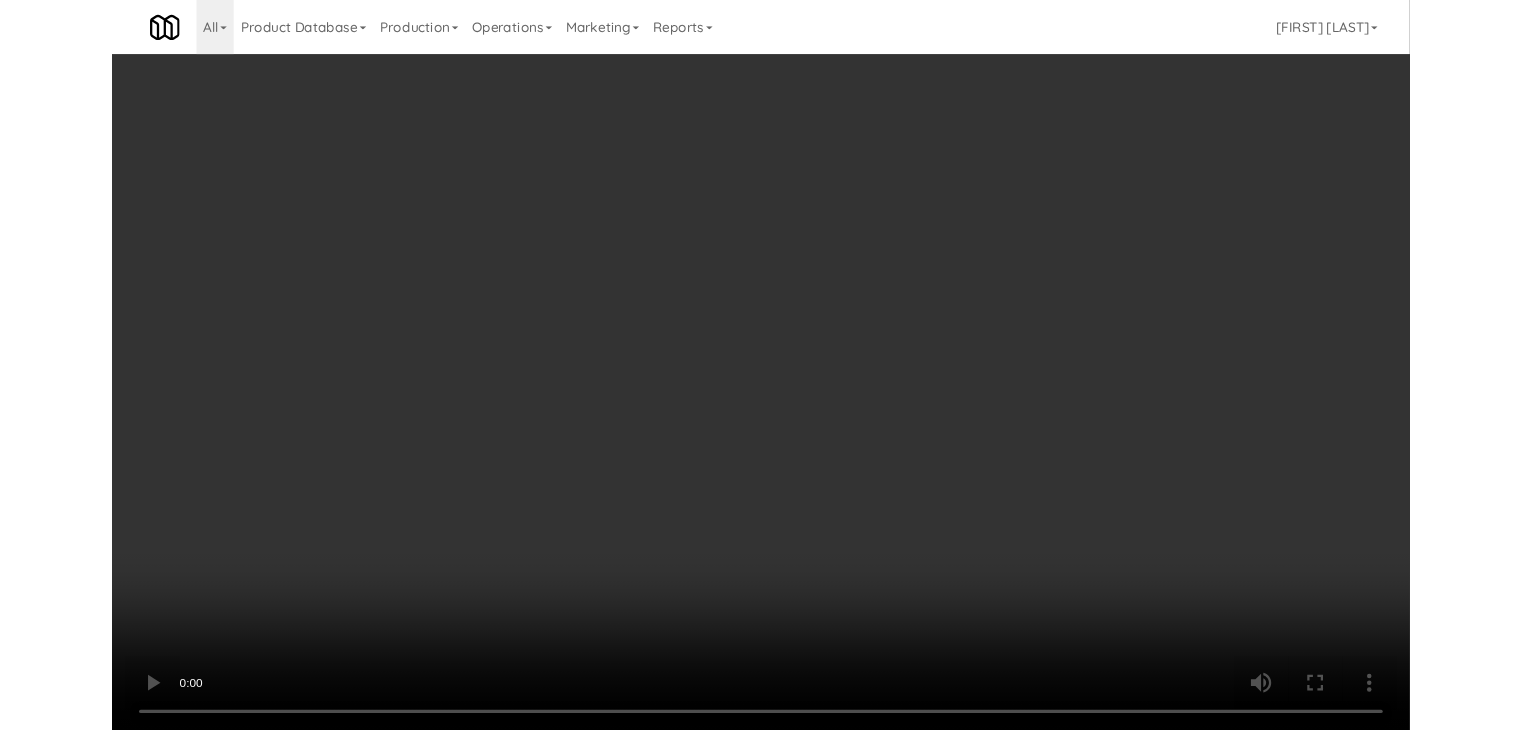 scroll, scrollTop: 13350, scrollLeft: 0, axis: vertical 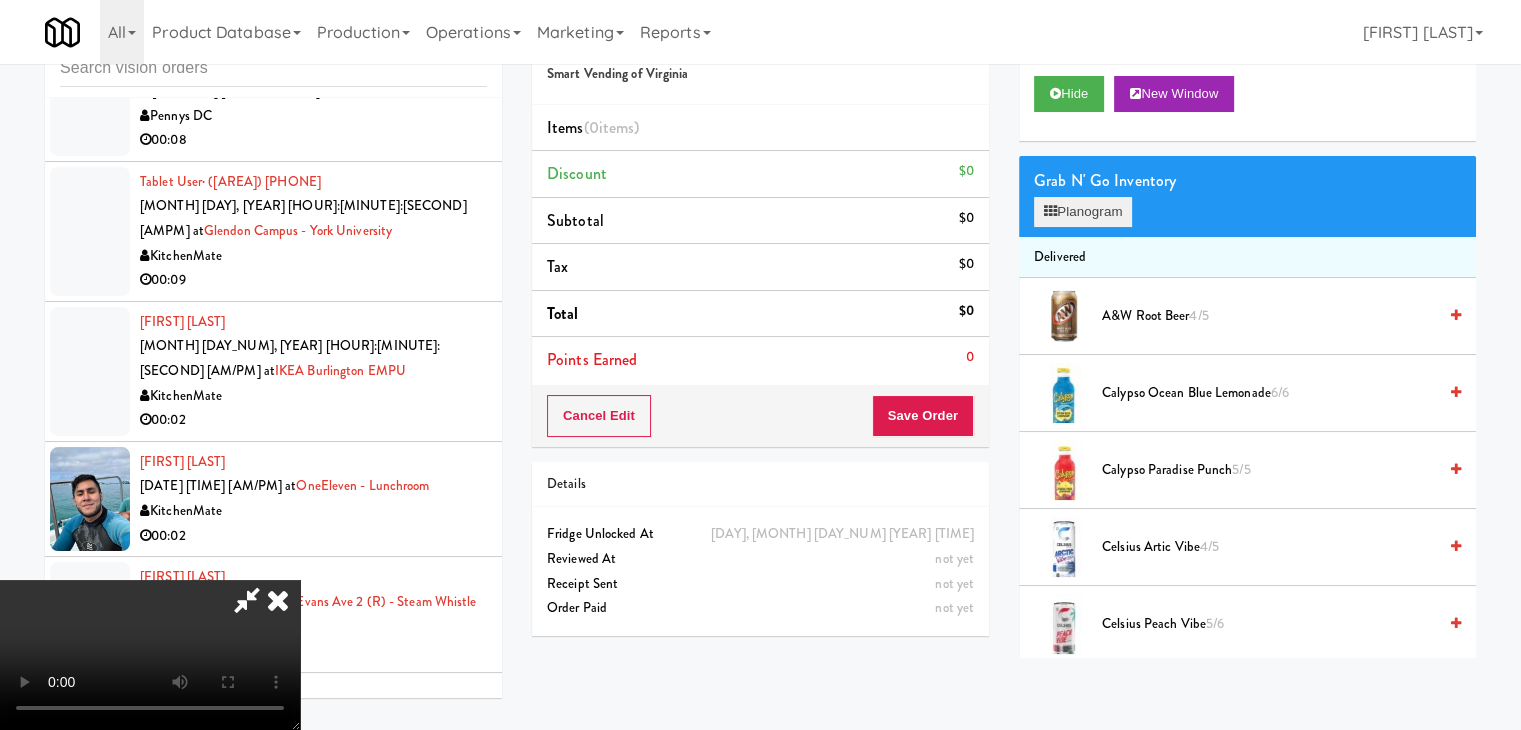 drag, startPoint x: 1090, startPoint y: 188, endPoint x: 1090, endPoint y: 212, distance: 24 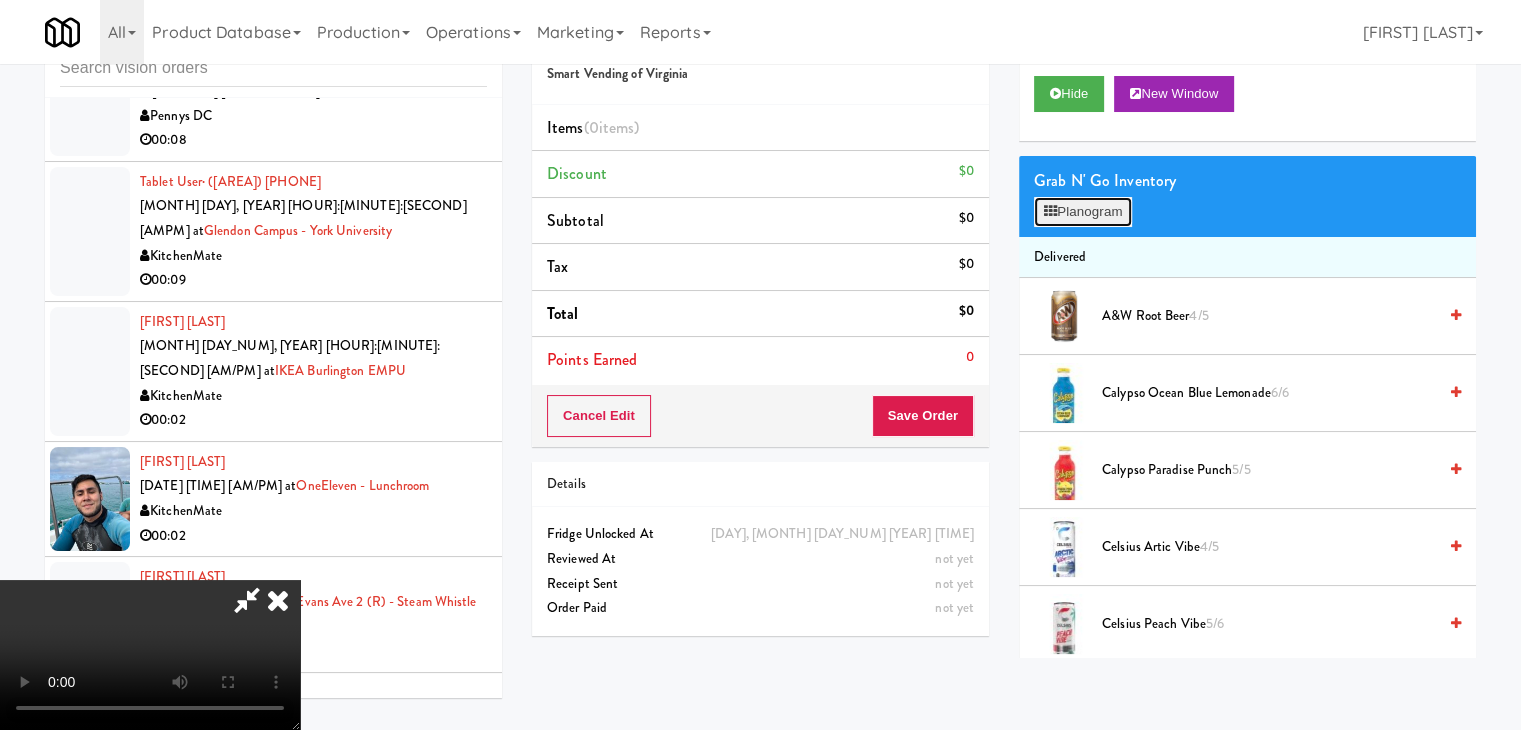 click on "Planogram" at bounding box center [1083, 212] 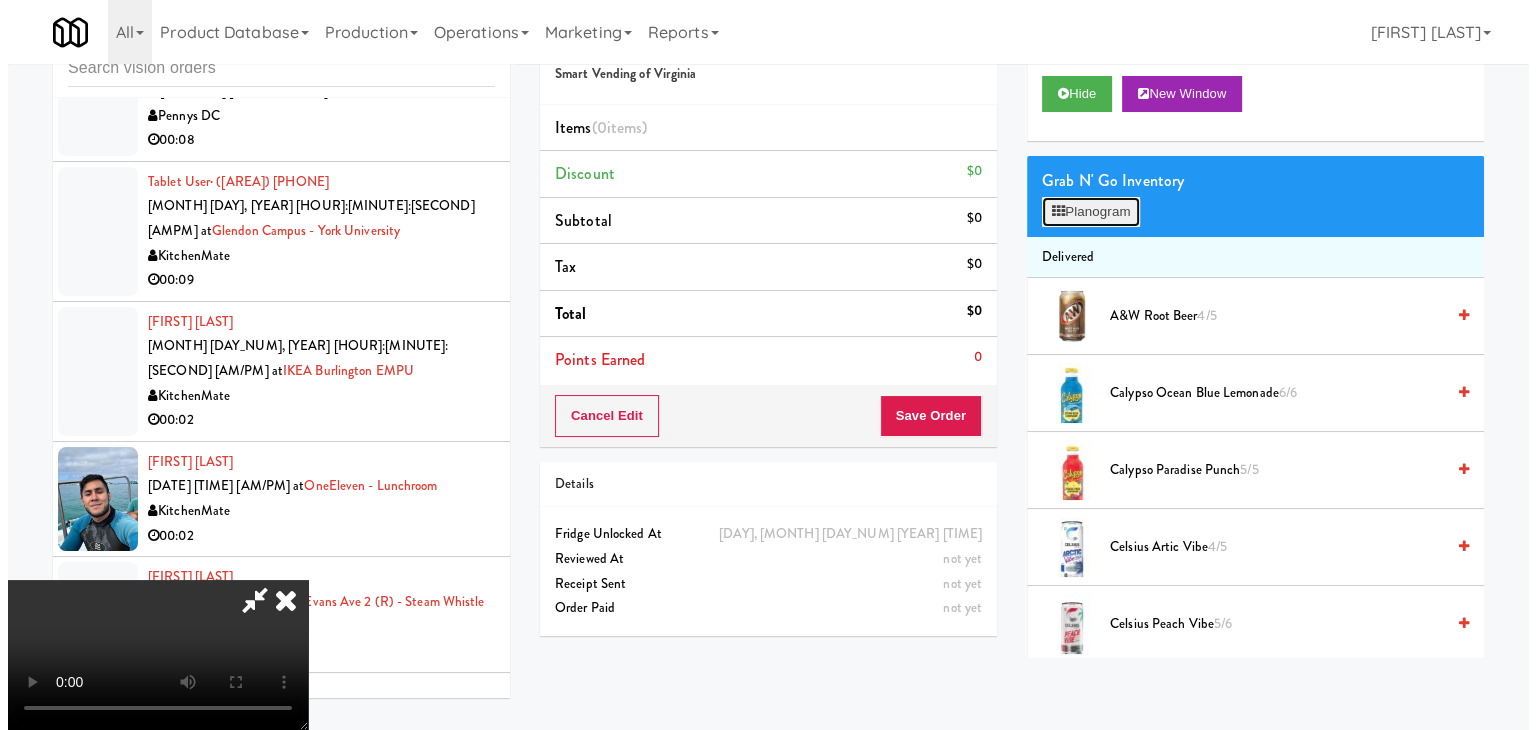 scroll, scrollTop: 13325, scrollLeft: 0, axis: vertical 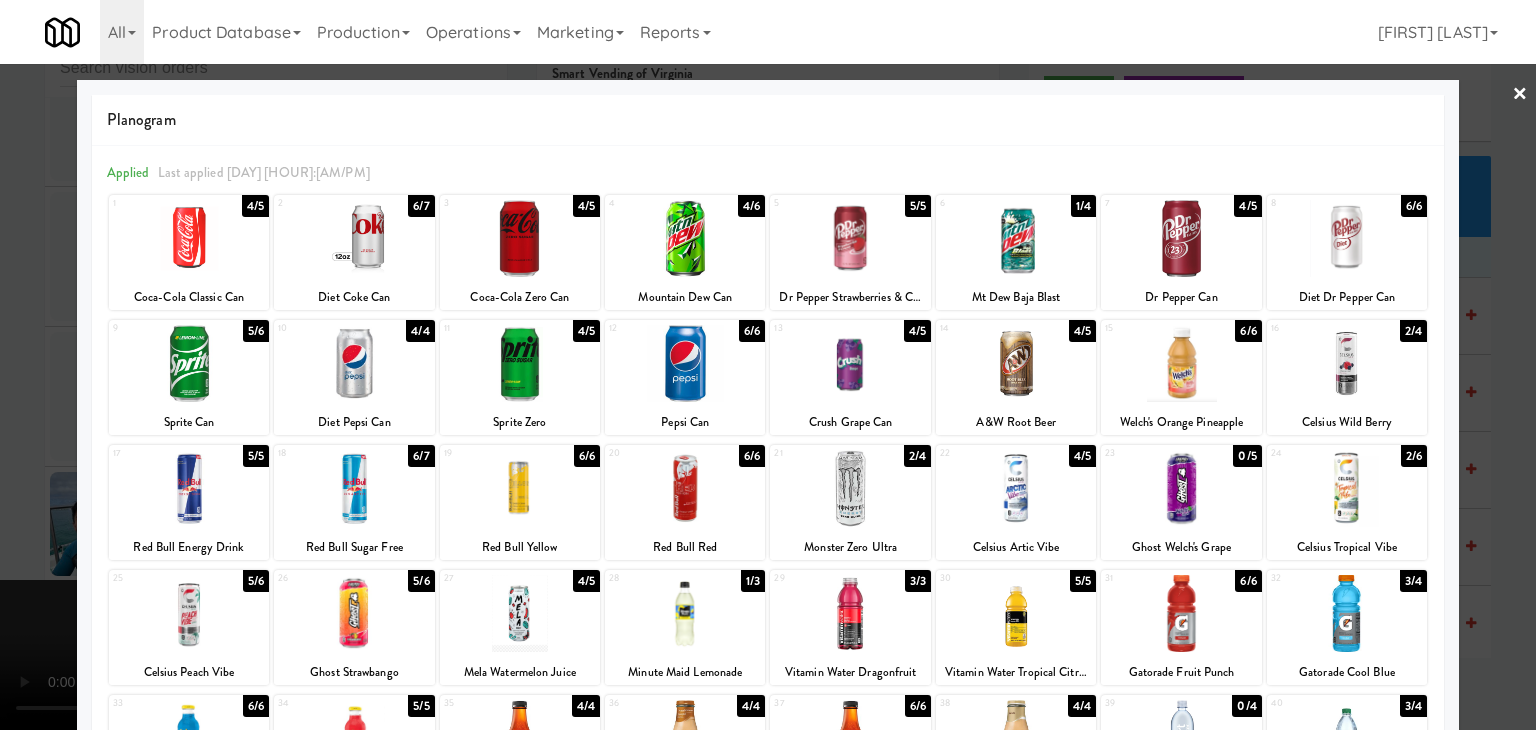 click at bounding box center (520, 363) 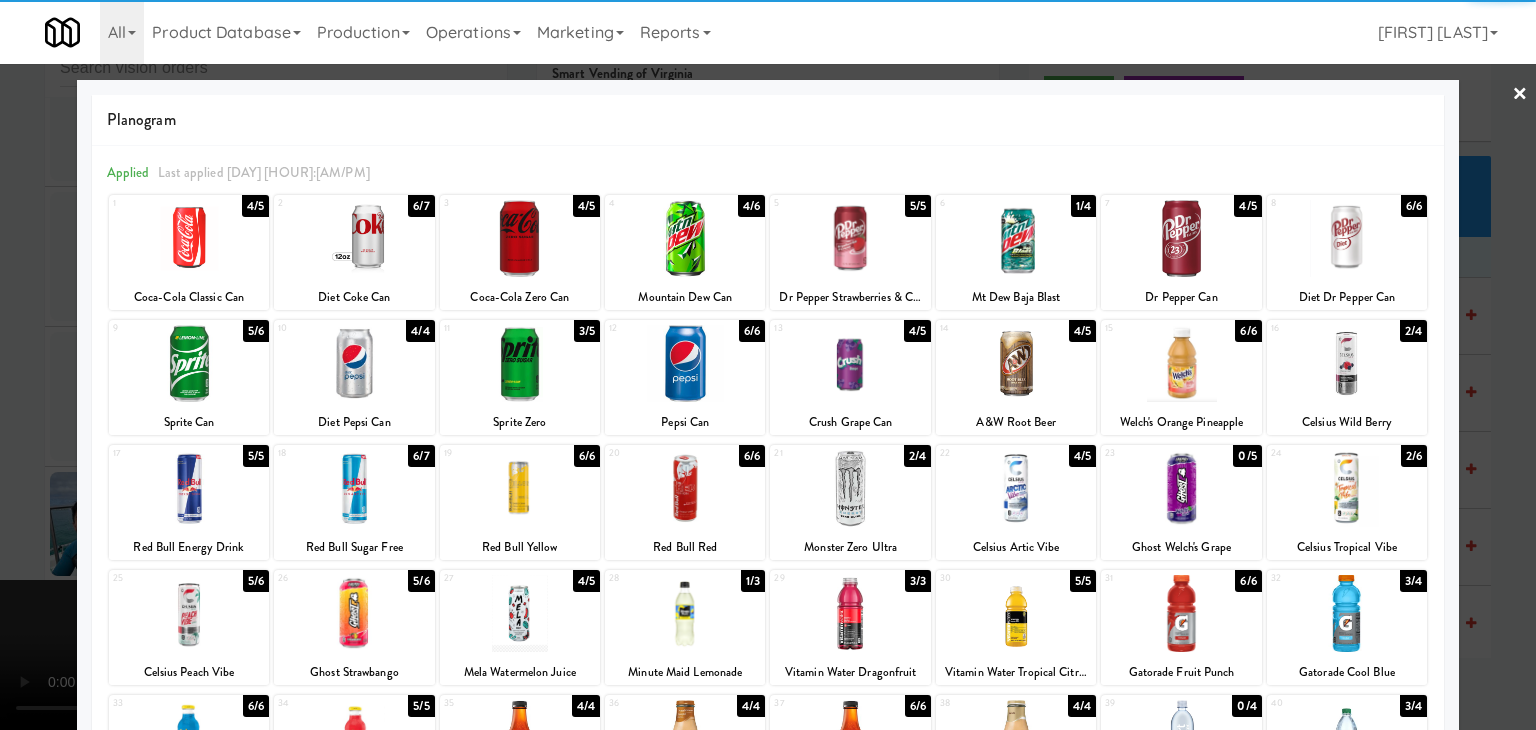 click at bounding box center (189, 363) 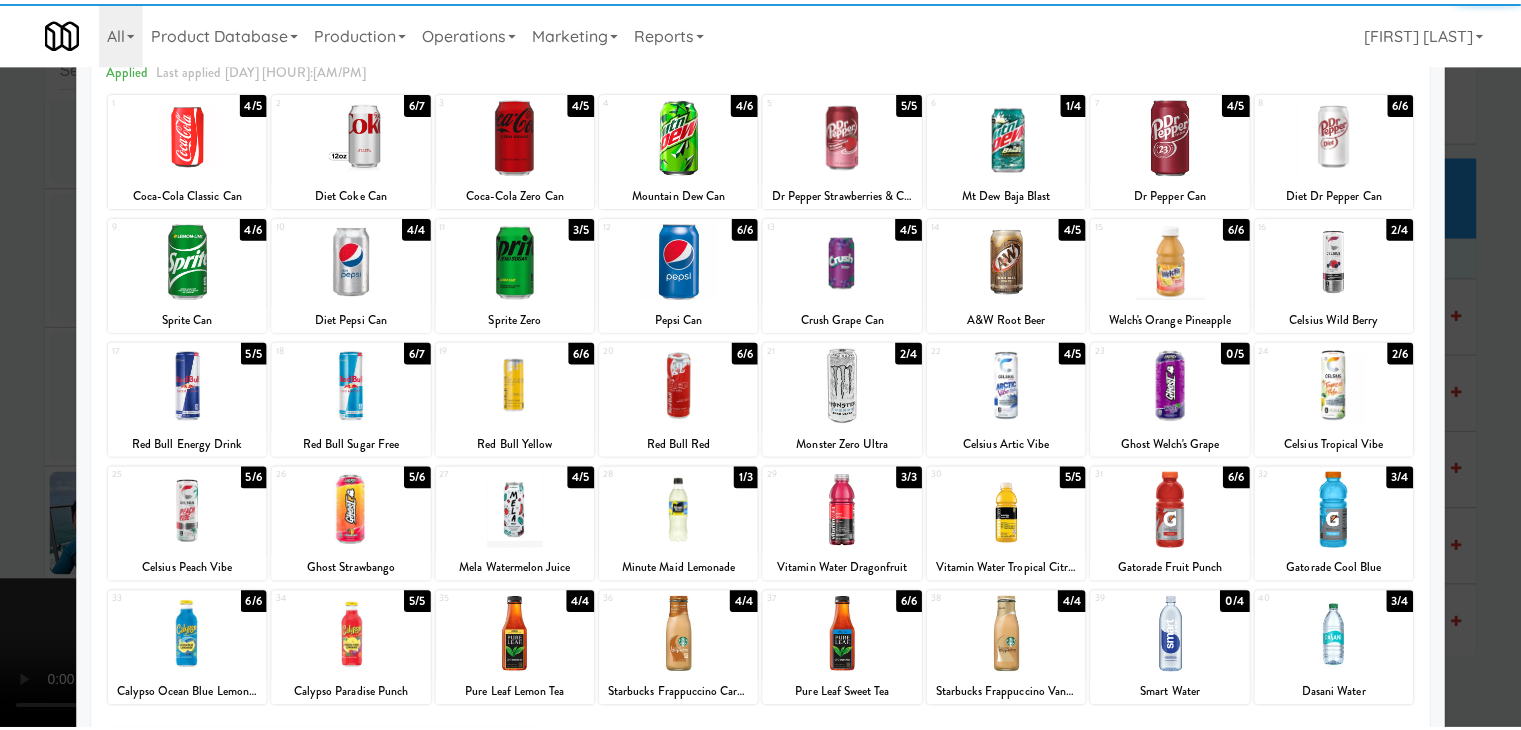 scroll, scrollTop: 200, scrollLeft: 0, axis: vertical 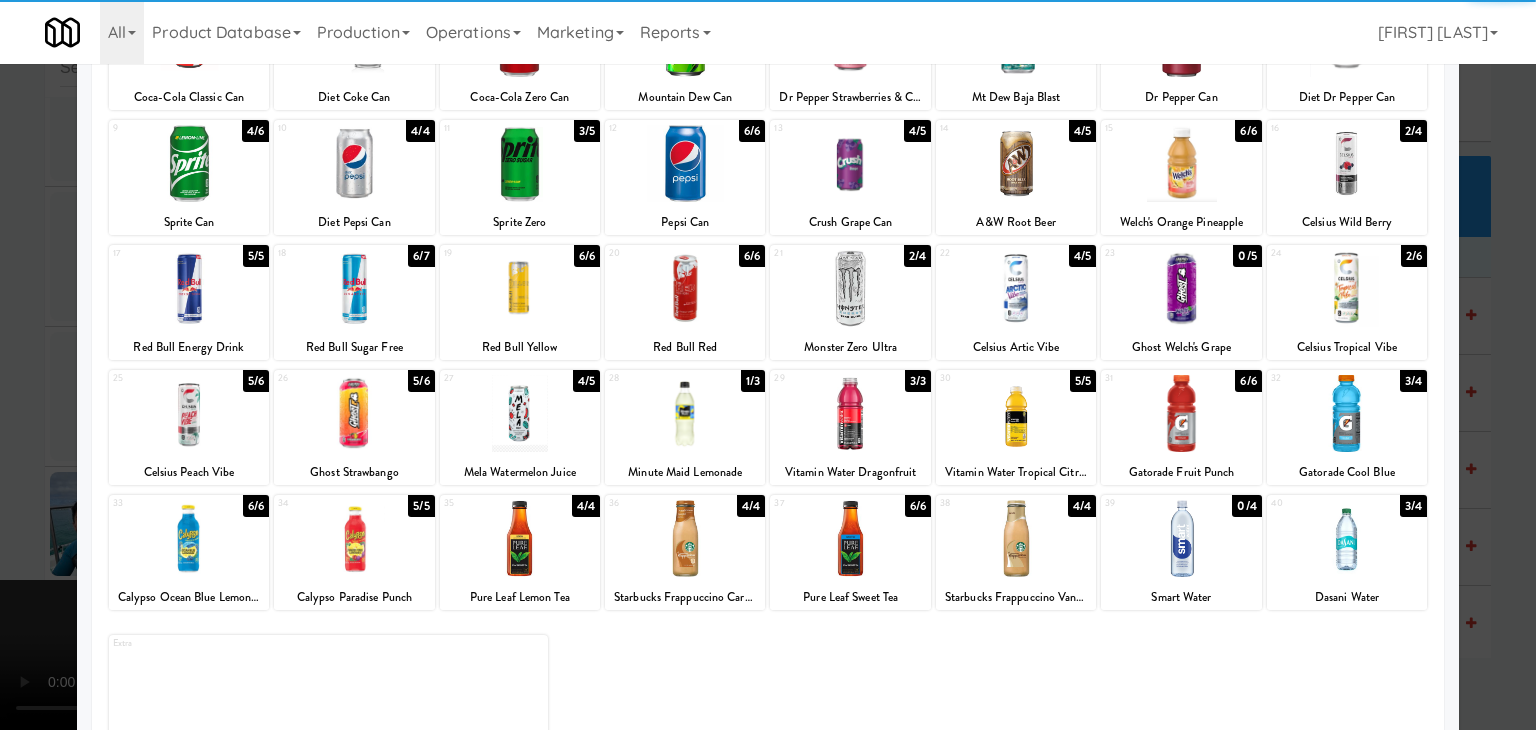 drag, startPoint x: 714, startPoint y: 416, endPoint x: 678, endPoint y: 429, distance: 38.27532 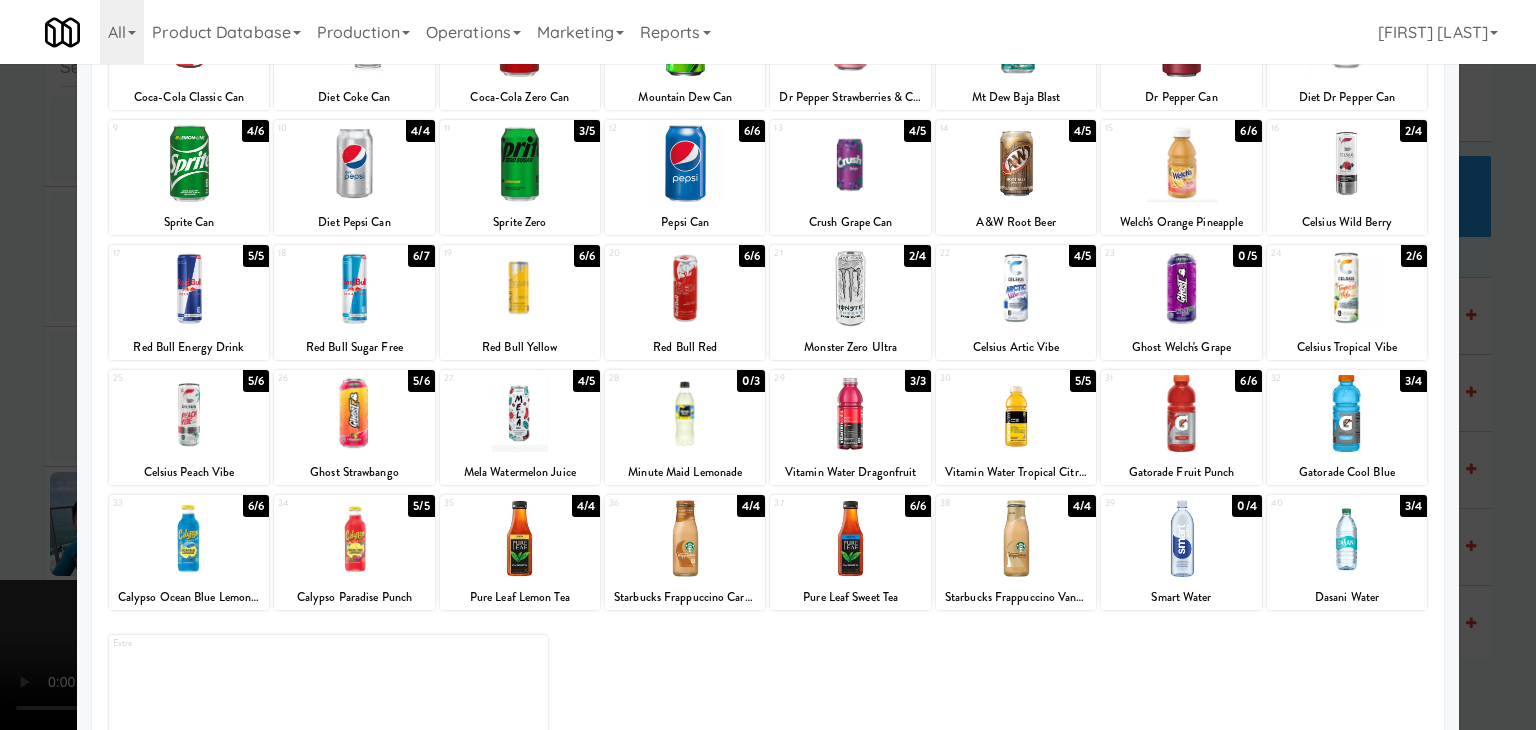 drag, startPoint x: 0, startPoint y: 436, endPoint x: 755, endPoint y: 437, distance: 755.0007 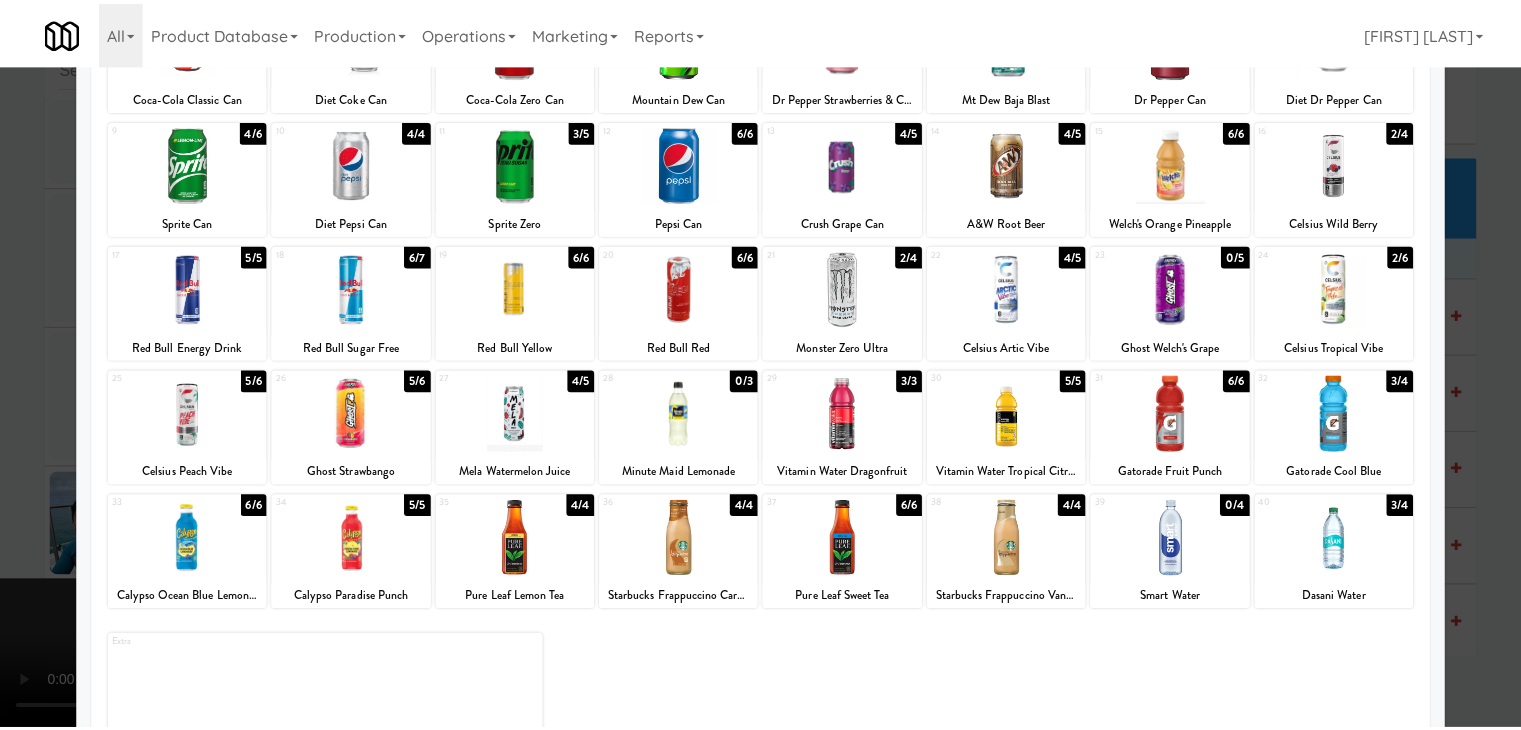 scroll, scrollTop: 13350, scrollLeft: 0, axis: vertical 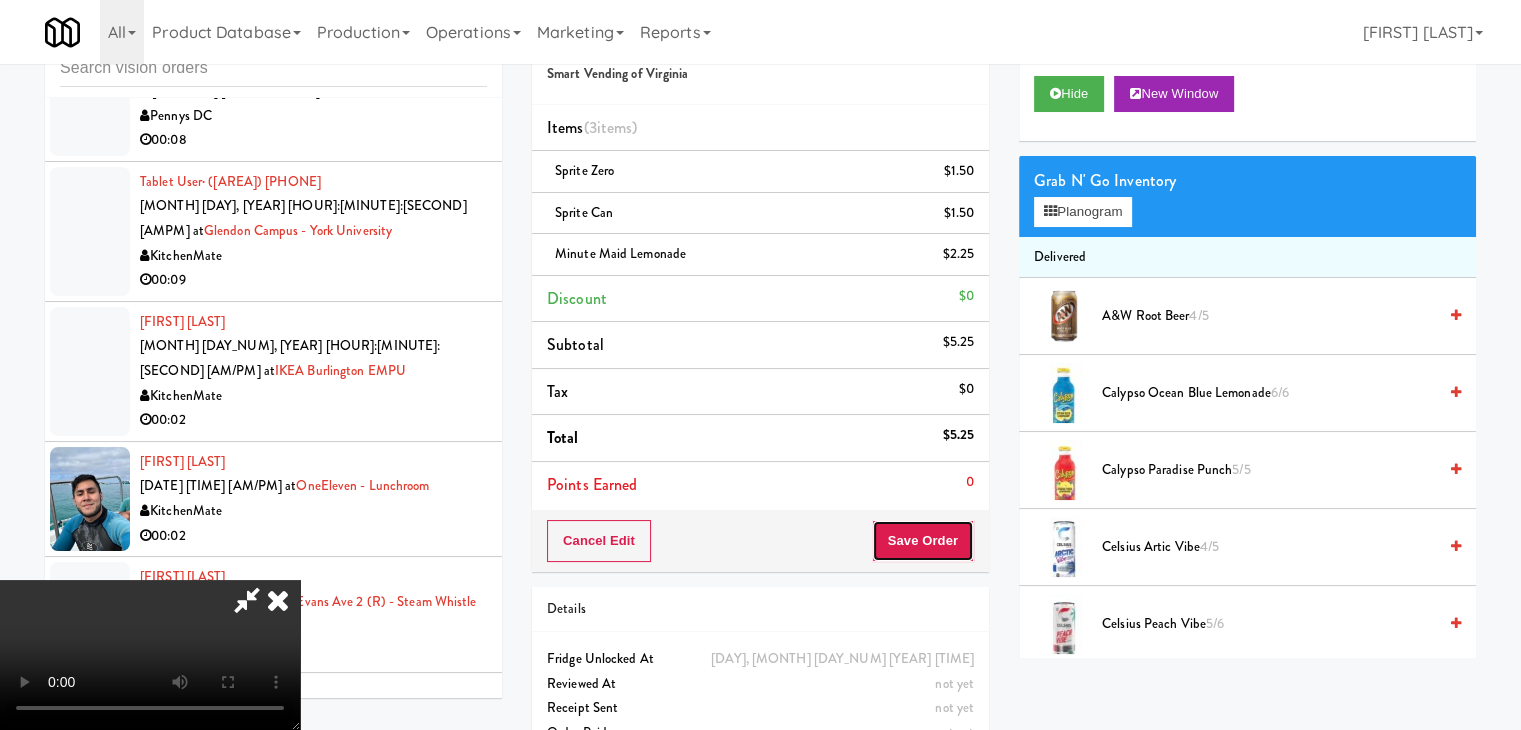 click on "Save Order" at bounding box center (923, 541) 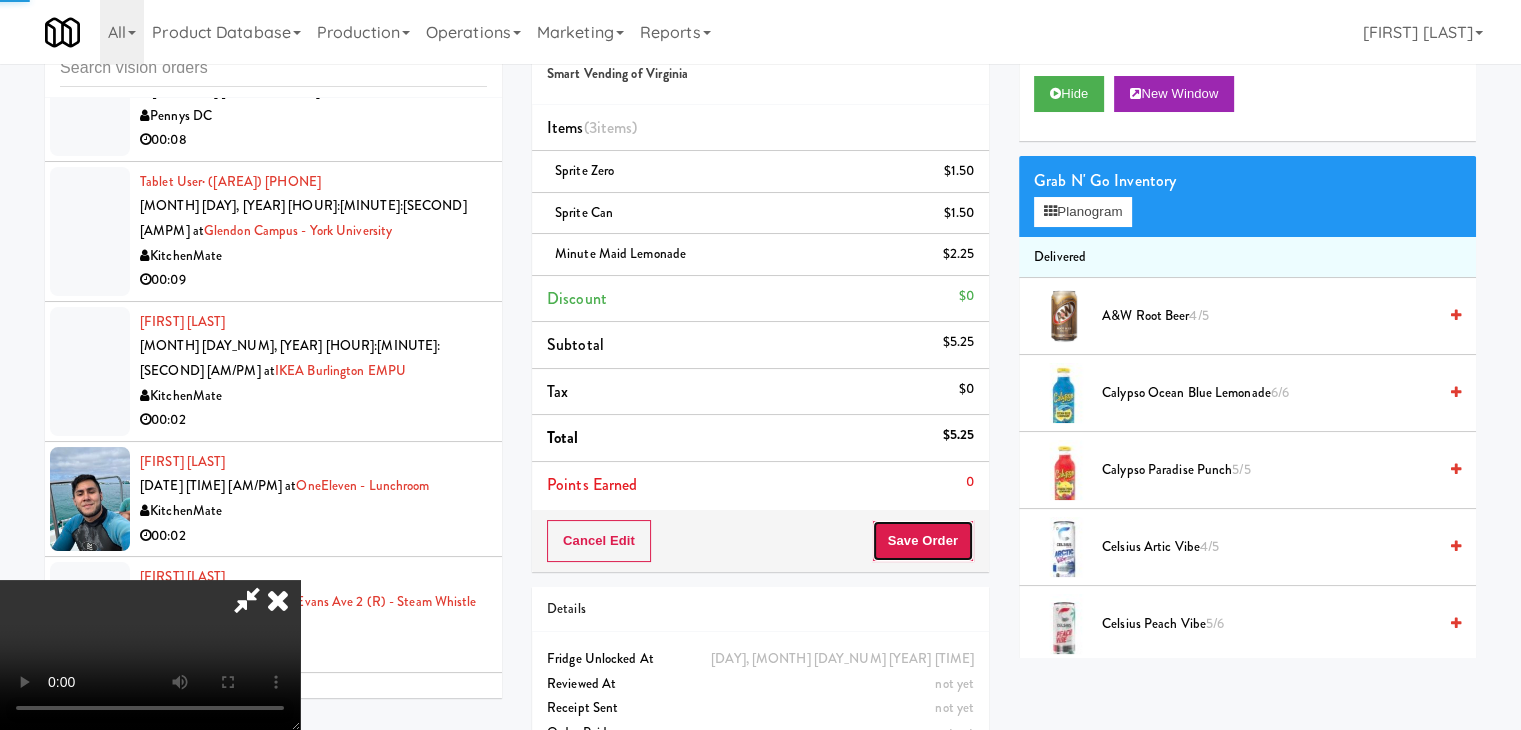 click on "Save Order" at bounding box center [923, 541] 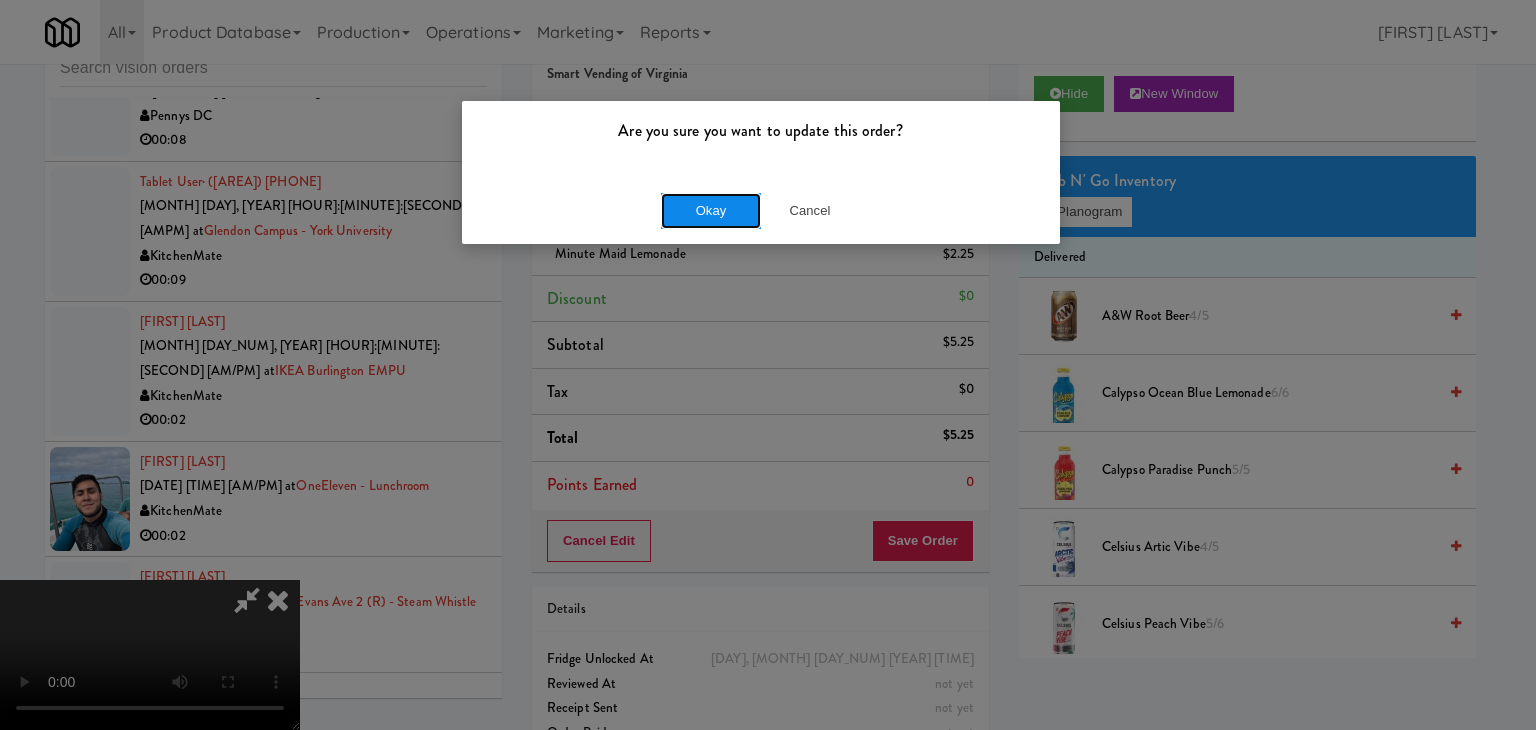 click on "Okay" at bounding box center (711, 211) 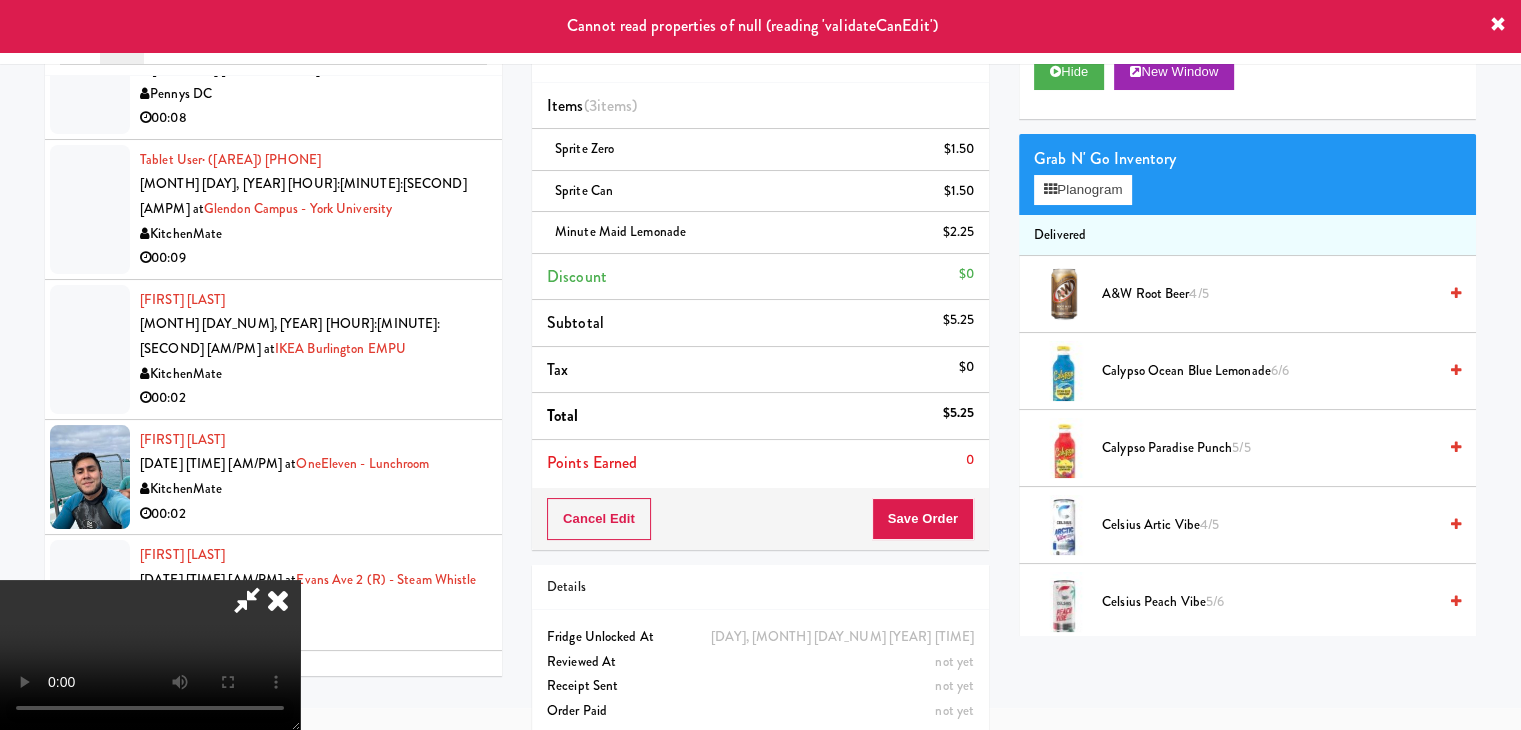 scroll, scrollTop: 108, scrollLeft: 0, axis: vertical 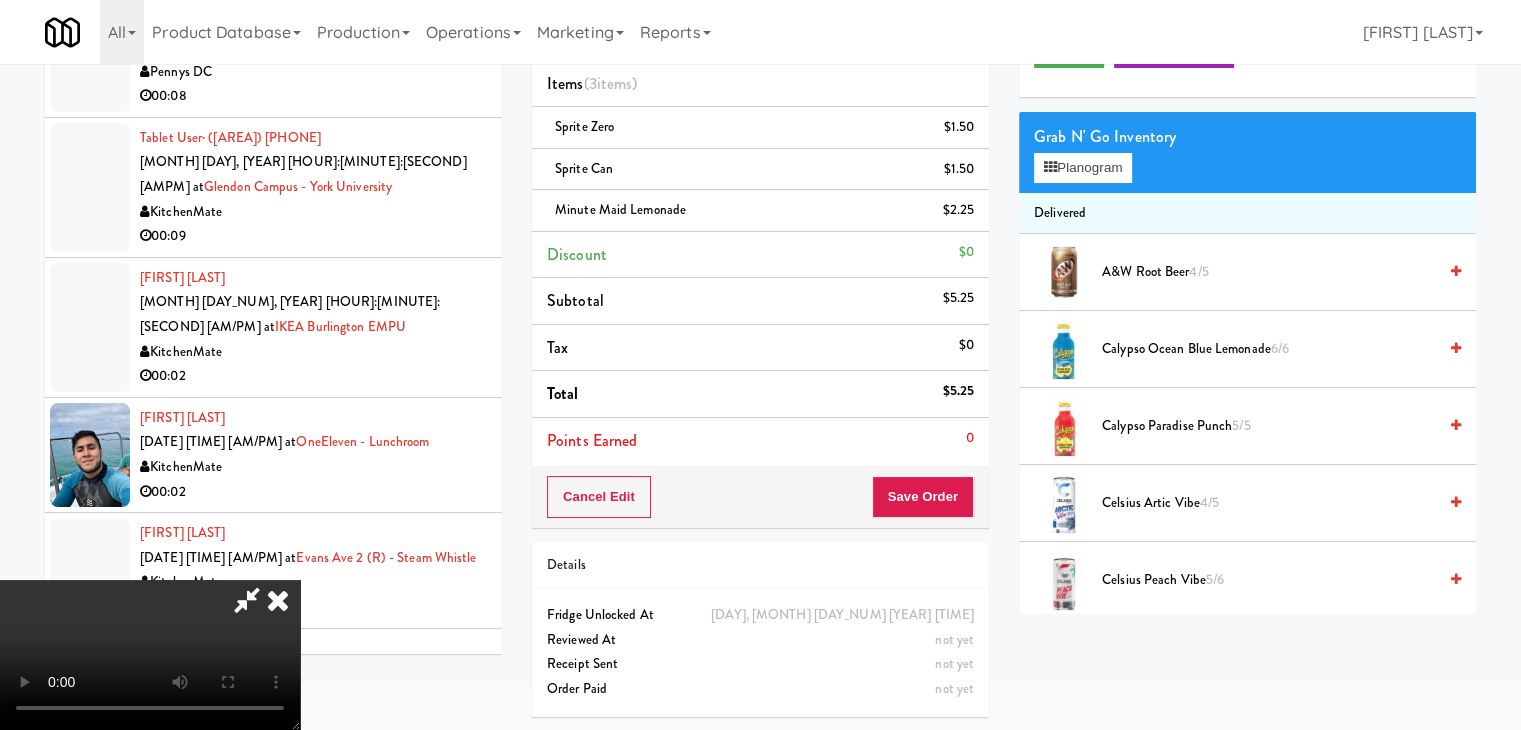 click at bounding box center [278, 600] 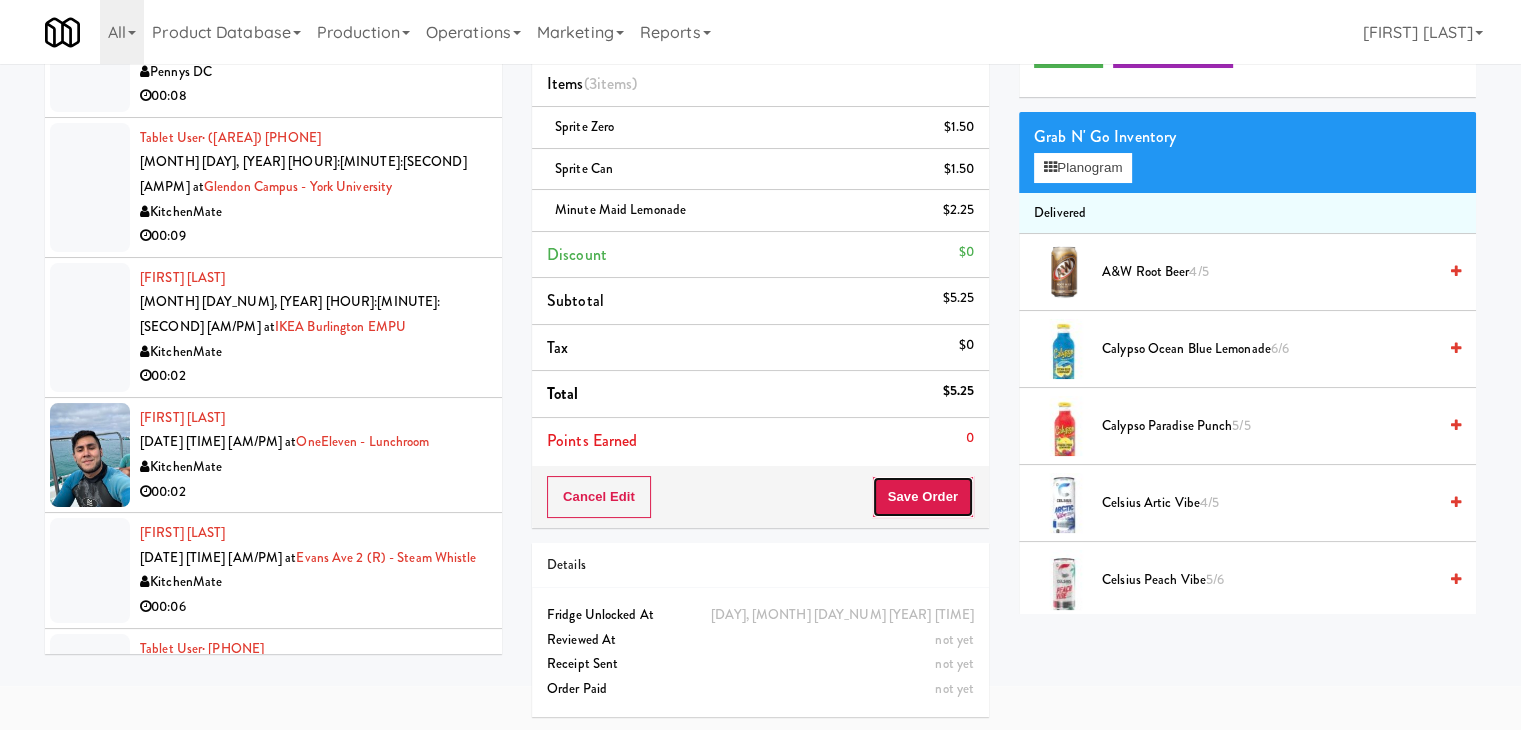 drag, startPoint x: 954, startPoint y: 494, endPoint x: 937, endPoint y: 465, distance: 33.61547 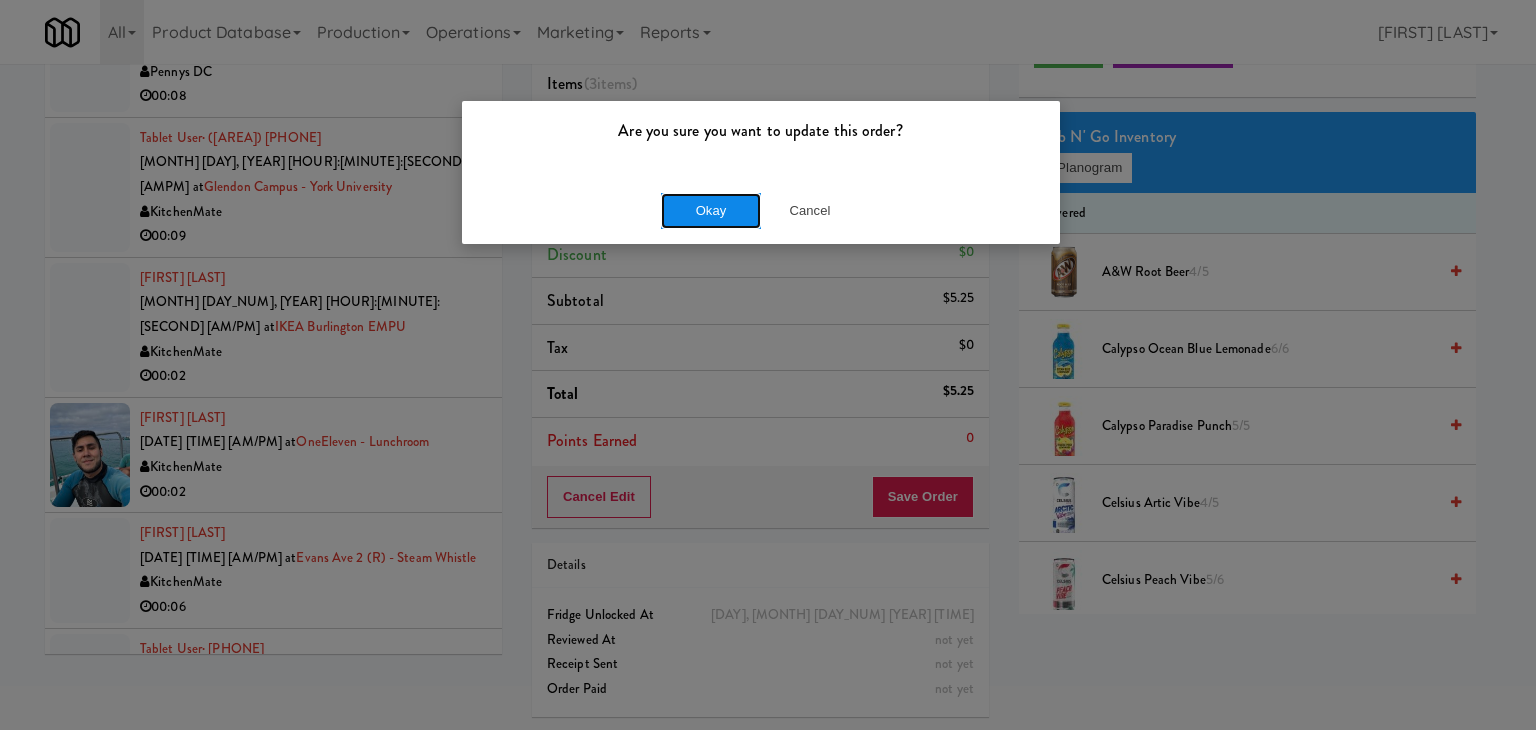 click on "Okay" at bounding box center [711, 211] 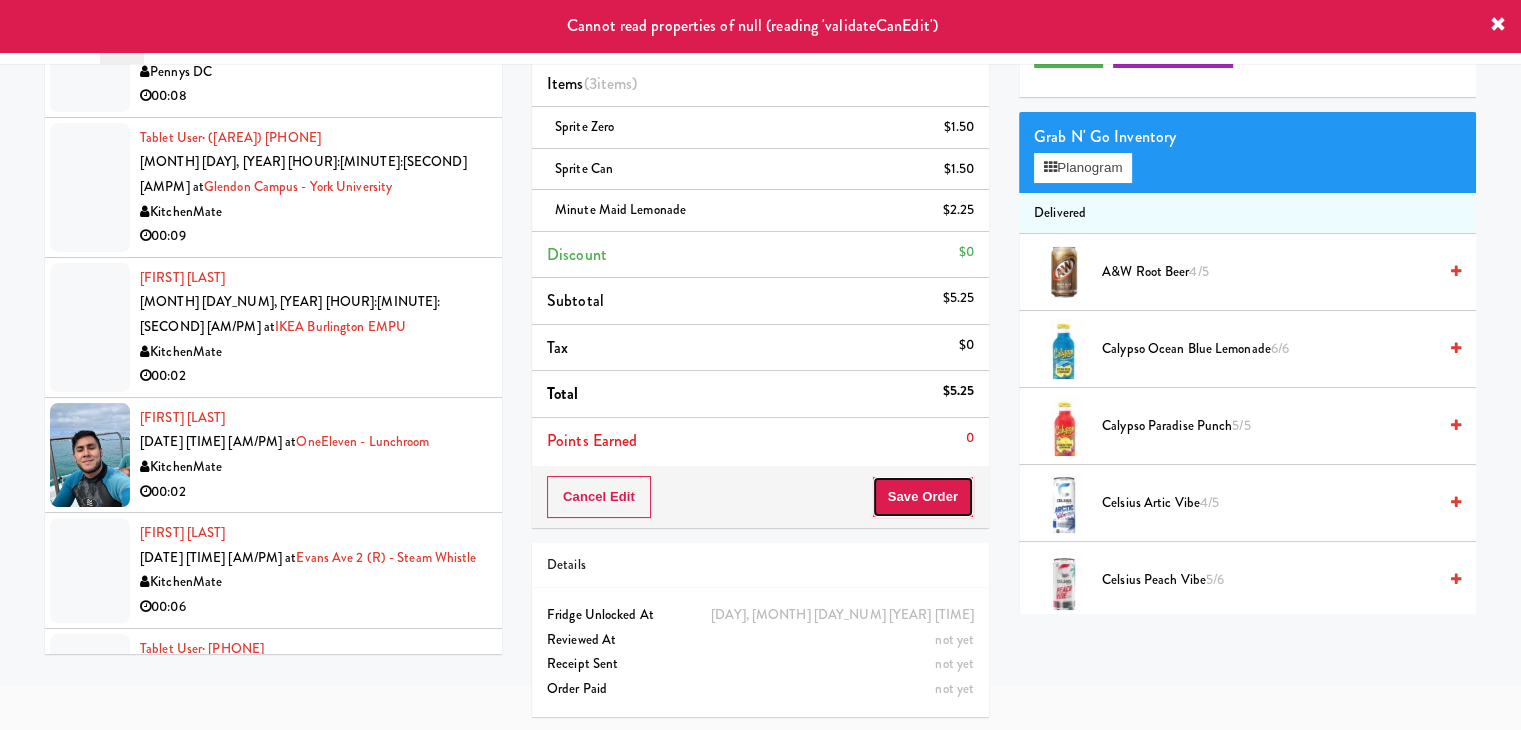 click on "Save Order" at bounding box center (923, 497) 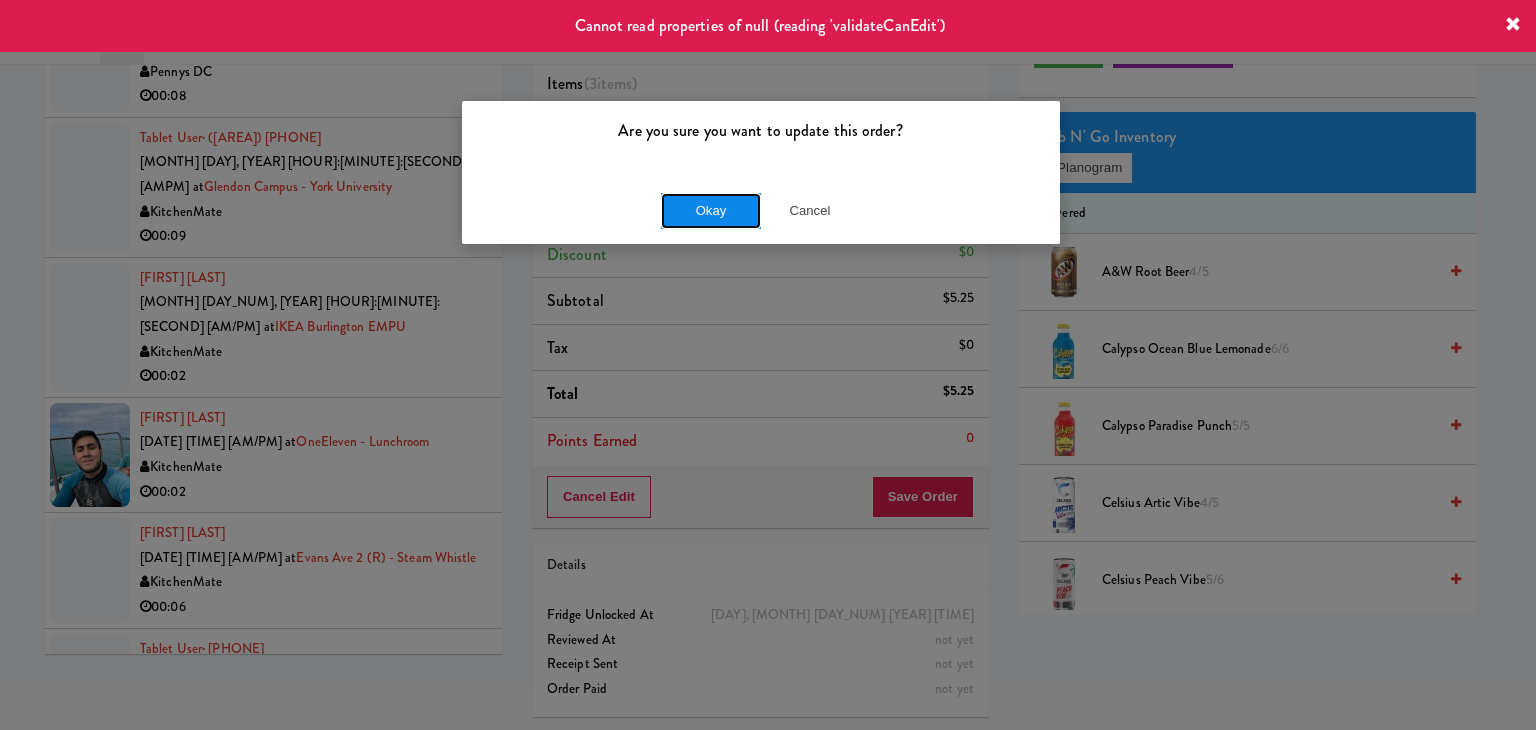click on "Okay" at bounding box center [711, 211] 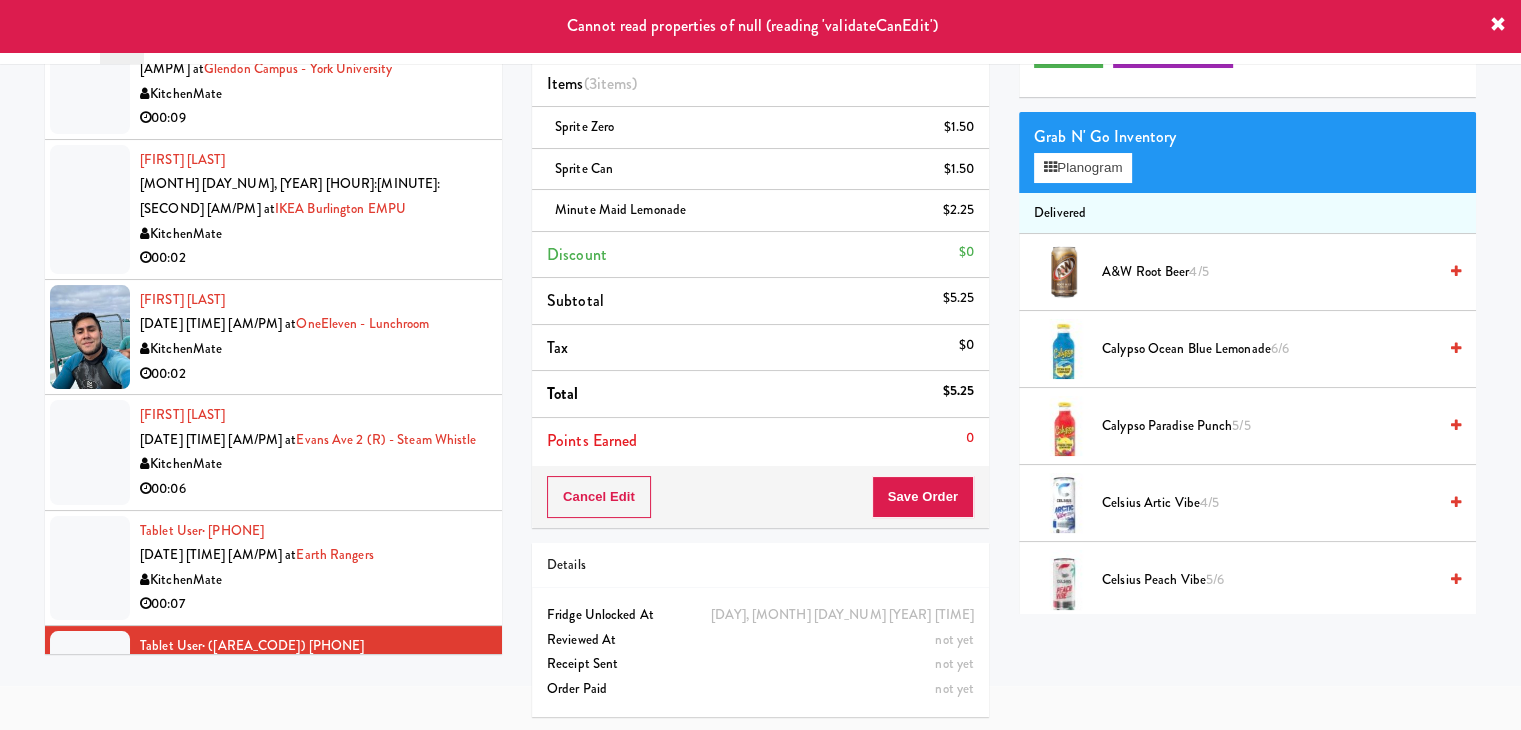 scroll, scrollTop: 13650, scrollLeft: 0, axis: vertical 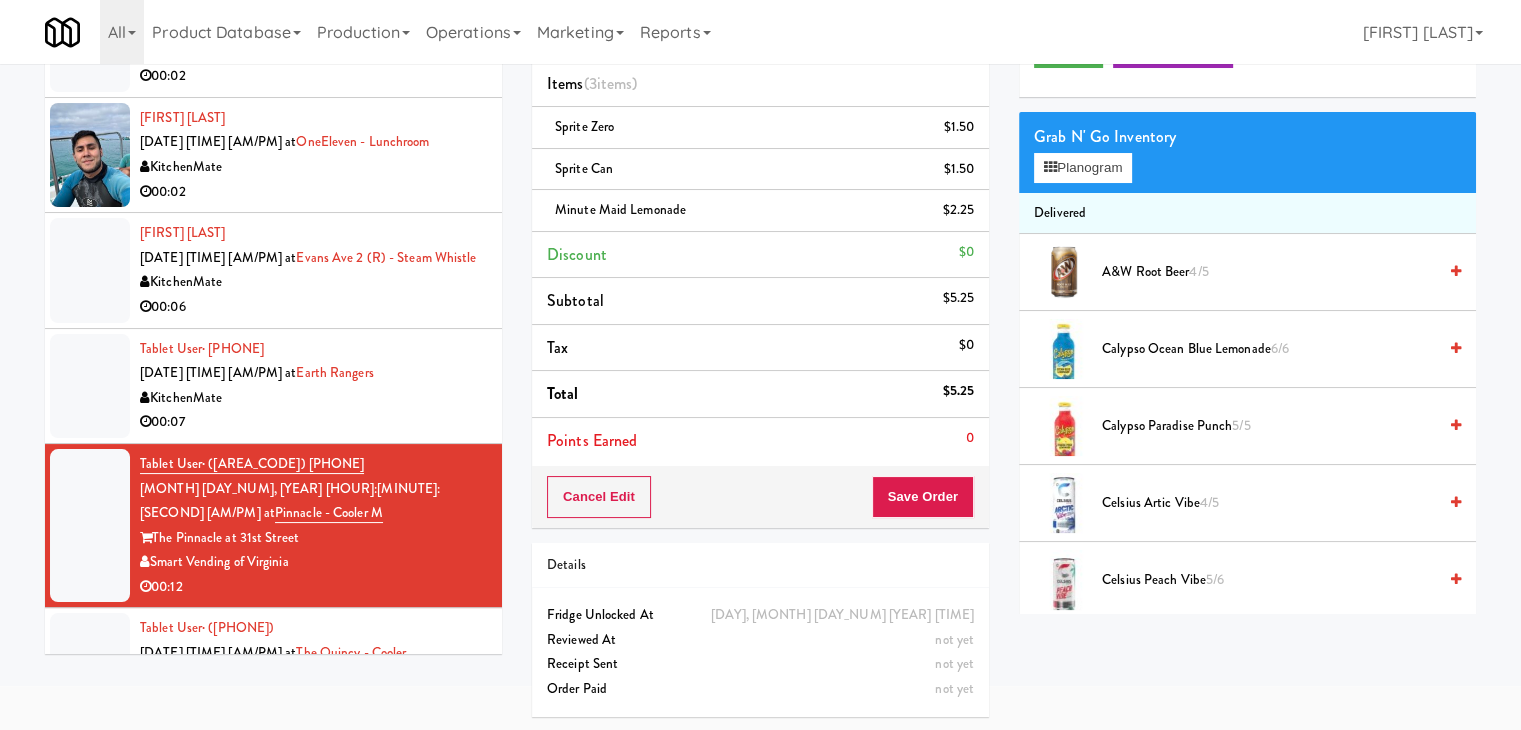 click on "Chariot Vending" at bounding box center (313, 702) 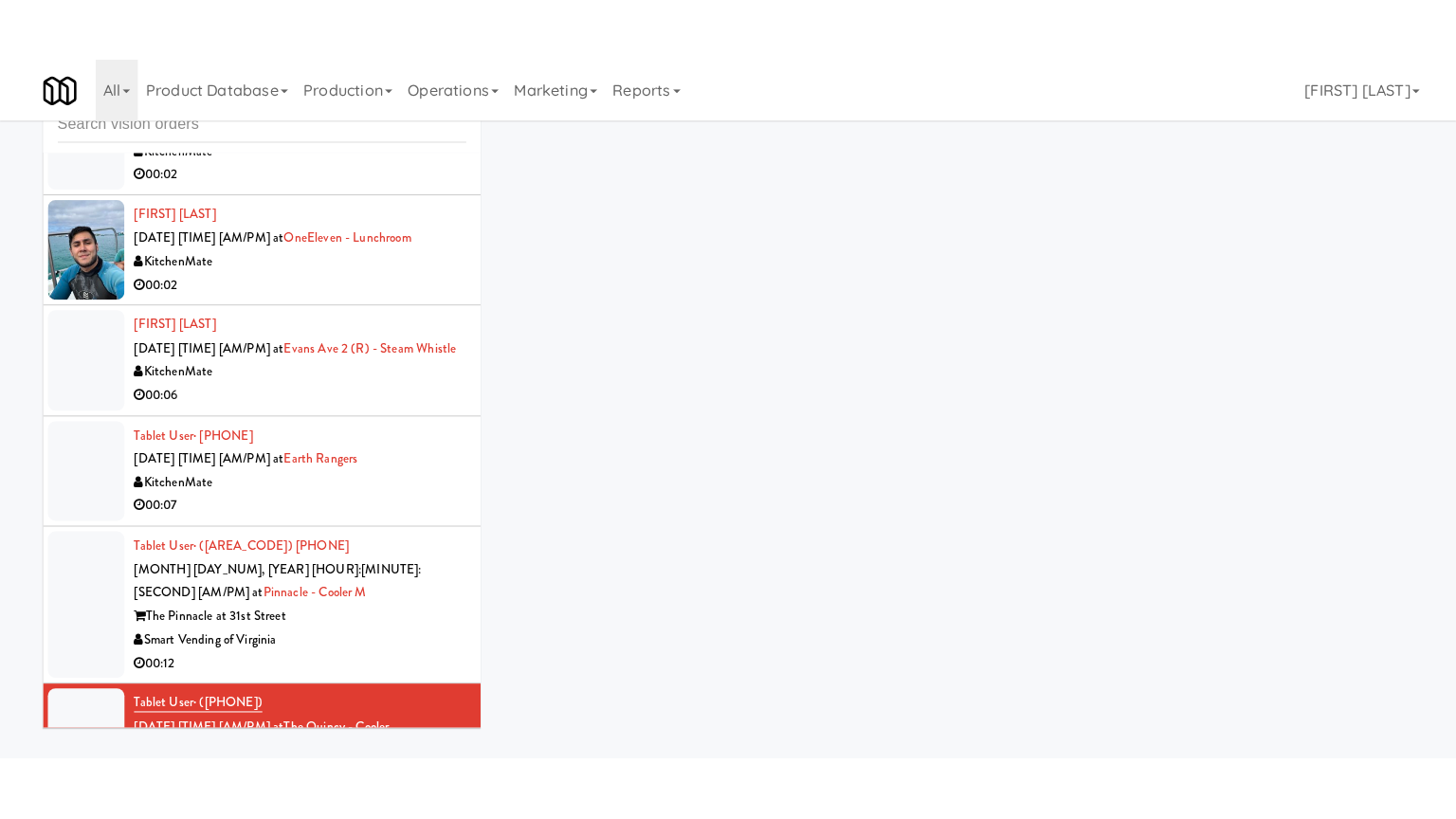 scroll, scrollTop: 61, scrollLeft: 0, axis: vertical 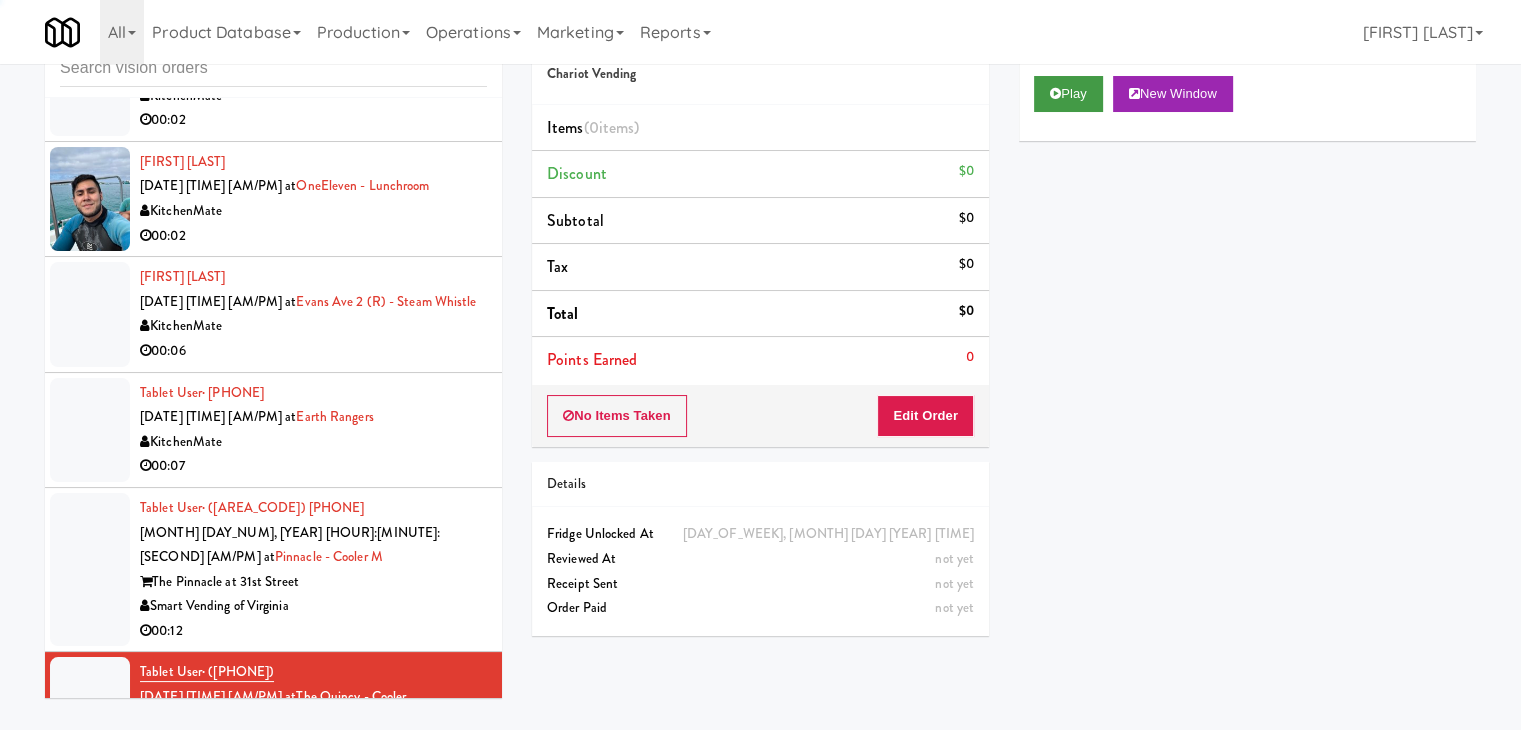 click on "Are you sure you want to update this order? Okay Cancel Okay Are you sure you want to update this order? Select date:
previous
[YEAR]-[MONTH]
next
Su Mo Tu We Th Fr Sa
[NUMBER] [NUMBER] [NUMBER] [NUMBER] [NUMBER] [NUMBER] [NUMBER]
[NUMBER] [NUMBER] [NUMBER] [NUMBER] [NUMBER] [NUMBER] [NUMBER]
[NUMBER] [NUMBER] [NUMBER] [NUMBER] [NUMBER] [NUMBER] [NUMBER]
[NUMBER] [NUMBER] [NUMBER] [NUMBER] [NUMBER] [NUMBER] [NUMBER]
[NUMBER] [NUMBER] [NUMBER] [NUMBER] [NUMBER] [NUMBER] [NUMBER]
[NUMBER] [NUMBER] [NUMBER] [NUMBER] [NUMBER] [NUMBER]
Okay Cancel Toggle navigation All   [NUMBER] [COMPANY] https://classic.micromart.com/vision-orders/[NUMBER]?operator_id=[NUMBER]   [NUMBER] [COUNTRY] https://classic.micromart.com/vision-orders/[NUMBER]?operator_id=[NUMBER]   [COMPANY] https://classic.micromart.com/vision-orders/[NUMBER]?operator_id=[NUMBER]   [COMPANY] https://classic.micromart.com/vision-orders/[NUMBER]?operator_id=[NUMBER]   [COMPANY]   [COMPANY]" at bounding box center [760, 365] 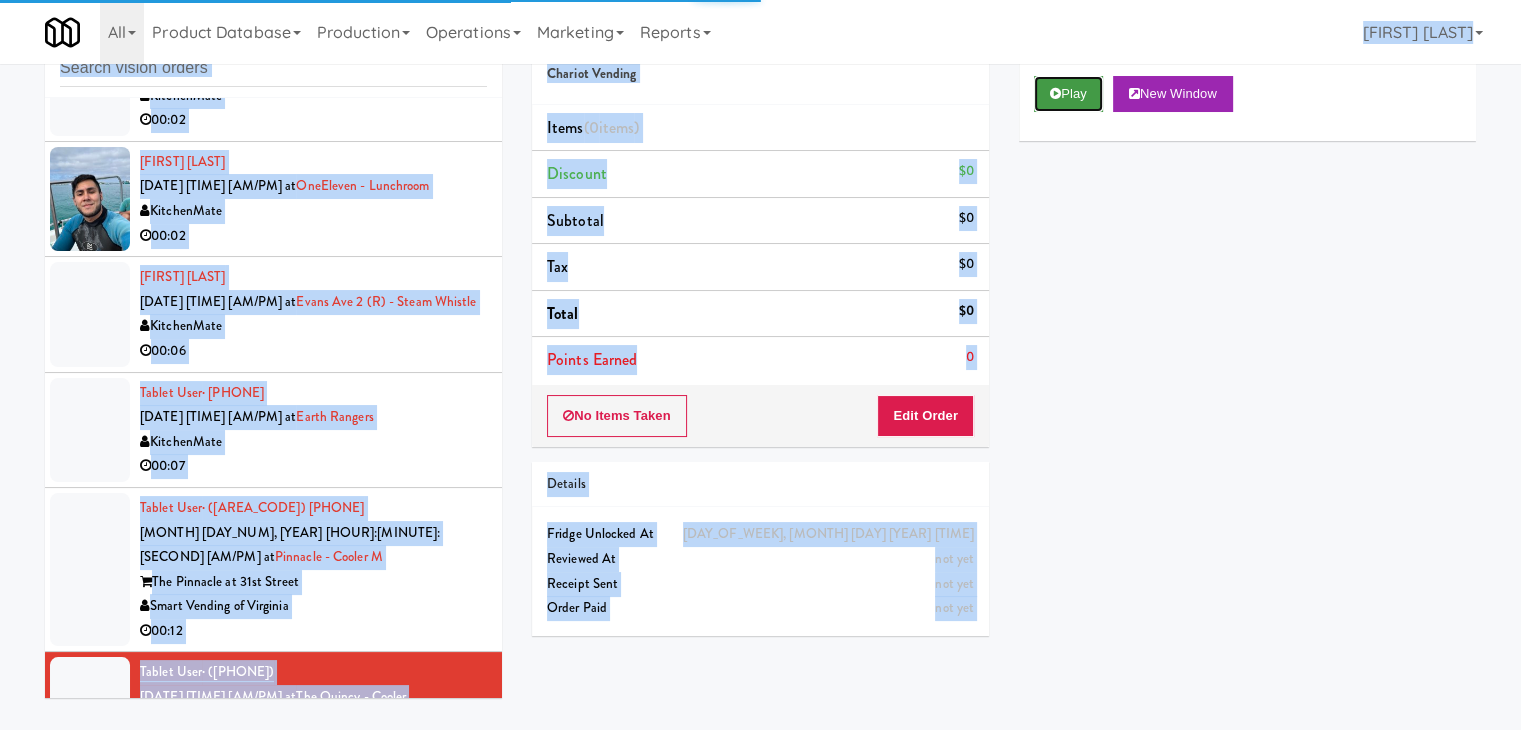 click on "Play" at bounding box center [1068, 94] 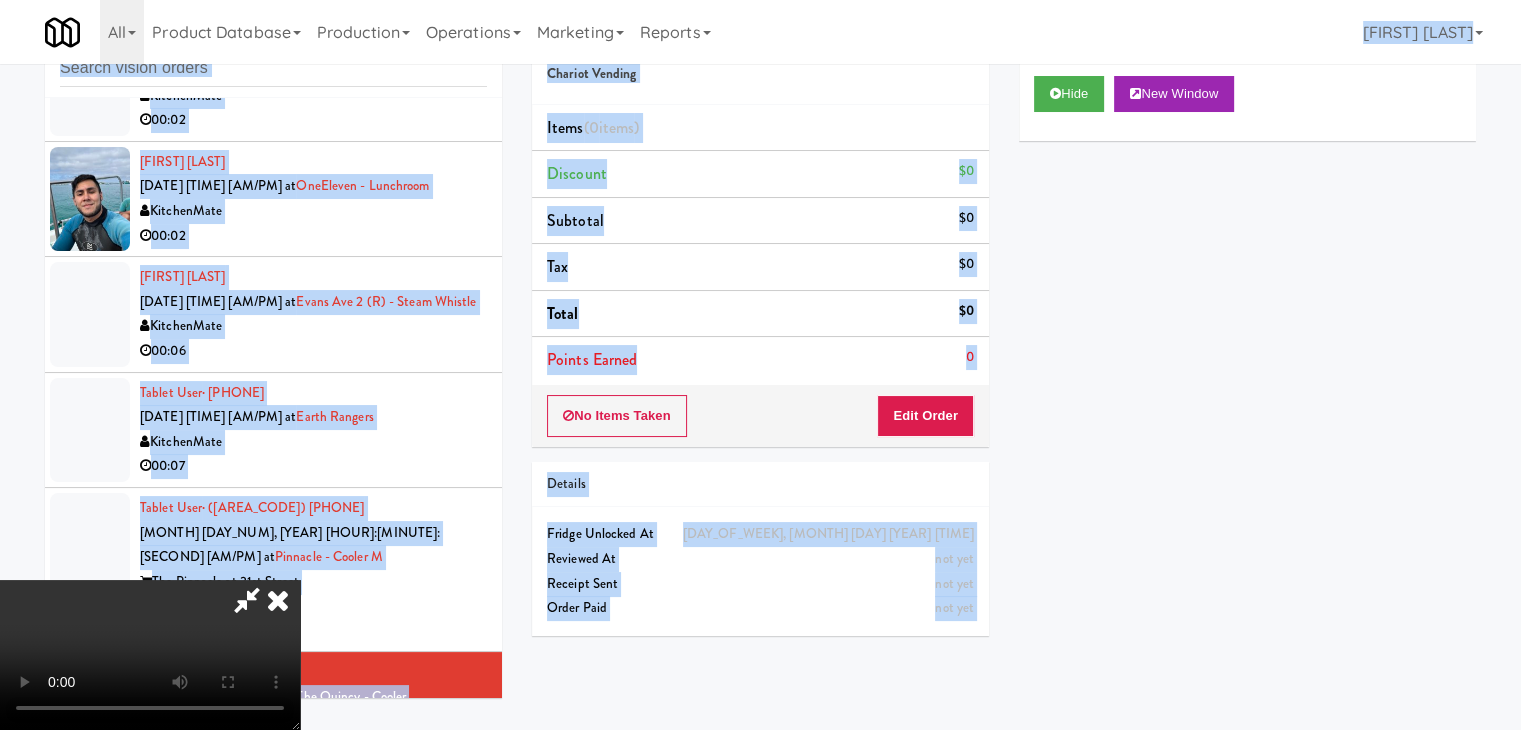 type 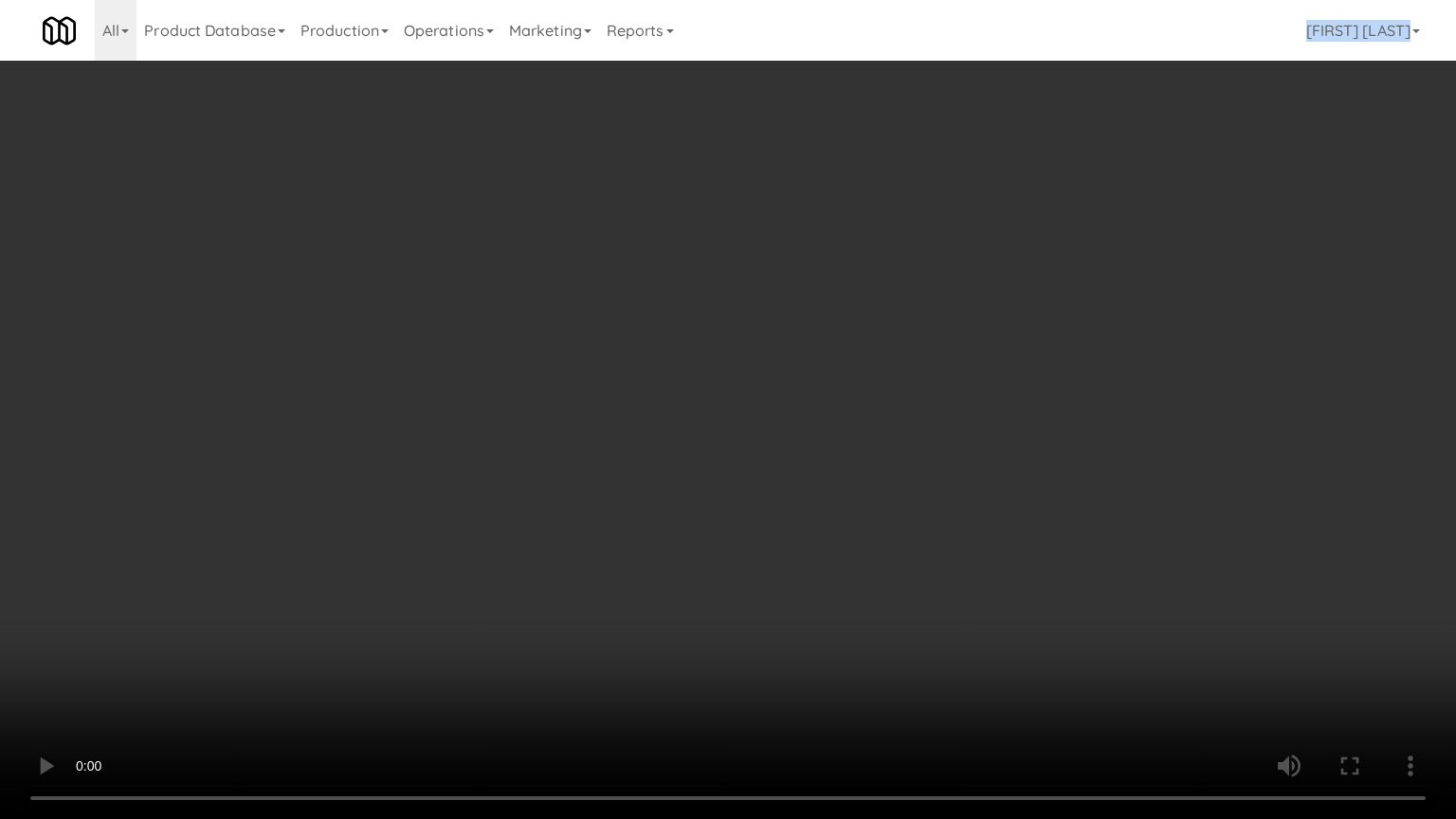 click at bounding box center (728, 410) 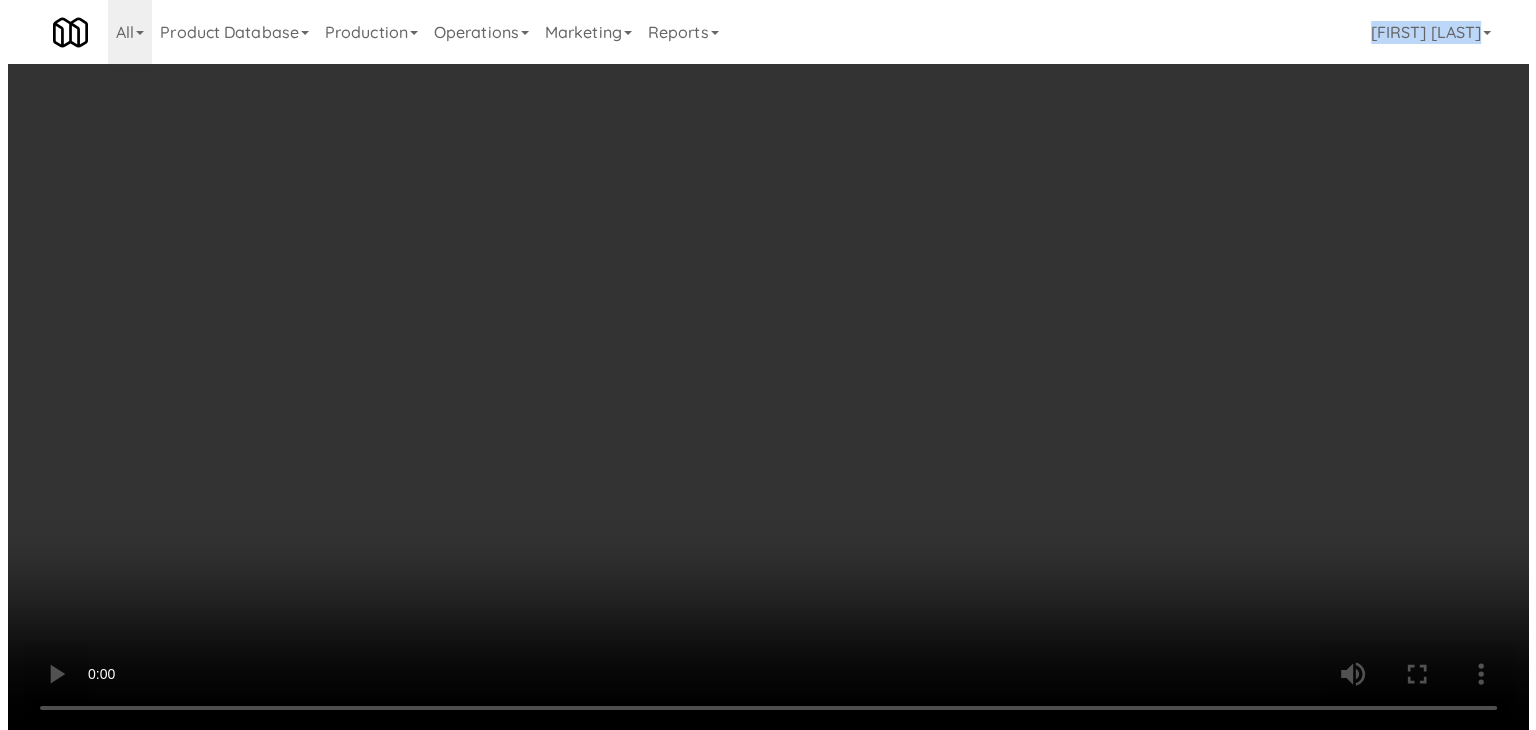 scroll, scrollTop: 13650, scrollLeft: 0, axis: vertical 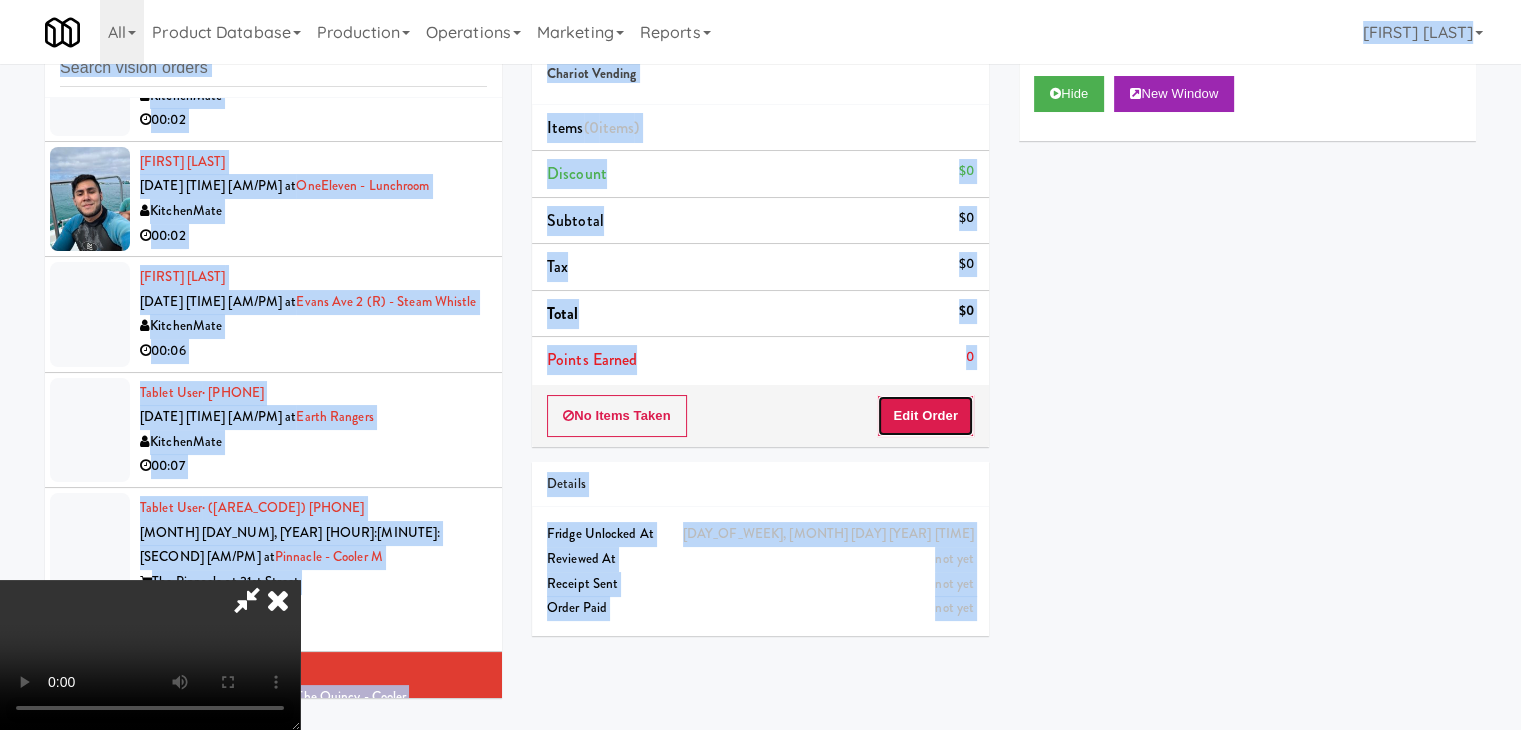 drag, startPoint x: 938, startPoint y: 411, endPoint x: 1005, endPoint y: 361, distance: 83.60024 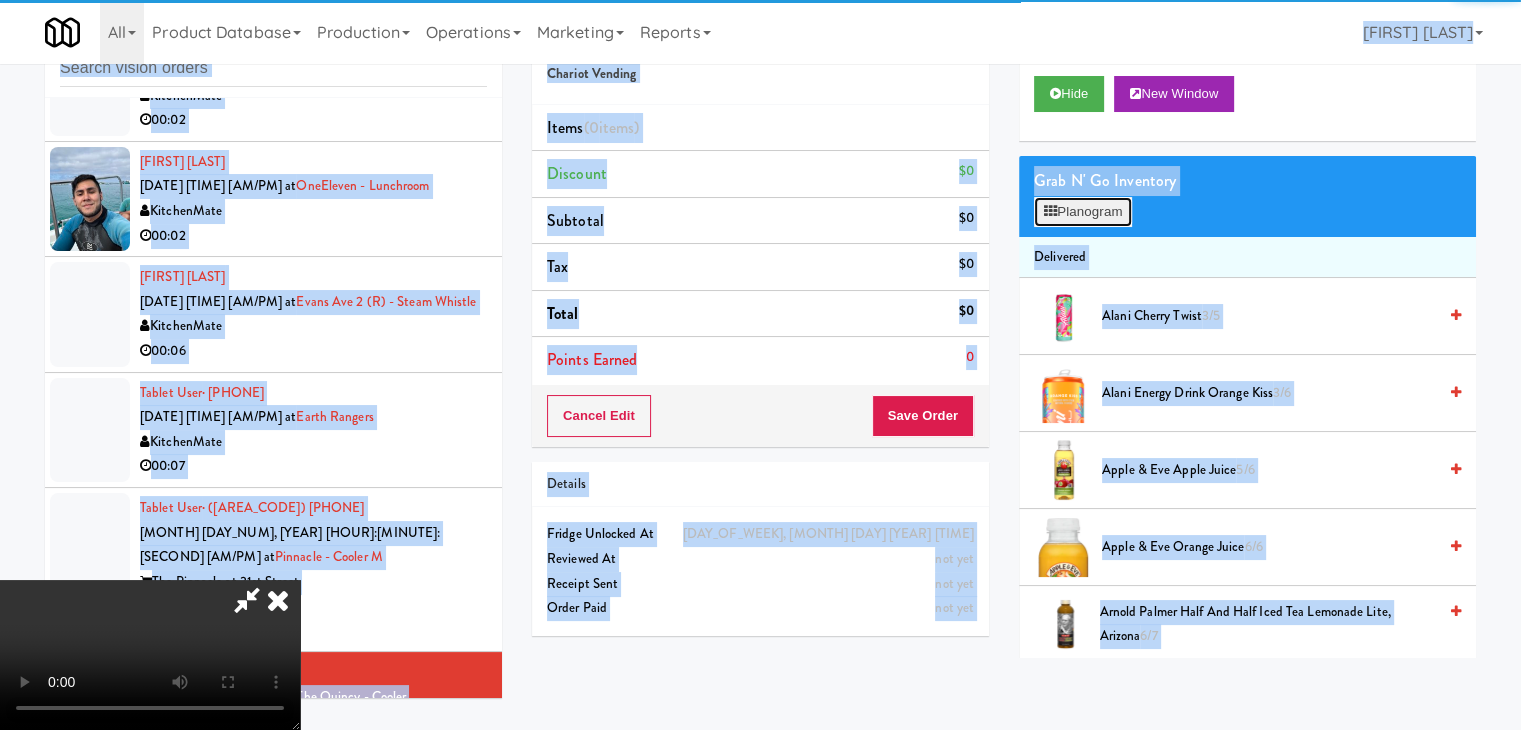 click on "Planogram" at bounding box center (1083, 212) 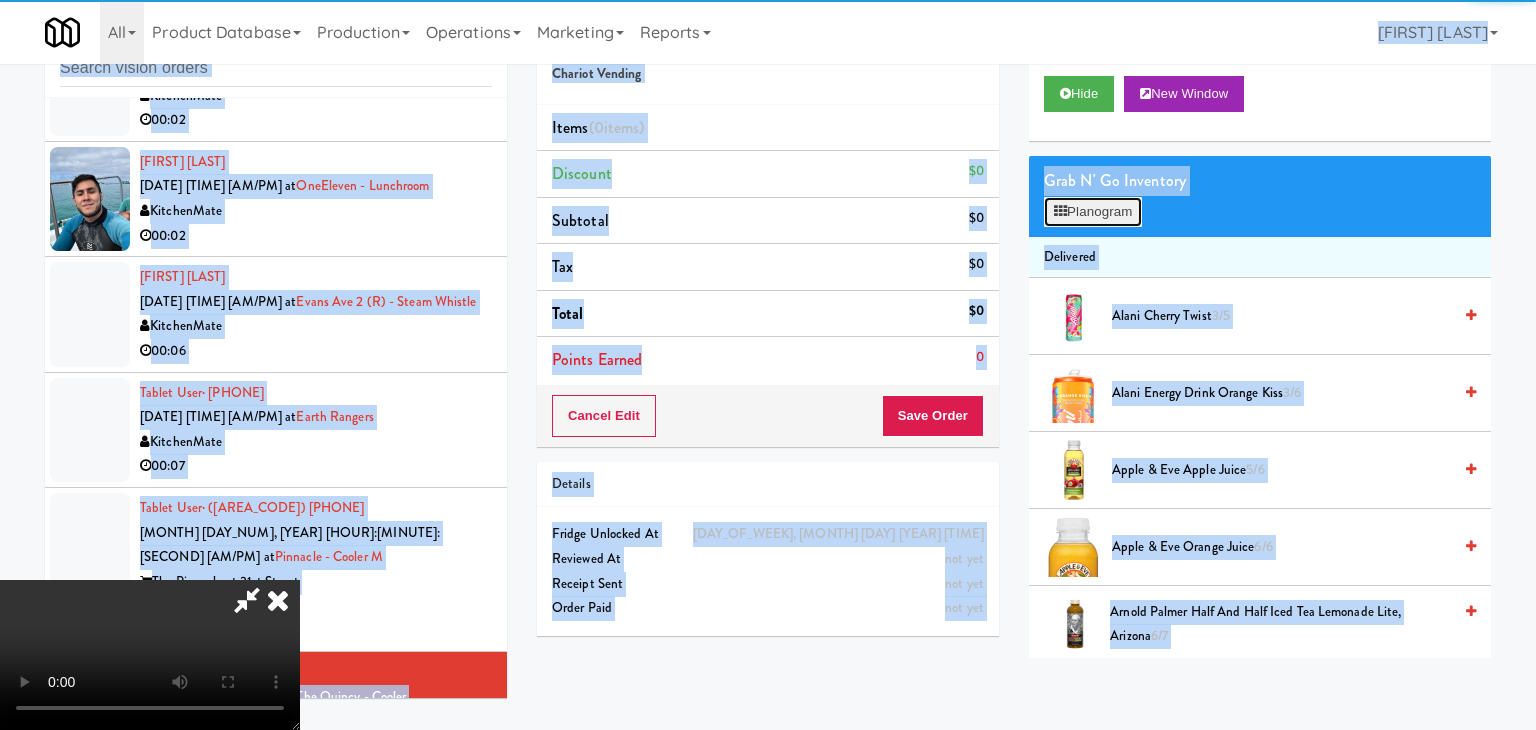 scroll, scrollTop: 13625, scrollLeft: 0, axis: vertical 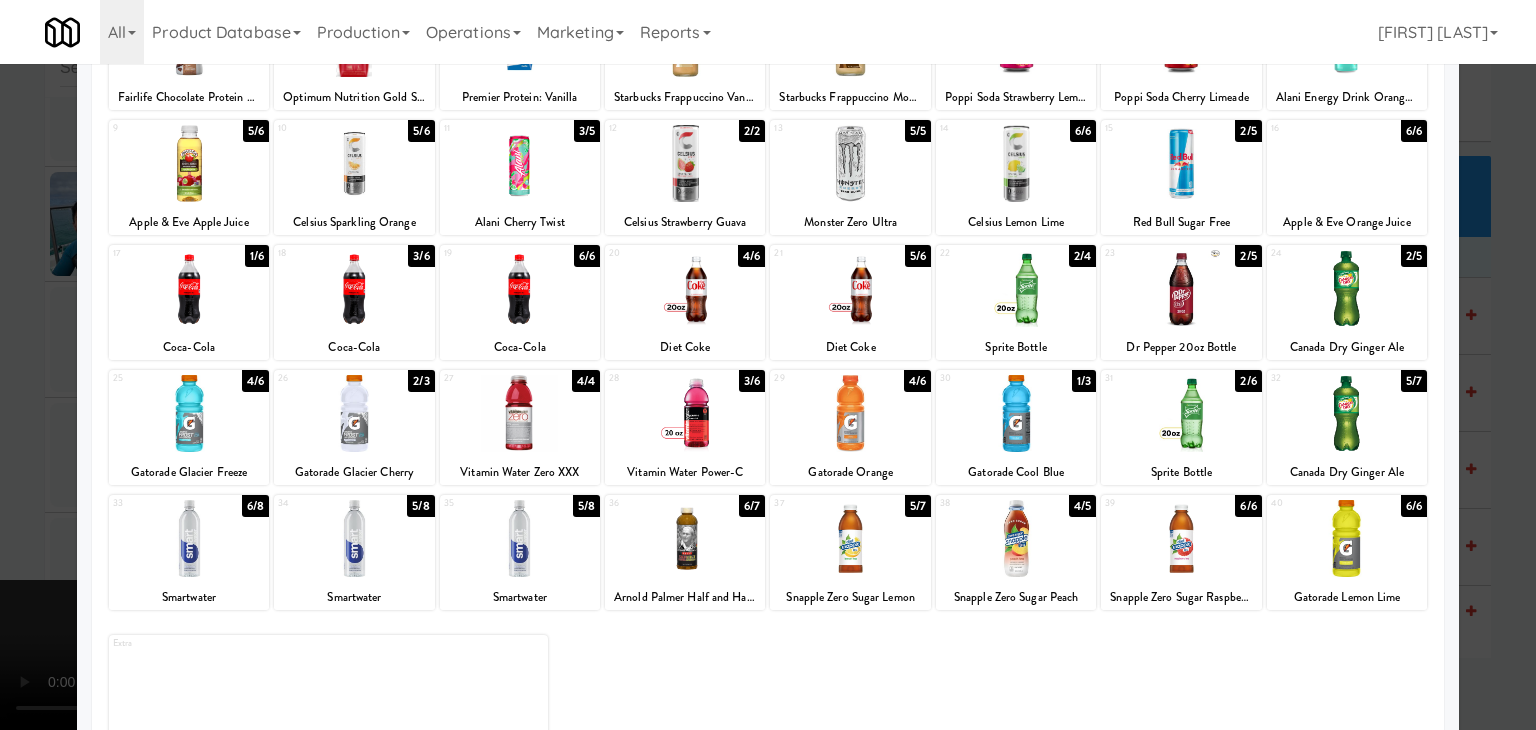 click at bounding box center (1181, 413) 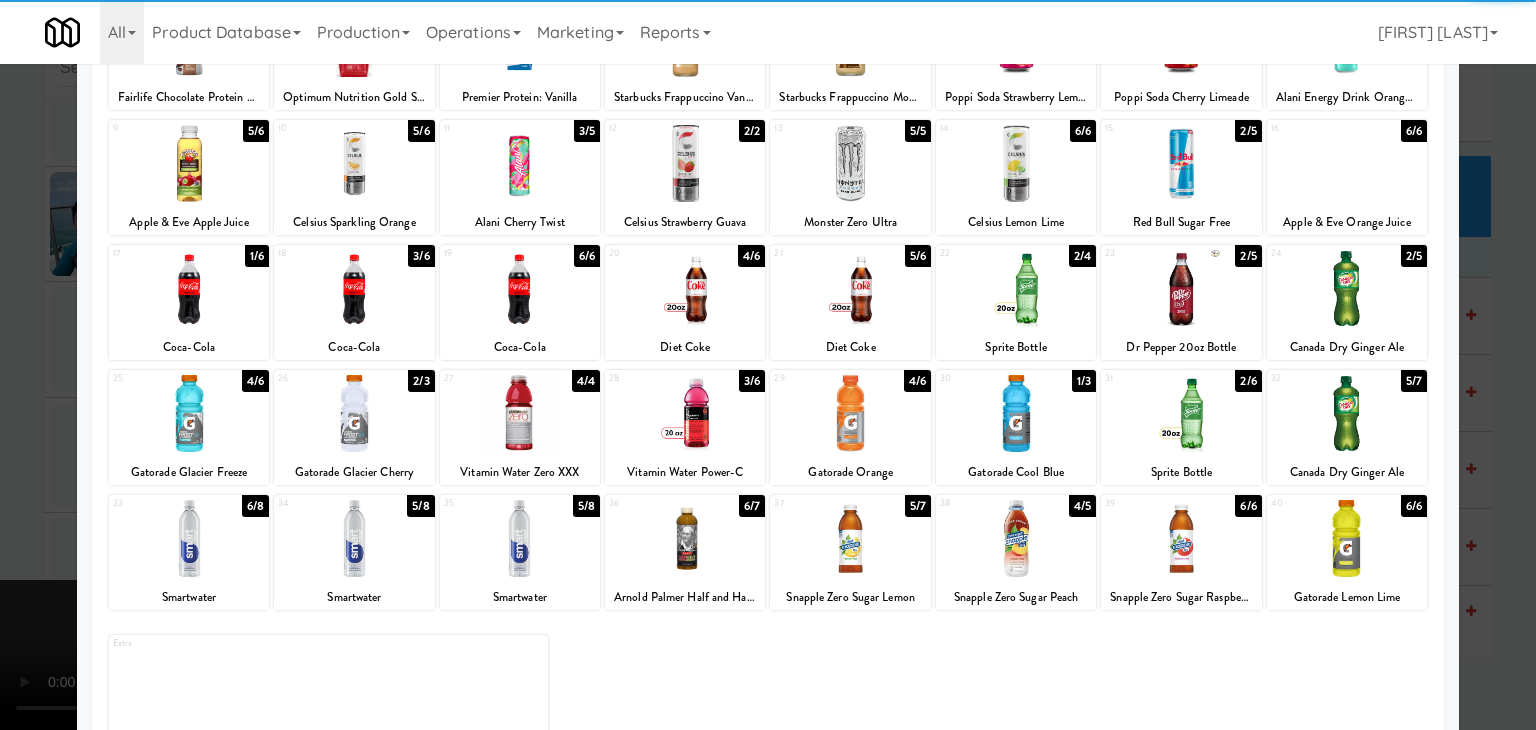 drag, startPoint x: 0, startPoint y: 443, endPoint x: 557, endPoint y: 451, distance: 557.05743 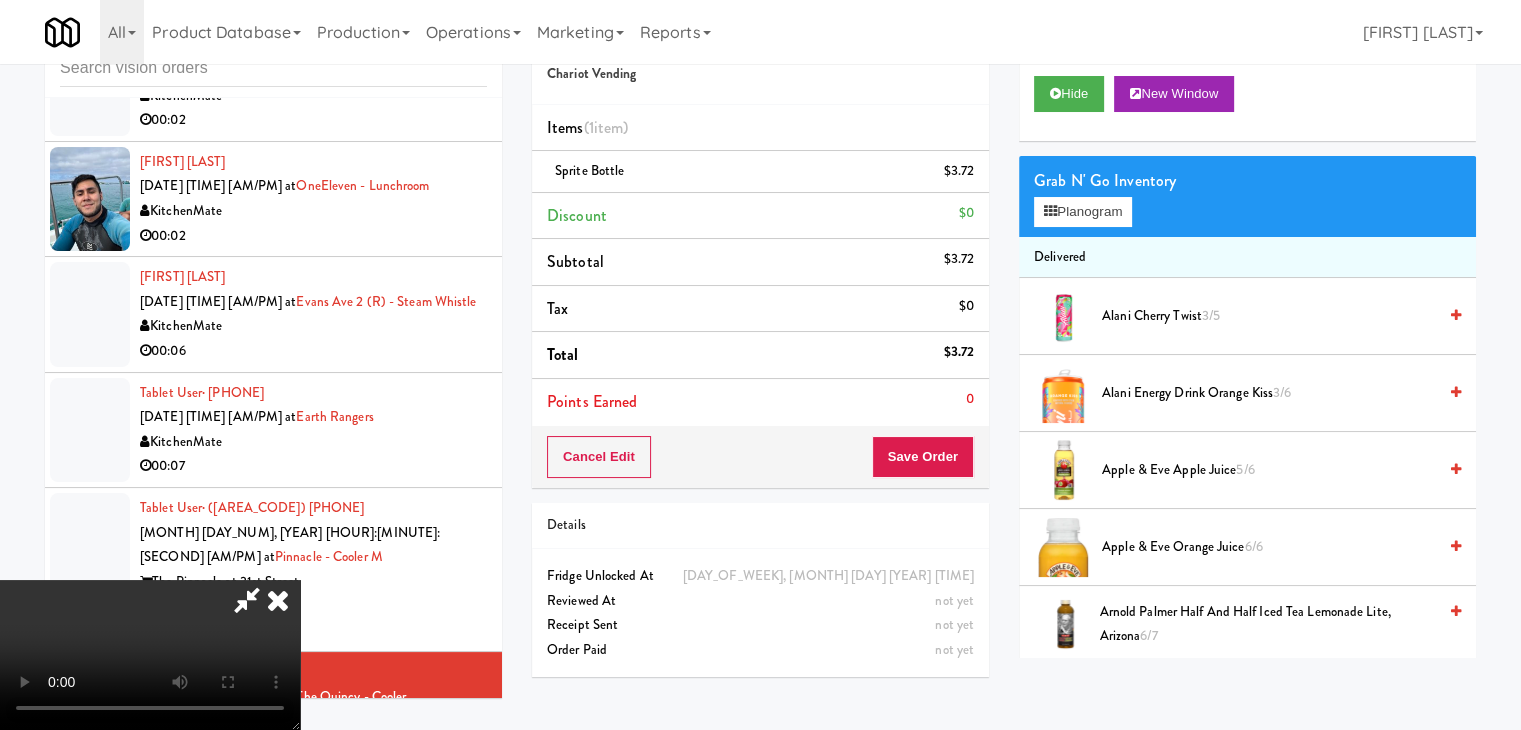 click at bounding box center (150, 655) 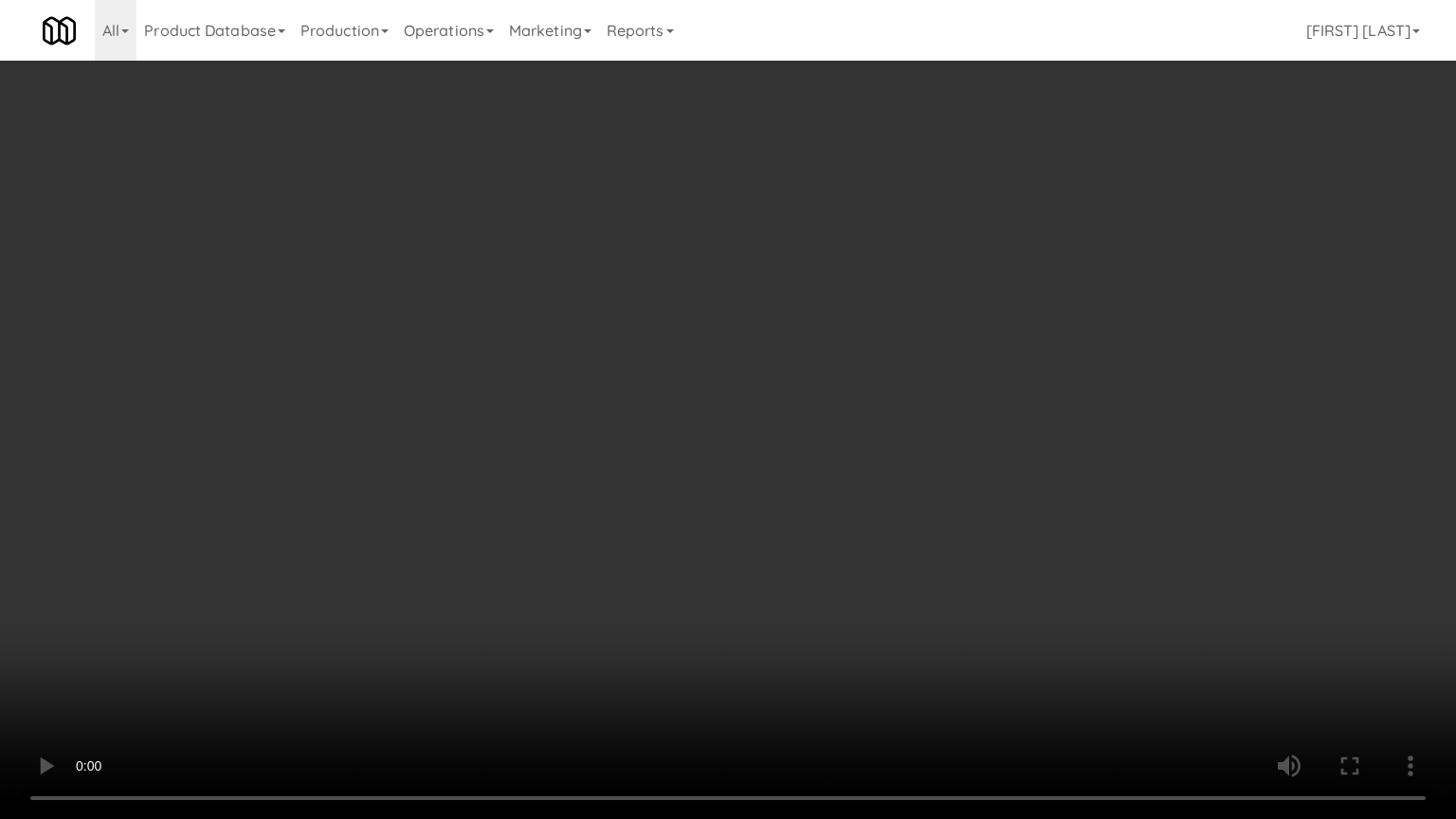 drag, startPoint x: 723, startPoint y: 538, endPoint x: 733, endPoint y: 540, distance: 10.198039 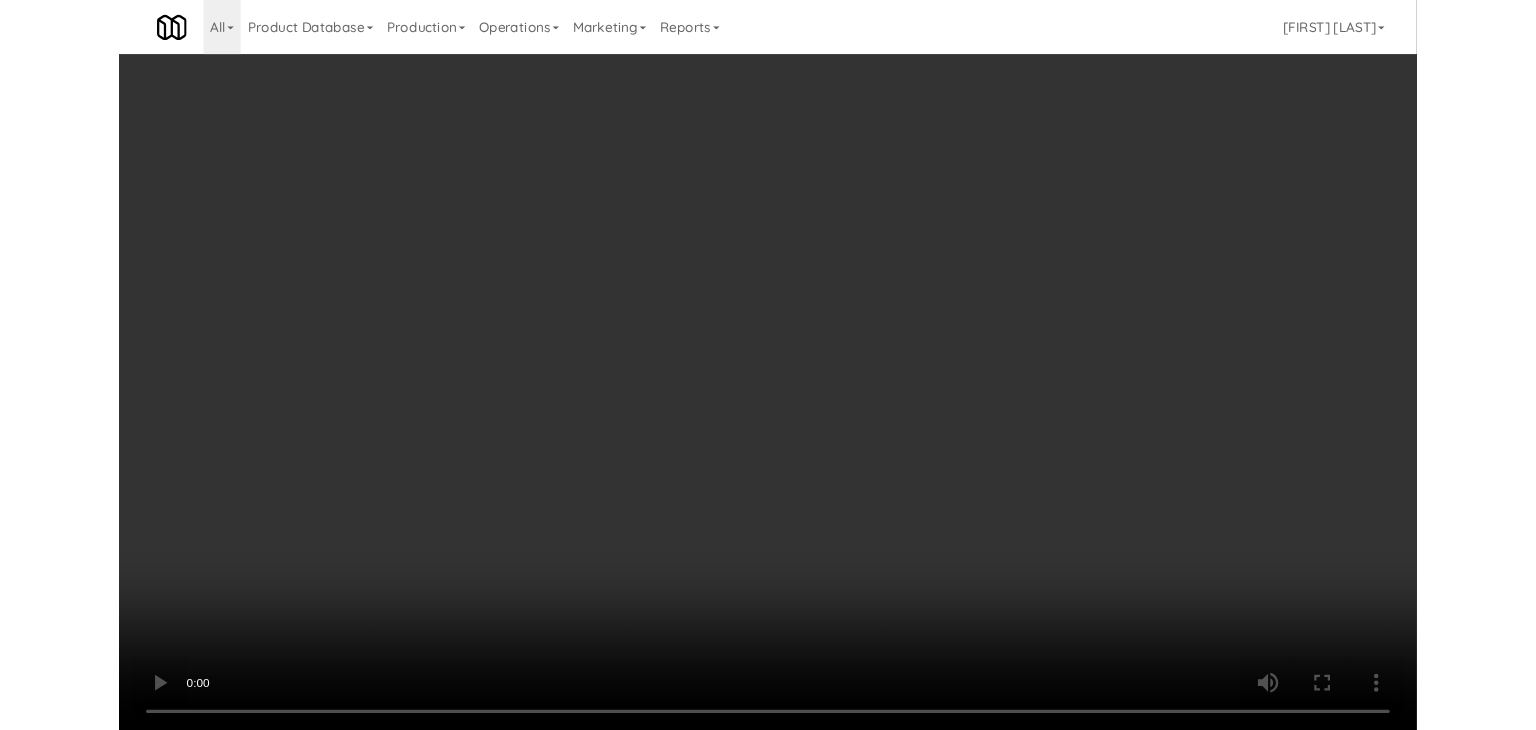 scroll, scrollTop: 13650, scrollLeft: 0, axis: vertical 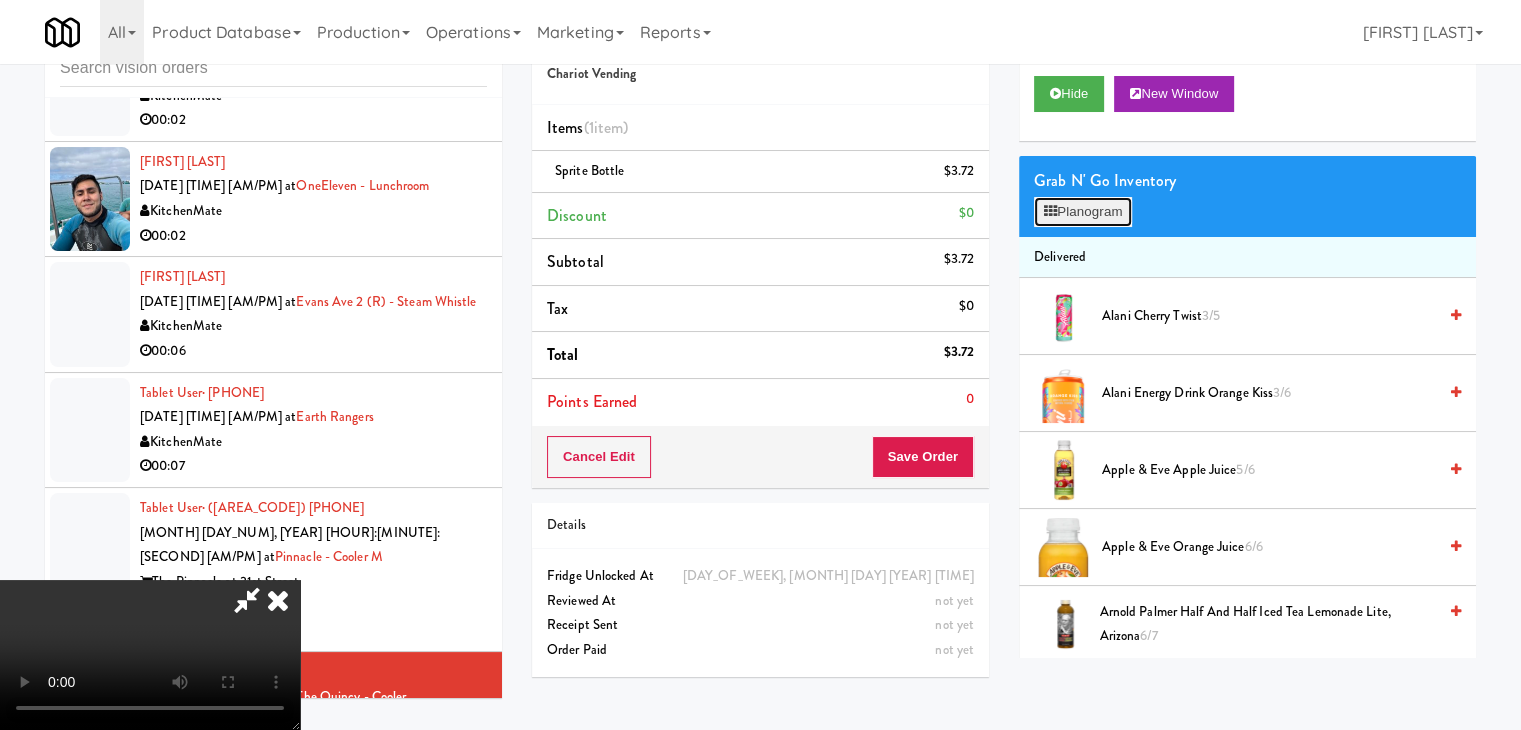 click on "Planogram" at bounding box center [1083, 212] 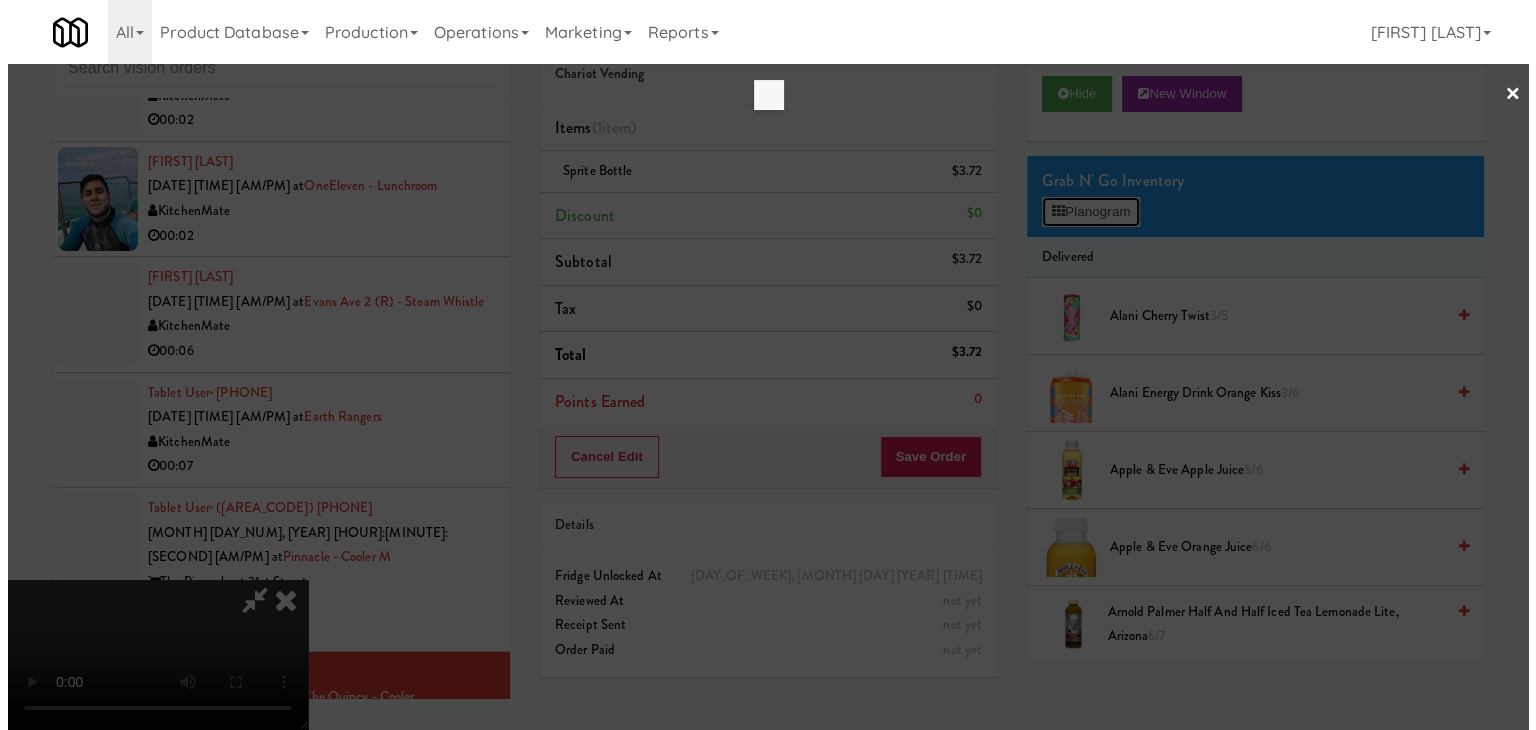 scroll, scrollTop: 0, scrollLeft: 0, axis: both 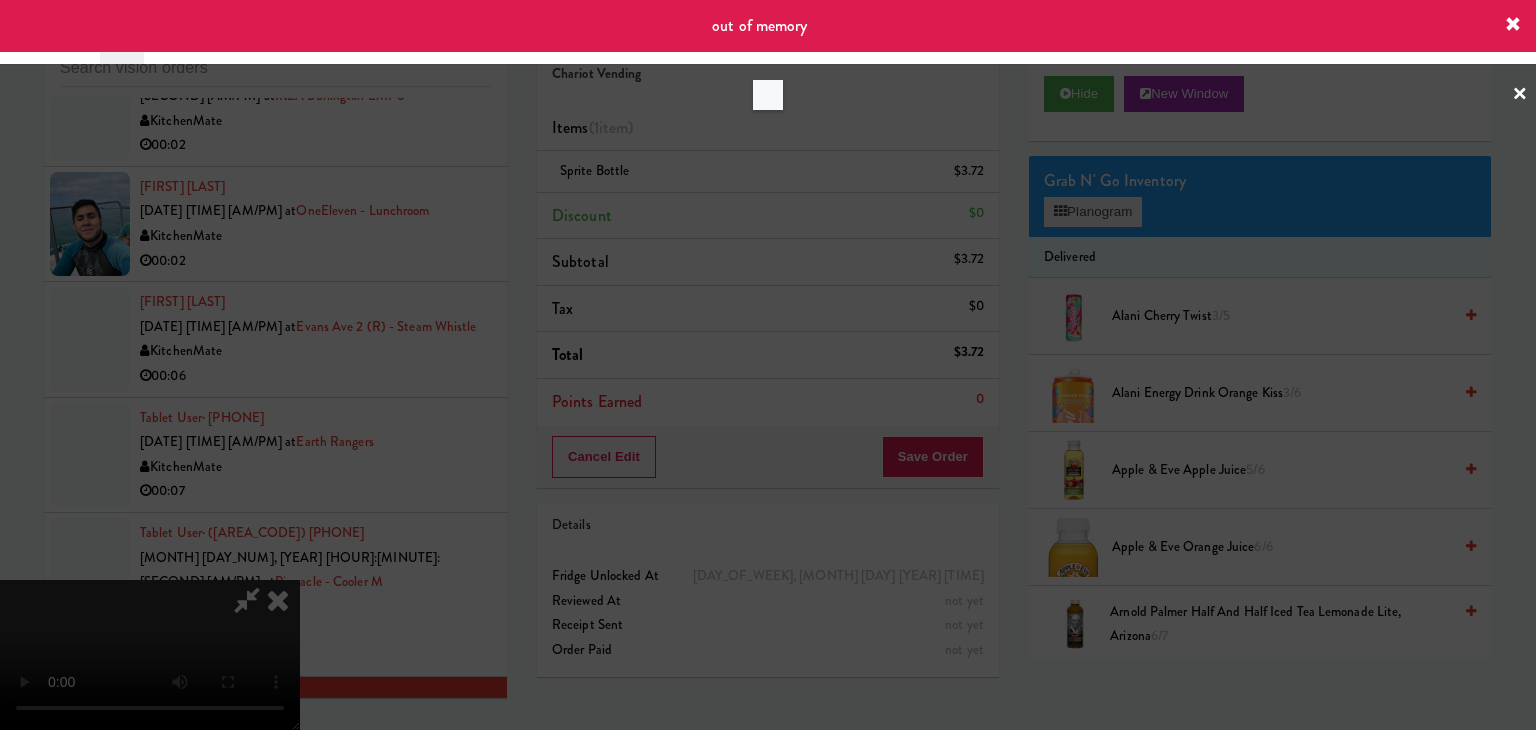 drag, startPoint x: 1099, startPoint y: 213, endPoint x: 1045, endPoint y: 220, distance: 54.451813 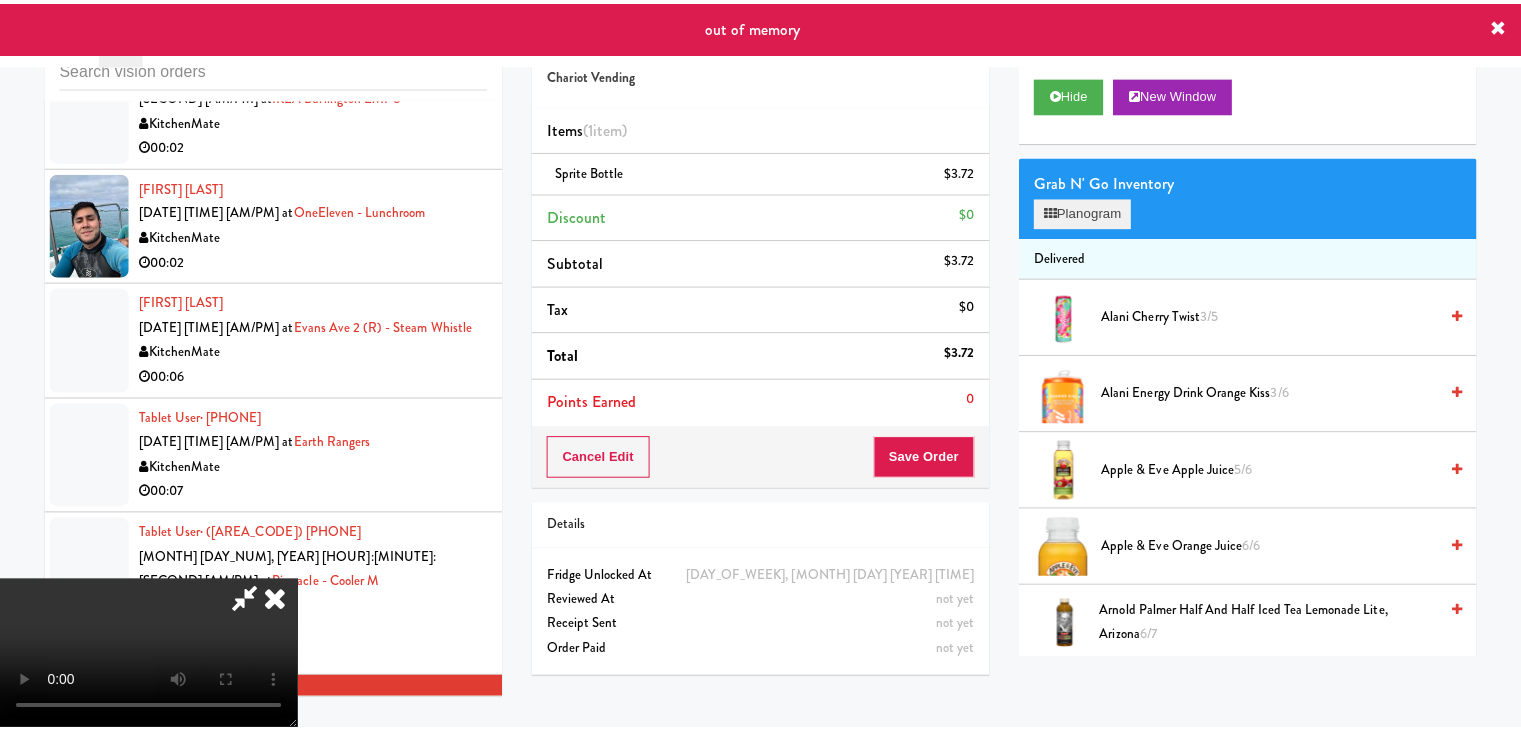 scroll, scrollTop: 13650, scrollLeft: 0, axis: vertical 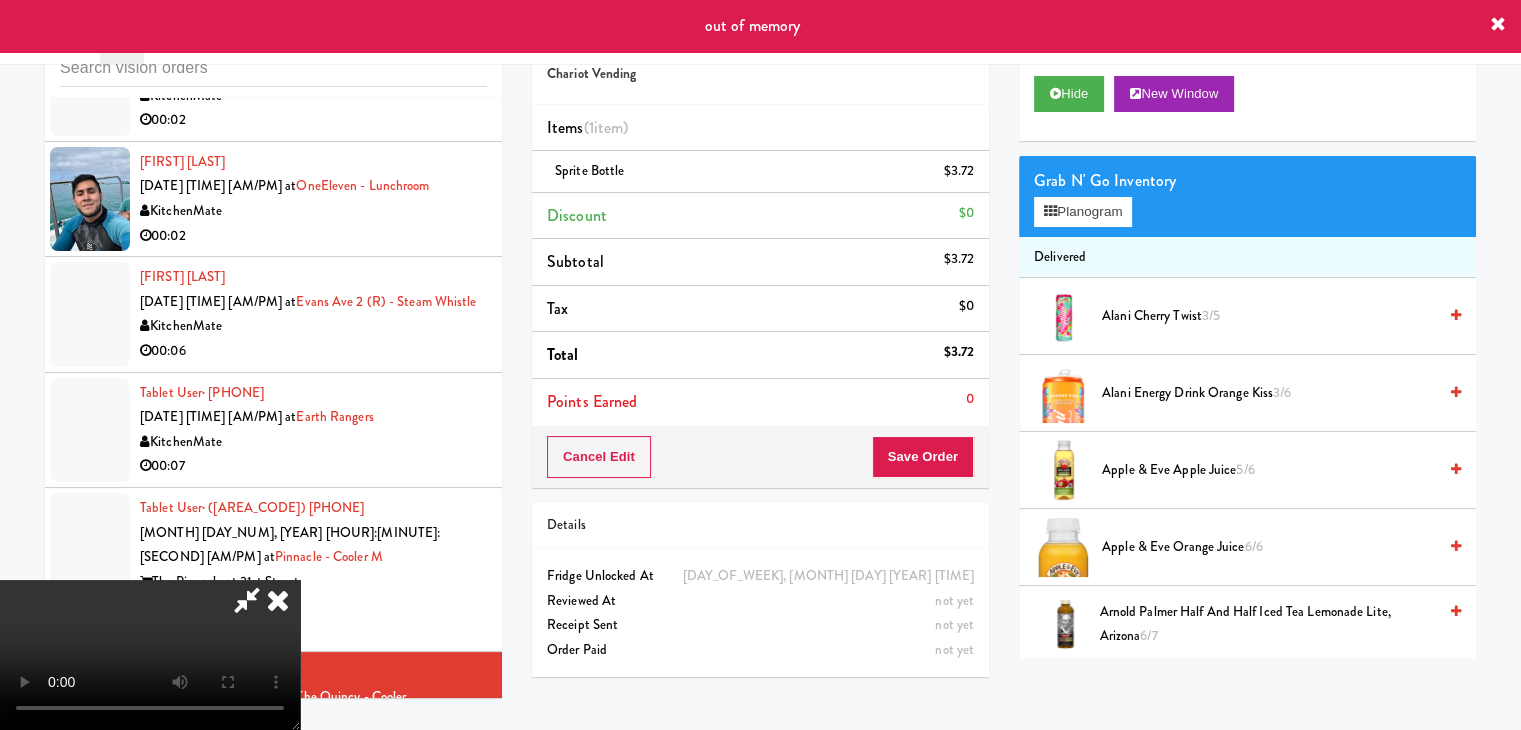 click at bounding box center [278, 600] 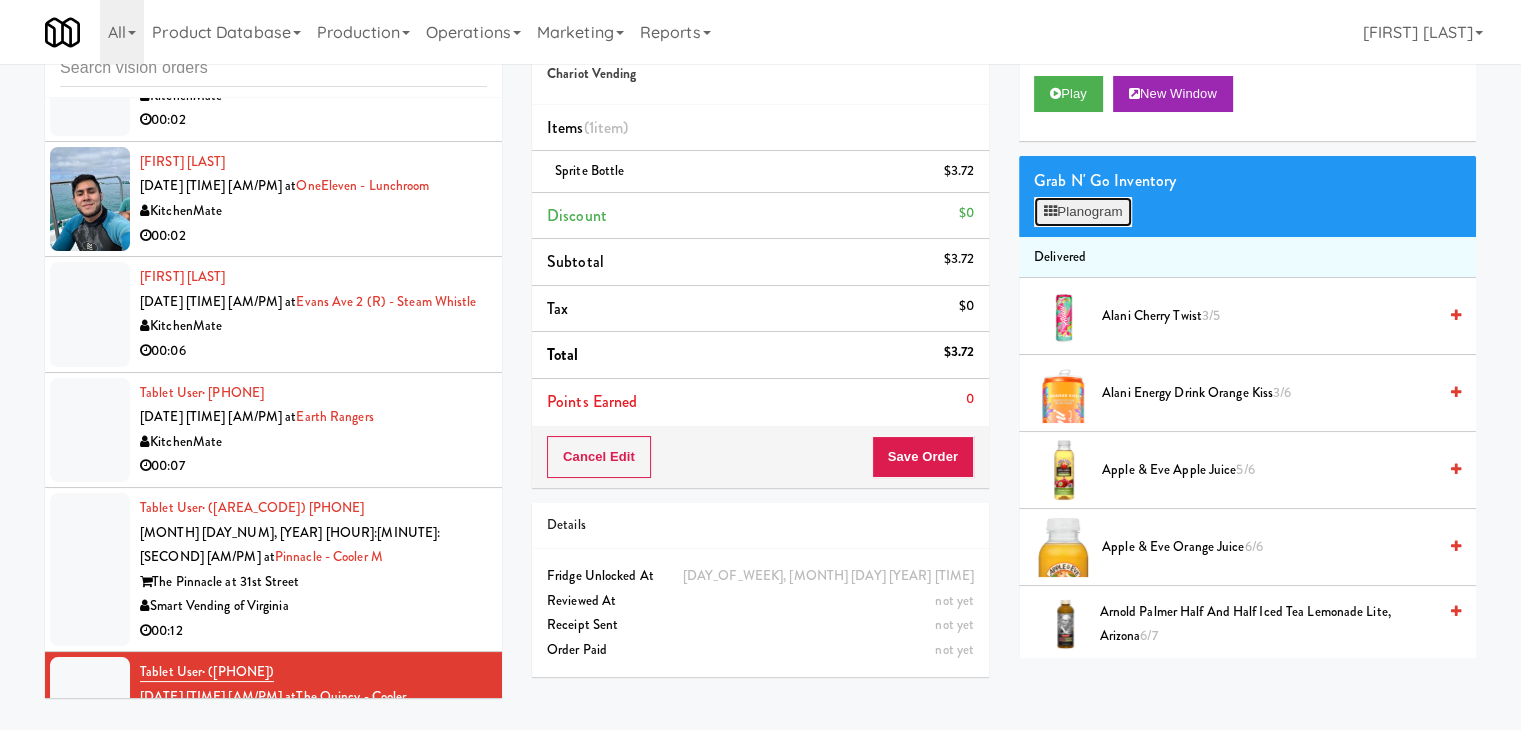 click on "Planogram" at bounding box center (1083, 212) 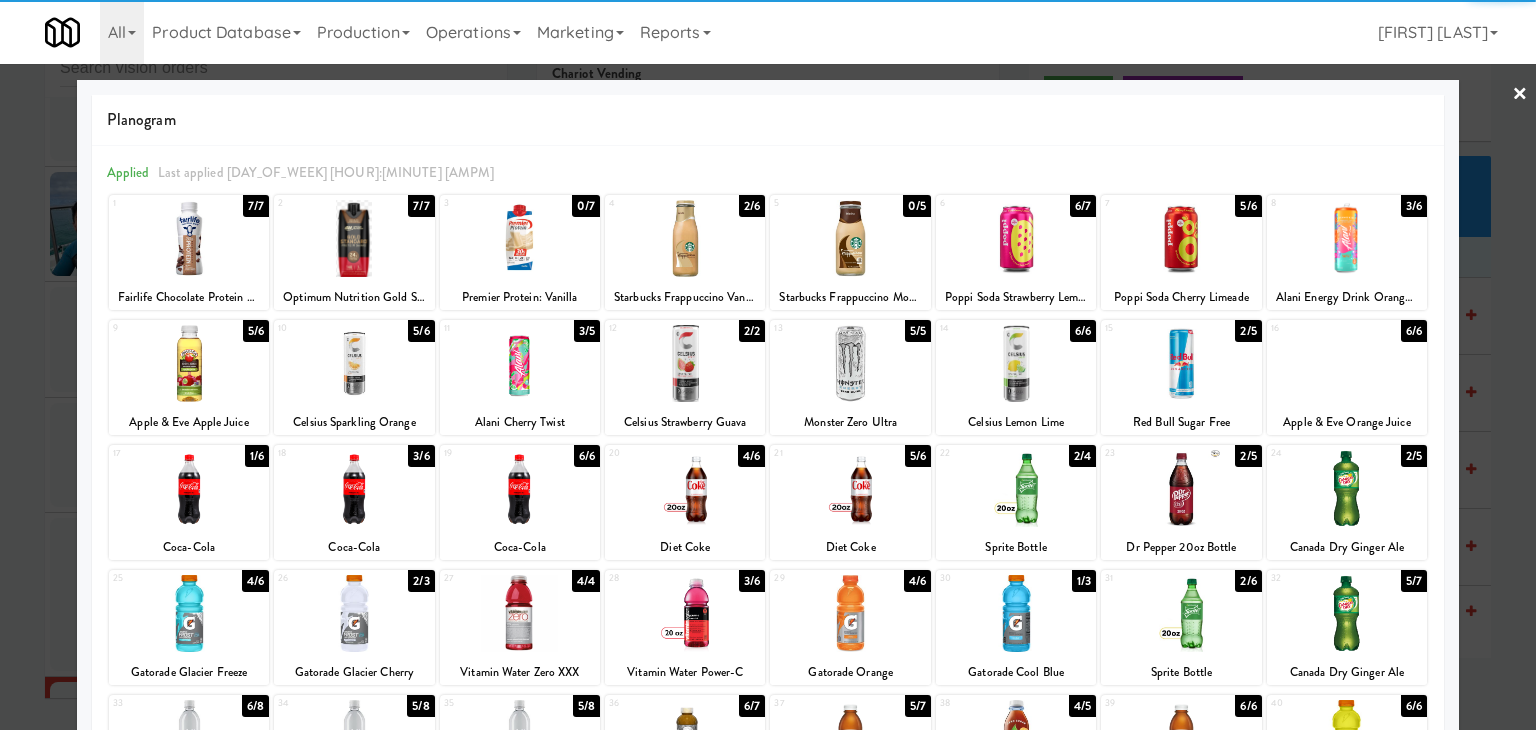 drag, startPoint x: 0, startPoint y: 364, endPoint x: 220, endPoint y: 367, distance: 220.02045 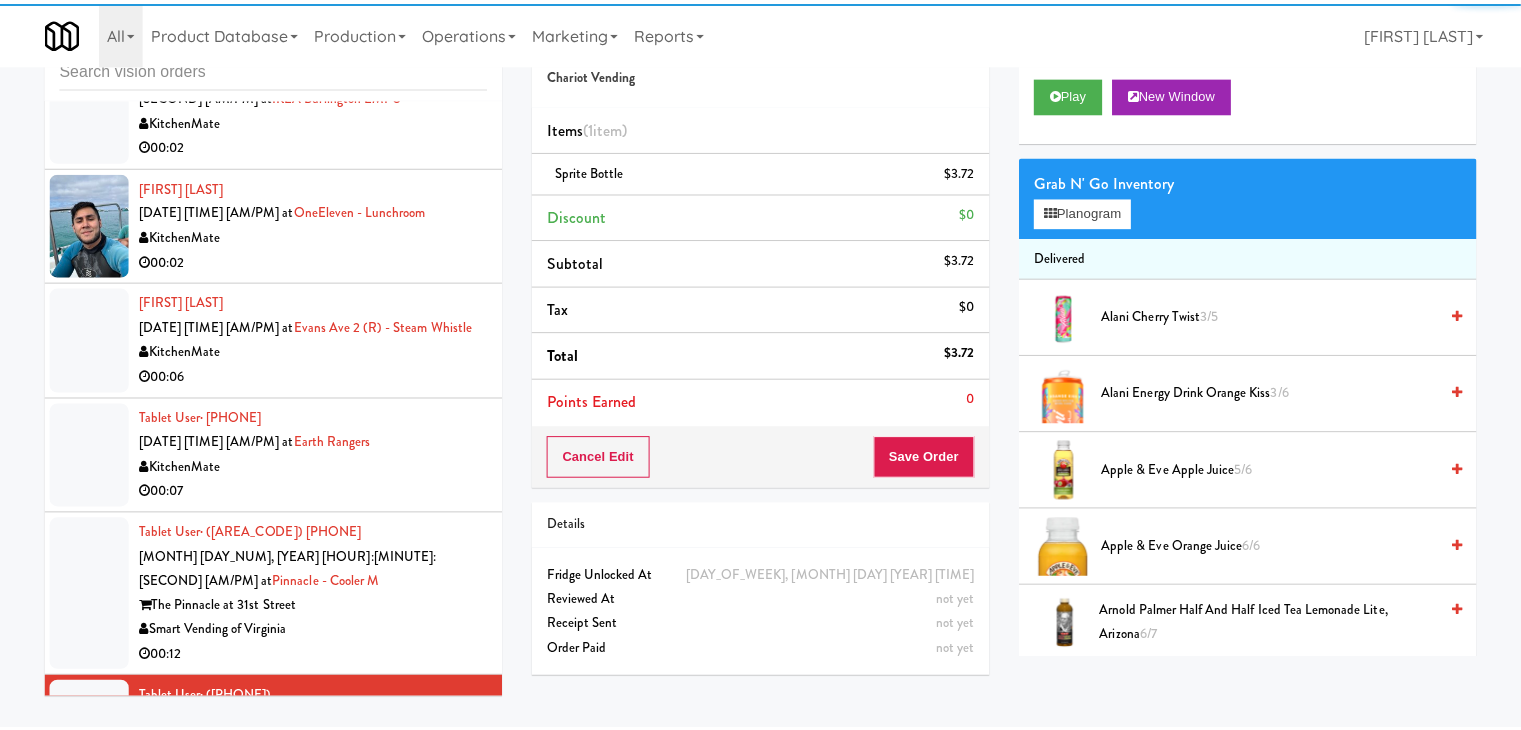 scroll, scrollTop: 13650, scrollLeft: 0, axis: vertical 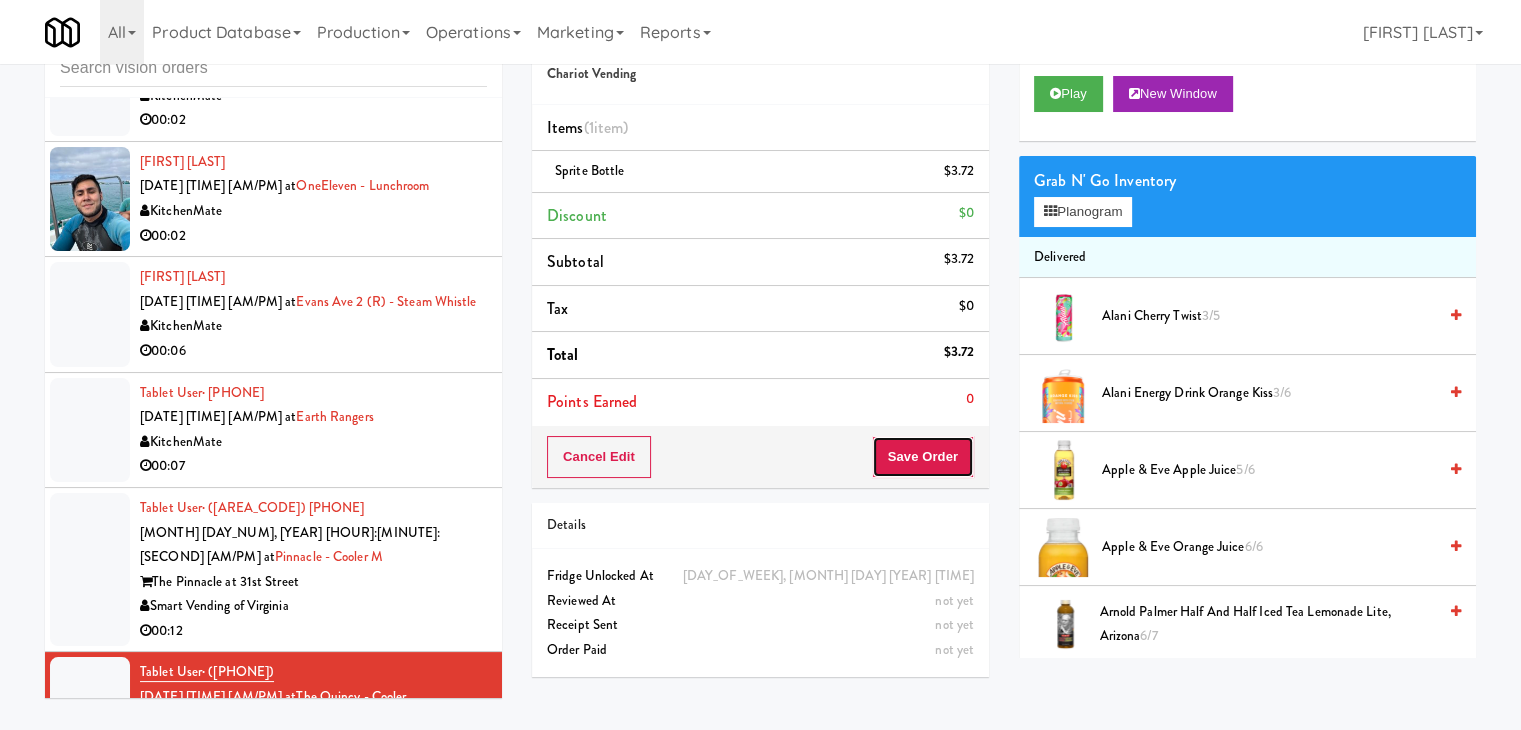 click on "Save Order" at bounding box center [923, 457] 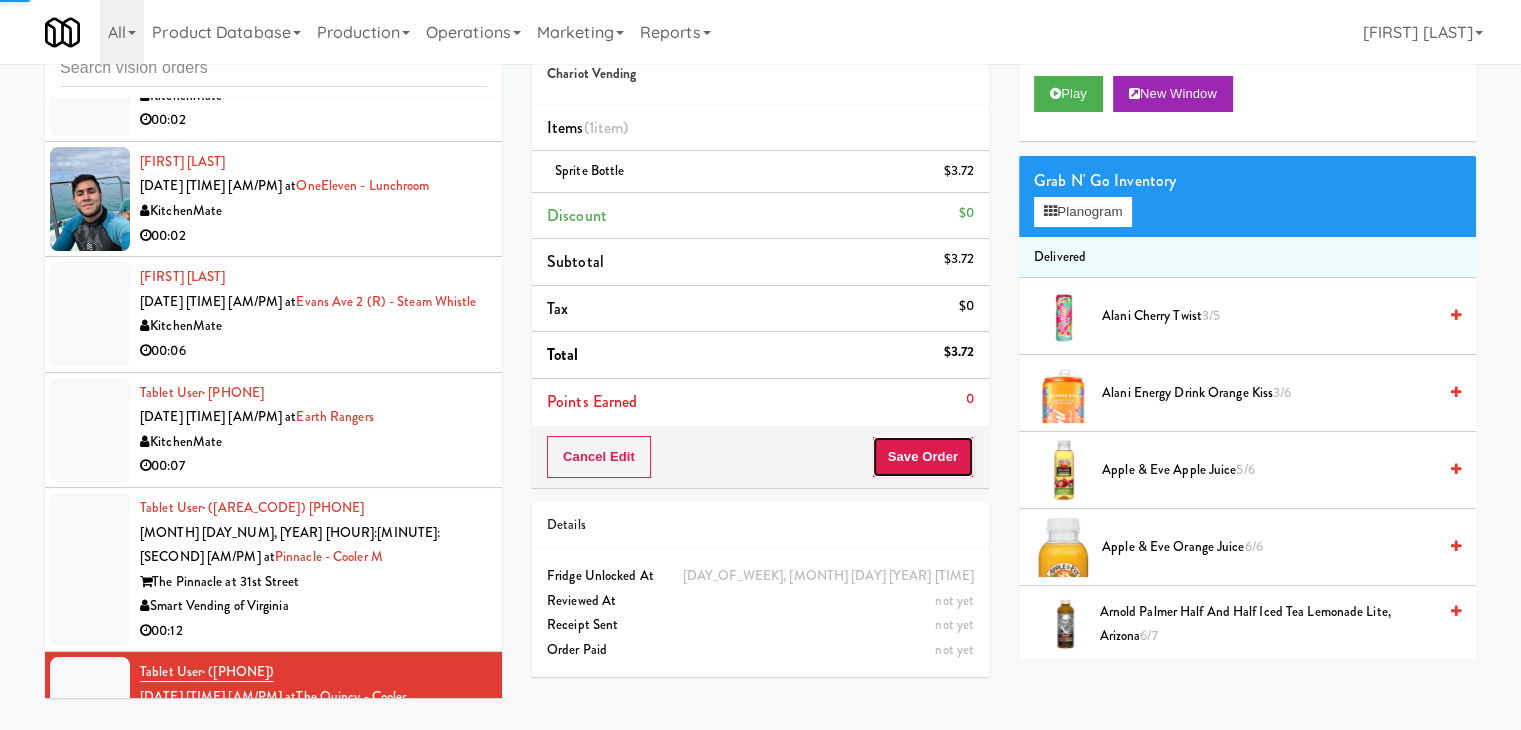 drag, startPoint x: 924, startPoint y: 451, endPoint x: 918, endPoint y: 411, distance: 40.4475 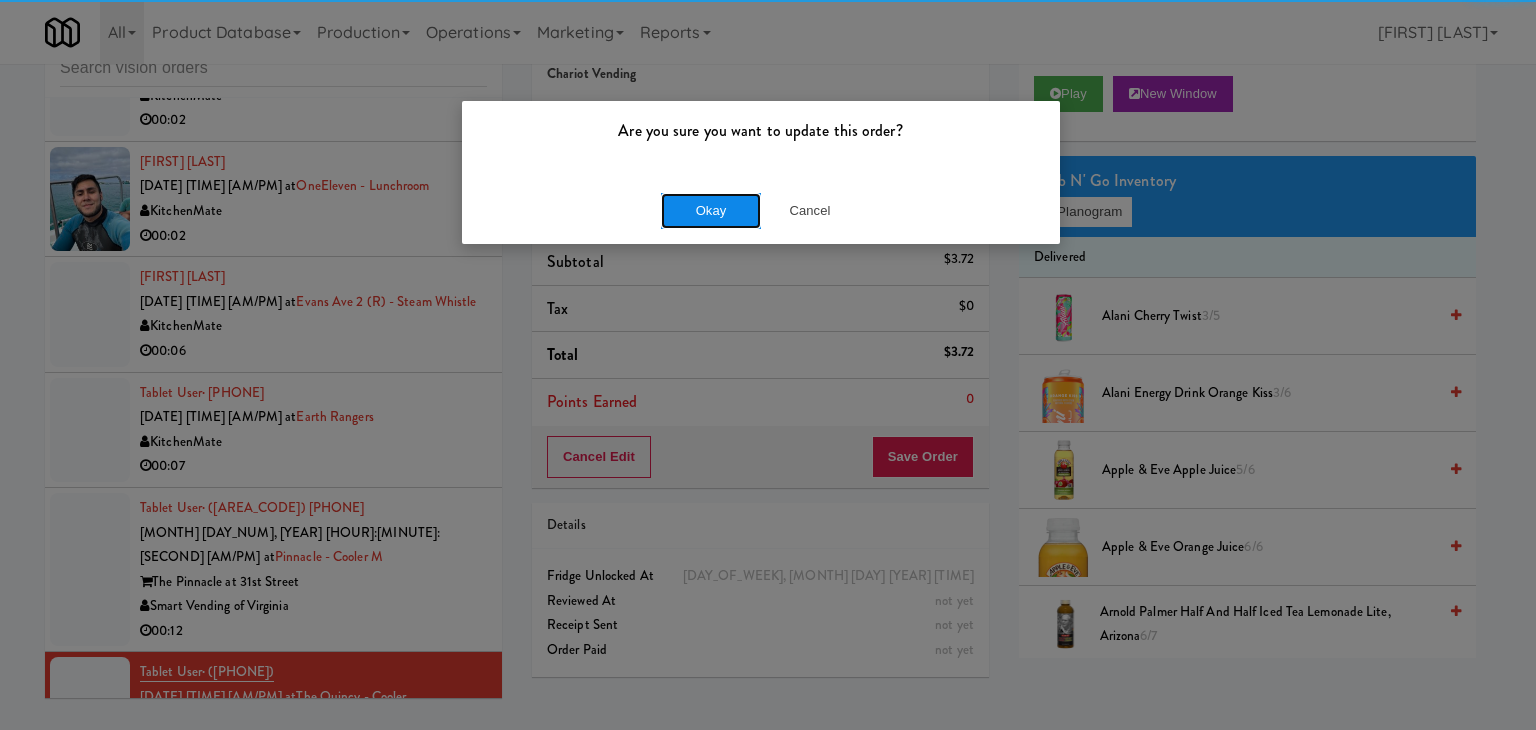 click on "Okay" at bounding box center (711, 211) 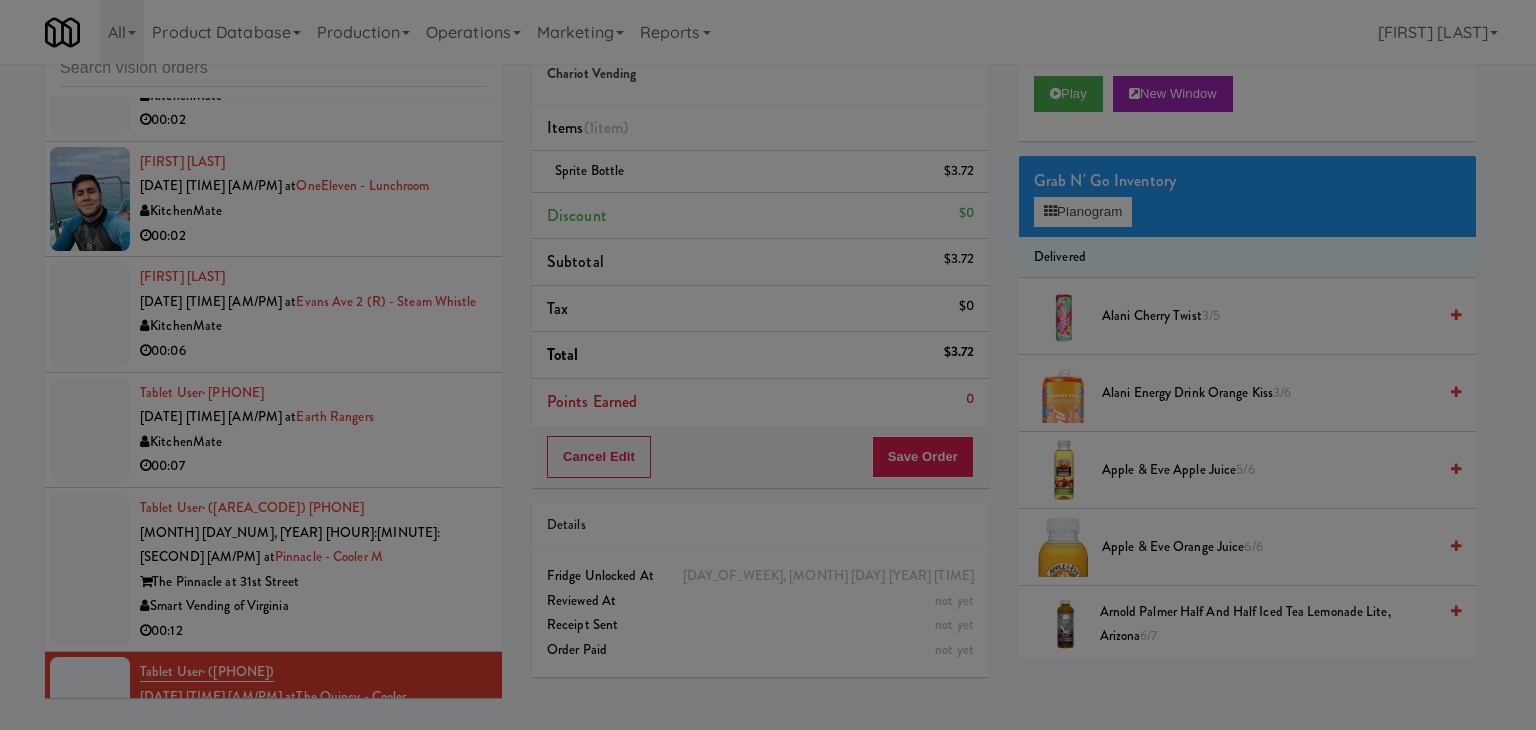 click on "Okay" at bounding box center (711, 174) 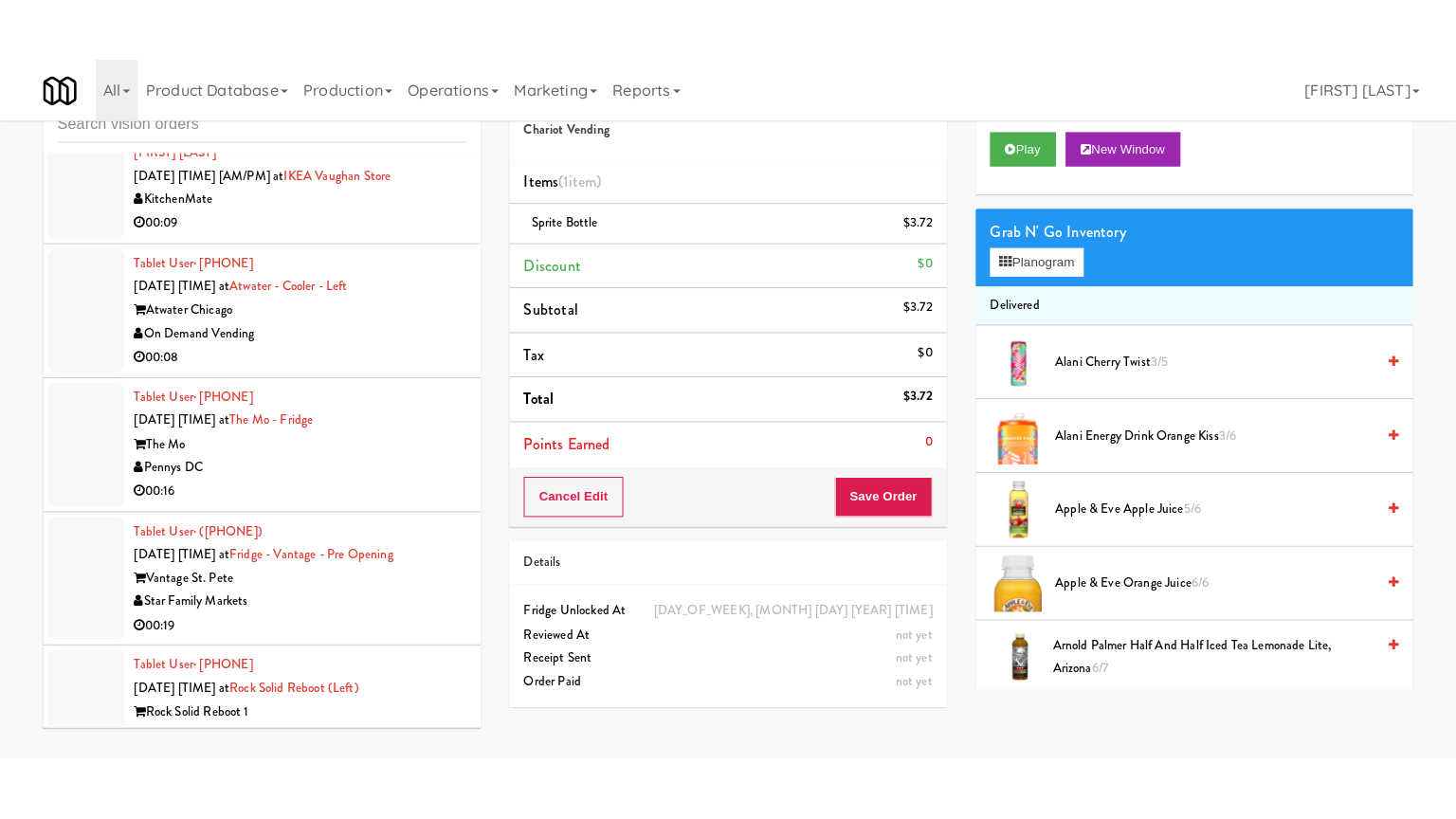scroll, scrollTop: 30505, scrollLeft: 0, axis: vertical 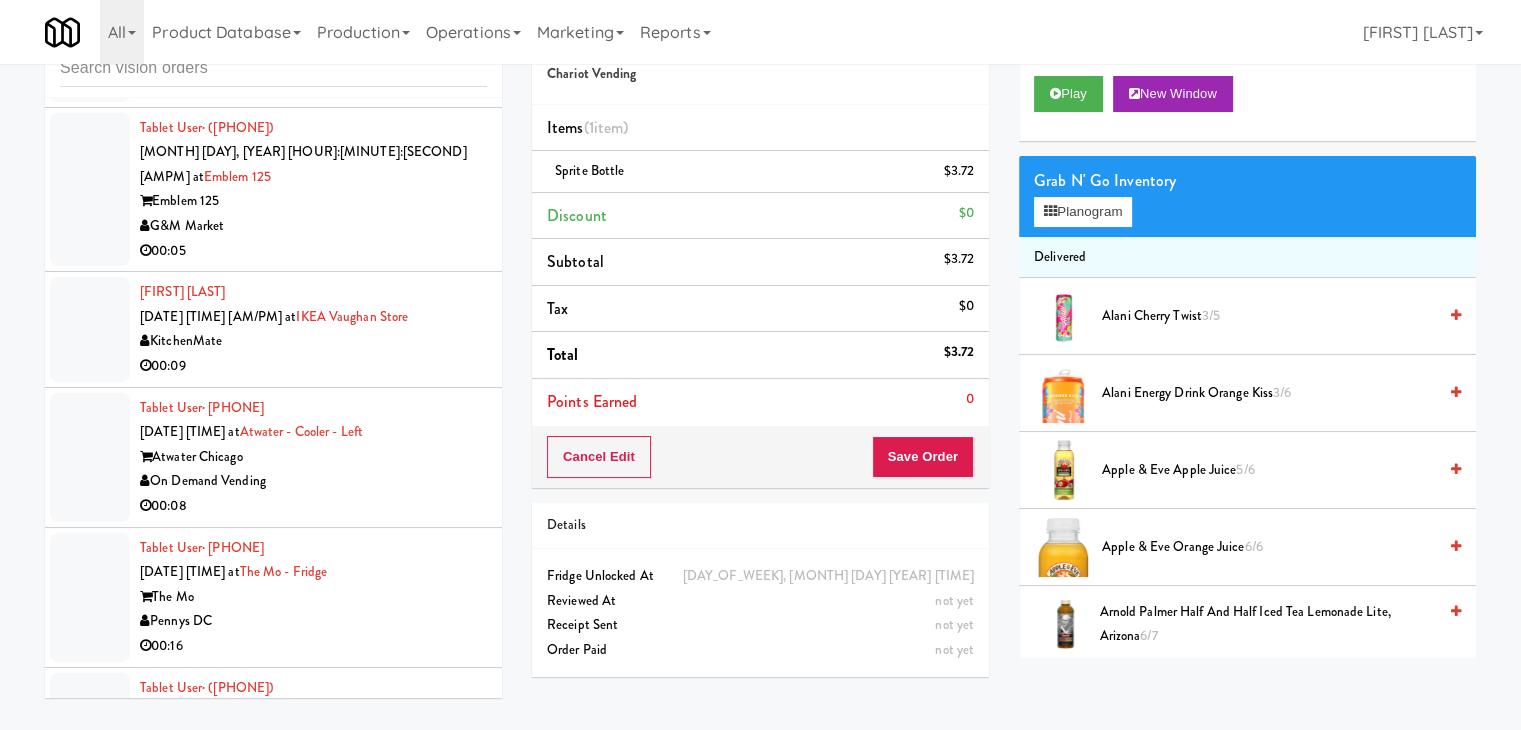 click on "H&H Vending" at bounding box center [313, 1486] 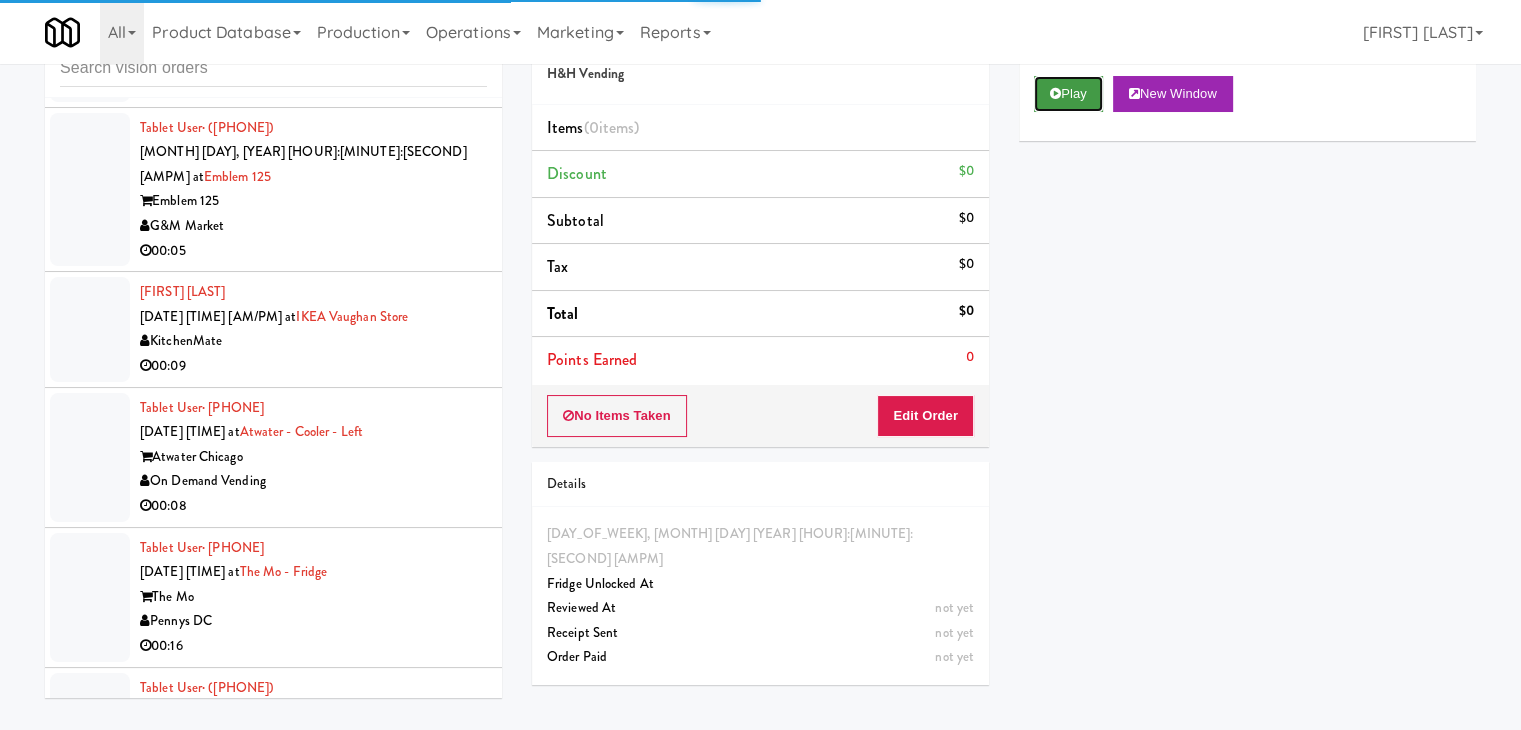 click on "Play" at bounding box center (1068, 94) 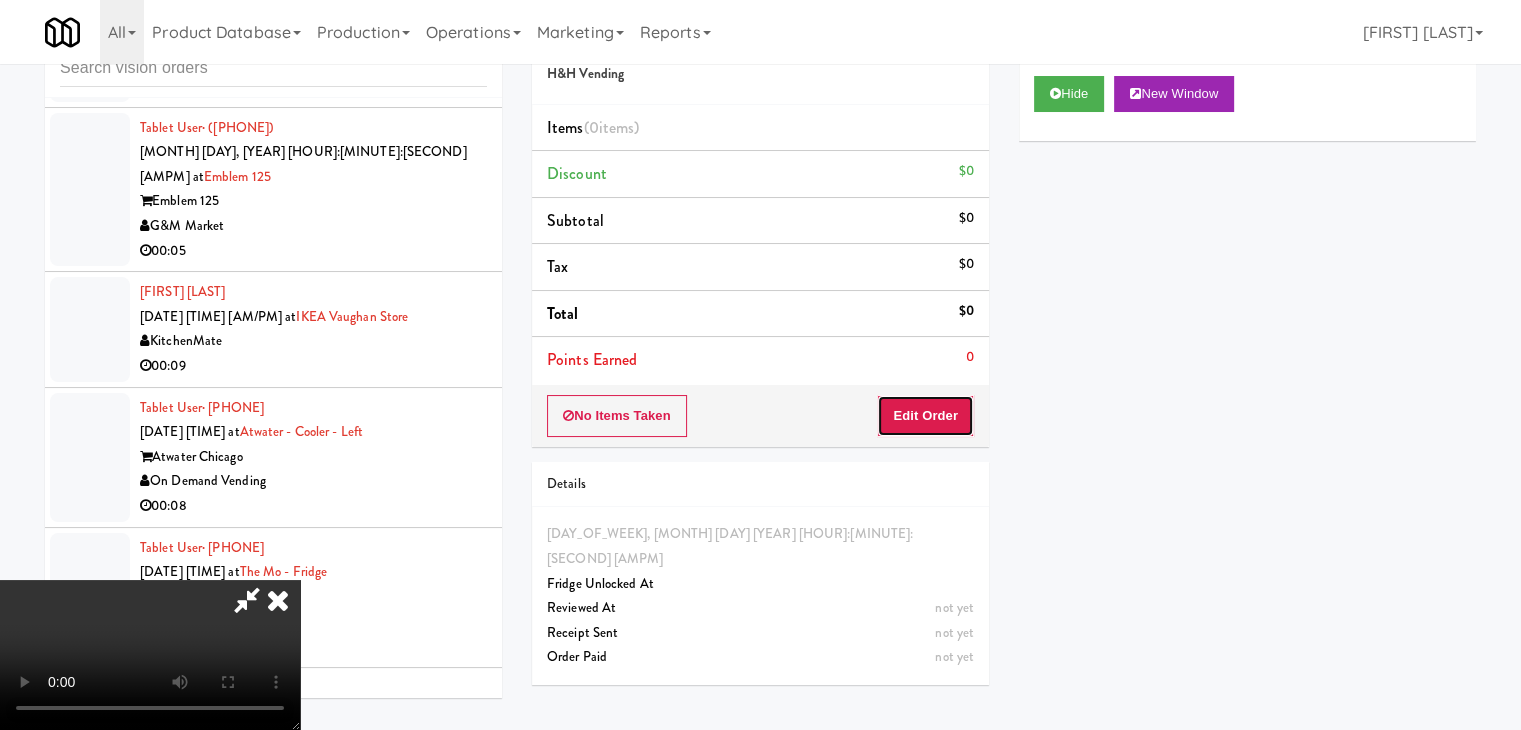 click on "Edit Order" at bounding box center [925, 416] 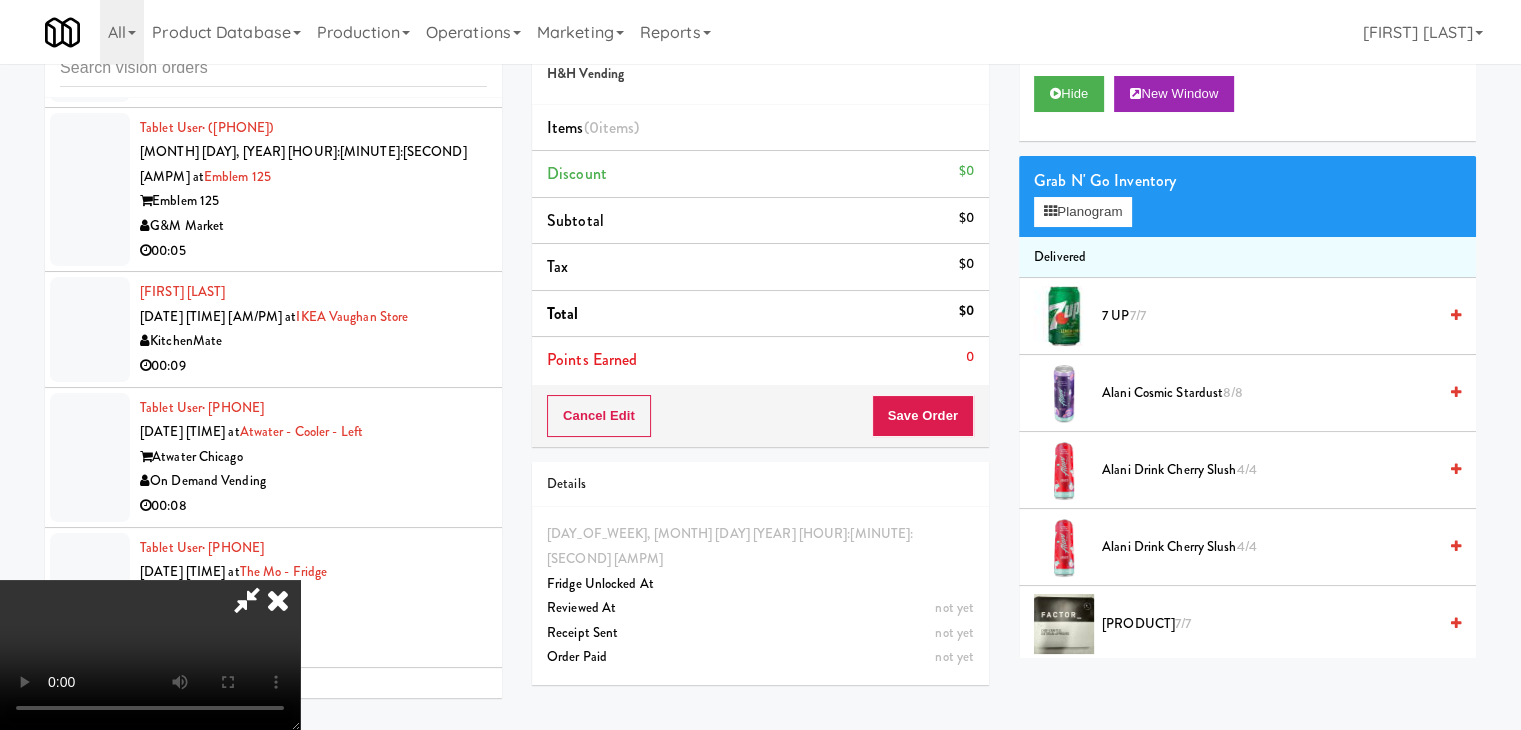 type 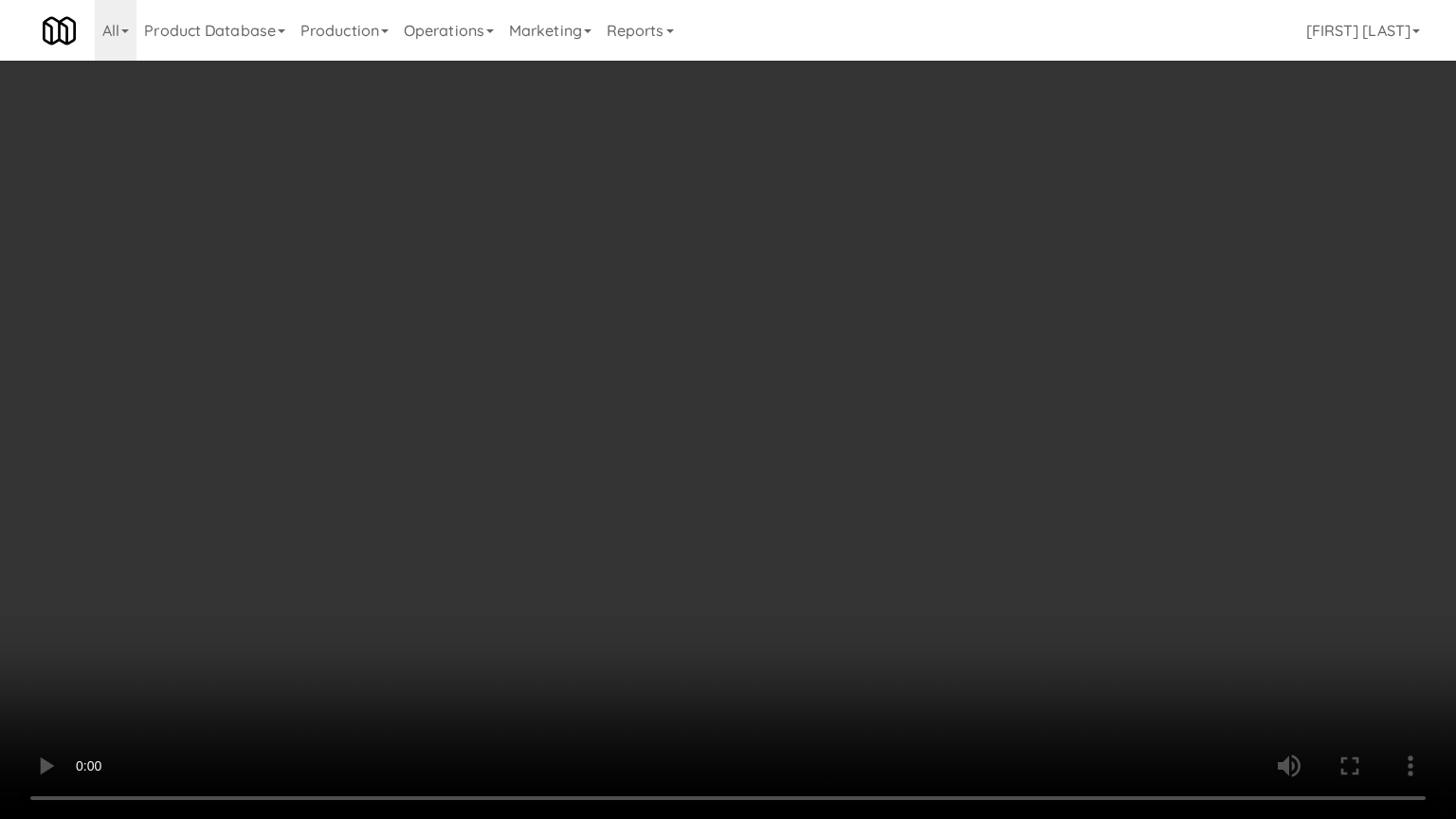 click at bounding box center (728, 410) 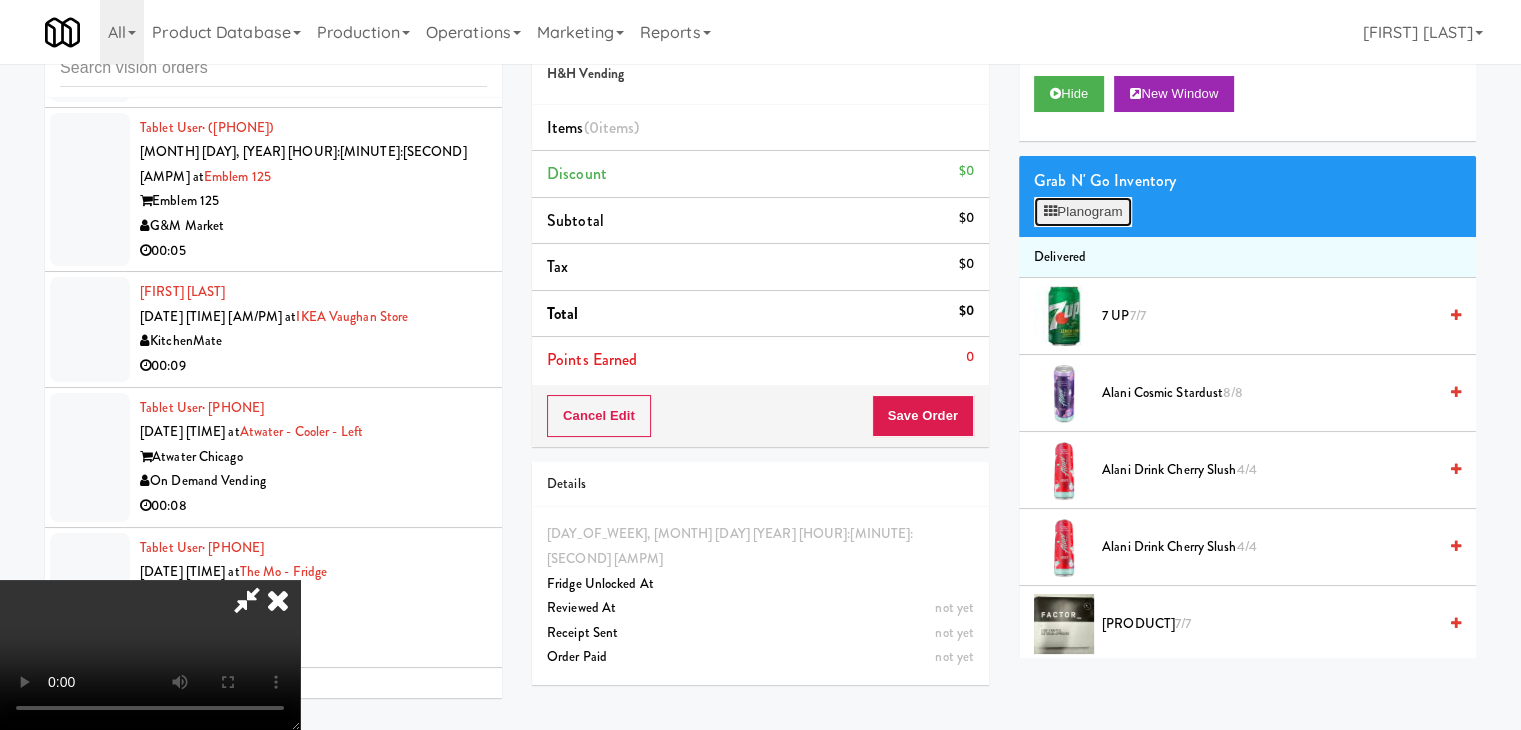 click on "Planogram" at bounding box center (1083, 212) 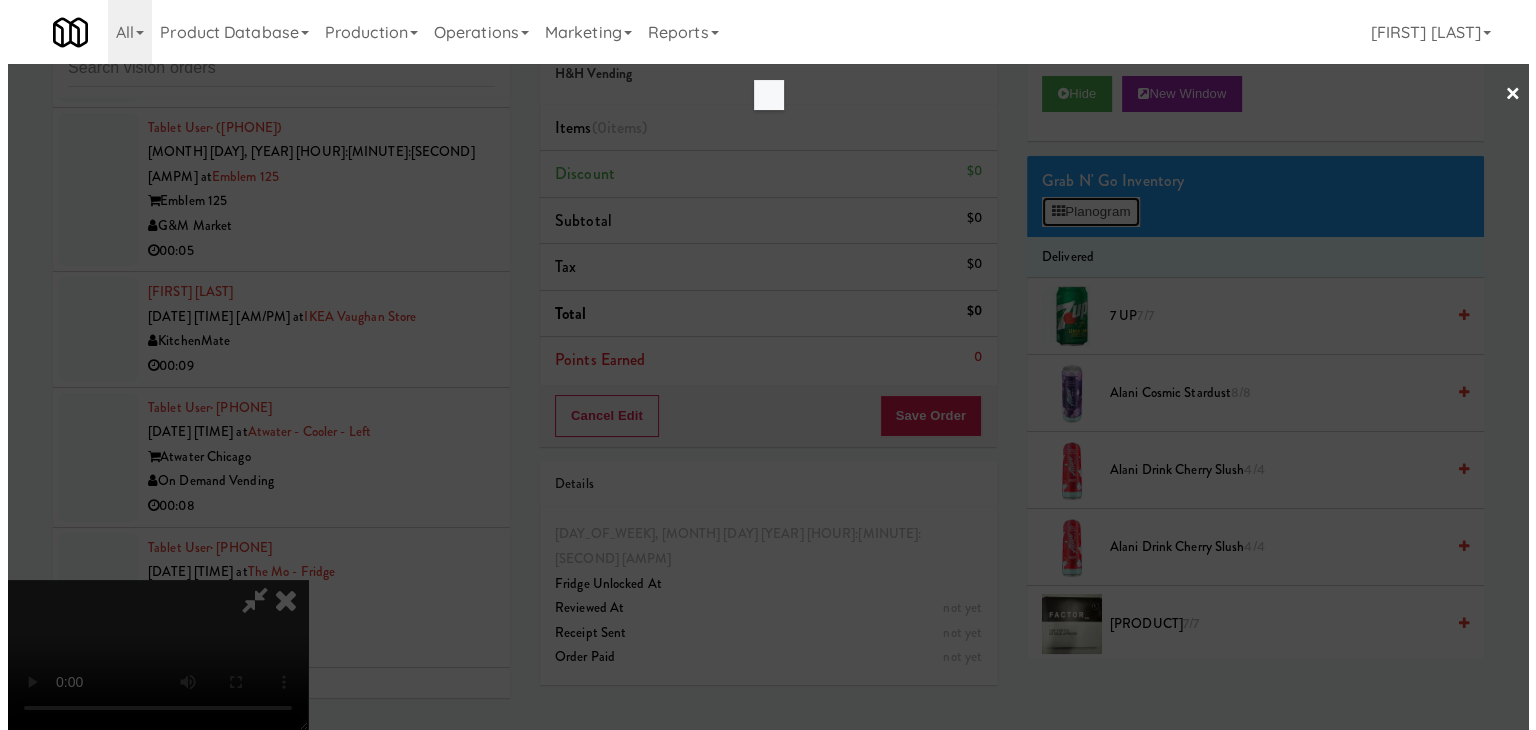 scroll, scrollTop: 32132, scrollLeft: 0, axis: vertical 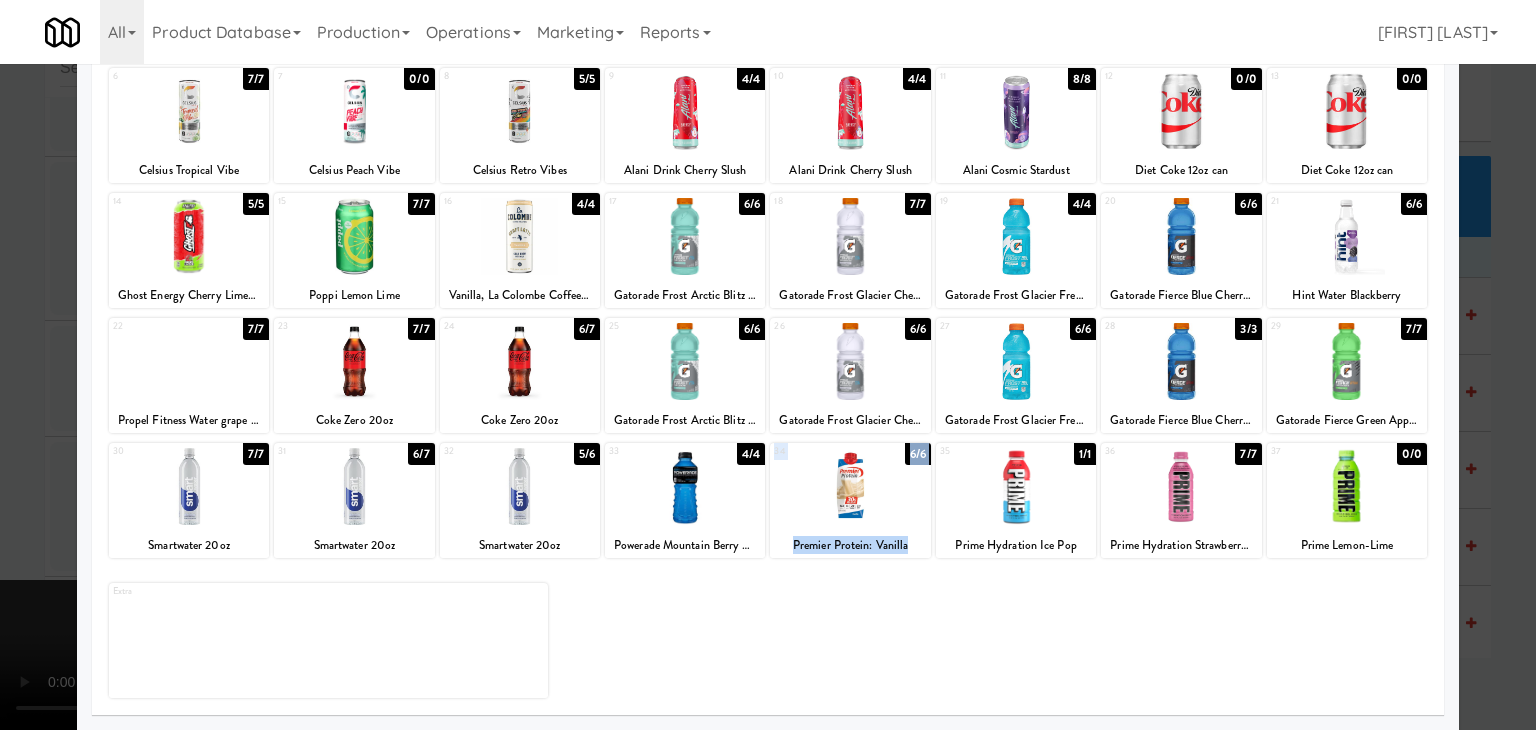 drag, startPoint x: 1018, startPoint y: 497, endPoint x: 884, endPoint y: 502, distance: 134.09325 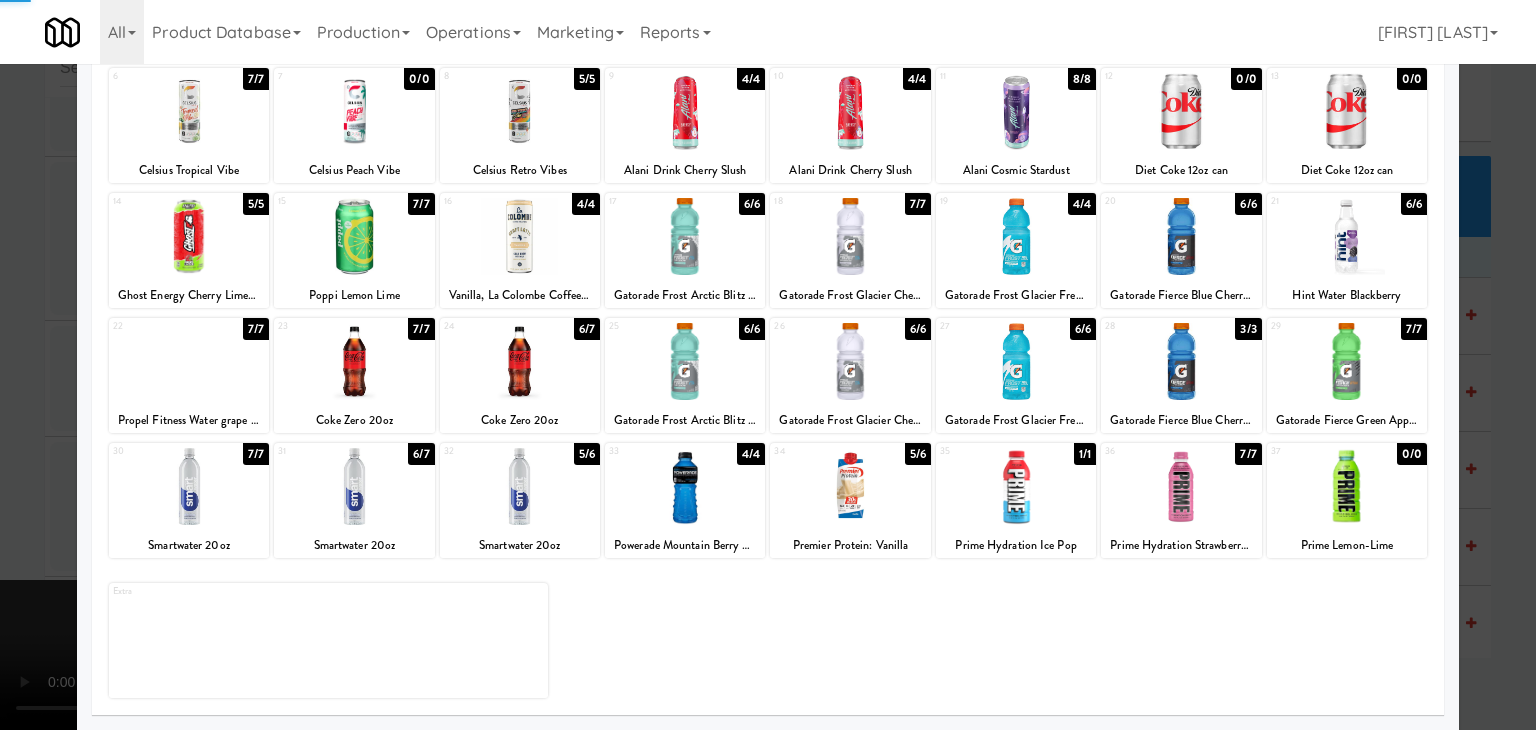 drag, startPoint x: 0, startPoint y: 454, endPoint x: 864, endPoint y: 453, distance: 864.00055 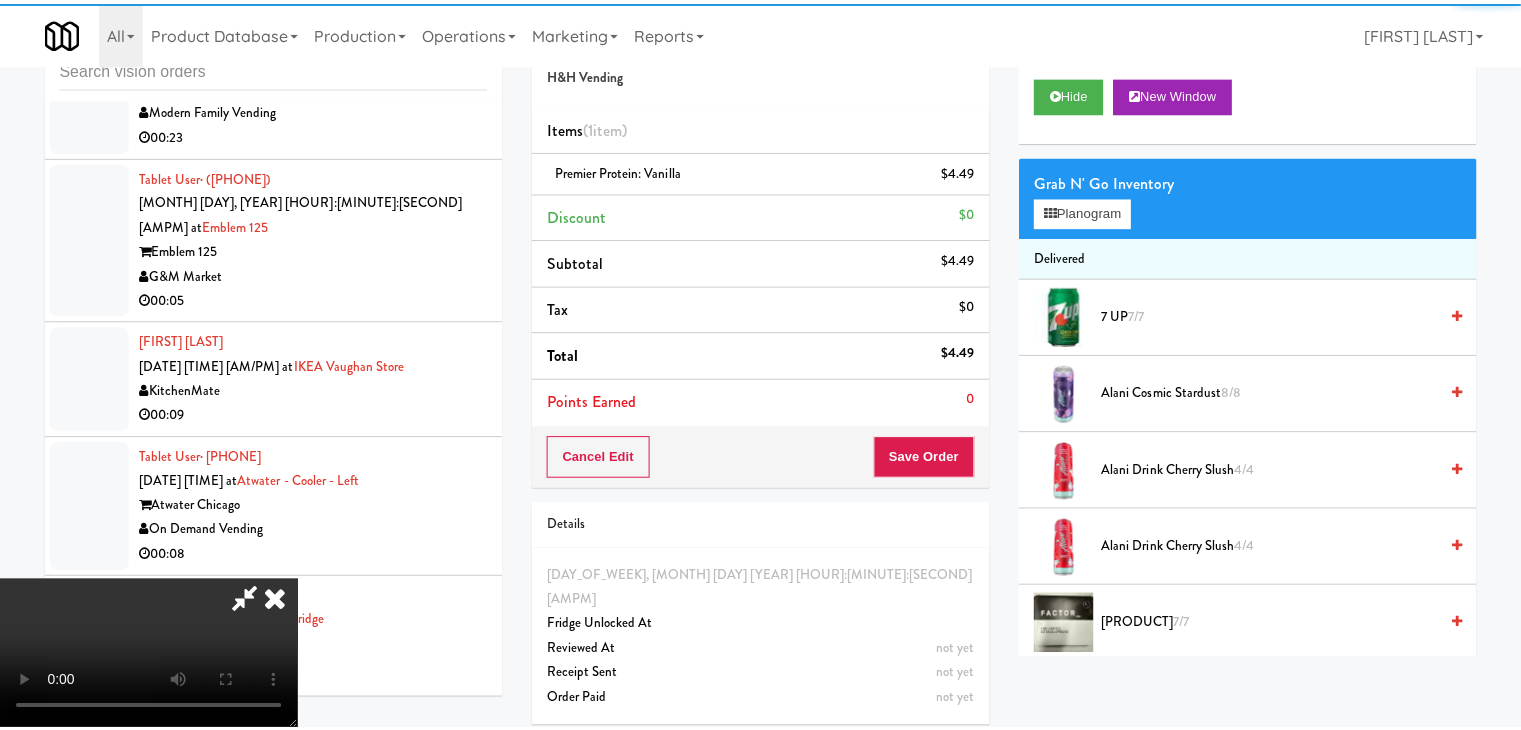 scroll, scrollTop: 32181, scrollLeft: 0, axis: vertical 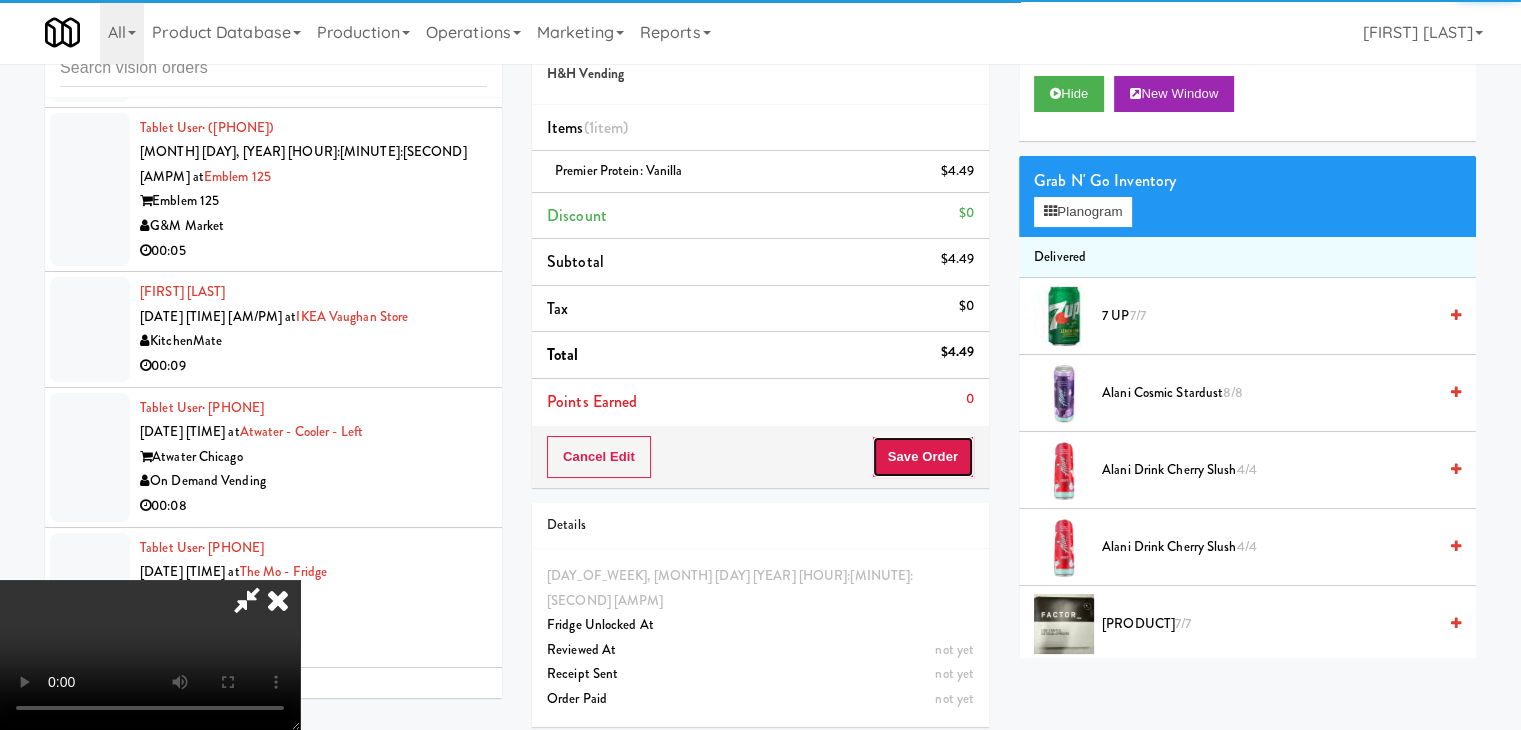 click on "Save Order" at bounding box center (923, 457) 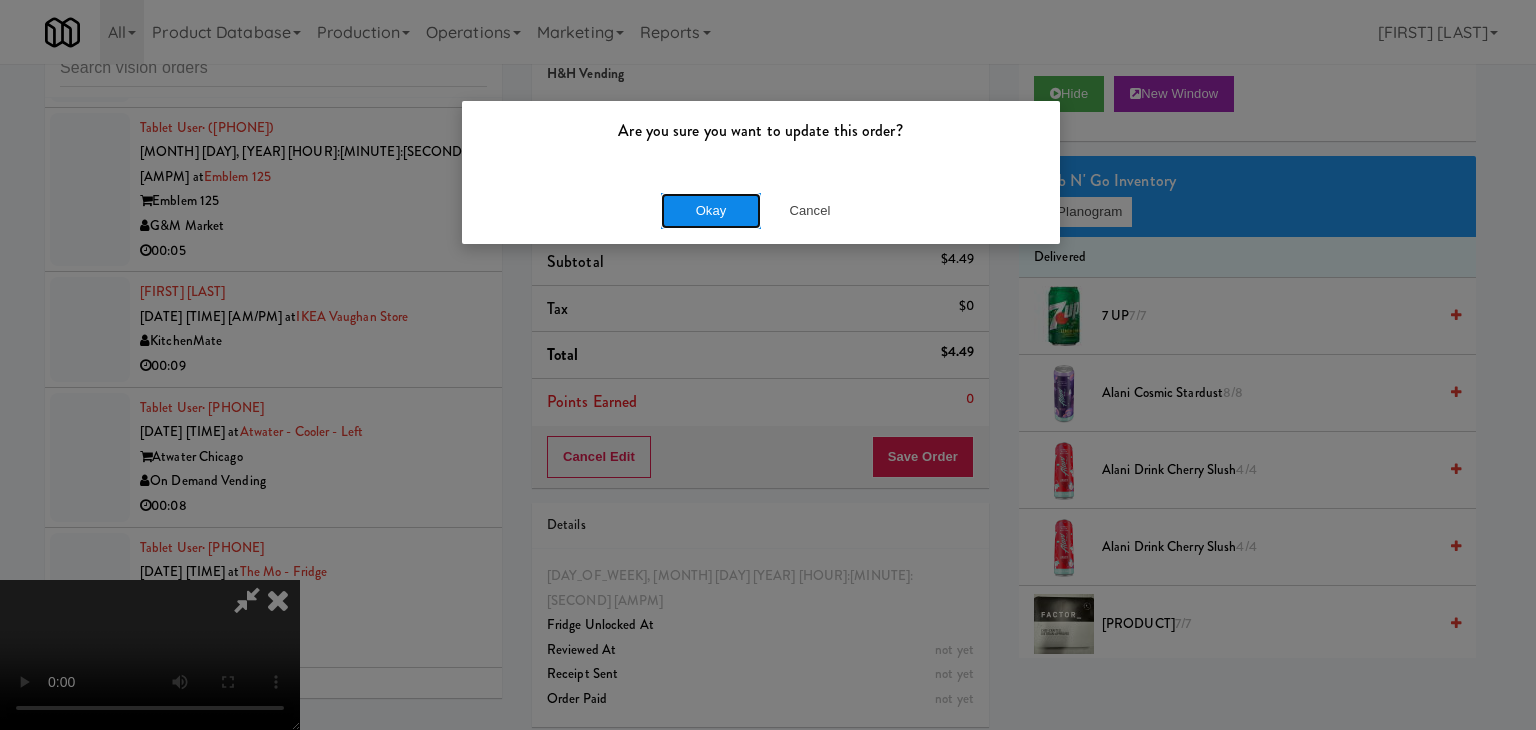 click on "Okay" at bounding box center (711, 211) 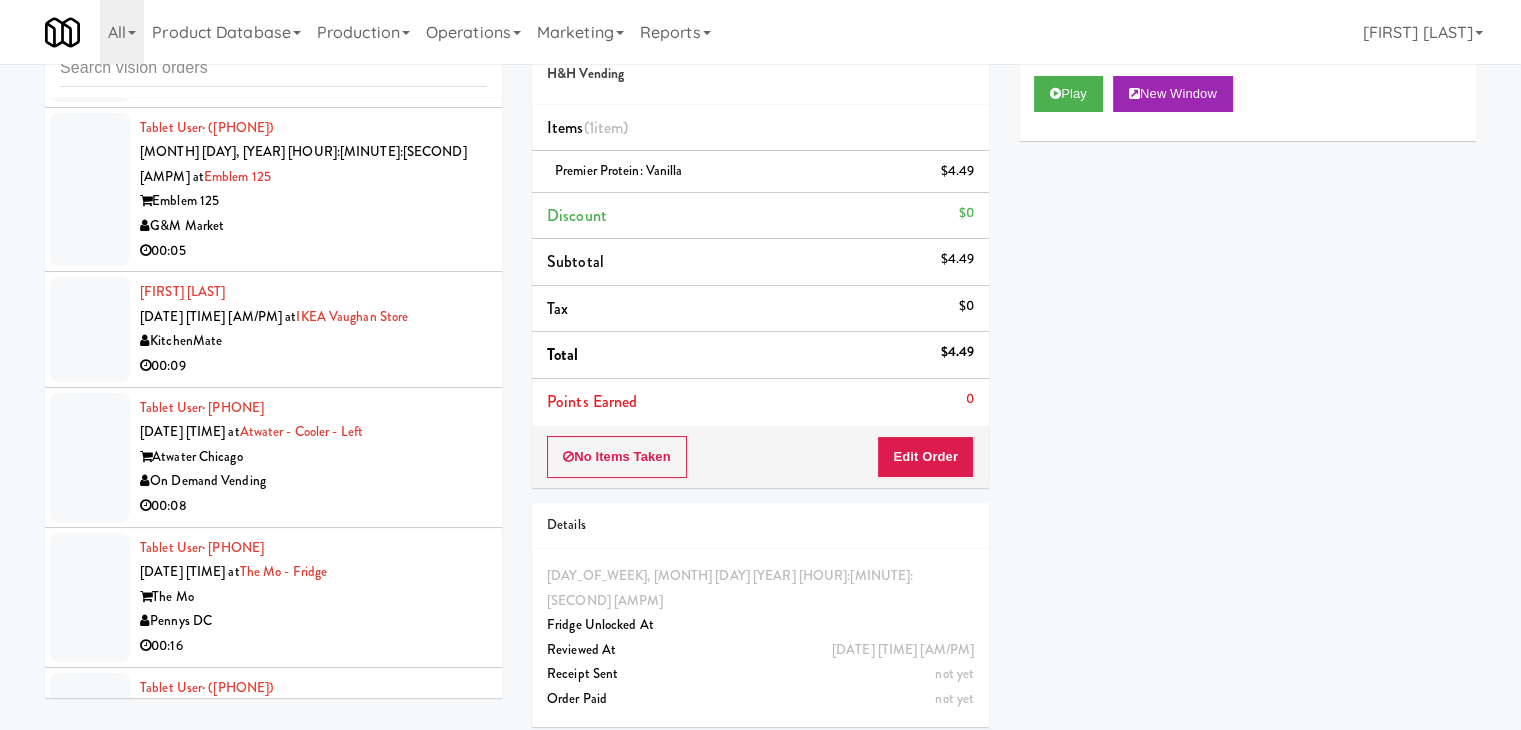 click on "00:05" at bounding box center [313, 1675] 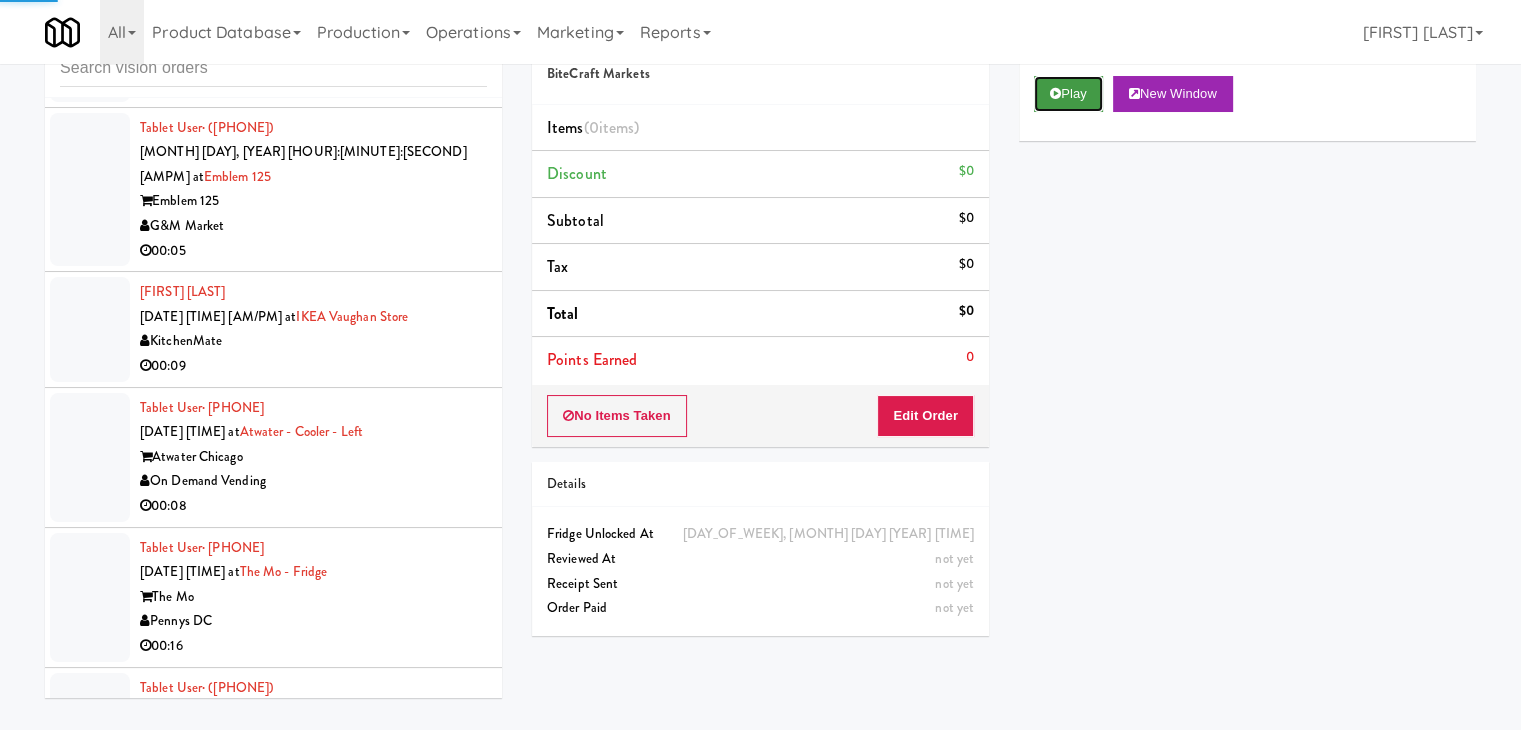 click on "Play" at bounding box center (1068, 94) 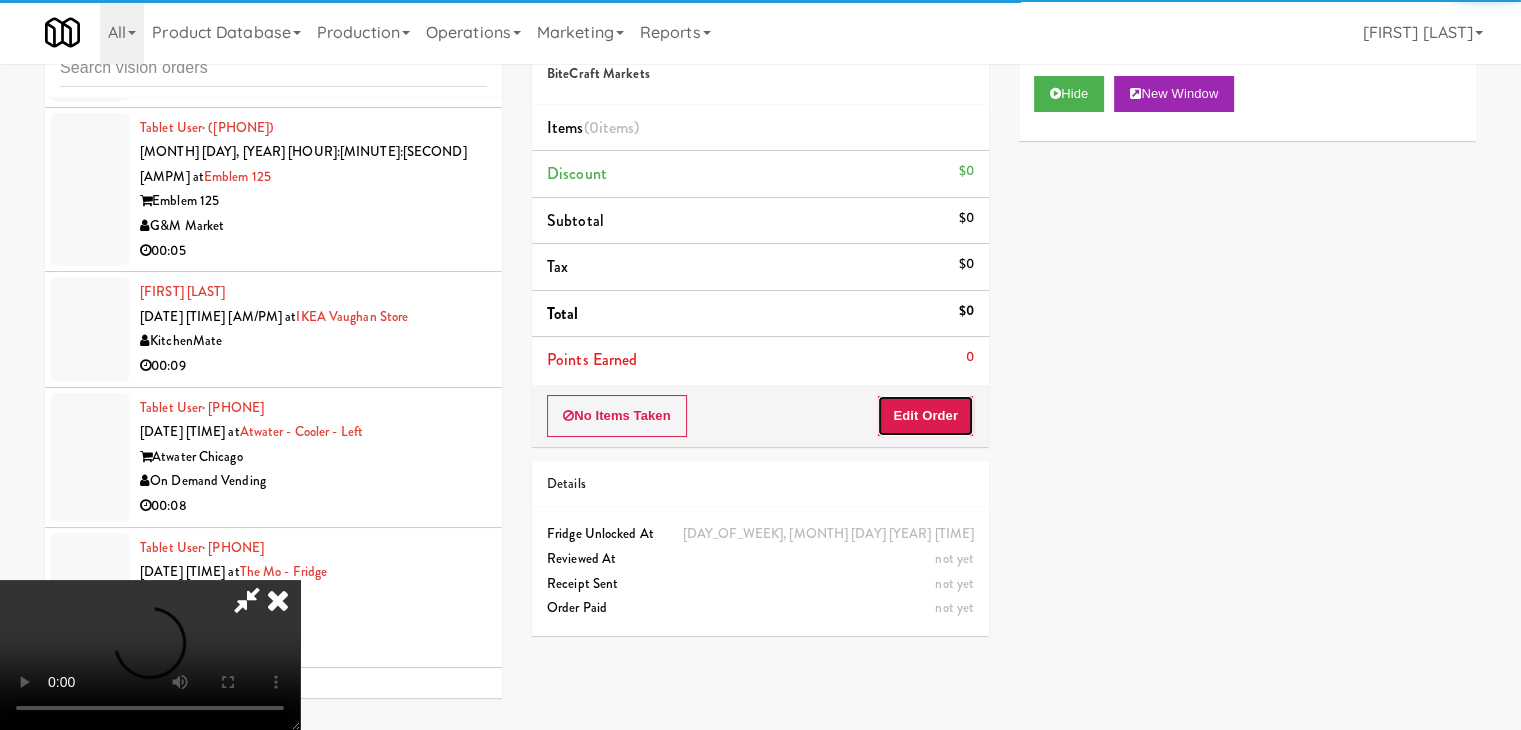 click on "Edit Order" at bounding box center (925, 416) 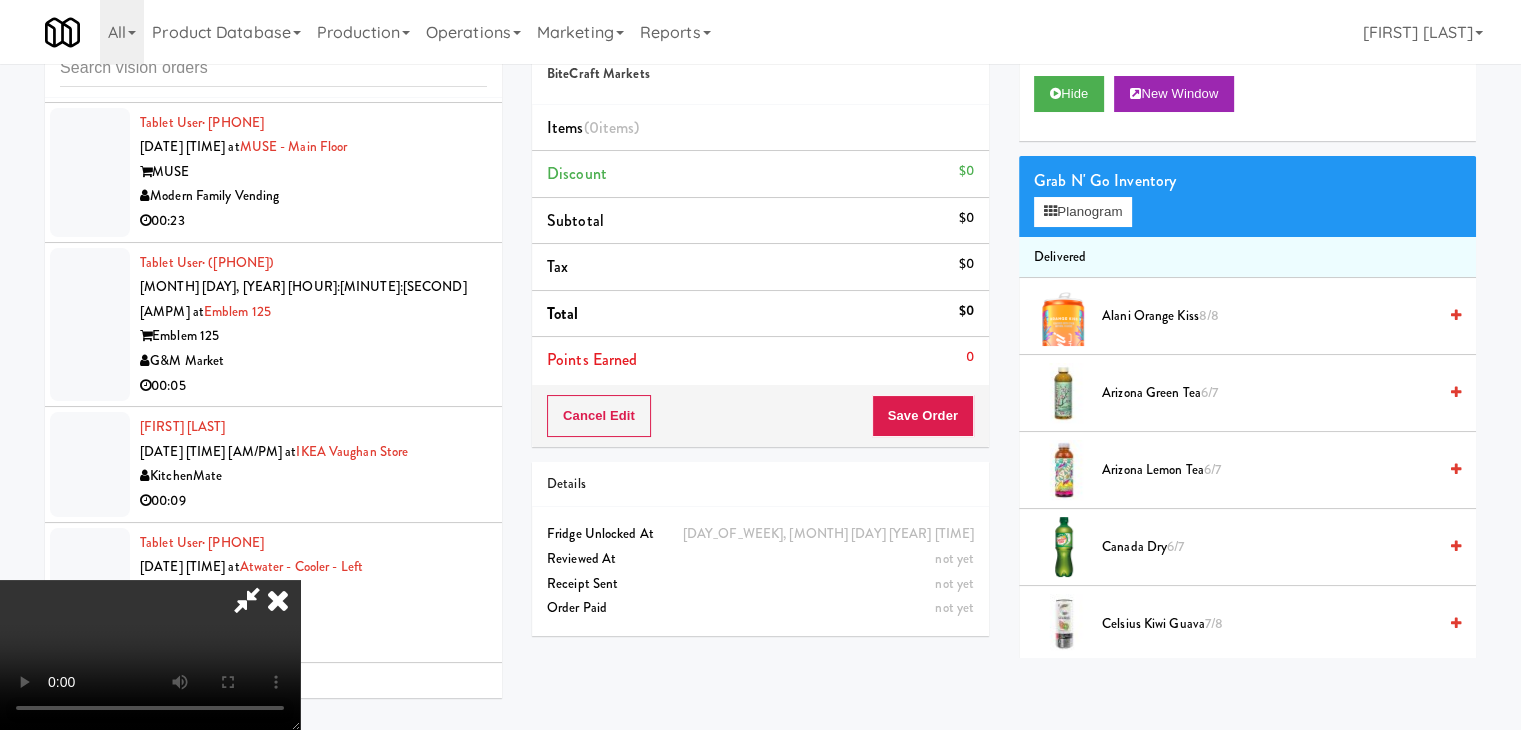 scroll, scrollTop: 32181, scrollLeft: 0, axis: vertical 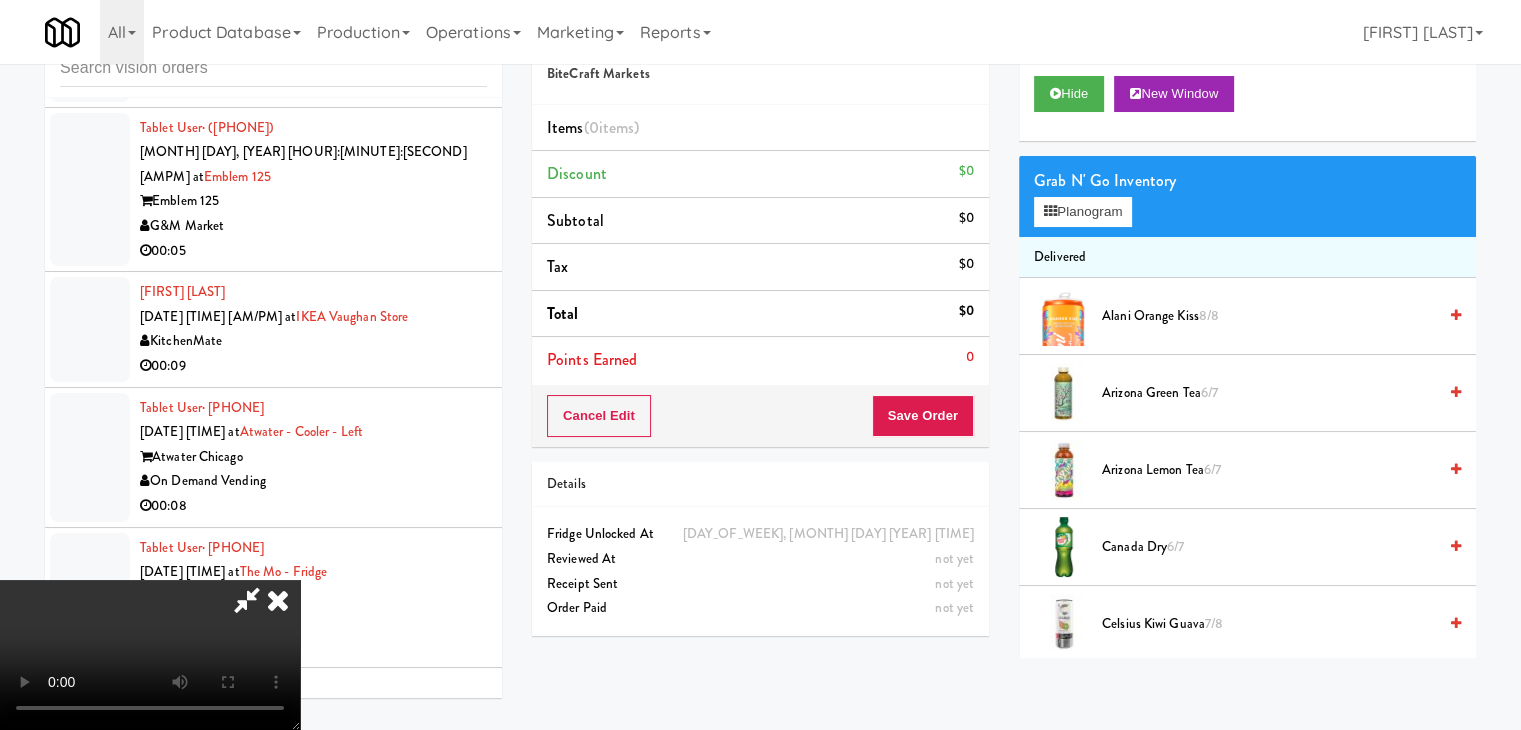 type 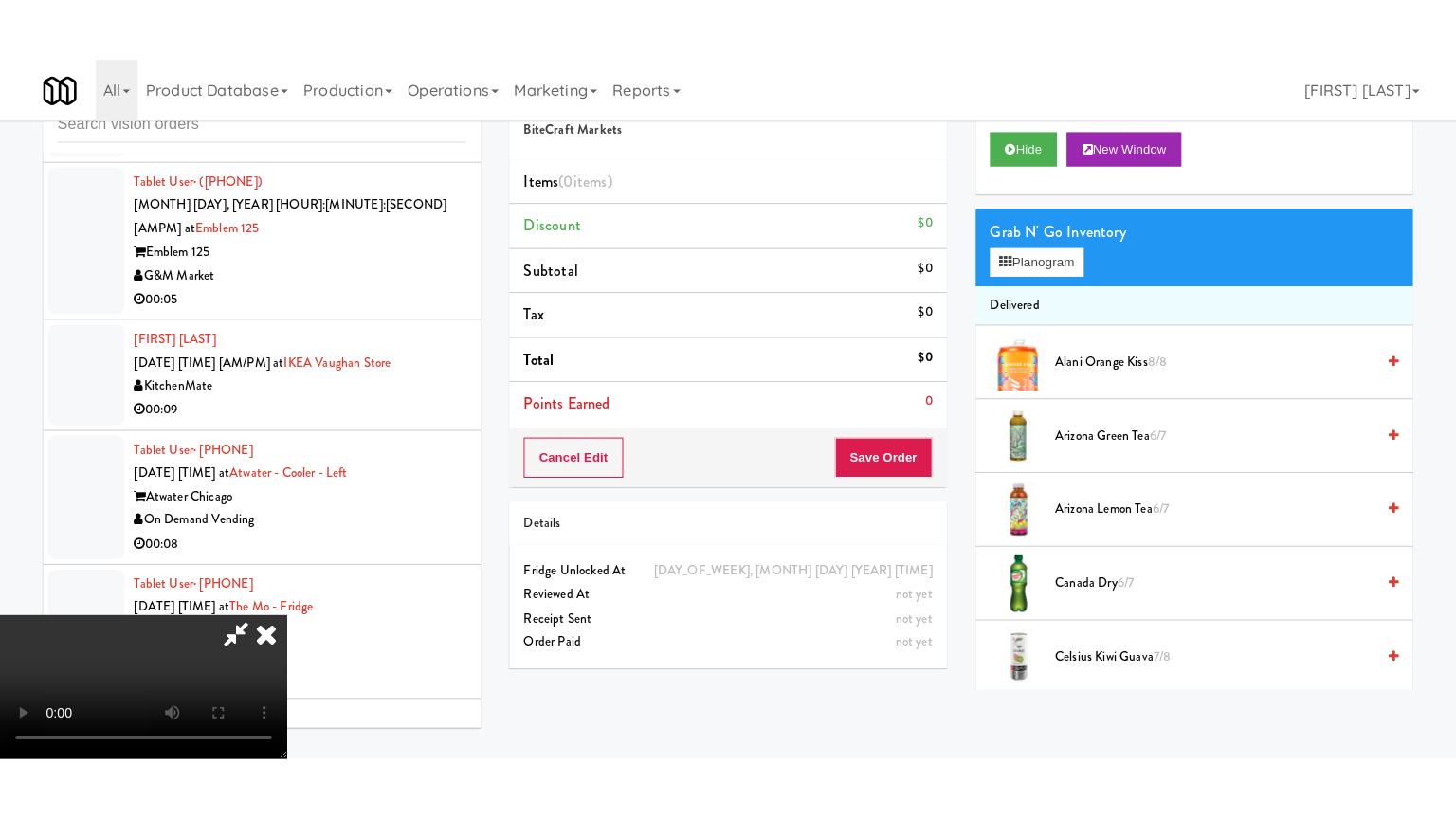 scroll, scrollTop: 0, scrollLeft: 0, axis: both 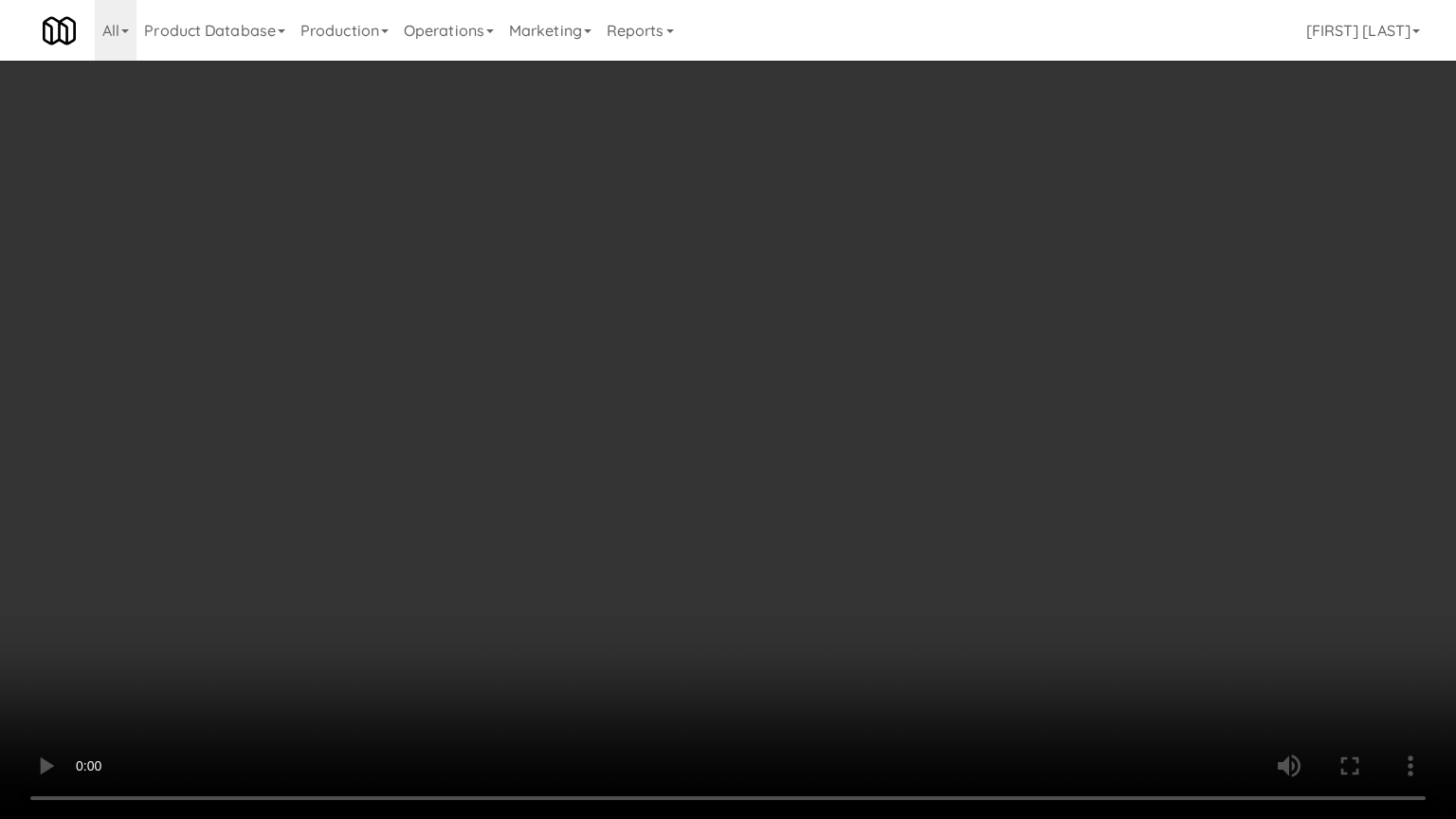 click at bounding box center (728, 410) 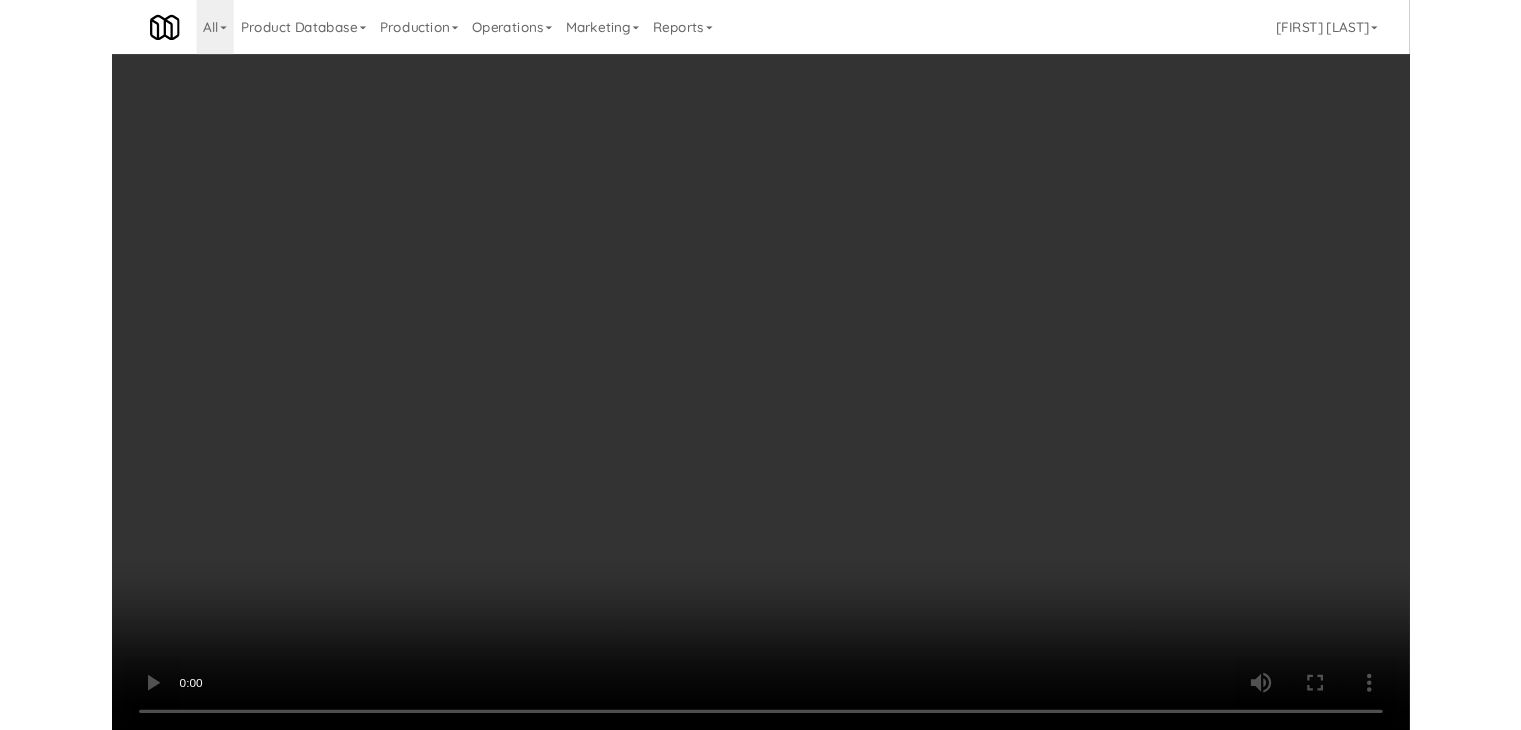 scroll, scrollTop: 32181, scrollLeft: 0, axis: vertical 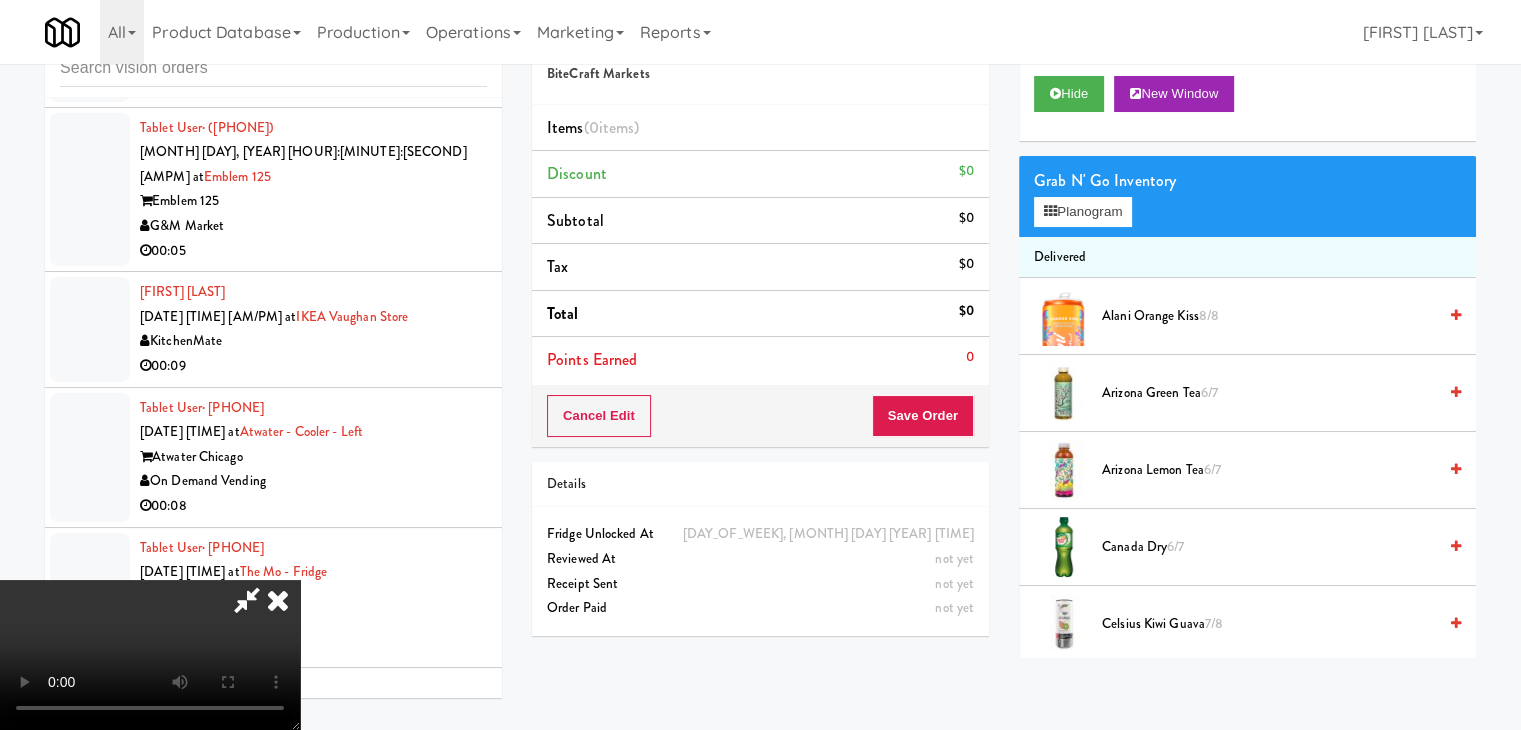 click at bounding box center (150, 655) 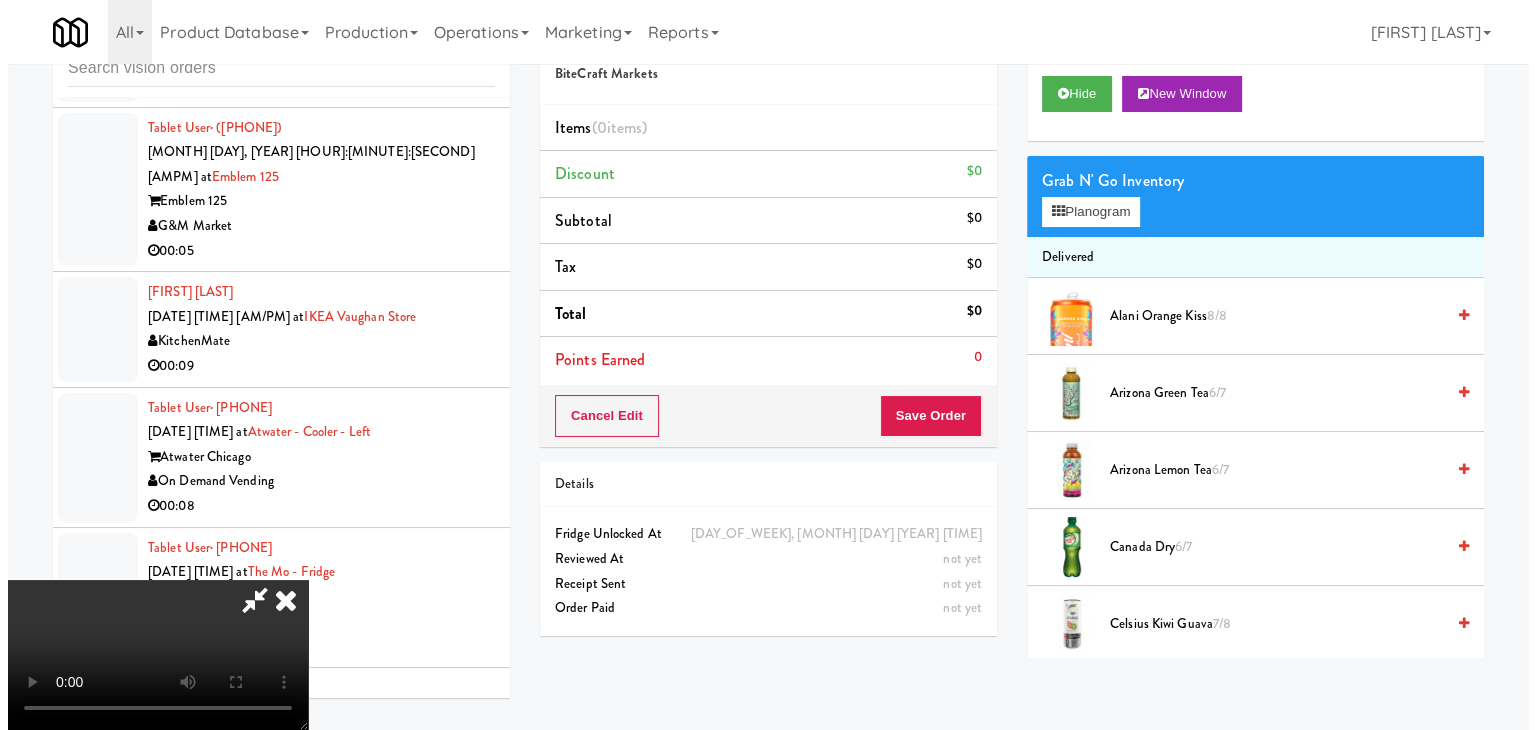 scroll, scrollTop: 181, scrollLeft: 0, axis: vertical 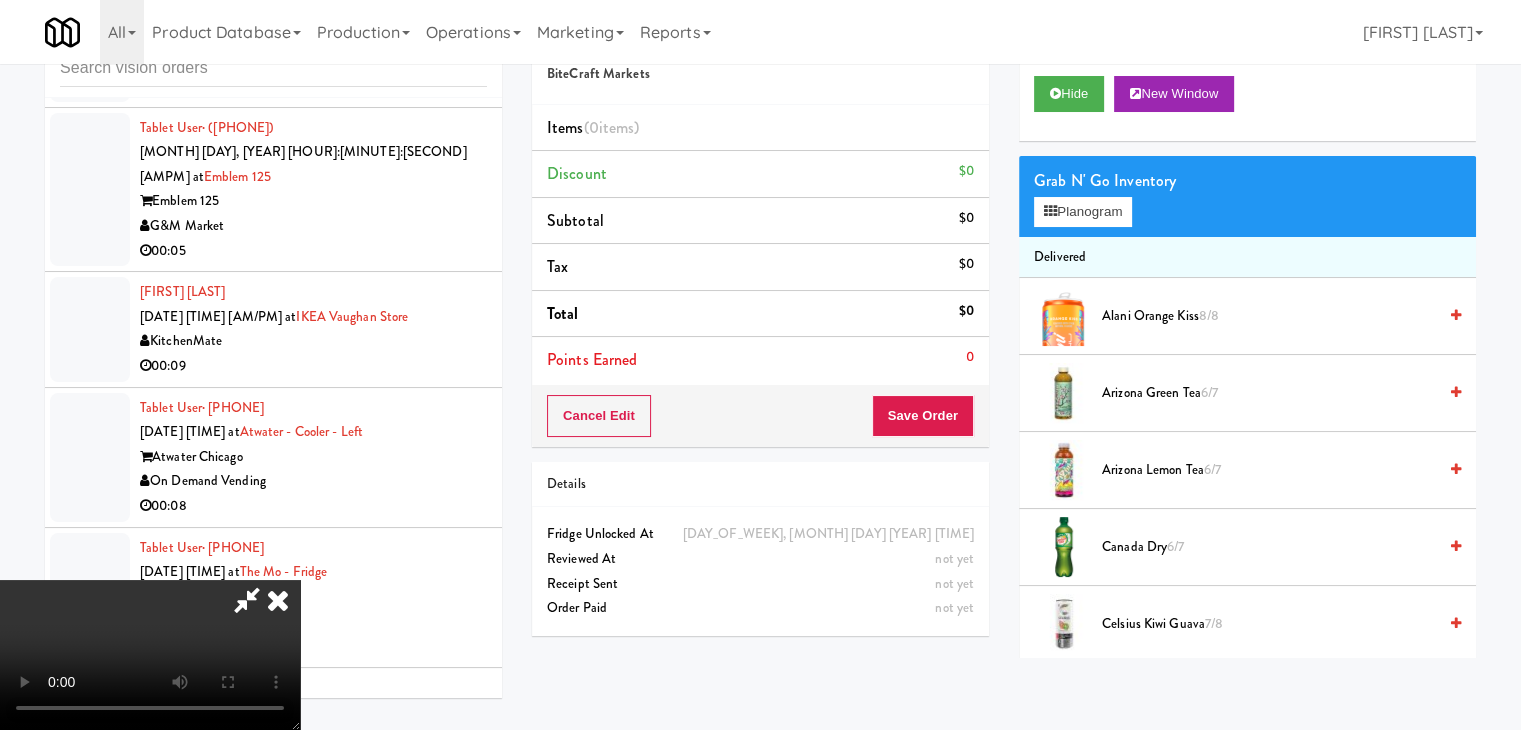 click at bounding box center (150, 655) 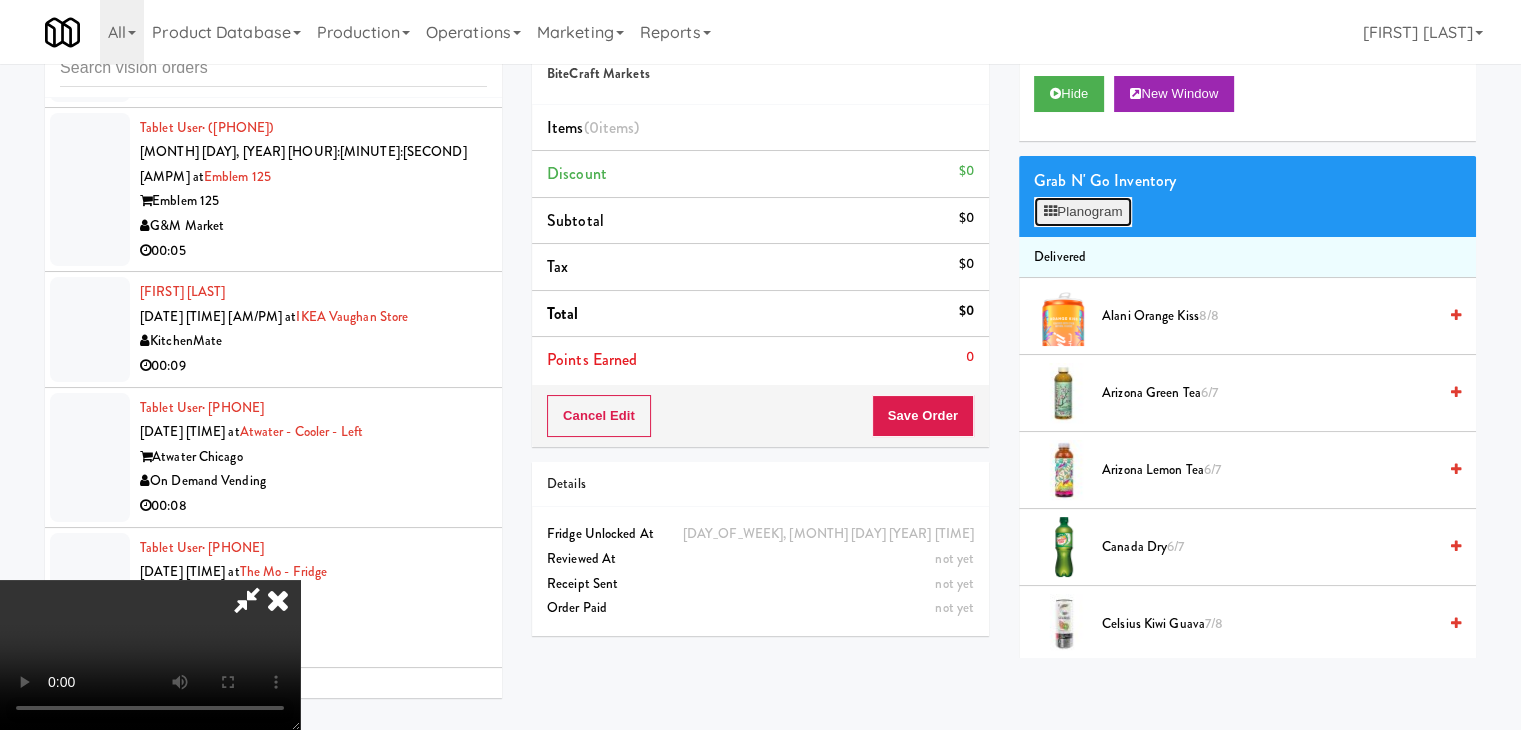 click on "Planogram" at bounding box center [1083, 212] 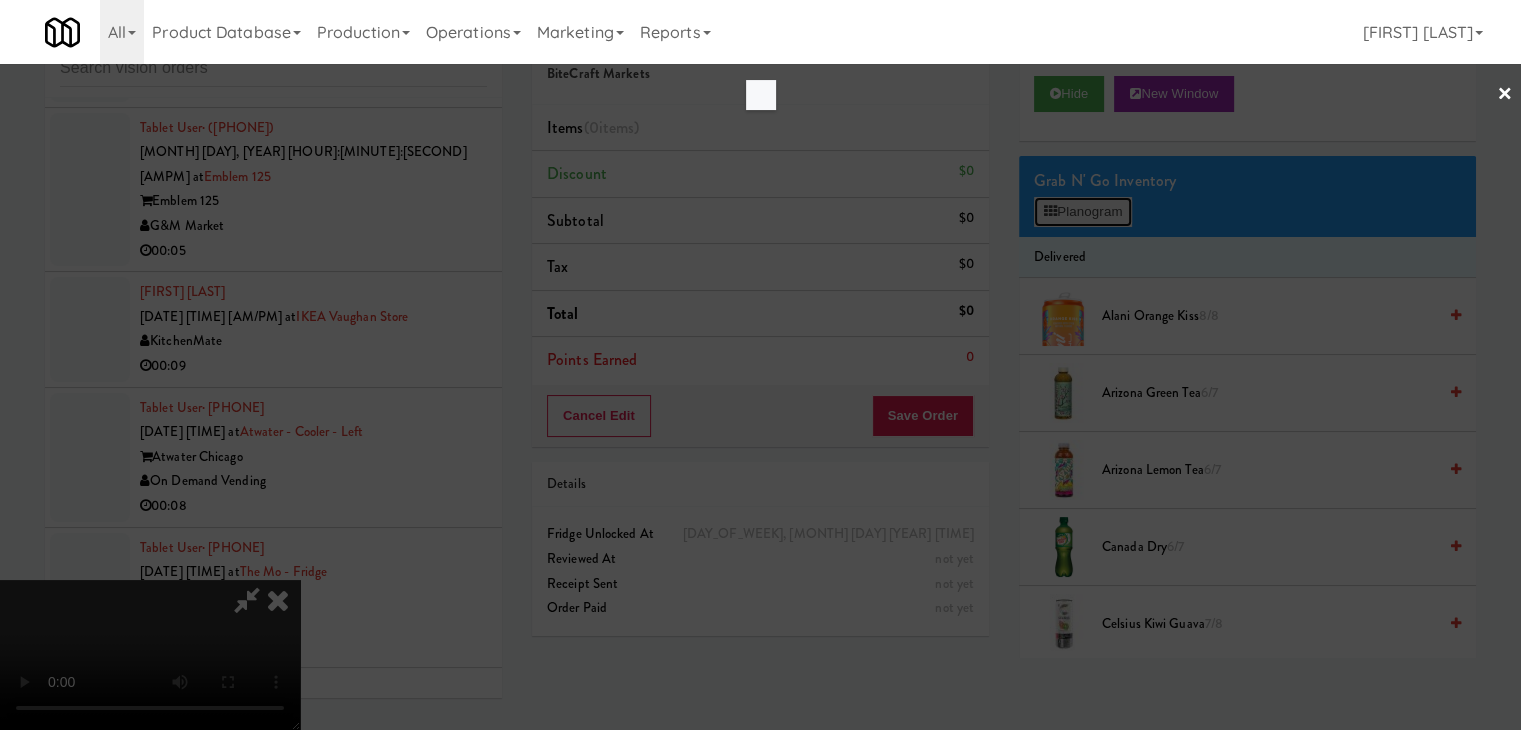 scroll, scrollTop: 32132, scrollLeft: 0, axis: vertical 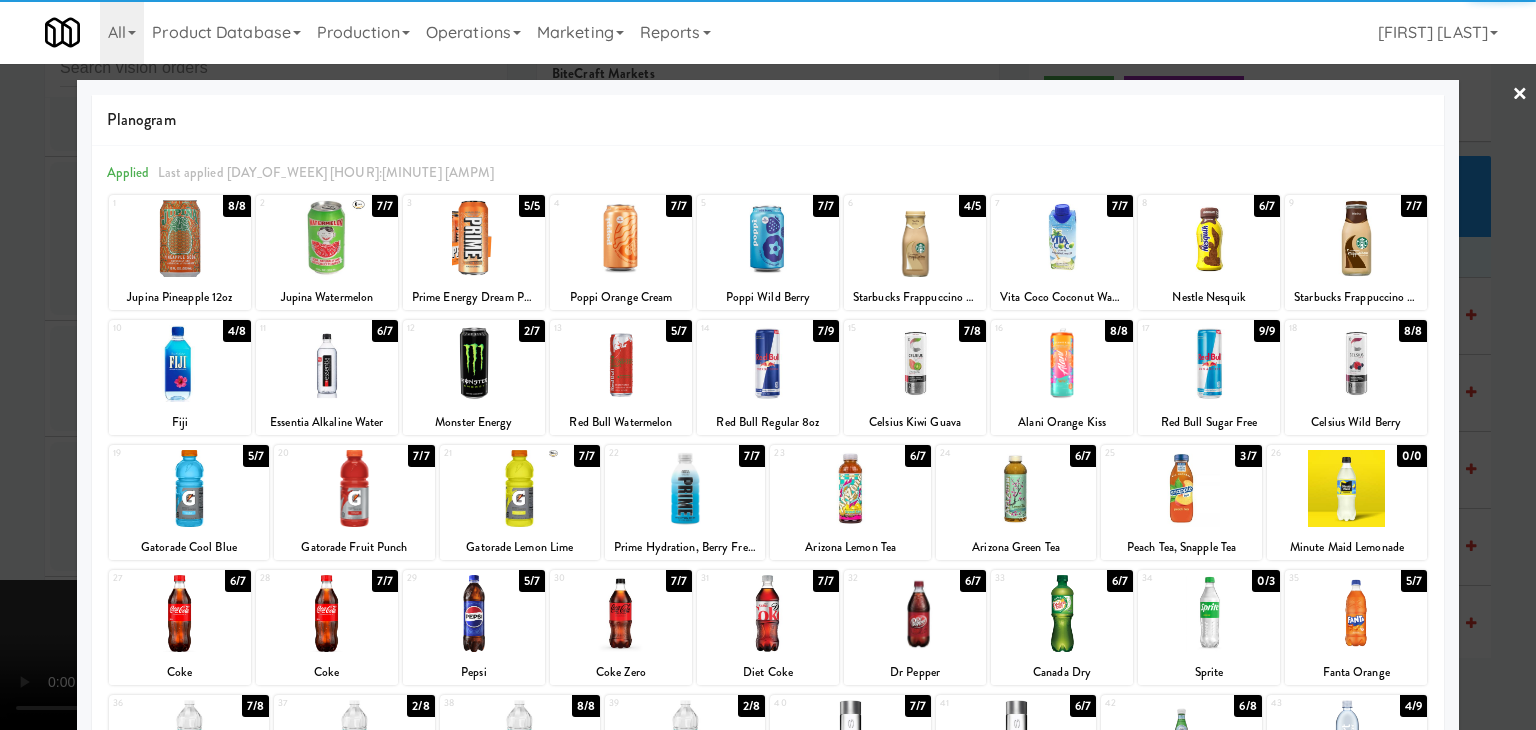 click at bounding box center [1062, 613] 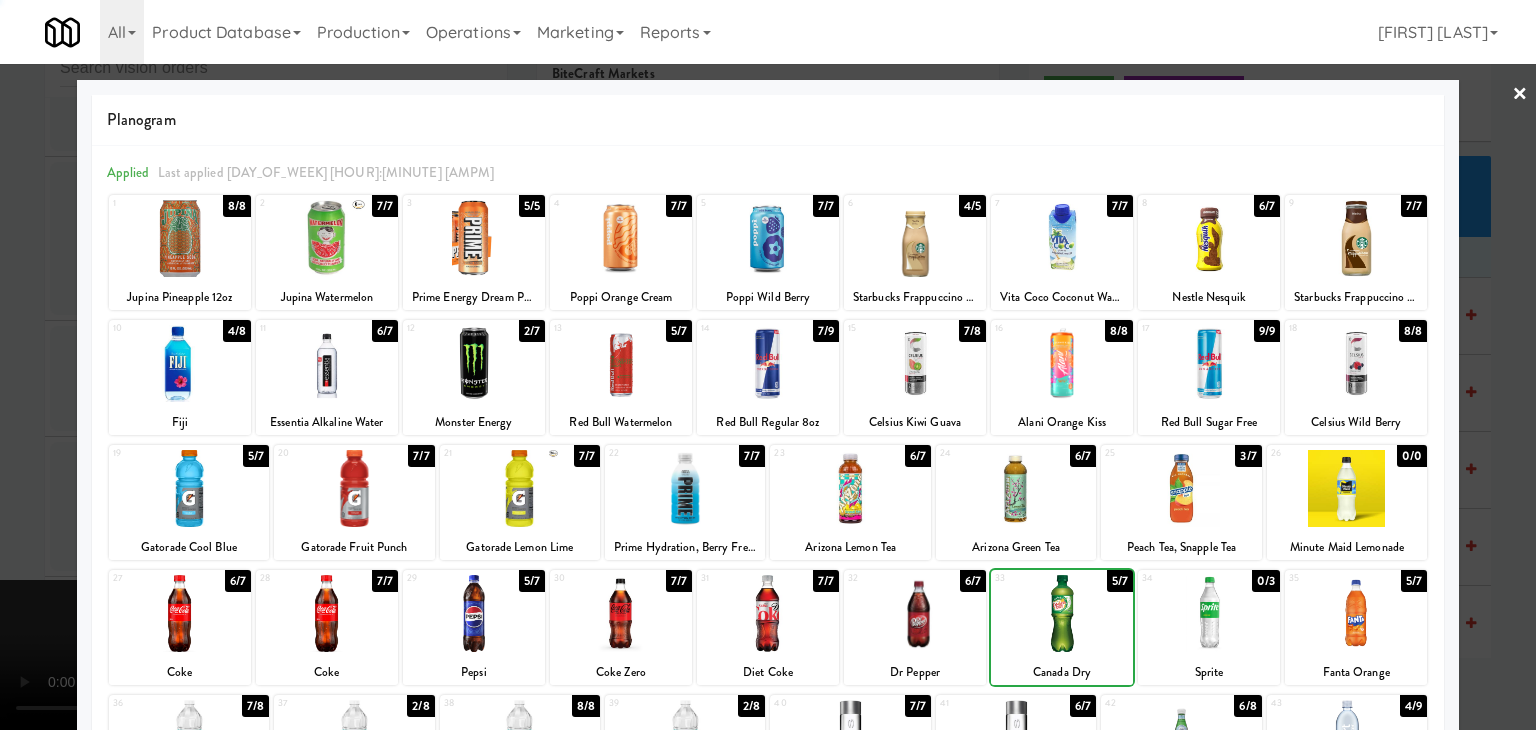 drag, startPoint x: 0, startPoint y: 524, endPoint x: 874, endPoint y: 498, distance: 874.38666 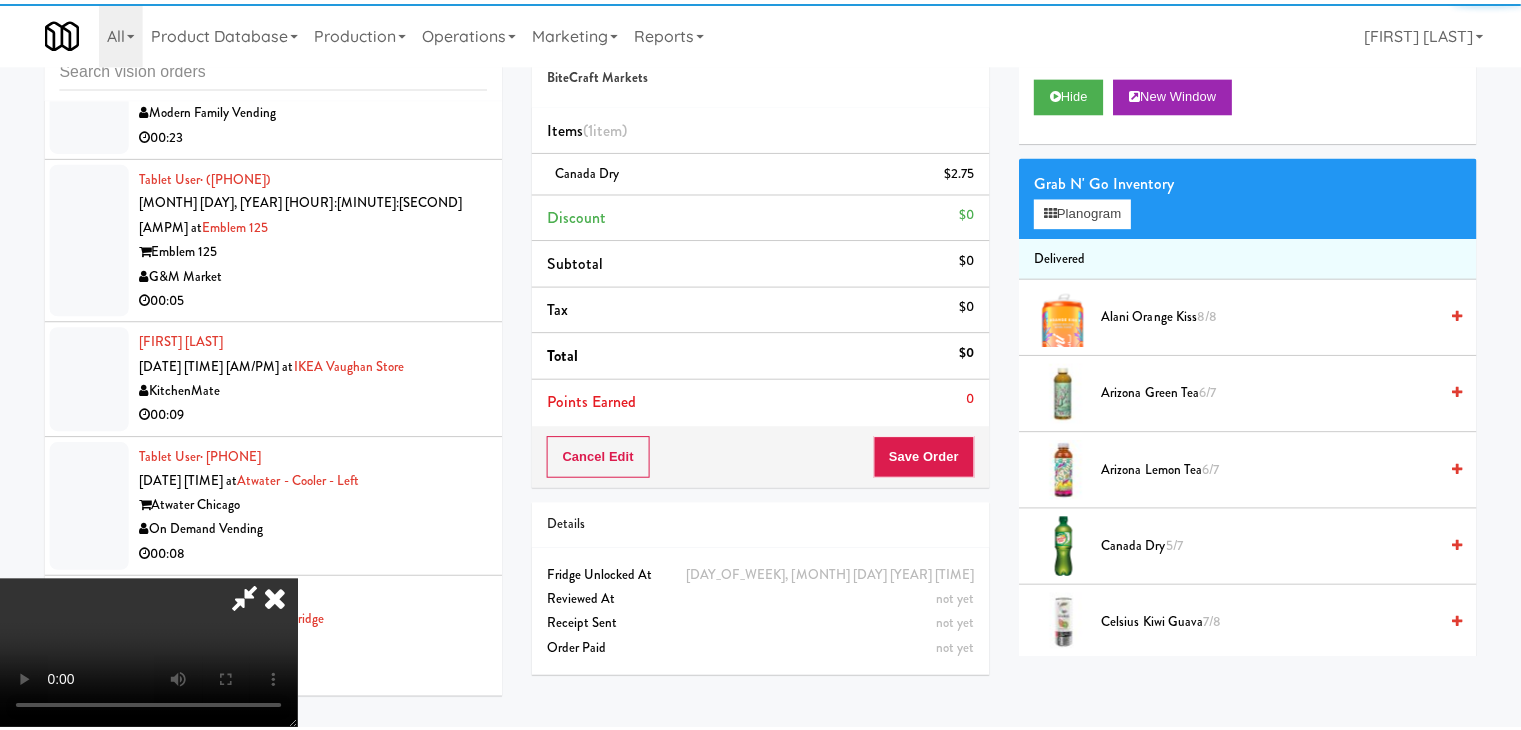 scroll, scrollTop: 32181, scrollLeft: 0, axis: vertical 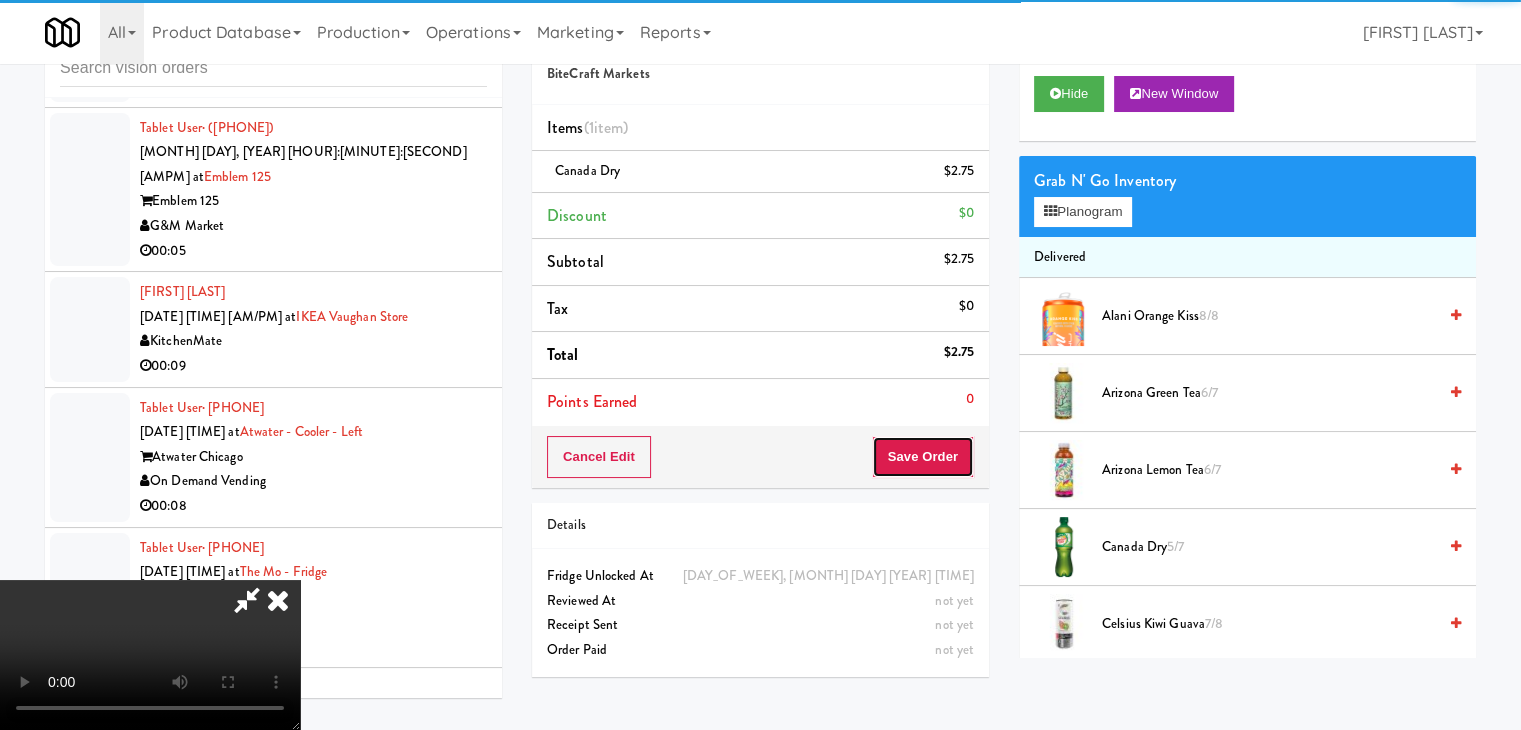click on "Save Order" at bounding box center (923, 457) 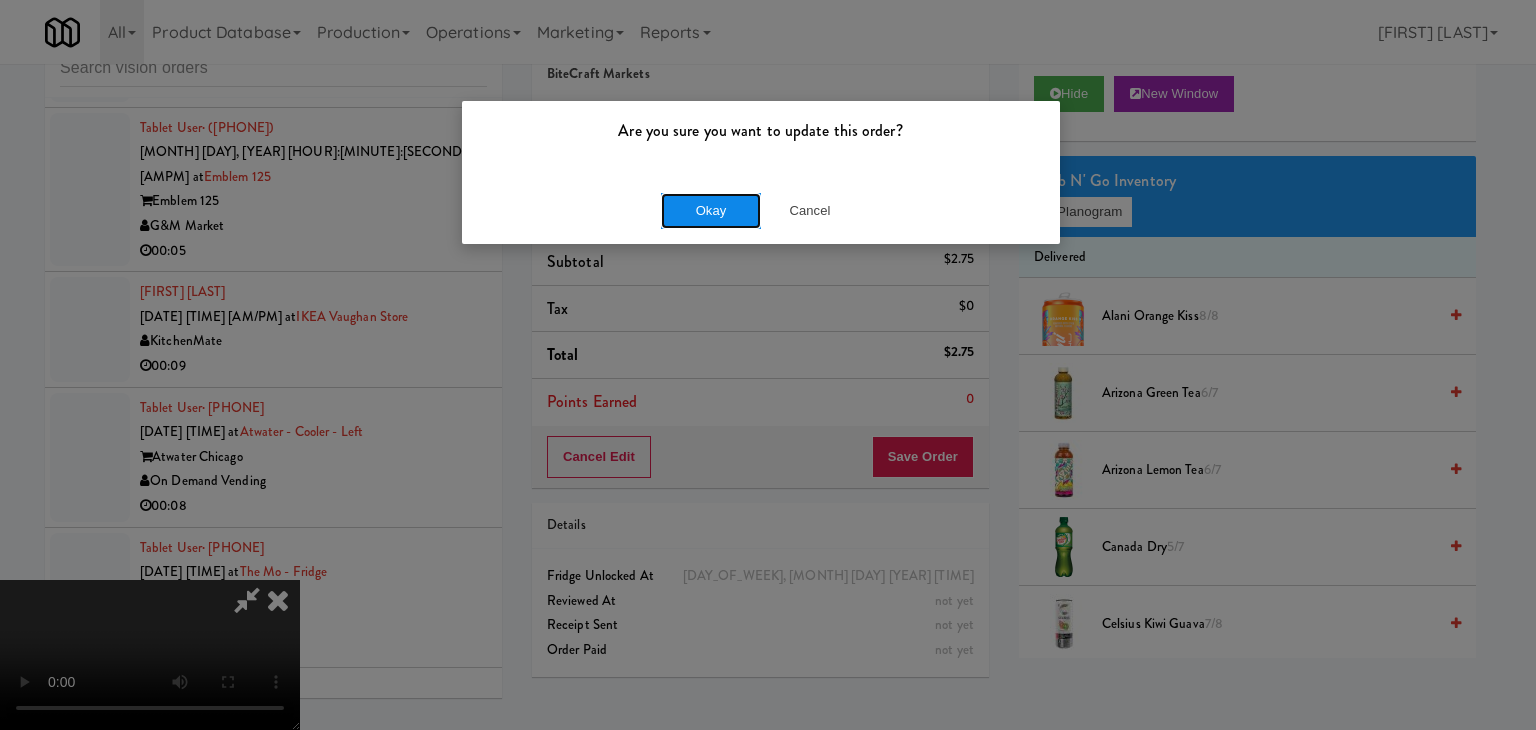 click on "Okay" at bounding box center (711, 211) 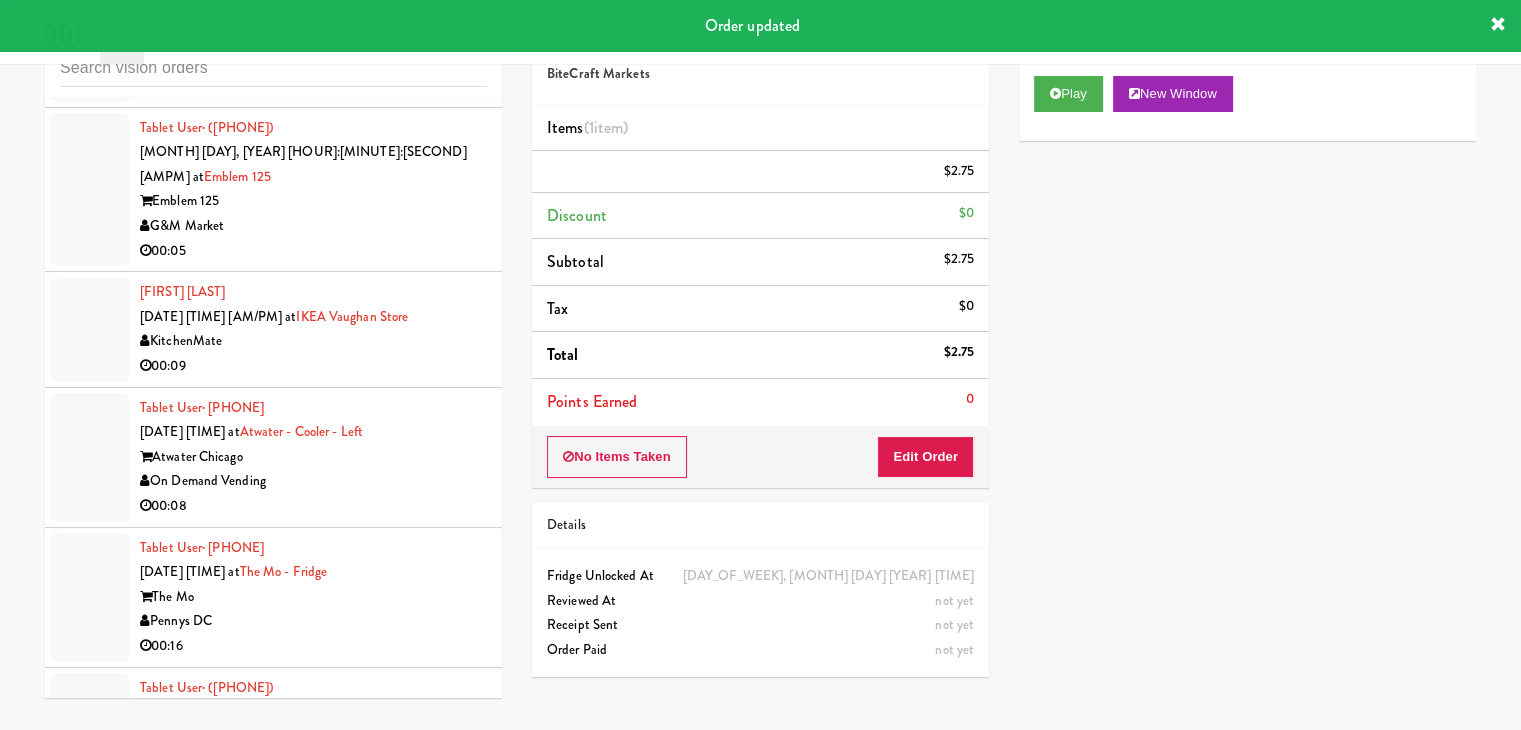 scroll, scrollTop: 0, scrollLeft: 0, axis: both 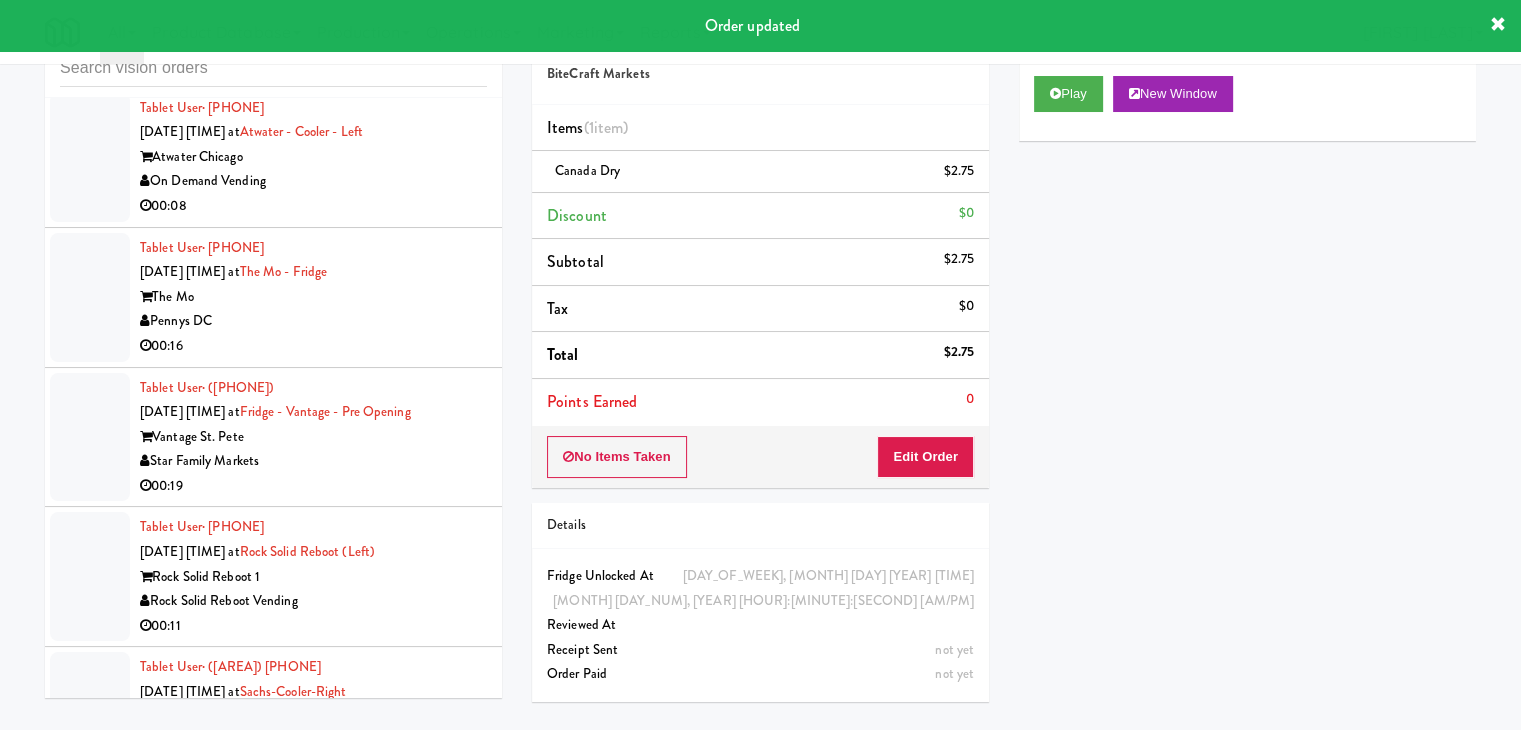 drag, startPoint x: 450, startPoint y: 249, endPoint x: 467, endPoint y: 249, distance: 17 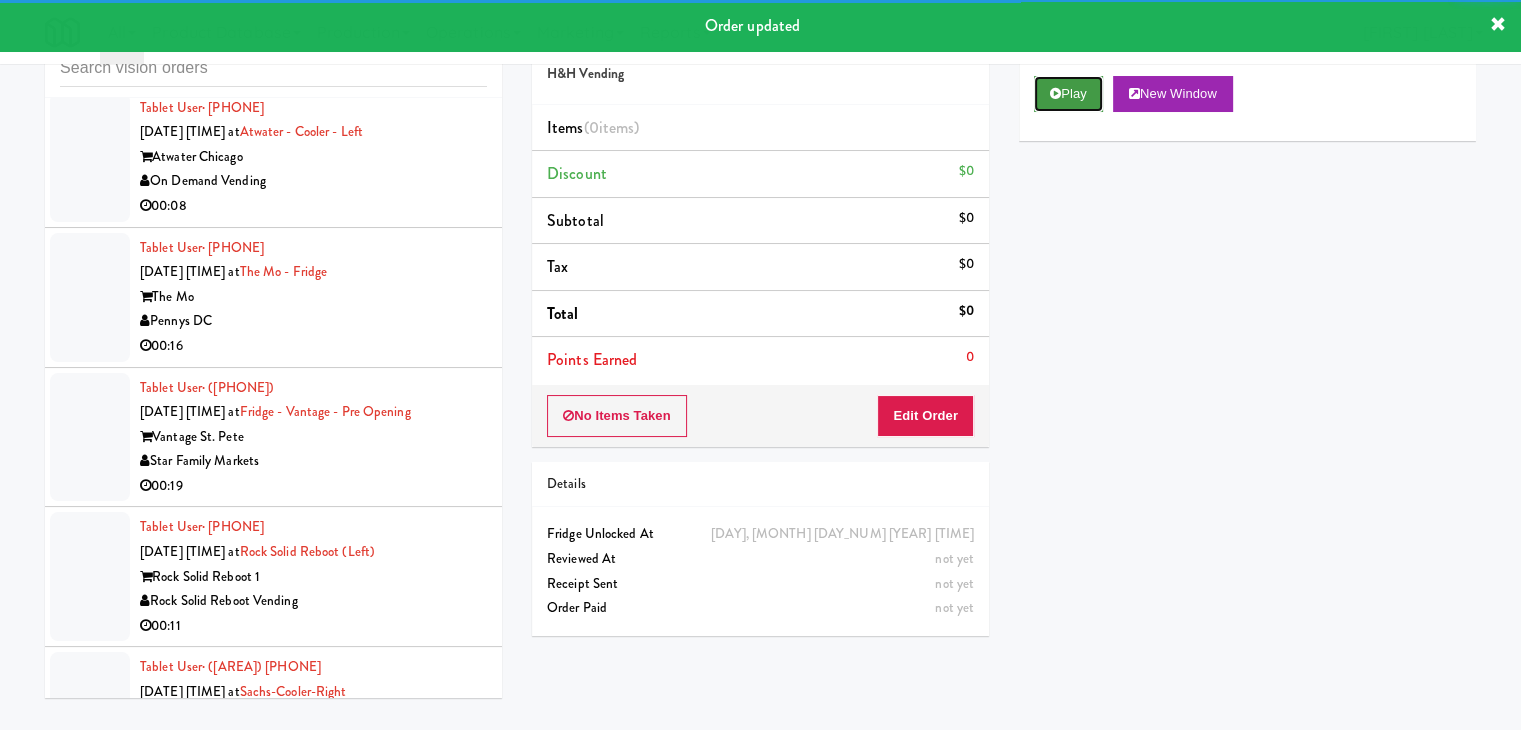click on "Play" at bounding box center [1068, 94] 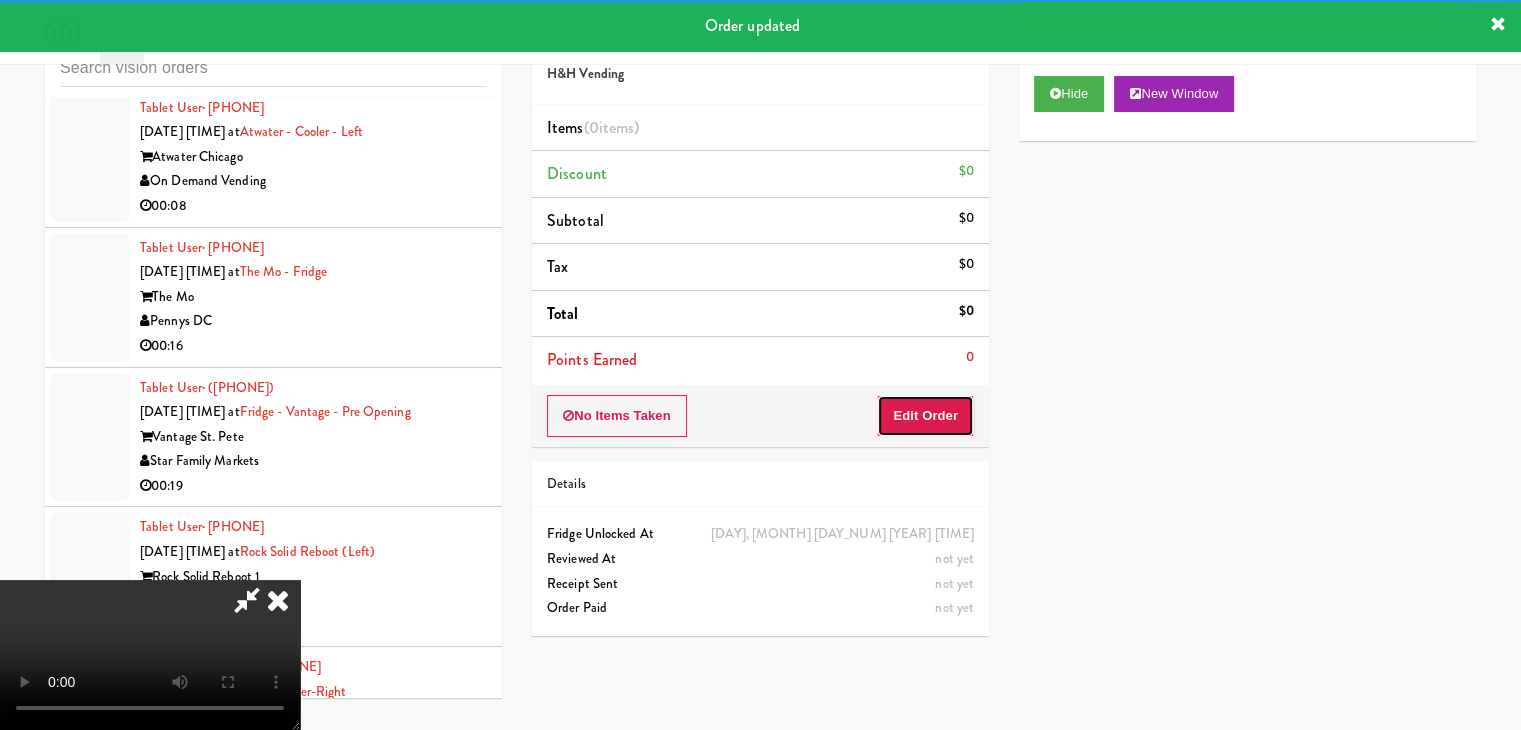 click on "Edit Order" at bounding box center [925, 416] 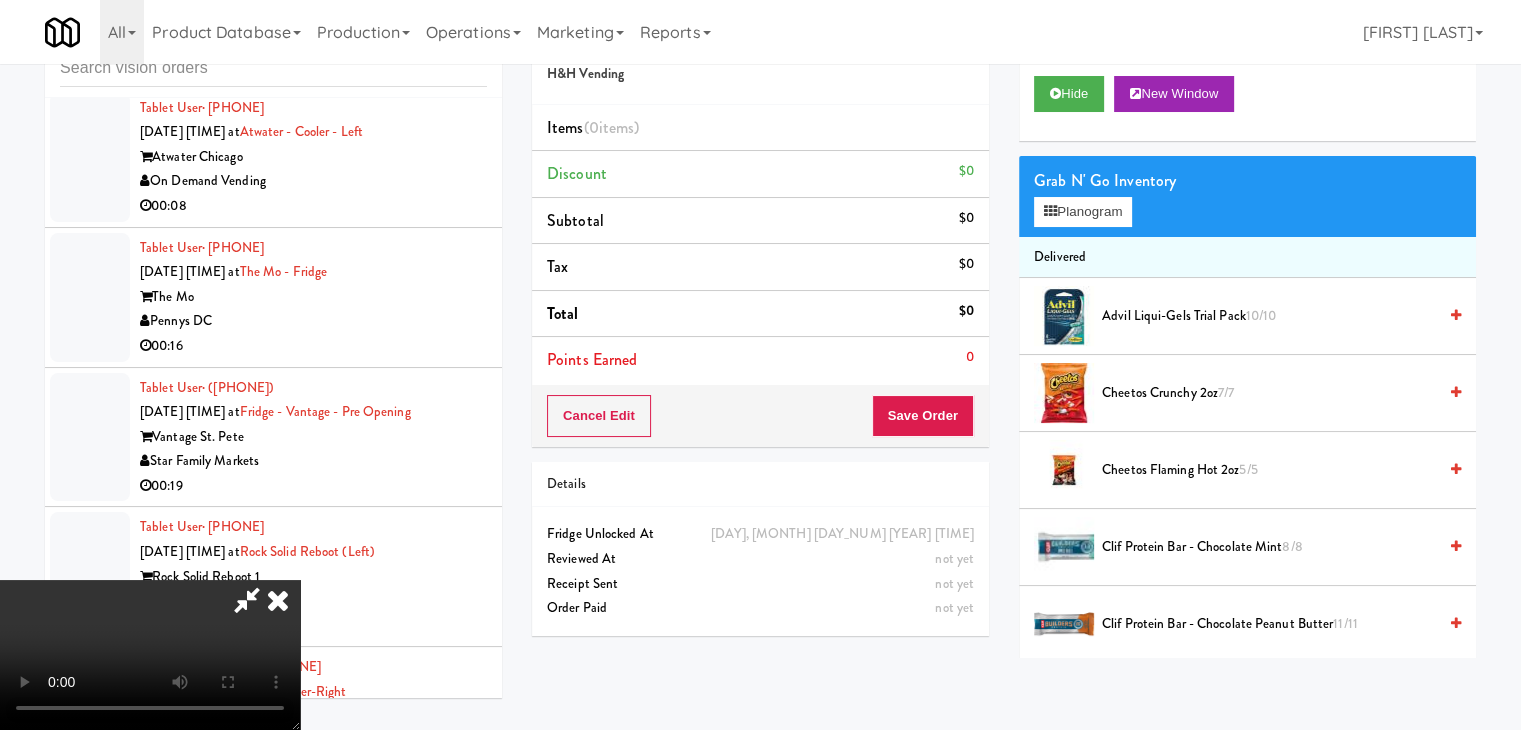 type 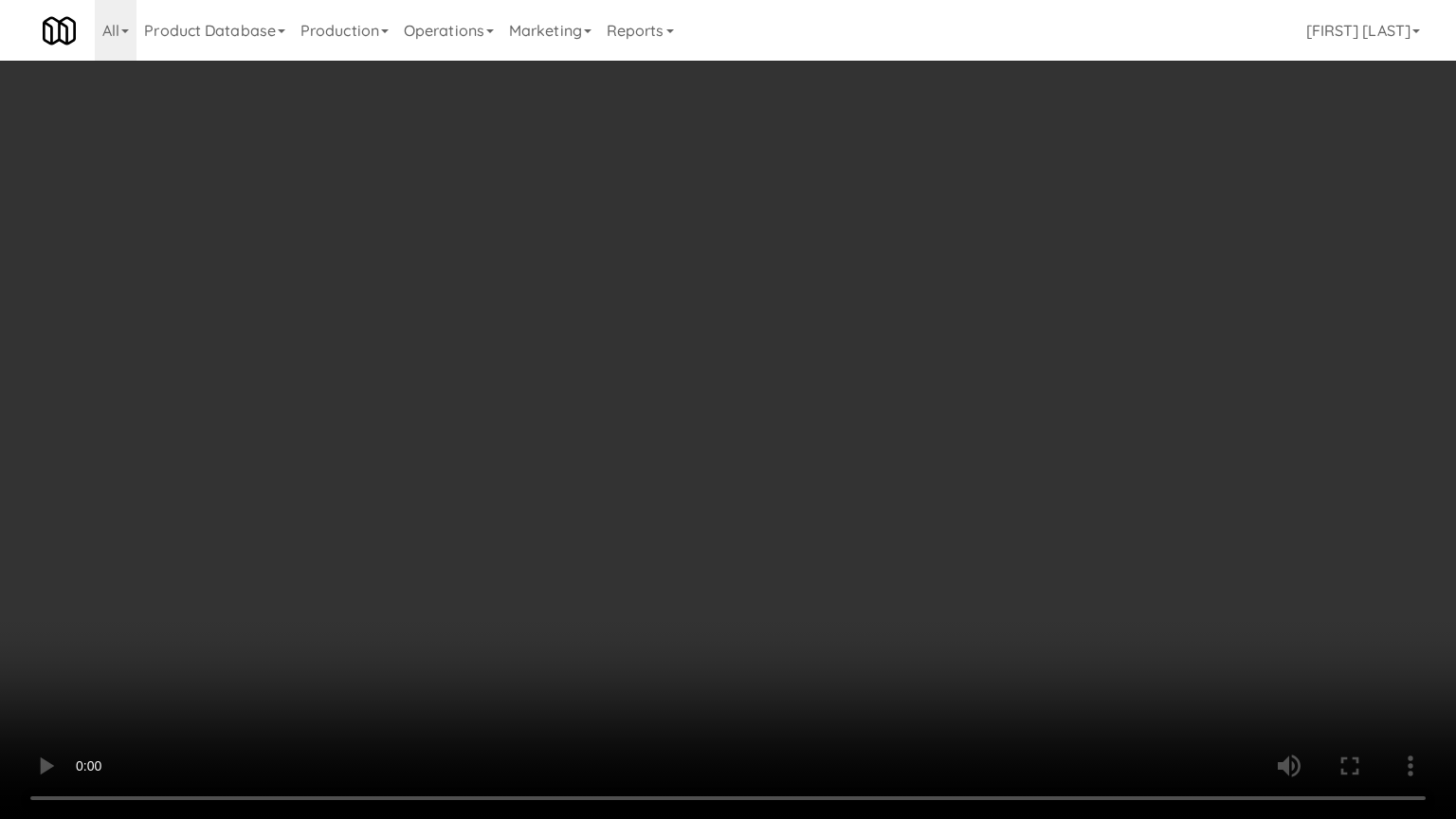 click at bounding box center [728, 410] 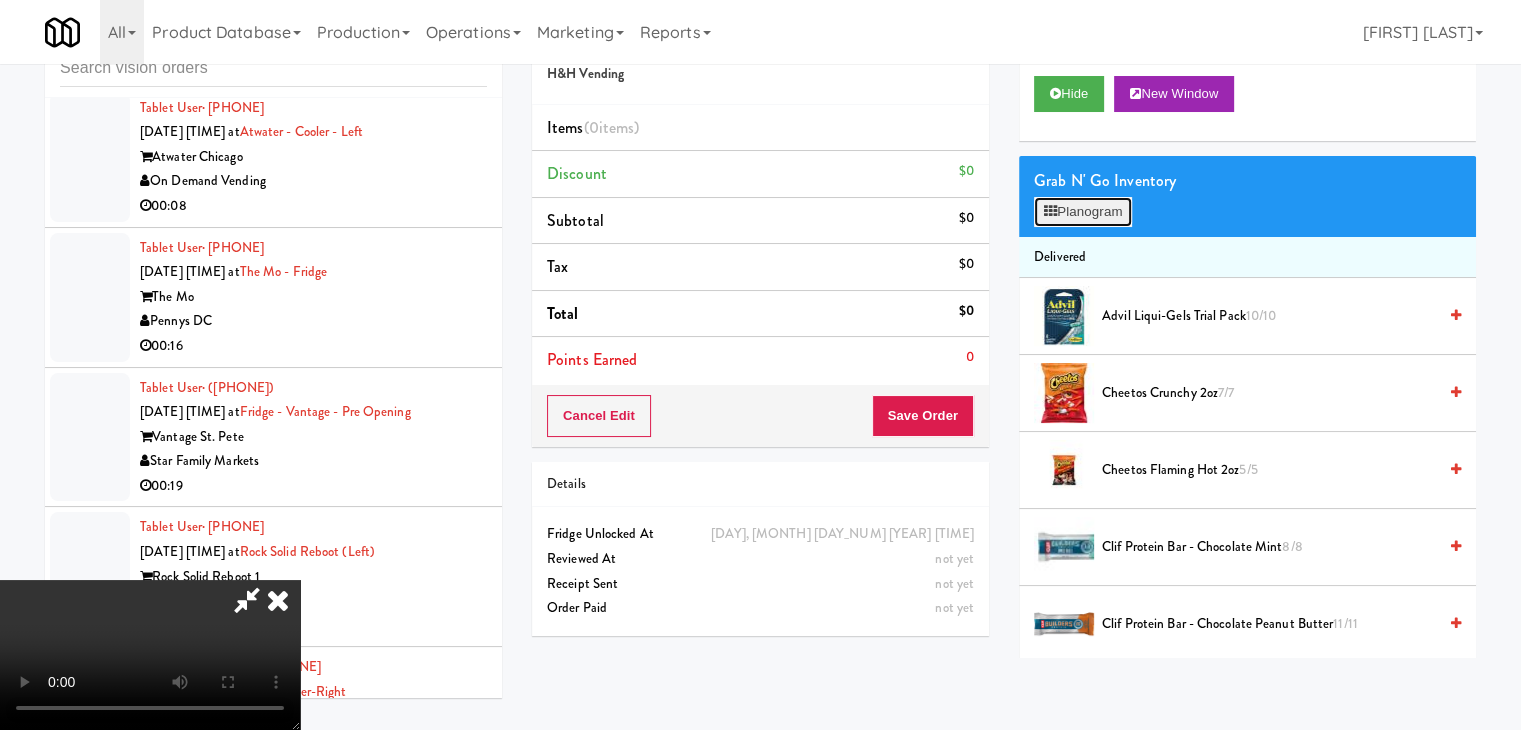 click on "Planogram" at bounding box center (1083, 212) 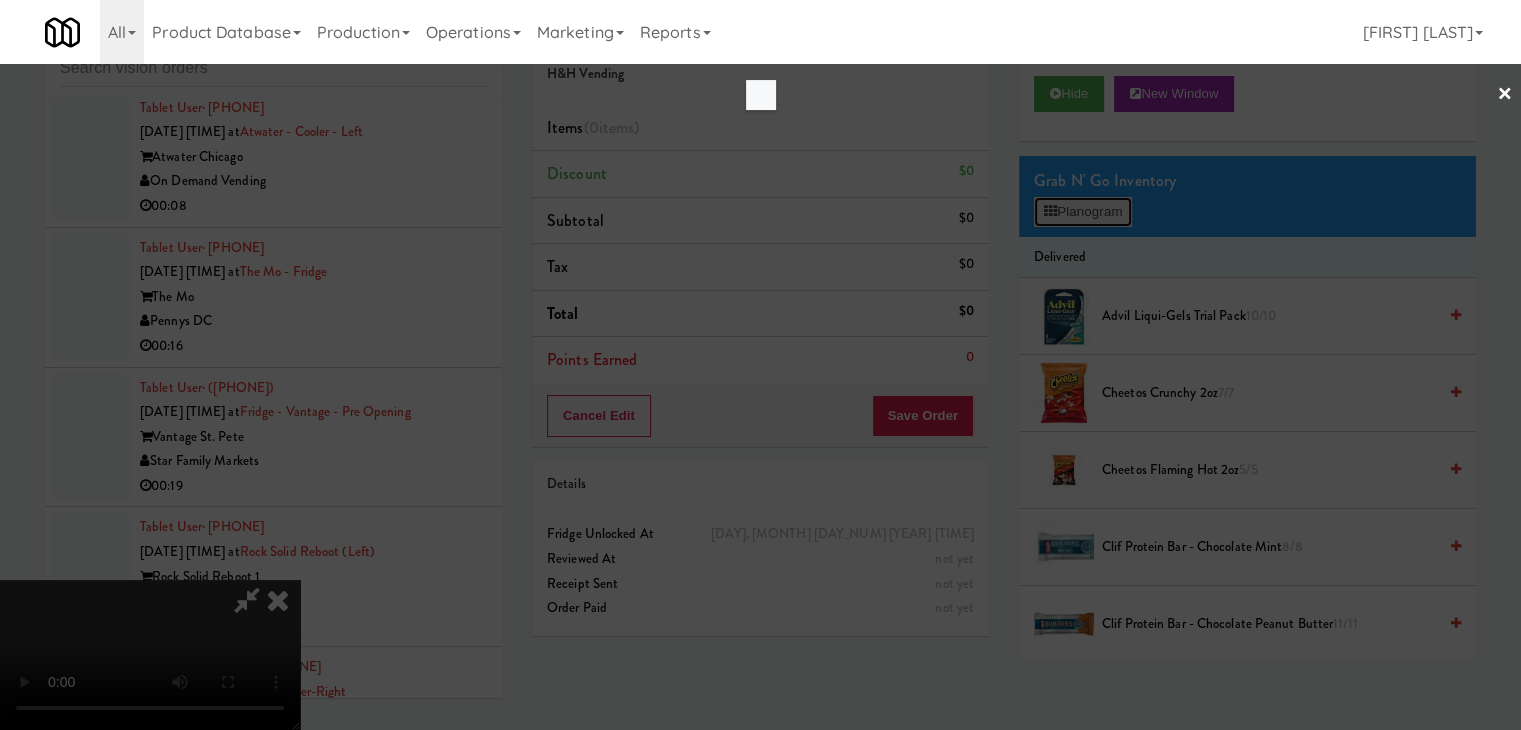 scroll, scrollTop: 32432, scrollLeft: 0, axis: vertical 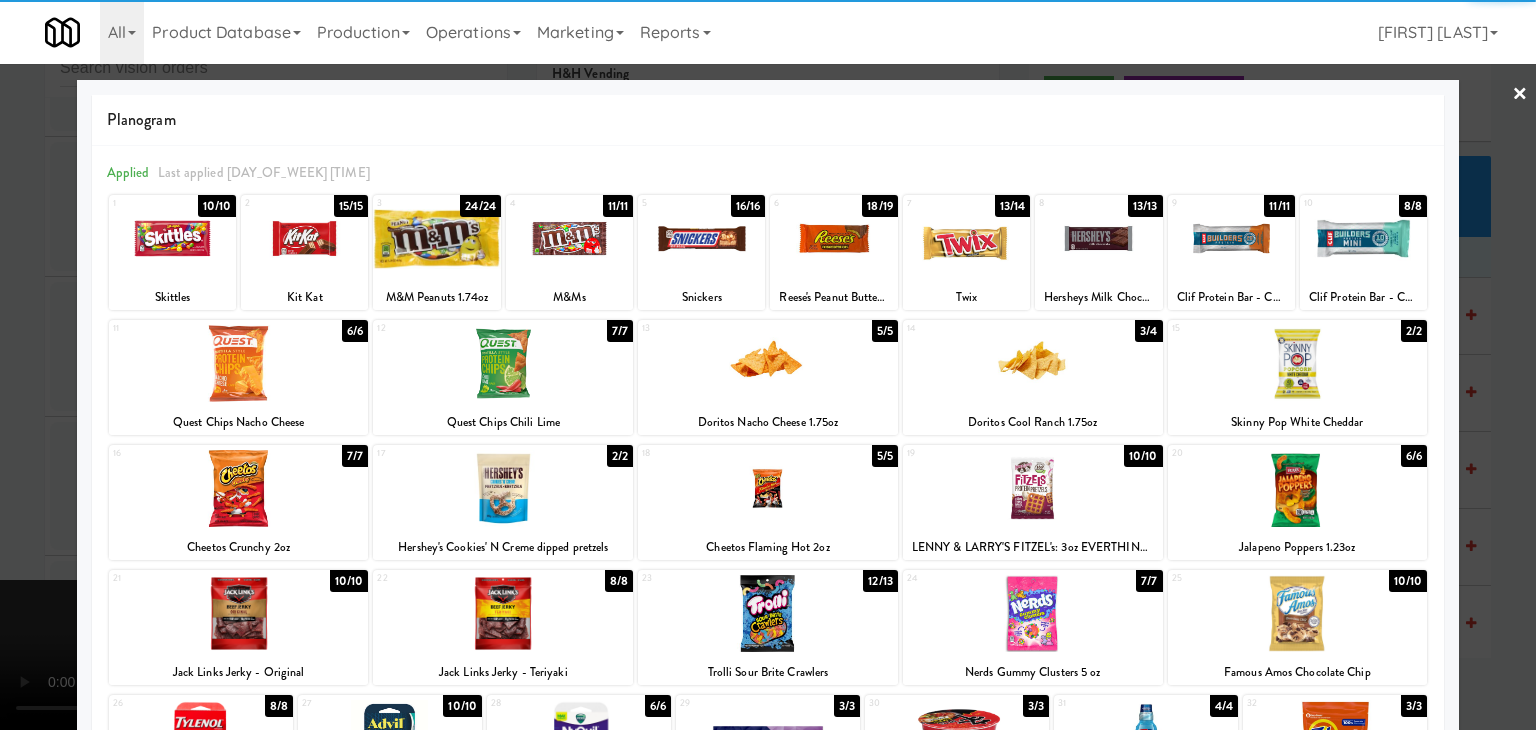 drag, startPoint x: 735, startPoint y: 628, endPoint x: 719, endPoint y: 632, distance: 16.492422 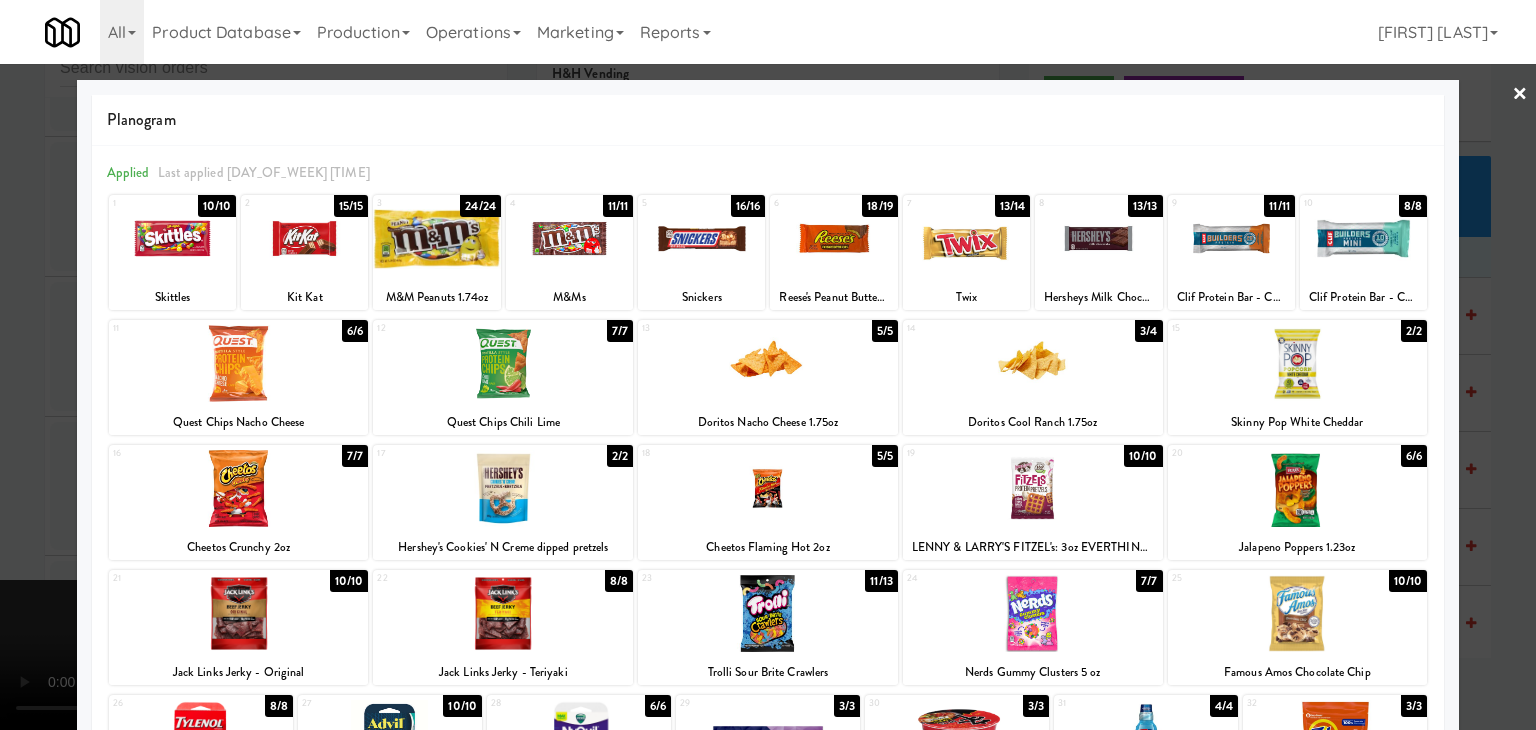 click at bounding box center [768, 365] 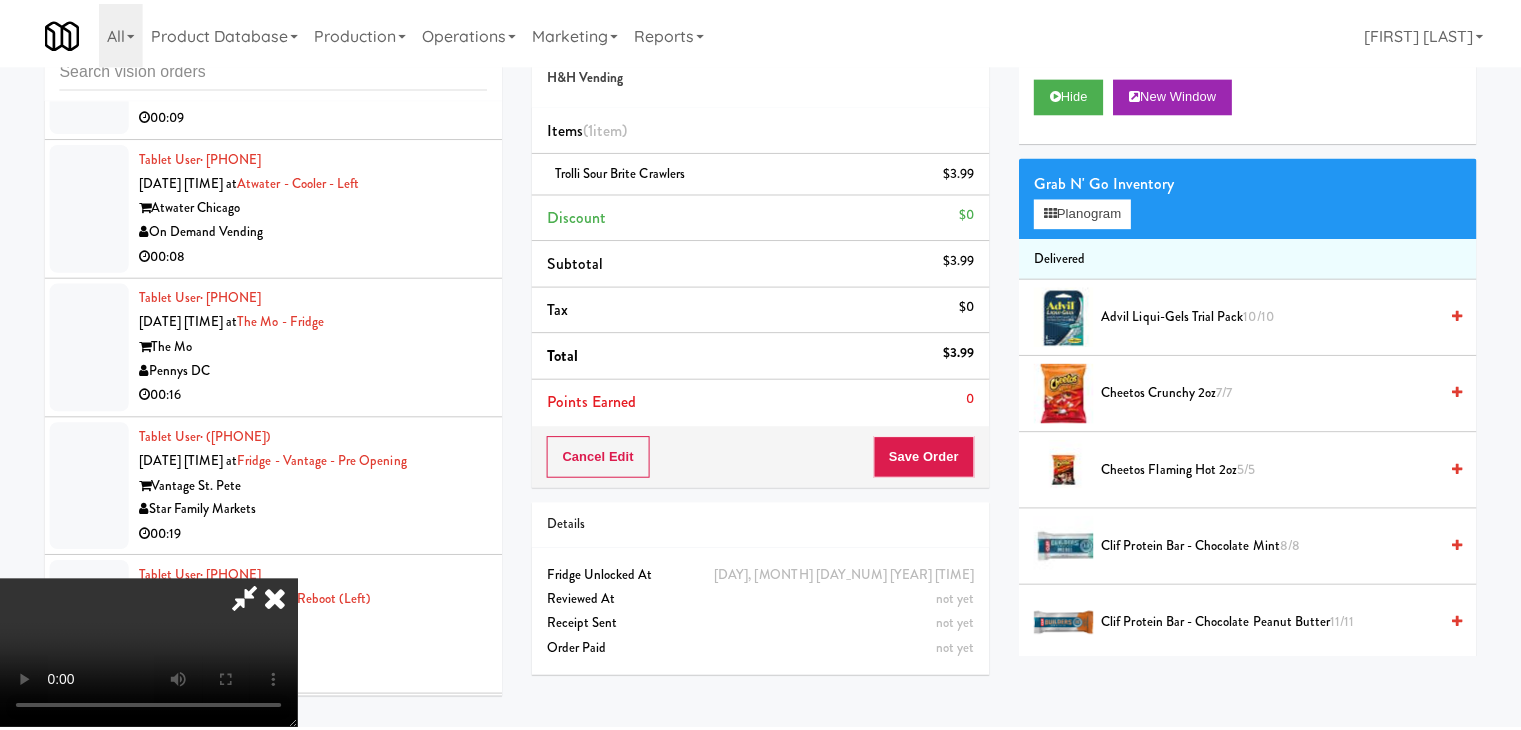 scroll, scrollTop: 32481, scrollLeft: 0, axis: vertical 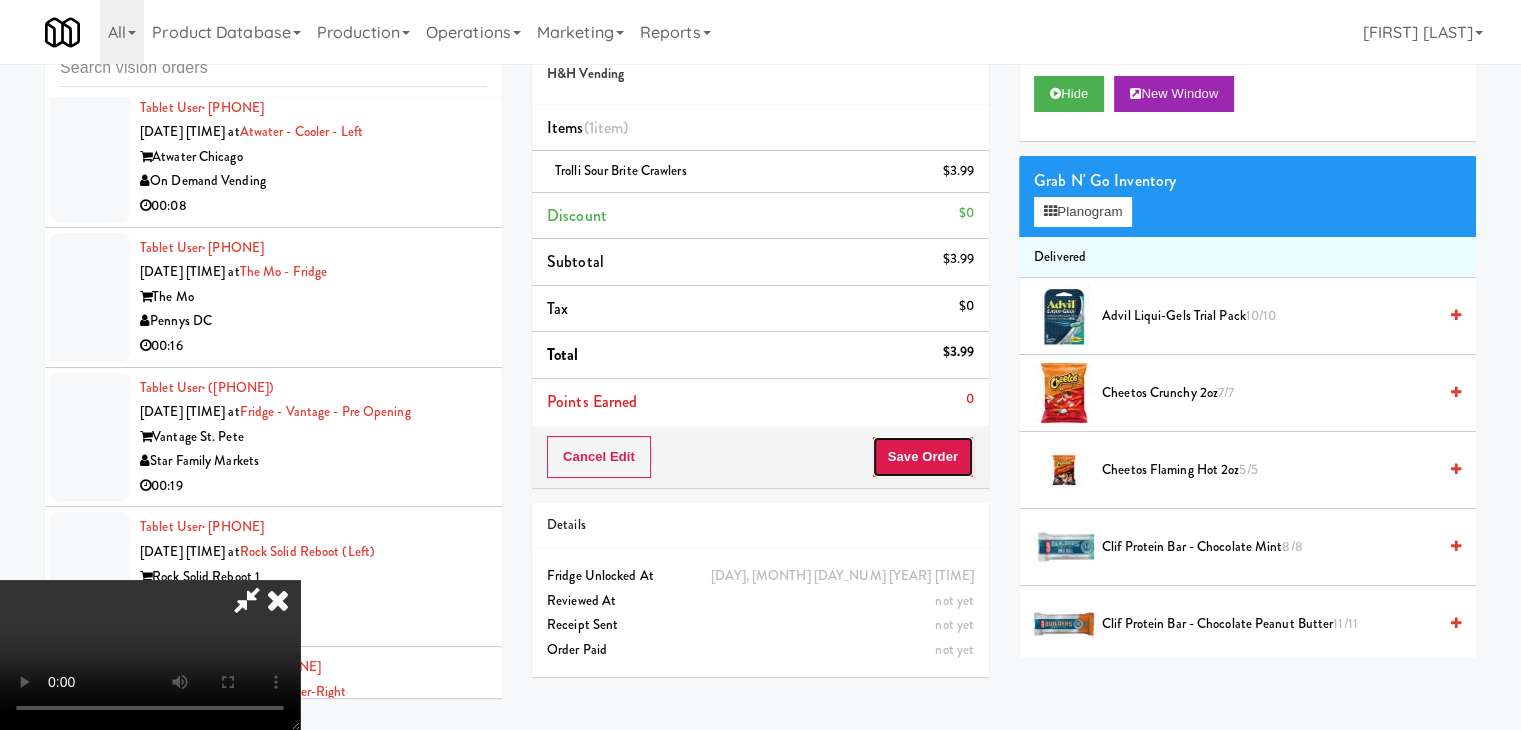 click on "Save Order" at bounding box center [923, 457] 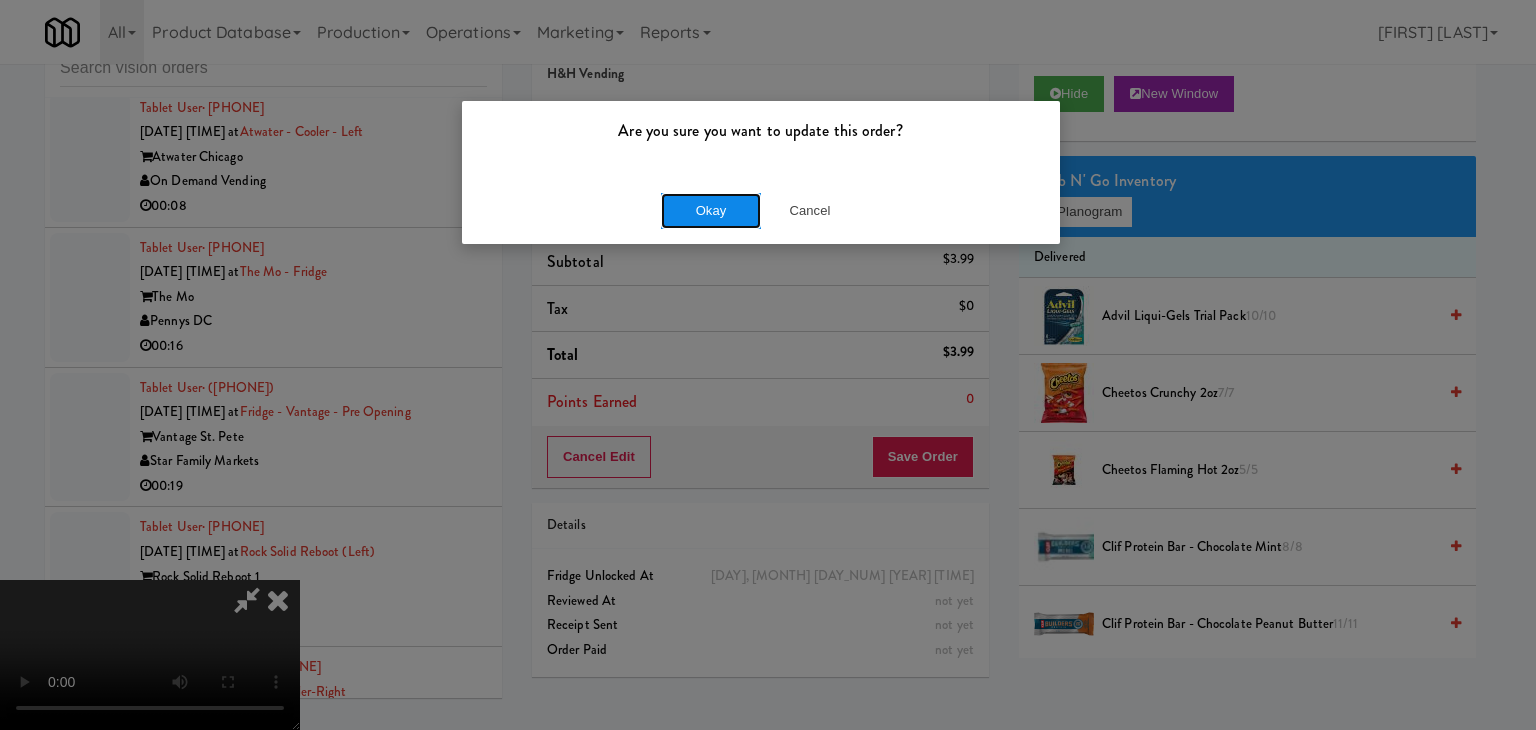 click on "Okay" at bounding box center [711, 211] 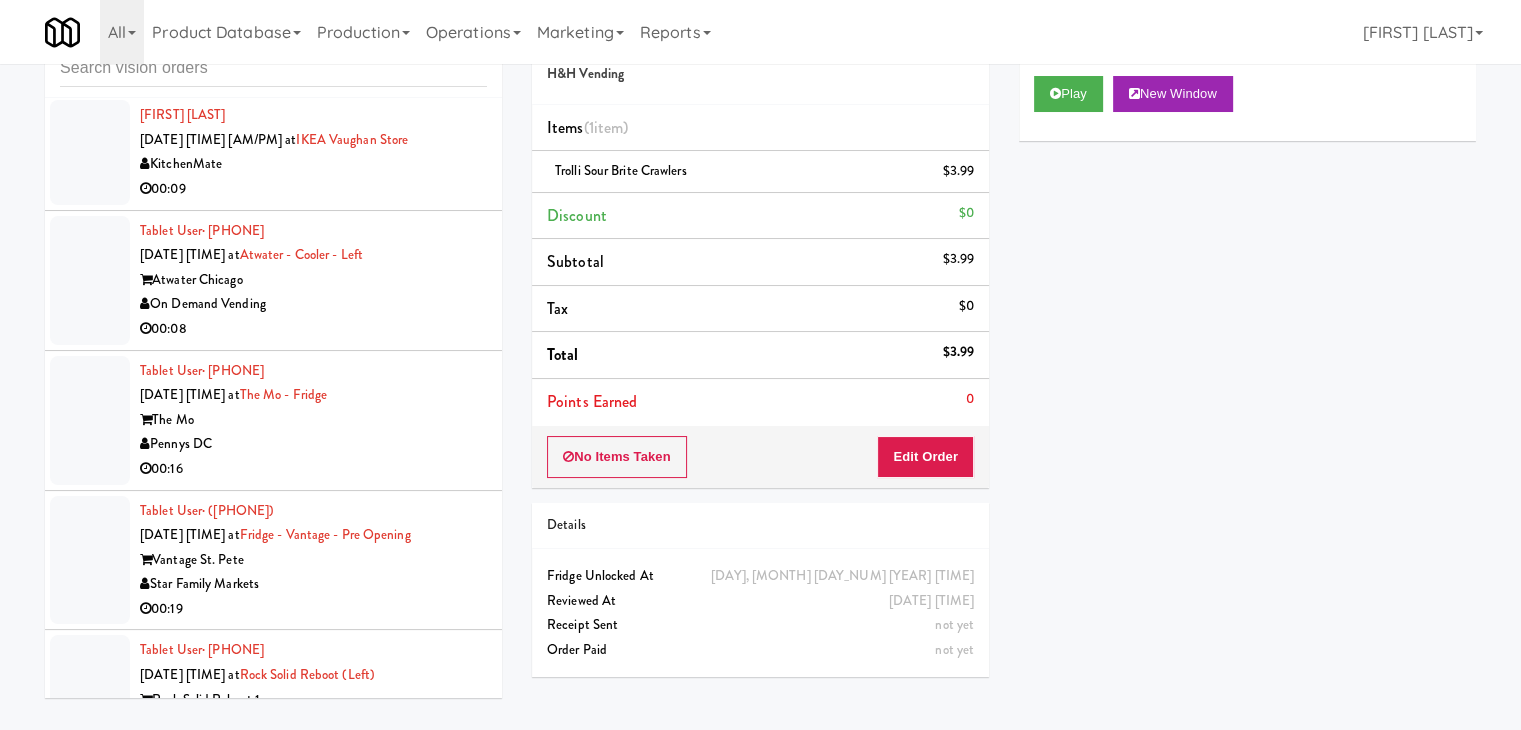 scroll, scrollTop: 32481, scrollLeft: 0, axis: vertical 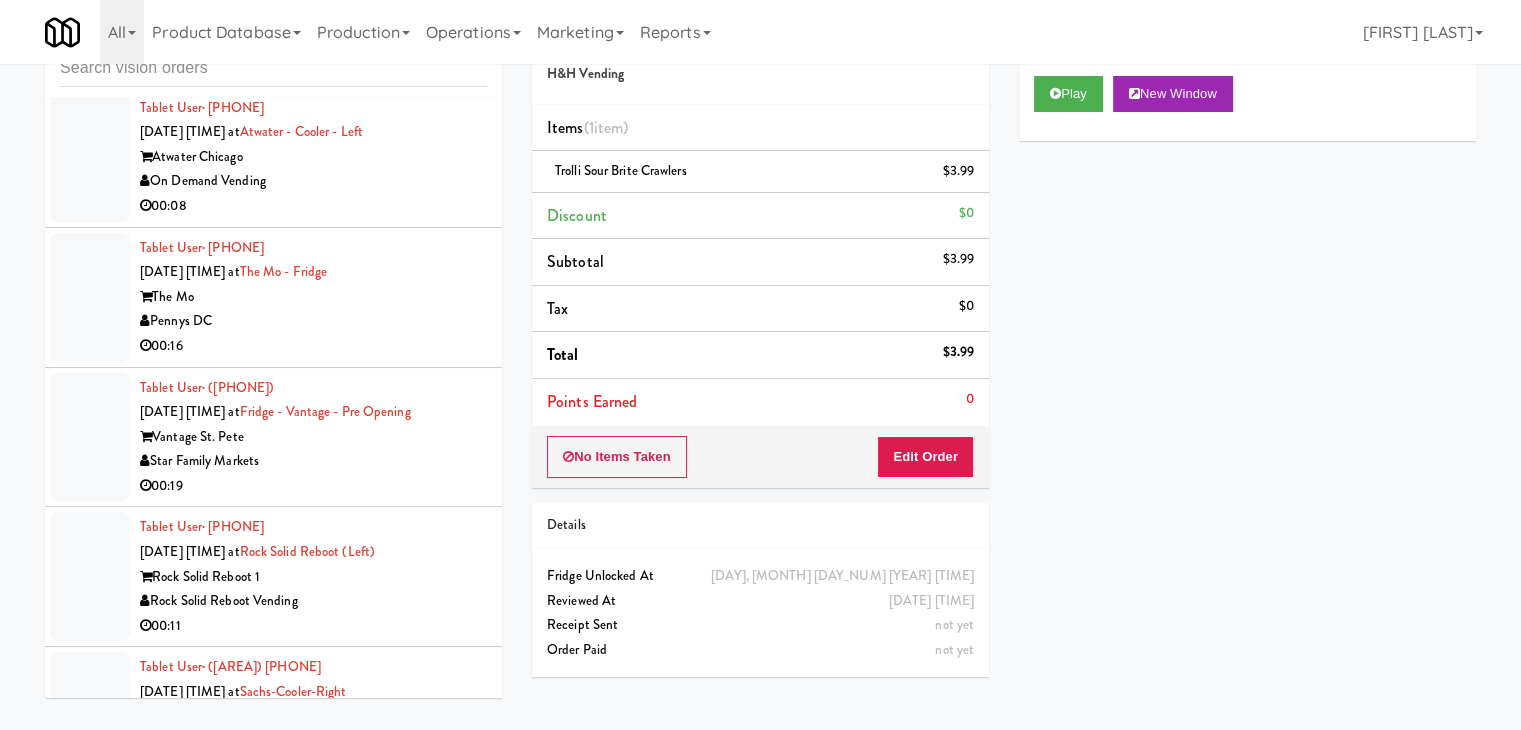 click on "00:05" at bounding box center [313, 1729] 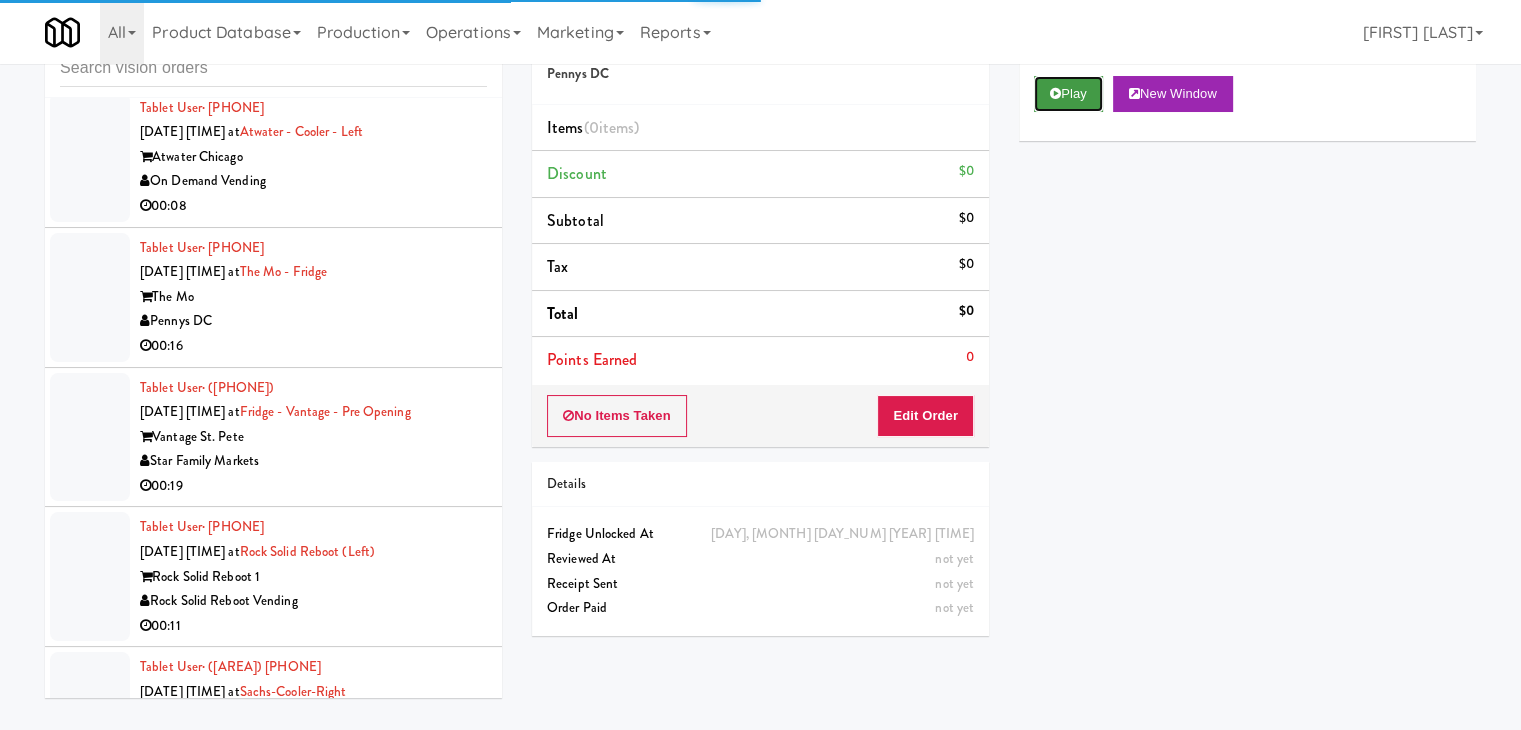 click on "Play" at bounding box center (1068, 94) 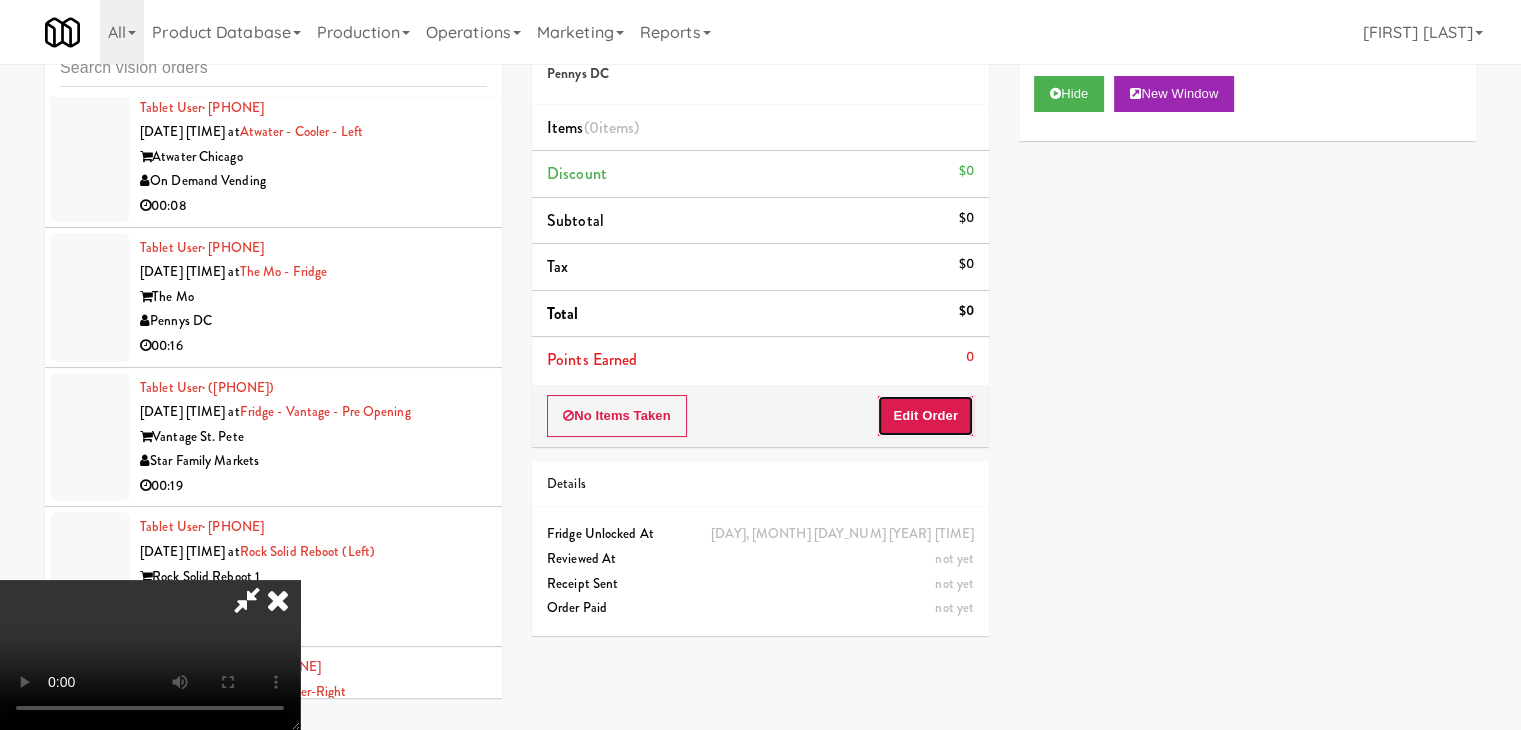click on "Edit Order" at bounding box center (925, 416) 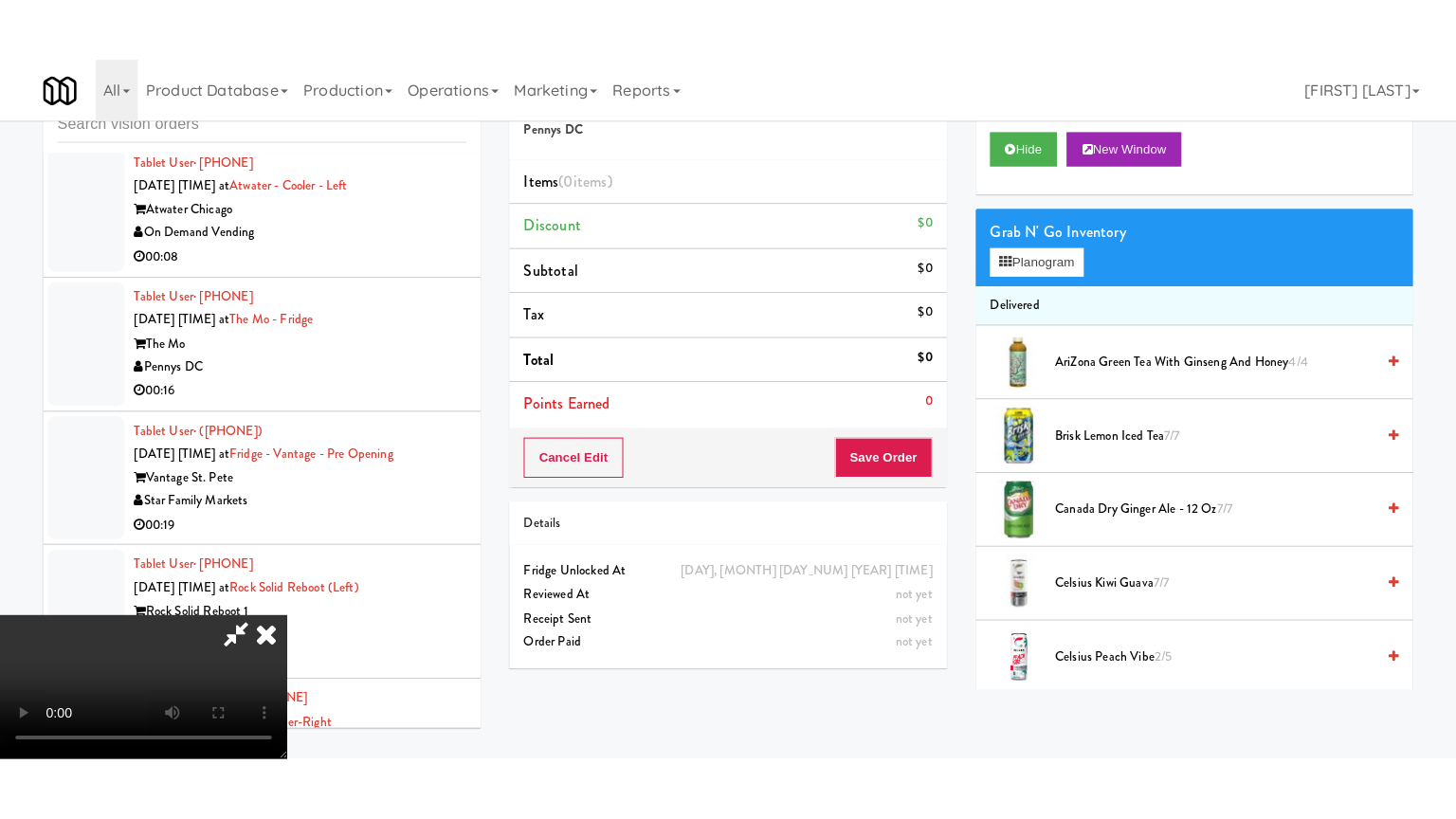 scroll, scrollTop: 266, scrollLeft: 0, axis: vertical 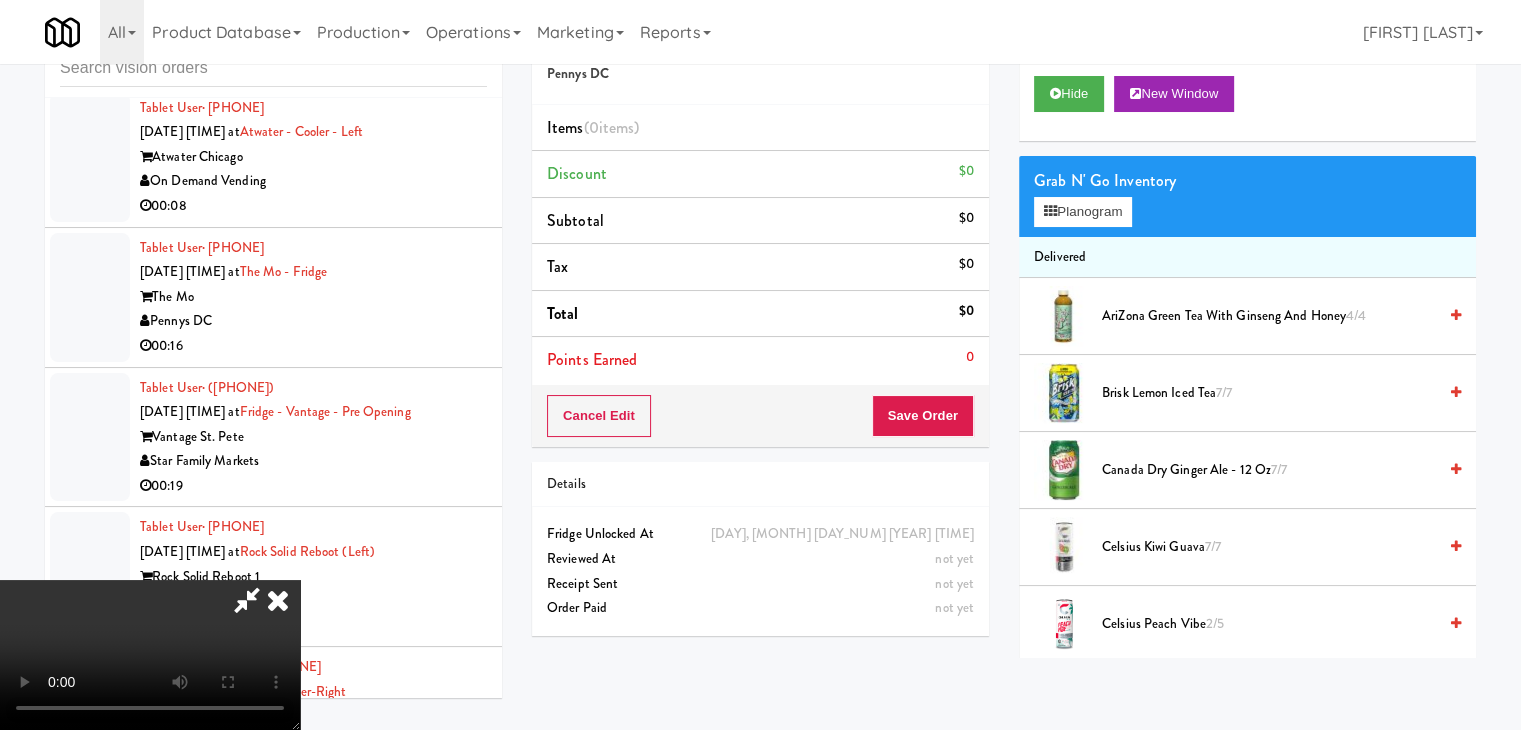 type 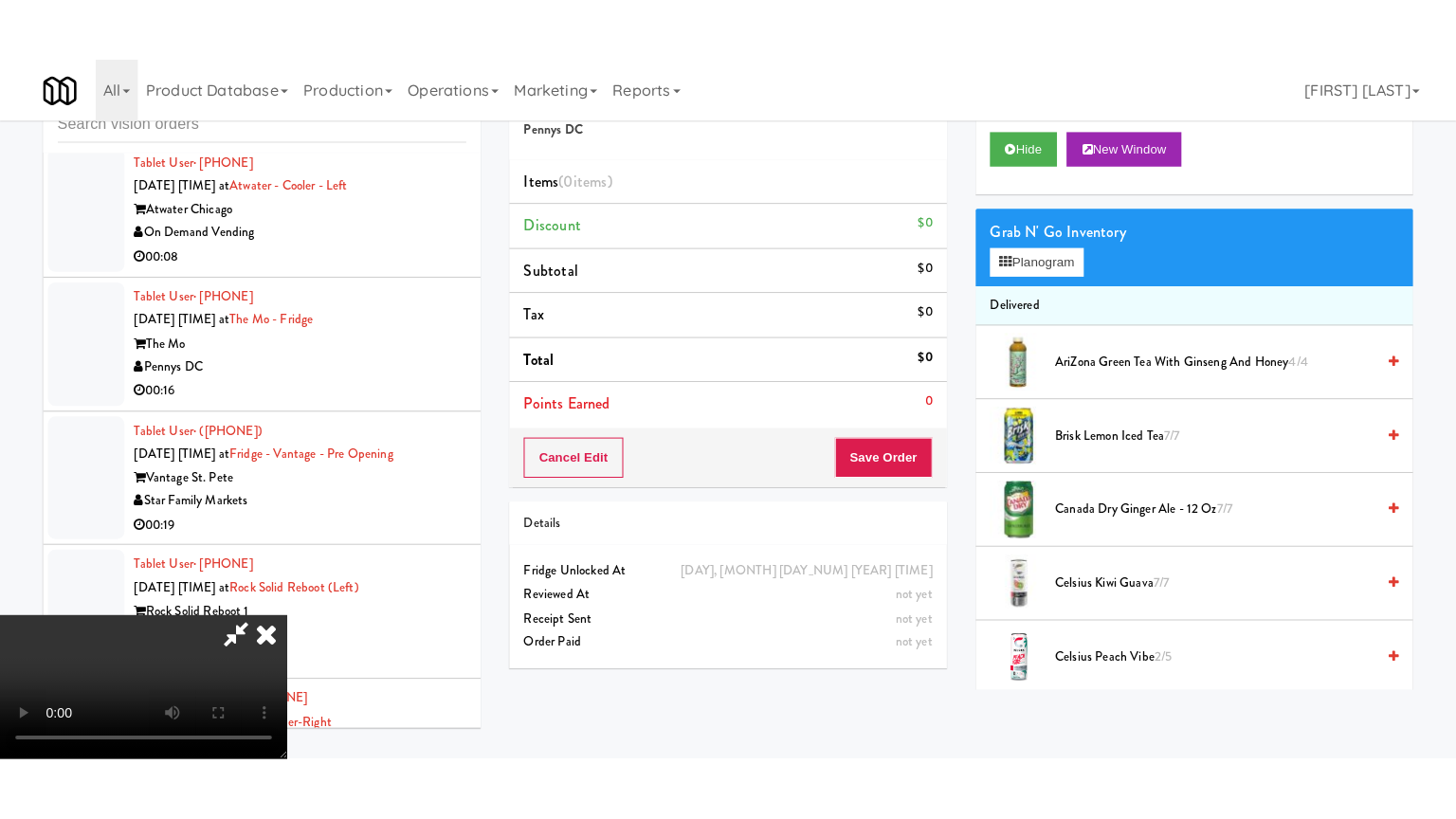 scroll, scrollTop: 0, scrollLeft: 0, axis: both 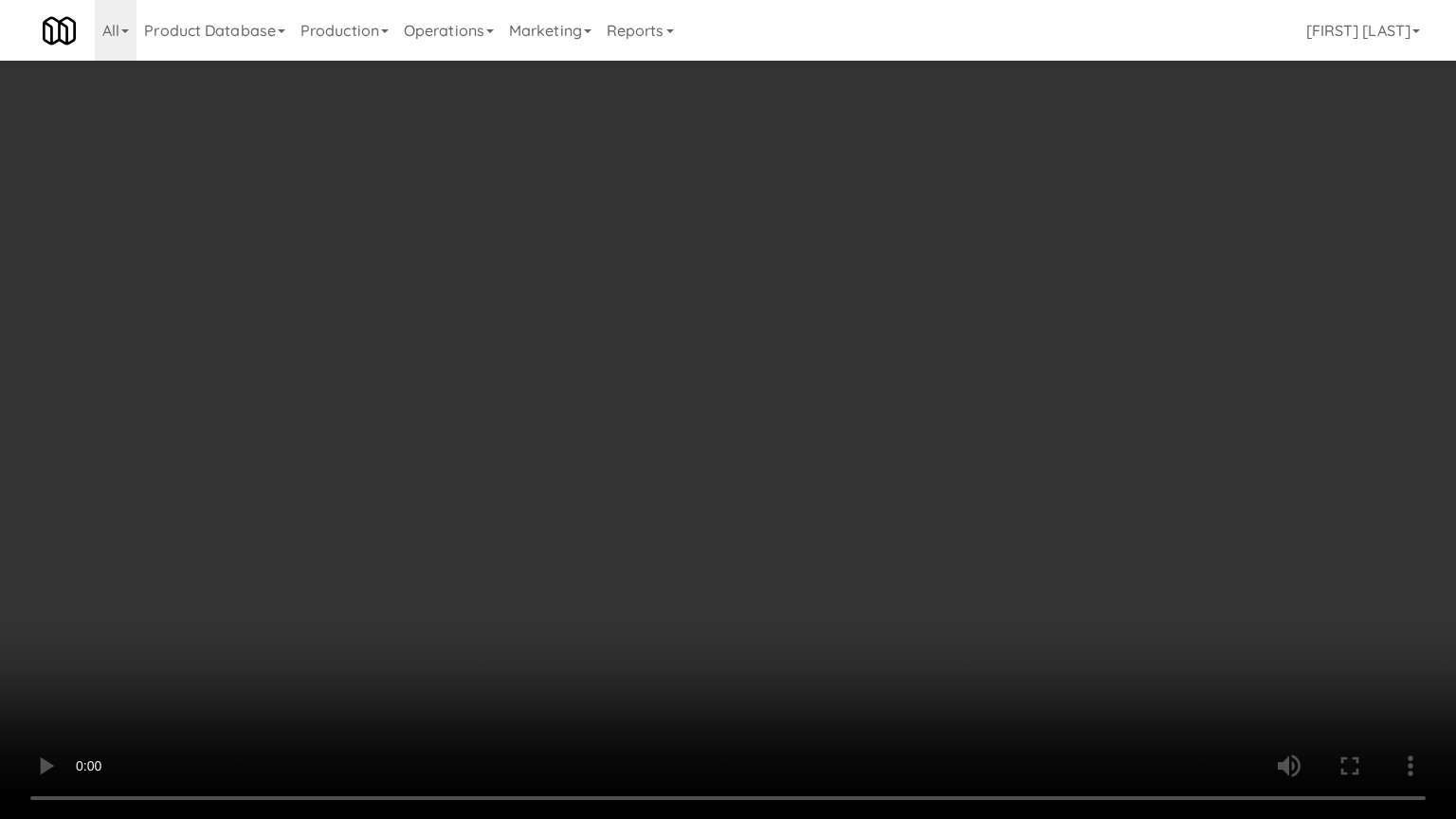 click at bounding box center [728, 410] 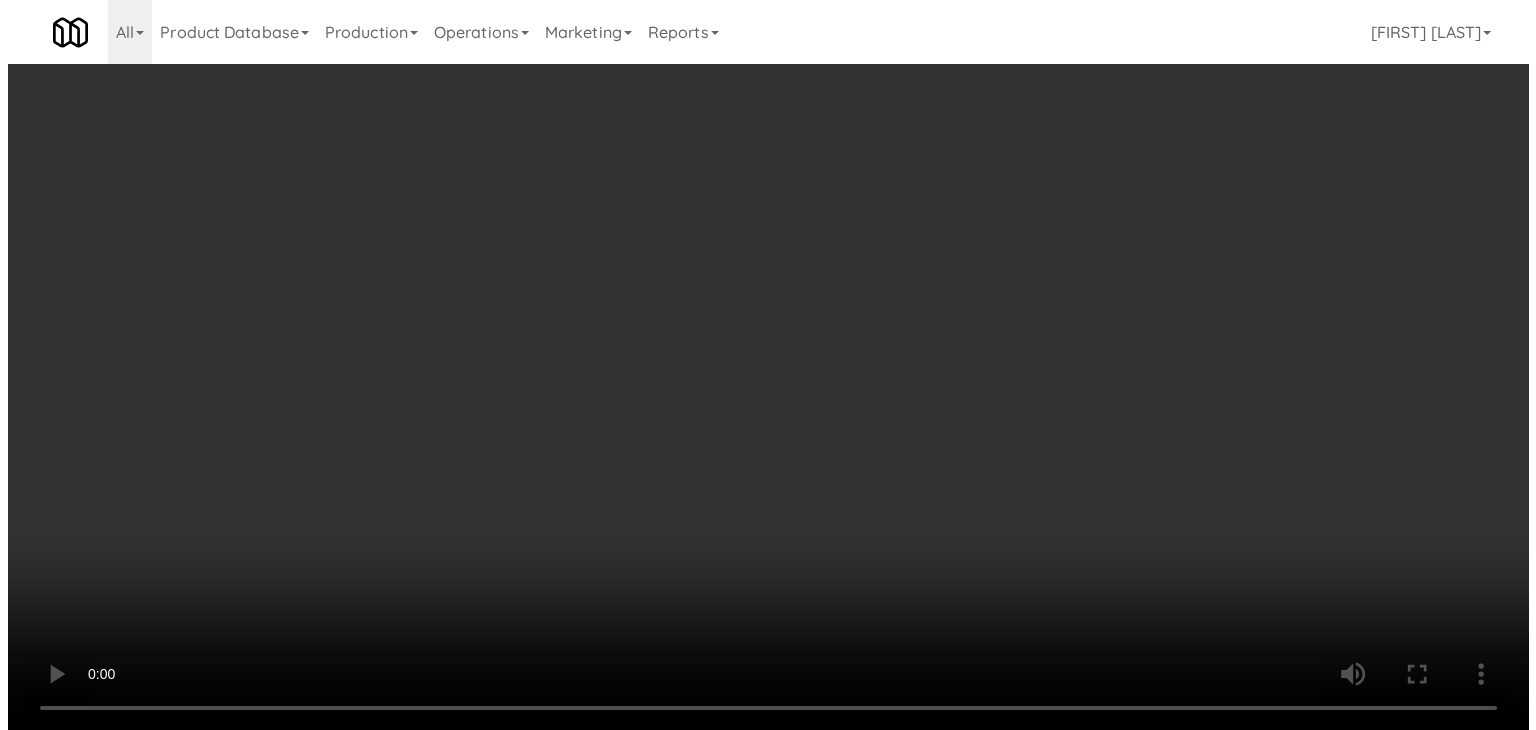 scroll, scrollTop: 32481, scrollLeft: 0, axis: vertical 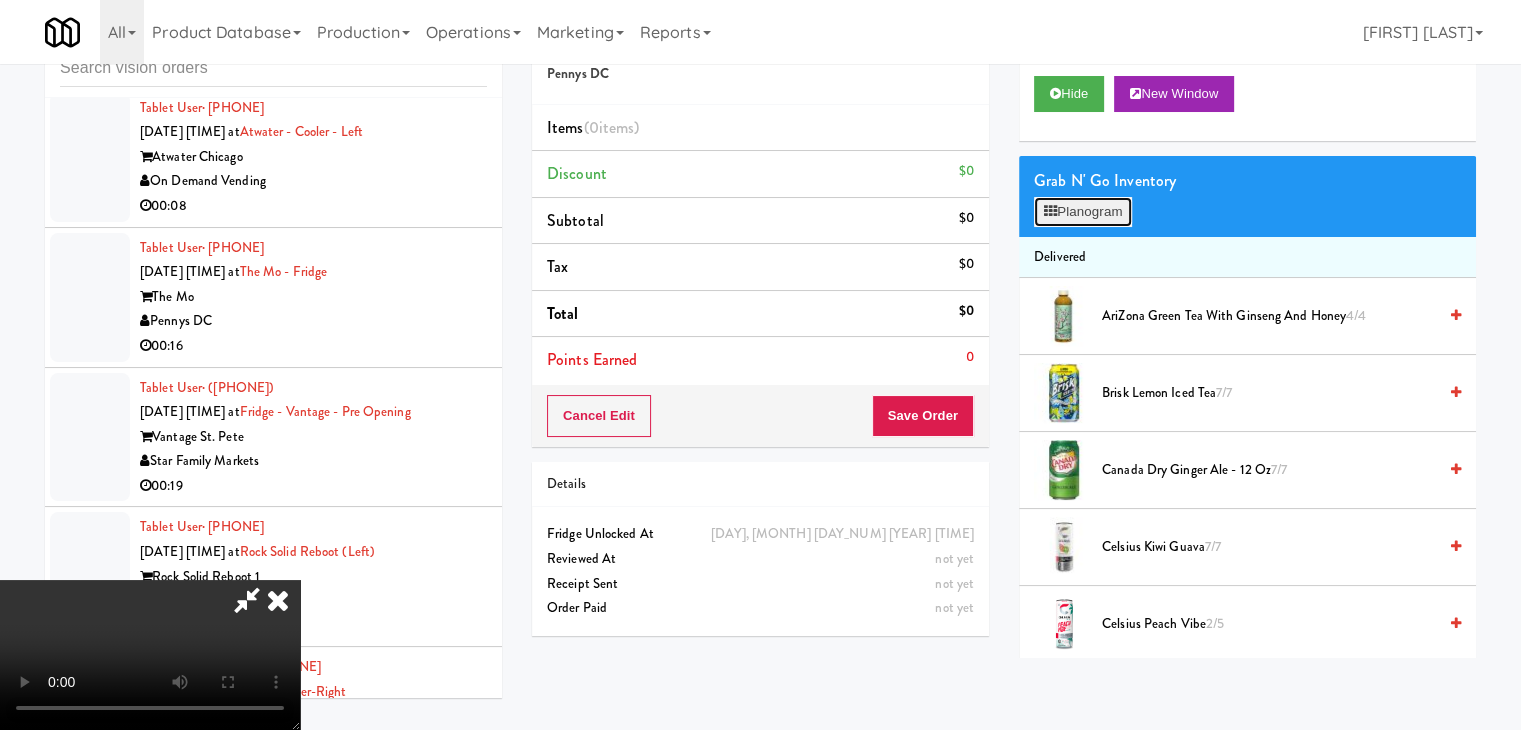click on "Planogram" at bounding box center (1083, 212) 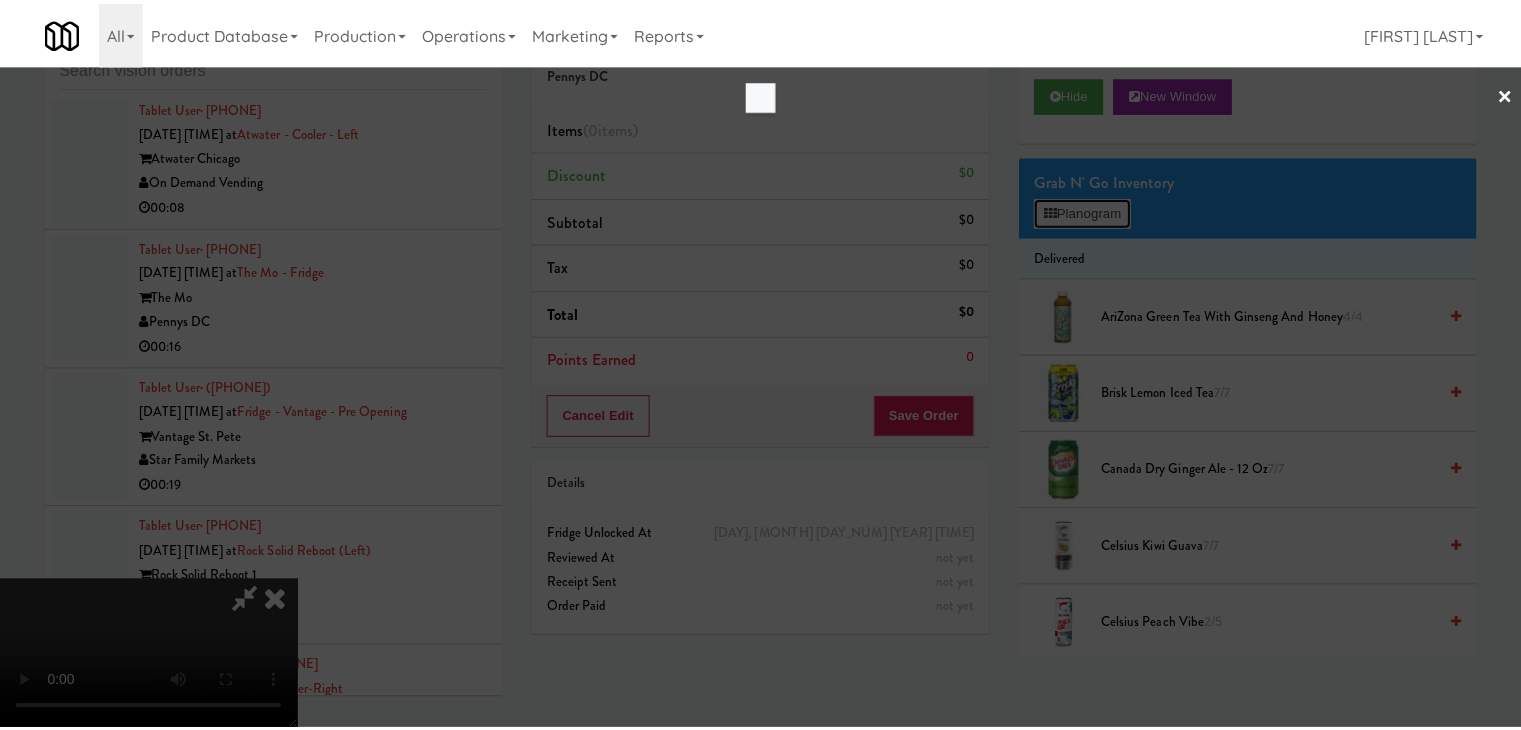 scroll, scrollTop: 32432, scrollLeft: 0, axis: vertical 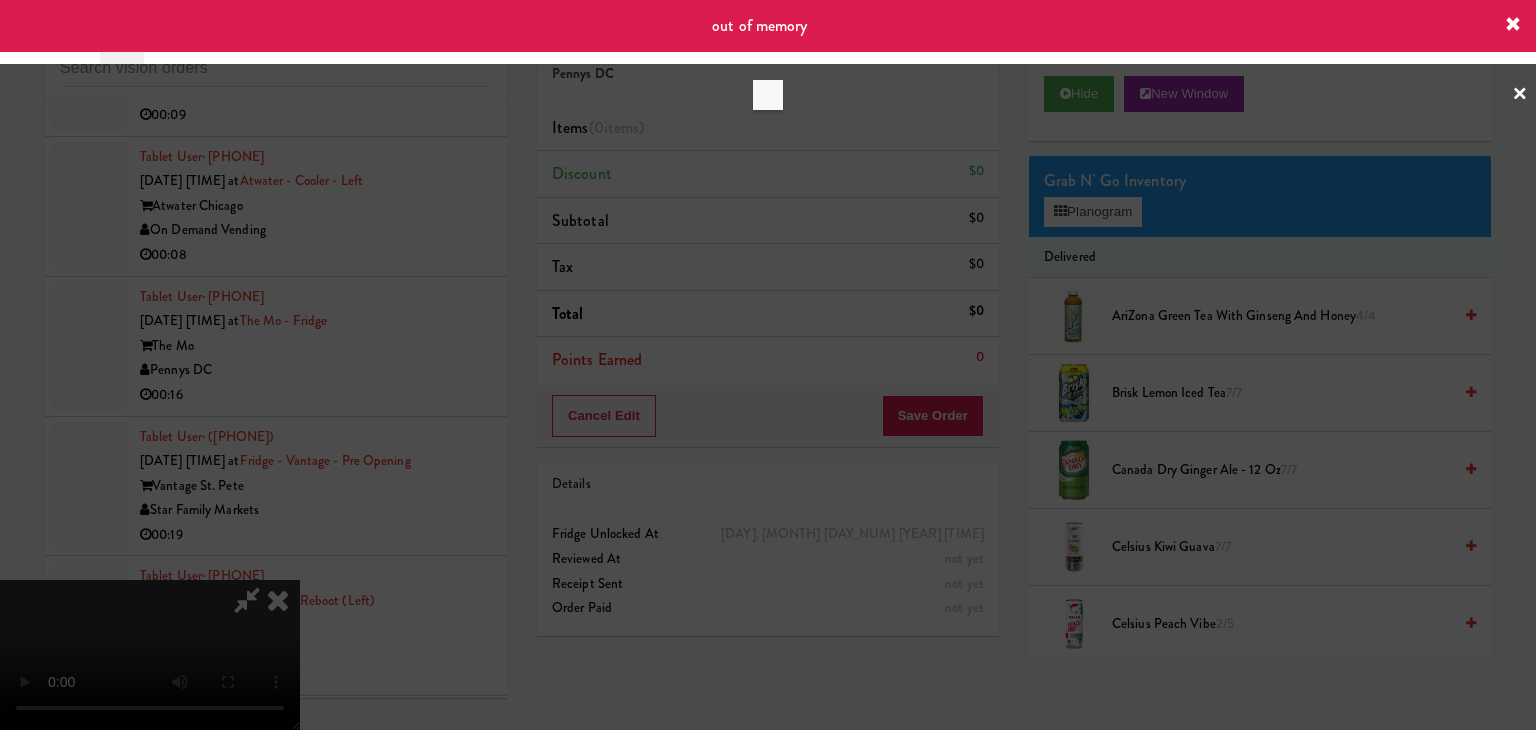 click at bounding box center [768, 365] 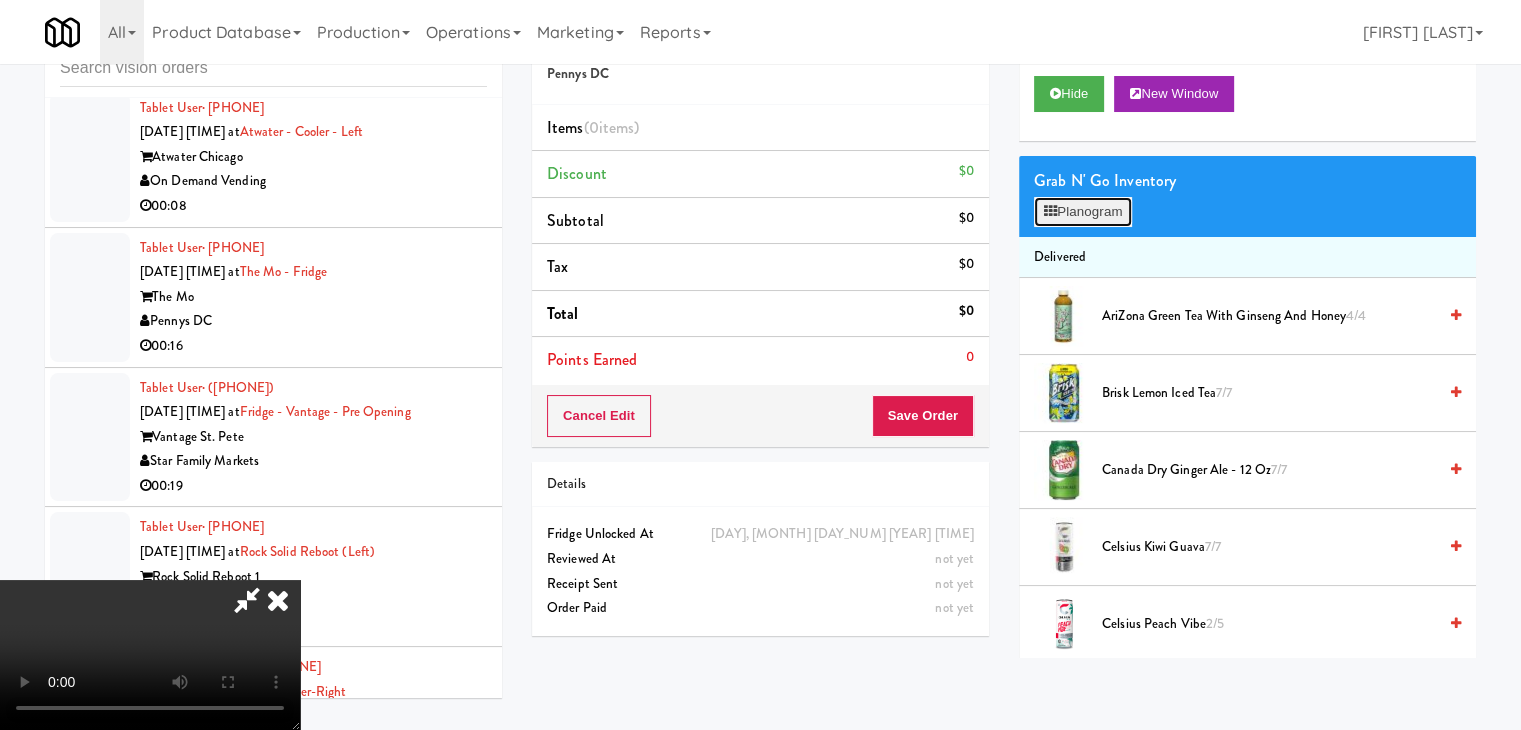 click on "Planogram" at bounding box center [1083, 212] 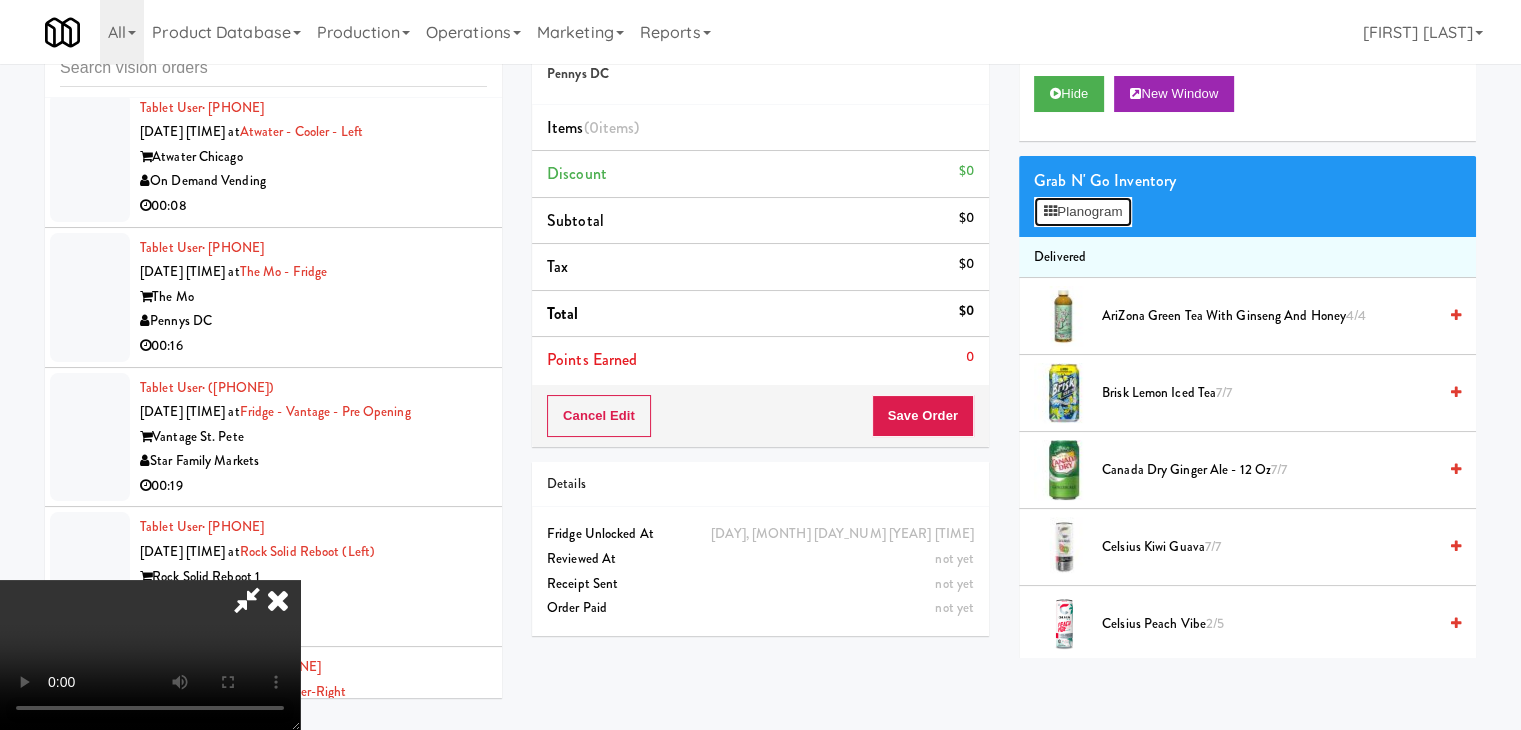 scroll, scrollTop: 32432, scrollLeft: 0, axis: vertical 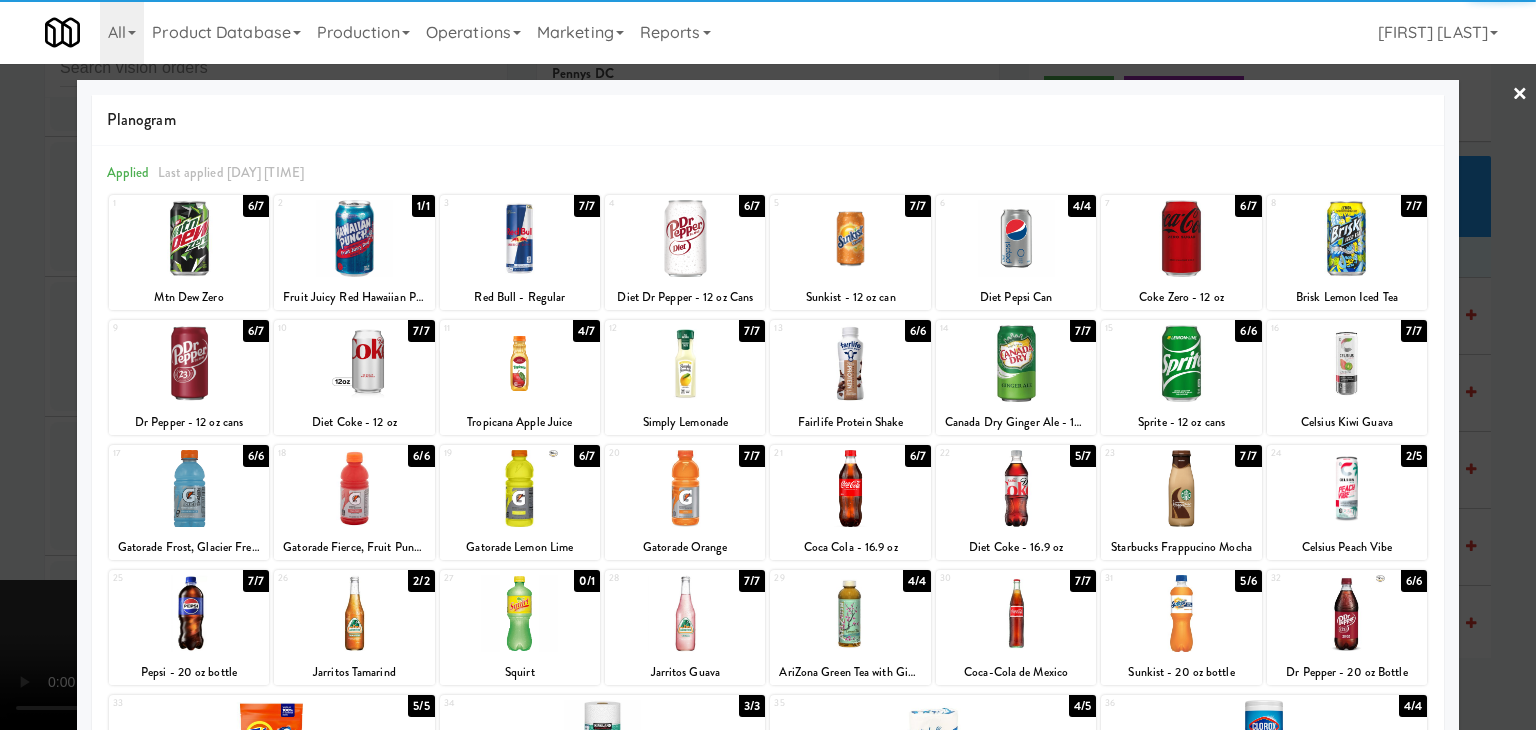 click at bounding box center (685, 238) 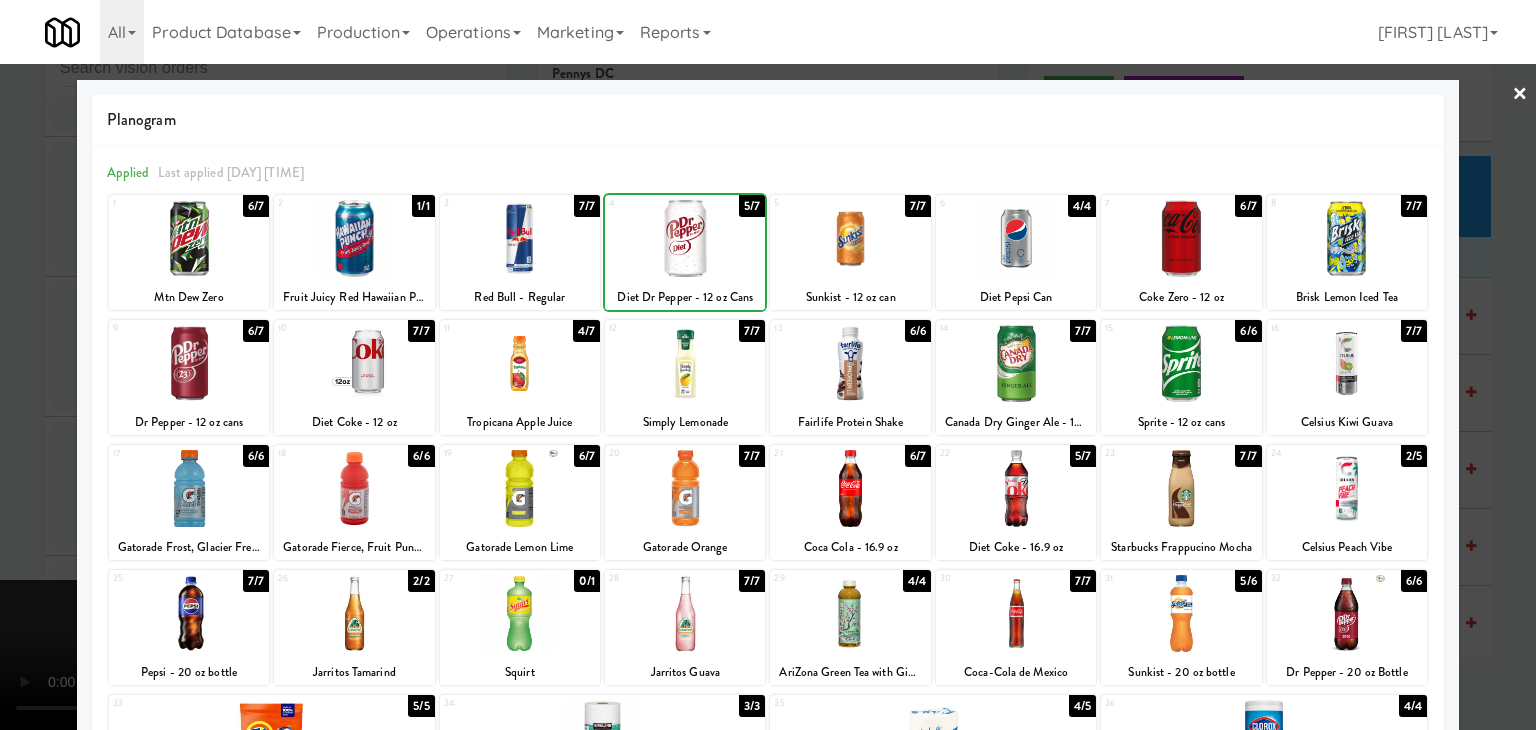 click at bounding box center [768, 365] 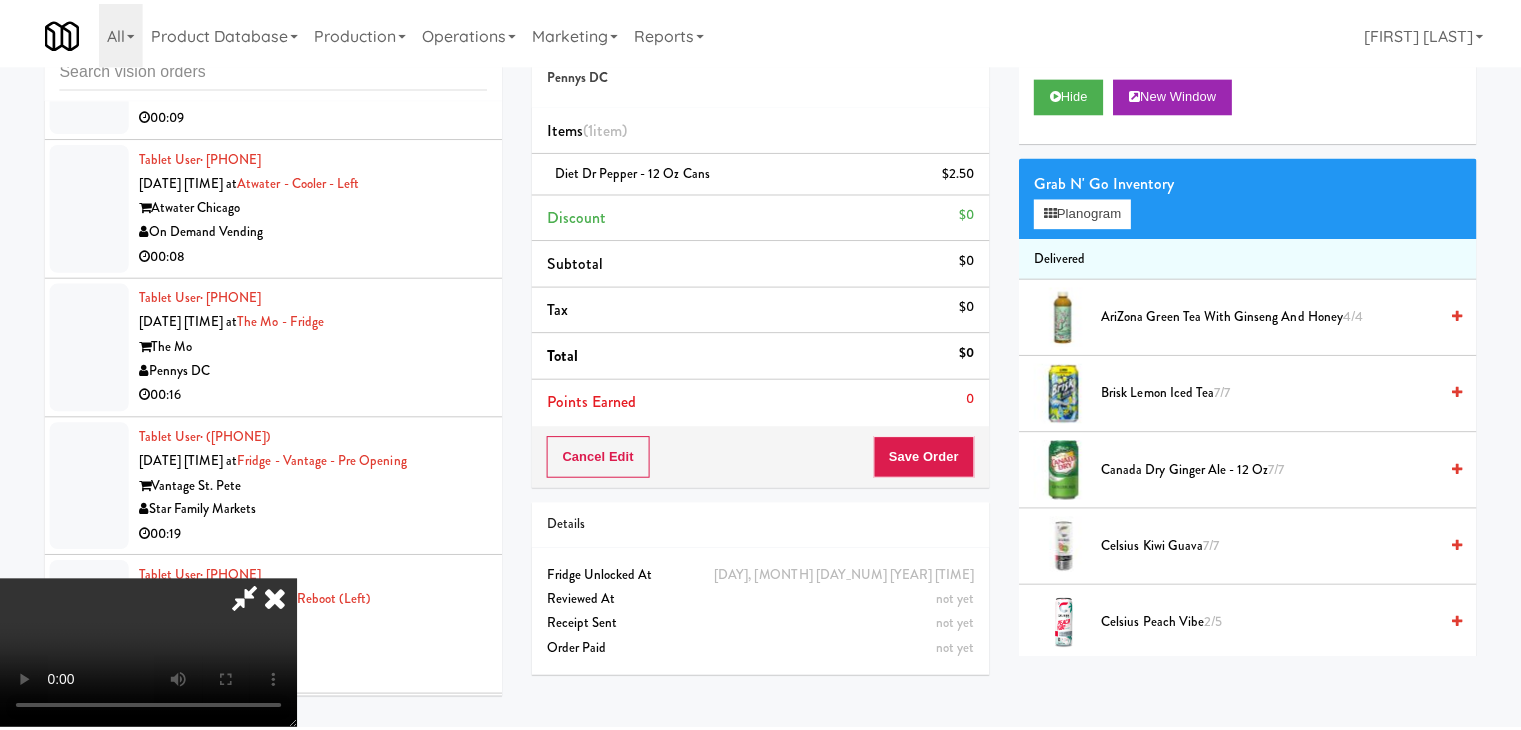 scroll, scrollTop: 32481, scrollLeft: 0, axis: vertical 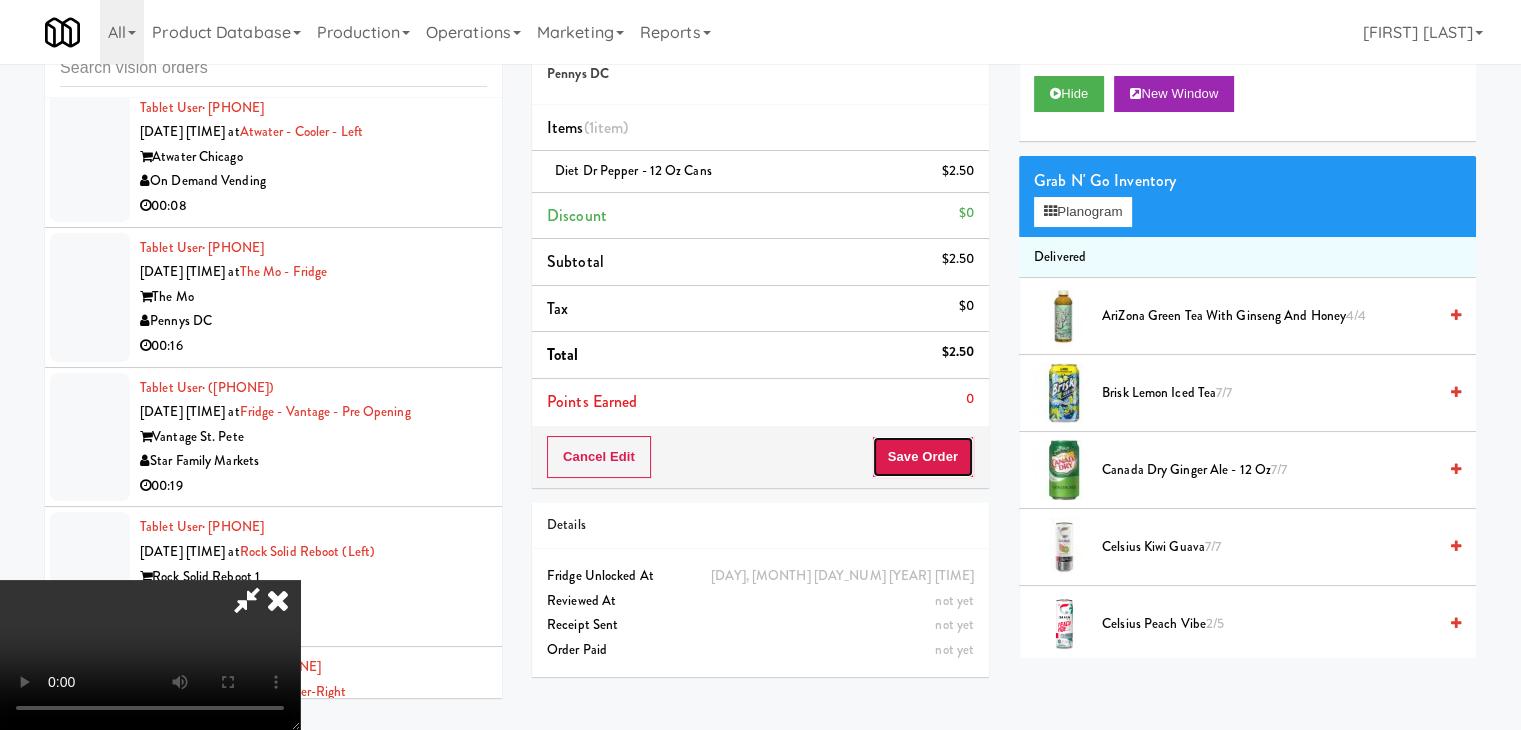 click on "Save Order" at bounding box center [923, 457] 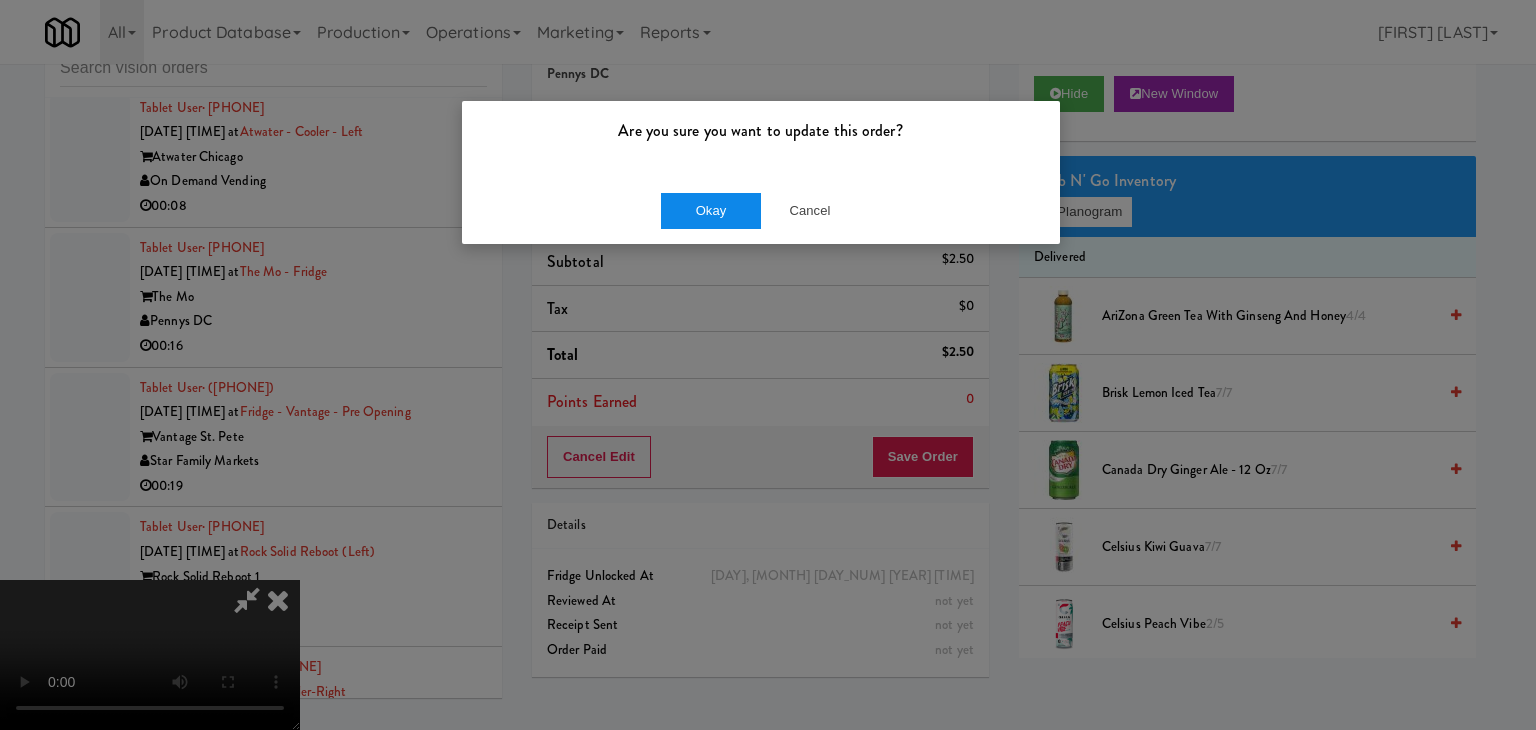 click on "Okay Cancel" at bounding box center [761, 210] 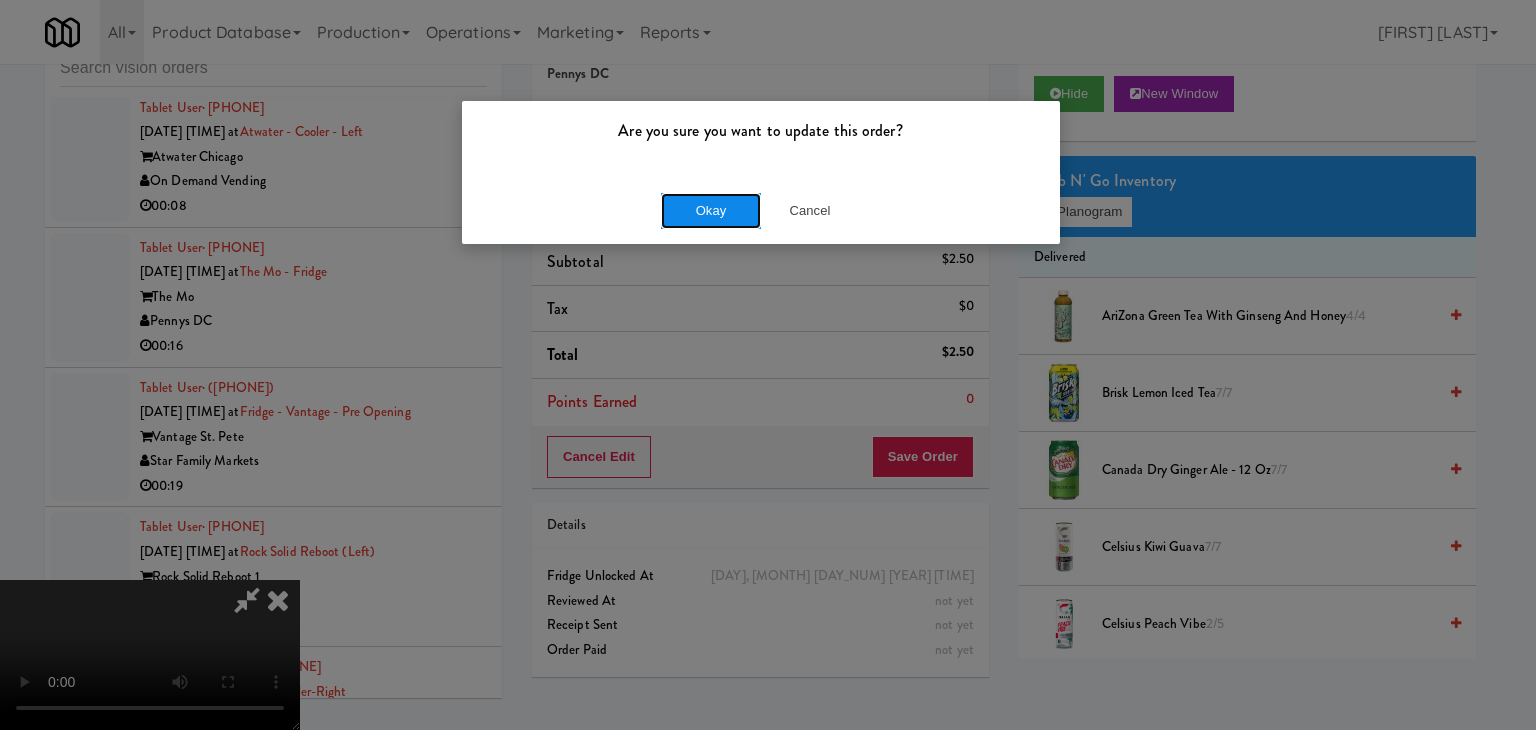 click on "Okay" at bounding box center (711, 211) 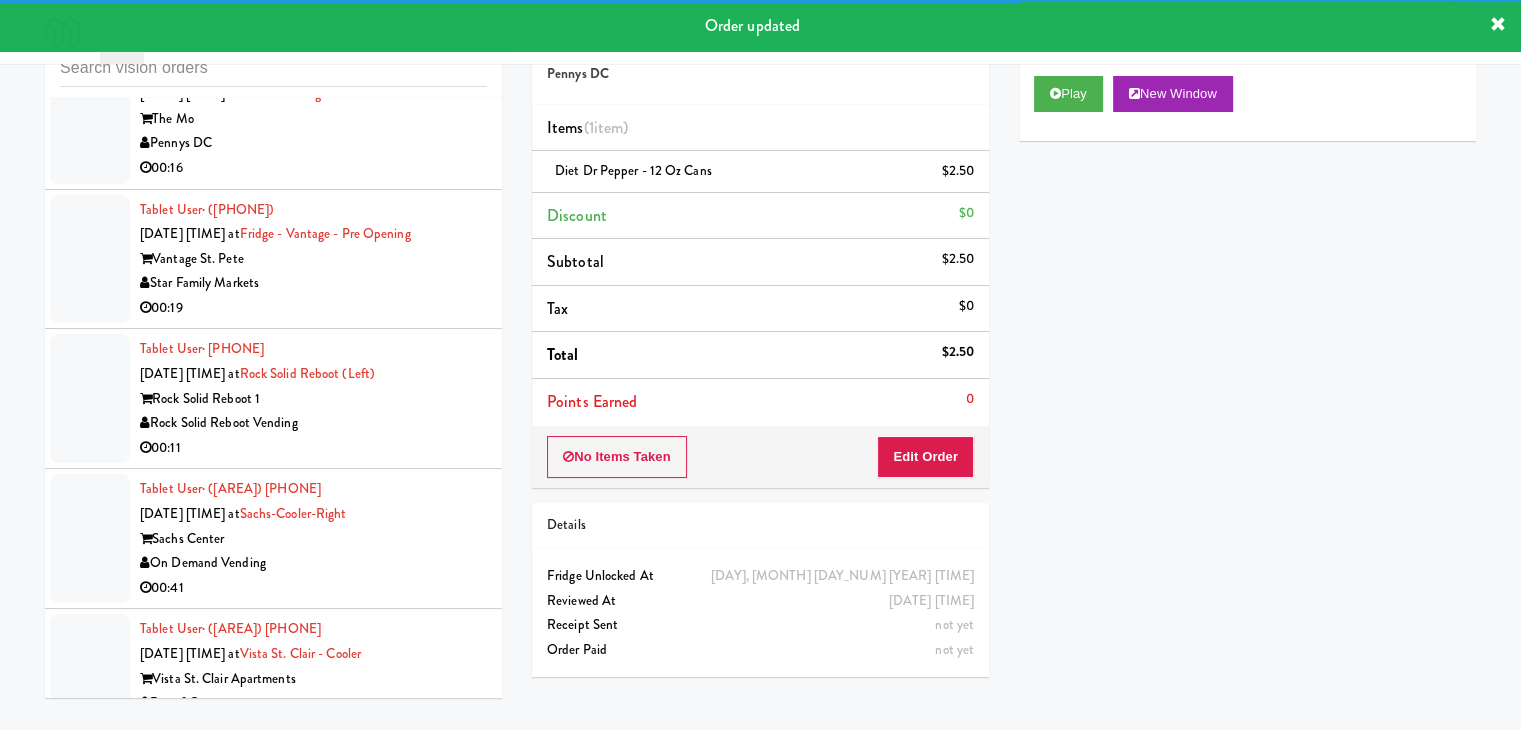 scroll, scrollTop: 32681, scrollLeft: 0, axis: vertical 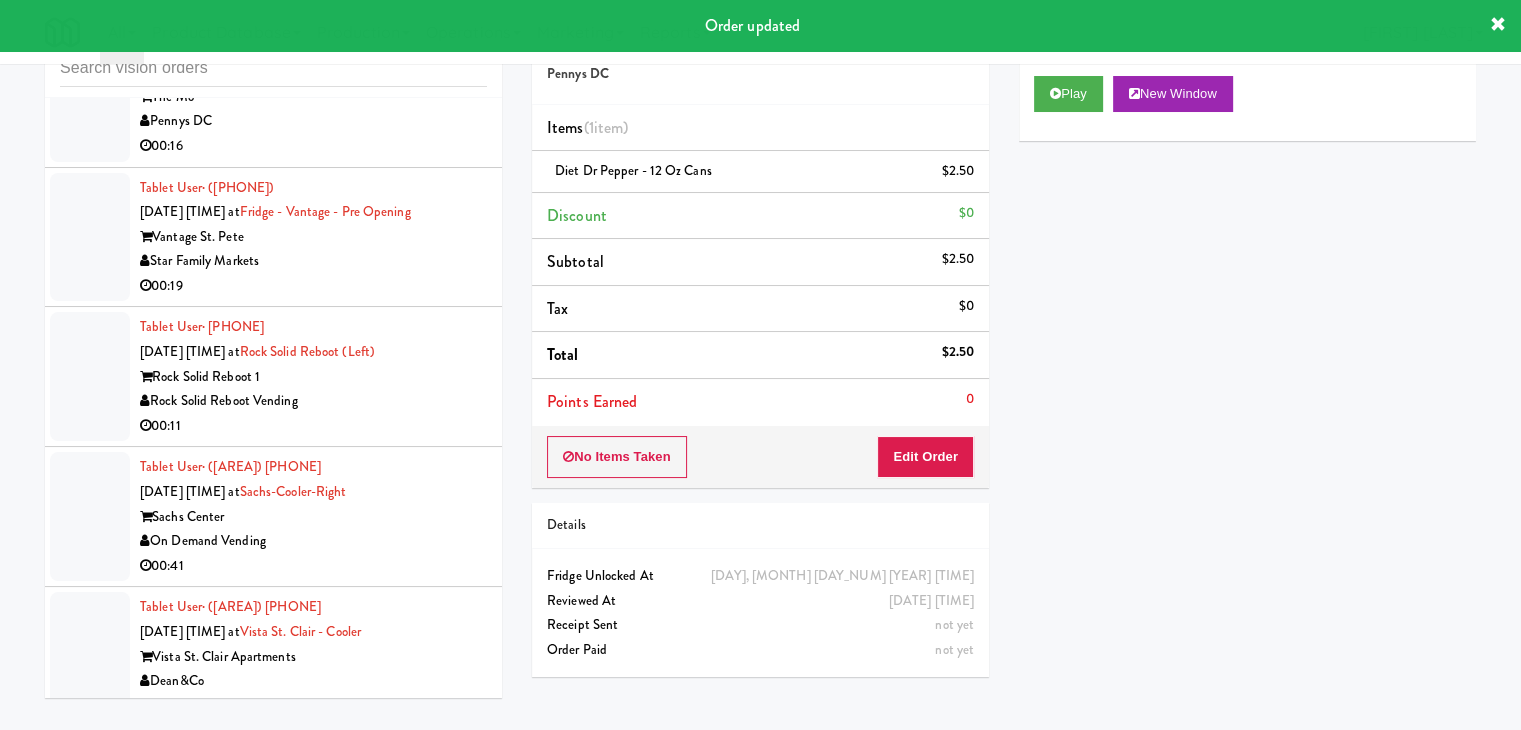 drag, startPoint x: 386, startPoint y: 409, endPoint x: 380, endPoint y: 421, distance: 13.416408 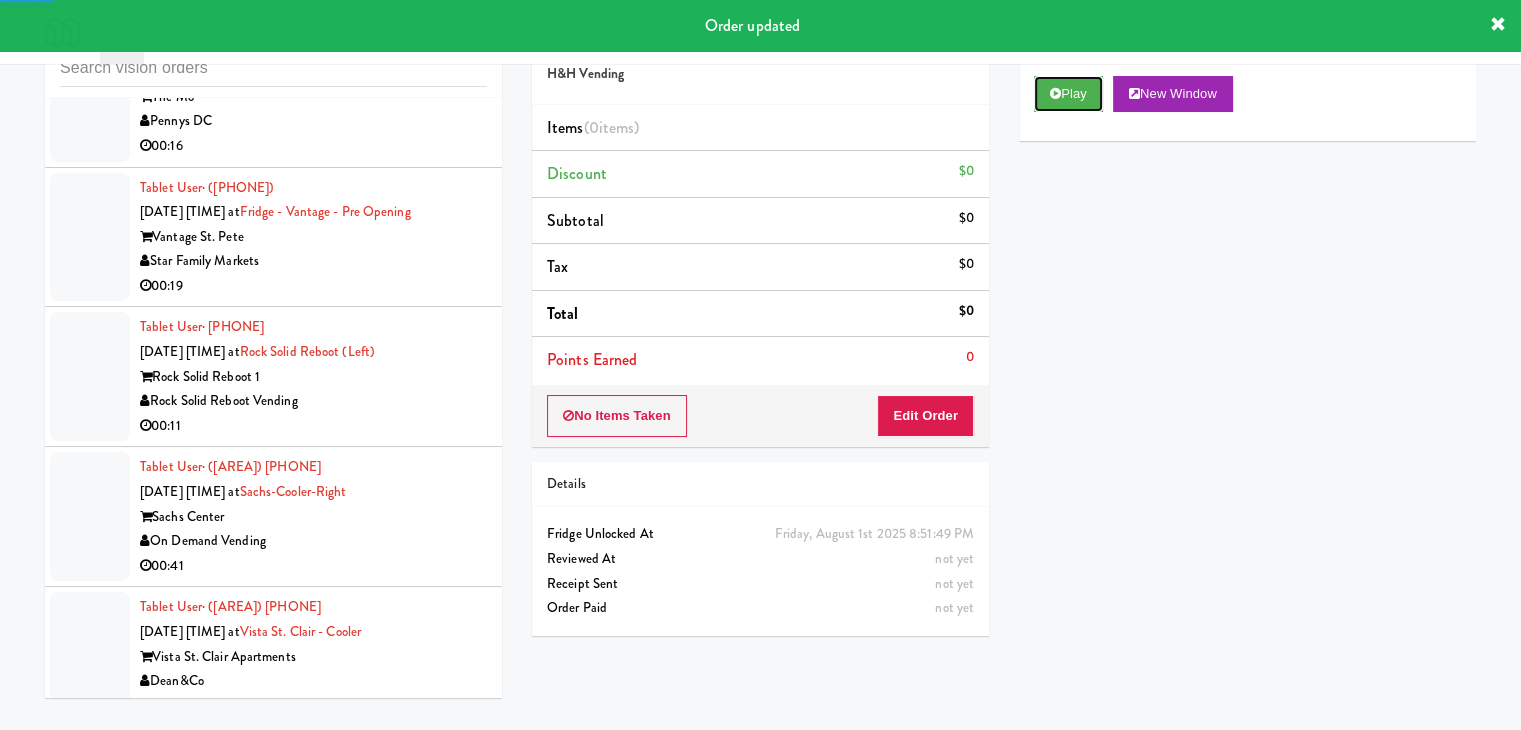 drag, startPoint x: 1063, startPoint y: 101, endPoint x: 1050, endPoint y: 122, distance: 24.698177 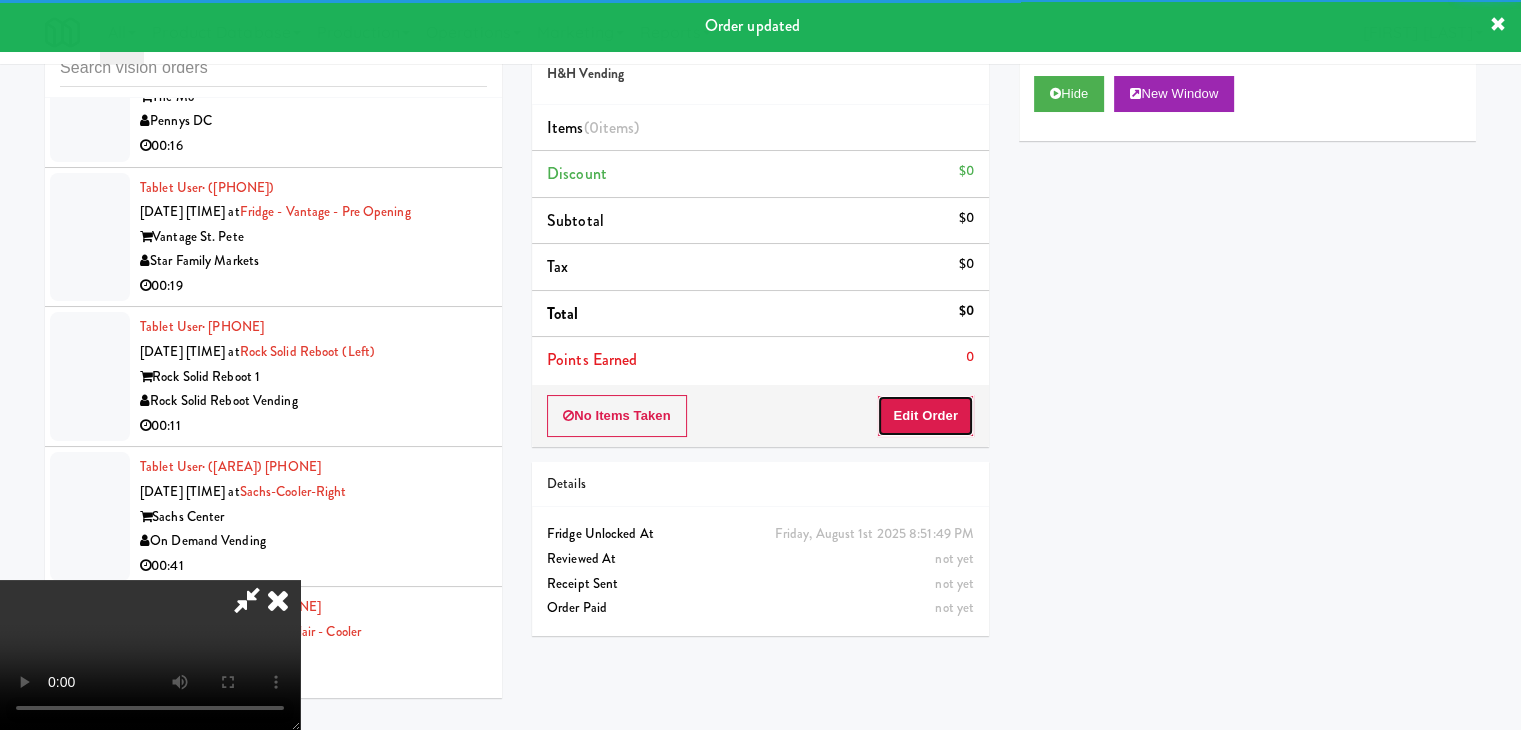 click on "Edit Order" at bounding box center (925, 416) 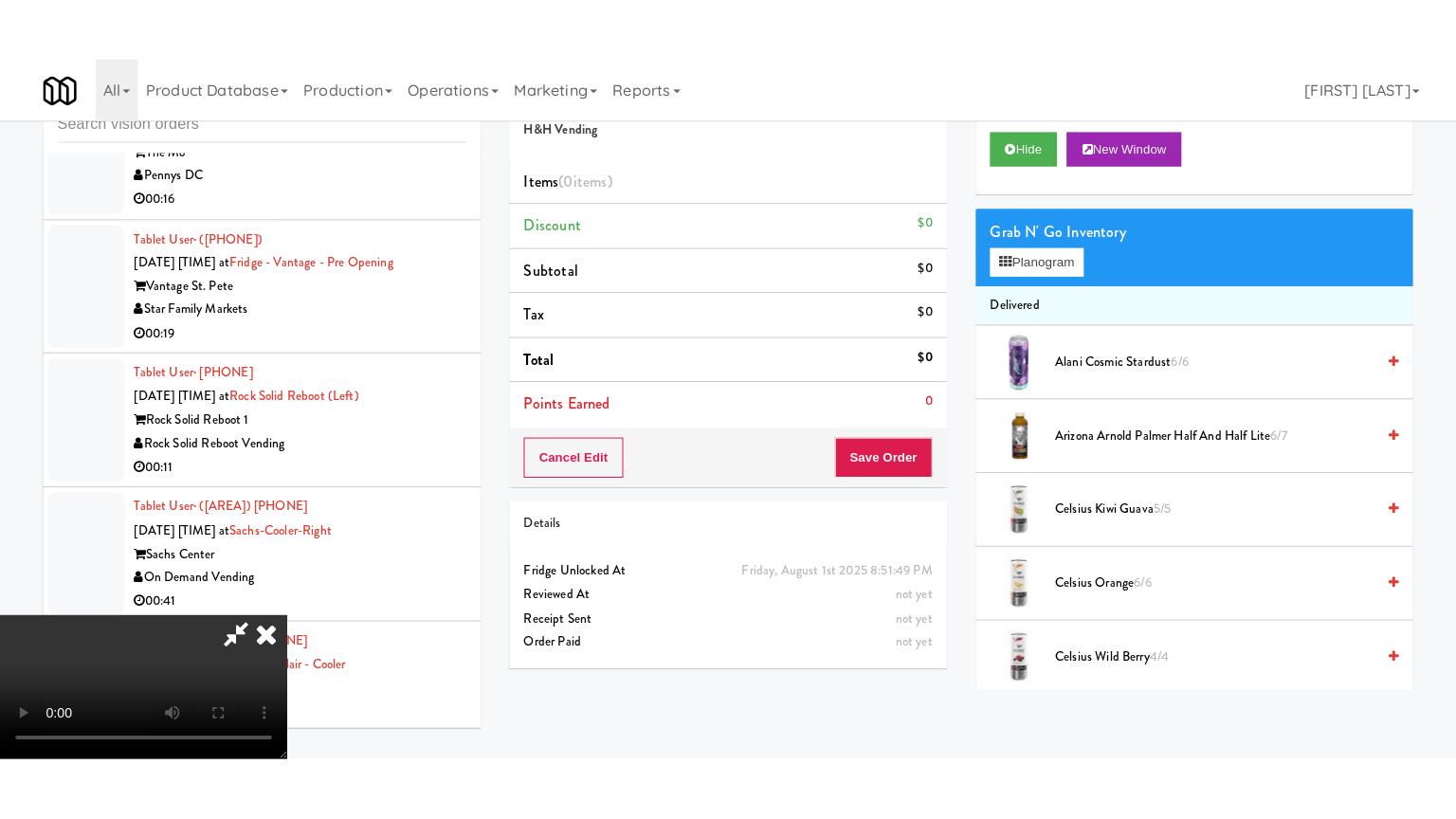 scroll, scrollTop: 266, scrollLeft: 0, axis: vertical 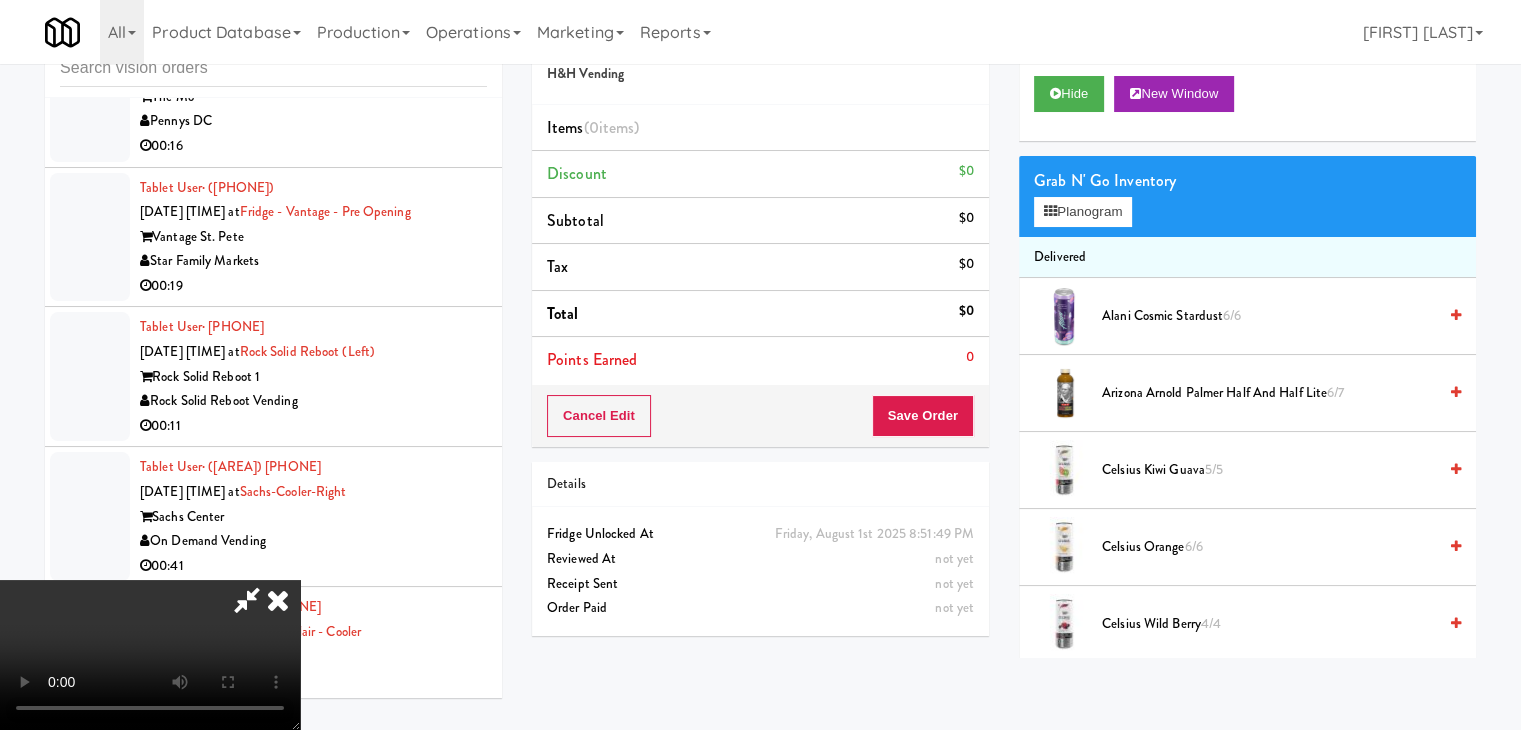 type 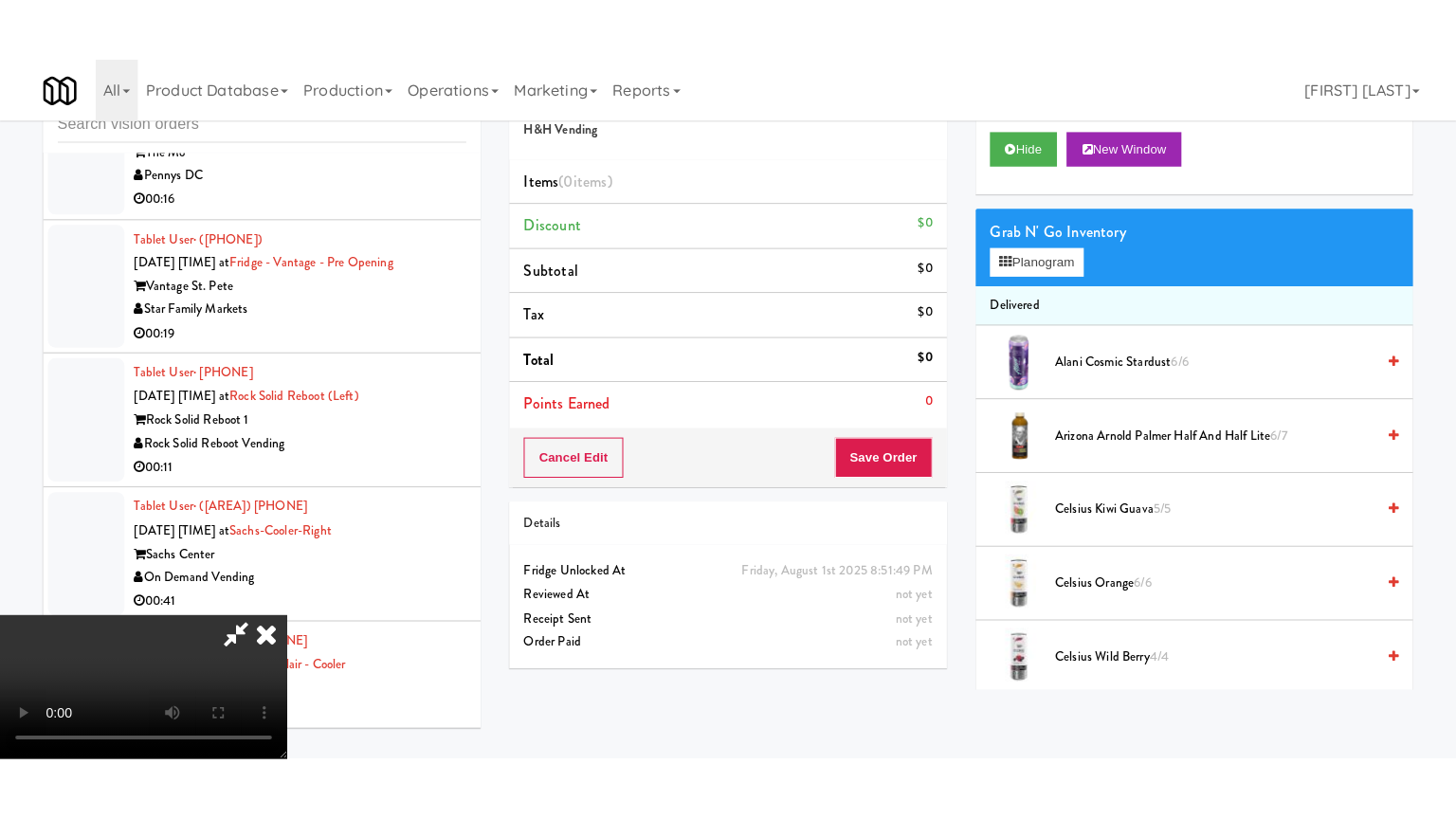 scroll, scrollTop: 0, scrollLeft: 0, axis: both 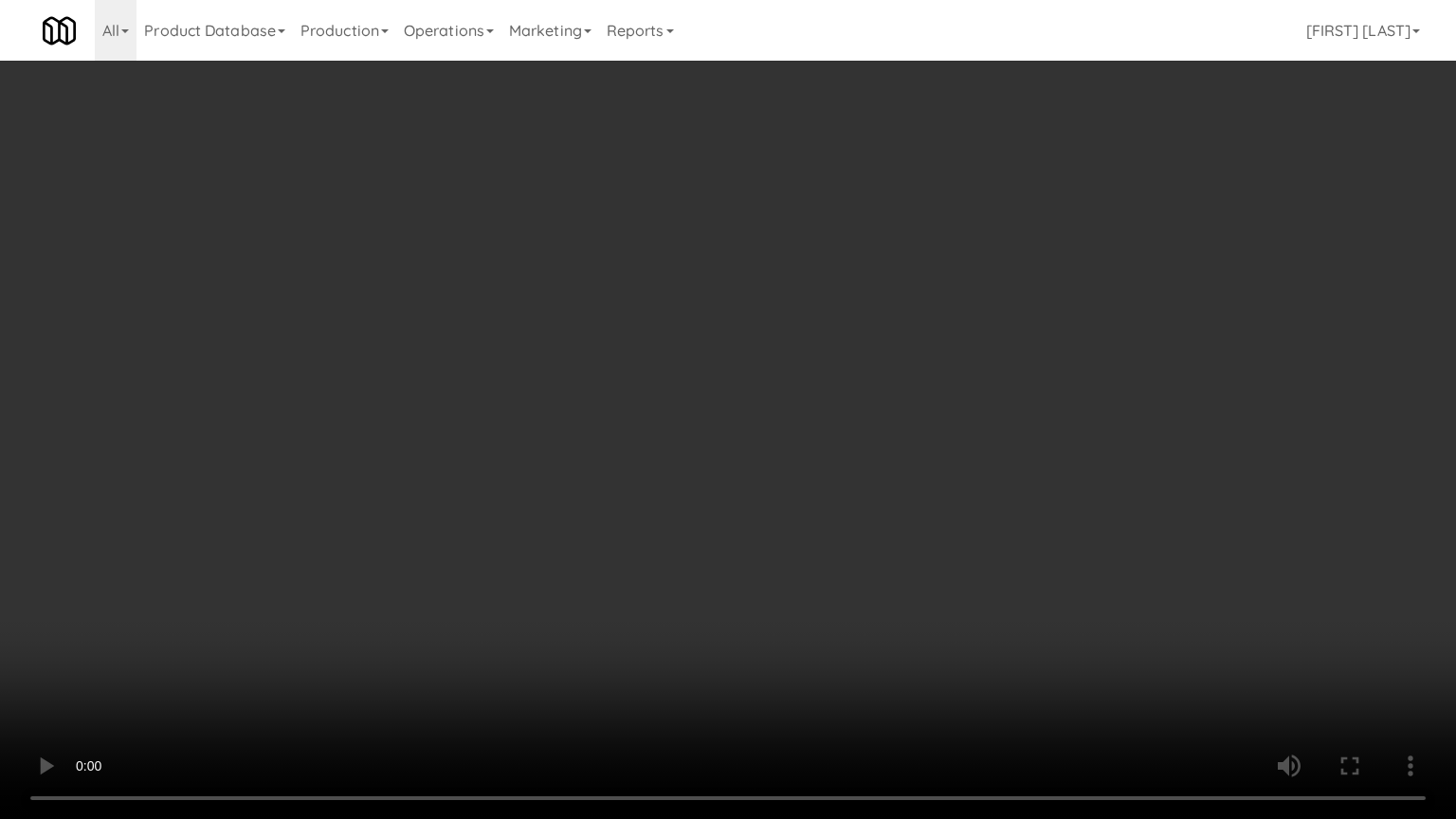 click at bounding box center (728, 410) 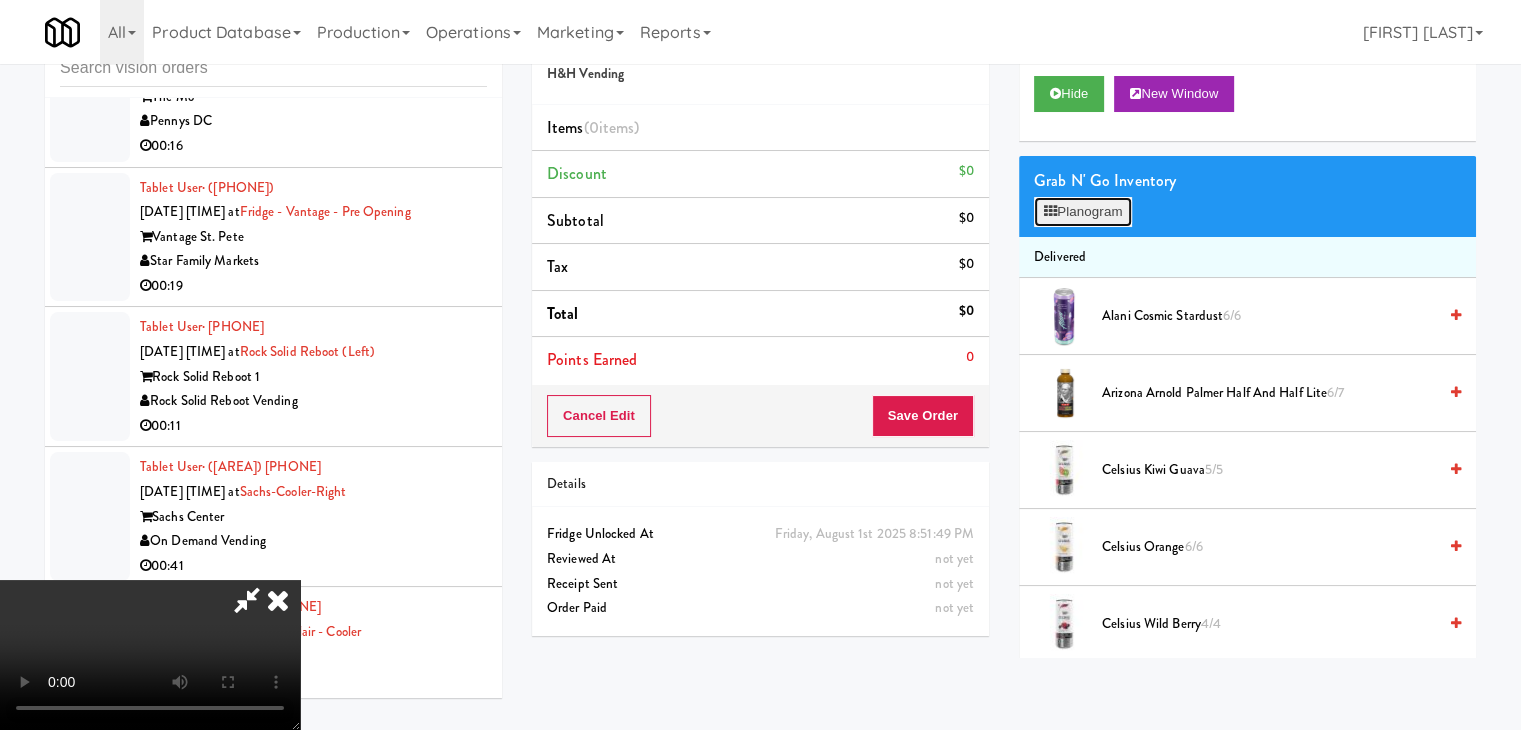 click on "Planogram" at bounding box center [1083, 212] 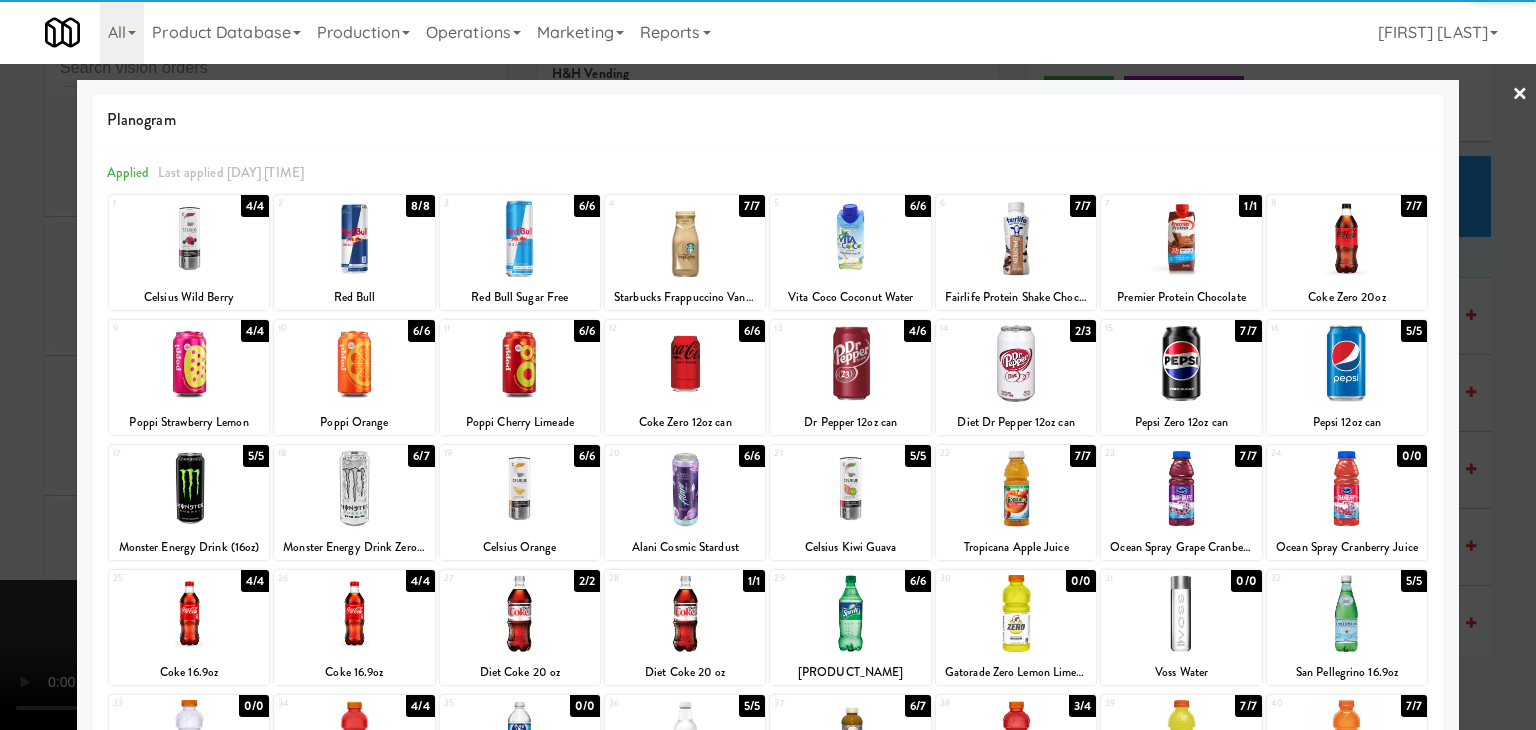 click at bounding box center [1181, 363] 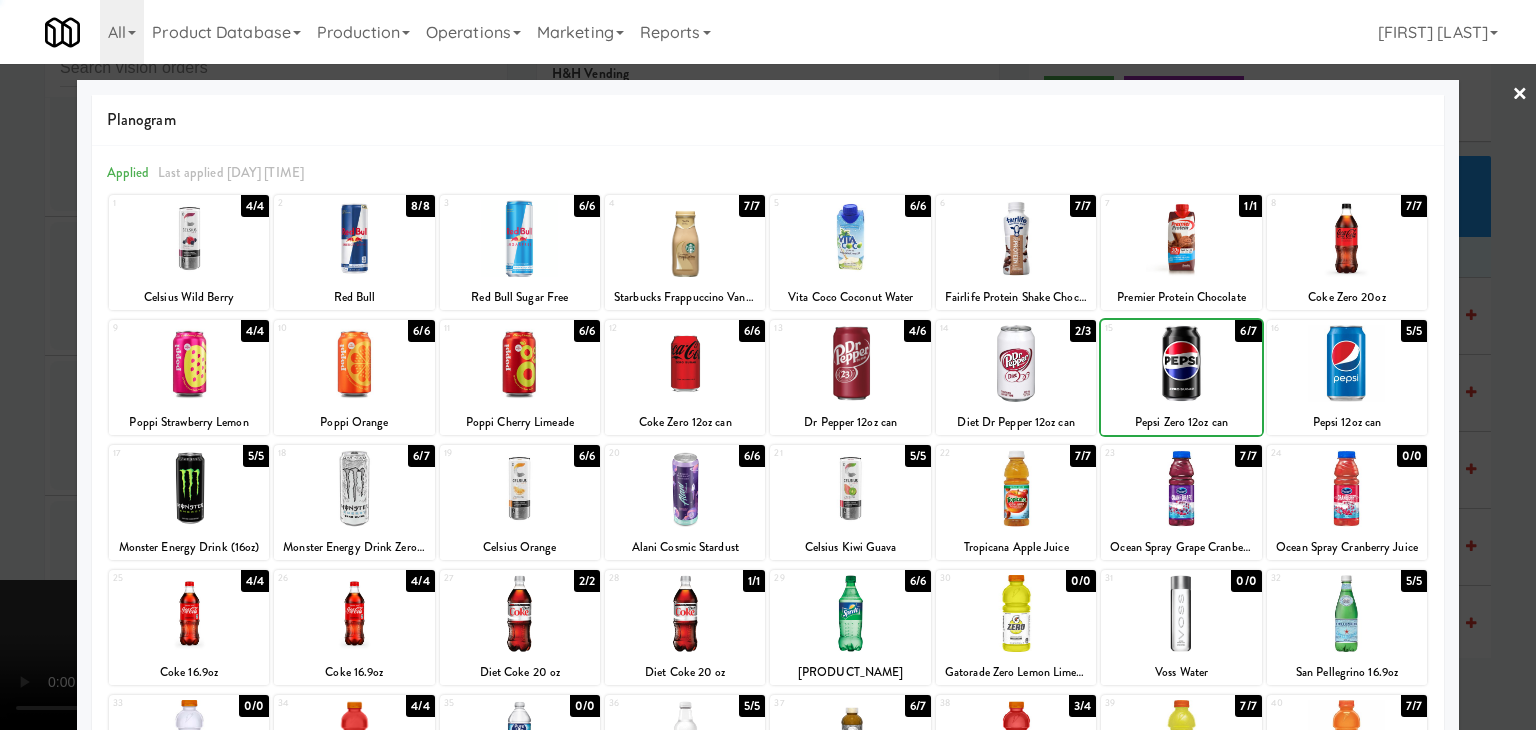 click at bounding box center (1181, 363) 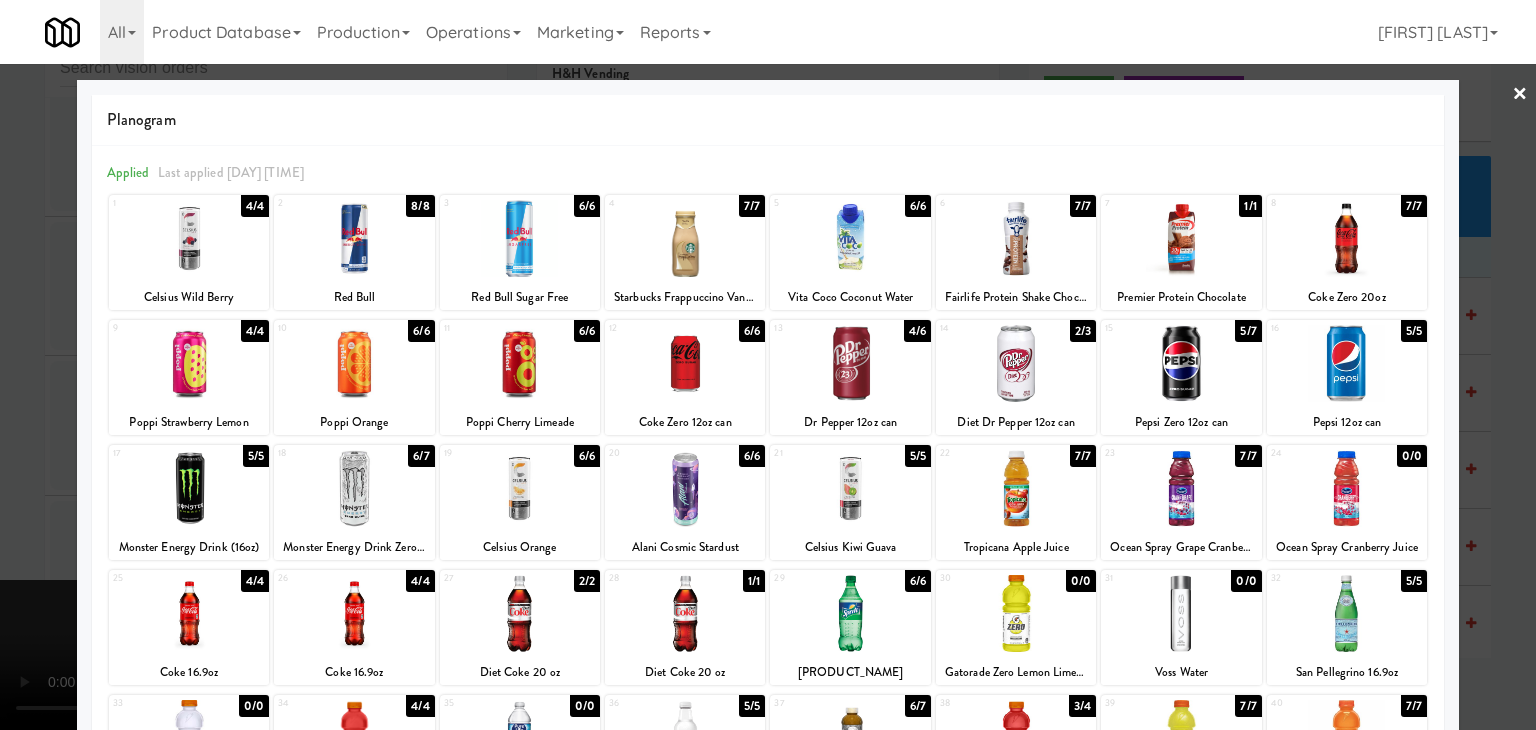 click at bounding box center (1181, 363) 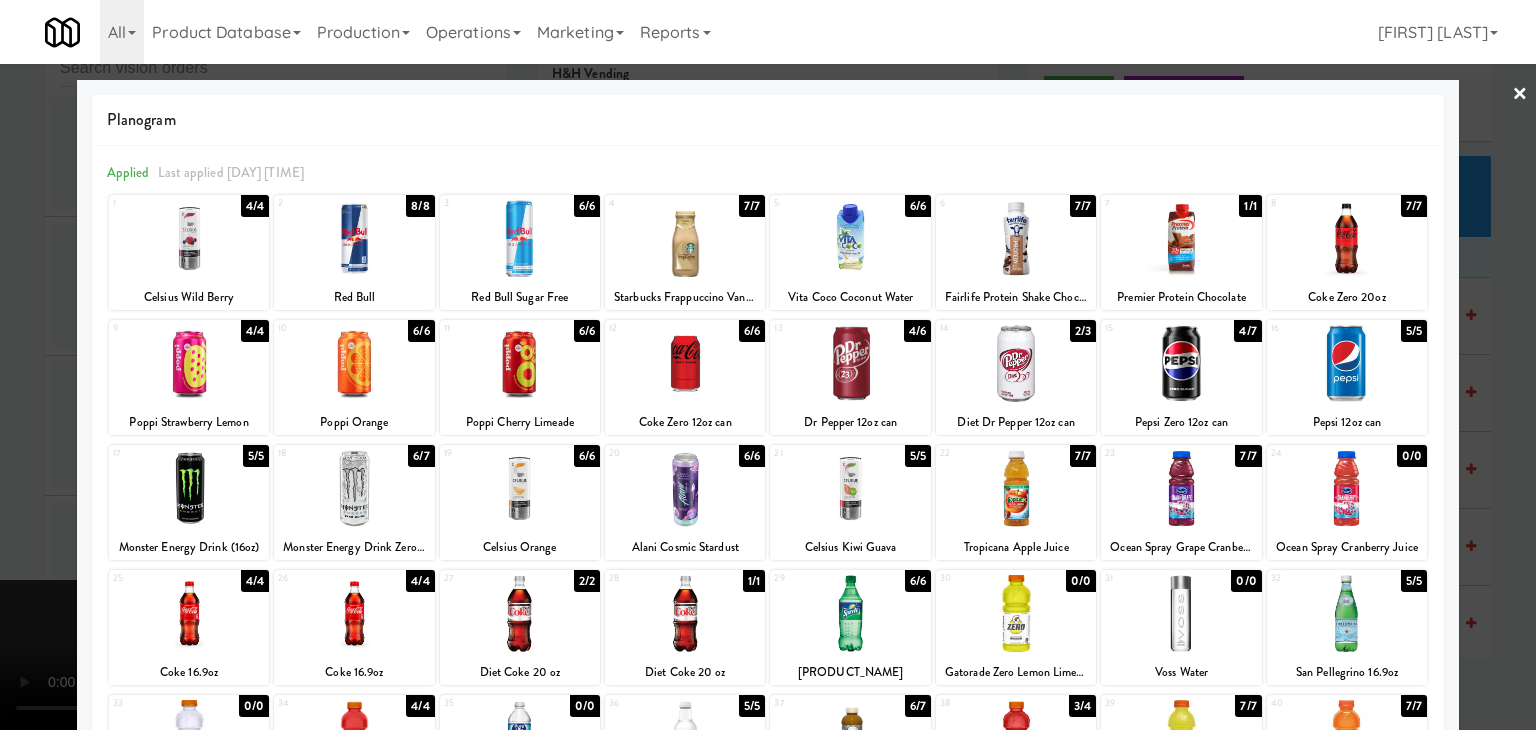click at bounding box center [768, 365] 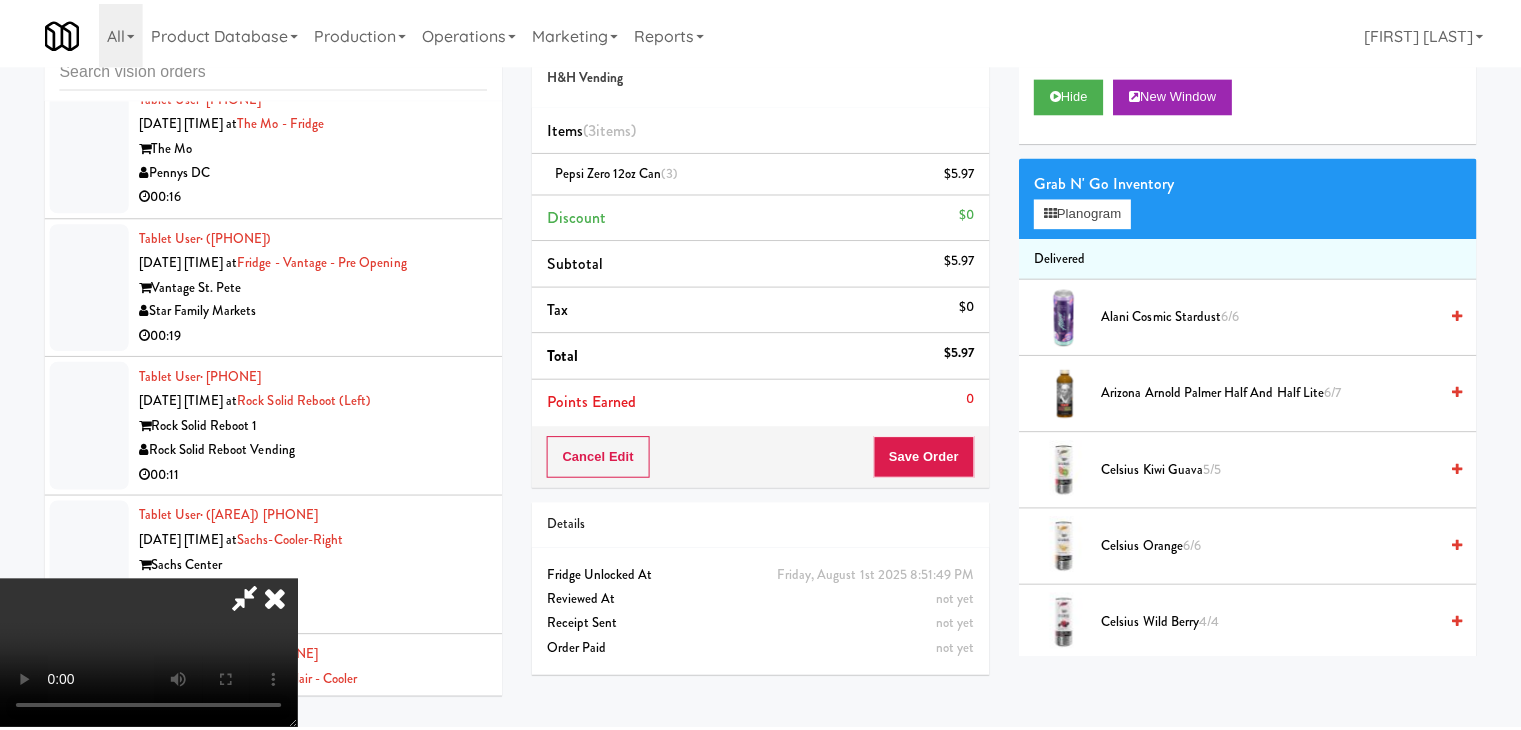 scroll, scrollTop: 32681, scrollLeft: 0, axis: vertical 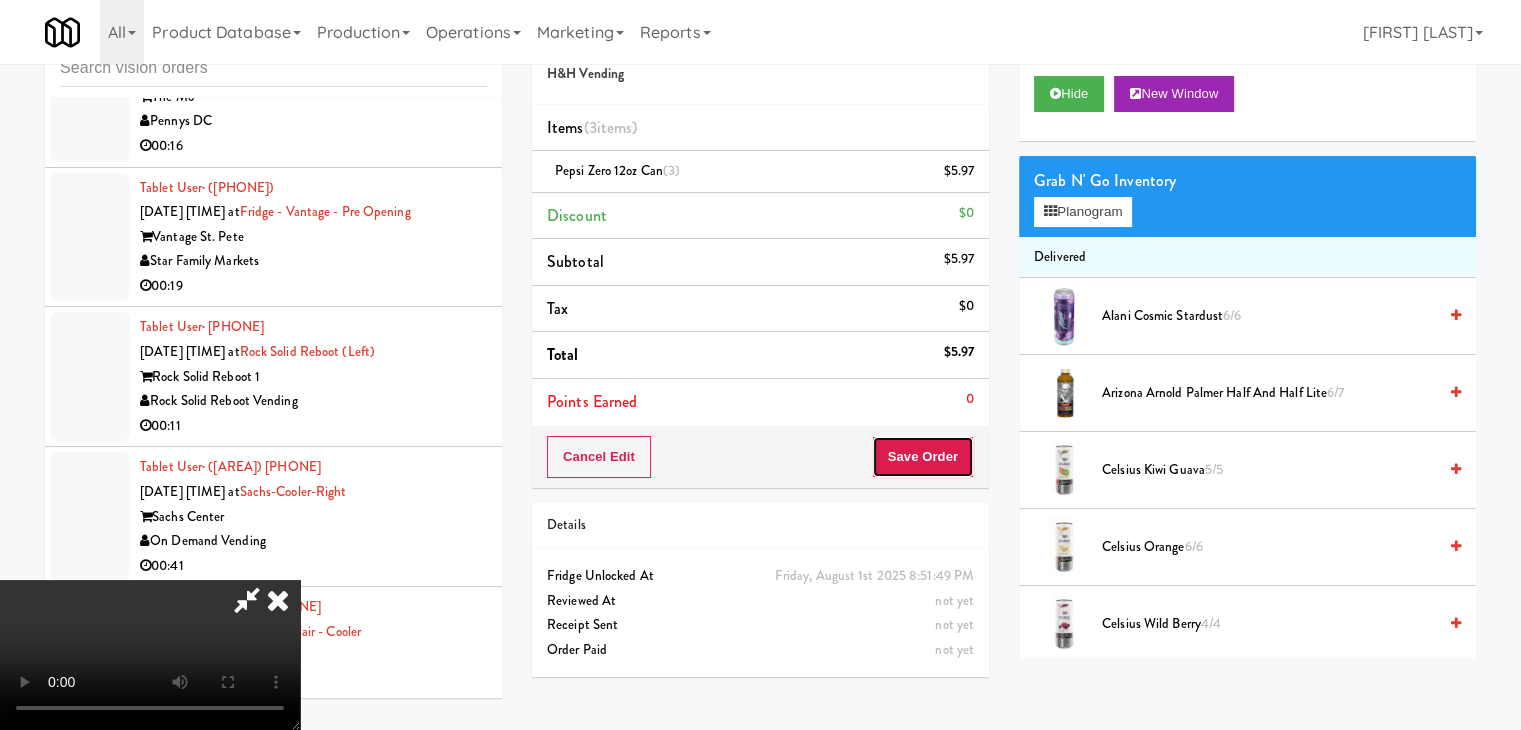 click on "Save Order" at bounding box center [923, 457] 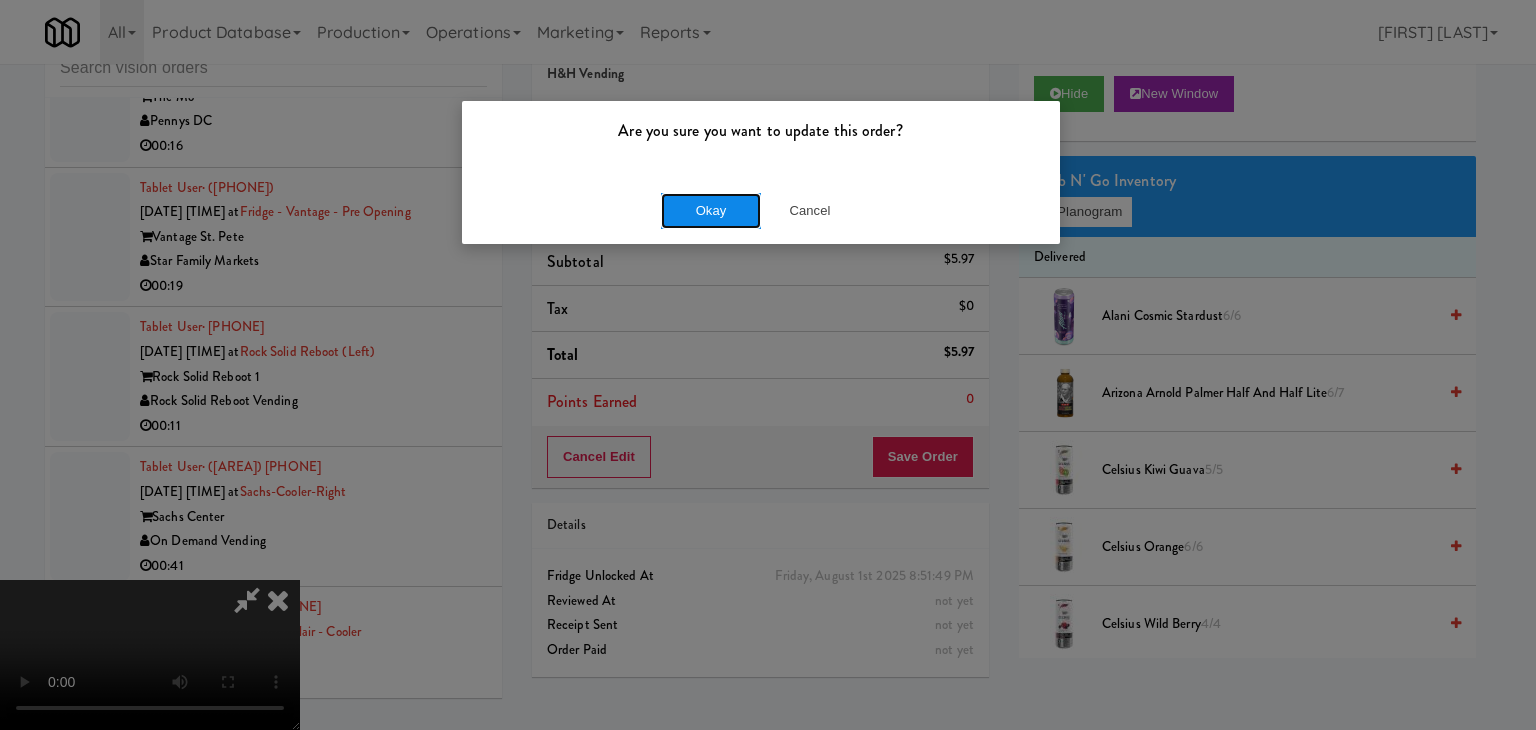 click on "Okay" at bounding box center (711, 211) 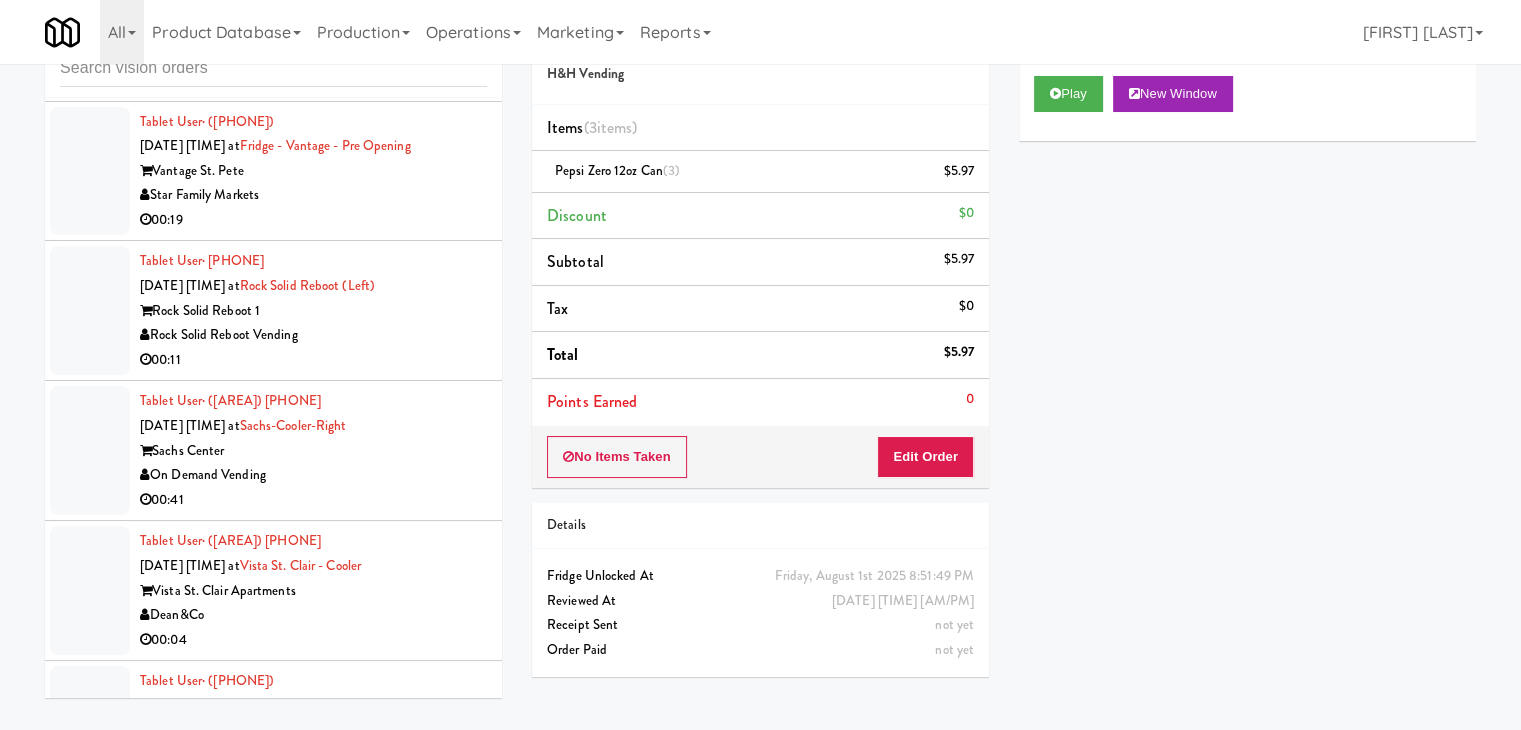 scroll, scrollTop: 32881, scrollLeft: 0, axis: vertical 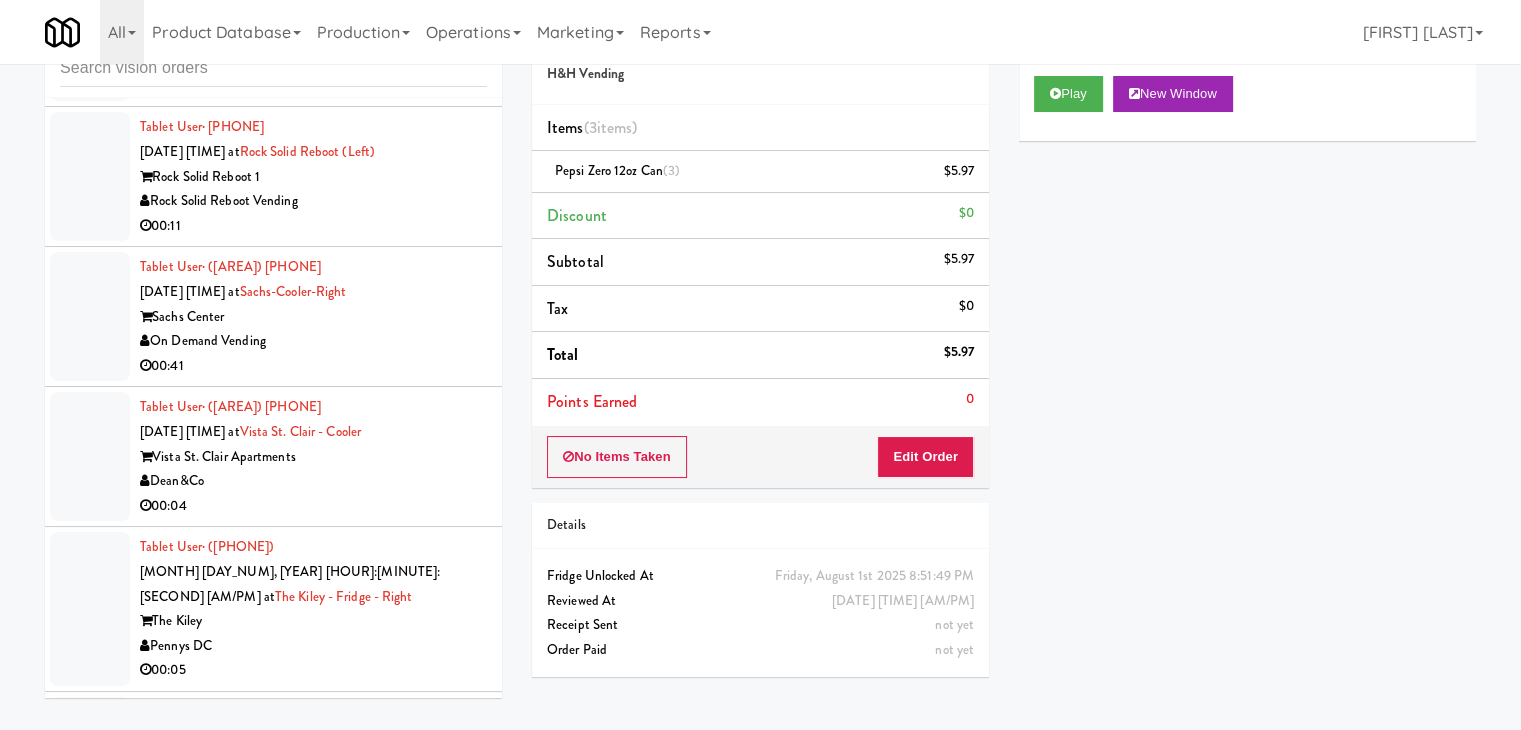 click on "H&H Vending" at bounding box center (313, 1658) 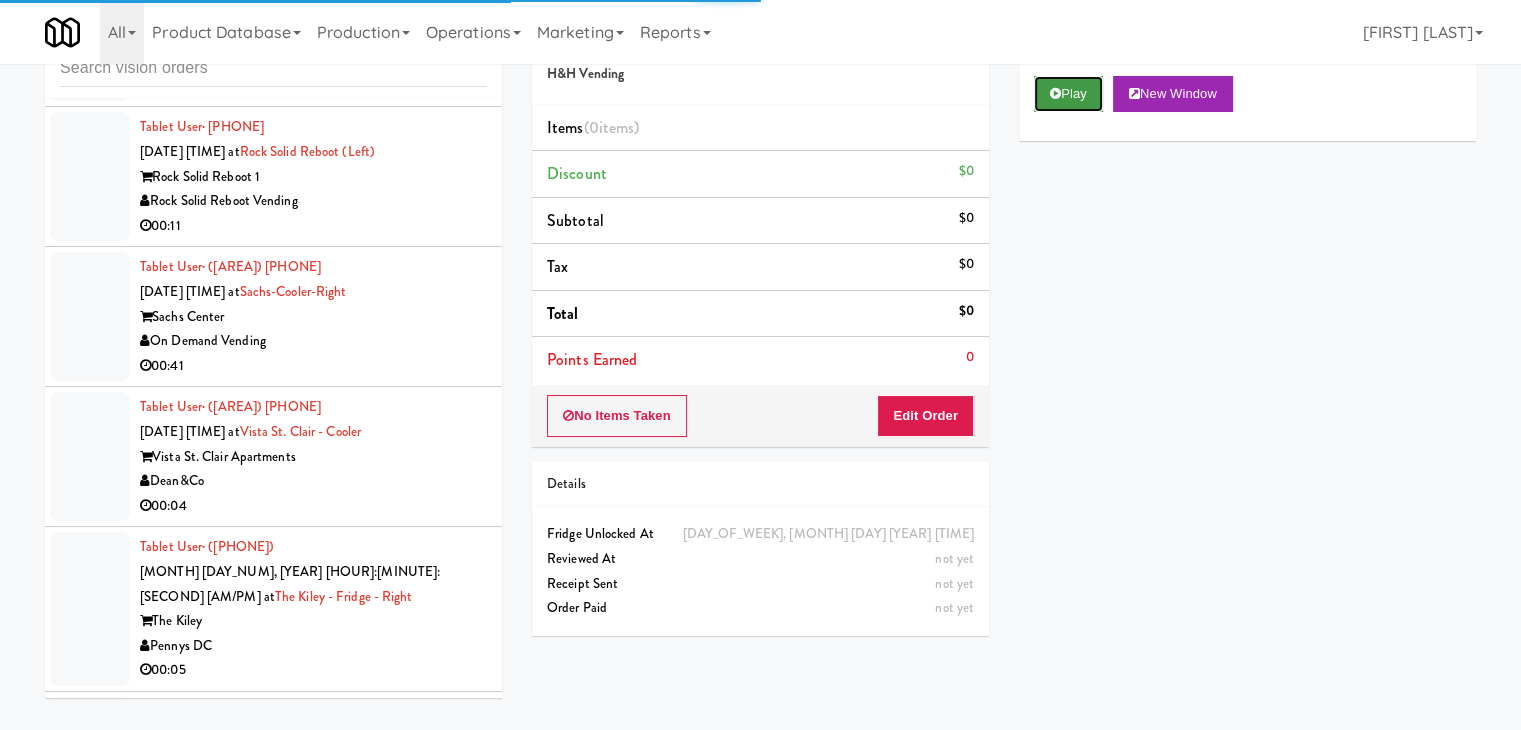 drag, startPoint x: 1105, startPoint y: 91, endPoint x: 1080, endPoint y: 108, distance: 30.232433 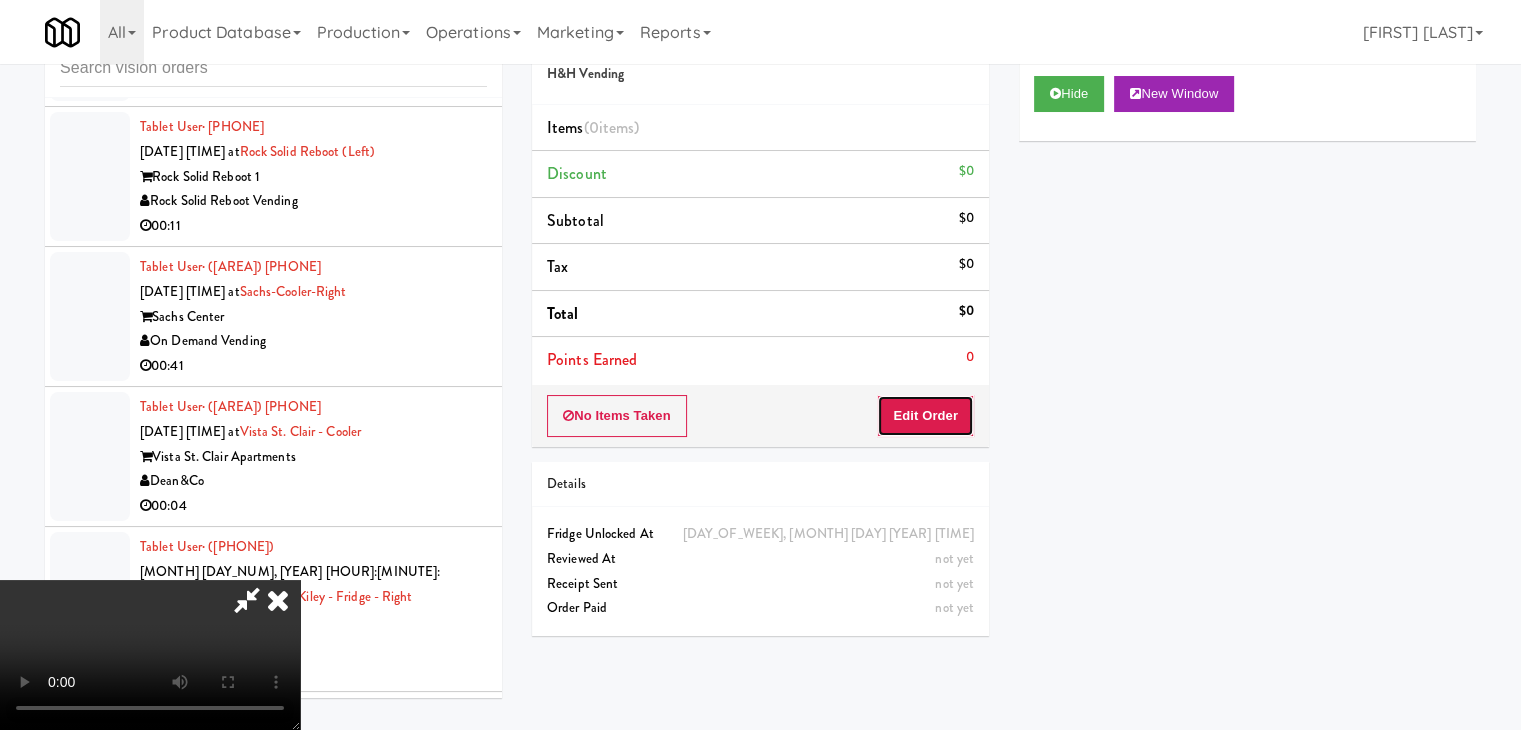 click on "Edit Order" at bounding box center (925, 416) 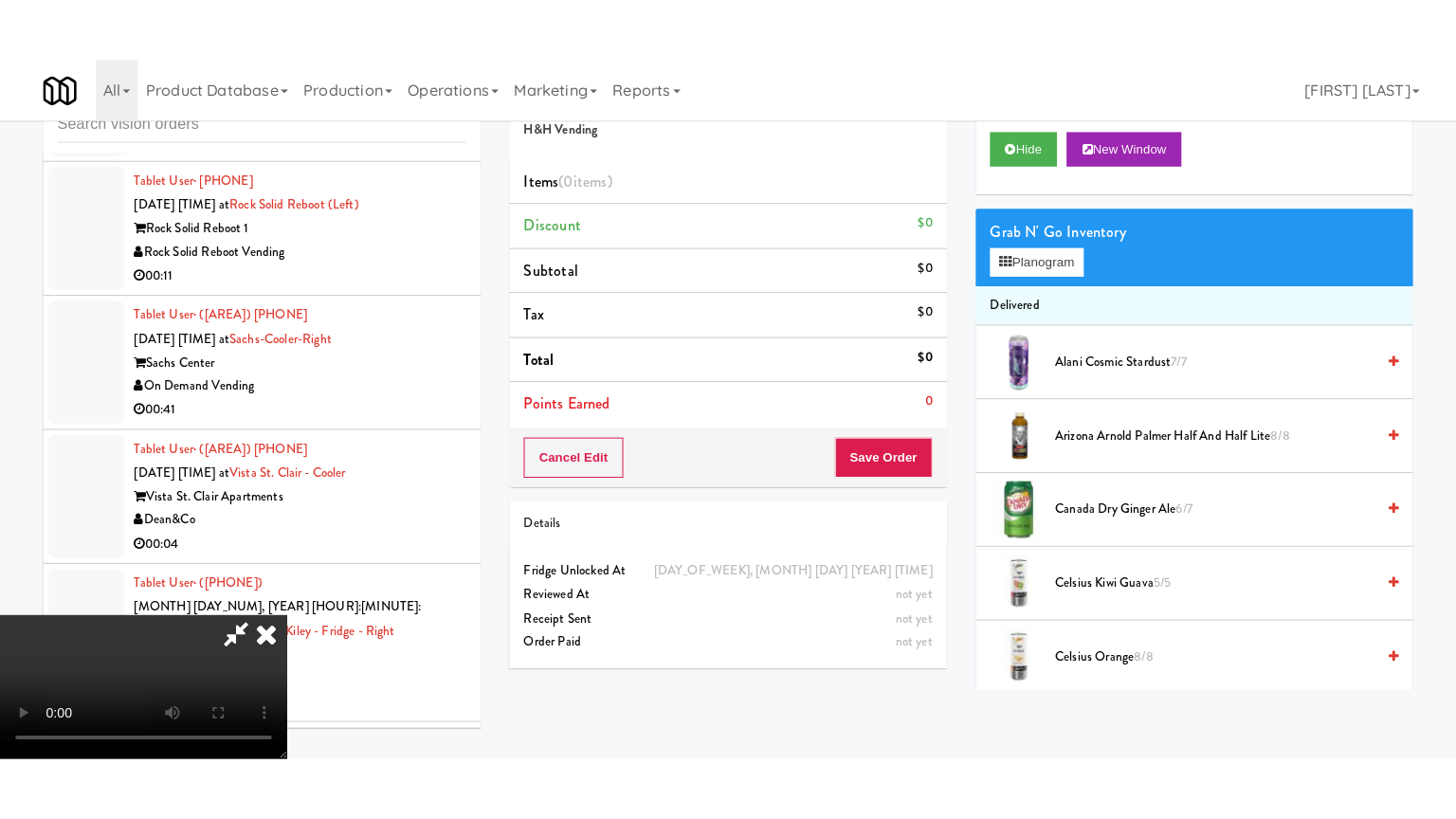 scroll, scrollTop: 266, scrollLeft: 0, axis: vertical 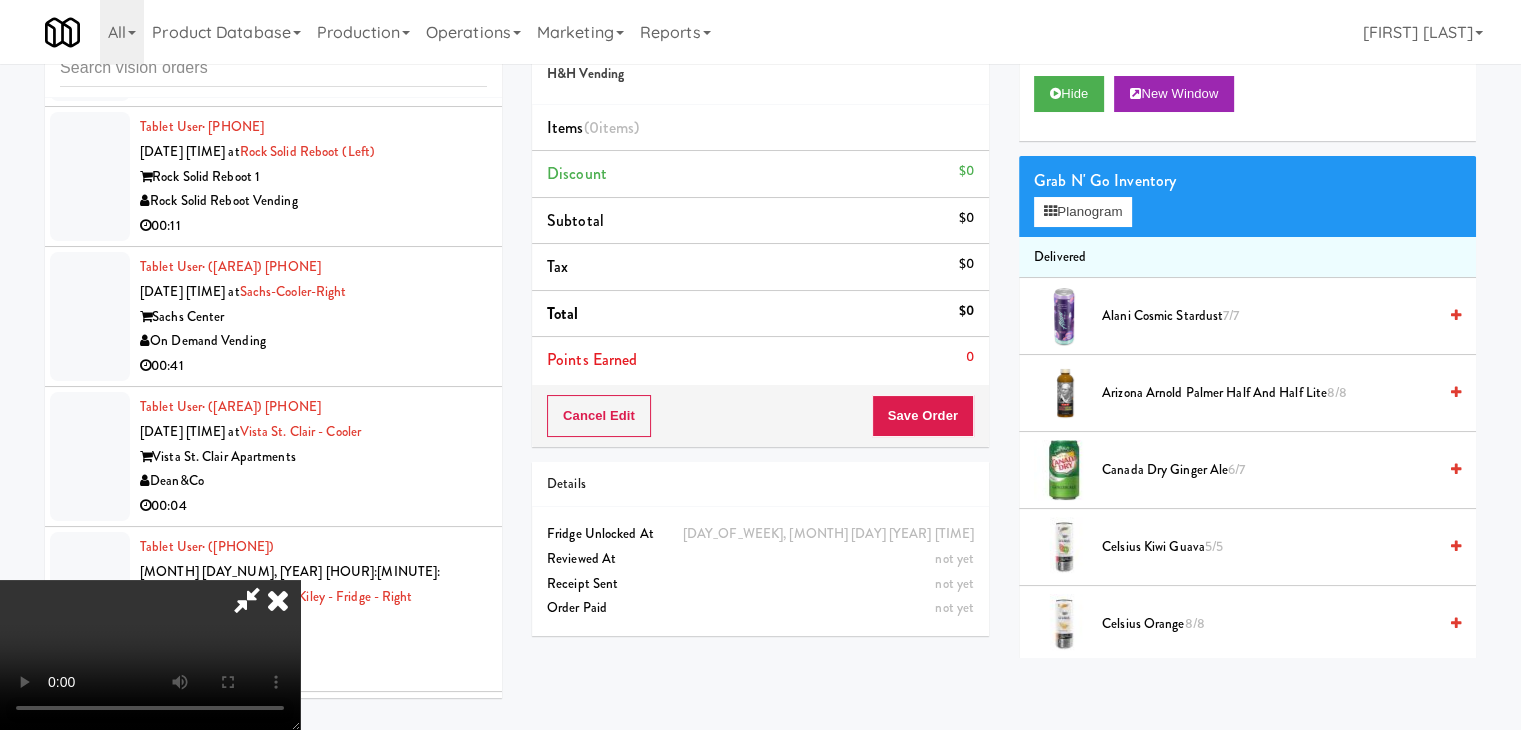 type 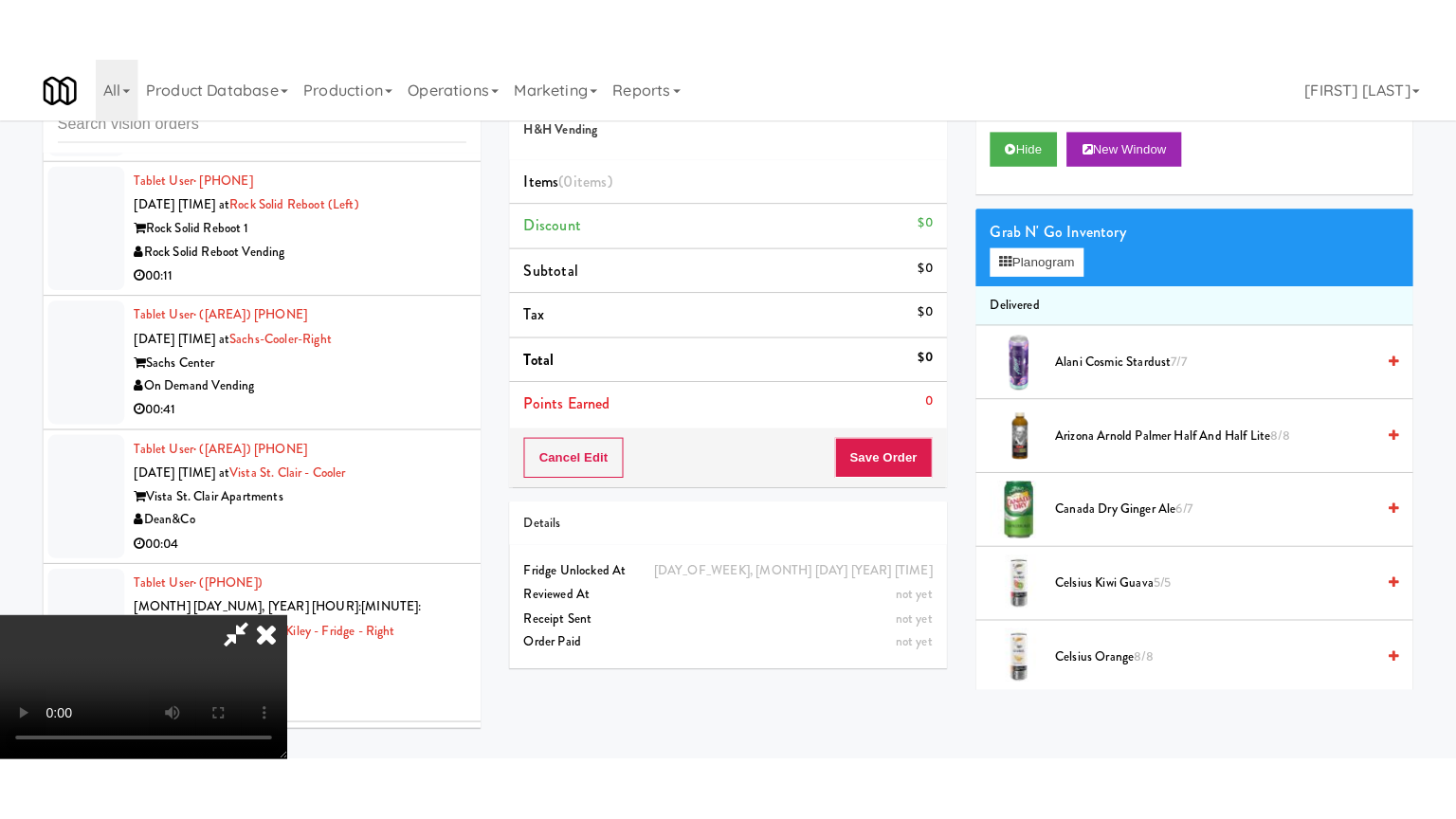 scroll, scrollTop: 0, scrollLeft: 0, axis: both 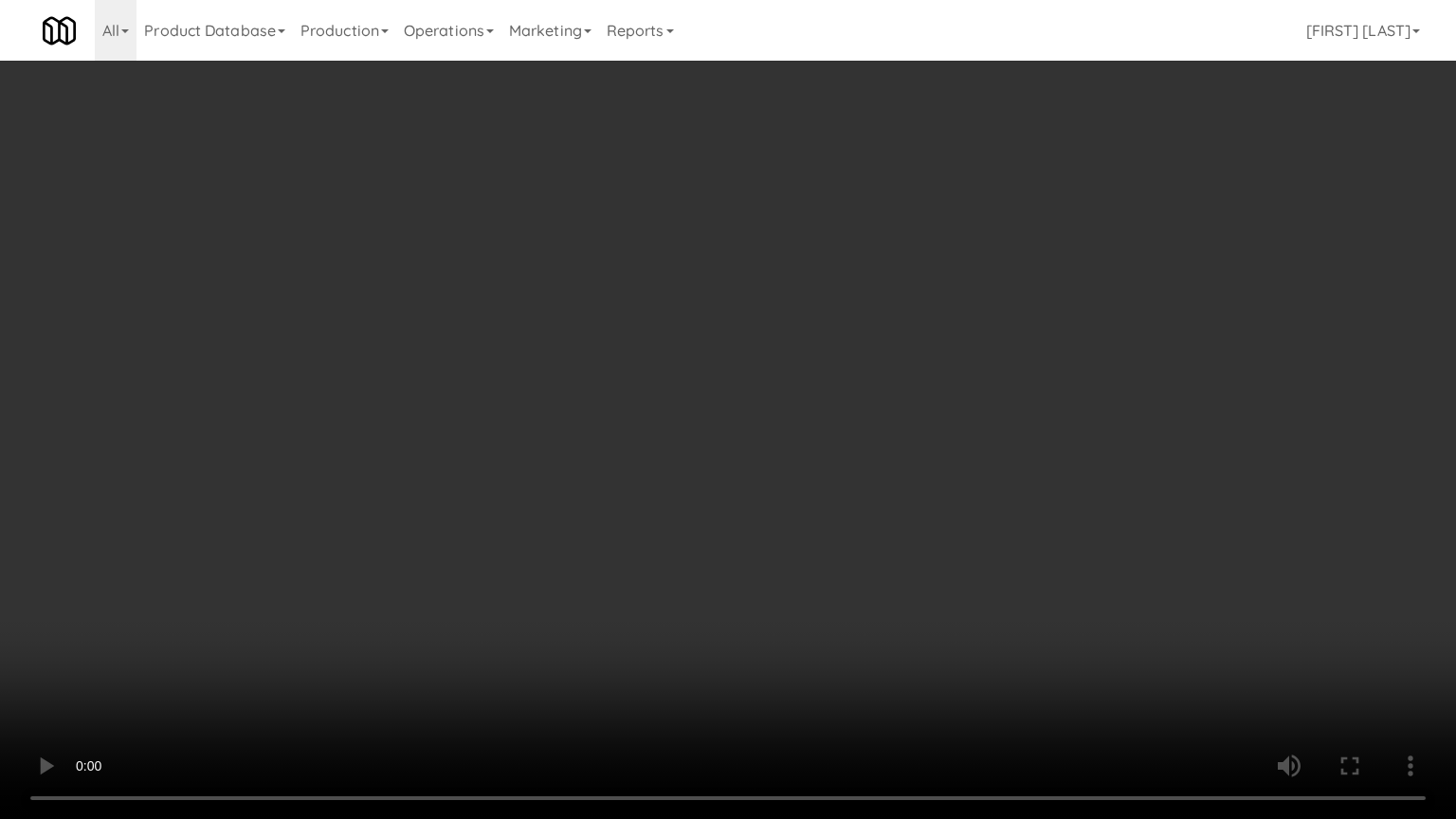 click at bounding box center [728, 410] 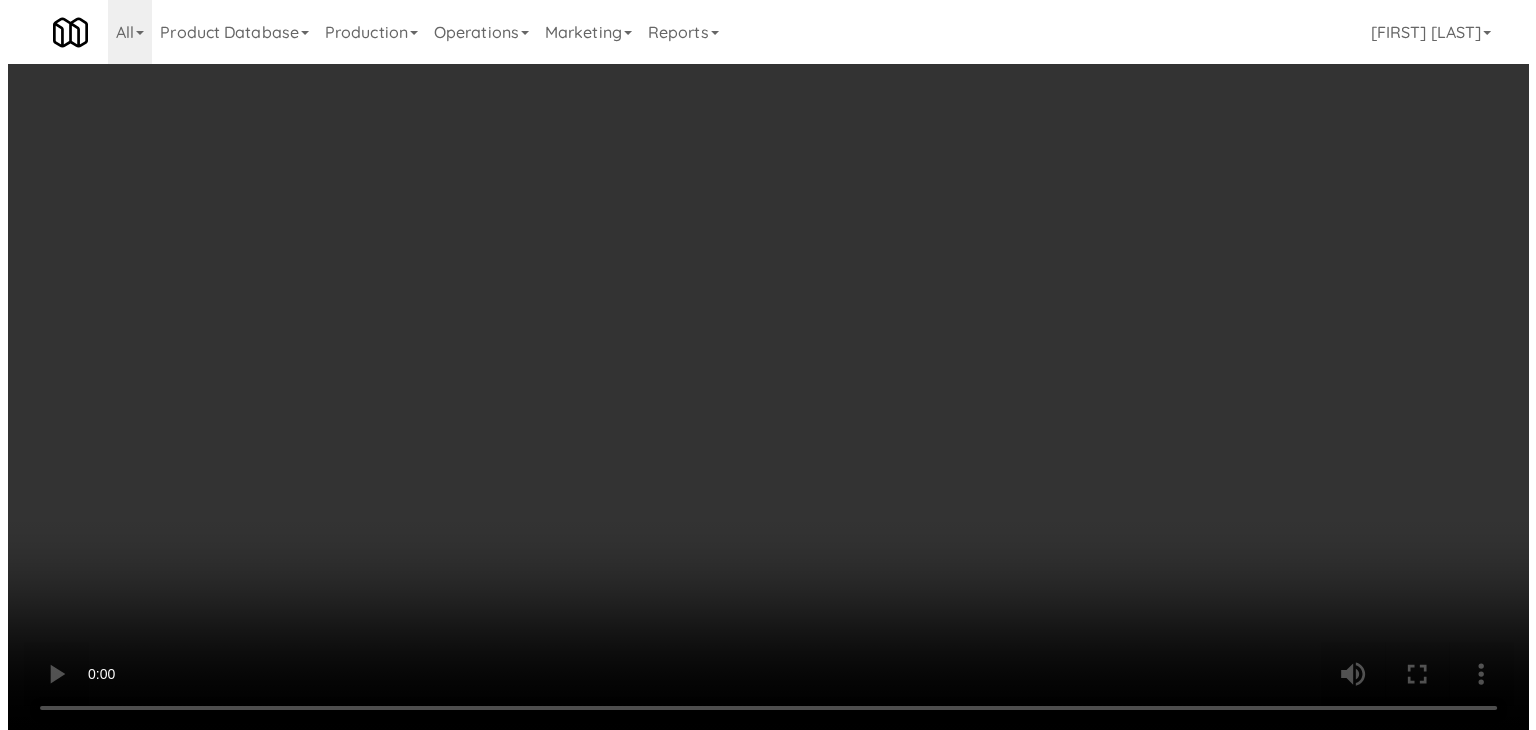 scroll, scrollTop: 32881, scrollLeft: 0, axis: vertical 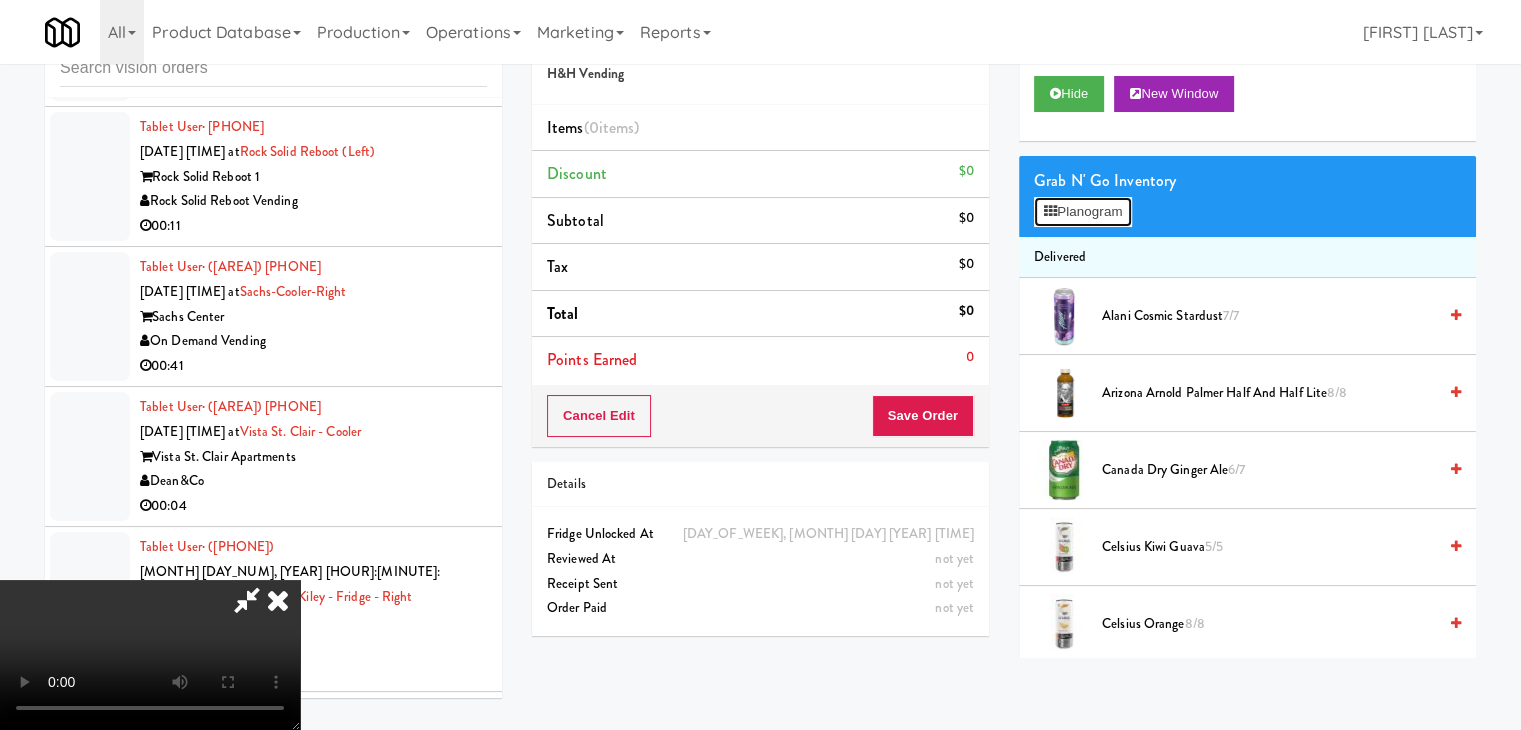 click on "Planogram" at bounding box center [1083, 212] 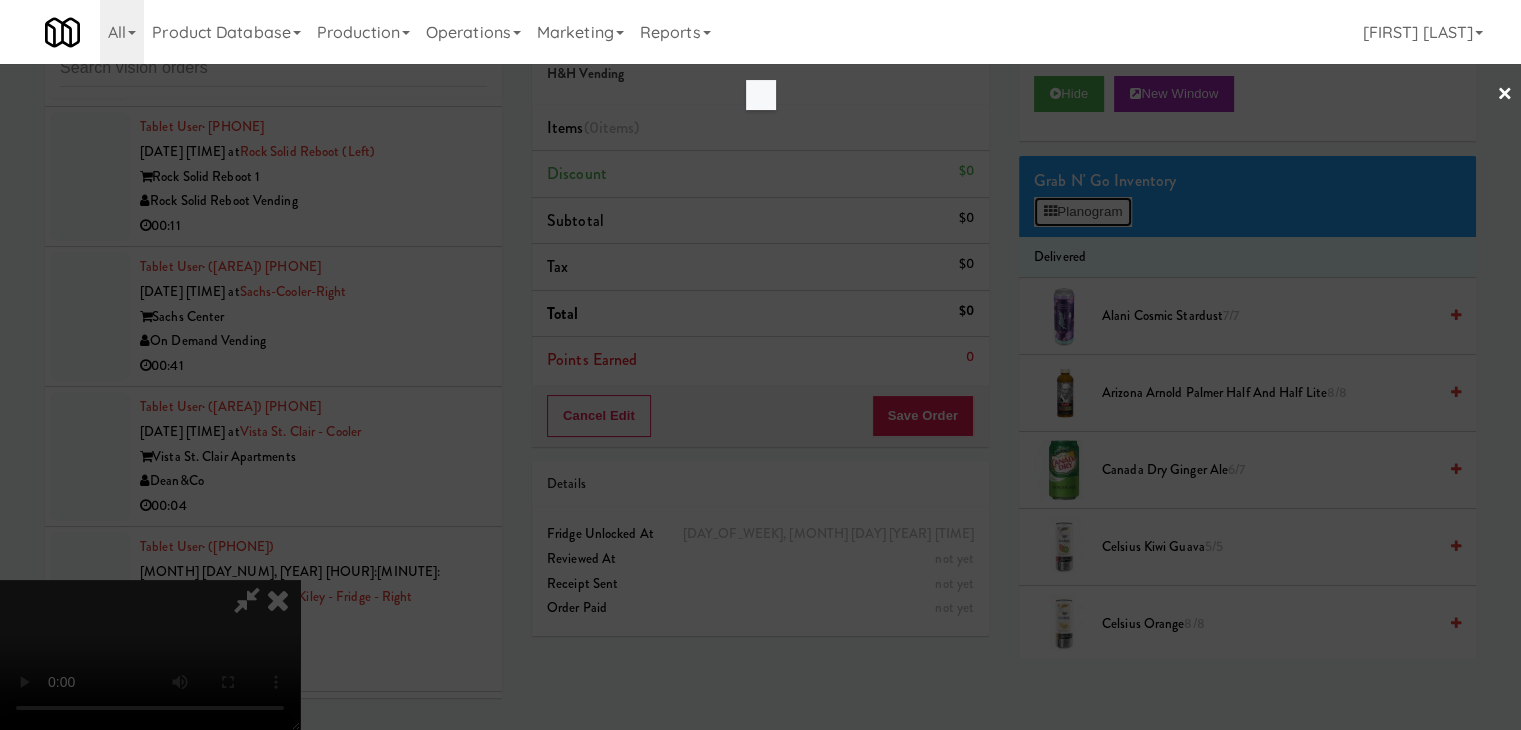 scroll, scrollTop: 32832, scrollLeft: 0, axis: vertical 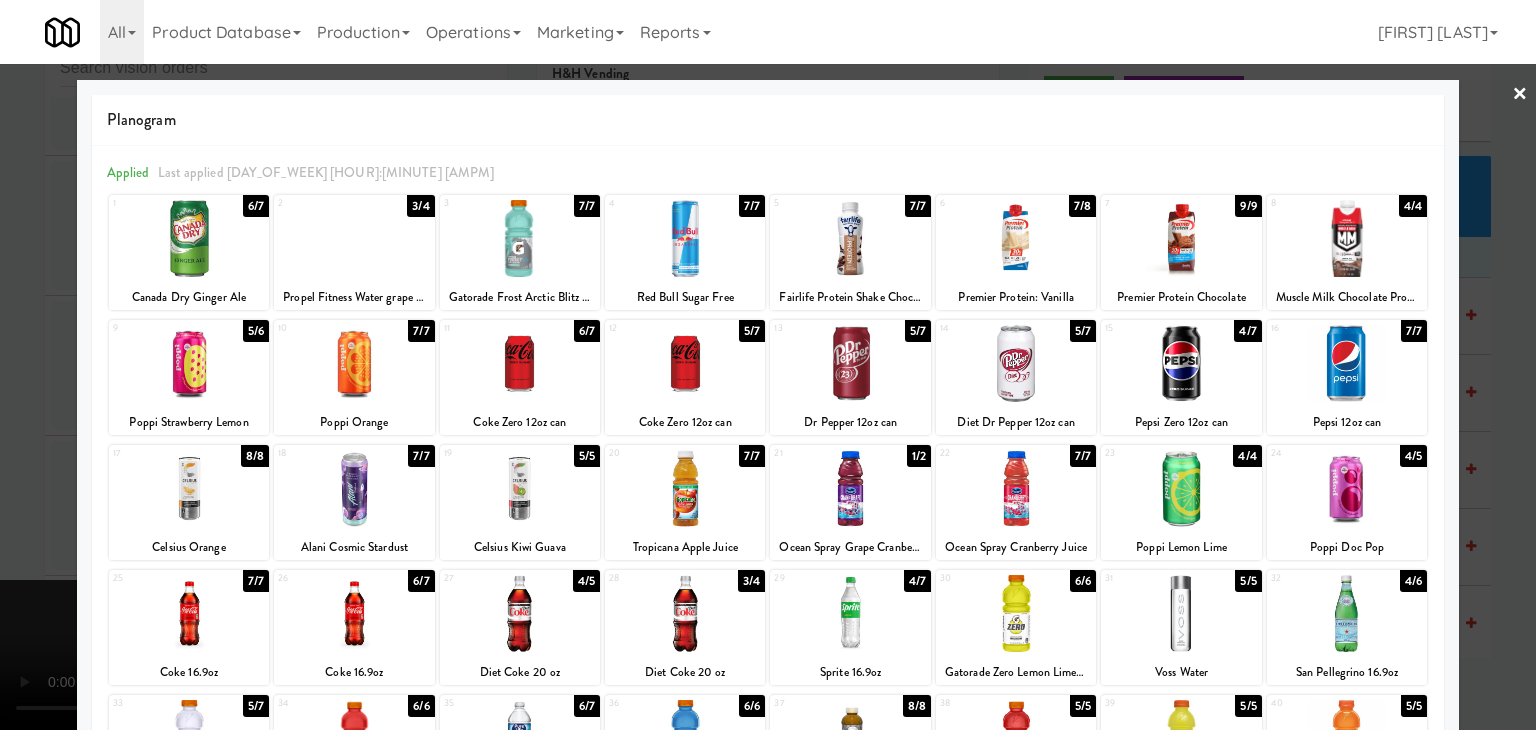 click at bounding box center (520, 613) 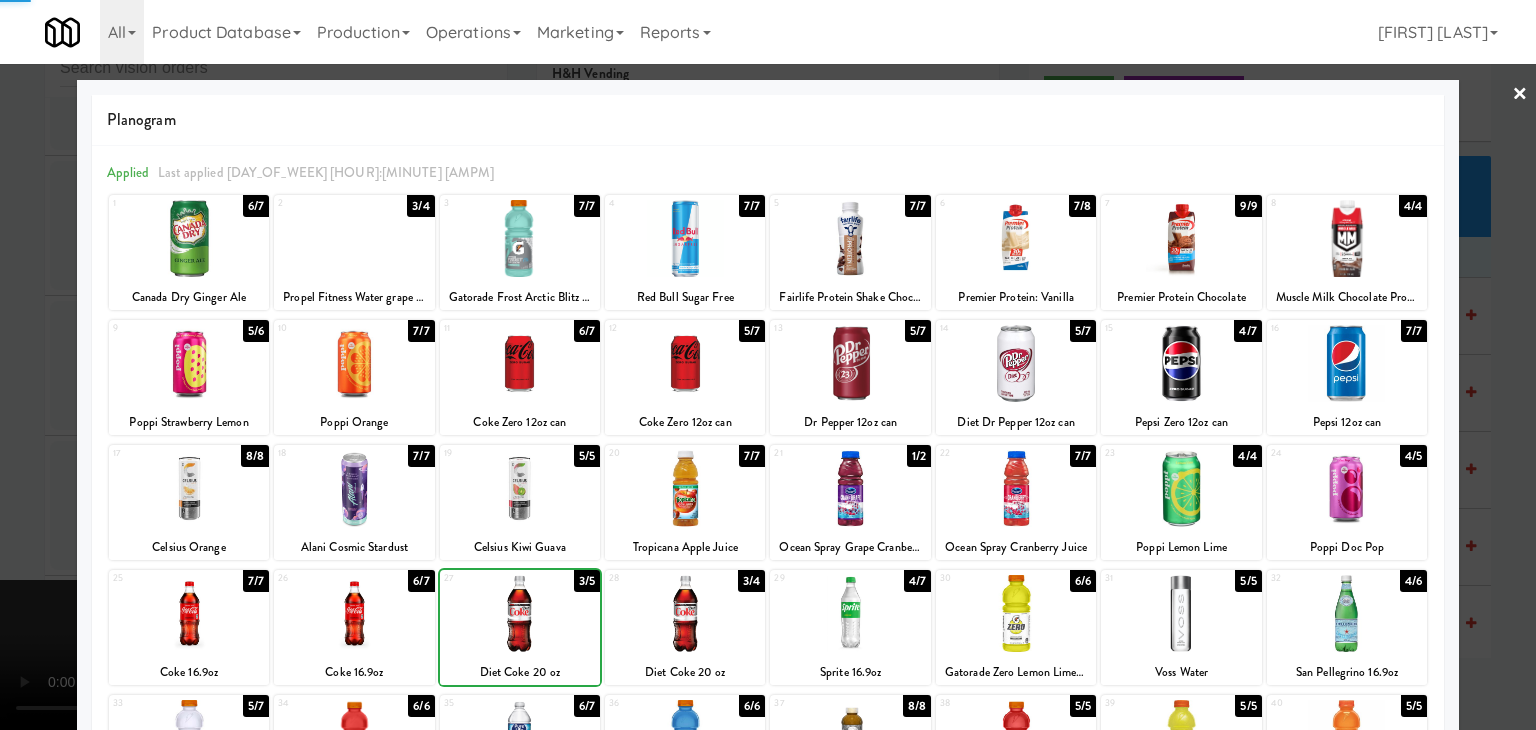 click at bounding box center [520, 613] 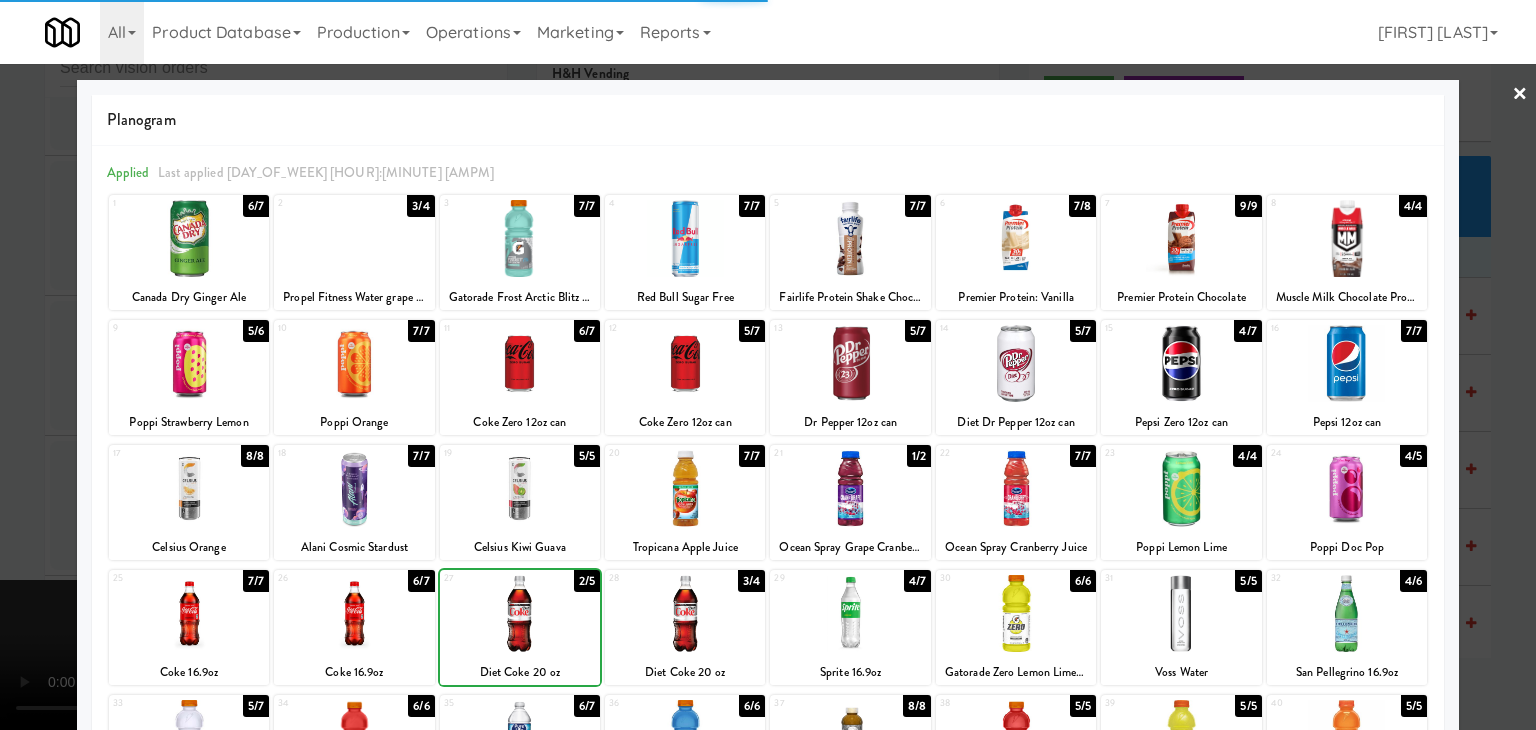 drag, startPoint x: 0, startPoint y: 571, endPoint x: 624, endPoint y: 542, distance: 624.6735 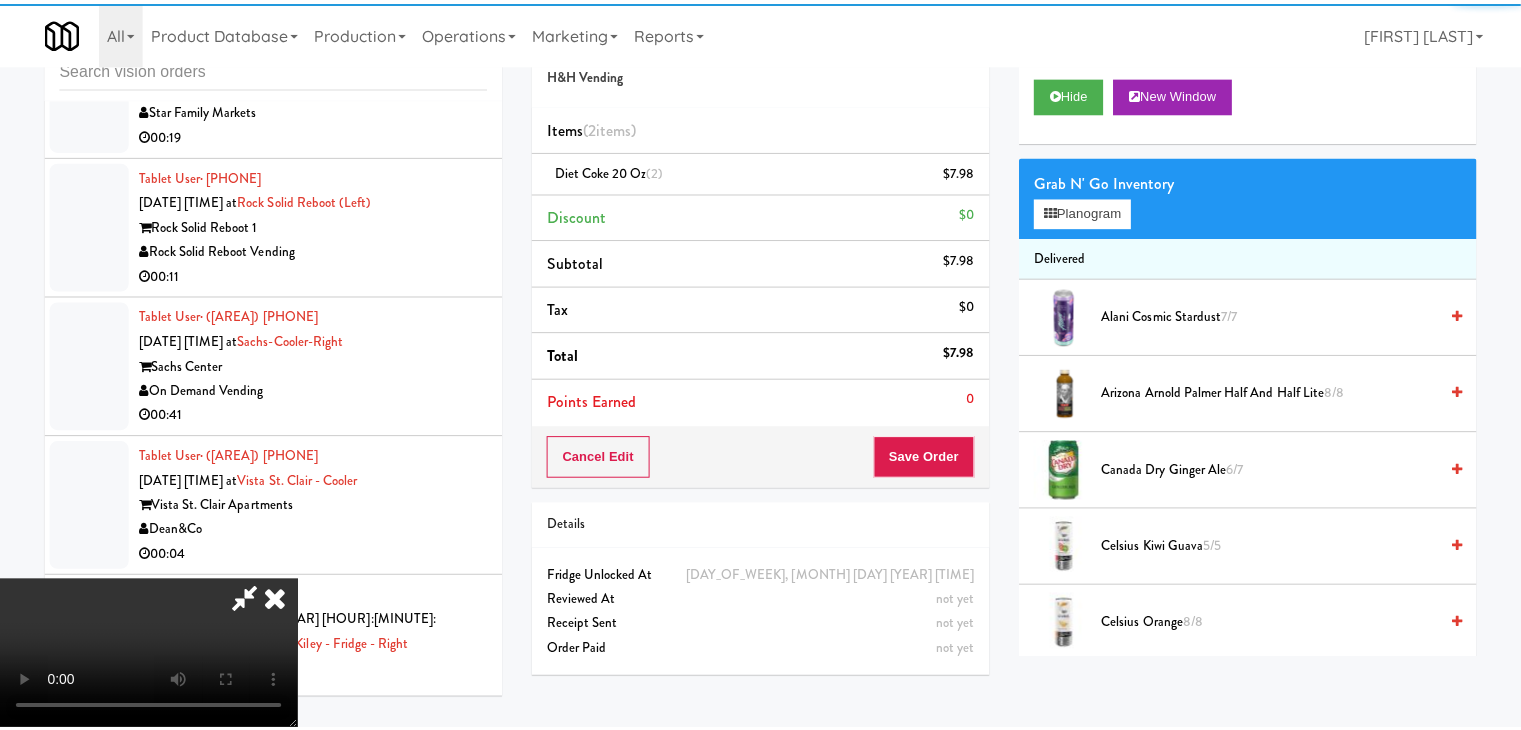 scroll, scrollTop: 32881, scrollLeft: 0, axis: vertical 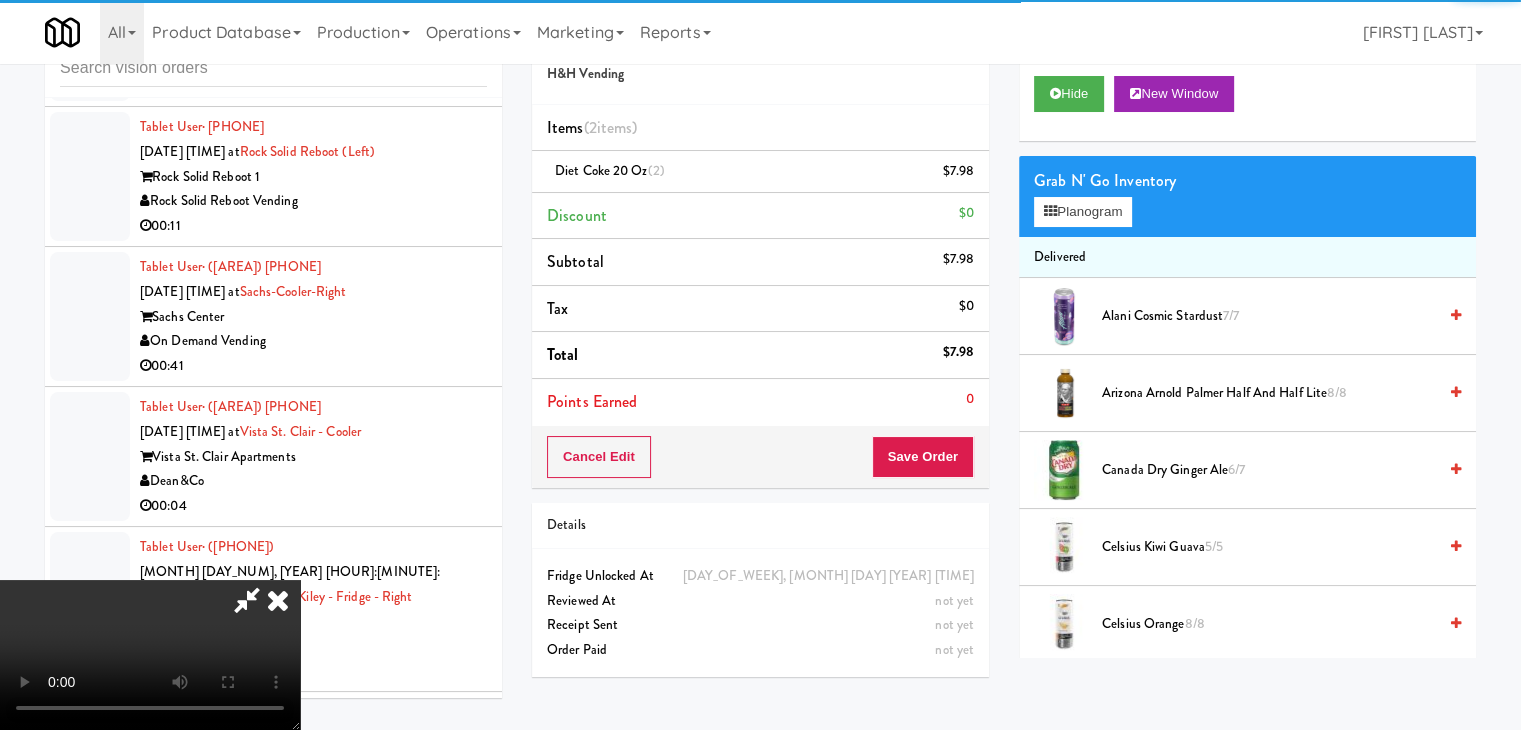 click at bounding box center (150, 655) 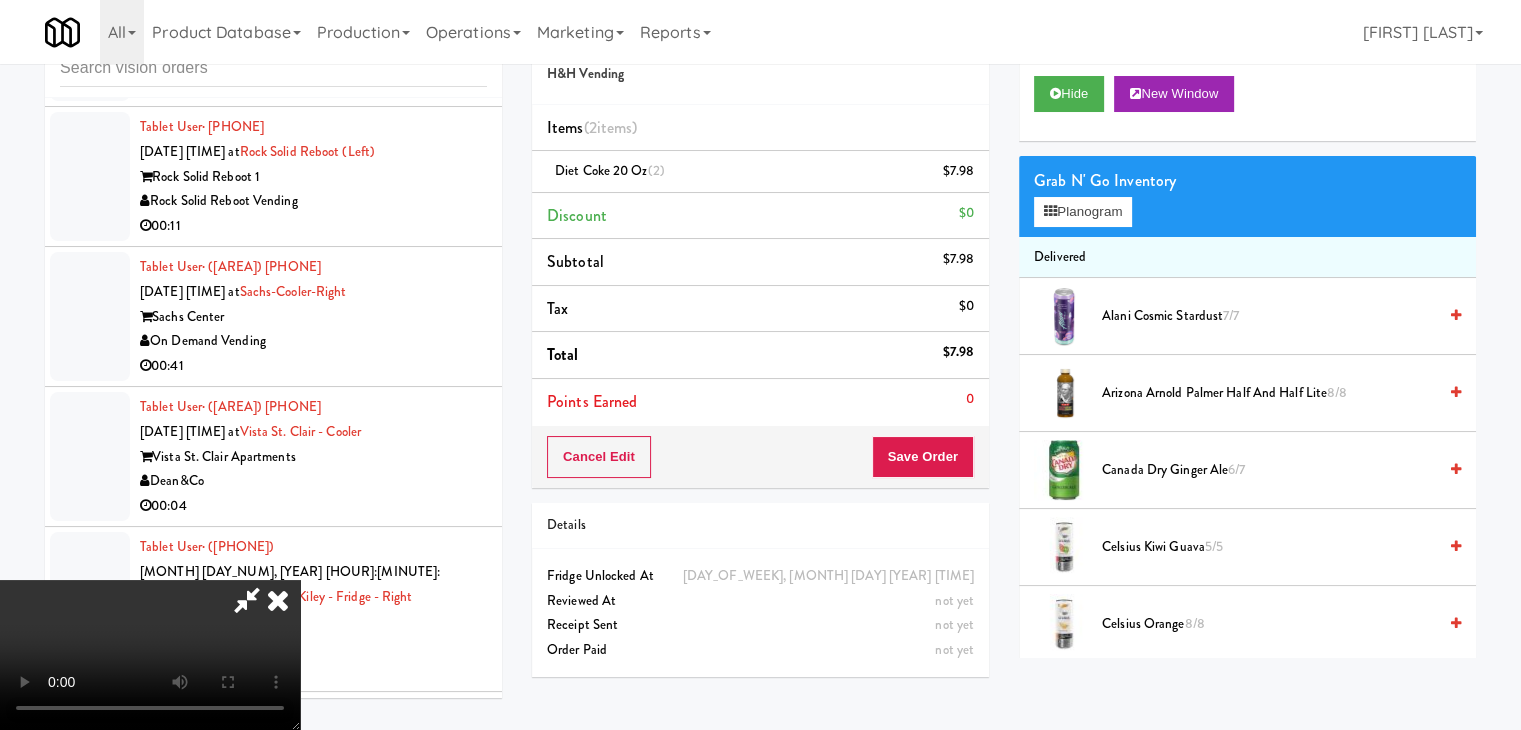 scroll, scrollTop: 281, scrollLeft: 0, axis: vertical 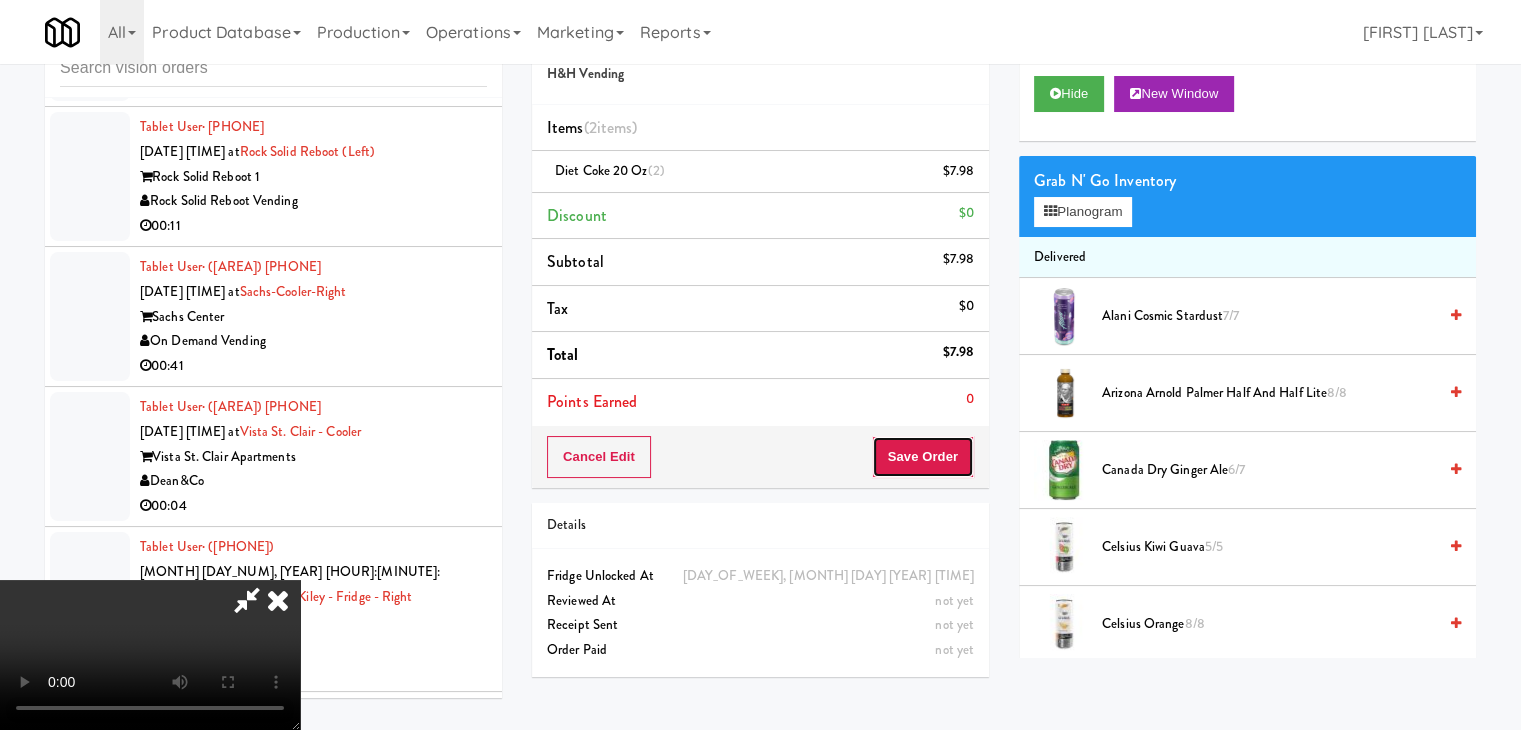 click on "Save Order" at bounding box center [923, 457] 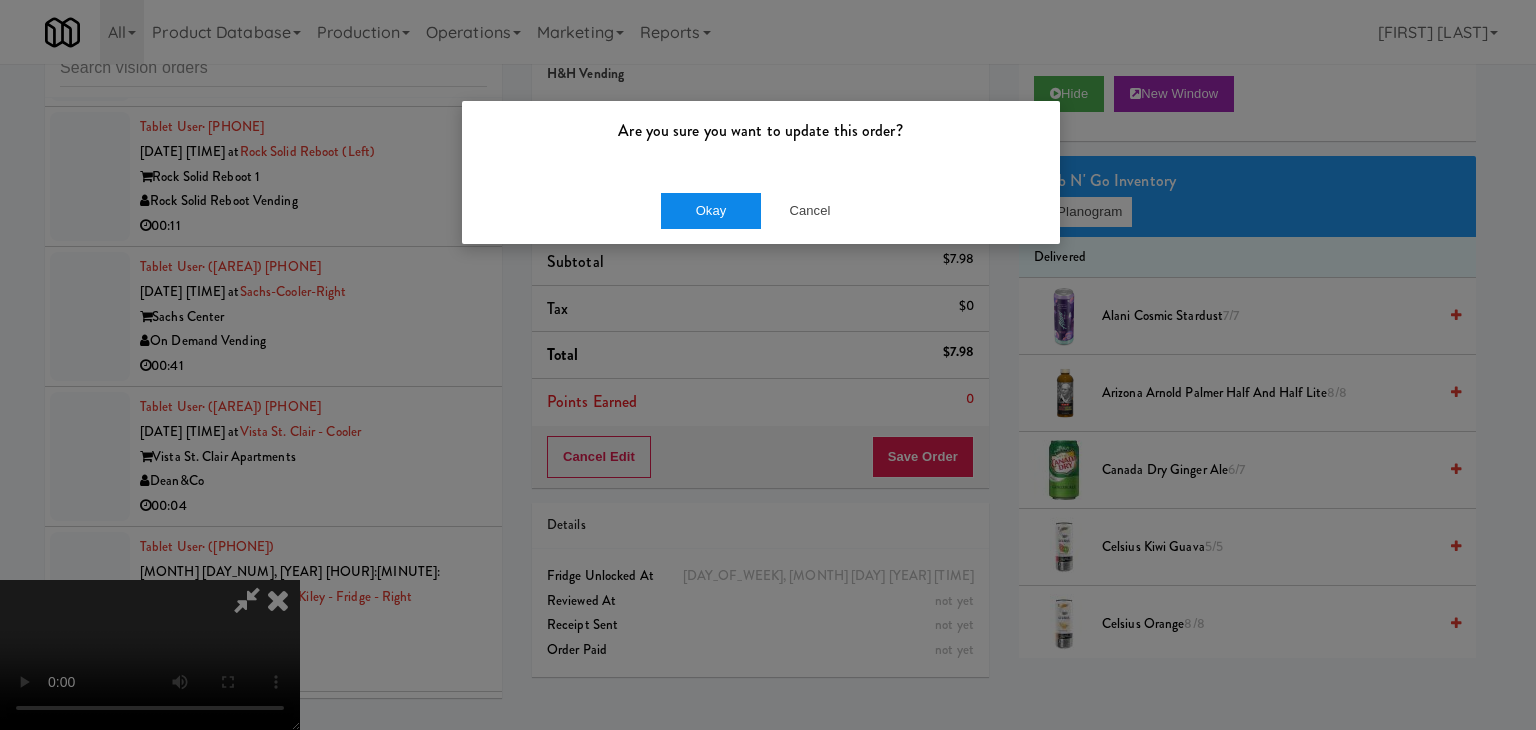 drag, startPoint x: 727, startPoint y: 187, endPoint x: 721, endPoint y: 197, distance: 11.661903 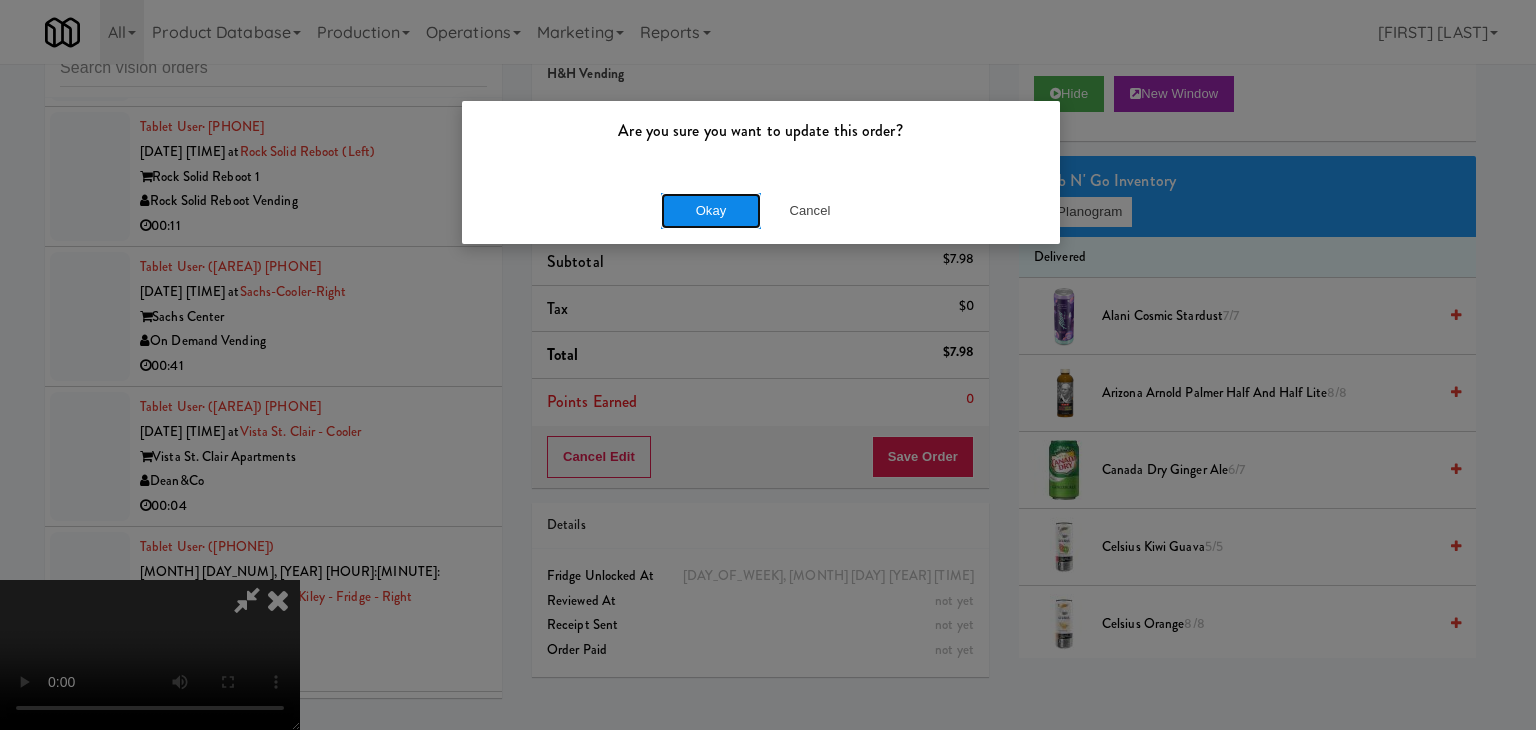 click on "Okay" at bounding box center [711, 211] 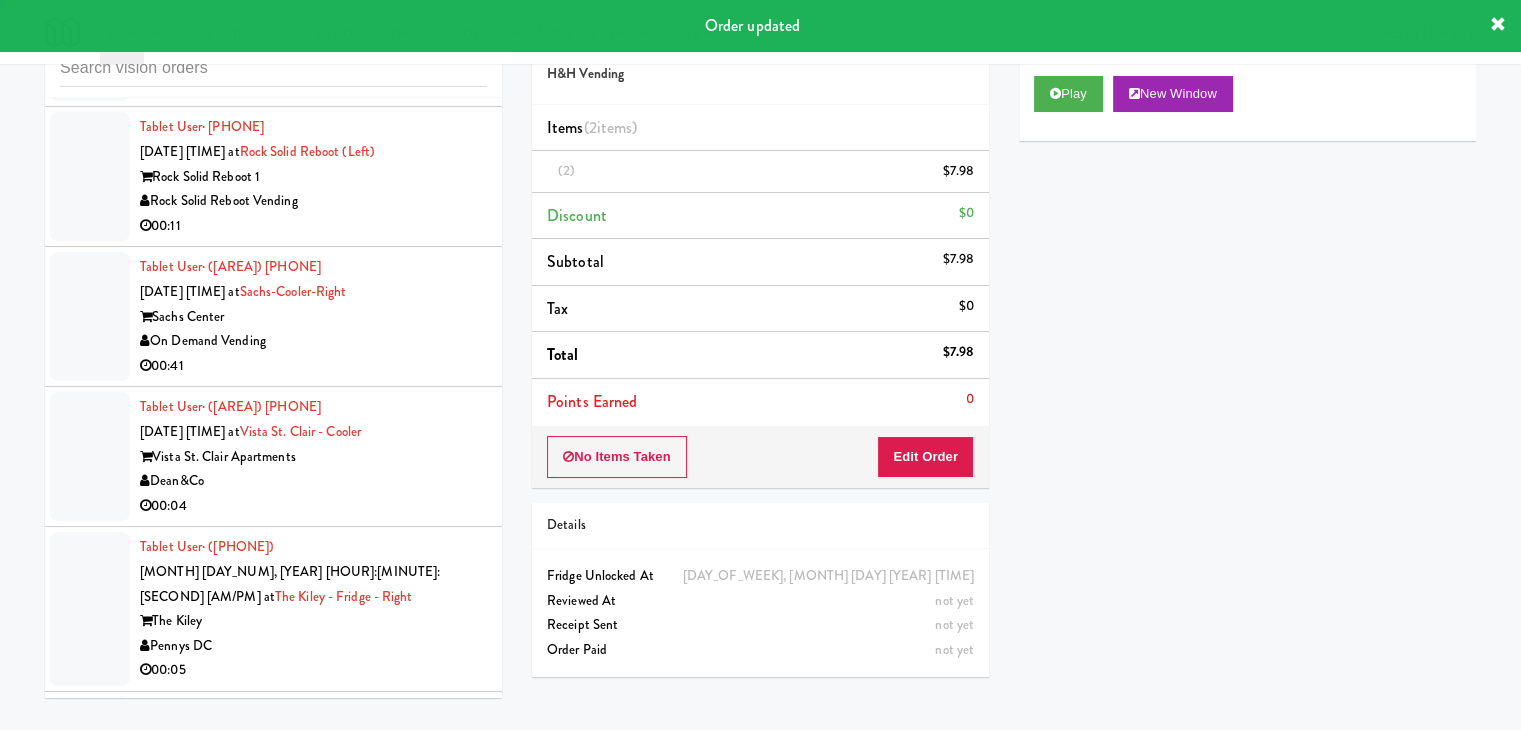 scroll, scrollTop: 0, scrollLeft: 0, axis: both 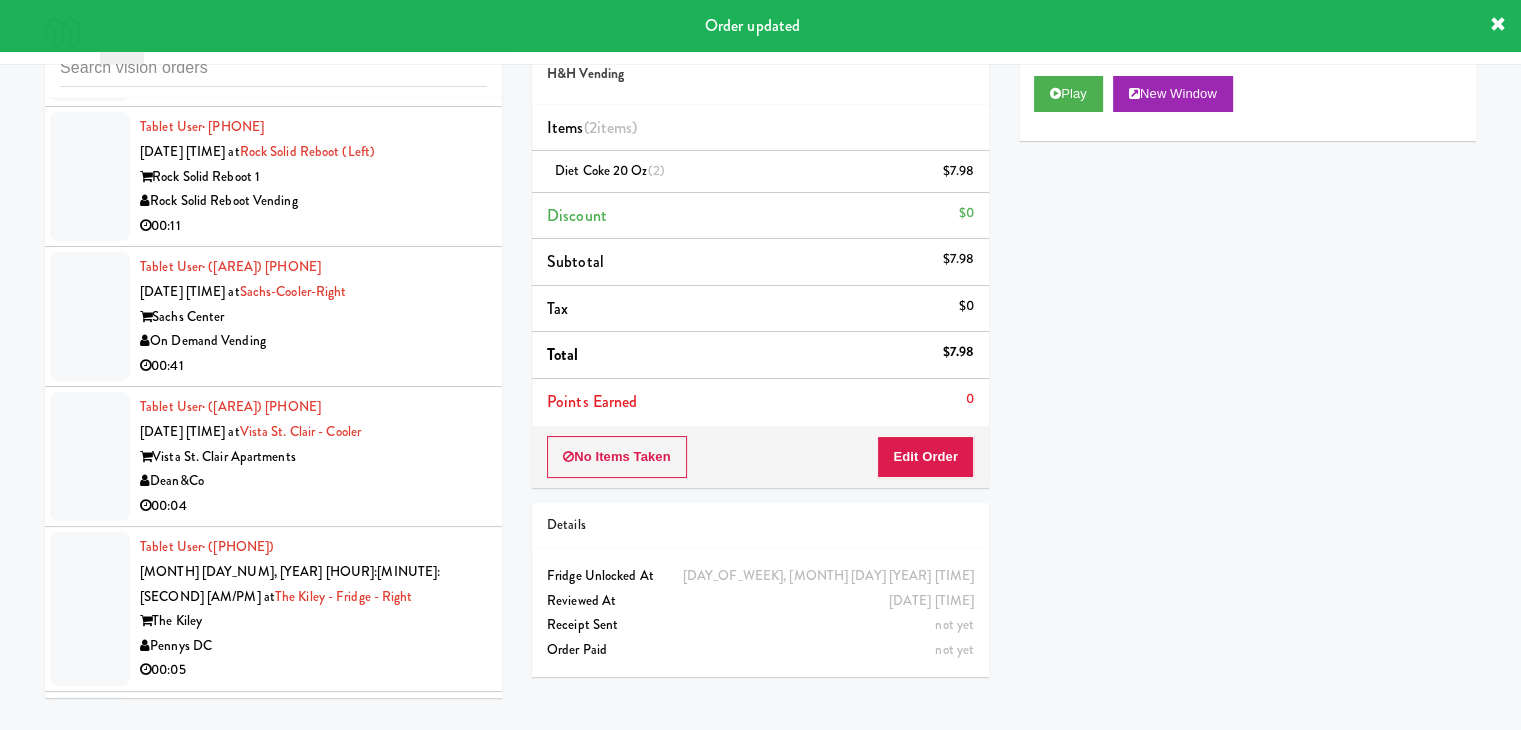 drag, startPoint x: 500, startPoint y: 524, endPoint x: 475, endPoint y: 523, distance: 25.019993 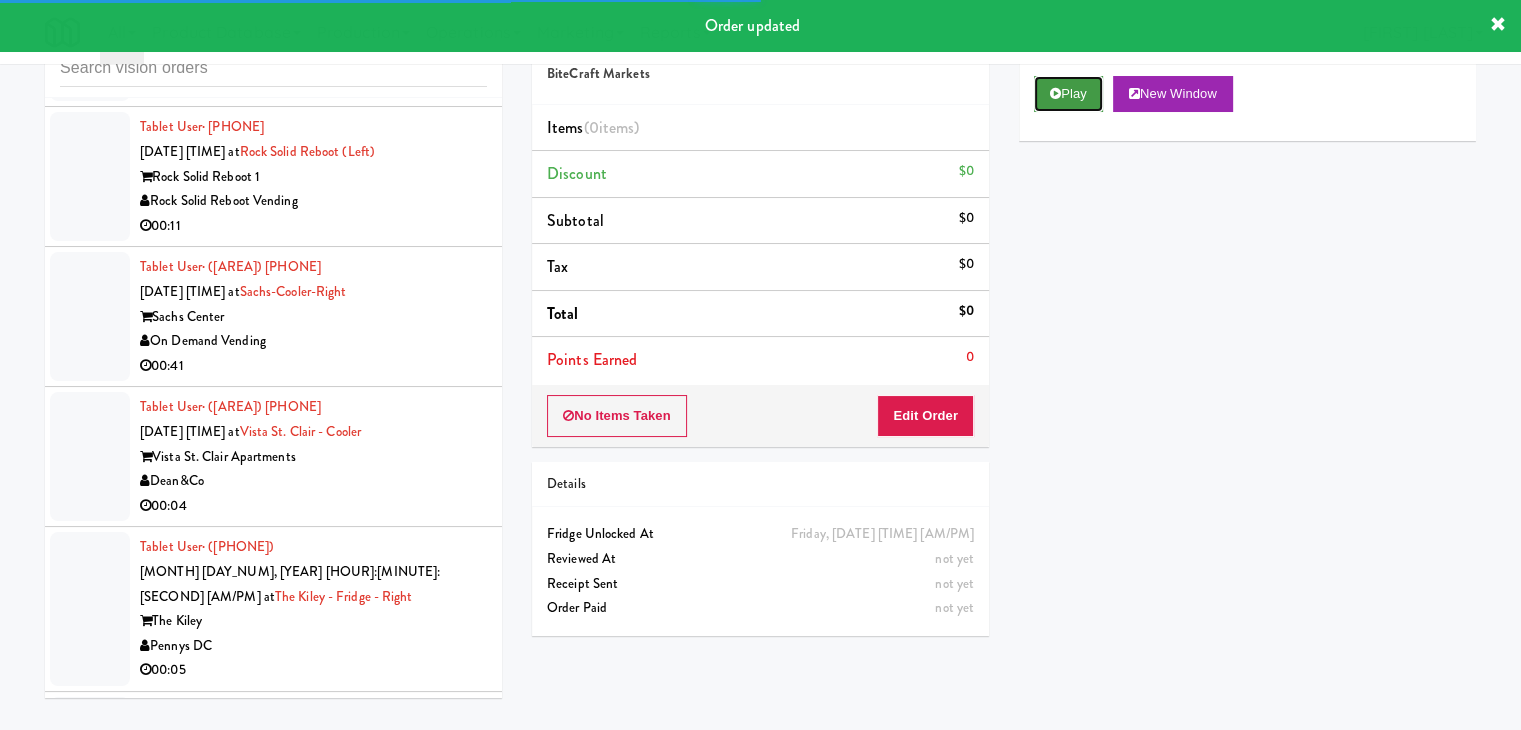 drag, startPoint x: 1081, startPoint y: 97, endPoint x: 1074, endPoint y: 108, distance: 13.038404 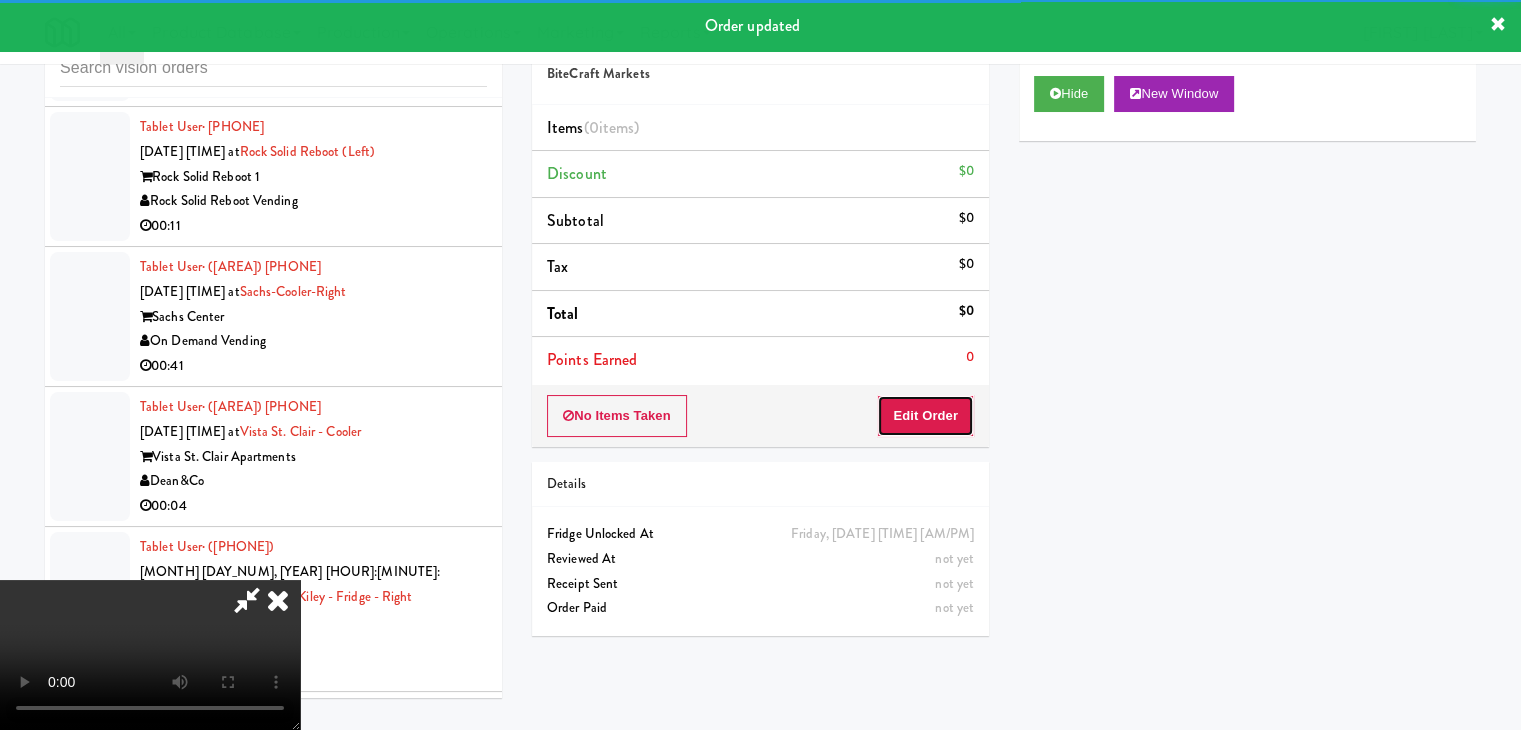 click on "Edit Order" at bounding box center (925, 416) 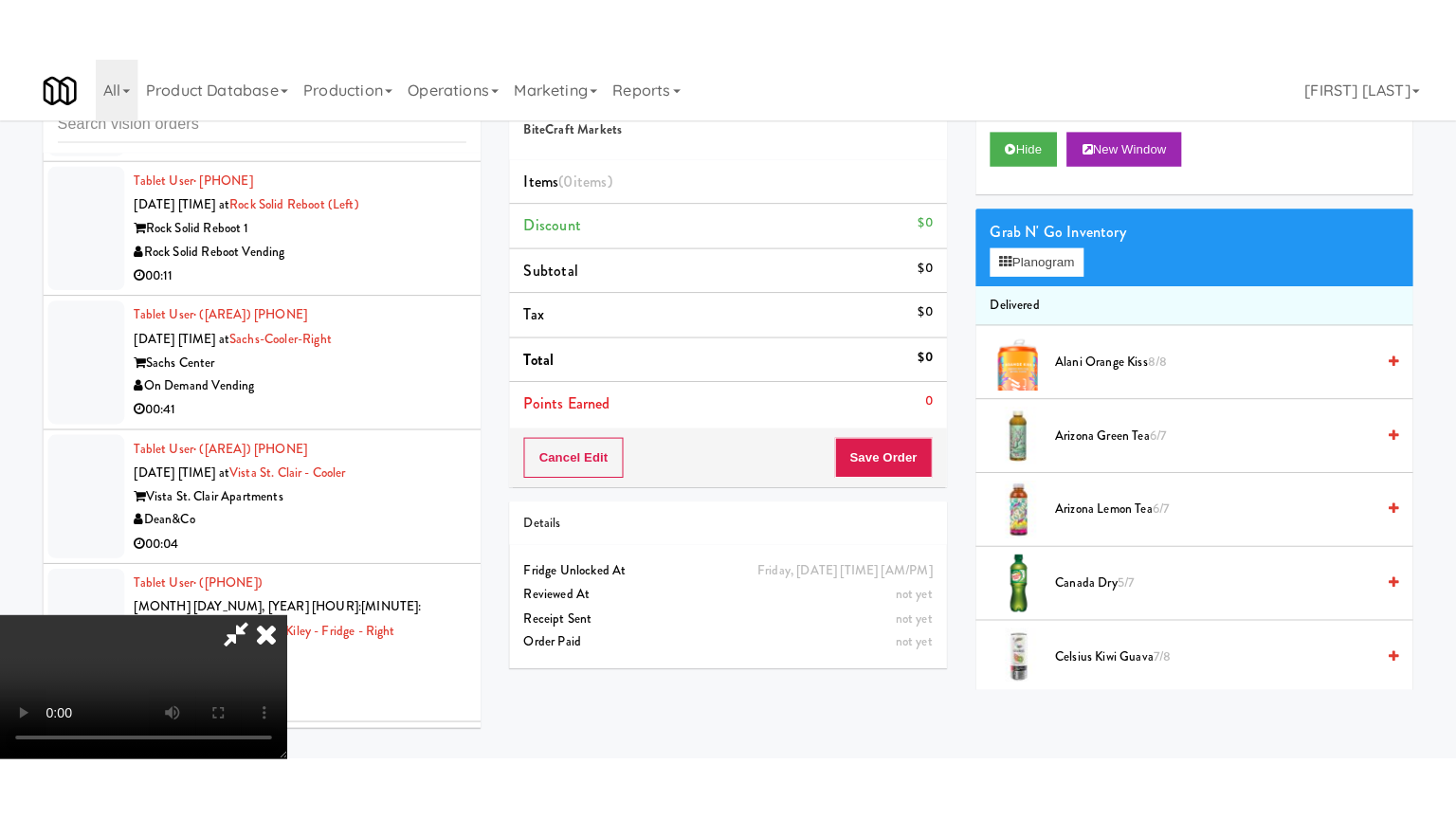 scroll, scrollTop: 266, scrollLeft: 0, axis: vertical 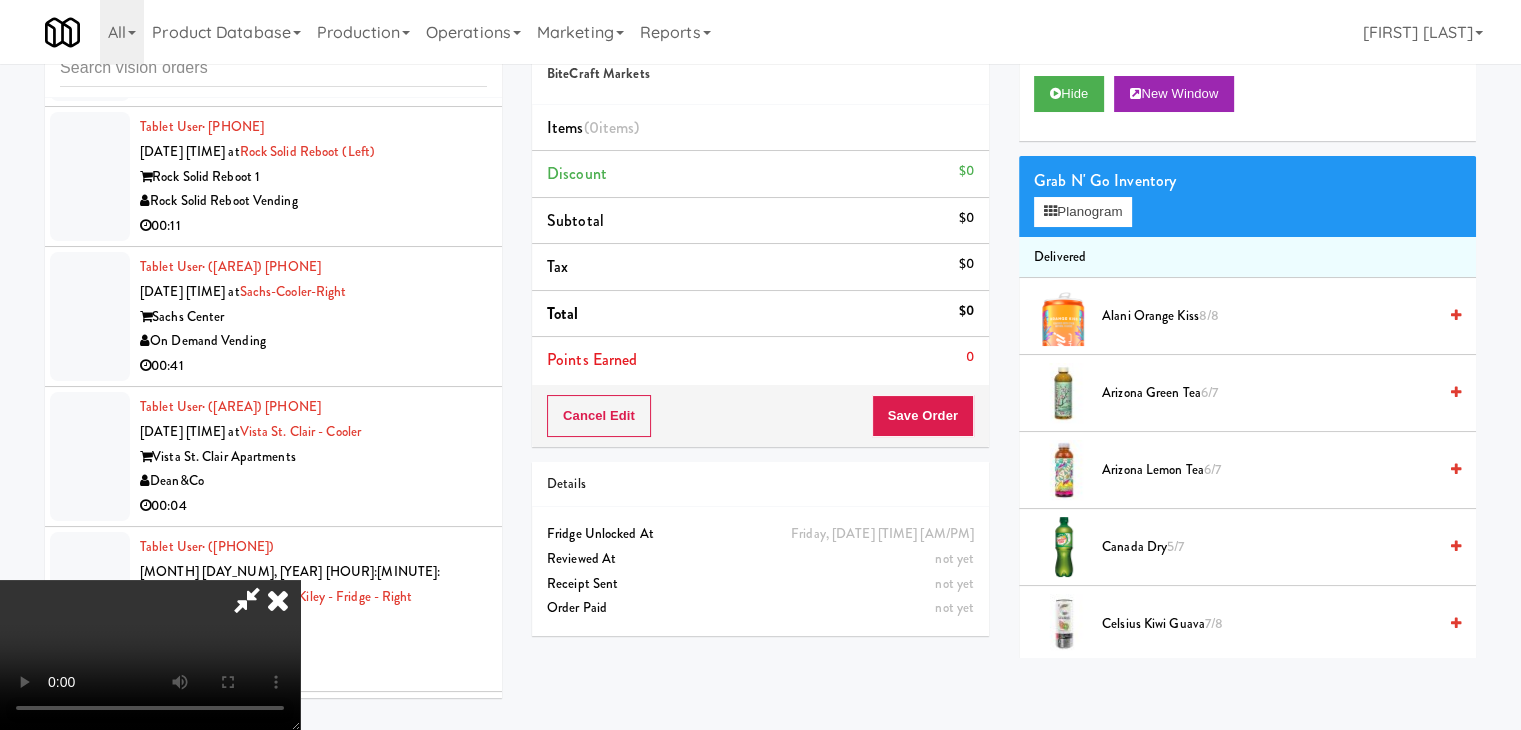 type 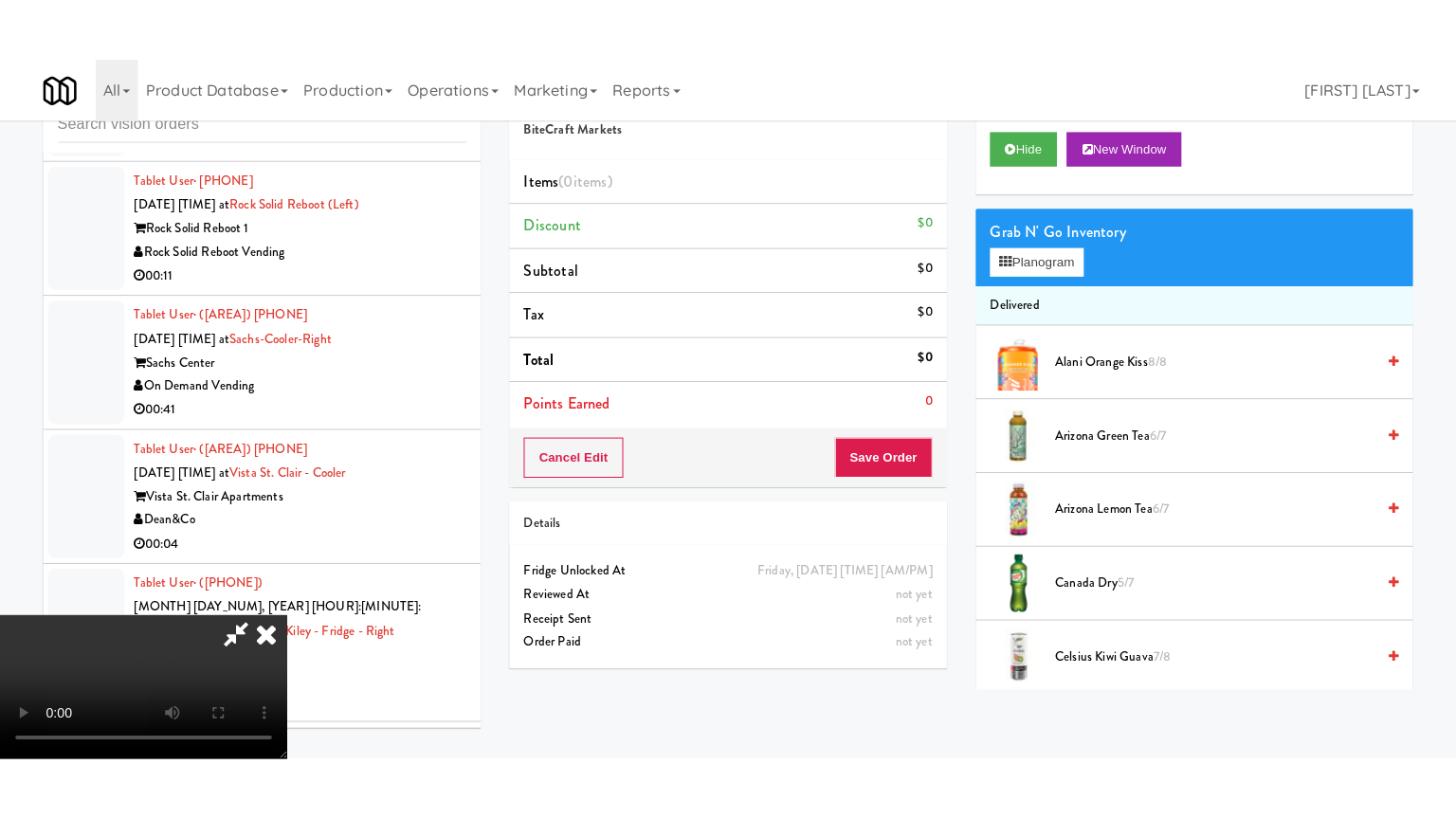 scroll, scrollTop: 0, scrollLeft: 0, axis: both 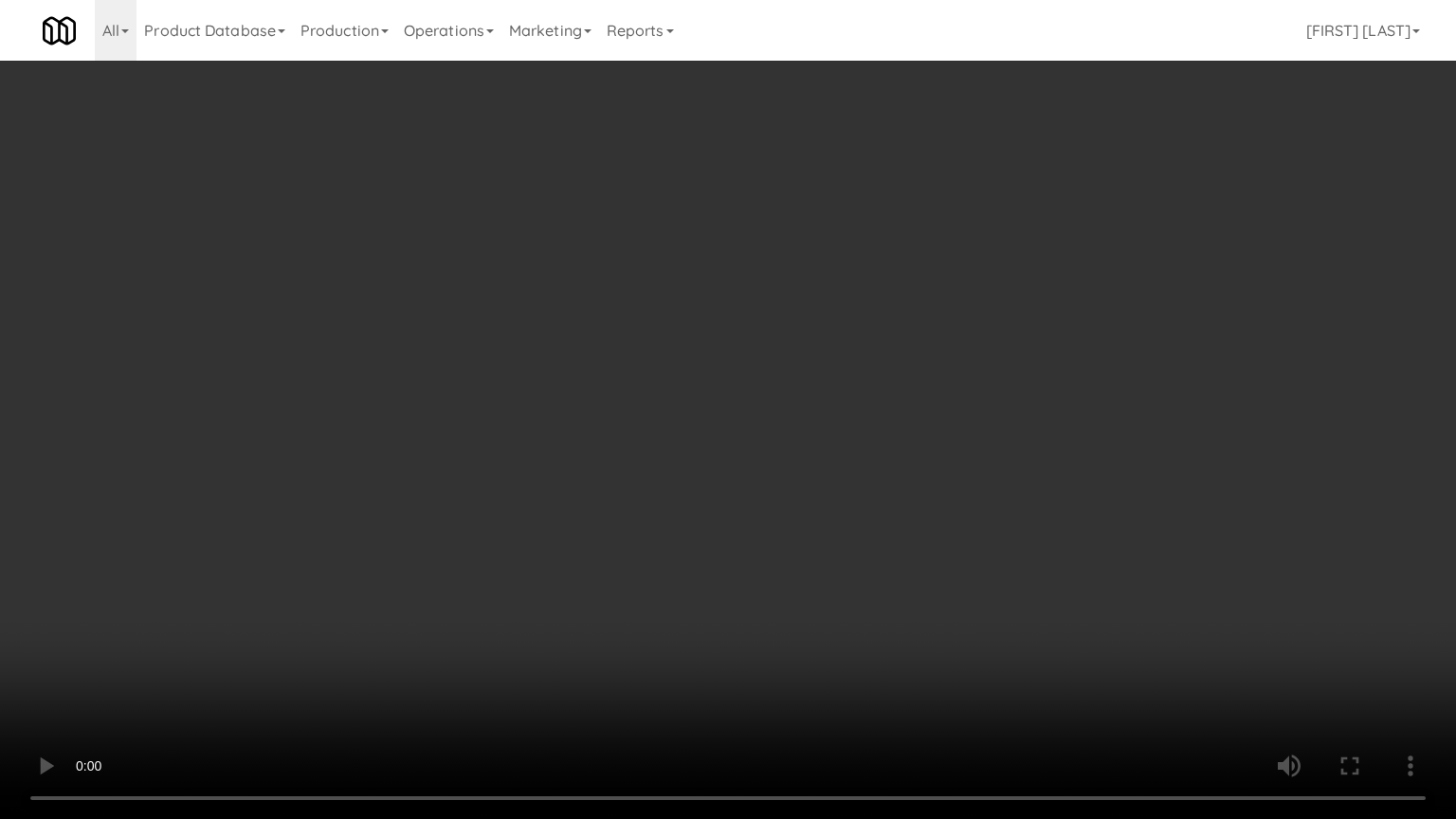 click at bounding box center (728, 410) 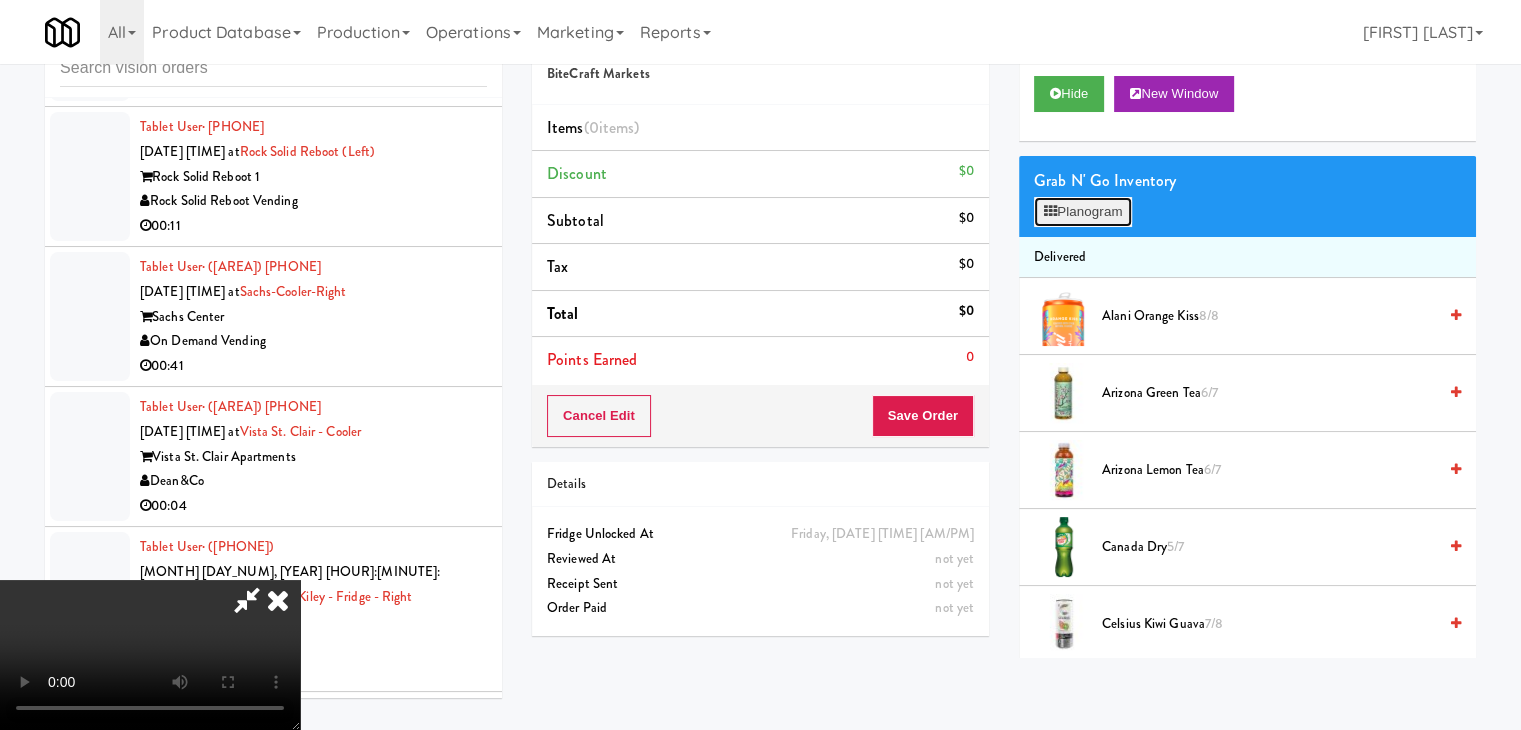 click on "Planogram" at bounding box center (1083, 212) 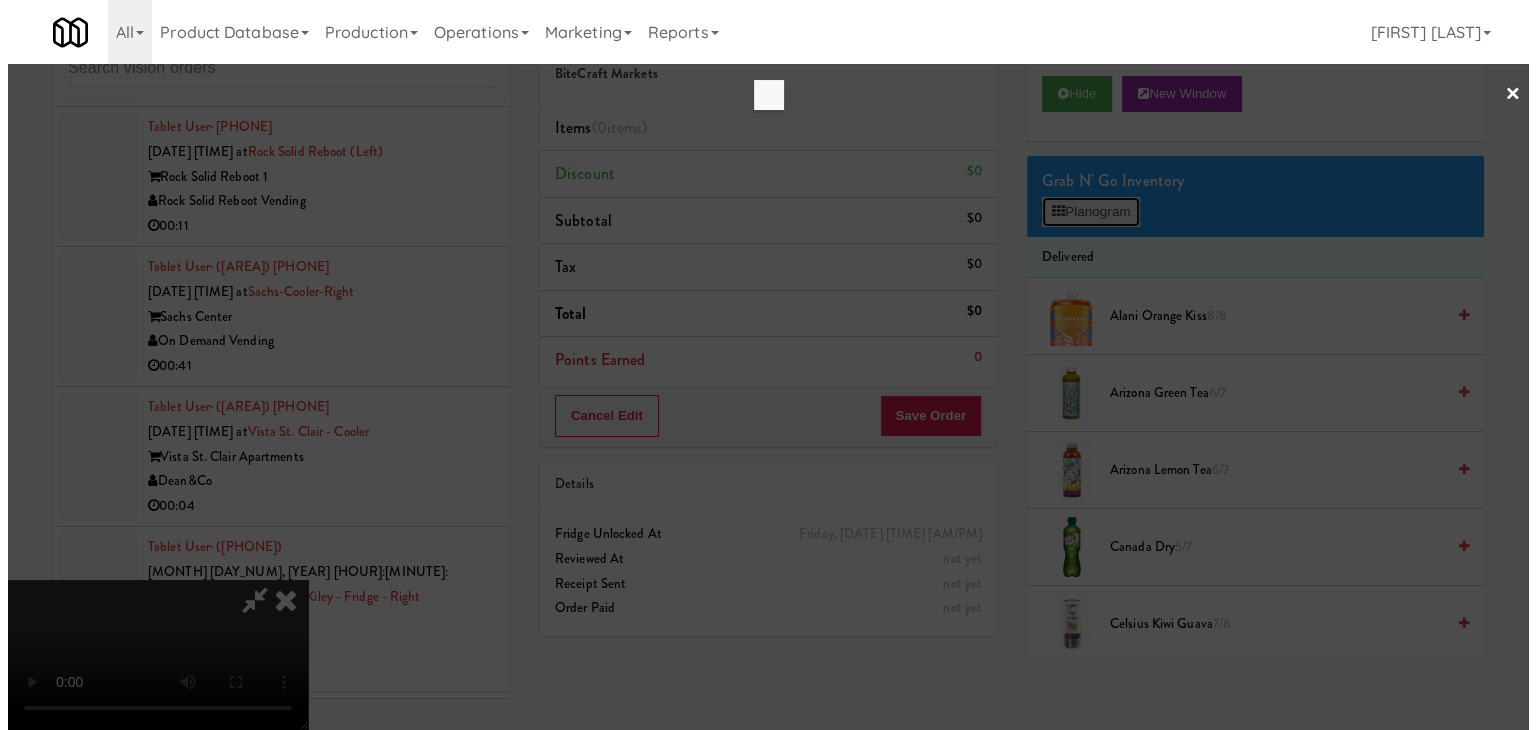 scroll, scrollTop: 32832, scrollLeft: 0, axis: vertical 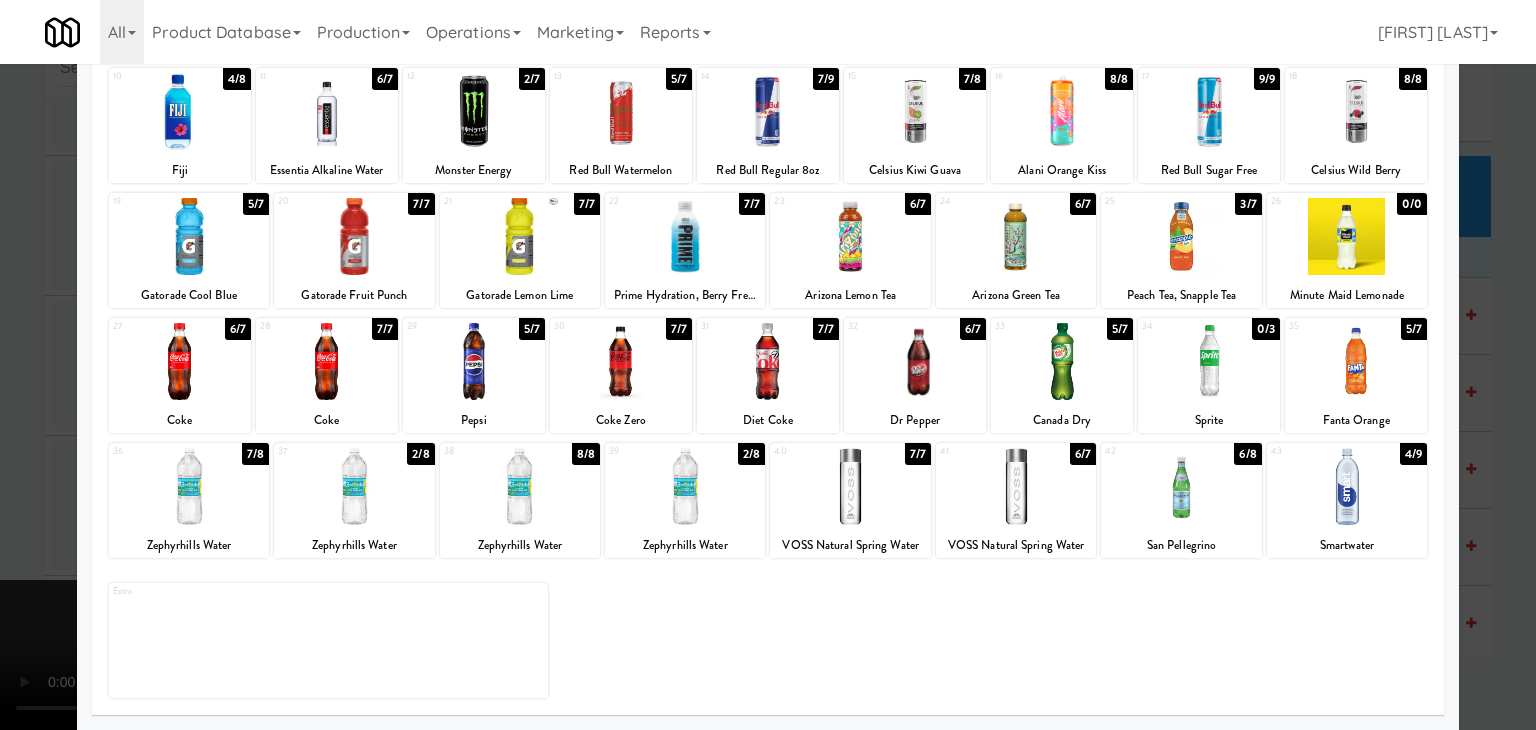 click at bounding box center (327, 361) 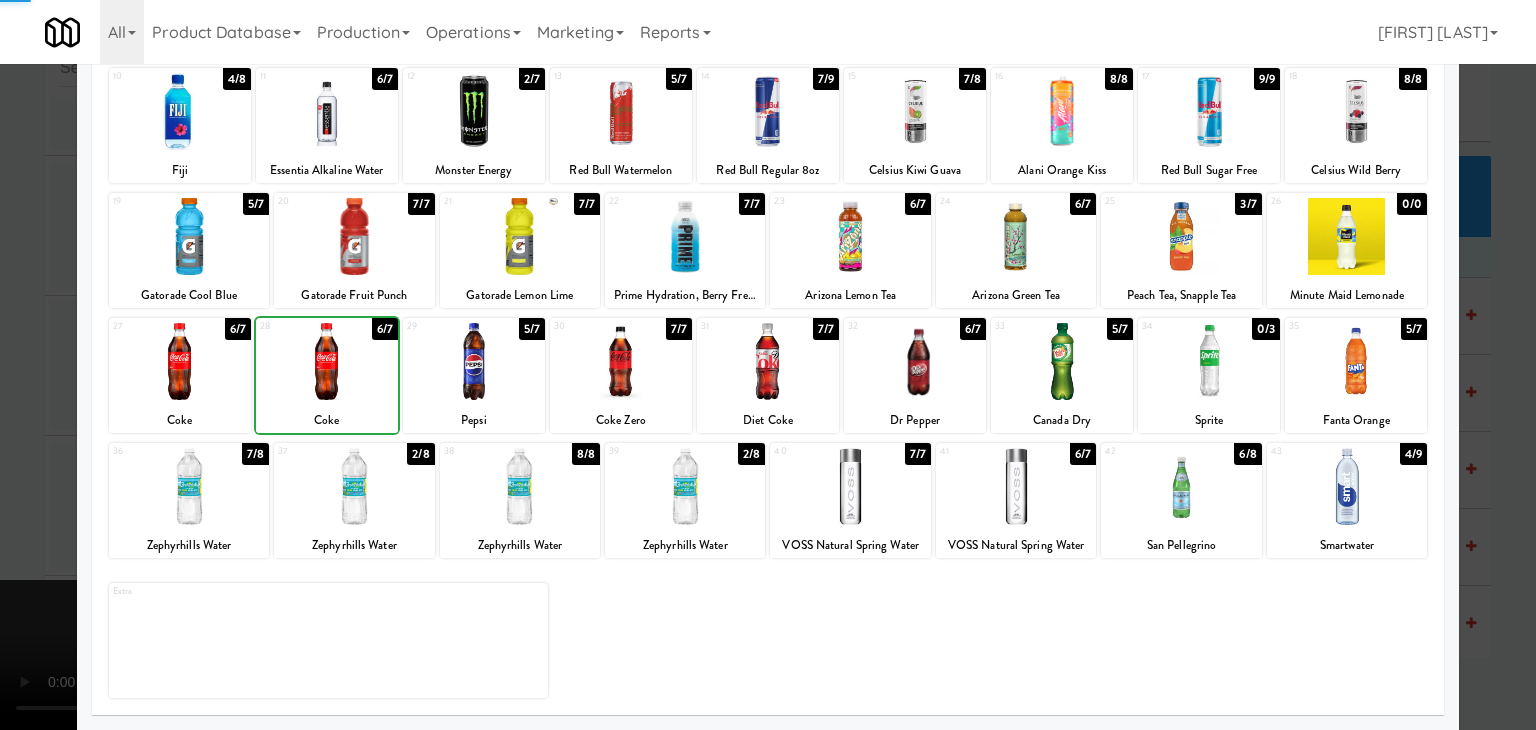 click at bounding box center [768, 365] 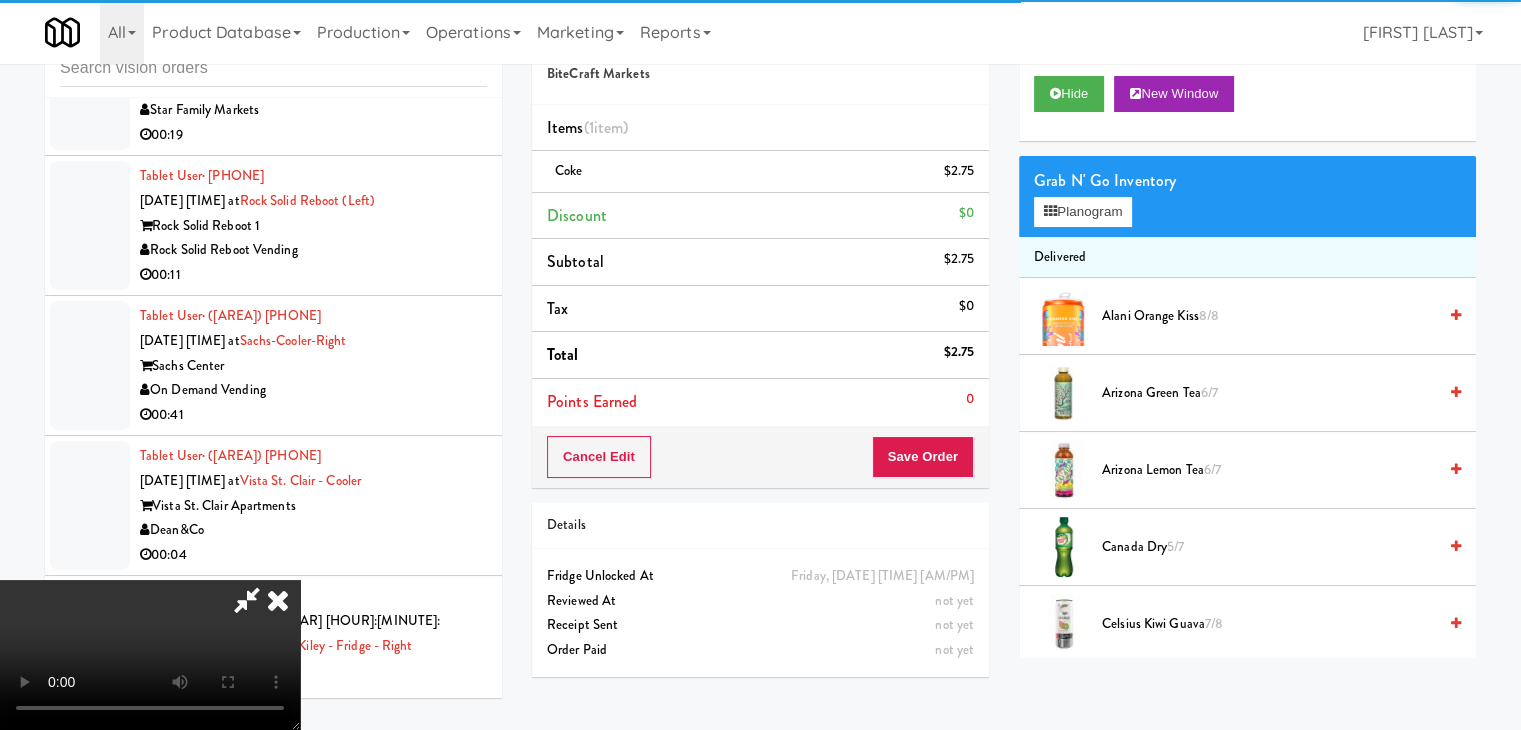 scroll, scrollTop: 32881, scrollLeft: 0, axis: vertical 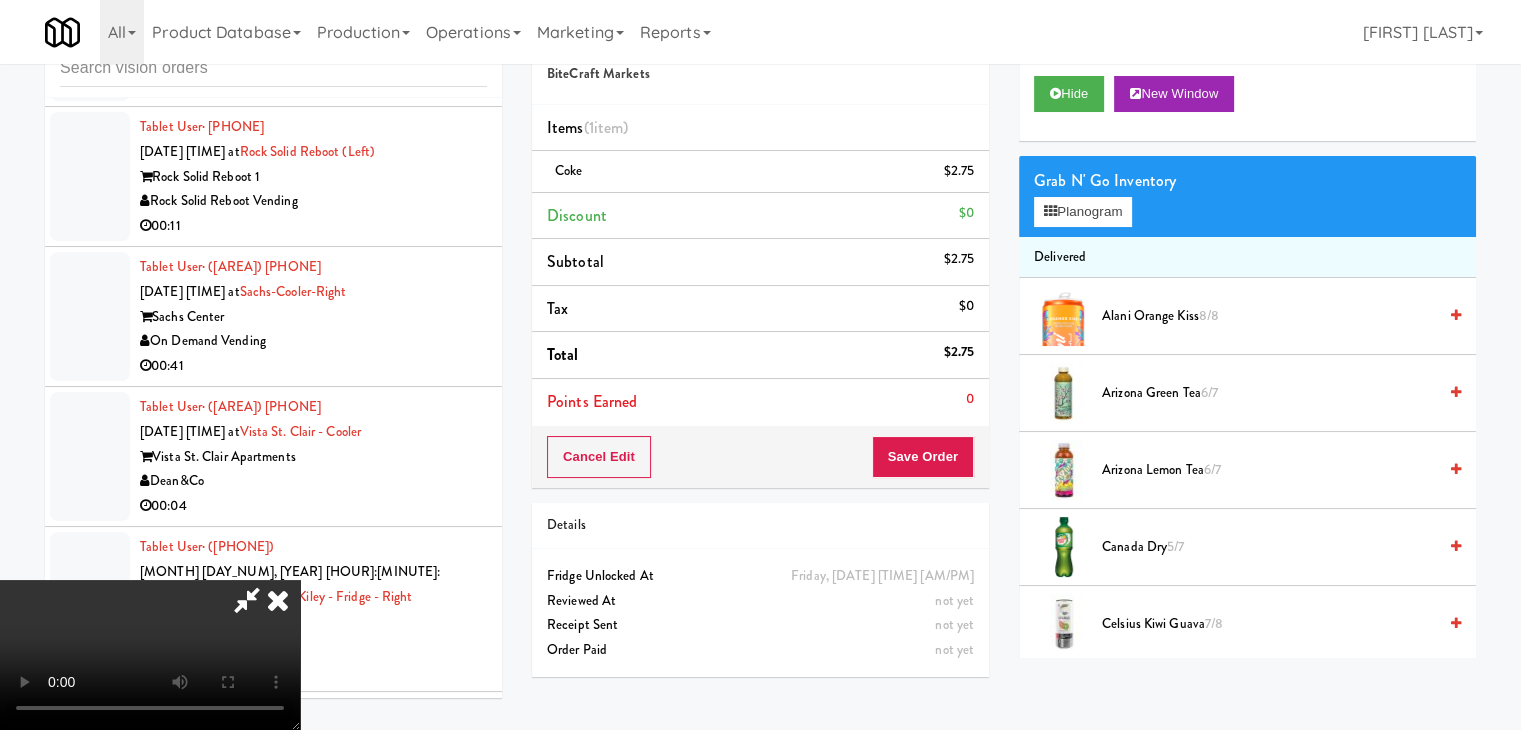 click at bounding box center [150, 655] 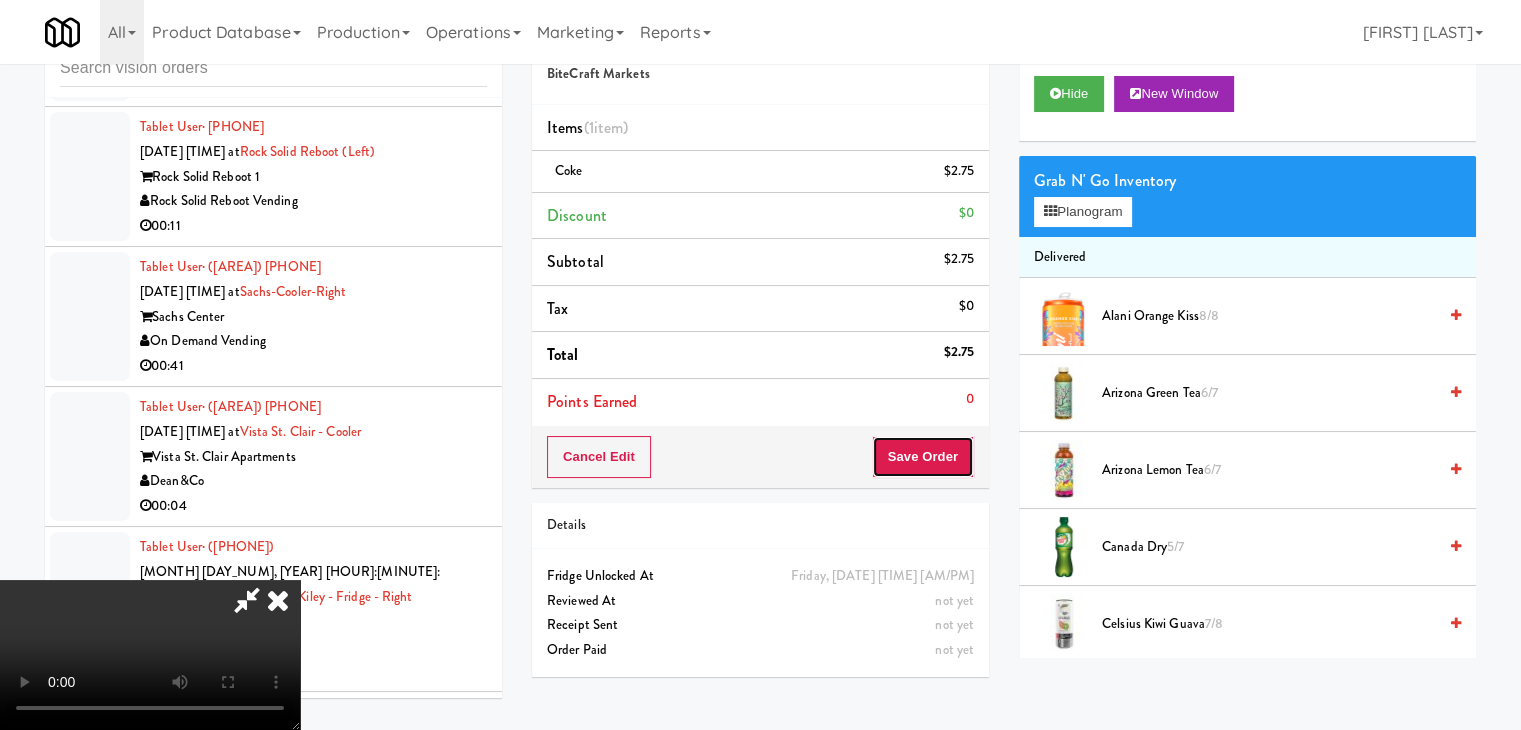 click on "Save Order" at bounding box center (923, 457) 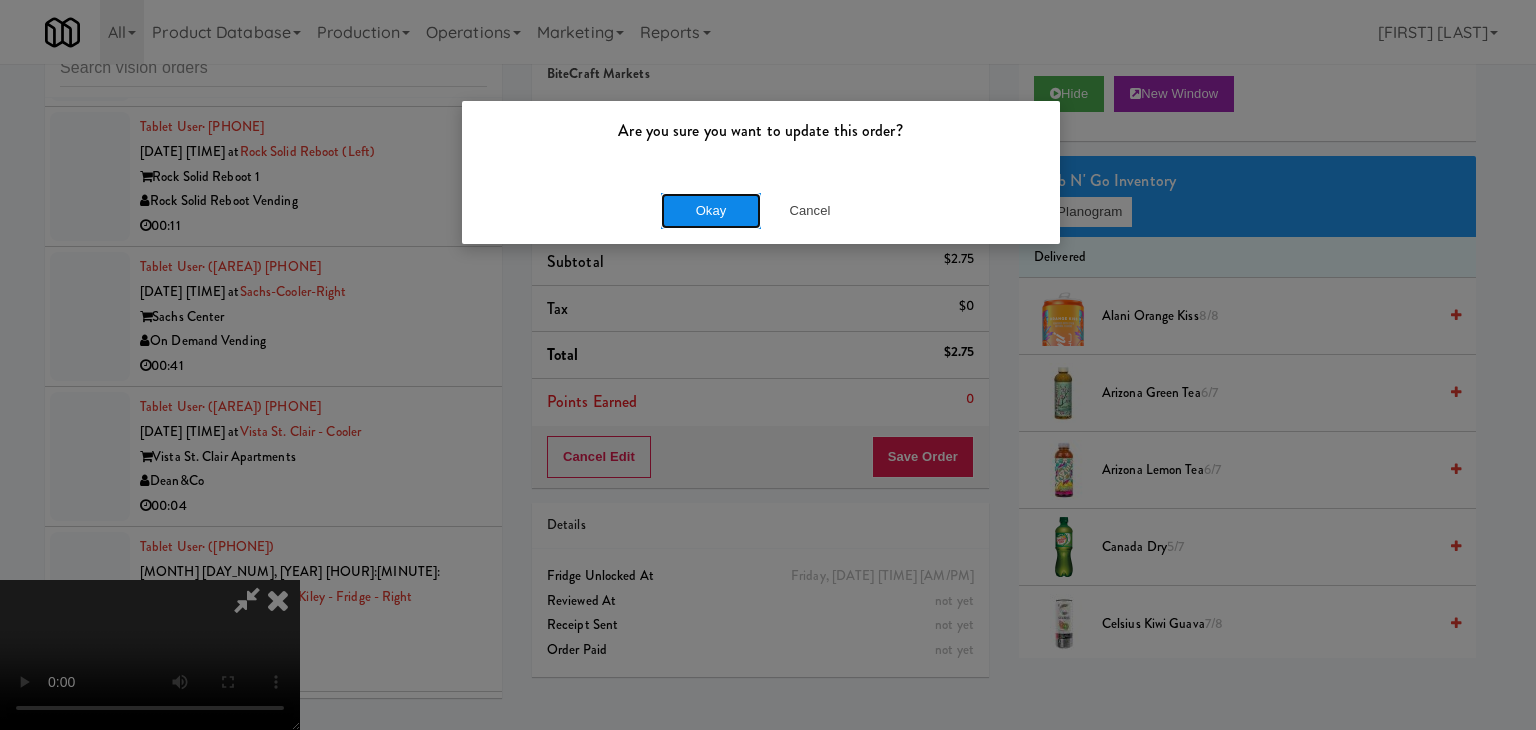 click on "Okay" at bounding box center (711, 211) 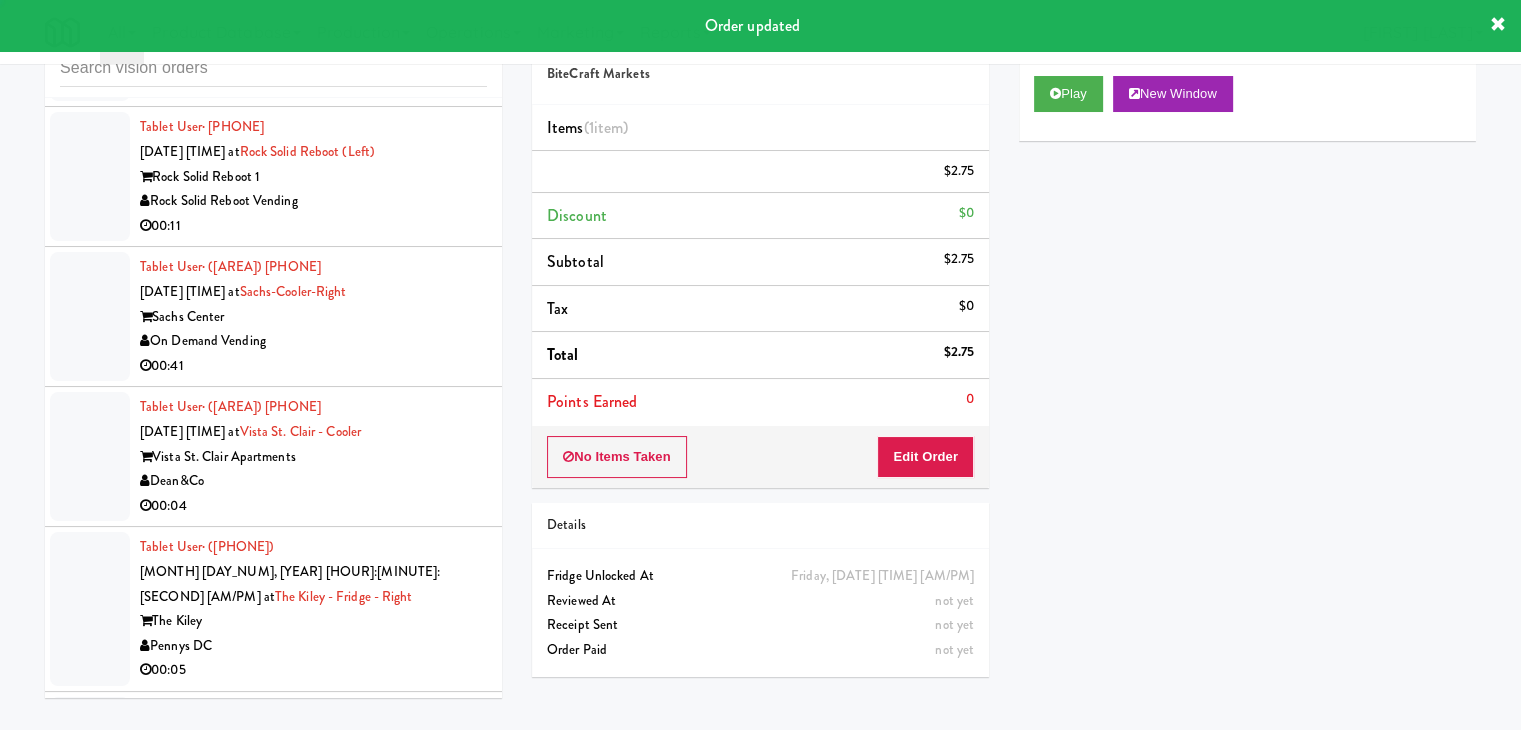 scroll, scrollTop: 0, scrollLeft: 0, axis: both 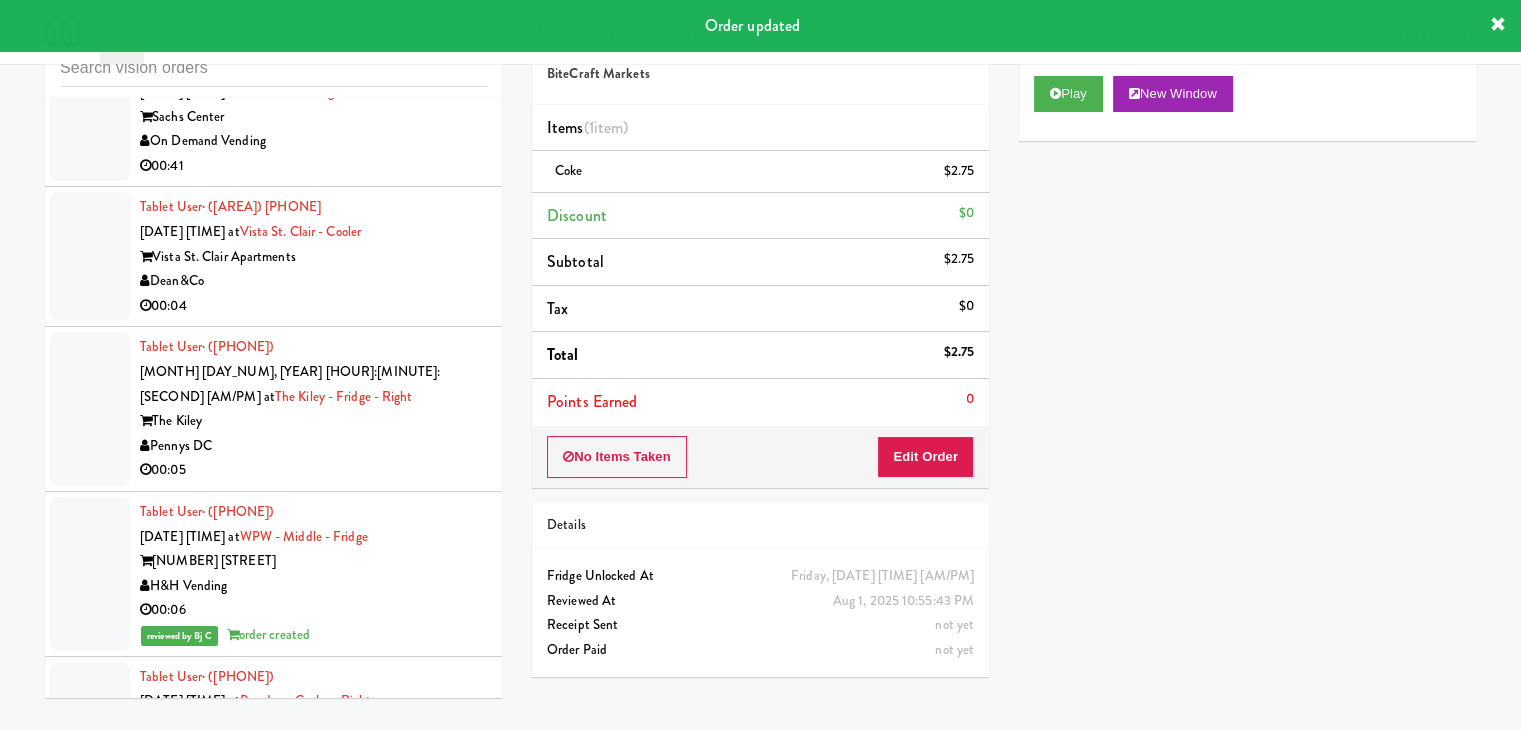 click on "00:08" at bounding box center [313, 1836] 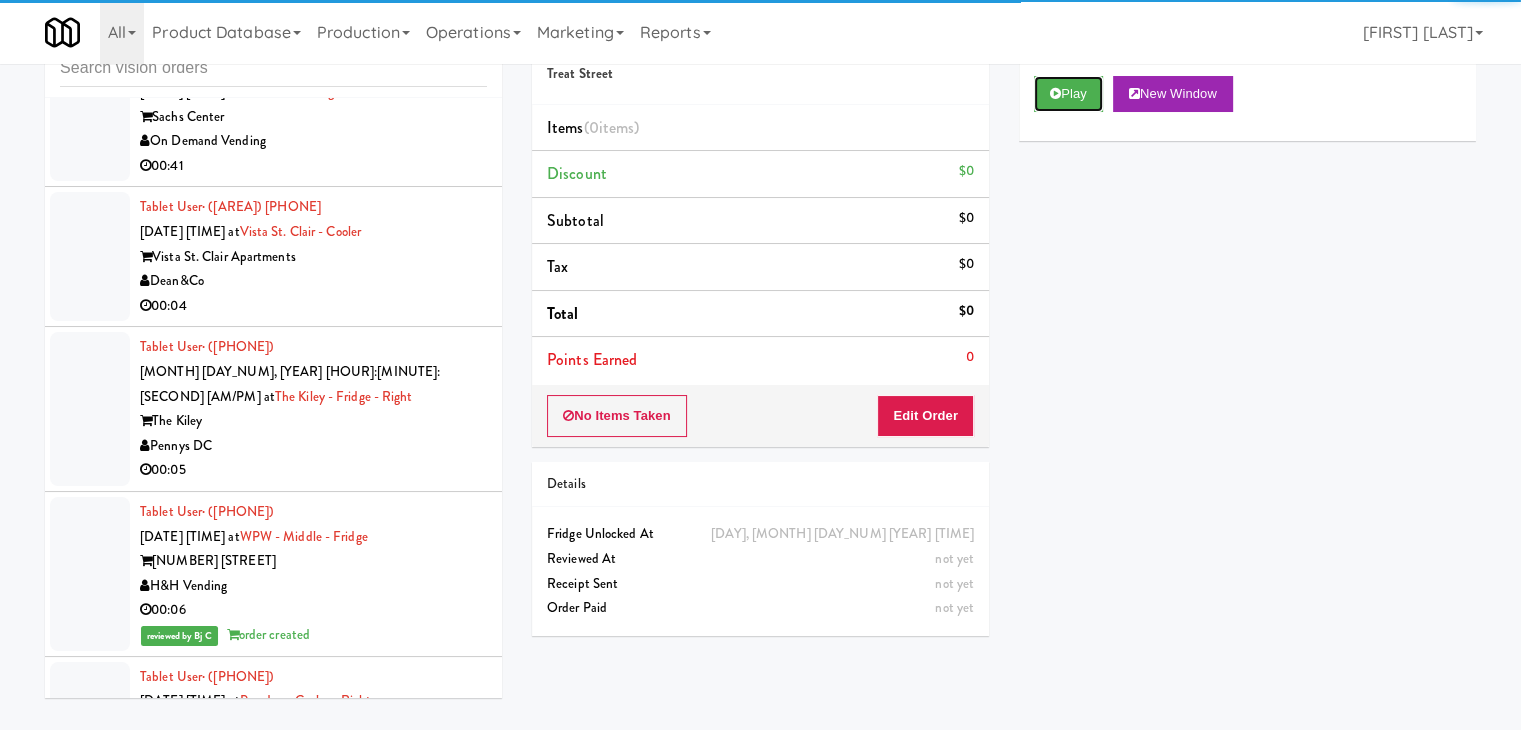 drag, startPoint x: 1080, startPoint y: 109, endPoint x: 987, endPoint y: 232, distance: 154.20117 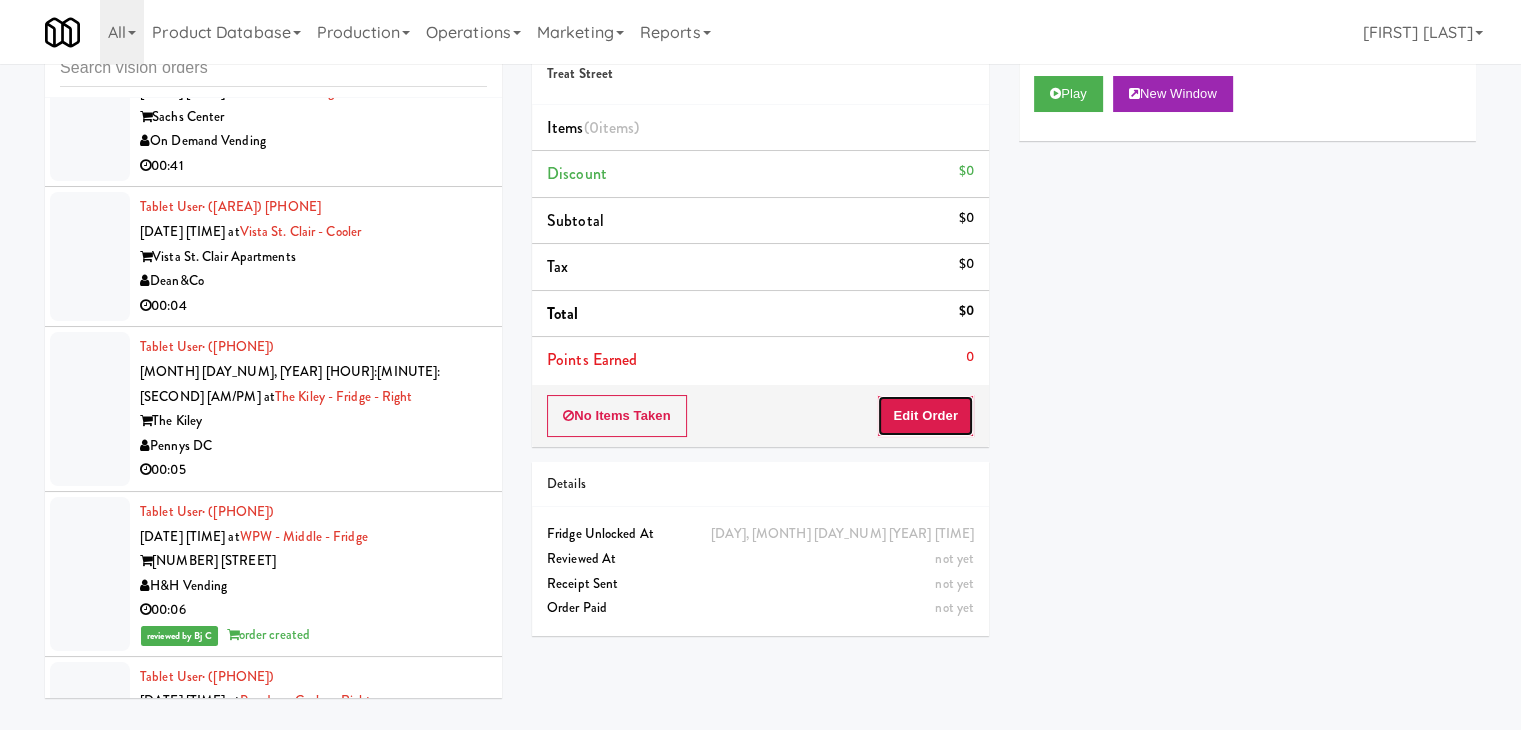 click on "Edit Order" at bounding box center [925, 416] 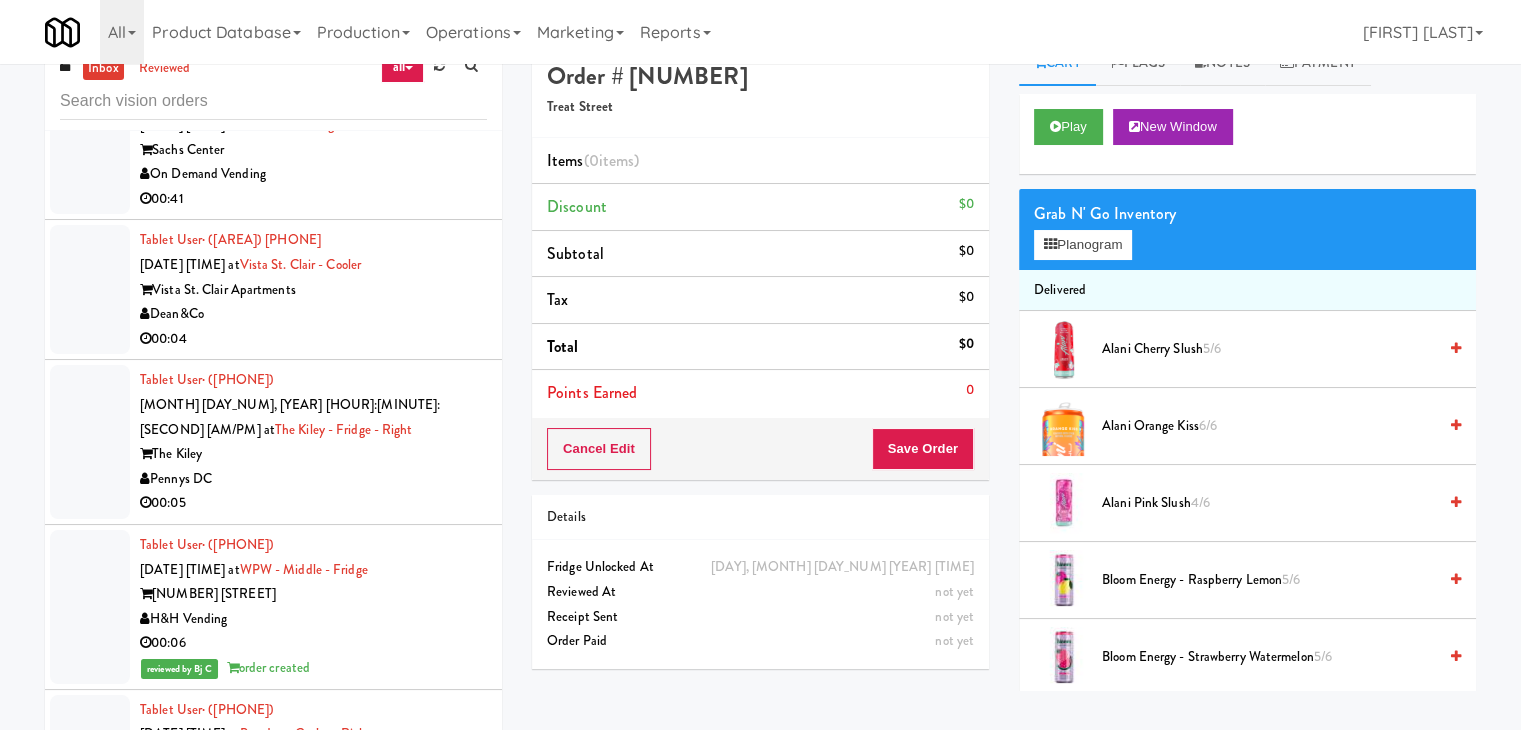 scroll, scrollTop: 0, scrollLeft: 0, axis: both 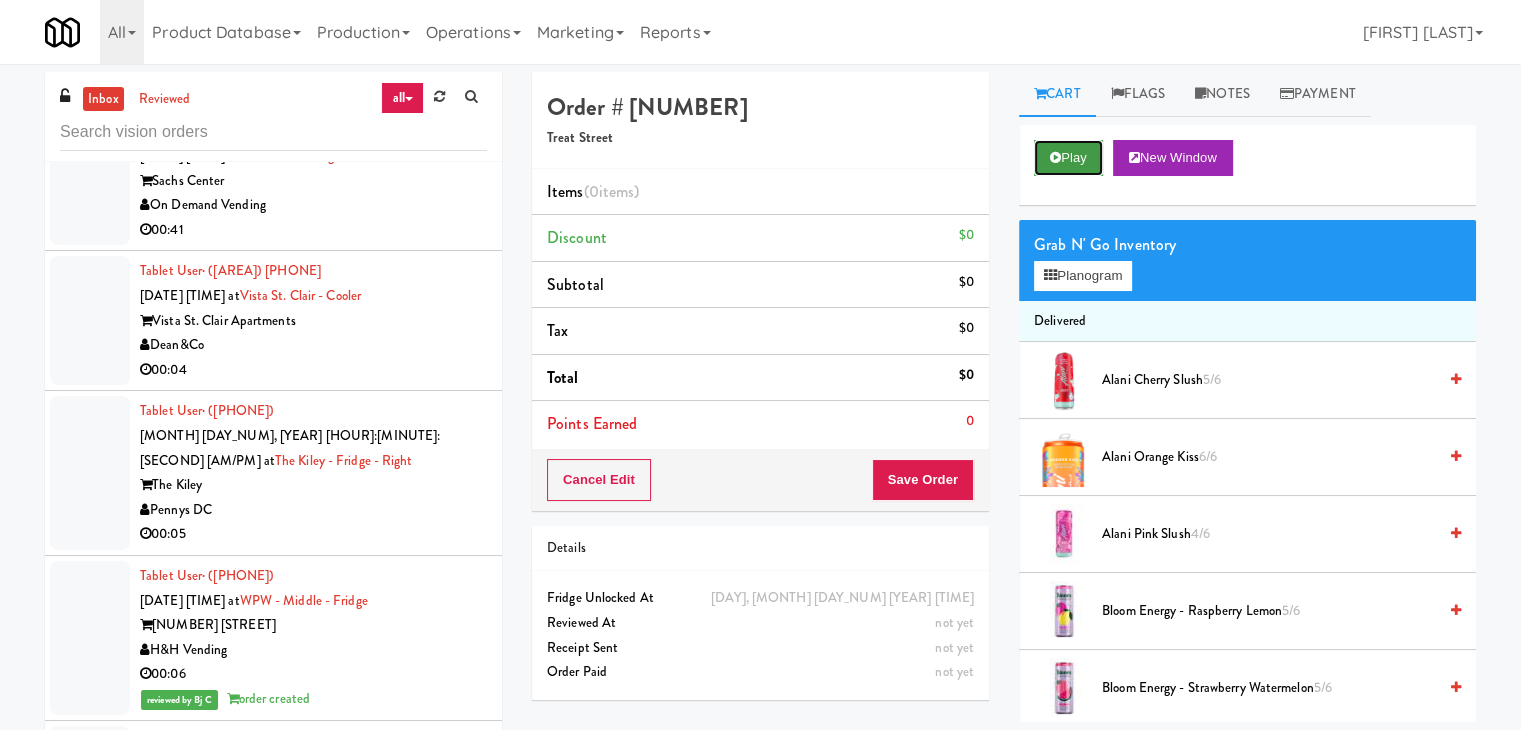 click on "Play" at bounding box center (1068, 158) 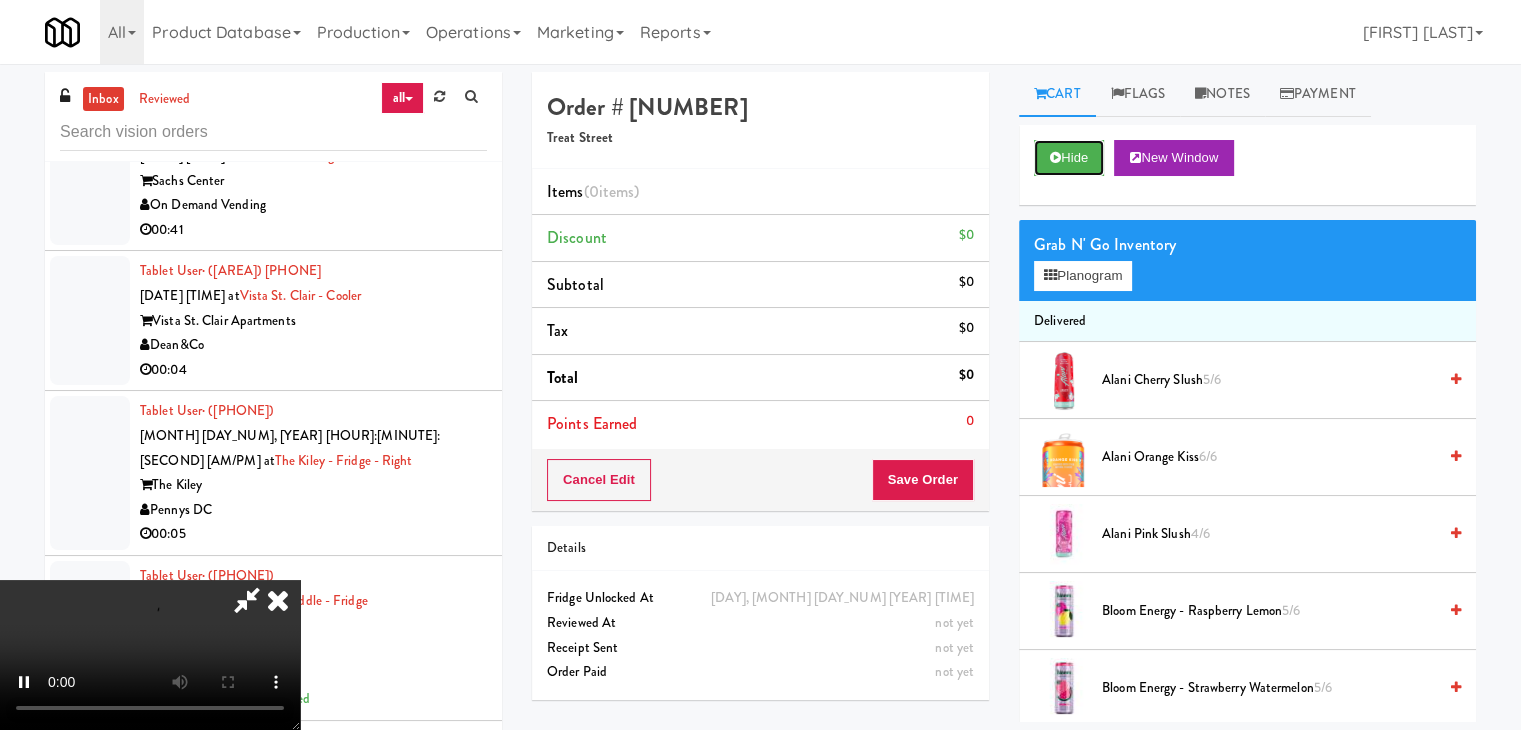 scroll, scrollTop: 281, scrollLeft: 0, axis: vertical 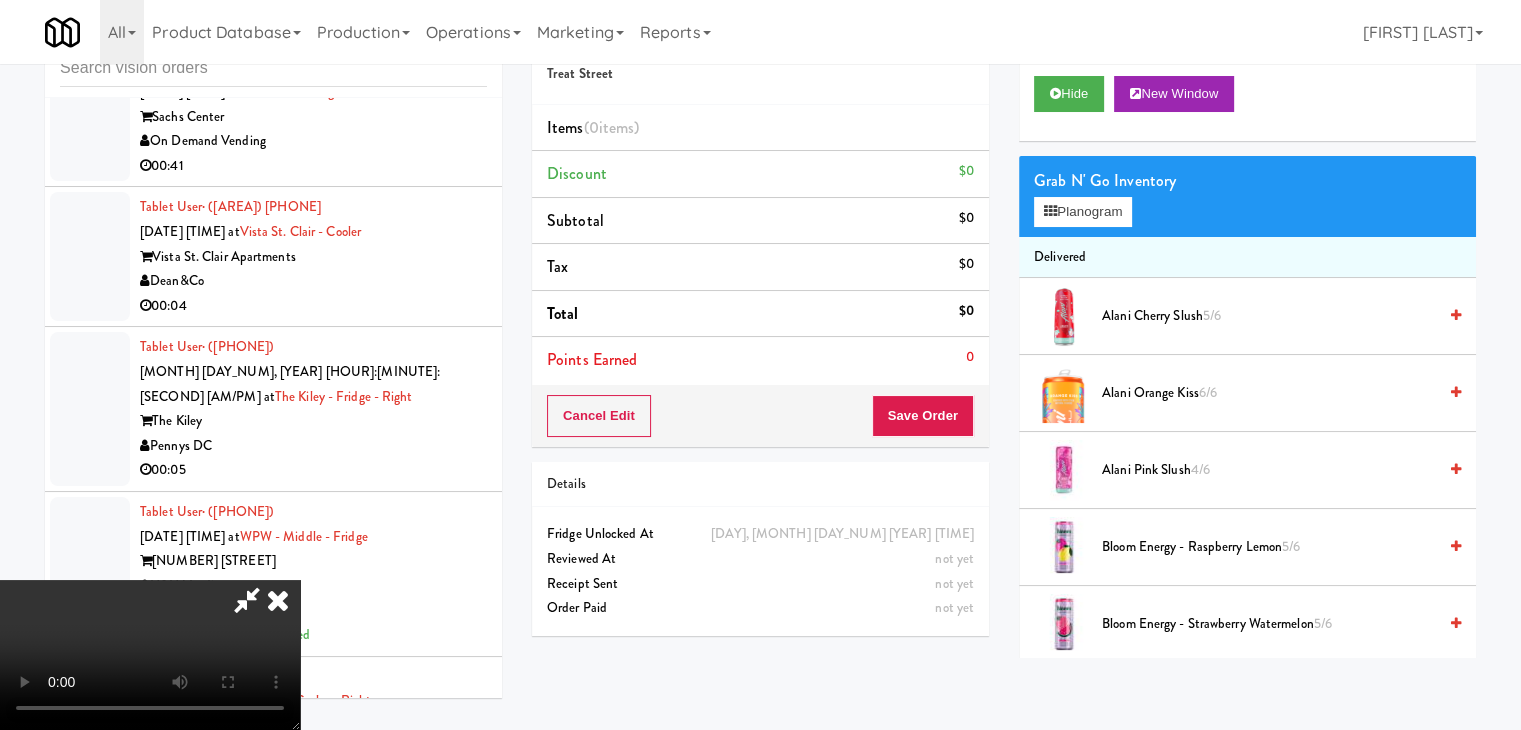 type 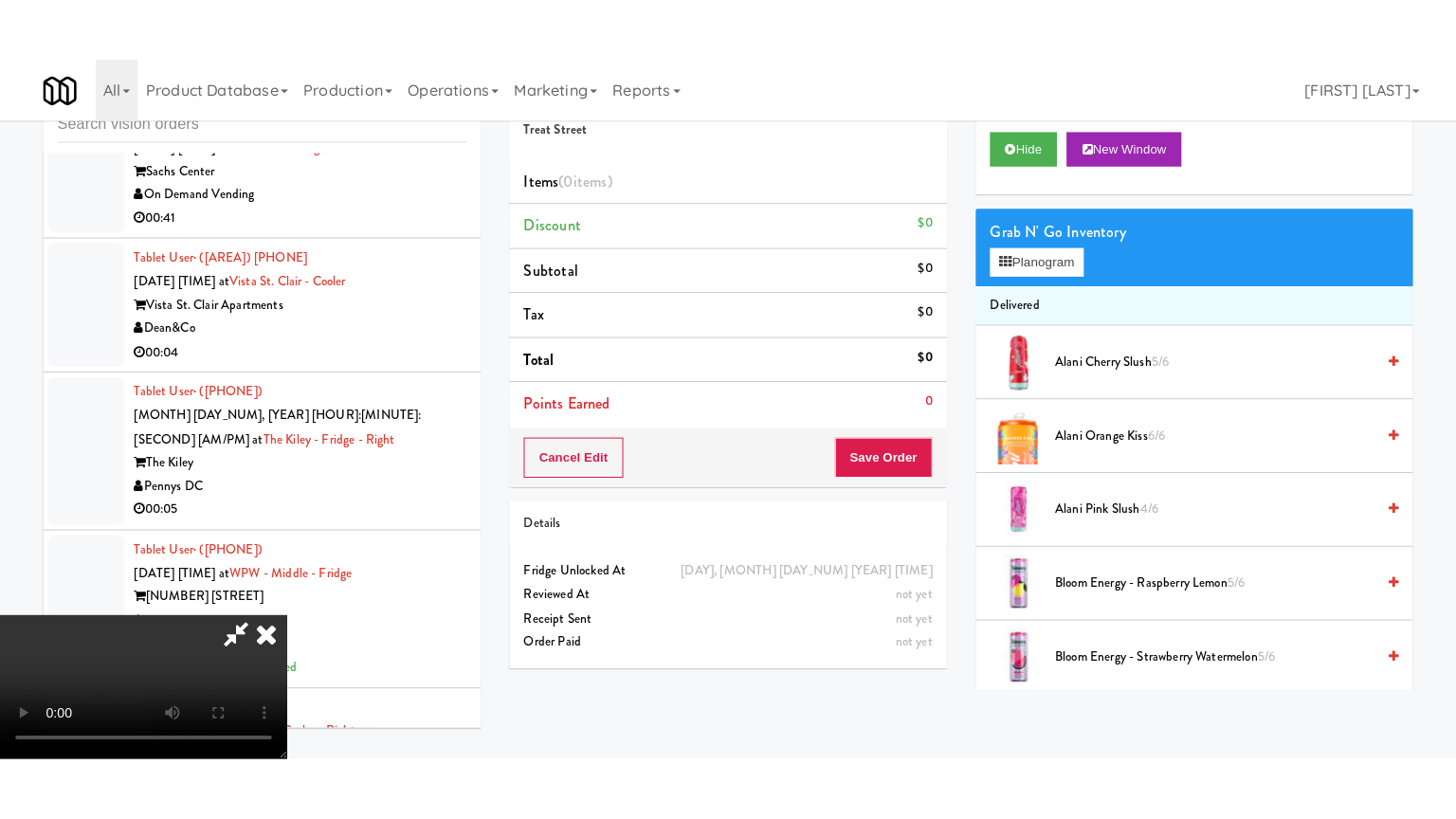 scroll, scrollTop: 0, scrollLeft: 0, axis: both 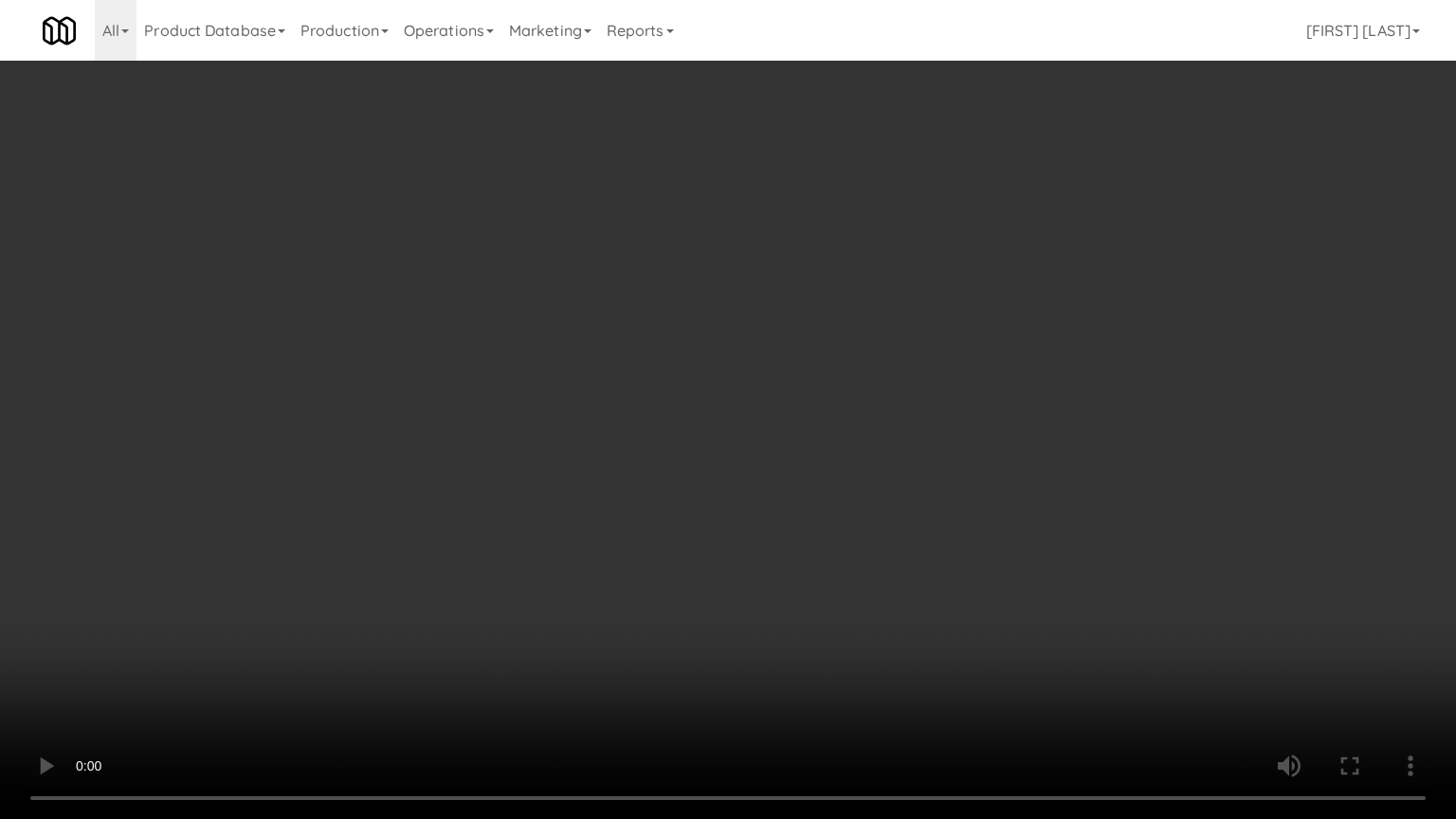 click at bounding box center (728, 410) 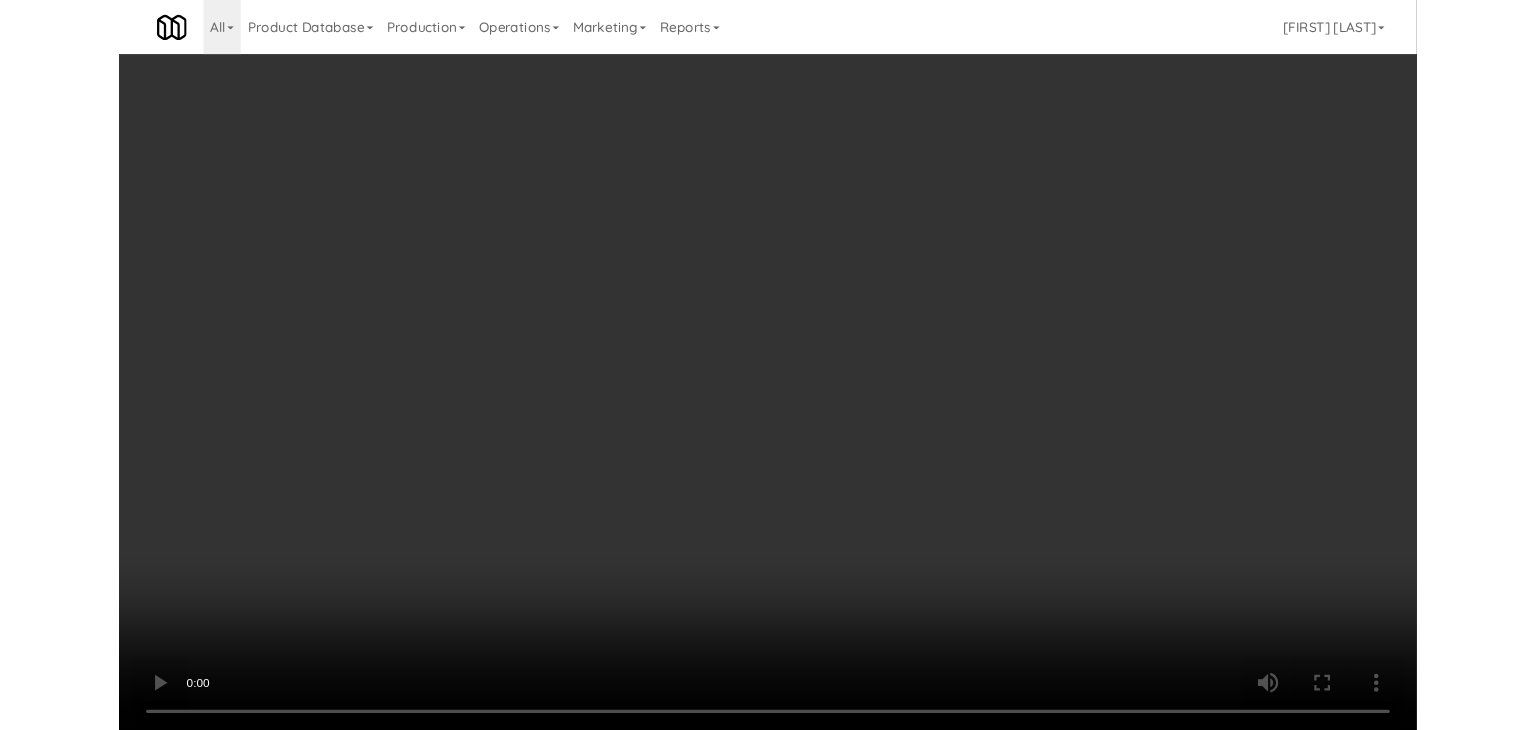 scroll, scrollTop: 33081, scrollLeft: 0, axis: vertical 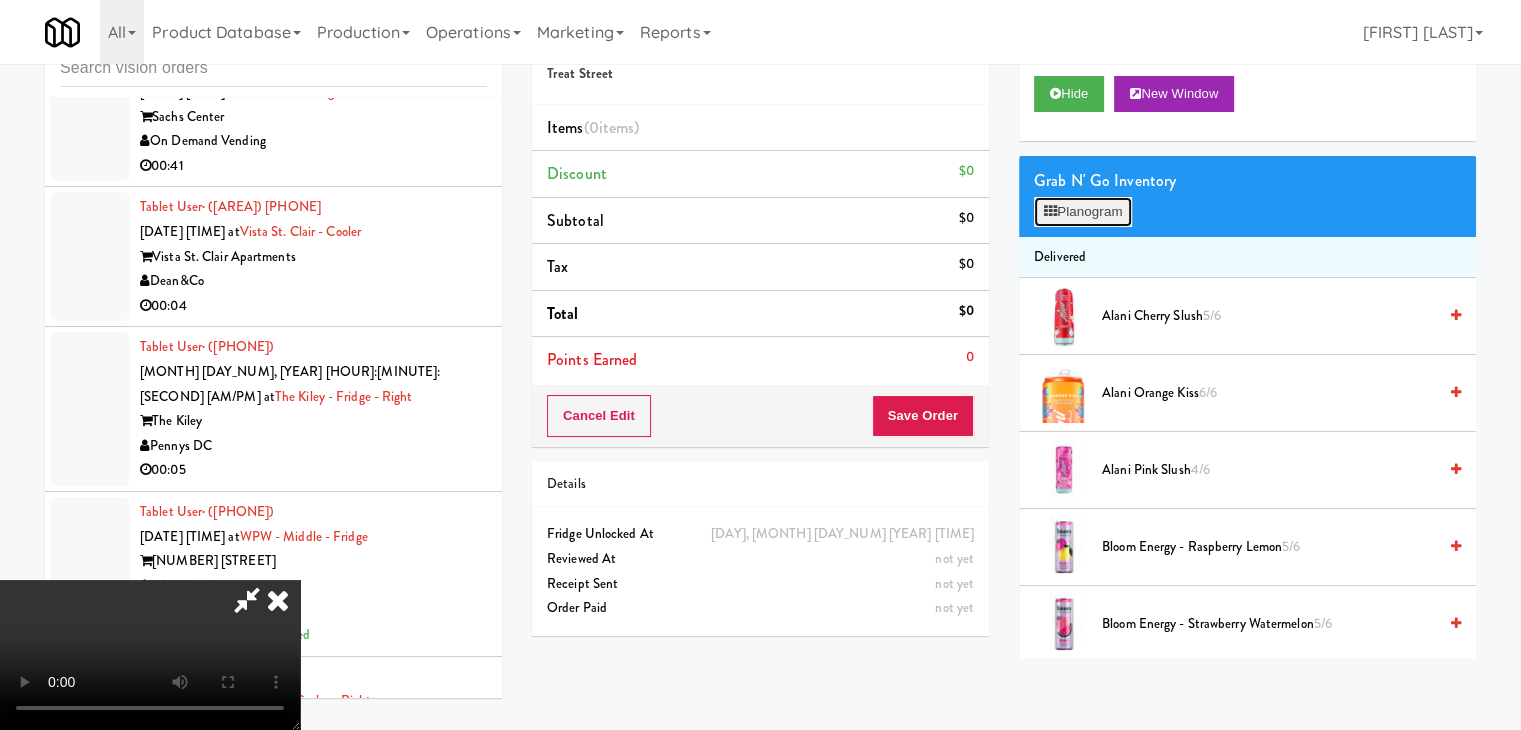 click on "Planogram" at bounding box center (1083, 212) 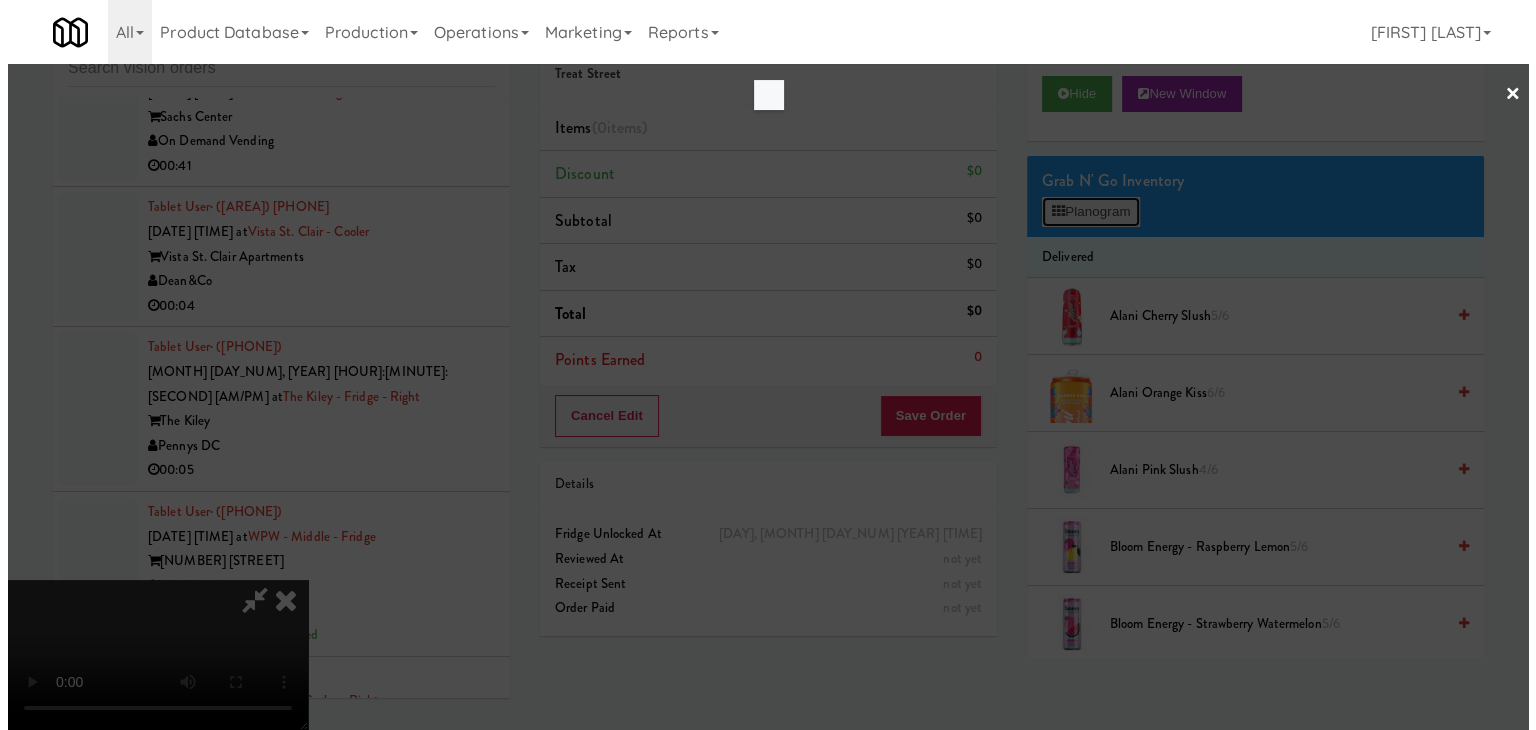 scroll, scrollTop: 33032, scrollLeft: 0, axis: vertical 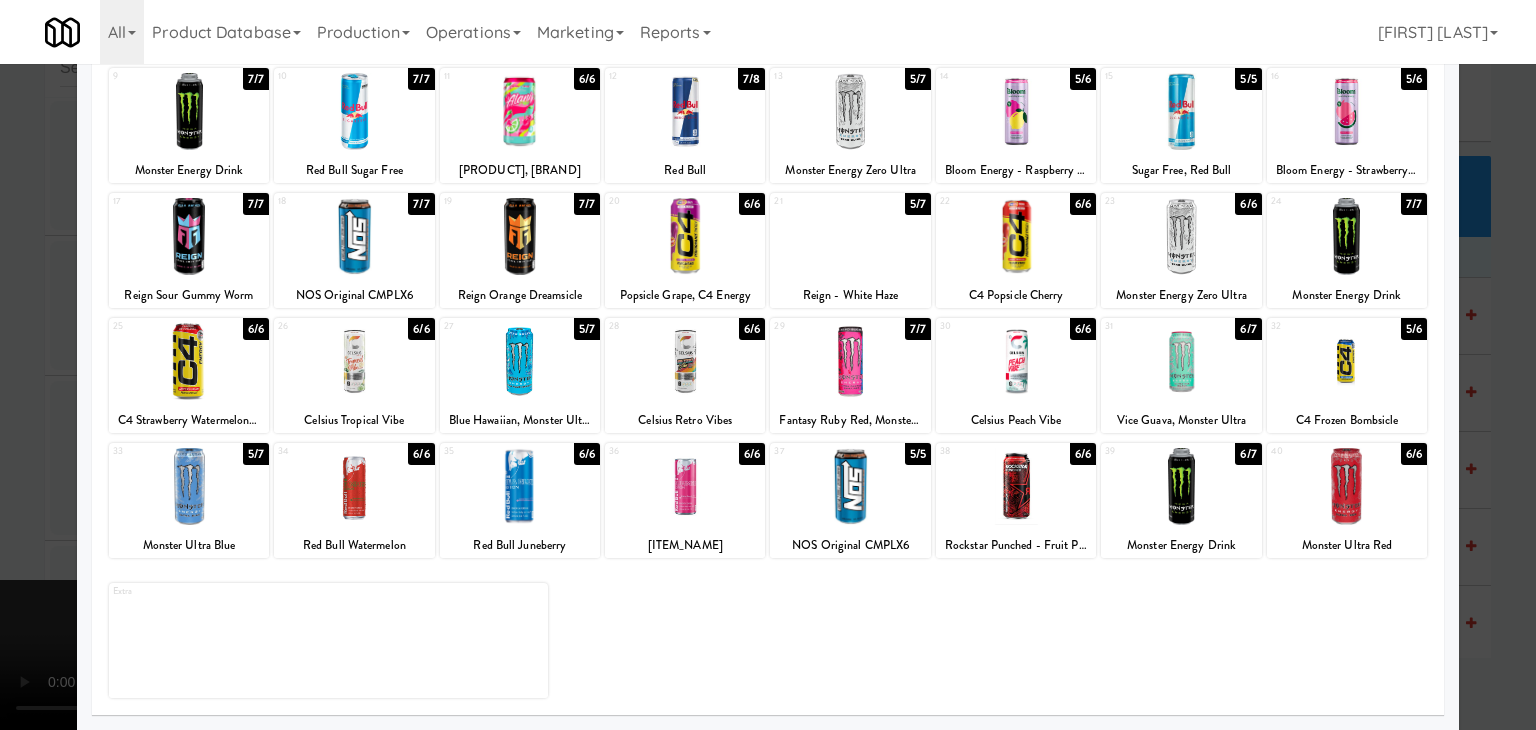click at bounding box center (768, 365) 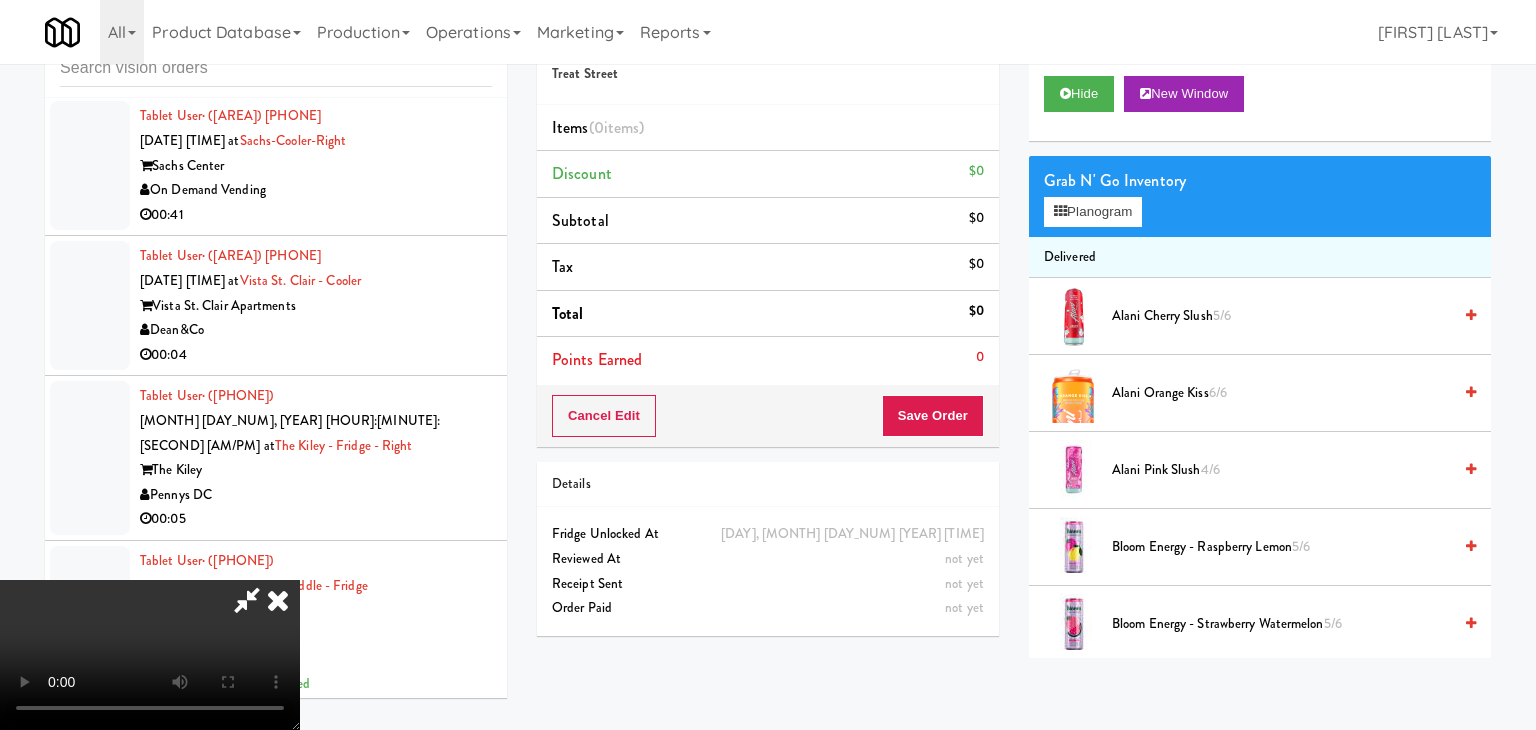 scroll, scrollTop: 33081, scrollLeft: 0, axis: vertical 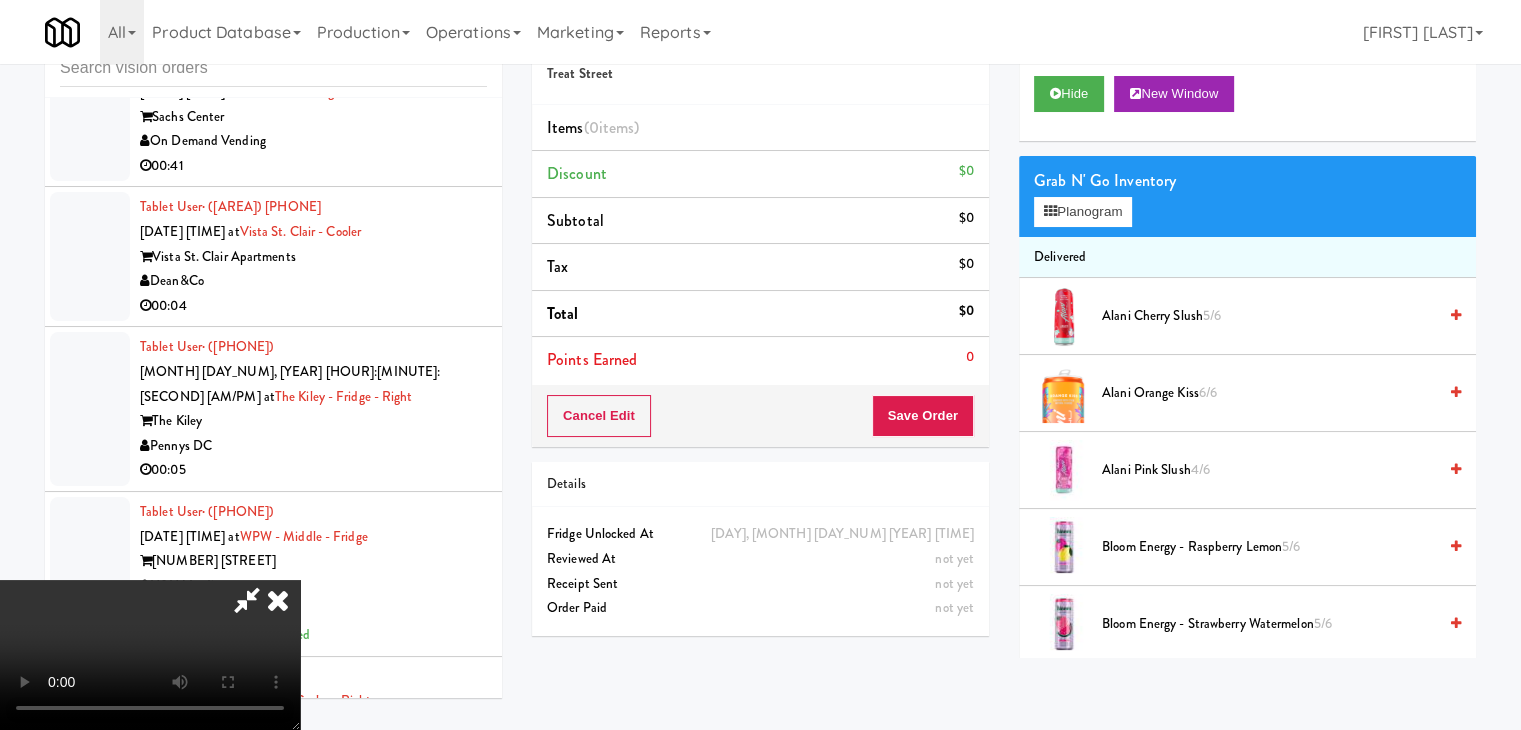 click at bounding box center [150, 655] 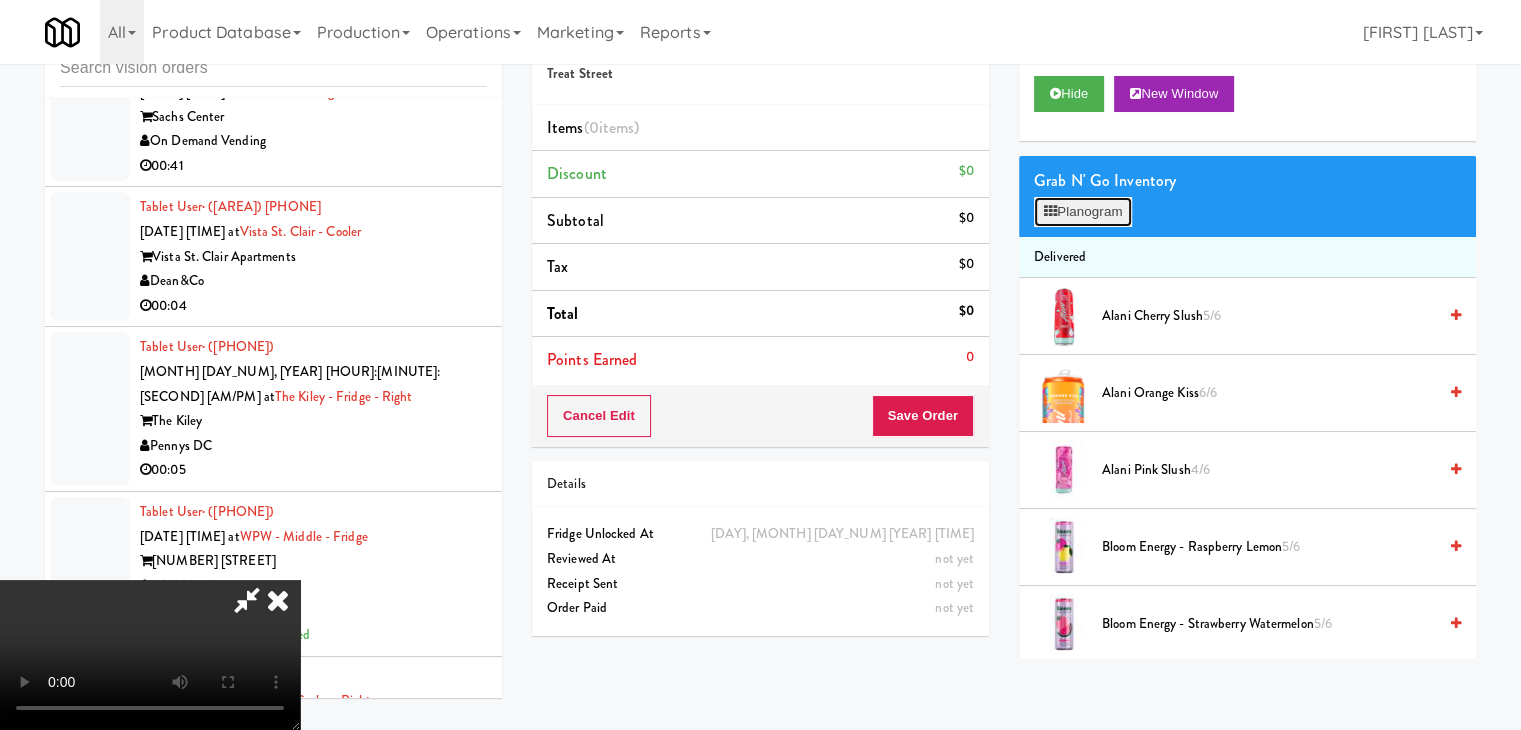 click on "Planogram" at bounding box center (1083, 212) 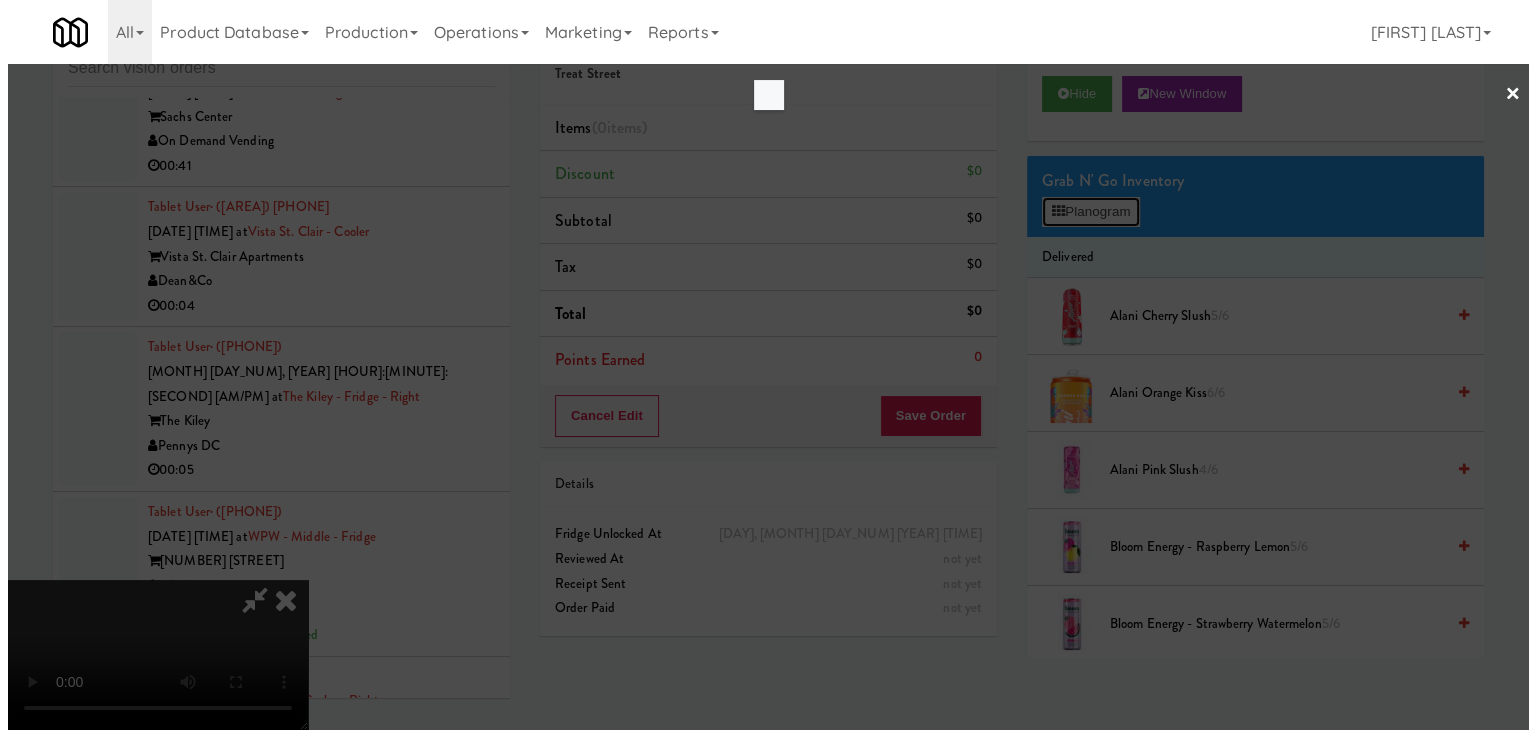 scroll, scrollTop: 0, scrollLeft: 0, axis: both 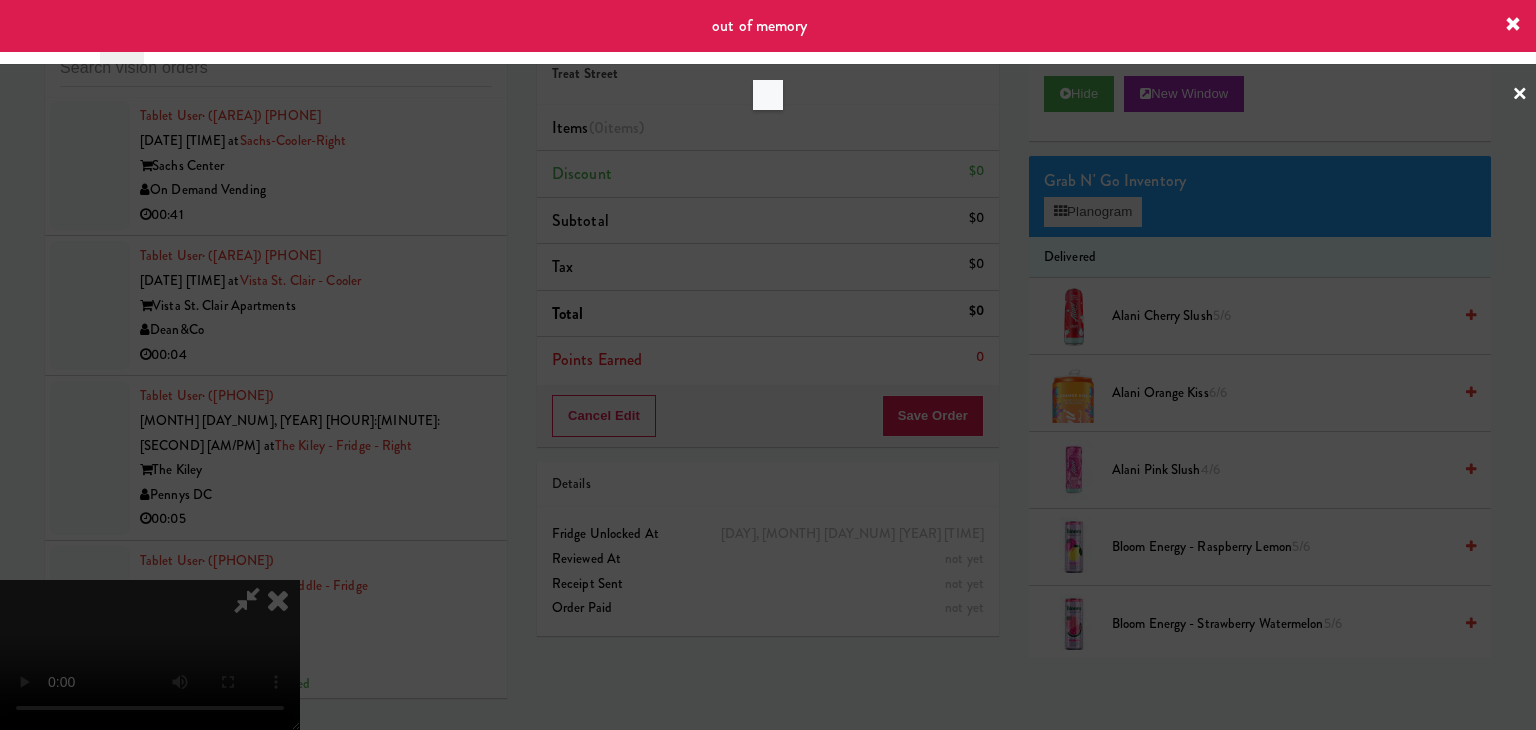 drag, startPoint x: 1100, startPoint y: 189, endPoint x: 1097, endPoint y: 216, distance: 27.166155 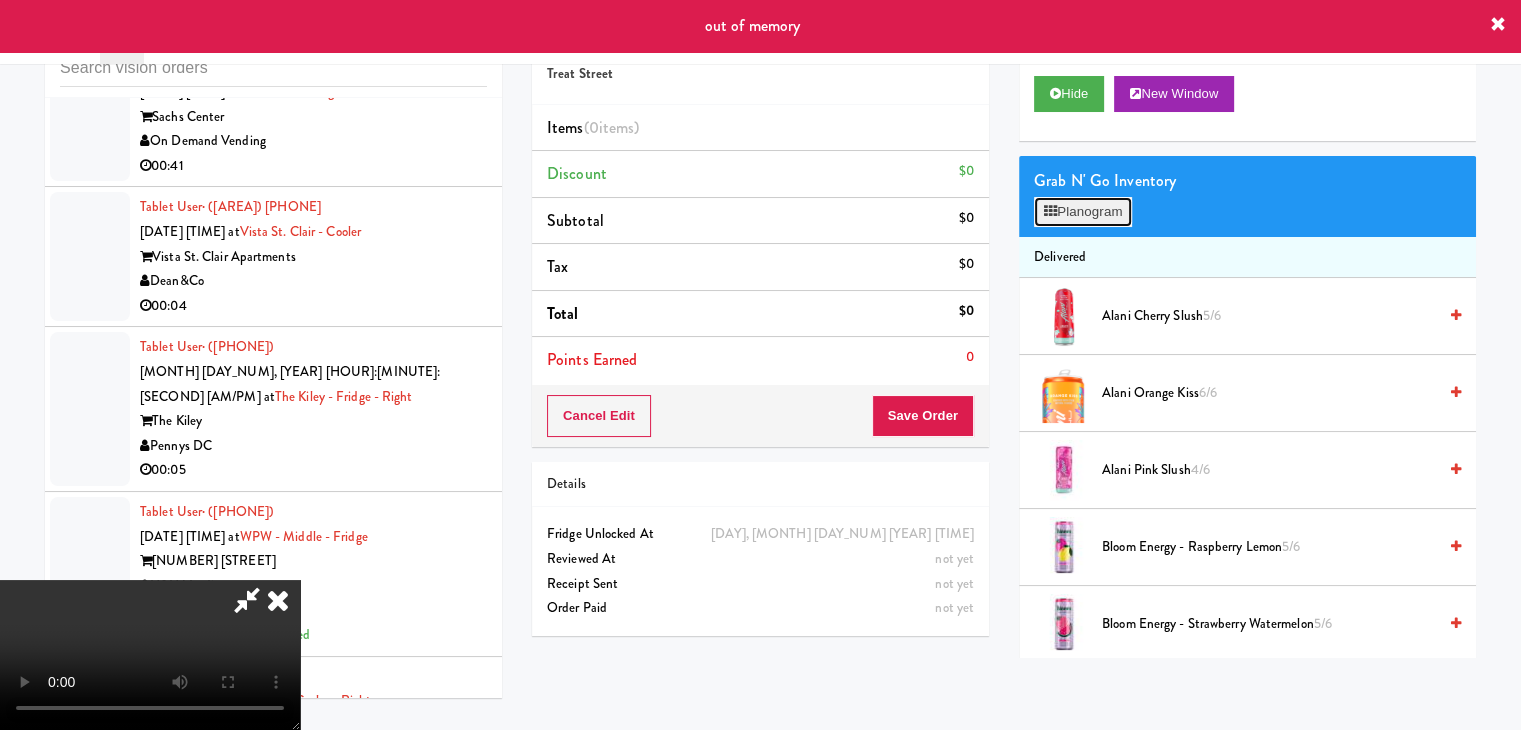 click on "Planogram" at bounding box center [1083, 212] 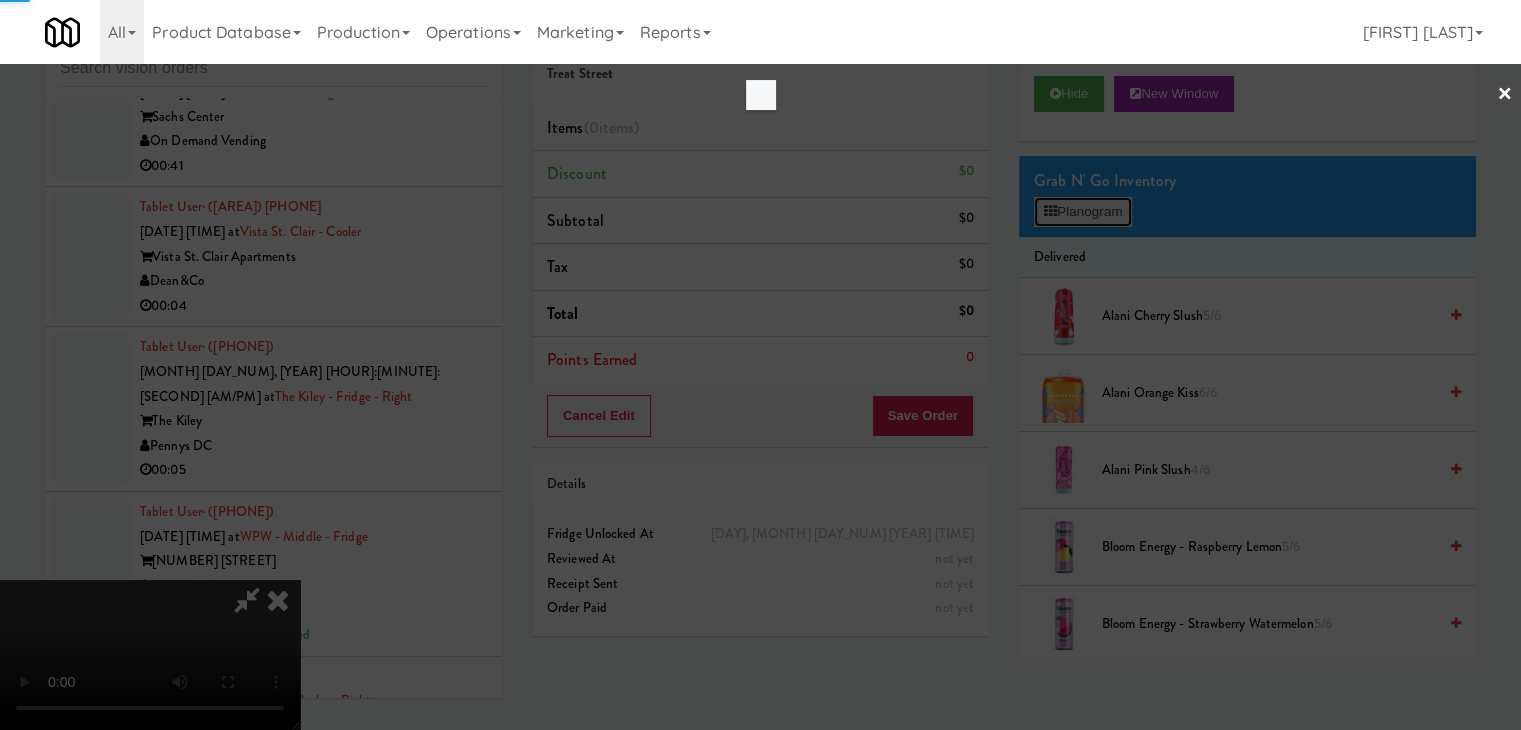 scroll, scrollTop: 33032, scrollLeft: 0, axis: vertical 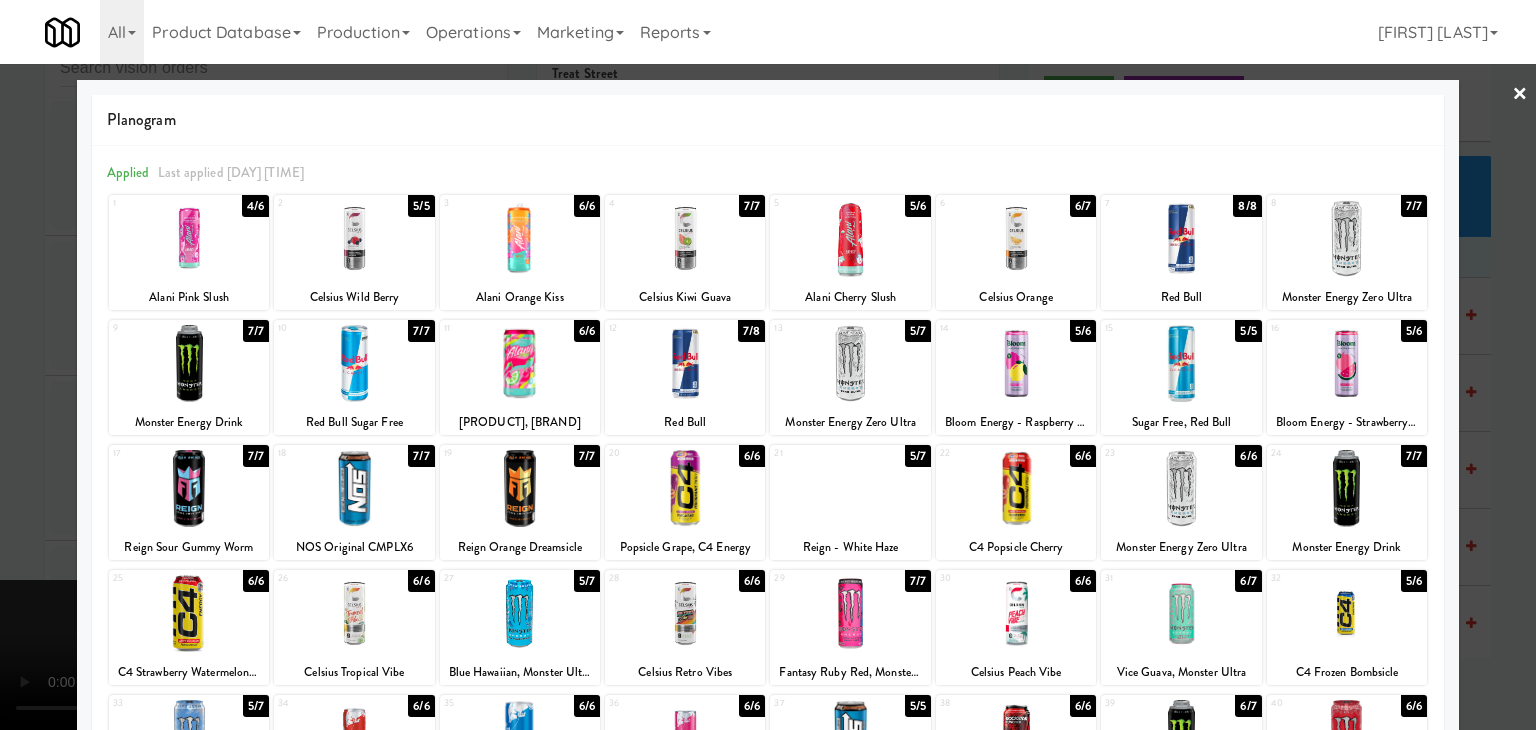 click at bounding box center (850, 488) 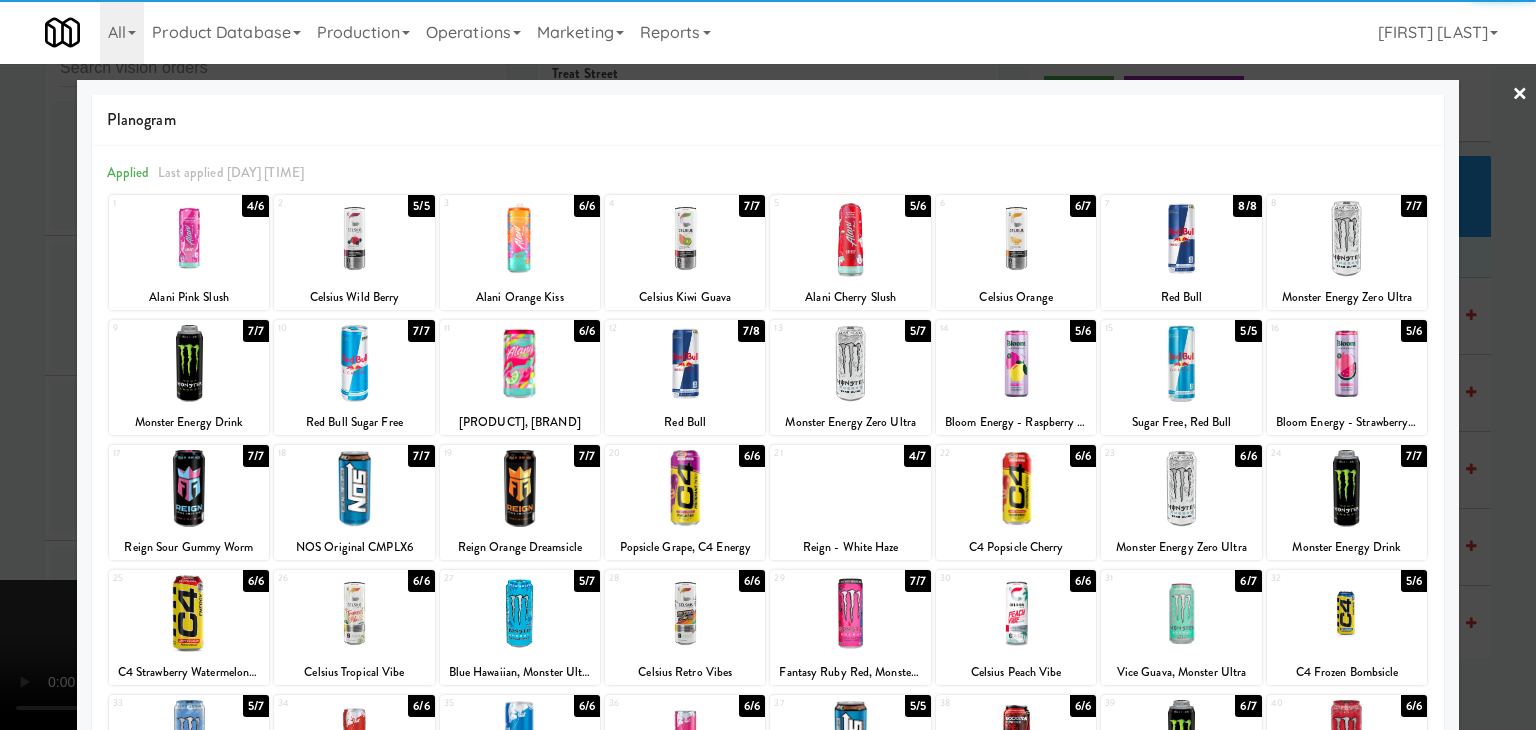 click at bounding box center (850, 488) 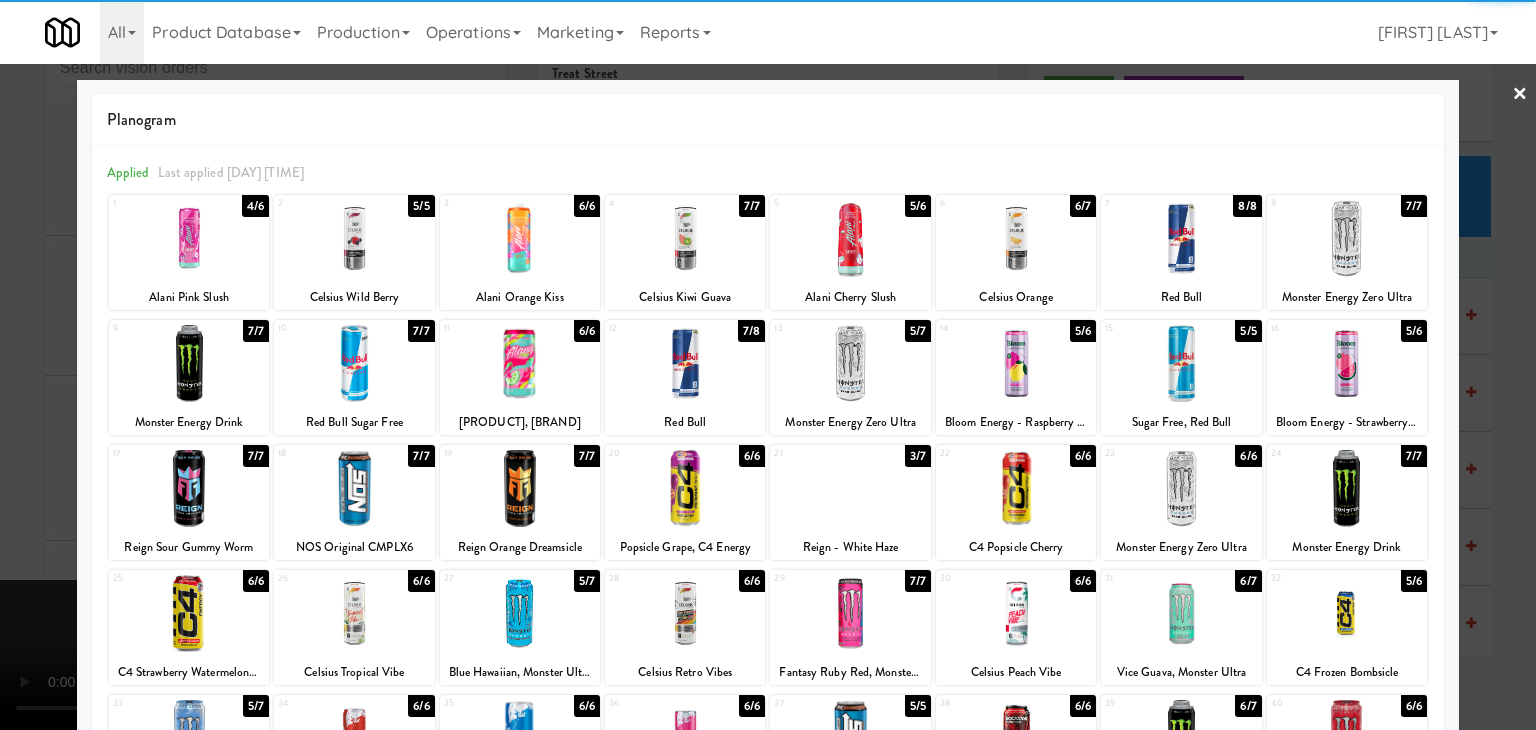 drag, startPoint x: 1503, startPoint y: 529, endPoint x: 1139, endPoint y: 486, distance: 366.53104 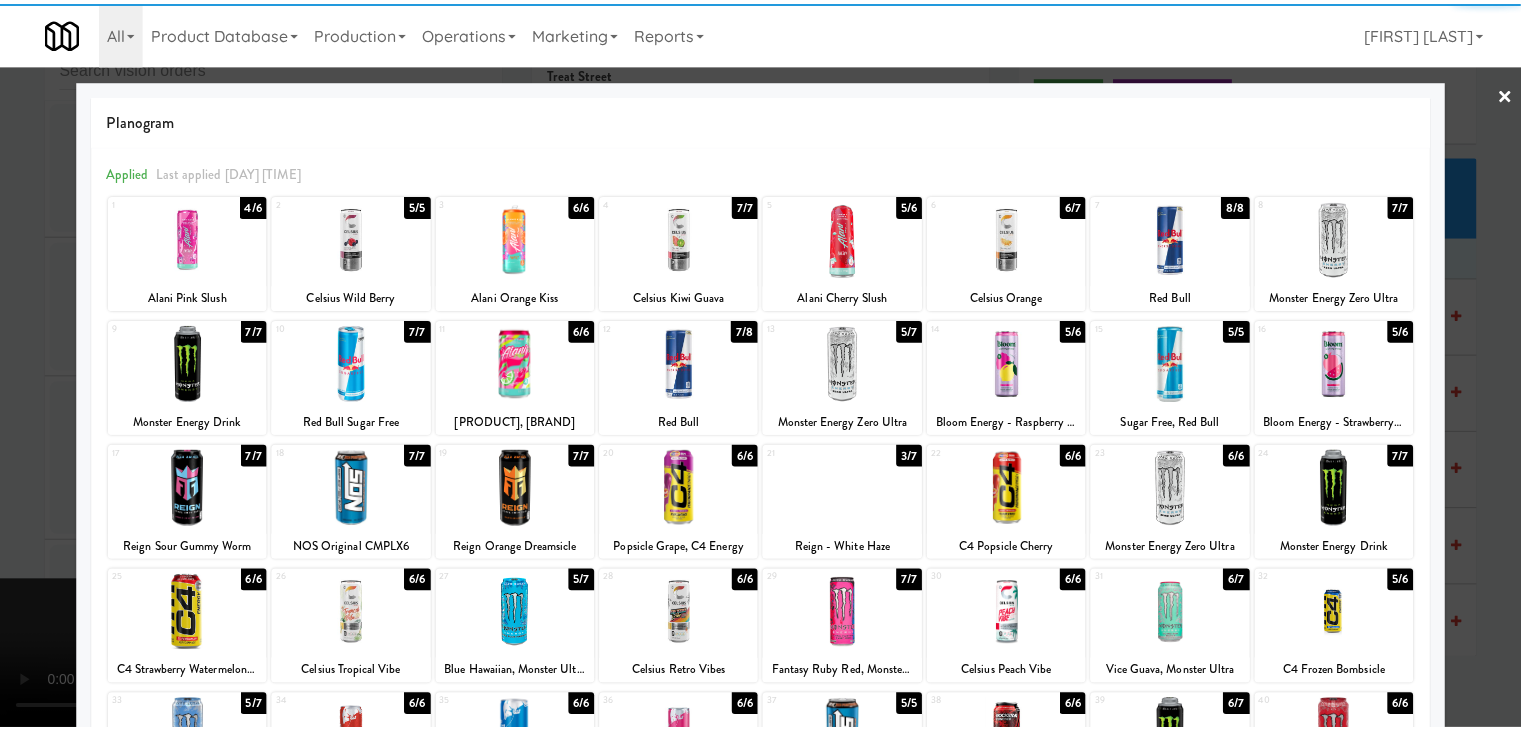 scroll, scrollTop: 33081, scrollLeft: 0, axis: vertical 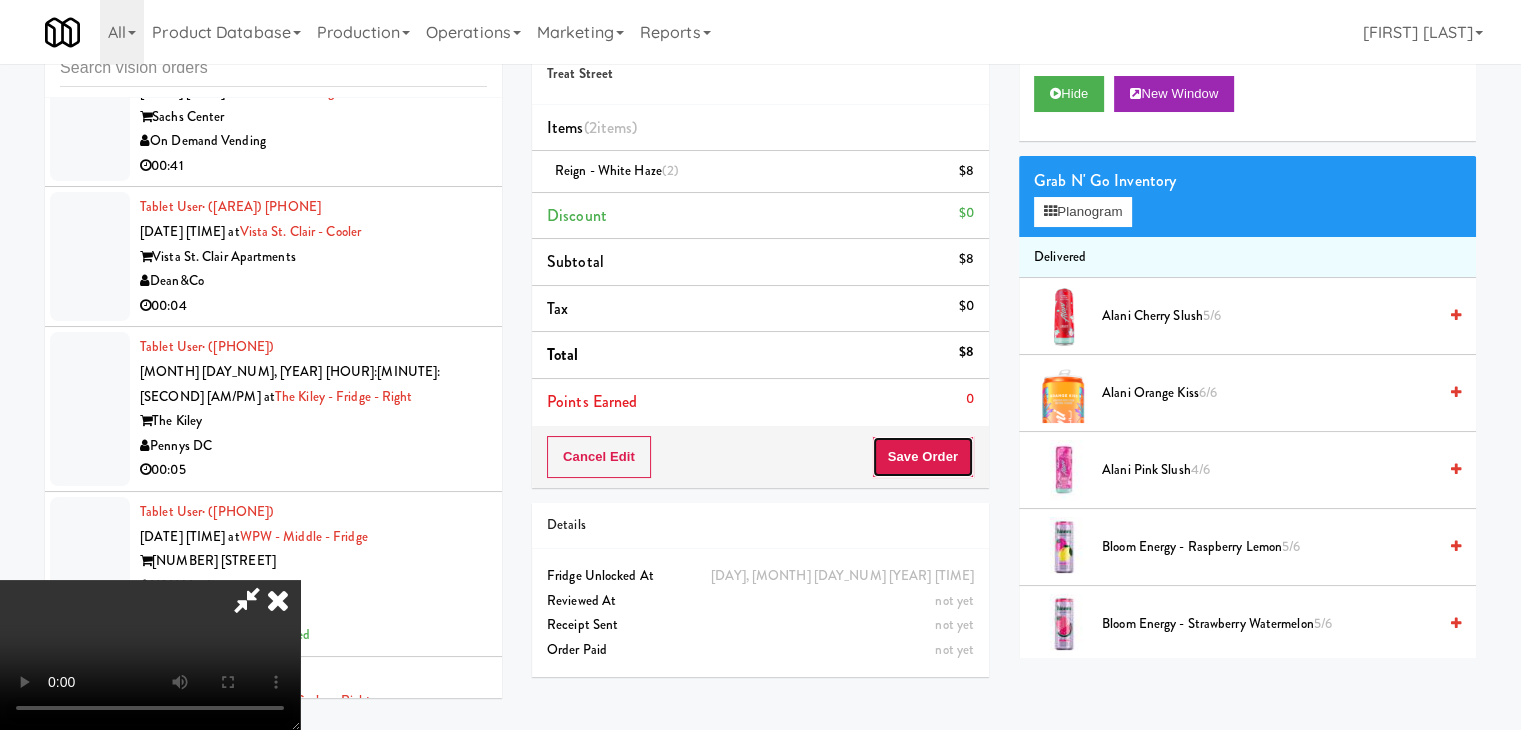 click on "Save Order" at bounding box center (923, 457) 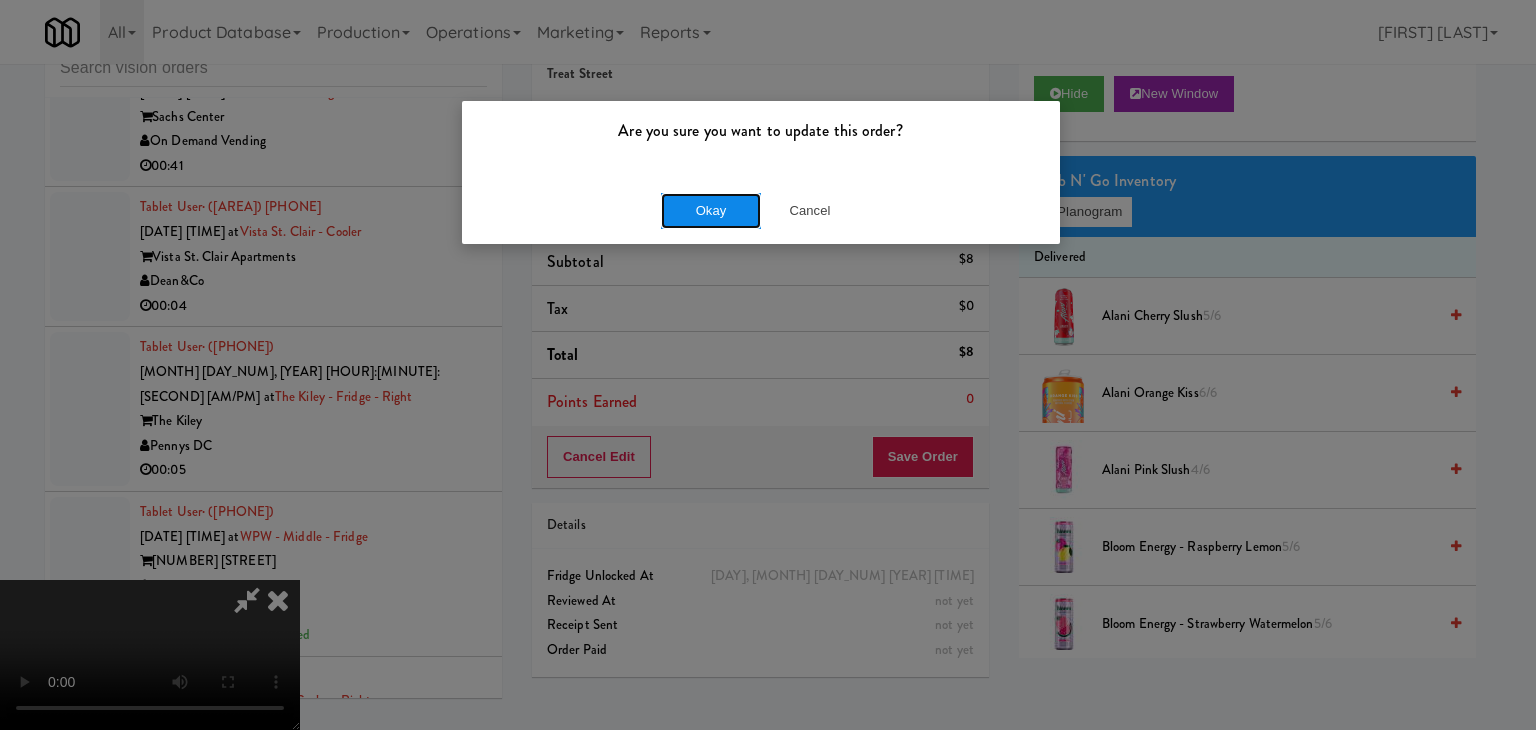 click on "Okay" at bounding box center [711, 211] 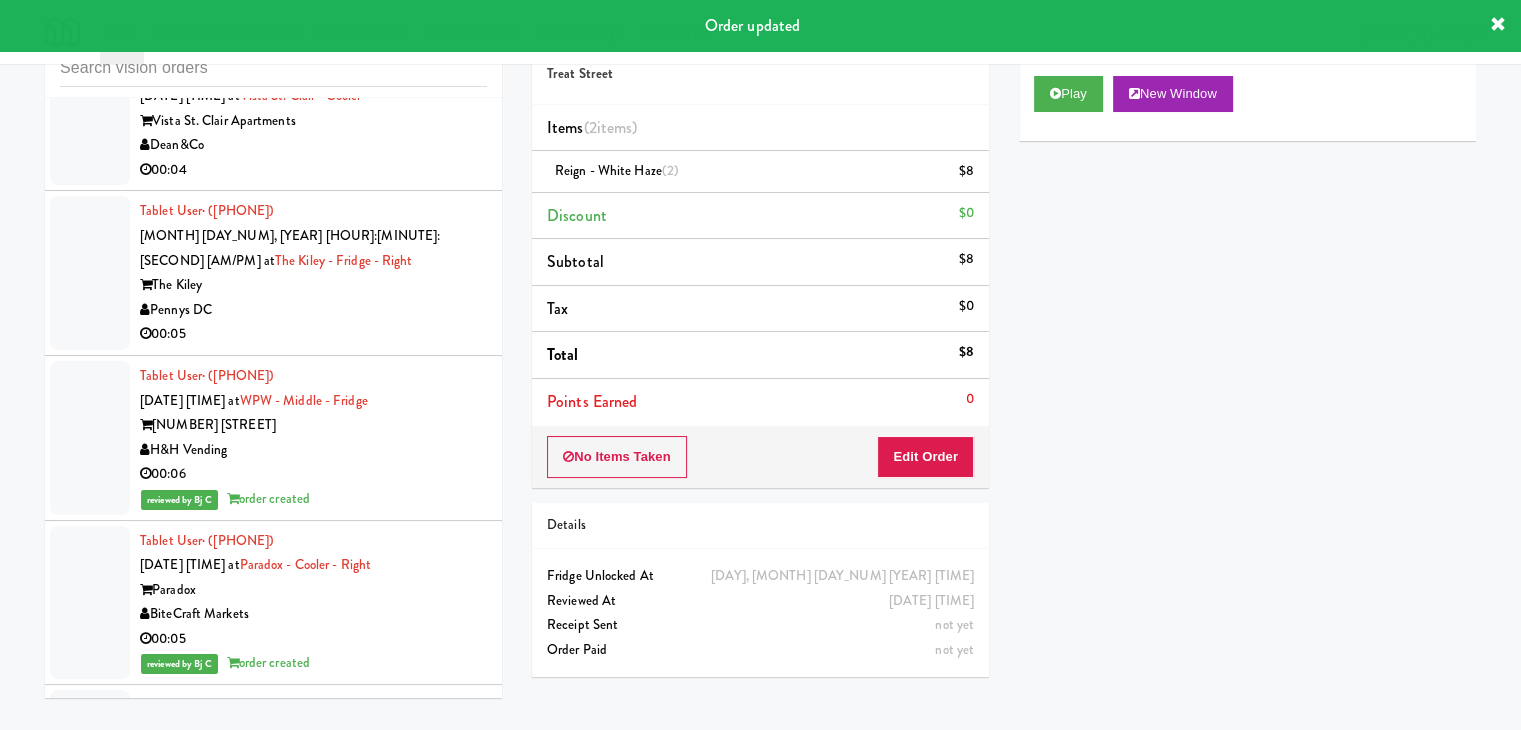 scroll, scrollTop: 33381, scrollLeft: 0, axis: vertical 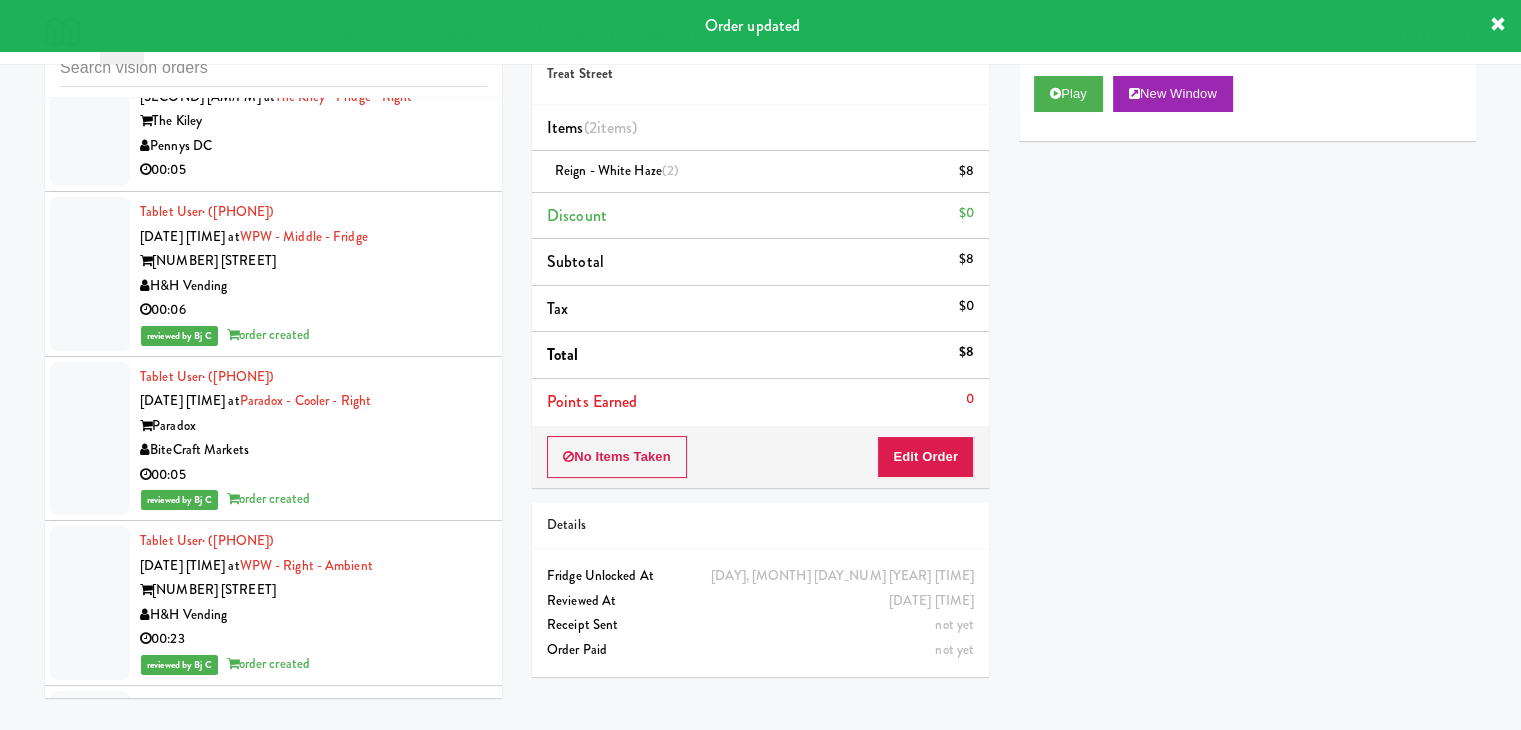 drag, startPoint x: 379, startPoint y: 364, endPoint x: 379, endPoint y: 377, distance: 13 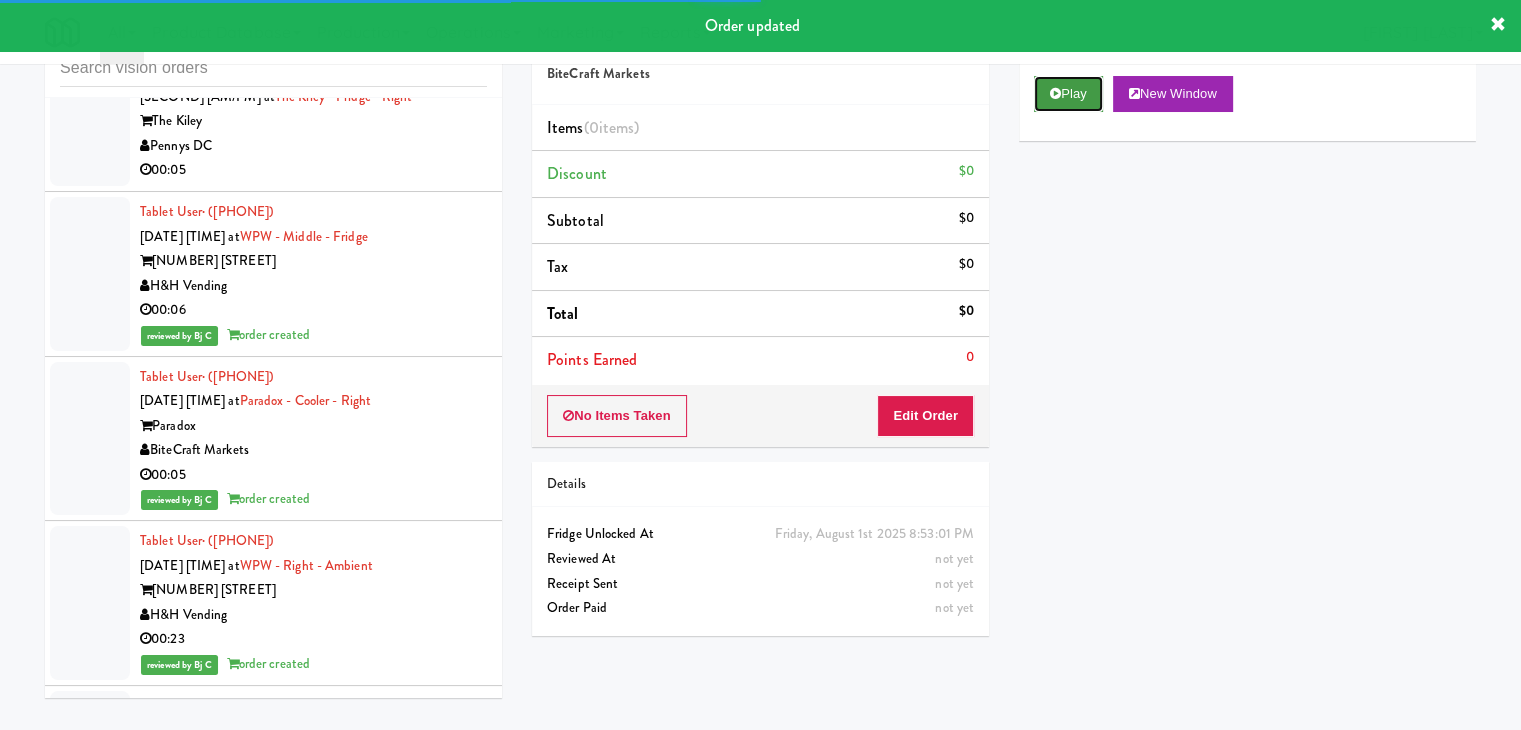 click on "Play" at bounding box center [1068, 94] 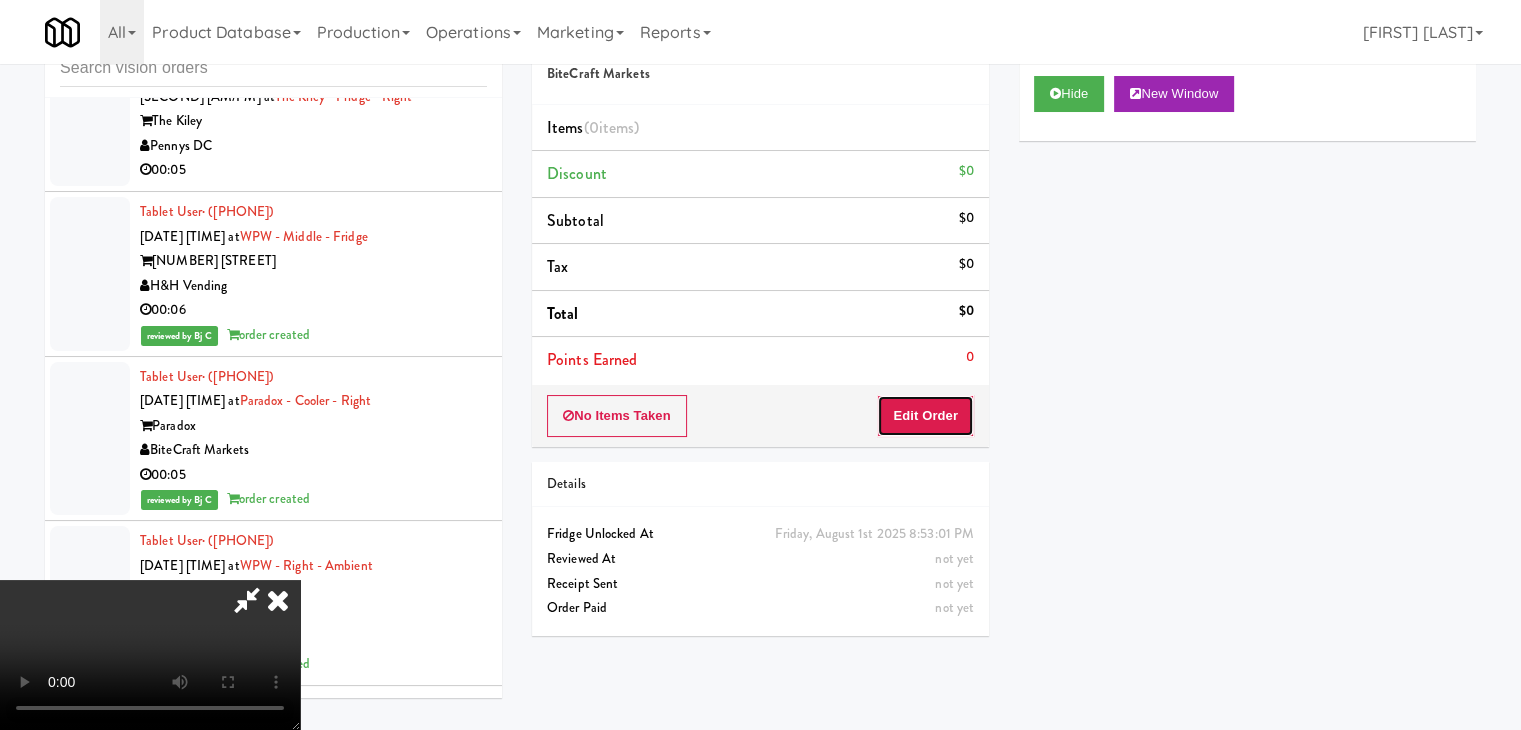 click on "Edit Order" at bounding box center [925, 416] 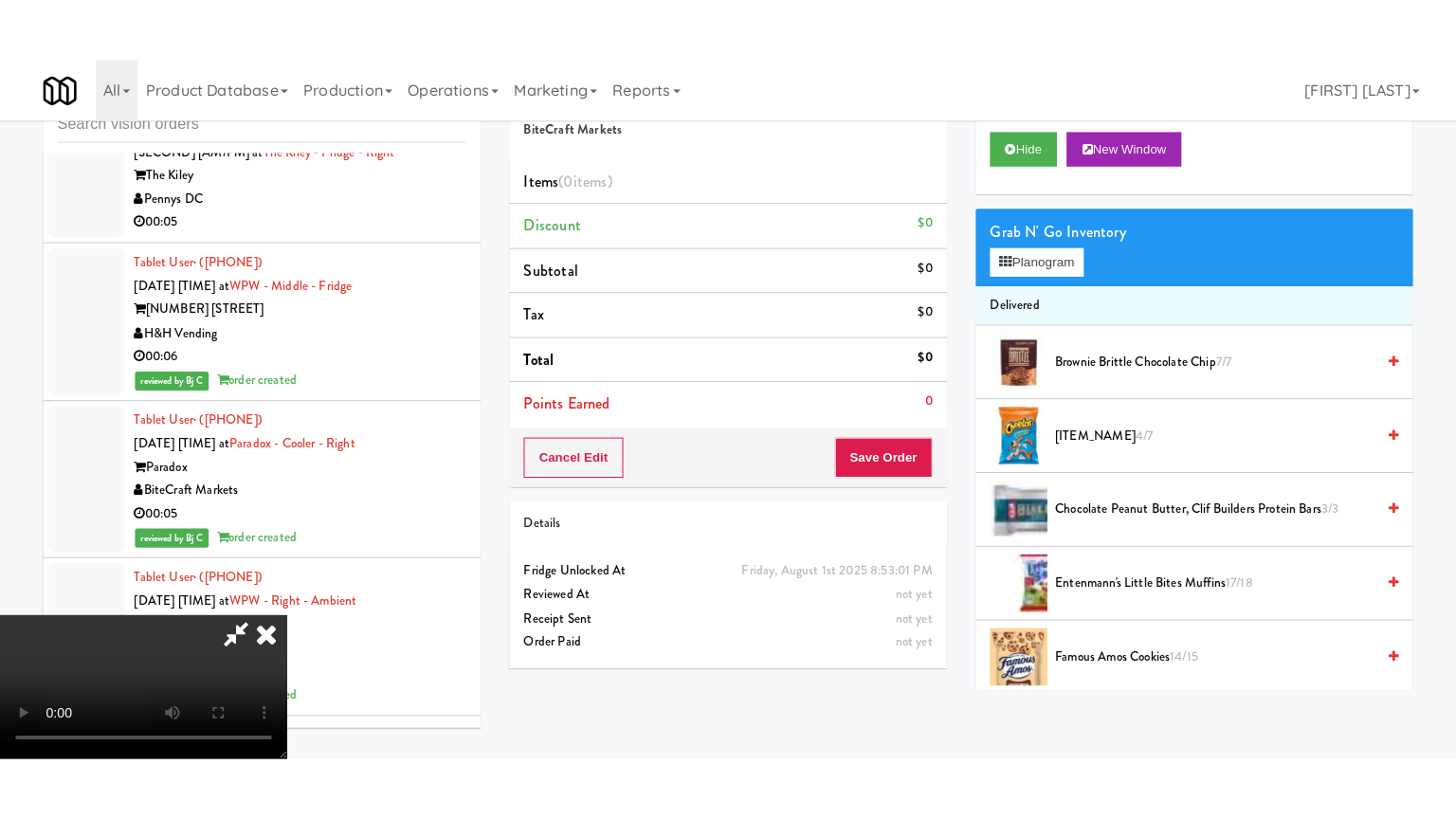 scroll, scrollTop: 266, scrollLeft: 0, axis: vertical 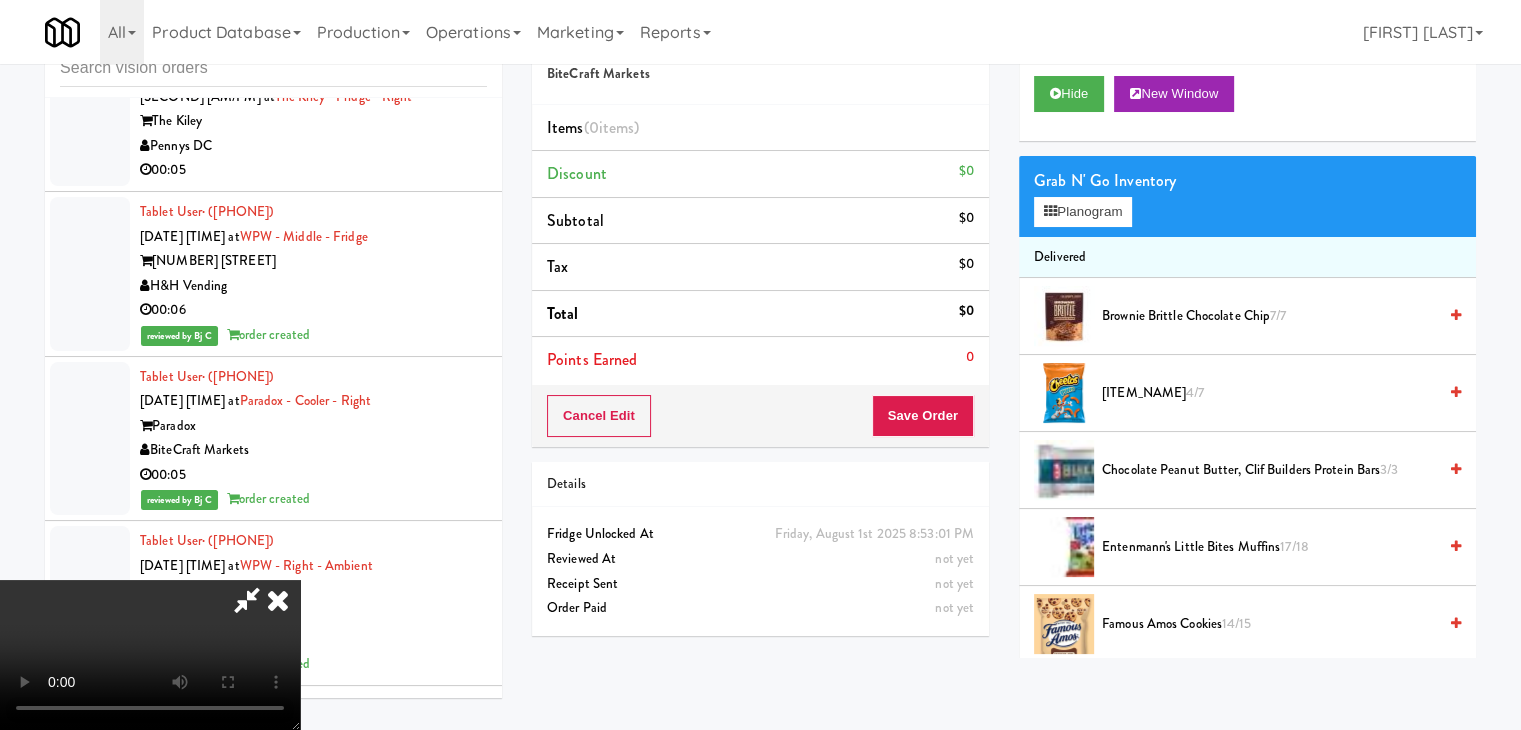 type 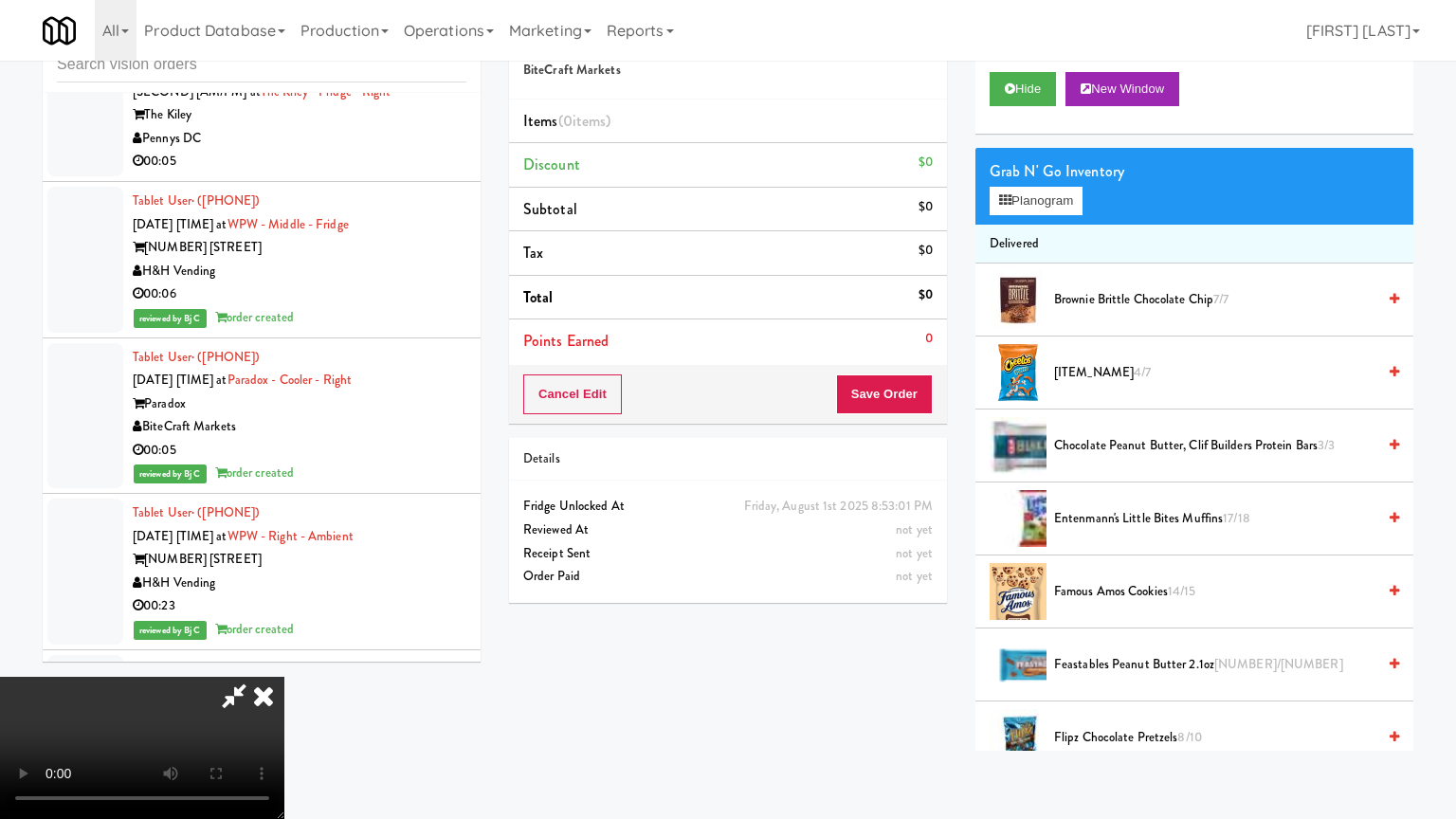 scroll, scrollTop: 0, scrollLeft: 0, axis: both 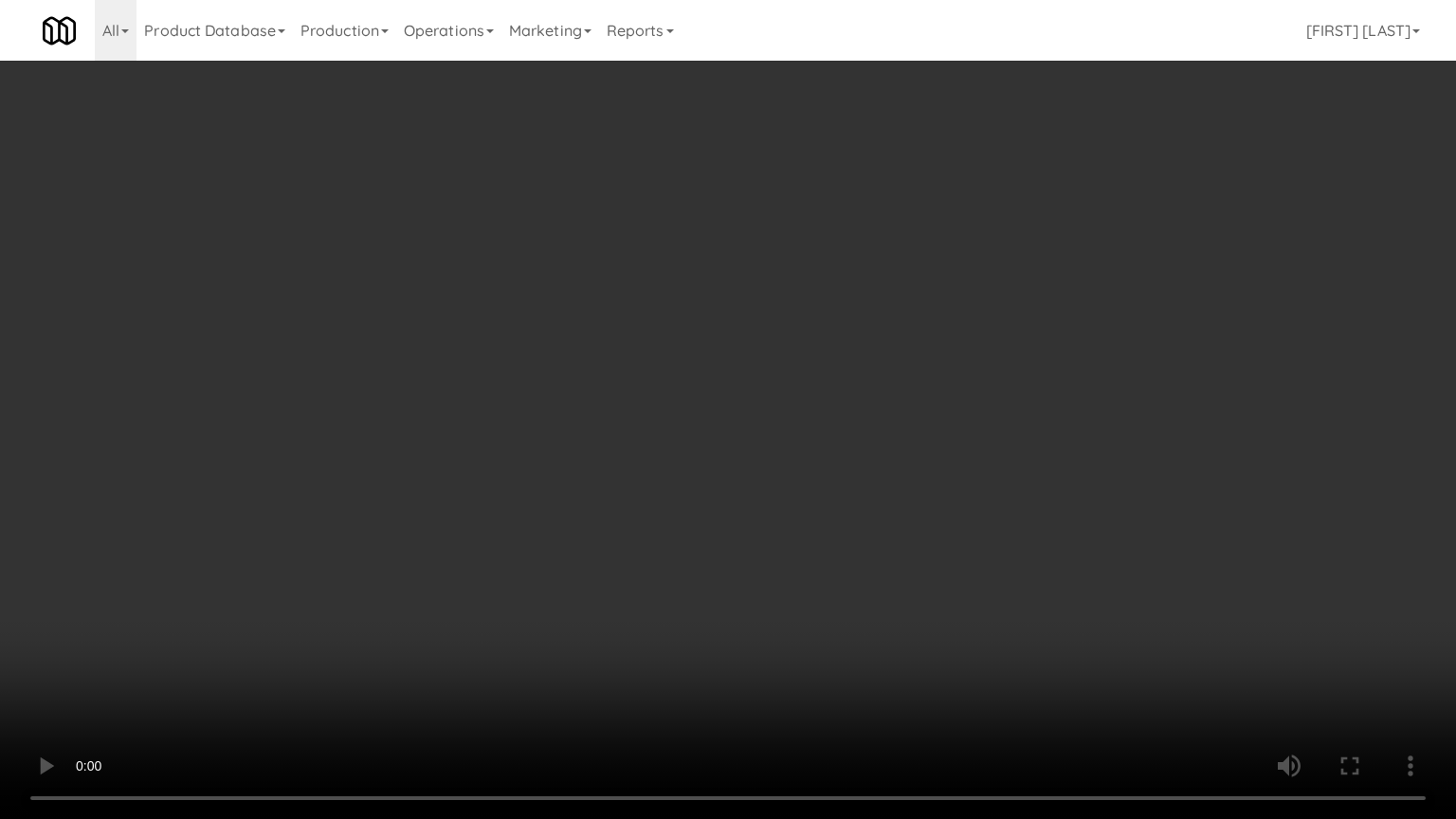 click at bounding box center (728, 410) 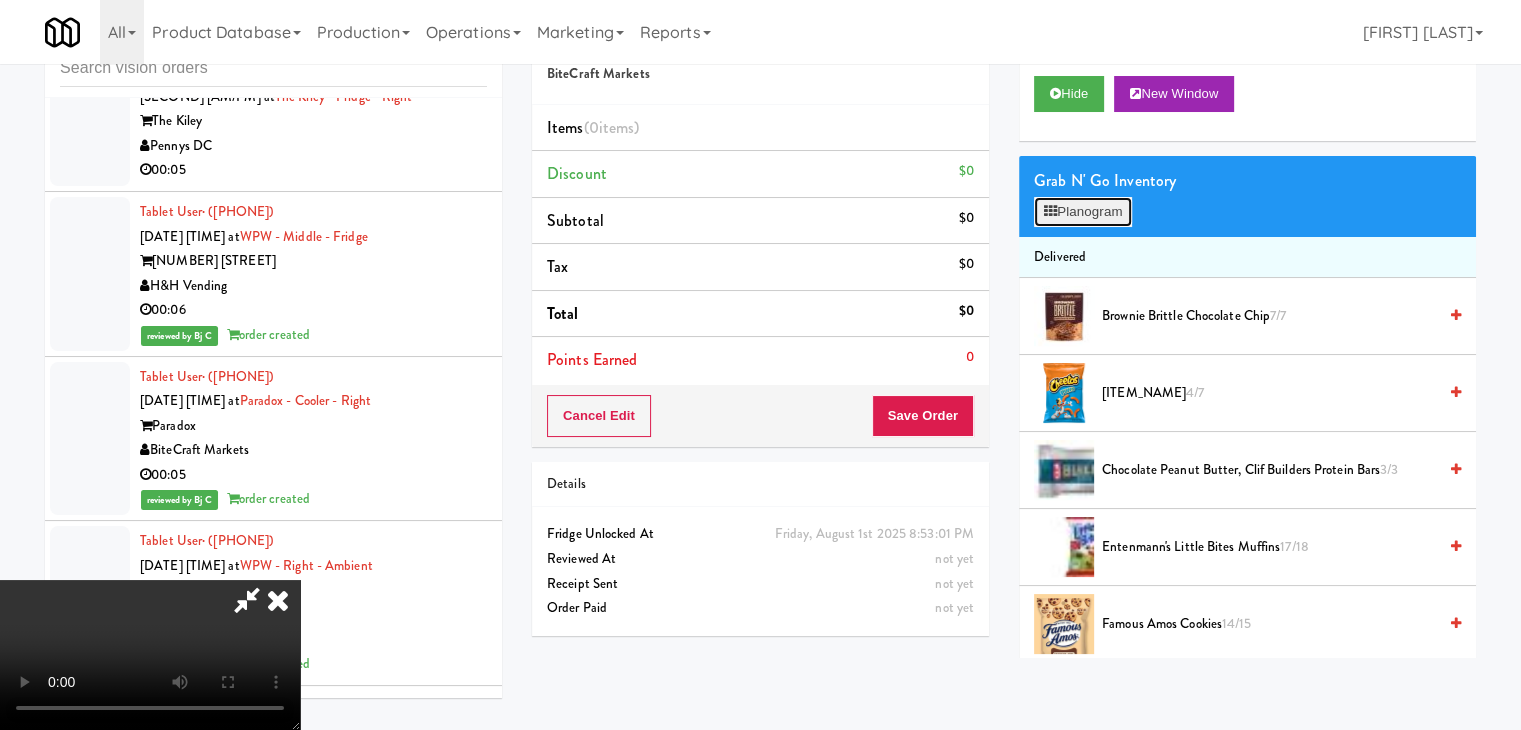 click on "Planogram" at bounding box center [1083, 212] 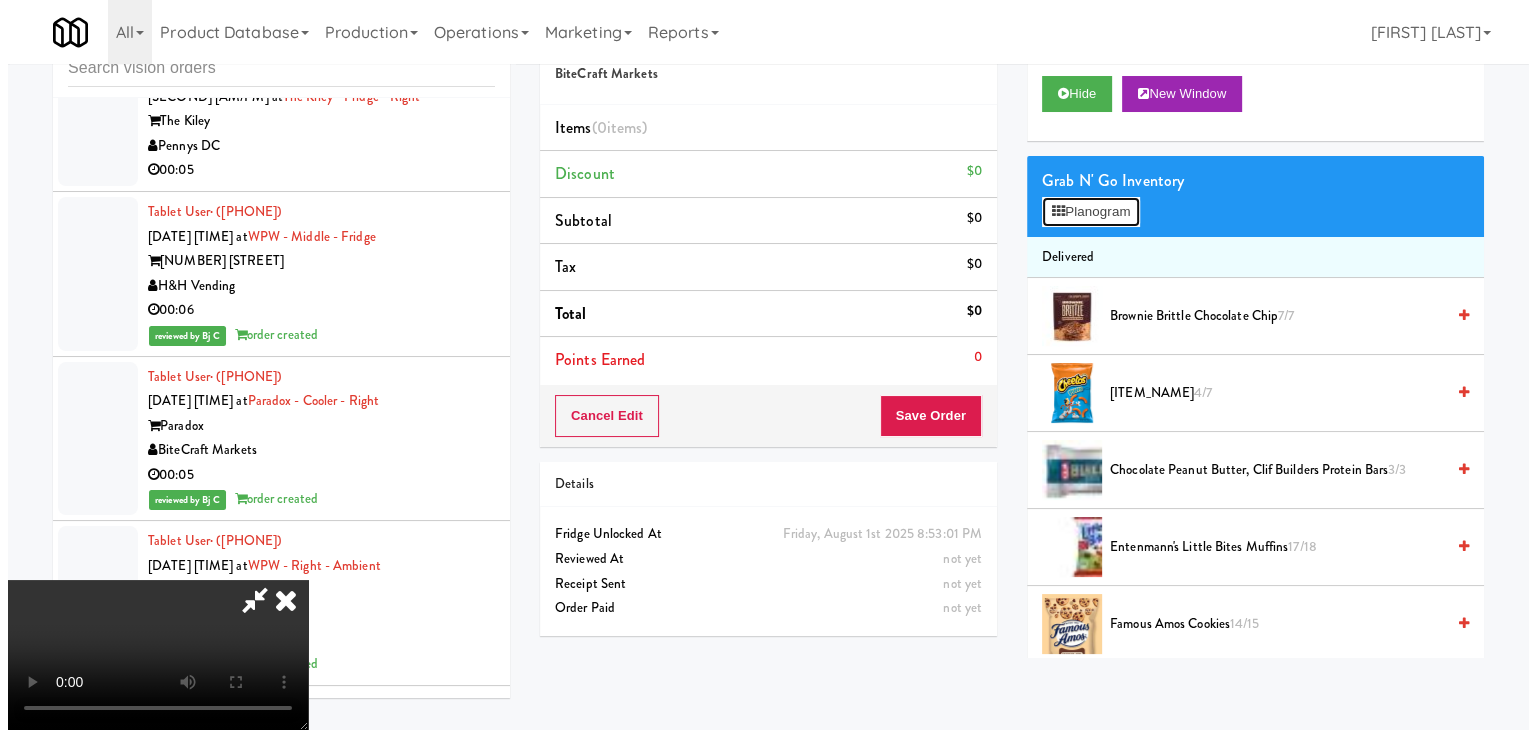 scroll, scrollTop: 33332, scrollLeft: 0, axis: vertical 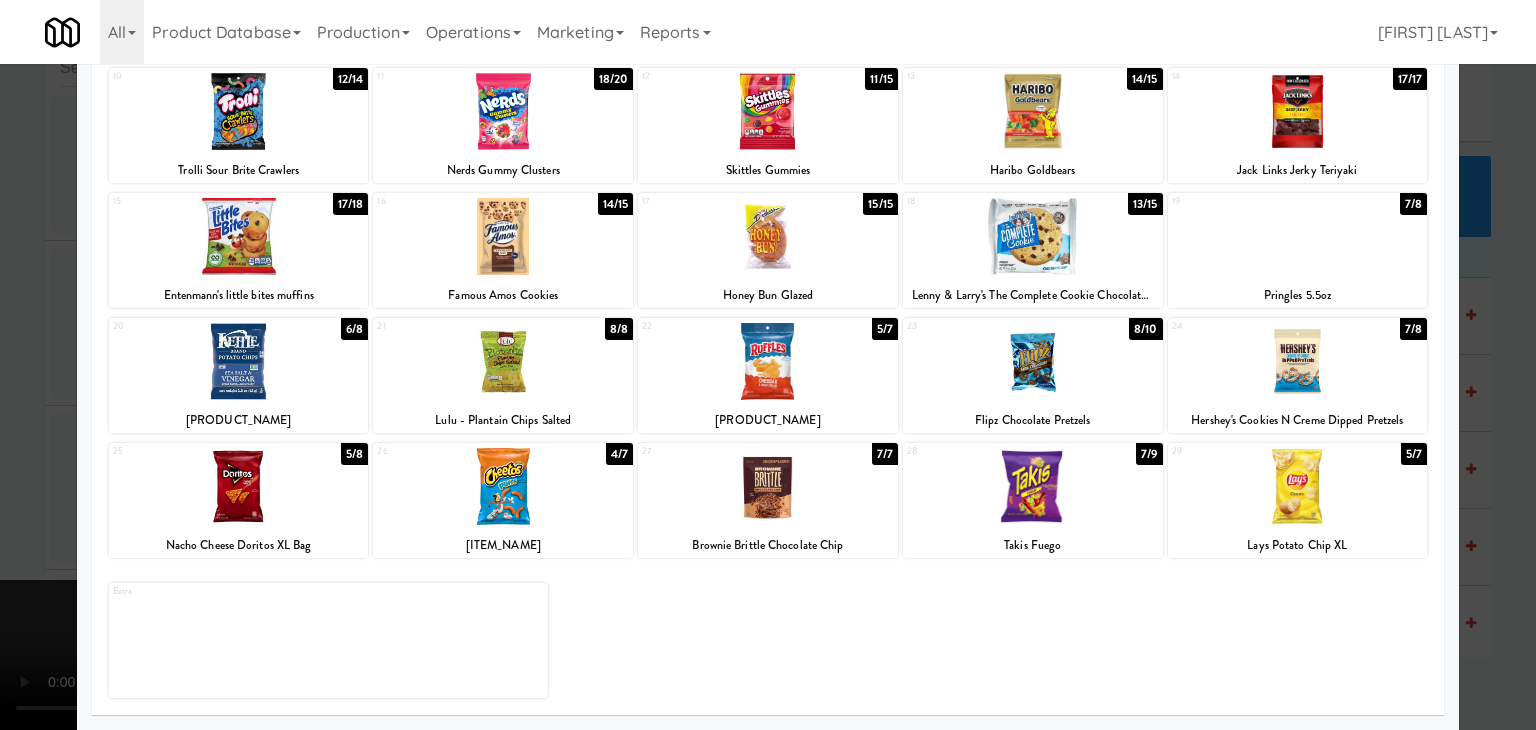drag, startPoint x: 264, startPoint y: 481, endPoint x: 405, endPoint y: 493, distance: 141.50972 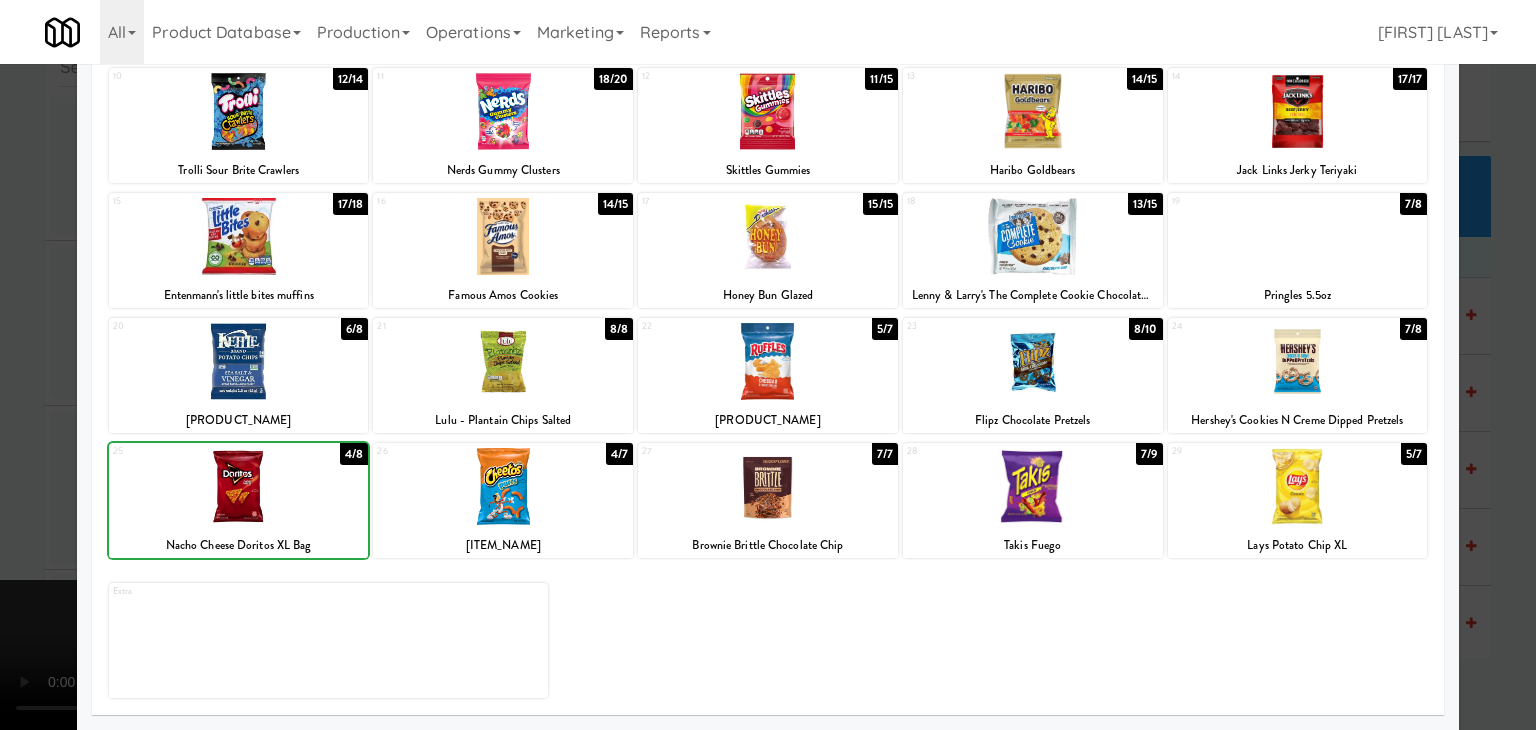 click at bounding box center [503, 486] 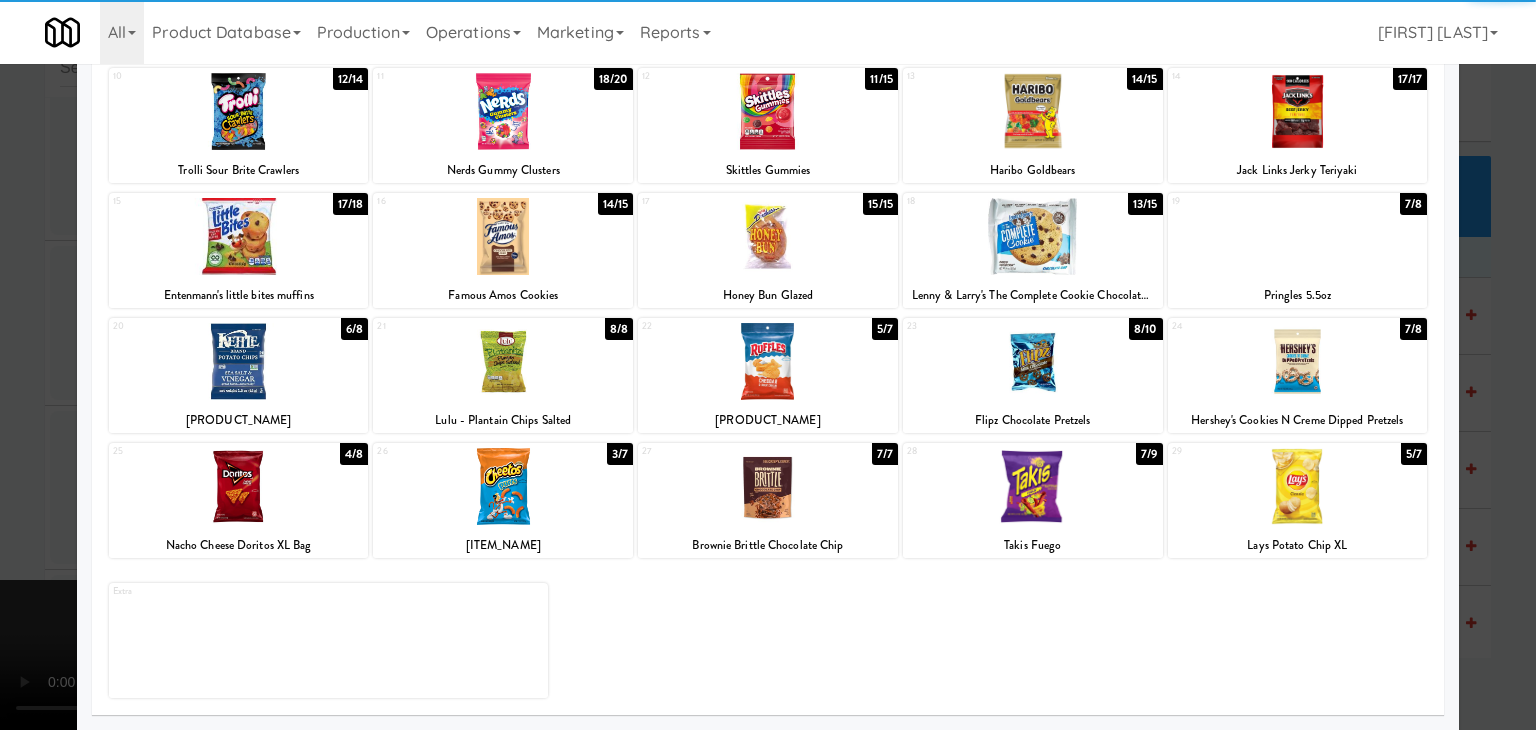 drag, startPoint x: 0, startPoint y: 497, endPoint x: 749, endPoint y: 482, distance: 749.1502 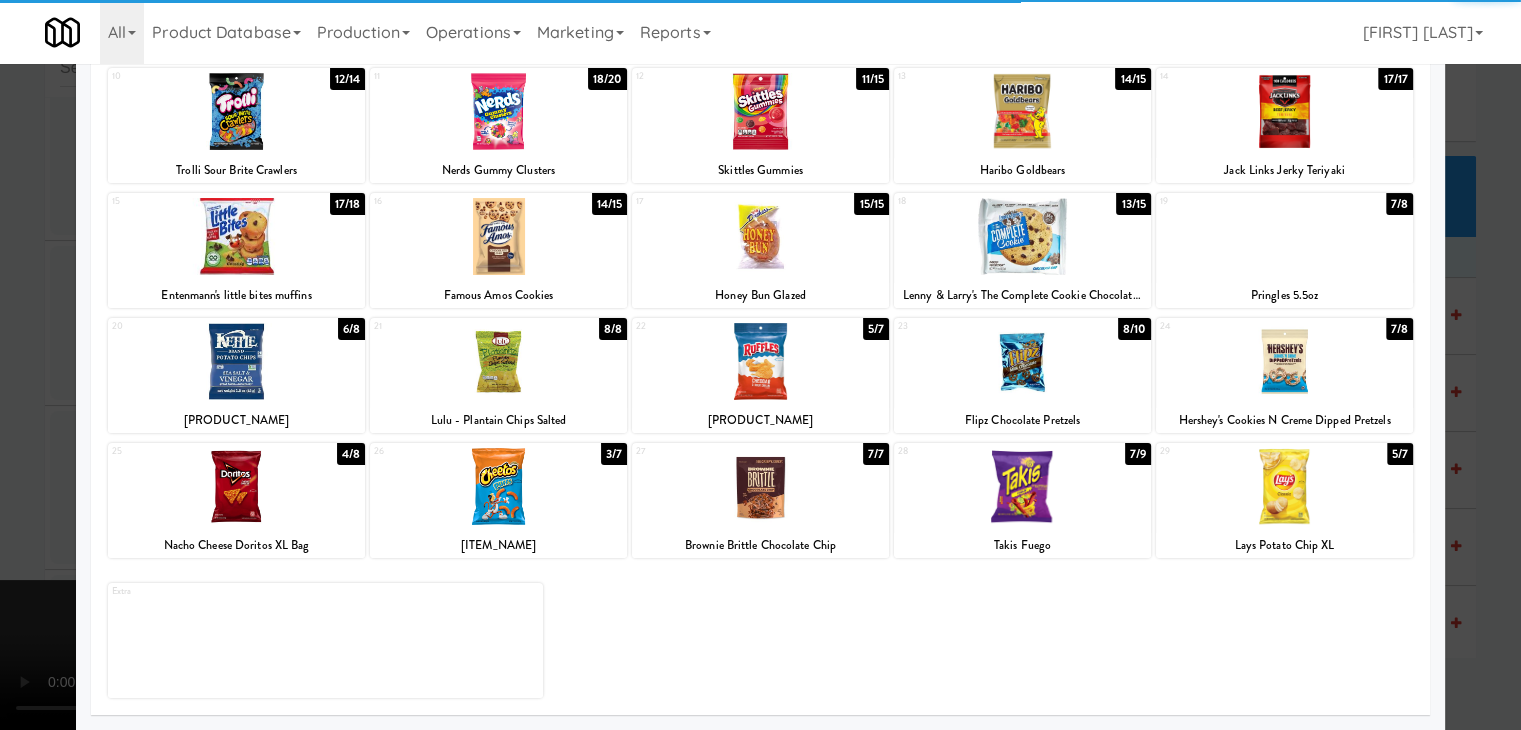 scroll, scrollTop: 33381, scrollLeft: 0, axis: vertical 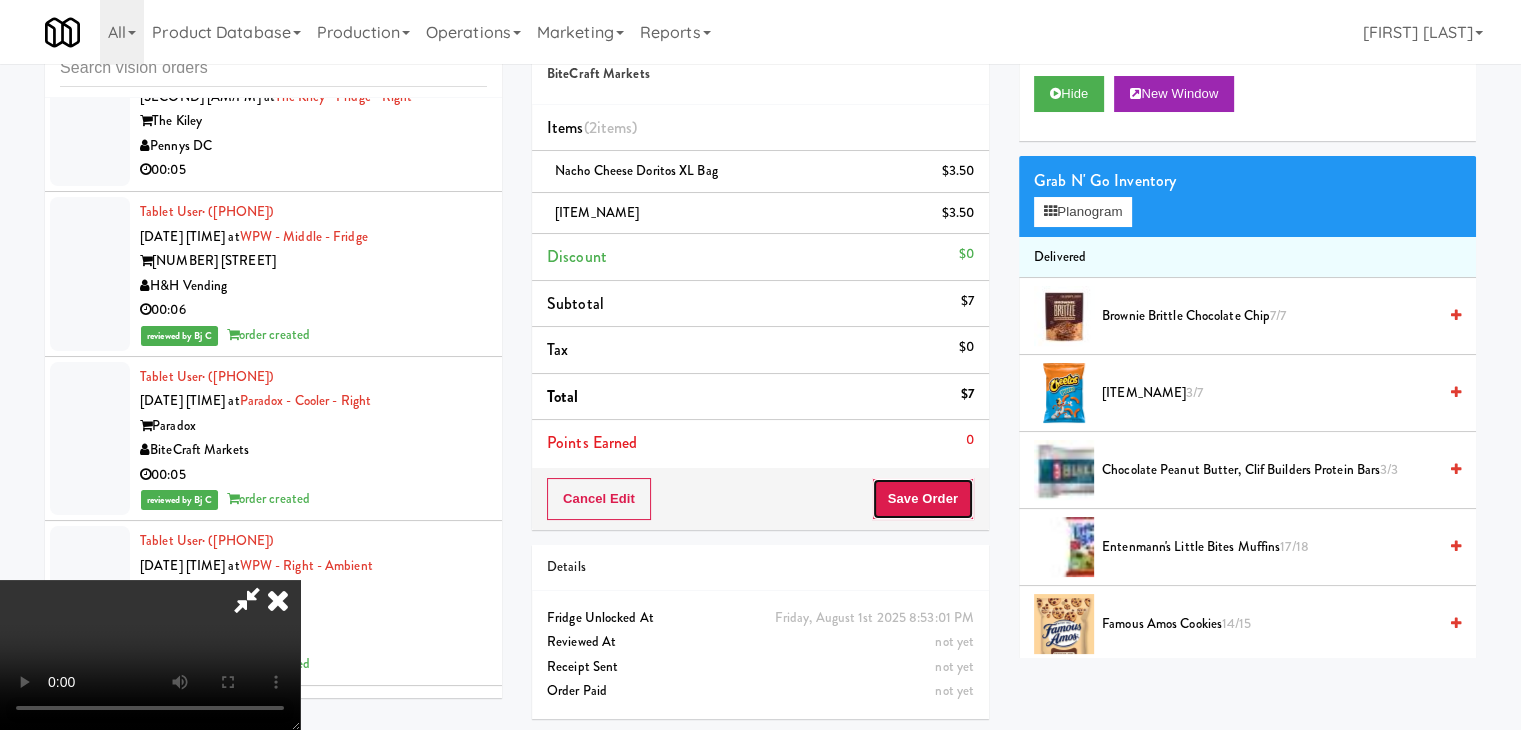 click on "Save Order" at bounding box center (923, 499) 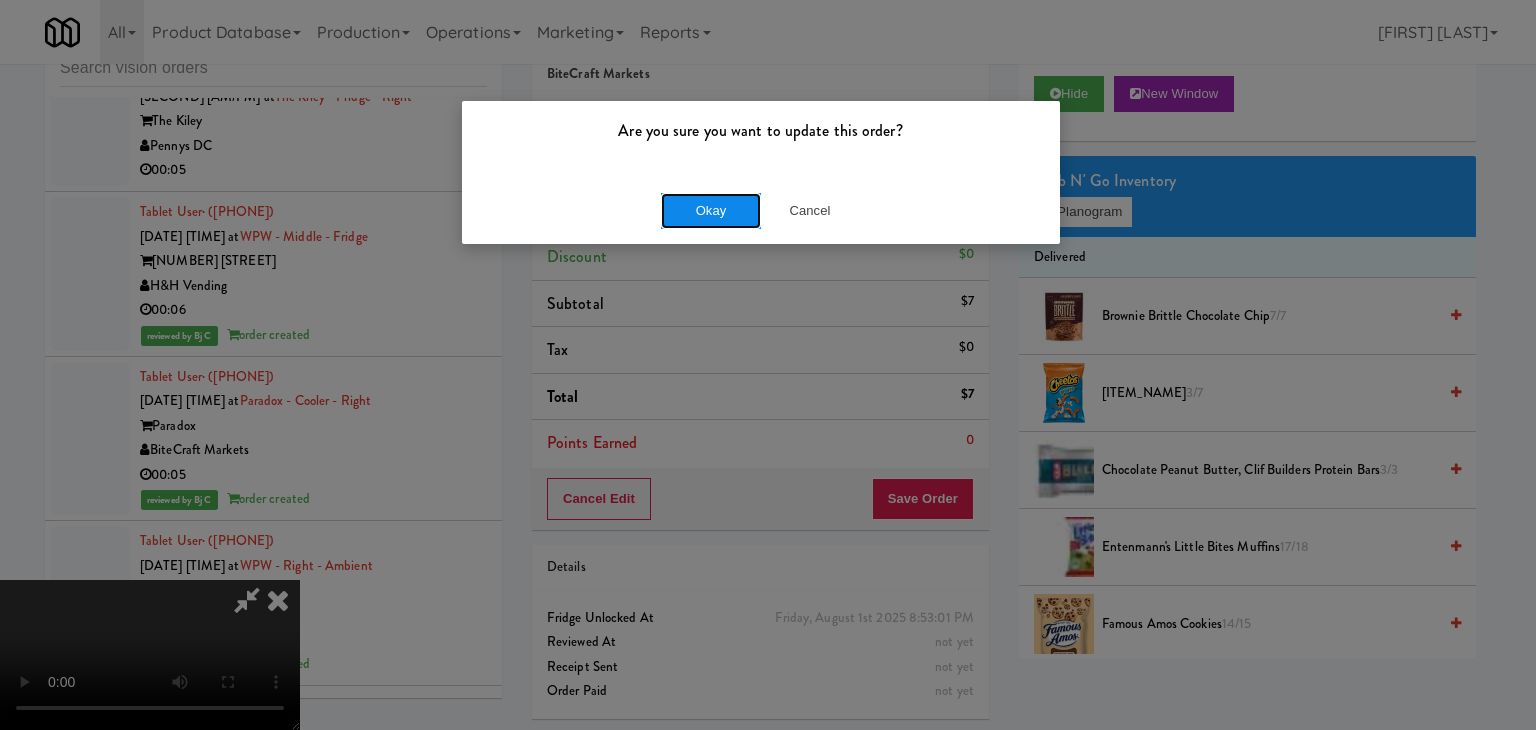 click on "Okay" at bounding box center (711, 211) 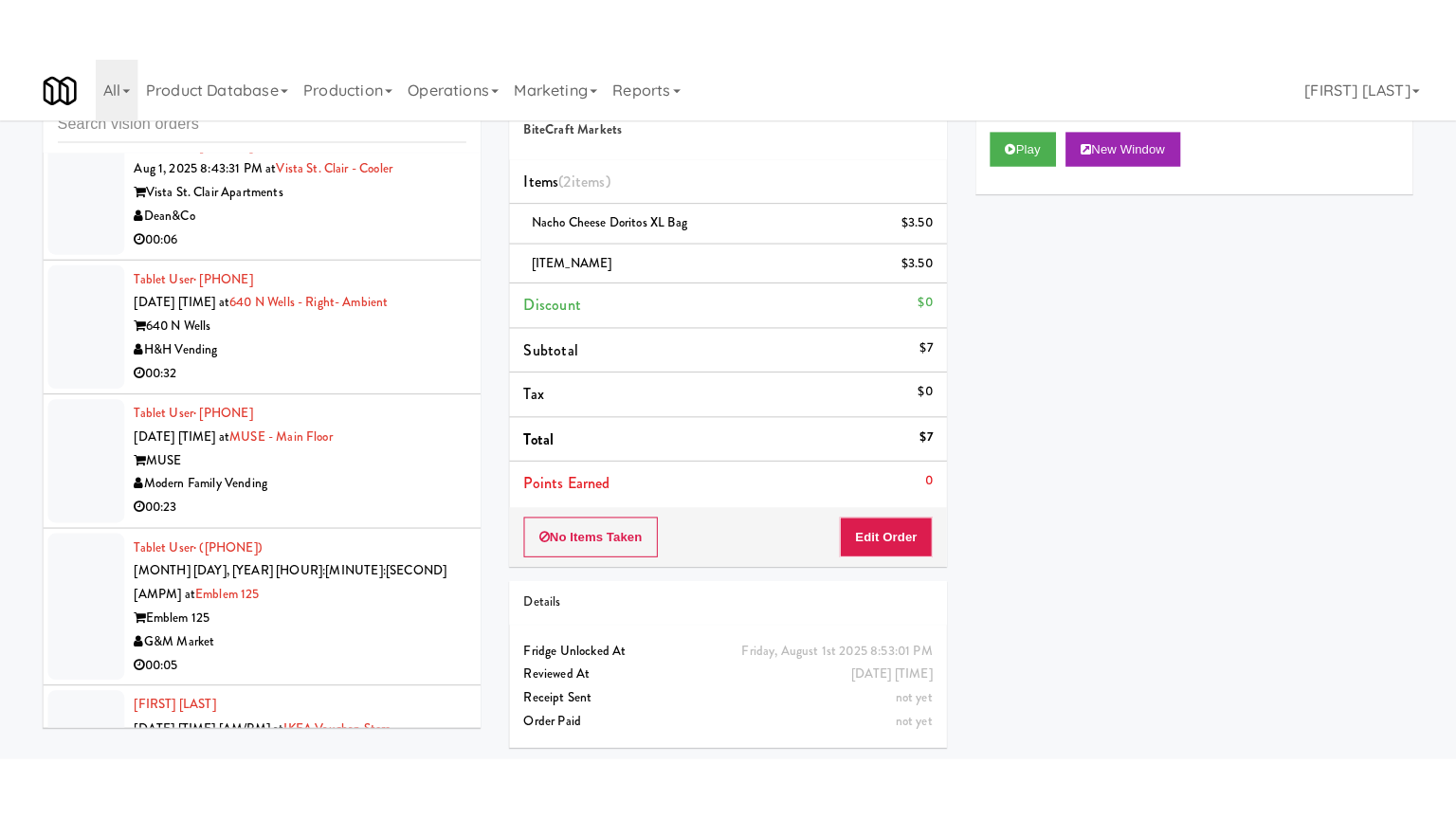 scroll, scrollTop: 30126, scrollLeft: 0, axis: vertical 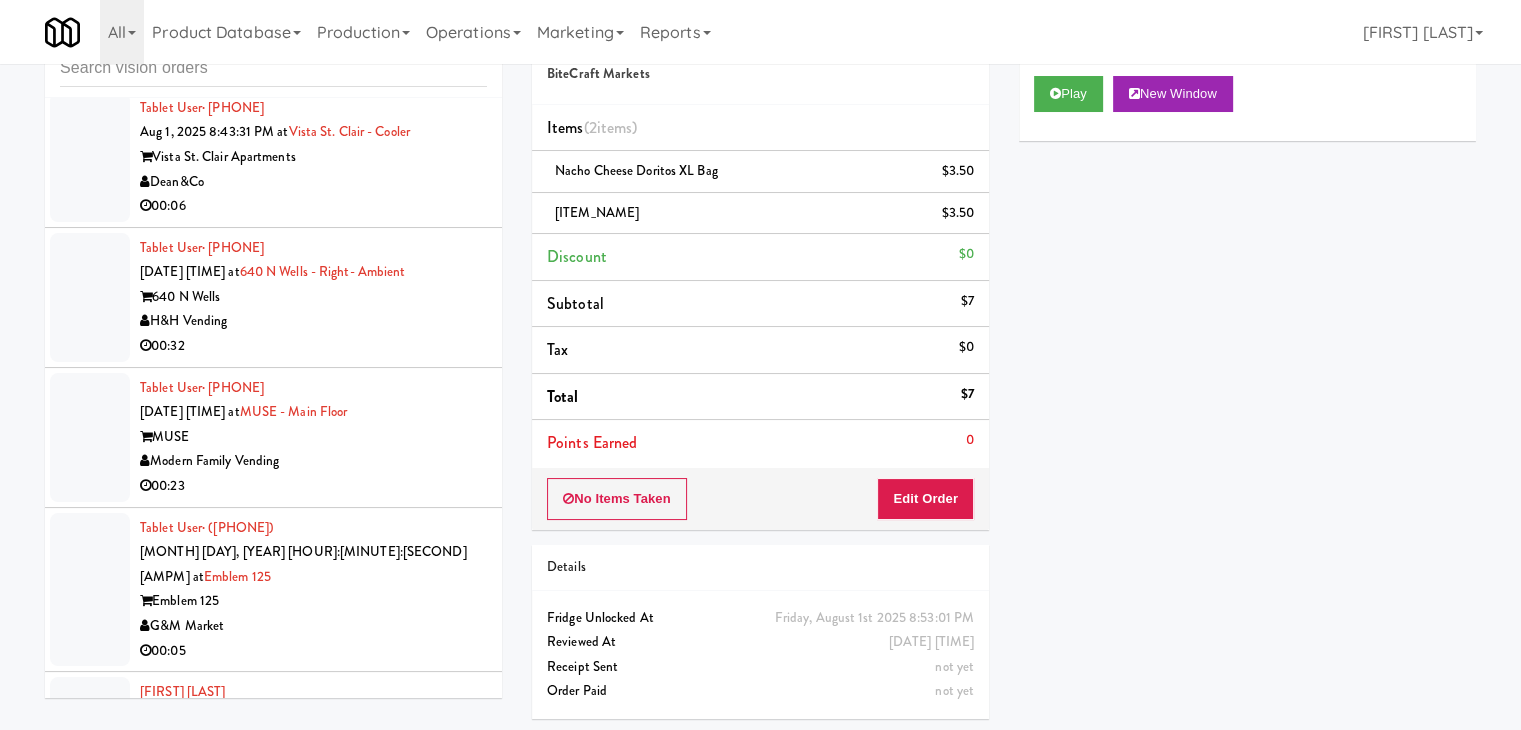 click on "The Kiley" at bounding box center (313, 1721) 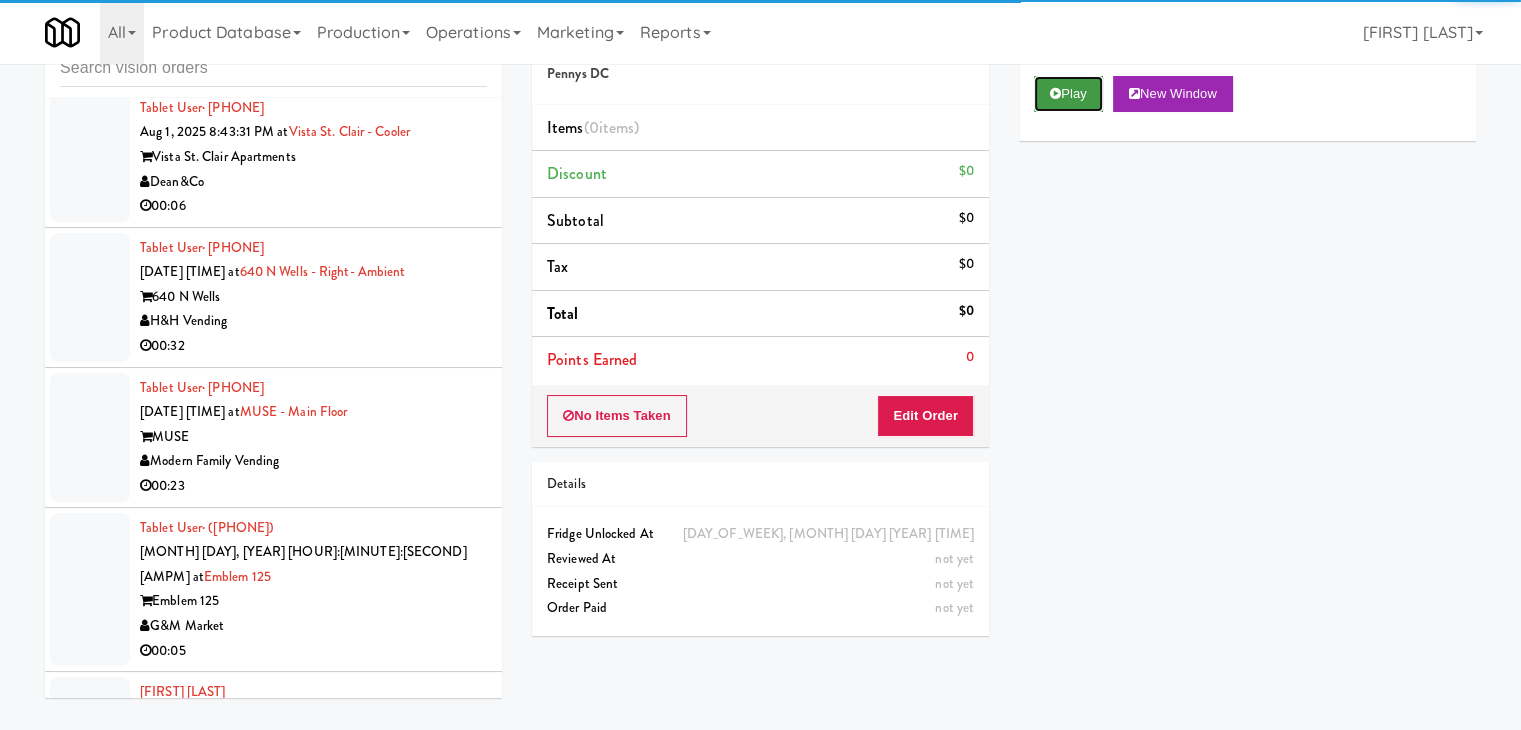click on "Play" at bounding box center (1068, 94) 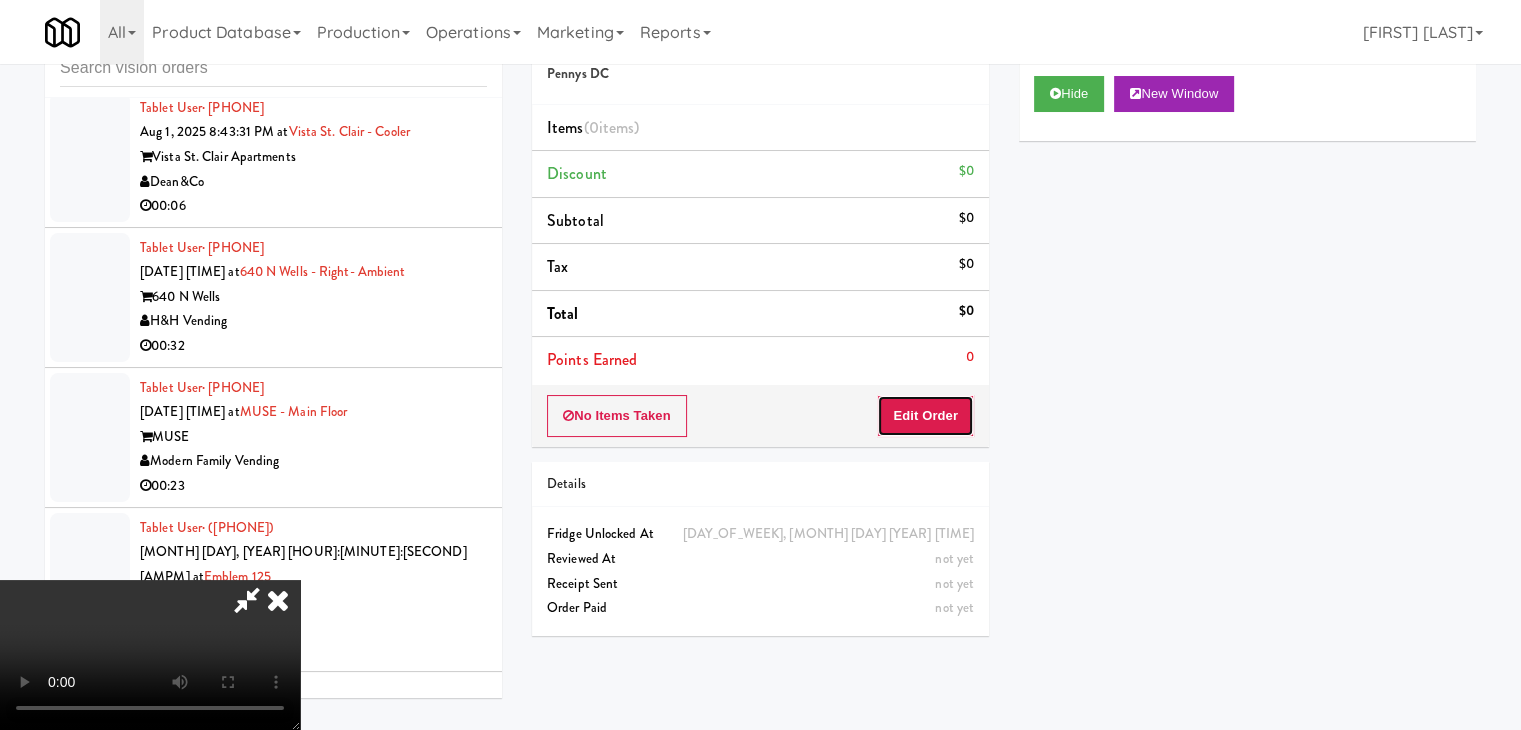 click on "Edit Order" at bounding box center [925, 416] 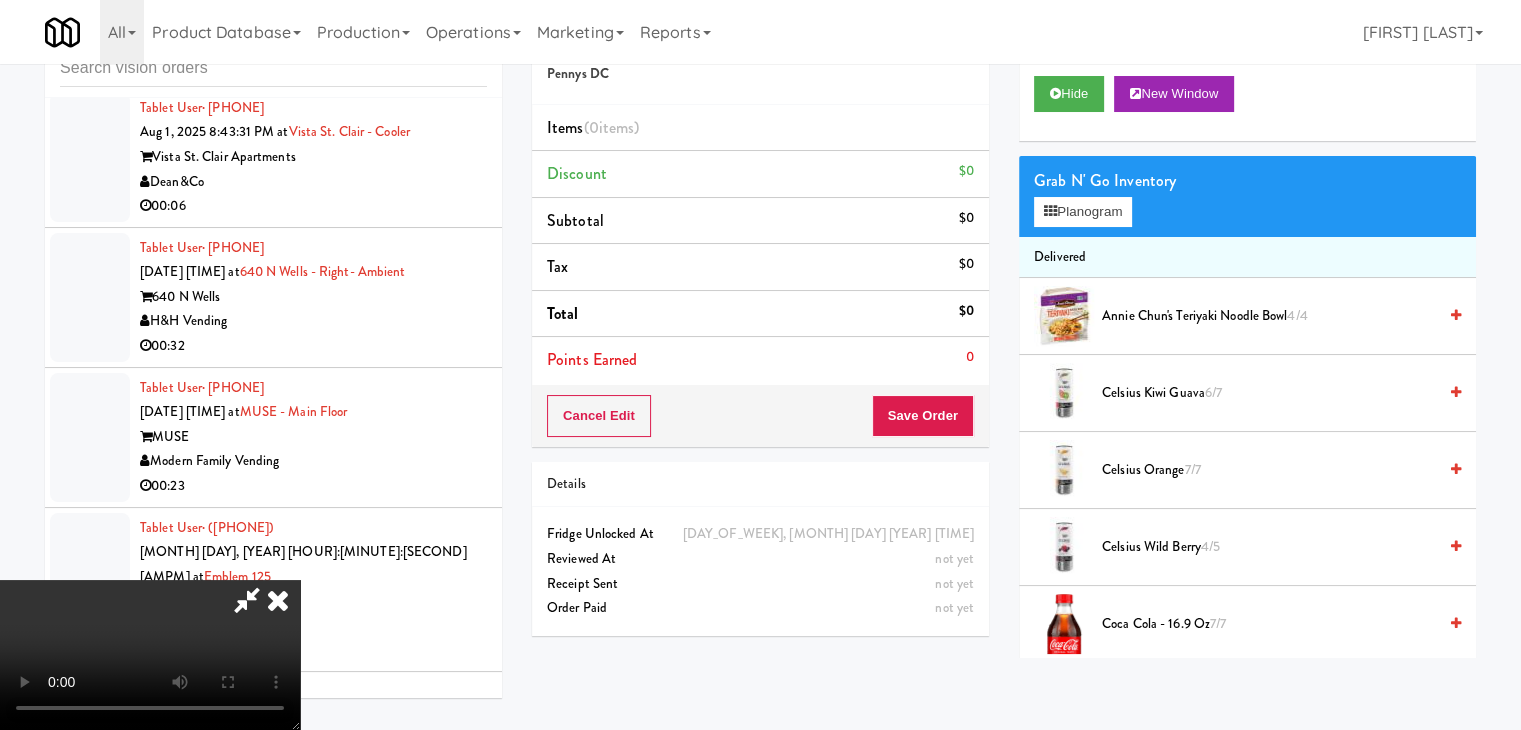 type 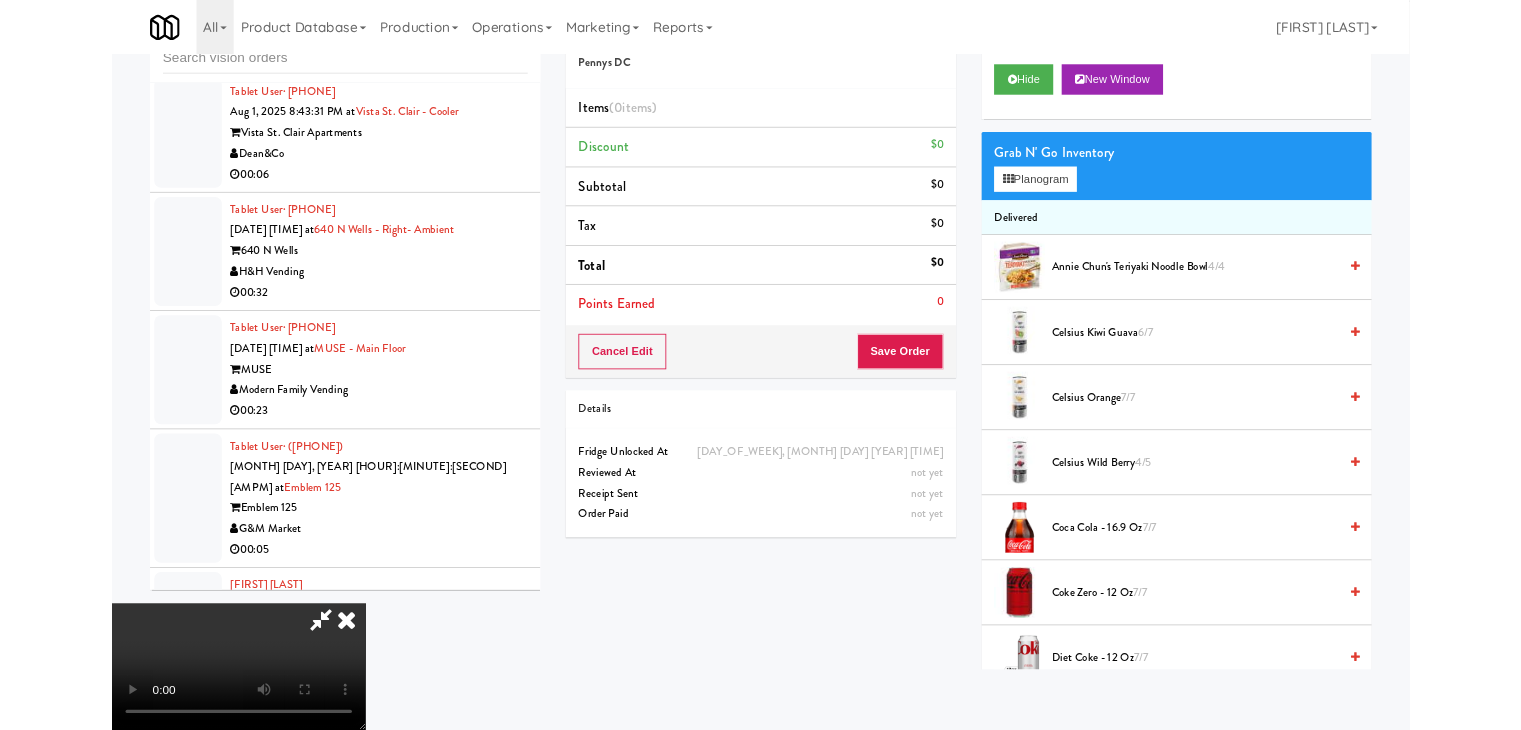 scroll, scrollTop: 31732, scrollLeft: 0, axis: vertical 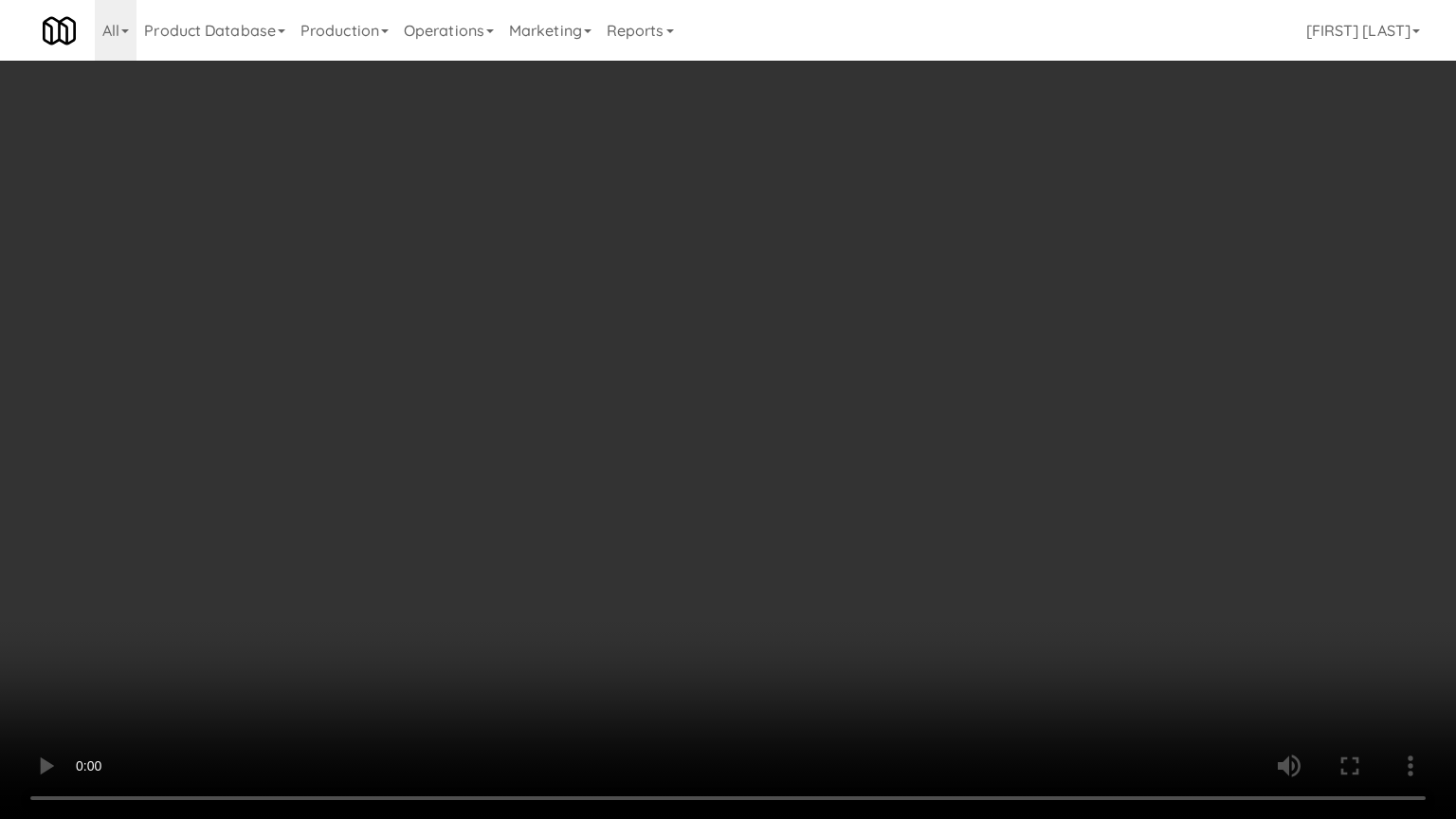 click at bounding box center (728, 410) 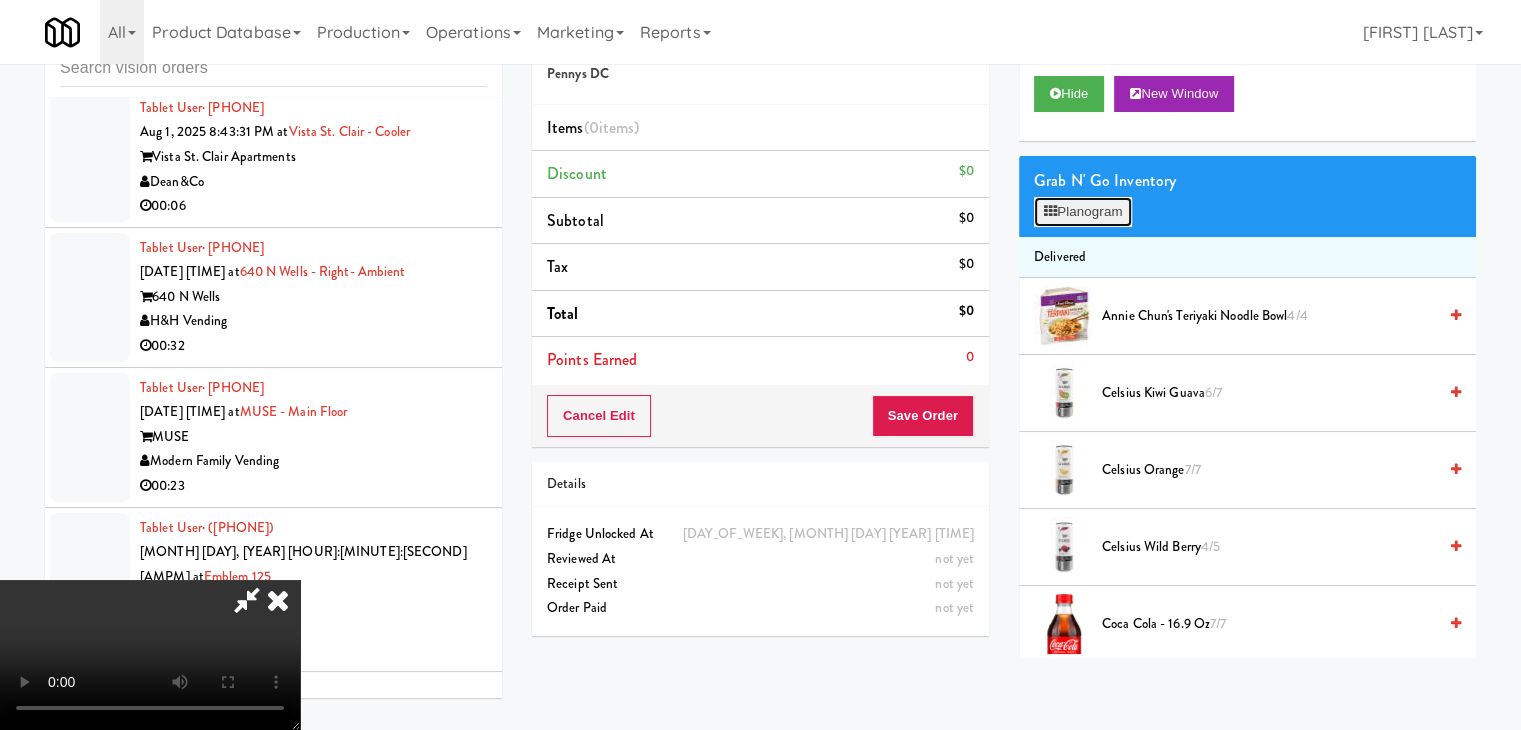 click on "Planogram" at bounding box center (1083, 212) 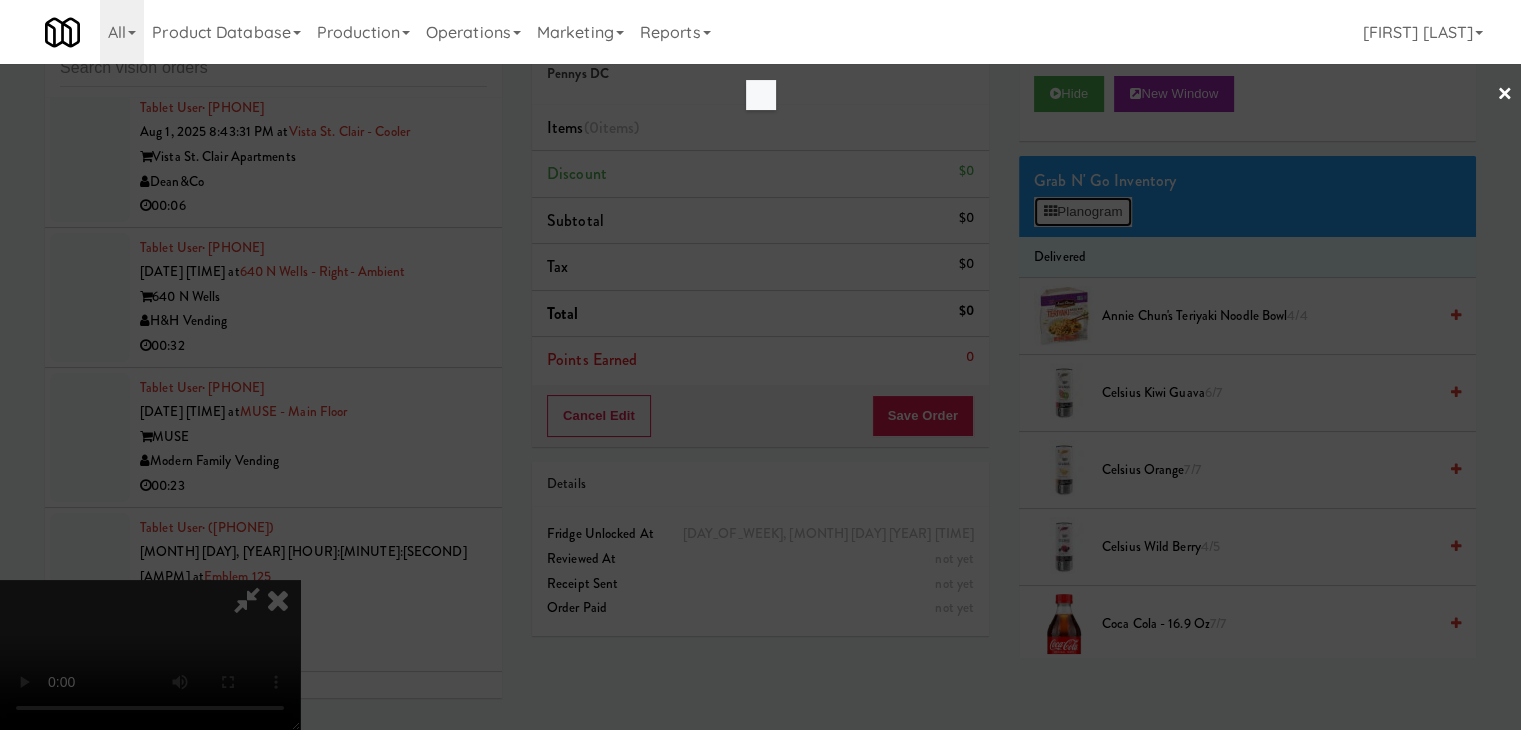 scroll, scrollTop: 31732, scrollLeft: 0, axis: vertical 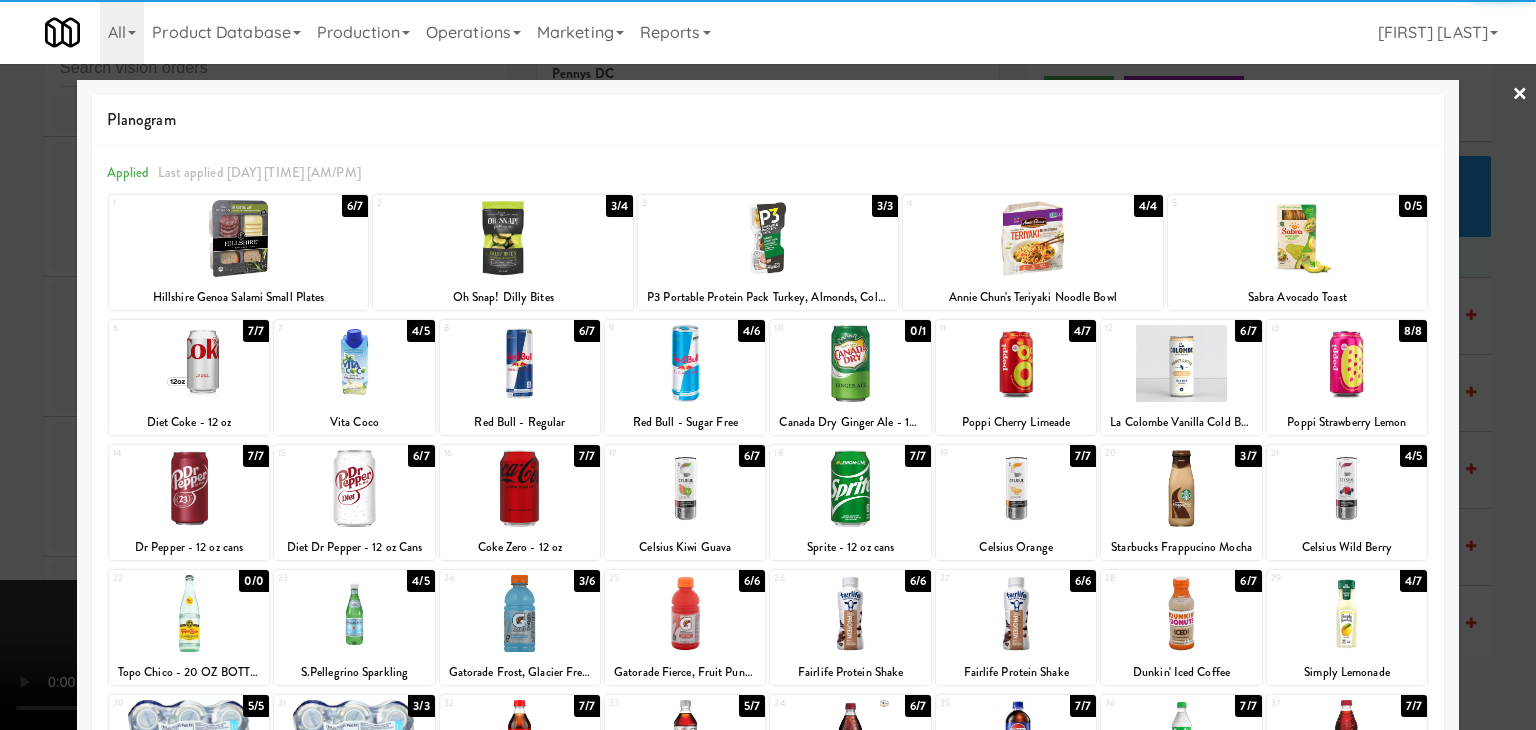 drag, startPoint x: 361, startPoint y: 717, endPoint x: 334, endPoint y: 693, distance: 36.124783 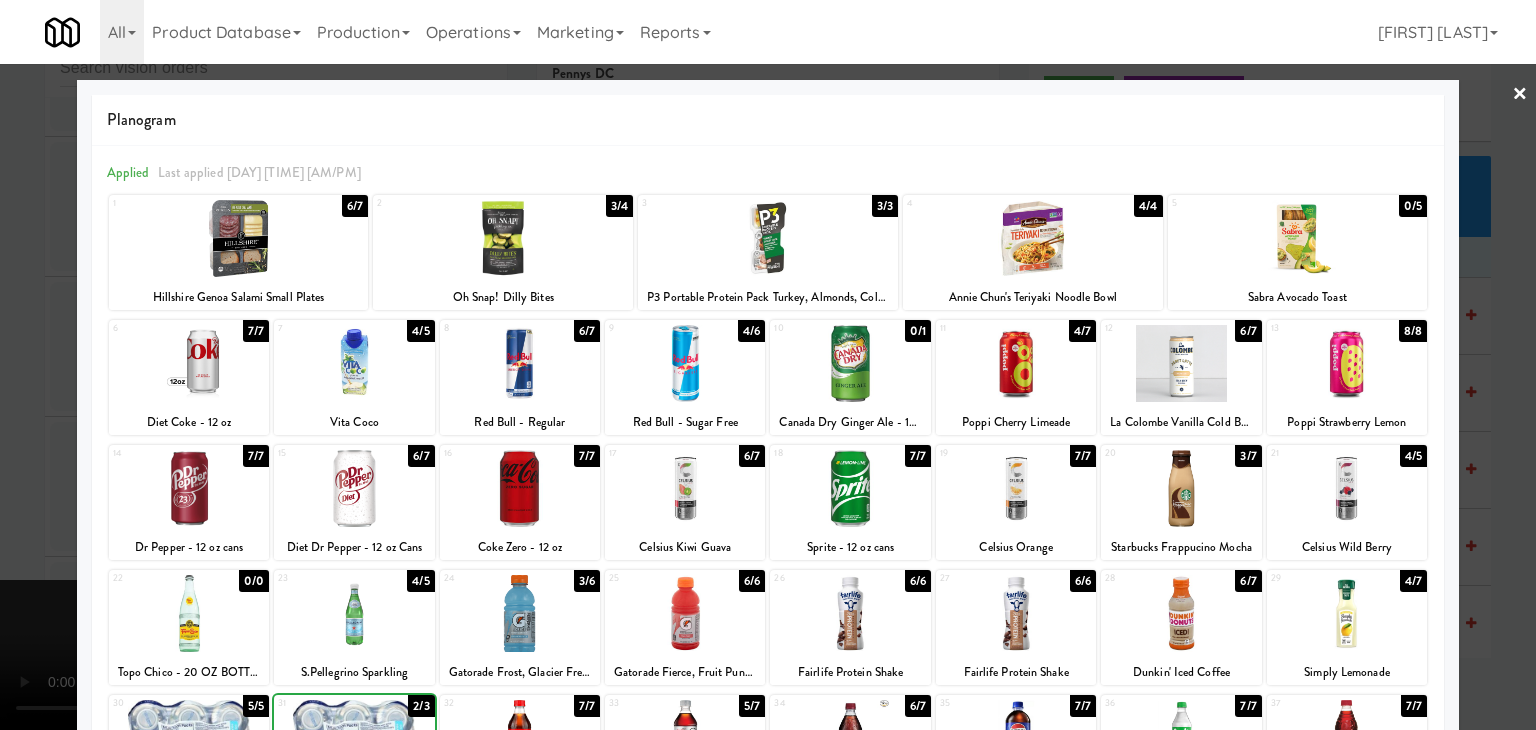 drag, startPoint x: 0, startPoint y: 574, endPoint x: 328, endPoint y: 512, distance: 333.80832 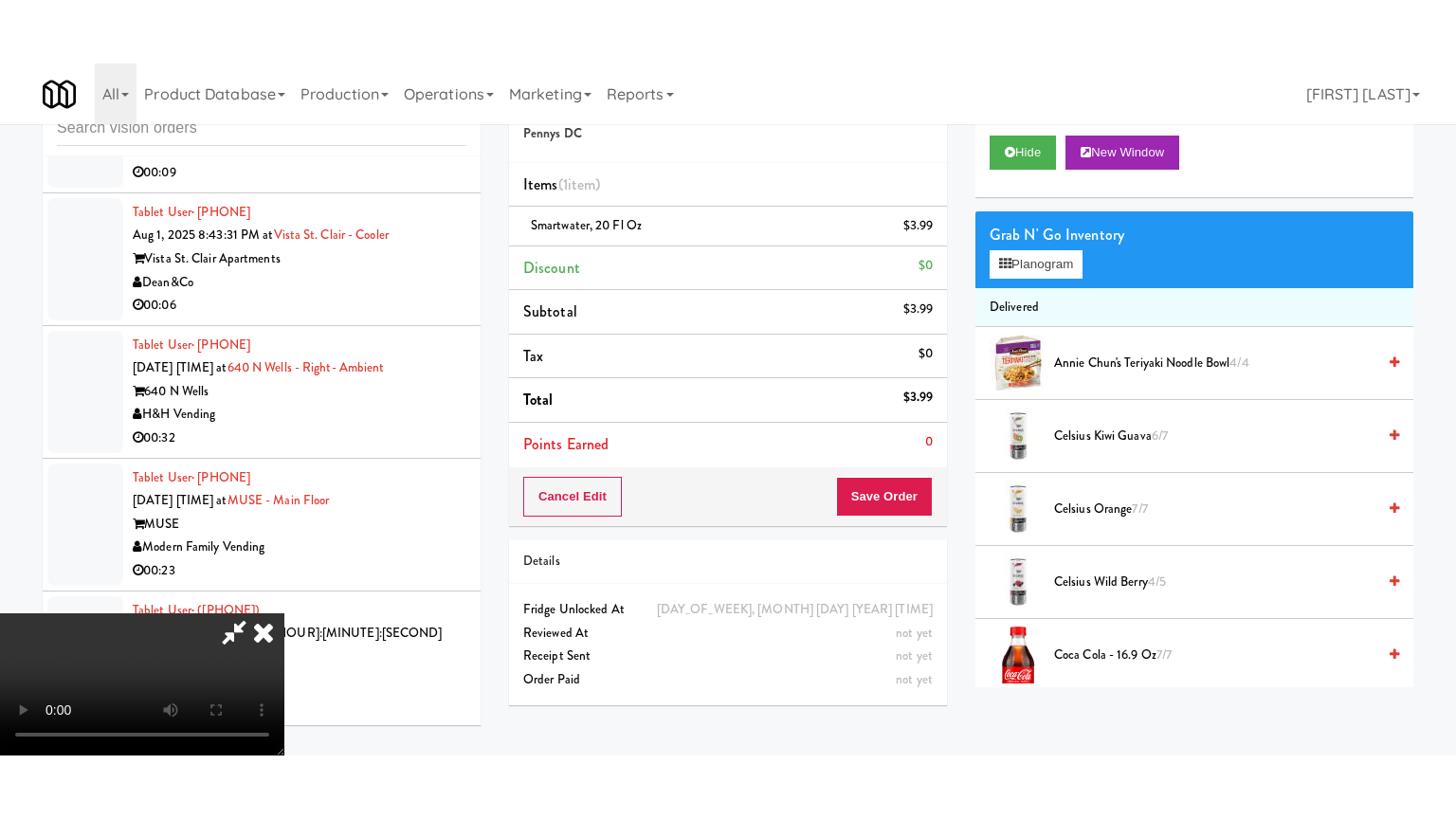 scroll, scrollTop: 30126, scrollLeft: 0, axis: vertical 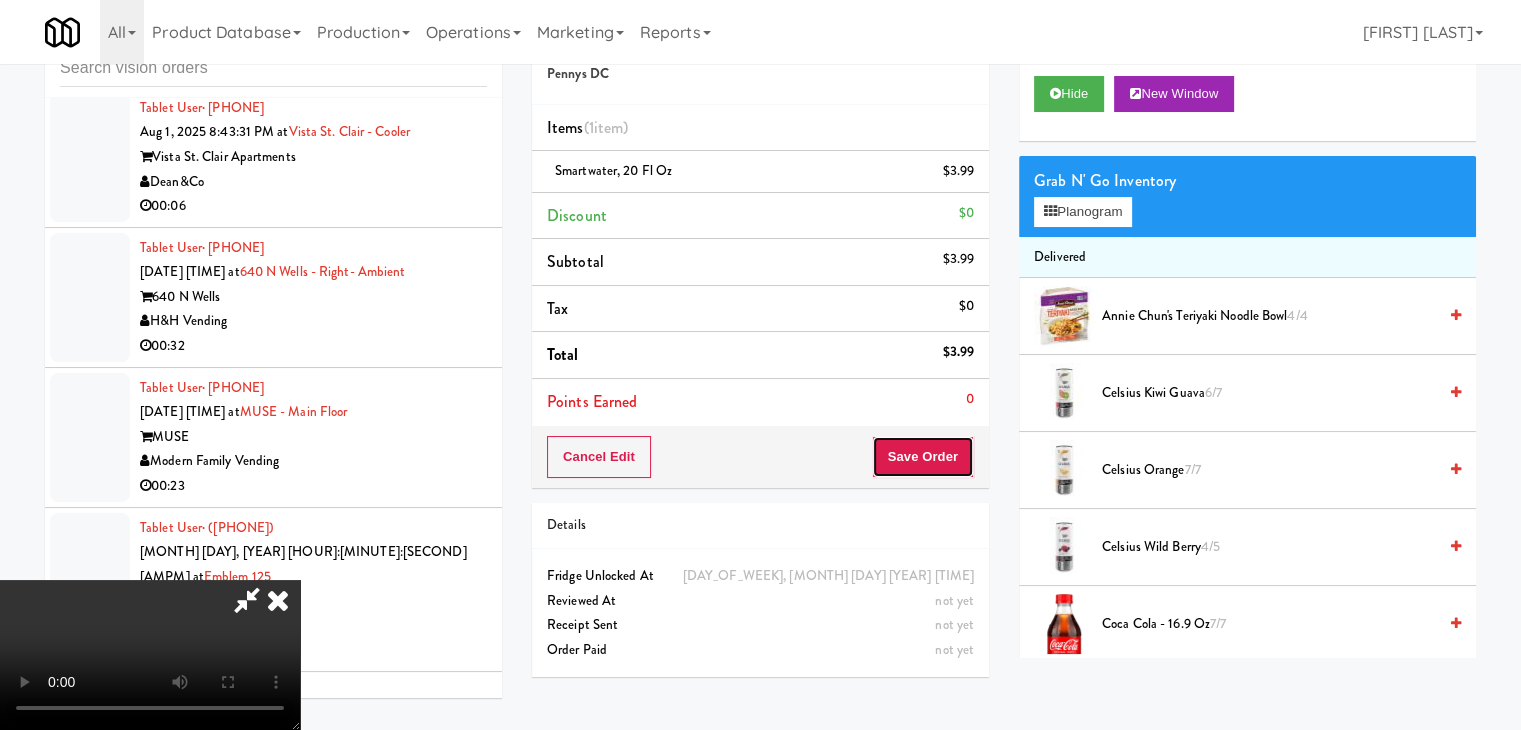 click on "Save Order" at bounding box center (923, 457) 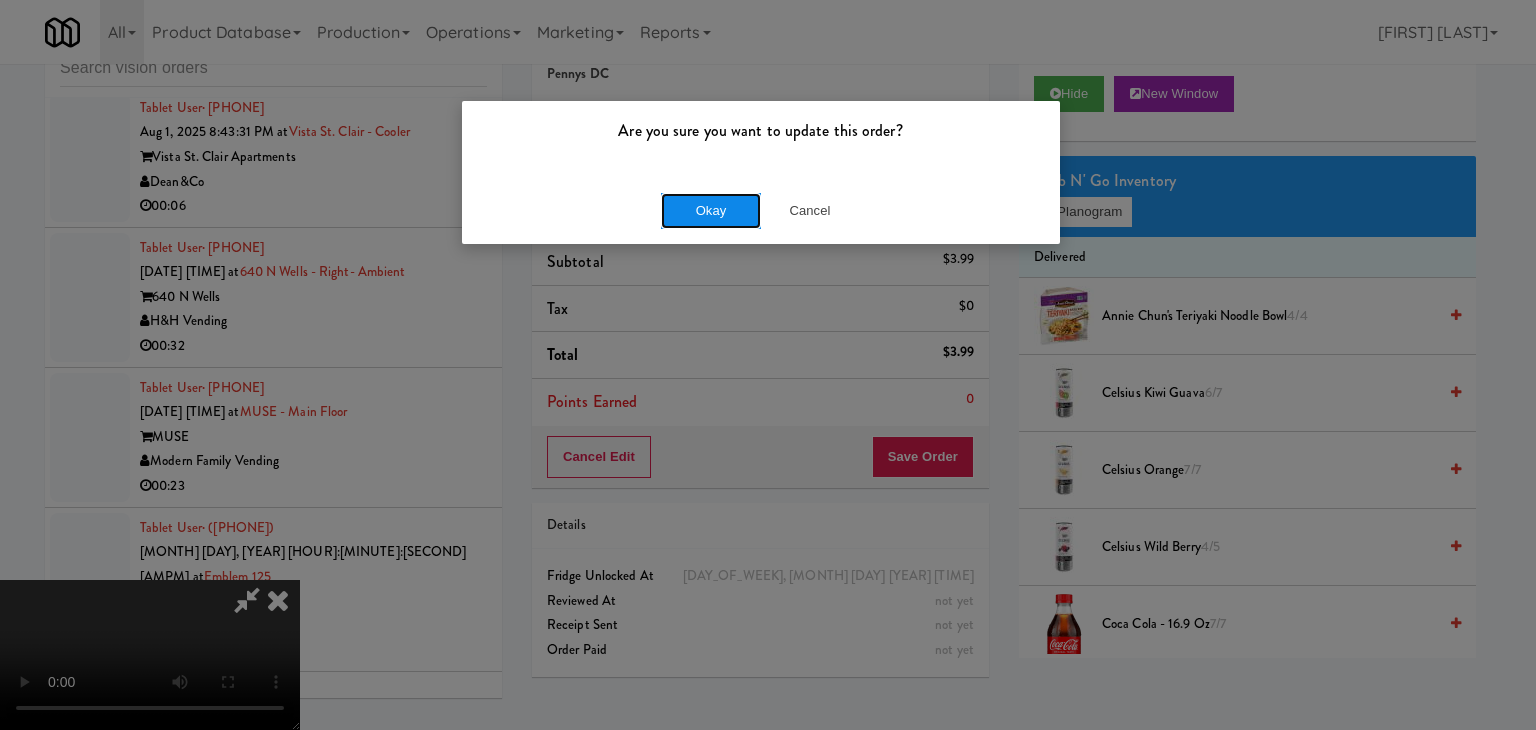 click on "Okay" at bounding box center (711, 211) 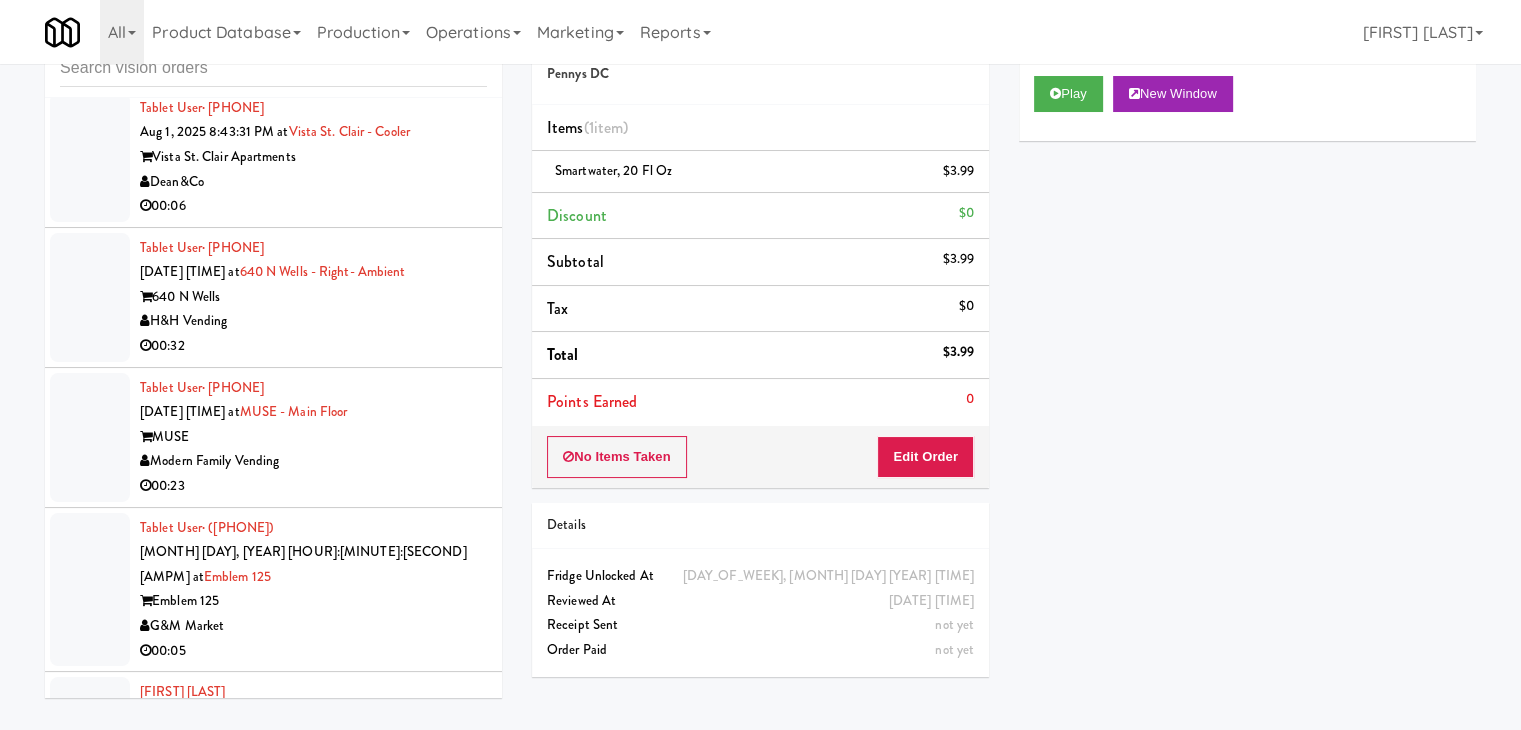 drag, startPoint x: 385, startPoint y: 367, endPoint x: 415, endPoint y: 361, distance: 30.594116 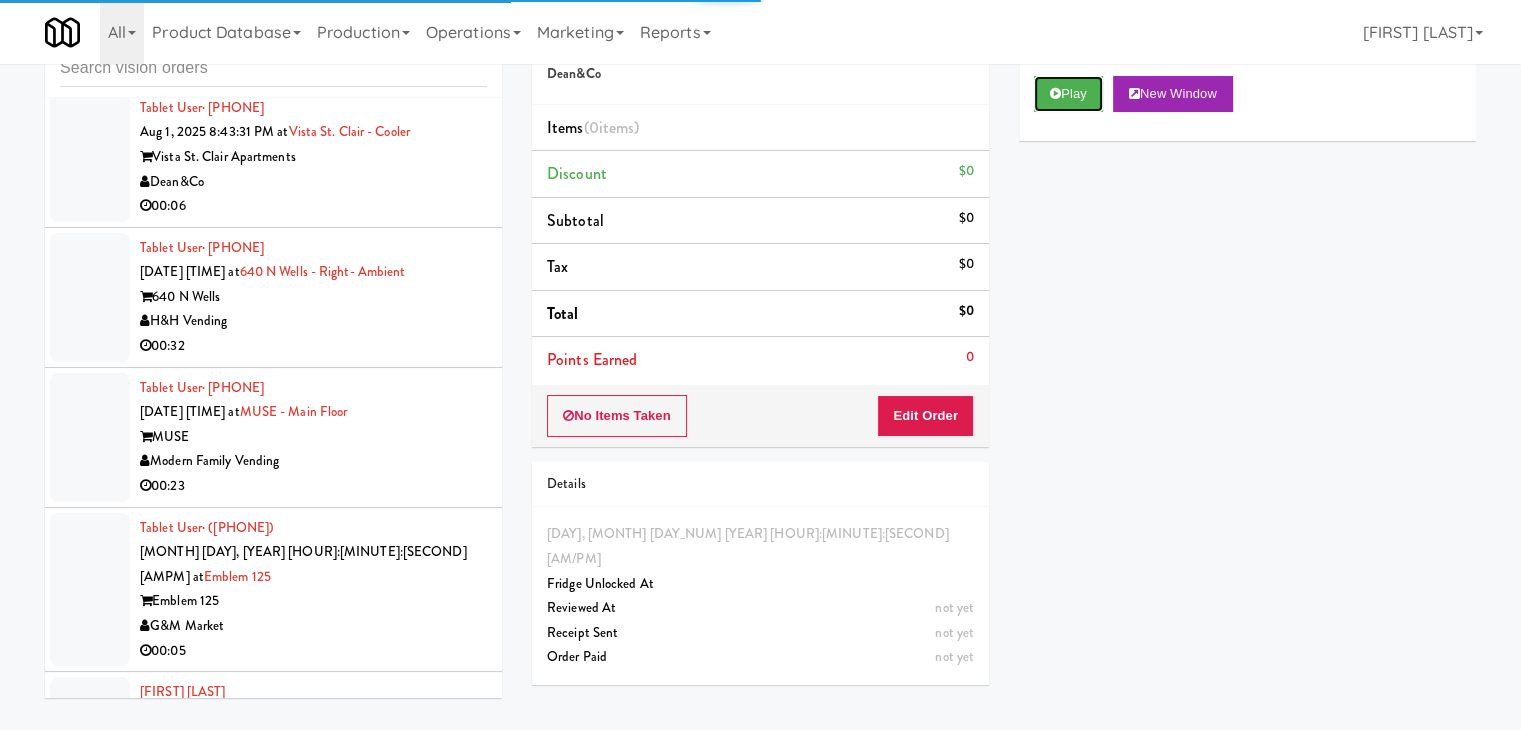 drag, startPoint x: 1088, startPoint y: 97, endPoint x: 998, endPoint y: 228, distance: 158.93709 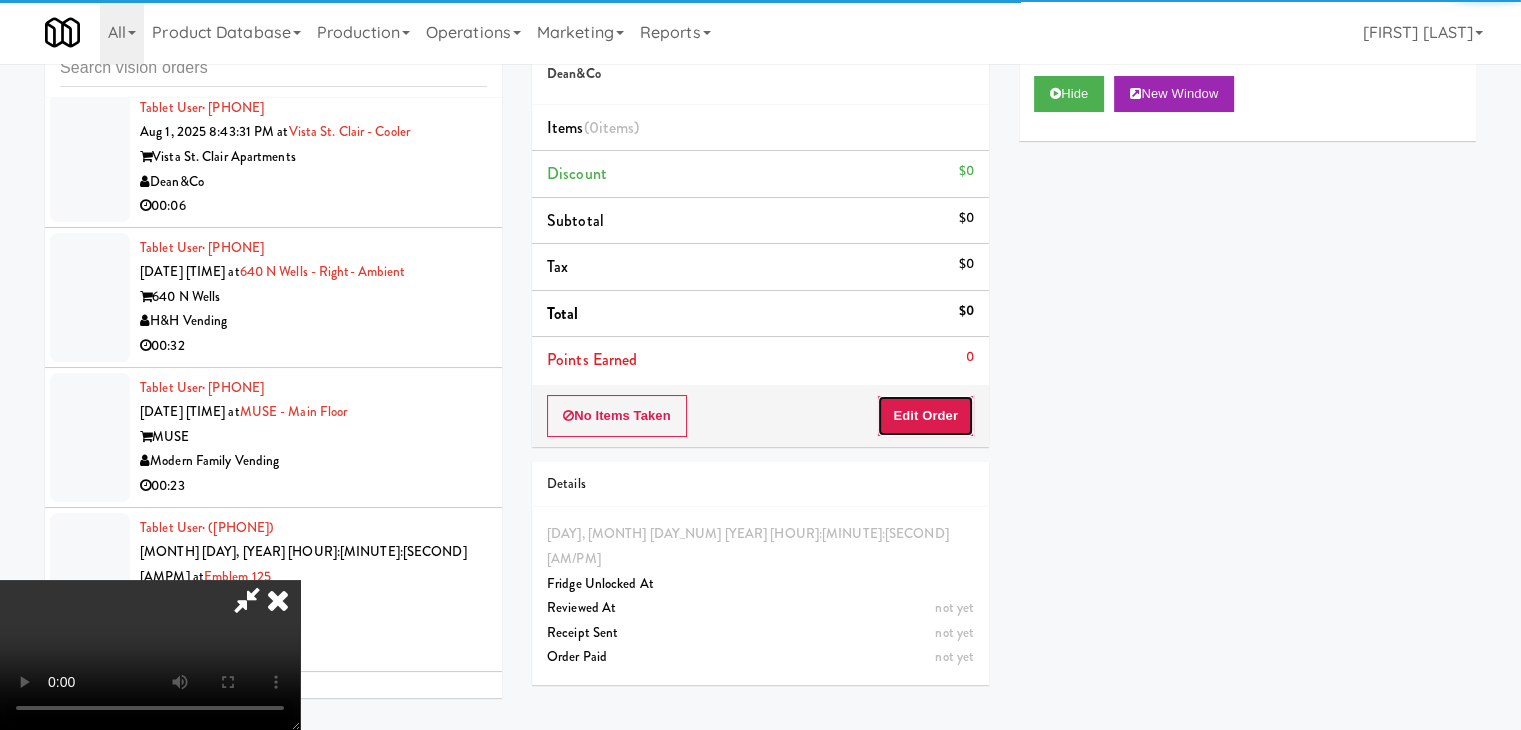 click on "Edit Order" at bounding box center [925, 416] 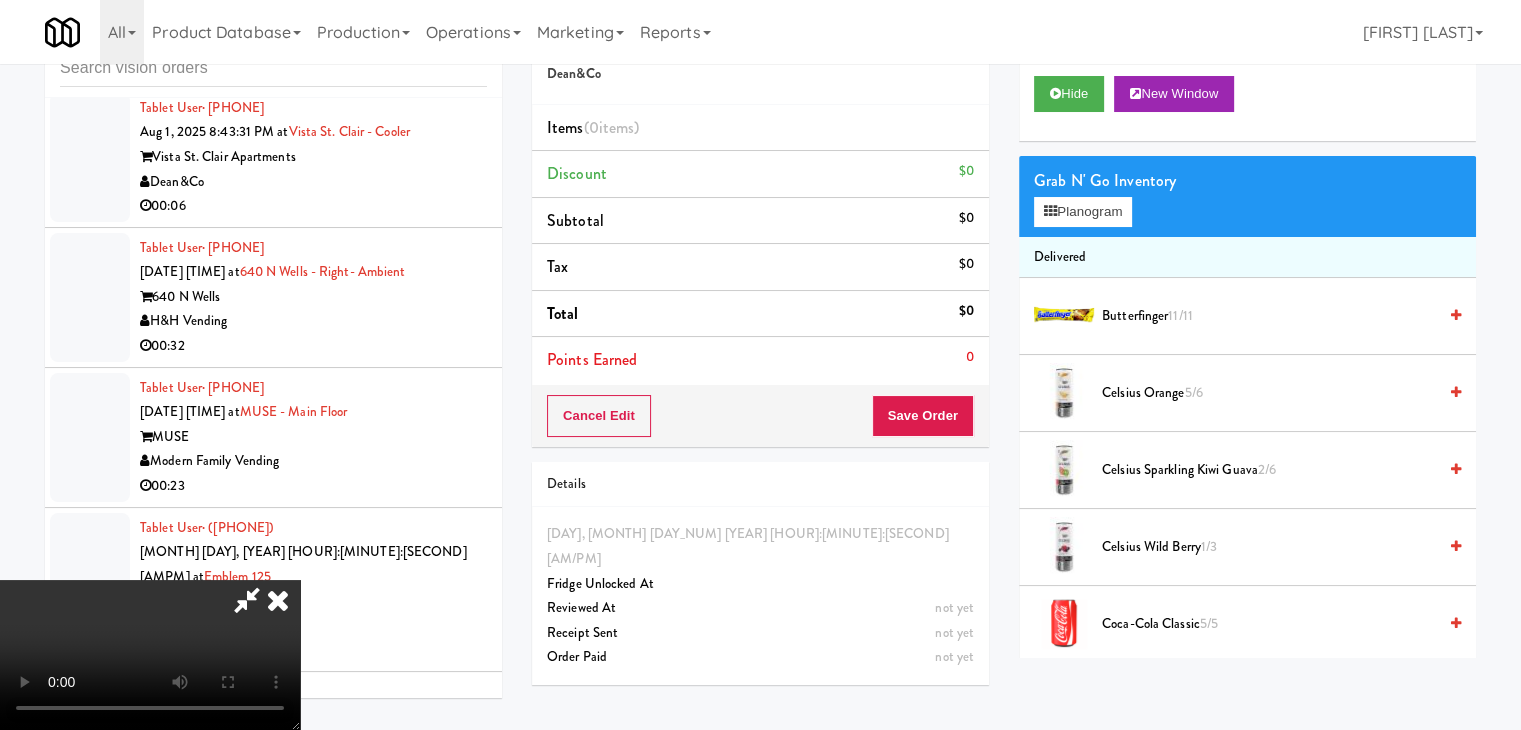 type 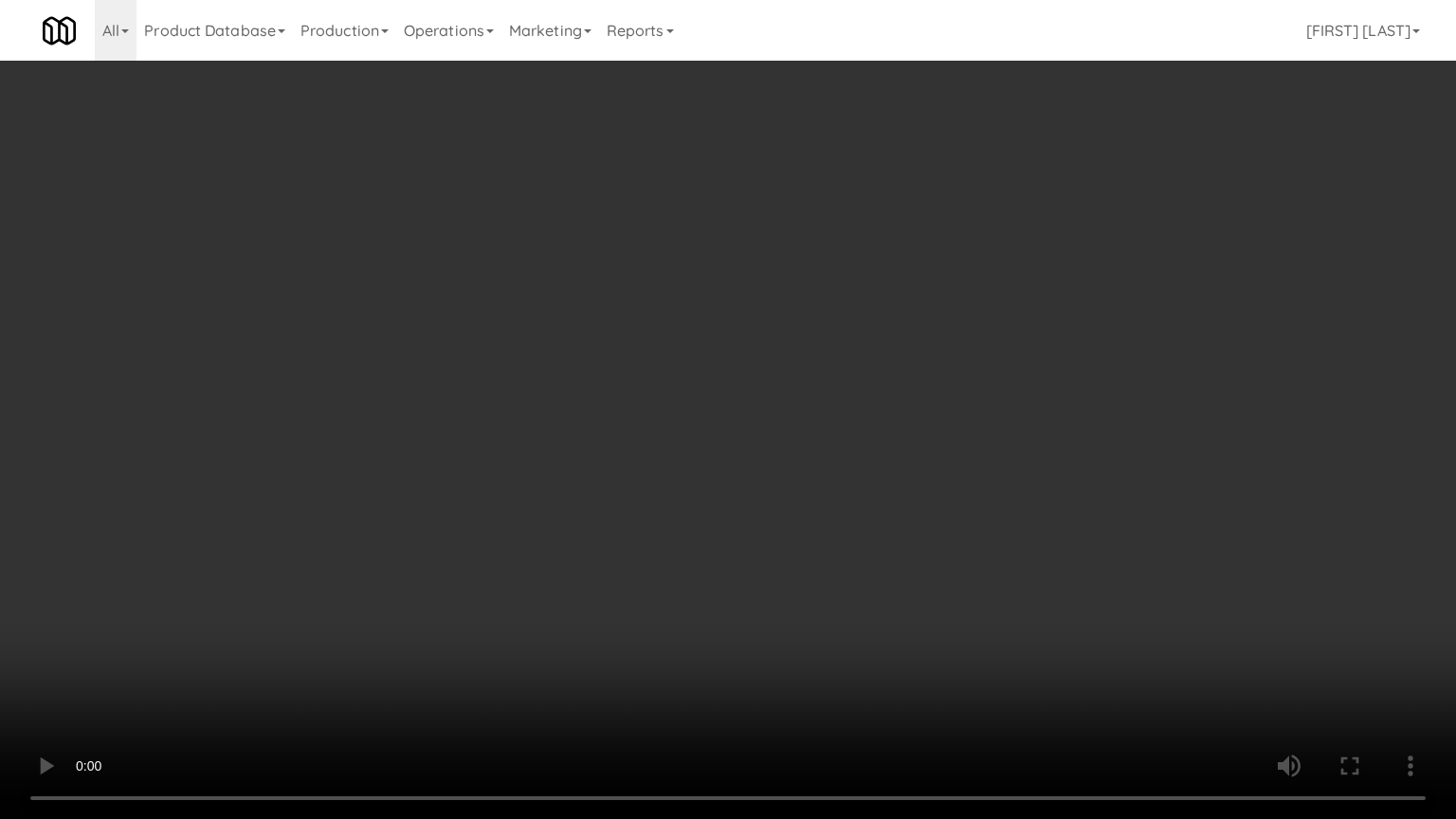 click at bounding box center [728, 410] 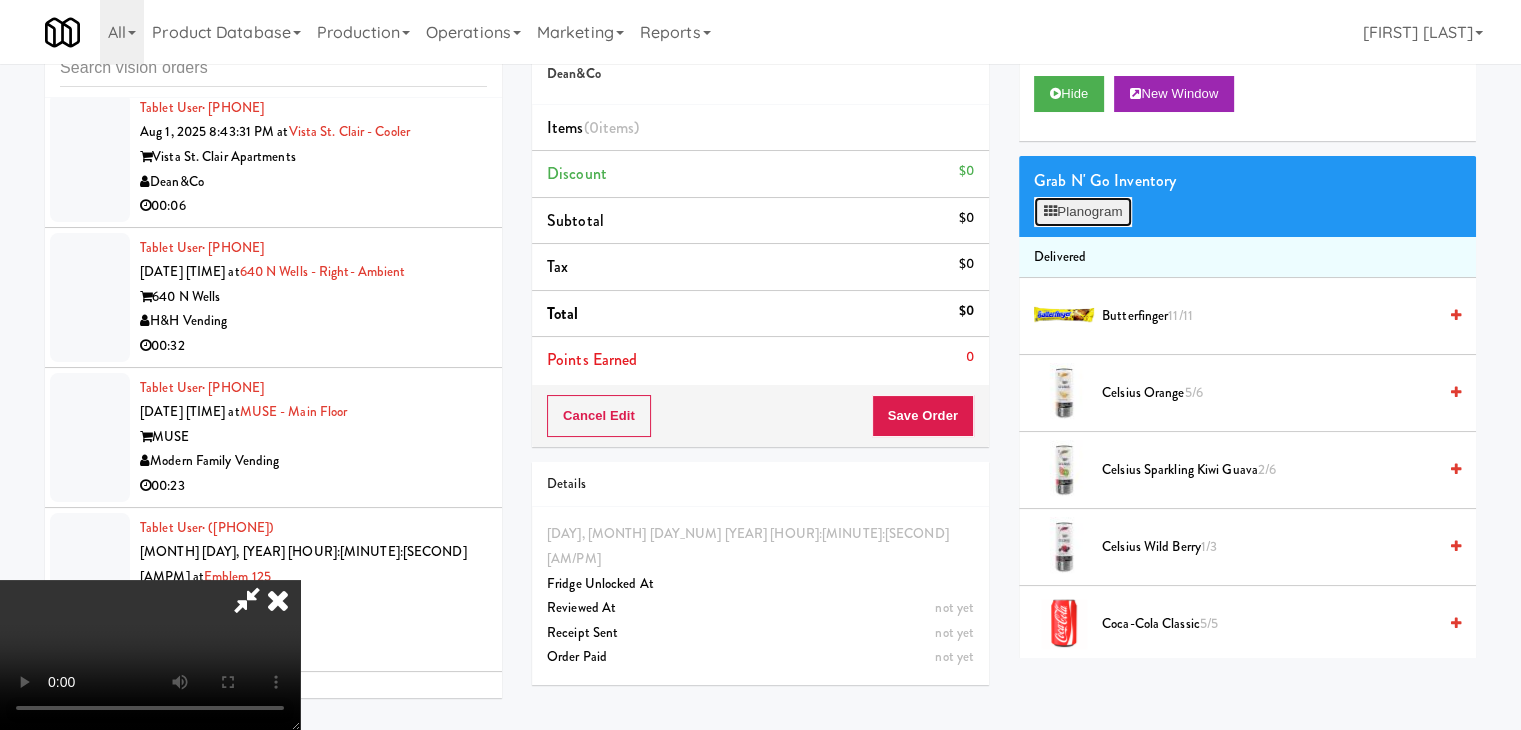 click on "Planogram" at bounding box center [1083, 212] 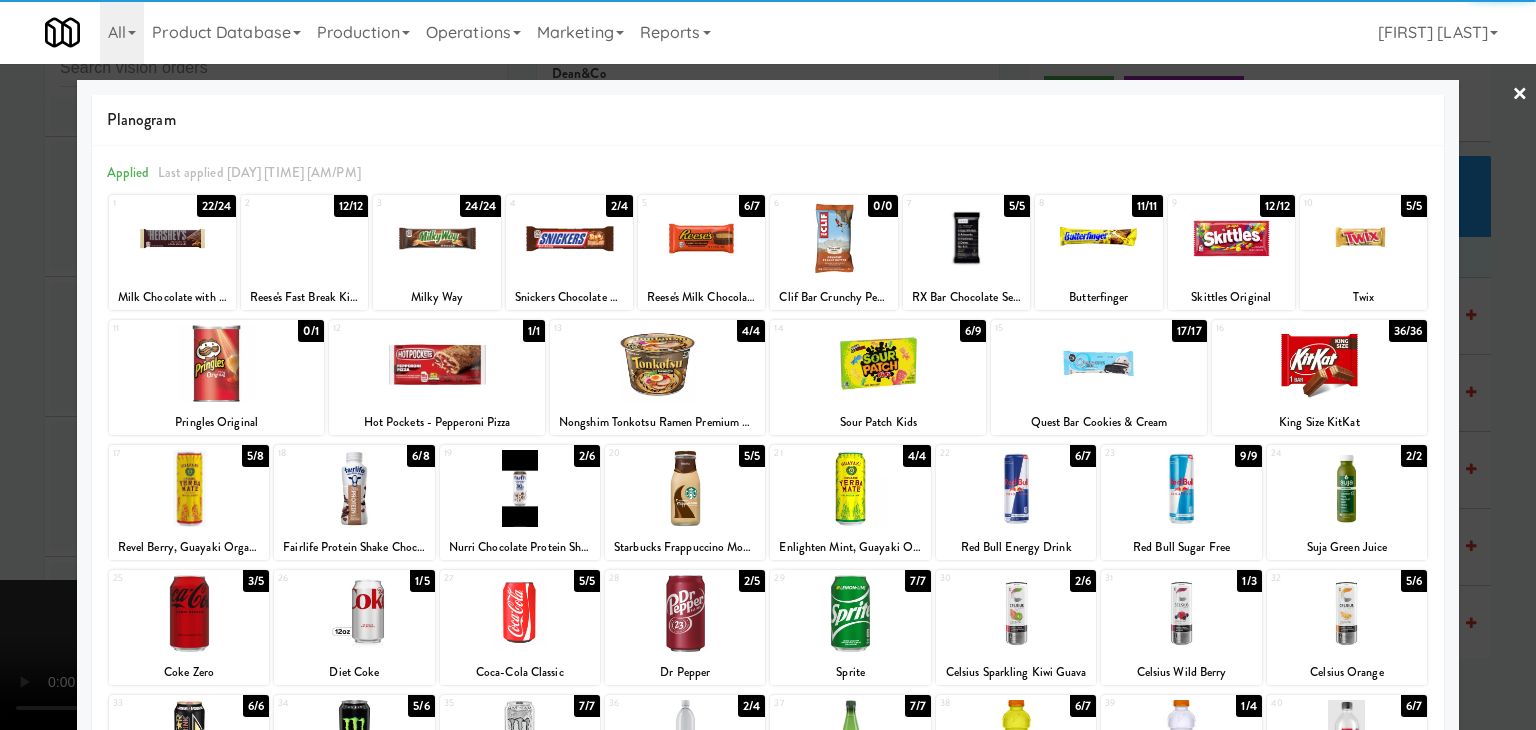 drag, startPoint x: 1185, startPoint y: 481, endPoint x: 1188, endPoint y: 502, distance: 21.213203 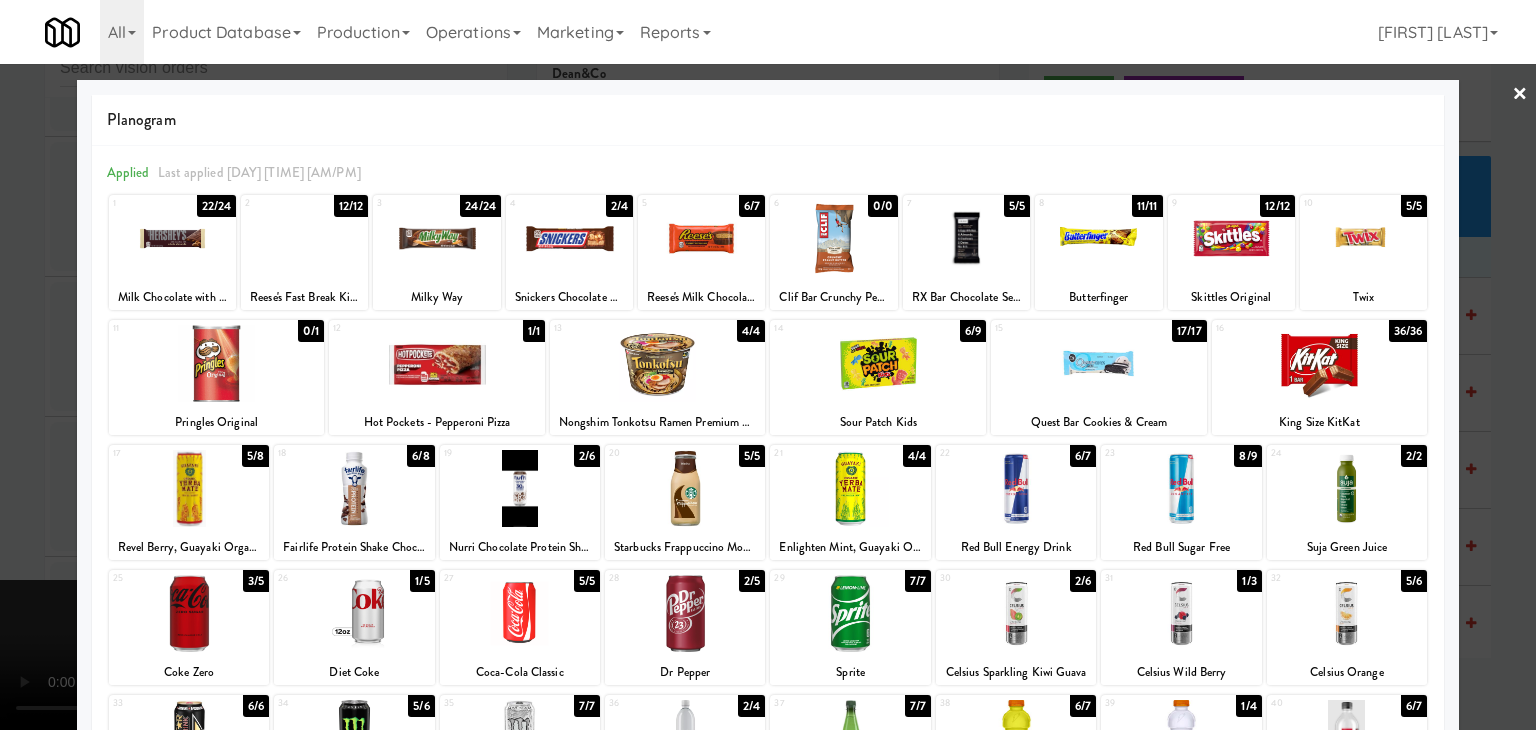 drag, startPoint x: 1484, startPoint y: 521, endPoint x: 1315, endPoint y: 525, distance: 169.04733 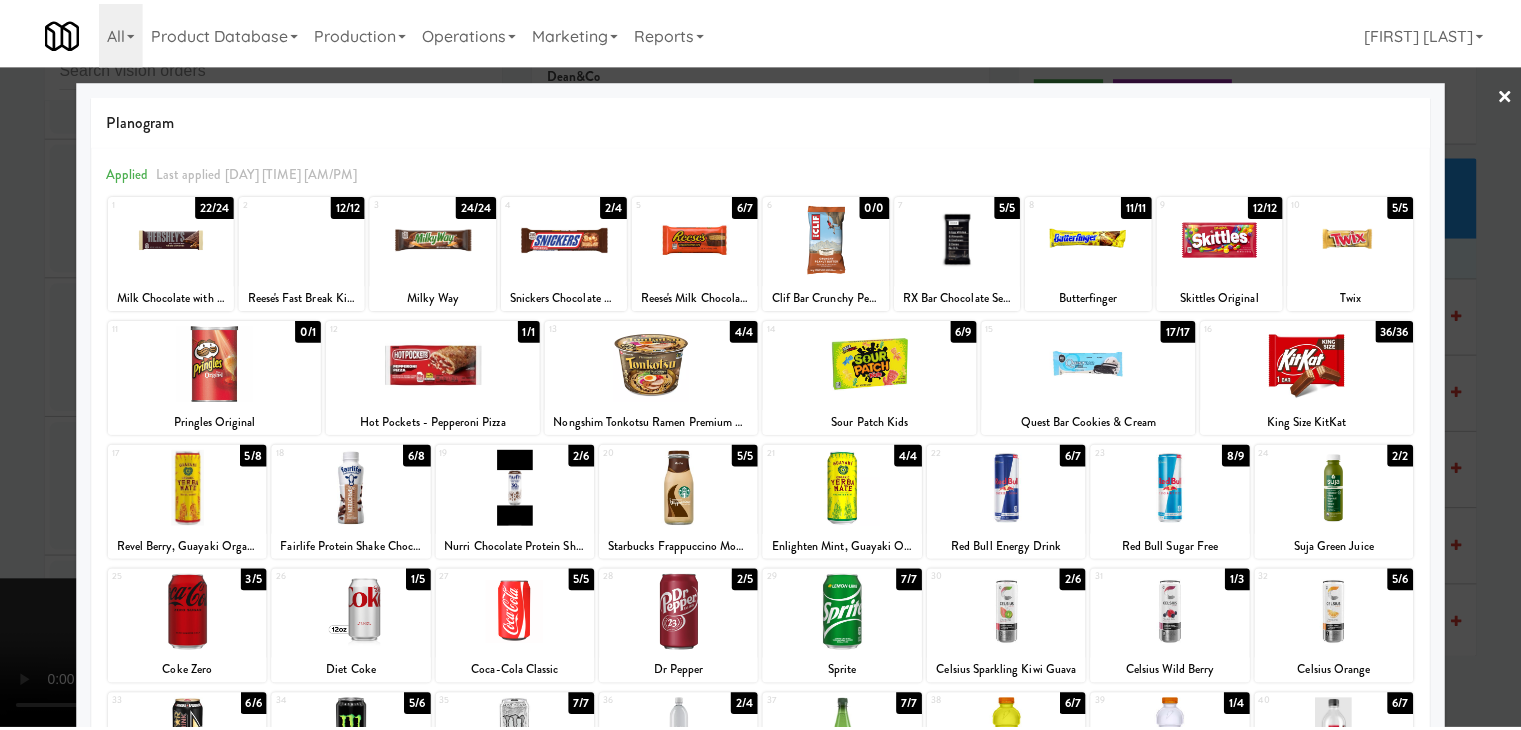 scroll, scrollTop: 31781, scrollLeft: 0, axis: vertical 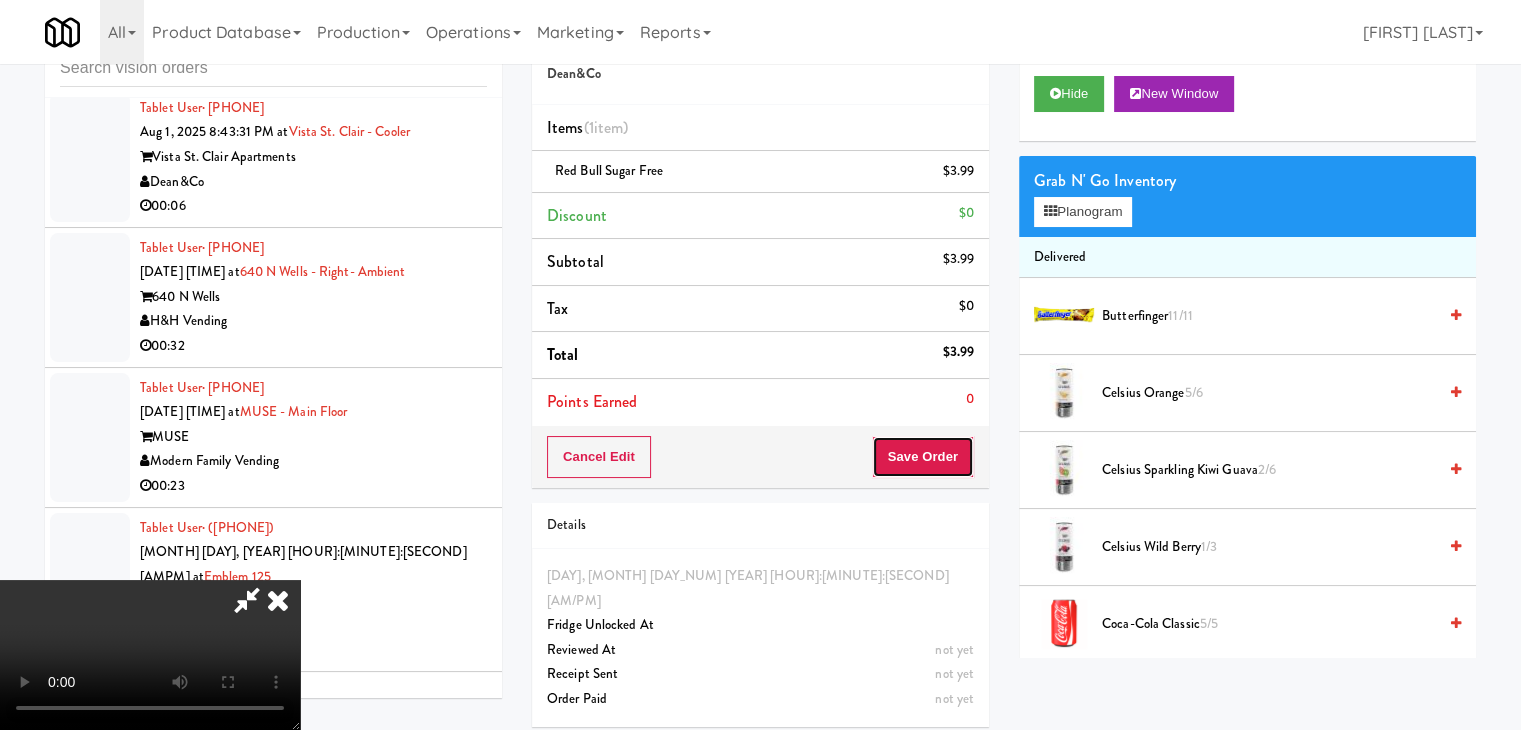 click on "Save Order" at bounding box center [923, 457] 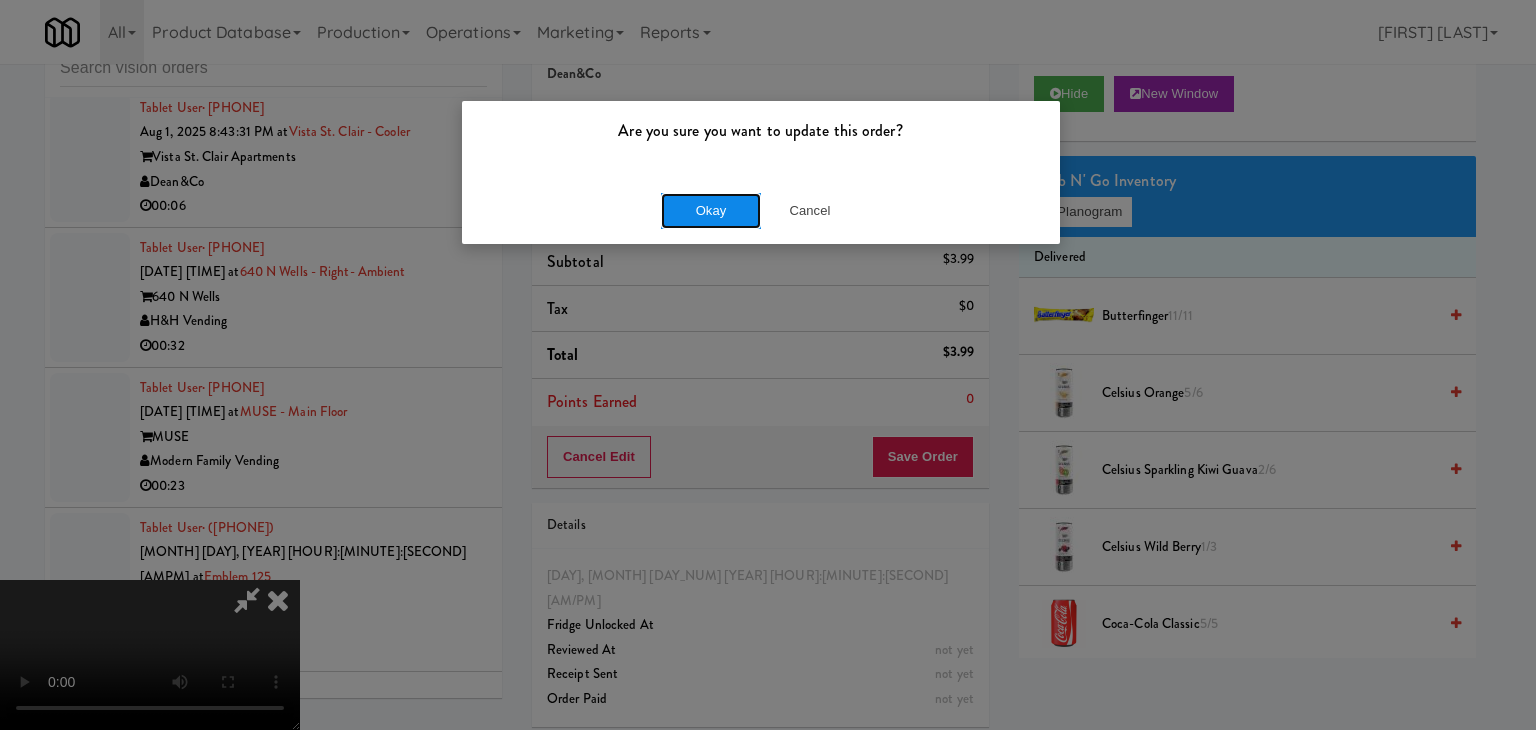 click on "Okay" at bounding box center (711, 211) 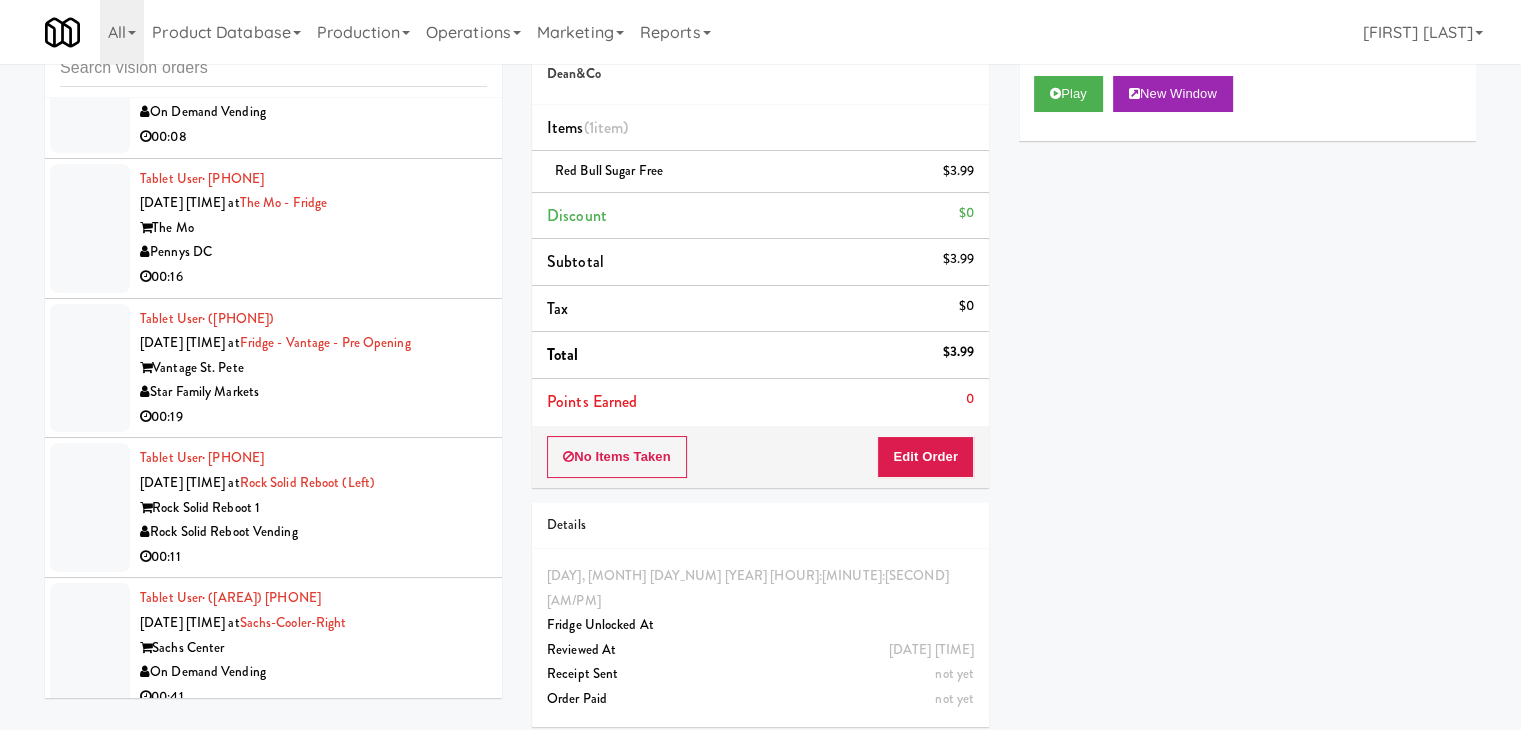 scroll, scrollTop: 32281, scrollLeft: 0, axis: vertical 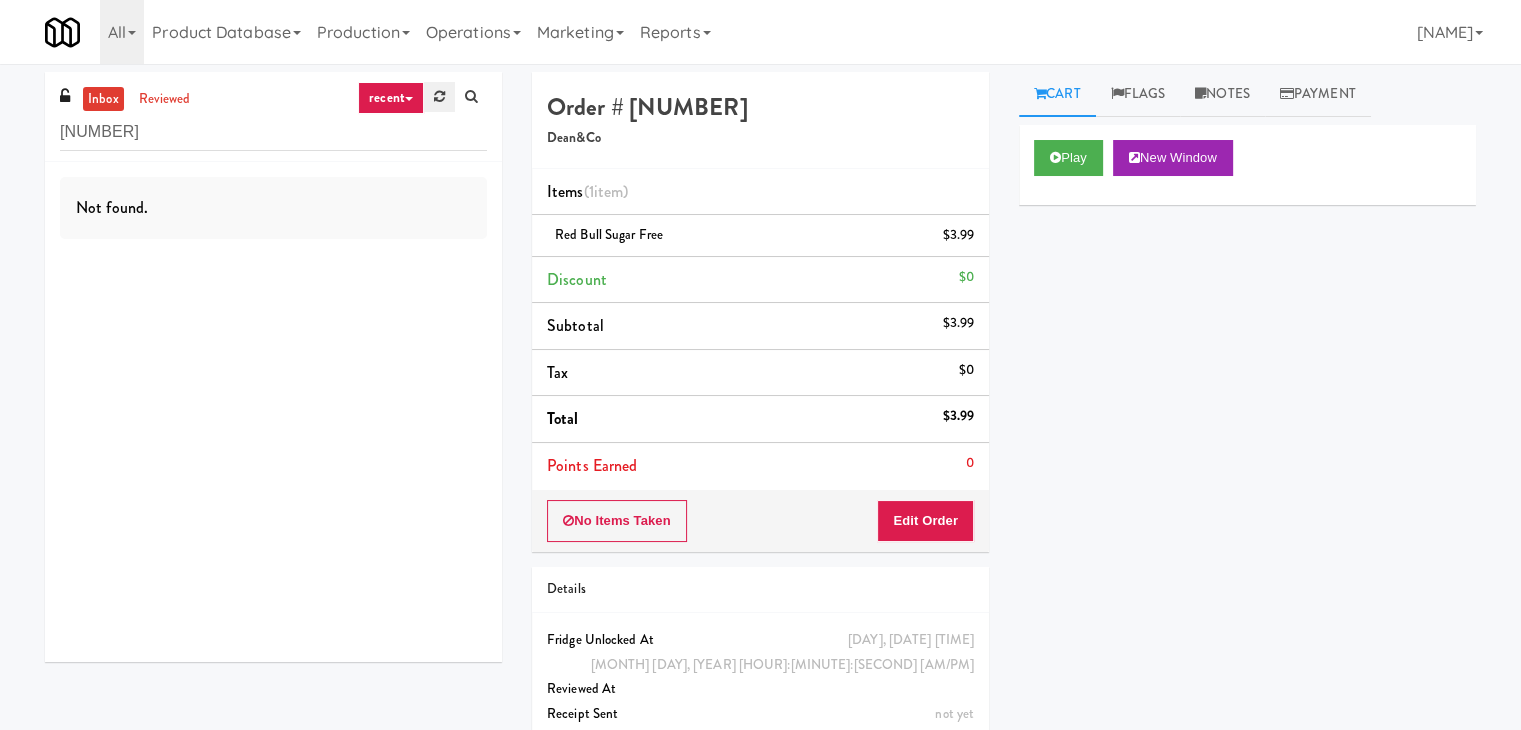 click at bounding box center (439, 96) 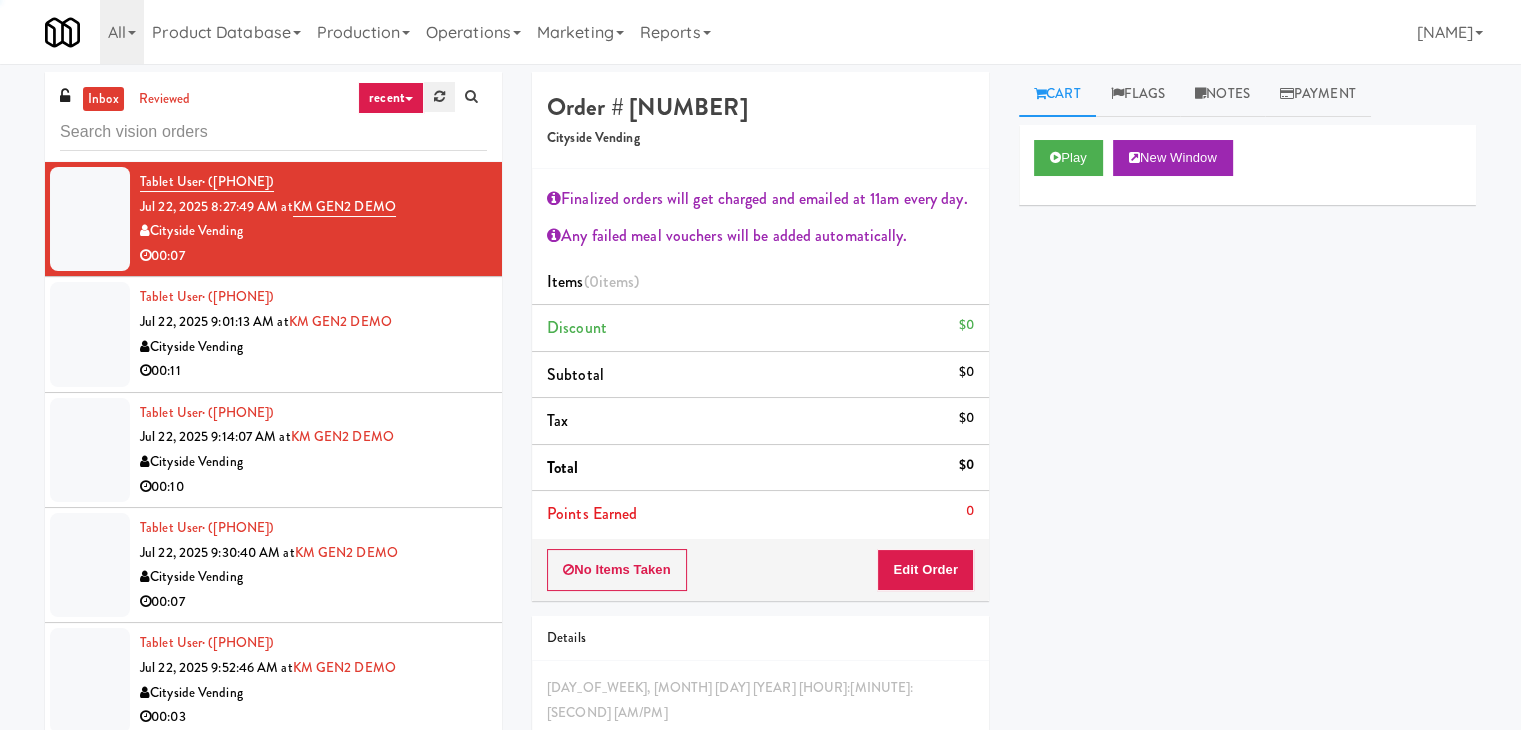 click at bounding box center [439, 96] 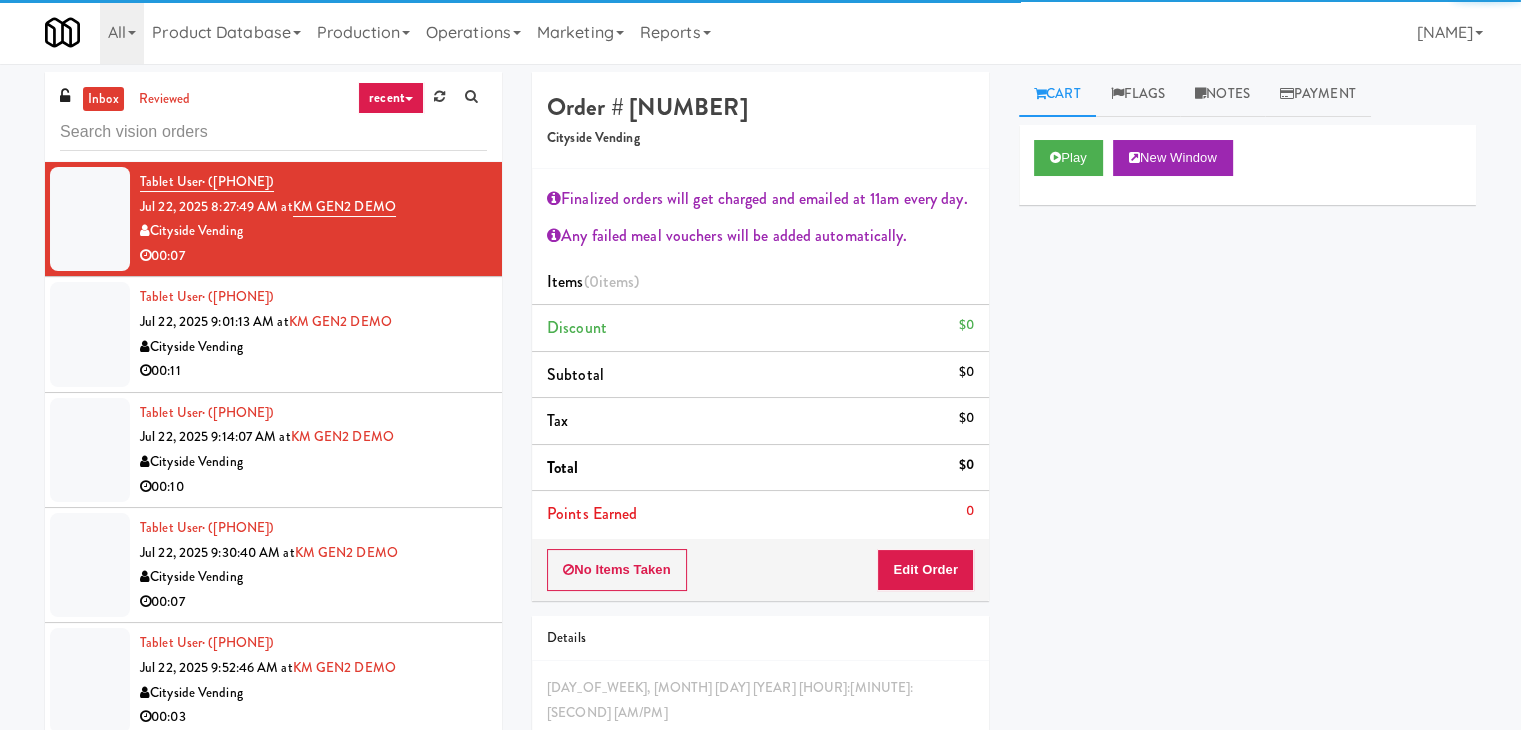 click on "recent" at bounding box center [391, 98] 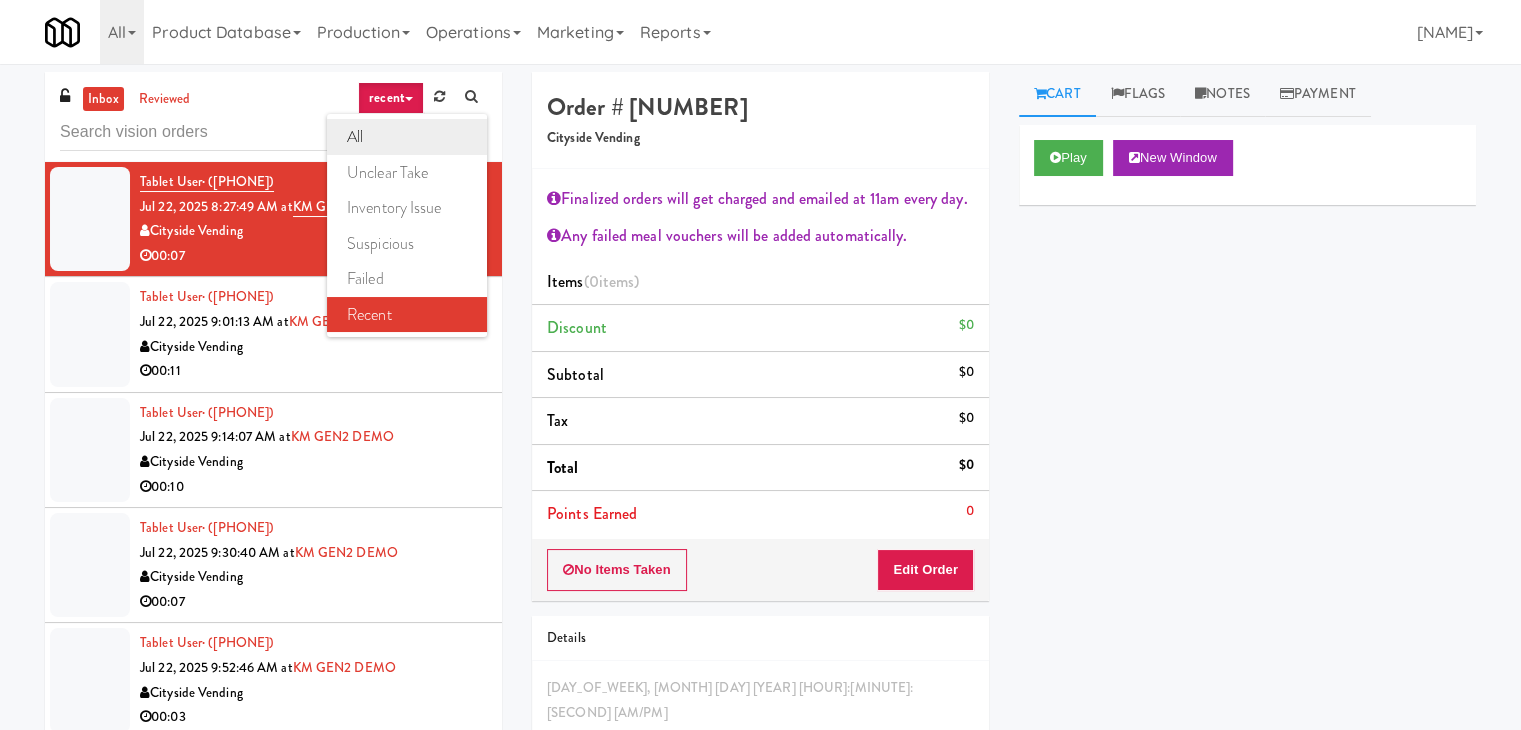 click on "all" at bounding box center (407, 137) 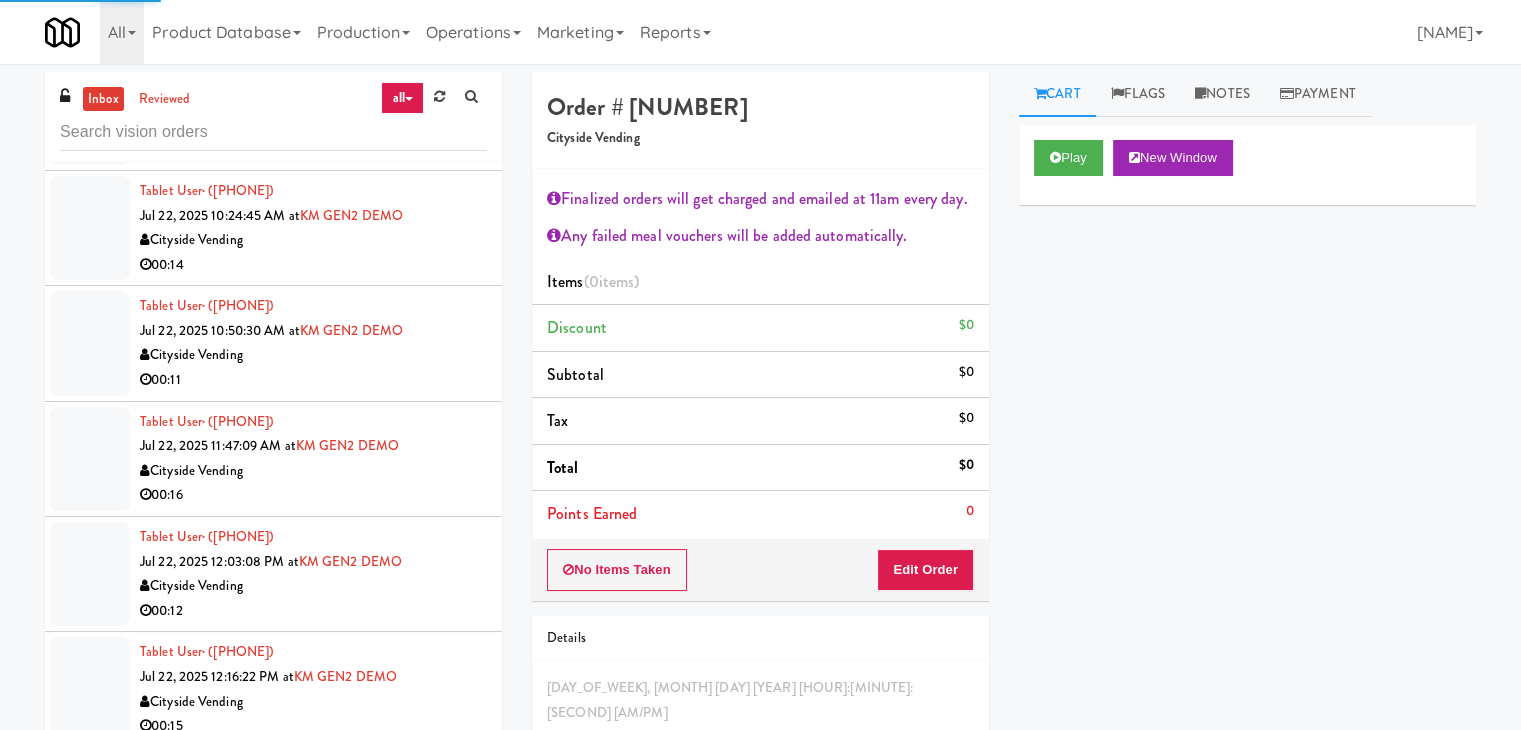 scroll, scrollTop: 4008, scrollLeft: 0, axis: vertical 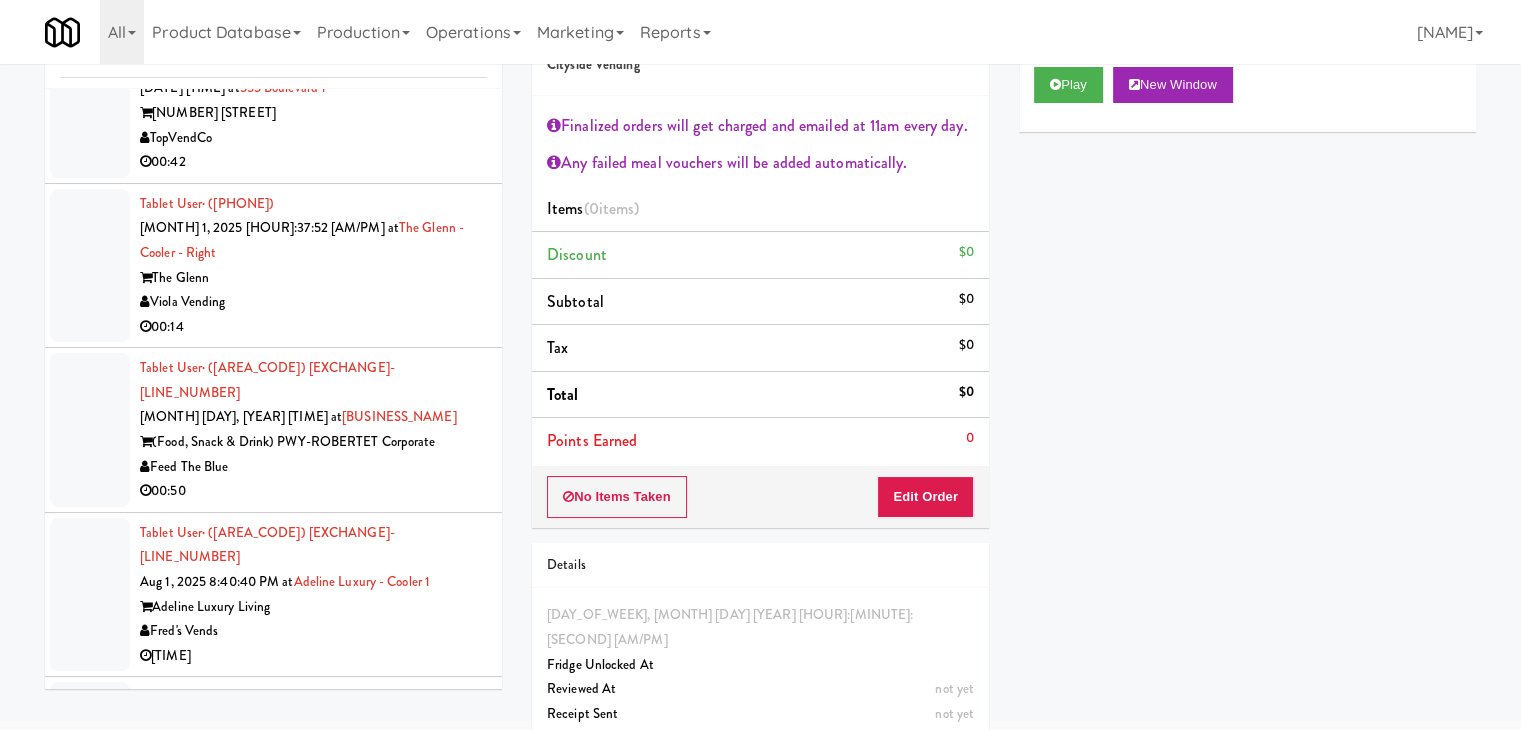 click on "00:09" at bounding box center [313, 1314] 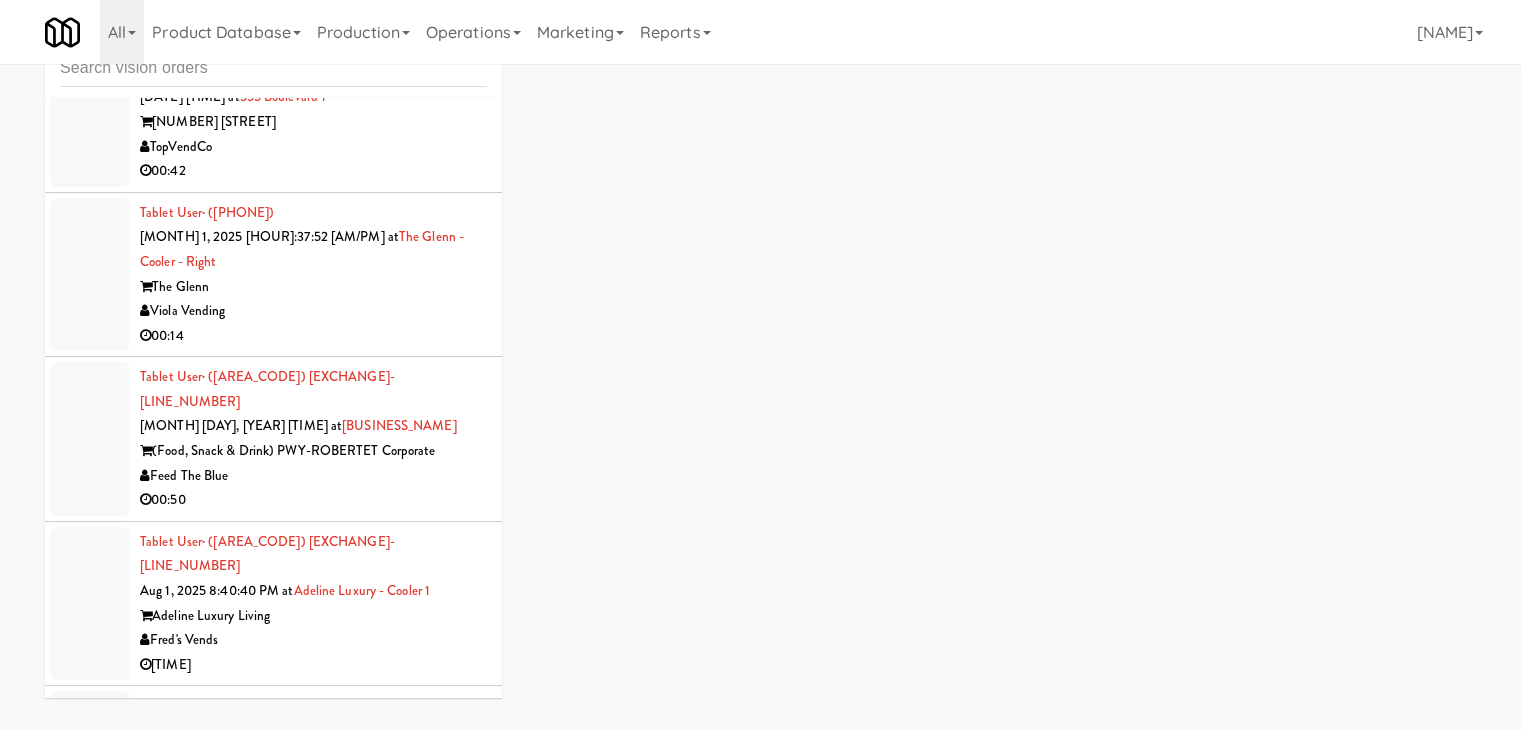 scroll, scrollTop: 64, scrollLeft: 0, axis: vertical 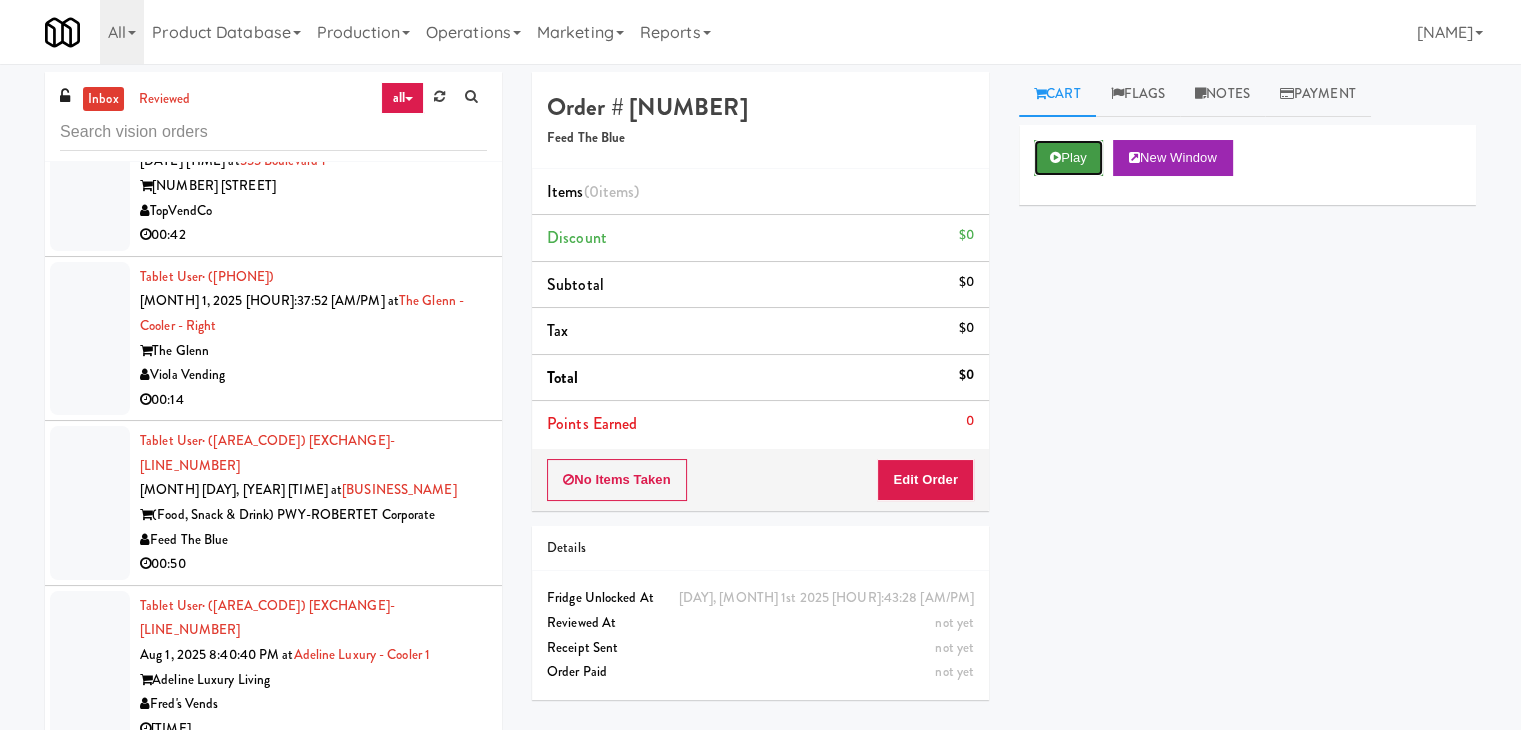 click on "Play" at bounding box center (1068, 158) 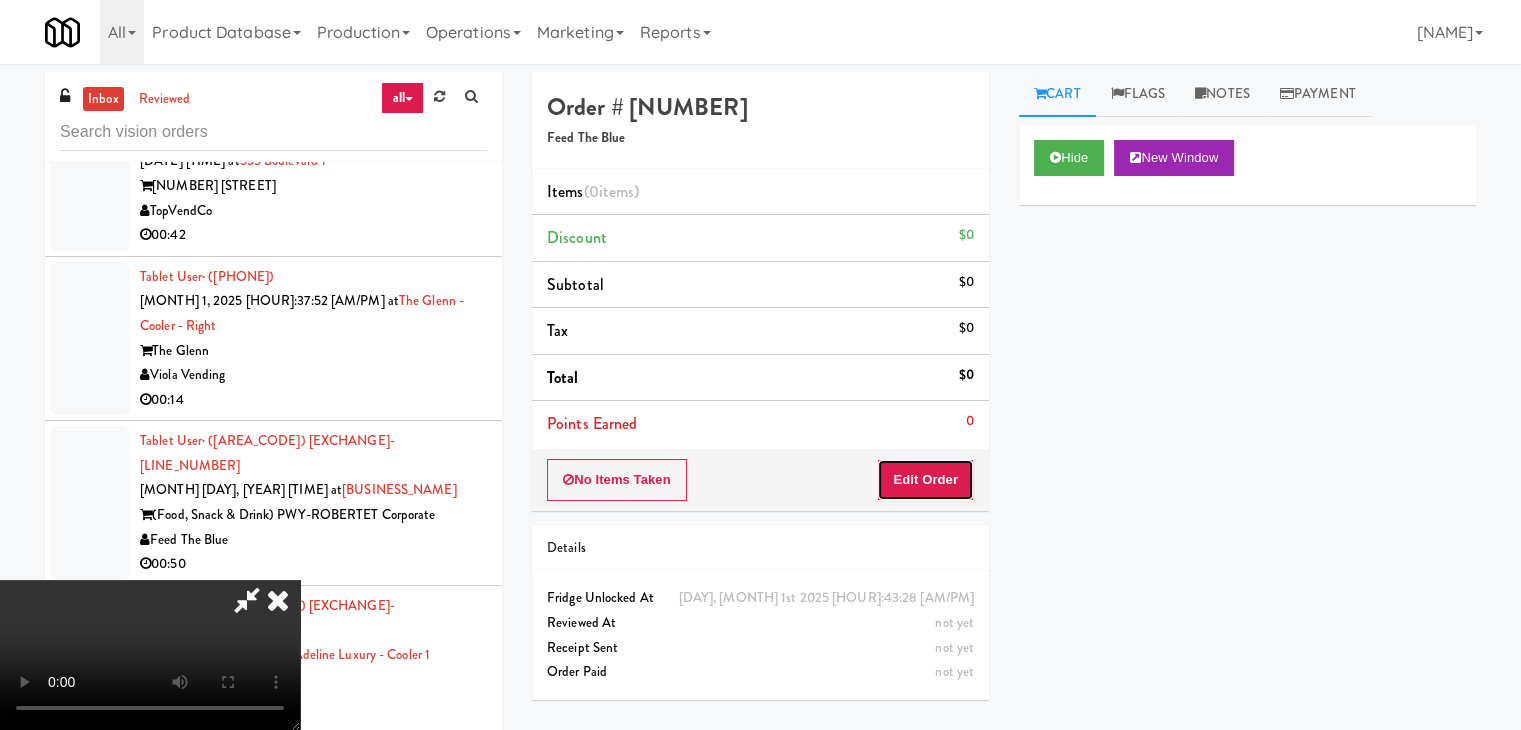 click on "Edit Order" at bounding box center [925, 480] 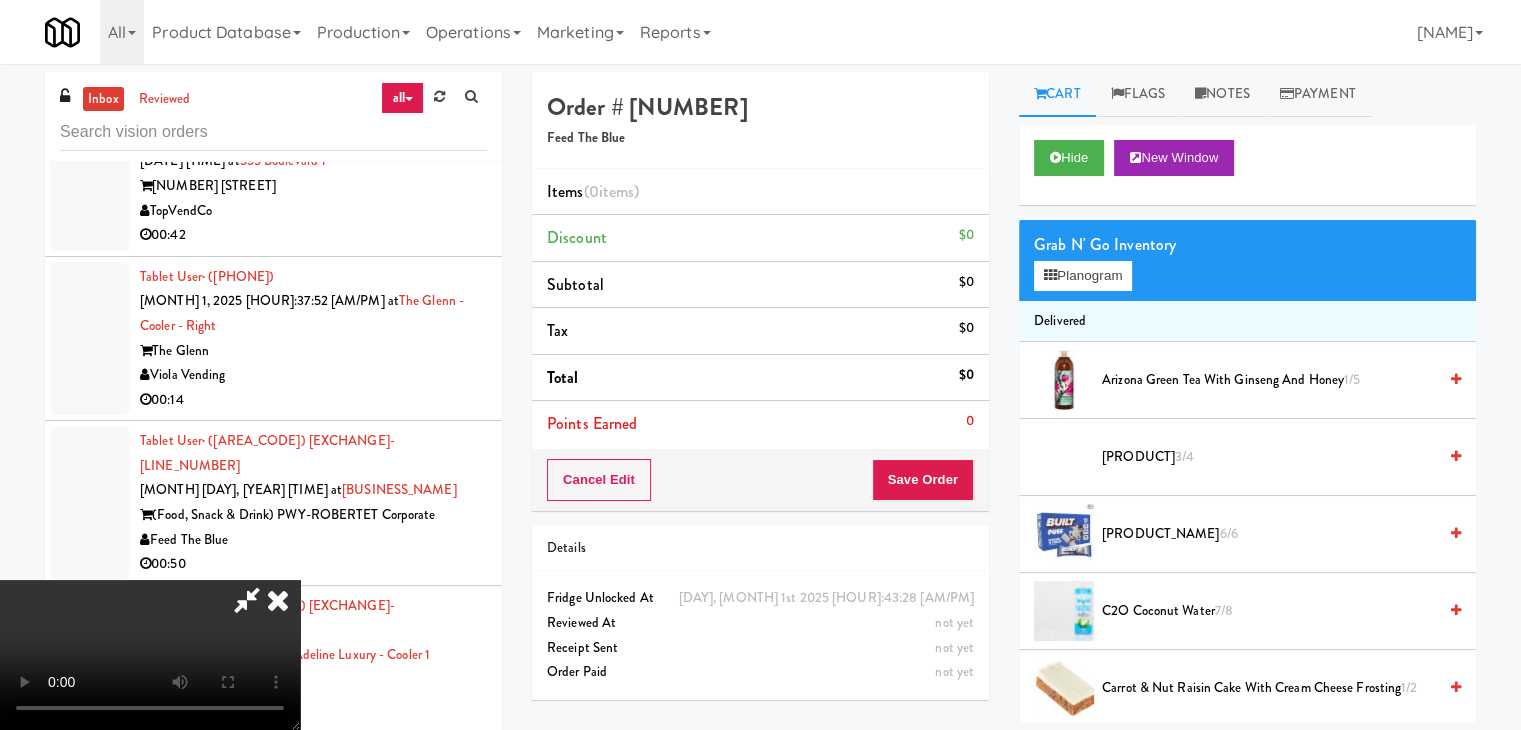 scroll, scrollTop: 281, scrollLeft: 0, axis: vertical 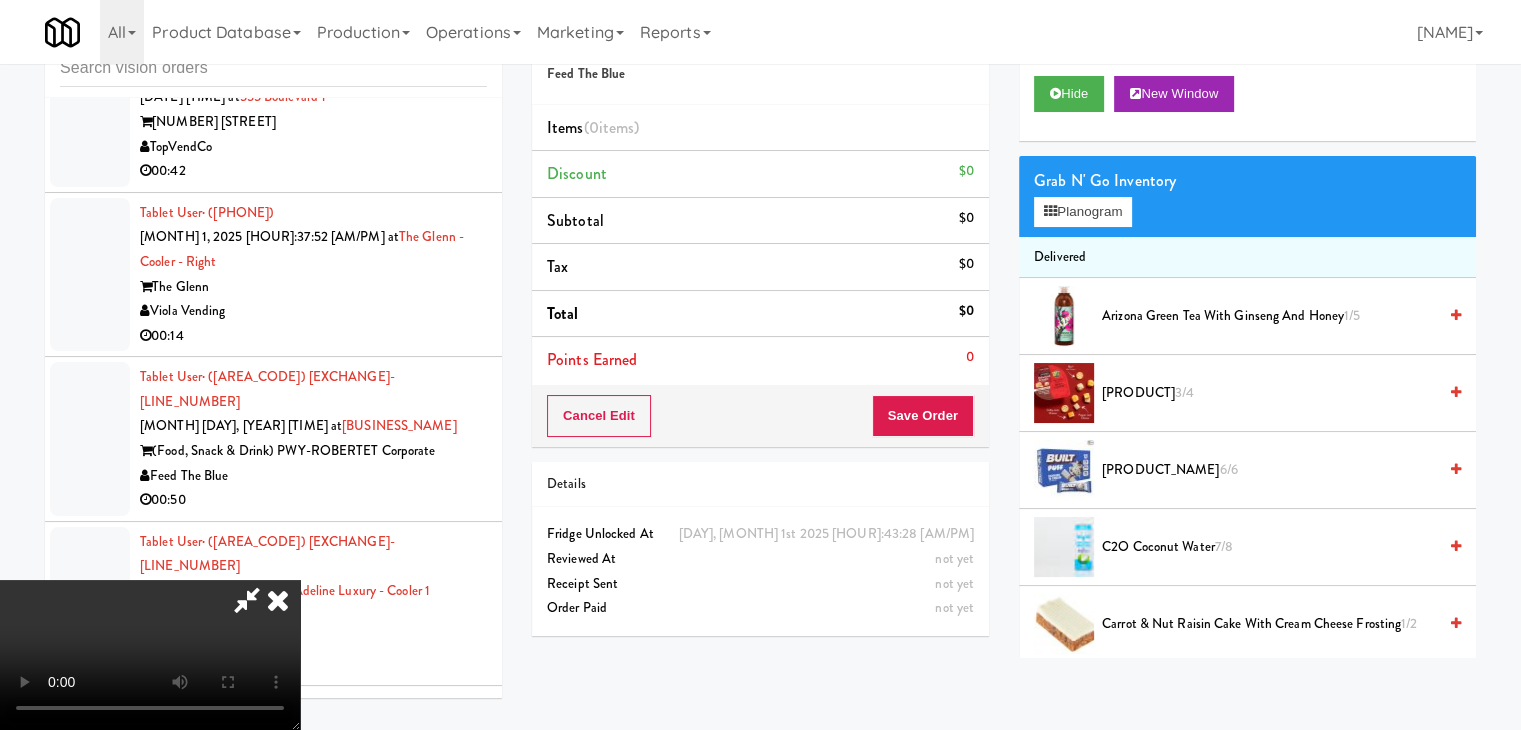 type 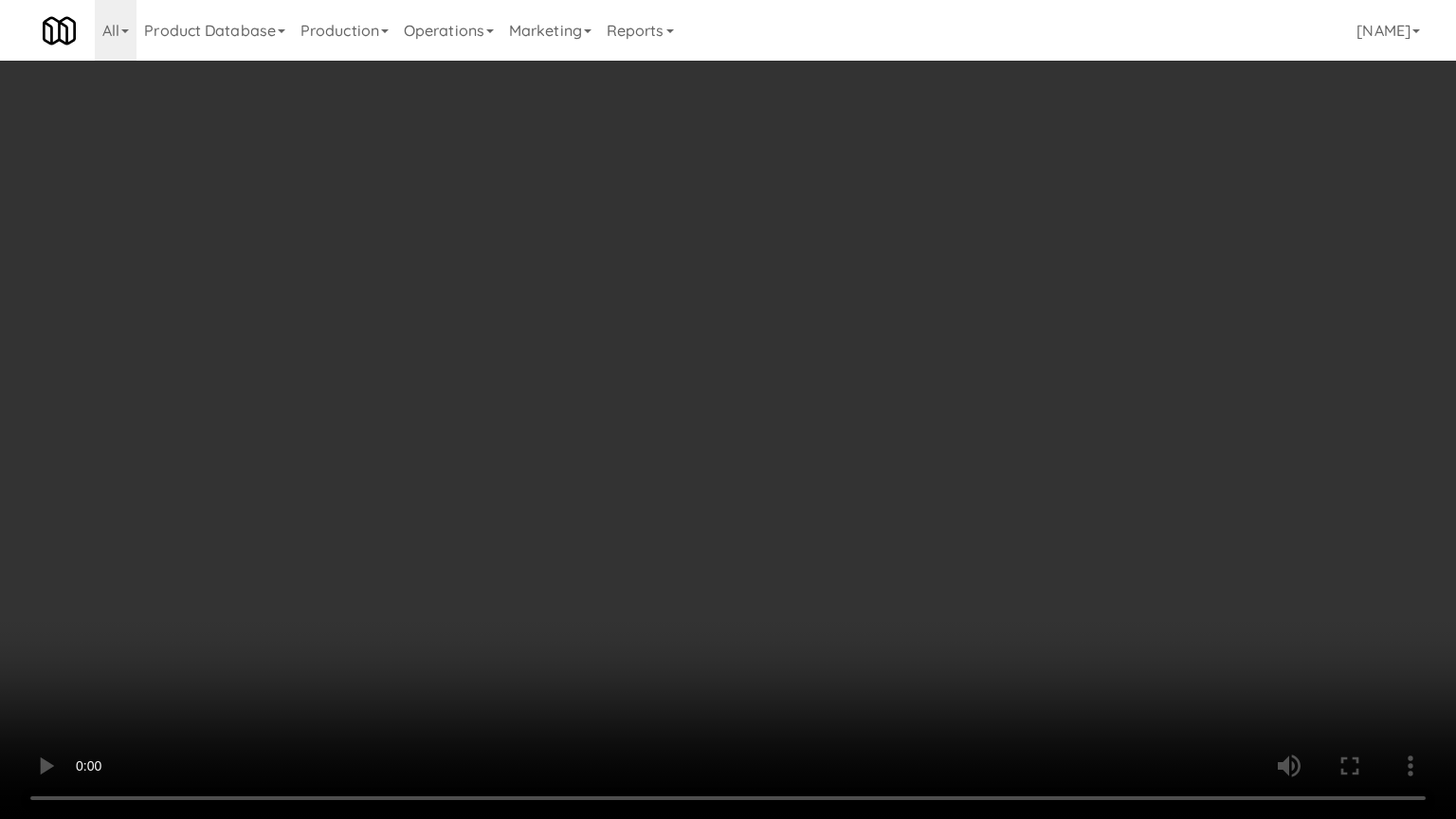 click at bounding box center [728, 410] 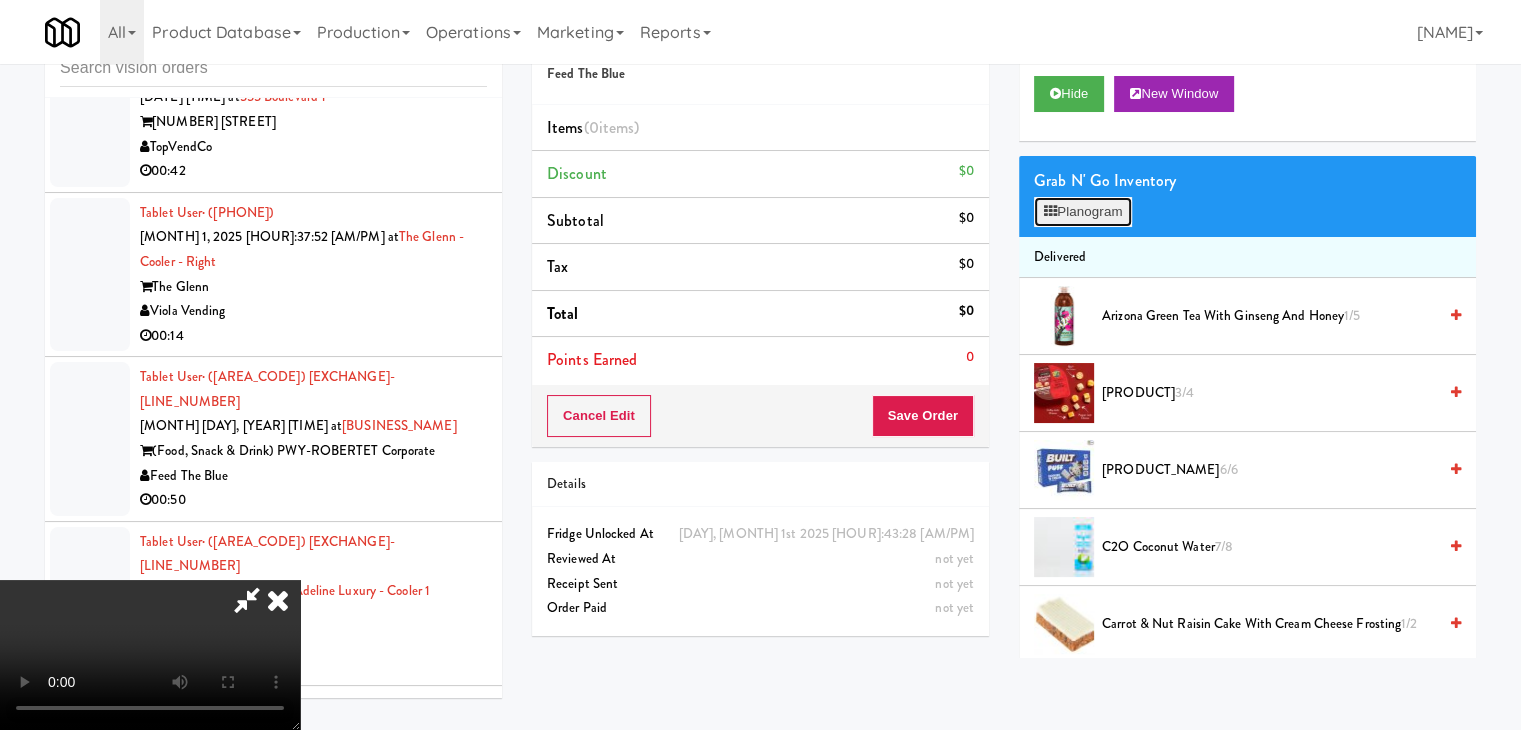 click on "Planogram" at bounding box center [1083, 212] 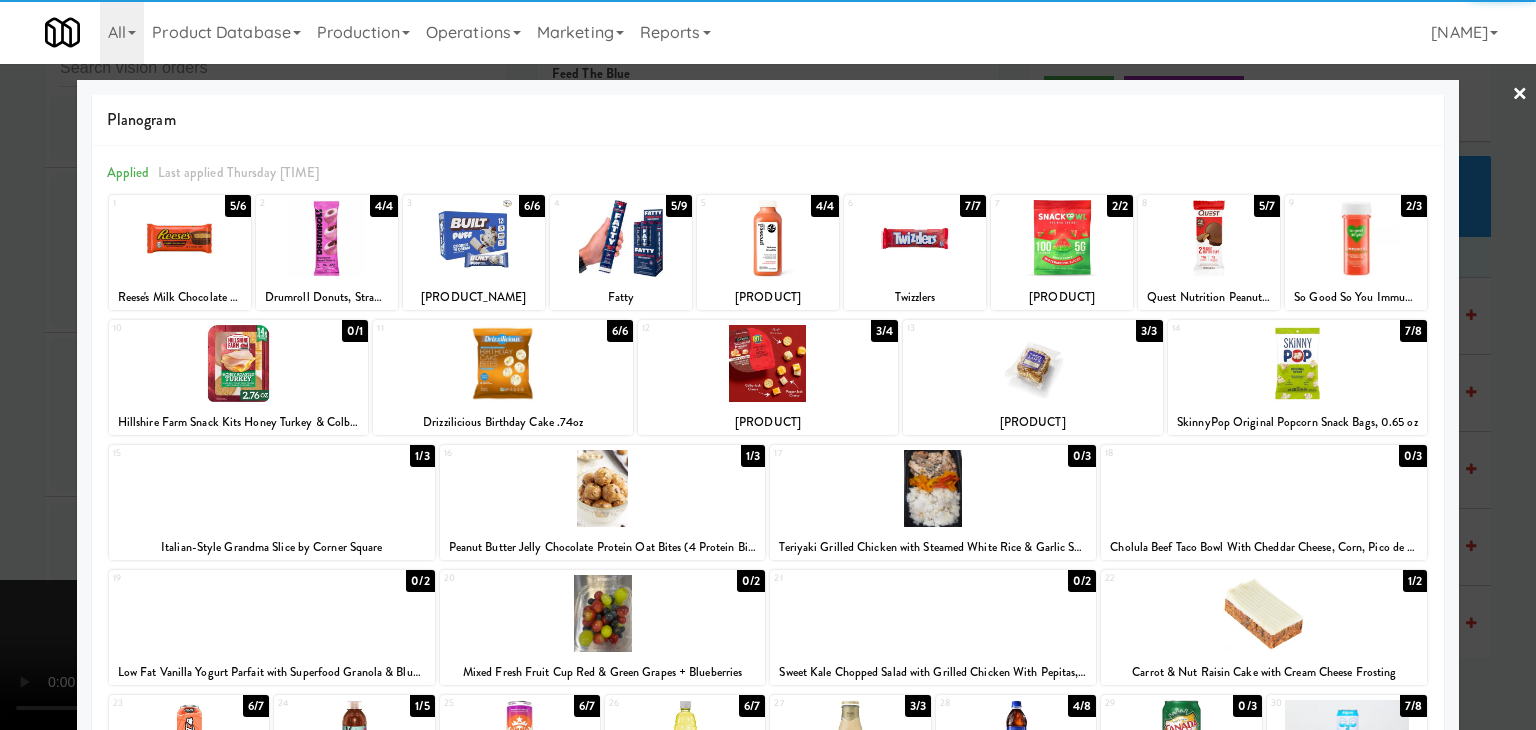 click at bounding box center (621, 238) 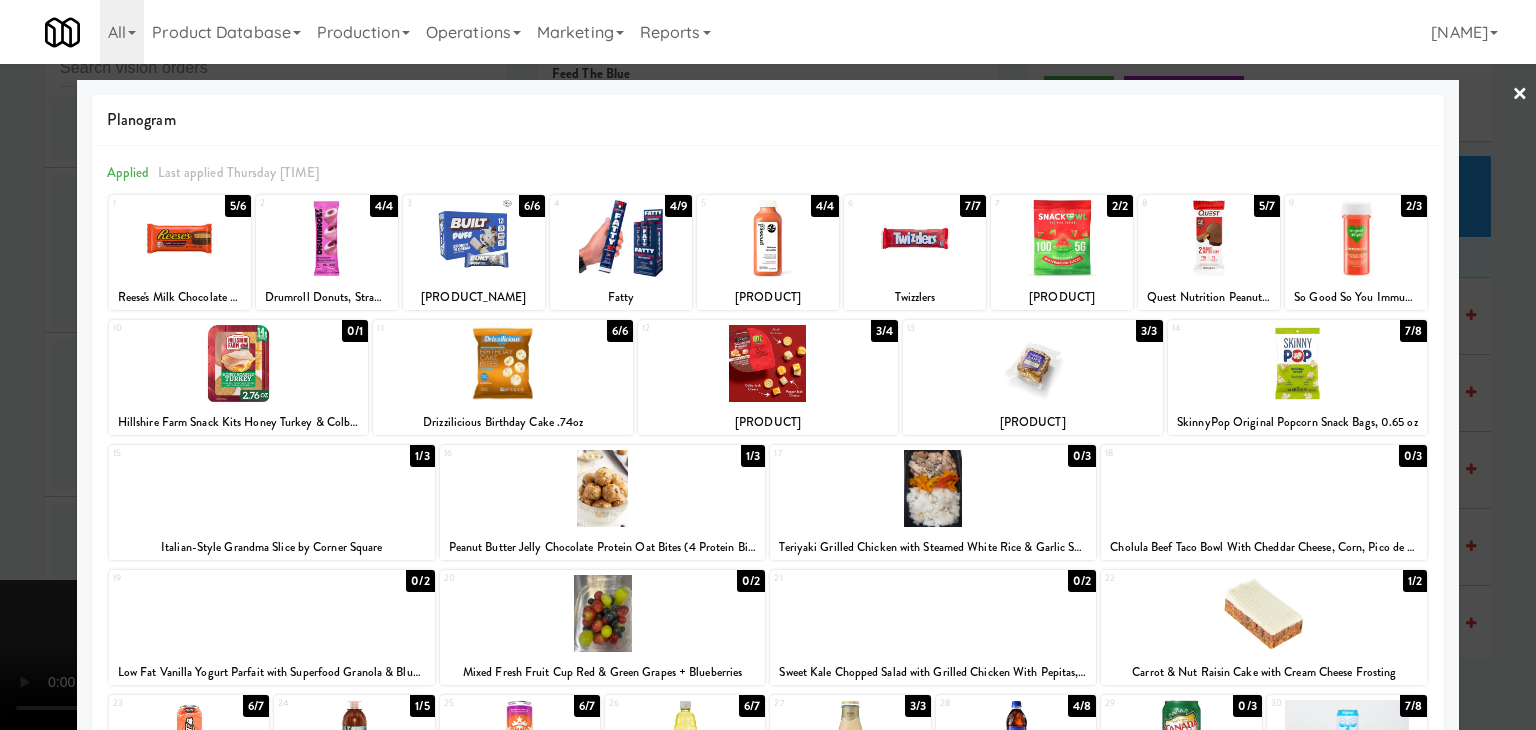 click at bounding box center [768, 365] 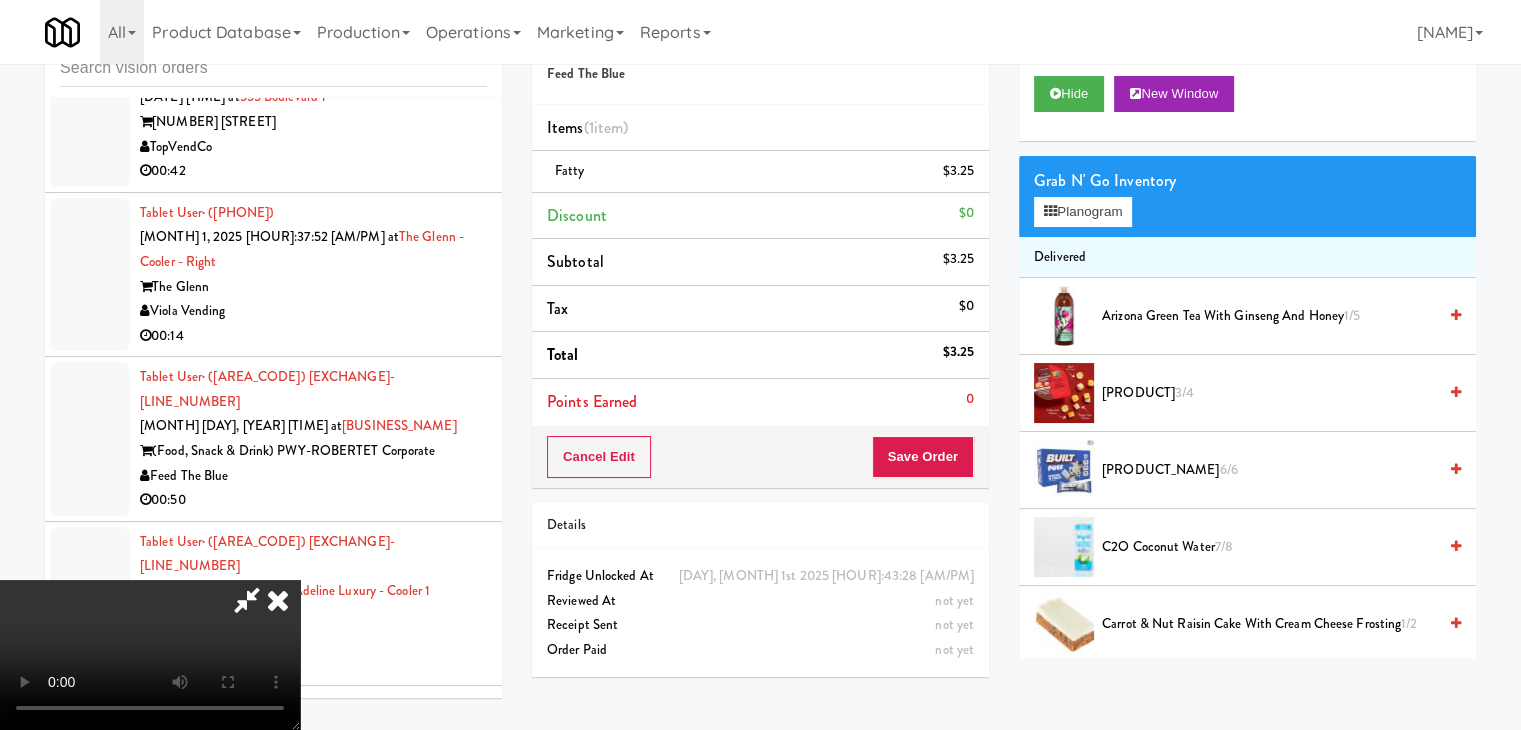 drag, startPoint x: 724, startPoint y: 361, endPoint x: 966, endPoint y: 262, distance: 261.467 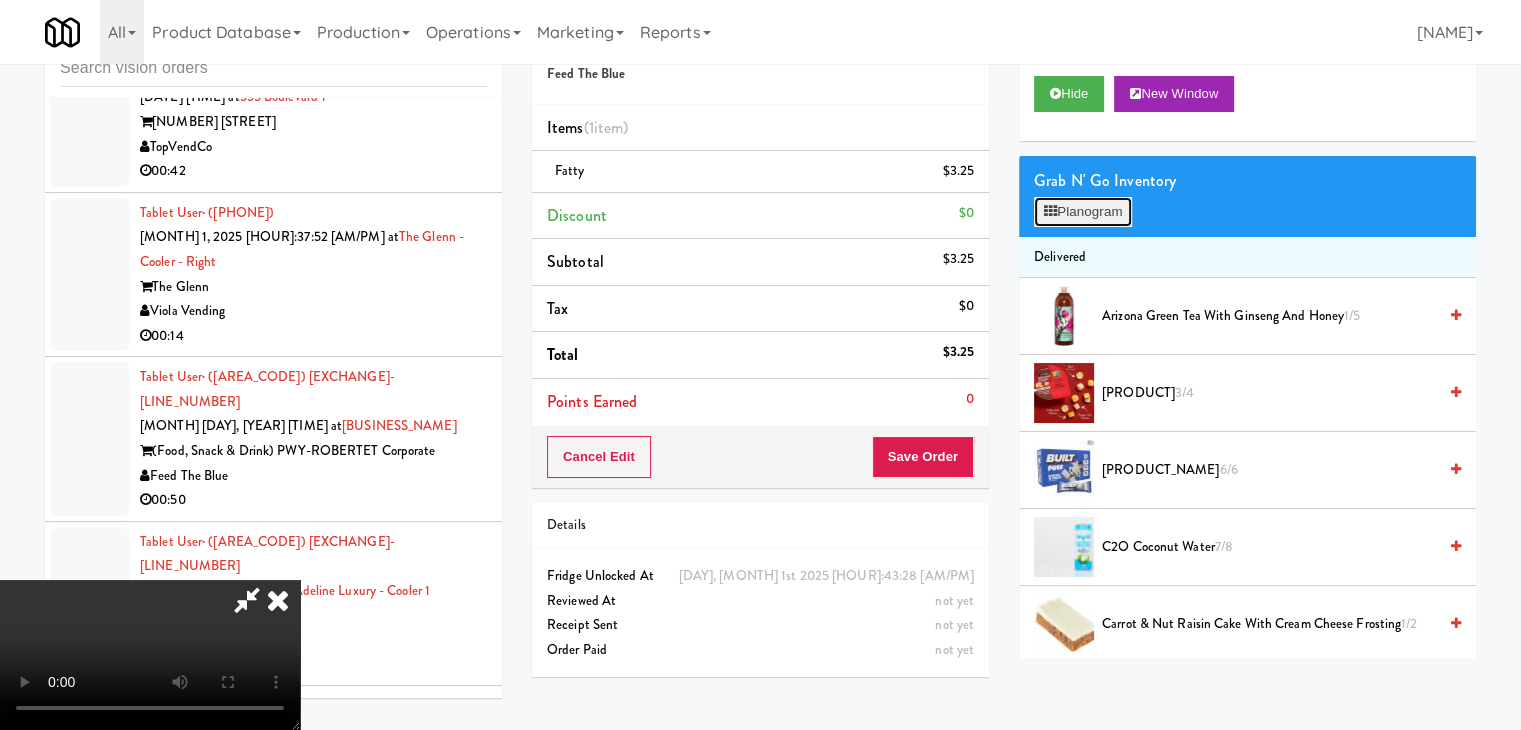 click on "Planogram" at bounding box center (1083, 212) 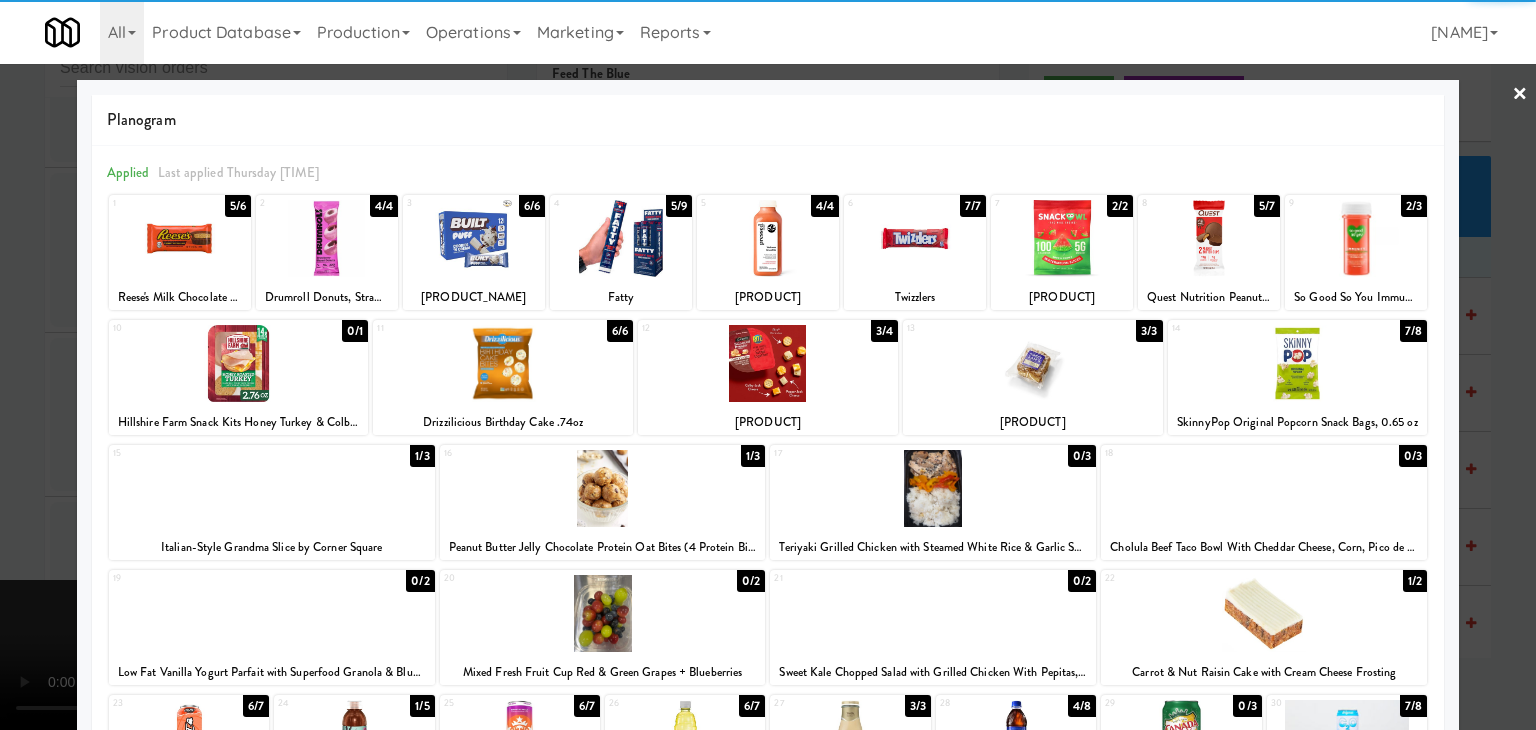 click at bounding box center [1298, 363] 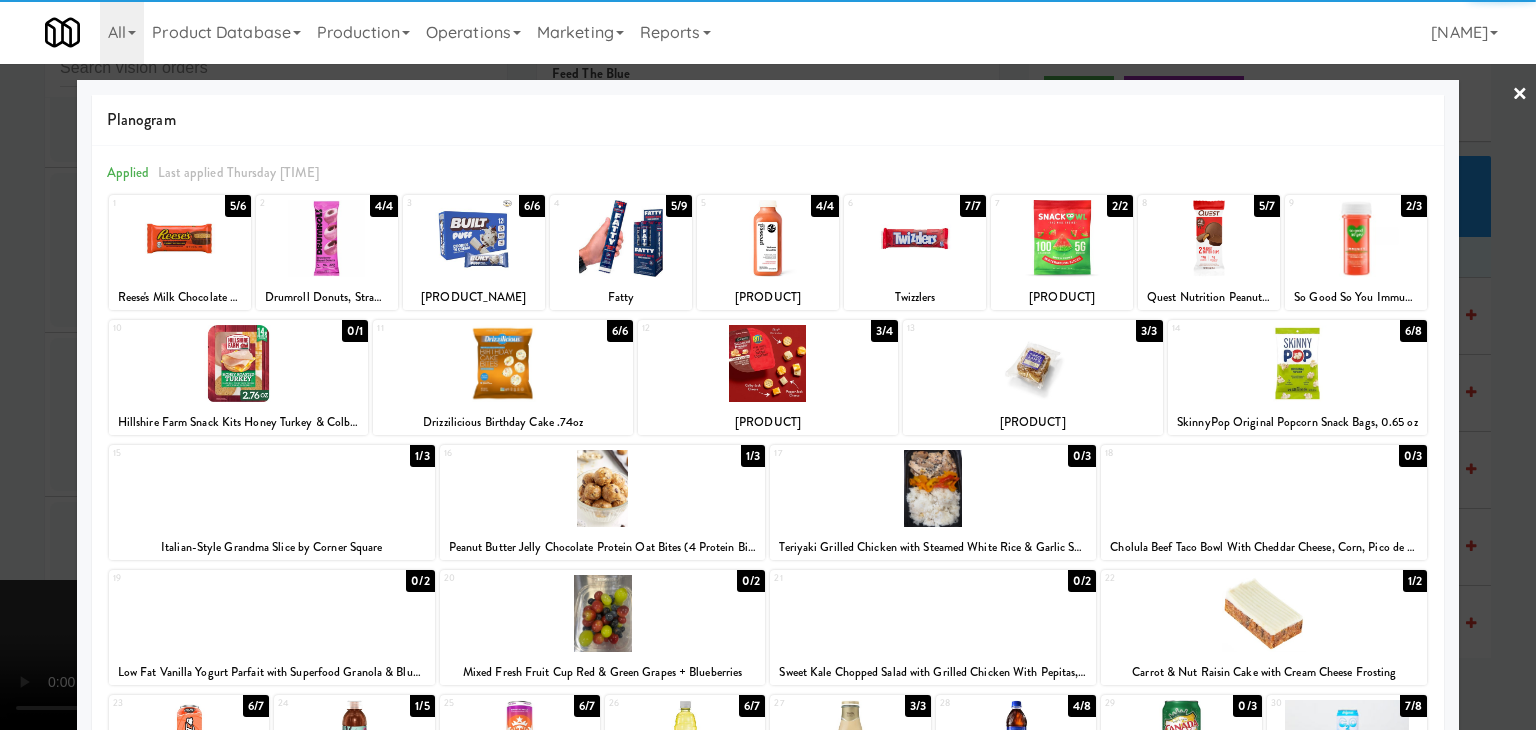 click at bounding box center [768, 365] 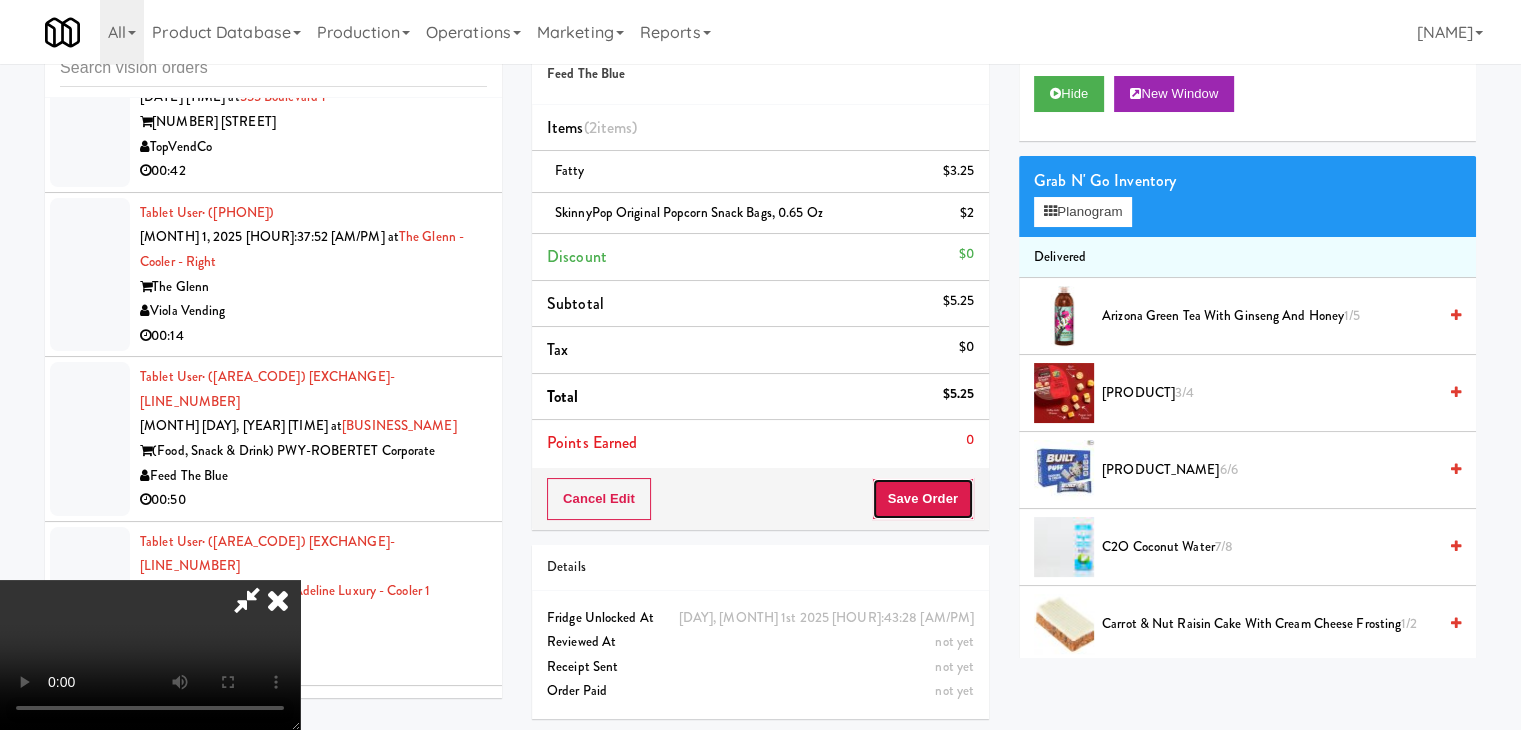 click on "Save Order" at bounding box center [923, 499] 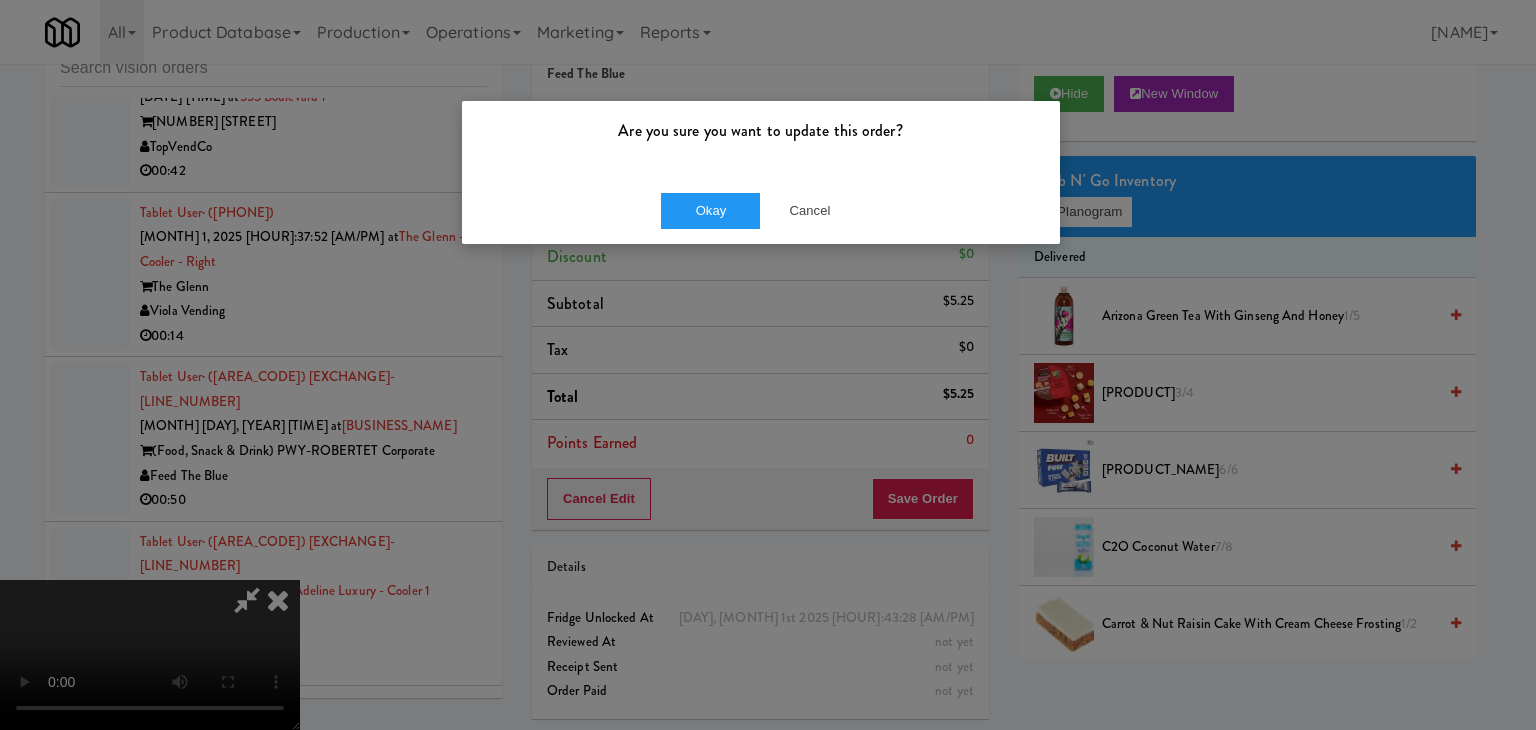 click on "Okay Cancel" at bounding box center (761, 210) 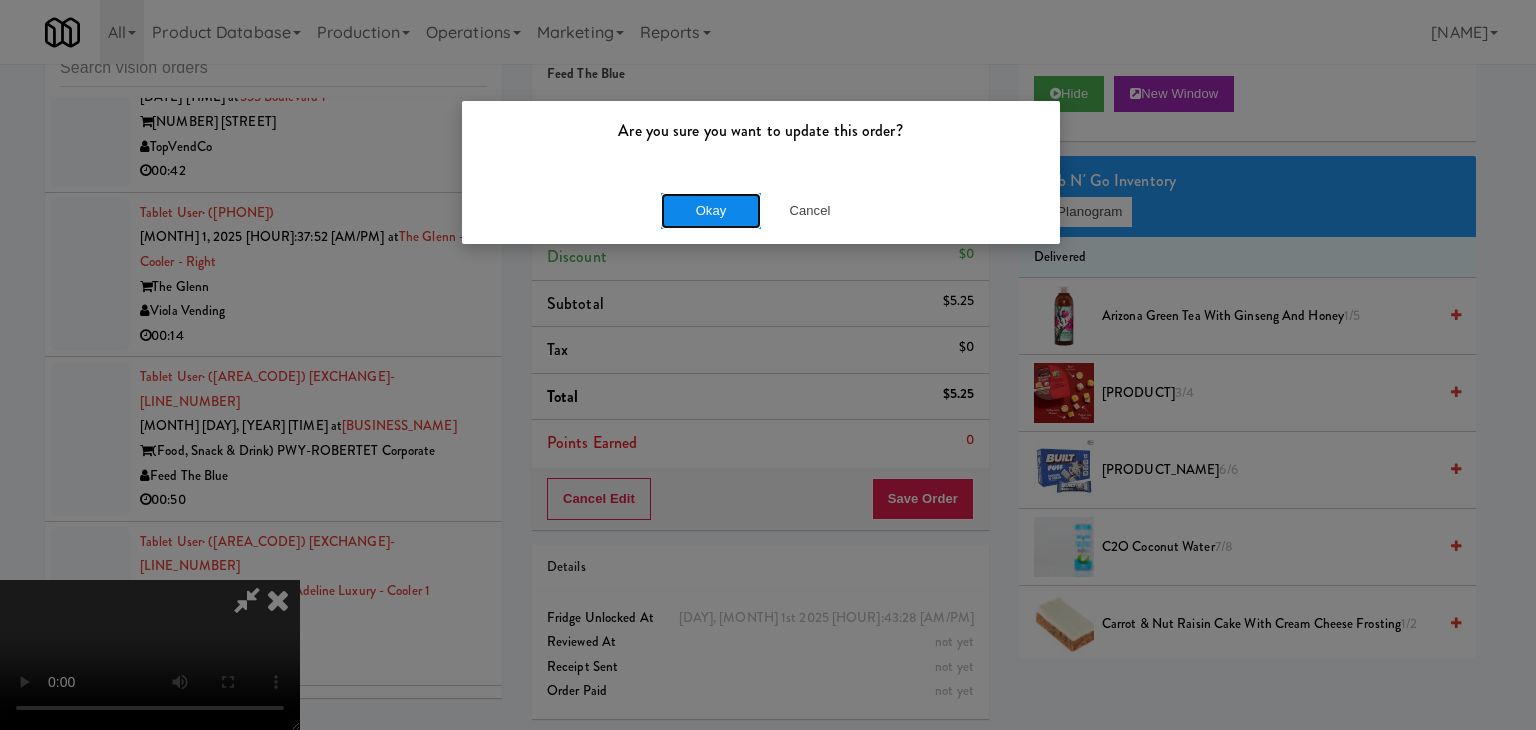 click on "Okay" at bounding box center [711, 211] 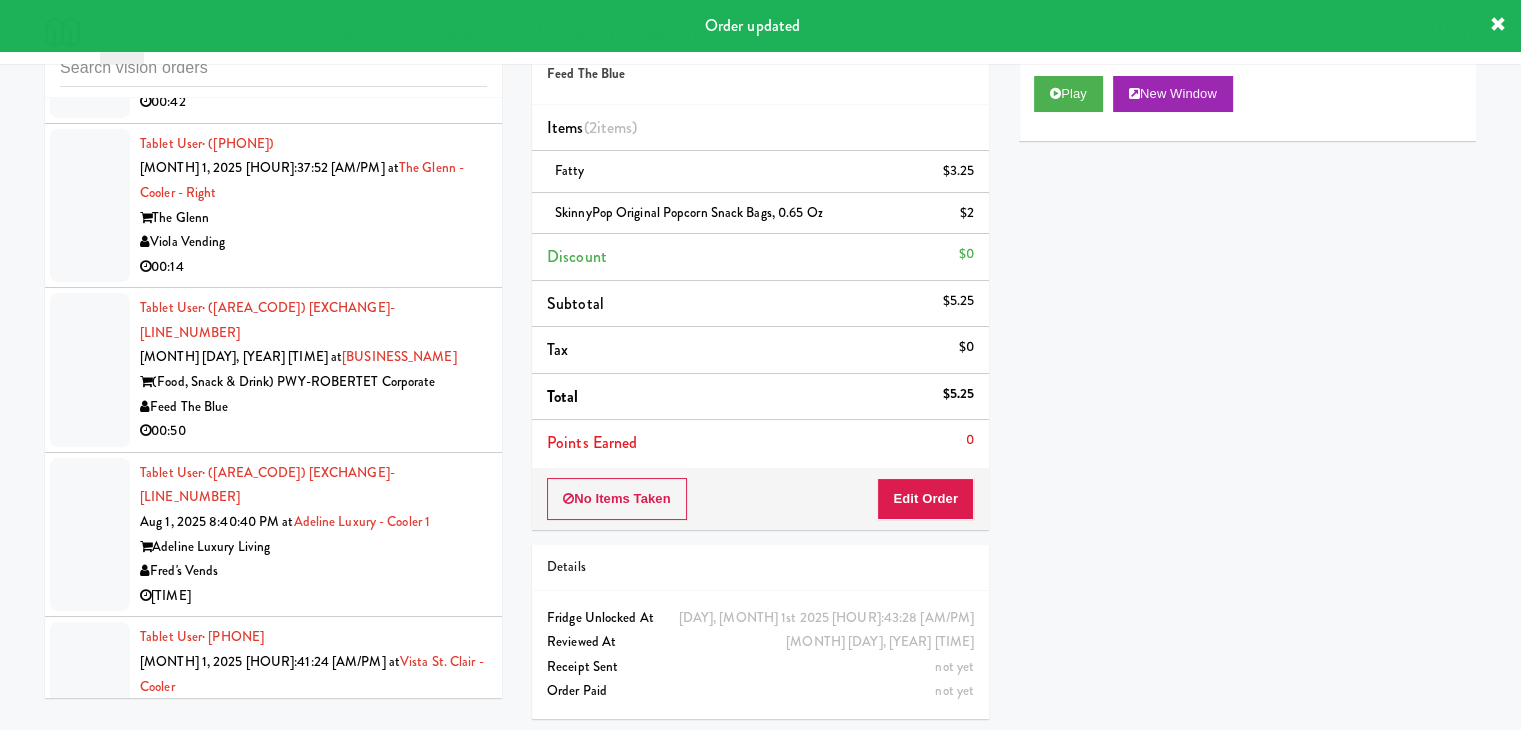 scroll, scrollTop: 22869, scrollLeft: 0, axis: vertical 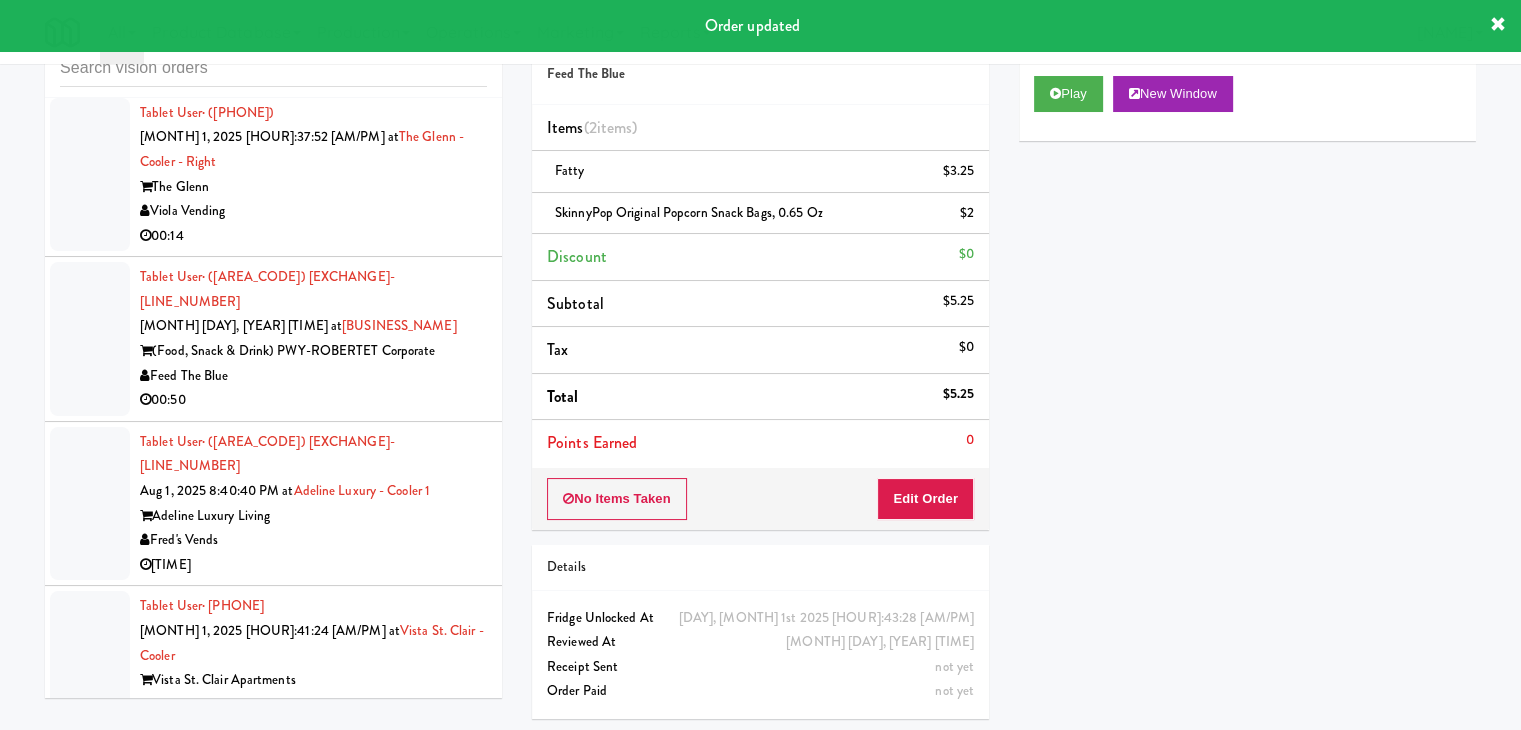 click on "Tablet User  · (971) 201-2049 Aug 1, 2025 8:43:31 PM at  Vista St. Clair - Cooler  Vista St. Clair Apartments  Dean&Co  00:06" at bounding box center [313, 1338] 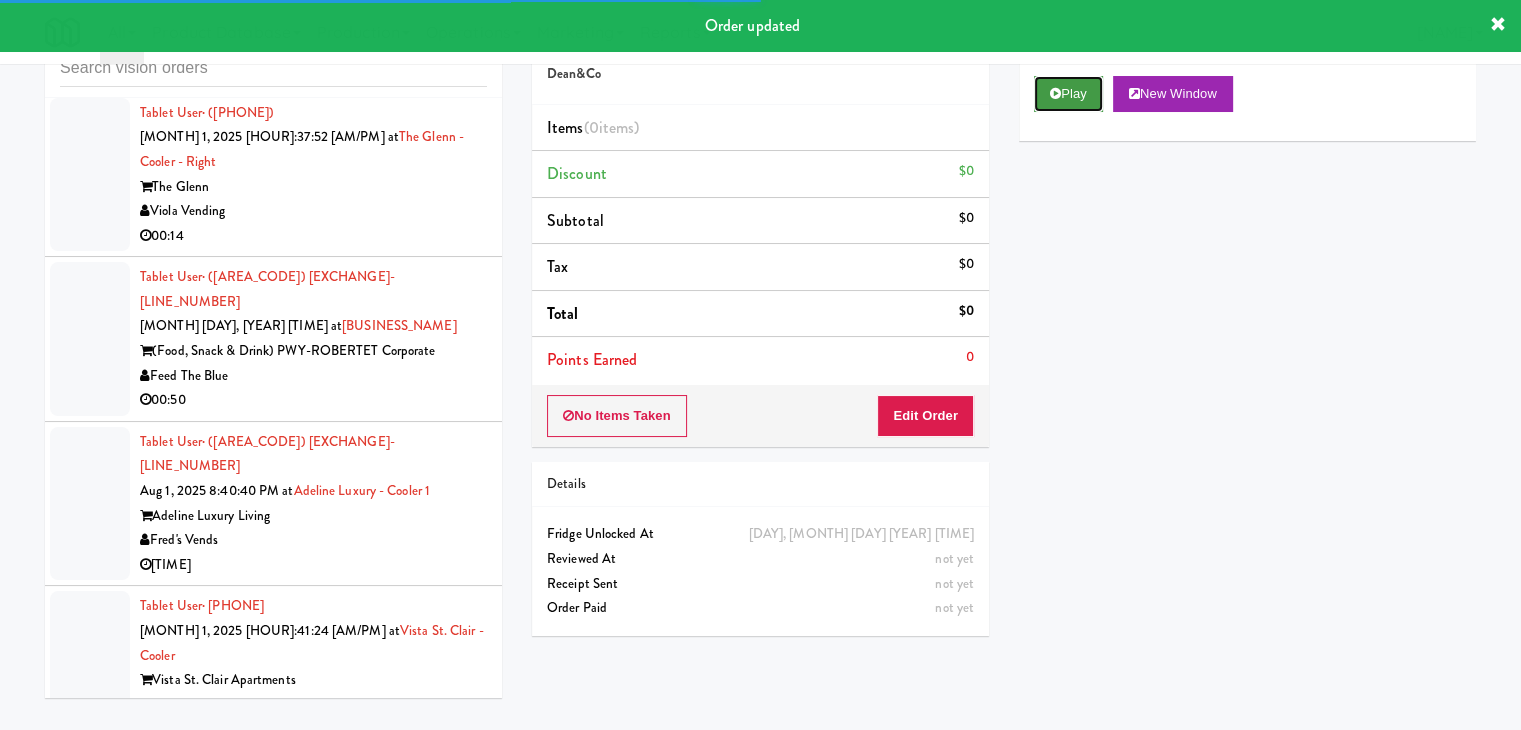 click on "Play" at bounding box center (1068, 94) 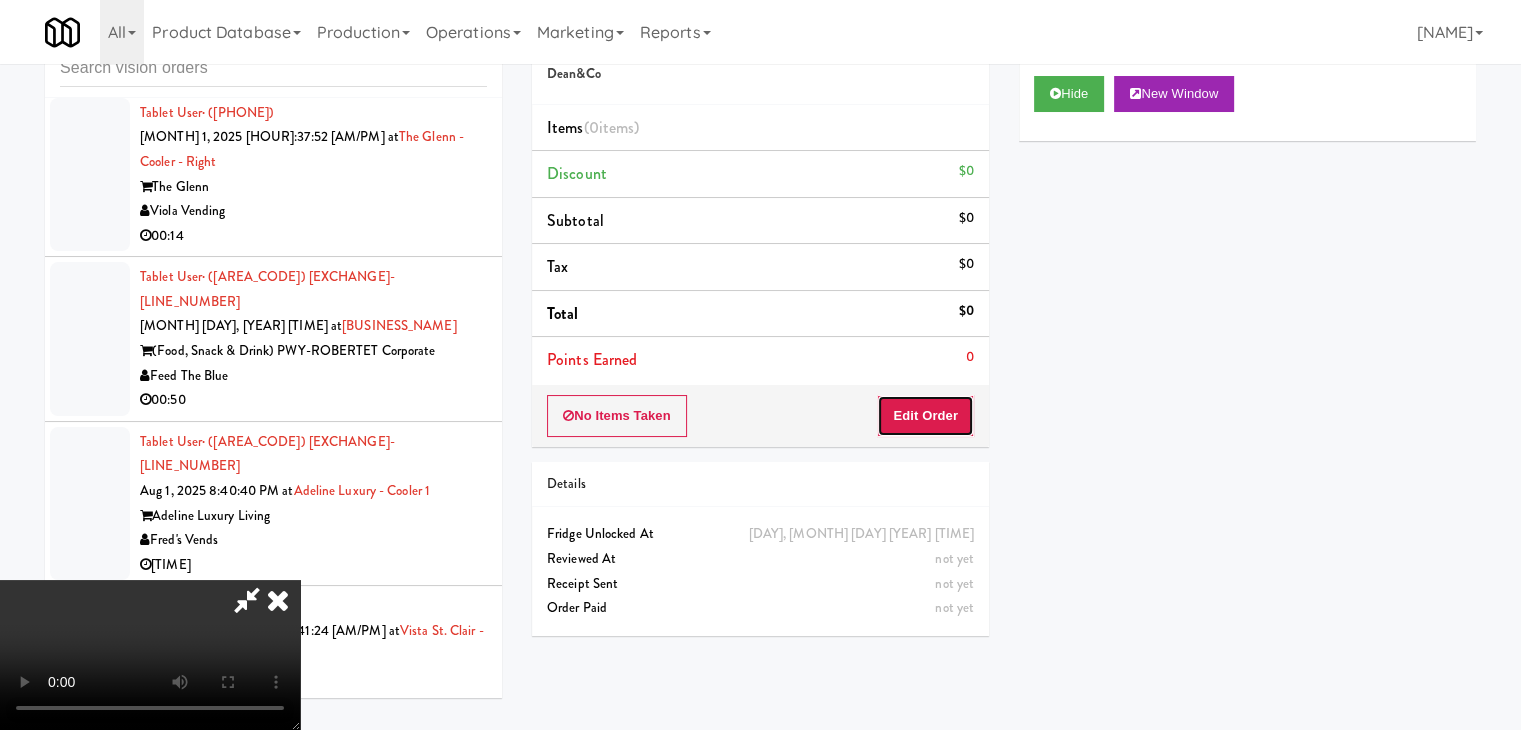 click on "Edit Order" at bounding box center [925, 416] 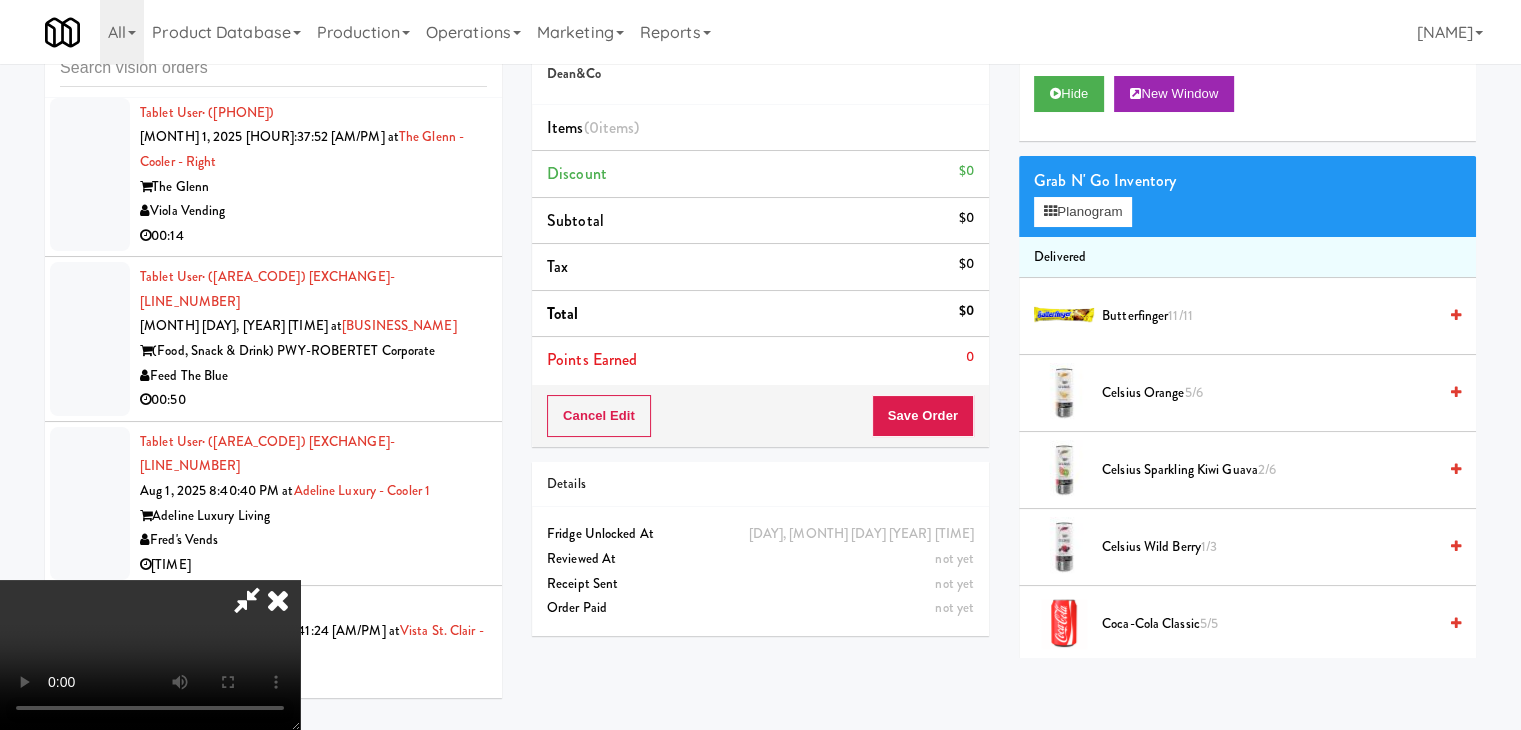 type 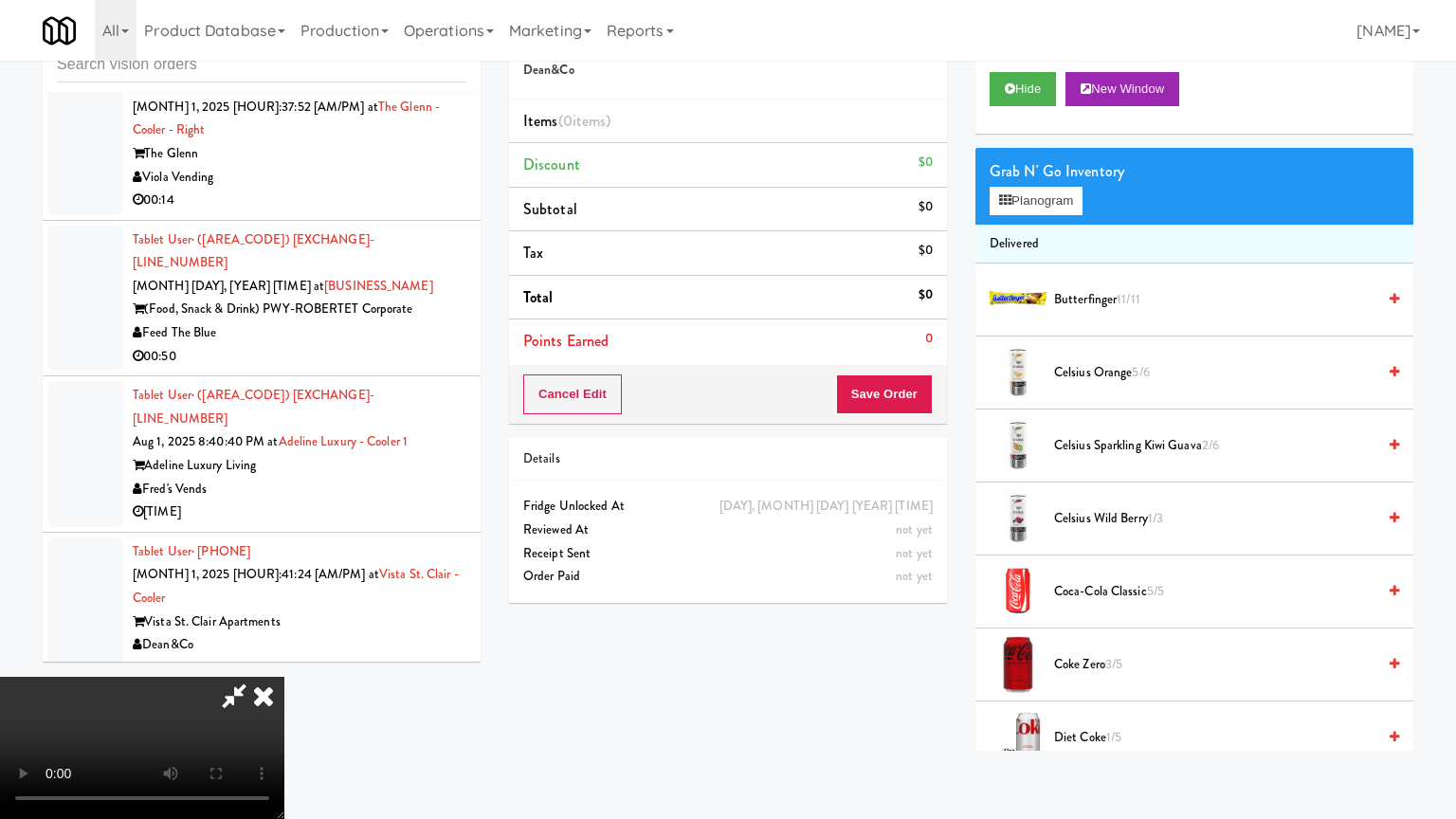 click at bounding box center [142, 748] 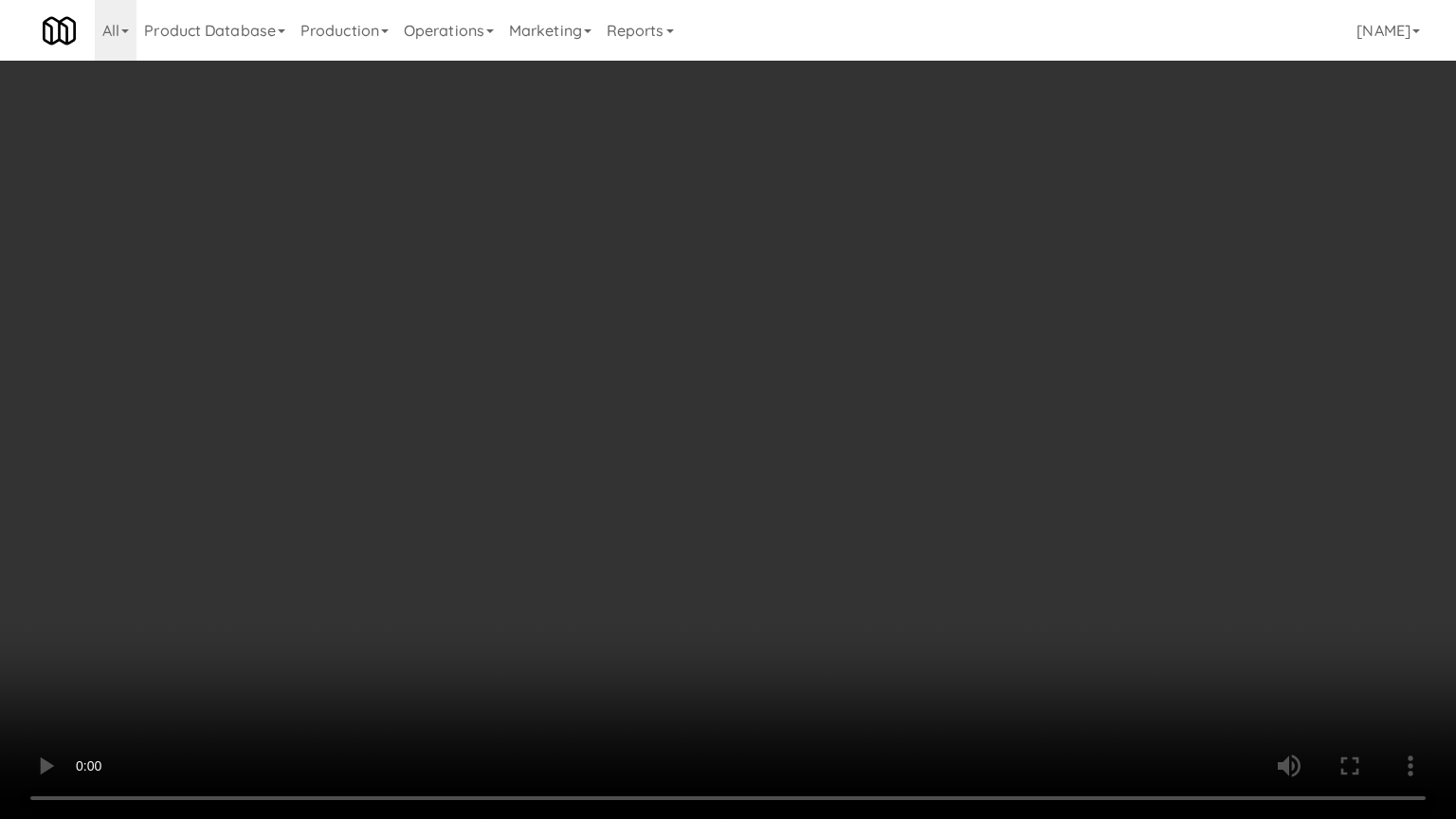 click at bounding box center [728, 410] 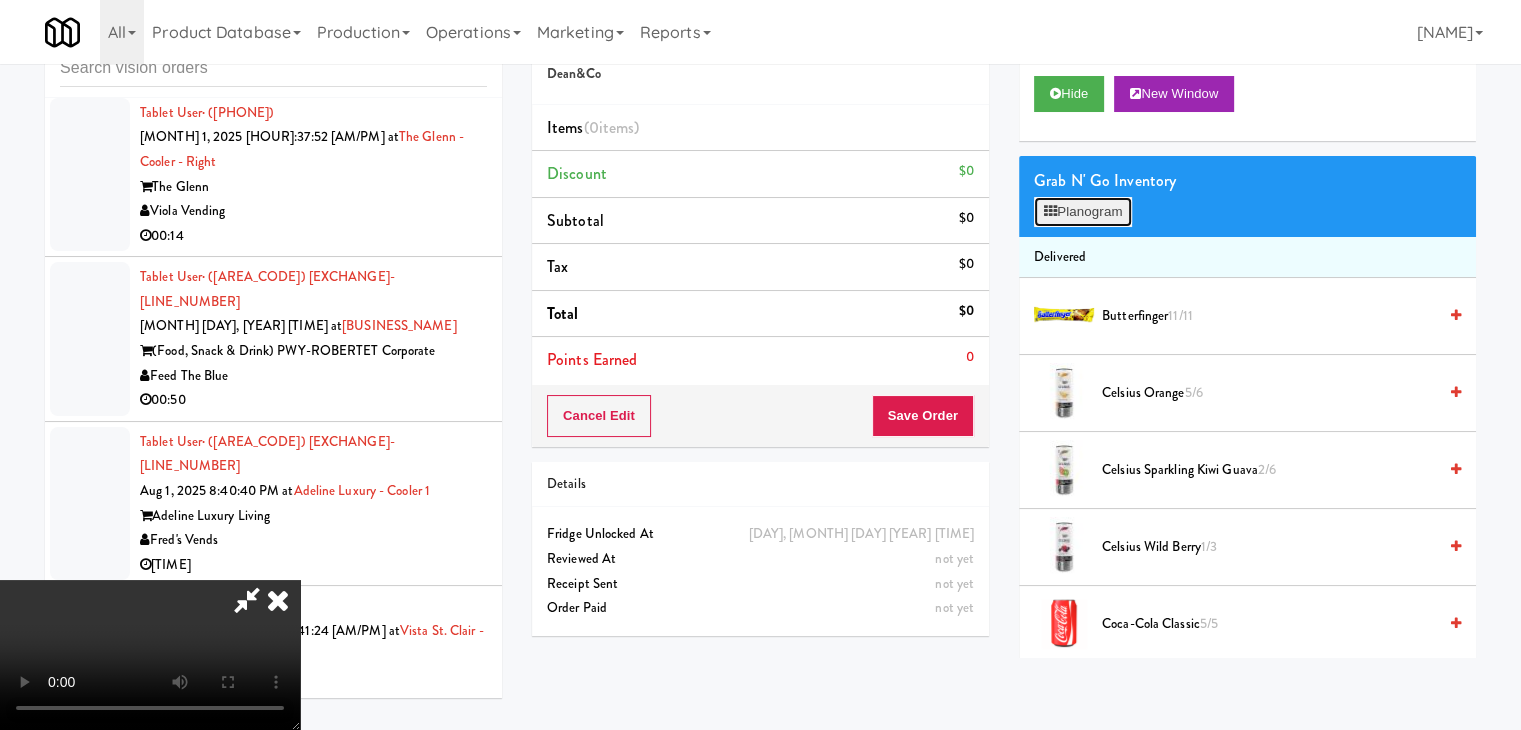click on "Planogram" at bounding box center (1083, 212) 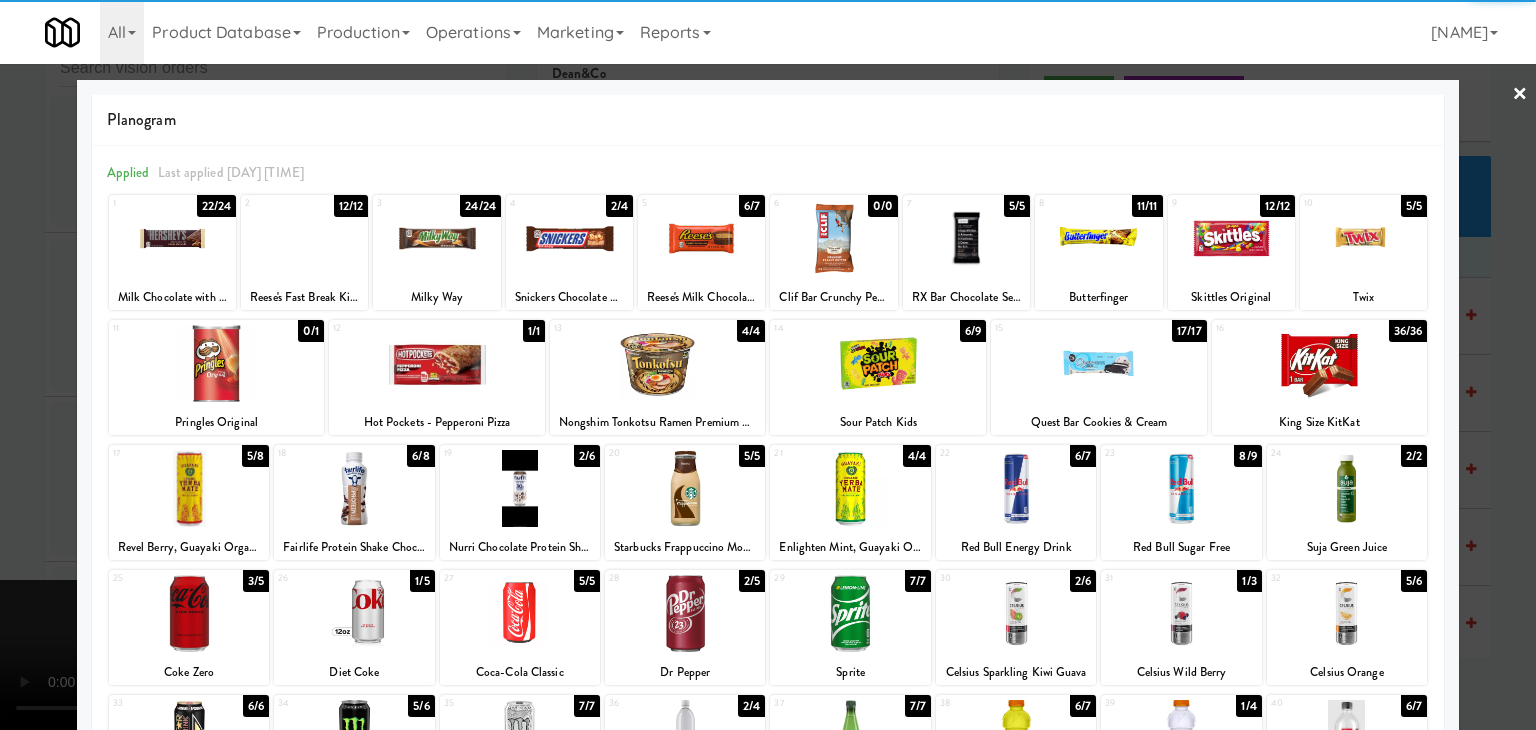 click at bounding box center (685, 613) 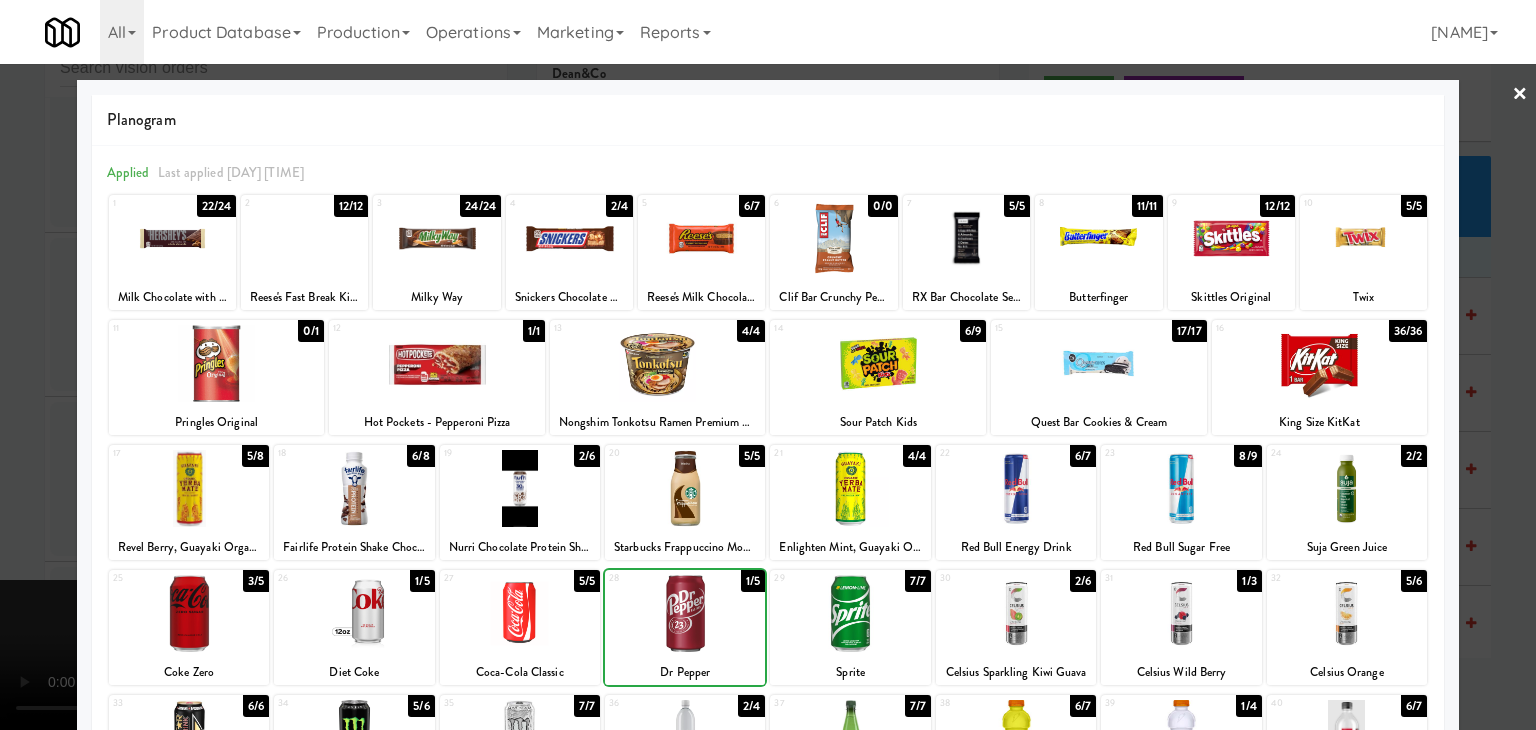 click at bounding box center [768, 365] 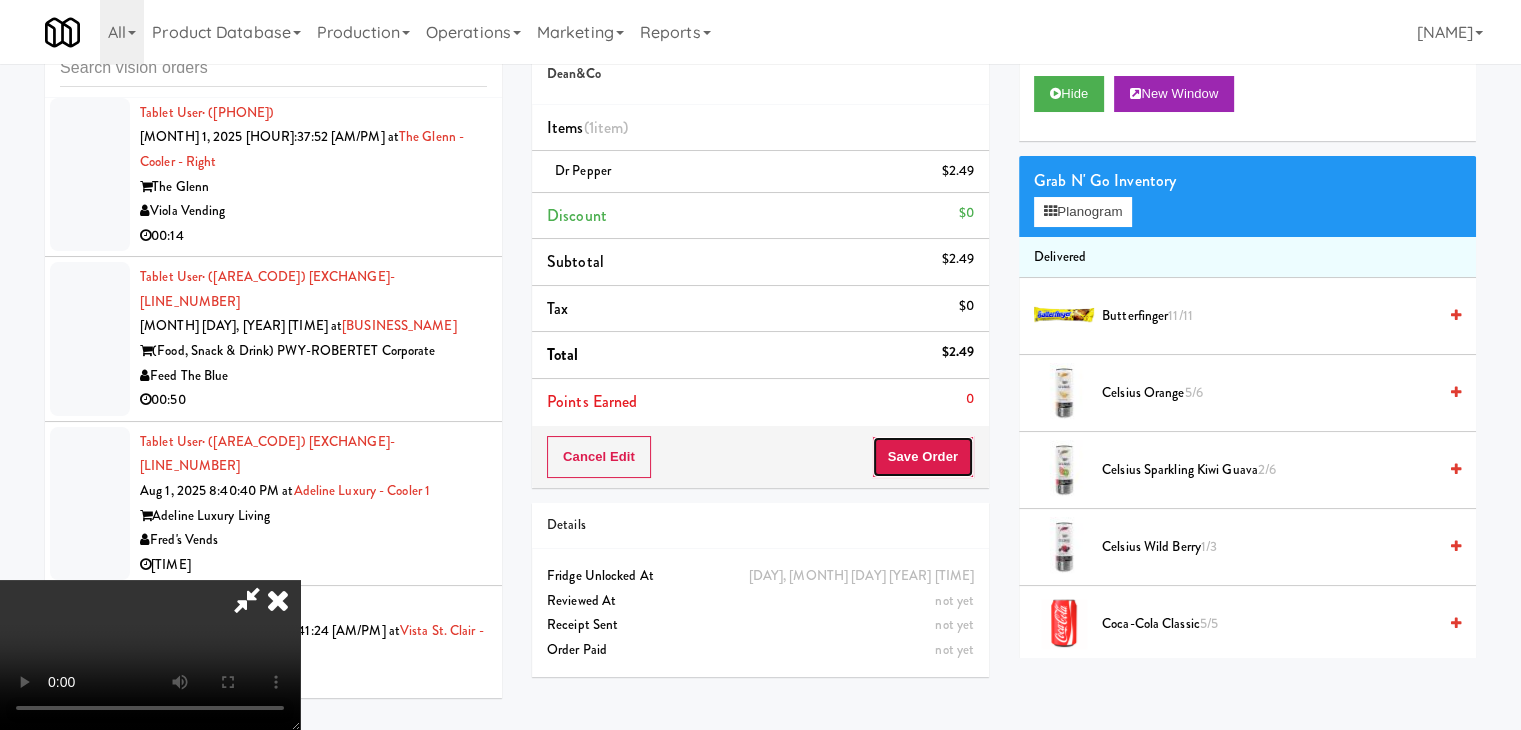 click on "Save Order" at bounding box center (923, 457) 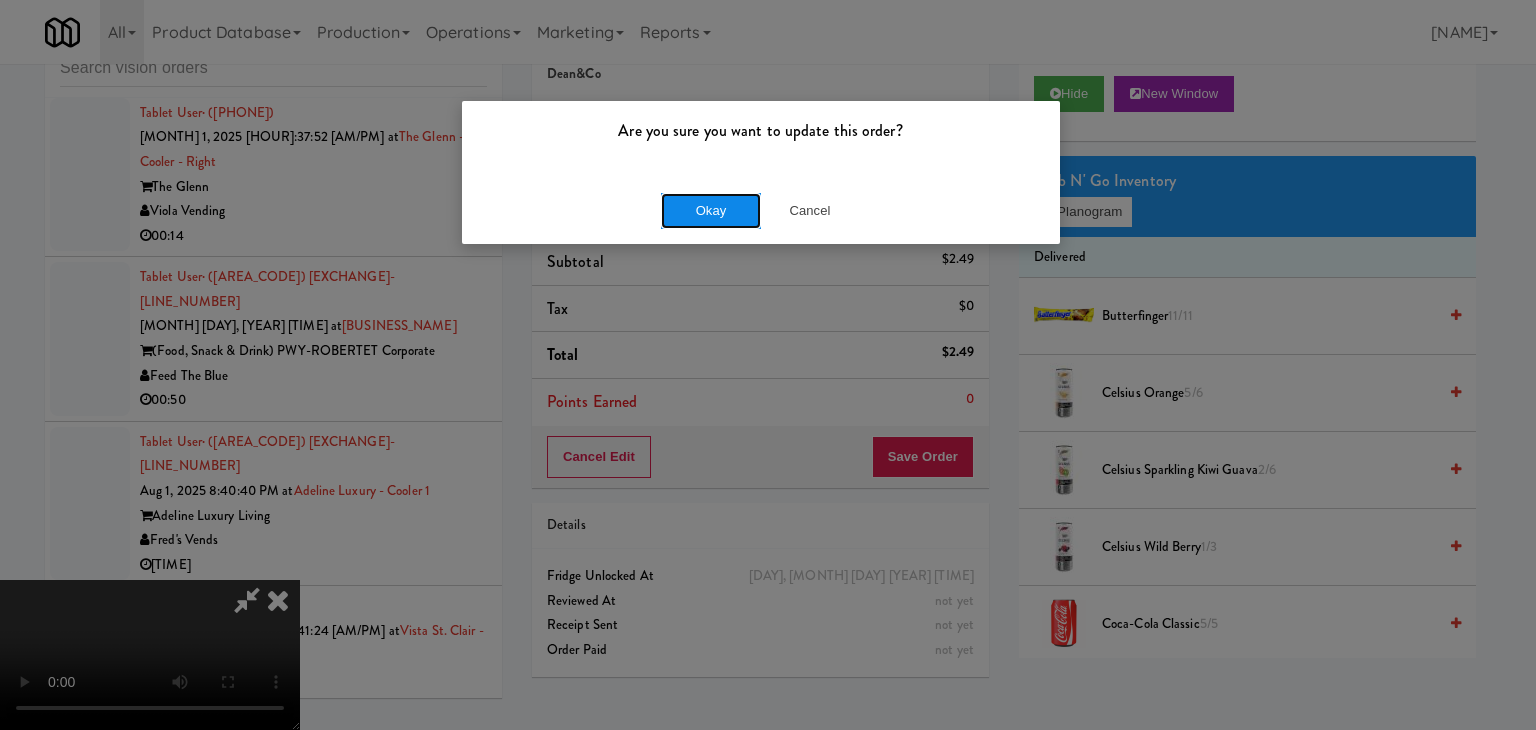click on "Okay" at bounding box center [711, 211] 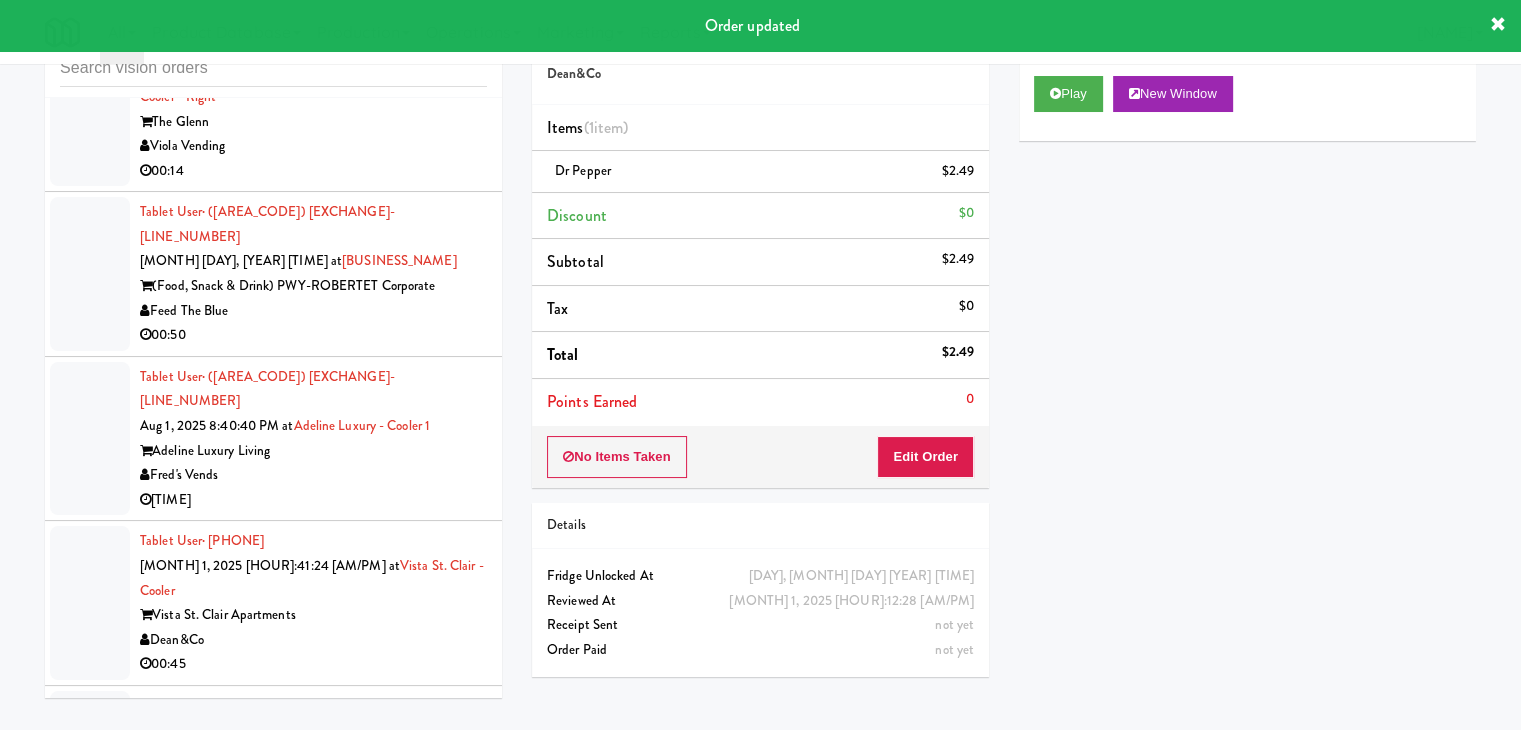 scroll, scrollTop: 22969, scrollLeft: 0, axis: vertical 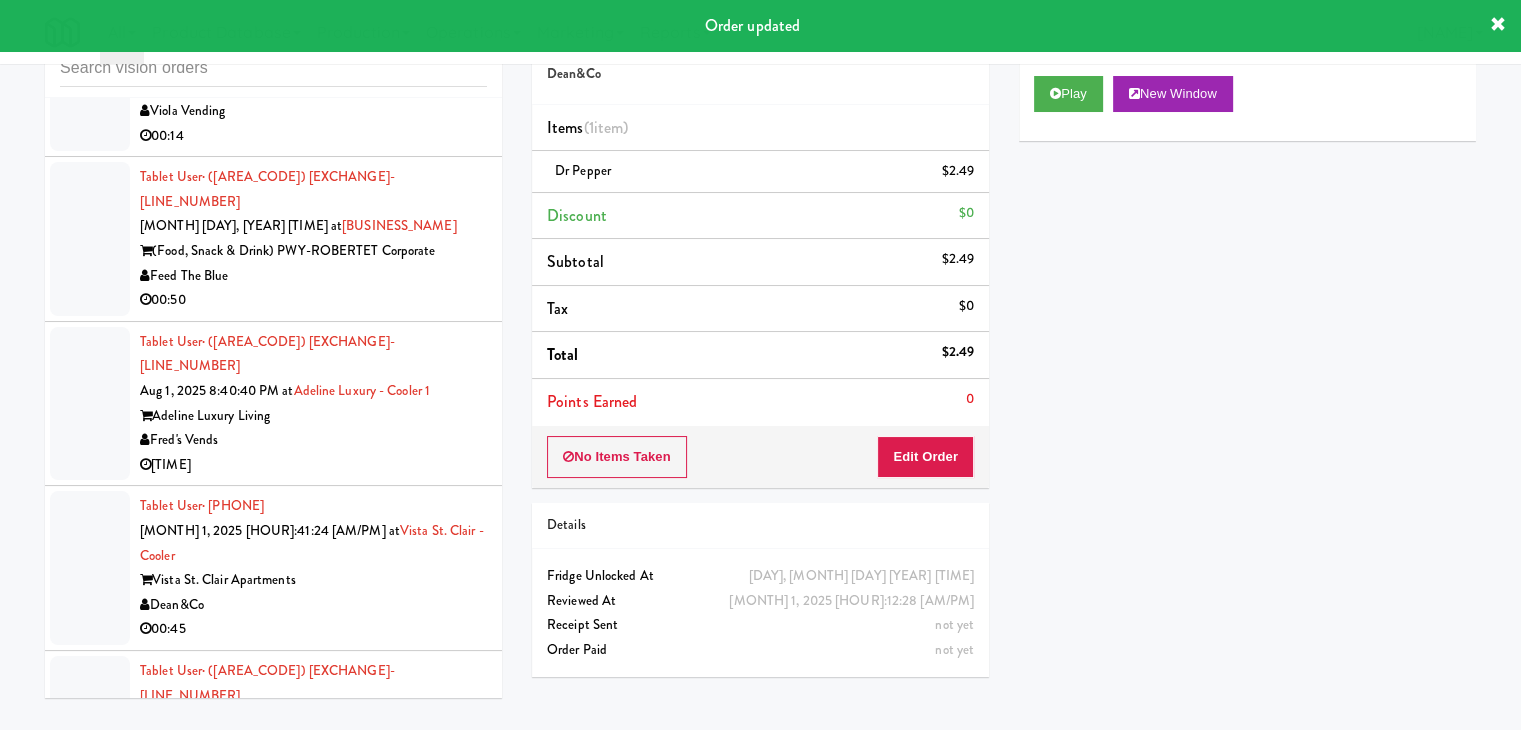 click on "H&H Vending" at bounding box center (313, 1452) 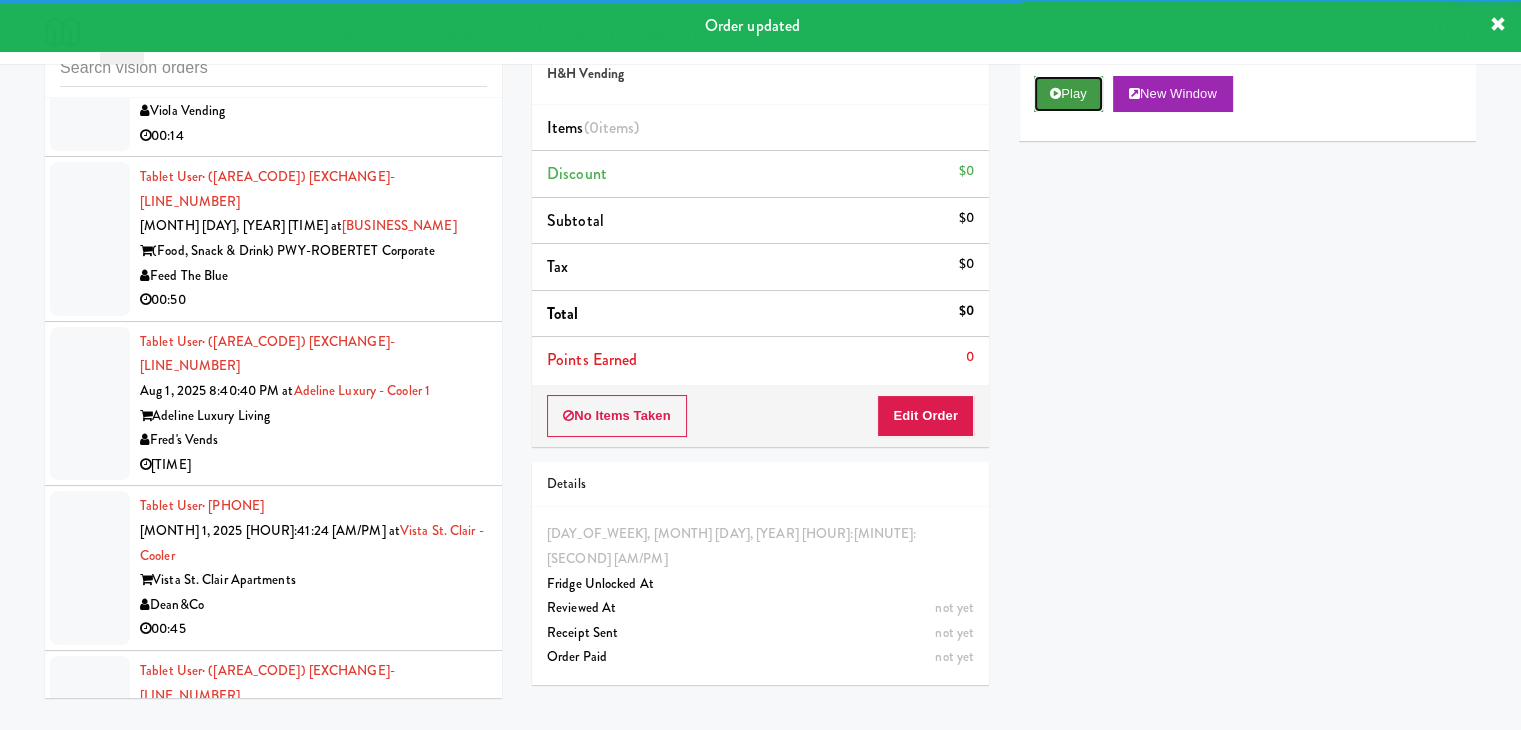 click on "Play" at bounding box center (1068, 94) 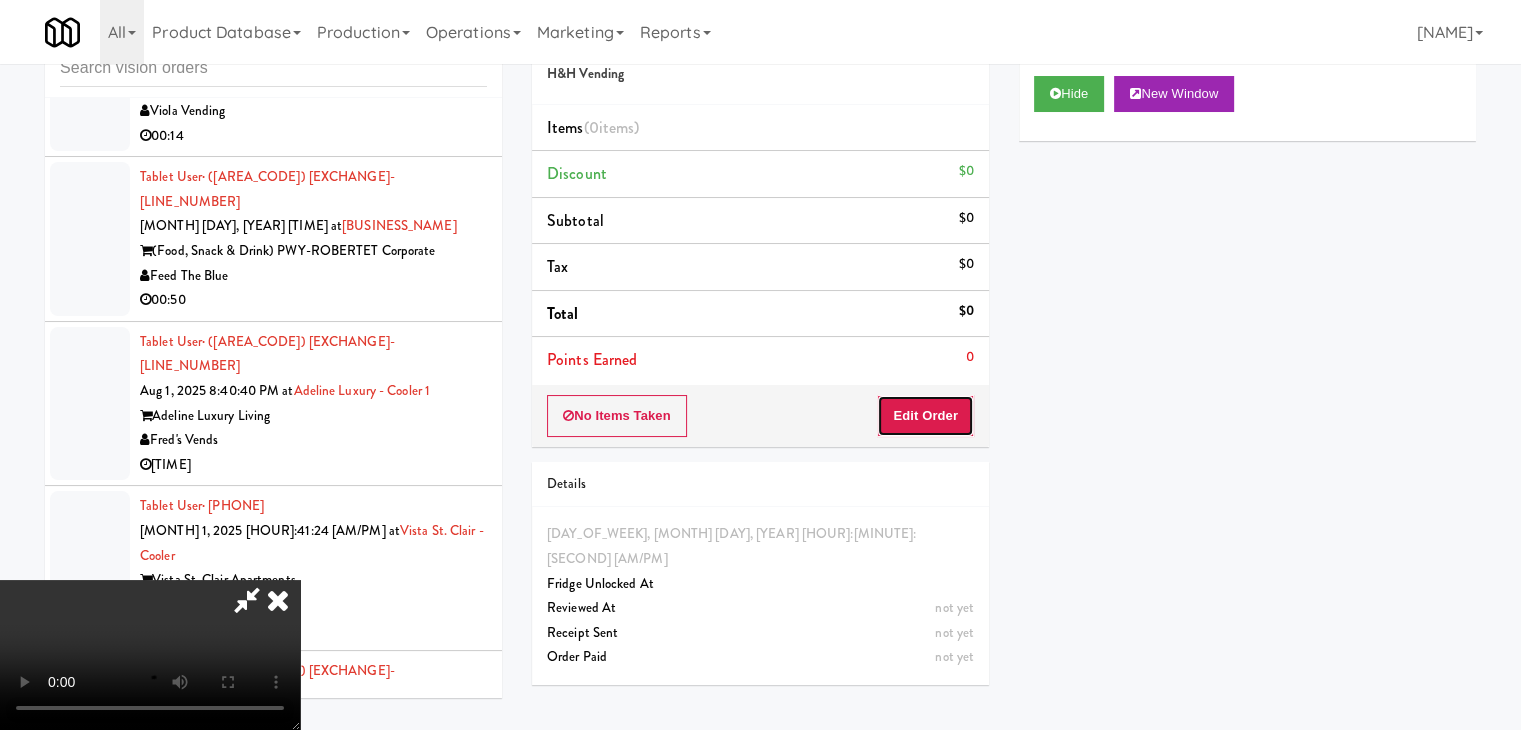 click on "Edit Order" at bounding box center [925, 416] 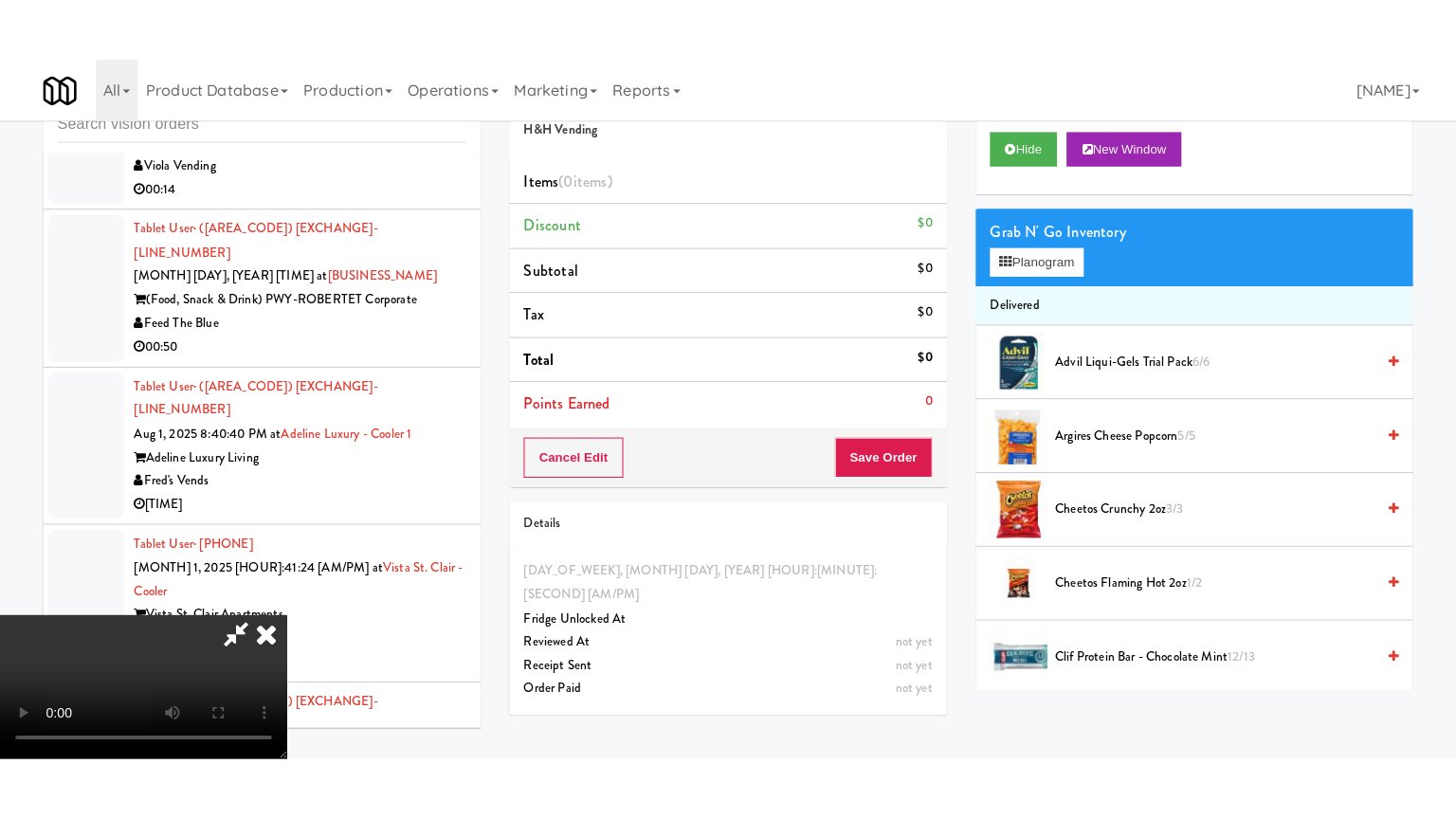 scroll, scrollTop: 266, scrollLeft: 0, axis: vertical 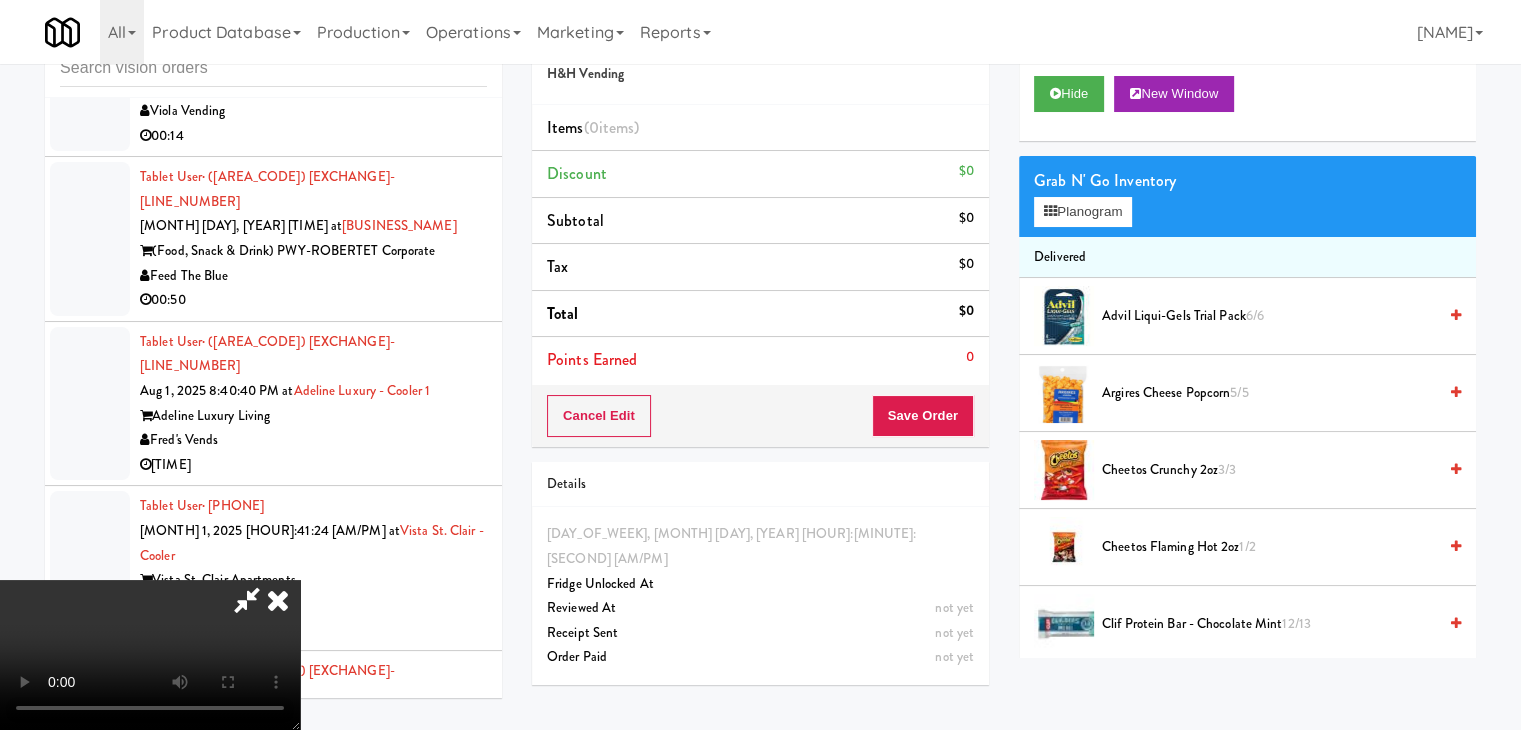 type 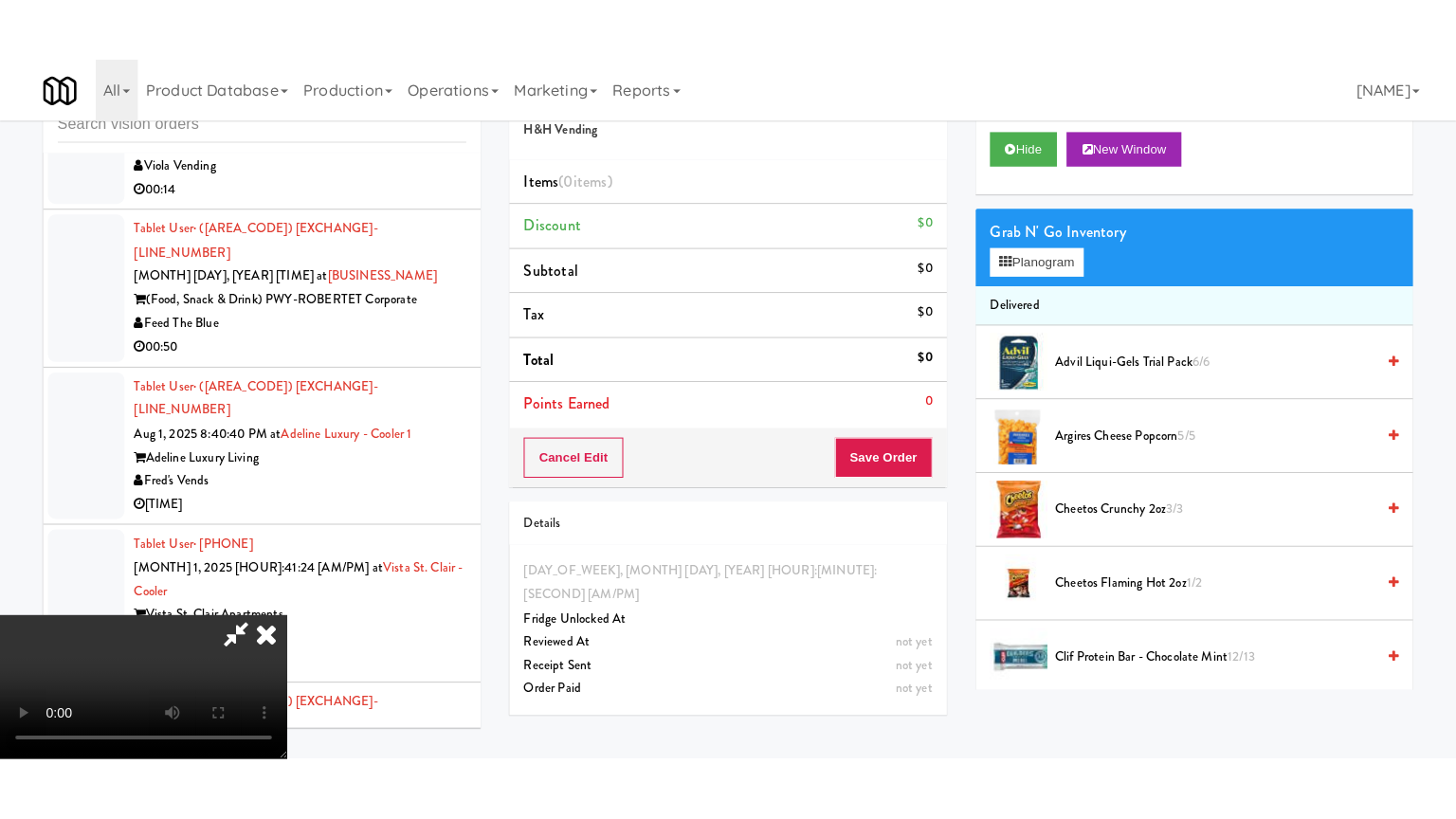 scroll, scrollTop: 0, scrollLeft: 0, axis: both 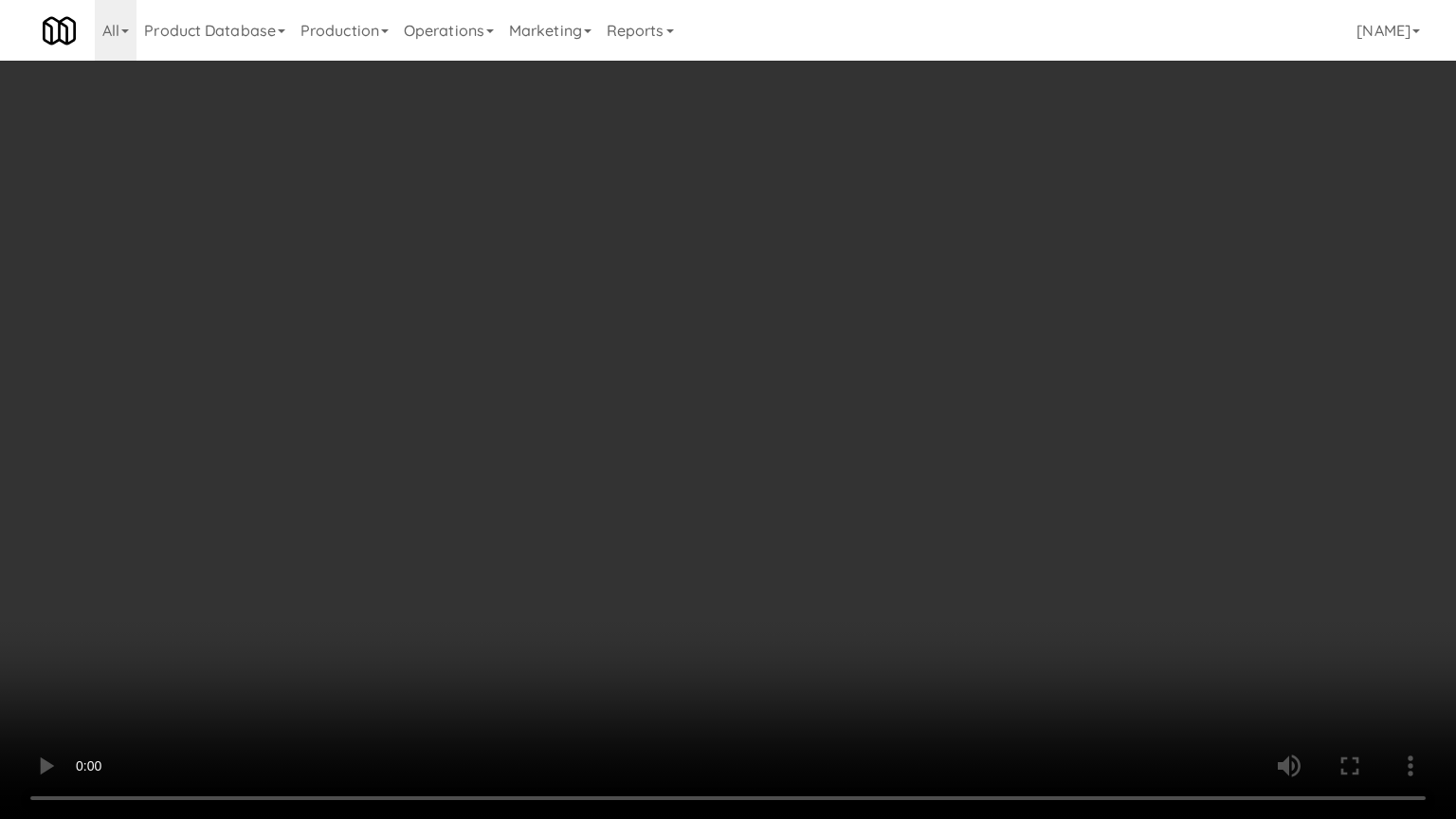 click at bounding box center (728, 410) 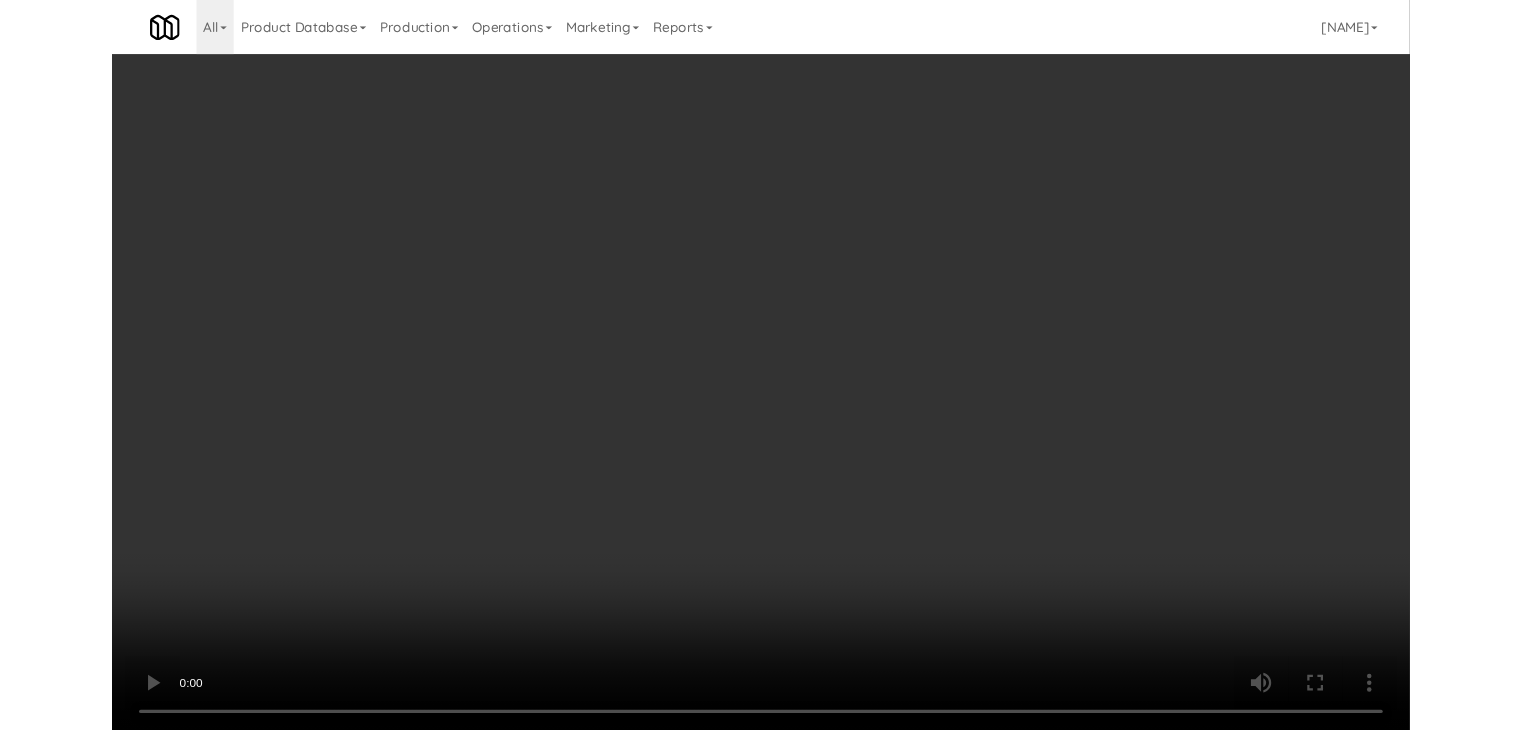 scroll, scrollTop: 22969, scrollLeft: 0, axis: vertical 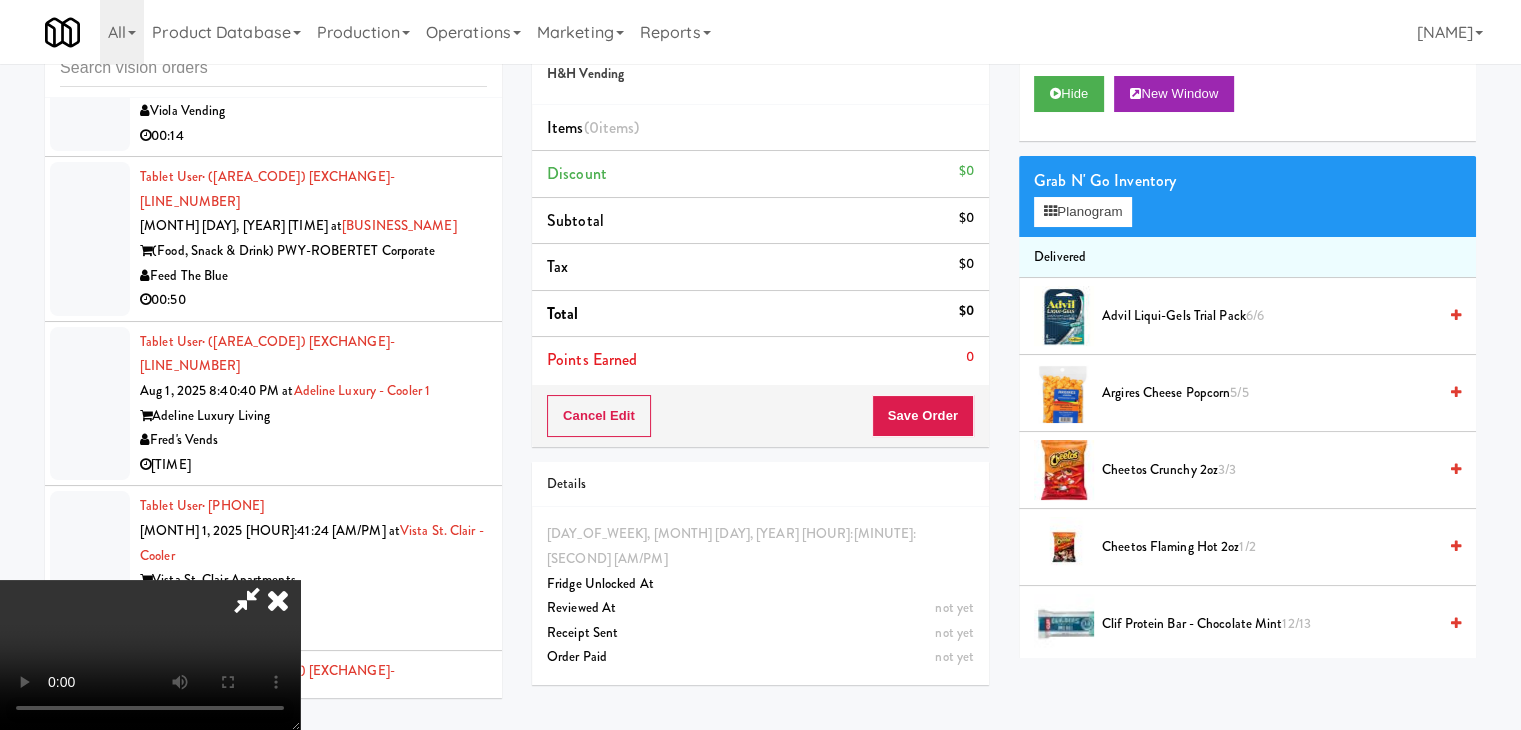 click at bounding box center [150, 655] 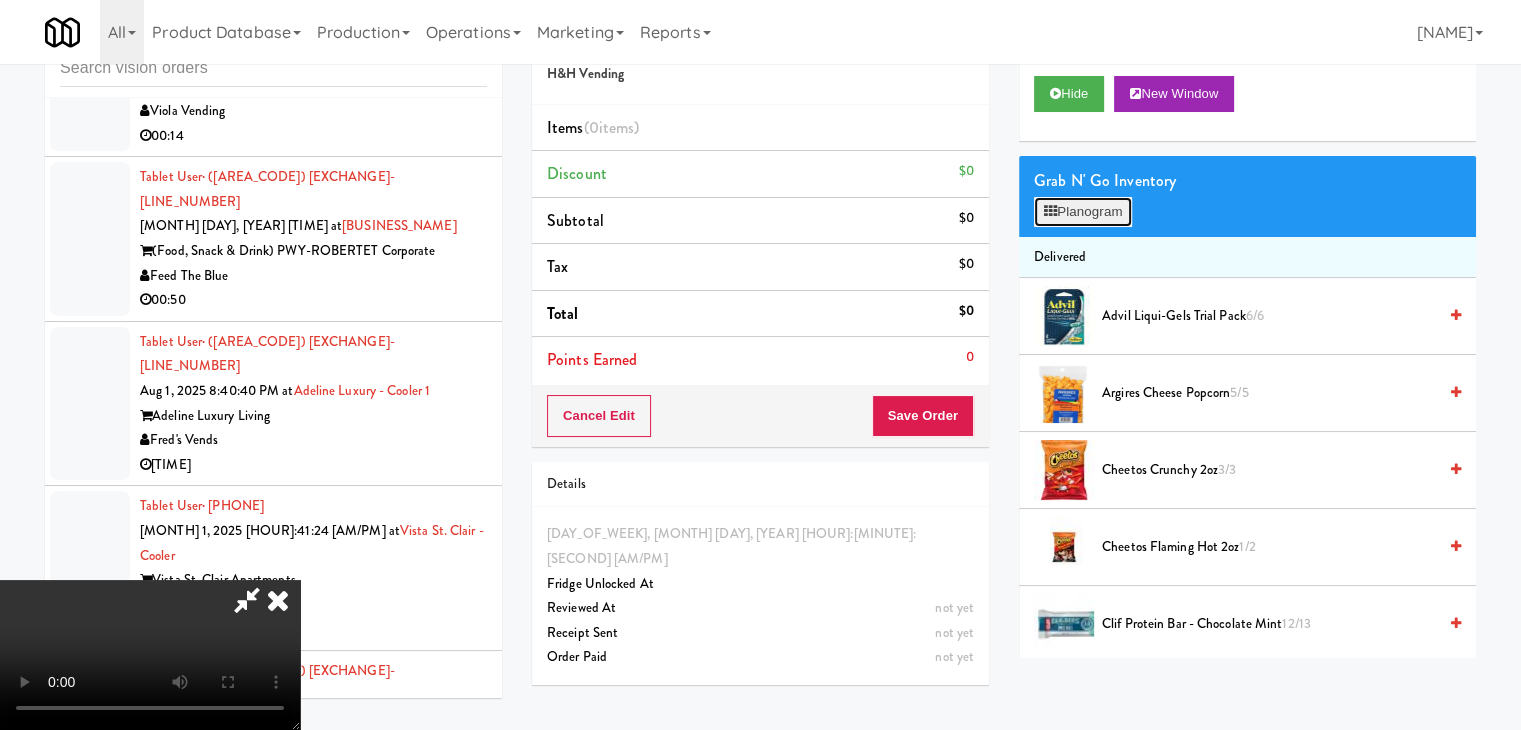 click on "Planogram" at bounding box center [1083, 212] 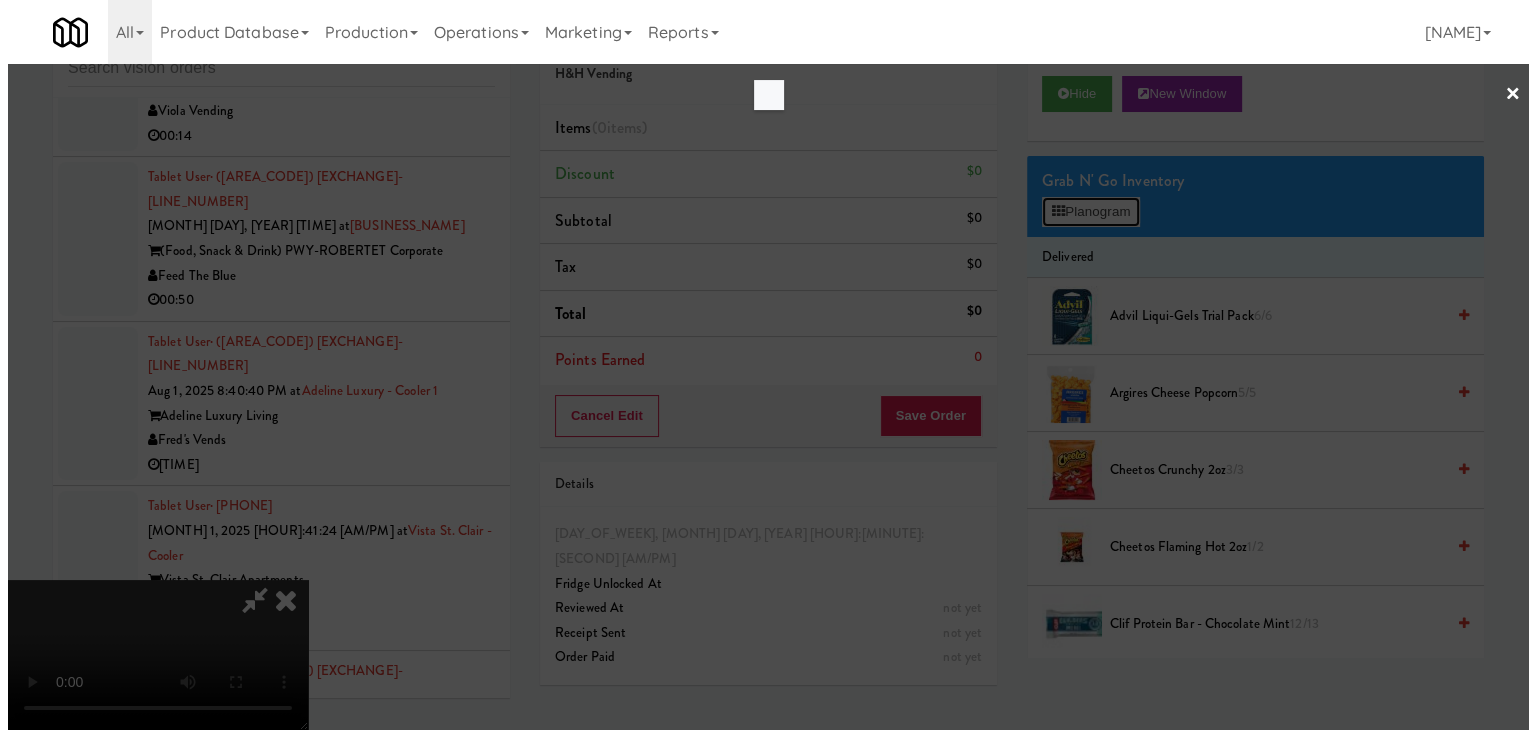 scroll, scrollTop: 22944, scrollLeft: 0, axis: vertical 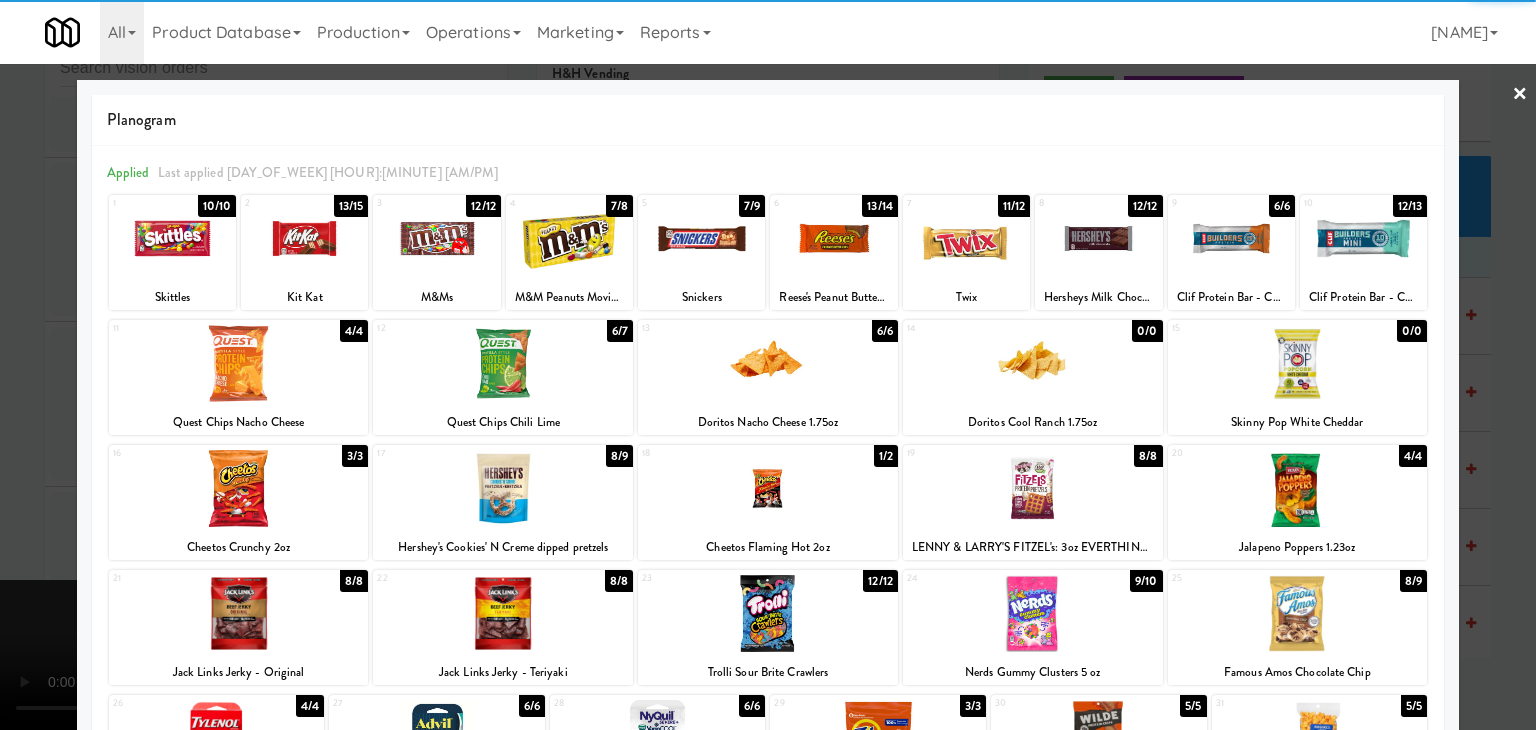 click at bounding box center (304, 238) 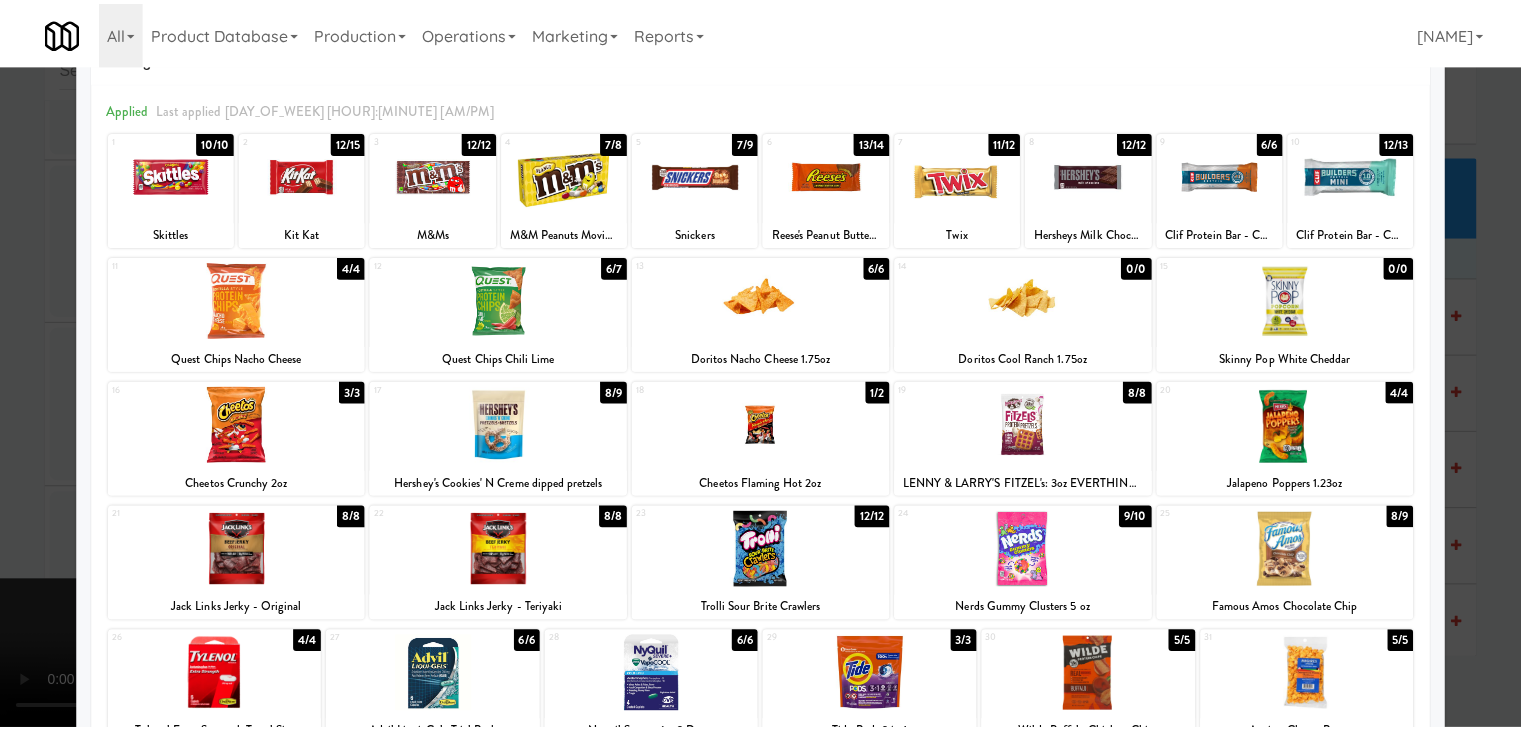 scroll, scrollTop: 200, scrollLeft: 0, axis: vertical 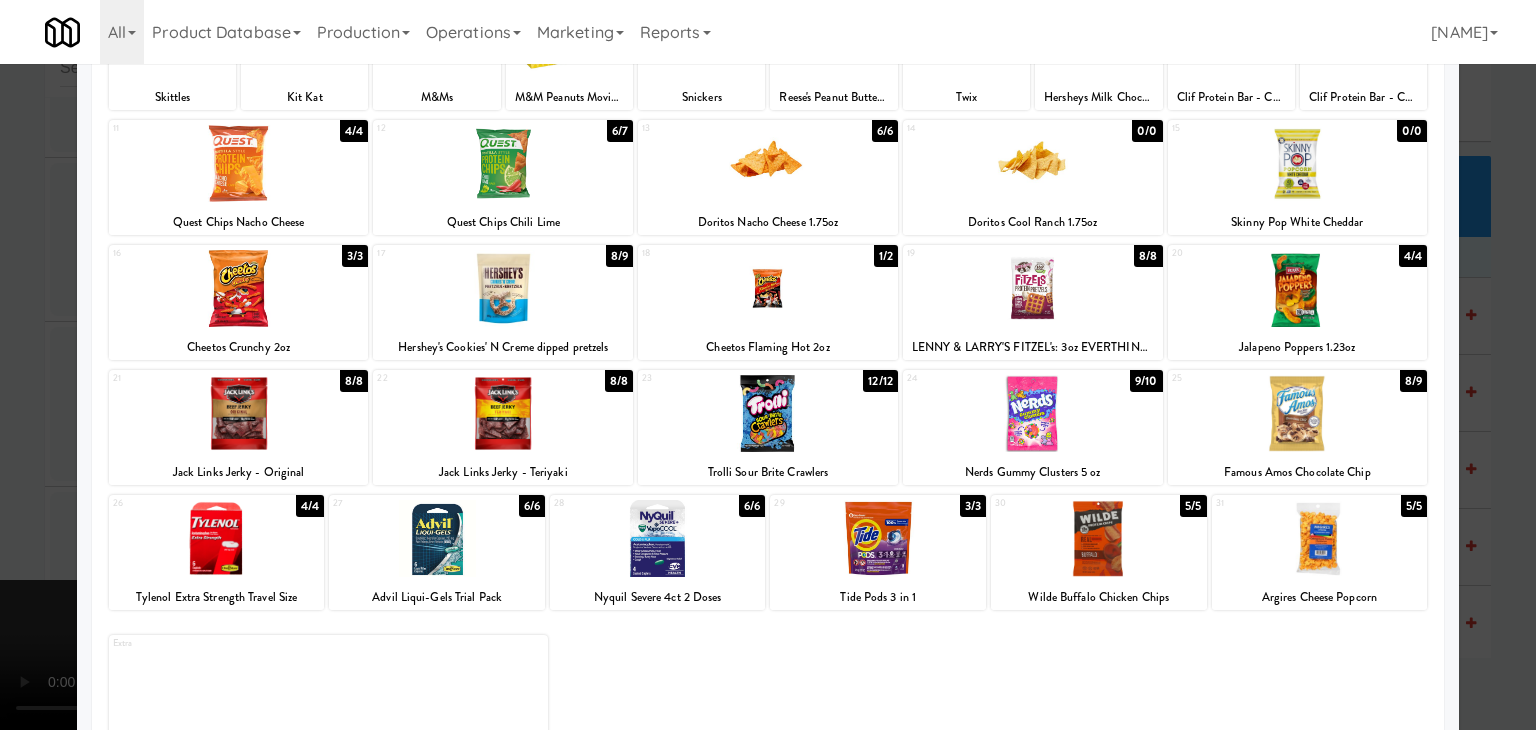 drag, startPoint x: 770, startPoint y: 419, endPoint x: 720, endPoint y: 419, distance: 50 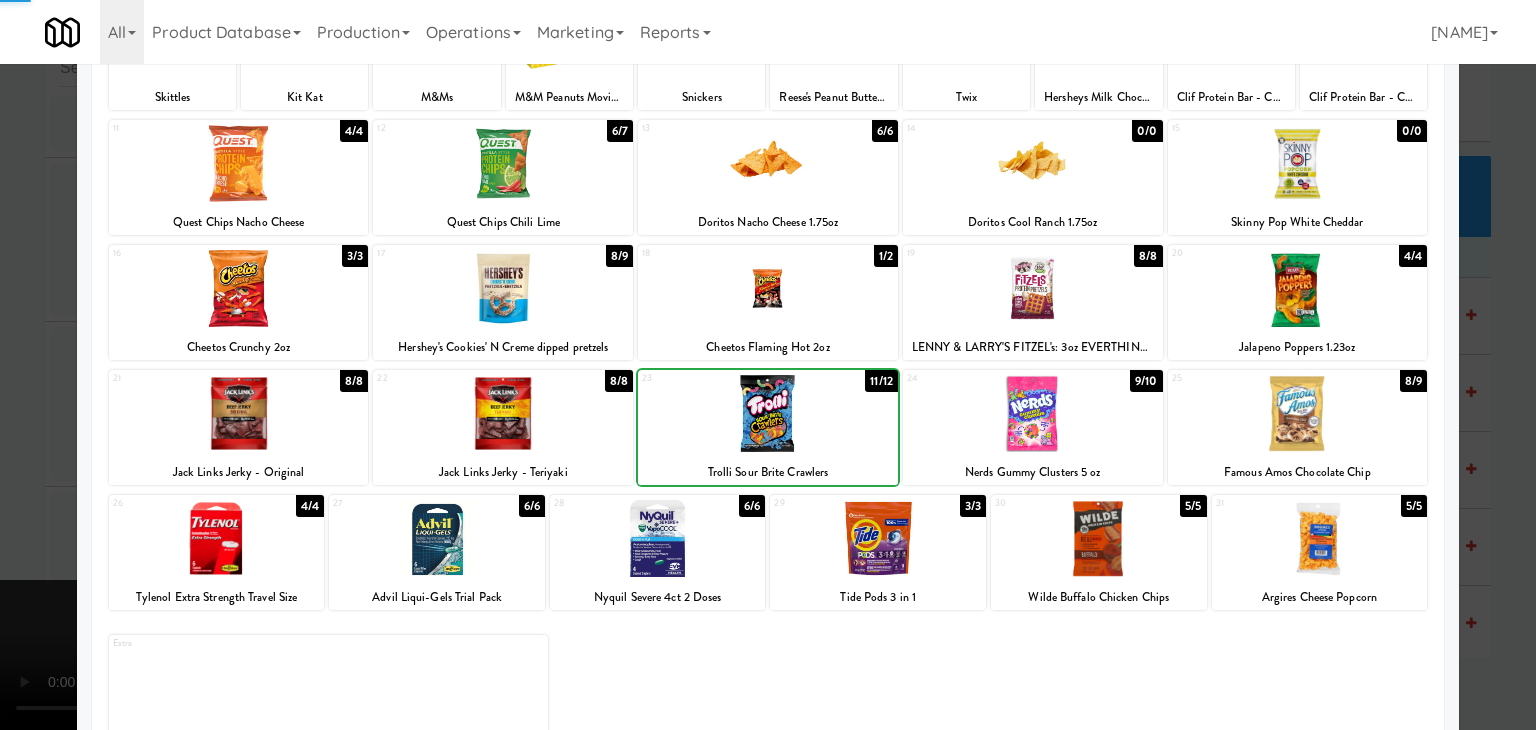 click at bounding box center [768, 365] 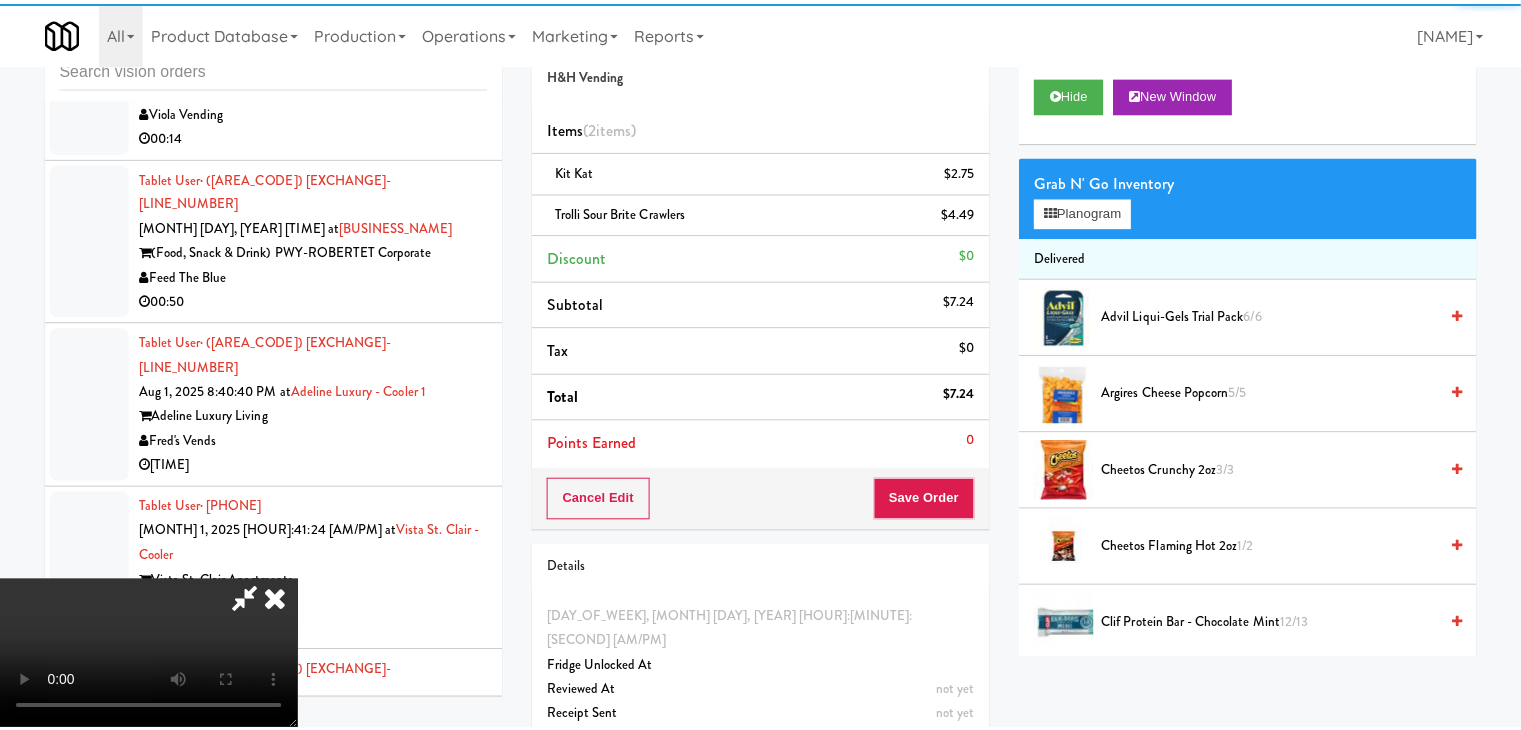 scroll, scrollTop: 22969, scrollLeft: 0, axis: vertical 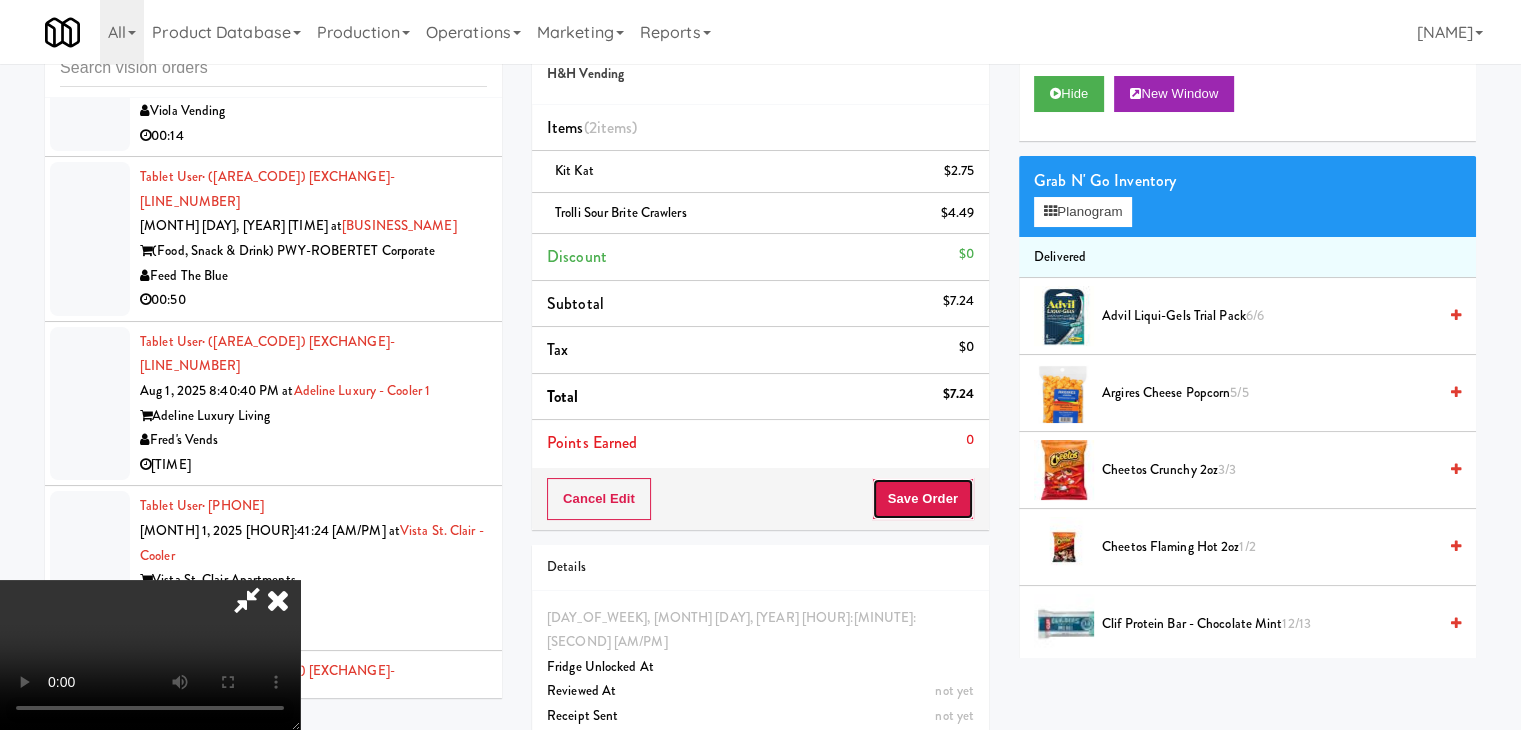 click on "Save Order" at bounding box center [923, 499] 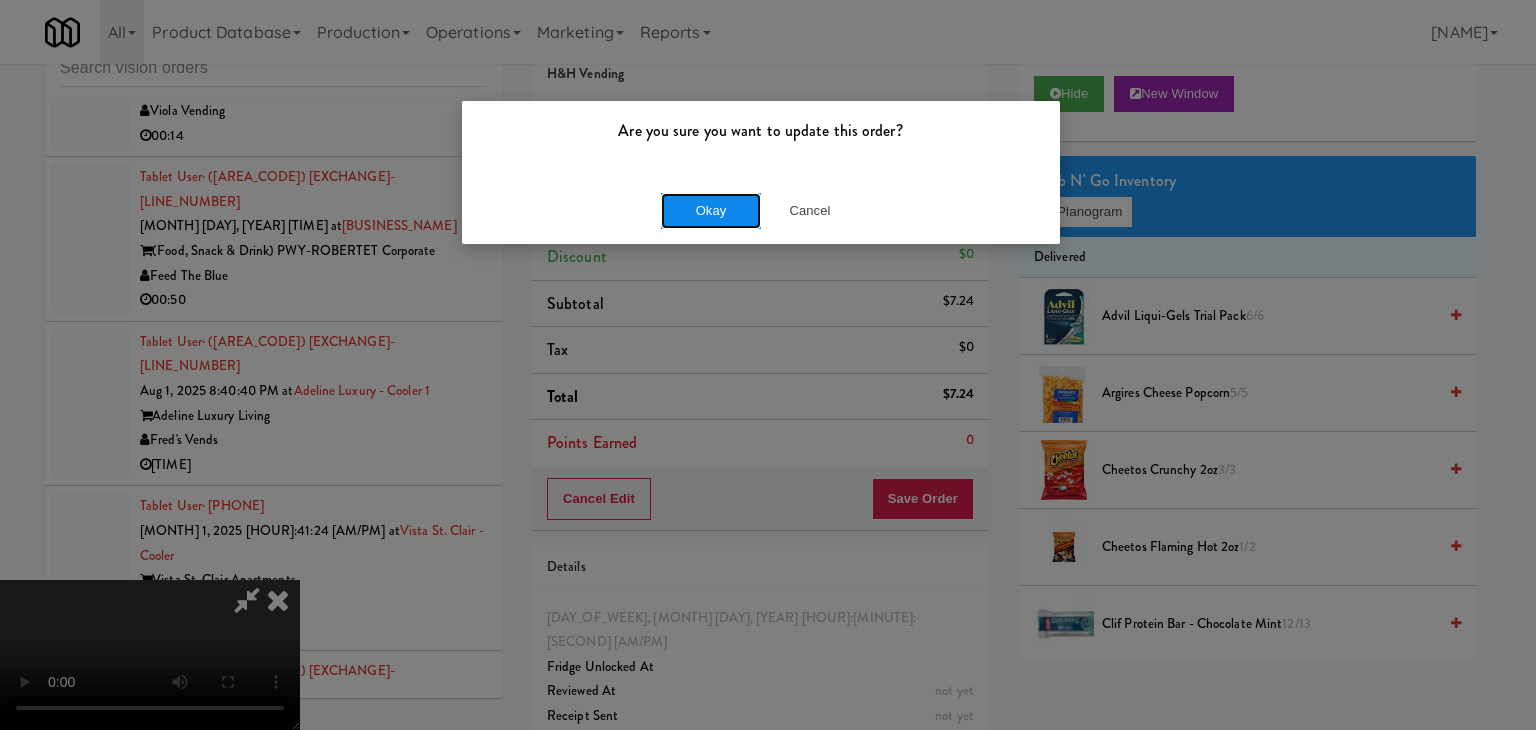 click on "Okay" at bounding box center (711, 211) 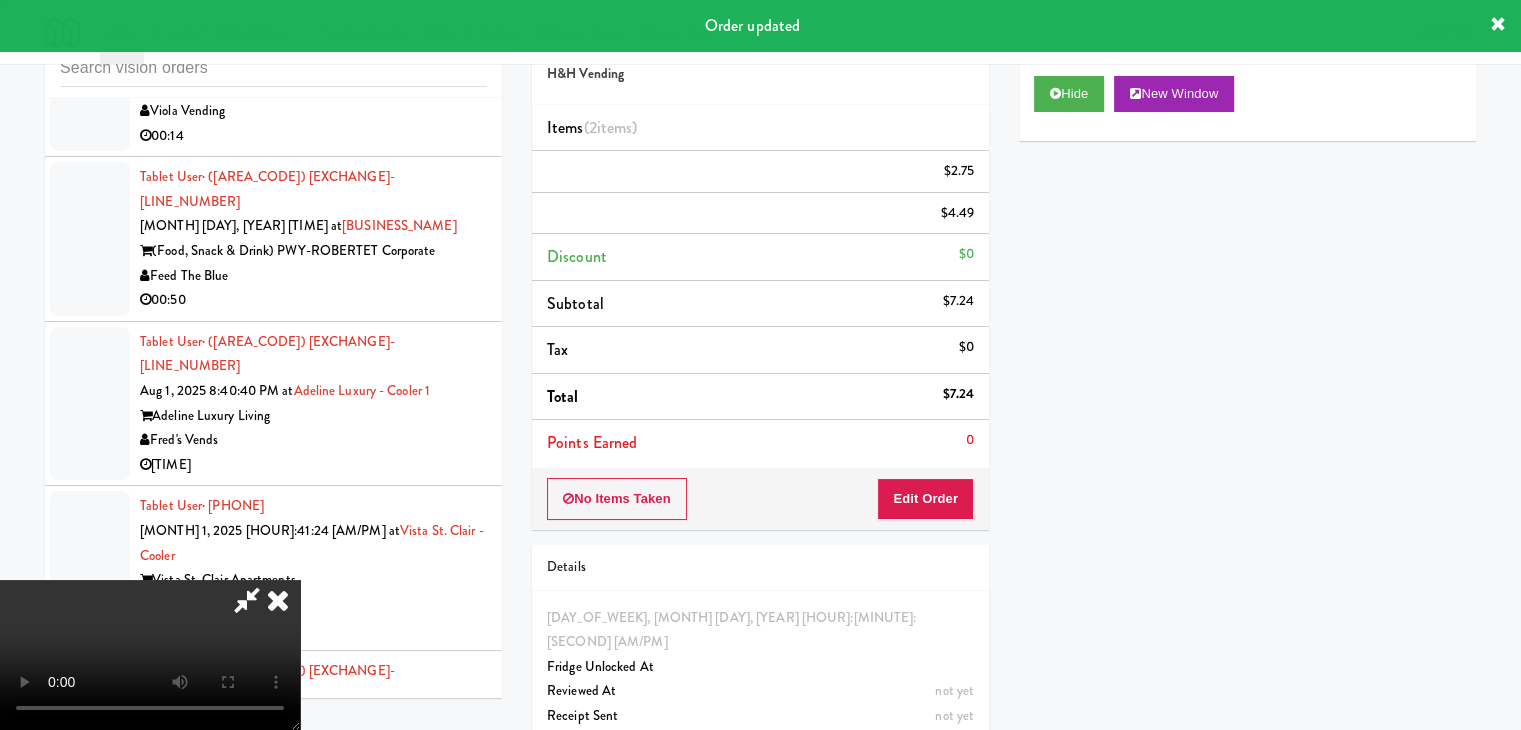 scroll, scrollTop: 0, scrollLeft: 0, axis: both 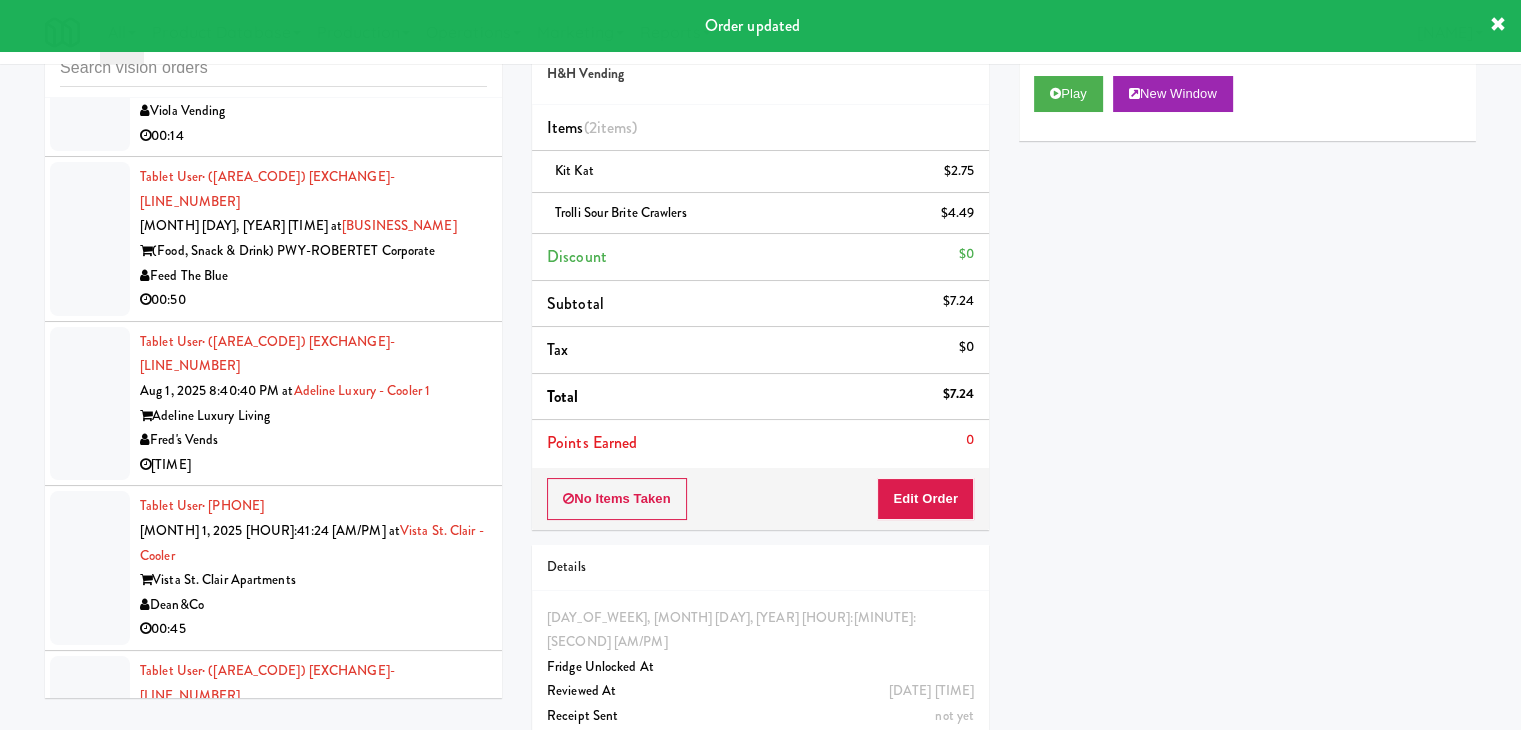 drag, startPoint x: 400, startPoint y: 559, endPoint x: 712, endPoint y: 401, distance: 349.72562 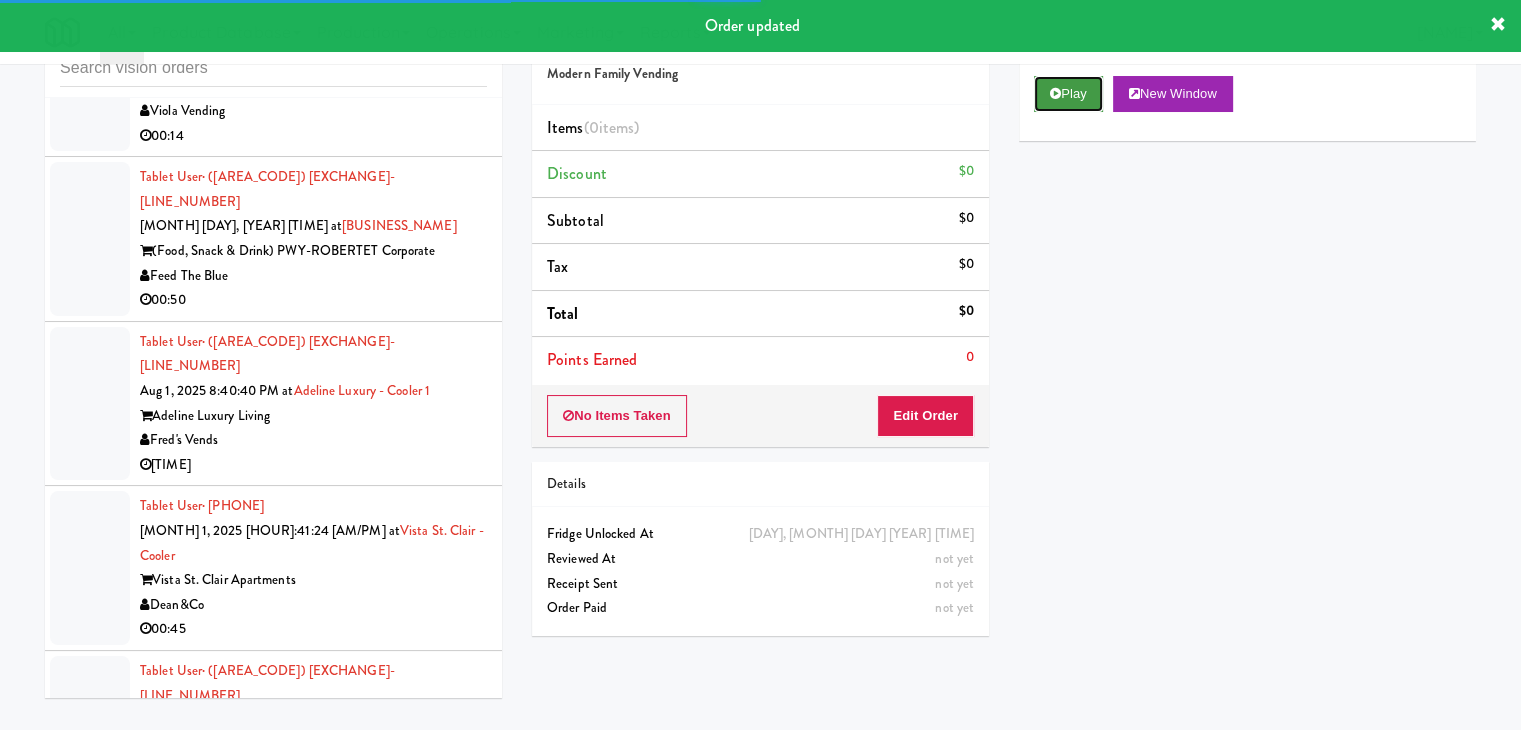 click on "Play" at bounding box center (1068, 94) 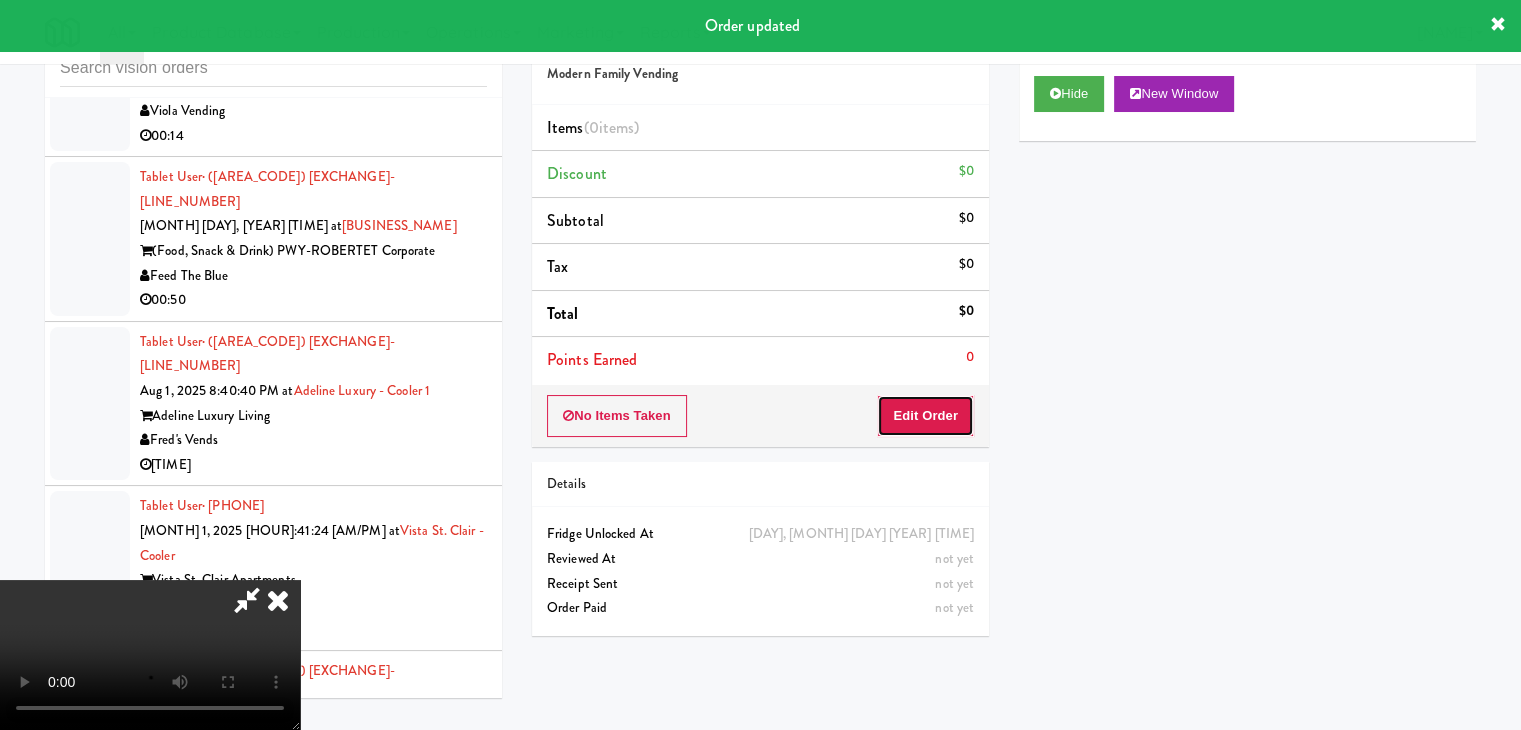 click on "Edit Order" at bounding box center [925, 416] 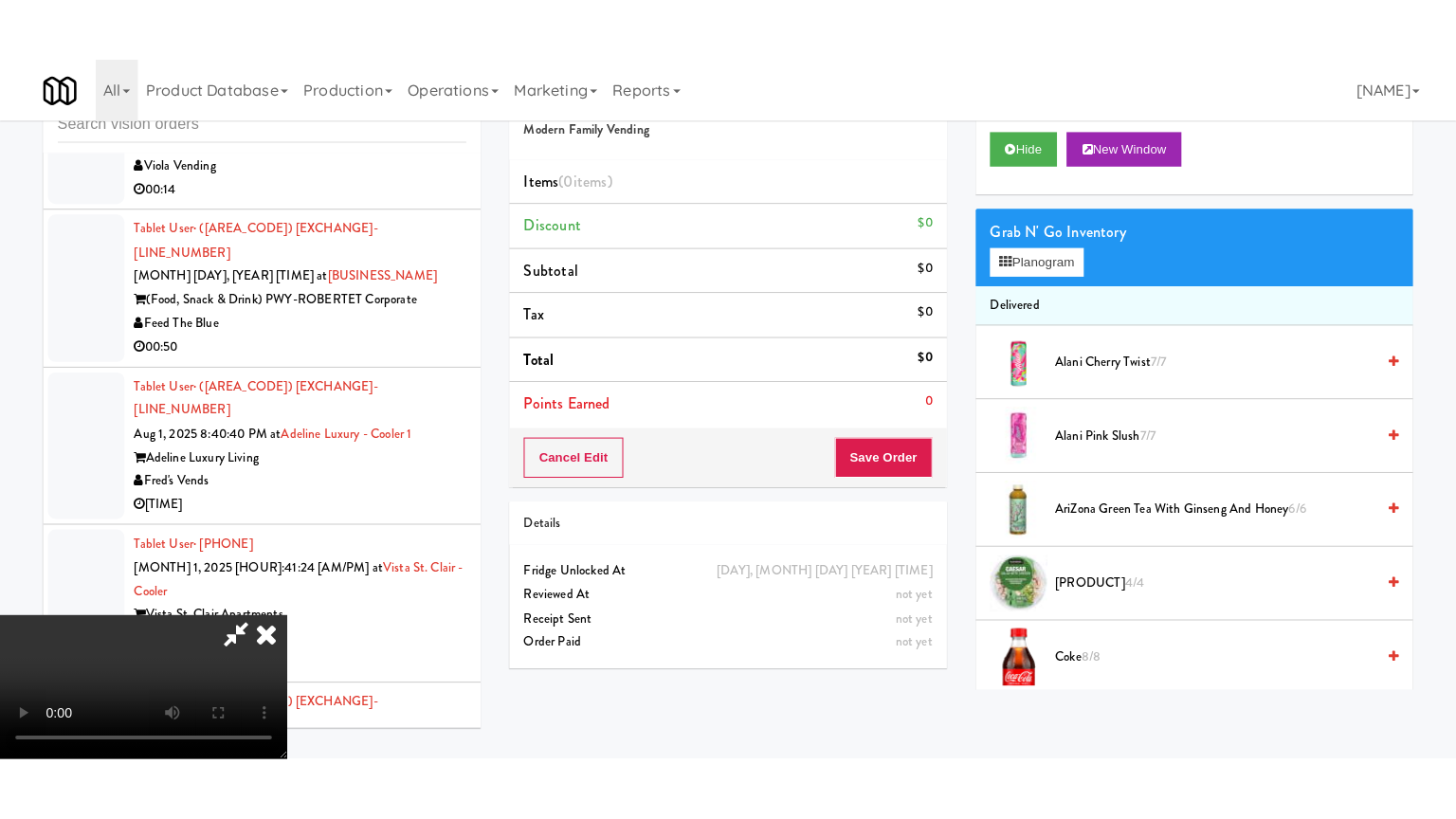 scroll, scrollTop: 266, scrollLeft: 0, axis: vertical 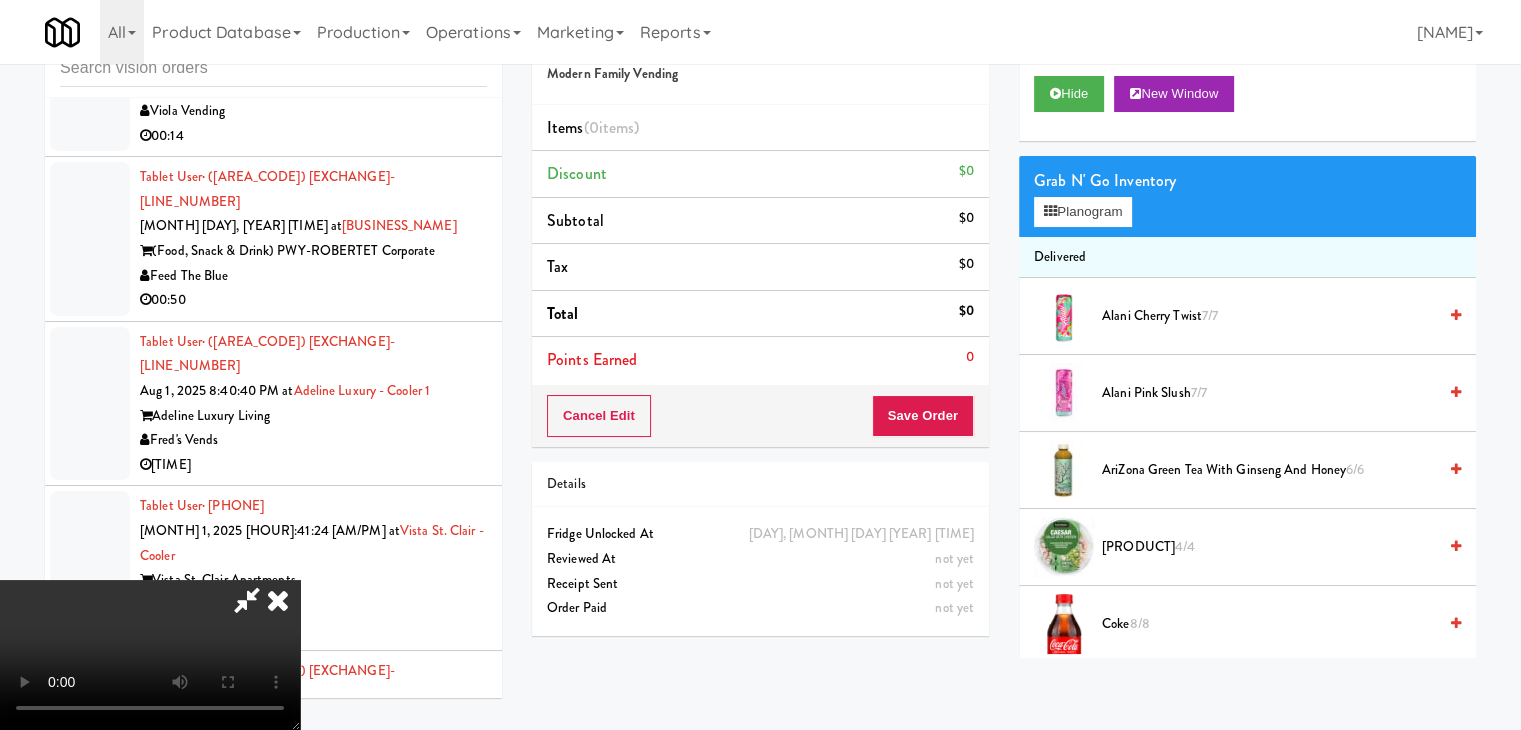 type 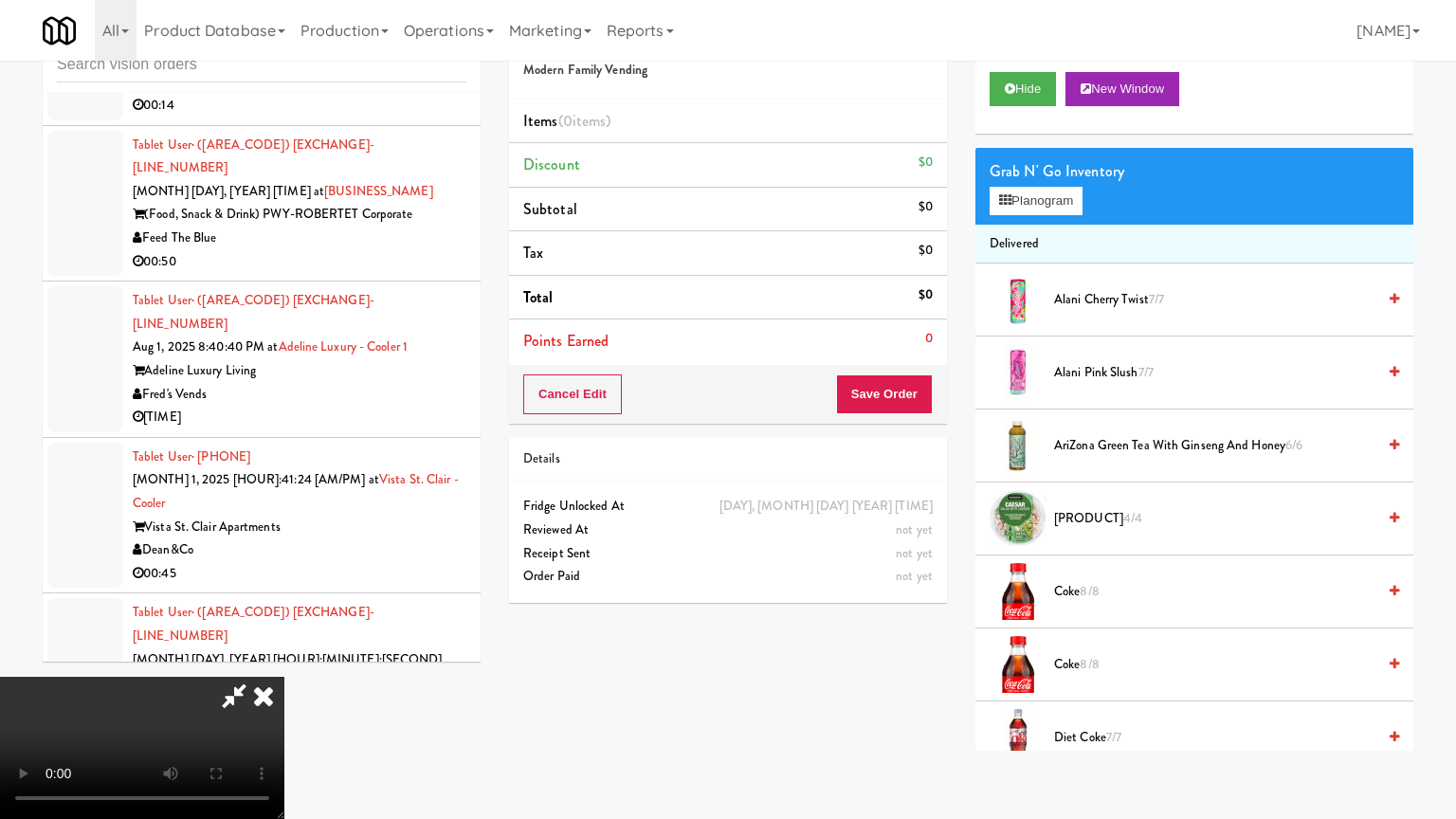 scroll, scrollTop: 0, scrollLeft: 0, axis: both 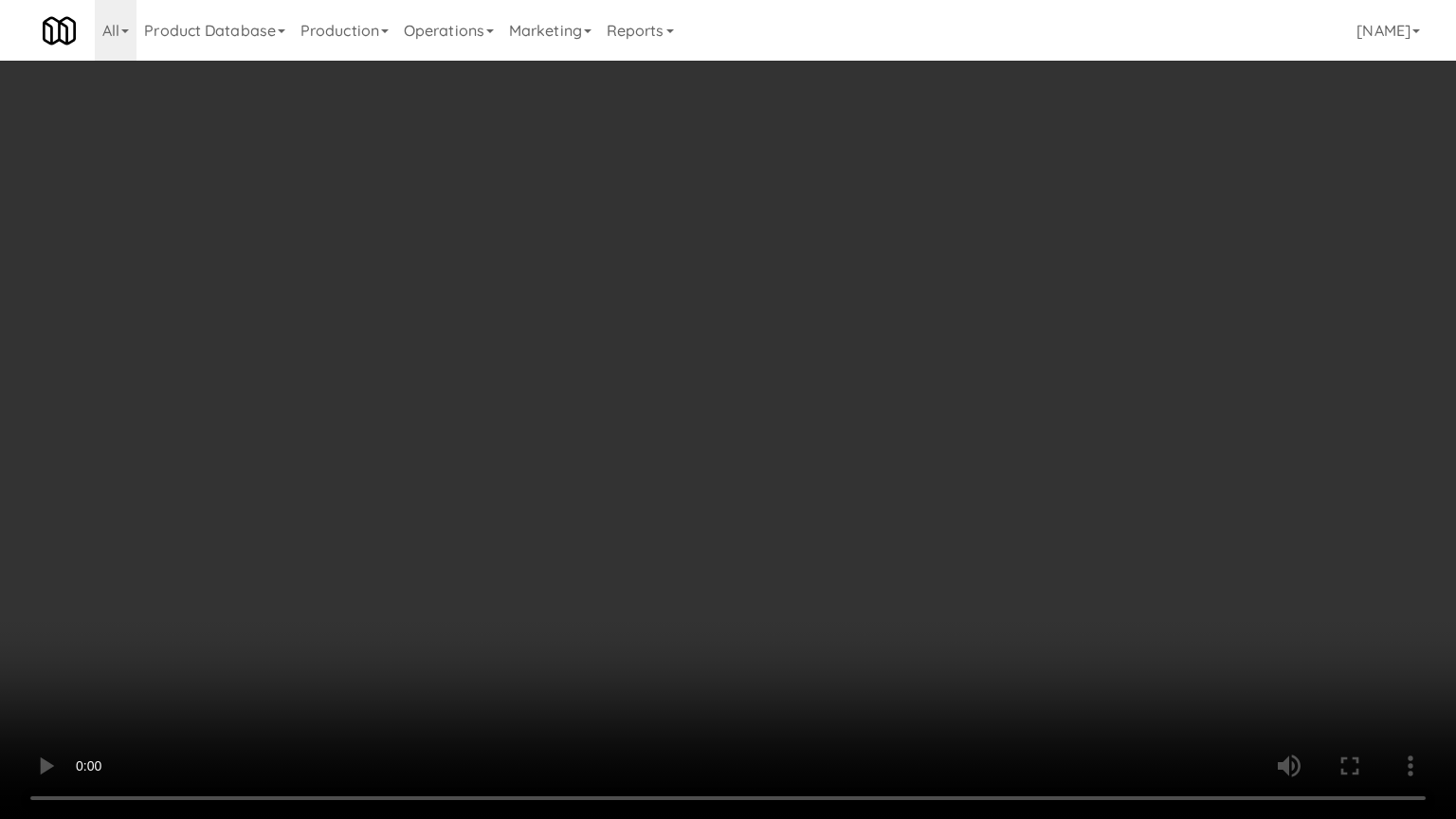 click at bounding box center [728, 410] 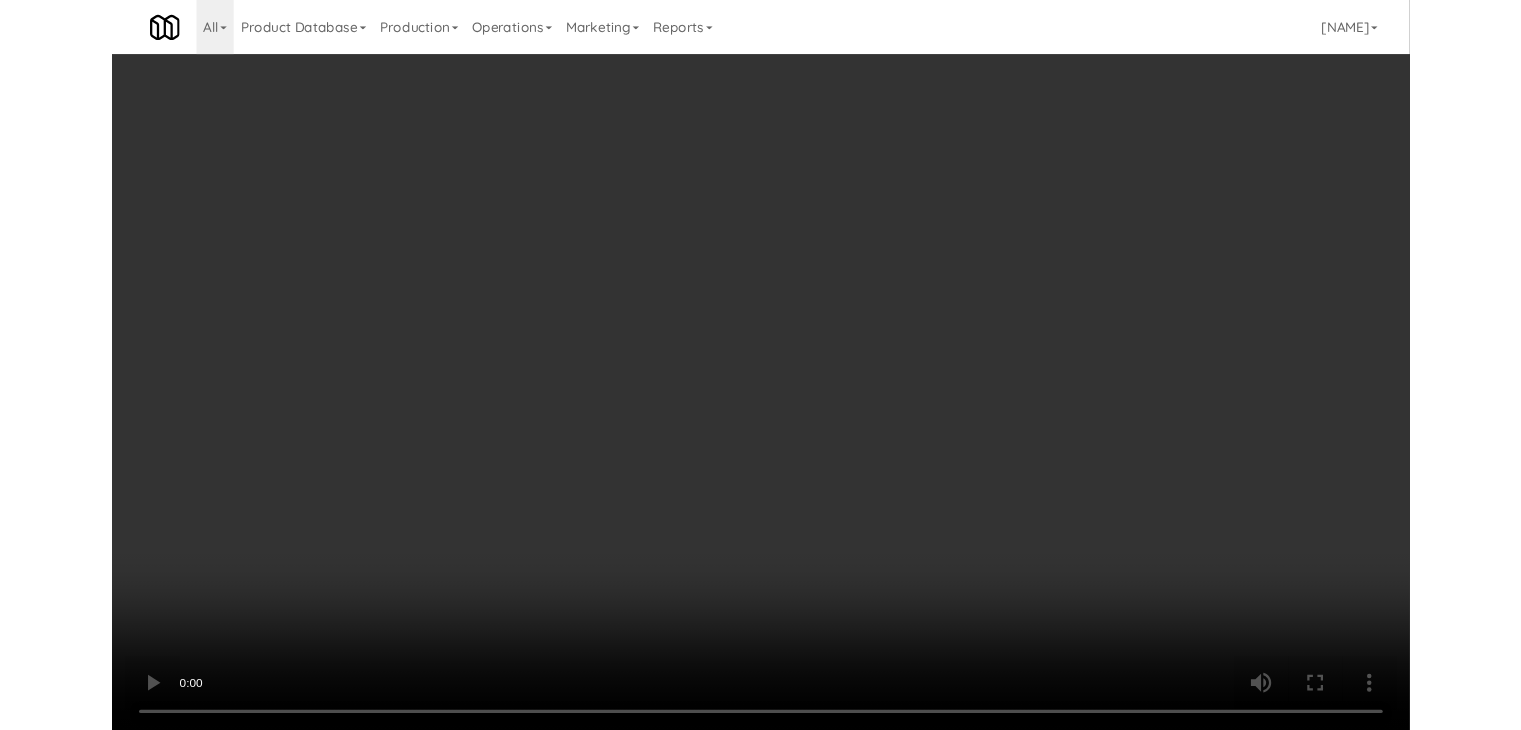 scroll, scrollTop: 22969, scrollLeft: 0, axis: vertical 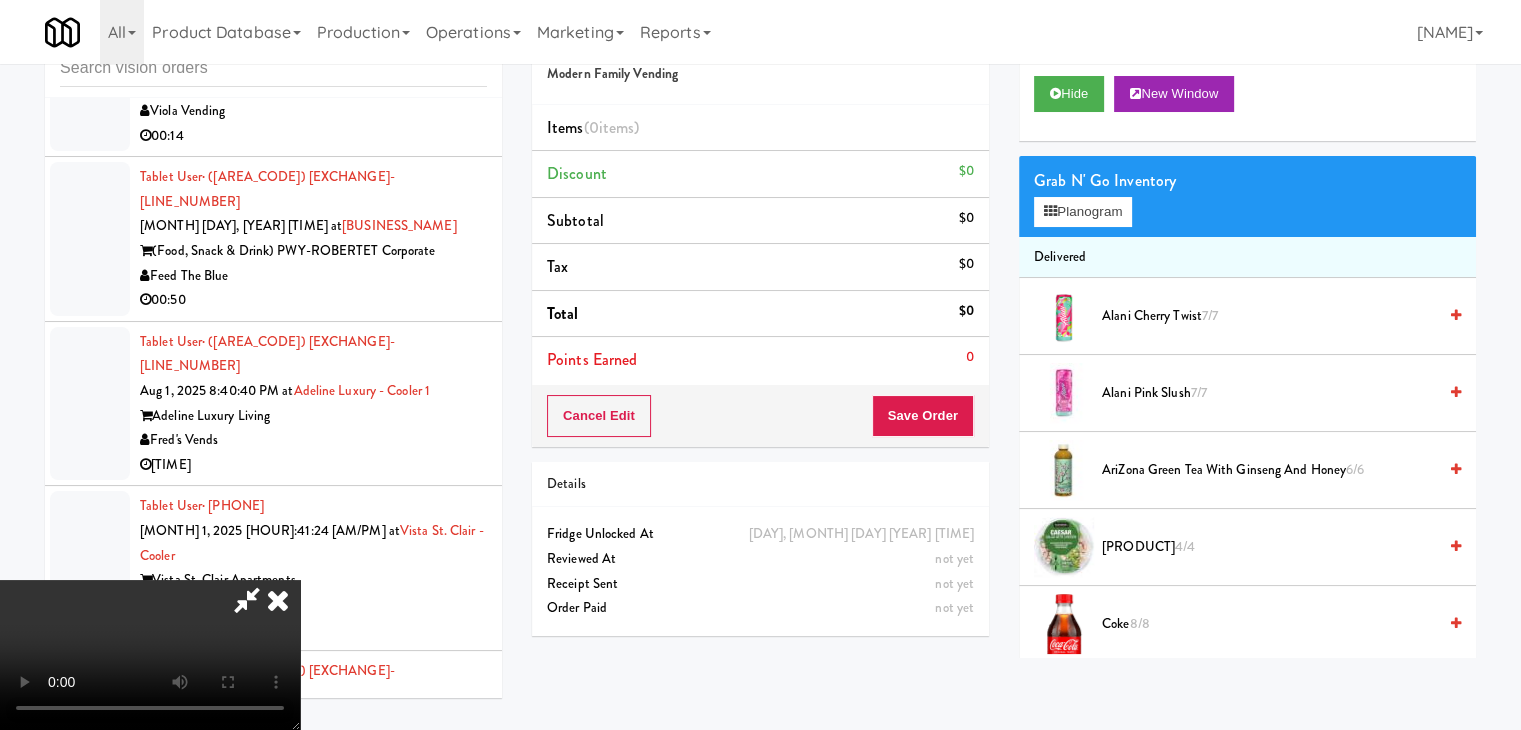 click at bounding box center [150, 655] 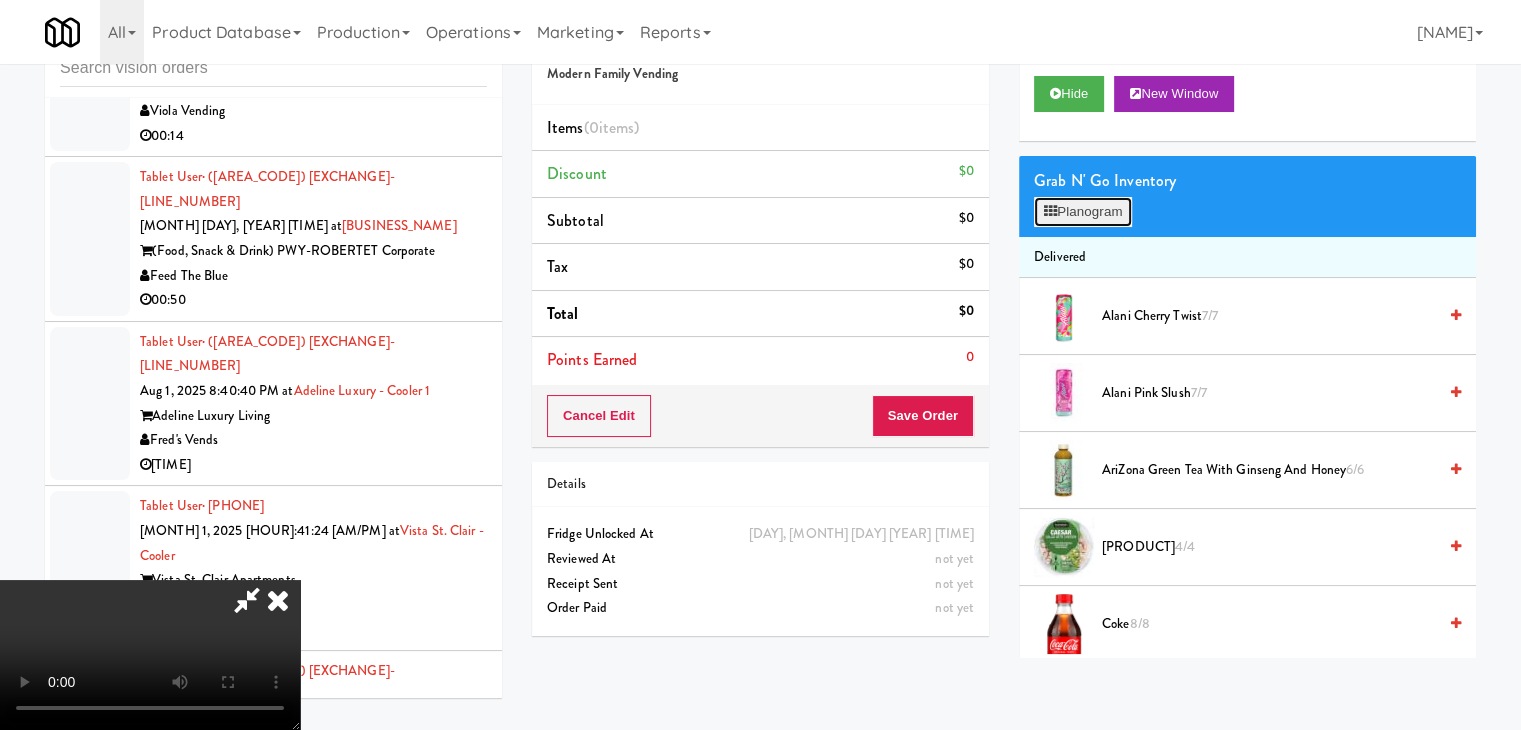 click on "Planogram" at bounding box center (1083, 212) 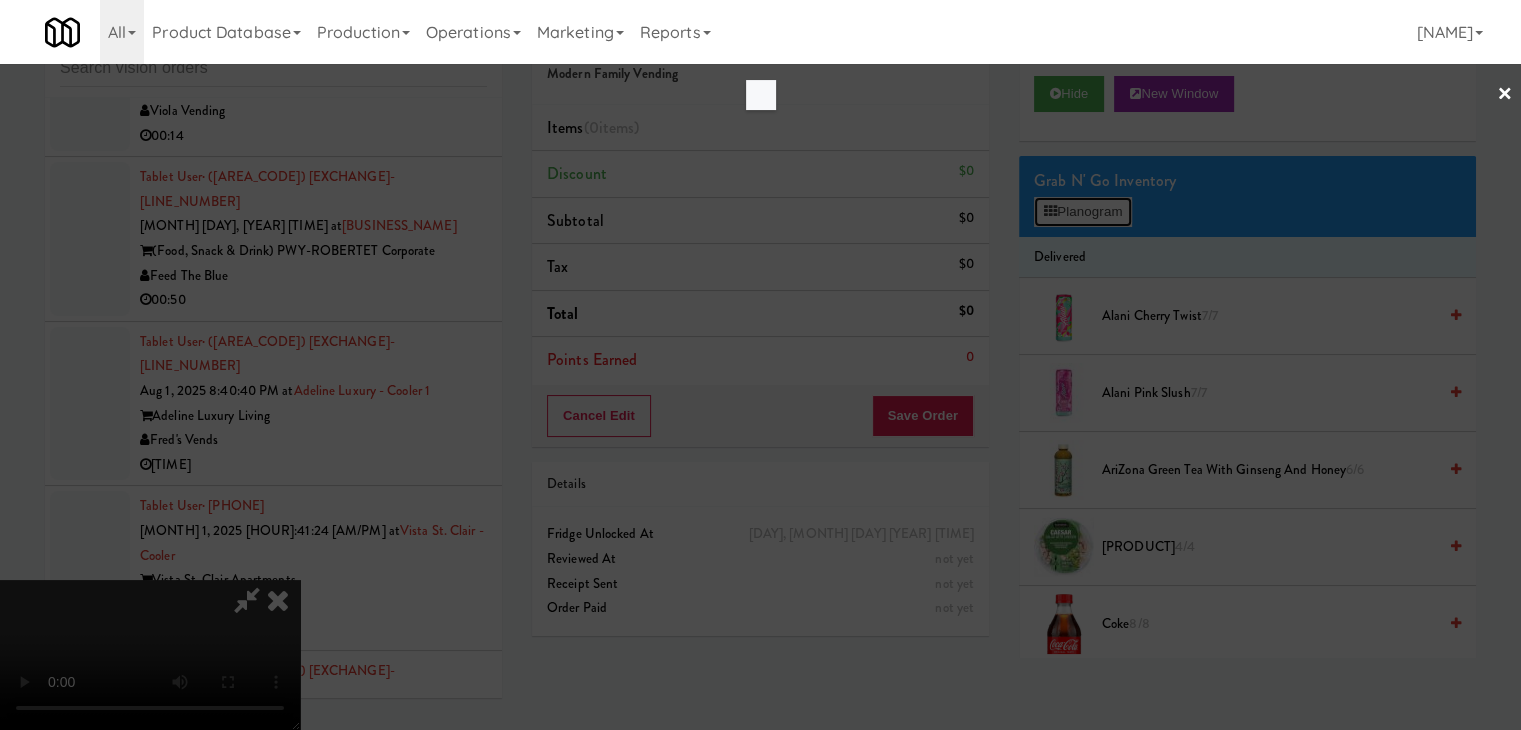 scroll, scrollTop: 22944, scrollLeft: 0, axis: vertical 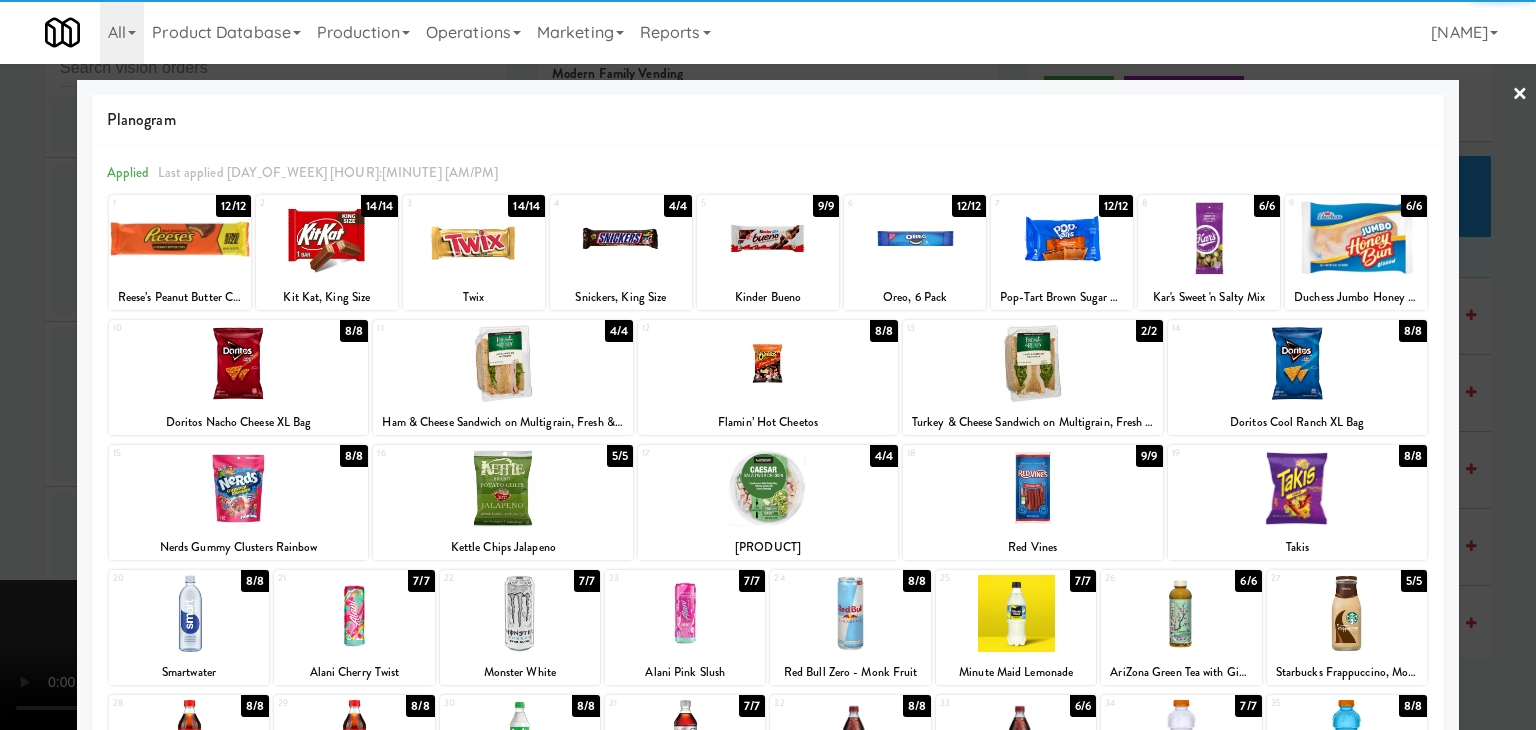 click at bounding box center (1209, 238) 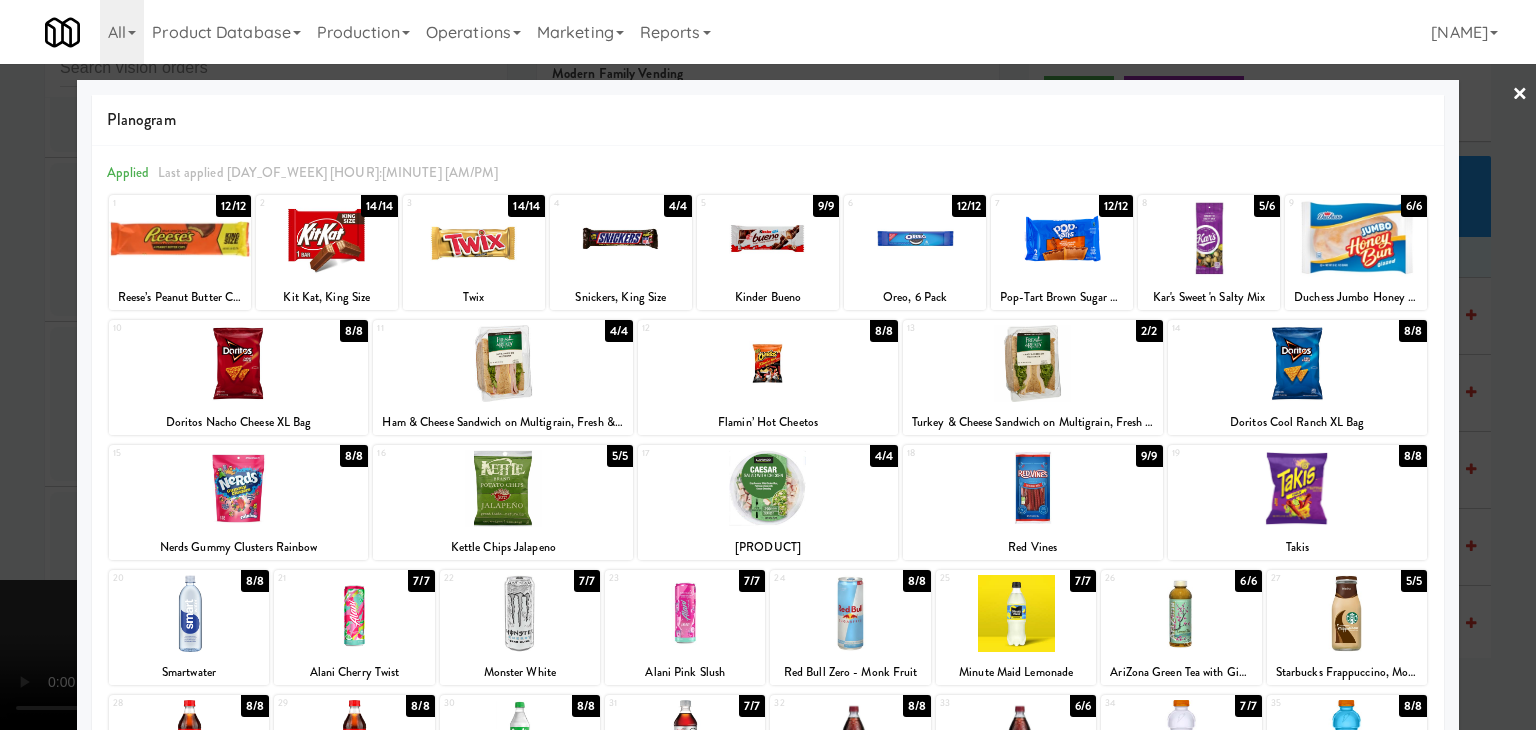 drag, startPoint x: 0, startPoint y: 417, endPoint x: 319, endPoint y: 435, distance: 319.50745 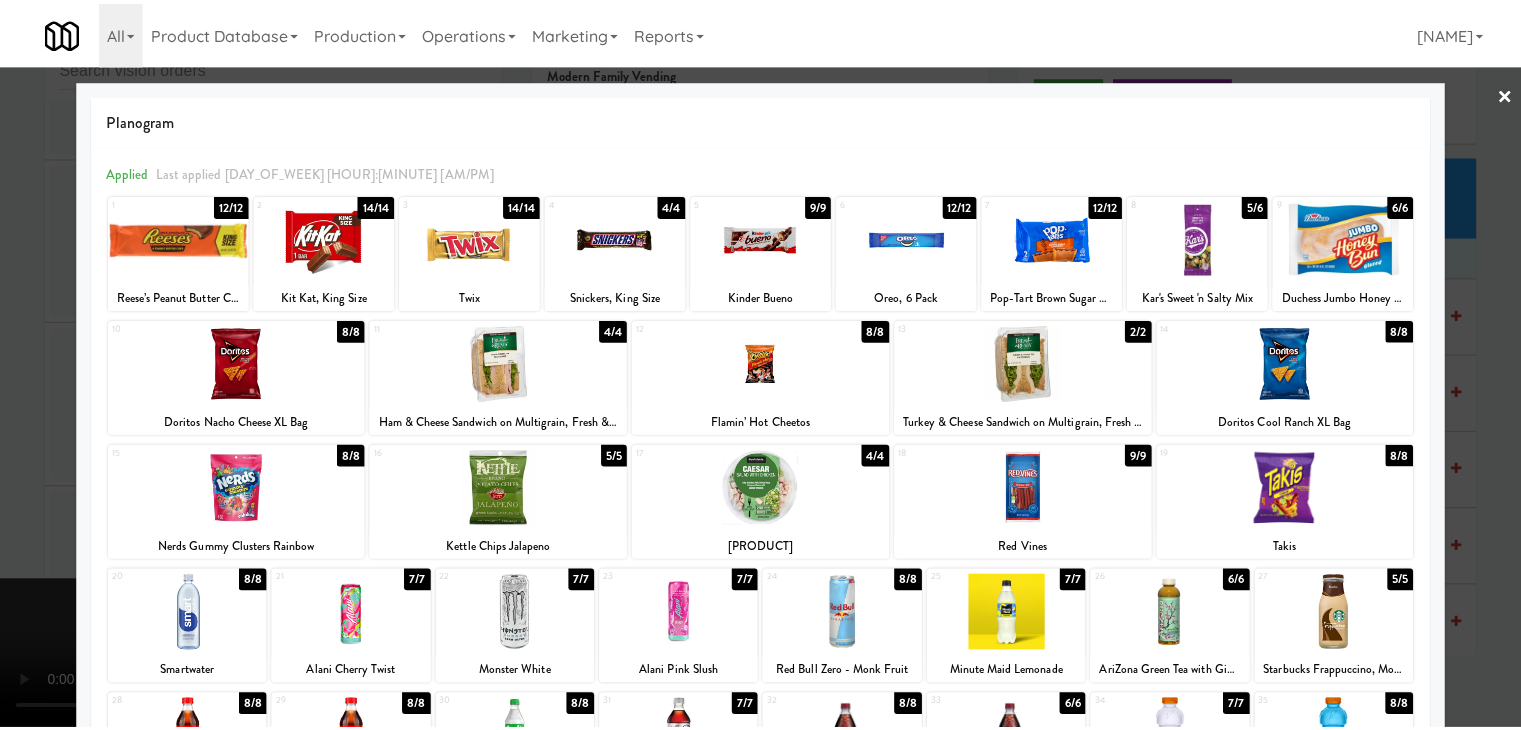 scroll, scrollTop: 22969, scrollLeft: 0, axis: vertical 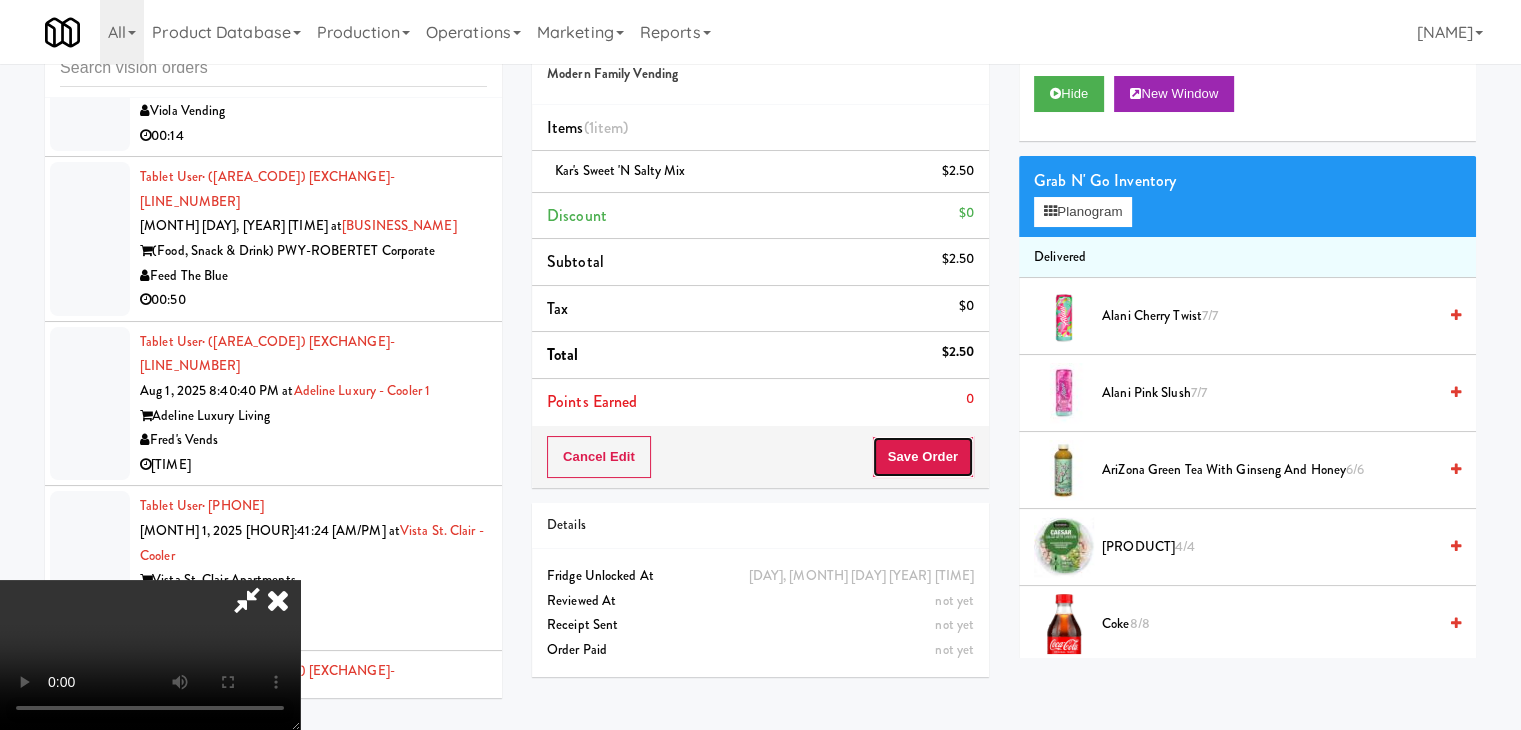 click on "Save Order" at bounding box center [923, 457] 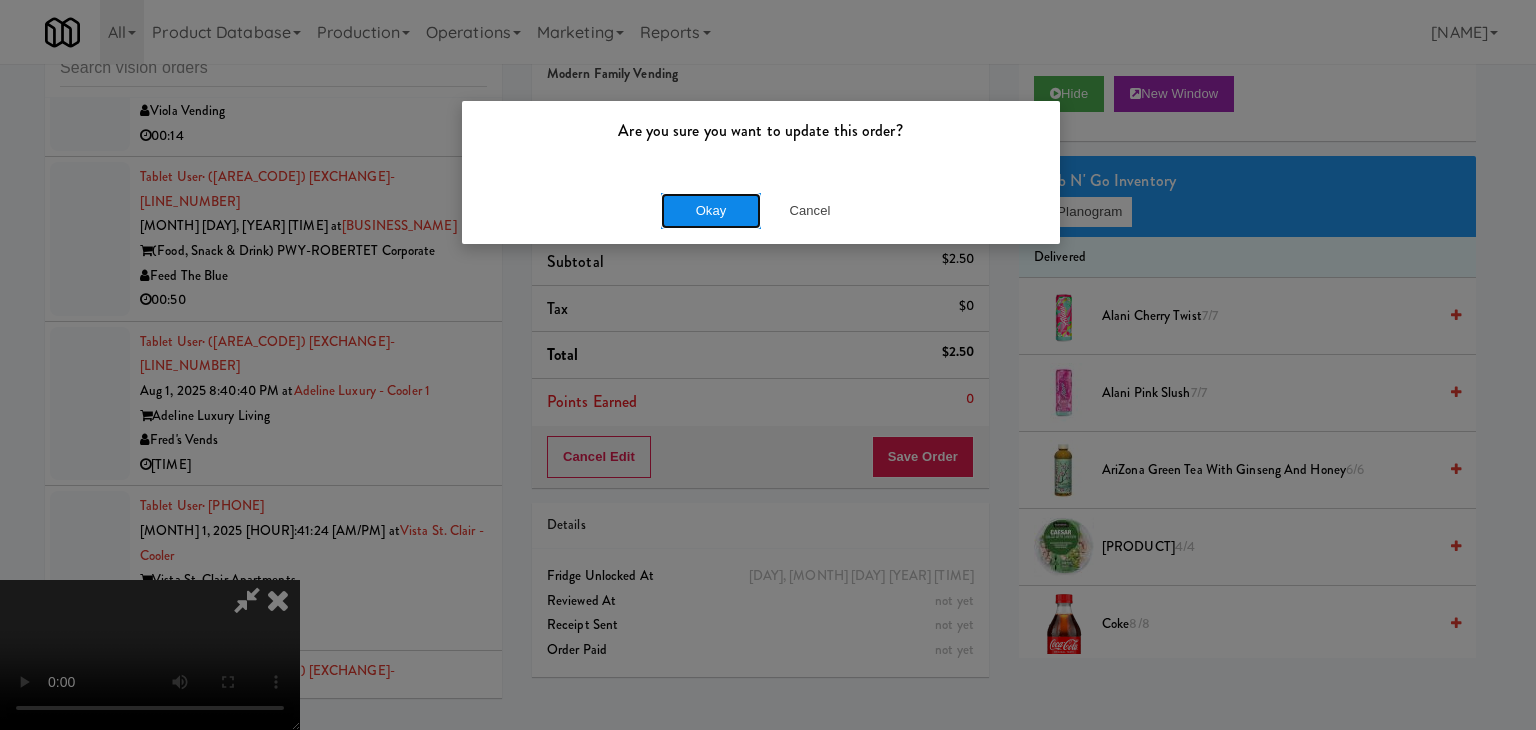 click on "Okay" at bounding box center (711, 211) 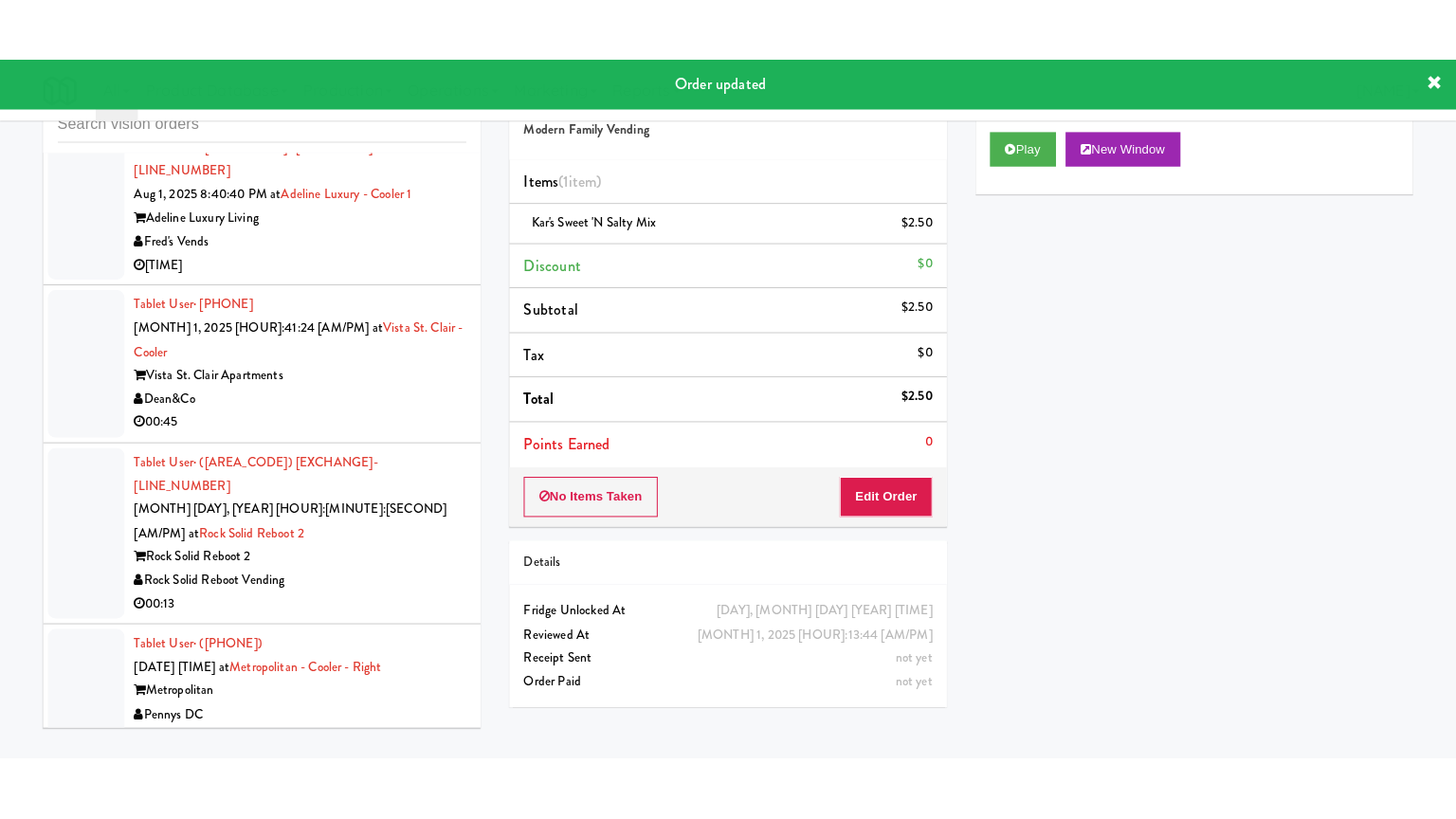 scroll, scrollTop: 22057, scrollLeft: 0, axis: vertical 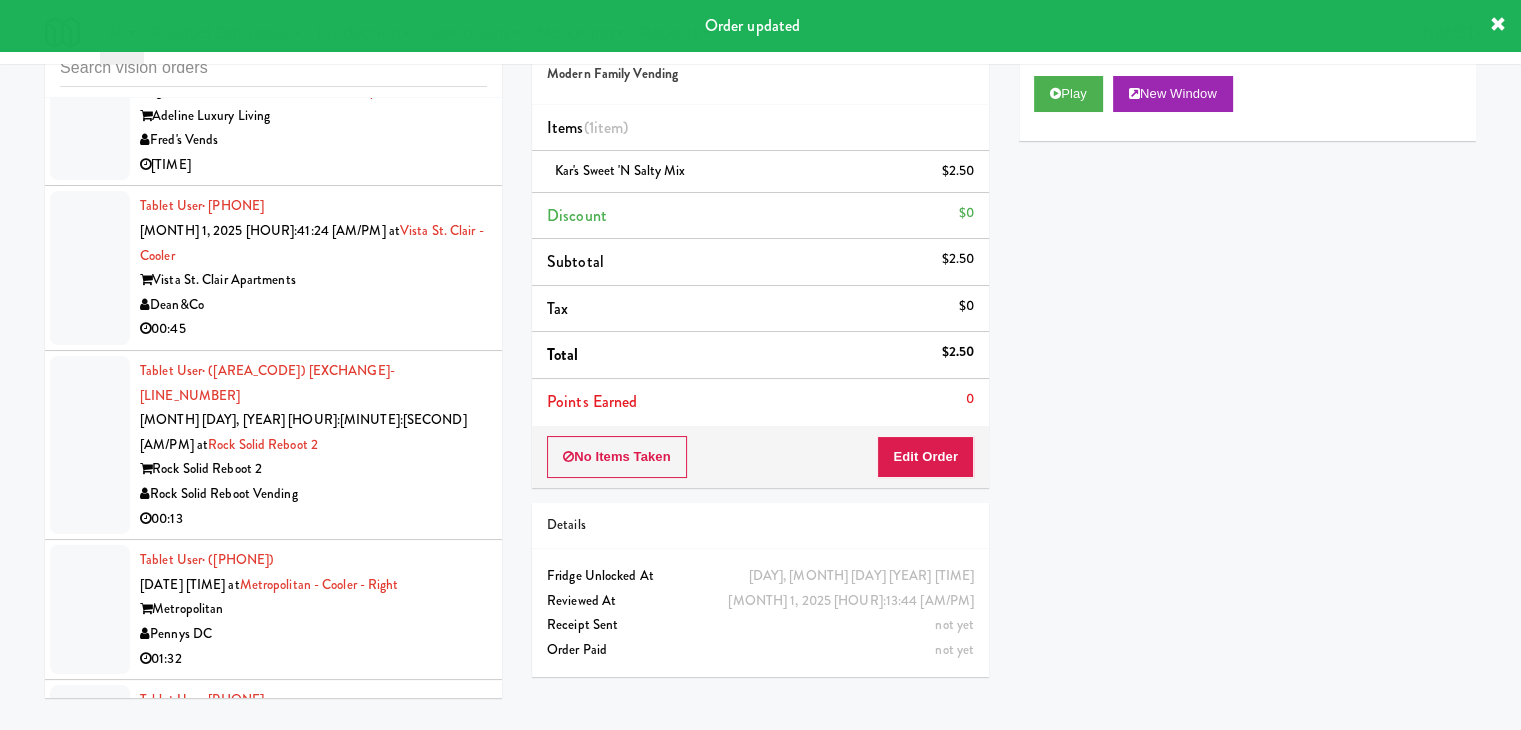 click on "G&M Market" at bounding box center (313, 1506) 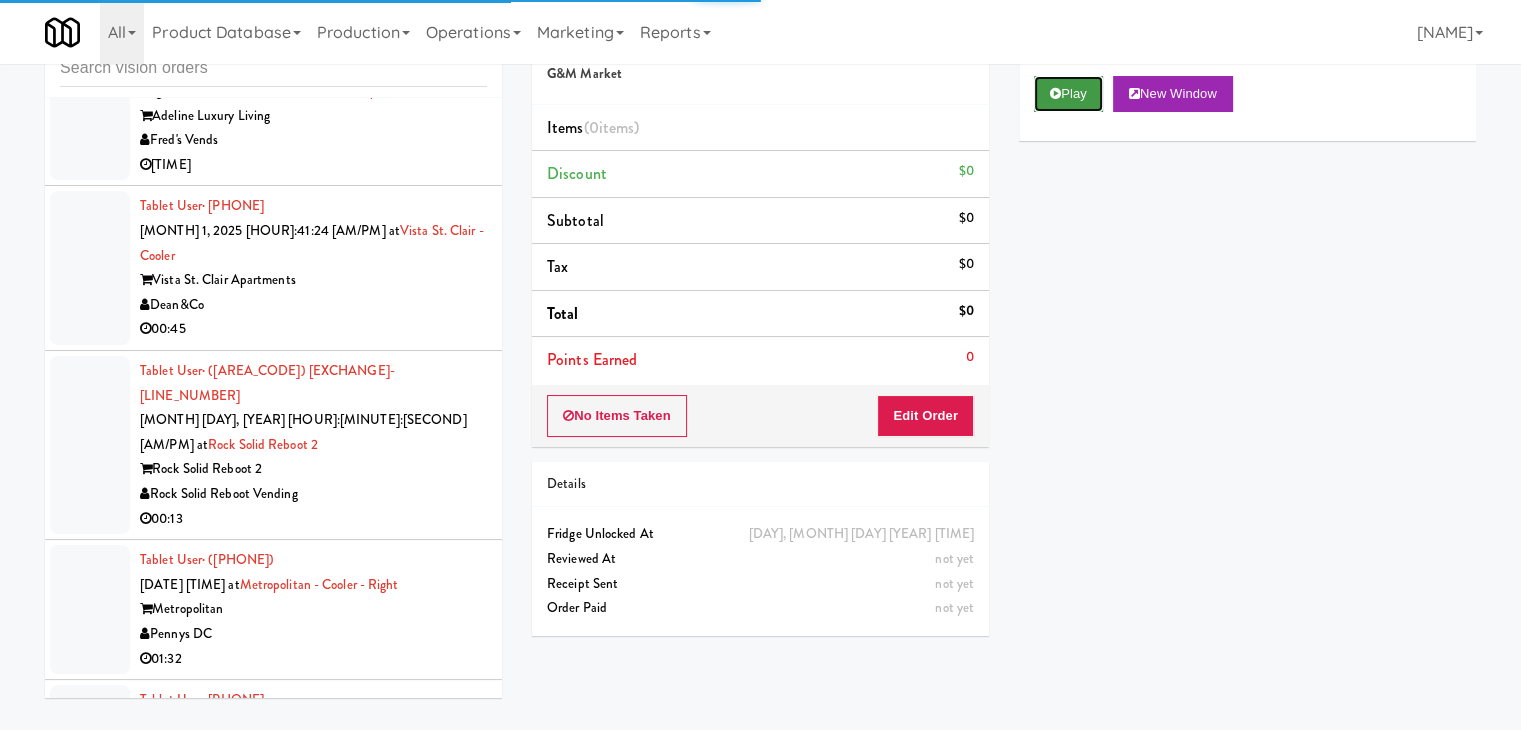 drag, startPoint x: 1096, startPoint y: 105, endPoint x: 1082, endPoint y: 109, distance: 14.56022 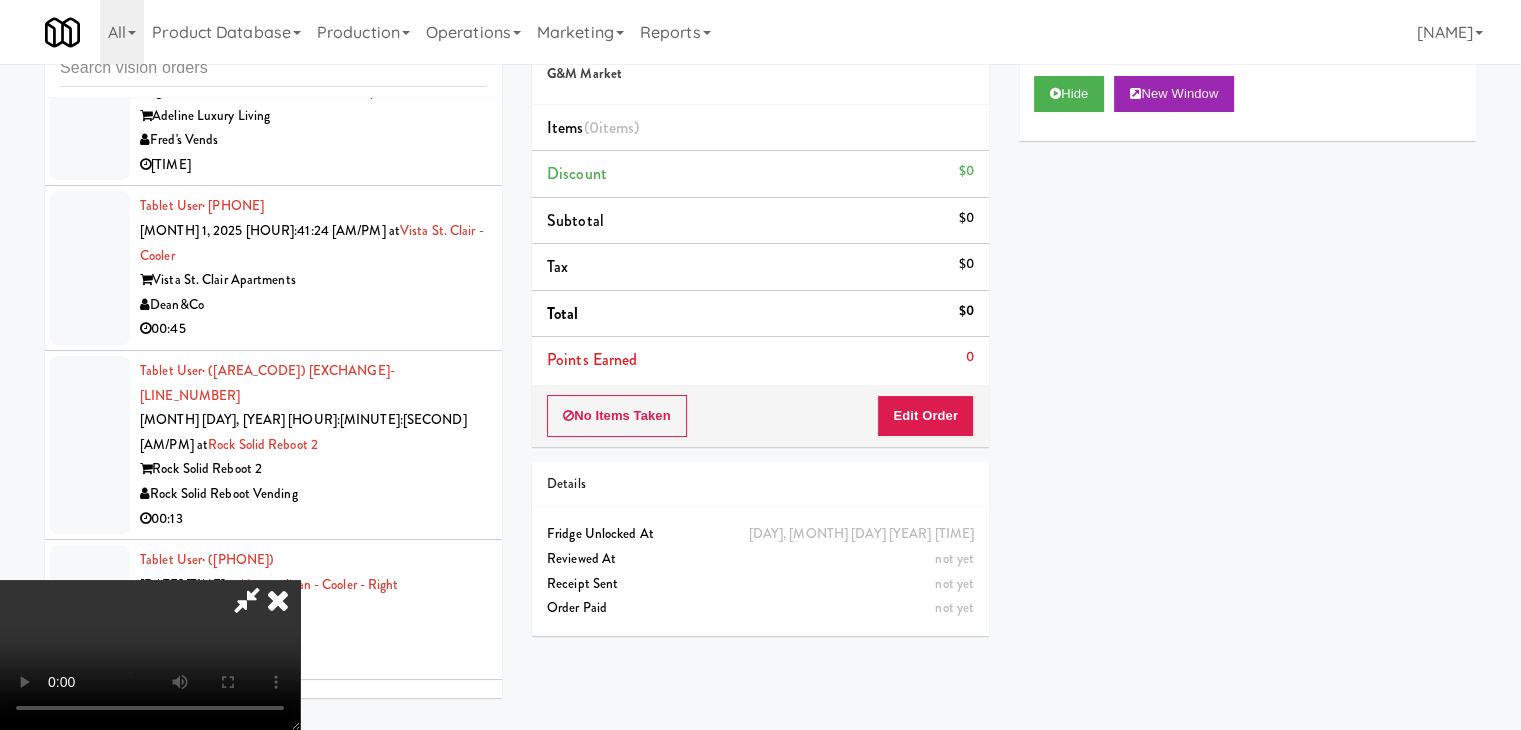 click at bounding box center (150, 655) 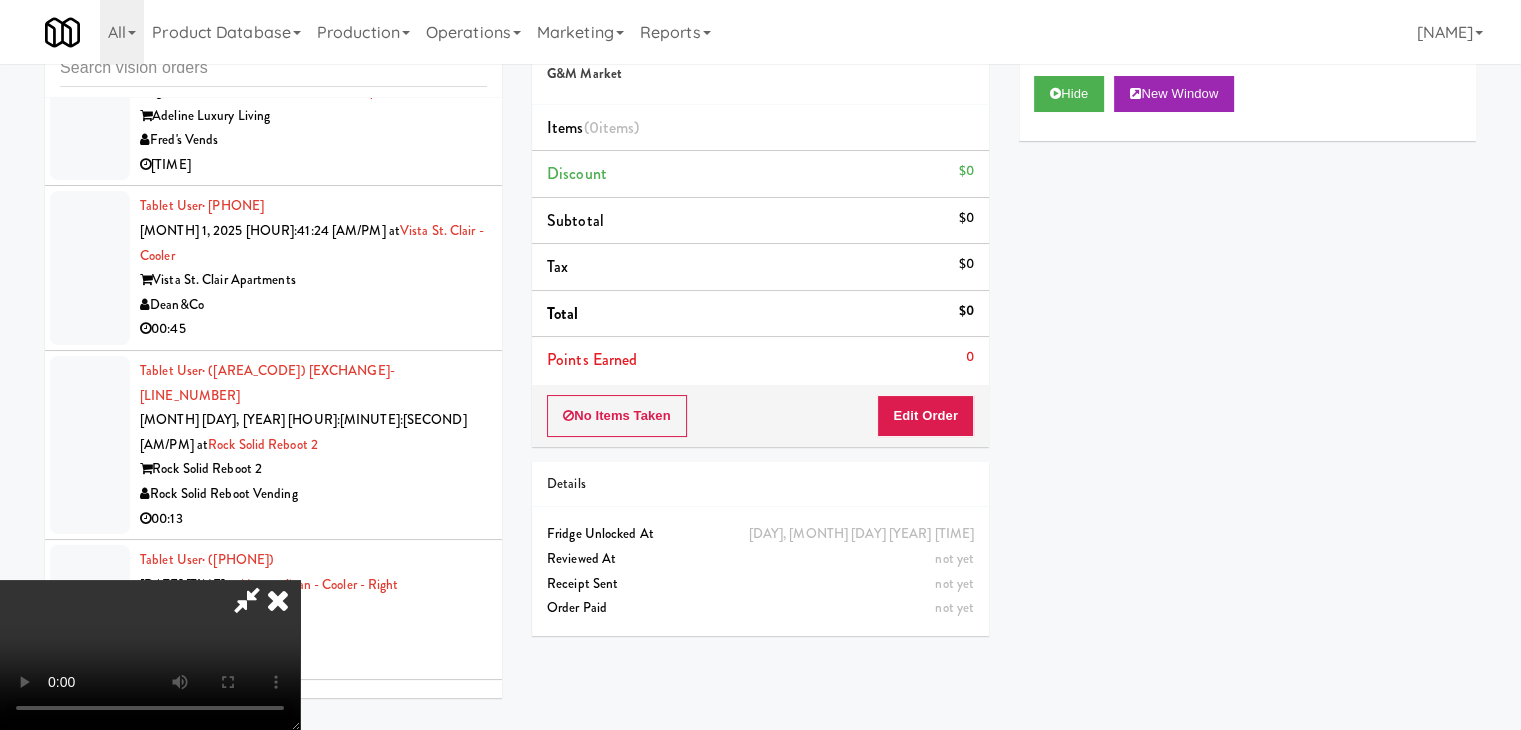 drag, startPoint x: 709, startPoint y: 358, endPoint x: 789, endPoint y: 460, distance: 129.63025 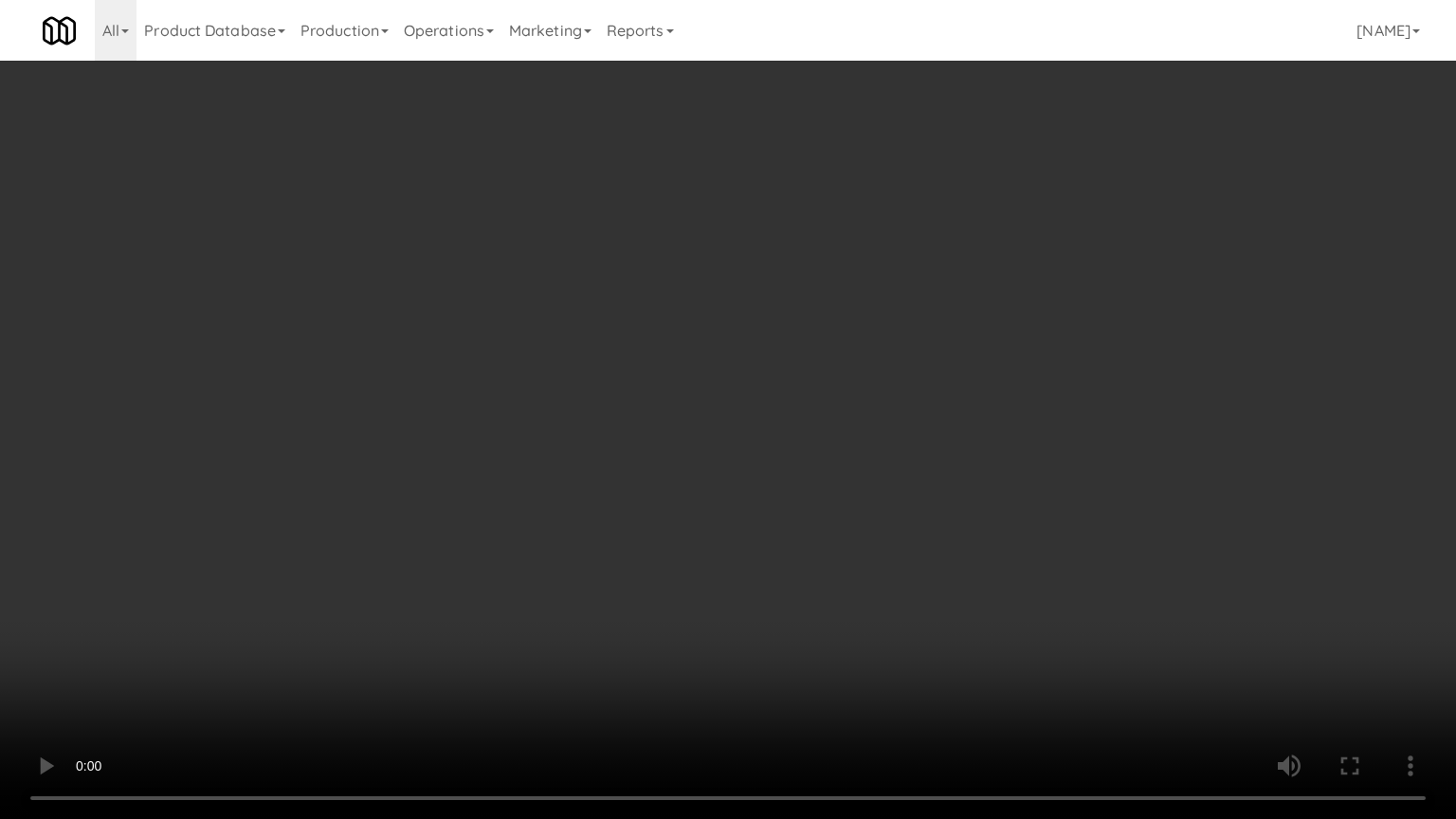 click at bounding box center (728, 410) 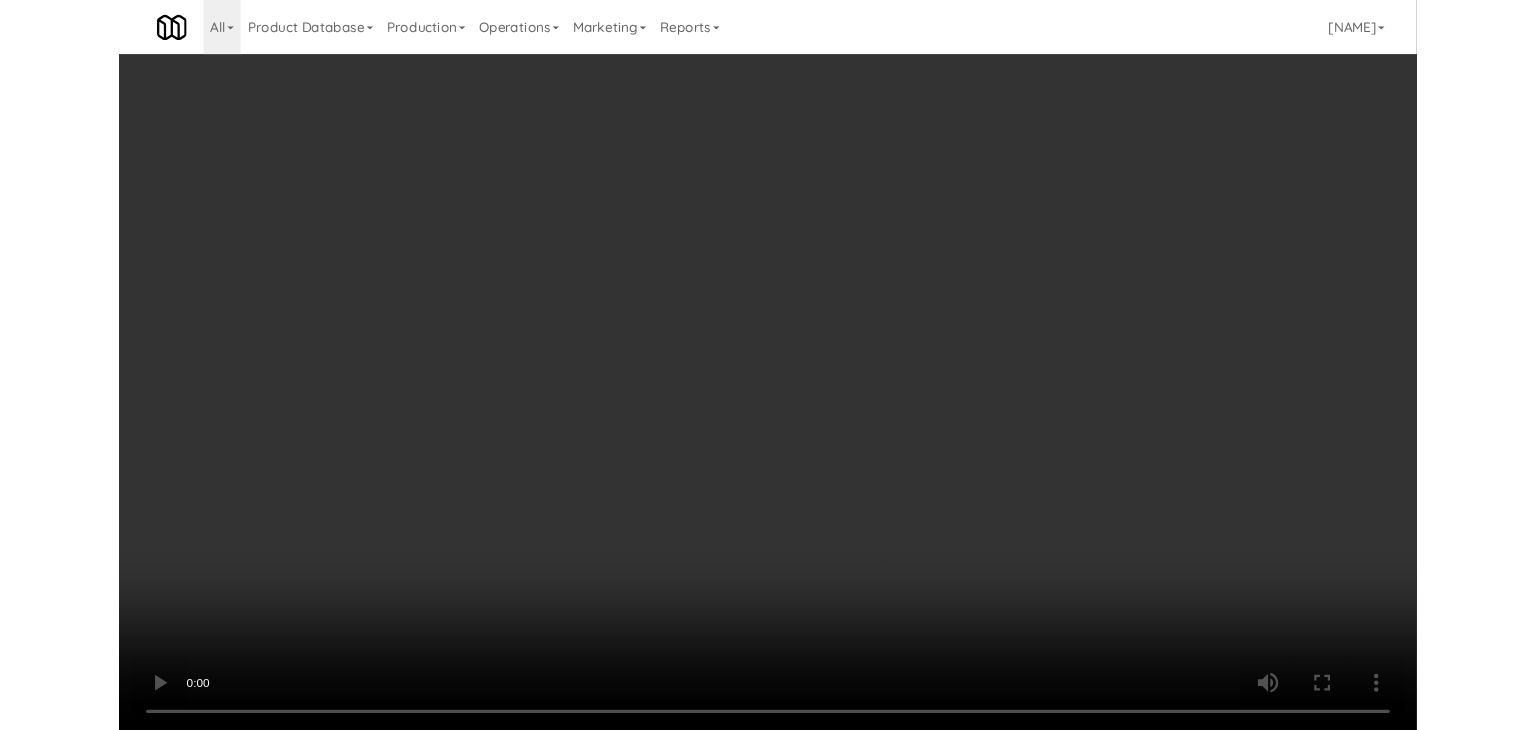 scroll, scrollTop: 23269, scrollLeft: 0, axis: vertical 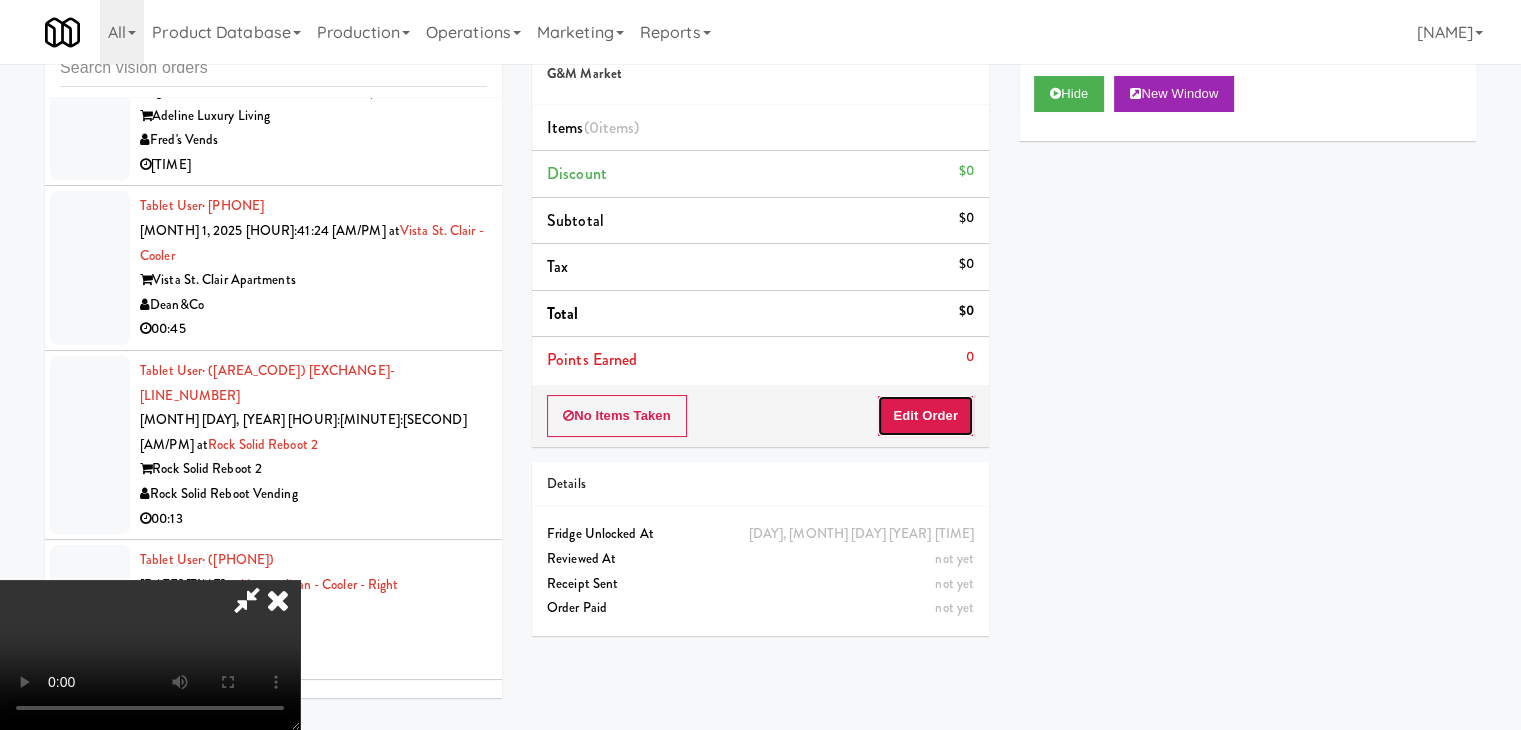 drag, startPoint x: 948, startPoint y: 419, endPoint x: 997, endPoint y: 384, distance: 60.216278 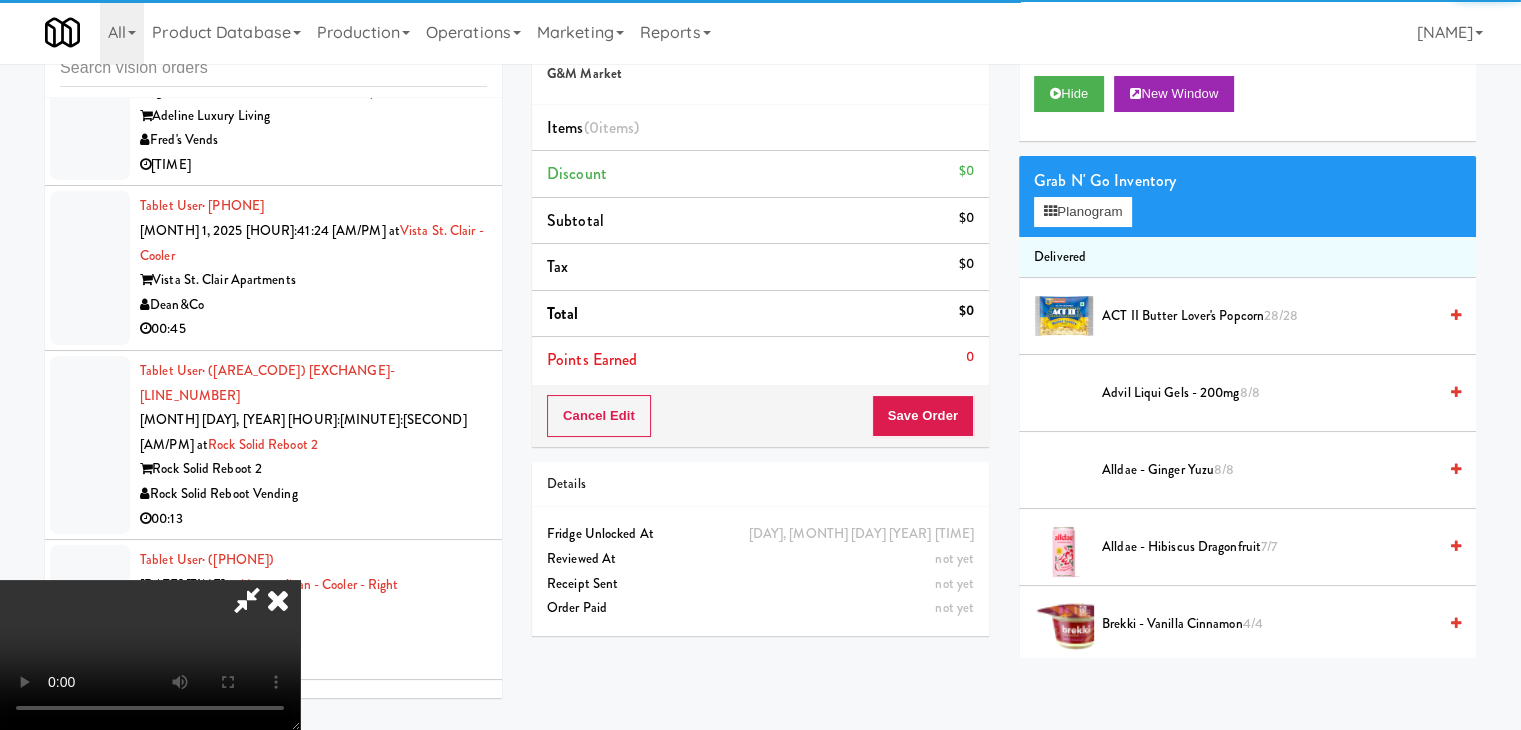 click on "Grab N' Go Inventory" at bounding box center (1247, 181) 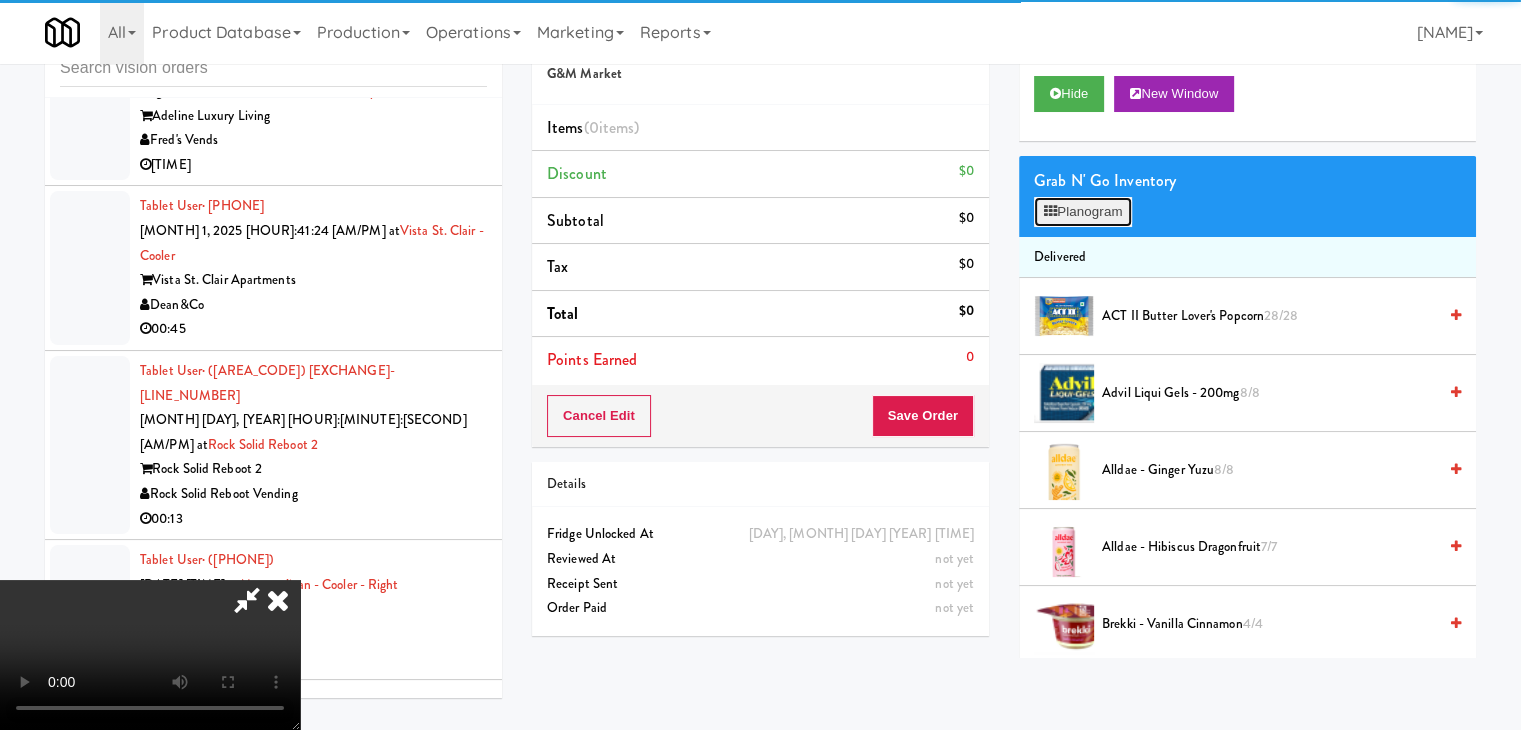 click on "Planogram" at bounding box center [1083, 212] 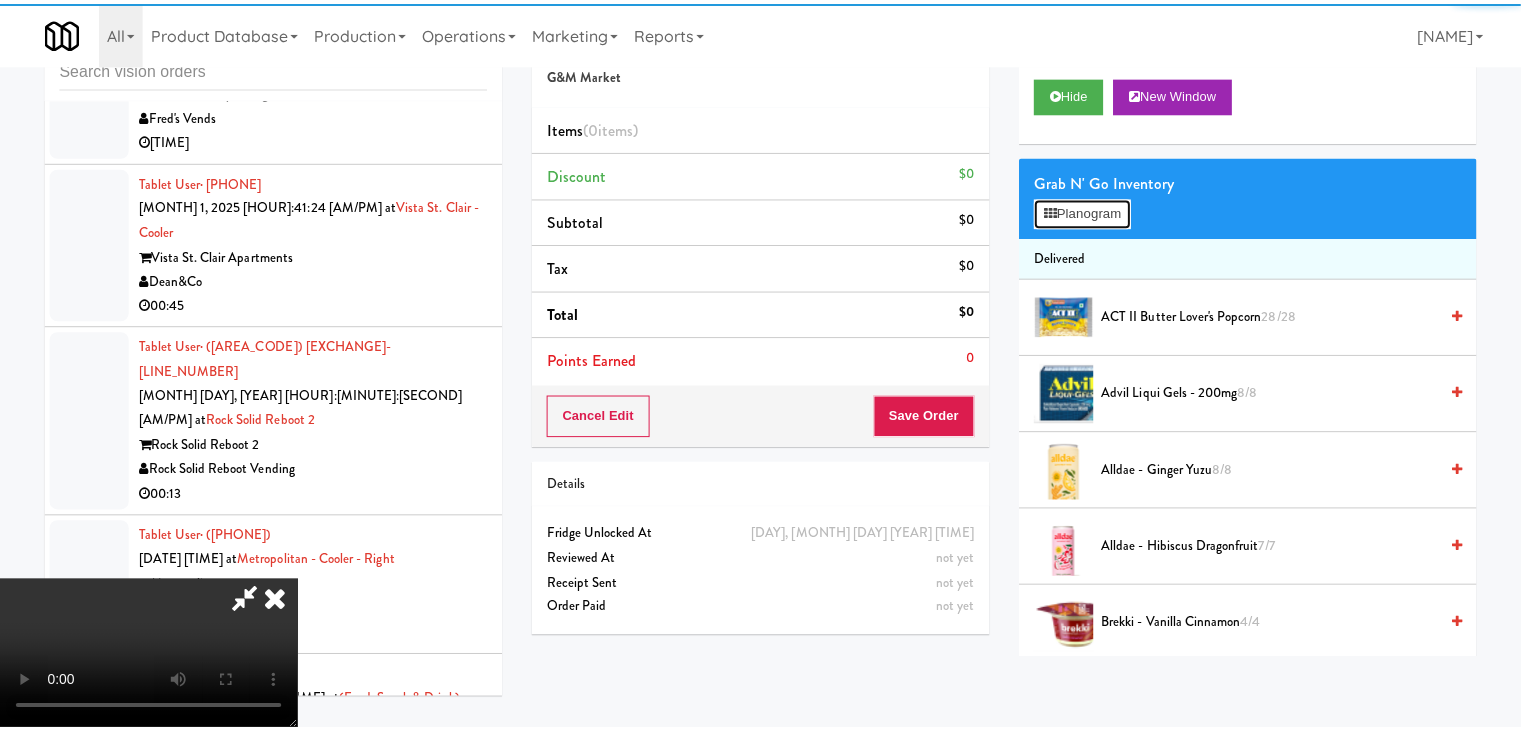 scroll, scrollTop: 23244, scrollLeft: 0, axis: vertical 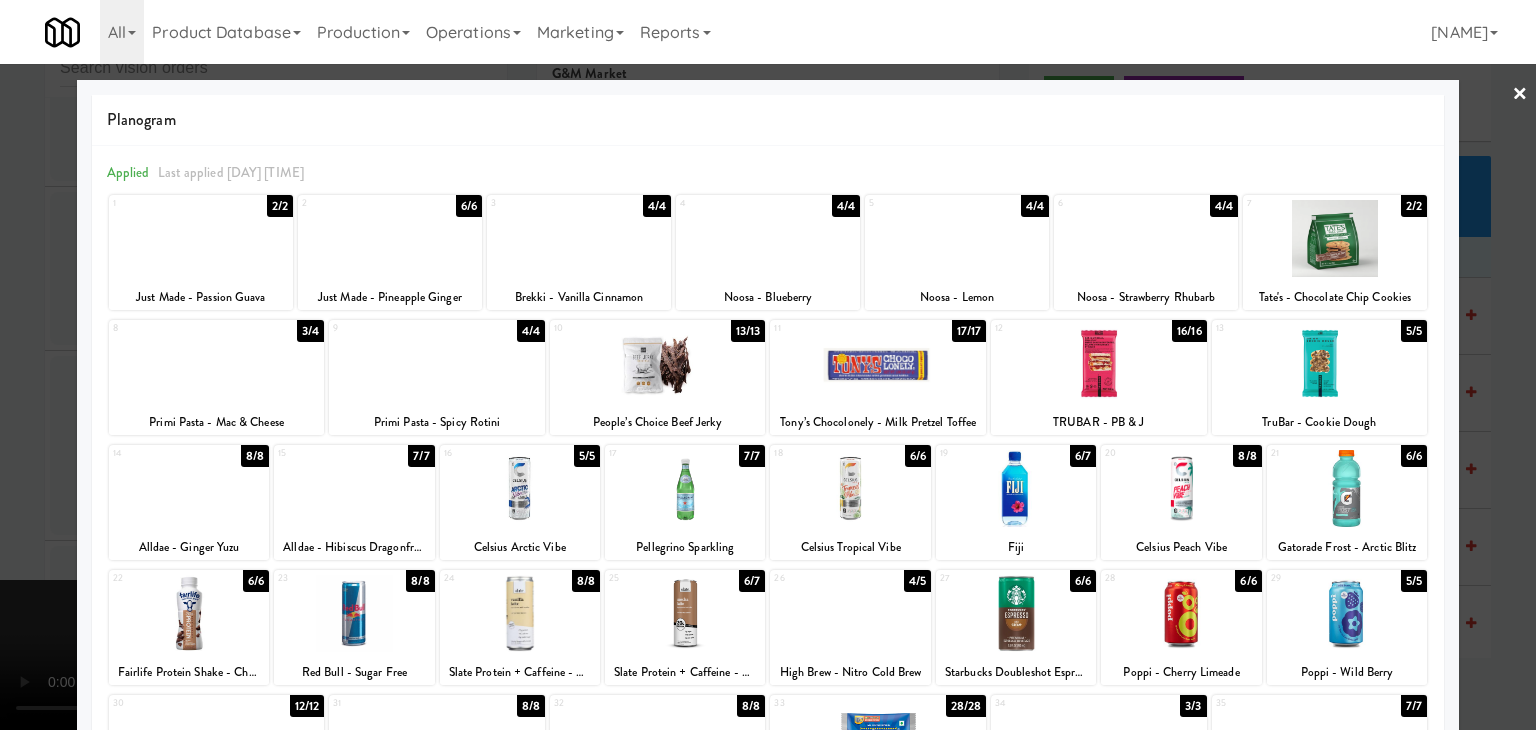 click at bounding box center [189, 488] 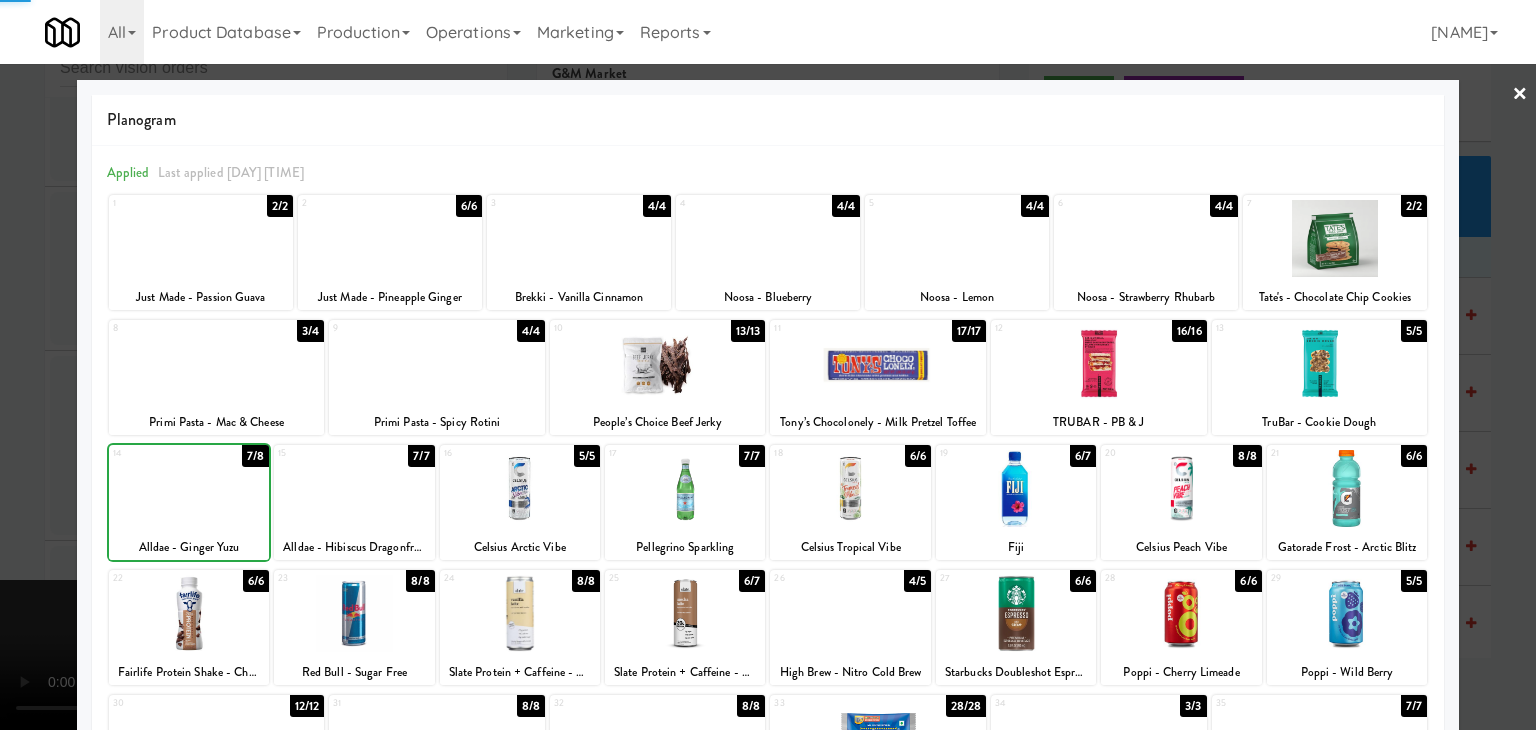 drag, startPoint x: 0, startPoint y: 517, endPoint x: 40, endPoint y: 510, distance: 40.60788 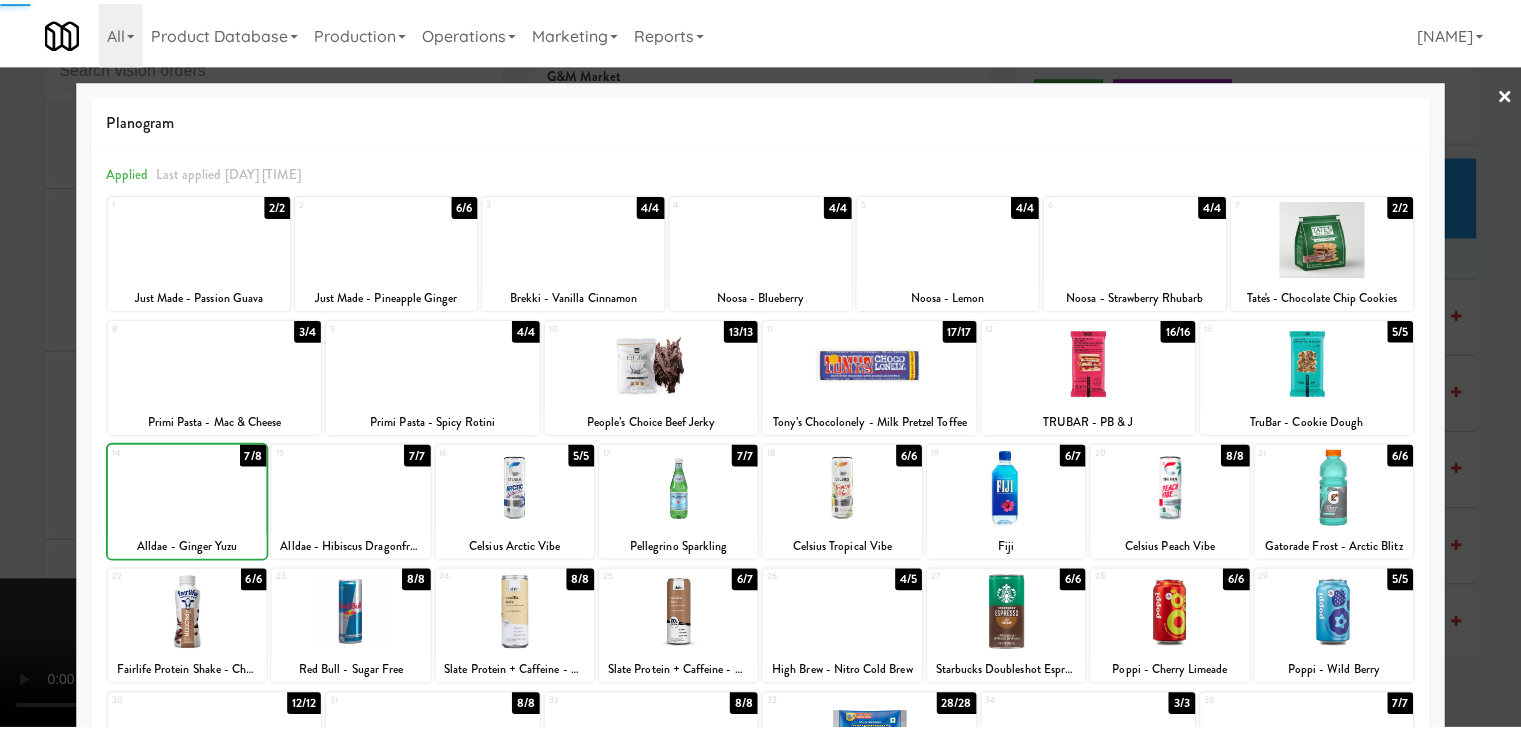 scroll, scrollTop: 23269, scrollLeft: 0, axis: vertical 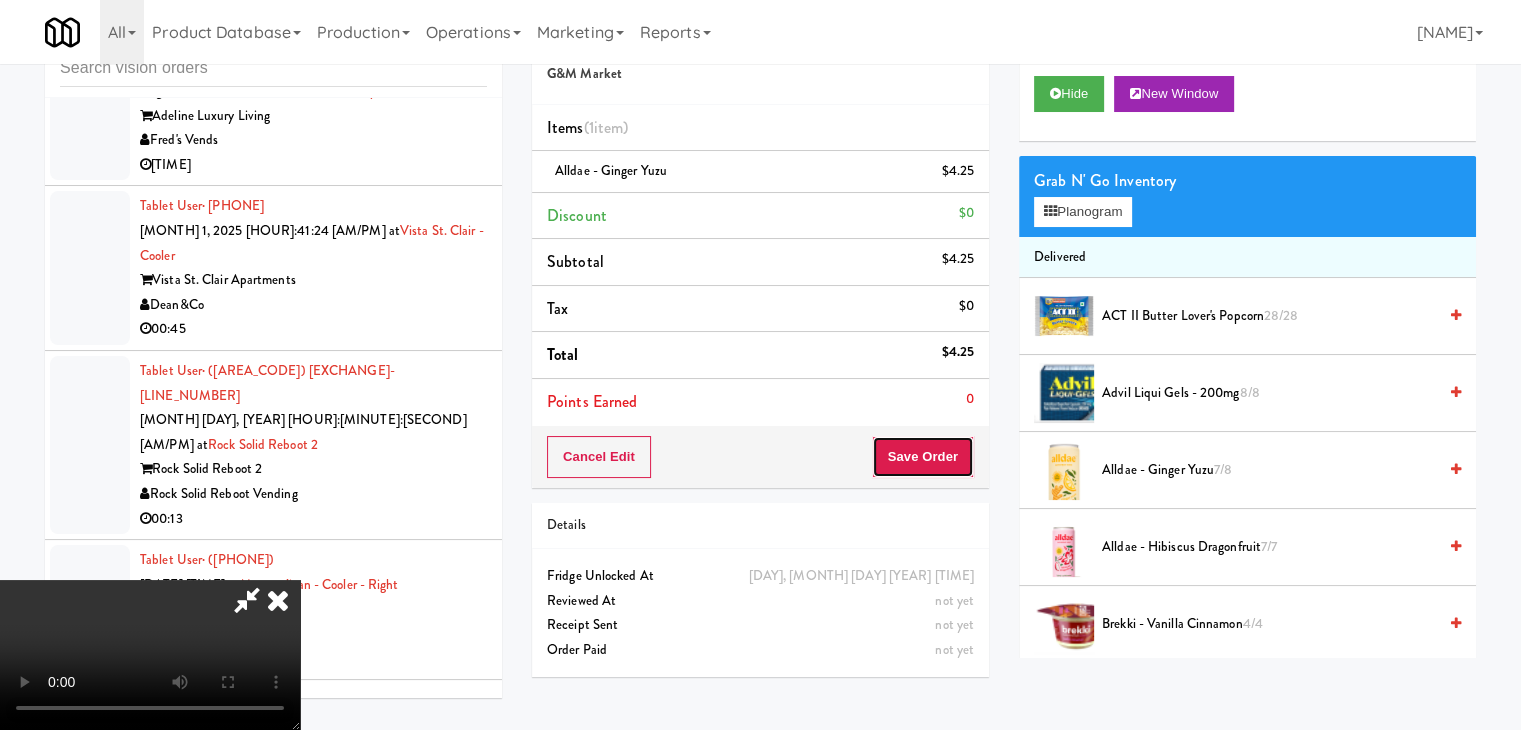 click on "Save Order" at bounding box center (923, 457) 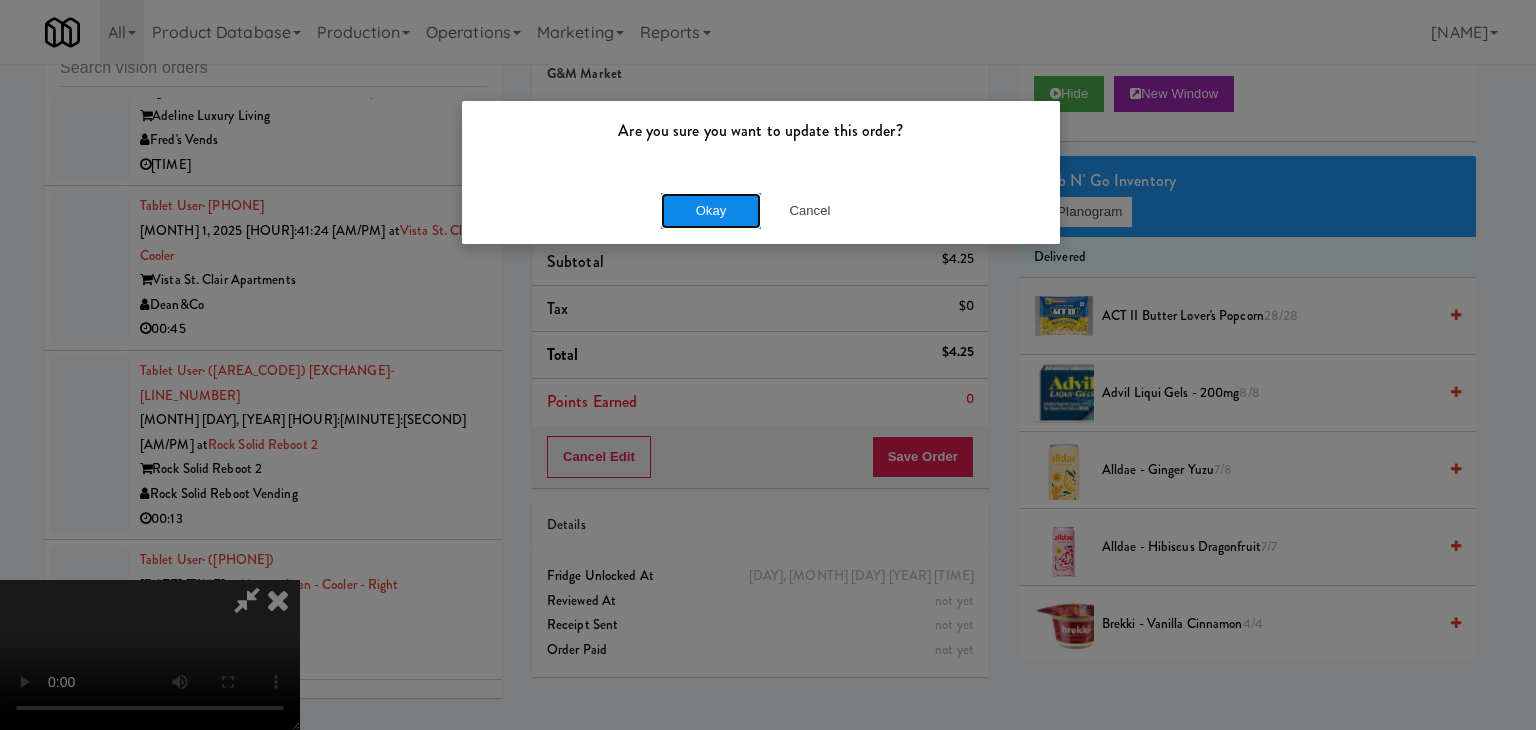 click on "Okay" at bounding box center [711, 211] 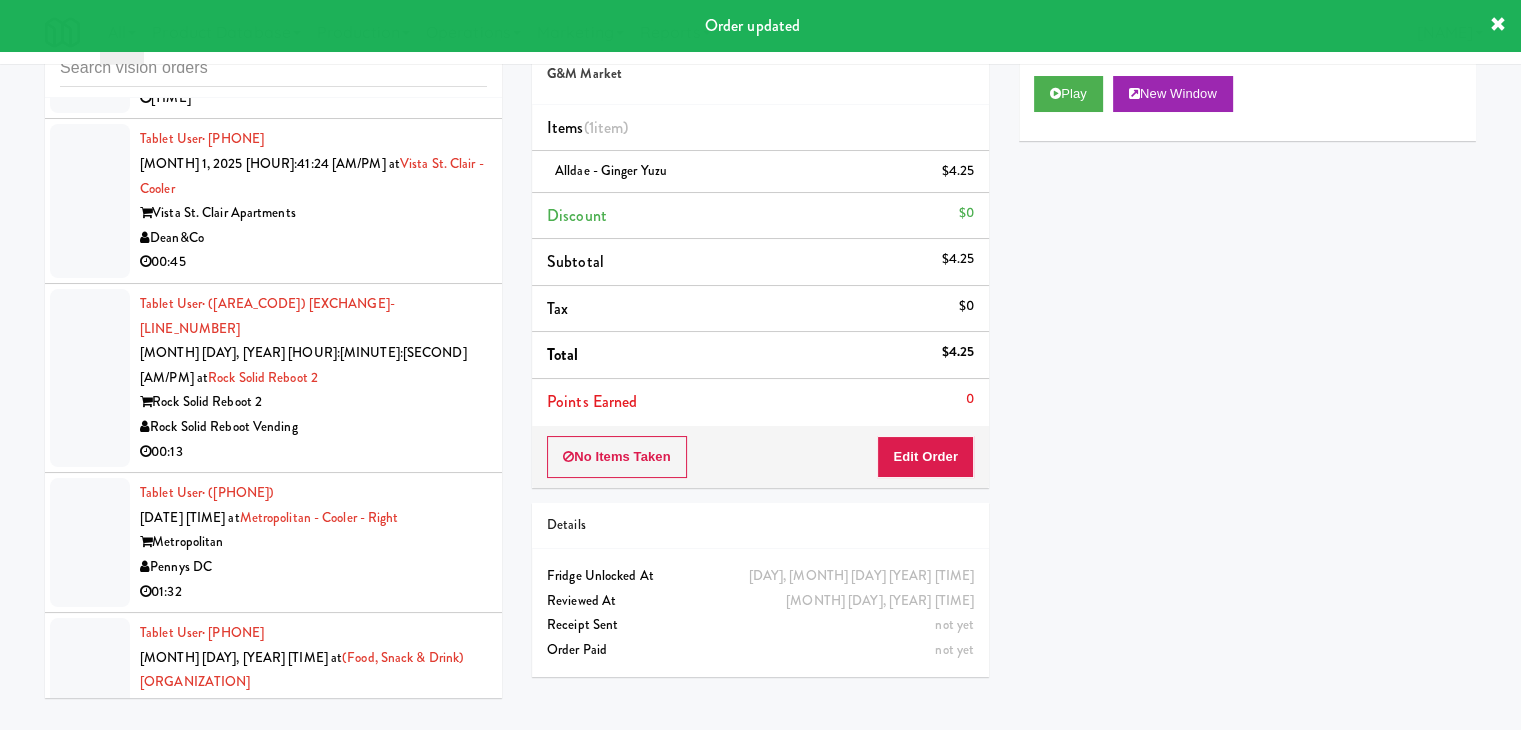 scroll, scrollTop: 23569, scrollLeft: 0, axis: vertical 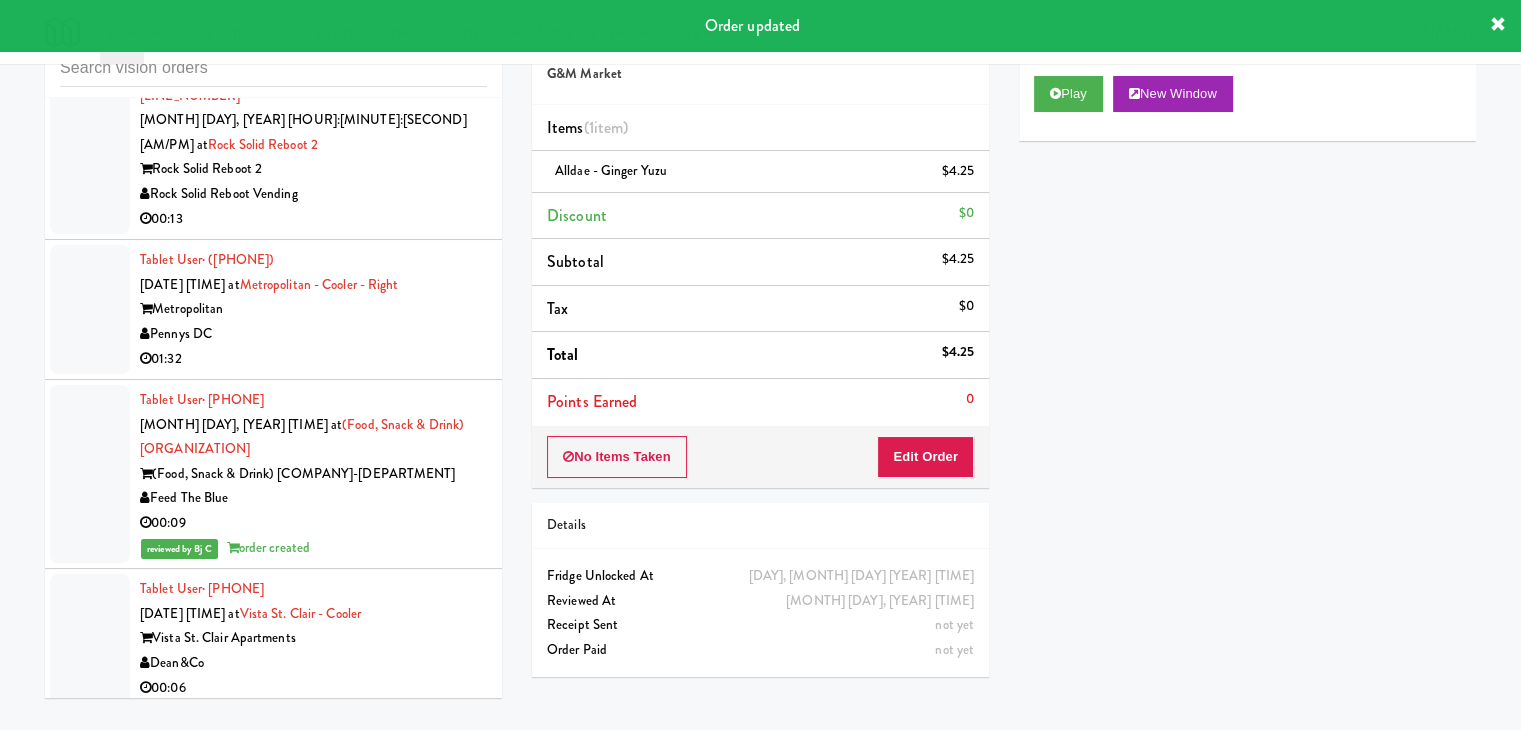 click on "00:09" at bounding box center [313, 1370] 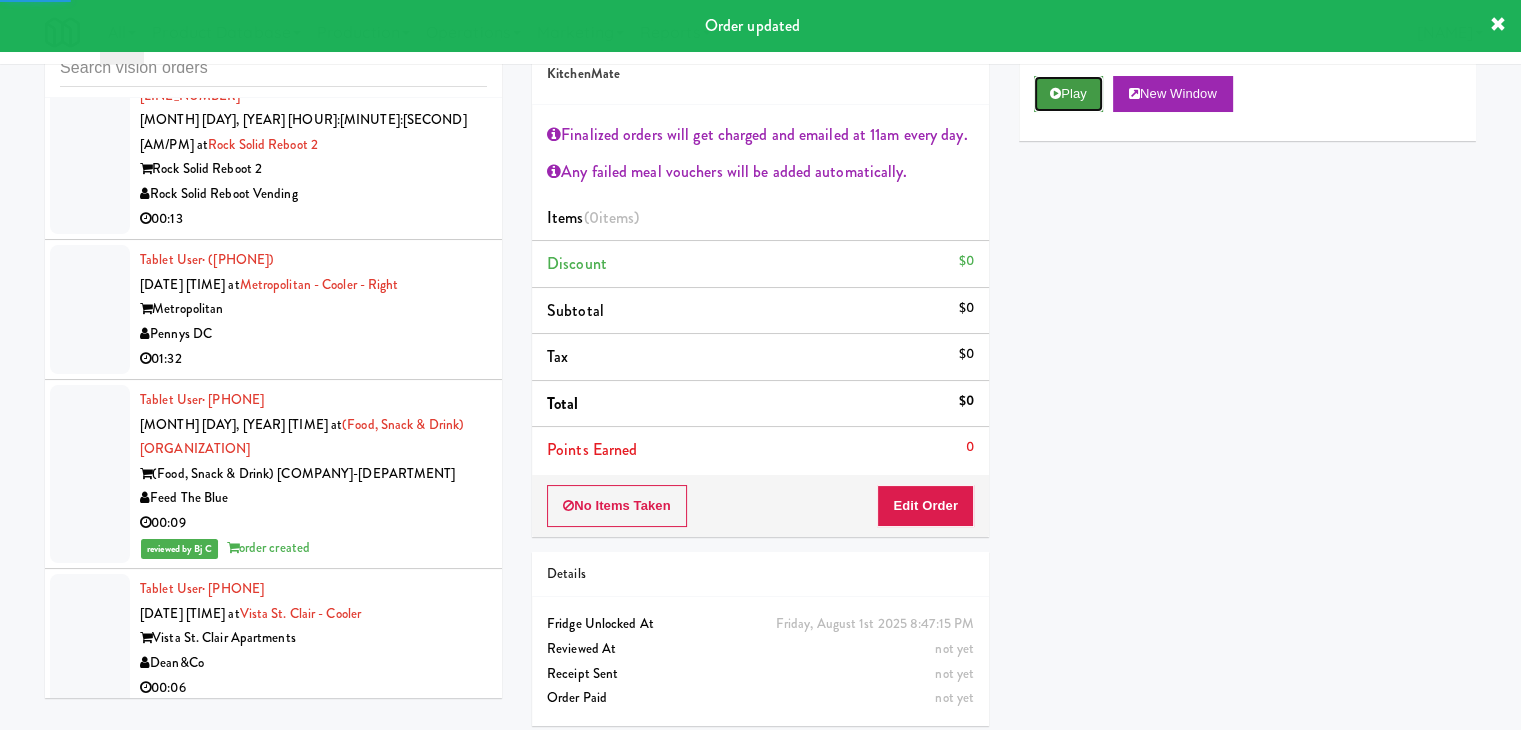 click on "Play" at bounding box center [1068, 94] 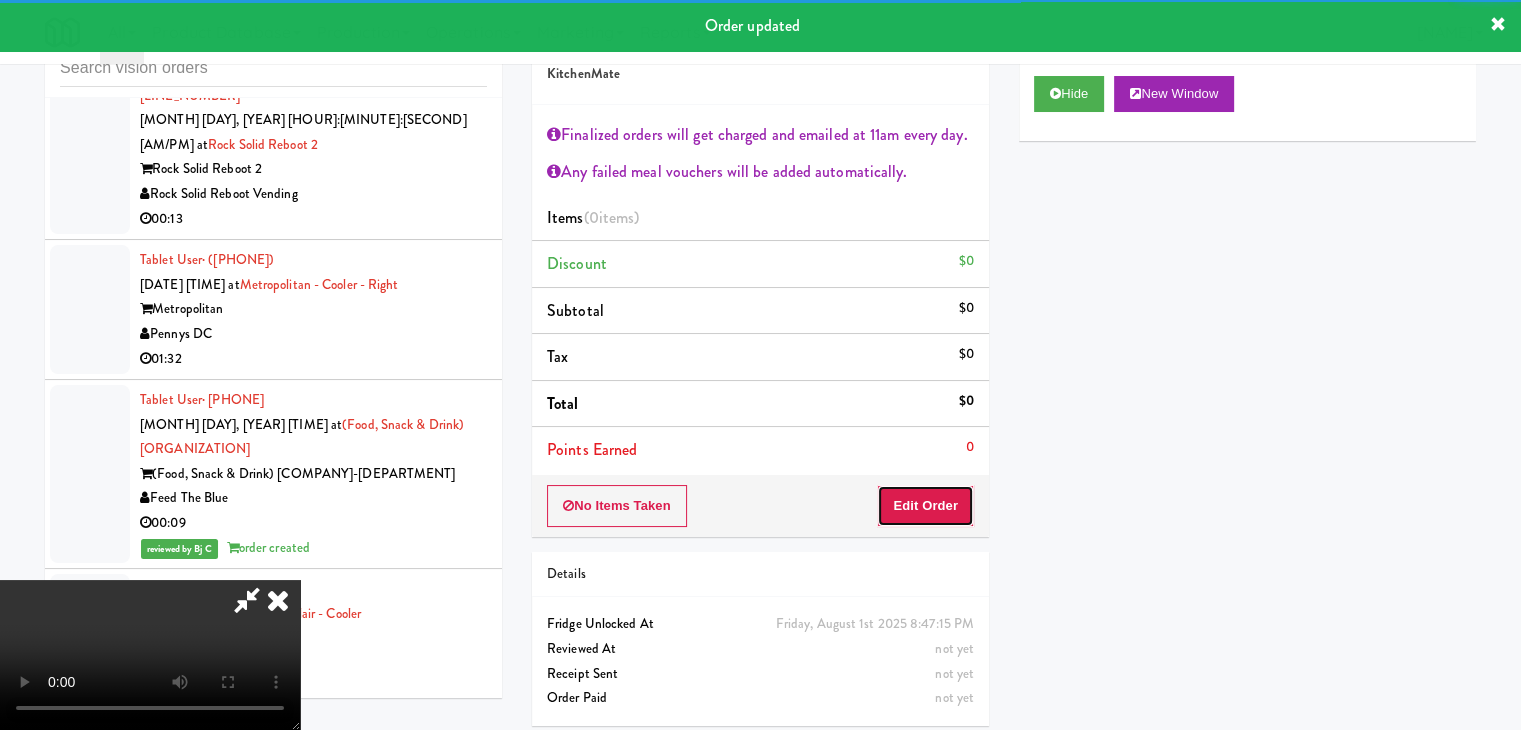click on "Edit Order" at bounding box center (925, 506) 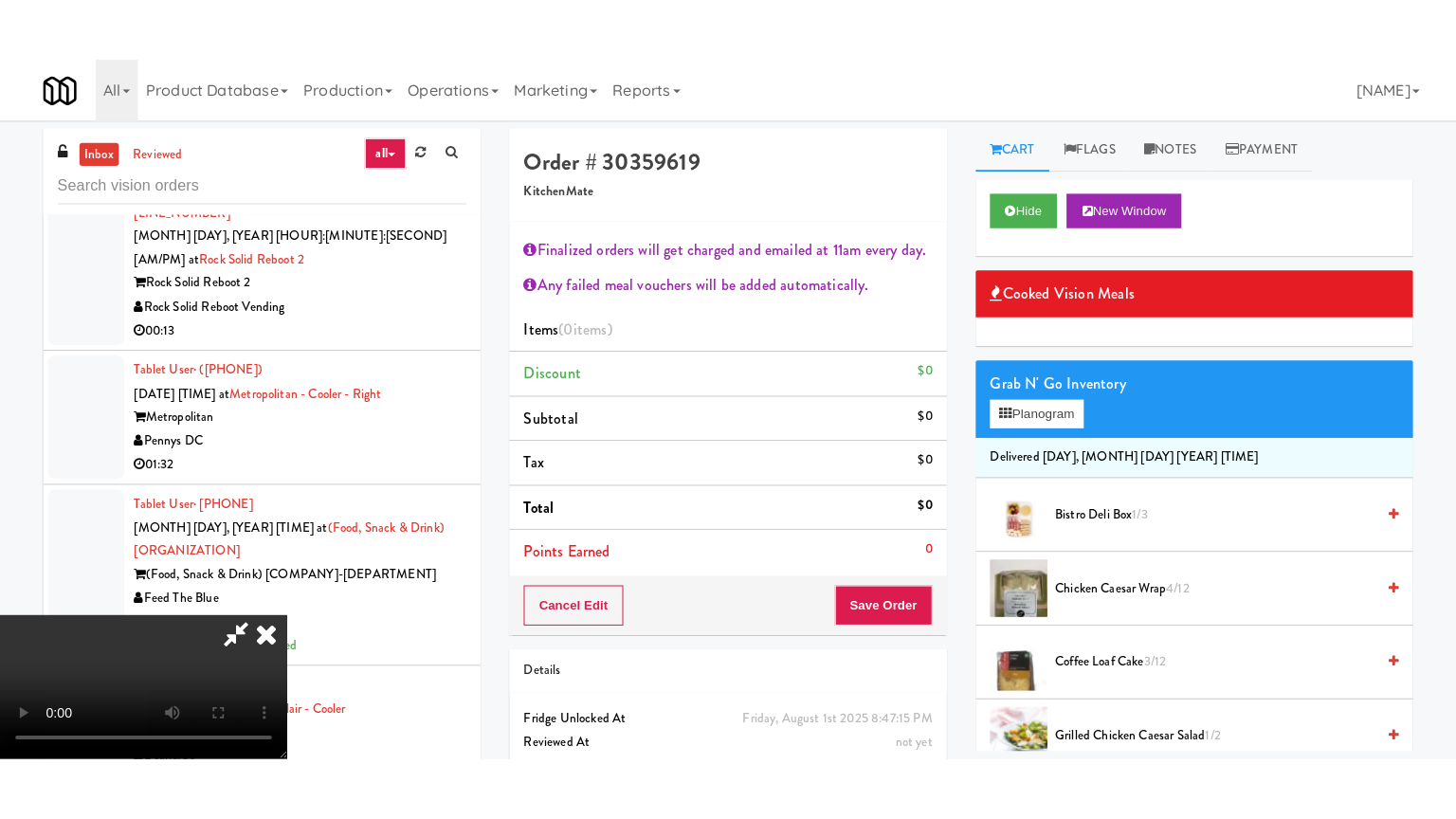 scroll, scrollTop: 0, scrollLeft: 0, axis: both 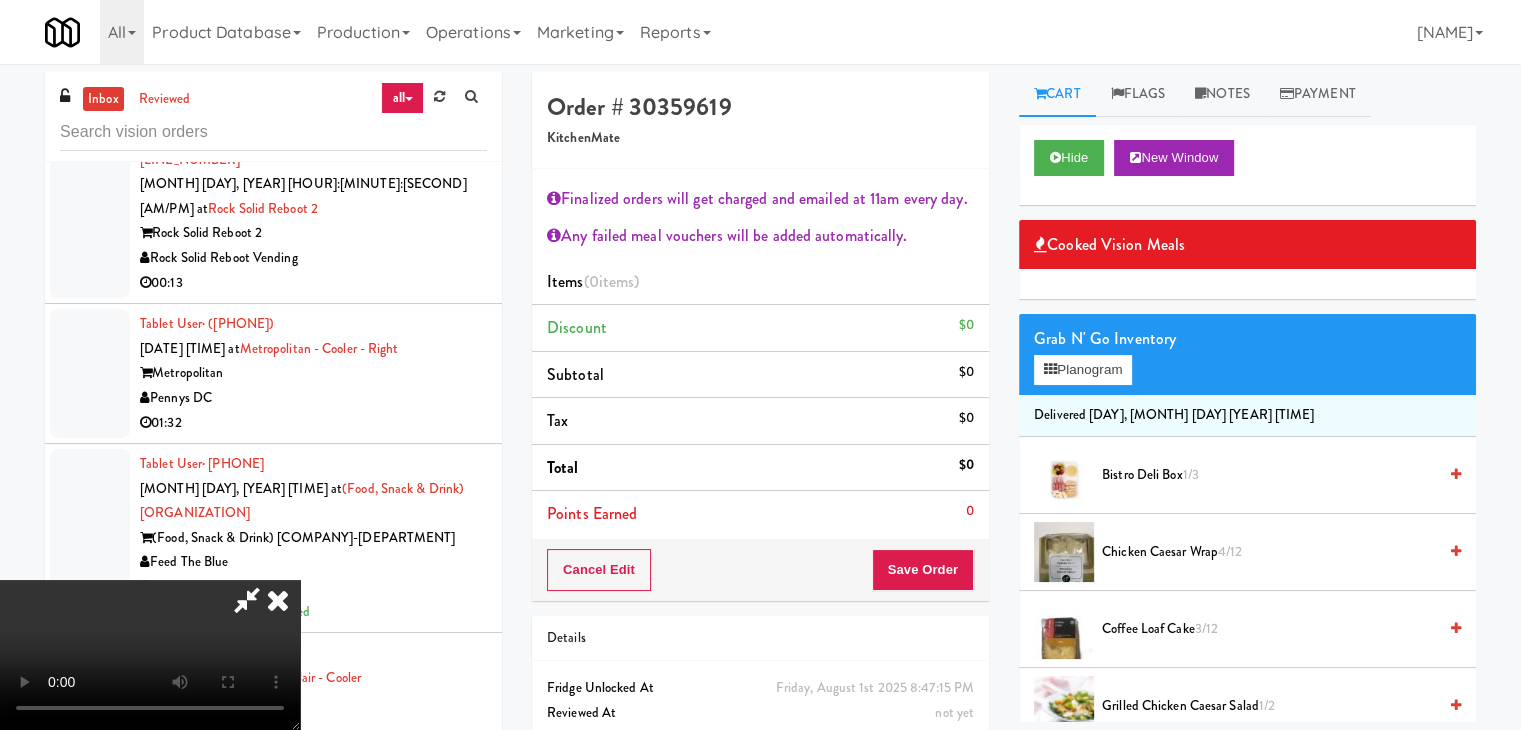 click at bounding box center [150, 655] 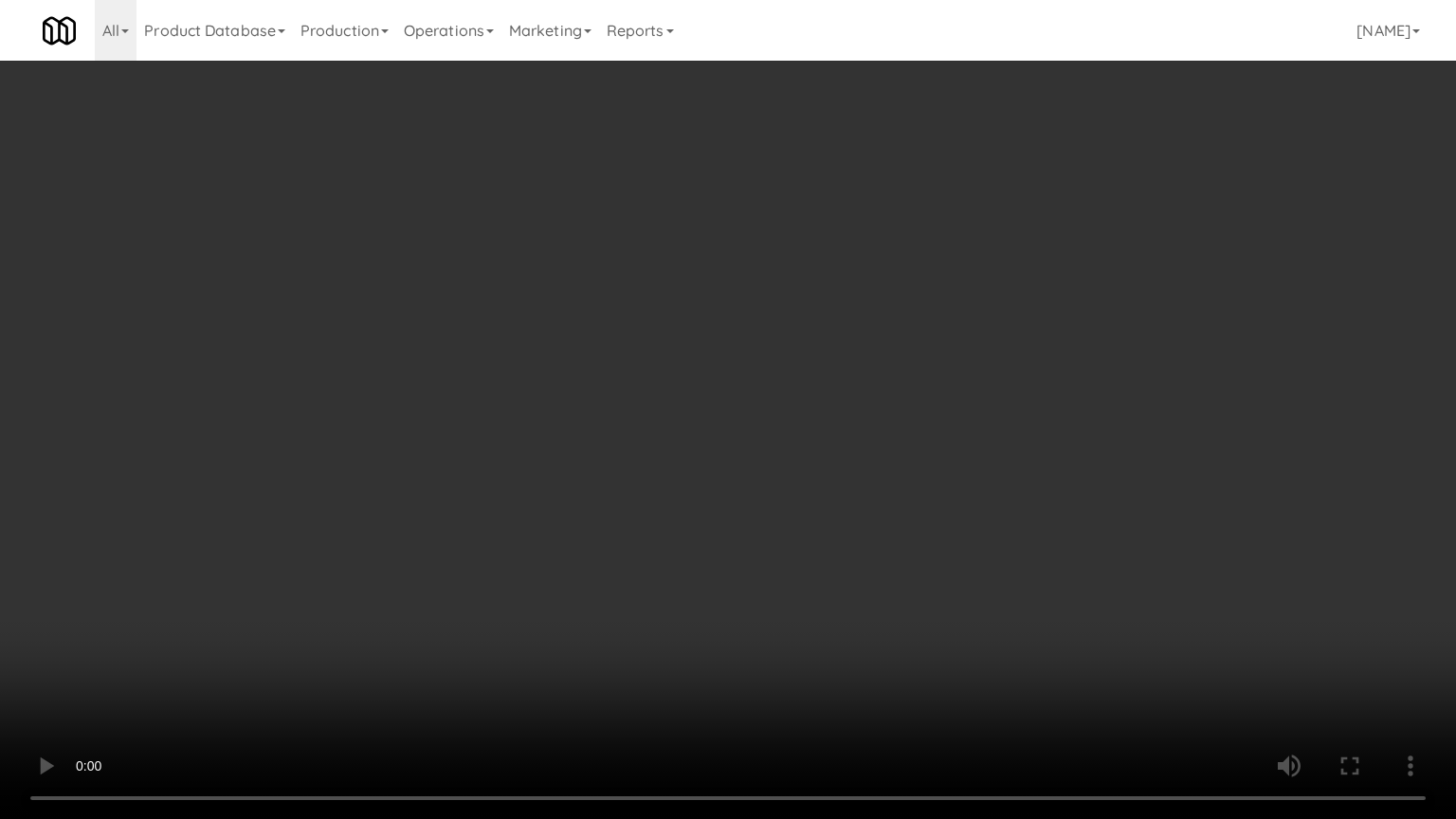 click at bounding box center [728, 410] 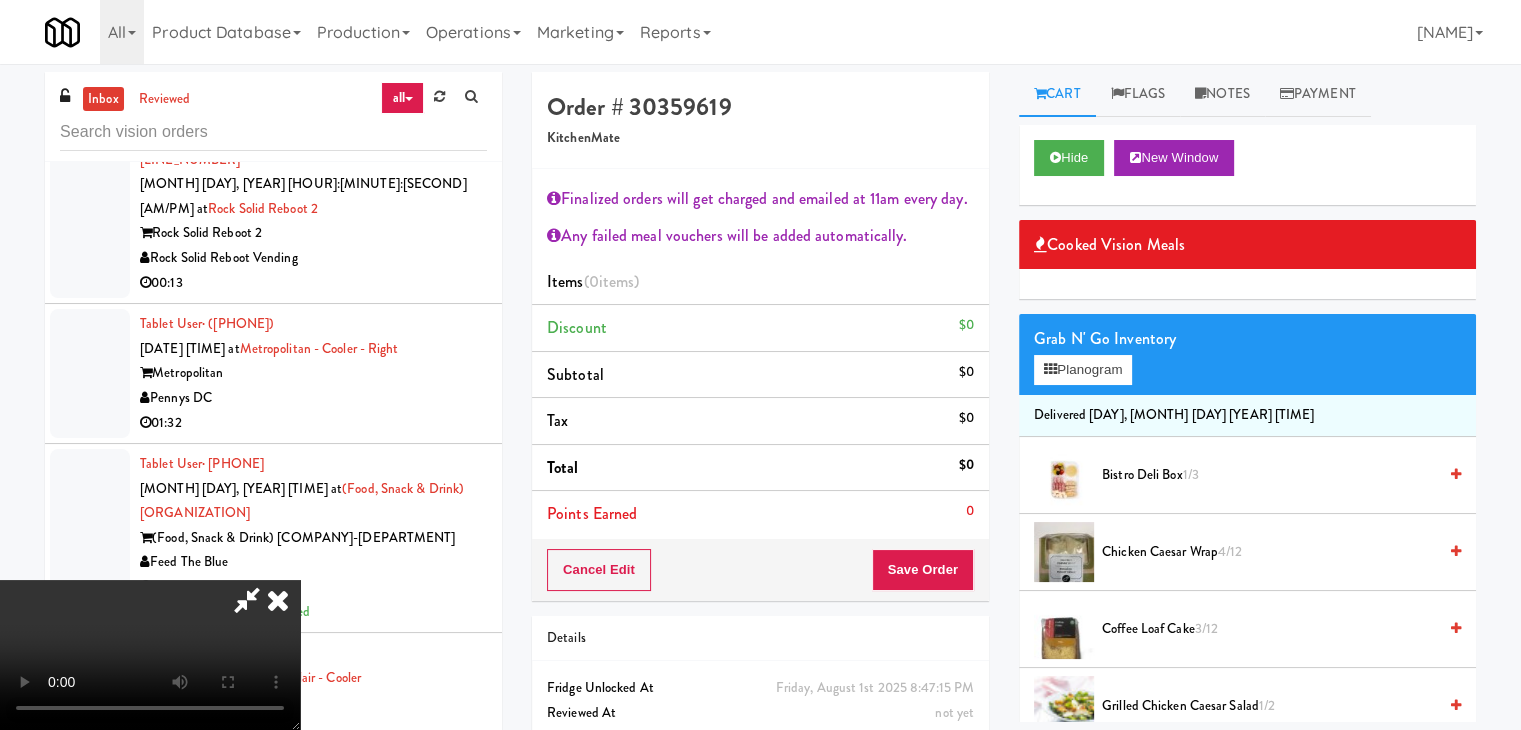 click at bounding box center (150, 655) 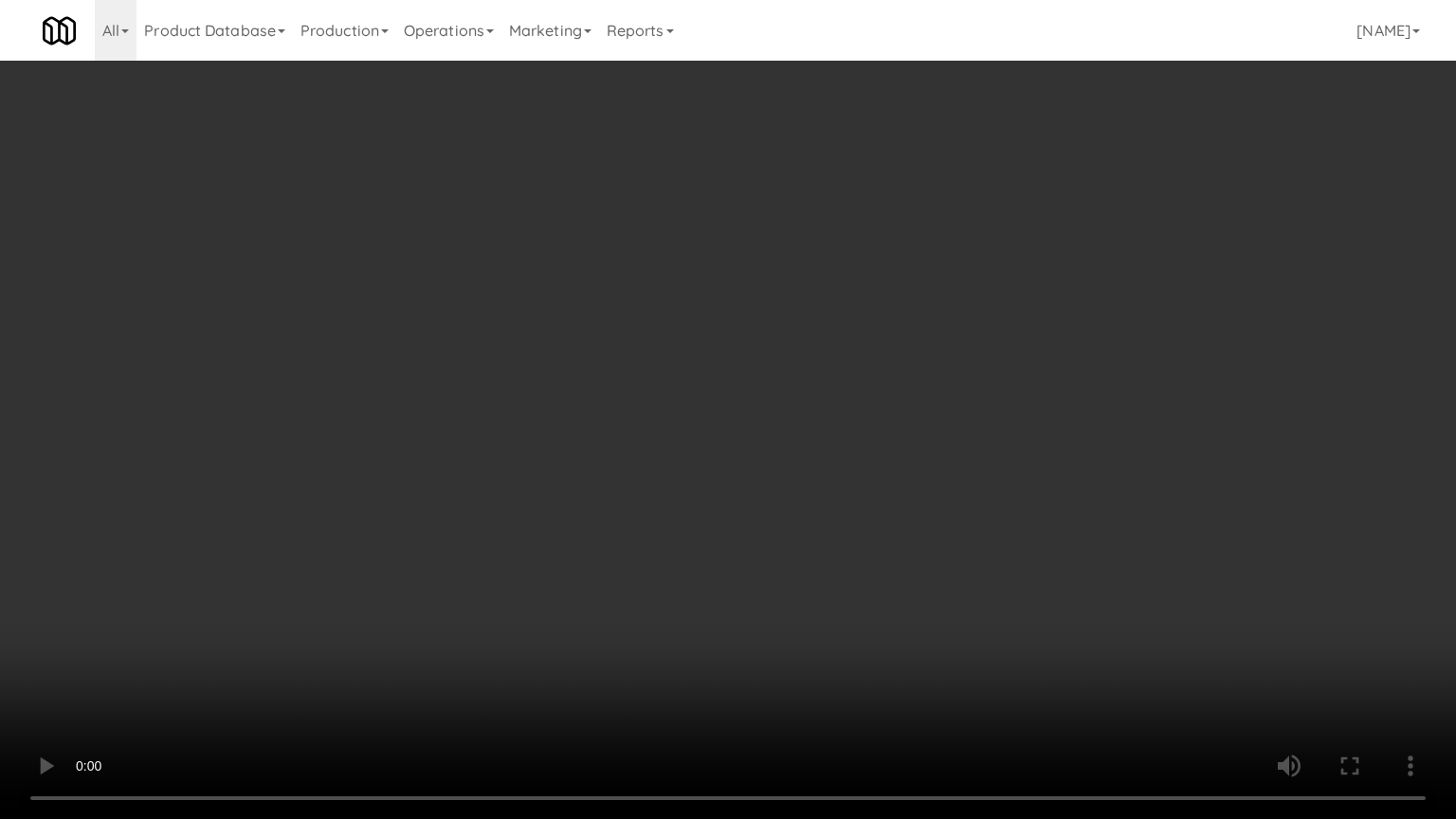 click at bounding box center [728, 410] 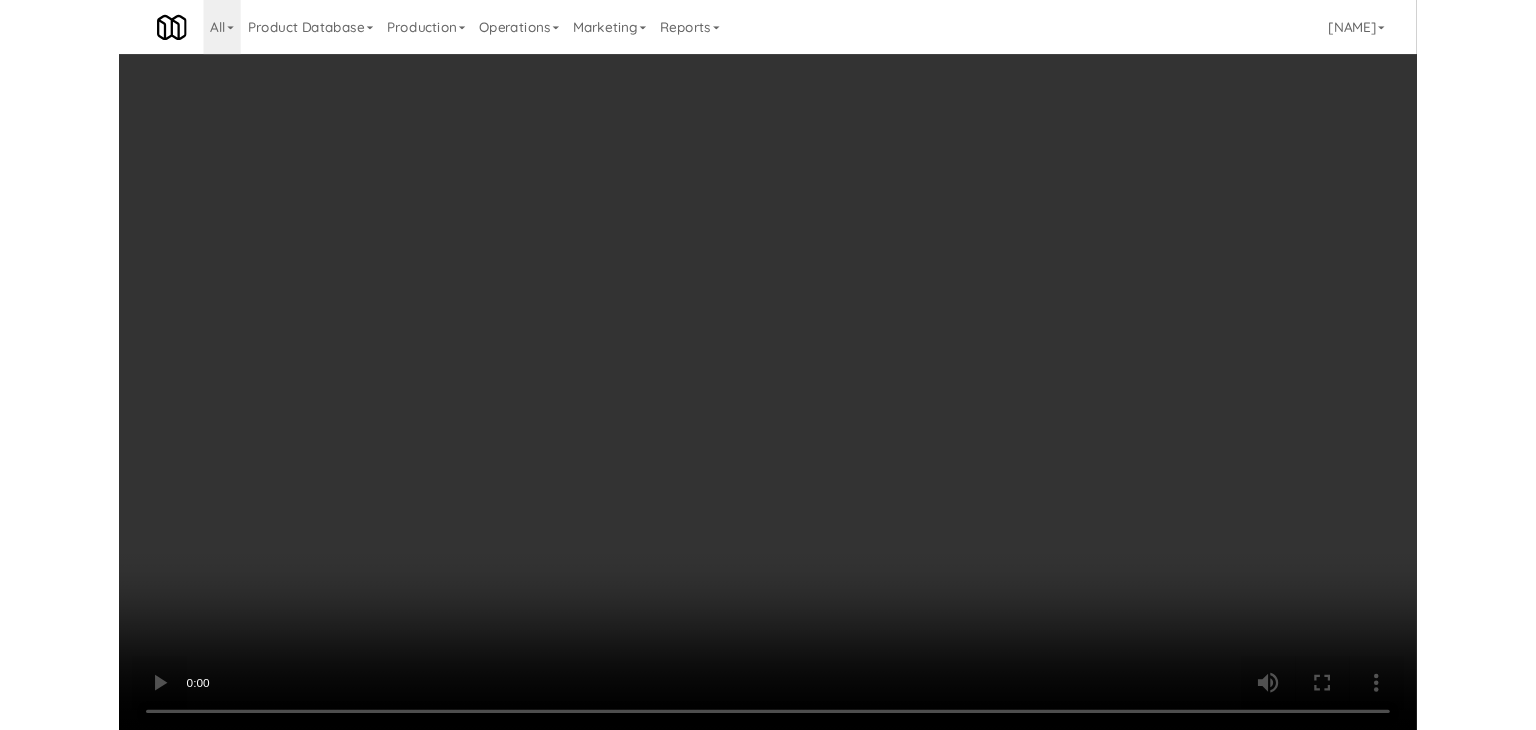scroll, scrollTop: 23569, scrollLeft: 0, axis: vertical 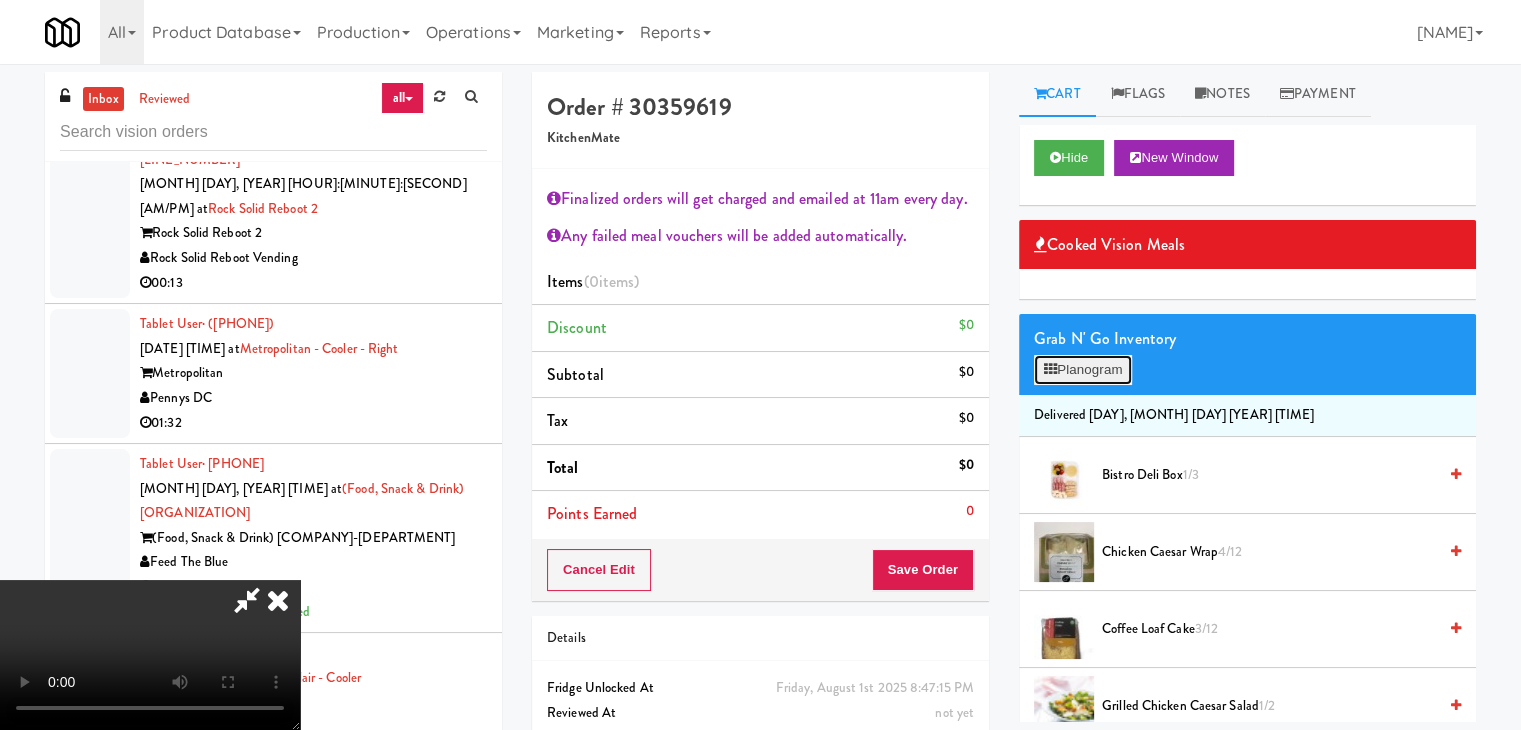 click on "Planogram" at bounding box center [1083, 370] 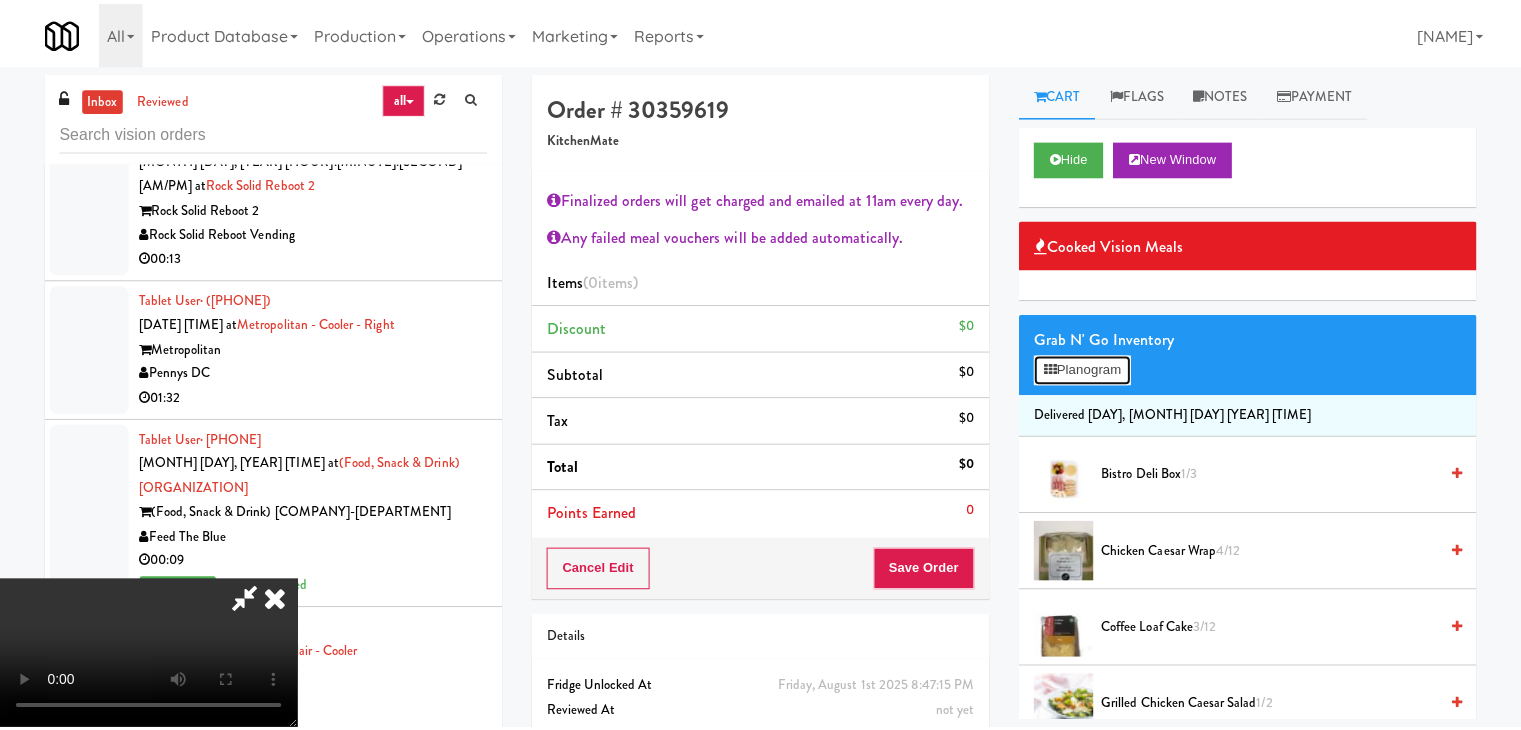 scroll, scrollTop: 23545, scrollLeft: 0, axis: vertical 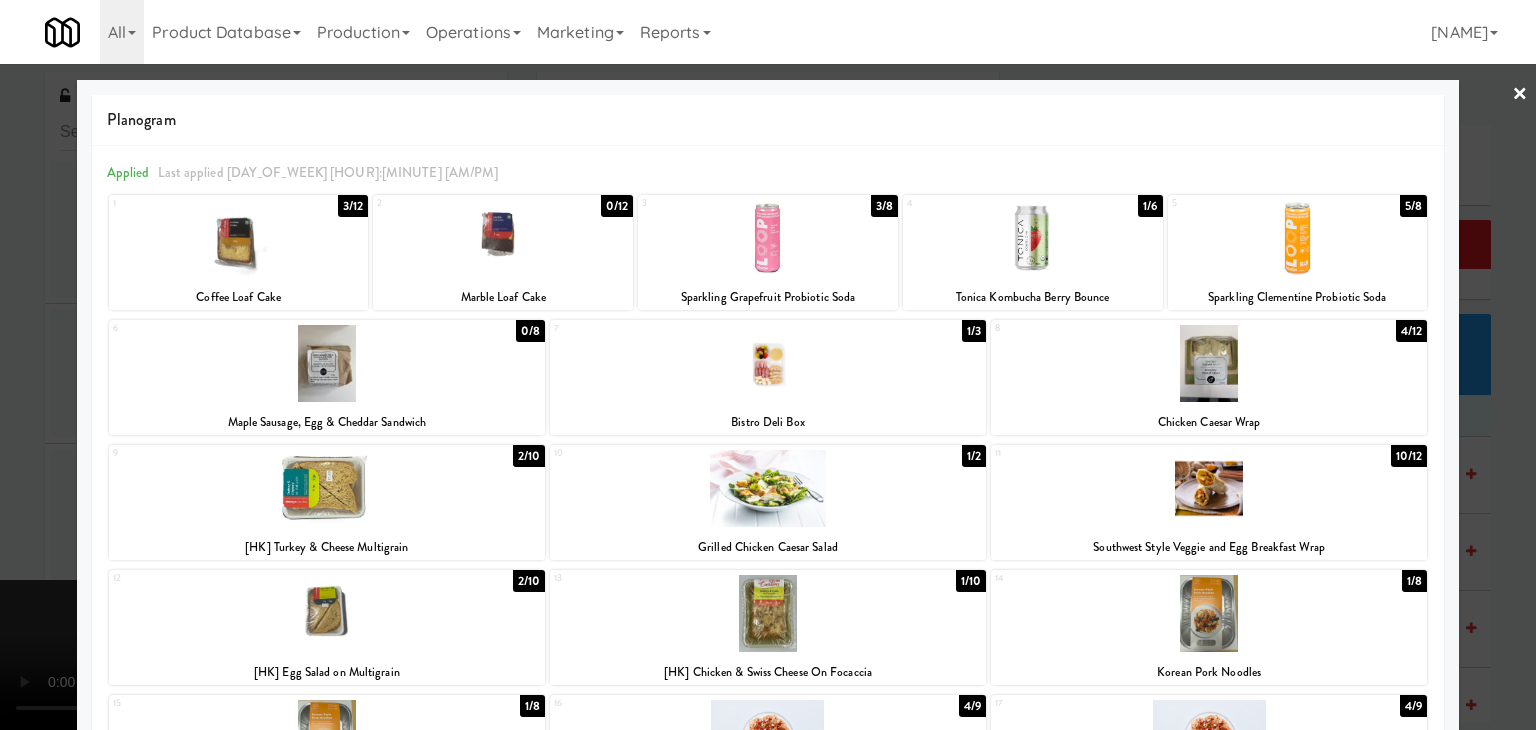 click at bounding box center (1209, 488) 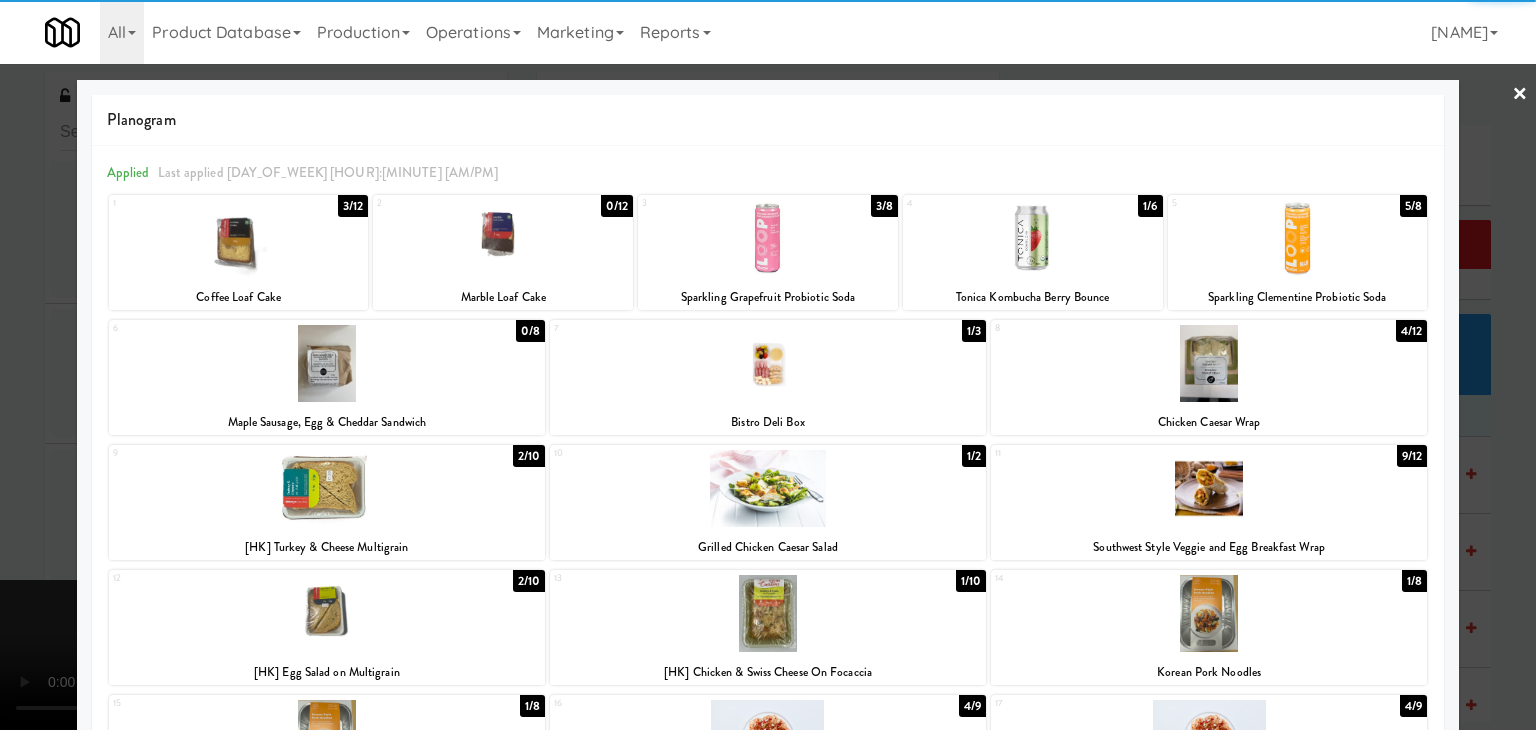 click at bounding box center (768, 365) 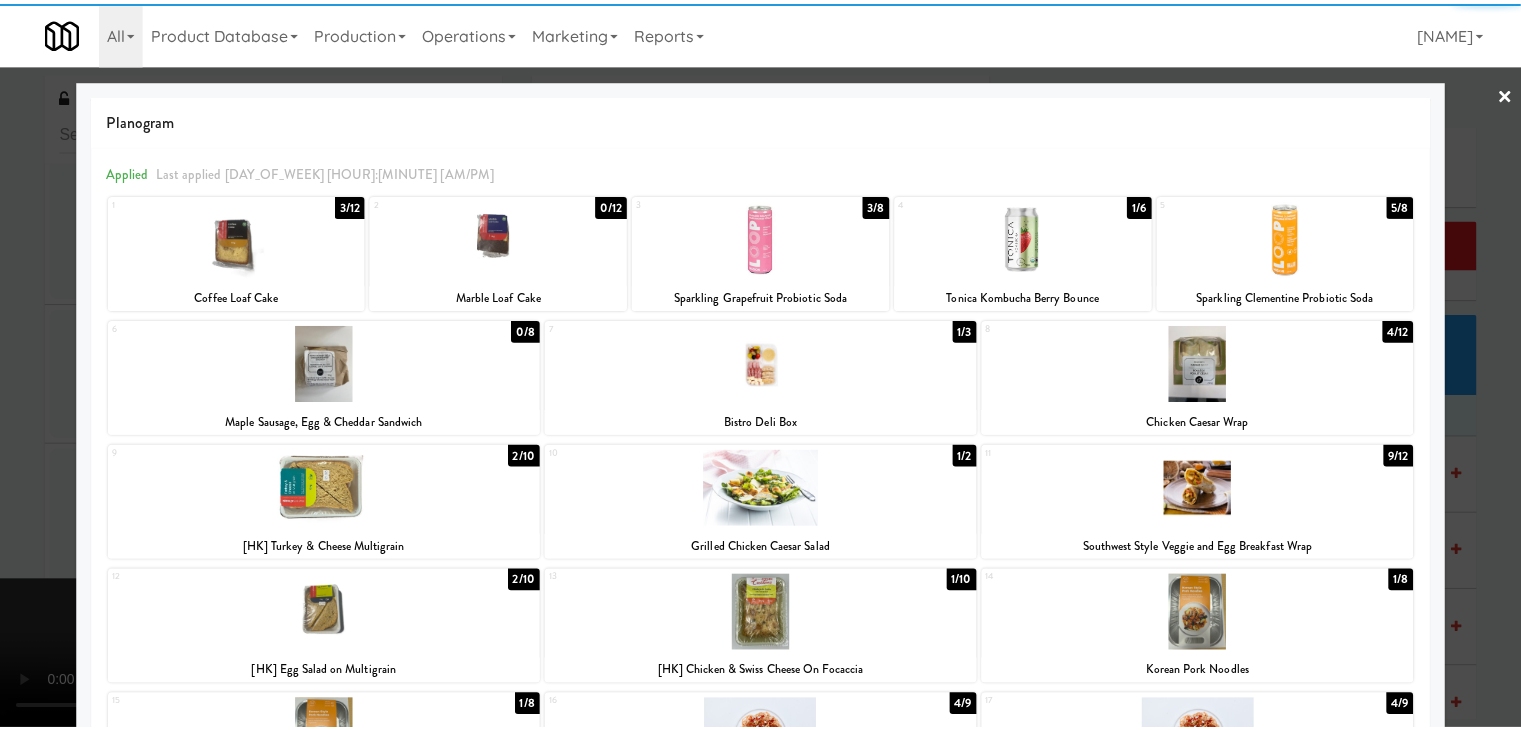 scroll, scrollTop: 23569, scrollLeft: 0, axis: vertical 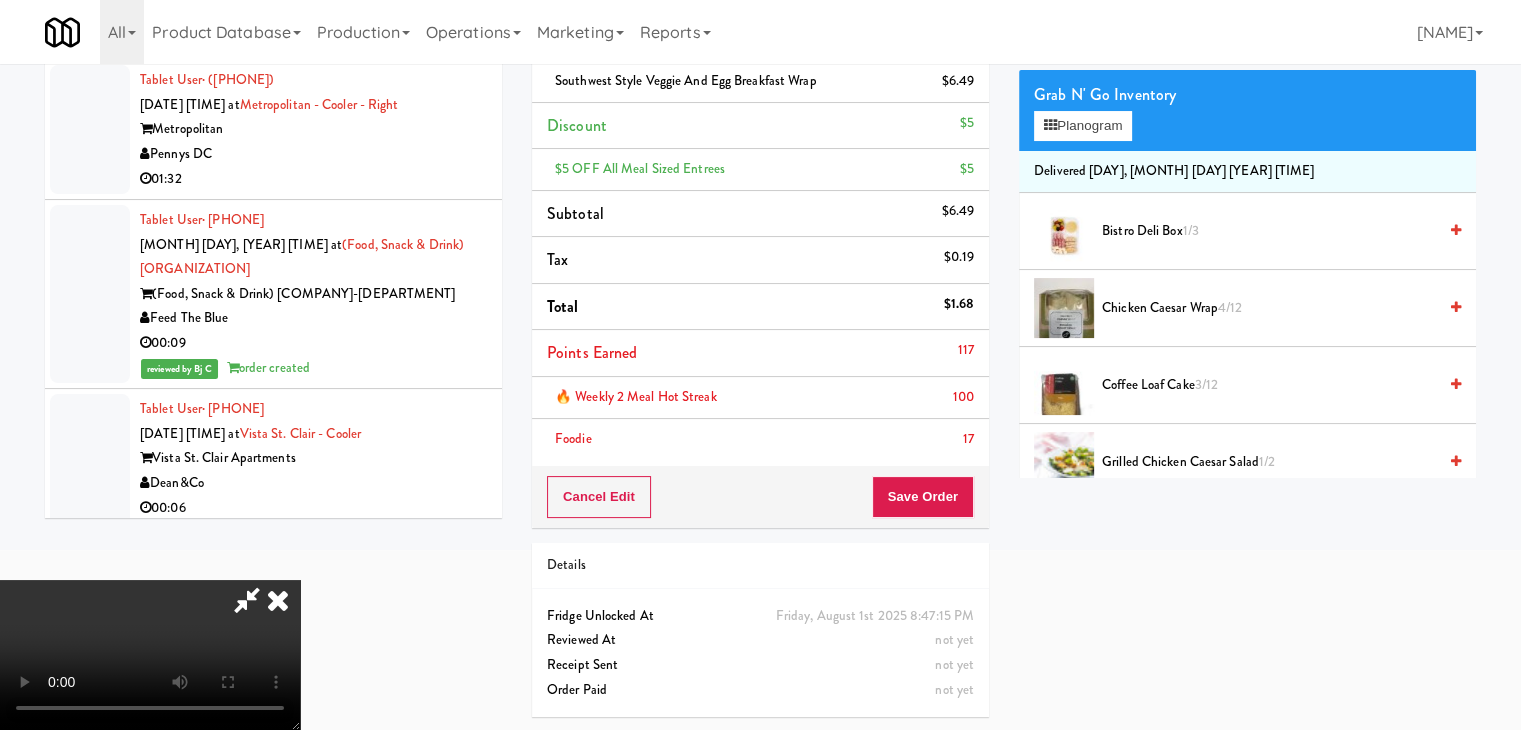 click at bounding box center [150, 655] 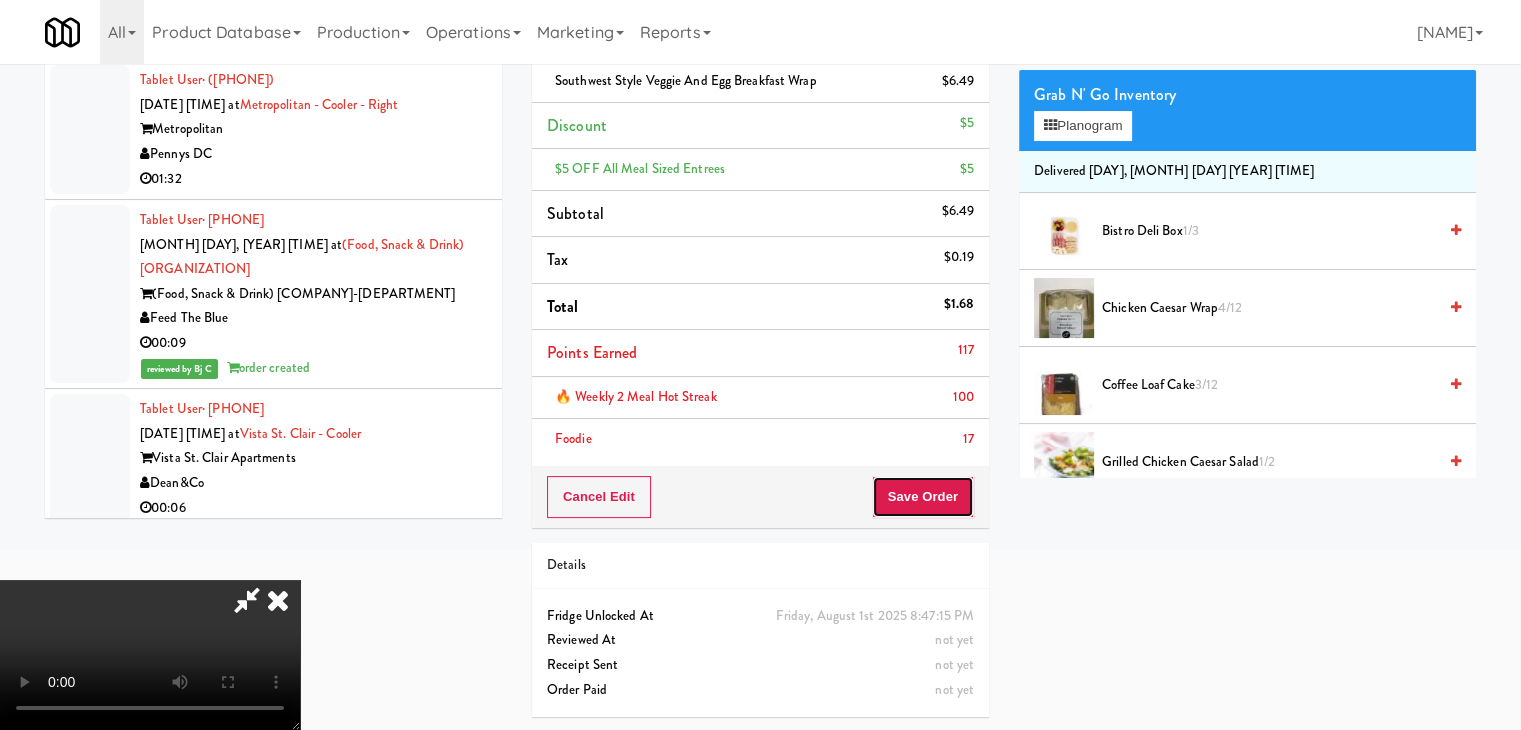 click on "Save Order" at bounding box center [923, 497] 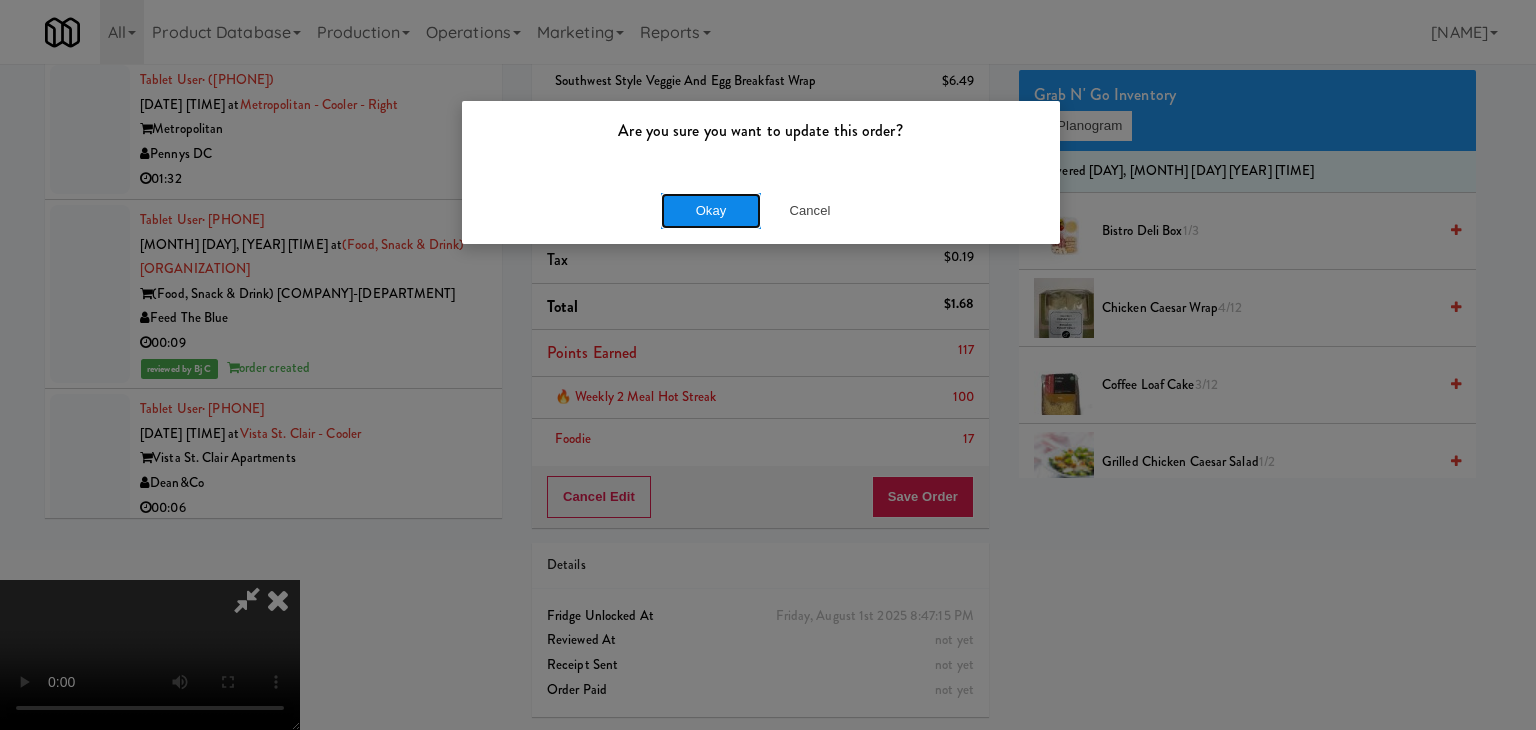 click on "Okay" at bounding box center [711, 211] 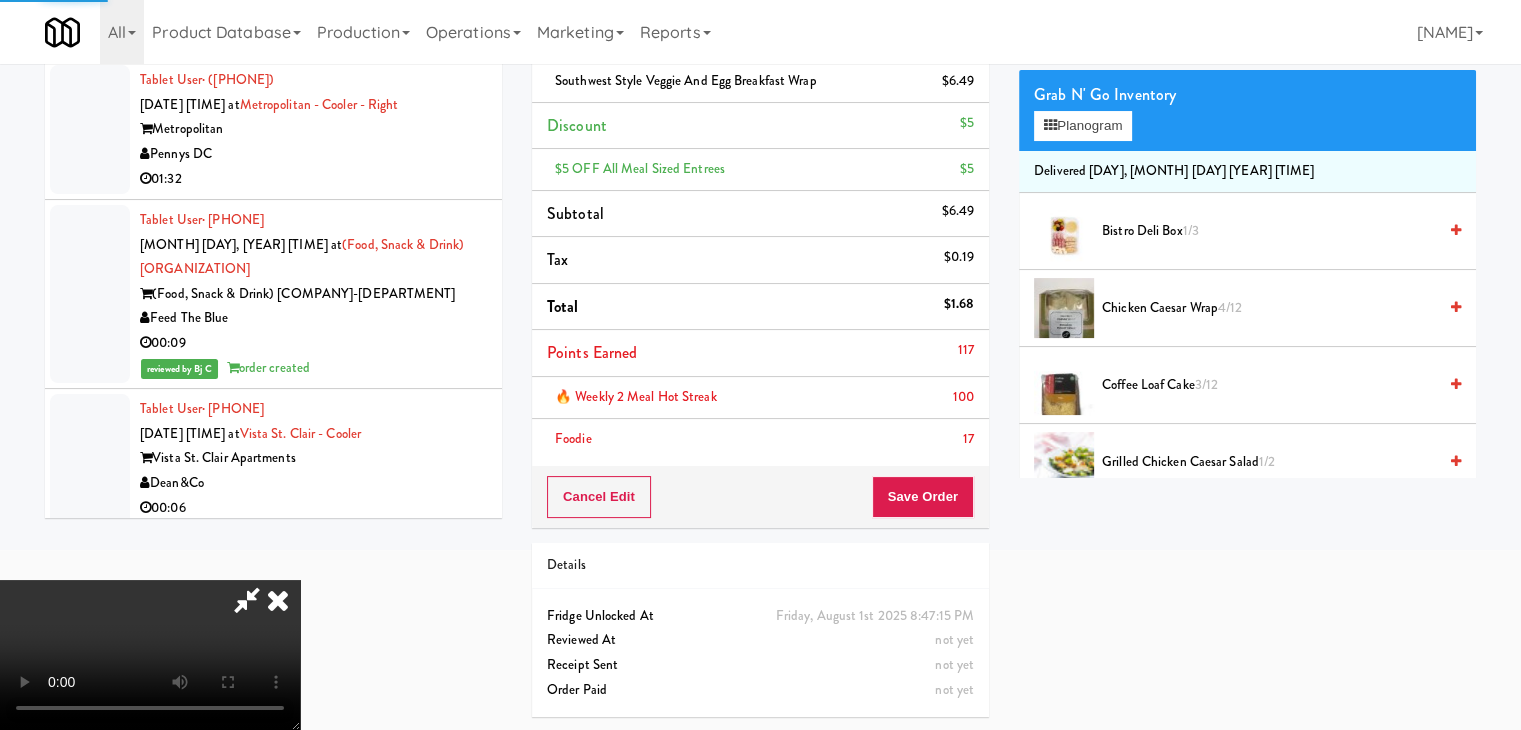 scroll, scrollTop: 115, scrollLeft: 0, axis: vertical 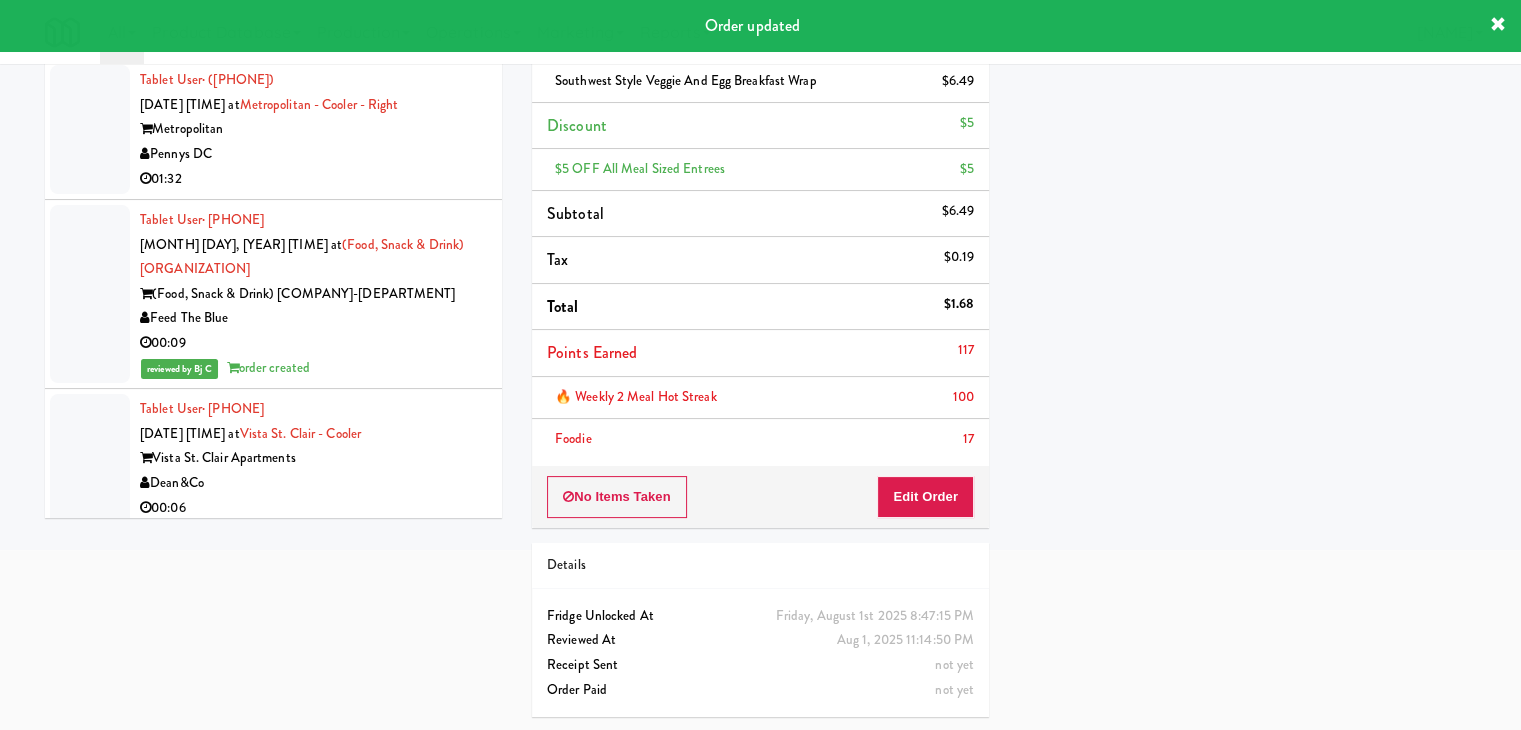 click on "Pennys DC" at bounding box center (313, 1330) 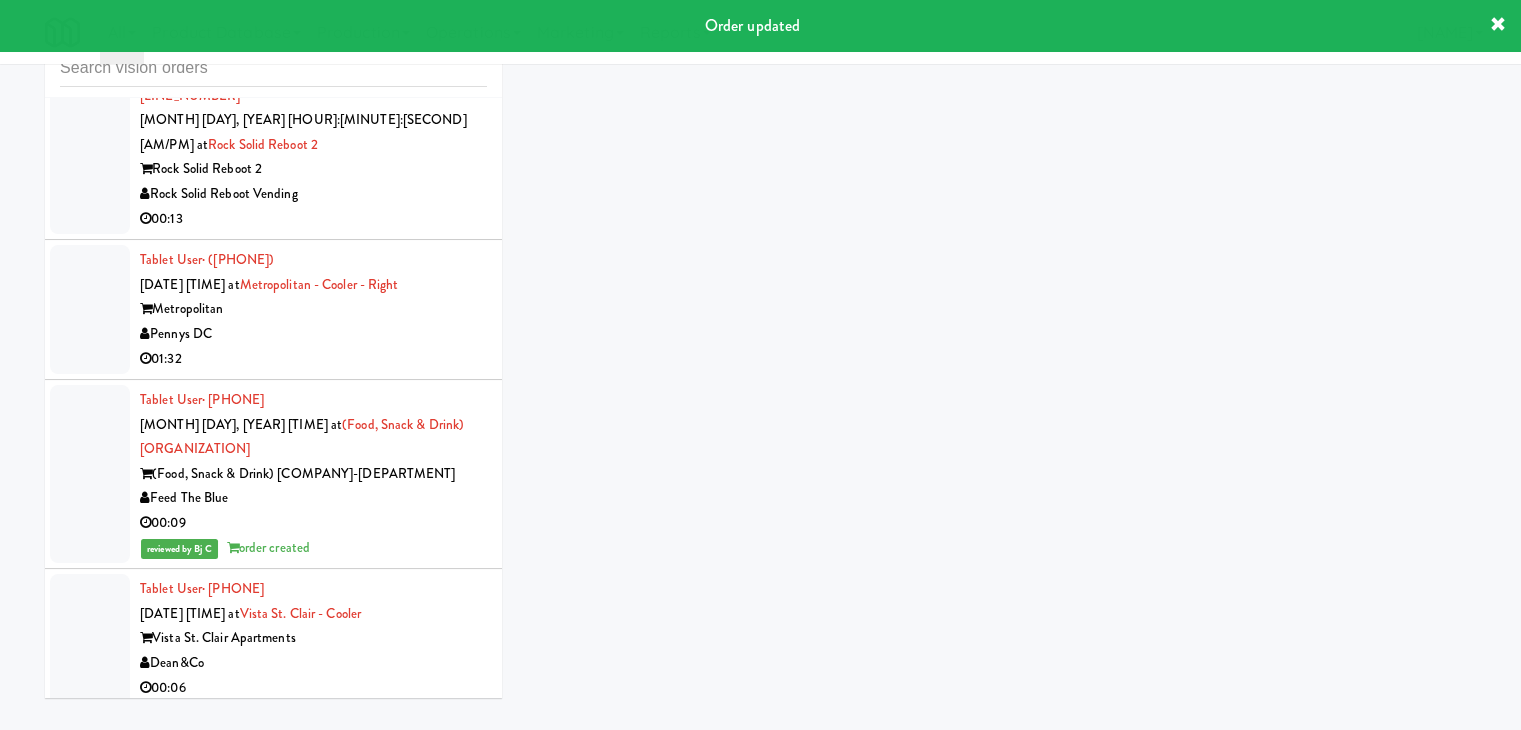 scroll, scrollTop: 64, scrollLeft: 0, axis: vertical 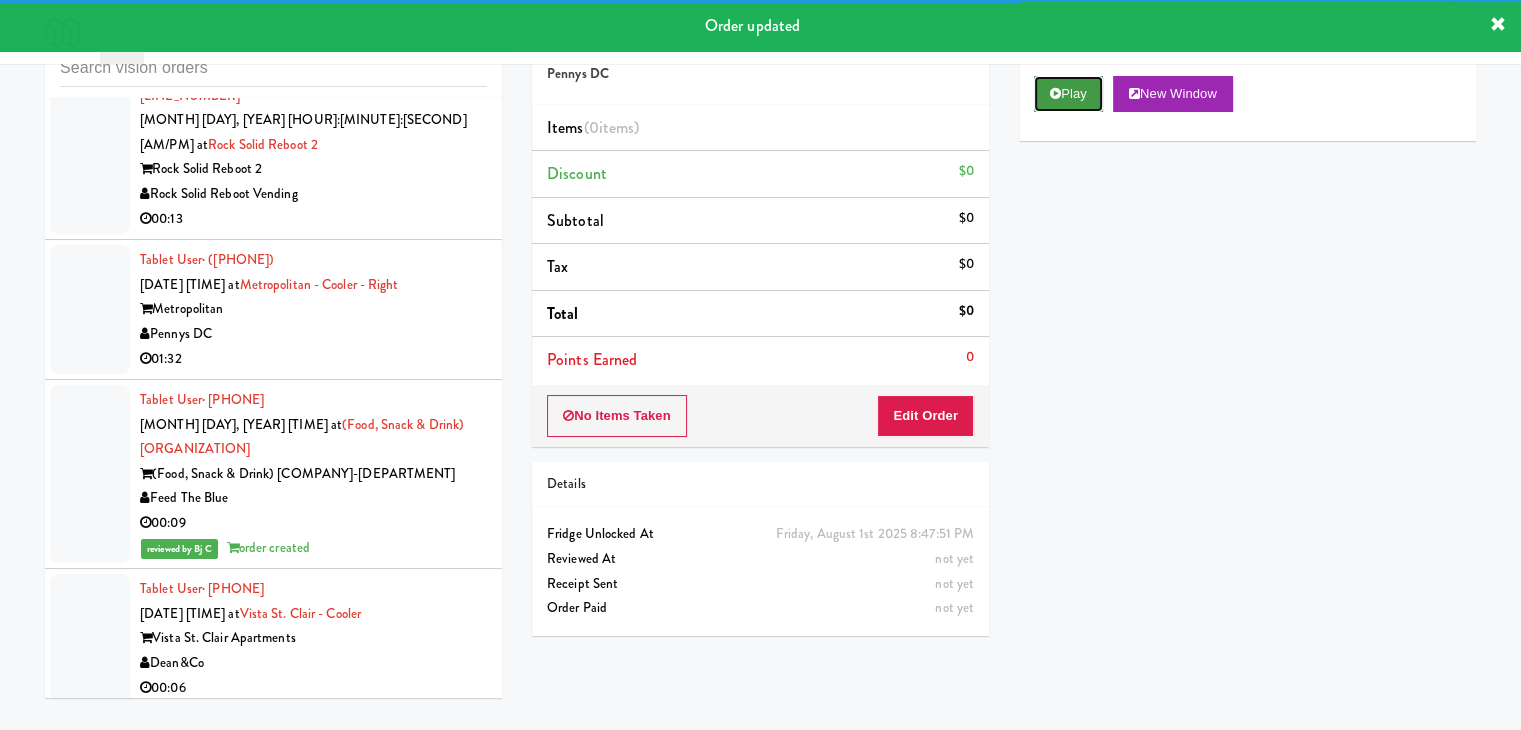drag, startPoint x: 1105, startPoint y: 84, endPoint x: 1105, endPoint y: 97, distance: 13 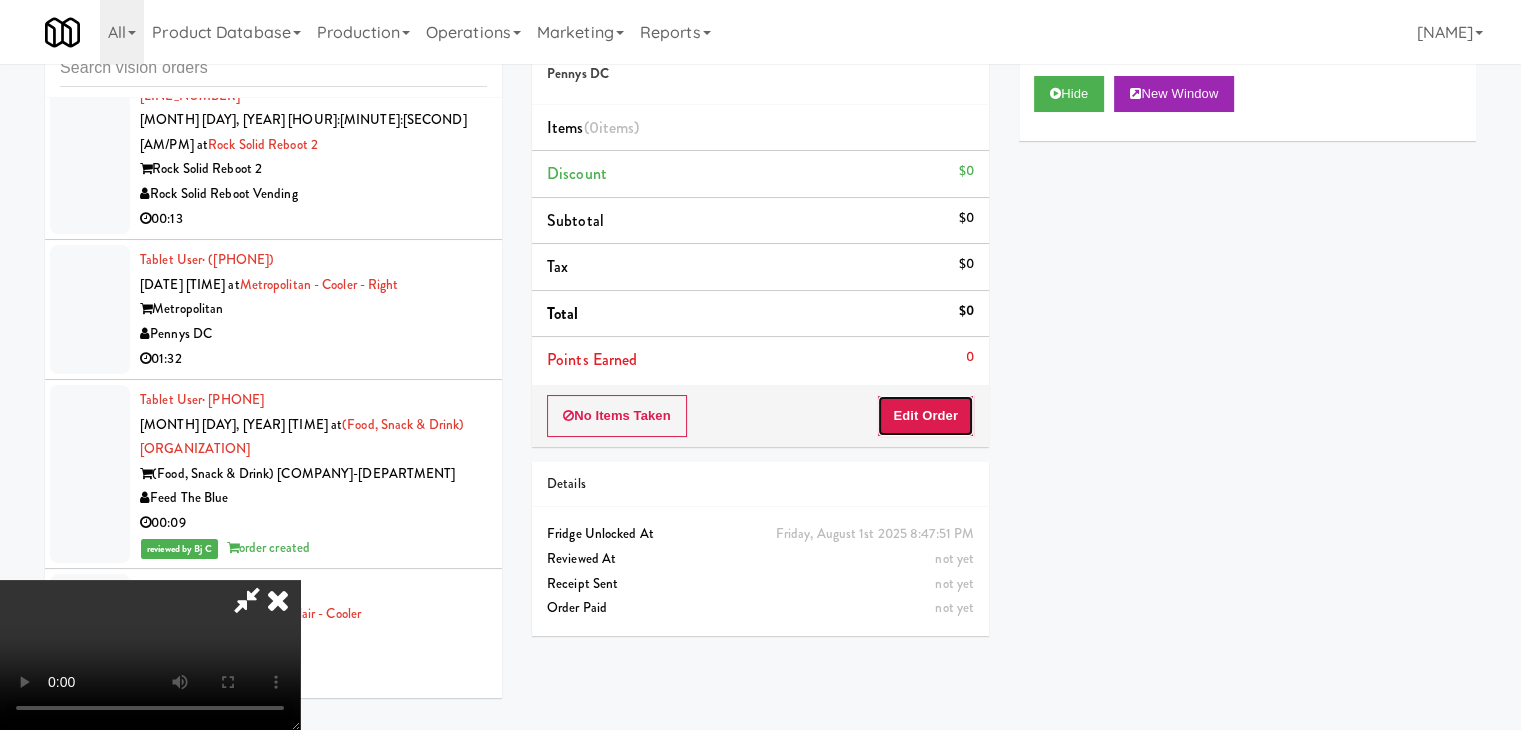 click on "Edit Order" at bounding box center (925, 416) 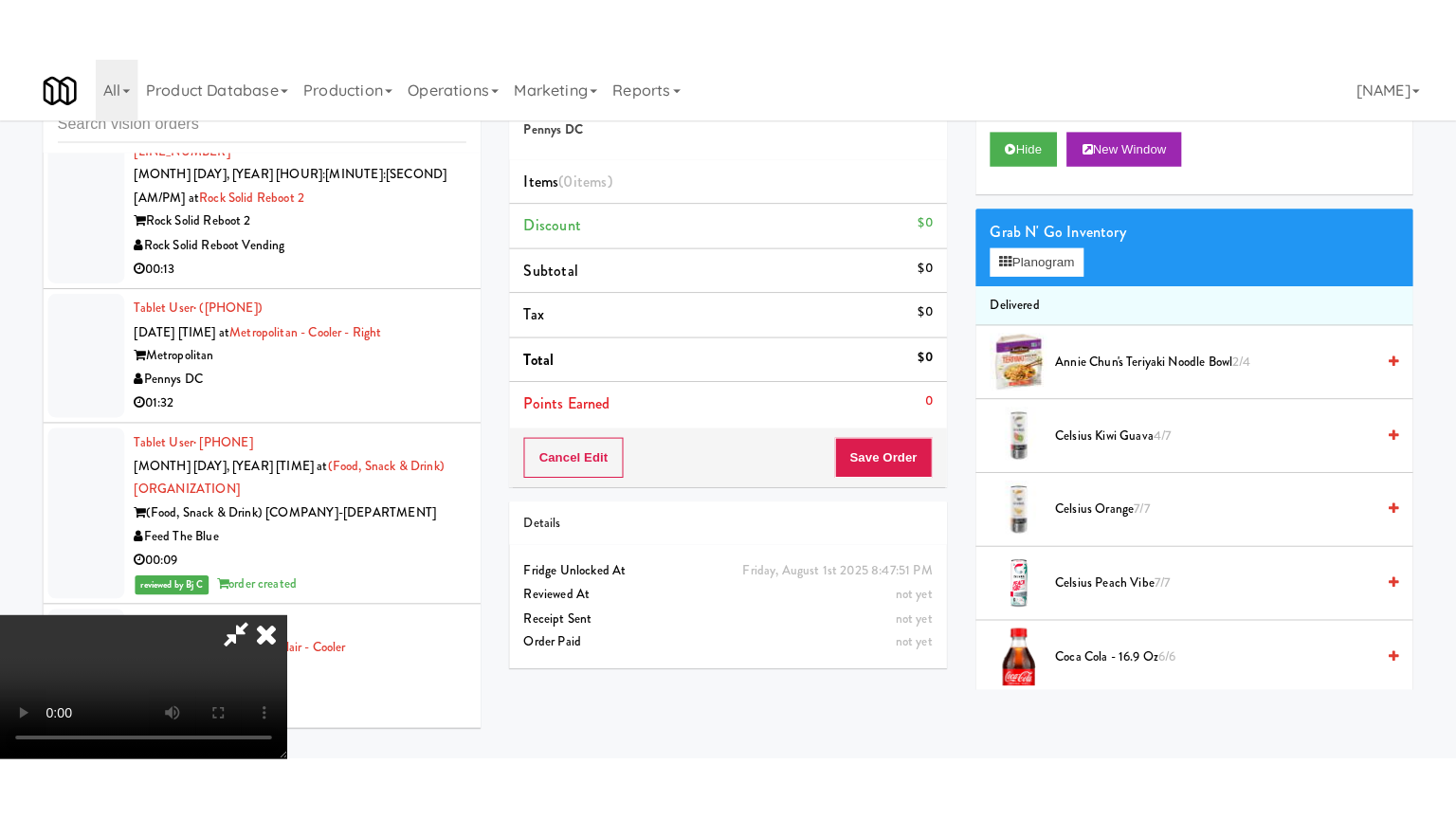 scroll, scrollTop: 266, scrollLeft: 0, axis: vertical 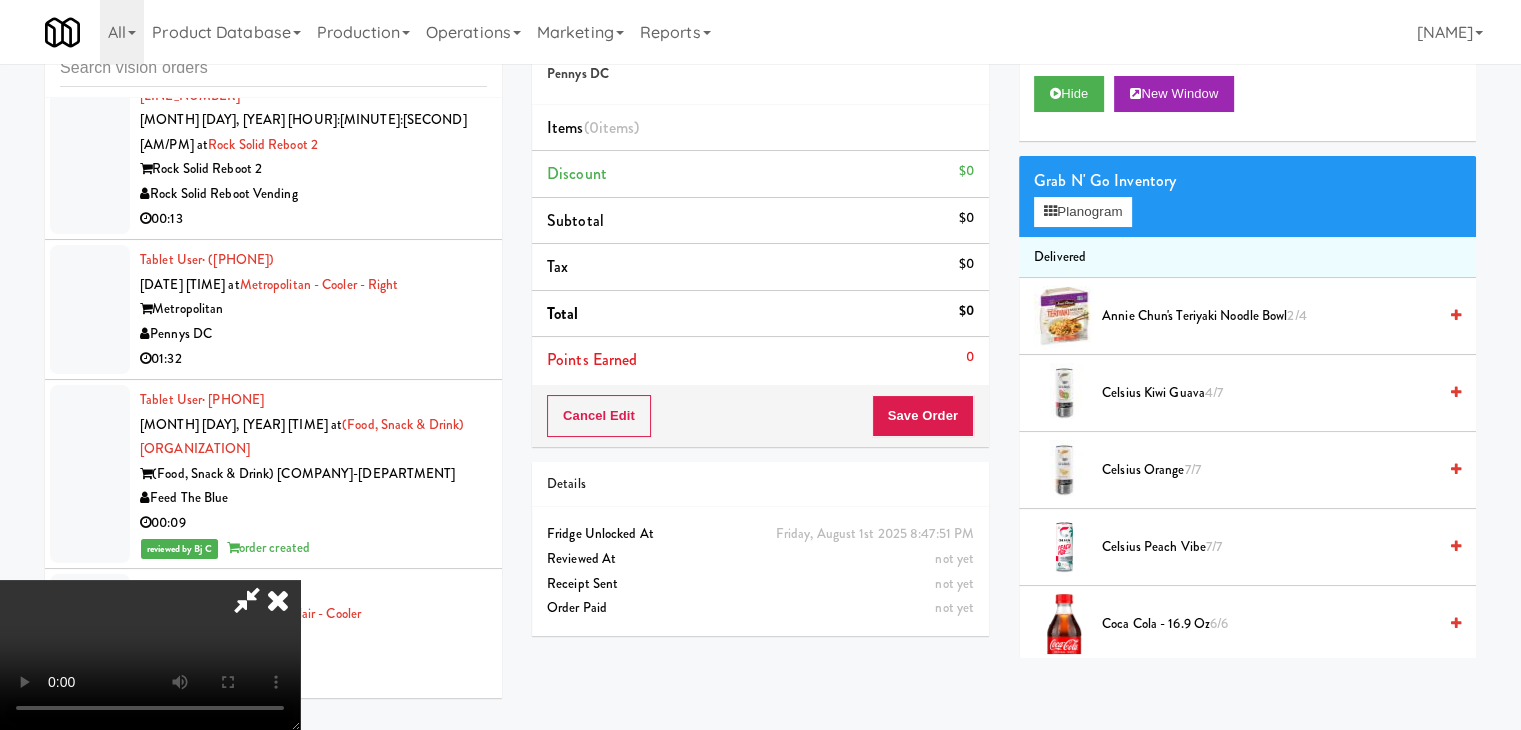 type 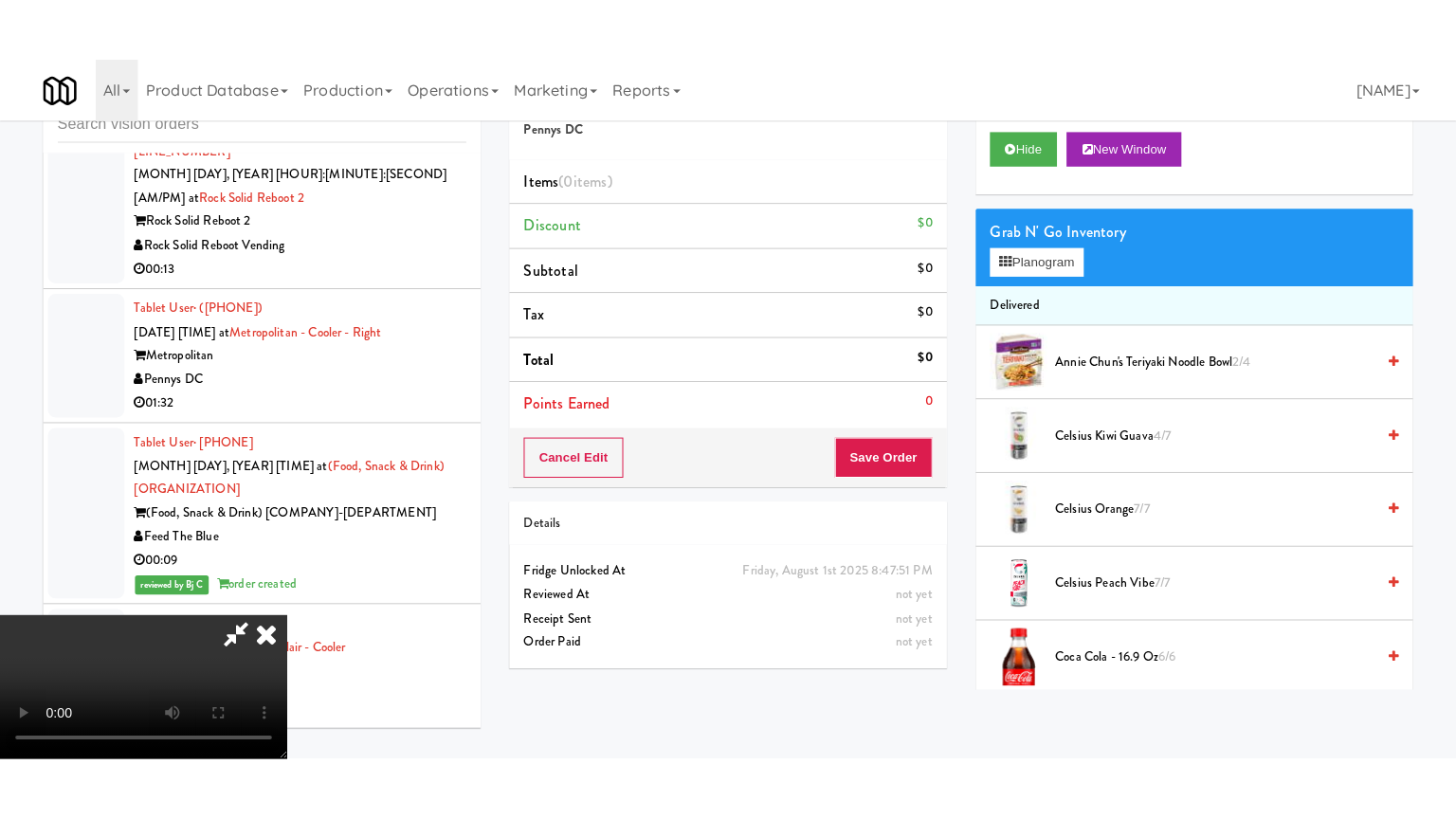 scroll, scrollTop: 0, scrollLeft: 0, axis: both 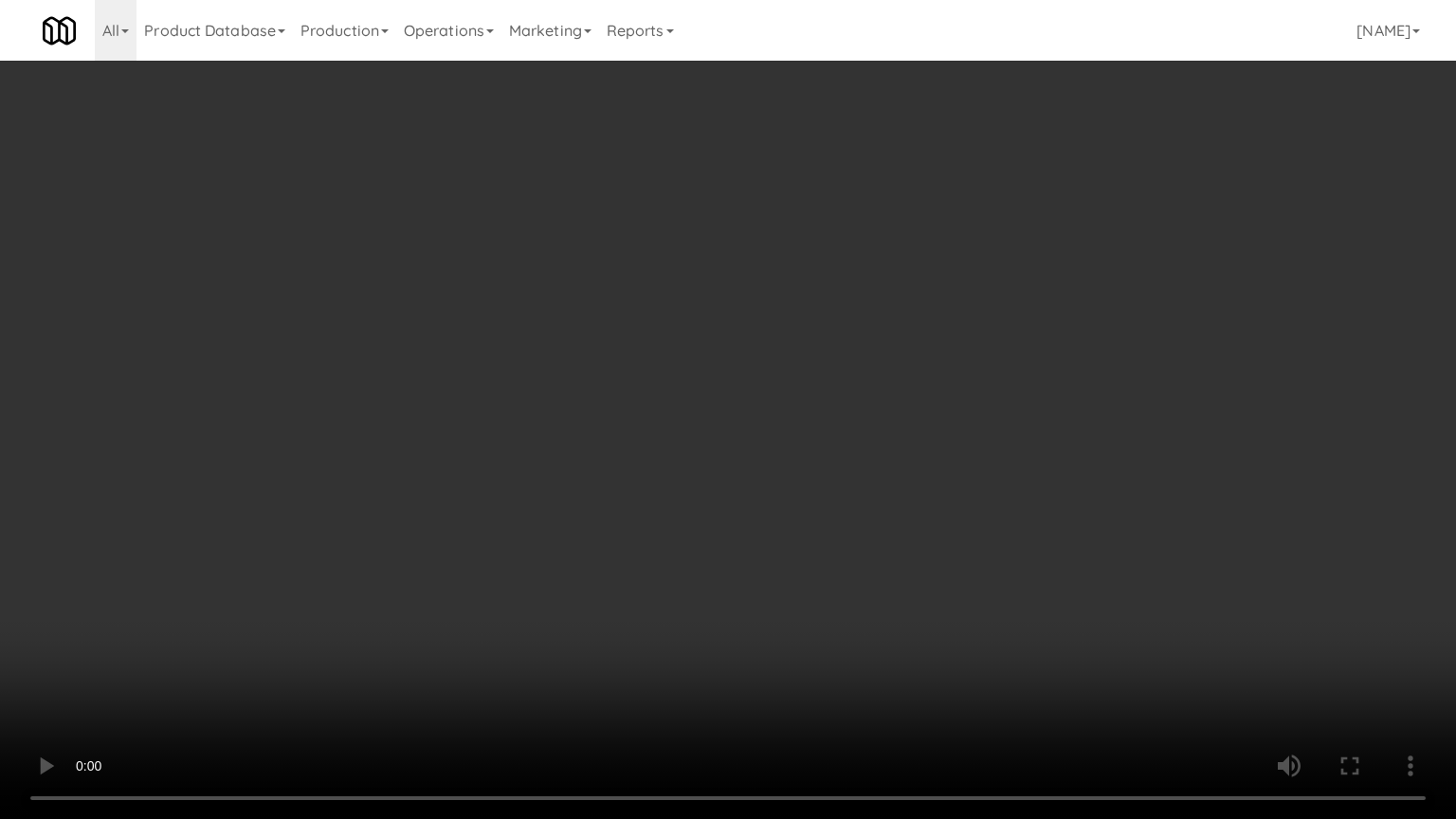 click at bounding box center (728, 410) 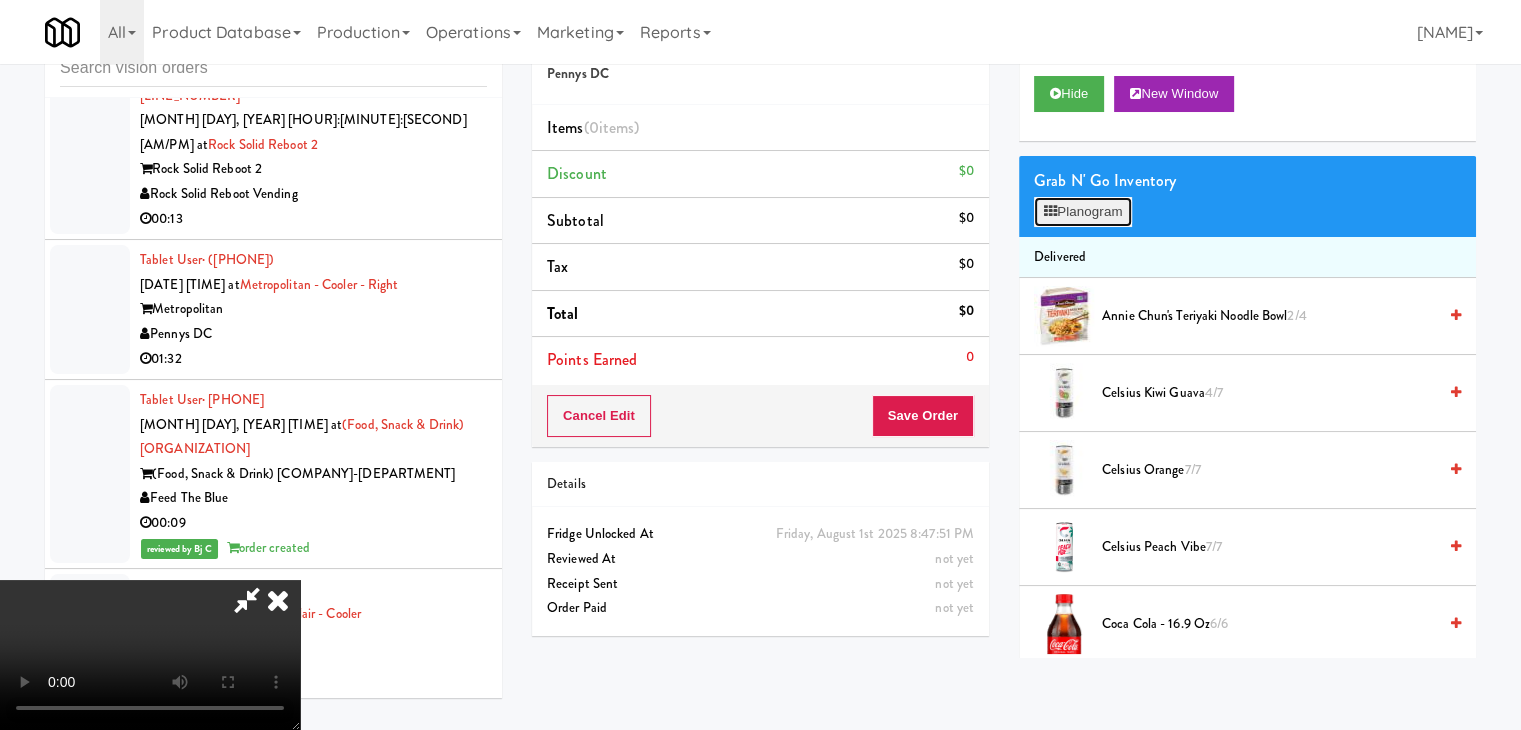click on "Planogram" at bounding box center (1083, 212) 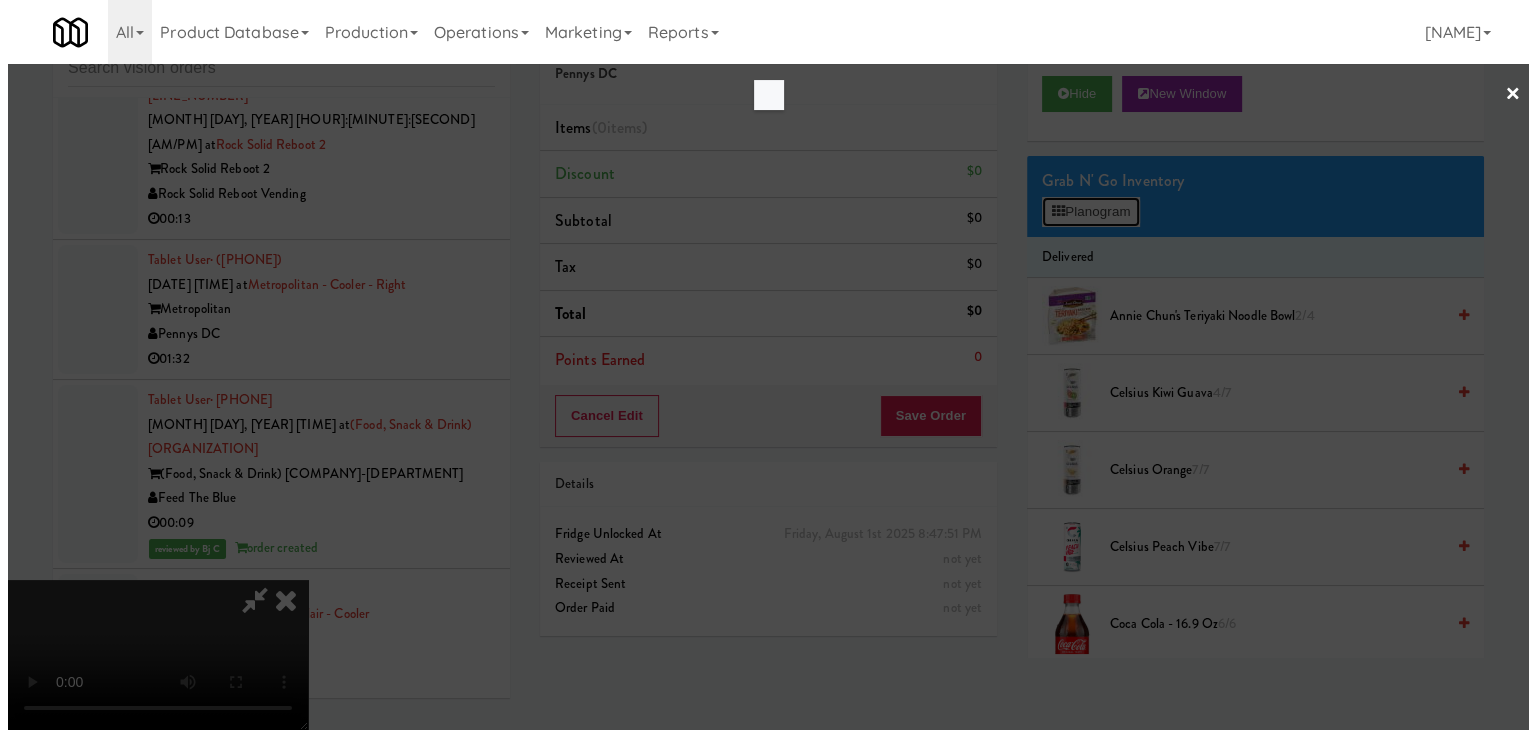 scroll, scrollTop: 23545, scrollLeft: 0, axis: vertical 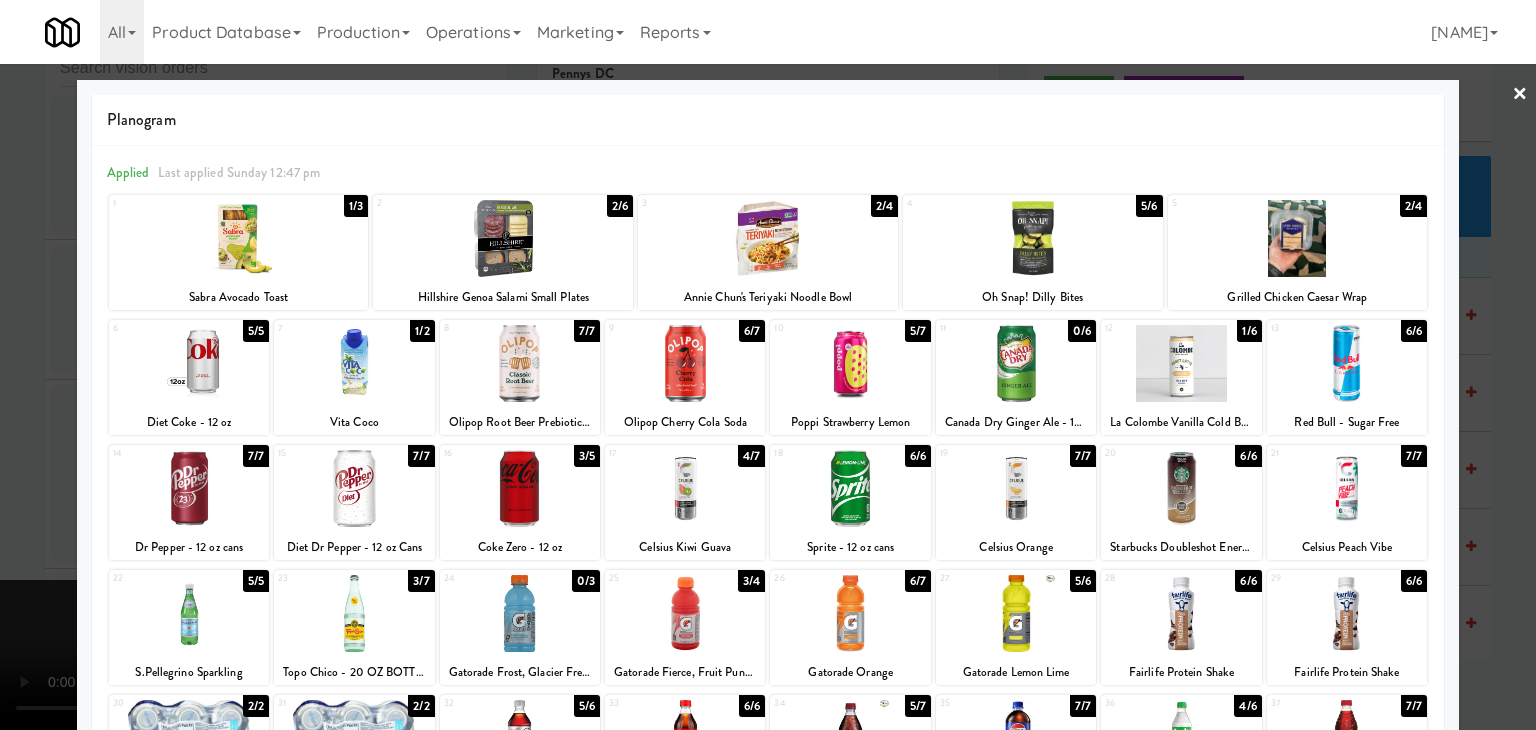 click at bounding box center (1033, 238) 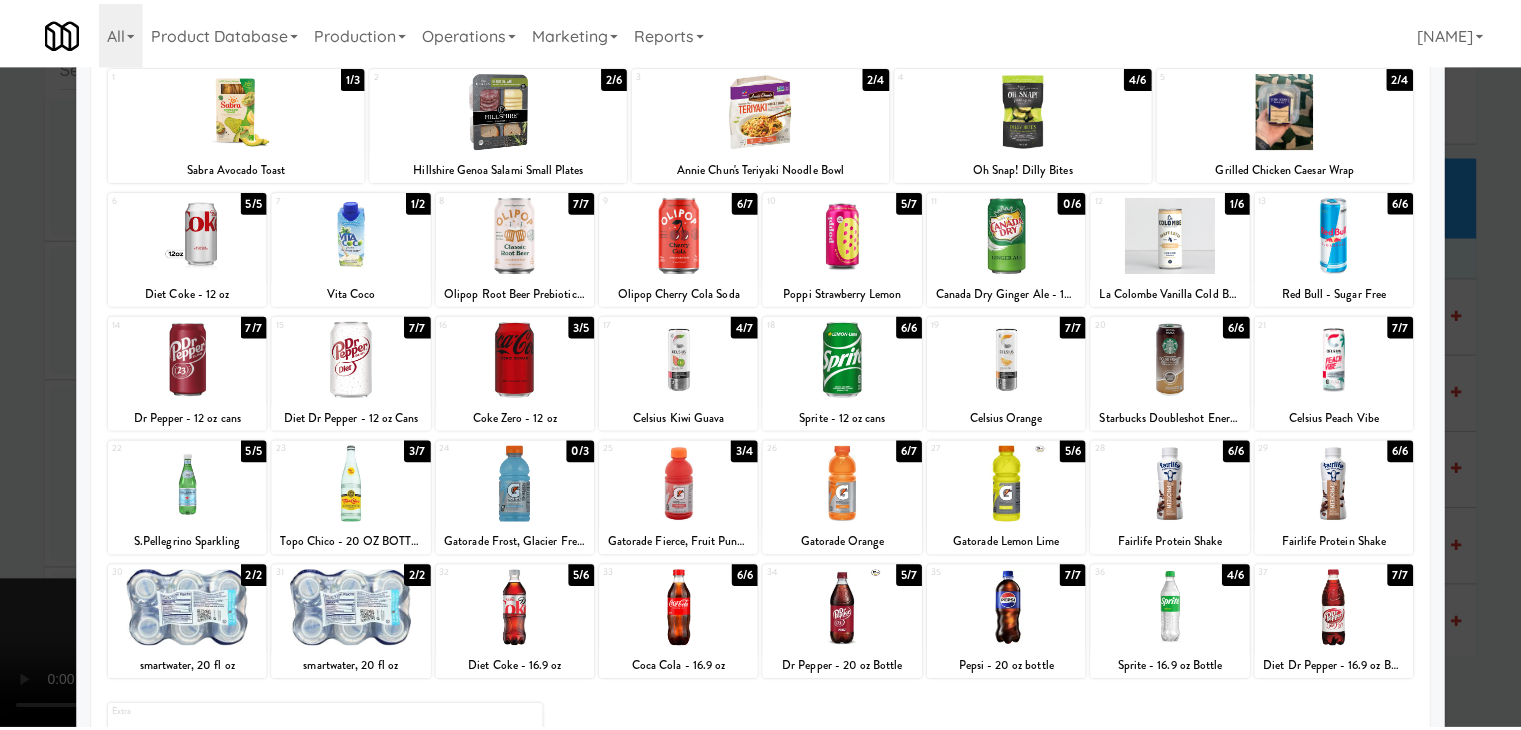 scroll, scrollTop: 100, scrollLeft: 0, axis: vertical 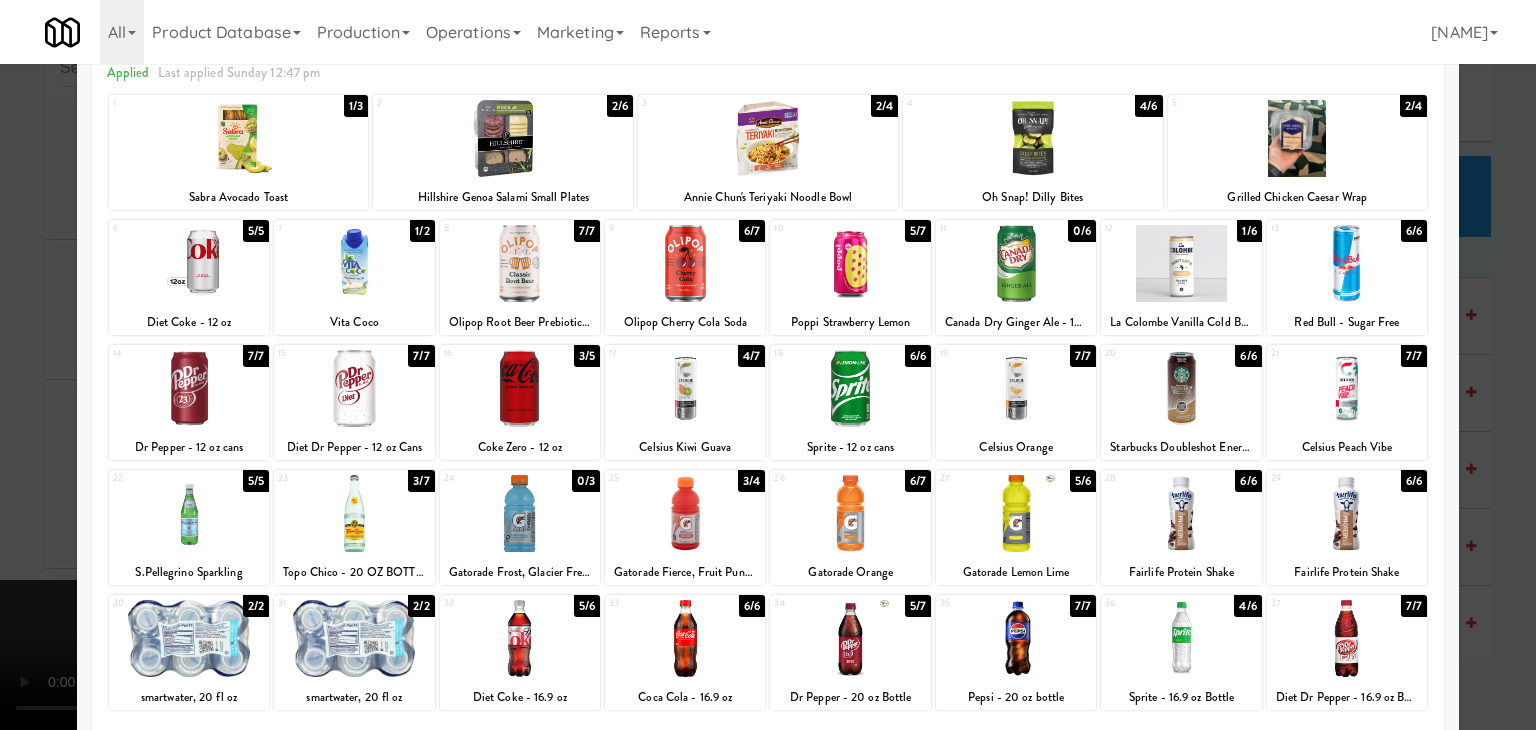 click at bounding box center [850, 638] 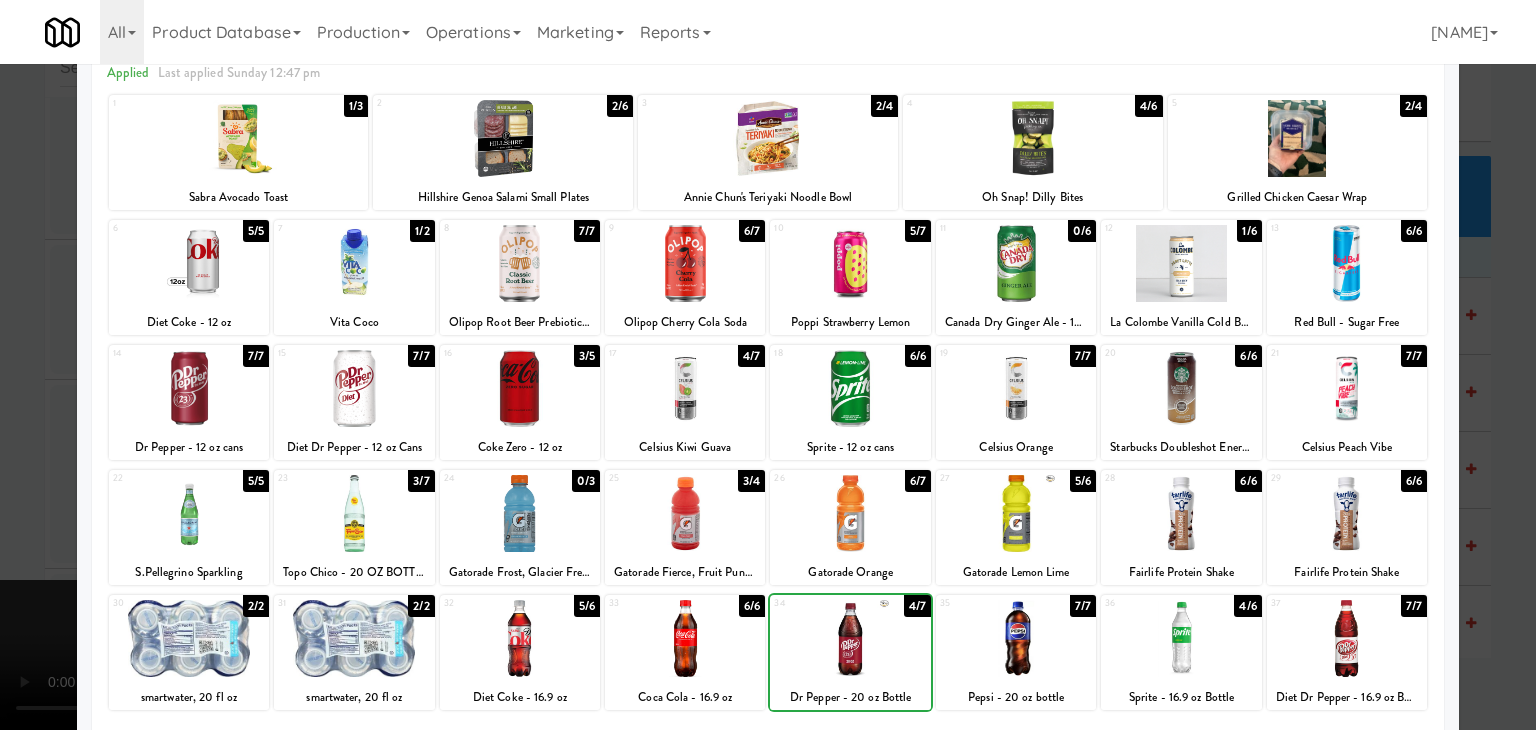 click at bounding box center [768, 365] 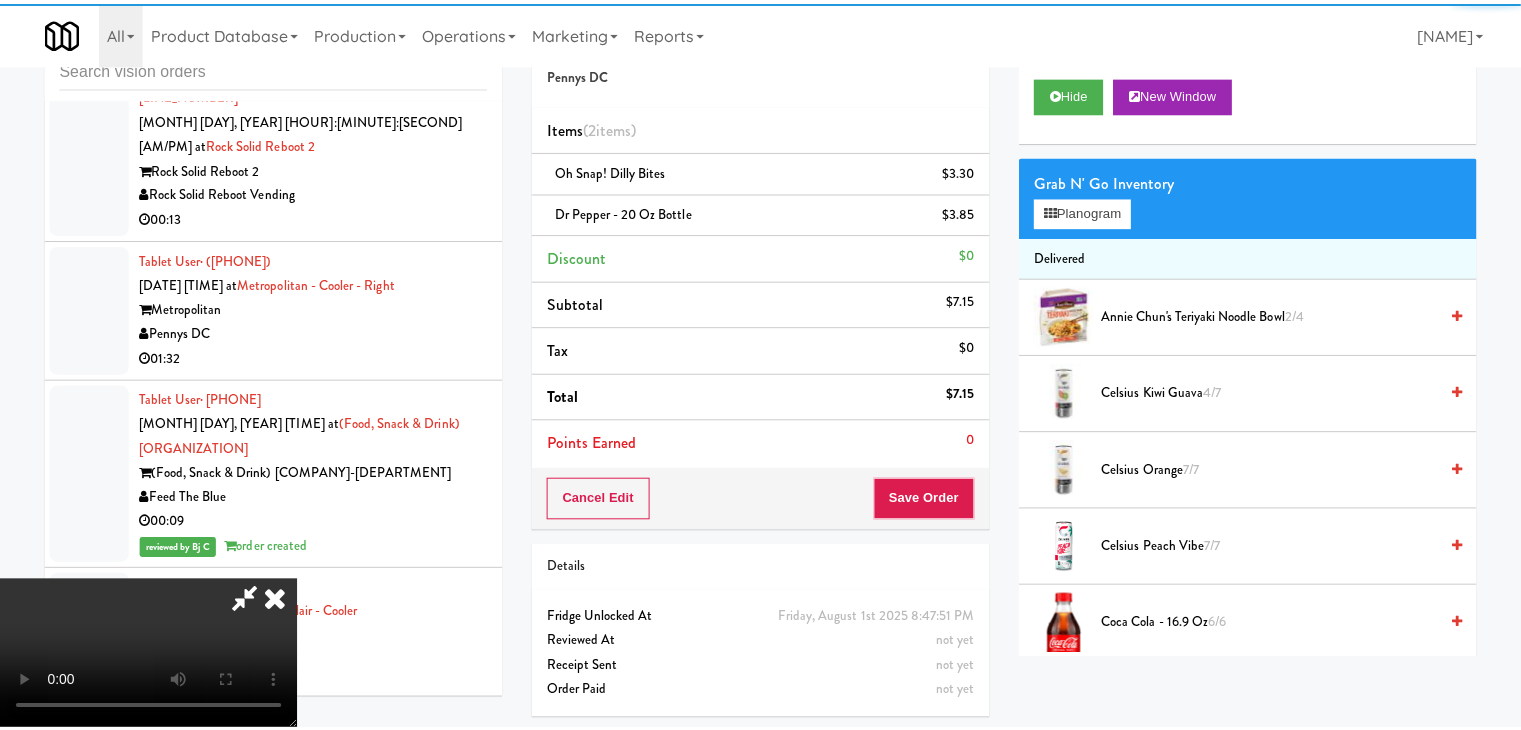 scroll, scrollTop: 23569, scrollLeft: 0, axis: vertical 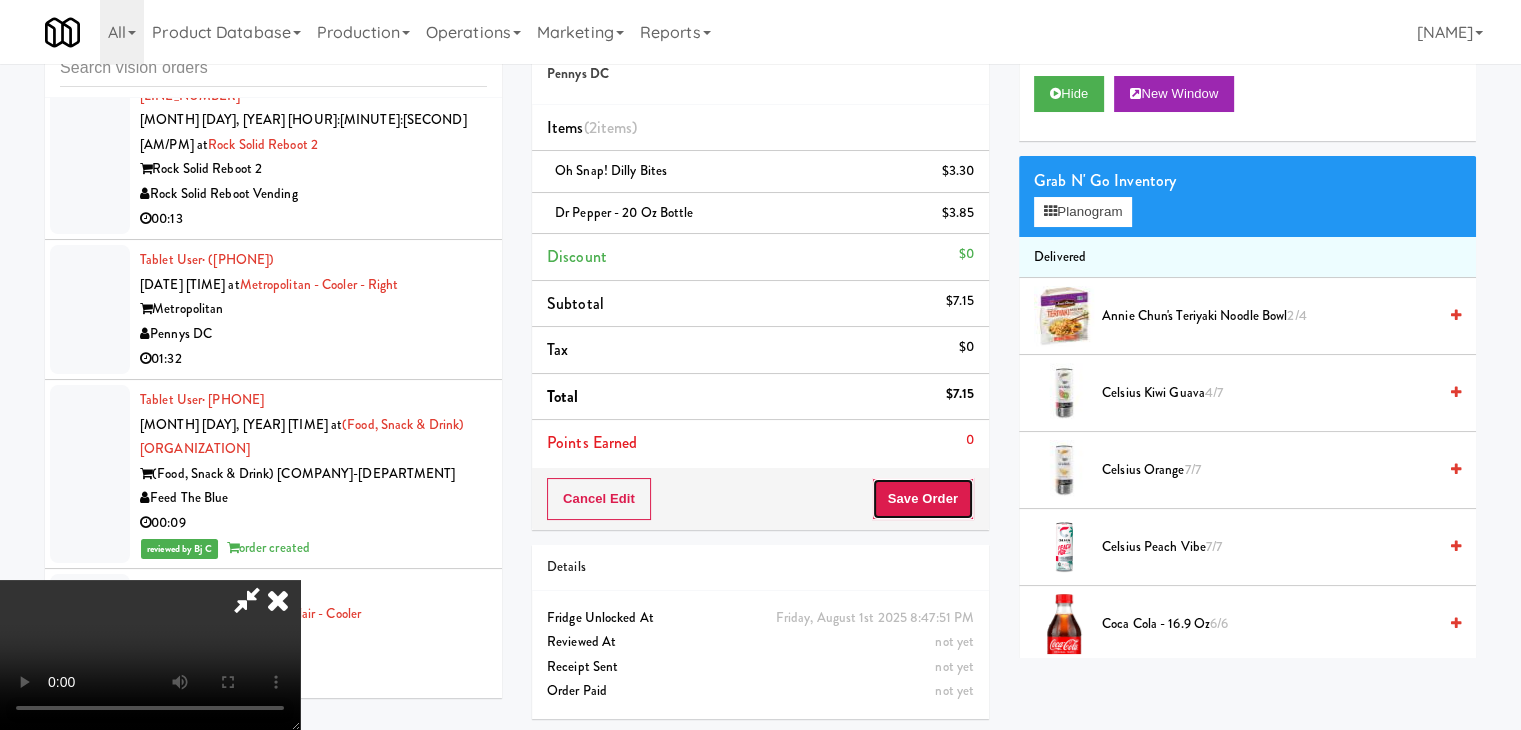click on "Save Order" at bounding box center [923, 499] 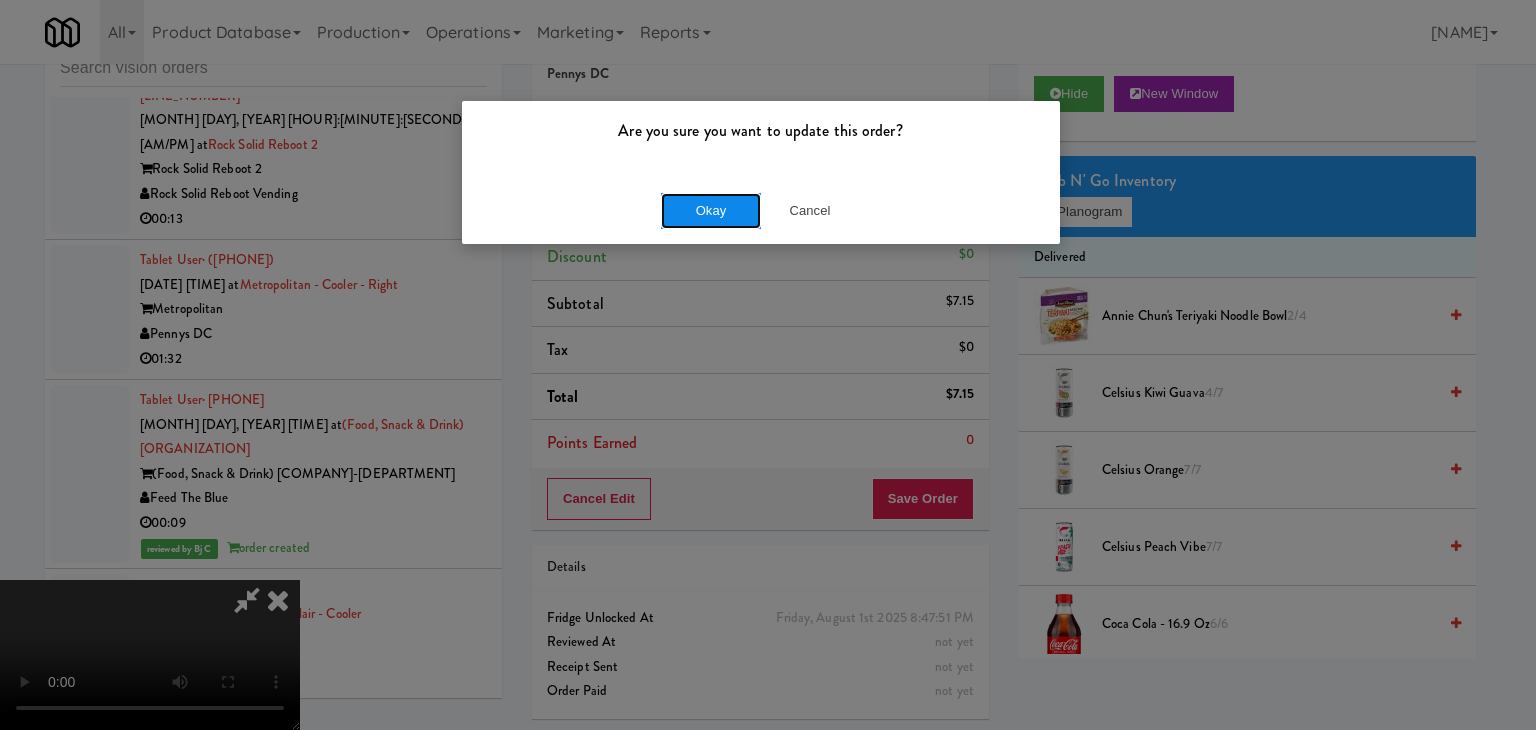 click on "Okay" at bounding box center (711, 211) 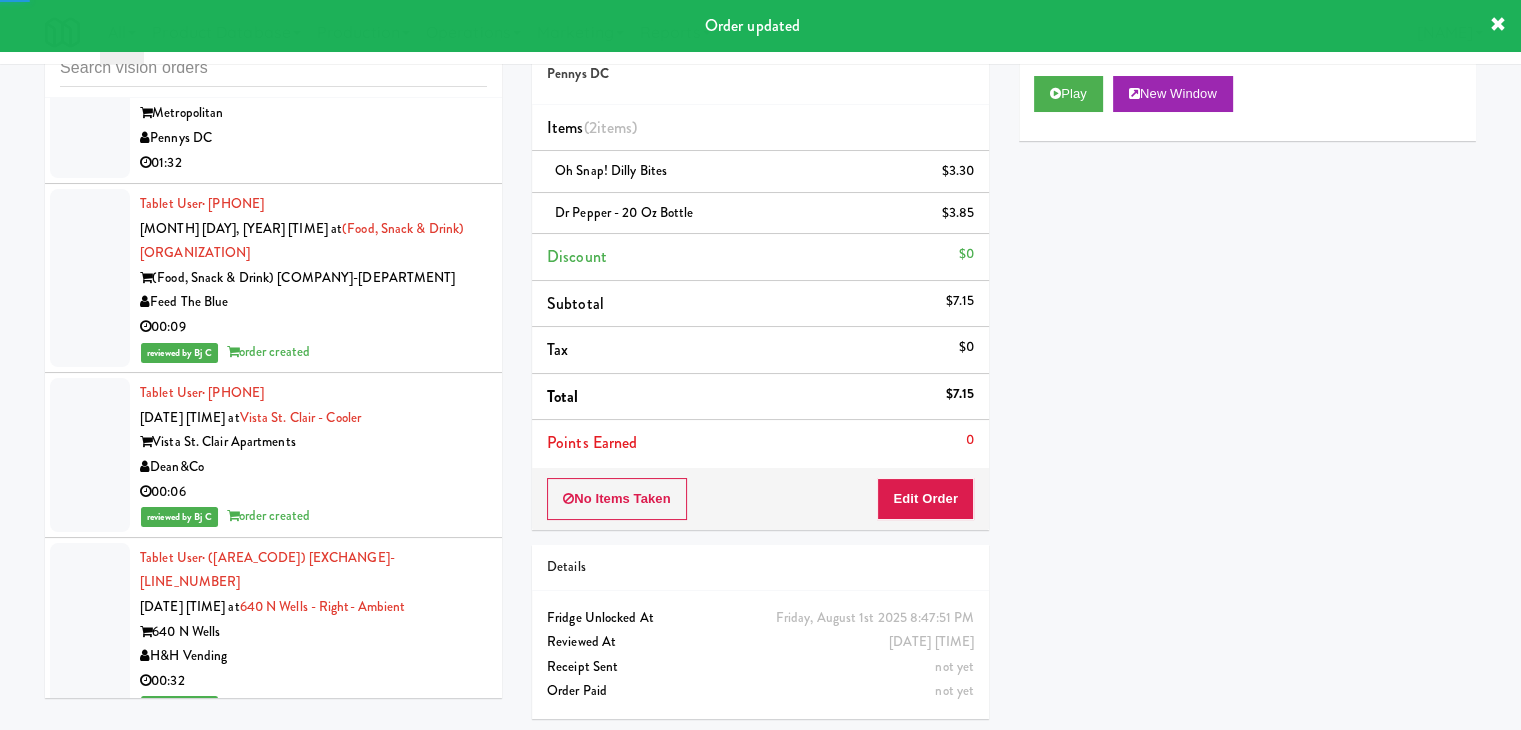 scroll, scrollTop: 23769, scrollLeft: 0, axis: vertical 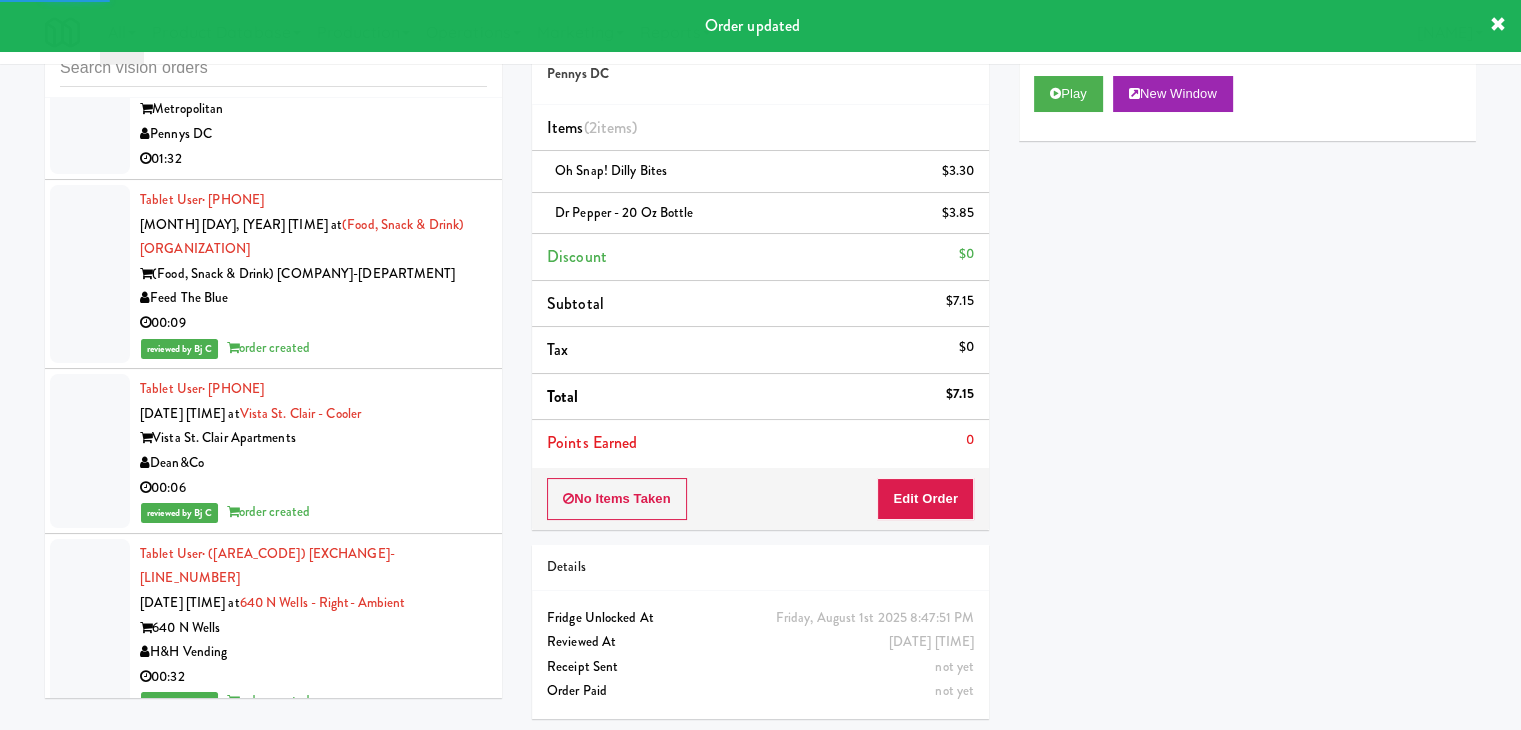 click on "Star Family Markets" at bounding box center [313, 1475] 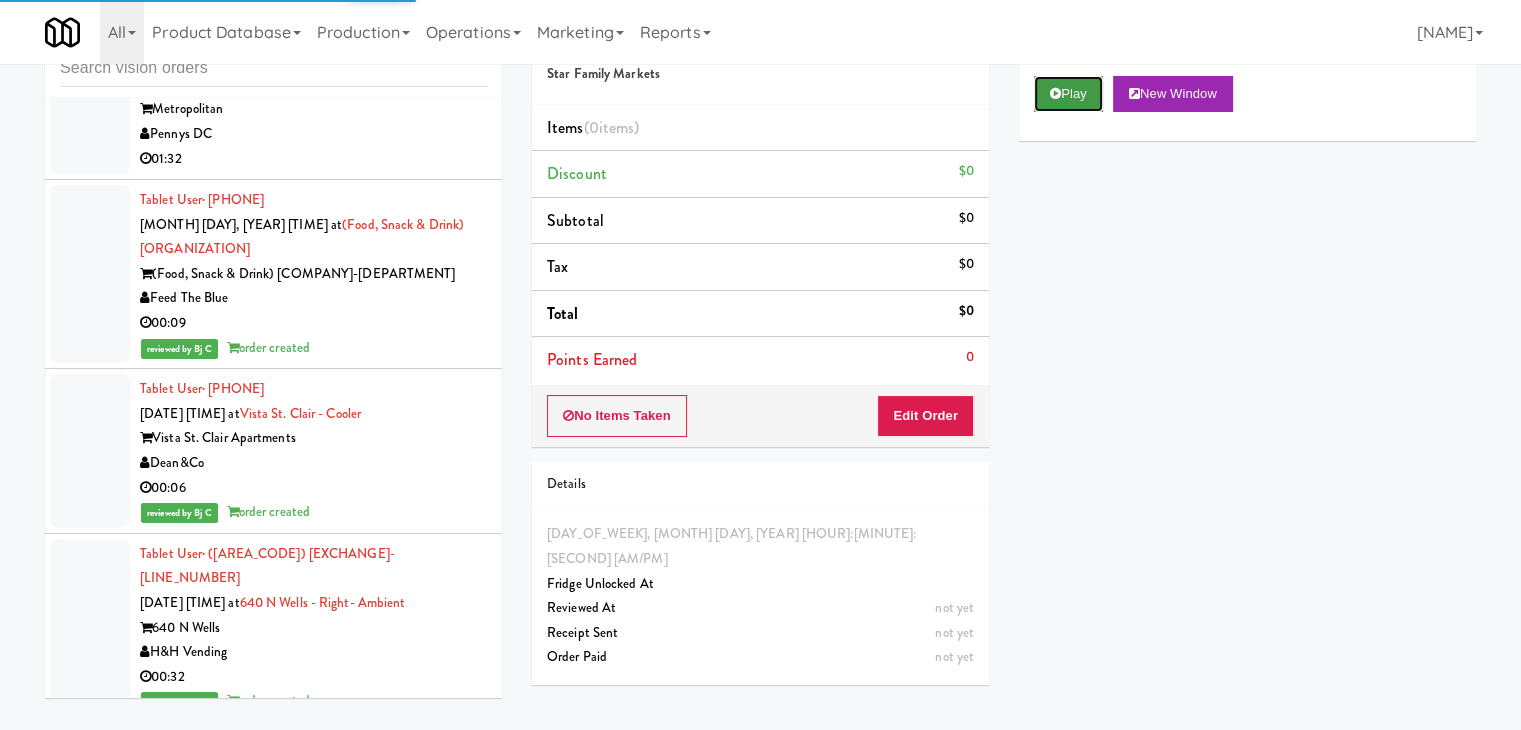 click on "Play" at bounding box center [1068, 94] 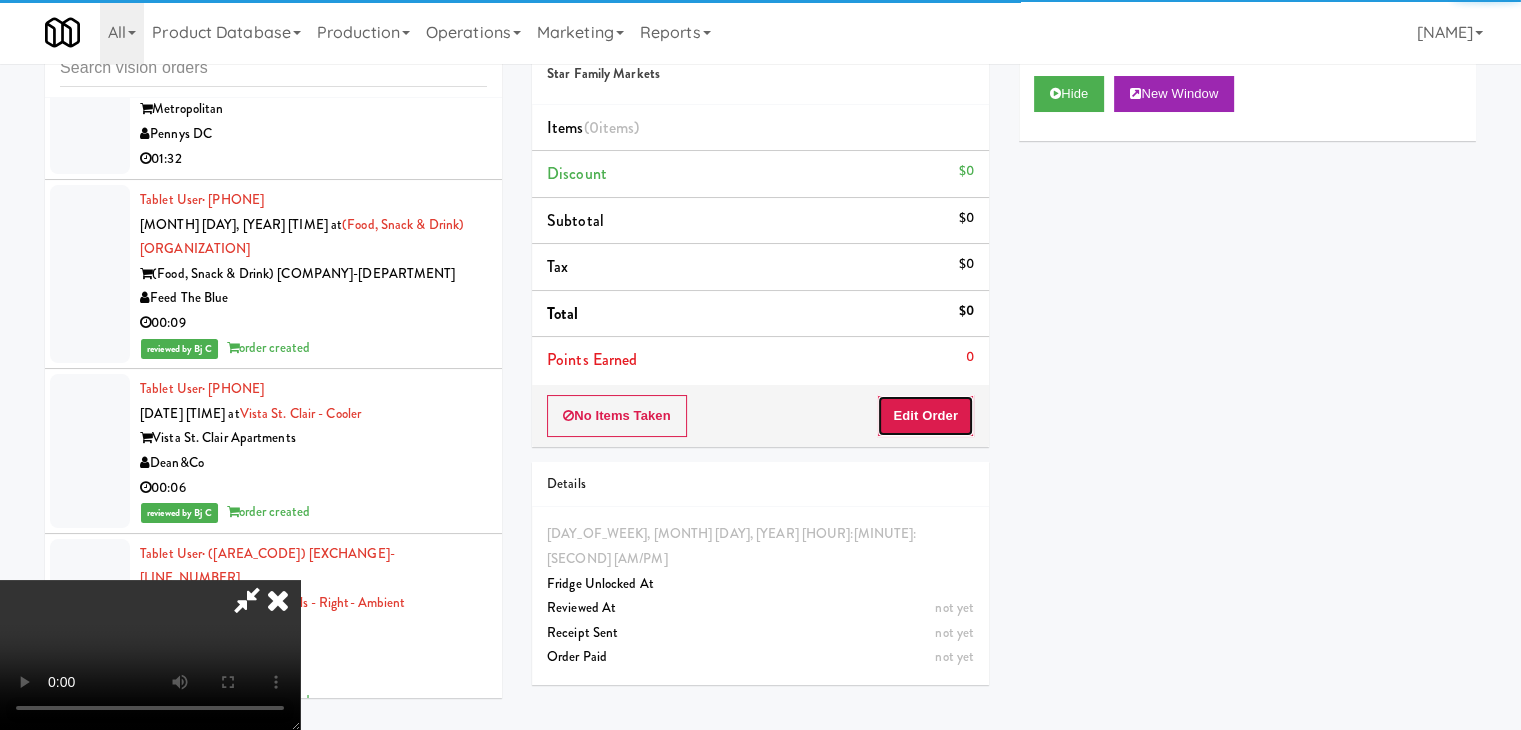 click on "Edit Order" at bounding box center [925, 416] 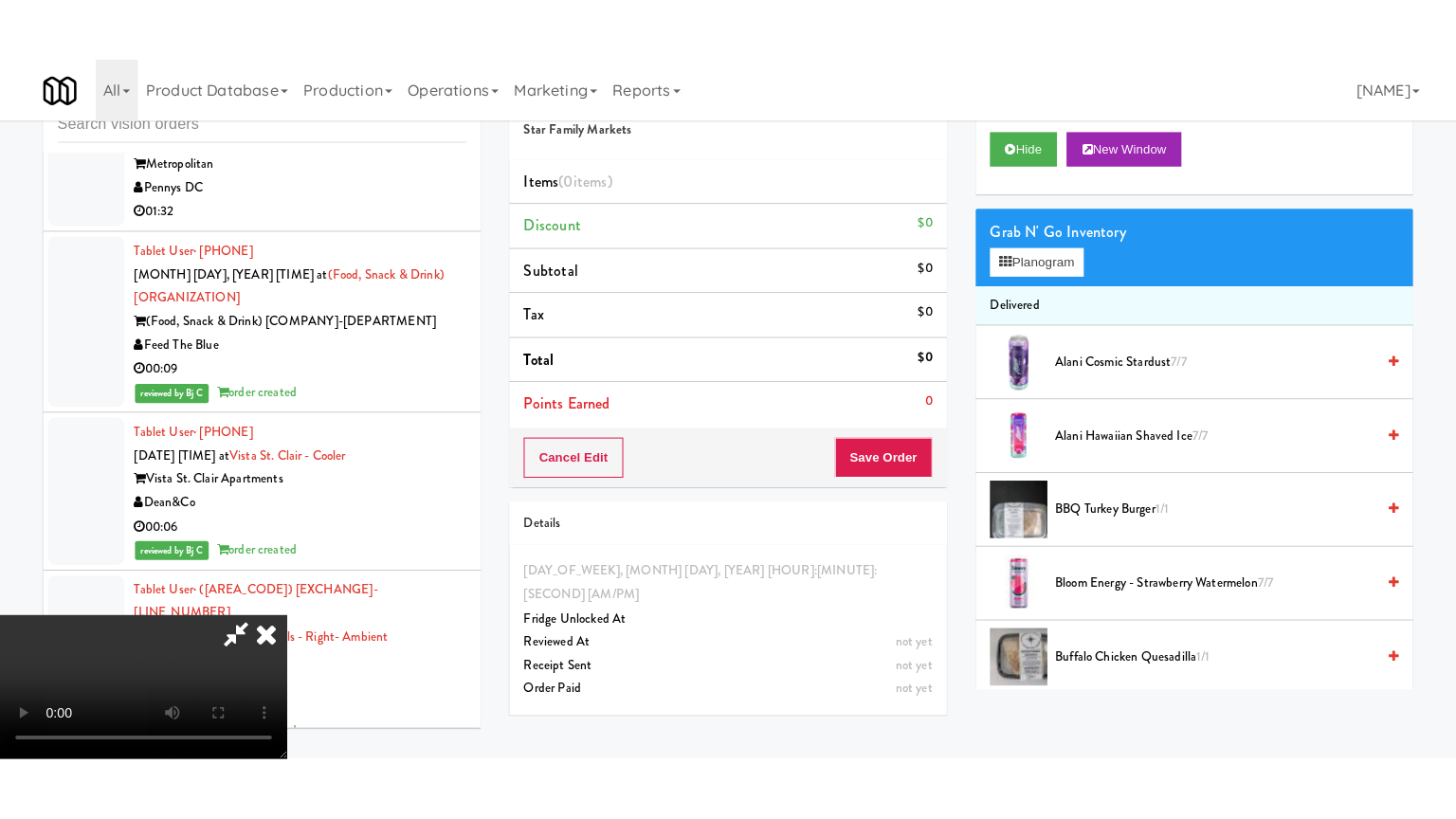 scroll, scrollTop: 266, scrollLeft: 0, axis: vertical 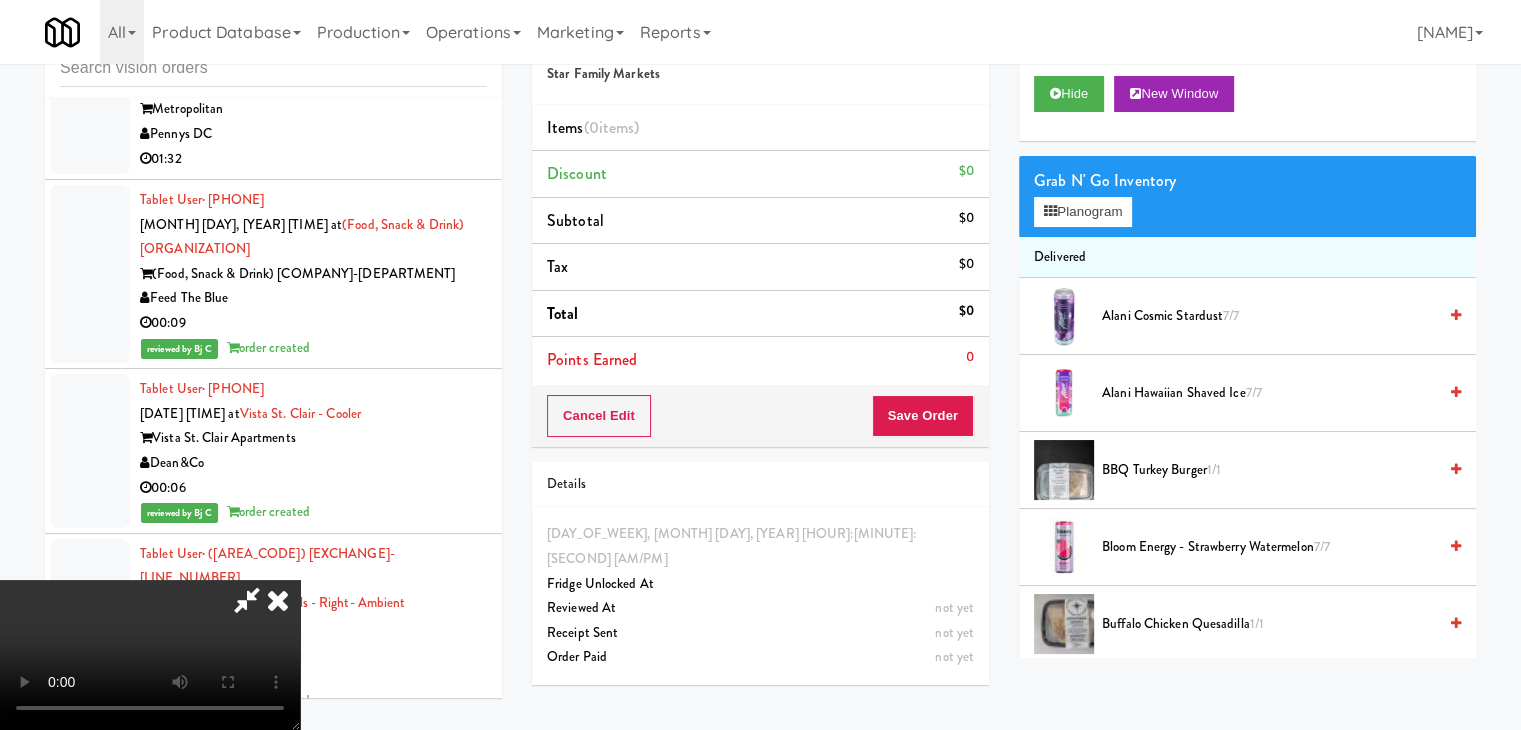 type 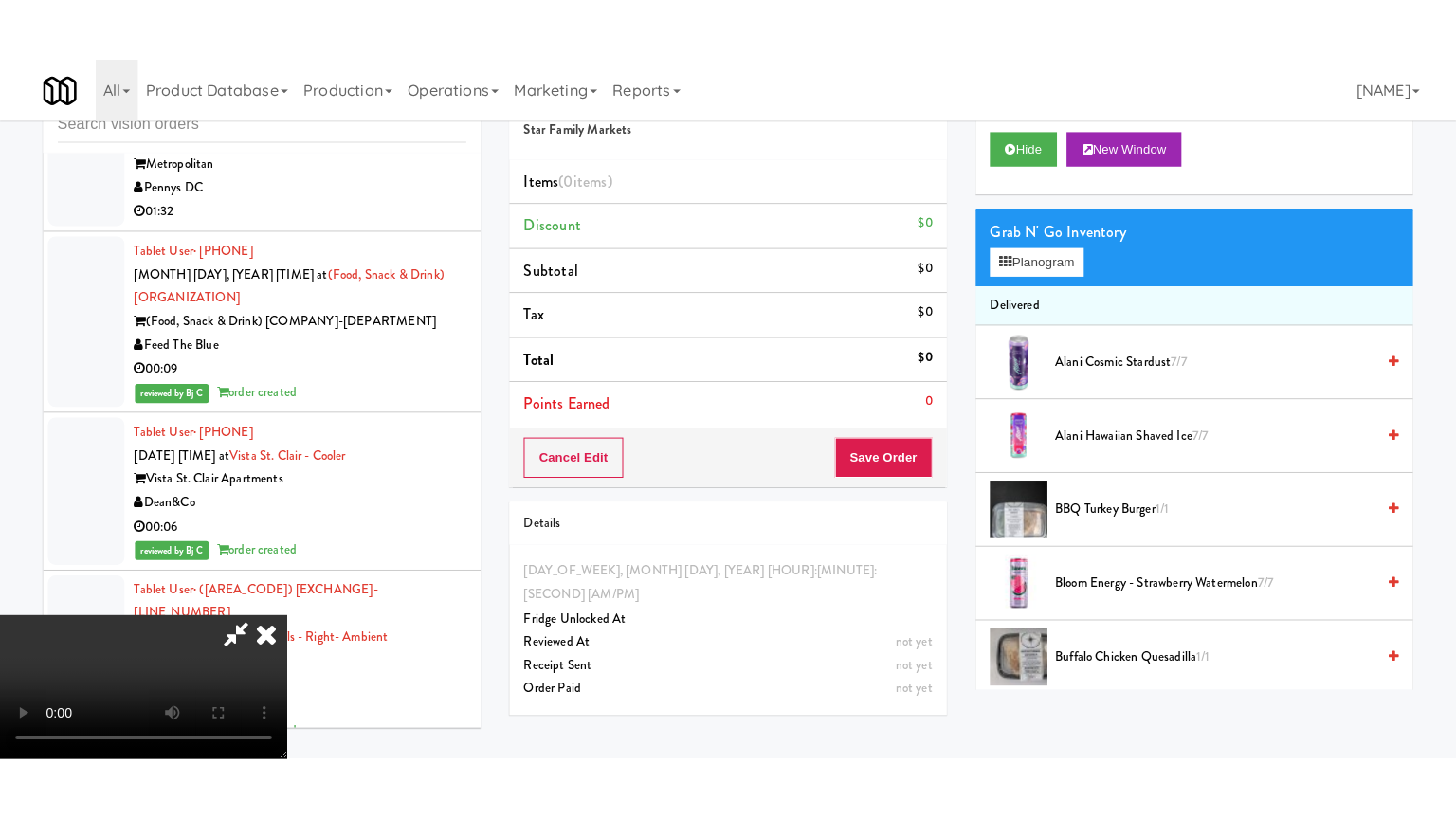 scroll, scrollTop: 0, scrollLeft: 0, axis: both 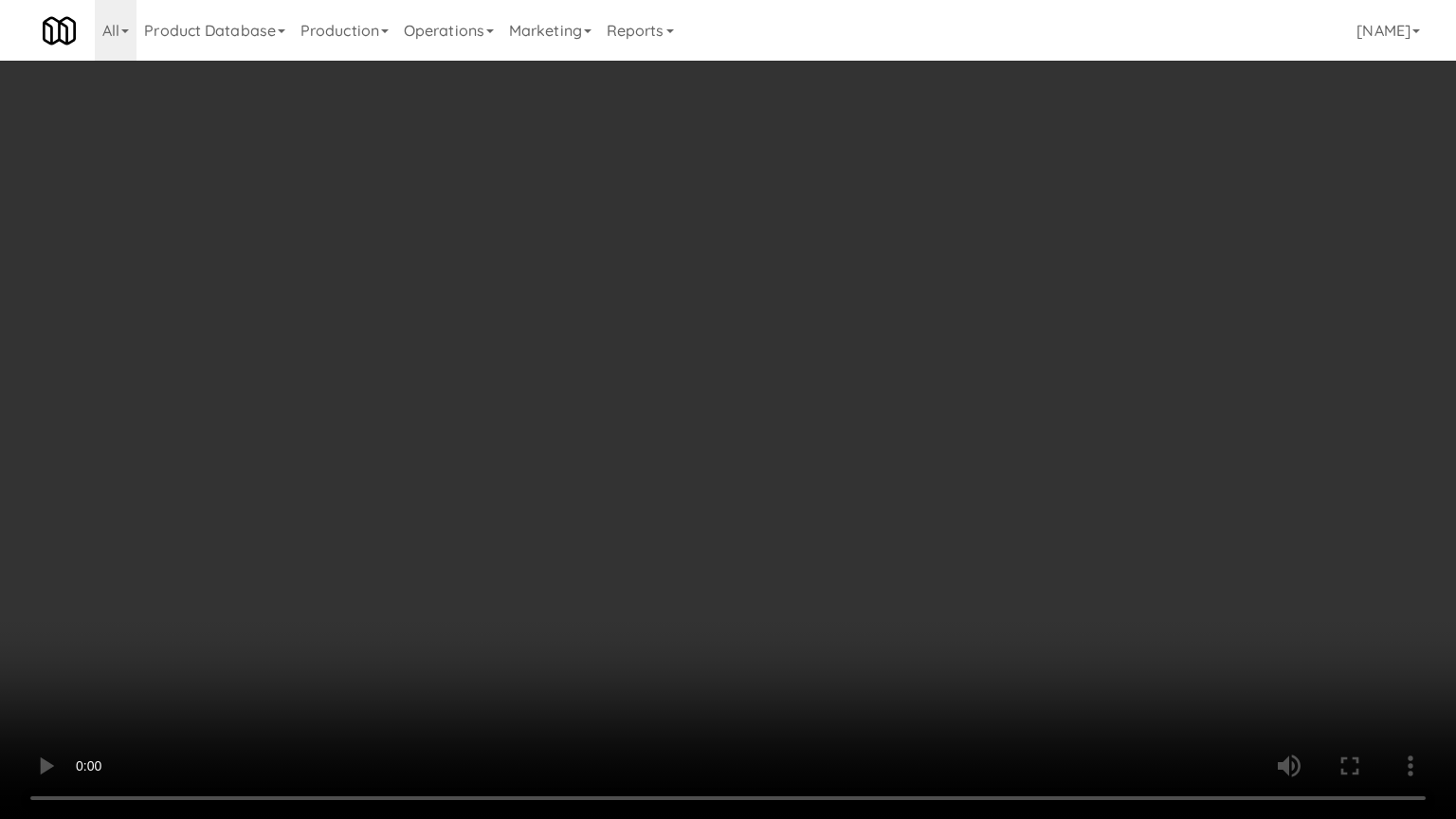 click at bounding box center (728, 410) 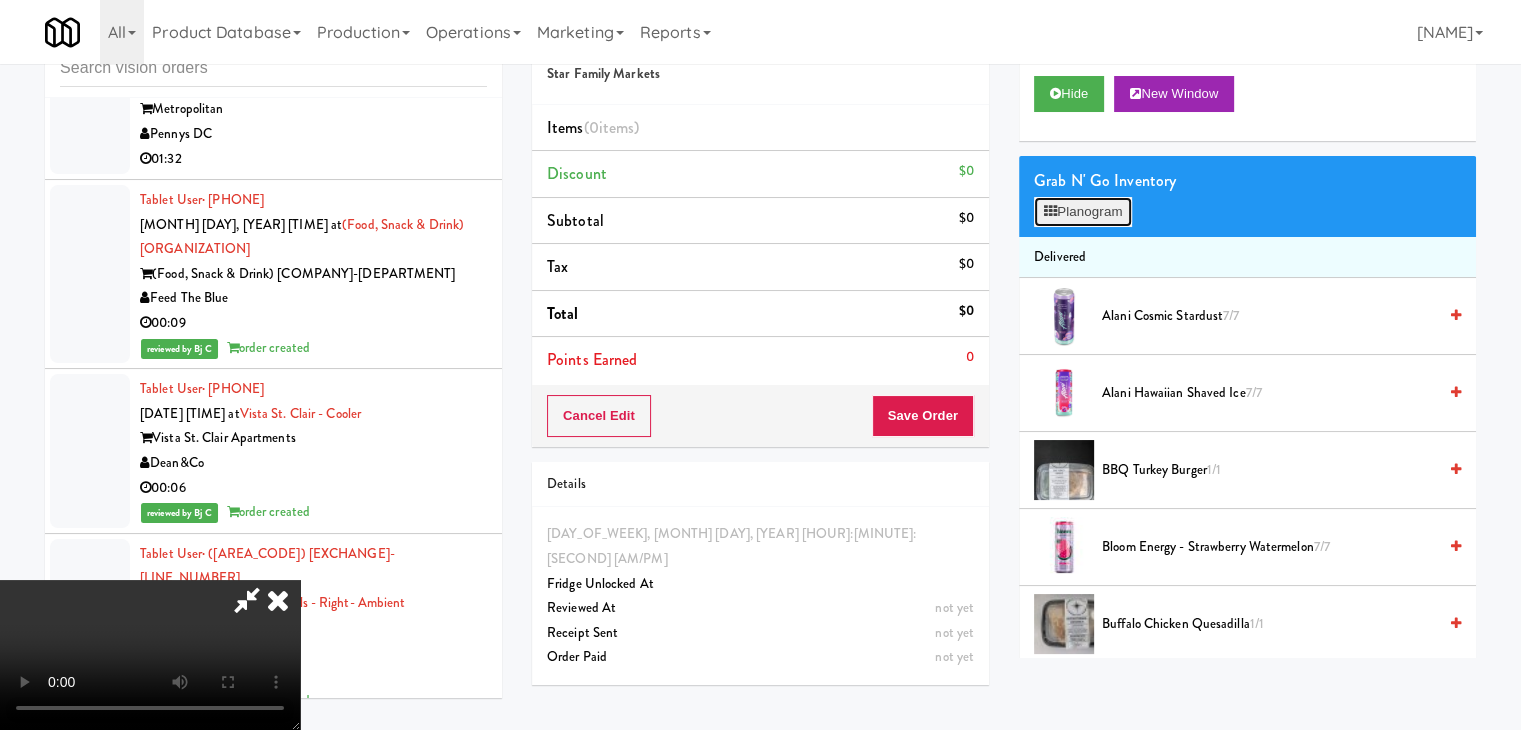 click on "Planogram" at bounding box center (1083, 212) 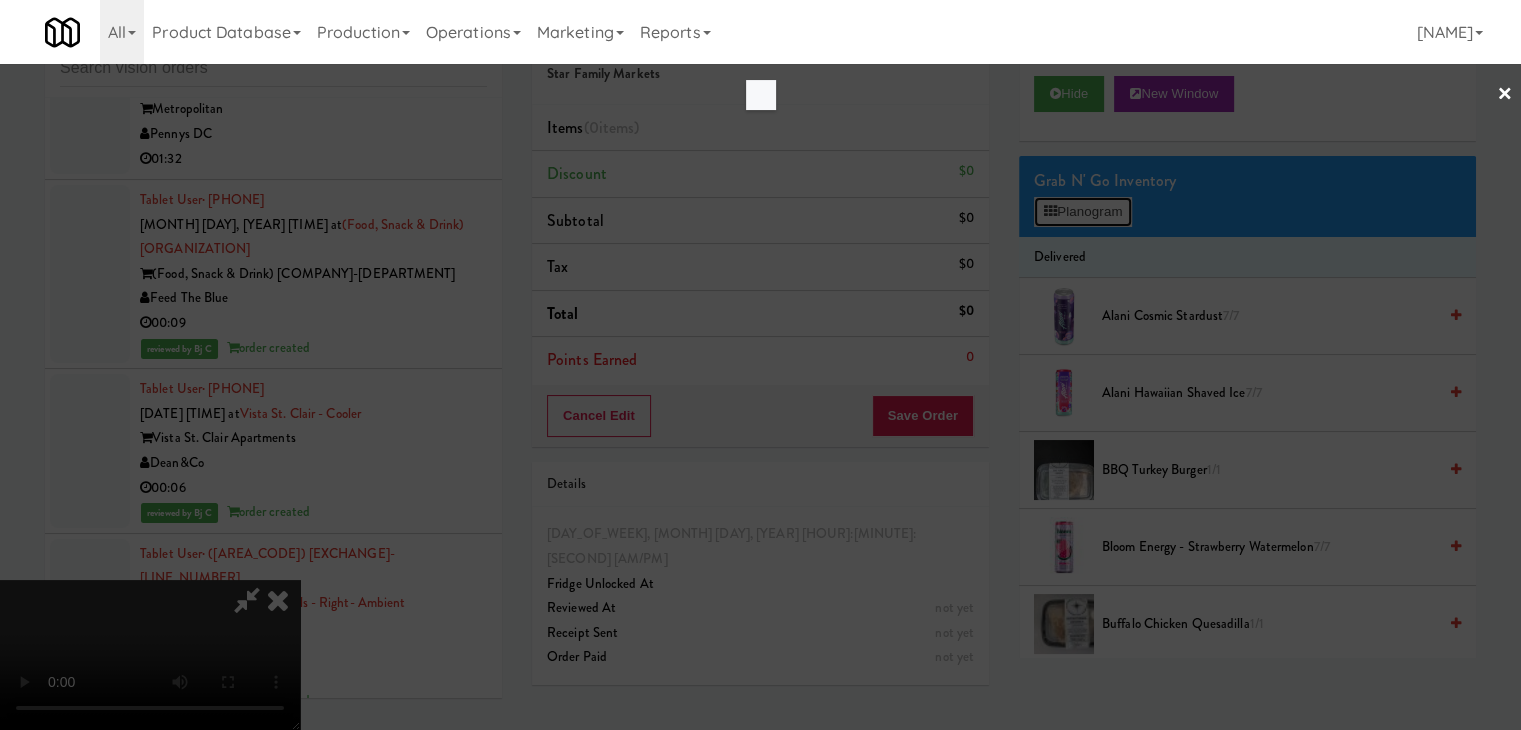 scroll, scrollTop: 23744, scrollLeft: 0, axis: vertical 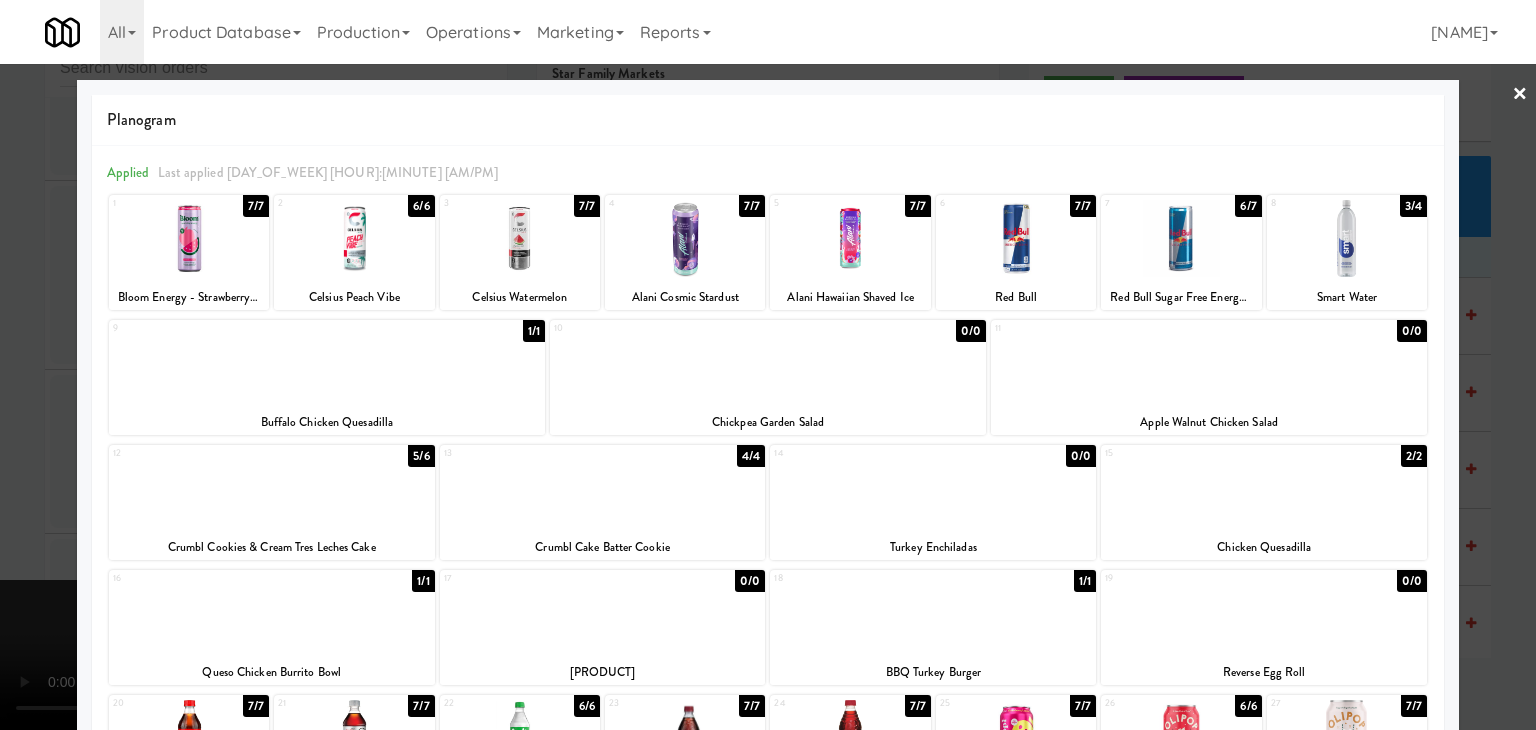 click at bounding box center (327, 363) 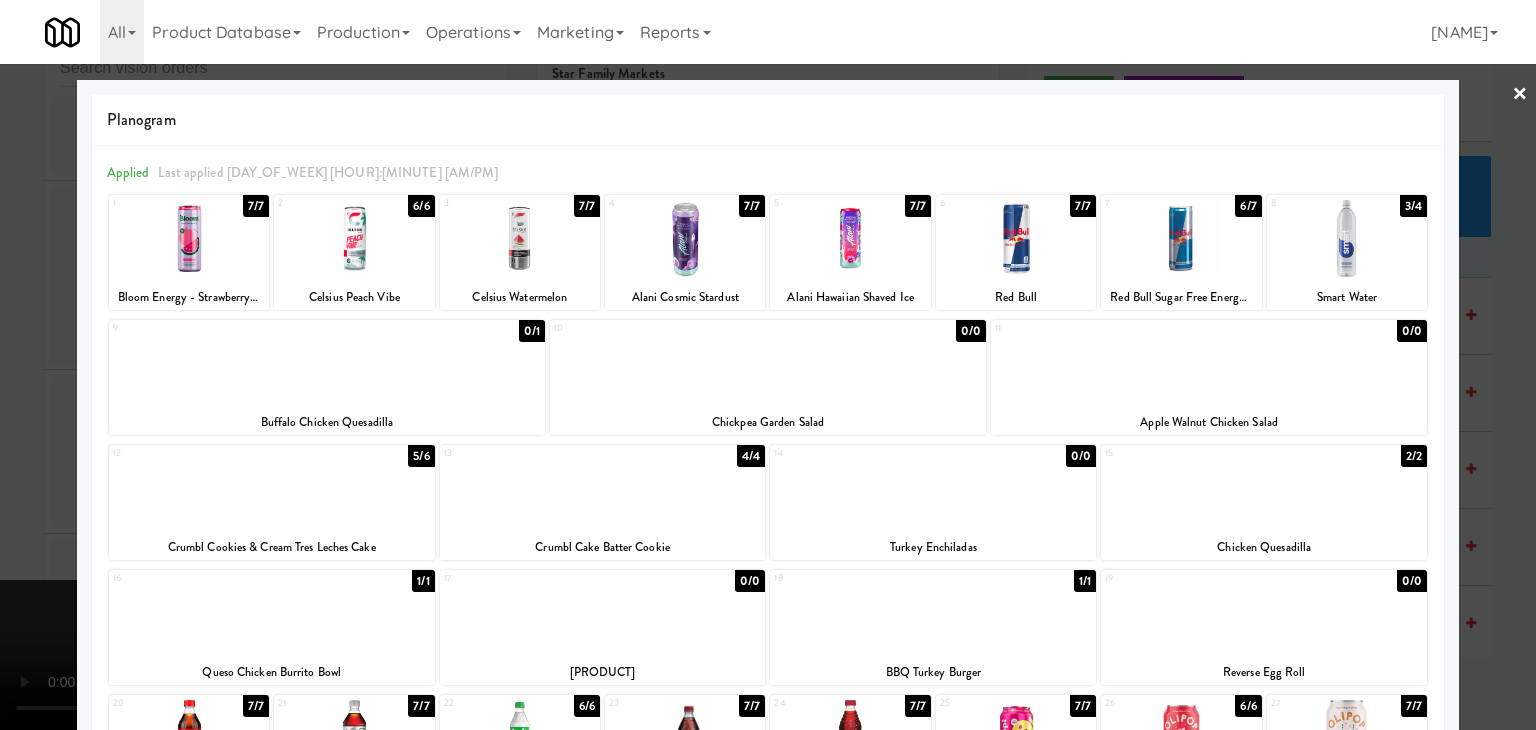 click at bounding box center (768, 365) 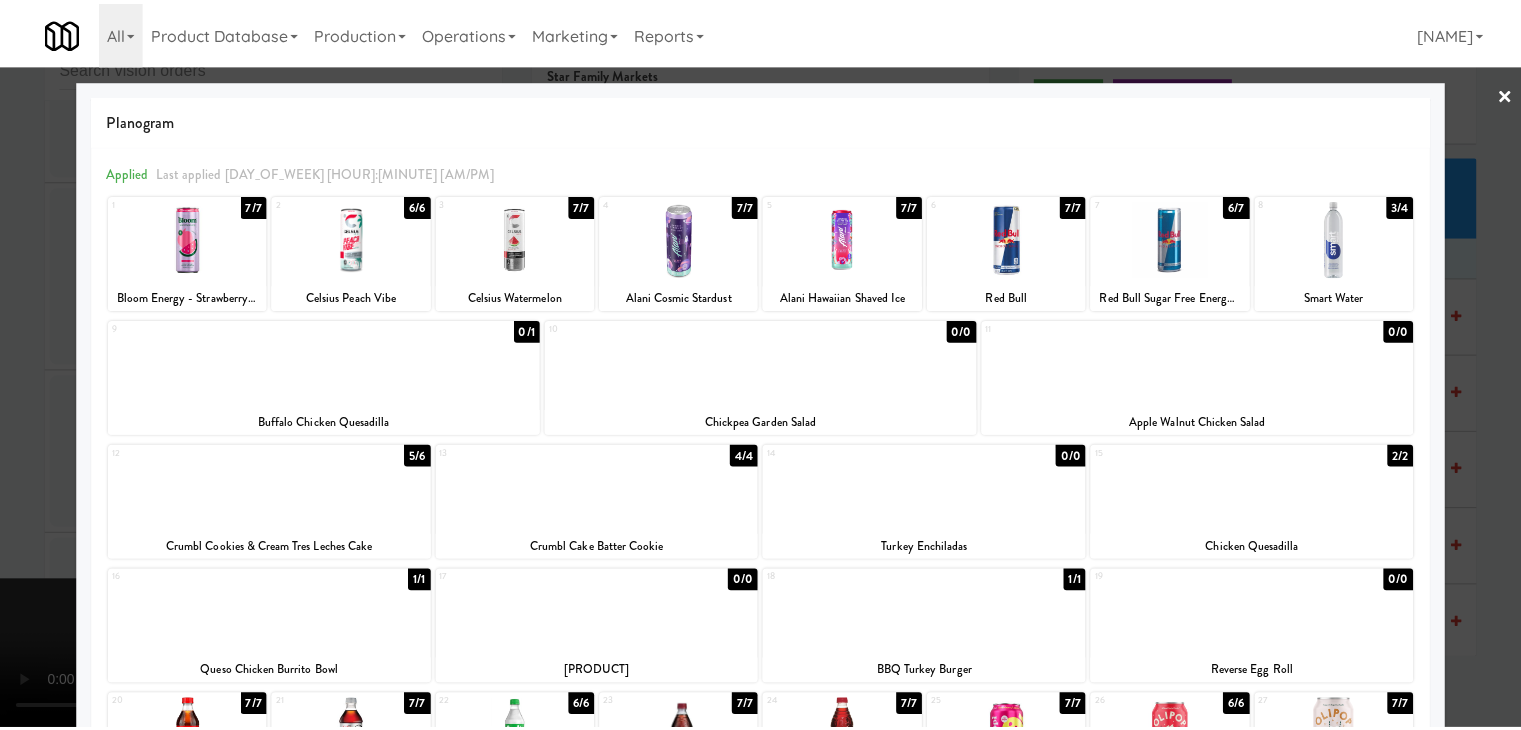 scroll, scrollTop: 23769, scrollLeft: 0, axis: vertical 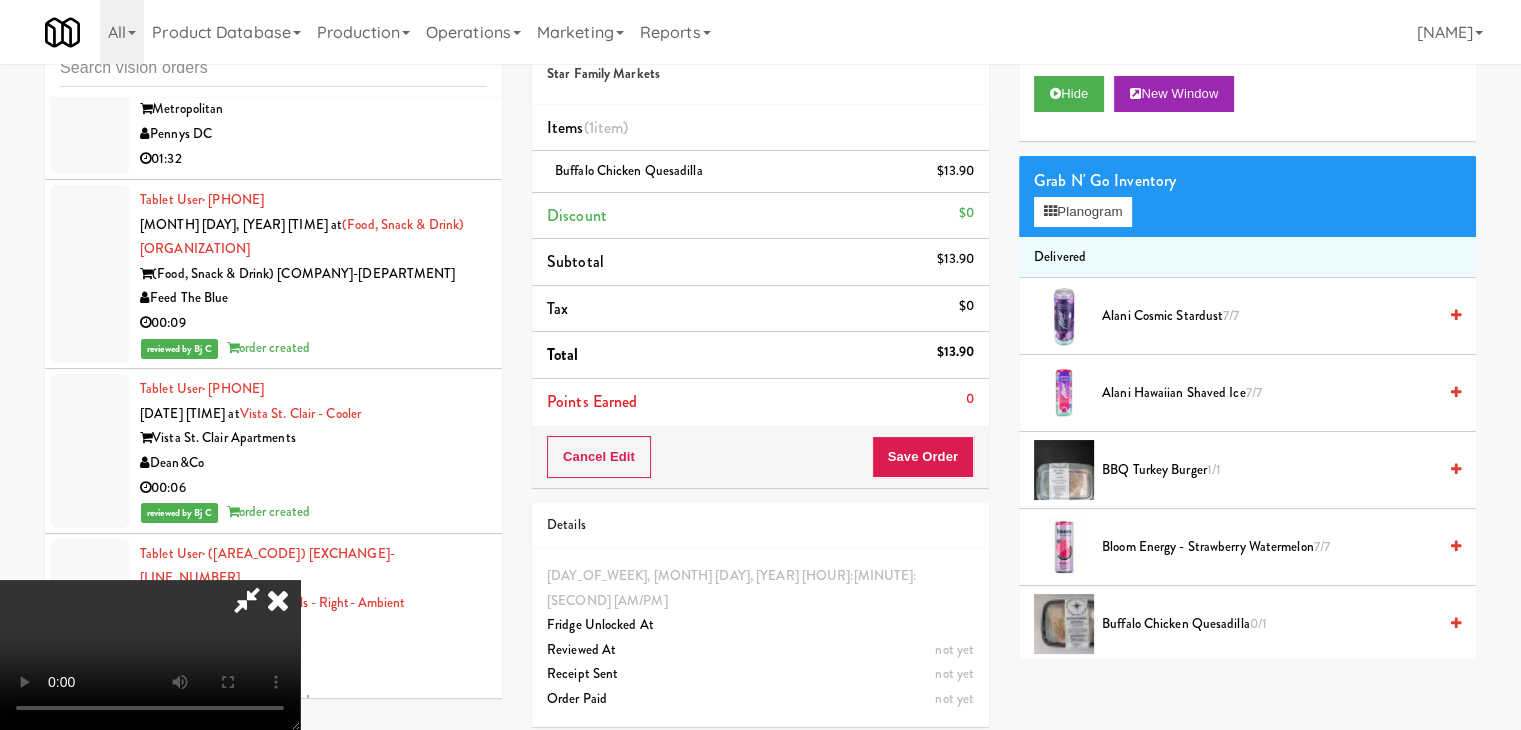 click at bounding box center (150, 655) 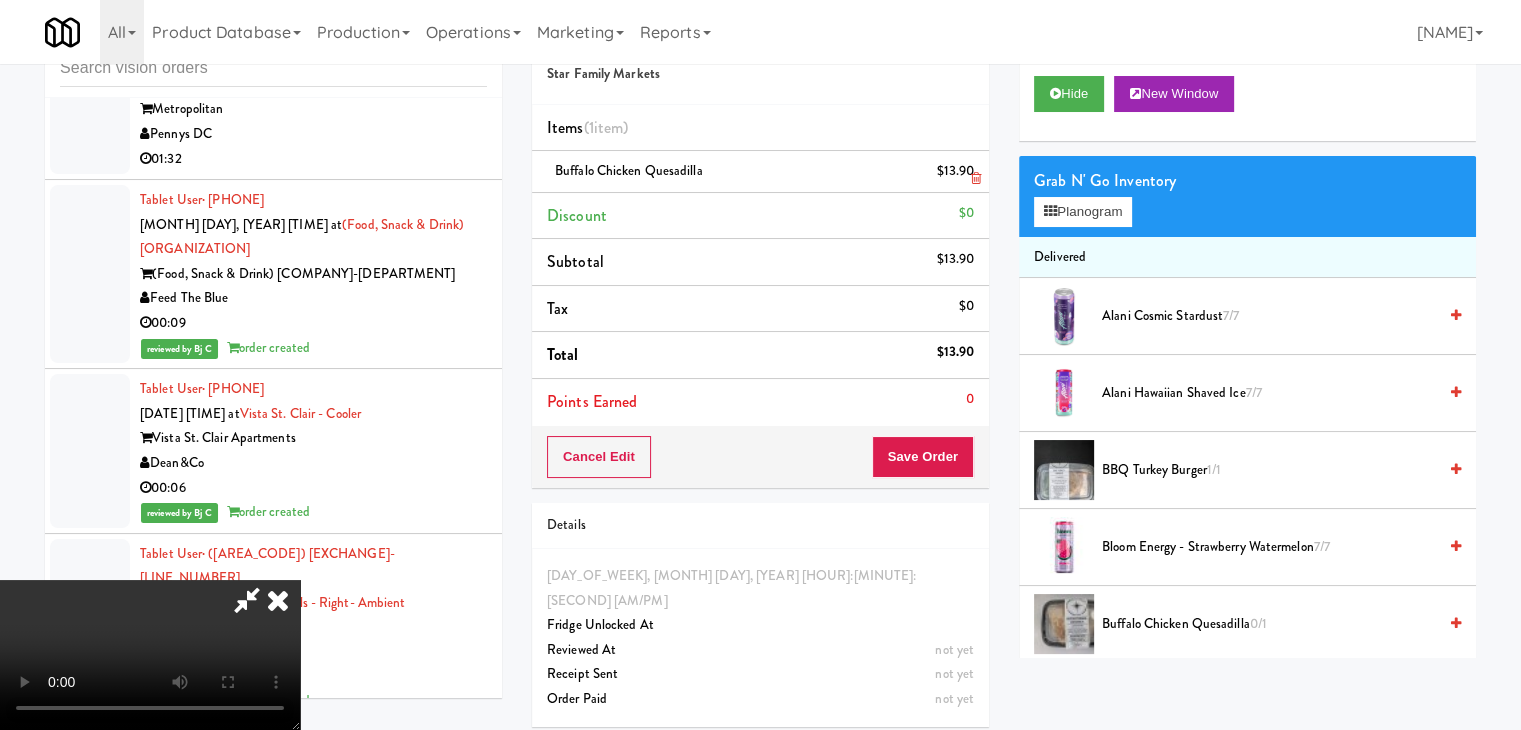 click at bounding box center (976, 178) 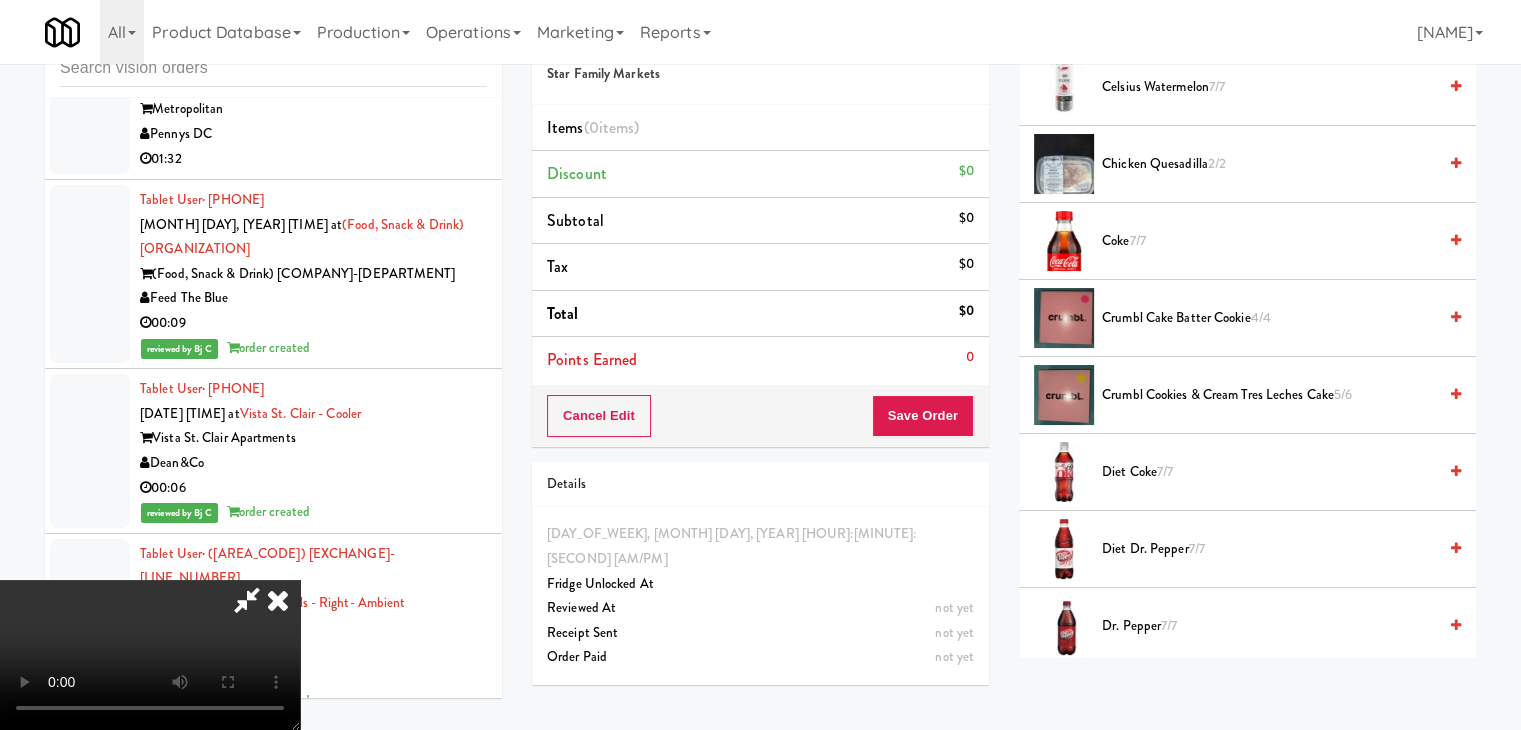 scroll, scrollTop: 700, scrollLeft: 0, axis: vertical 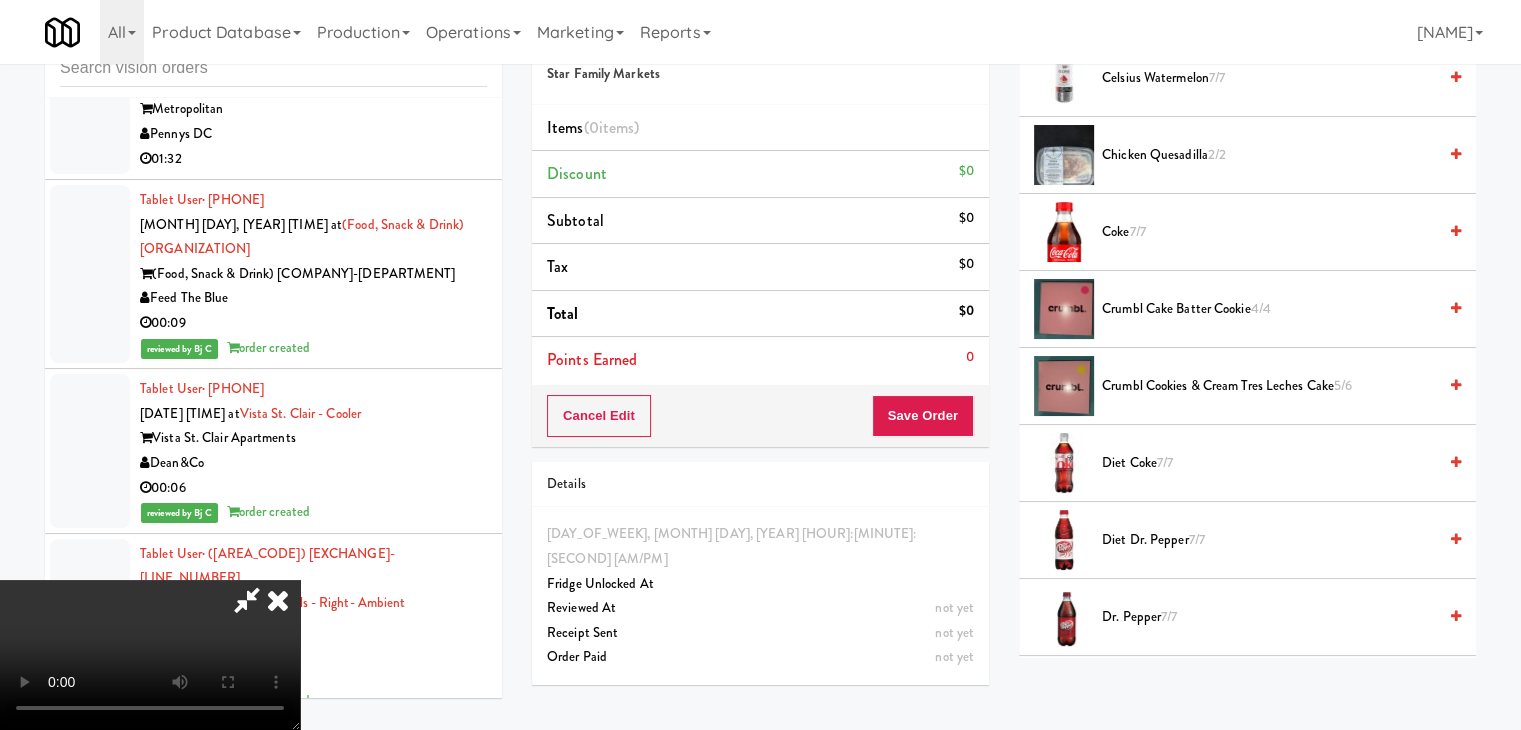 click on "Crumbl Cake Batter Cookie  4/4" at bounding box center (1269, 309) 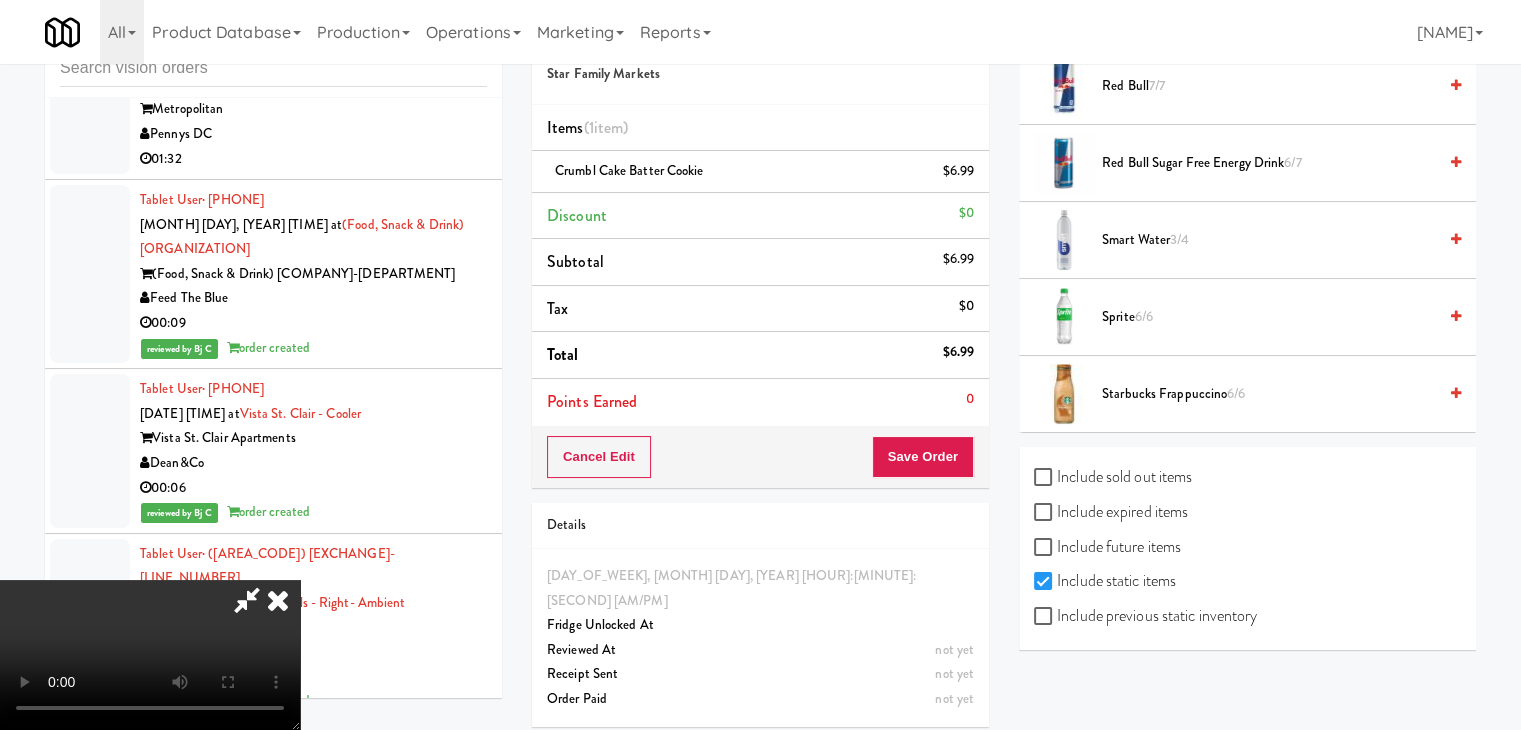 click on "Include previous static inventory" at bounding box center [1145, 616] 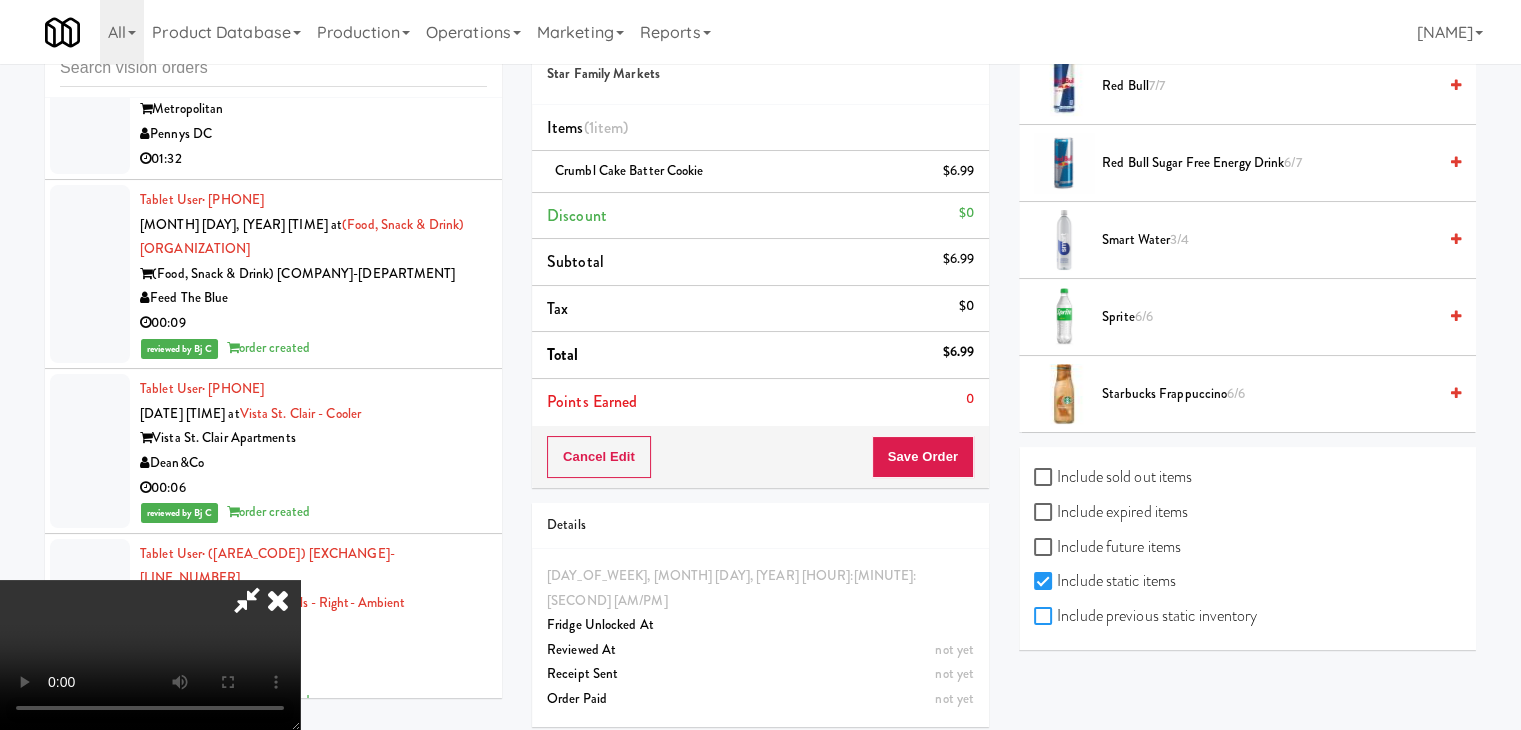 click on "Include previous static inventory" at bounding box center (1045, 617) 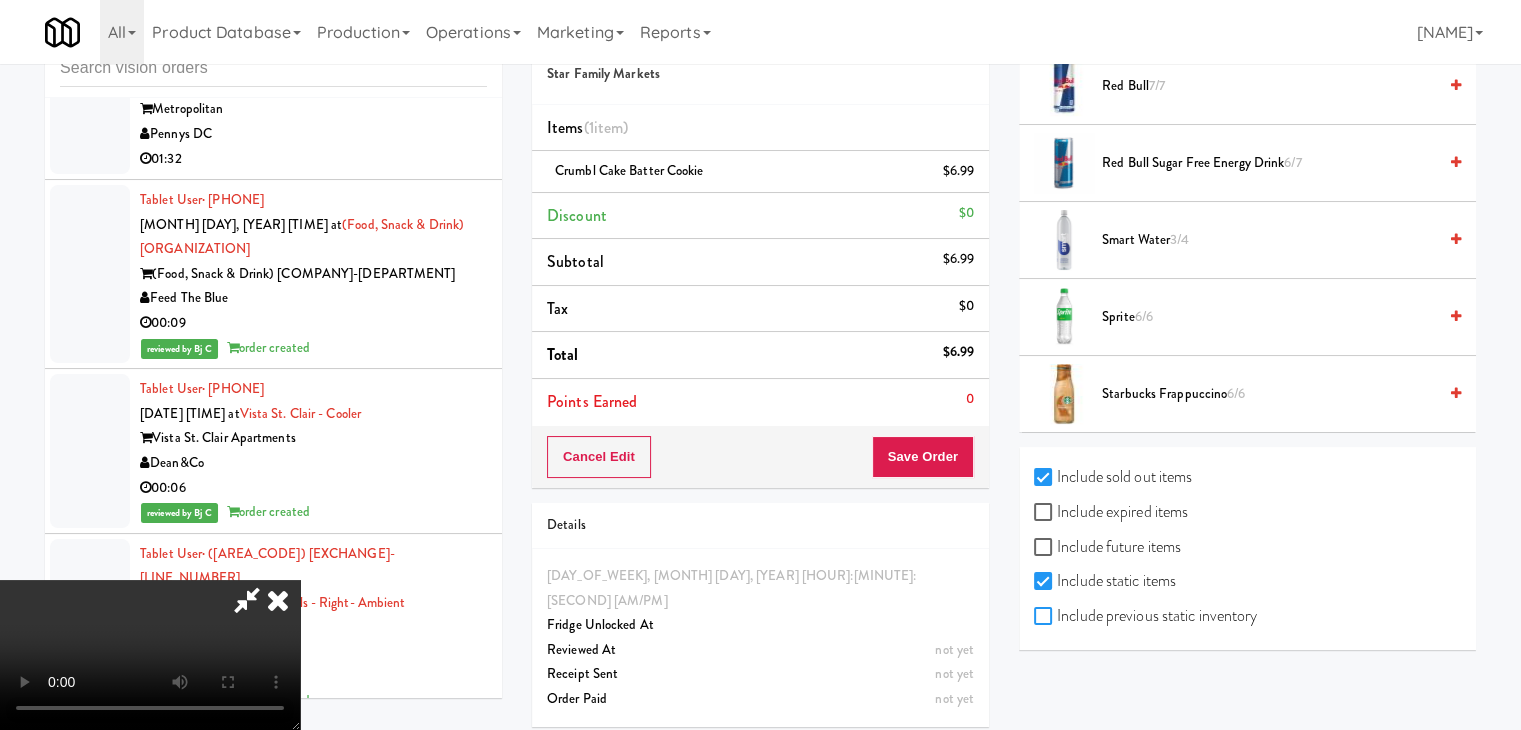 checkbox on "true" 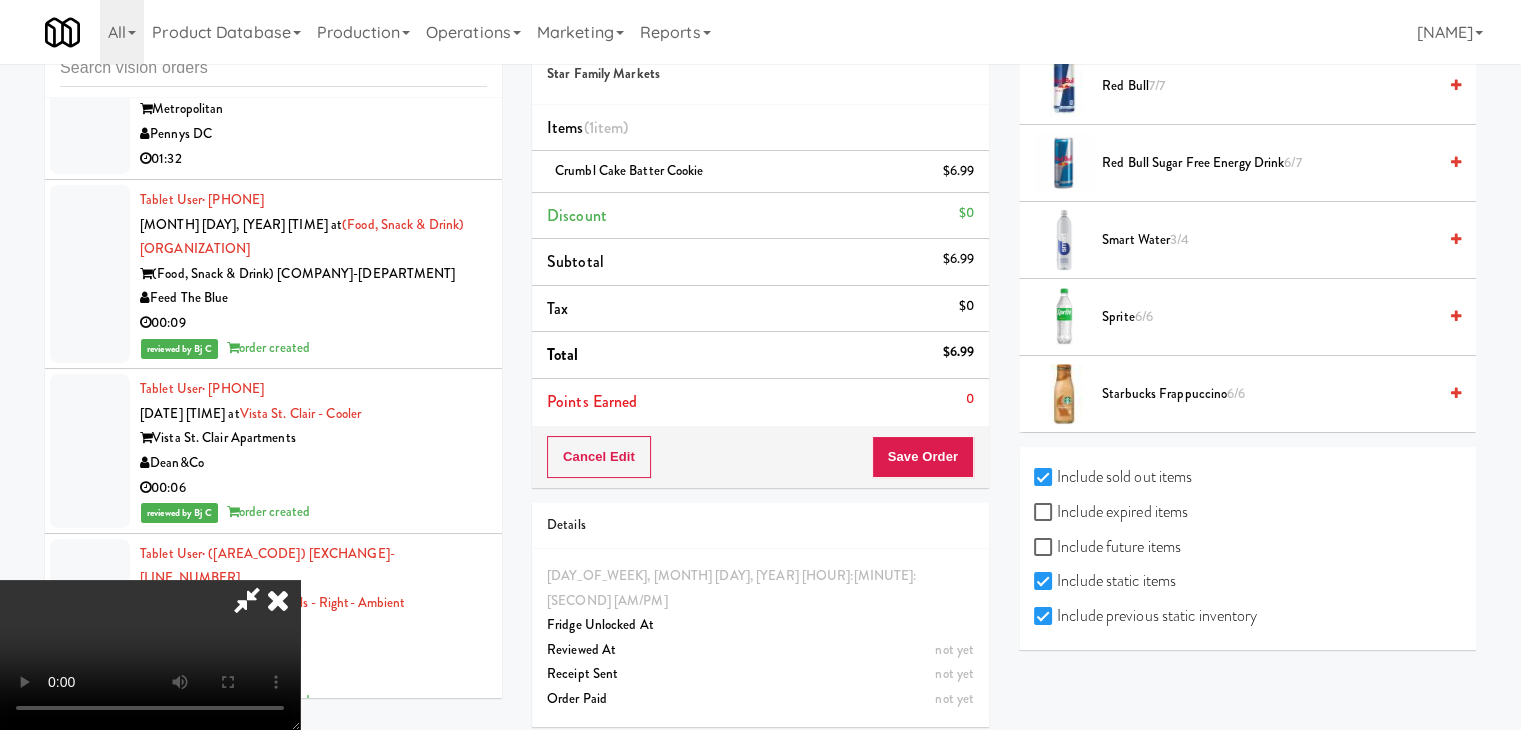 checkbox on "true" 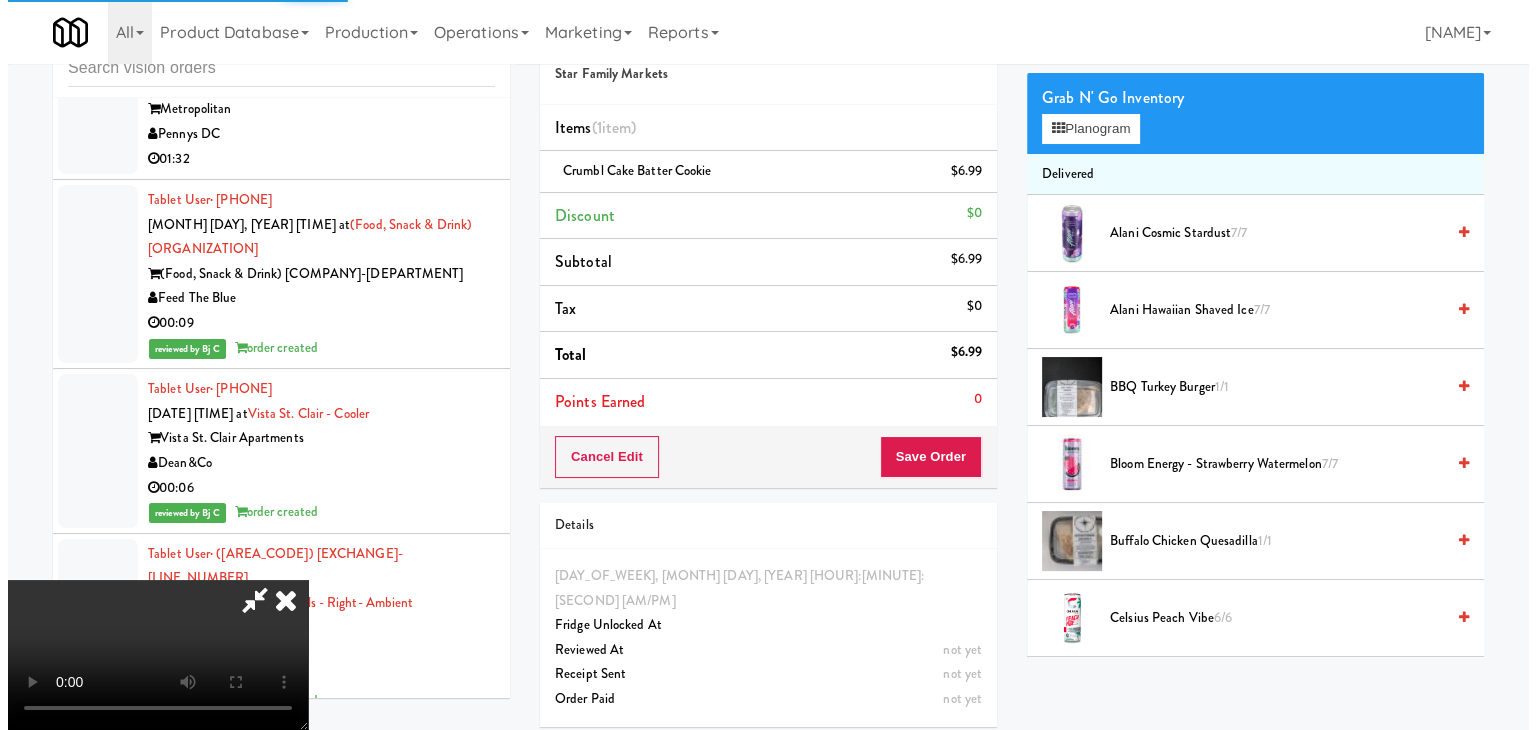 scroll, scrollTop: 0, scrollLeft: 0, axis: both 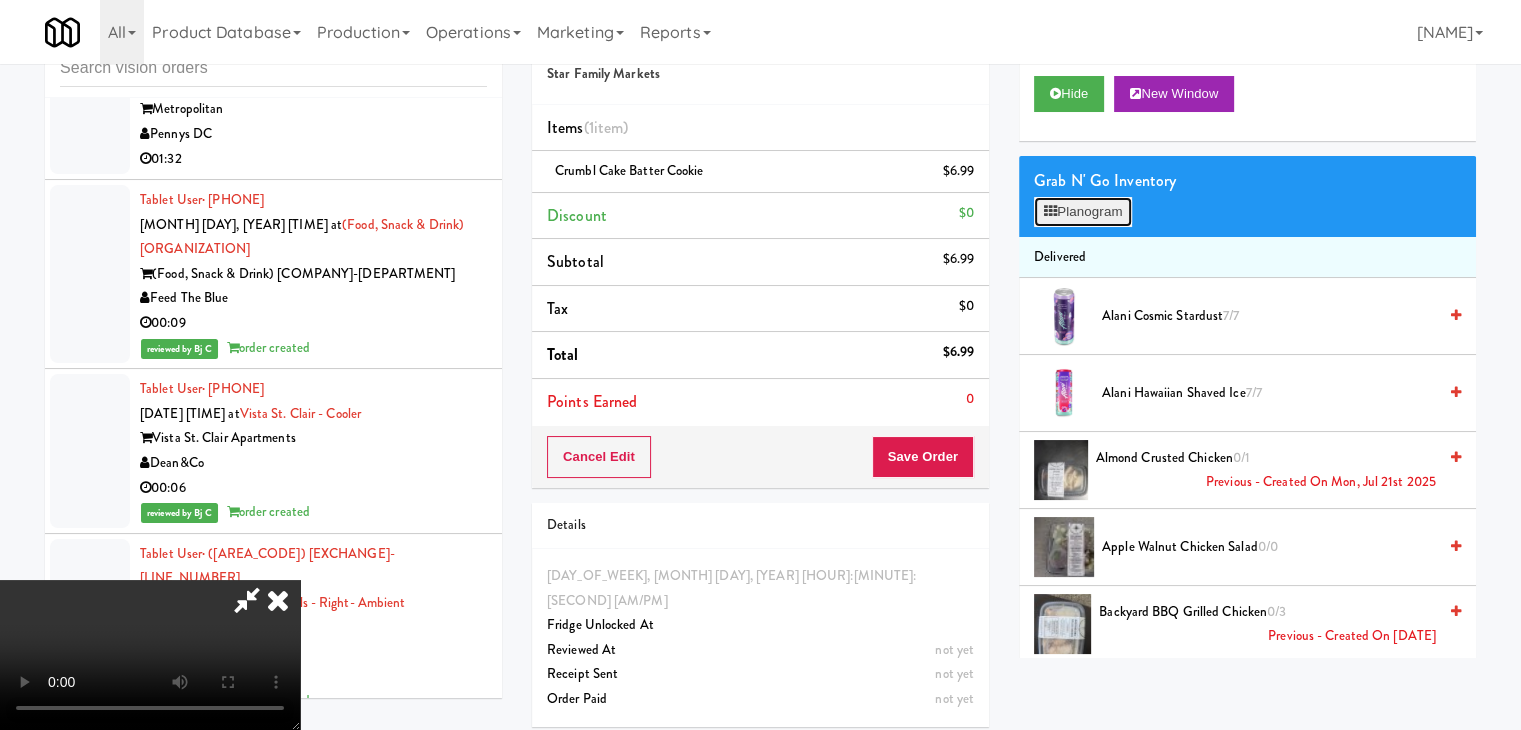 click on "Planogram" at bounding box center (1083, 212) 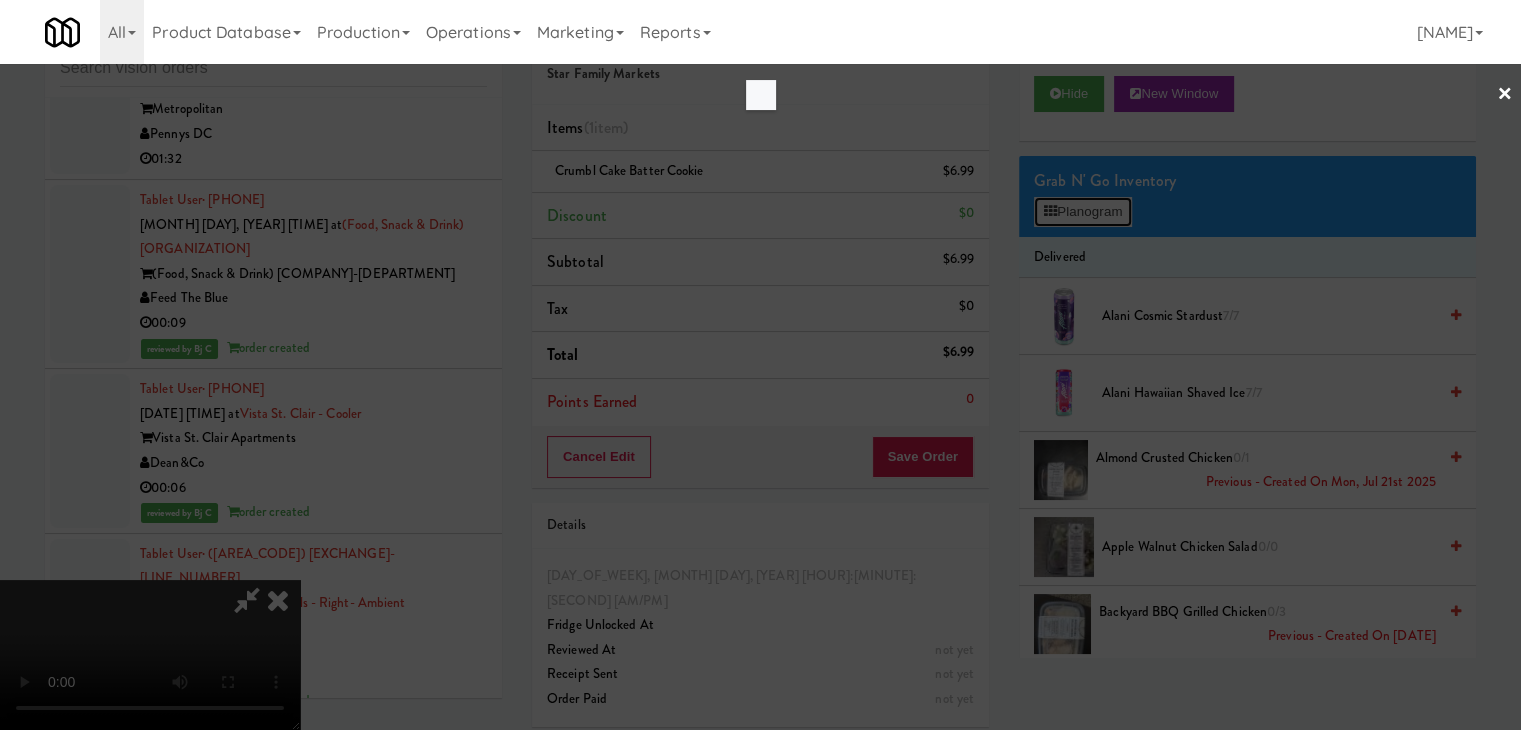 scroll, scrollTop: 23744, scrollLeft: 0, axis: vertical 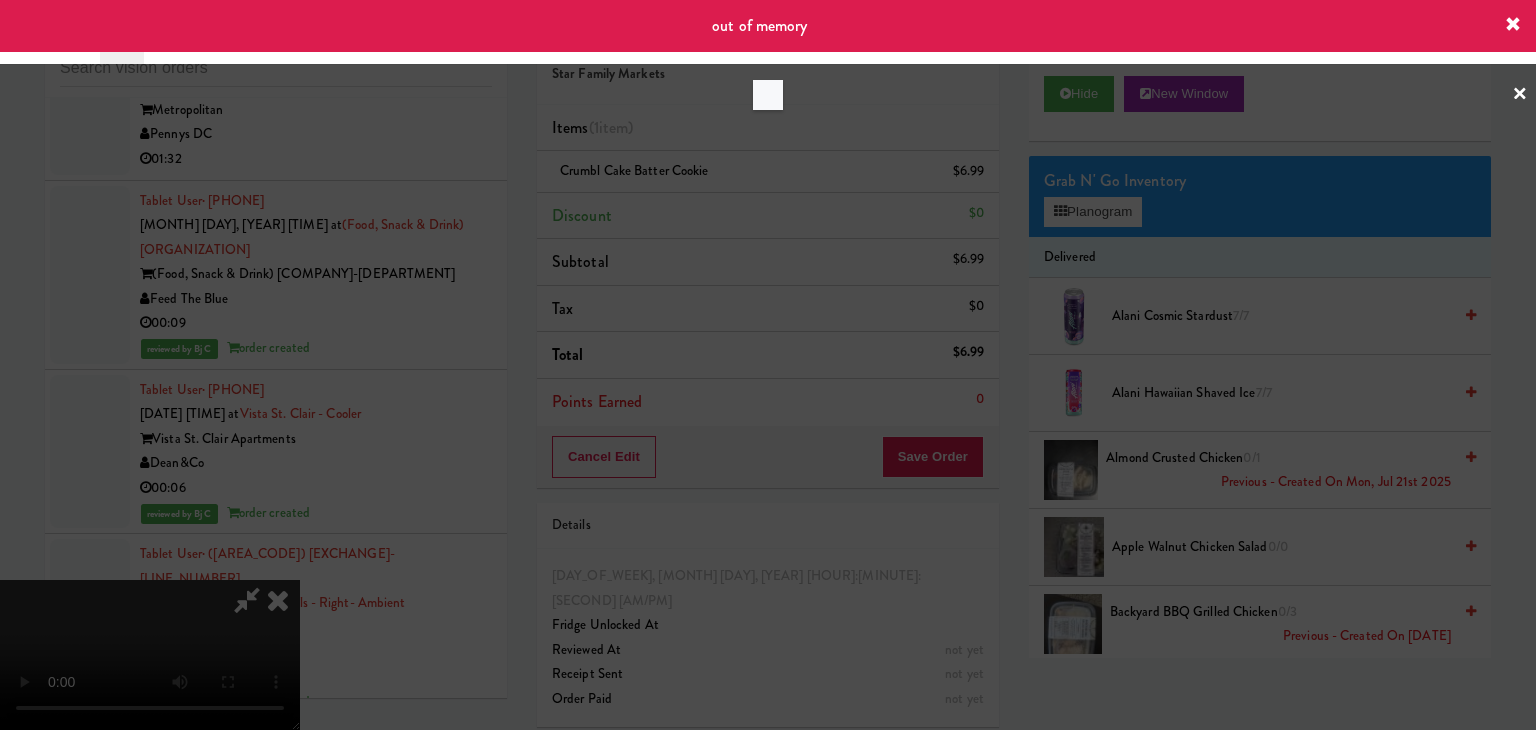 click at bounding box center (768, 365) 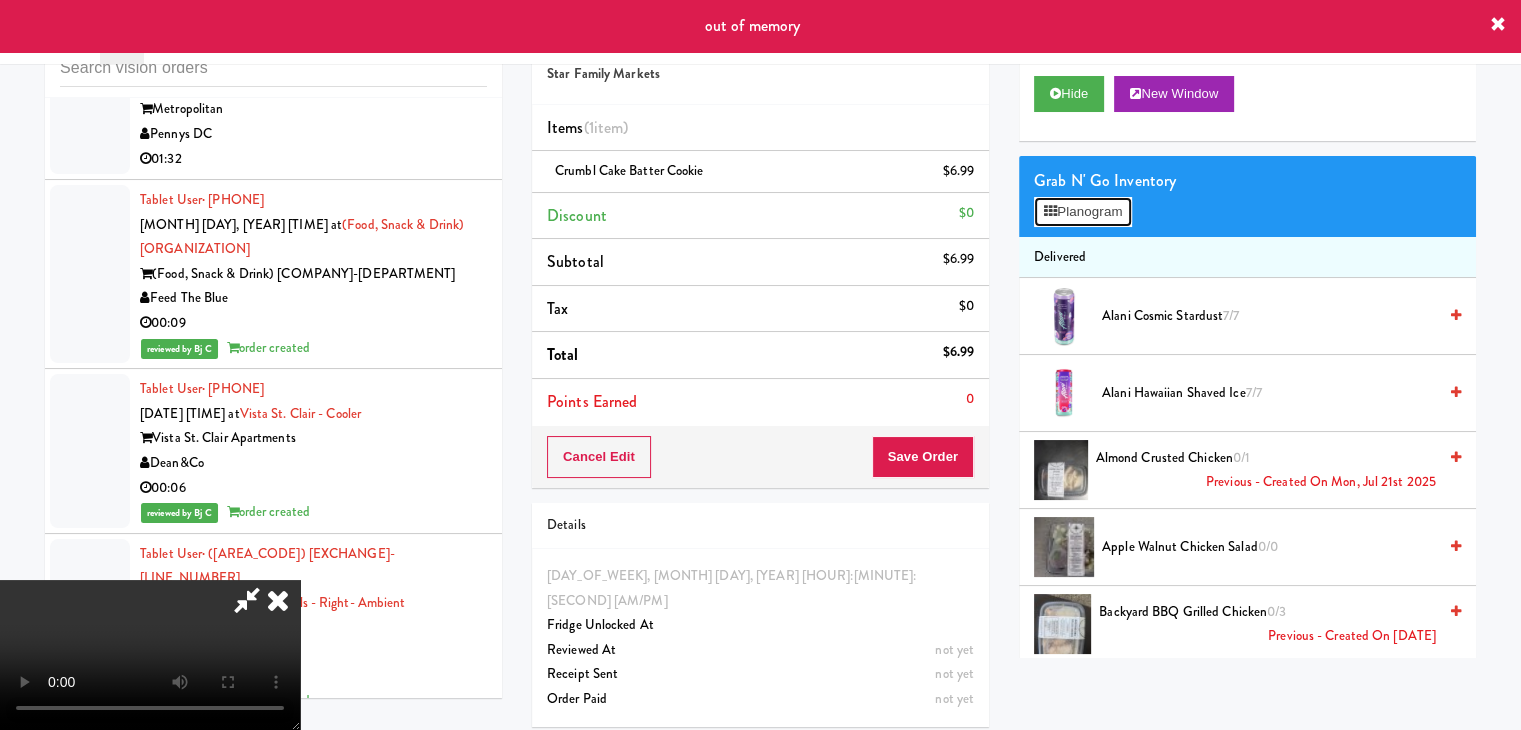 click on "Planogram" at bounding box center [1083, 212] 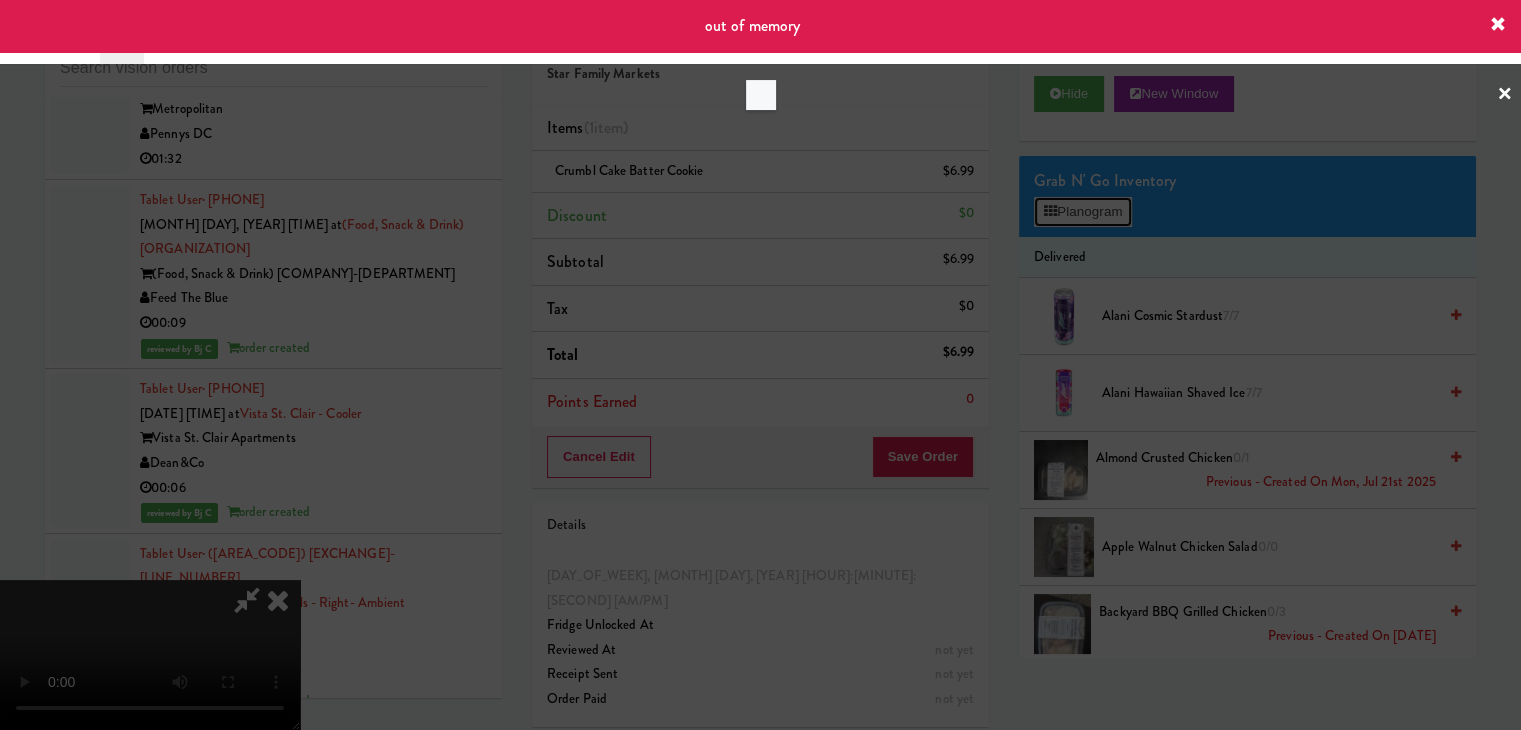 scroll, scrollTop: 23744, scrollLeft: 0, axis: vertical 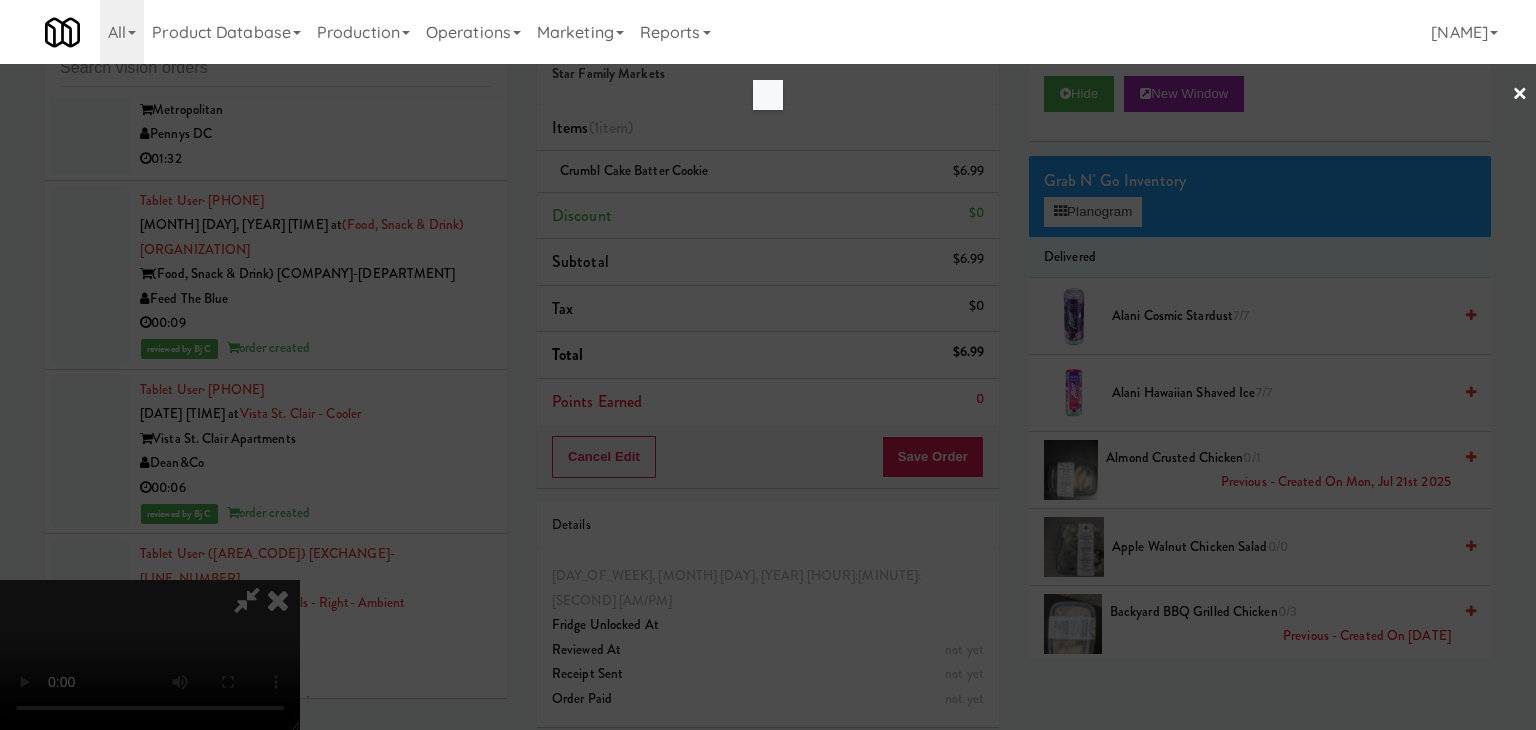 click at bounding box center [768, 365] 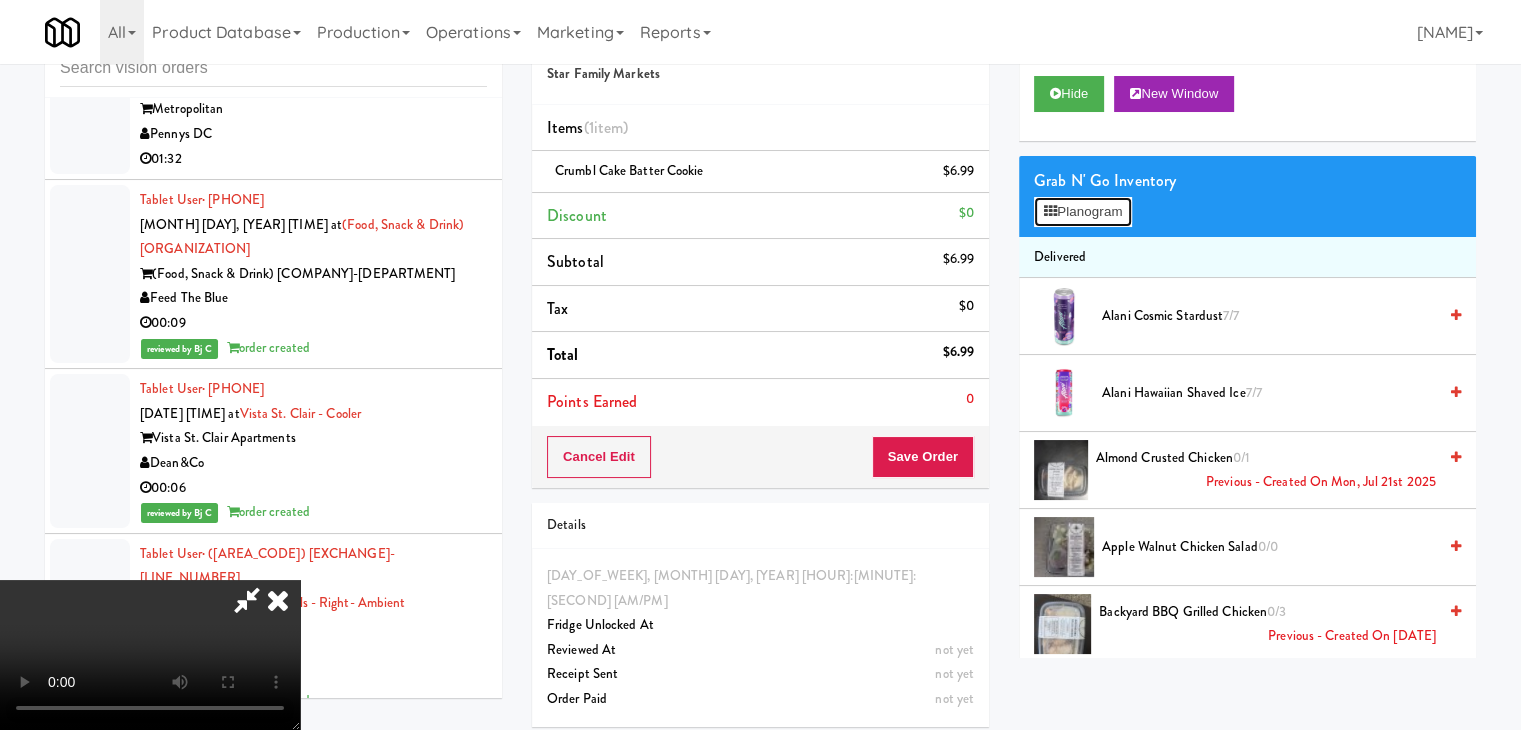 click on "Planogram" at bounding box center (1083, 212) 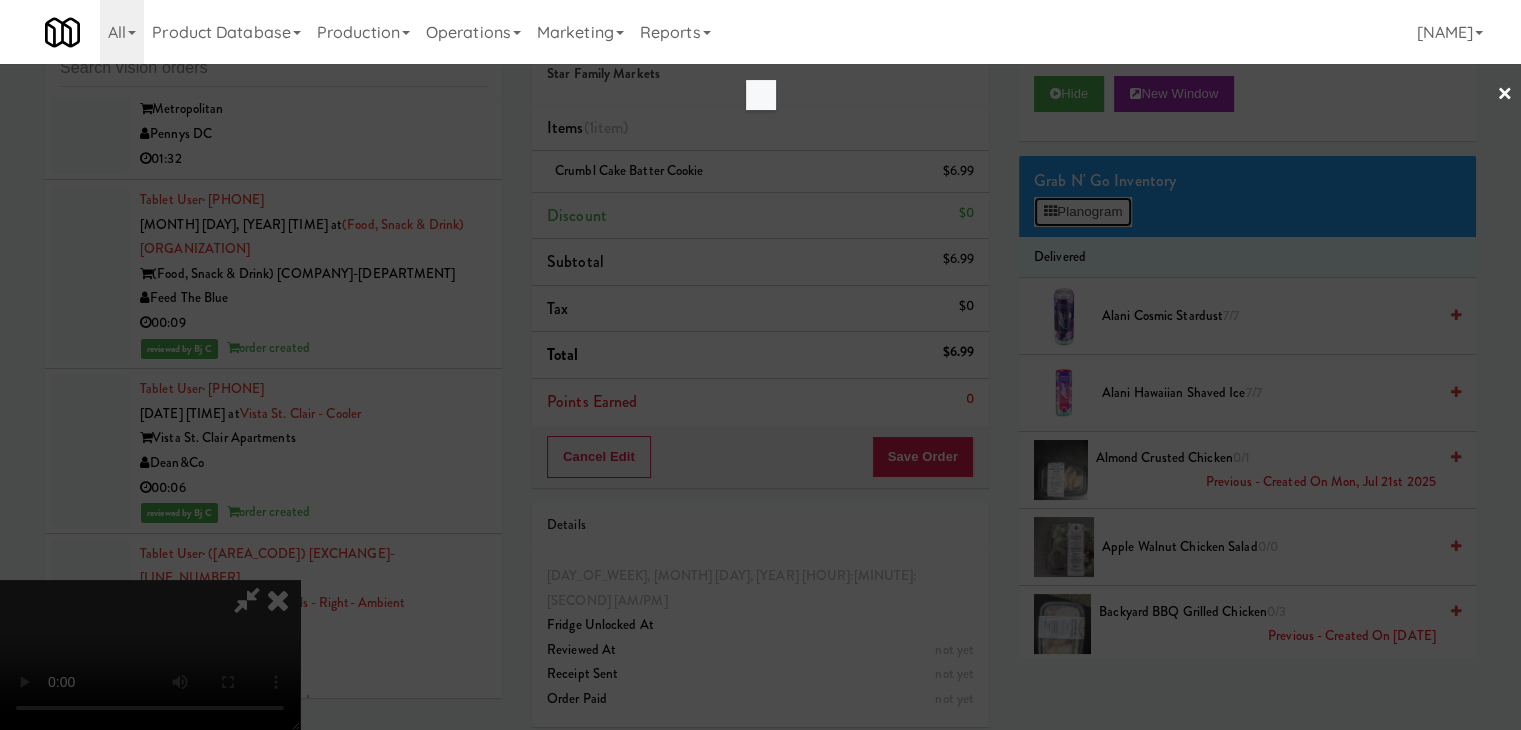 scroll, scrollTop: 23744, scrollLeft: 0, axis: vertical 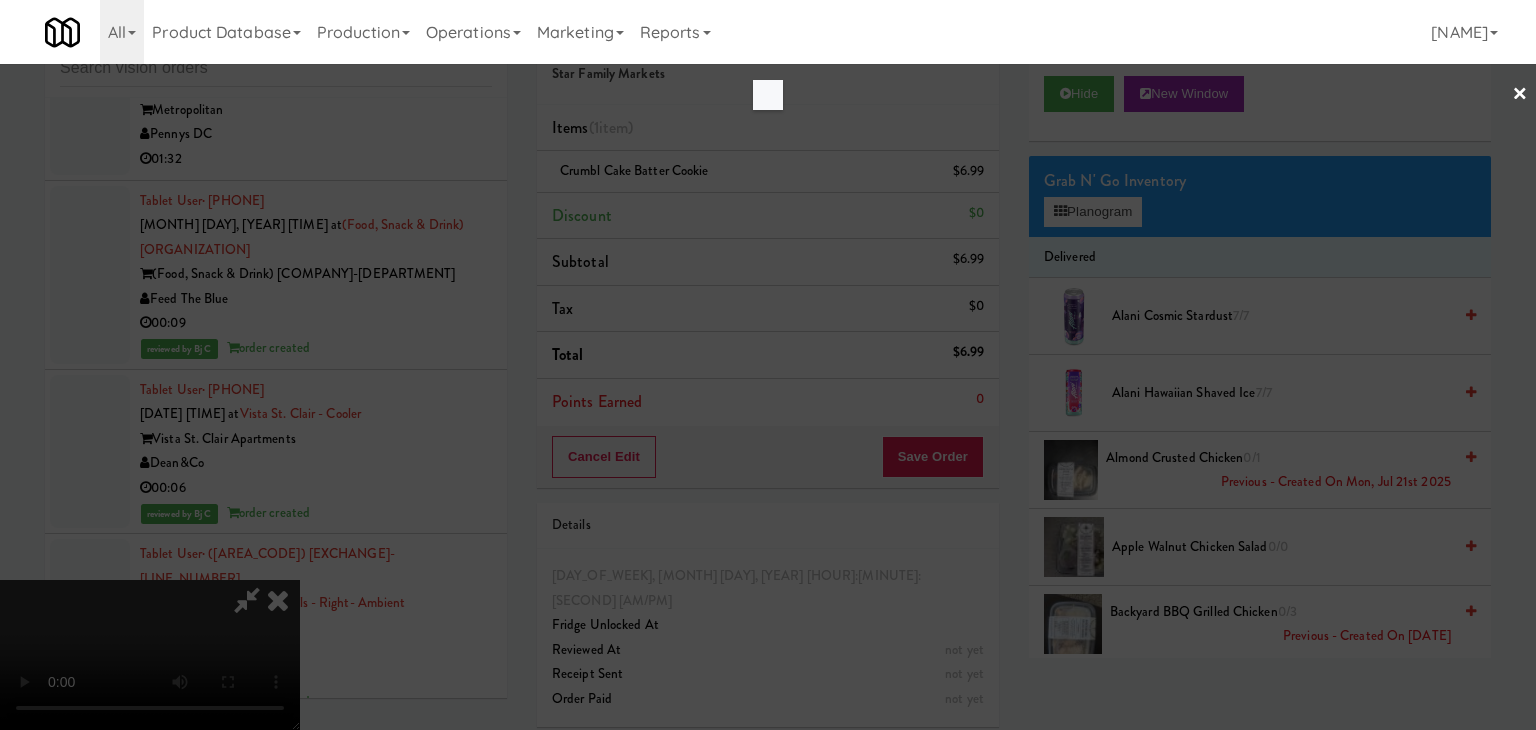 click at bounding box center [768, 365] 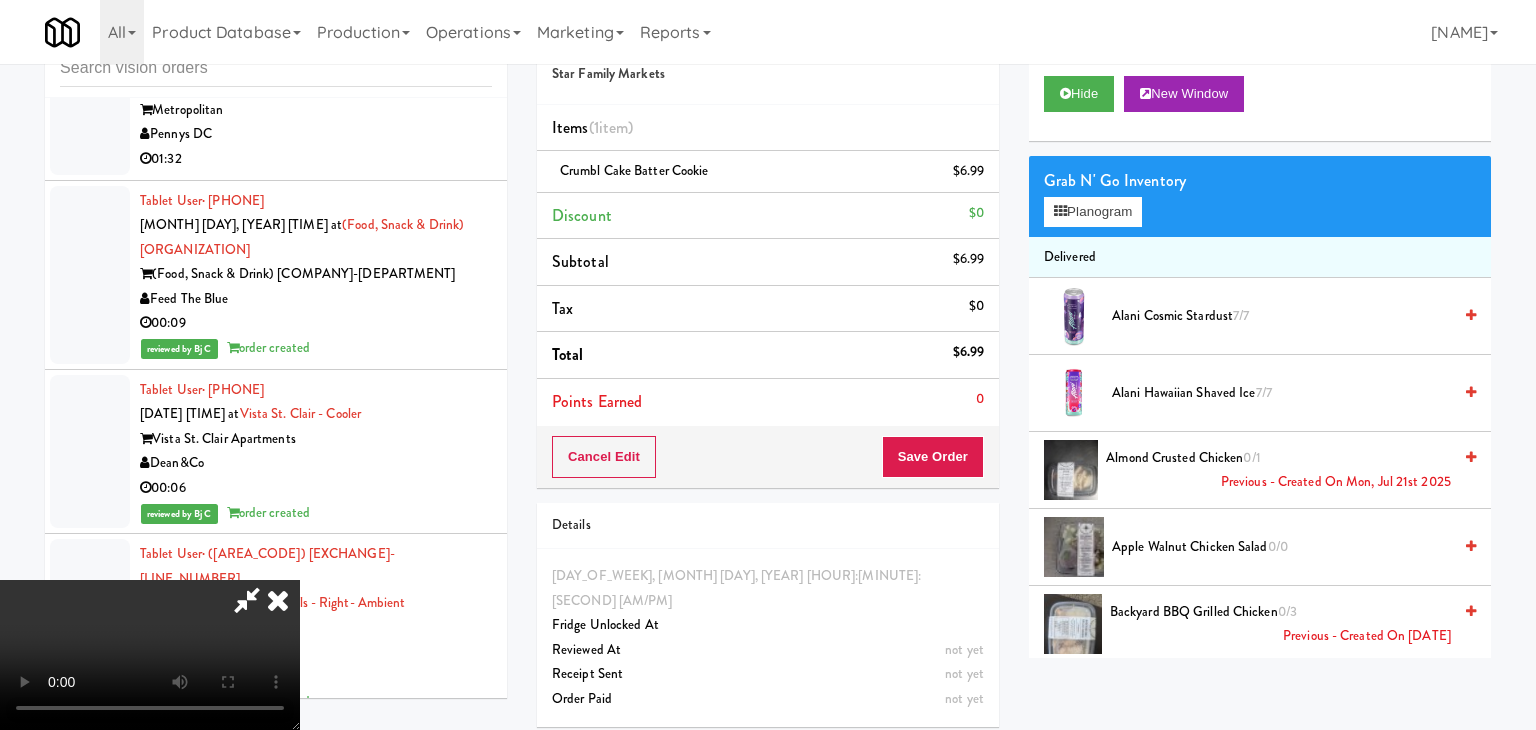 scroll, scrollTop: 23769, scrollLeft: 0, axis: vertical 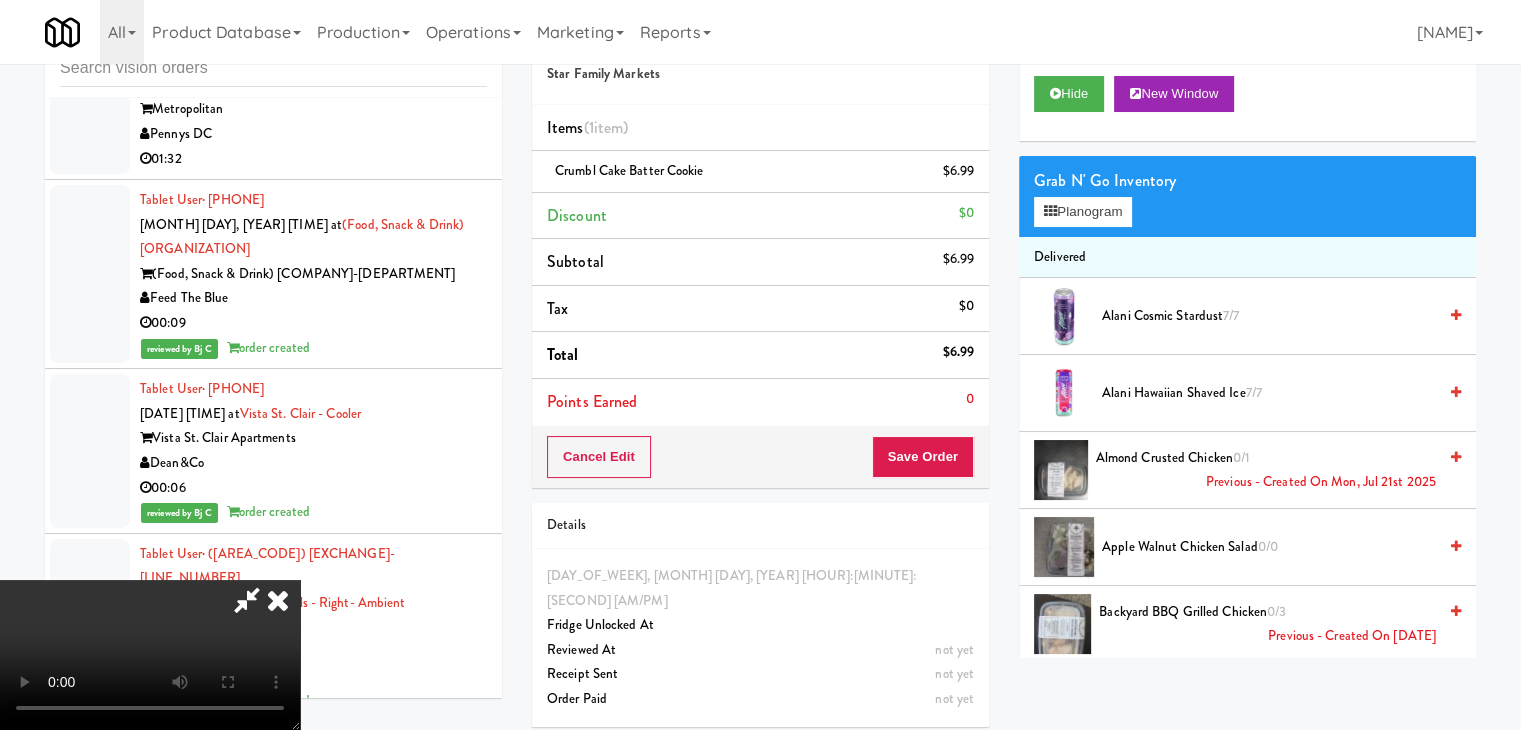click at bounding box center (150, 655) 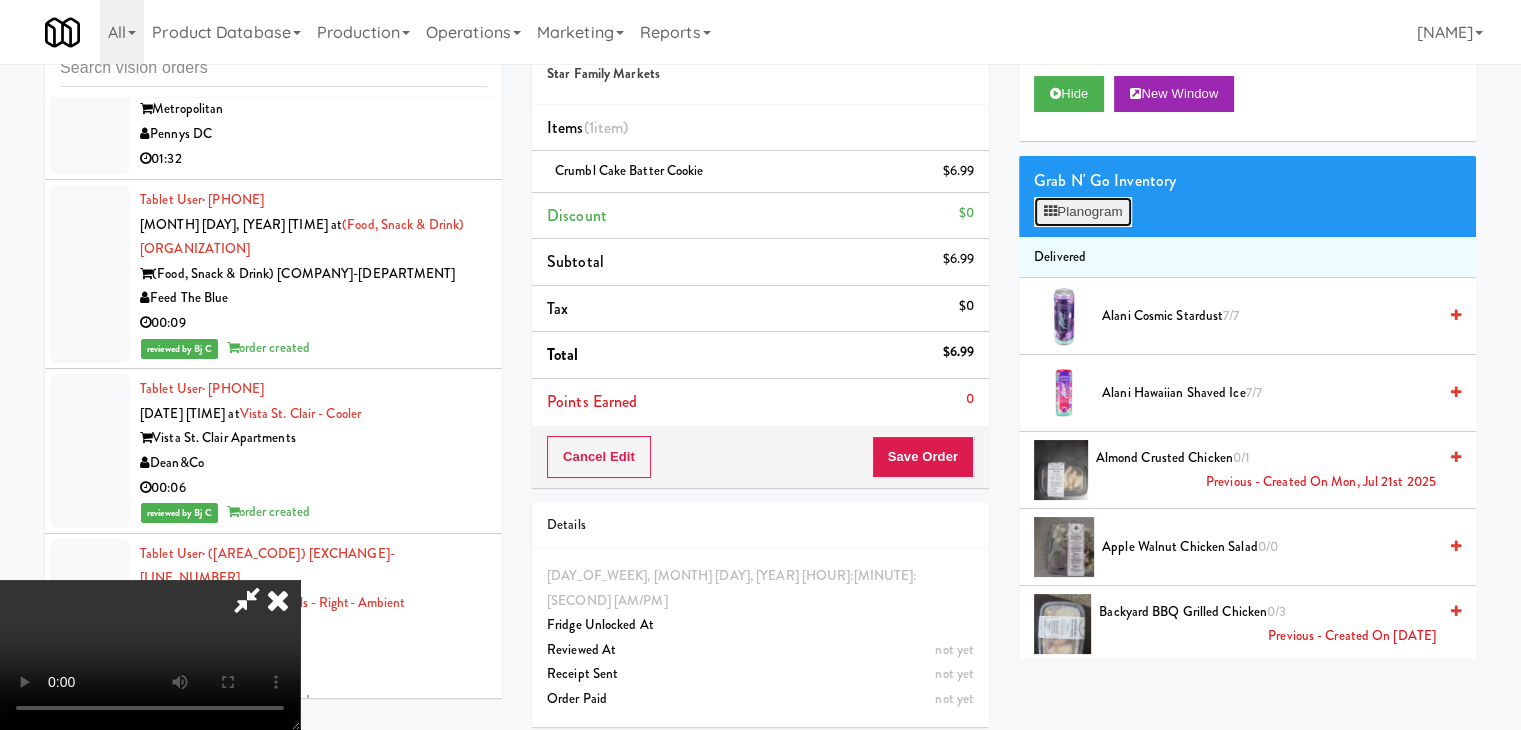 click on "Planogram" at bounding box center (1083, 212) 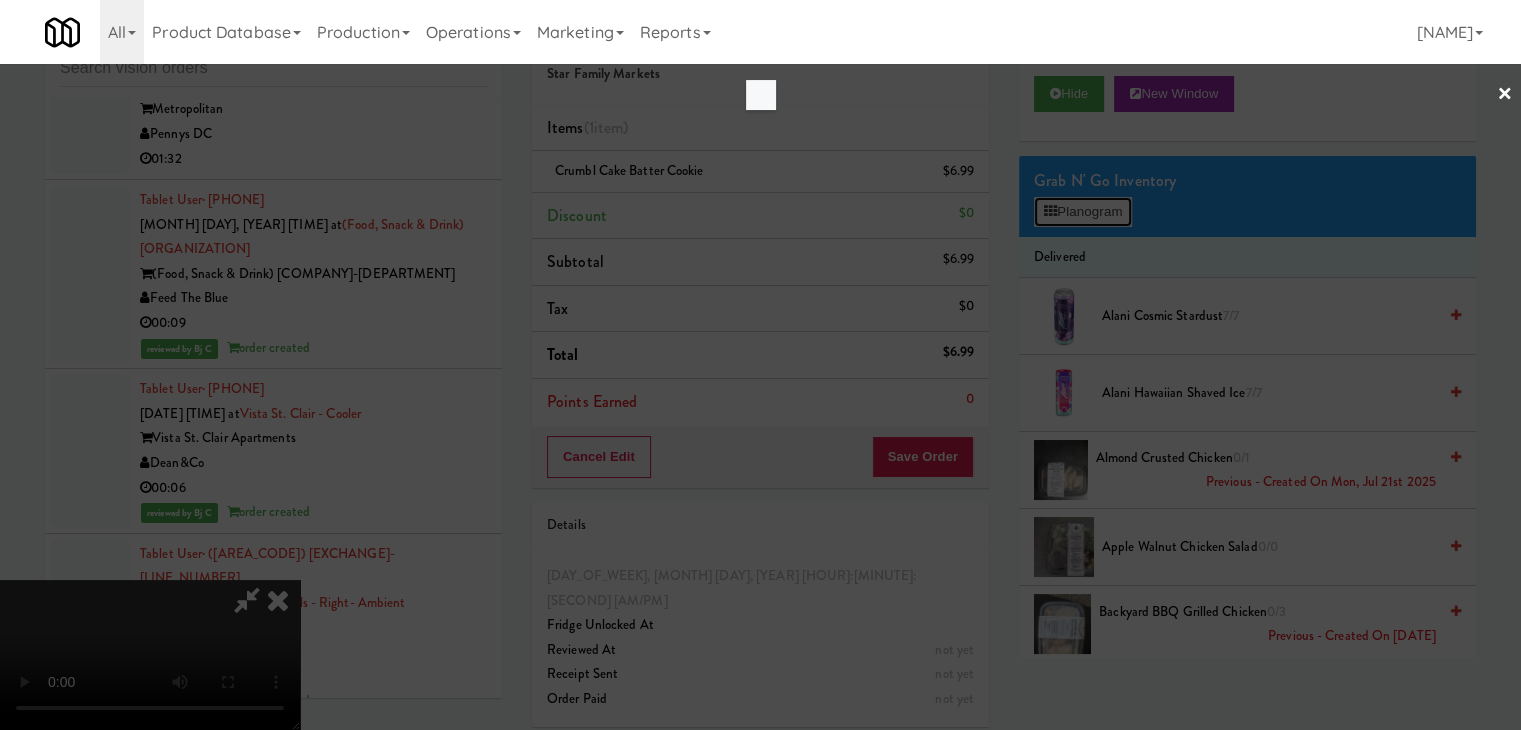 scroll, scrollTop: 23744, scrollLeft: 0, axis: vertical 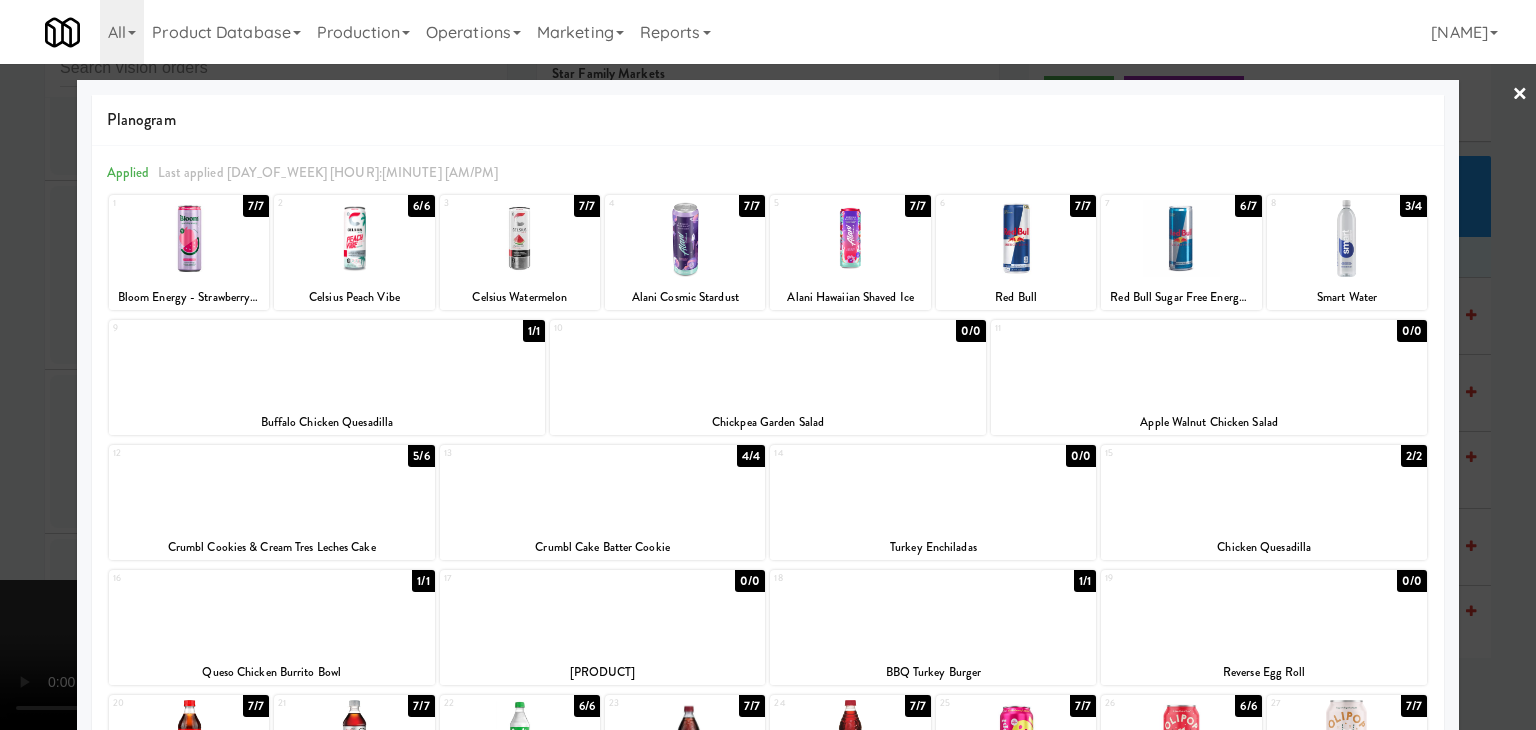 click on "Chicken Quesadilla" at bounding box center (1264, 547) 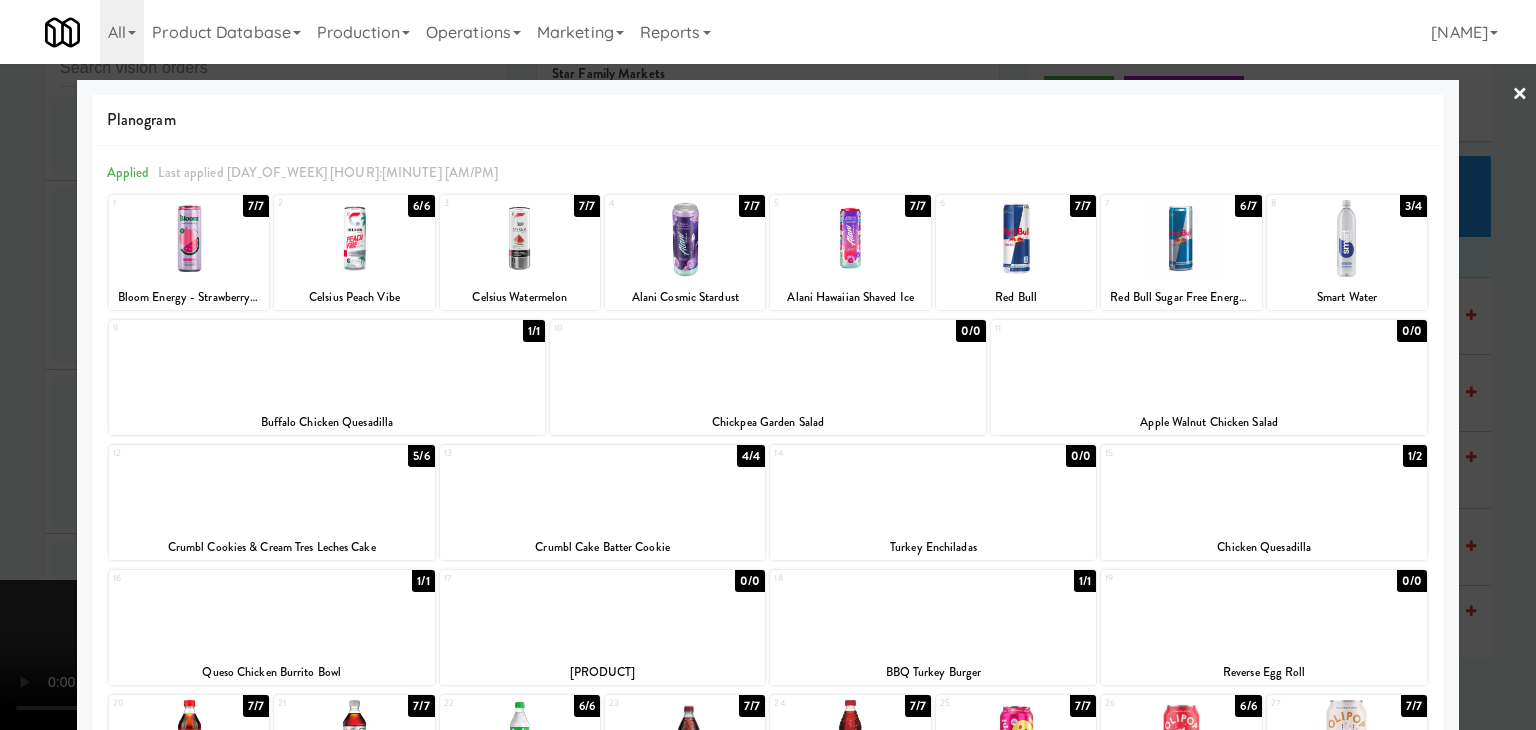 click at bounding box center (768, 365) 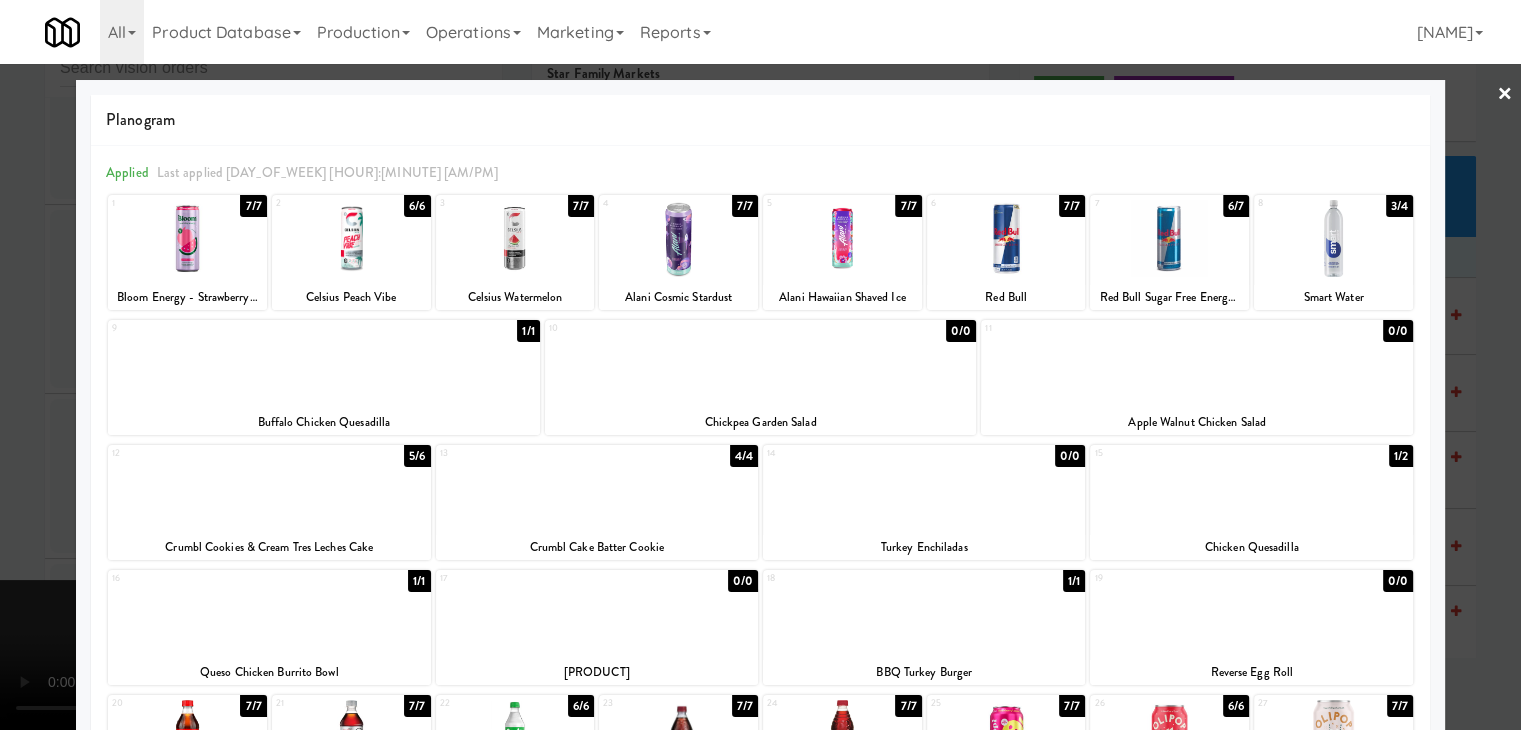 scroll, scrollTop: 23769, scrollLeft: 0, axis: vertical 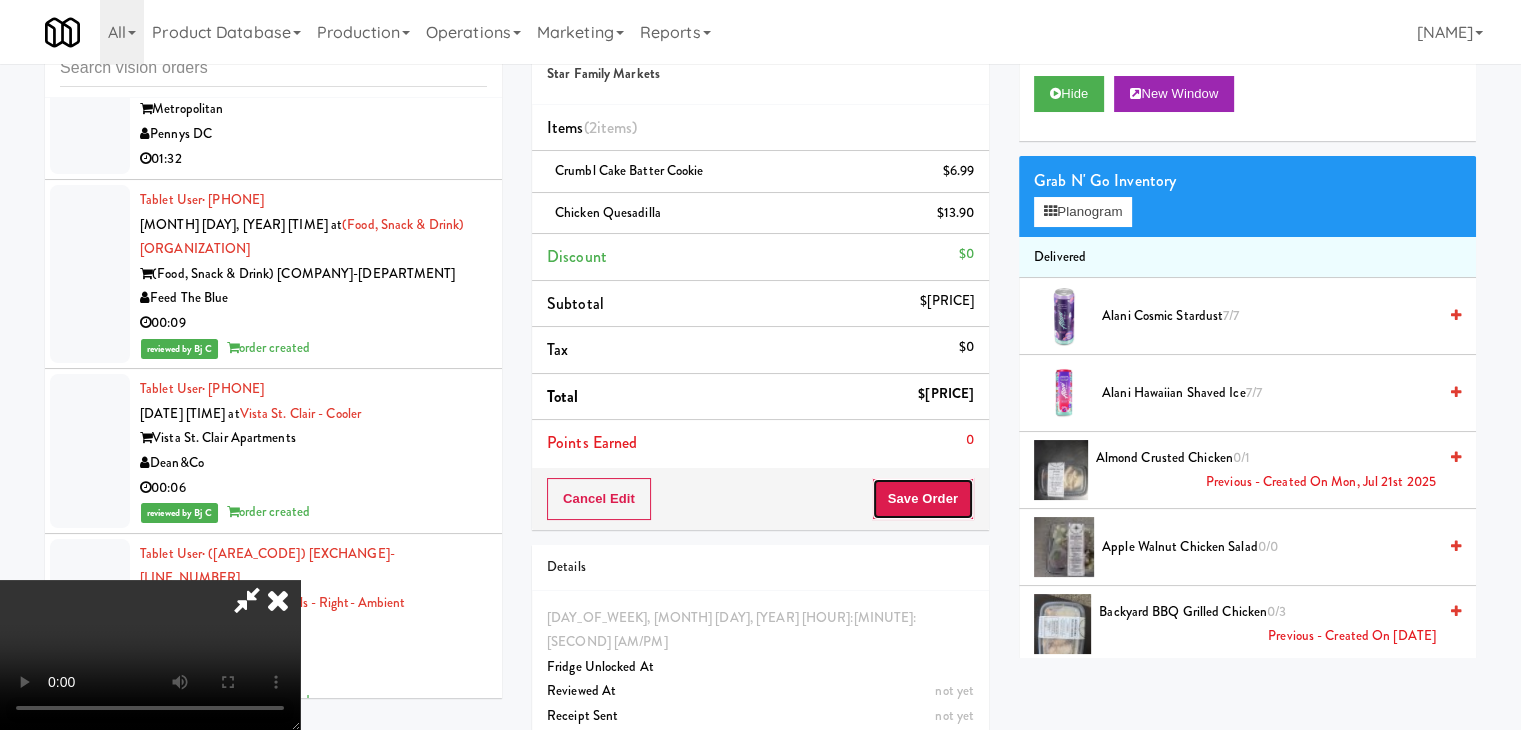 click on "Save Order" at bounding box center [923, 499] 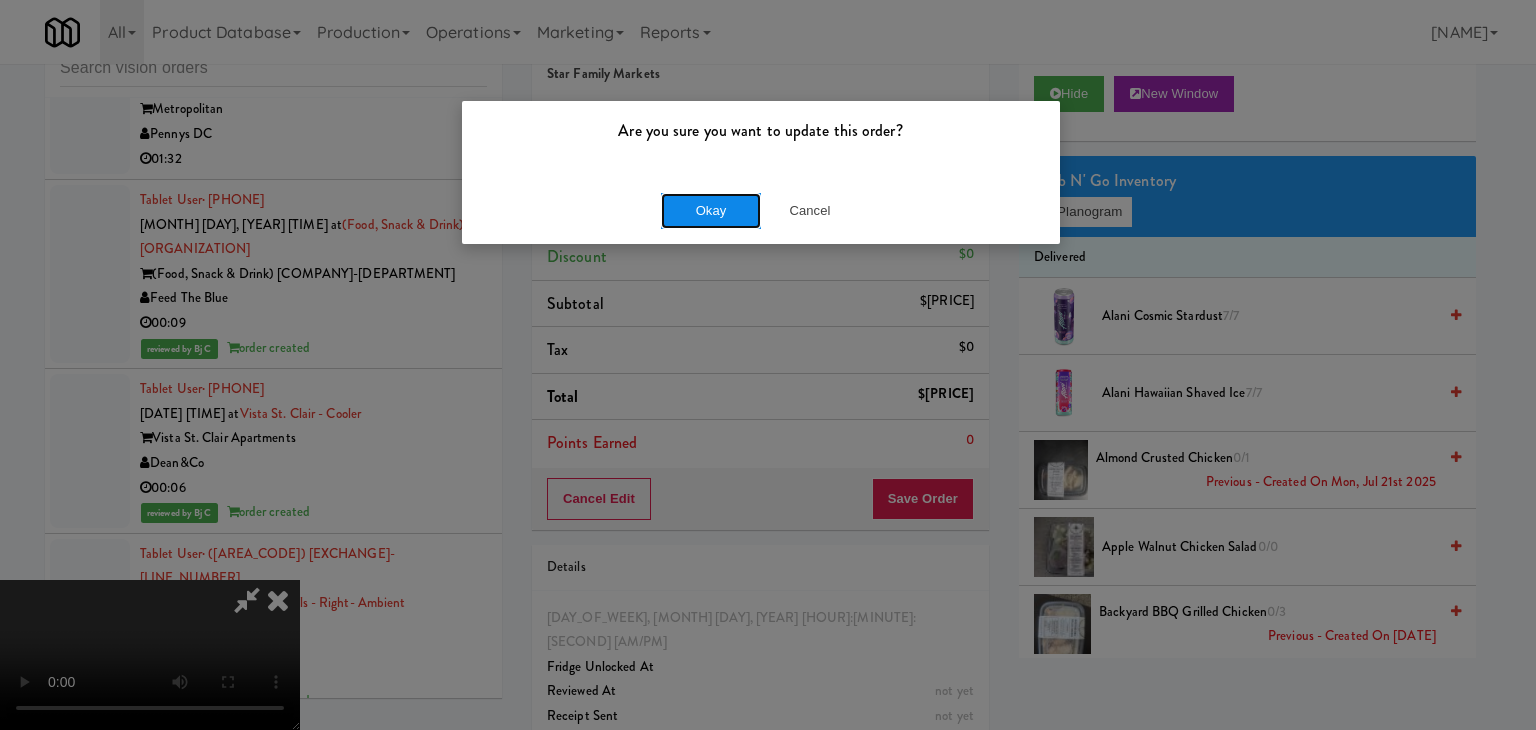 click on "Okay" at bounding box center [711, 211] 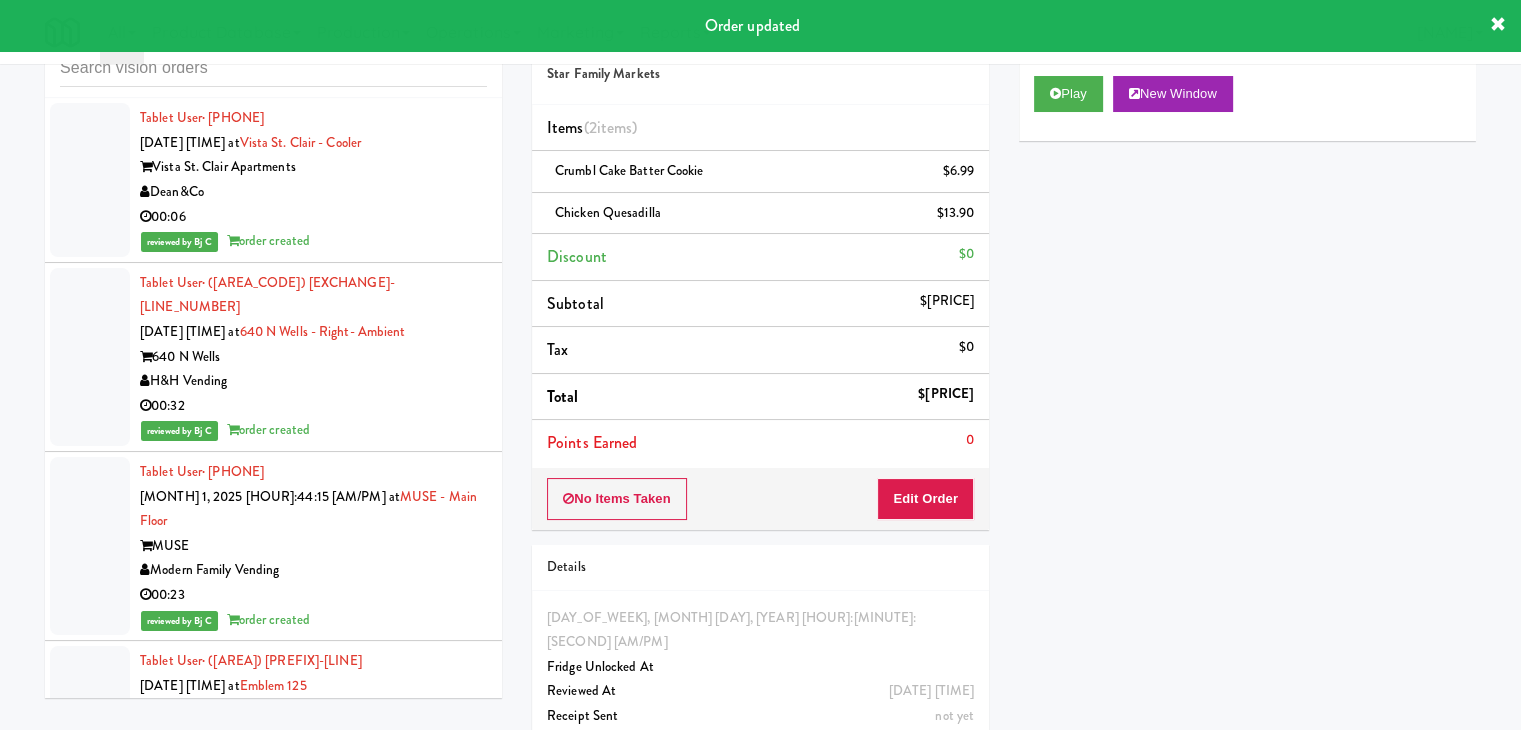scroll, scrollTop: 24069, scrollLeft: 0, axis: vertical 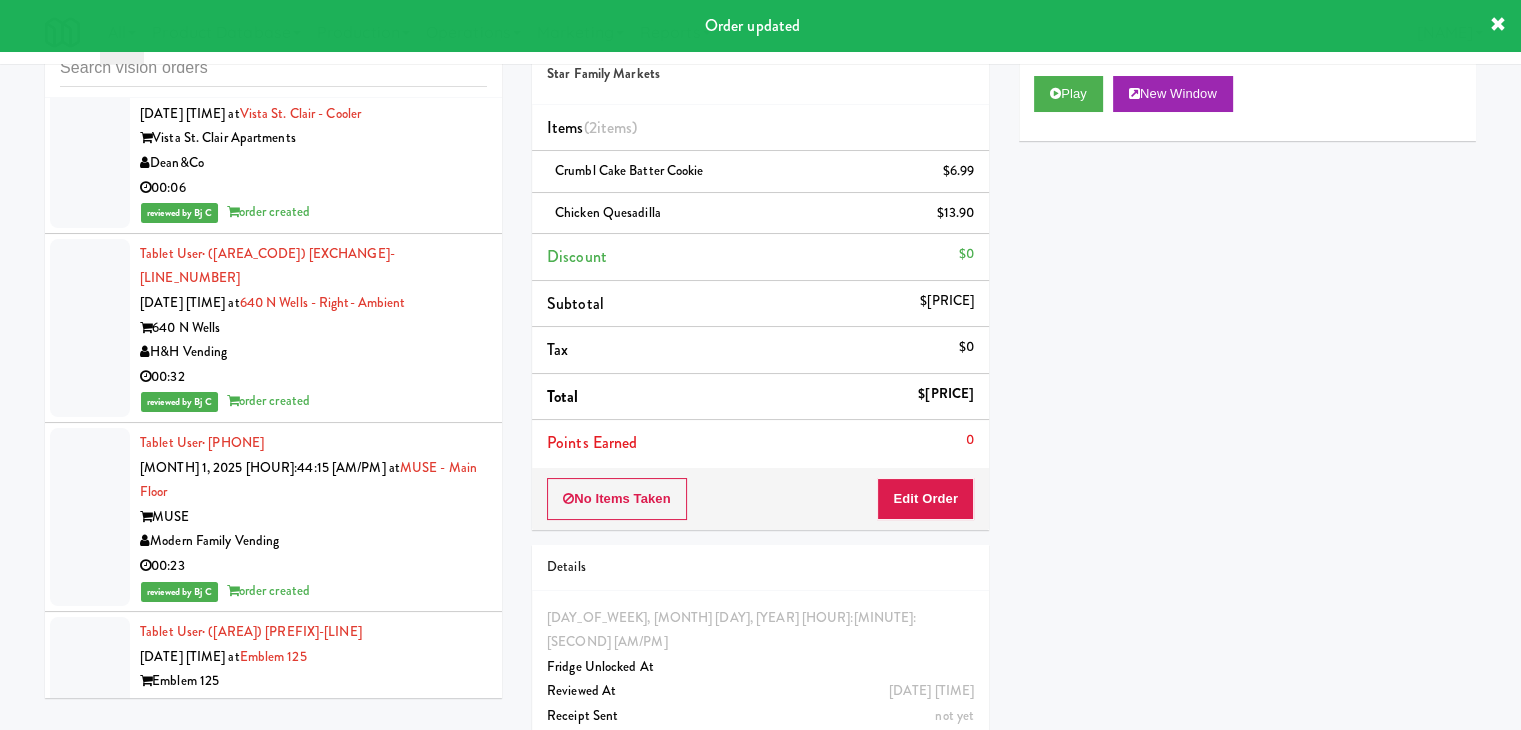 click on "00:11" at bounding box center (313, 1413) 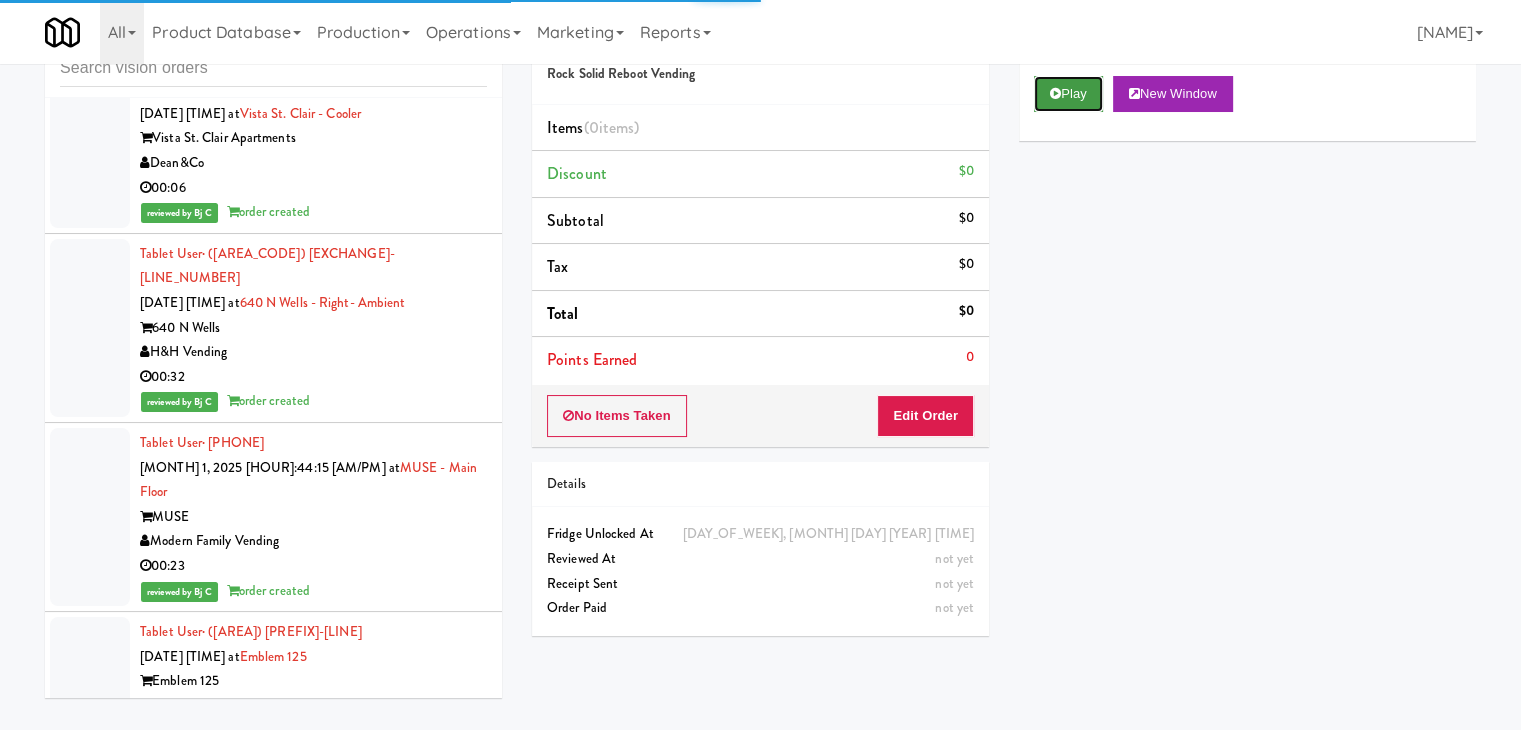 click on "Play" at bounding box center (1068, 94) 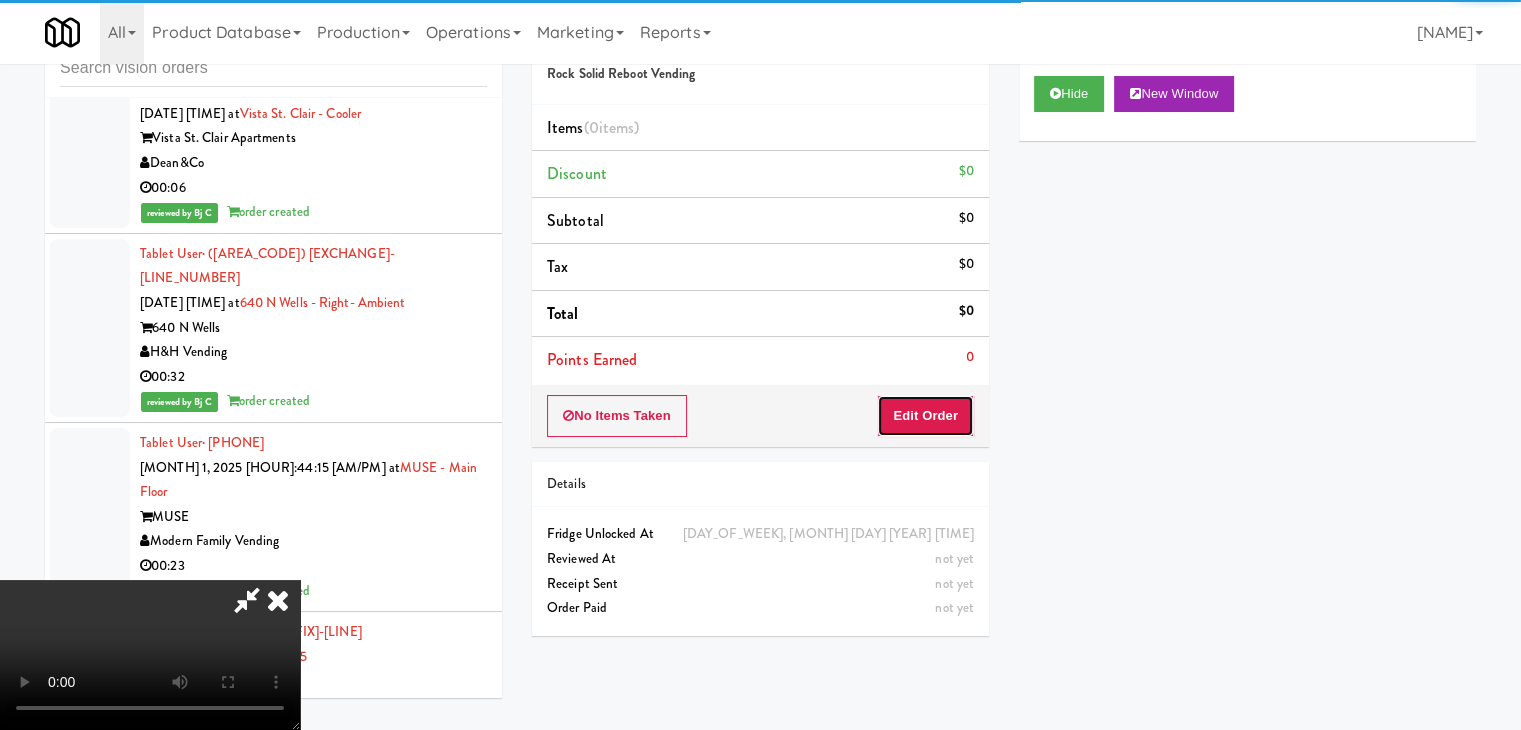 click on "Edit Order" at bounding box center [925, 416] 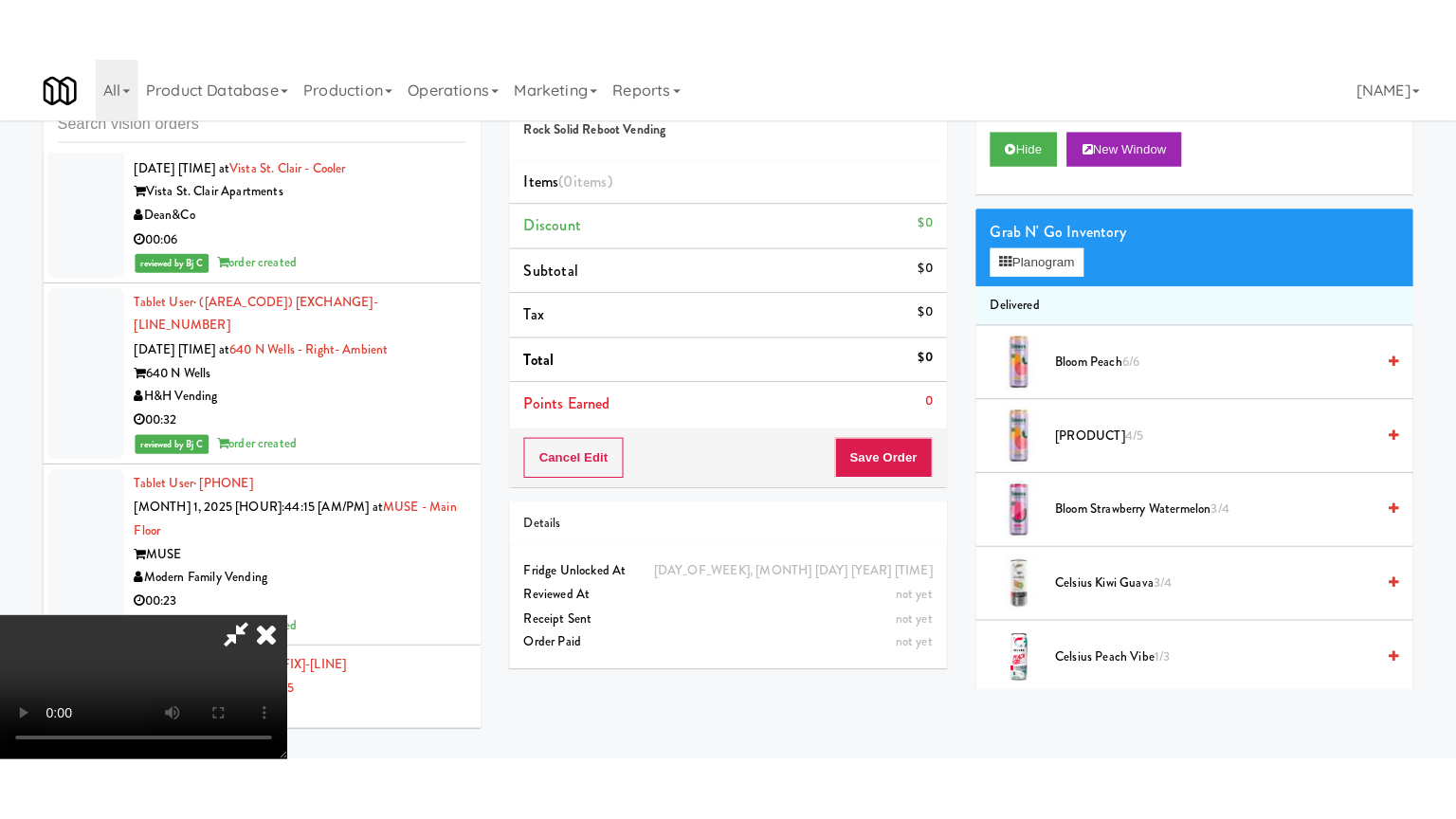 scroll, scrollTop: 266, scrollLeft: 0, axis: vertical 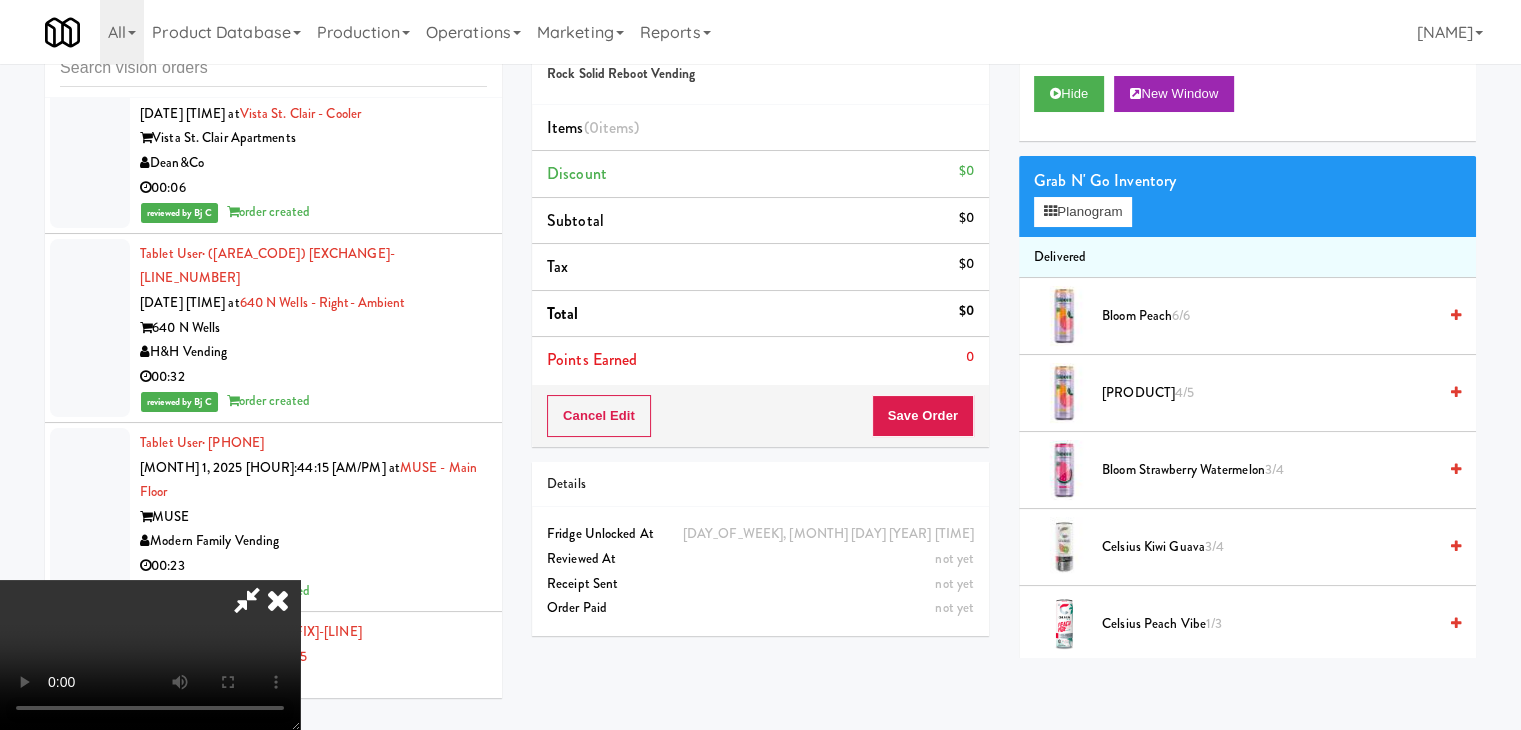 type 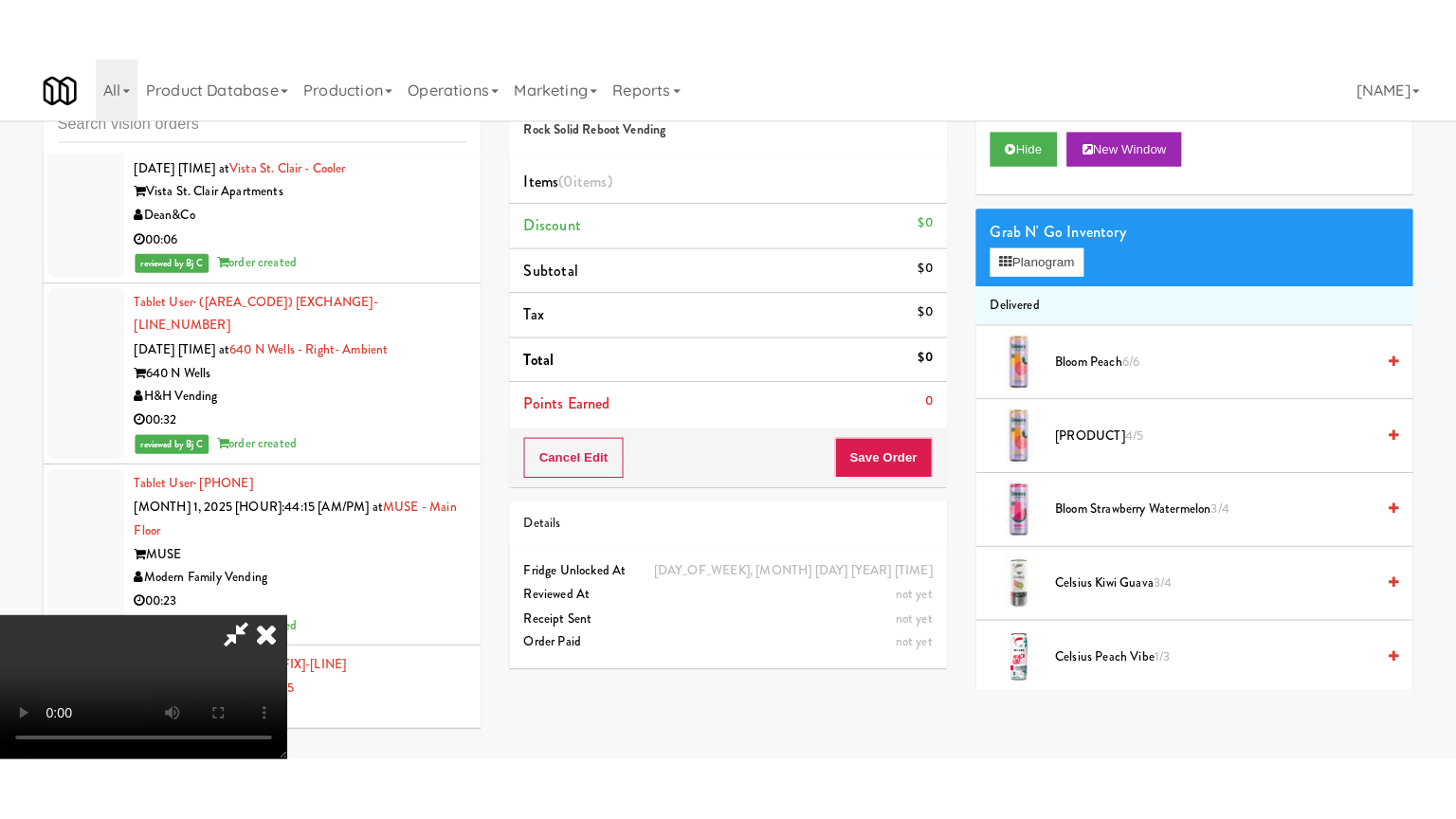 scroll, scrollTop: 0, scrollLeft: 0, axis: both 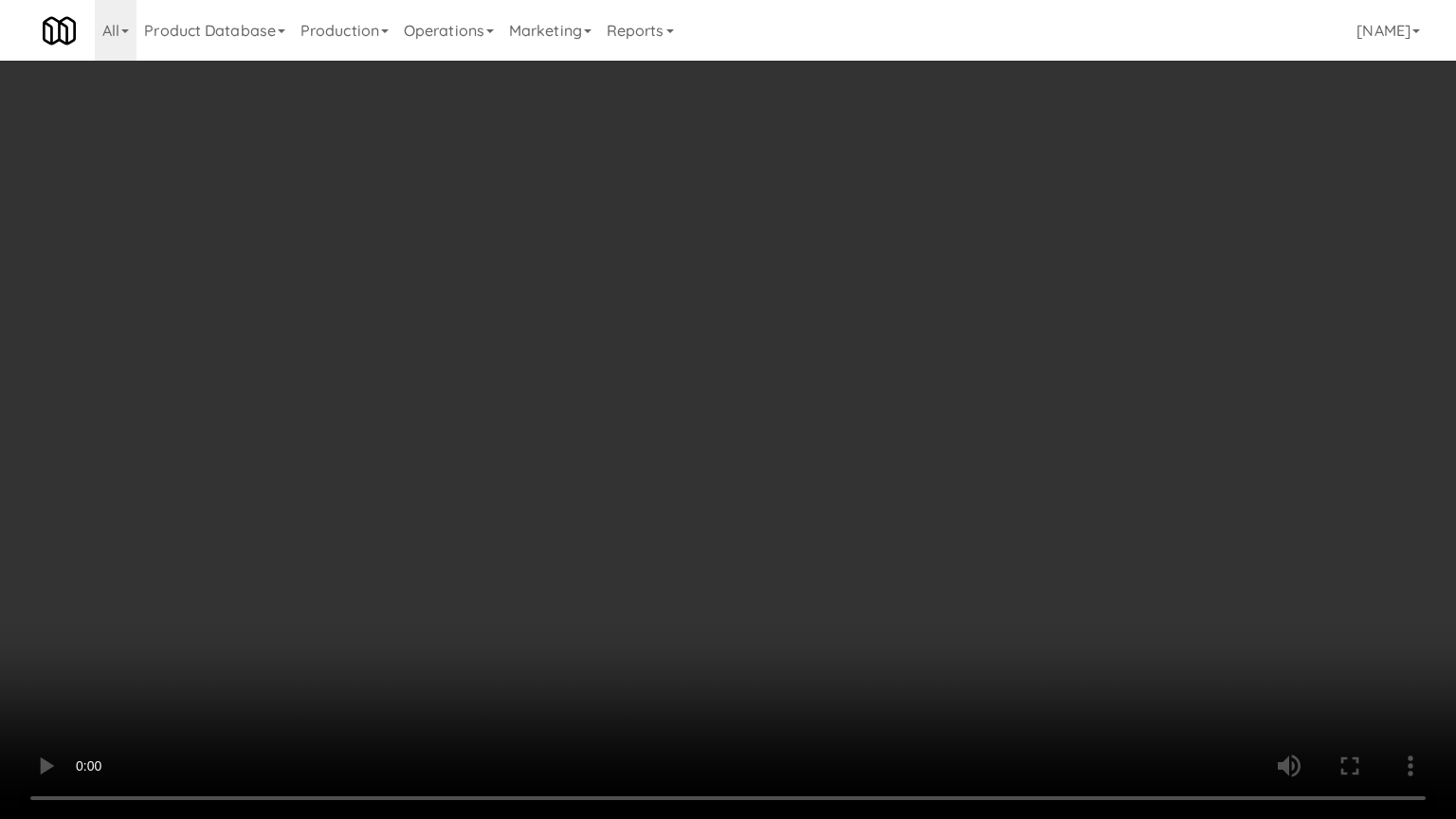 click at bounding box center (728, 410) 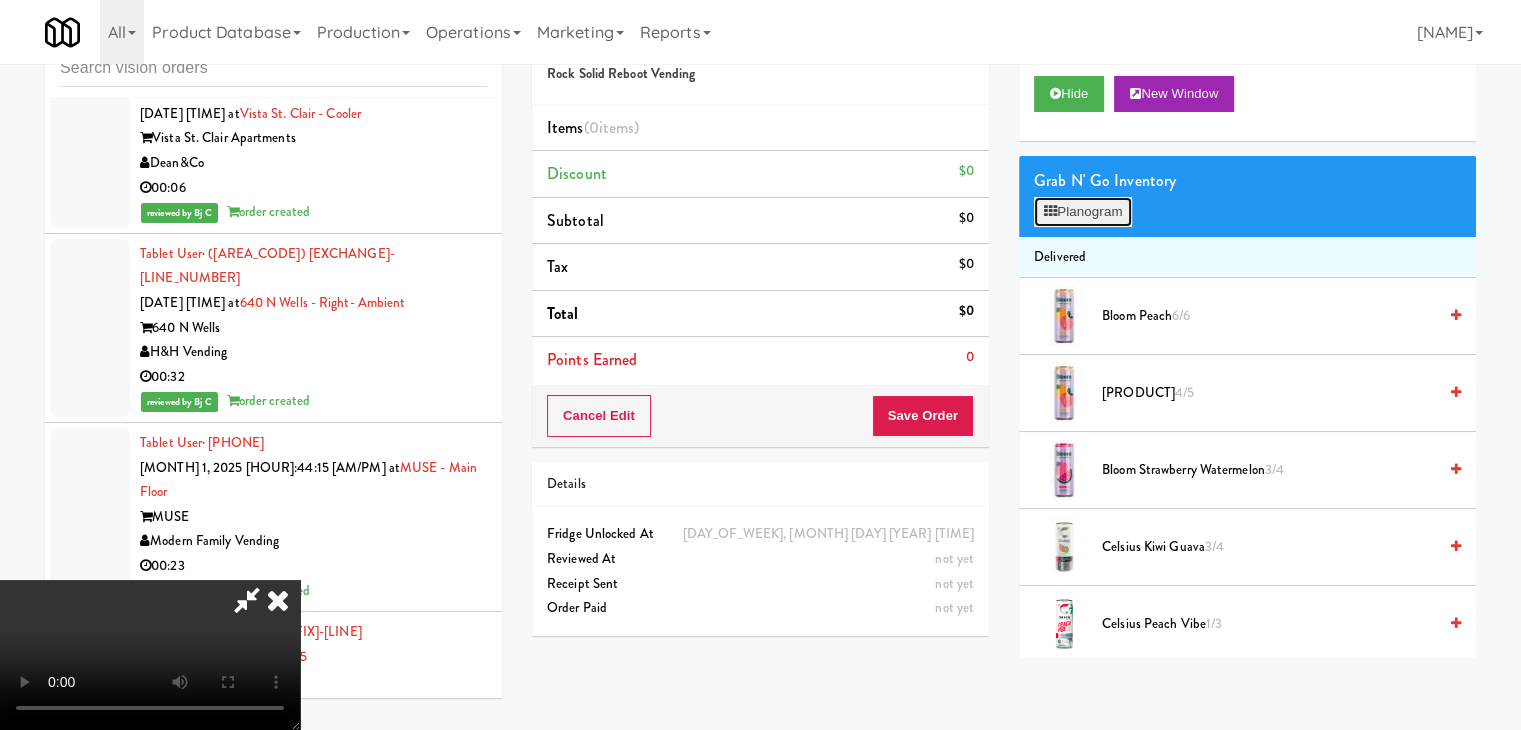 click on "Planogram" at bounding box center [1083, 212] 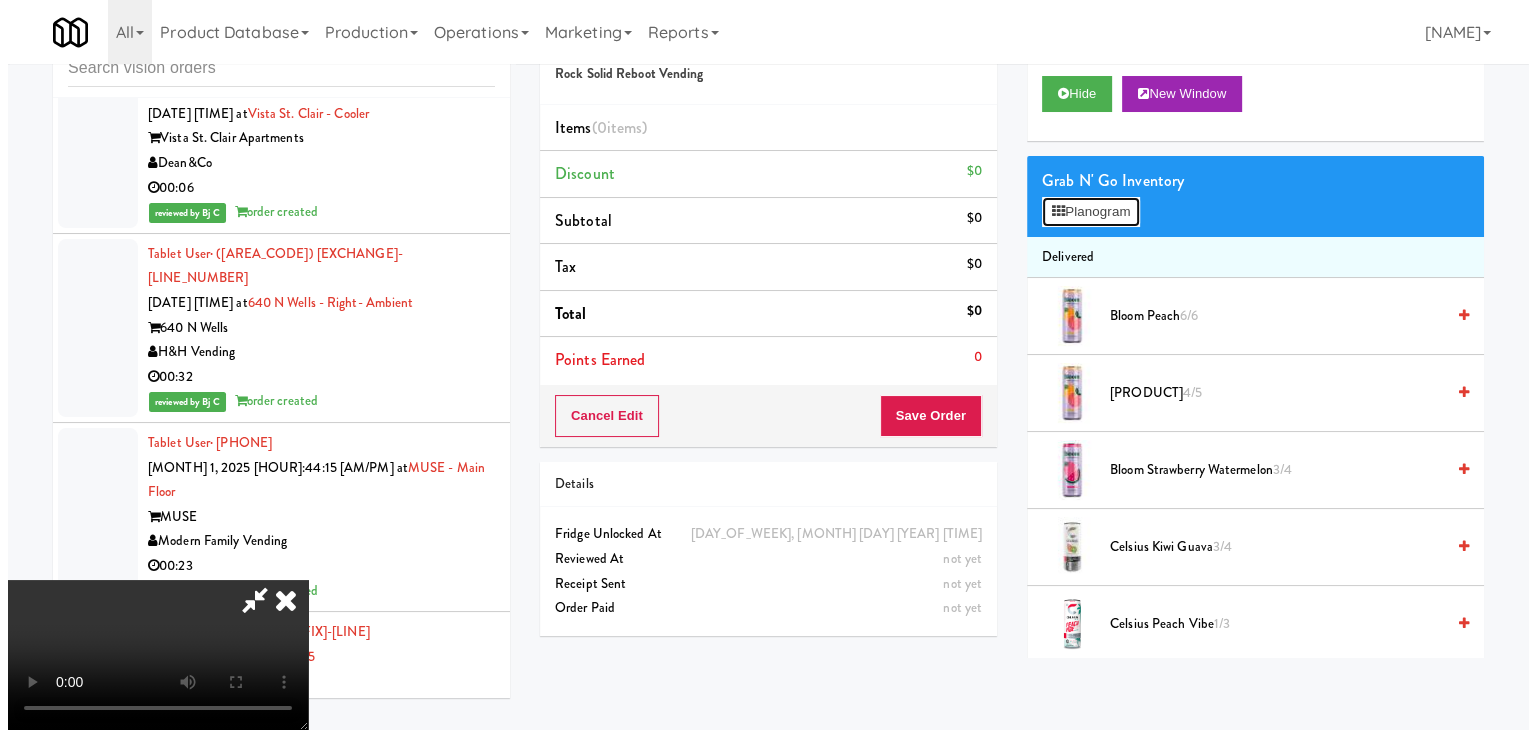 scroll, scrollTop: 24044, scrollLeft: 0, axis: vertical 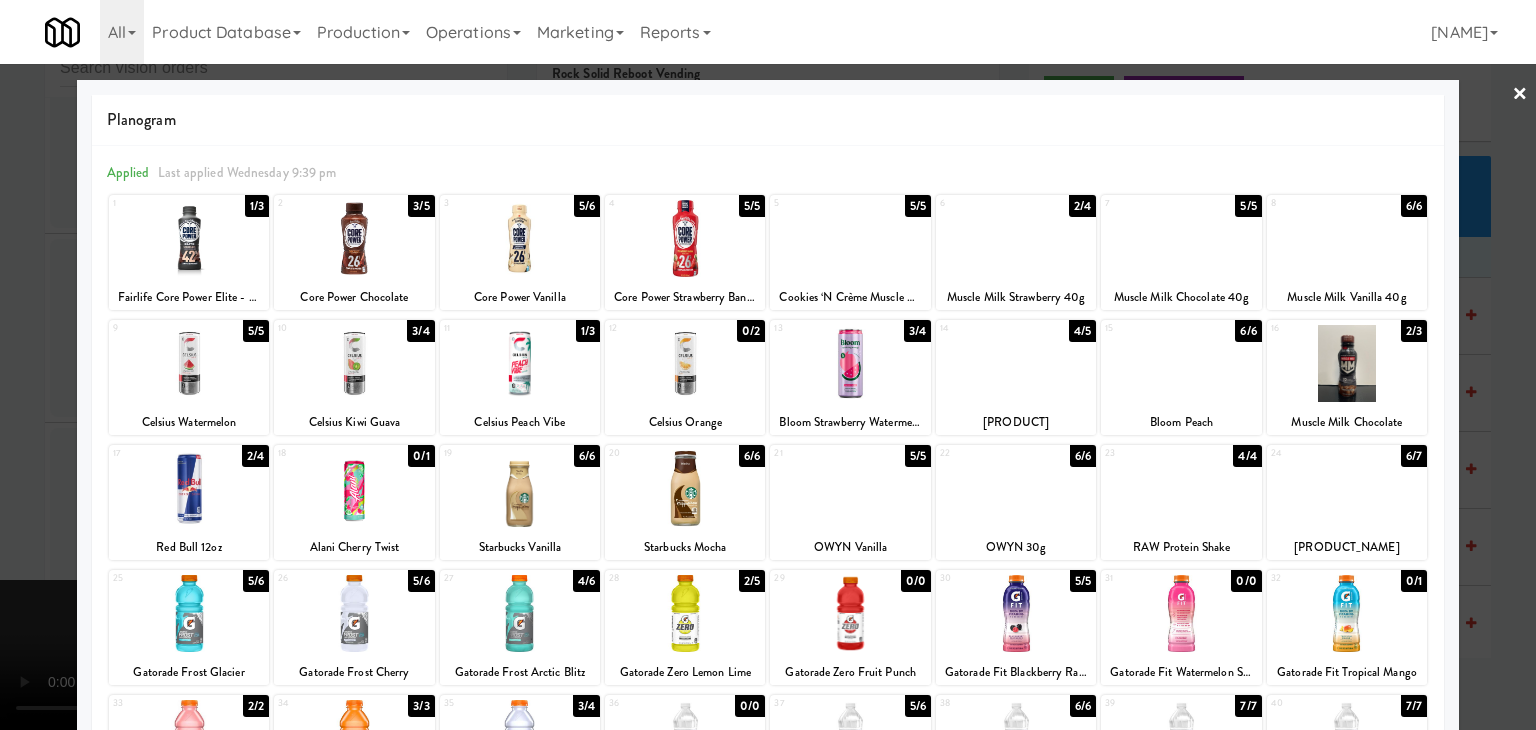 click at bounding box center [1181, 613] 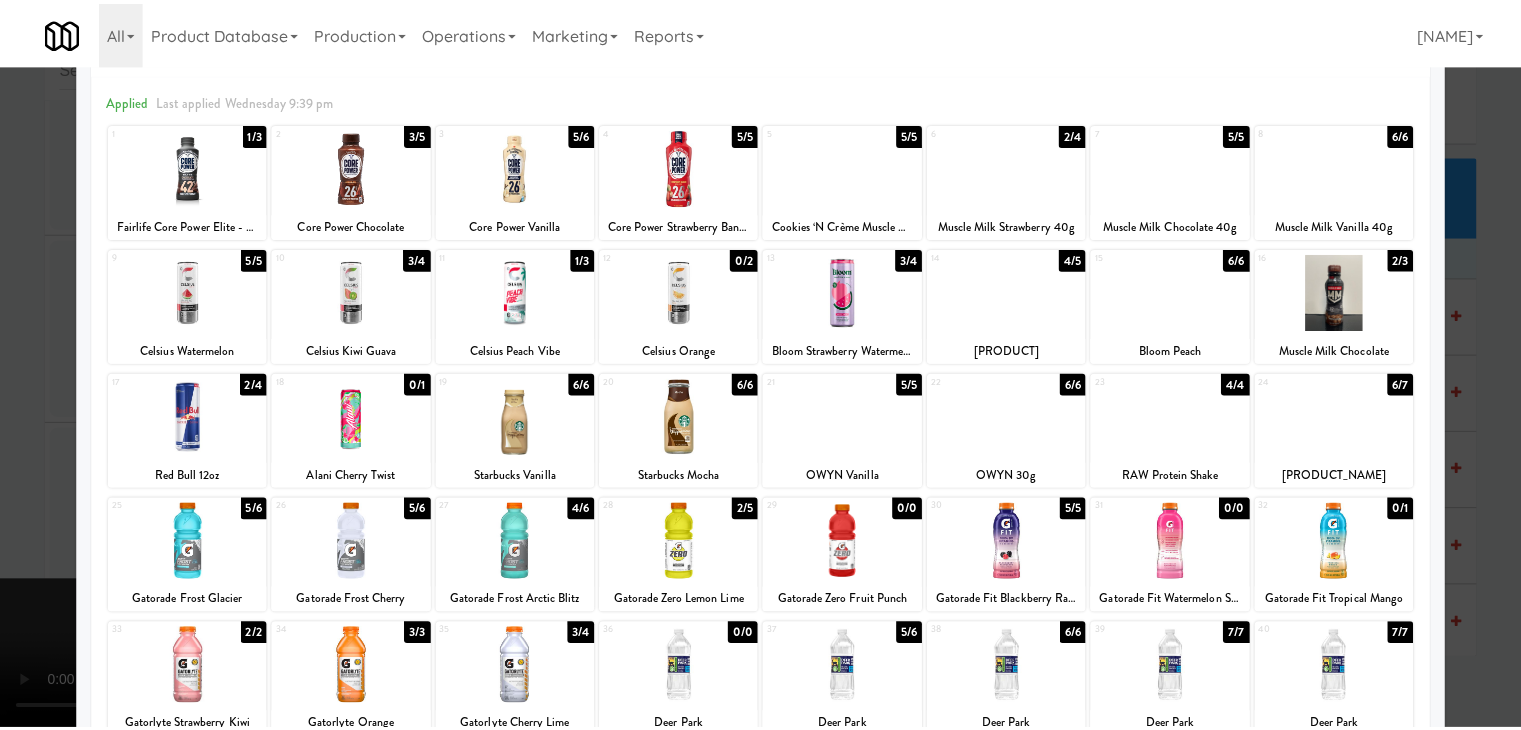 scroll, scrollTop: 252, scrollLeft: 0, axis: vertical 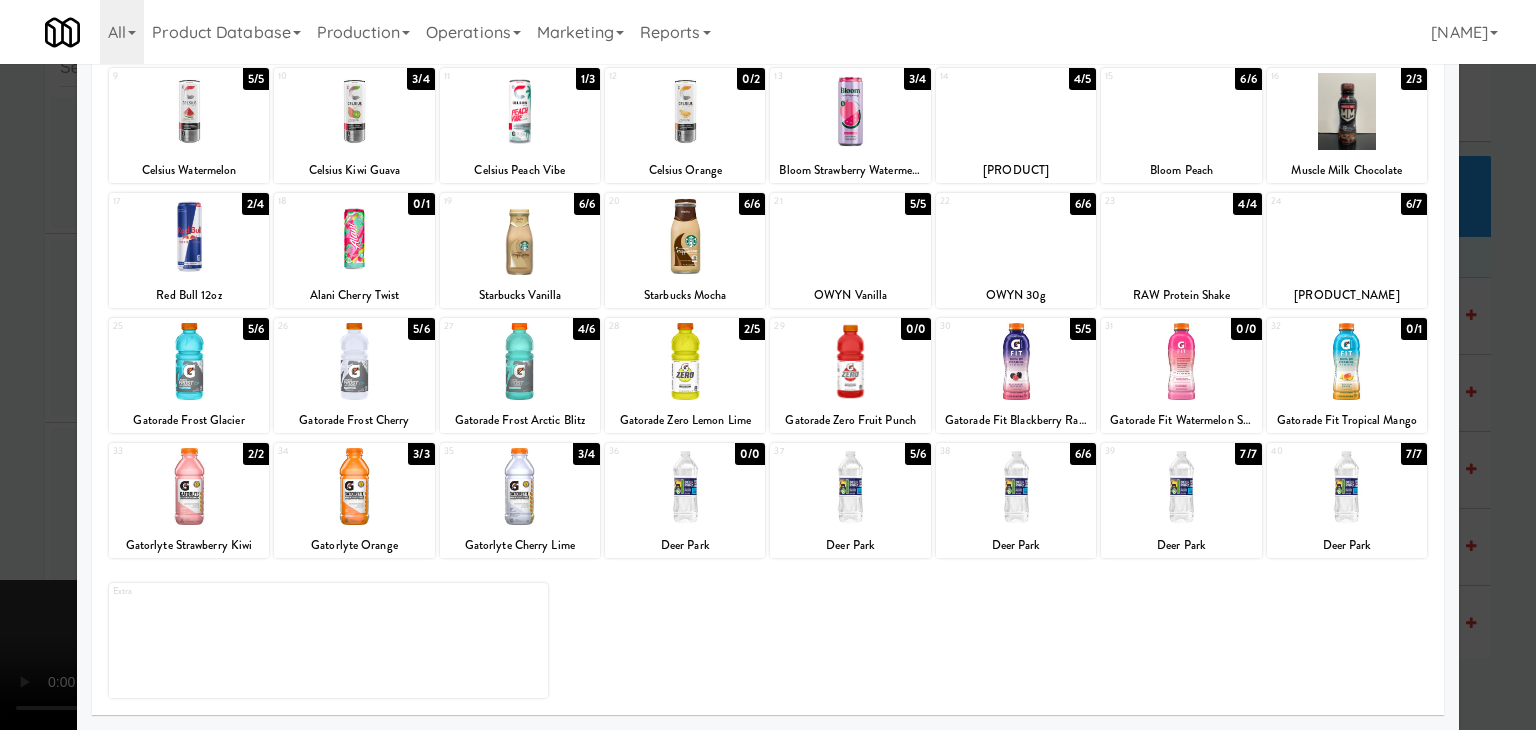 click at bounding box center (768, 365) 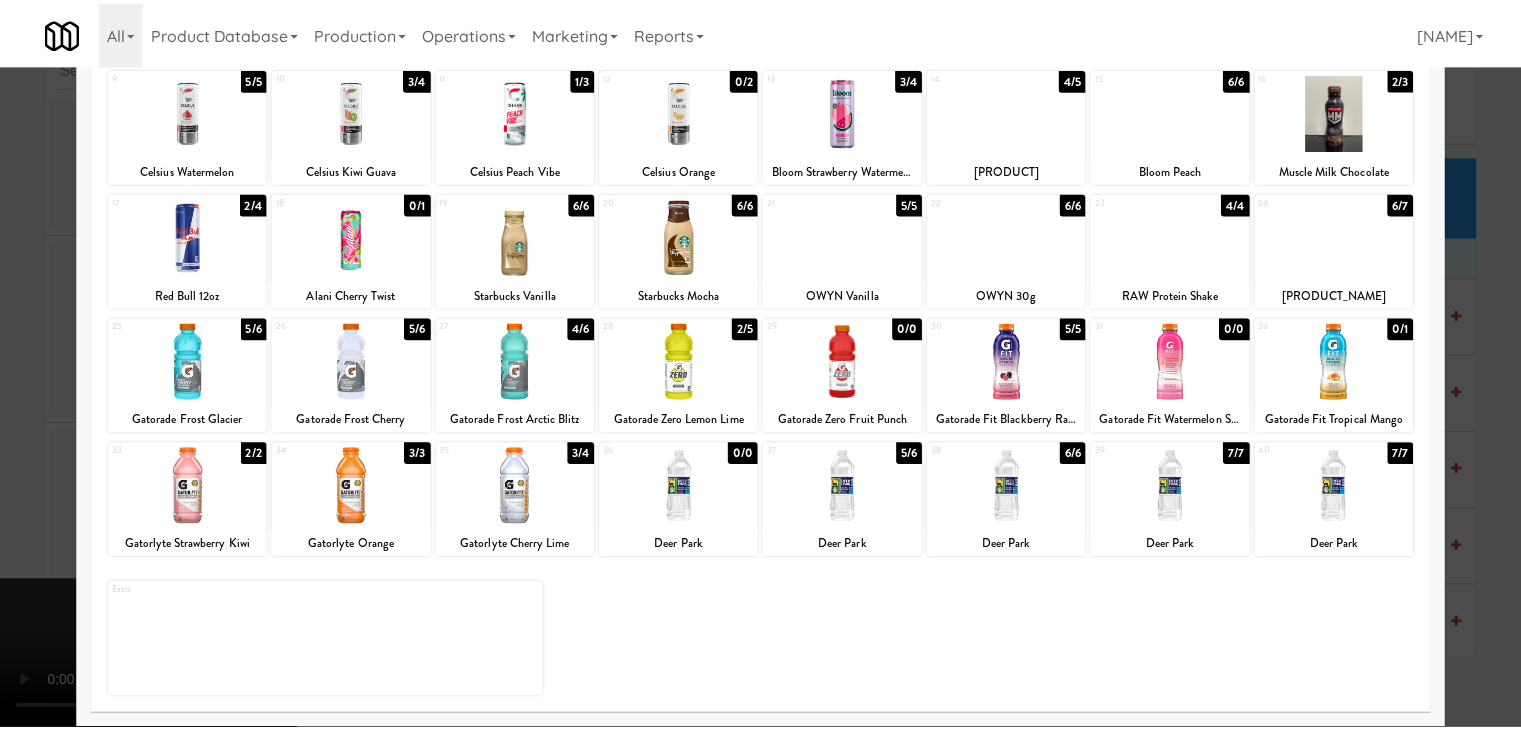 scroll, scrollTop: 24069, scrollLeft: 0, axis: vertical 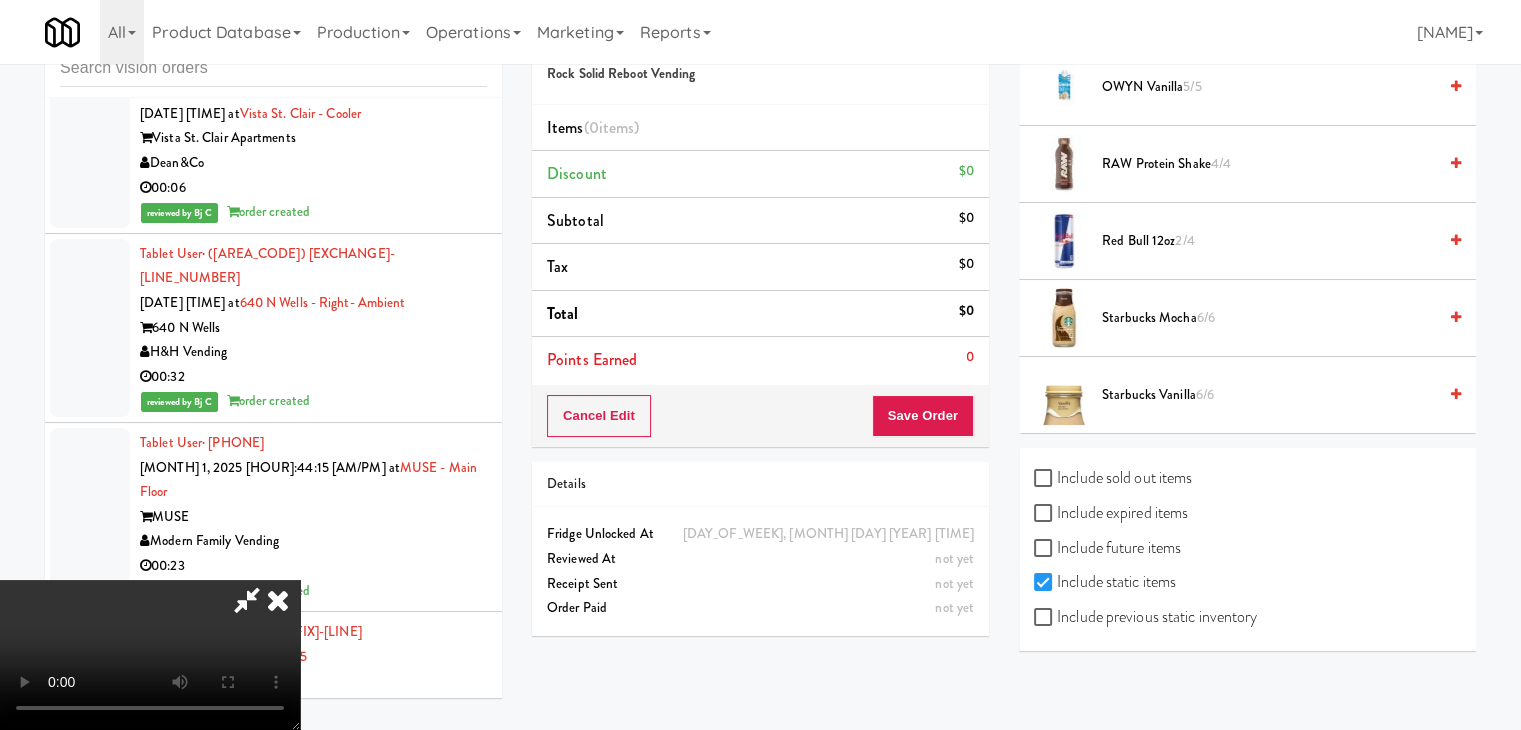 click on "Include previous static inventory" at bounding box center (1145, 617) 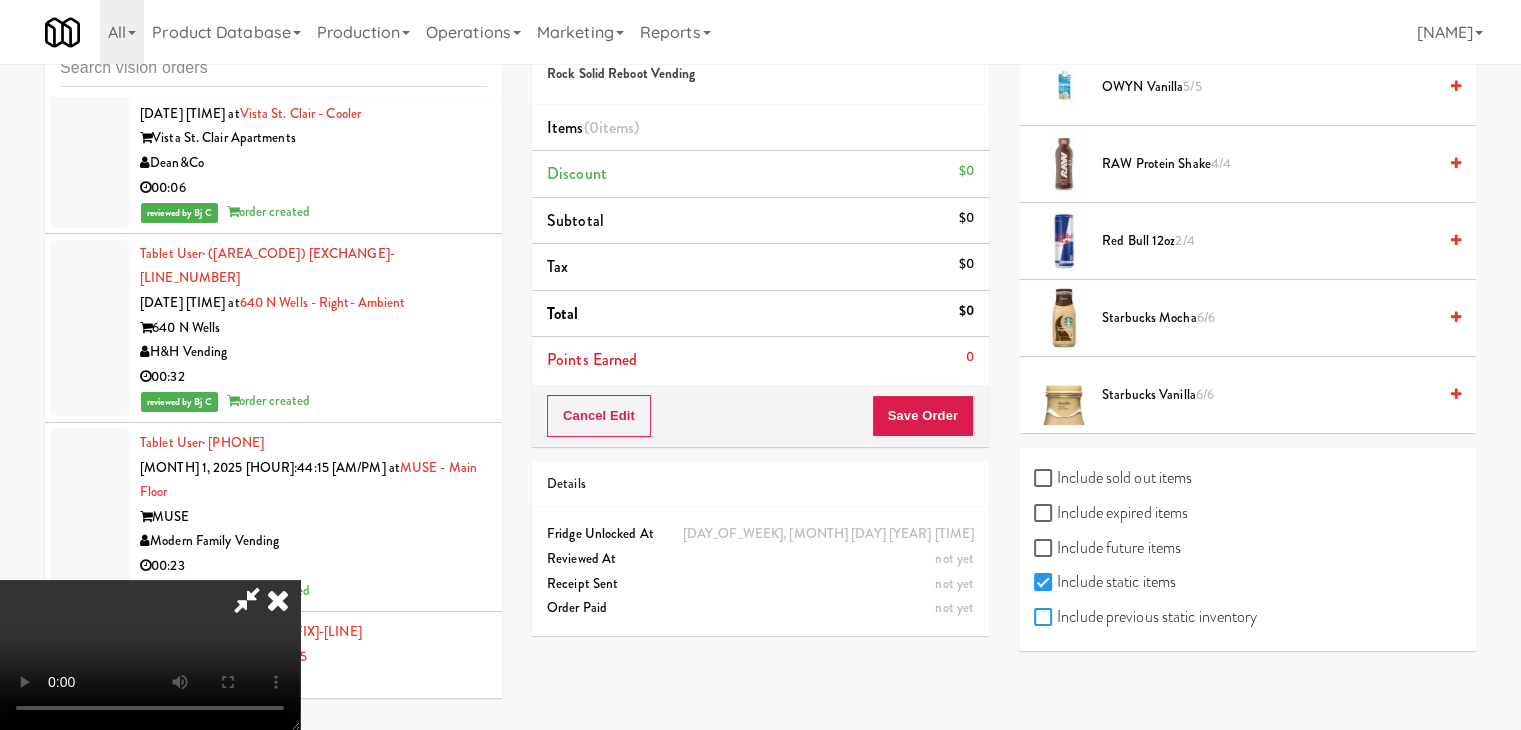 click on "Include previous static inventory" at bounding box center (1045, 618) 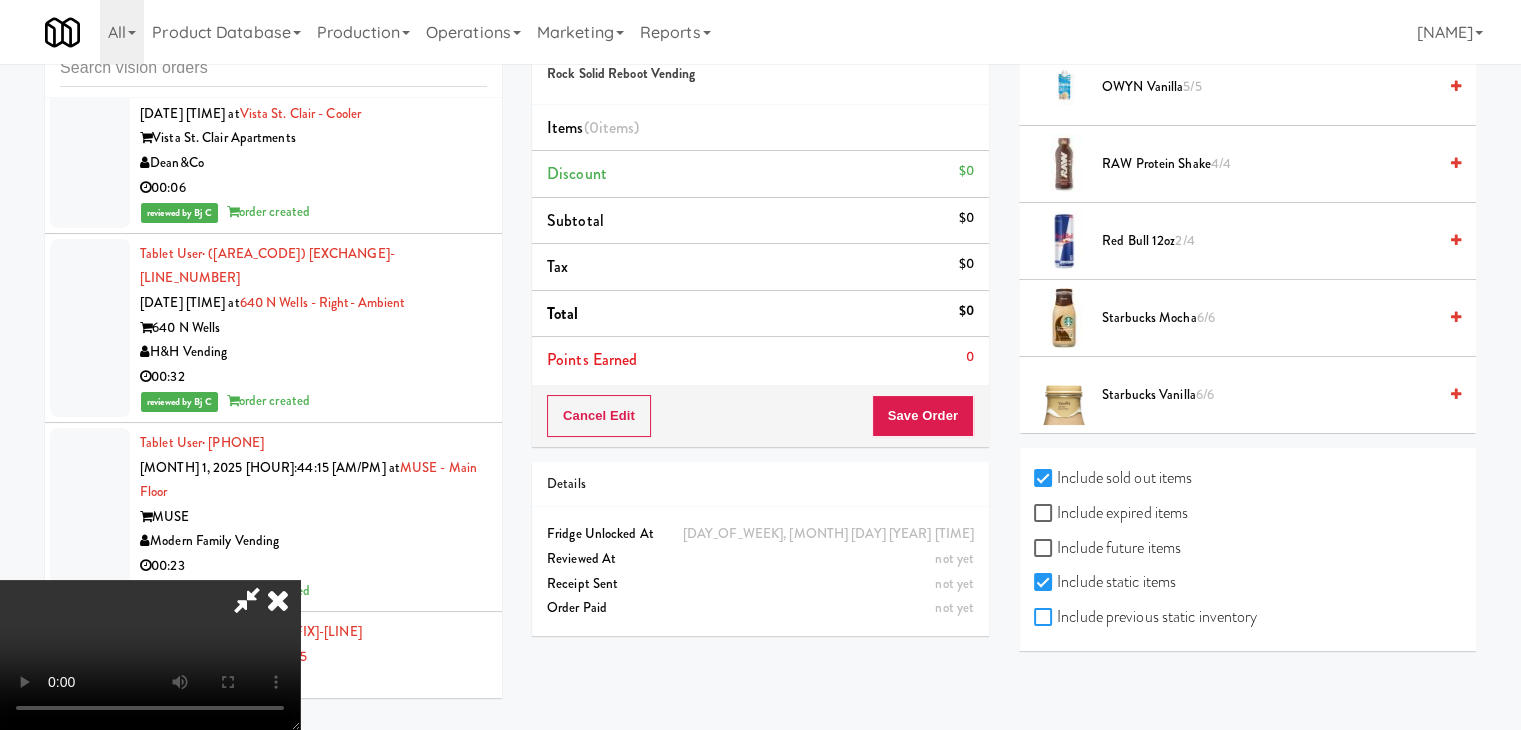 checkbox on "true" 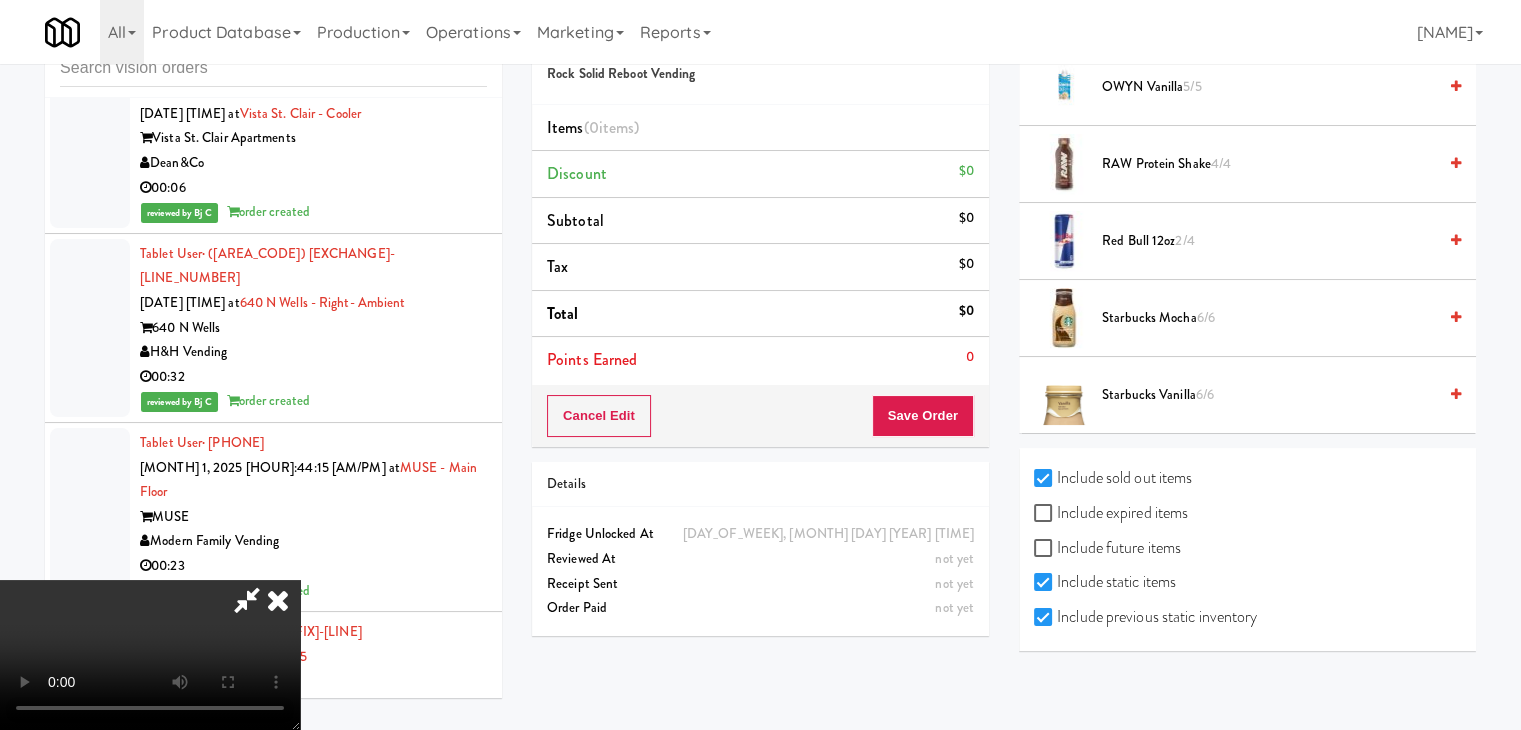 checkbox on "true" 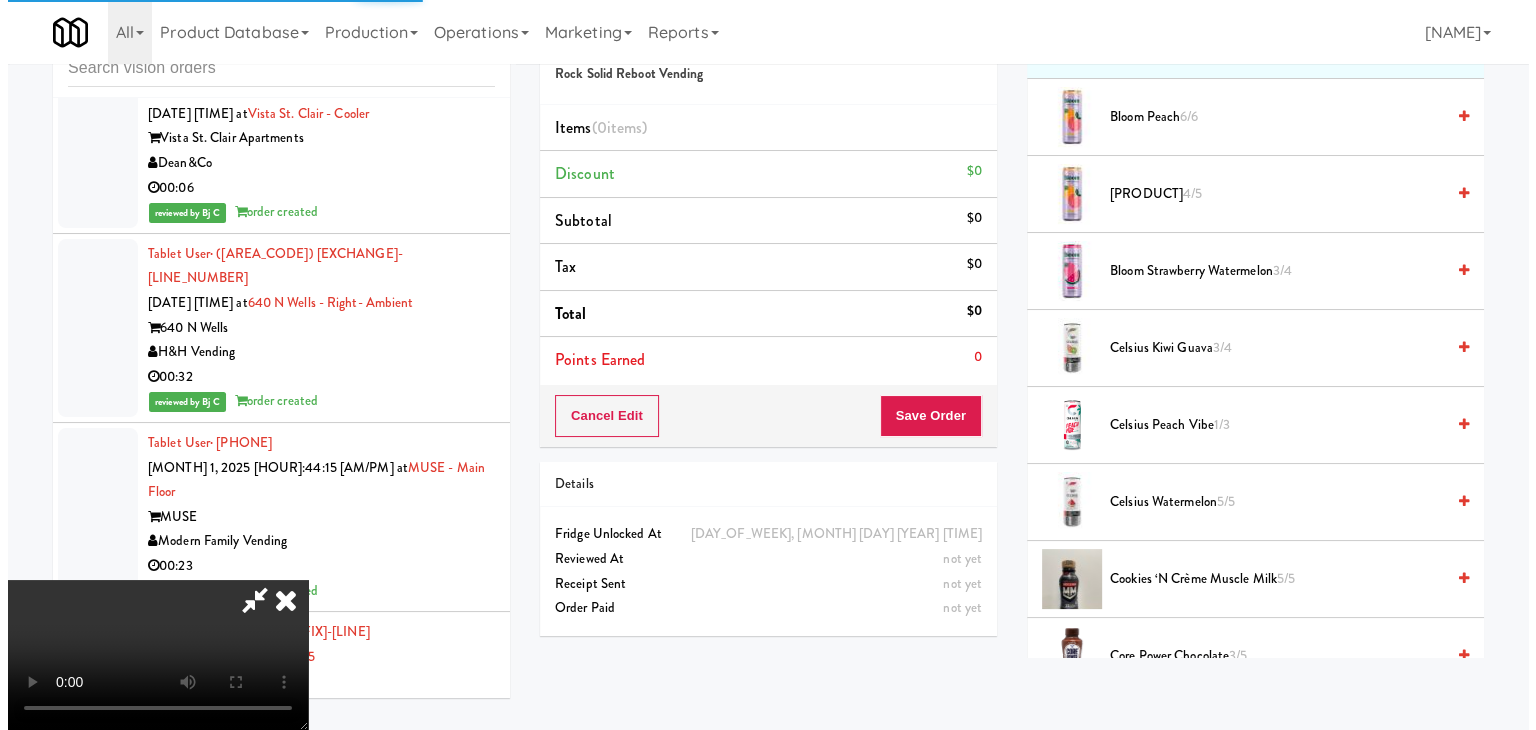 scroll, scrollTop: 0, scrollLeft: 0, axis: both 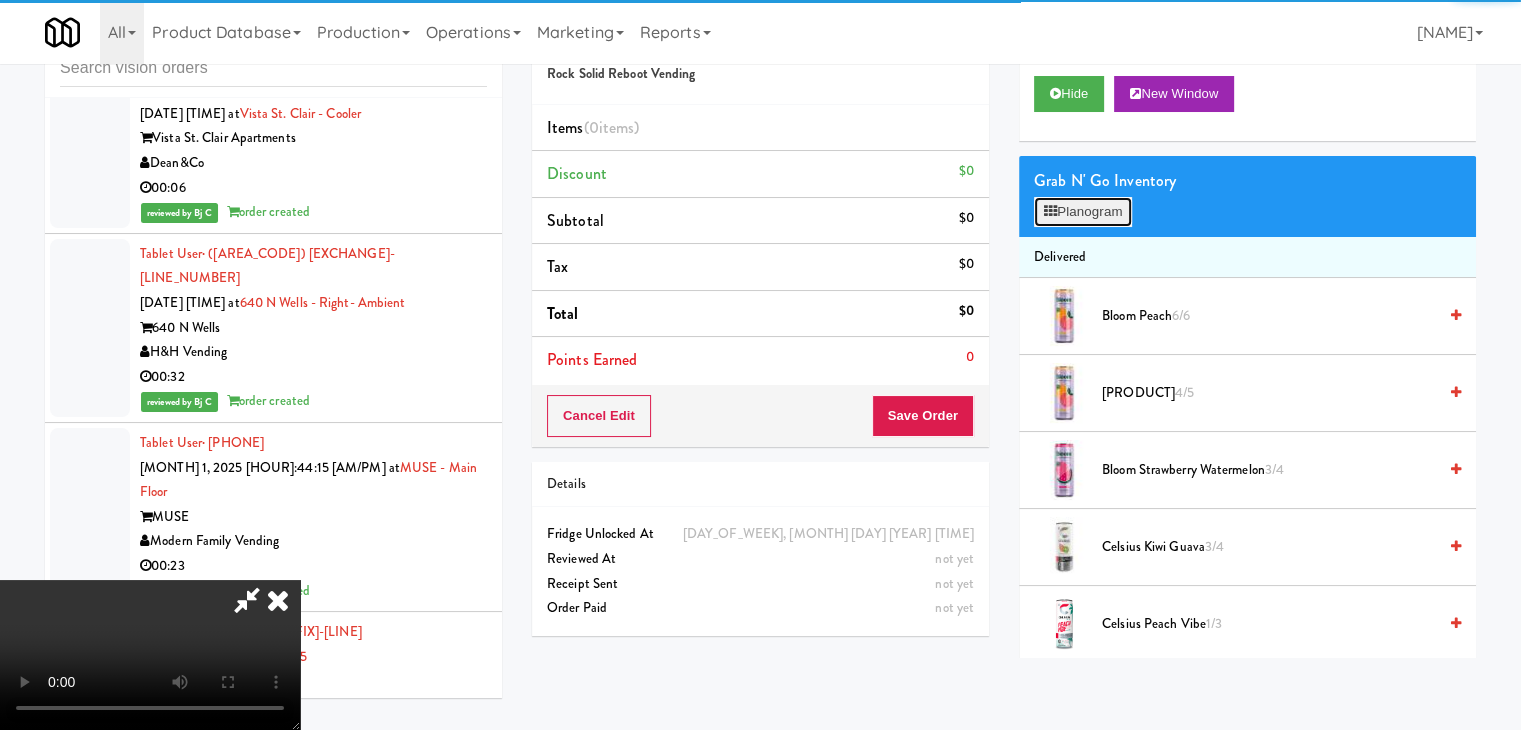click on "Planogram" at bounding box center [1083, 212] 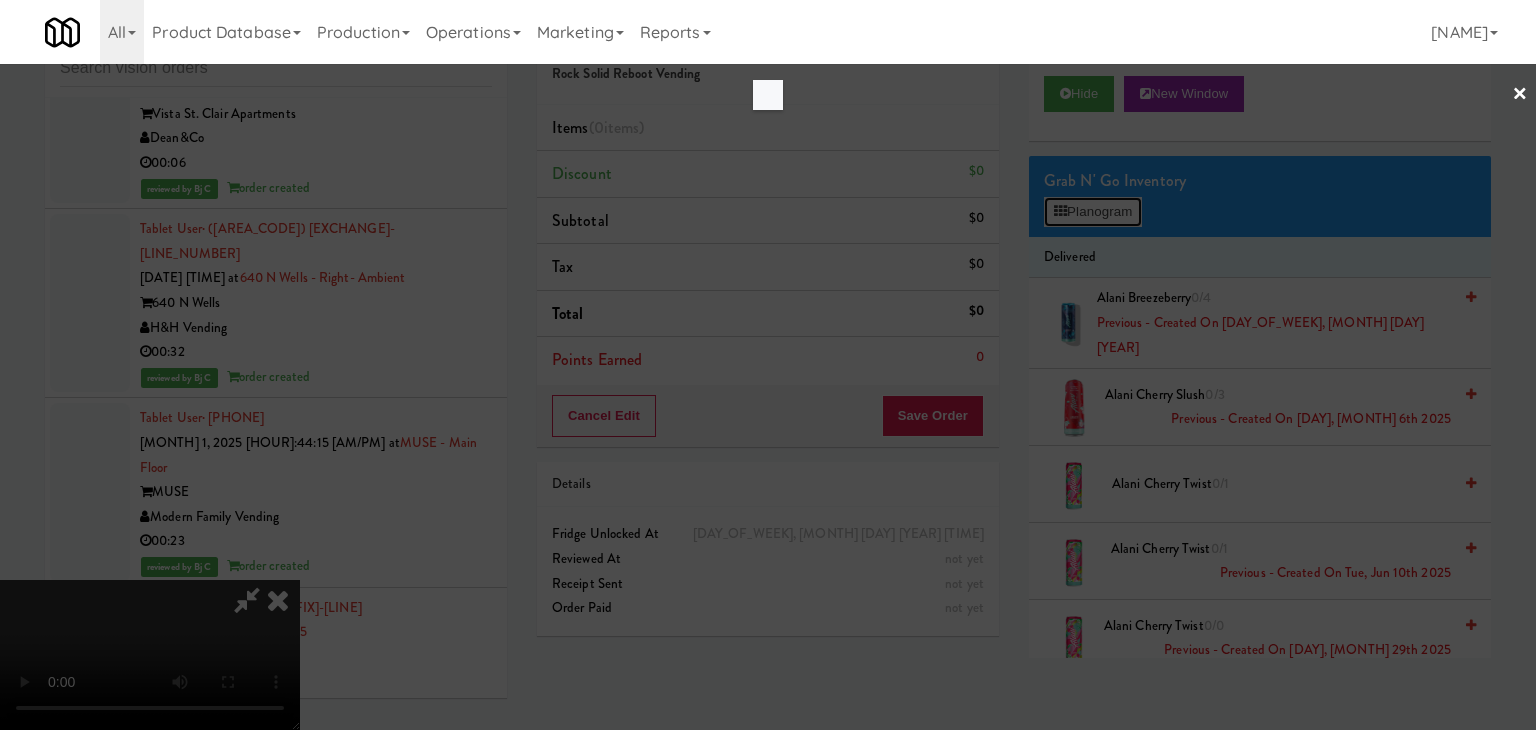 scroll, scrollTop: 0, scrollLeft: 0, axis: both 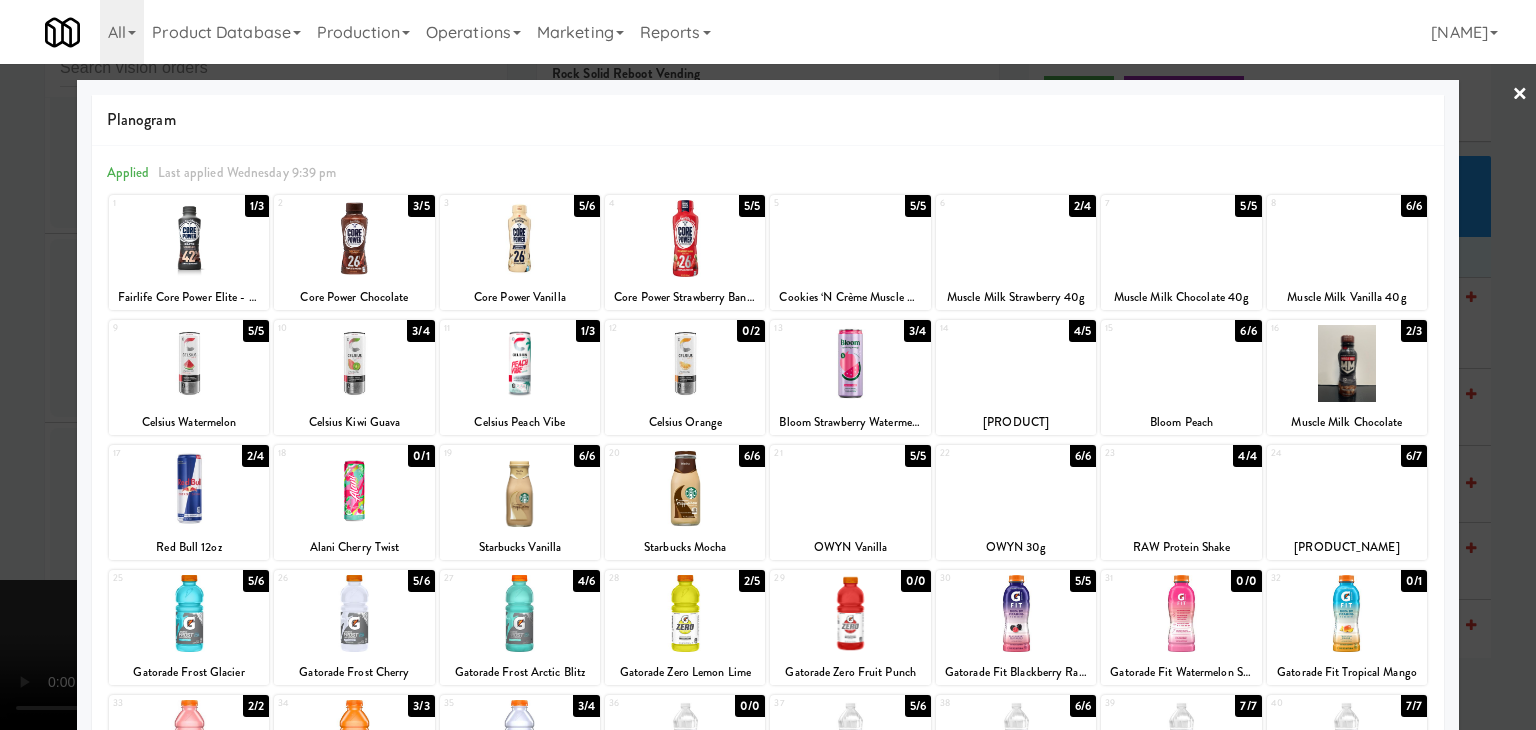 click at bounding box center (1181, 613) 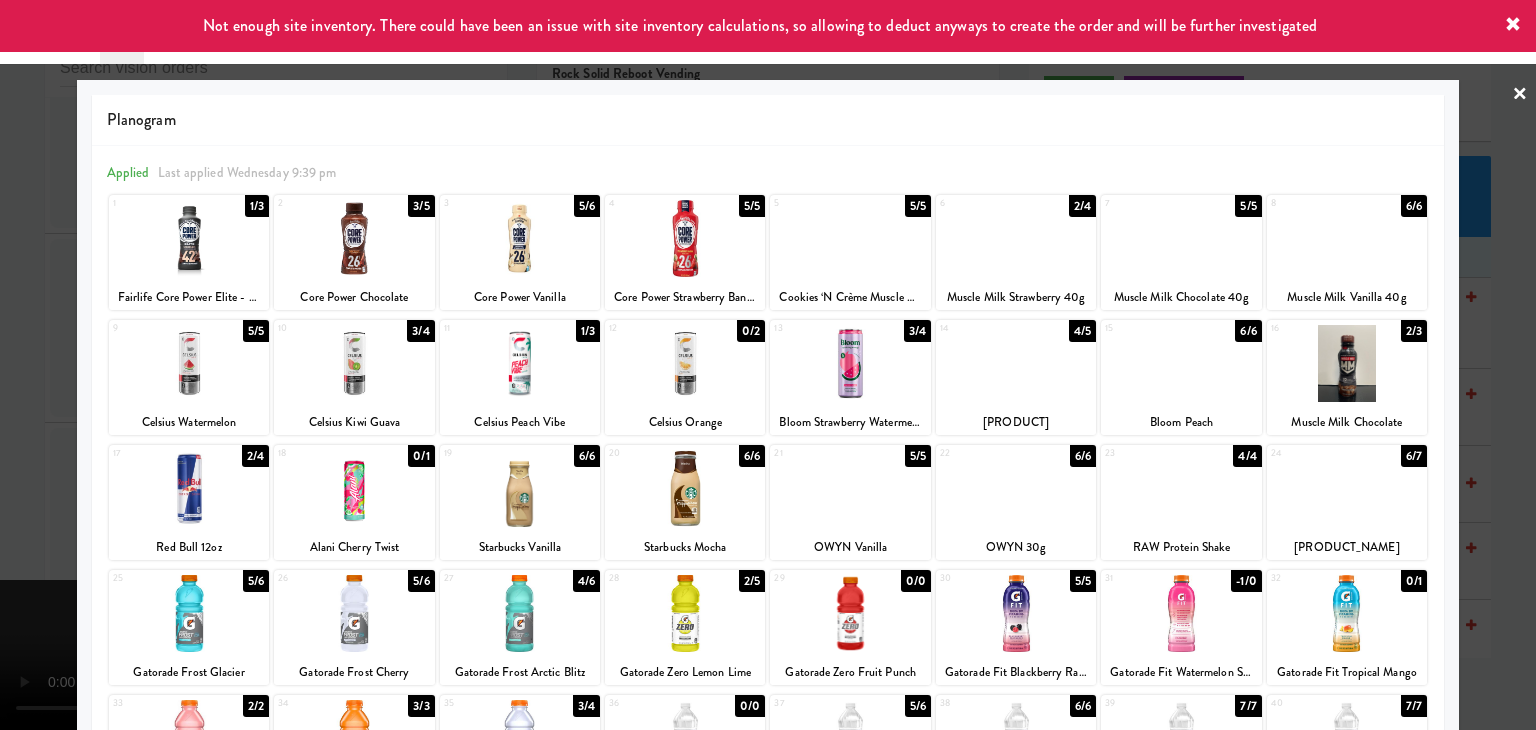 click at bounding box center (768, 365) 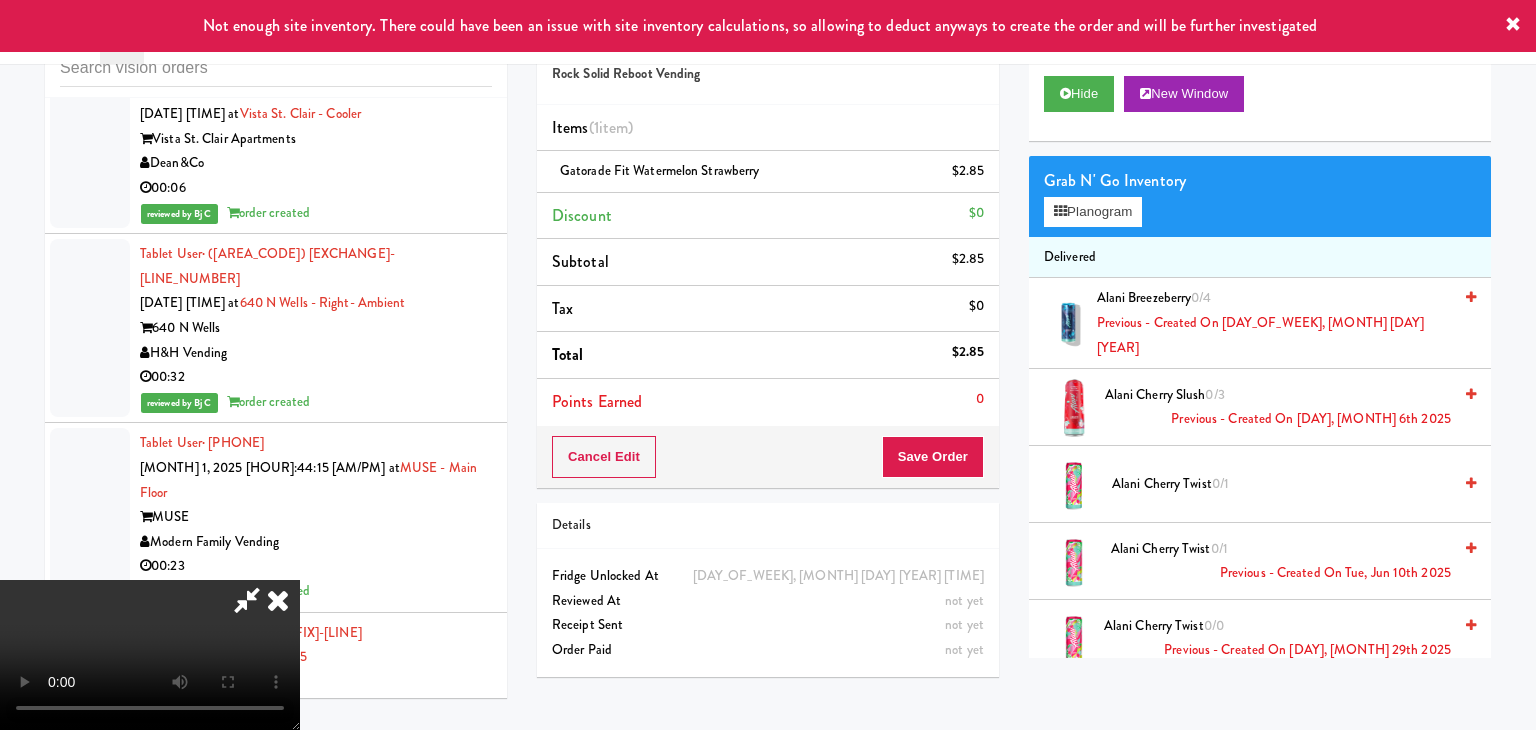 scroll, scrollTop: 24069, scrollLeft: 0, axis: vertical 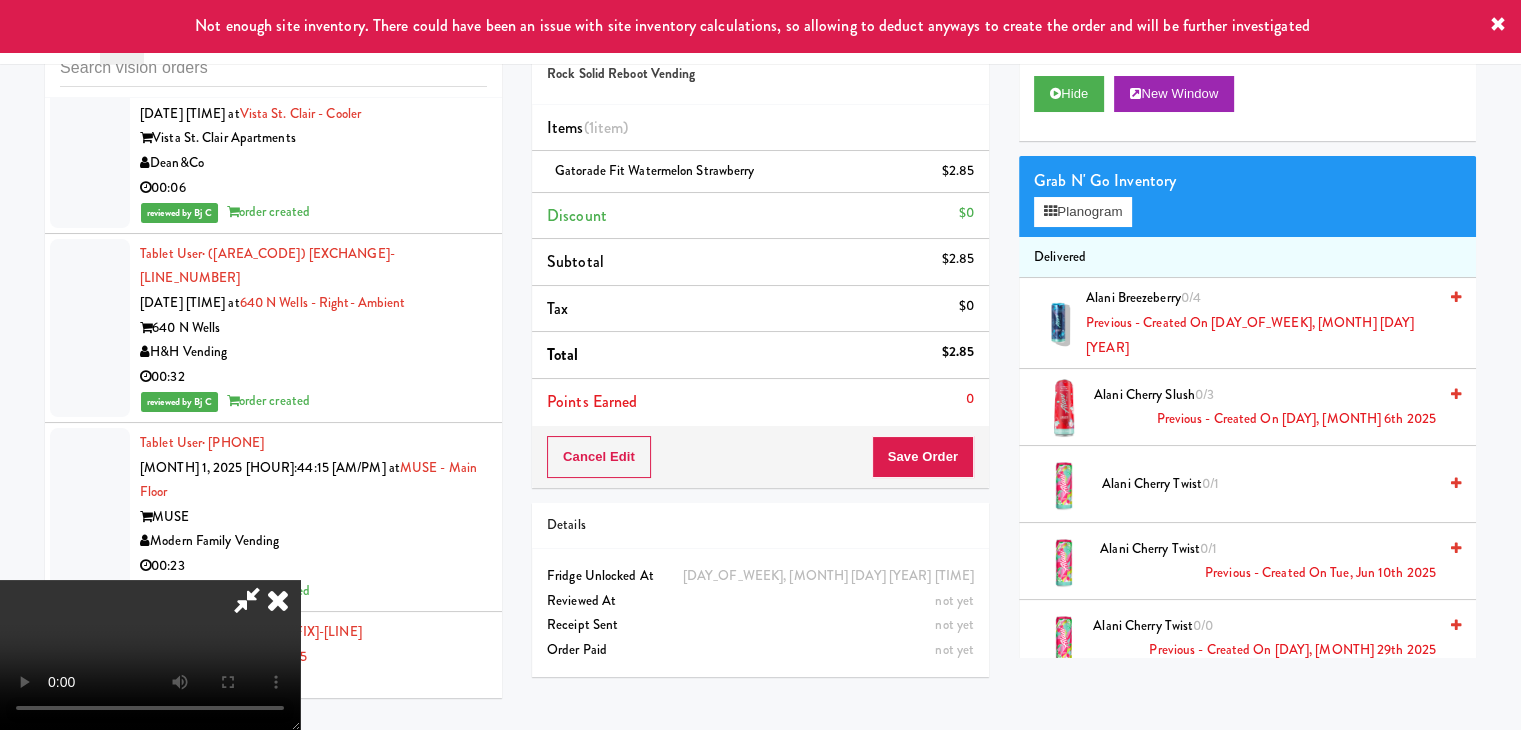click at bounding box center [150, 655] 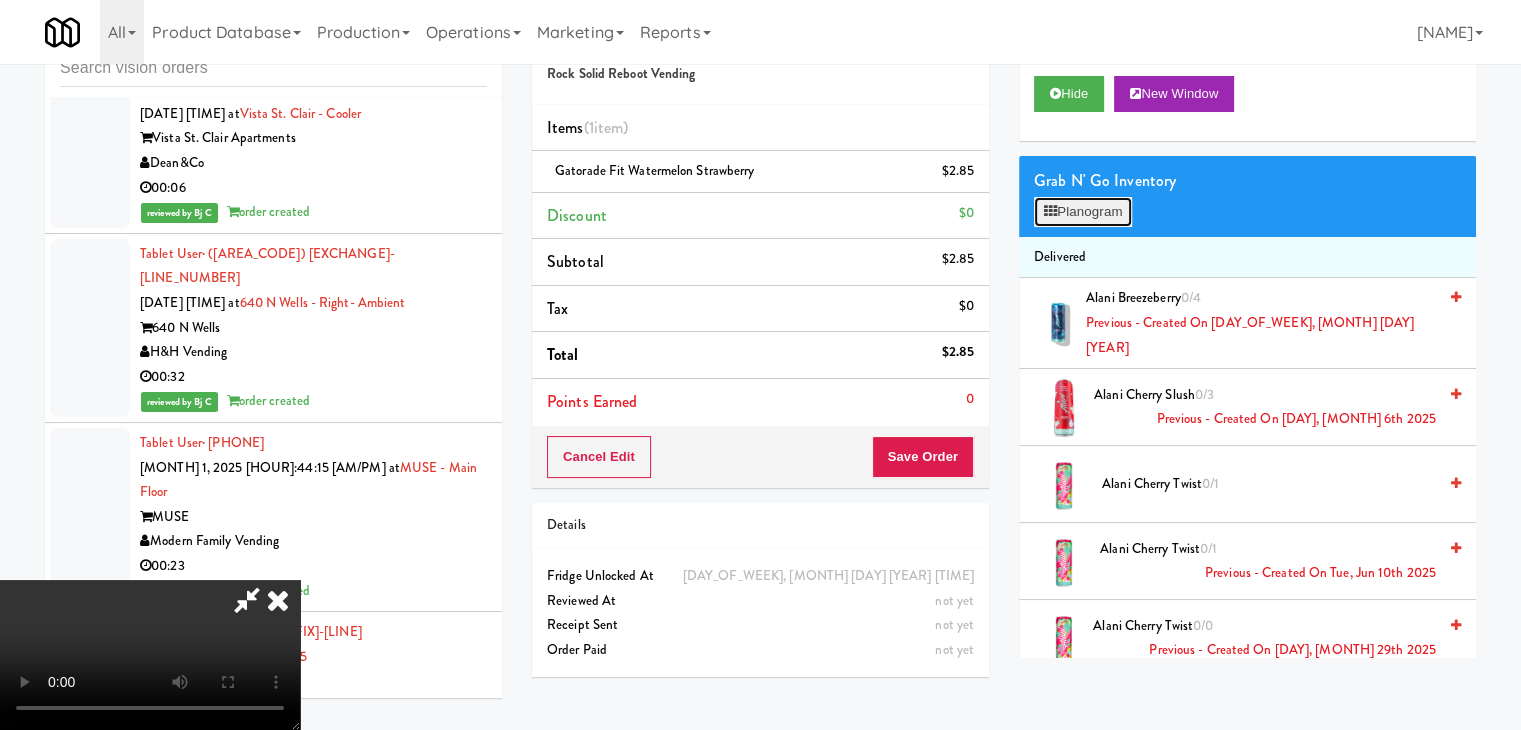 click on "Planogram" at bounding box center (1083, 212) 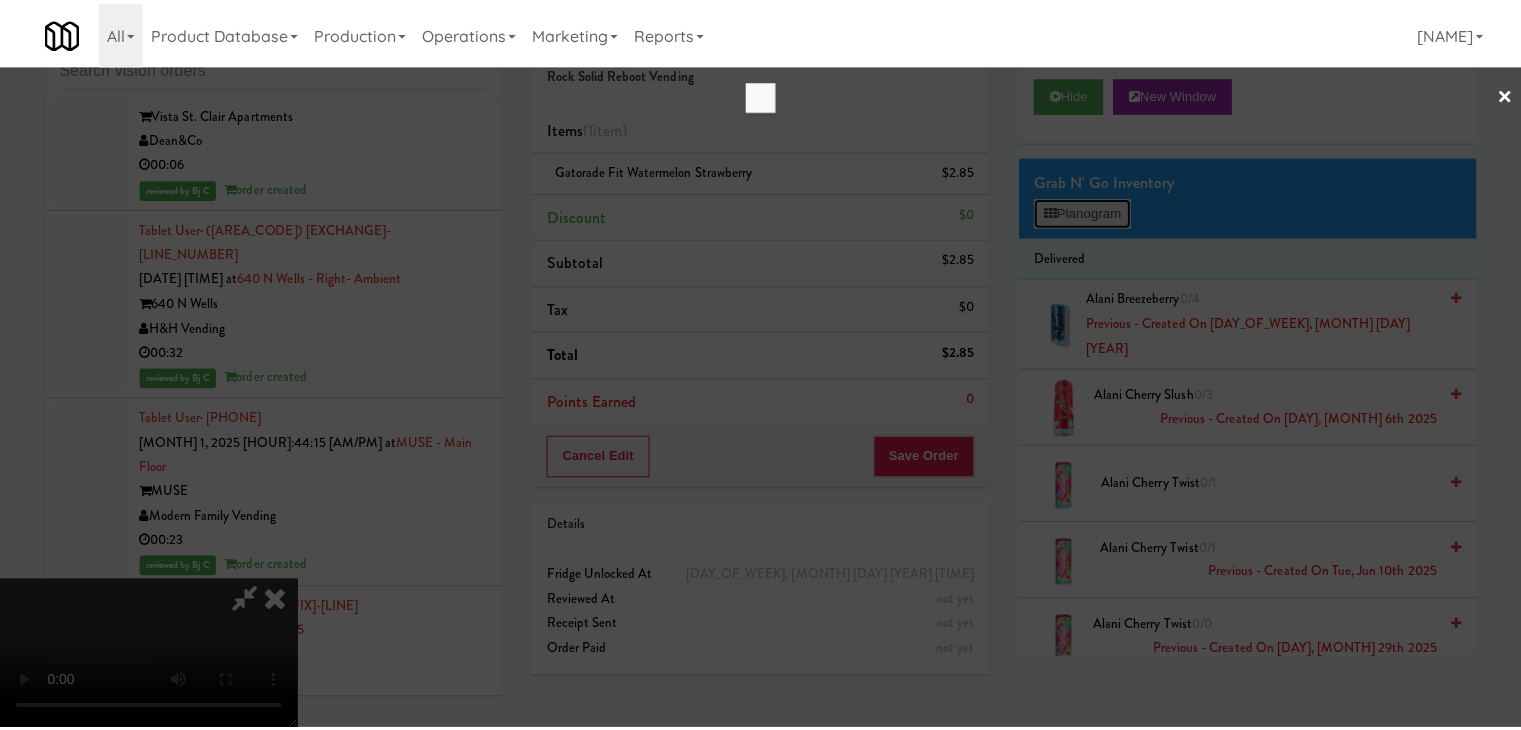 scroll, scrollTop: 24044, scrollLeft: 0, axis: vertical 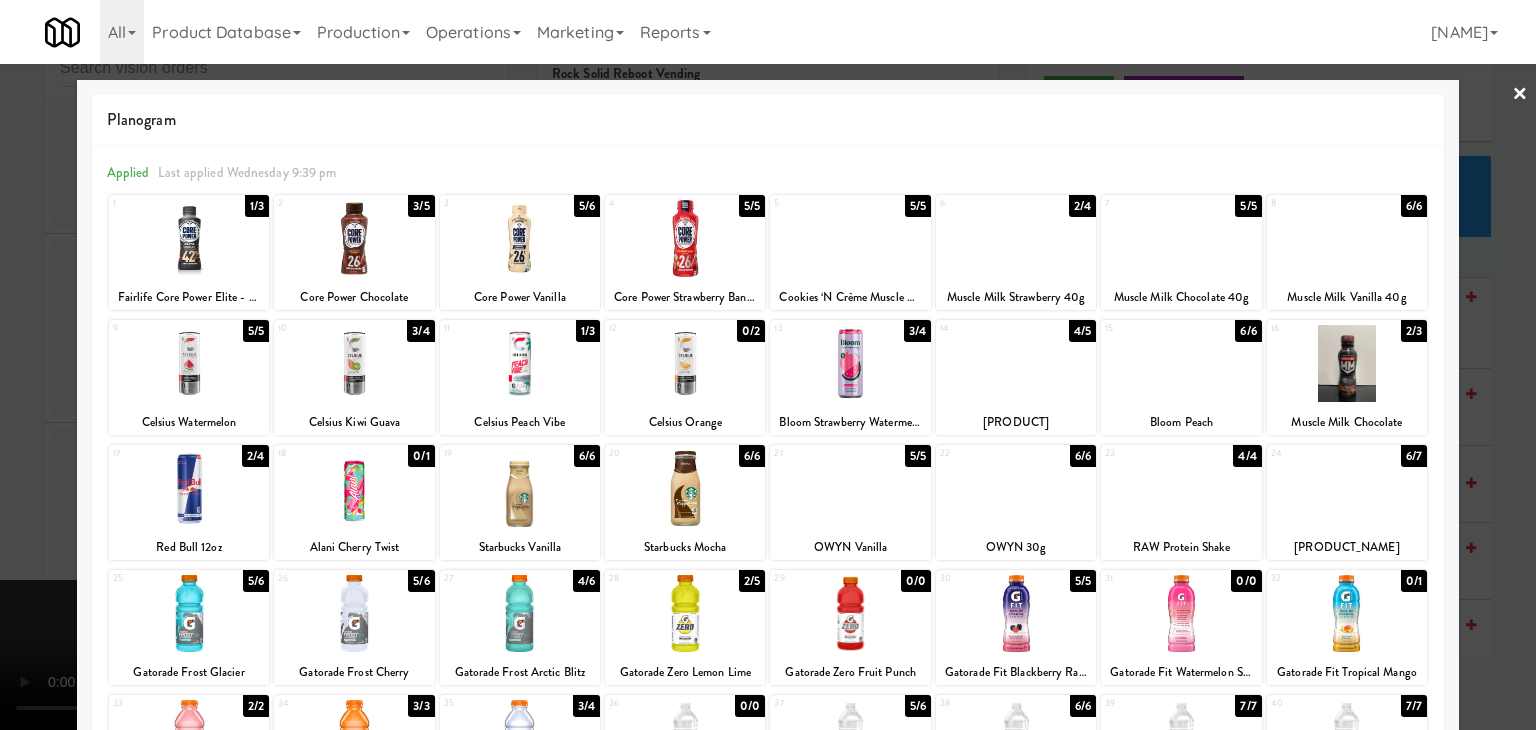 click at bounding box center (850, 488) 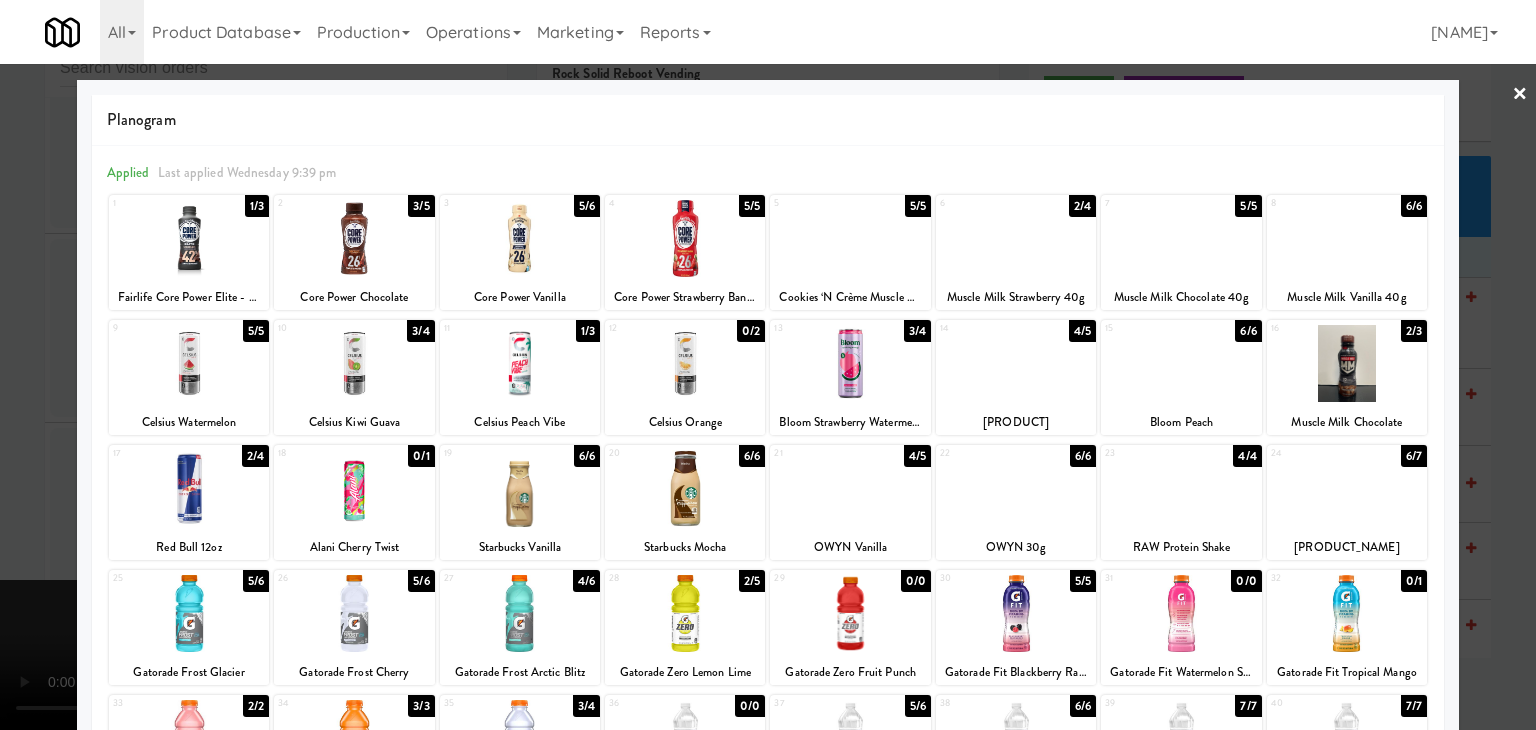 click at bounding box center (768, 365) 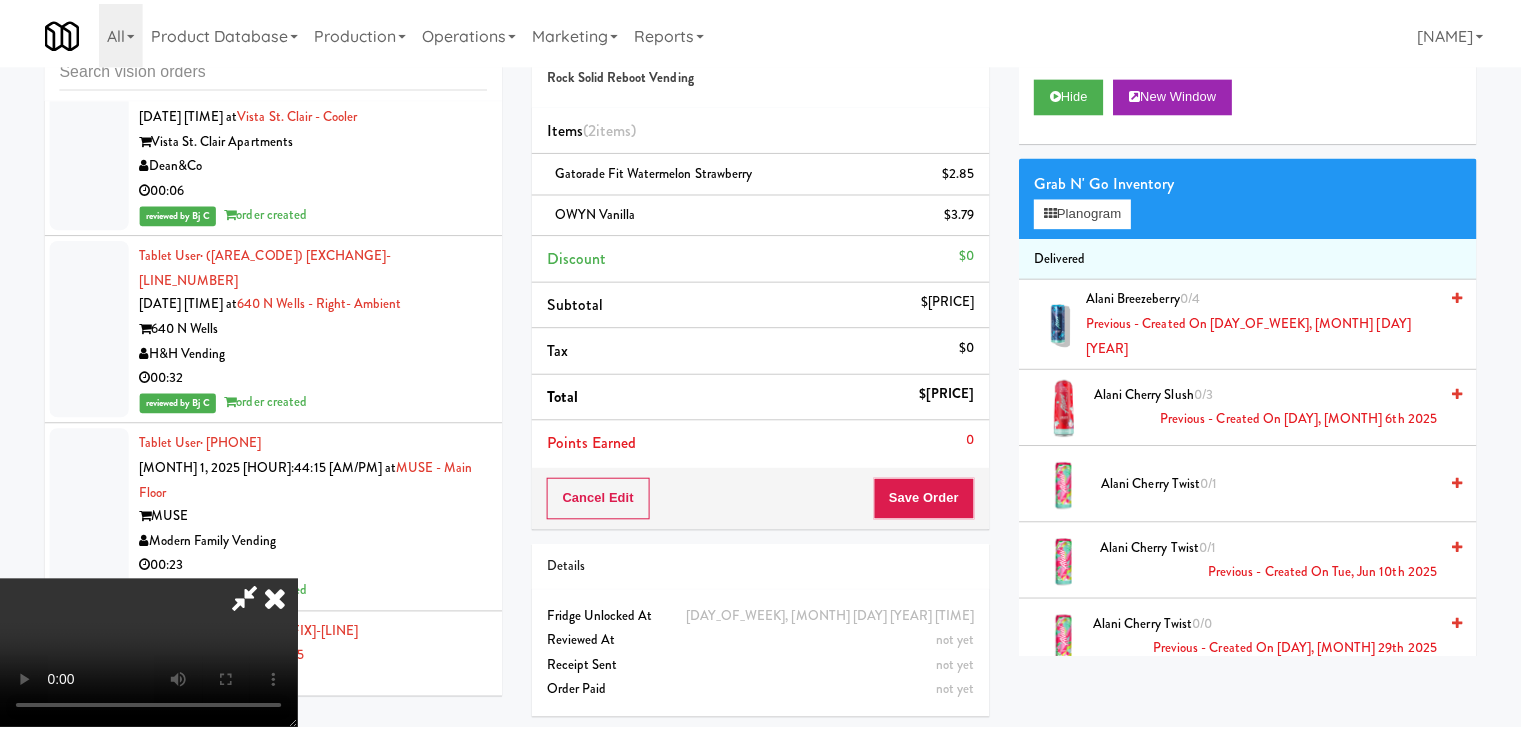 scroll, scrollTop: 24069, scrollLeft: 0, axis: vertical 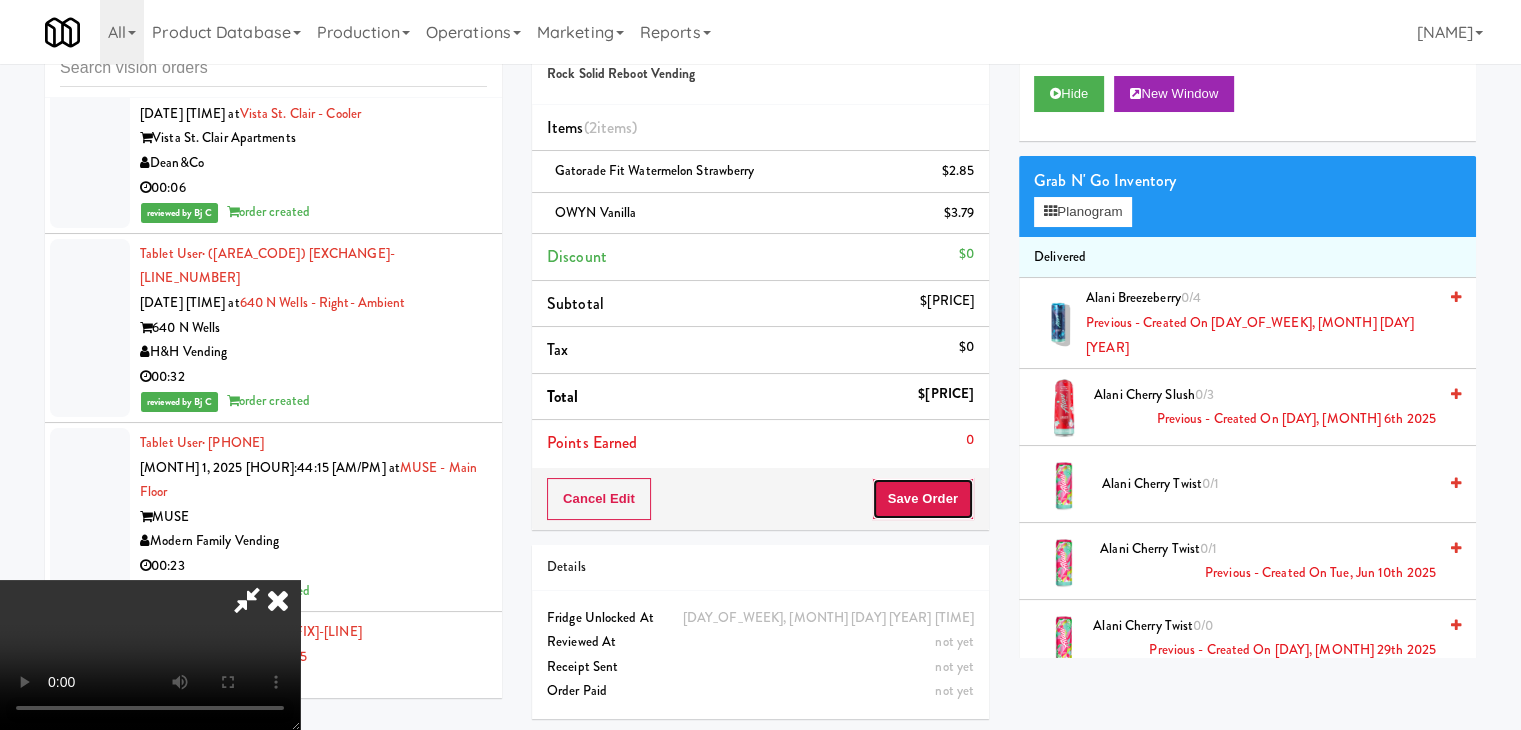 click on "Save Order" at bounding box center [923, 499] 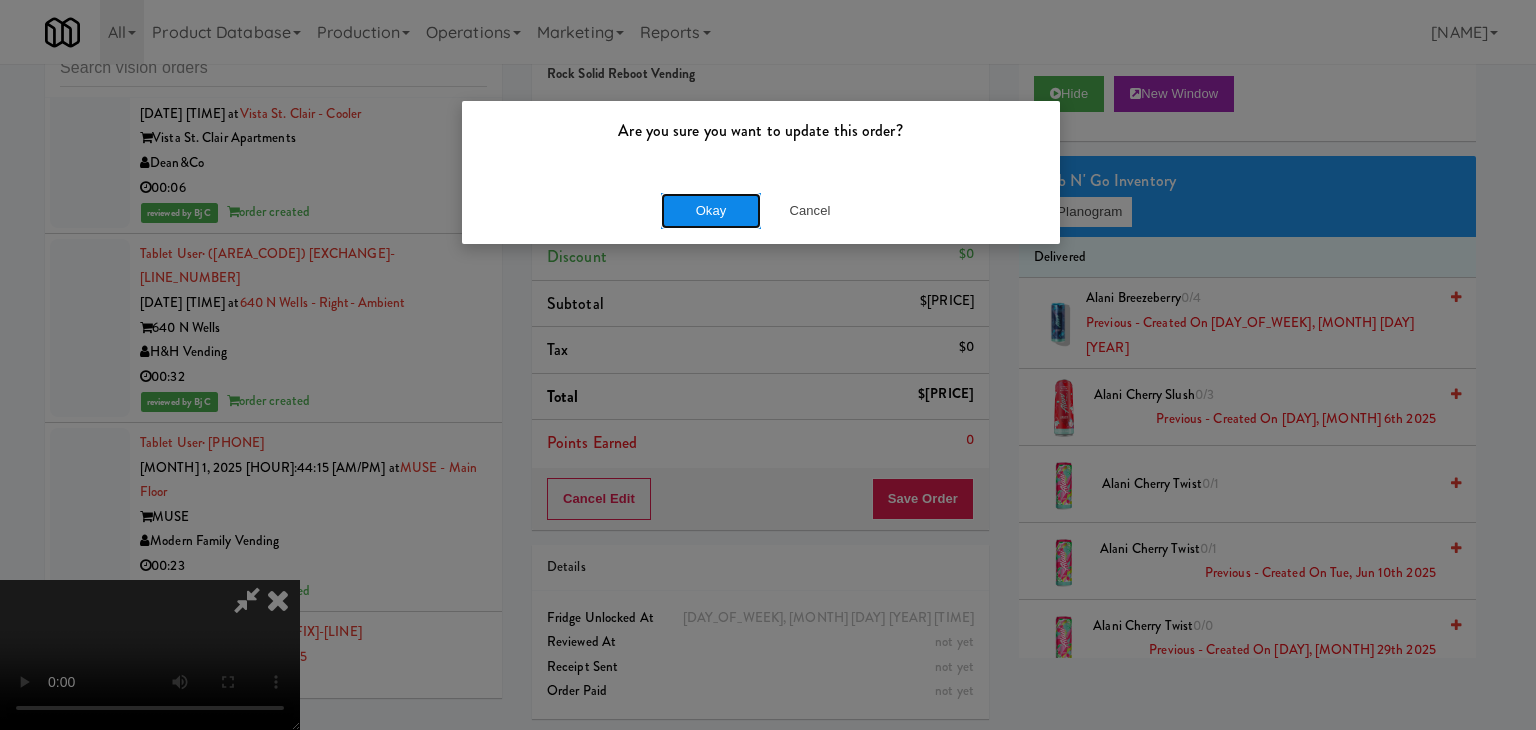 click on "Okay" at bounding box center [711, 211] 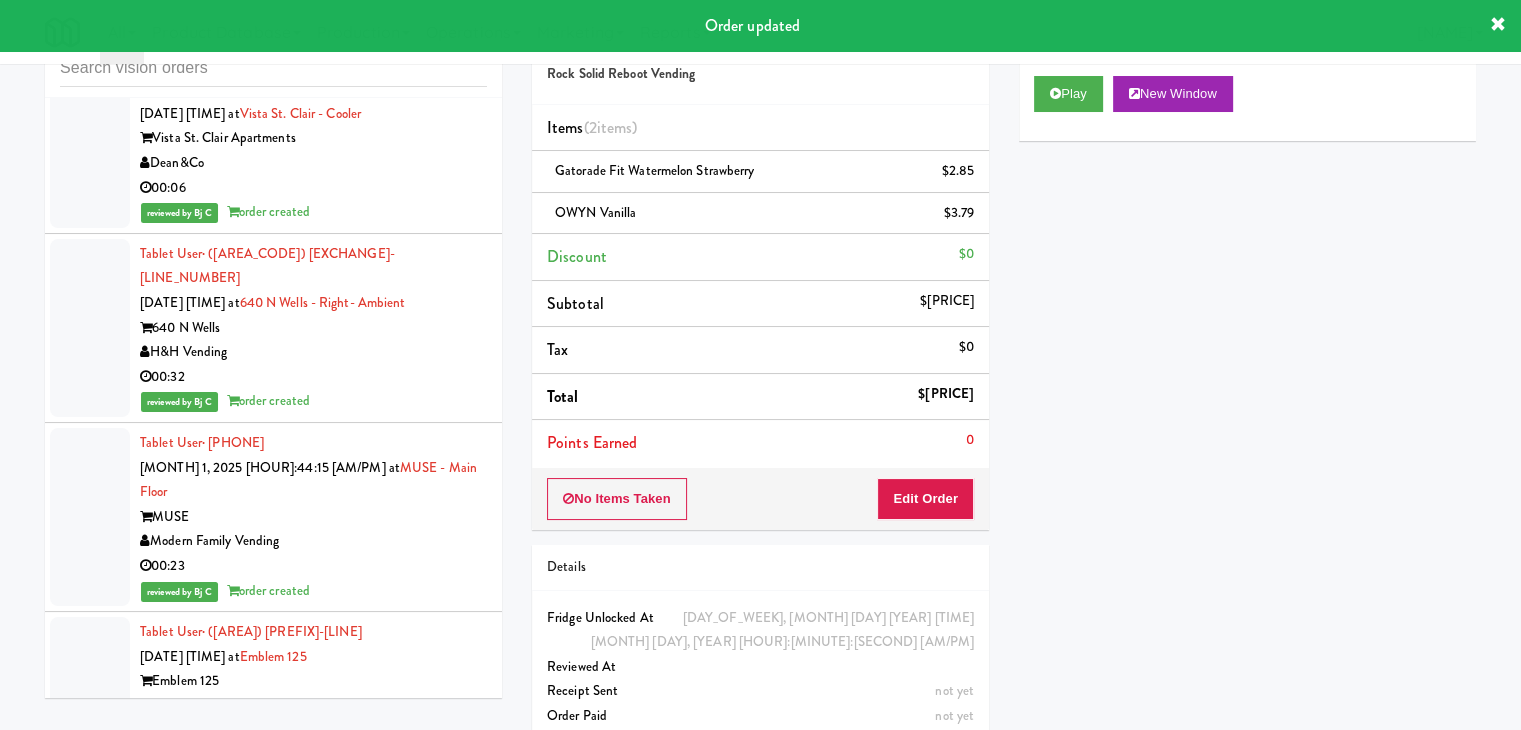 click on "On Demand Vending" at bounding box center (313, 1553) 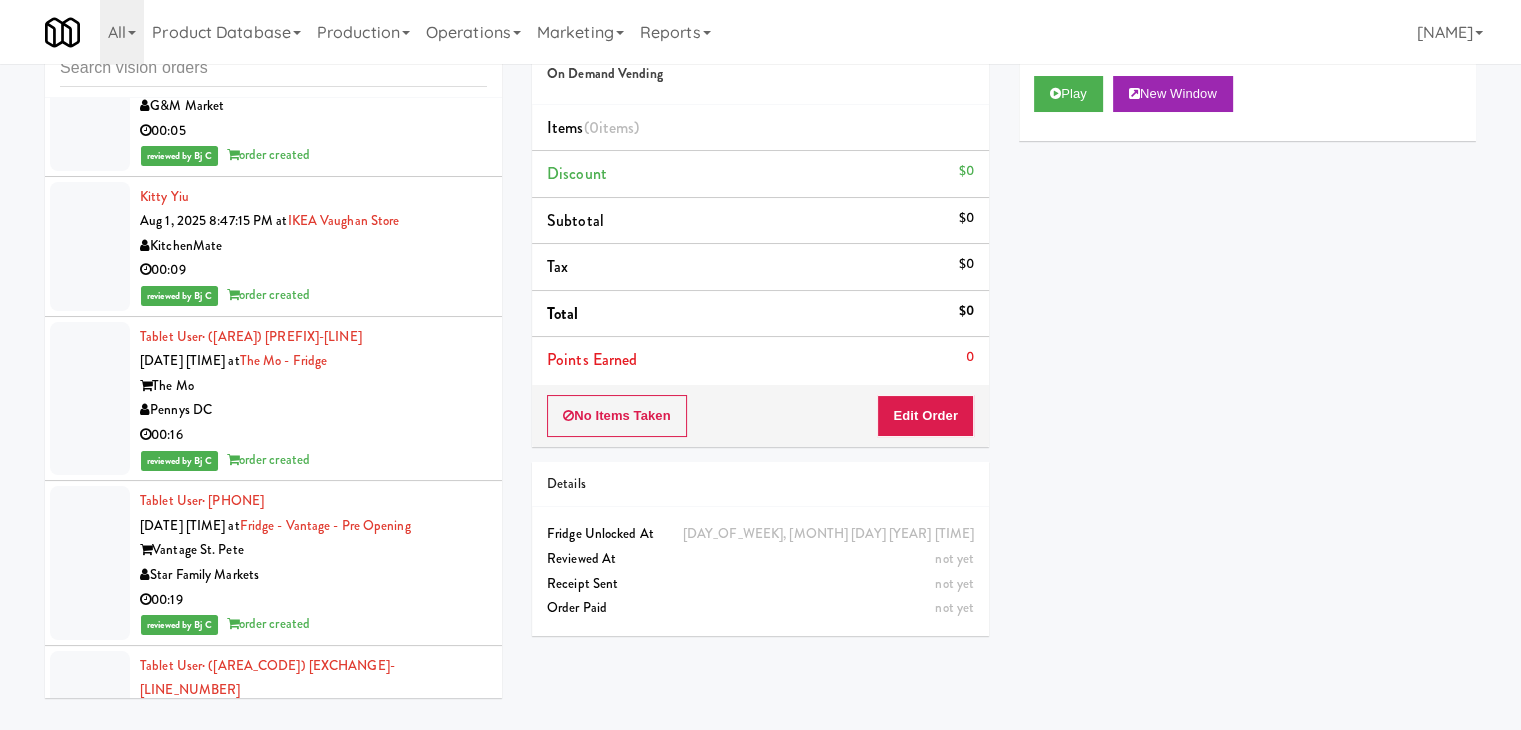 scroll, scrollTop: 24569, scrollLeft: 0, axis: vertical 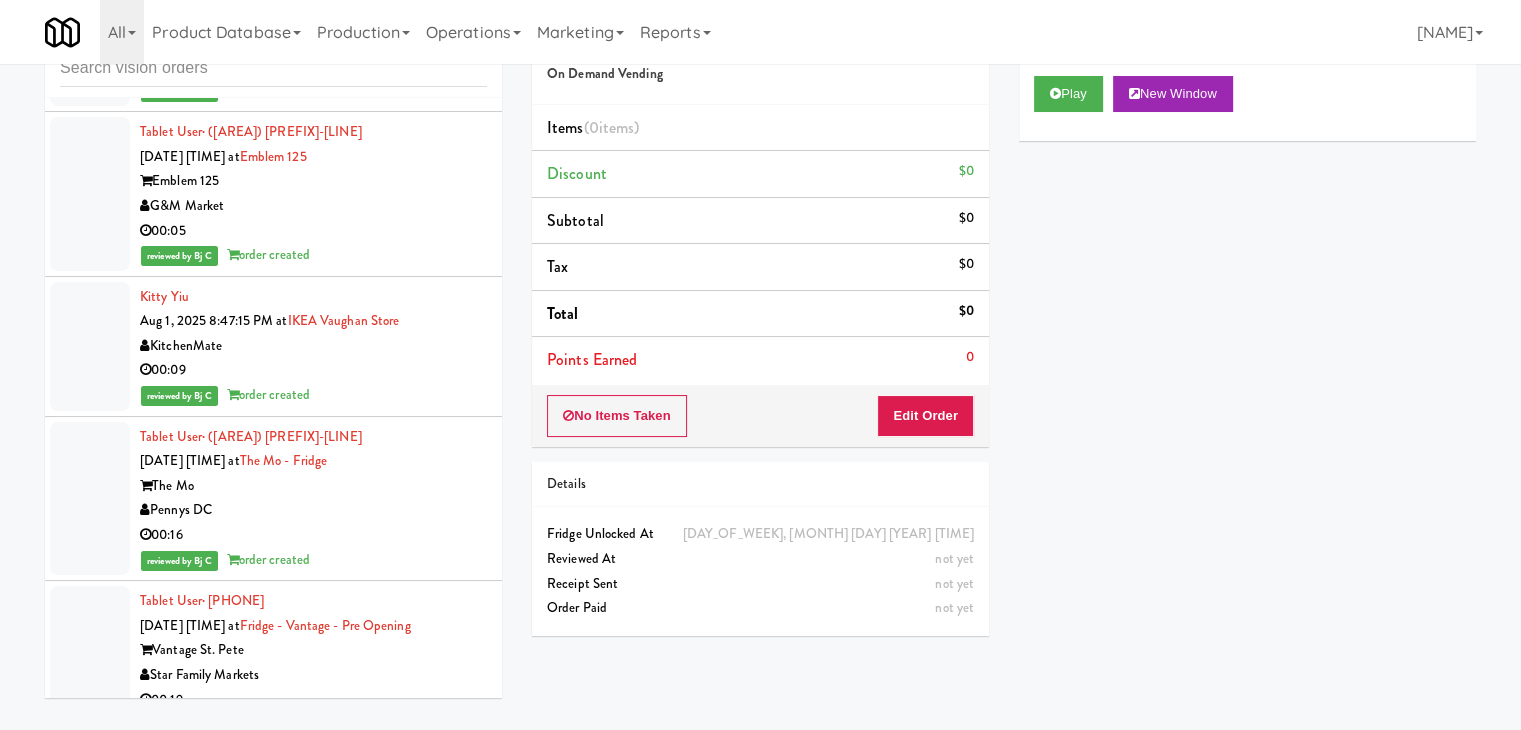 click on "Star Family Markets" at bounding box center [313, 1358] 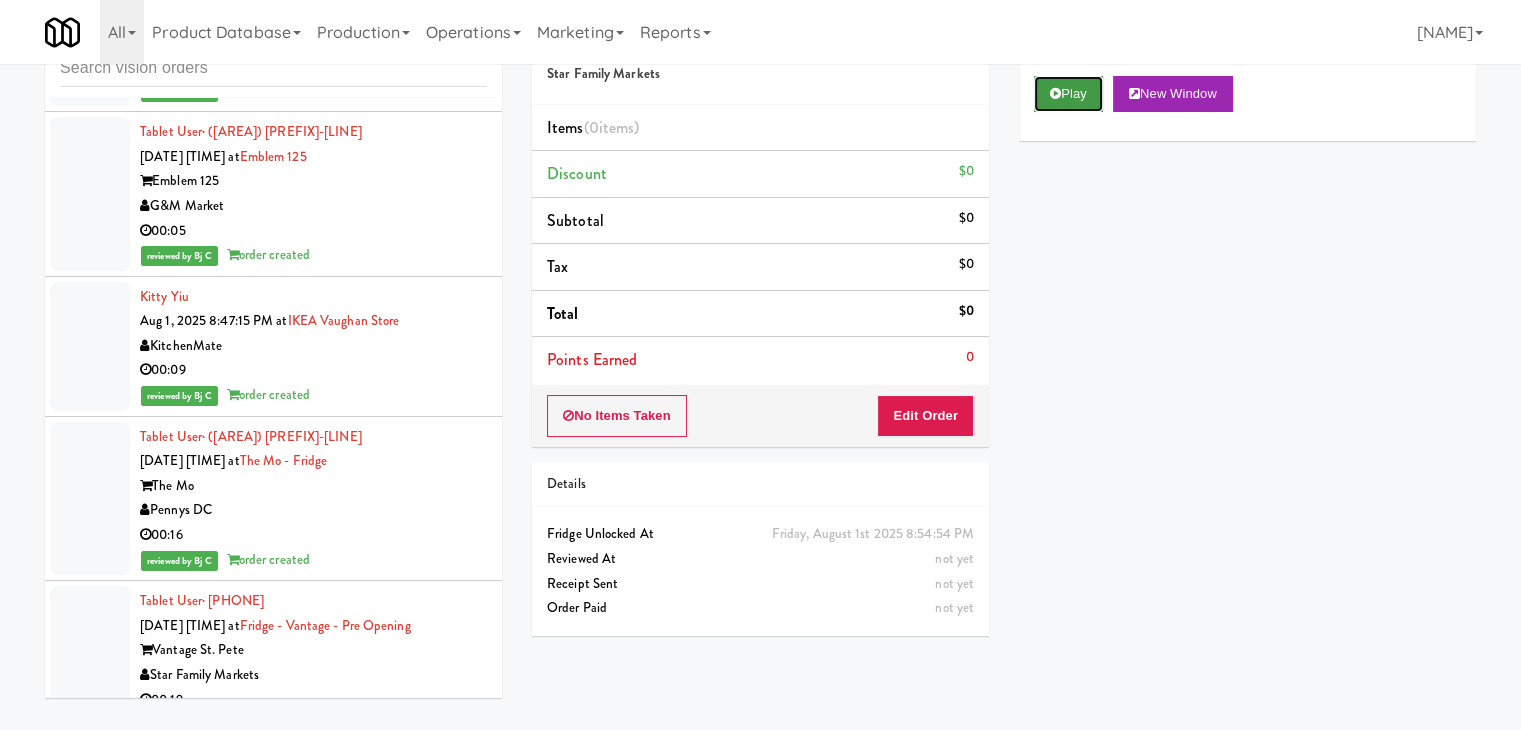 click on "Play" at bounding box center (1068, 94) 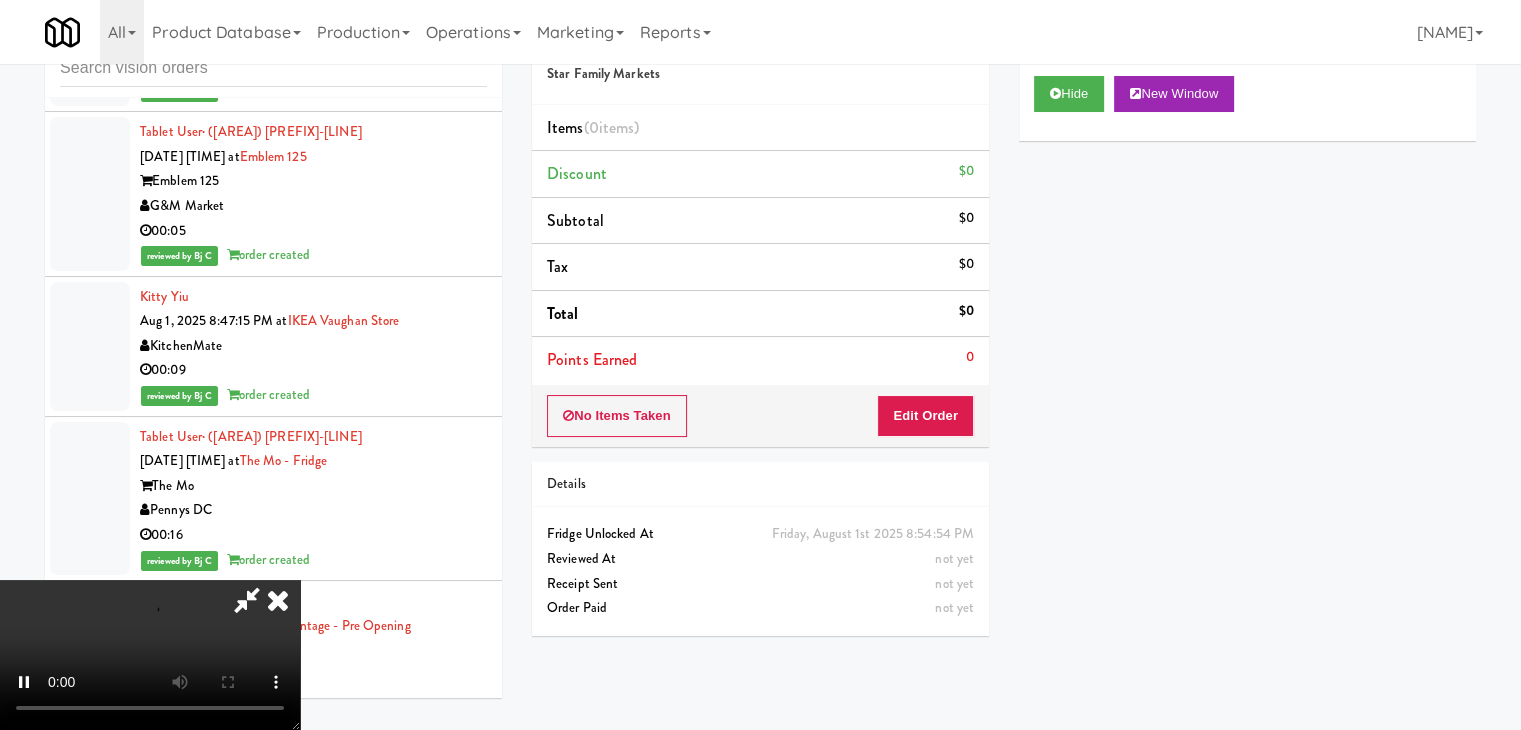 click on "No Items Taken Edit Order" at bounding box center (760, 416) 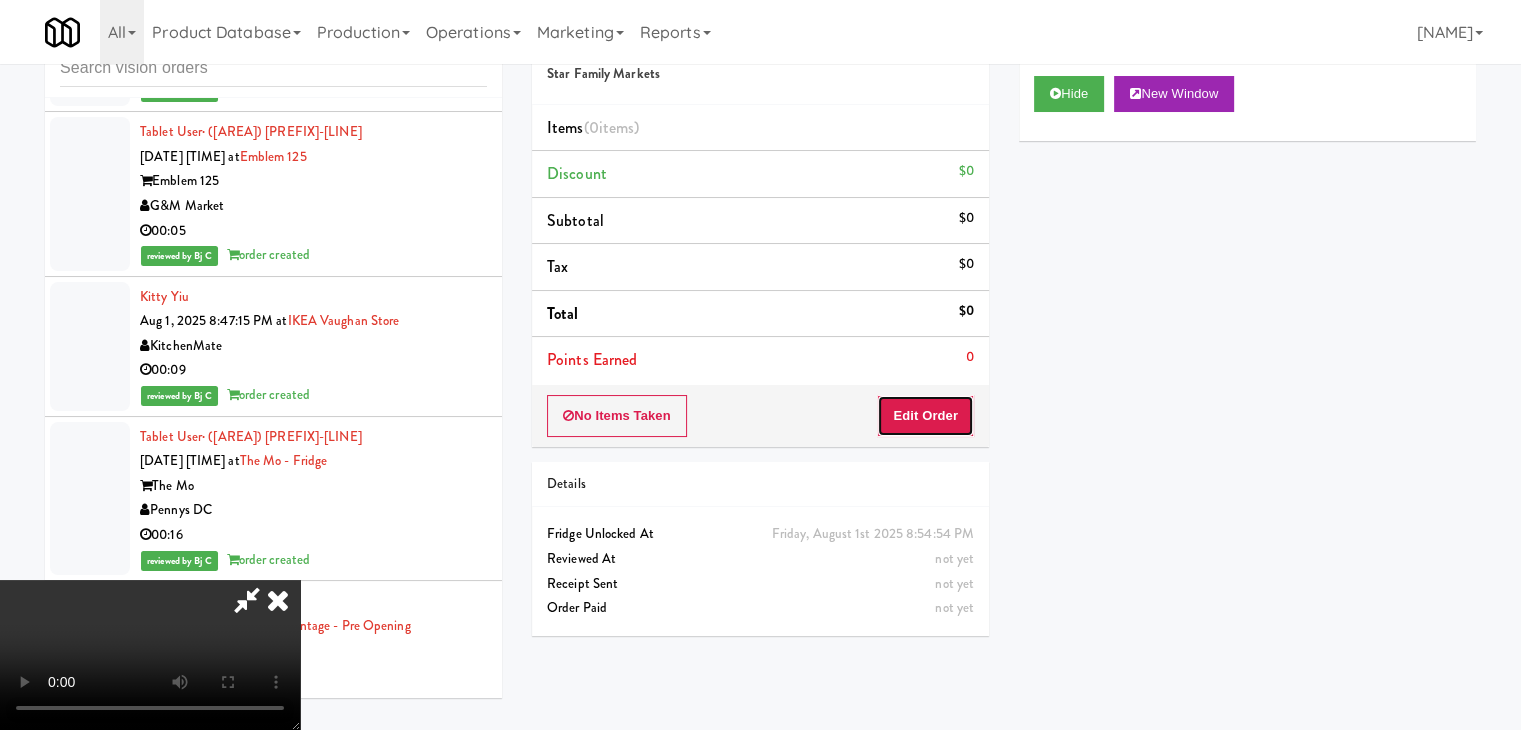 click on "Edit Order" at bounding box center (925, 416) 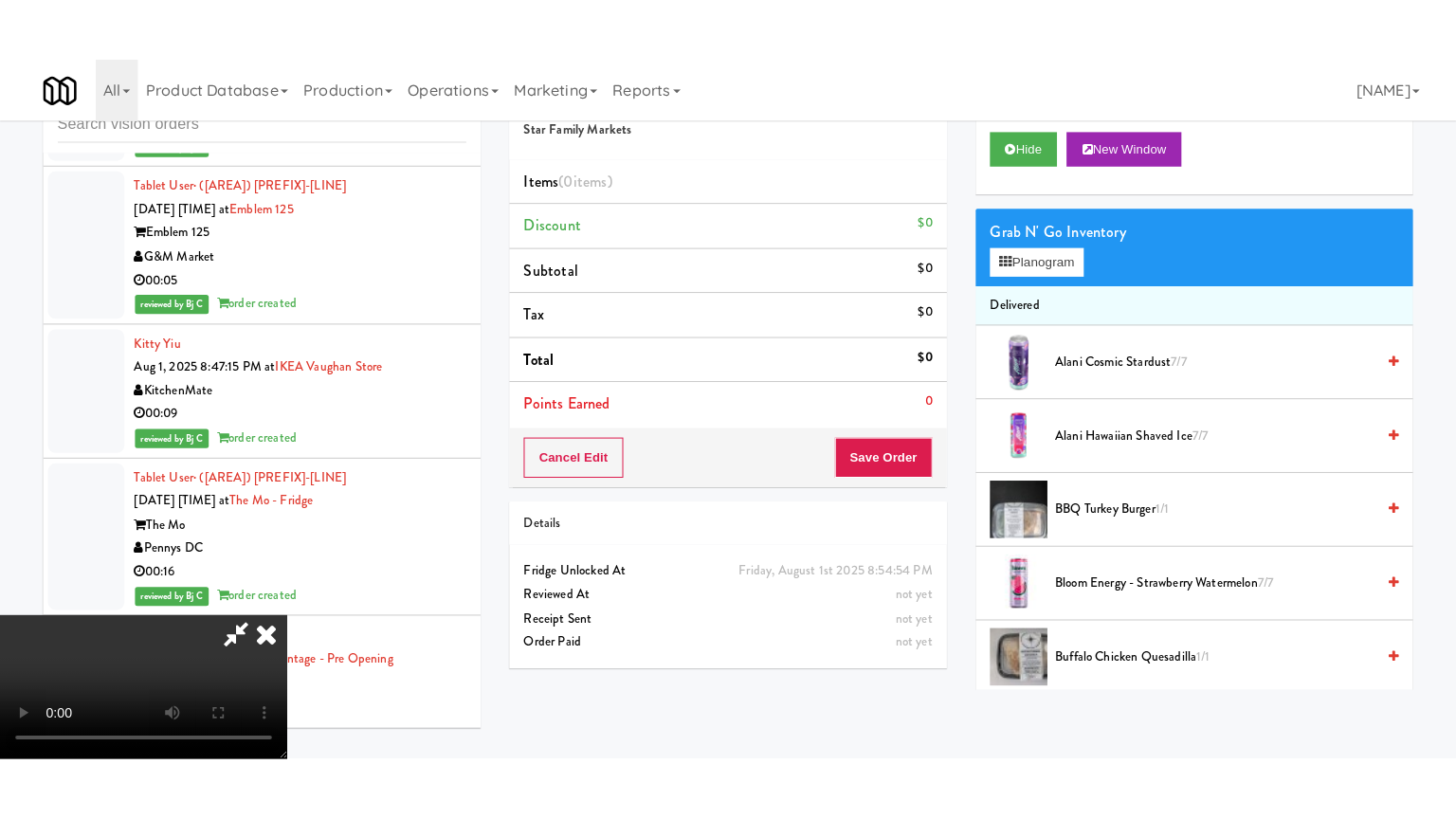 scroll, scrollTop: 266, scrollLeft: 0, axis: vertical 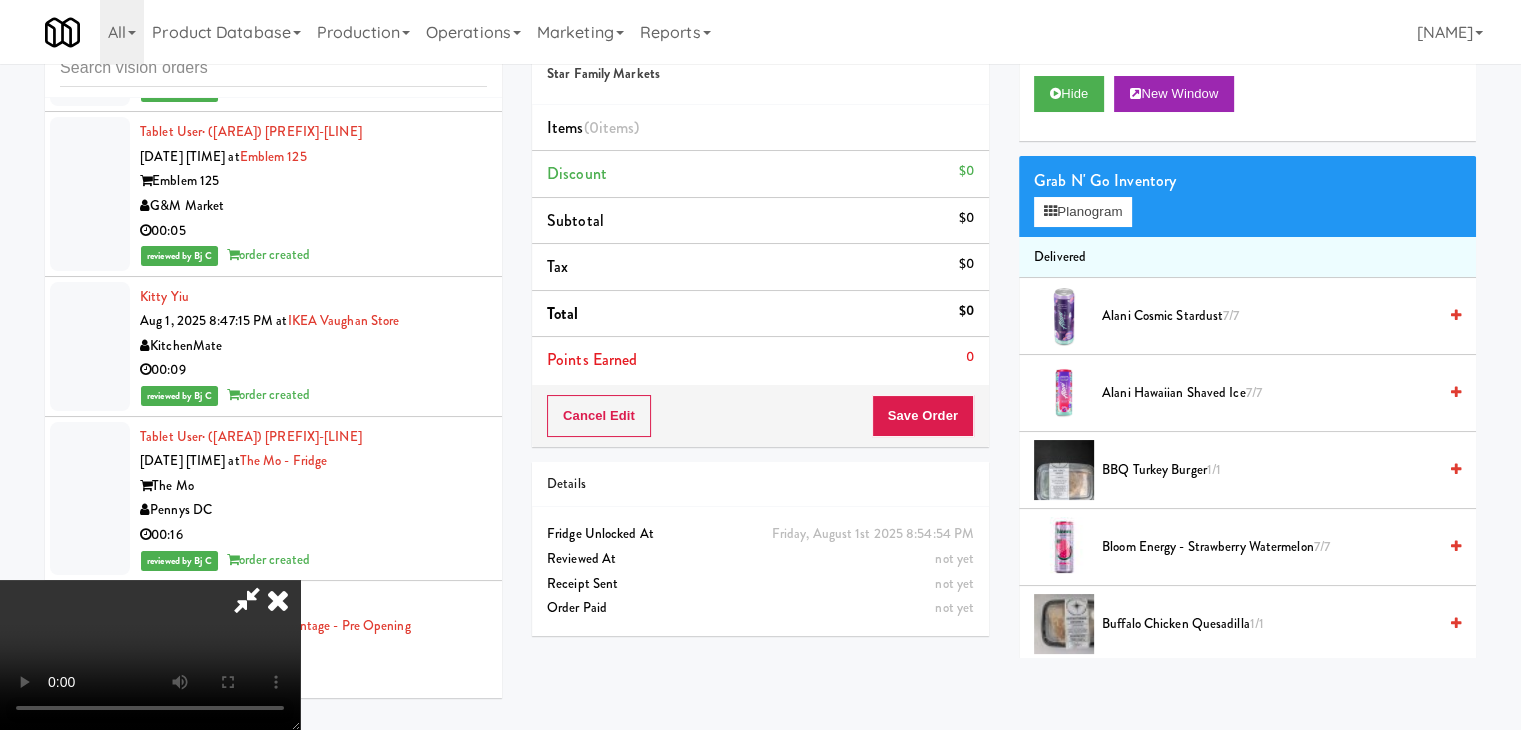 type 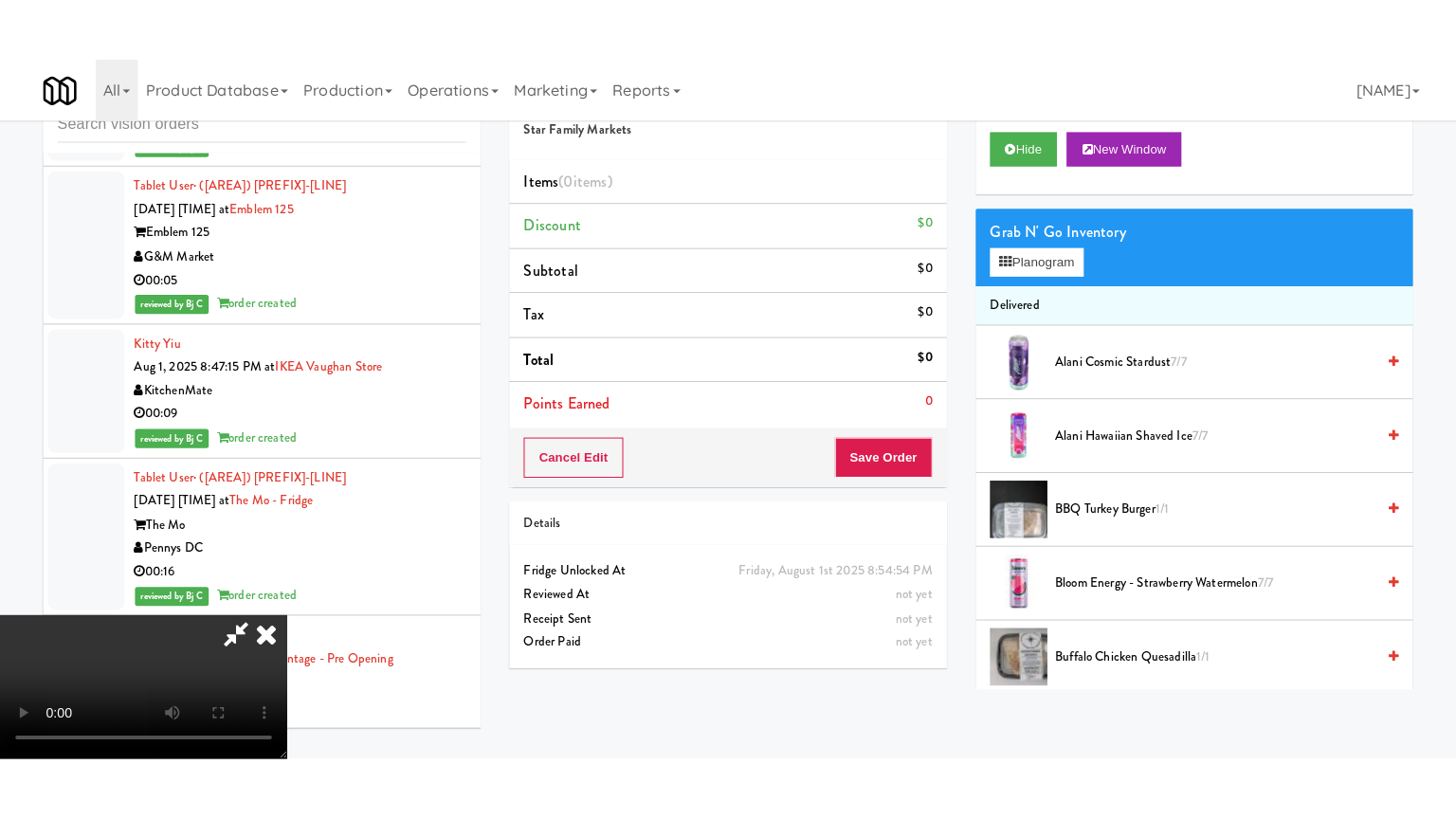 scroll, scrollTop: 0, scrollLeft: 0, axis: both 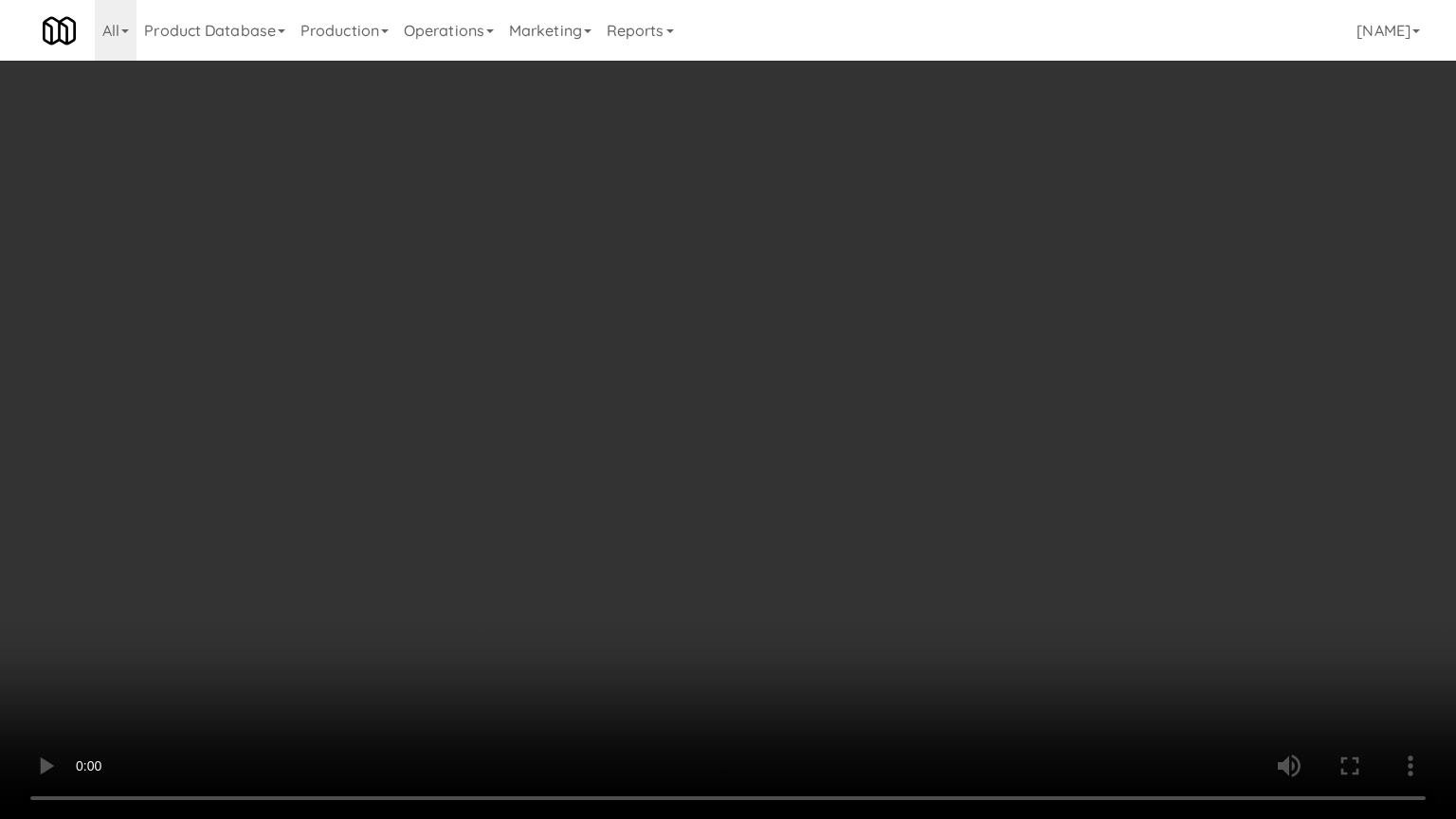 click at bounding box center [728, 410] 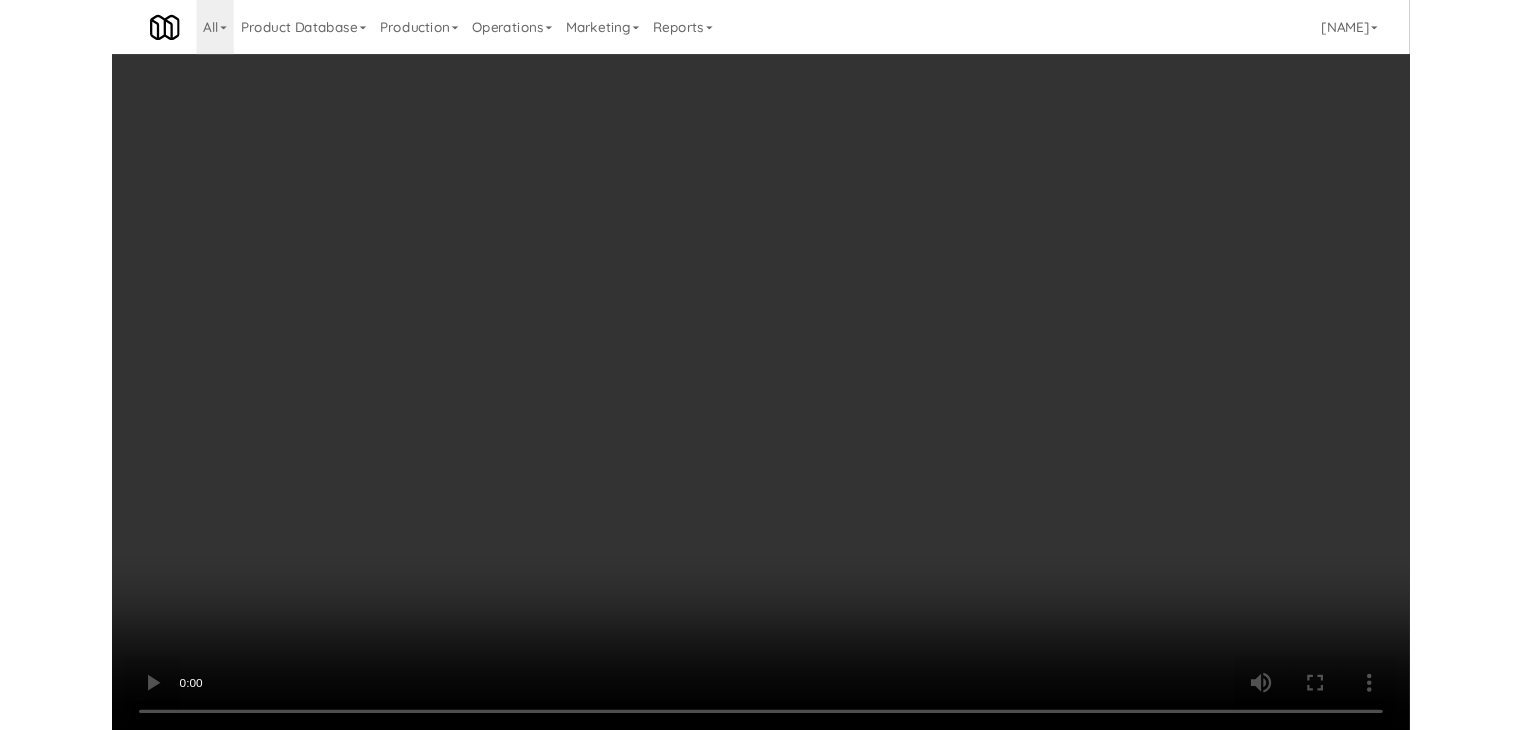scroll, scrollTop: 24569, scrollLeft: 0, axis: vertical 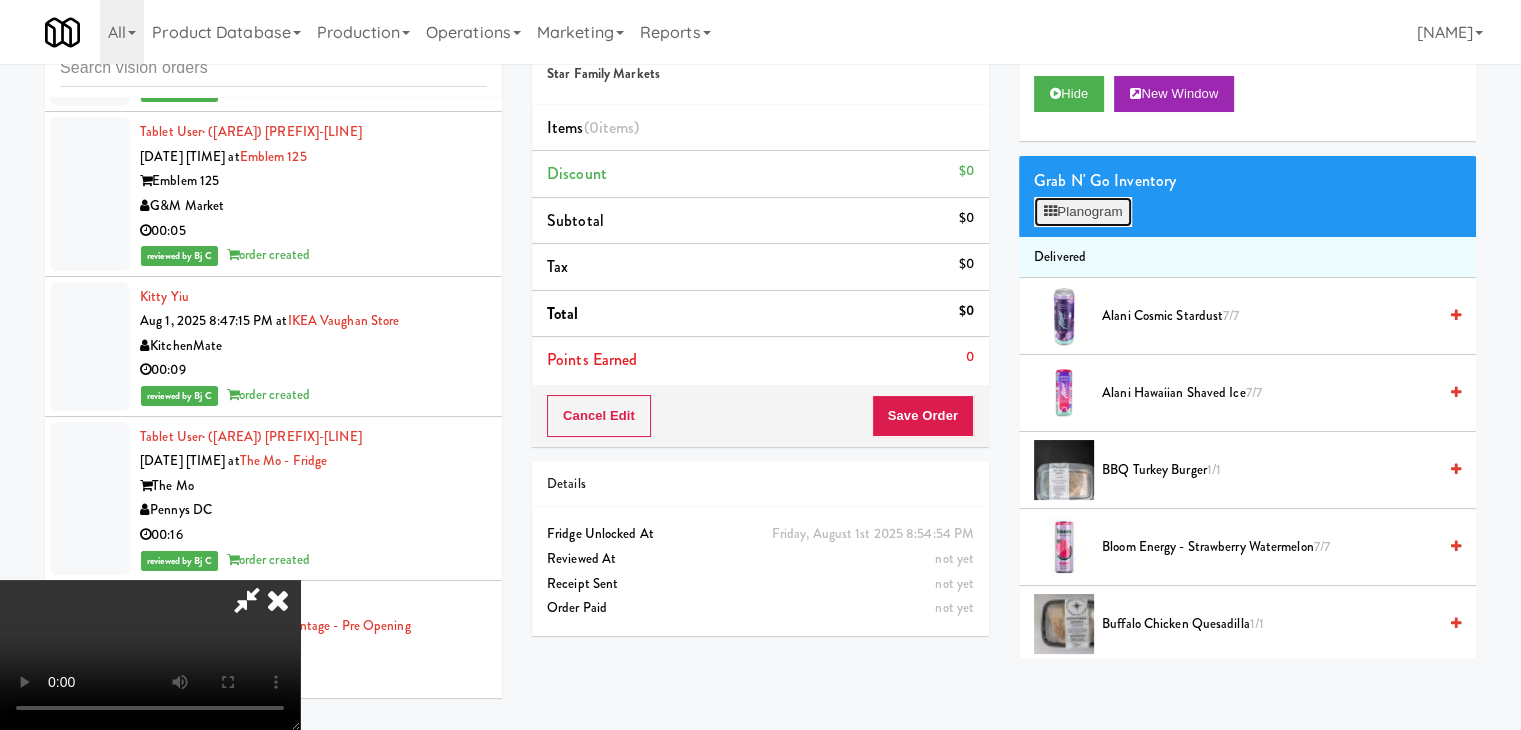 click on "Planogram" at bounding box center [1083, 212] 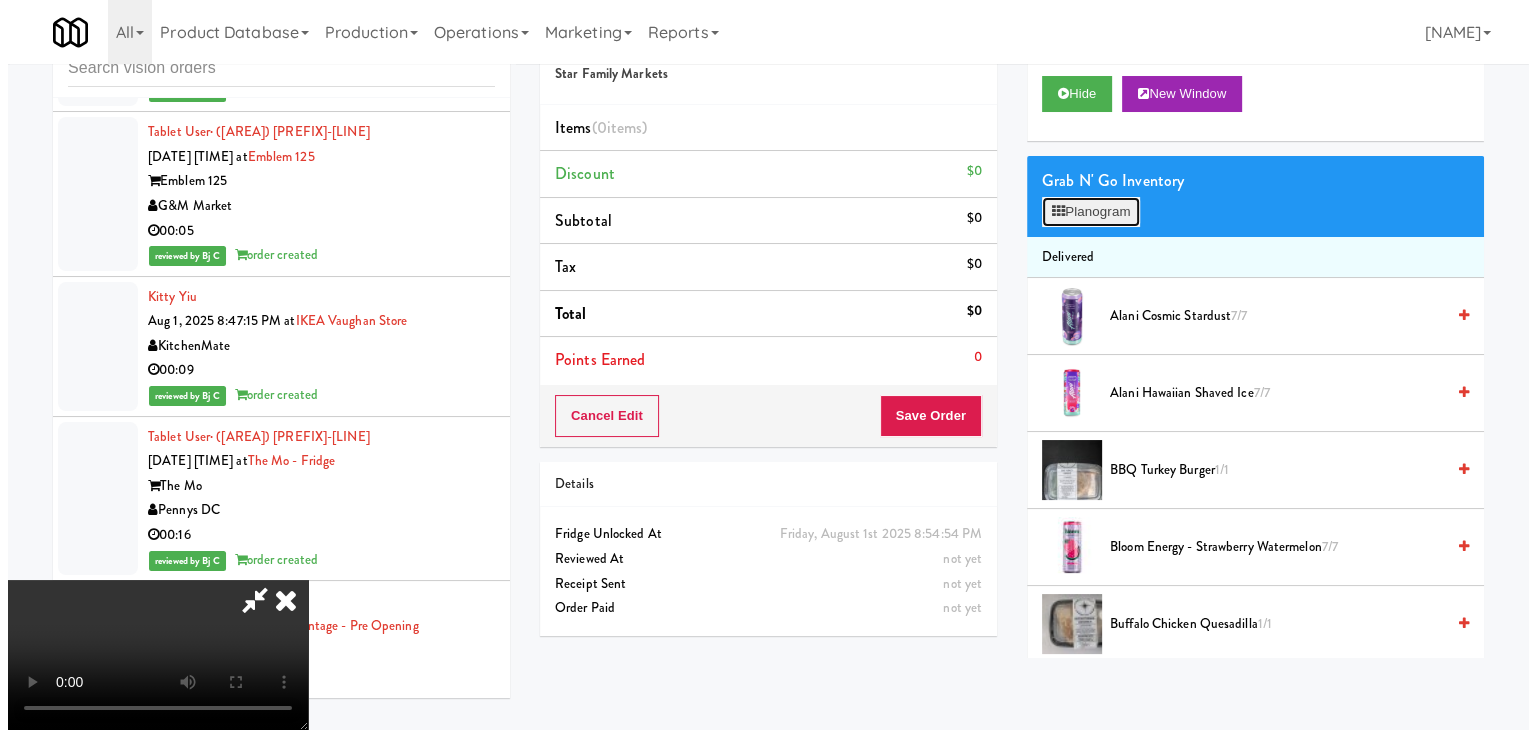 scroll, scrollTop: 24544, scrollLeft: 0, axis: vertical 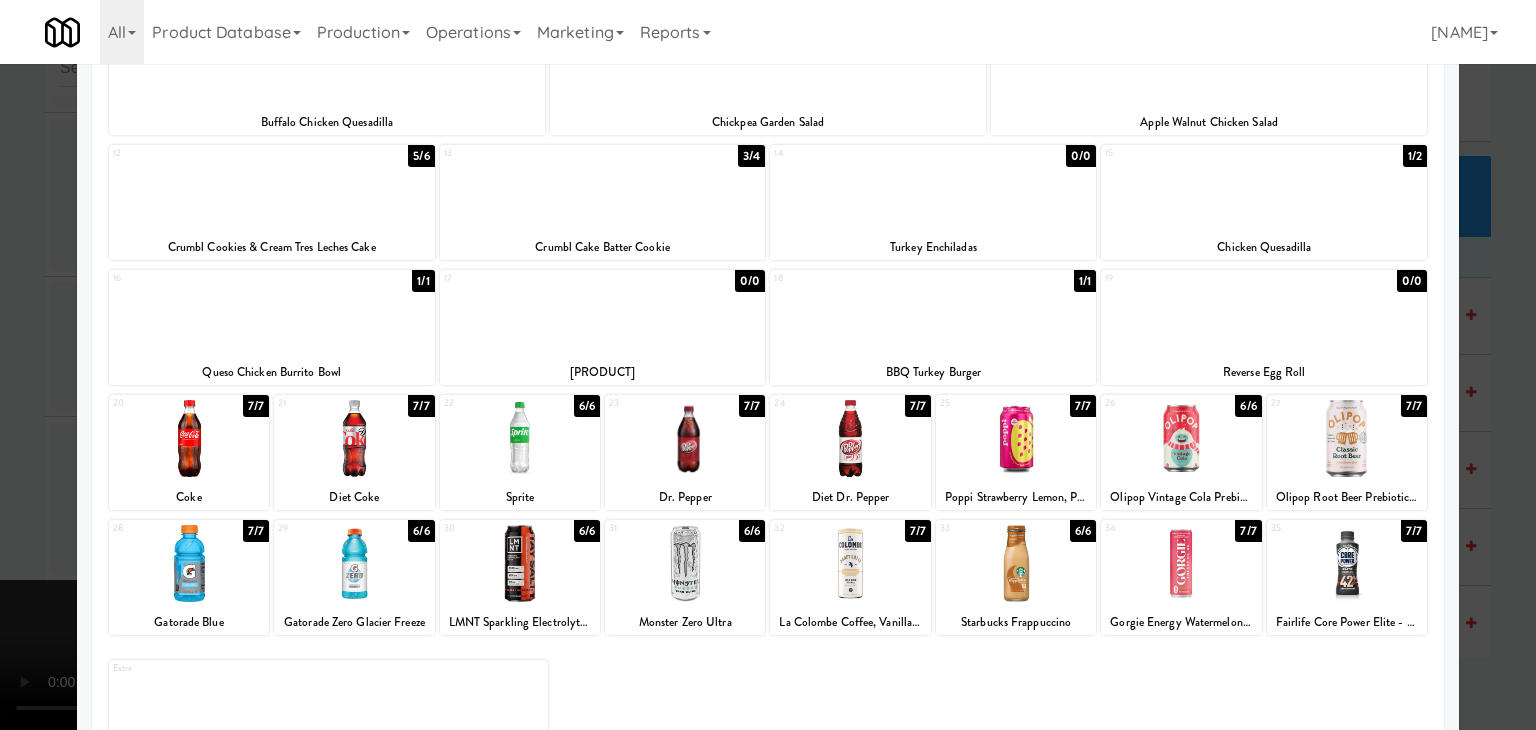 click at bounding box center [850, 563] 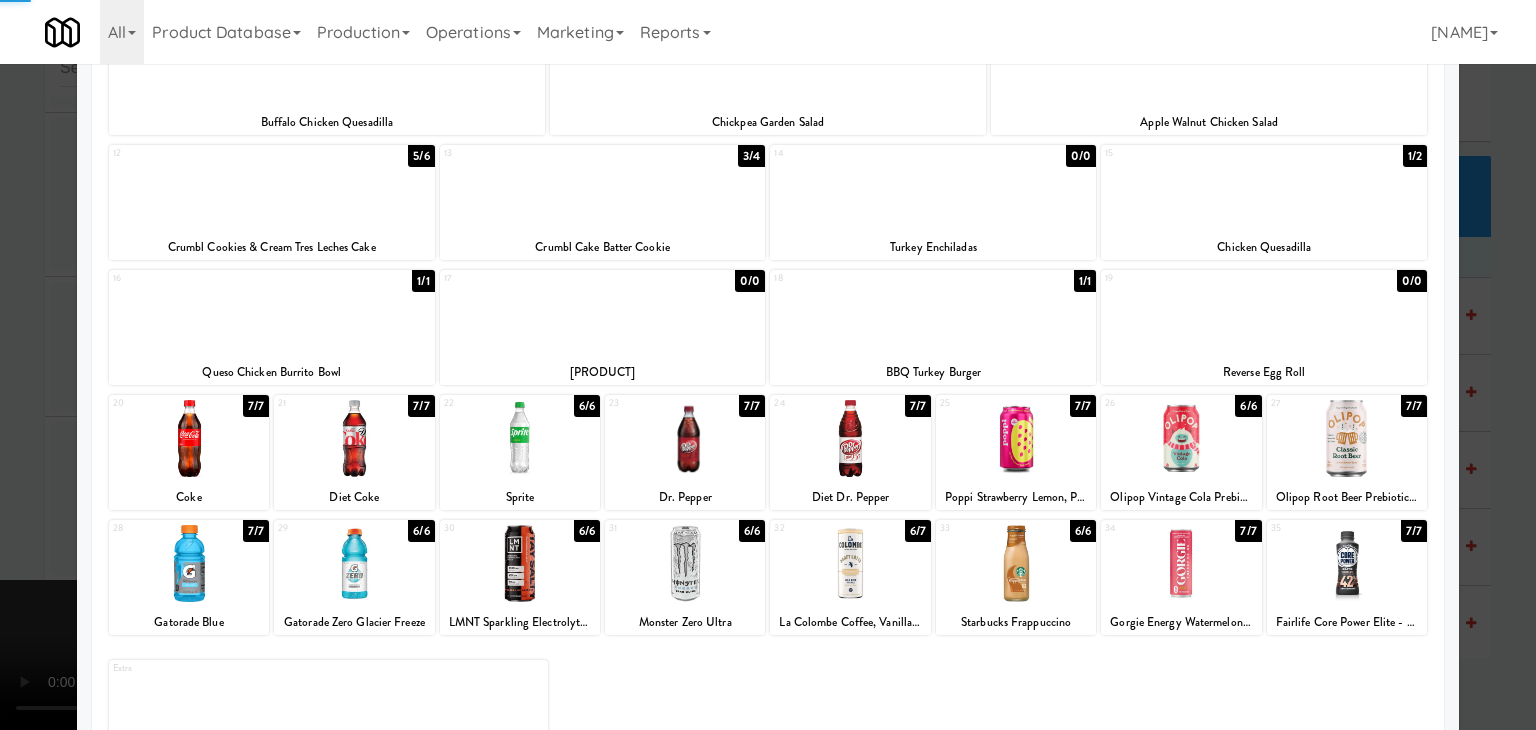 drag, startPoint x: 0, startPoint y: 549, endPoint x: 205, endPoint y: 512, distance: 208.31227 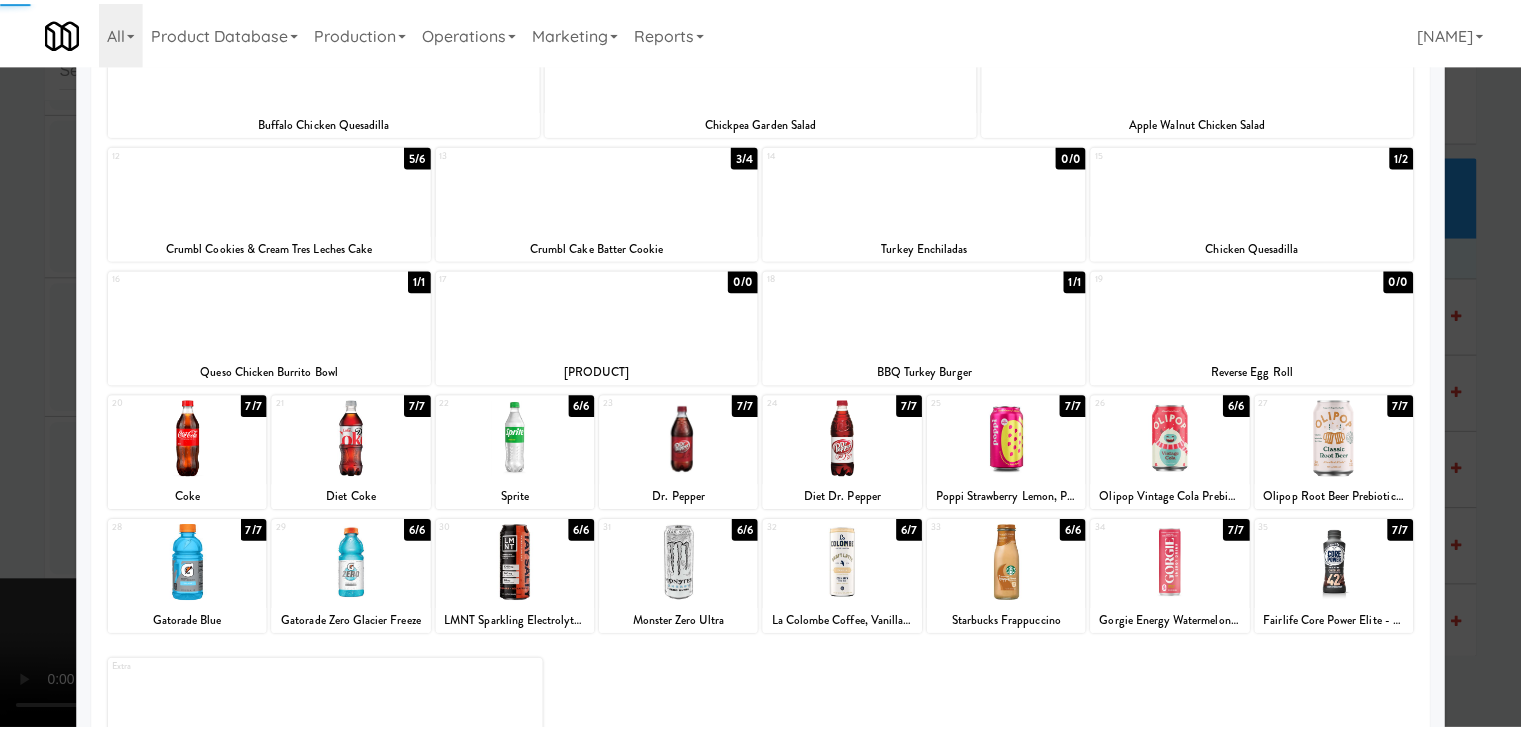 scroll, scrollTop: 24569, scrollLeft: 0, axis: vertical 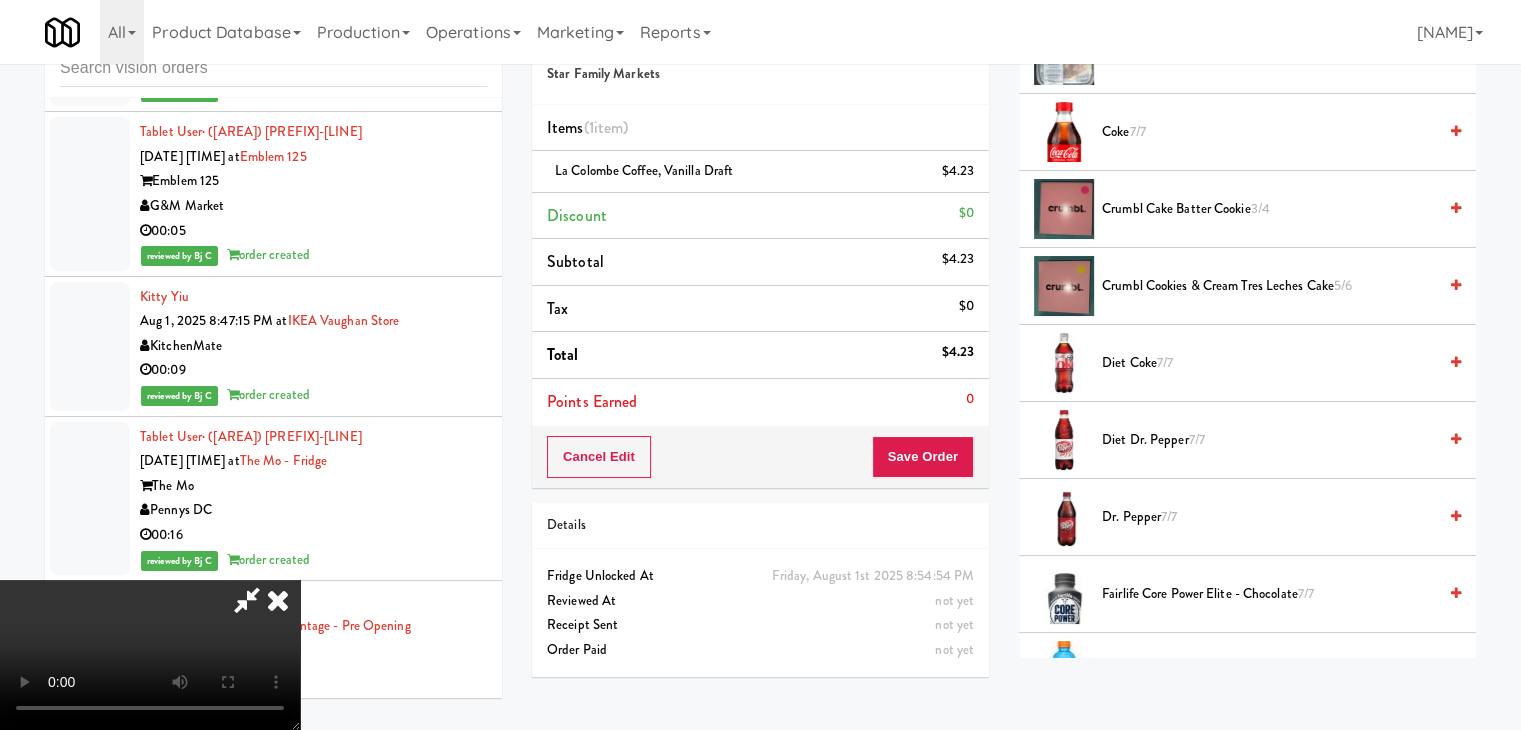 click on "Crumbl Cookies & Cream Tres Leches Cake  5/6" at bounding box center [1247, 286] 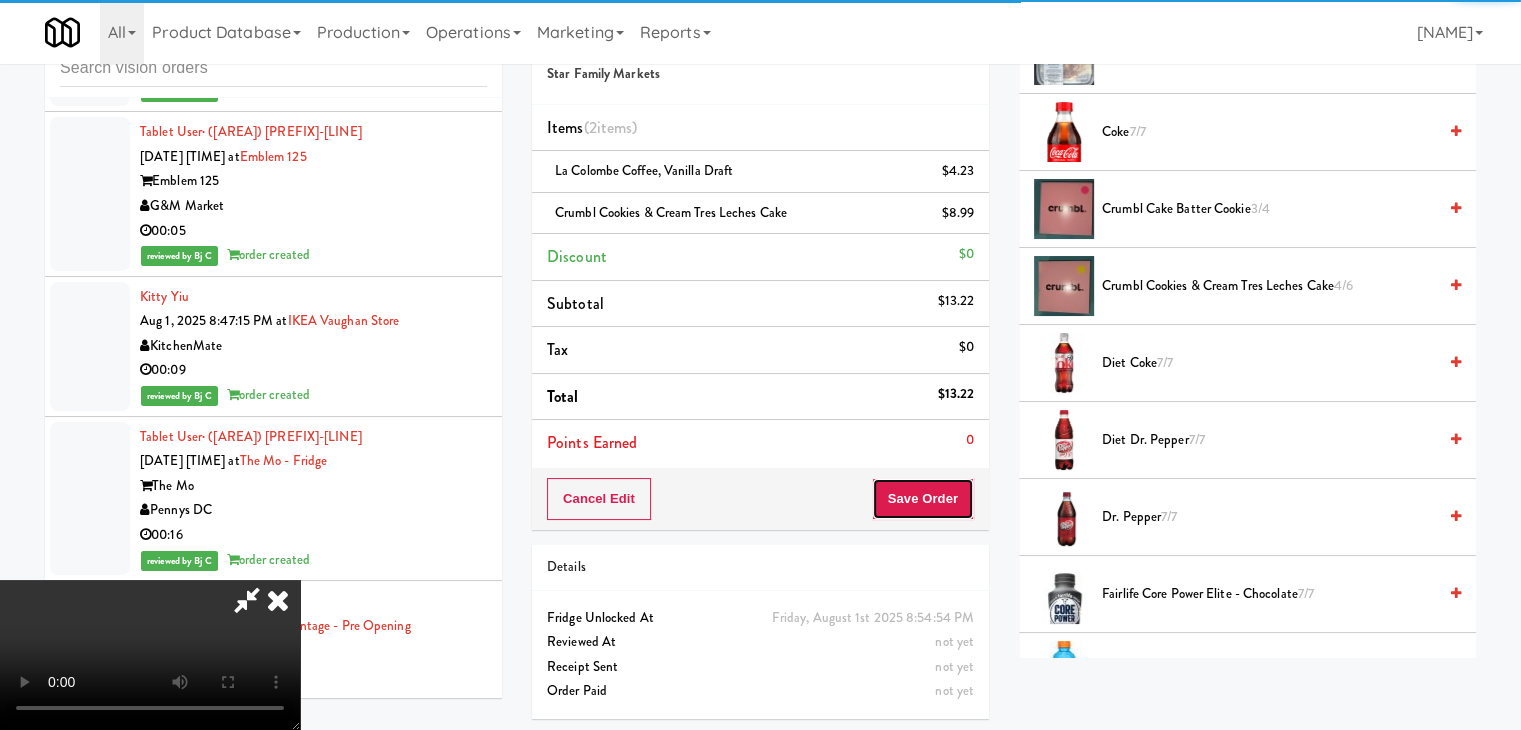 click on "Save Order" at bounding box center (923, 499) 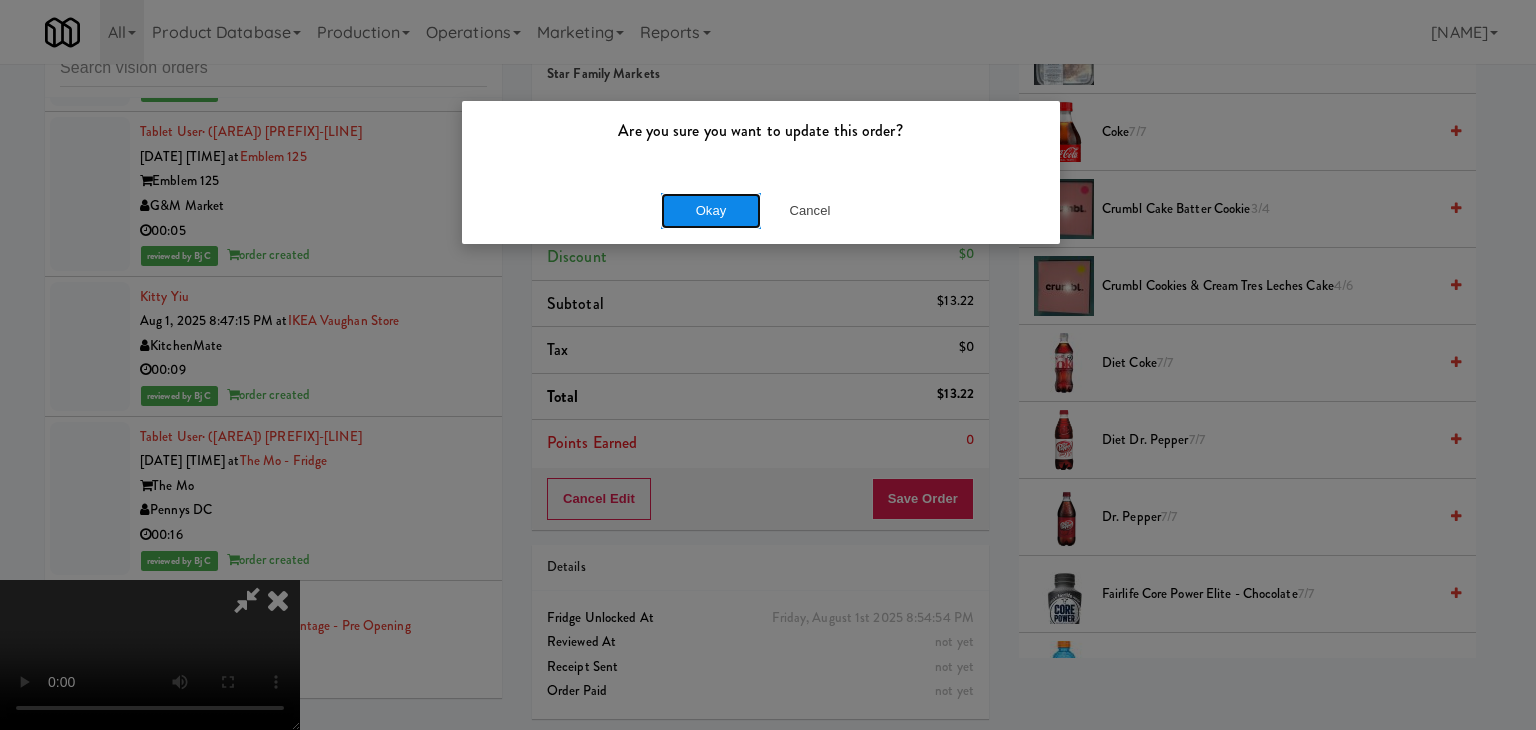 click on "Okay" at bounding box center (711, 211) 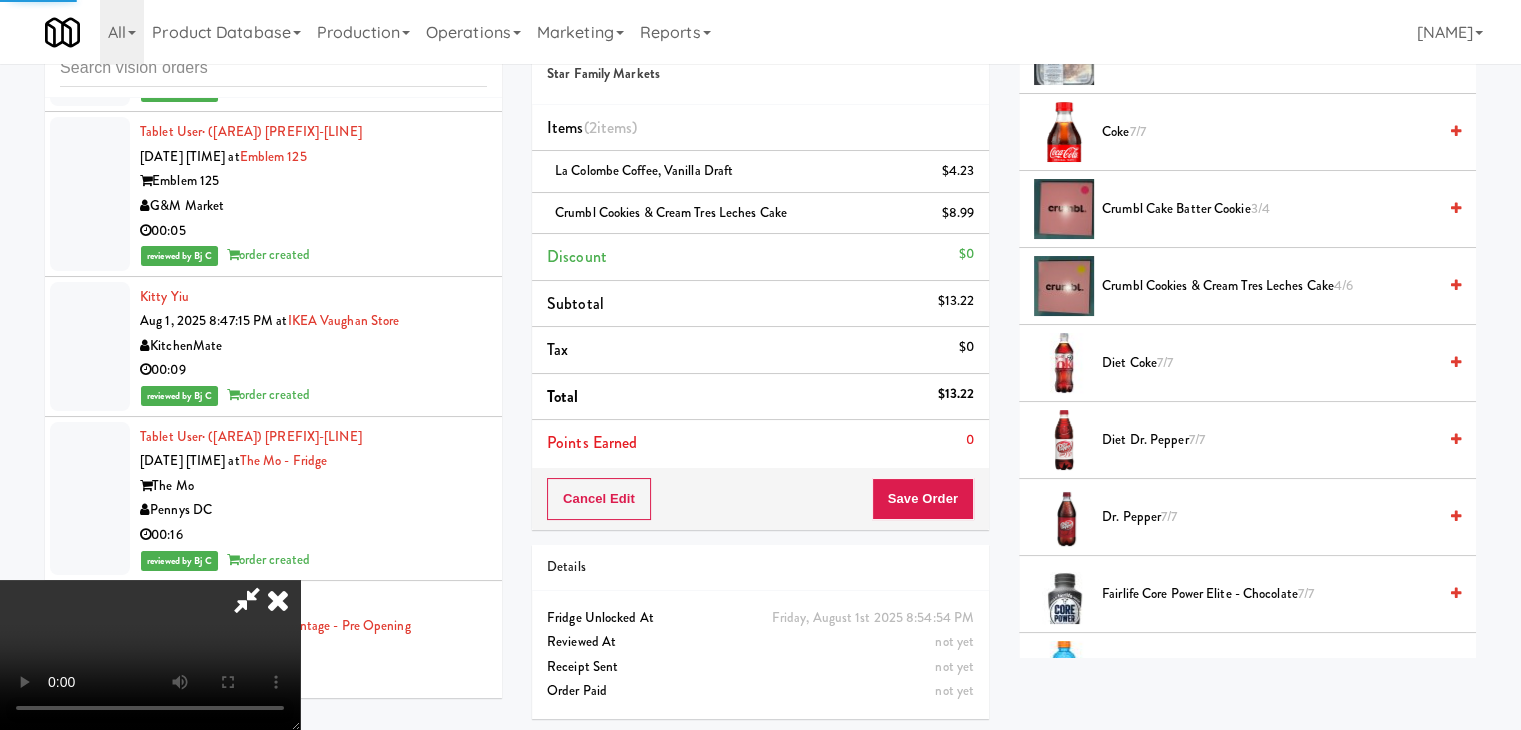 scroll, scrollTop: 152, scrollLeft: 0, axis: vertical 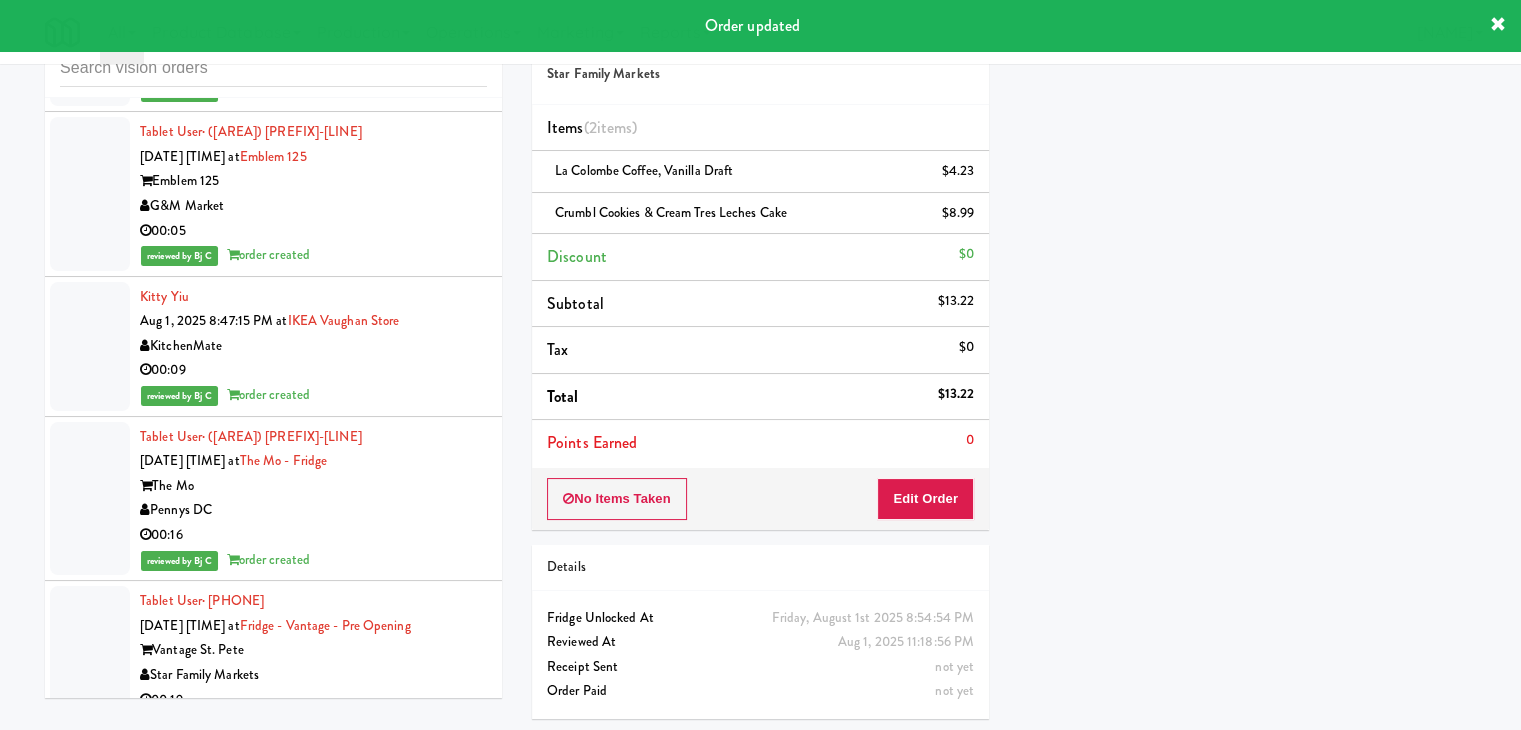 click on "H&H Vending" at bounding box center [313, 1522] 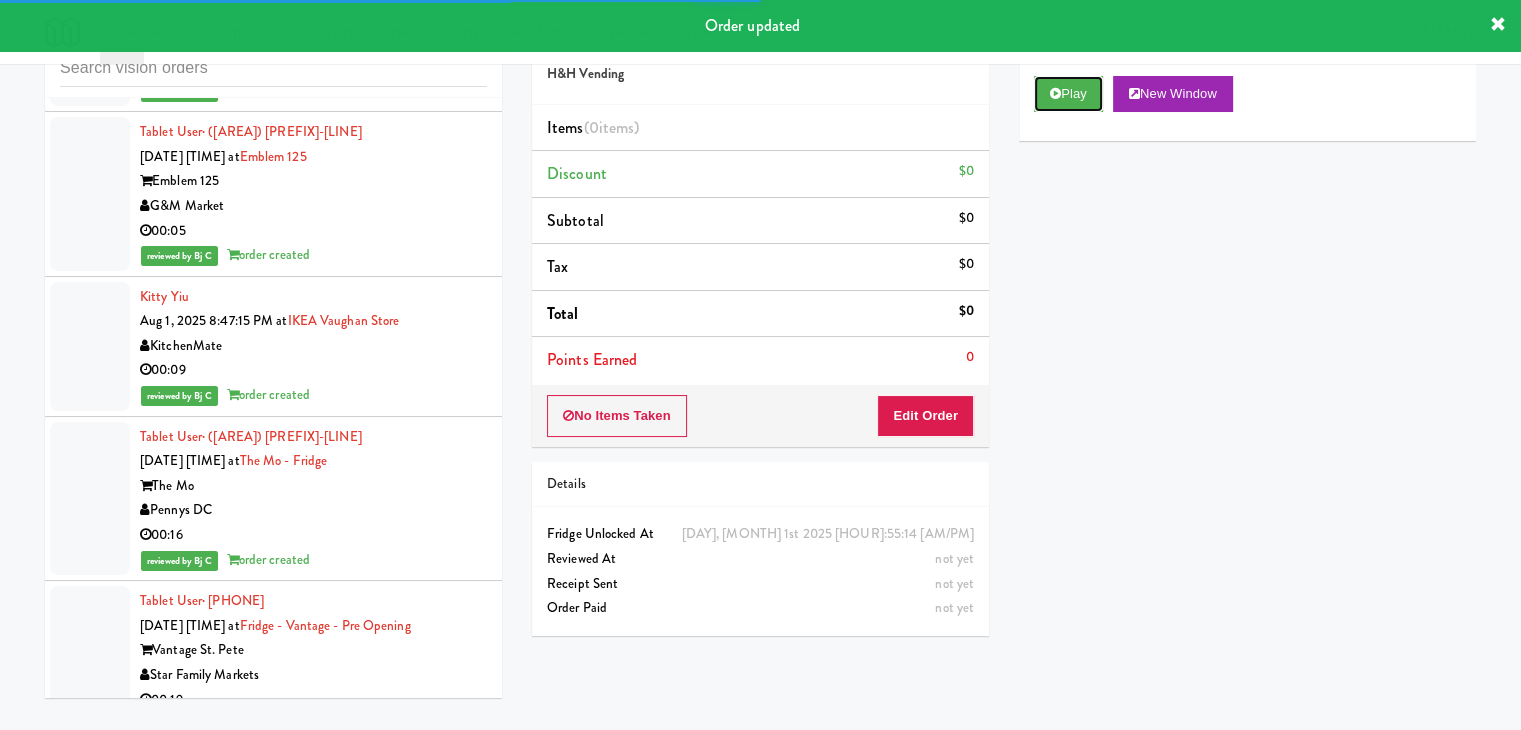 click on "Play" at bounding box center (1068, 94) 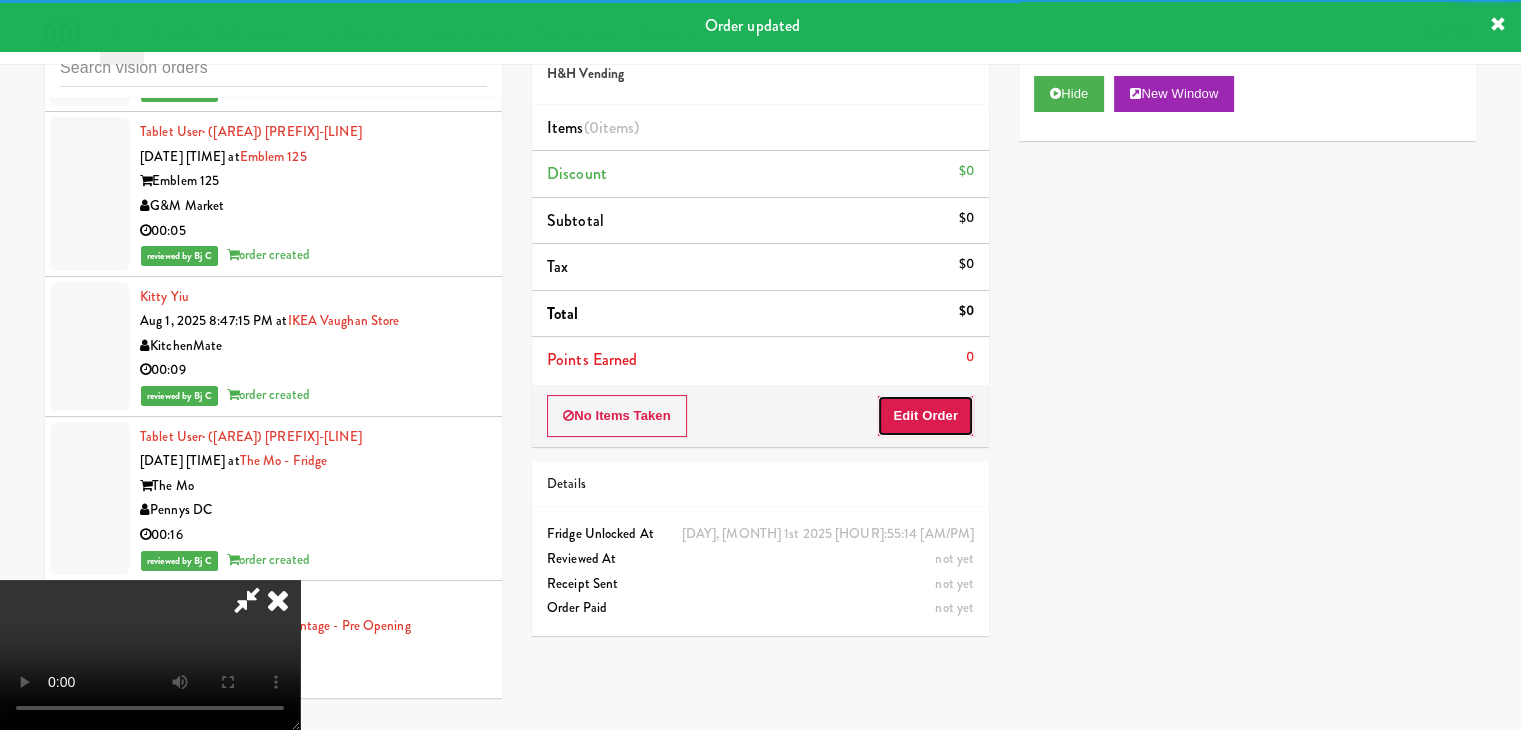 click on "Edit Order" at bounding box center [925, 416] 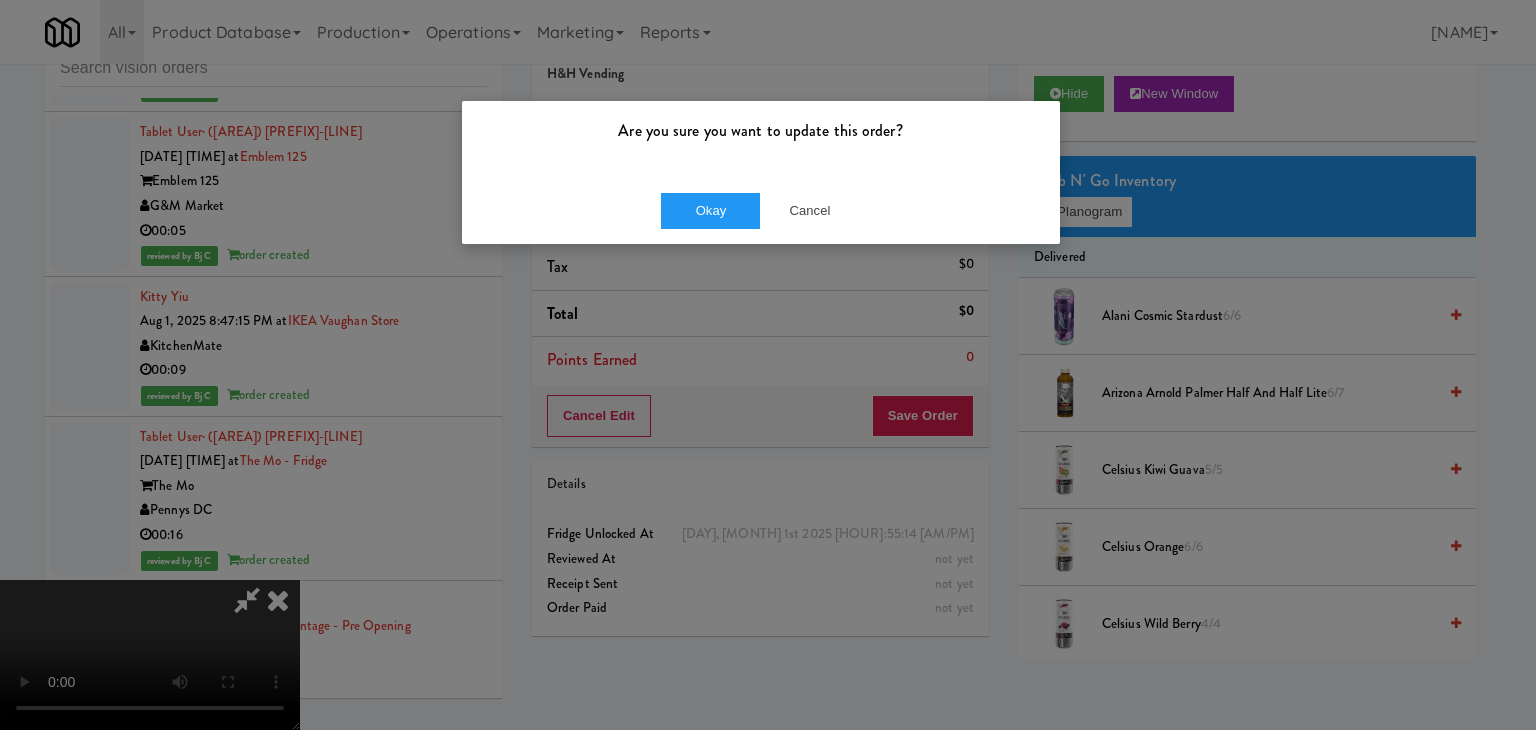 click on "Okay Cancel" at bounding box center (761, 210) 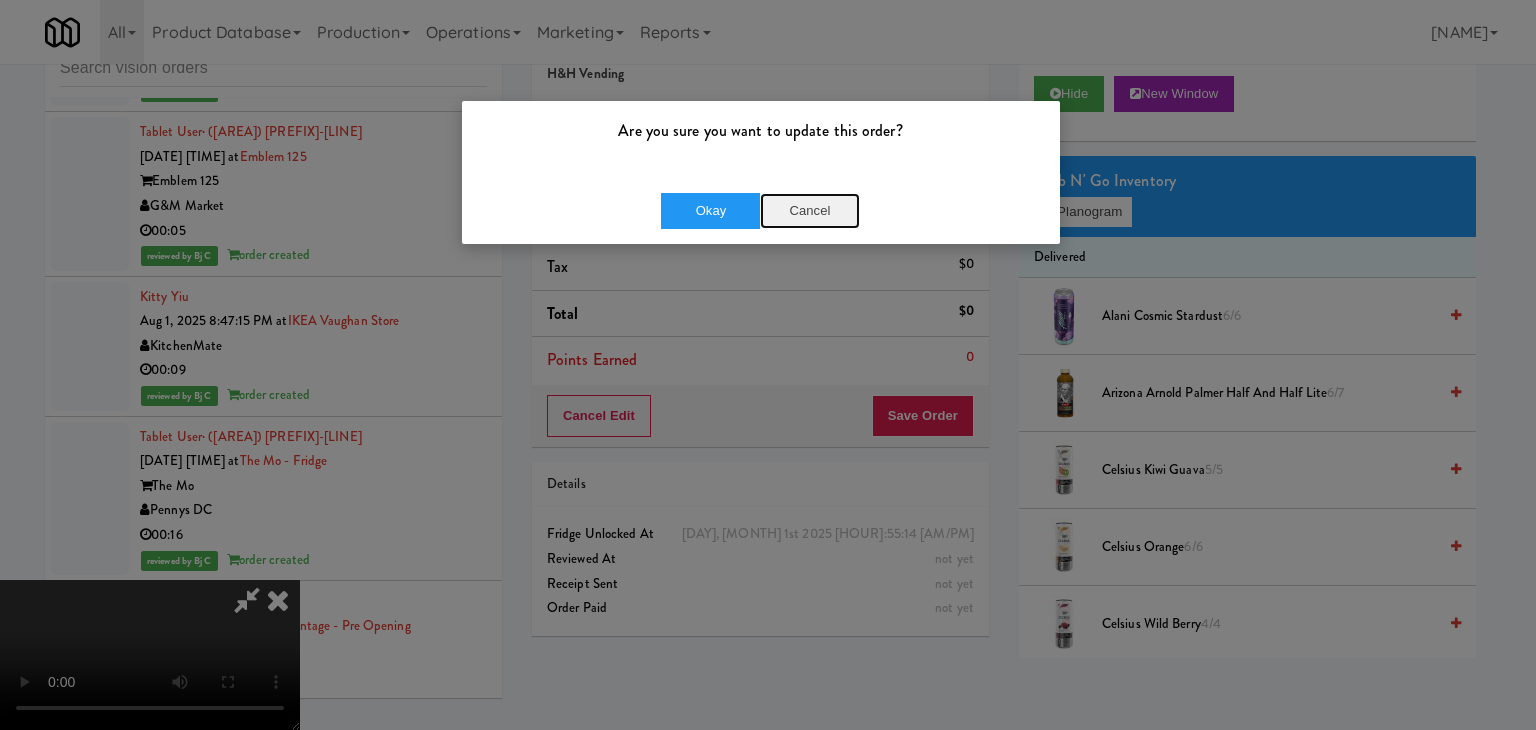 click on "Cancel" at bounding box center [810, 211] 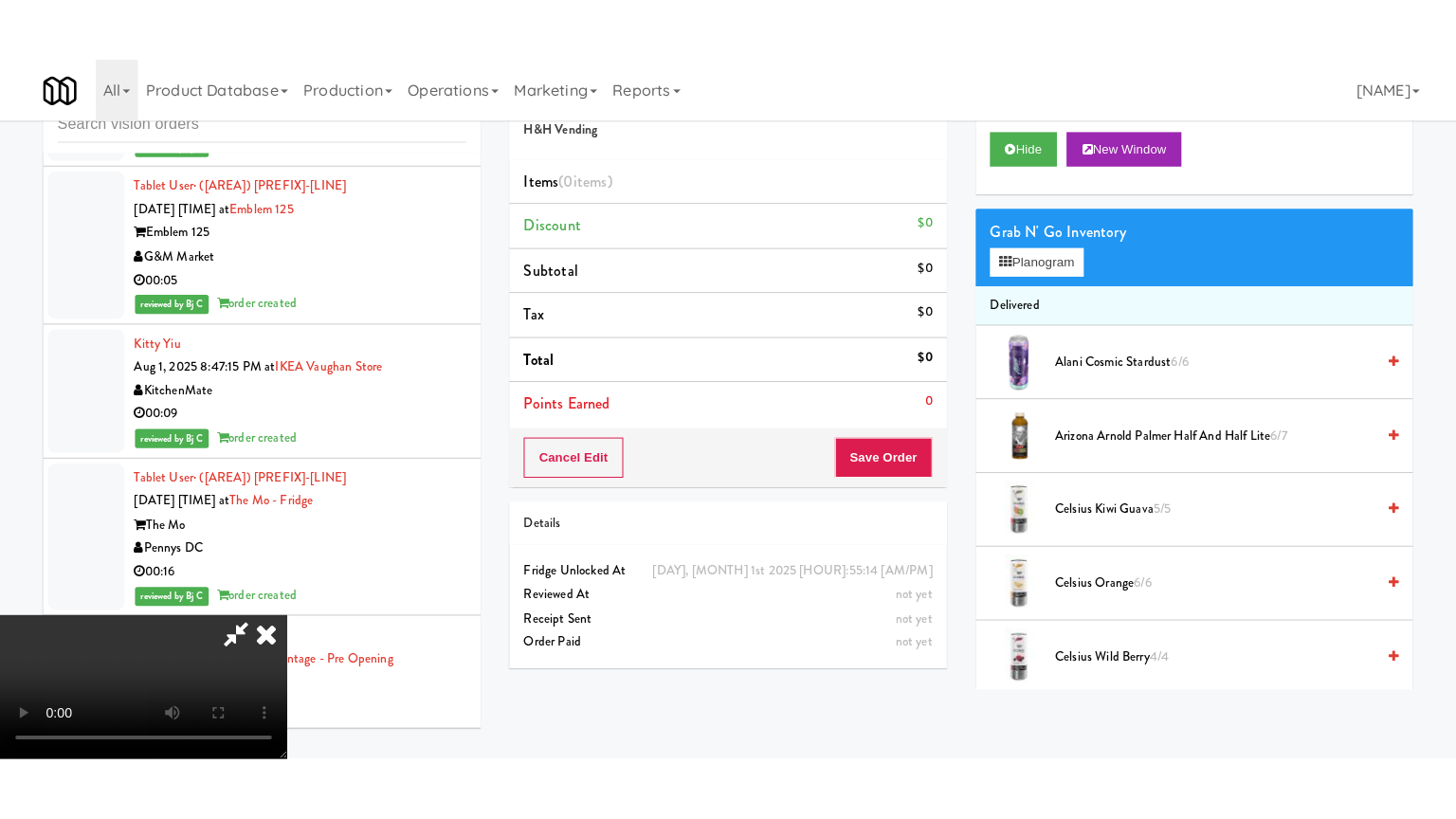scroll, scrollTop: 266, scrollLeft: 0, axis: vertical 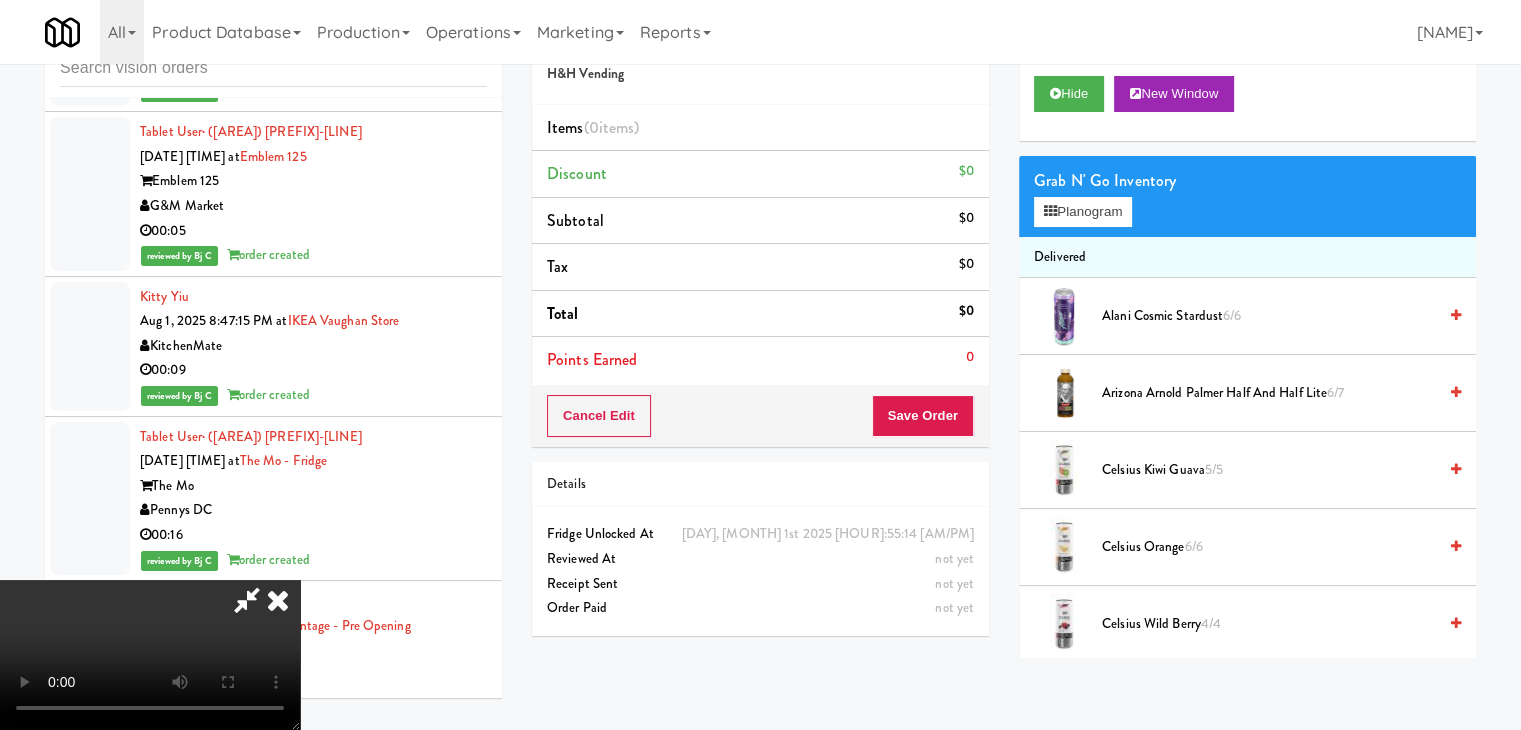 type 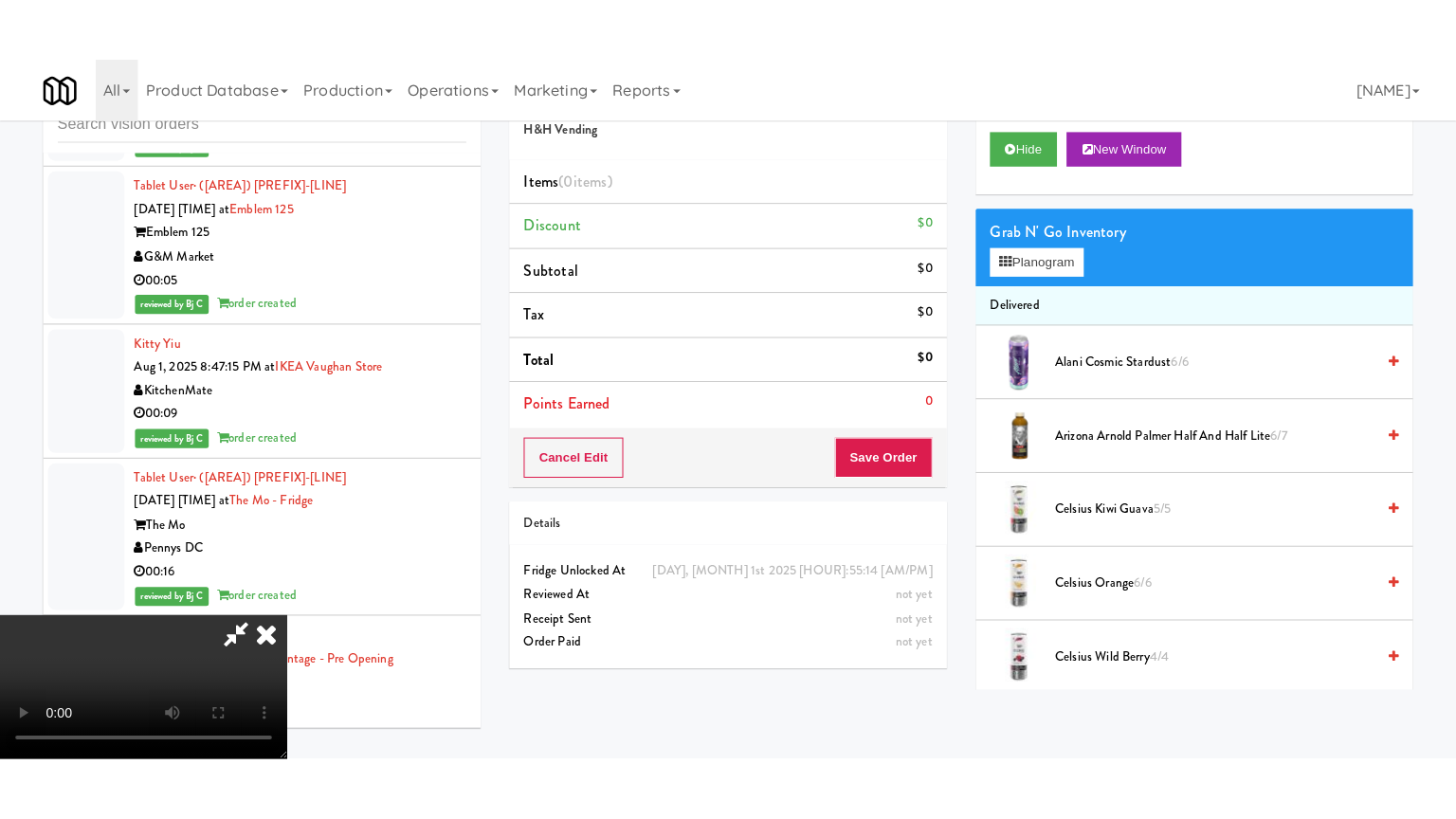 scroll, scrollTop: 0, scrollLeft: 0, axis: both 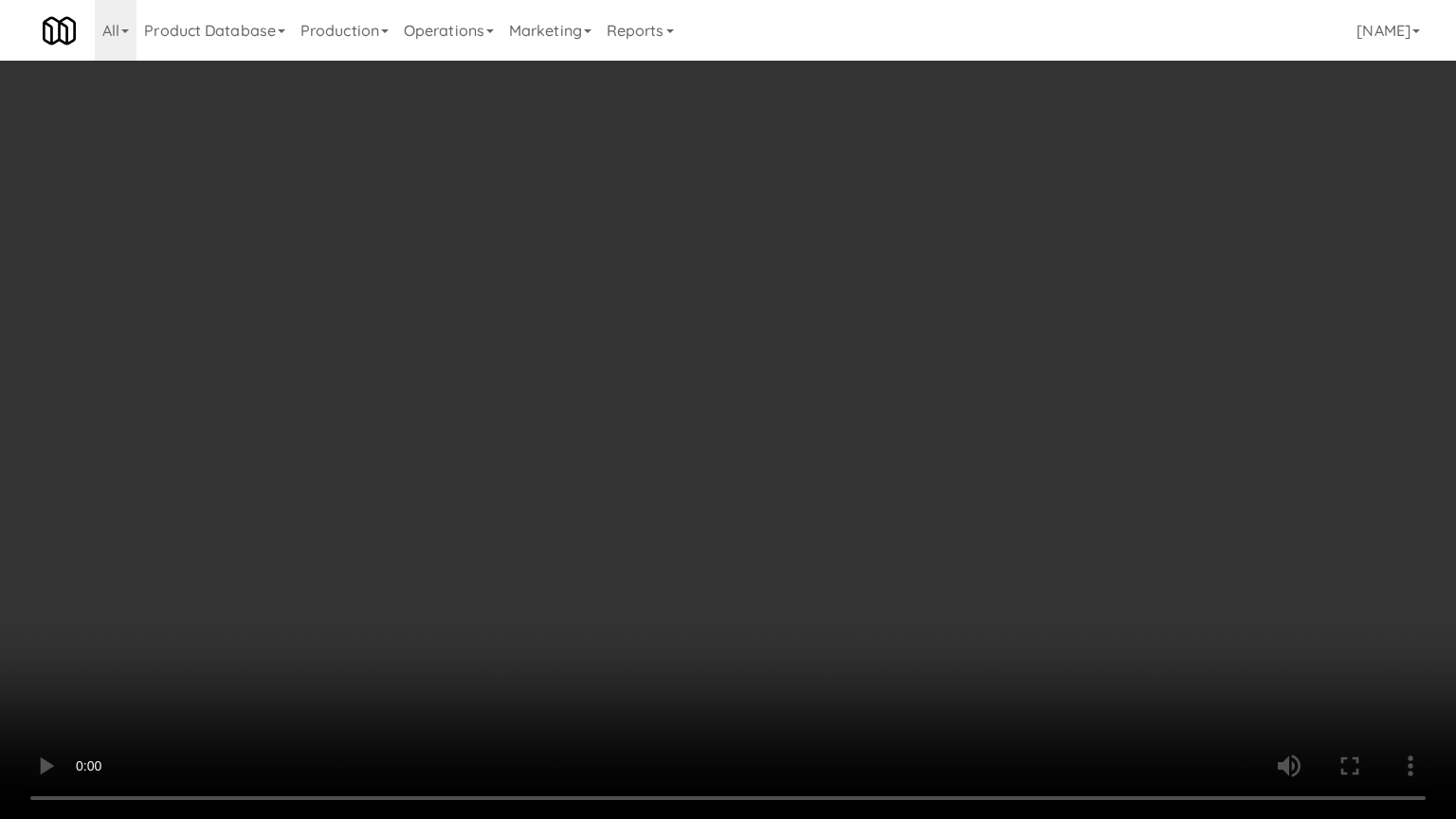click at bounding box center [728, 410] 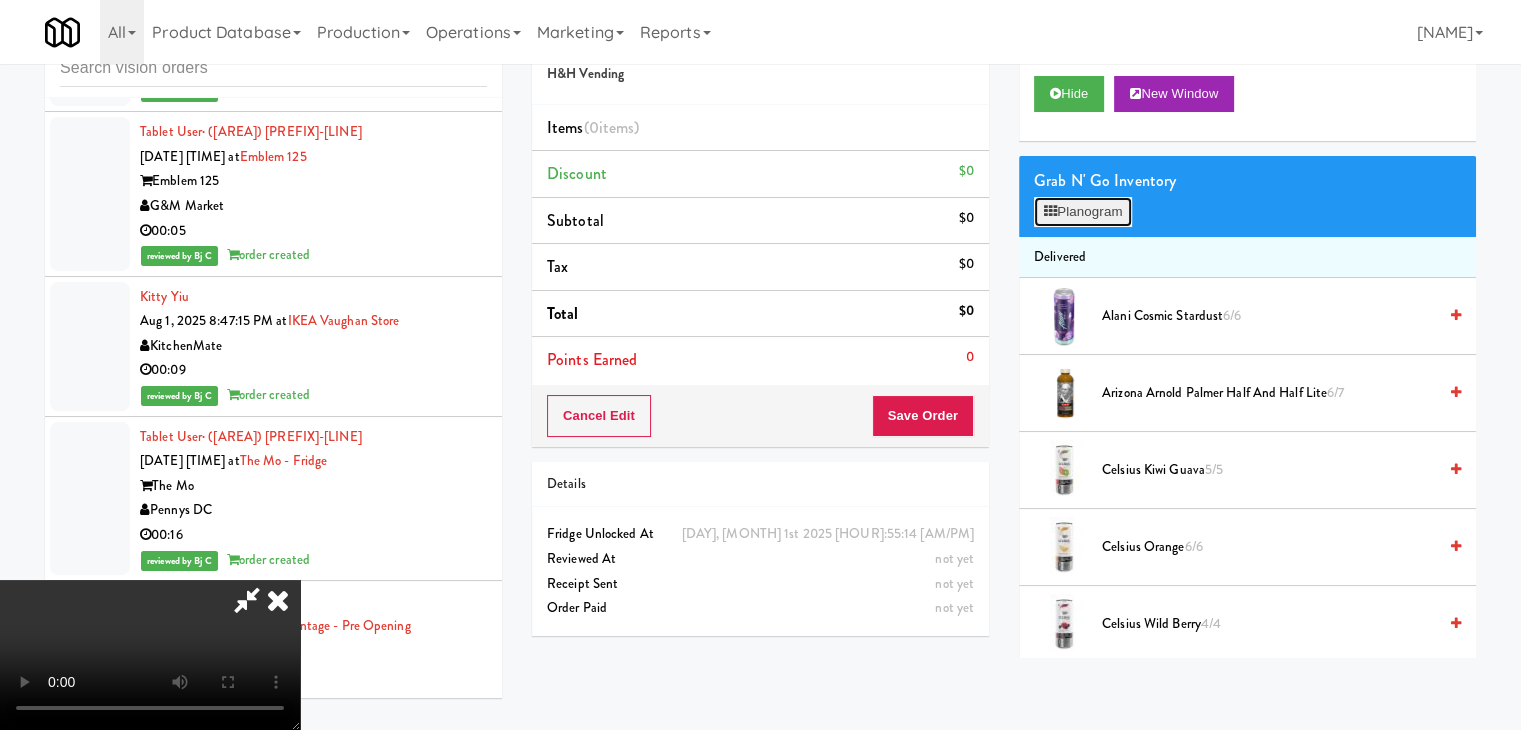 click at bounding box center (1050, 211) 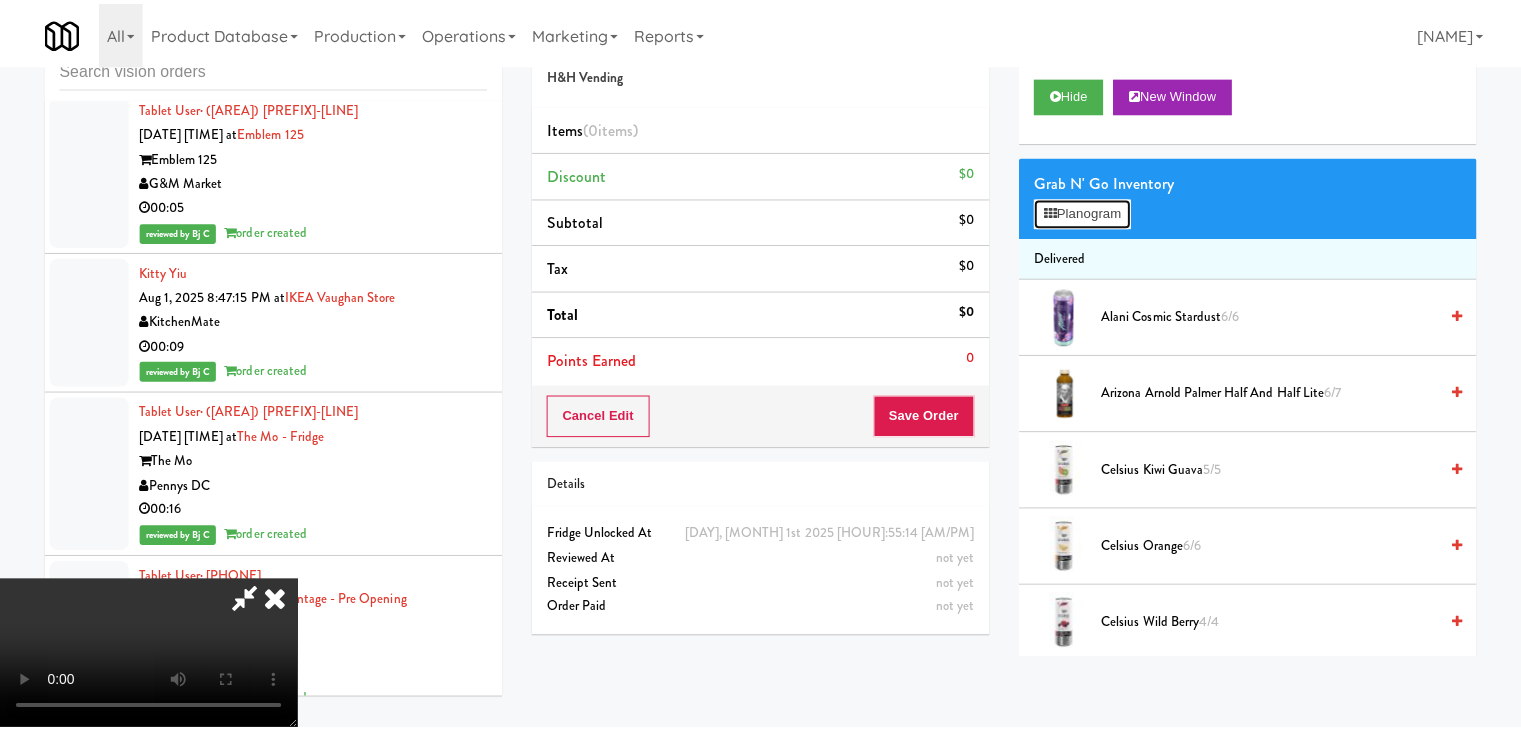 scroll, scrollTop: 24544, scrollLeft: 0, axis: vertical 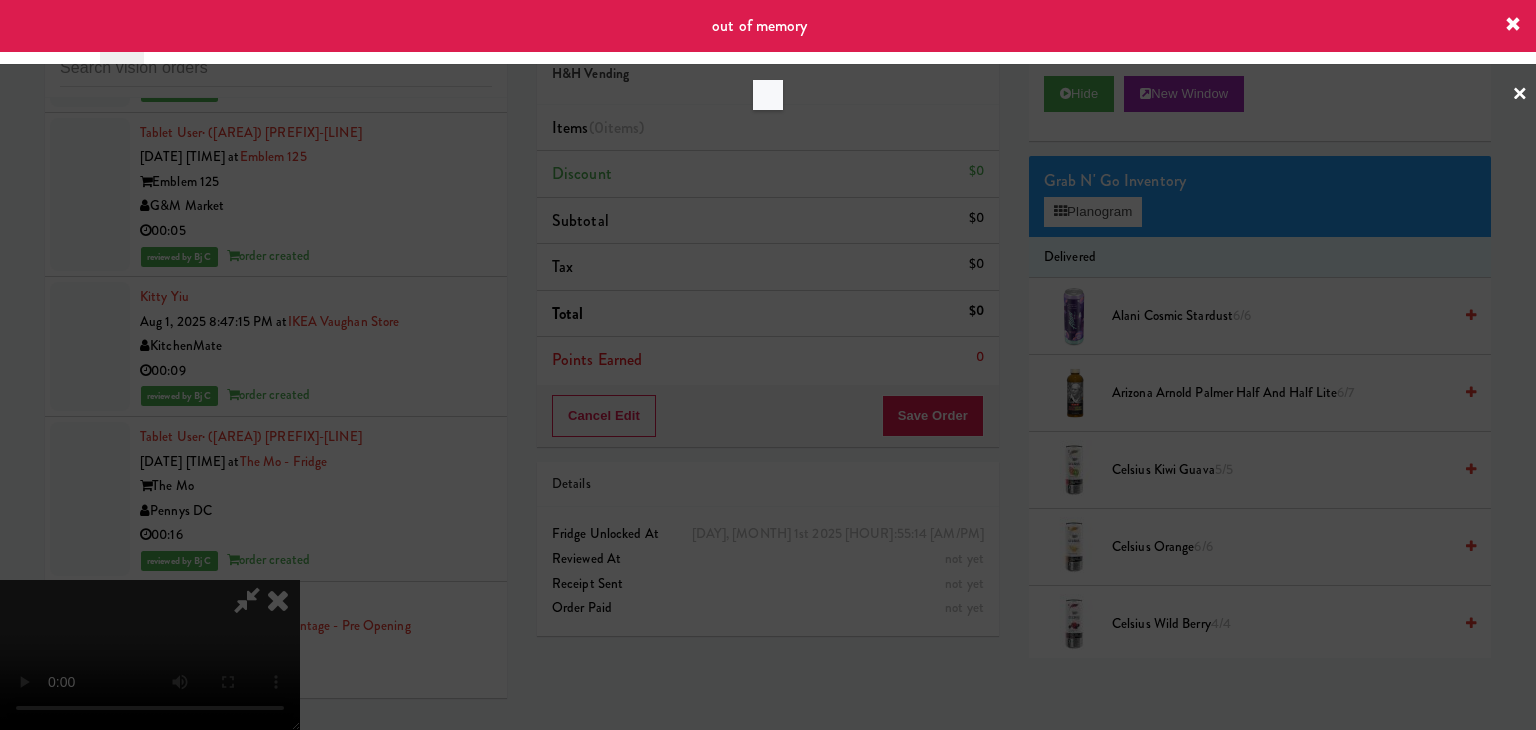 click at bounding box center [768, 365] 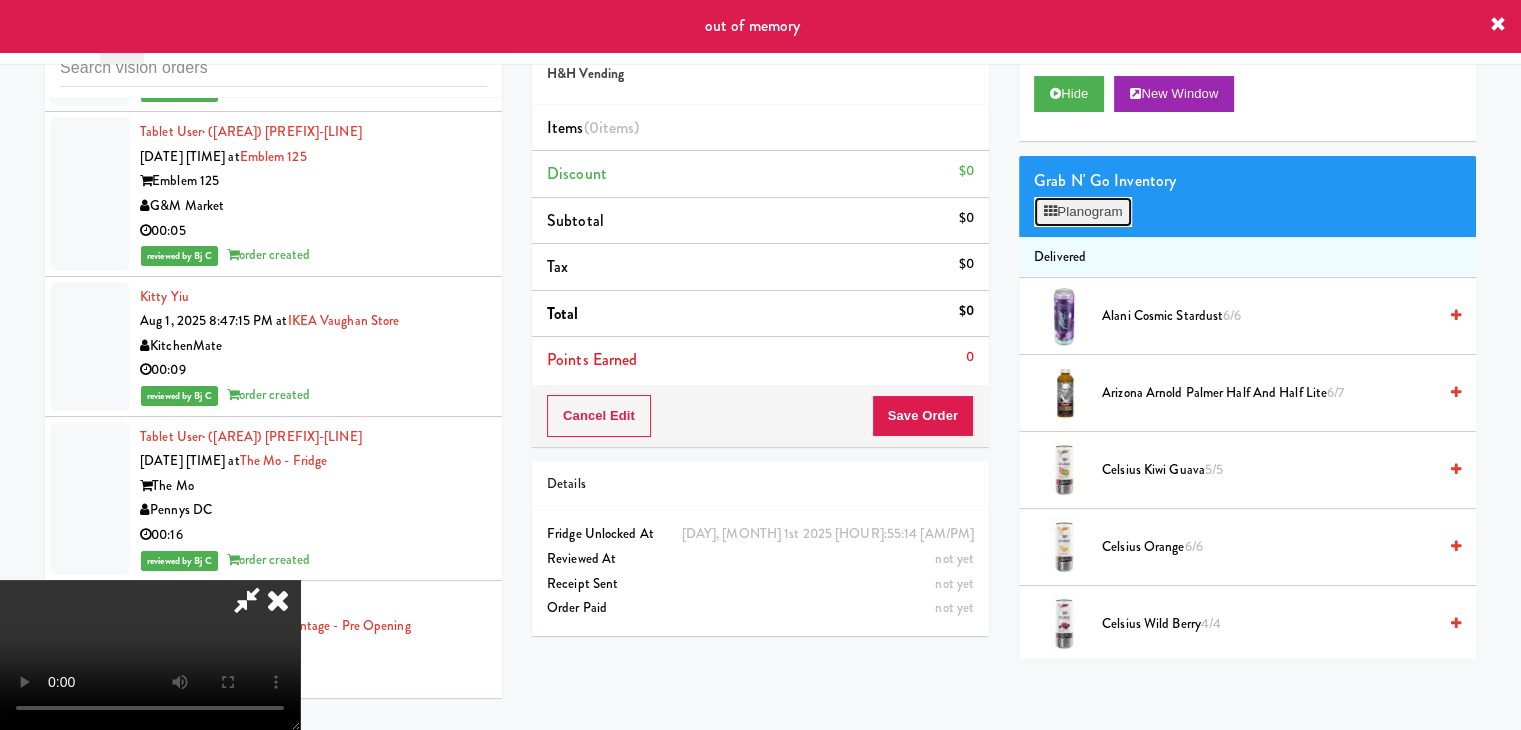 click on "Planogram" at bounding box center [1083, 212] 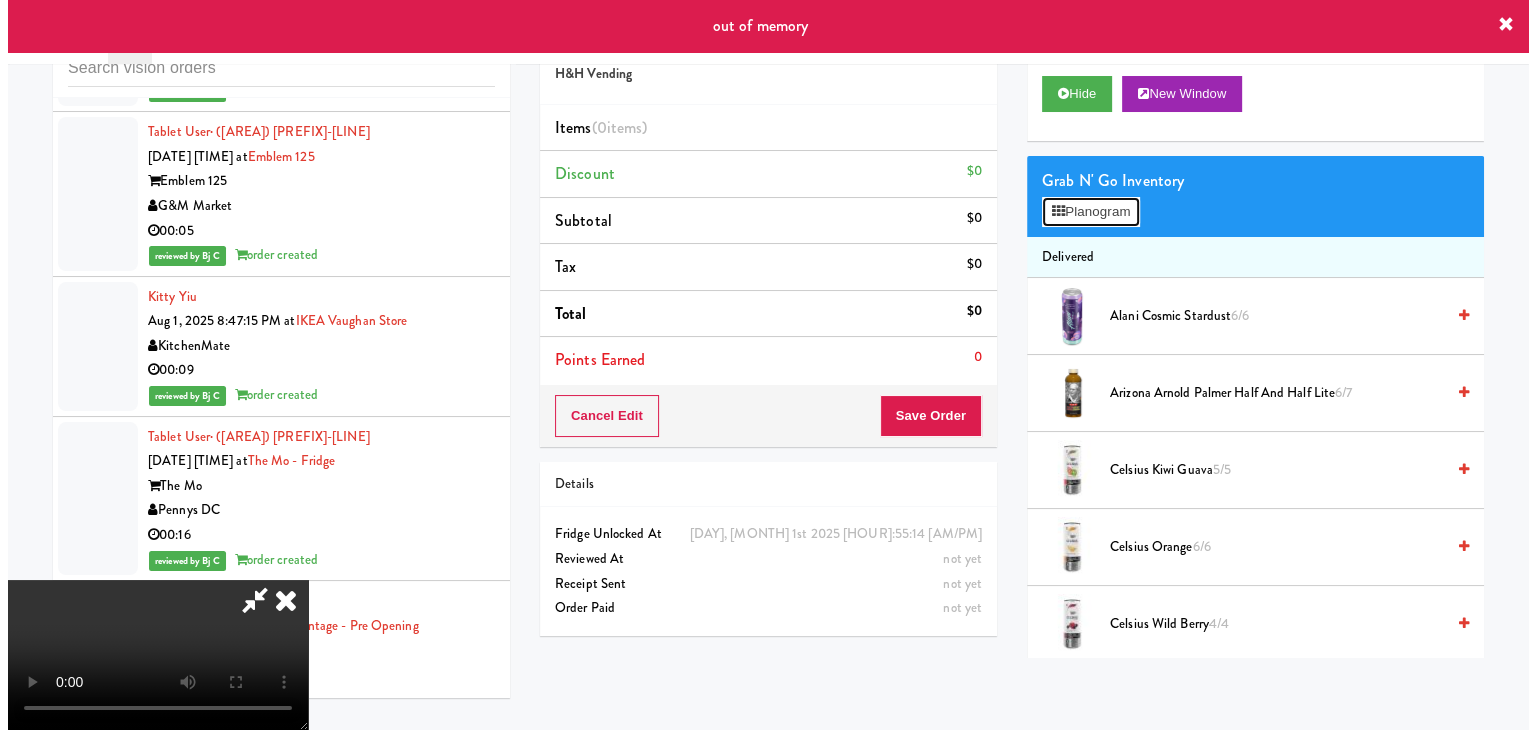 scroll, scrollTop: 24544, scrollLeft: 0, axis: vertical 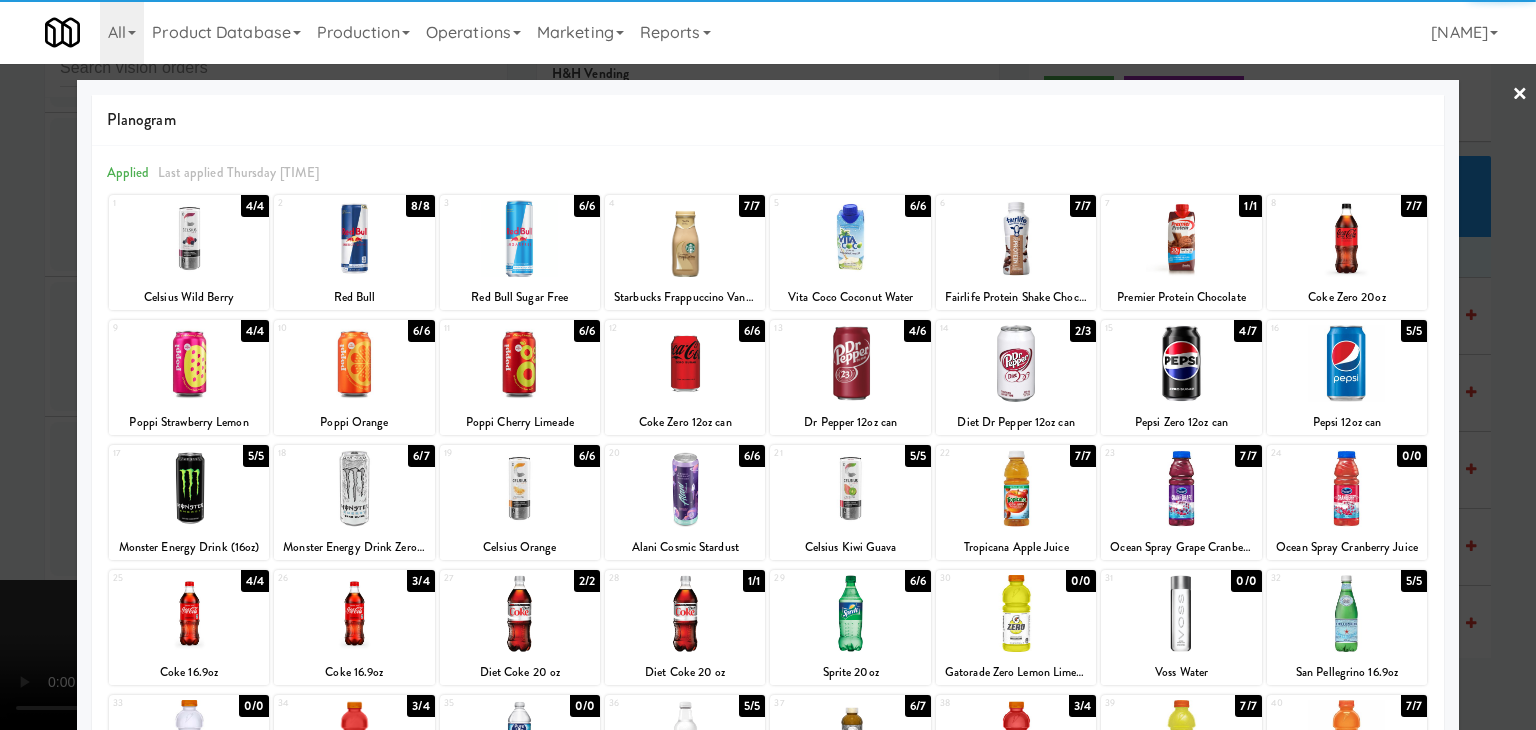 click at bounding box center (1347, 238) 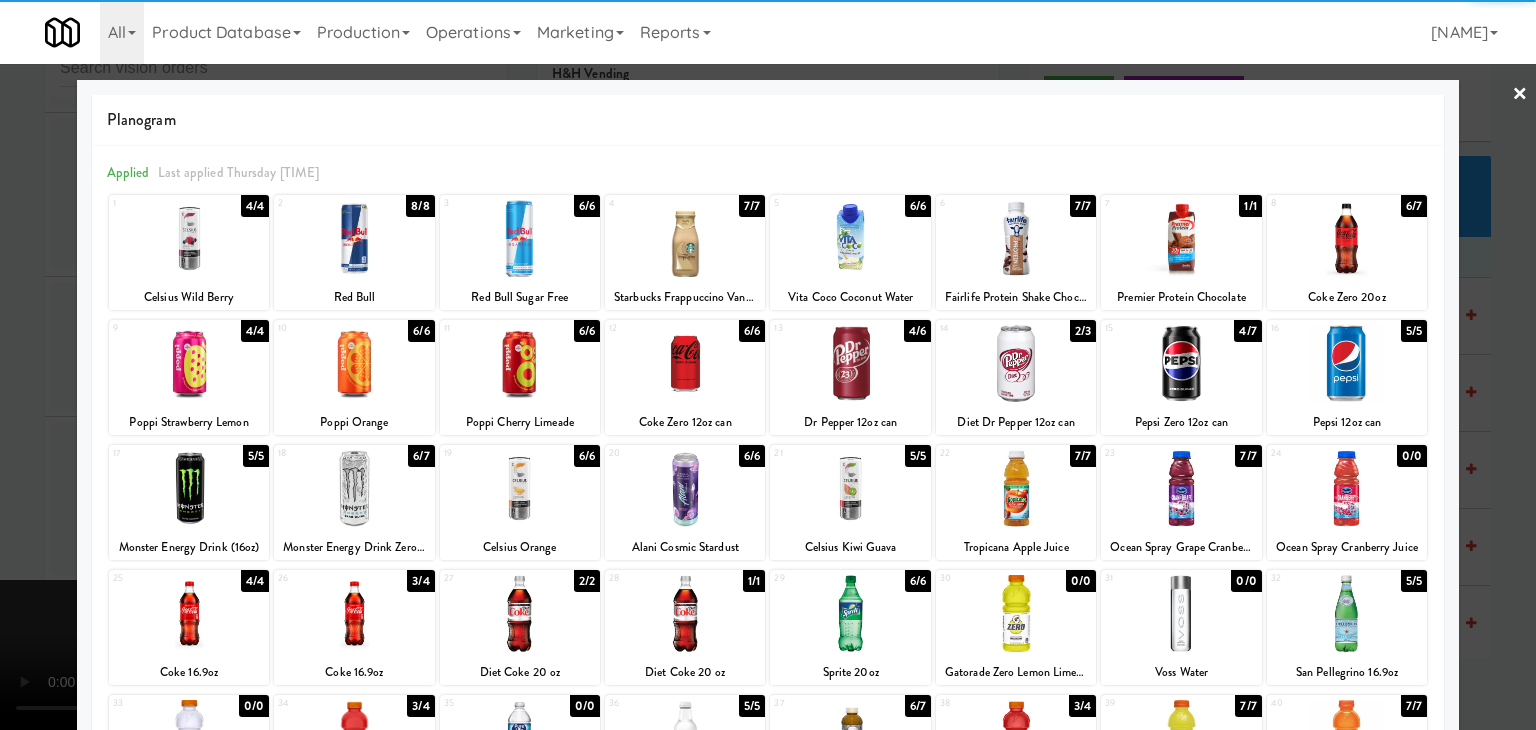 click at bounding box center [1347, 613] 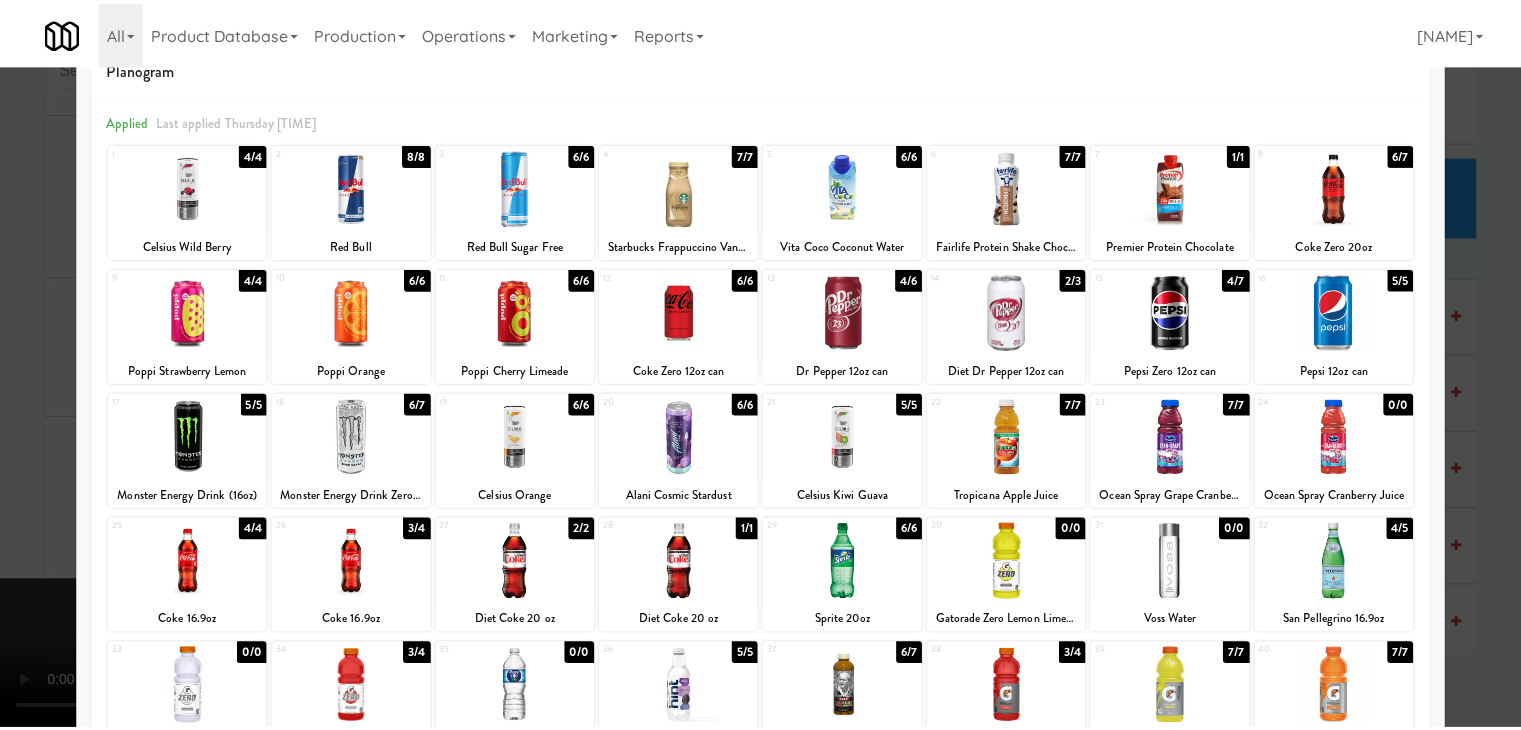 scroll, scrollTop: 100, scrollLeft: 0, axis: vertical 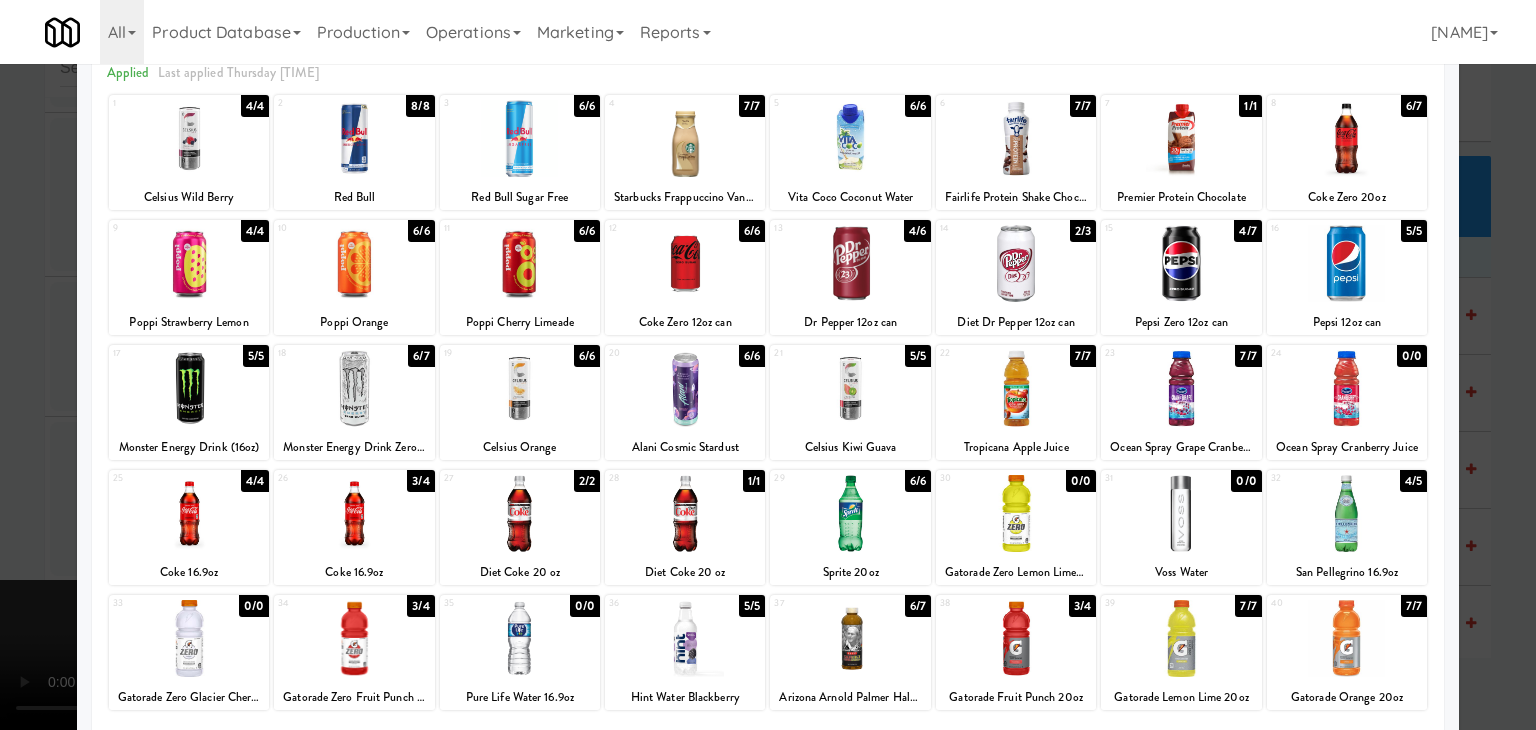 click on "29" at bounding box center (812, 478) 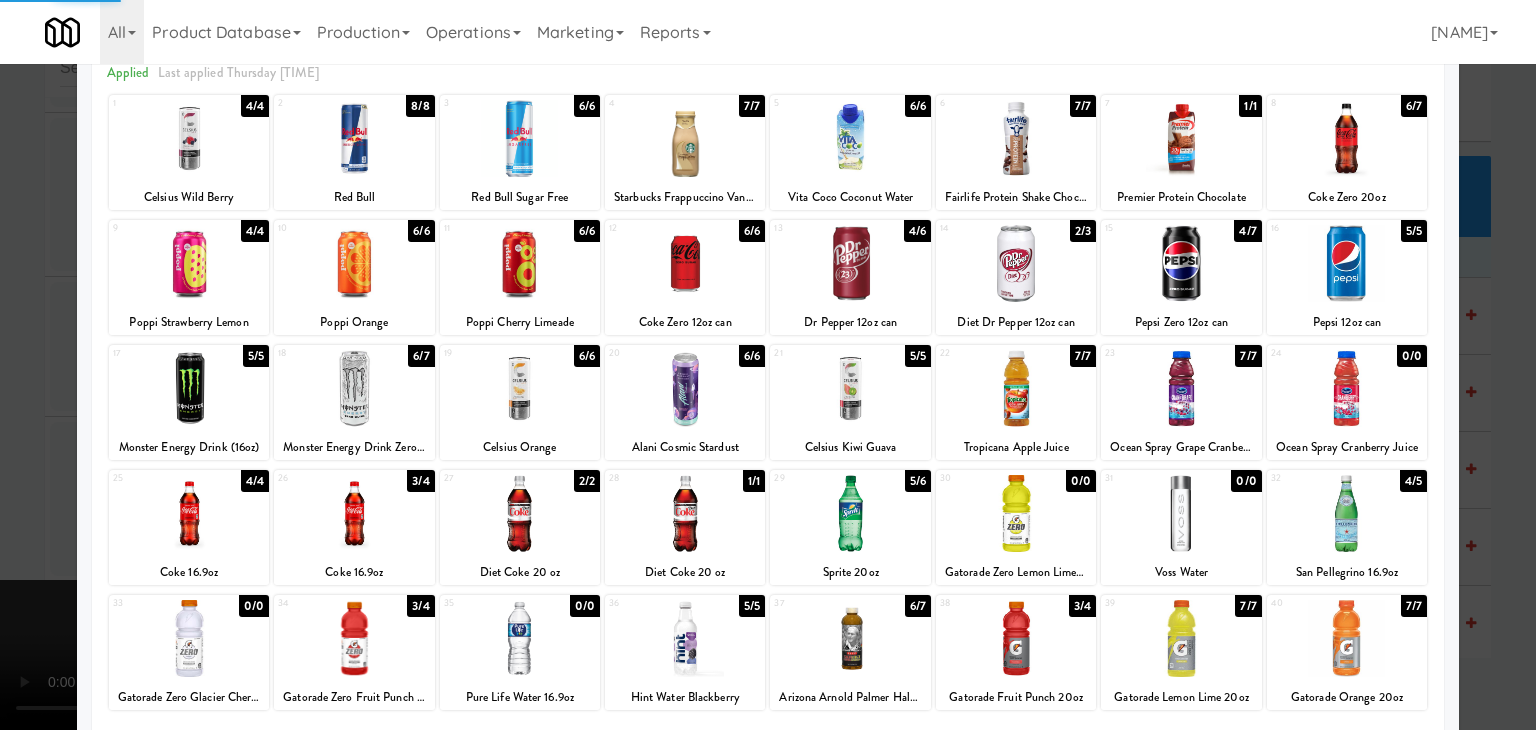 click at bounding box center (768, 365) 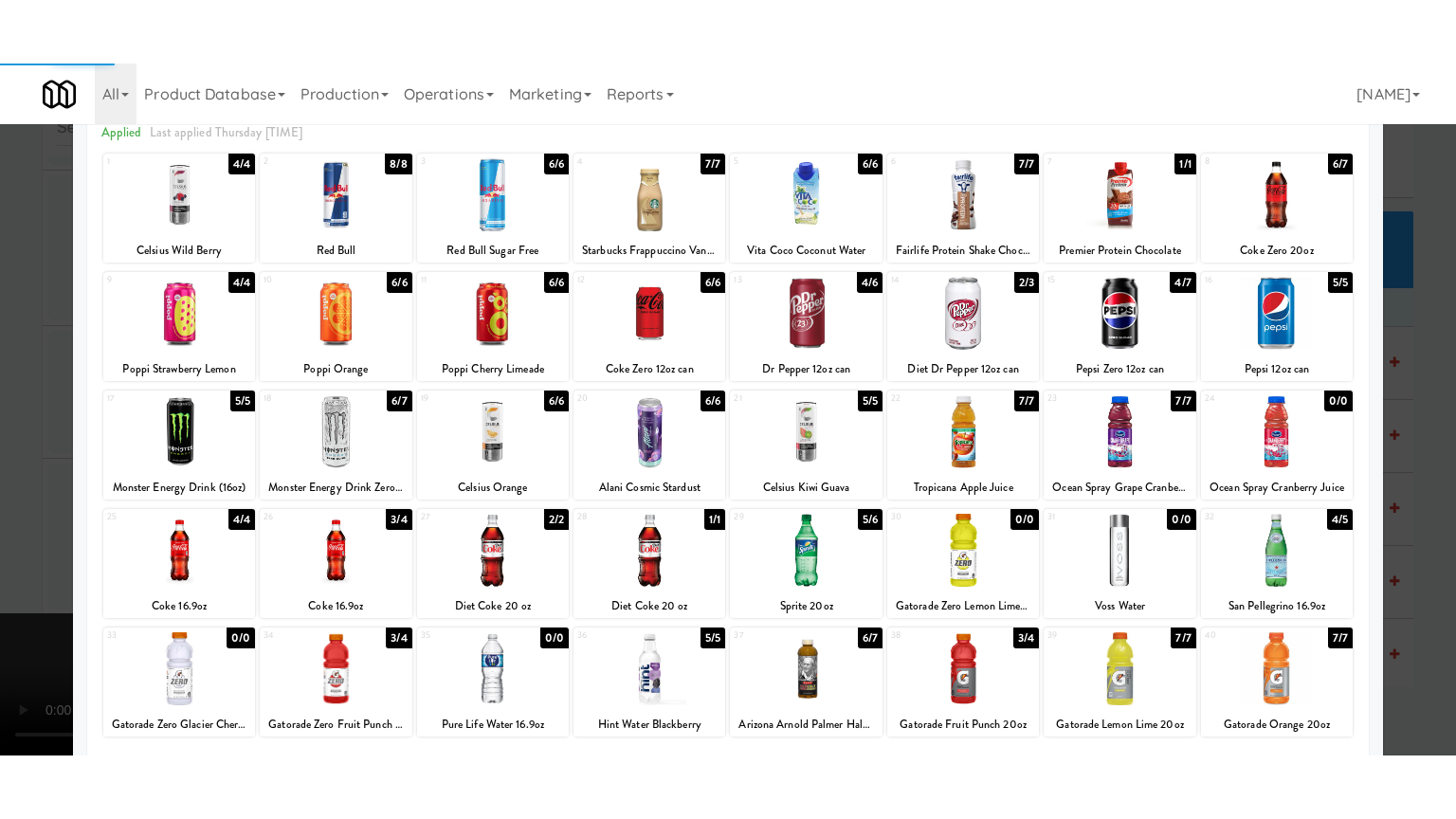 scroll, scrollTop: 23289, scrollLeft: 0, axis: vertical 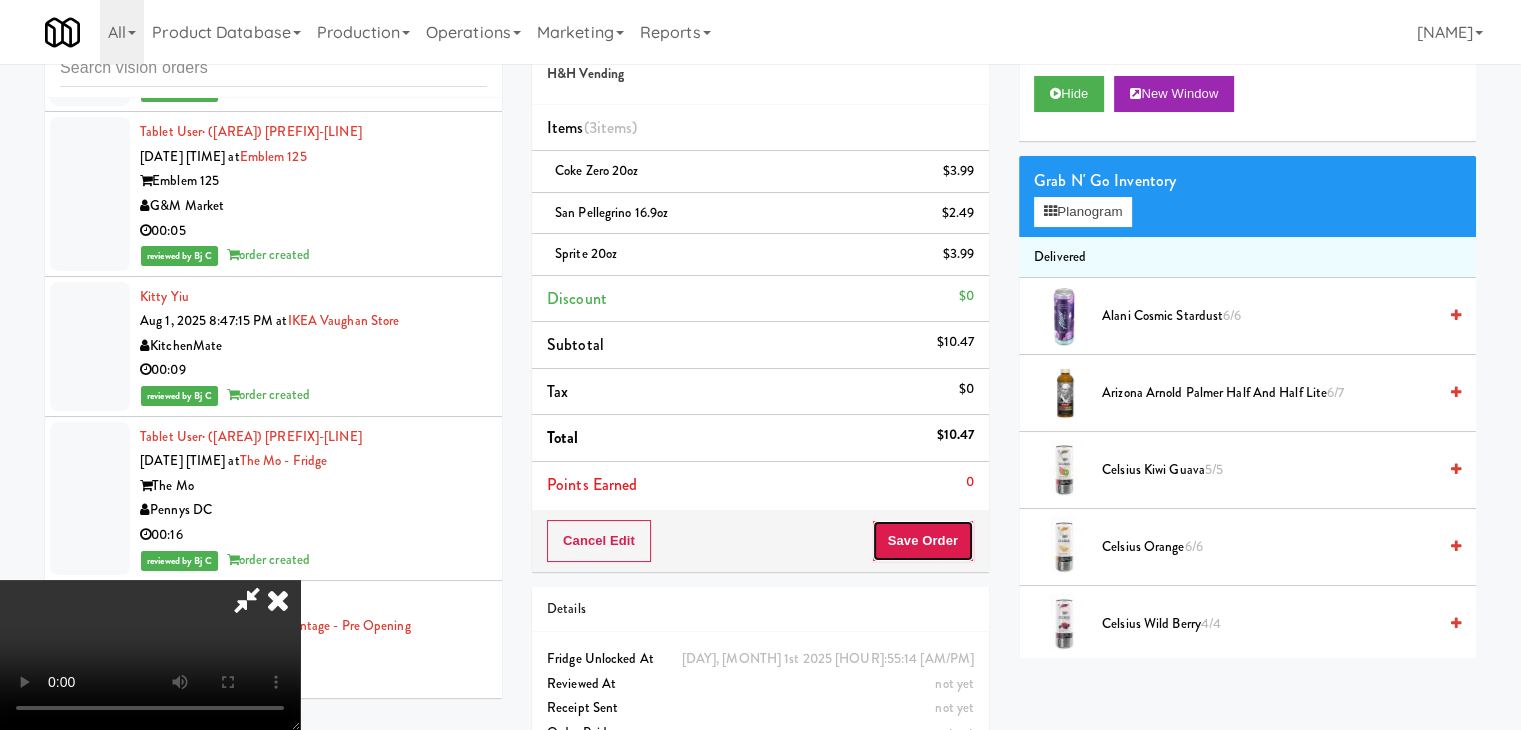click on "Save Order" at bounding box center [923, 541] 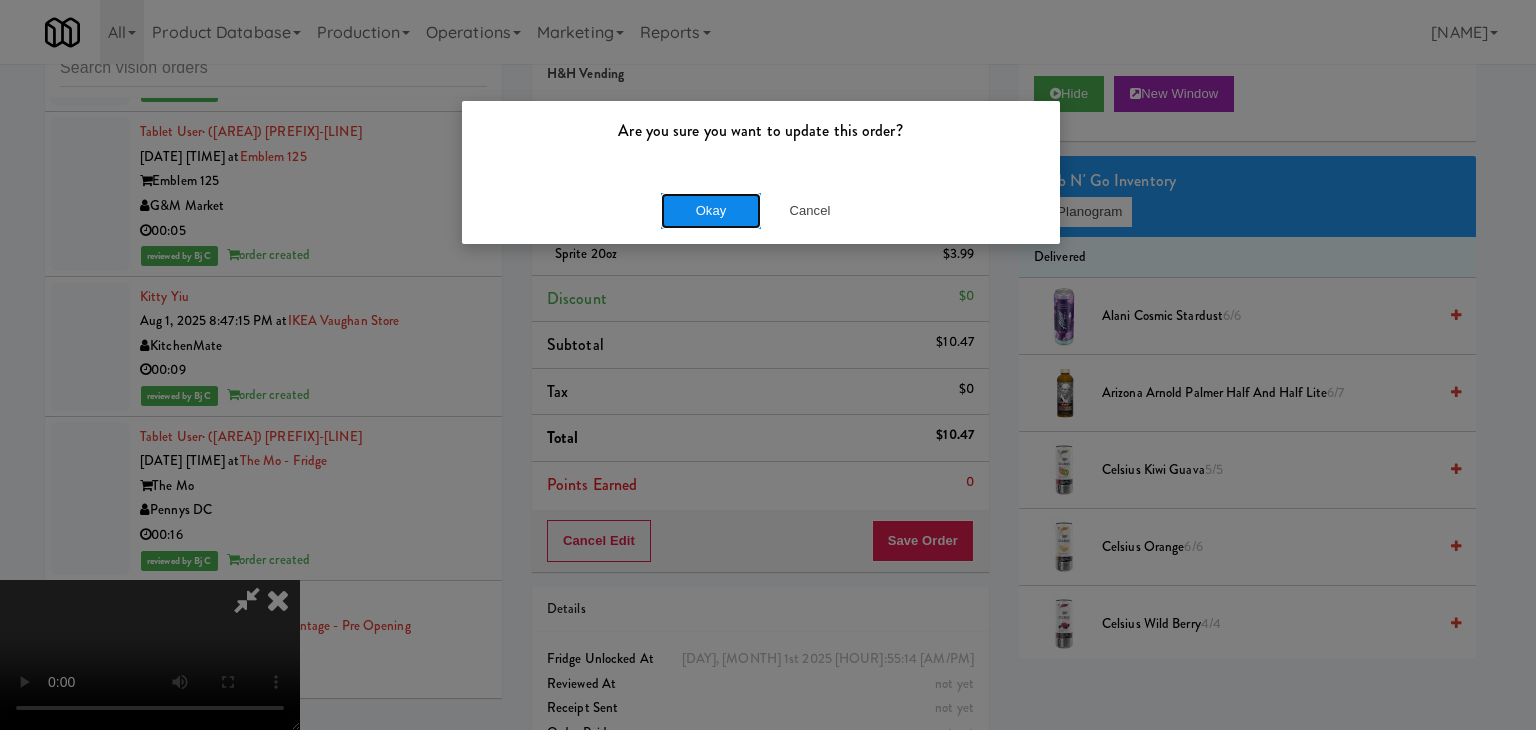 click on "Okay" at bounding box center [711, 211] 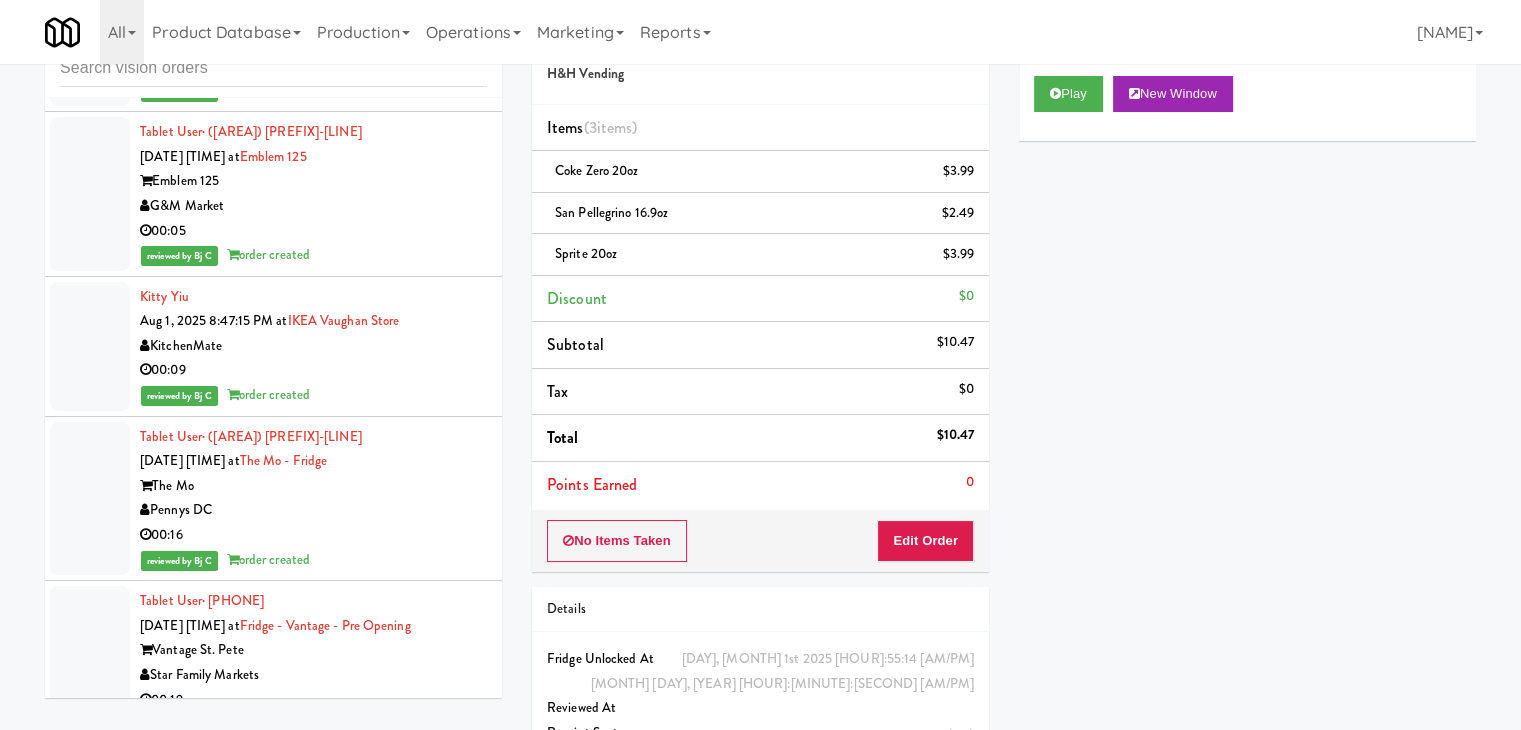 drag, startPoint x: 400, startPoint y: 527, endPoint x: 413, endPoint y: 560, distance: 35.468296 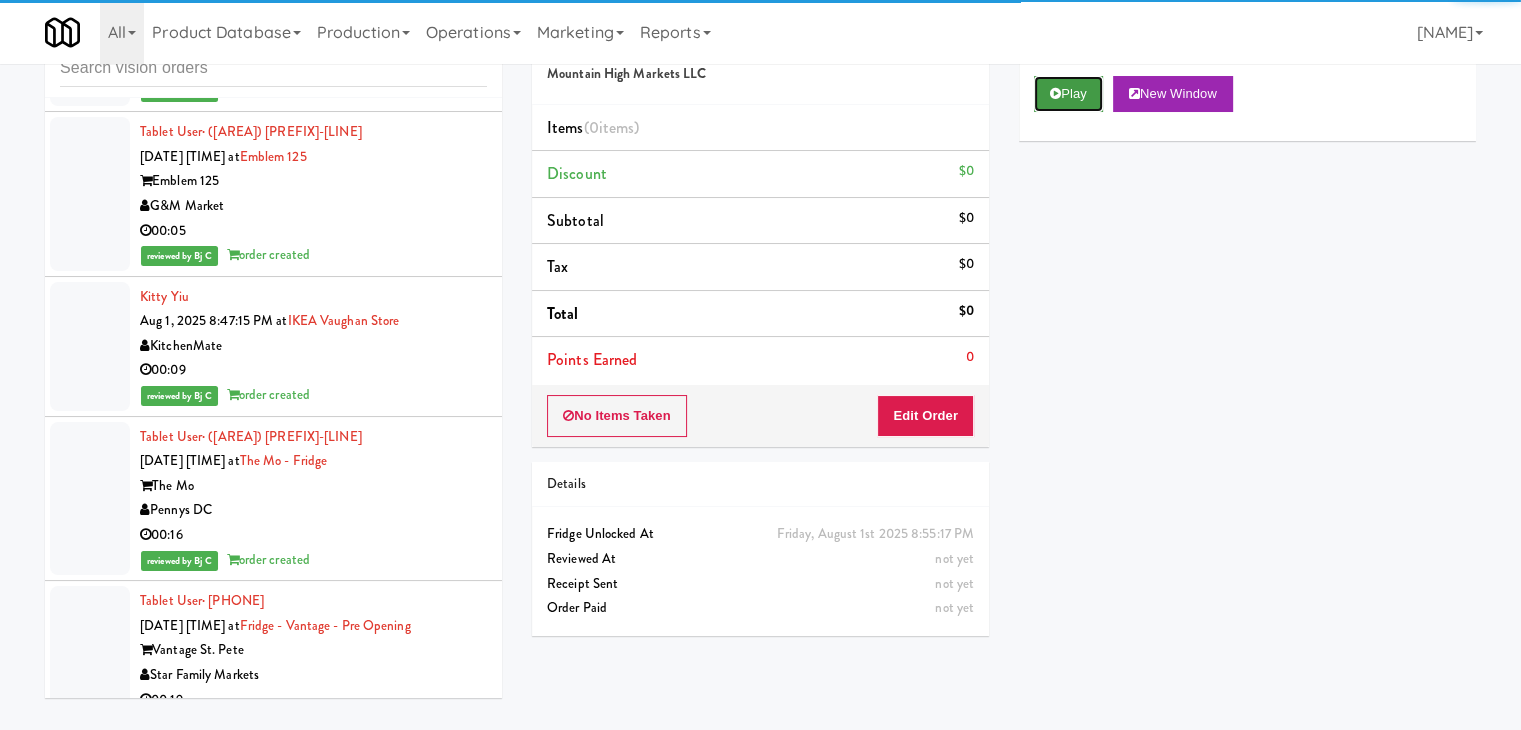 click on "Play" at bounding box center (1068, 94) 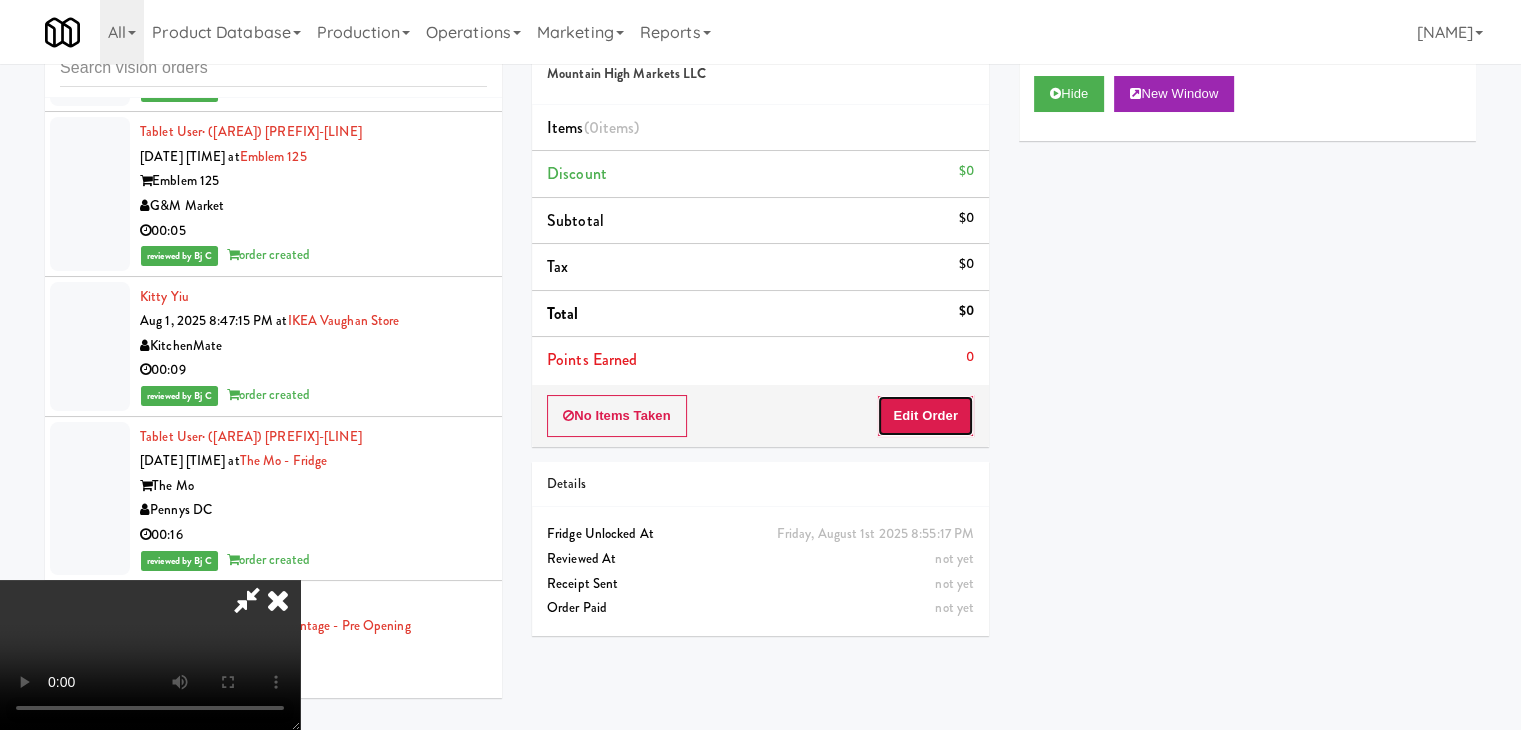 click on "Edit Order" at bounding box center (925, 416) 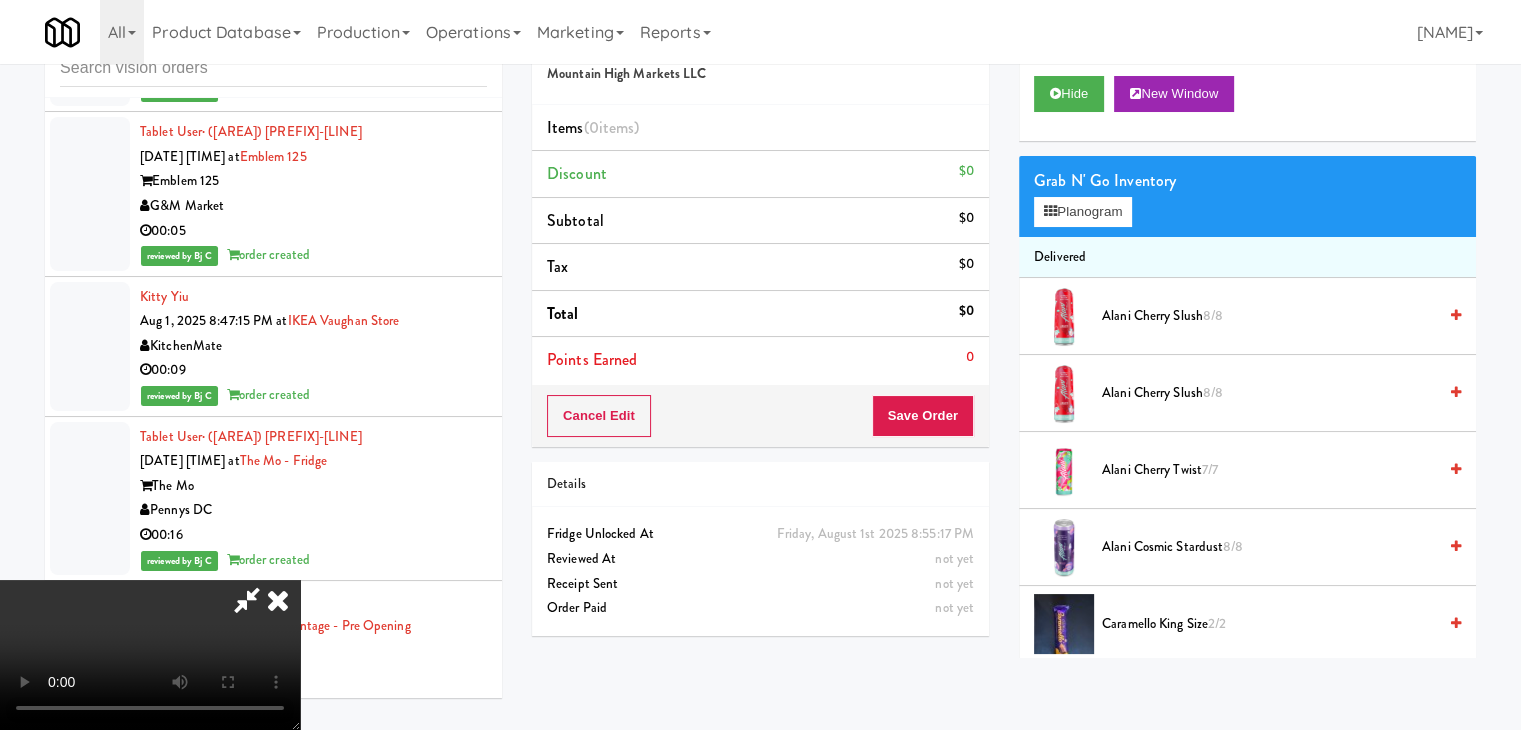 type 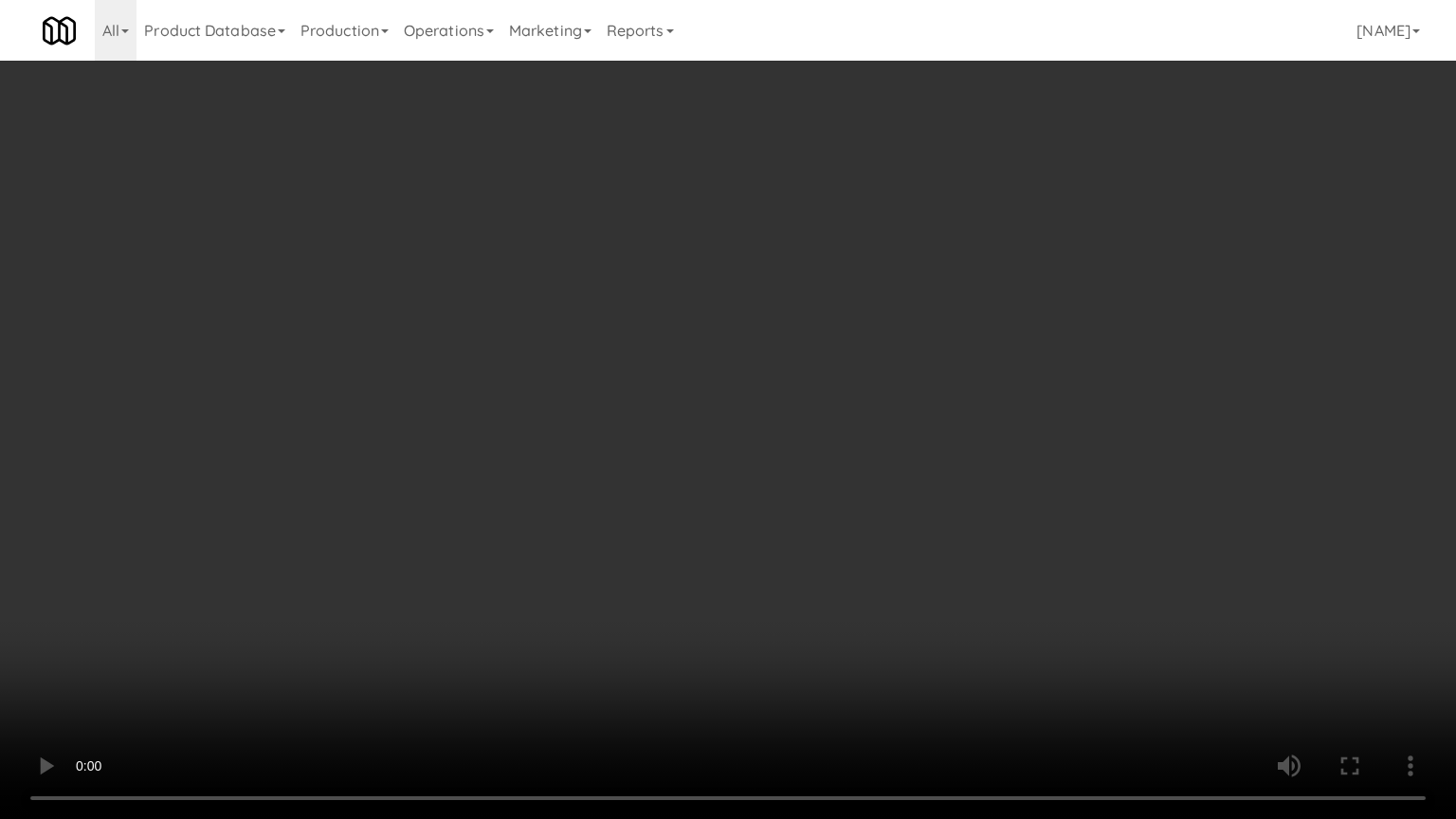 click at bounding box center (728, 410) 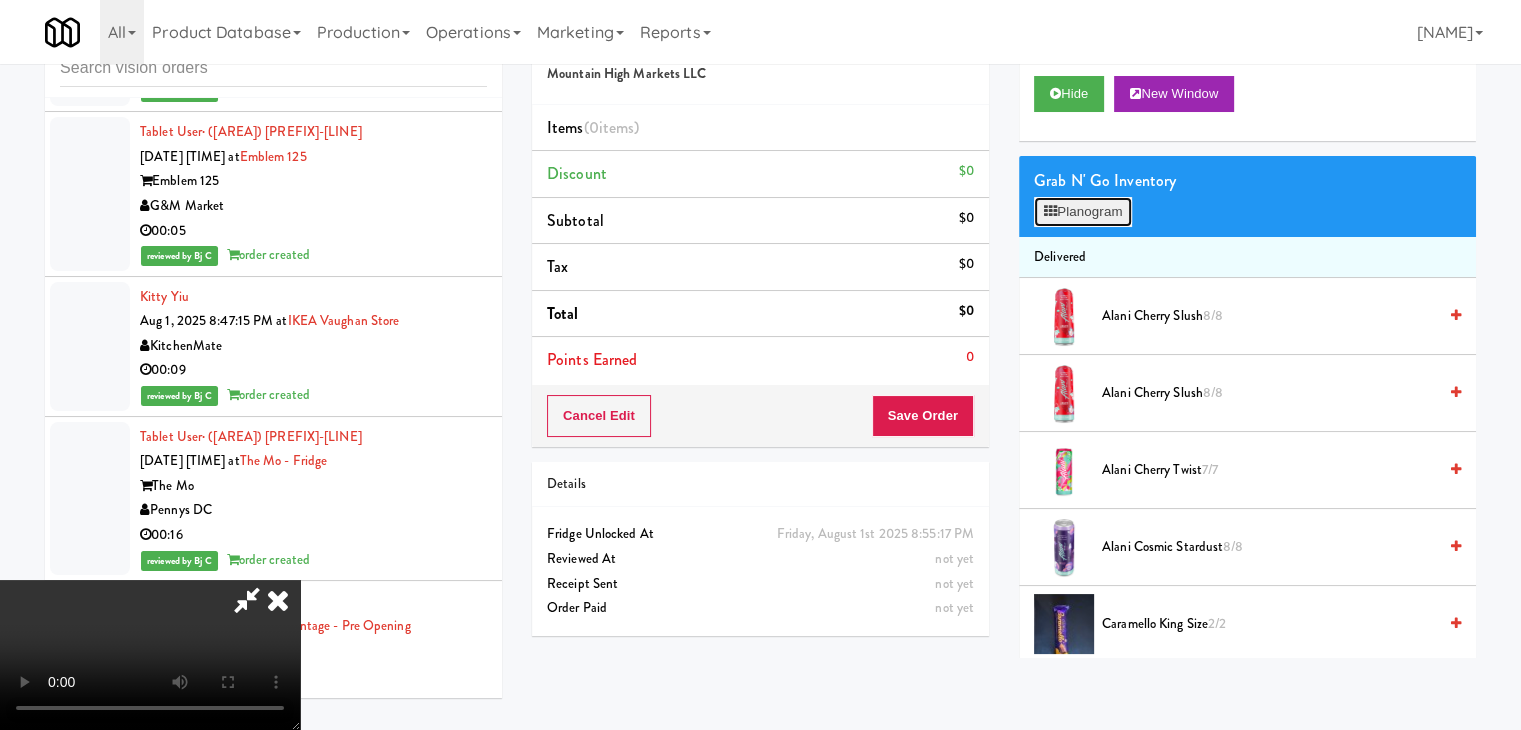 click on "Planogram" at bounding box center [1083, 212] 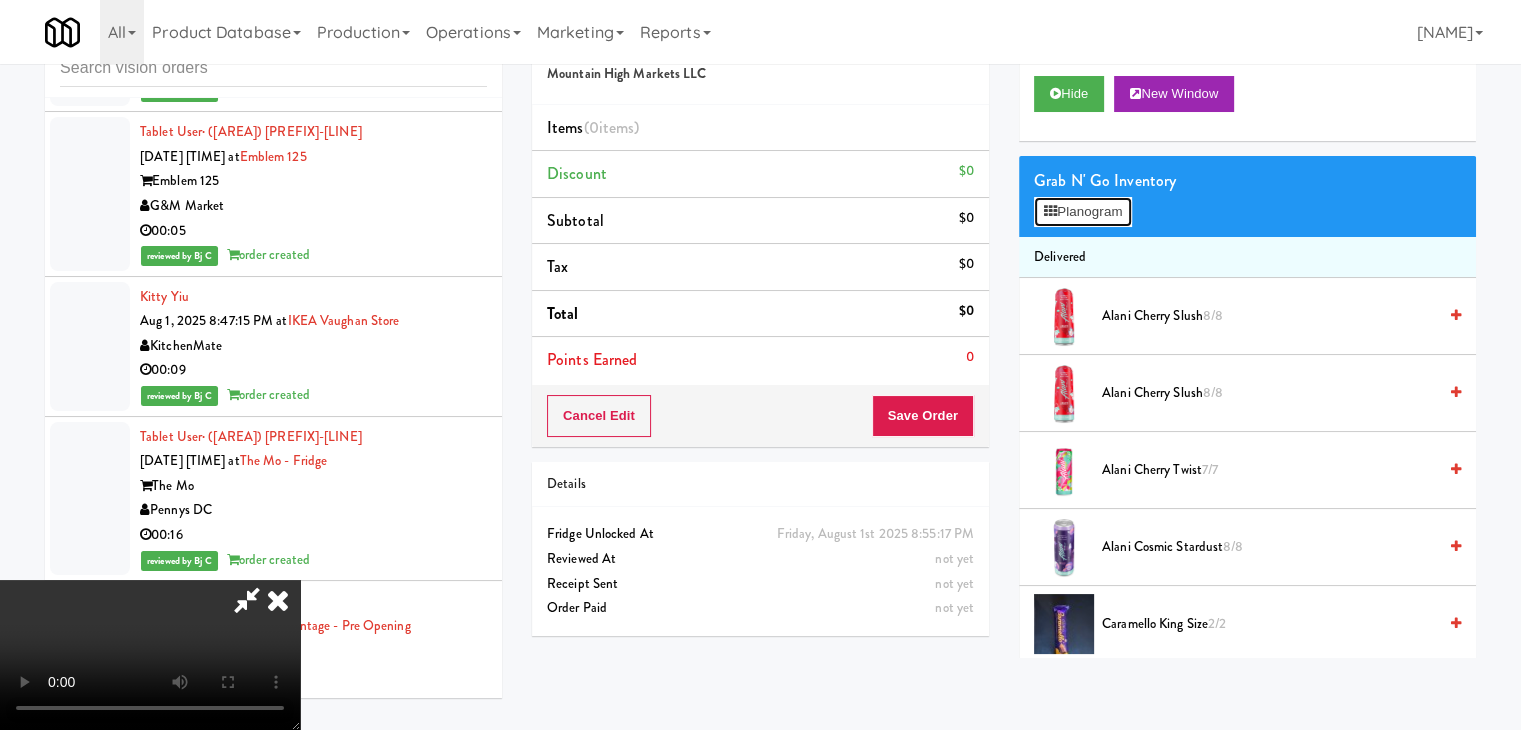scroll, scrollTop: 24544, scrollLeft: 0, axis: vertical 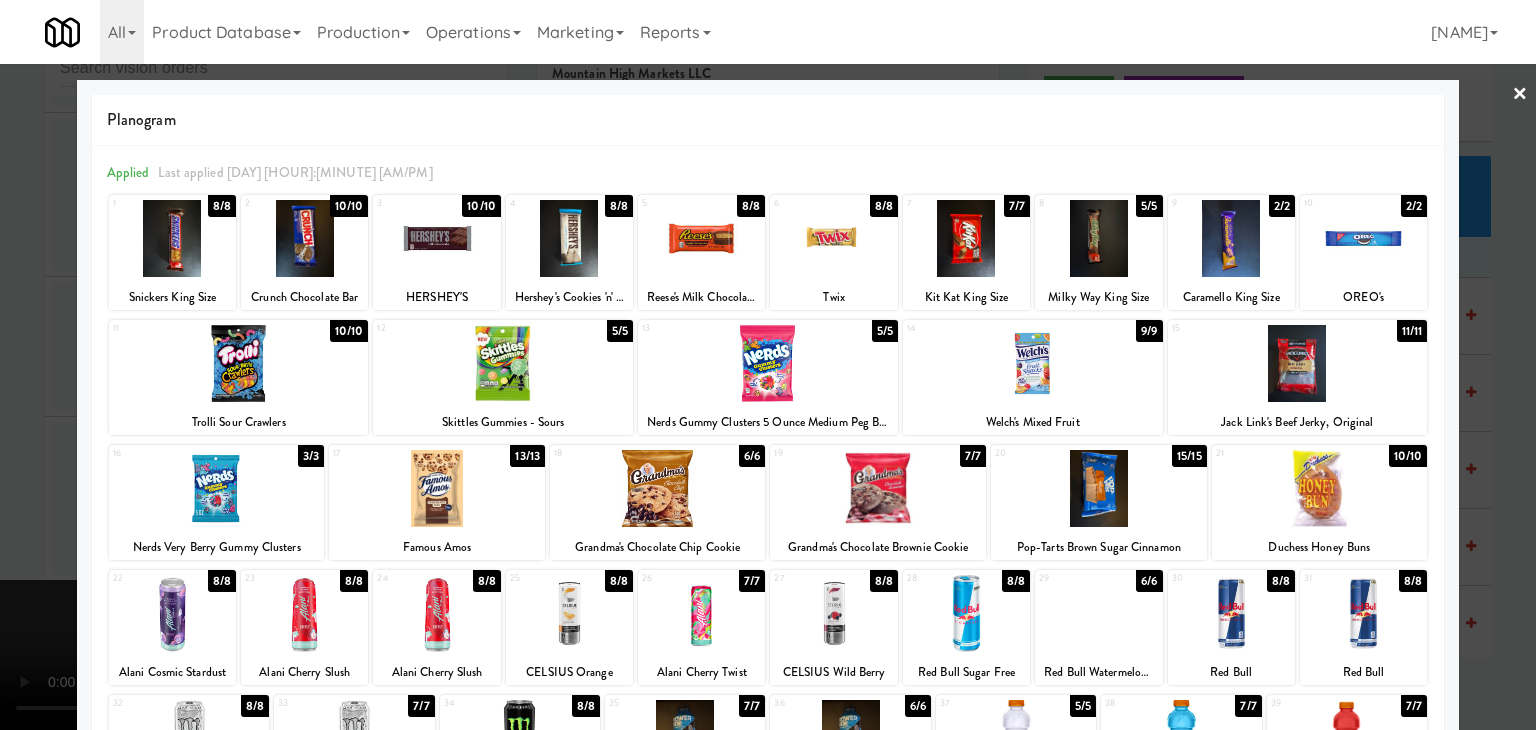 click at bounding box center (1363, 238) 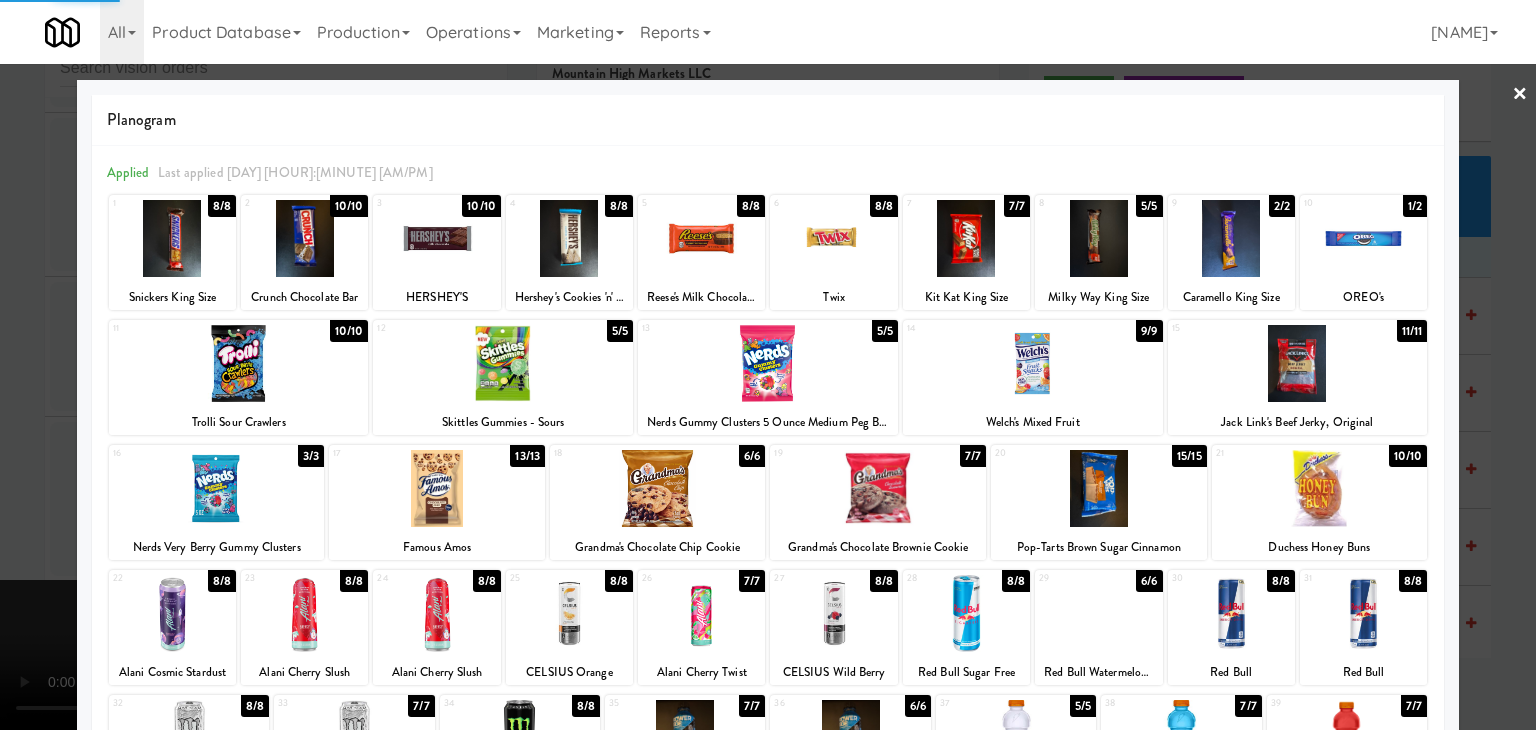 click at bounding box center [768, 365] 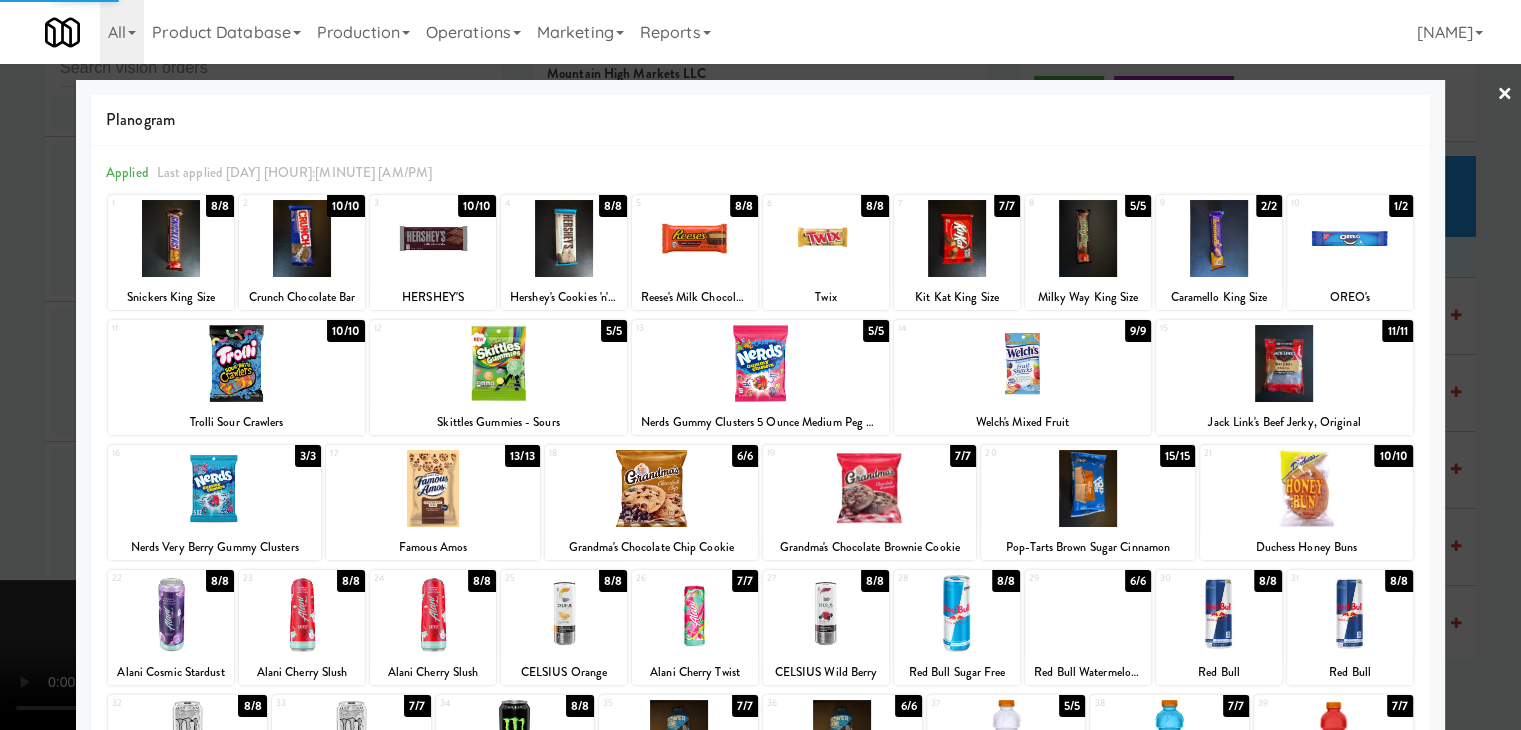 scroll, scrollTop: 24569, scrollLeft: 0, axis: vertical 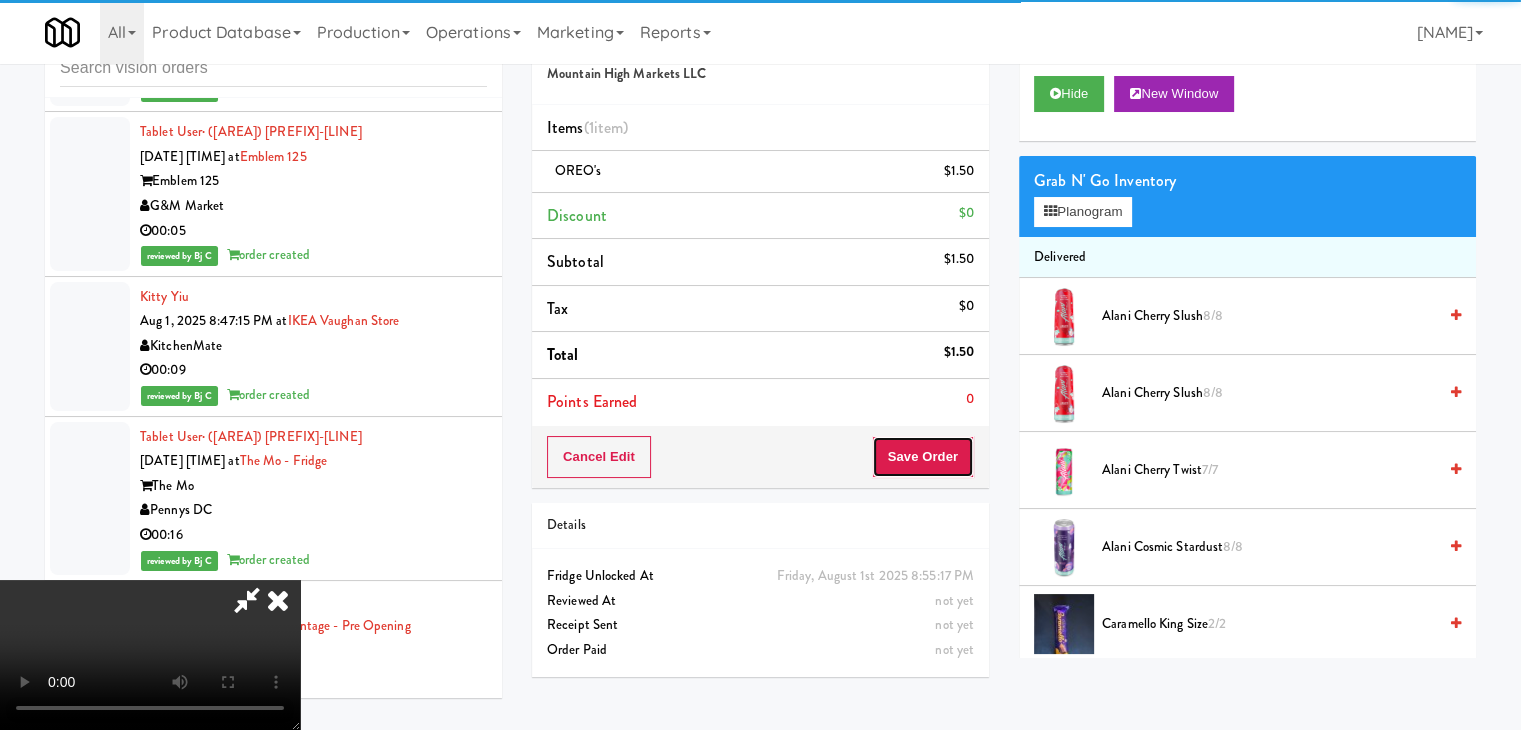 click on "Save Order" at bounding box center (923, 457) 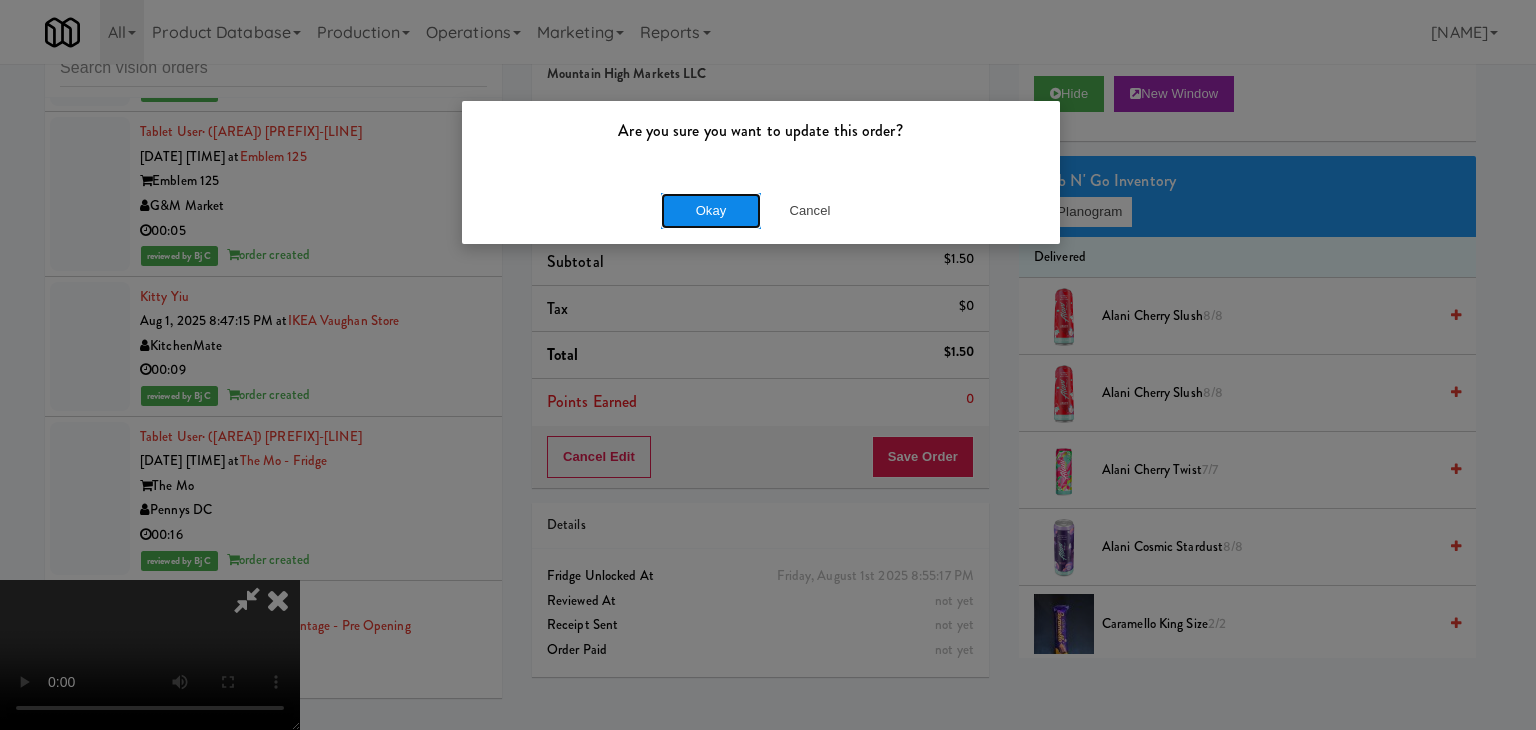 click on "Okay" at bounding box center [711, 211] 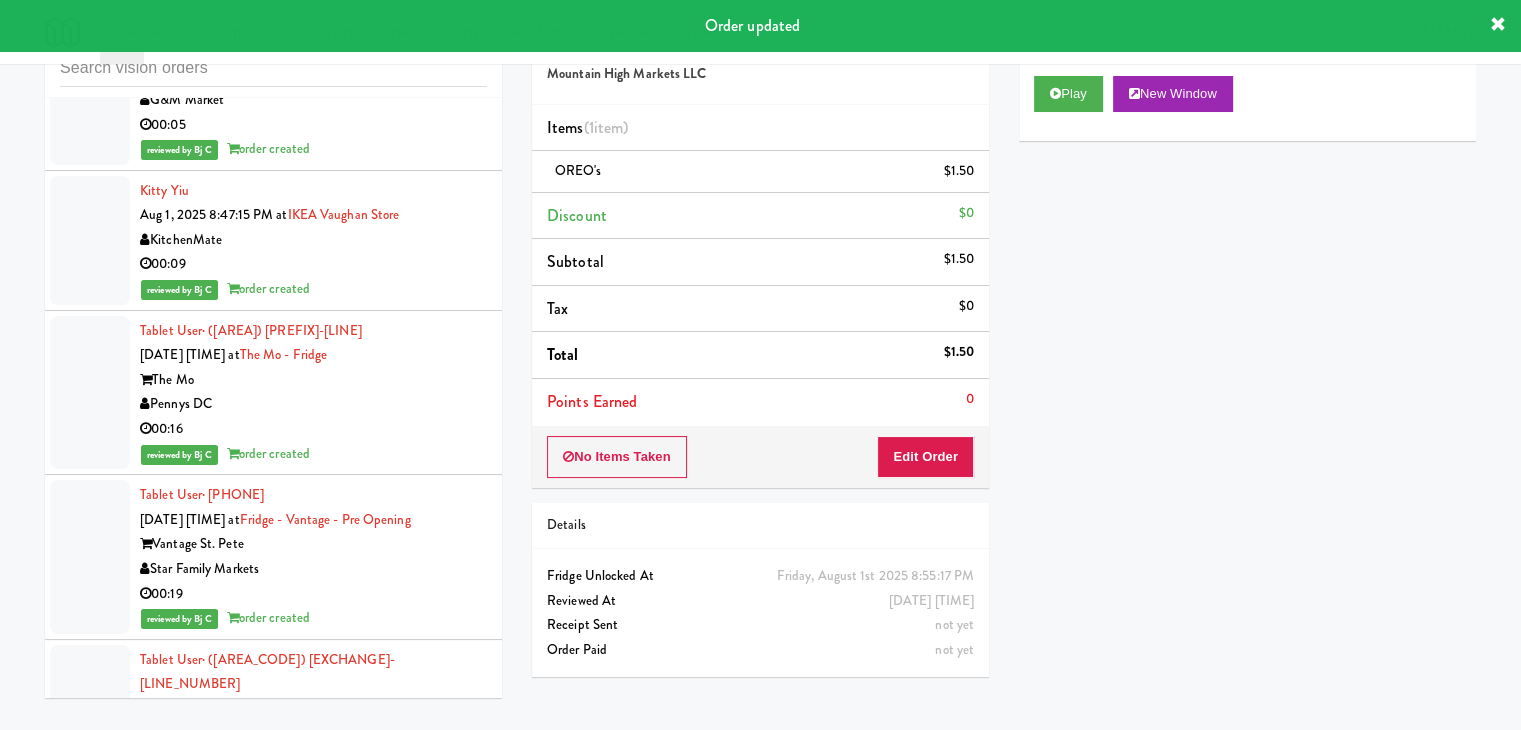 scroll, scrollTop: 24869, scrollLeft: 0, axis: vertical 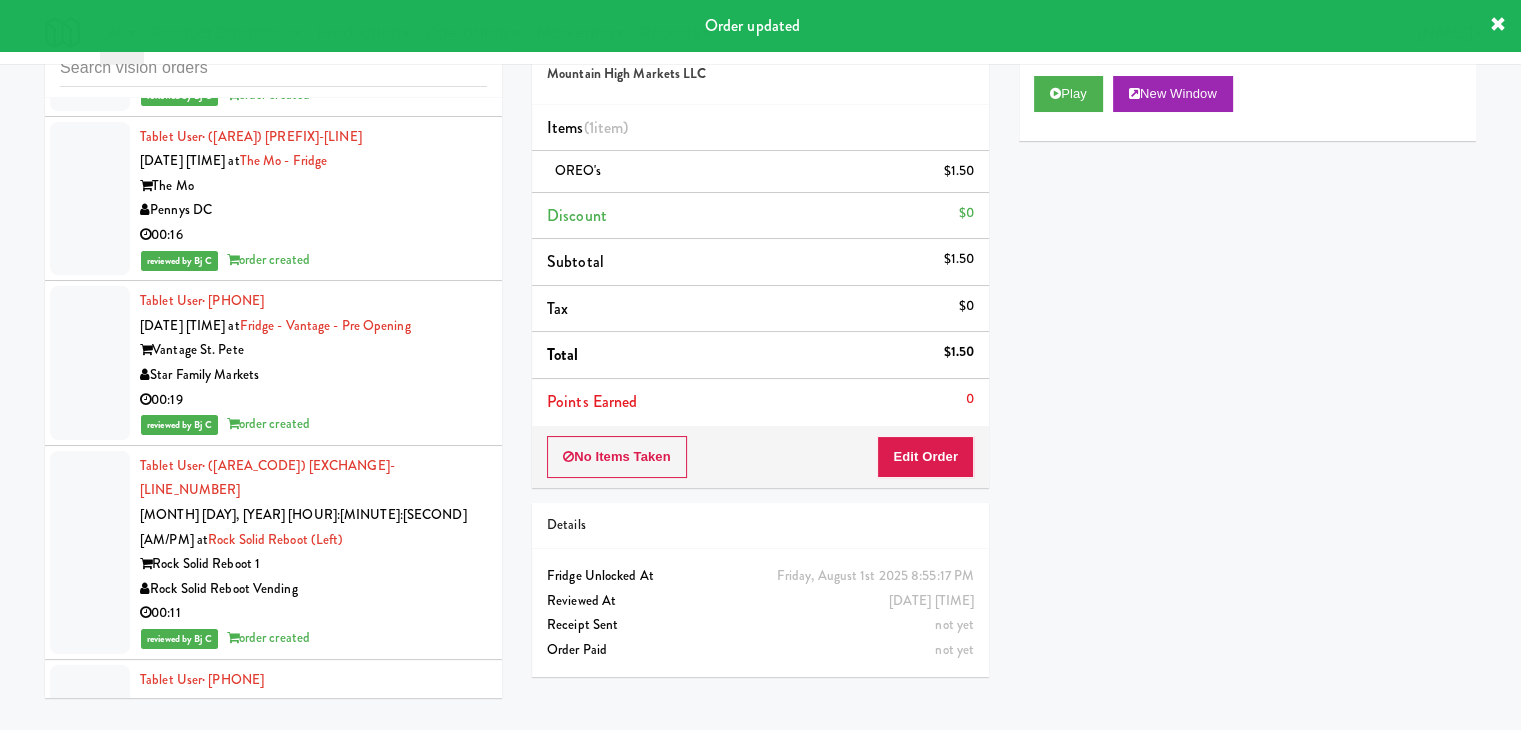 click on "Pennys DC" at bounding box center (313, 1576) 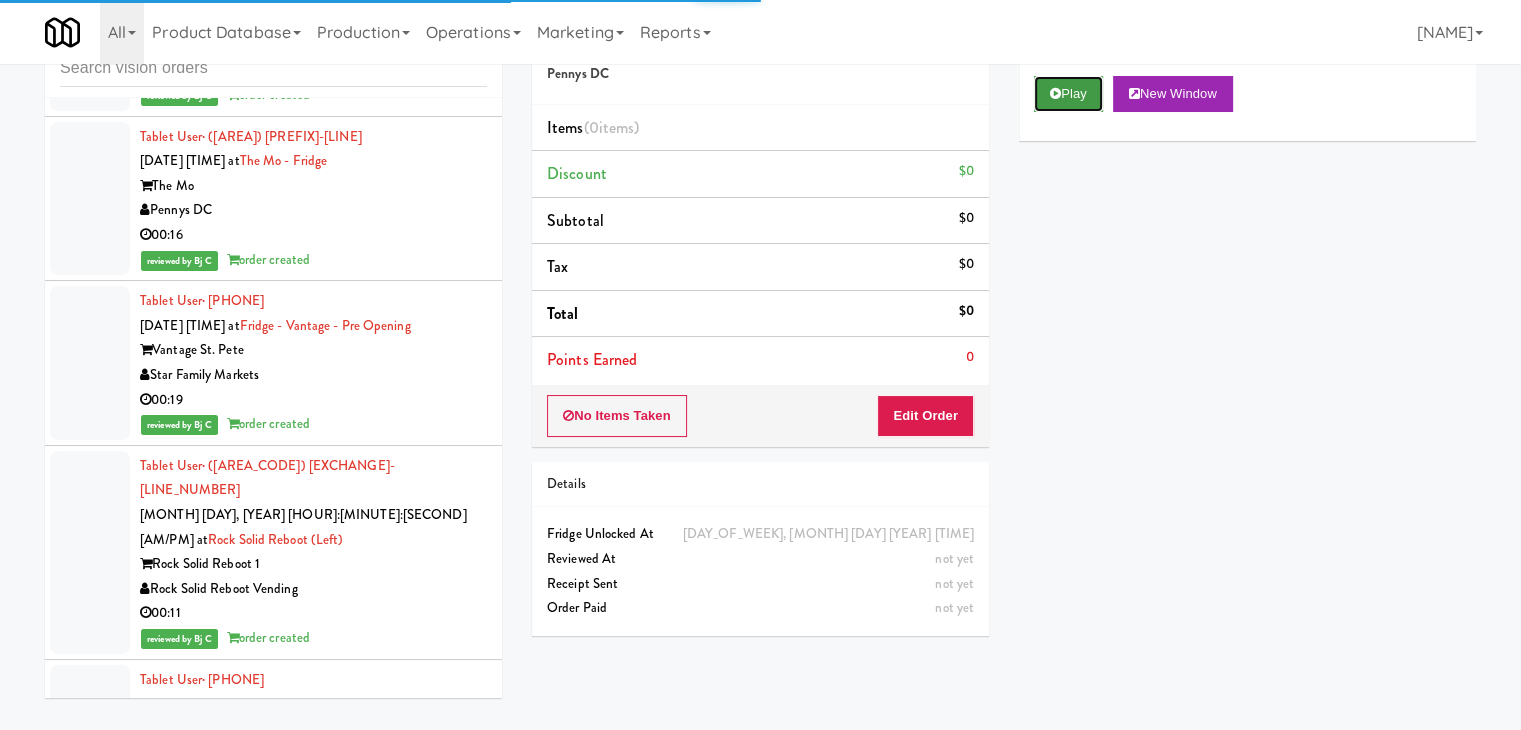 click on "Play" at bounding box center [1068, 94] 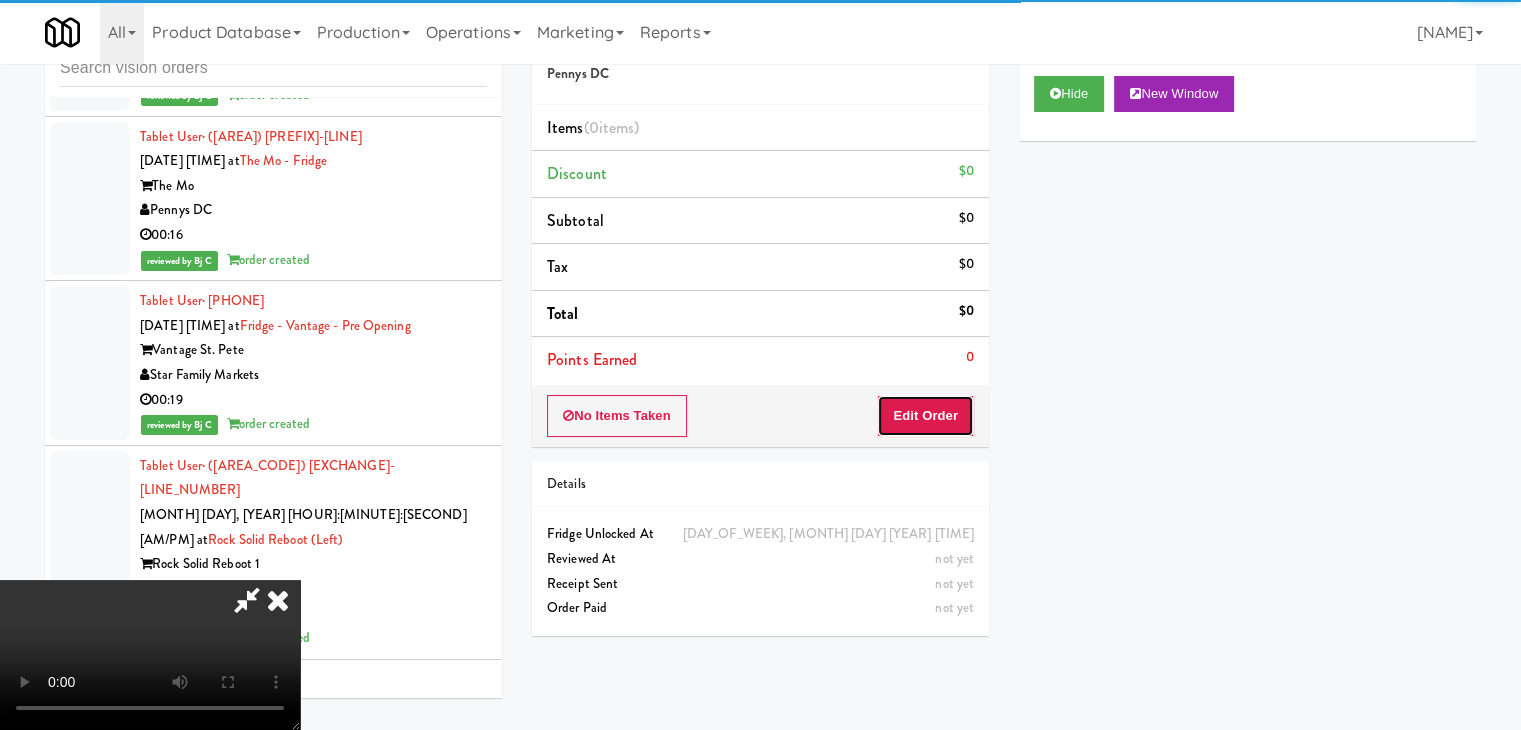 click on "Edit Order" at bounding box center [925, 416] 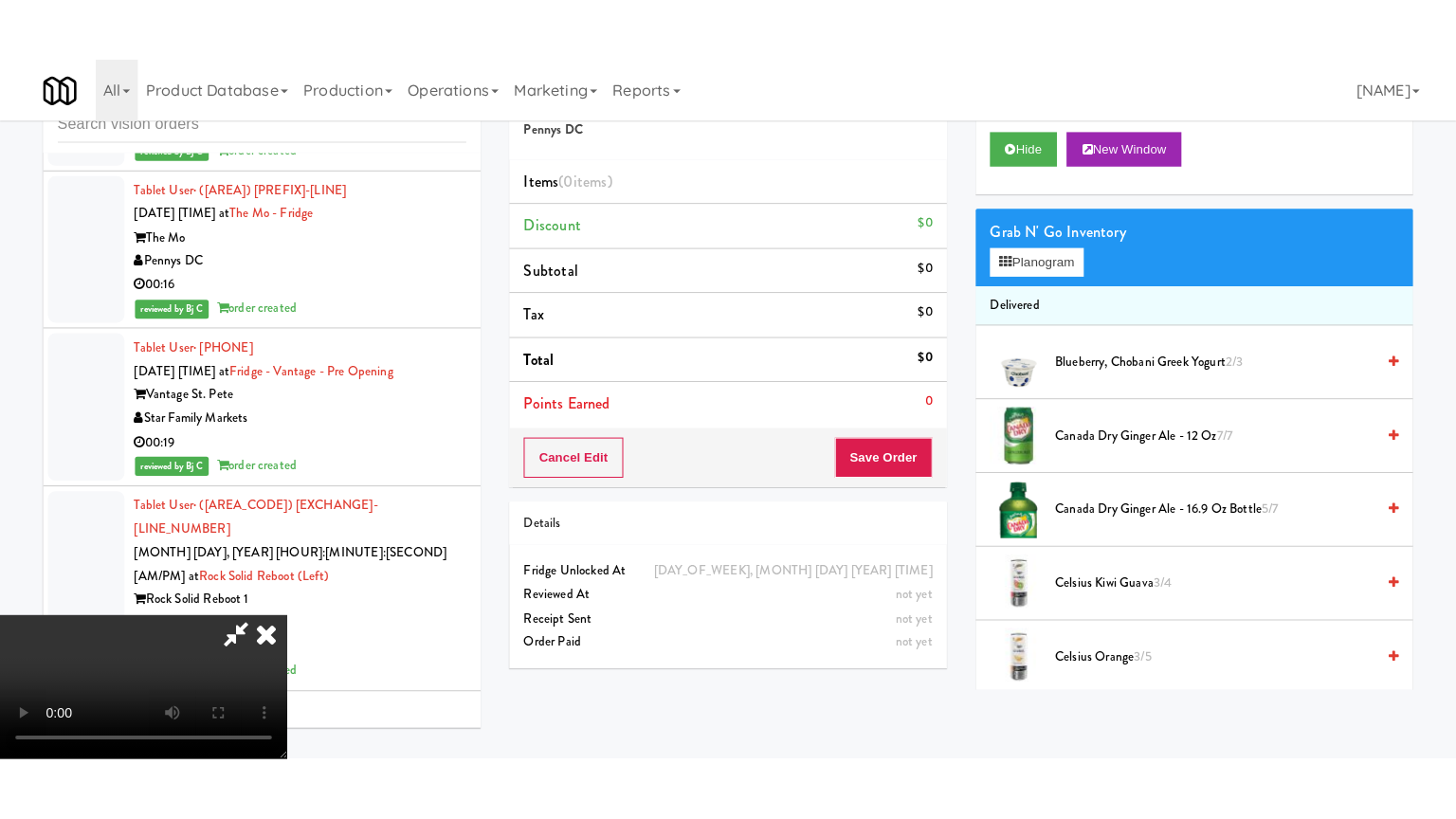 scroll, scrollTop: 266, scrollLeft: 0, axis: vertical 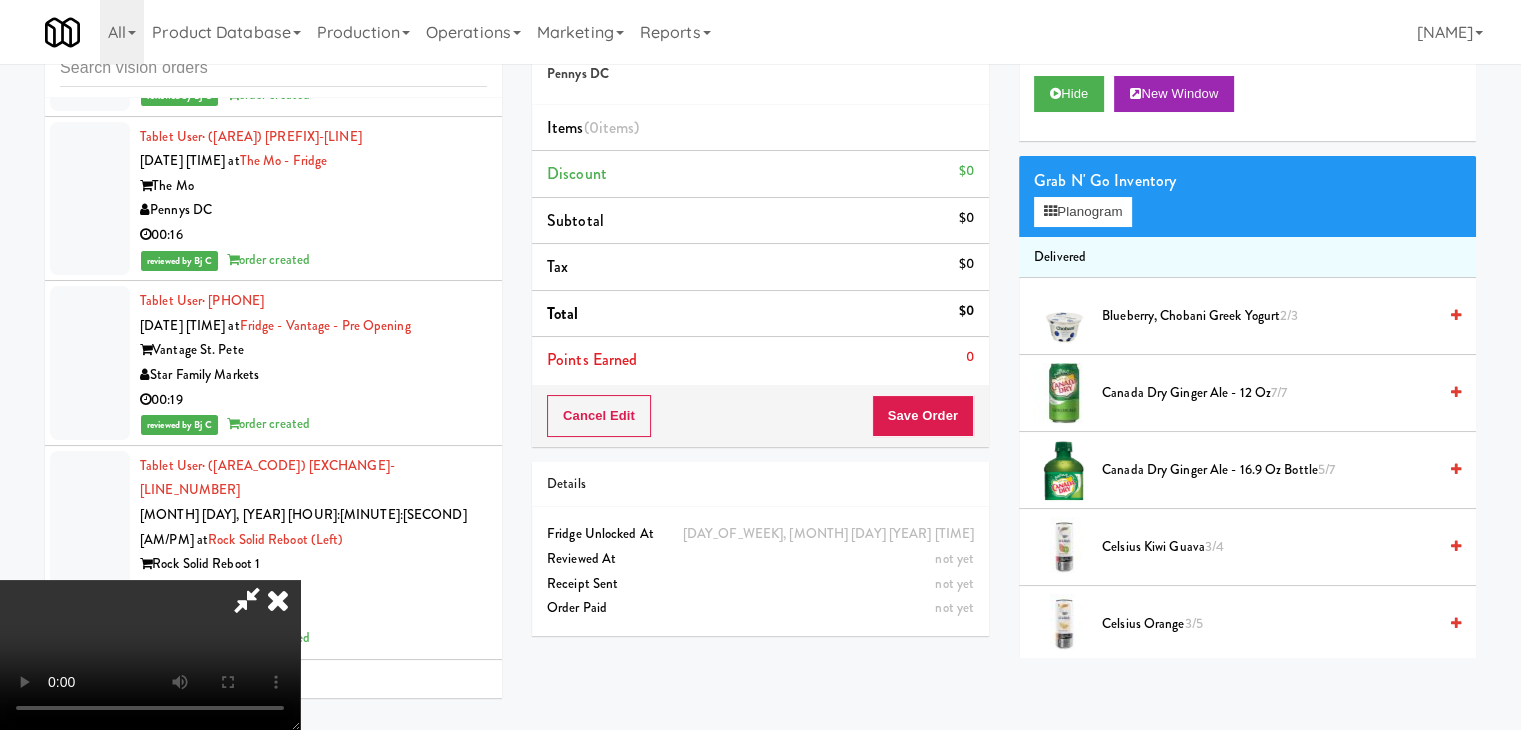 type 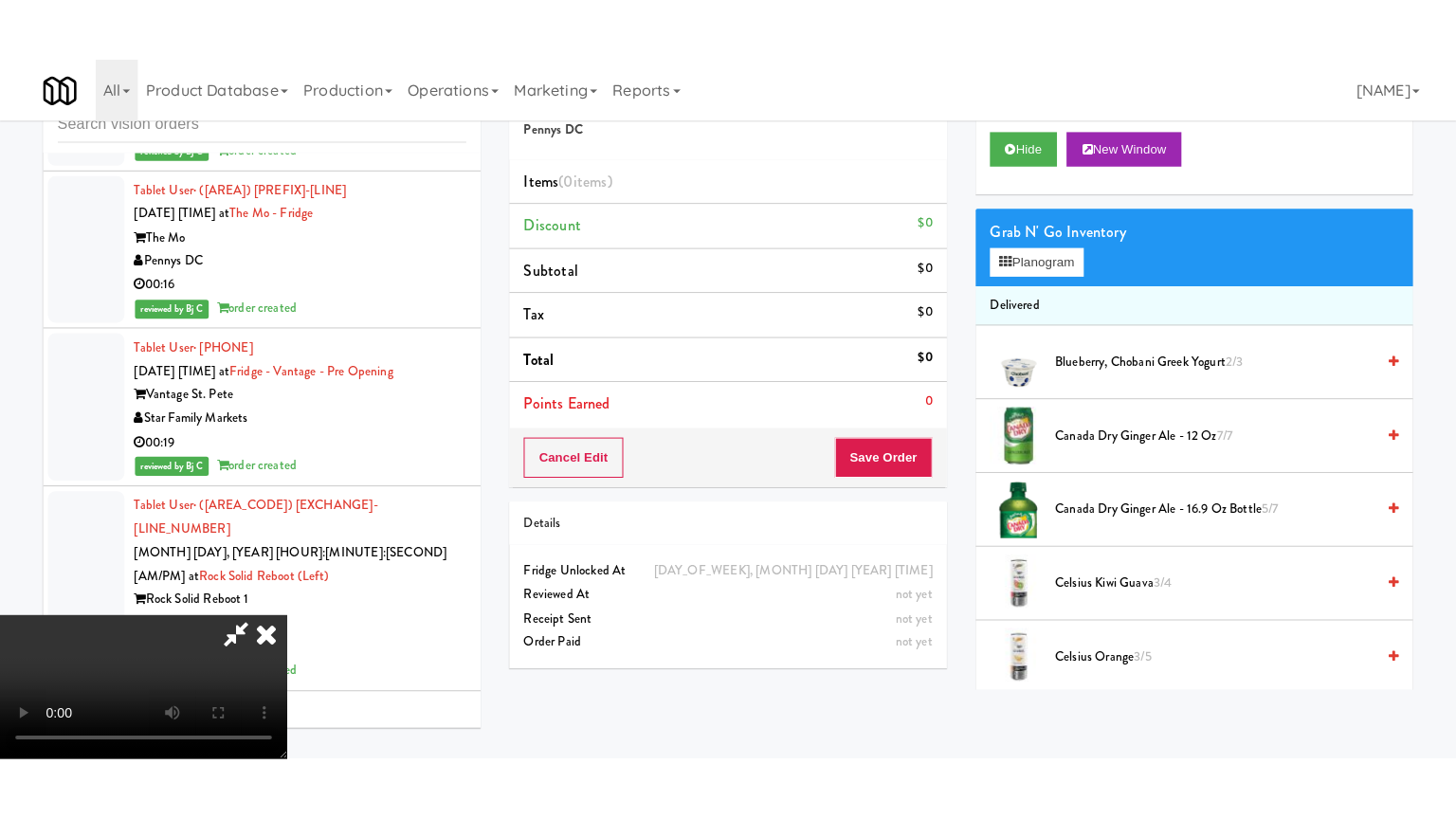 scroll, scrollTop: 0, scrollLeft: 0, axis: both 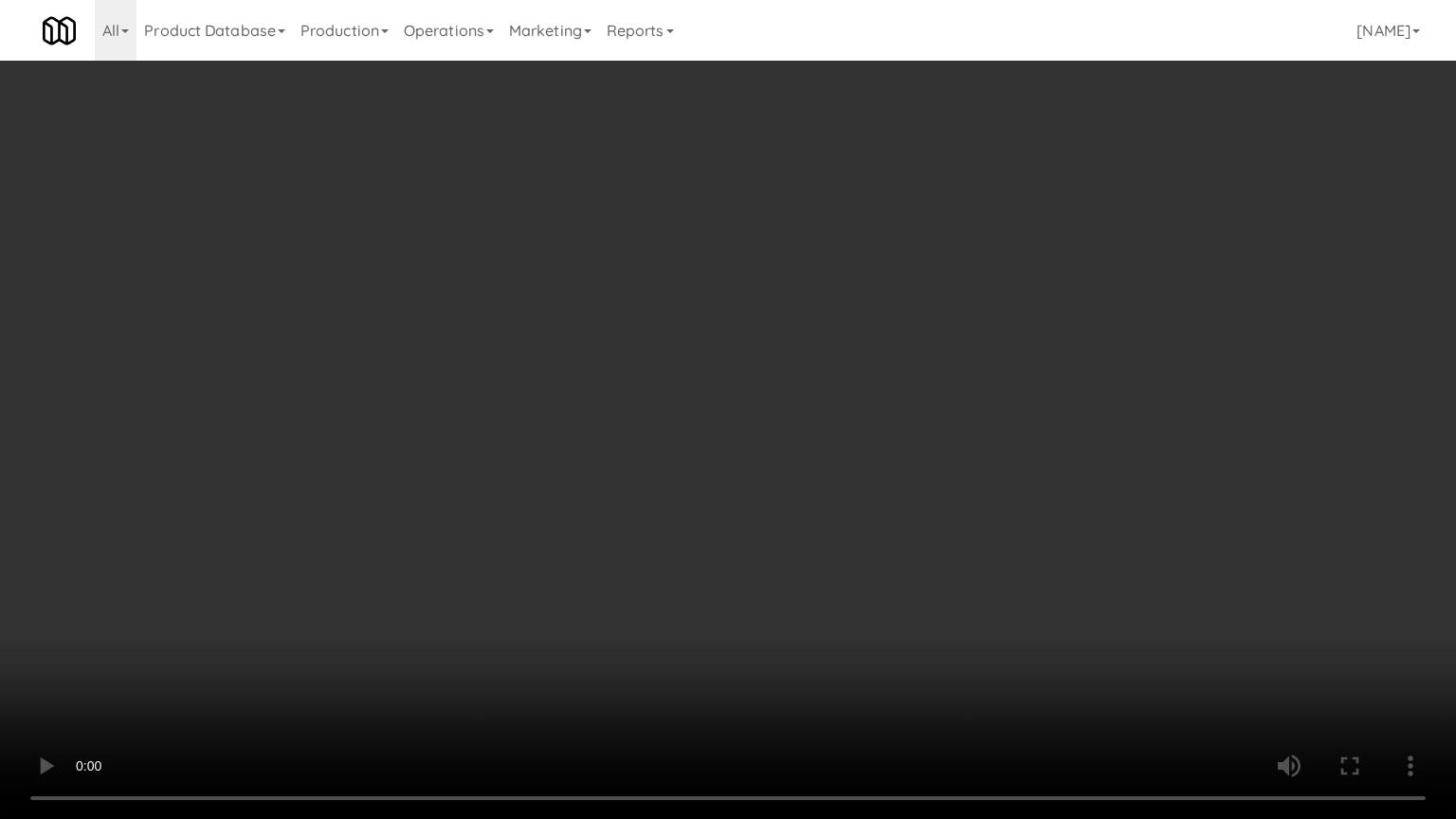 click at bounding box center (728, 410) 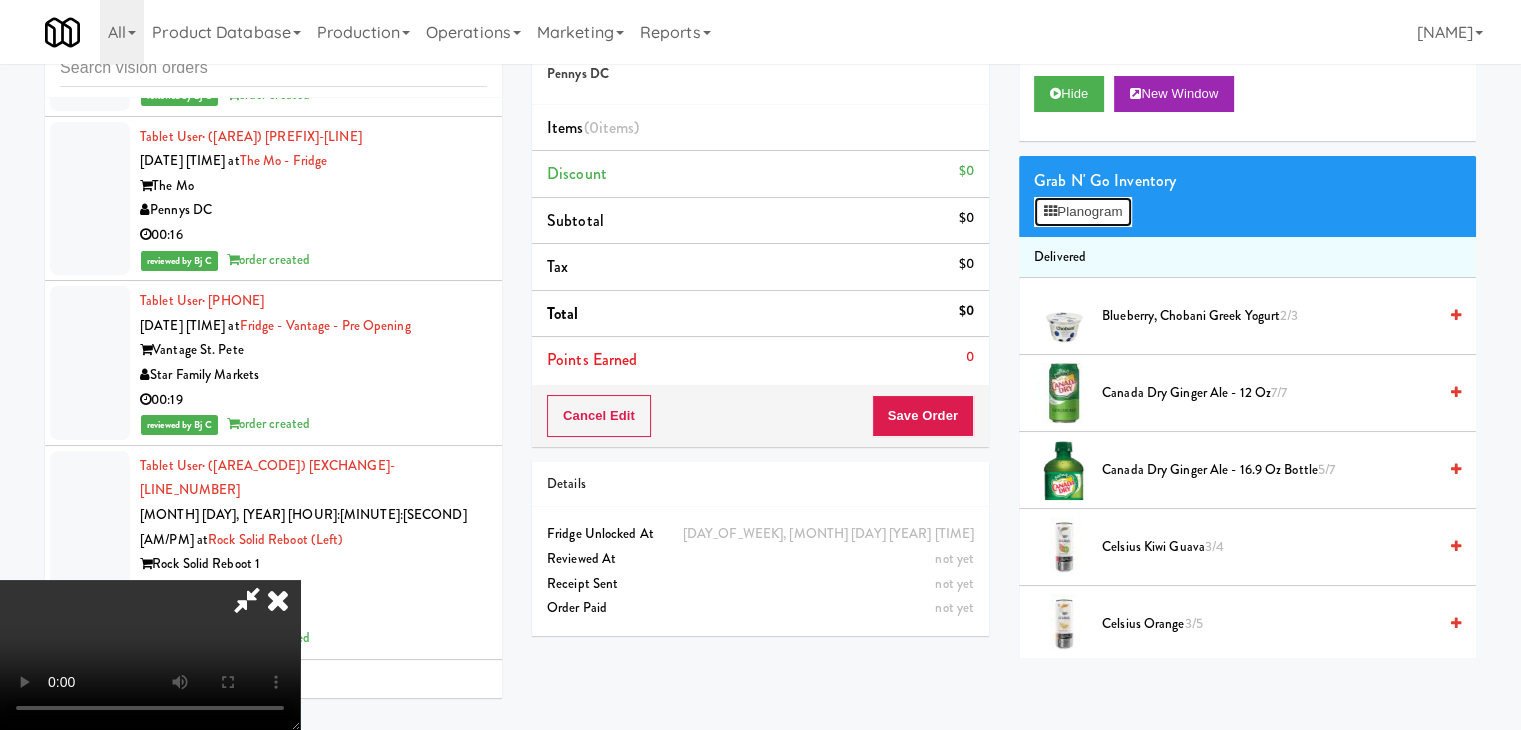 click on "Planogram" at bounding box center (1083, 212) 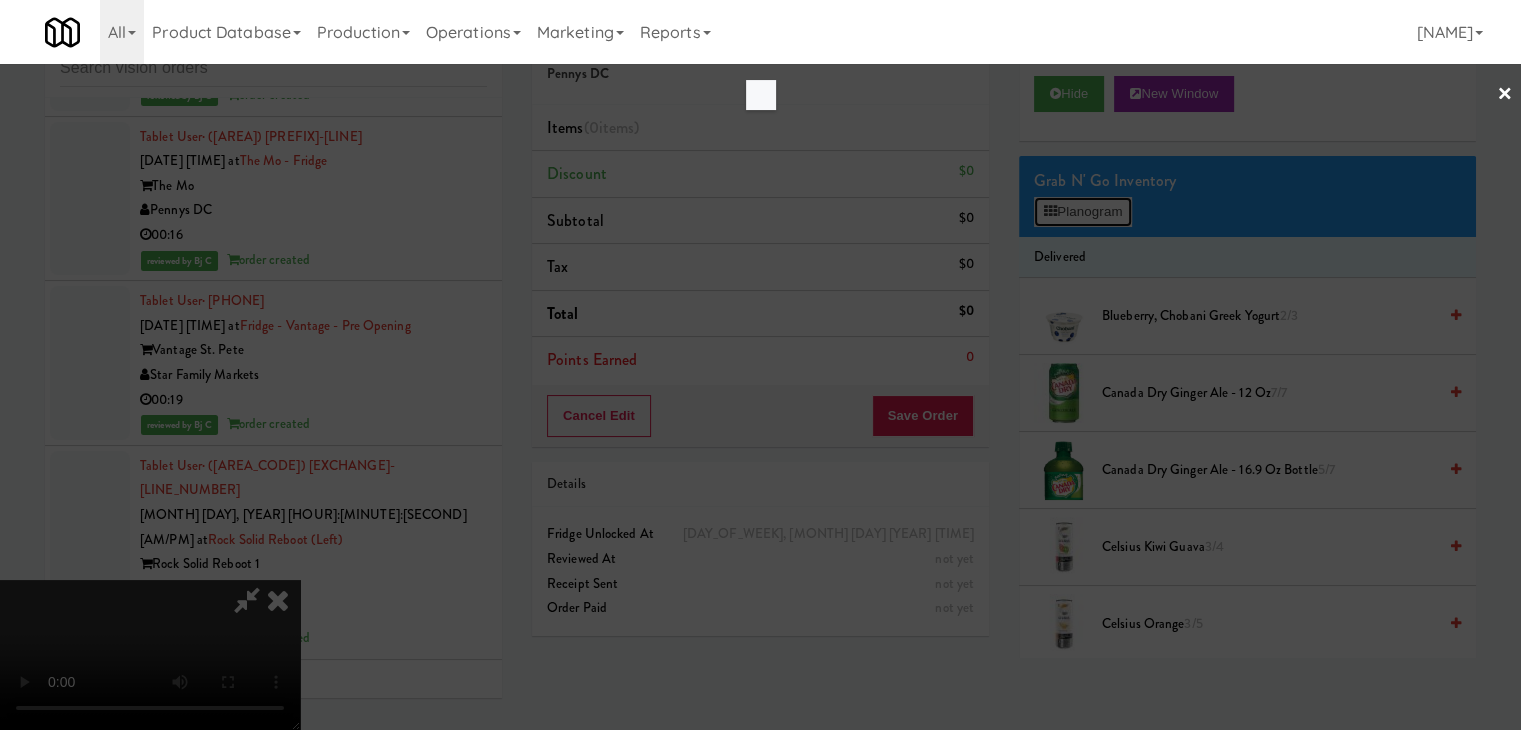 scroll, scrollTop: 24845, scrollLeft: 0, axis: vertical 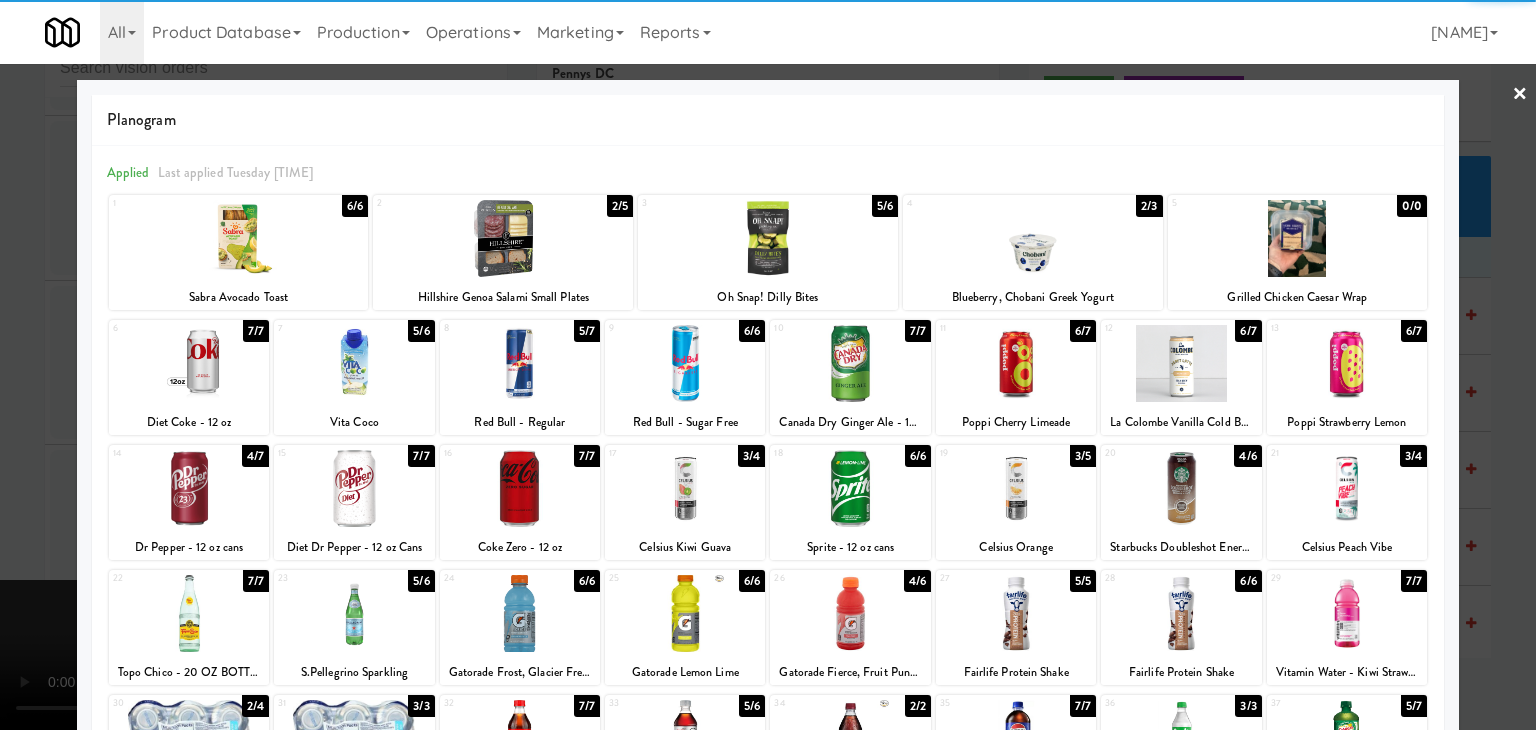 click at bounding box center [850, 363] 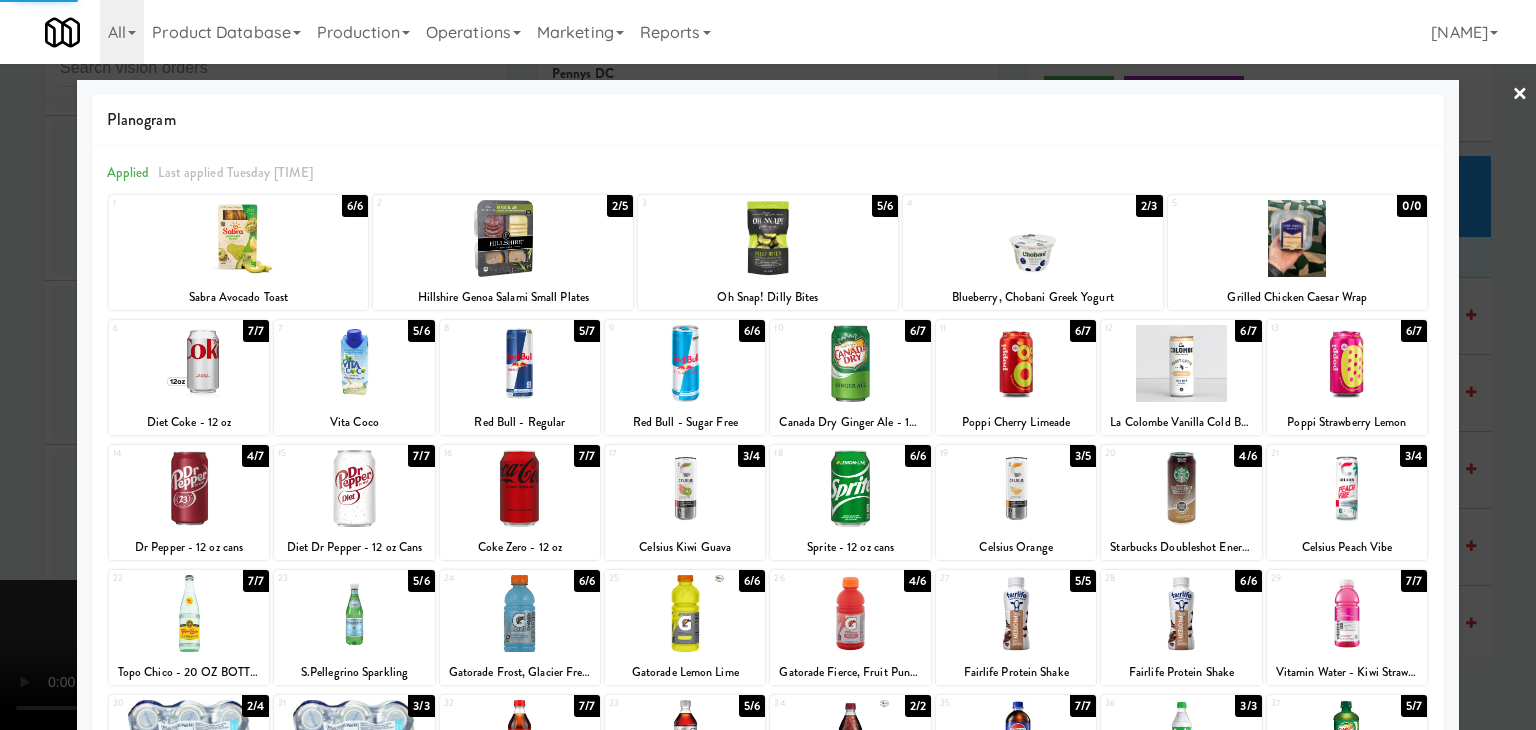 drag, startPoint x: 0, startPoint y: 359, endPoint x: 307, endPoint y: 373, distance: 307.31906 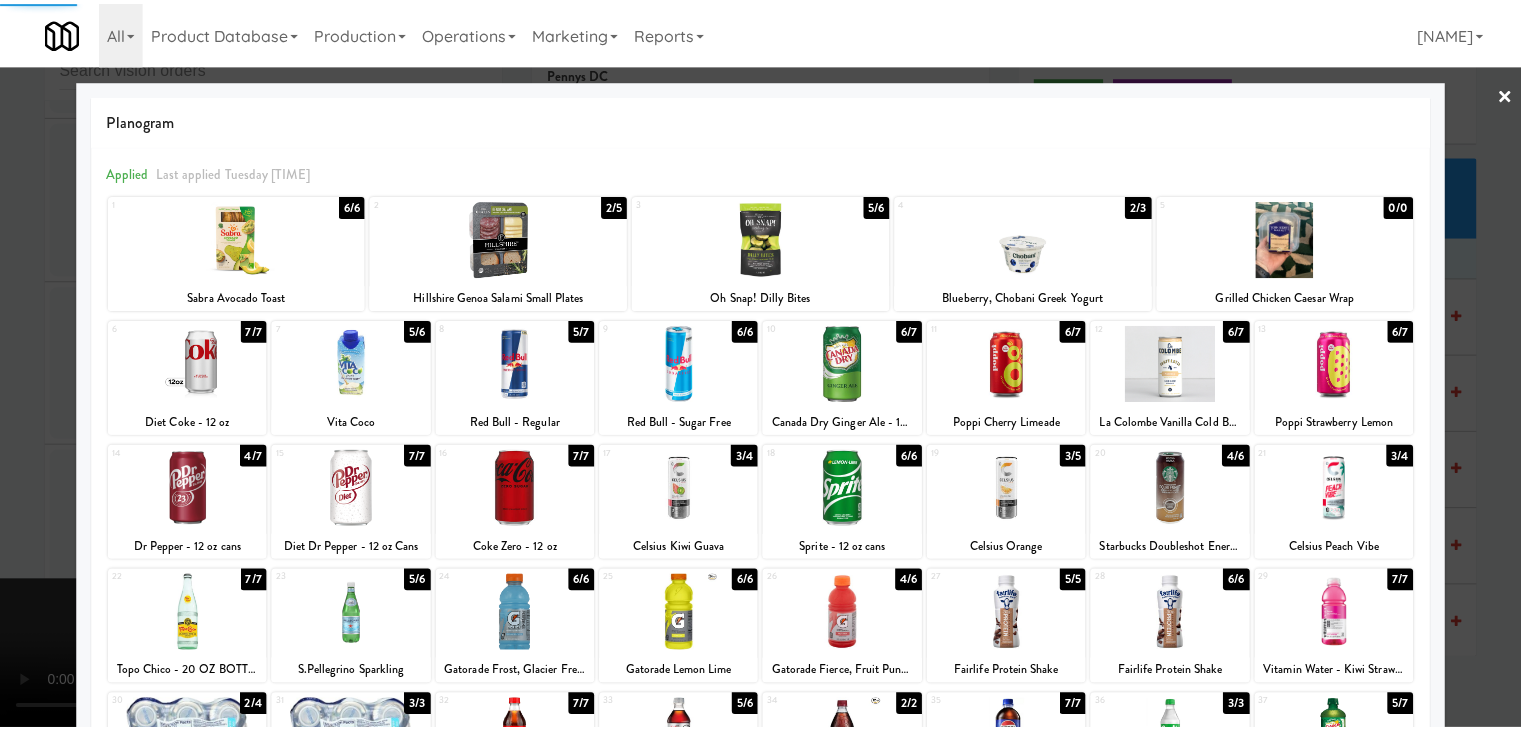 scroll, scrollTop: 24869, scrollLeft: 0, axis: vertical 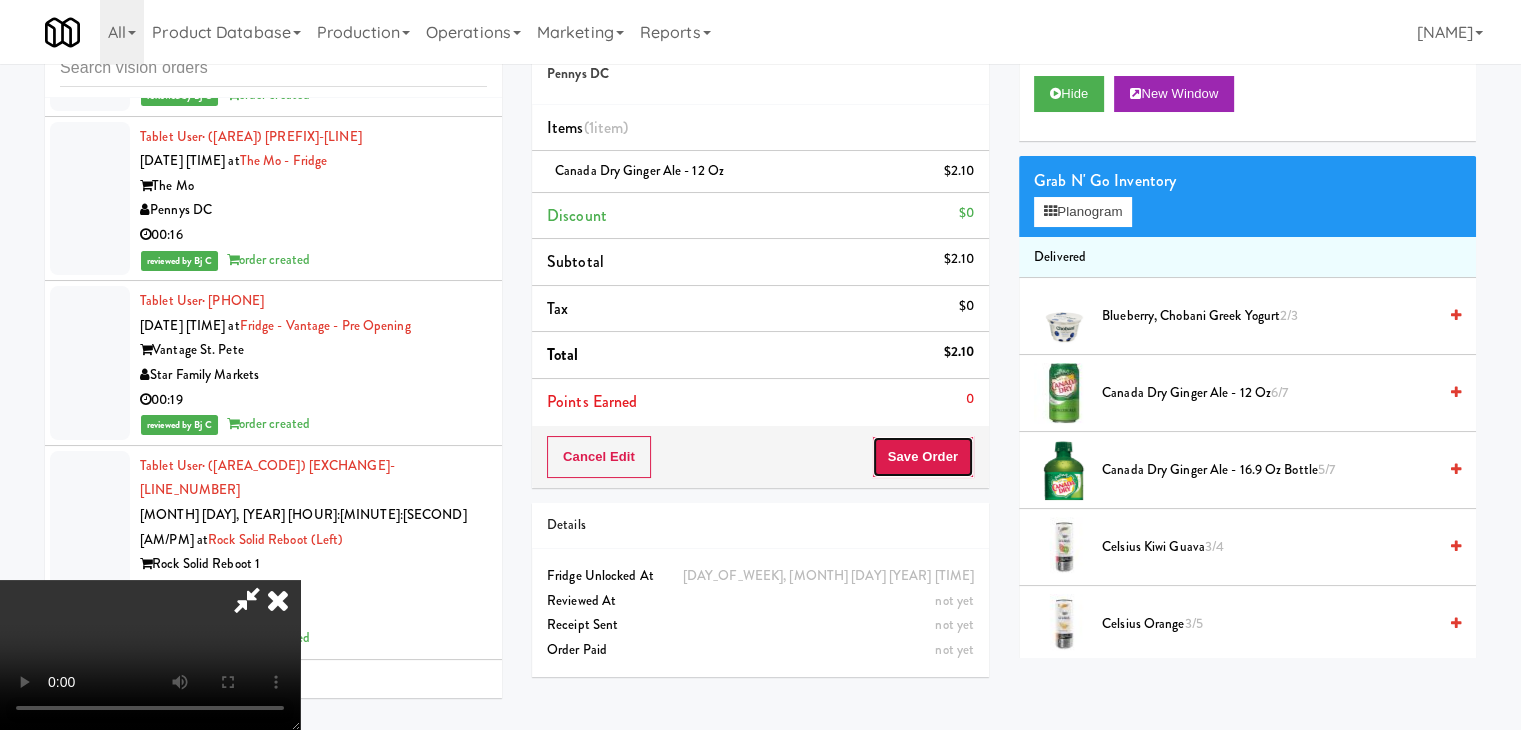 click on "Save Order" at bounding box center [923, 457] 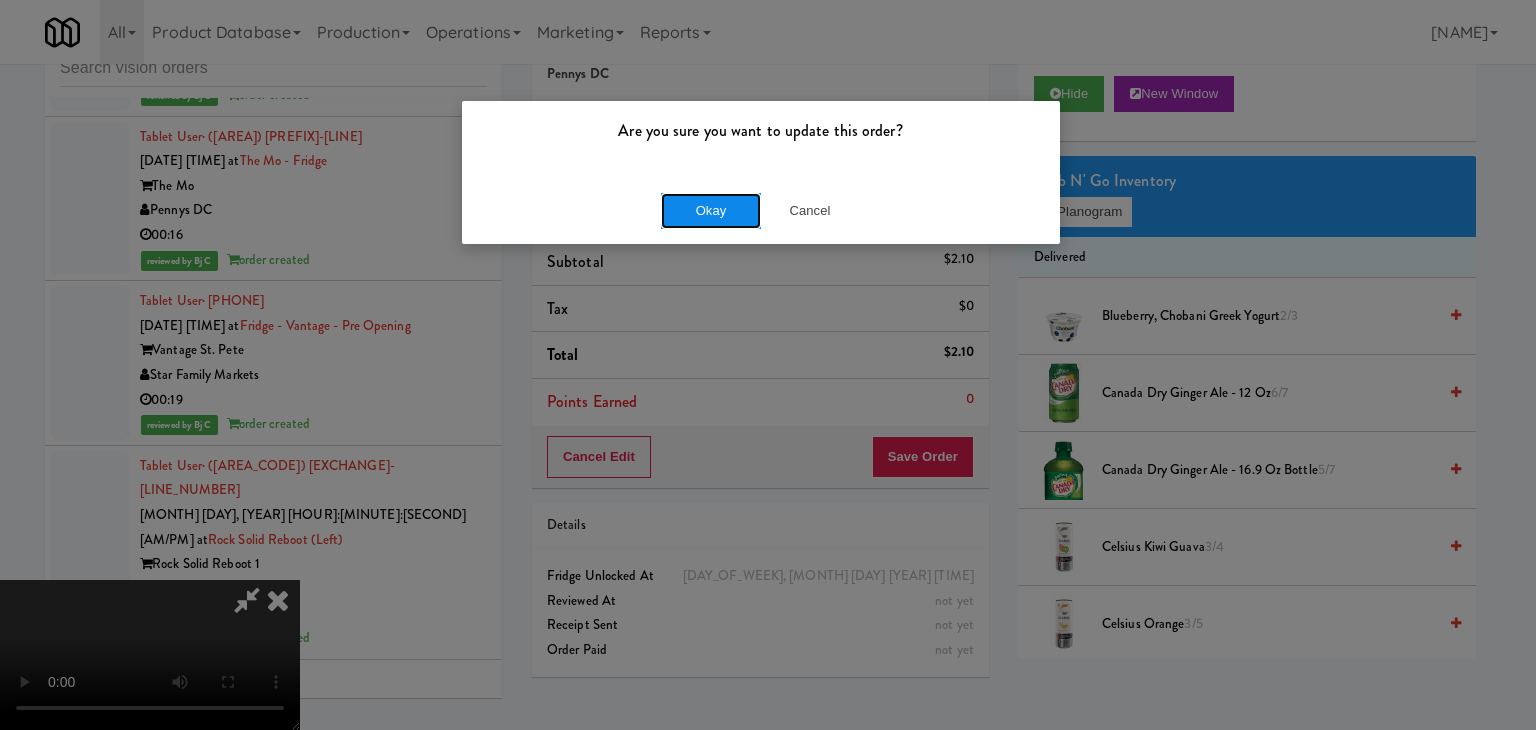 click on "Okay" at bounding box center [711, 211] 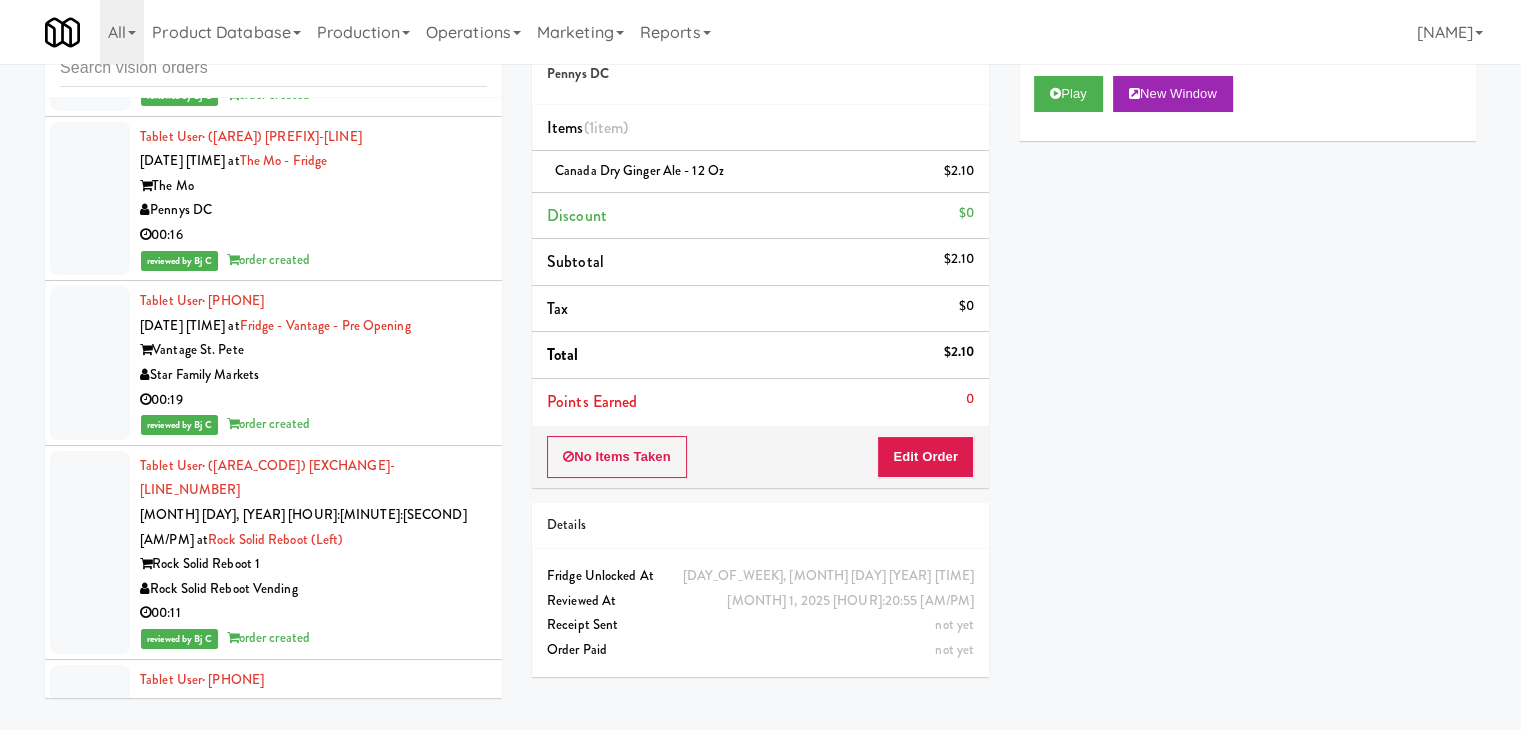 click on "Oceanside Vending LLC" at bounding box center [313, 1741] 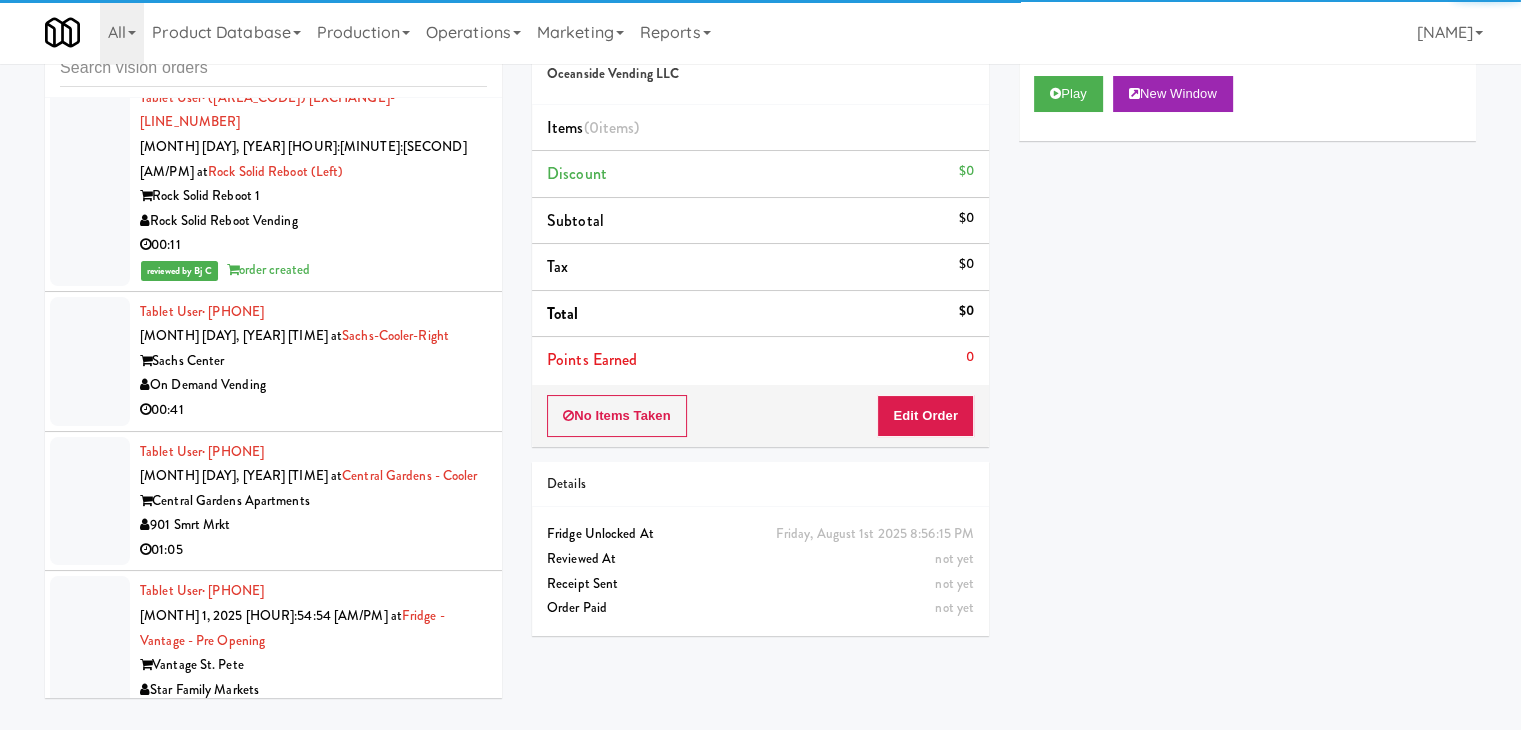 scroll, scrollTop: 25269, scrollLeft: 0, axis: vertical 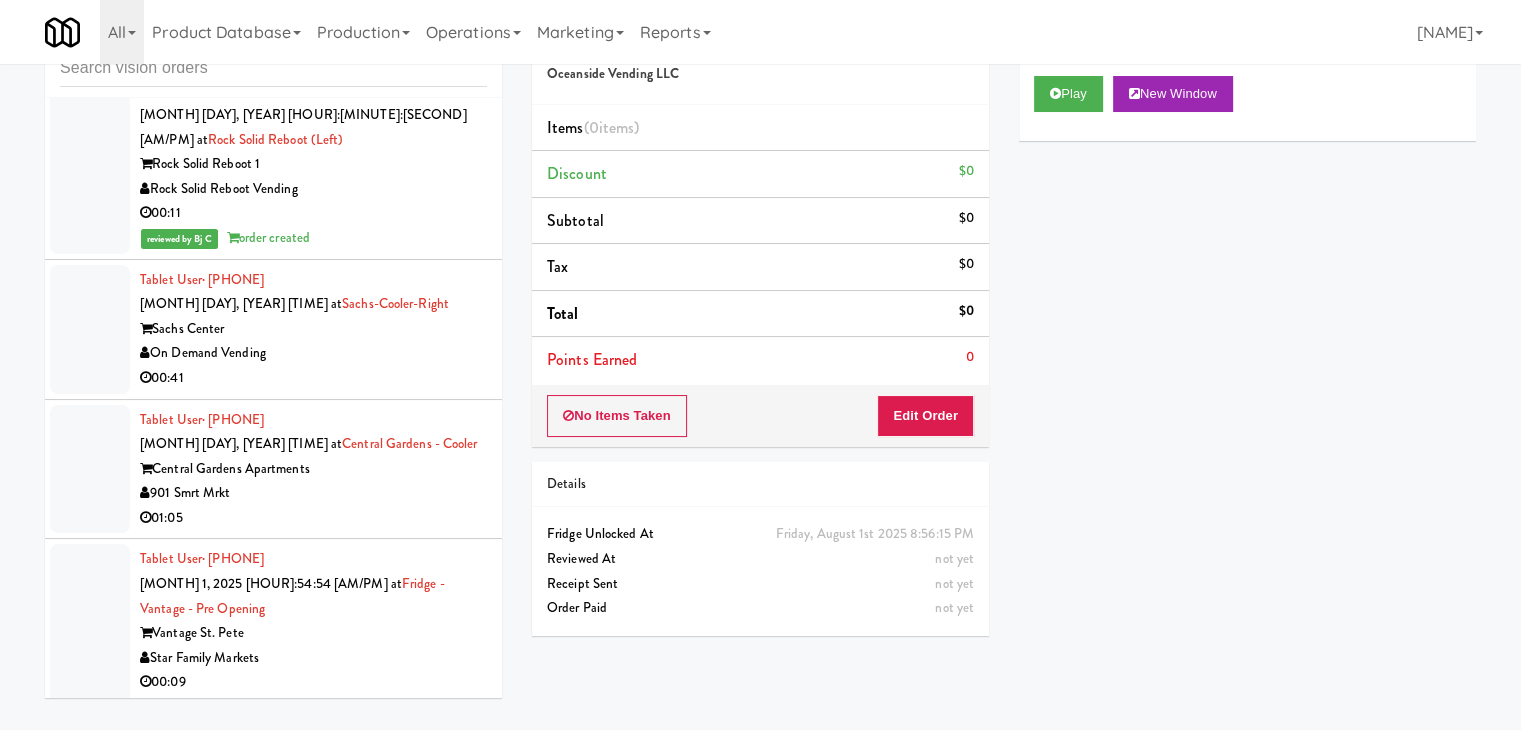 click on "00:29" at bounding box center (313, 1530) 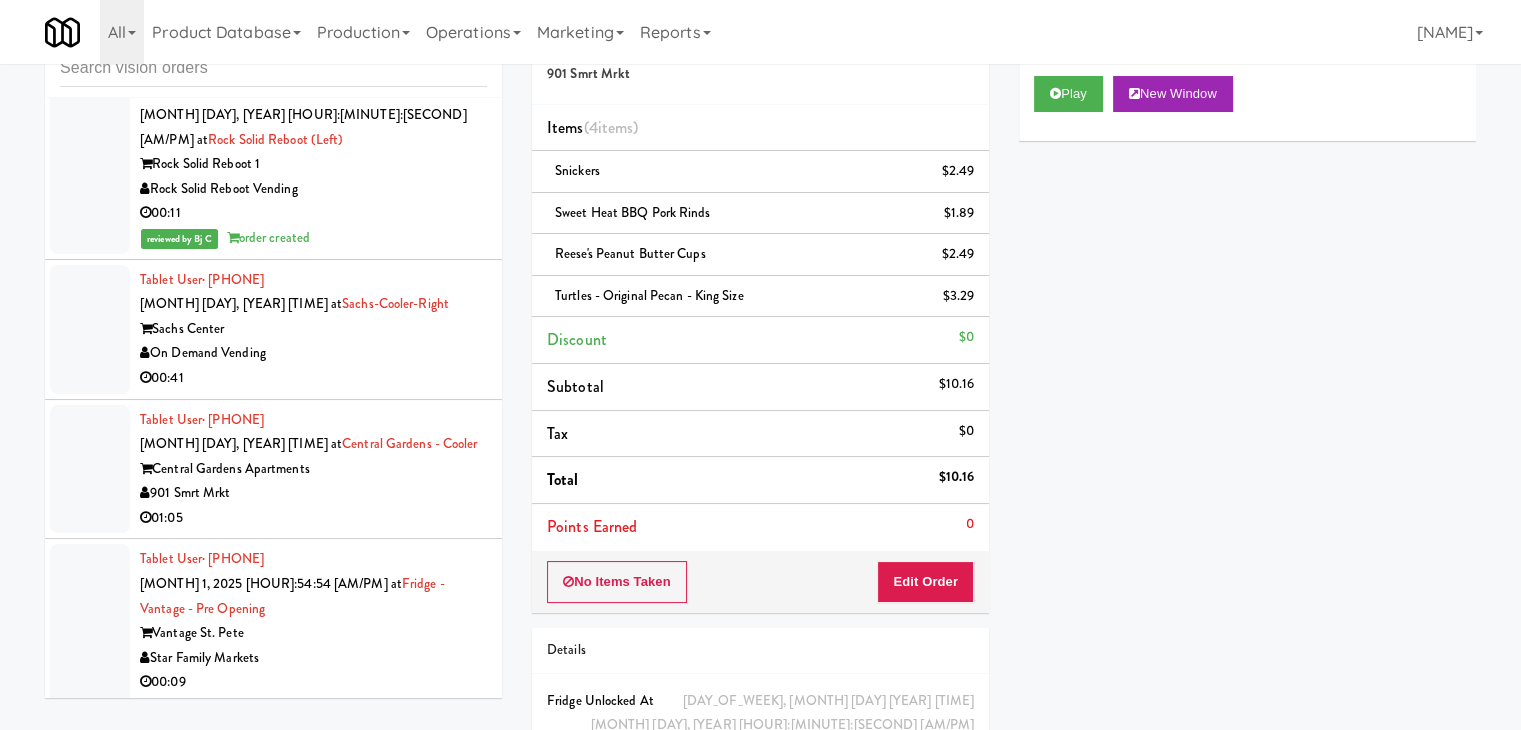 click on "The Pointe at Polaris" at bounding box center (313, 1645) 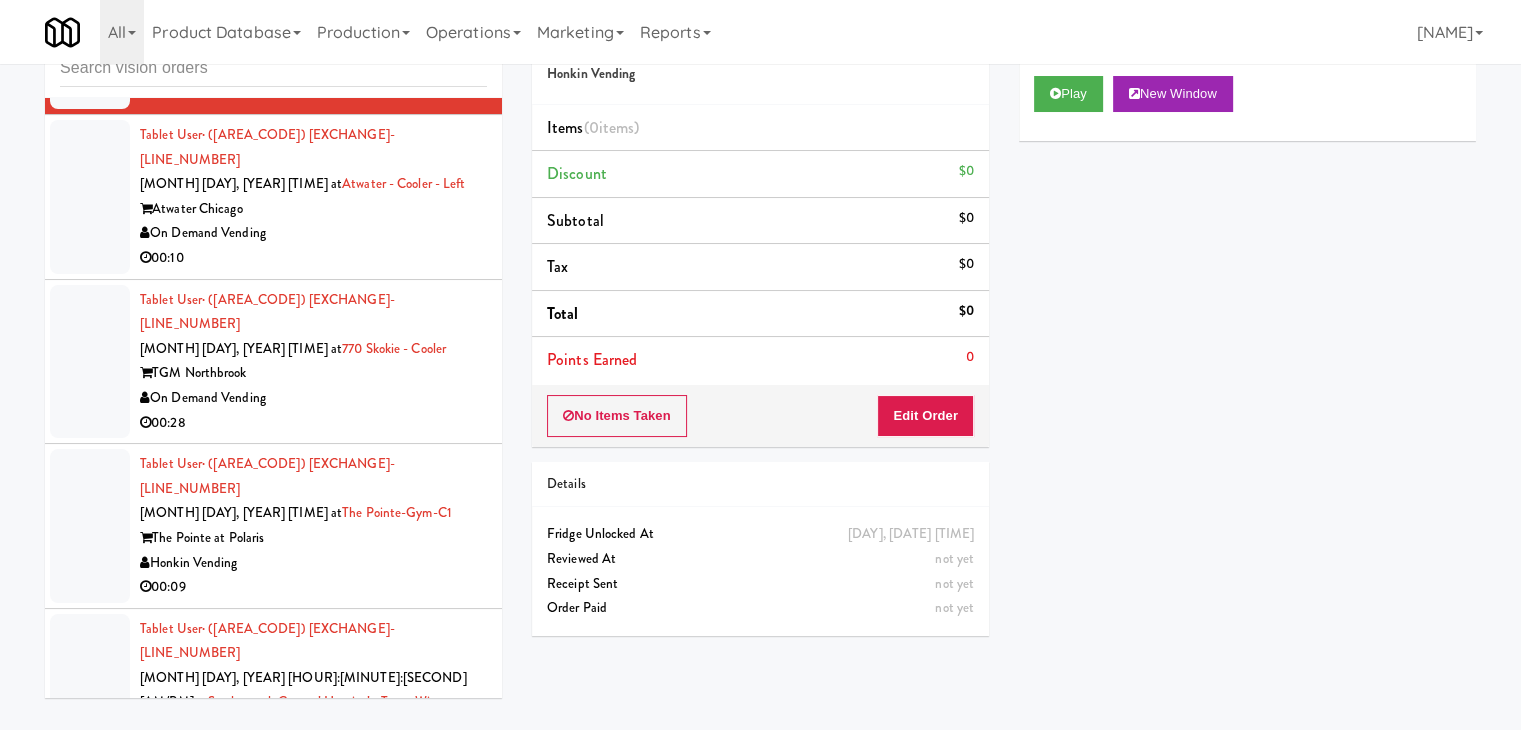 scroll, scrollTop: 26869, scrollLeft: 0, axis: vertical 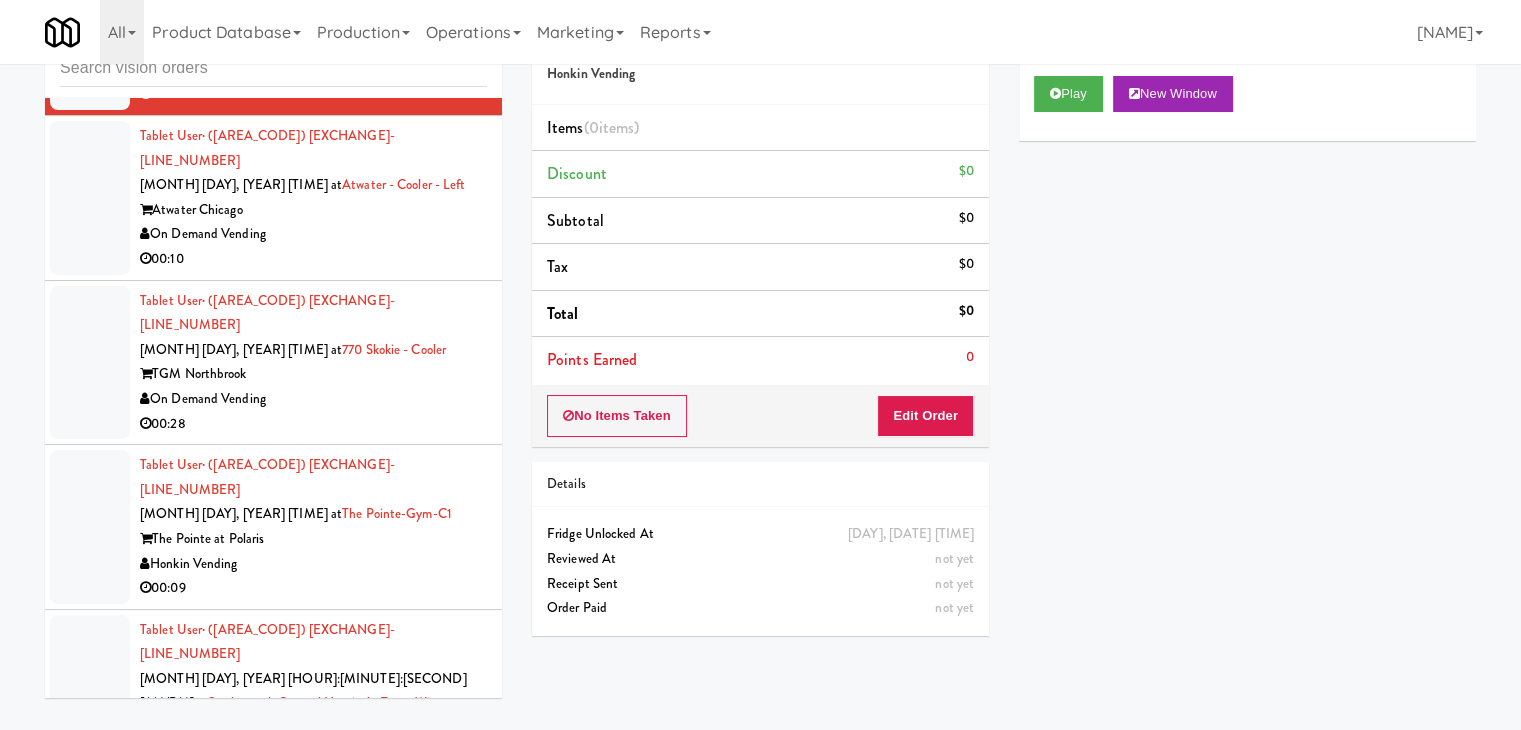 click on "Elevated Vending Solutions" at bounding box center [313, 1872] 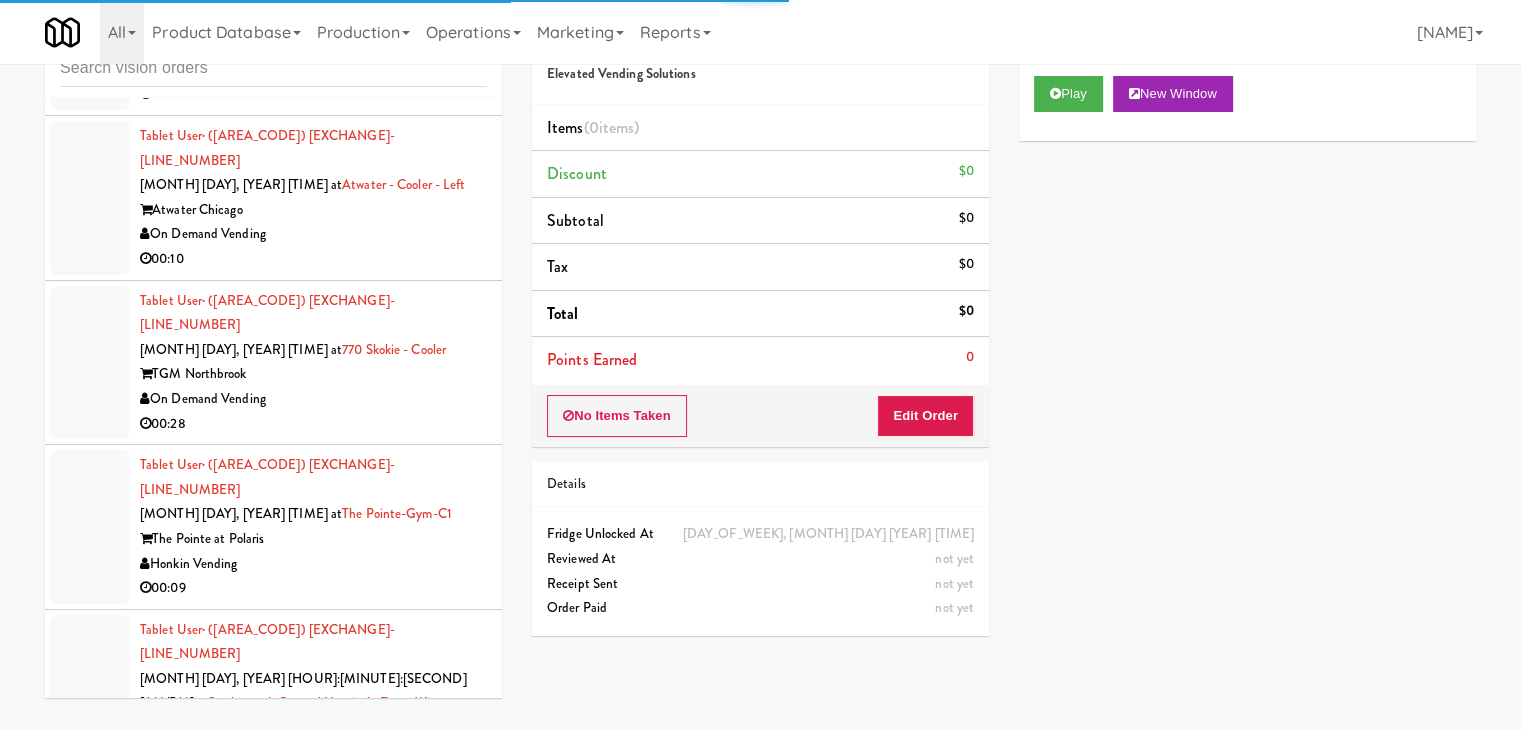 drag, startPoint x: 1060, startPoint y: 113, endPoint x: 1052, endPoint y: 121, distance: 11.313708 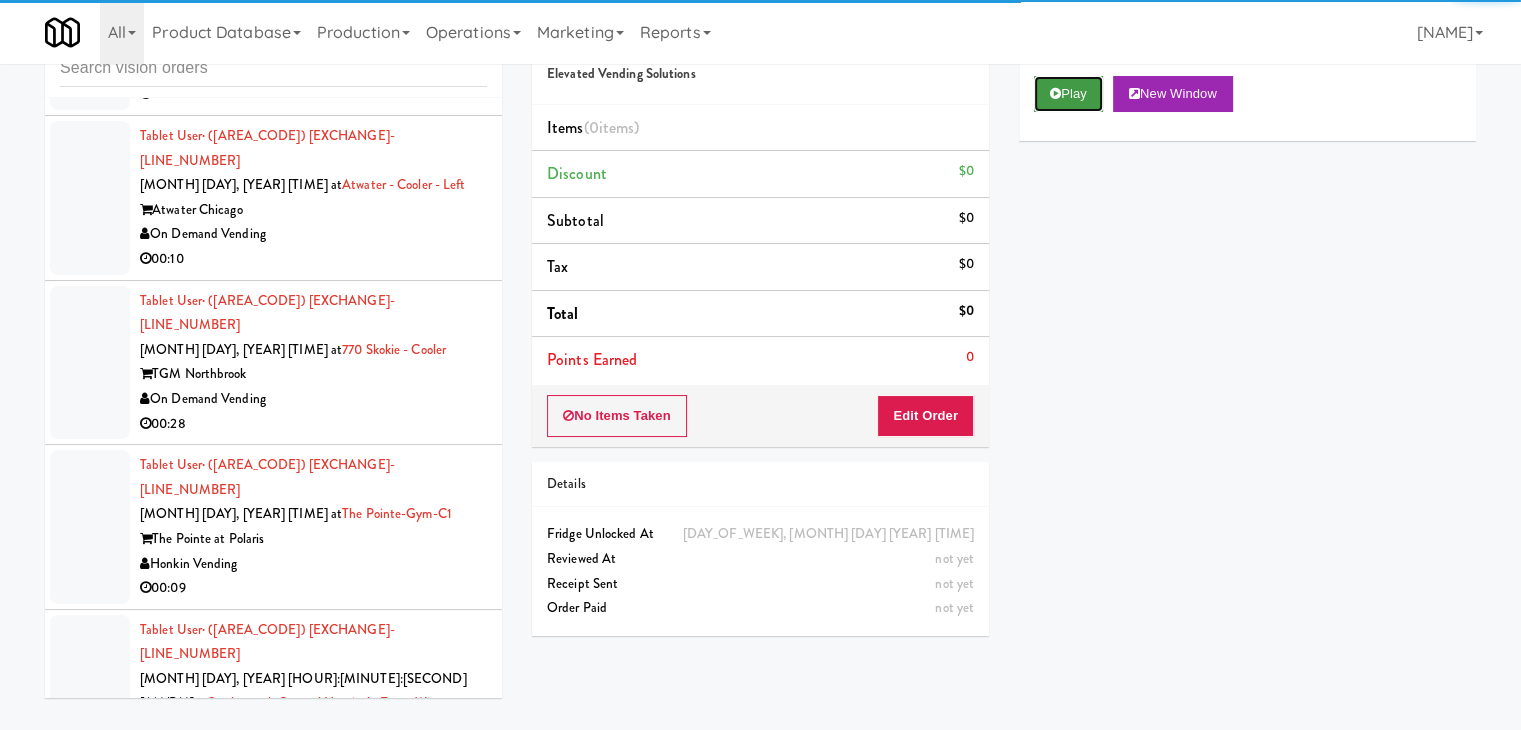 click on "Play" at bounding box center [1068, 94] 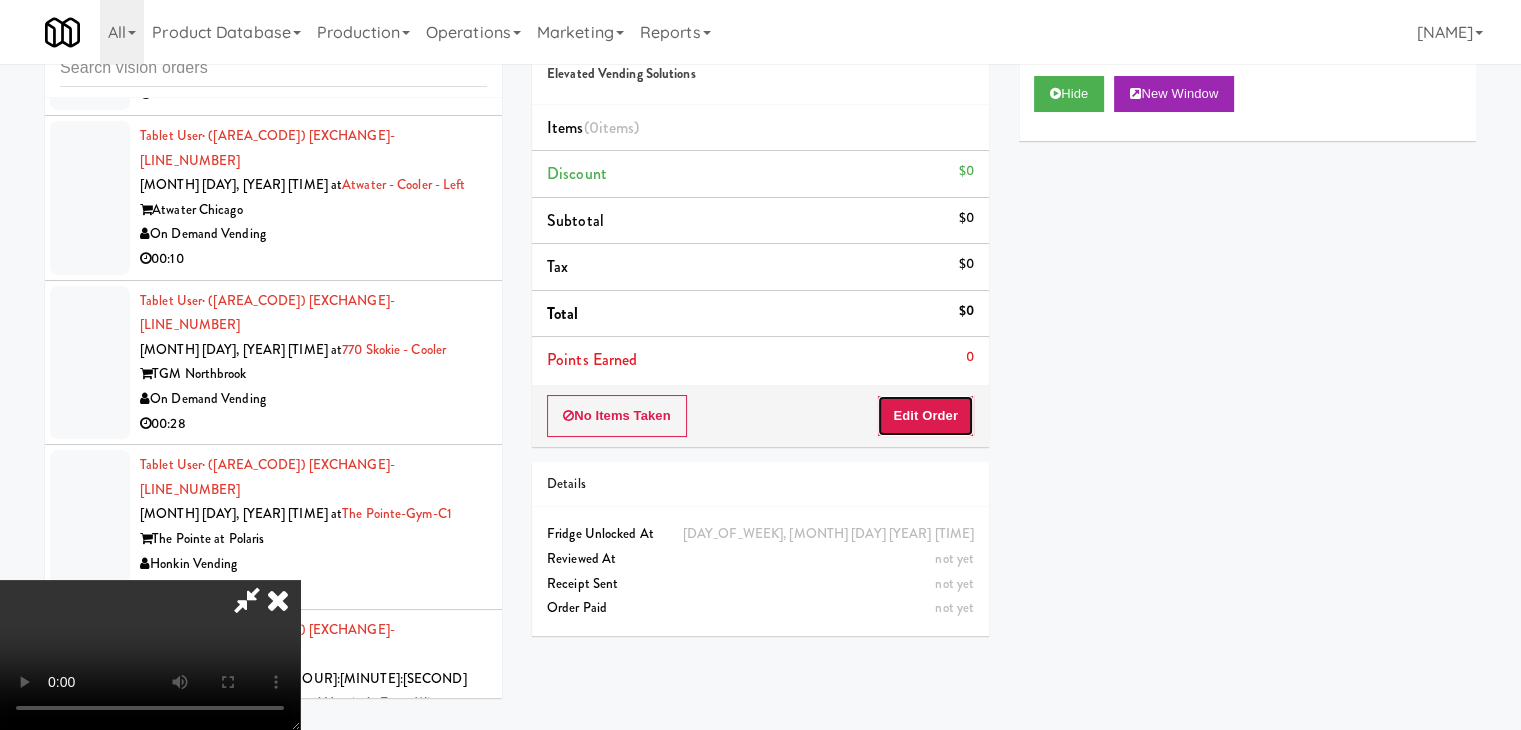 click on "Edit Order" at bounding box center (925, 416) 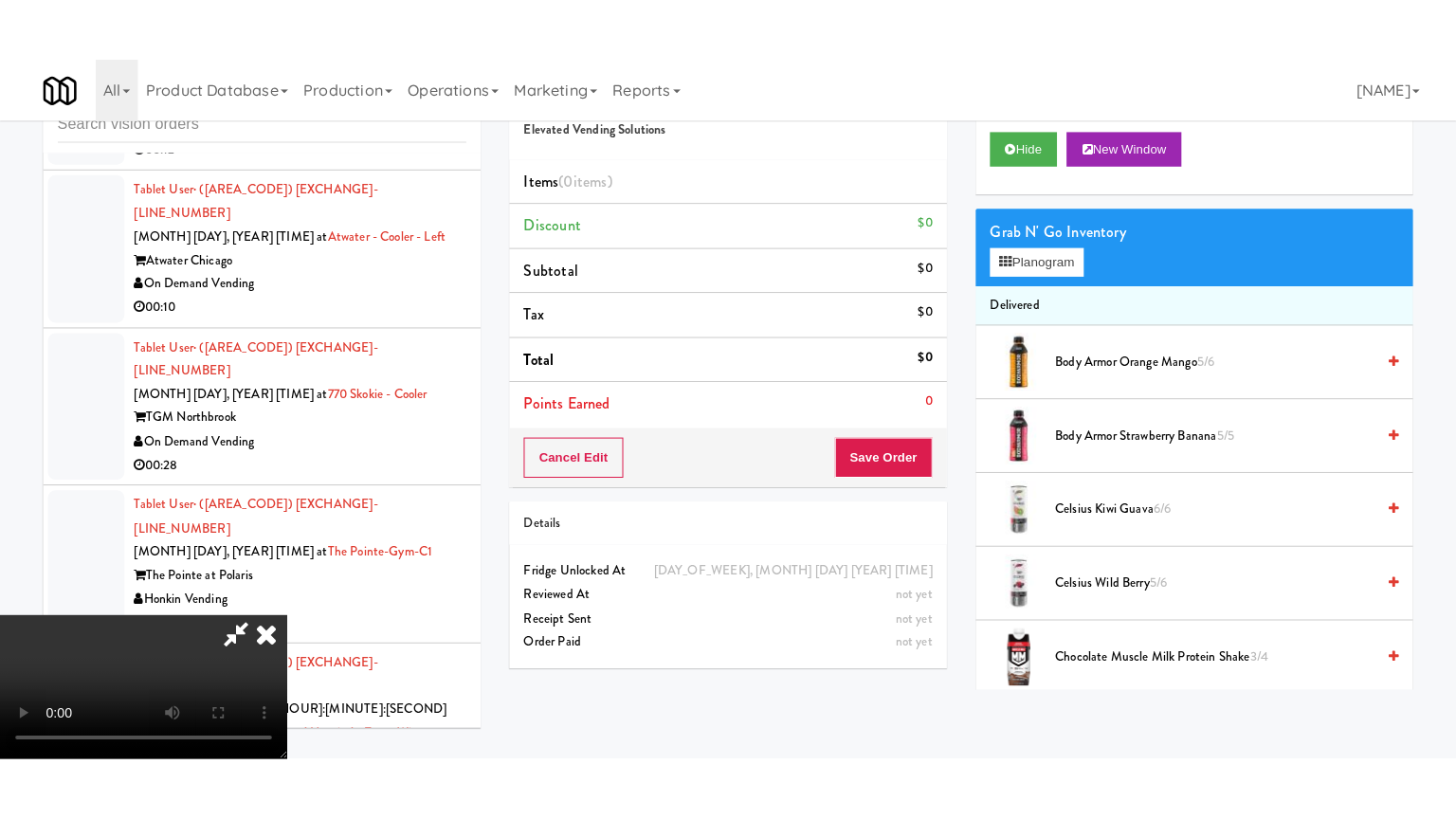 scroll, scrollTop: 266, scrollLeft: 0, axis: vertical 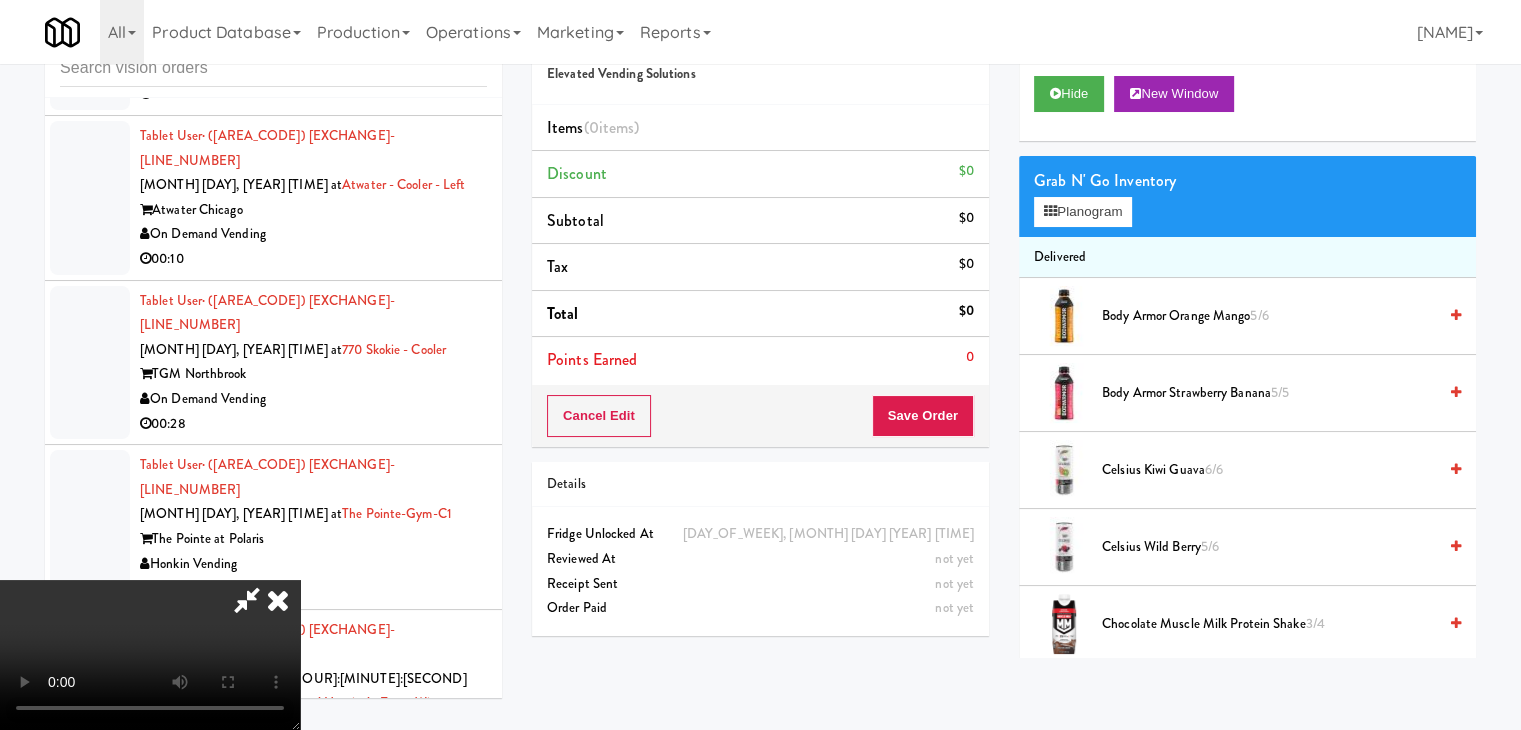 type 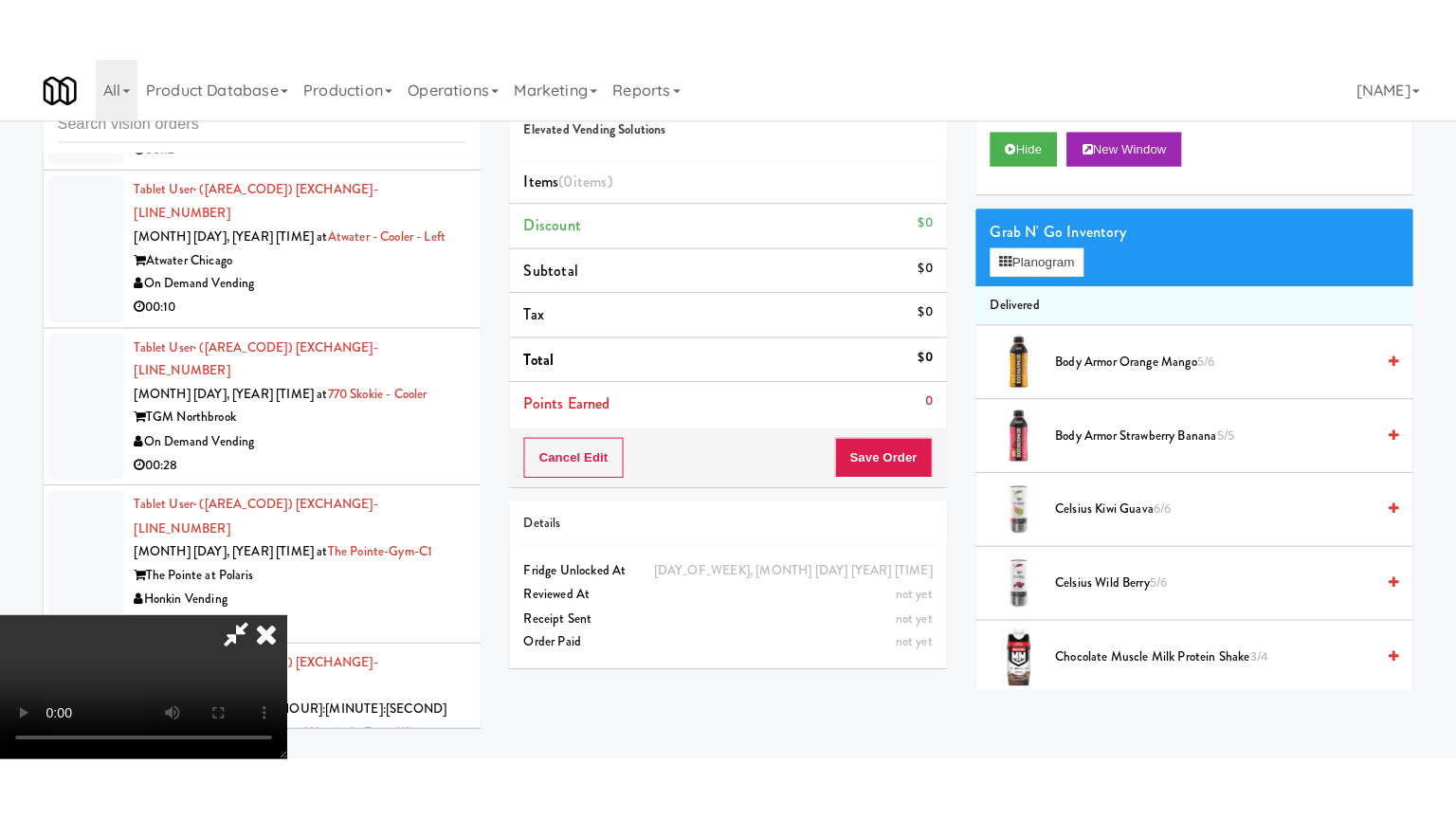 scroll, scrollTop: 0, scrollLeft: 0, axis: both 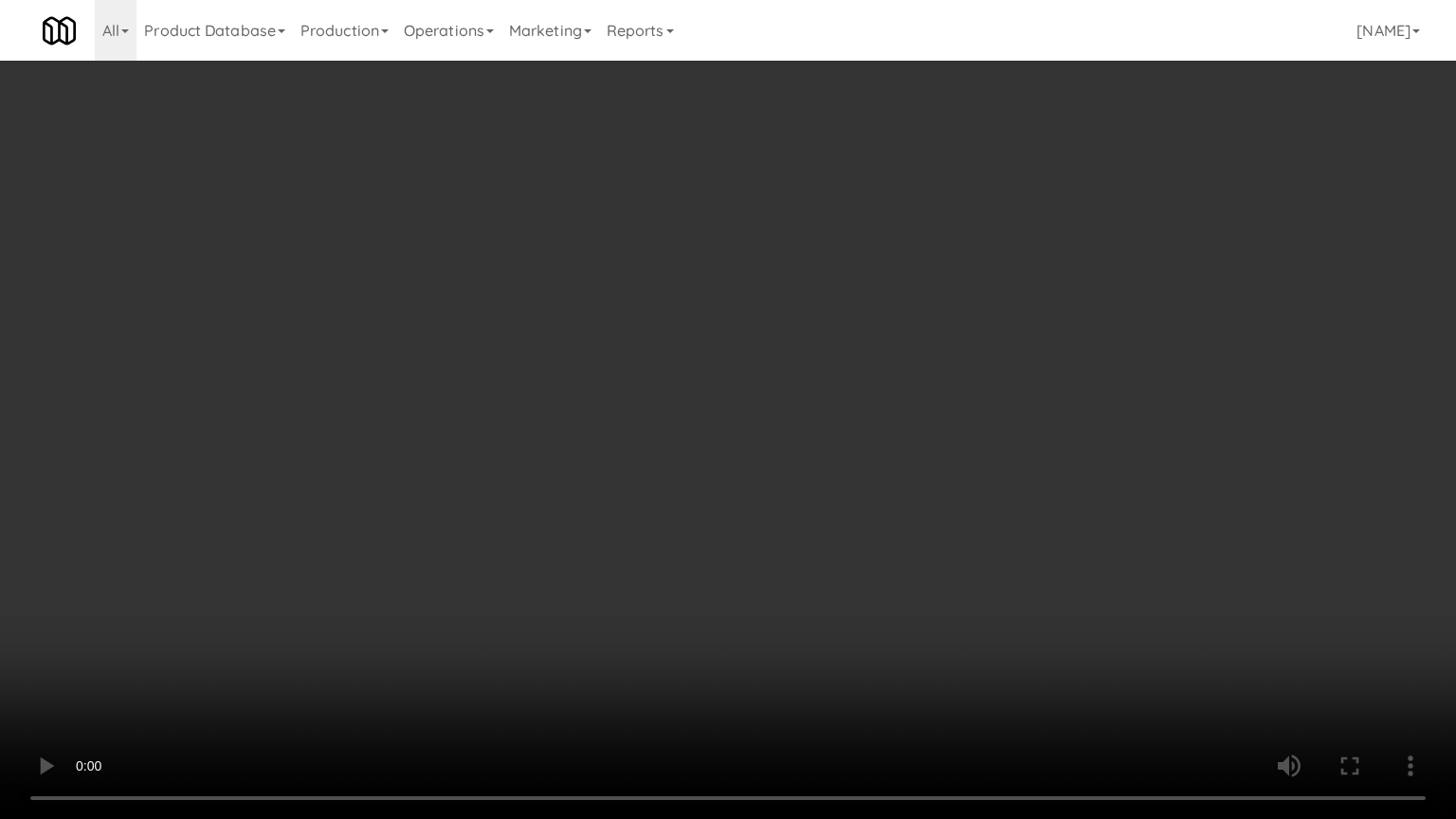 click at bounding box center (728, 410) 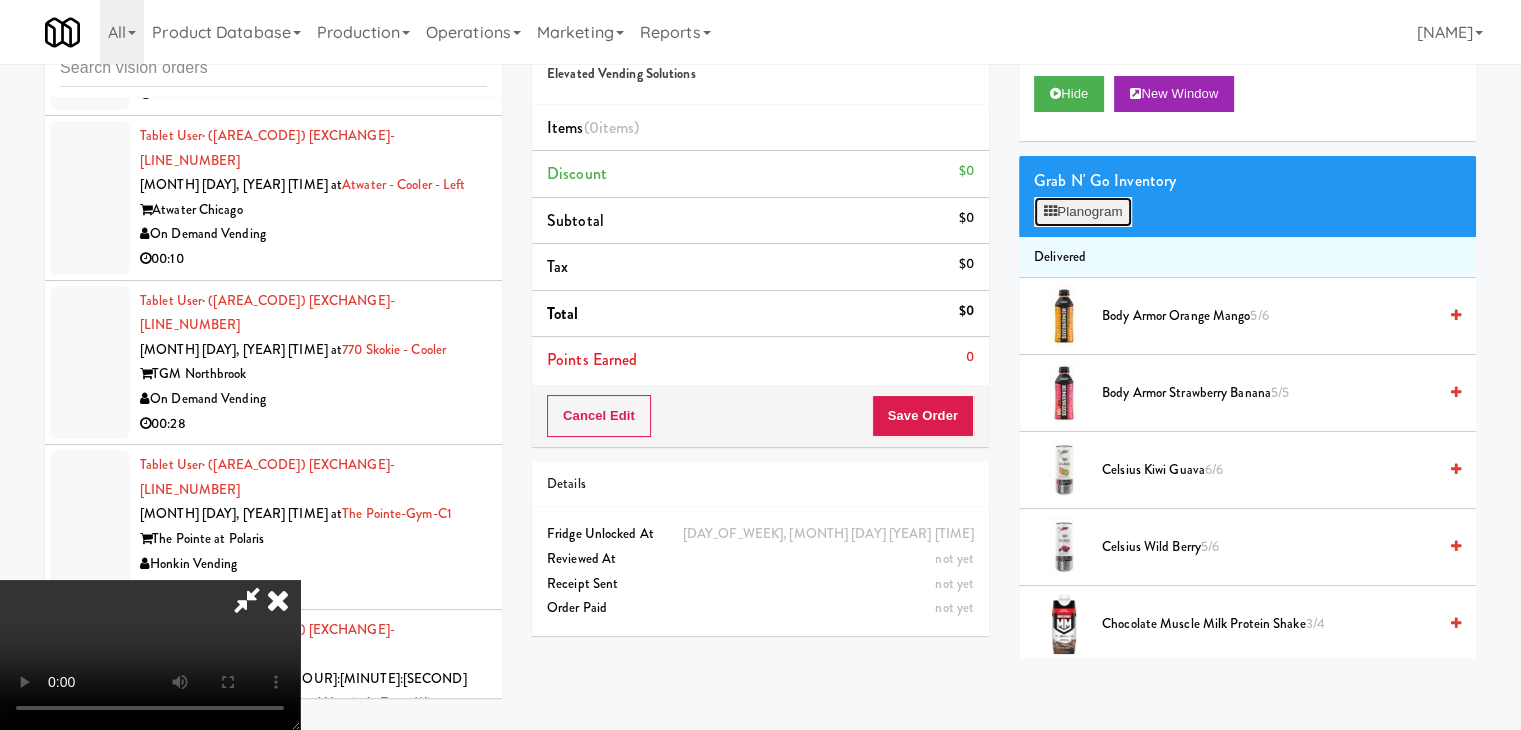 click on "Planogram" at bounding box center (1083, 212) 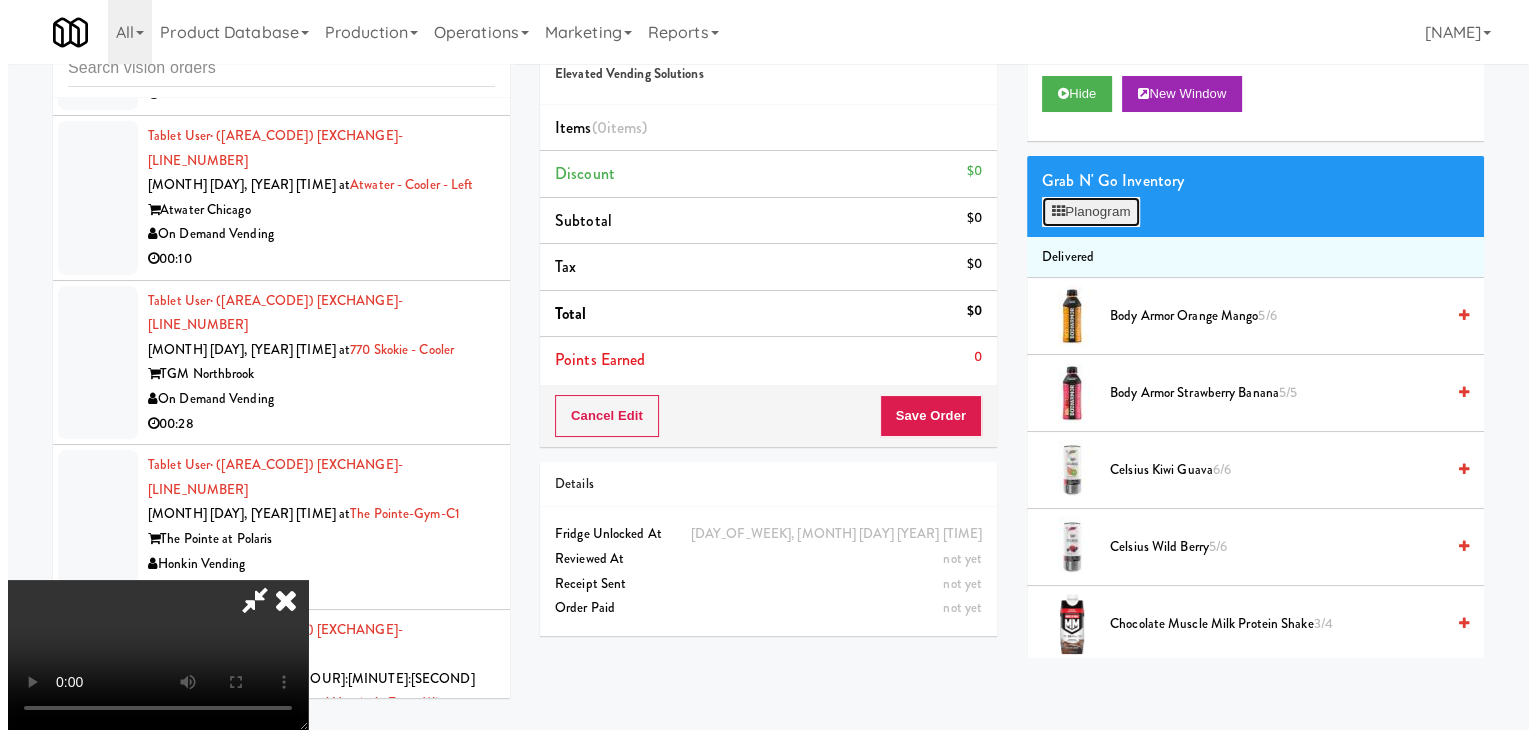 scroll, scrollTop: 26844, scrollLeft: 0, axis: vertical 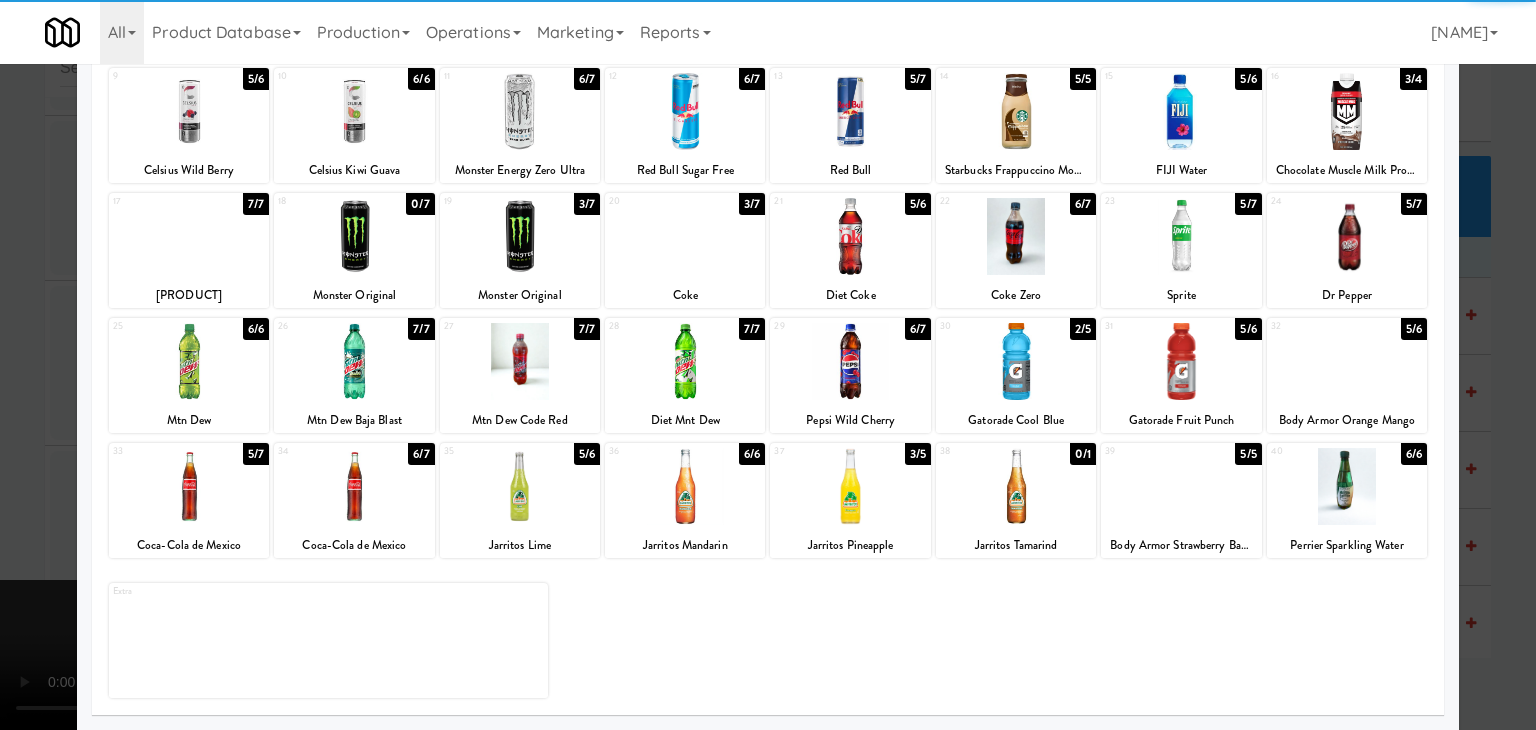 drag, startPoint x: 372, startPoint y: 466, endPoint x: 327, endPoint y: 469, distance: 45.099888 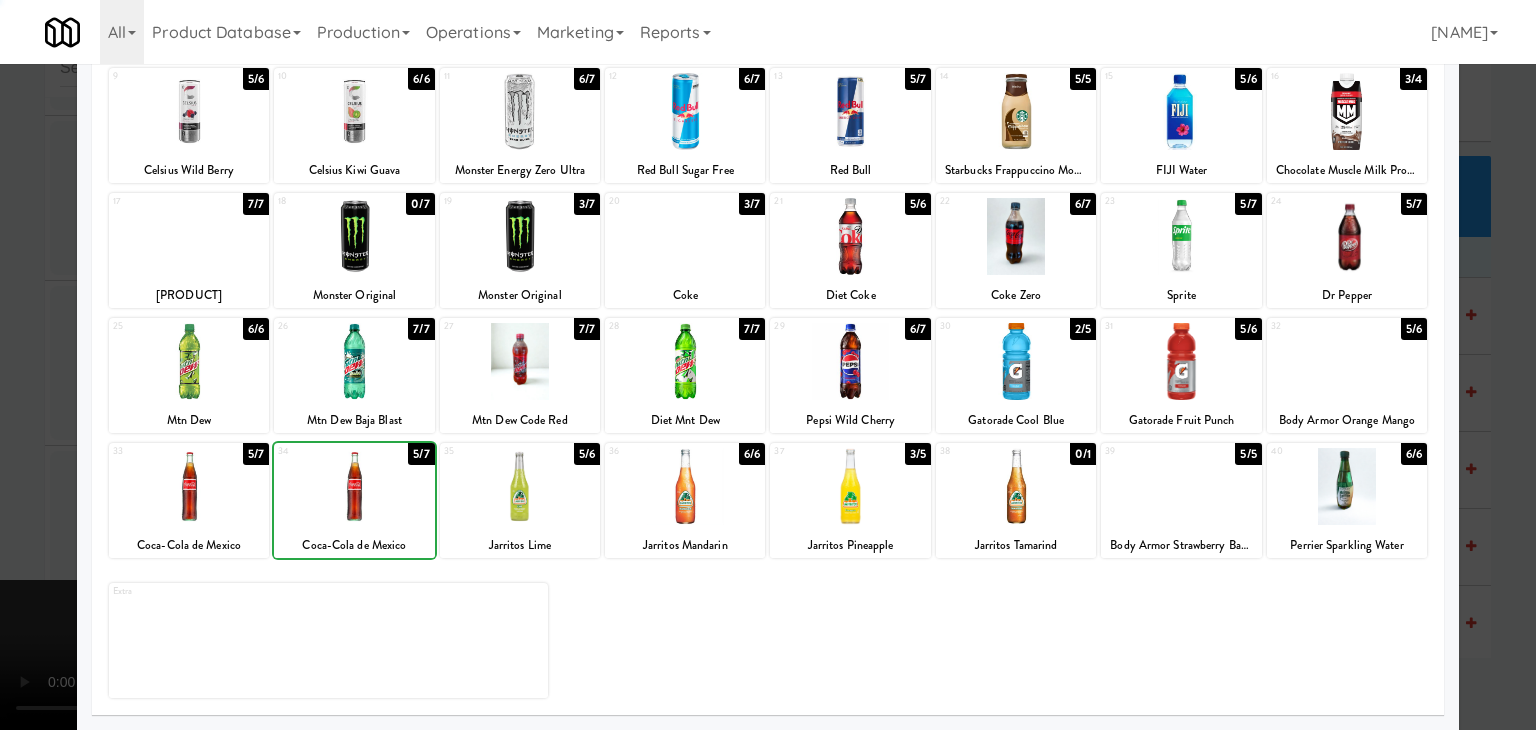 drag, startPoint x: 0, startPoint y: 451, endPoint x: 630, endPoint y: 446, distance: 630.01984 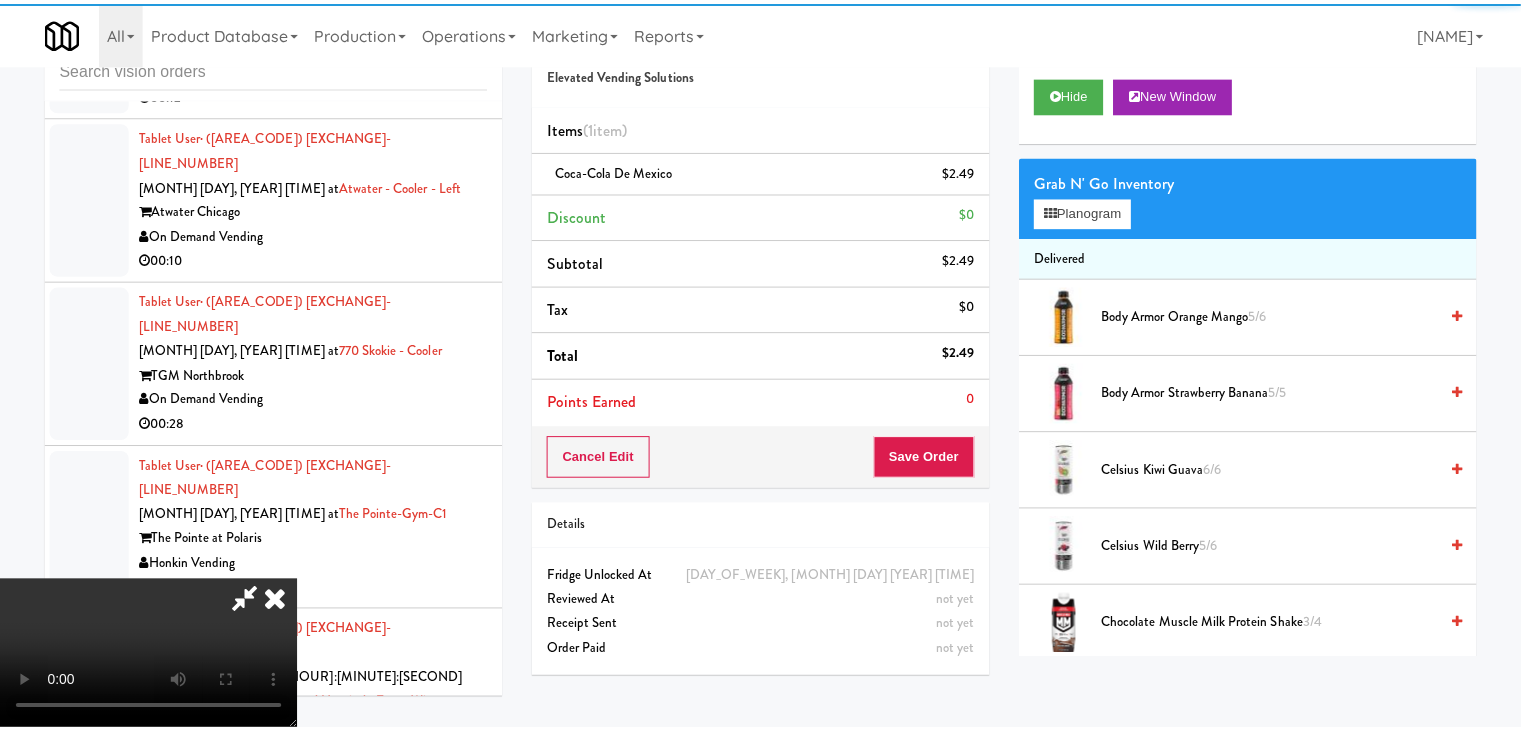 scroll, scrollTop: 26869, scrollLeft: 0, axis: vertical 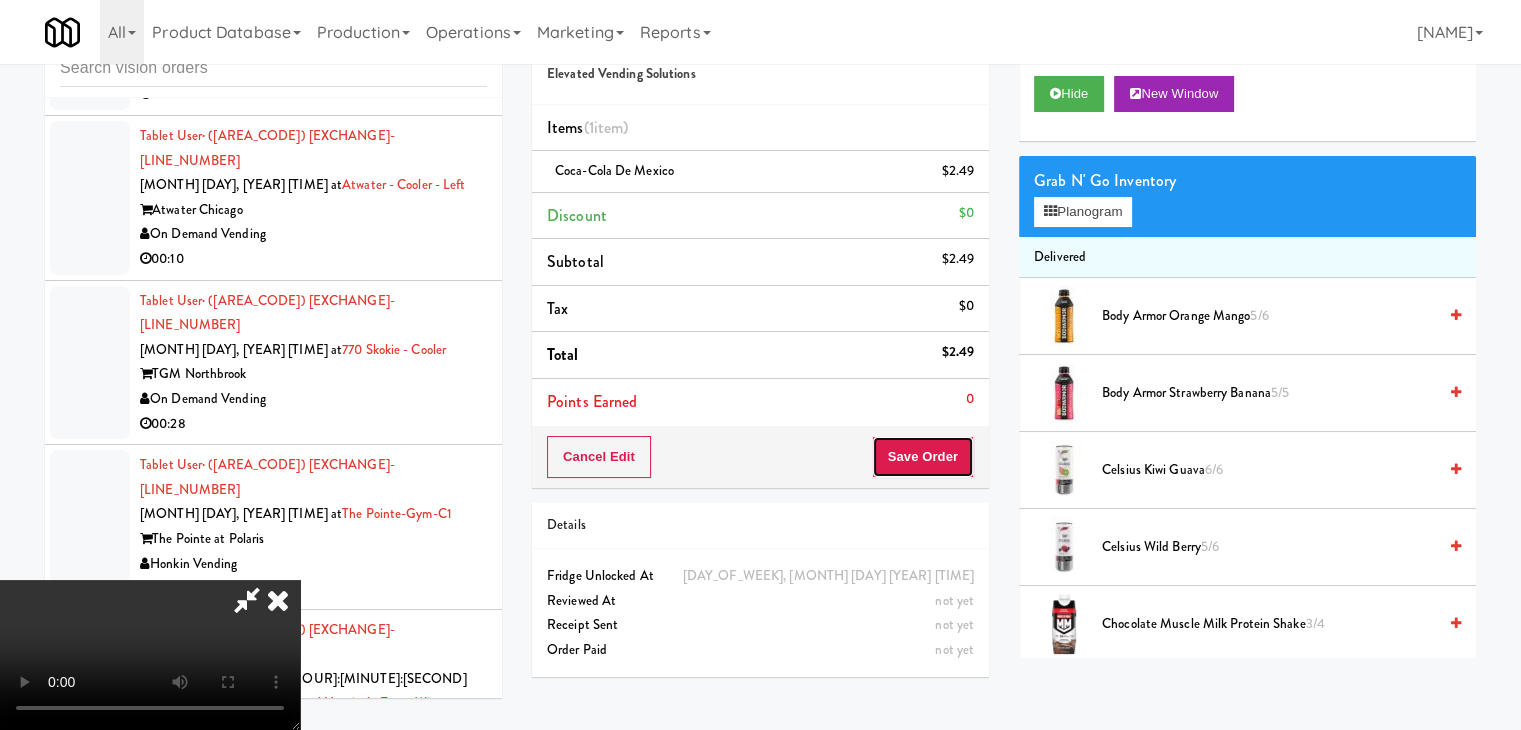 click on "Save Order" at bounding box center [923, 457] 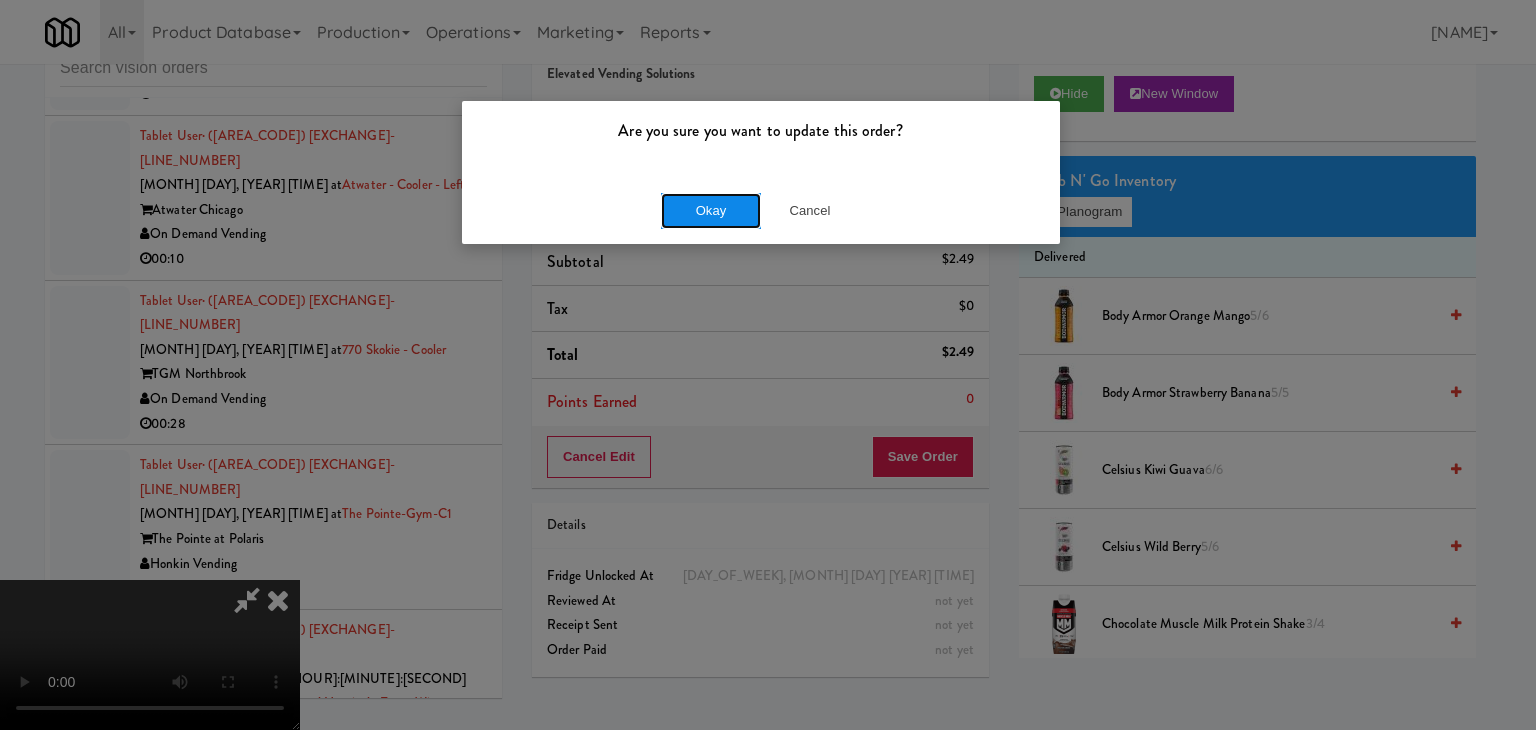 click on "Okay" at bounding box center [711, 211] 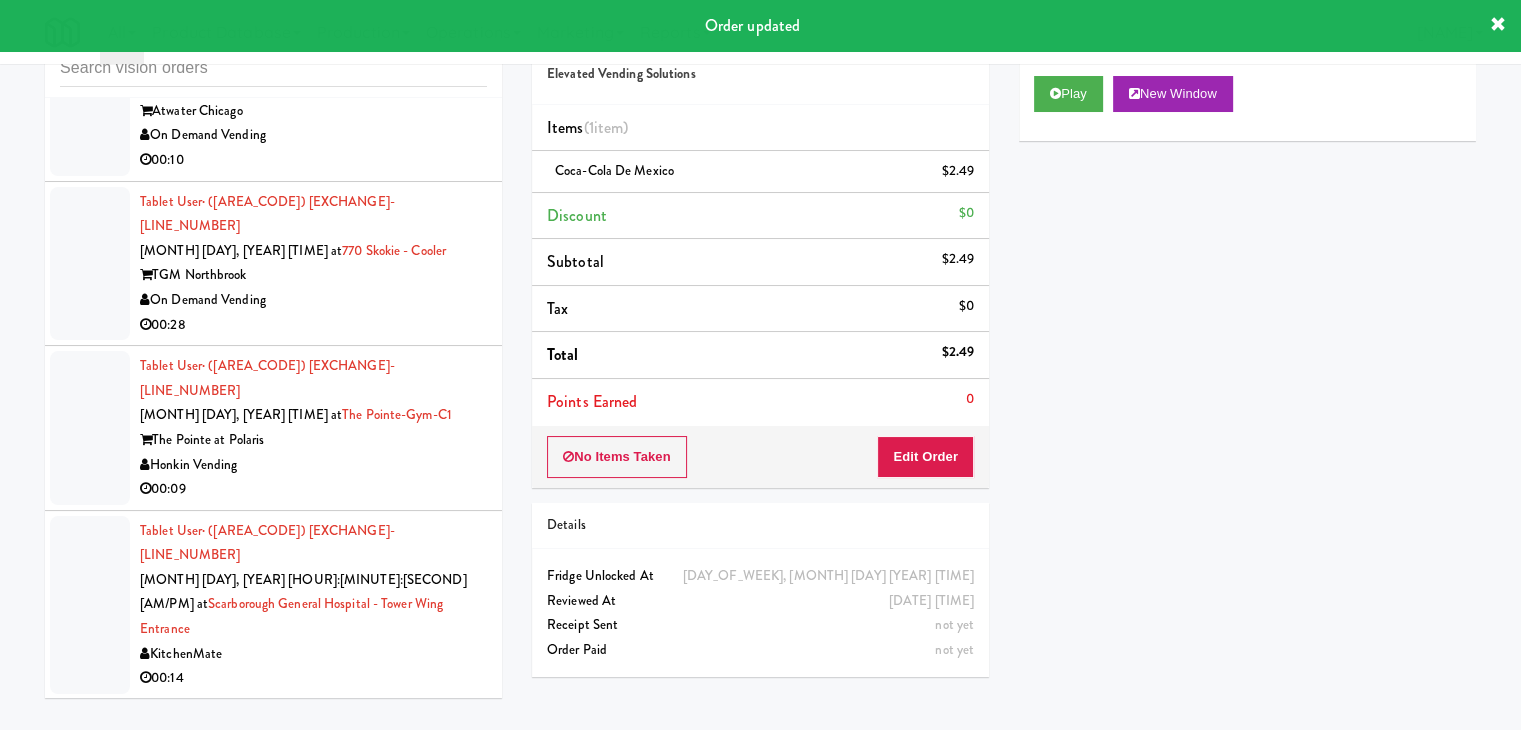 scroll, scrollTop: 27169, scrollLeft: 0, axis: vertical 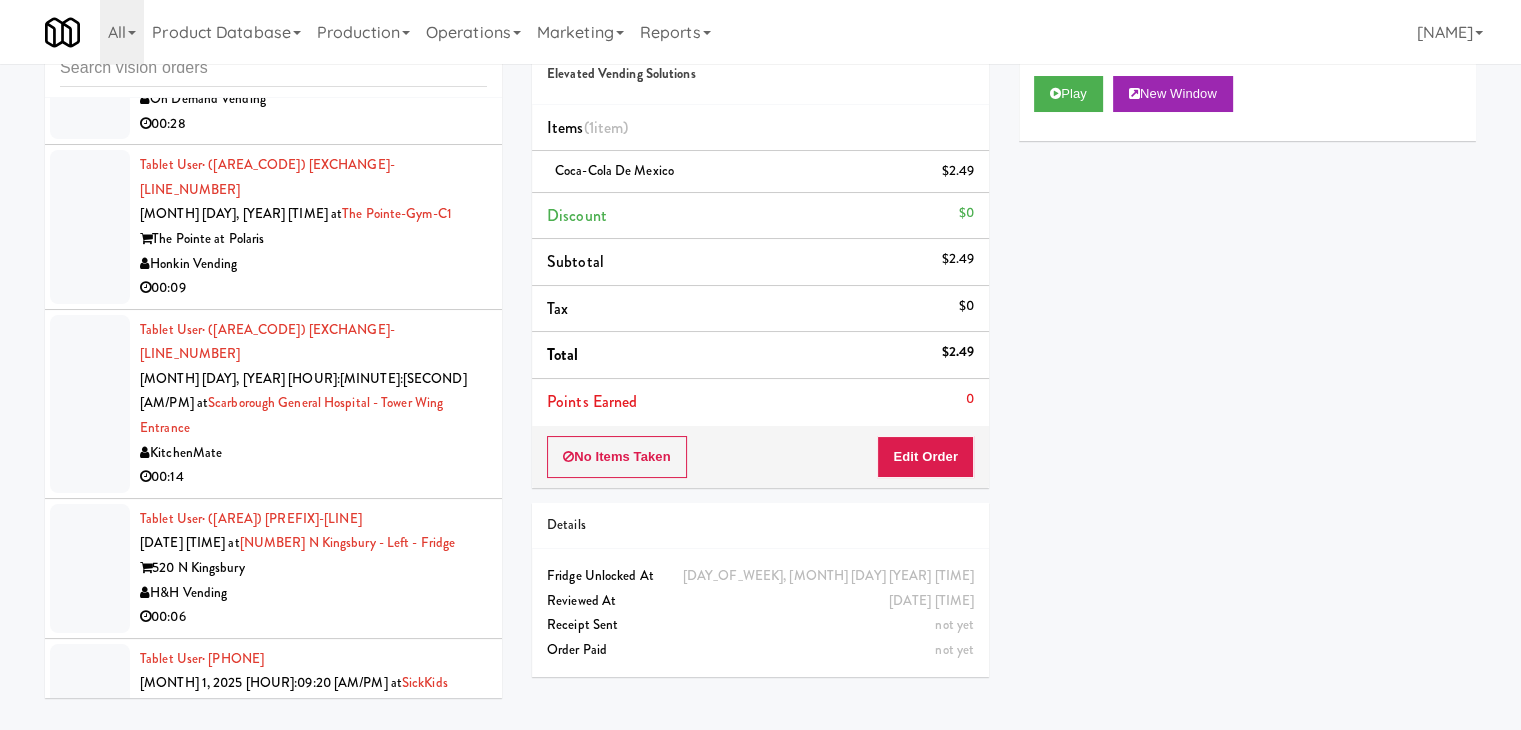 click on "00:17" at bounding box center (313, 1762) 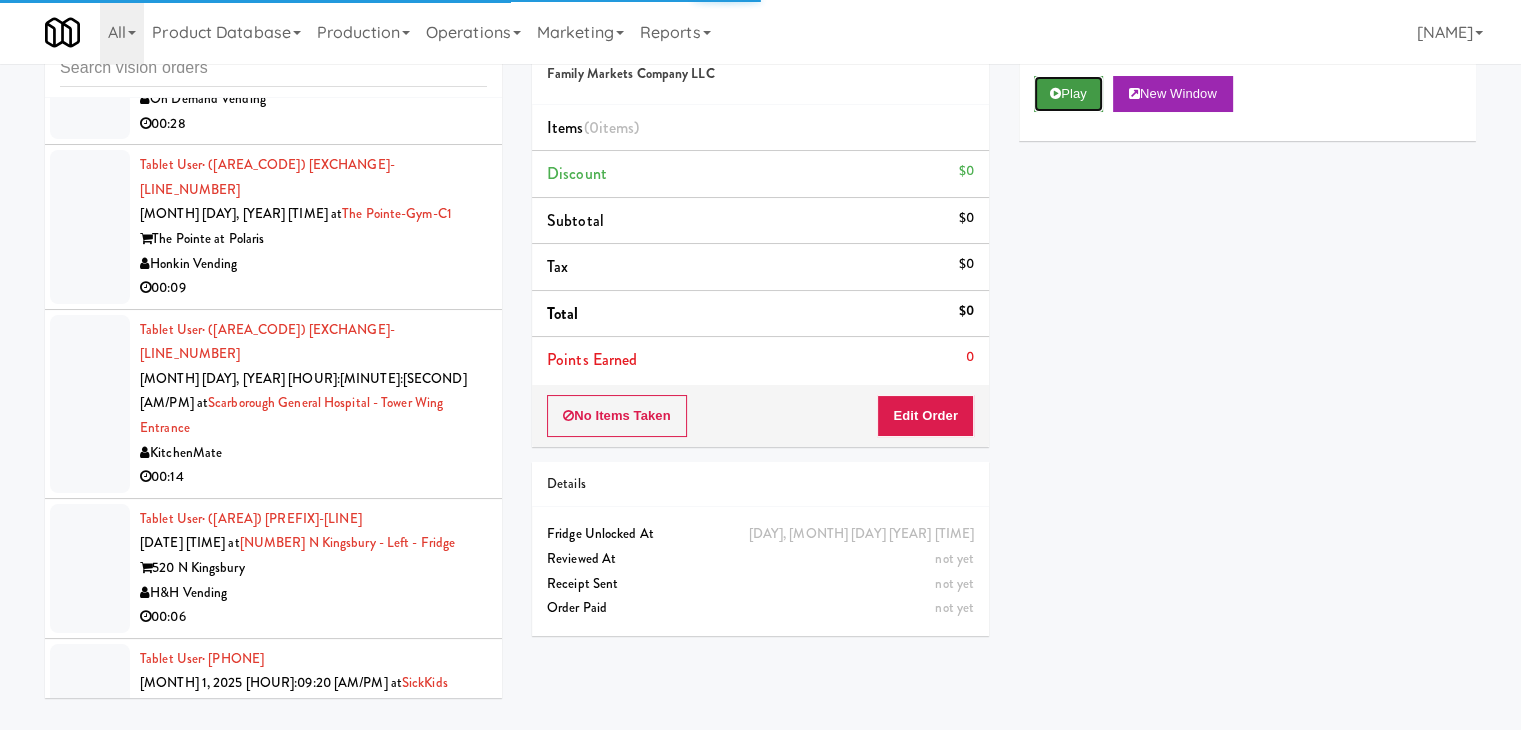 click on "Play" at bounding box center (1068, 94) 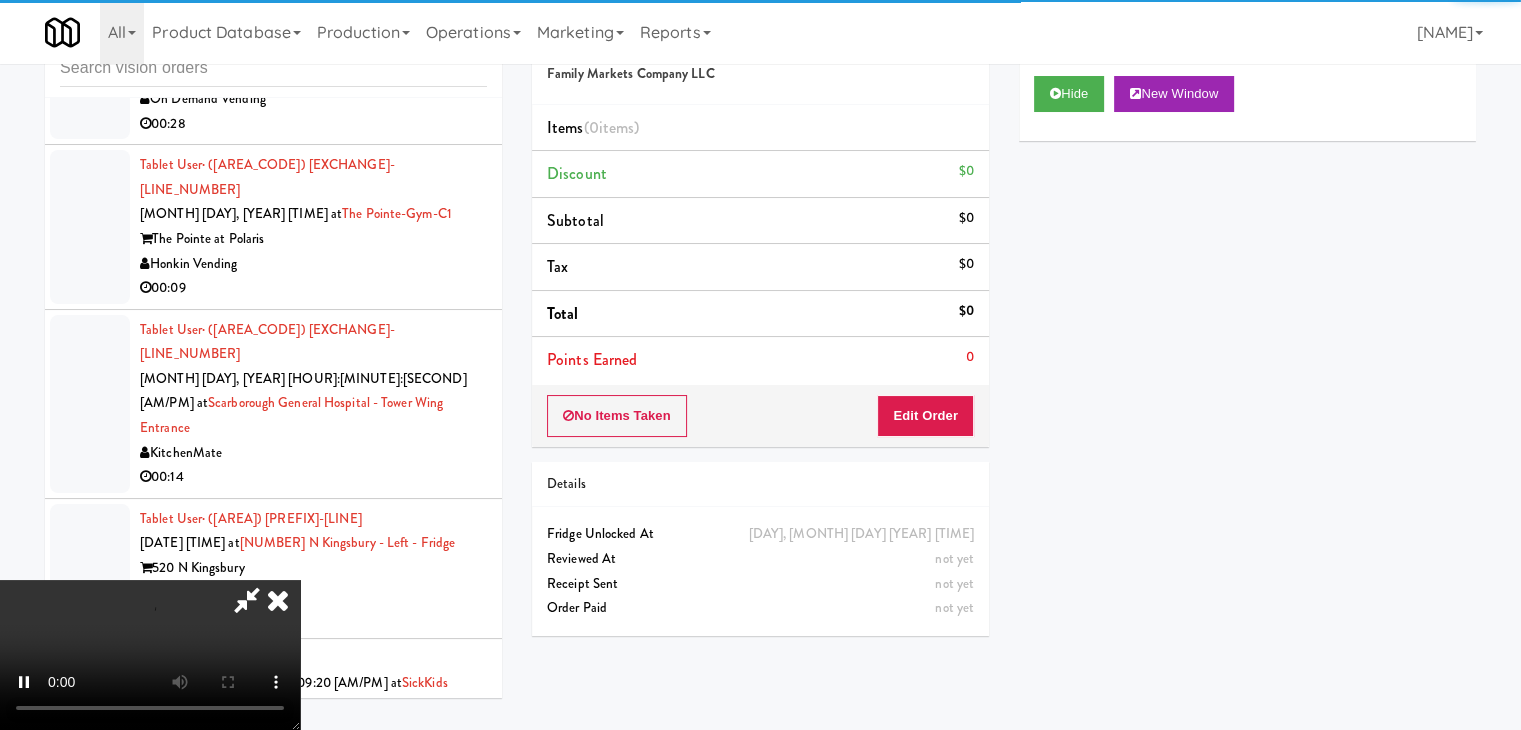 click on "No Items Taken Edit Order" at bounding box center [760, 416] 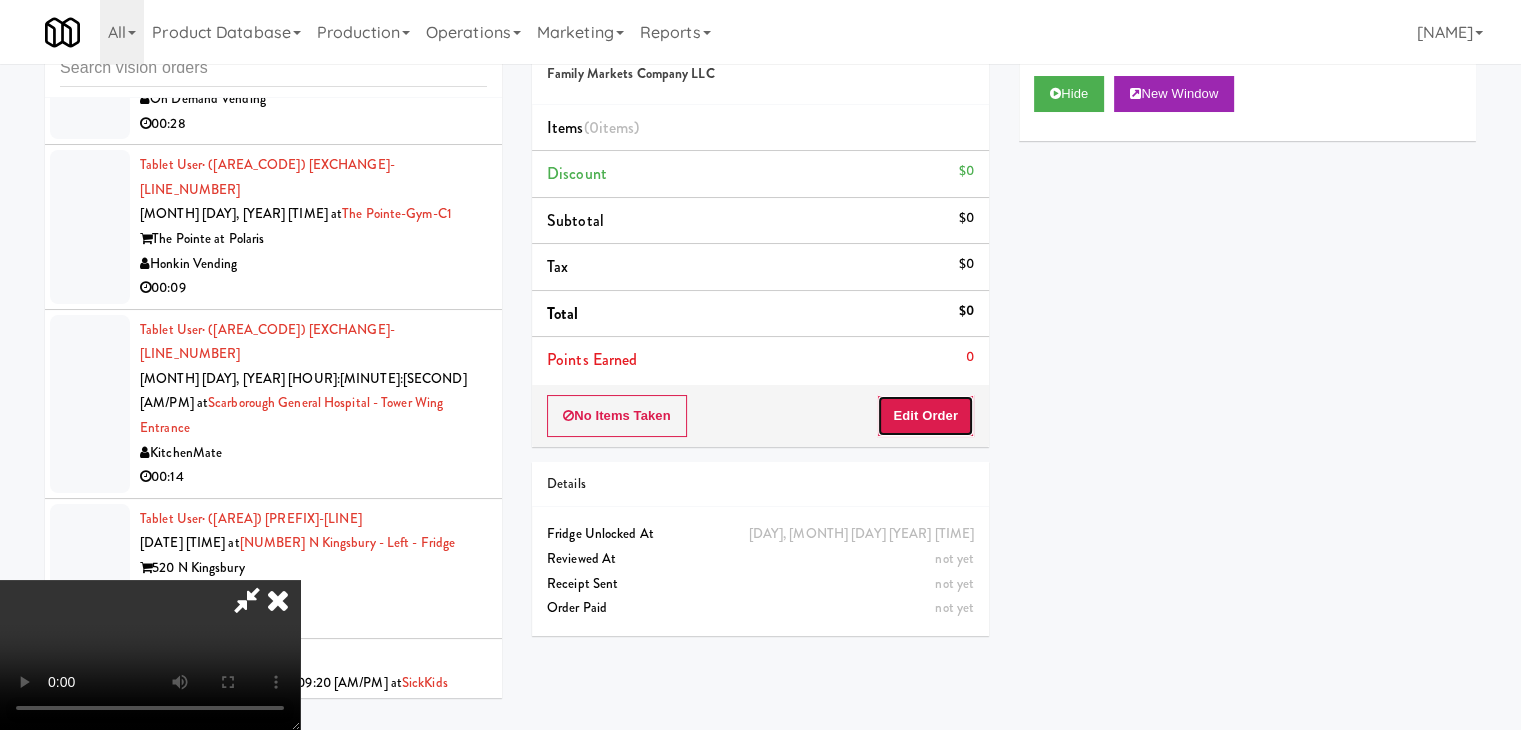 click on "Edit Order" at bounding box center (925, 416) 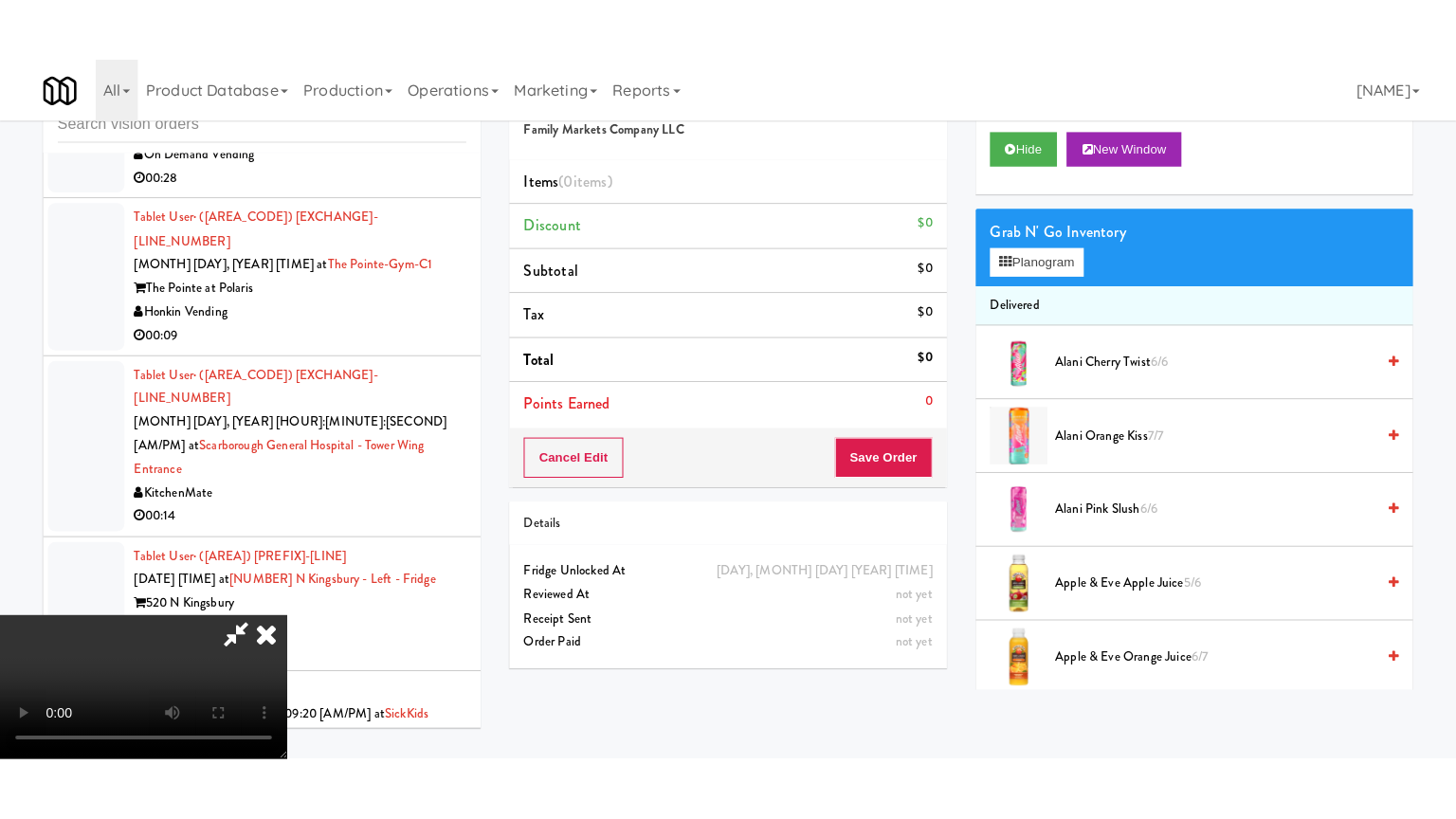 scroll, scrollTop: 266, scrollLeft: 0, axis: vertical 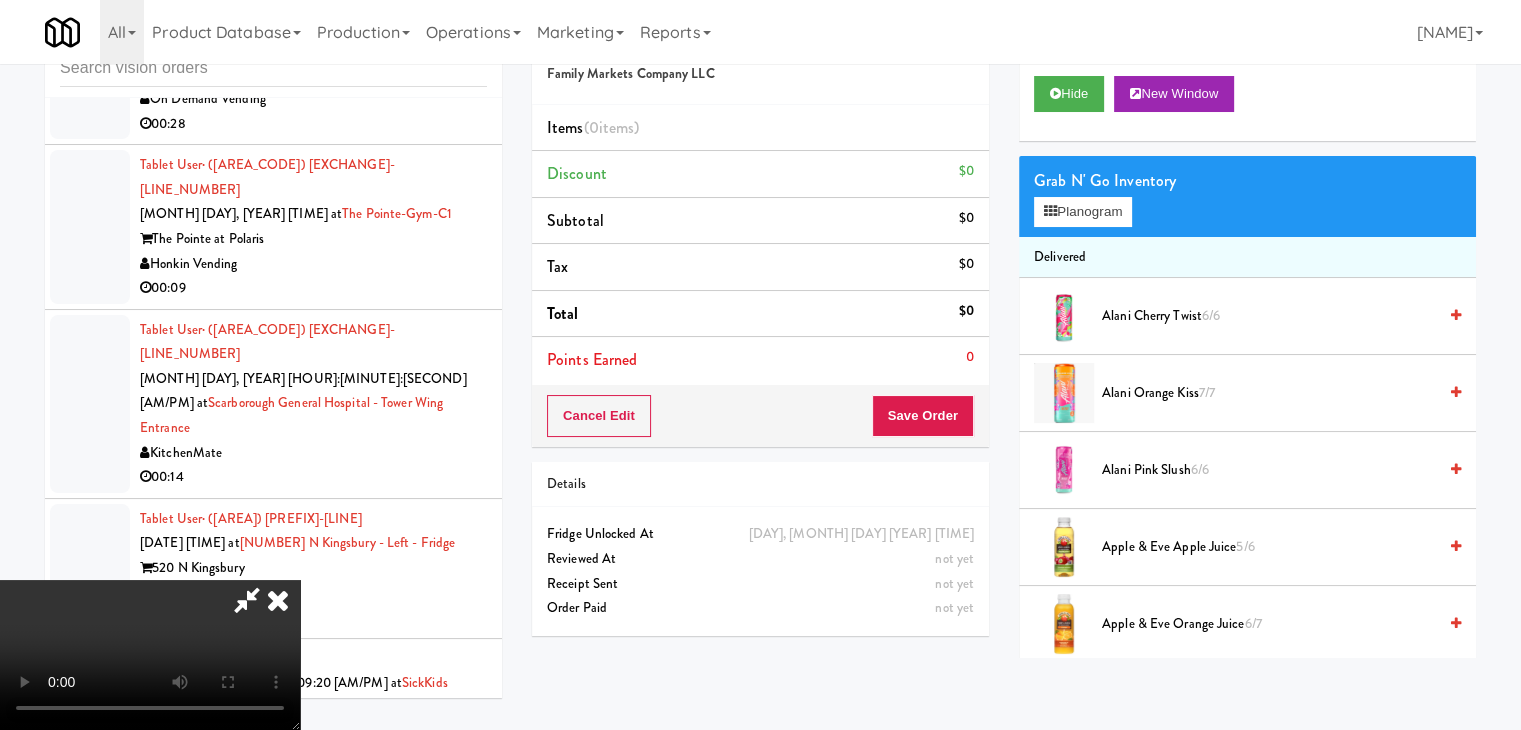 type 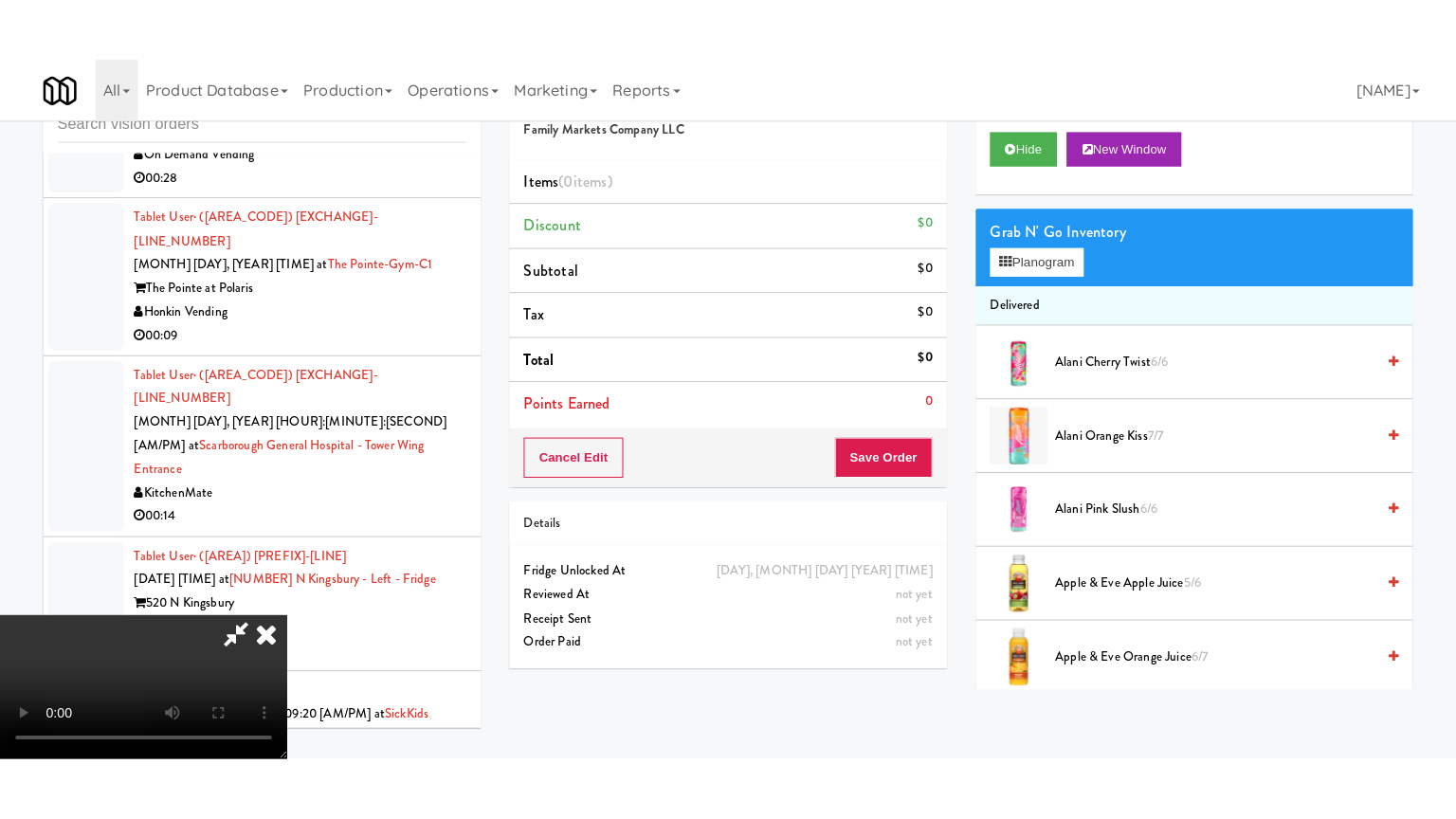 scroll, scrollTop: 0, scrollLeft: 0, axis: both 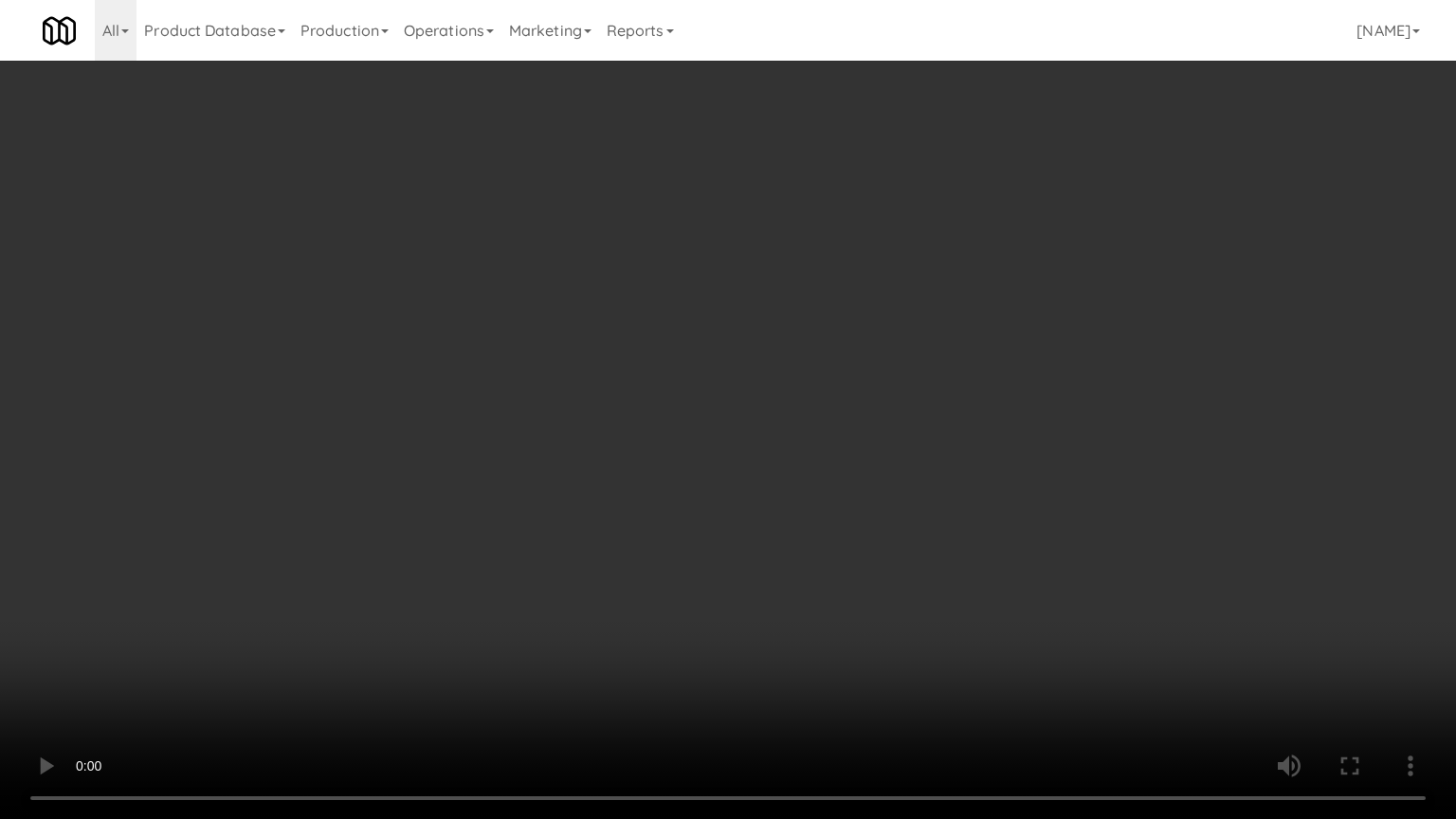 click at bounding box center [728, 410] 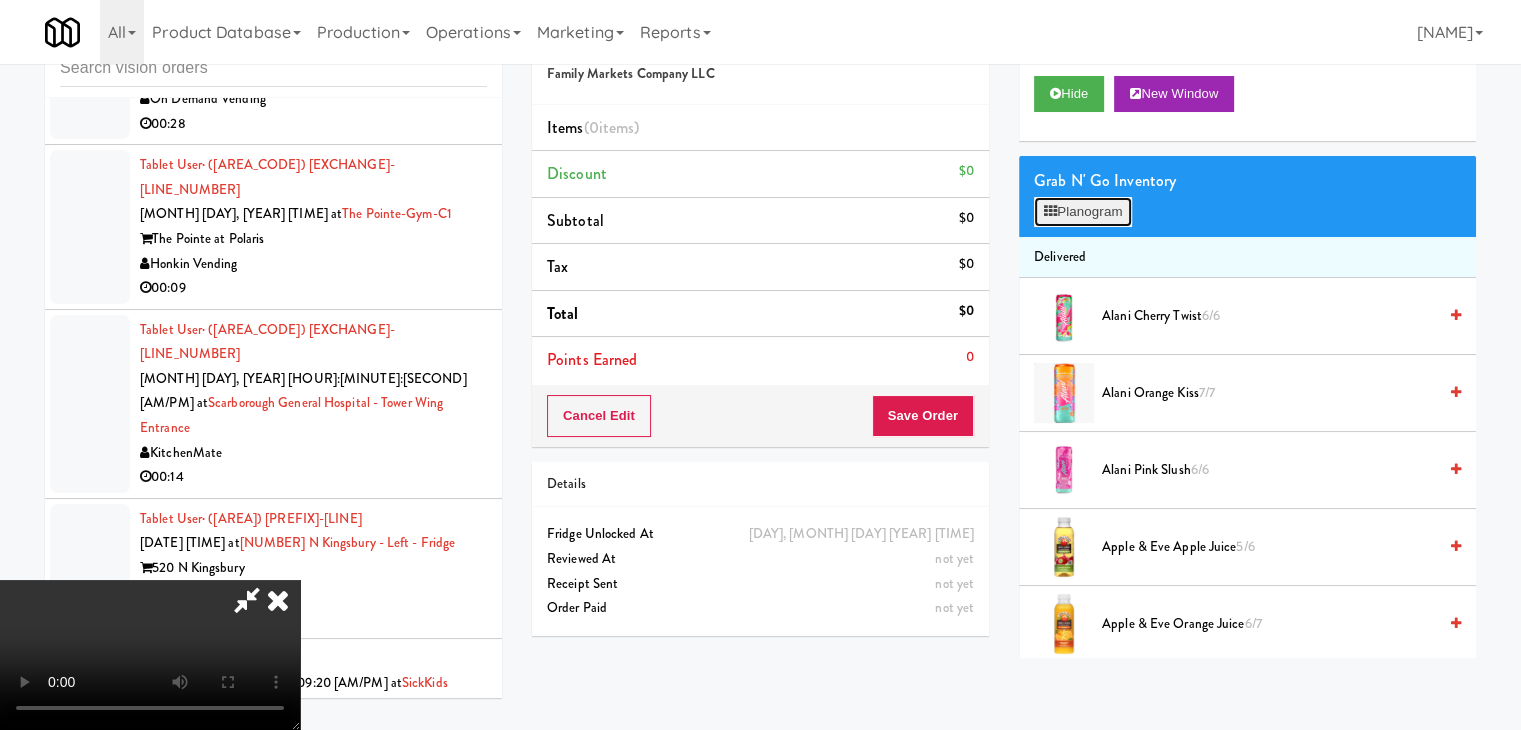 click on "Planogram" at bounding box center (1083, 212) 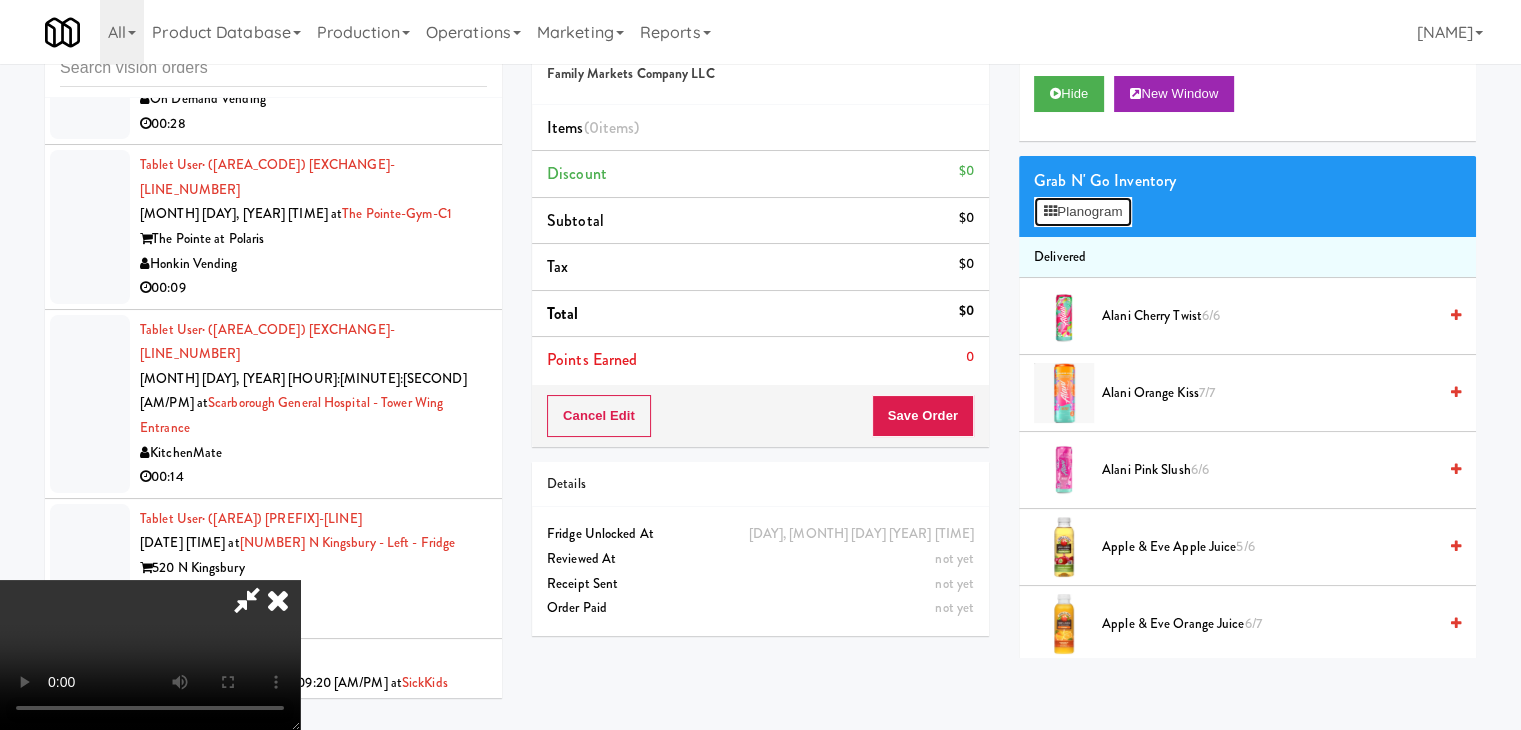 scroll, scrollTop: 27144, scrollLeft: 0, axis: vertical 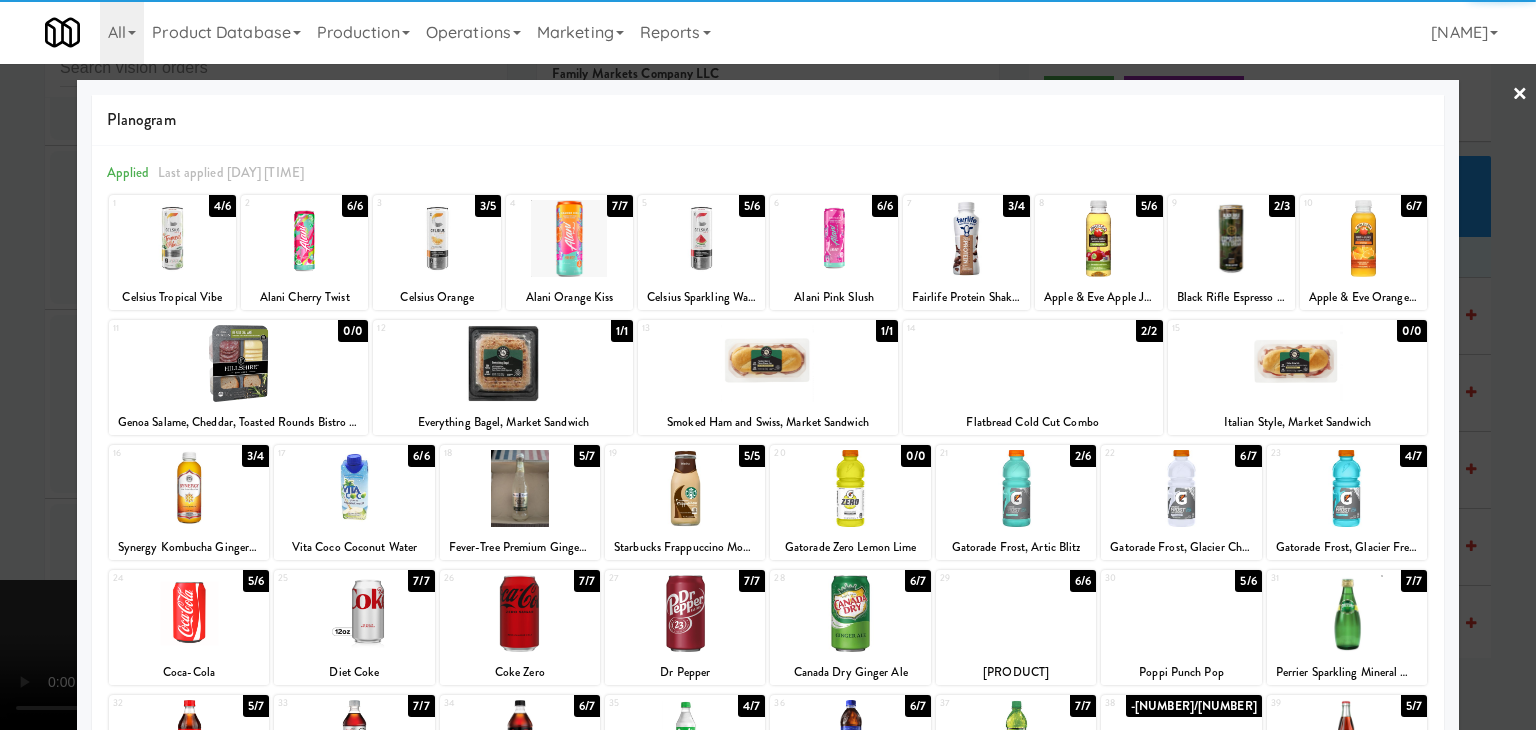 click at bounding box center [850, 613] 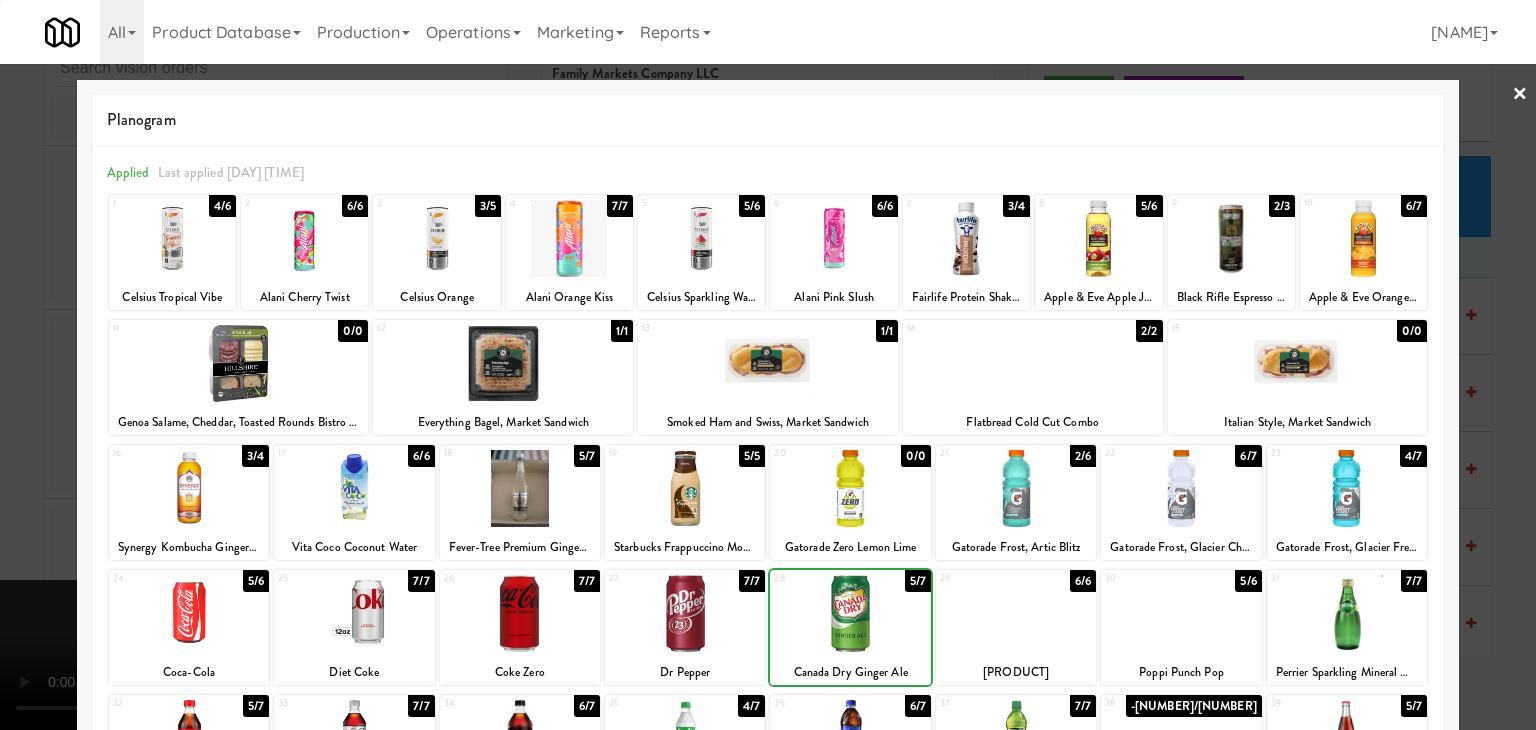 drag, startPoint x: 0, startPoint y: 449, endPoint x: 451, endPoint y: 448, distance: 451.0011 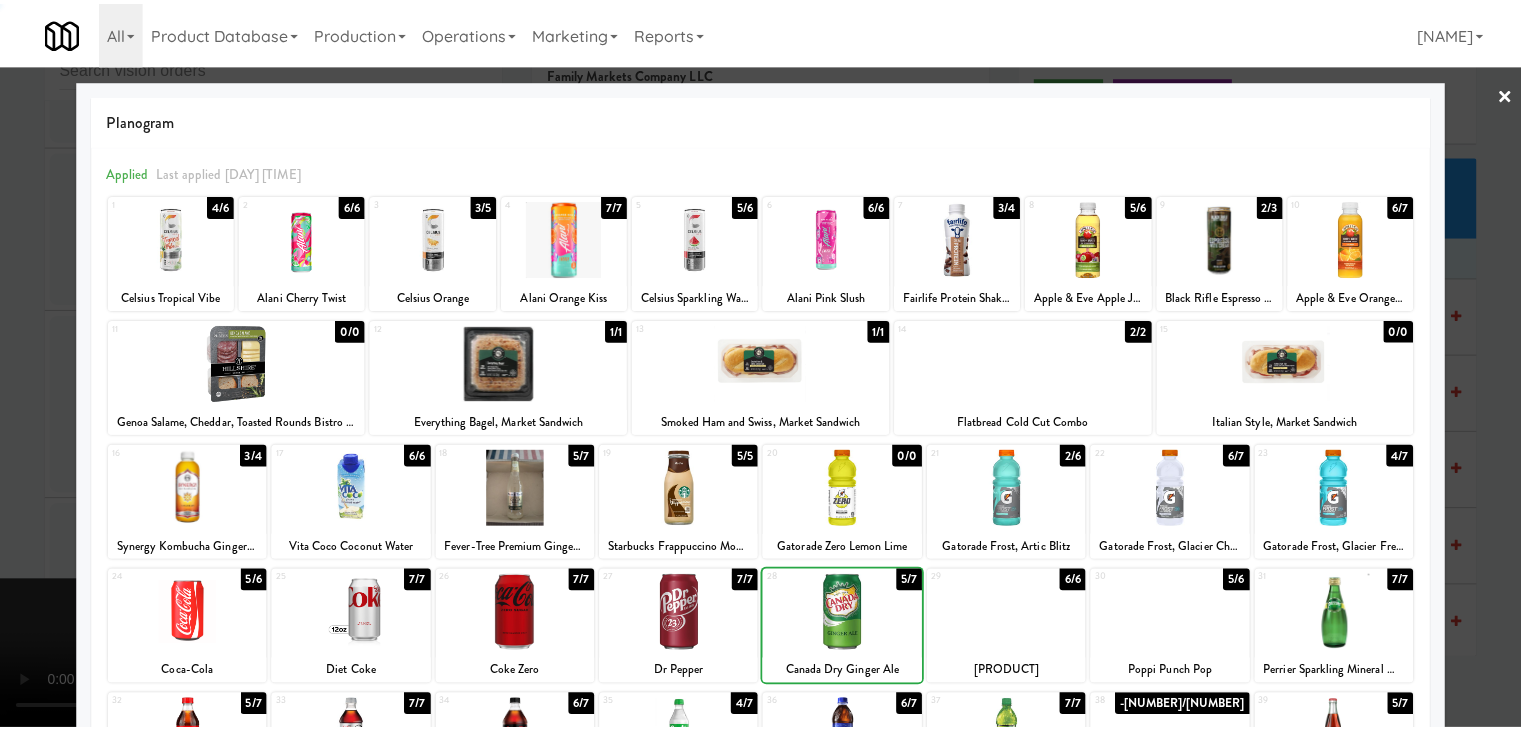 scroll, scrollTop: 27169, scrollLeft: 0, axis: vertical 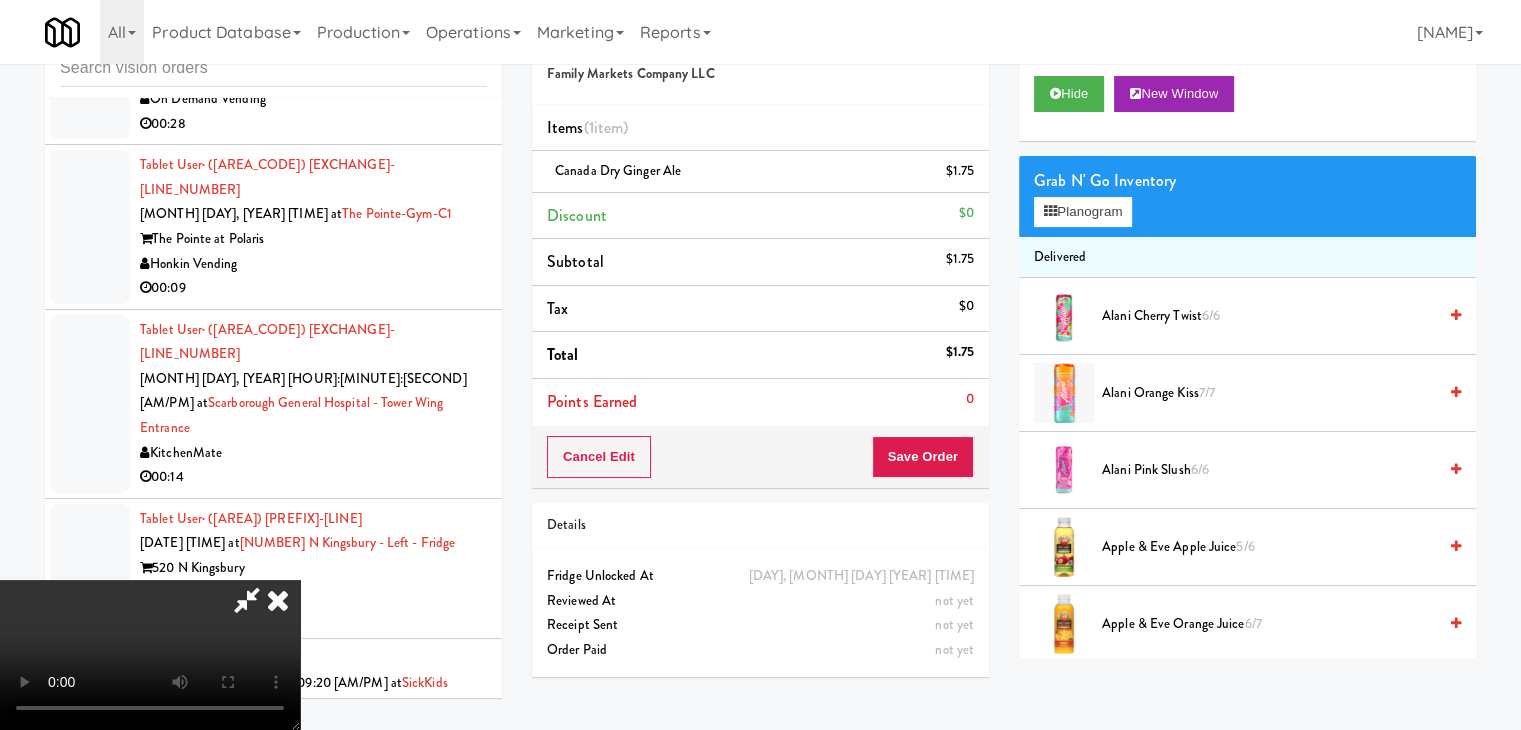 click at bounding box center (150, 655) 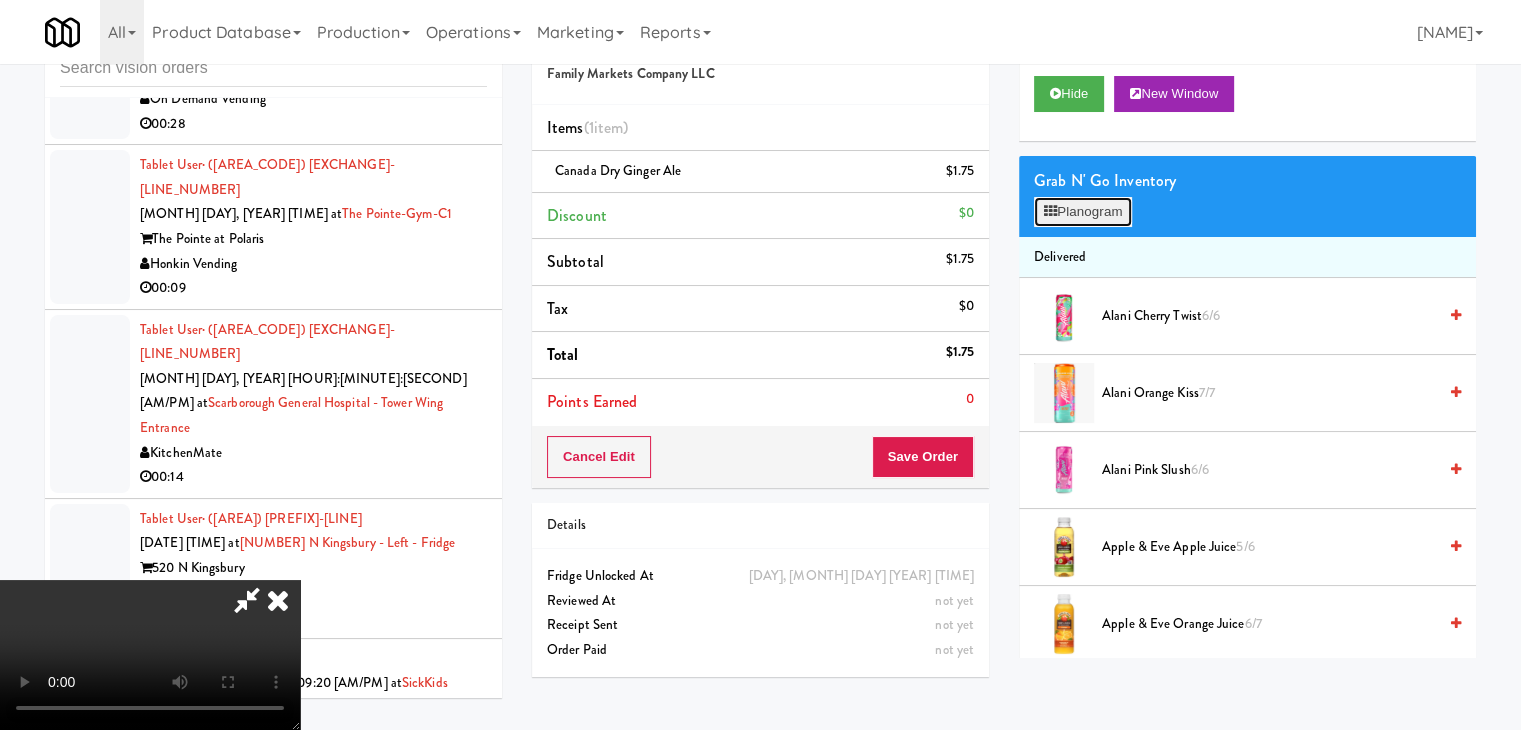 click on "Planogram" at bounding box center (1083, 212) 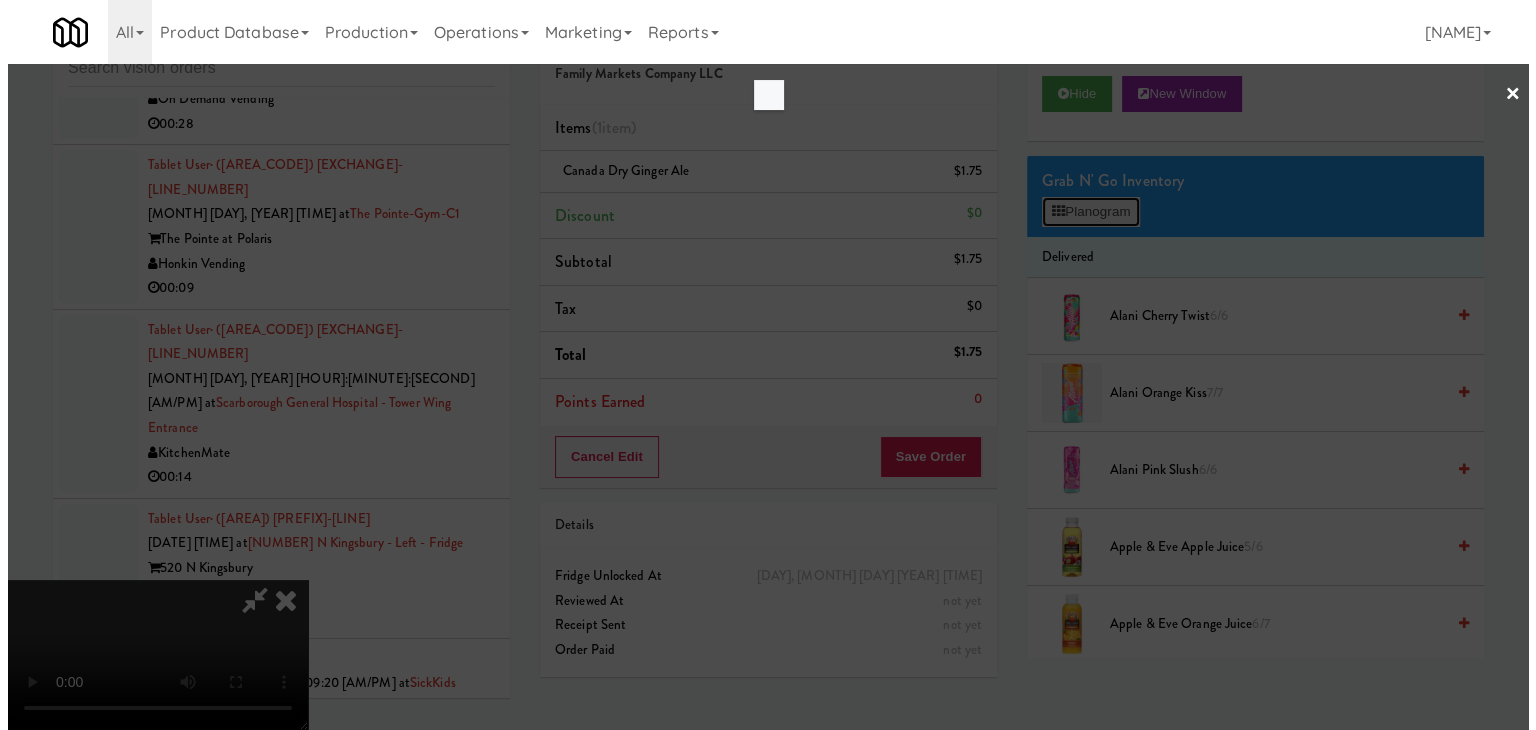 scroll, scrollTop: 27144, scrollLeft: 0, axis: vertical 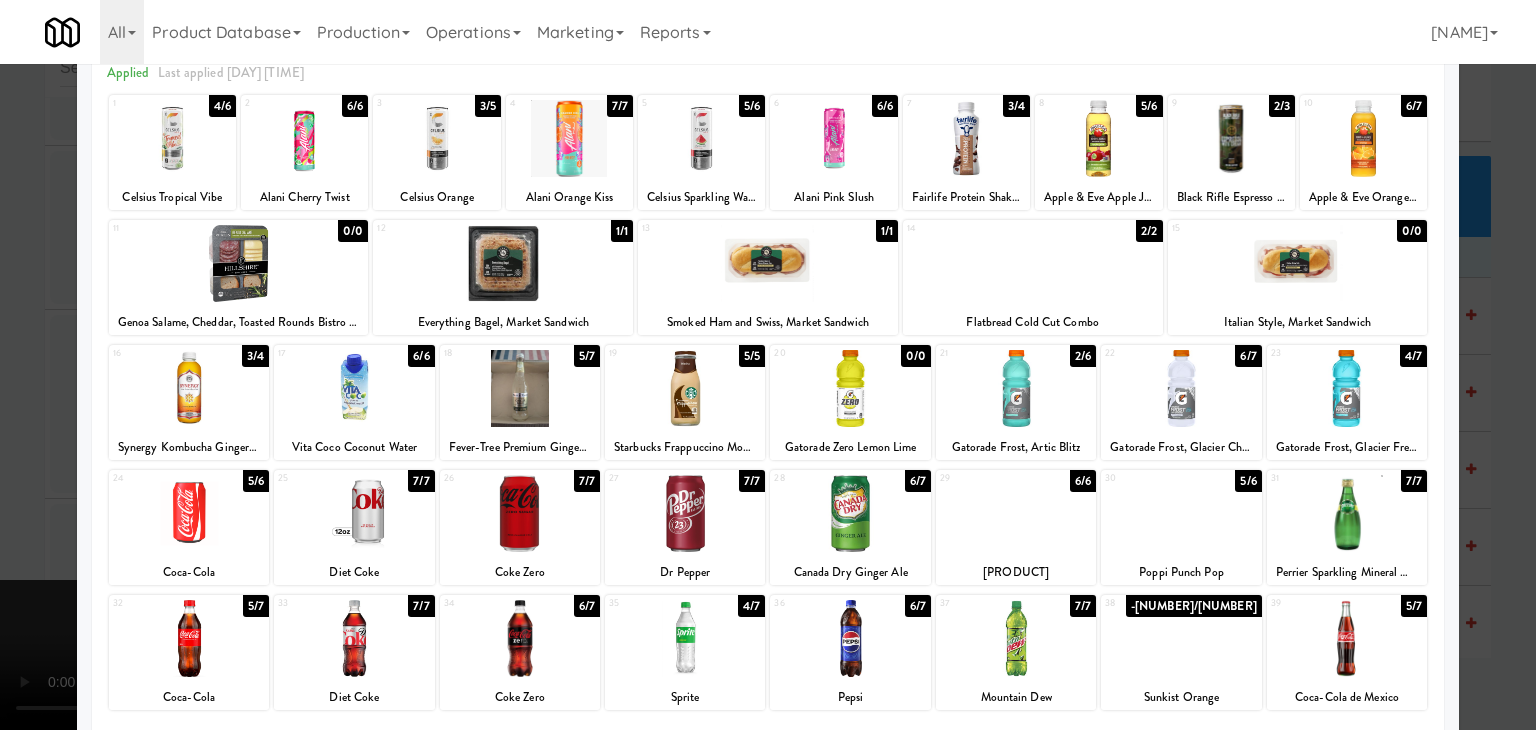 click at bounding box center [685, 513] 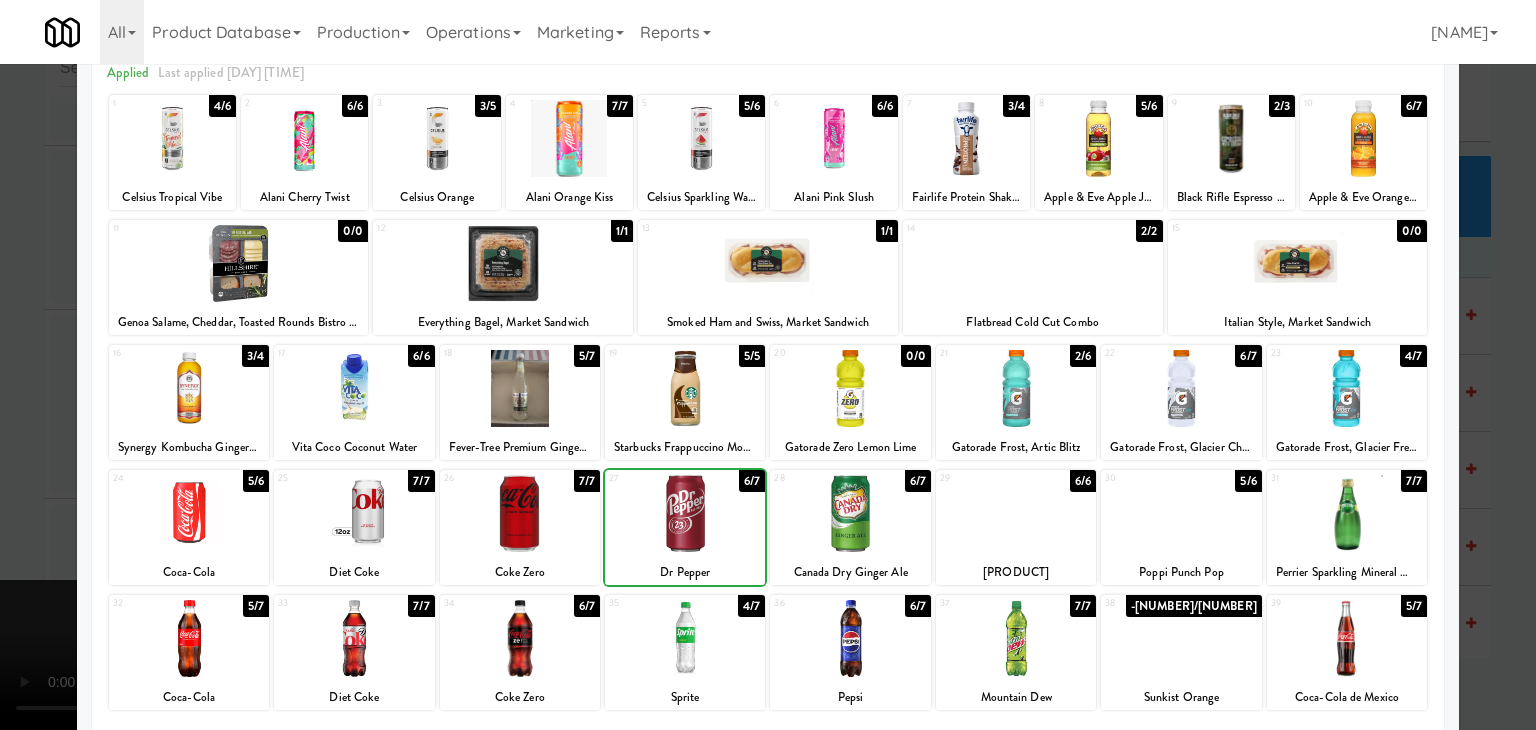 drag, startPoint x: 0, startPoint y: 487, endPoint x: 372, endPoint y: 493, distance: 372.04837 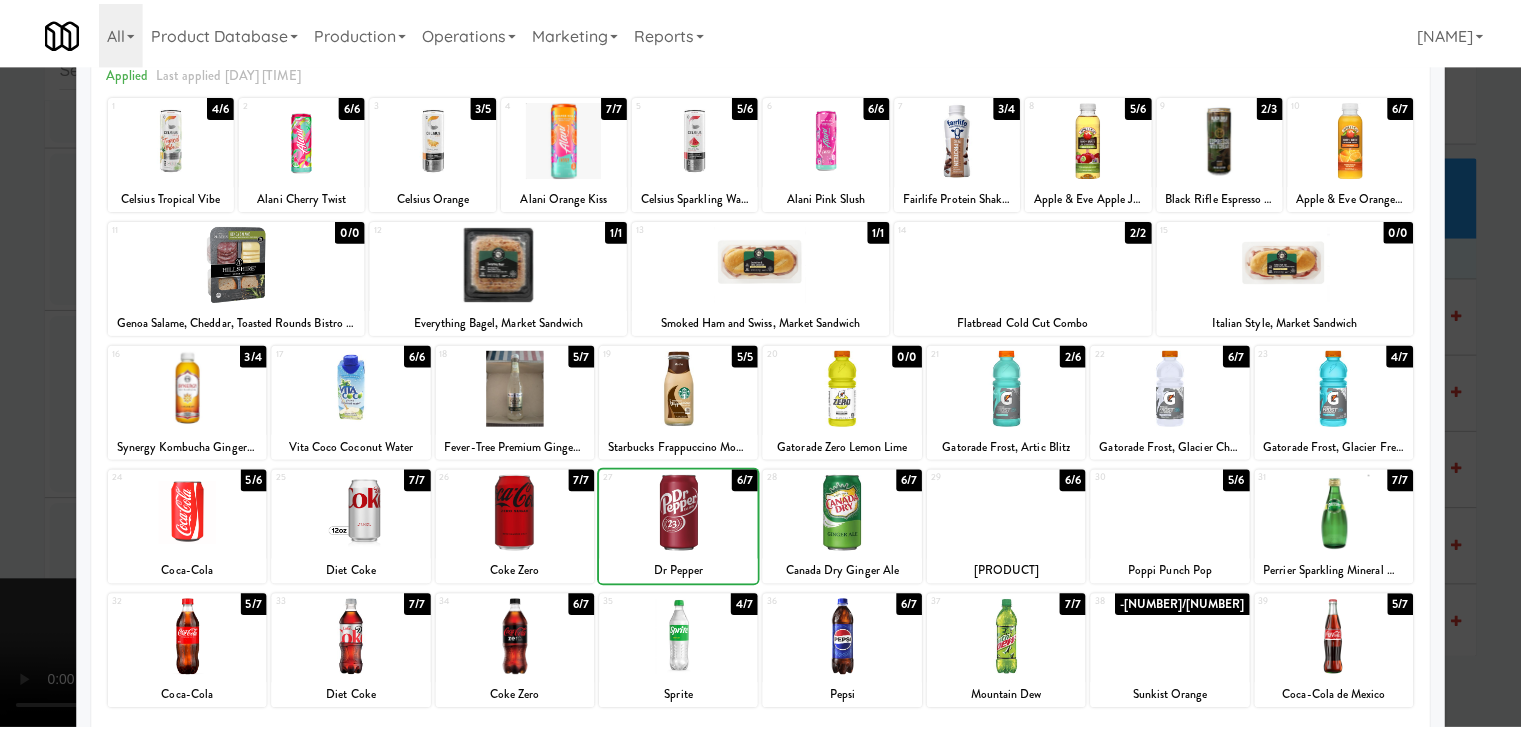 scroll, scrollTop: 27169, scrollLeft: 0, axis: vertical 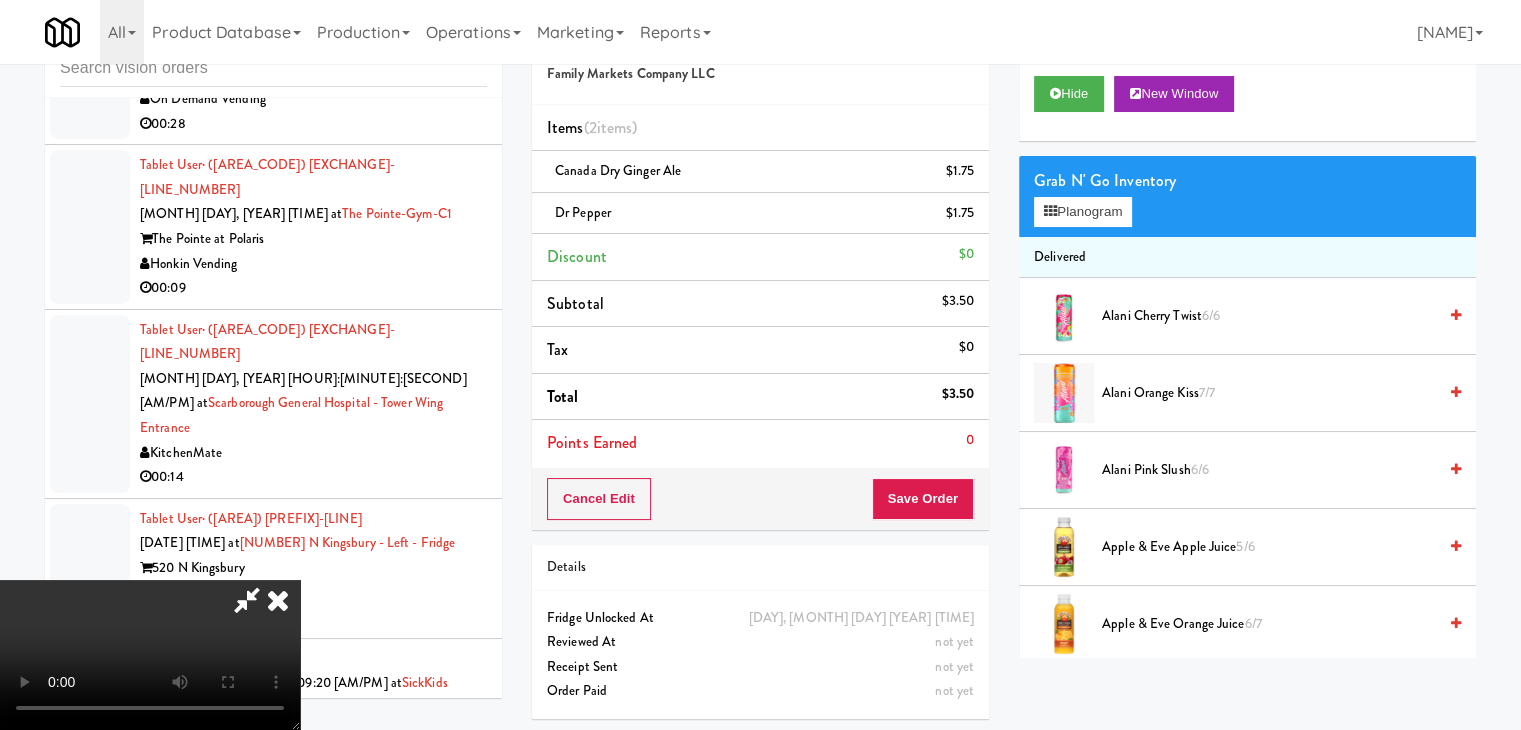 click at bounding box center [150, 655] 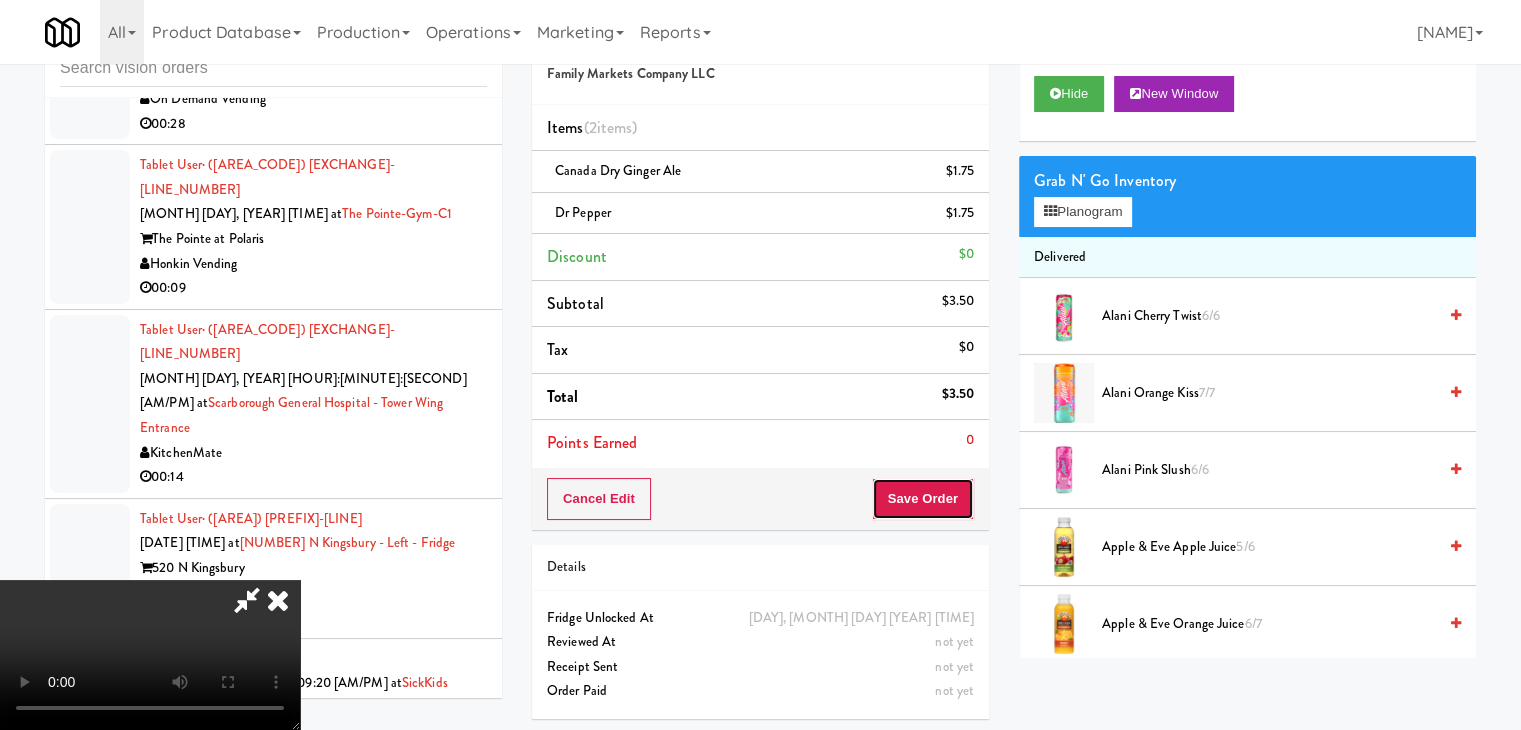 click on "Save Order" at bounding box center (923, 499) 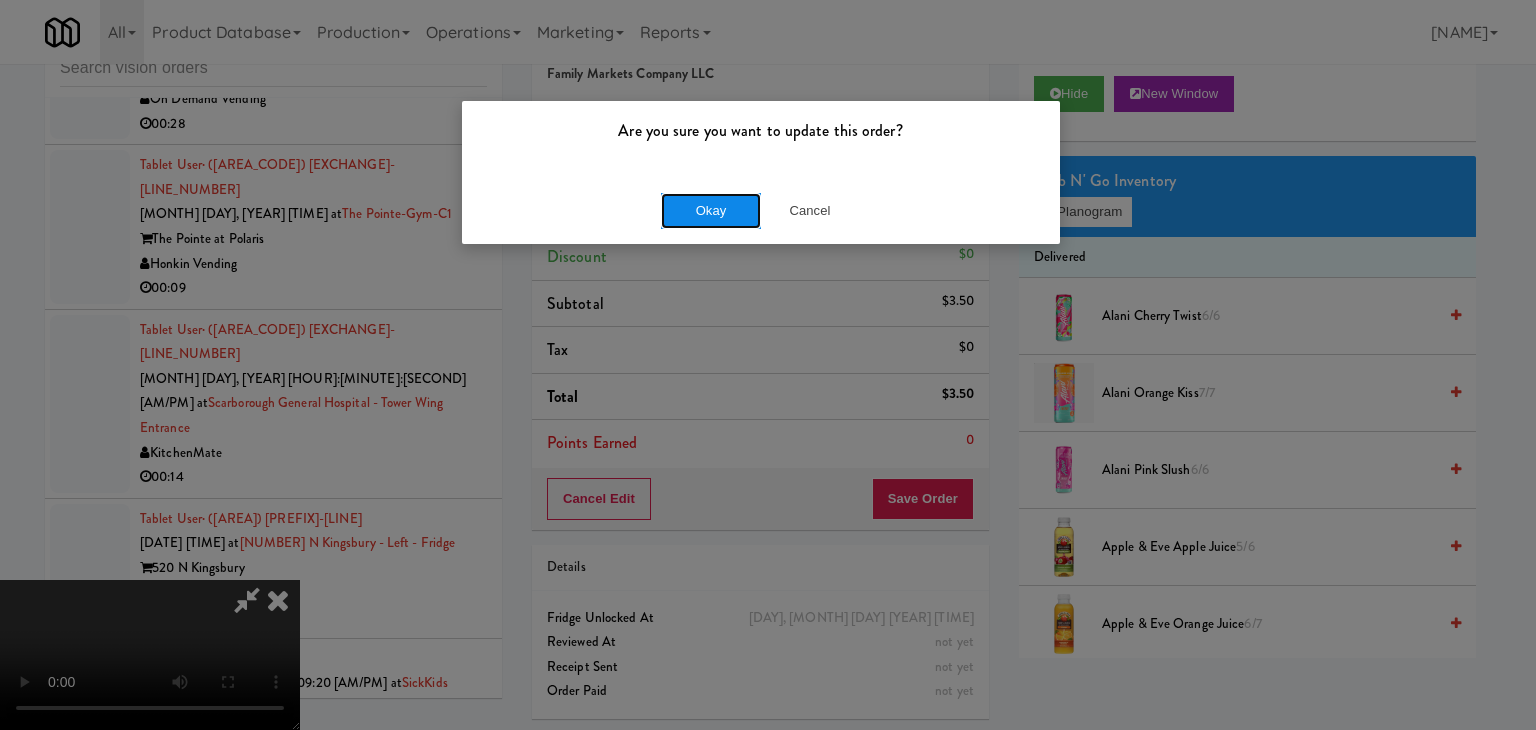 click on "Okay" at bounding box center [711, 211] 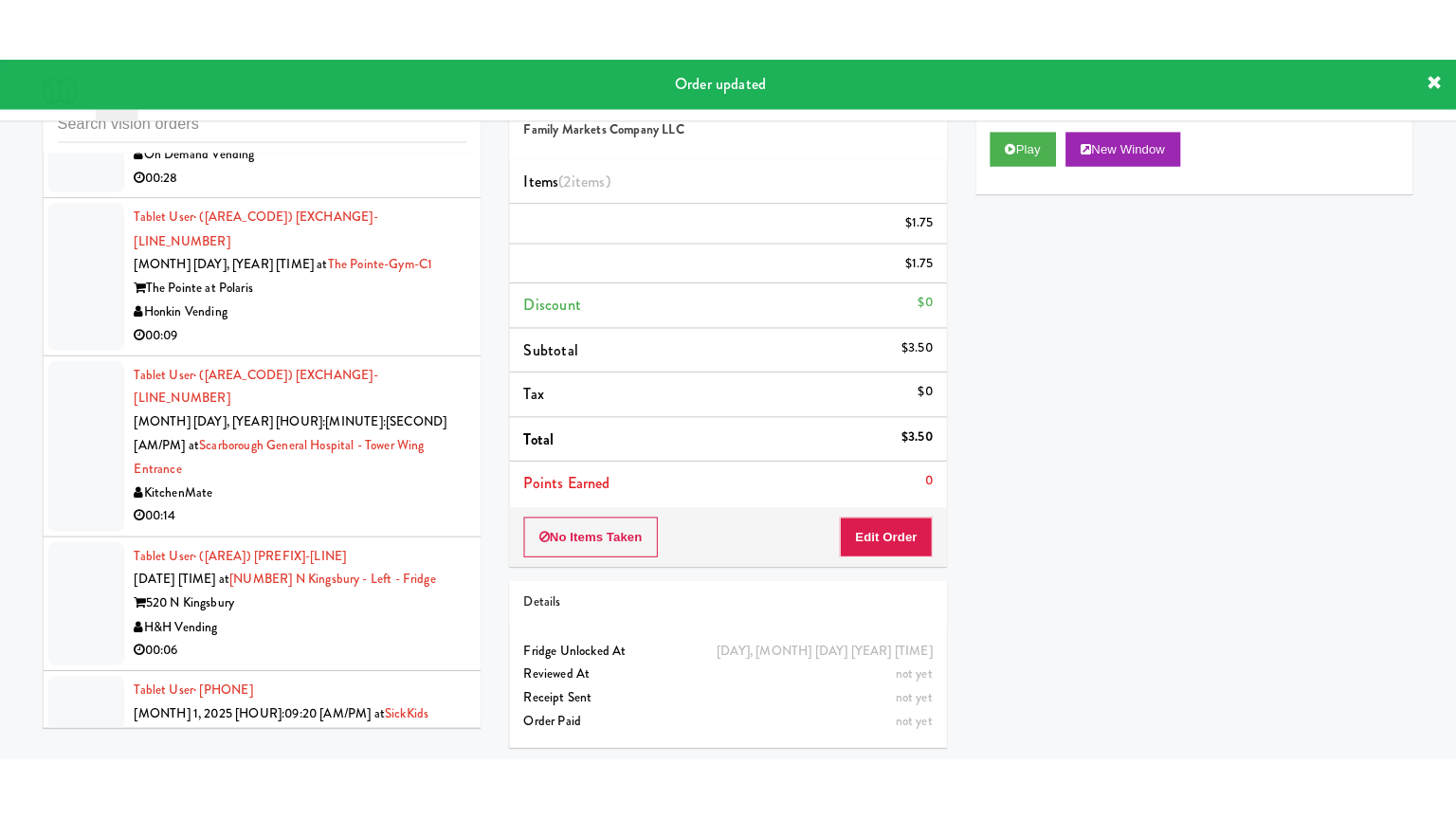 scroll, scrollTop: 0, scrollLeft: 0, axis: both 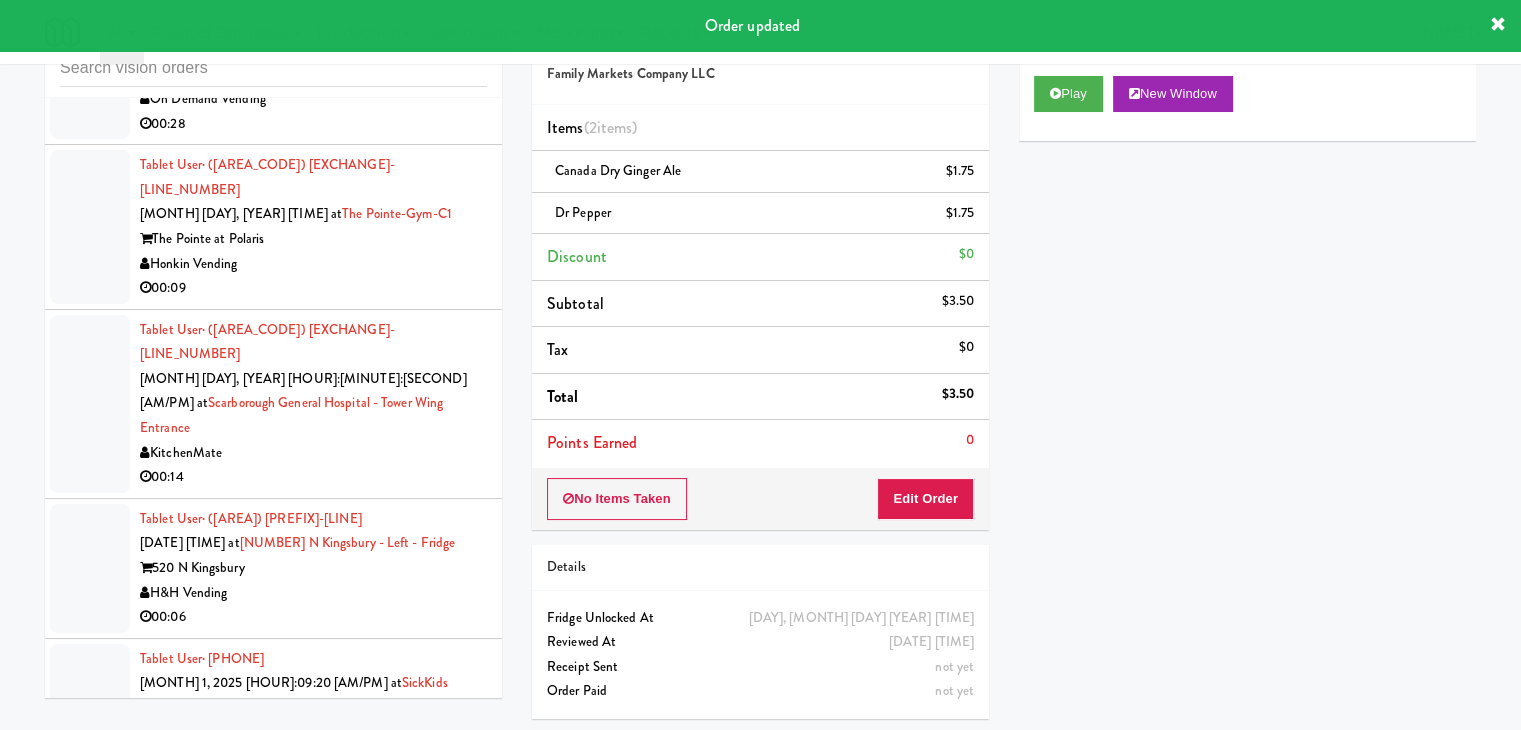 click on "MP Vending Co." at bounding box center (313, 1926) 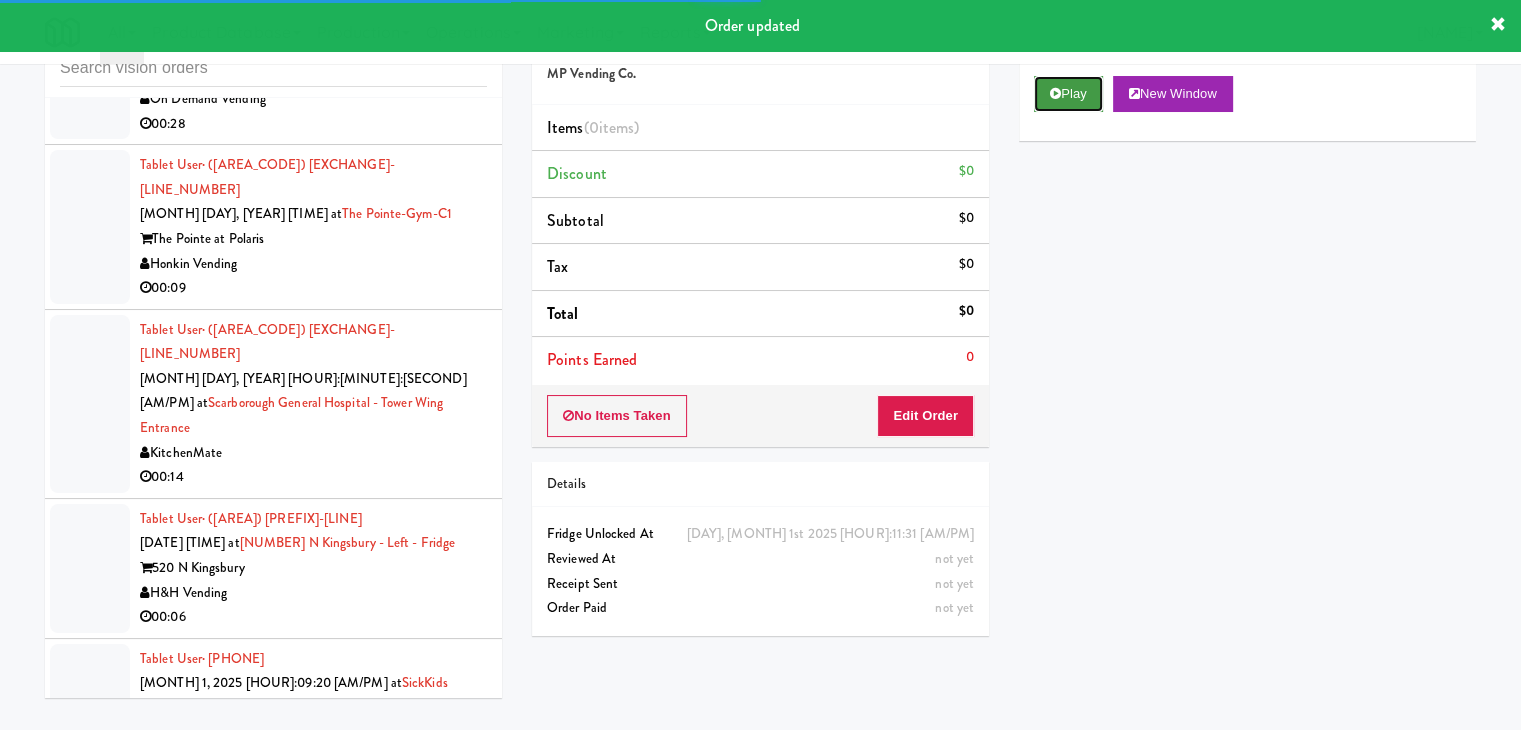 click on "Play" at bounding box center [1068, 94] 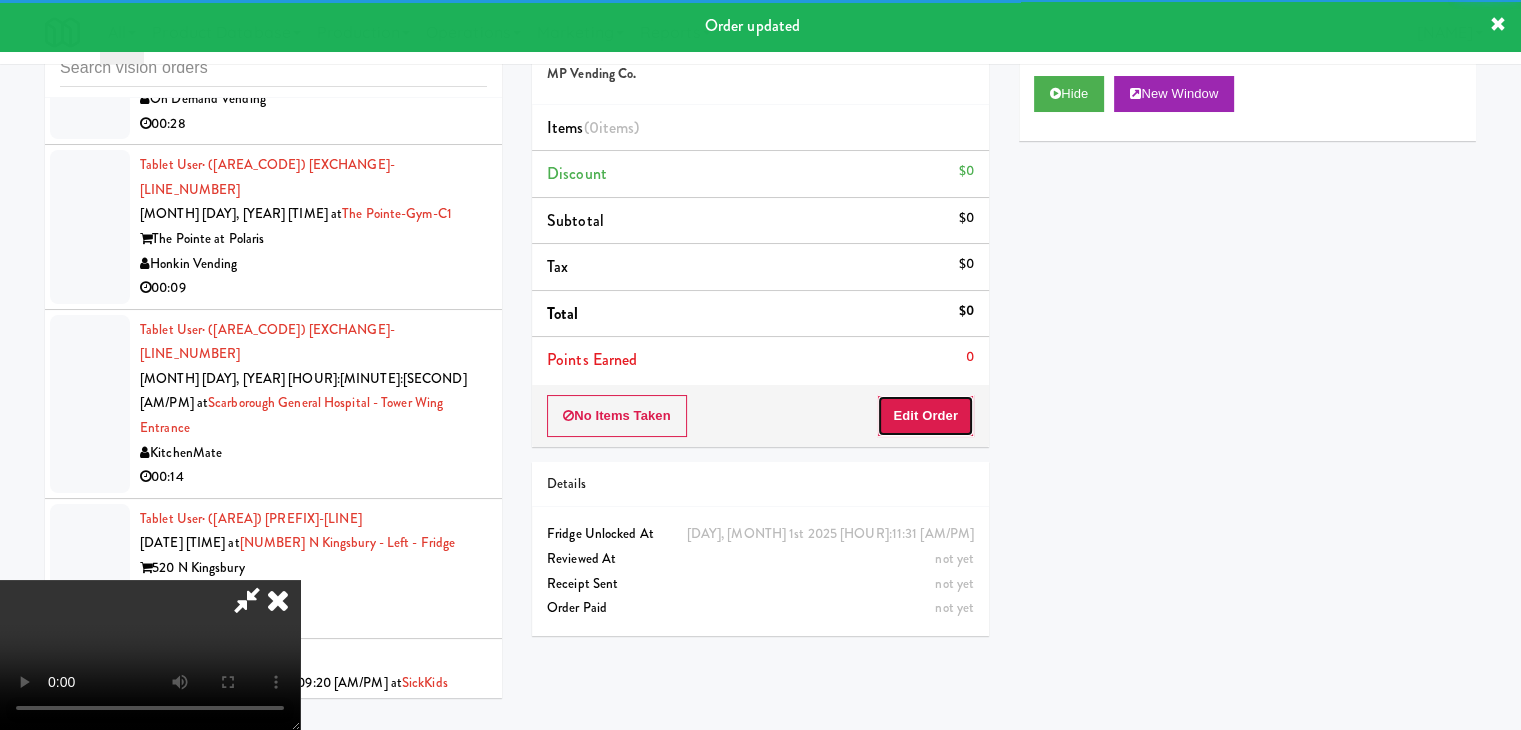 click on "Edit Order" at bounding box center (925, 416) 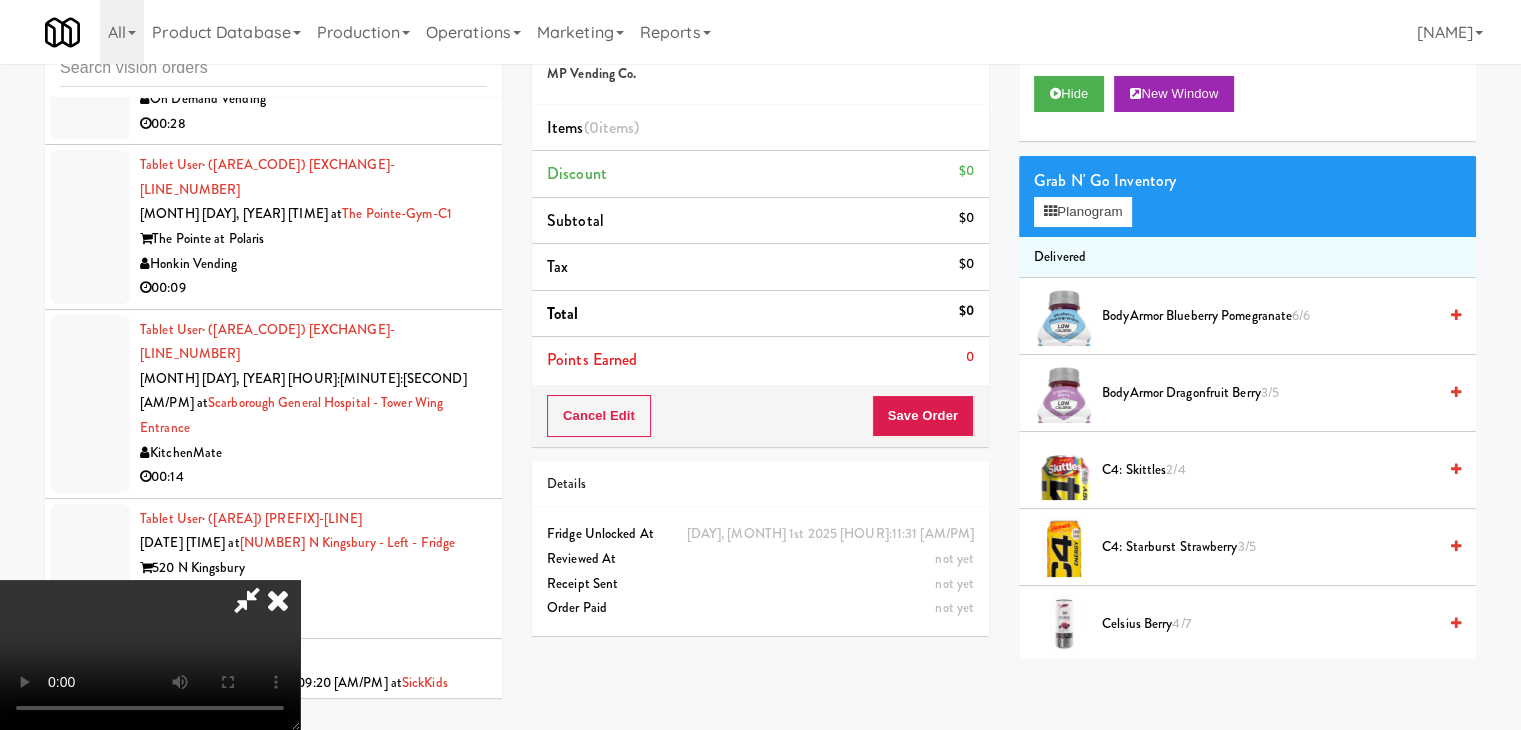 type 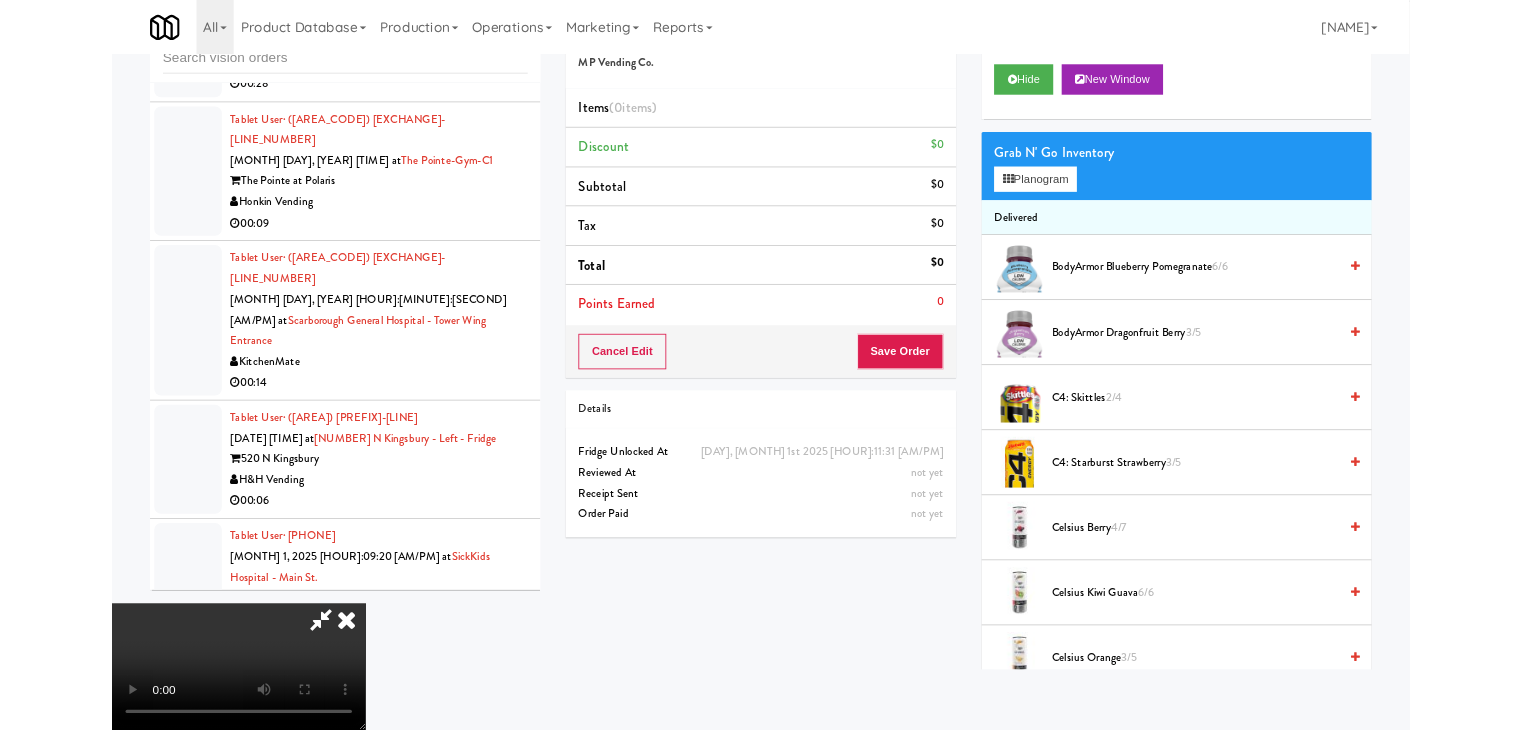 scroll, scrollTop: 27144, scrollLeft: 0, axis: vertical 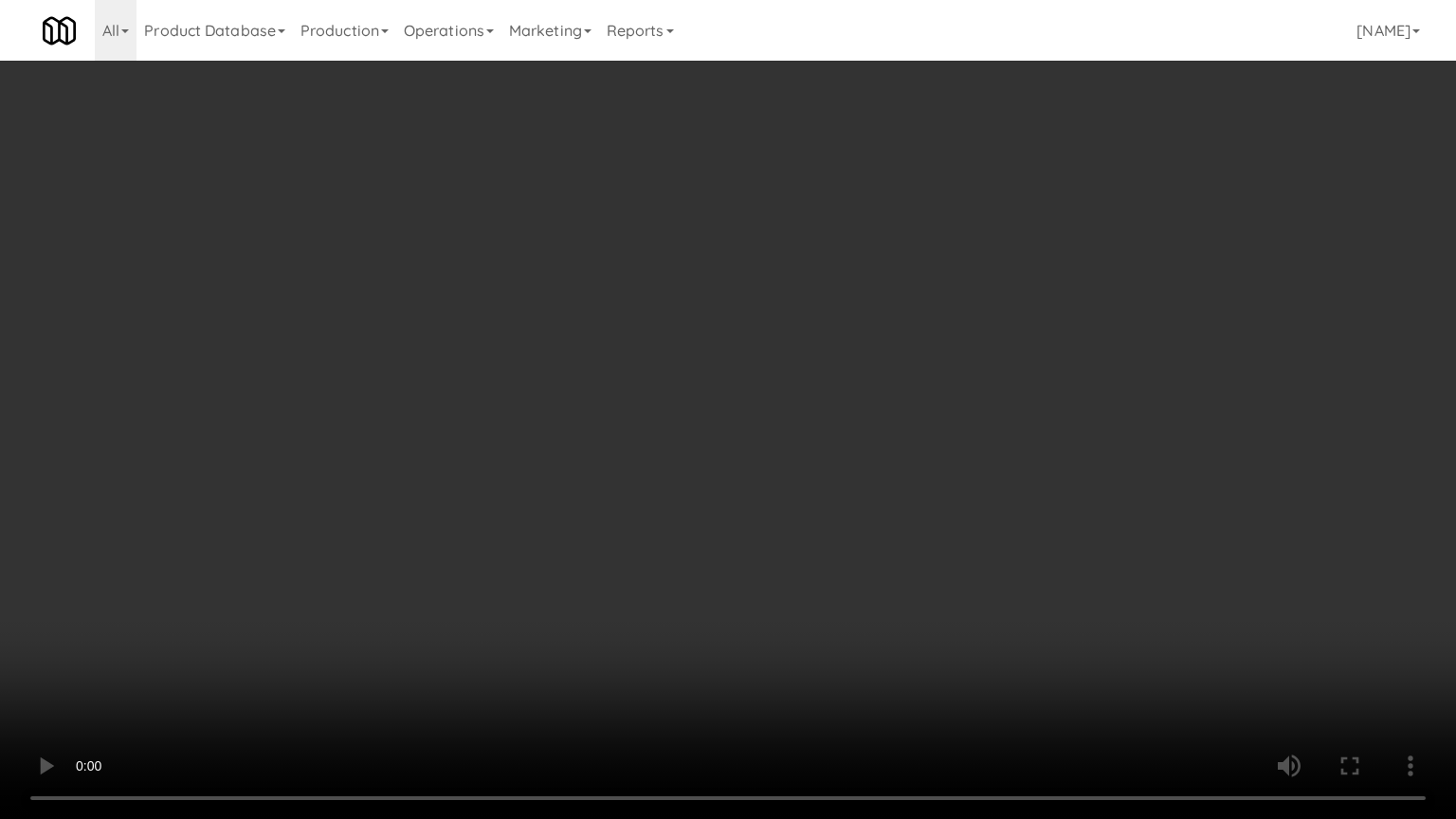 click at bounding box center [728, 410] 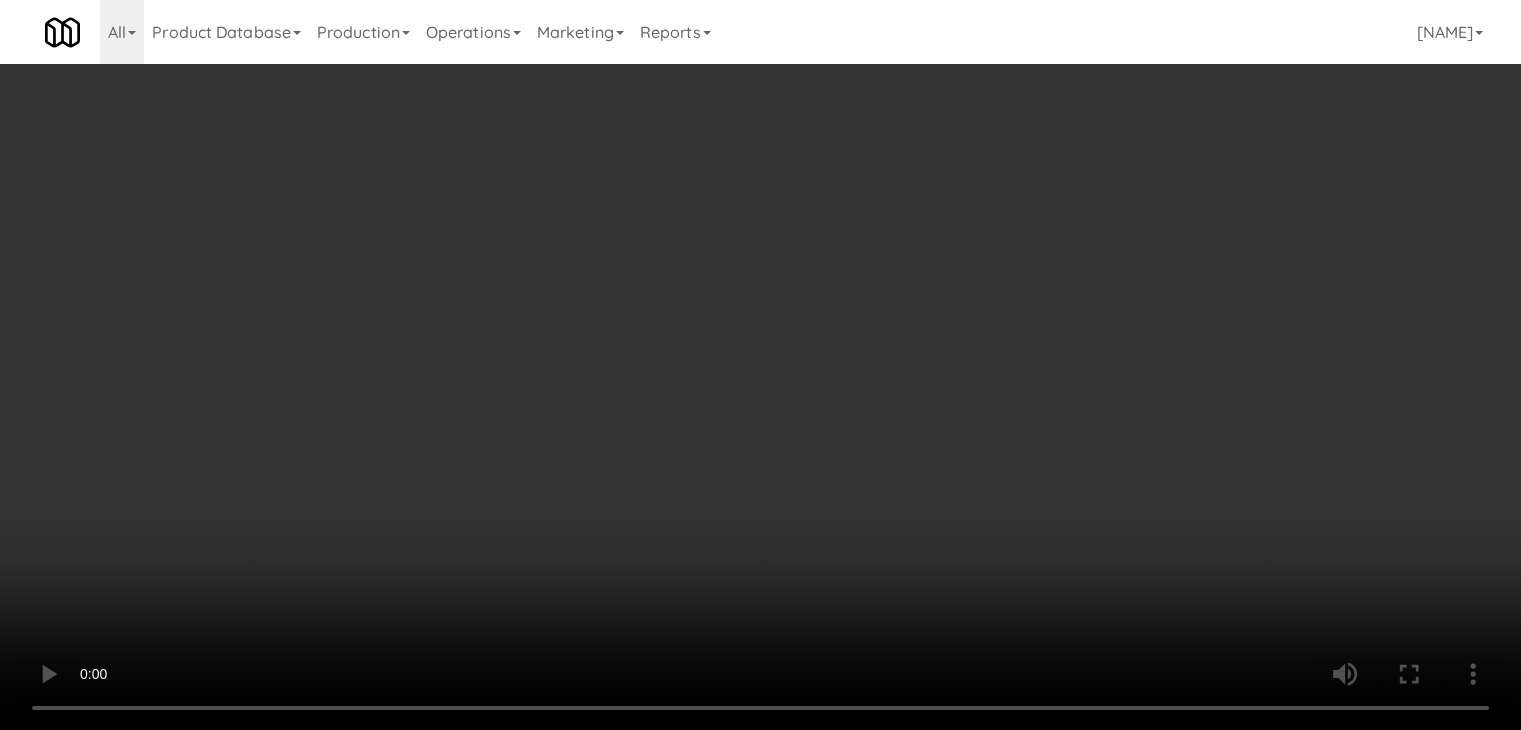 click at bounding box center (760, 365) 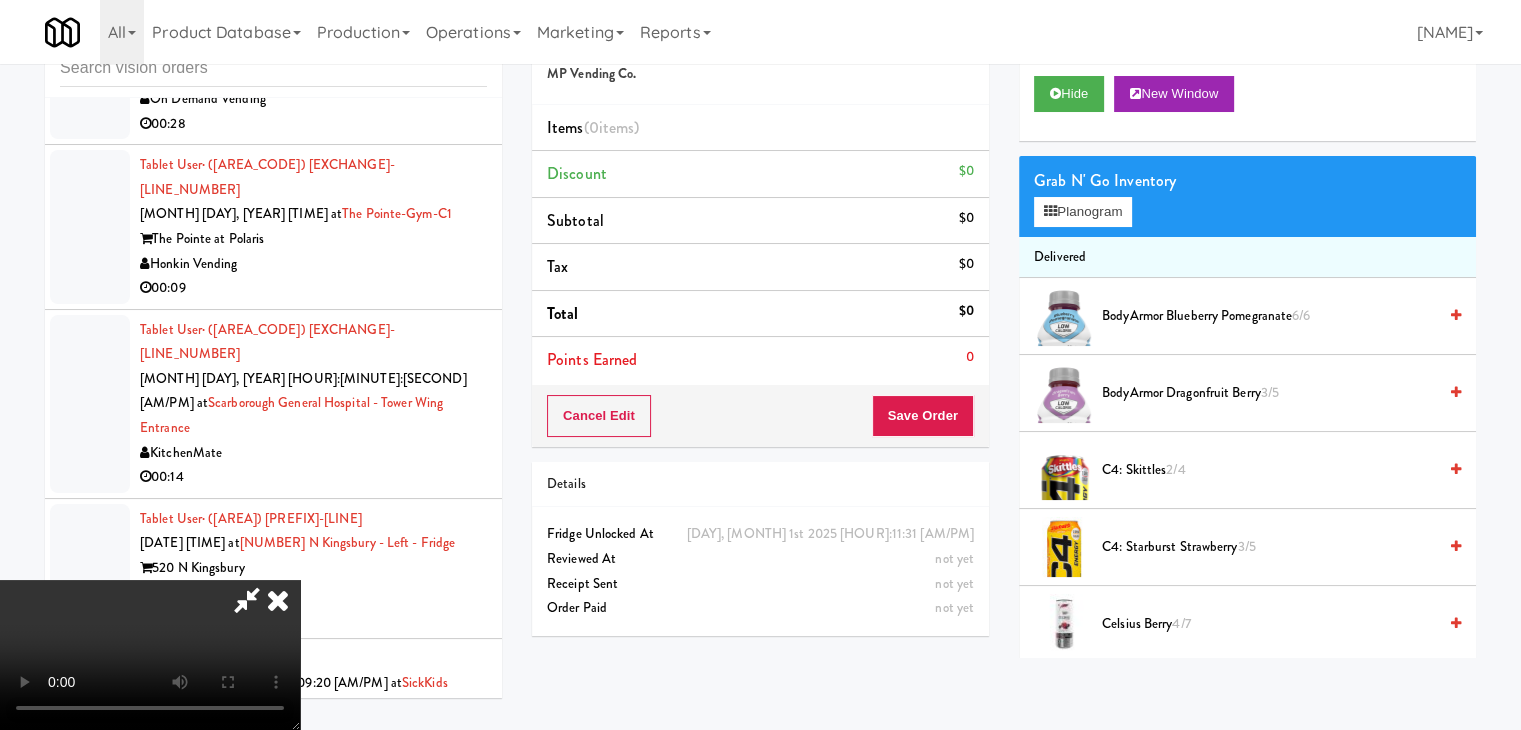 click at bounding box center (150, 655) 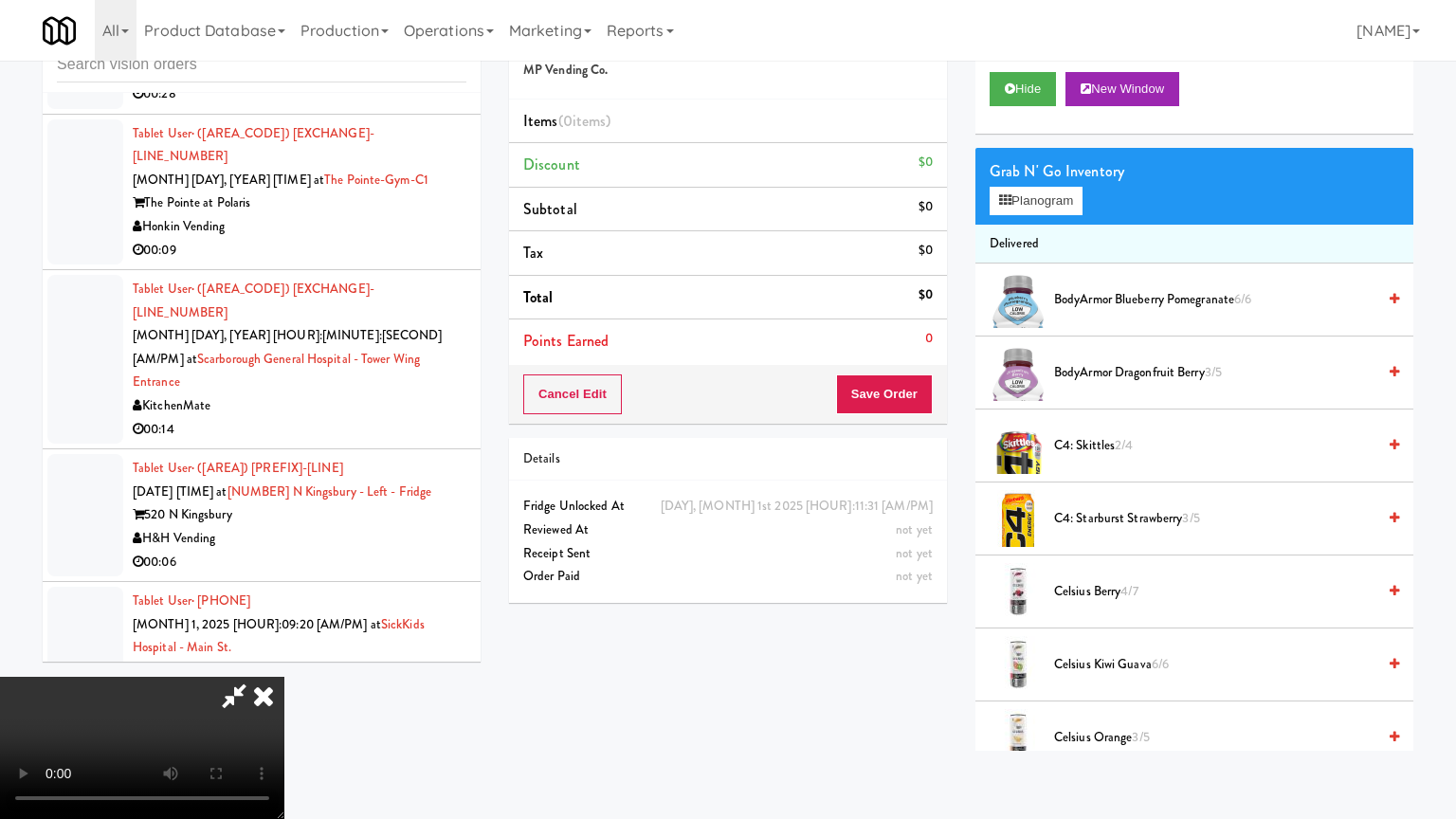 click at bounding box center [142, 748] 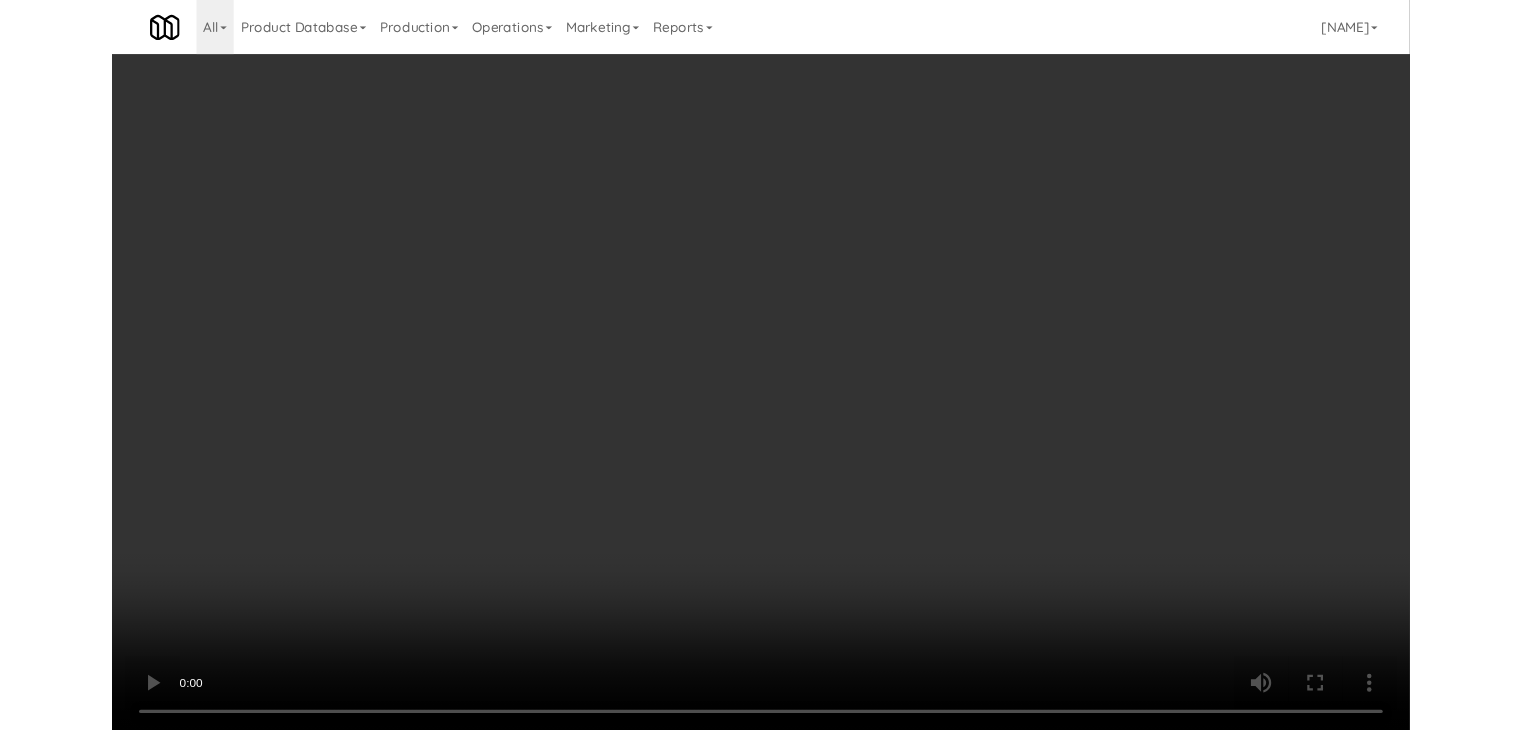 scroll, scrollTop: 27144, scrollLeft: 0, axis: vertical 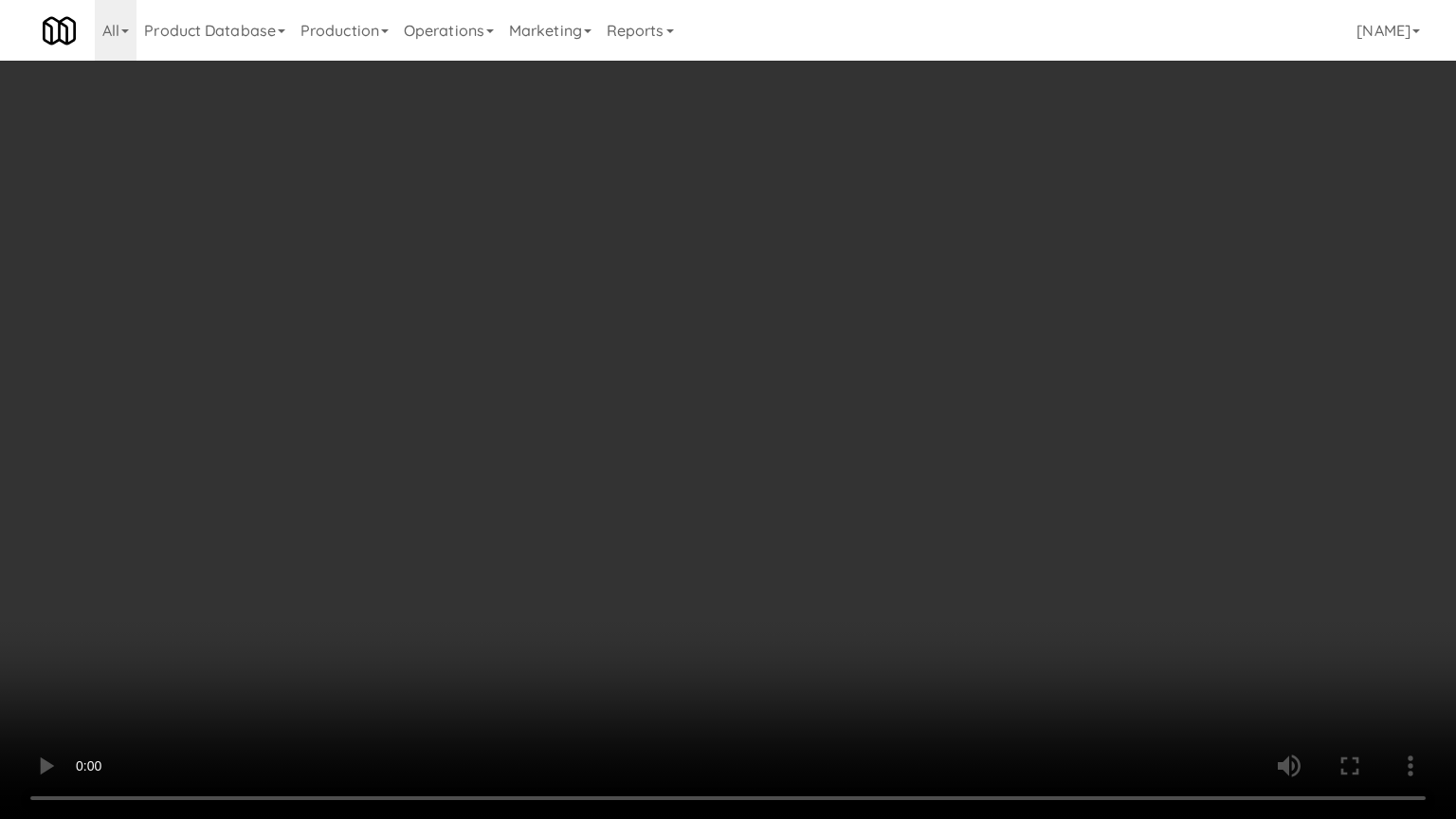click at bounding box center (728, 410) 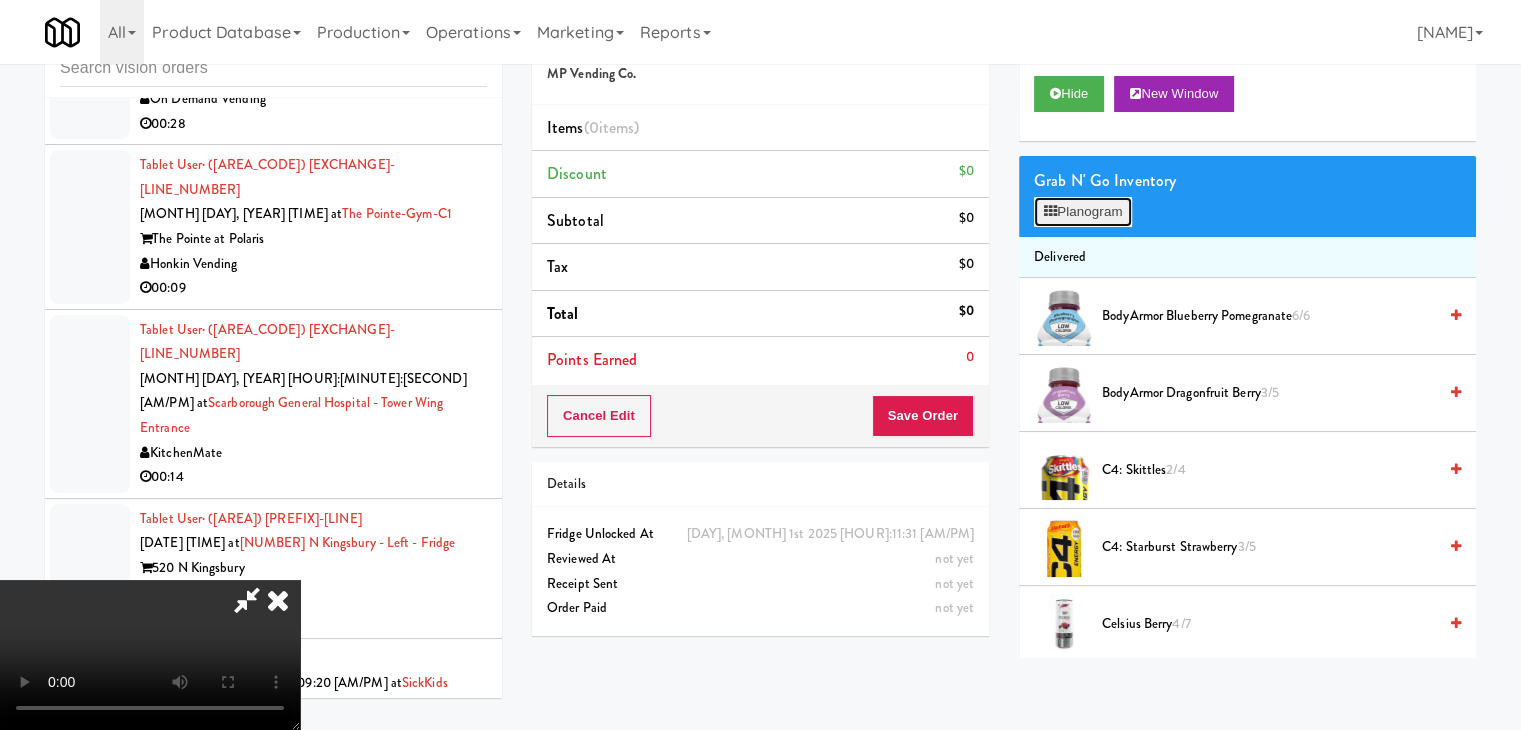 click on "Planogram" at bounding box center [1083, 212] 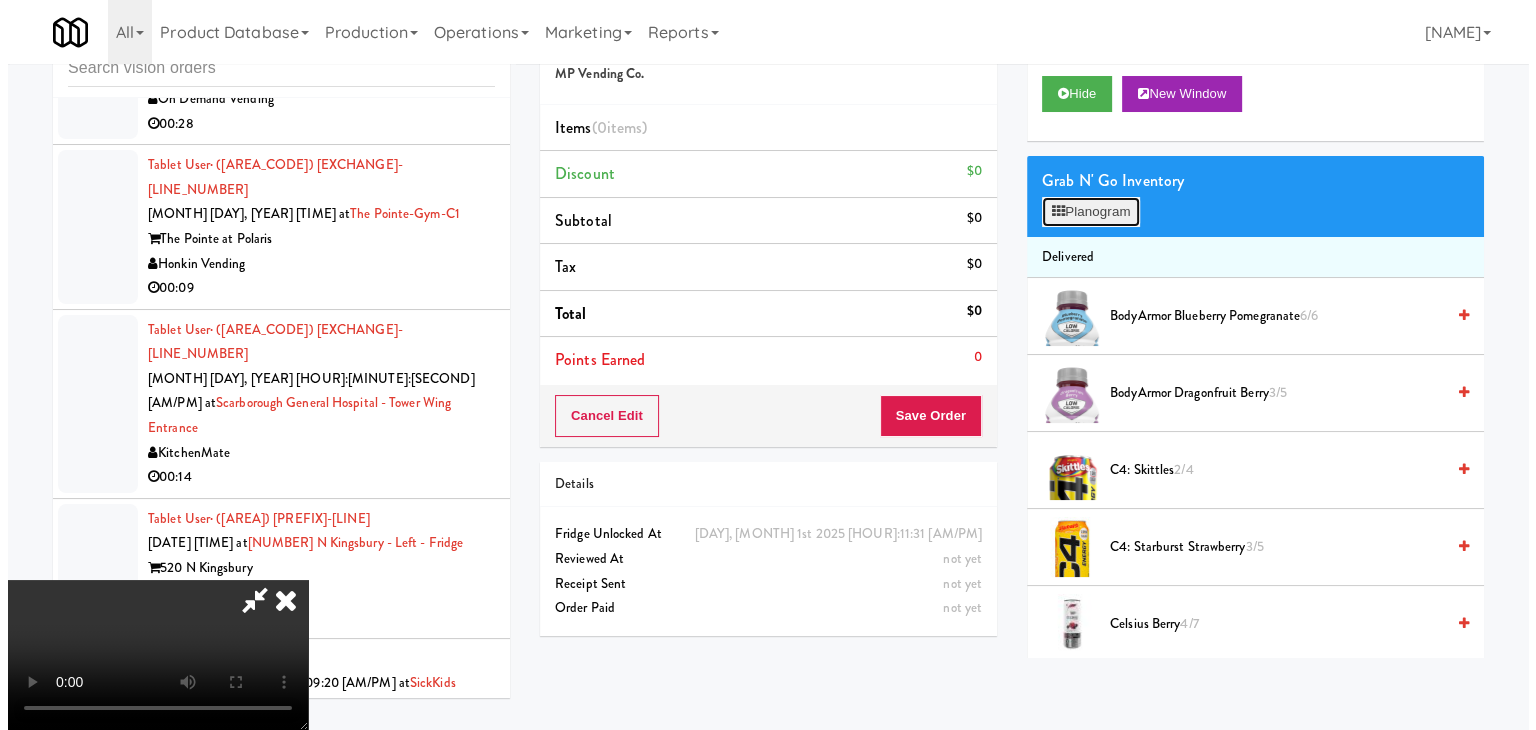 scroll, scrollTop: 27144, scrollLeft: 0, axis: vertical 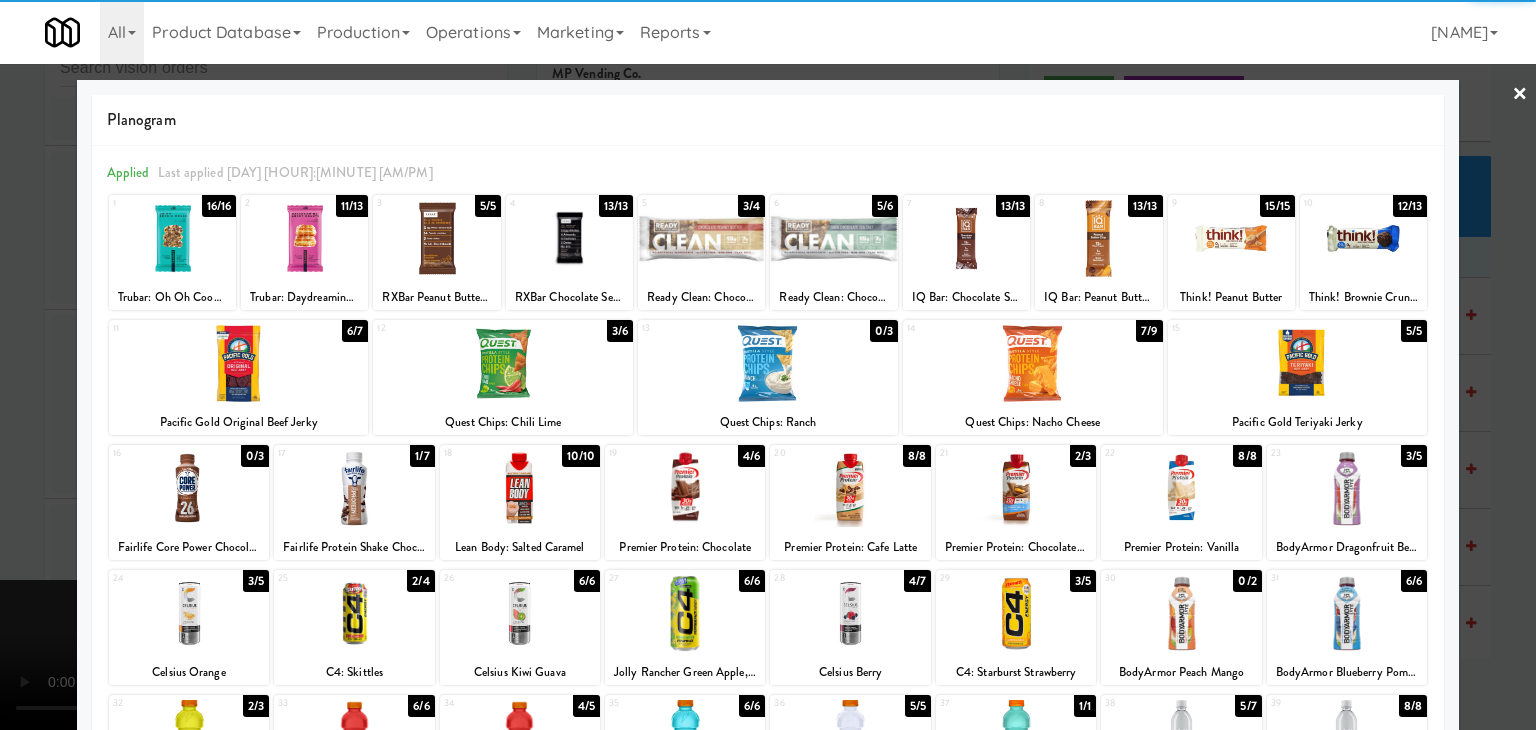 click at bounding box center (1347, 488) 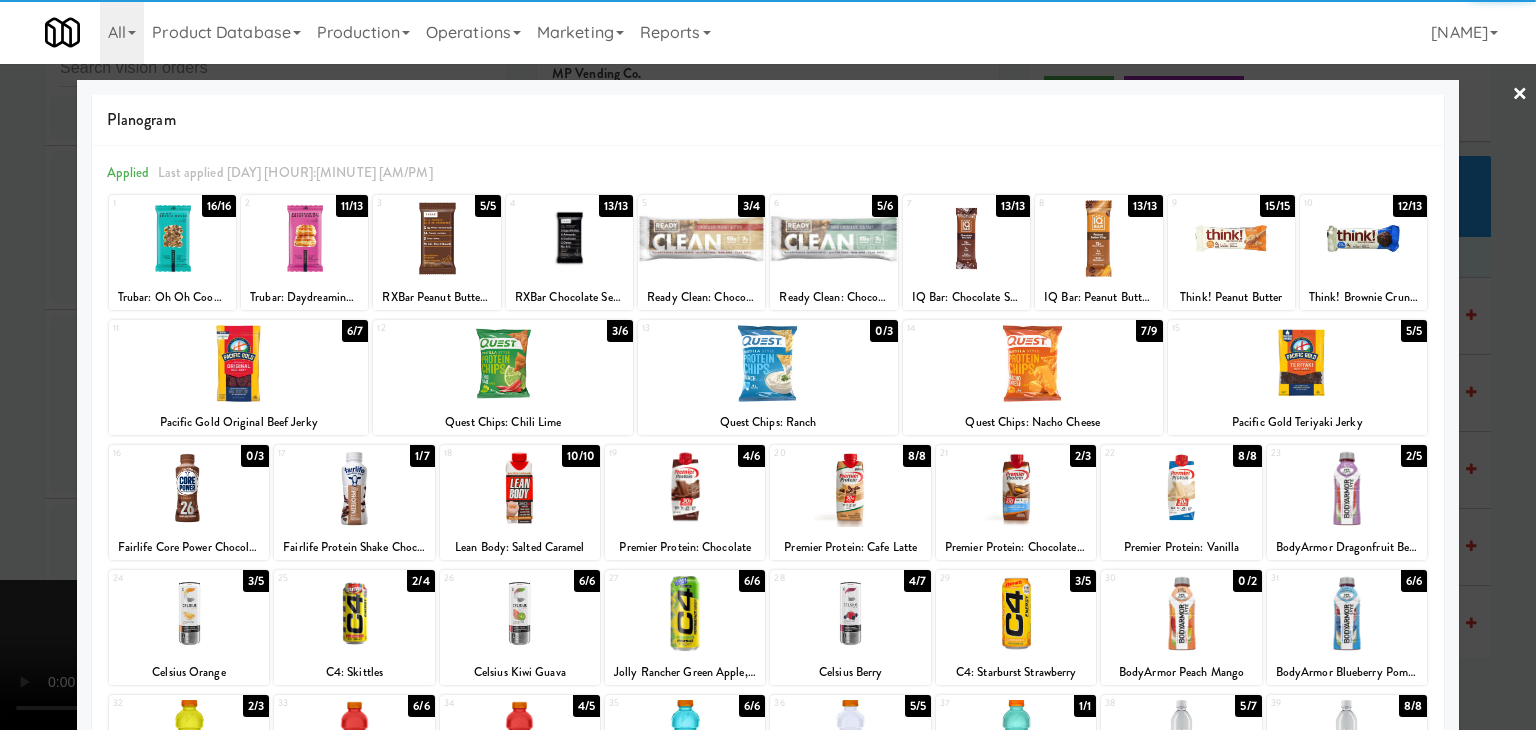 click at bounding box center (354, 488) 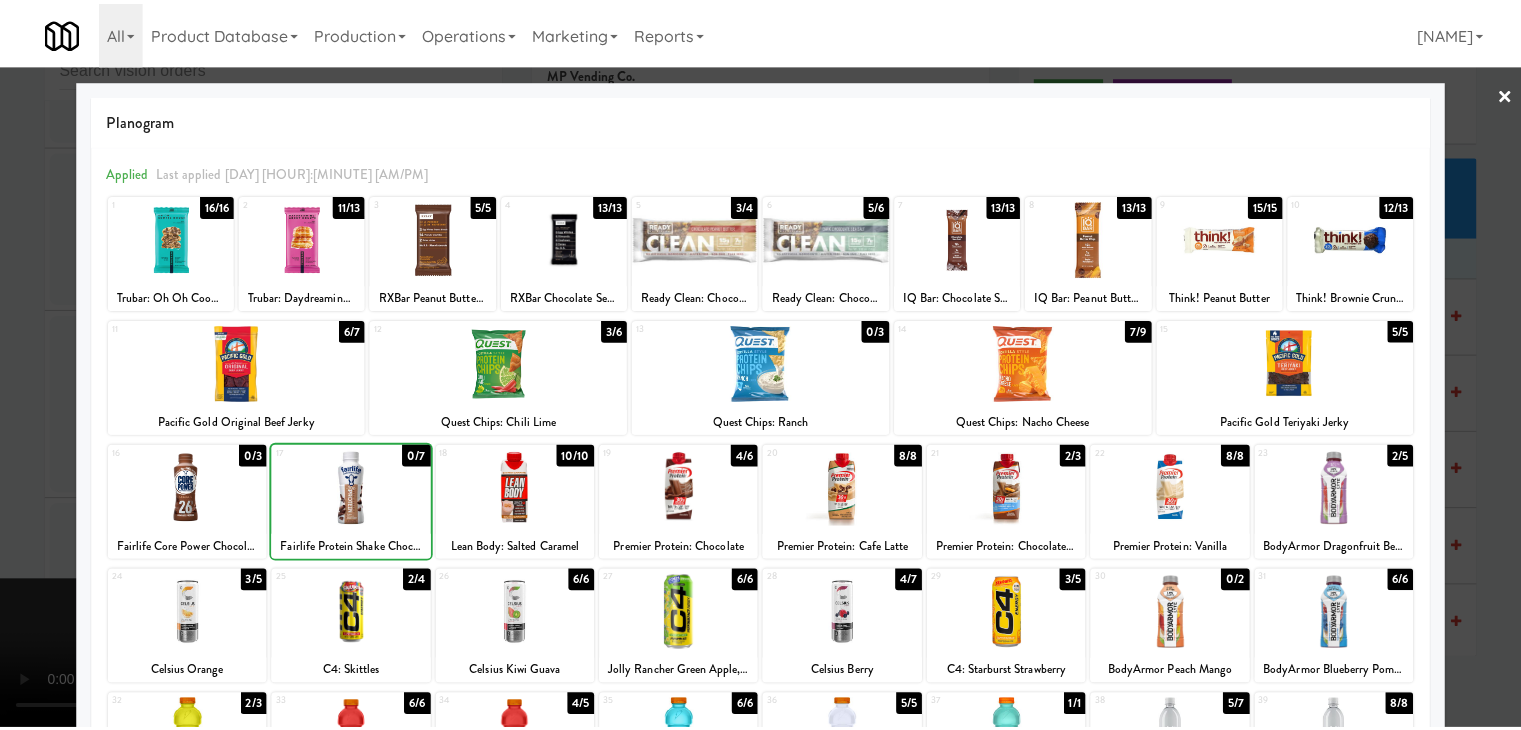 scroll, scrollTop: 252, scrollLeft: 0, axis: vertical 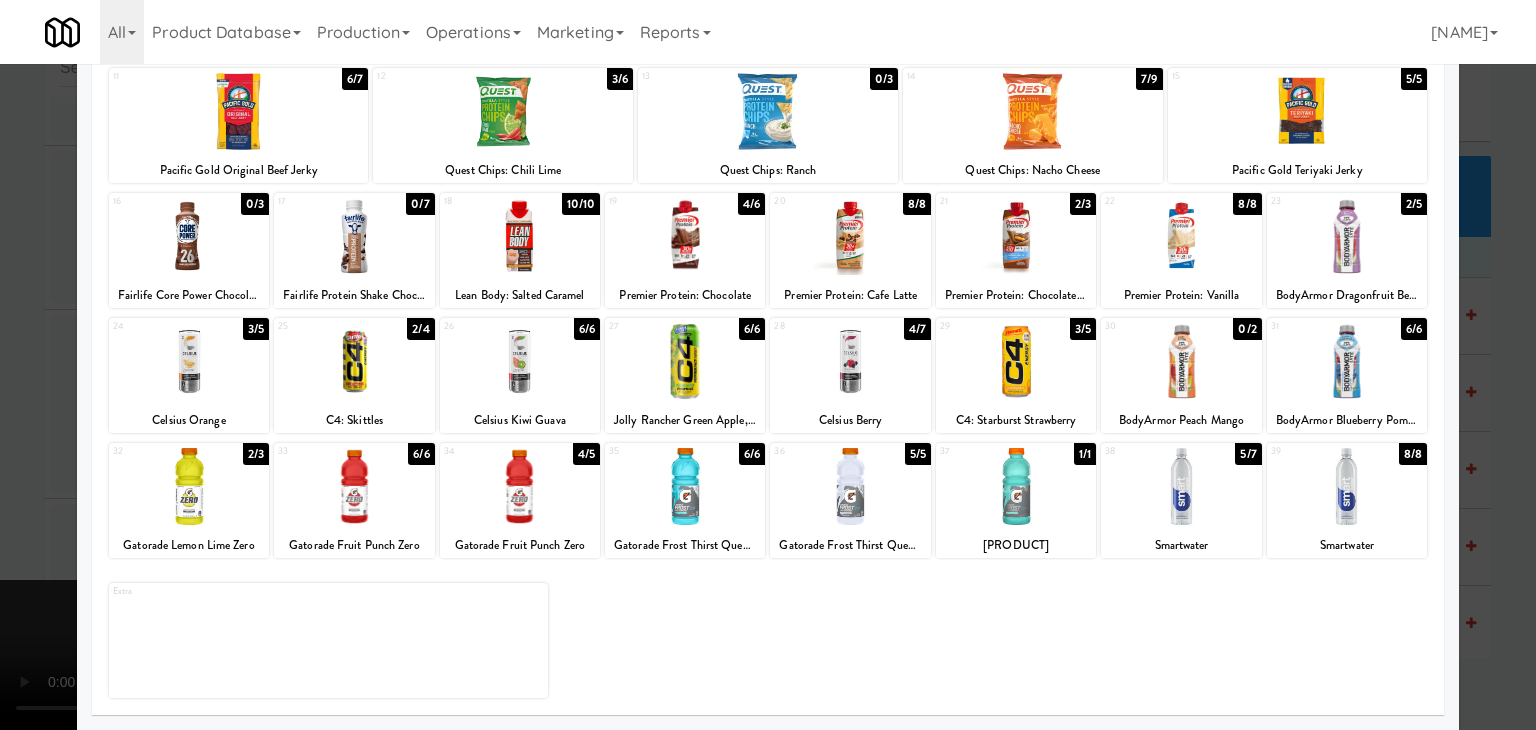 click at bounding box center [520, 486] 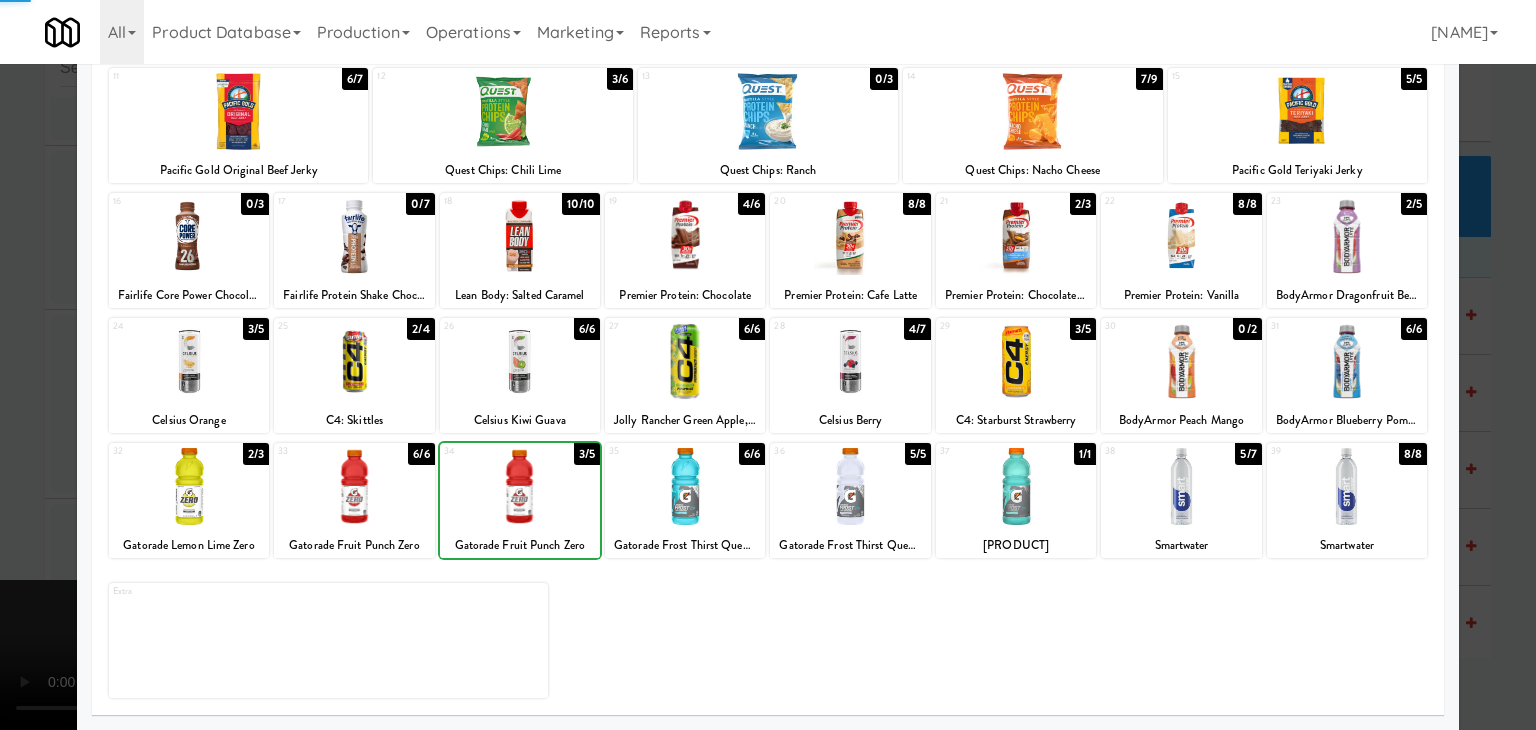 drag, startPoint x: 0, startPoint y: 483, endPoint x: 538, endPoint y: 466, distance: 538.2685 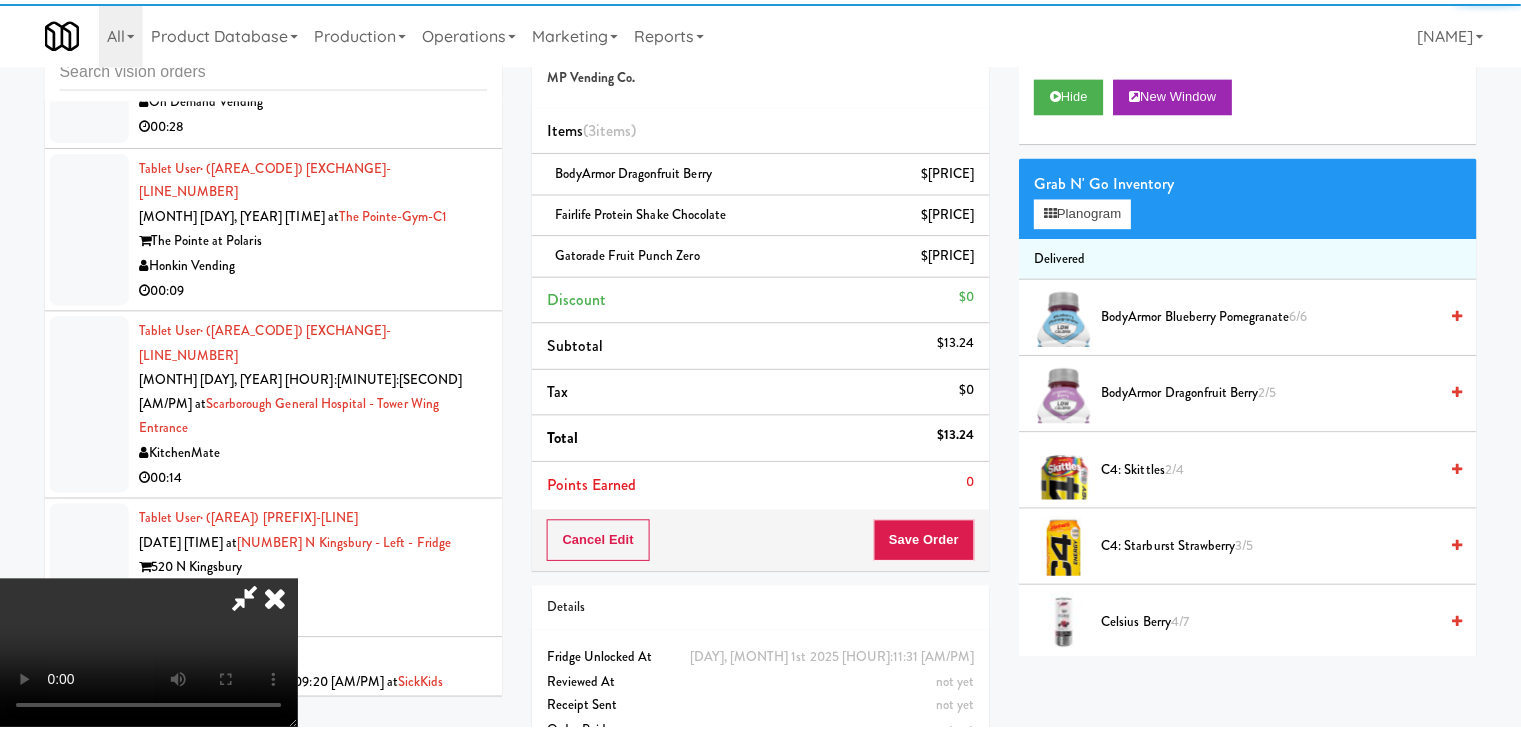 scroll, scrollTop: 27169, scrollLeft: 0, axis: vertical 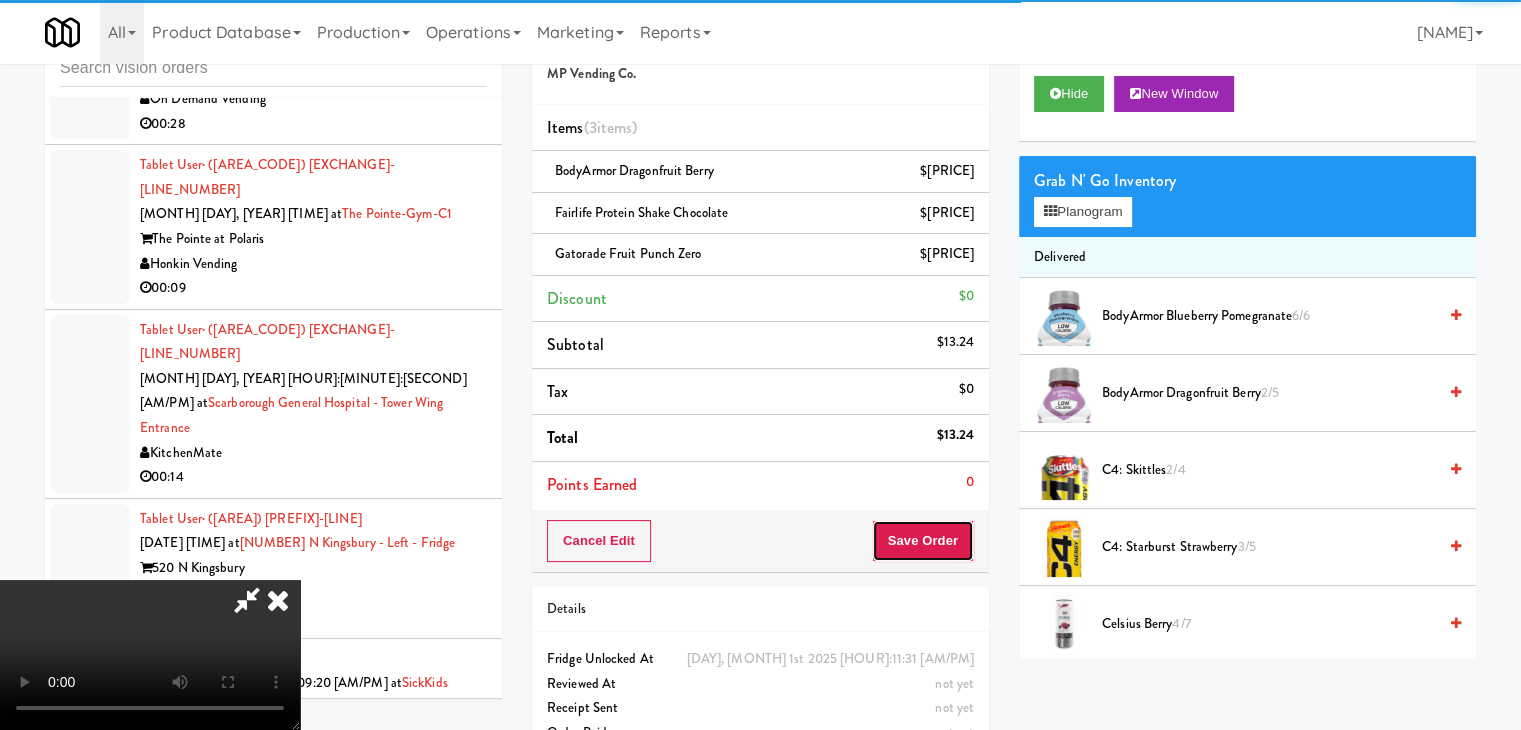 click on "Save Order" at bounding box center [923, 541] 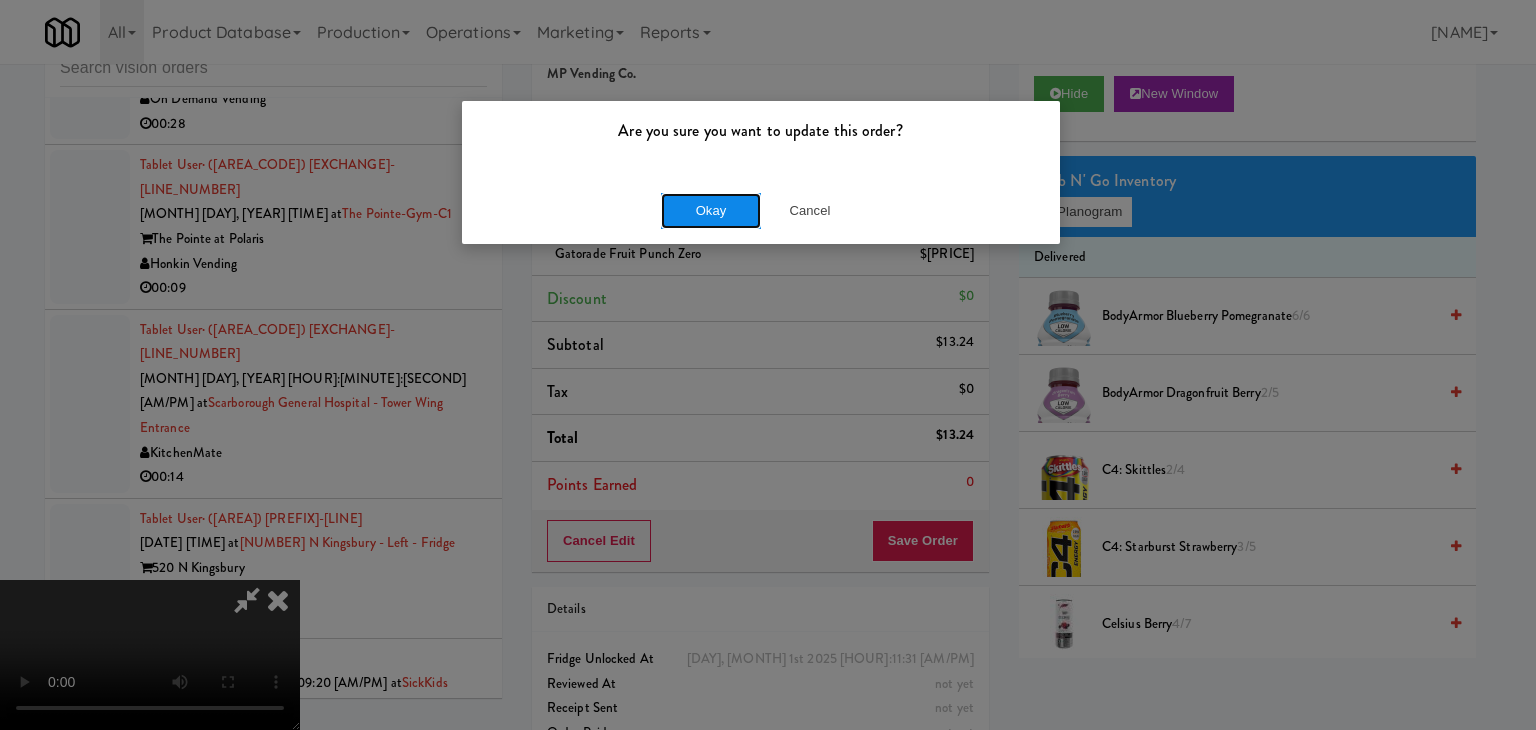 click on "Okay" at bounding box center [711, 211] 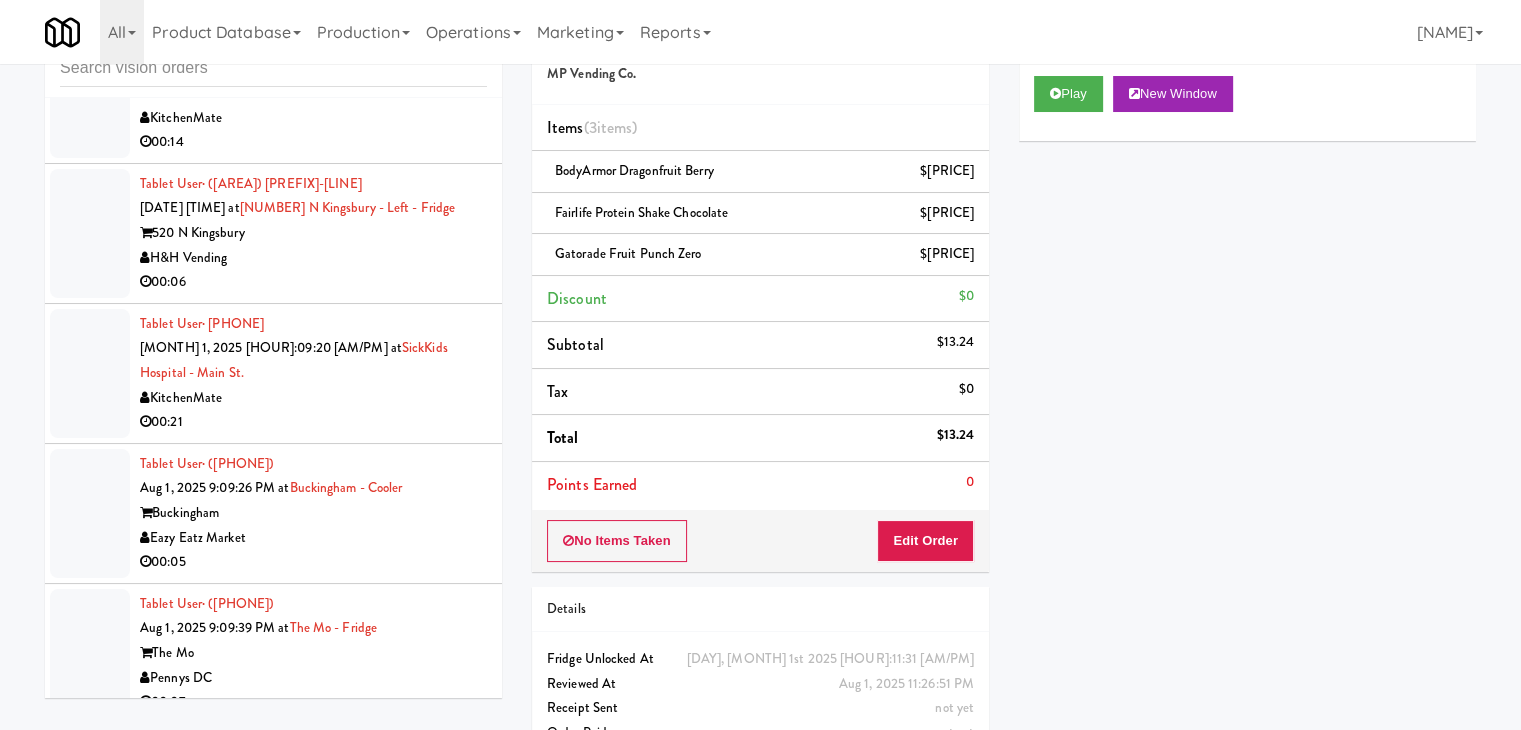 scroll, scrollTop: 27569, scrollLeft: 0, axis: vertical 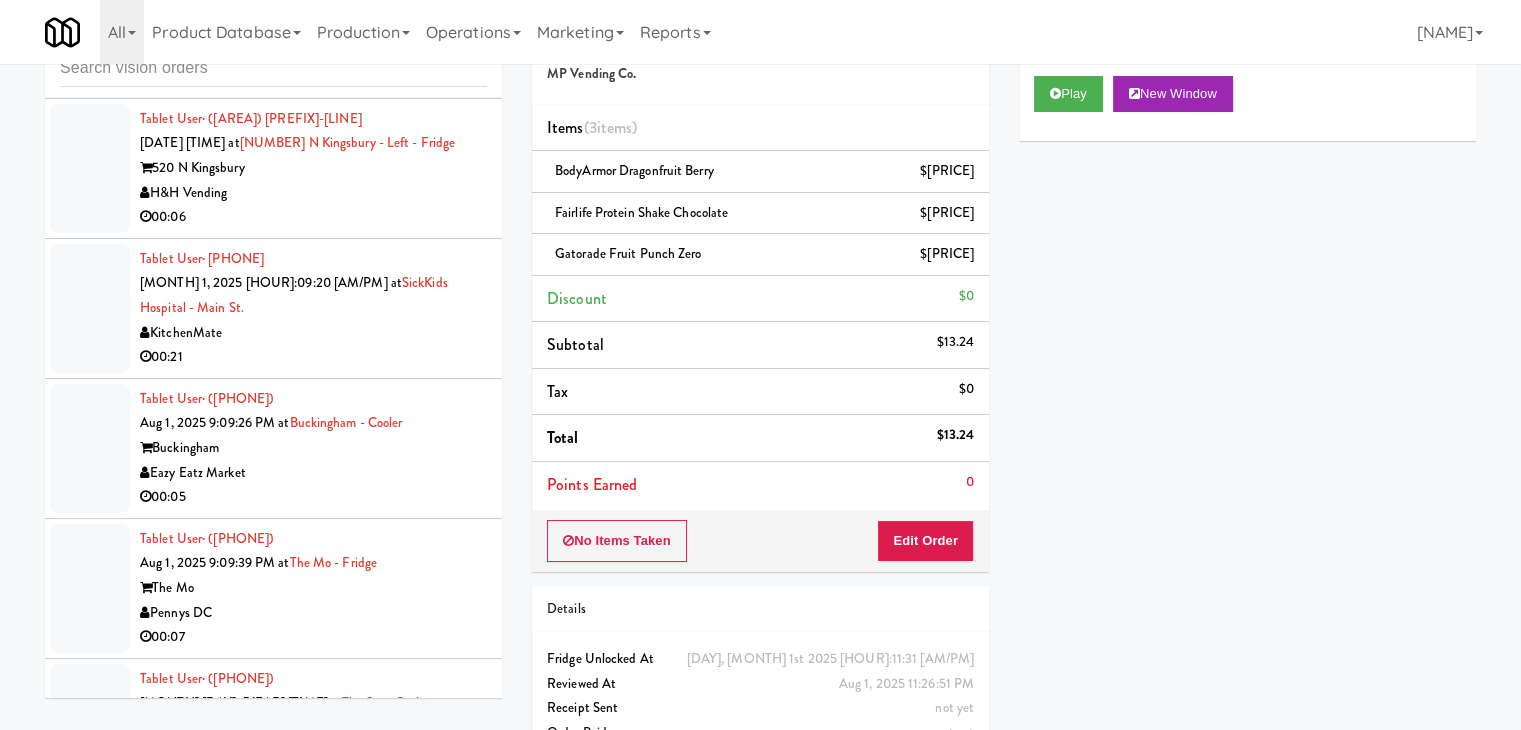 click on "00:06" at bounding box center [313, 1715] 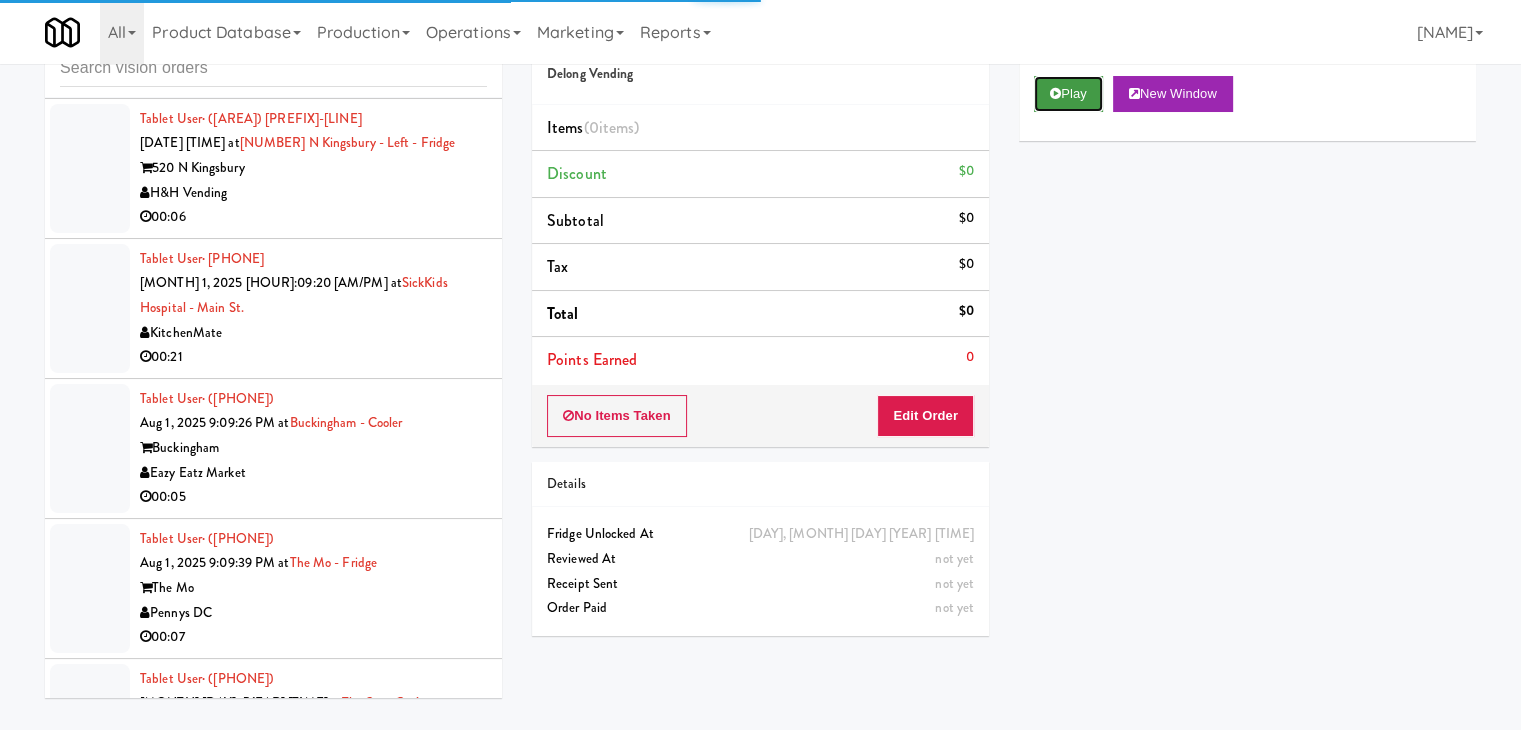 click on "Play" at bounding box center (1068, 94) 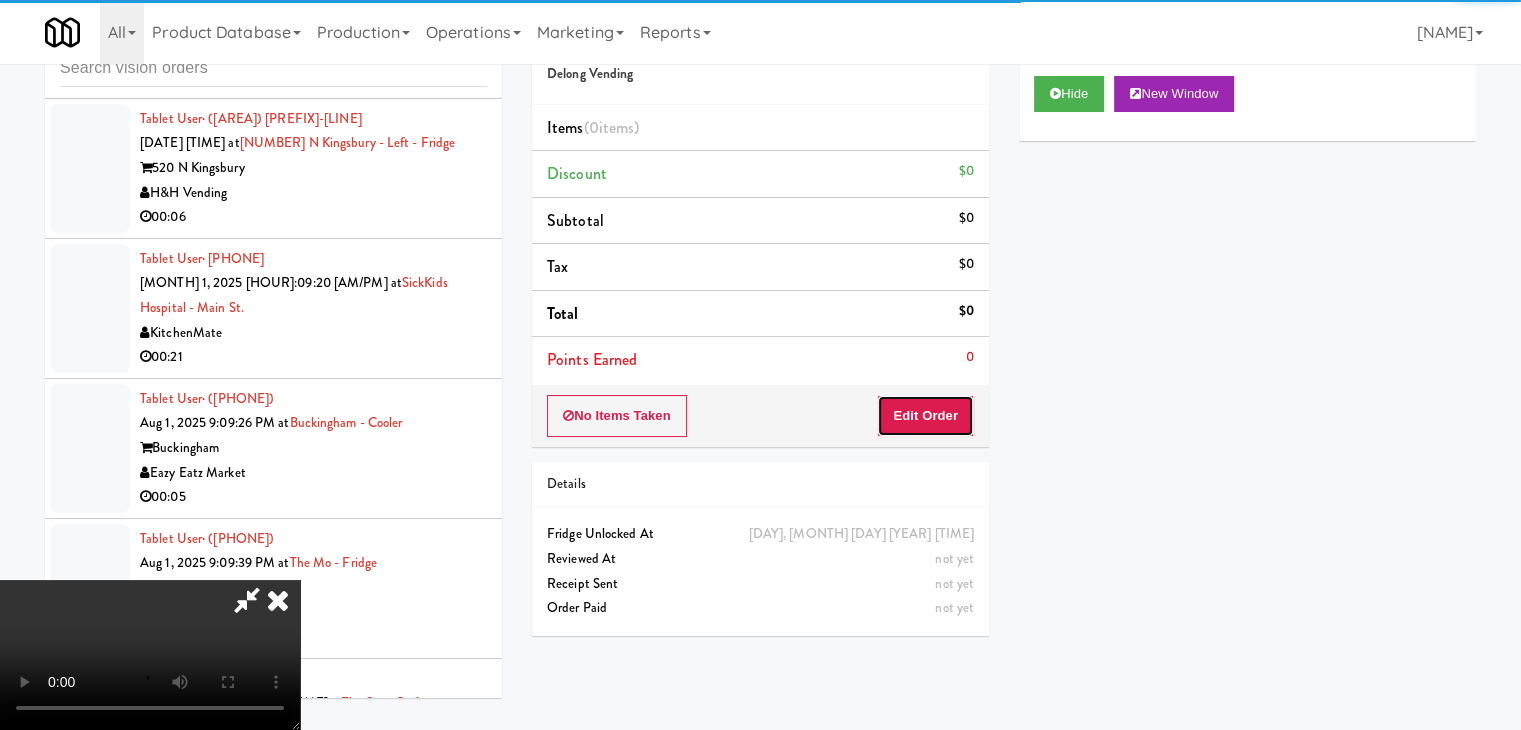 click on "Edit Order" at bounding box center [925, 416] 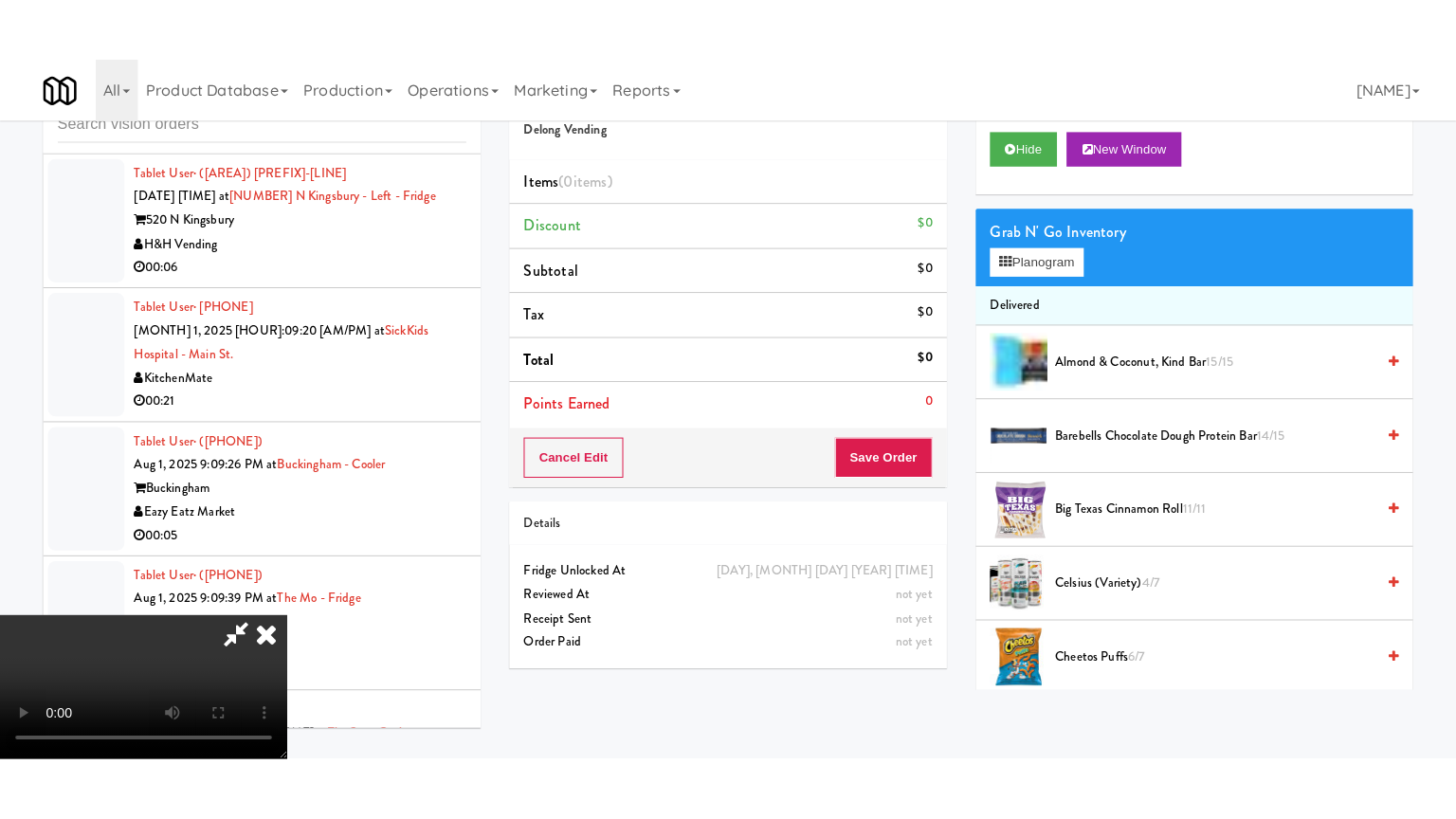 scroll, scrollTop: 266, scrollLeft: 0, axis: vertical 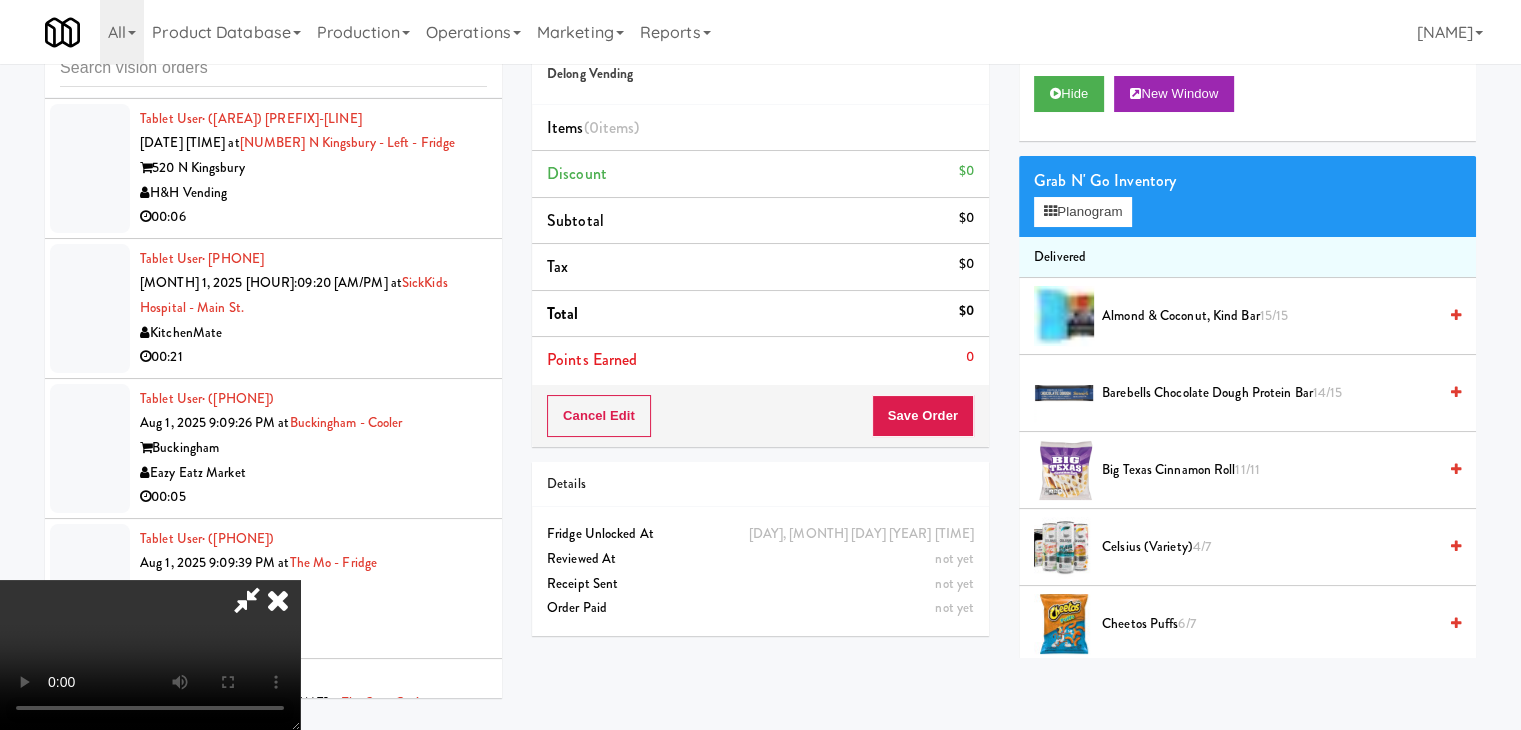 type 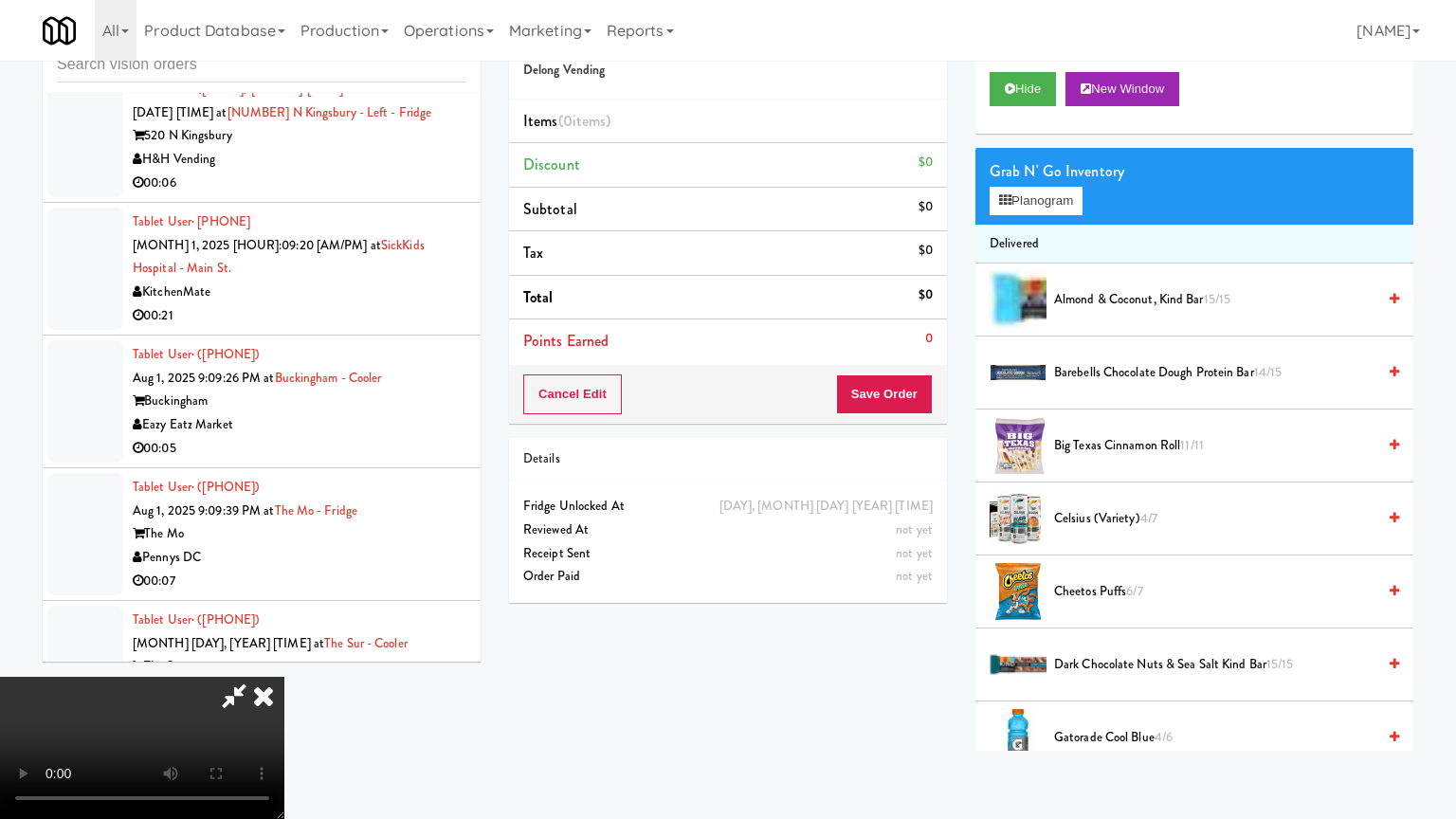 scroll, scrollTop: 0, scrollLeft: 0, axis: both 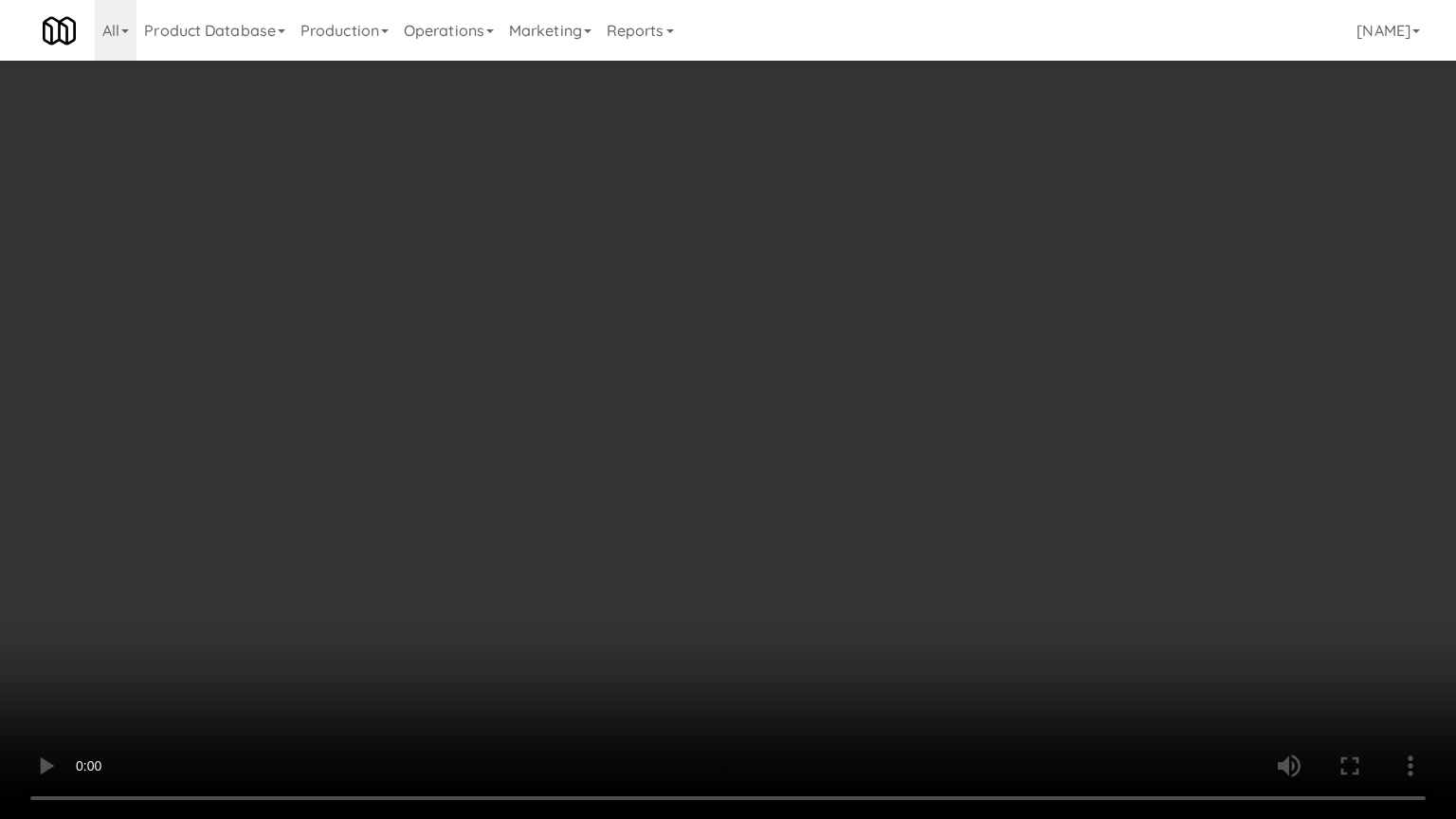 click at bounding box center [728, 410] 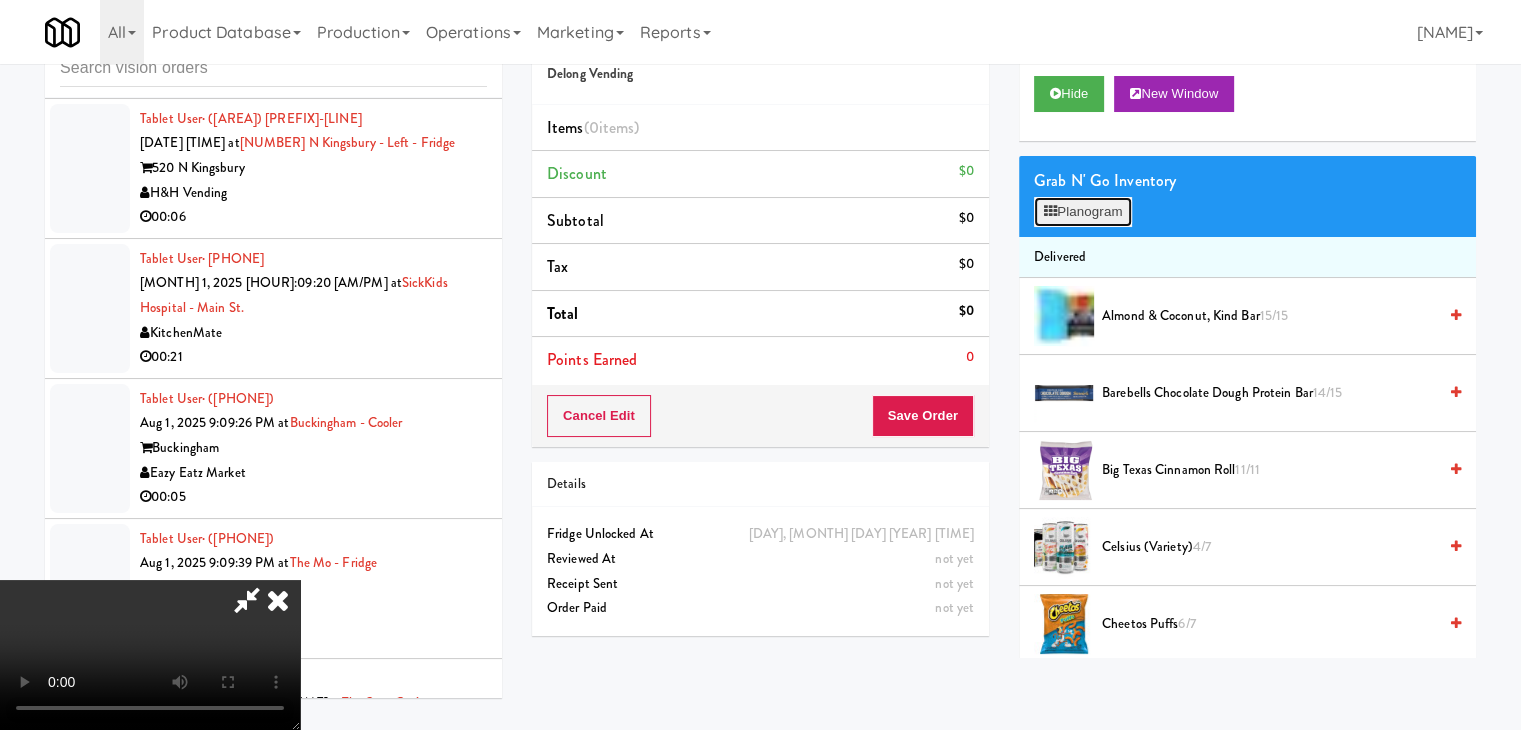 click on "Planogram" at bounding box center (1083, 212) 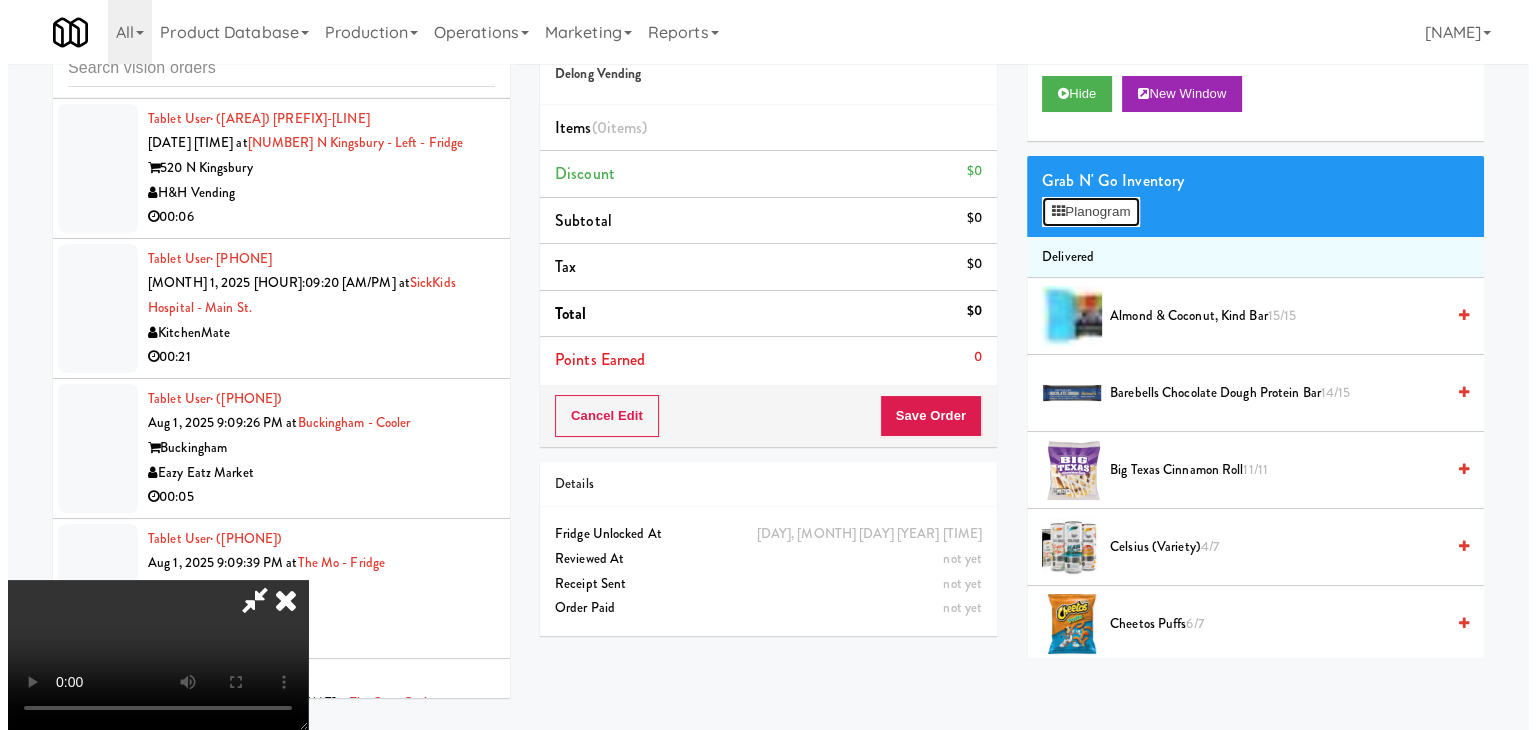 scroll, scrollTop: 27544, scrollLeft: 0, axis: vertical 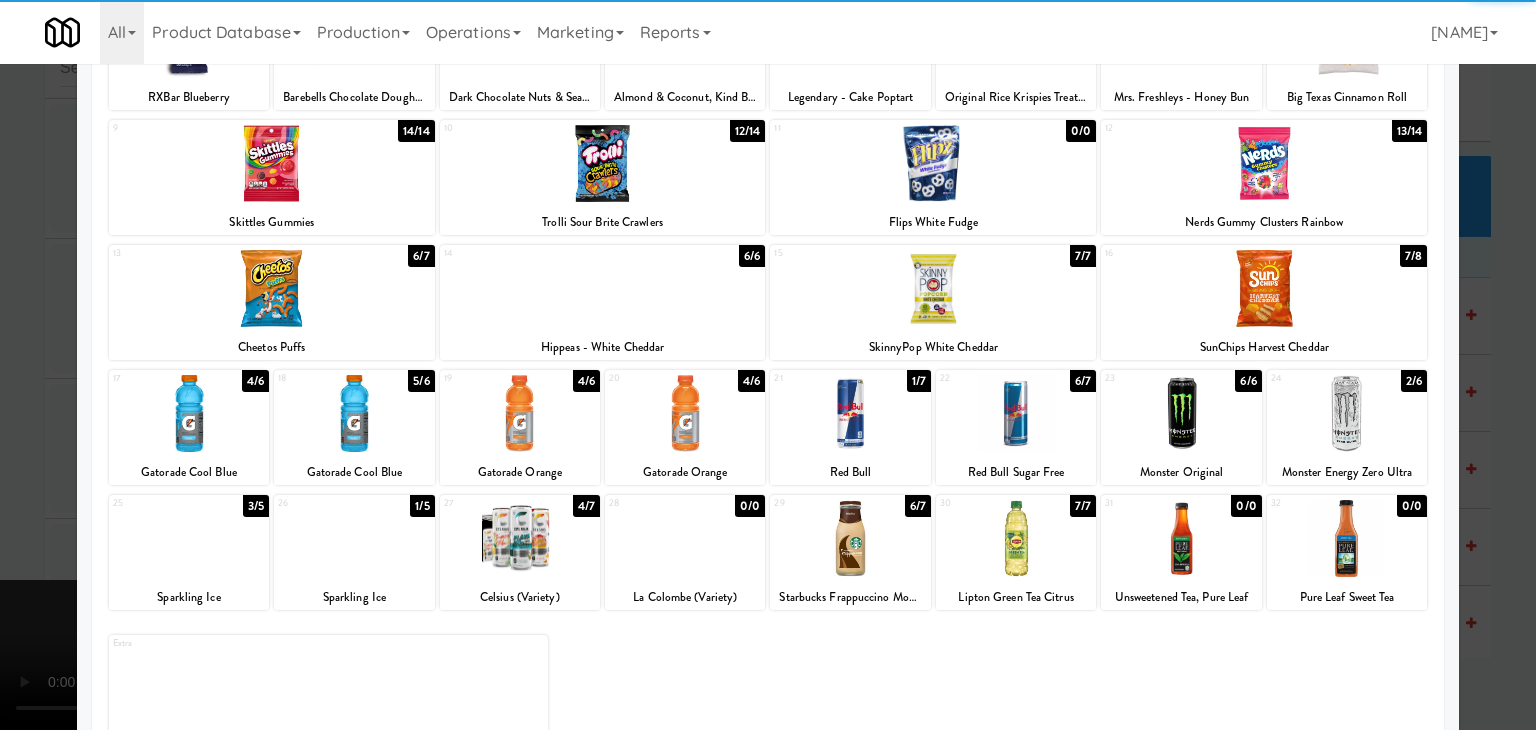 click at bounding box center (685, 413) 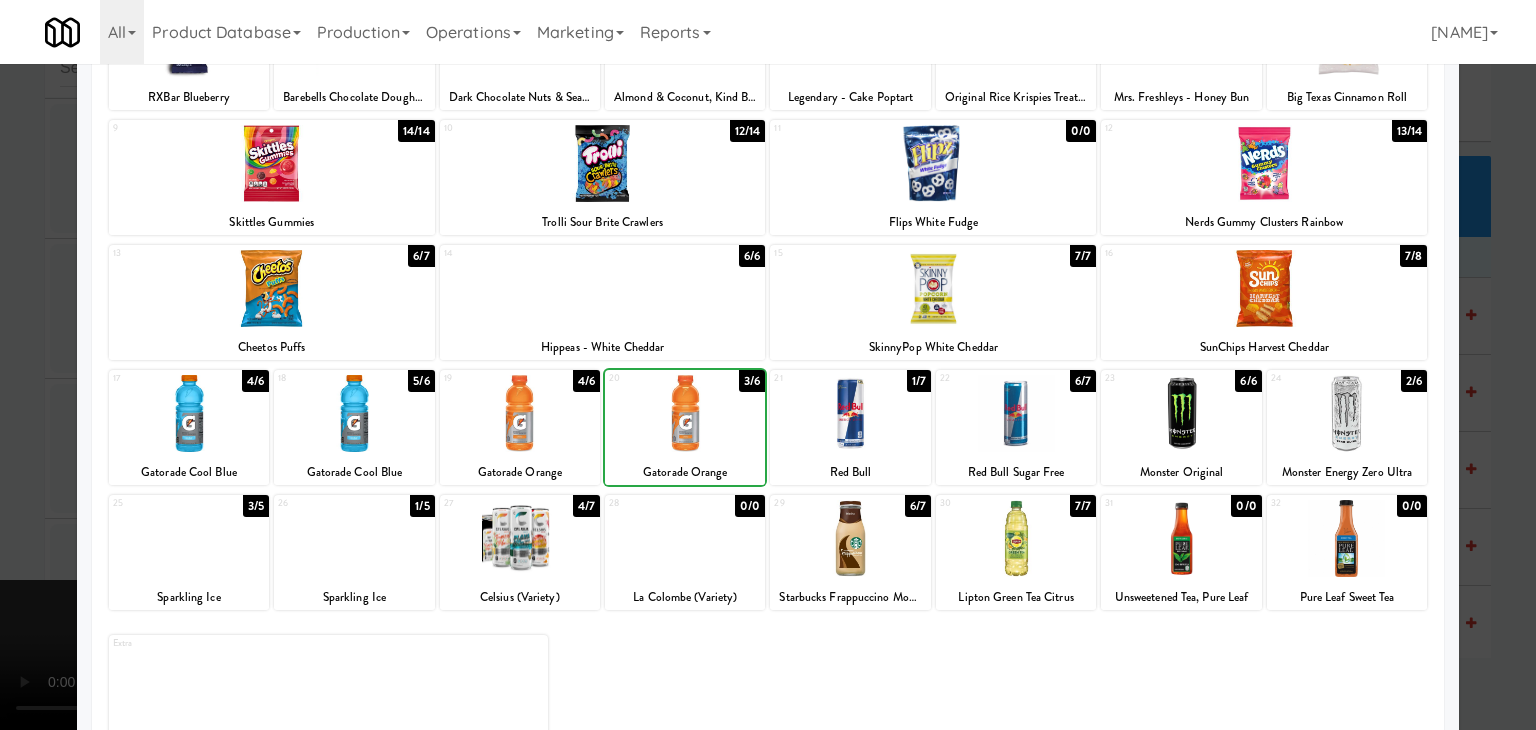 click at bounding box center (768, 365) 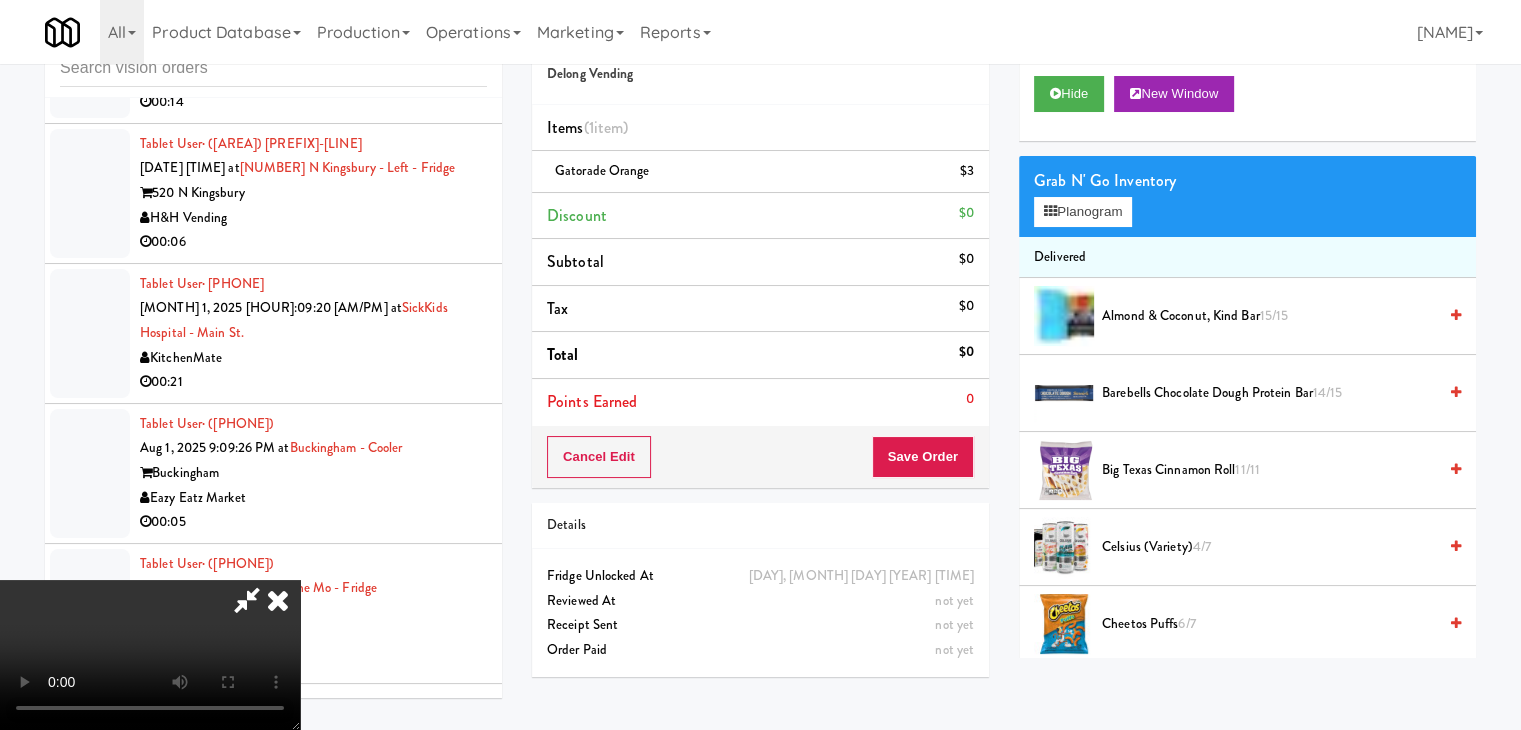 scroll, scrollTop: 27569, scrollLeft: 0, axis: vertical 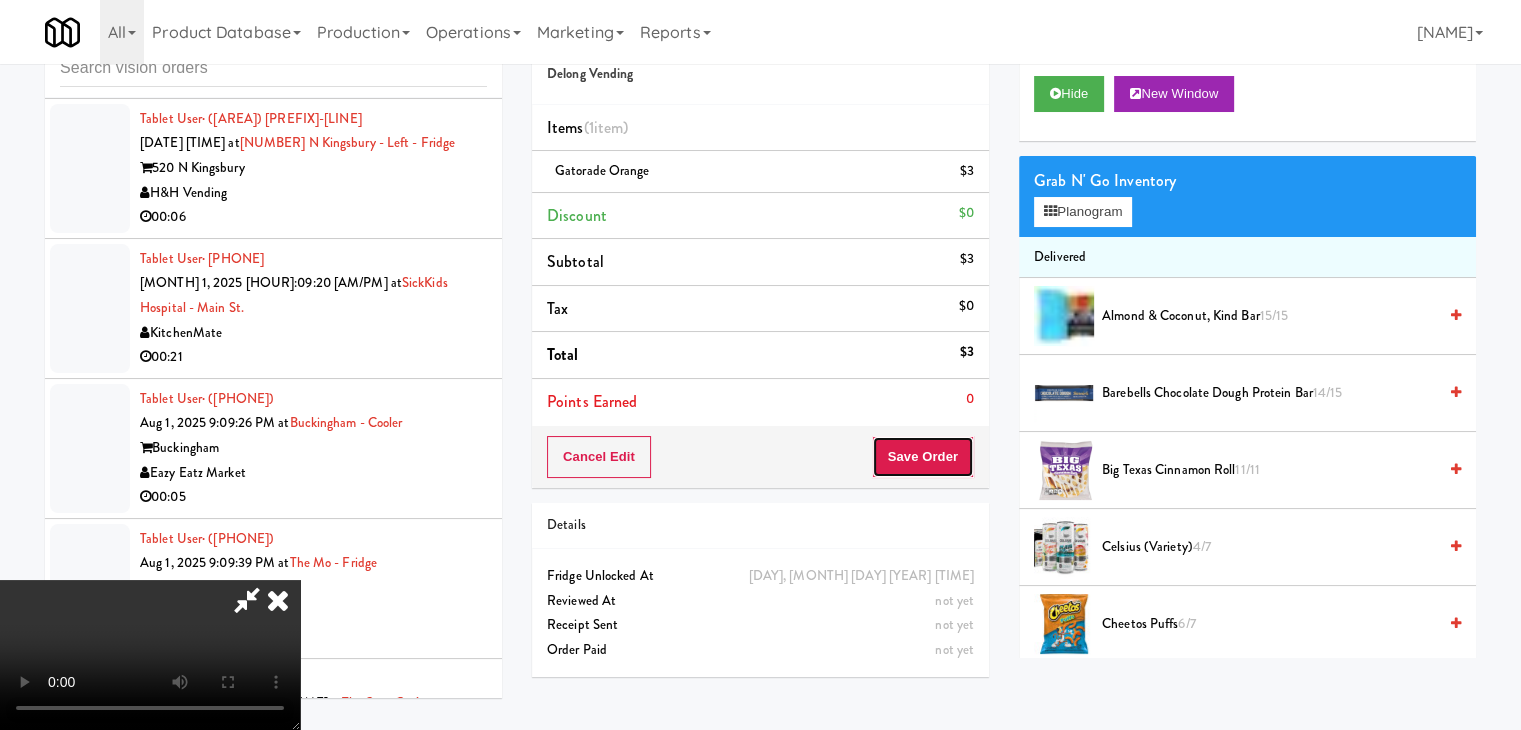 click on "Save Order" at bounding box center [923, 457] 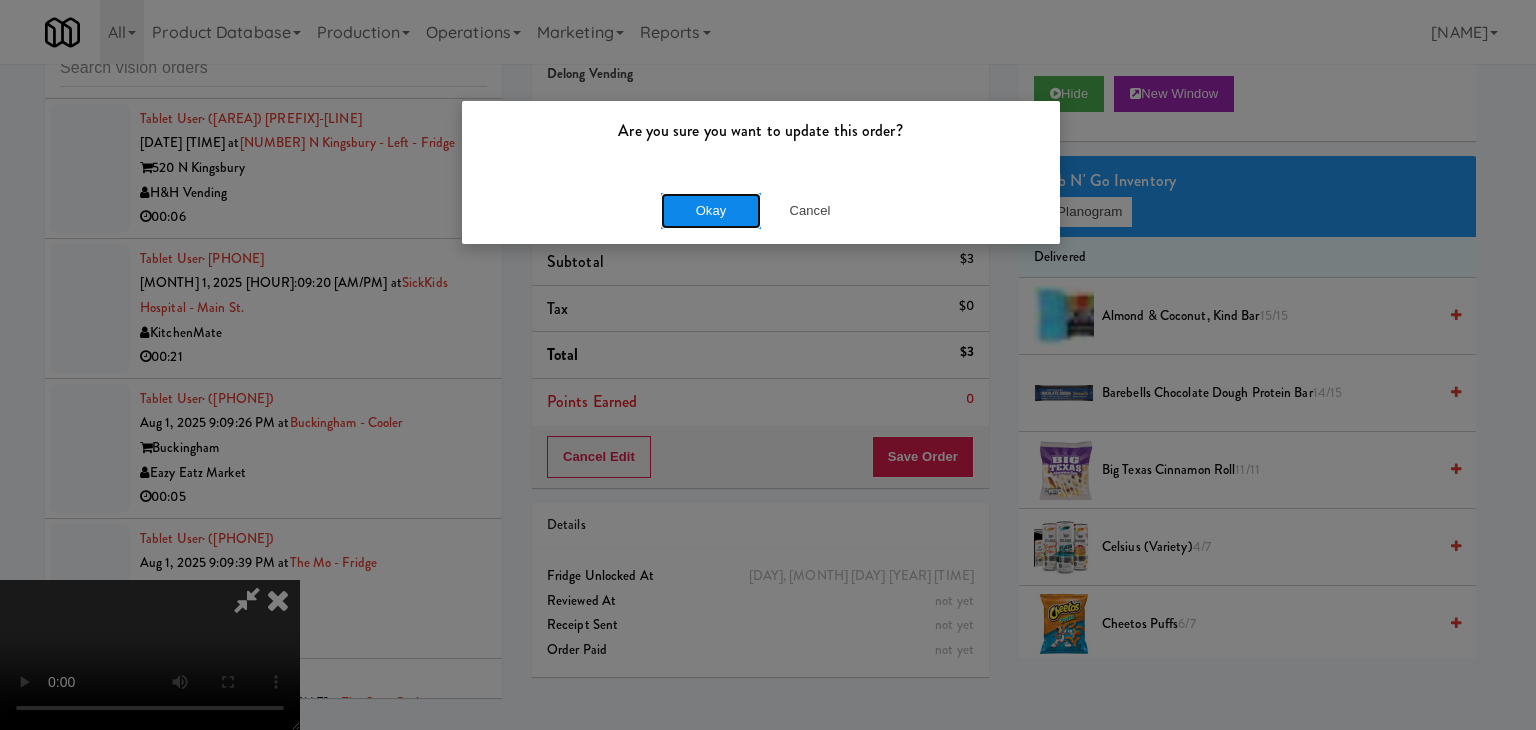 click on "Okay" at bounding box center [711, 211] 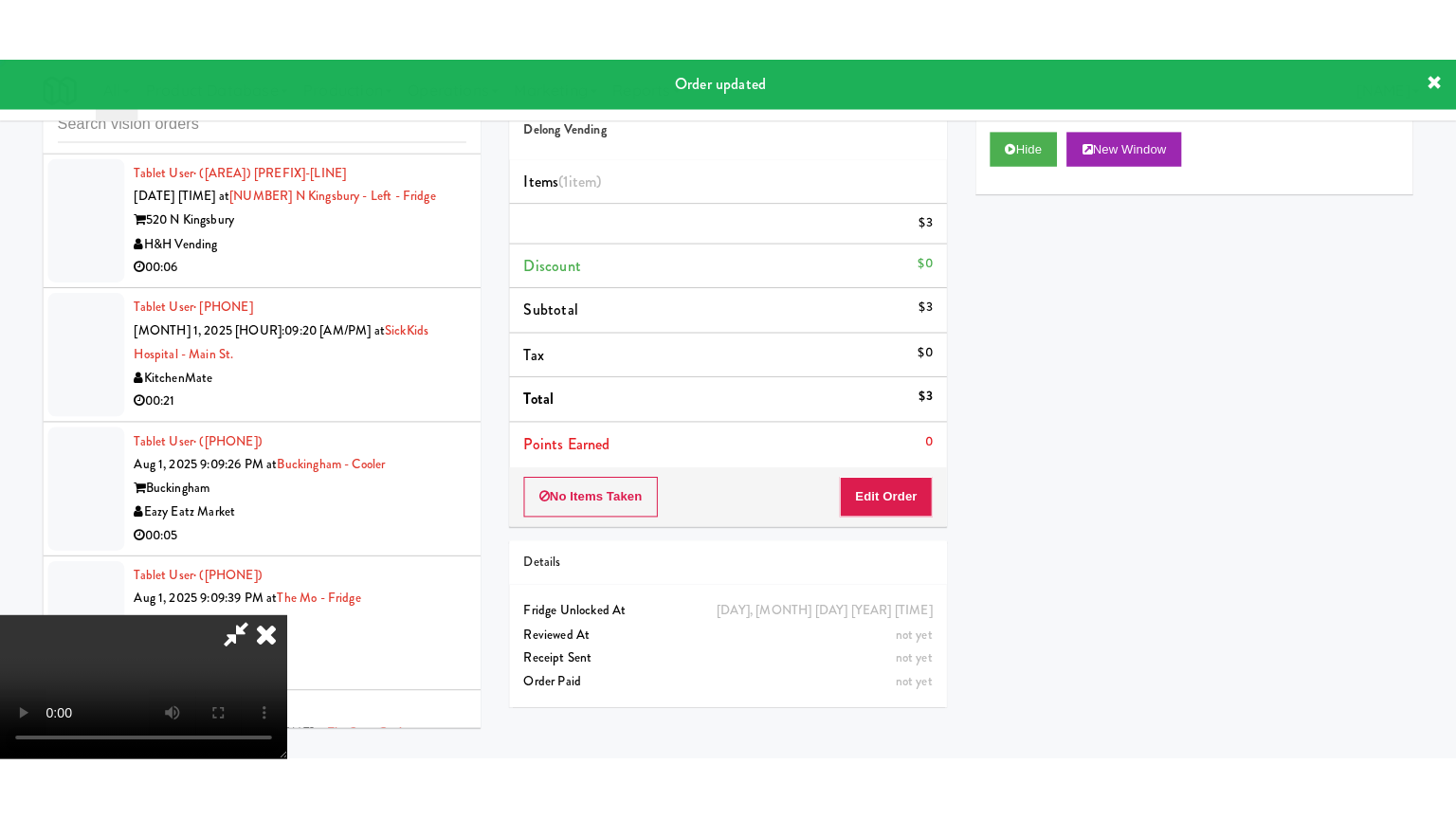 scroll, scrollTop: 0, scrollLeft: 0, axis: both 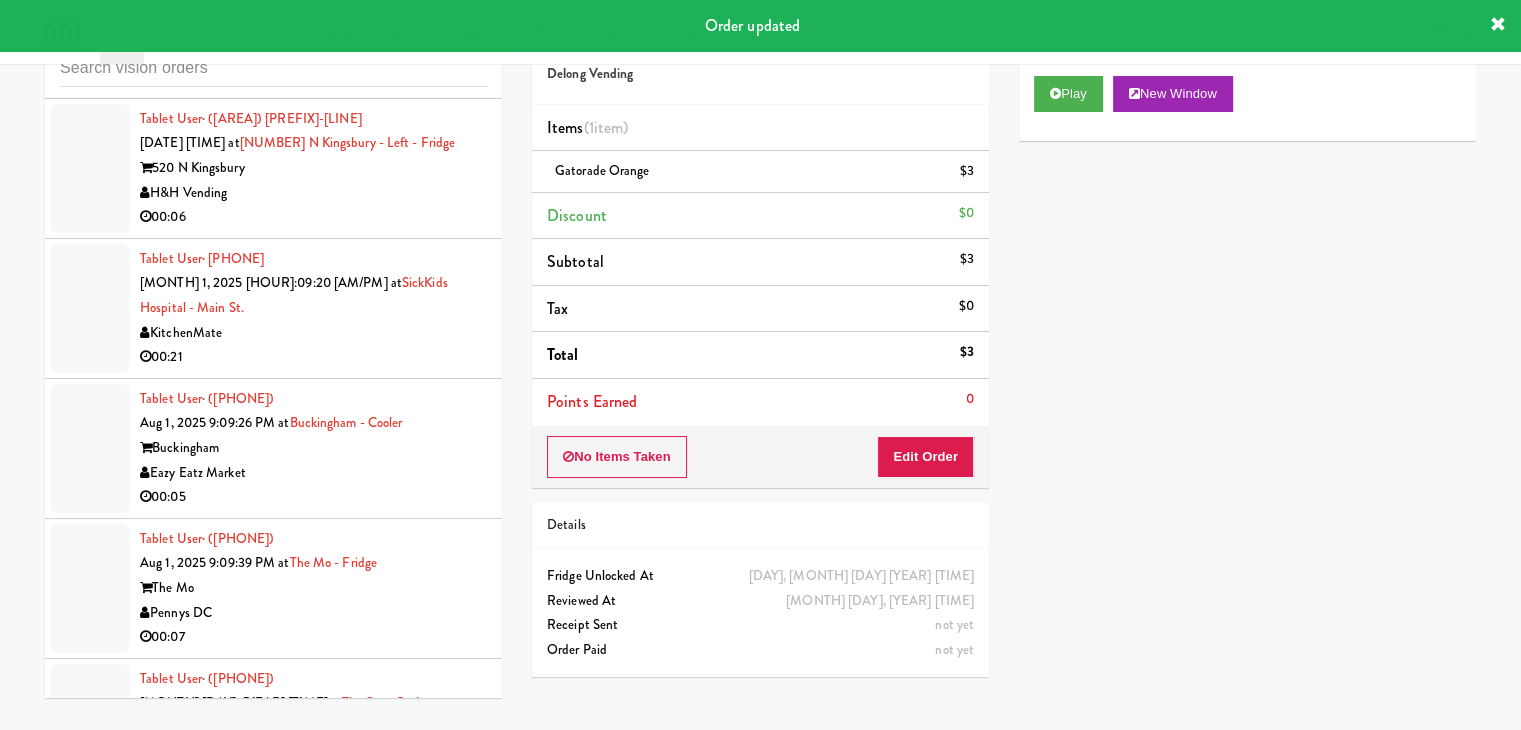 click on "00:12" at bounding box center [313, 1880] 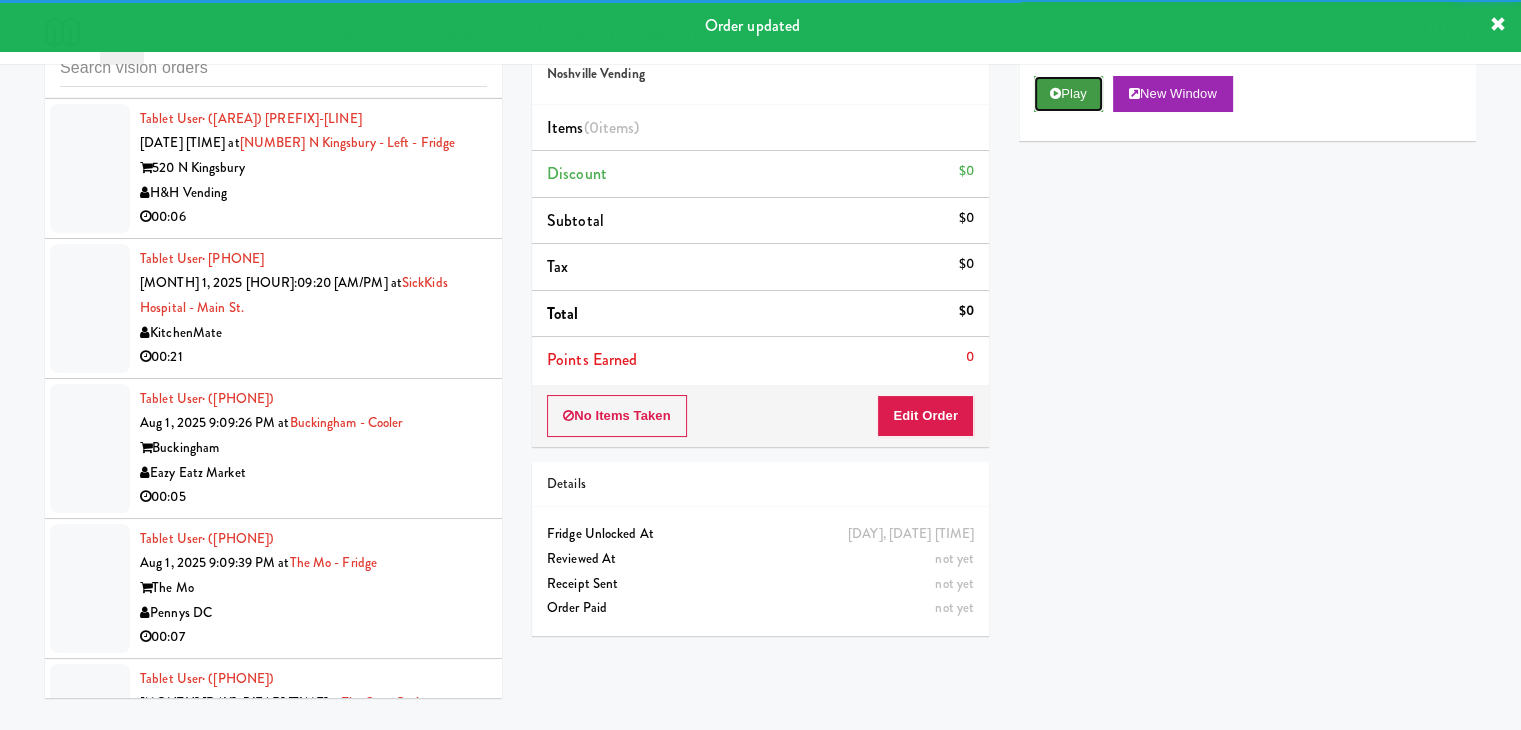 click on "Play" at bounding box center [1068, 94] 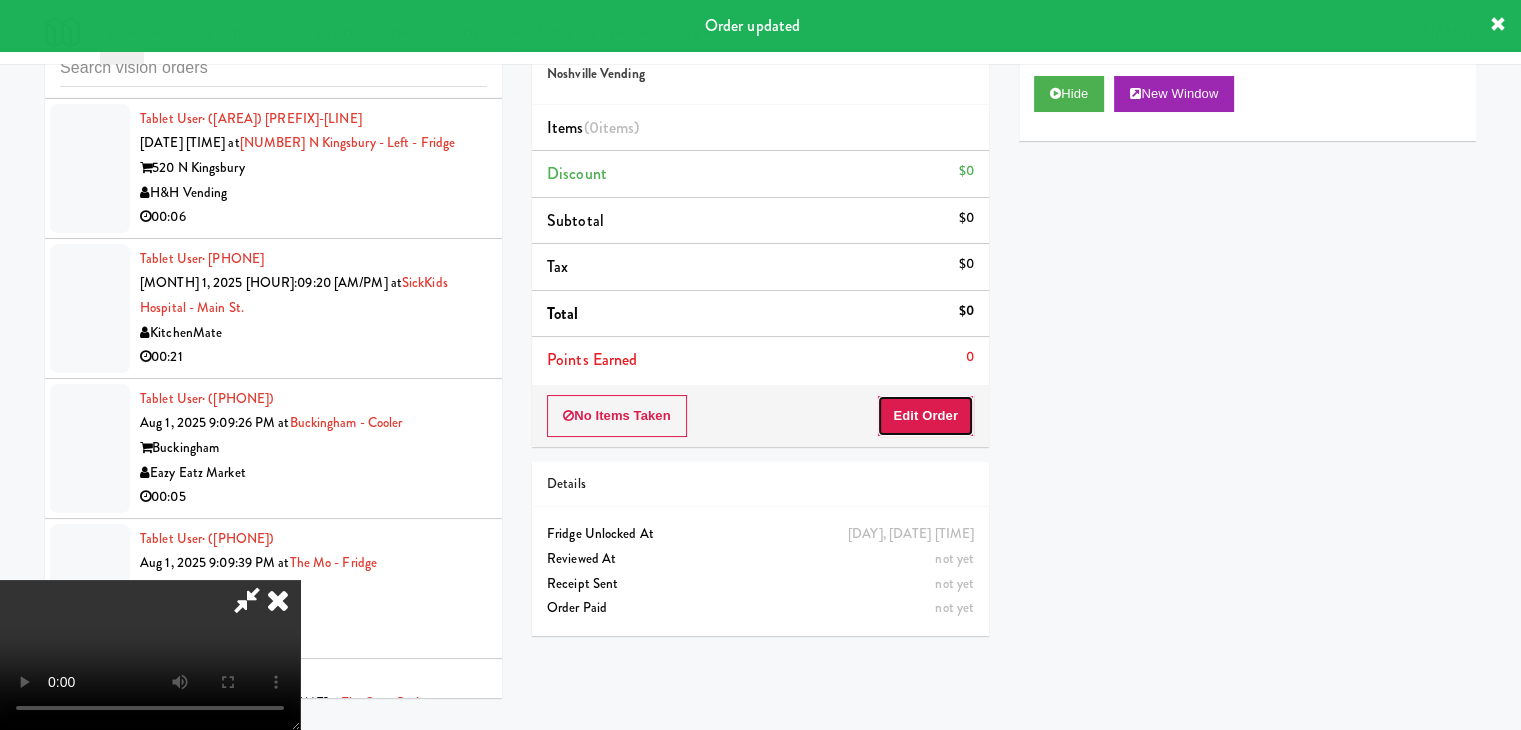 click on "Edit Order" at bounding box center [925, 416] 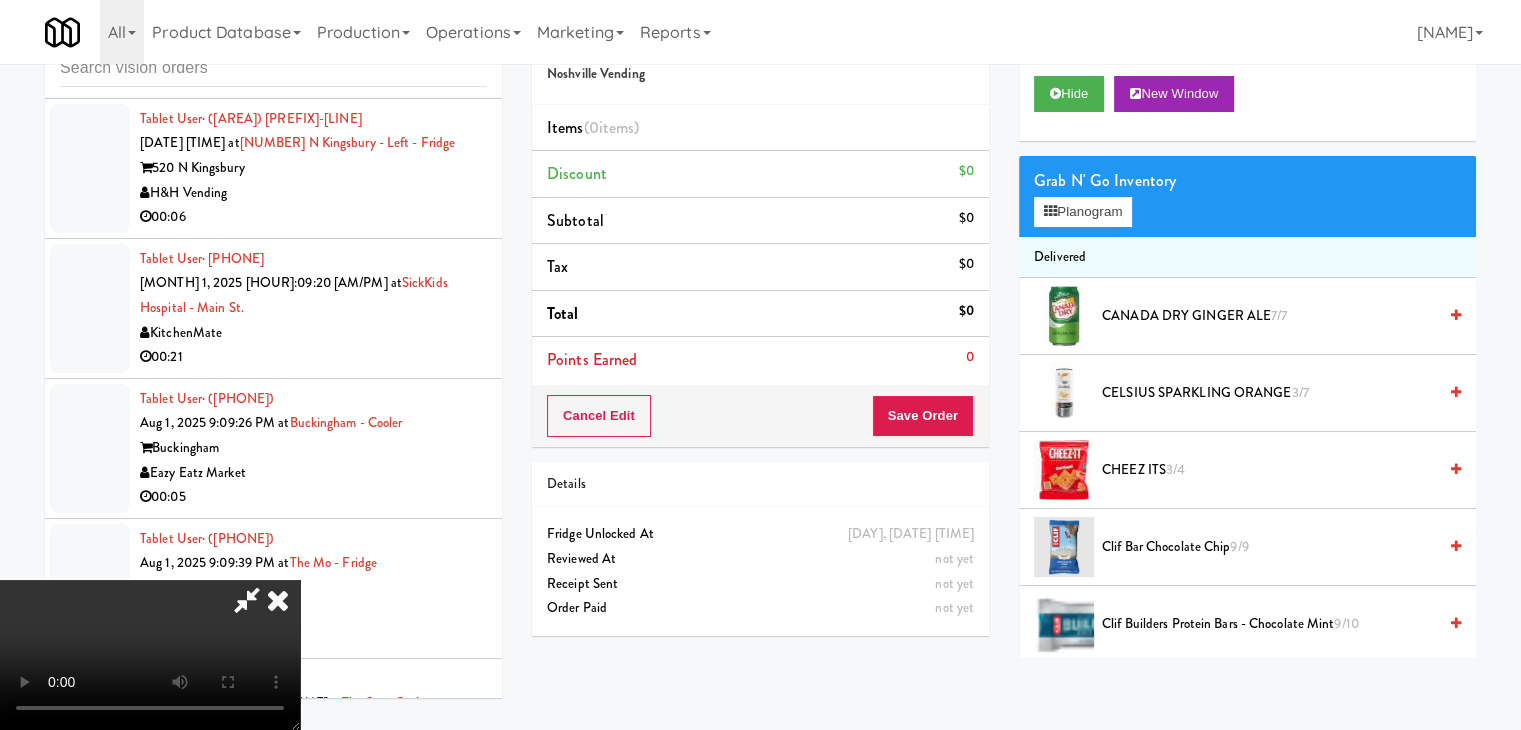 type 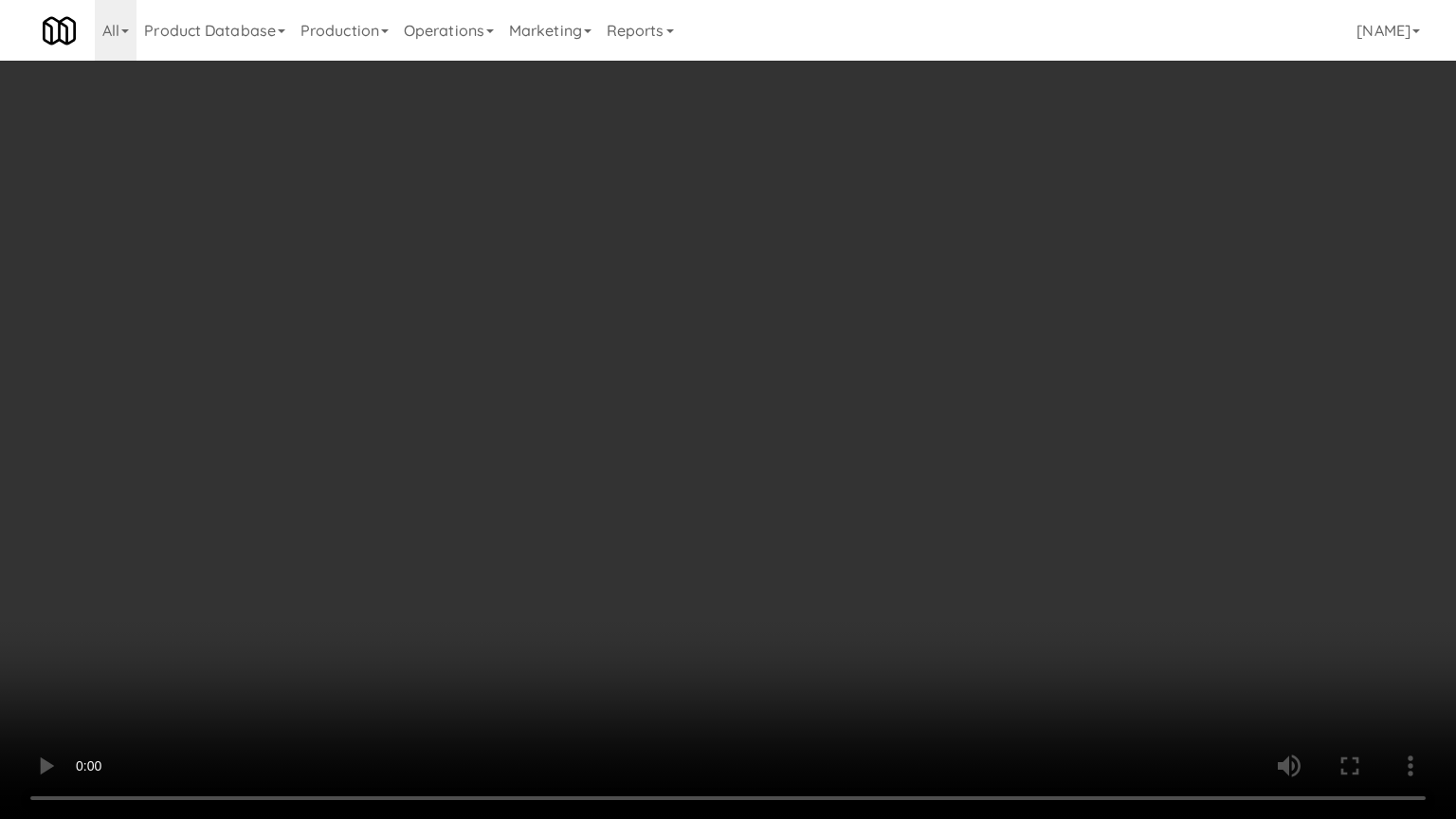 click at bounding box center [728, 410] 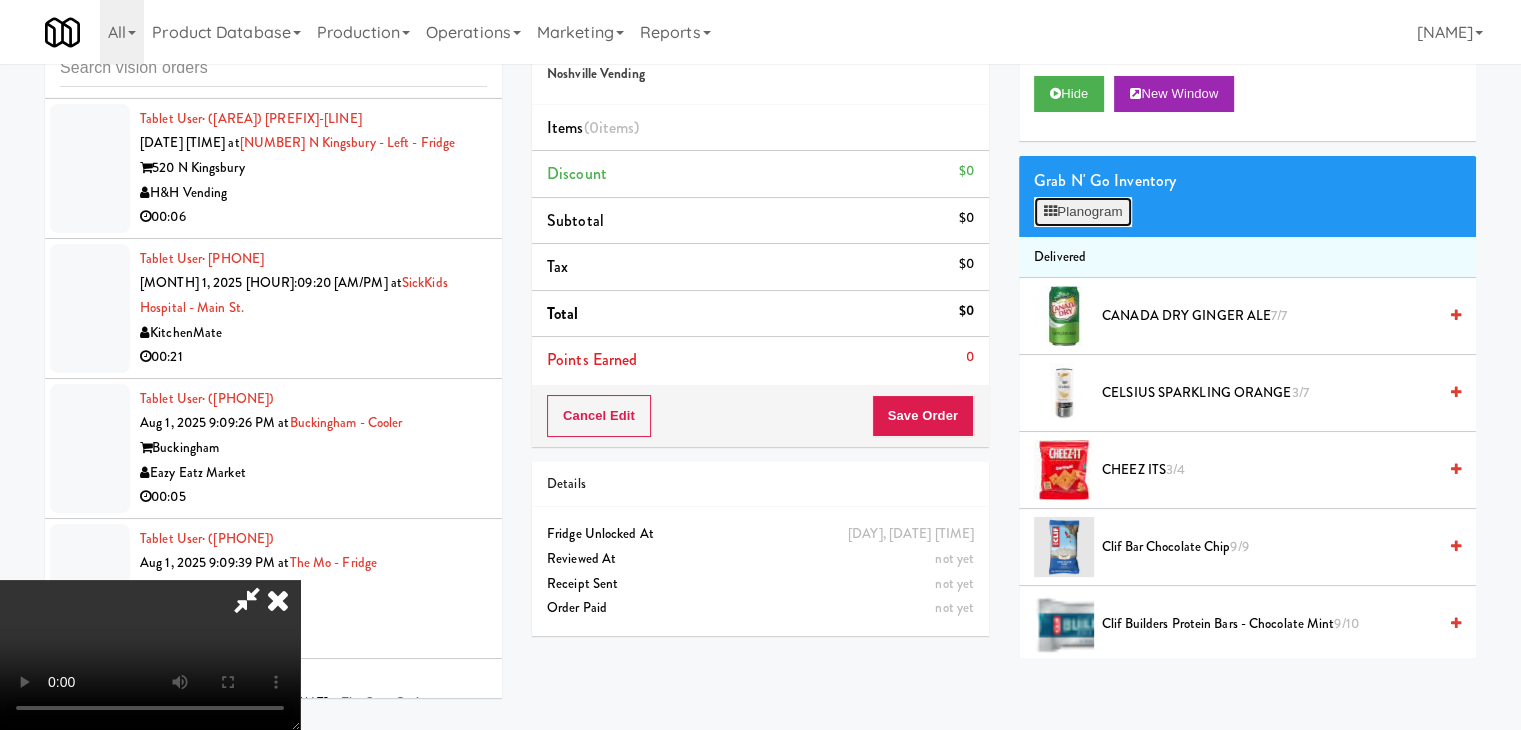 click on "Planogram" at bounding box center (1083, 212) 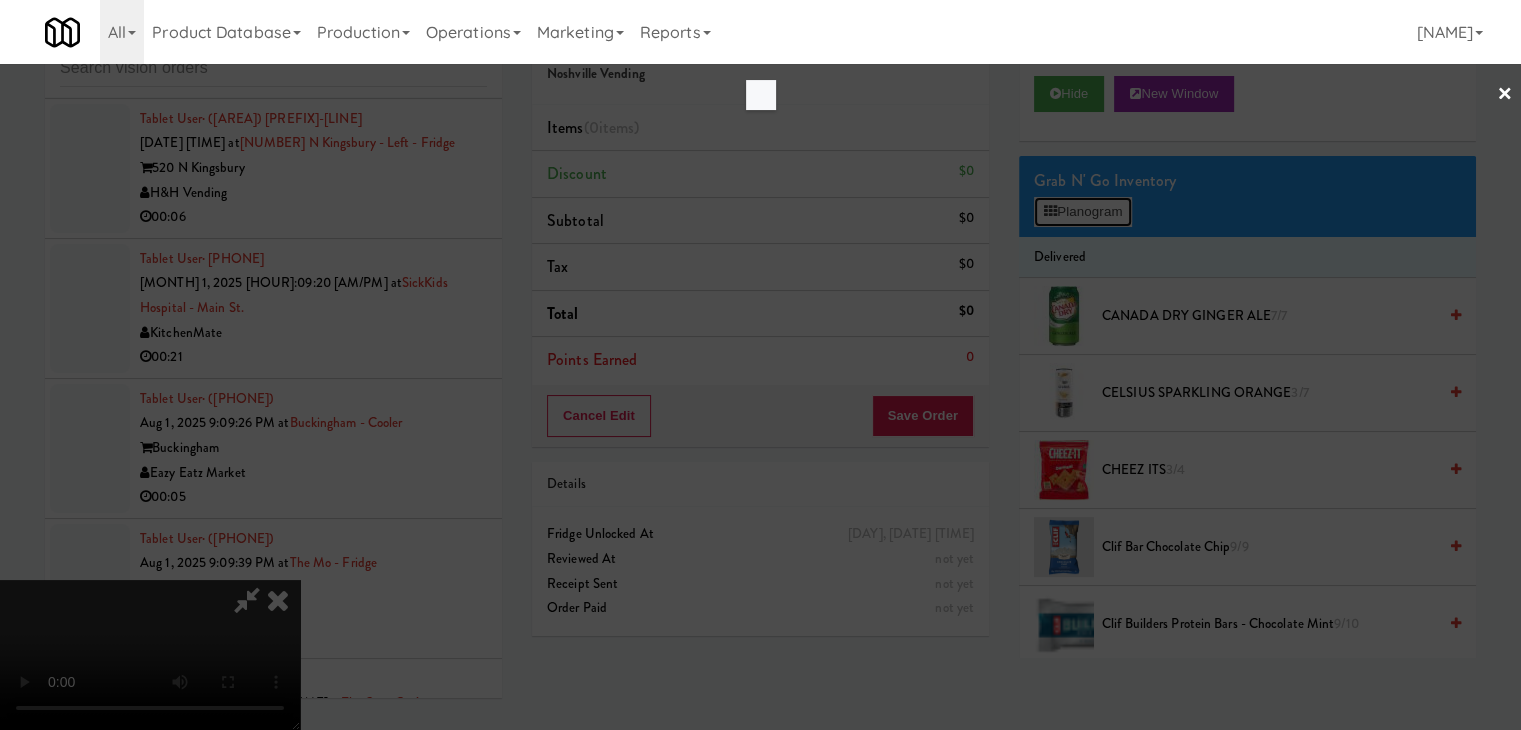 scroll, scrollTop: 27544, scrollLeft: 0, axis: vertical 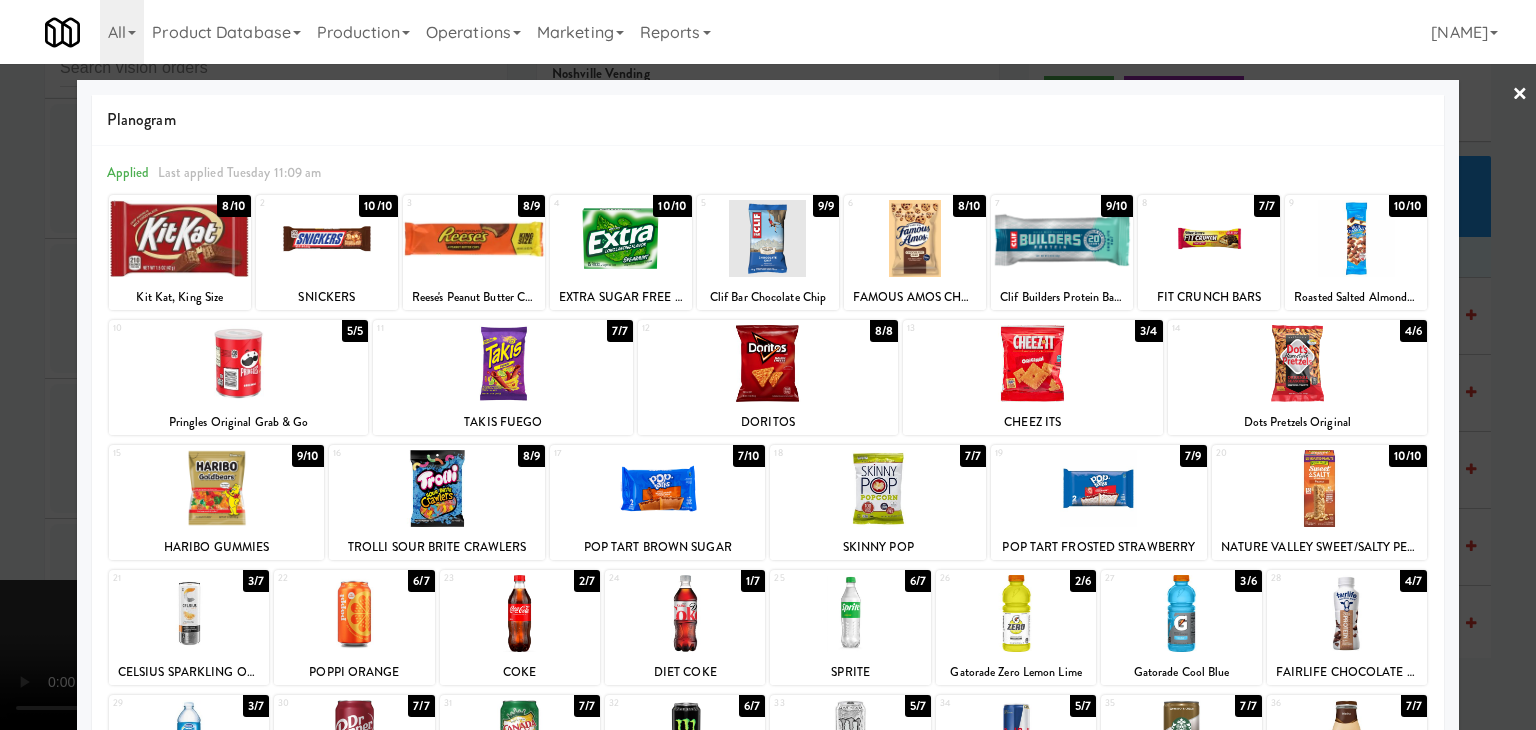 click at bounding box center (768, 363) 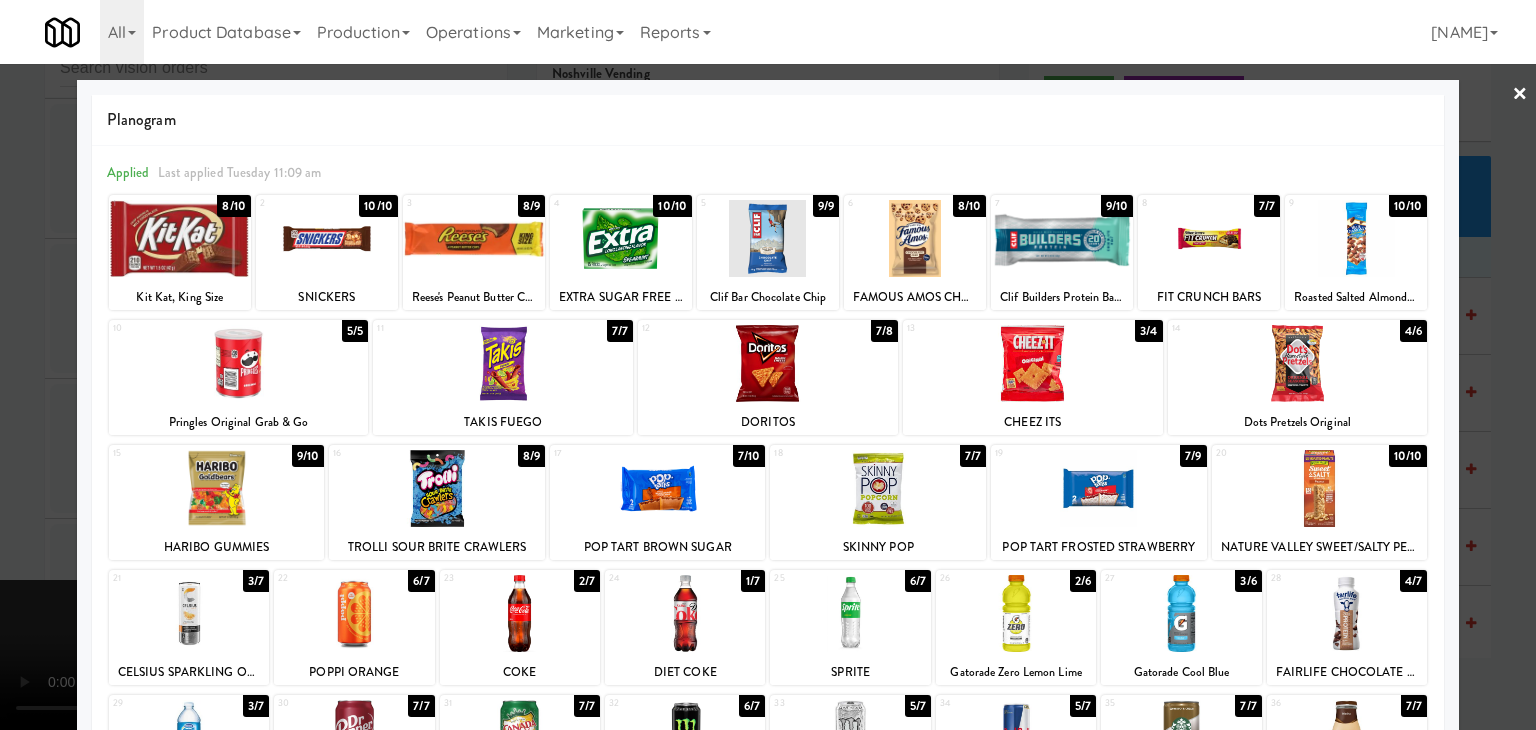 drag, startPoint x: 1322, startPoint y: 359, endPoint x: 1253, endPoint y: 373, distance: 70.40597 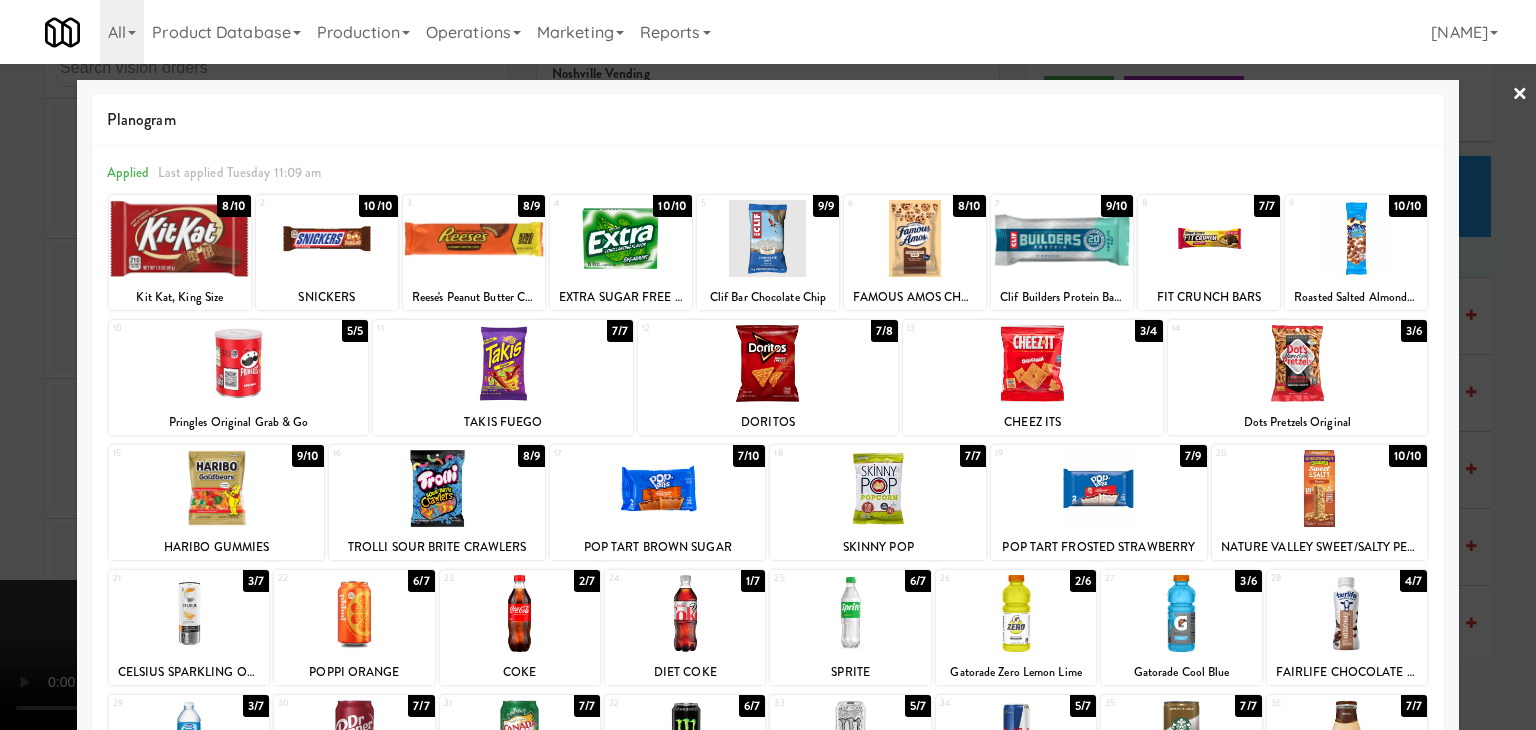 drag, startPoint x: 414, startPoint y: 501, endPoint x: 0, endPoint y: 506, distance: 414.03018 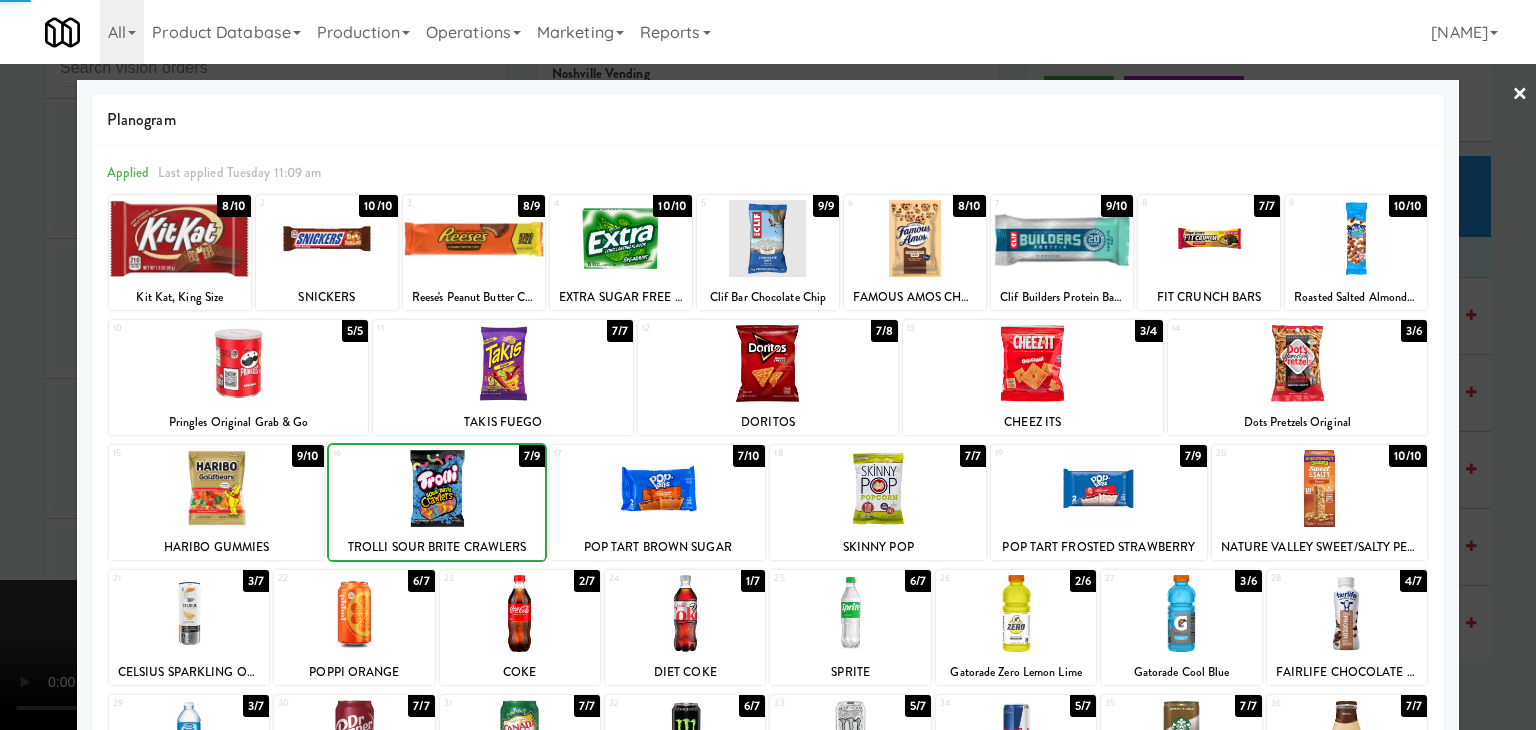 drag, startPoint x: 0, startPoint y: 506, endPoint x: 452, endPoint y: 528, distance: 452.5351 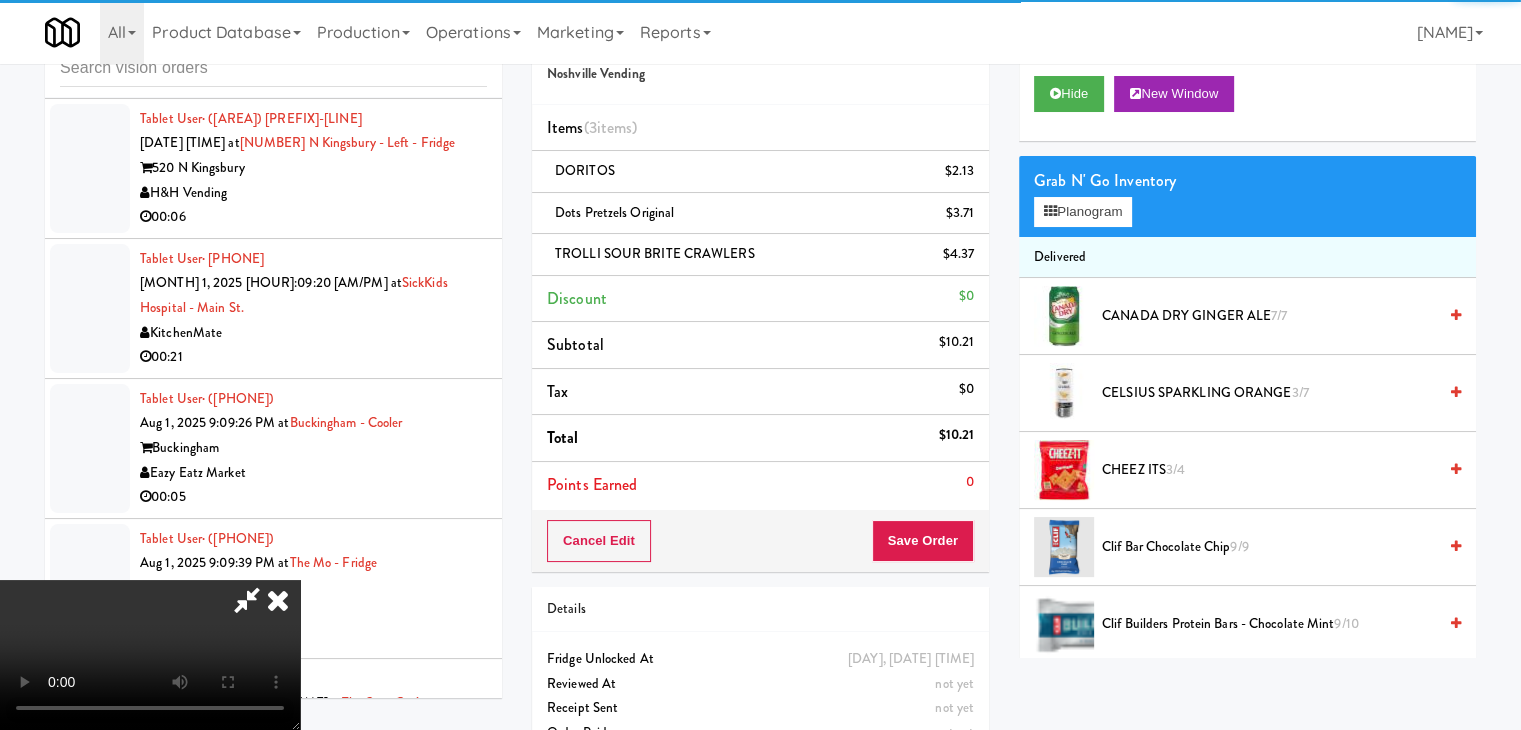 click at bounding box center (150, 655) 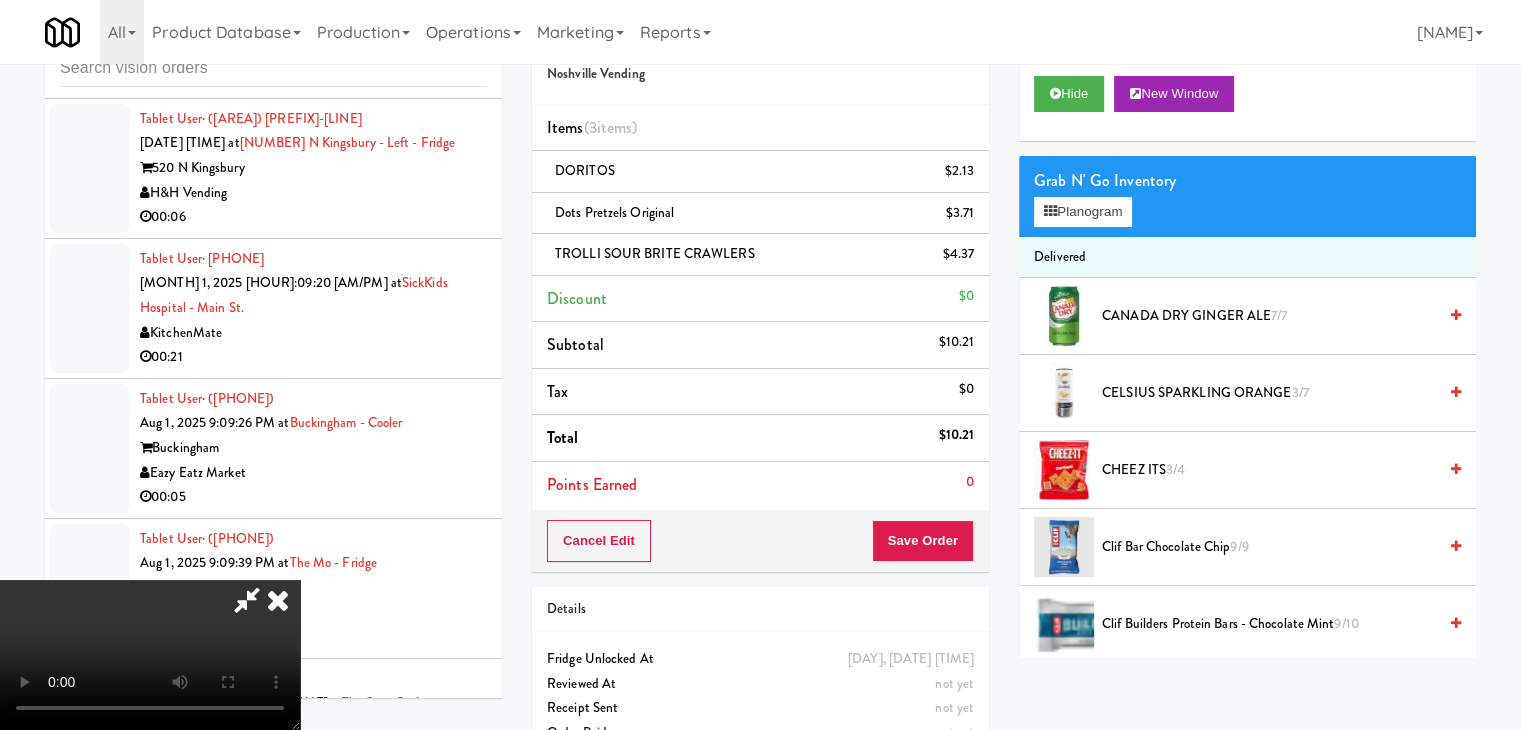 click at bounding box center (150, 655) 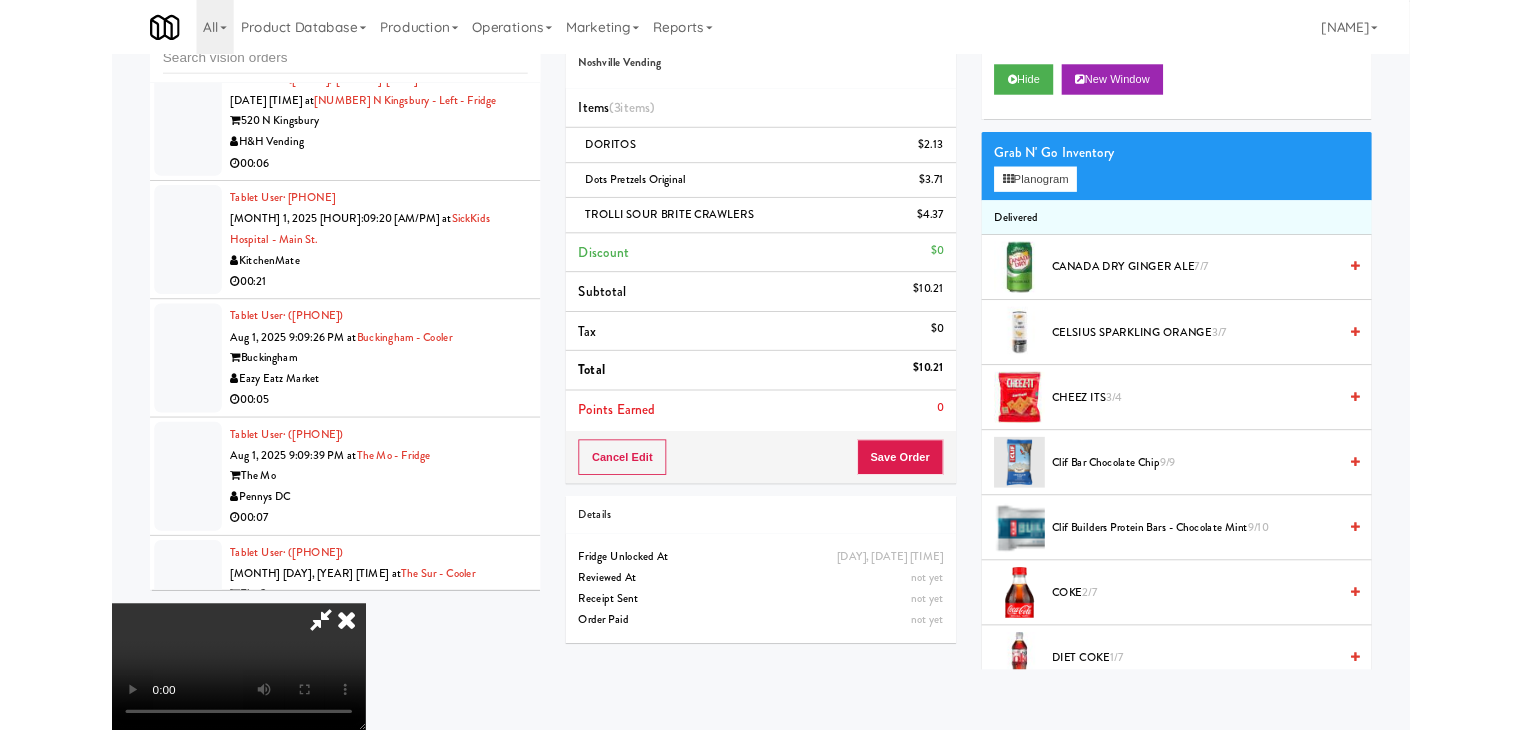 scroll, scrollTop: 27544, scrollLeft: 0, axis: vertical 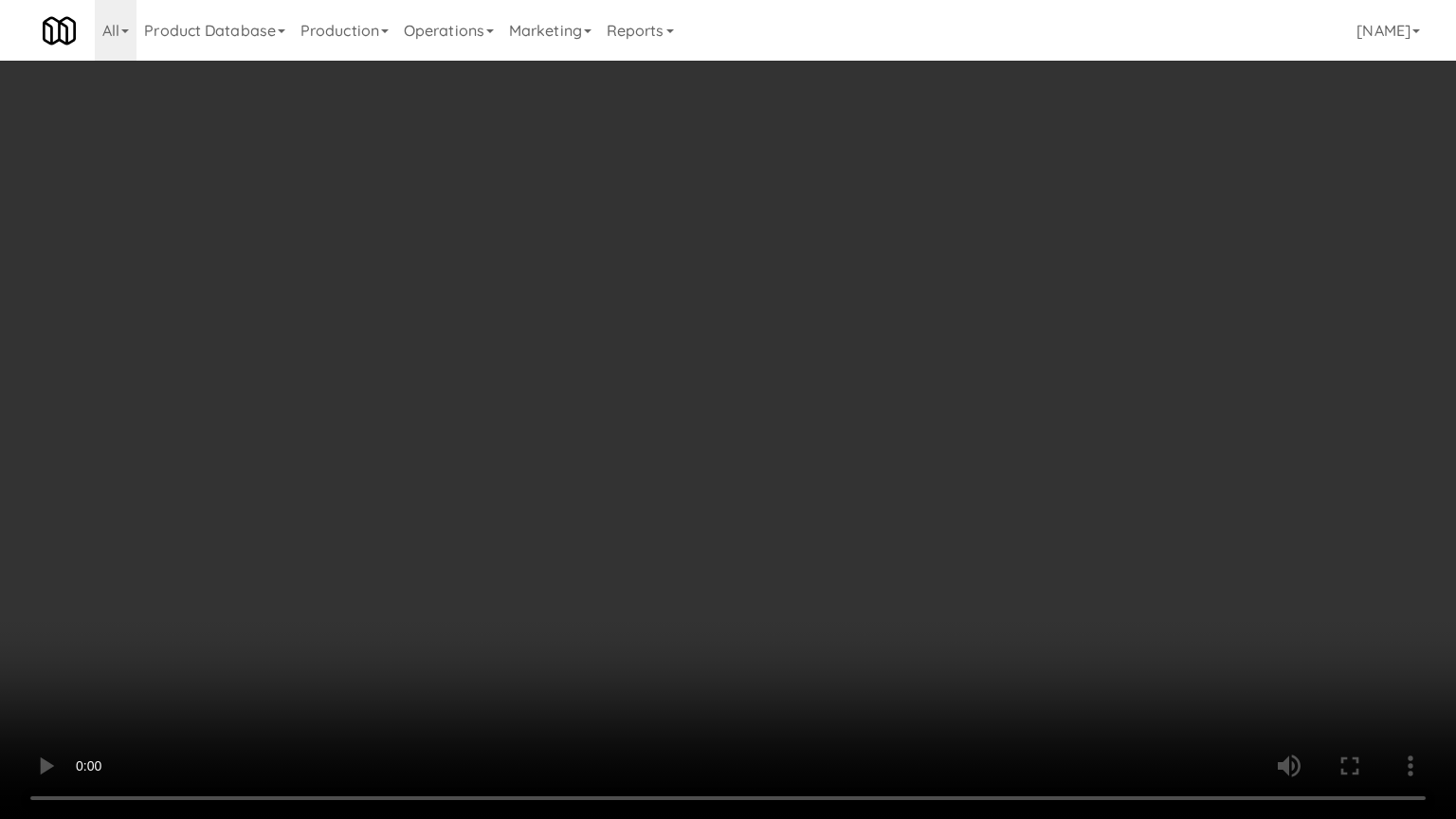 click at bounding box center (728, 410) 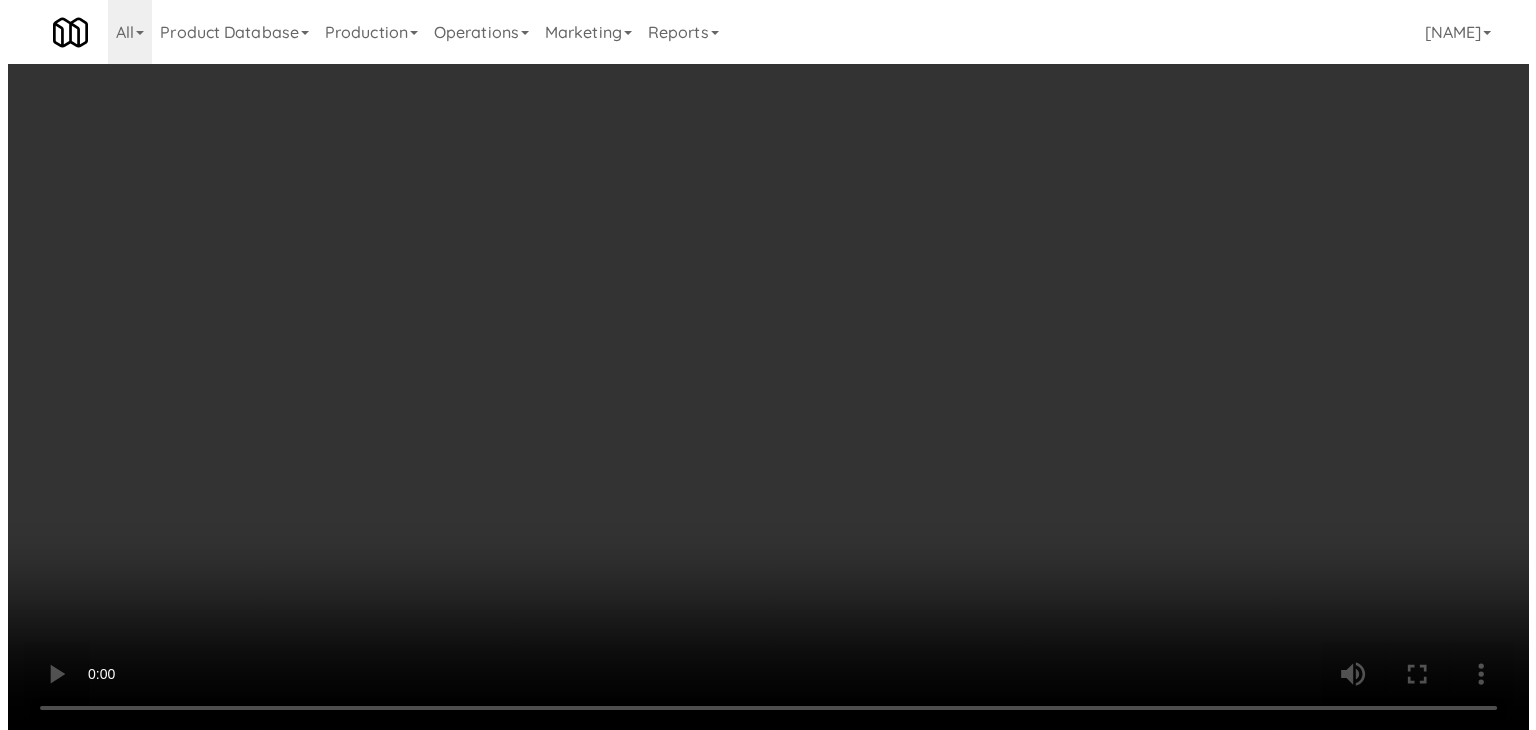 scroll, scrollTop: 27569, scrollLeft: 0, axis: vertical 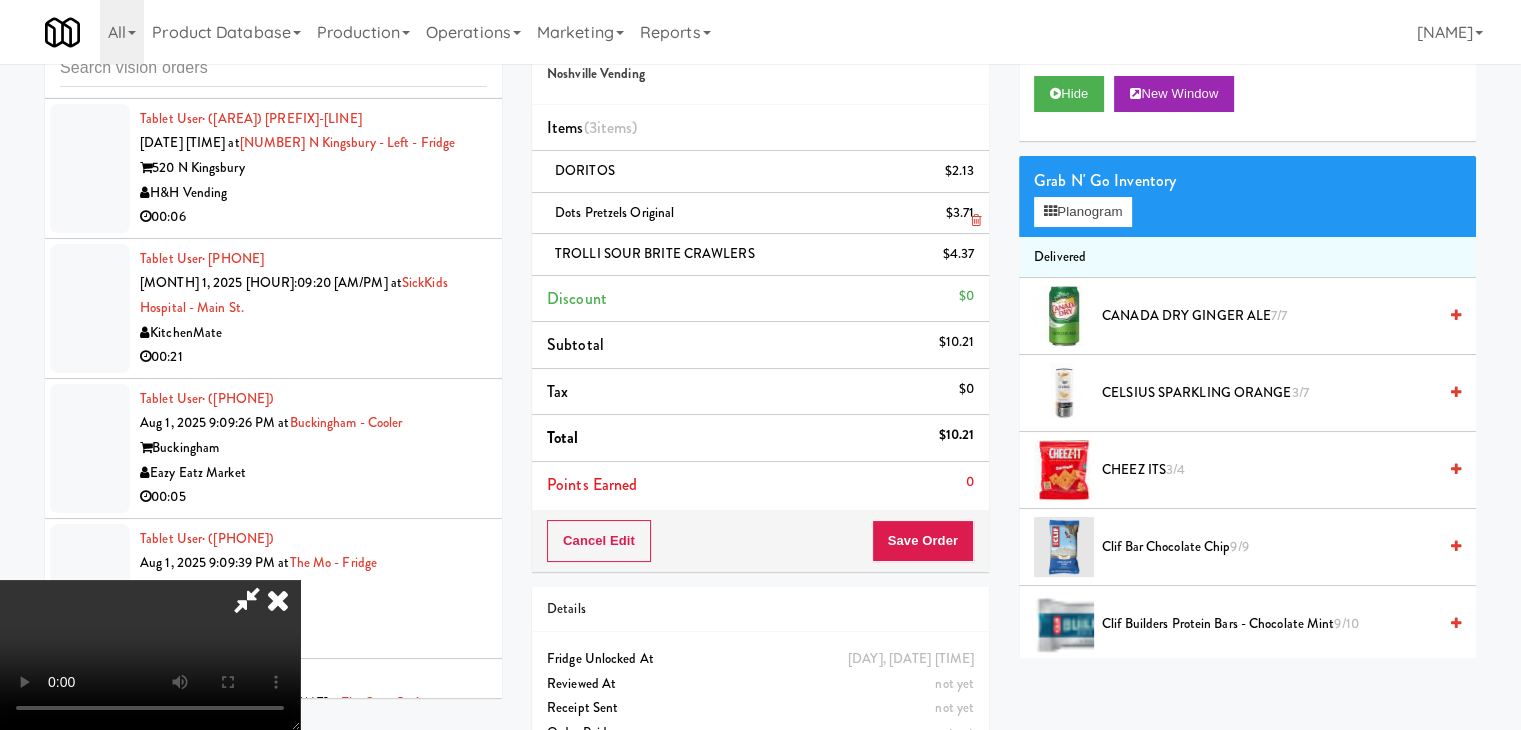 click at bounding box center [976, 220] 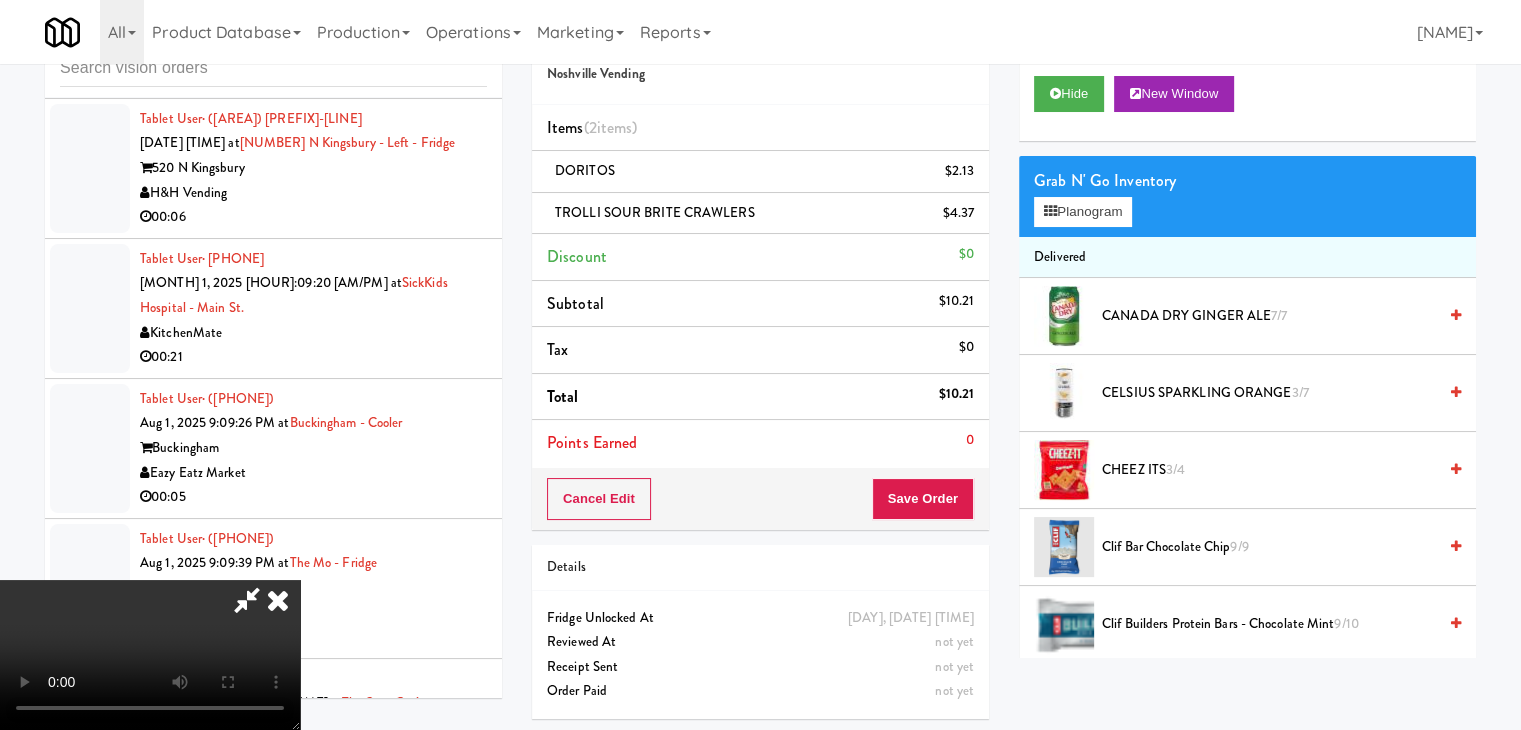 drag, startPoint x: 971, startPoint y: 221, endPoint x: 1020, endPoint y: 220, distance: 49.010204 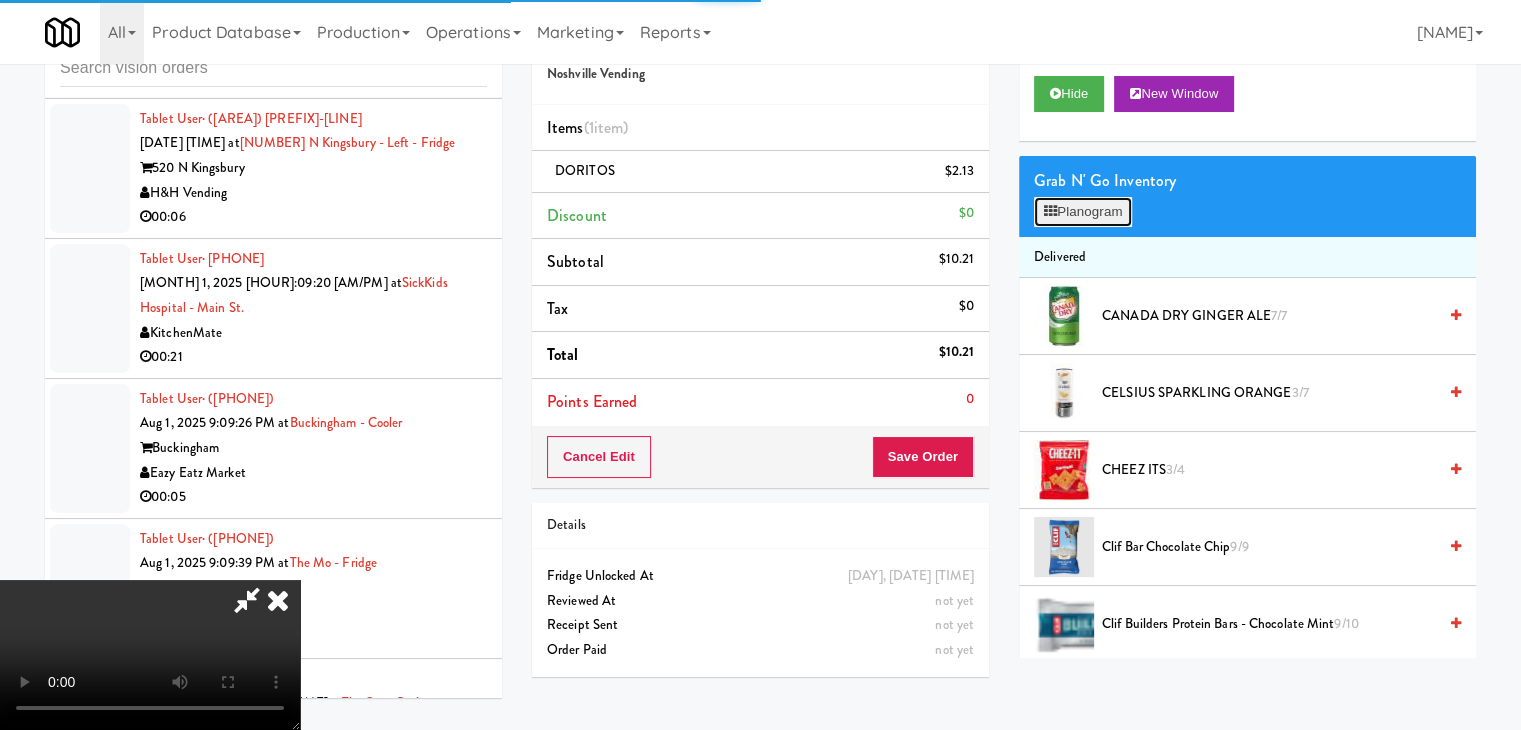 click on "Planogram" at bounding box center [1083, 212] 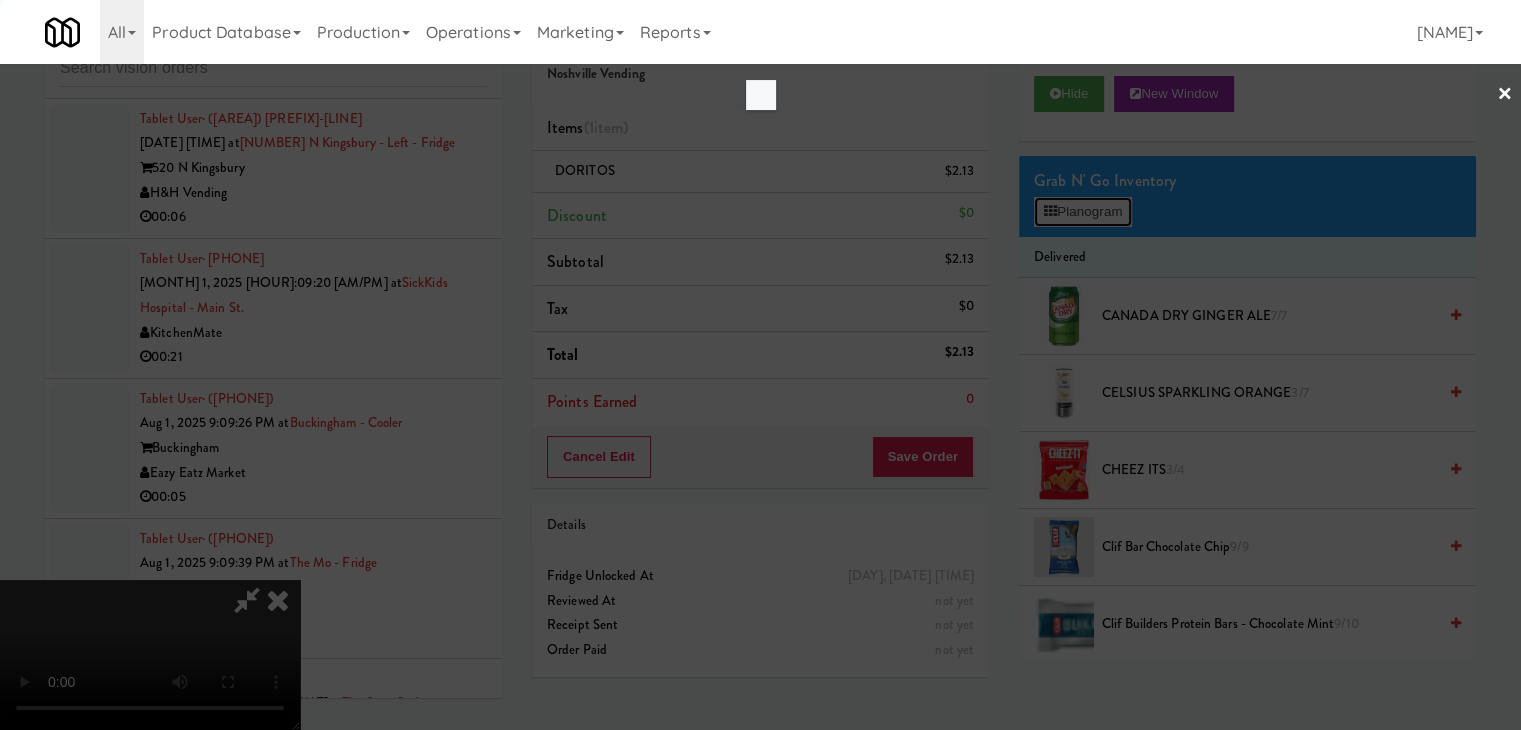 scroll, scrollTop: 27544, scrollLeft: 0, axis: vertical 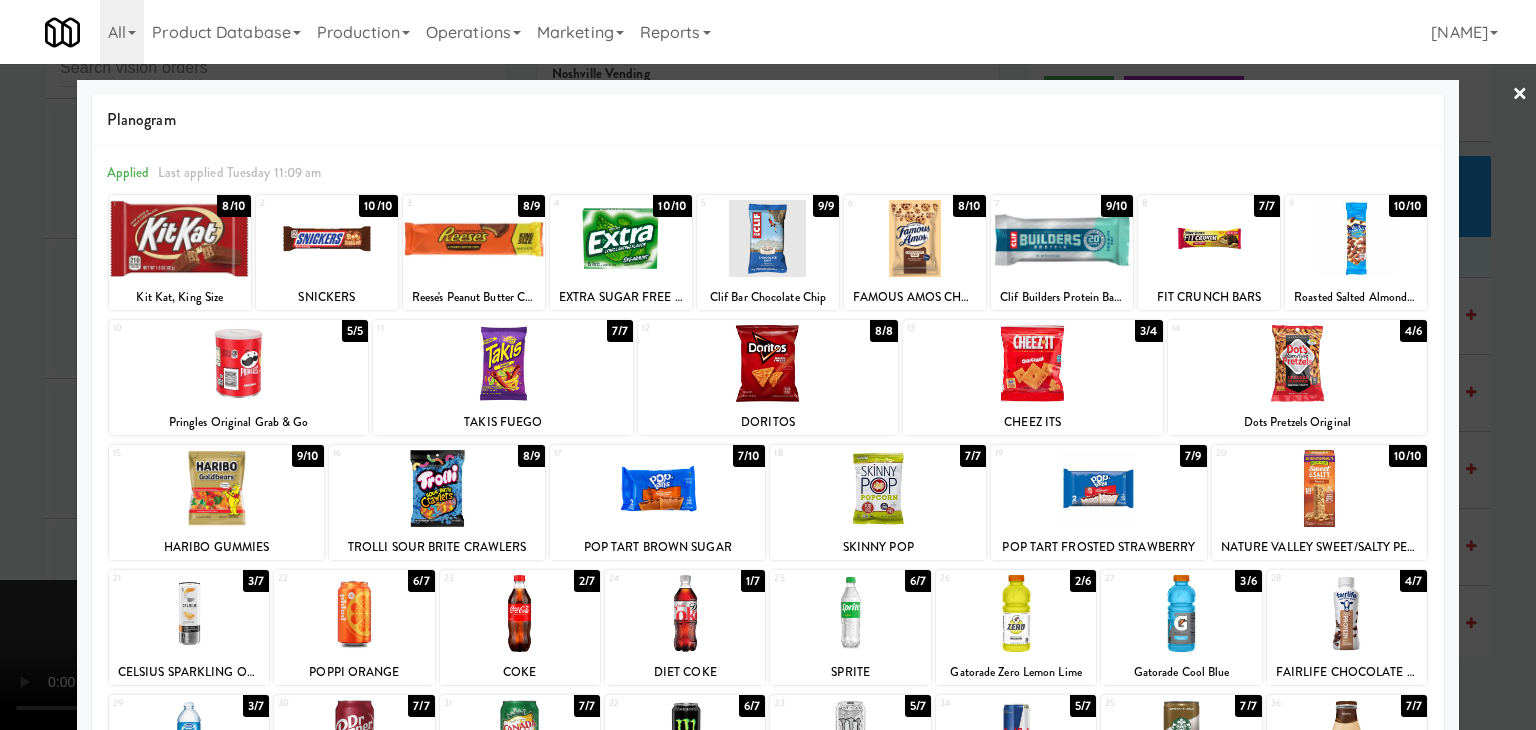 click at bounding box center [1099, 488] 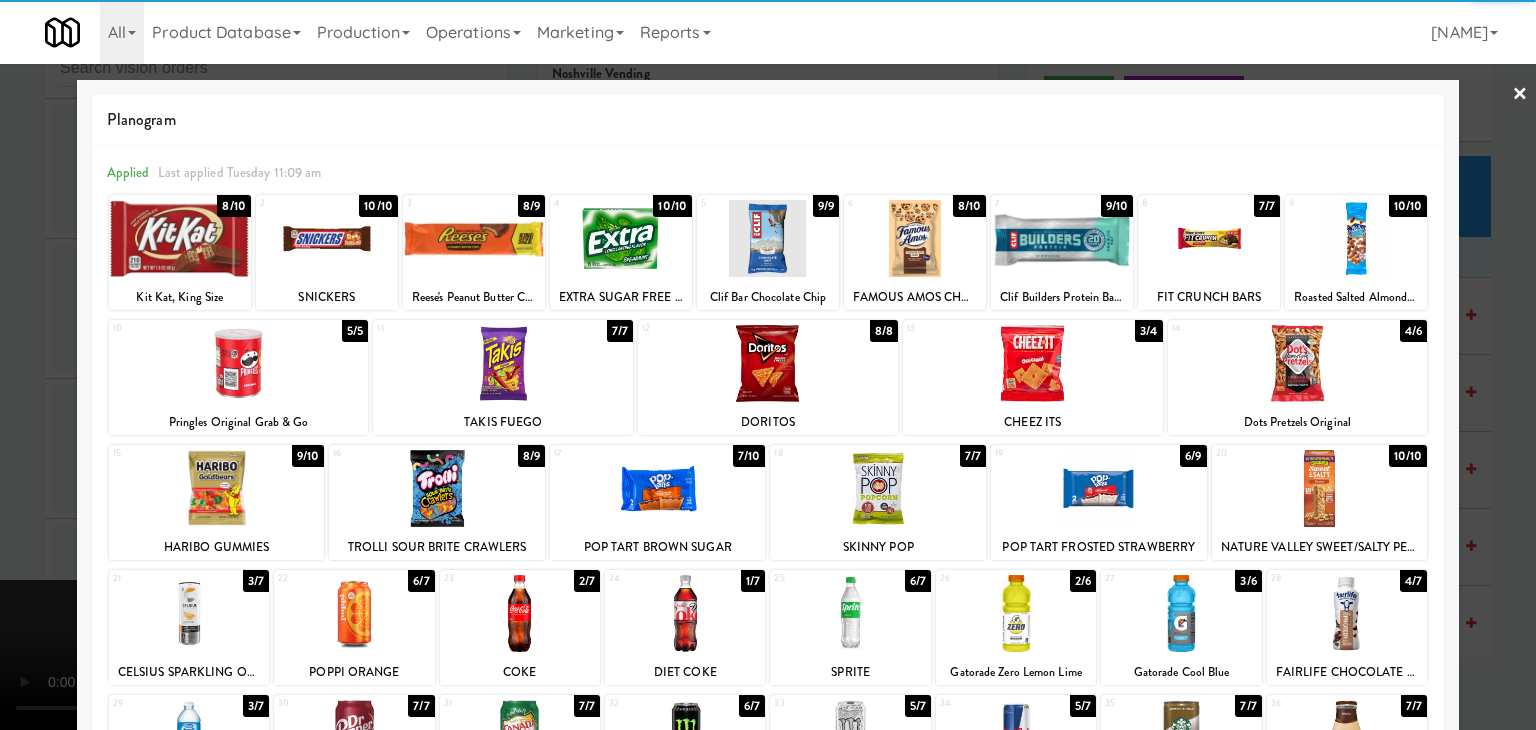 click at bounding box center (768, 365) 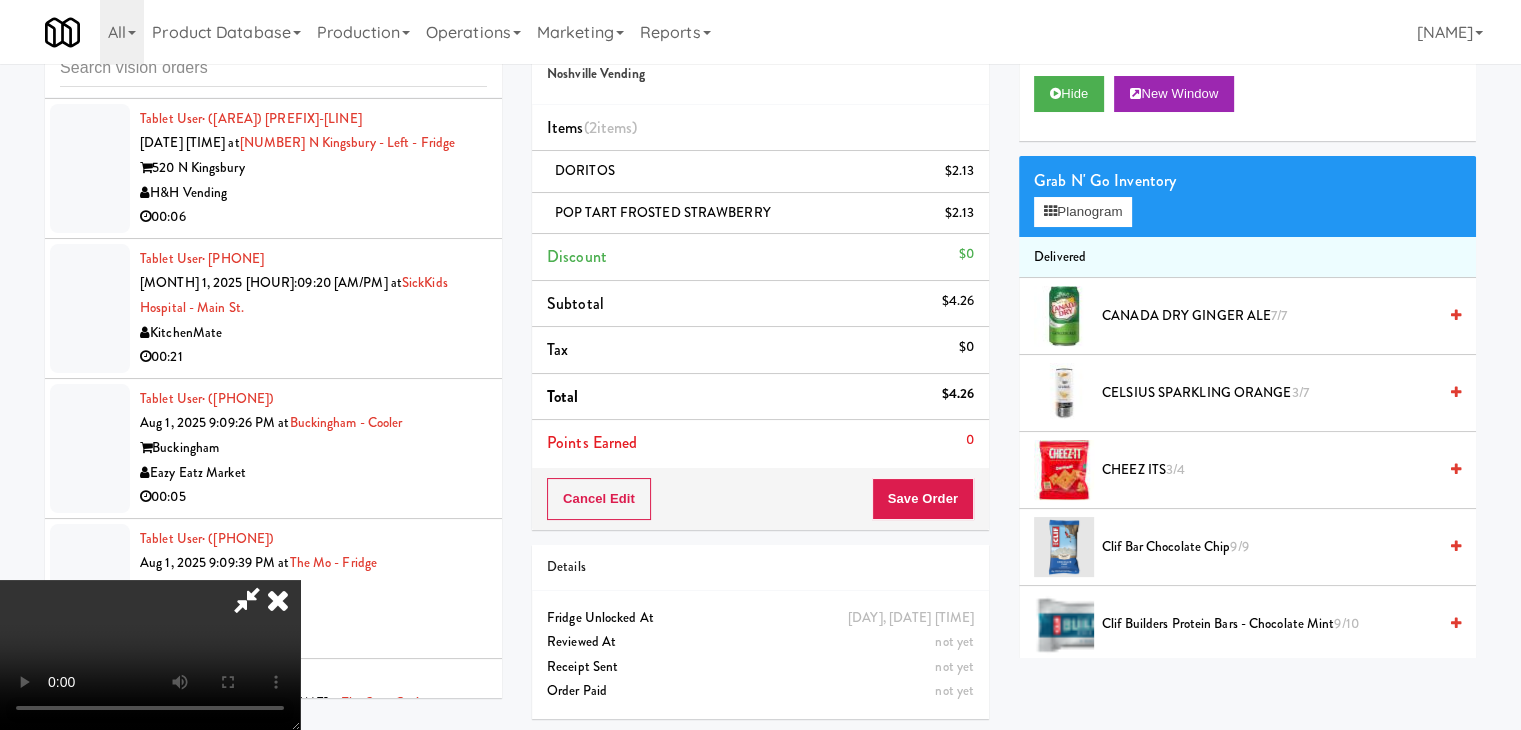 click at bounding box center [150, 655] 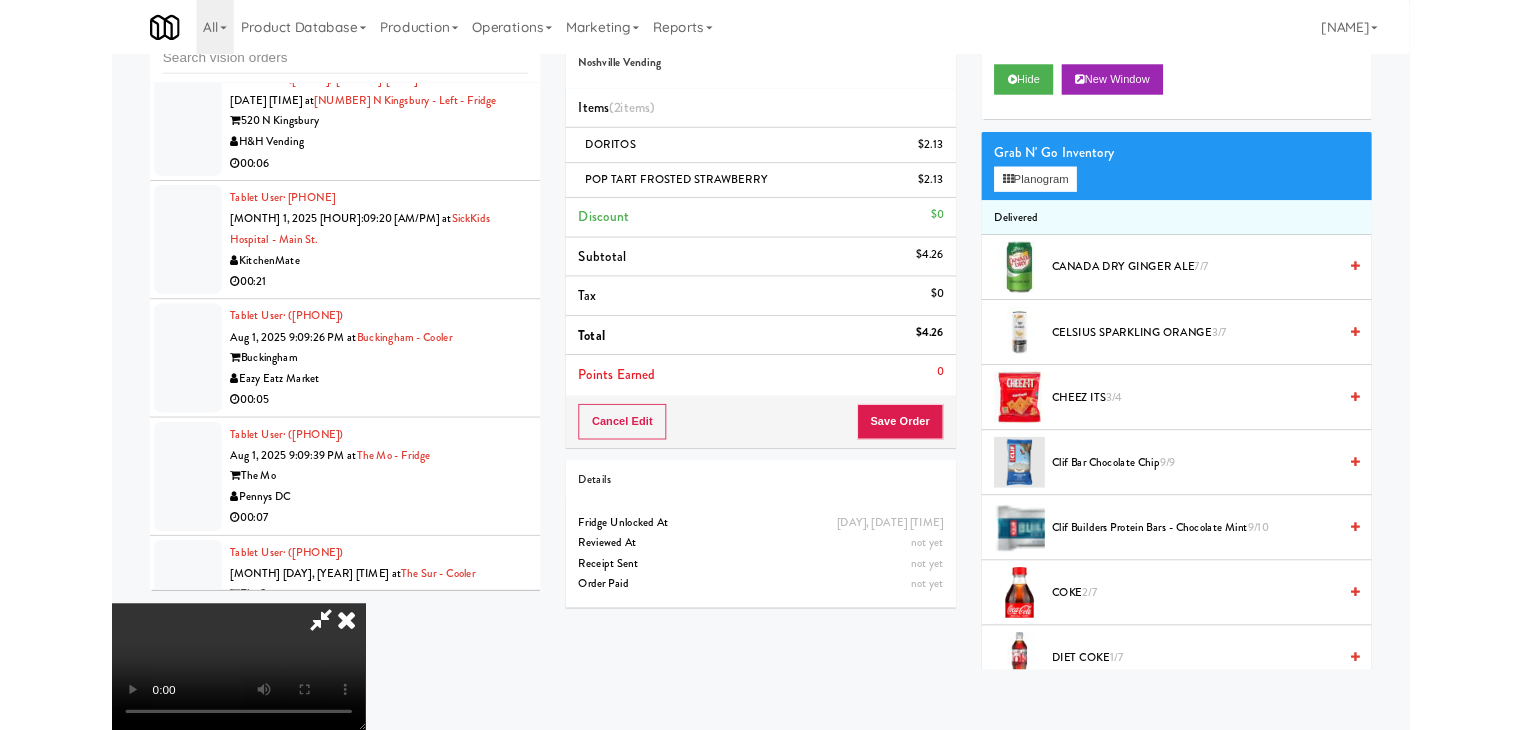 scroll, scrollTop: 27544, scrollLeft: 0, axis: vertical 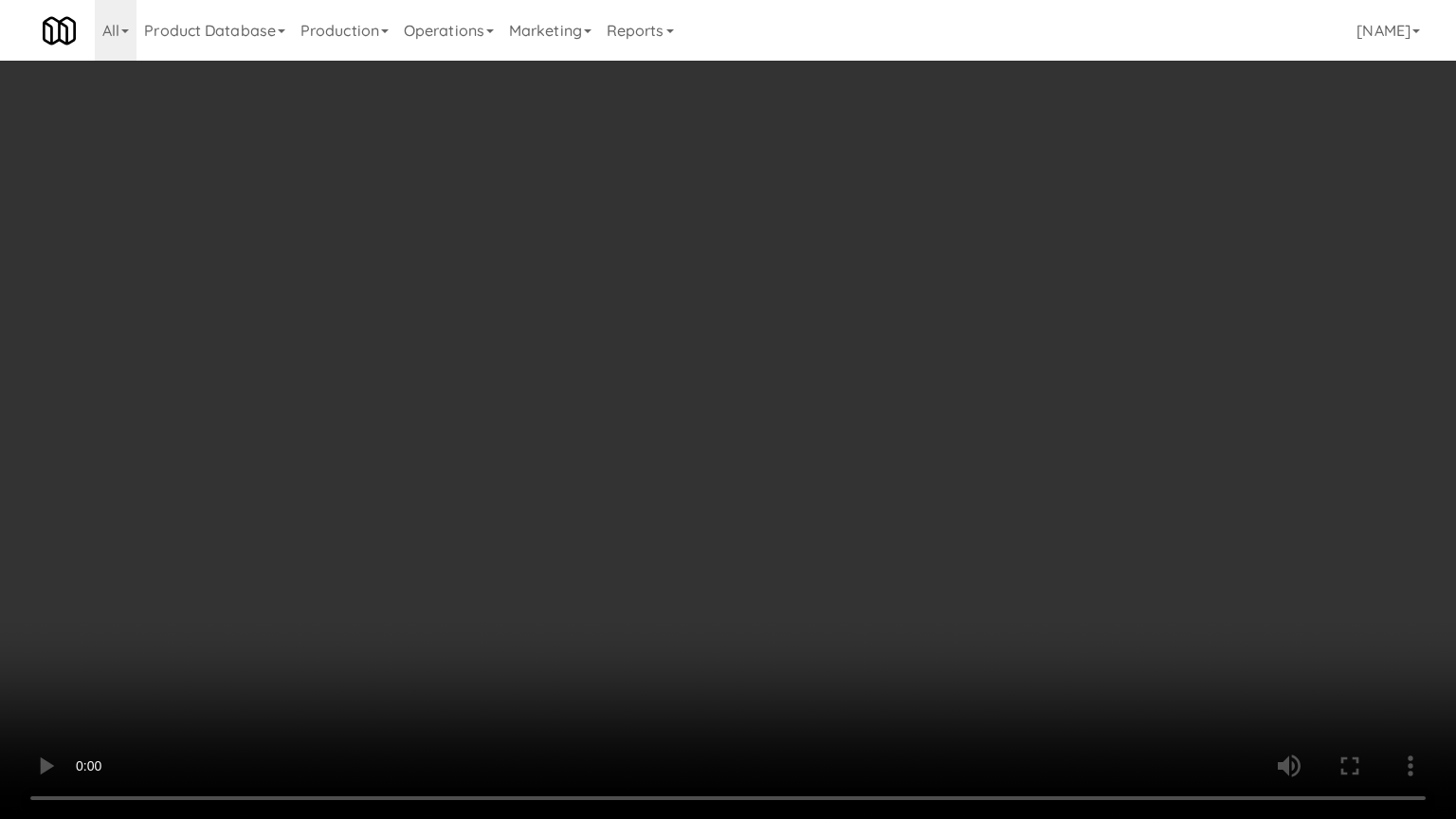 click at bounding box center [728, 410] 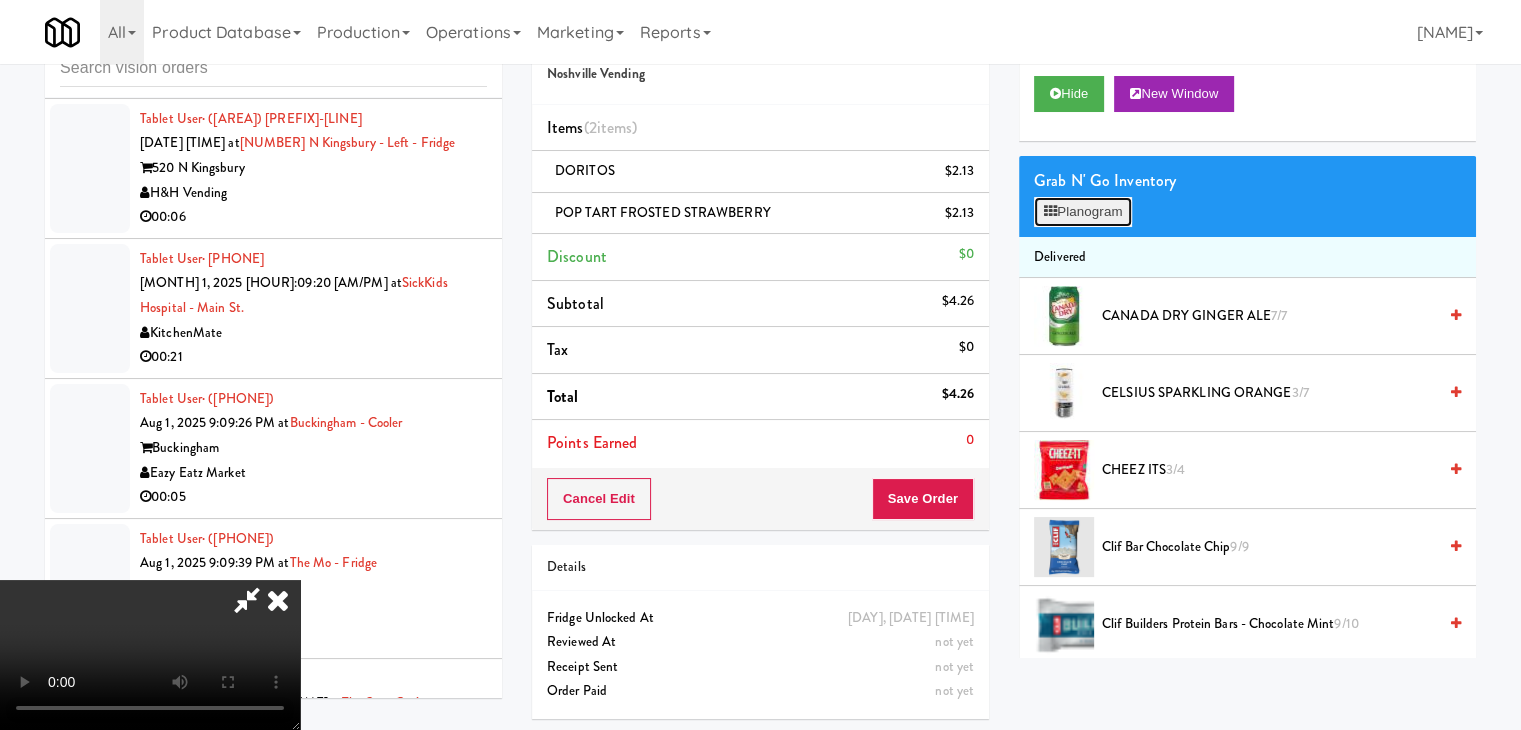 click on "Planogram" at bounding box center [1083, 212] 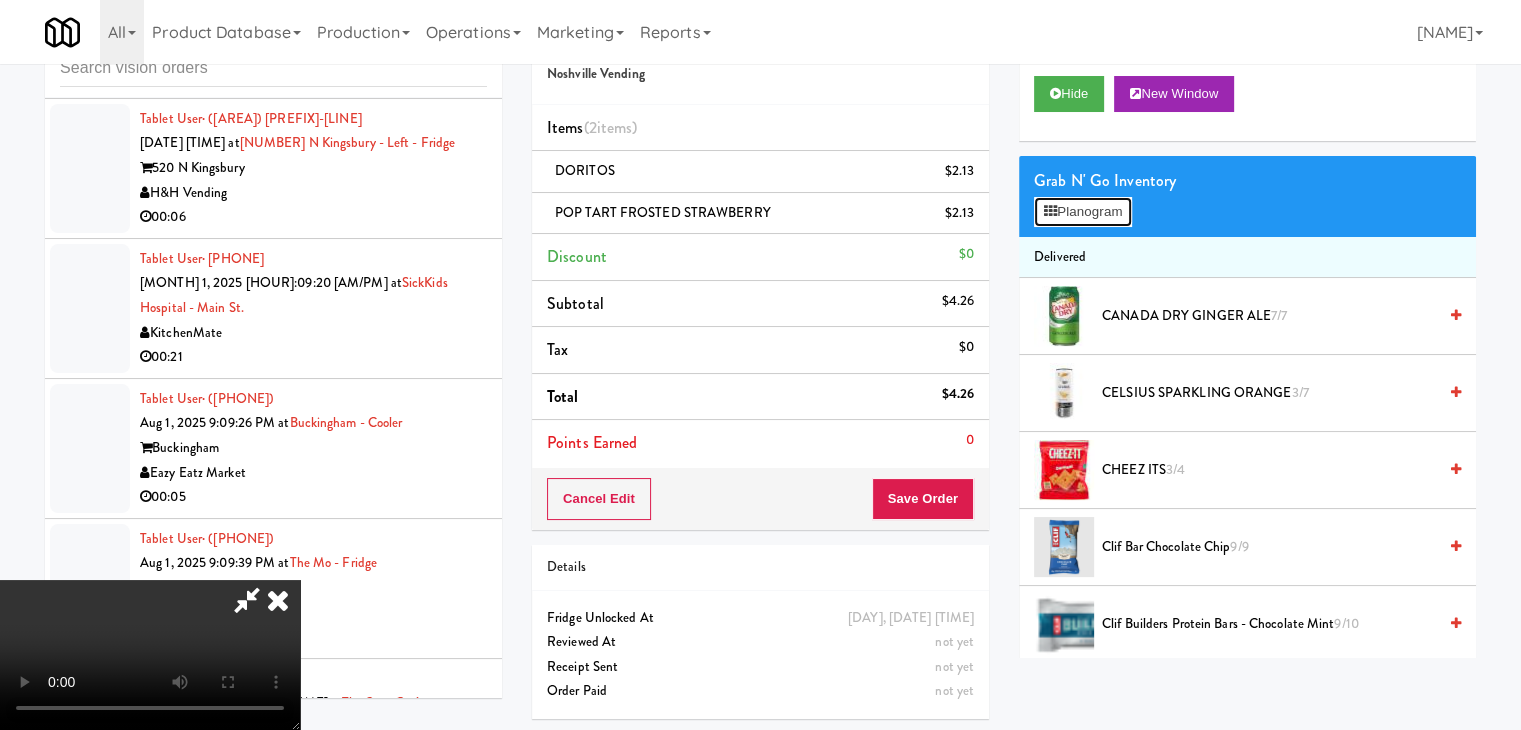 scroll, scrollTop: 27544, scrollLeft: 0, axis: vertical 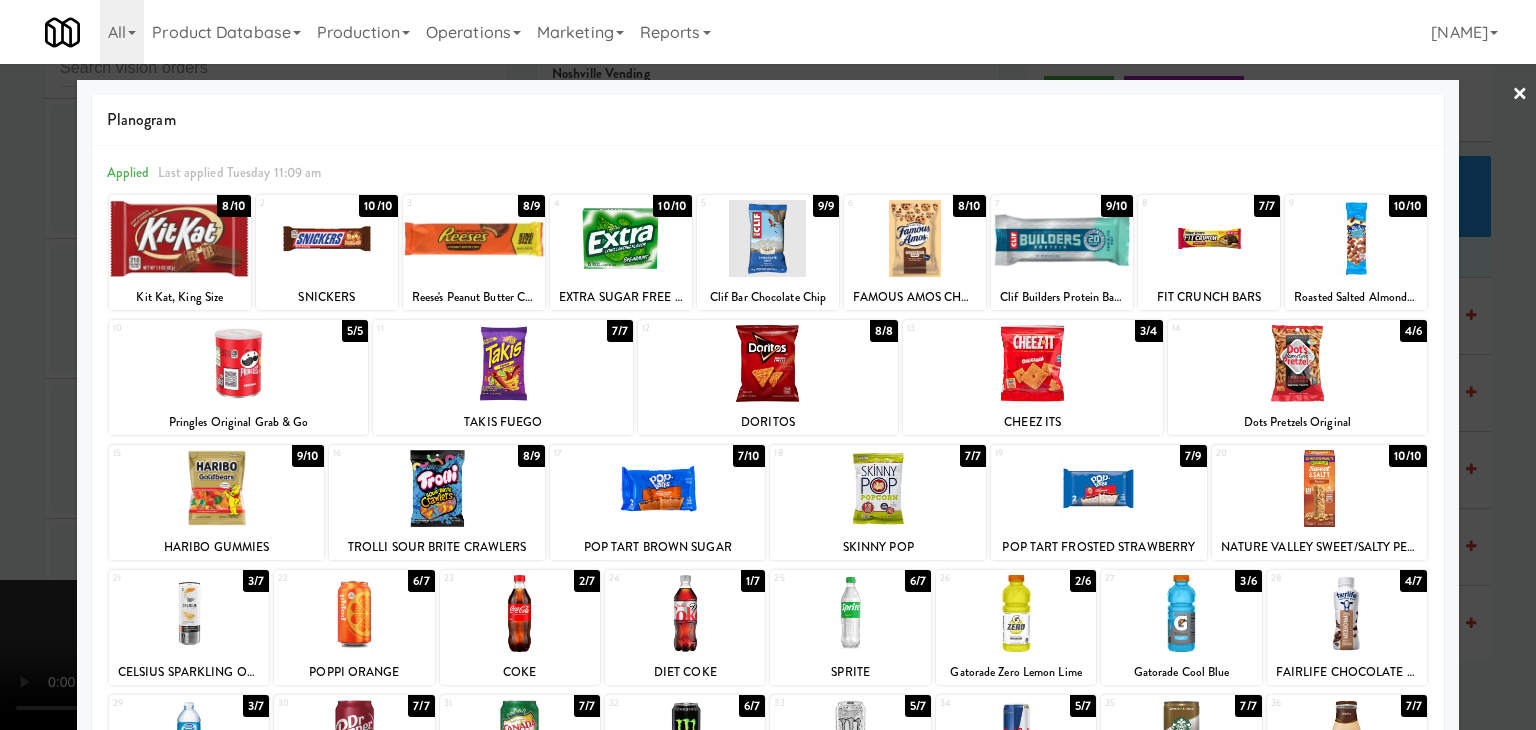 click at bounding box center [354, 613] 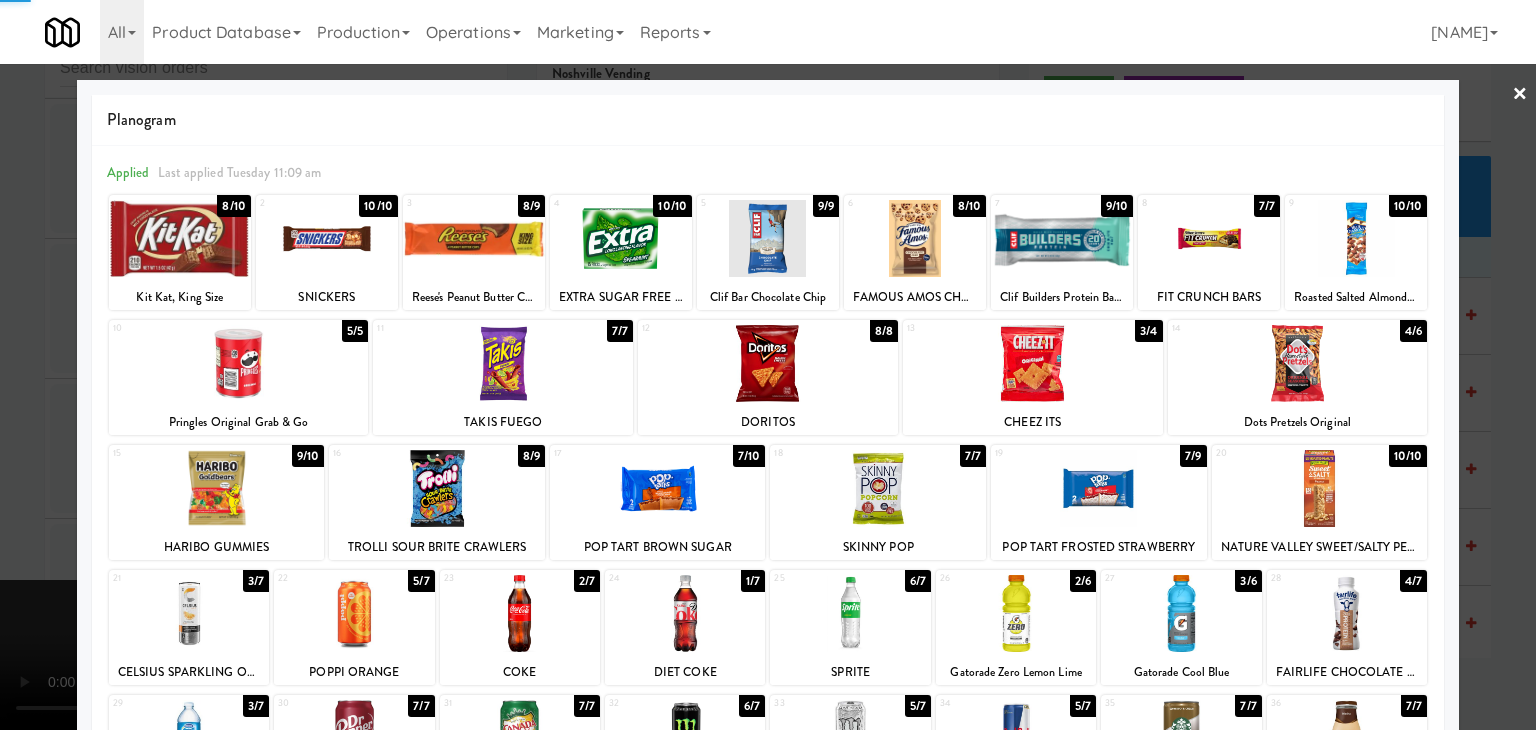 drag, startPoint x: 4, startPoint y: 559, endPoint x: 424, endPoint y: 554, distance: 420.02975 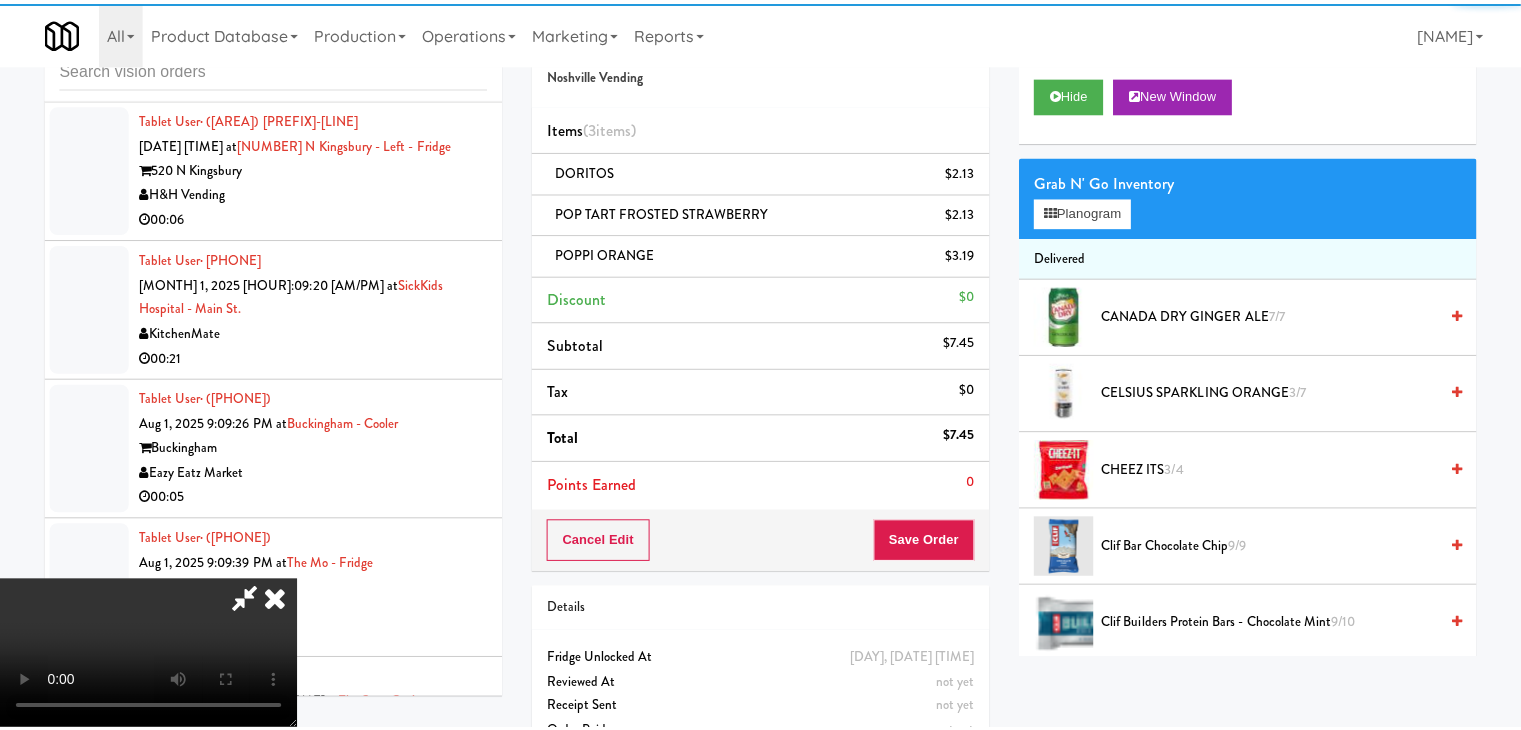 scroll, scrollTop: 27569, scrollLeft: 0, axis: vertical 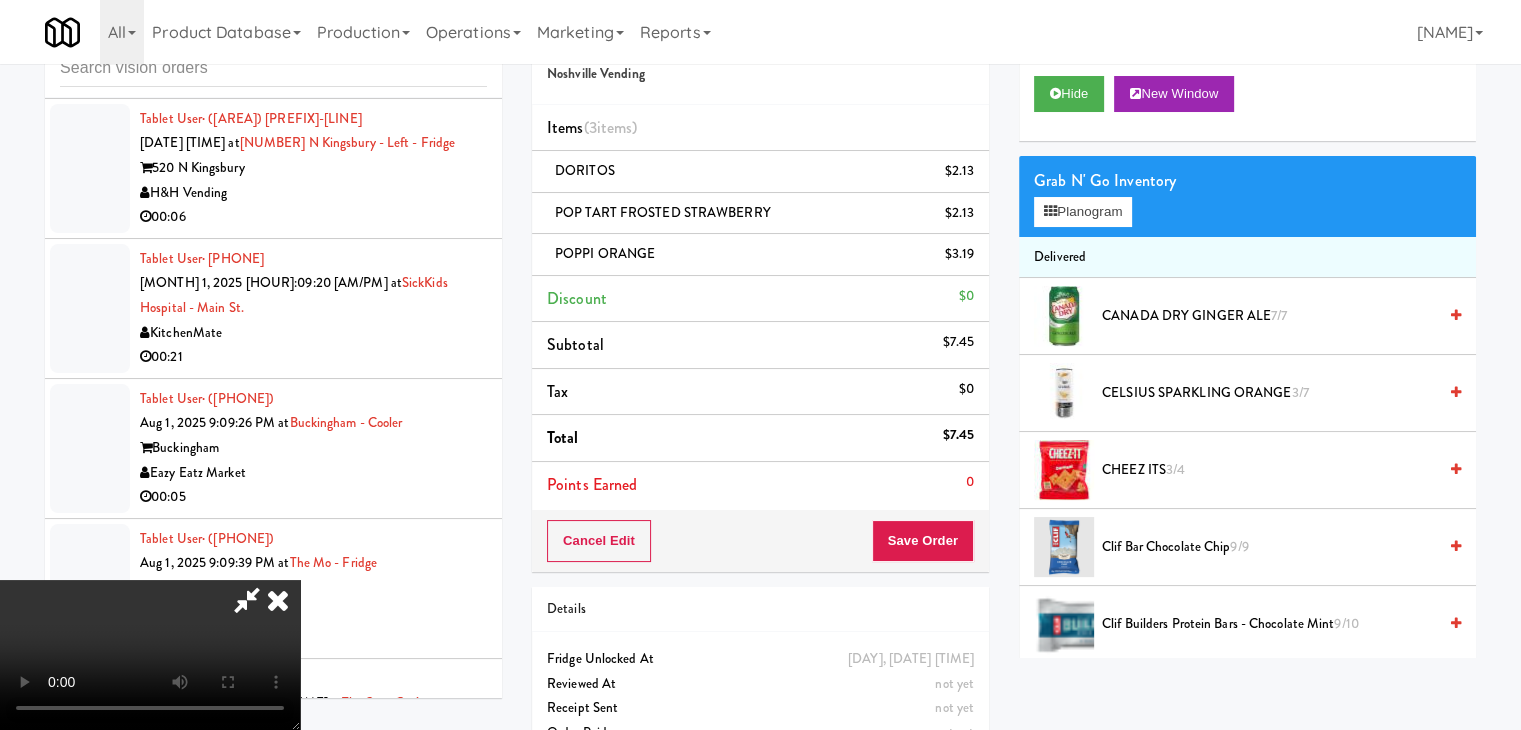 click at bounding box center [150, 655] 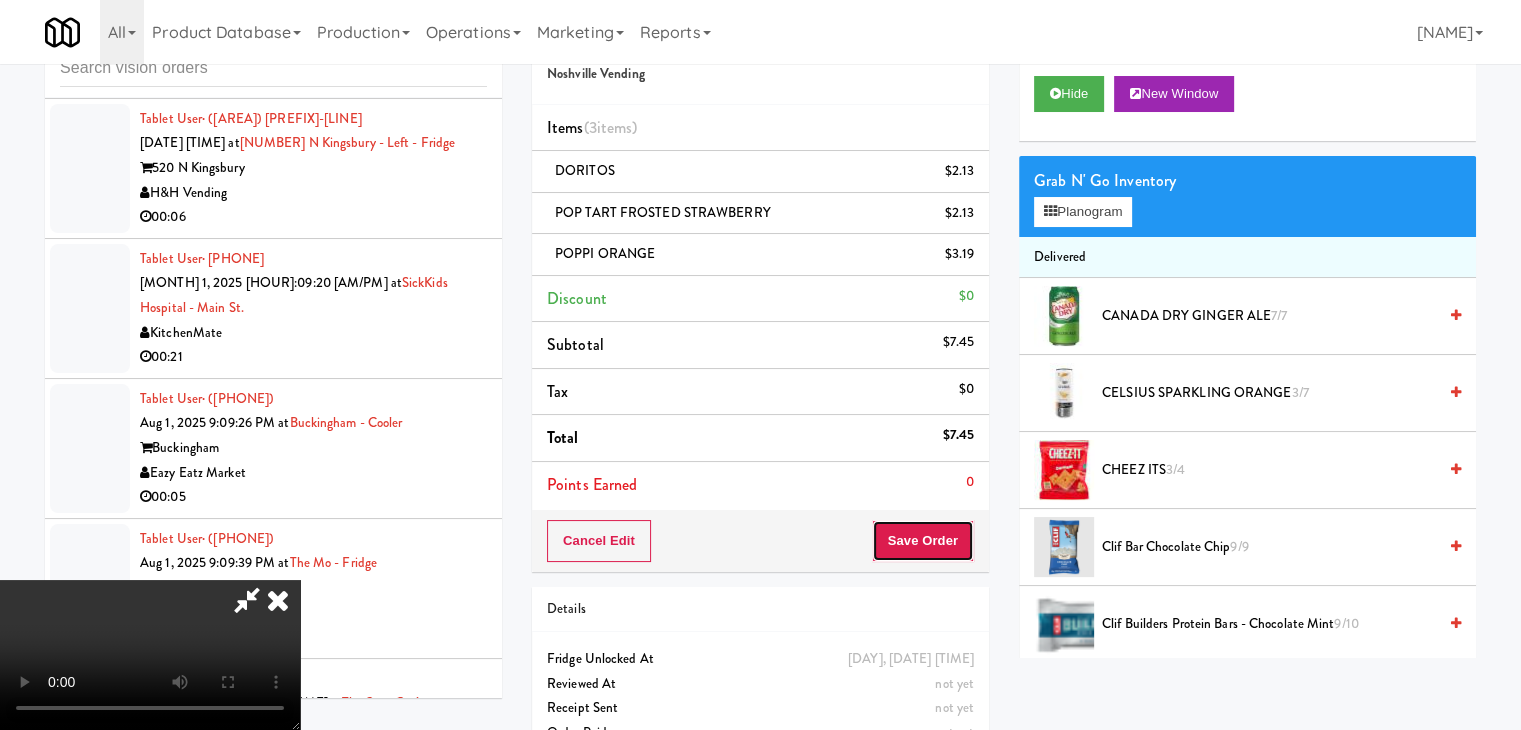 click on "Save Order" at bounding box center (923, 541) 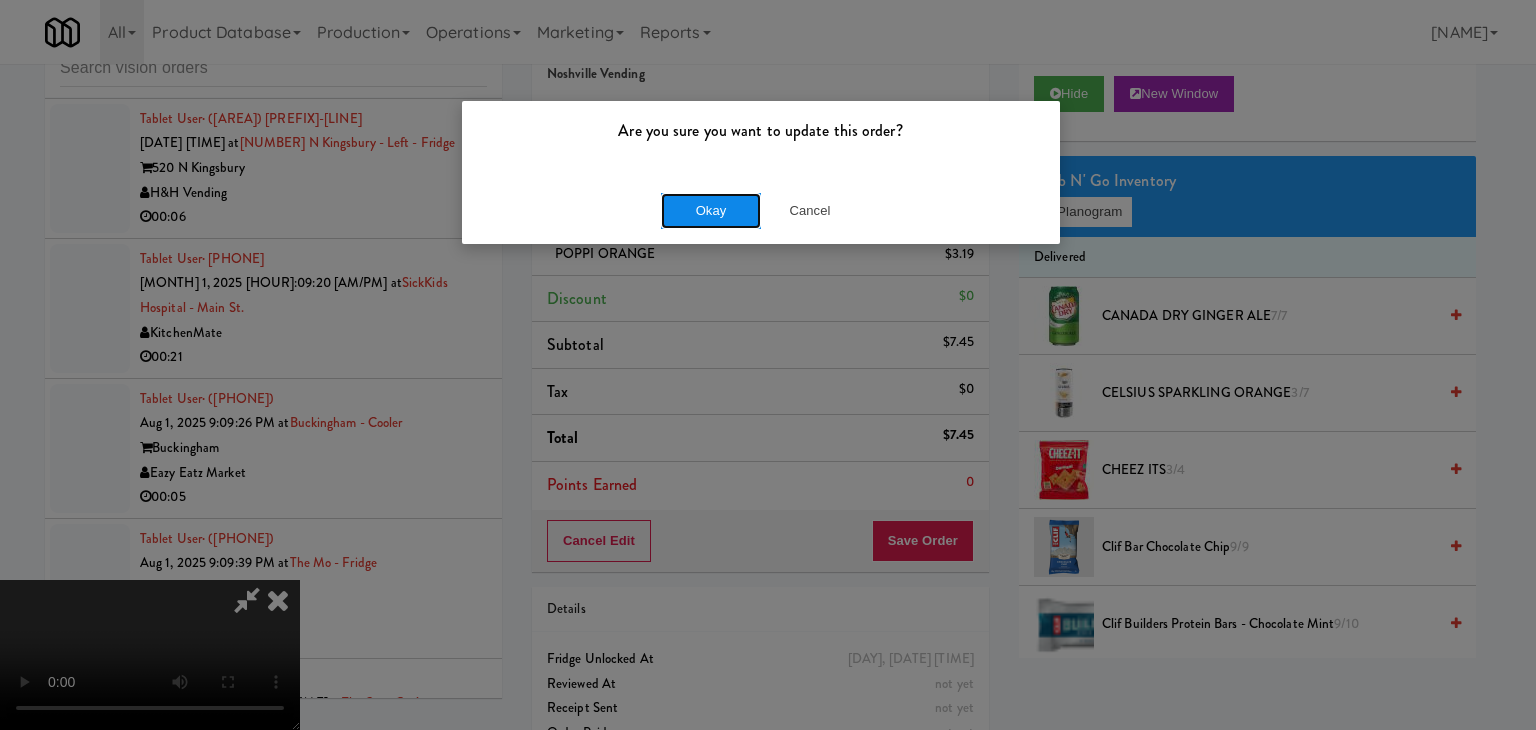 click on "Okay" at bounding box center (711, 211) 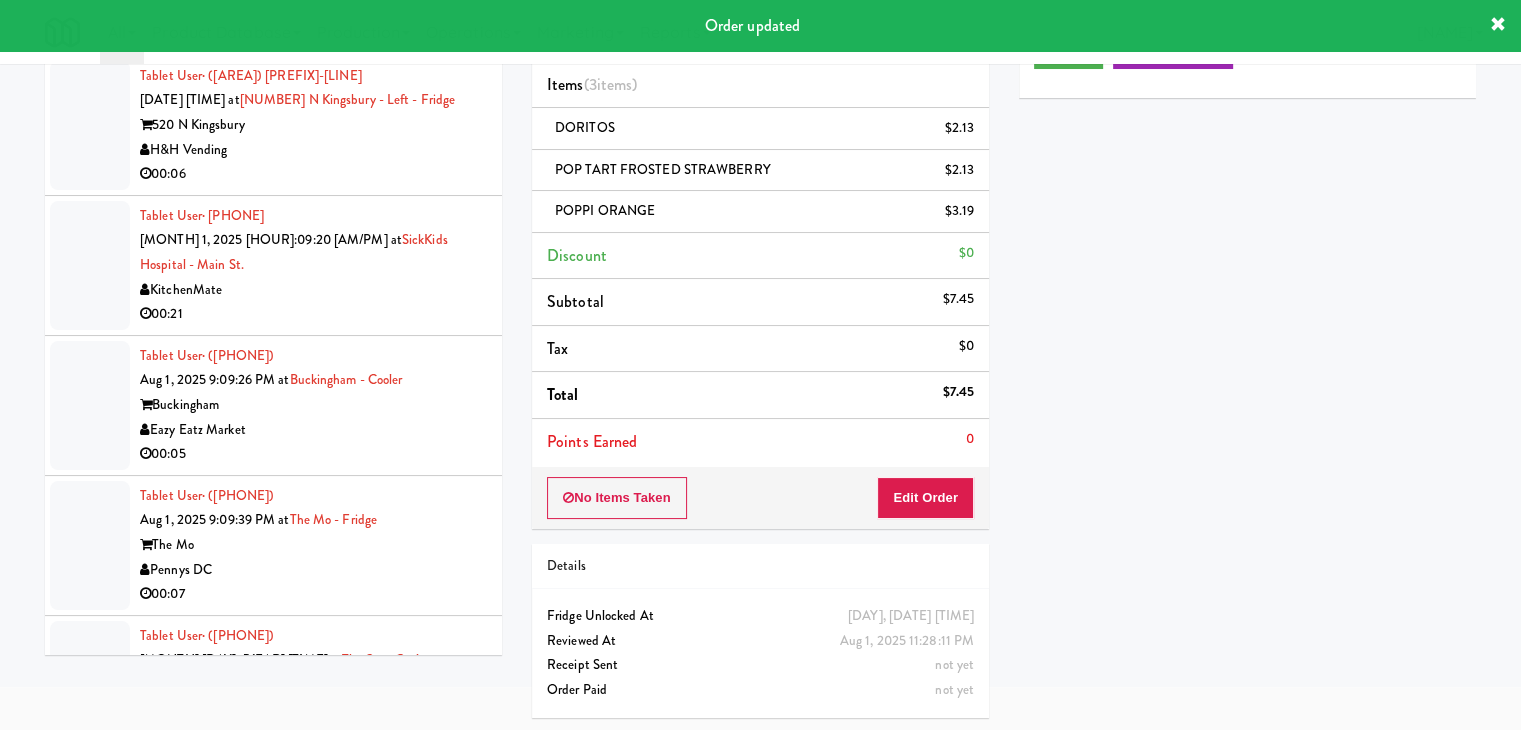scroll, scrollTop: 108, scrollLeft: 0, axis: vertical 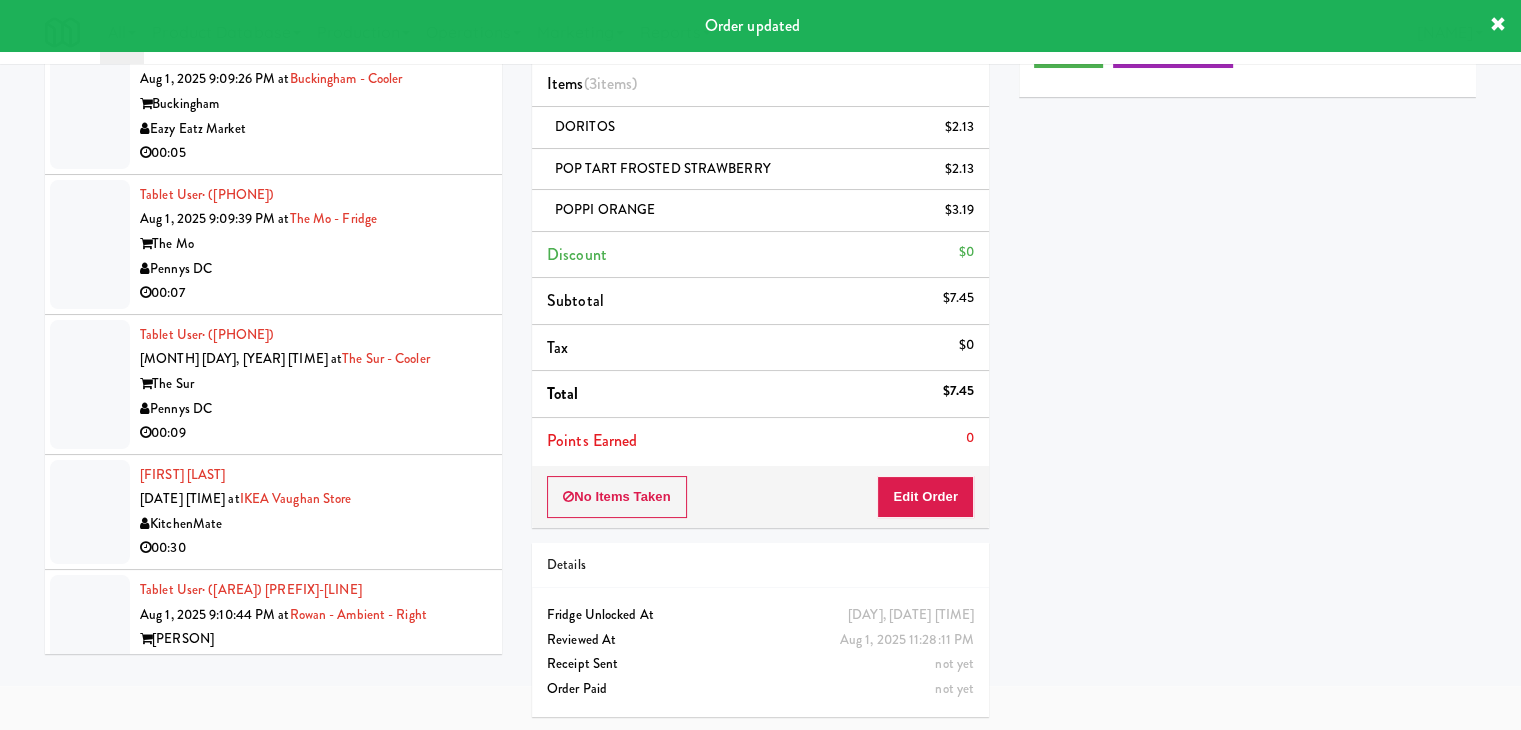 click on "Pennys DC" at bounding box center (313, 1700) 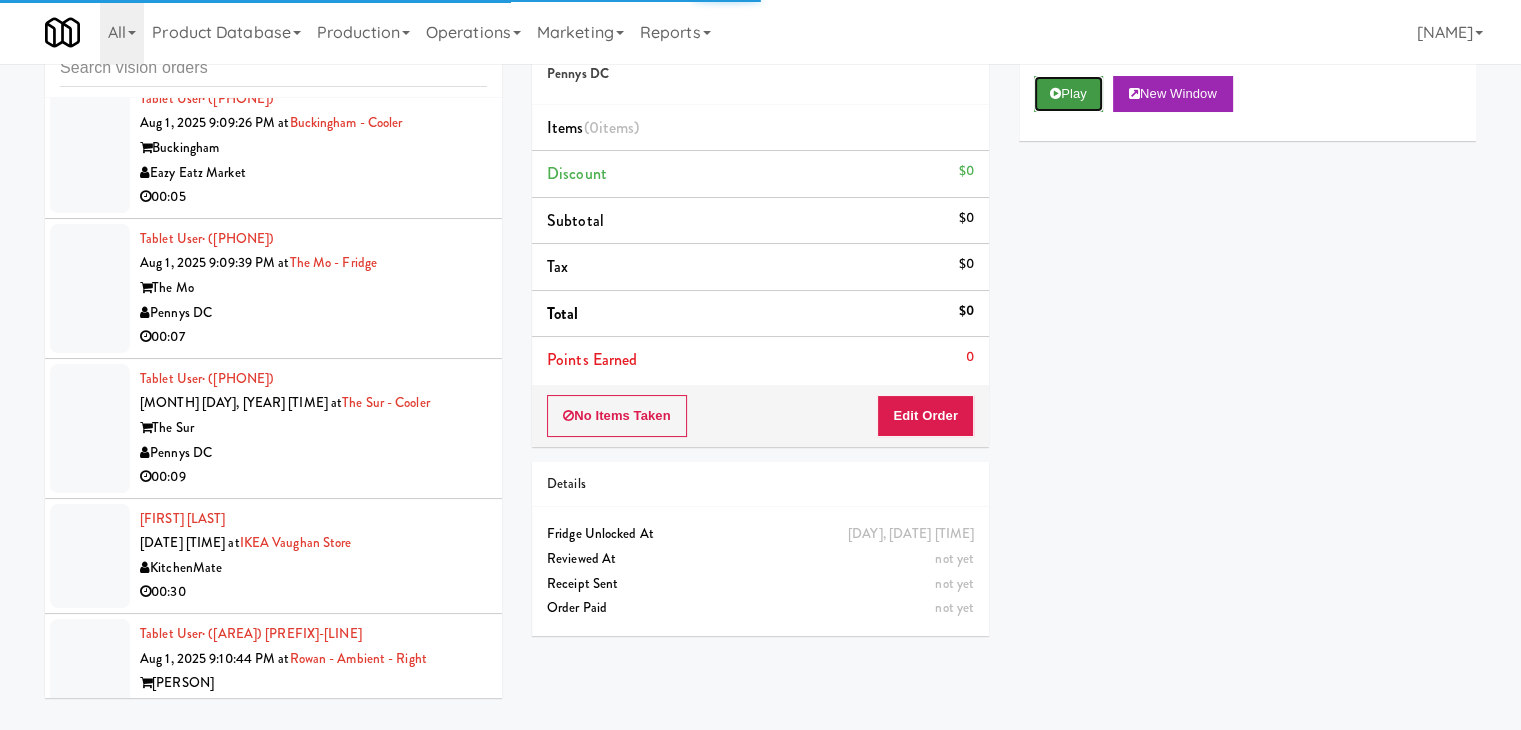 click on "Play" at bounding box center (1068, 94) 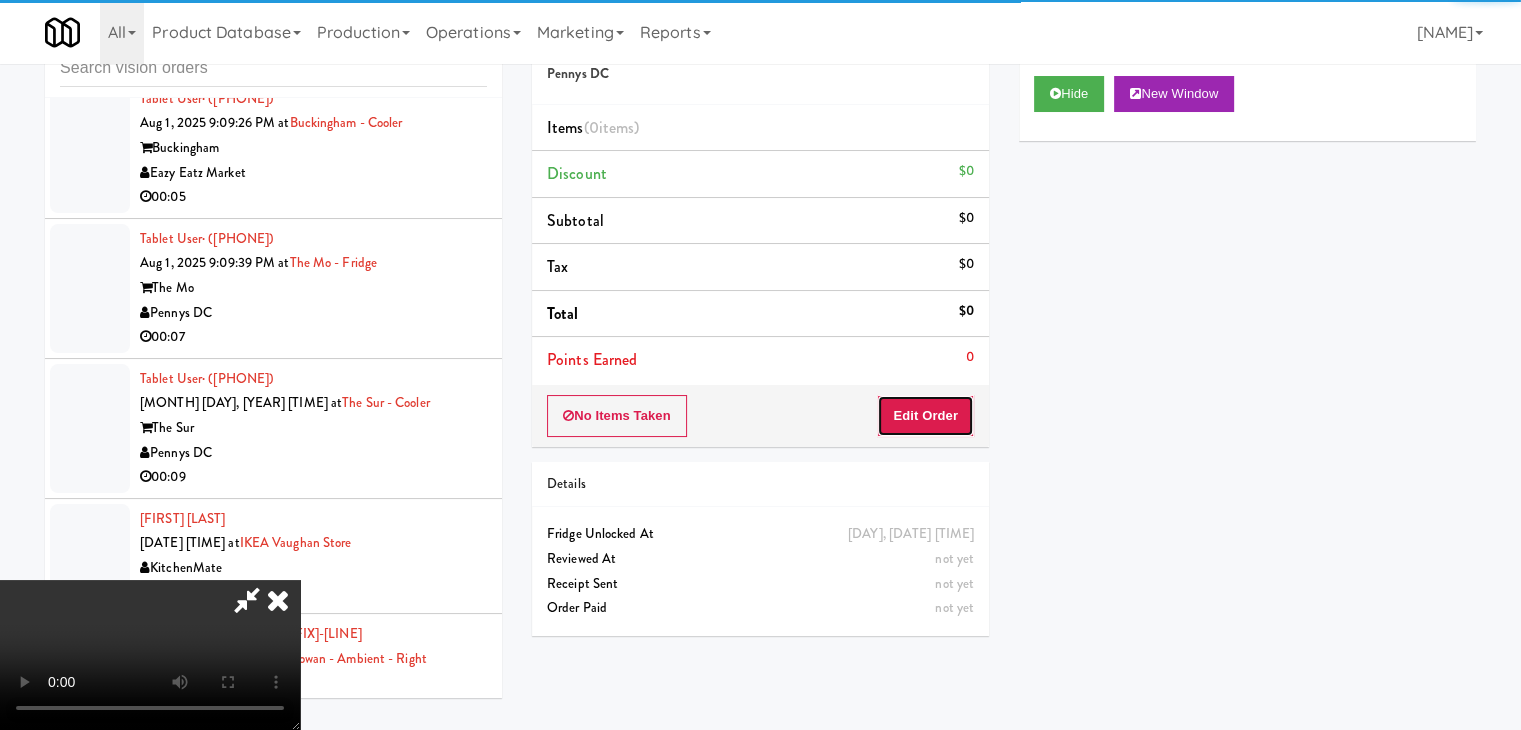 click on "Edit Order" at bounding box center (925, 416) 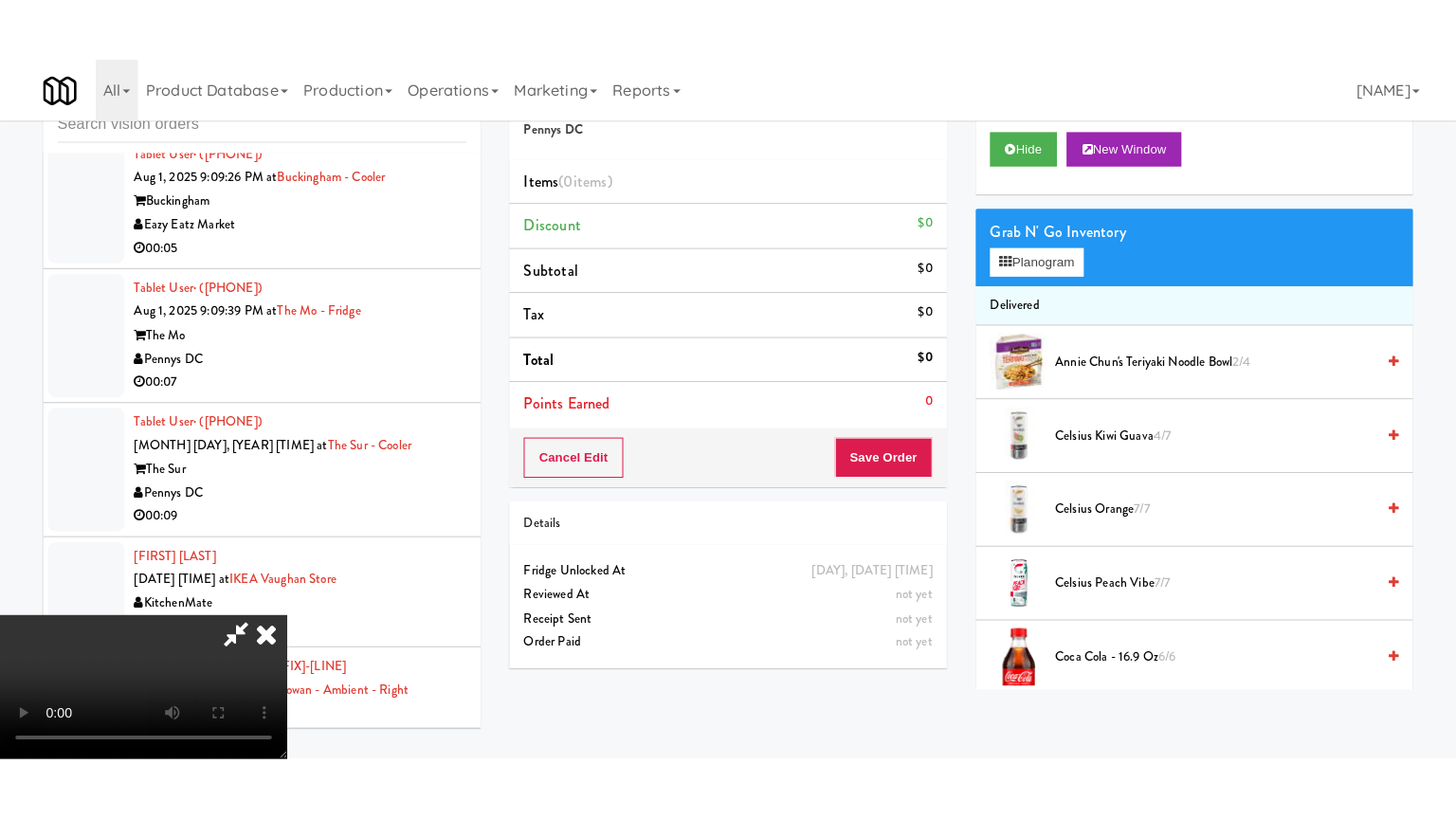 scroll, scrollTop: 266, scrollLeft: 0, axis: vertical 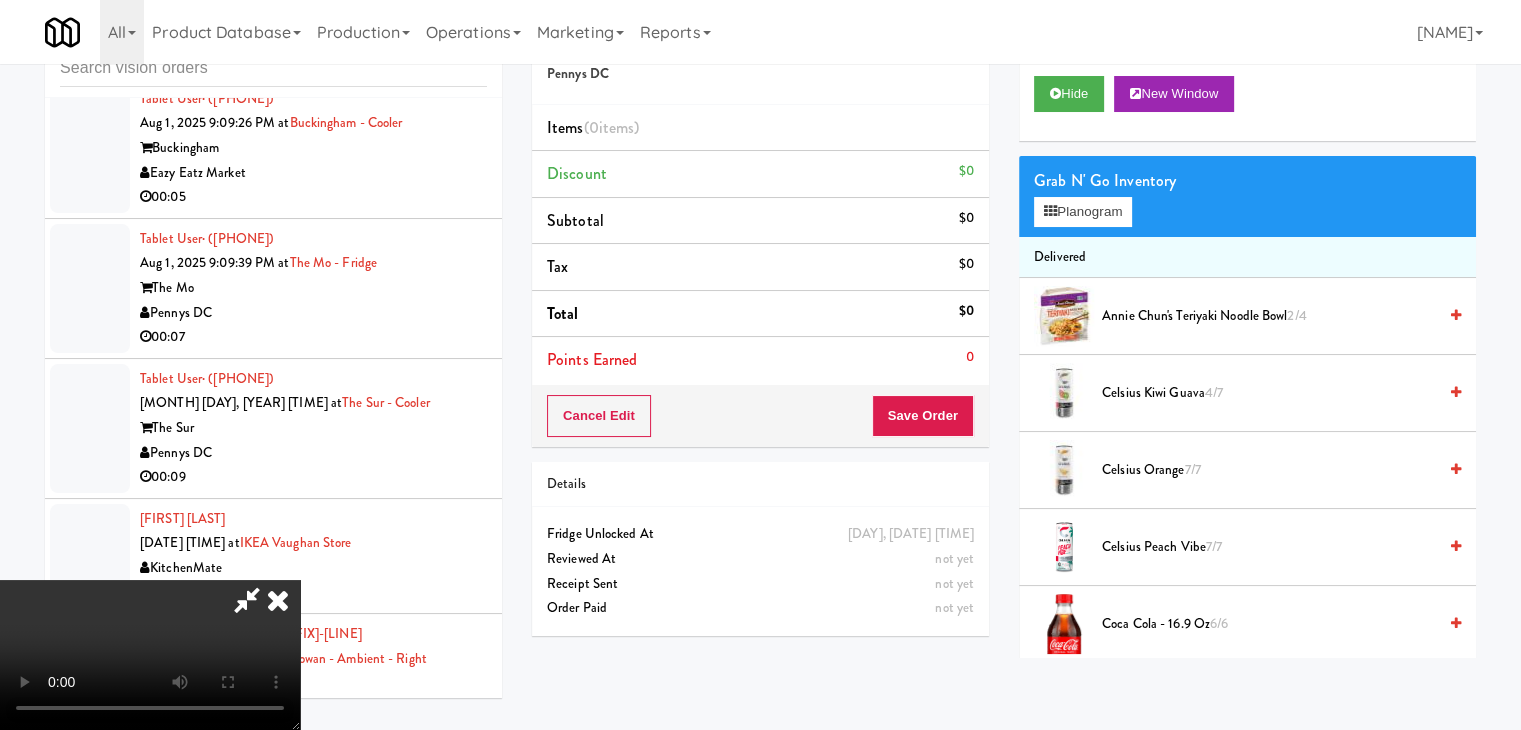type 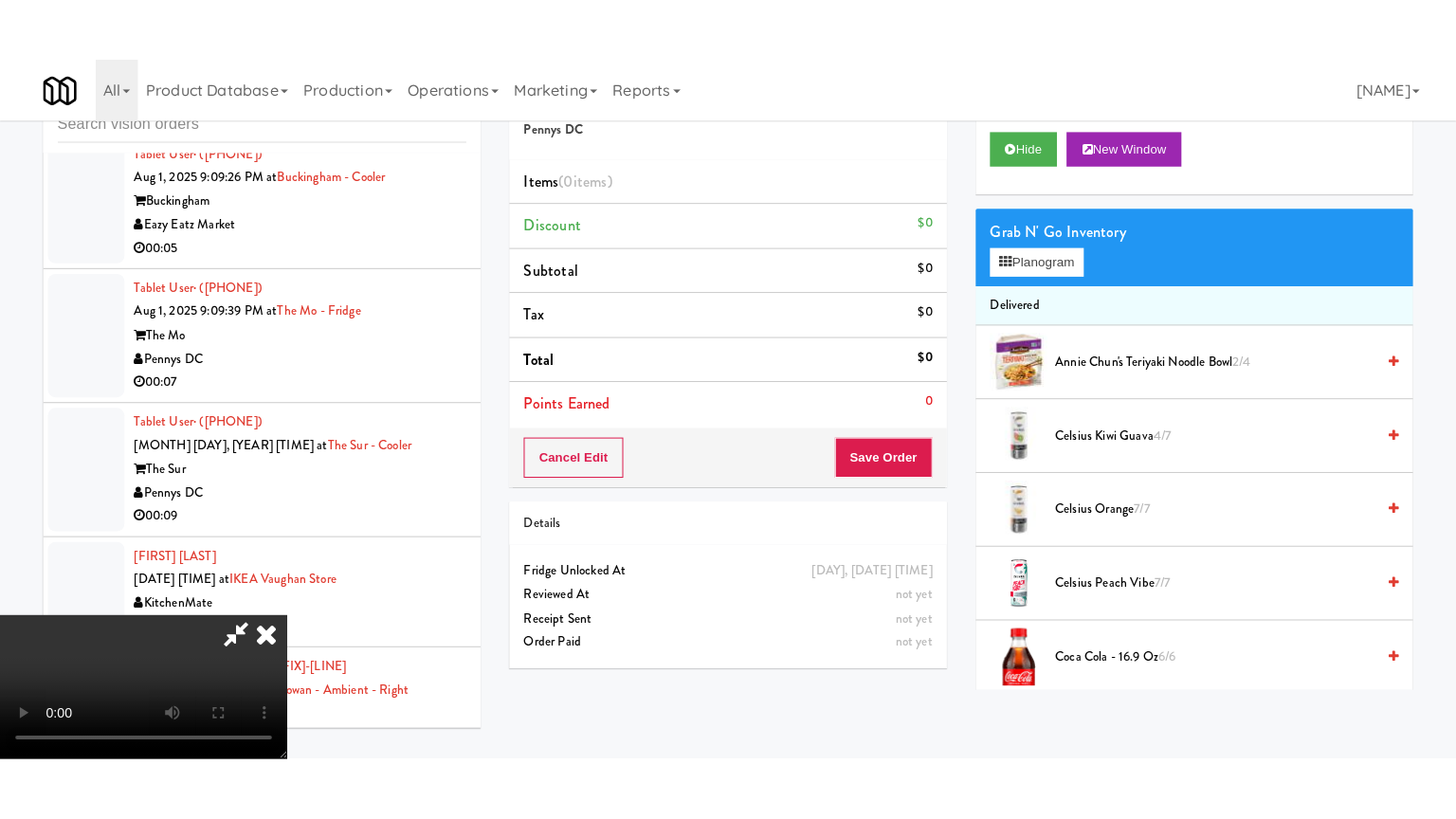 scroll, scrollTop: 0, scrollLeft: 0, axis: both 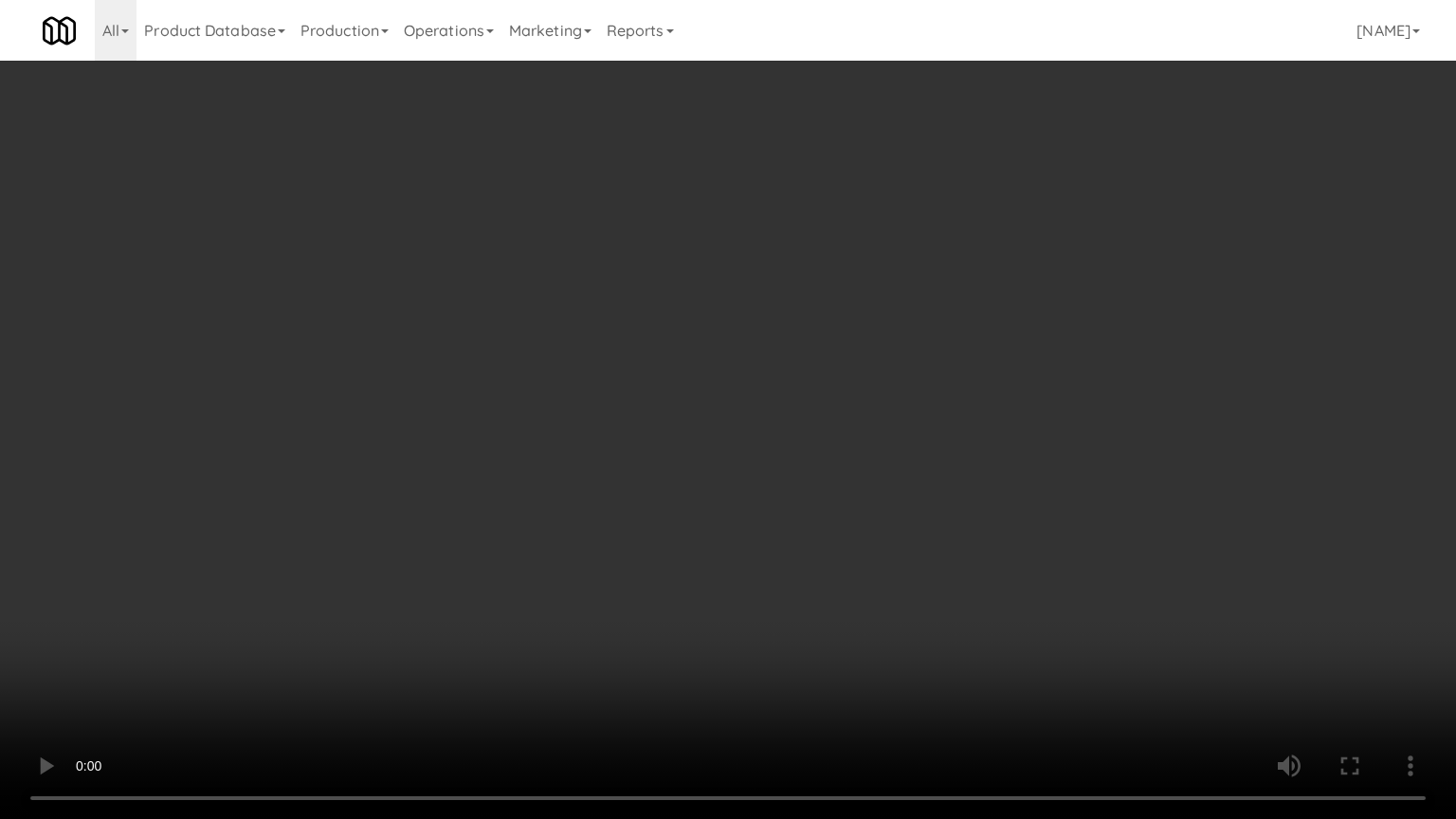 click at bounding box center (728, 410) 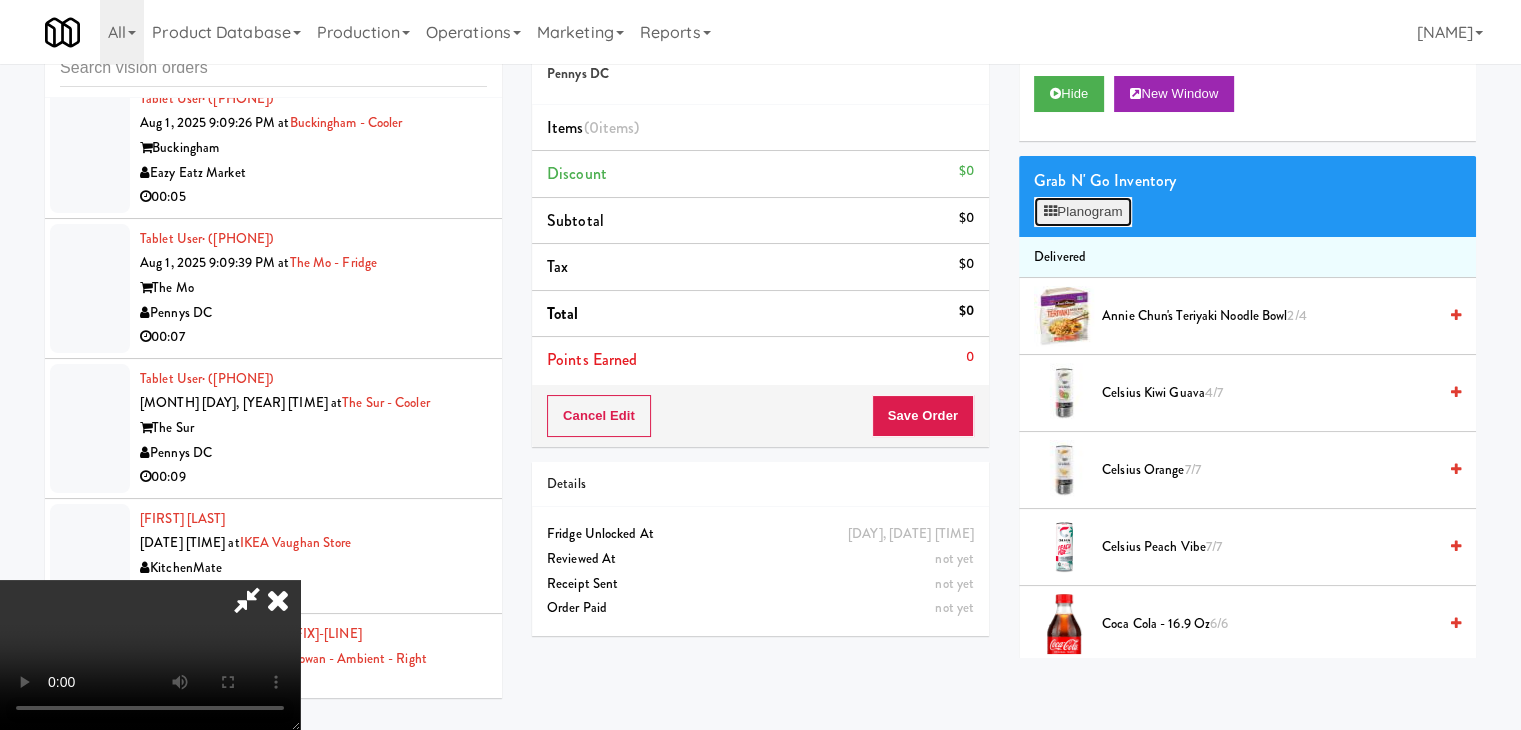 click on "Planogram" at bounding box center [1083, 212] 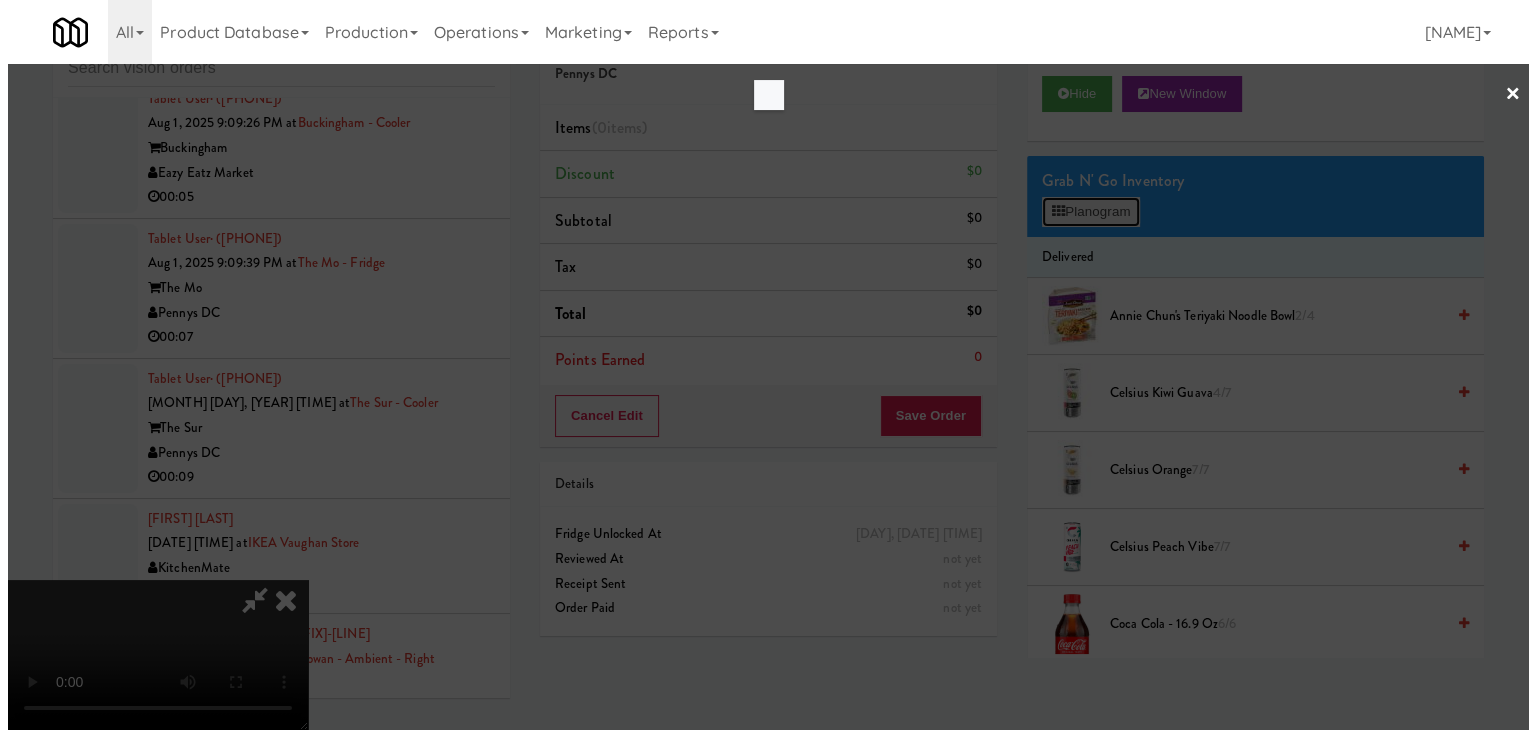 scroll, scrollTop: 27844, scrollLeft: 0, axis: vertical 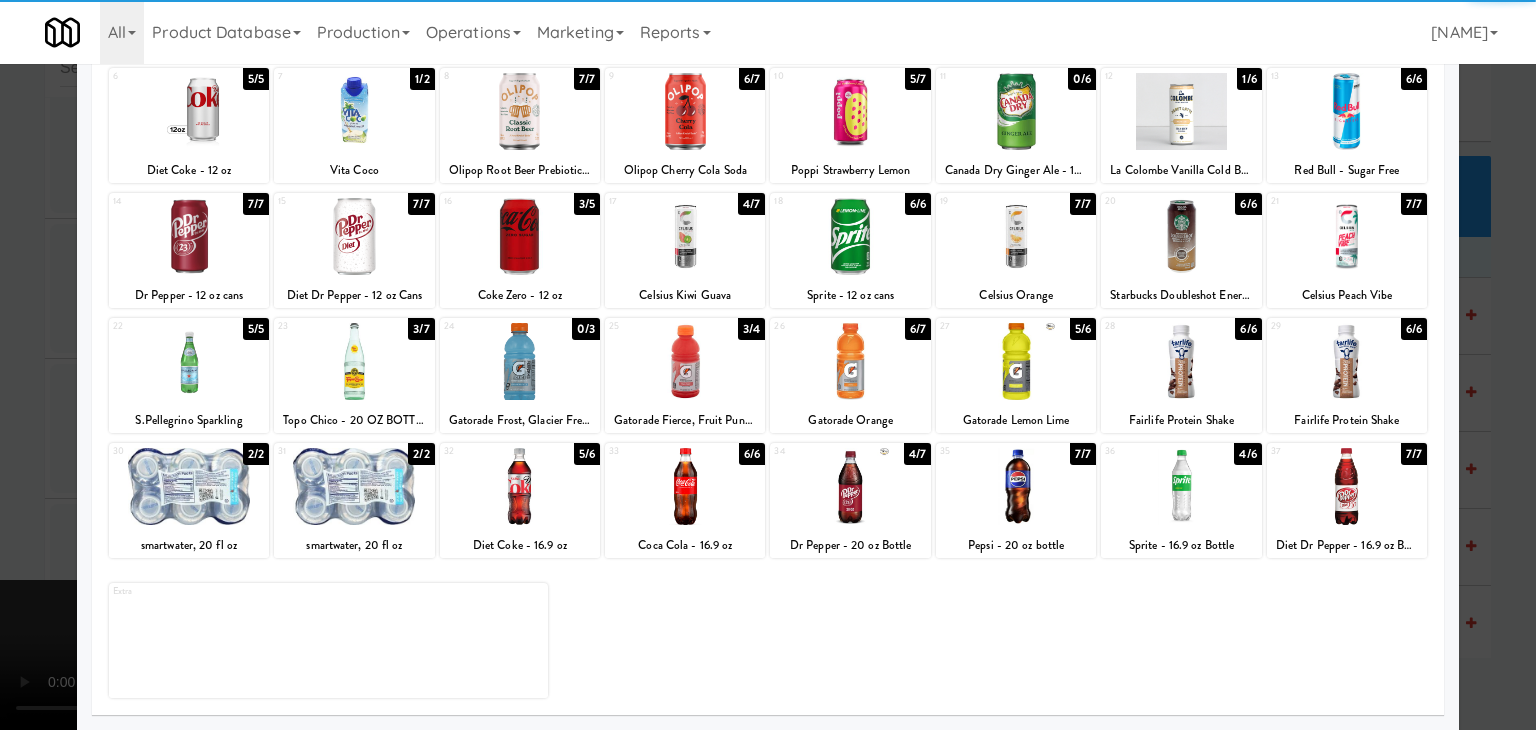 click at bounding box center (354, 486) 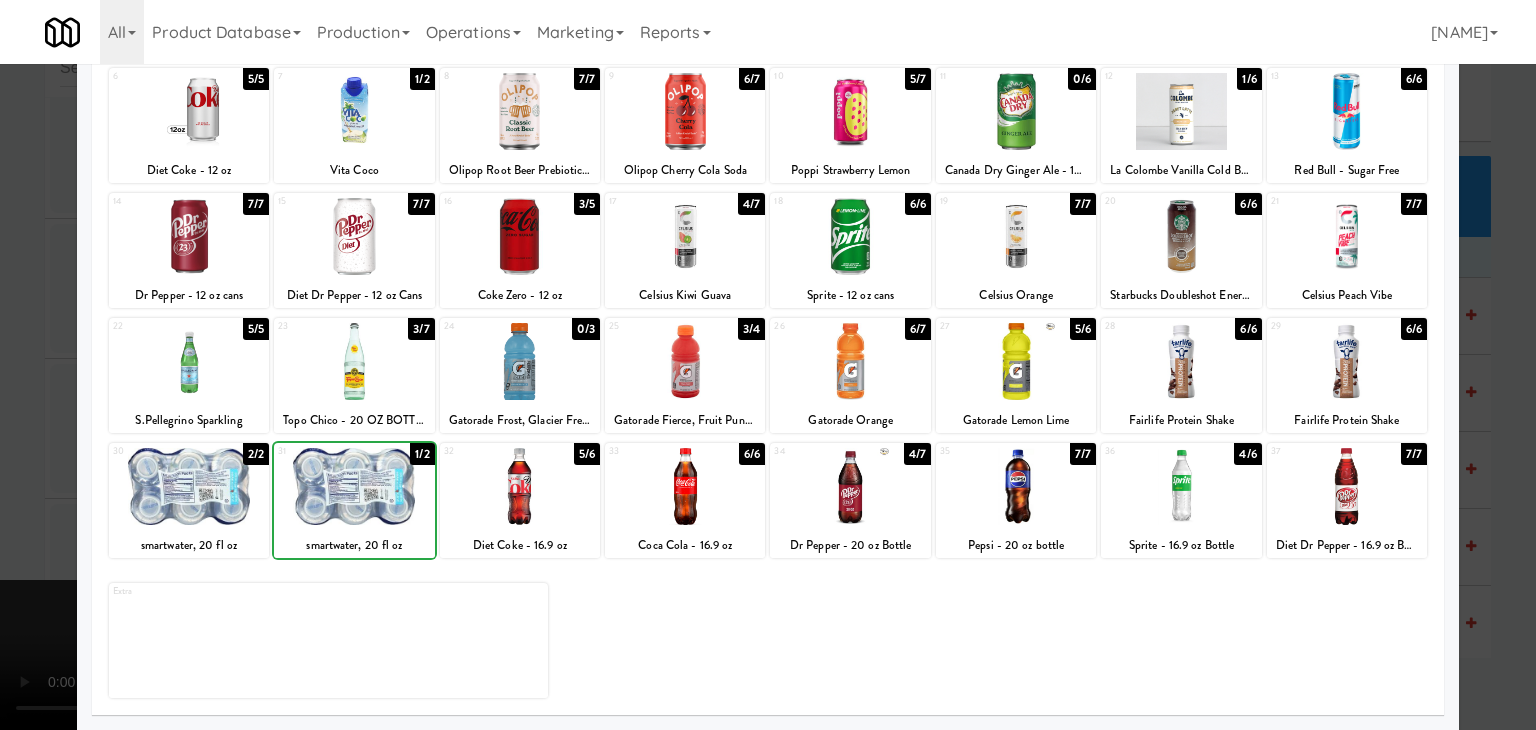 drag, startPoint x: 0, startPoint y: 501, endPoint x: 935, endPoint y: 498, distance: 935.0048 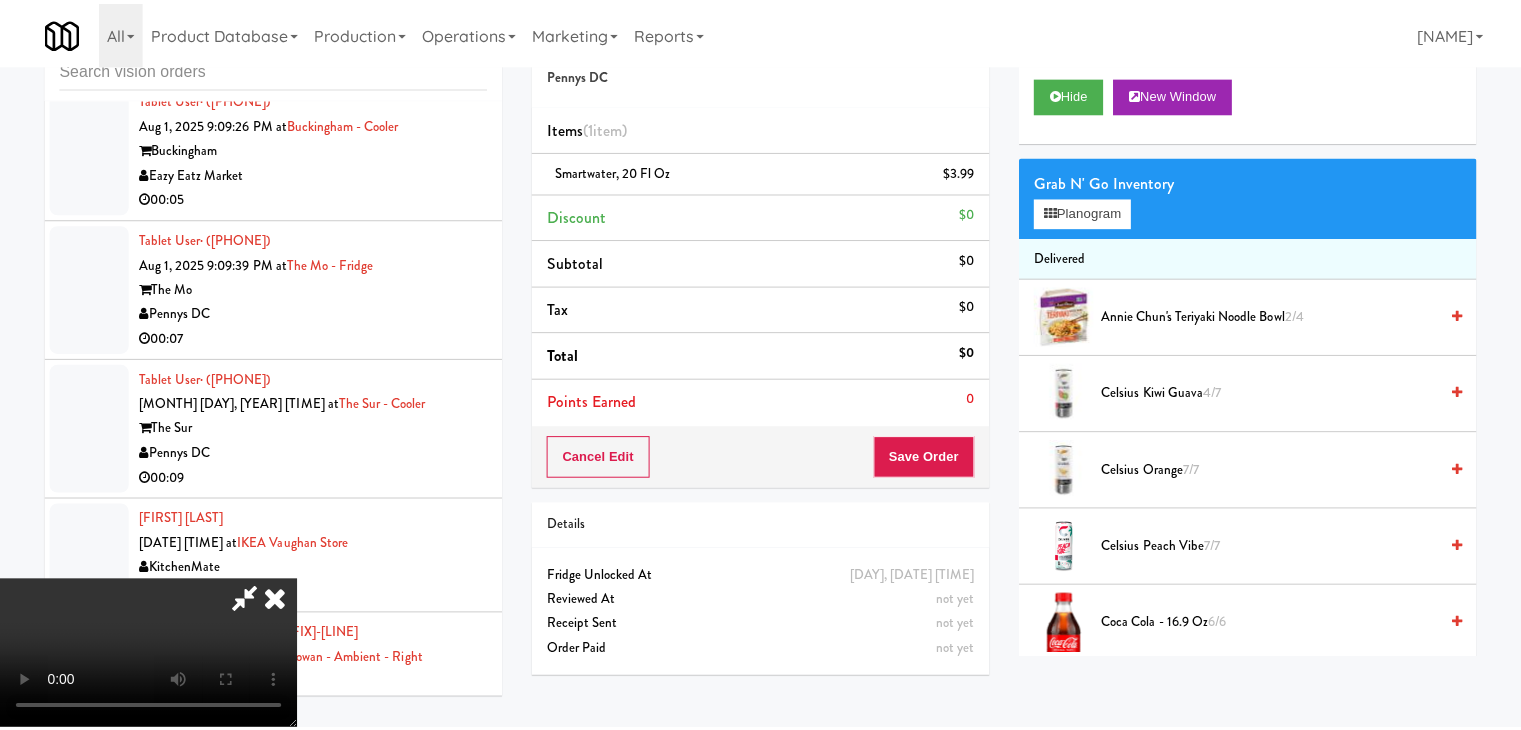 scroll, scrollTop: 27869, scrollLeft: 0, axis: vertical 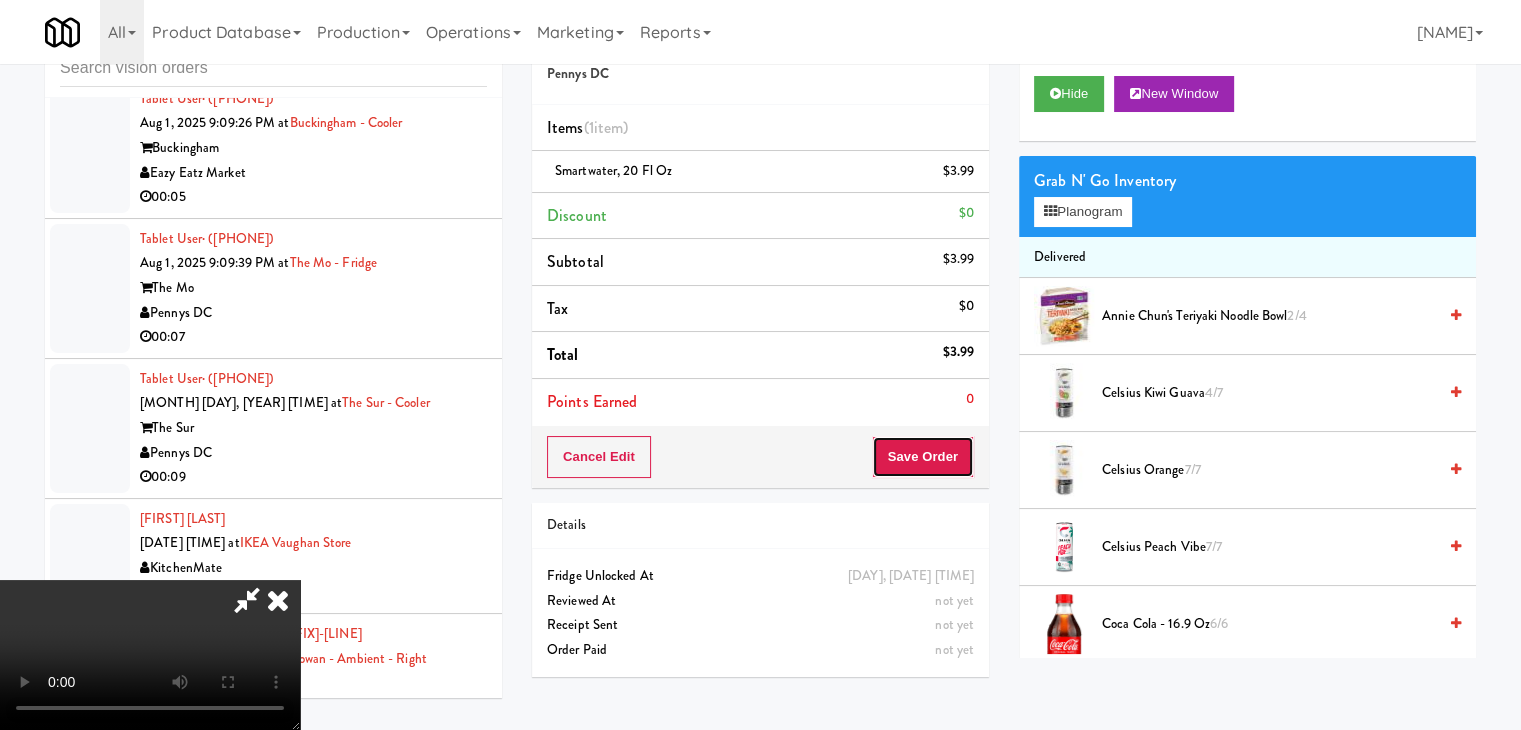 click on "Save Order" at bounding box center (923, 457) 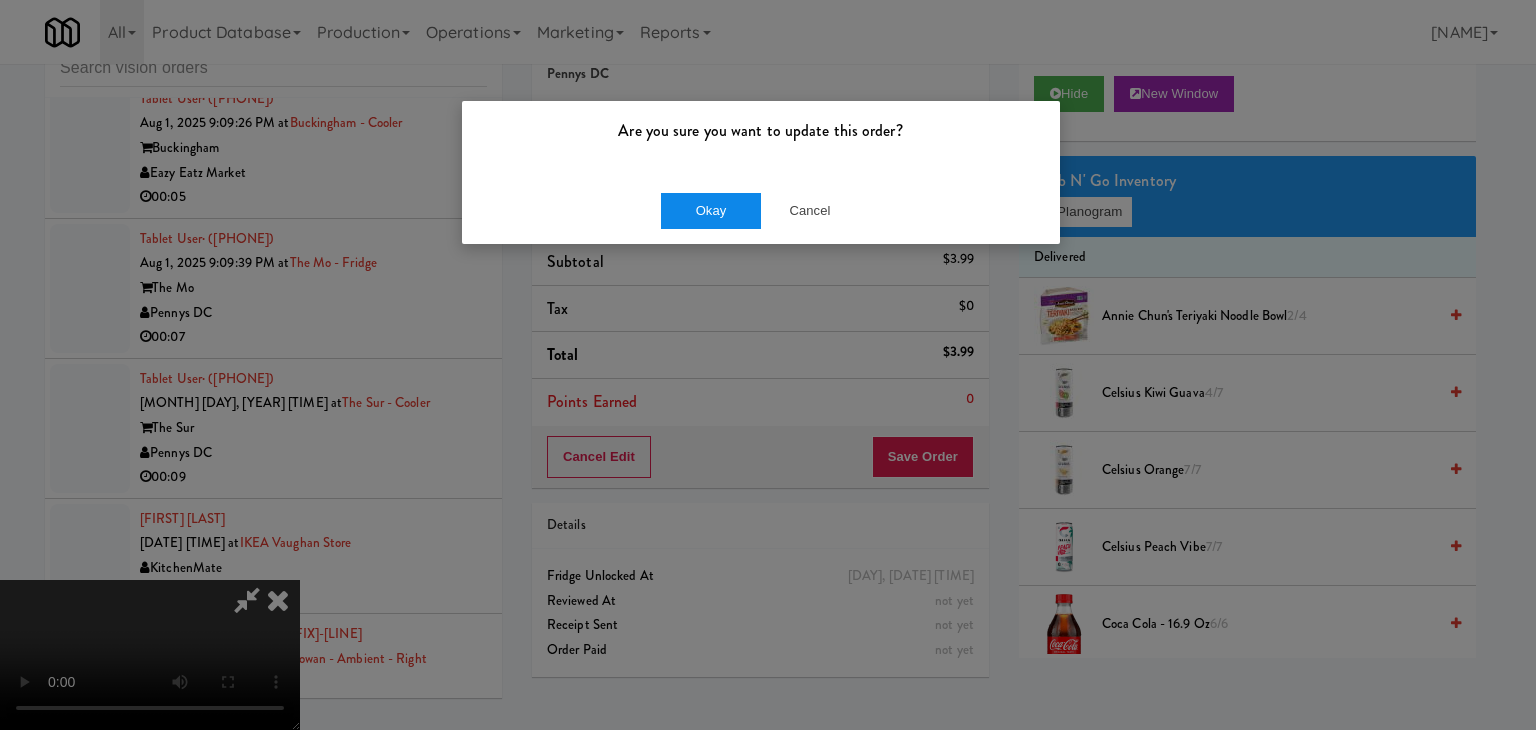 drag, startPoint x: 717, startPoint y: 173, endPoint x: 715, endPoint y: 205, distance: 32.06244 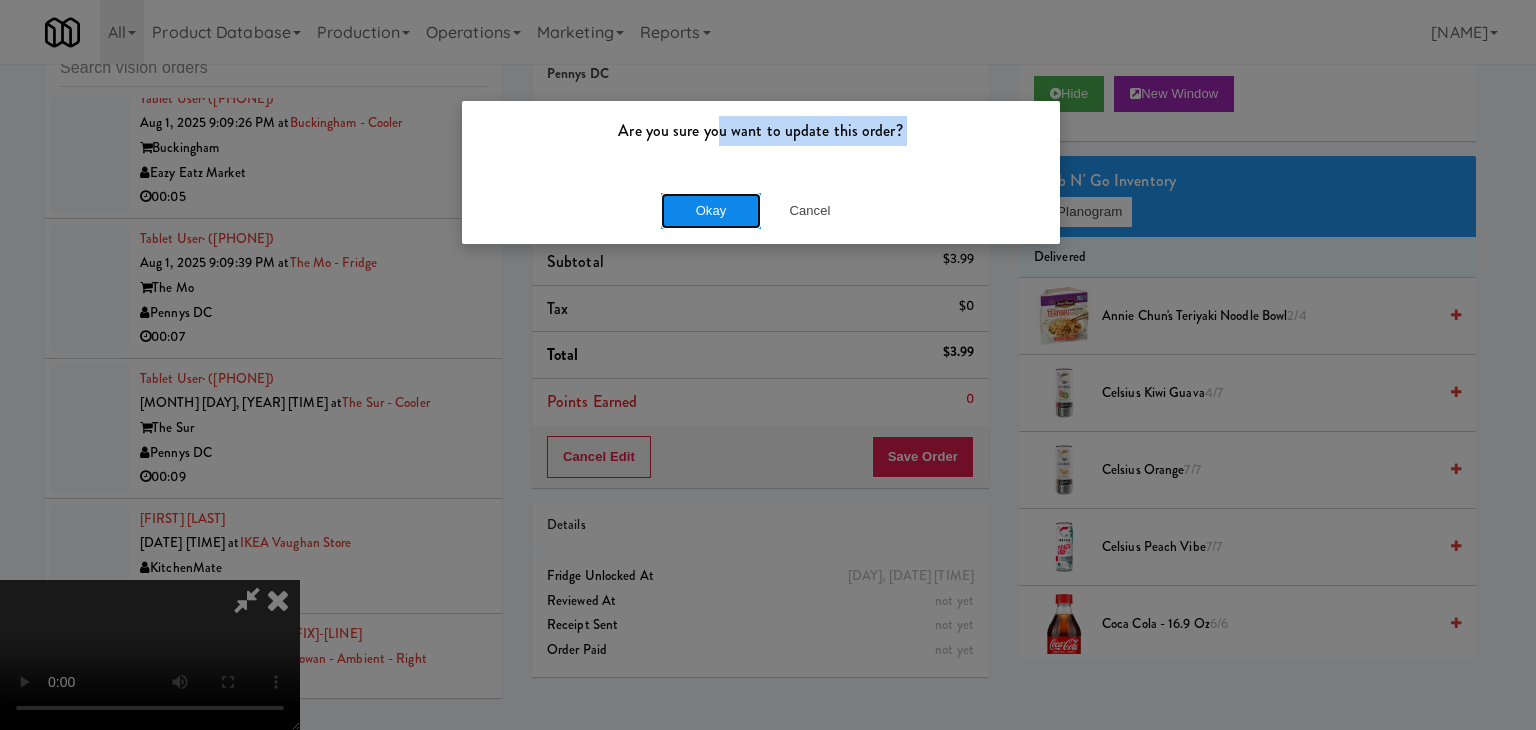 click on "Okay" at bounding box center [711, 211] 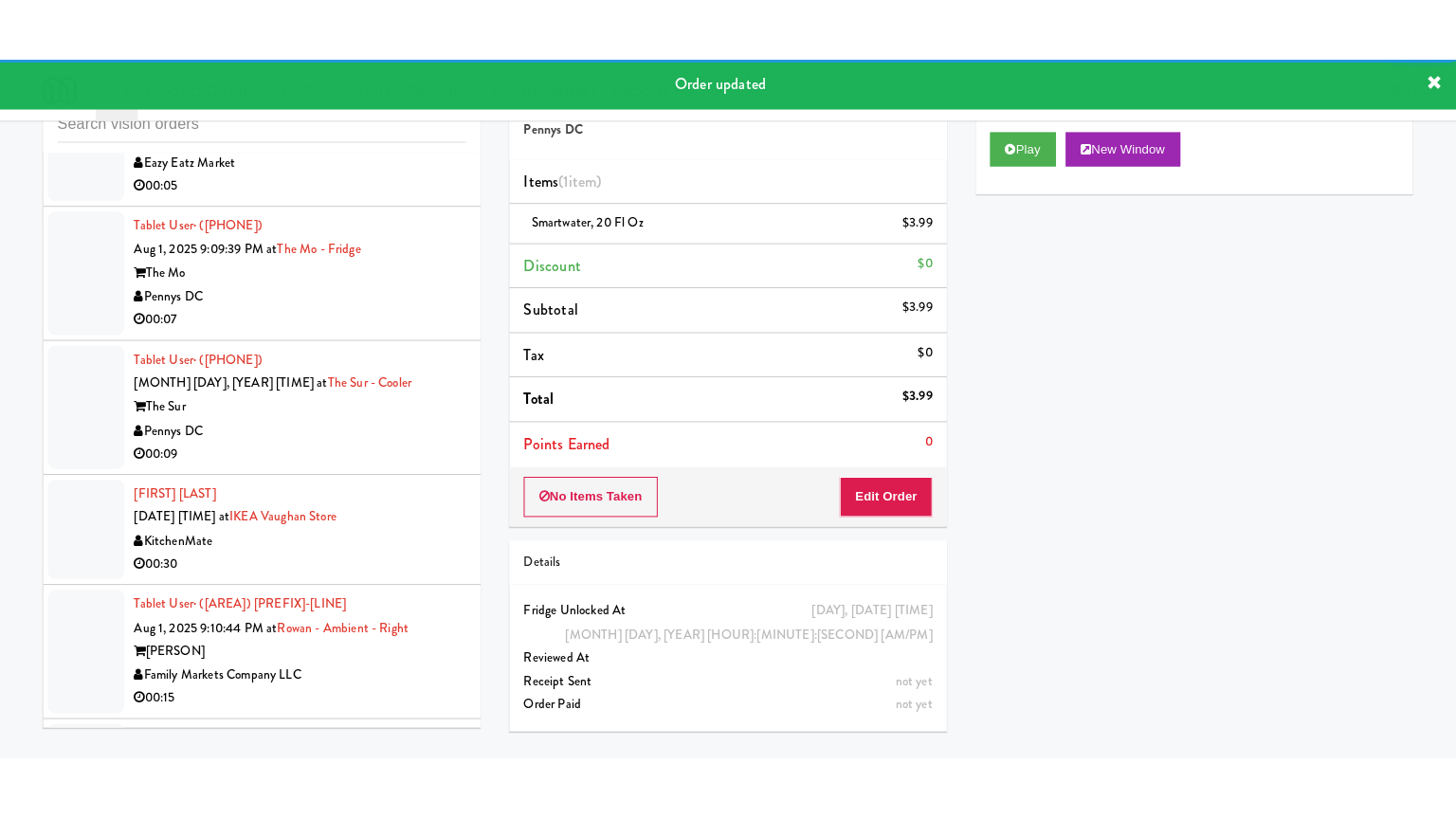 scroll, scrollTop: 26512, scrollLeft: 0, axis: vertical 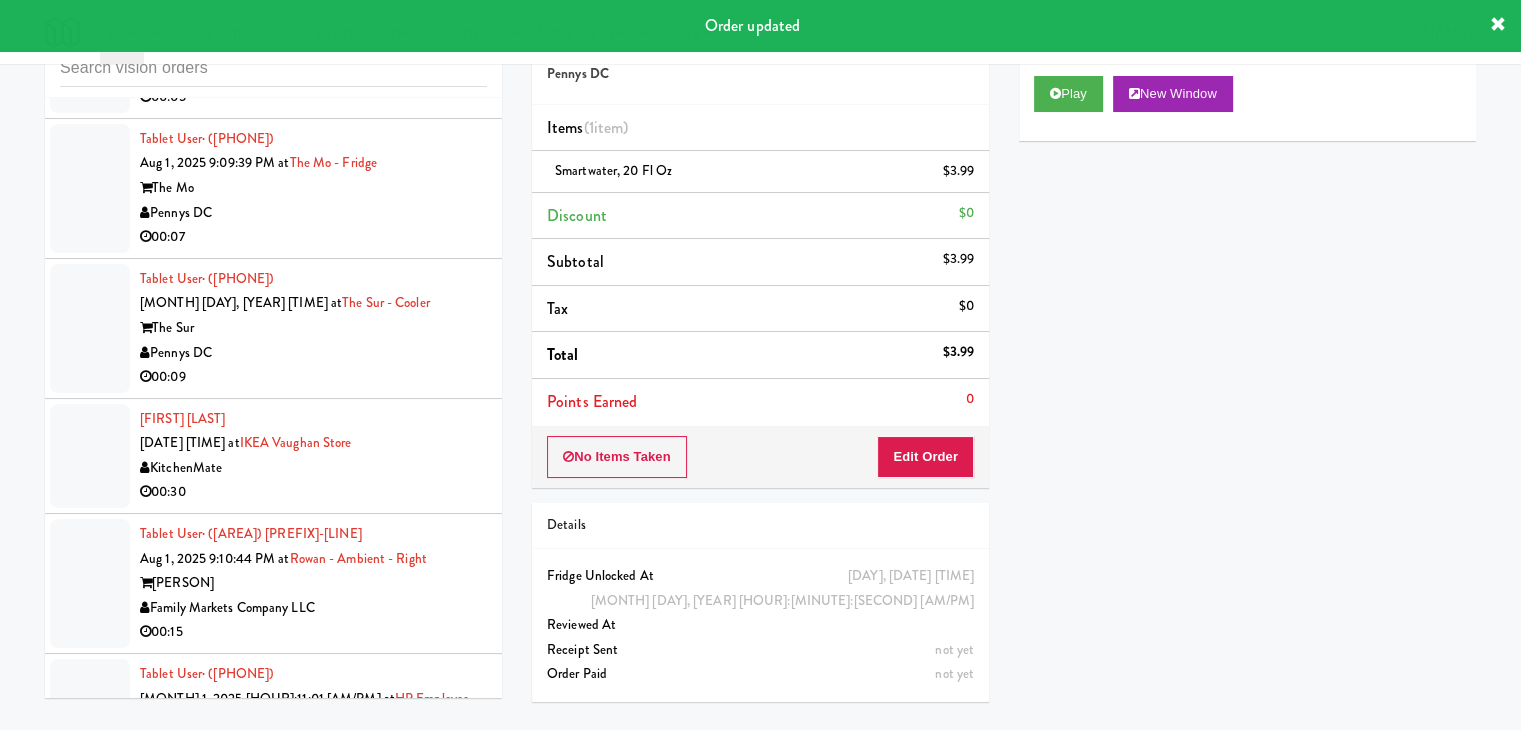 drag, startPoint x: 413, startPoint y: 362, endPoint x: 410, endPoint y: 393, distance: 31.144823 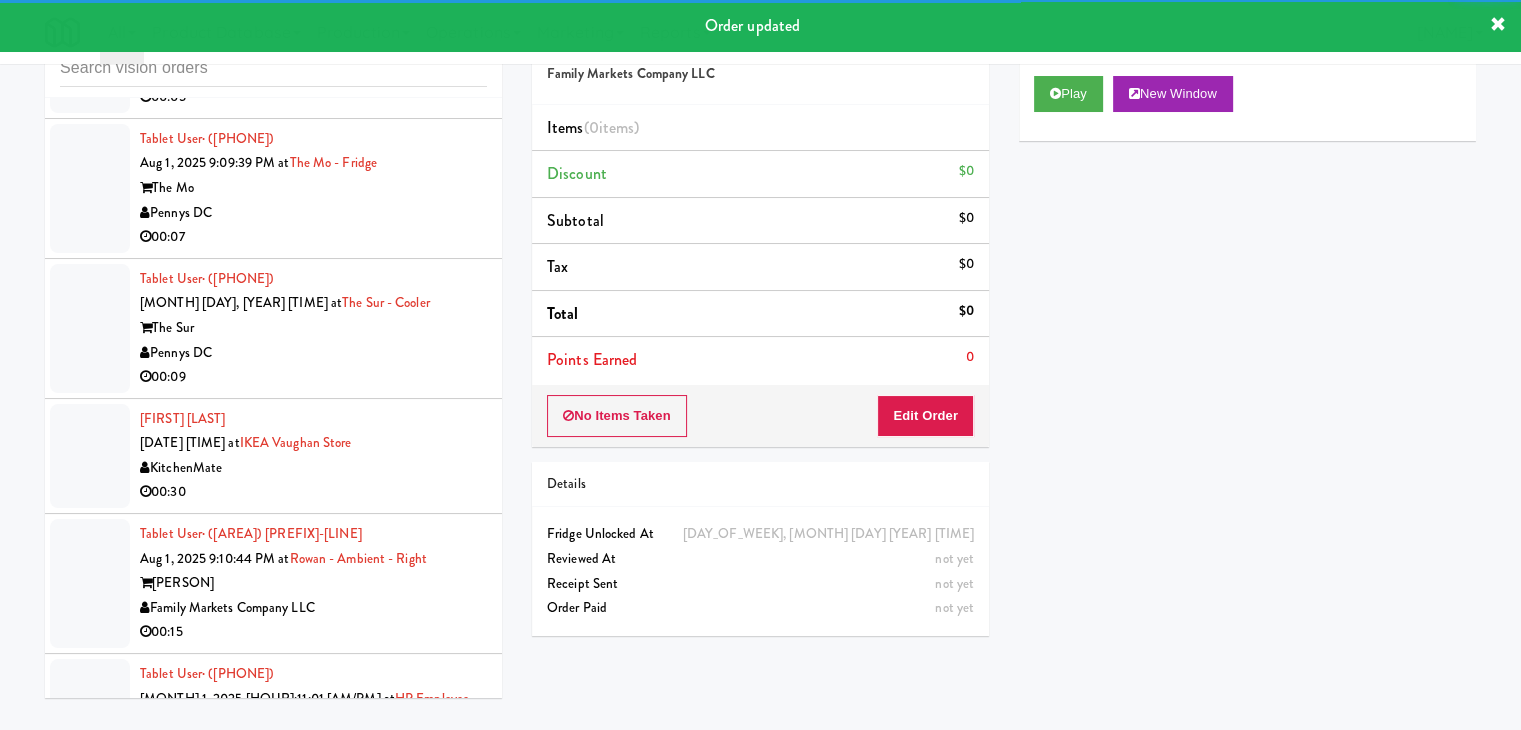 click on "Play  New Window" at bounding box center [1247, 101] 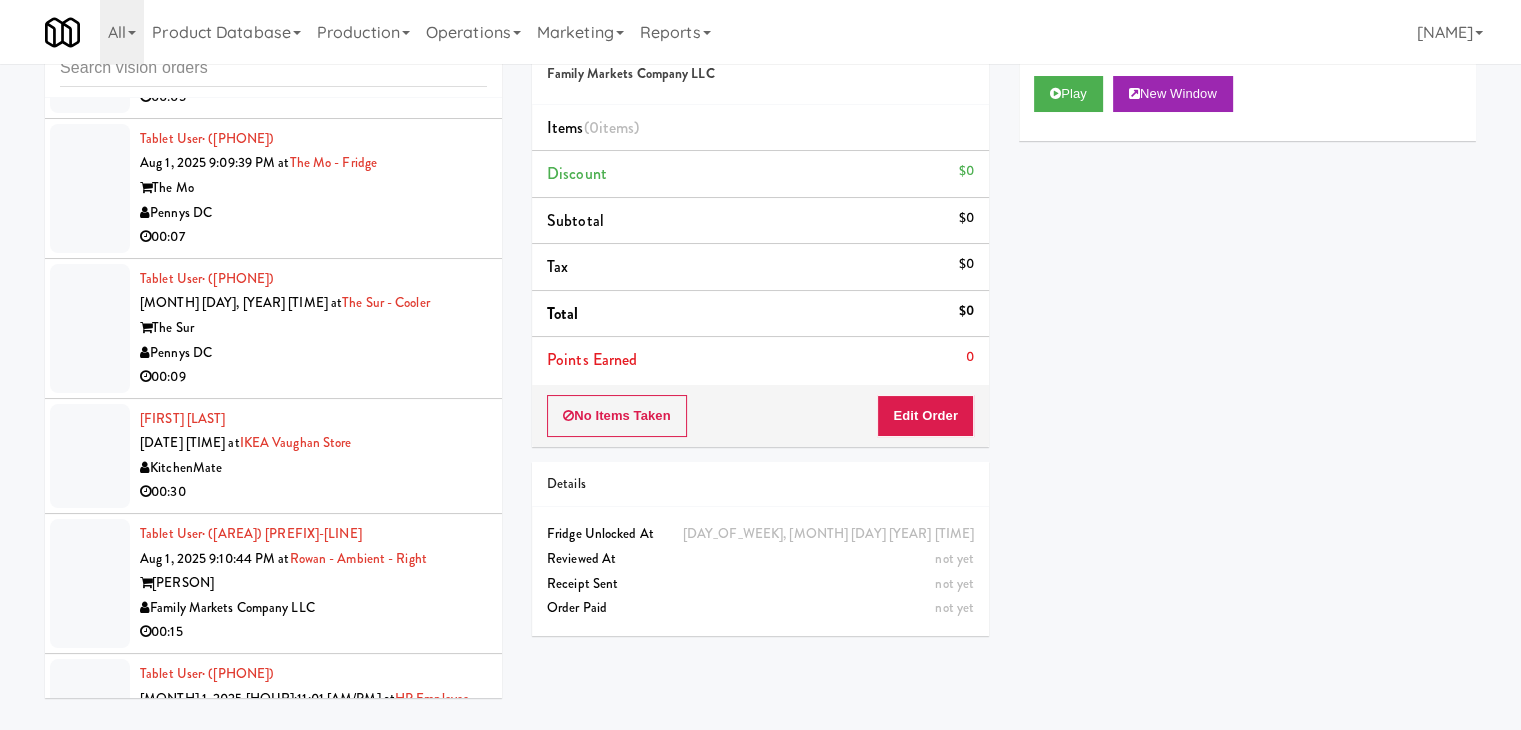 click on "Play  New Window" at bounding box center [1247, 101] 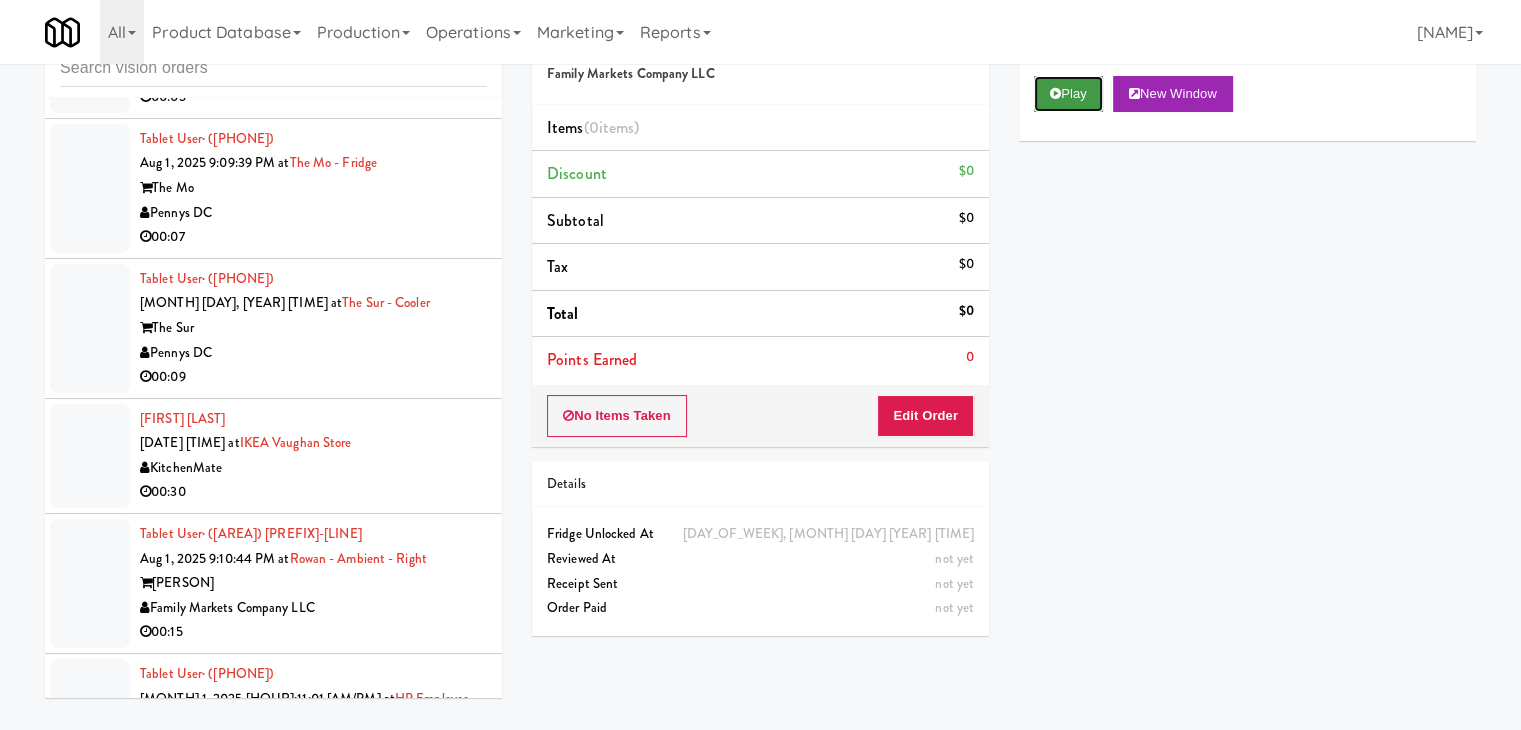 drag, startPoint x: 1068, startPoint y: 81, endPoint x: 1064, endPoint y: 97, distance: 16.492422 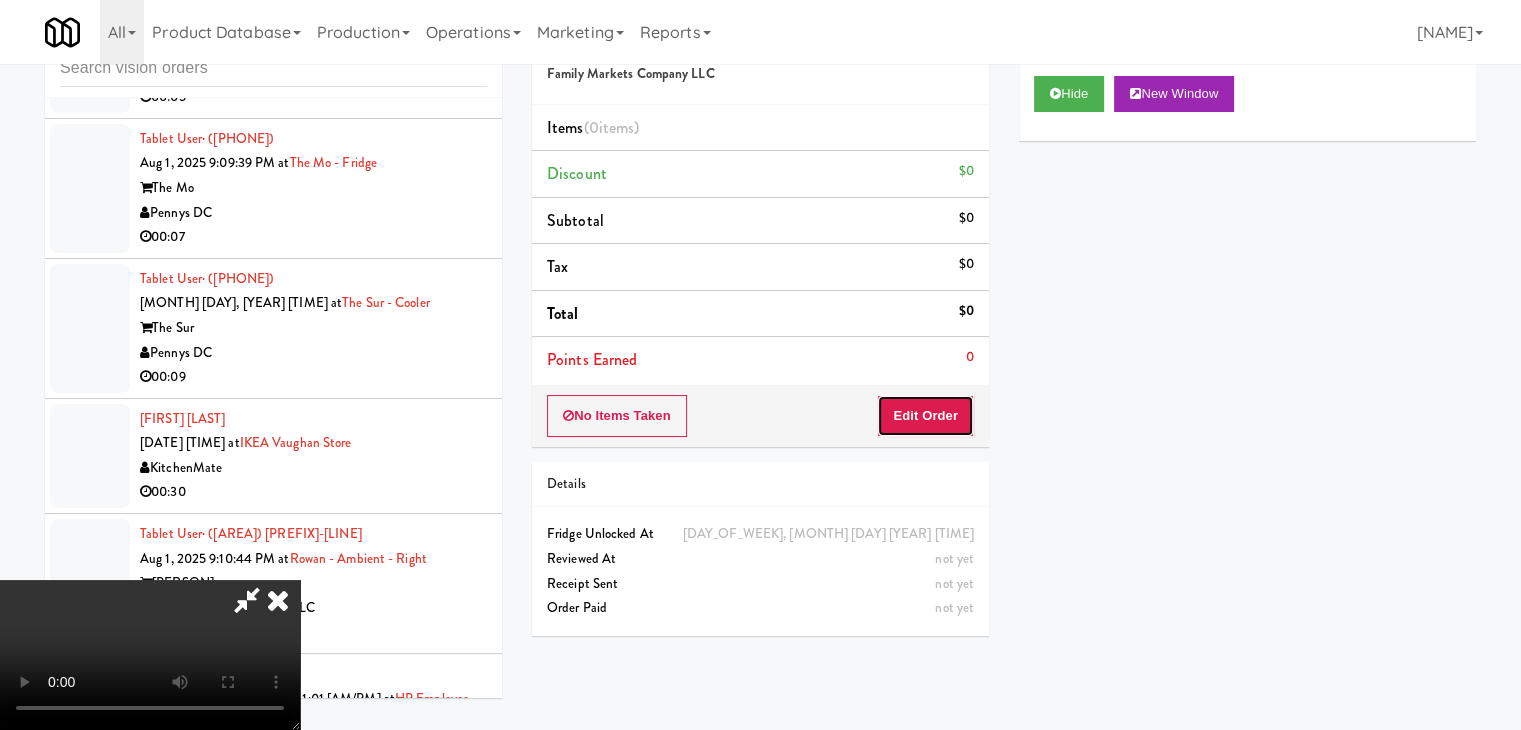 click on "Edit Order" at bounding box center [925, 416] 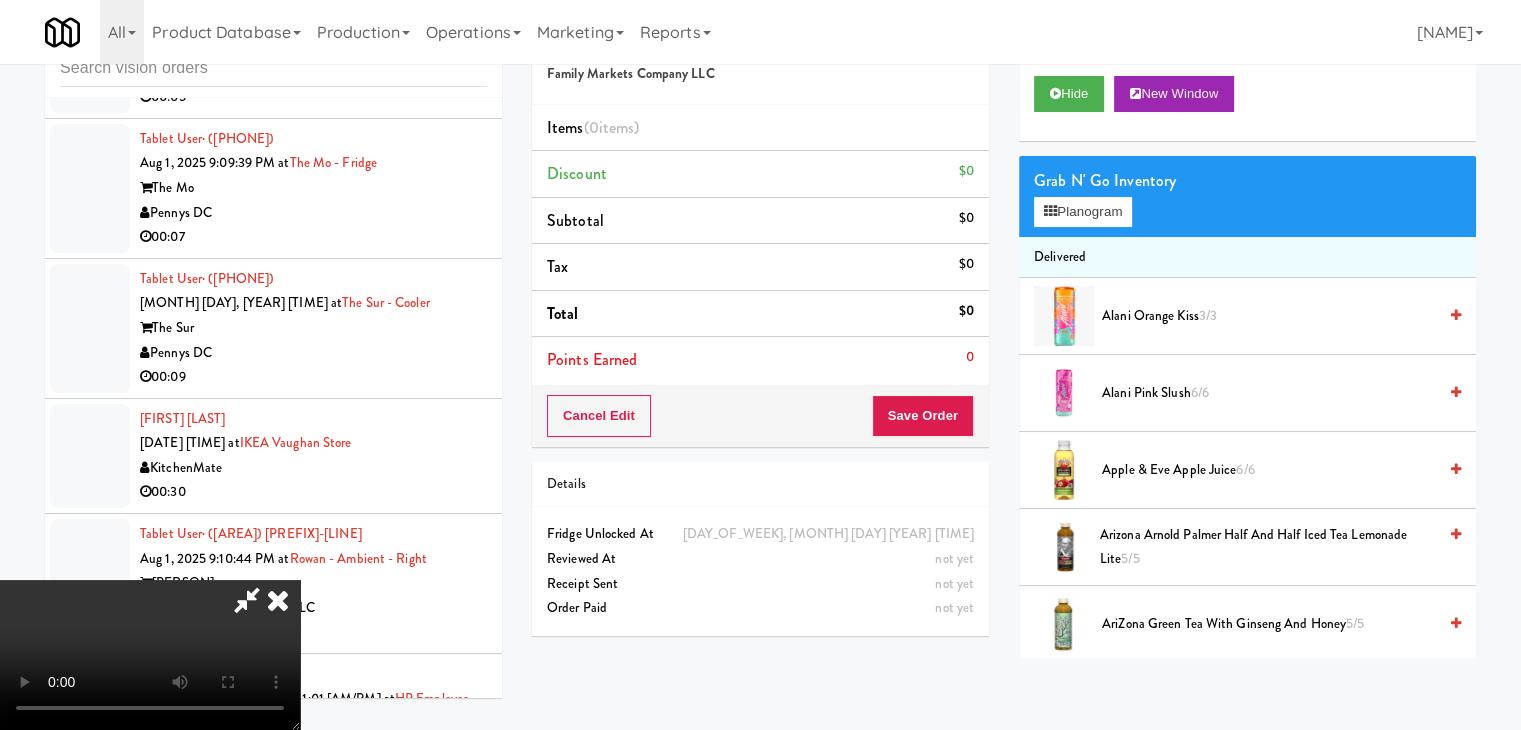 type 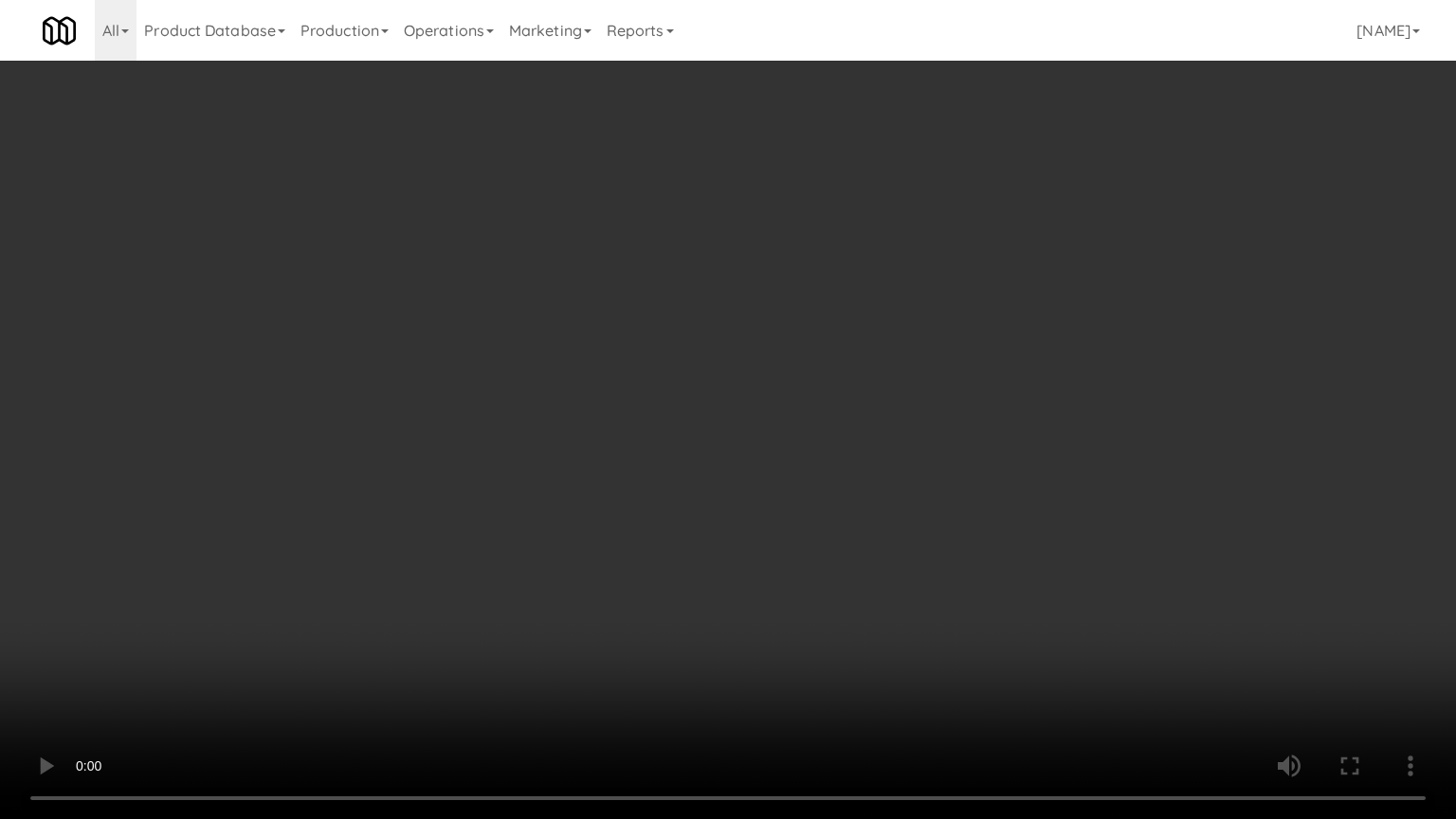 click at bounding box center (728, 410) 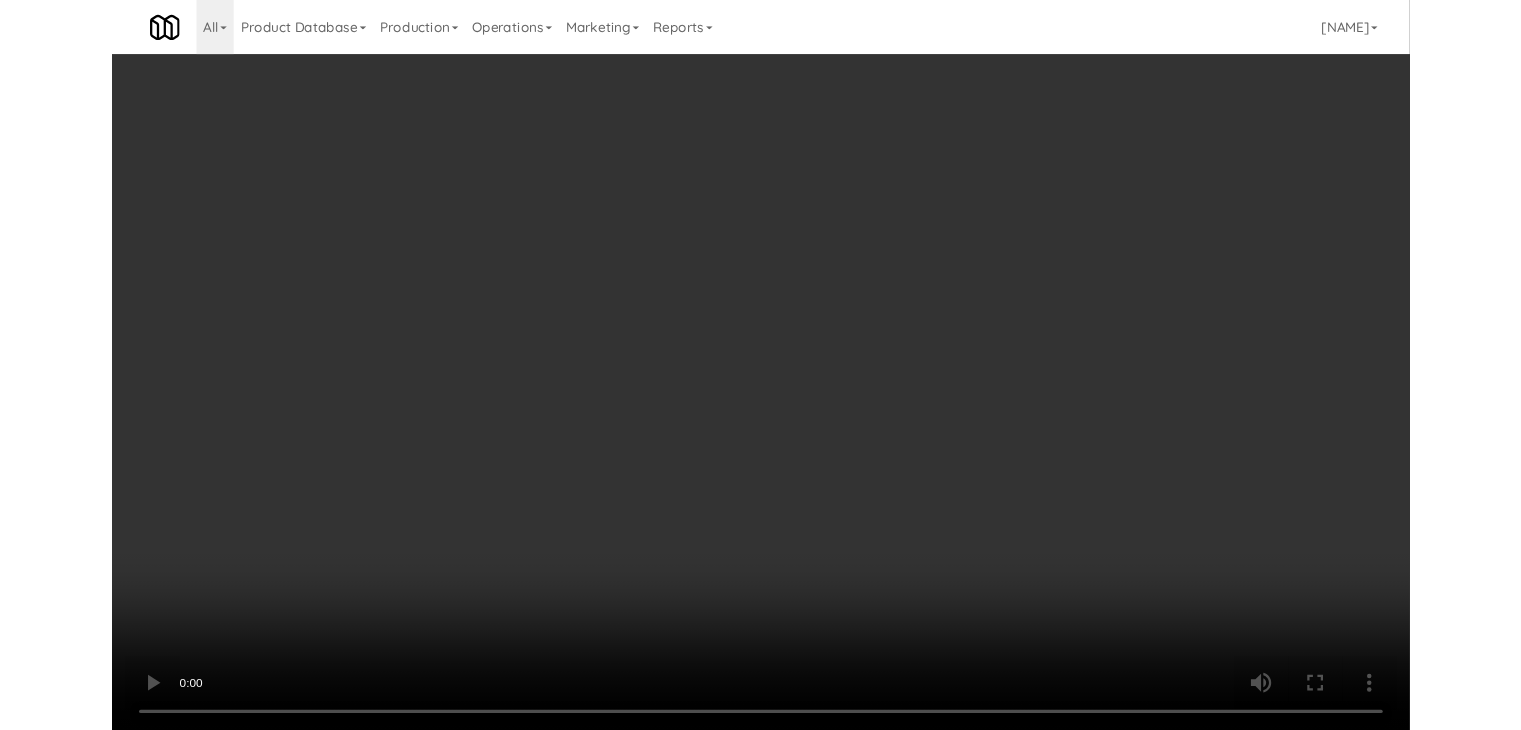 scroll, scrollTop: 27969, scrollLeft: 0, axis: vertical 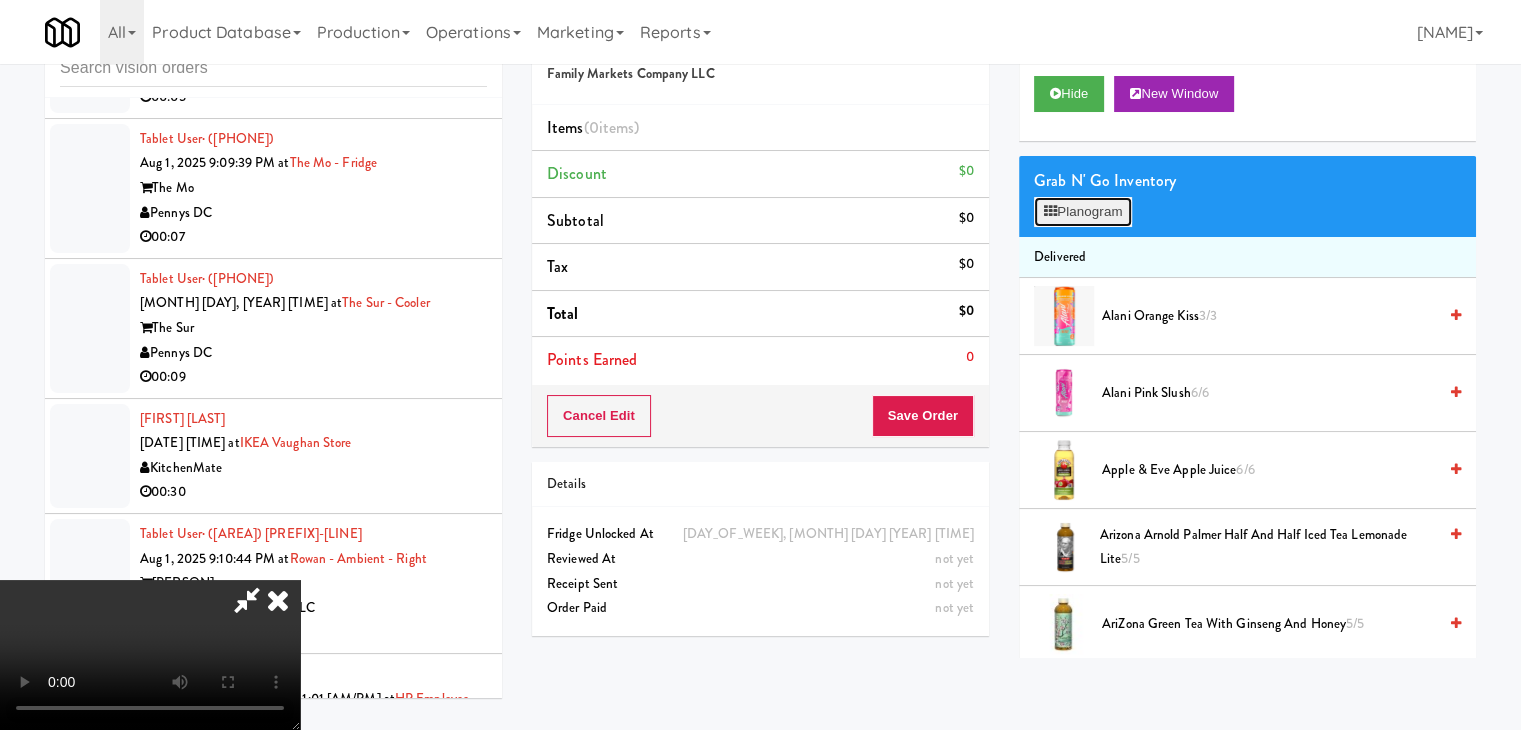 click on "Planogram" at bounding box center (1083, 212) 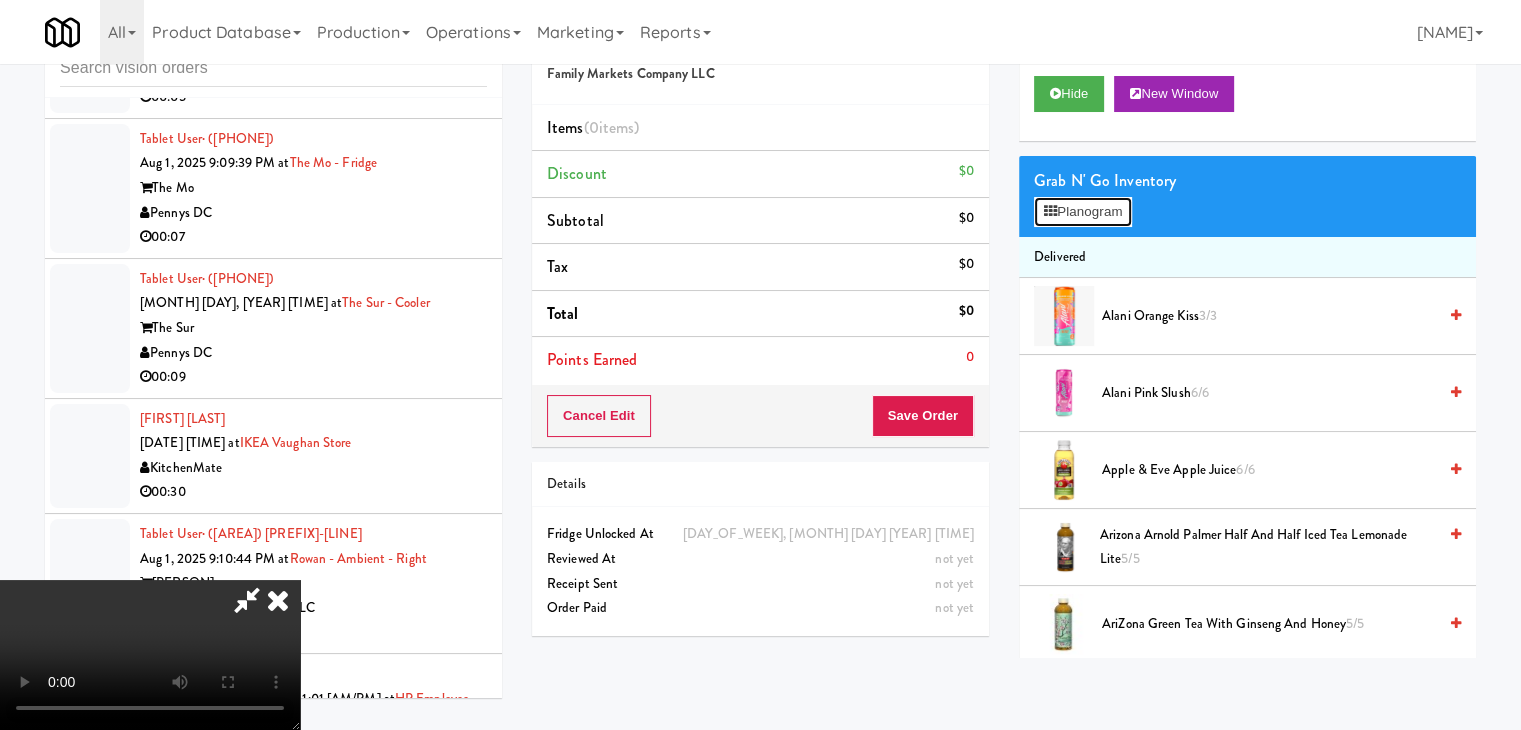 scroll, scrollTop: 27944, scrollLeft: 0, axis: vertical 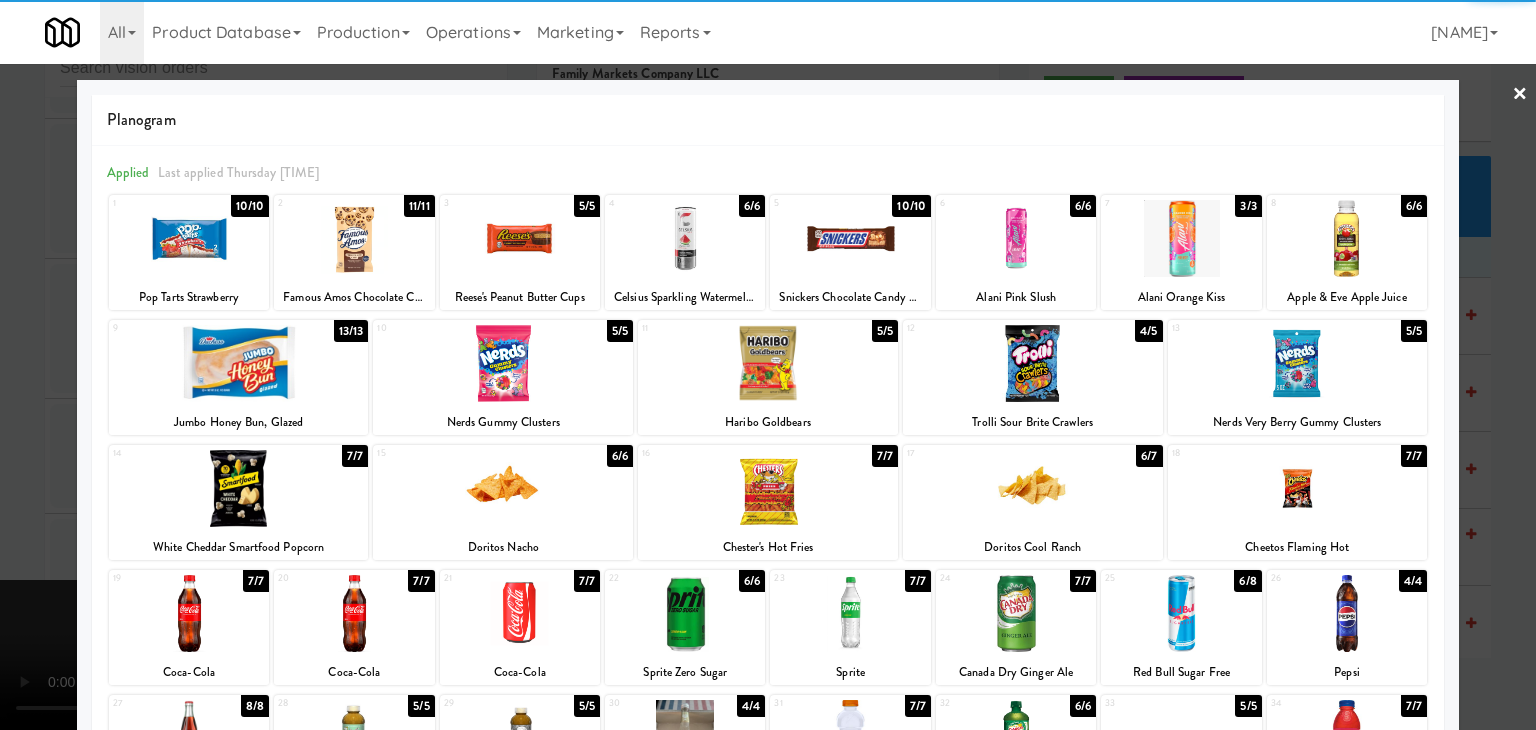 click at bounding box center [354, 613] 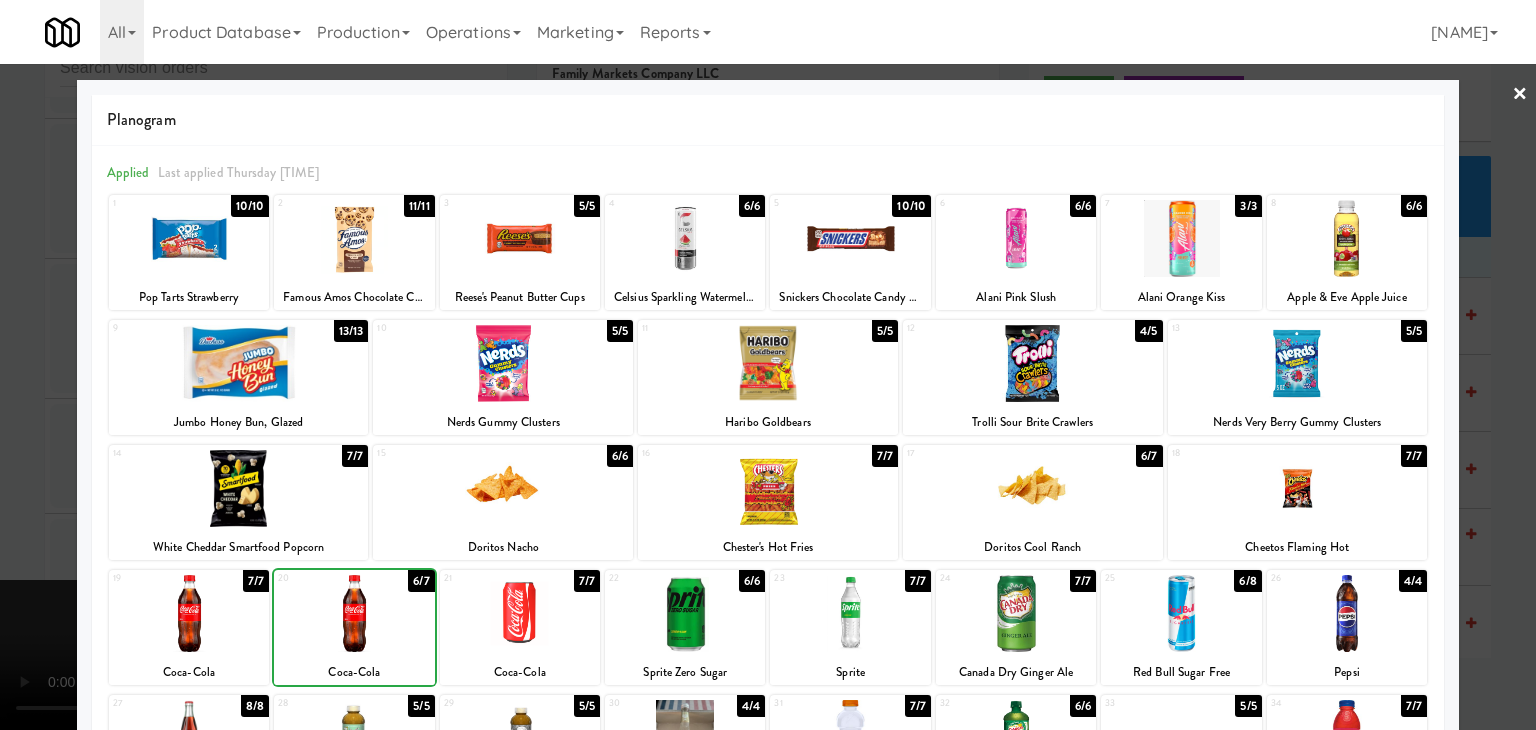 drag, startPoint x: 0, startPoint y: 573, endPoint x: 452, endPoint y: 513, distance: 455.9649 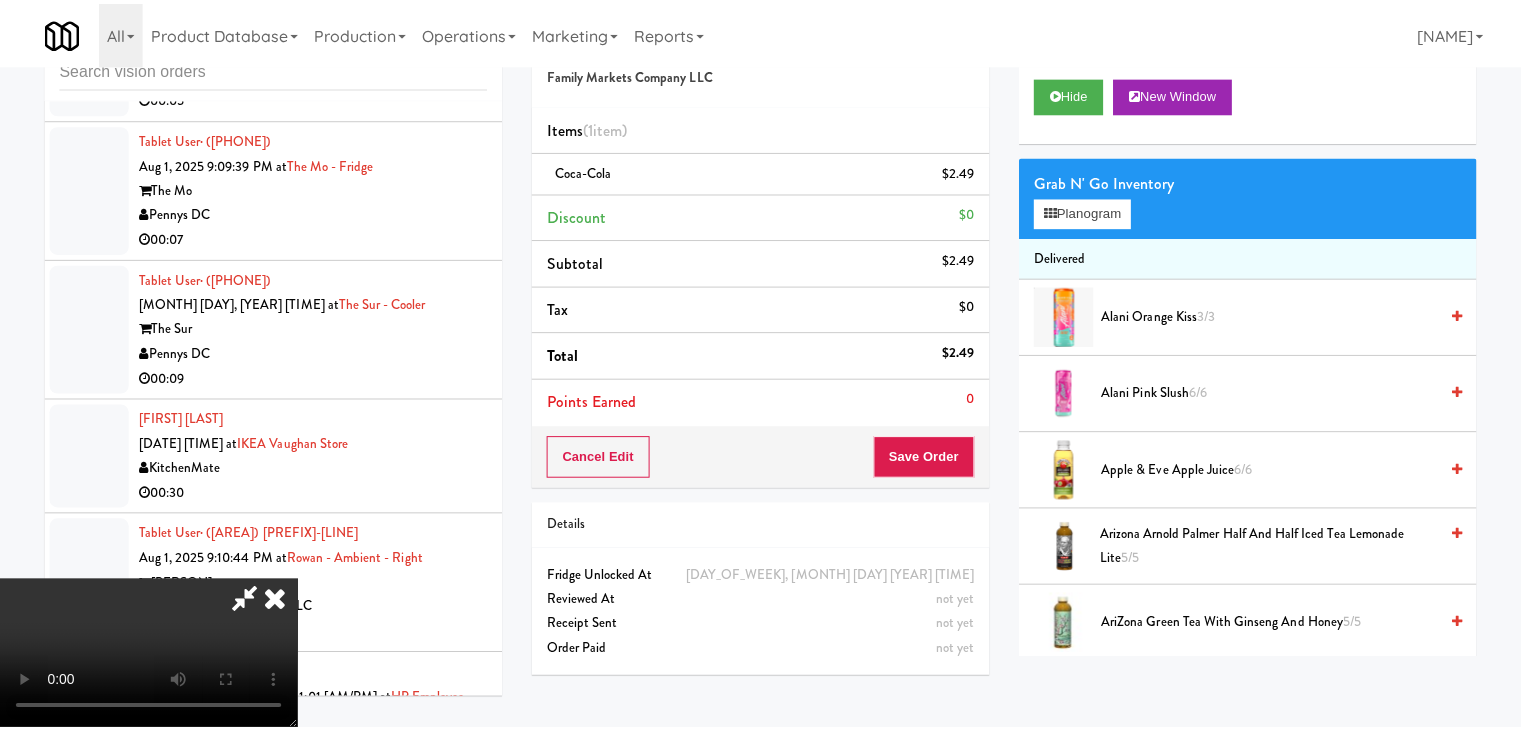 scroll, scrollTop: 27969, scrollLeft: 0, axis: vertical 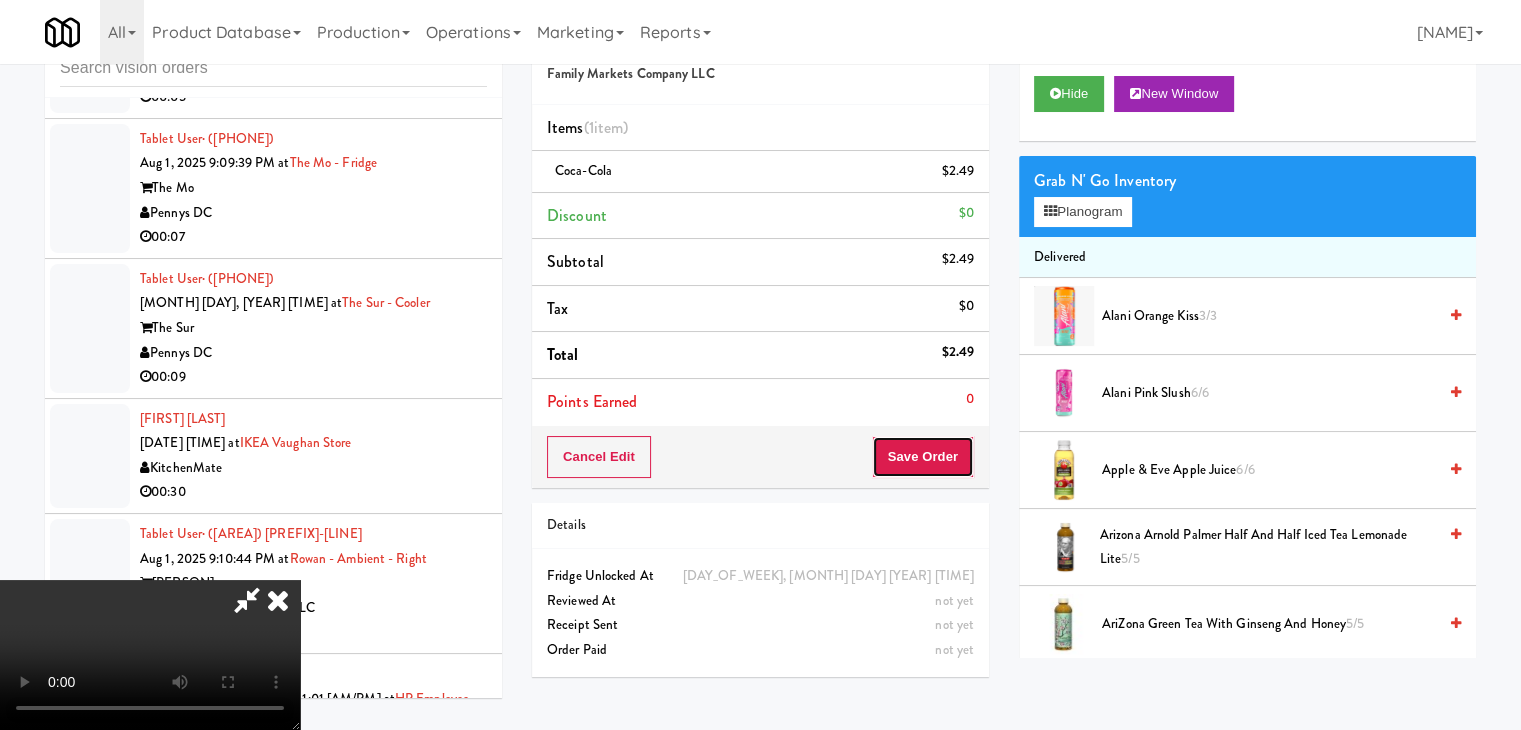drag, startPoint x: 942, startPoint y: 465, endPoint x: 928, endPoint y: 476, distance: 17.804493 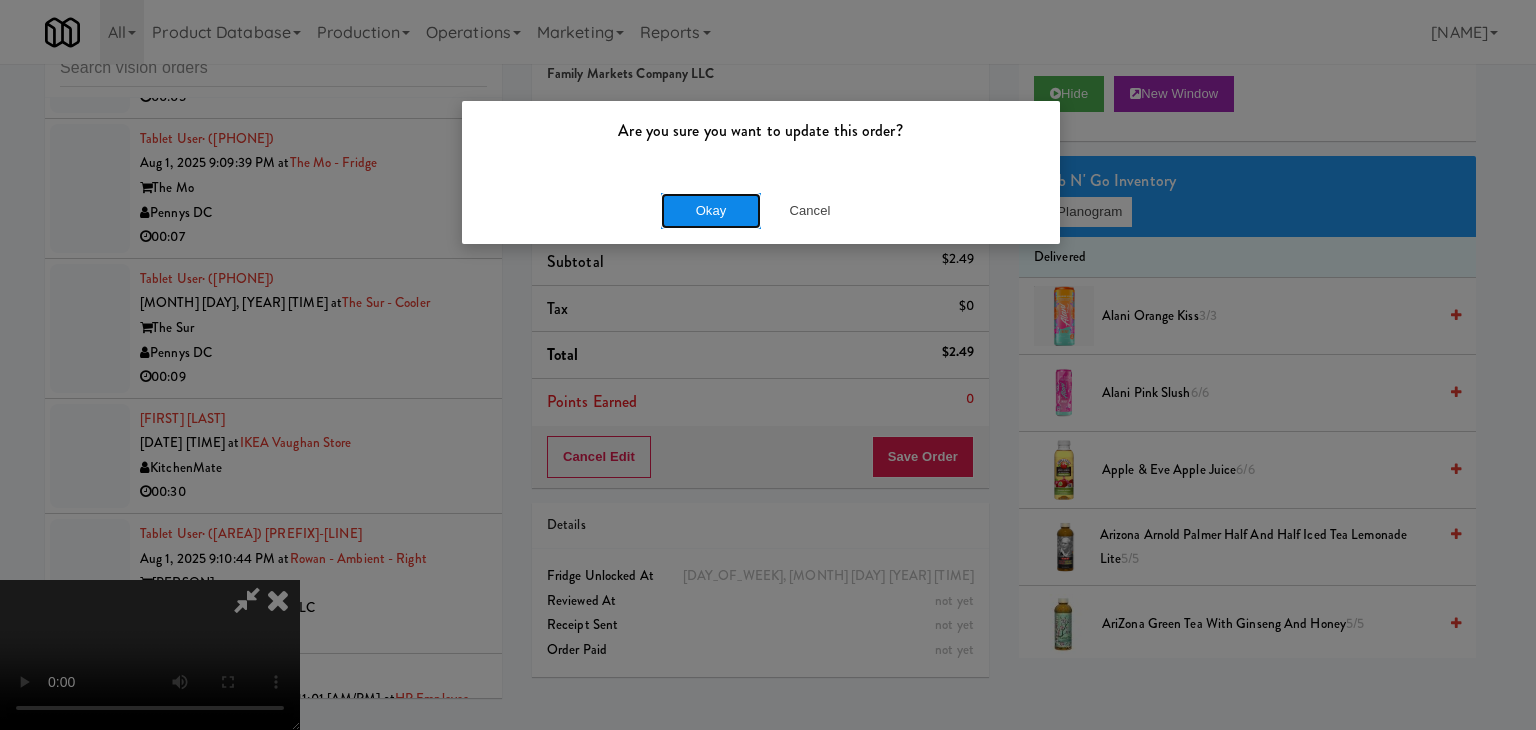 click on "Okay" at bounding box center (711, 211) 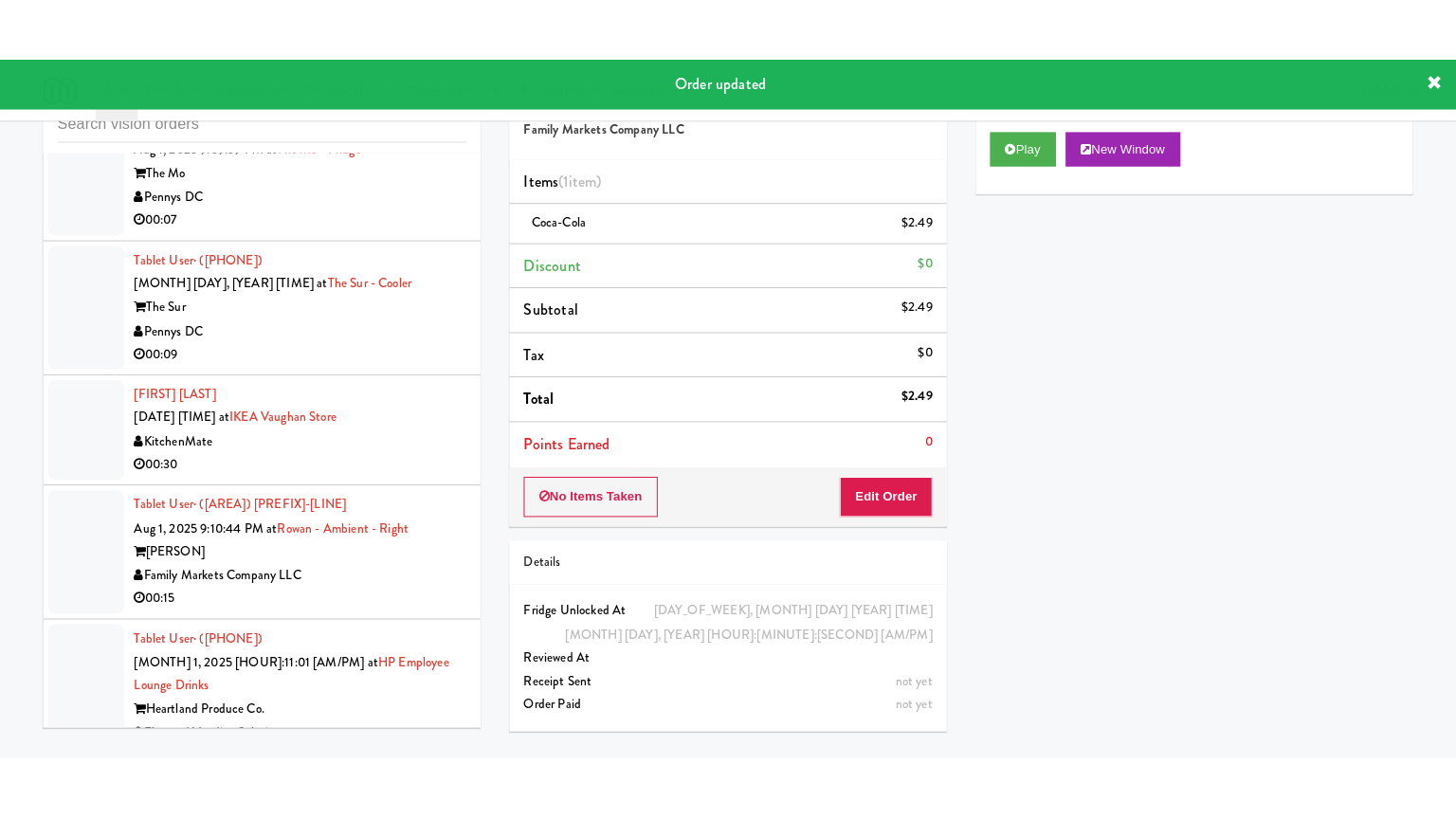 scroll, scrollTop: 26607, scrollLeft: 0, axis: vertical 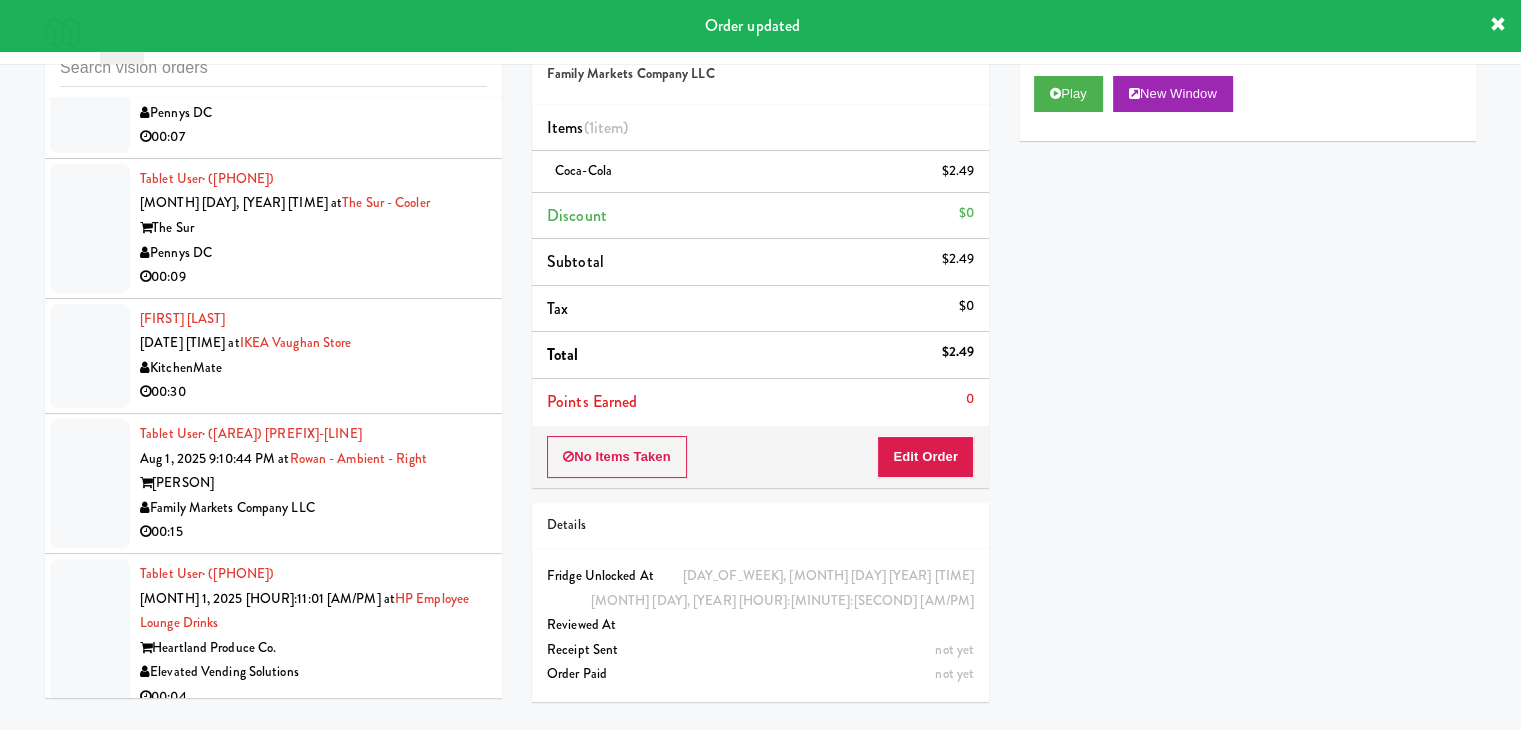 drag, startPoint x: 408, startPoint y: 433, endPoint x: 435, endPoint y: 436, distance: 27.166155 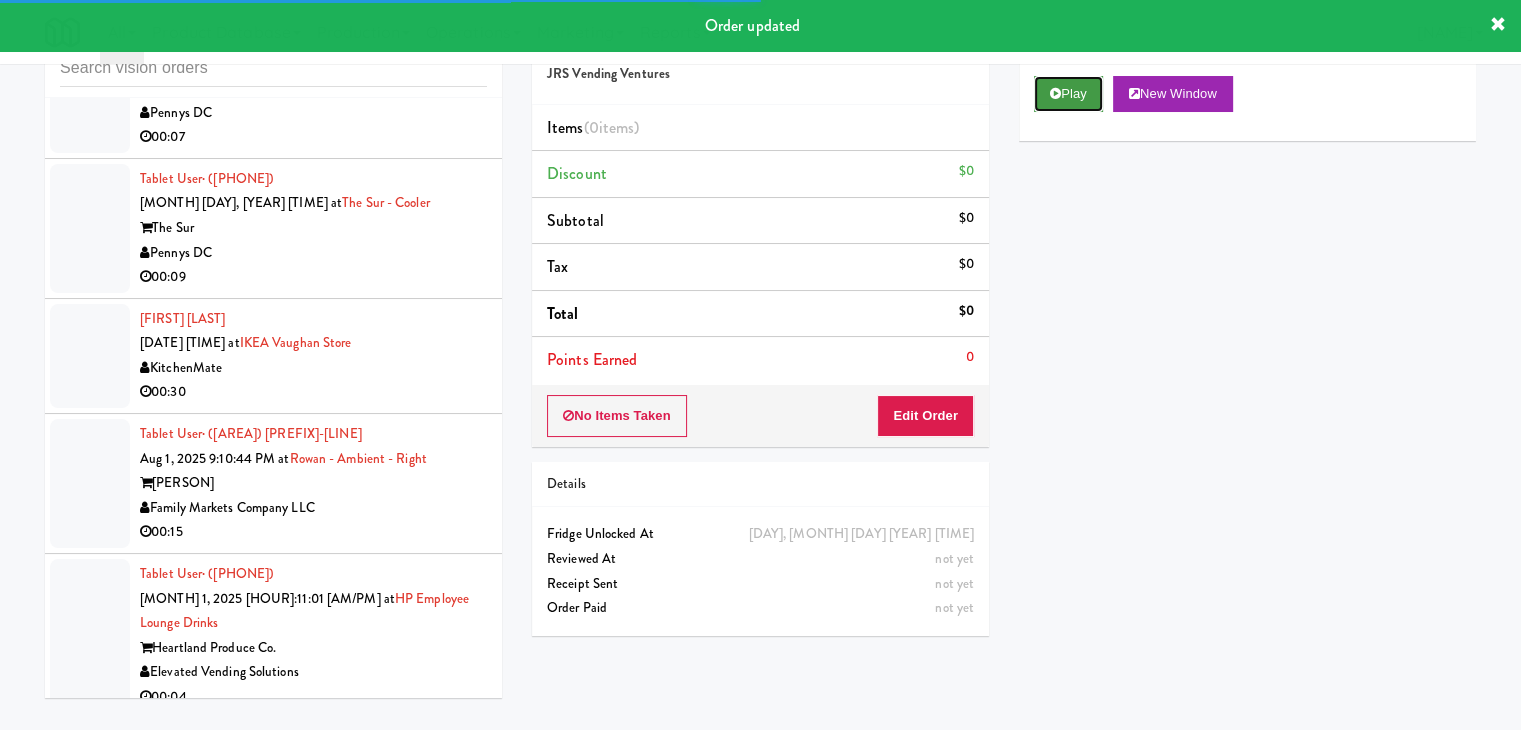 click on "Play" at bounding box center [1068, 94] 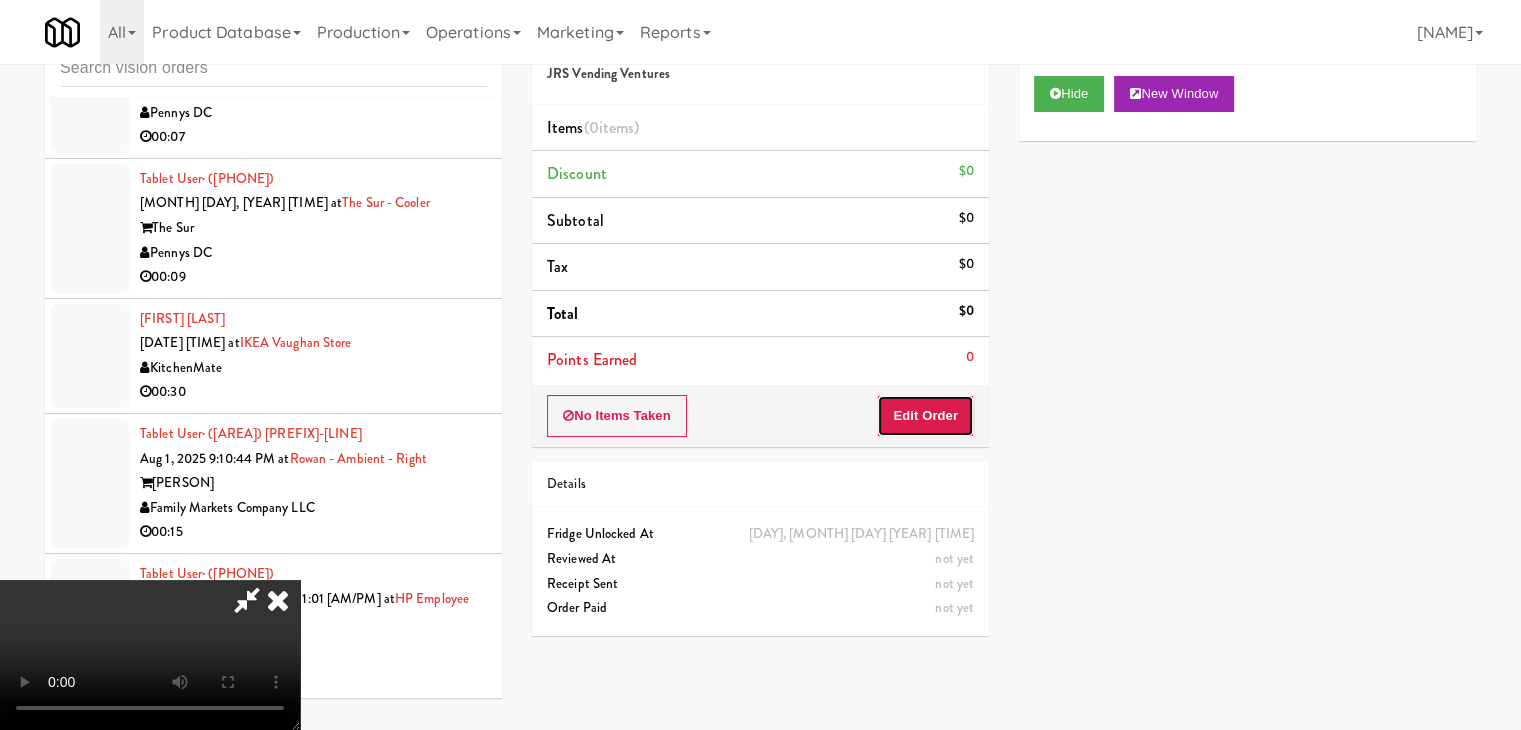 click on "Edit Order" at bounding box center (925, 416) 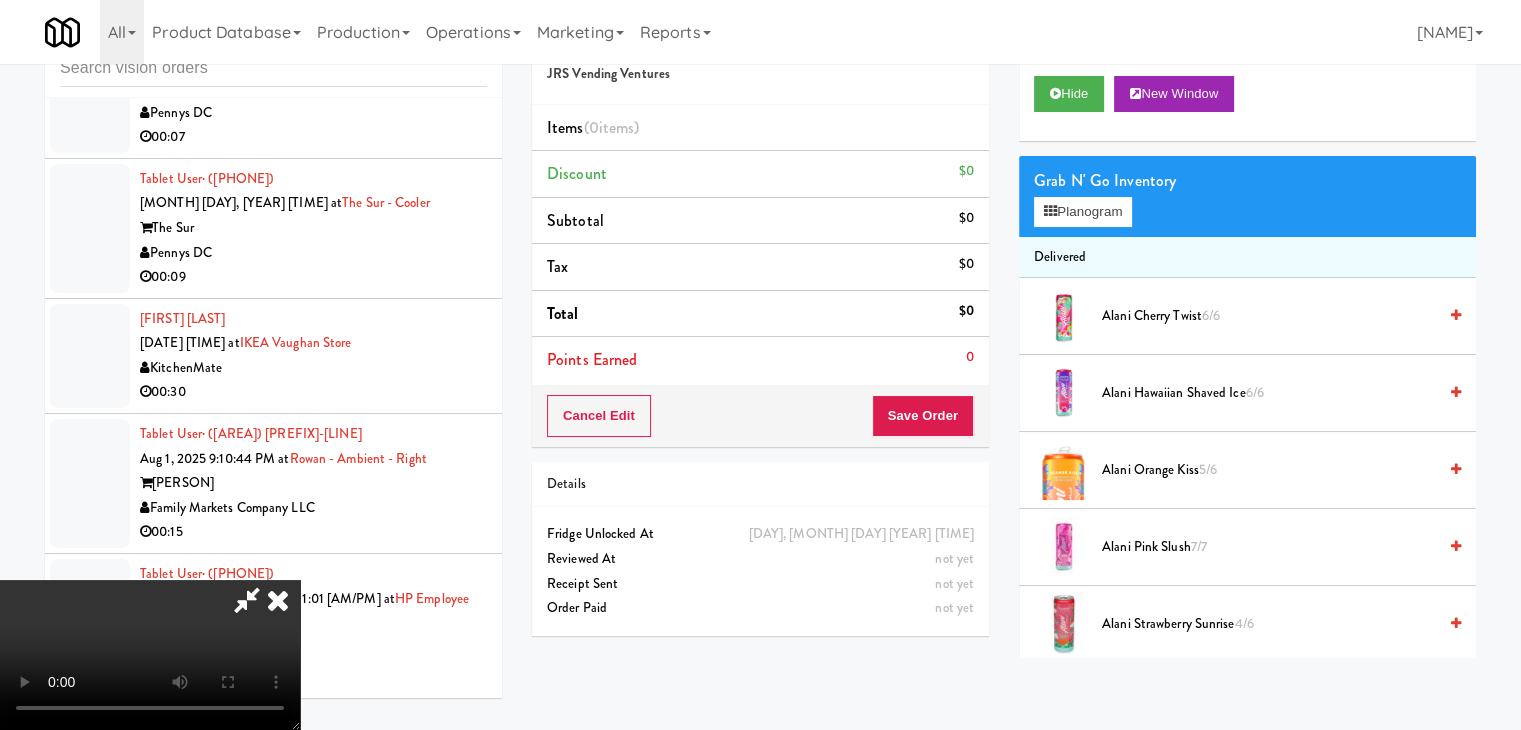type 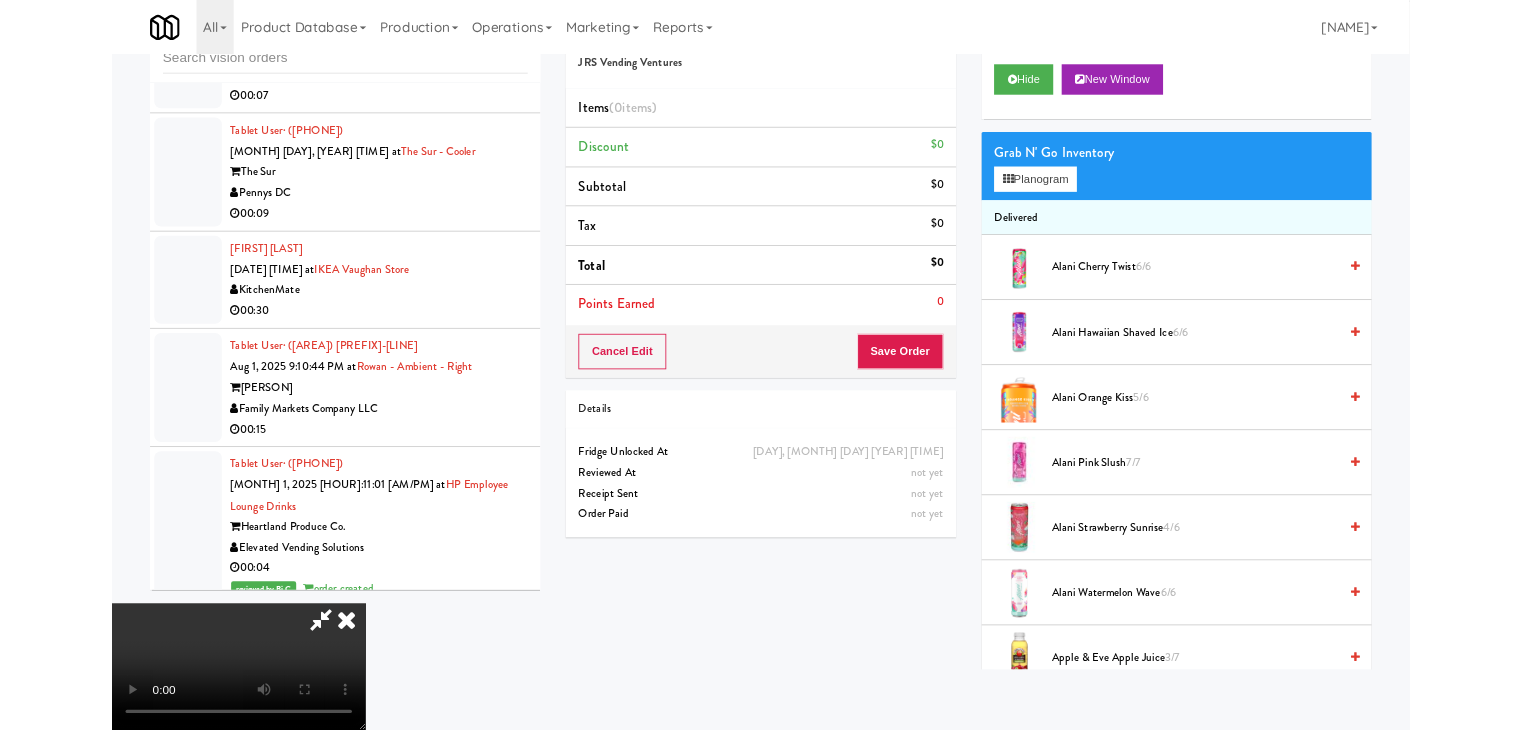 scroll, scrollTop: 28044, scrollLeft: 0, axis: vertical 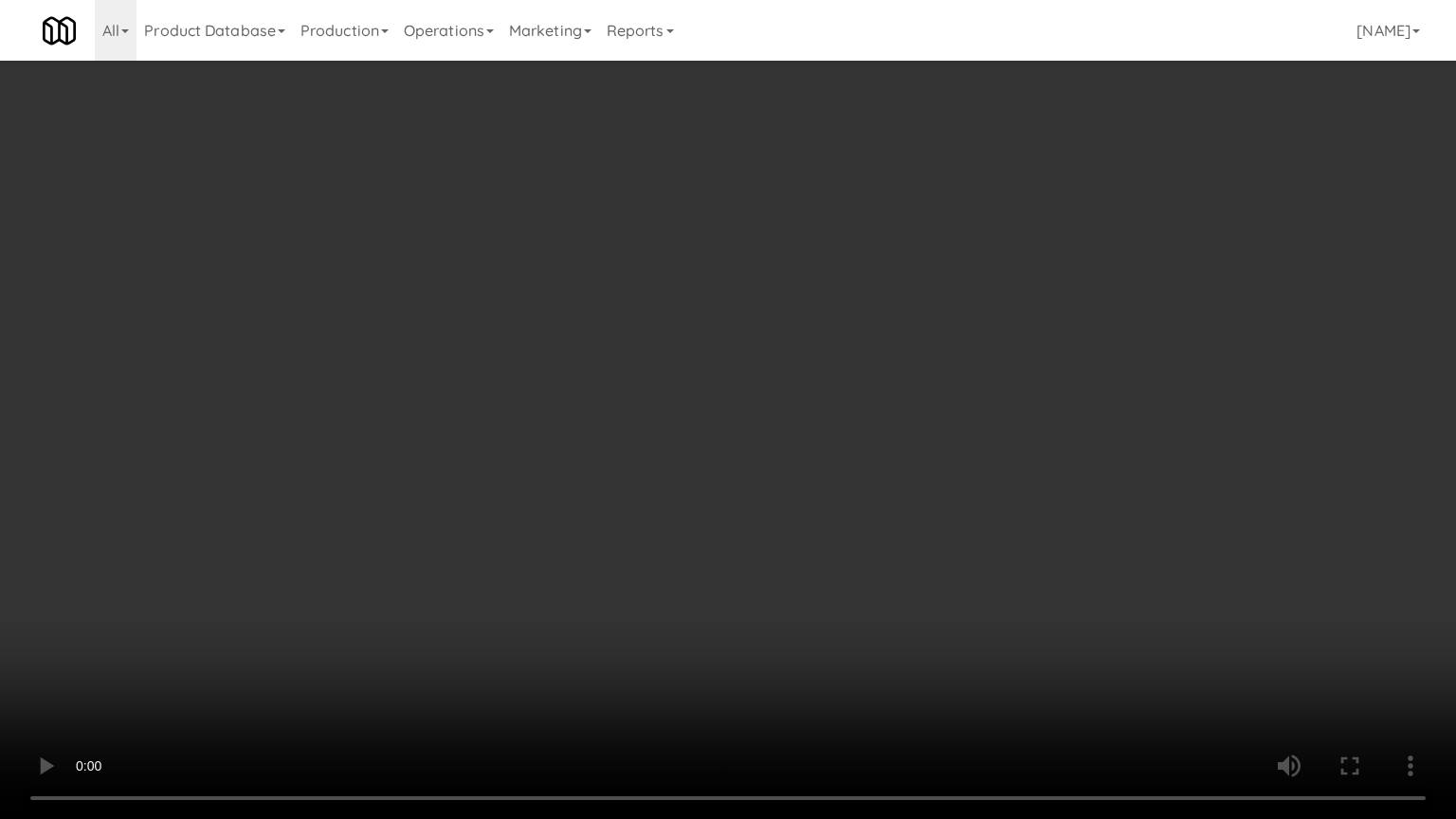 click at bounding box center [728, 410] 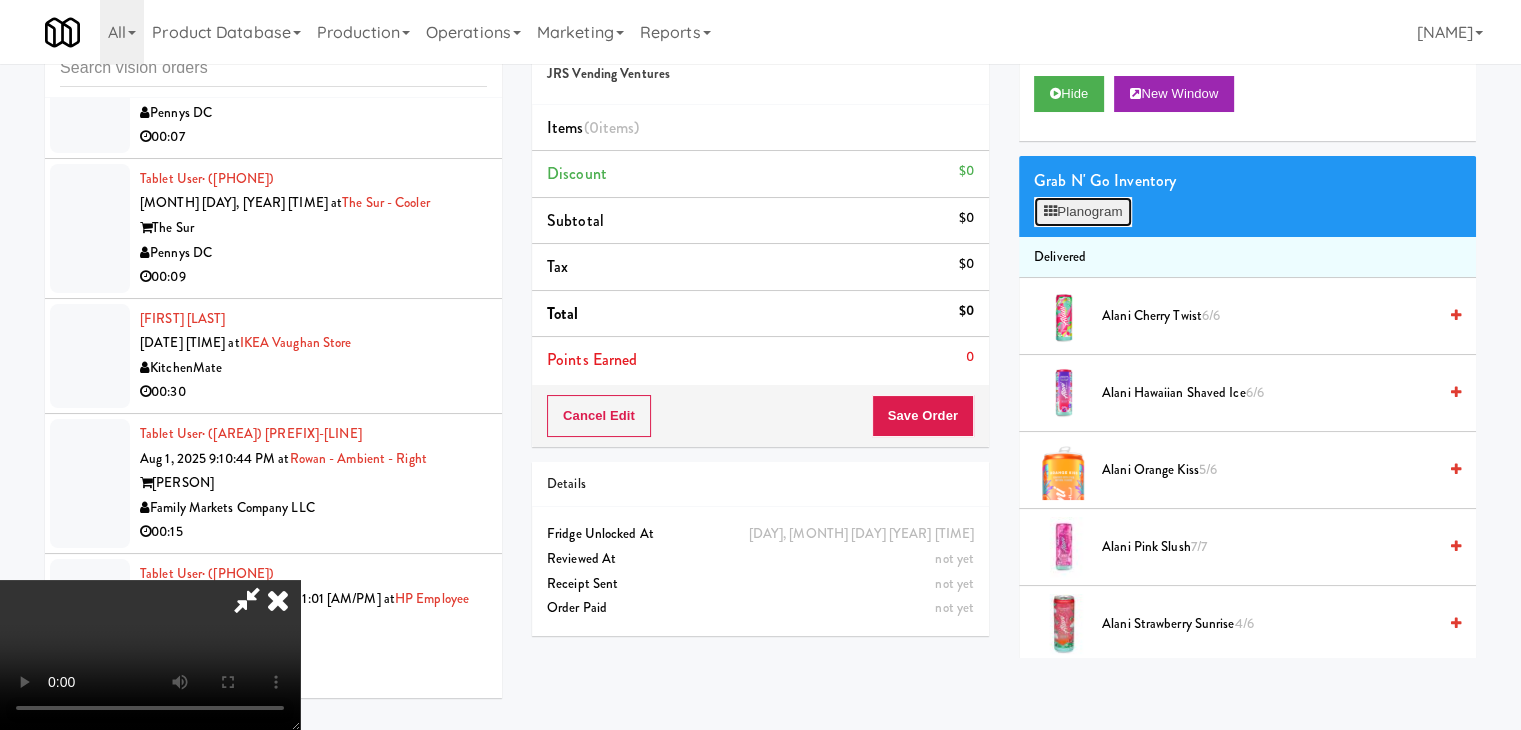 click on "Planogram" at bounding box center [1083, 212] 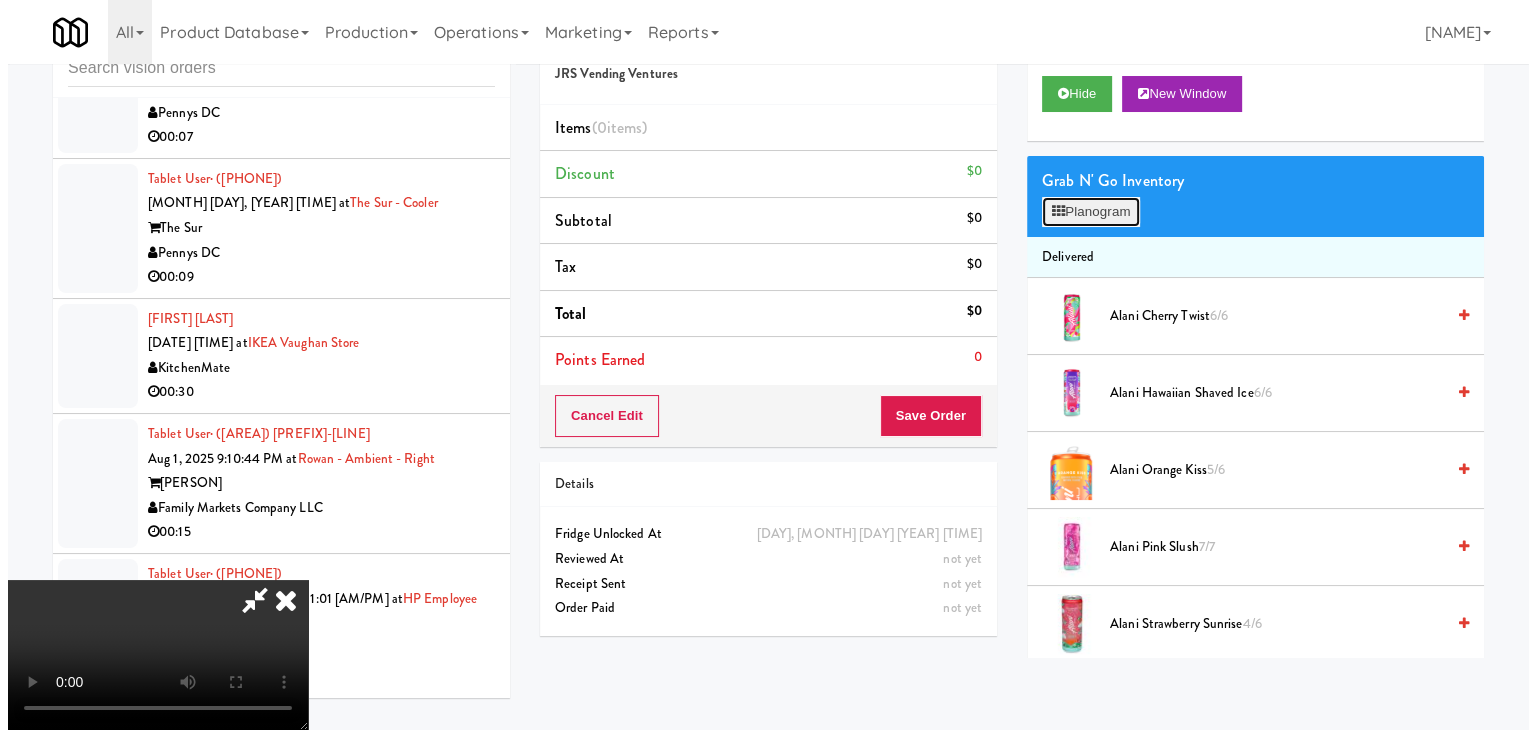 scroll, scrollTop: 28044, scrollLeft: 0, axis: vertical 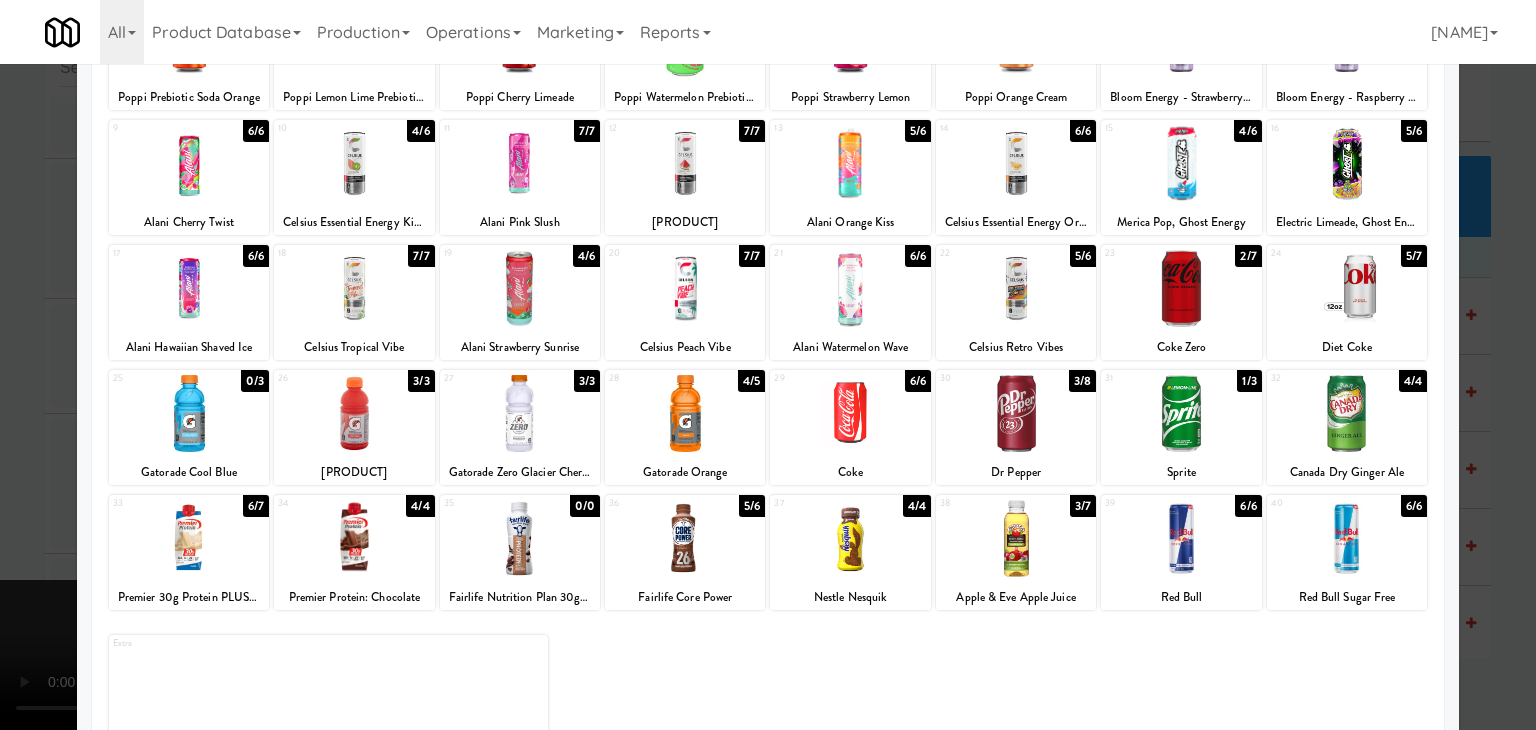 drag, startPoint x: 377, startPoint y: 414, endPoint x: 617, endPoint y: 423, distance: 240.16869 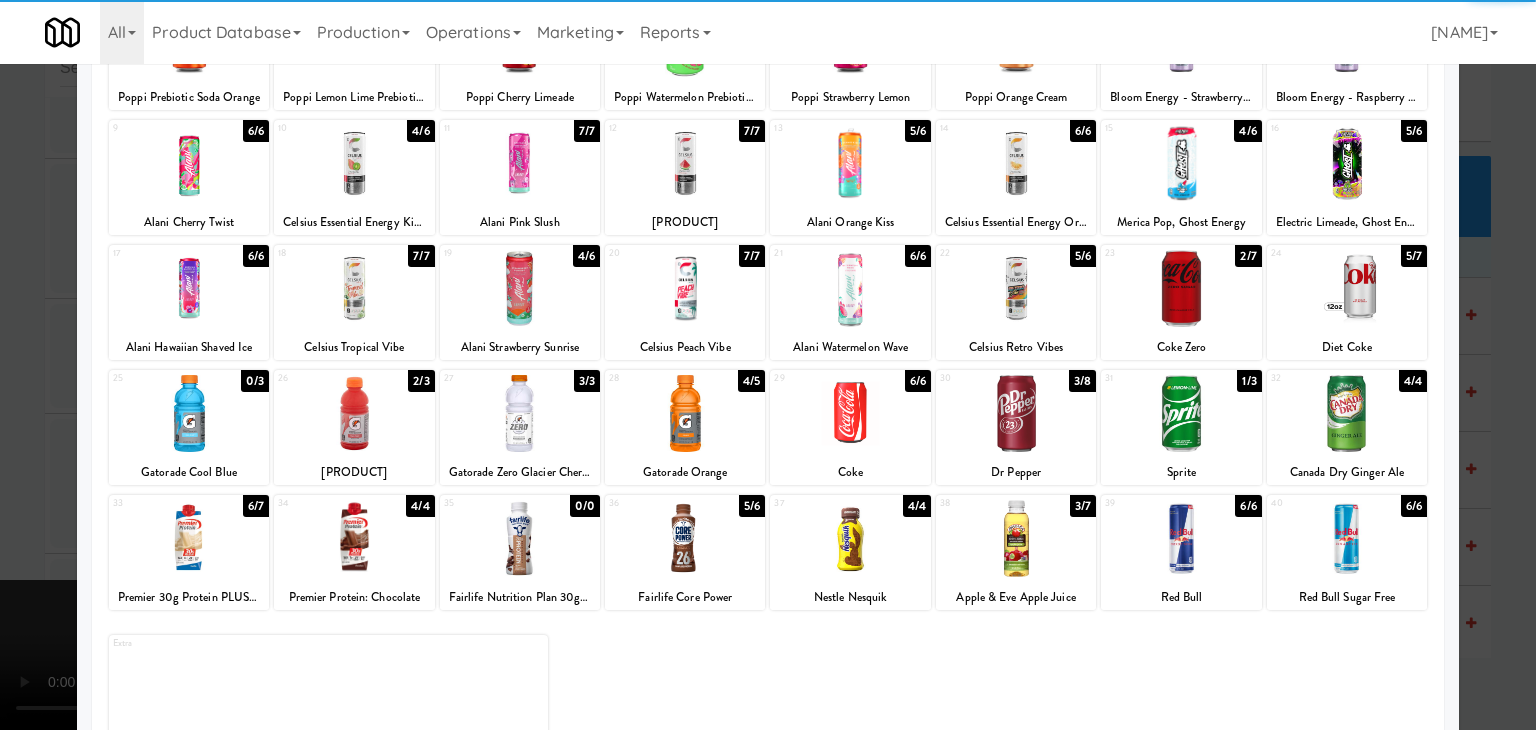 drag, startPoint x: 688, startPoint y: 425, endPoint x: 476, endPoint y: 425, distance: 212 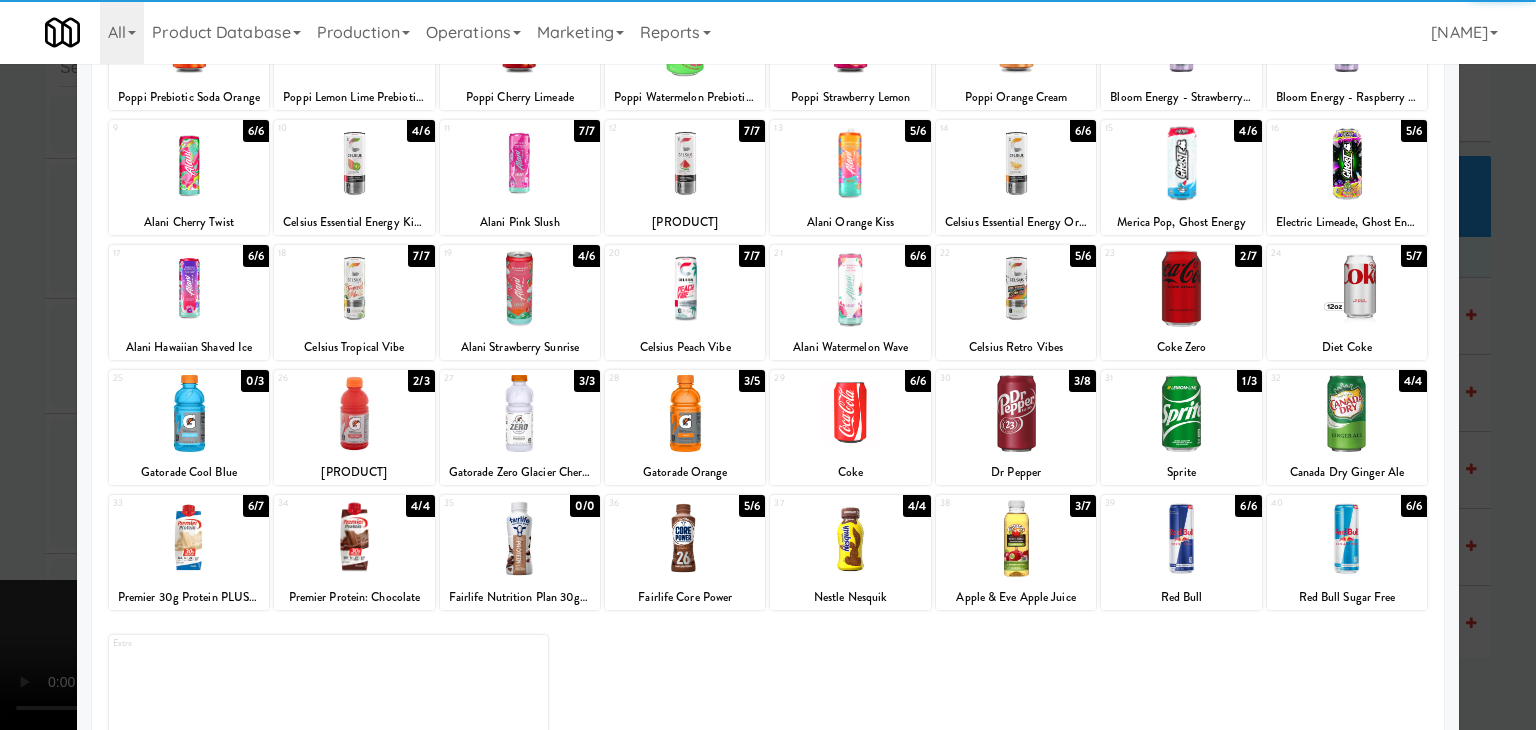 drag, startPoint x: 0, startPoint y: 453, endPoint x: 604, endPoint y: 456, distance: 604.00745 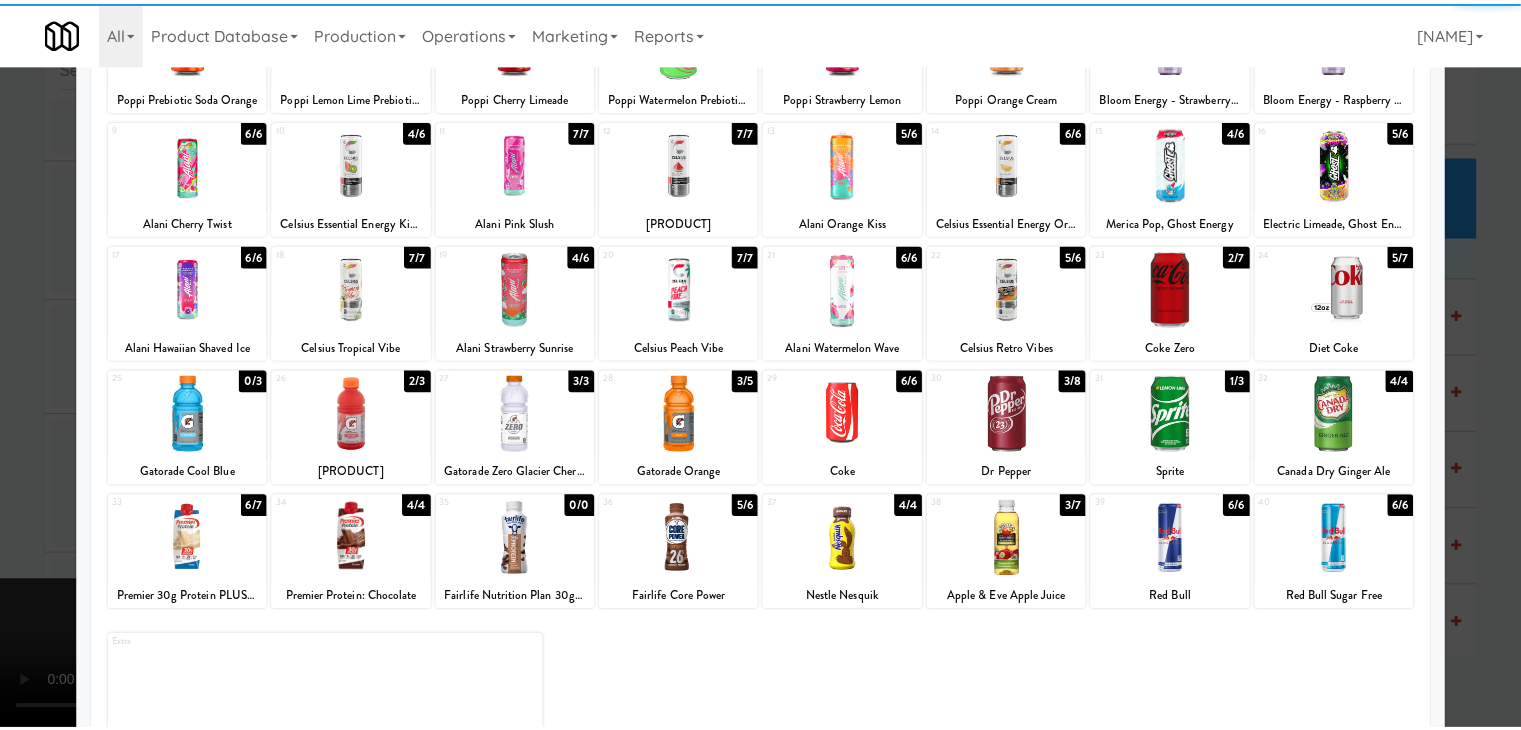 scroll, scrollTop: 28069, scrollLeft: 0, axis: vertical 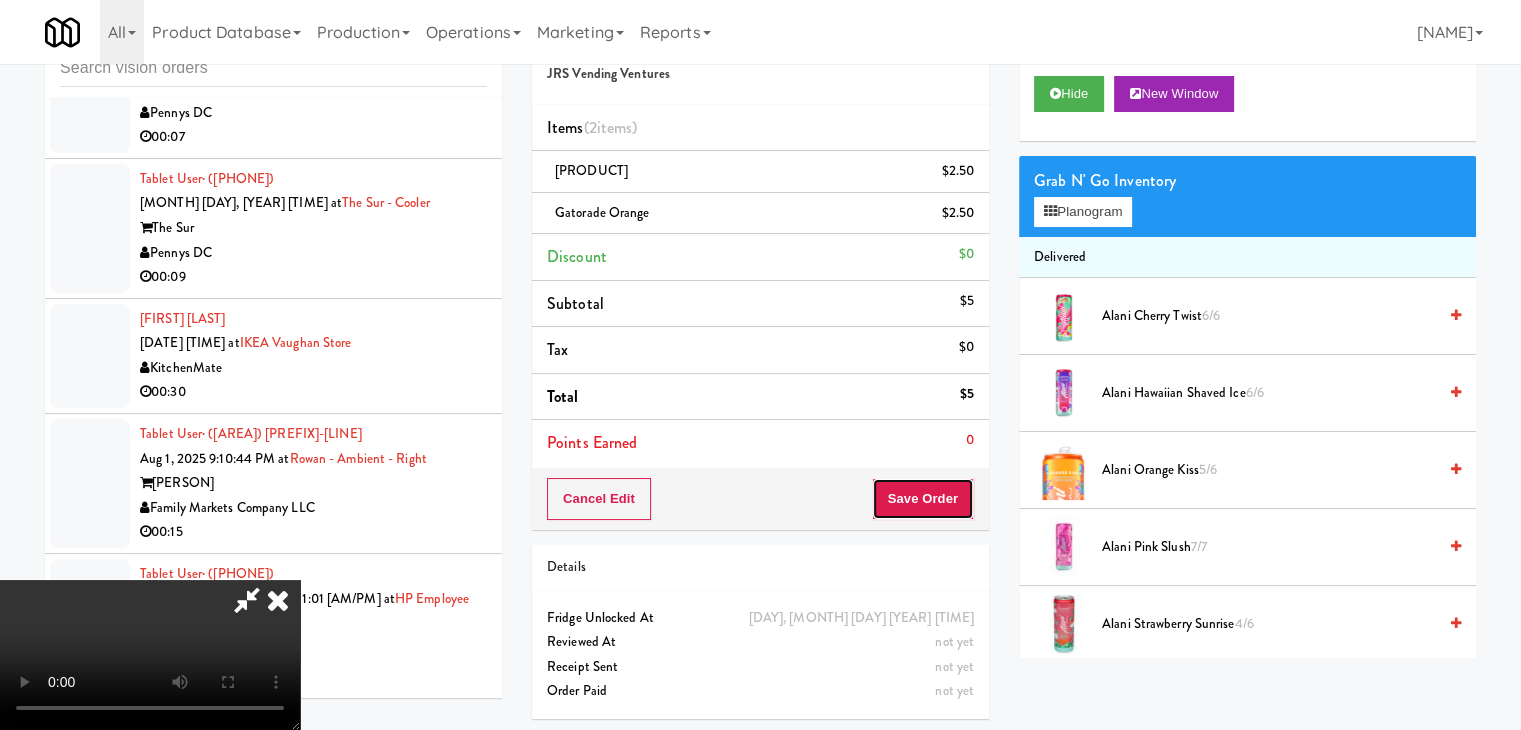 click on "Save Order" at bounding box center (923, 499) 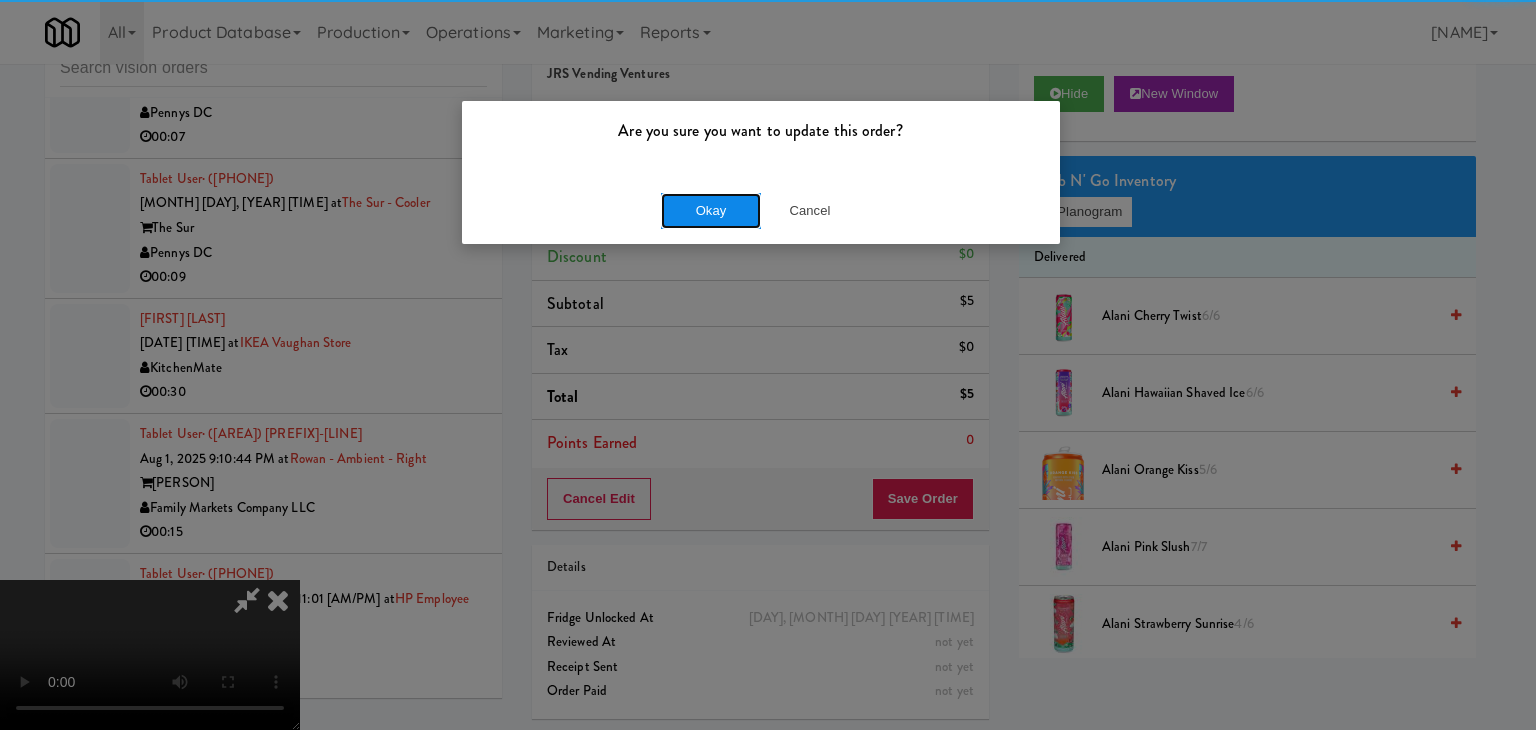 click on "Okay" at bounding box center (711, 211) 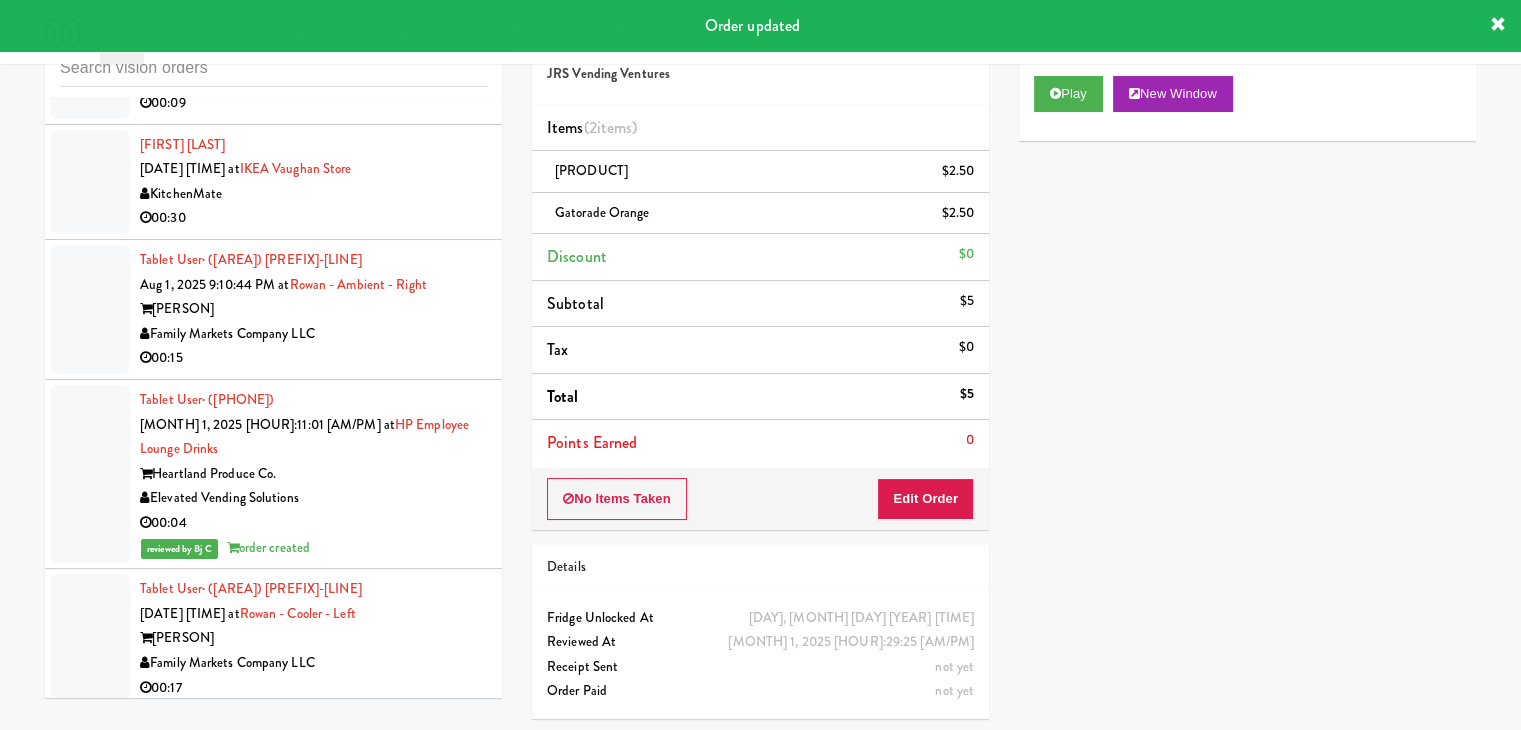 scroll, scrollTop: 28369, scrollLeft: 0, axis: vertical 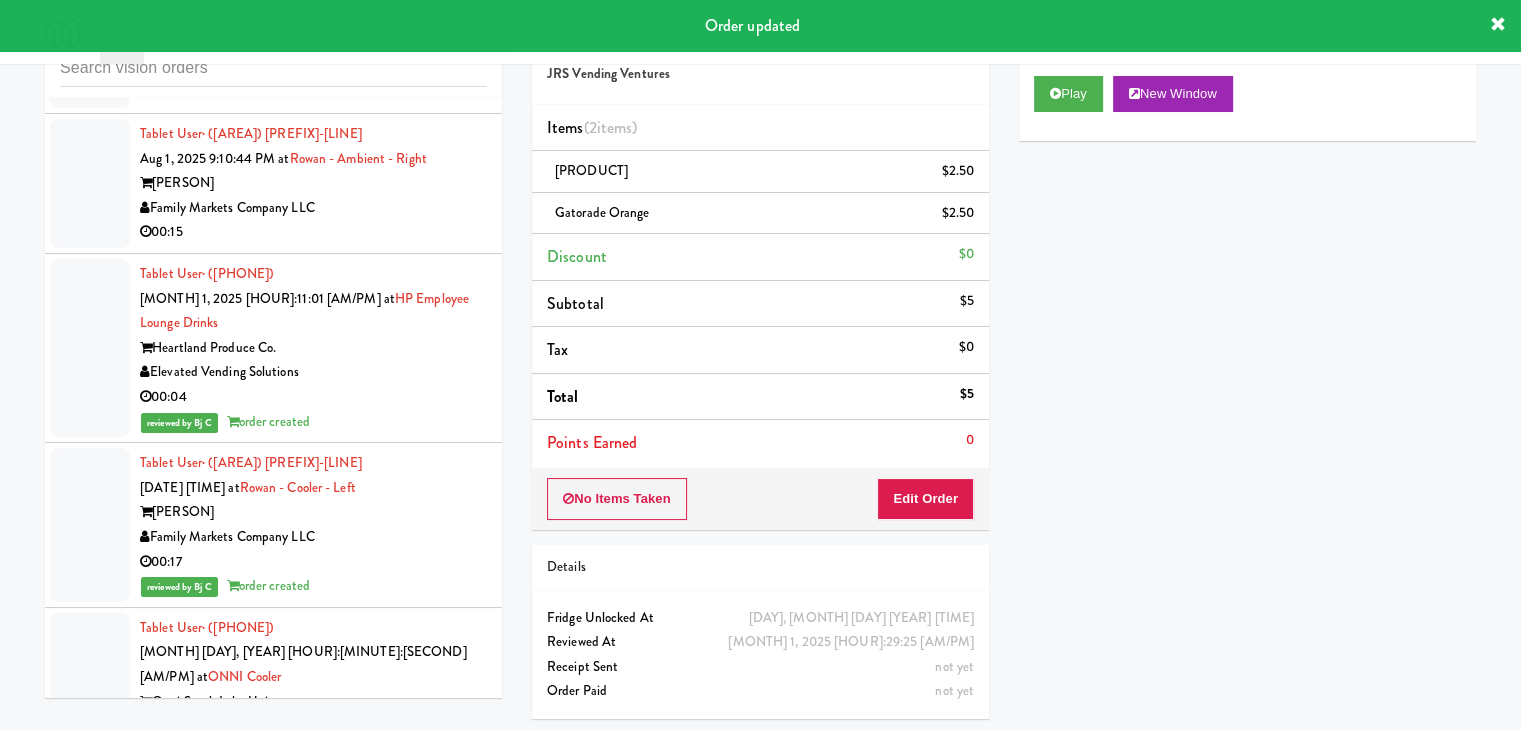click on "Rock Solid Reboot Vending" at bounding box center (313, 1787) 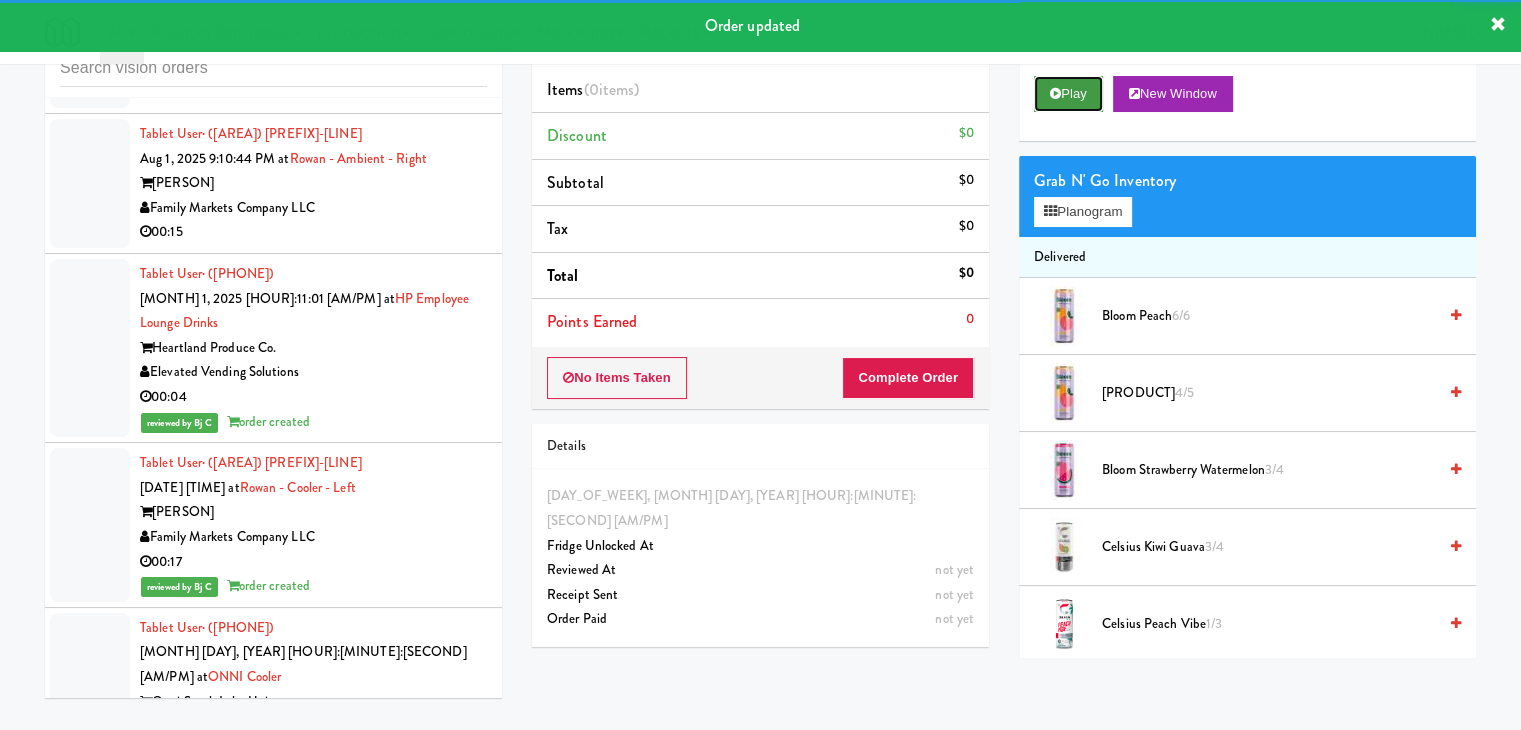 click on "Play" at bounding box center (1068, 94) 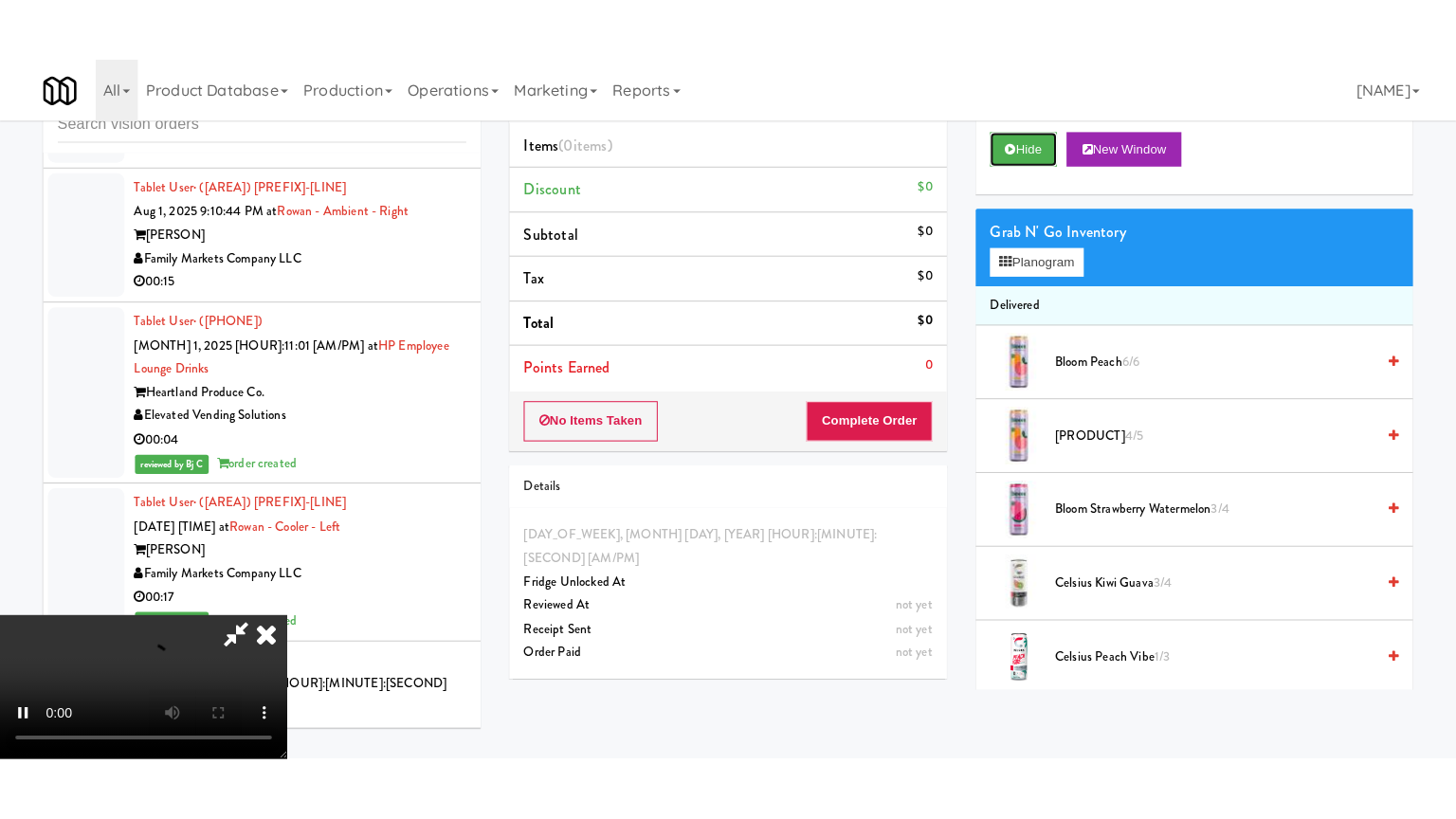 scroll, scrollTop: 266, scrollLeft: 0, axis: vertical 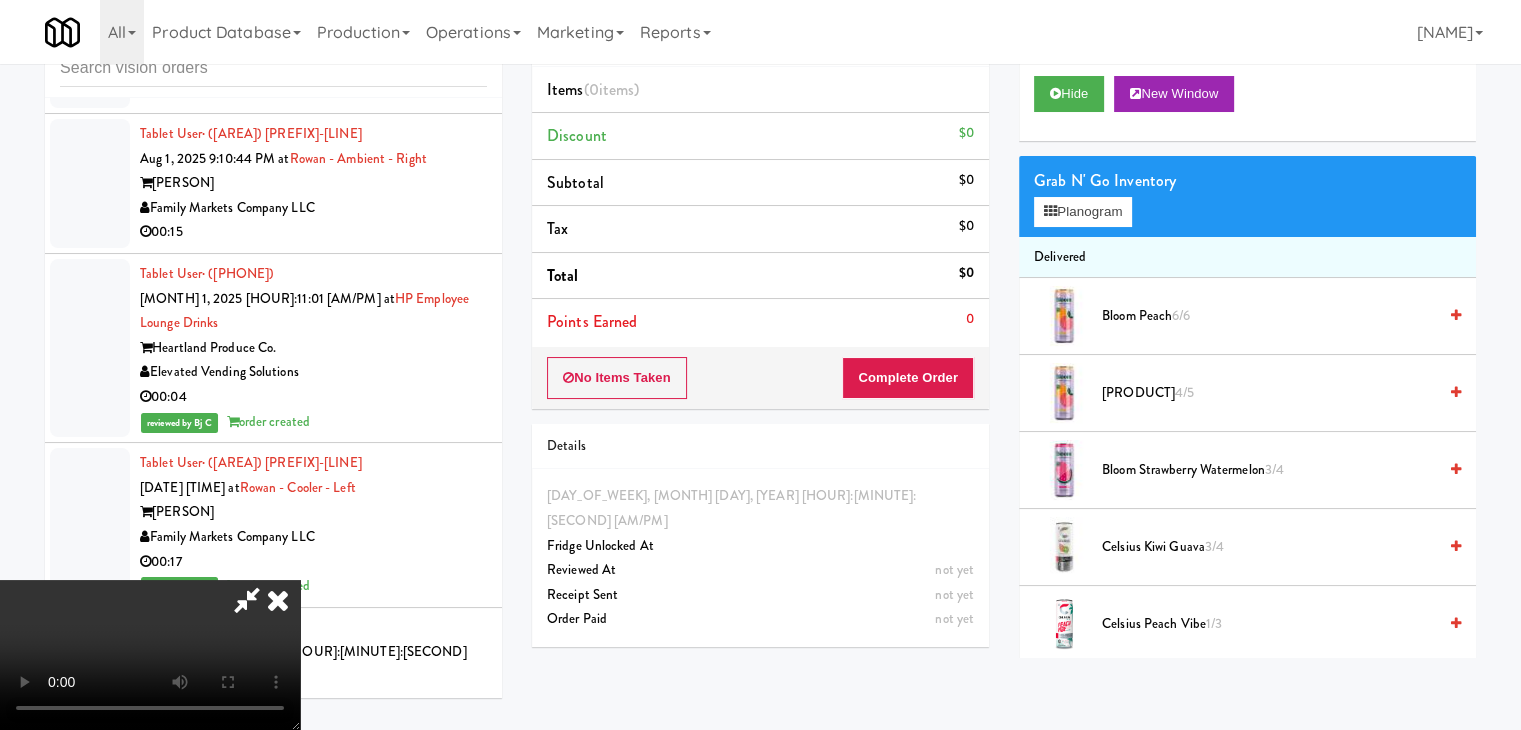 type 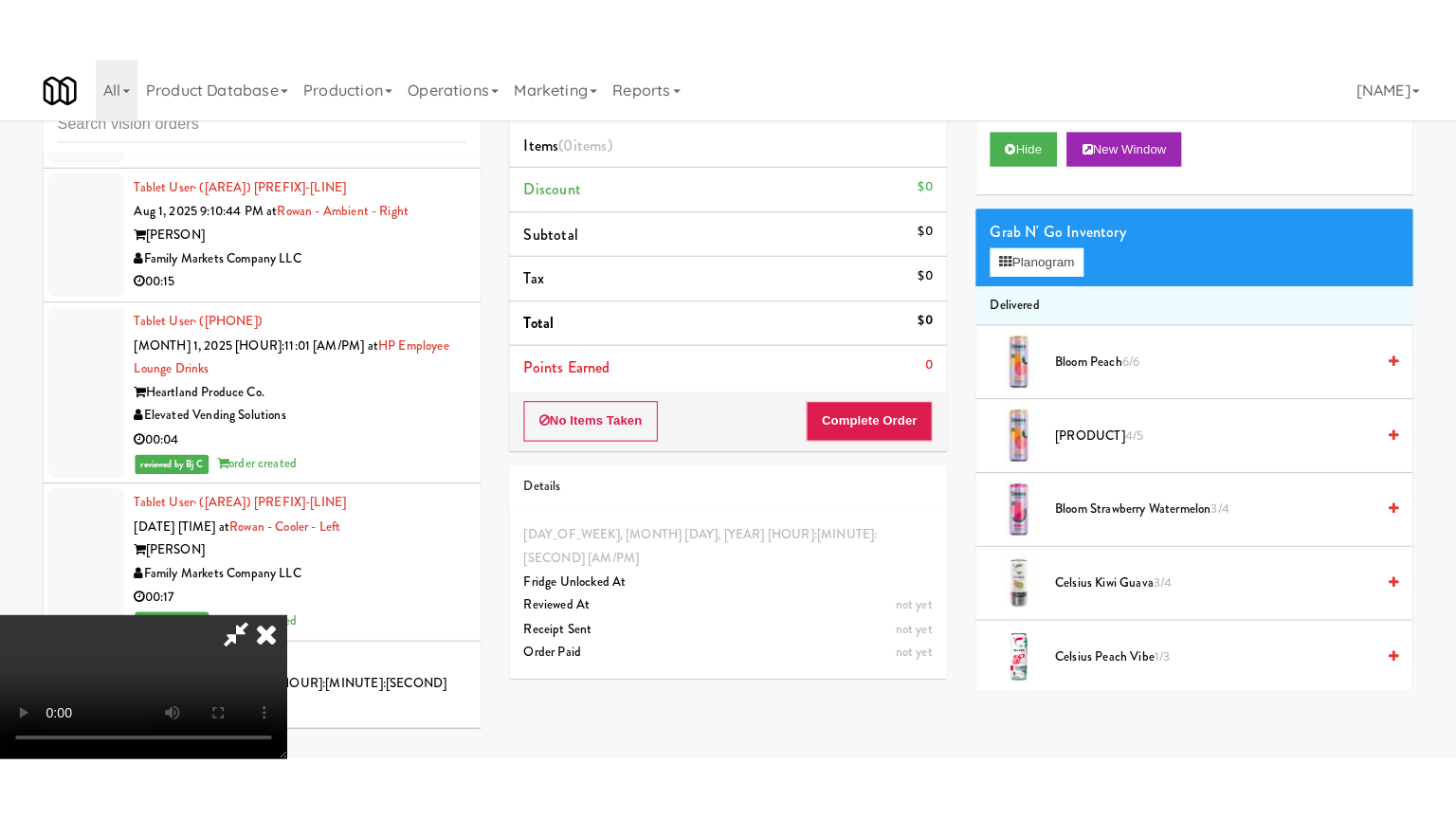 scroll, scrollTop: 0, scrollLeft: 0, axis: both 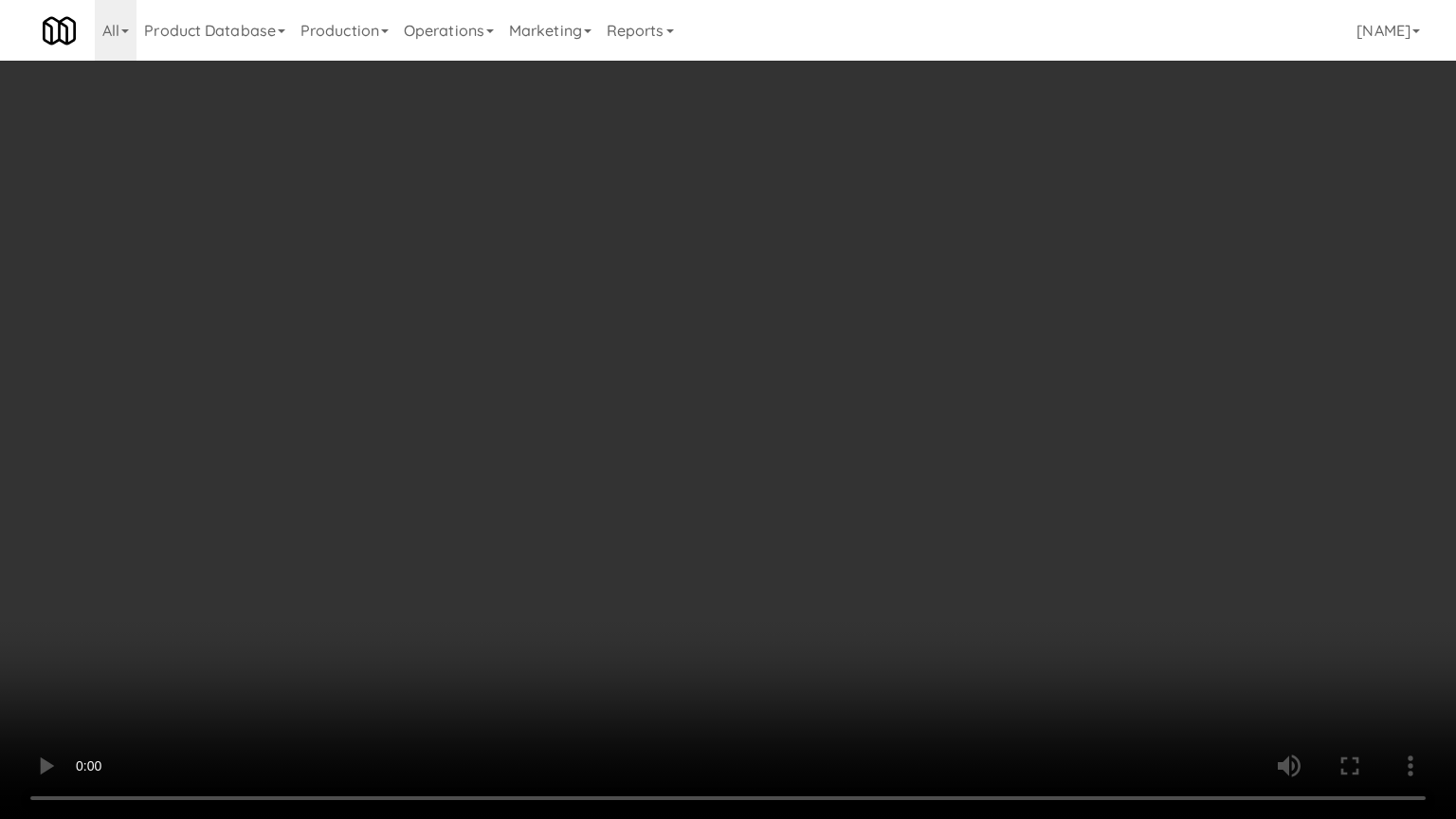 click at bounding box center (728, 410) 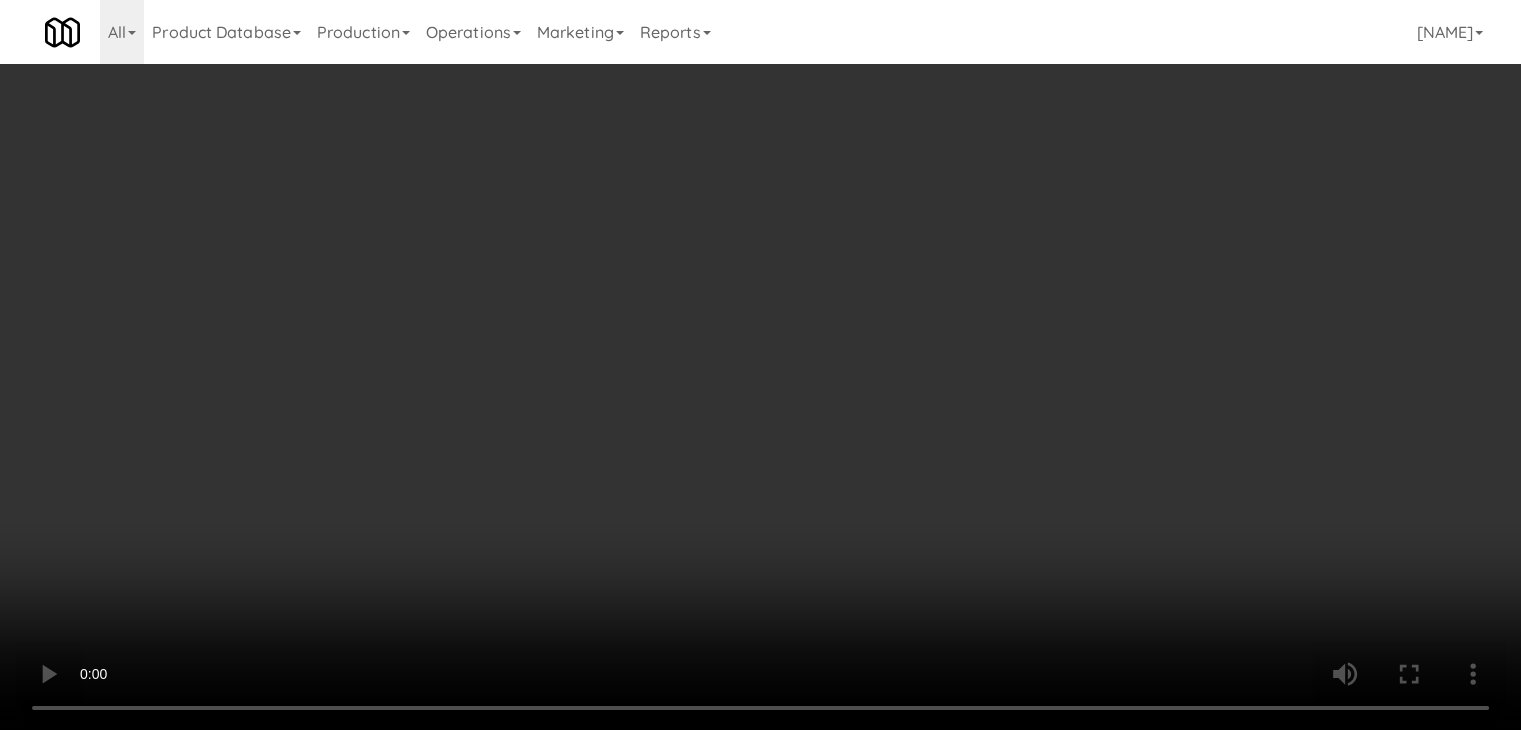 scroll, scrollTop: 28369, scrollLeft: 0, axis: vertical 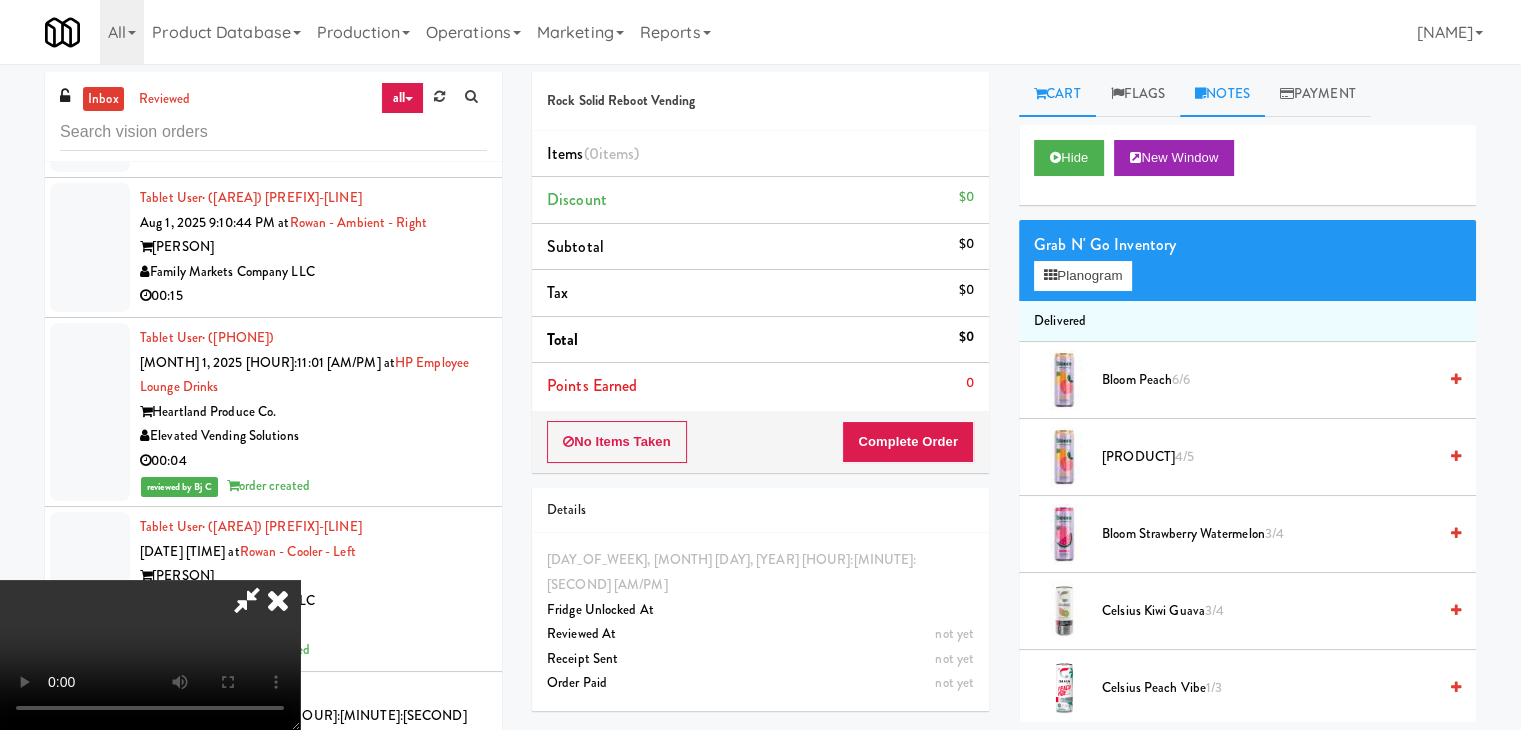 drag, startPoint x: 1244, startPoint y: 96, endPoint x: 1222, endPoint y: 109, distance: 25.553865 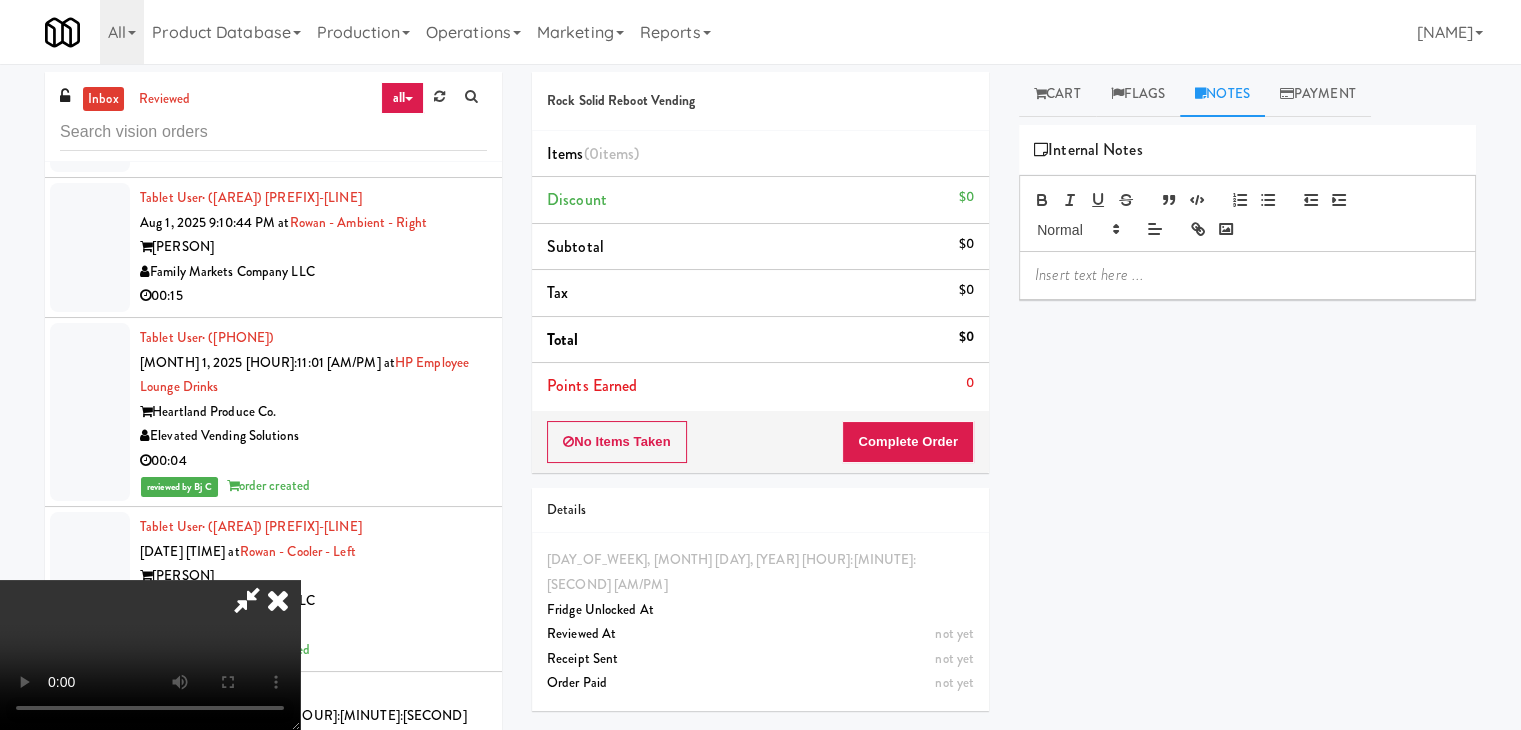 click at bounding box center (1247, 275) 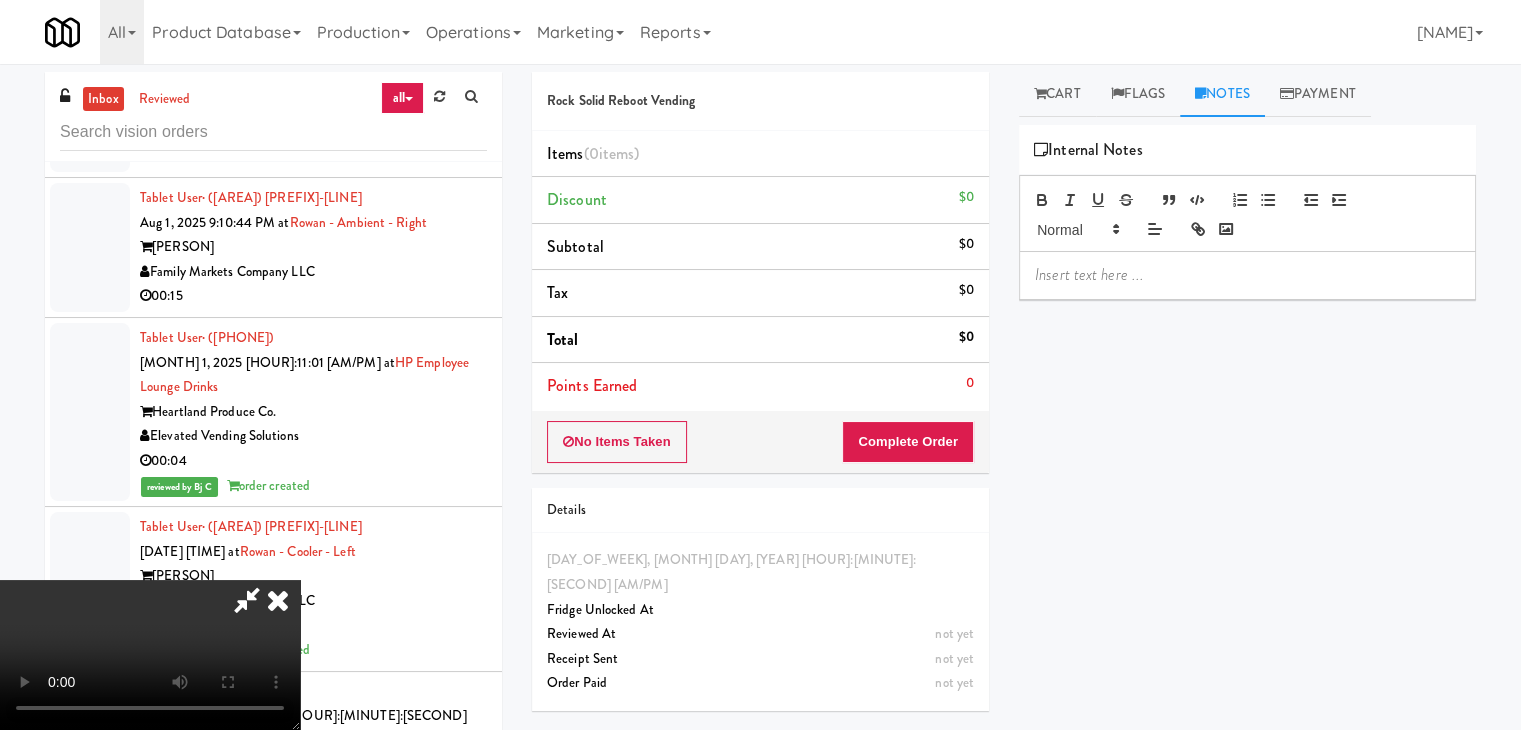 type 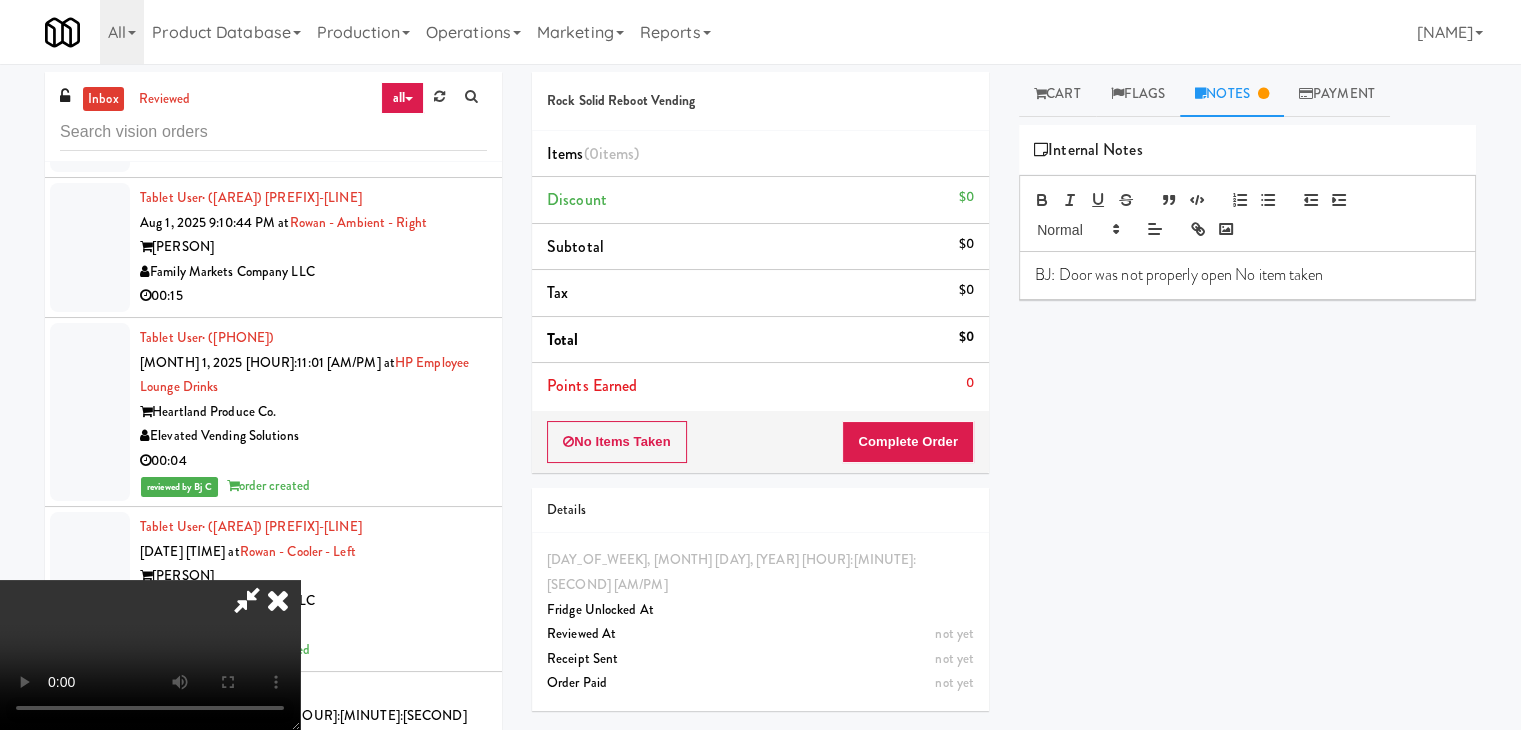 click at bounding box center (278, 600) 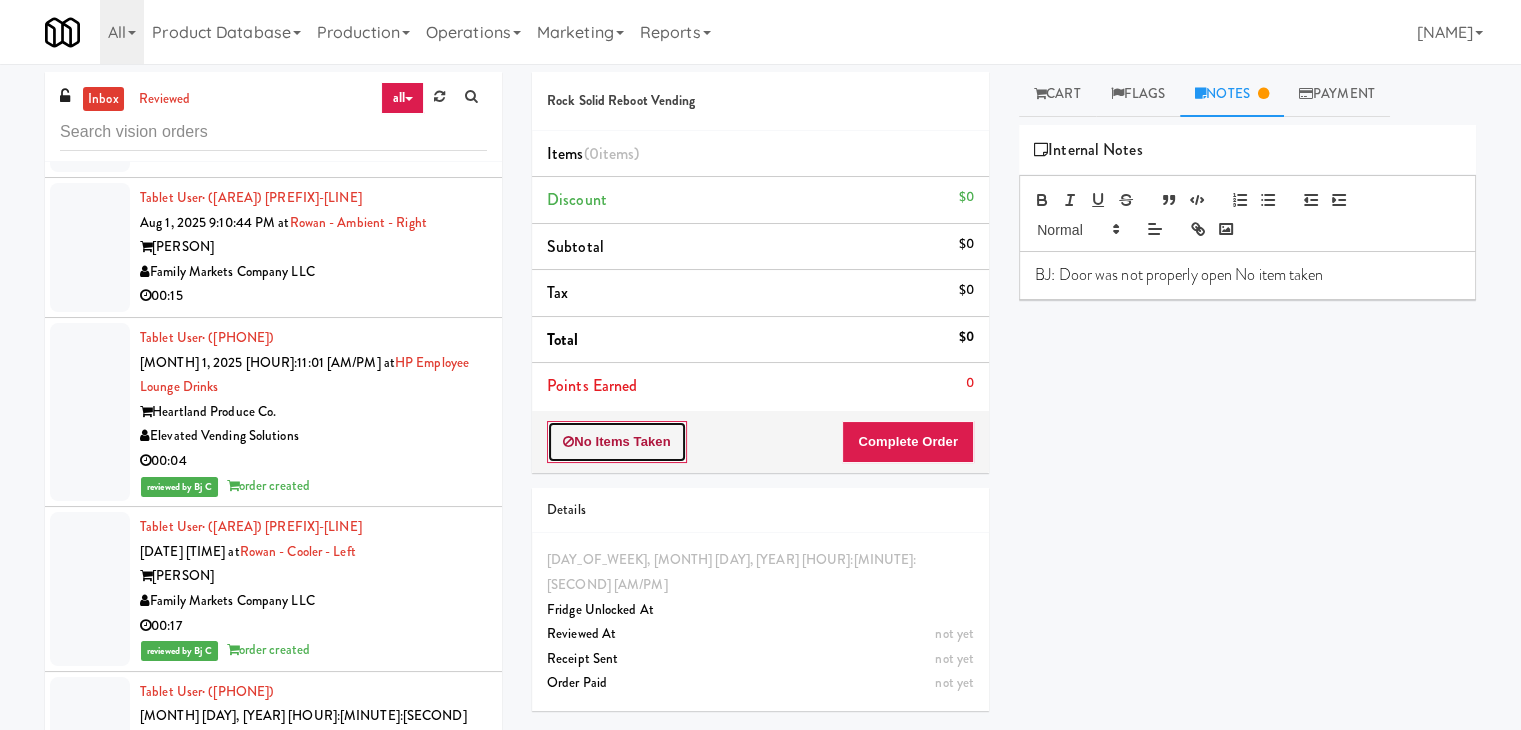click on "No Items Taken" at bounding box center [617, 442] 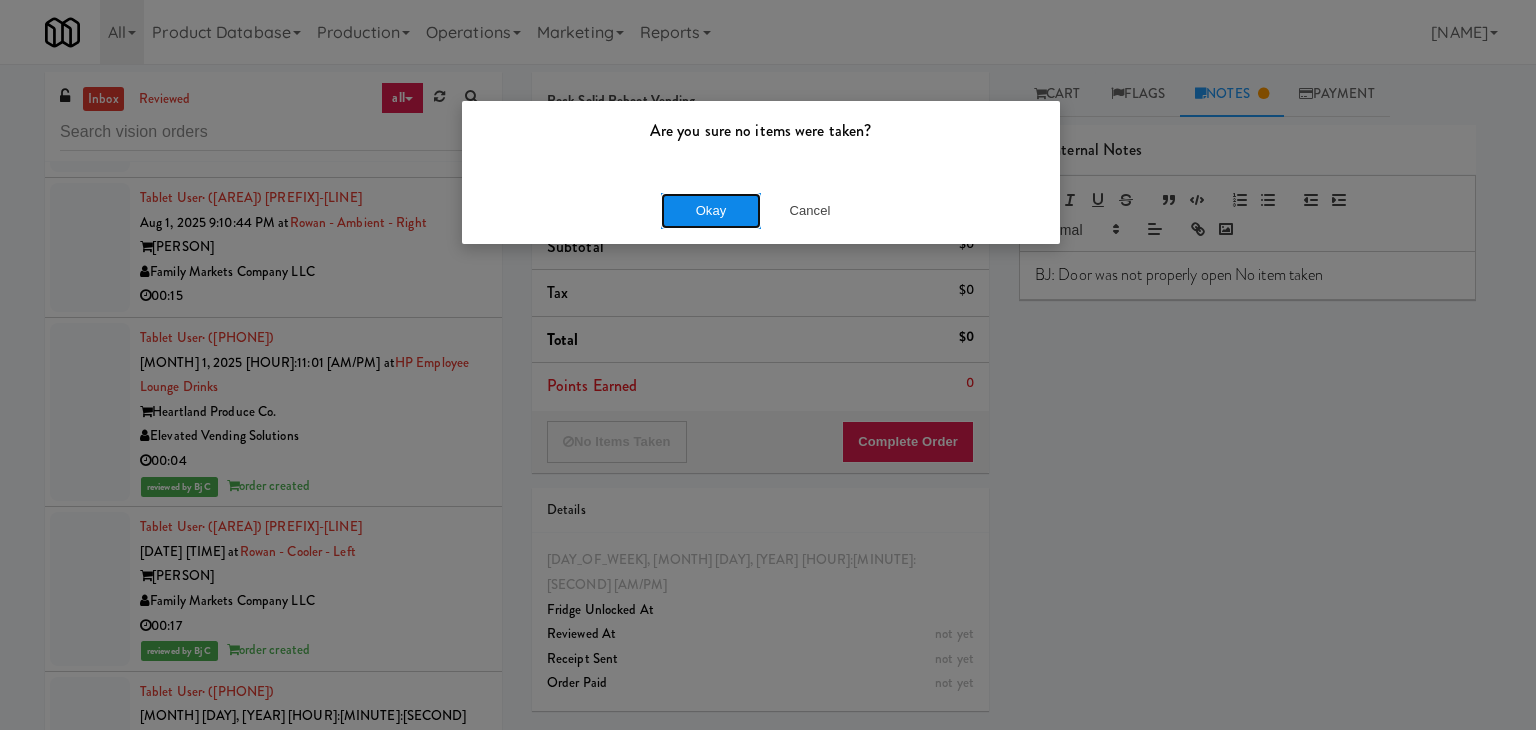 click on "Okay" at bounding box center [711, 211] 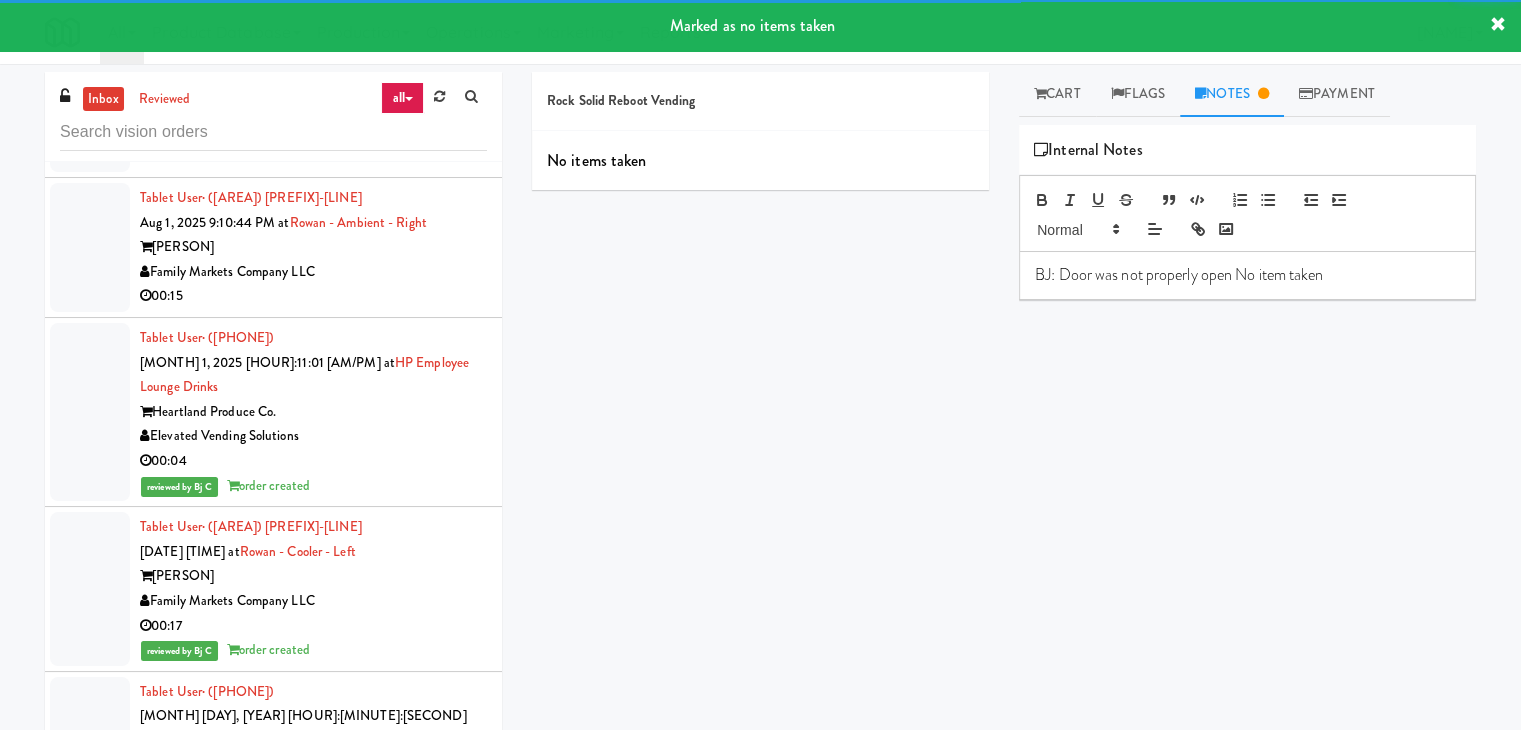 click on "Modern Family Vending" at bounding box center [313, 2016] 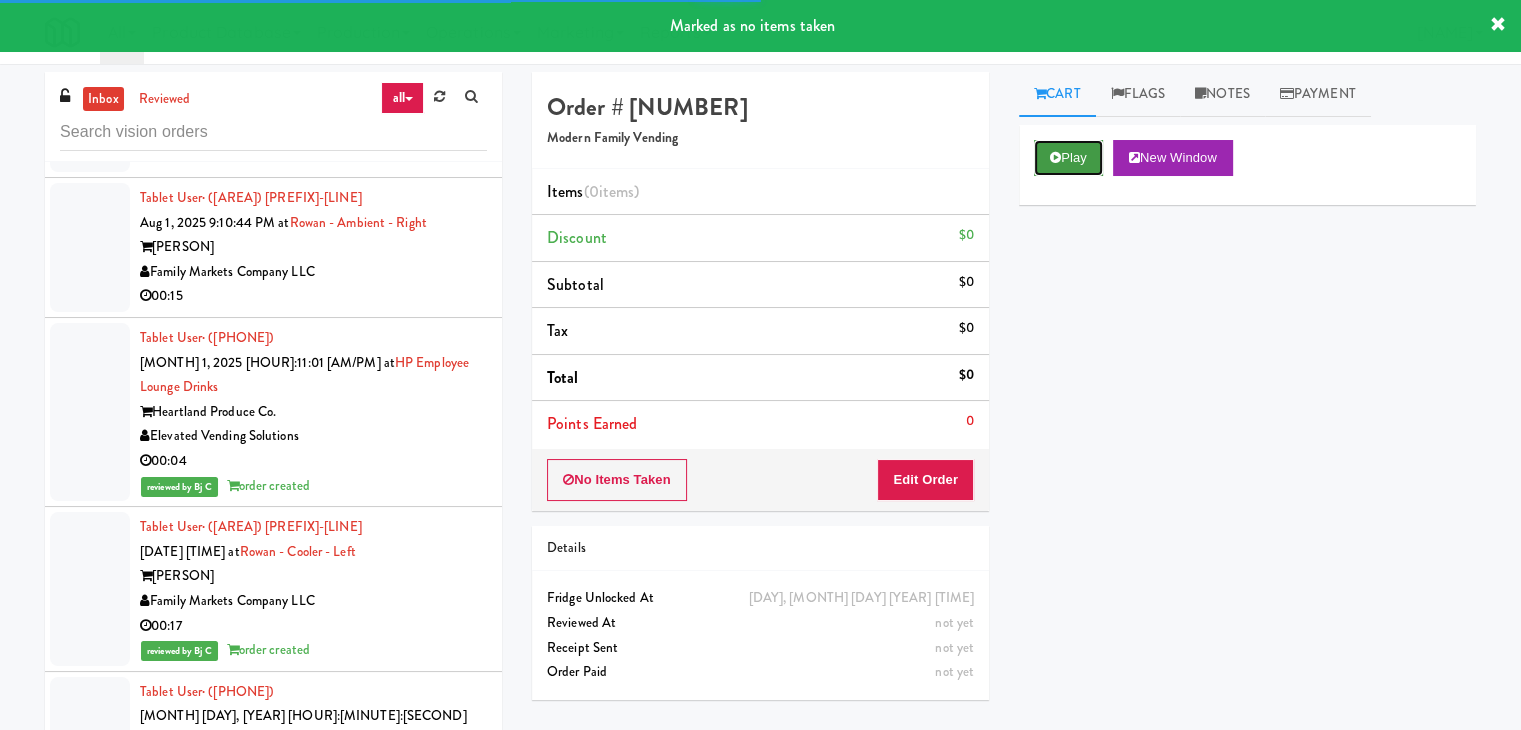 click on "Play" at bounding box center [1068, 158] 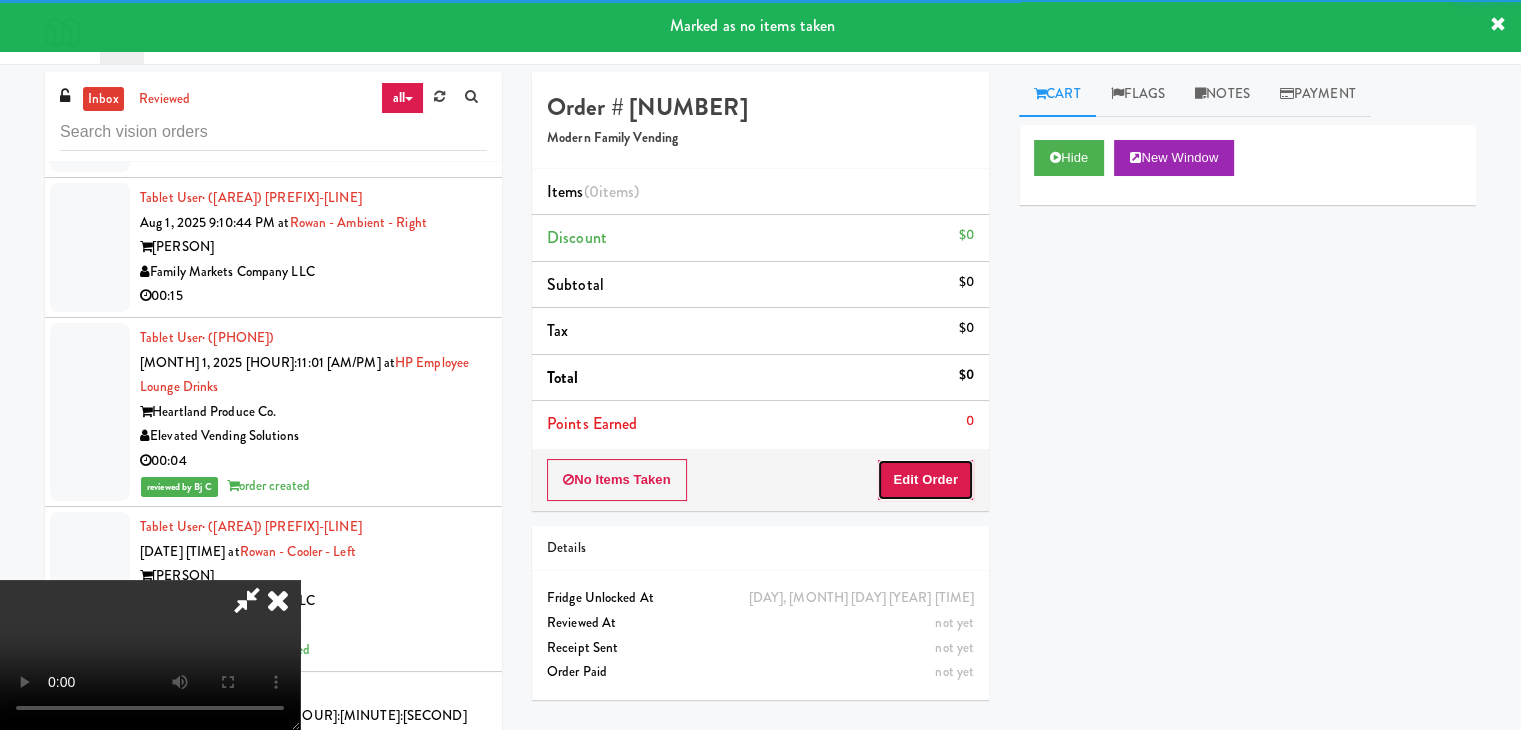click on "Edit Order" at bounding box center [925, 480] 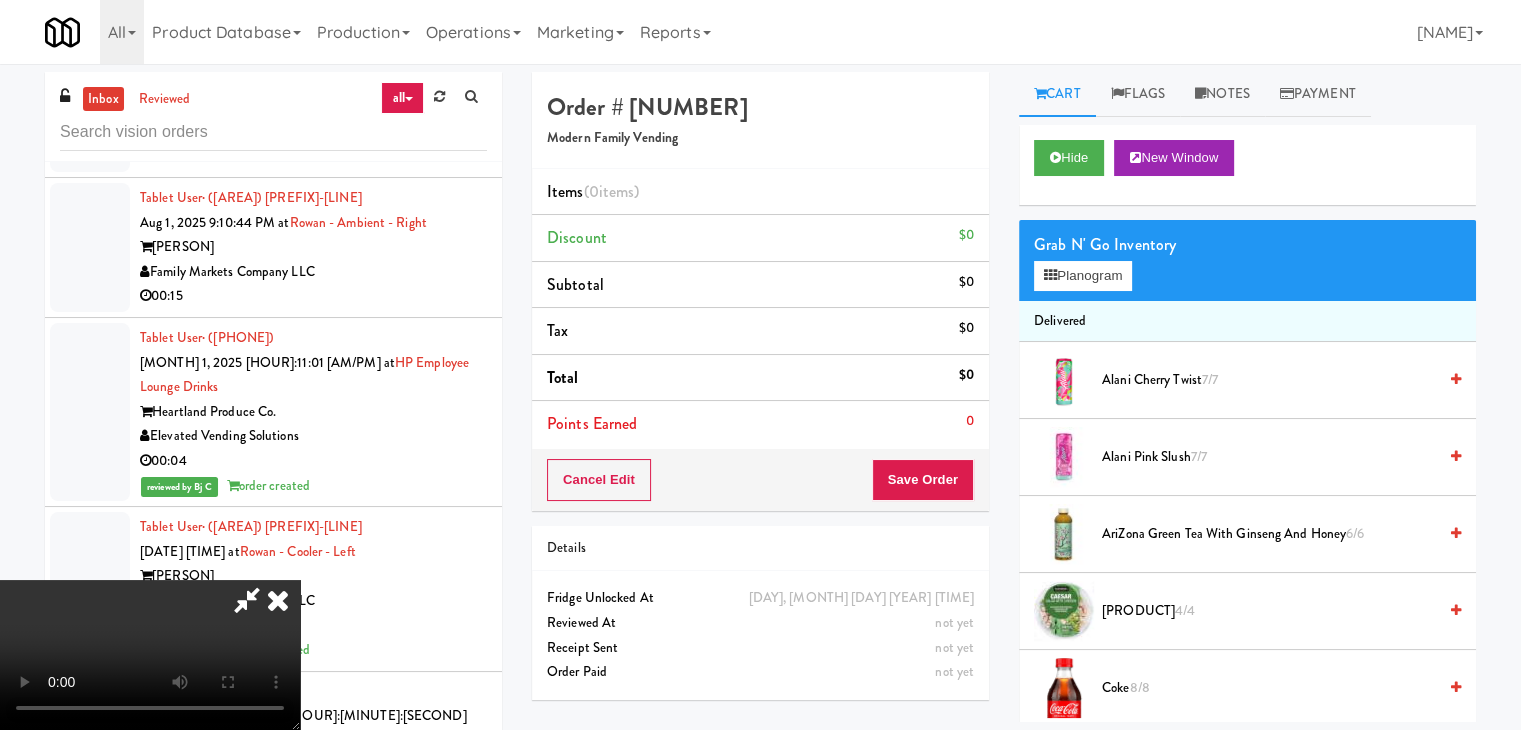 scroll, scrollTop: 281, scrollLeft: 0, axis: vertical 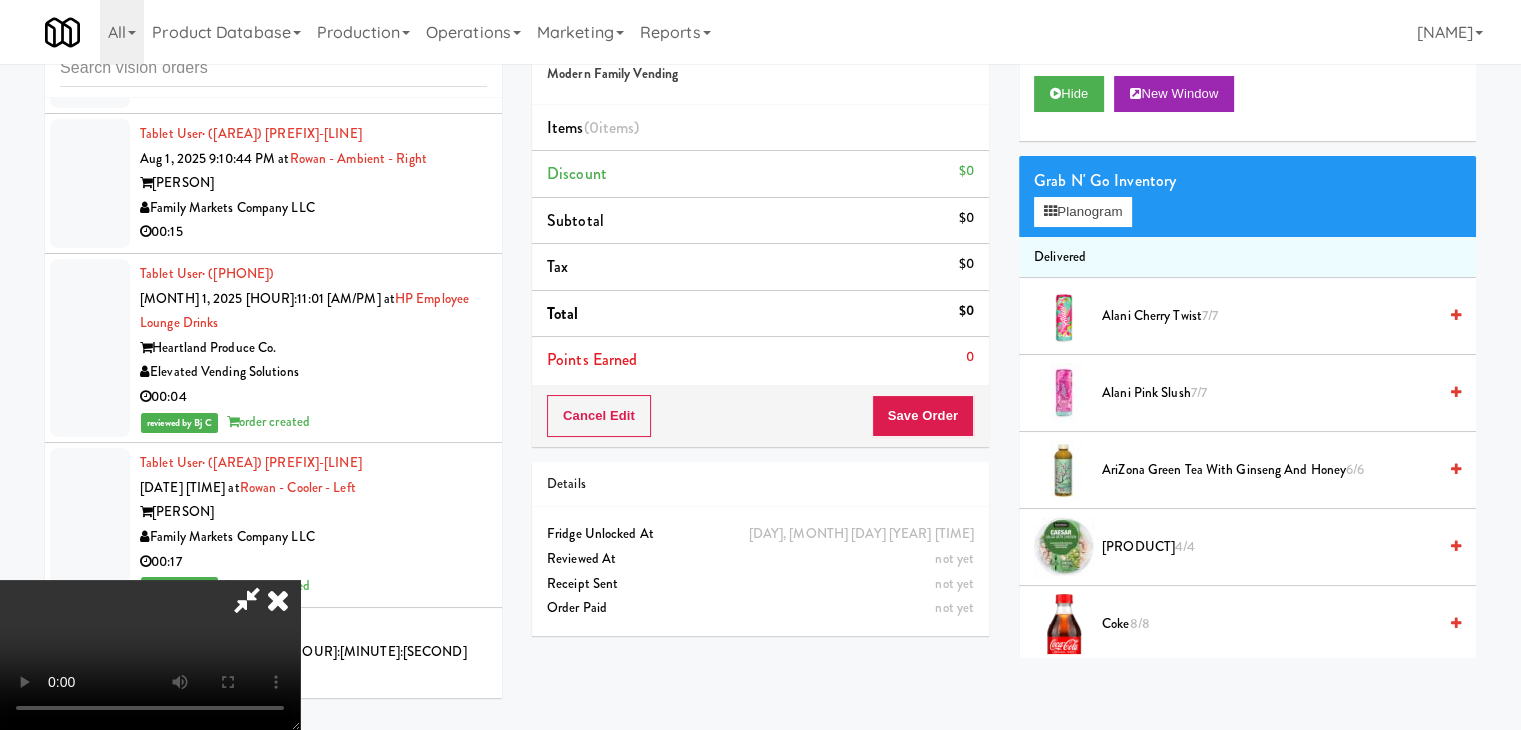type 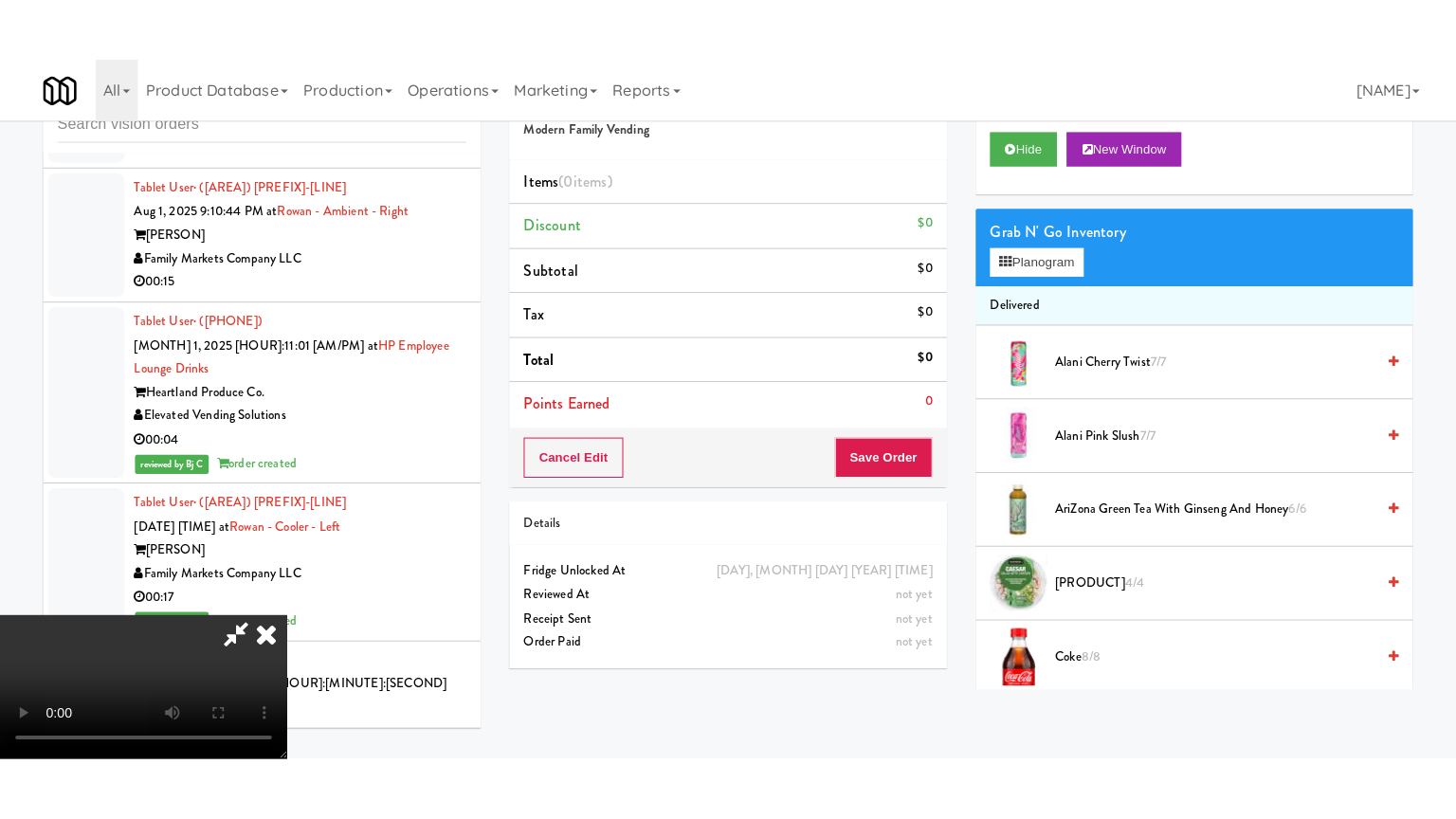 scroll, scrollTop: 0, scrollLeft: 0, axis: both 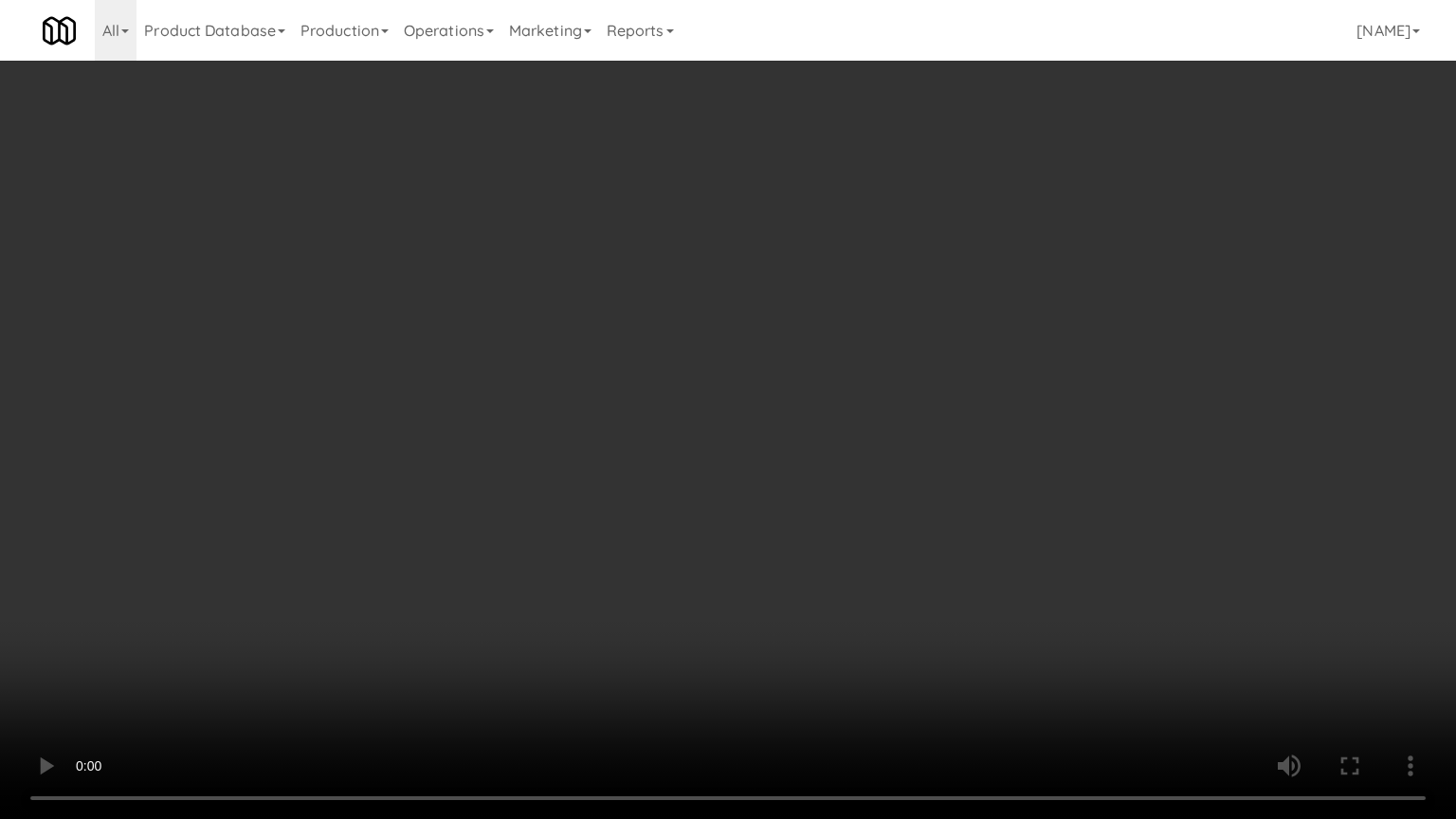 click at bounding box center (728, 410) 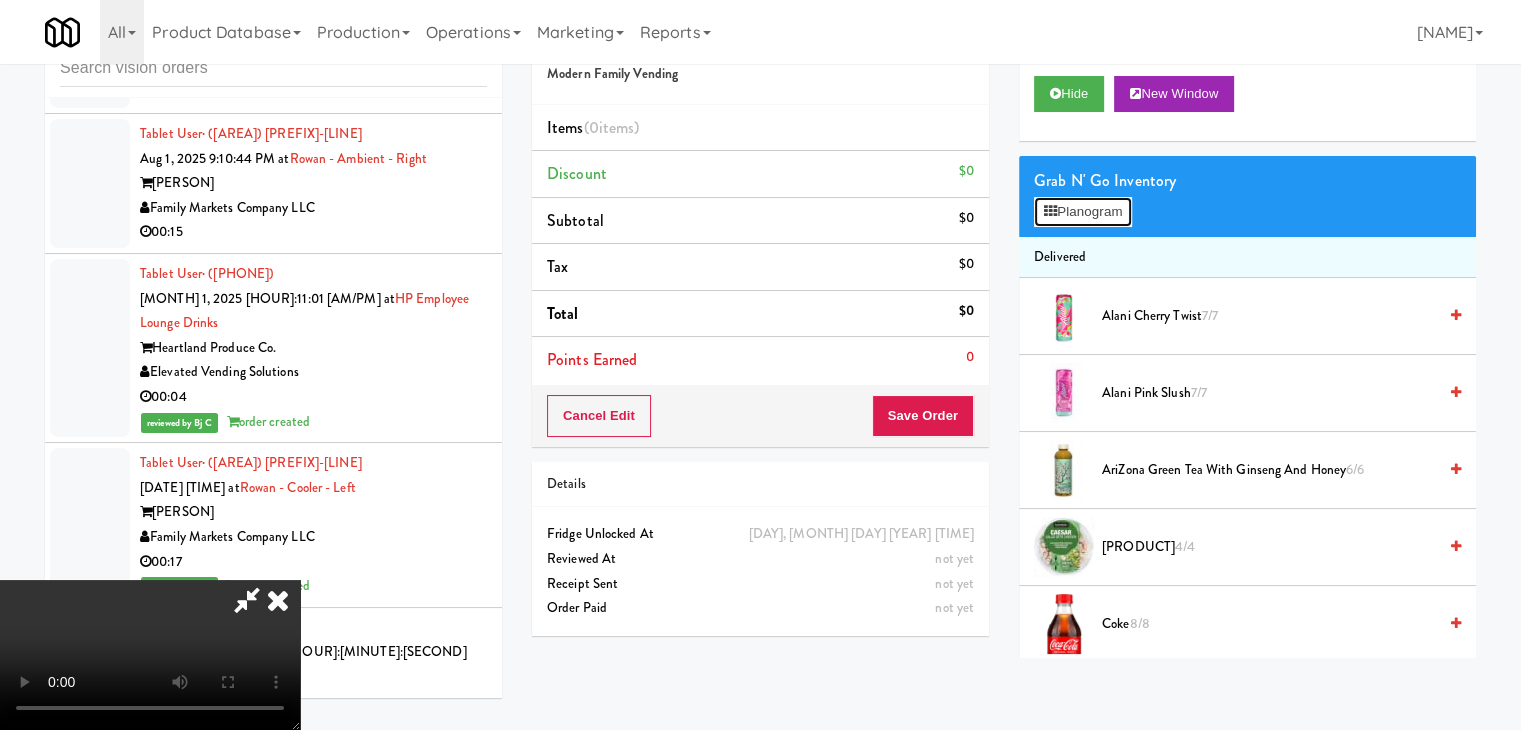 click on "Planogram" at bounding box center [1083, 212] 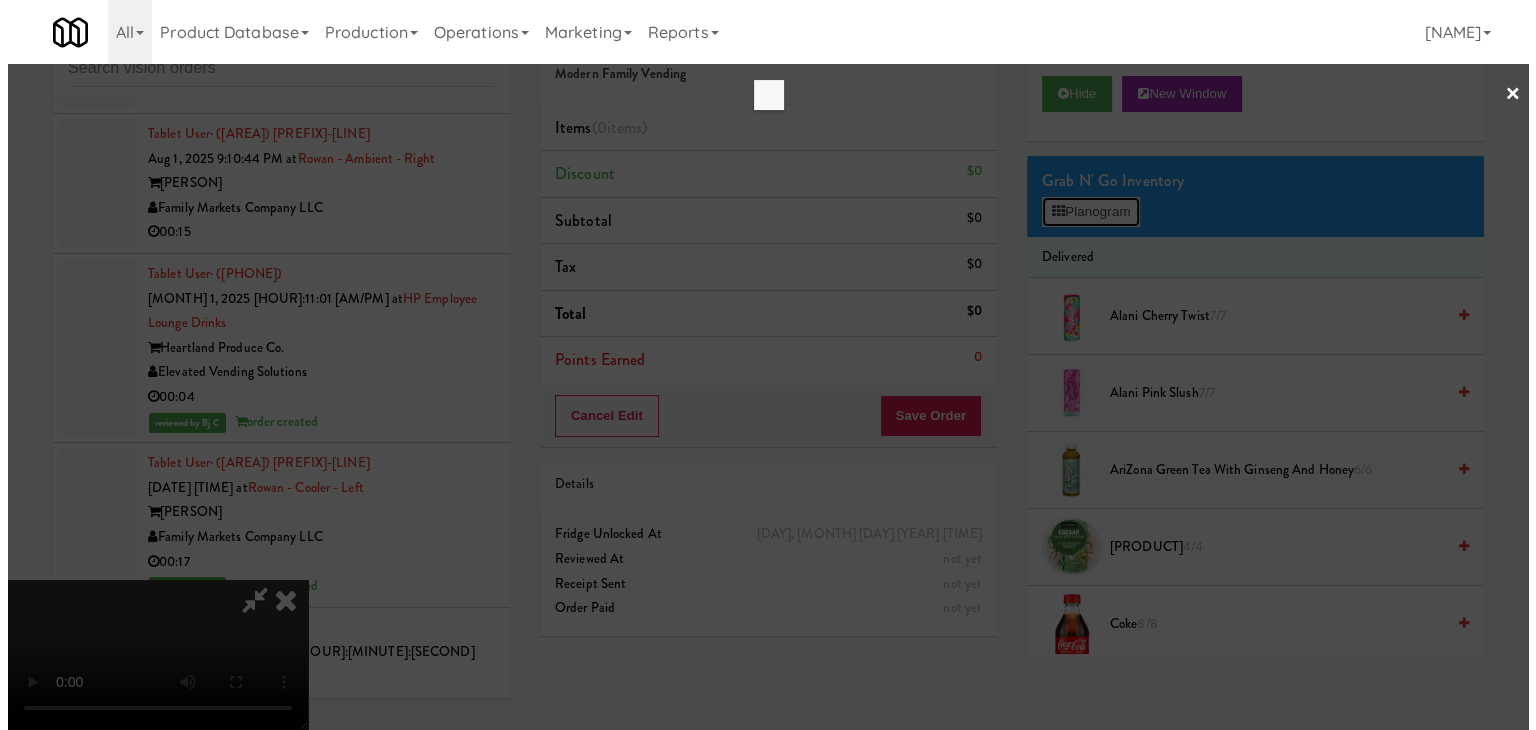 scroll, scrollTop: 28344, scrollLeft: 0, axis: vertical 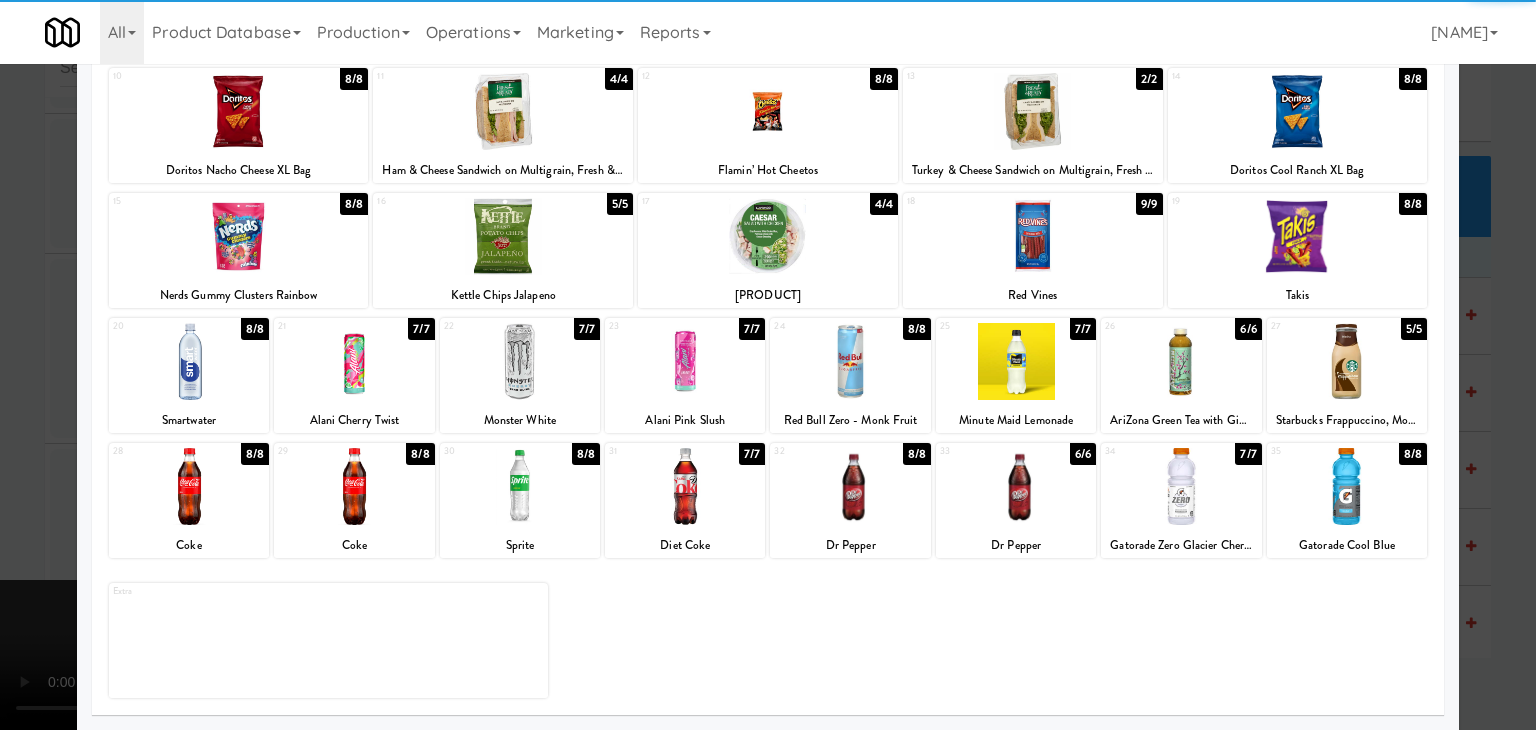 drag, startPoint x: 297, startPoint y: 257, endPoint x: 104, endPoint y: 304, distance: 198.64038 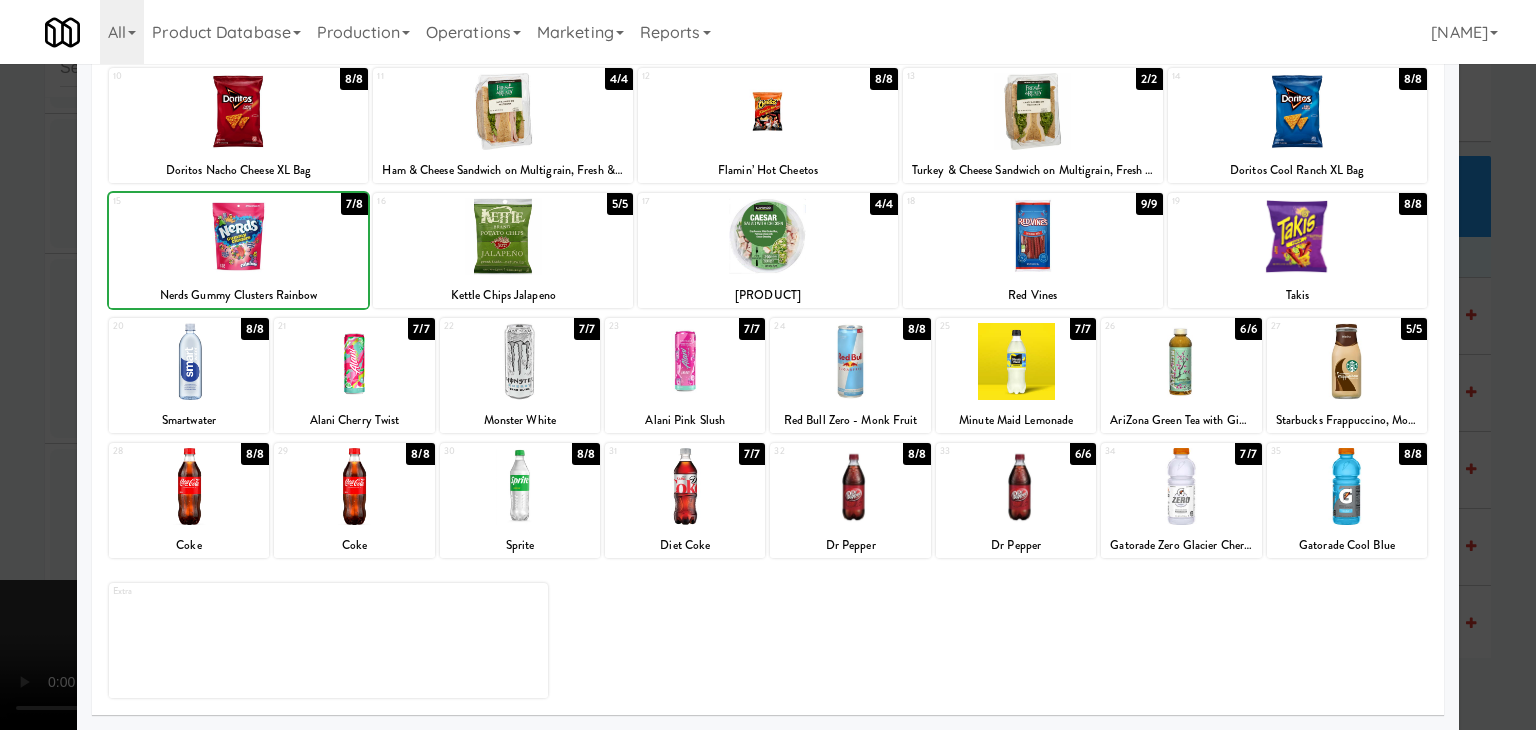 click at bounding box center (768, 365) 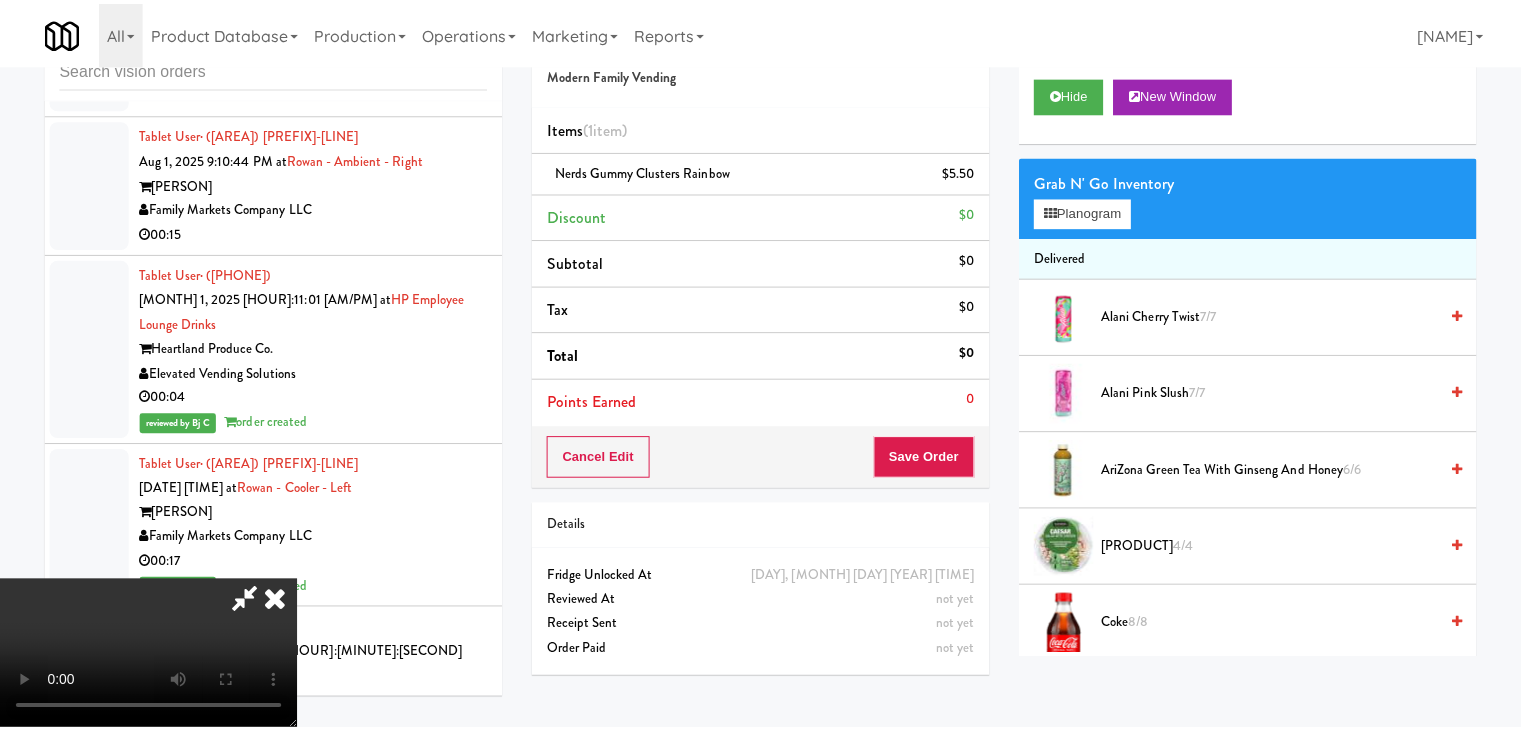 scroll, scrollTop: 28369, scrollLeft: 0, axis: vertical 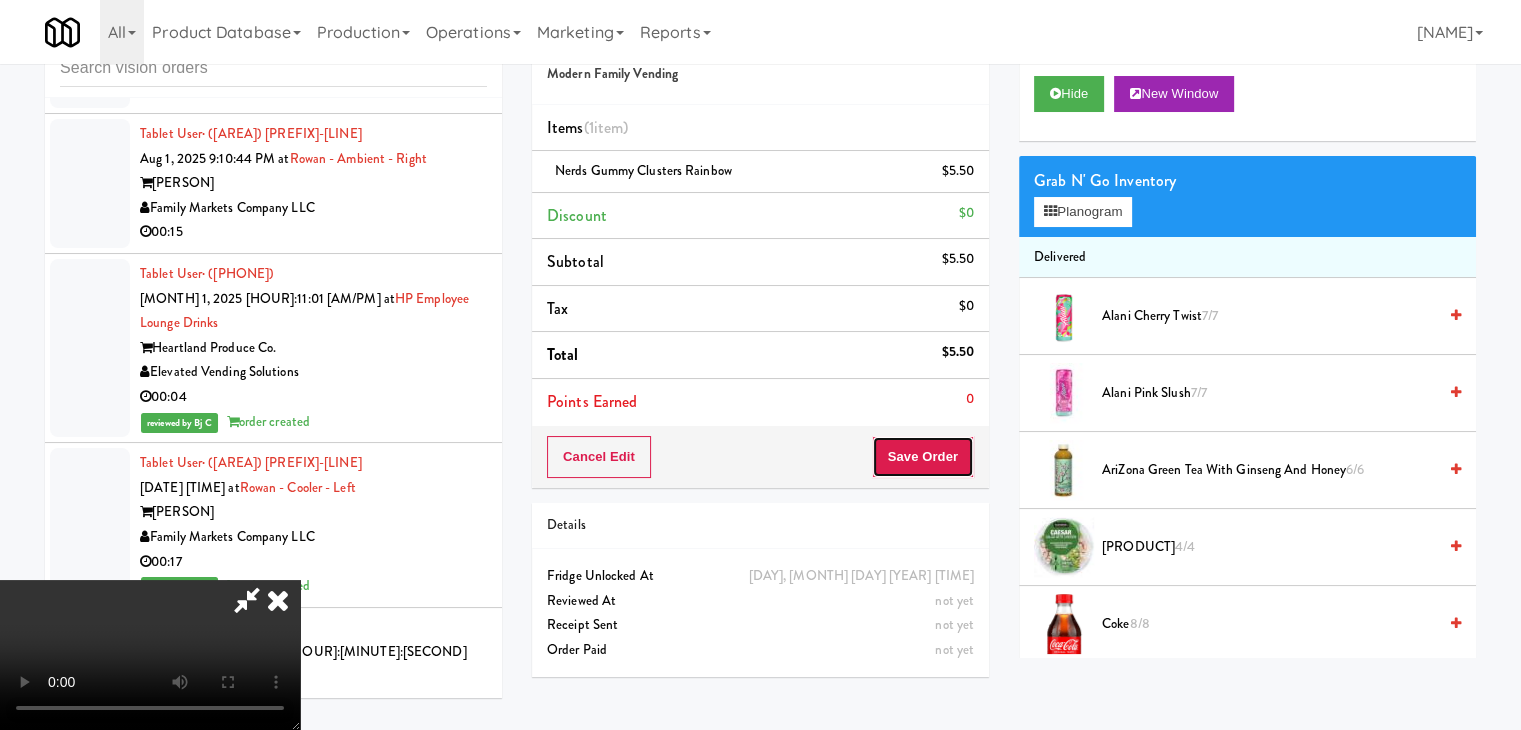 click on "Save Order" at bounding box center [923, 457] 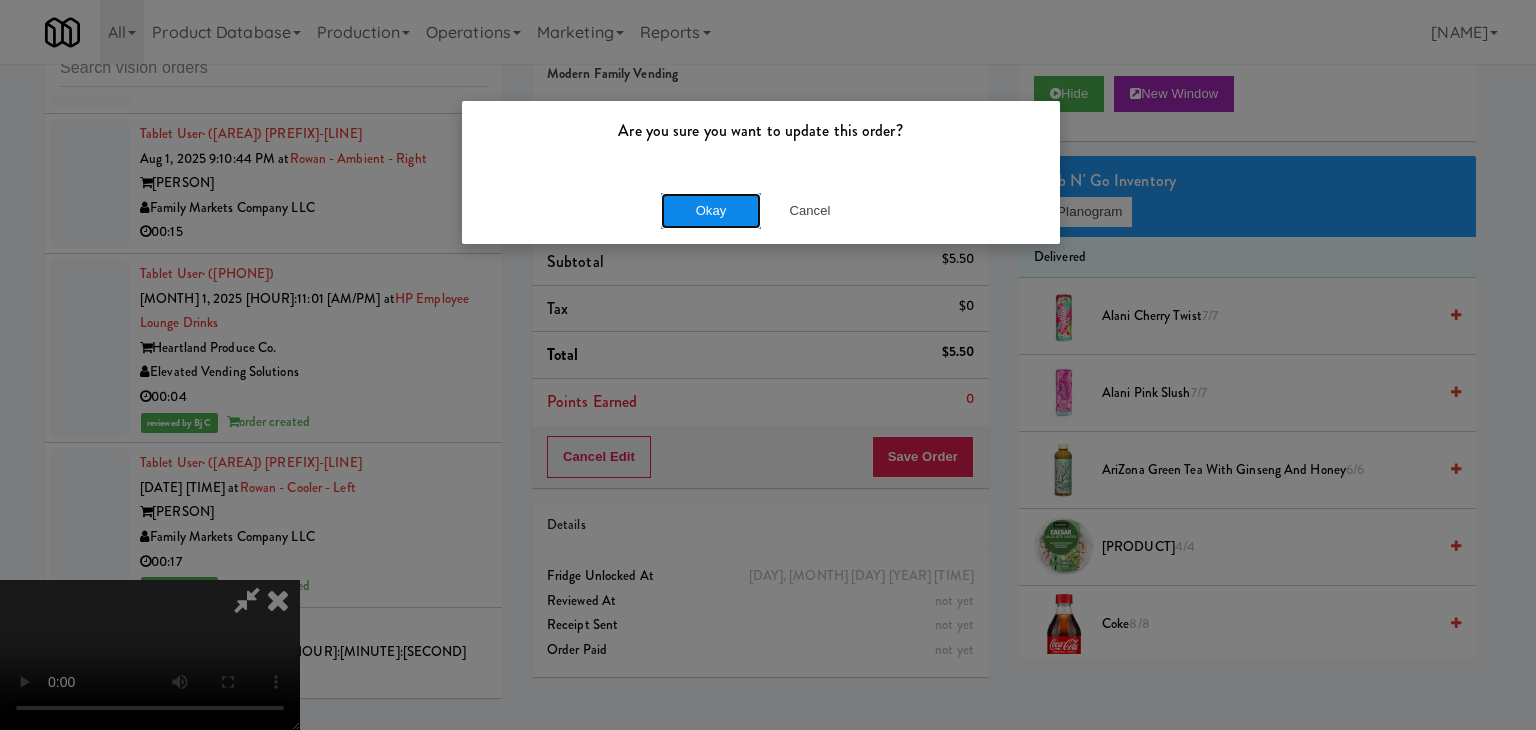 drag, startPoint x: 709, startPoint y: 197, endPoint x: 698, endPoint y: 209, distance: 16.27882 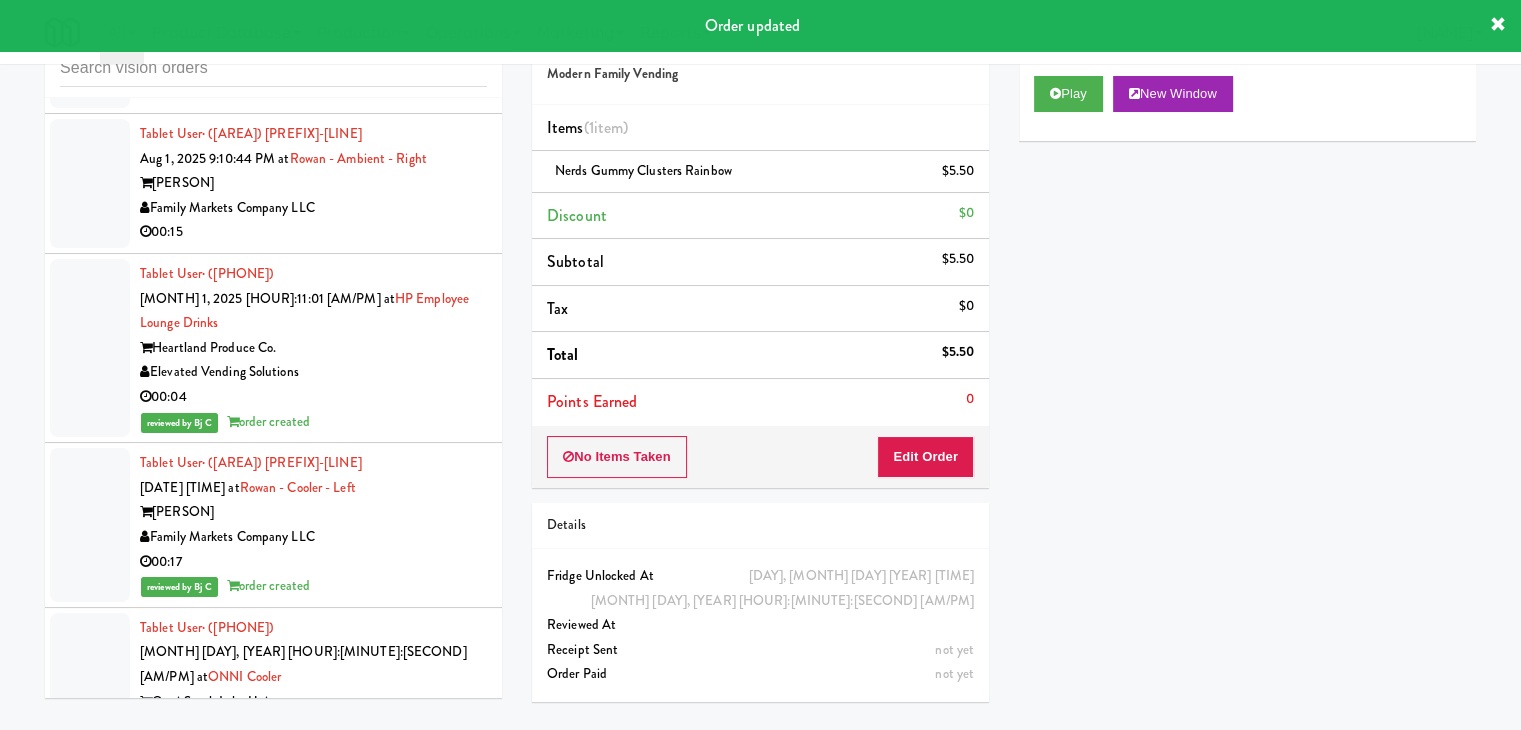 scroll, scrollTop: 28469, scrollLeft: 0, axis: vertical 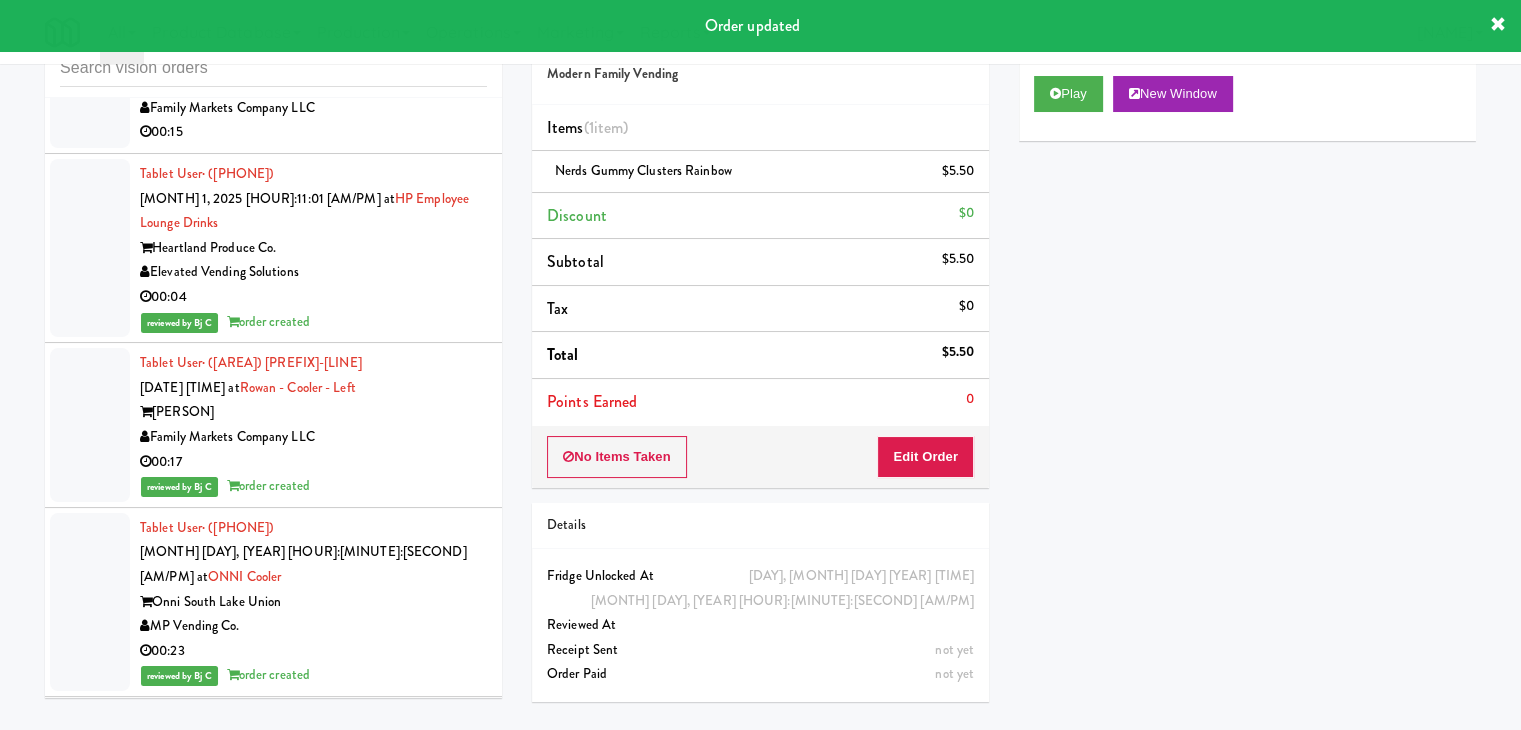 click on "Tablet User  · (978) 390-7984 Aug 1, 2025 9:13:12 PM at  Bradlee - Ambient - Right  Bradlee Danvers  The Vending Corner  00:08" at bounding box center (313, 1992) 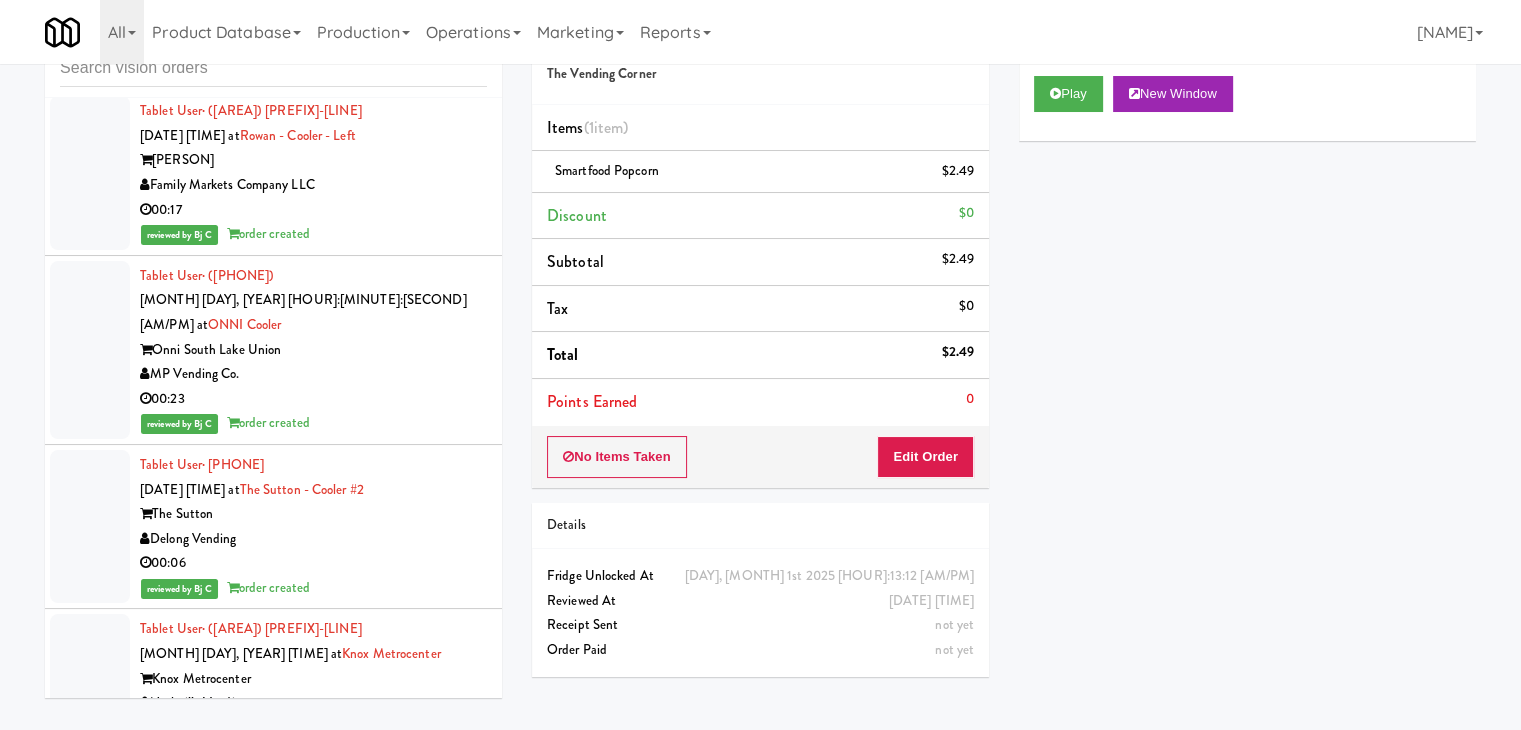 scroll, scrollTop: 28769, scrollLeft: 0, axis: vertical 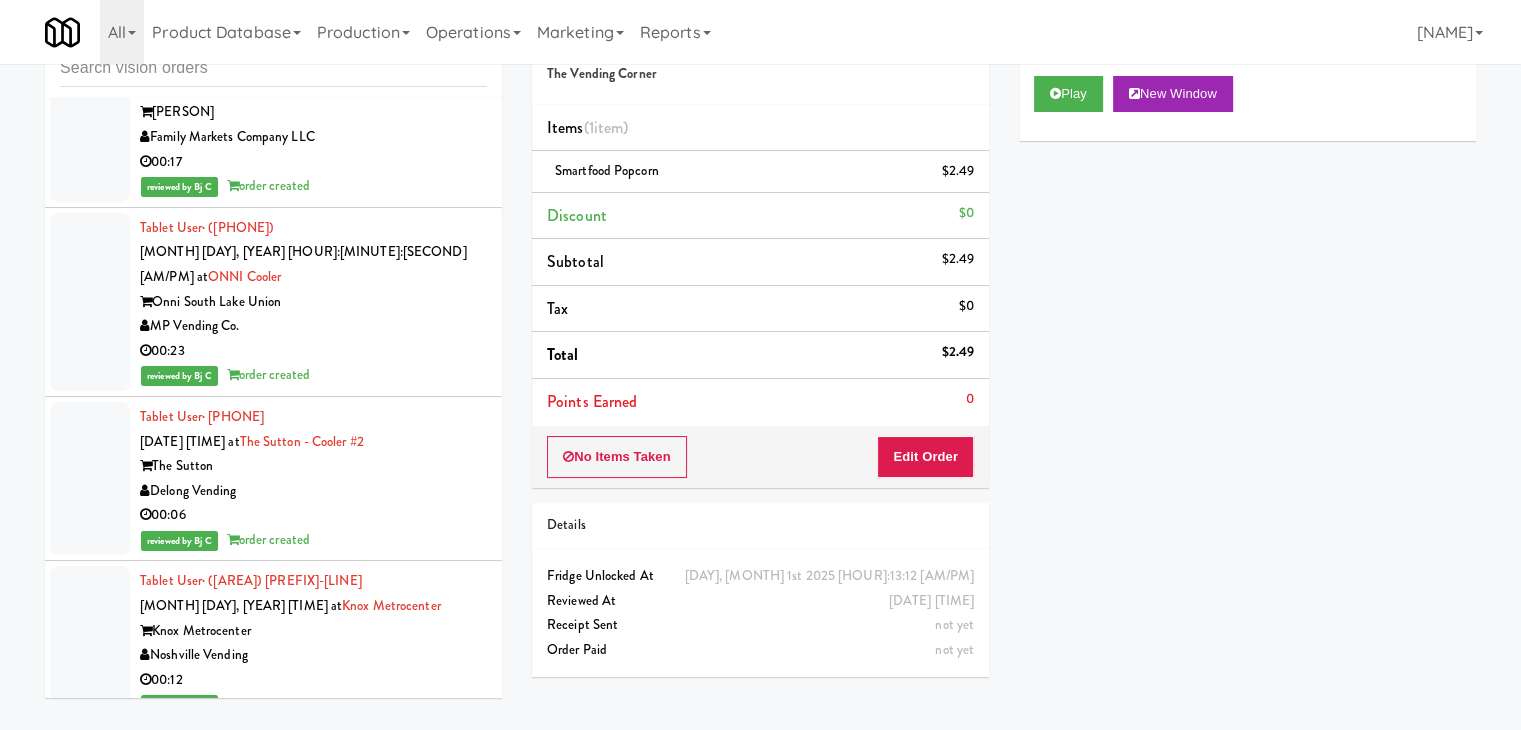 click on "Tablet User  · (859) 539-9907 Aug 1, 2025 9:13:29 PM at  Rock Solid Reboot (Left)  Rock Solid Reboot 1  Rock Solid Reboot Vending  00:28" at bounding box center (313, 1856) 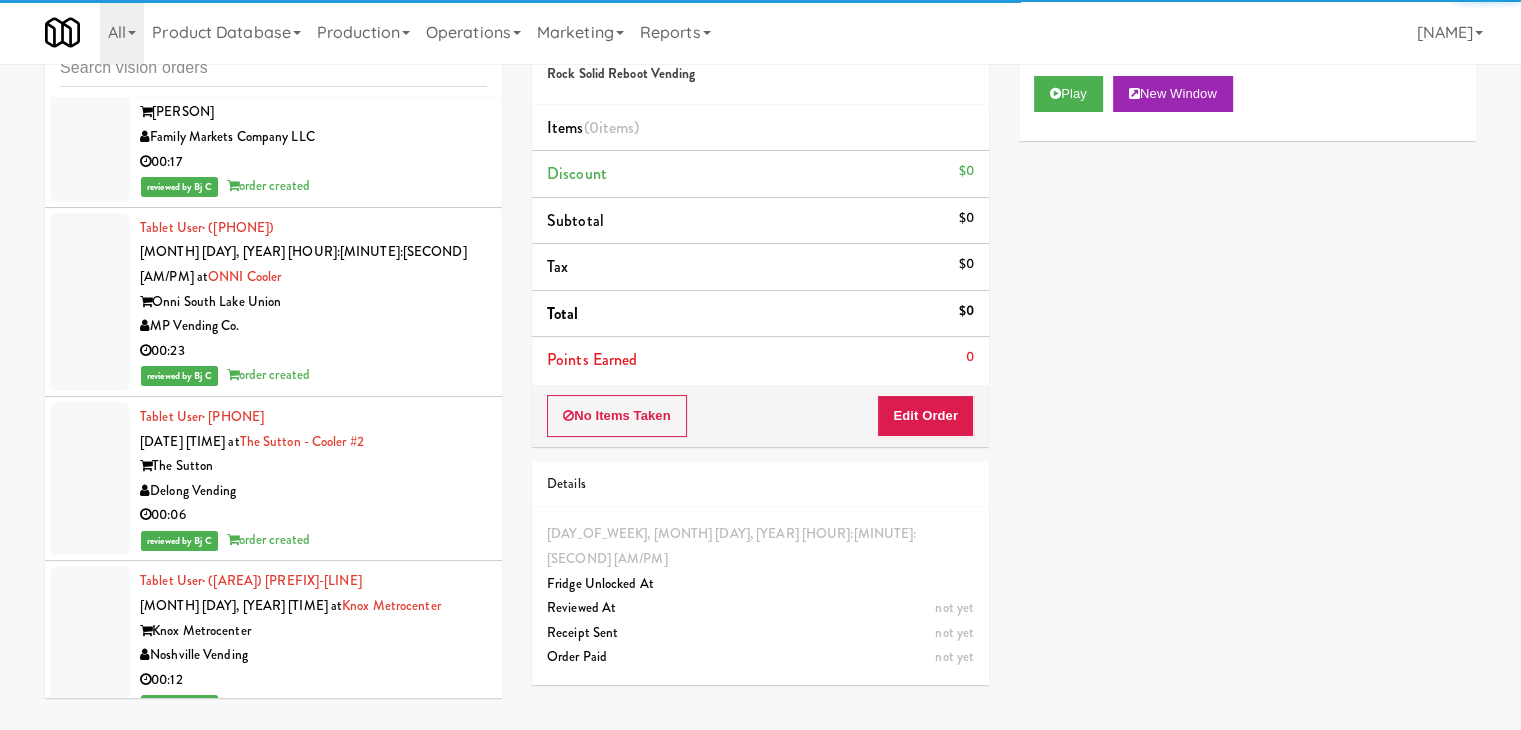 click on "Play  New Window" at bounding box center (1247, 101) 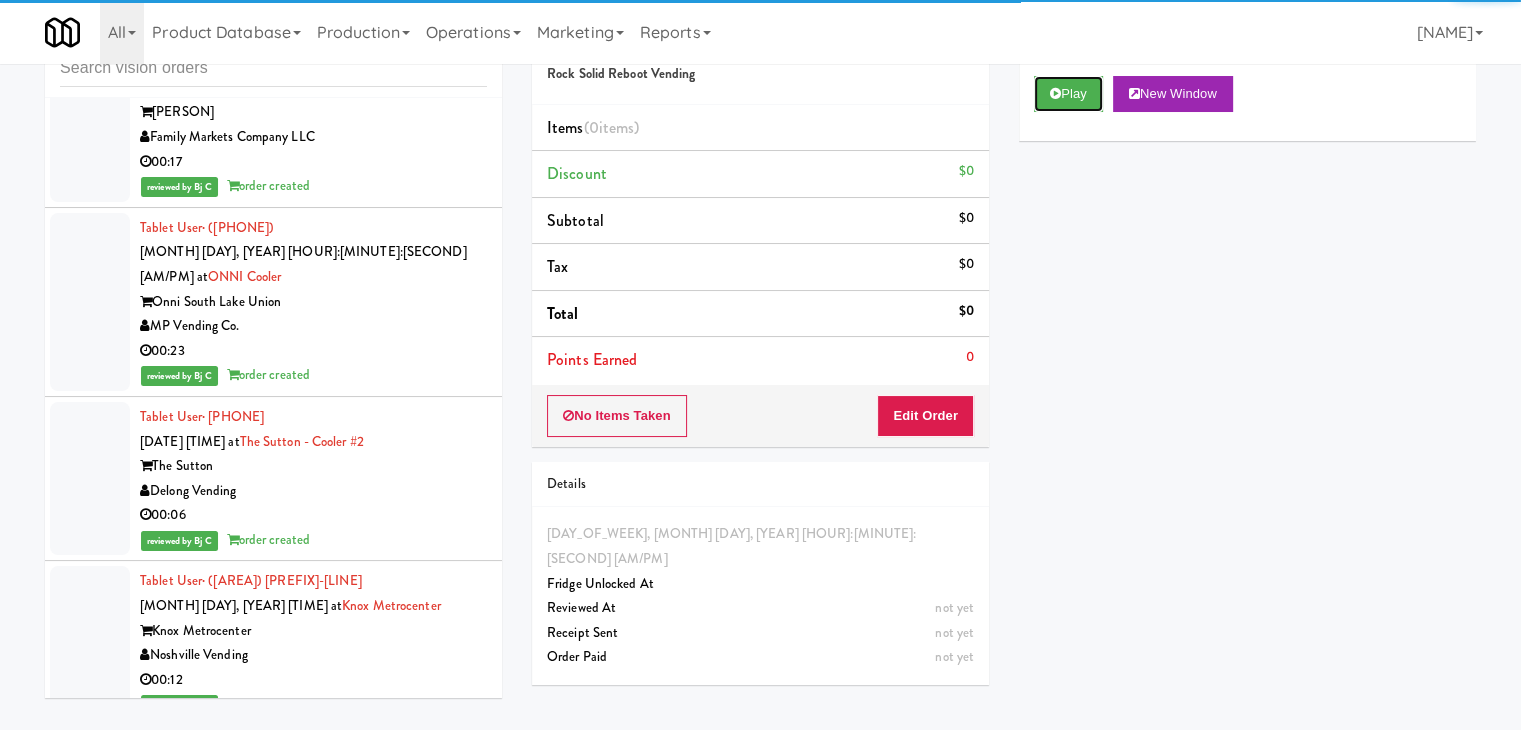 click on "Play" at bounding box center (1068, 94) 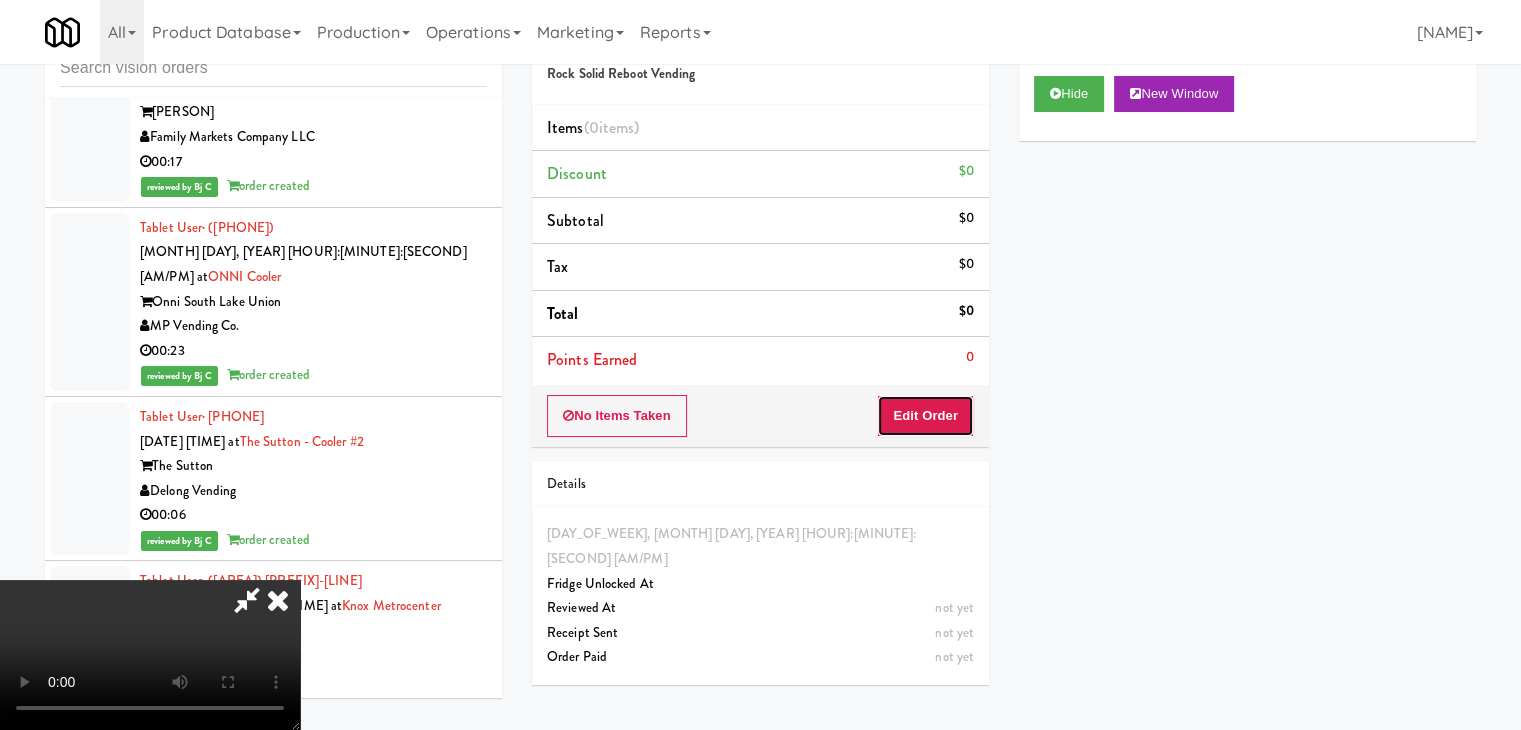 click on "Edit Order" at bounding box center (925, 416) 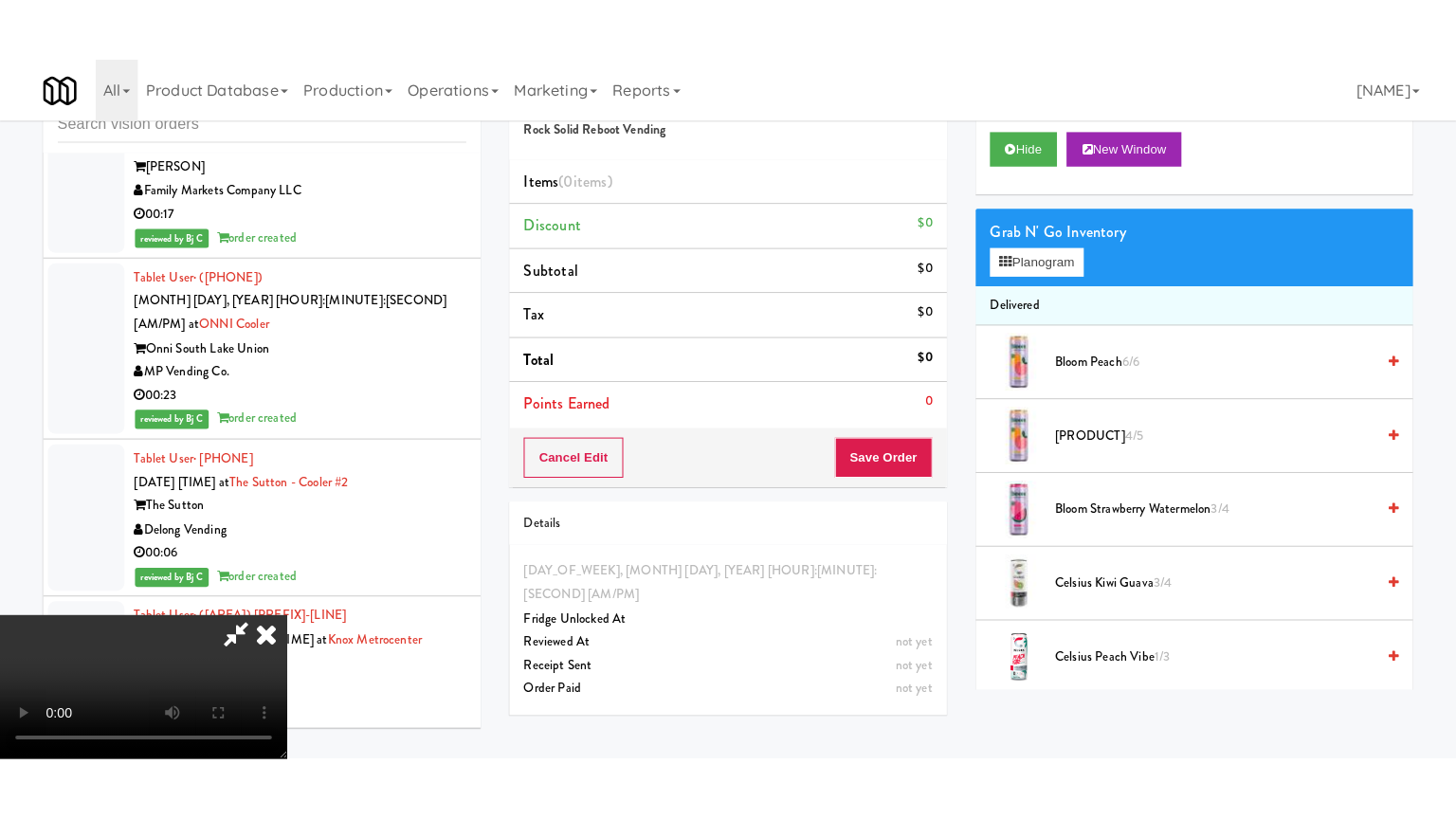 scroll, scrollTop: 266, scrollLeft: 0, axis: vertical 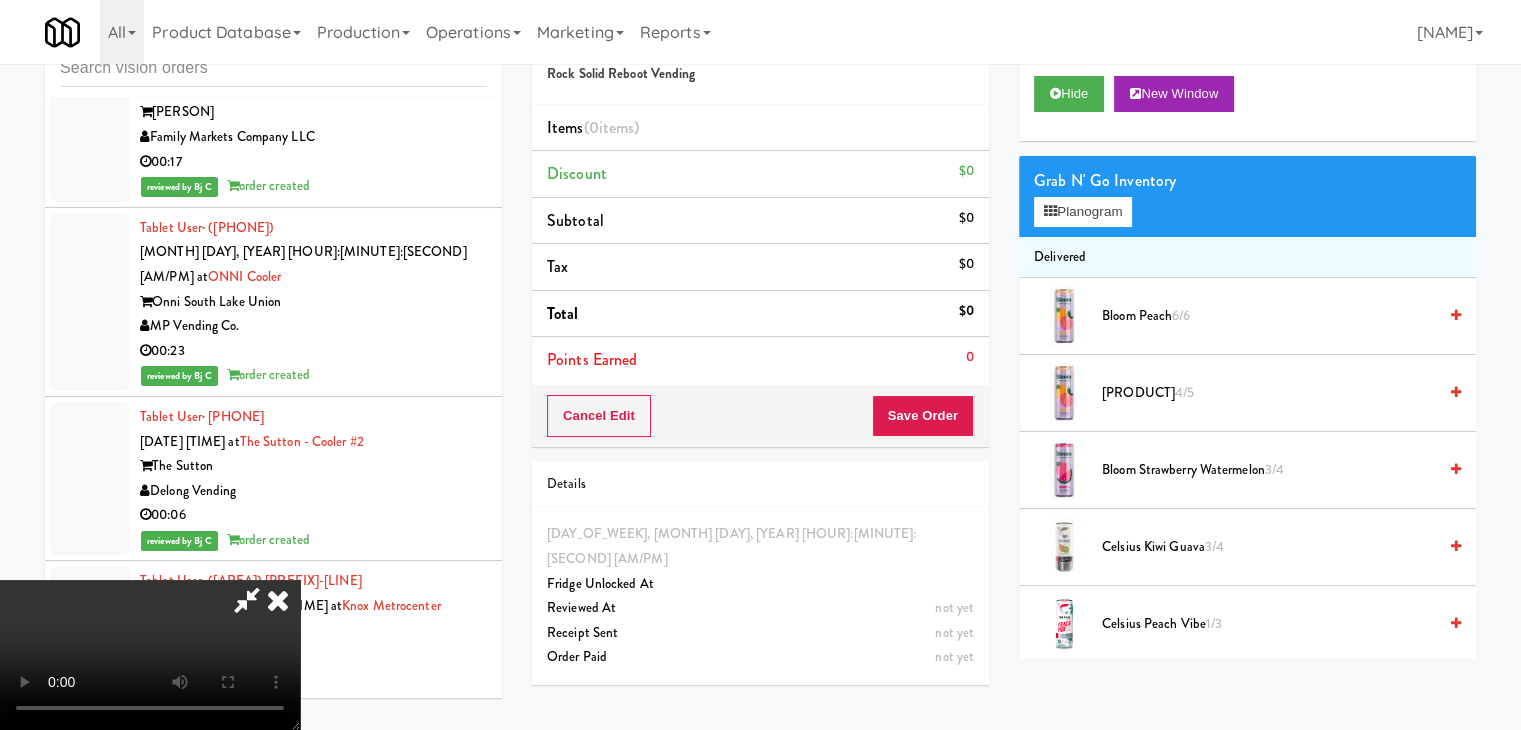 type 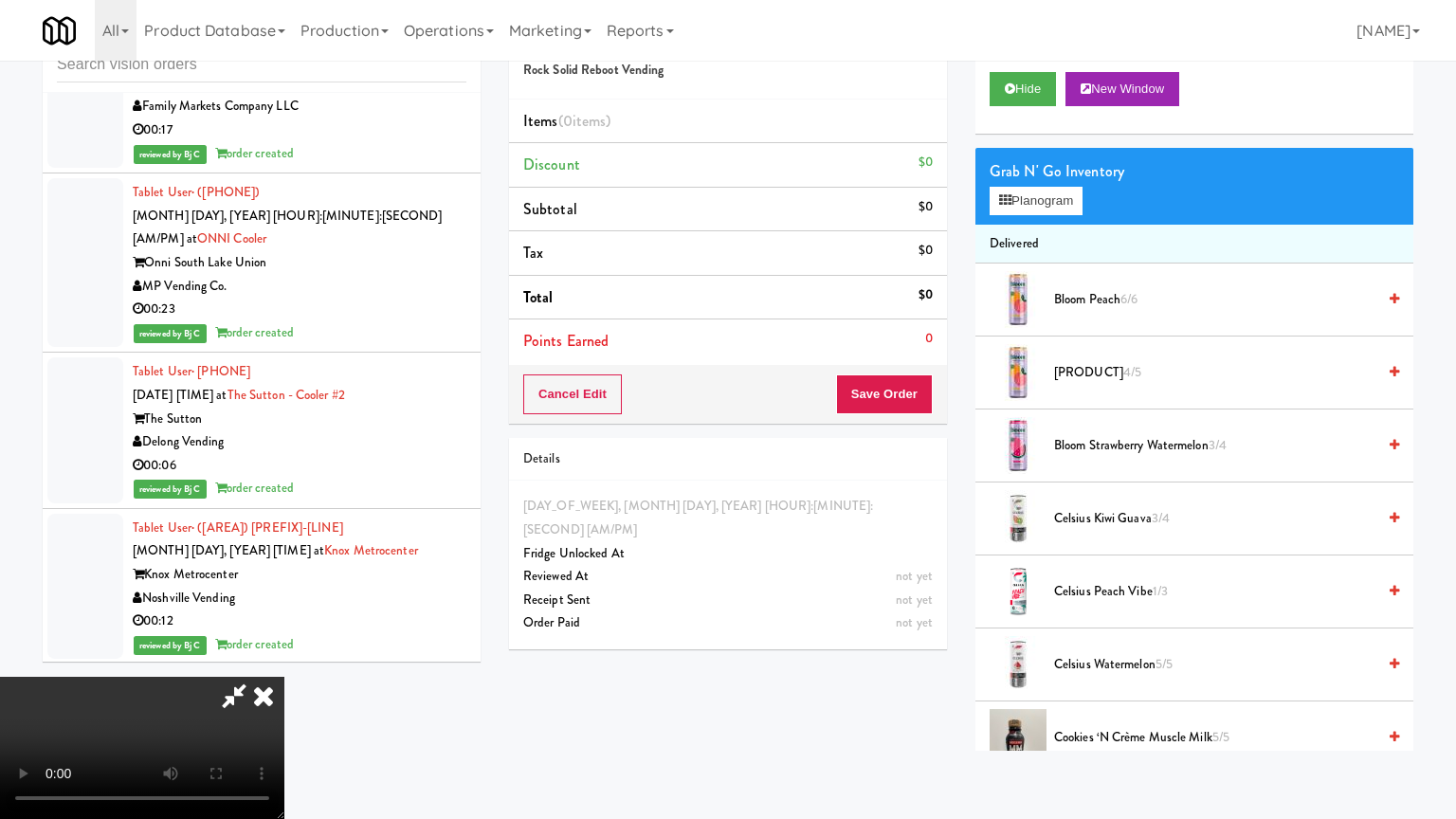 scroll, scrollTop: 0, scrollLeft: 0, axis: both 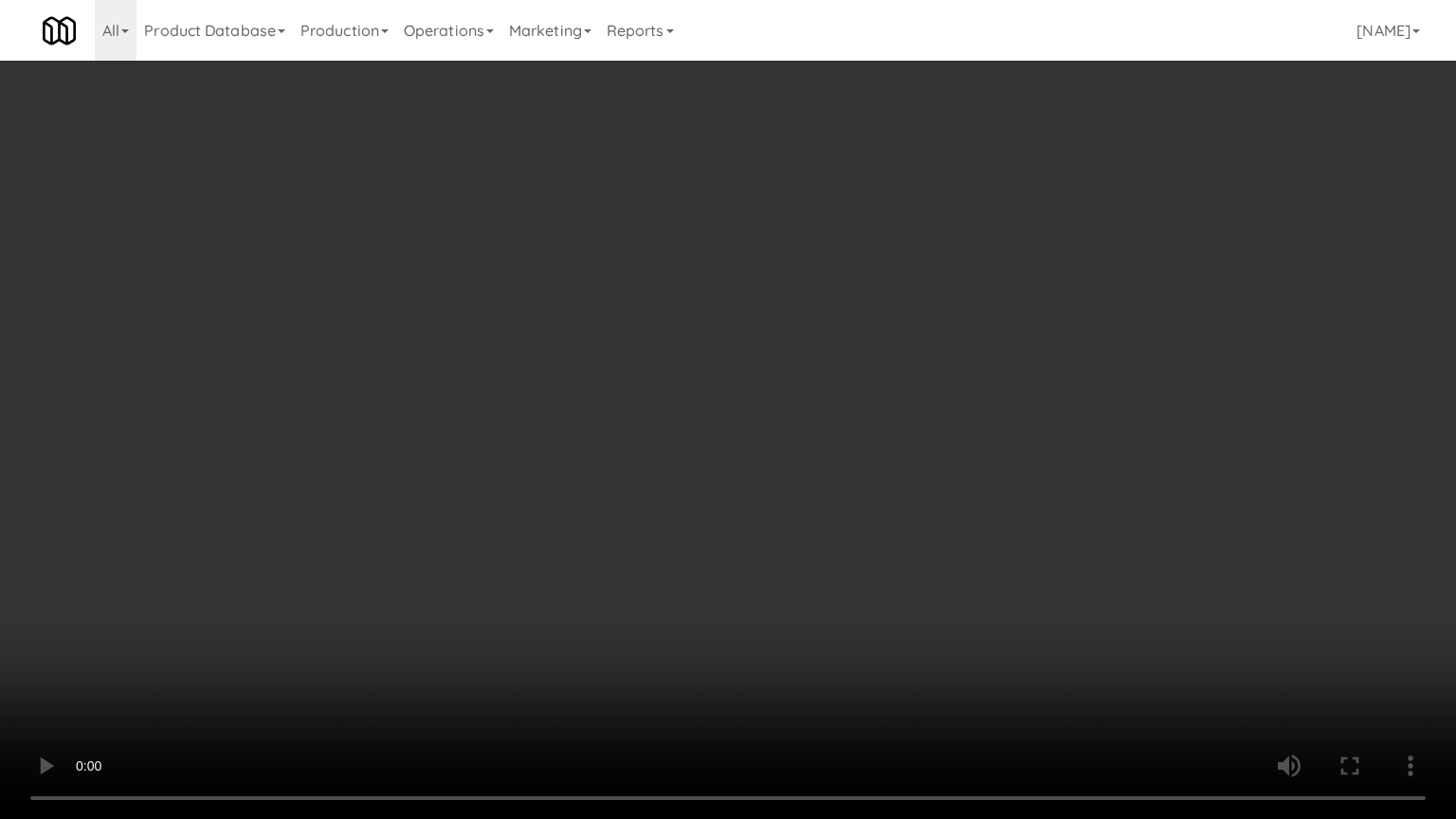 click at bounding box center [728, 410] 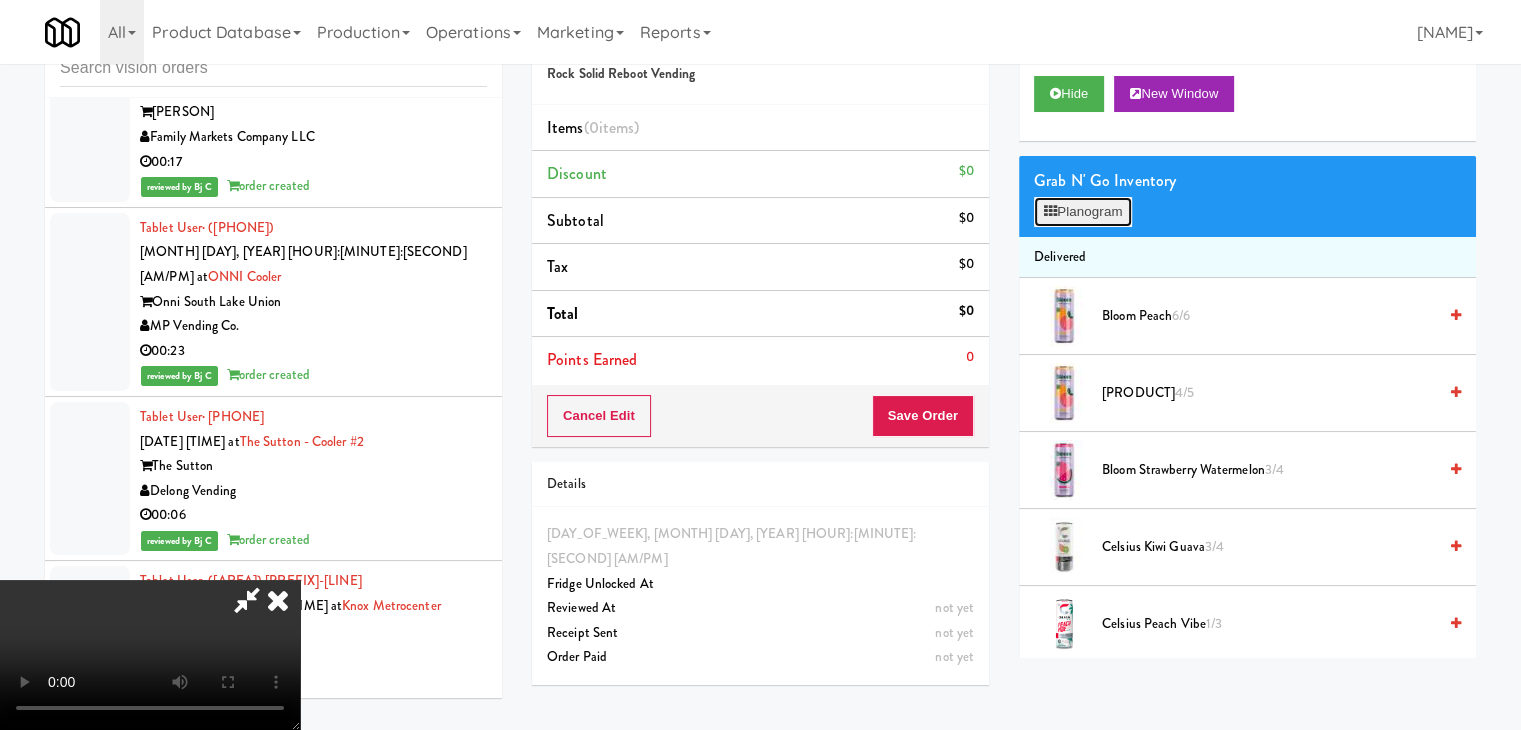 click on "Planogram" at bounding box center [1083, 212] 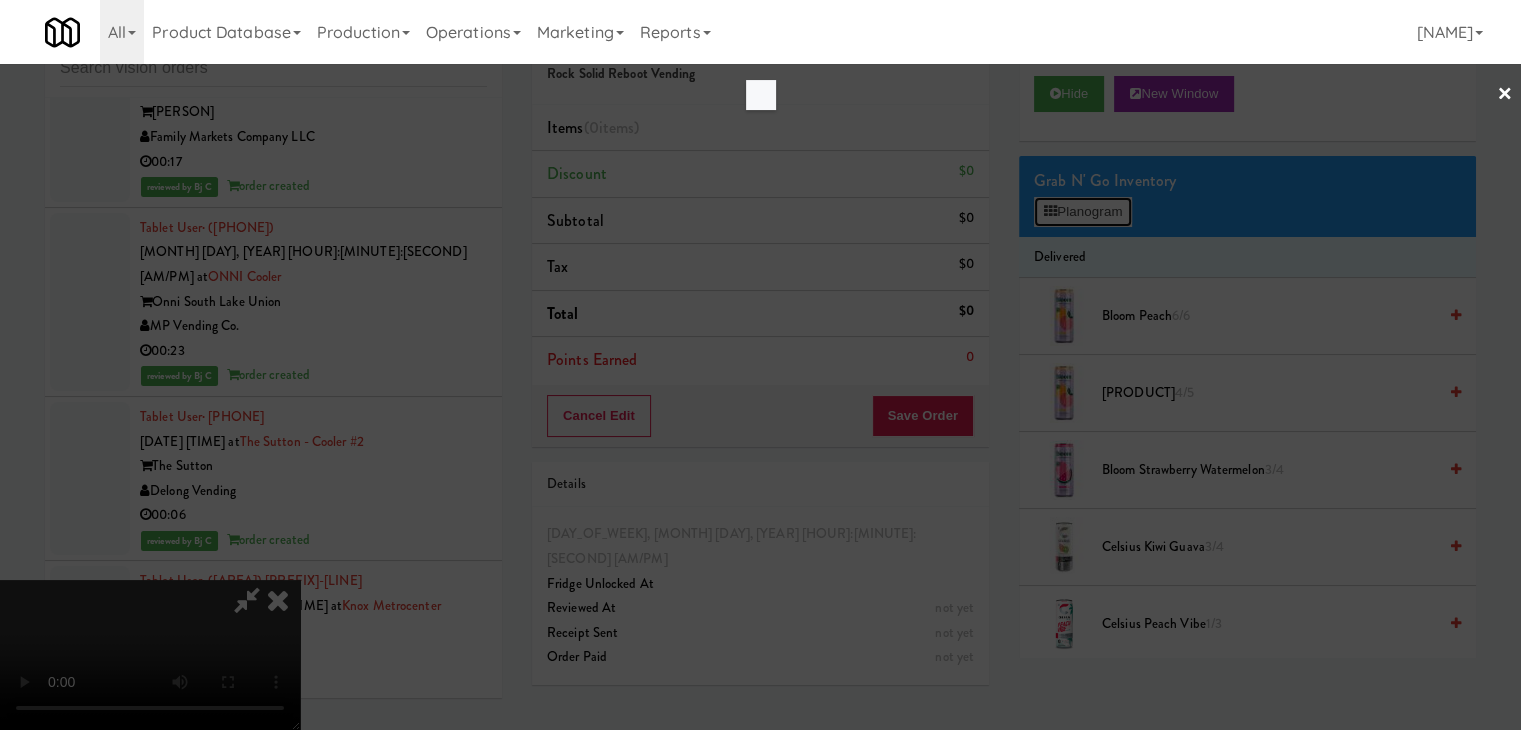scroll, scrollTop: 28745, scrollLeft: 0, axis: vertical 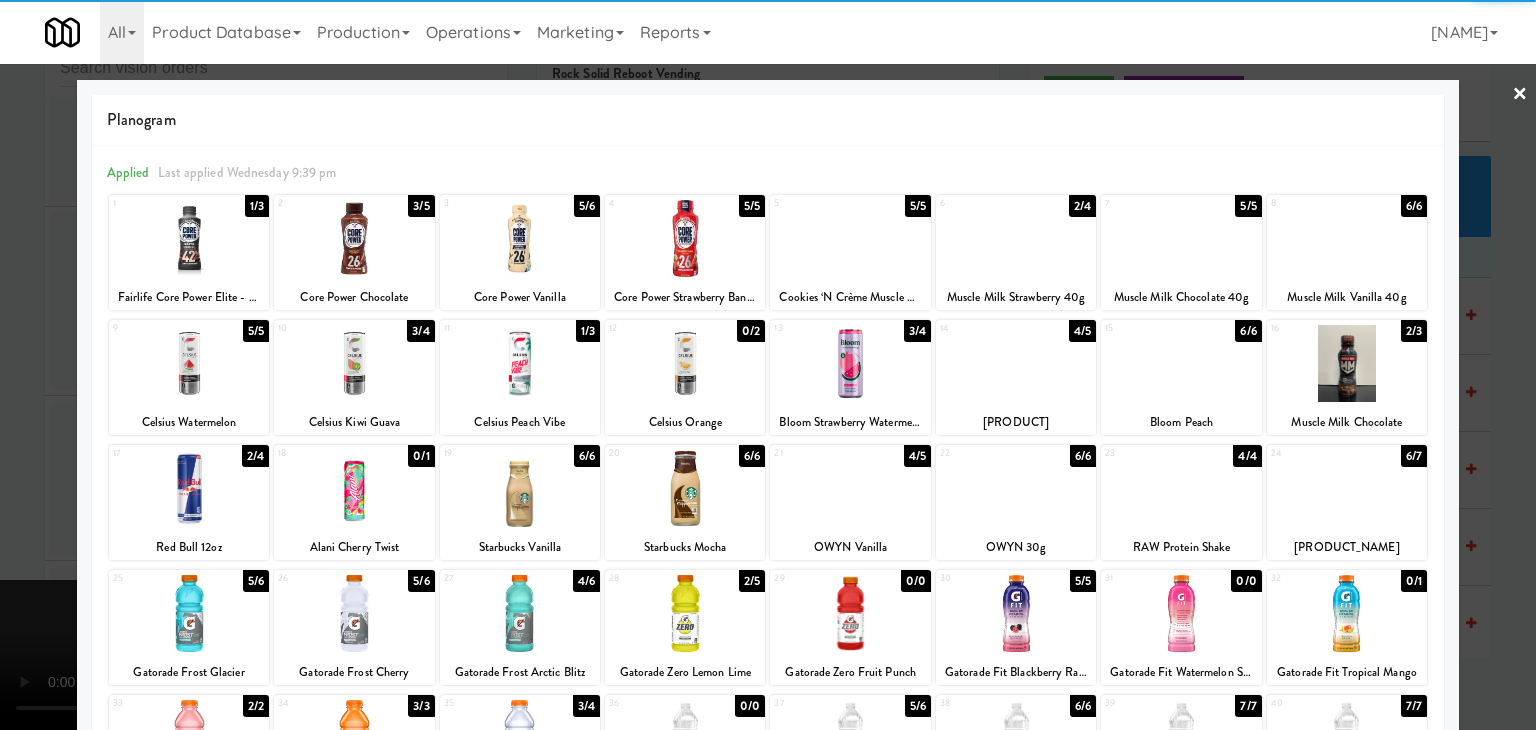click at bounding box center (189, 363) 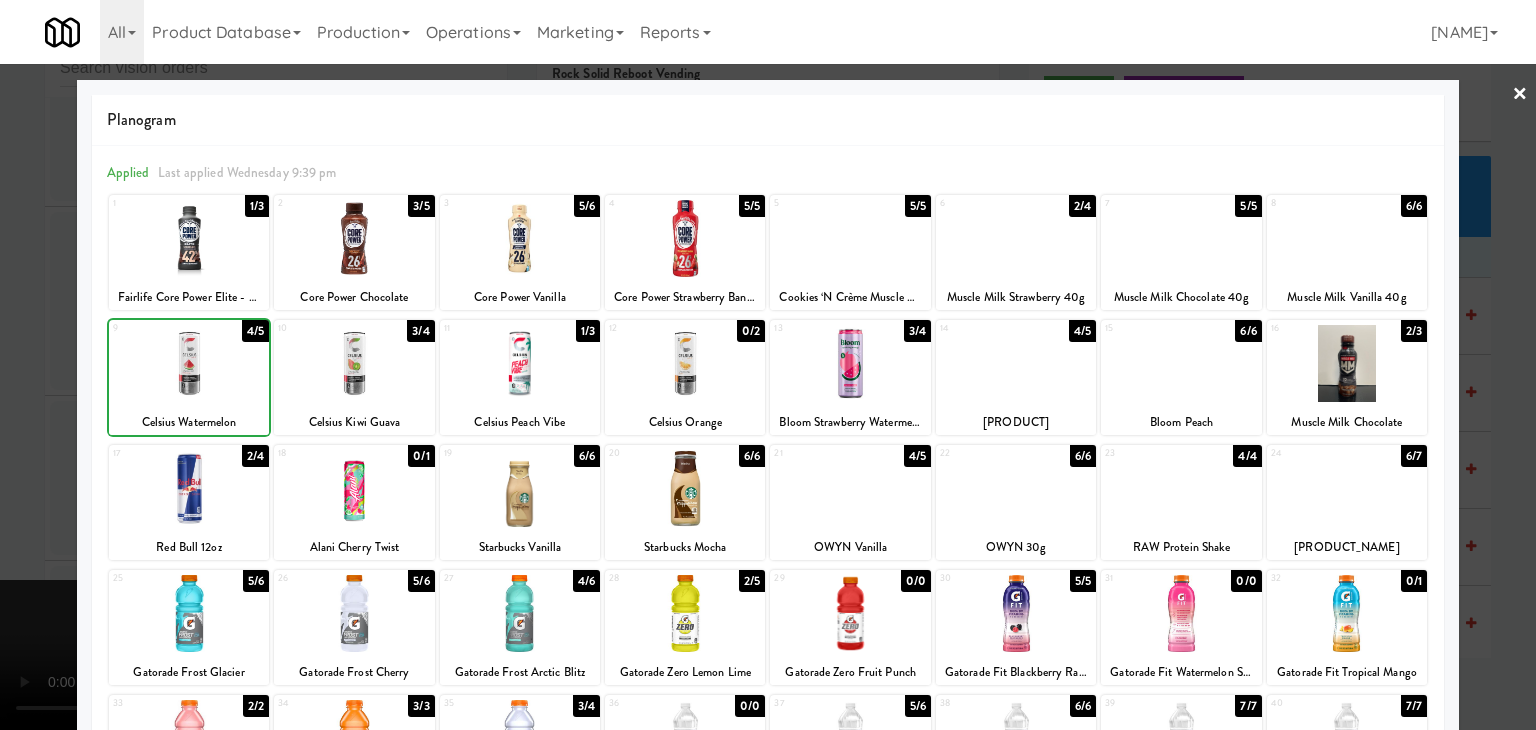 drag, startPoint x: 0, startPoint y: 404, endPoint x: 604, endPoint y: 445, distance: 605.38995 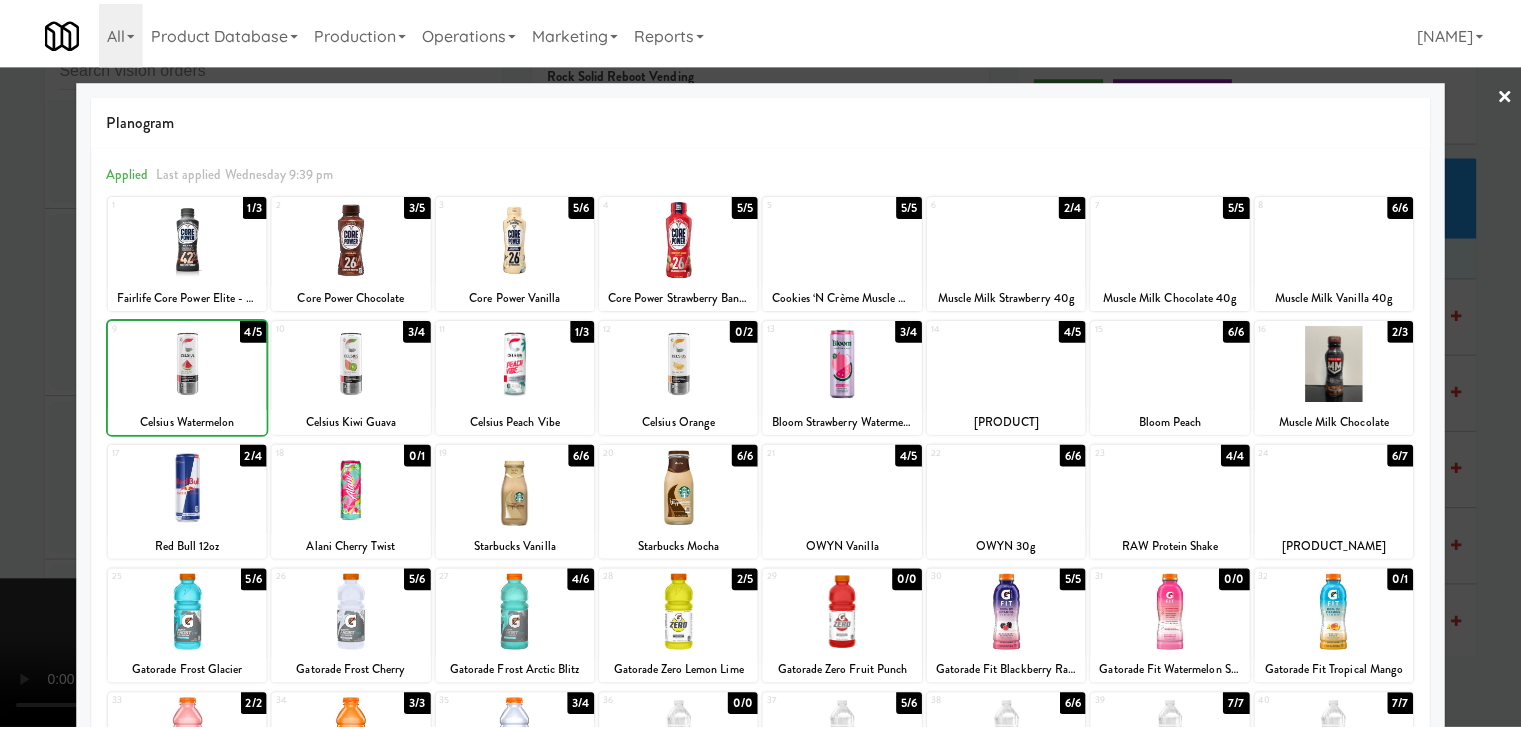 scroll, scrollTop: 28769, scrollLeft: 0, axis: vertical 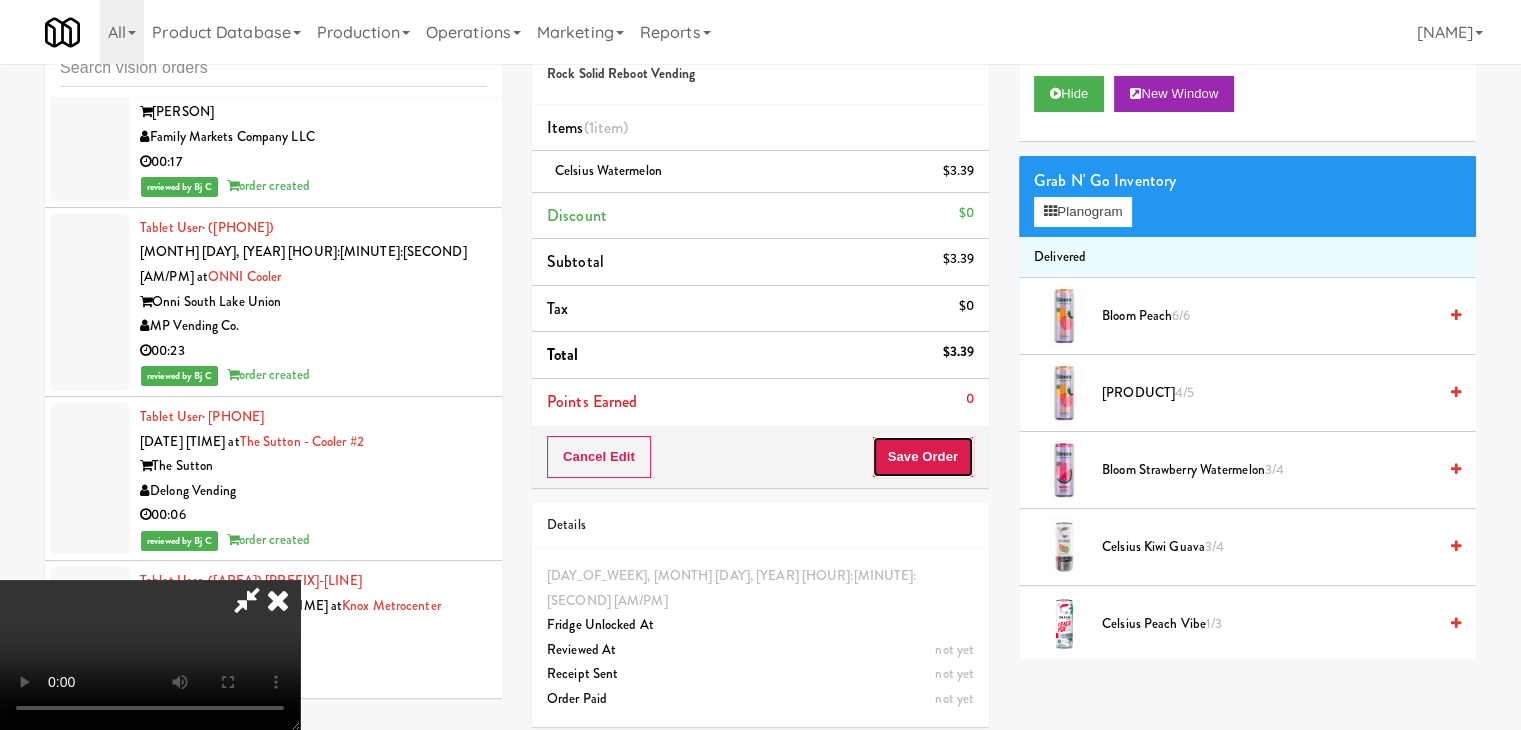 click on "Save Order" at bounding box center (923, 457) 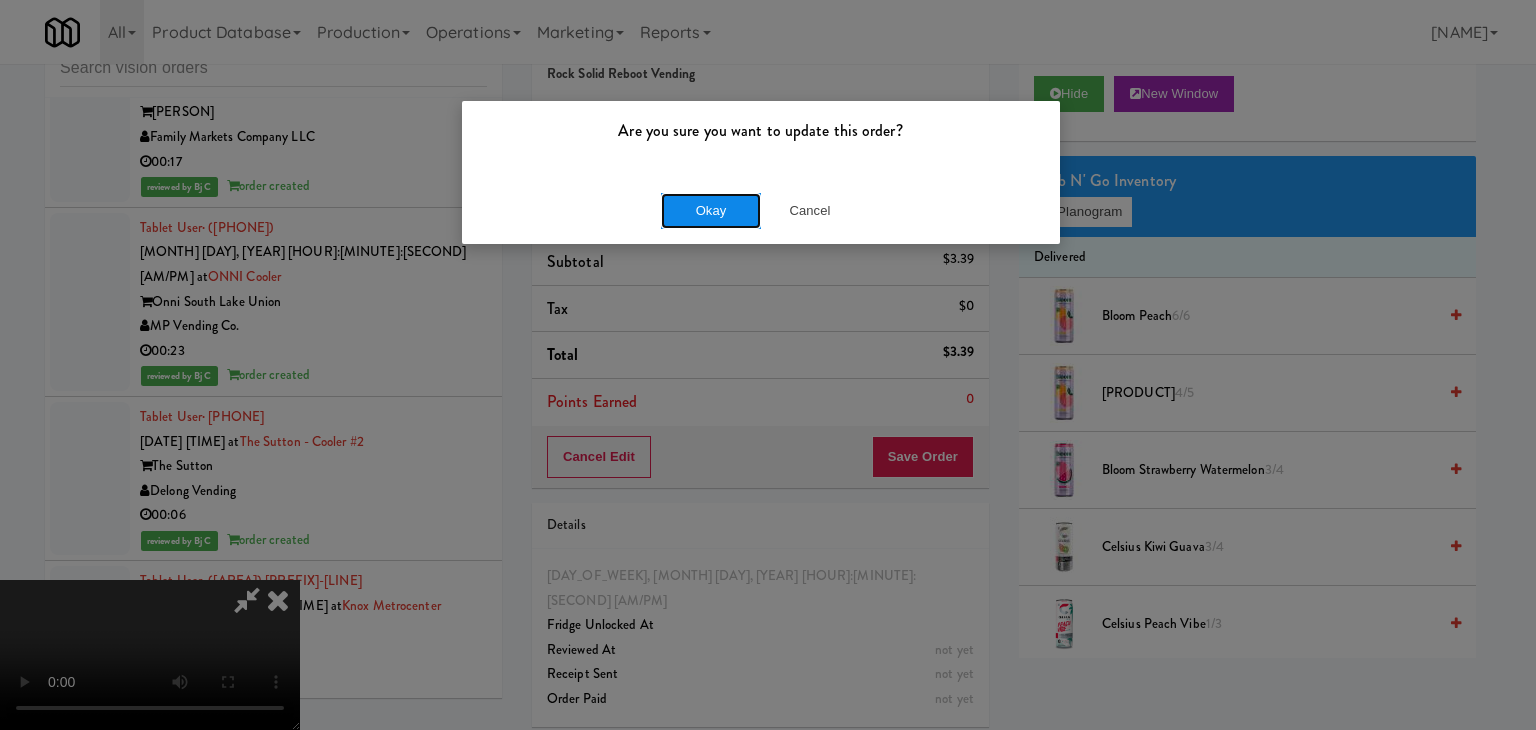 click on "Okay" at bounding box center (711, 211) 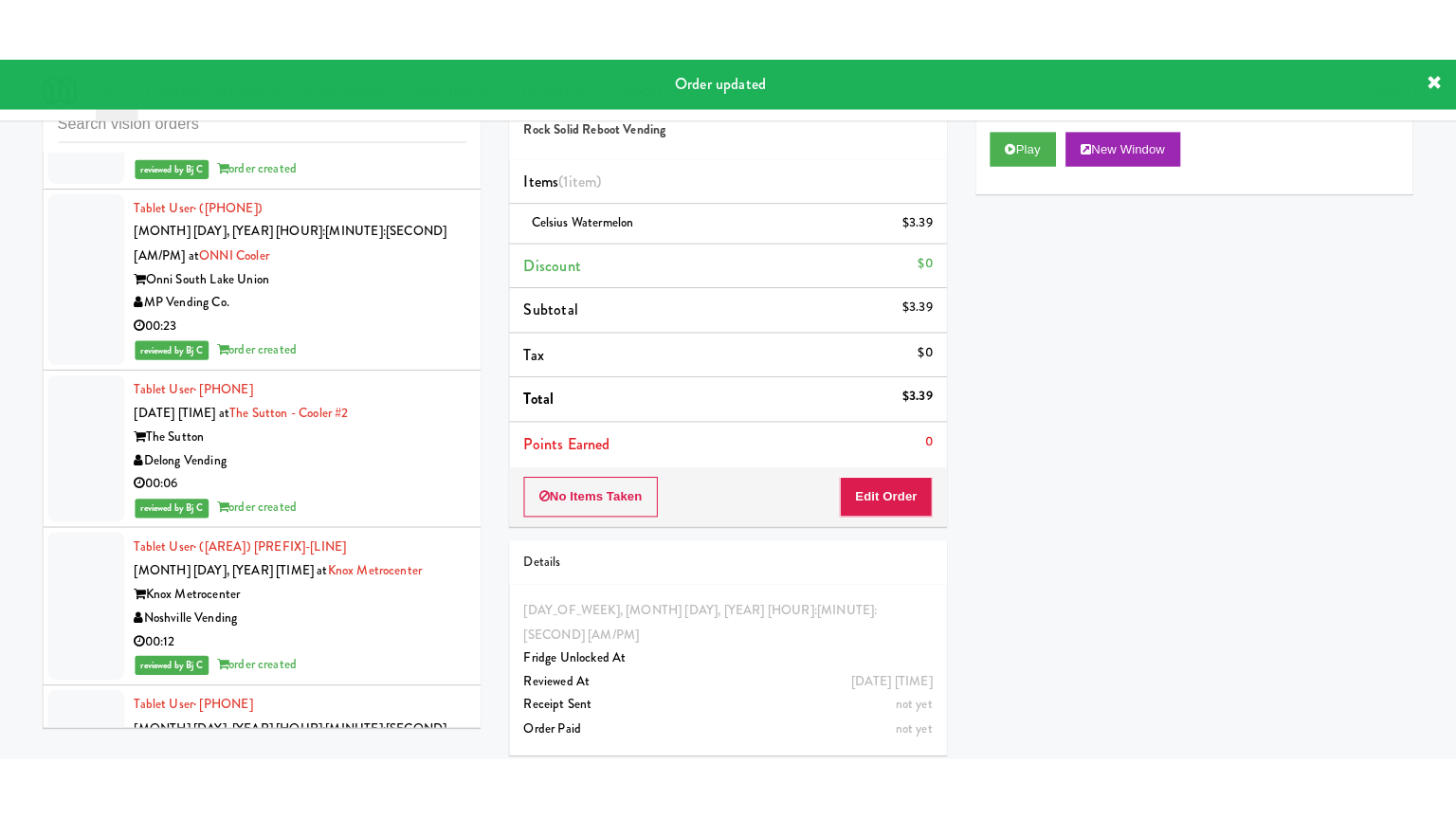 scroll, scrollTop: 27460, scrollLeft: 0, axis: vertical 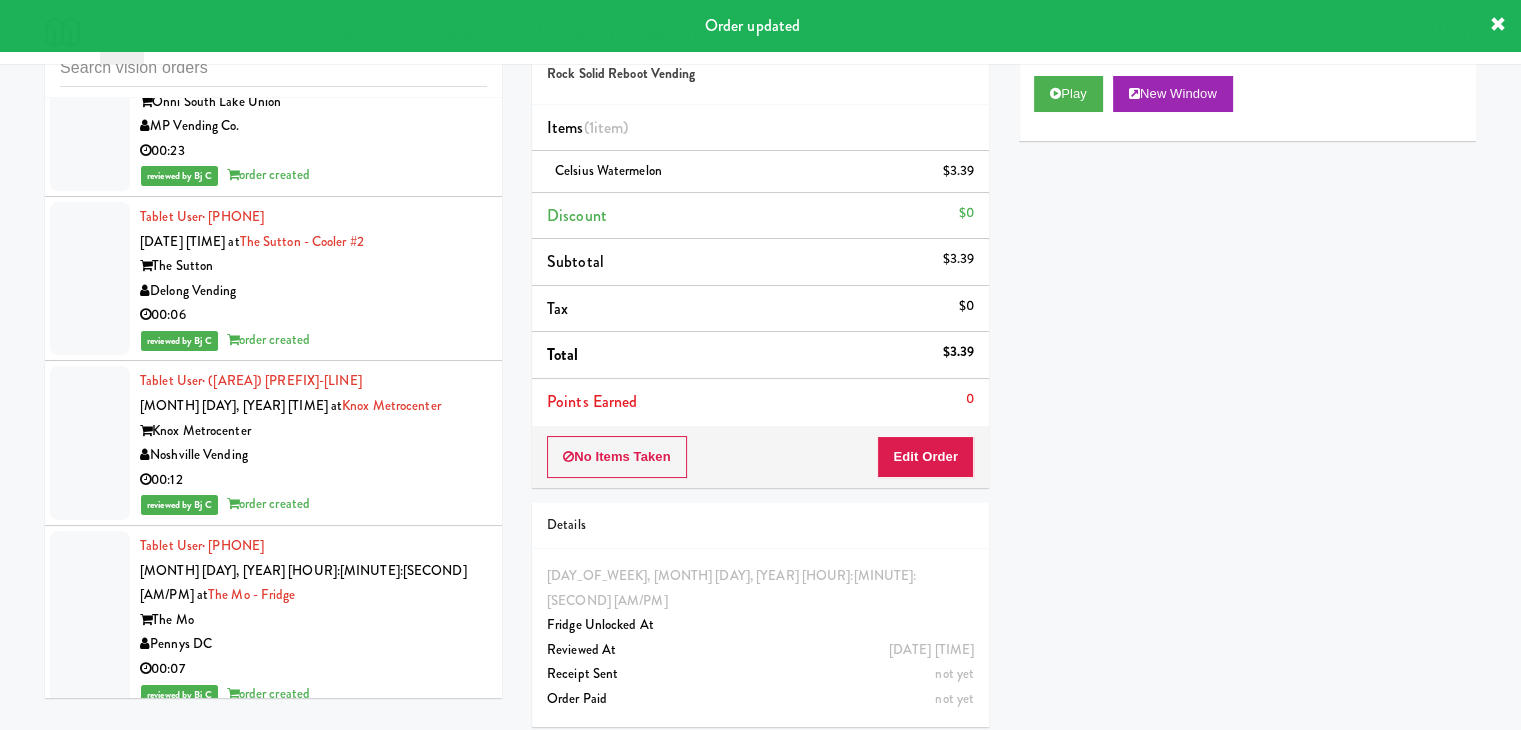click on "SmartVend KC" at bounding box center [313, 1895] 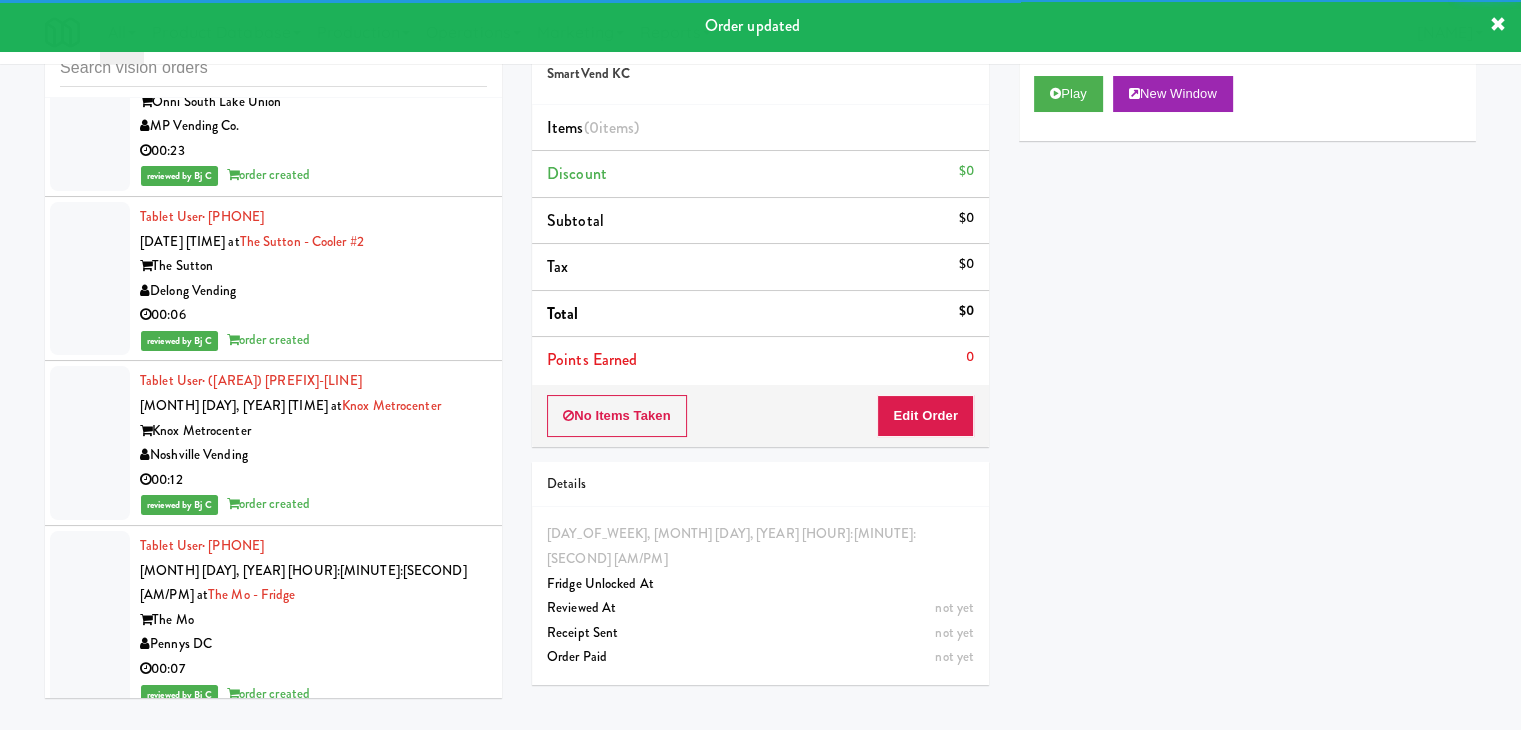 click on "Play  New Window" at bounding box center (1247, 101) 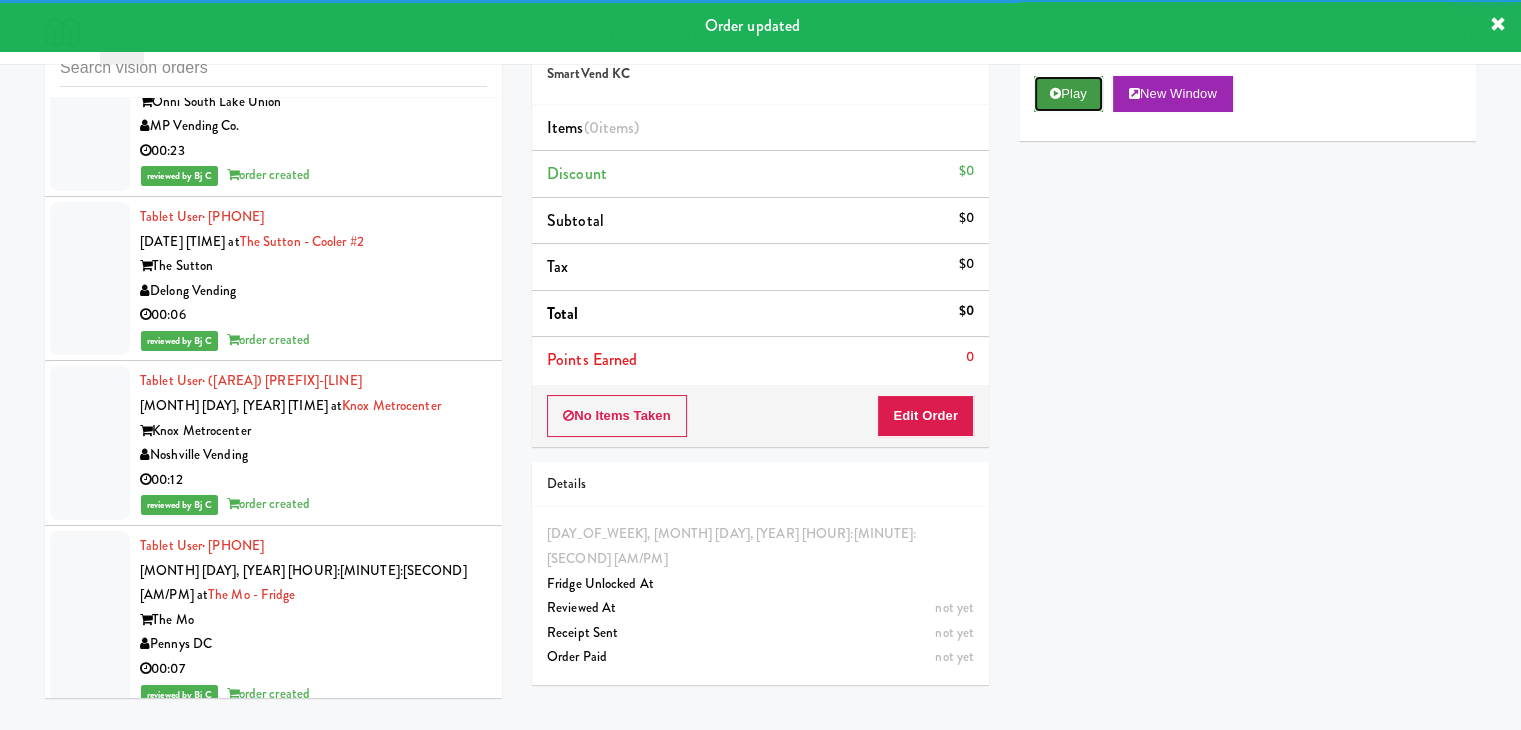 click on "Play" at bounding box center (1068, 94) 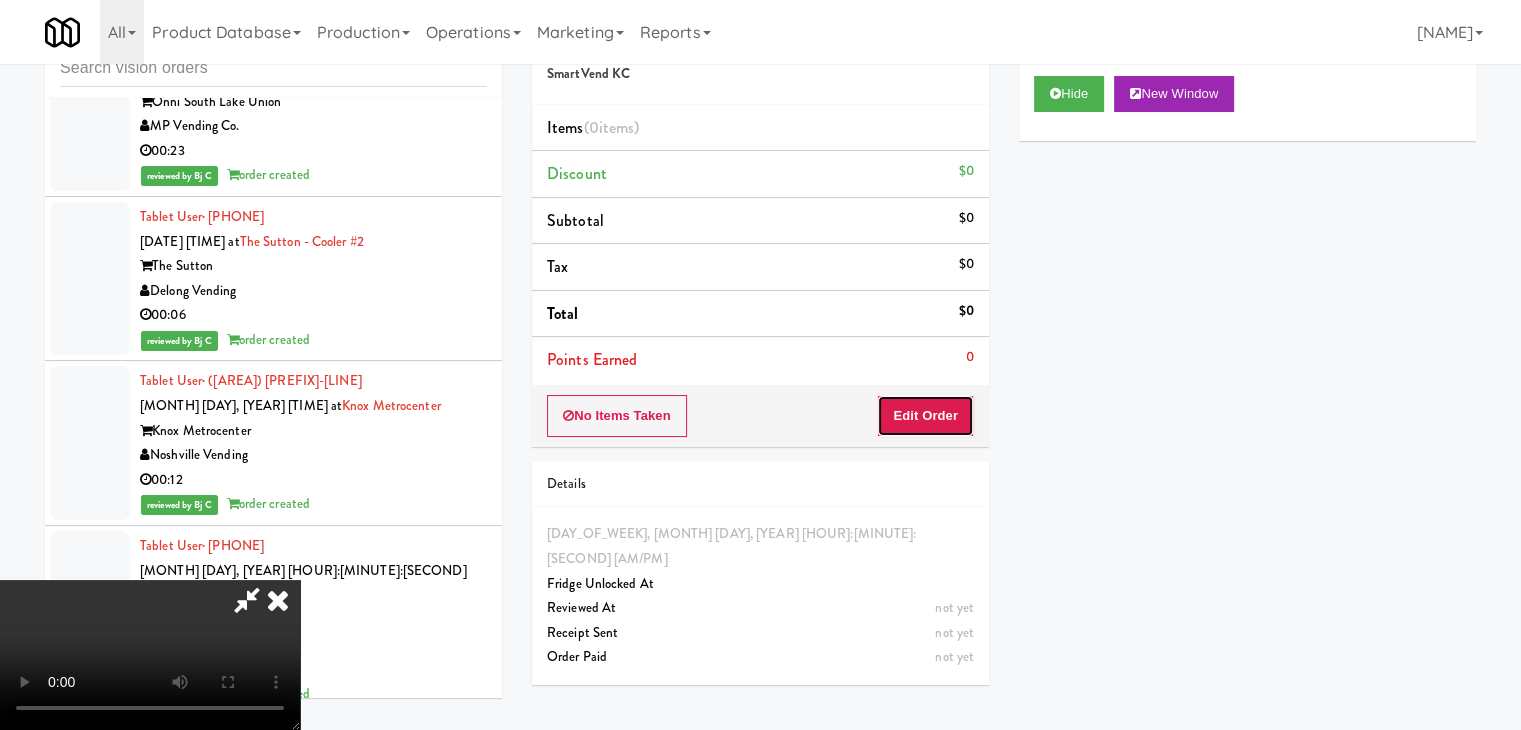 click on "Edit Order" at bounding box center [925, 416] 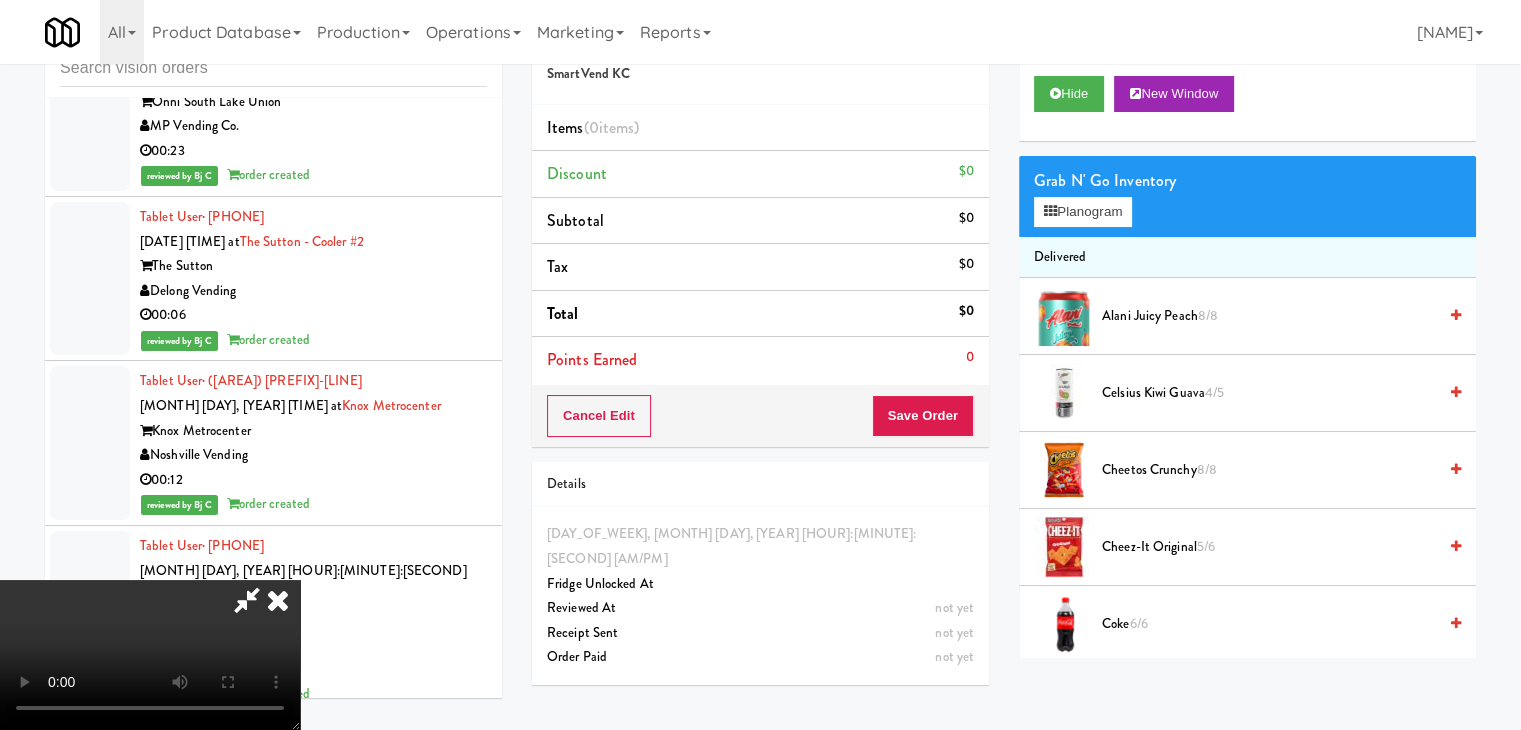 type 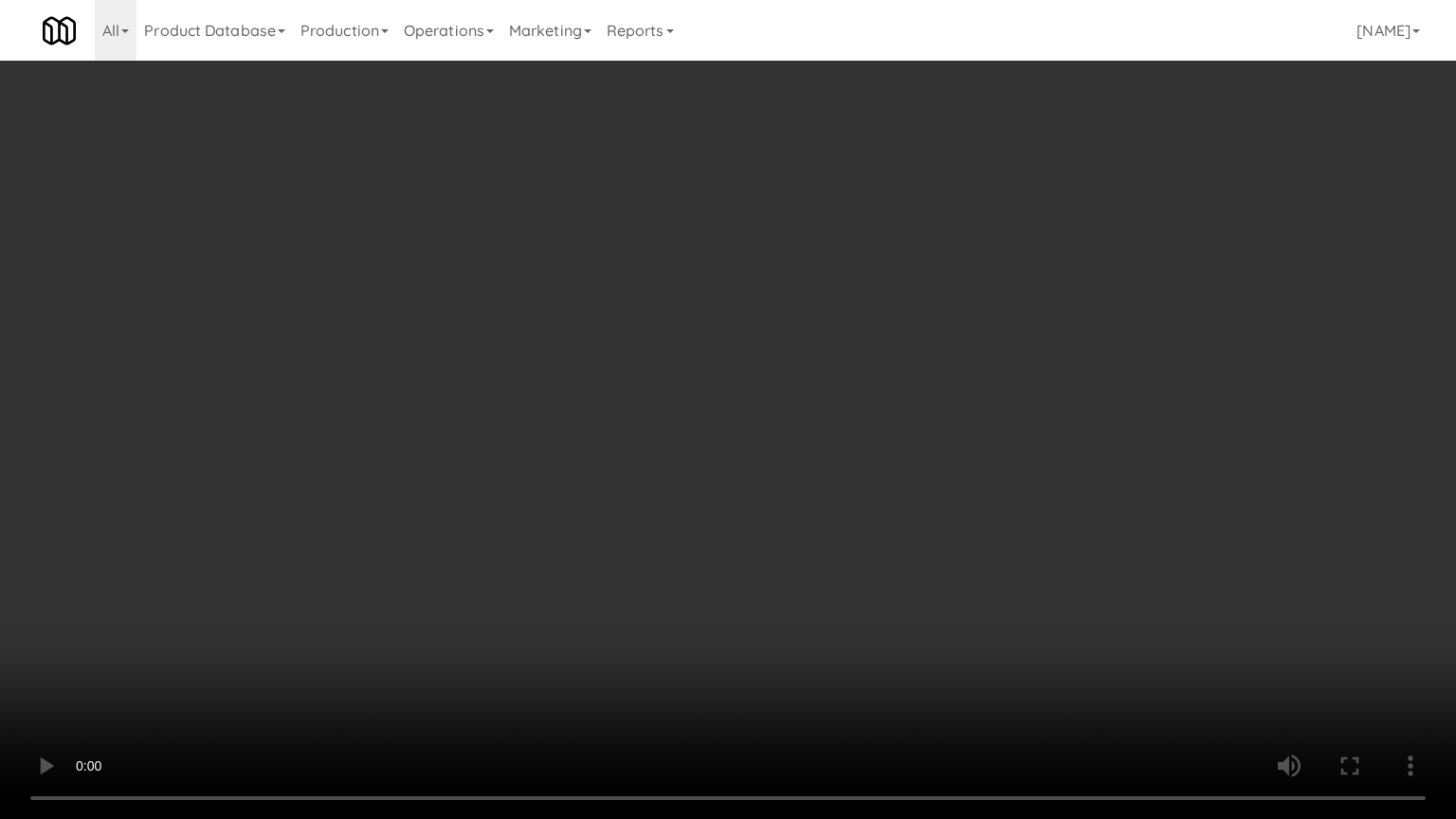 click at bounding box center (728, 410) 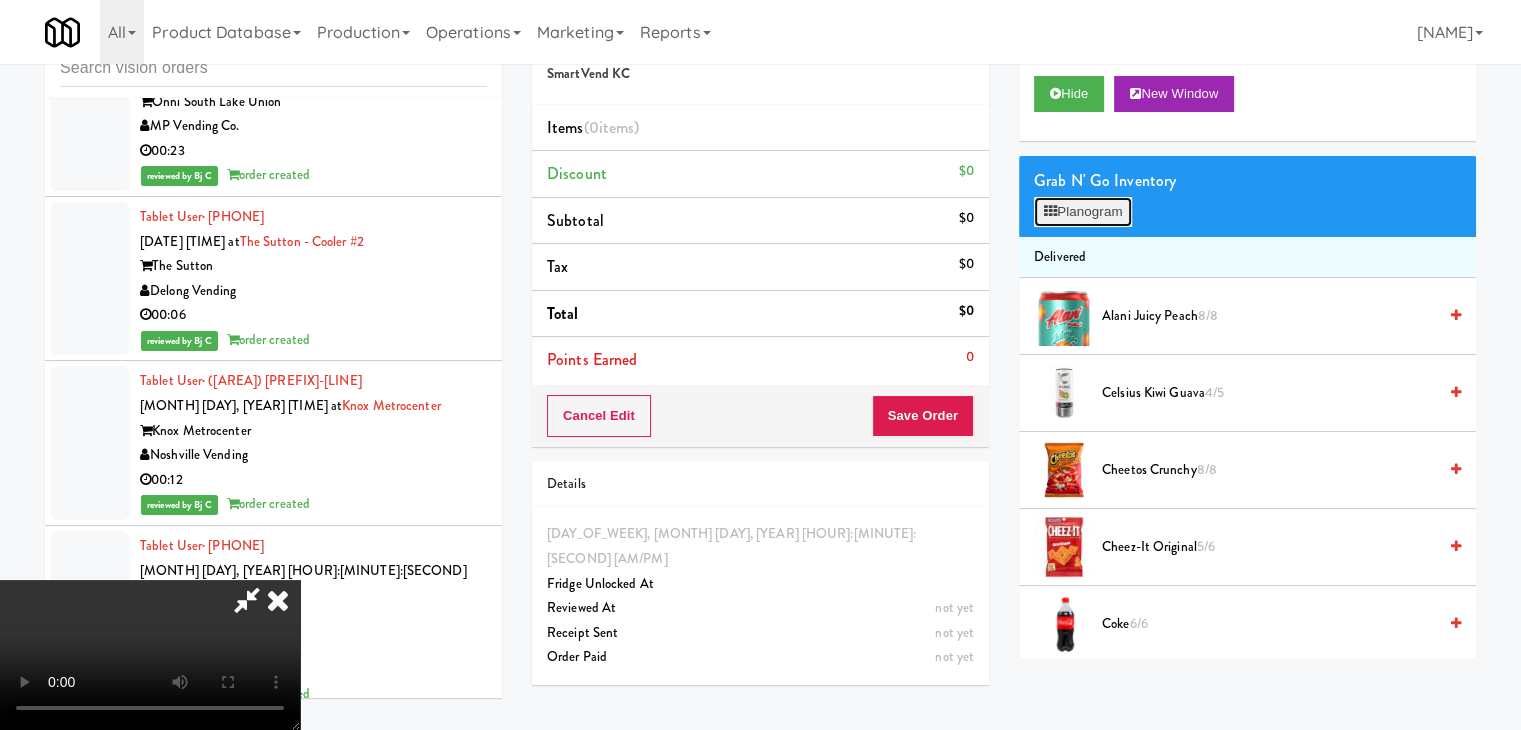 click on "Planogram" at bounding box center [1083, 212] 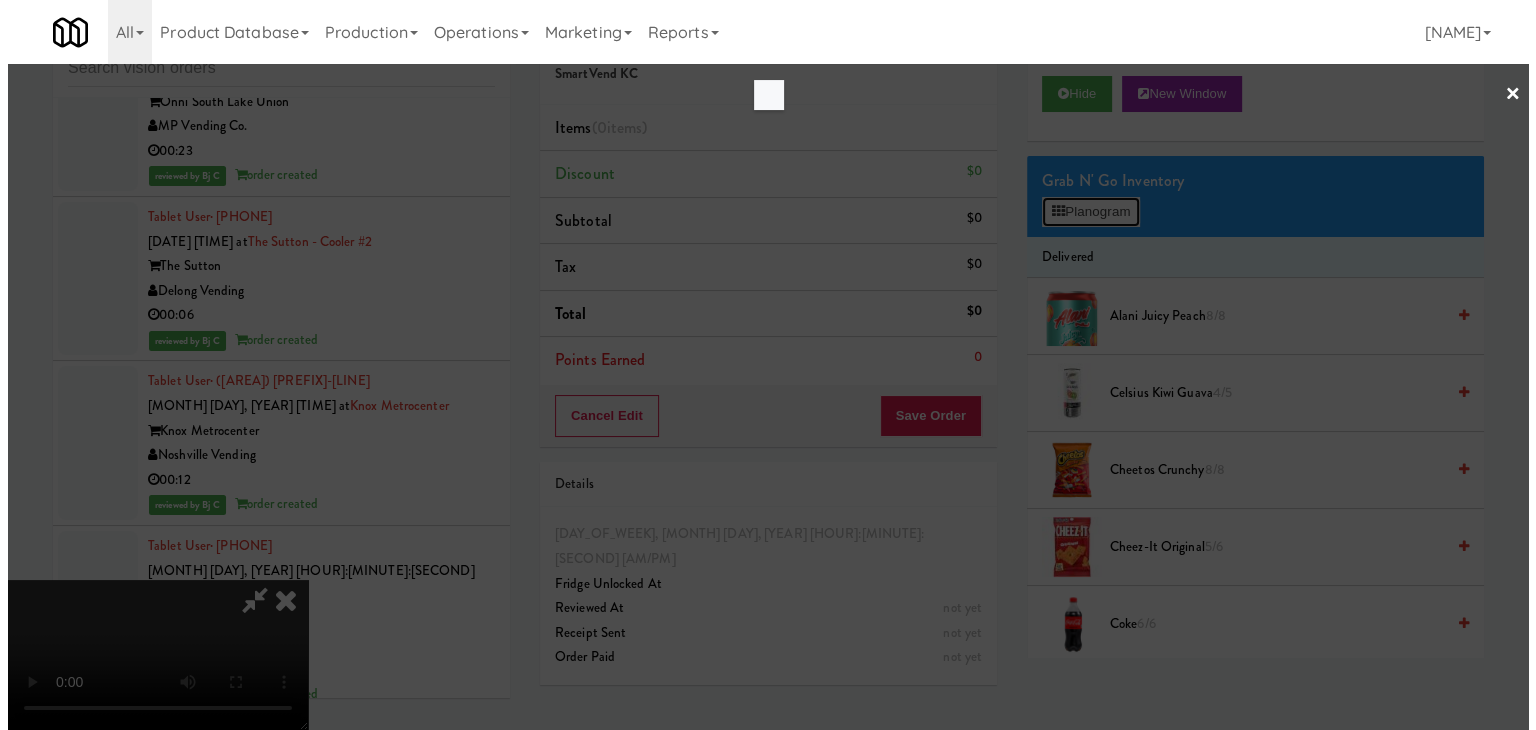 scroll, scrollTop: 28944, scrollLeft: 0, axis: vertical 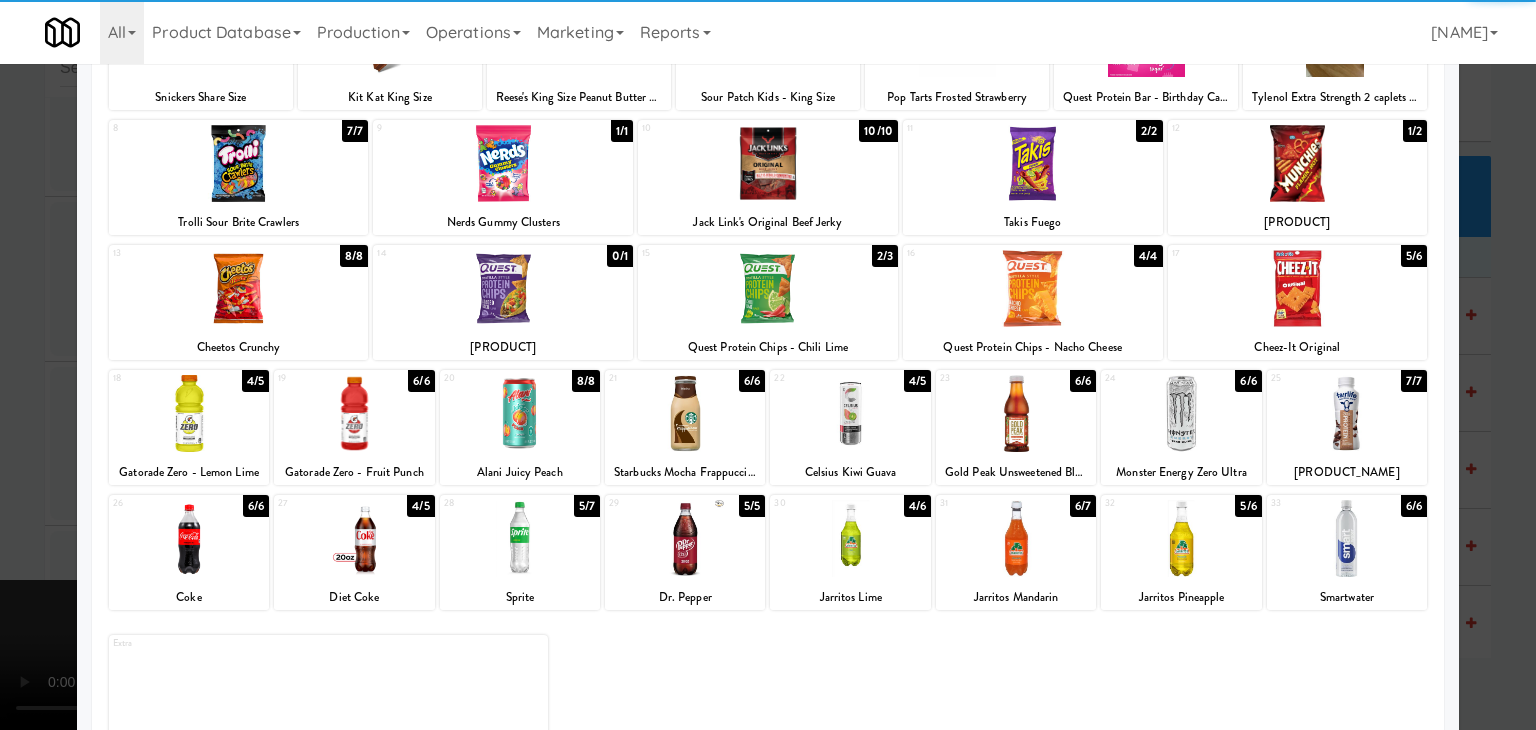 click at bounding box center (685, 538) 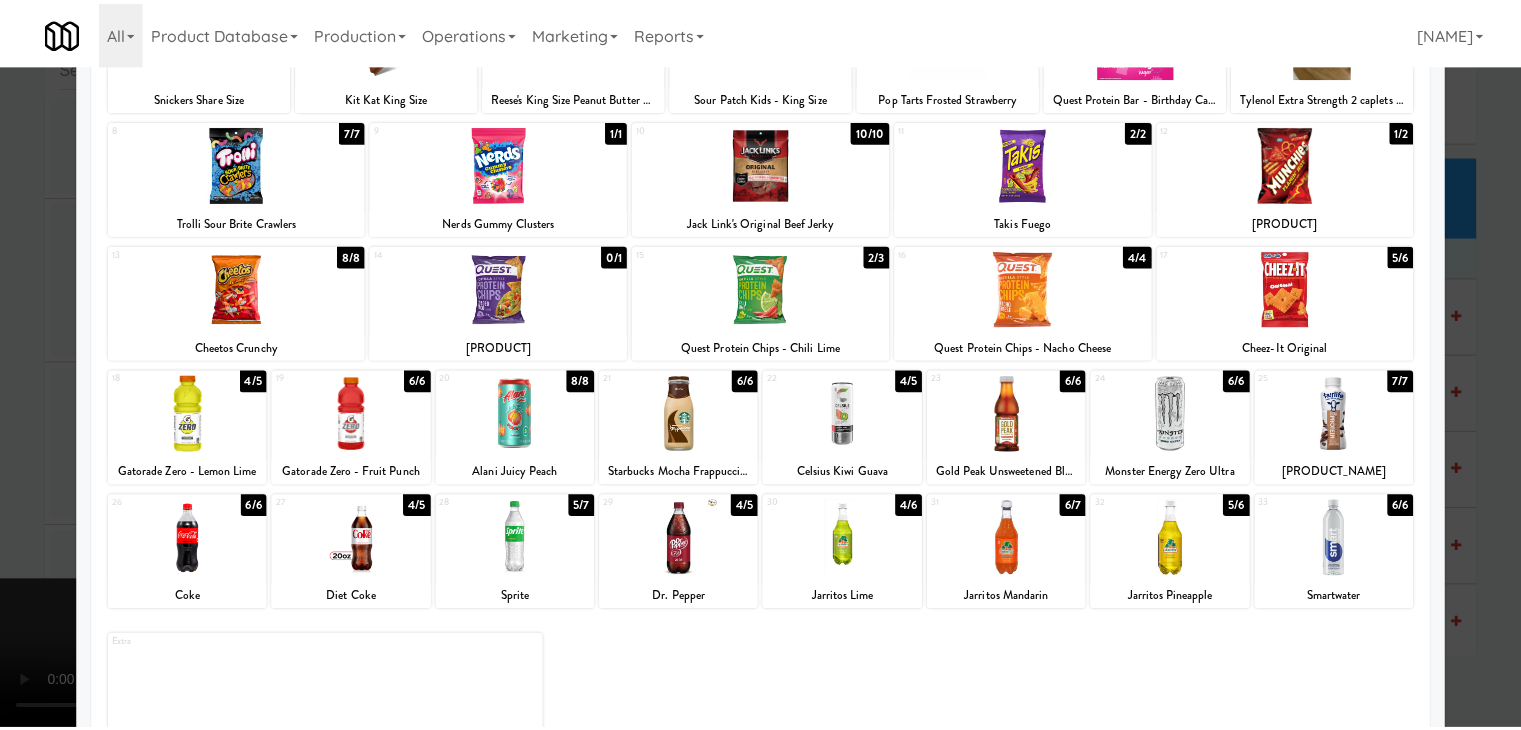 scroll, scrollTop: 0, scrollLeft: 0, axis: both 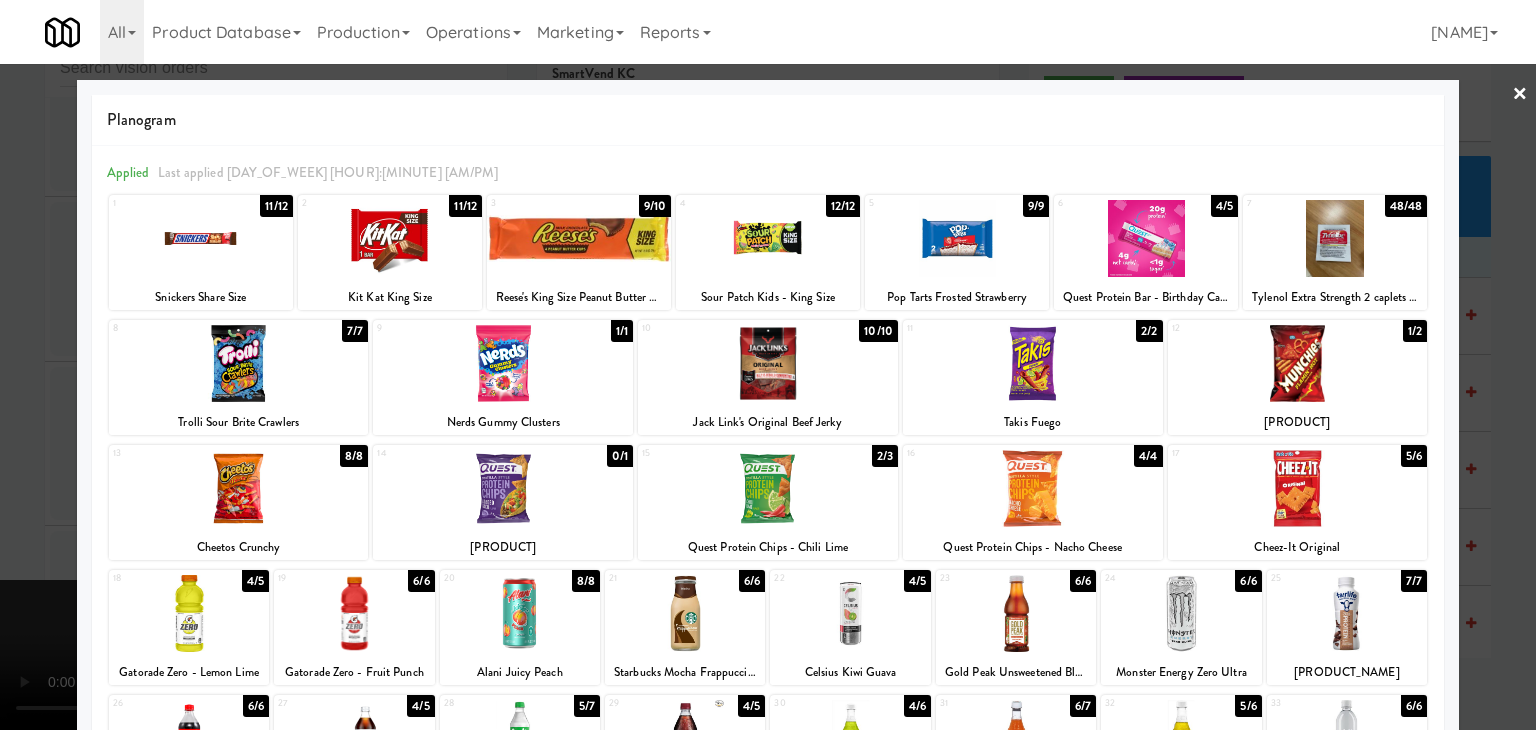click at bounding box center (579, 238) 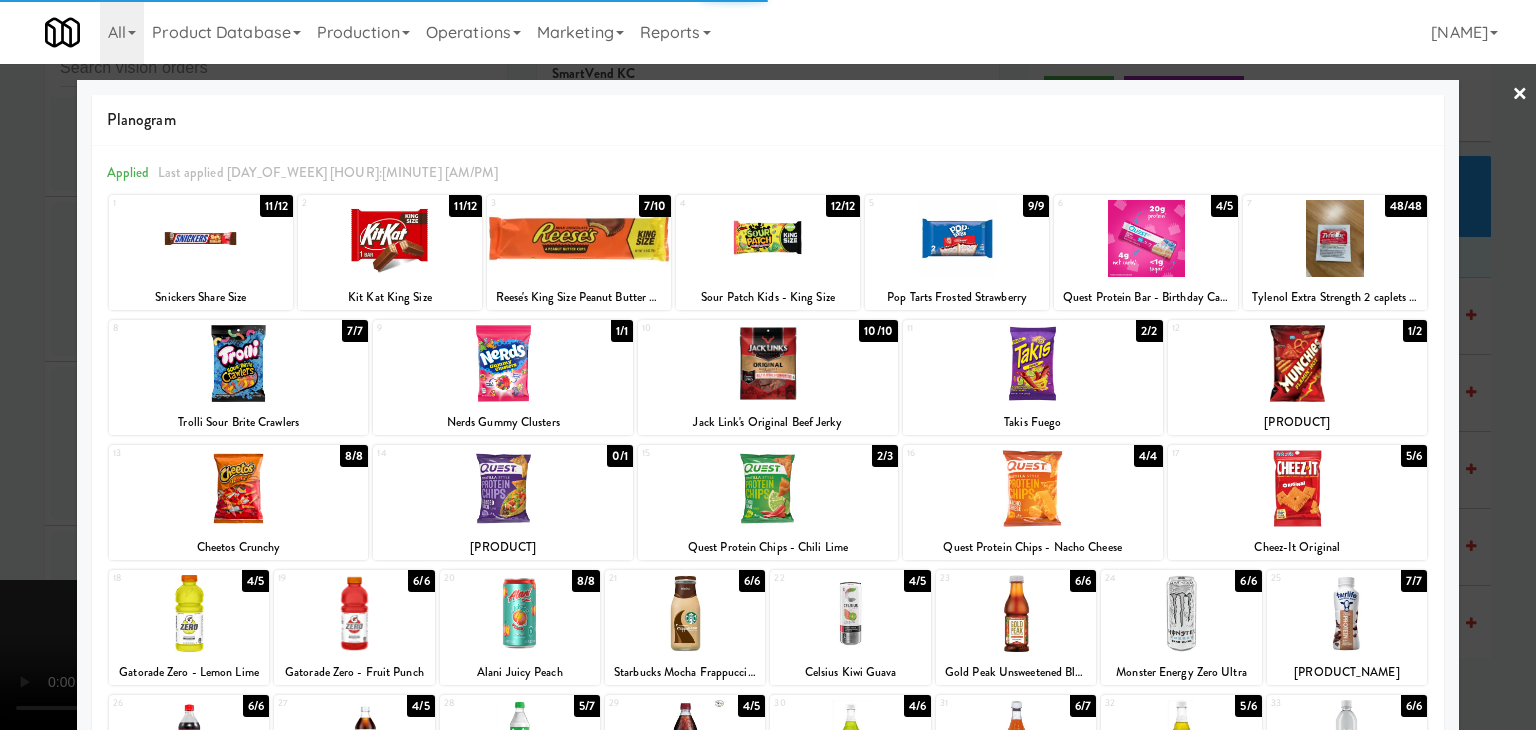 drag, startPoint x: 0, startPoint y: 401, endPoint x: 821, endPoint y: 544, distance: 833.36066 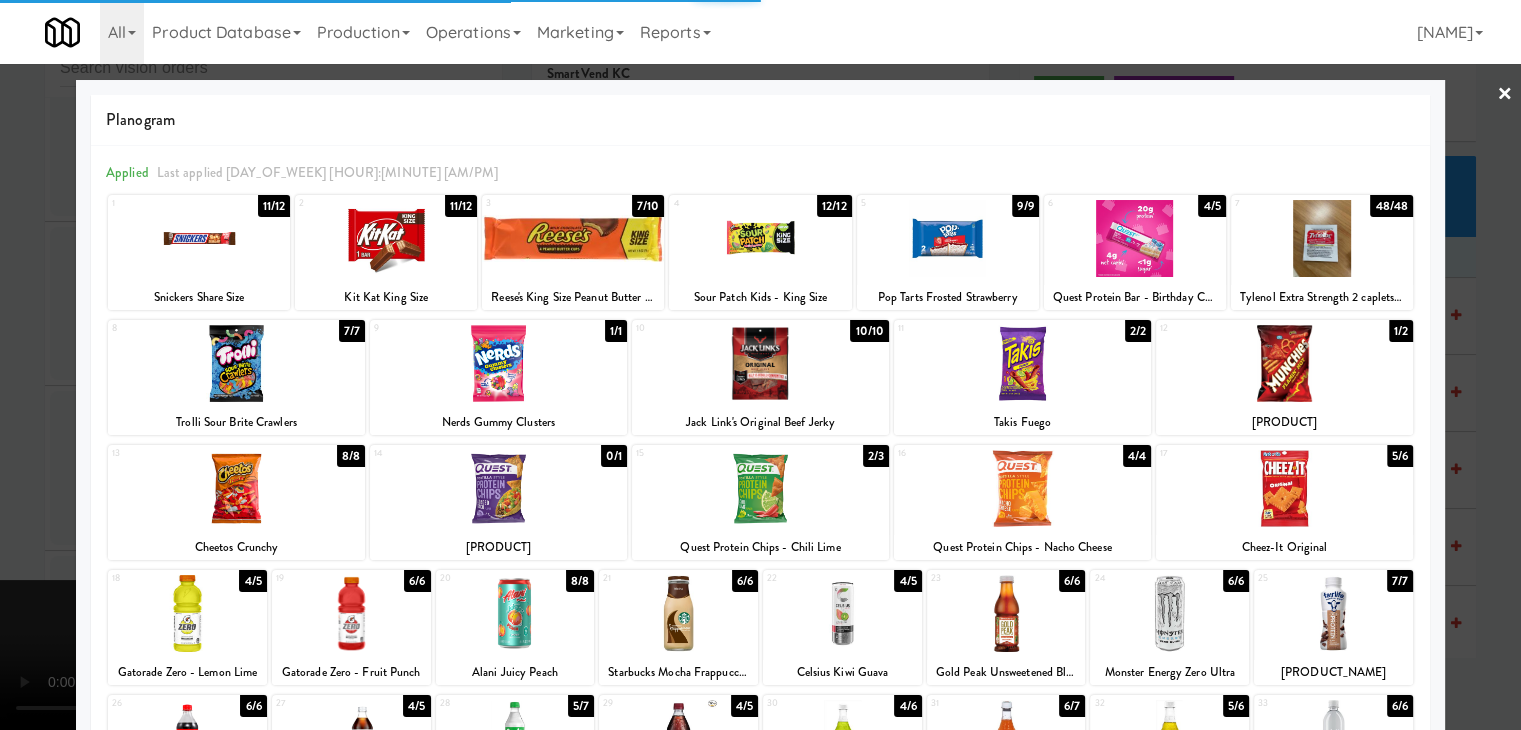 scroll, scrollTop: 28969, scrollLeft: 0, axis: vertical 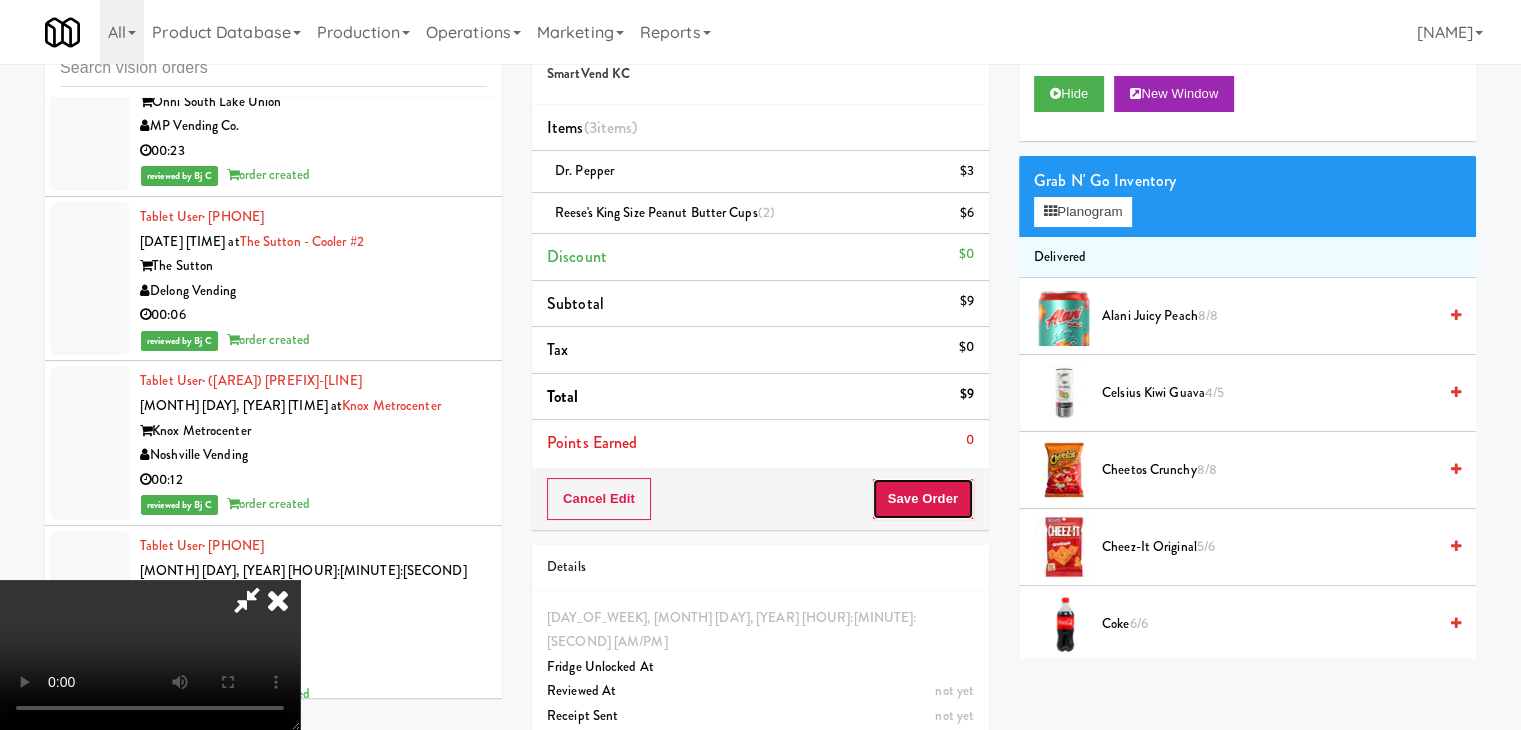 click on "Save Order" at bounding box center [923, 499] 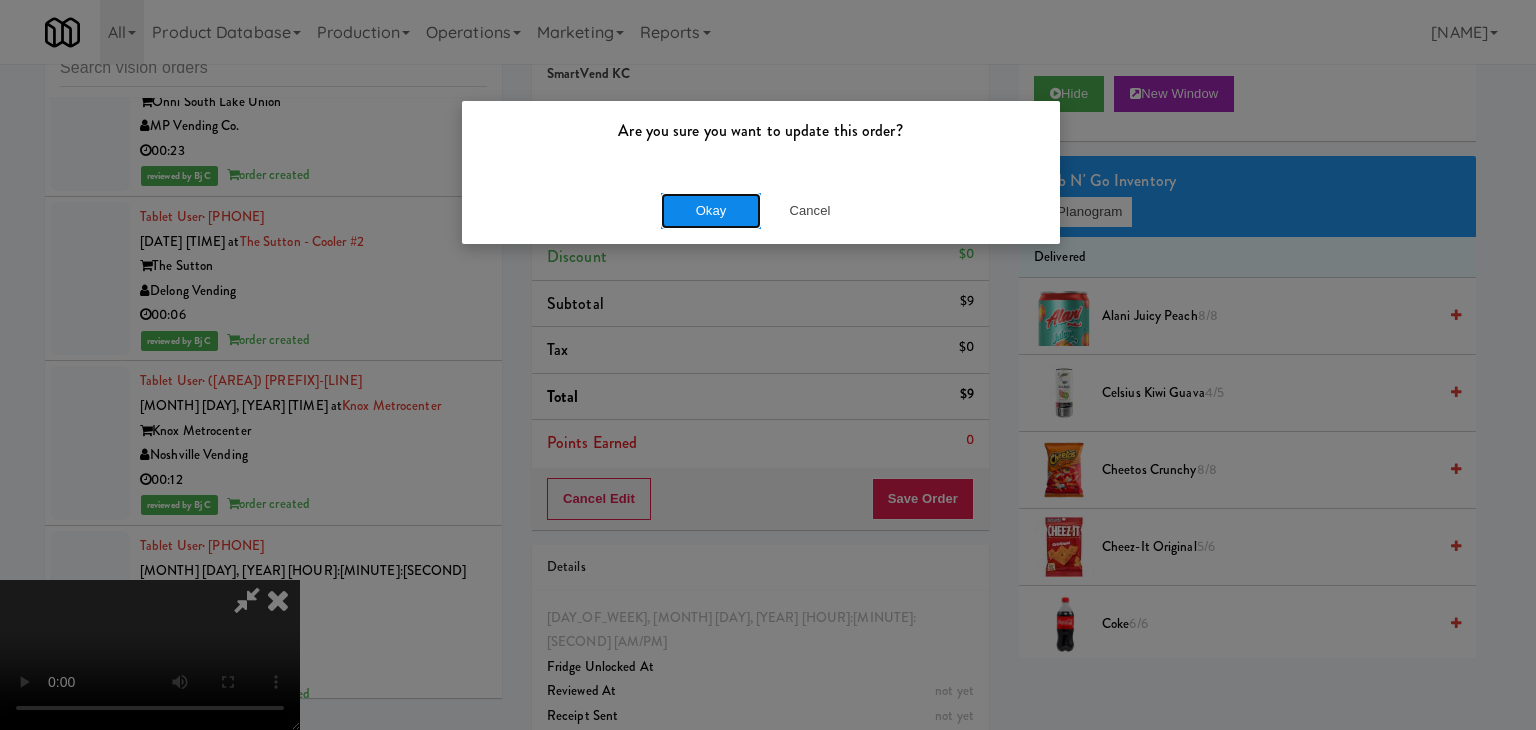 click on "Okay" at bounding box center (711, 211) 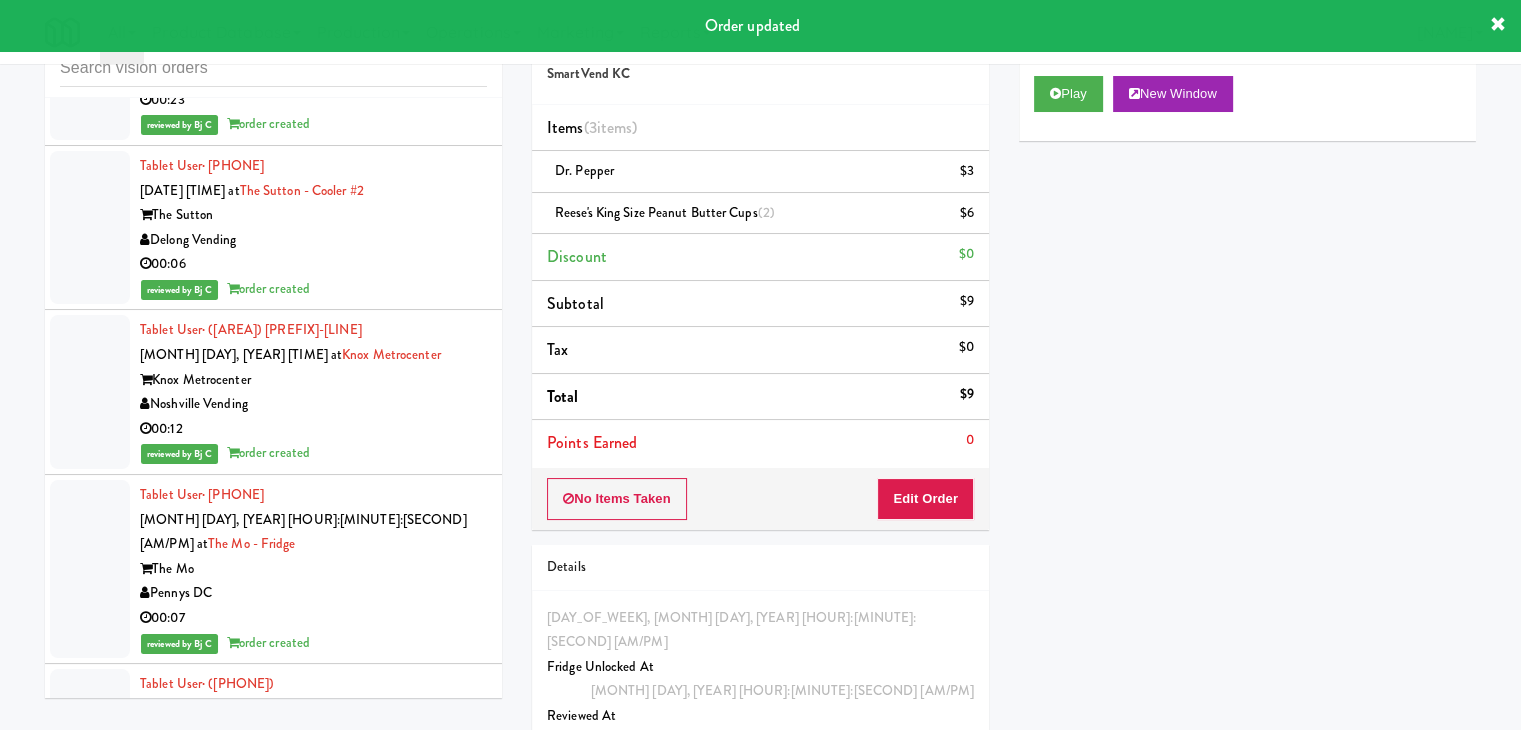 scroll, scrollTop: 29069, scrollLeft: 0, axis: vertical 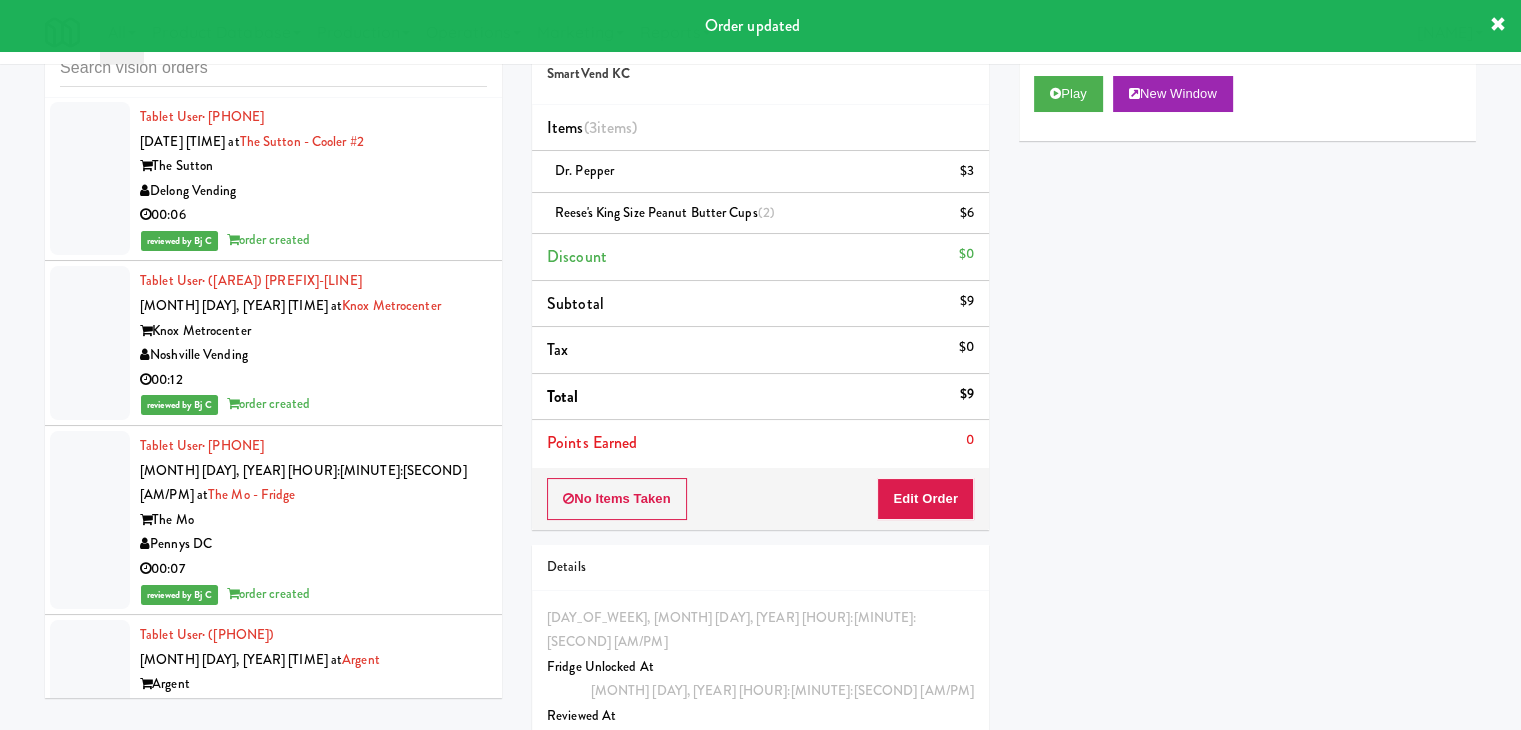 click on "Delong Vending" at bounding box center (313, 1959) 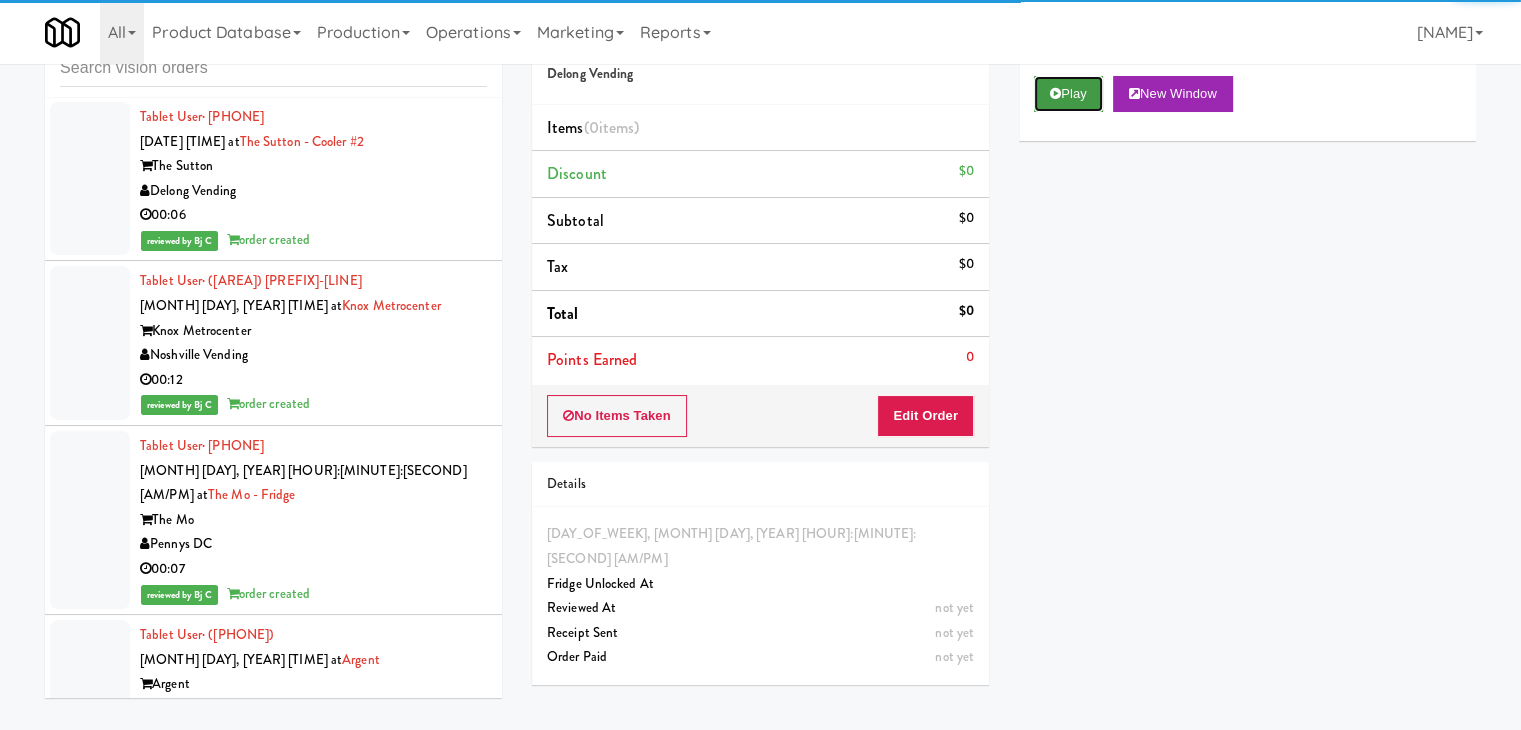 click on "Play" at bounding box center [1068, 94] 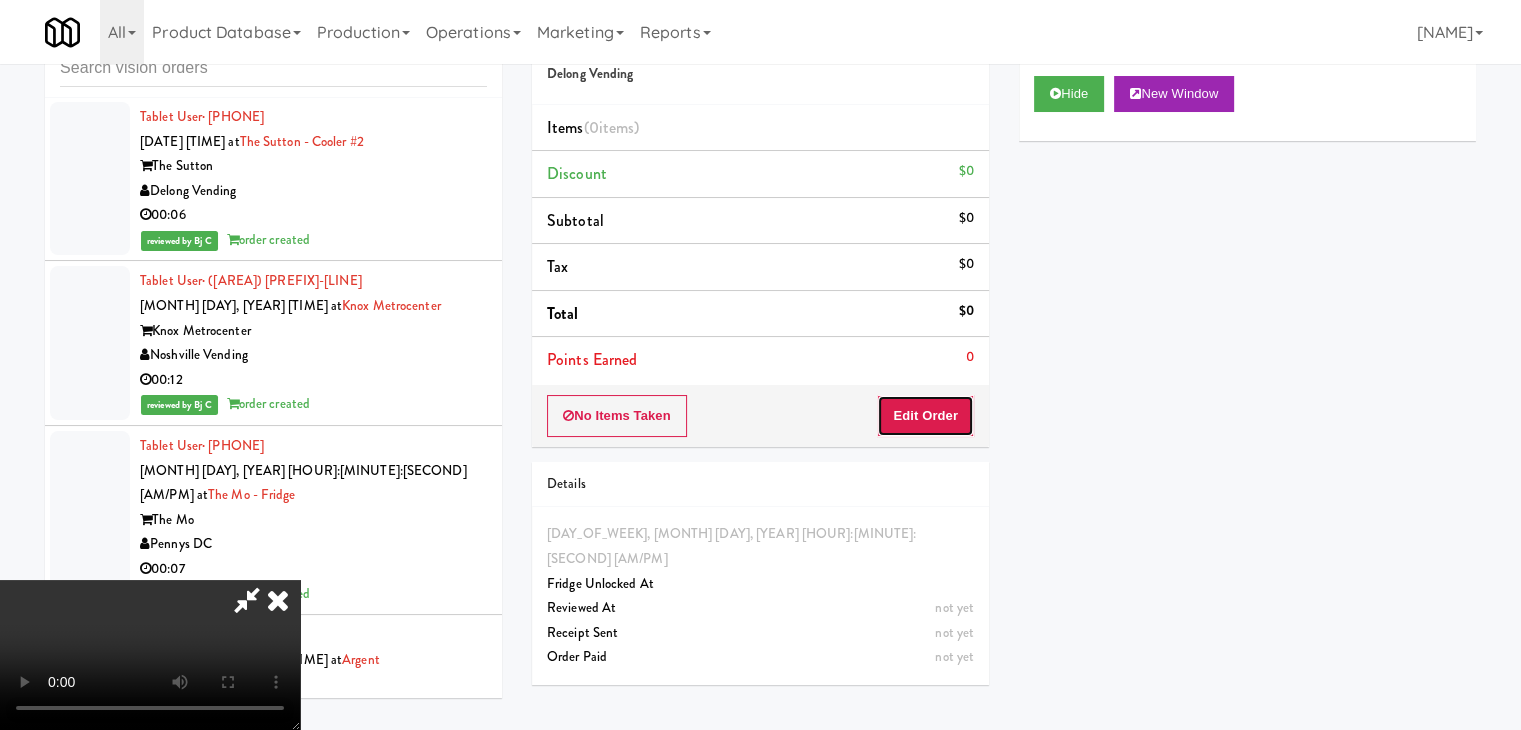 click on "Edit Order" at bounding box center (925, 416) 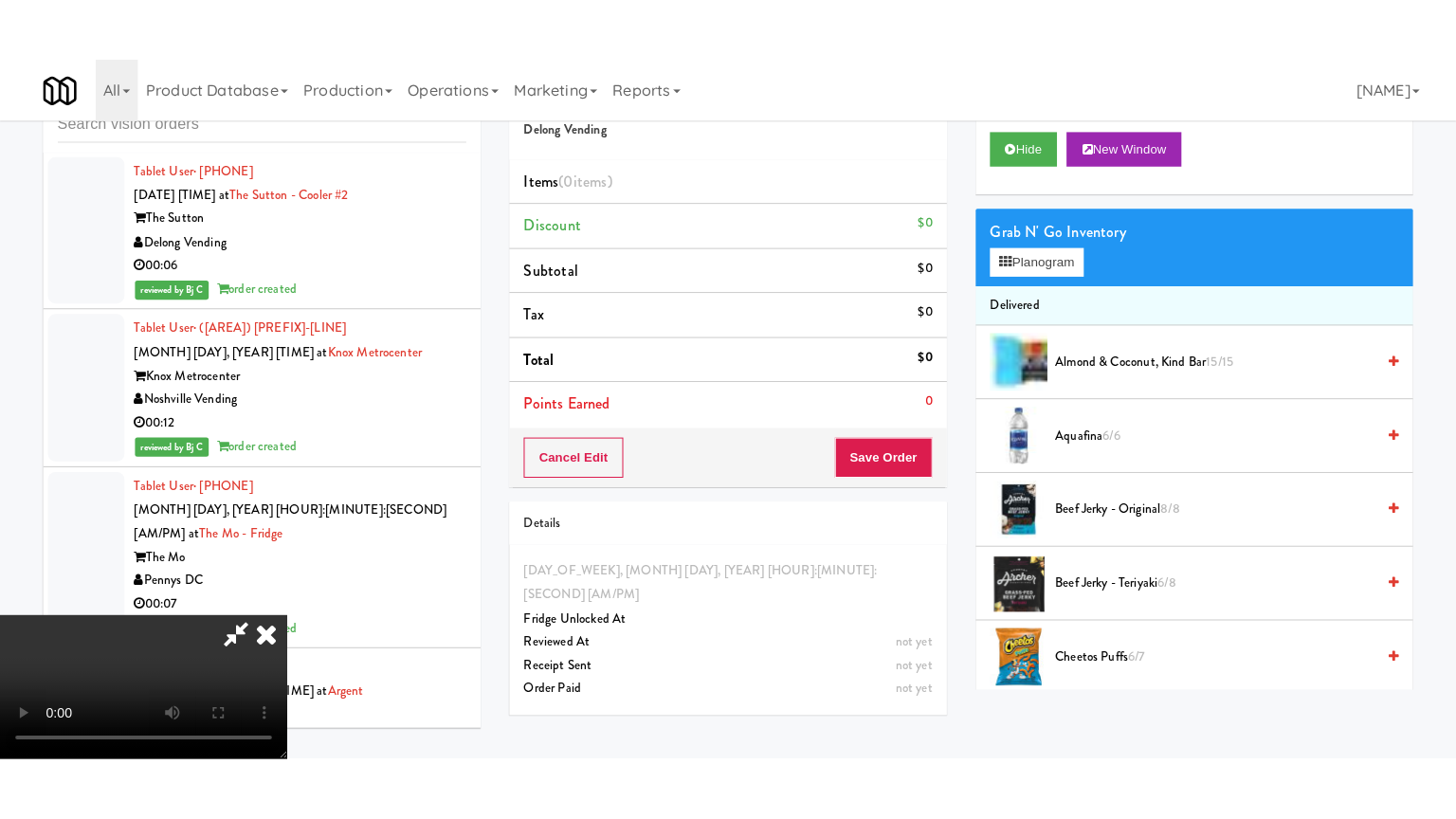 scroll, scrollTop: 266, scrollLeft: 0, axis: vertical 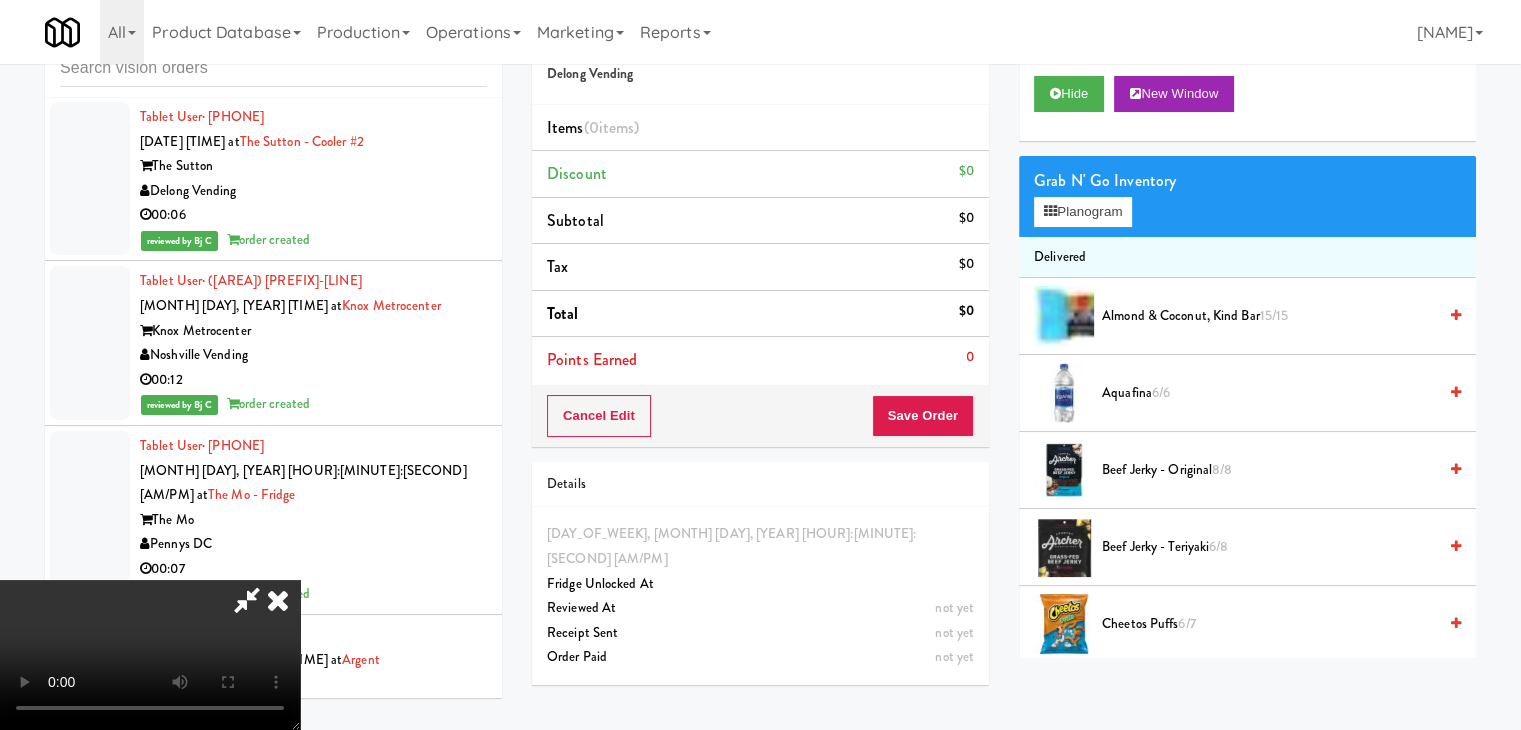 type 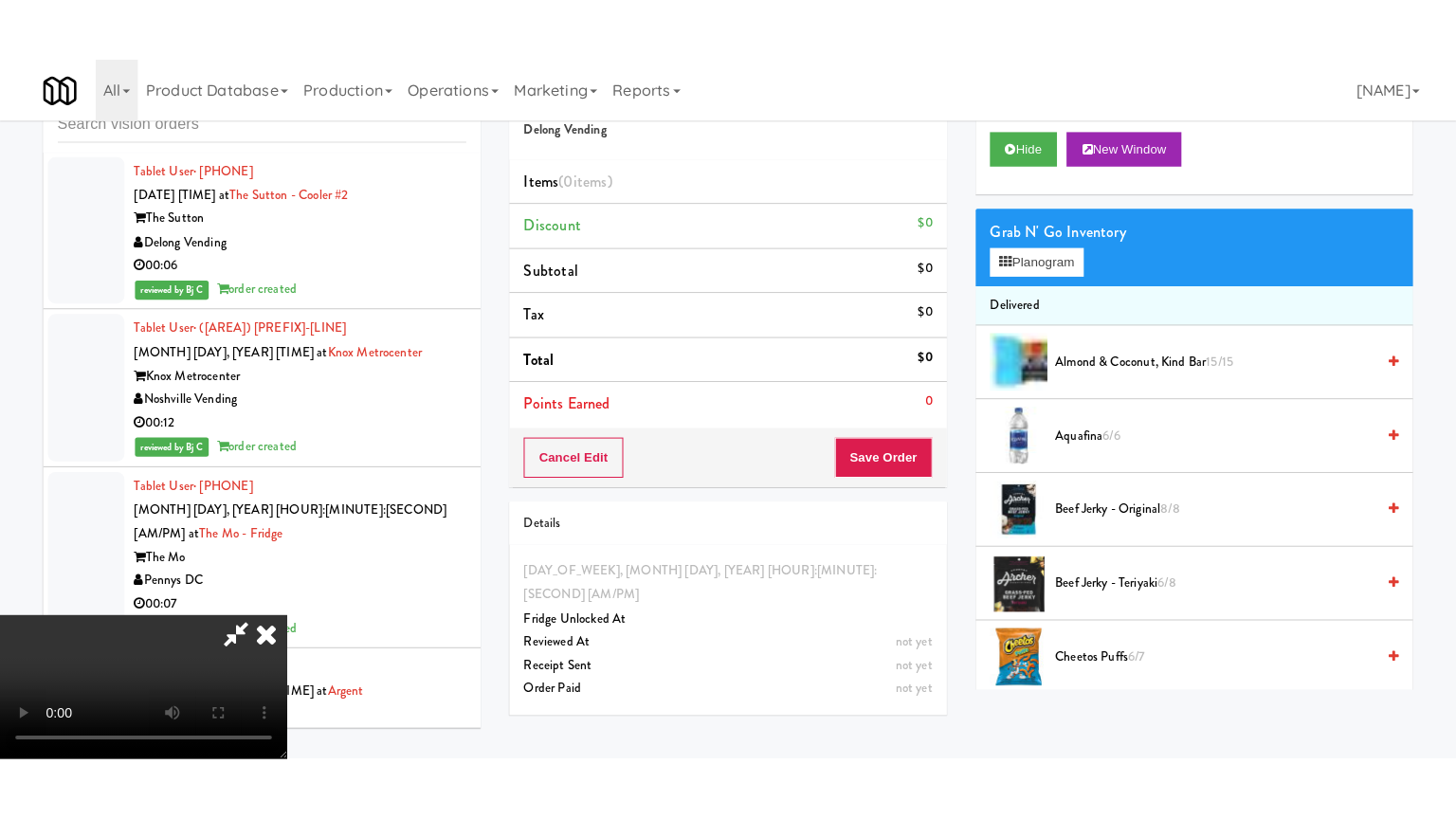 scroll, scrollTop: 0, scrollLeft: 0, axis: both 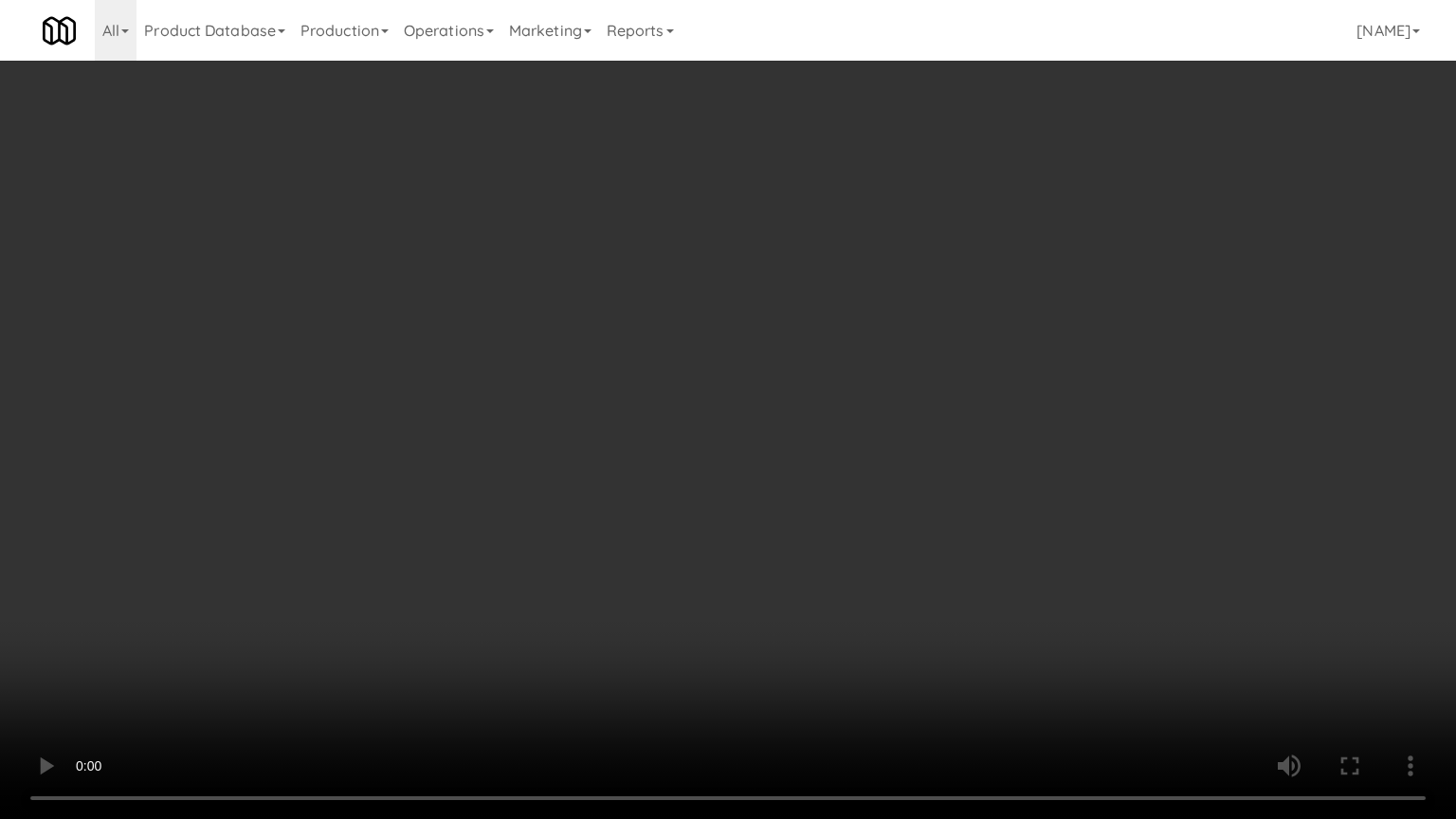 click at bounding box center [728, 410] 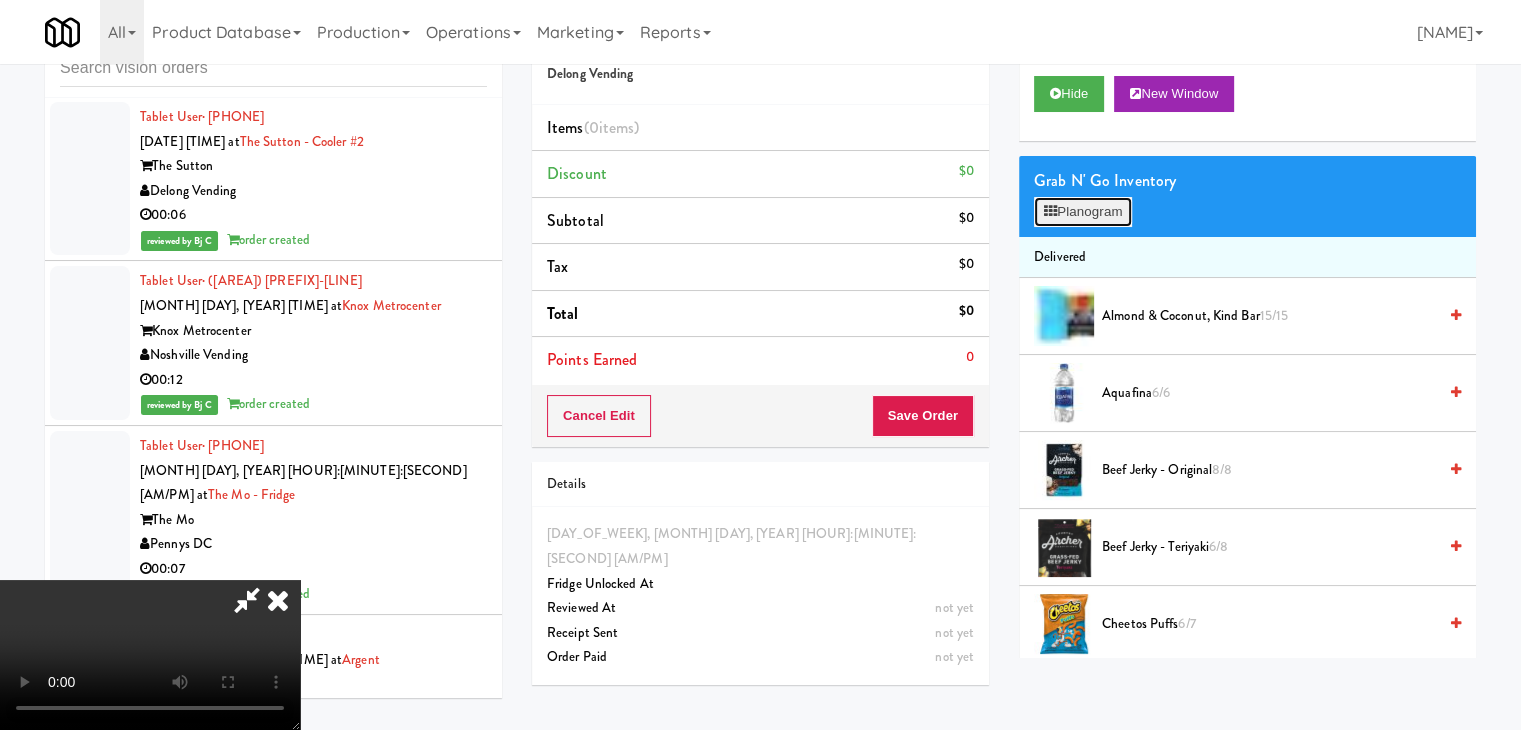click on "Planogram" at bounding box center [1083, 212] 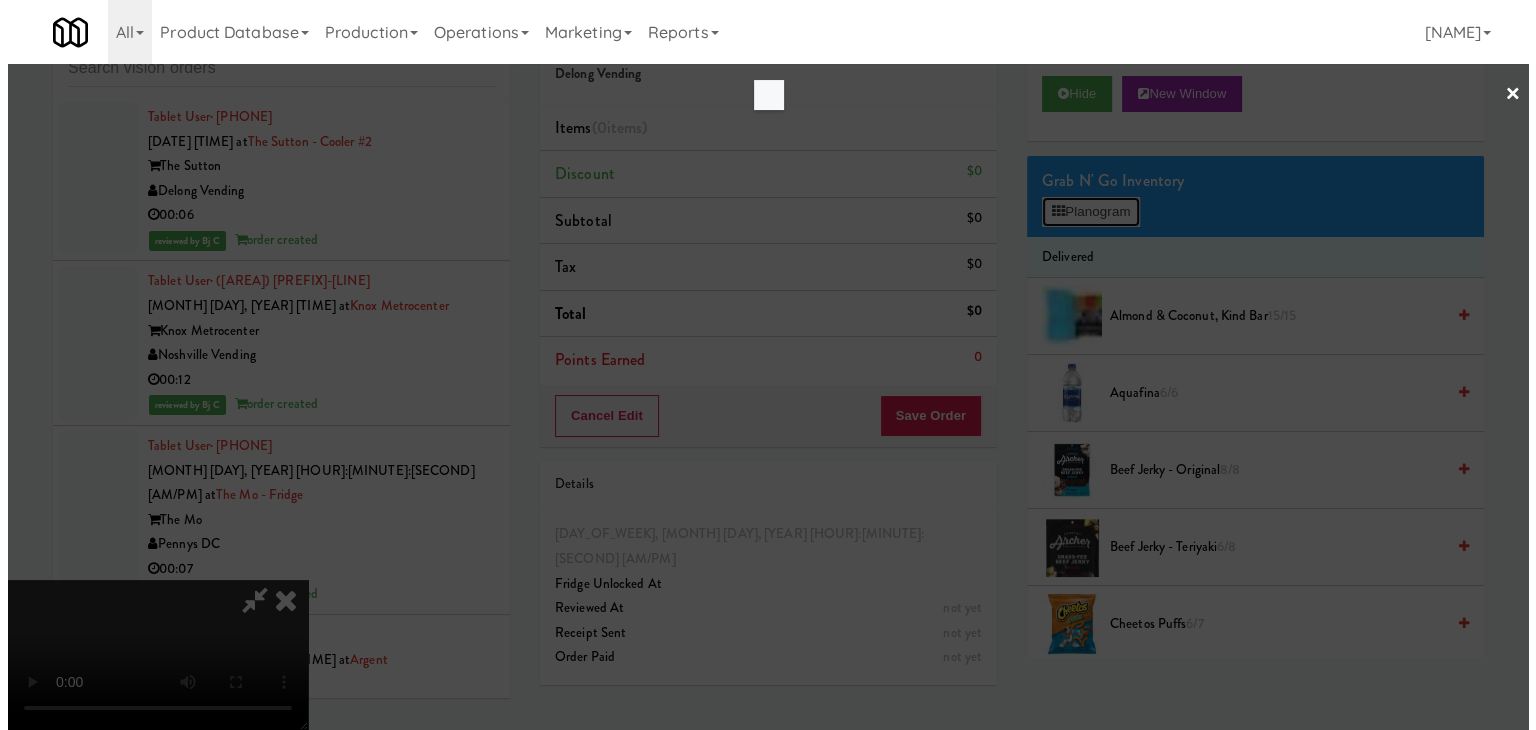 scroll, scrollTop: 29044, scrollLeft: 0, axis: vertical 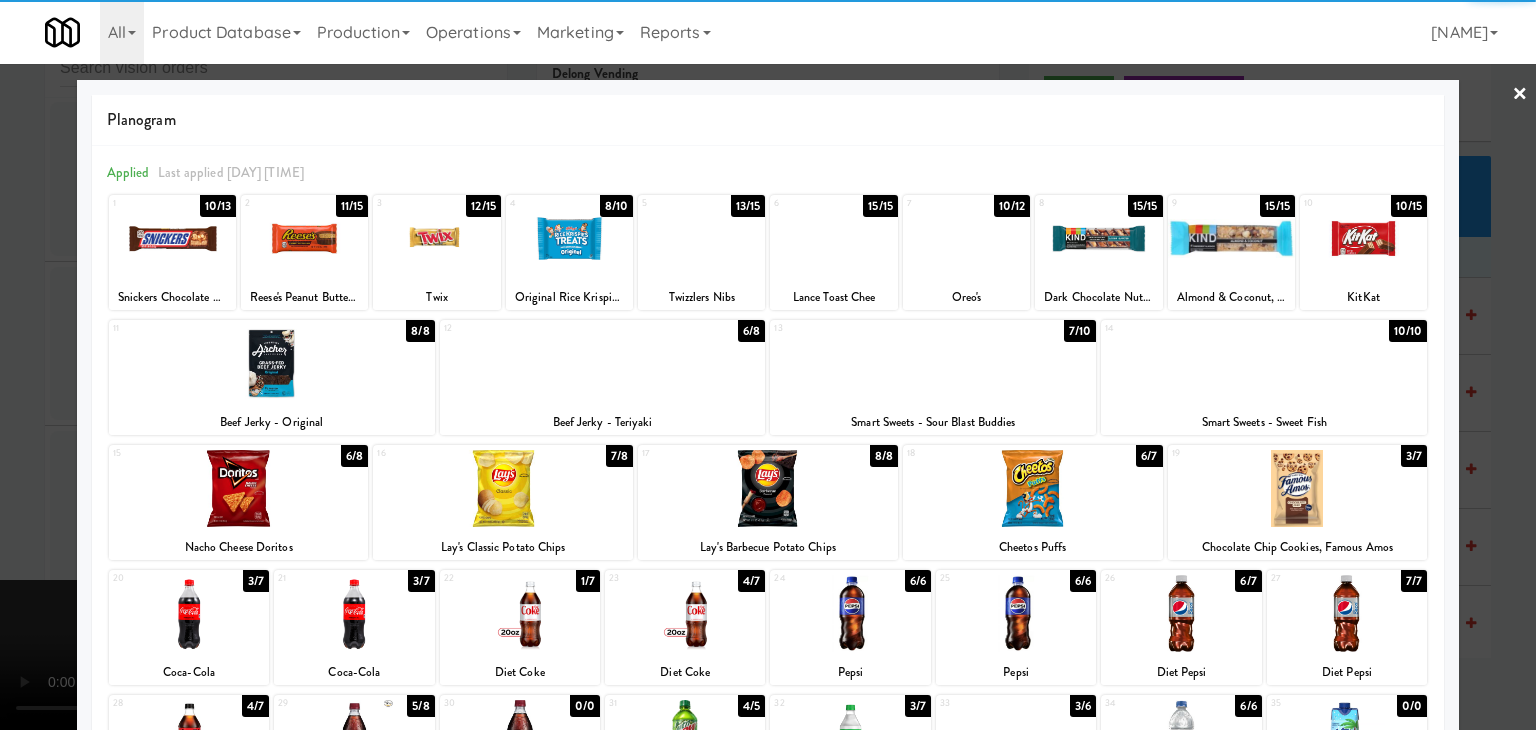 click at bounding box center [1098, 238] 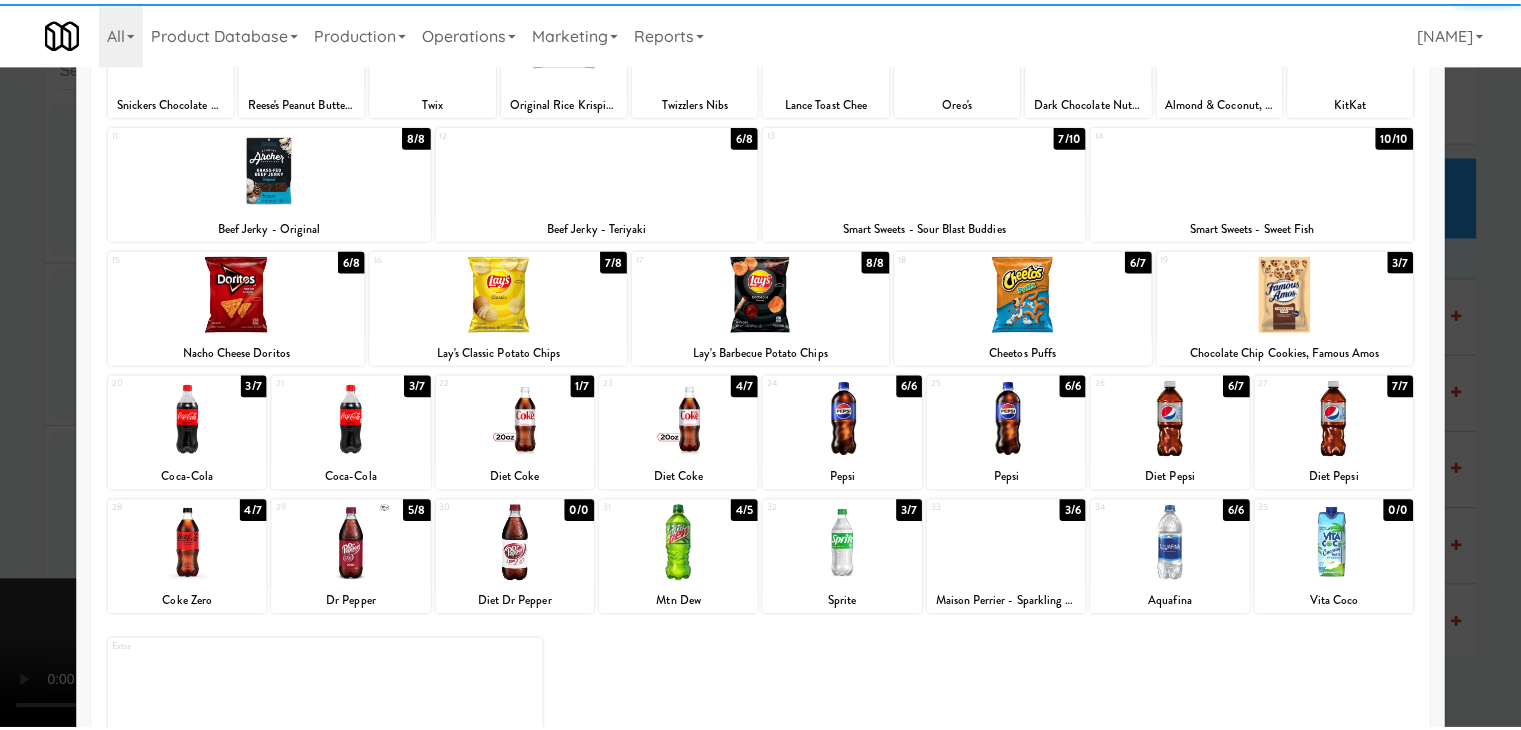 scroll, scrollTop: 252, scrollLeft: 0, axis: vertical 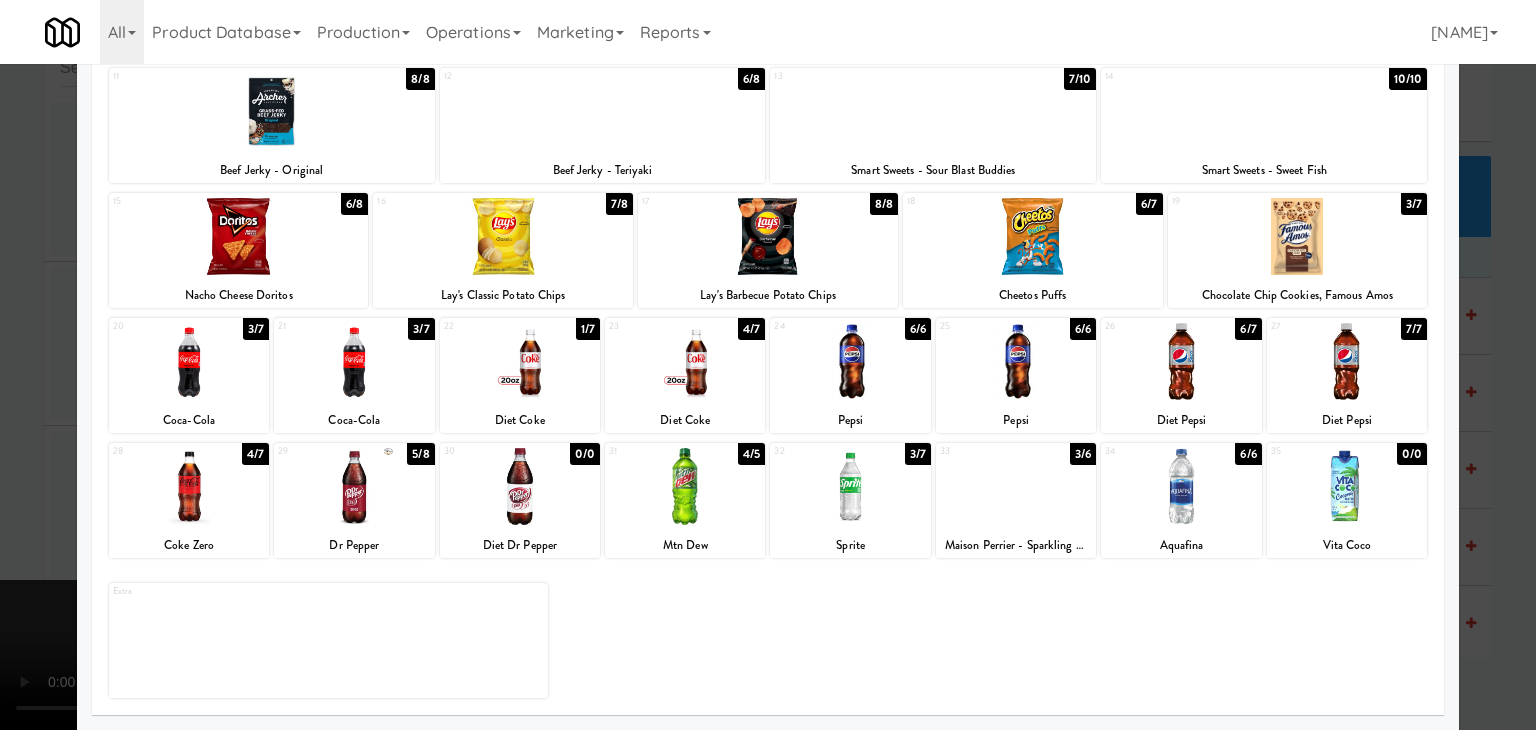 drag, startPoint x: 1175, startPoint y: 381, endPoint x: 1400, endPoint y: 417, distance: 227.8618 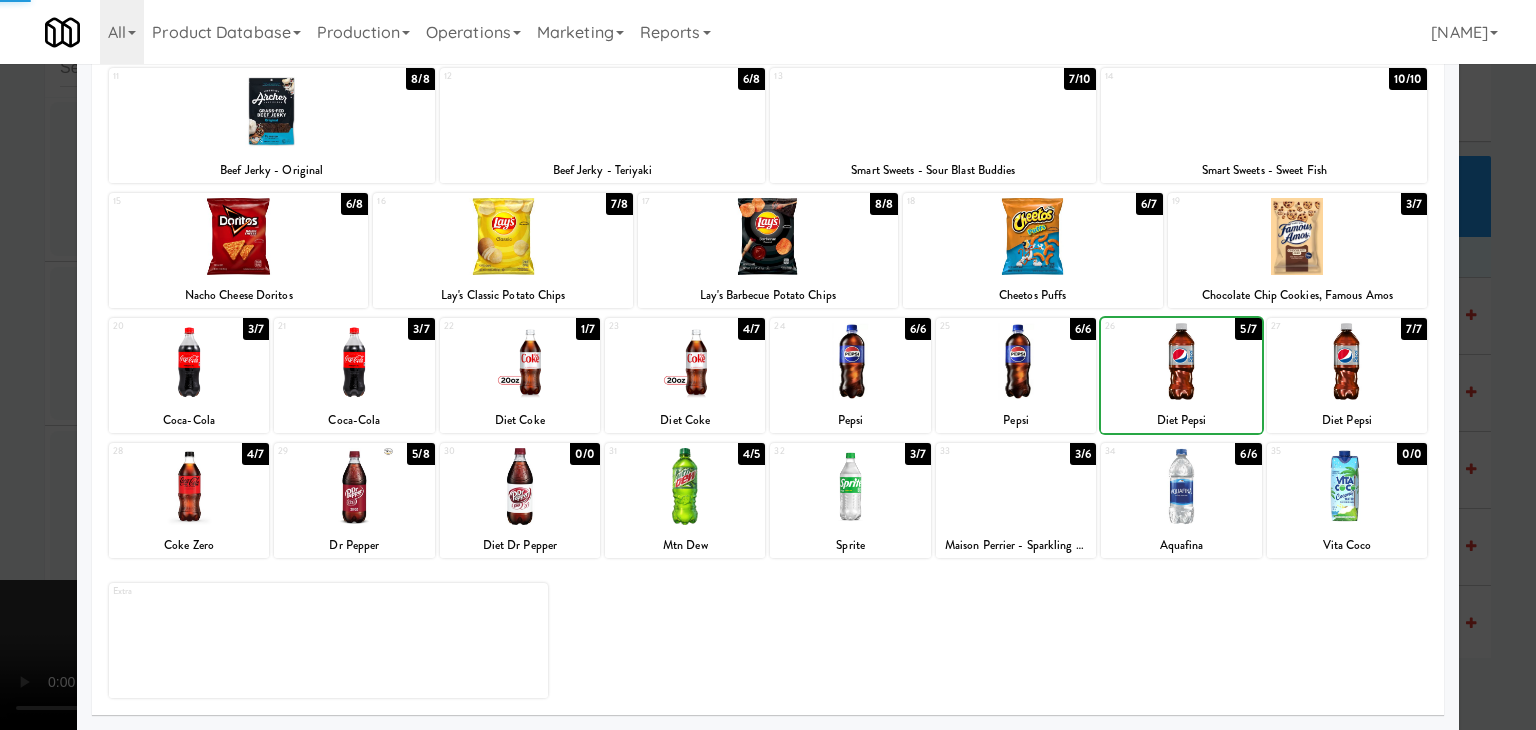 drag, startPoint x: 1515, startPoint y: 428, endPoint x: 1491, endPoint y: 430, distance: 24.083189 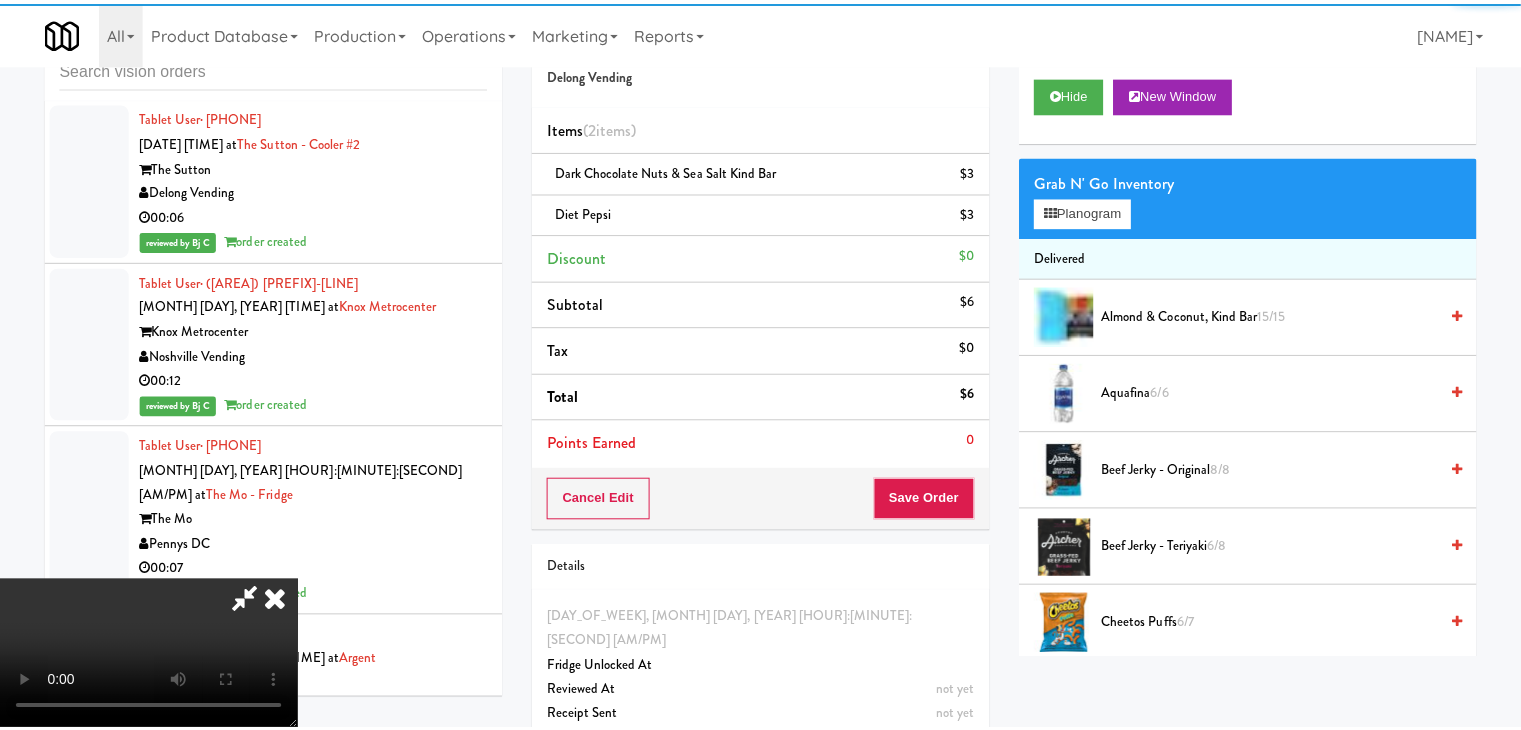 scroll, scrollTop: 29069, scrollLeft: 0, axis: vertical 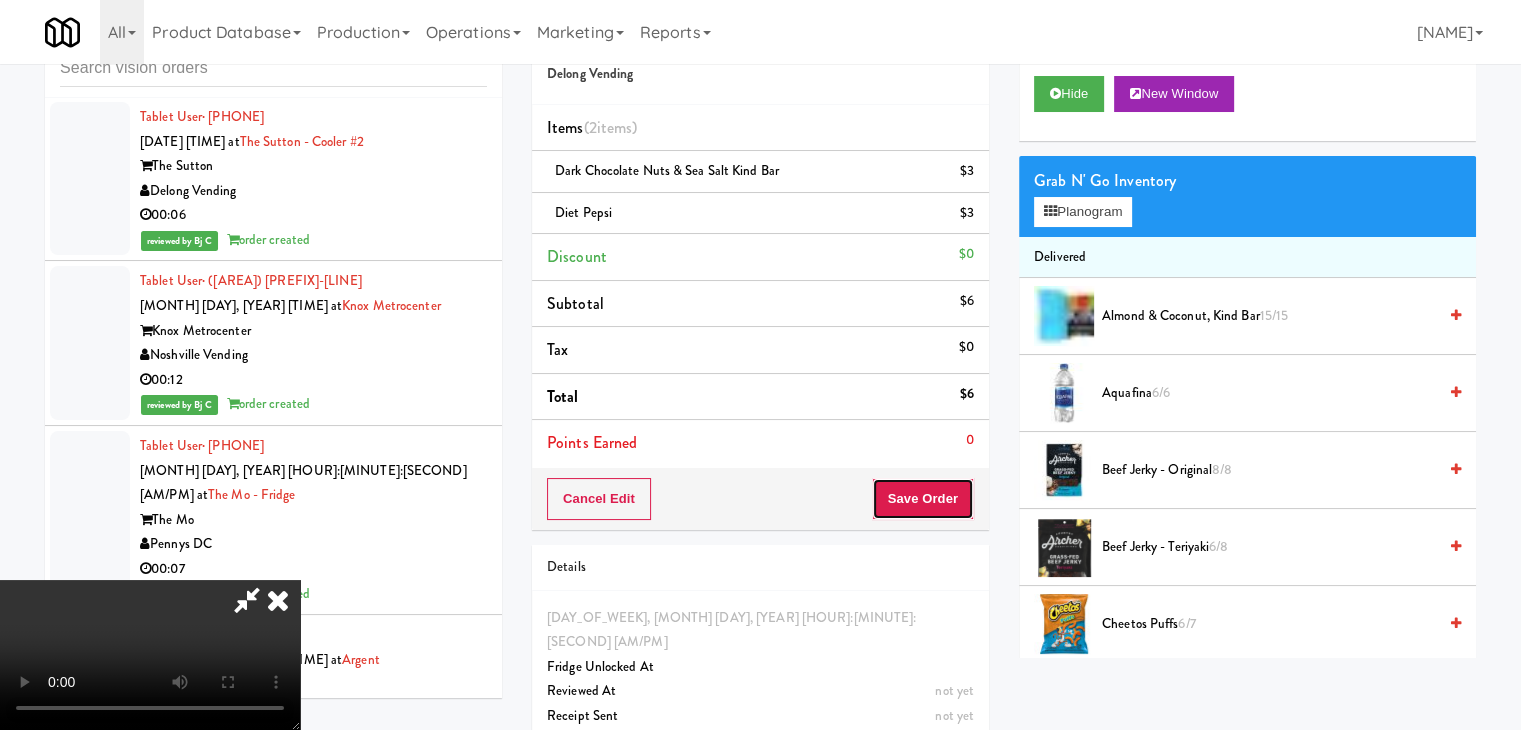 click on "Save Order" at bounding box center (923, 499) 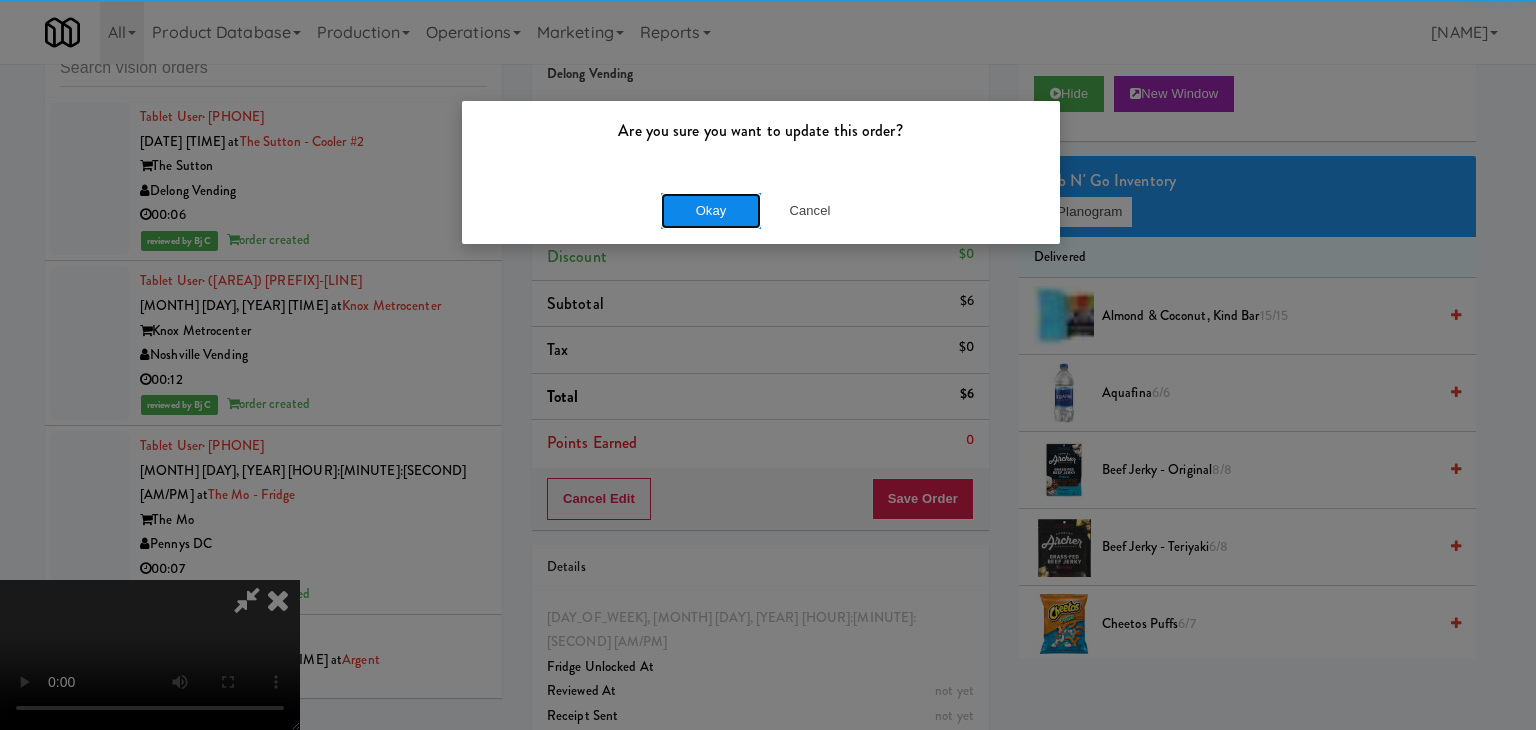 click on "Okay" at bounding box center (711, 211) 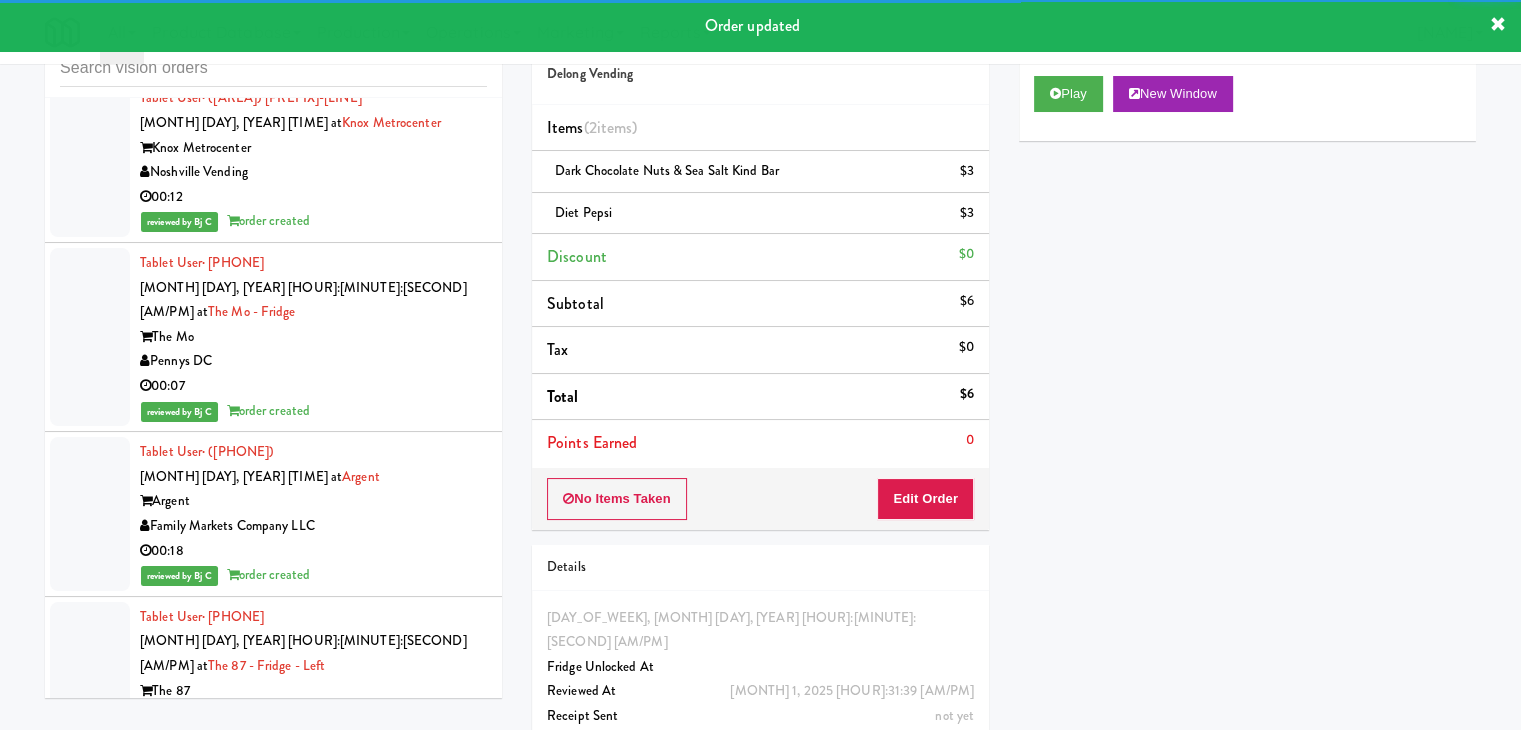 scroll, scrollTop: 29269, scrollLeft: 0, axis: vertical 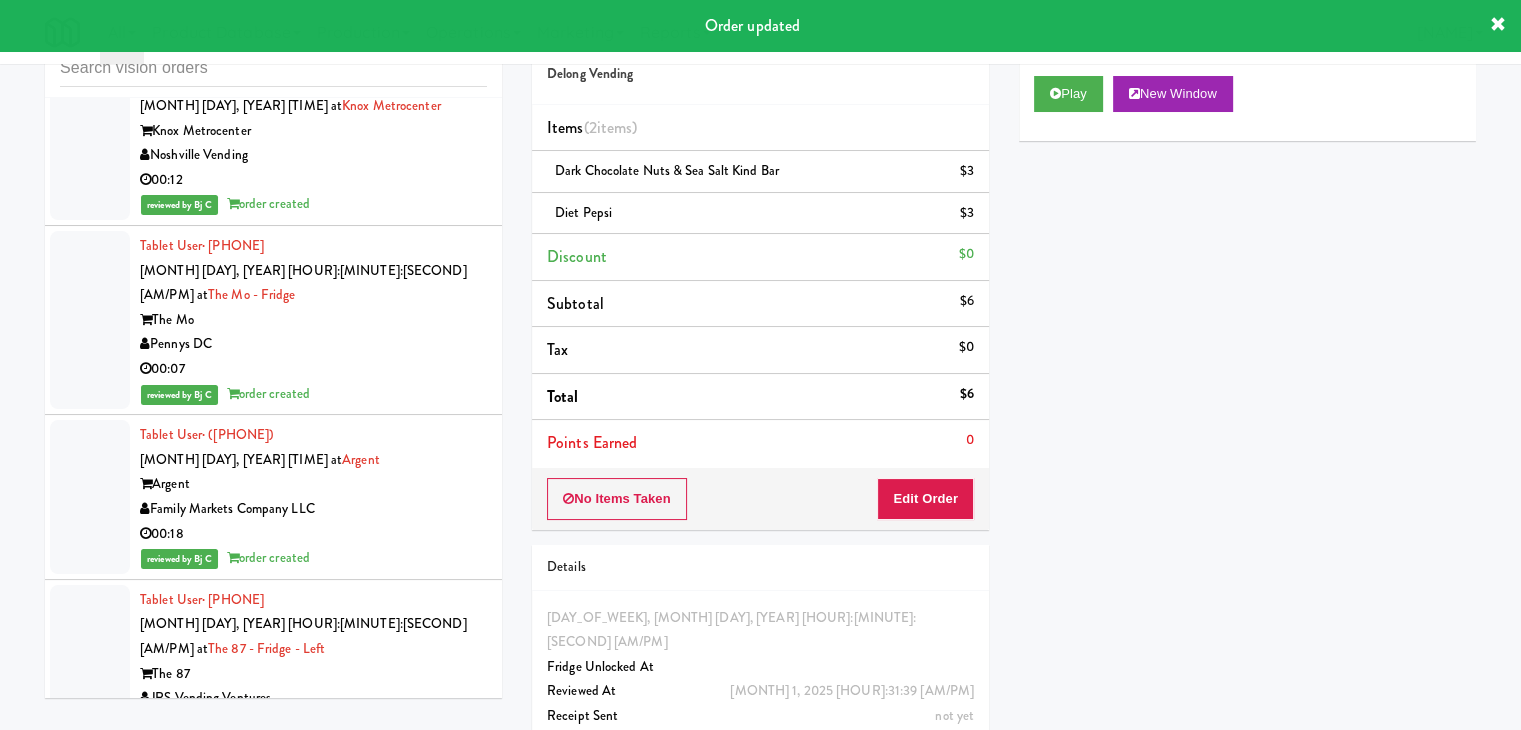 click on "Modern Market Vending" at bounding box center [313, 1924] 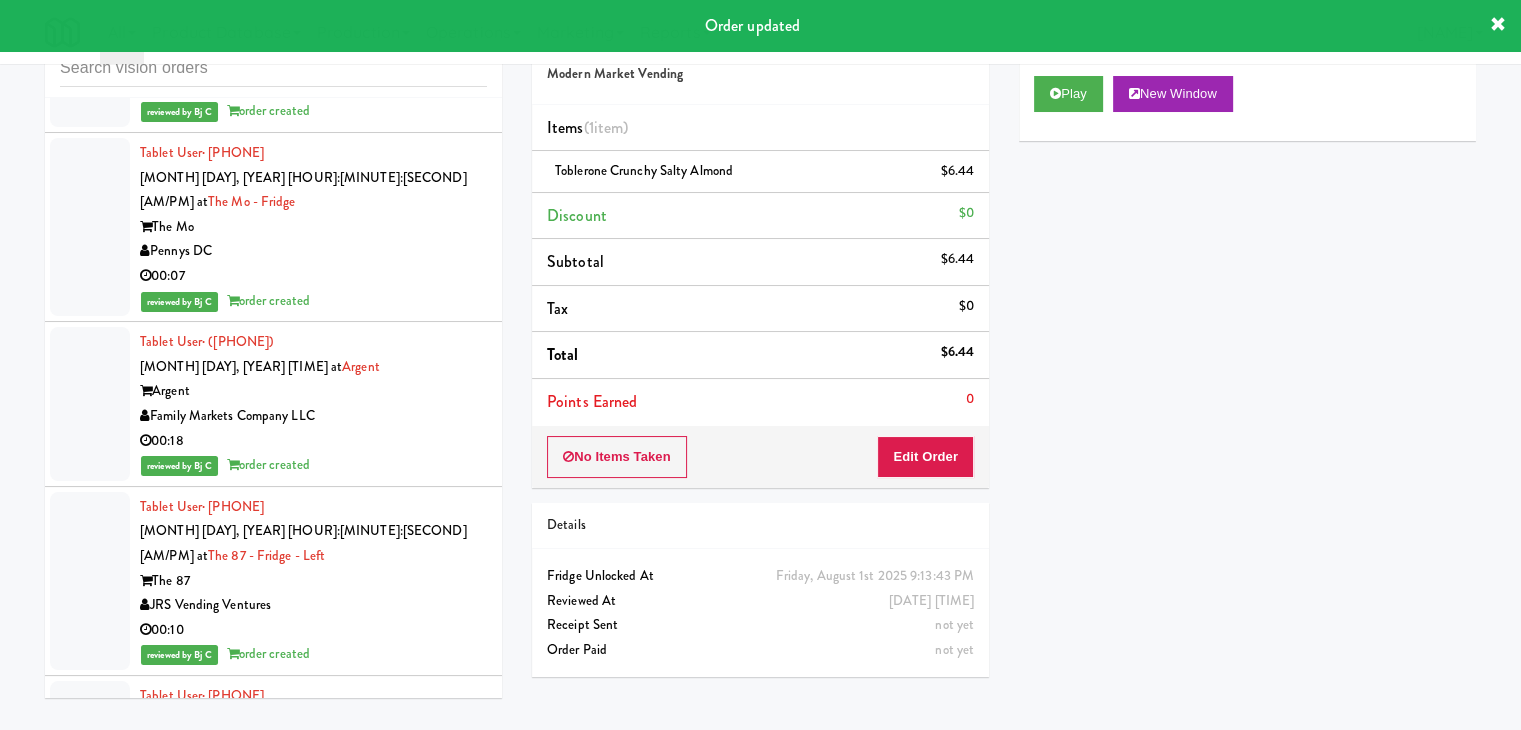 scroll, scrollTop: 29469, scrollLeft: 0, axis: vertical 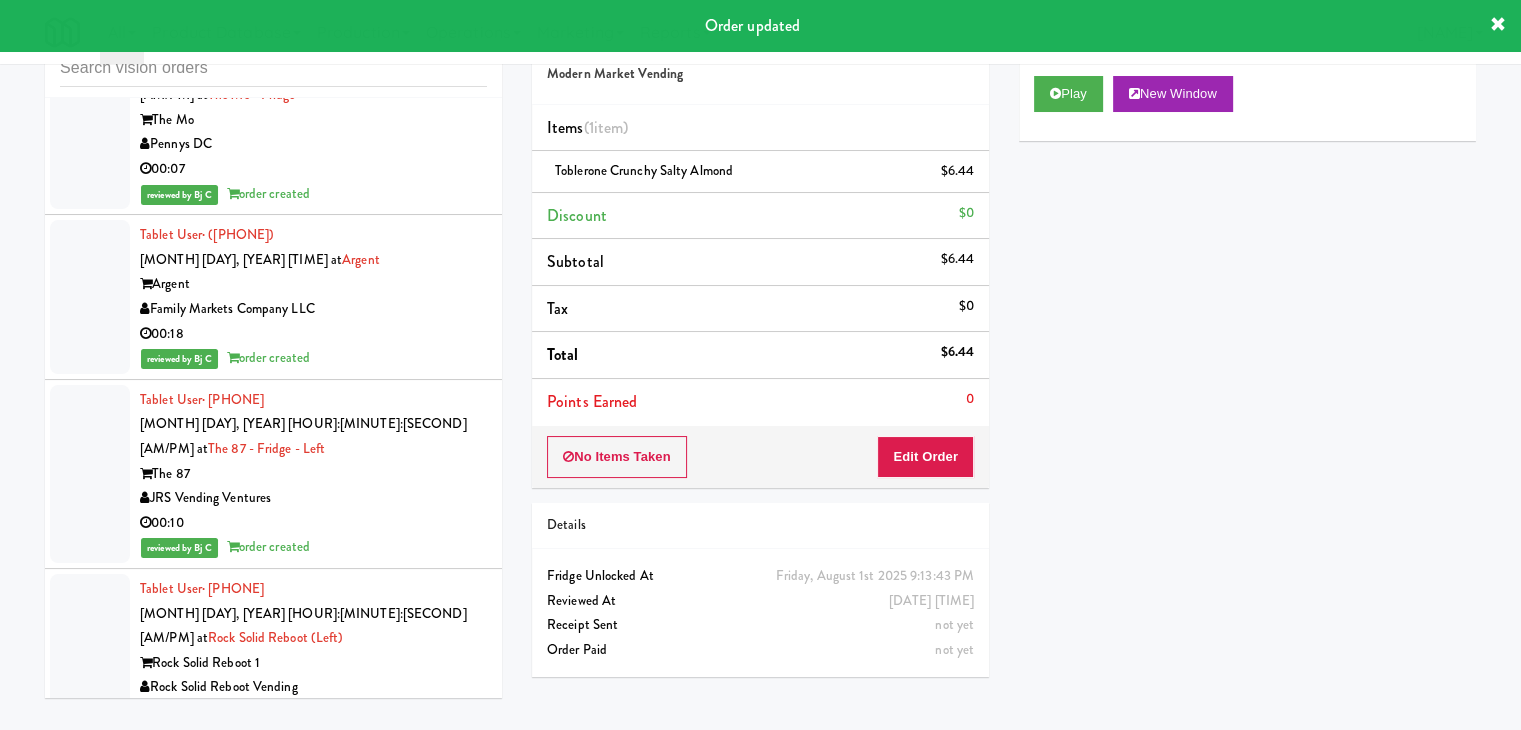 click on "00:30" at bounding box center (313, 1913) 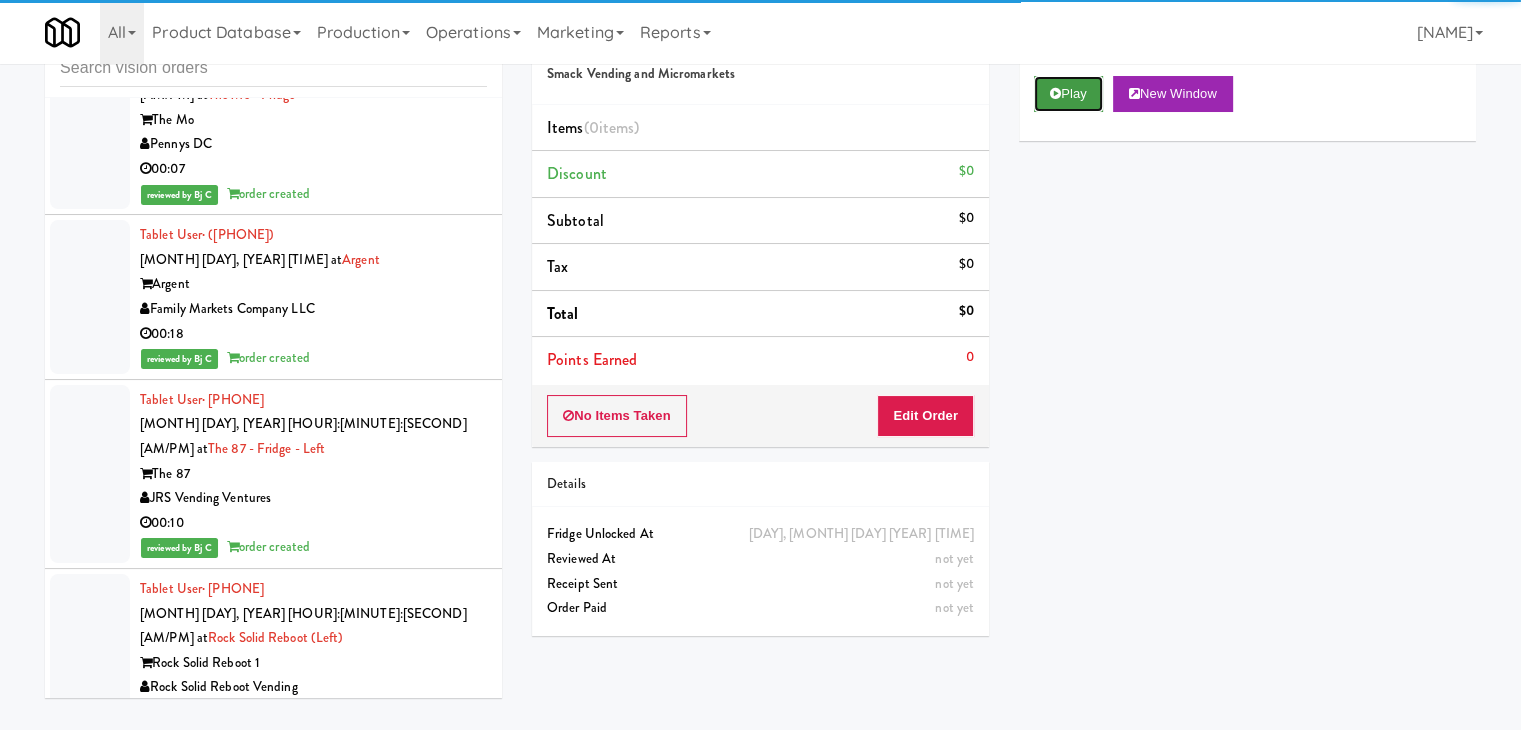 click on "Play" at bounding box center [1068, 94] 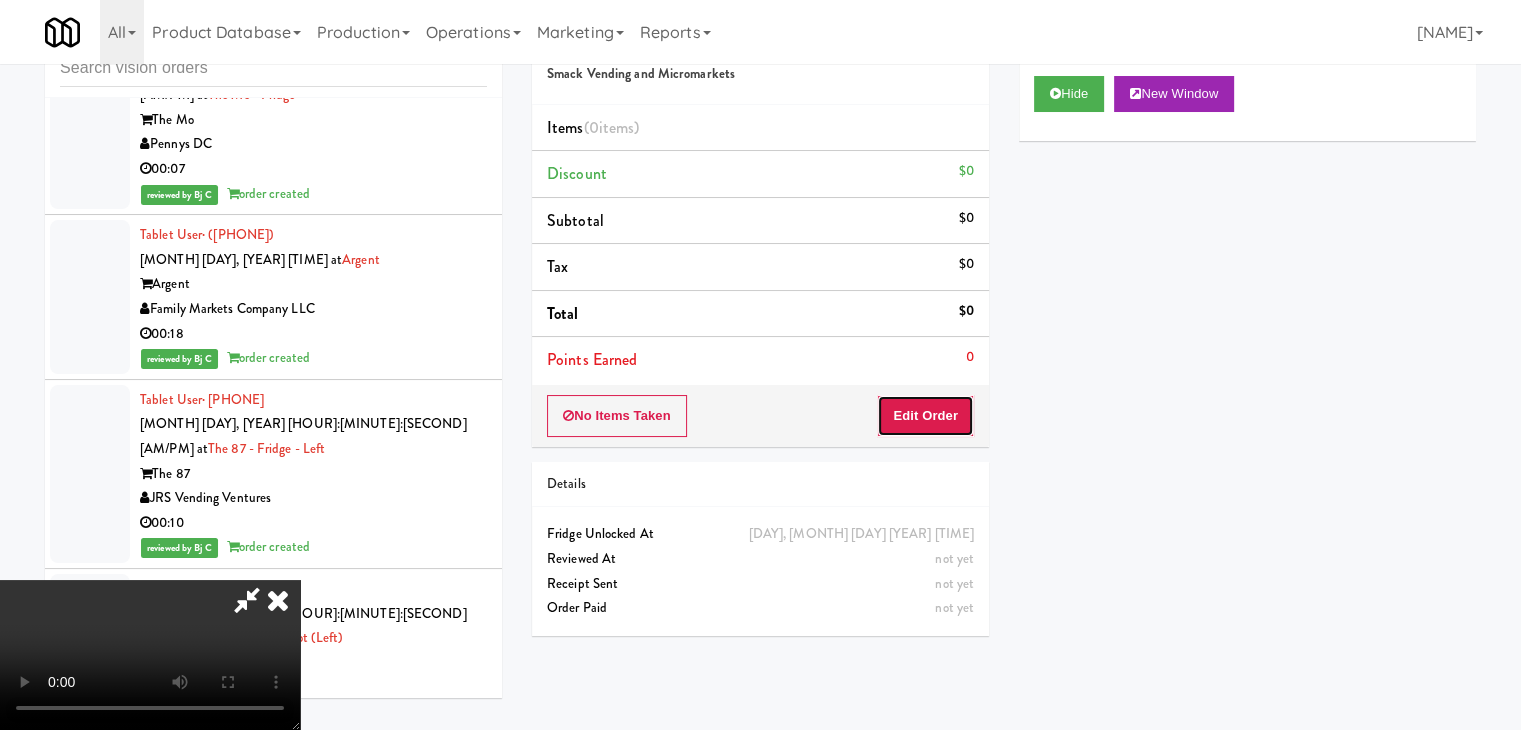 click on "Edit Order" at bounding box center (925, 416) 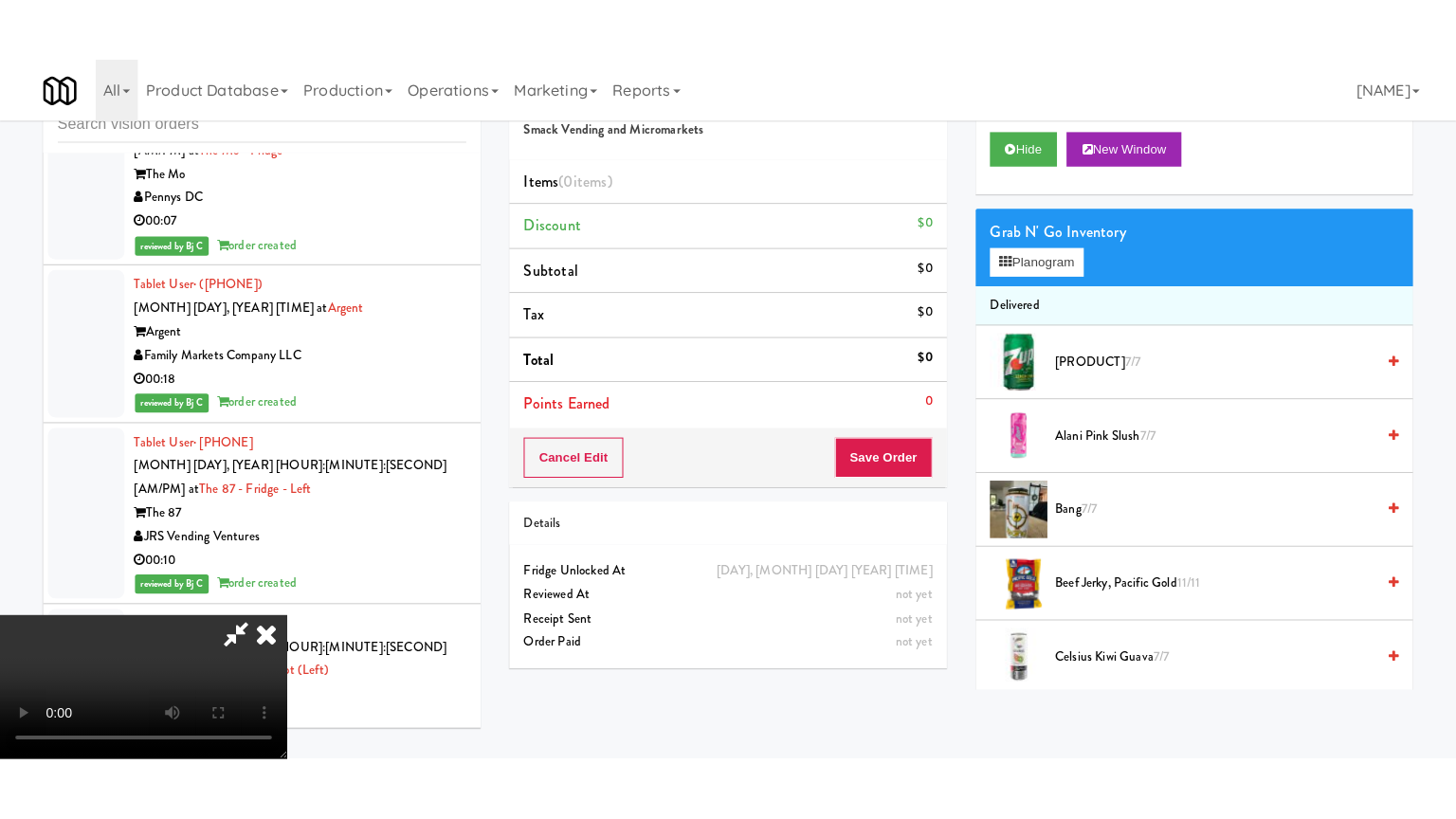 scroll, scrollTop: 266, scrollLeft: 0, axis: vertical 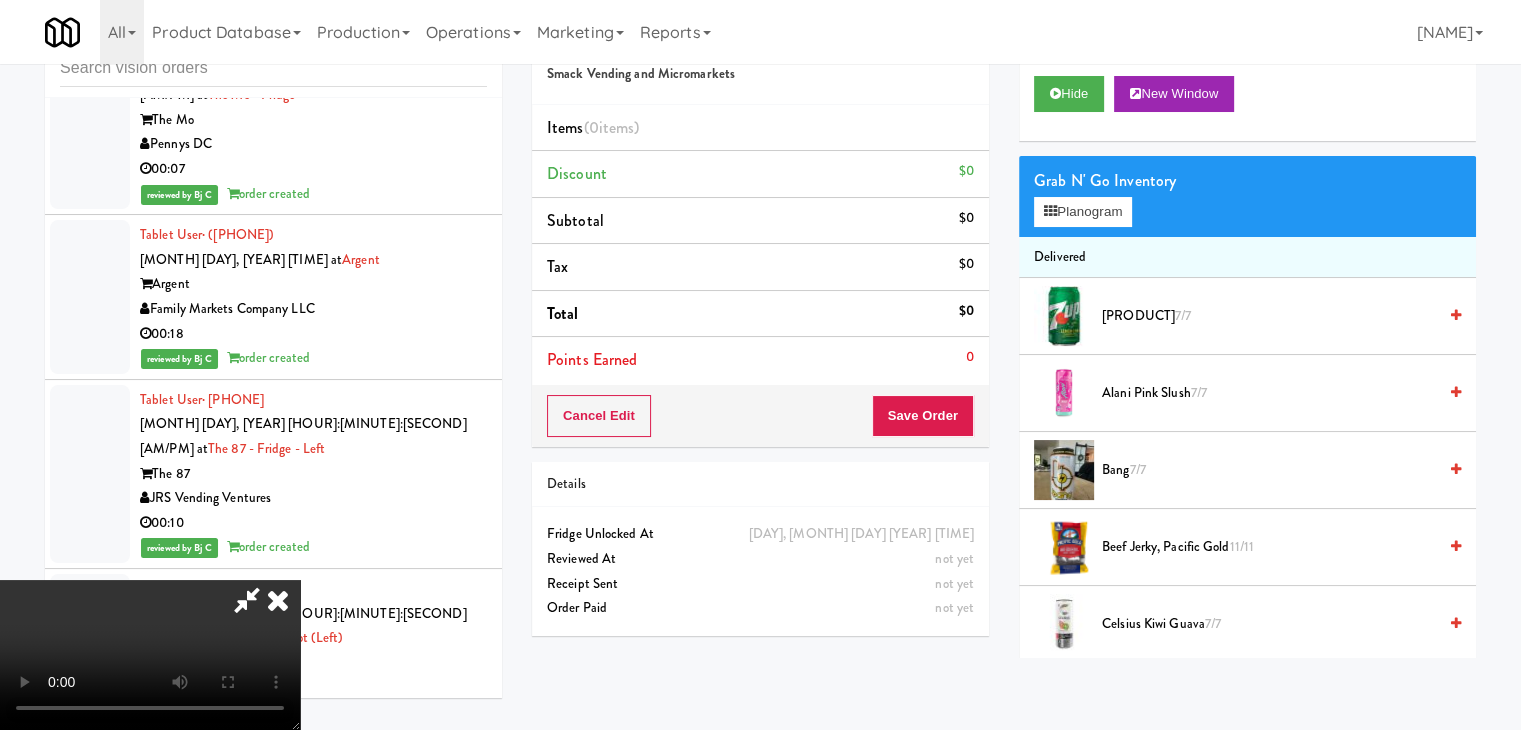 type 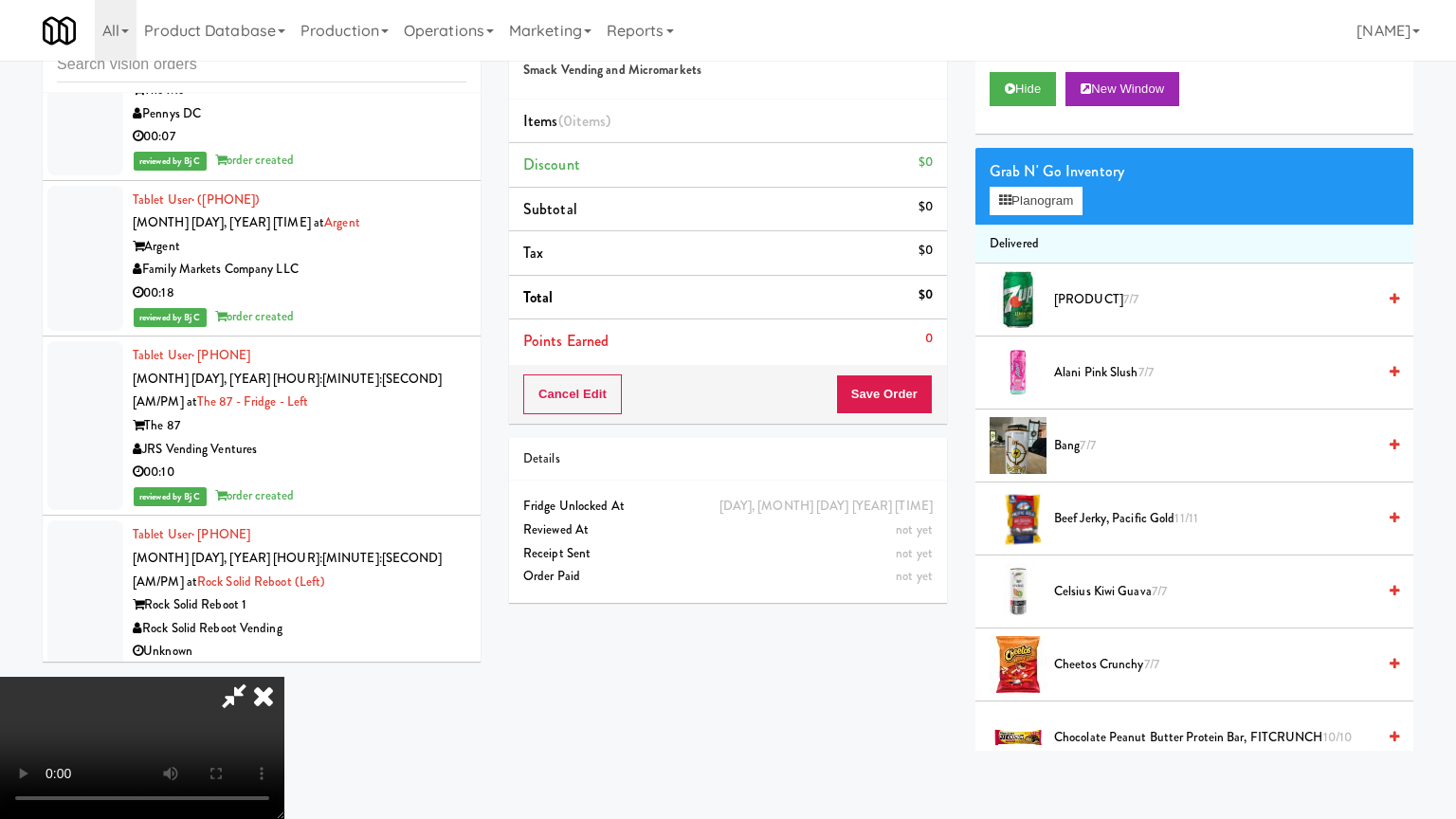 scroll, scrollTop: 0, scrollLeft: 0, axis: both 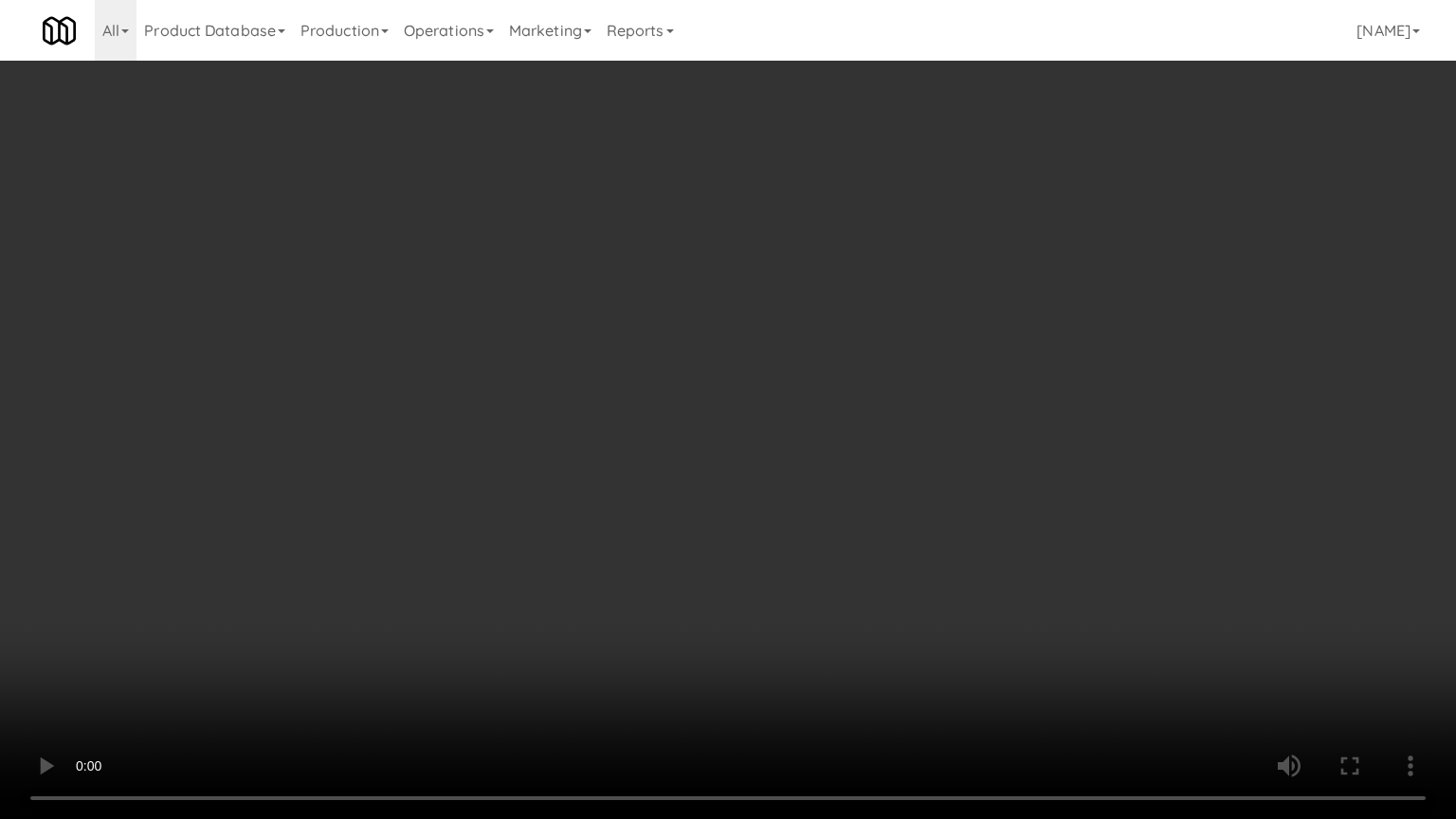 click at bounding box center [728, 410] 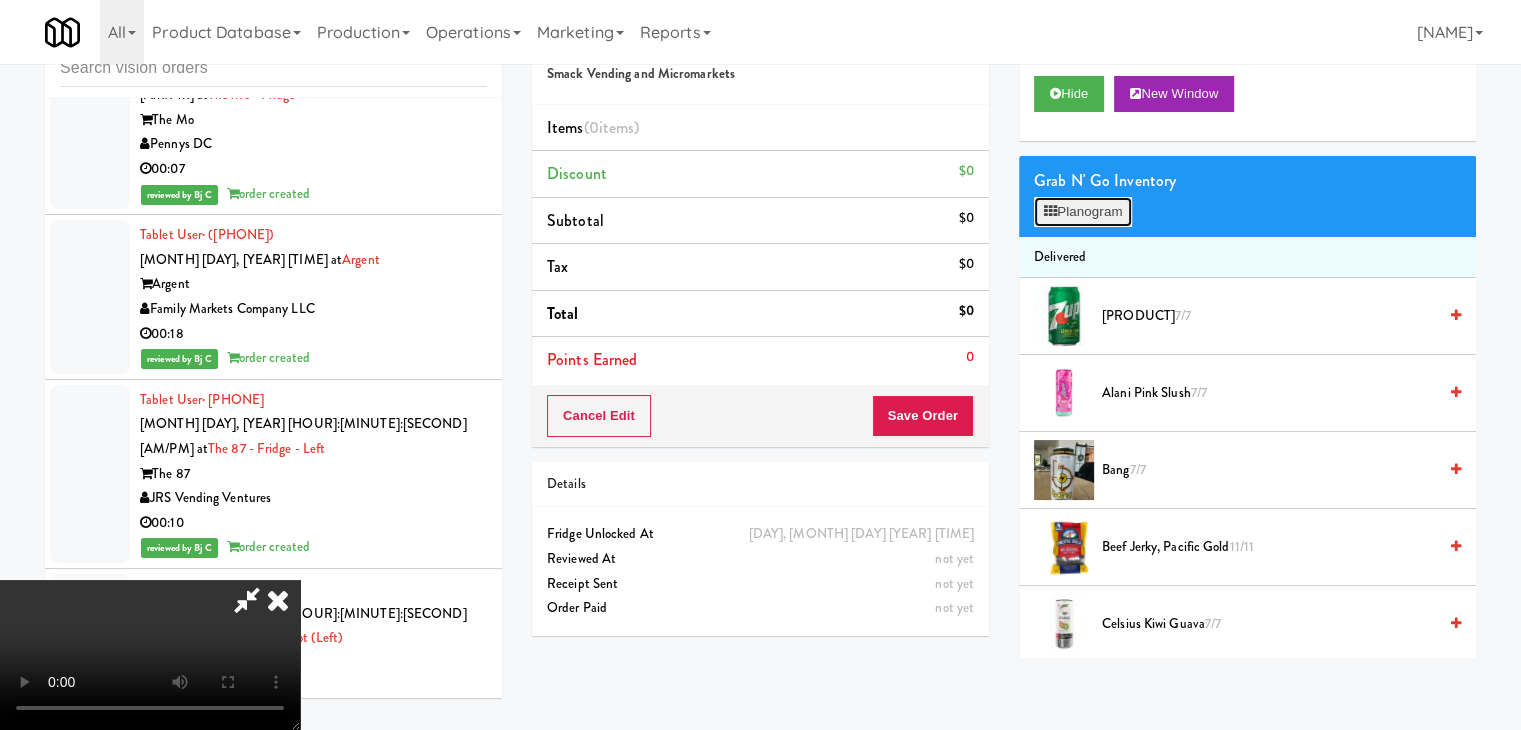 click on "Planogram" at bounding box center (1083, 212) 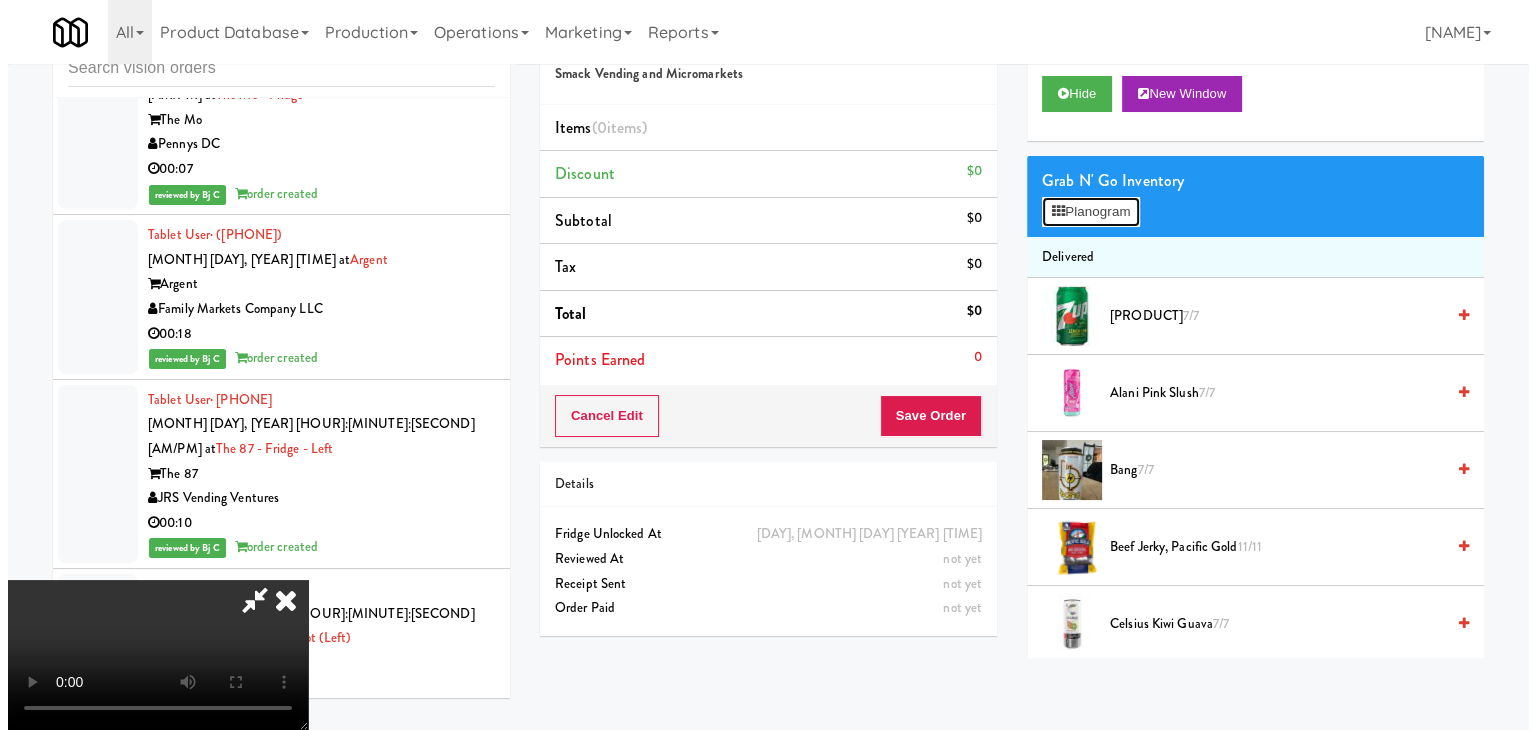 scroll, scrollTop: 29444, scrollLeft: 0, axis: vertical 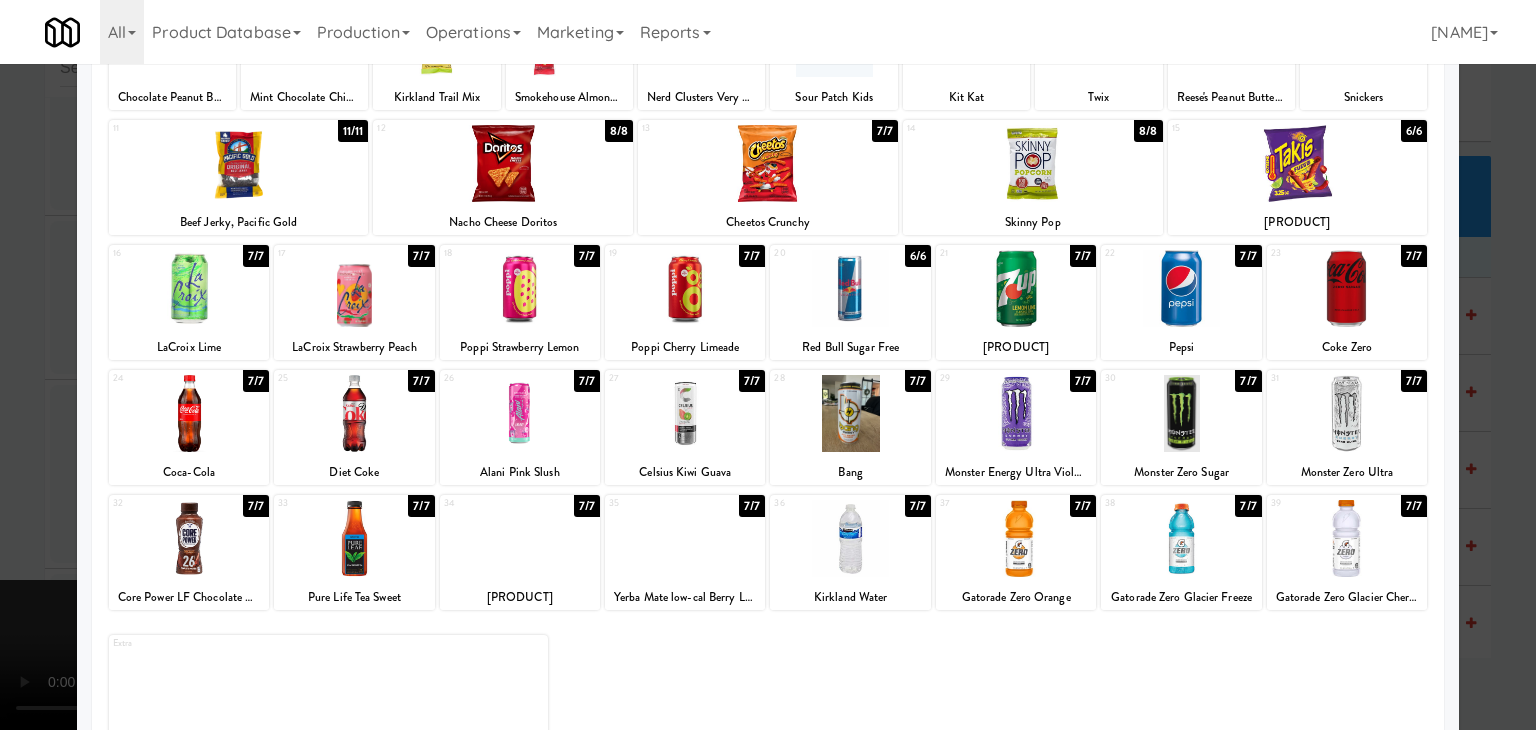 click at bounding box center (189, 413) 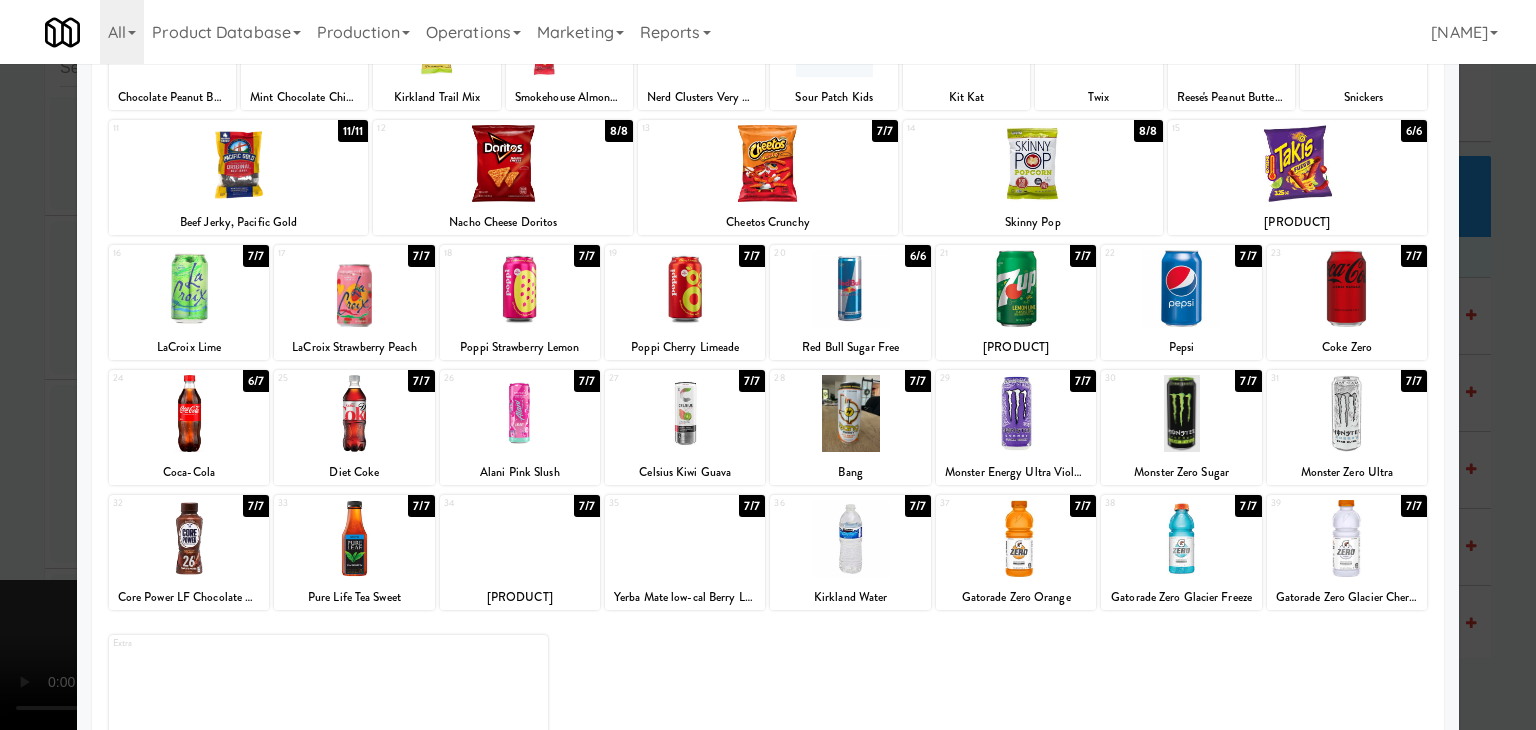 click at bounding box center [354, 538] 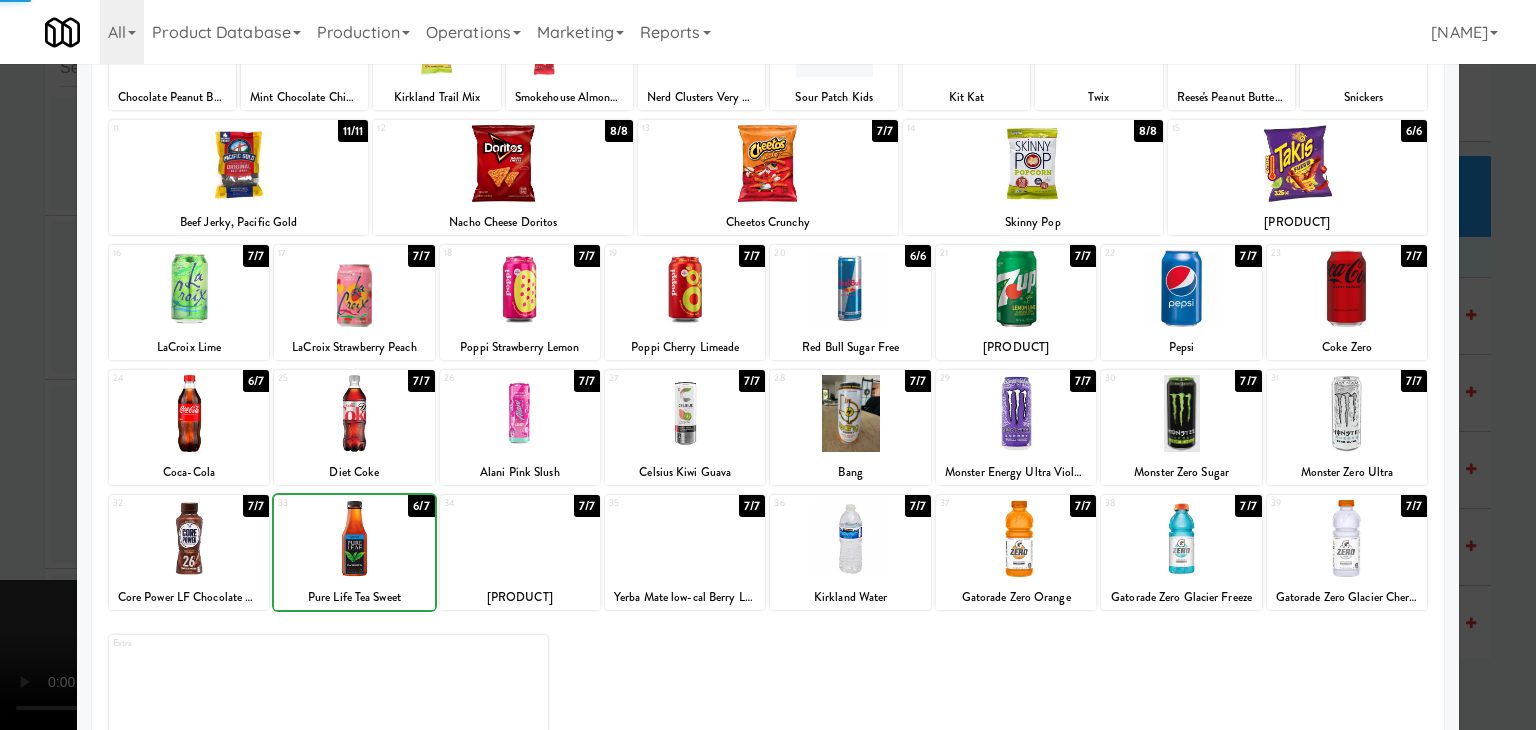drag, startPoint x: 0, startPoint y: 497, endPoint x: 591, endPoint y: 495, distance: 591.00336 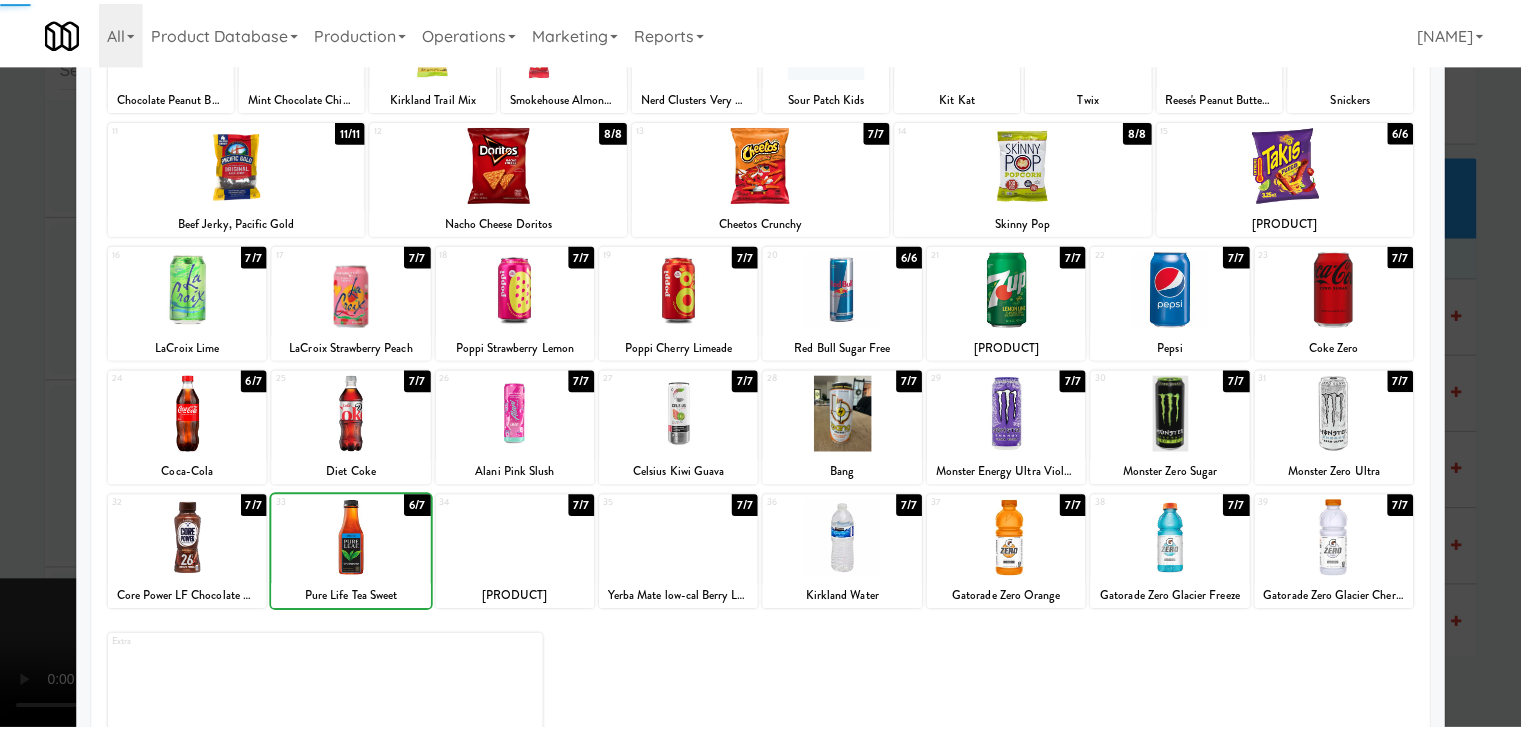 scroll, scrollTop: 29469, scrollLeft: 0, axis: vertical 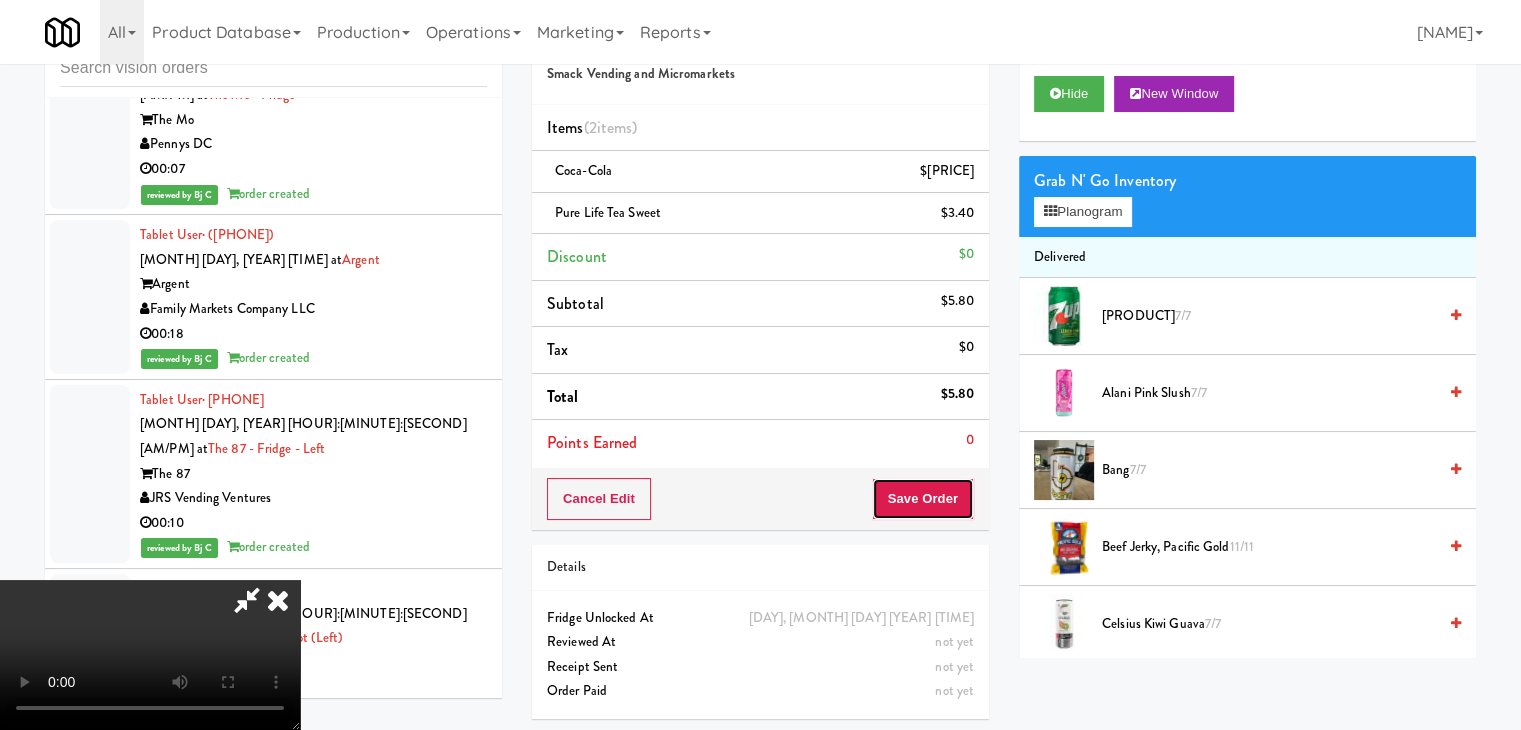 click on "Save Order" at bounding box center [923, 499] 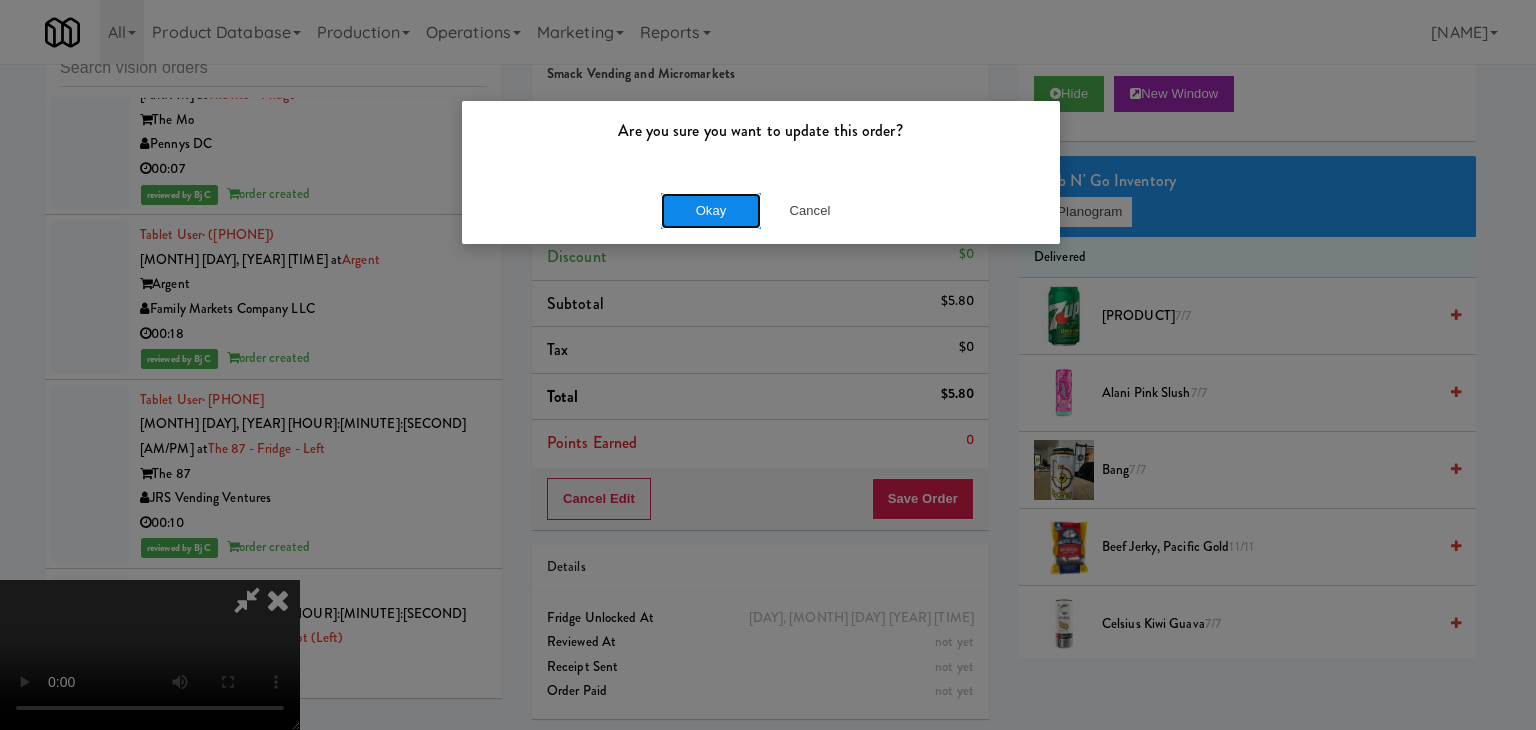 click on "Okay" at bounding box center [711, 211] 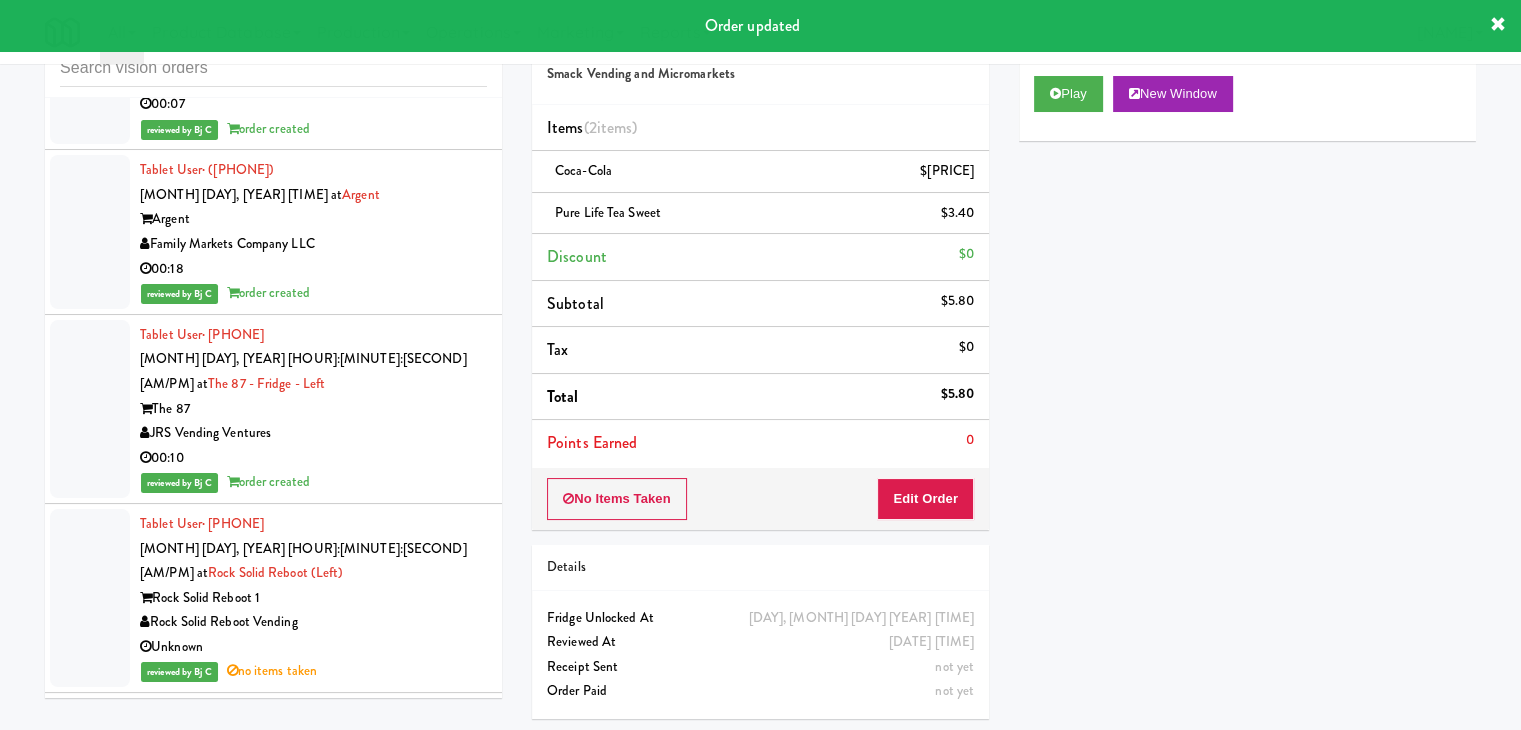 scroll, scrollTop: 29569, scrollLeft: 0, axis: vertical 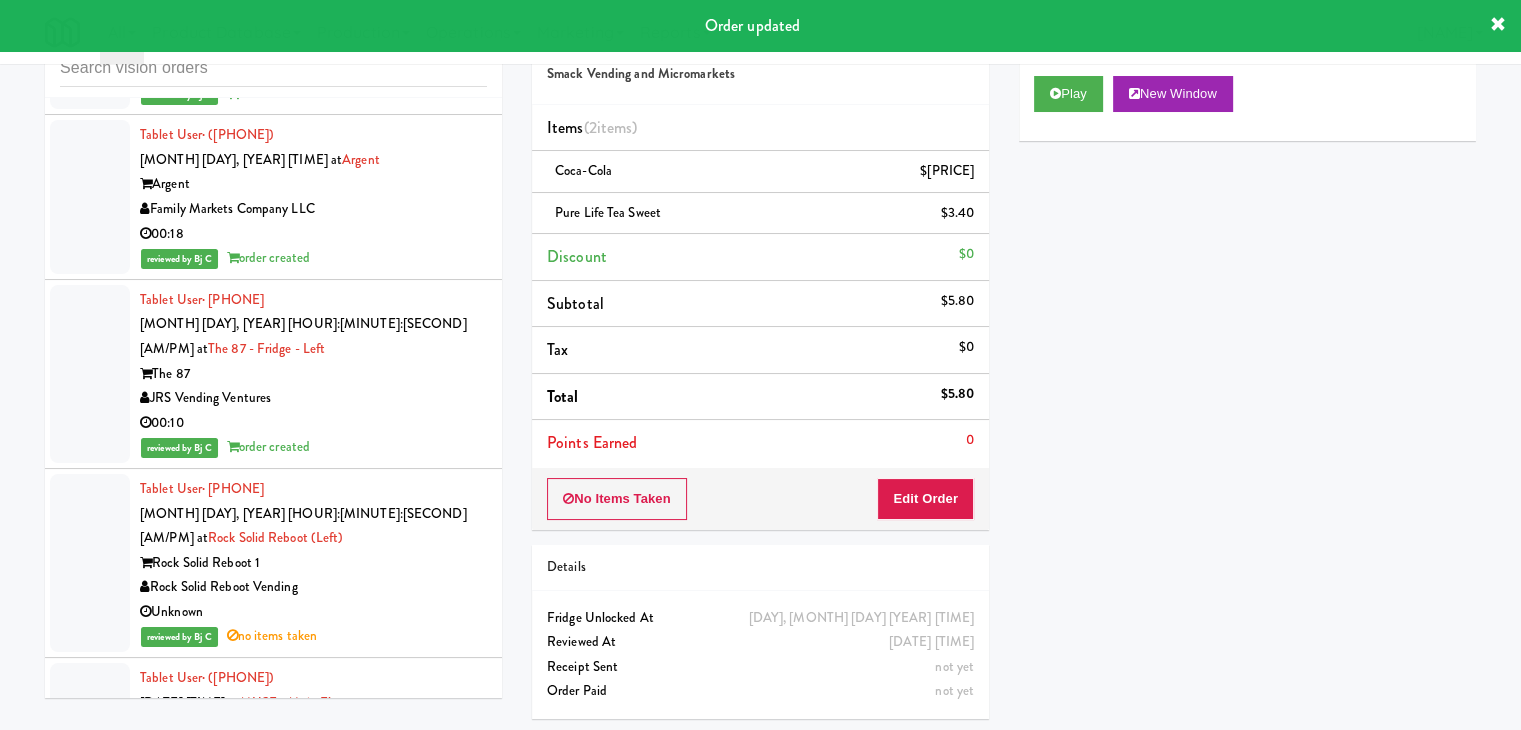 click on "Pennys DC" at bounding box center [313, 1953] 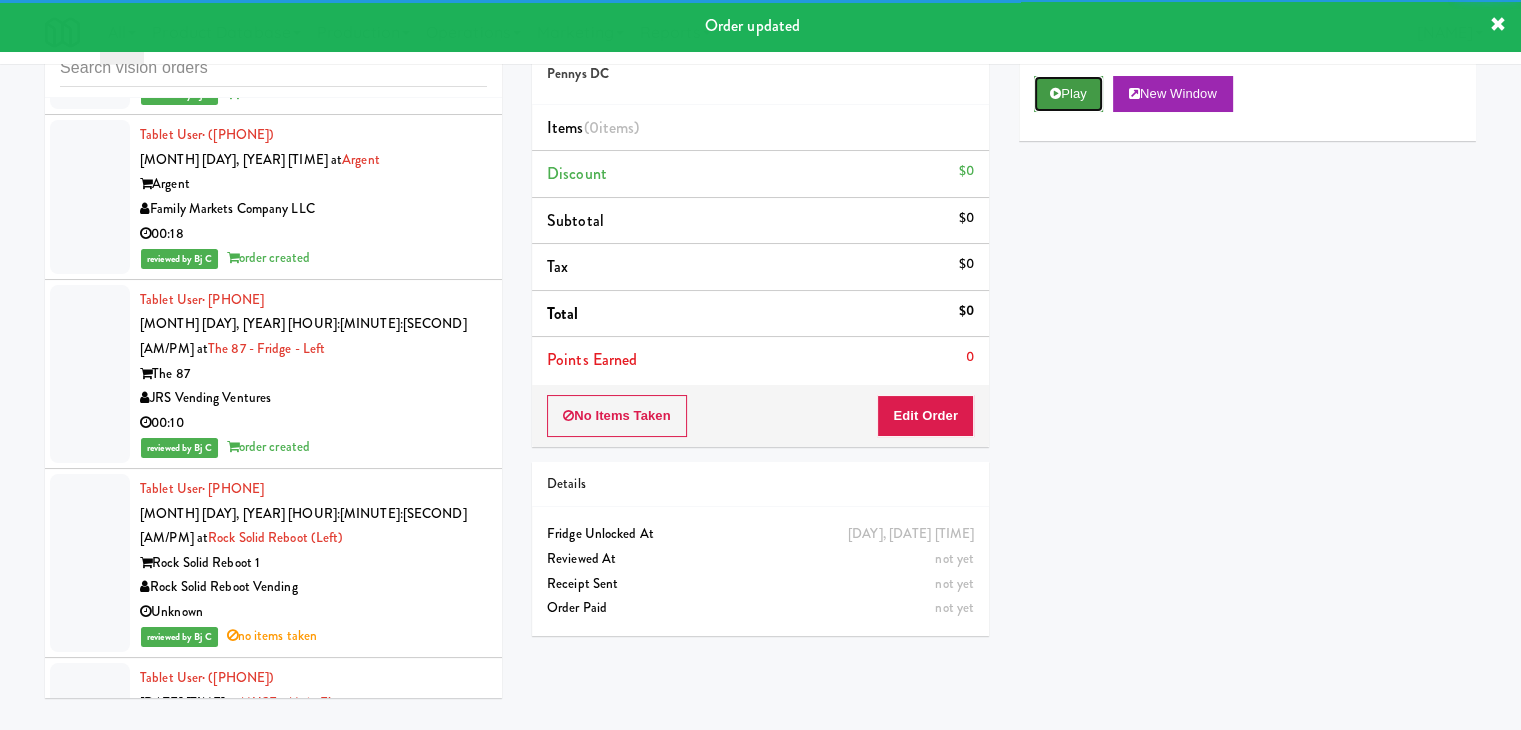 click on "Play" at bounding box center (1068, 94) 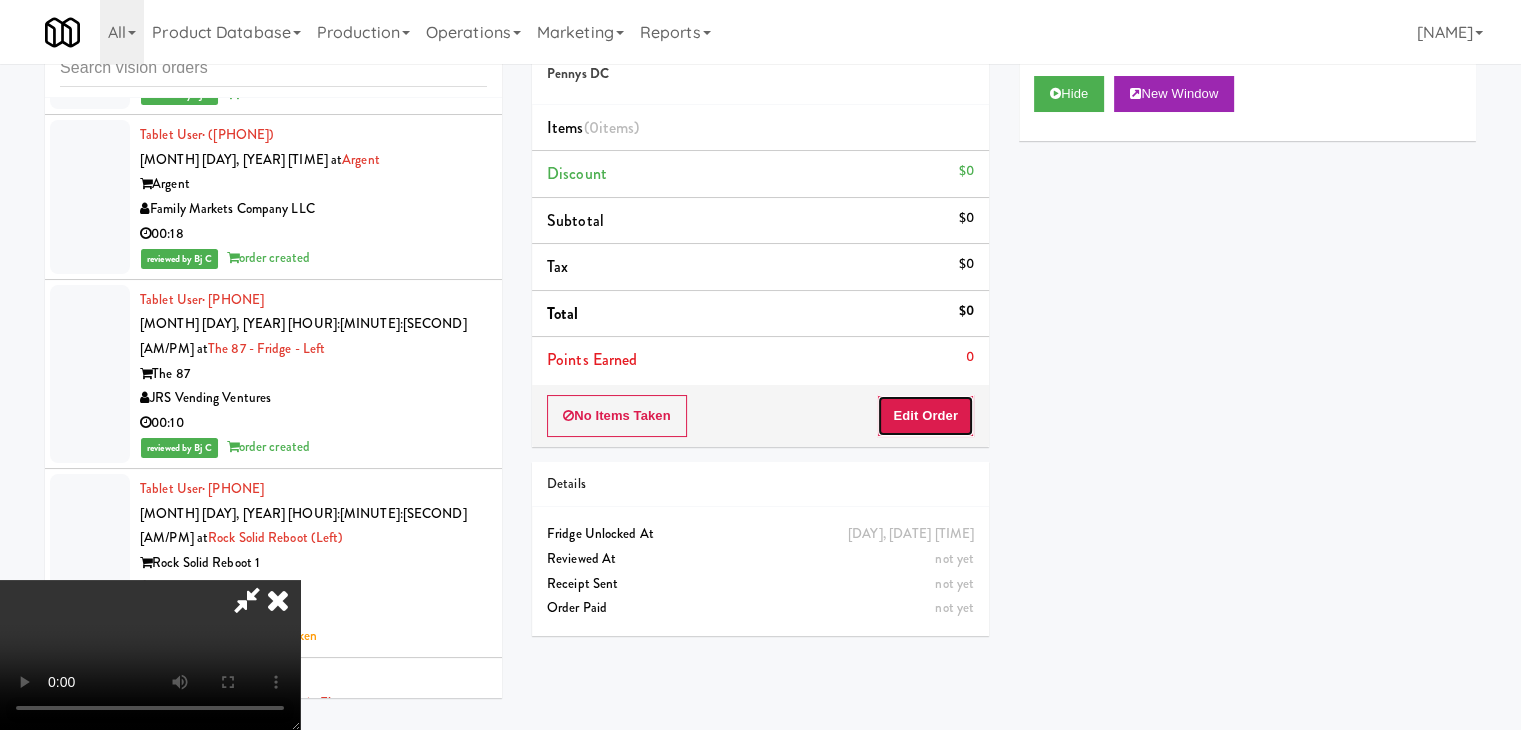 click on "Edit Order" at bounding box center (925, 416) 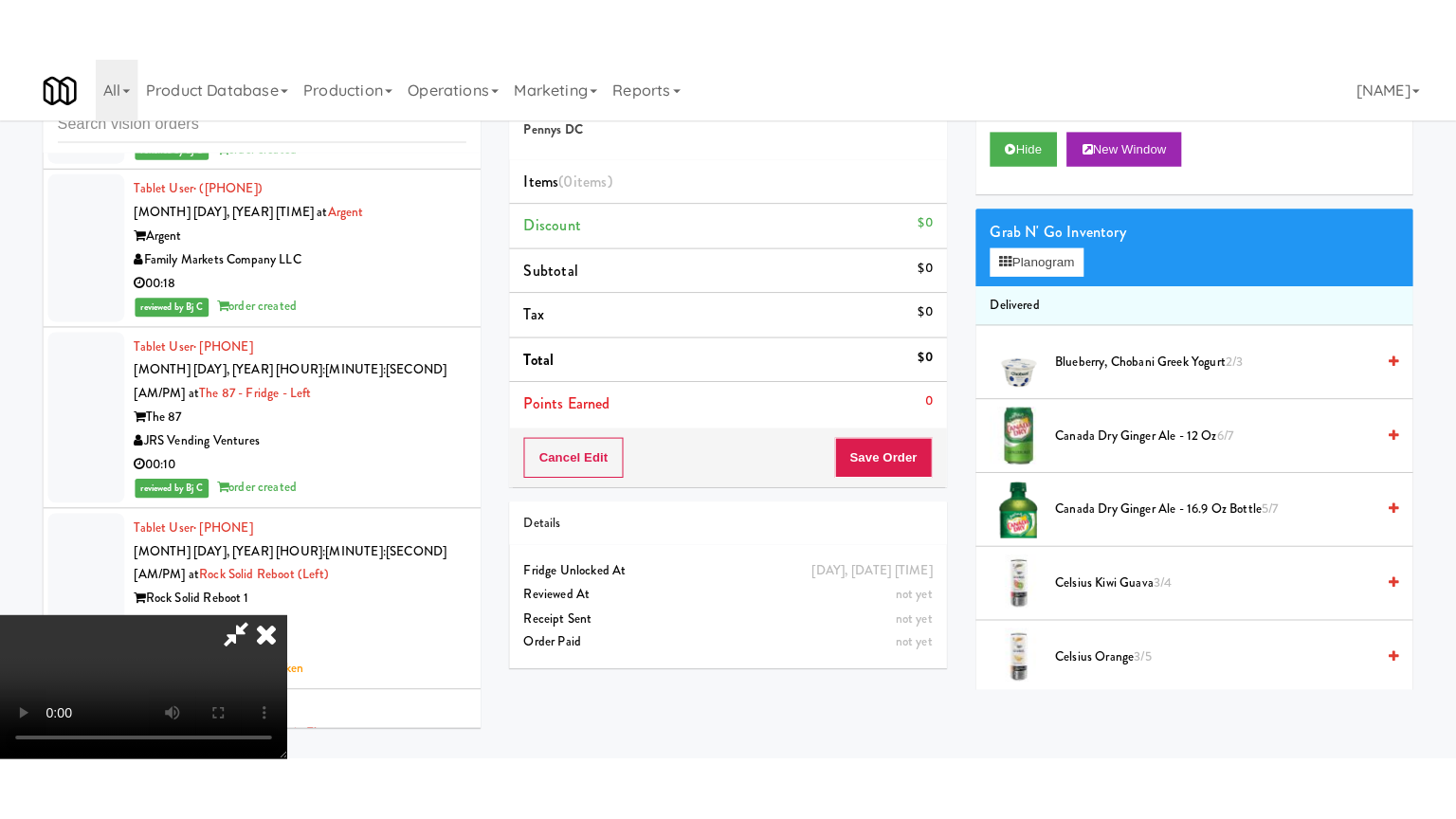 scroll, scrollTop: 266, scrollLeft: 0, axis: vertical 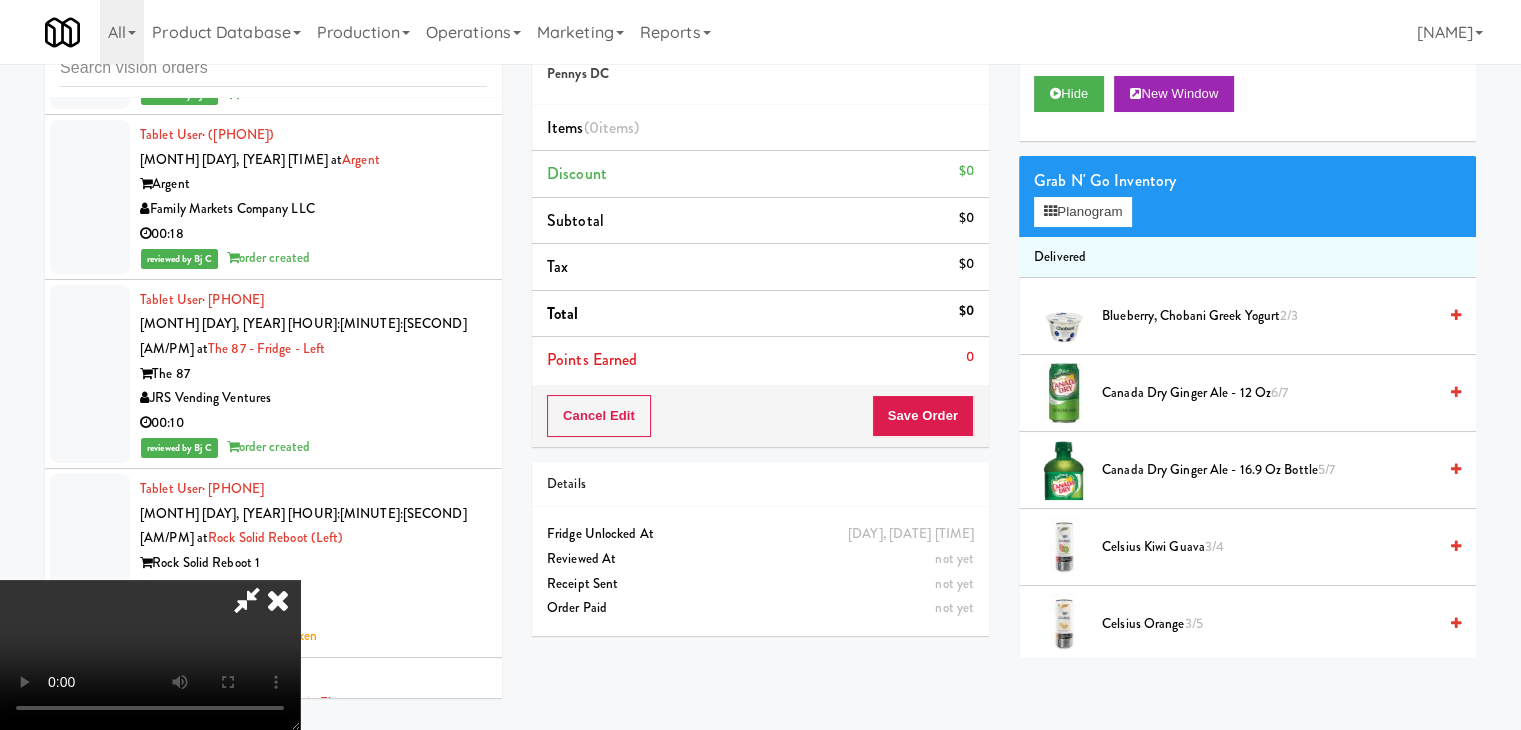 type 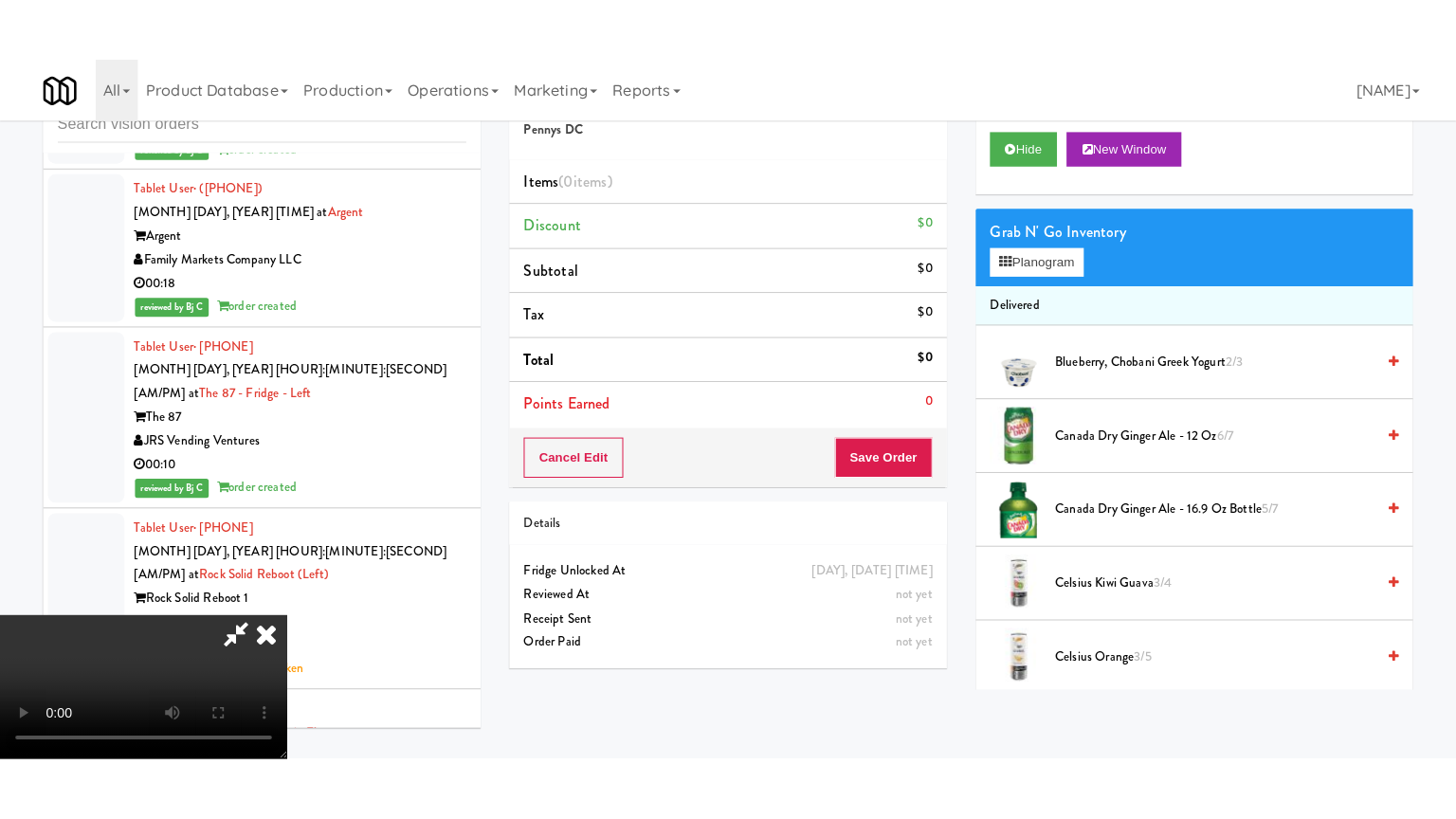 scroll, scrollTop: 0, scrollLeft: 0, axis: both 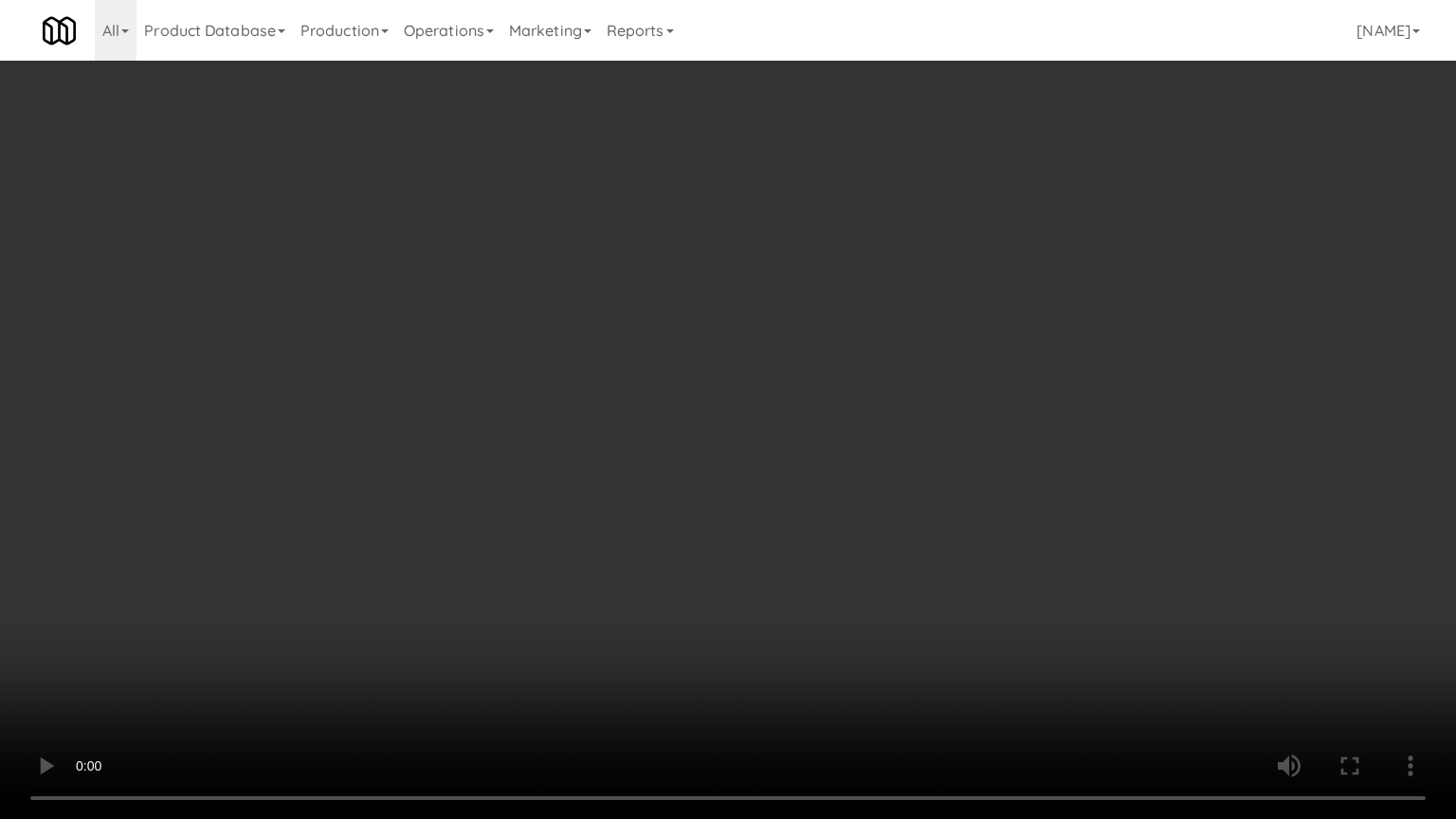 click at bounding box center (728, 410) 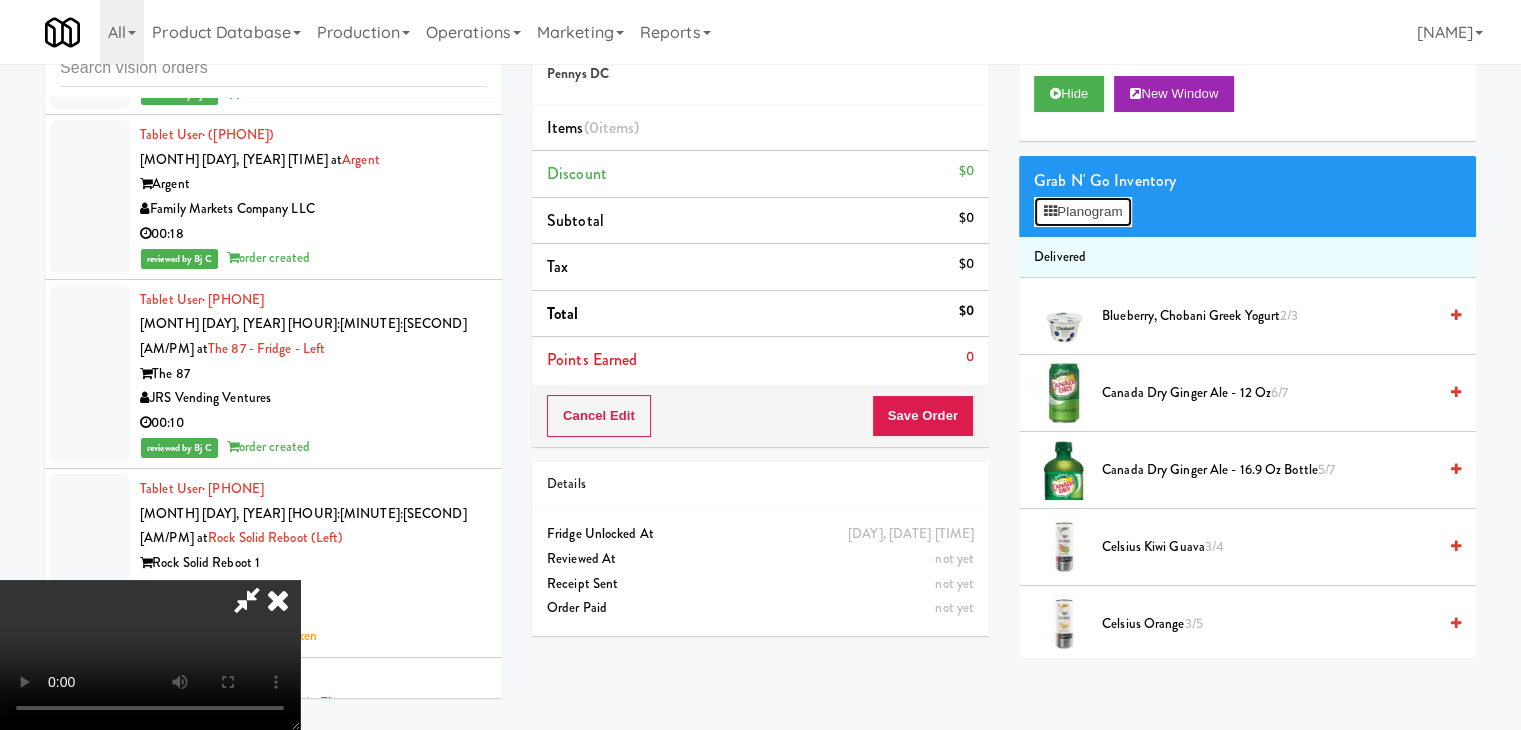 click on "Planogram" at bounding box center (1083, 212) 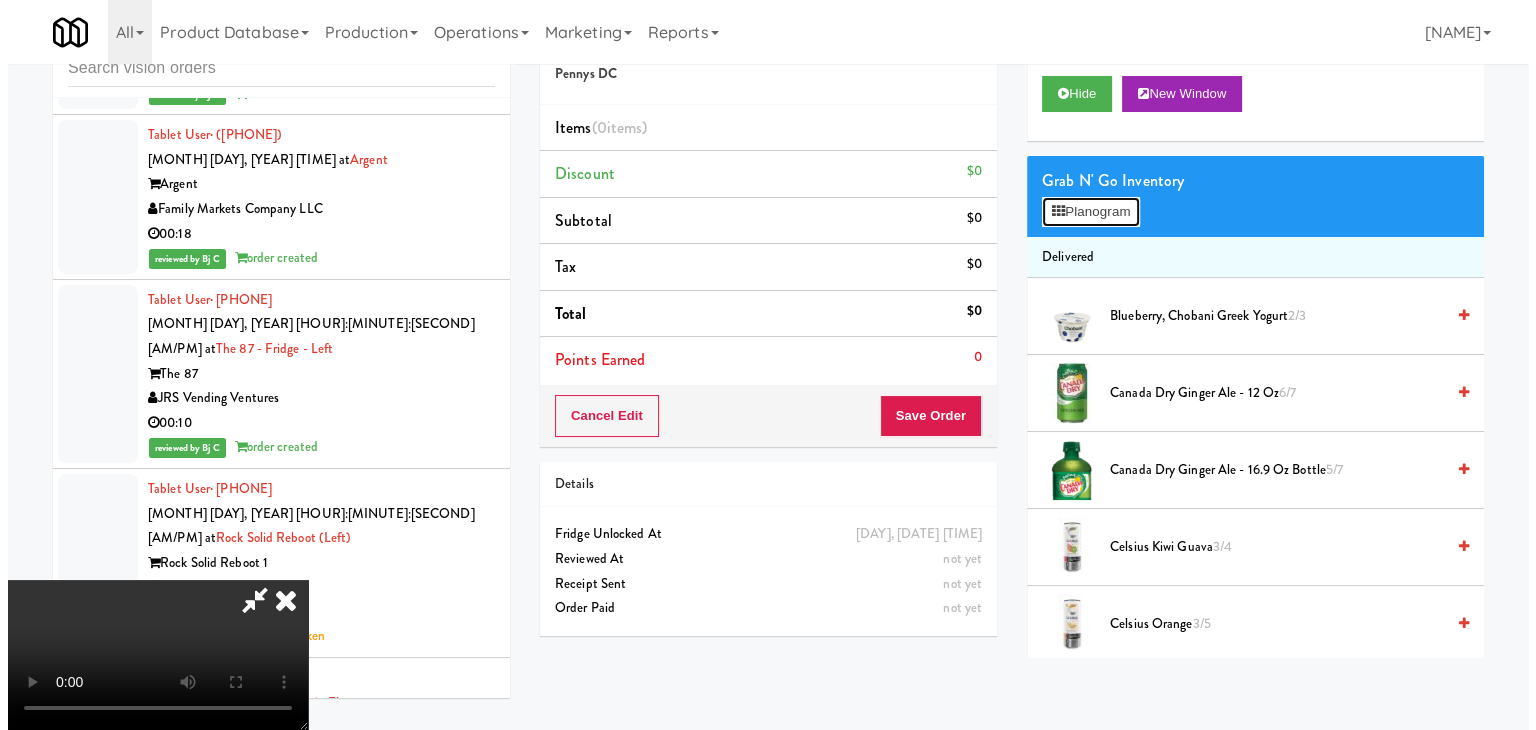 scroll, scrollTop: 29544, scrollLeft: 0, axis: vertical 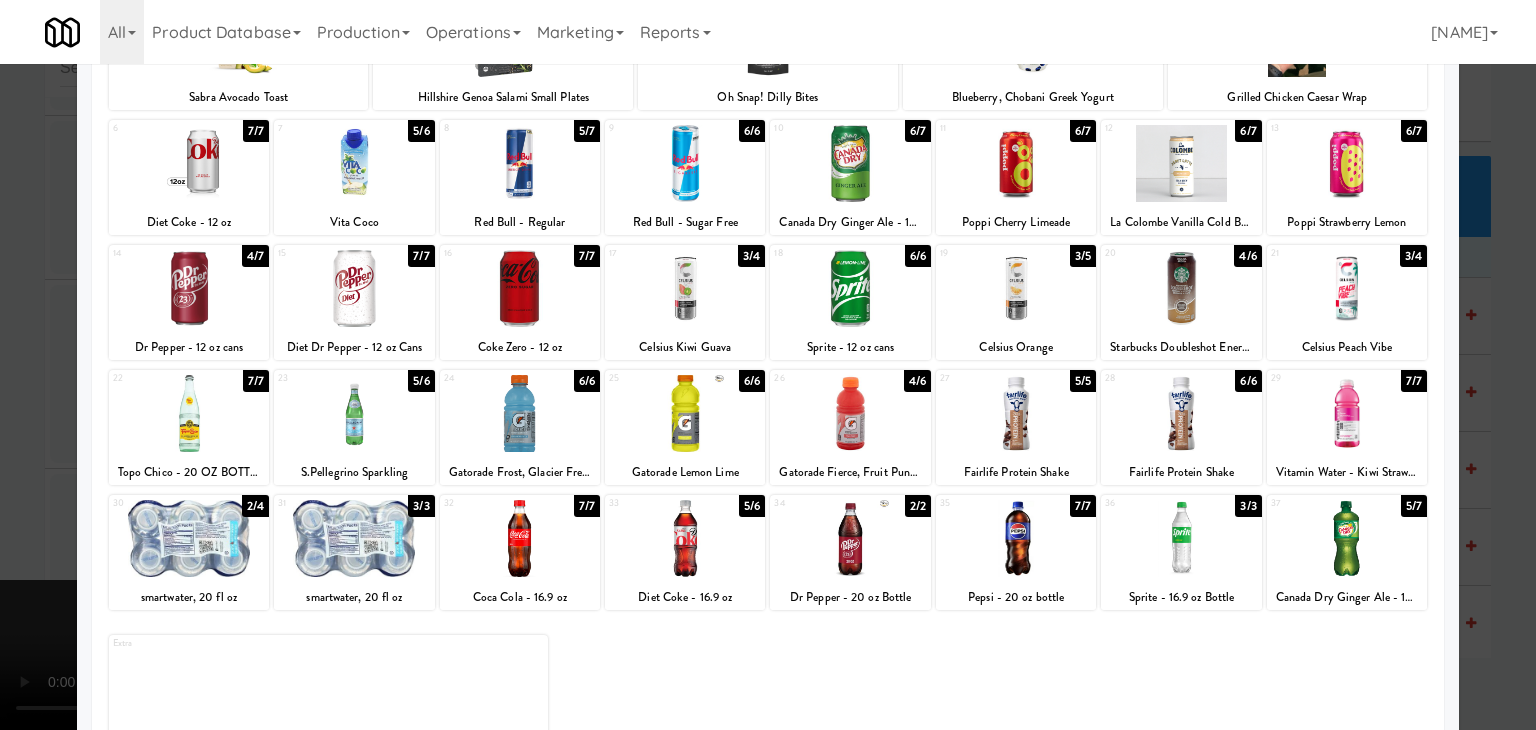 click at bounding box center (1016, 413) 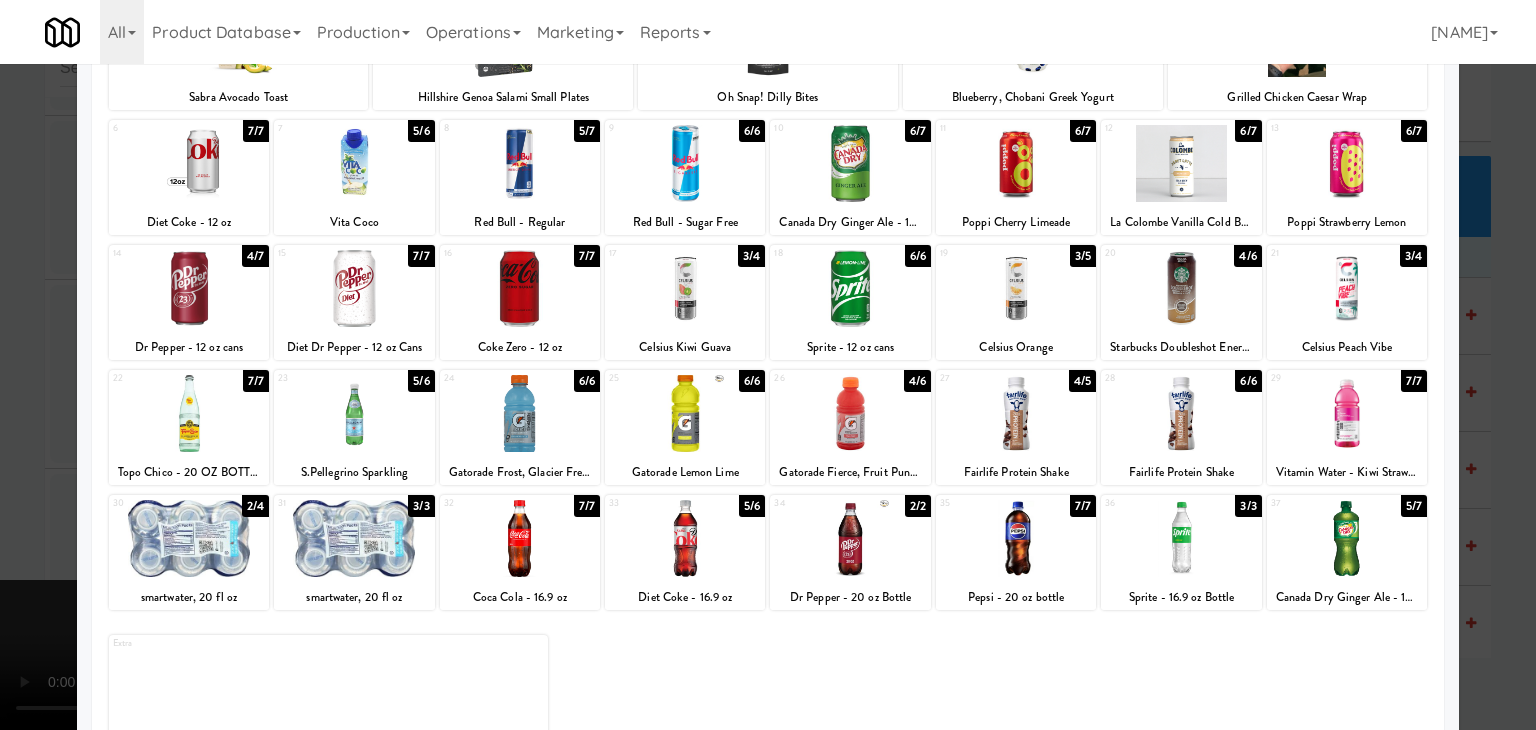 drag, startPoint x: 0, startPoint y: 456, endPoint x: 720, endPoint y: 441, distance: 720.15625 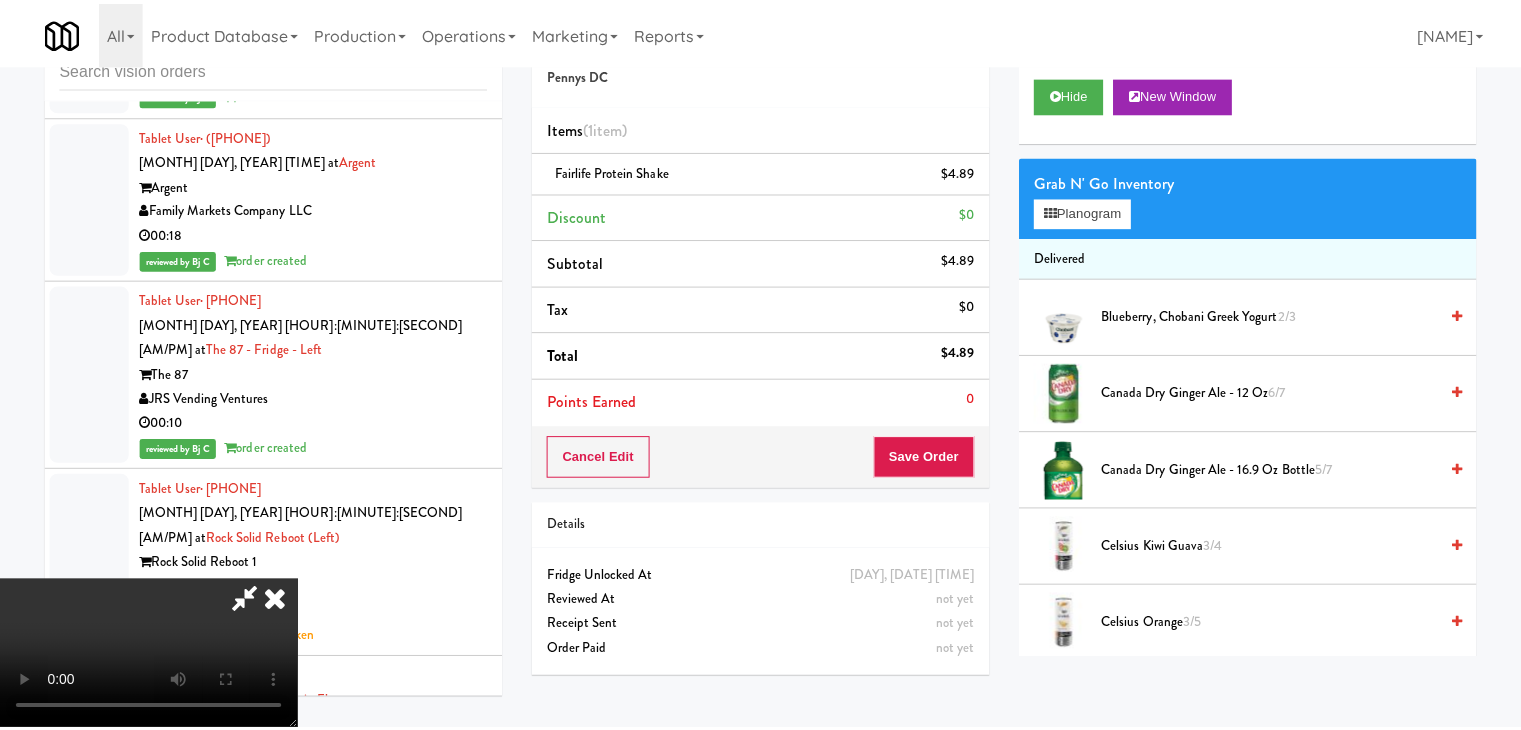 scroll, scrollTop: 29569, scrollLeft: 0, axis: vertical 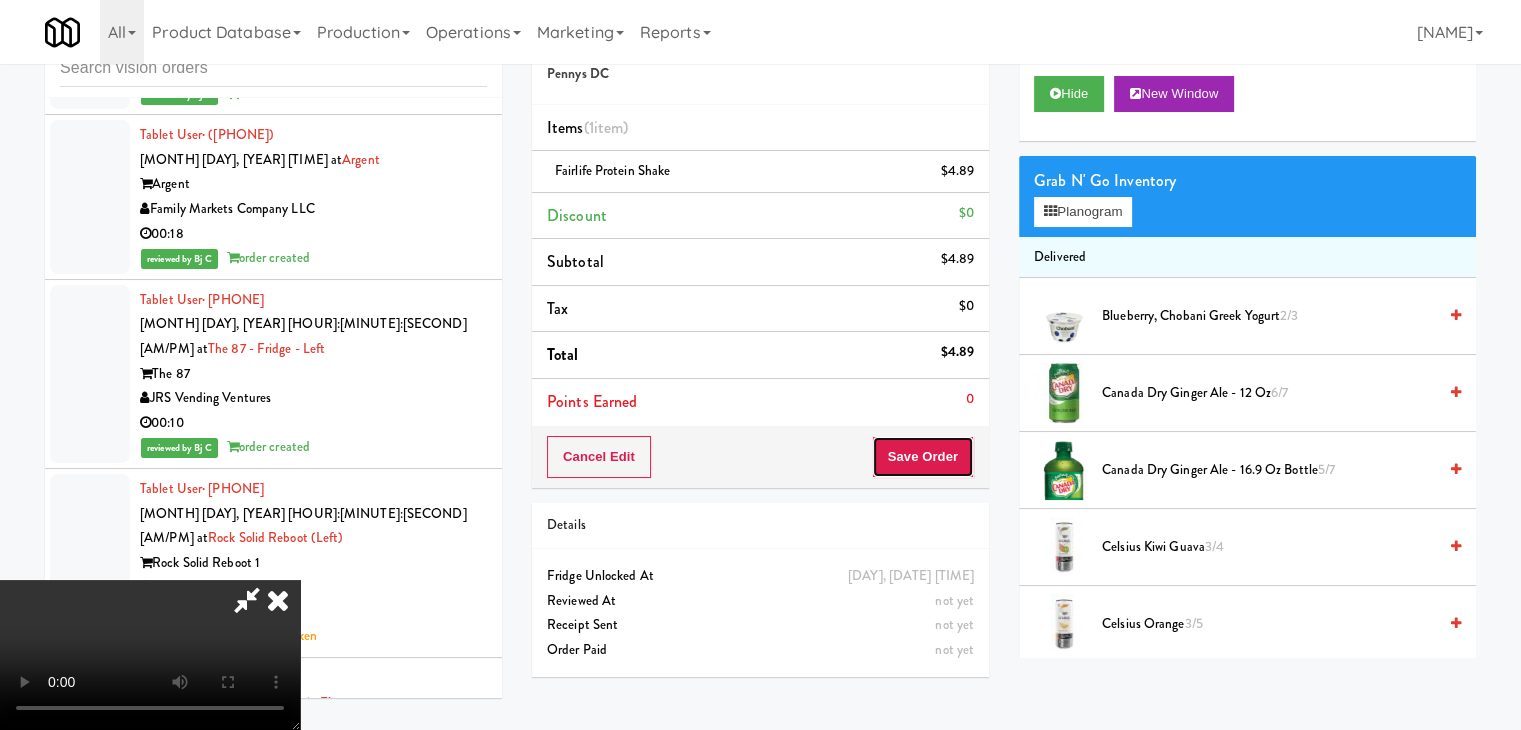 click on "Save Order" at bounding box center (923, 457) 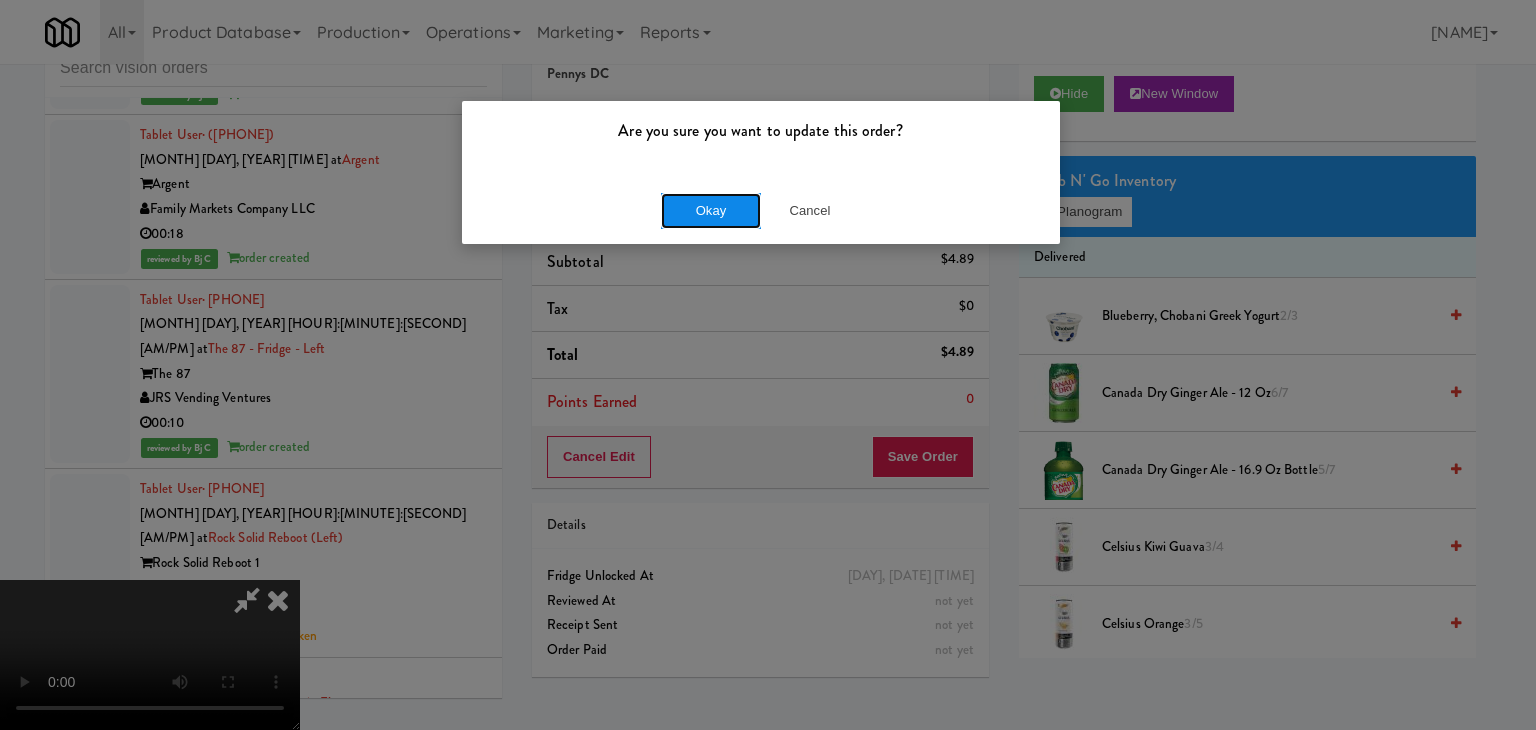 click on "Okay" at bounding box center (711, 211) 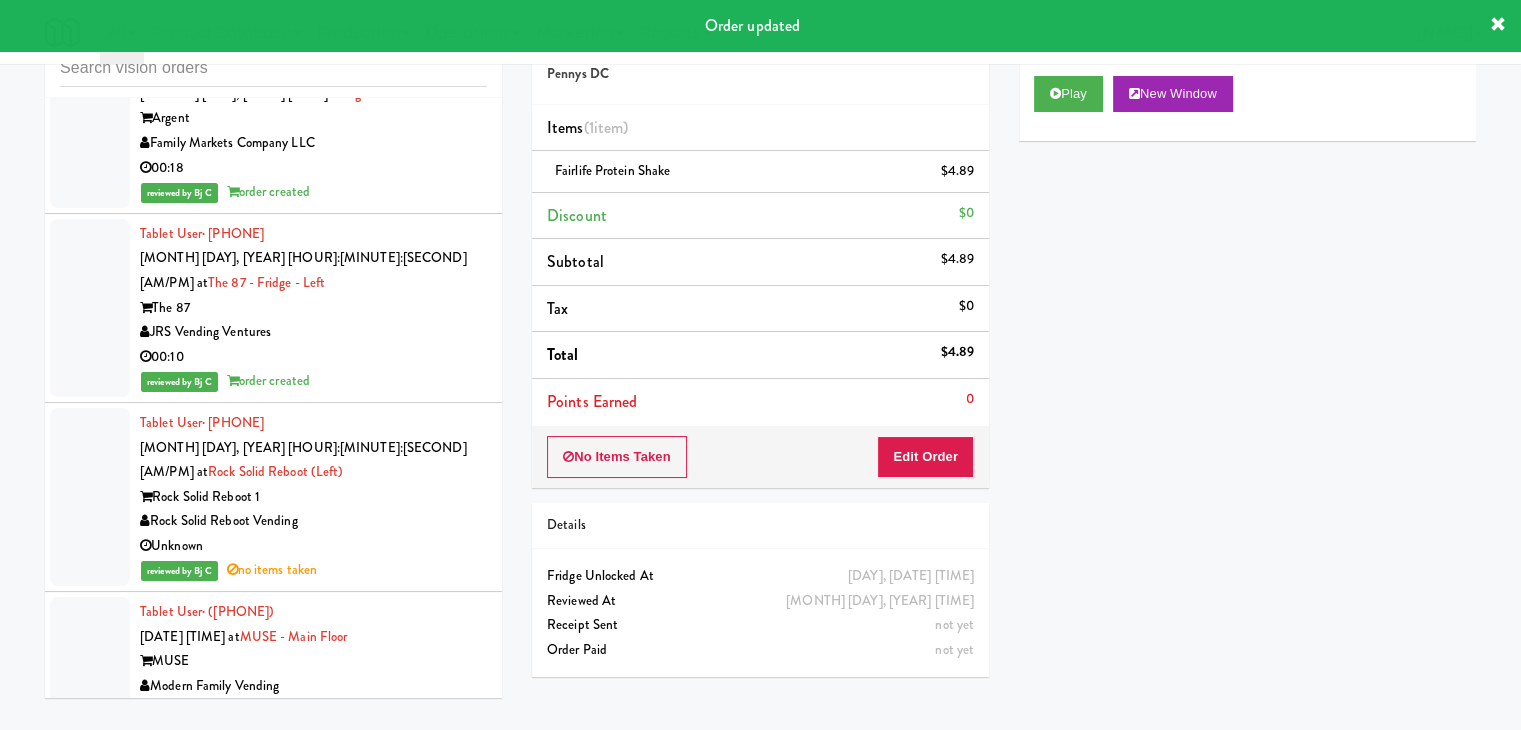 scroll, scrollTop: 29669, scrollLeft: 0, axis: vertical 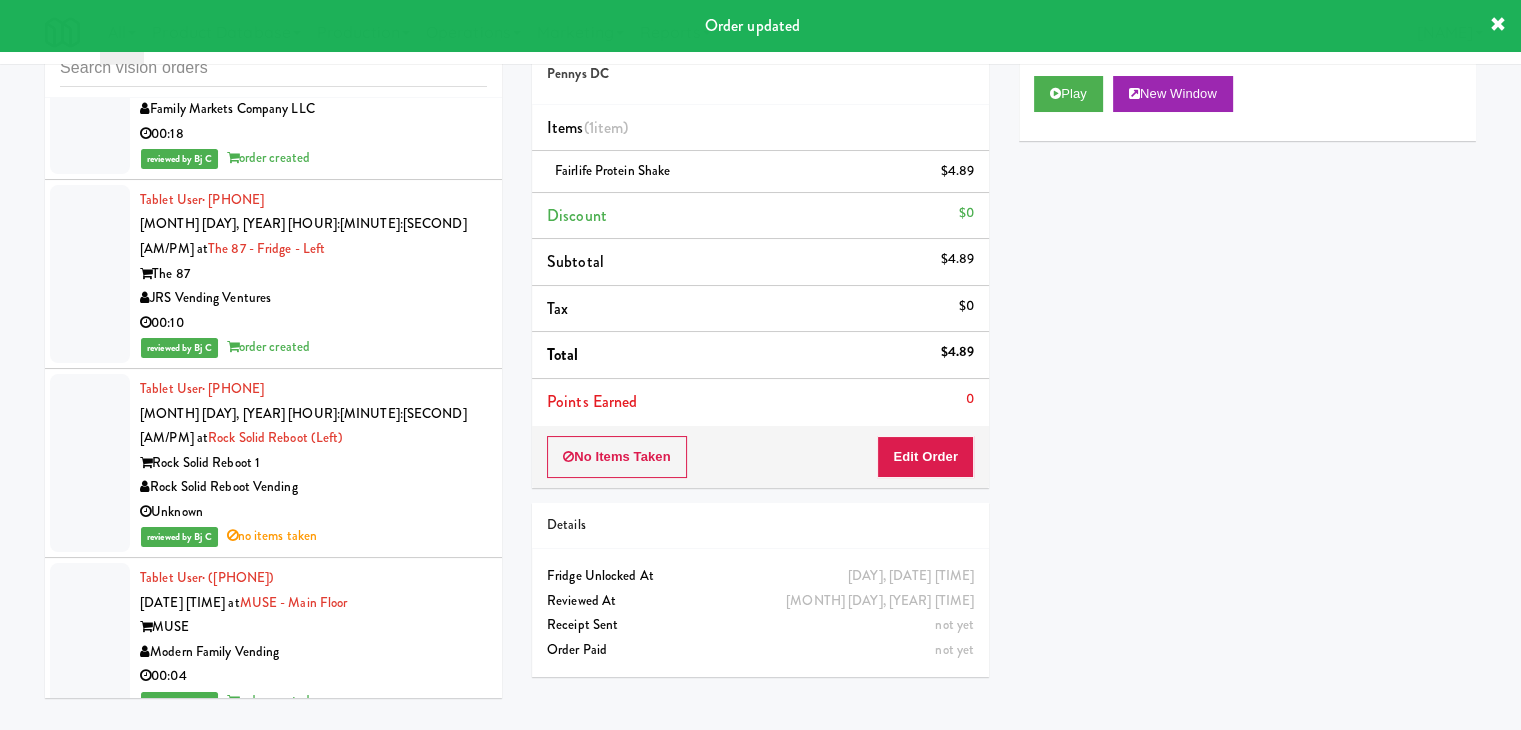 click on "00:04" at bounding box center [313, 2042] 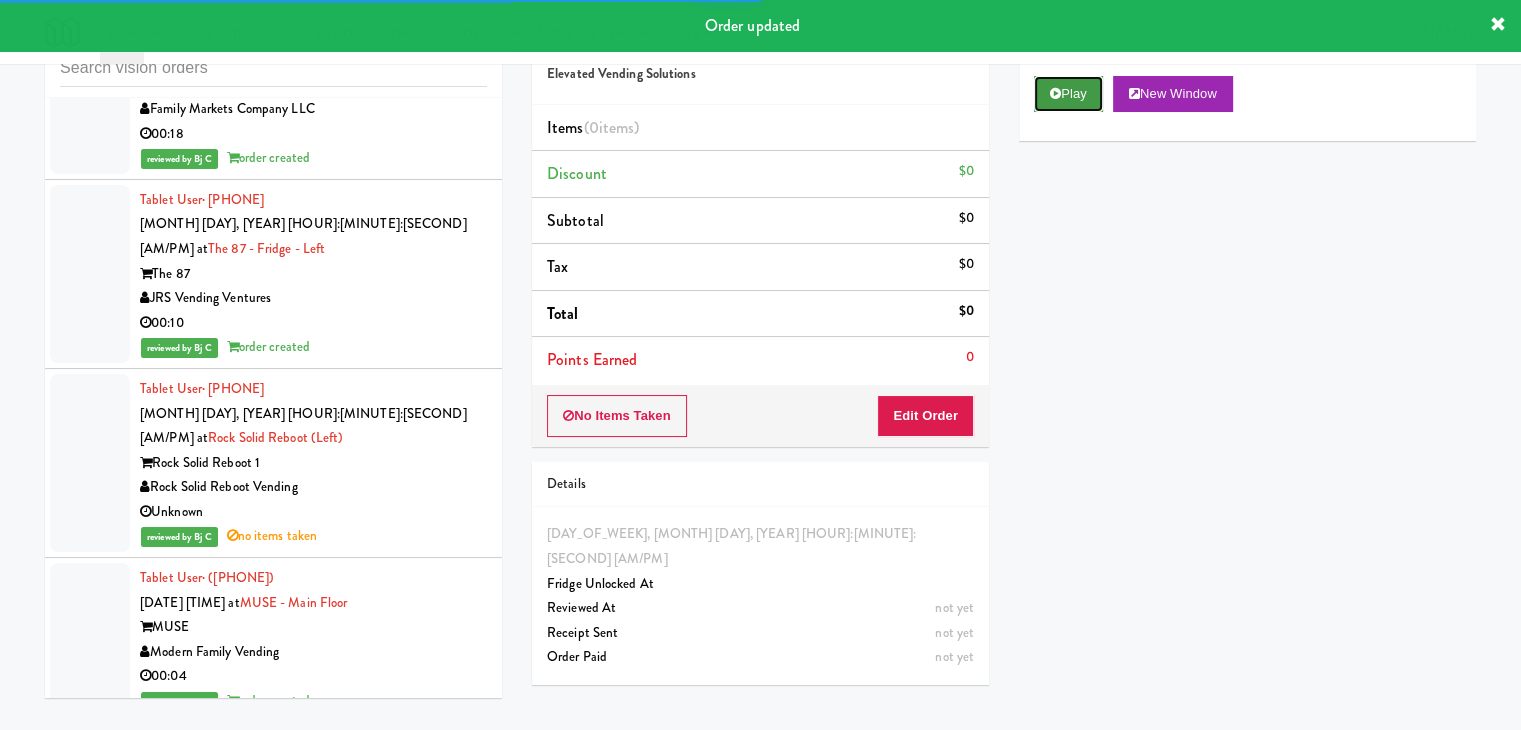 click on "Play" at bounding box center [1068, 94] 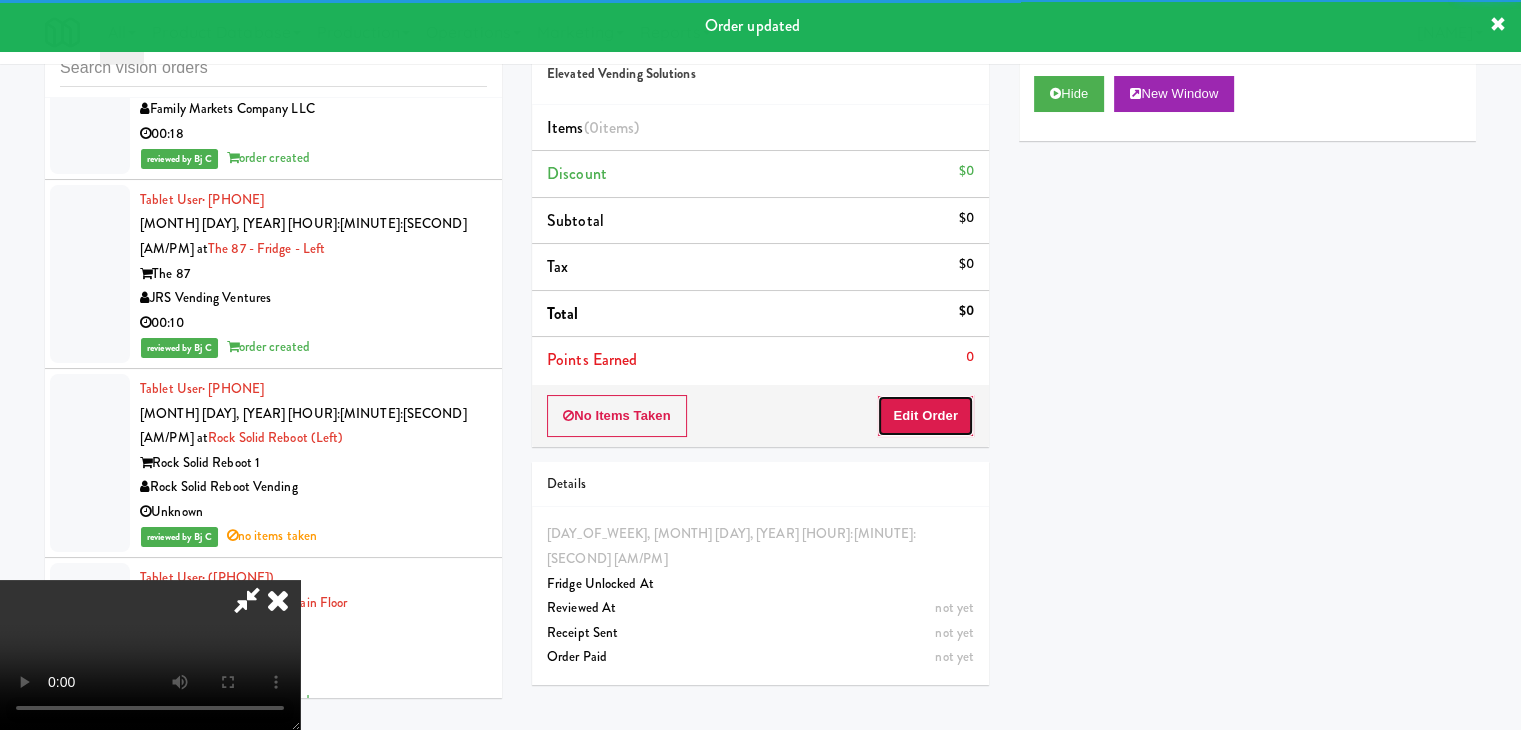 click on "Edit Order" at bounding box center (925, 416) 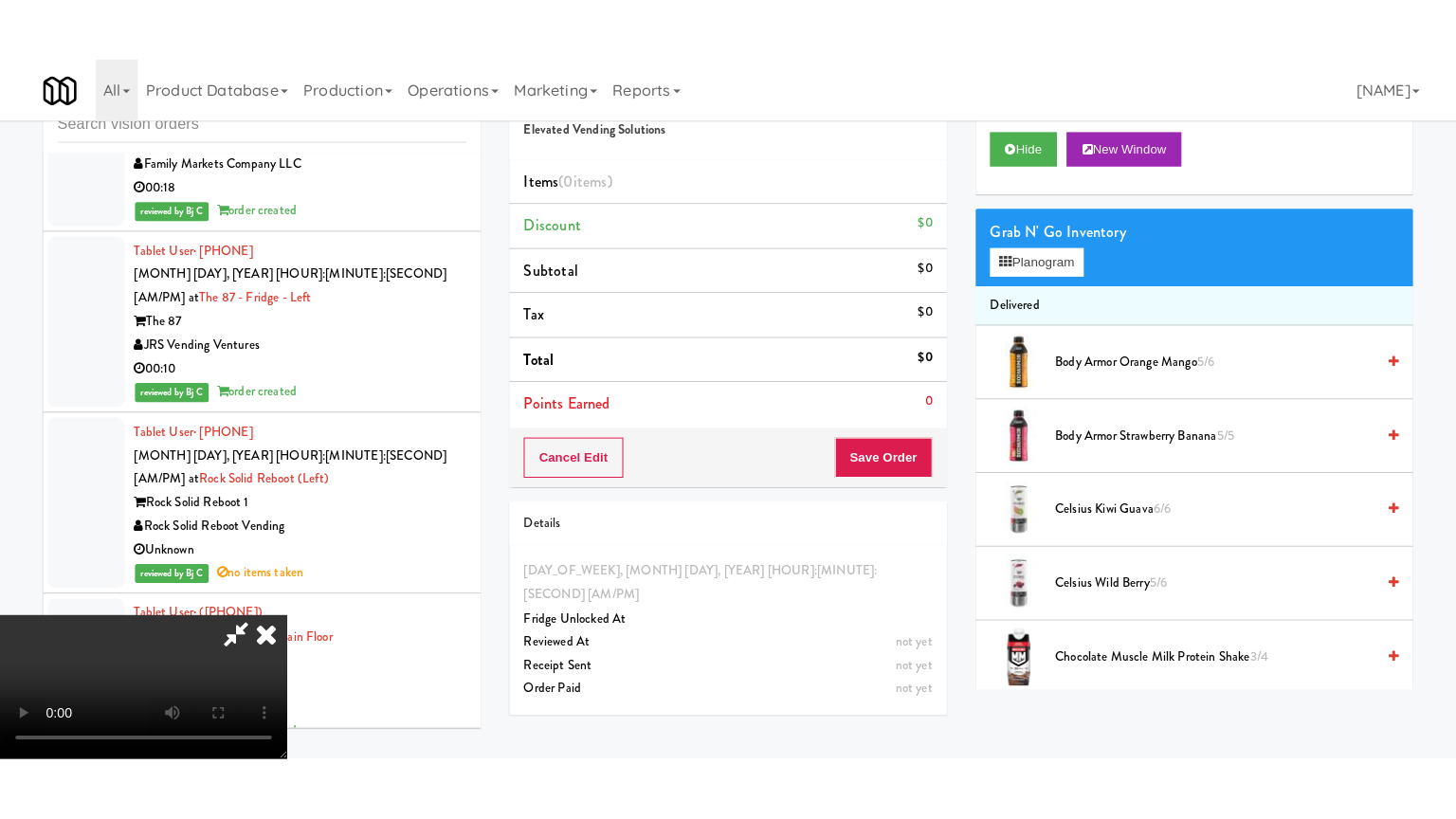 scroll, scrollTop: 266, scrollLeft: 0, axis: vertical 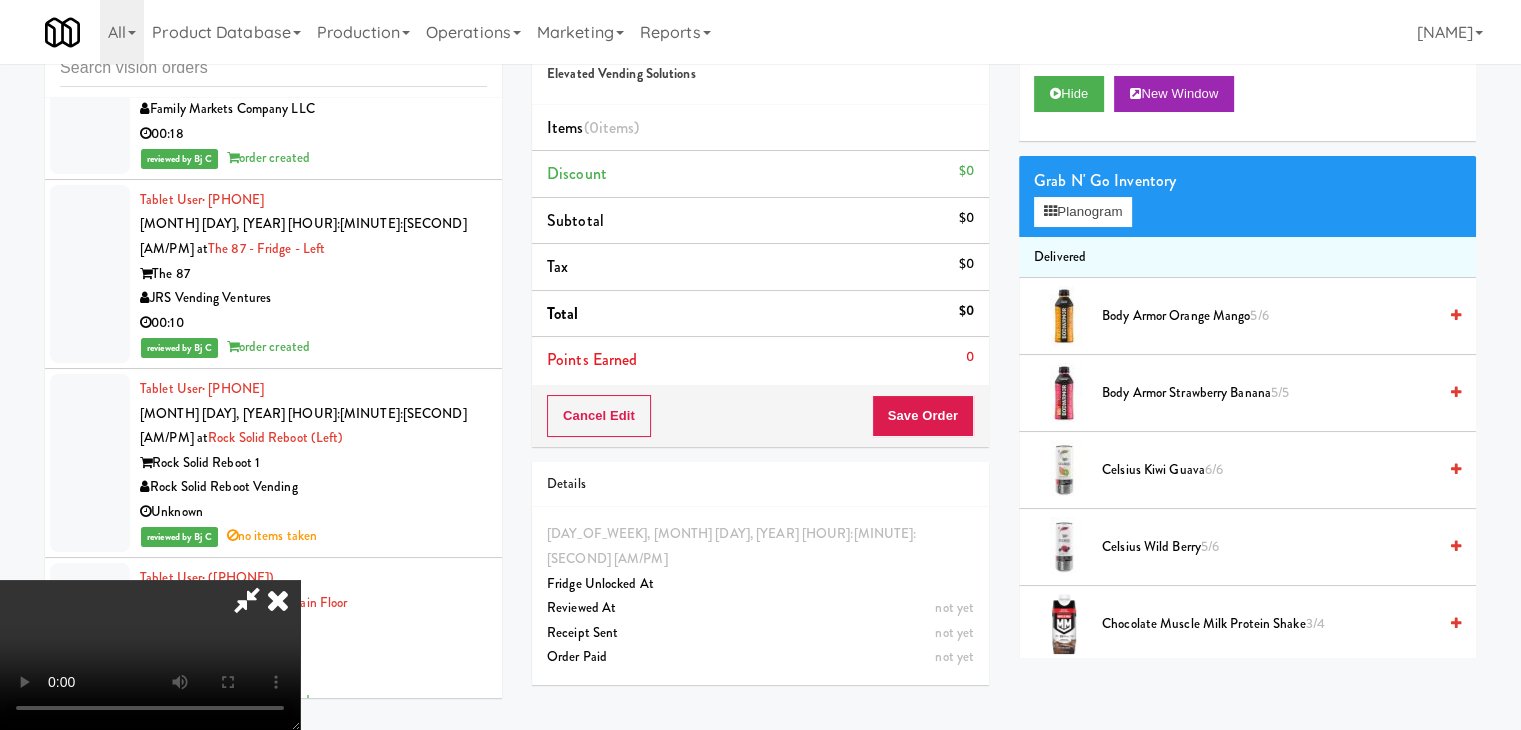 type 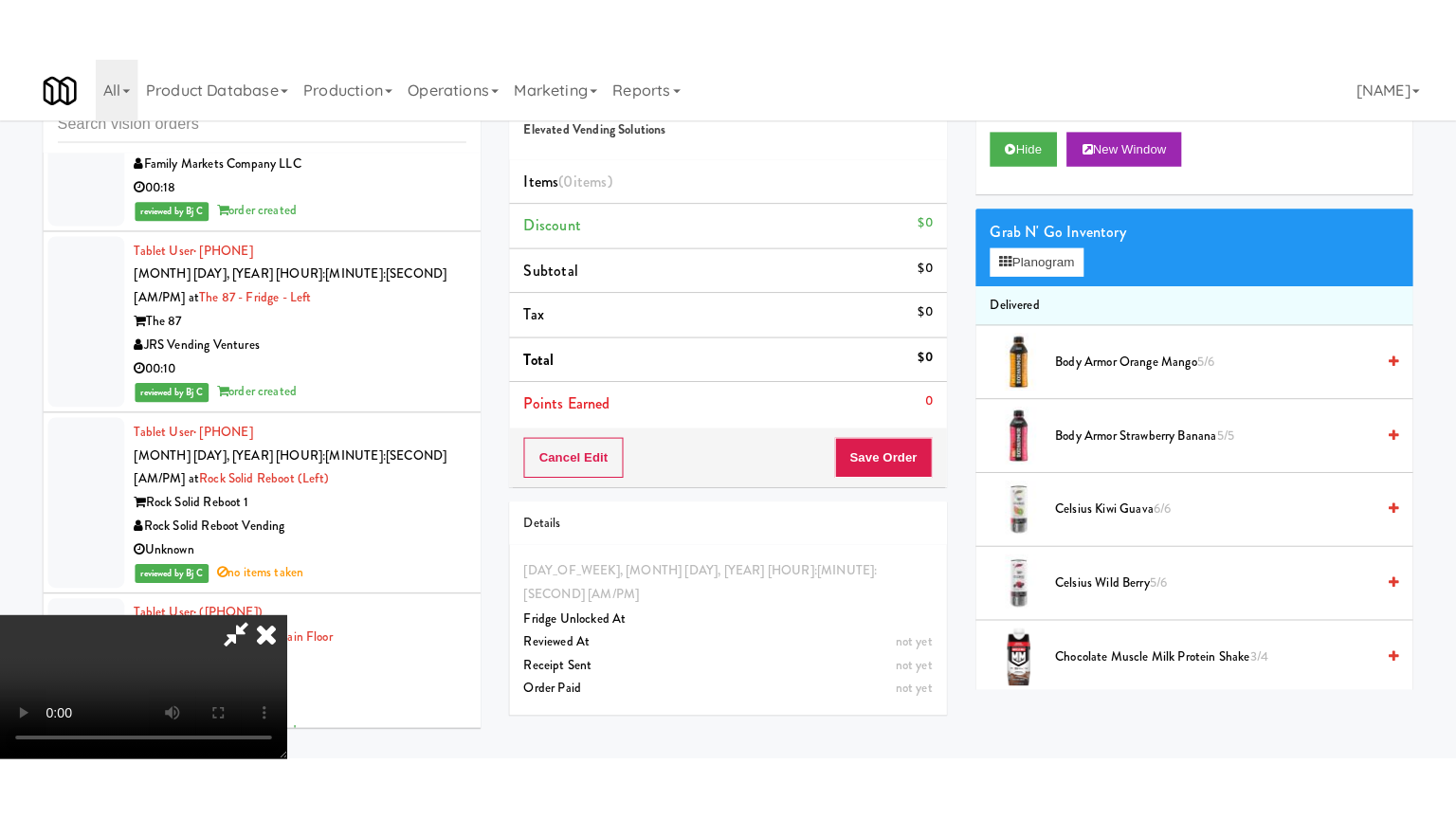 scroll, scrollTop: 0, scrollLeft: 0, axis: both 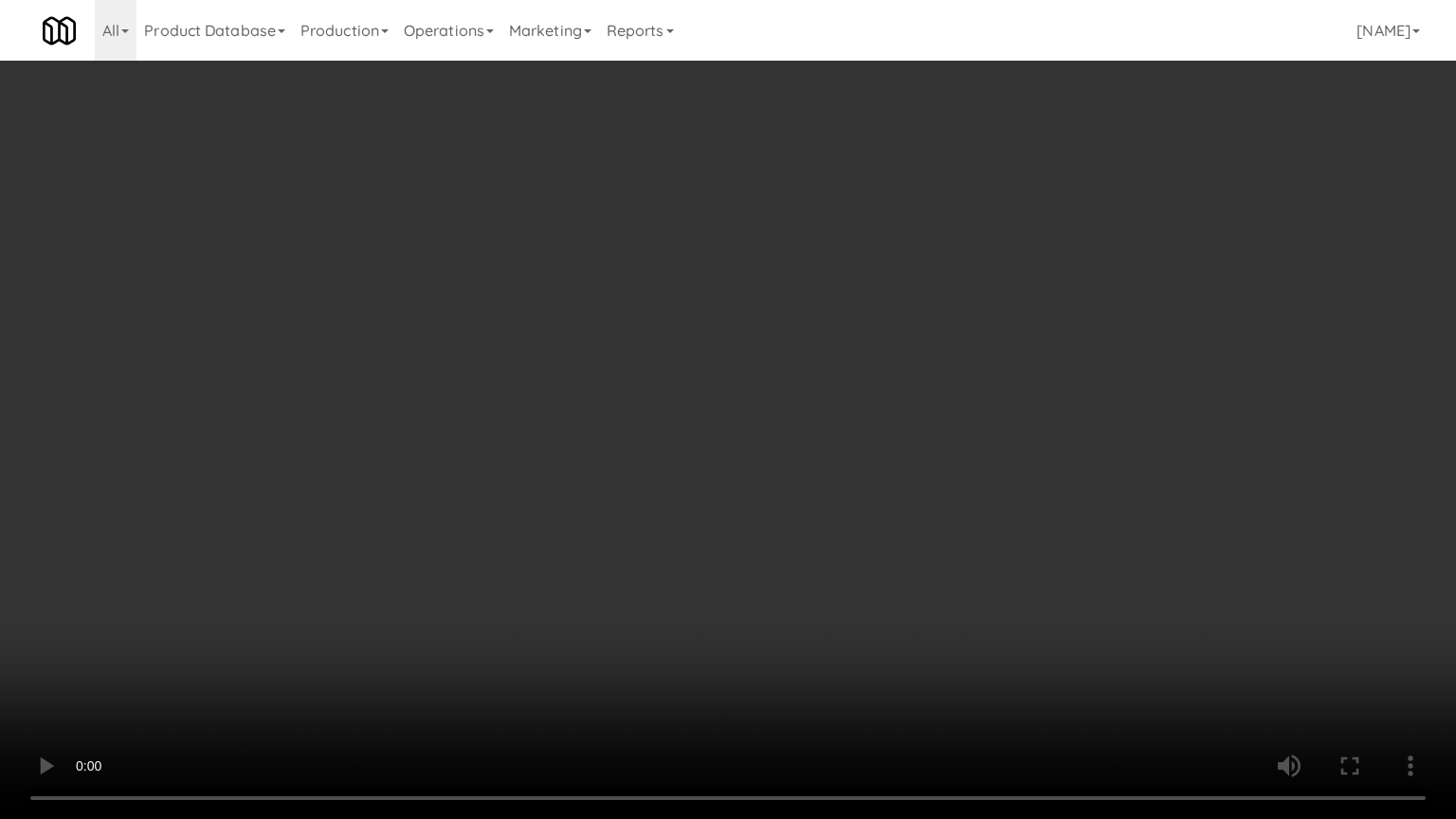 click at bounding box center [728, 410] 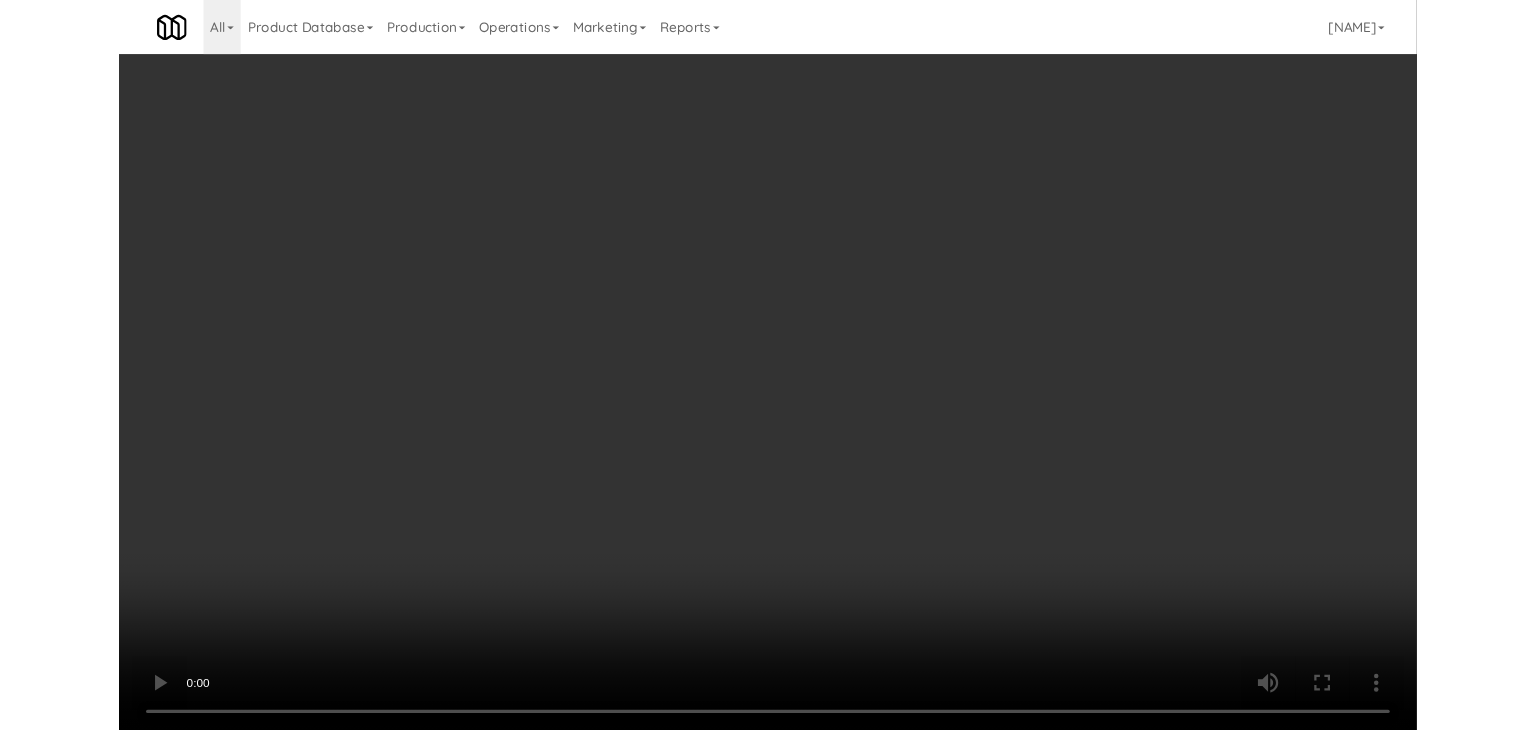 scroll, scrollTop: 29669, scrollLeft: 0, axis: vertical 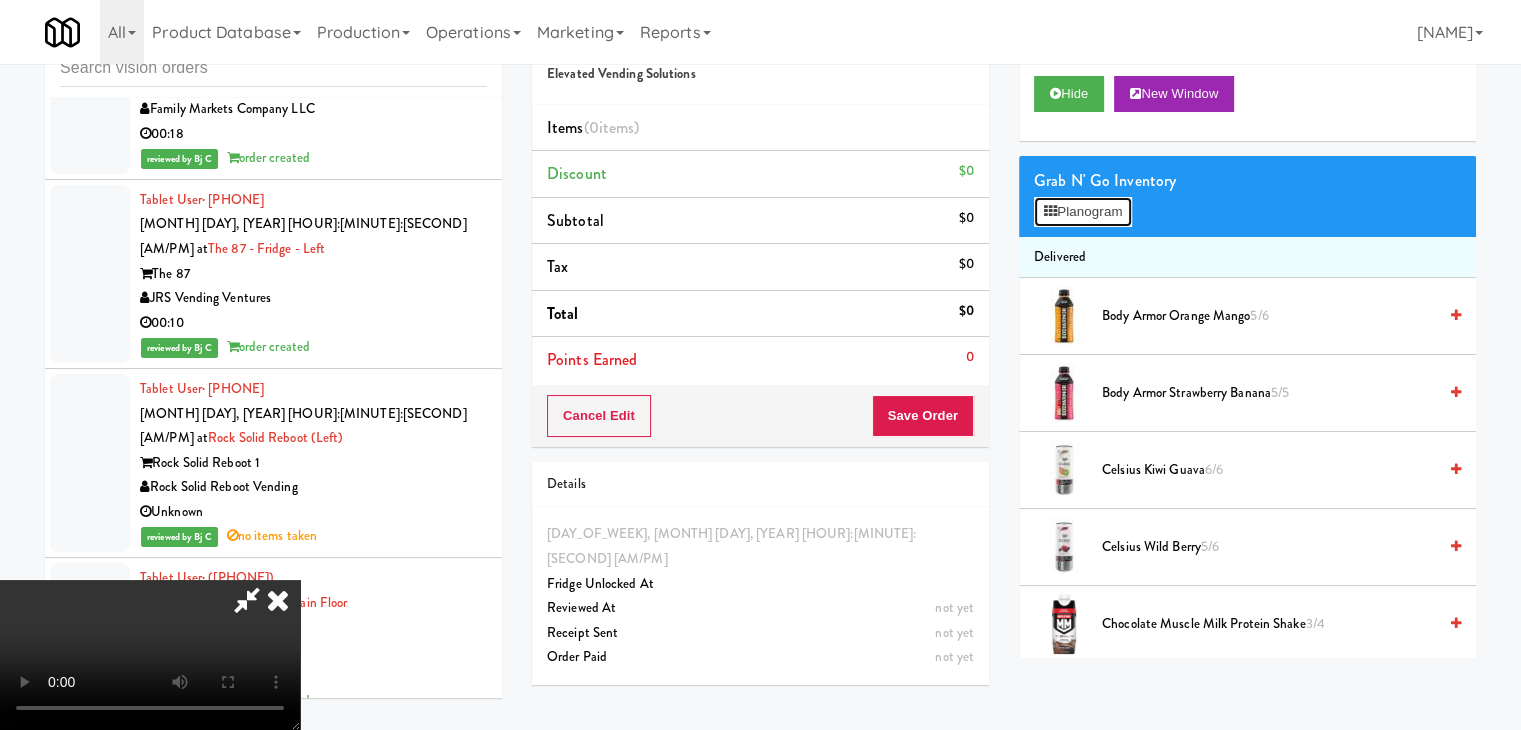 drag, startPoint x: 1108, startPoint y: 209, endPoint x: 1066, endPoint y: 292, distance: 93.0215 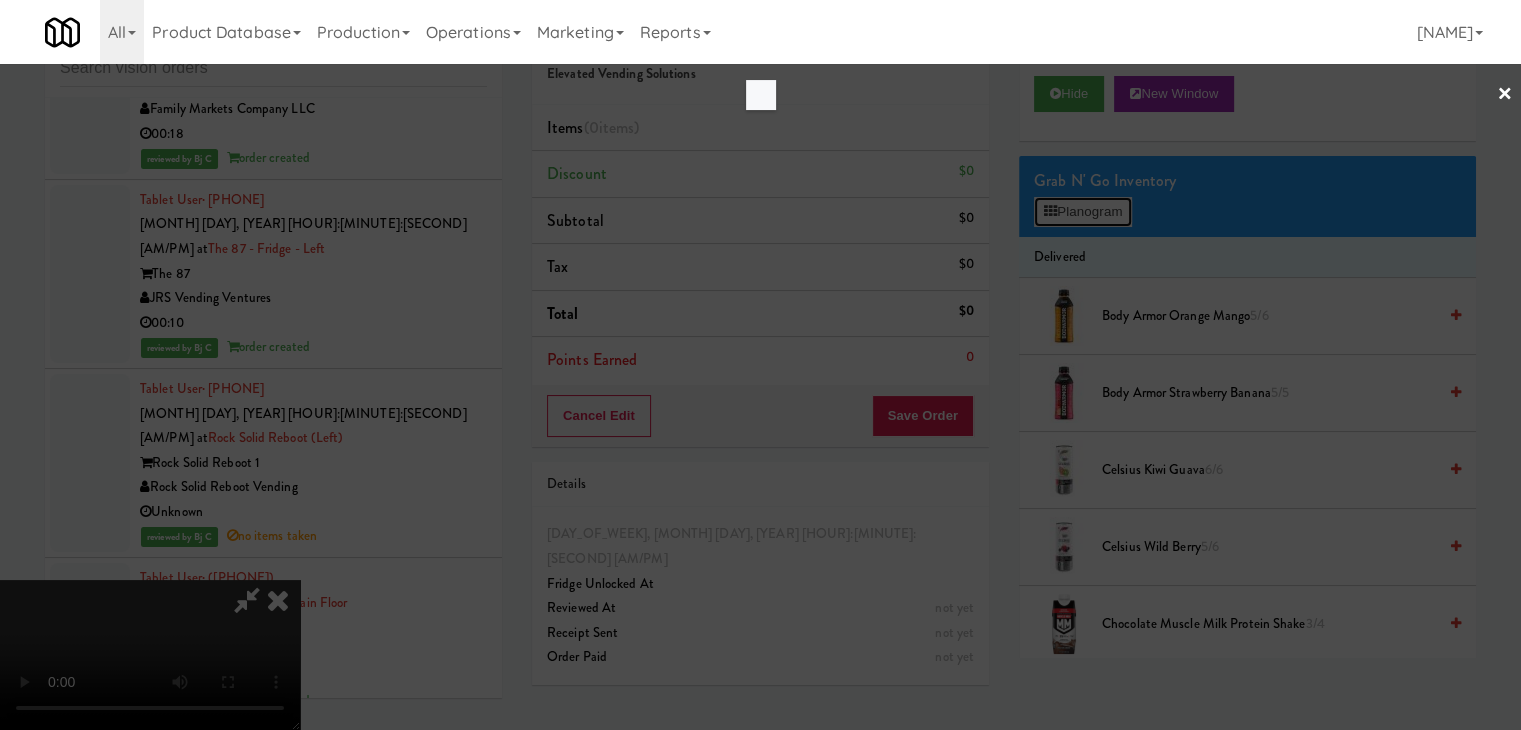 scroll, scrollTop: 29644, scrollLeft: 0, axis: vertical 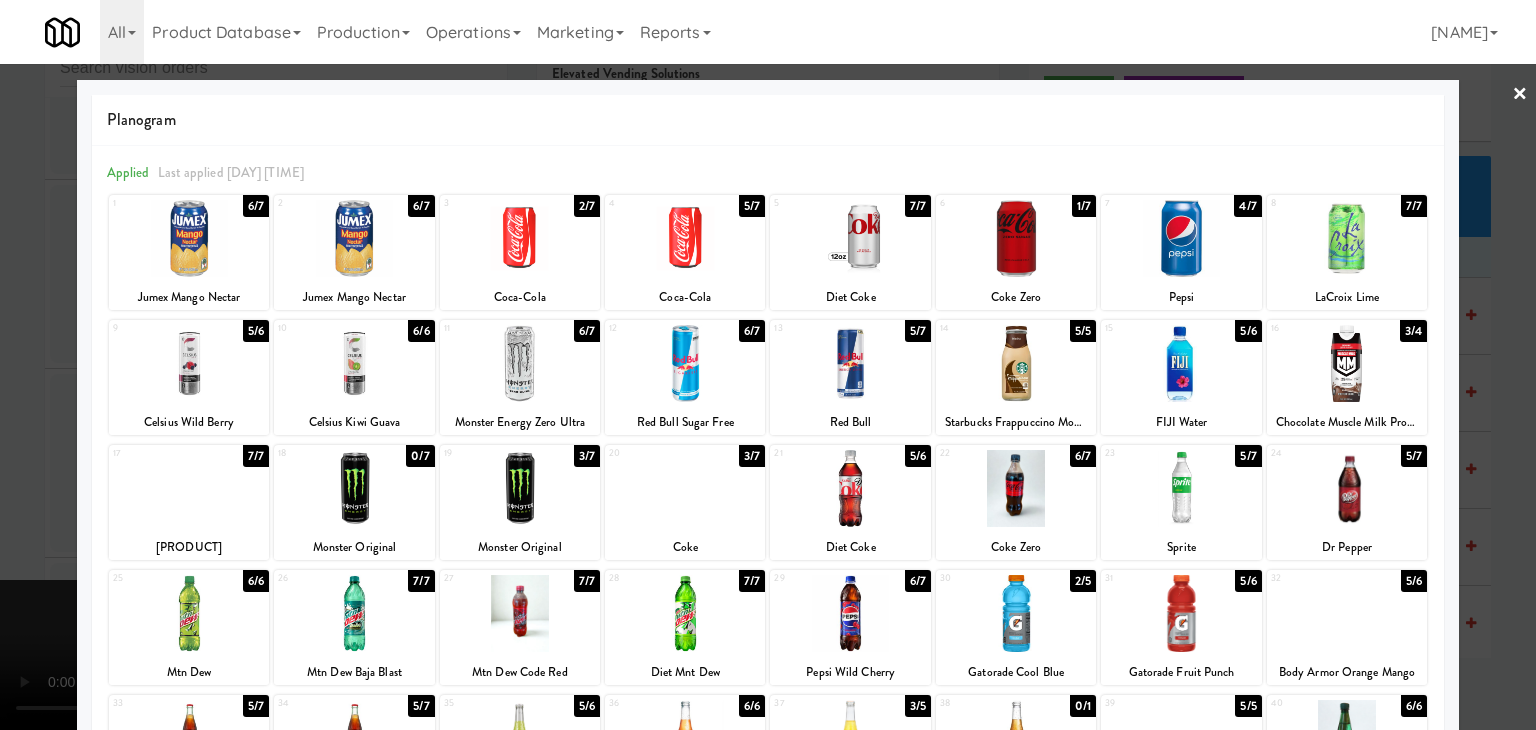 click at bounding box center [685, 488] 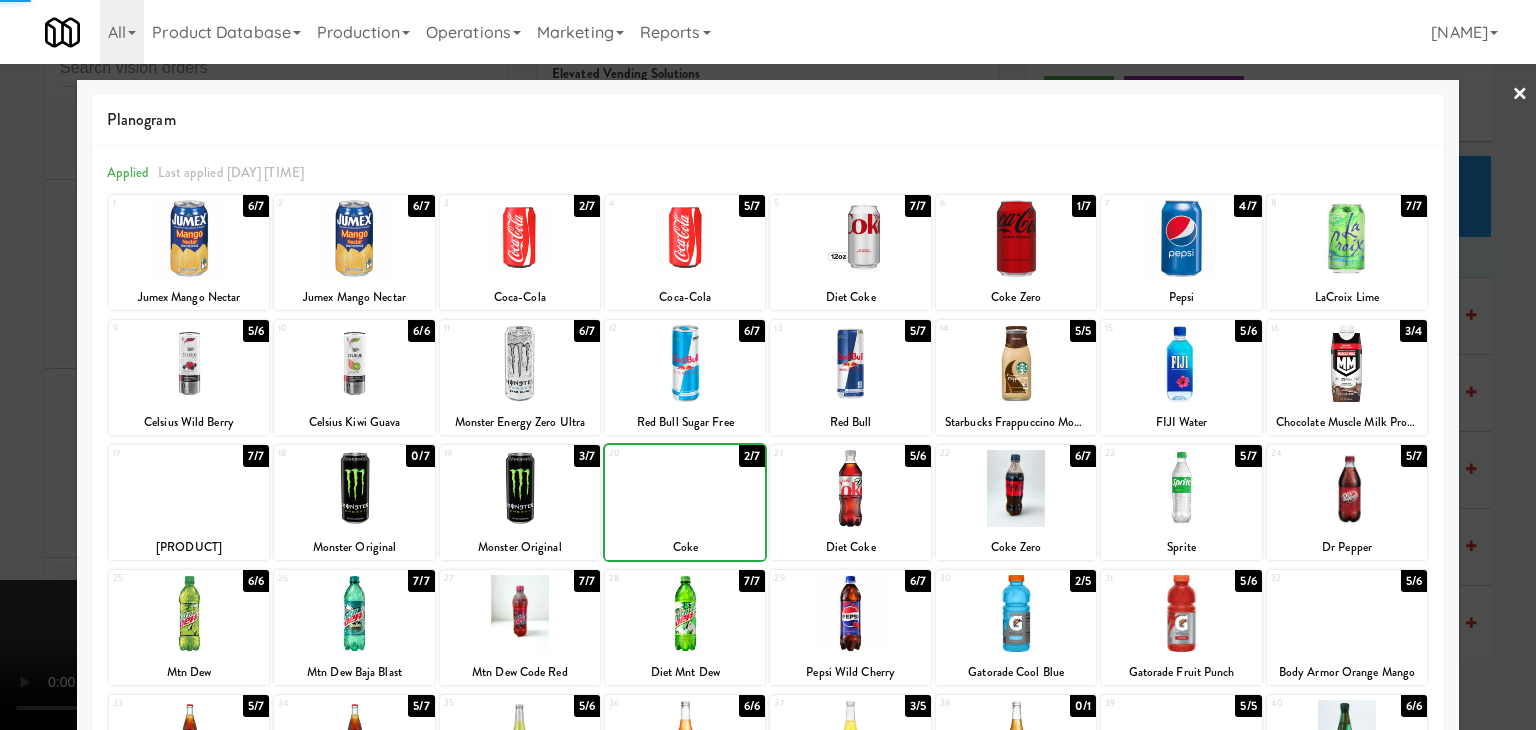 click at bounding box center [768, 365] 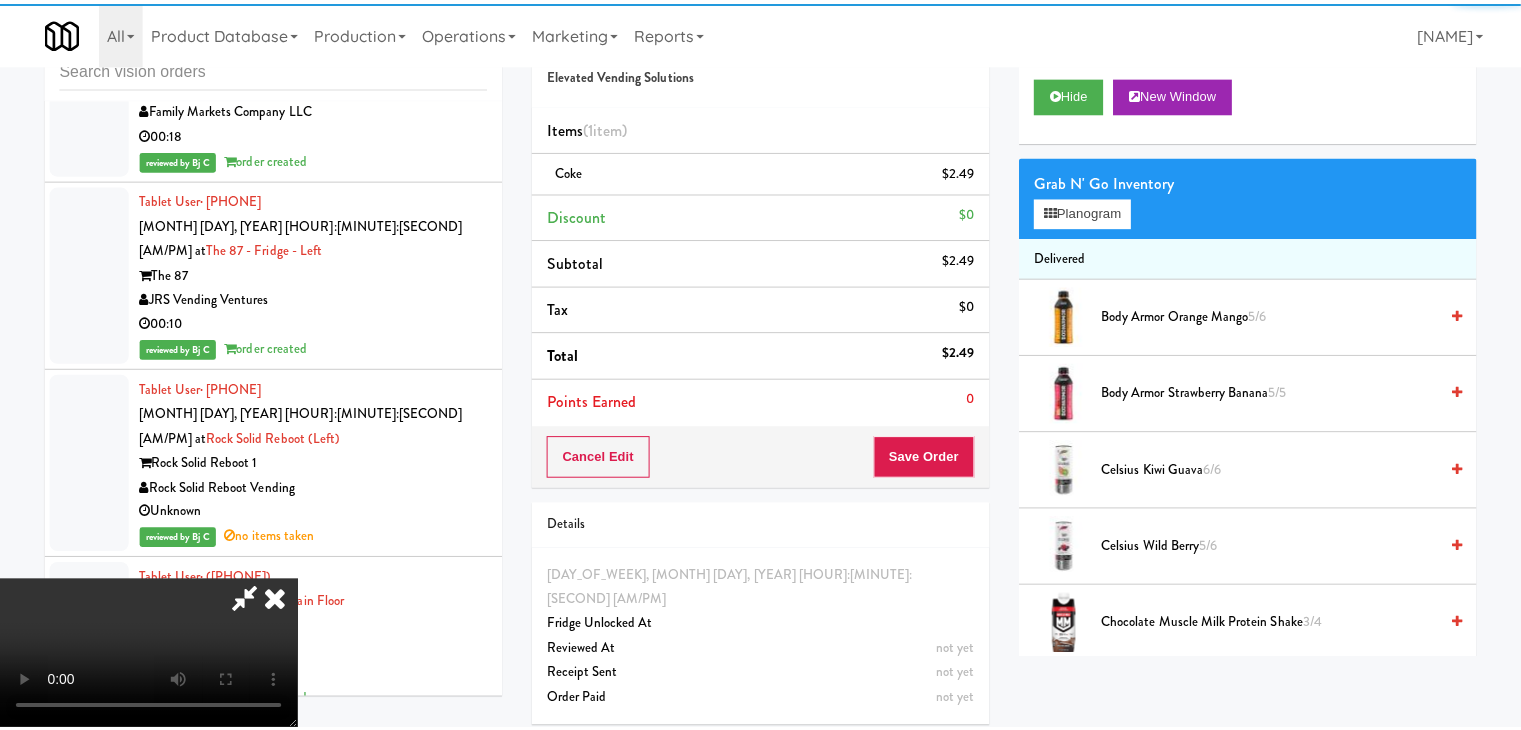 scroll, scrollTop: 29669, scrollLeft: 0, axis: vertical 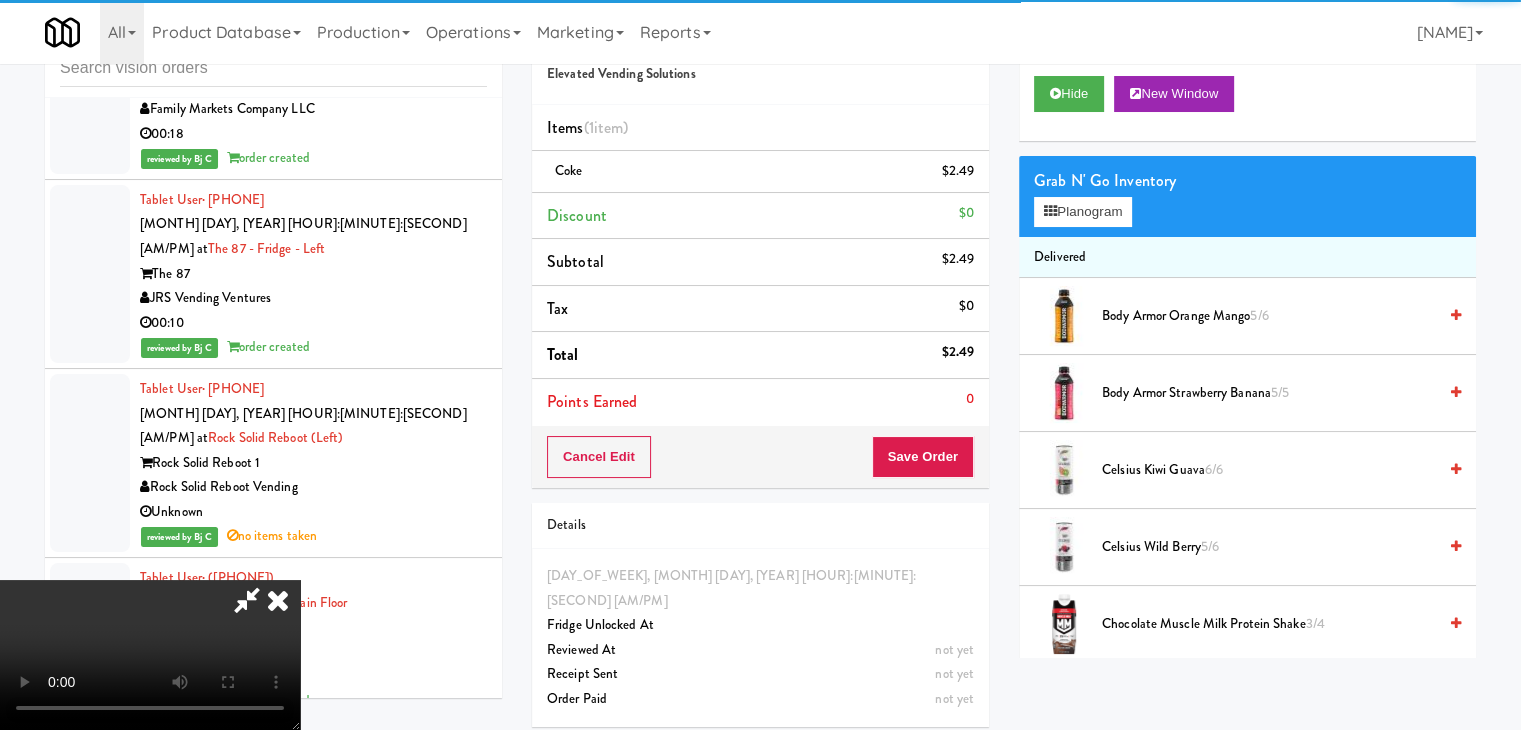 click at bounding box center (150, 655) 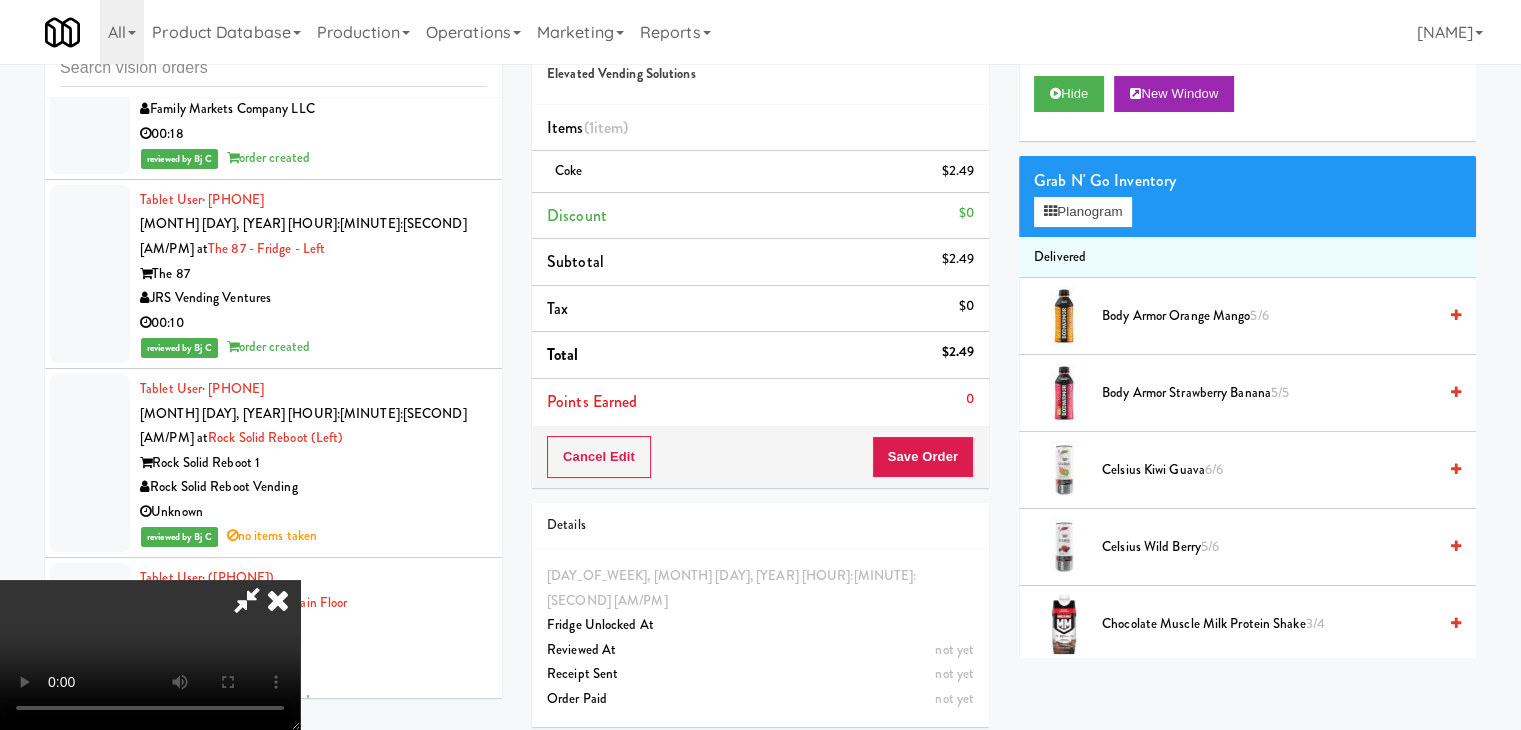 click at bounding box center [150, 655] 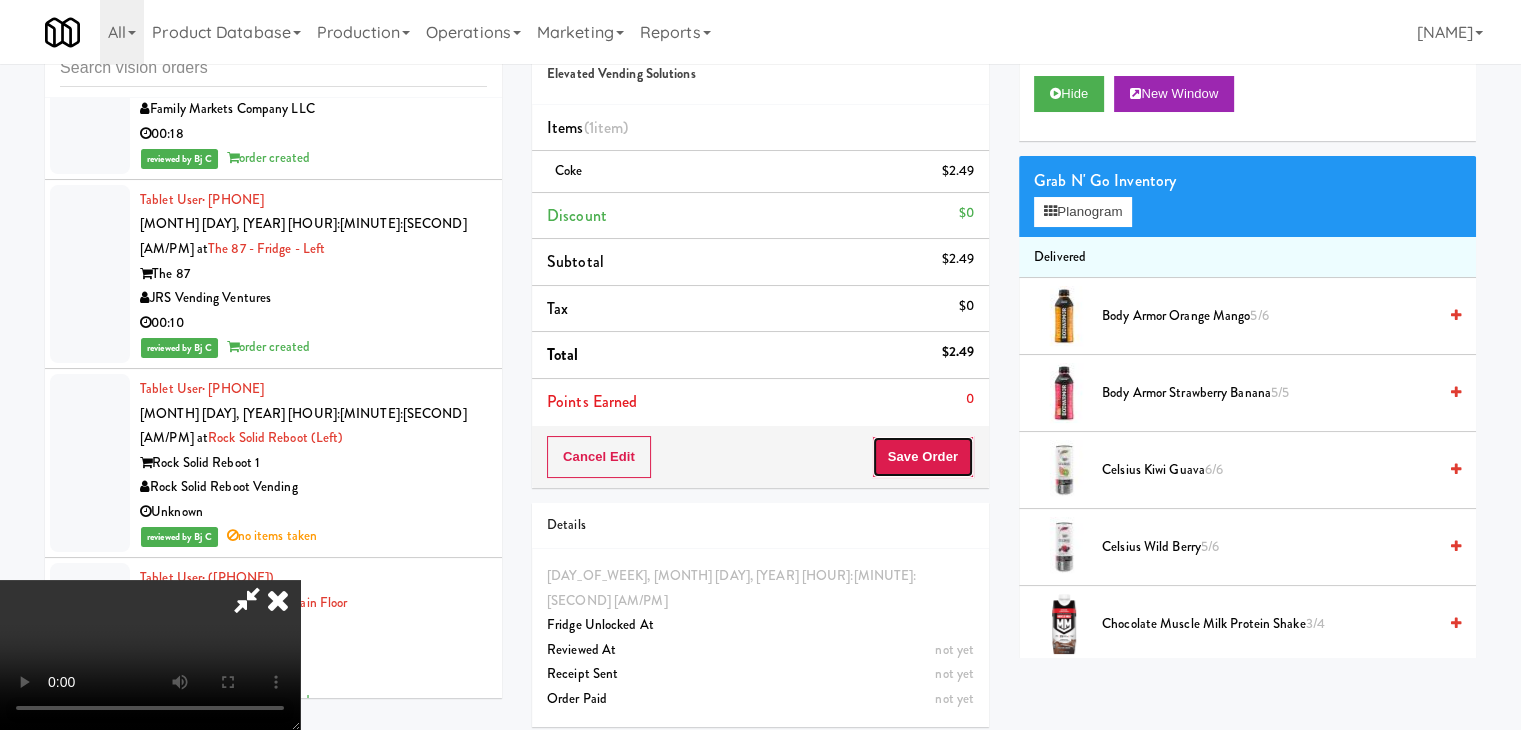 click on "Save Order" at bounding box center [923, 457] 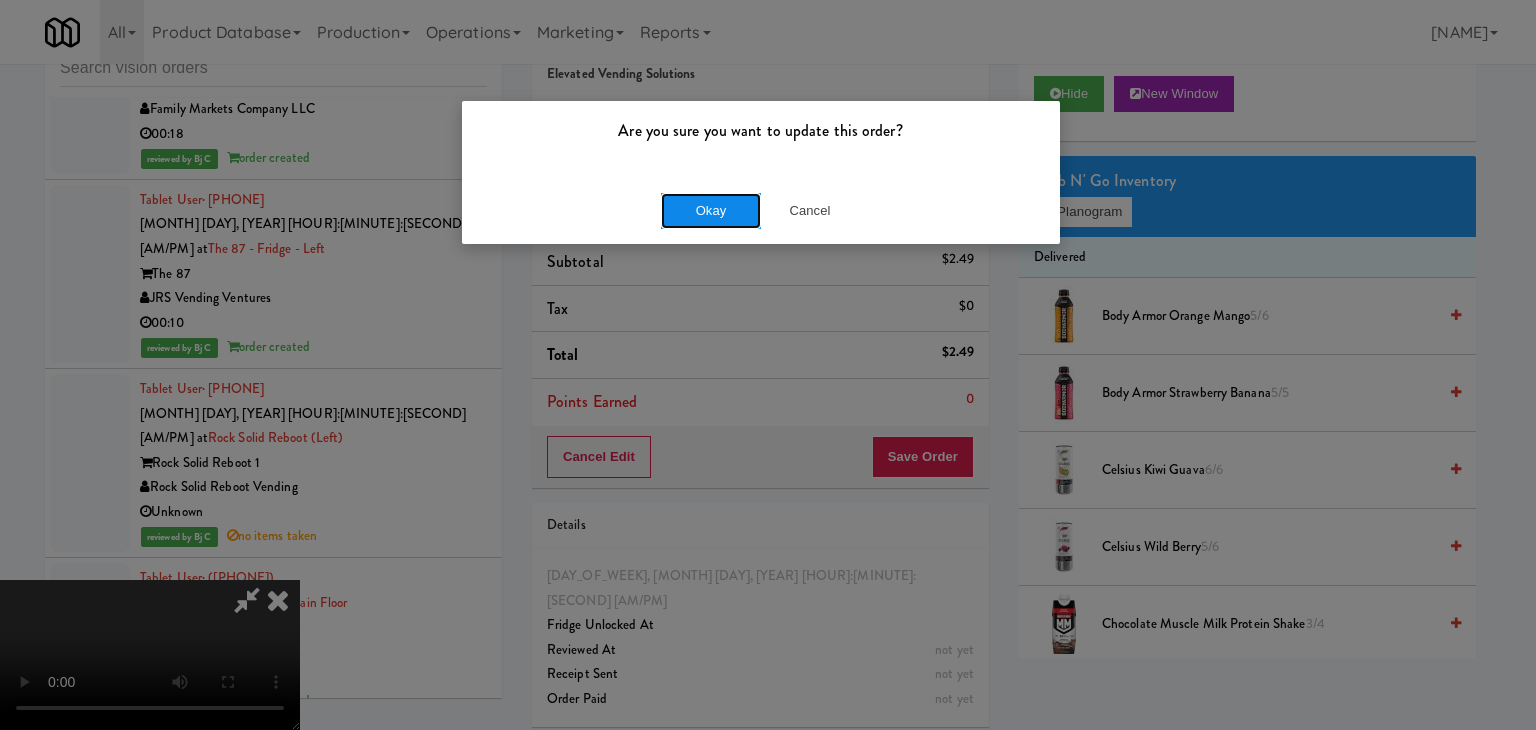 drag, startPoint x: 758, startPoint y: 200, endPoint x: 741, endPoint y: 200, distance: 17 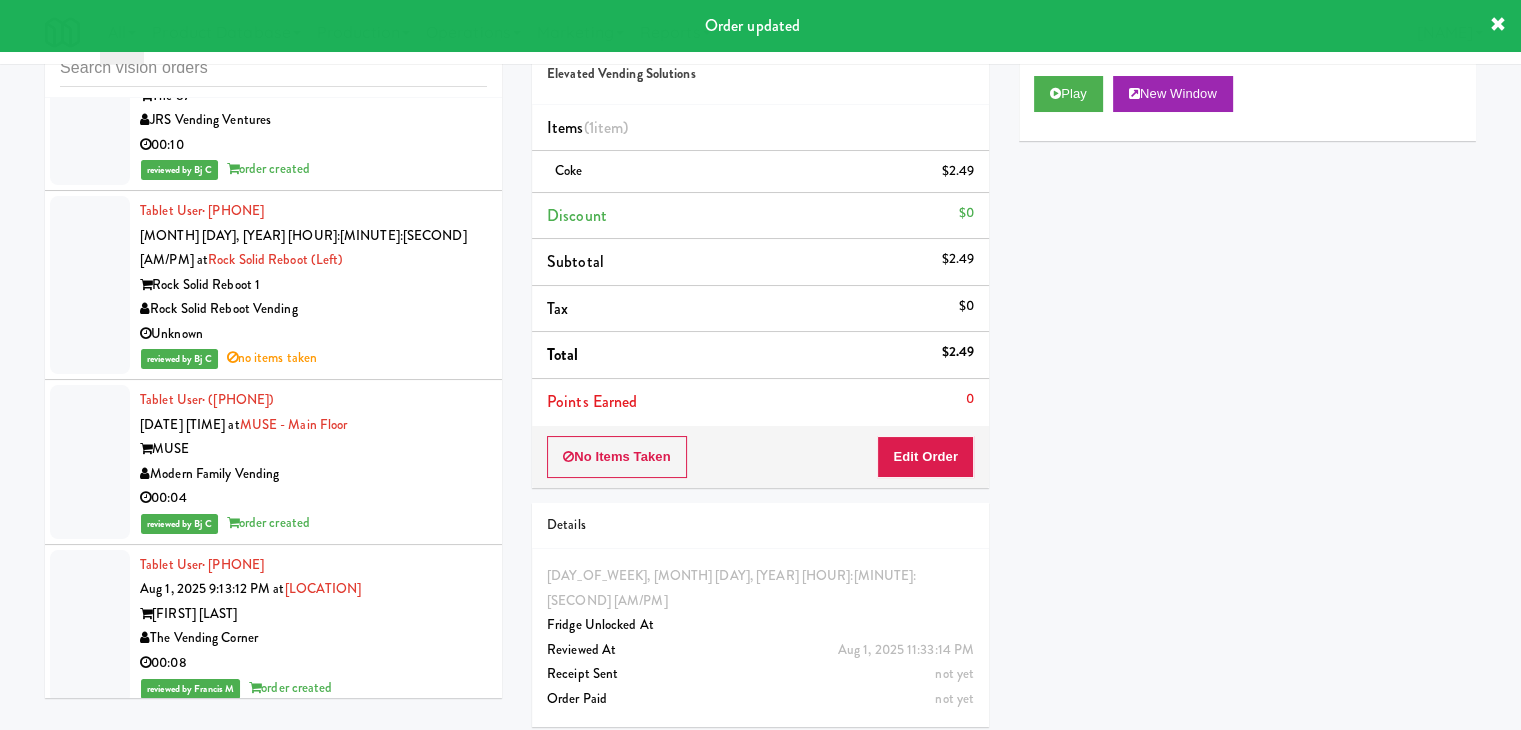 scroll, scrollTop: 30069, scrollLeft: 0, axis: vertical 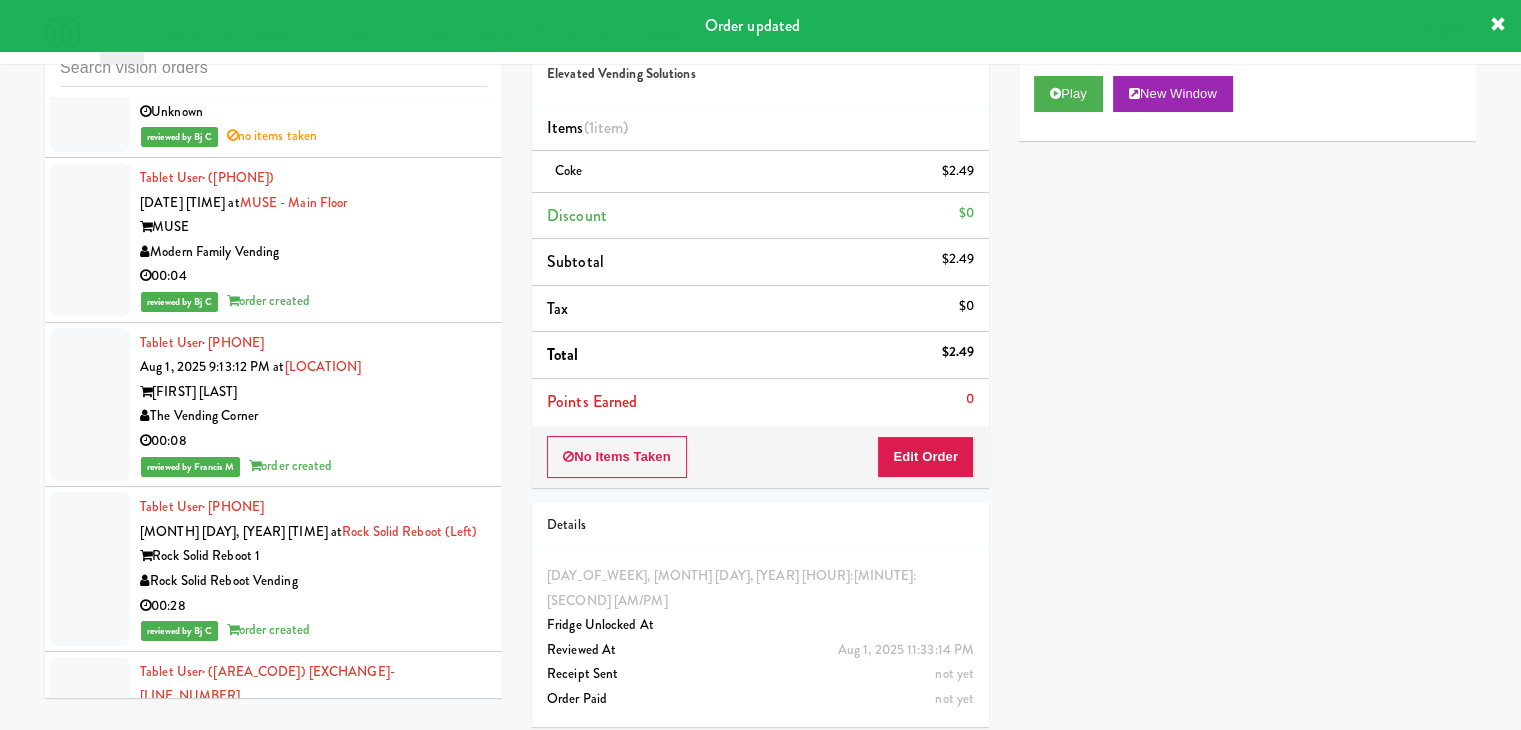 click on "00:13" at bounding box center [313, 1807] 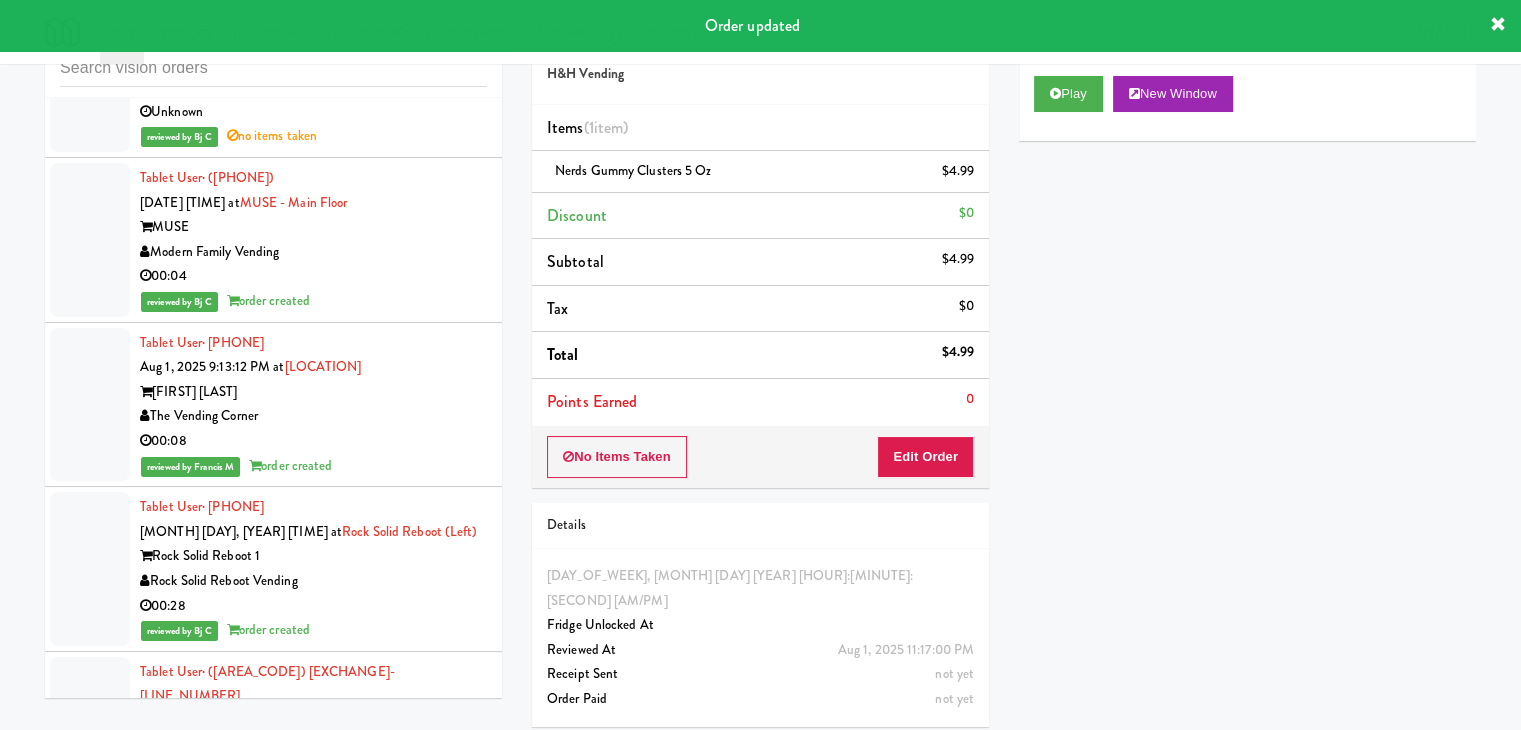 click on "Rock Solid Reboot Vending" at bounding box center (313, 1971) 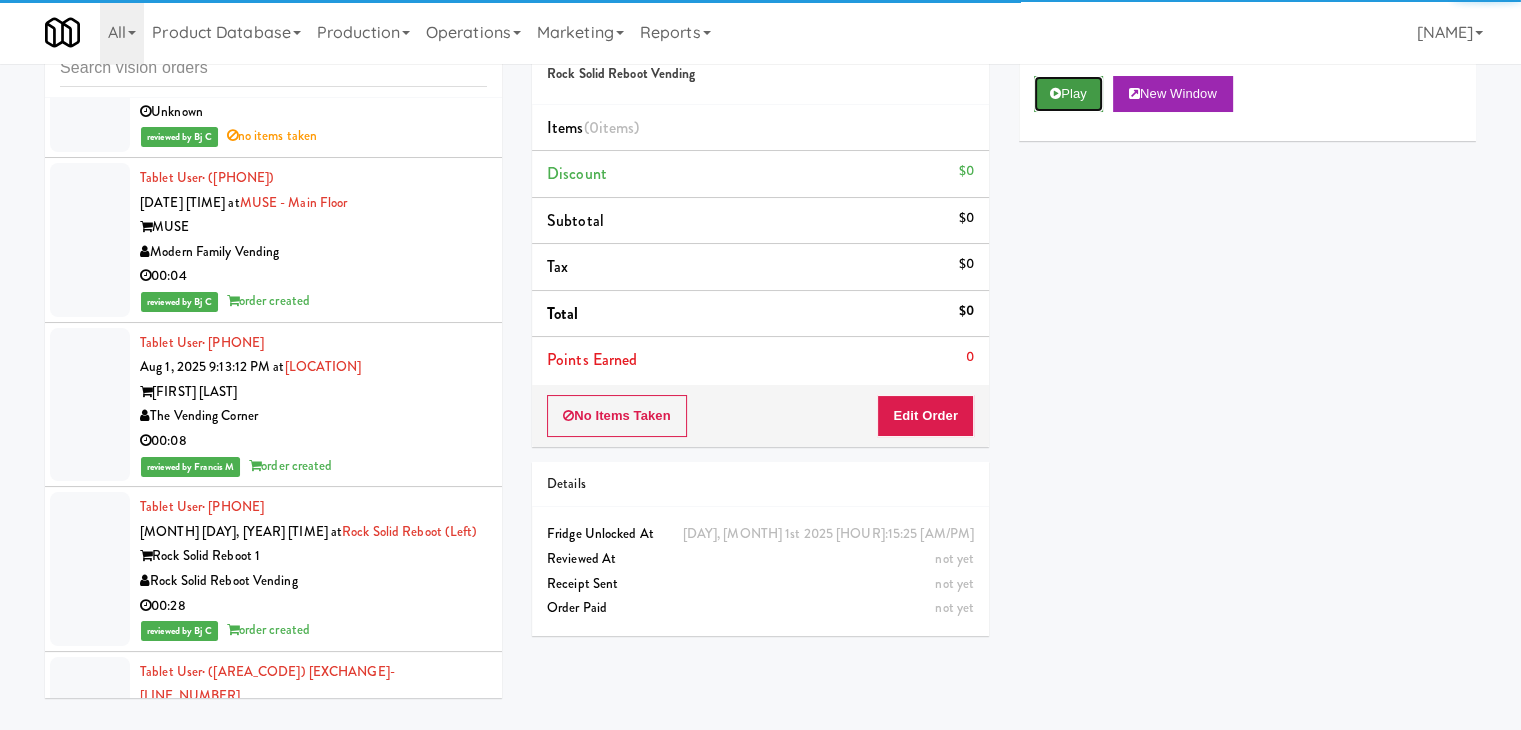 click on "Play" at bounding box center (1068, 94) 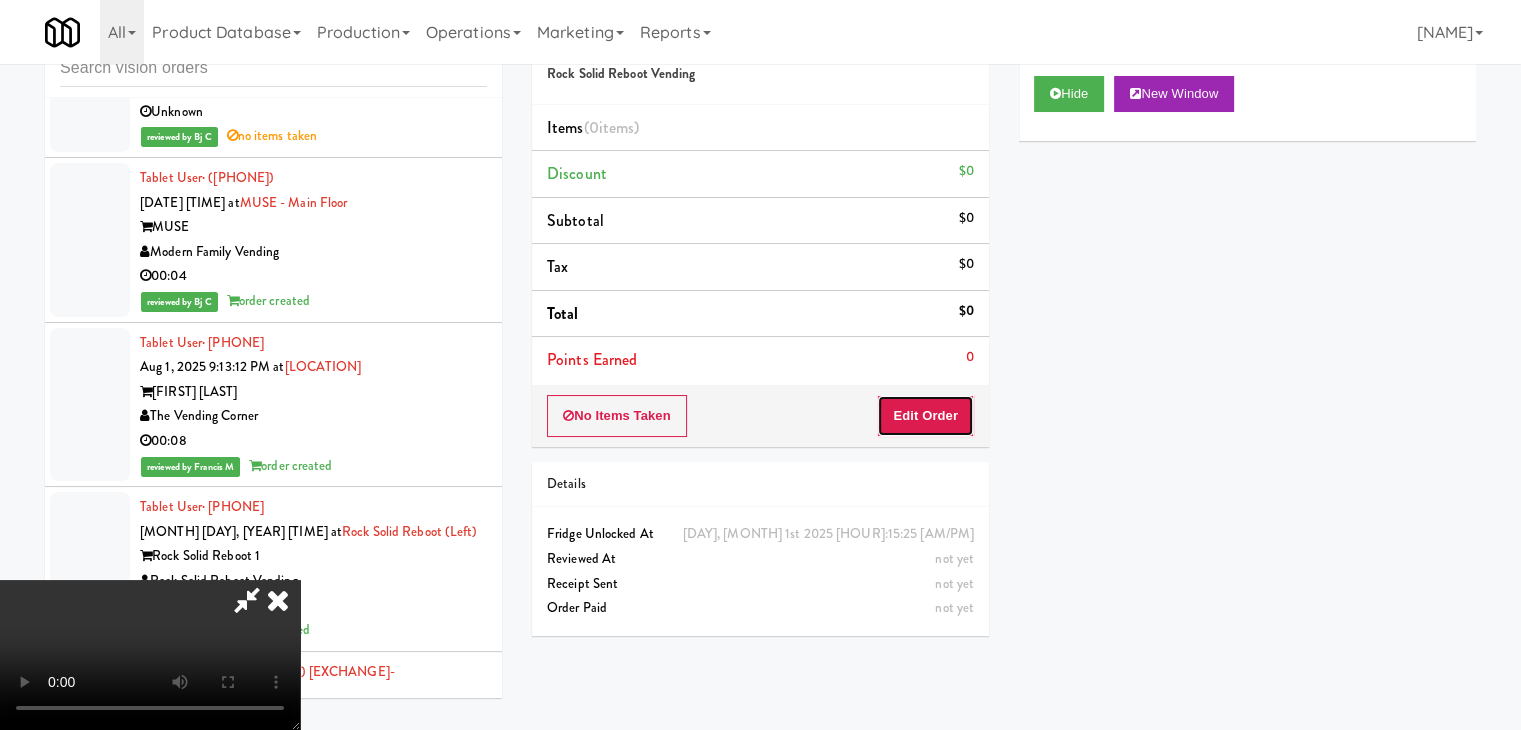click on "Edit Order" at bounding box center [925, 416] 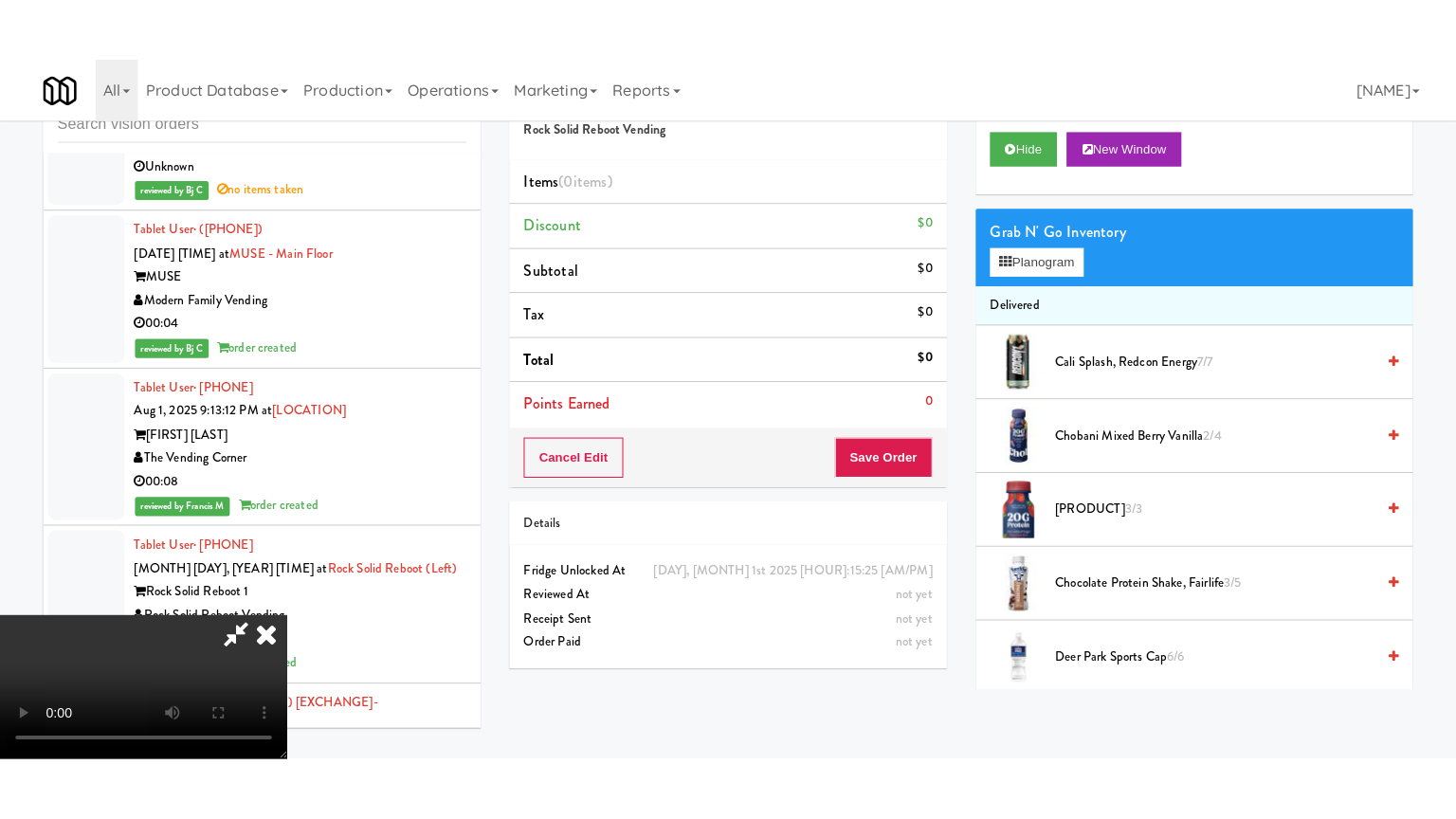 scroll, scrollTop: 266, scrollLeft: 0, axis: vertical 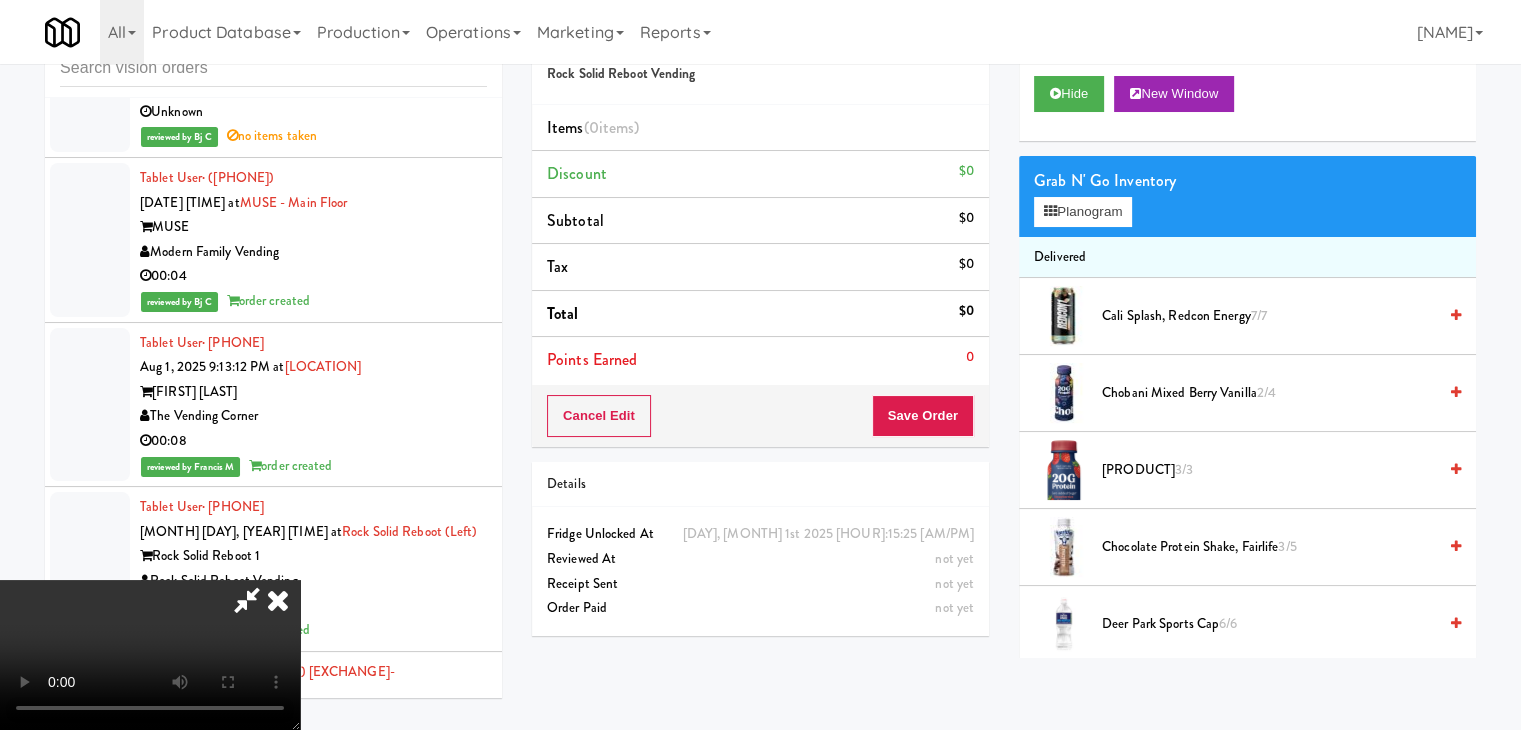 type 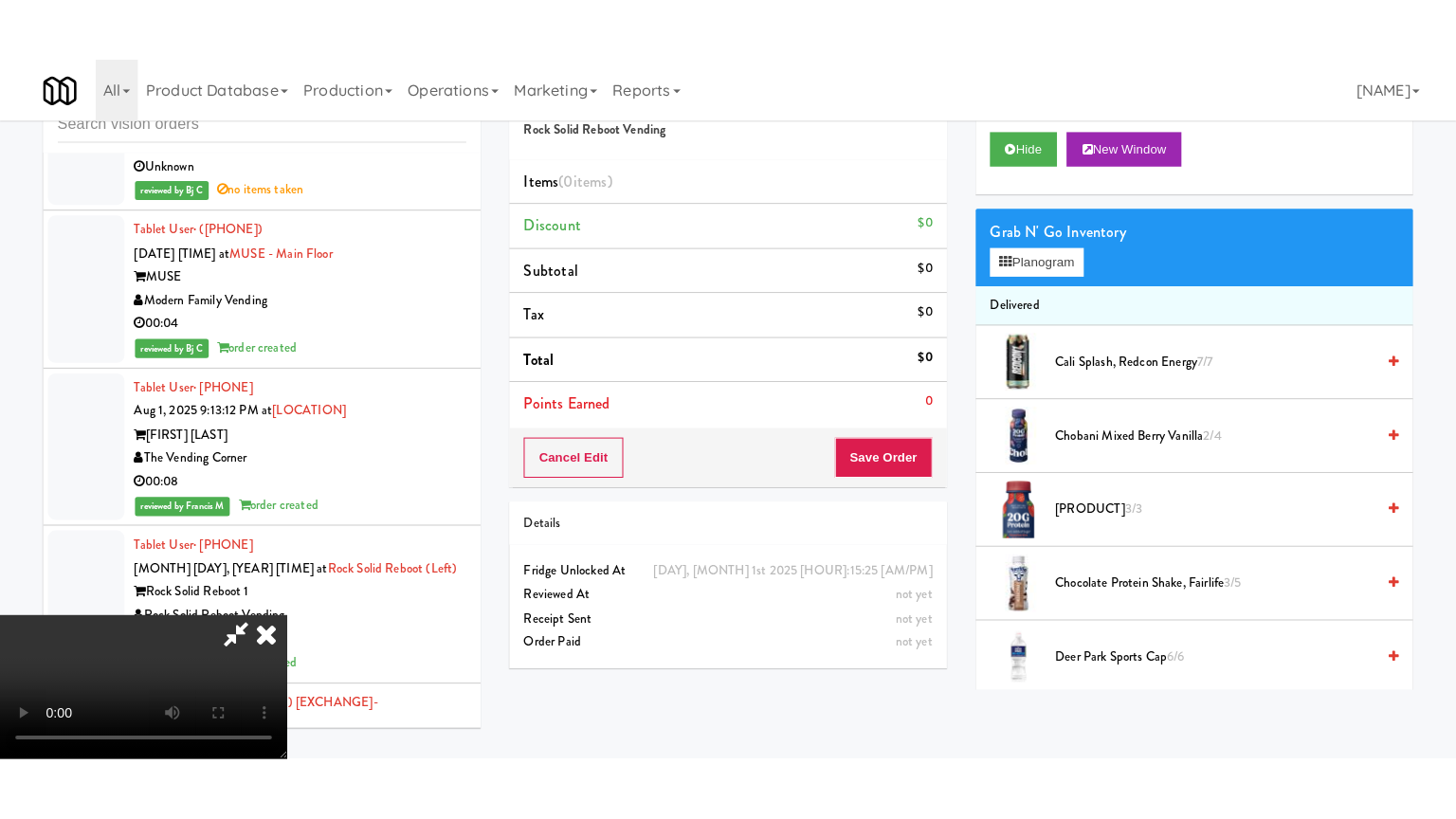 scroll, scrollTop: 0, scrollLeft: 0, axis: both 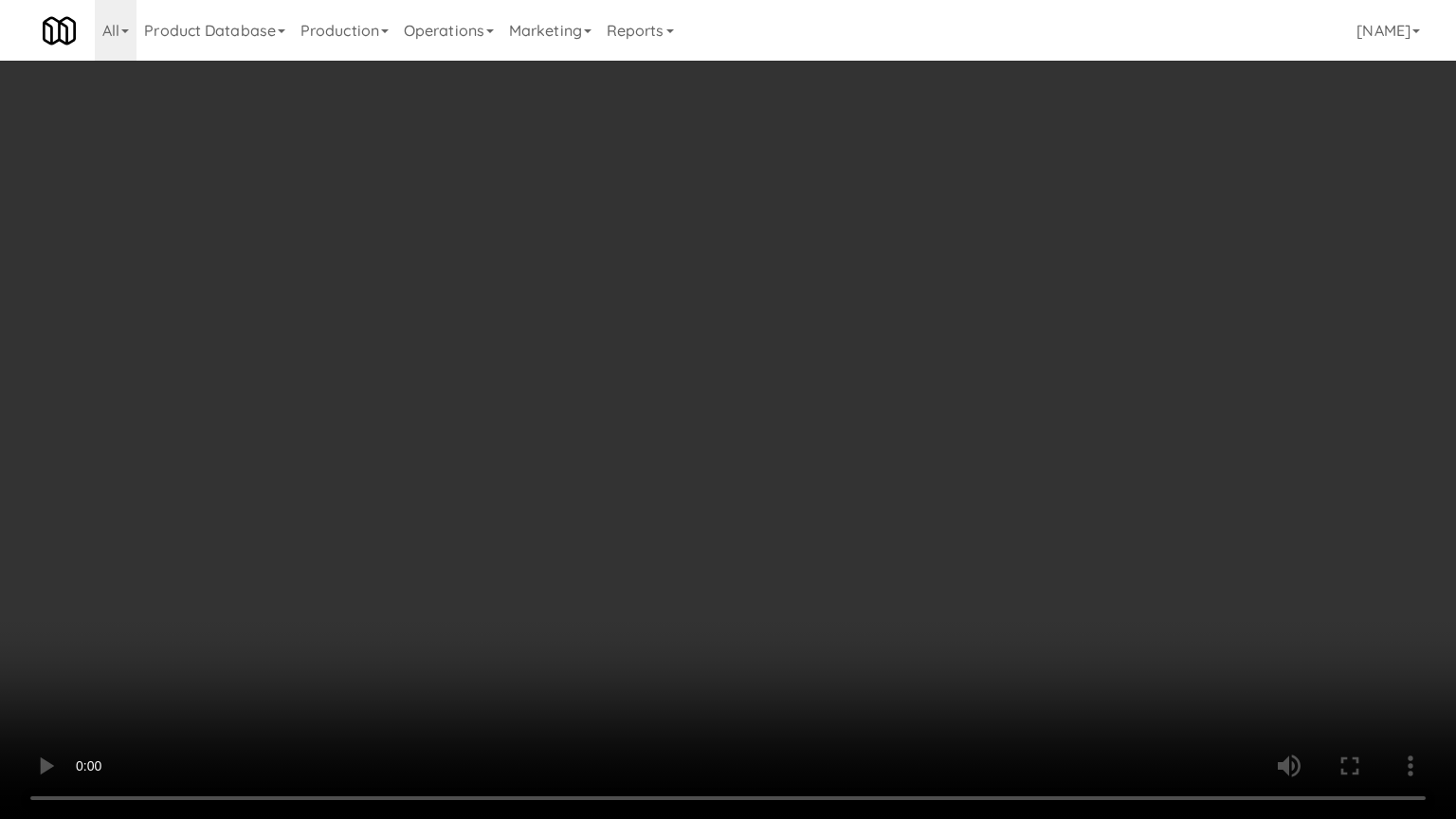 click at bounding box center (728, 410) 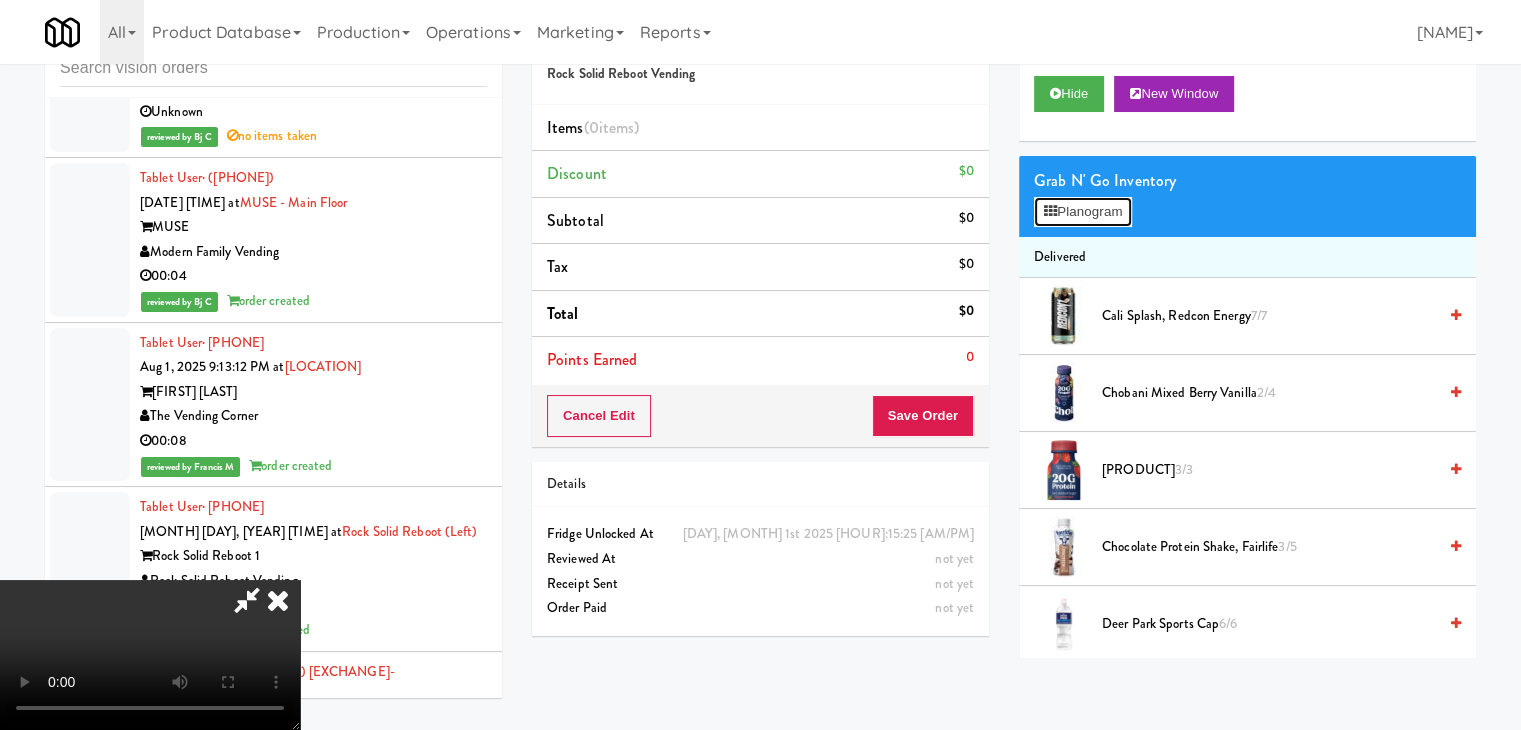 drag, startPoint x: 1104, startPoint y: 198, endPoint x: 1099, endPoint y: 212, distance: 14.866069 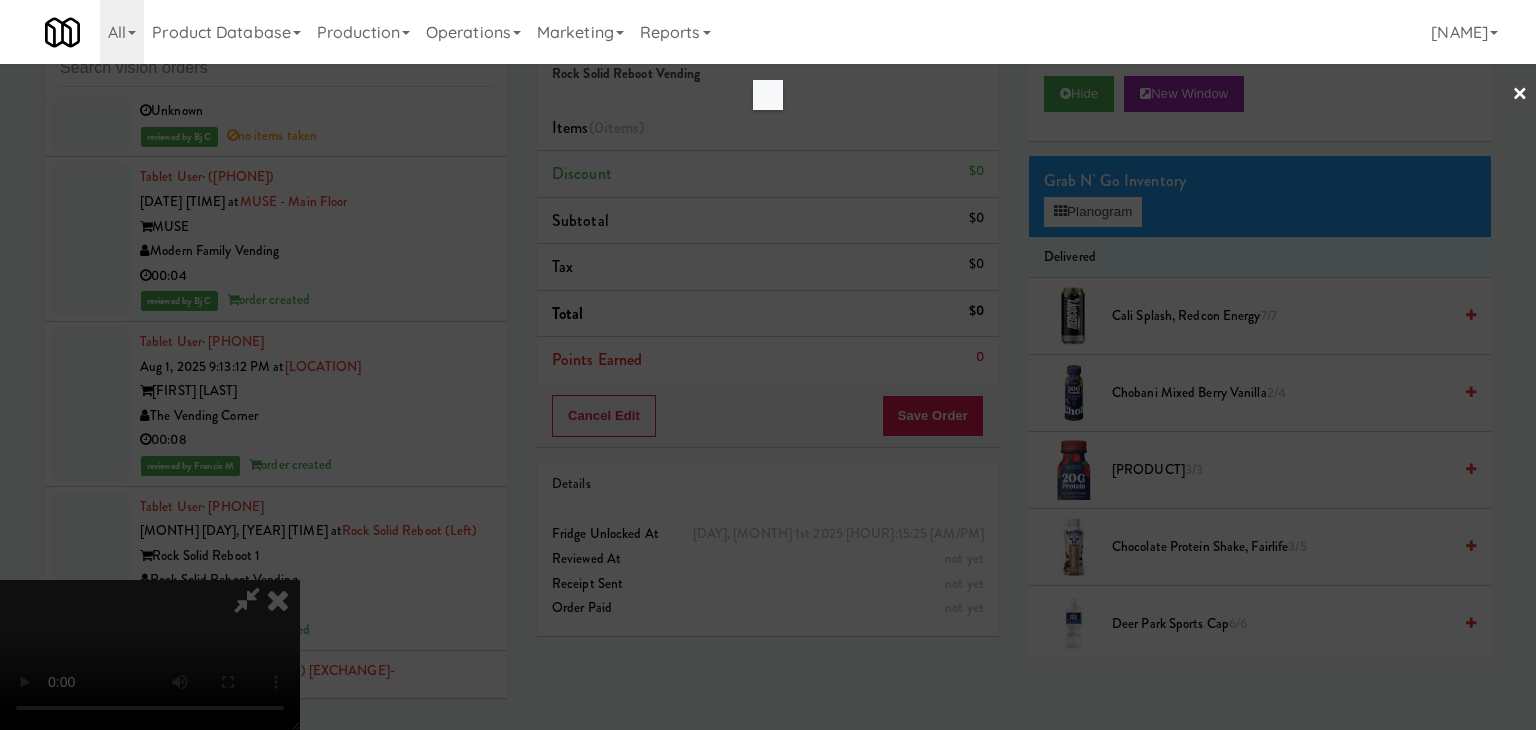 drag, startPoint x: 1099, startPoint y: 212, endPoint x: 1099, endPoint y: 230, distance: 18 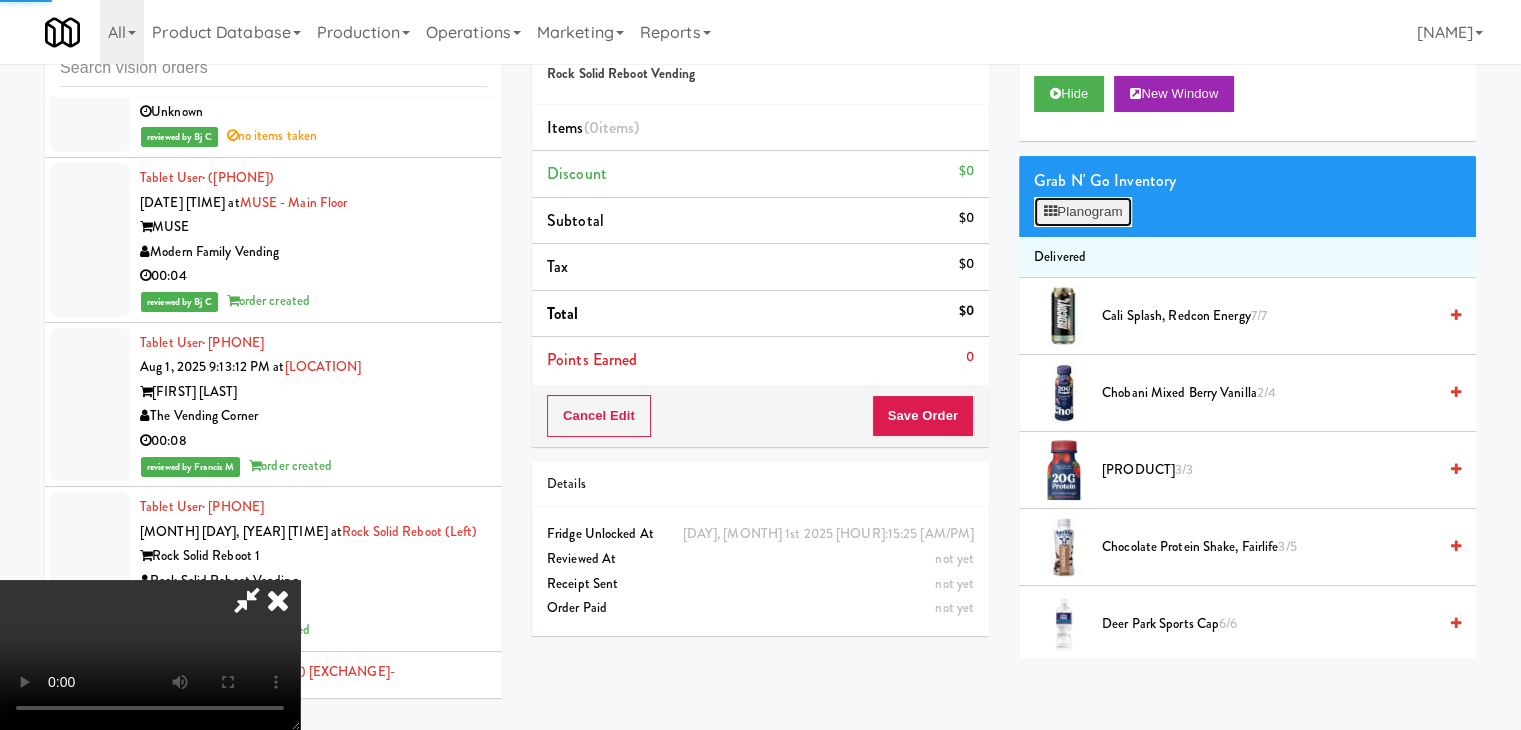 click on "Planogram" at bounding box center (1083, 212) 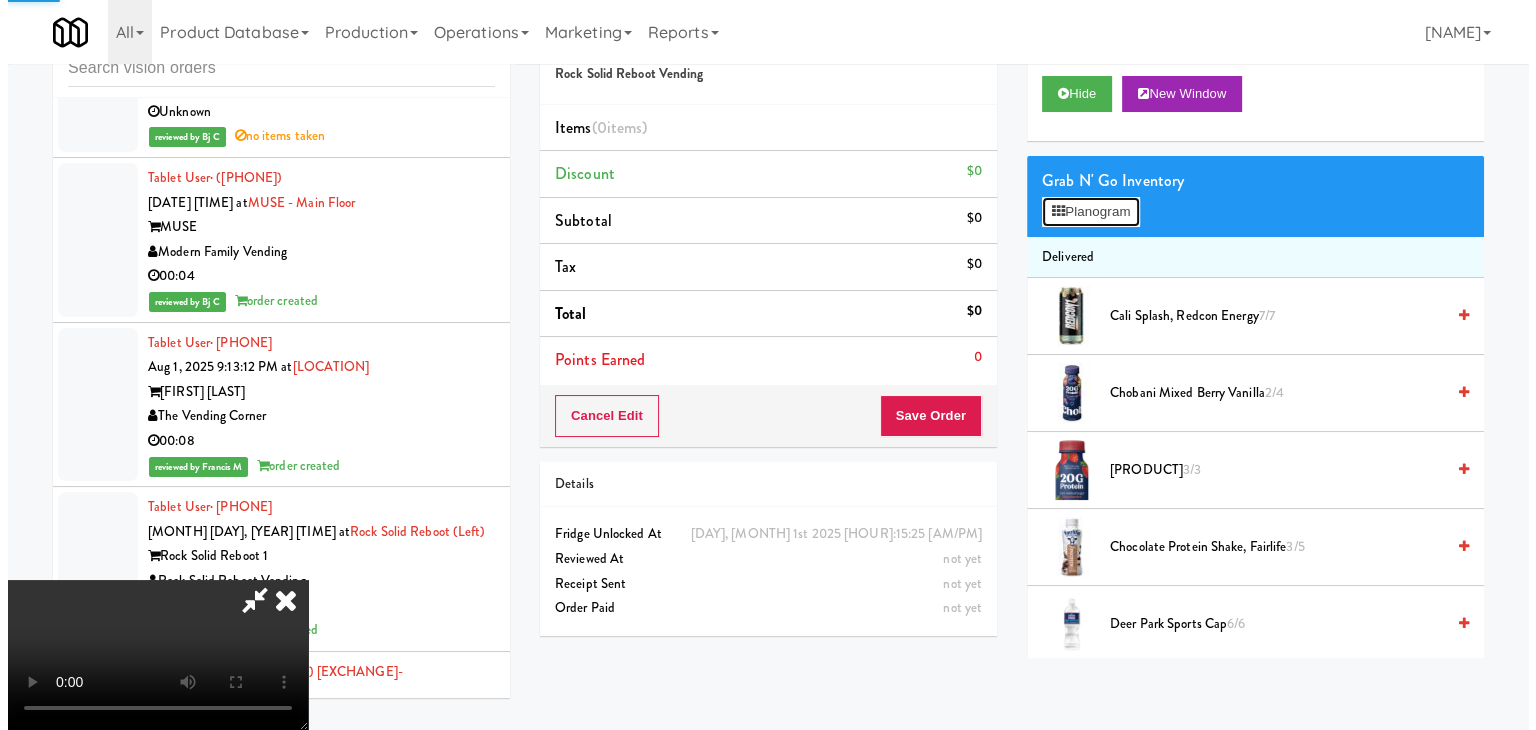 scroll, scrollTop: 30045, scrollLeft: 0, axis: vertical 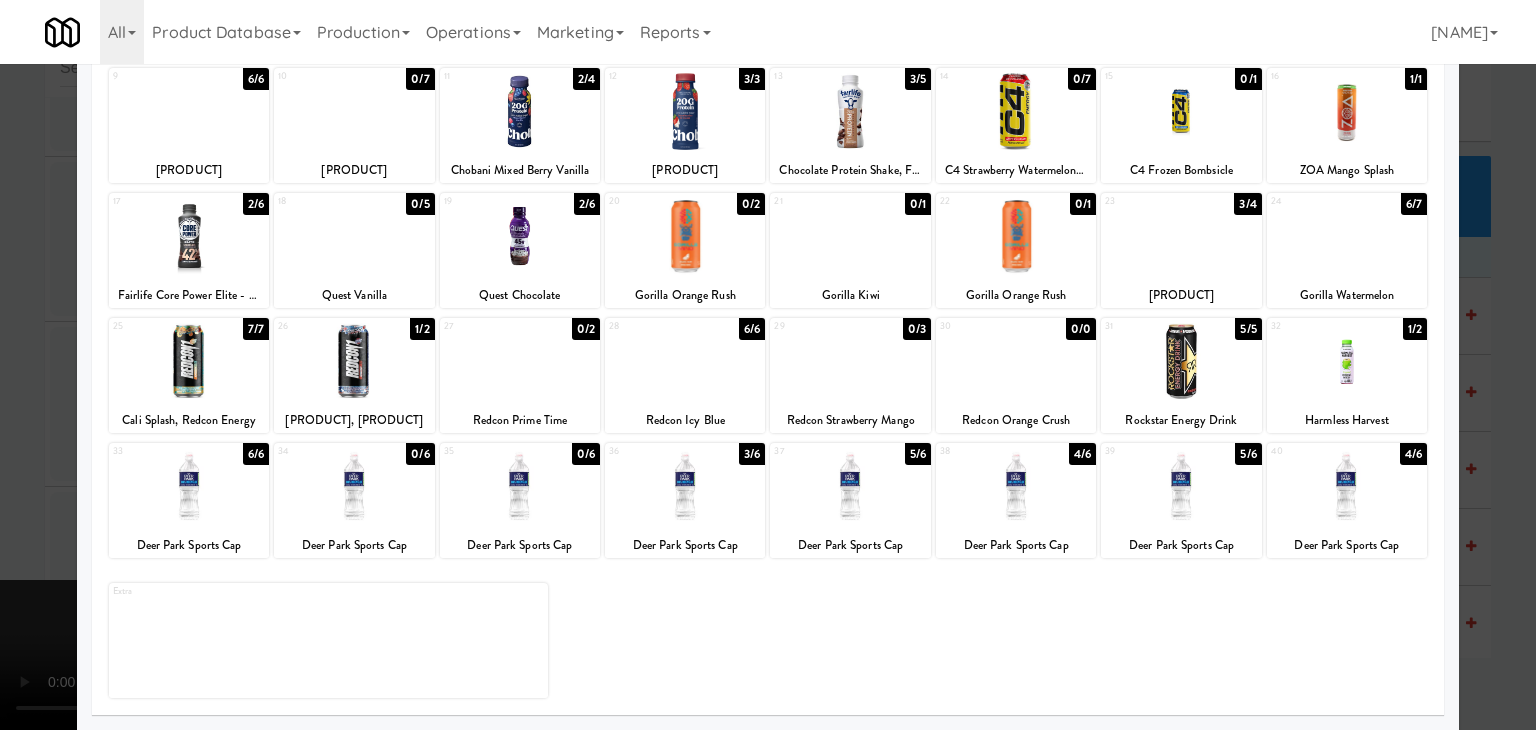 click at bounding box center (850, 486) 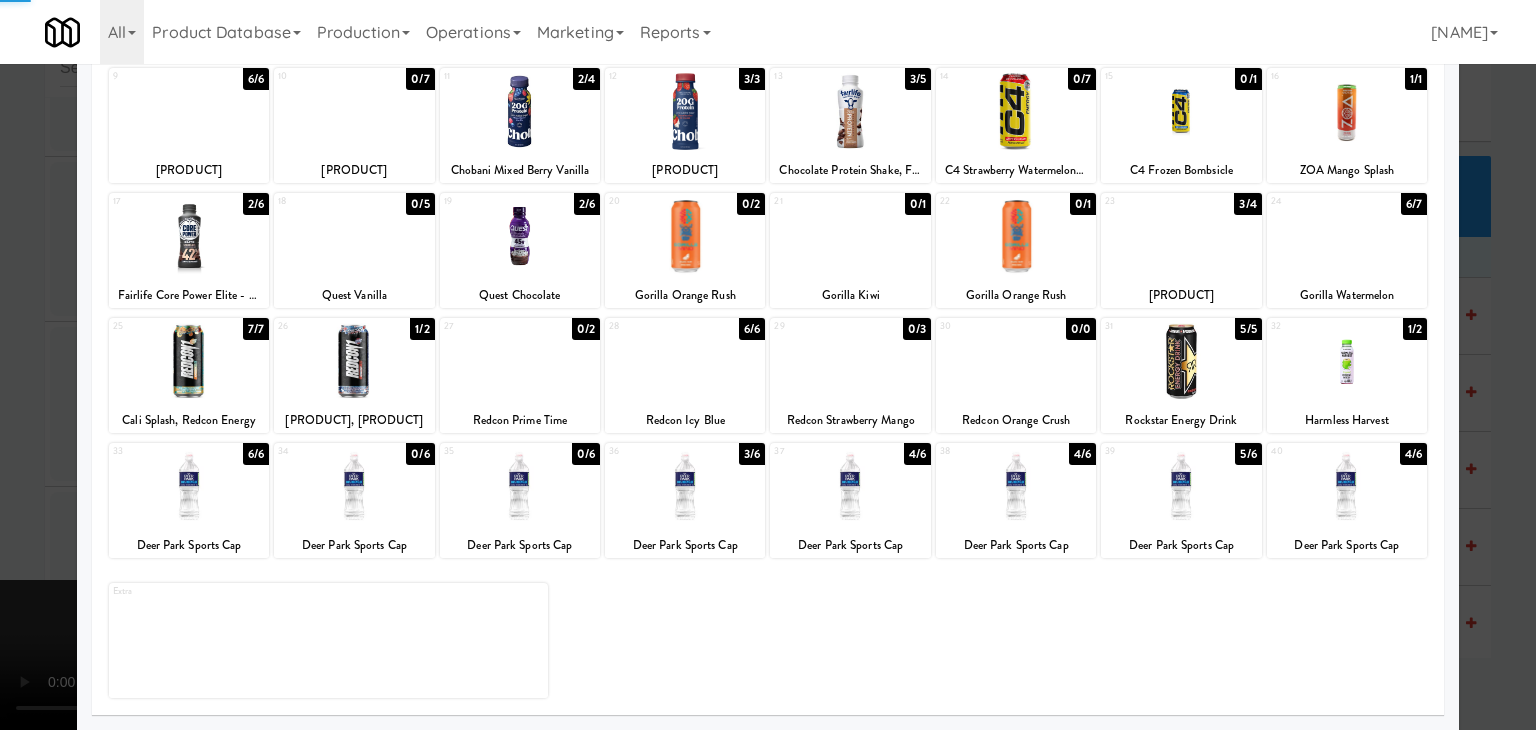 click at bounding box center (768, 365) 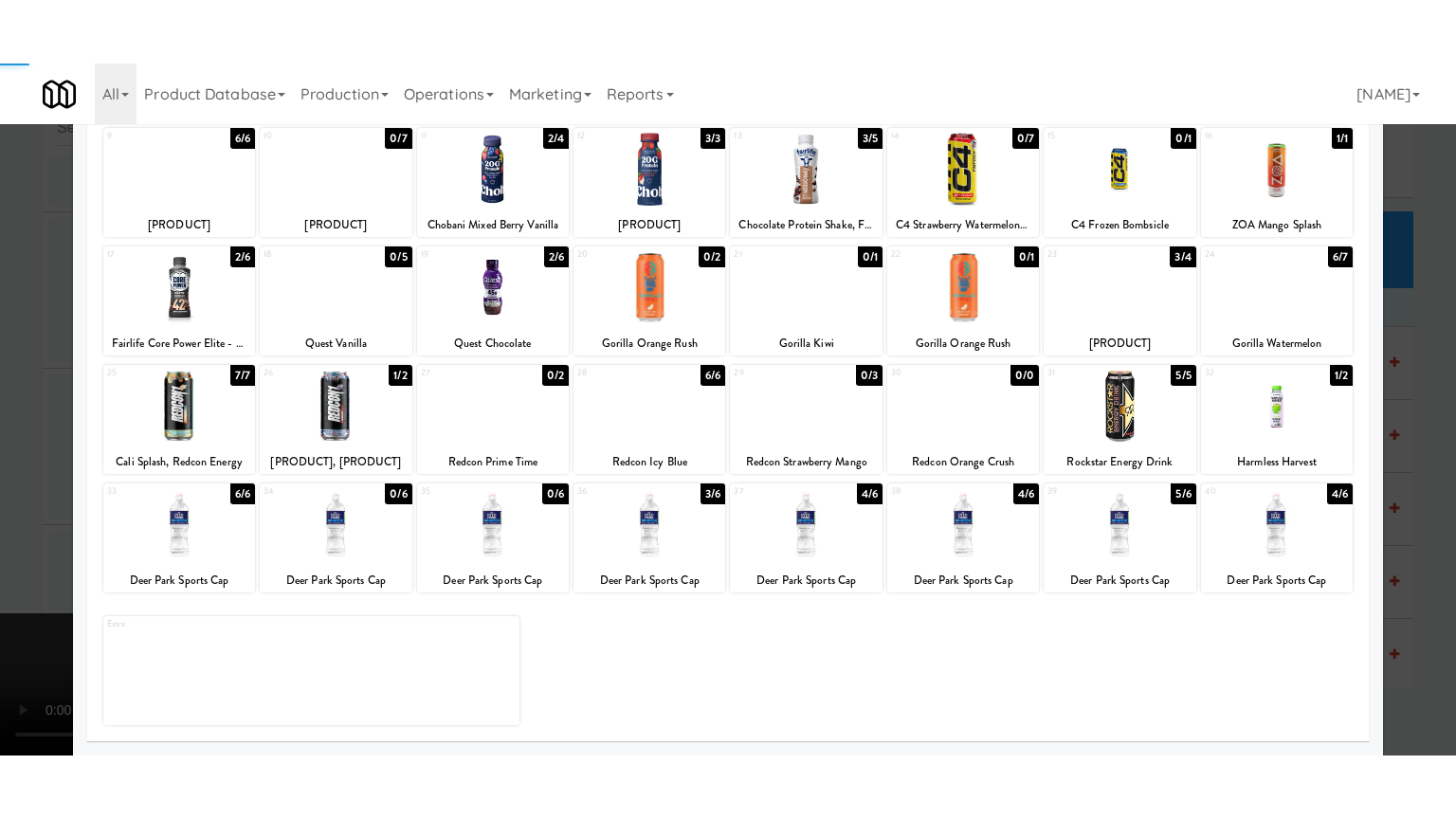 scroll, scrollTop: 28503, scrollLeft: 0, axis: vertical 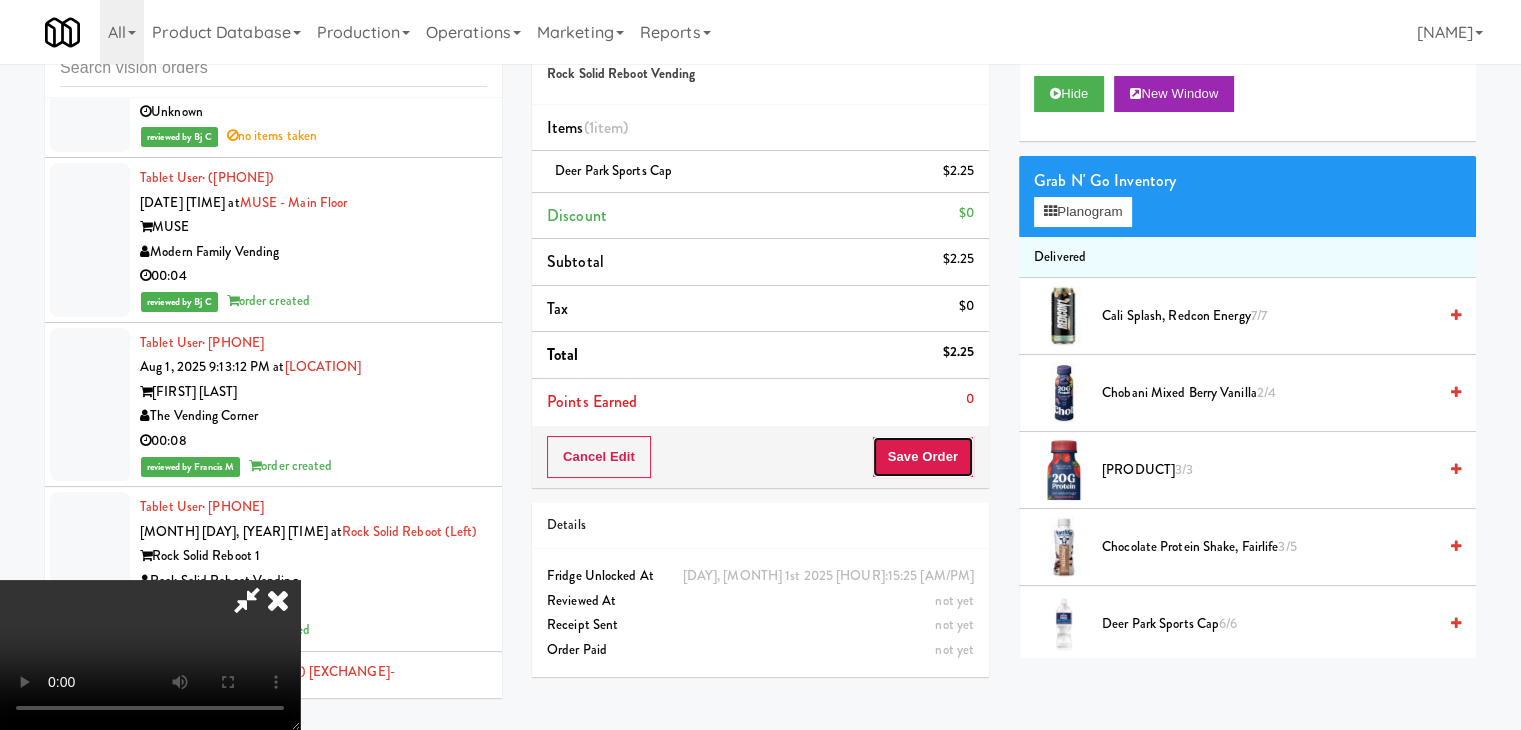click on "Save Order" at bounding box center [923, 457] 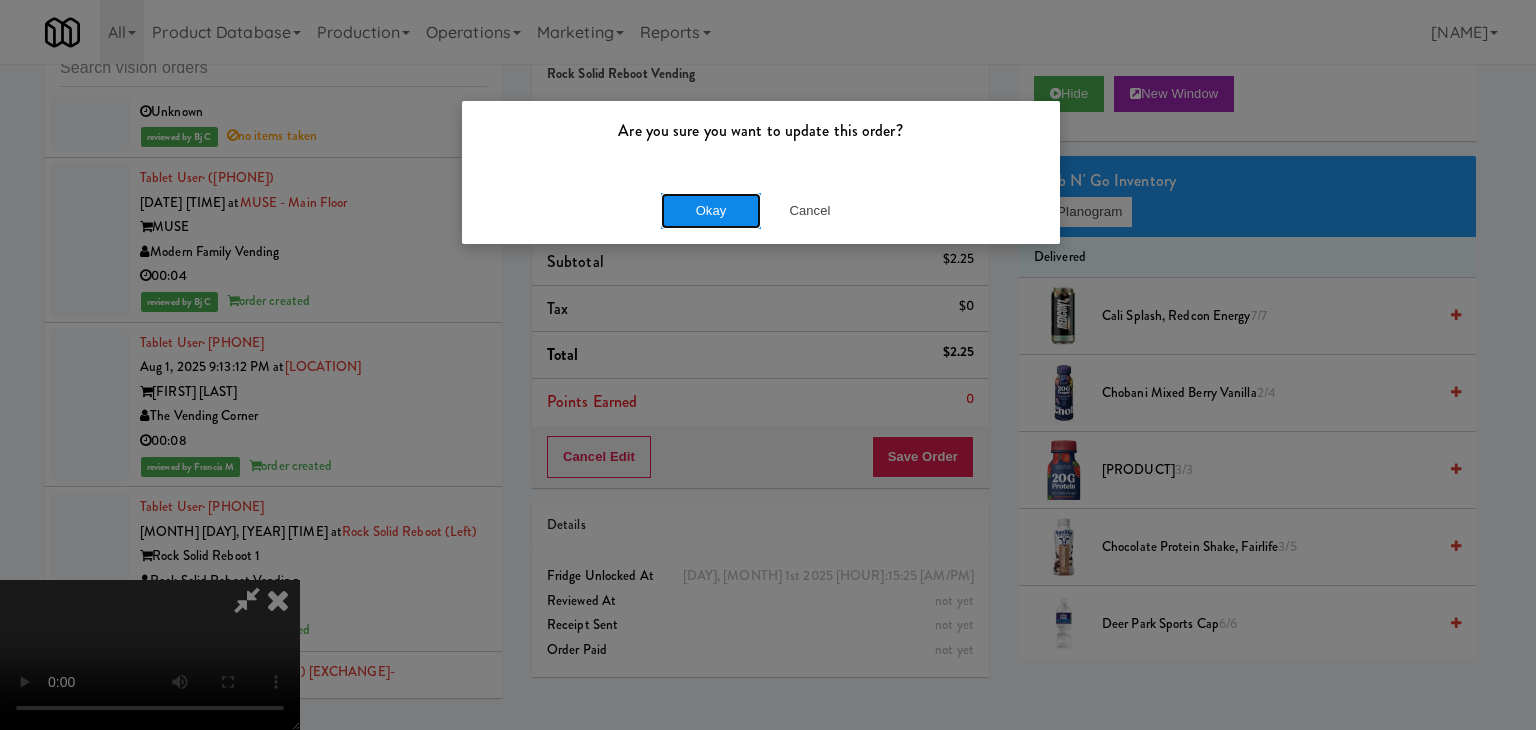 click on "Okay" at bounding box center [711, 211] 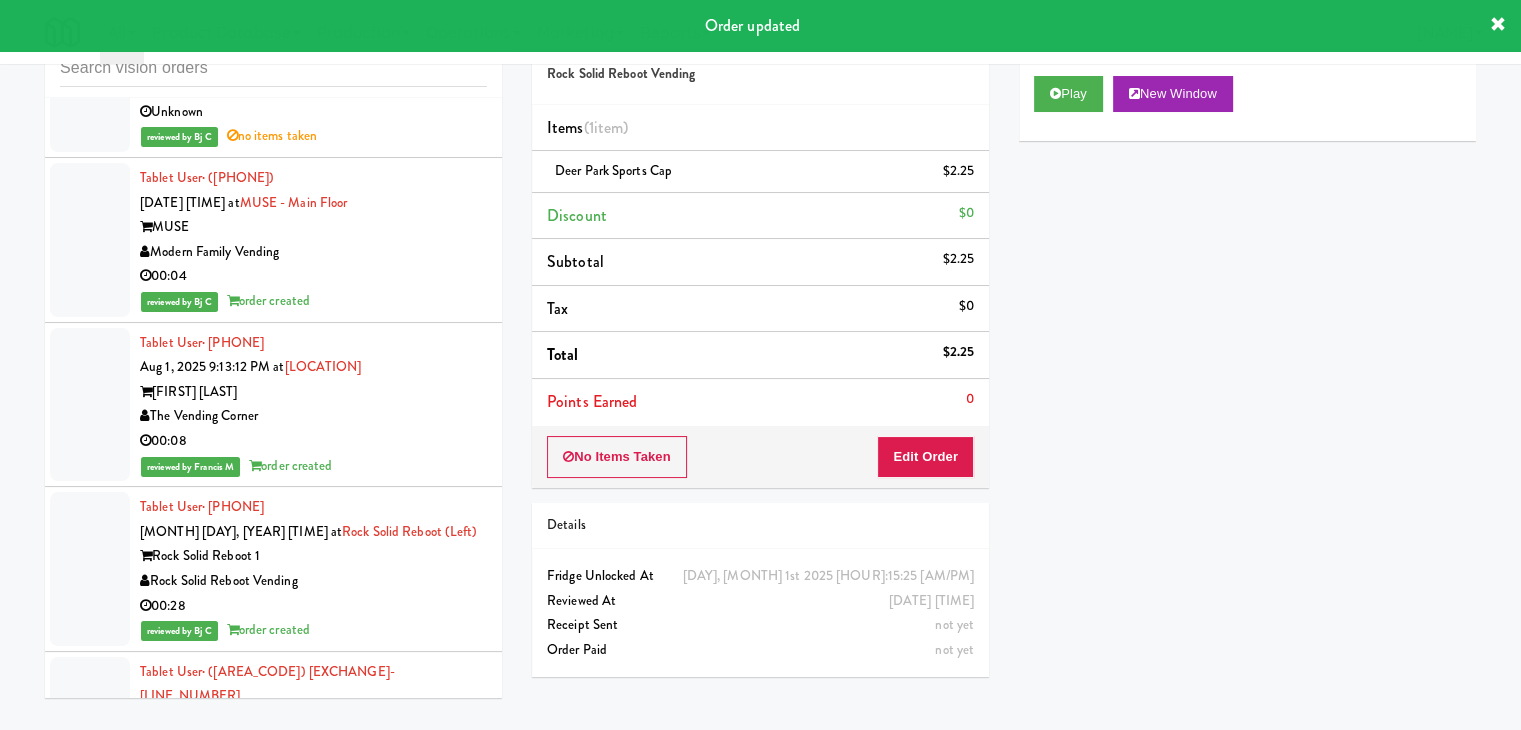 click on "Rad Vending Company" at bounding box center [313, 2136] 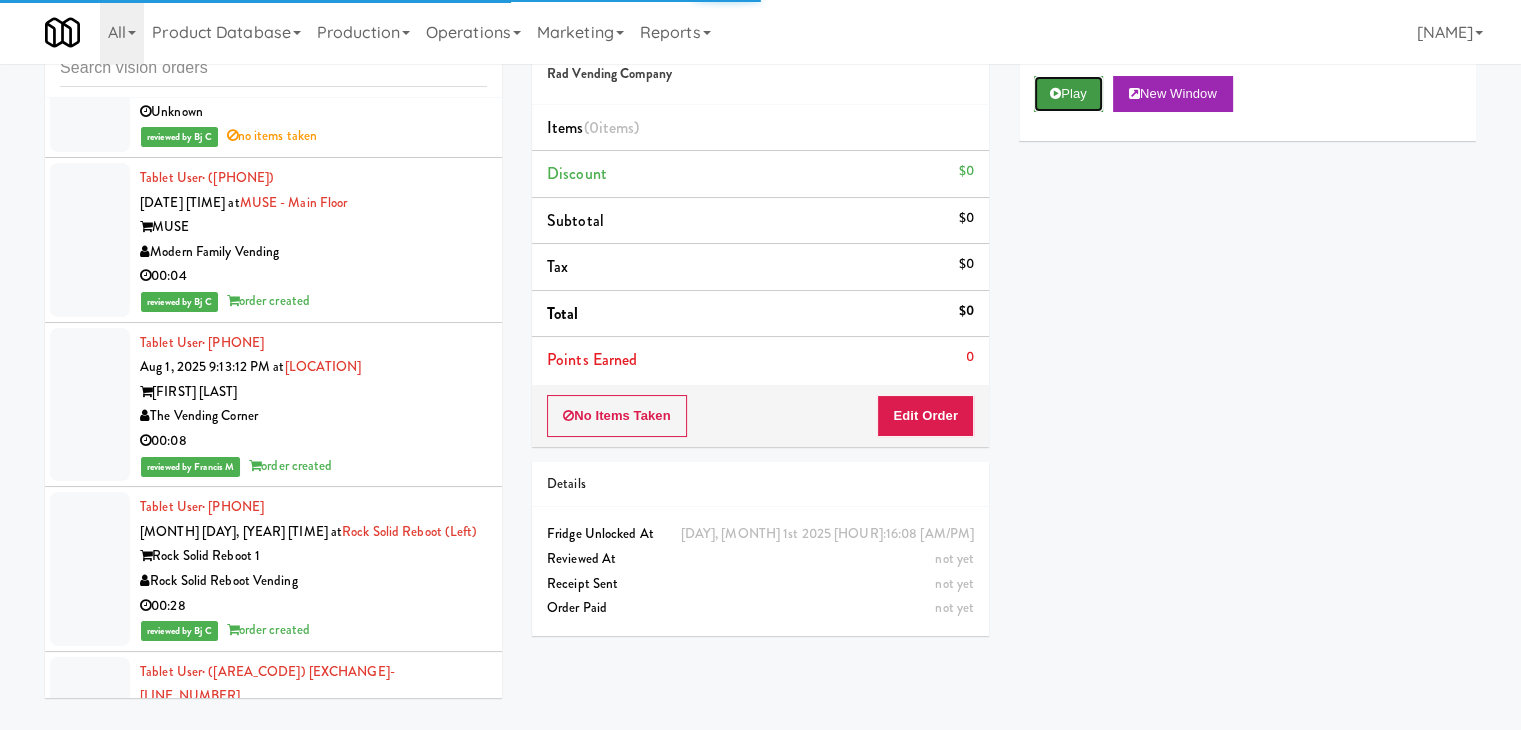 click on "Play" at bounding box center (1068, 94) 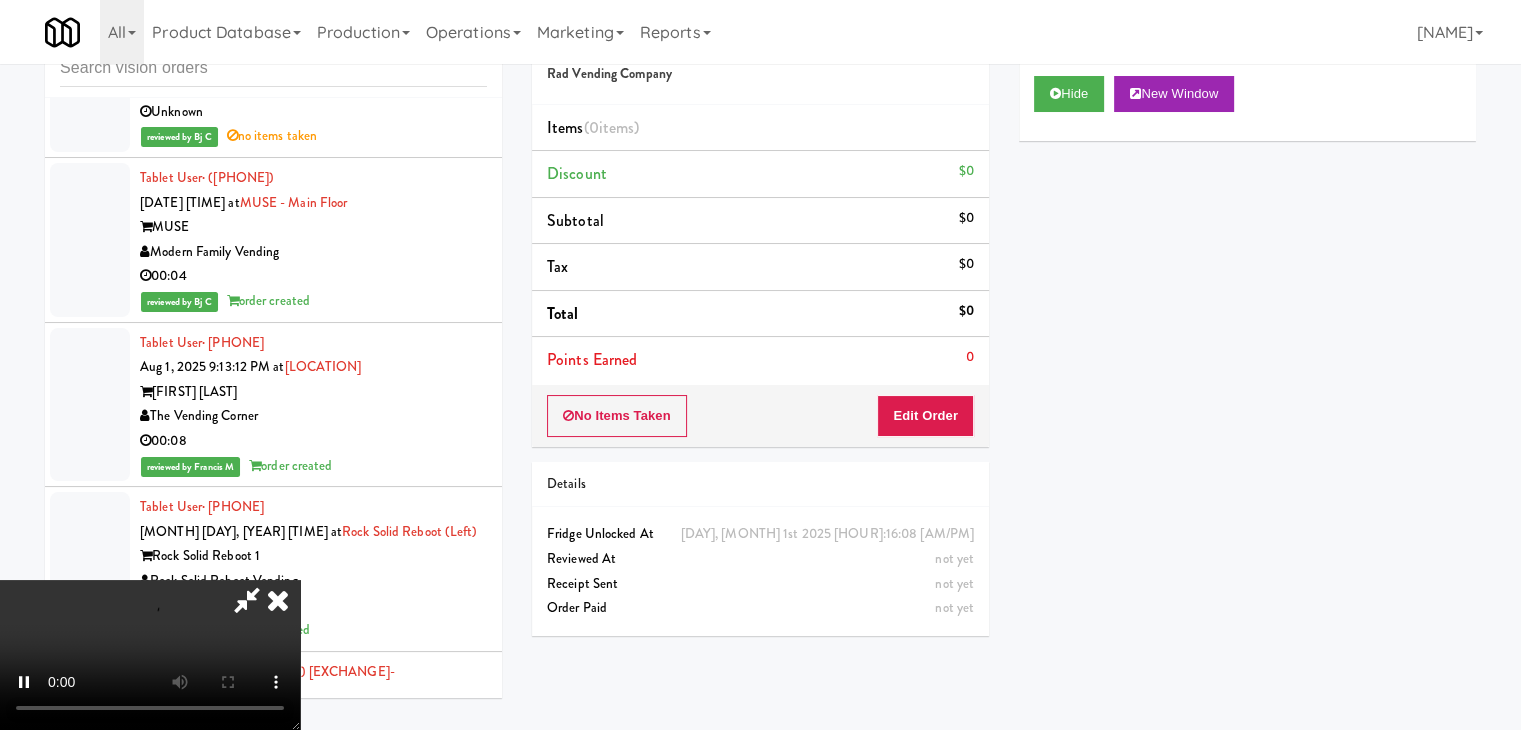 click on "No Items Taken Edit Order" at bounding box center [760, 416] 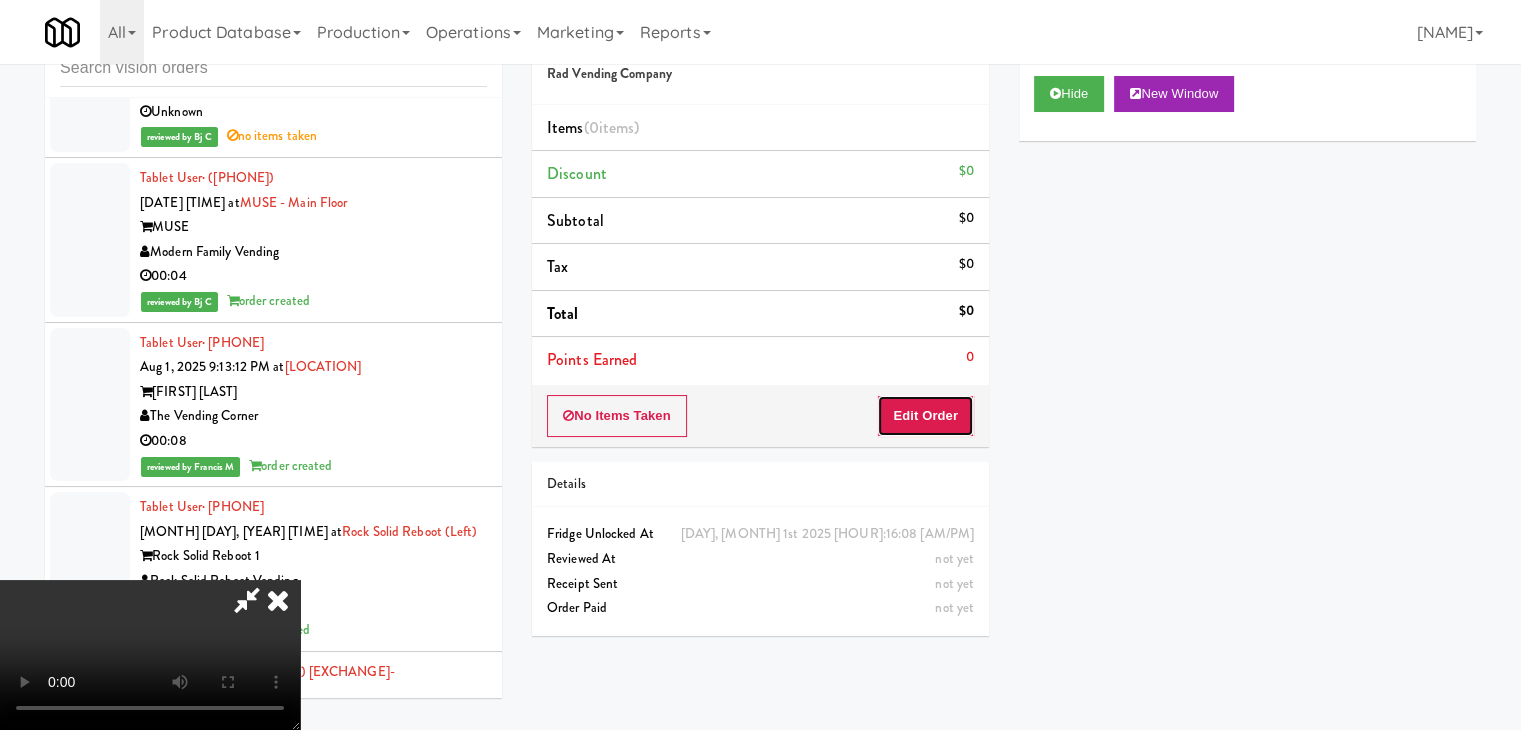 click on "Edit Order" at bounding box center [925, 416] 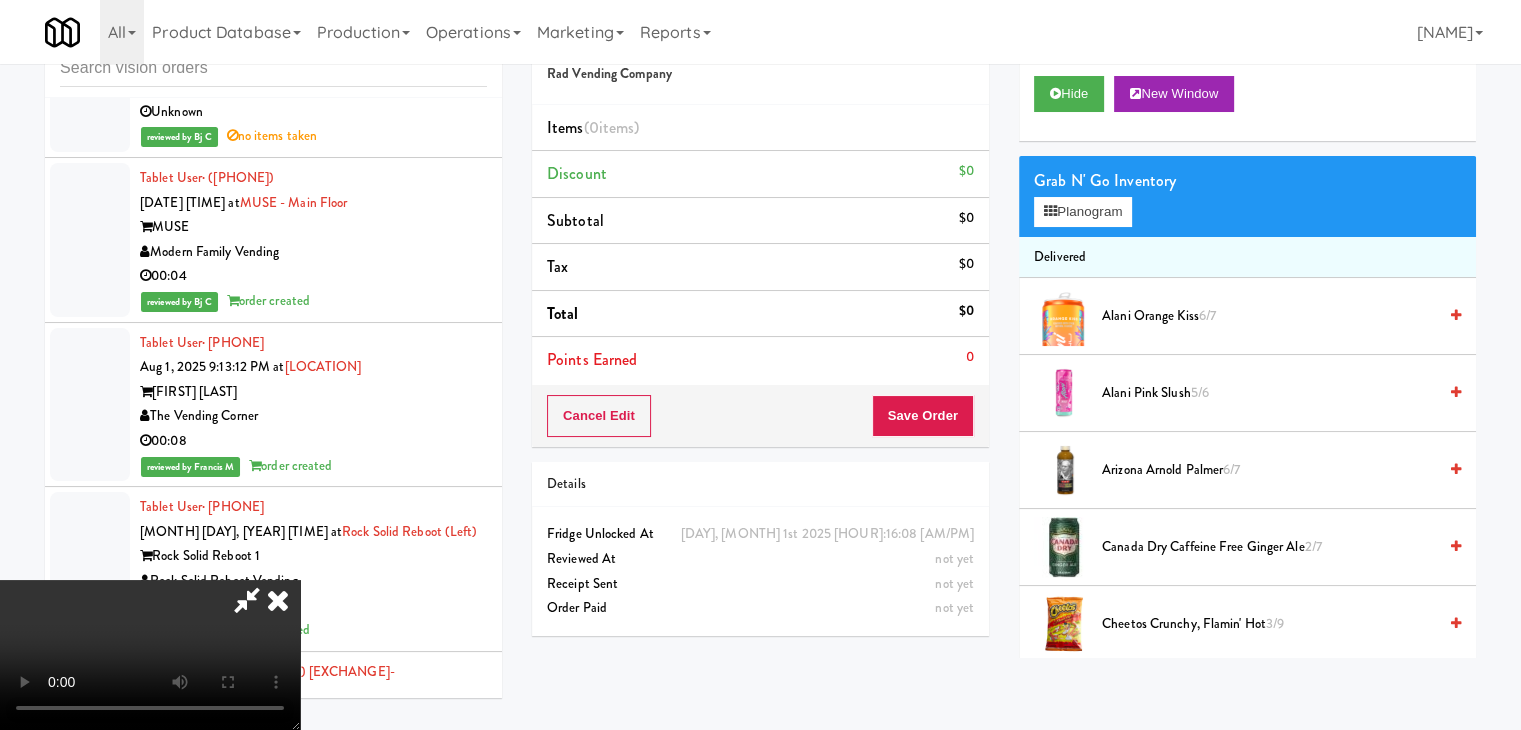 type 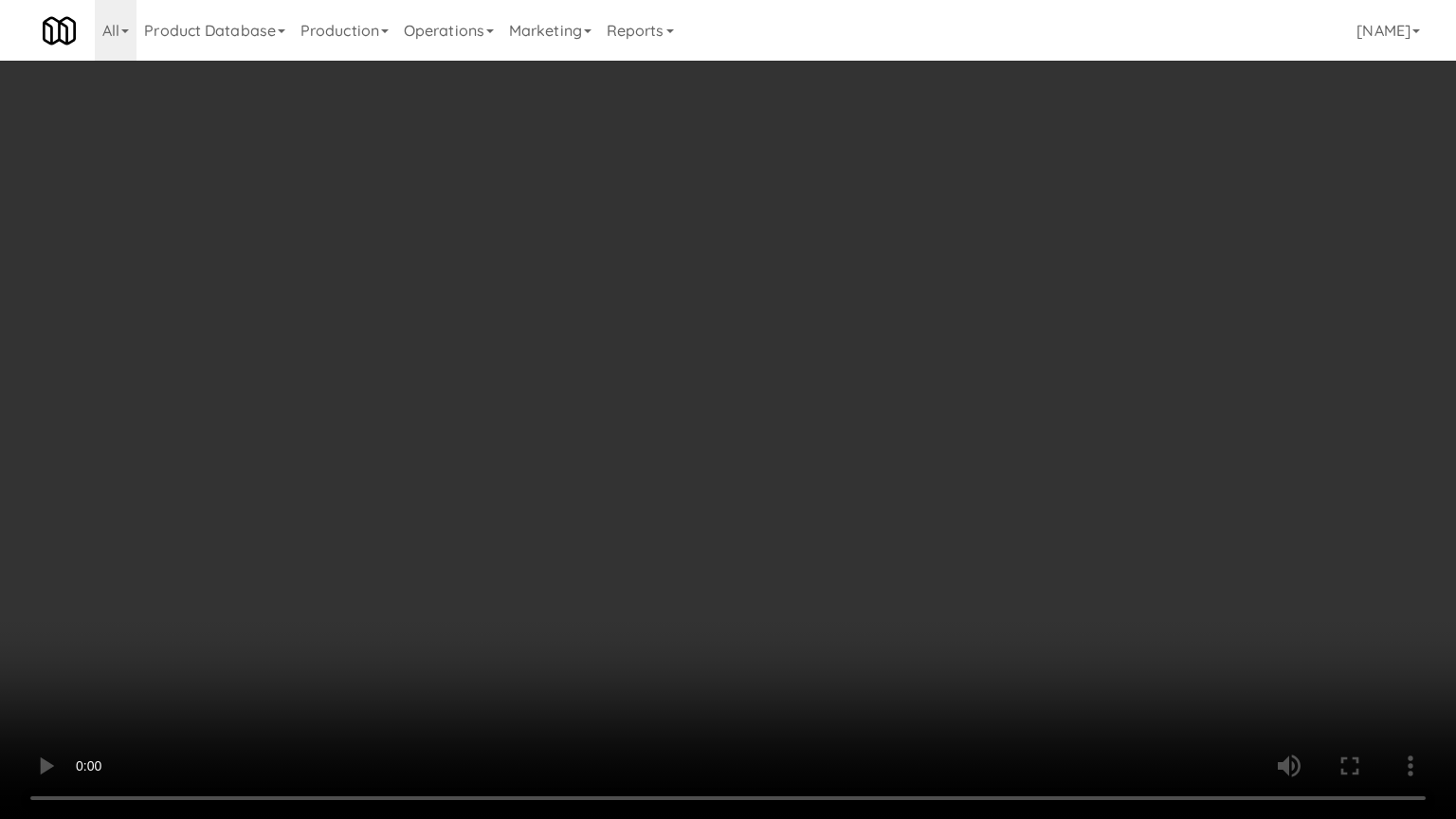 click at bounding box center [728, 410] 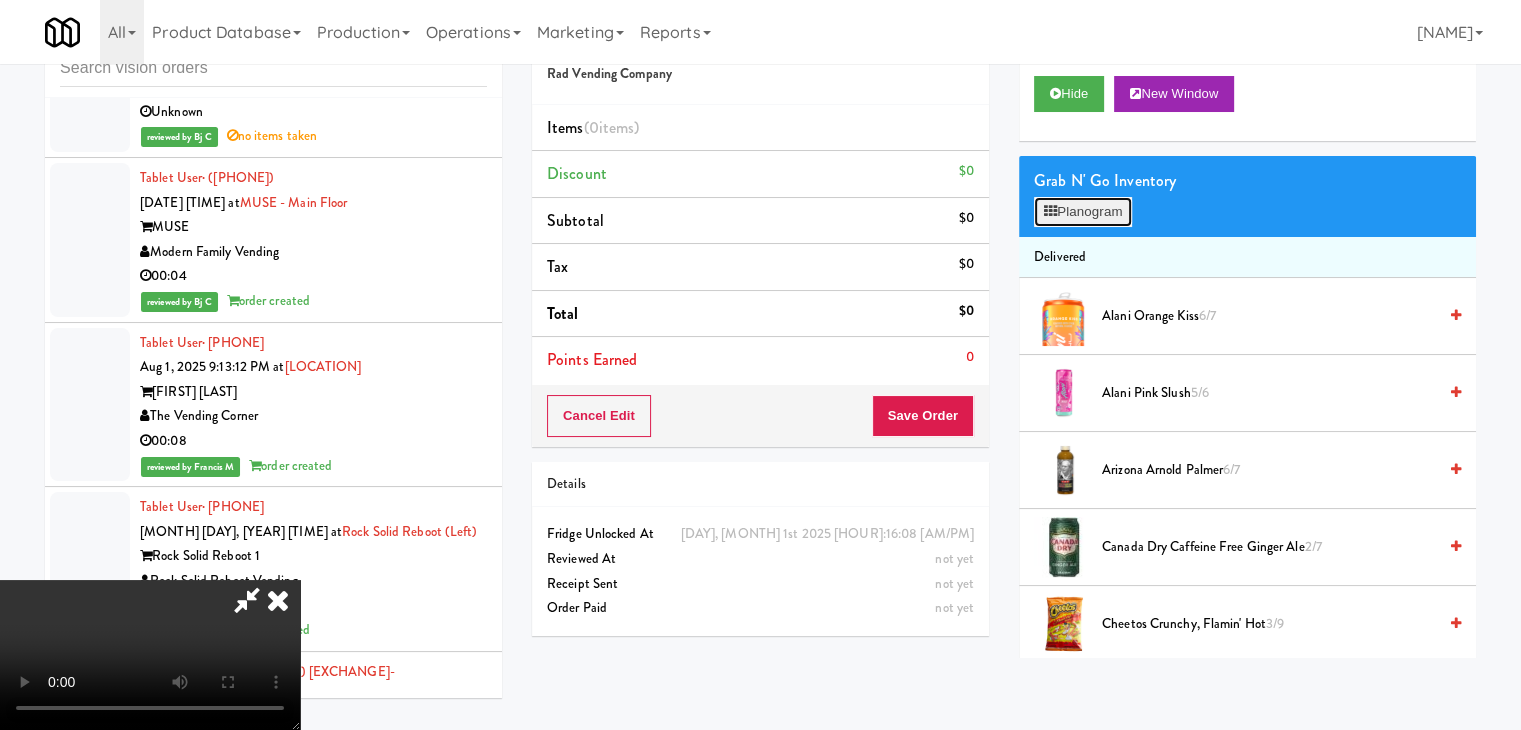 click on "Planogram" at bounding box center (1083, 212) 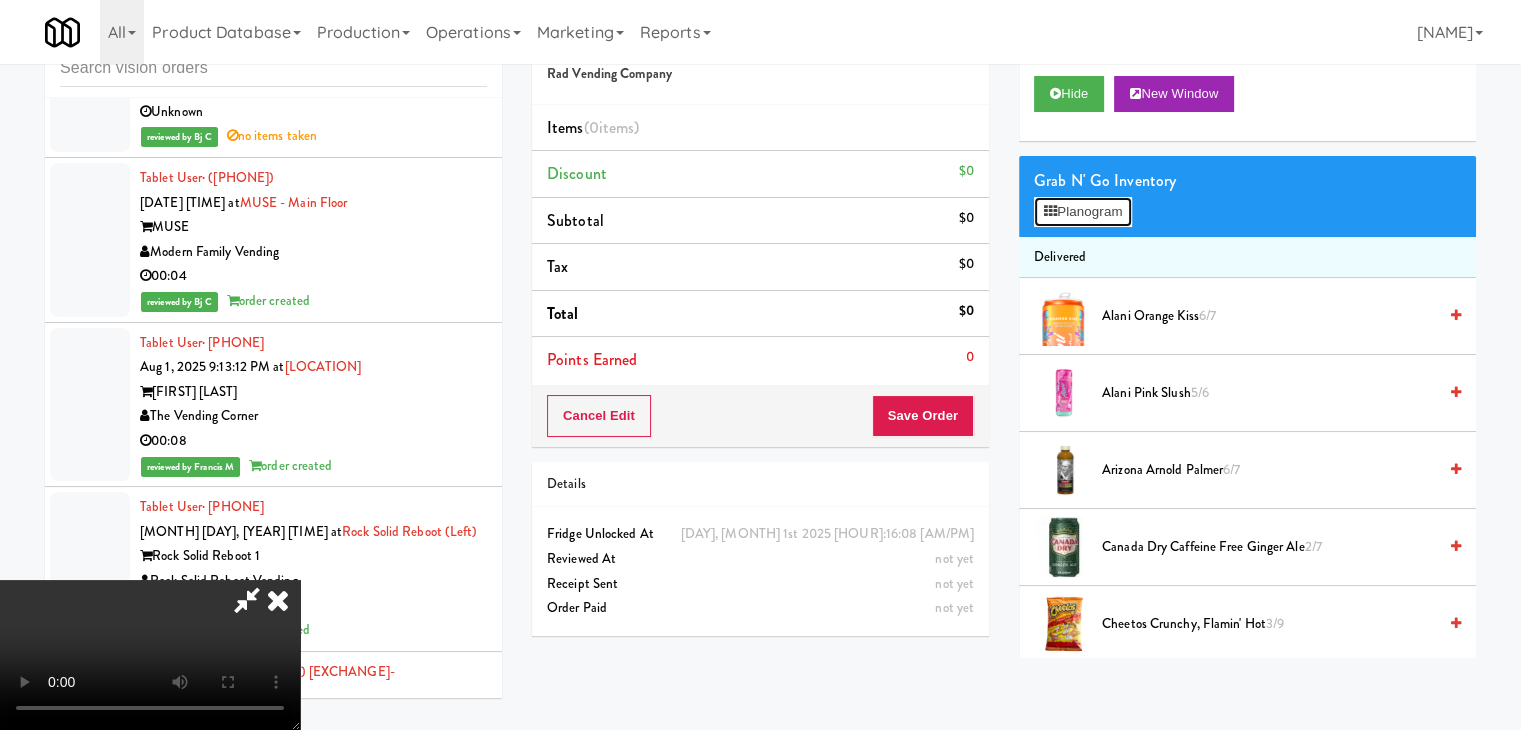 scroll, scrollTop: 30045, scrollLeft: 0, axis: vertical 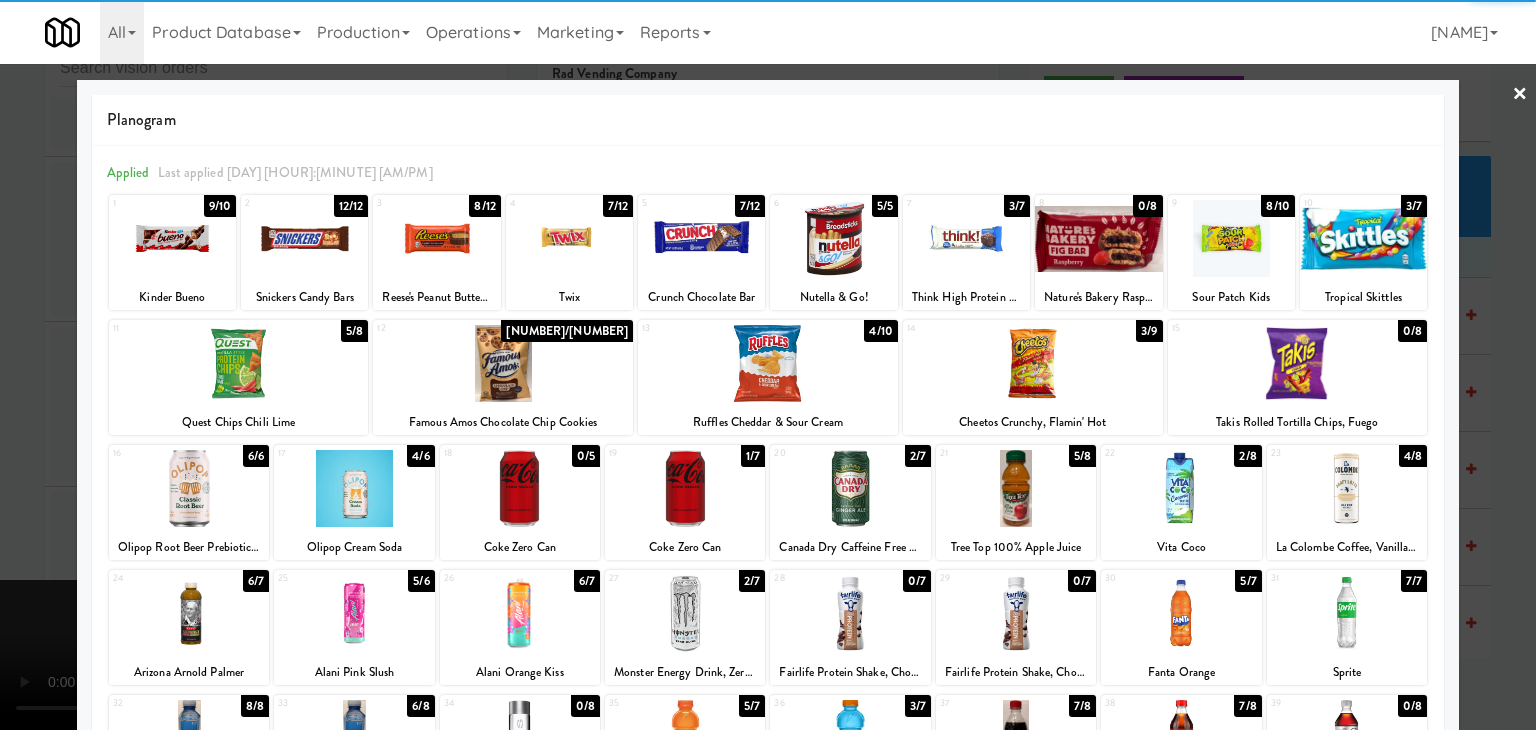 click at bounding box center [354, 488] 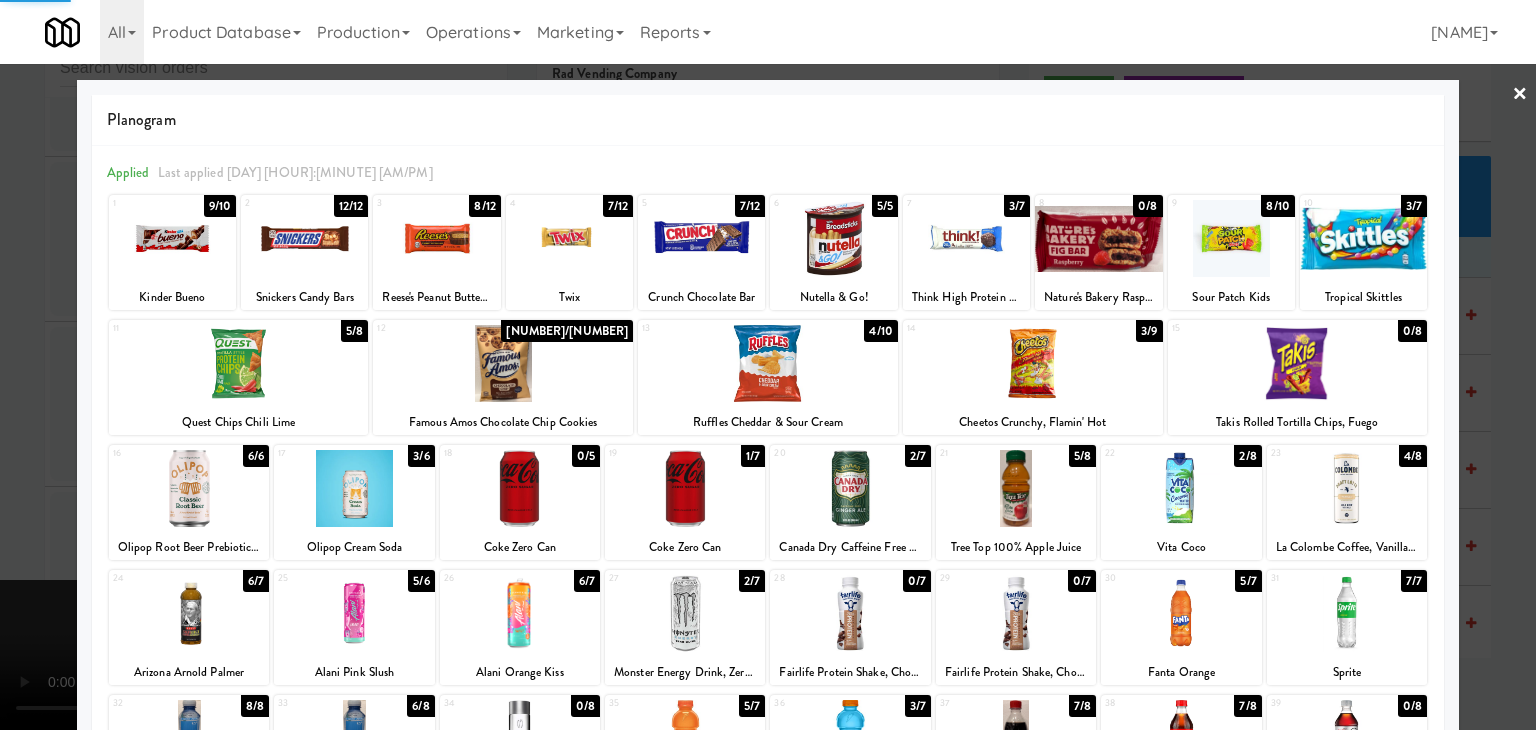 click at bounding box center (189, 488) 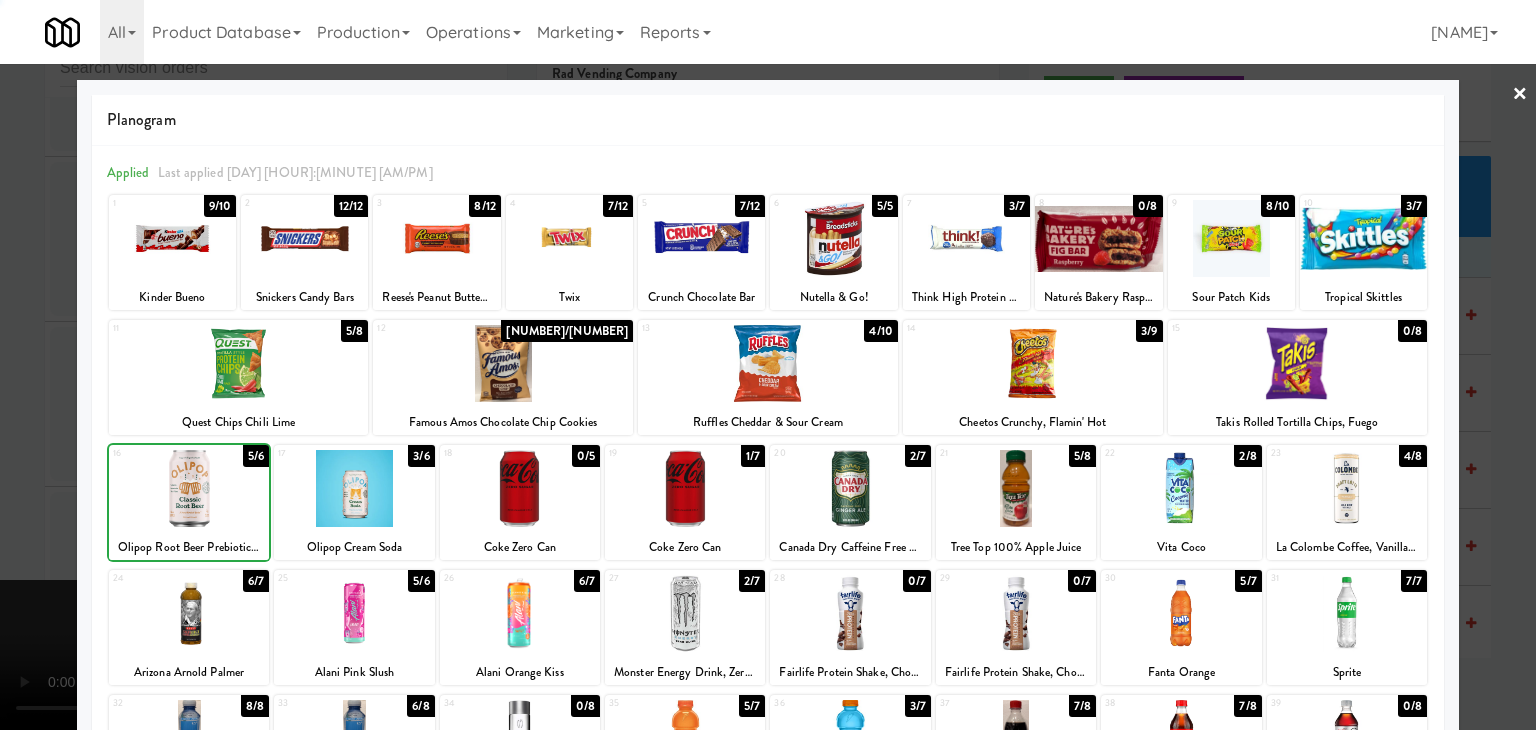 drag, startPoint x: 0, startPoint y: 488, endPoint x: 698, endPoint y: 499, distance: 698.0867 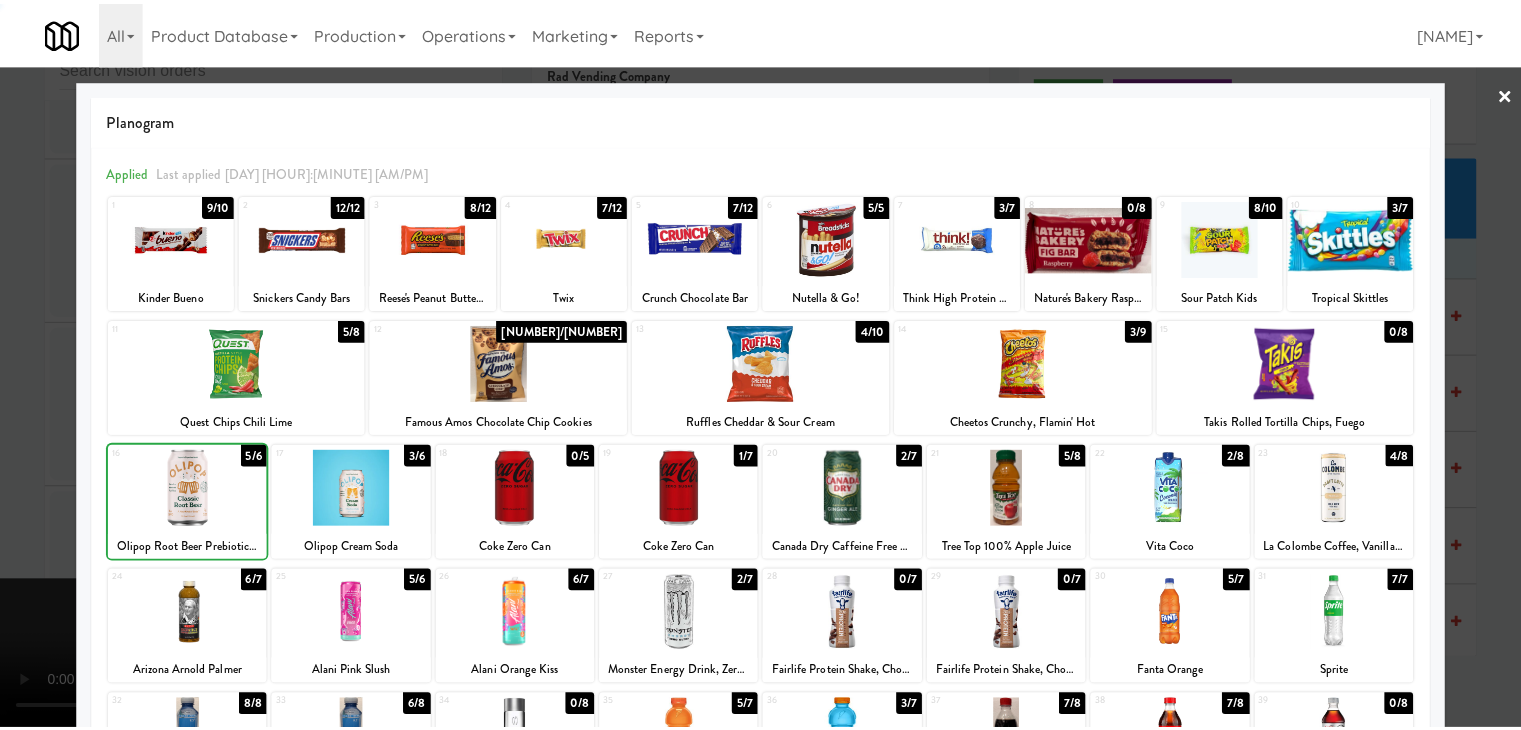 scroll, scrollTop: 30069, scrollLeft: 0, axis: vertical 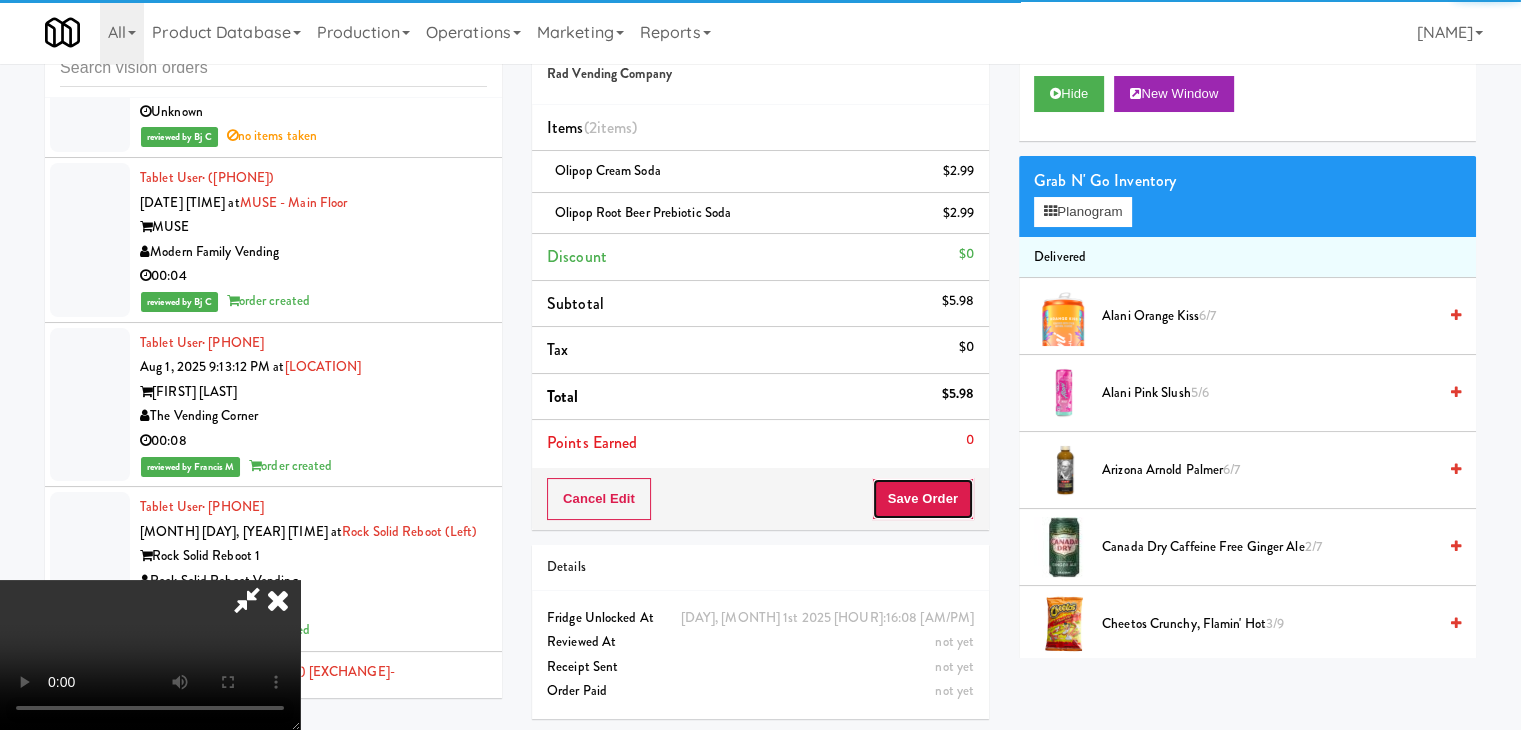 click on "Save Order" at bounding box center (923, 499) 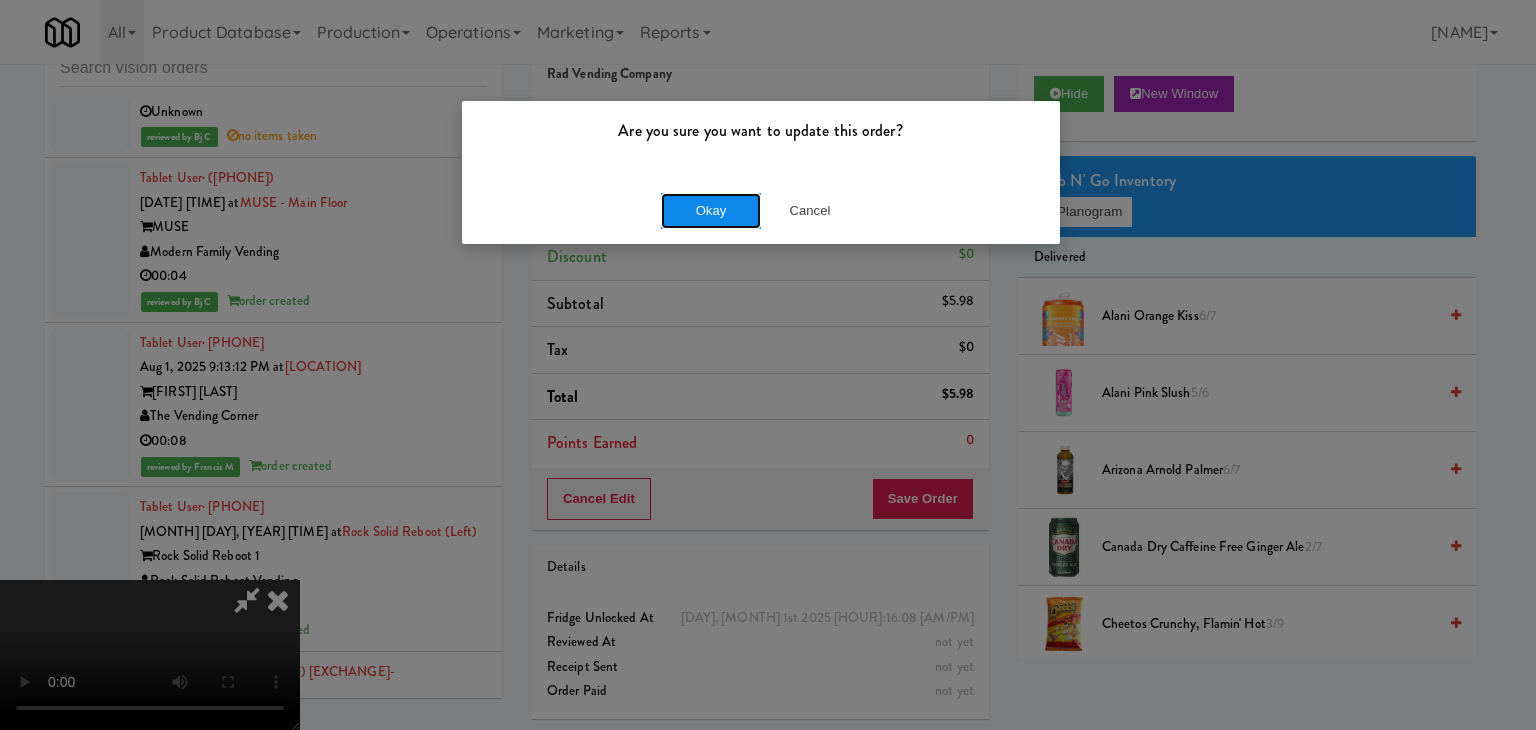 click on "Okay" at bounding box center (711, 211) 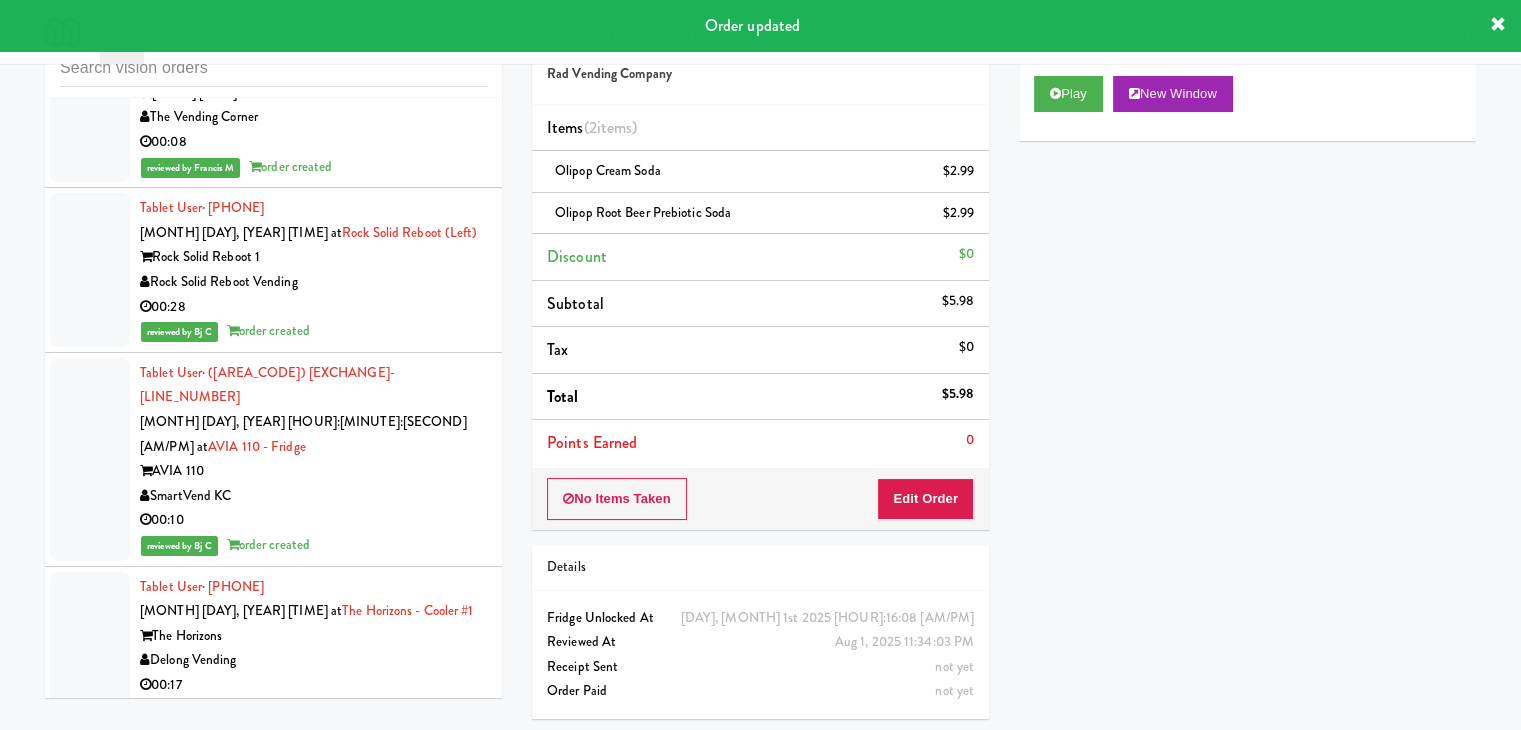 scroll, scrollTop: 30469, scrollLeft: 0, axis: vertical 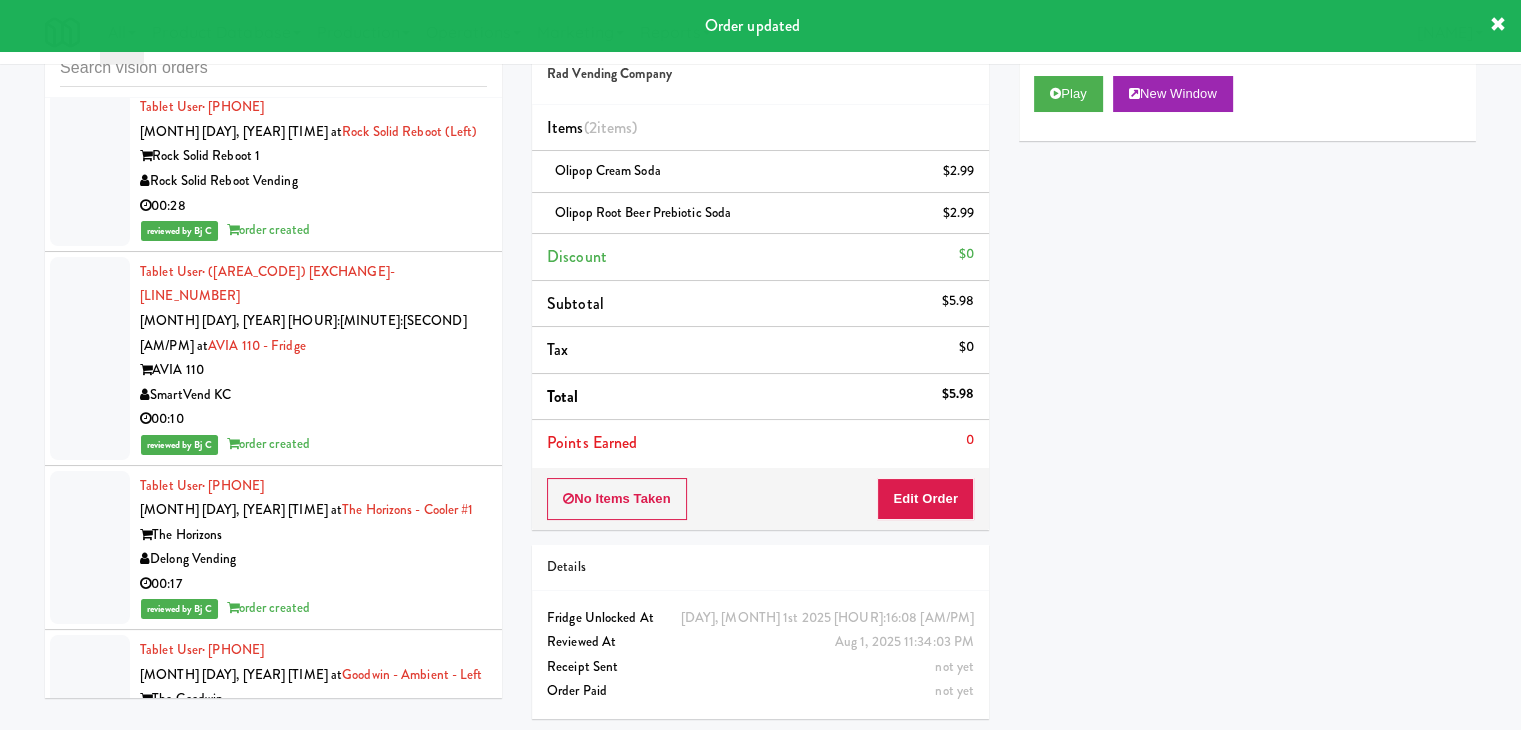 click on "00:14" at bounding box center [313, 1925] 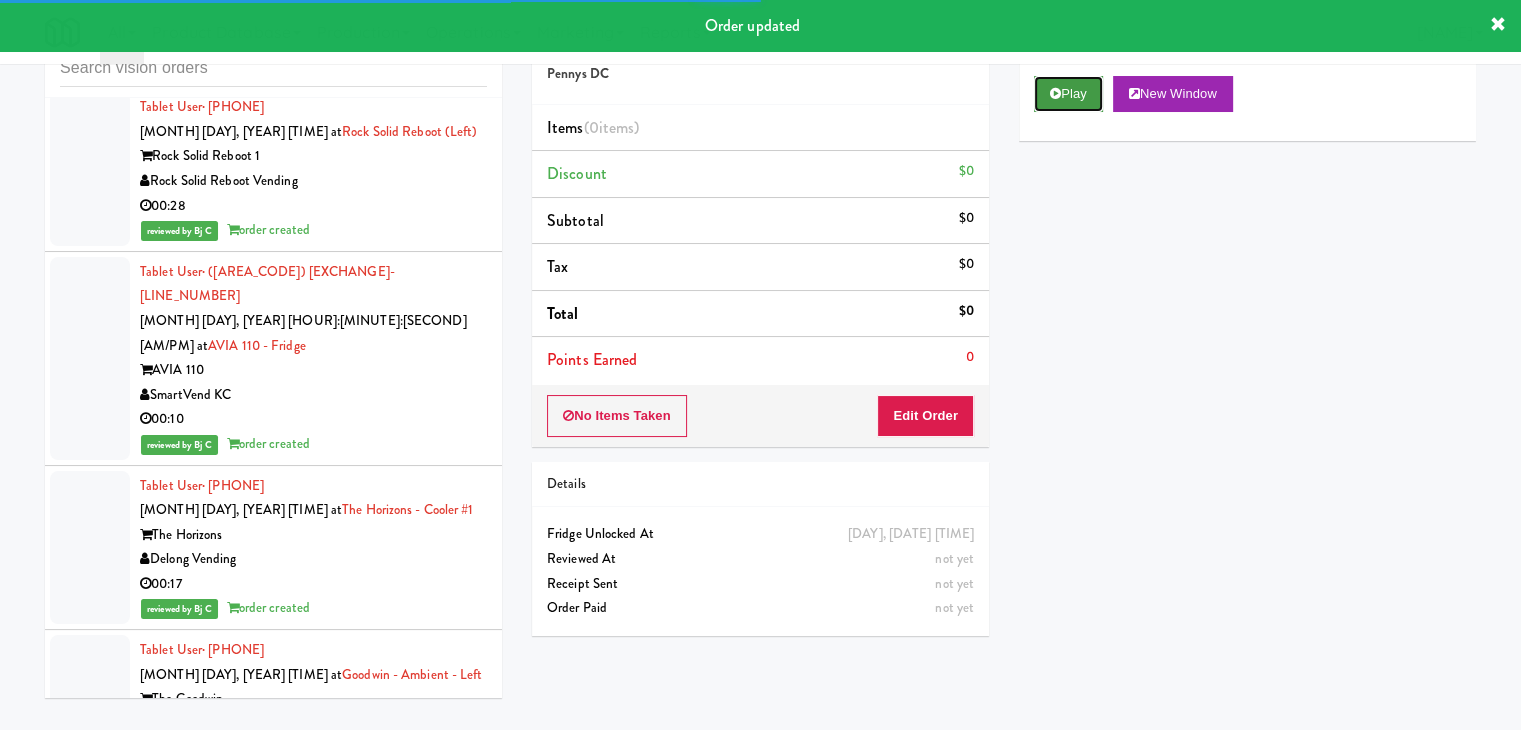 click on "Play" at bounding box center [1068, 94] 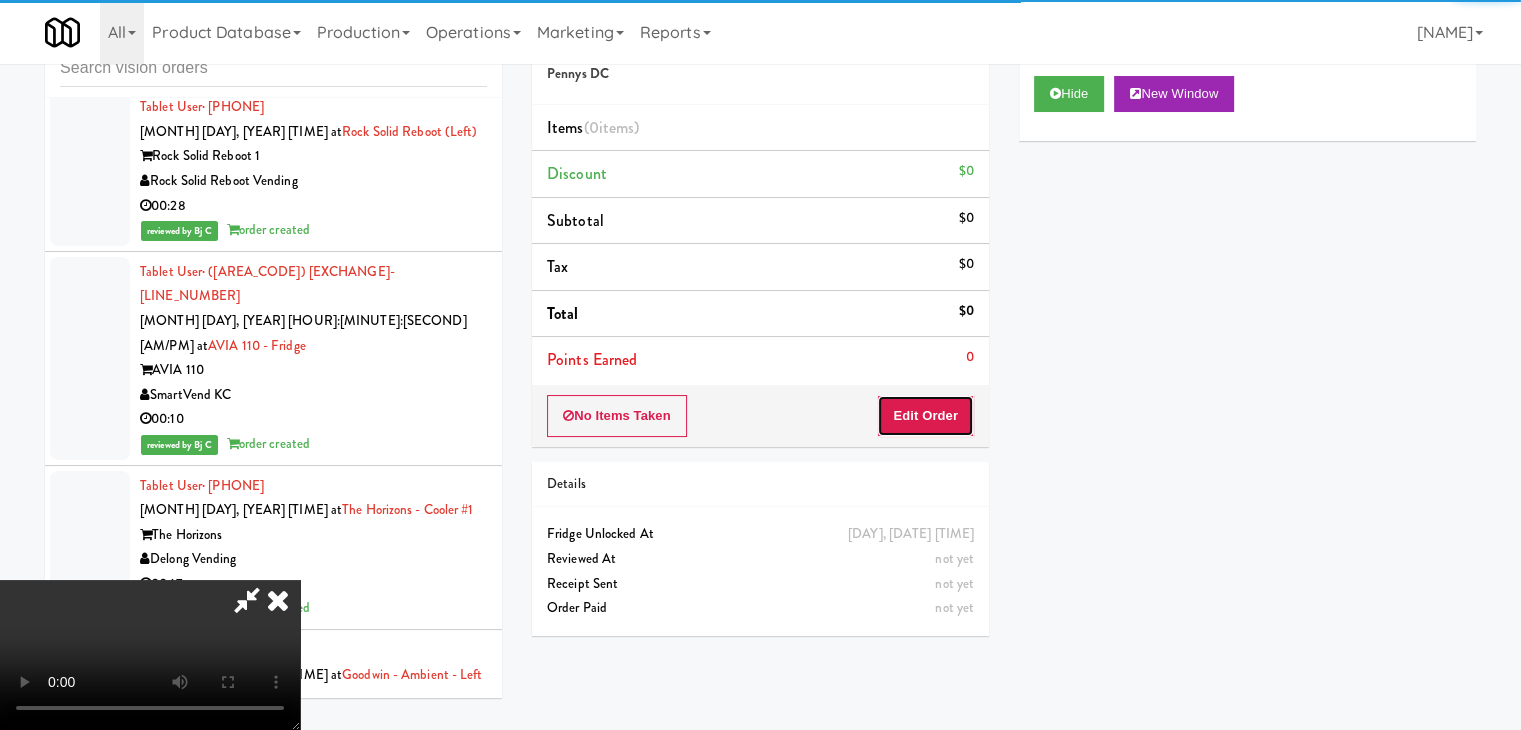 click on "Edit Order" at bounding box center [925, 416] 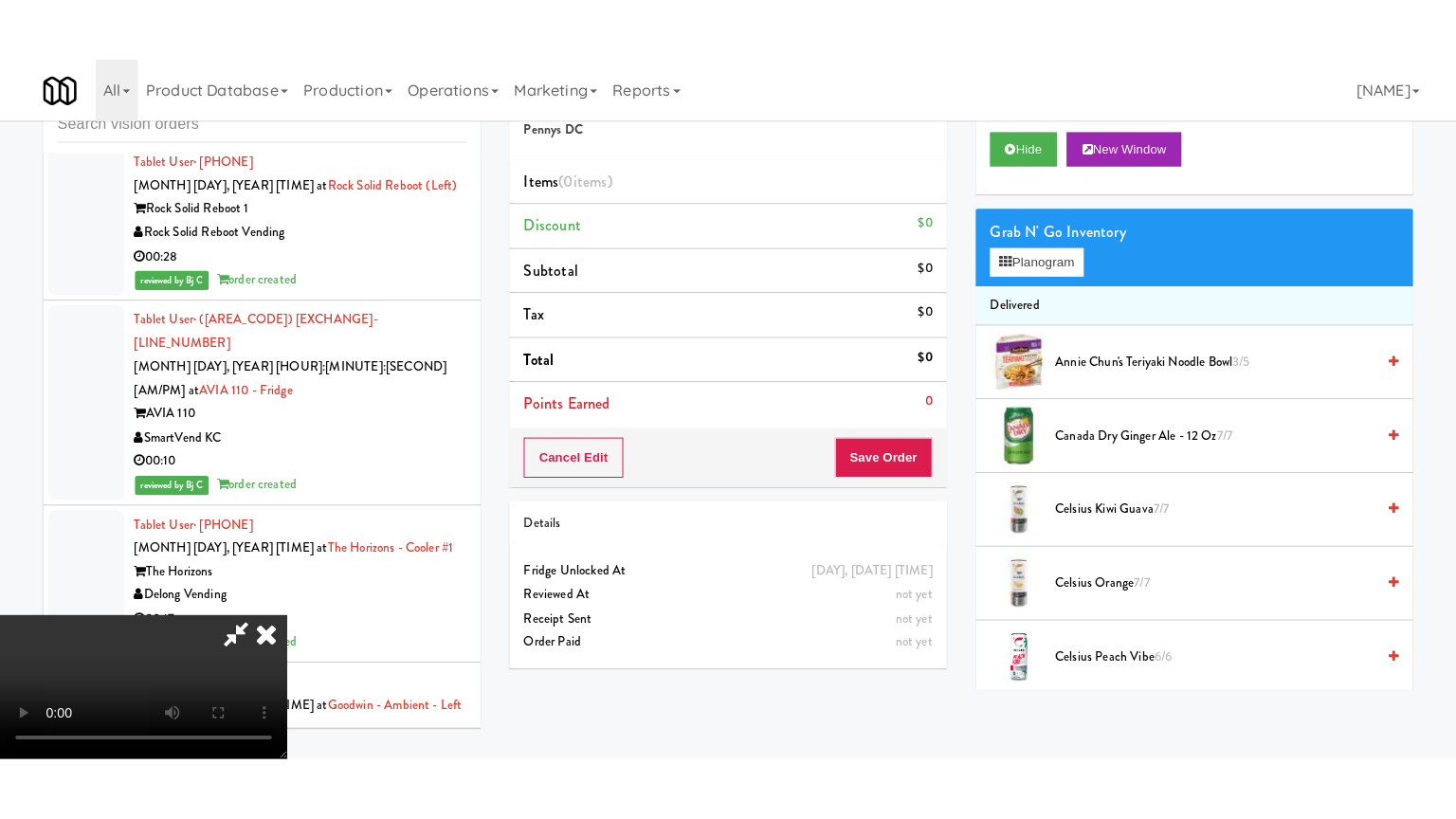 scroll, scrollTop: 266, scrollLeft: 0, axis: vertical 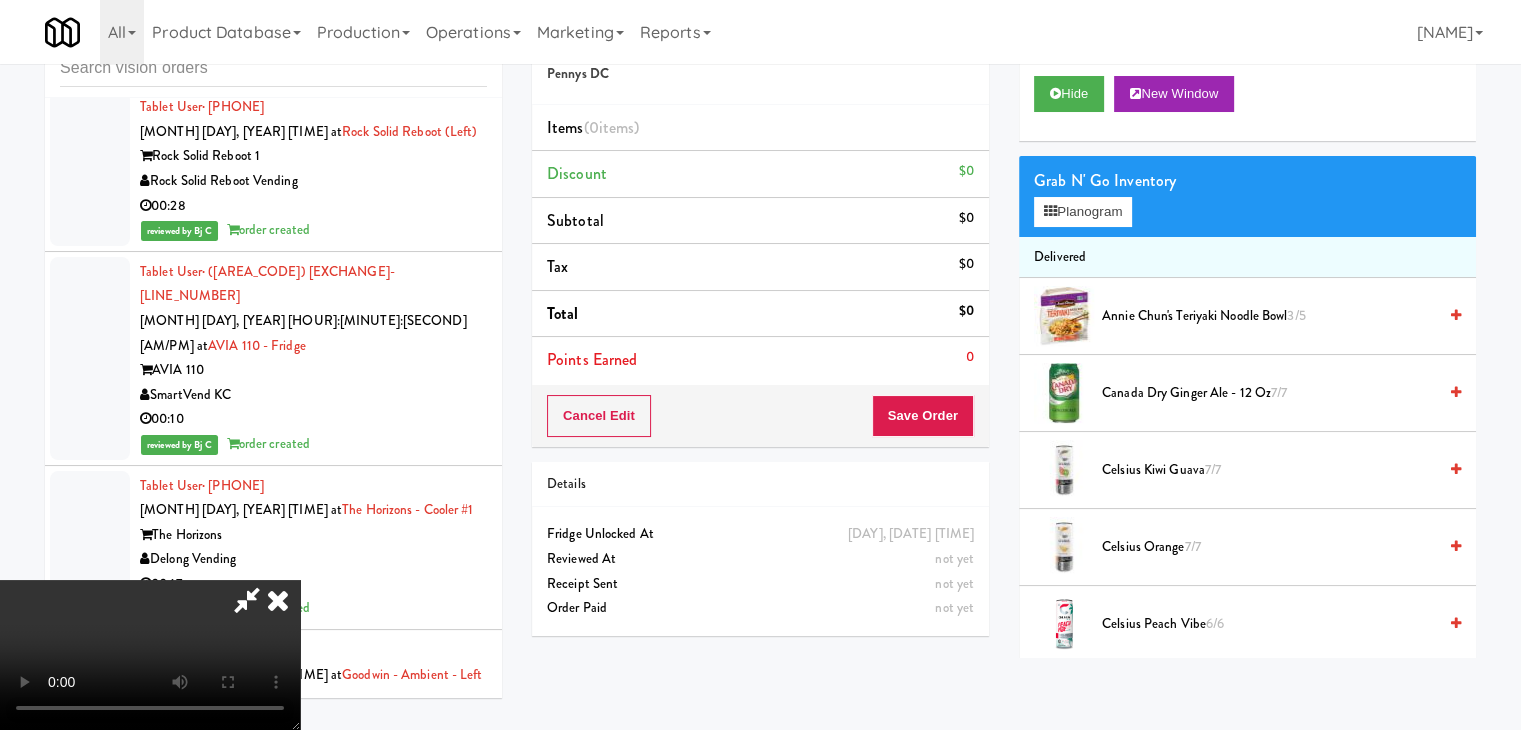 type 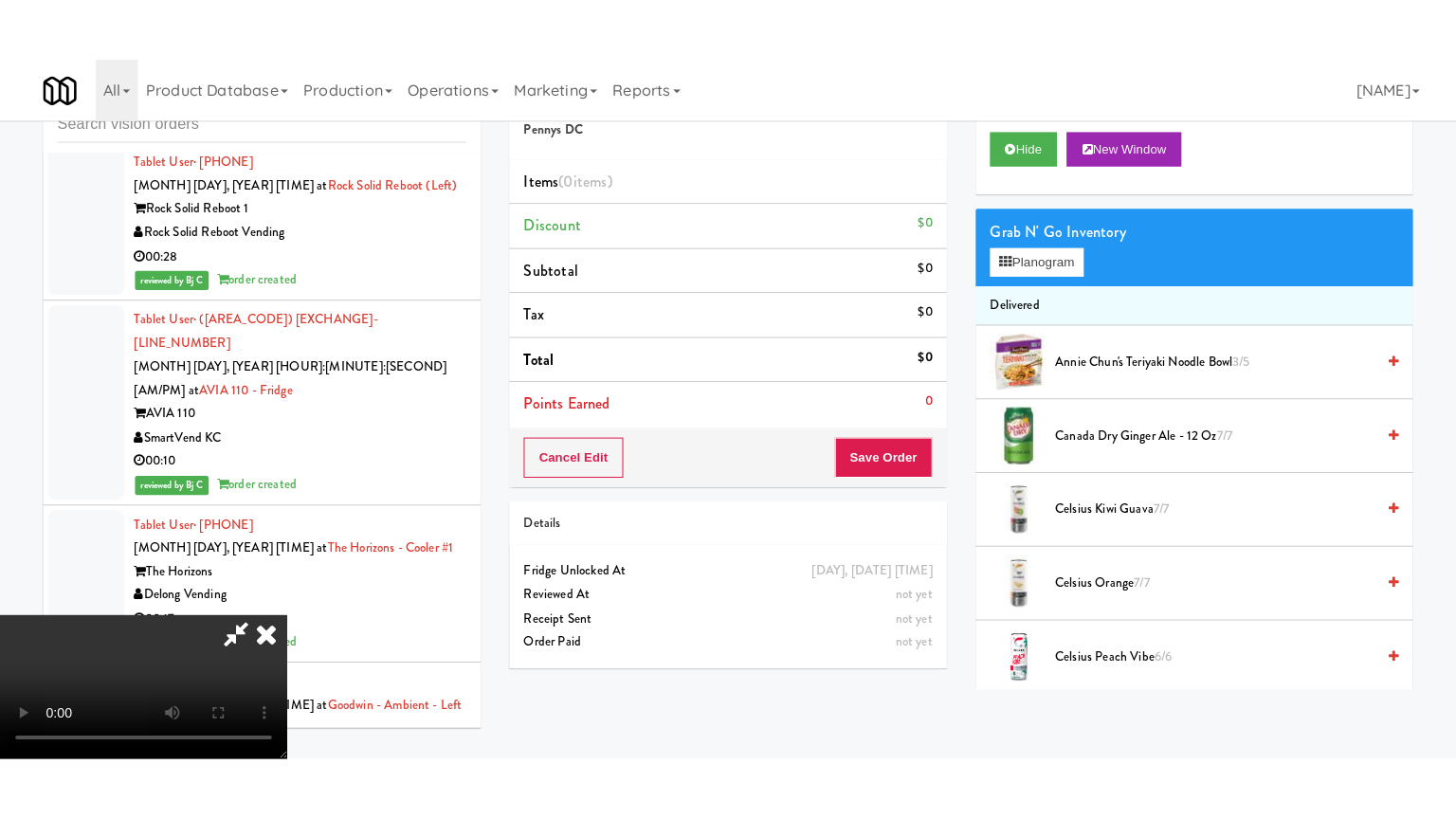 scroll, scrollTop: 0, scrollLeft: 0, axis: both 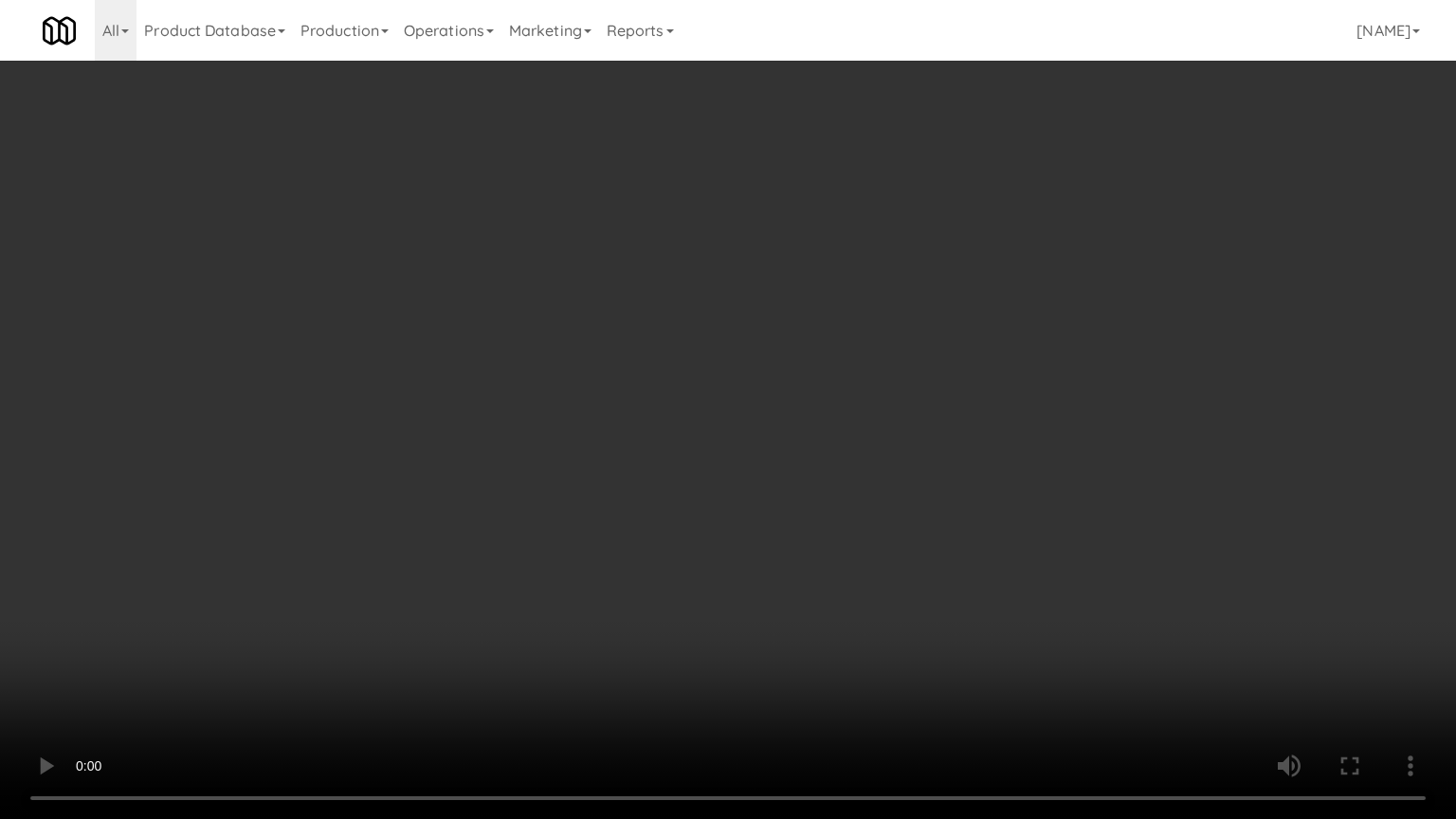 click at bounding box center [728, 410] 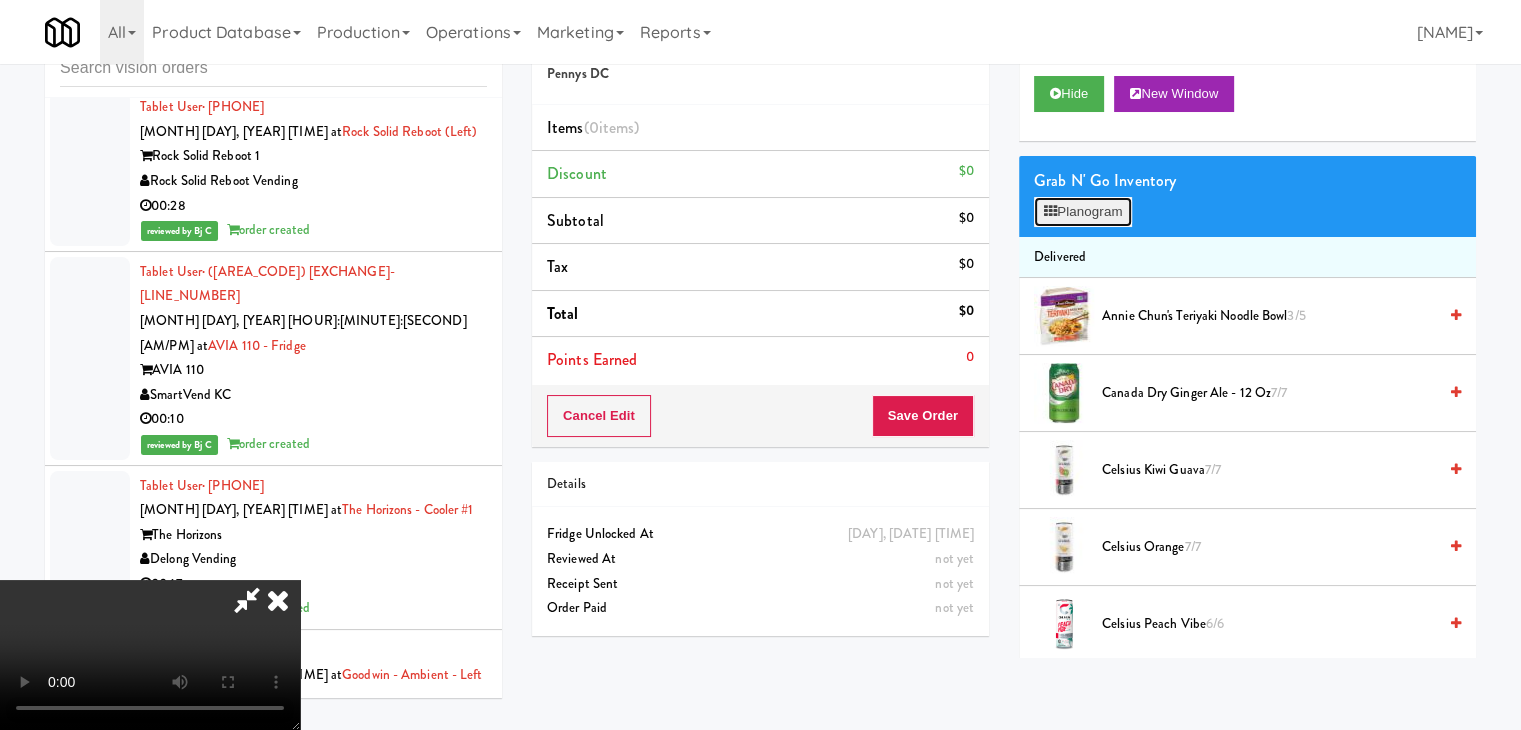 click on "Planogram" at bounding box center [1083, 212] 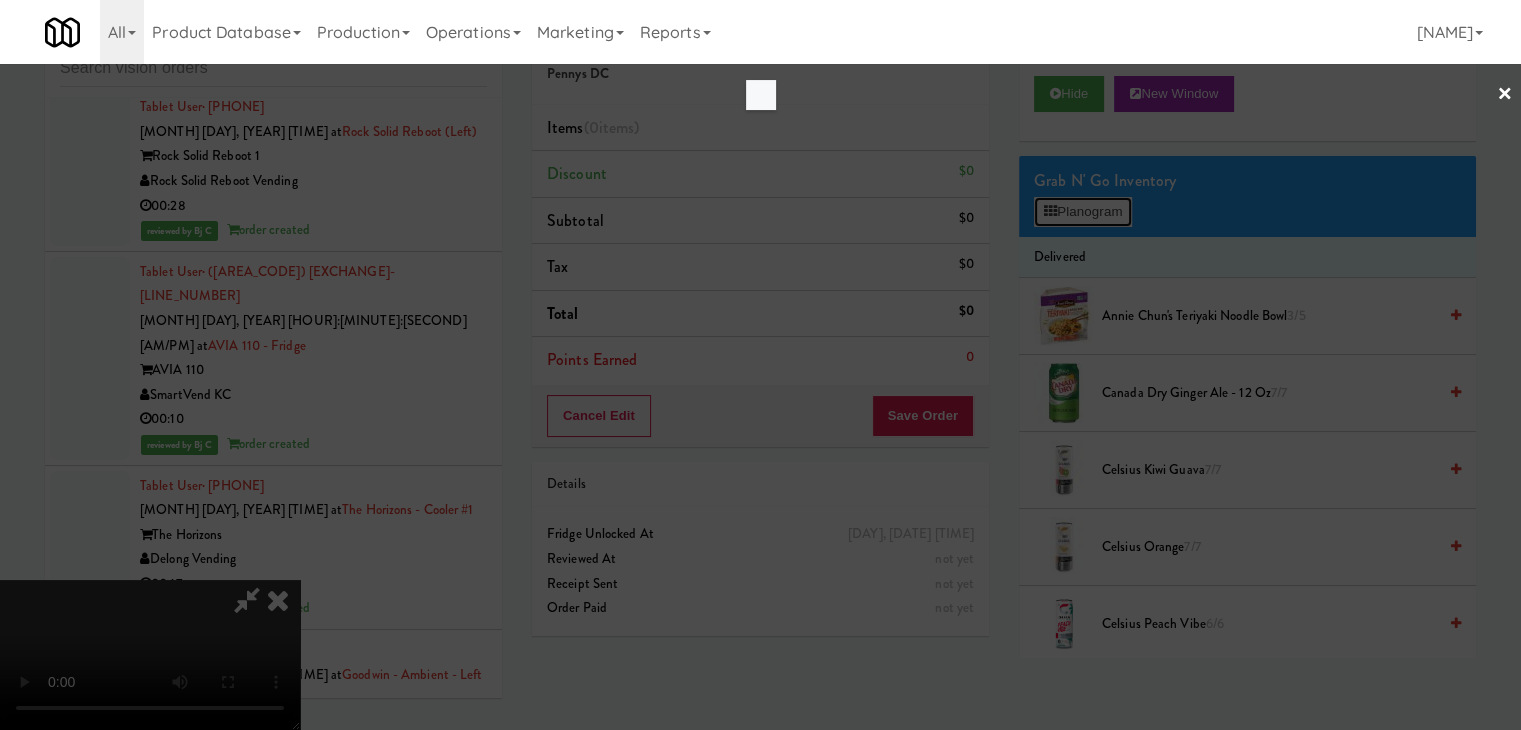 scroll, scrollTop: 30444, scrollLeft: 0, axis: vertical 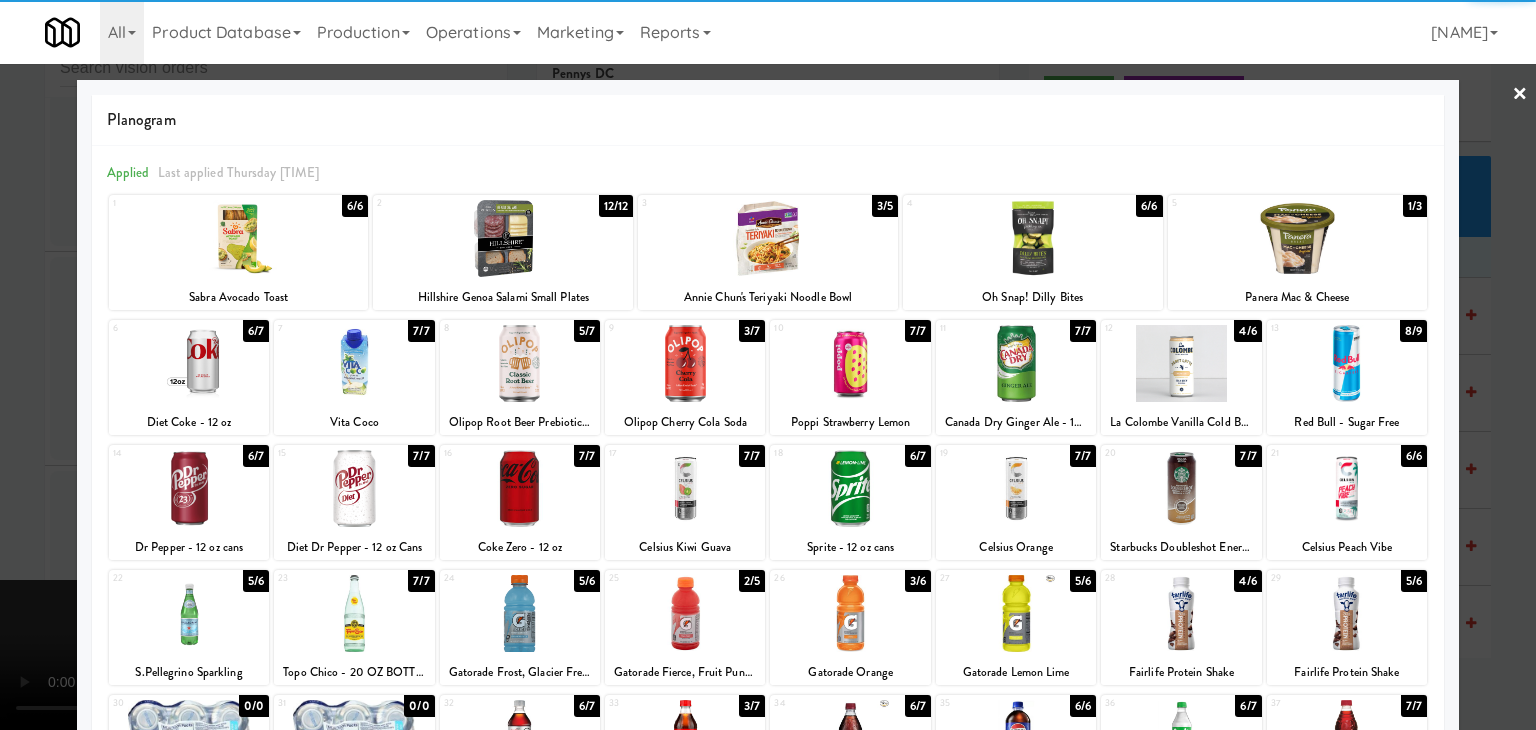 click at bounding box center [1016, 488] 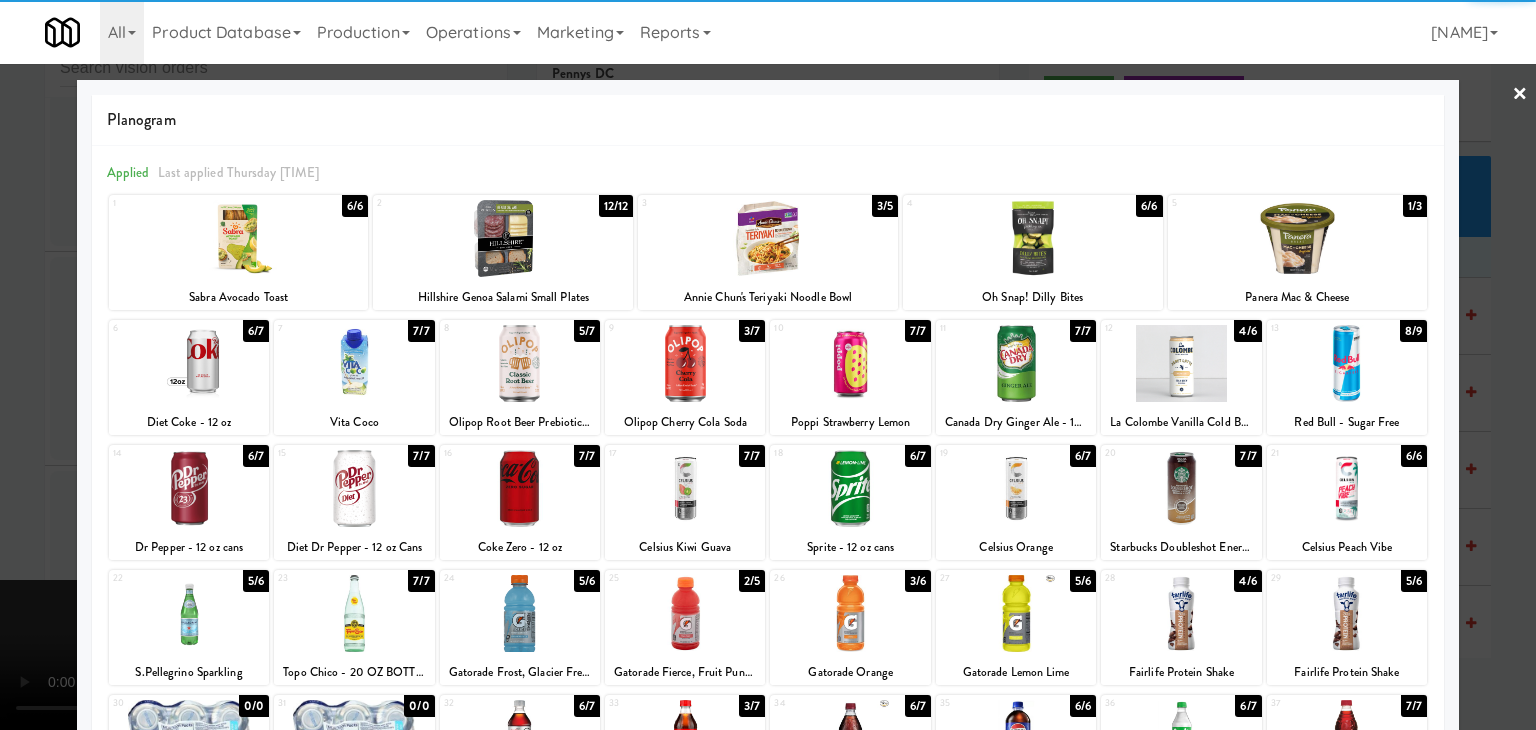 click at bounding box center (685, 488) 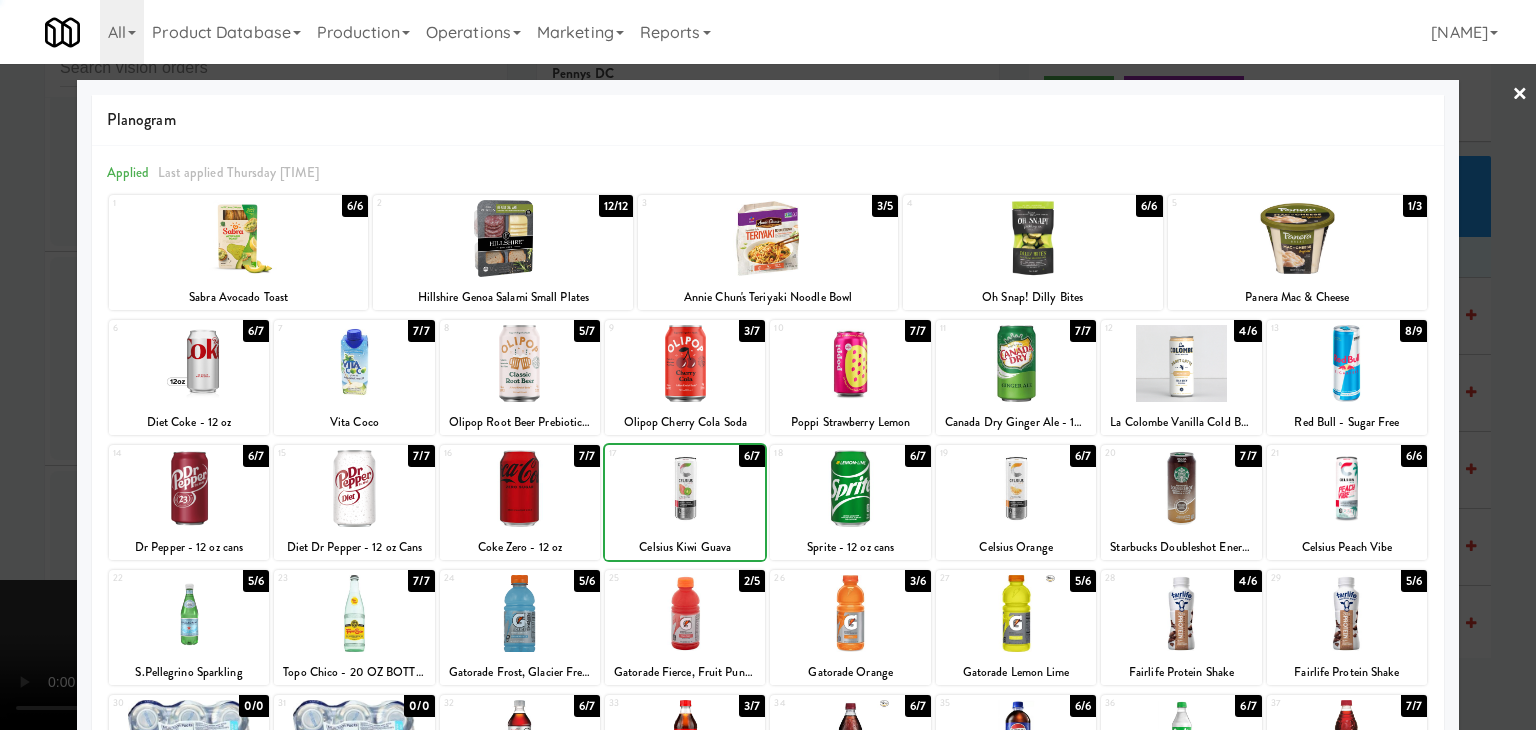 drag, startPoint x: 0, startPoint y: 492, endPoint x: 628, endPoint y: 500, distance: 628.05096 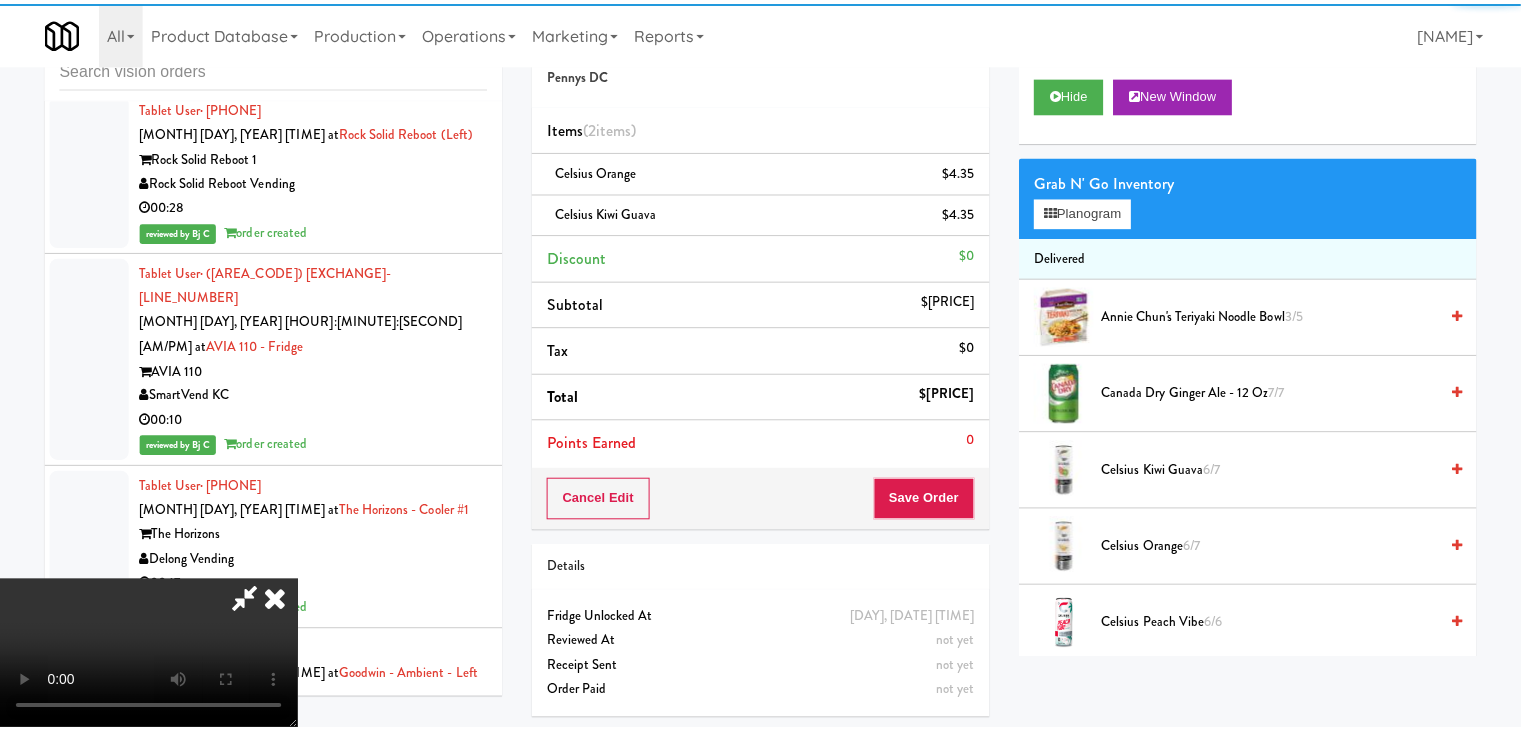 scroll, scrollTop: 30469, scrollLeft: 0, axis: vertical 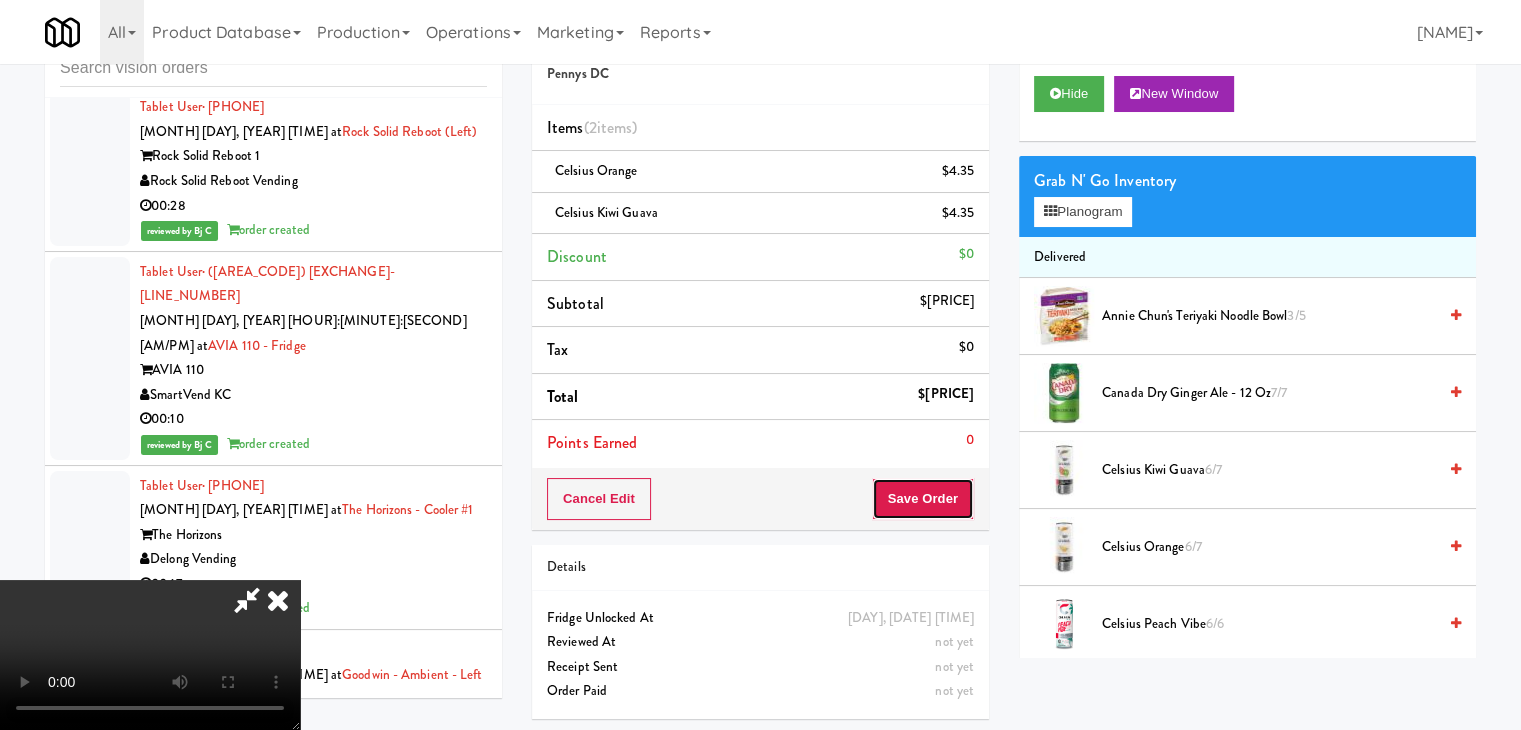 click on "Save Order" at bounding box center [923, 499] 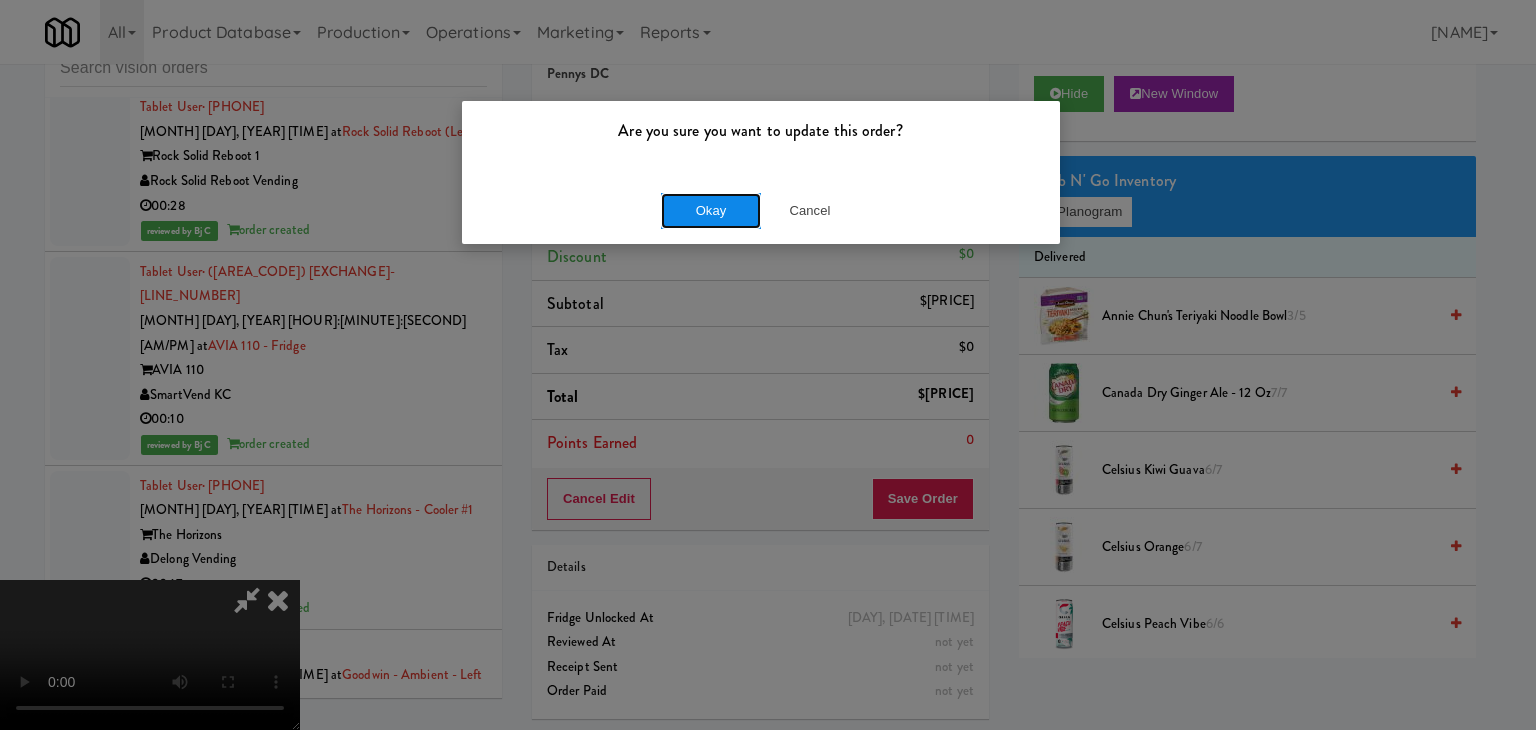 click on "Okay" at bounding box center (711, 211) 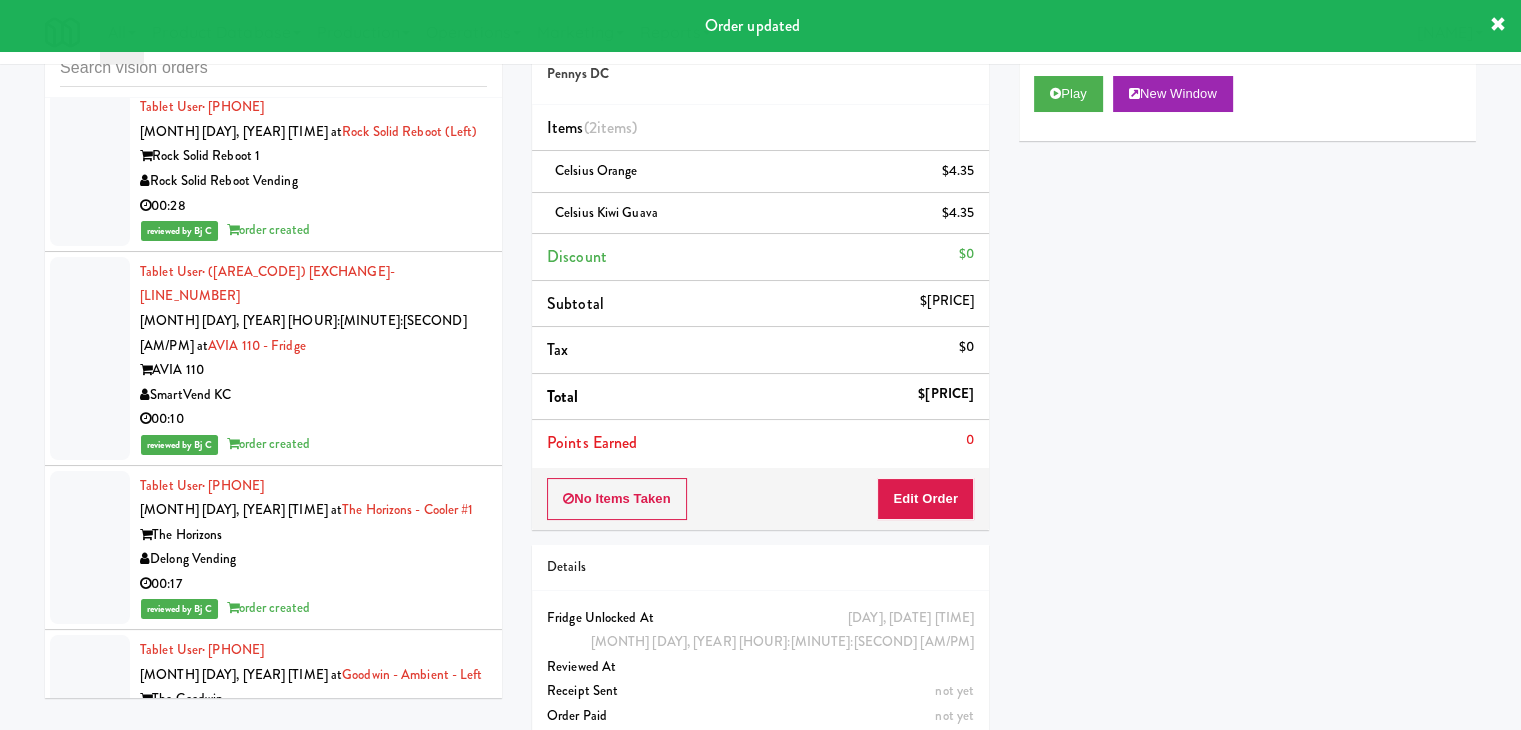 scroll, scrollTop: 30569, scrollLeft: 0, axis: vertical 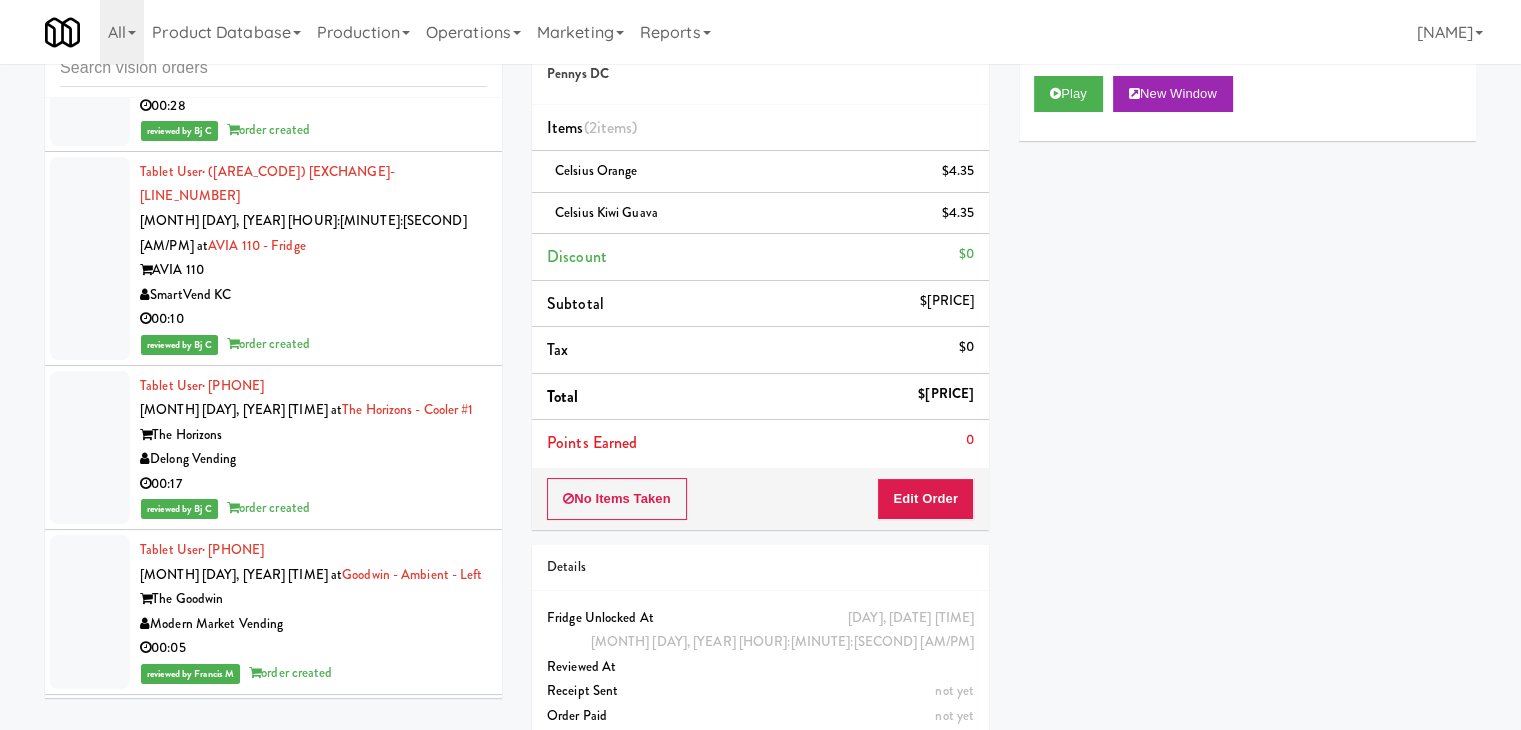 click on "Viola Vending" at bounding box center (313, 2130) 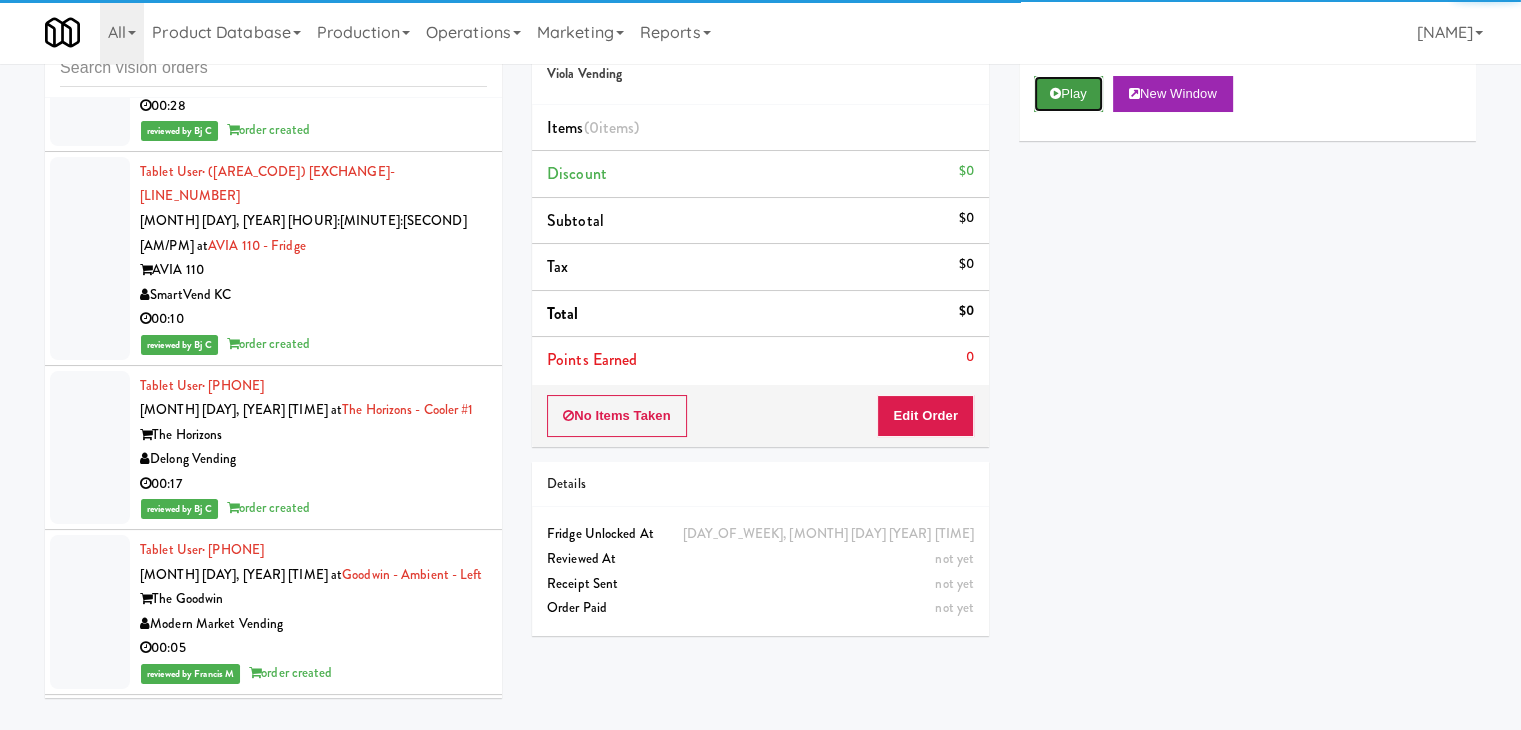click on "Play" at bounding box center [1068, 94] 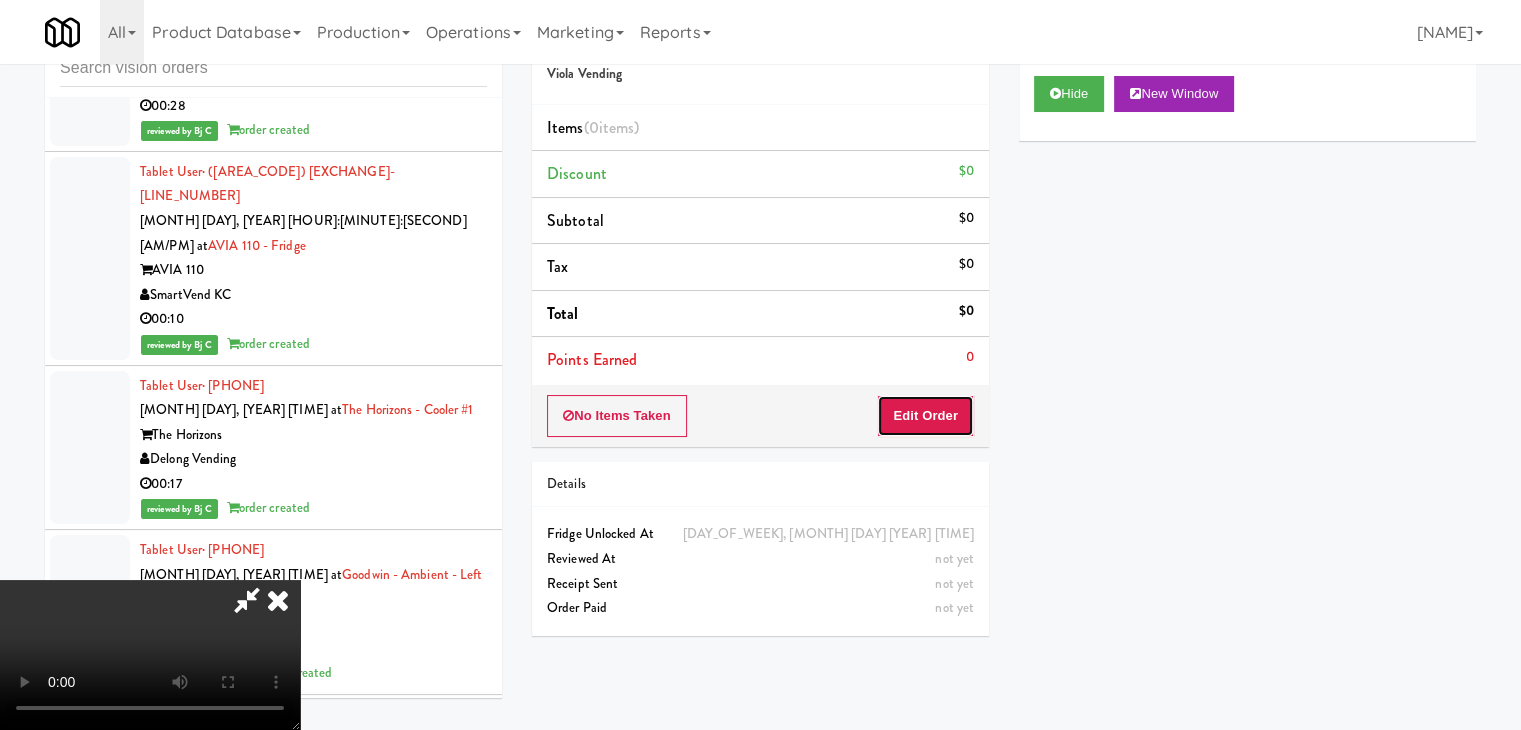 click on "Edit Order" at bounding box center [925, 416] 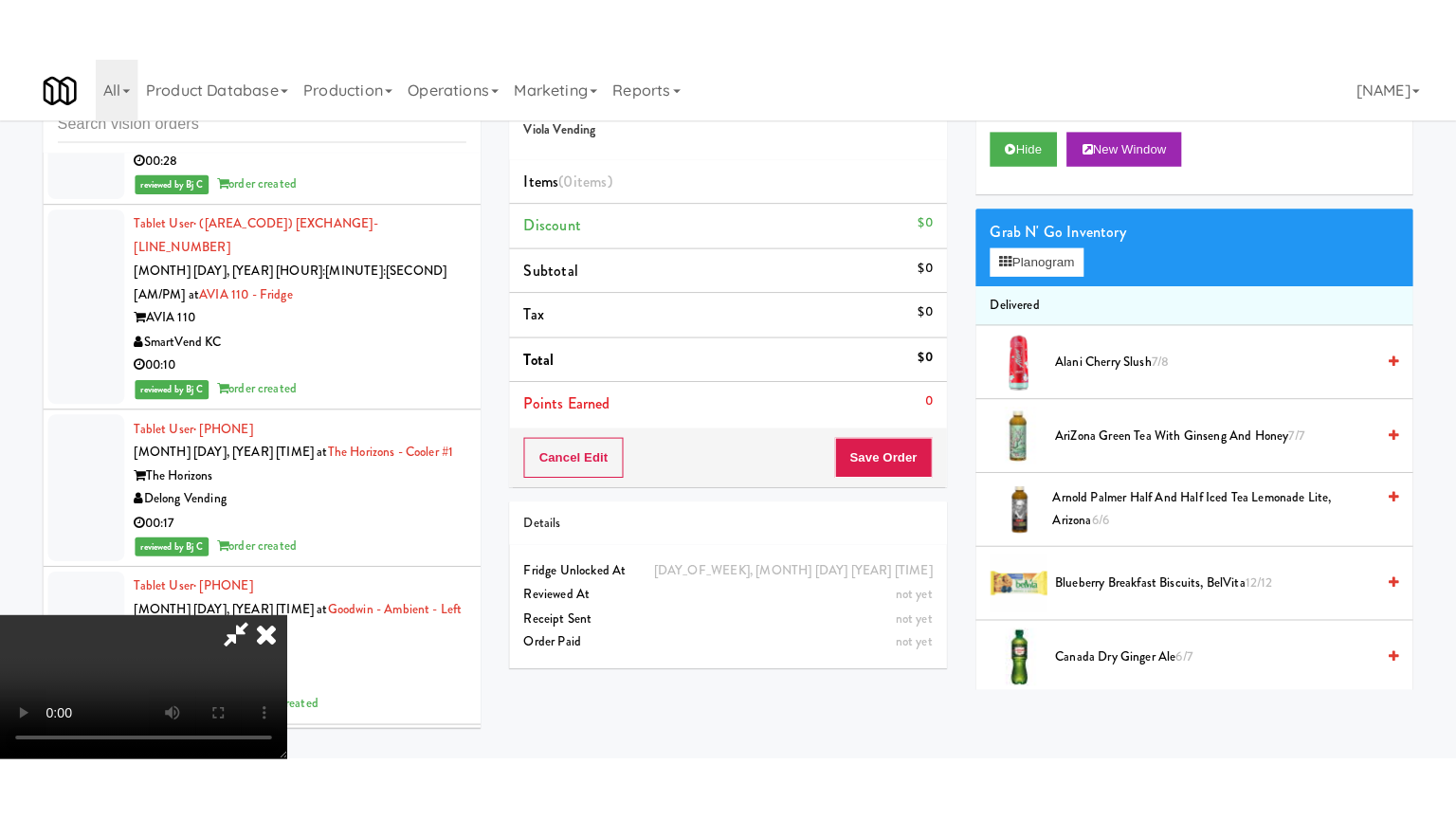scroll, scrollTop: 266, scrollLeft: 0, axis: vertical 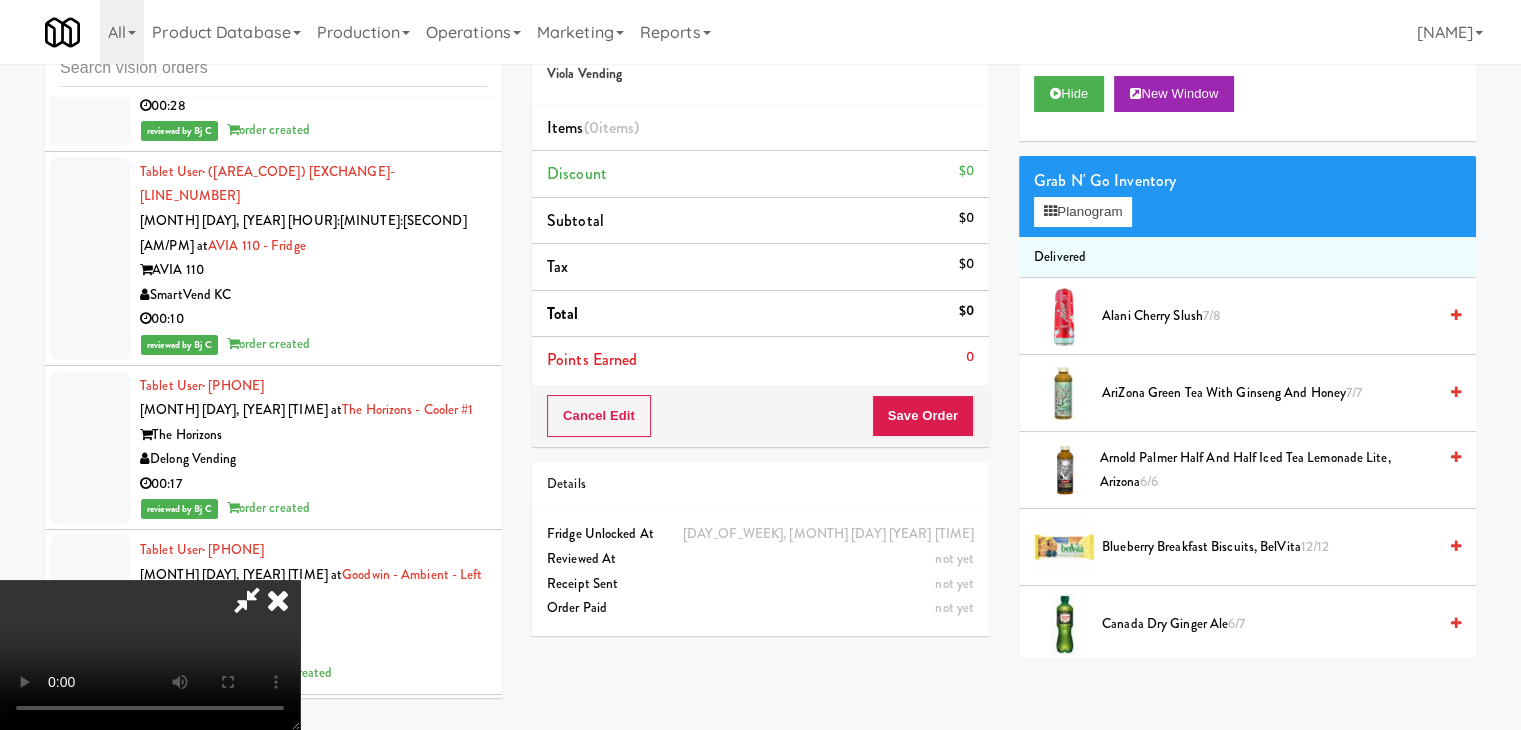 type 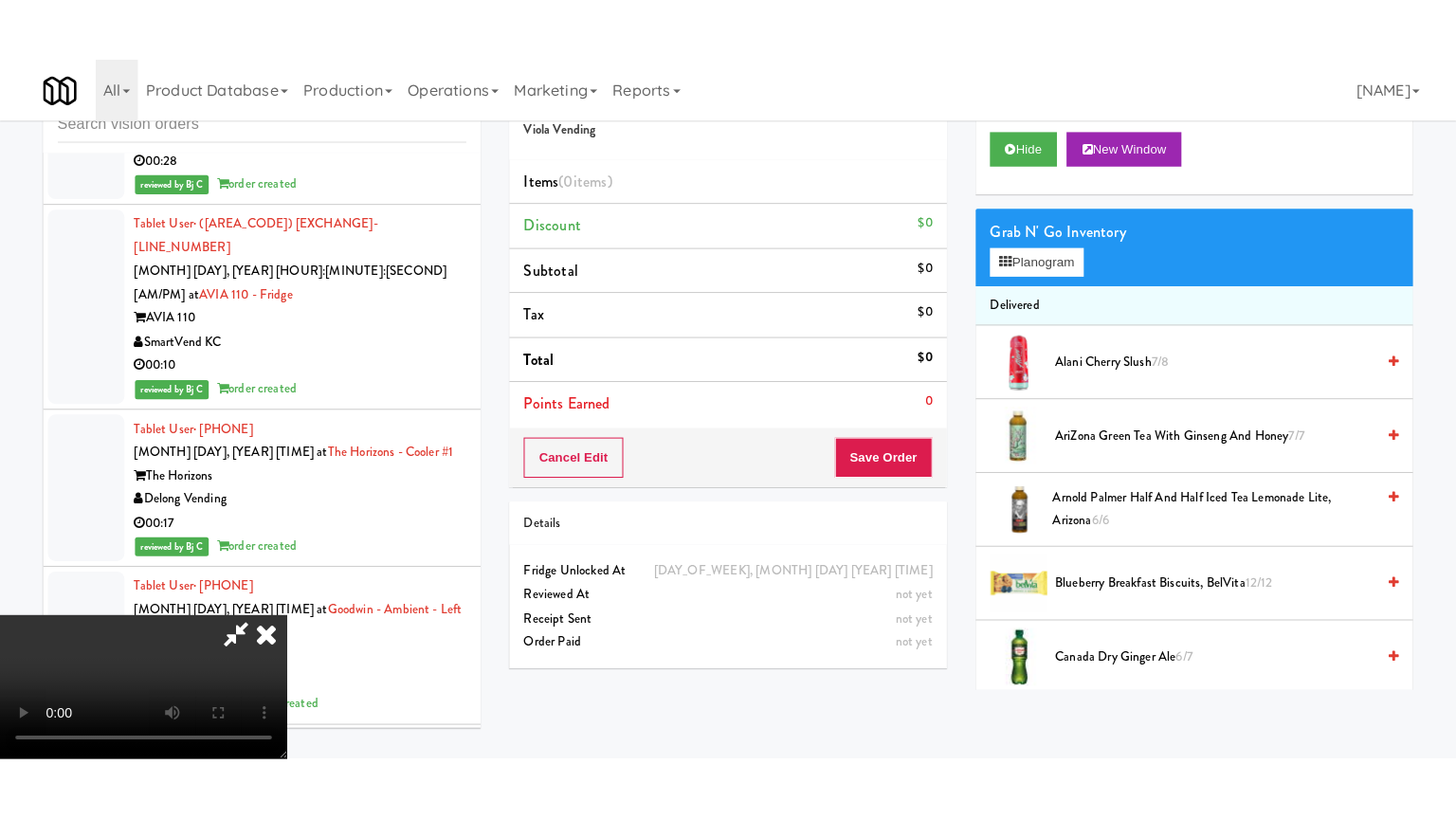 scroll, scrollTop: 0, scrollLeft: 0, axis: both 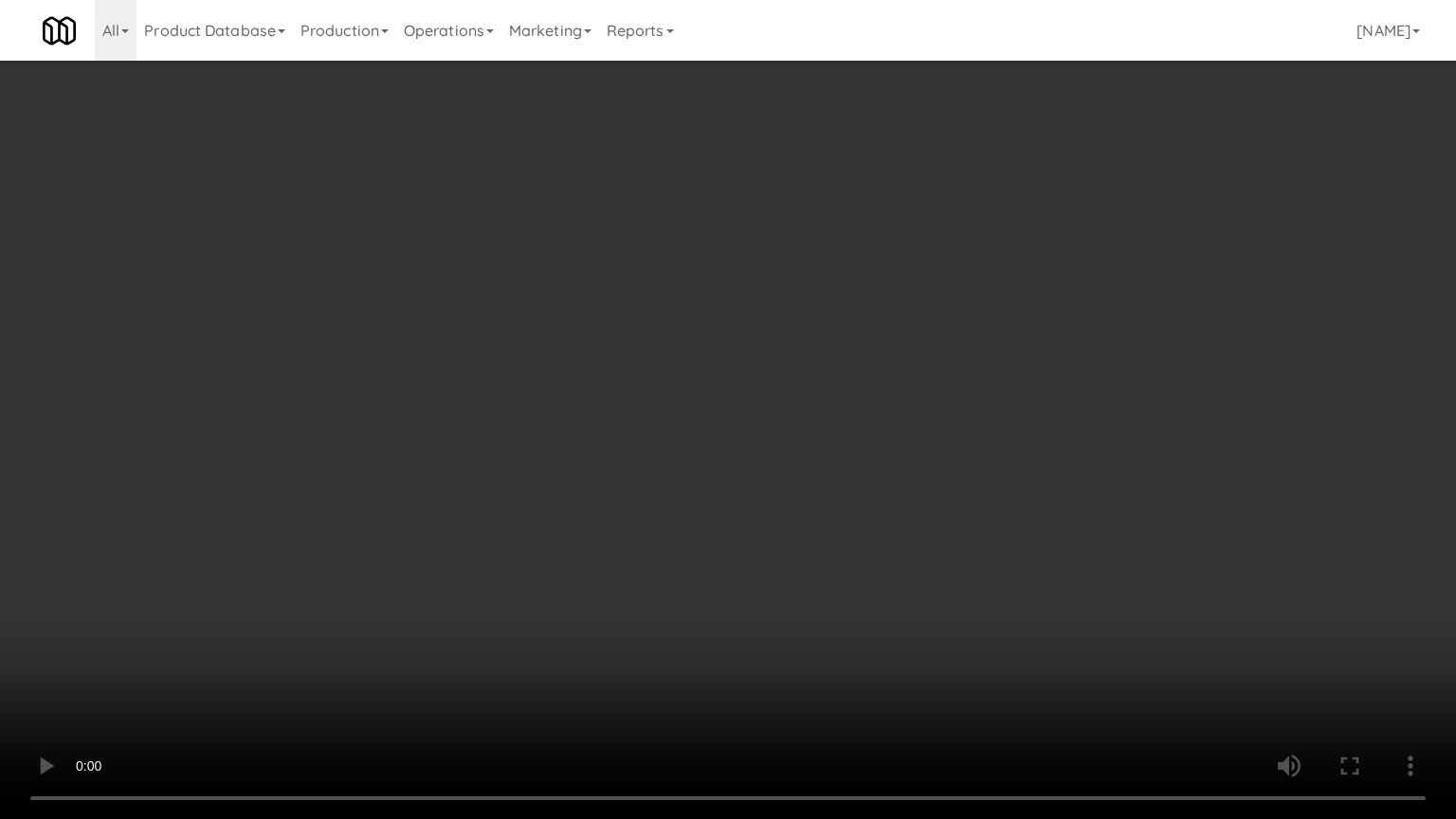 click at bounding box center [728, 410] 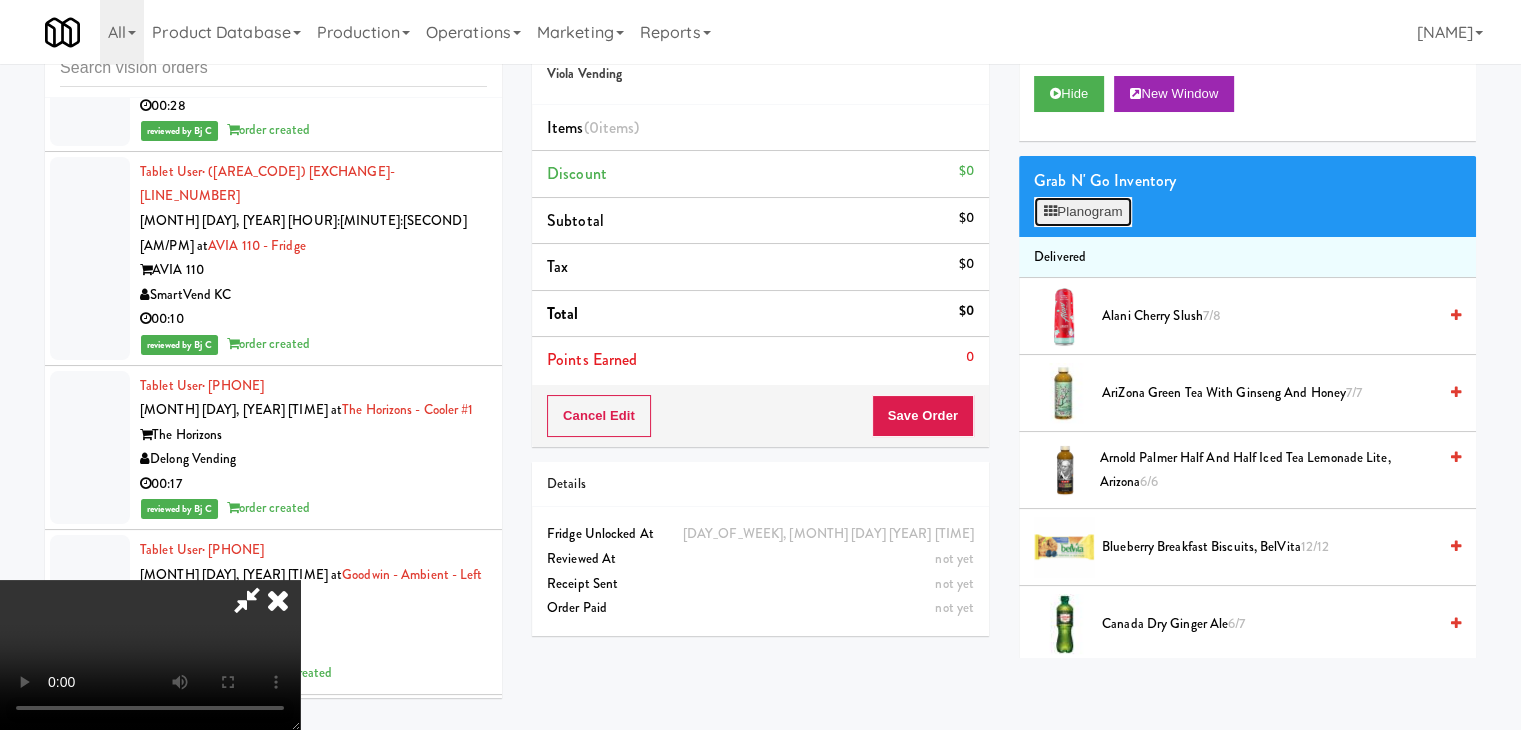 click on "Planogram" at bounding box center [1083, 212] 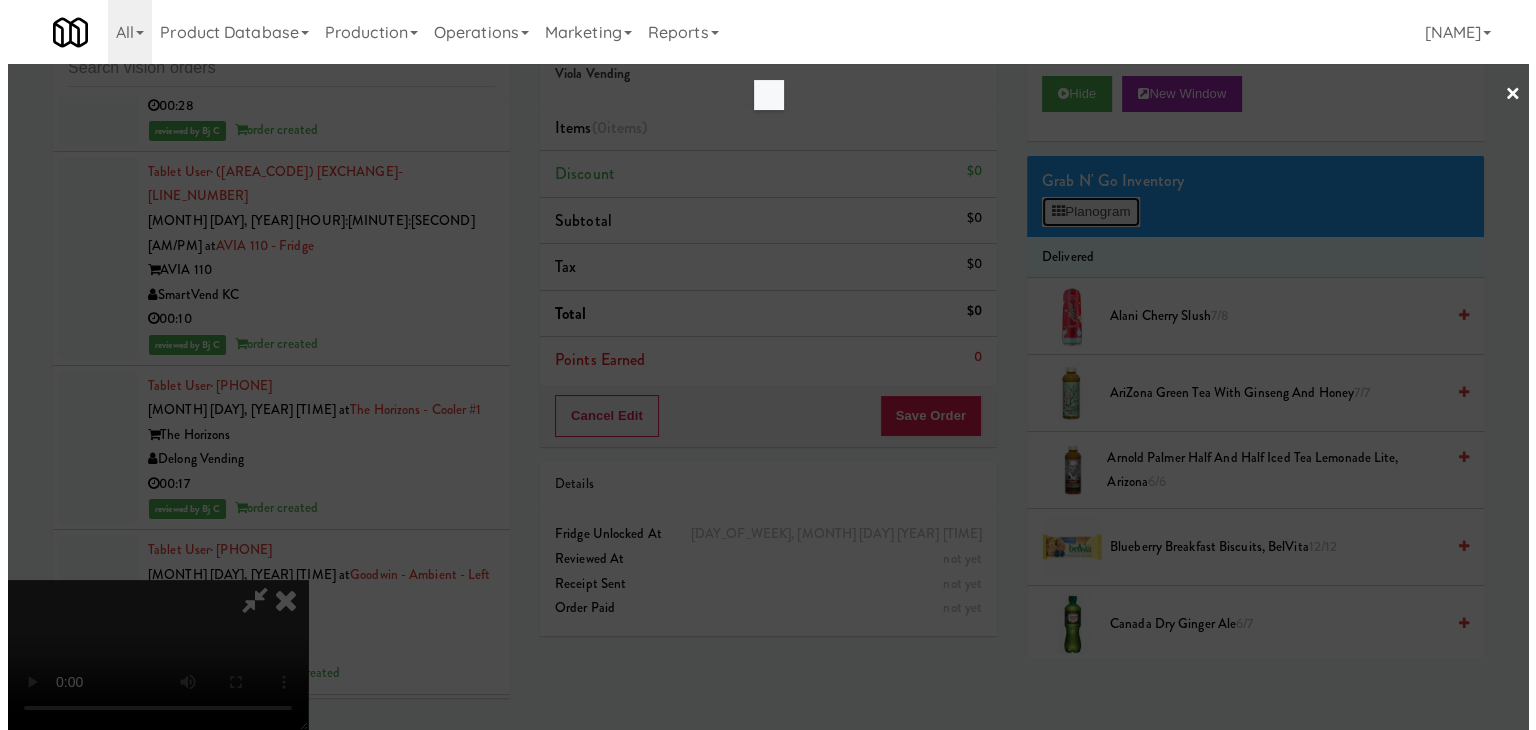 scroll, scrollTop: 30544, scrollLeft: 0, axis: vertical 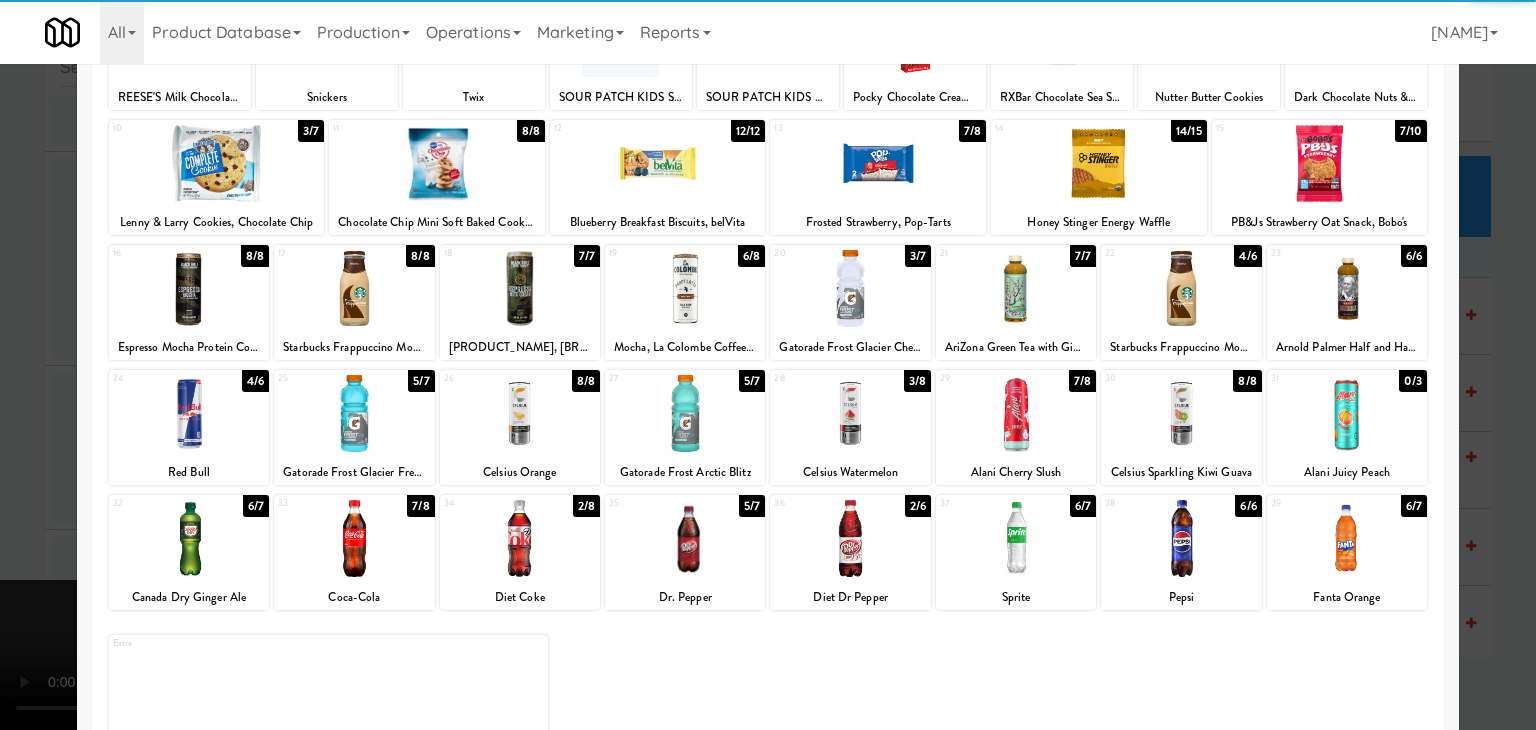 click at bounding box center (685, 413) 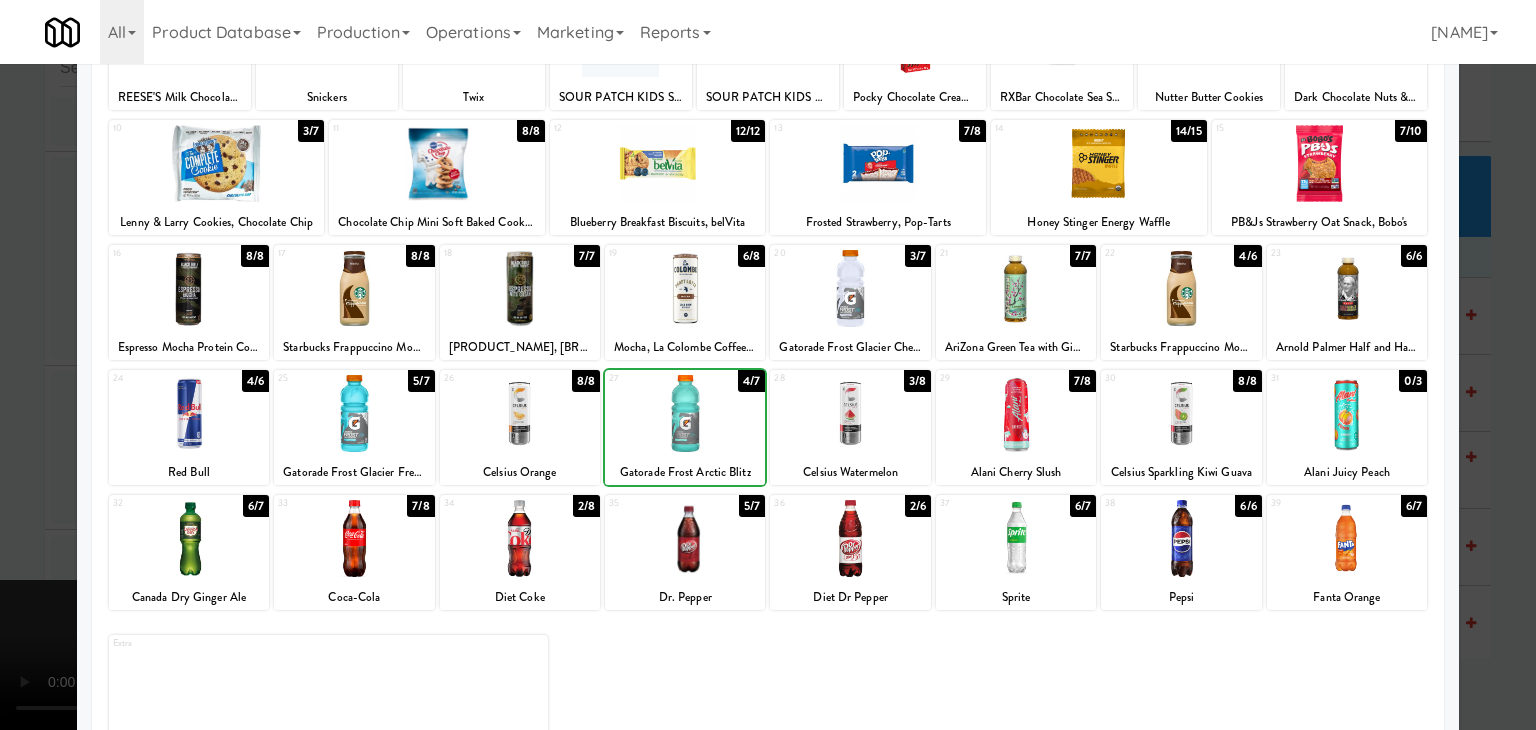 drag, startPoint x: 0, startPoint y: 469, endPoint x: 584, endPoint y: 464, distance: 584.0214 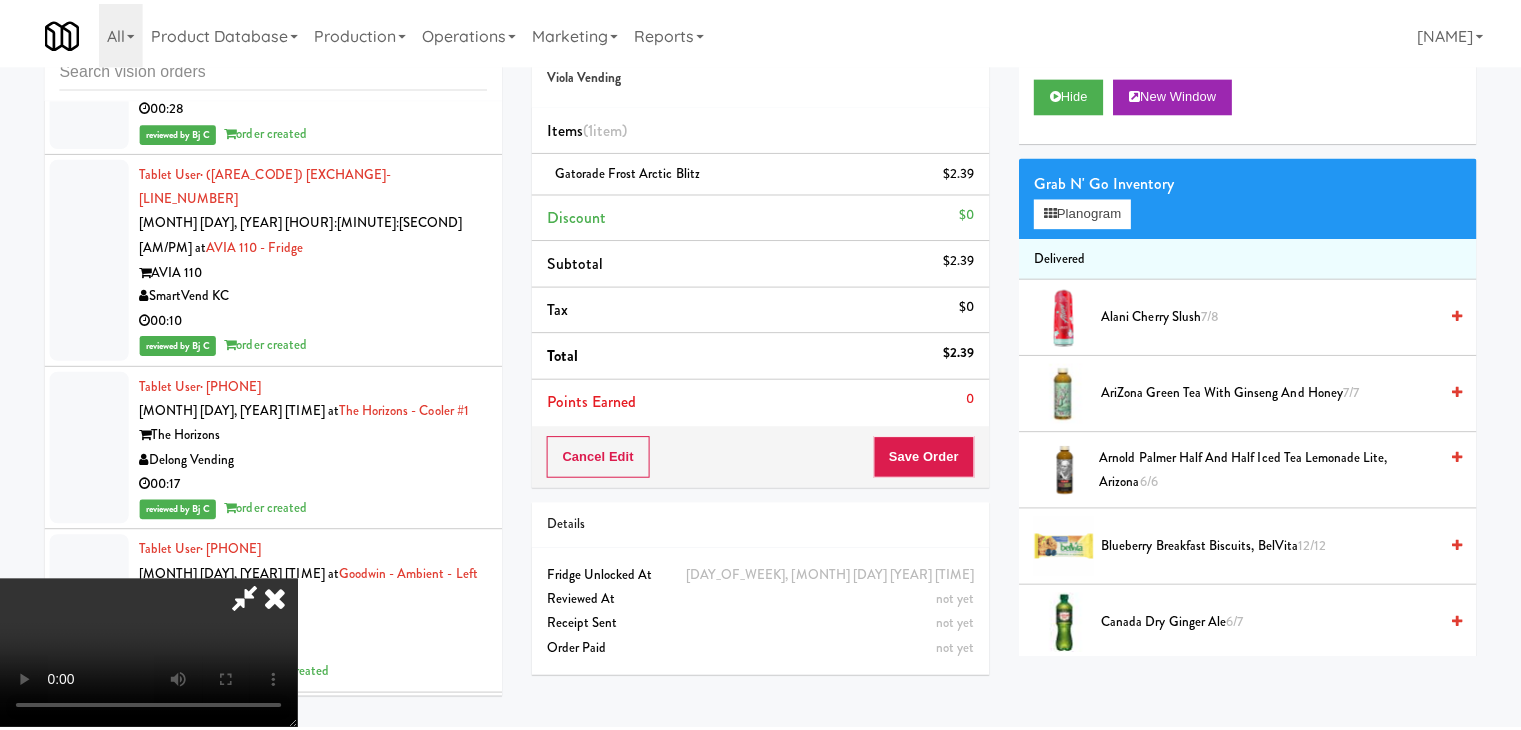 scroll, scrollTop: 30569, scrollLeft: 0, axis: vertical 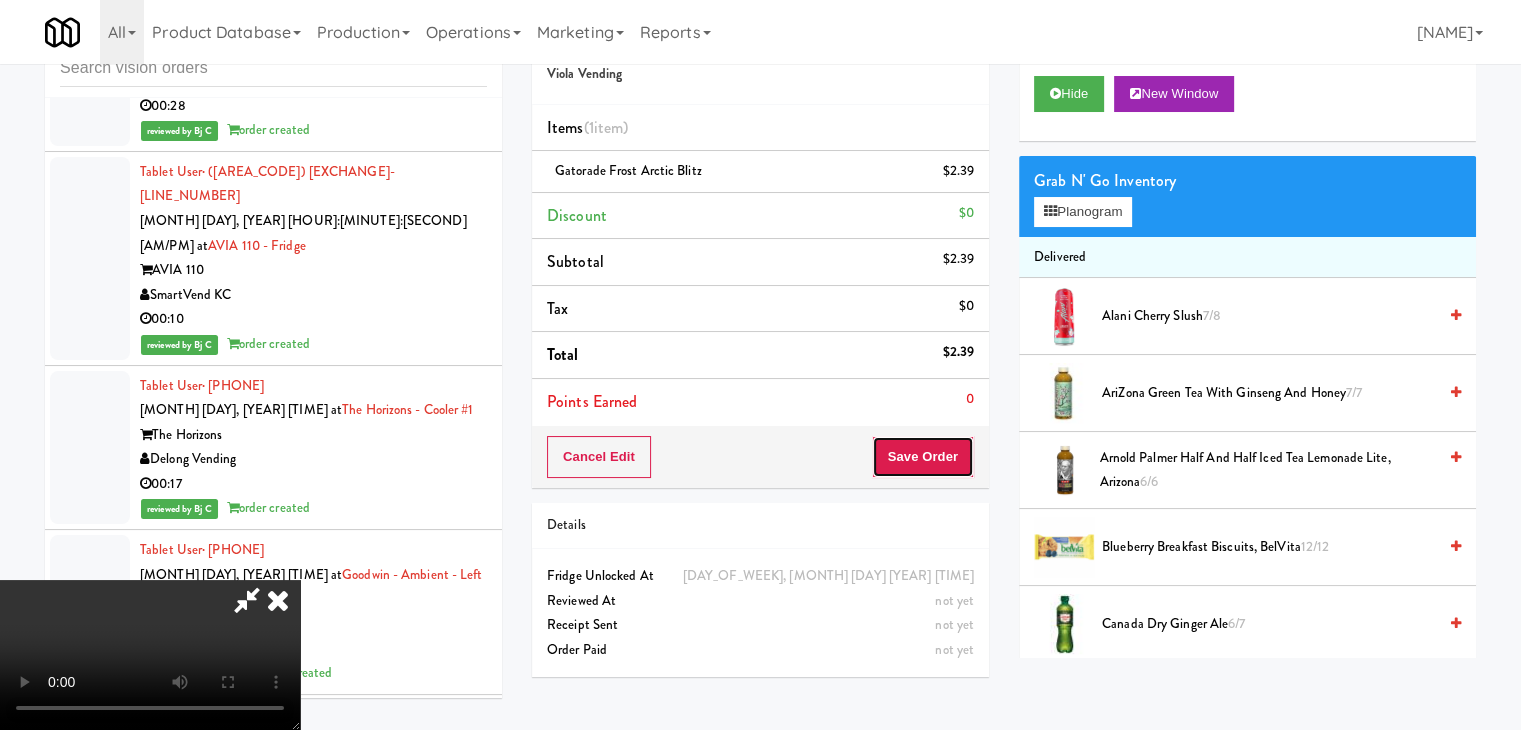 click on "Save Order" at bounding box center (923, 457) 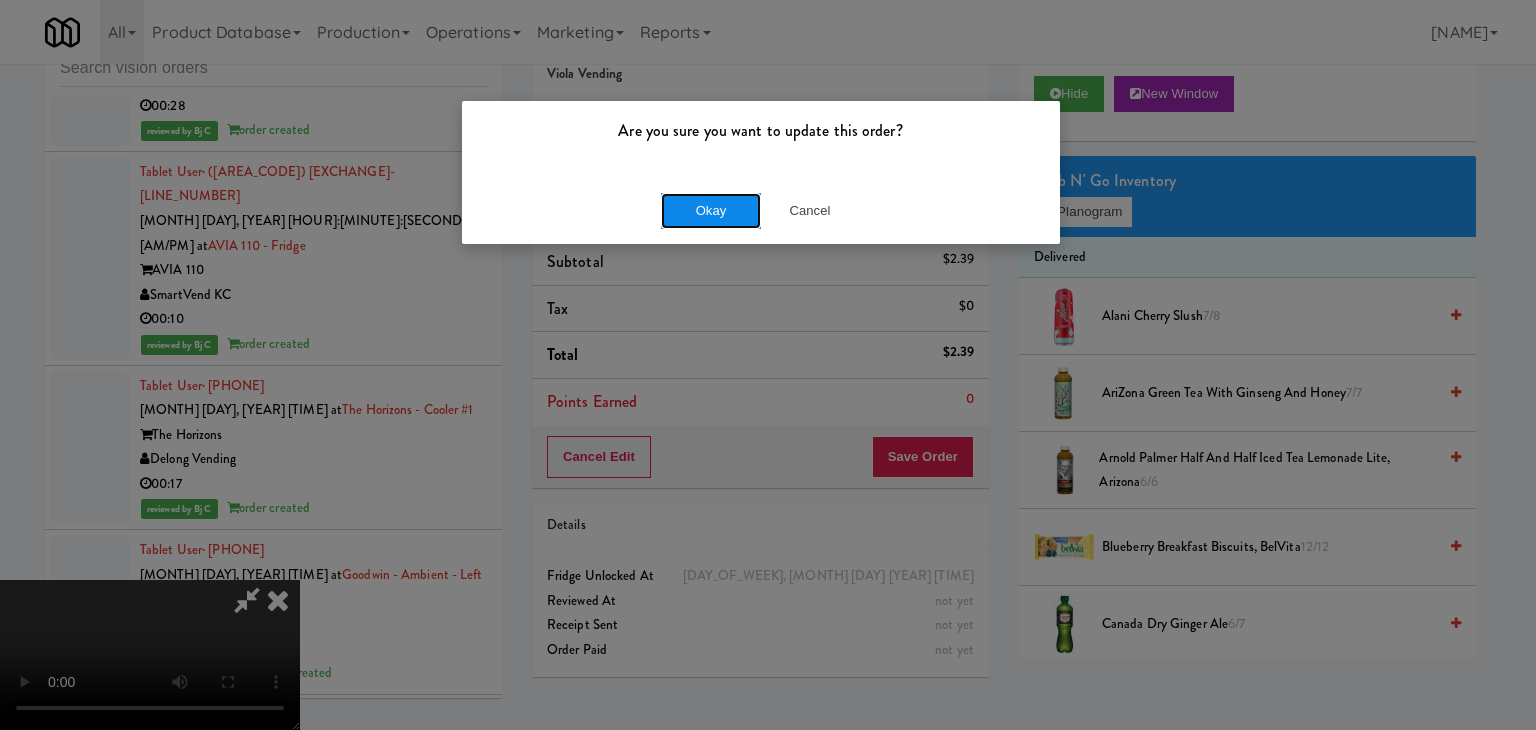 click on "Okay" at bounding box center (711, 211) 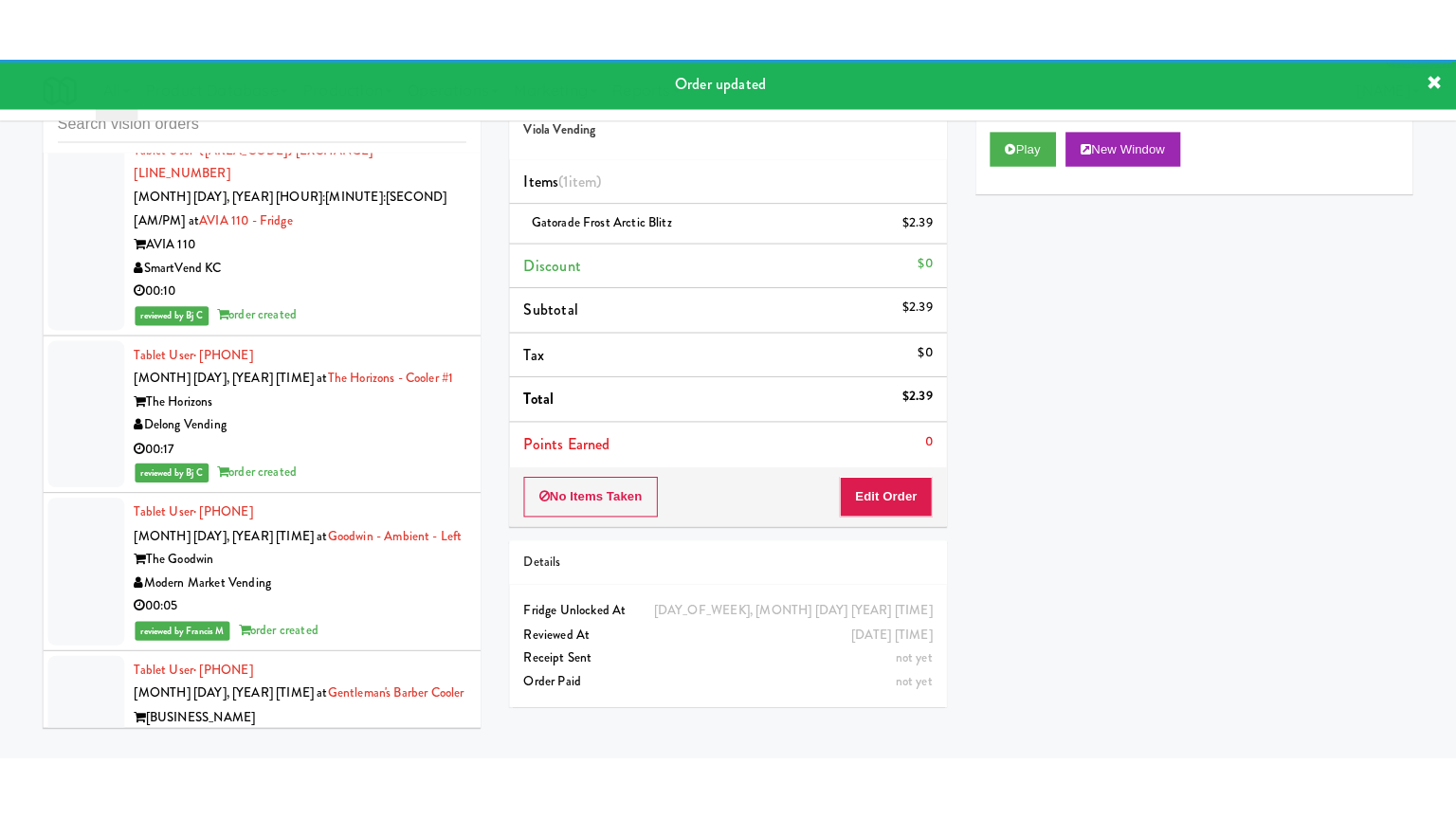 scroll, scrollTop: 29261, scrollLeft: 0, axis: vertical 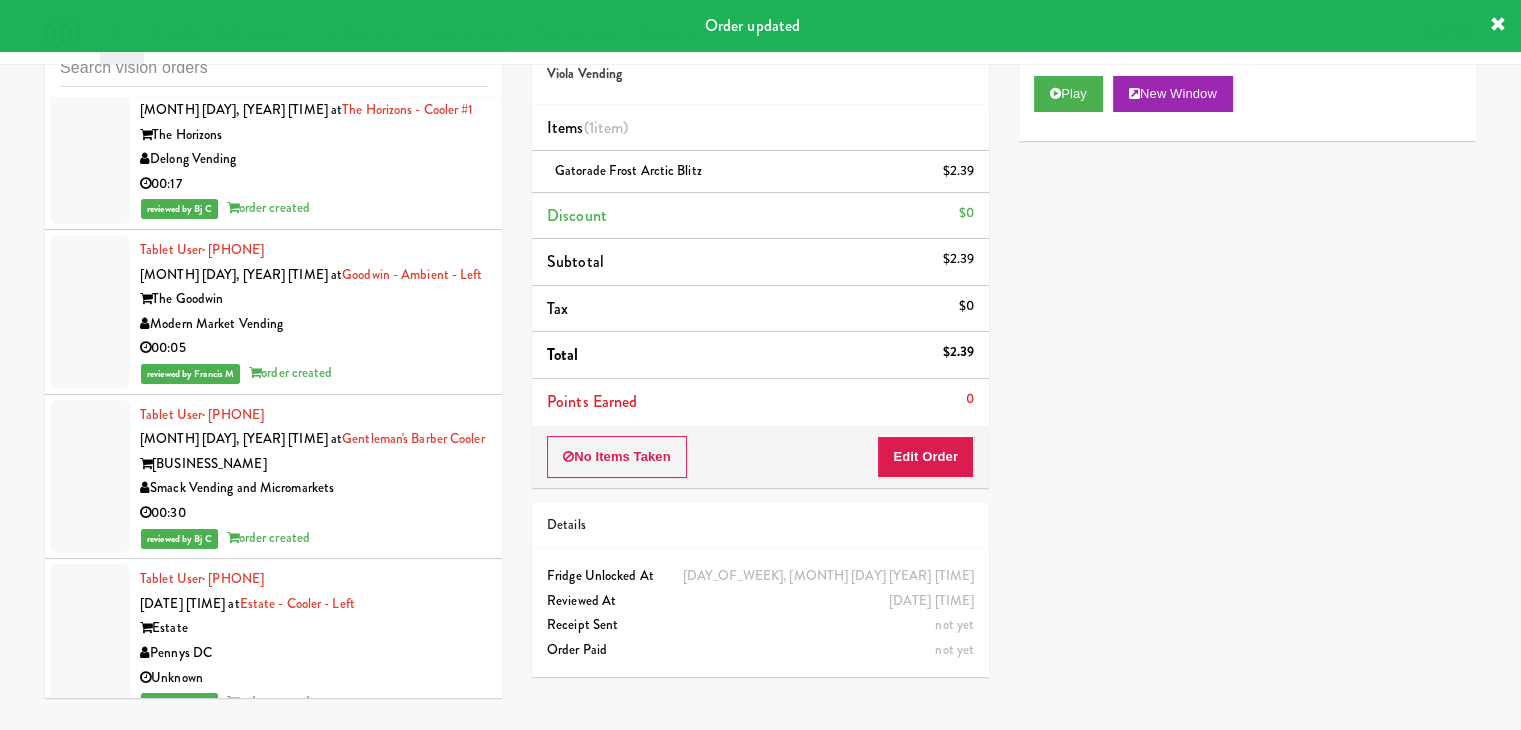 drag, startPoint x: 376, startPoint y: 438, endPoint x: 393, endPoint y: 441, distance: 17.262676 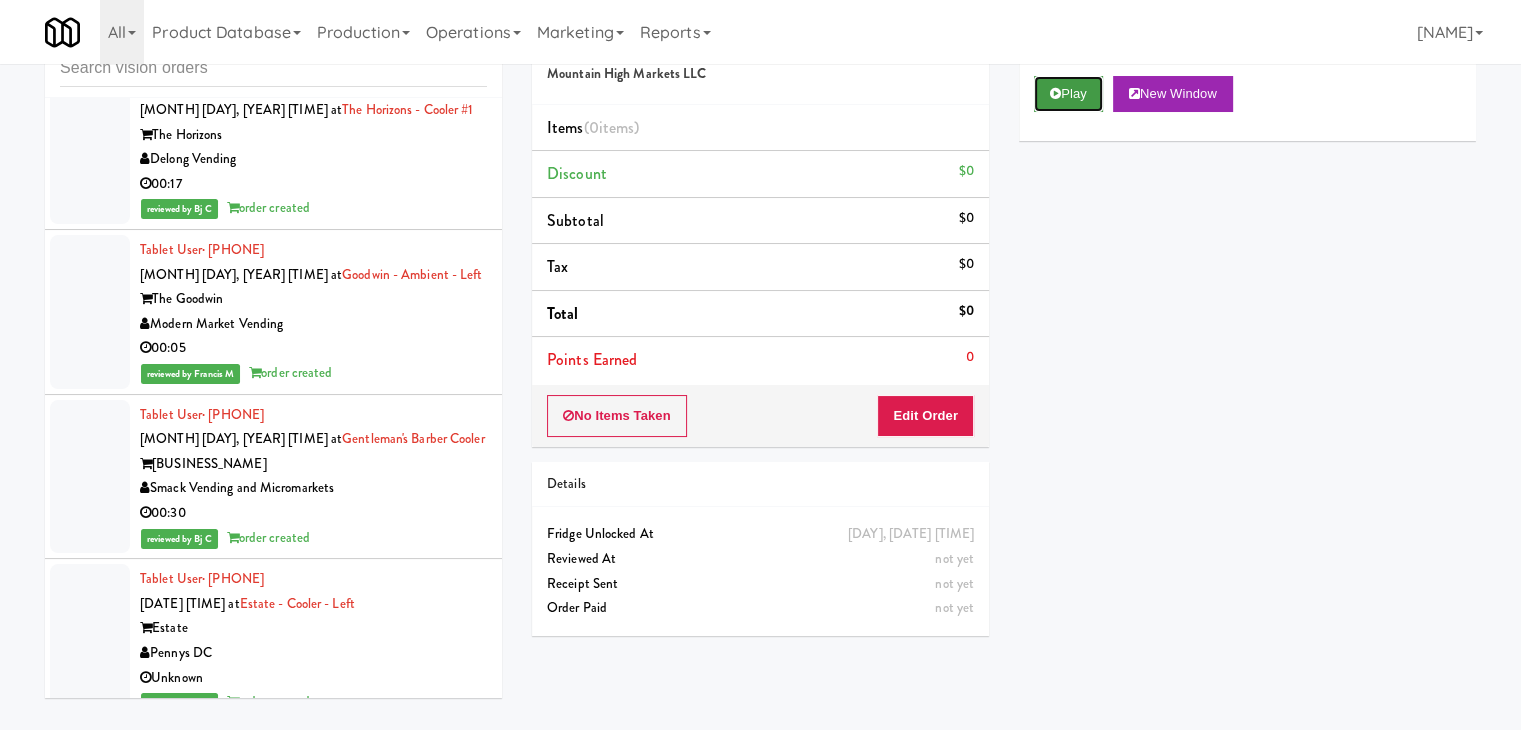 click on "Play" at bounding box center [1068, 94] 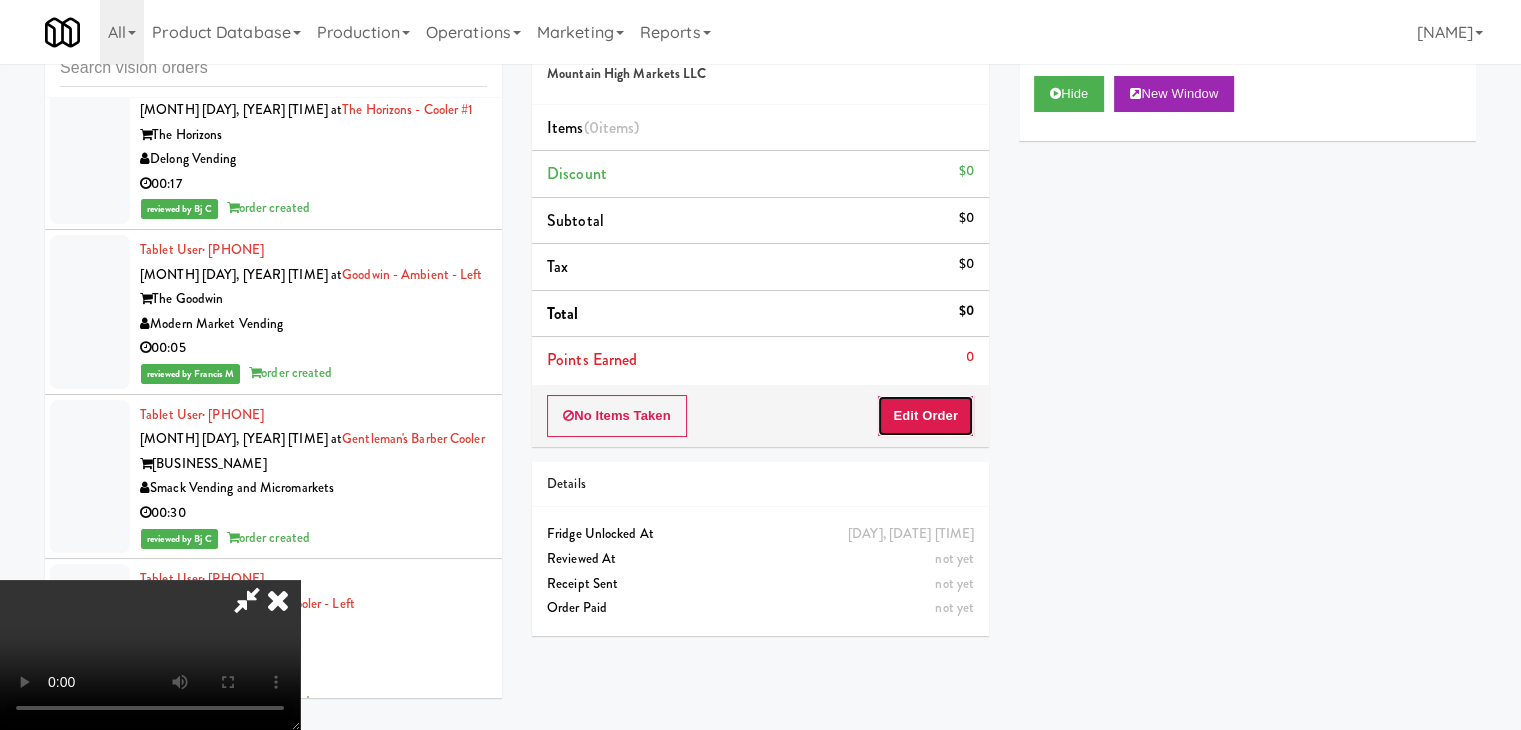 click on "Edit Order" at bounding box center [925, 416] 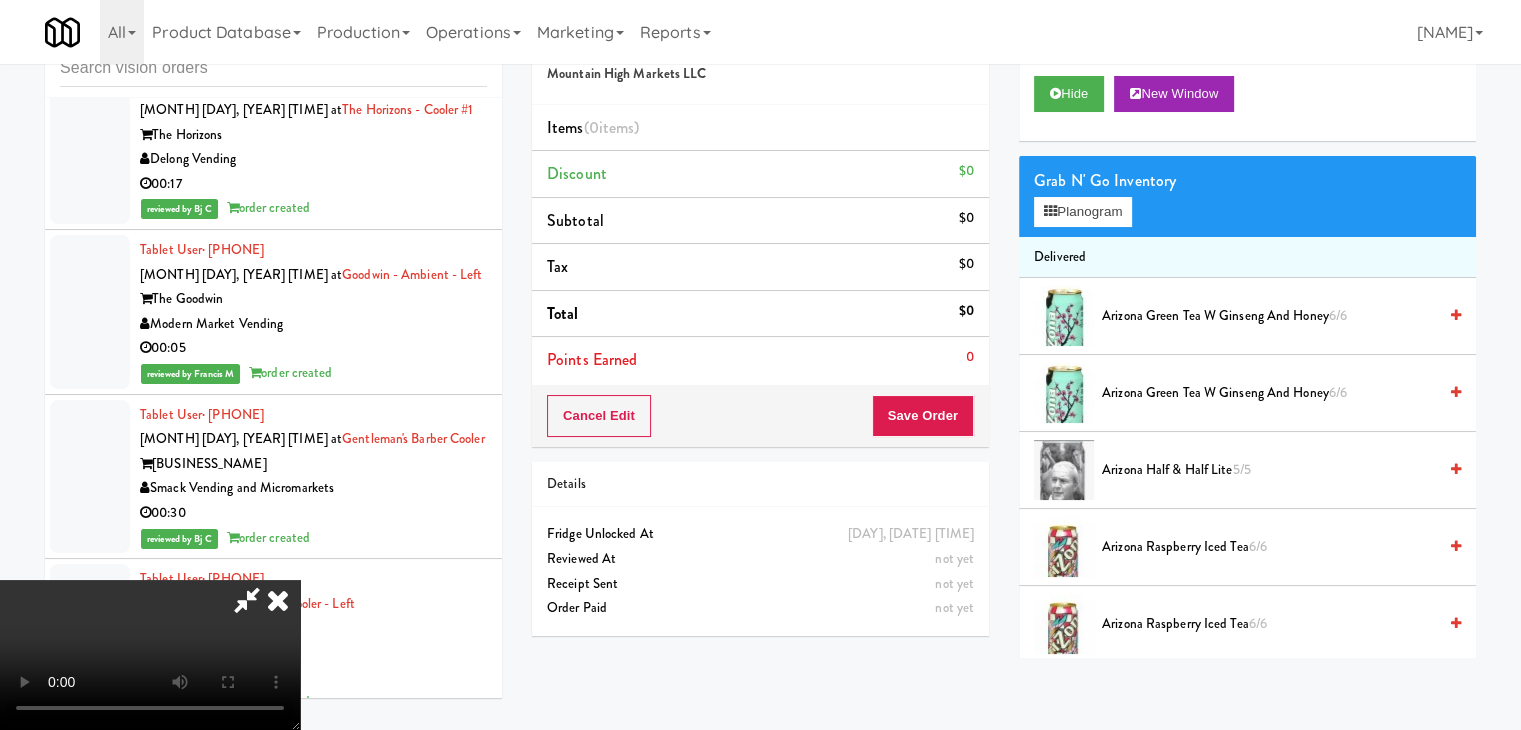 type 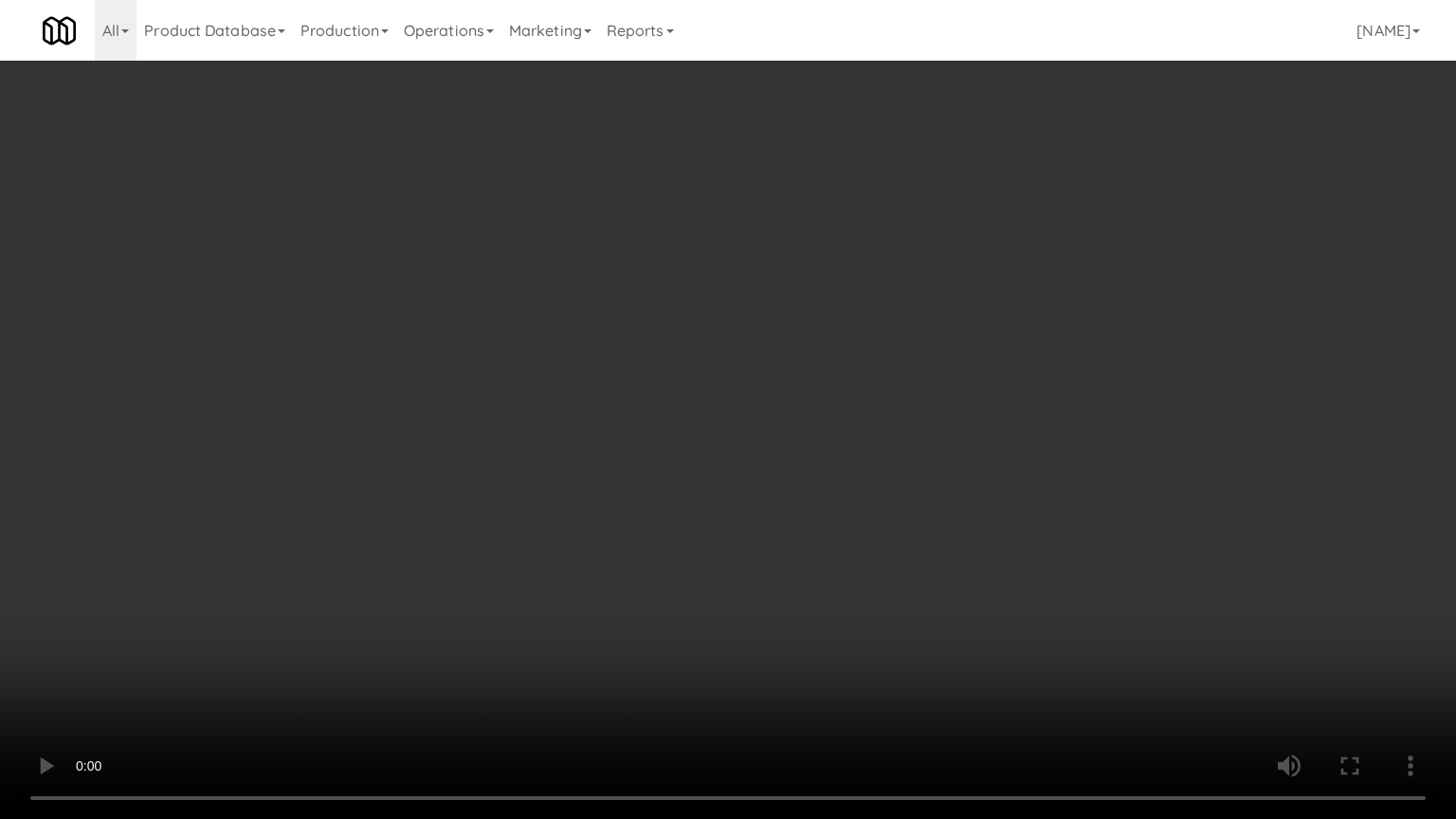 click at bounding box center (728, 410) 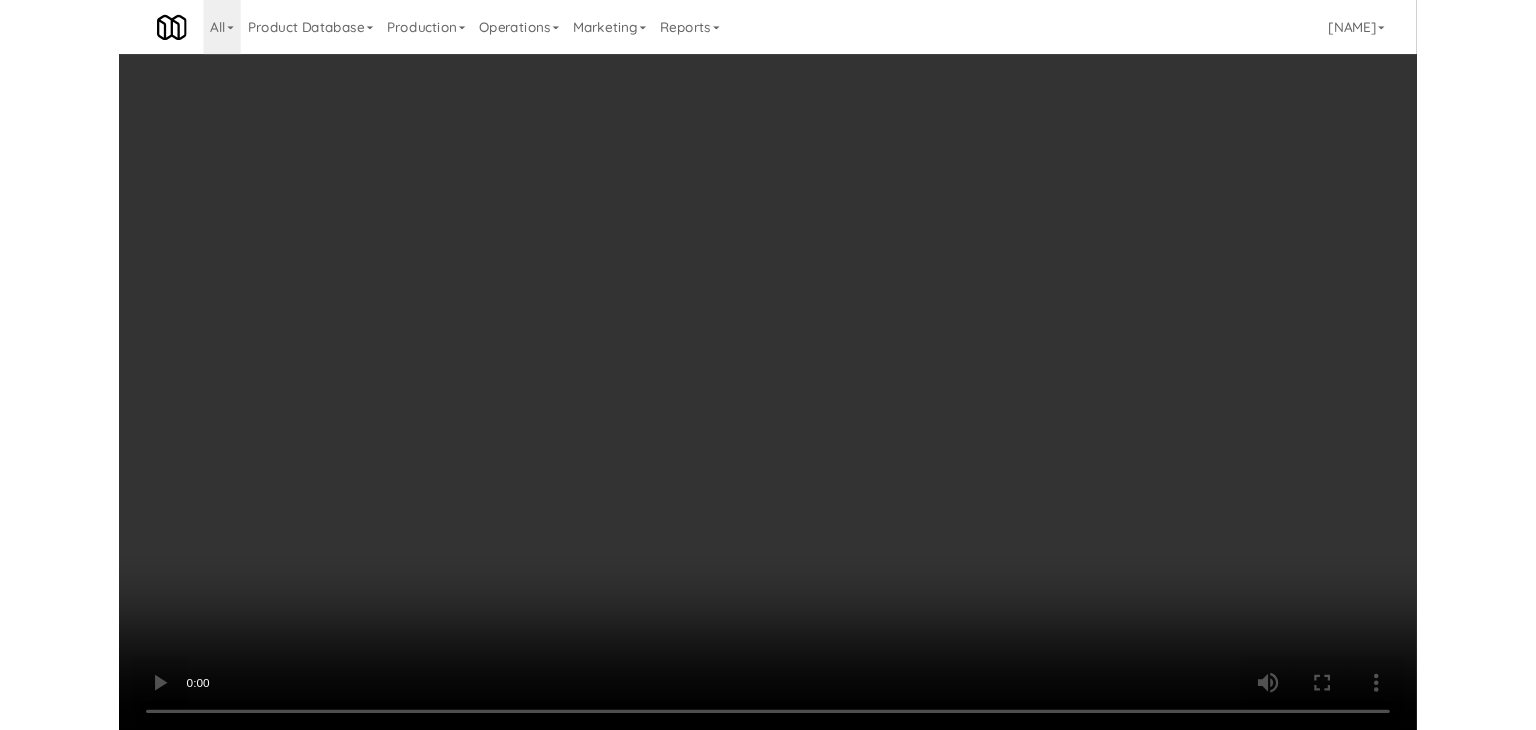 scroll, scrollTop: 30869, scrollLeft: 0, axis: vertical 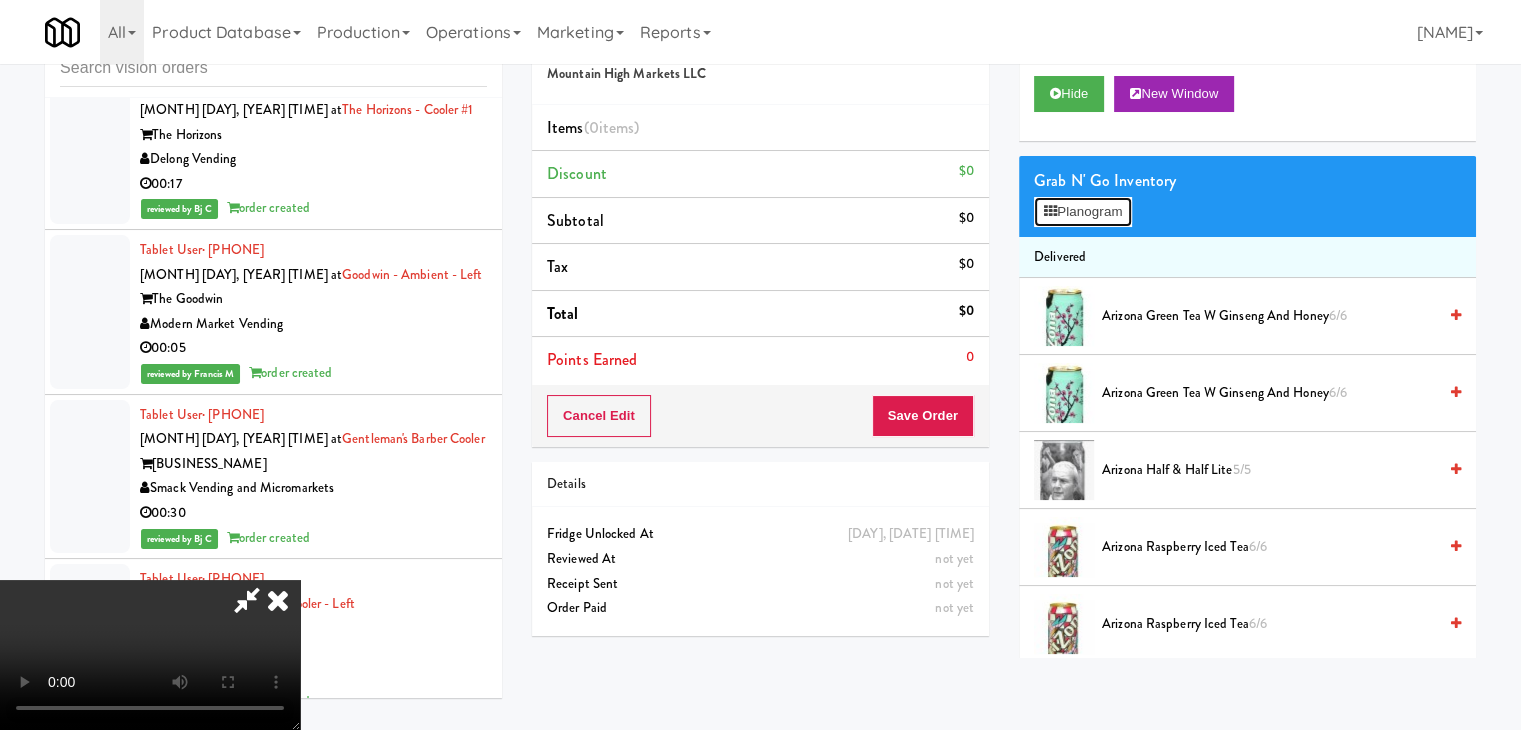 click on "Planogram" at bounding box center (1083, 212) 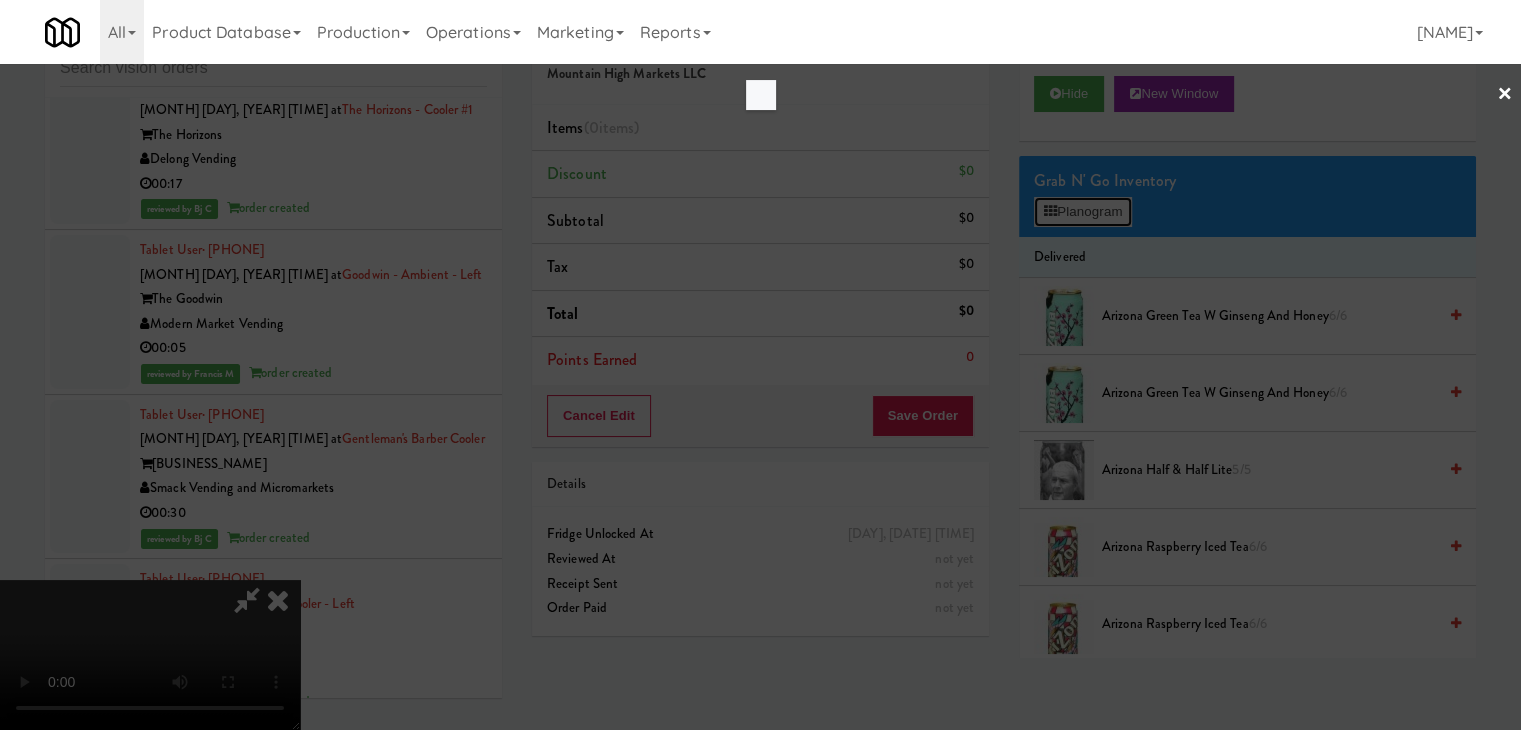 scroll, scrollTop: 30845, scrollLeft: 0, axis: vertical 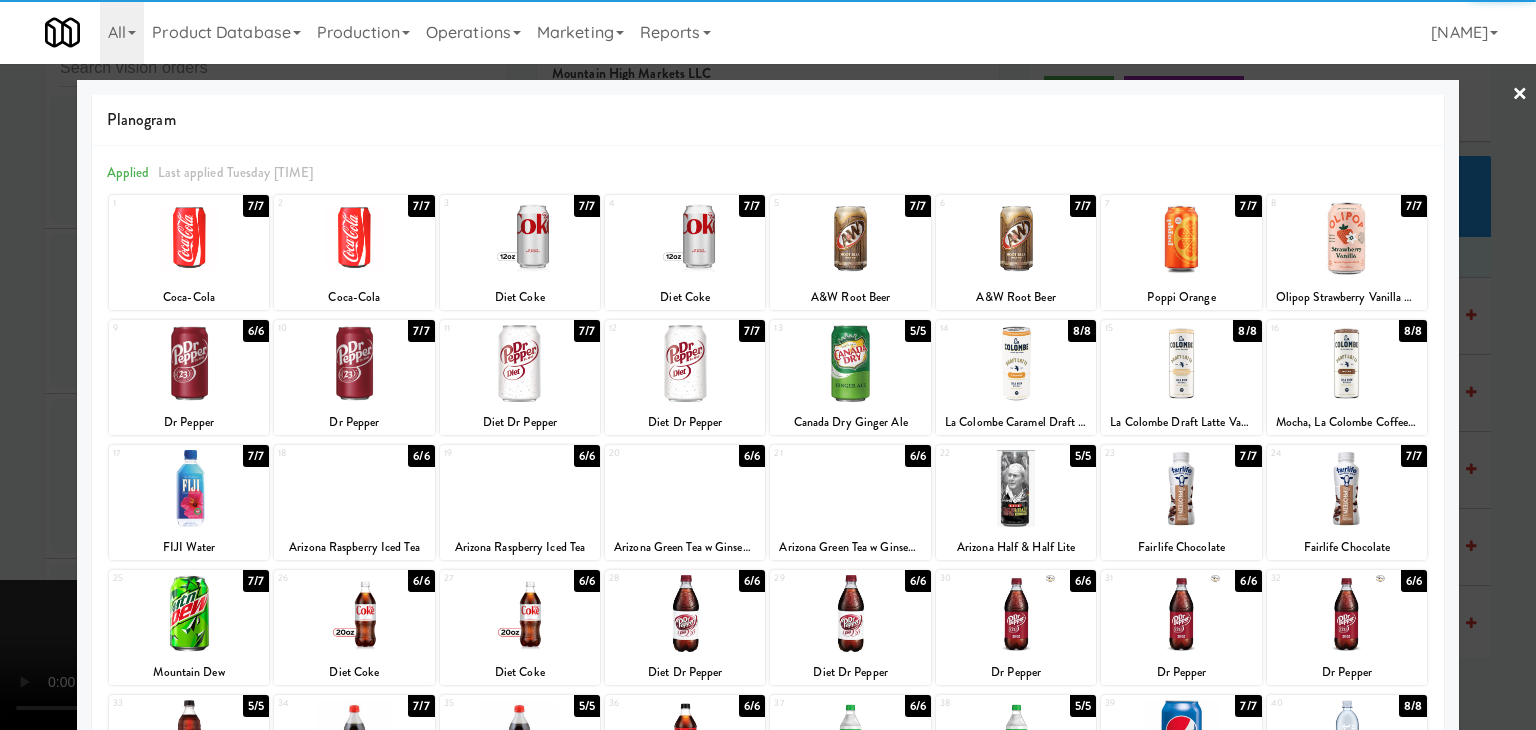 click at bounding box center (1016, 488) 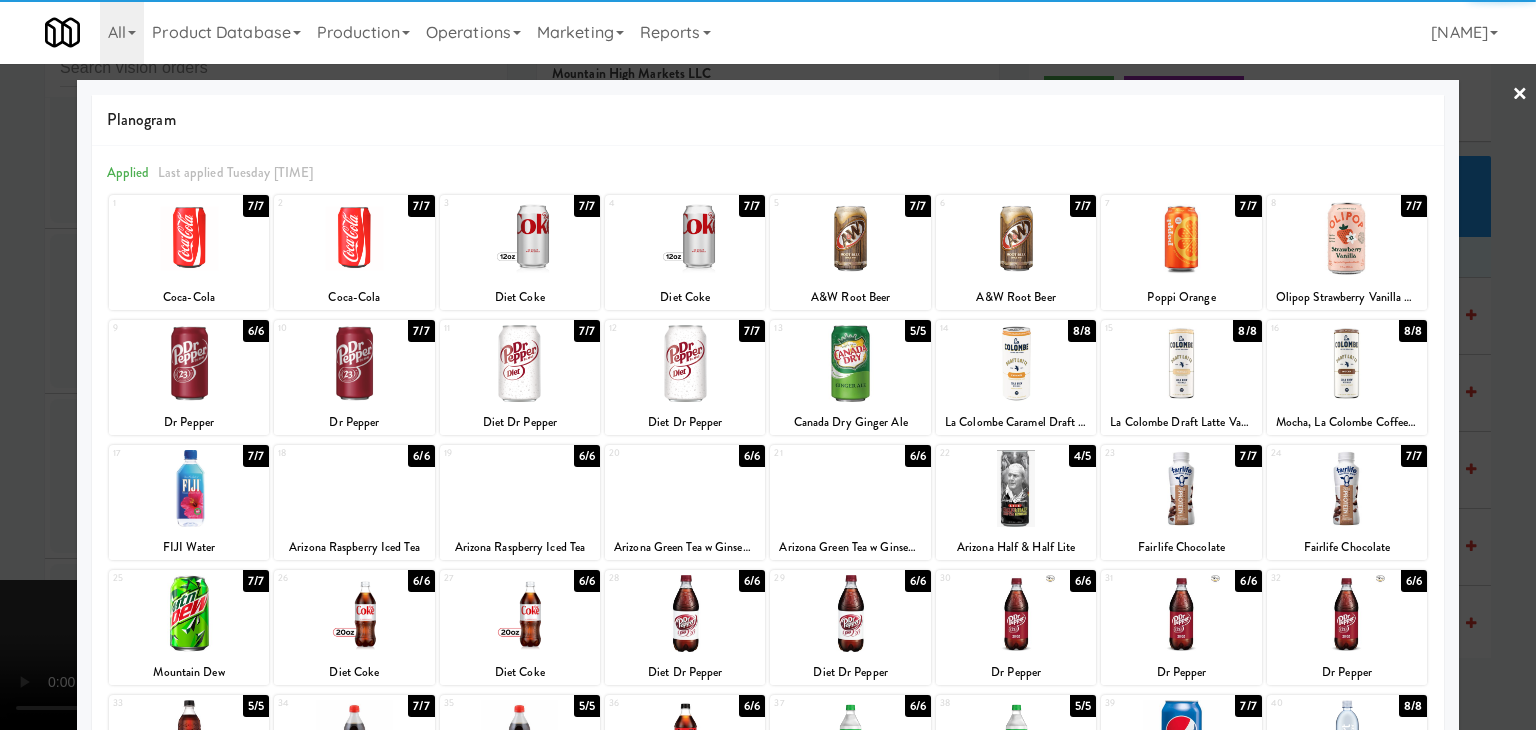 click at bounding box center [850, 363] 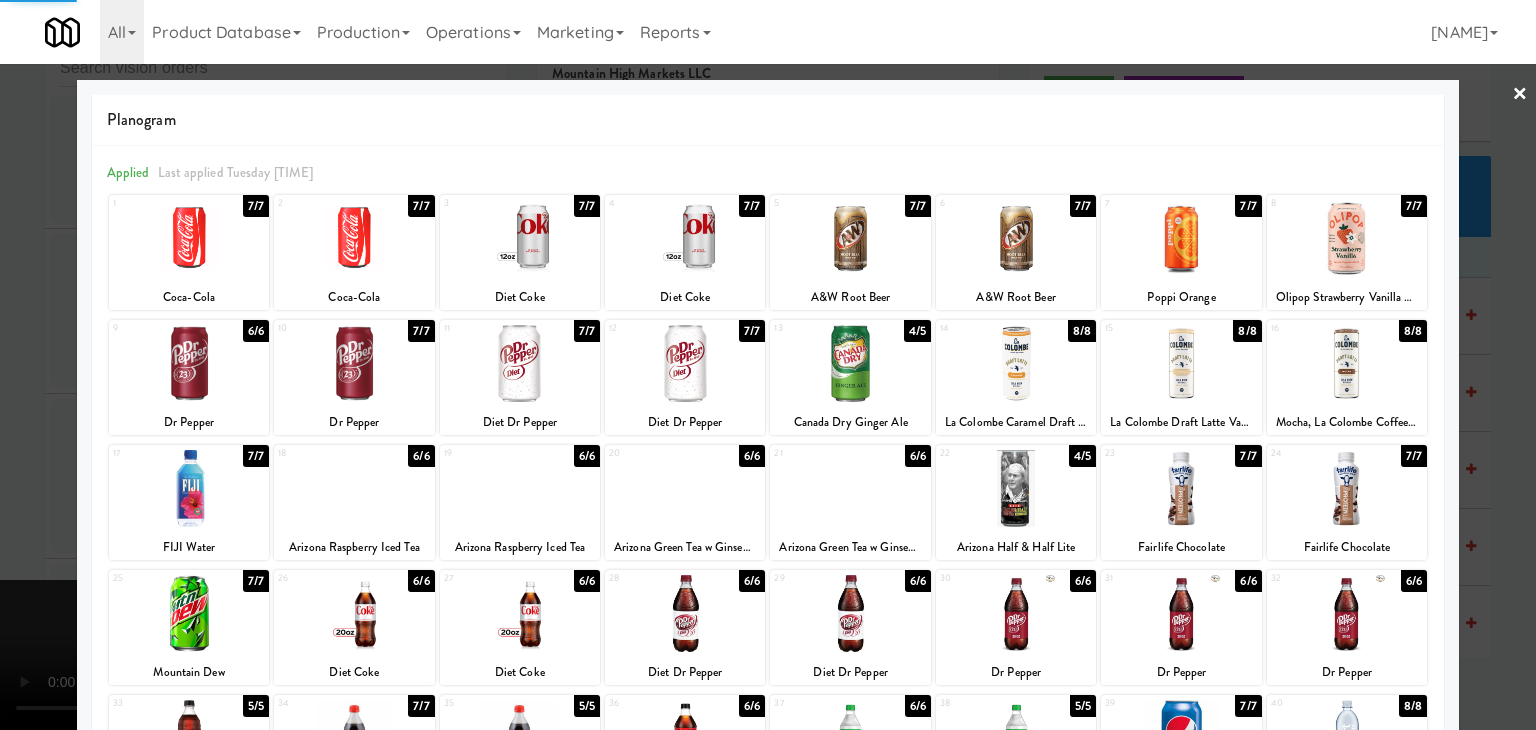 drag, startPoint x: 55, startPoint y: 407, endPoint x: 267, endPoint y: 415, distance: 212.1509 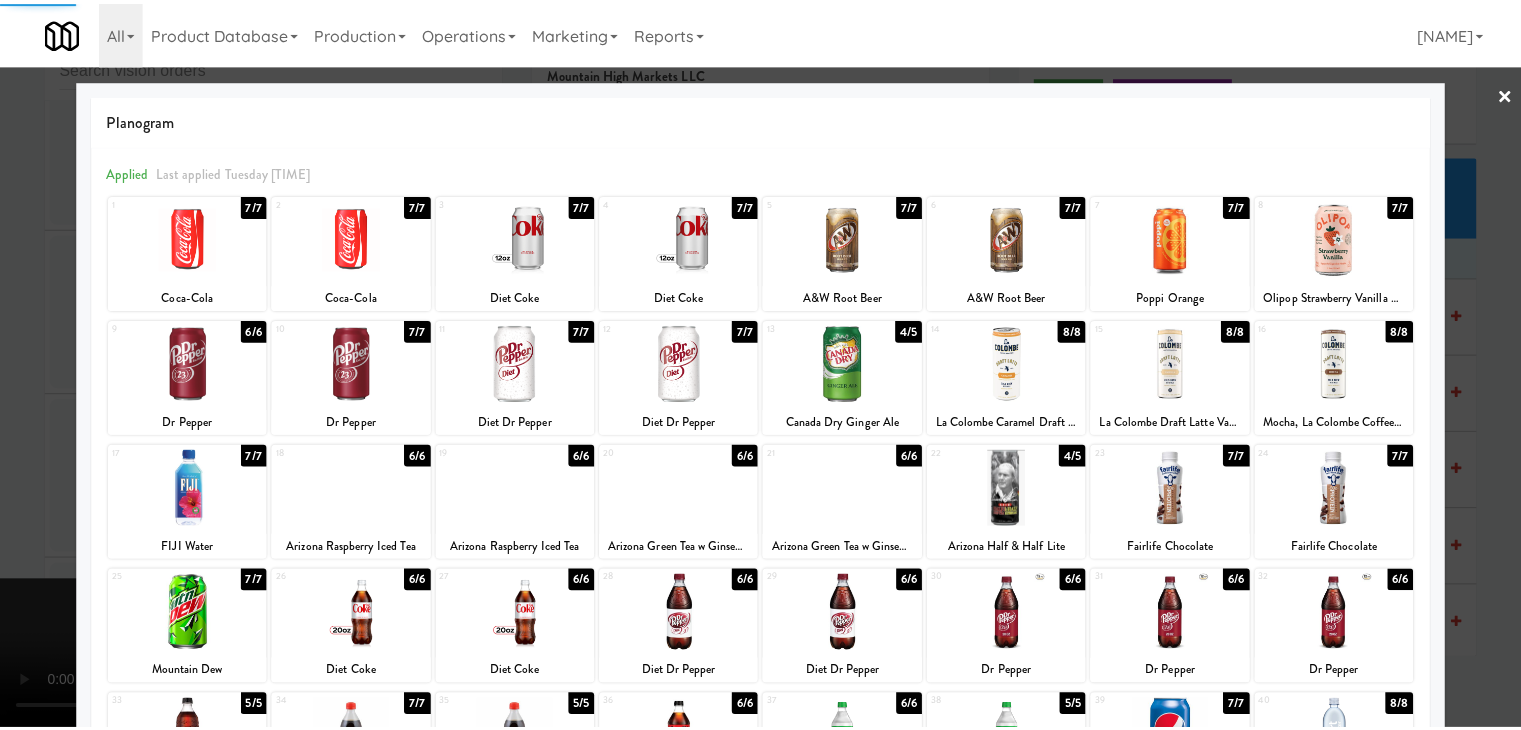 scroll, scrollTop: 30869, scrollLeft: 0, axis: vertical 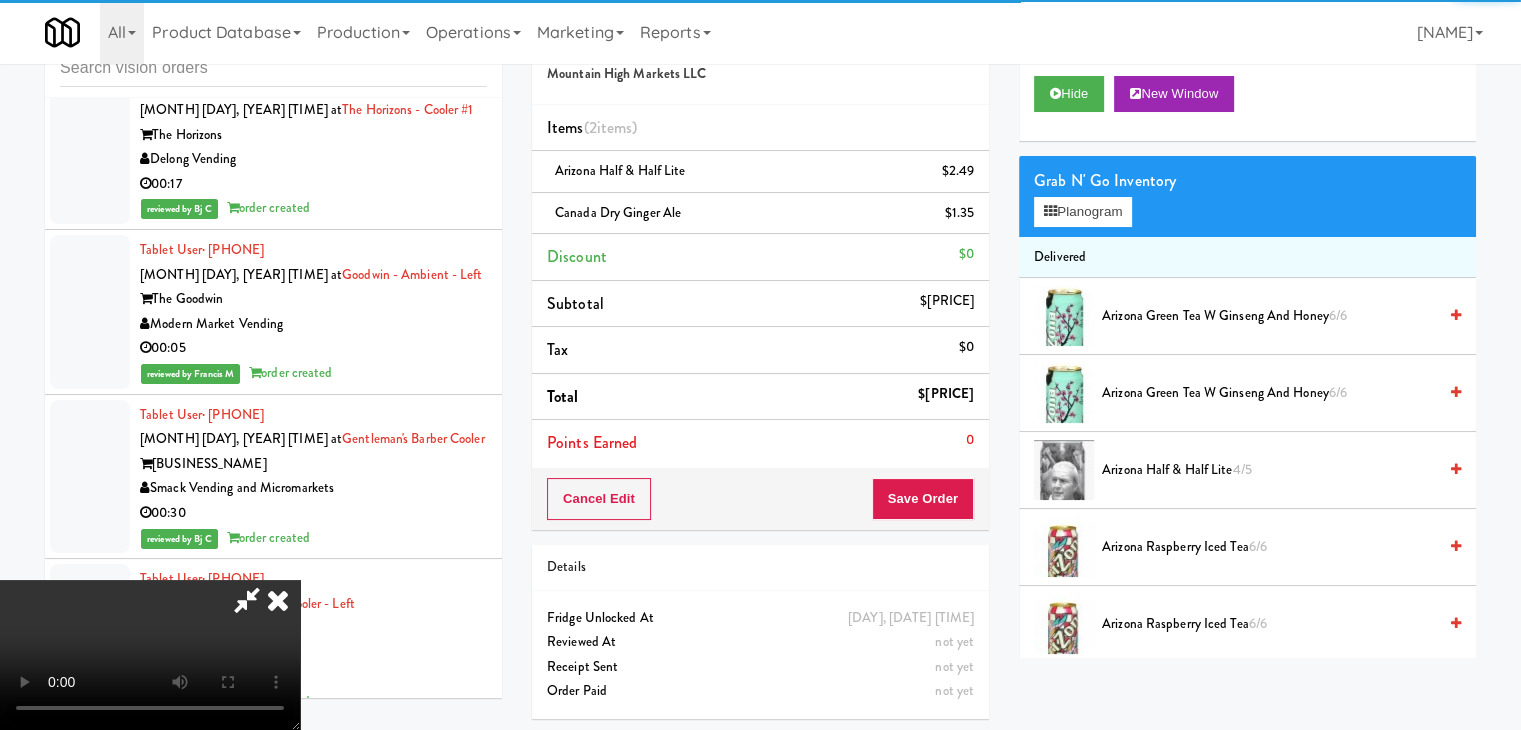 click at bounding box center [150, 655] 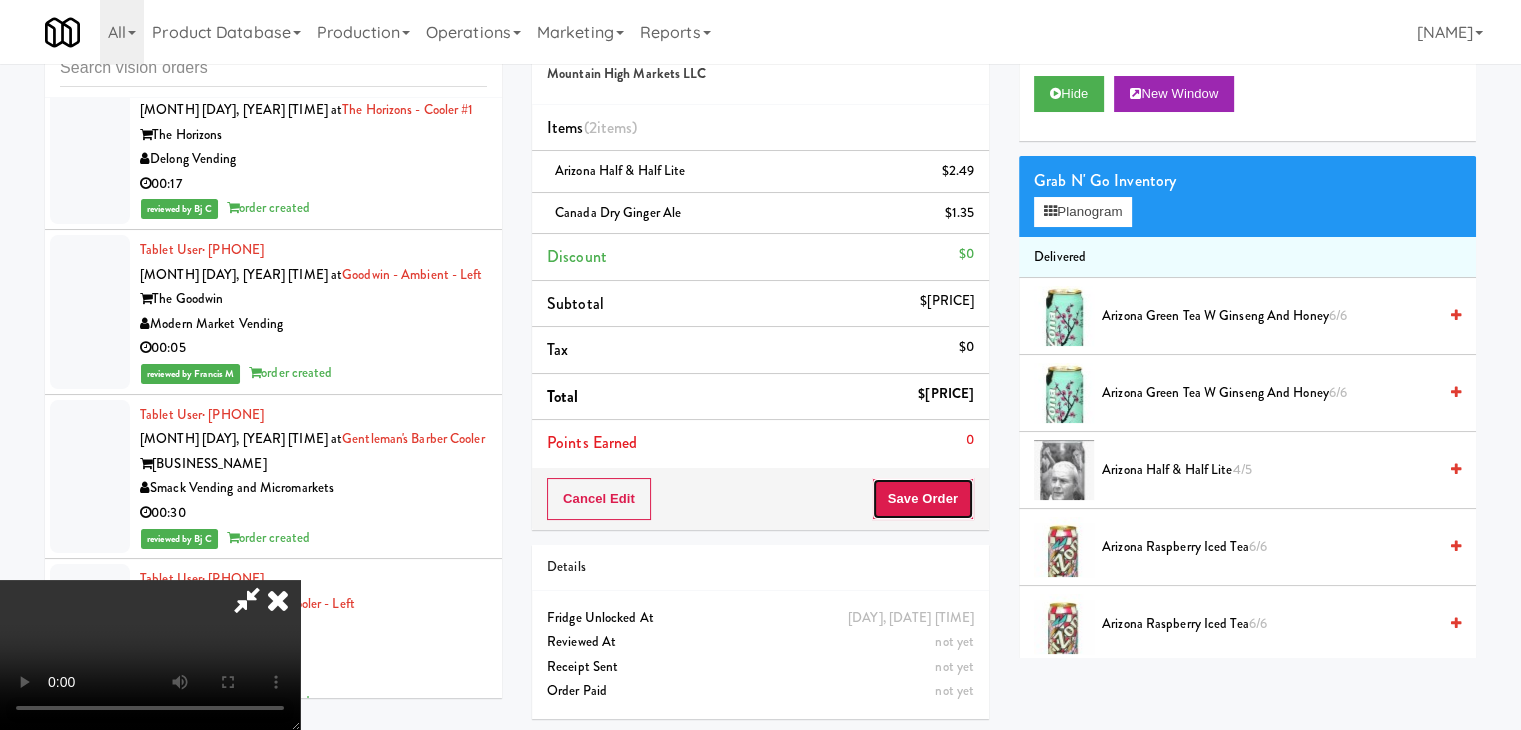 click on "Save Order" at bounding box center (923, 499) 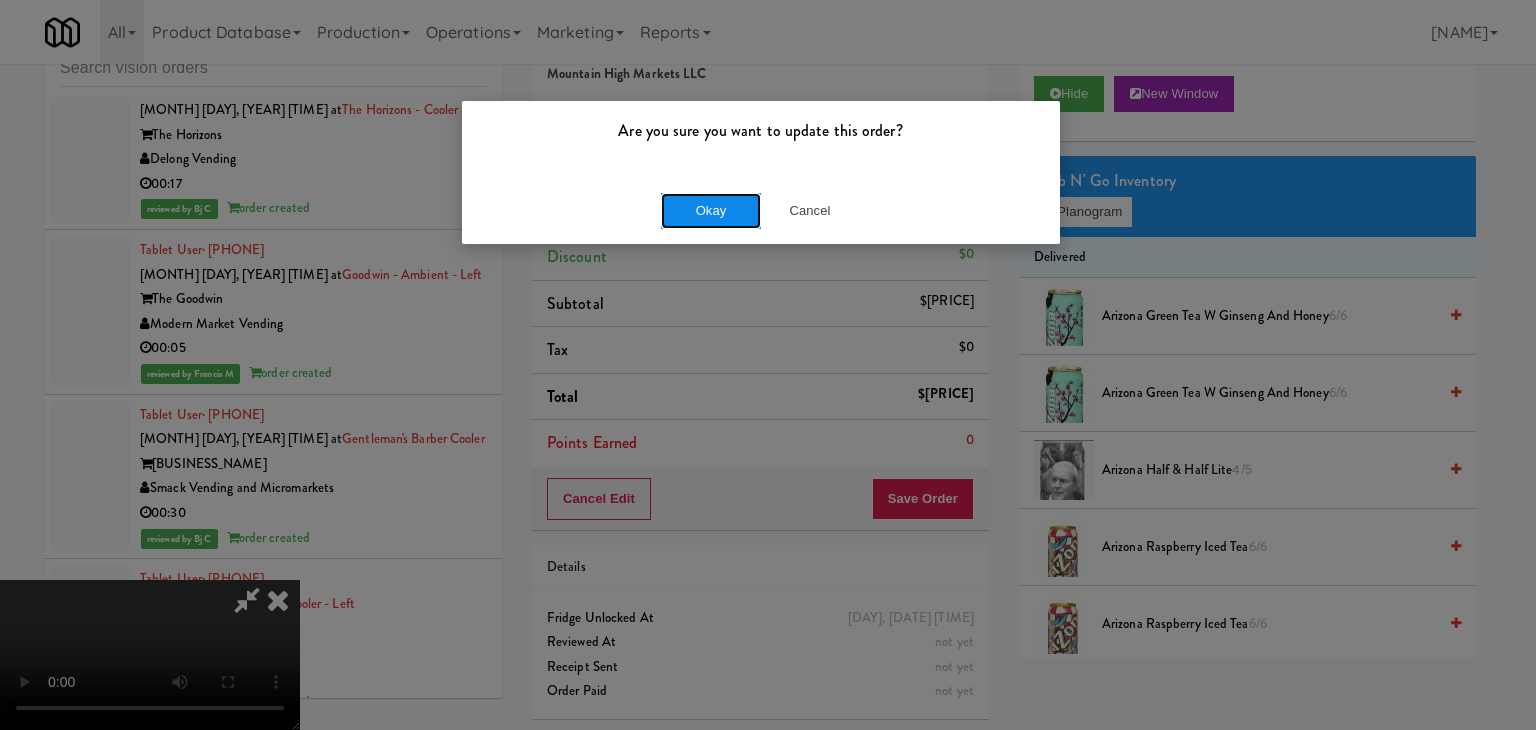 click on "Okay" at bounding box center [711, 211] 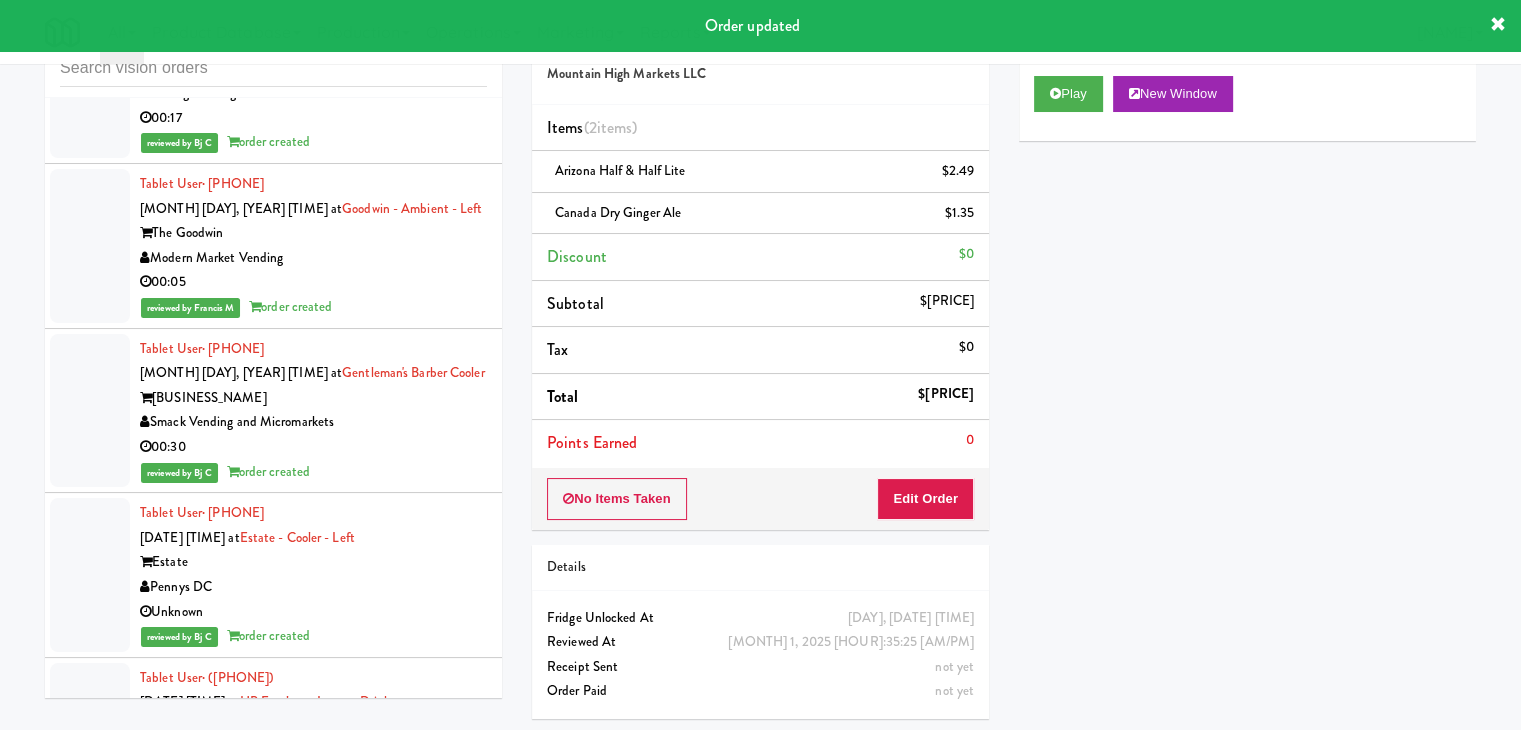 scroll, scrollTop: 30969, scrollLeft: 0, axis: vertical 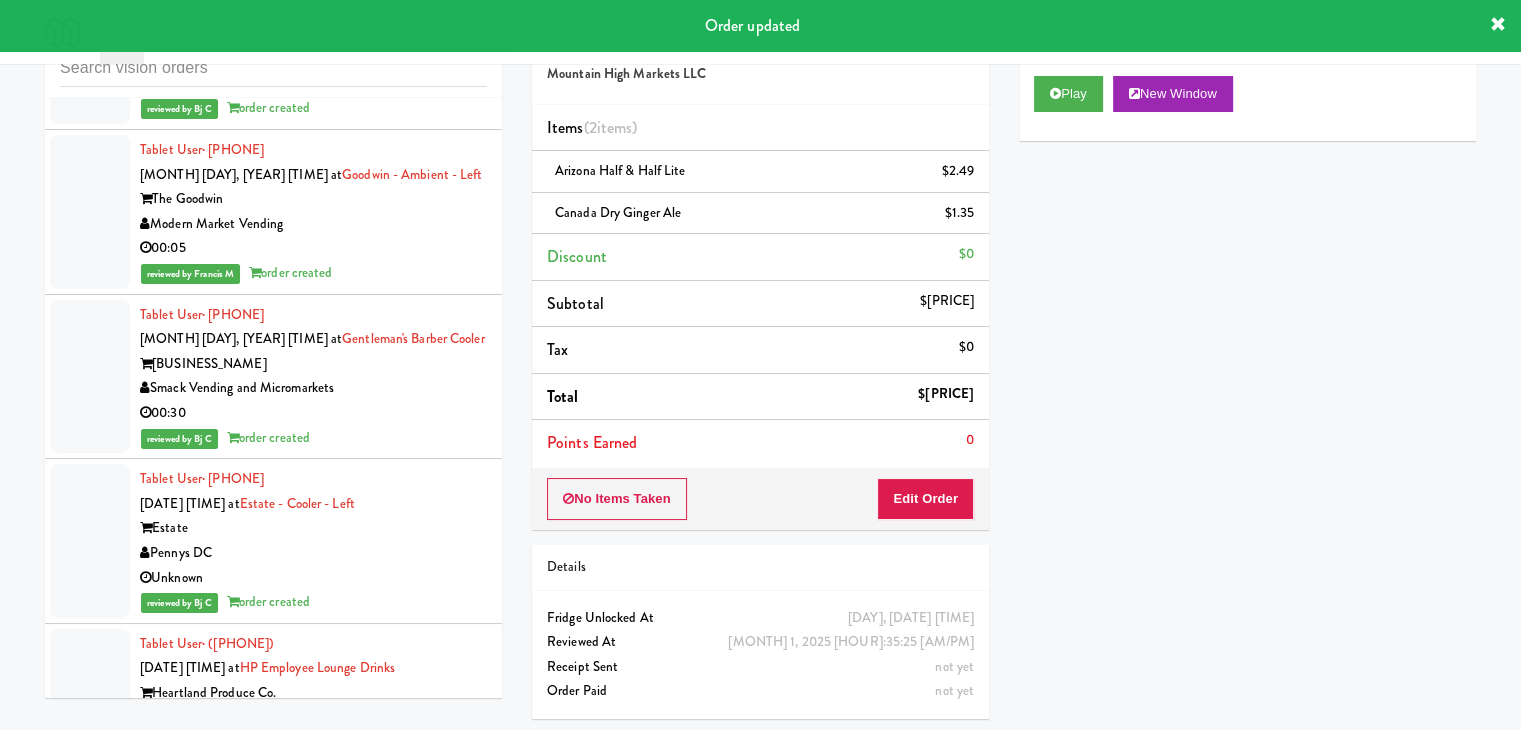 click on "H&H Vending" at bounding box center [313, 2083] 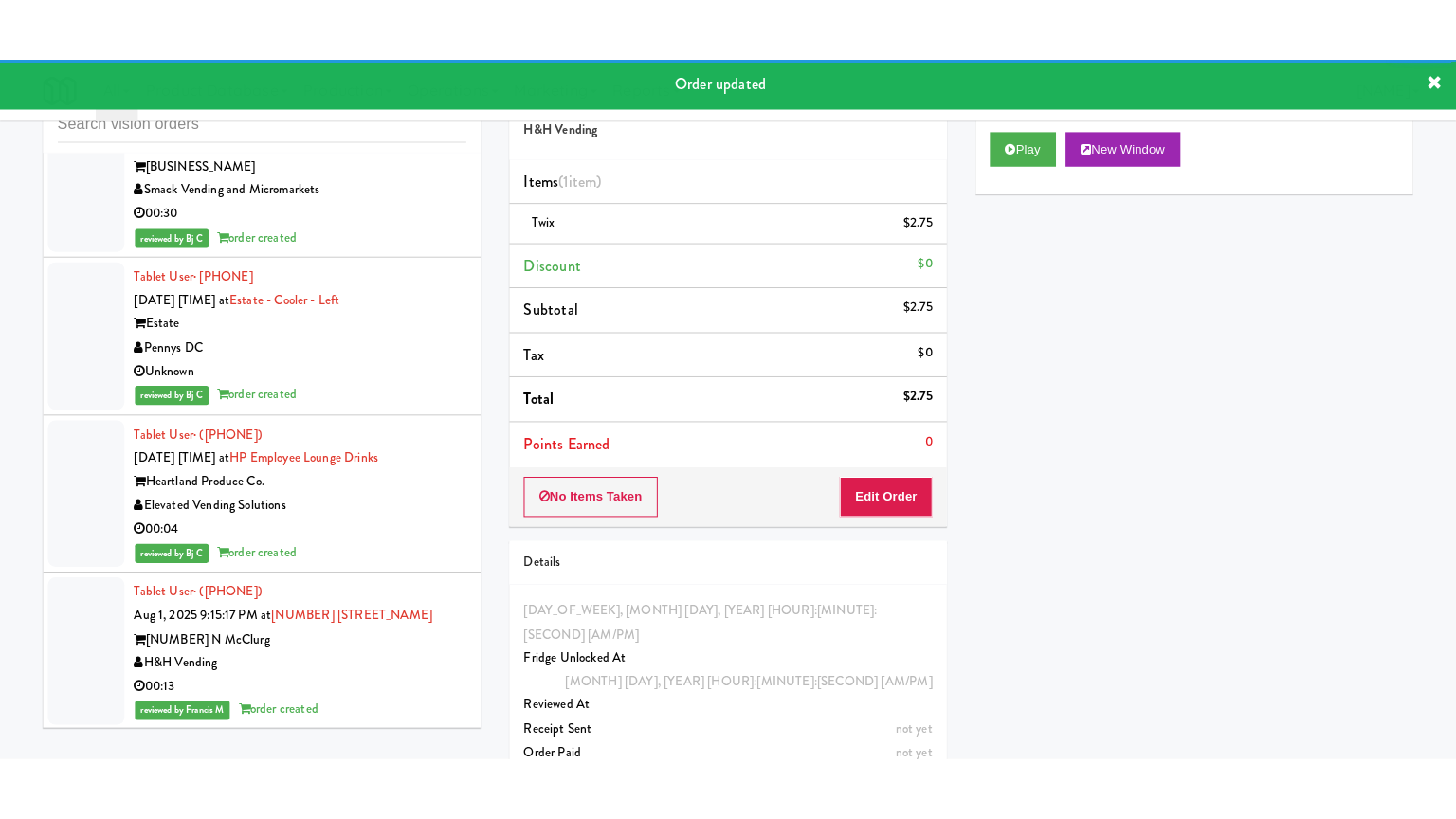 scroll, scrollTop: 29640, scrollLeft: 0, axis: vertical 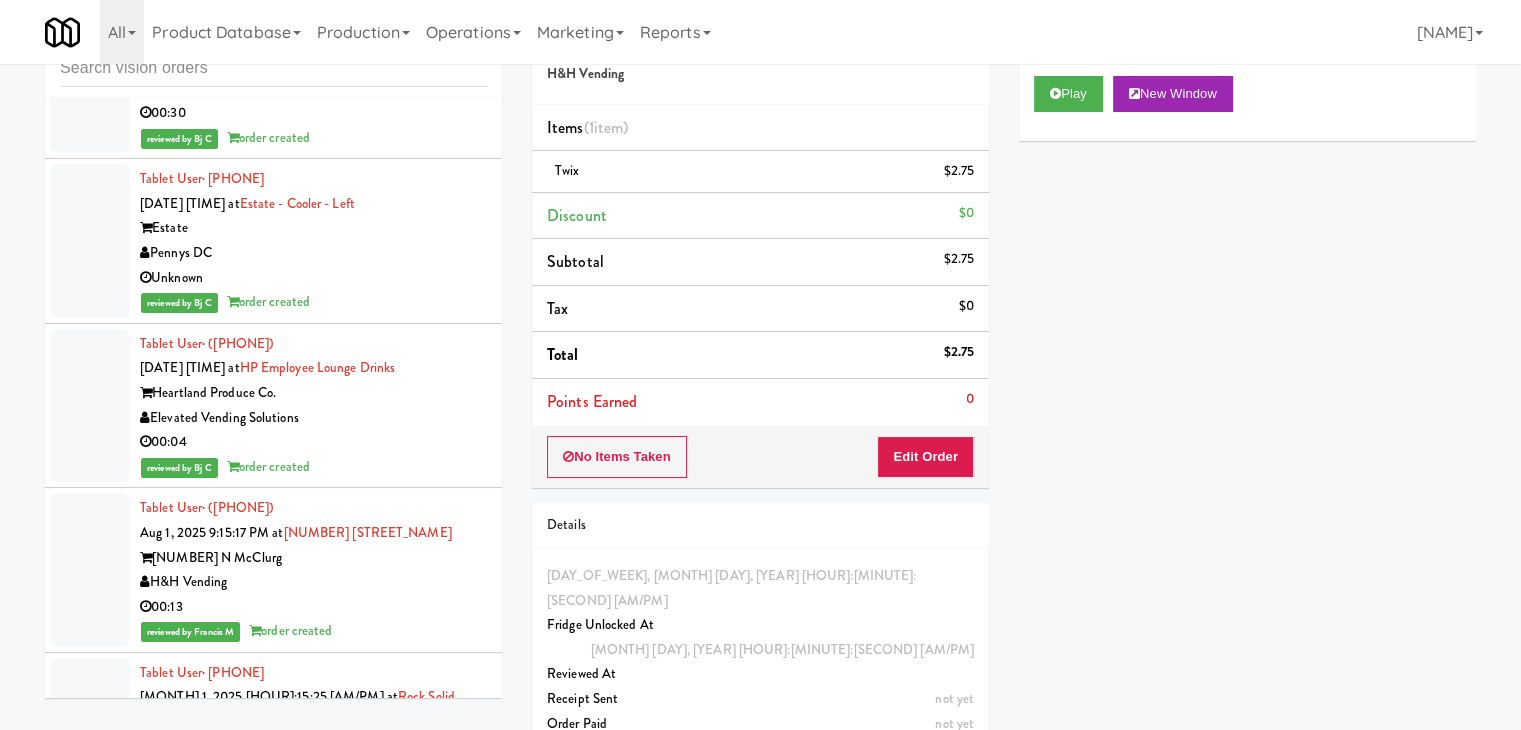 click on "KitchenMate" at bounding box center (313, 1923) 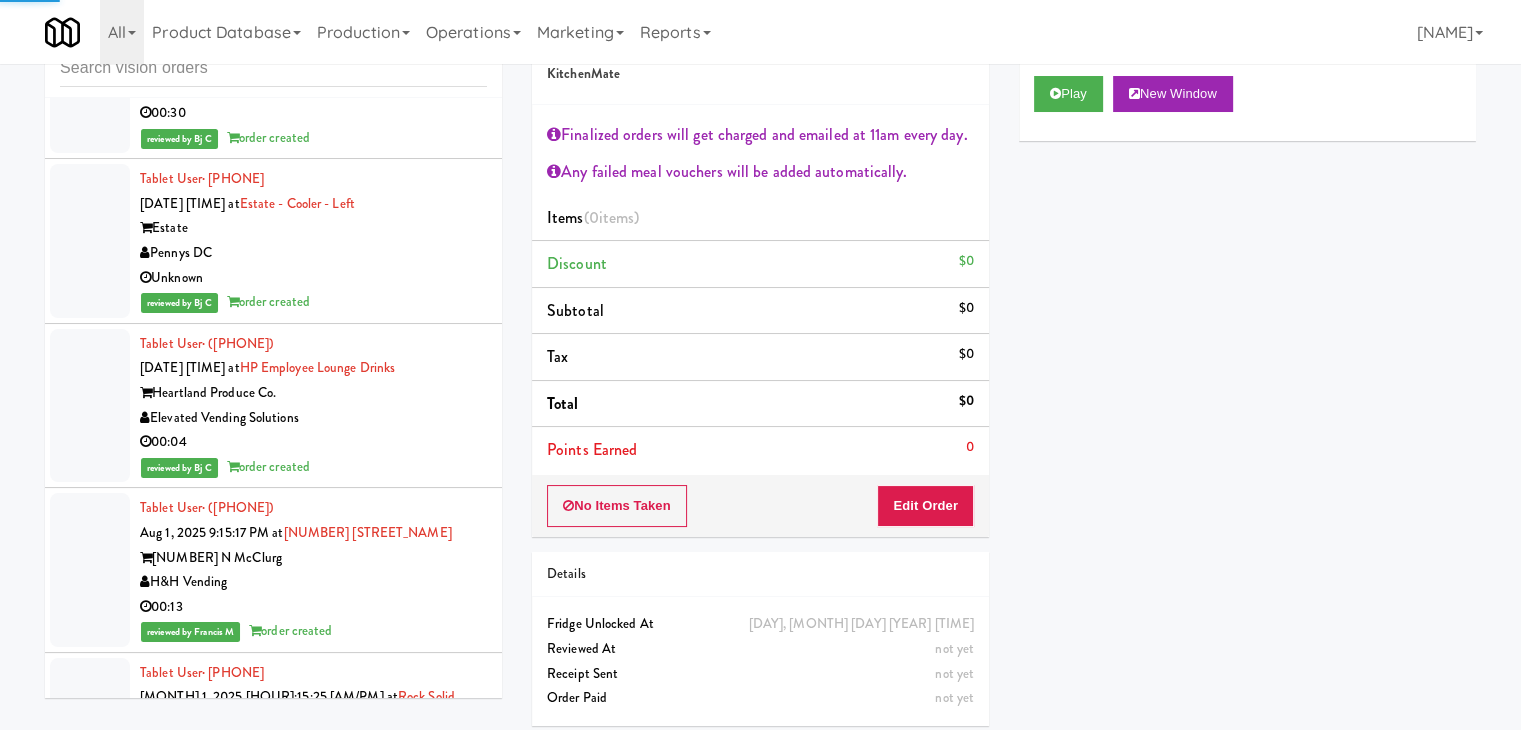 click on "00:09" at bounding box center (313, 2112) 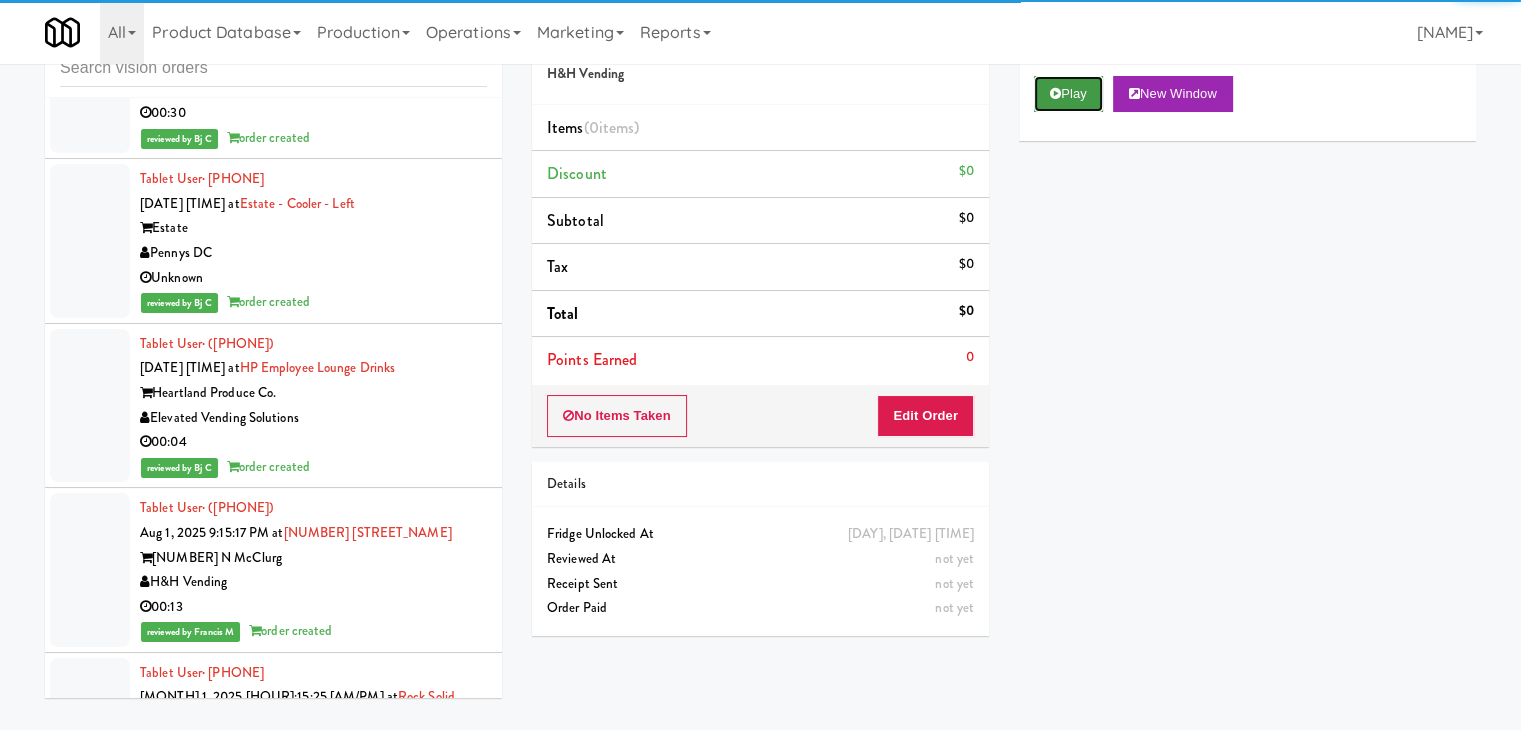 drag, startPoint x: 1069, startPoint y: 89, endPoint x: 1026, endPoint y: 287, distance: 202.6154 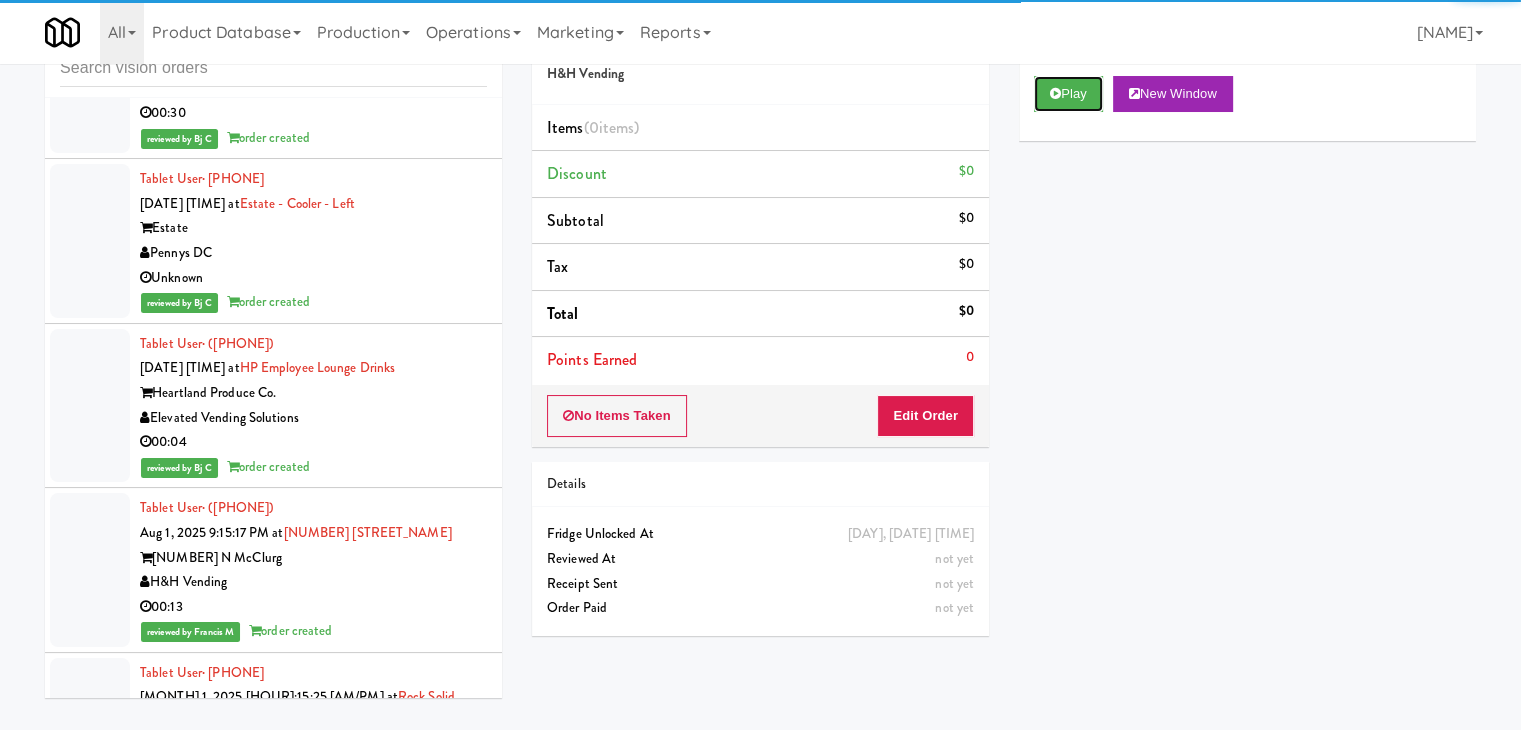 click on "Play" at bounding box center (1068, 94) 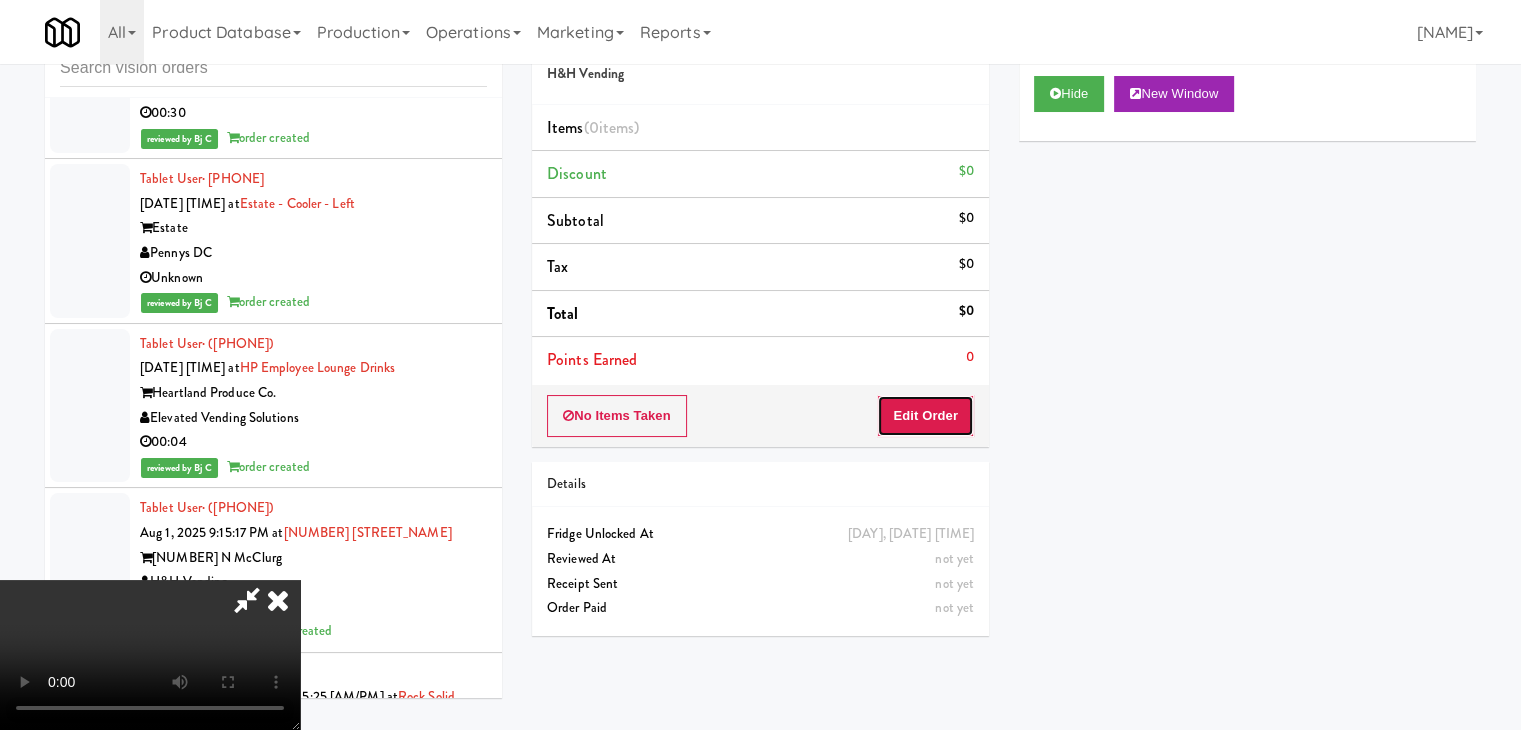 click on "Edit Order" at bounding box center (925, 416) 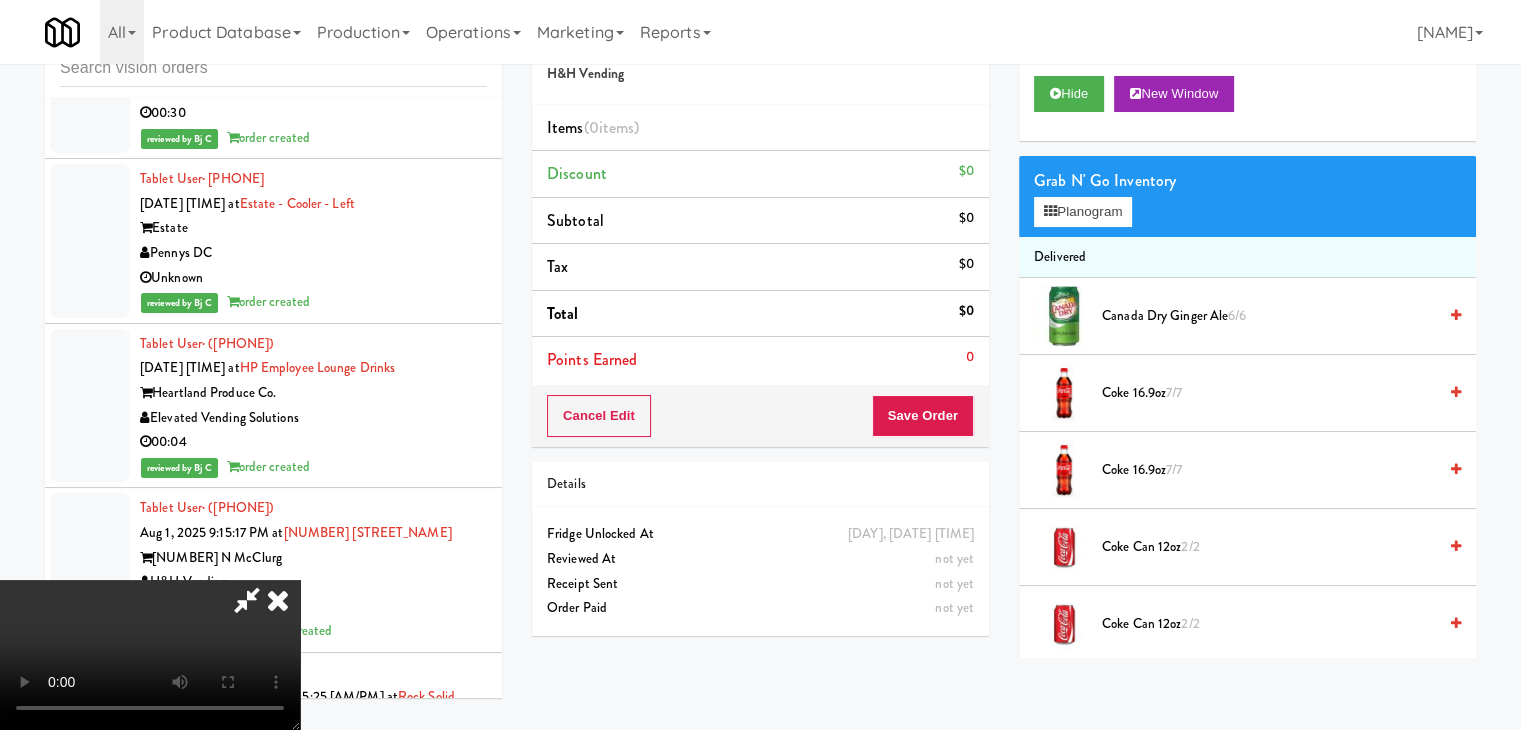 type 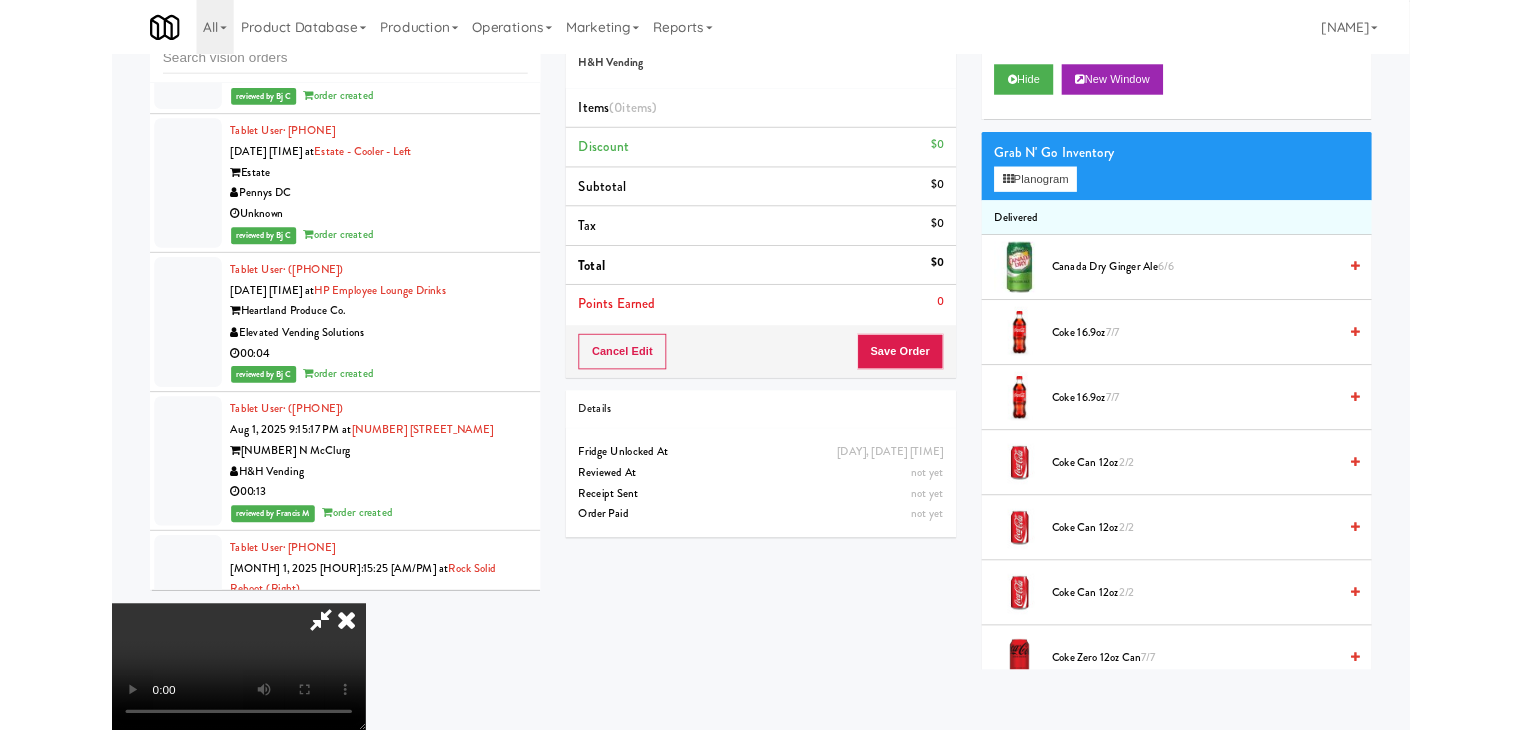 scroll, scrollTop: 31244, scrollLeft: 0, axis: vertical 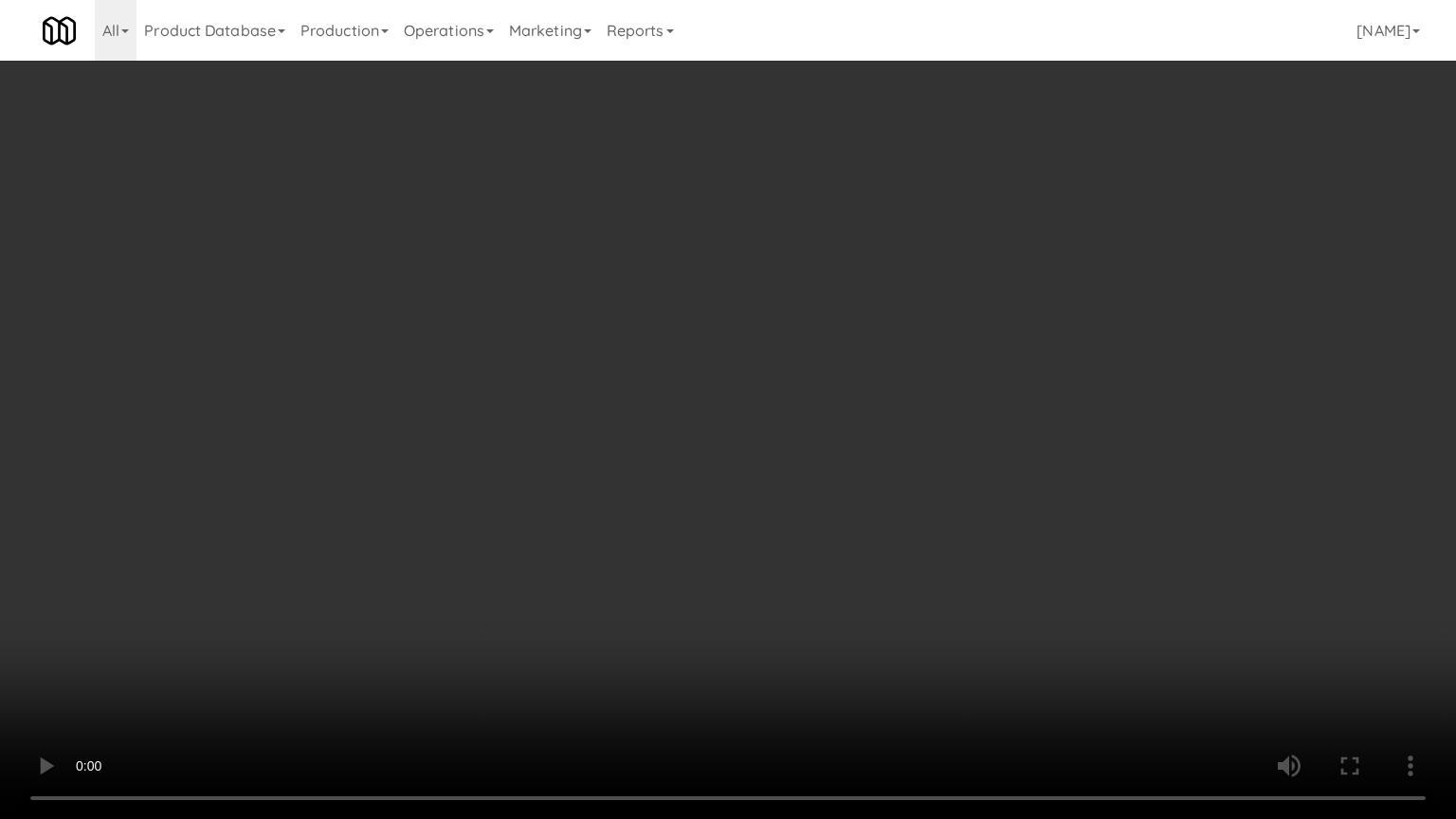 click at bounding box center (728, 410) 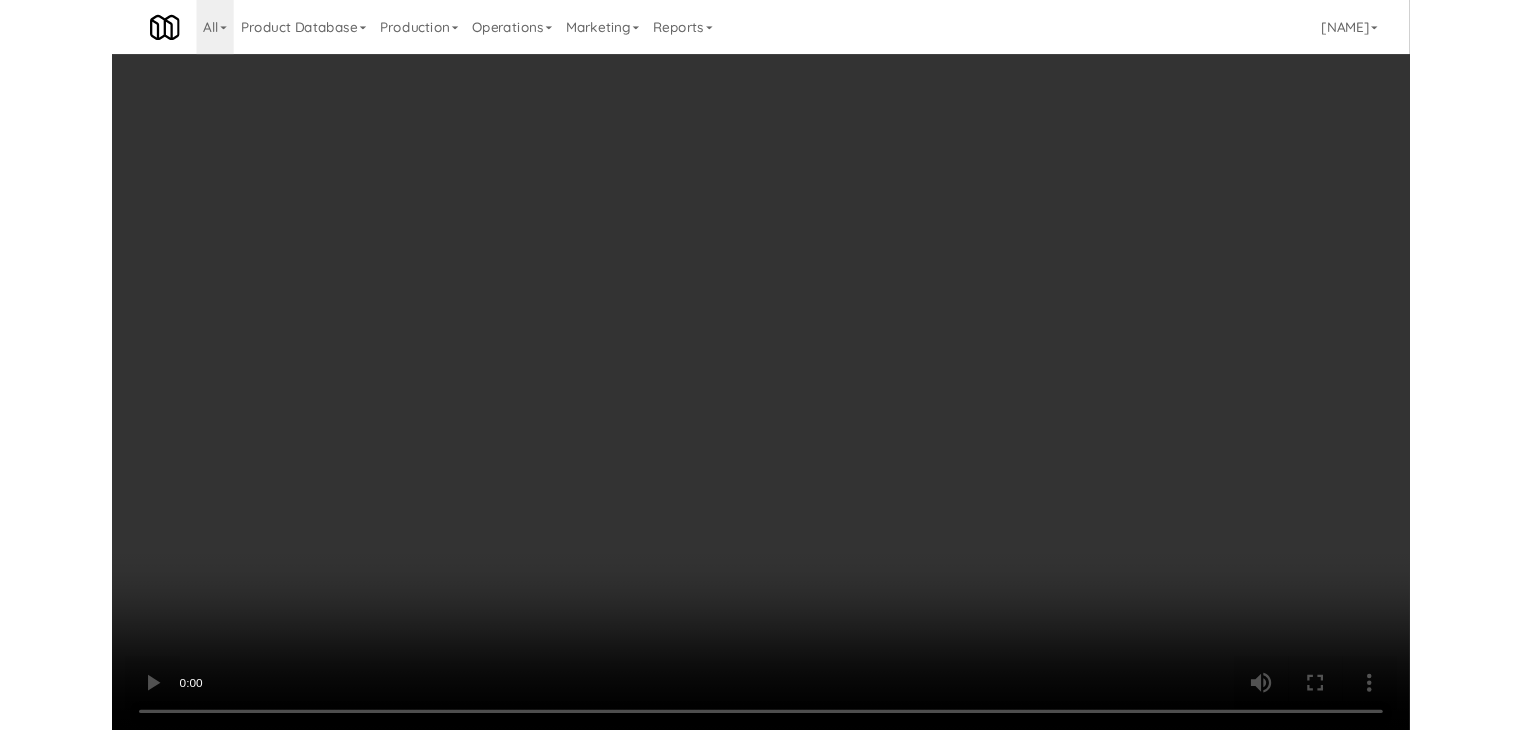 scroll, scrollTop: 31269, scrollLeft: 0, axis: vertical 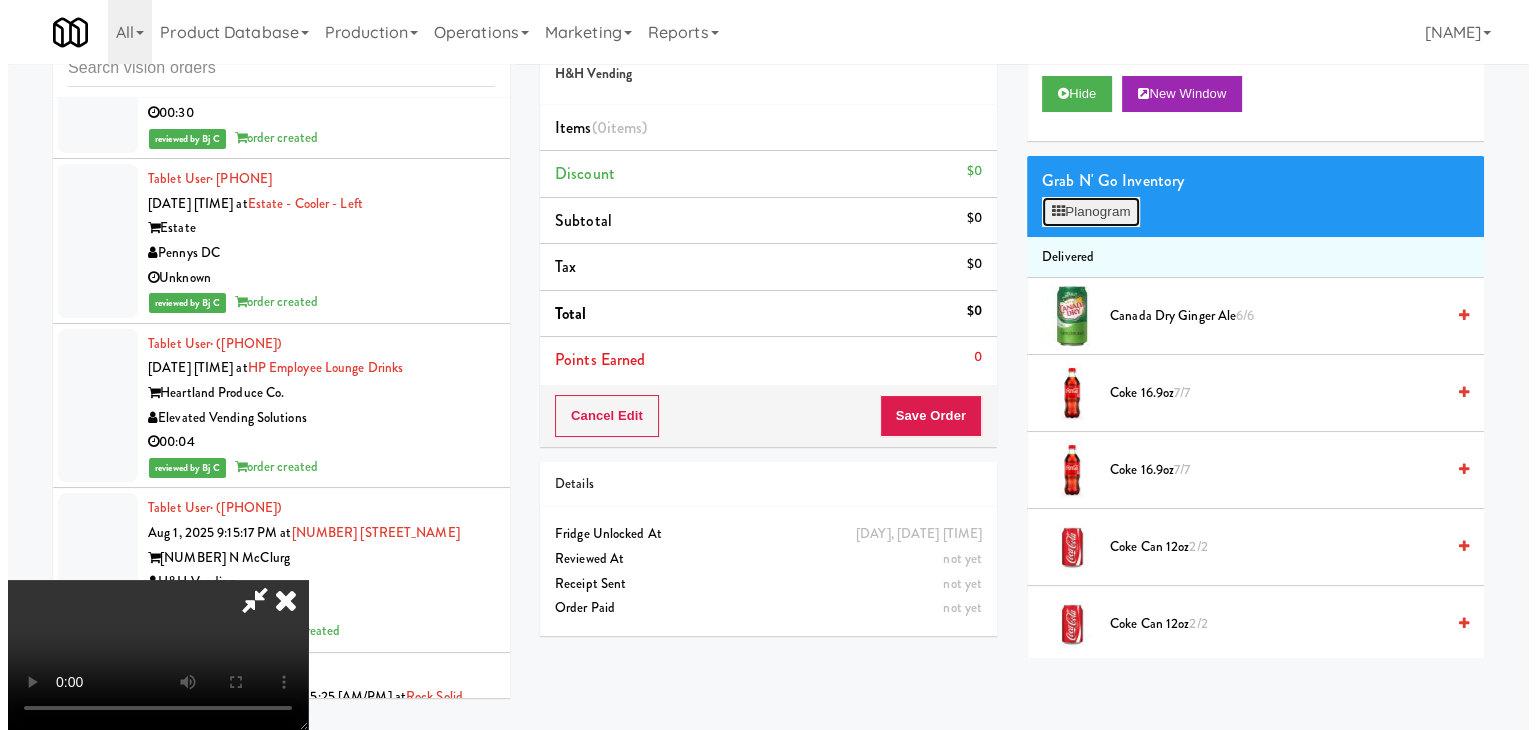 click 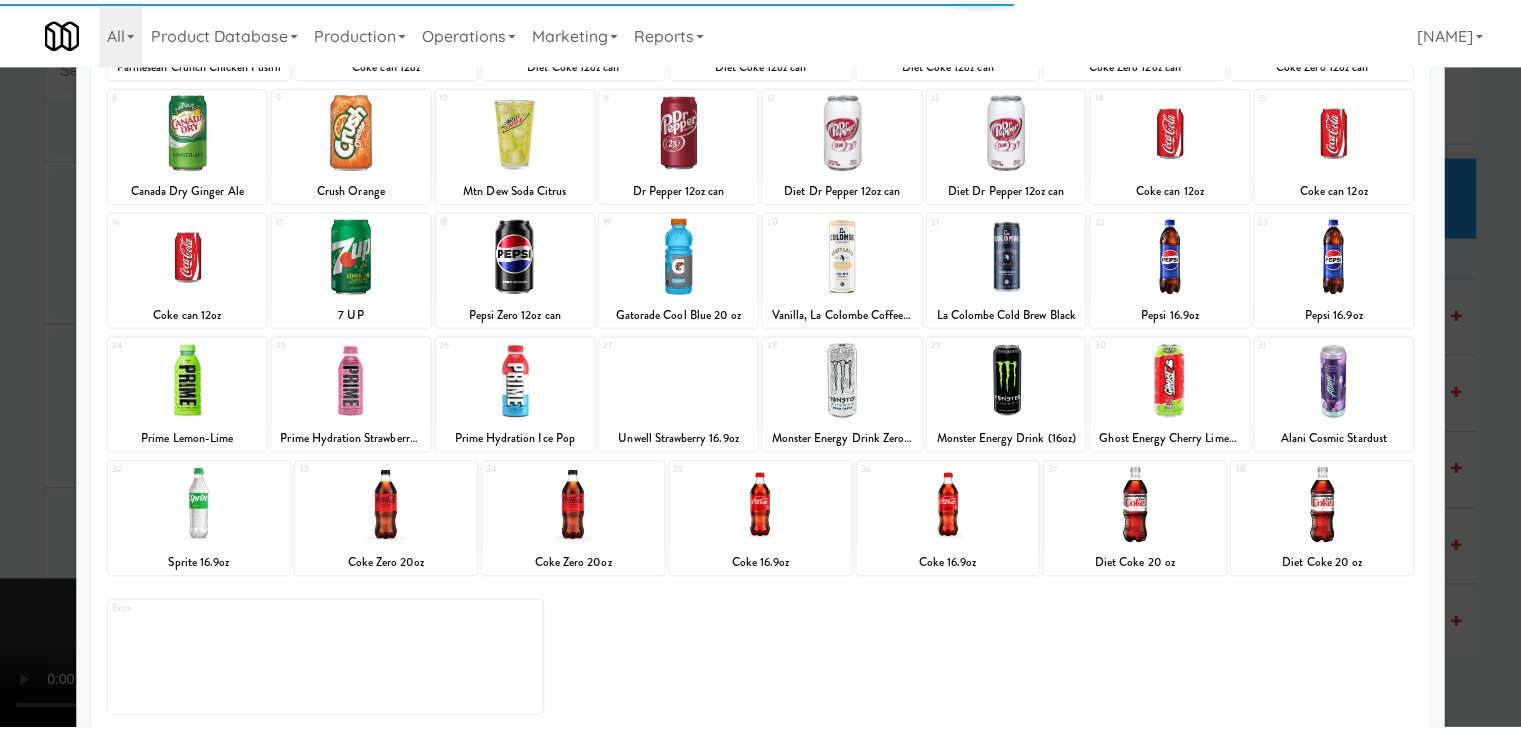 scroll, scrollTop: 252, scrollLeft: 0, axis: vertical 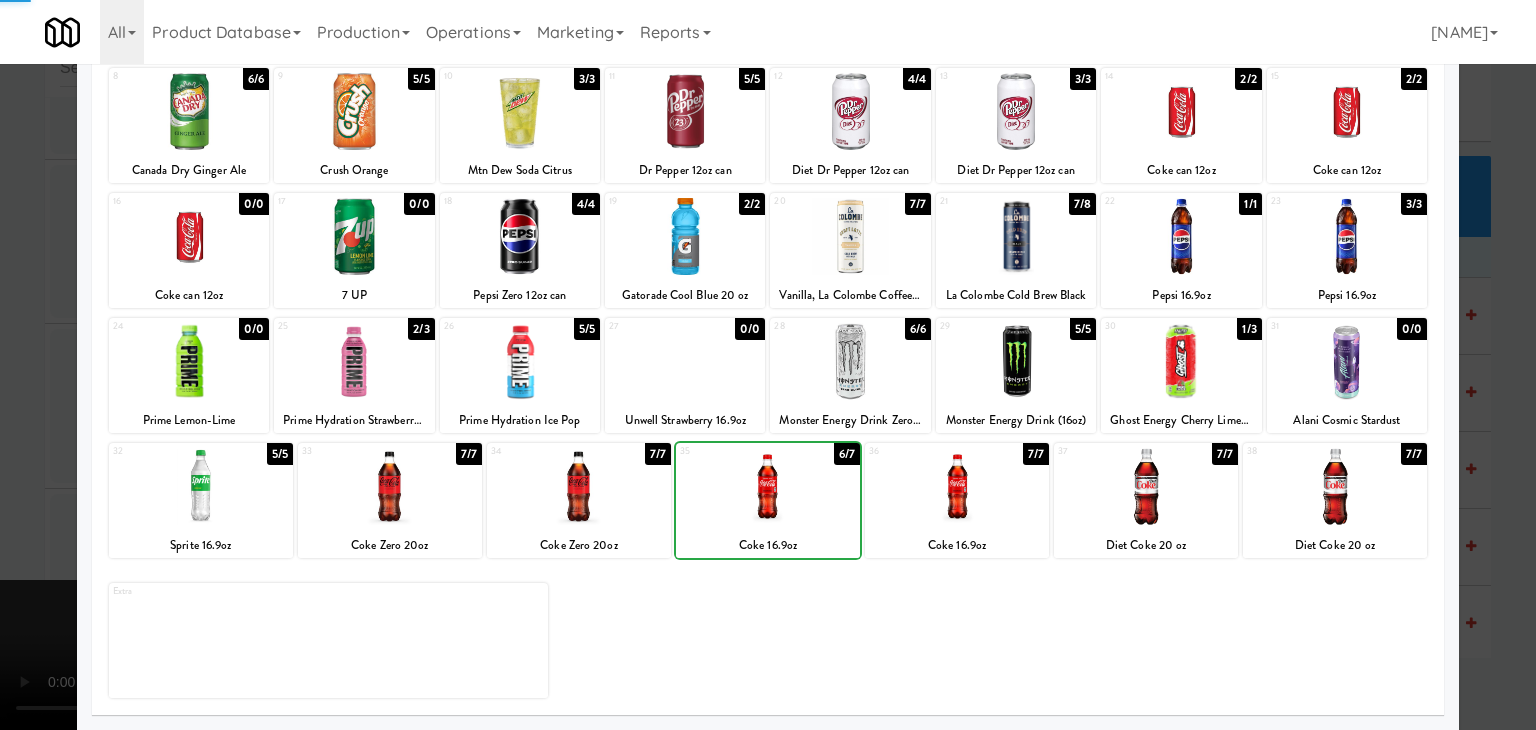 drag, startPoint x: 46, startPoint y: 514, endPoint x: 330, endPoint y: 511, distance: 284.01584 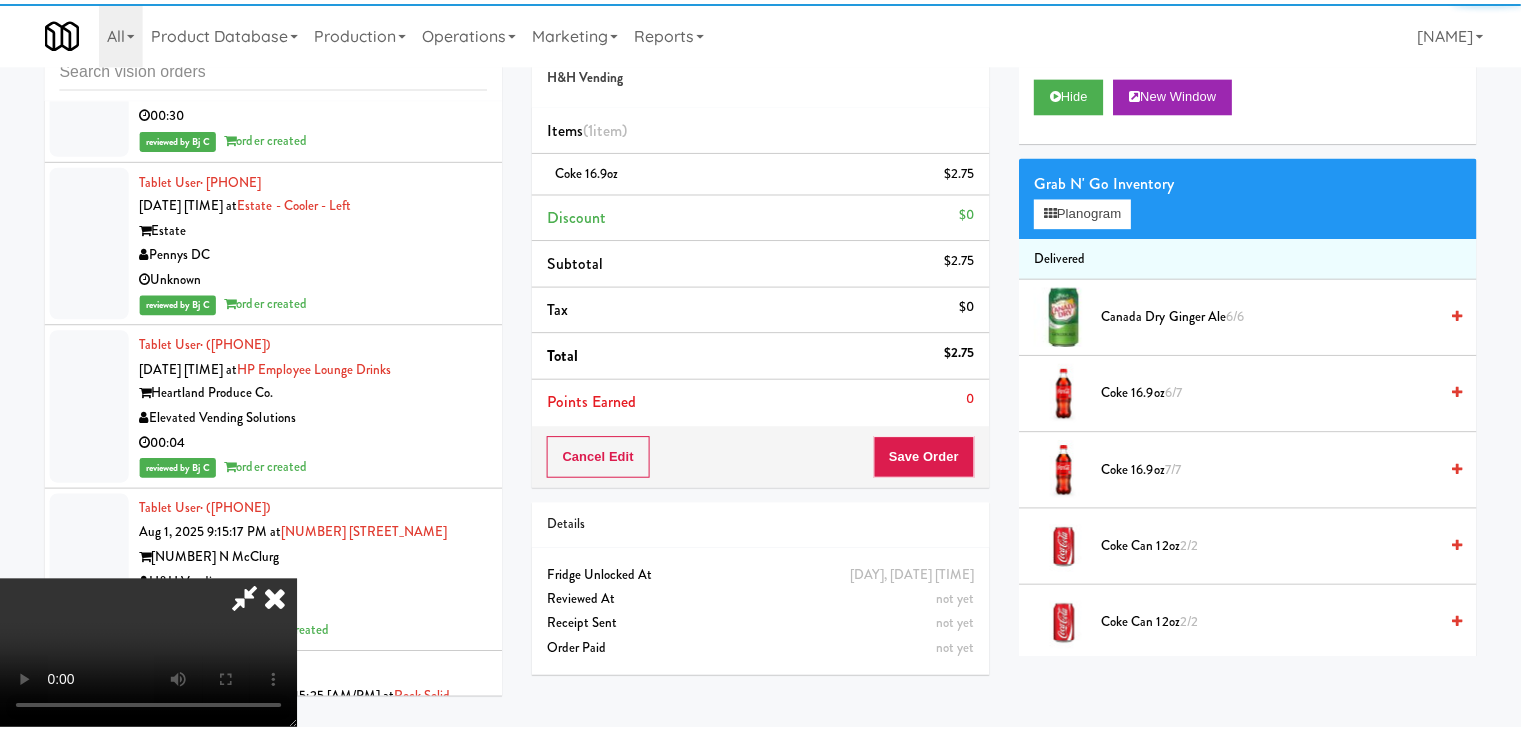 scroll, scrollTop: 31269, scrollLeft: 0, axis: vertical 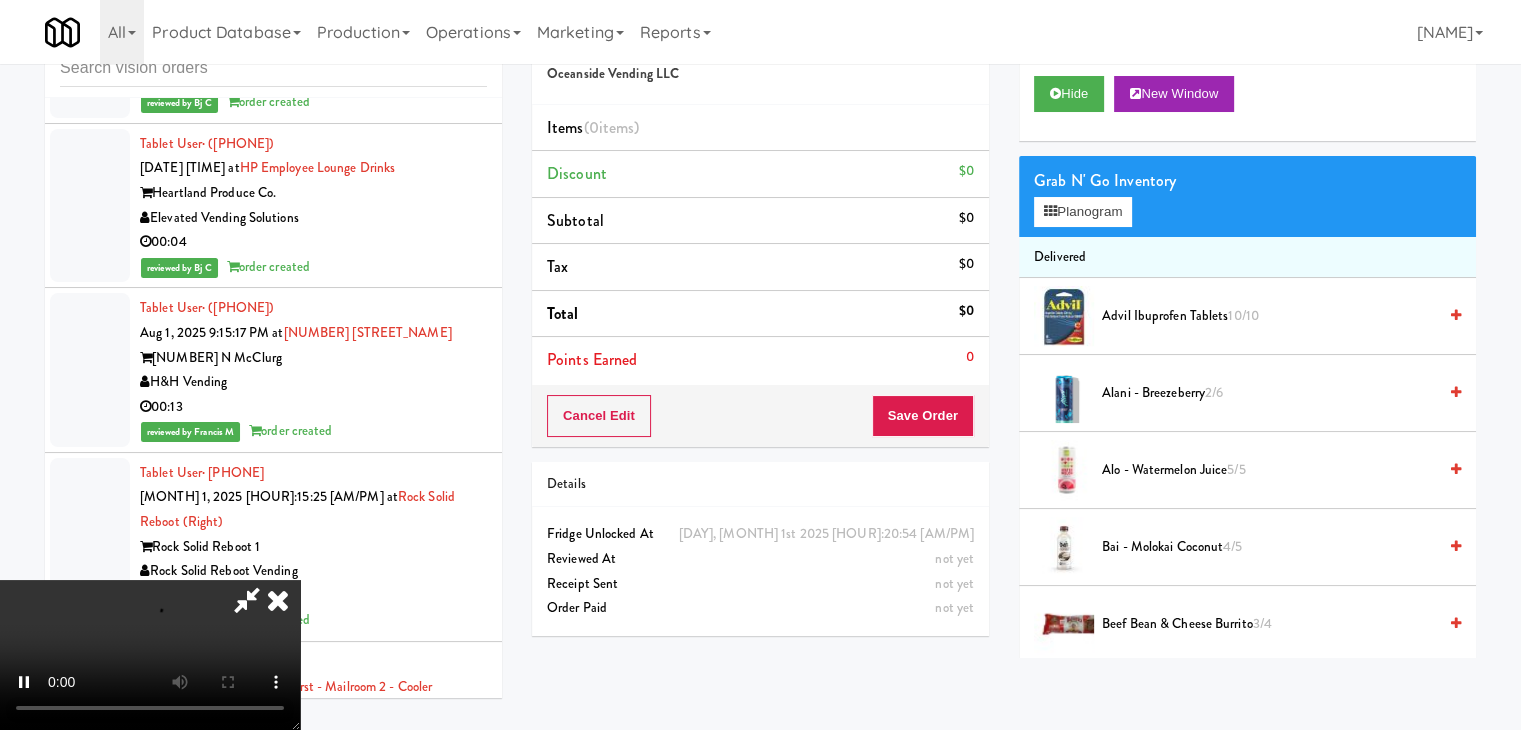 type 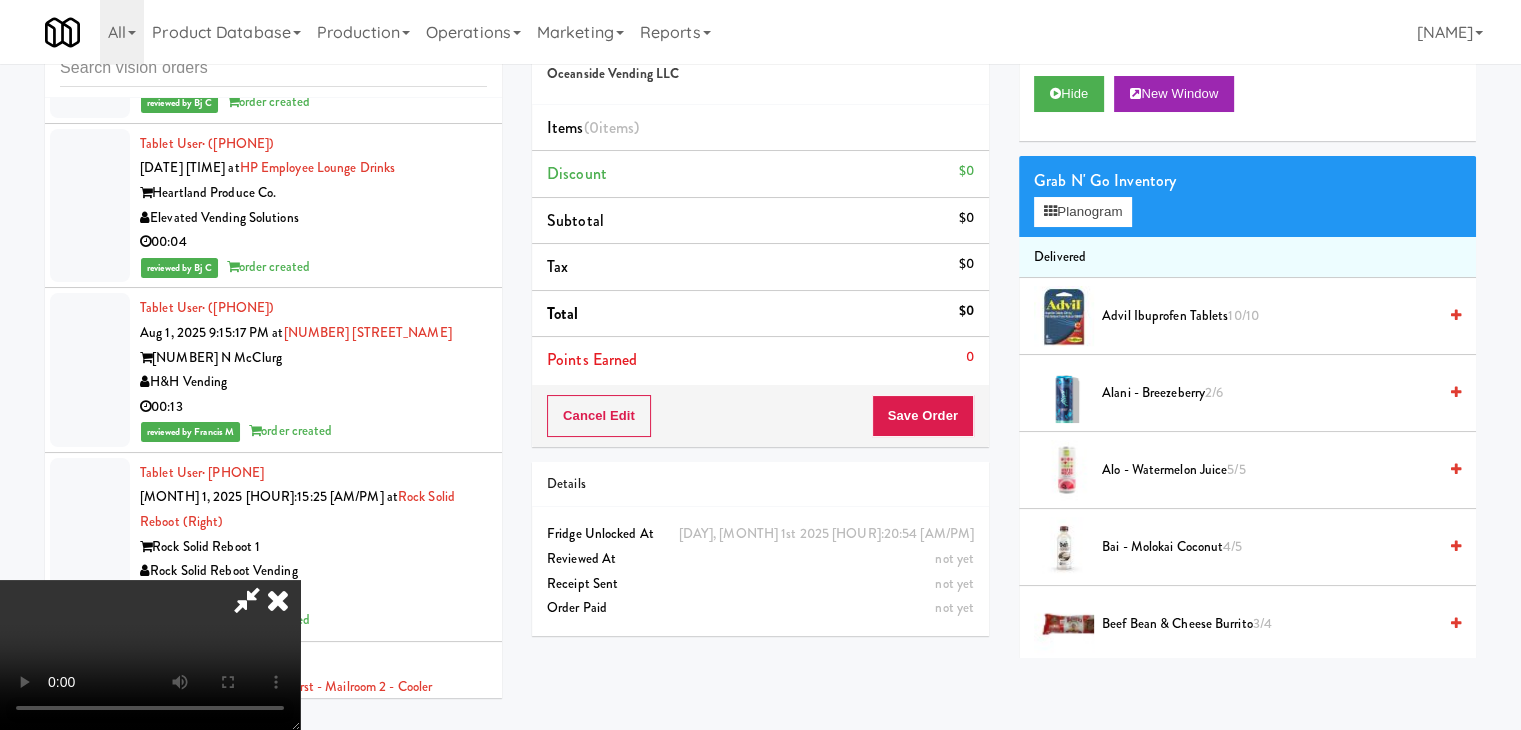 scroll, scrollTop: 31445, scrollLeft: 0, axis: vertical 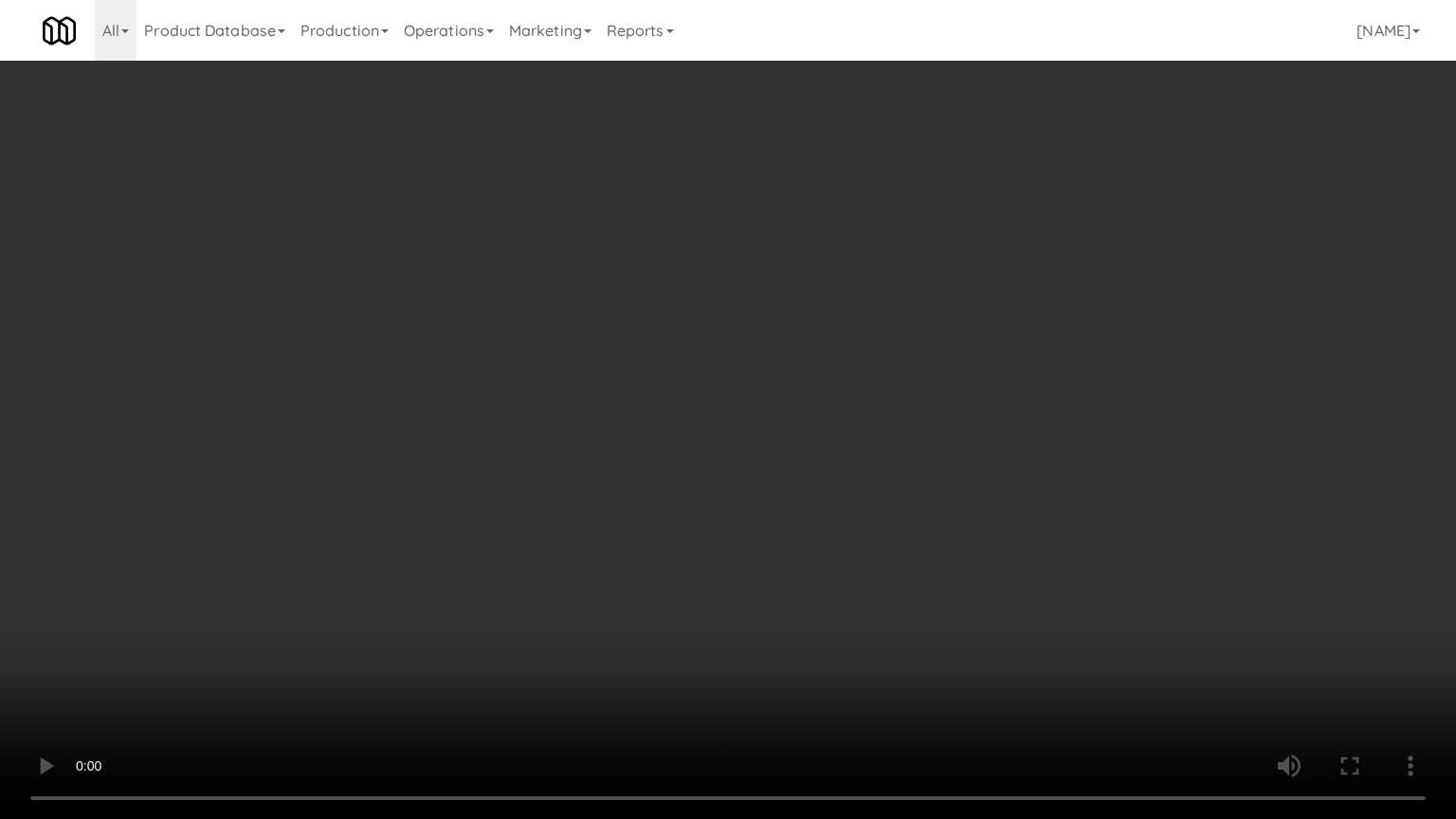 drag, startPoint x: 805, startPoint y: 582, endPoint x: 804, endPoint y: 607, distance: 25.019992 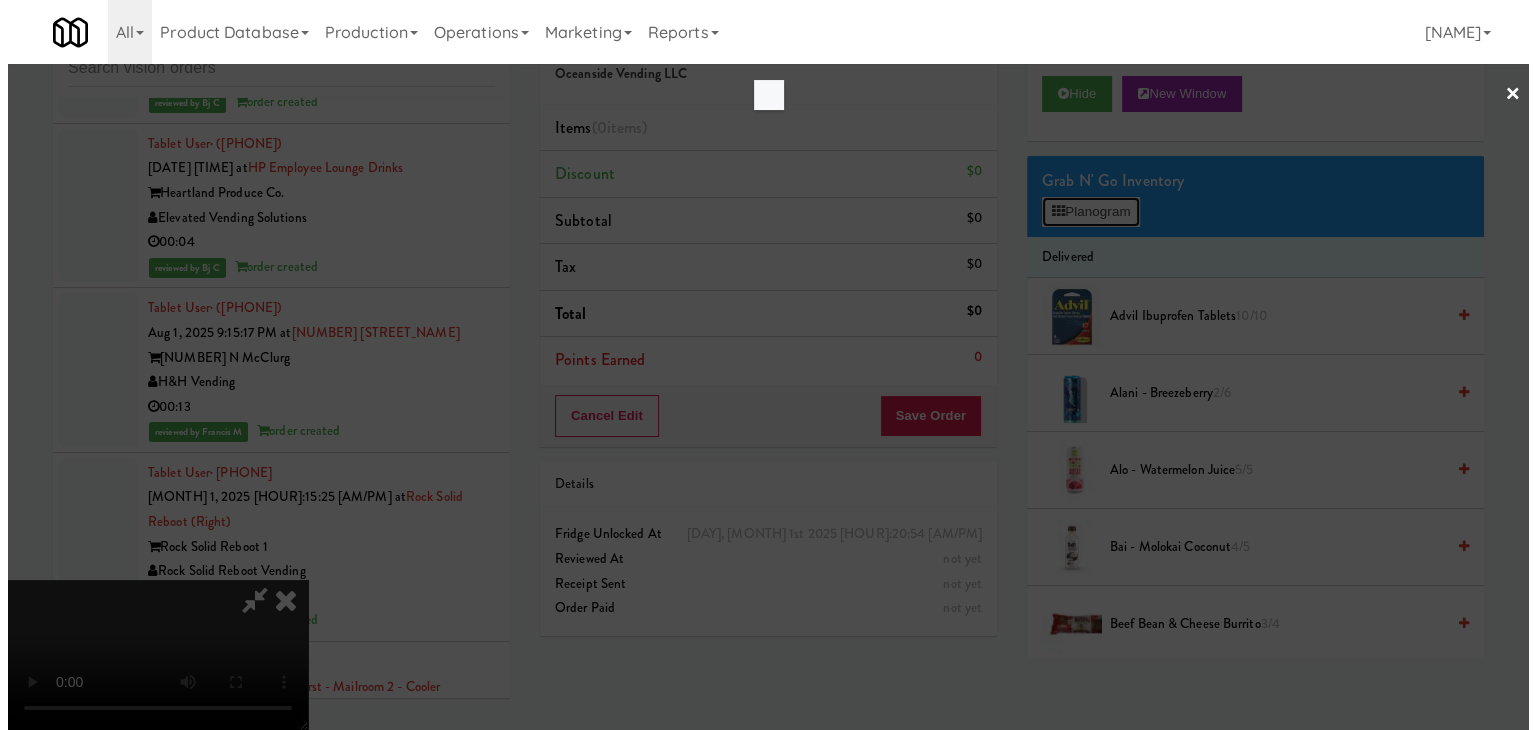 scroll, scrollTop: 31445, scrollLeft: 0, axis: vertical 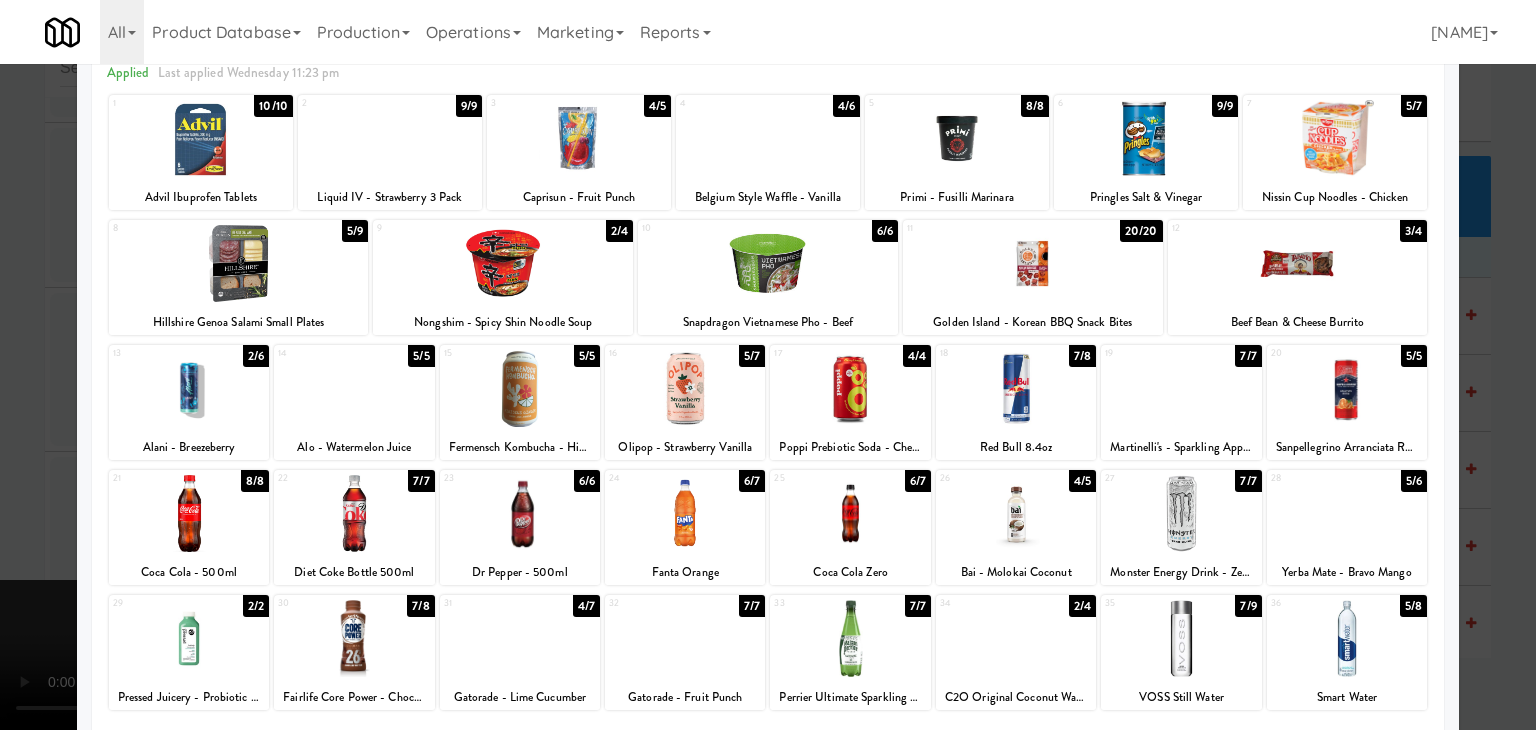 drag, startPoint x: 360, startPoint y: 525, endPoint x: 380, endPoint y: 532, distance: 21.189621 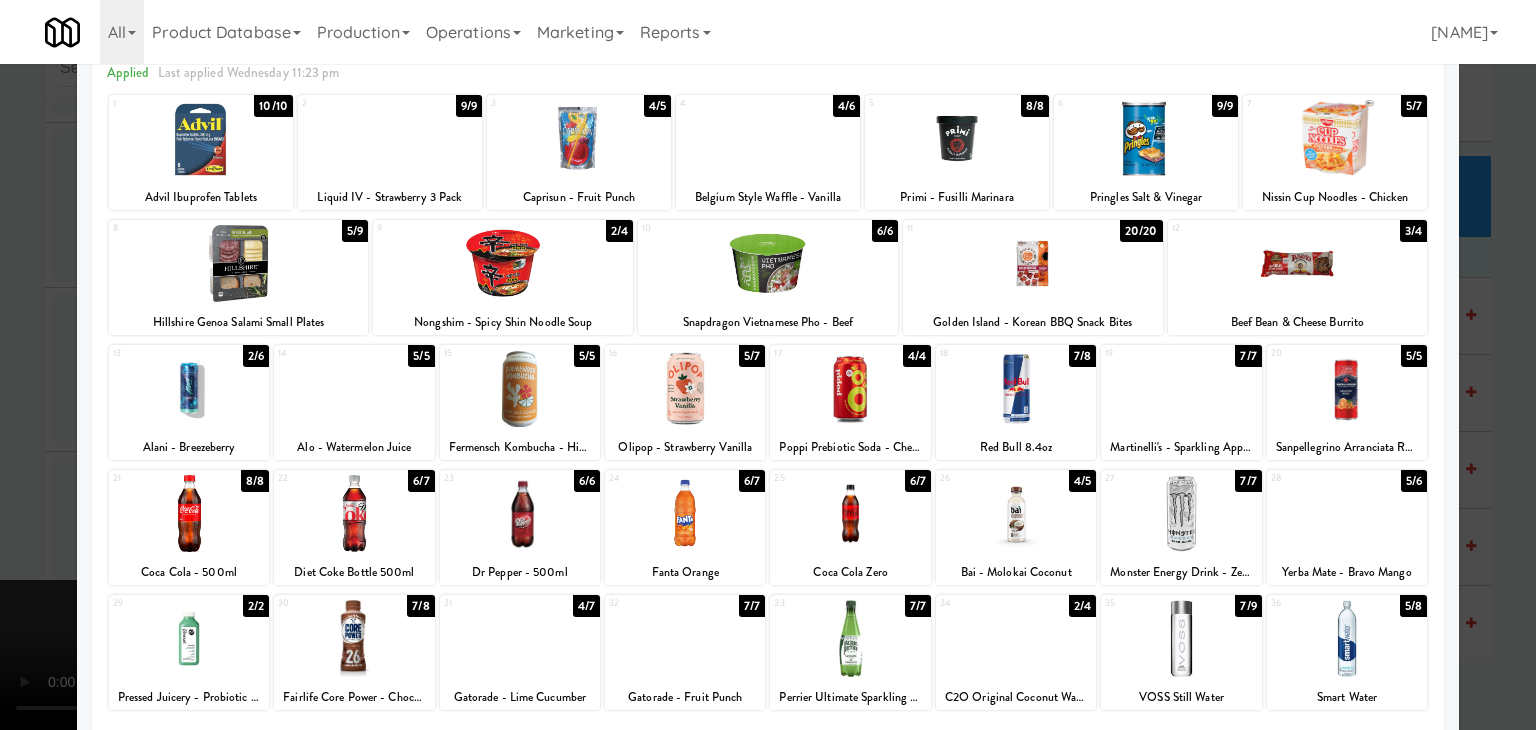 drag, startPoint x: 0, startPoint y: 621, endPoint x: 440, endPoint y: 635, distance: 440.22266 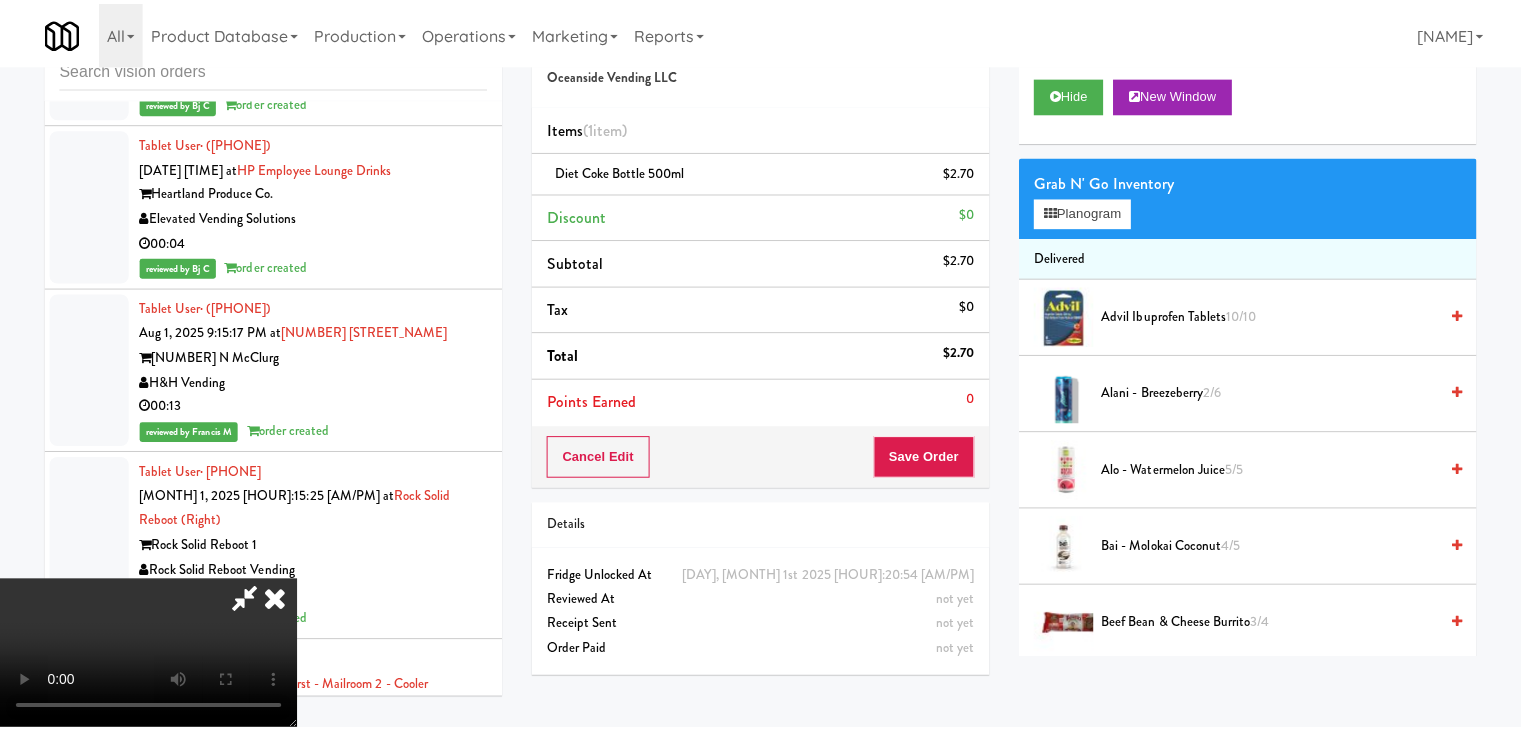 scroll, scrollTop: 31469, scrollLeft: 0, axis: vertical 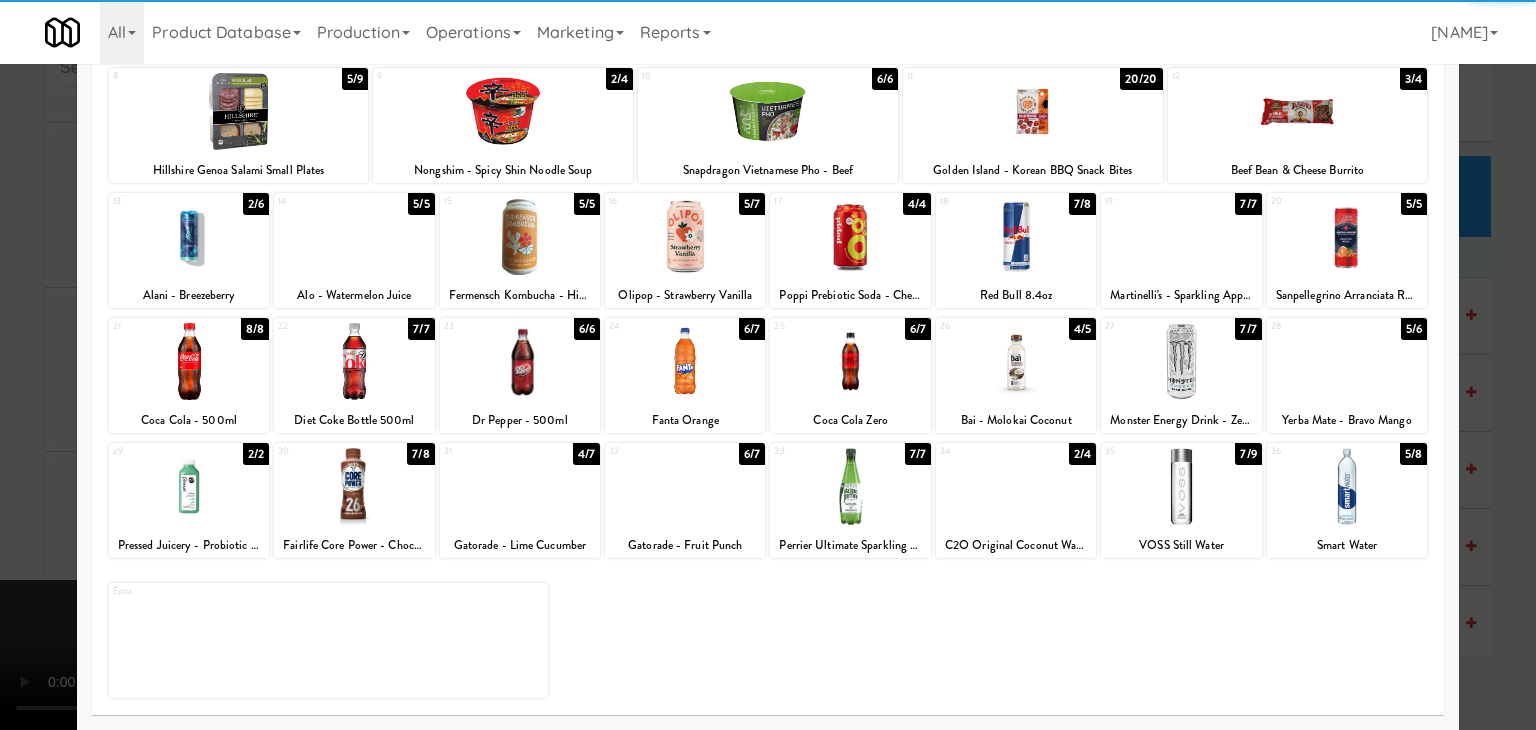 drag, startPoint x: 1, startPoint y: 513, endPoint x: 309, endPoint y: 512, distance: 308.00162 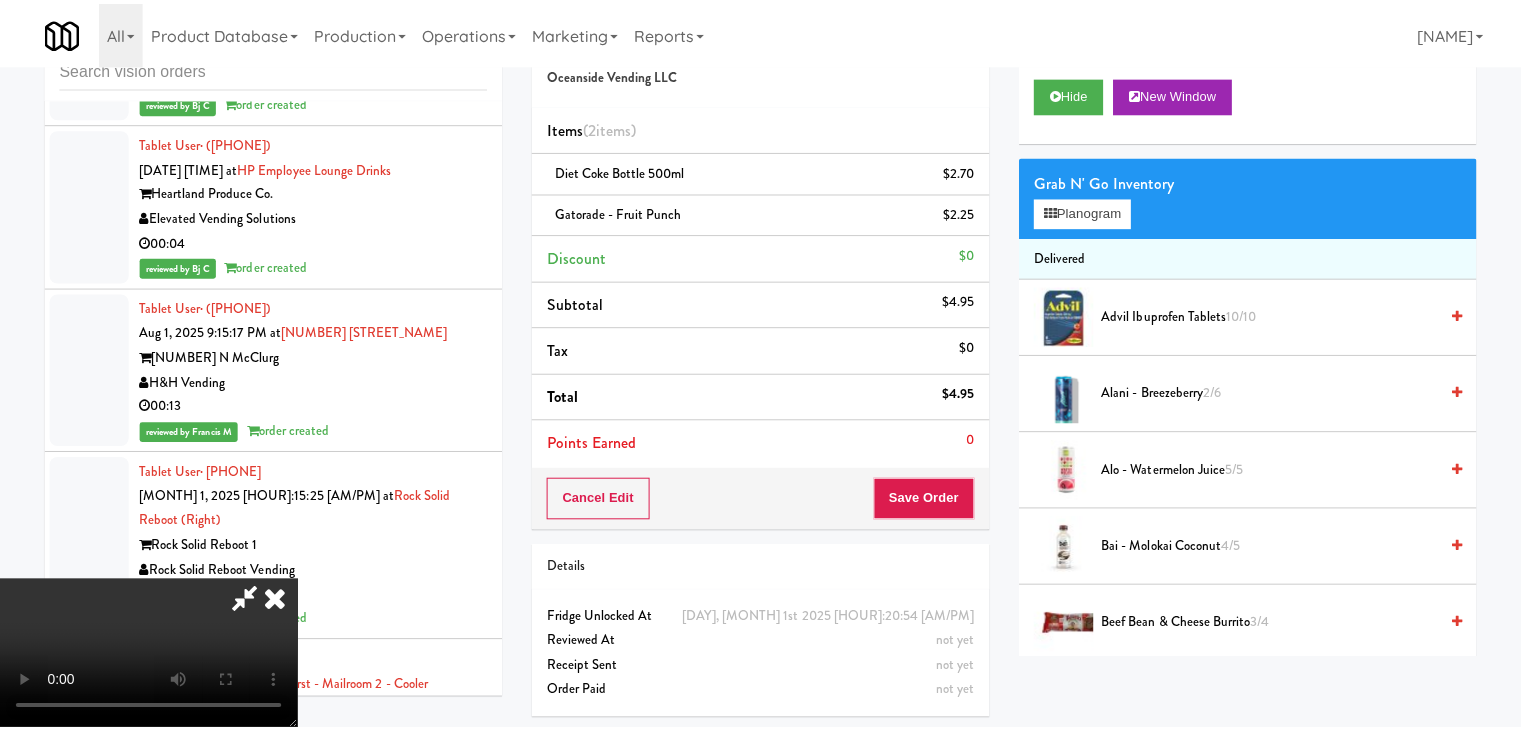 scroll, scrollTop: 31469, scrollLeft: 0, axis: vertical 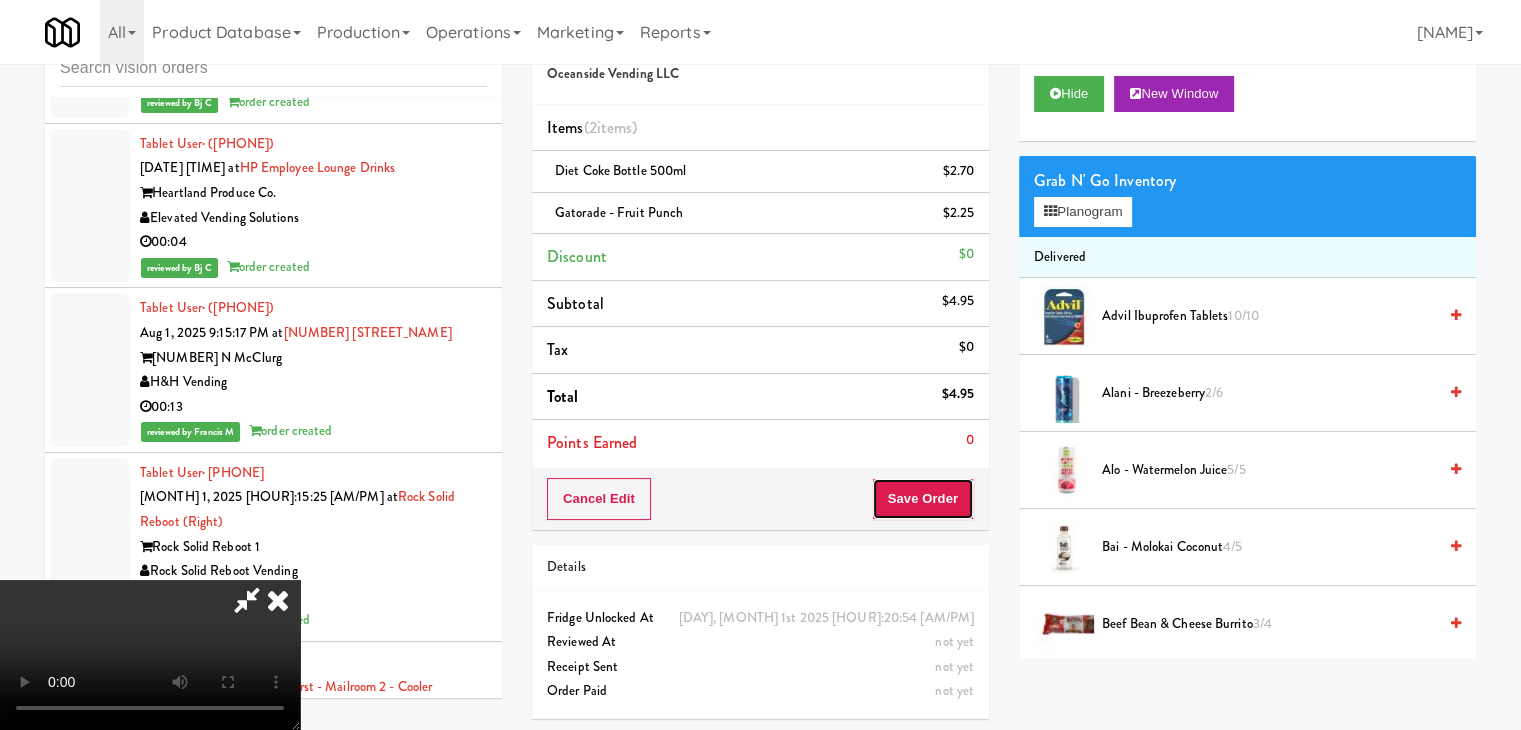 drag, startPoint x: 955, startPoint y: 491, endPoint x: 946, endPoint y: 498, distance: 11.401754 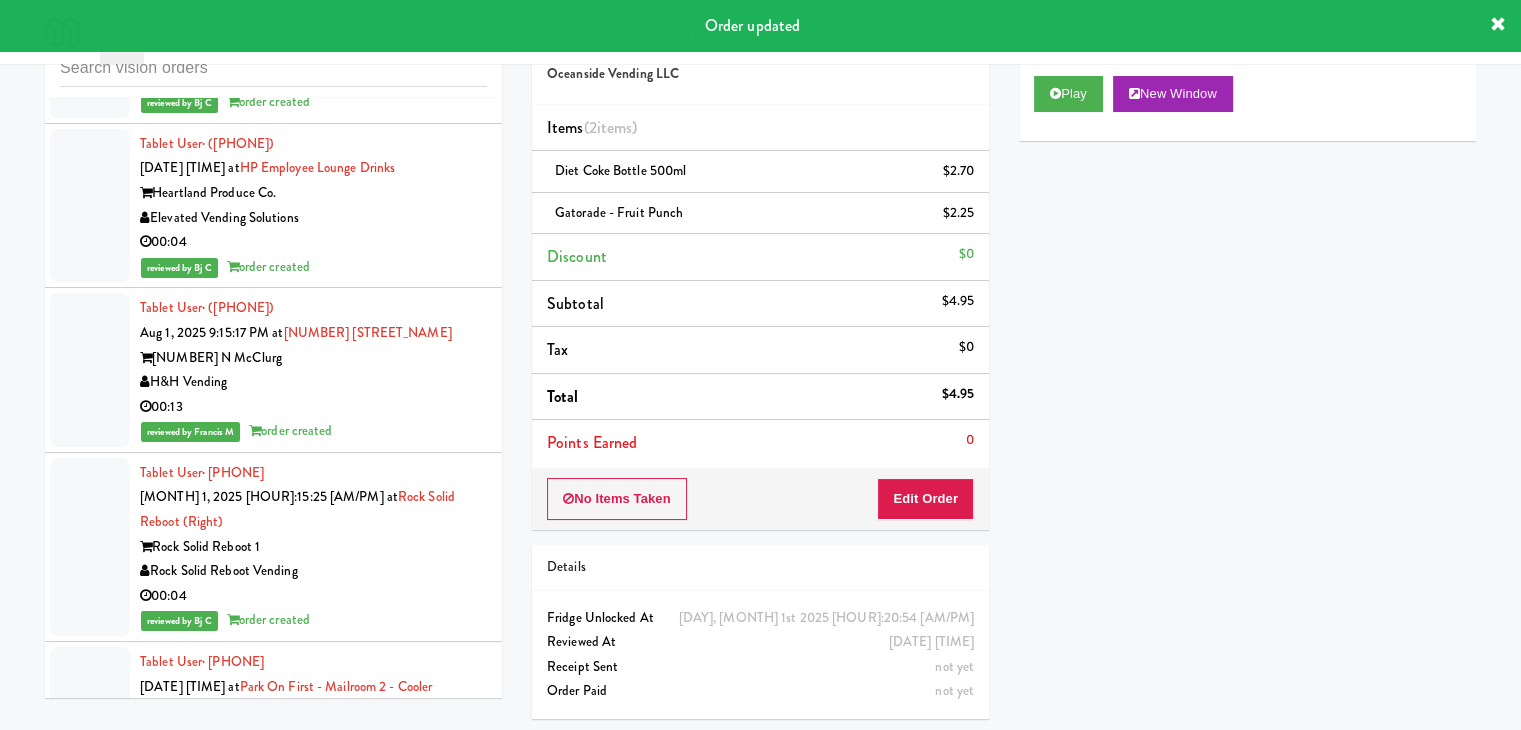 scroll, scrollTop: 66, scrollLeft: 0, axis: vertical 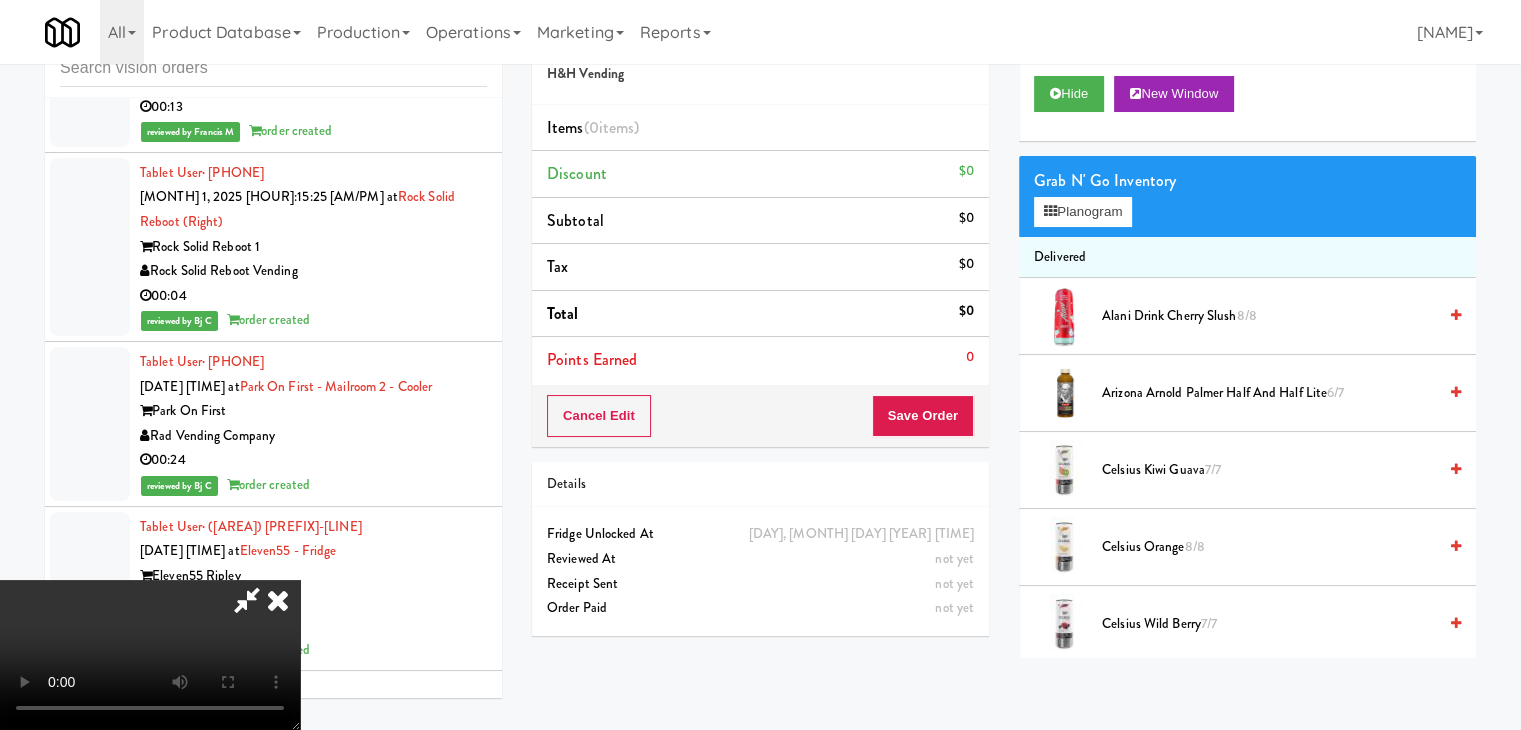 type 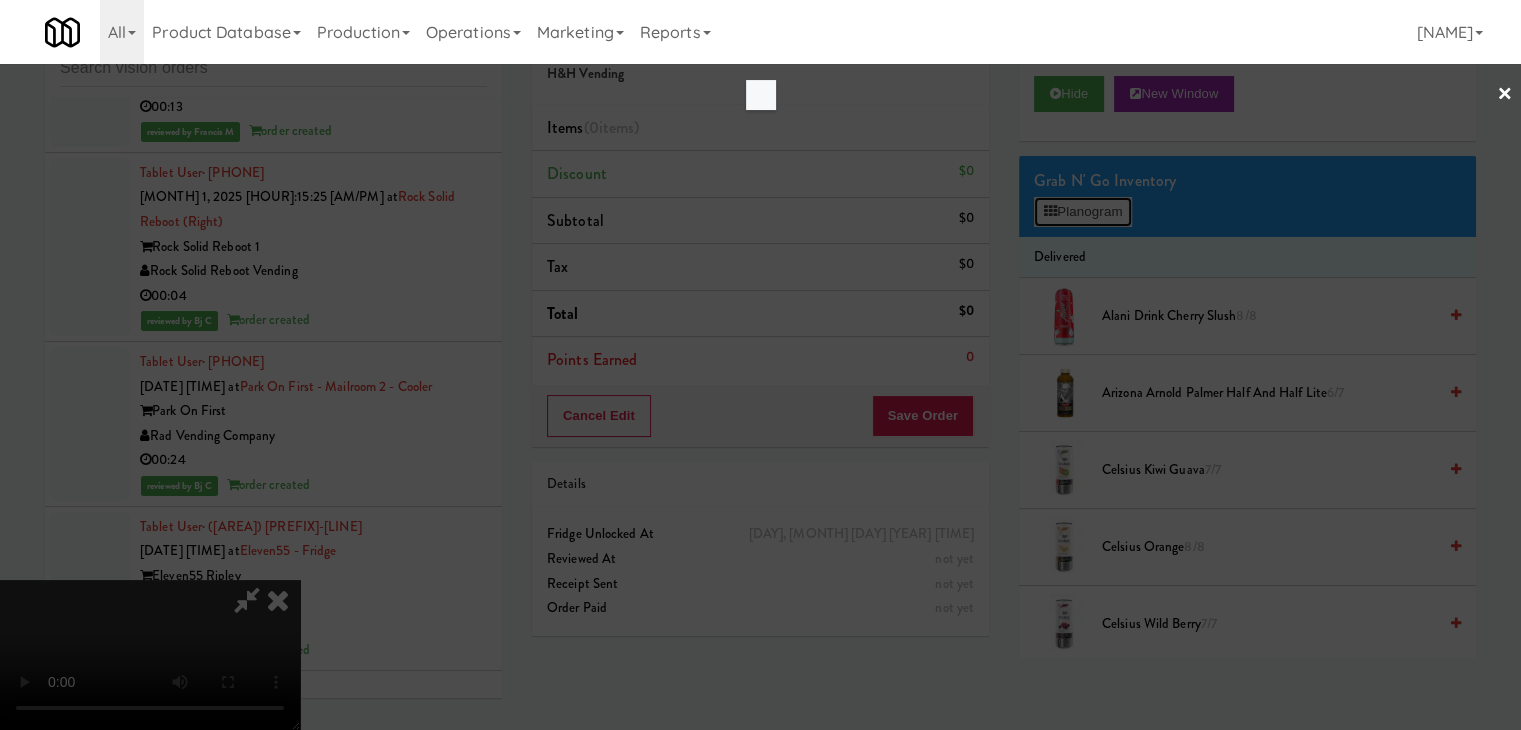 scroll, scrollTop: 31744, scrollLeft: 0, axis: vertical 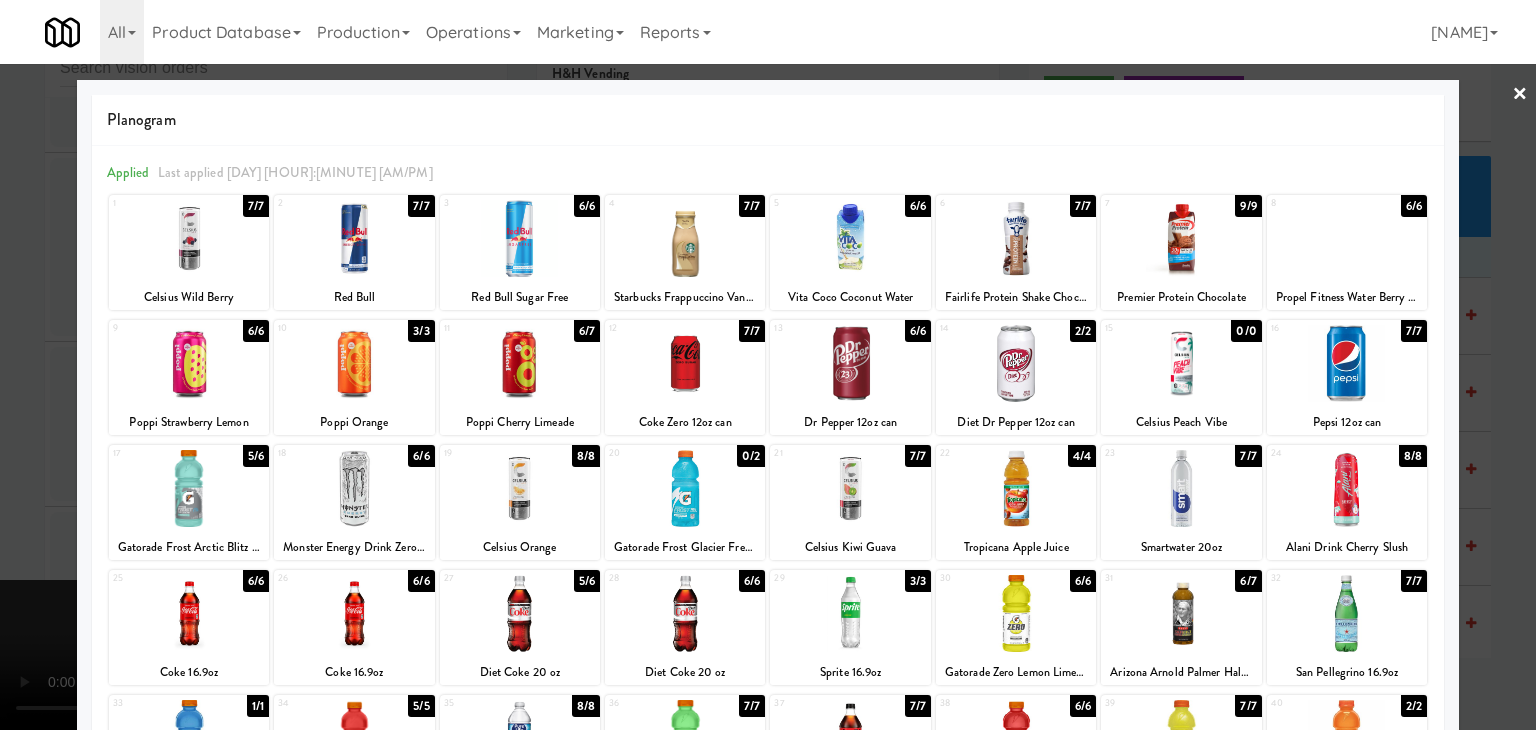 drag, startPoint x: 116, startPoint y: 493, endPoint x: 130, endPoint y: 493, distance: 14 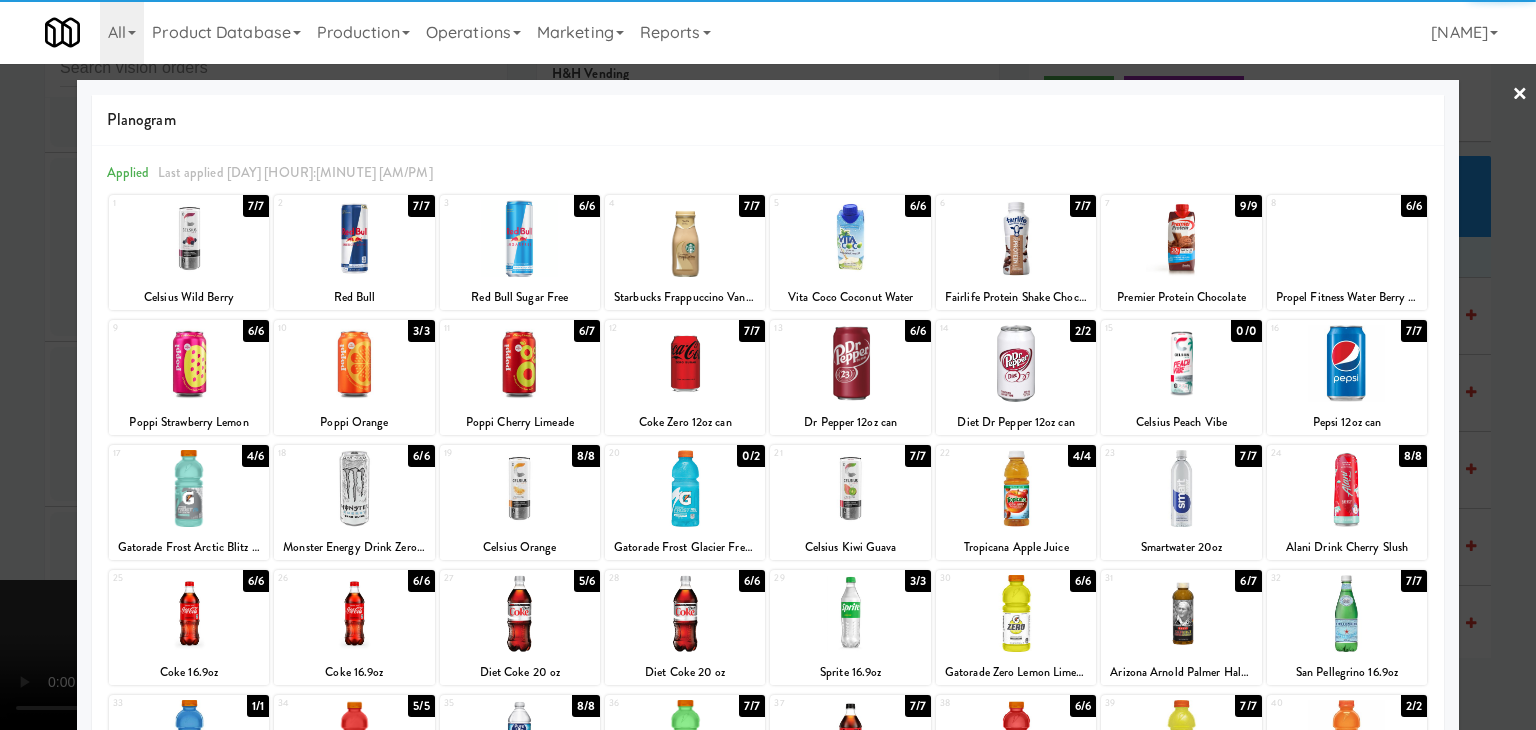 drag, startPoint x: 20, startPoint y: 497, endPoint x: 604, endPoint y: 497, distance: 584 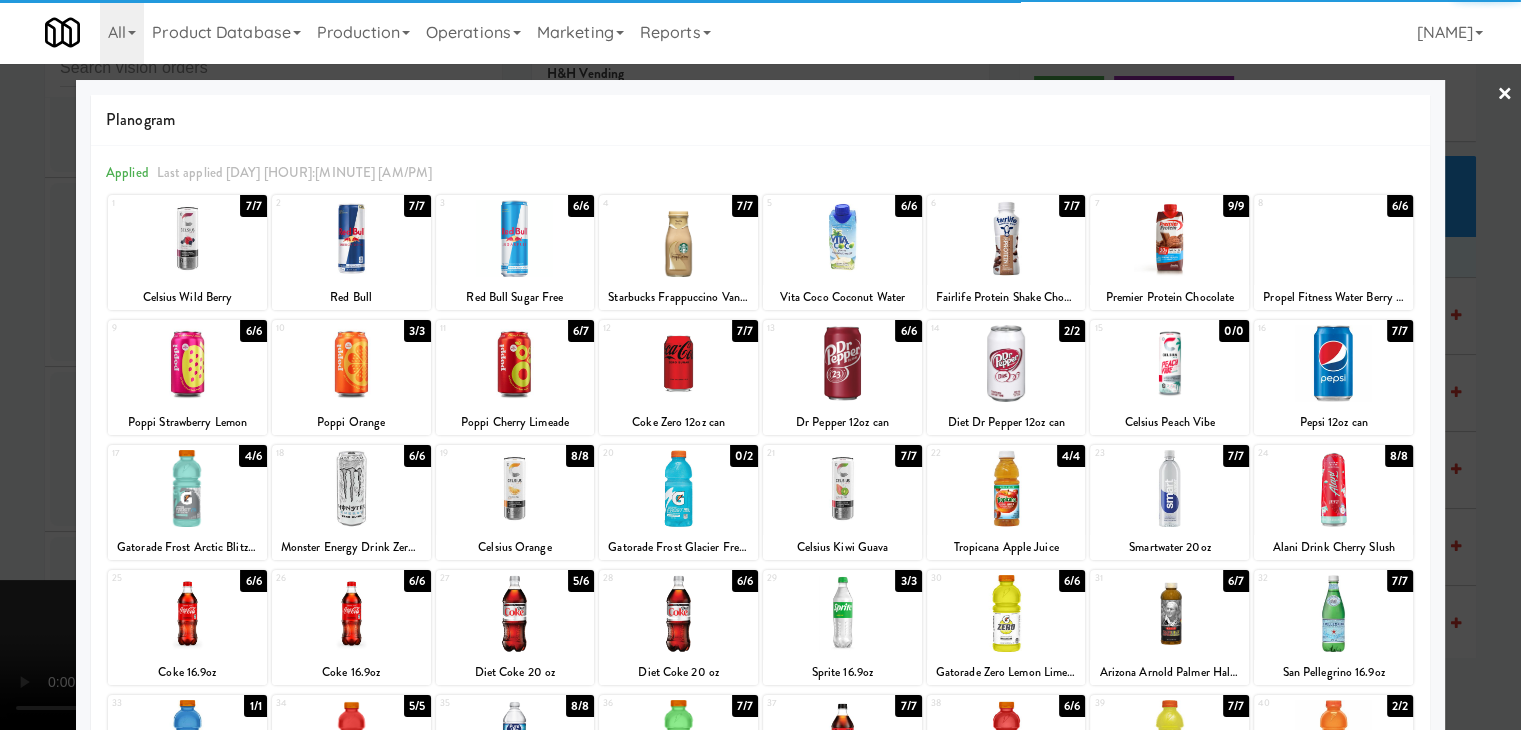 scroll, scrollTop: 31769, scrollLeft: 0, axis: vertical 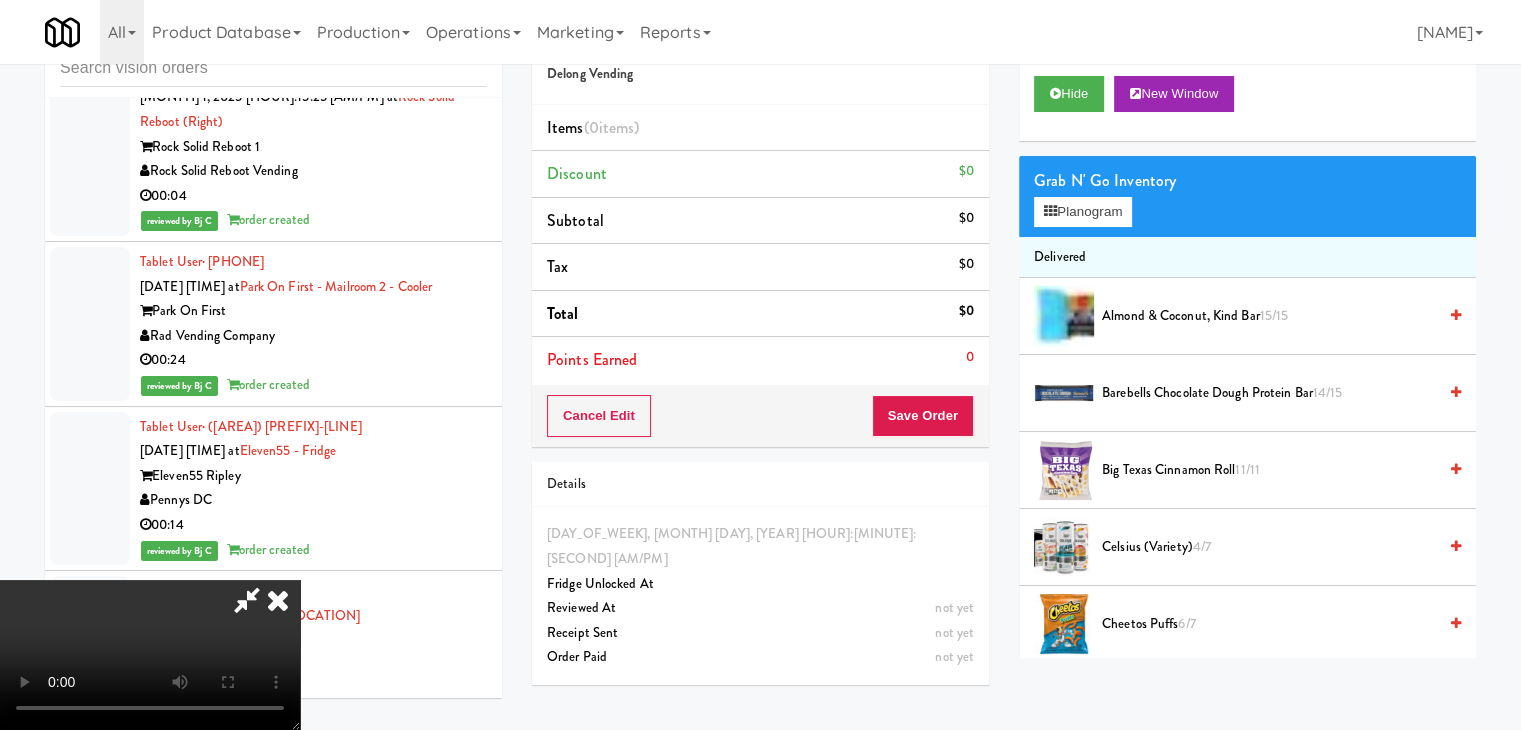 type 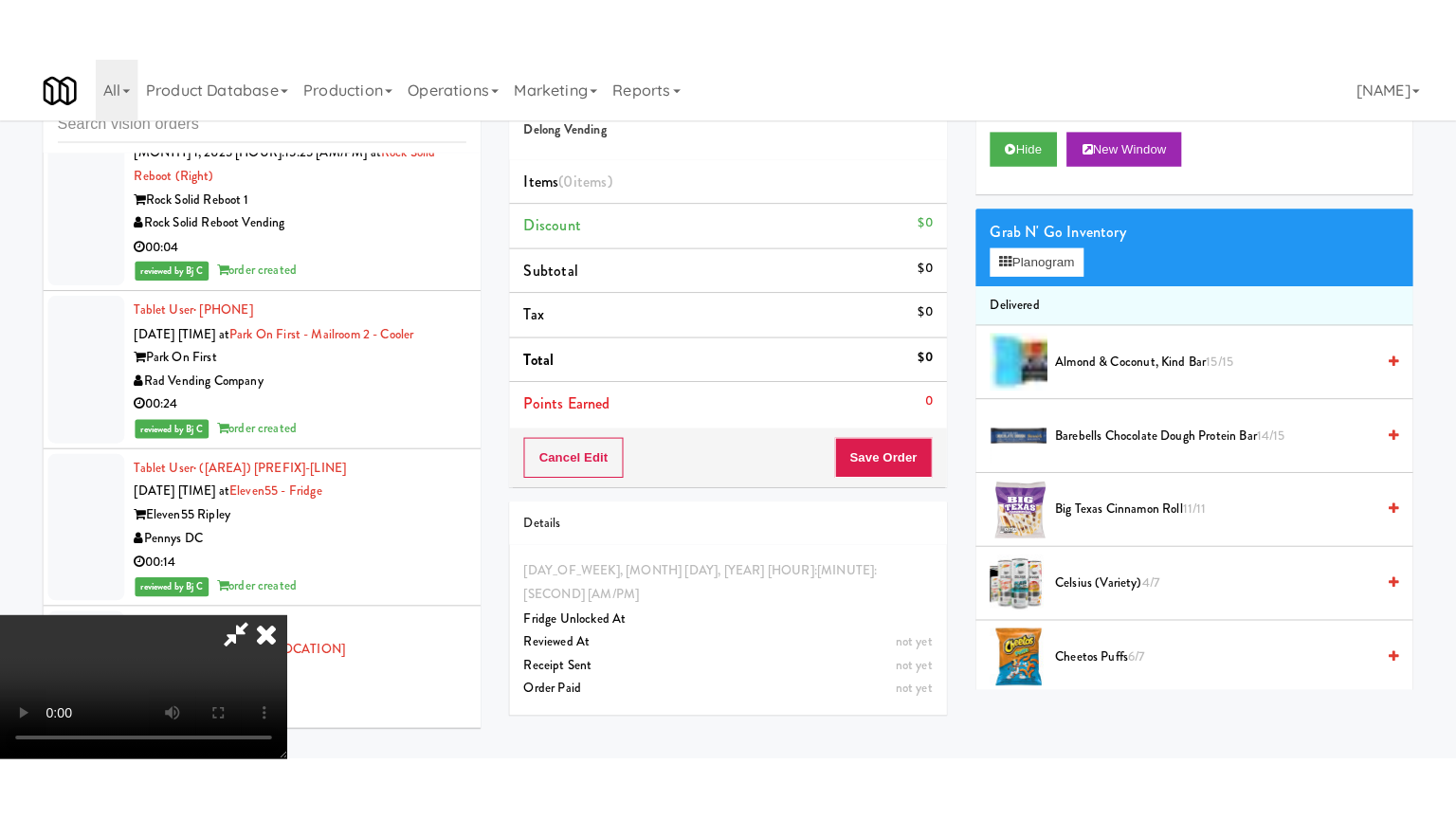 scroll, scrollTop: 0, scrollLeft: 0, axis: both 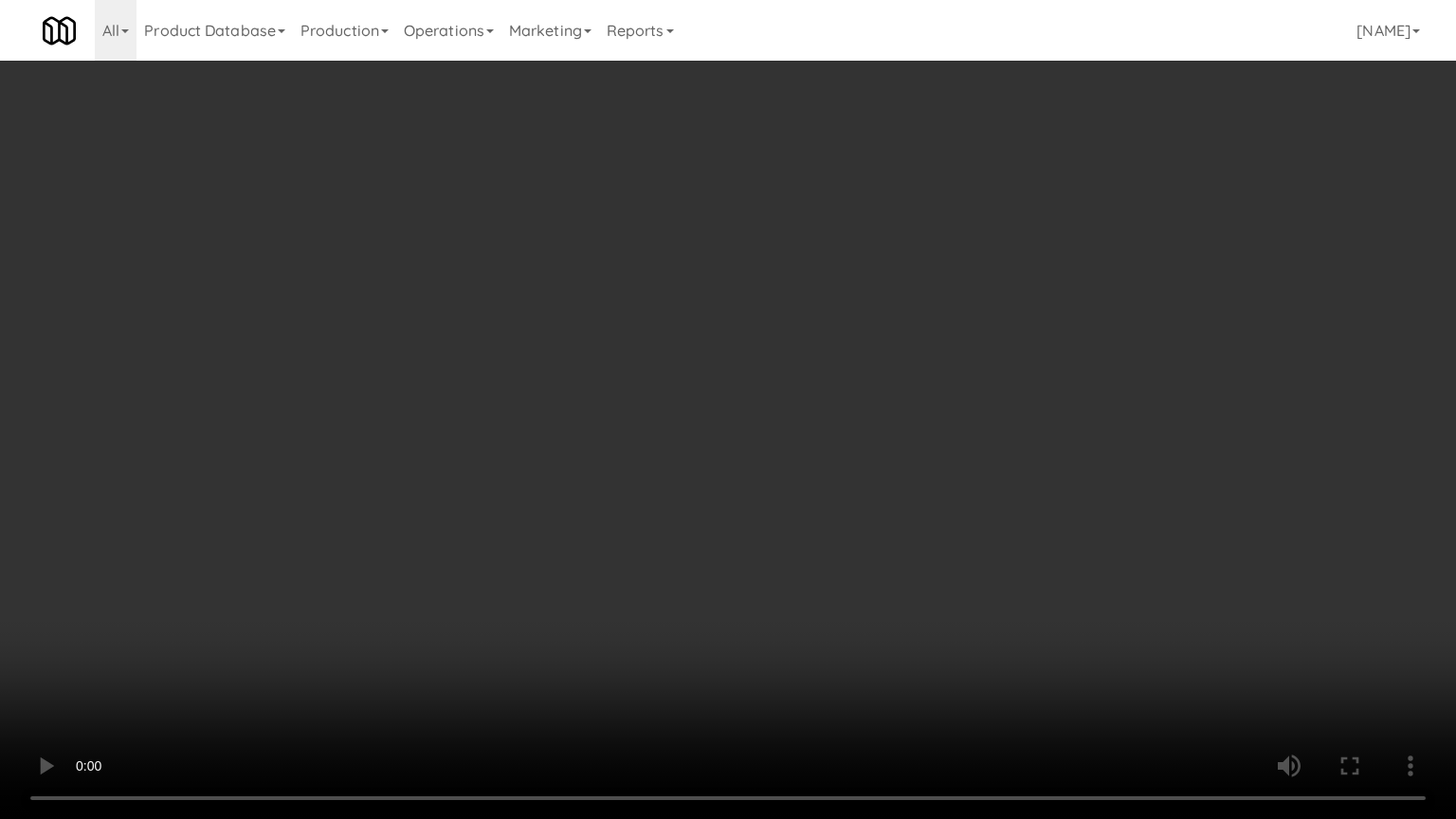 drag, startPoint x: 828, startPoint y: 556, endPoint x: 892, endPoint y: 422, distance: 148.49916 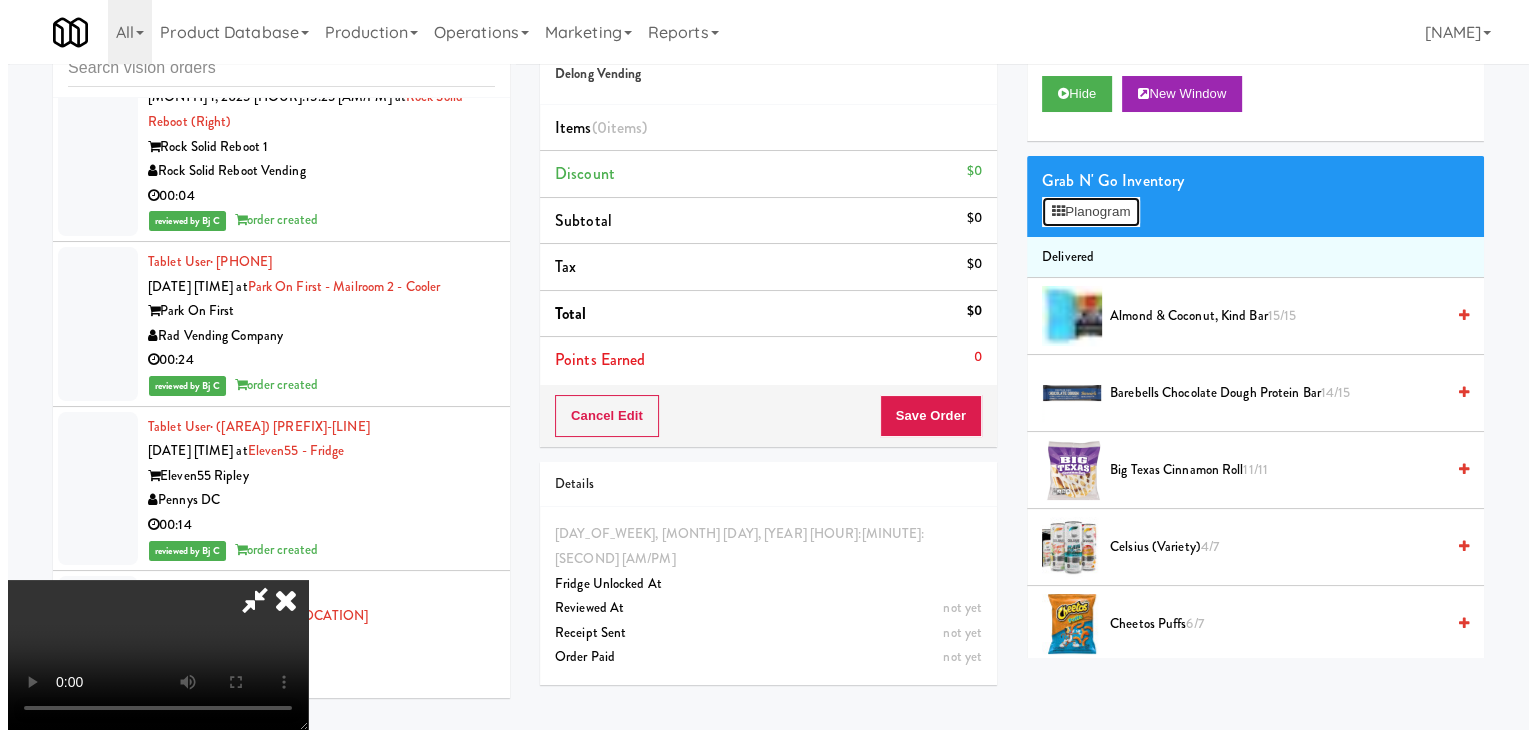 scroll, scrollTop: 31844, scrollLeft: 0, axis: vertical 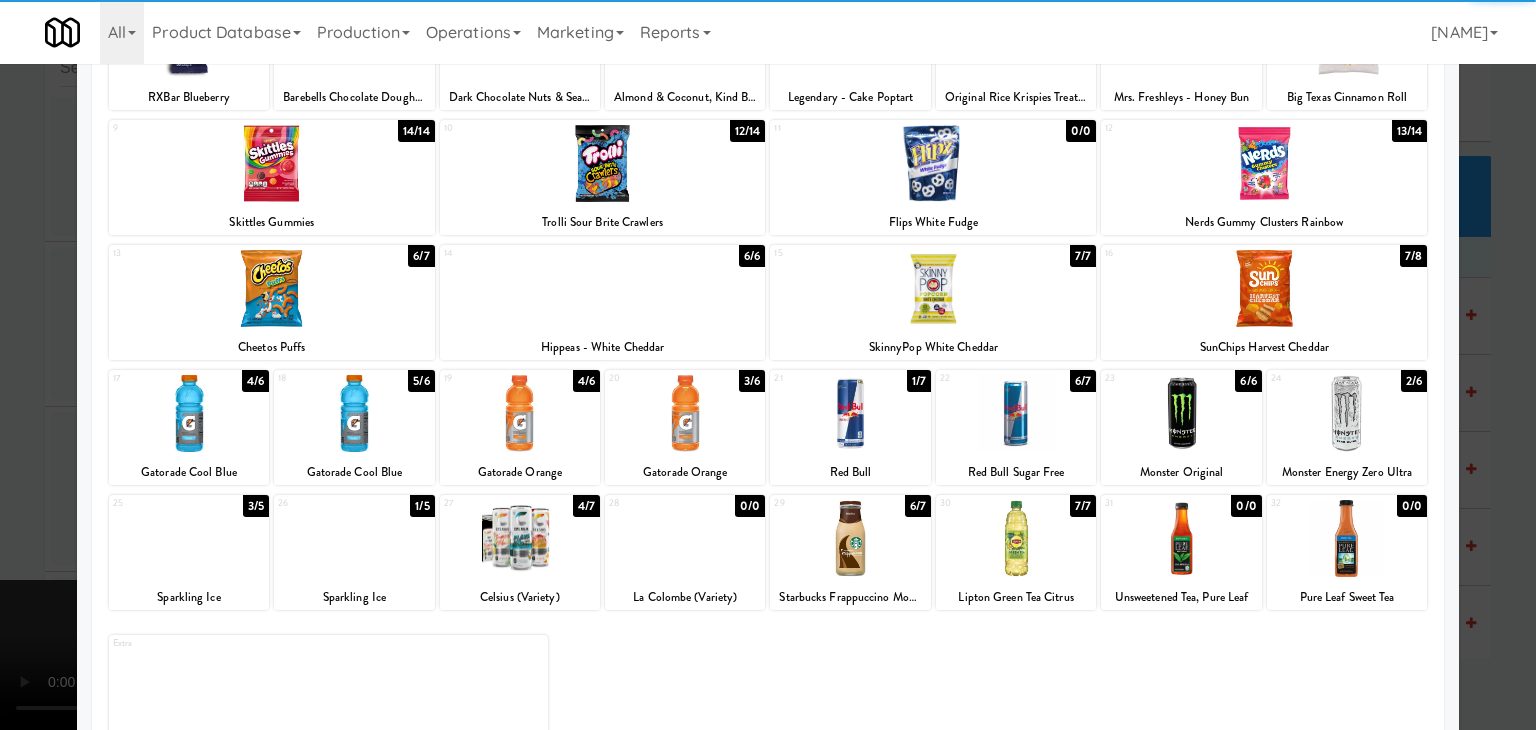 drag, startPoint x: 1348, startPoint y: 416, endPoint x: 1369, endPoint y: 415, distance: 21.023796 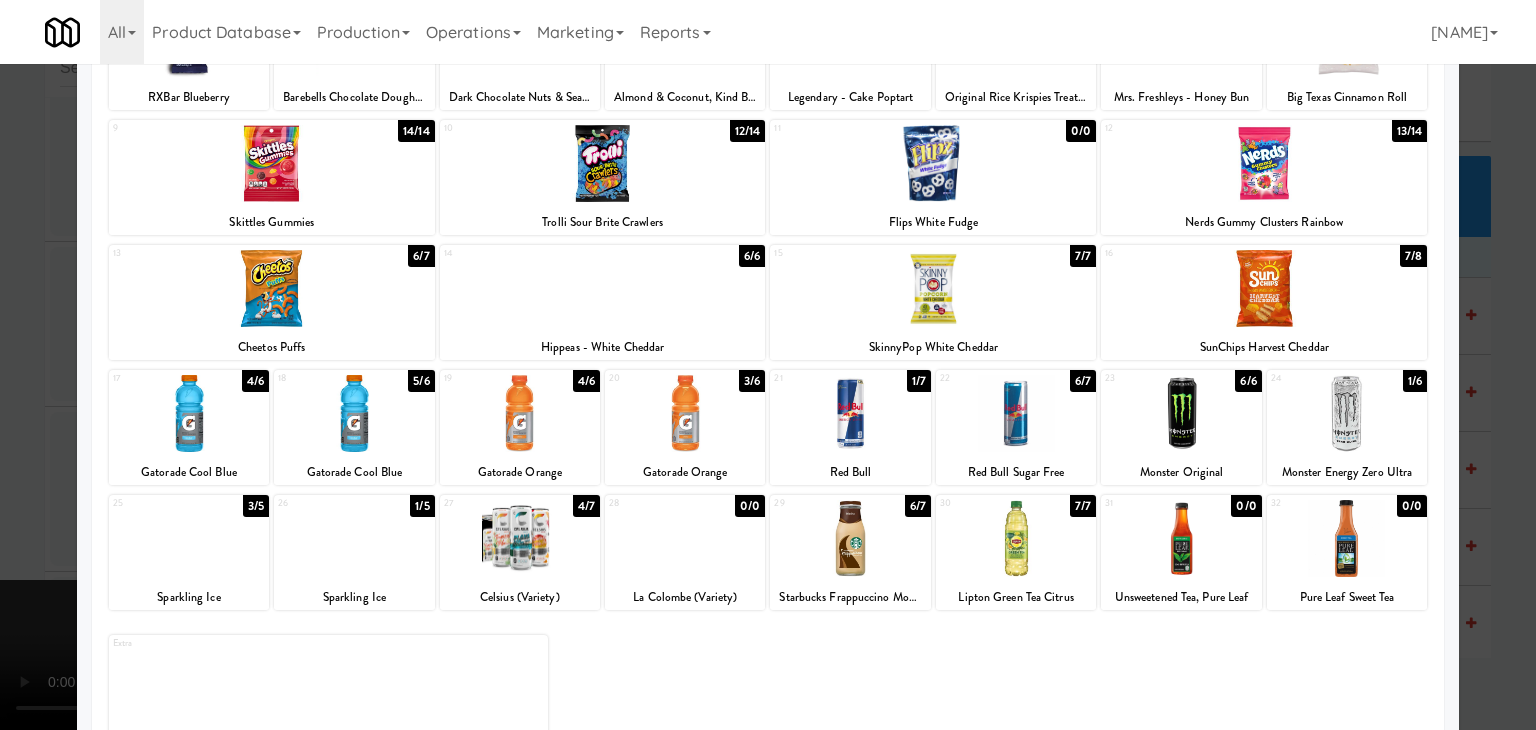 drag, startPoint x: 1501, startPoint y: 434, endPoint x: 1064, endPoint y: 441, distance: 437.05606 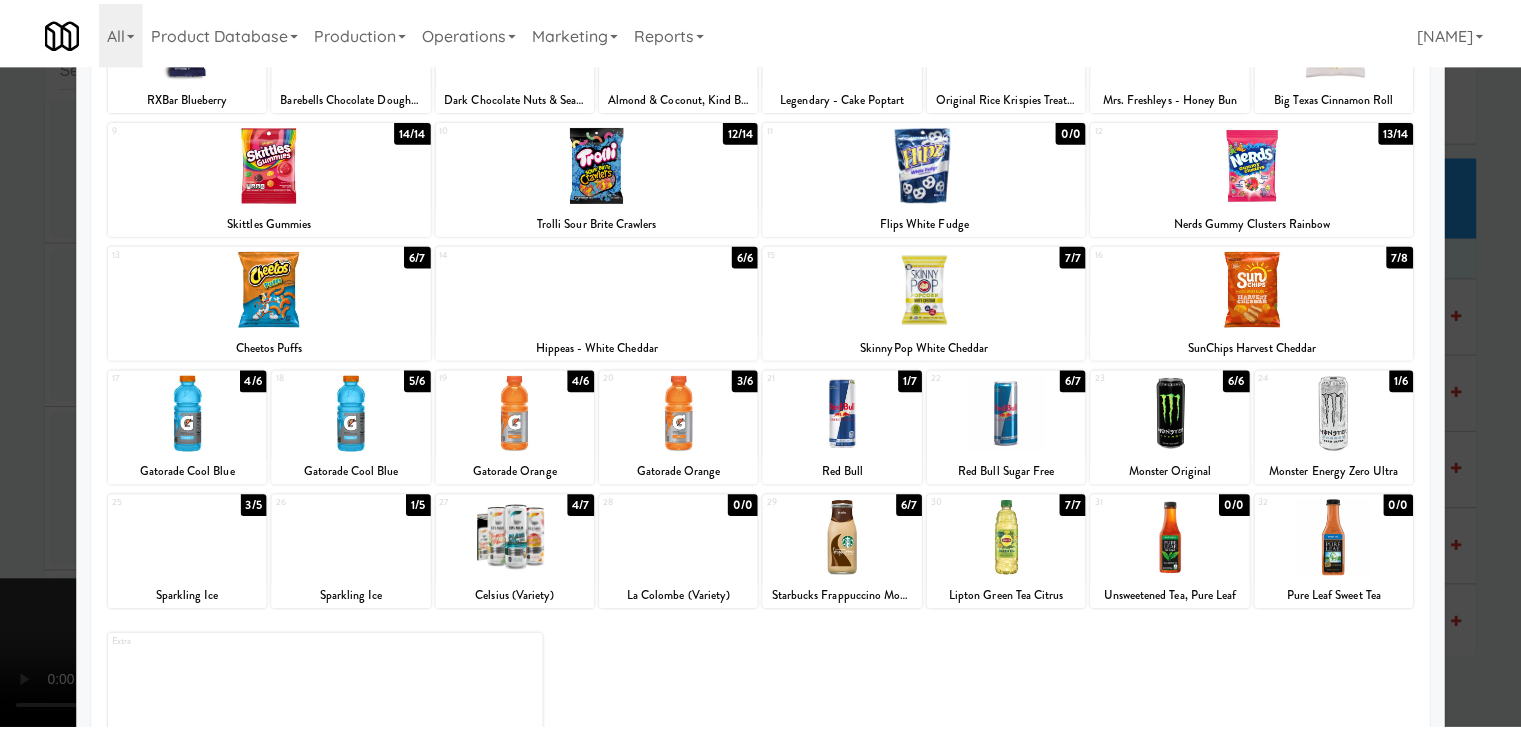 scroll, scrollTop: 31869, scrollLeft: 0, axis: vertical 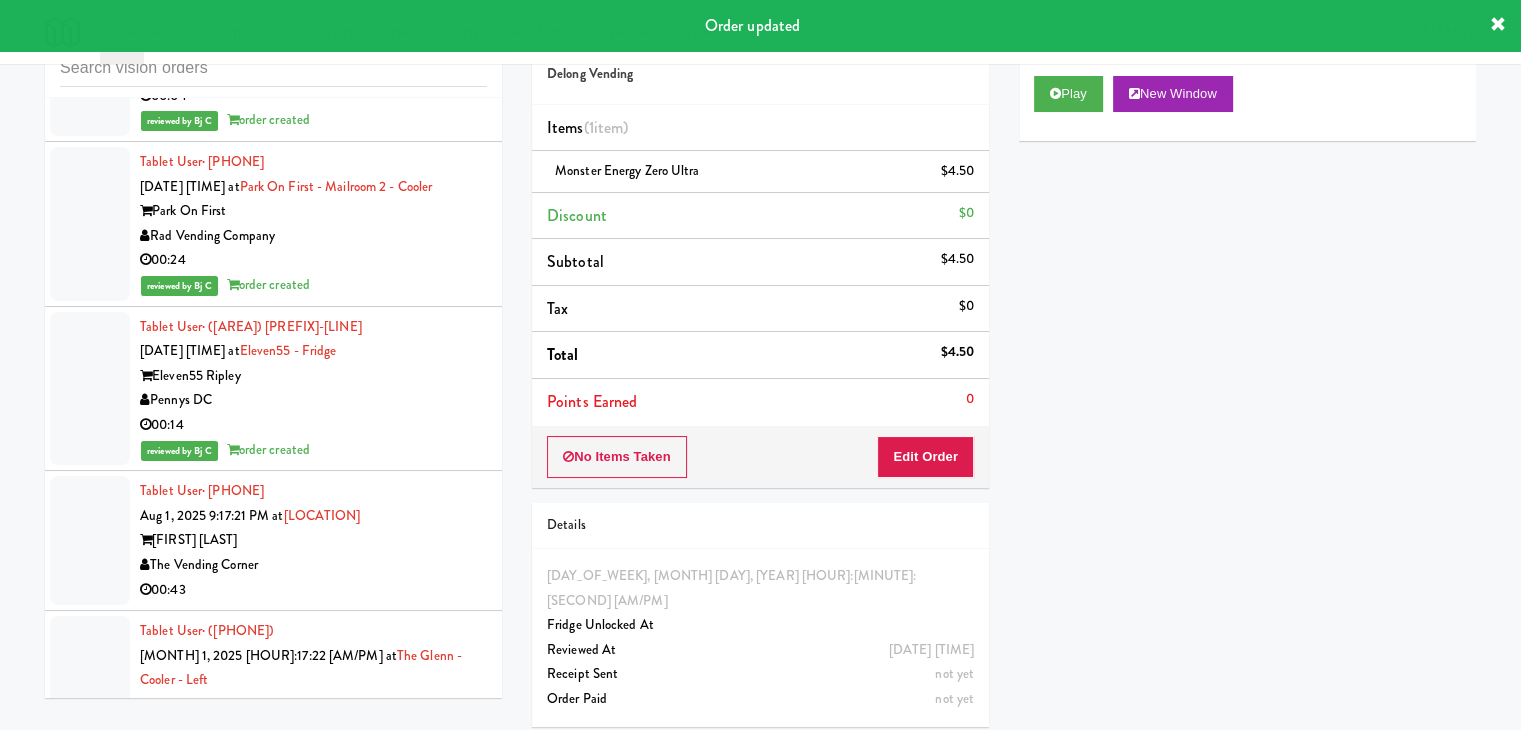 drag, startPoint x: 429, startPoint y: 410, endPoint x: 431, endPoint y: 427, distance: 17.117243 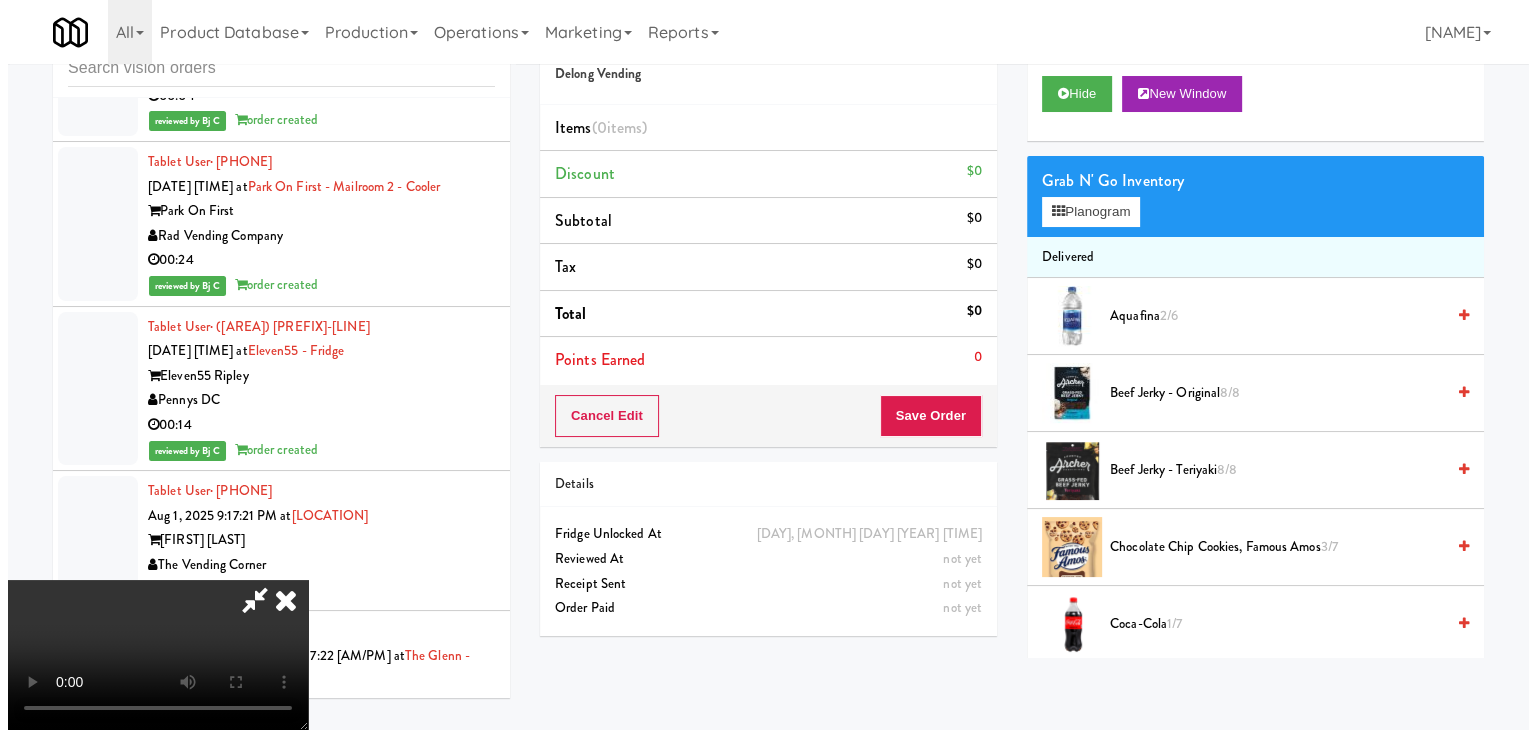 scroll, scrollTop: 181, scrollLeft: 0, axis: vertical 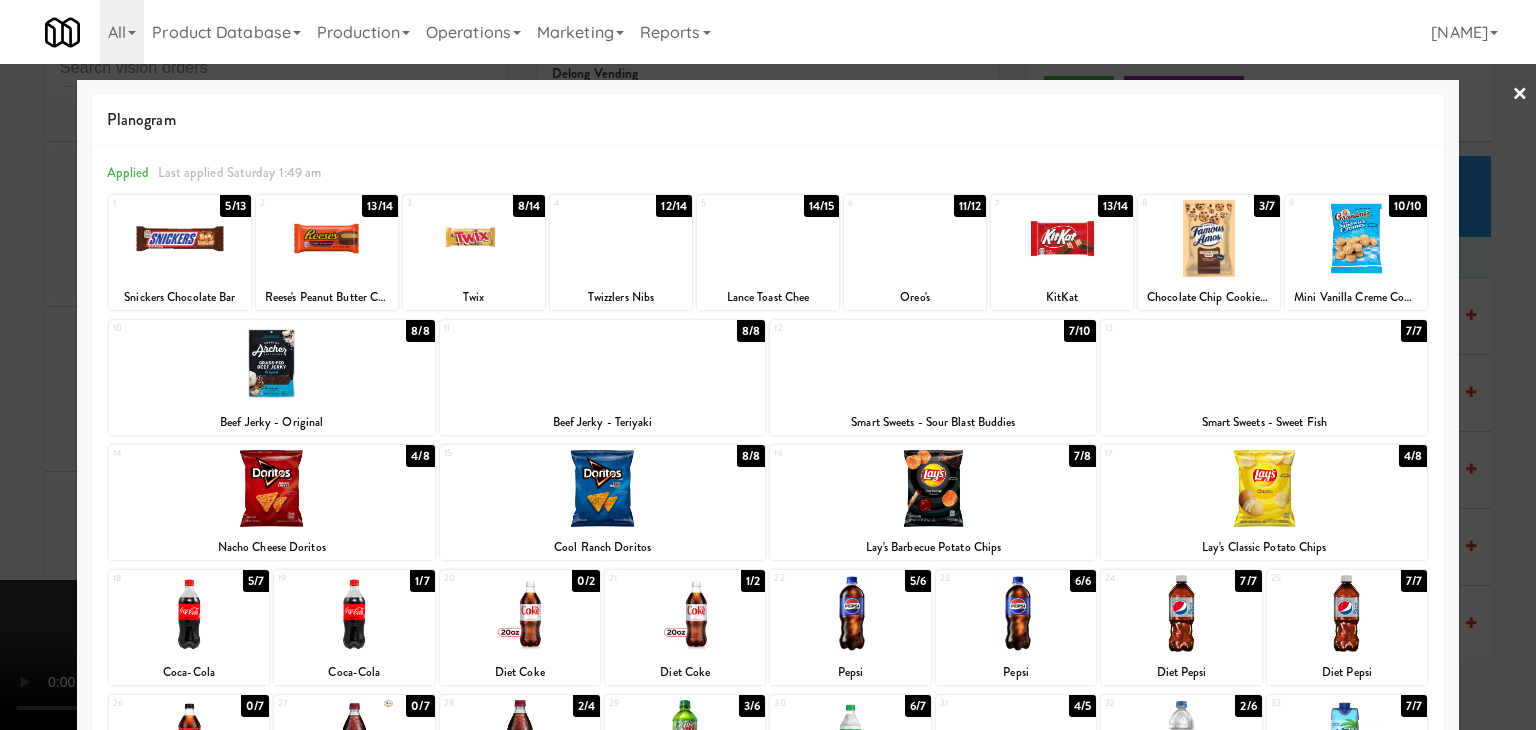 drag, startPoint x: 7, startPoint y: 489, endPoint x: 606, endPoint y: 473, distance: 599.2136 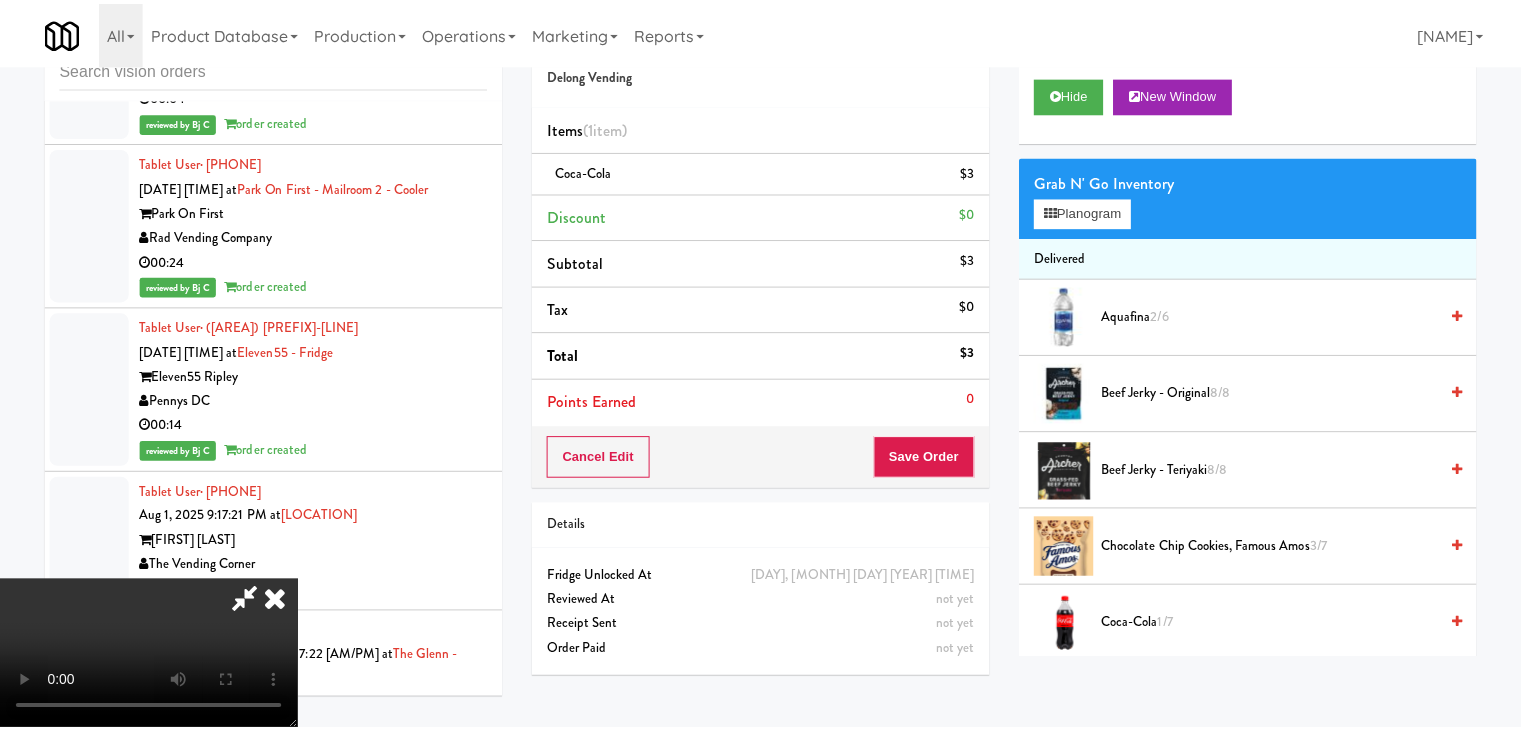 scroll, scrollTop: 31969, scrollLeft: 0, axis: vertical 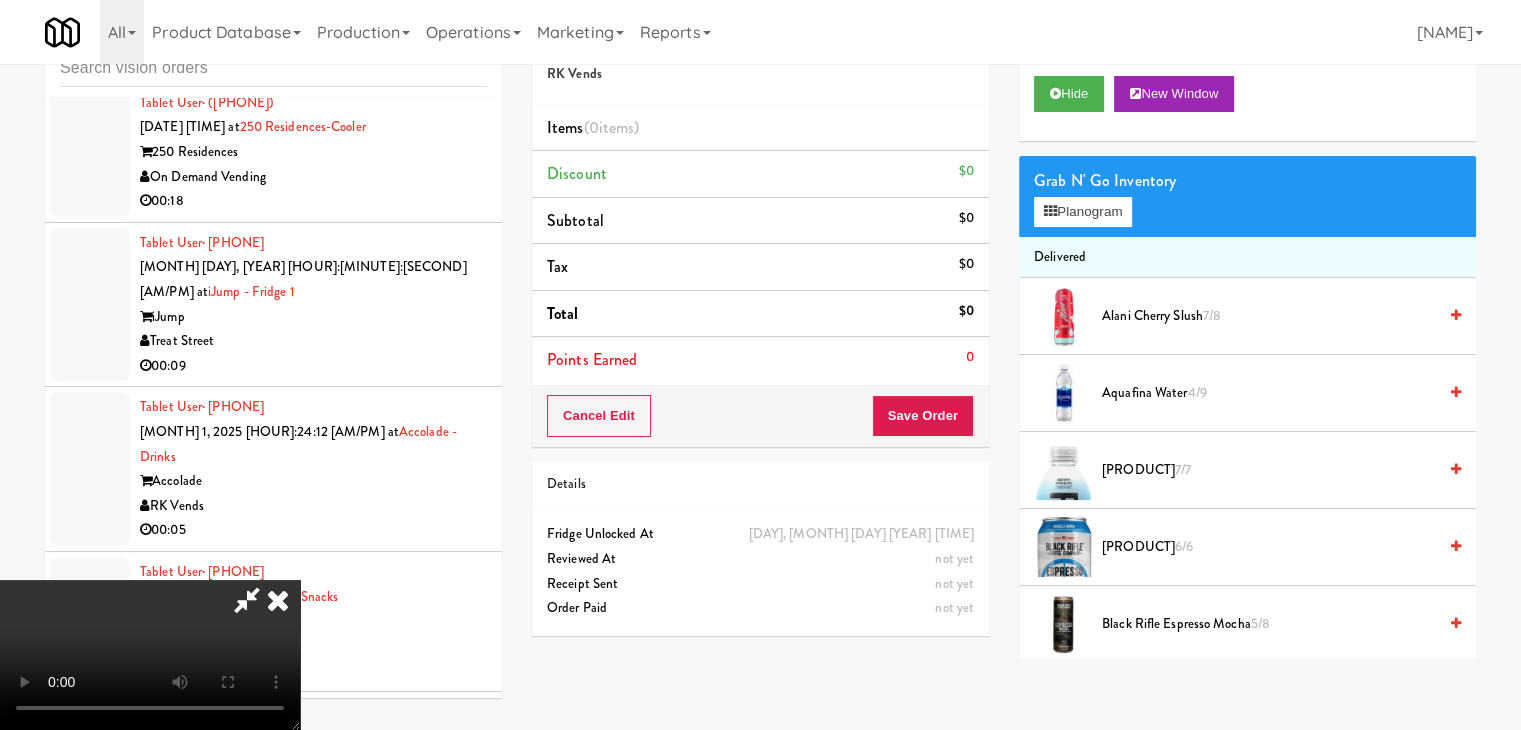 type 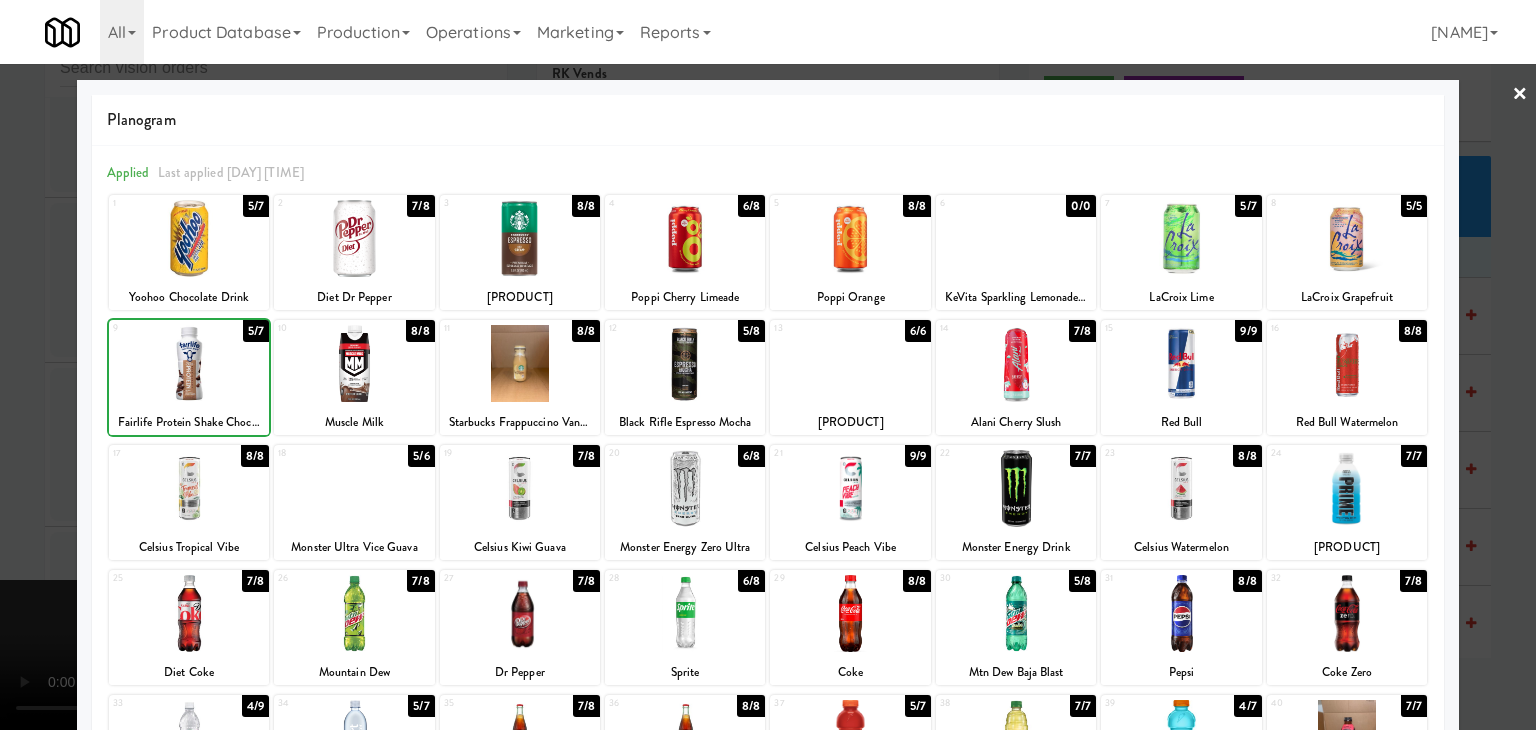 drag, startPoint x: 0, startPoint y: 397, endPoint x: 894, endPoint y: 468, distance: 896.81494 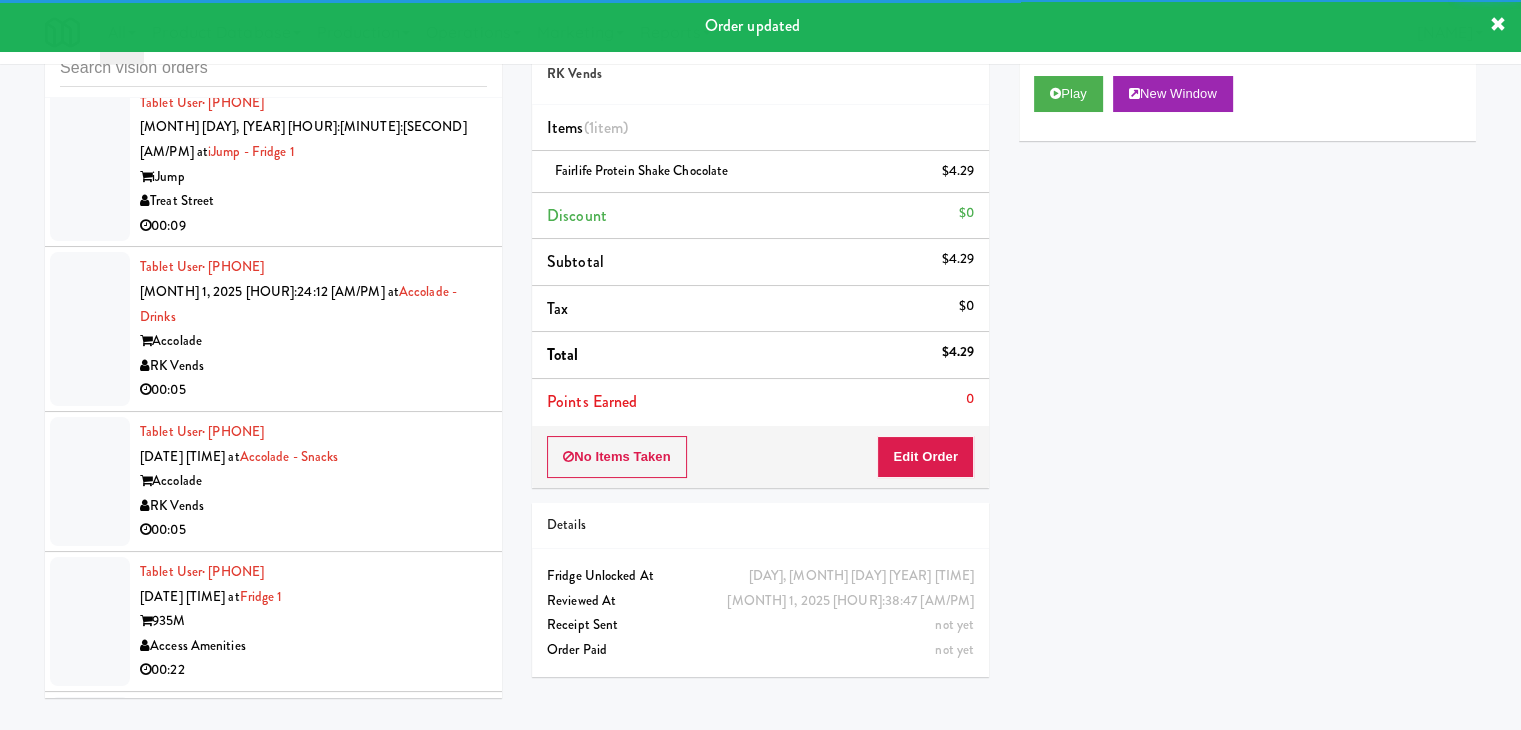 scroll, scrollTop: 19869, scrollLeft: 0, axis: vertical 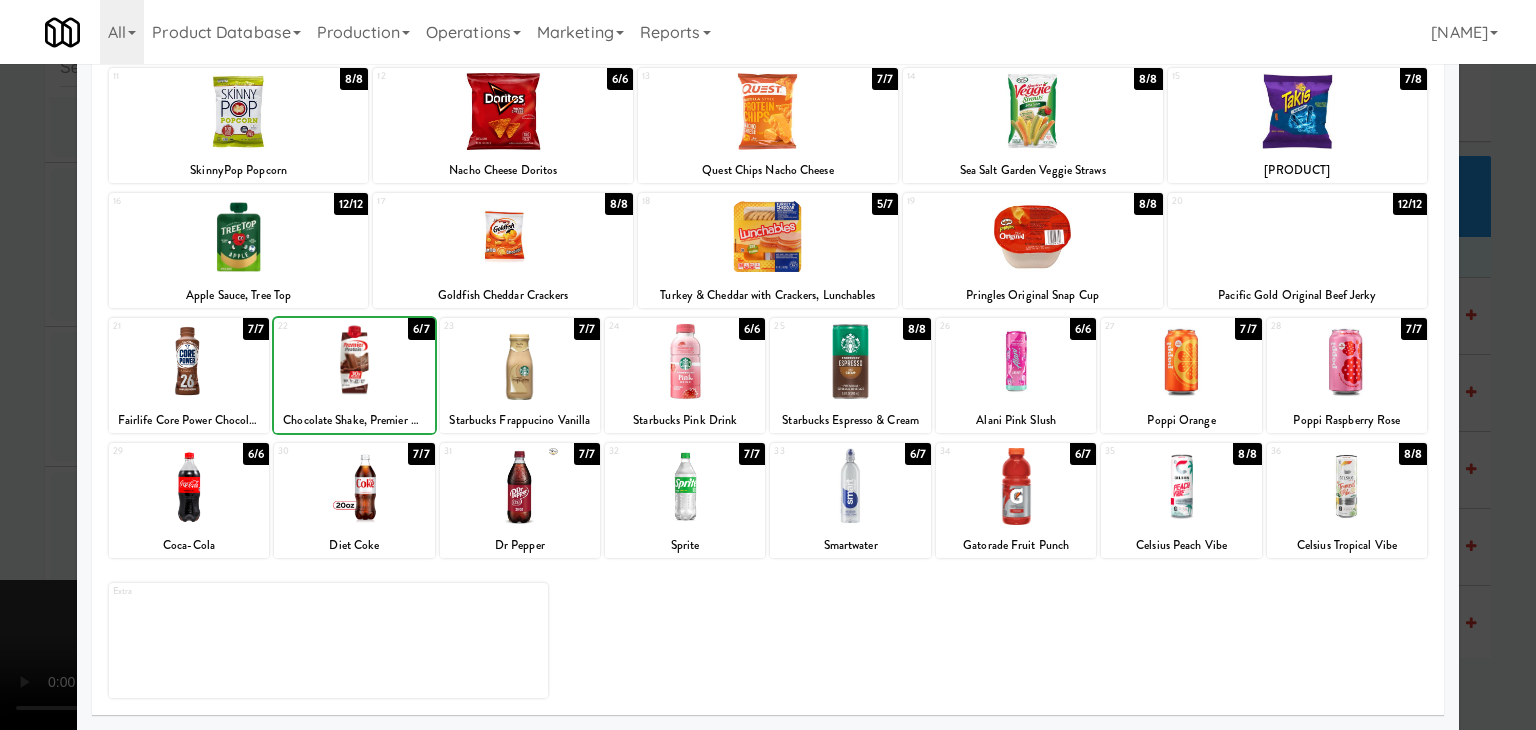 drag, startPoint x: 0, startPoint y: 368, endPoint x: 880, endPoint y: 387, distance: 880.2051 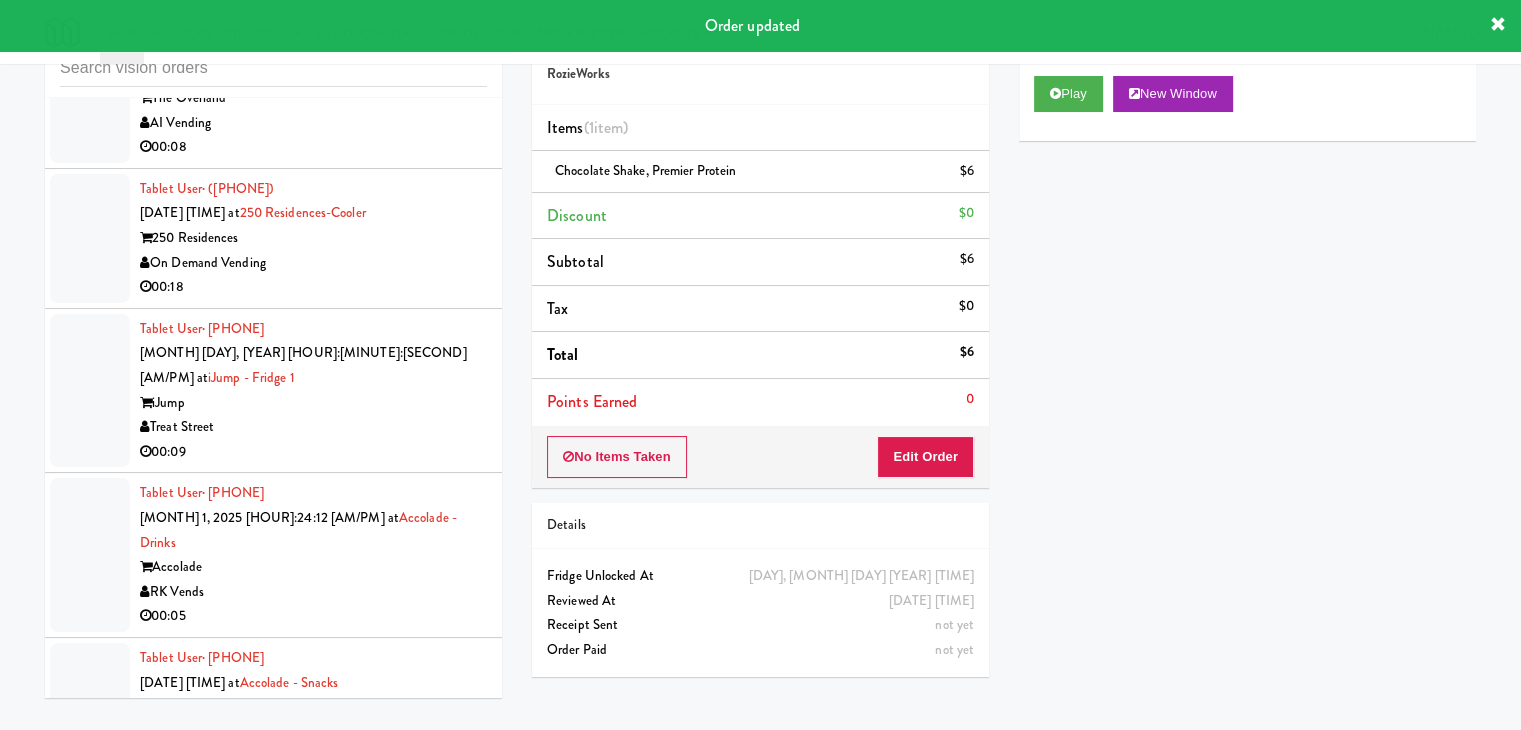 scroll, scrollTop: 19469, scrollLeft: 0, axis: vertical 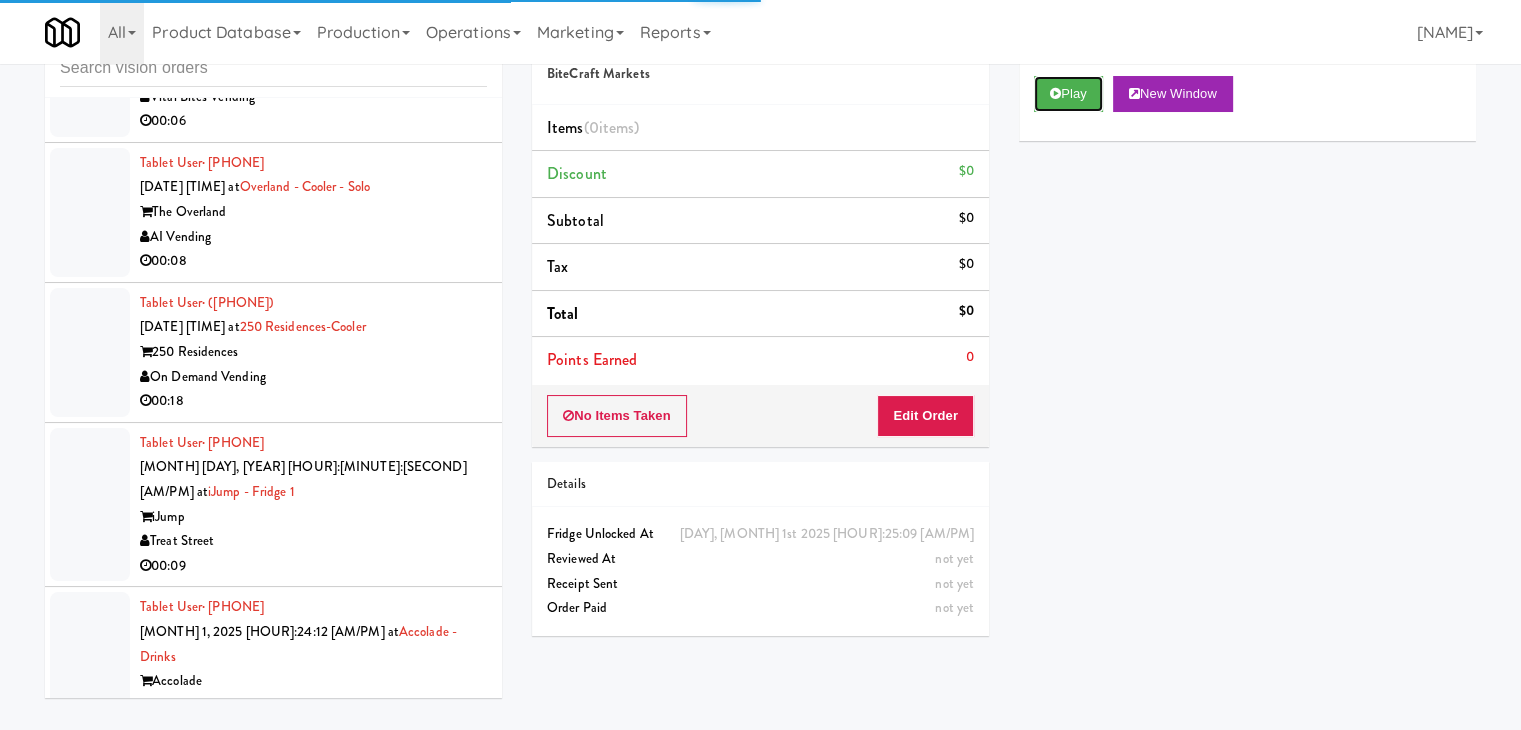 drag, startPoint x: 1056, startPoint y: 92, endPoint x: 1029, endPoint y: 197, distance: 108.41586 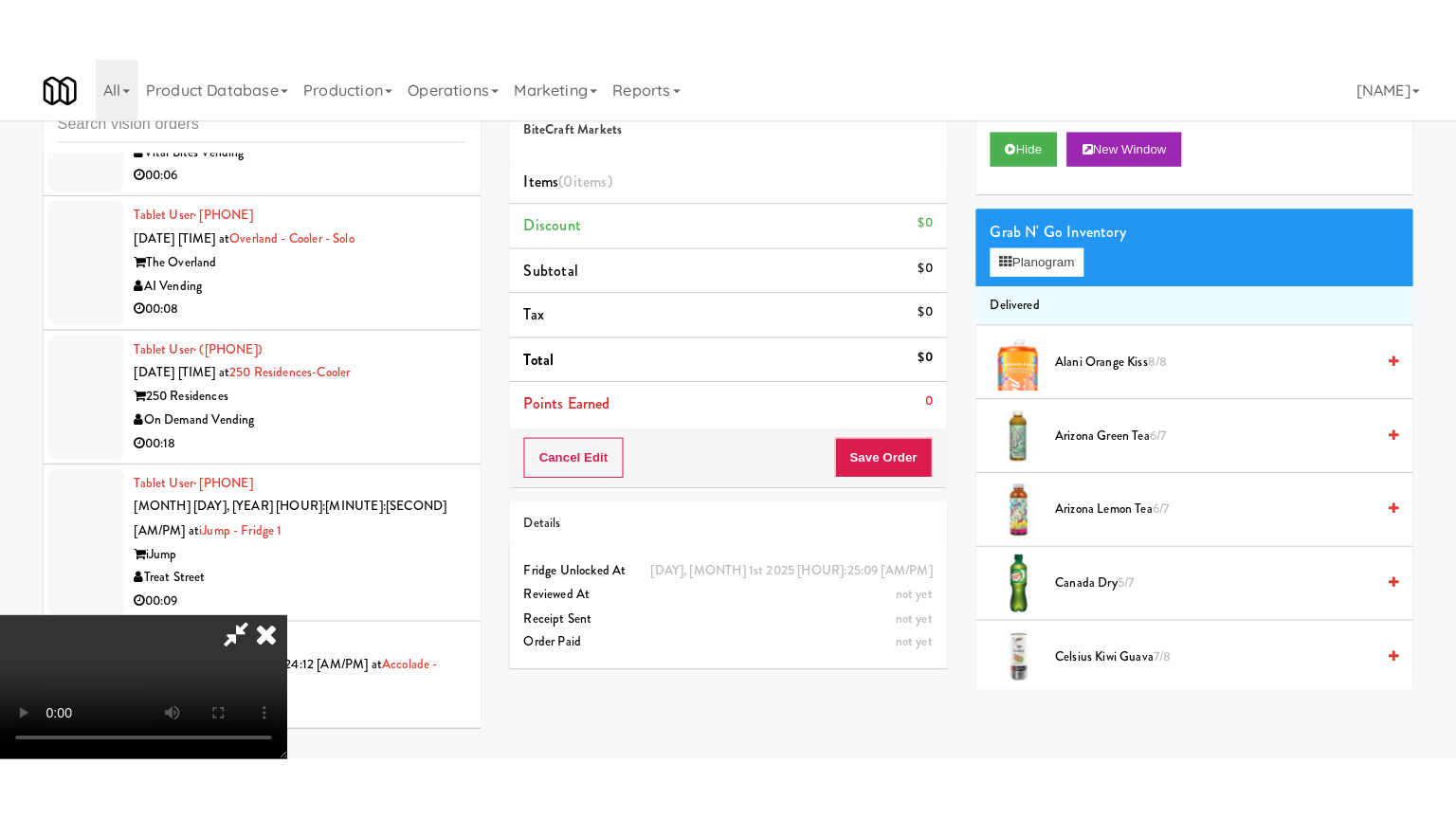 scroll, scrollTop: 266, scrollLeft: 0, axis: vertical 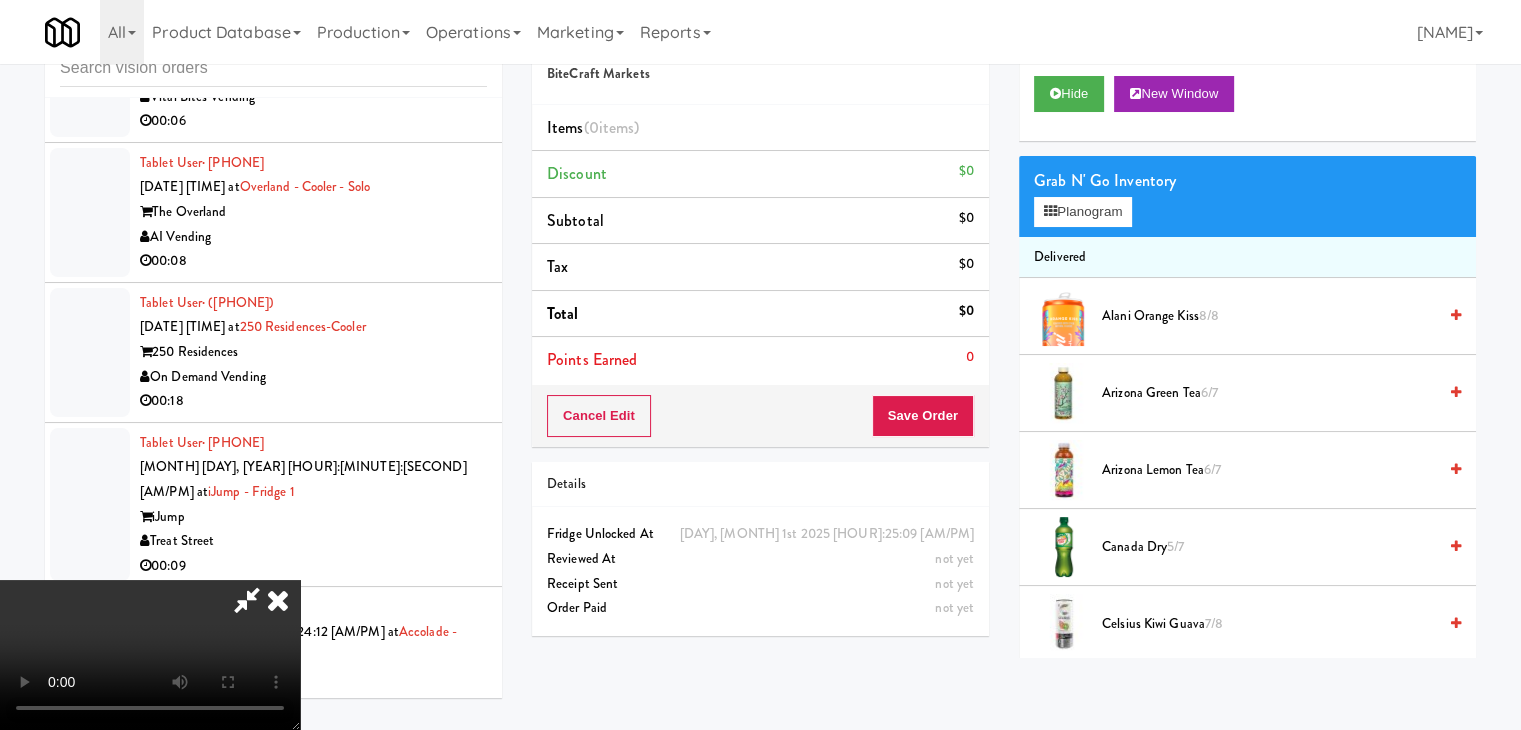 type 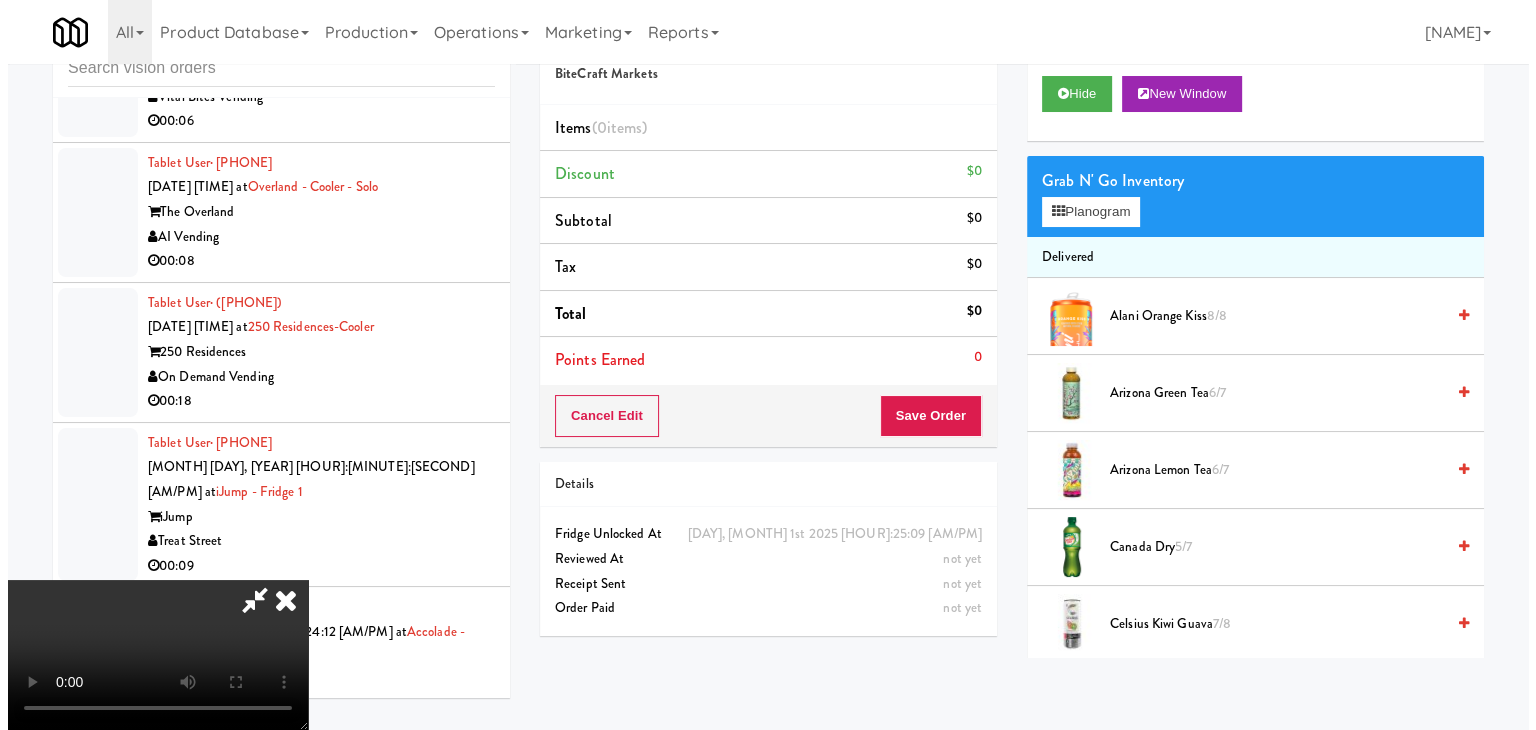 scroll, scrollTop: 0, scrollLeft: 0, axis: both 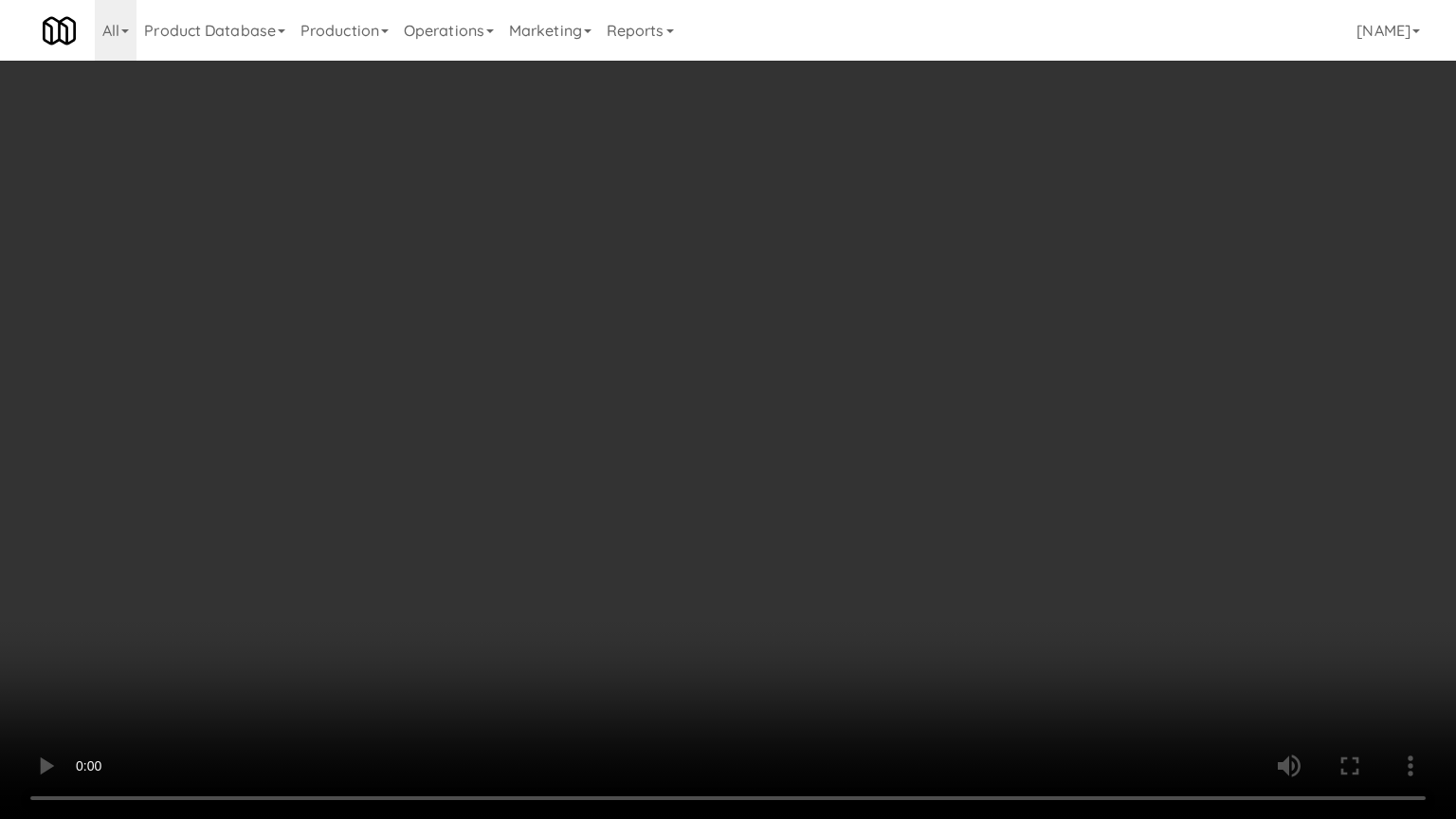 drag, startPoint x: 852, startPoint y: 526, endPoint x: 1044, endPoint y: 284, distance: 308.9142 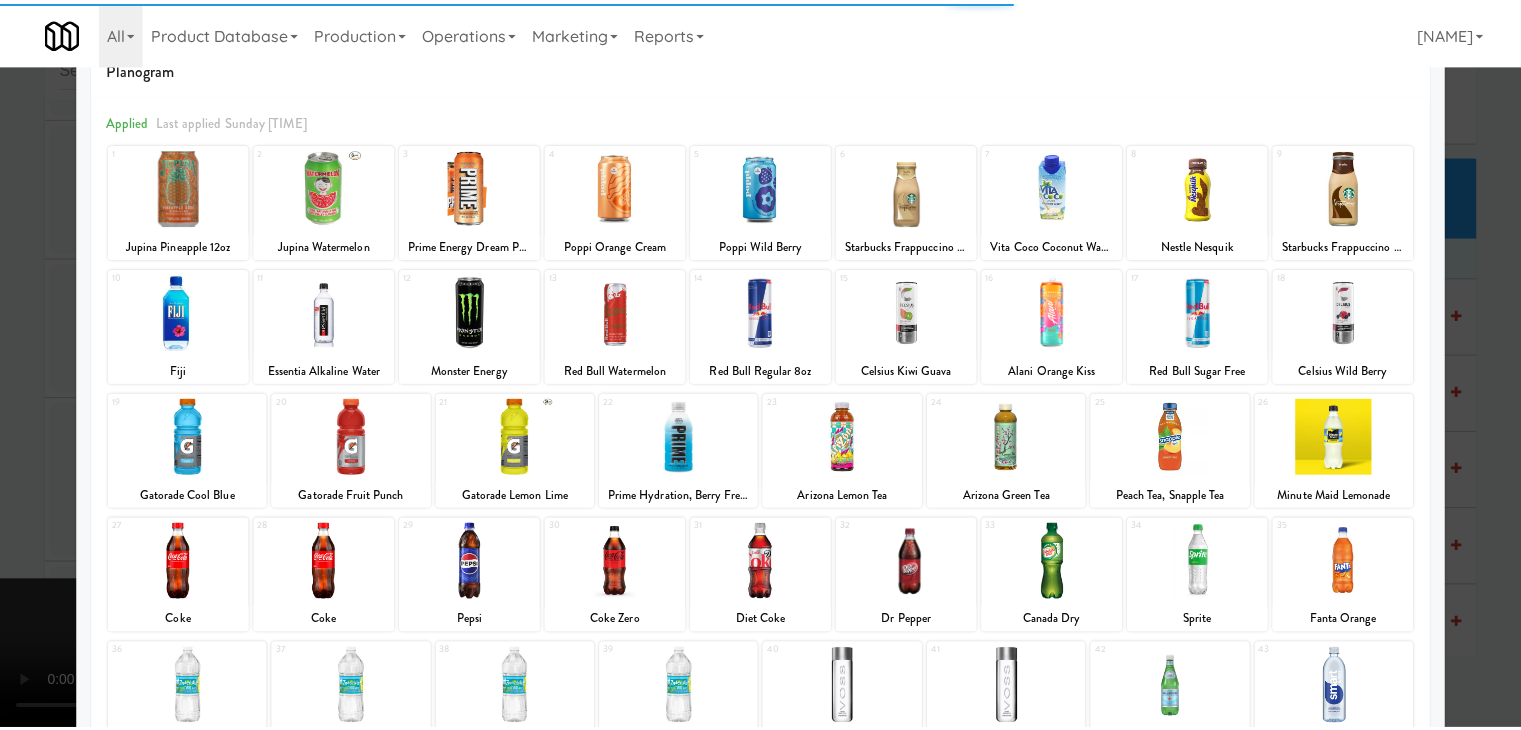 scroll, scrollTop: 100, scrollLeft: 0, axis: vertical 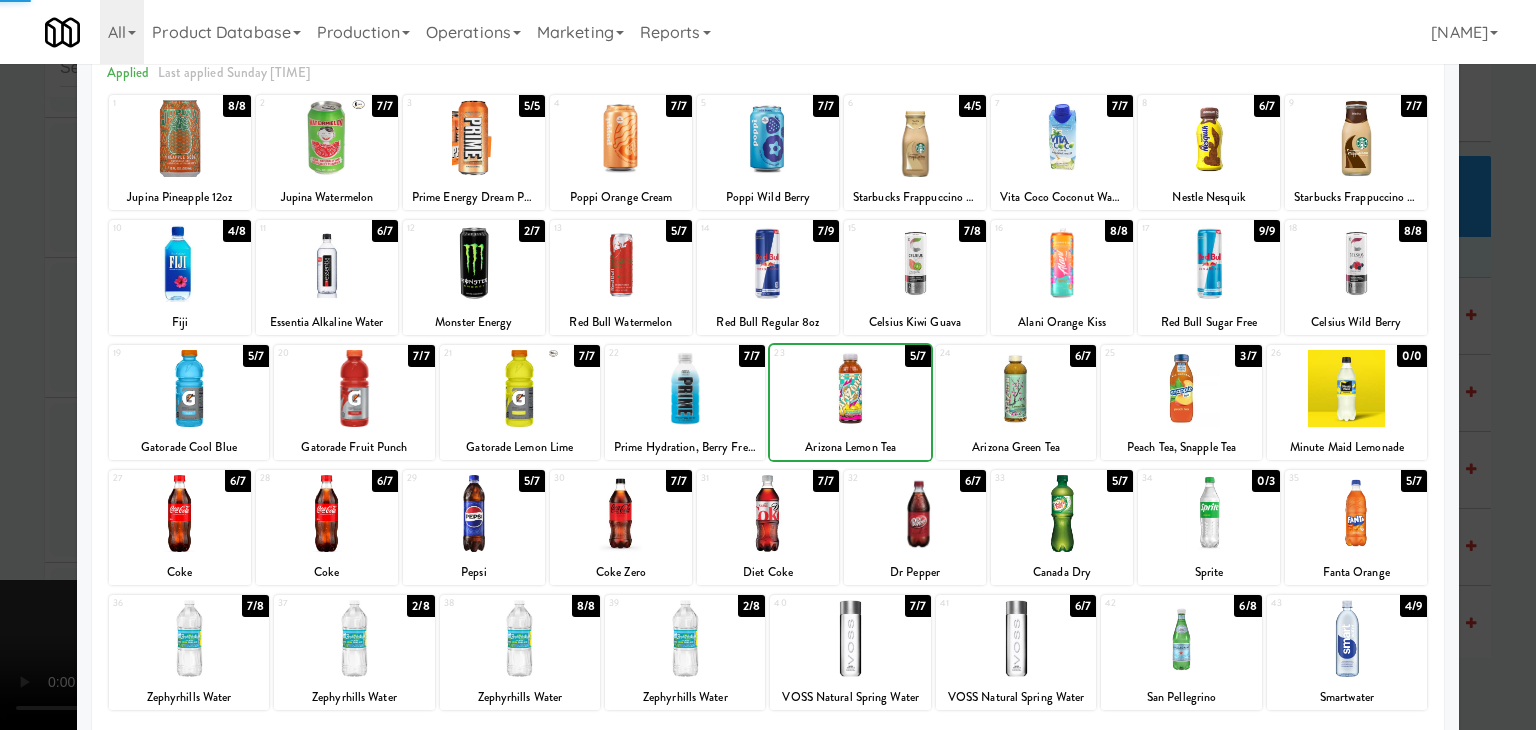 drag, startPoint x: 0, startPoint y: 398, endPoint x: 160, endPoint y: 413, distance: 160.70158 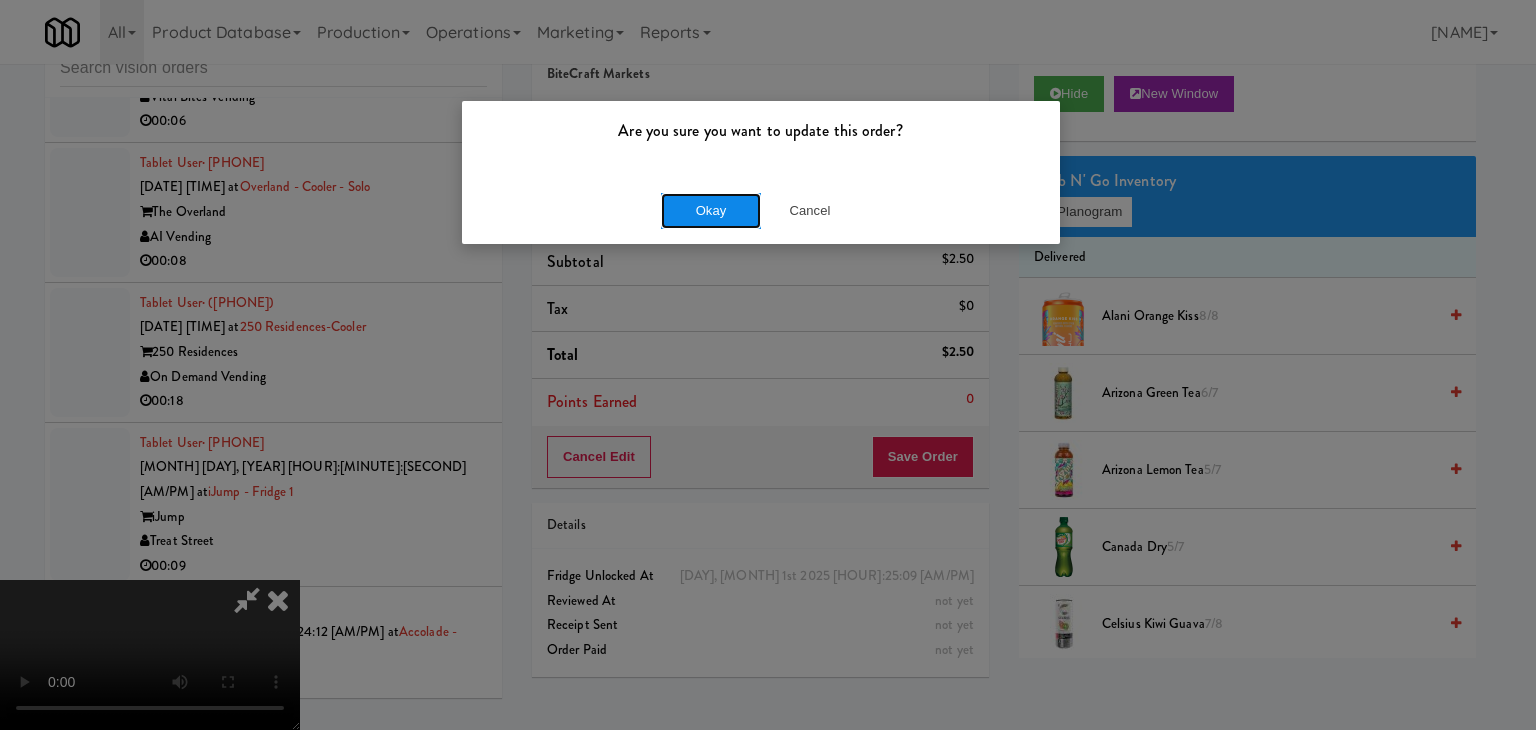 drag, startPoint x: 738, startPoint y: 203, endPoint x: 724, endPoint y: 210, distance: 15.652476 